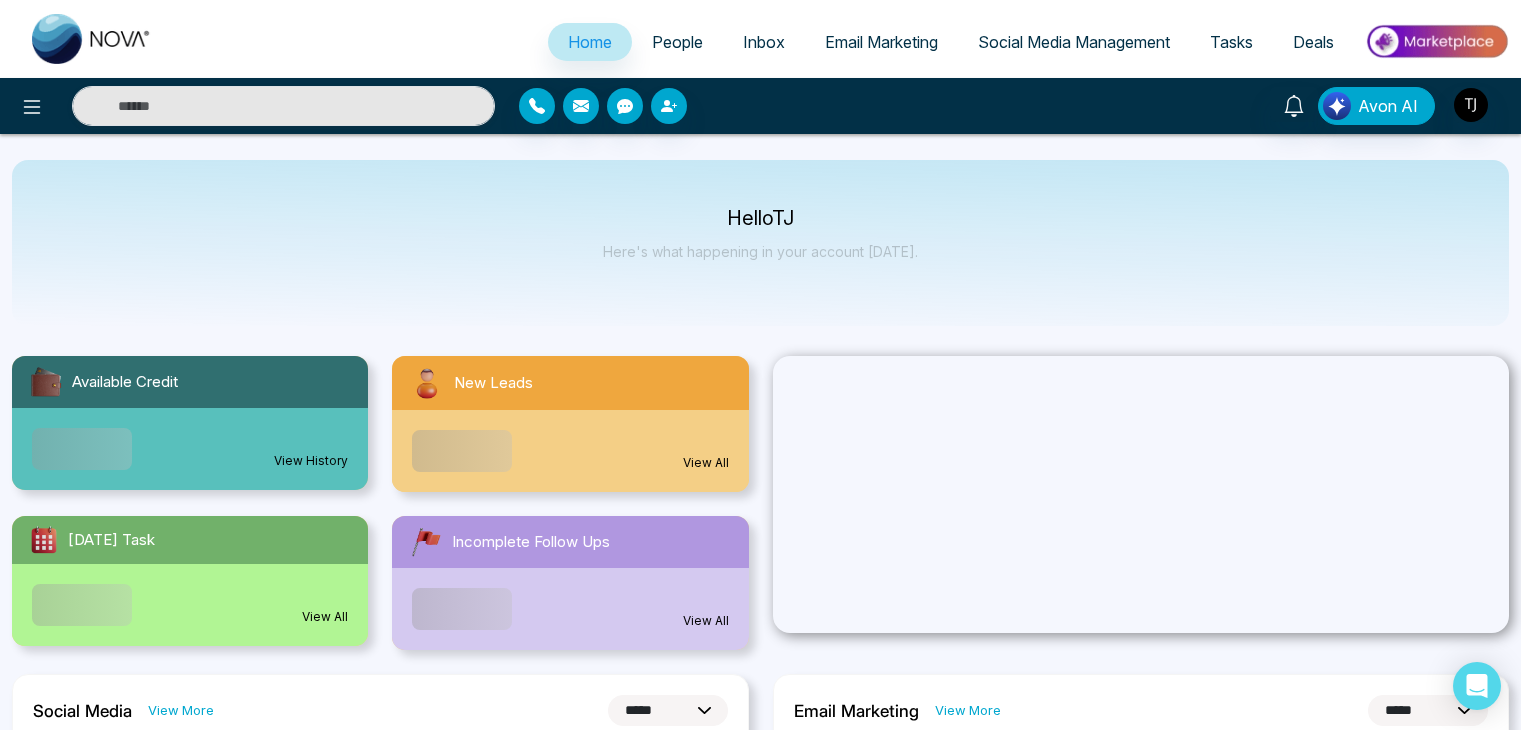 select on "*" 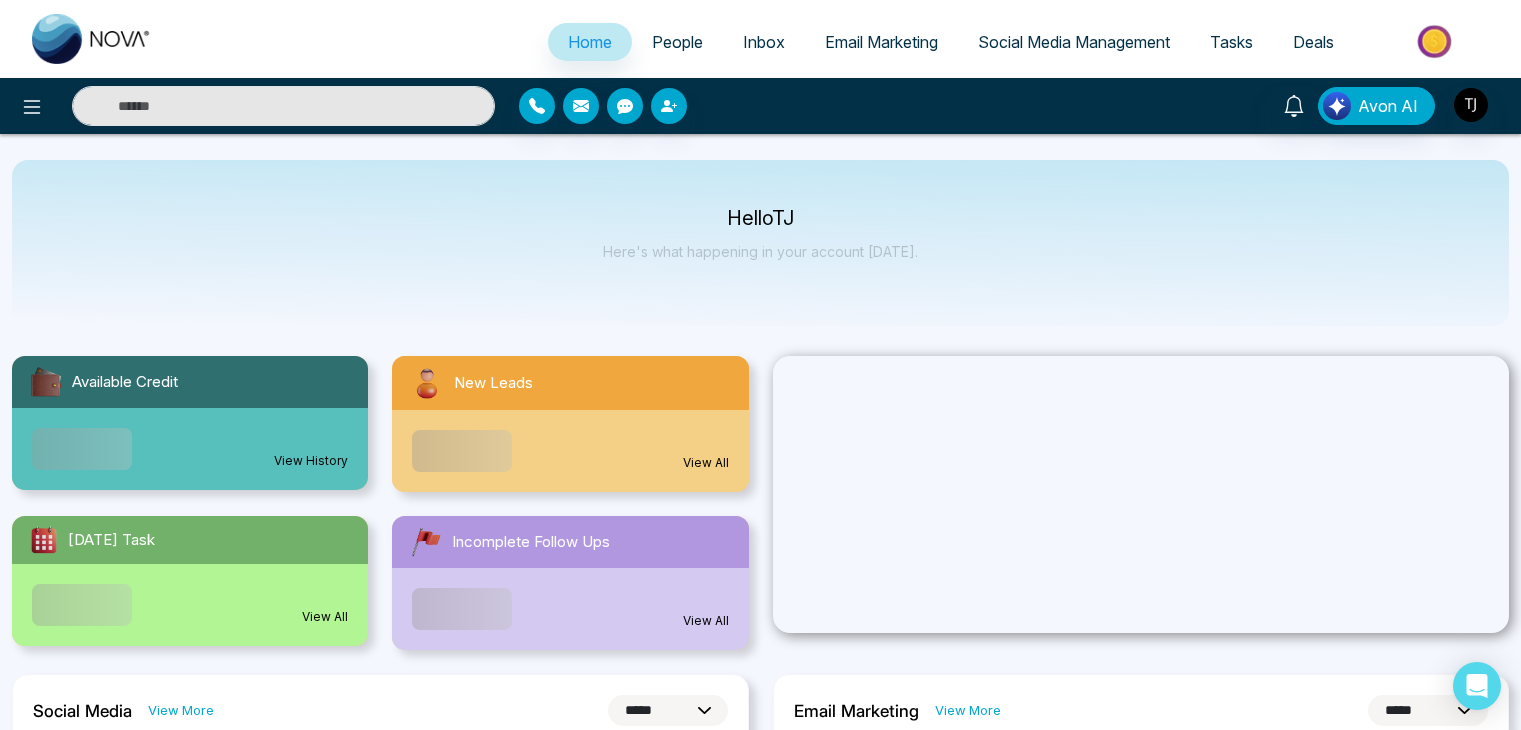 select on "*" 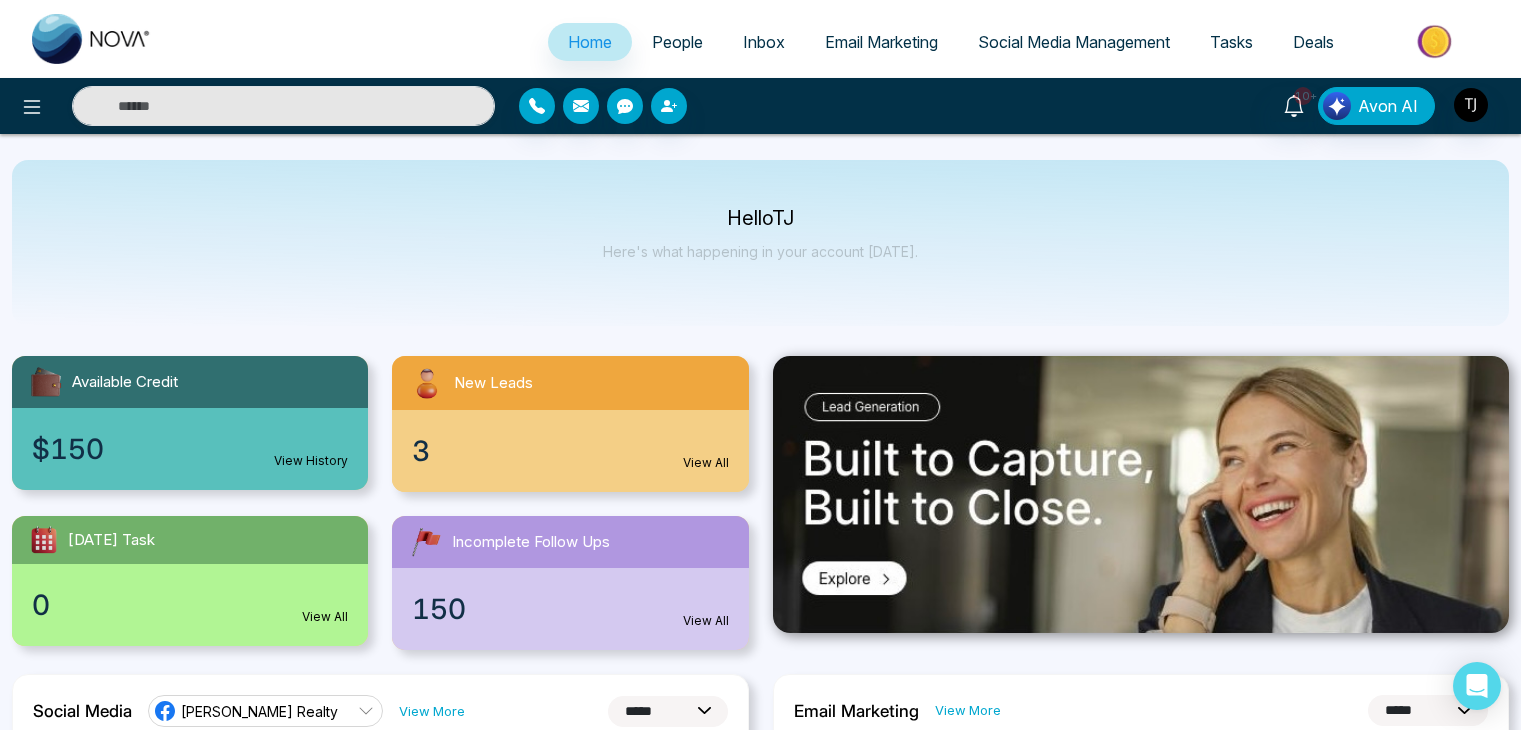 scroll, scrollTop: 0, scrollLeft: 0, axis: both 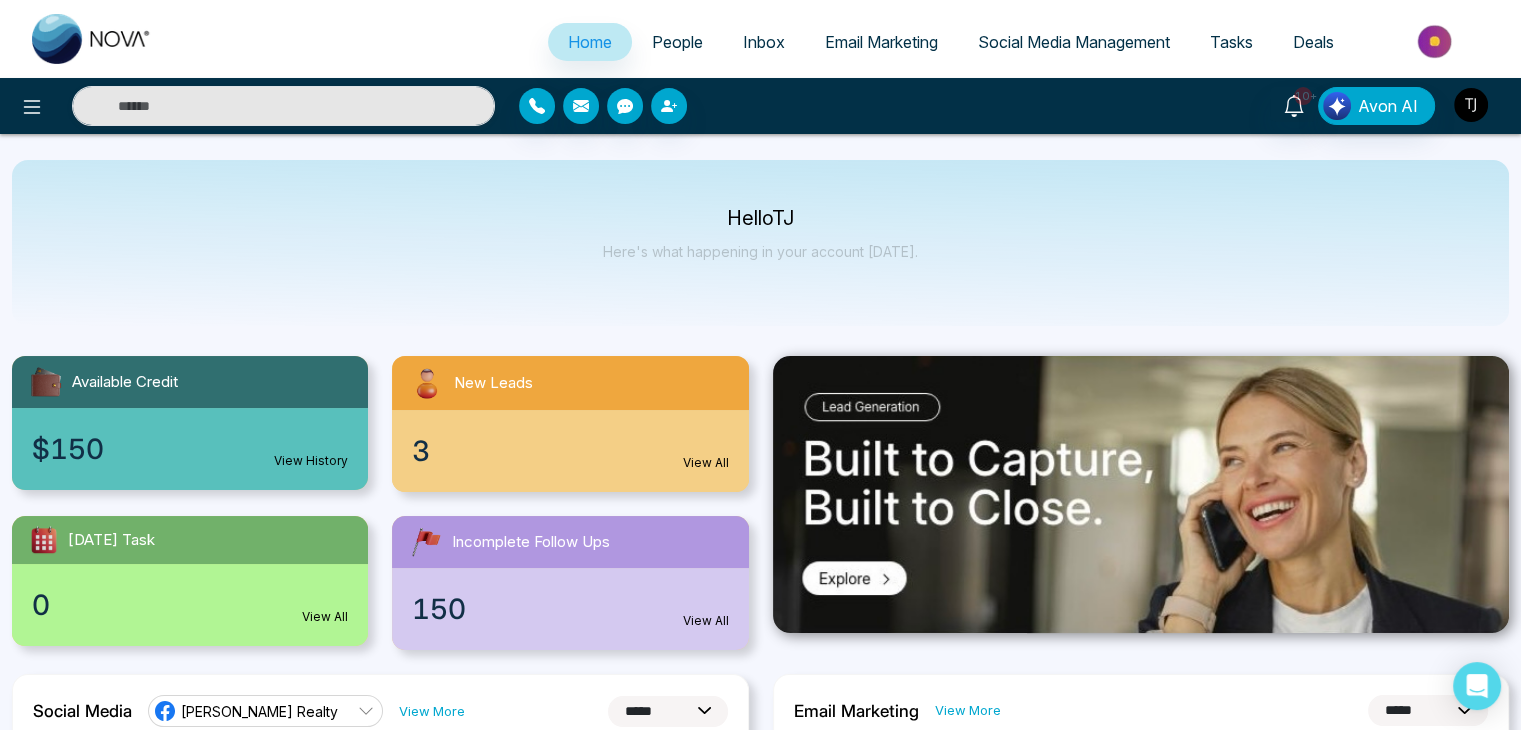 click at bounding box center [1471, 105] 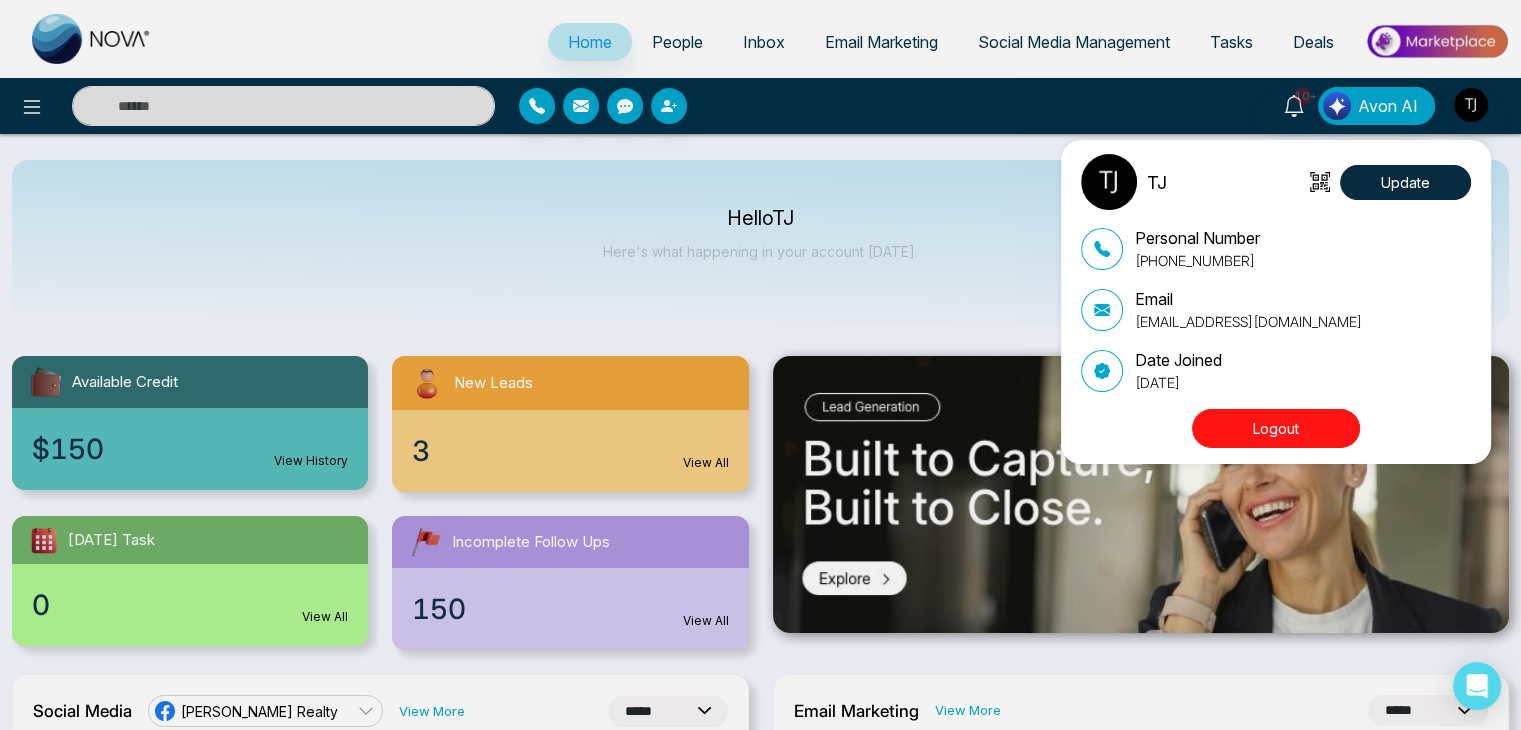 click on "Logout" at bounding box center (1276, 428) 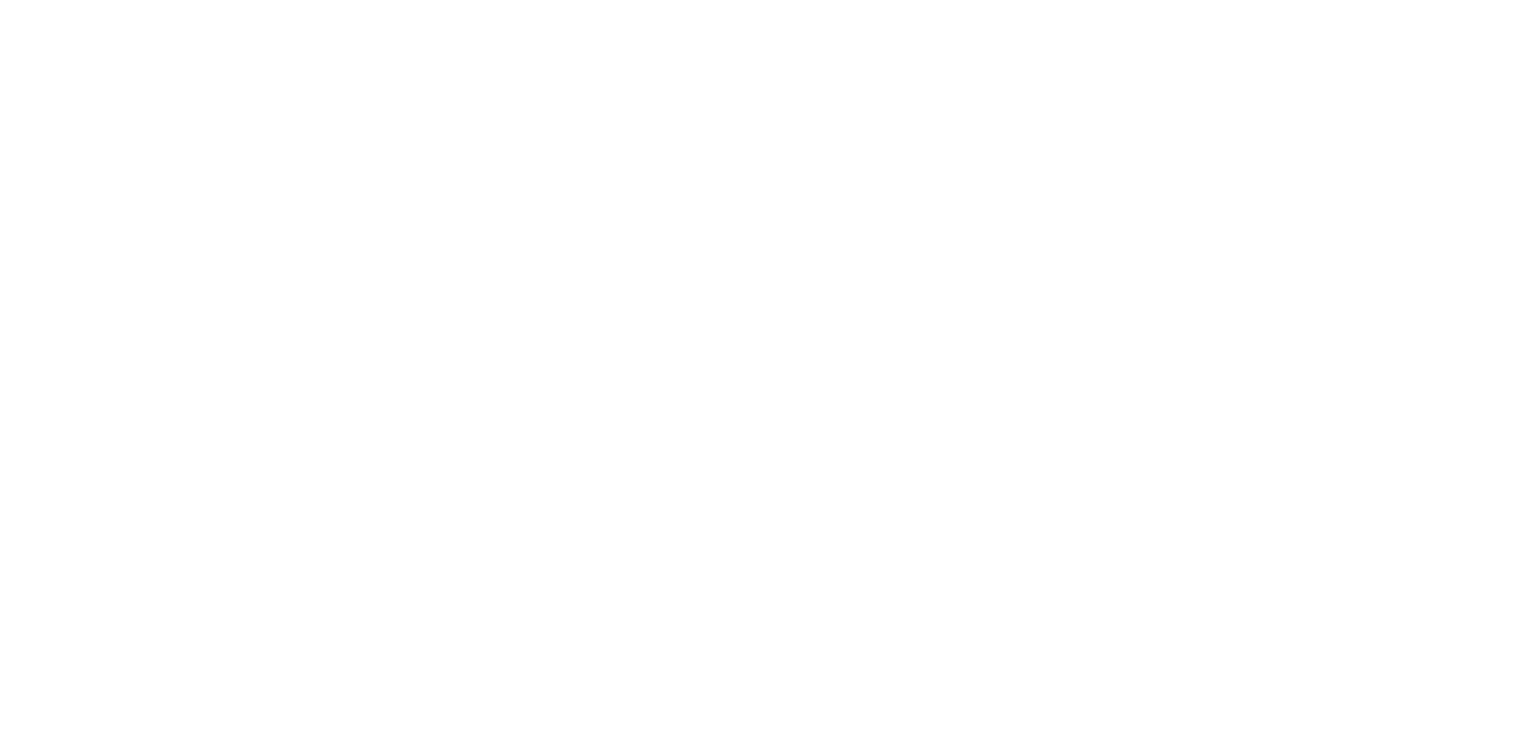 scroll, scrollTop: 0, scrollLeft: 0, axis: both 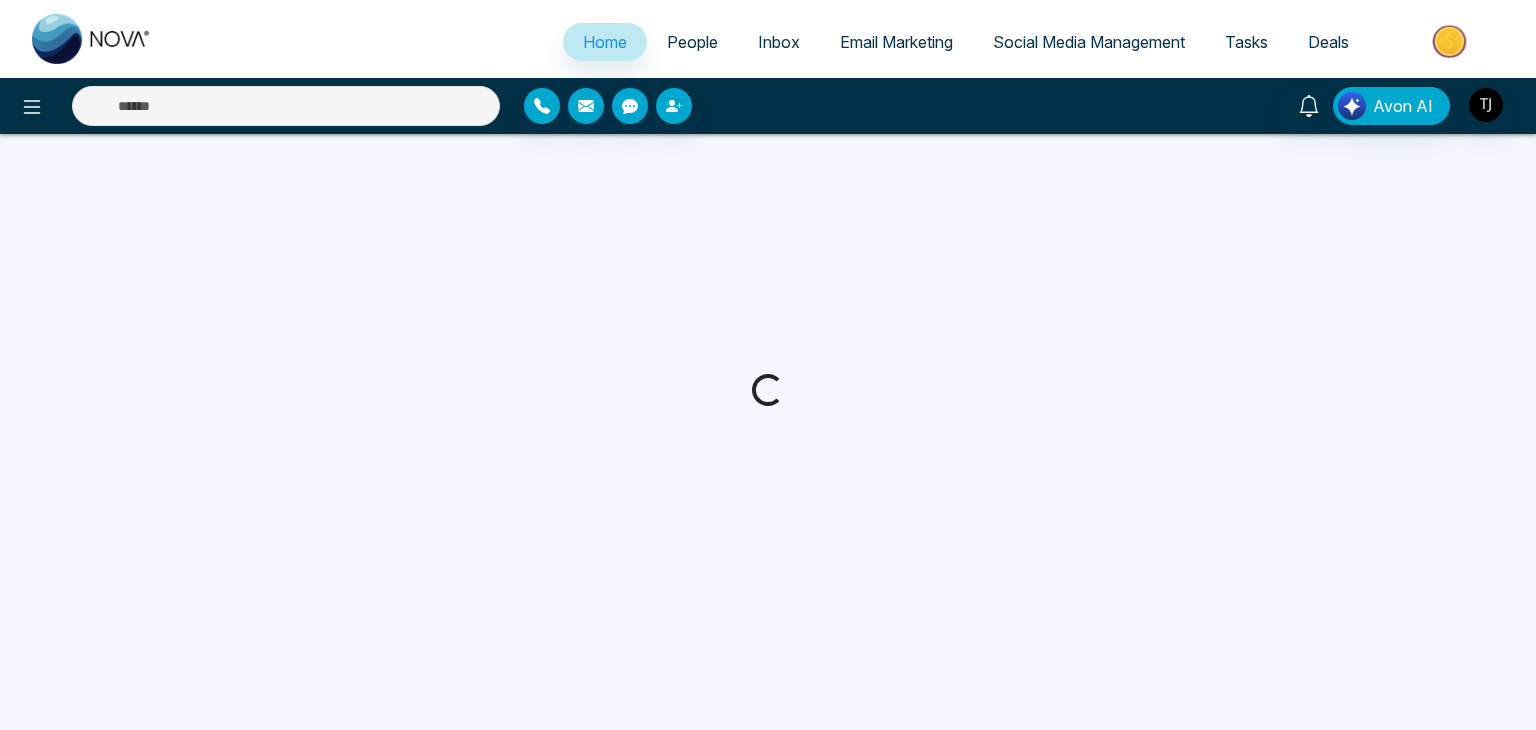 select on "*" 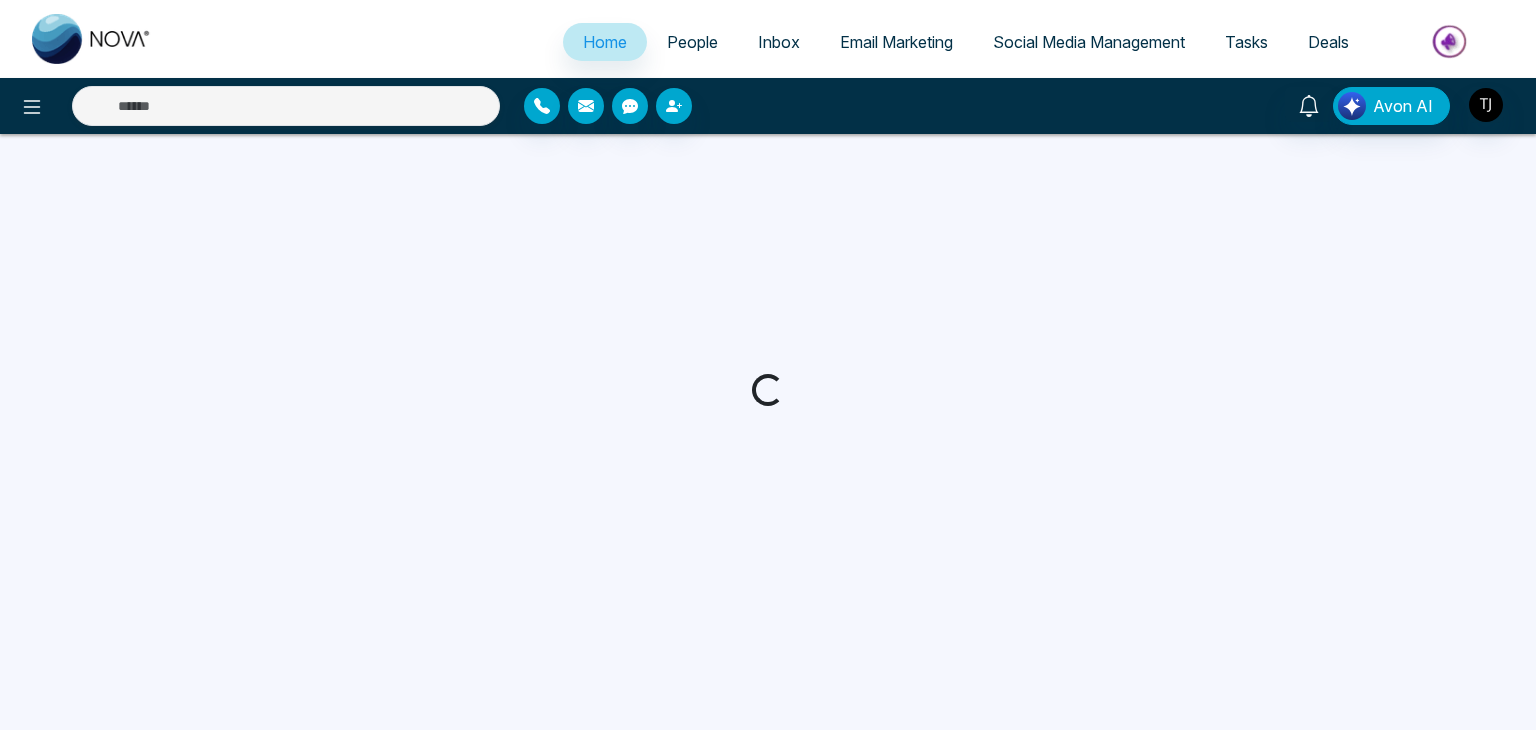 select on "*" 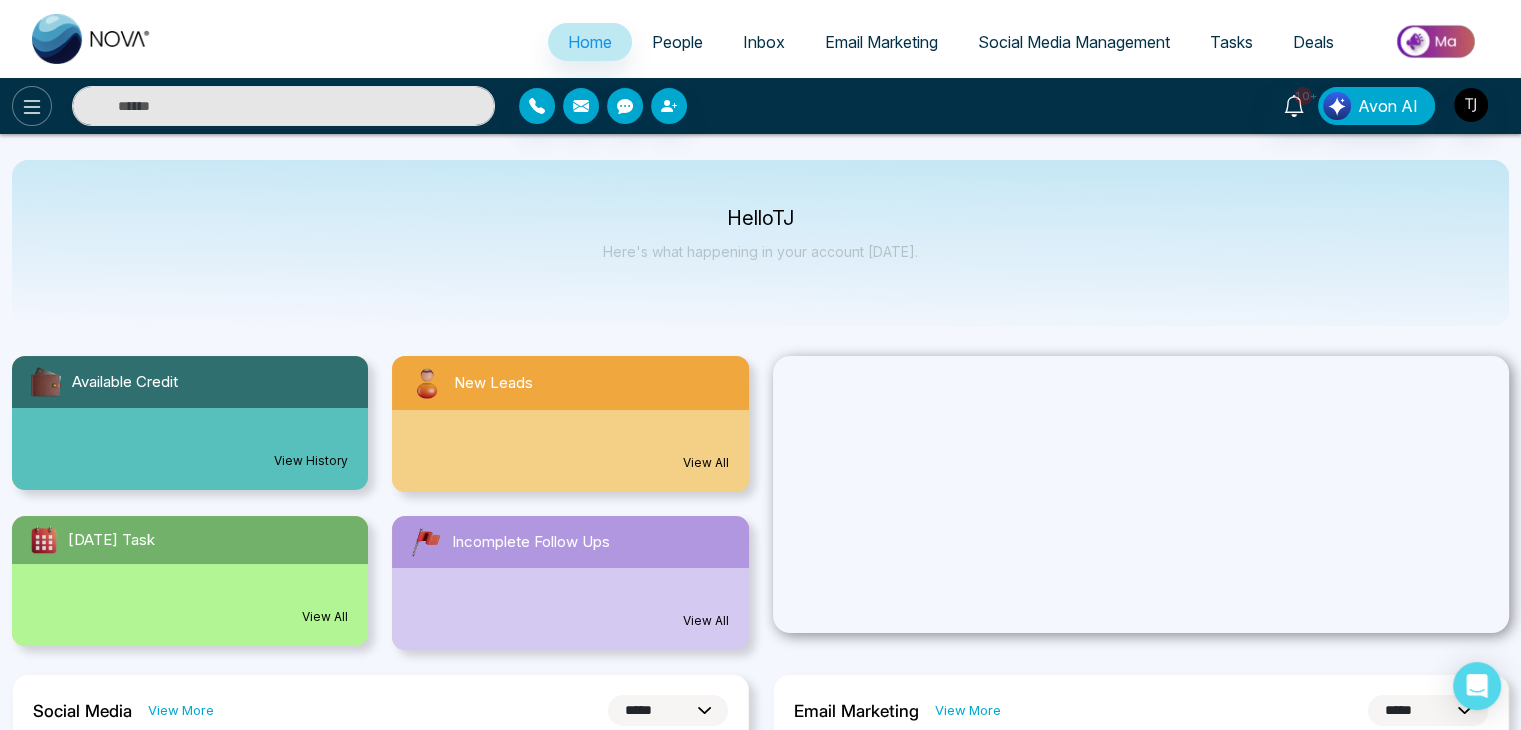 click 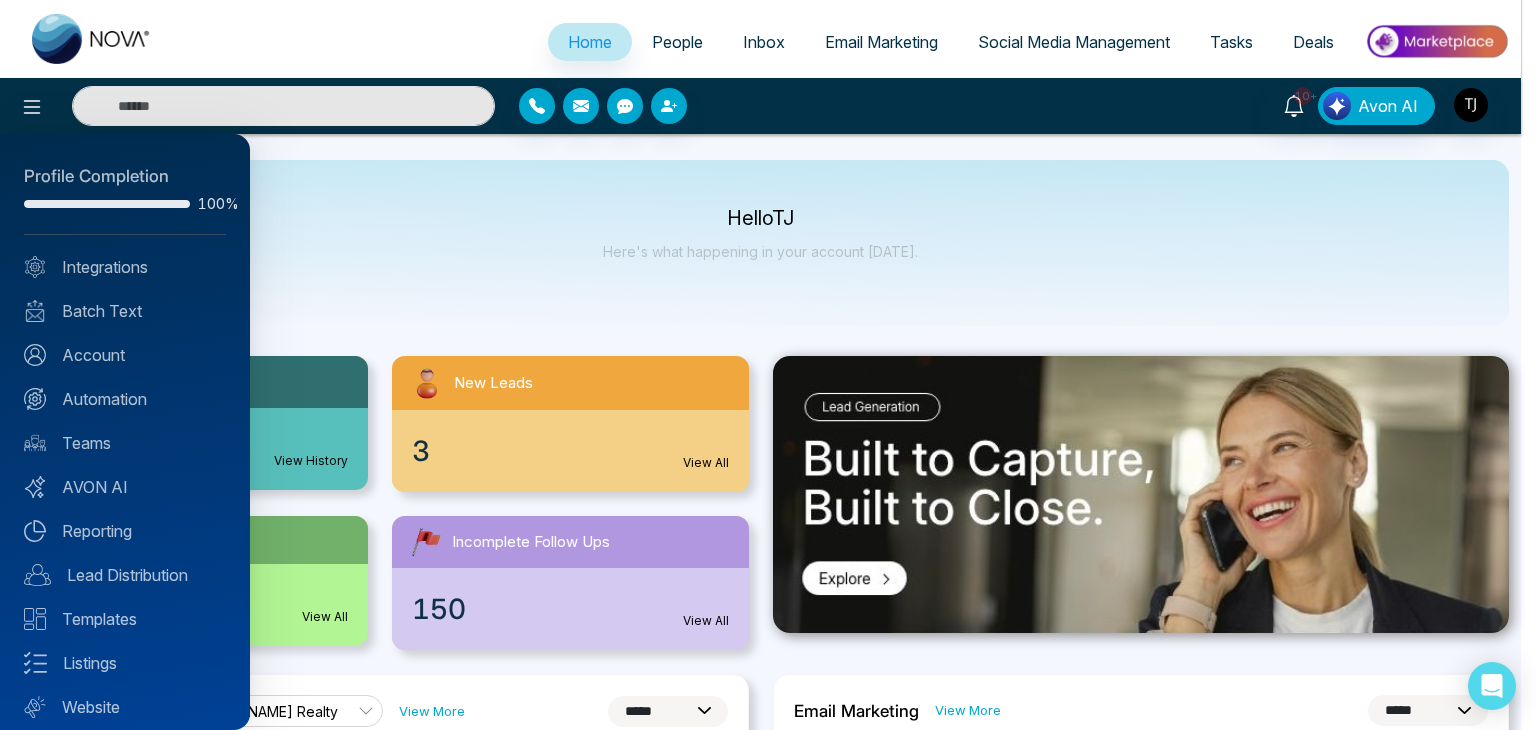scroll, scrollTop: 0, scrollLeft: 0, axis: both 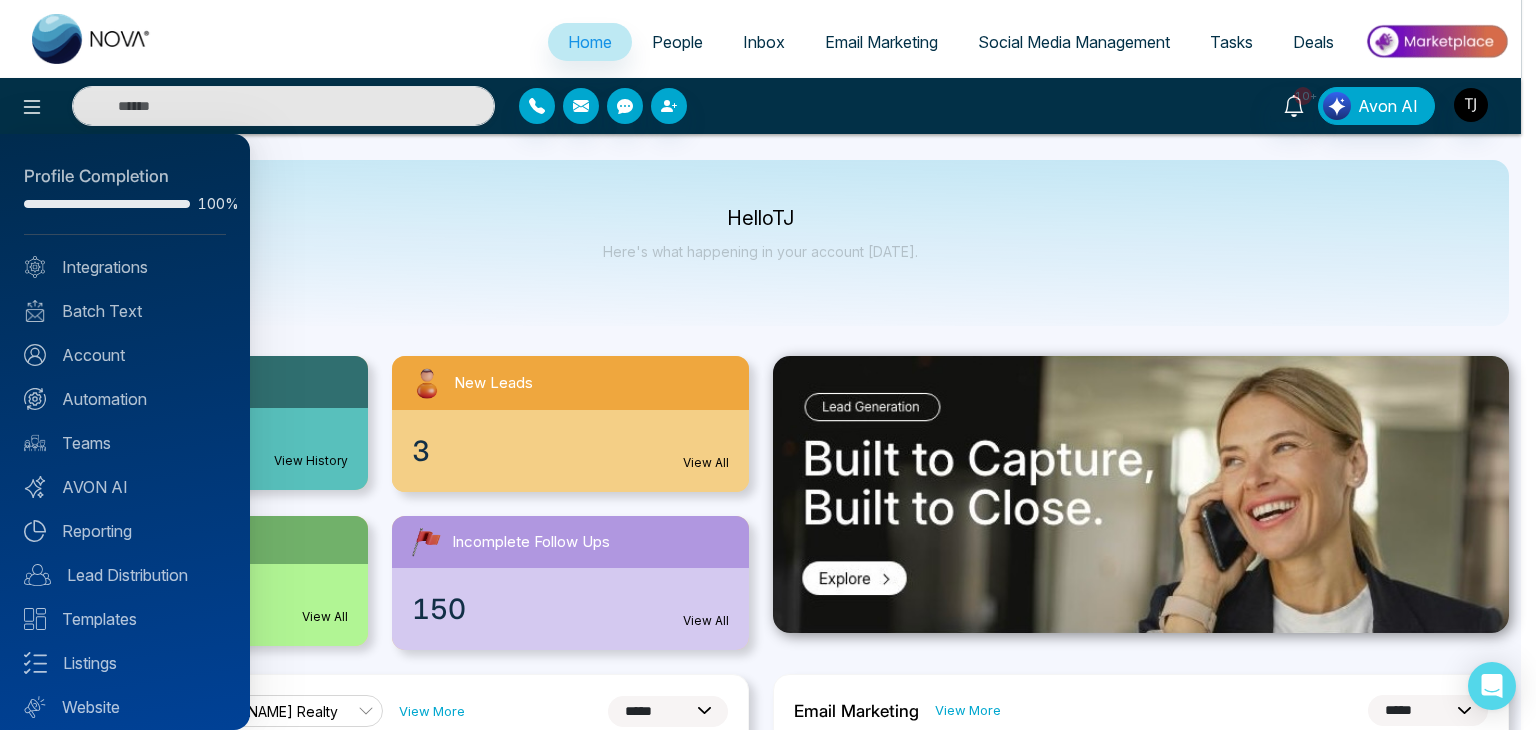 drag, startPoint x: 406, startPoint y: 274, endPoint x: 484, endPoint y: 153, distance: 143.9618 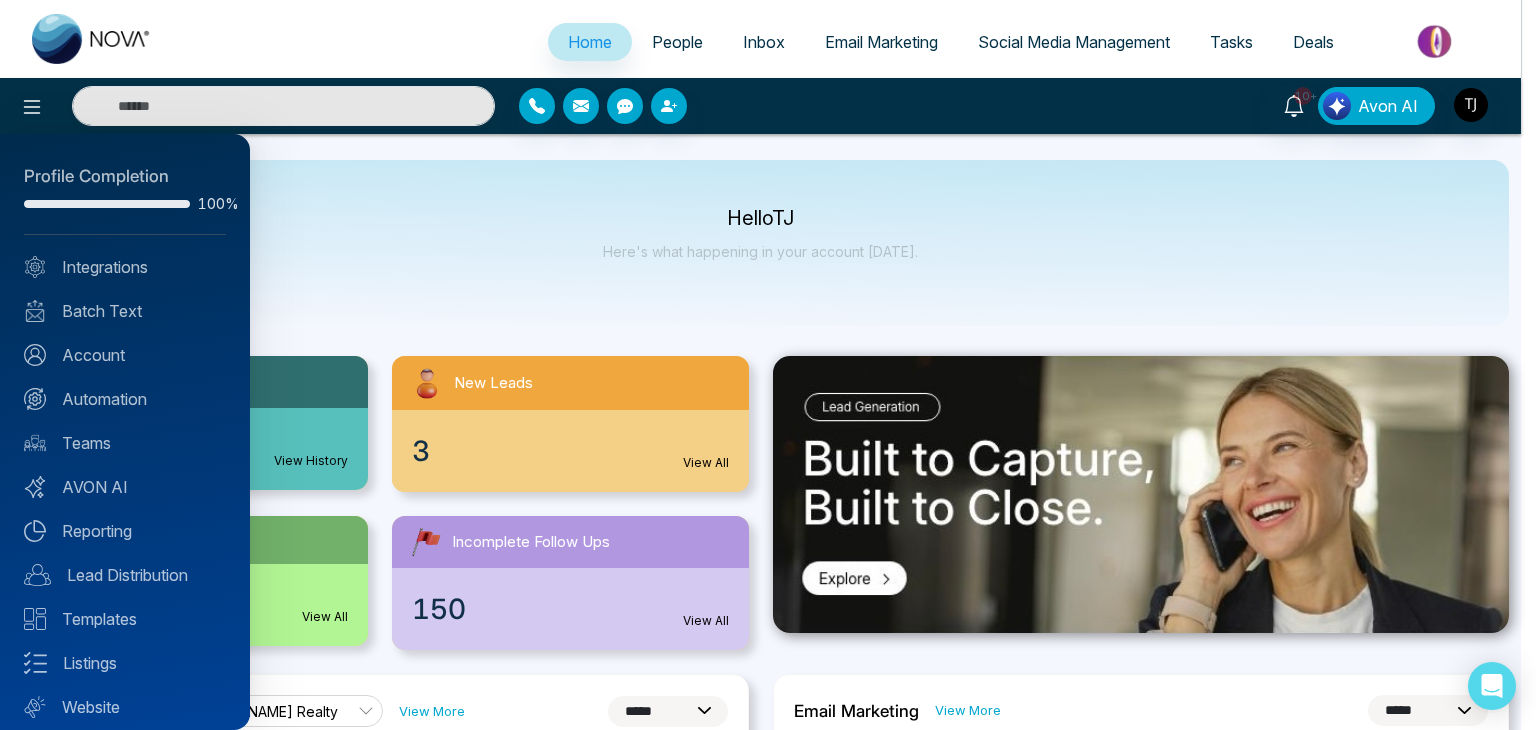 click at bounding box center [768, 365] 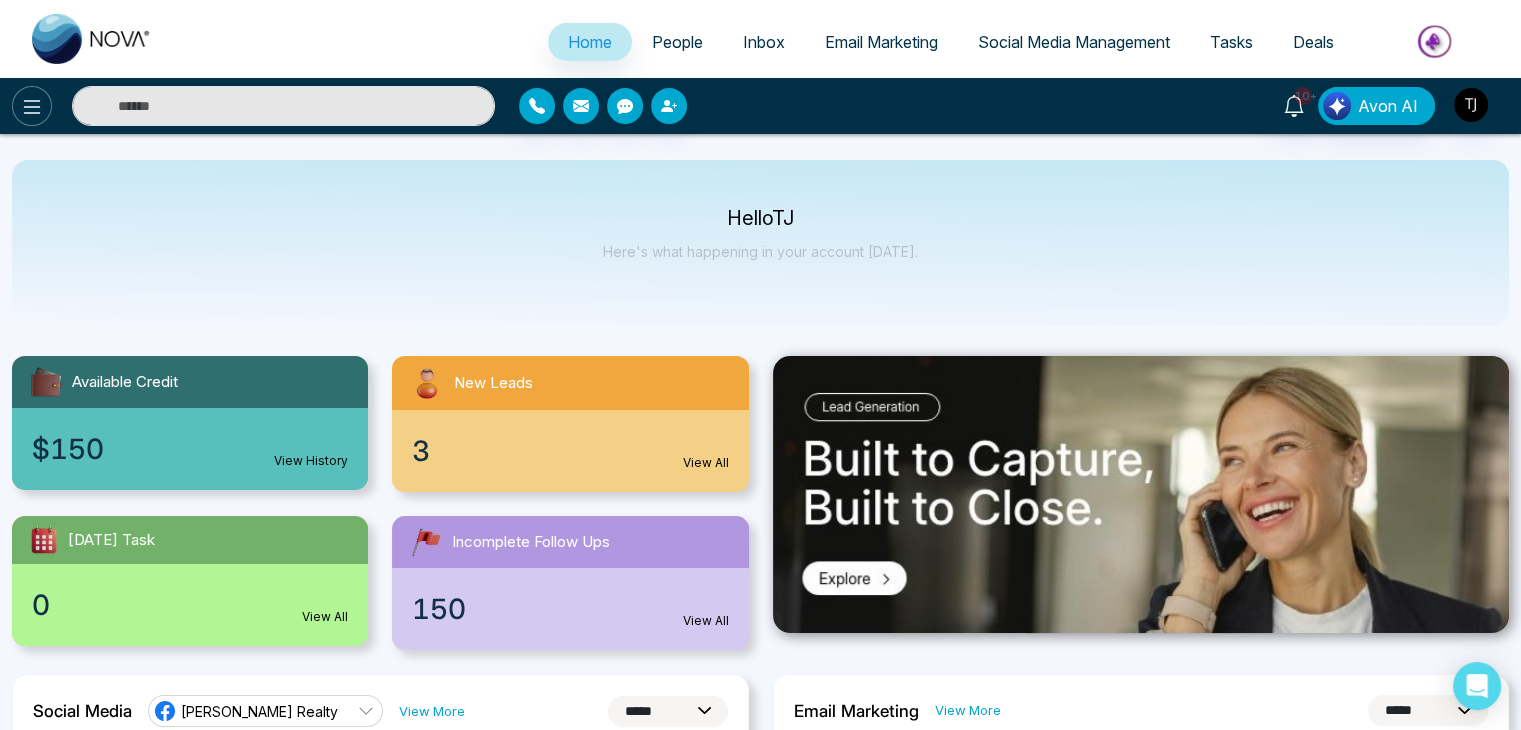 click at bounding box center [32, 106] 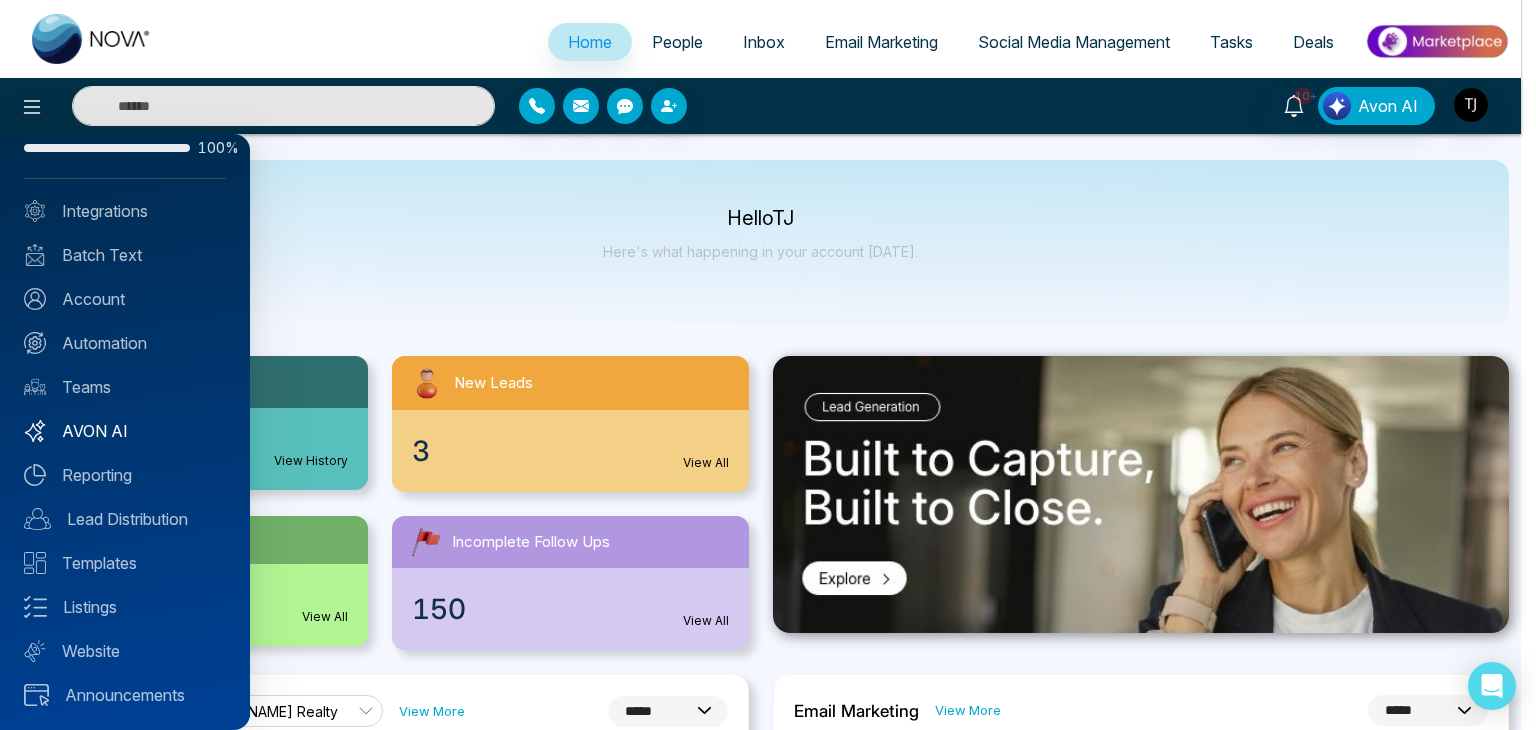 scroll, scrollTop: 0, scrollLeft: 0, axis: both 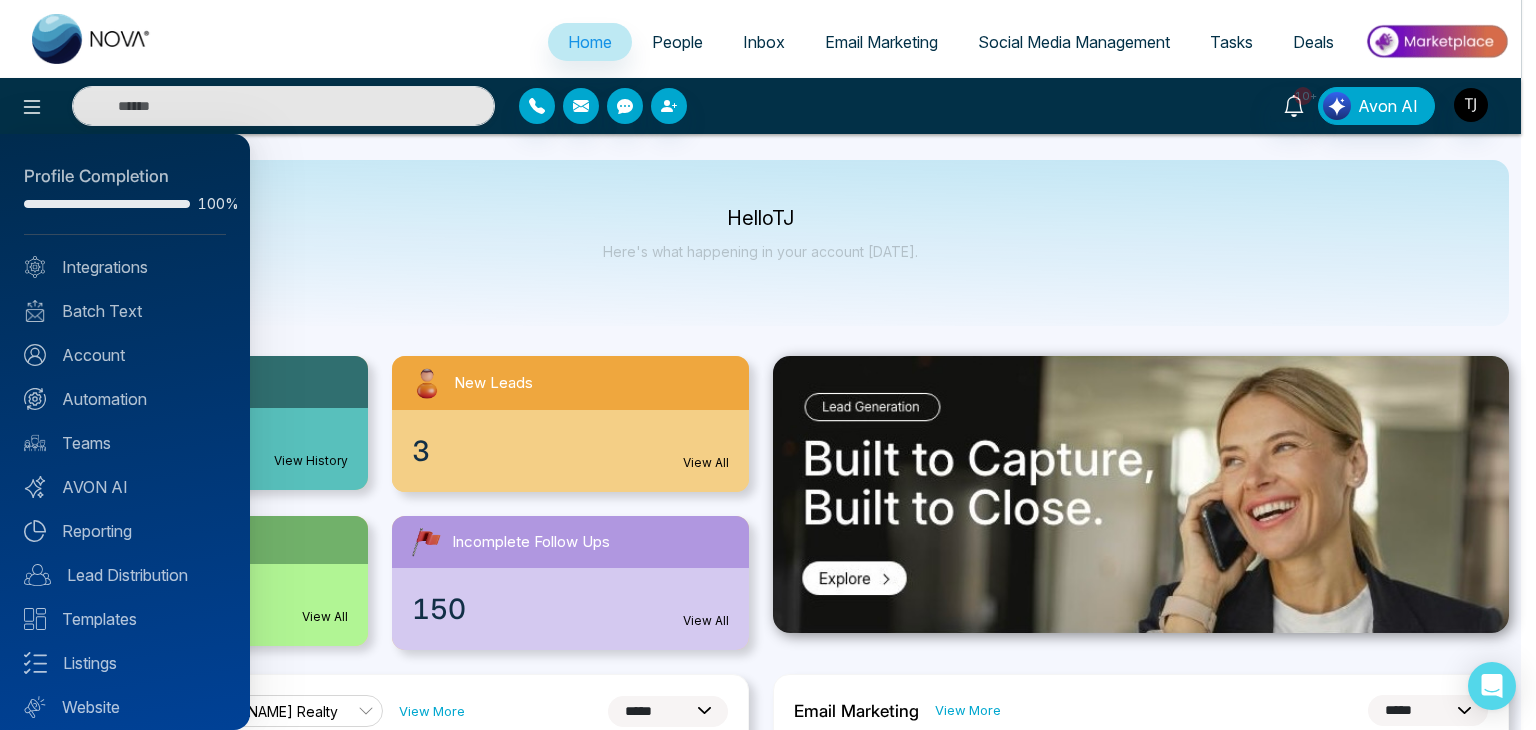 click at bounding box center [768, 365] 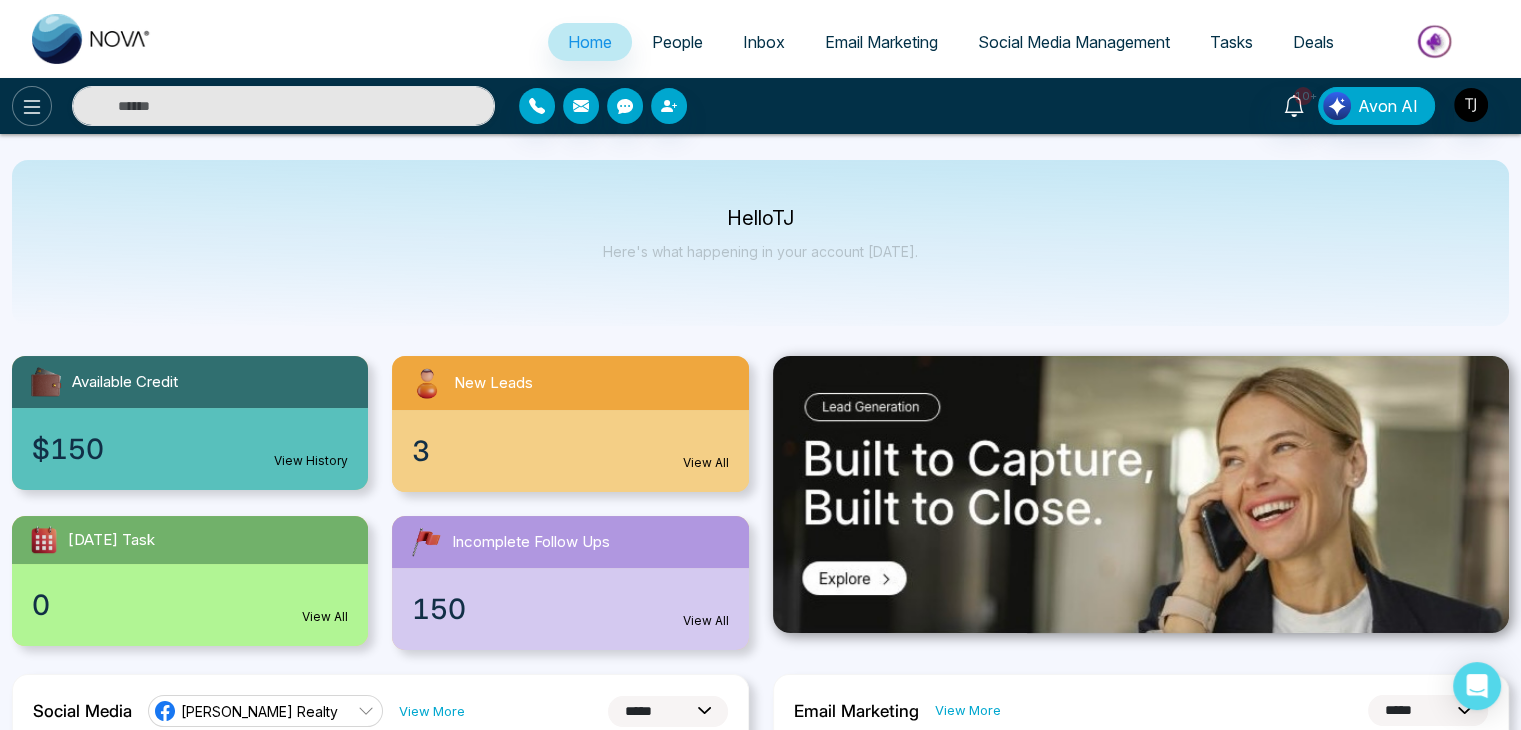 click at bounding box center (32, 106) 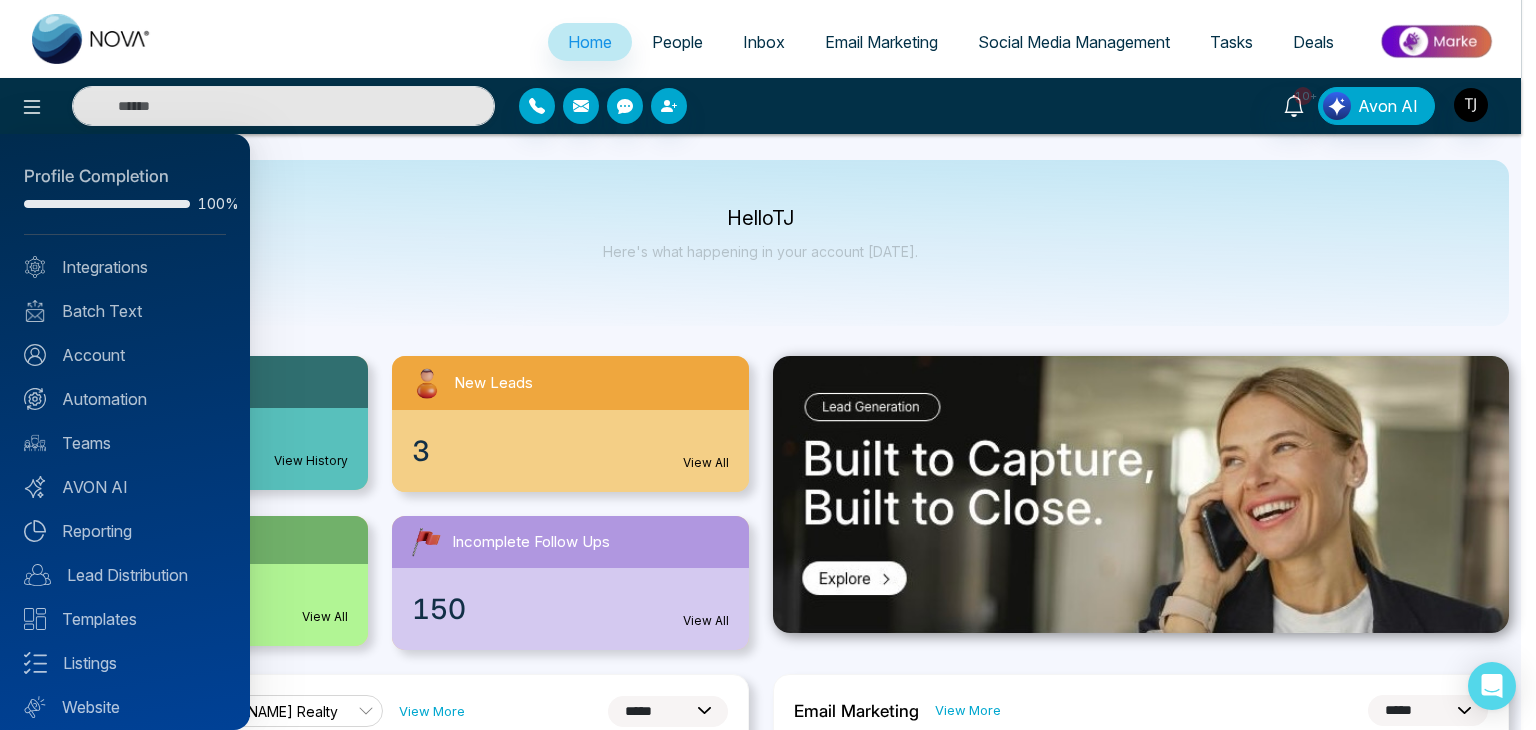 scroll, scrollTop: 56, scrollLeft: 0, axis: vertical 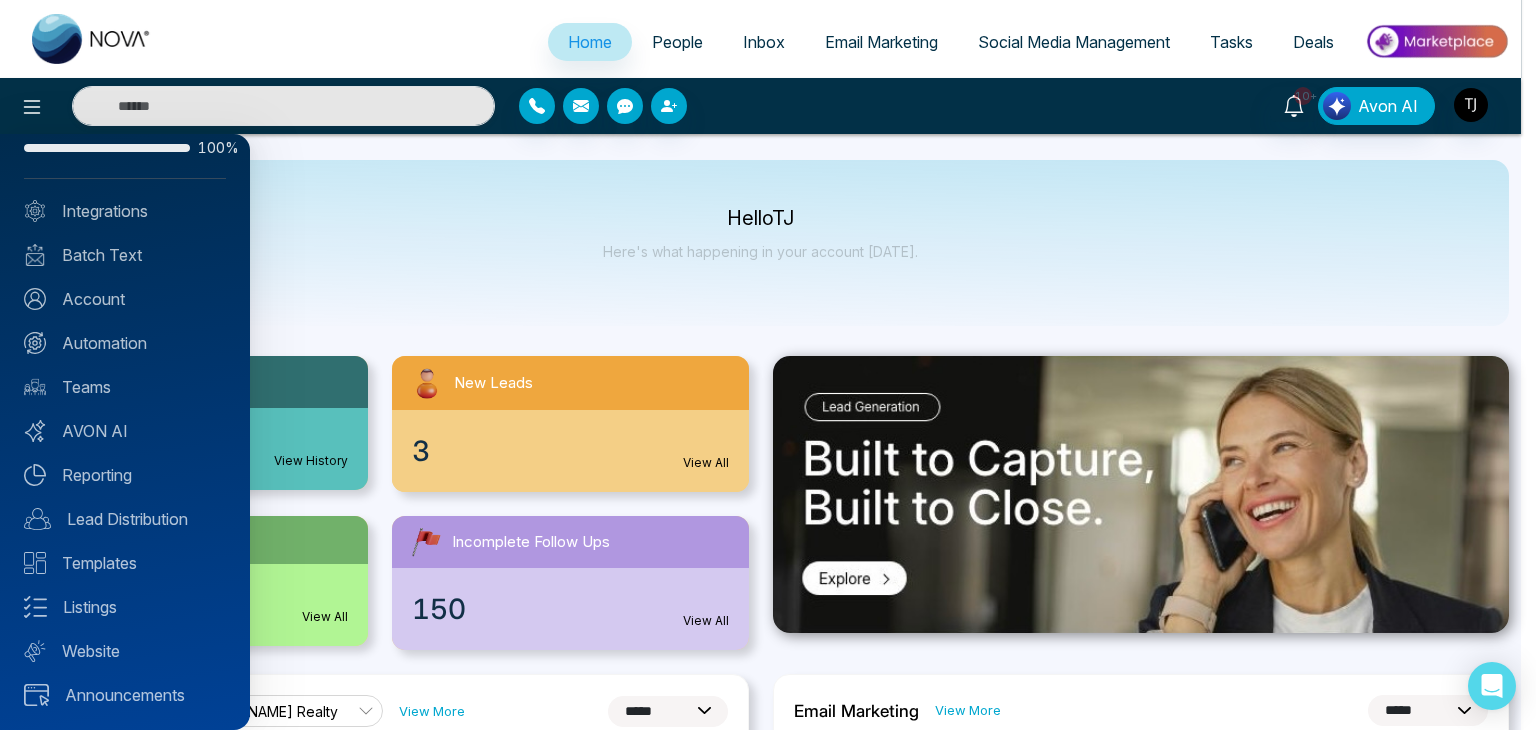 click at bounding box center (768, 365) 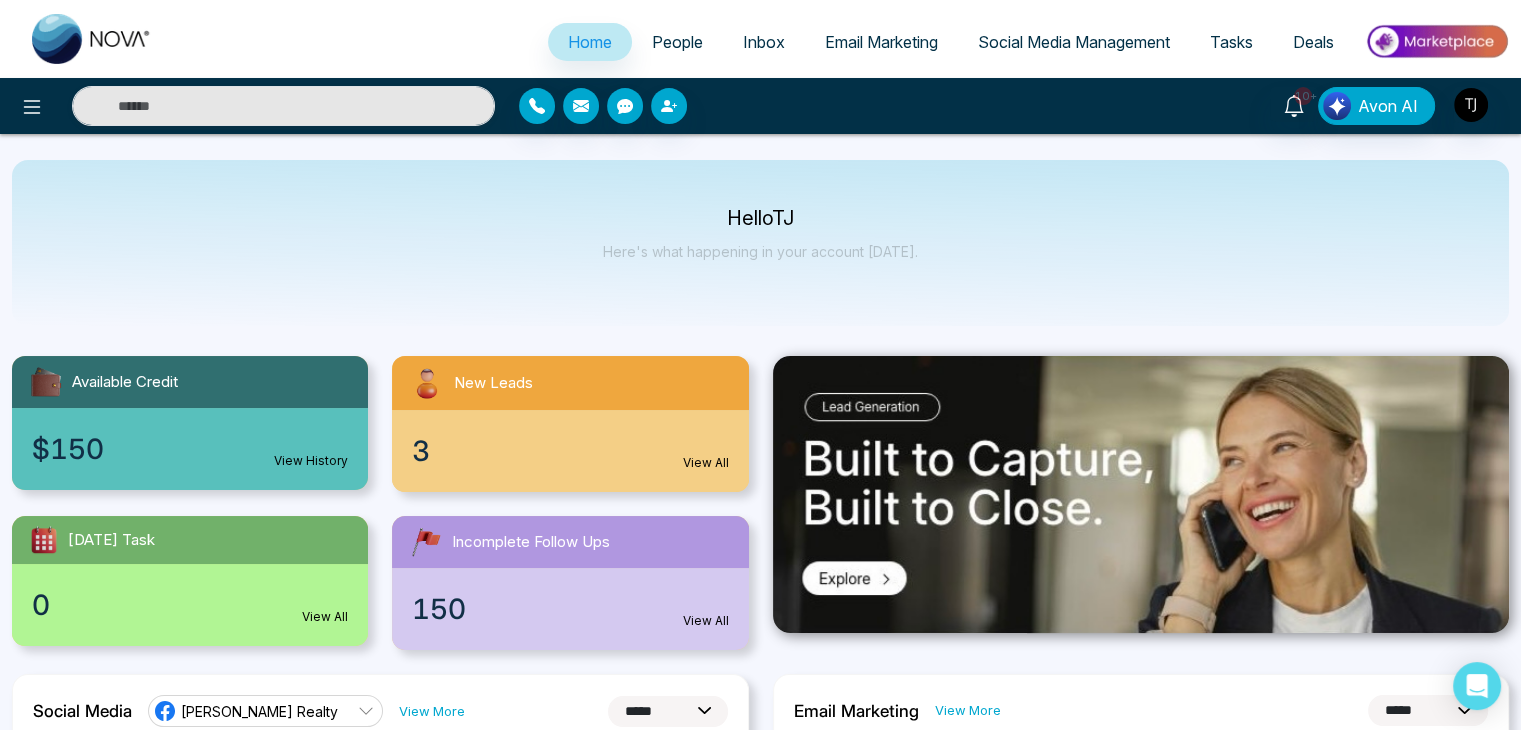 click at bounding box center (253, 106) 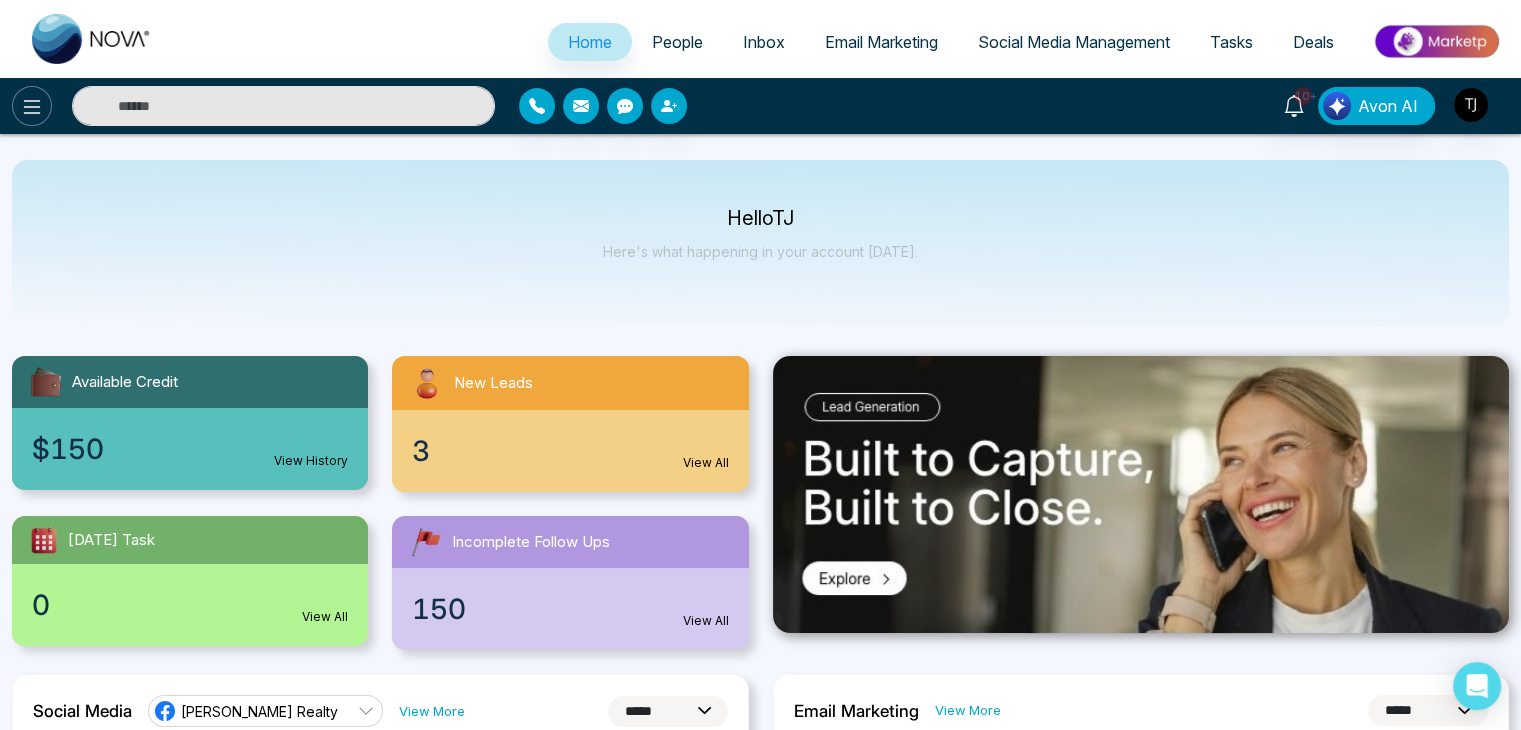 click 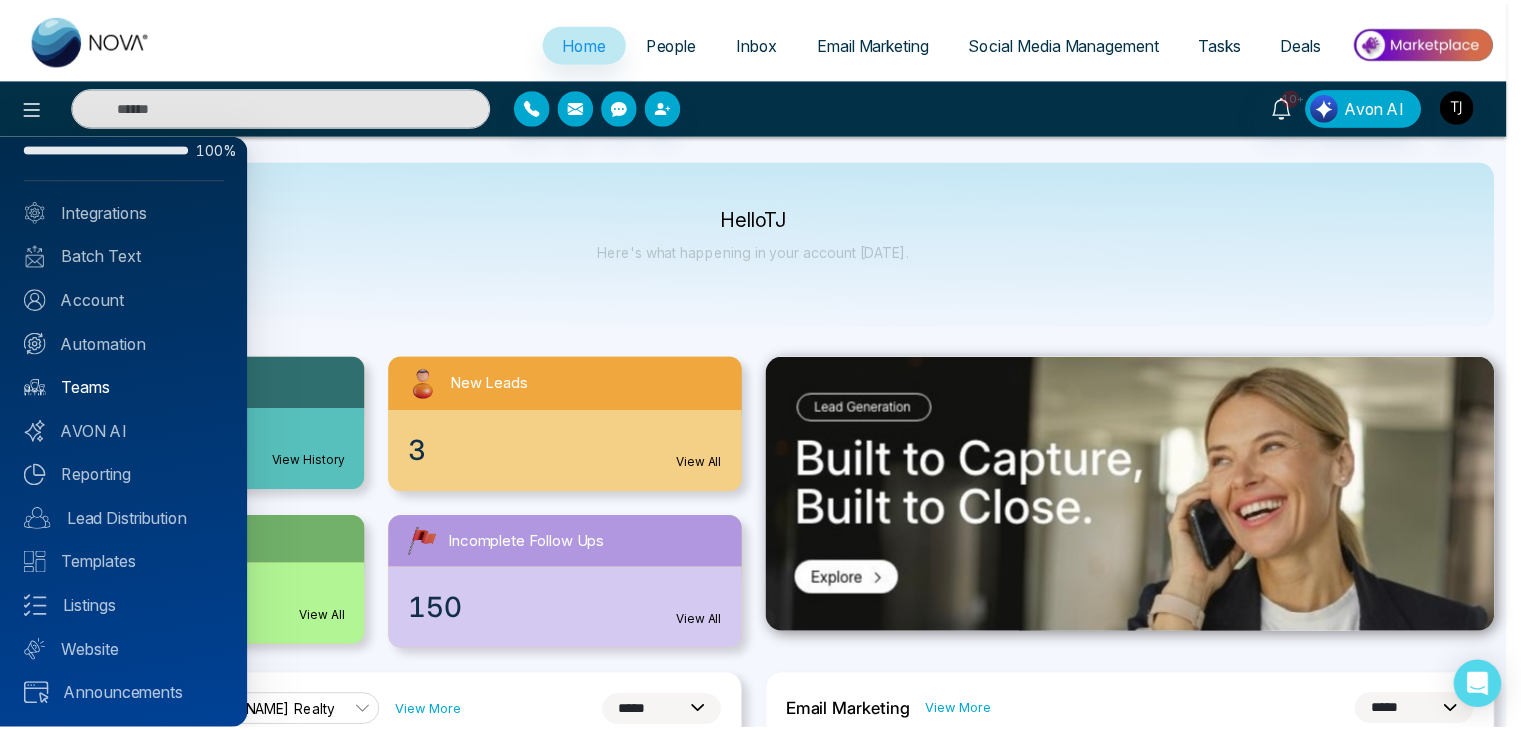 scroll, scrollTop: 0, scrollLeft: 0, axis: both 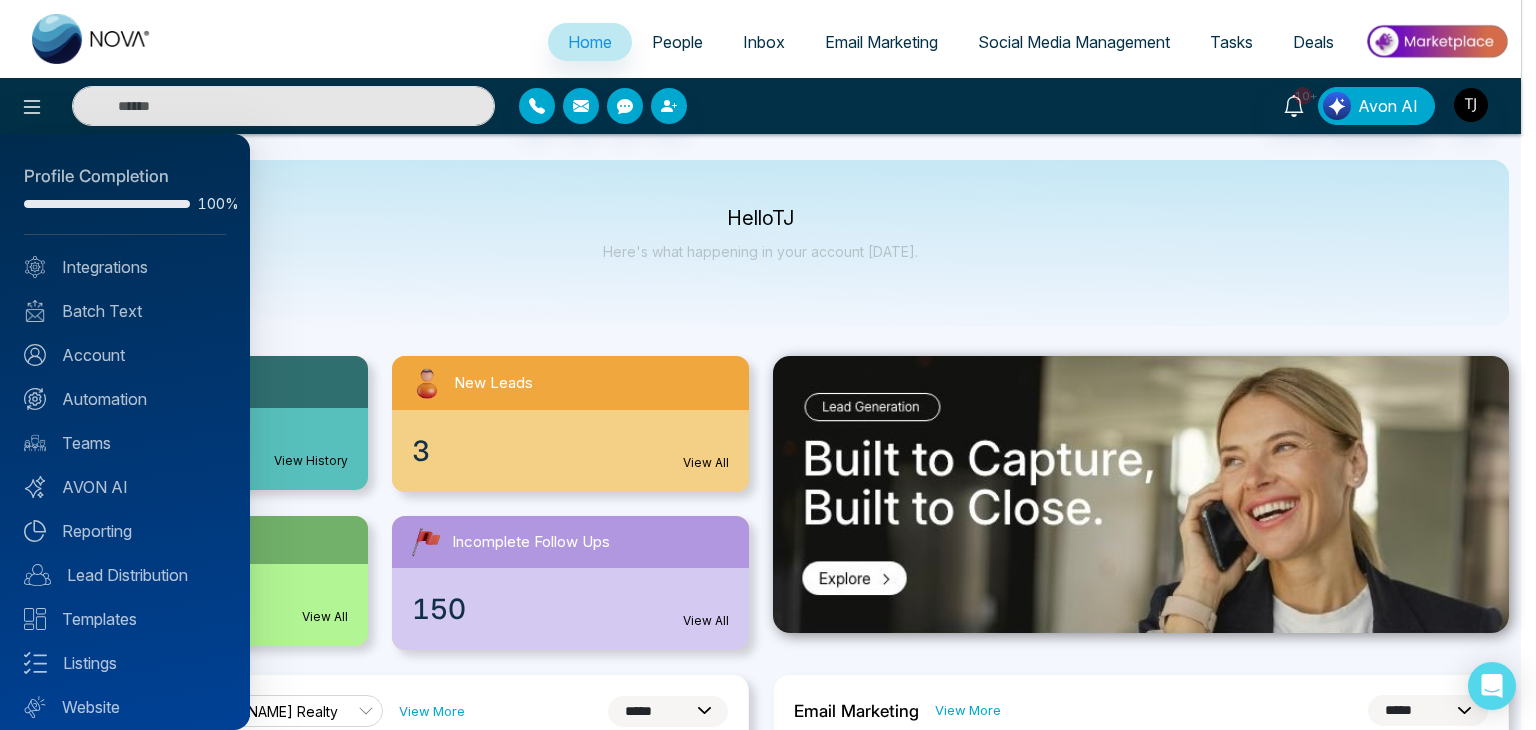 click at bounding box center [768, 365] 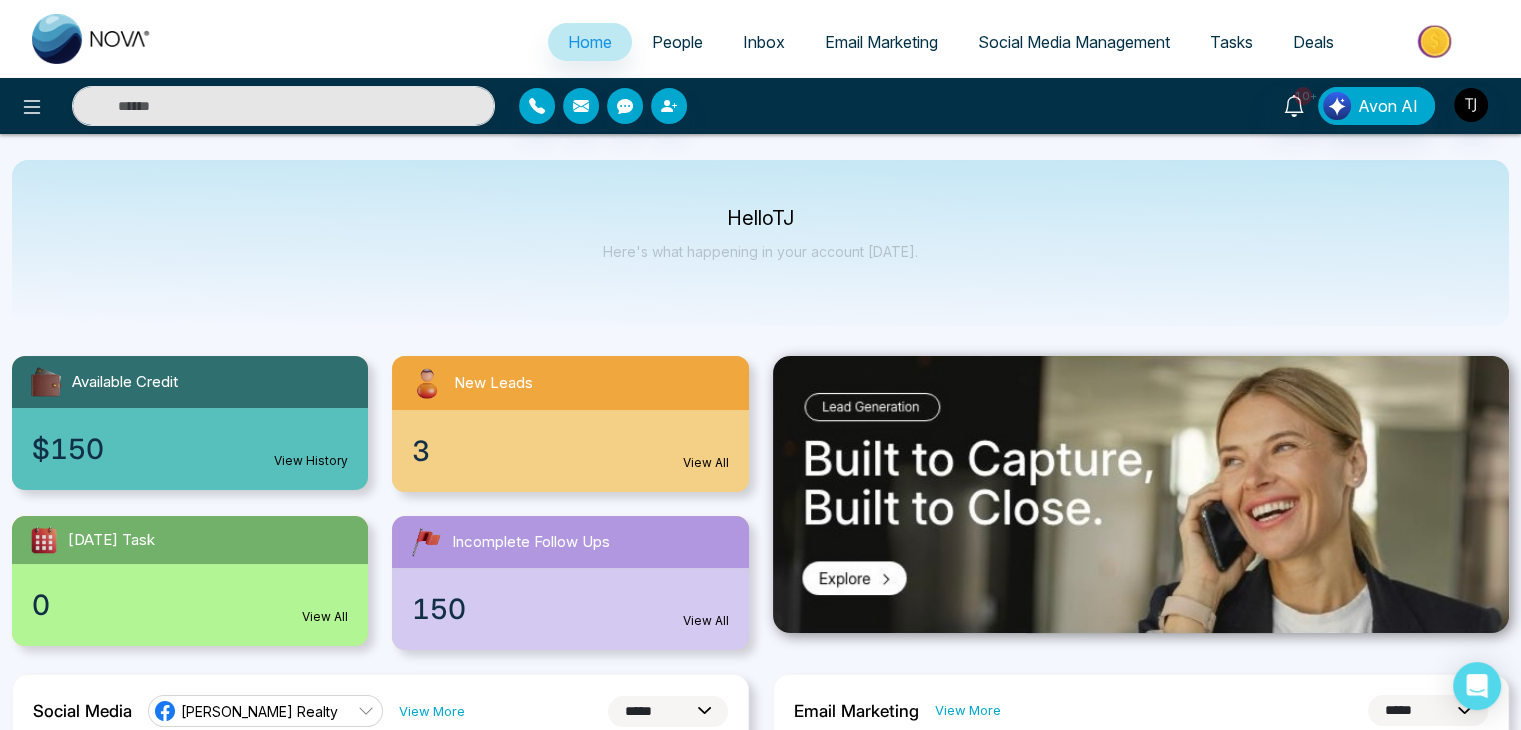 click on "People" at bounding box center [677, 42] 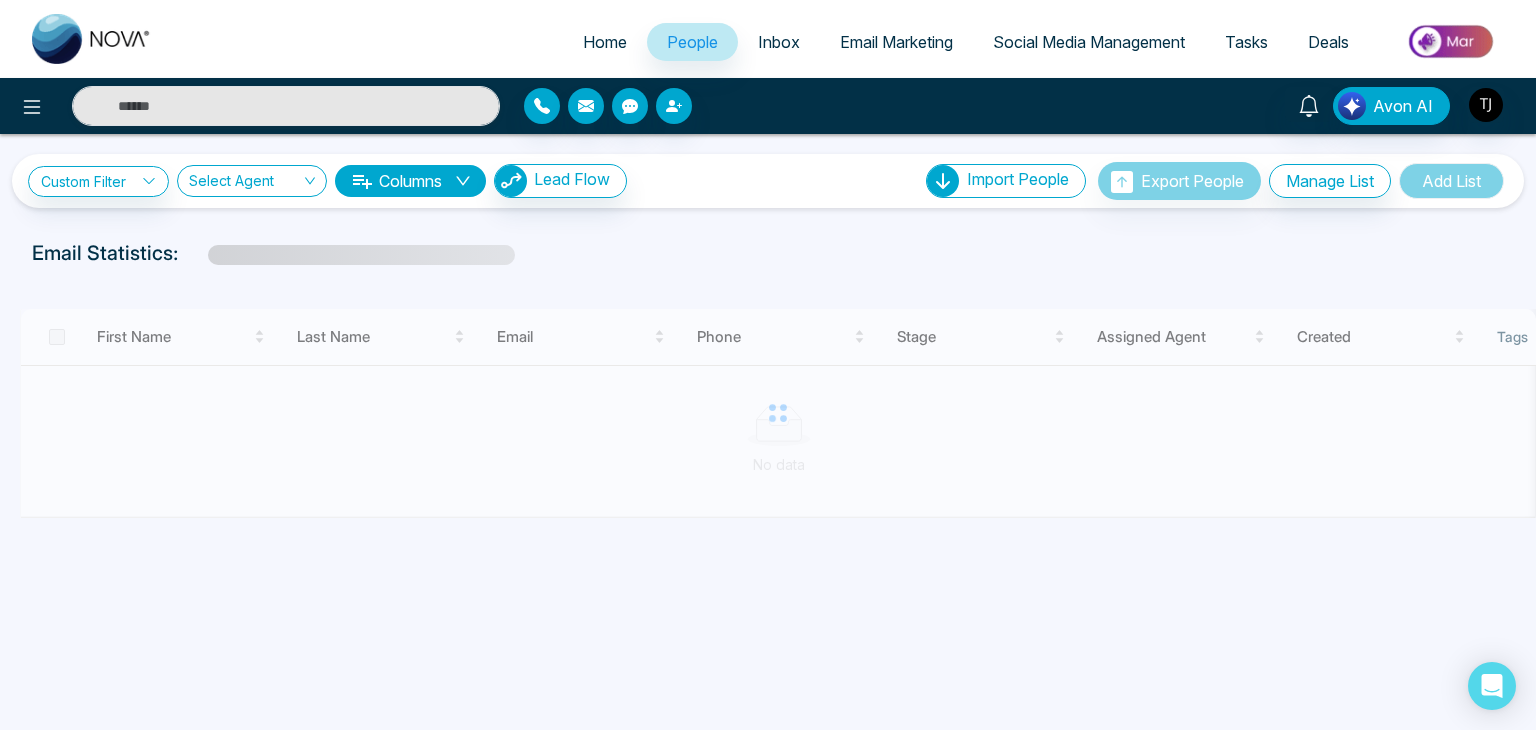 click on "Inbox" at bounding box center (779, 42) 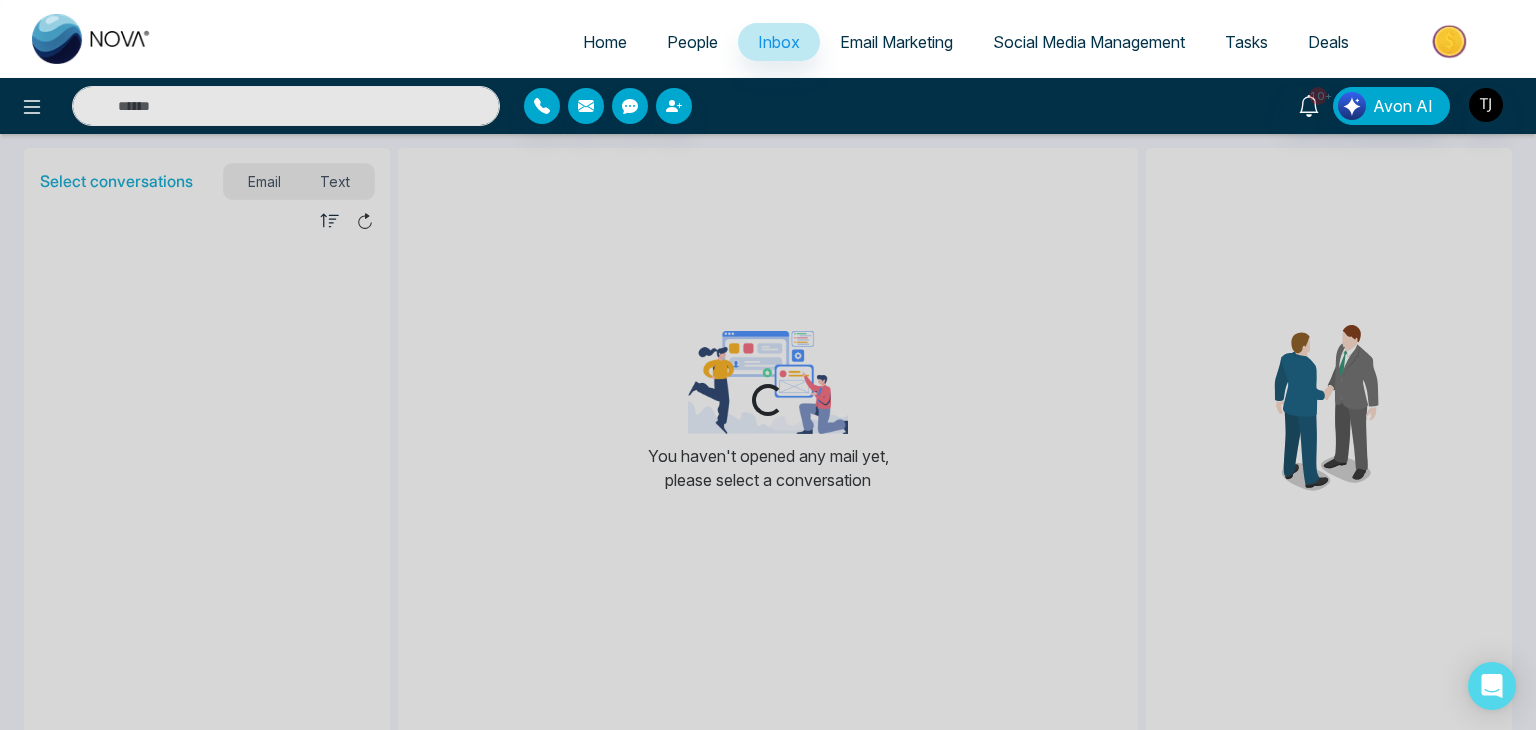 click on "Email Marketing" at bounding box center [896, 42] 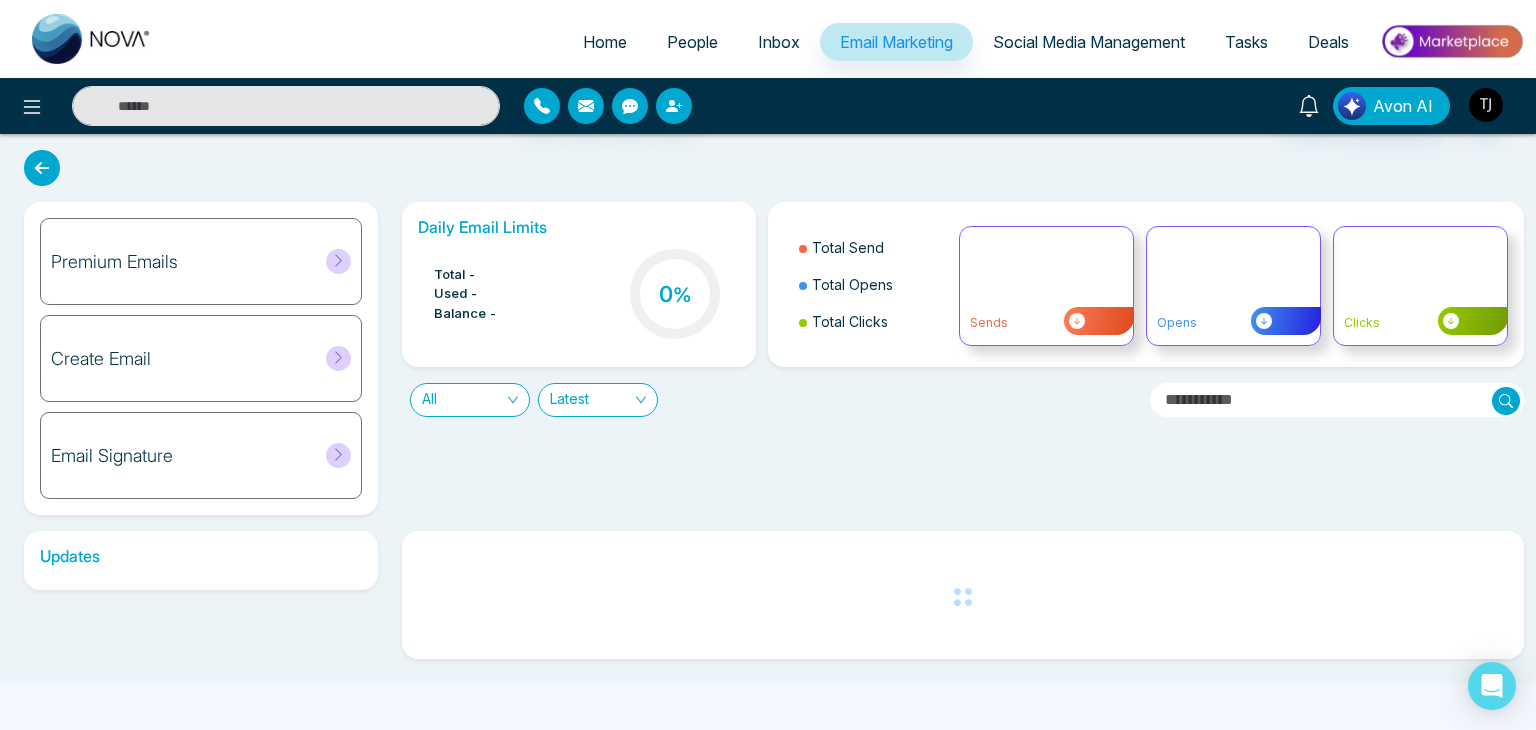 click on "Social Media Management" at bounding box center [1089, 42] 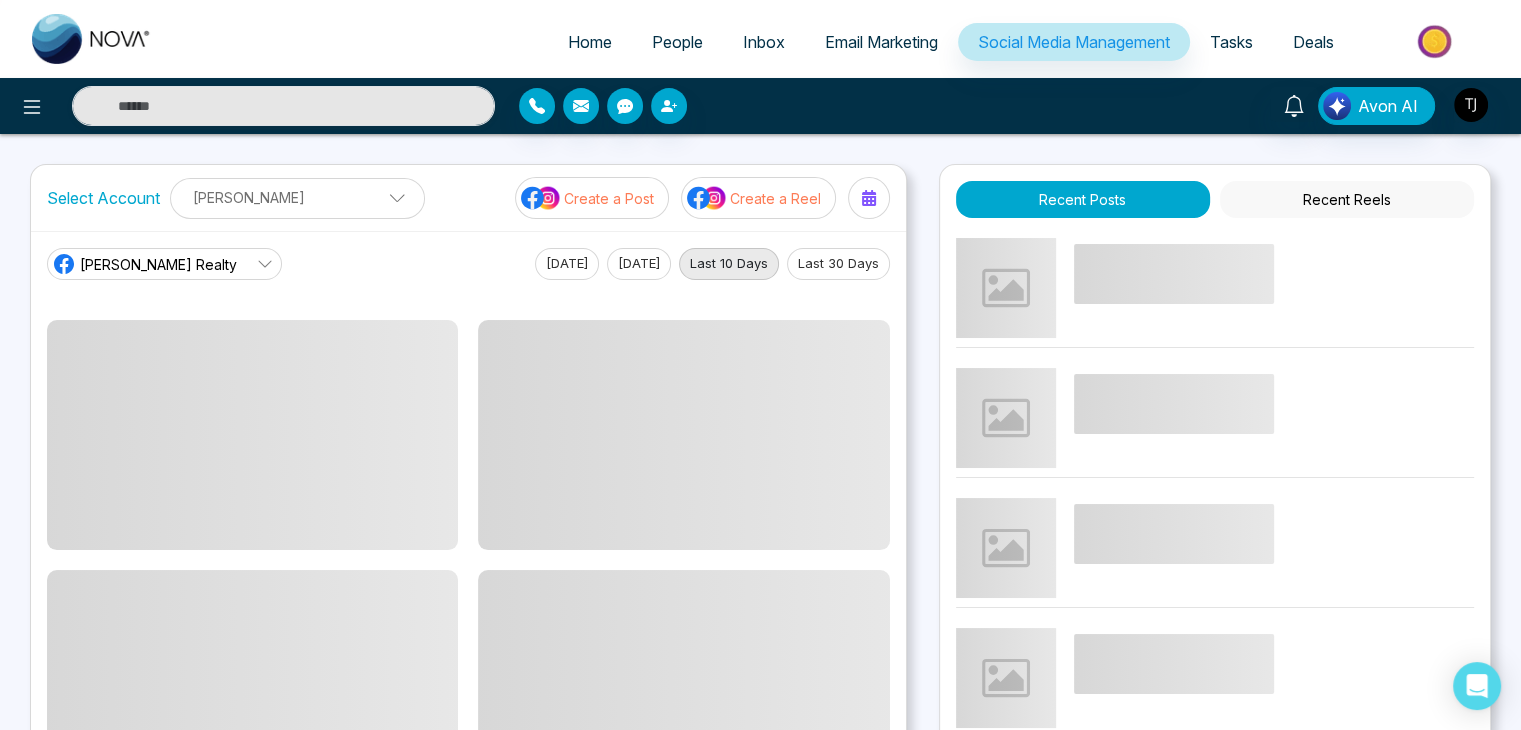 click on "Tasks" at bounding box center [1231, 42] 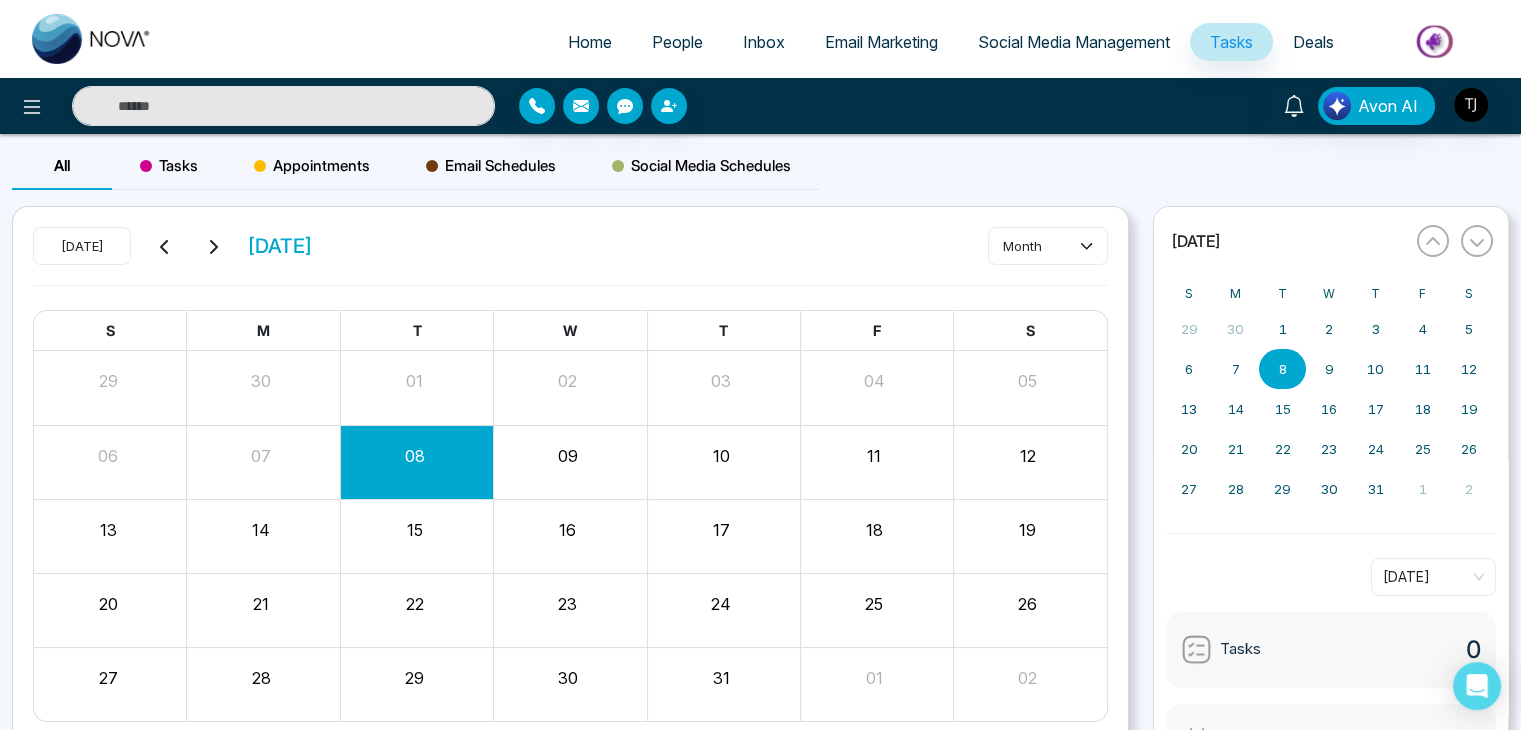 click on "Deals" at bounding box center [1313, 42] 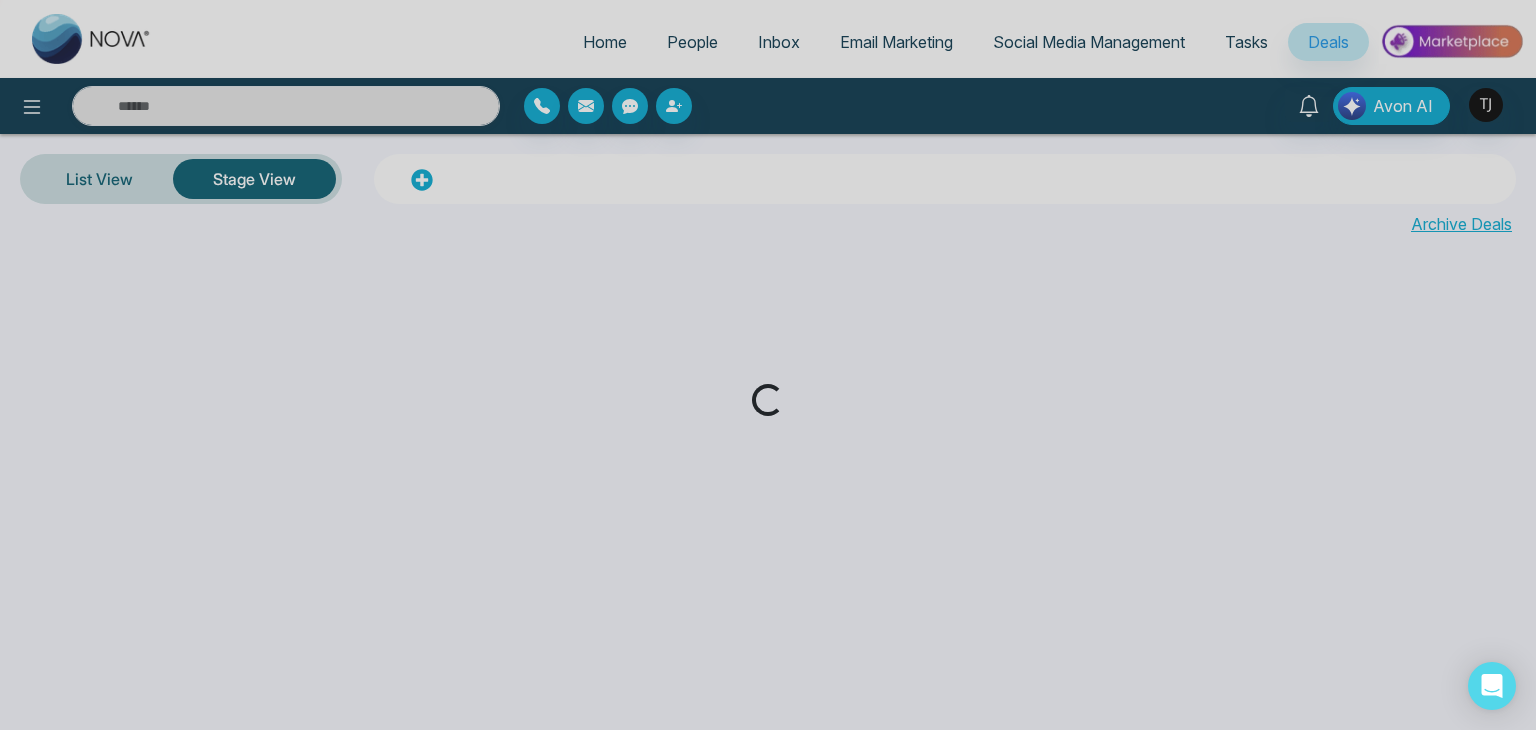 click on "Loading..." at bounding box center (768, 365) 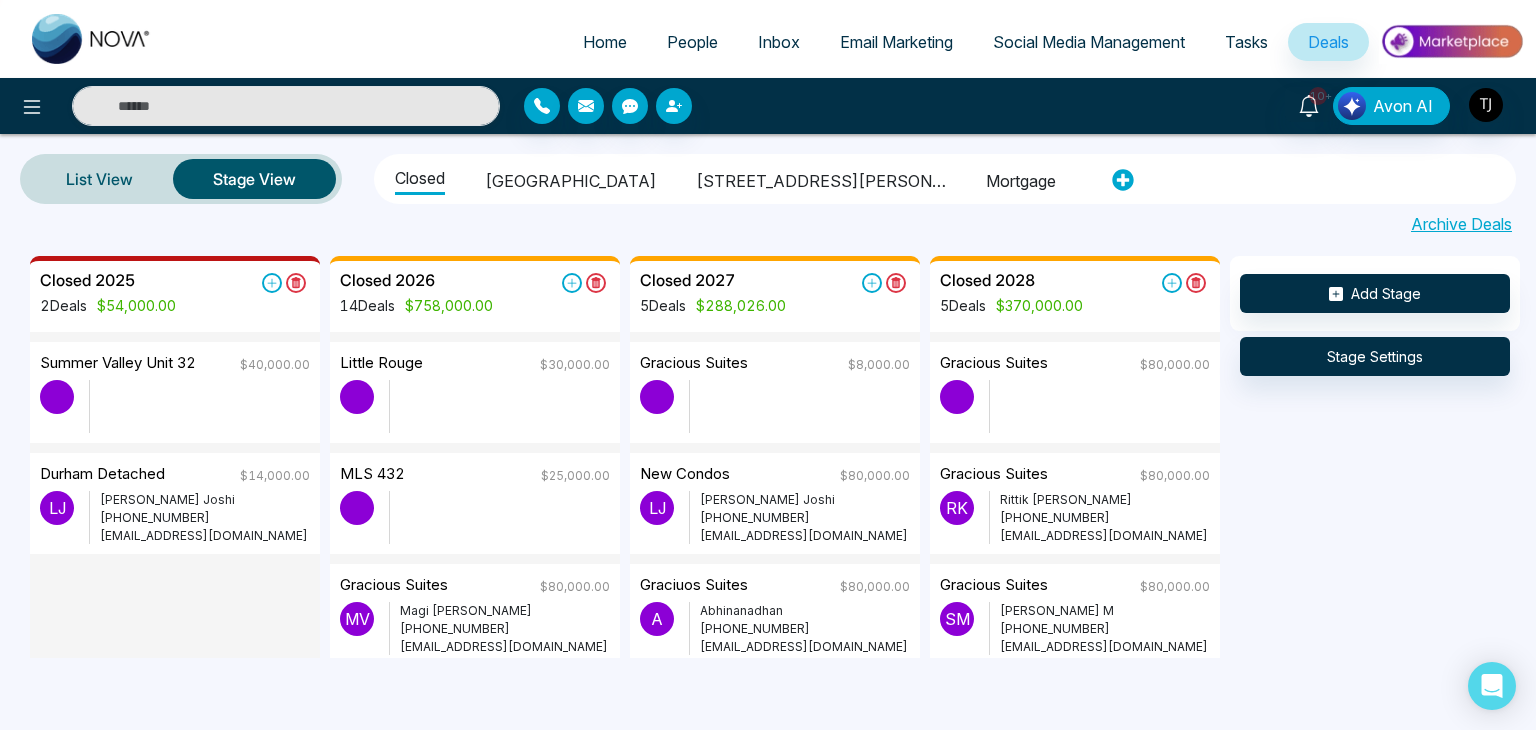 click on "Home" at bounding box center (605, 42) 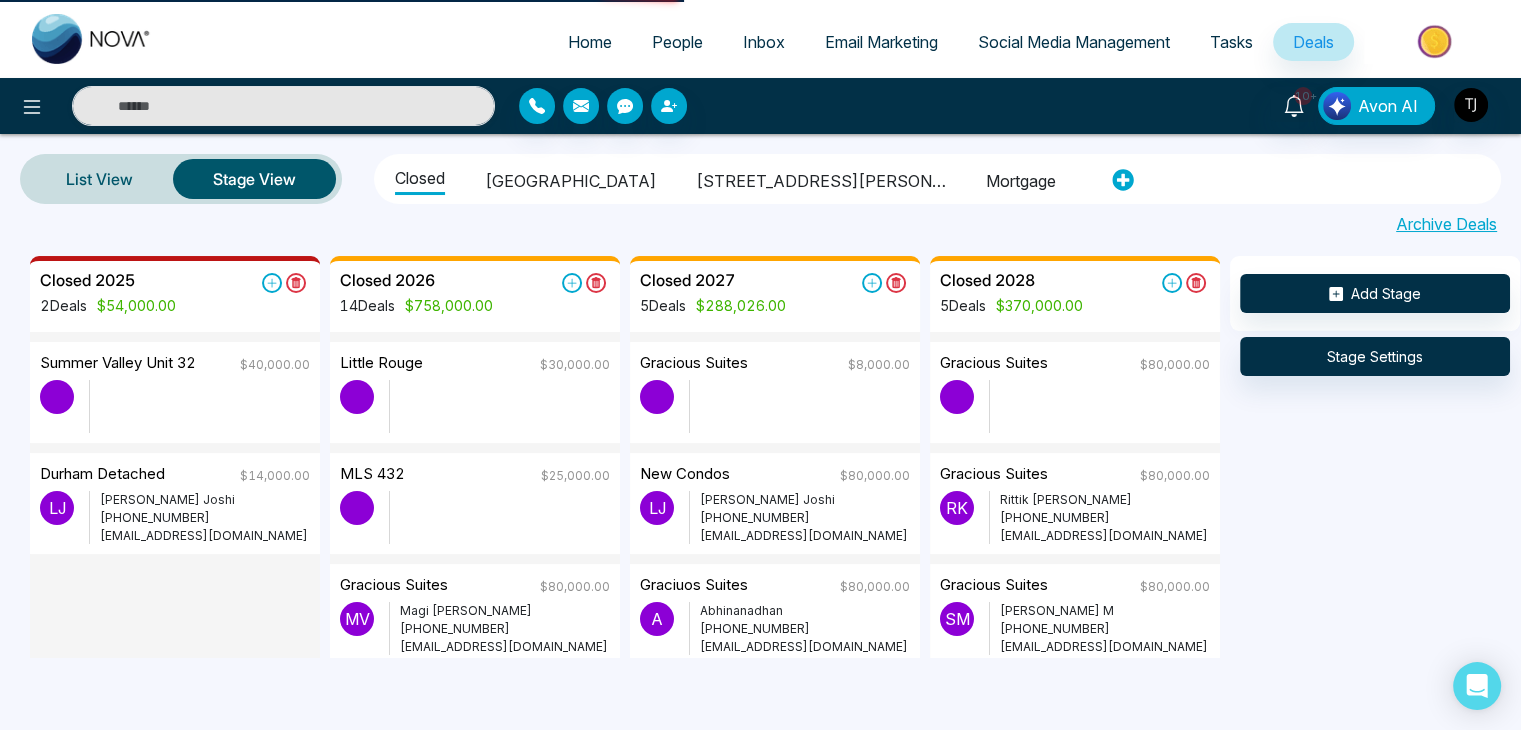 select on "*" 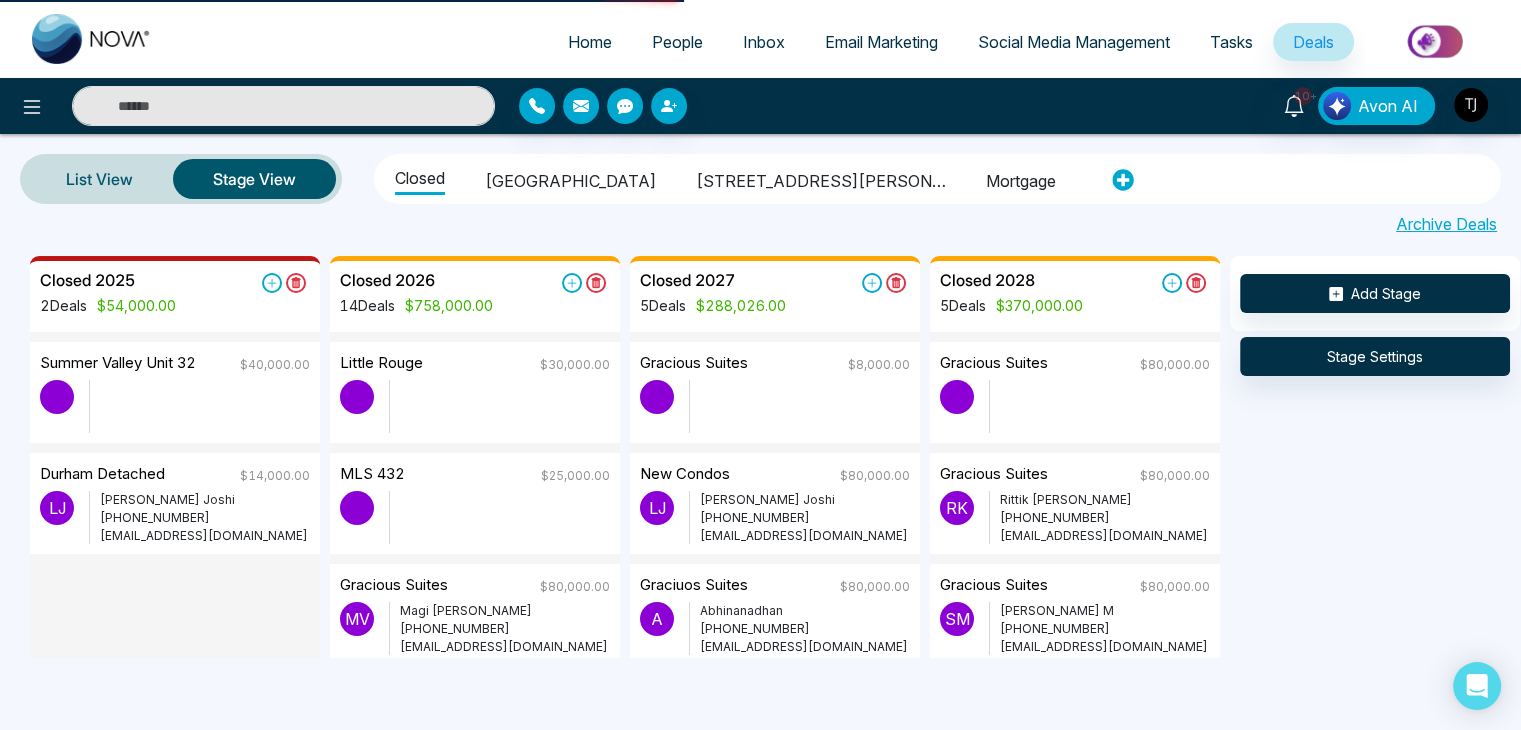 select on "*" 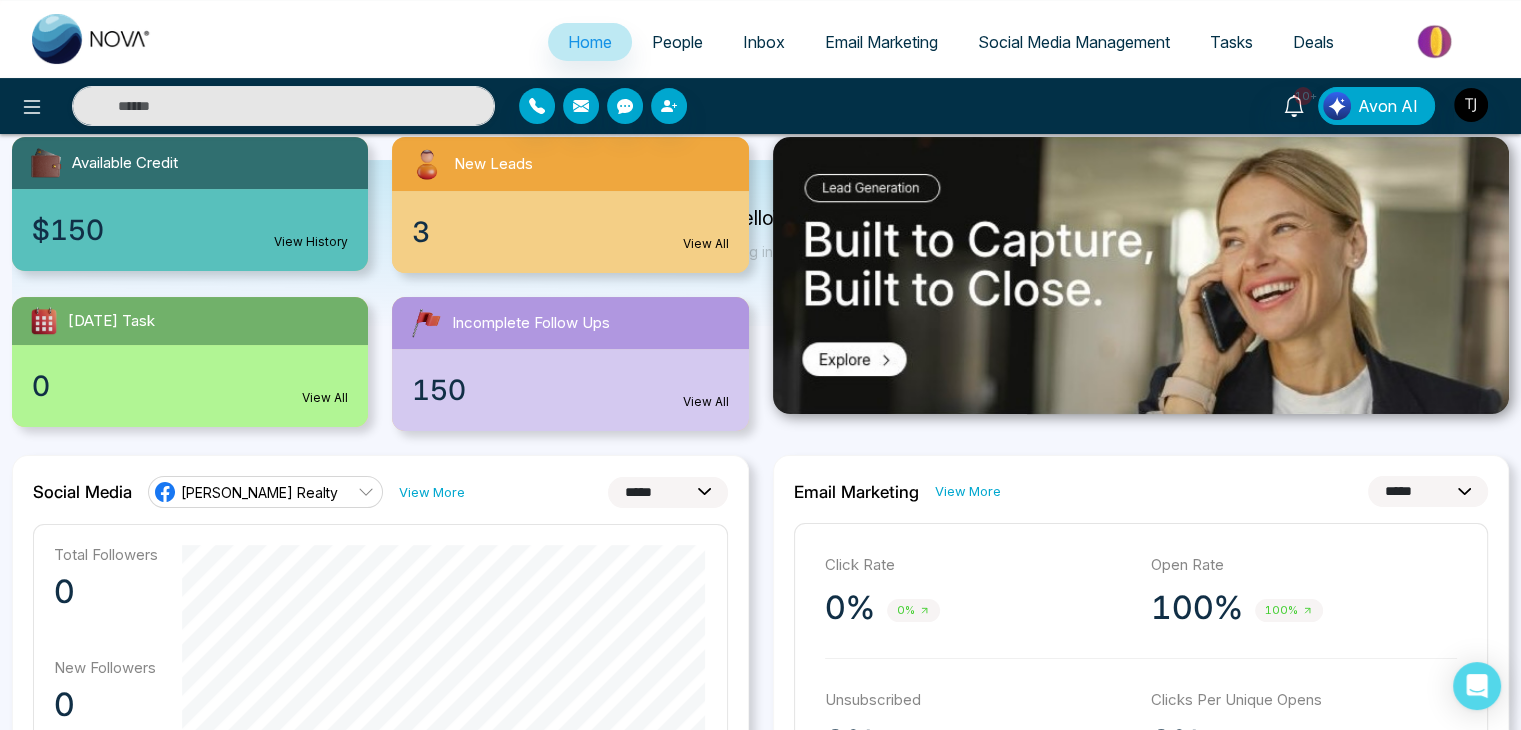 scroll, scrollTop: 0, scrollLeft: 0, axis: both 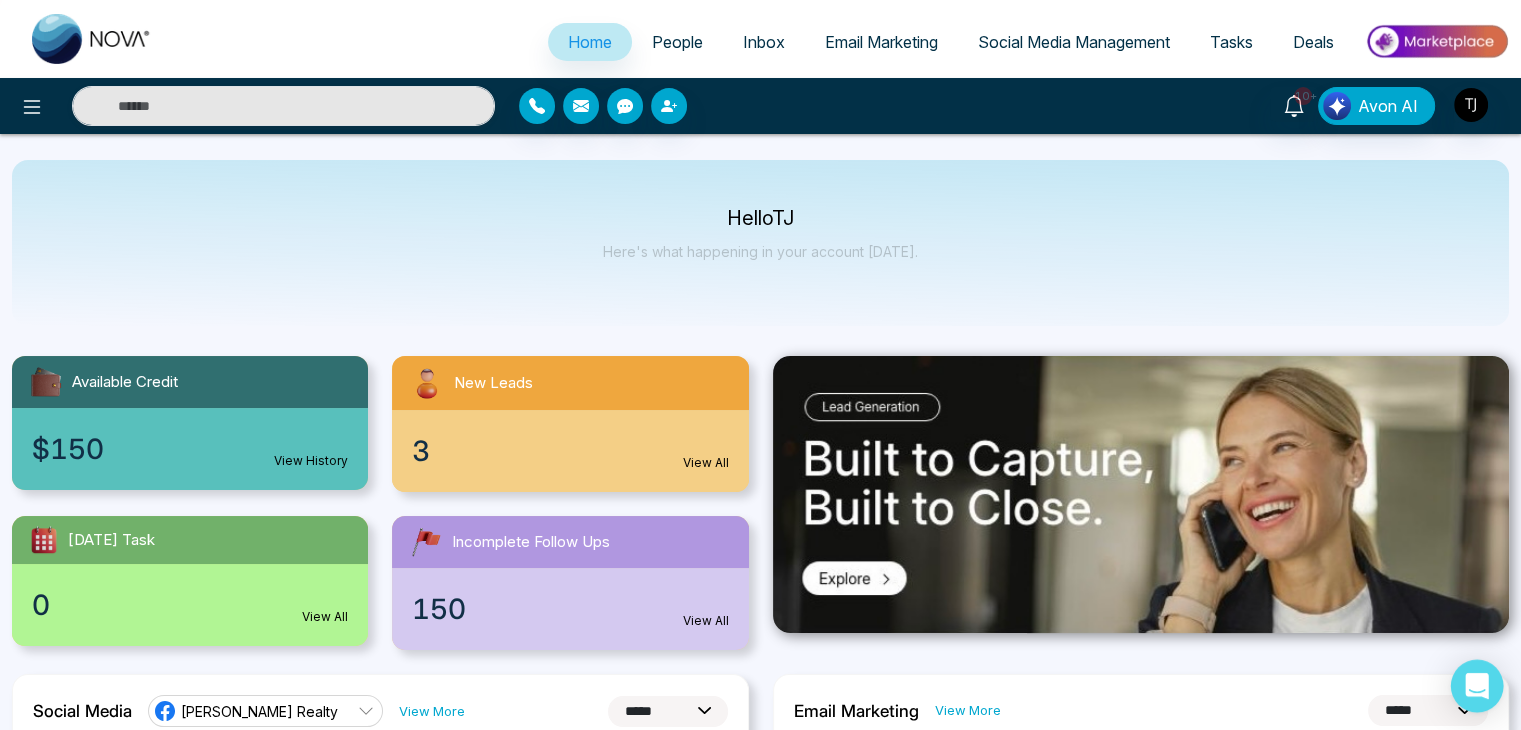 click 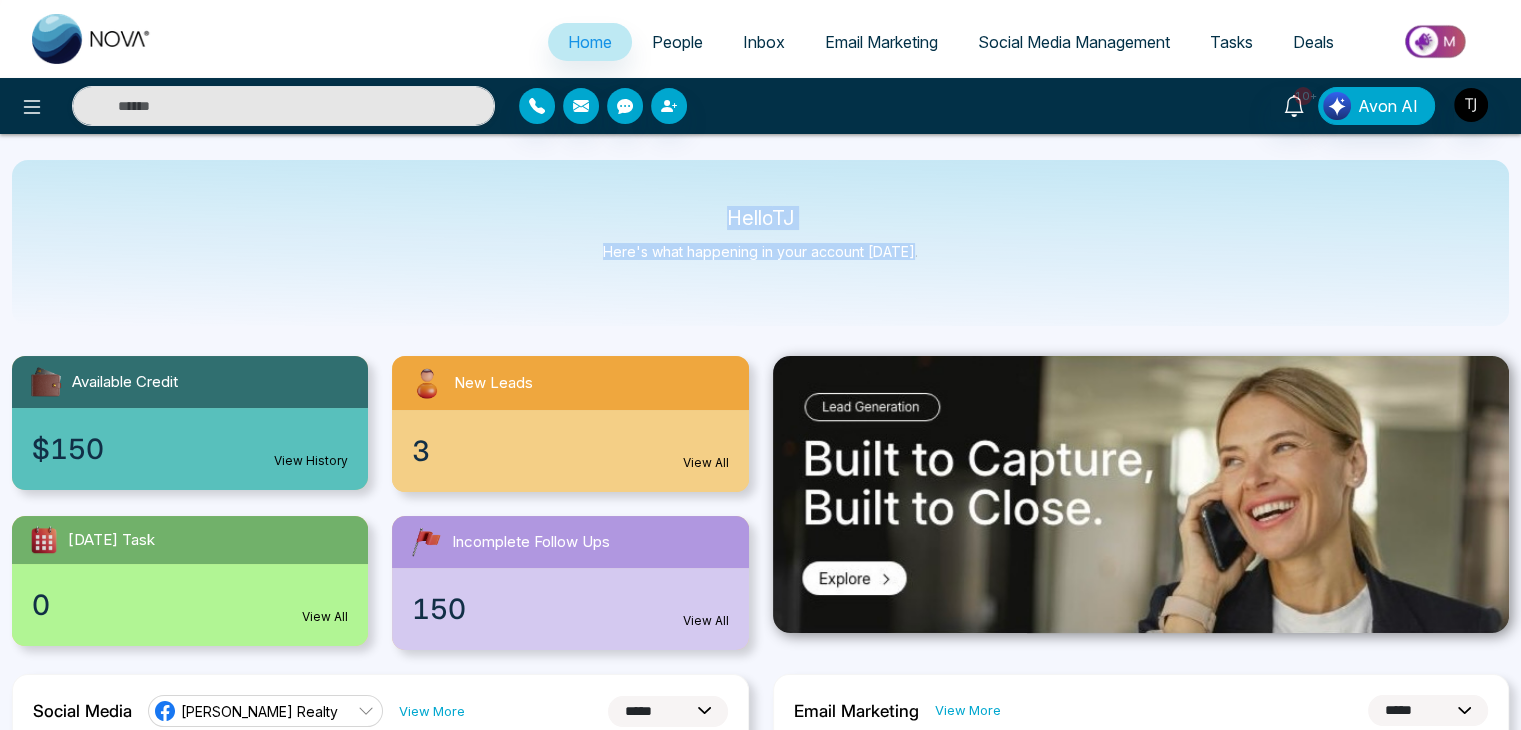 drag, startPoint x: 720, startPoint y: 224, endPoint x: 929, endPoint y: 323, distance: 231.26175 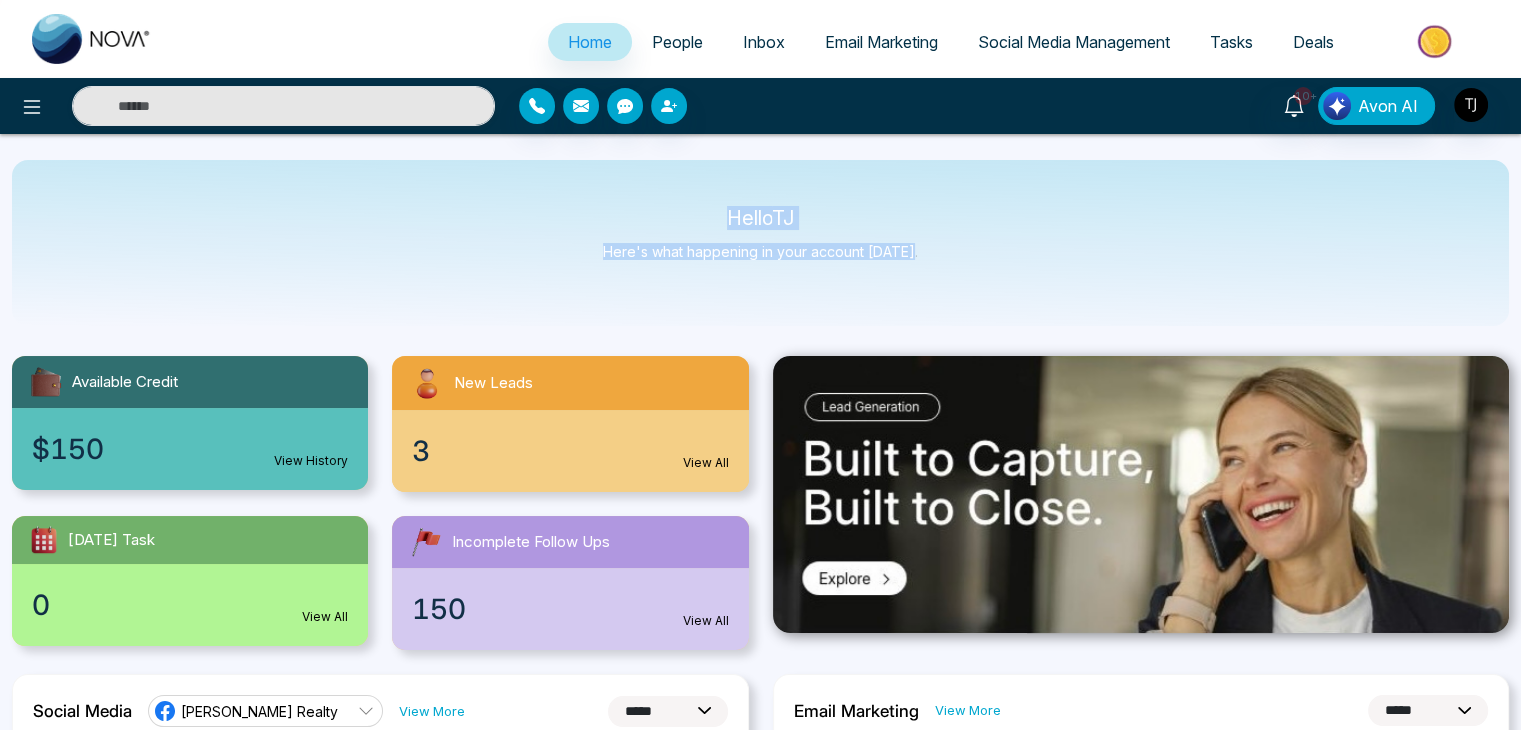click on "Hello  TJ Here's what happening in your account today." at bounding box center (760, 243) 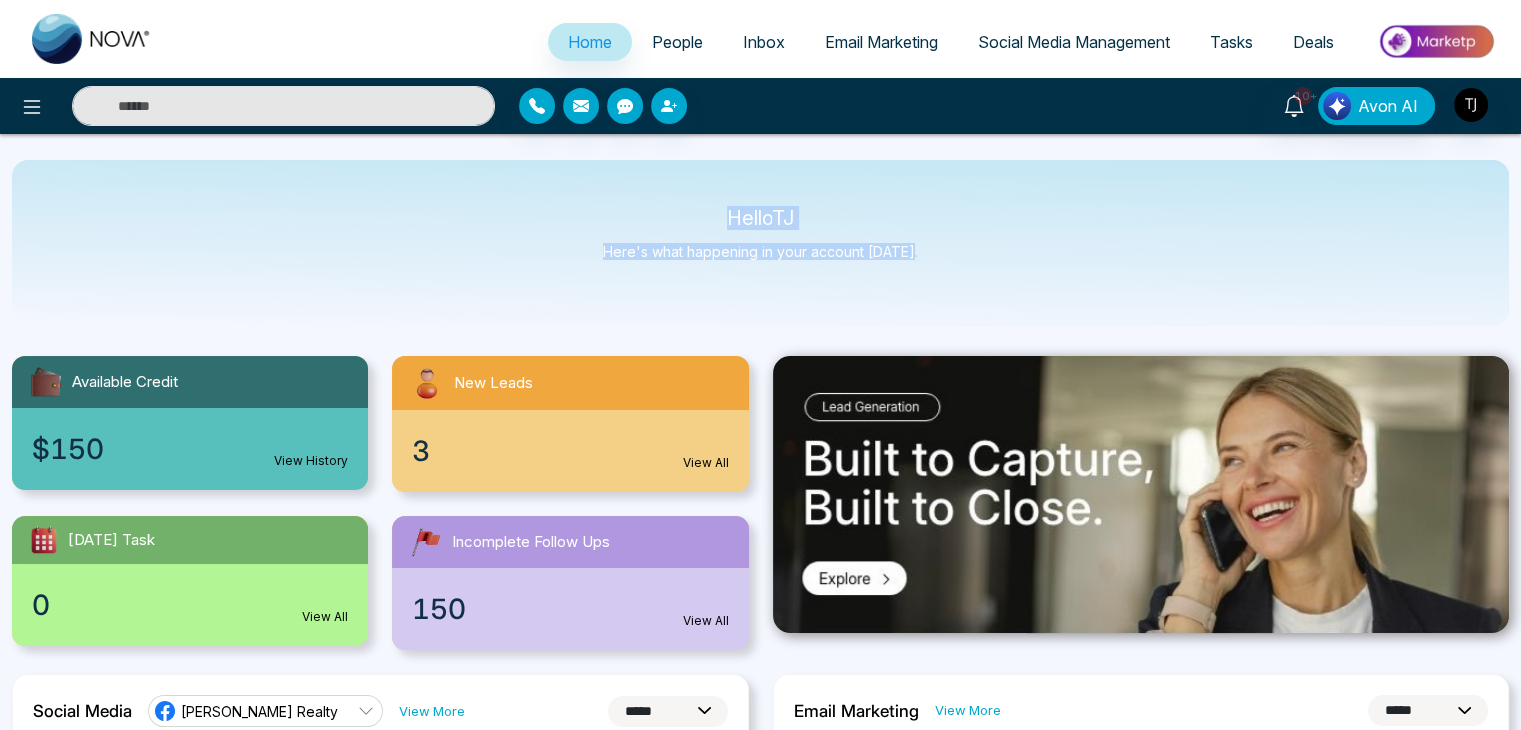 click on "Hello  TJ Here's what happening in your account today." at bounding box center [760, 243] 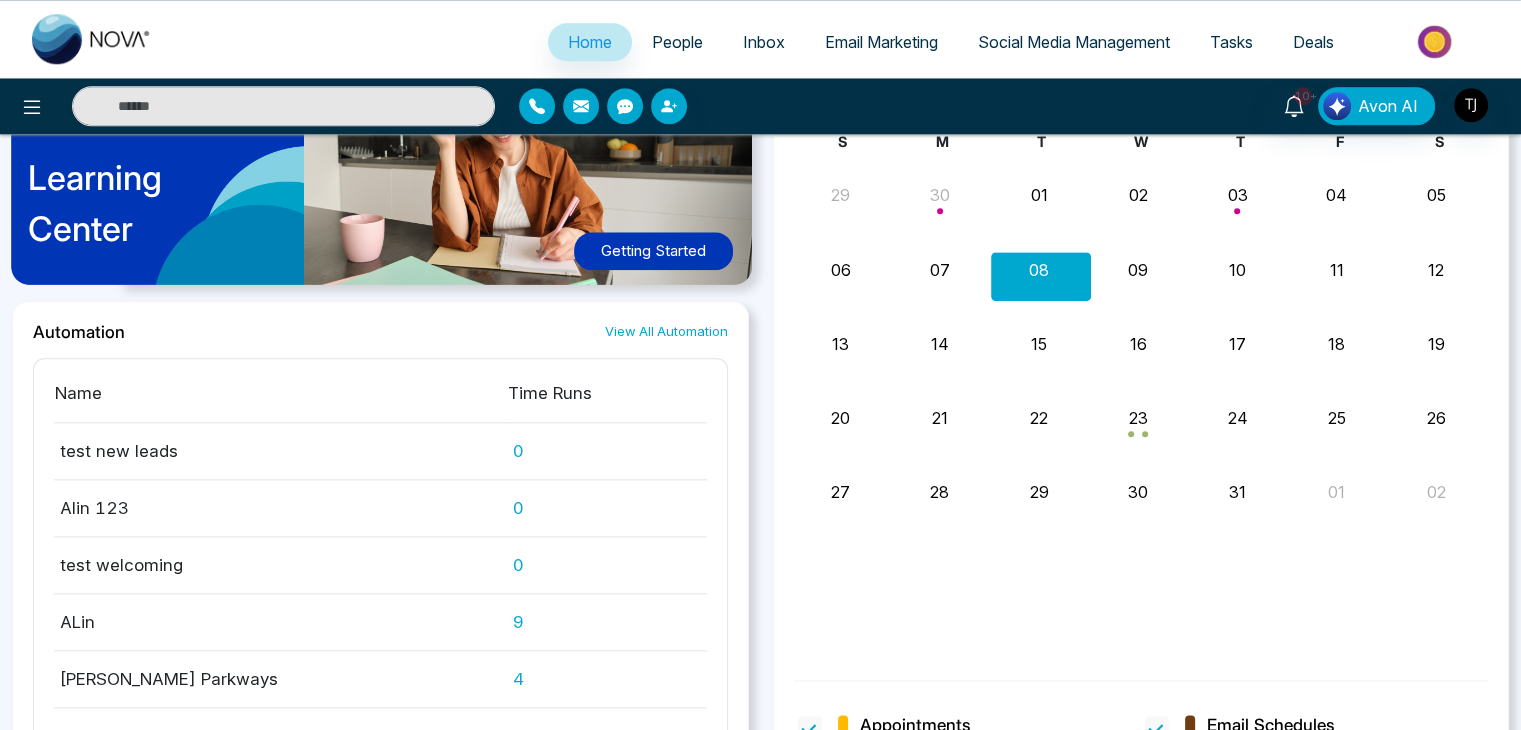 scroll, scrollTop: 2192, scrollLeft: 0, axis: vertical 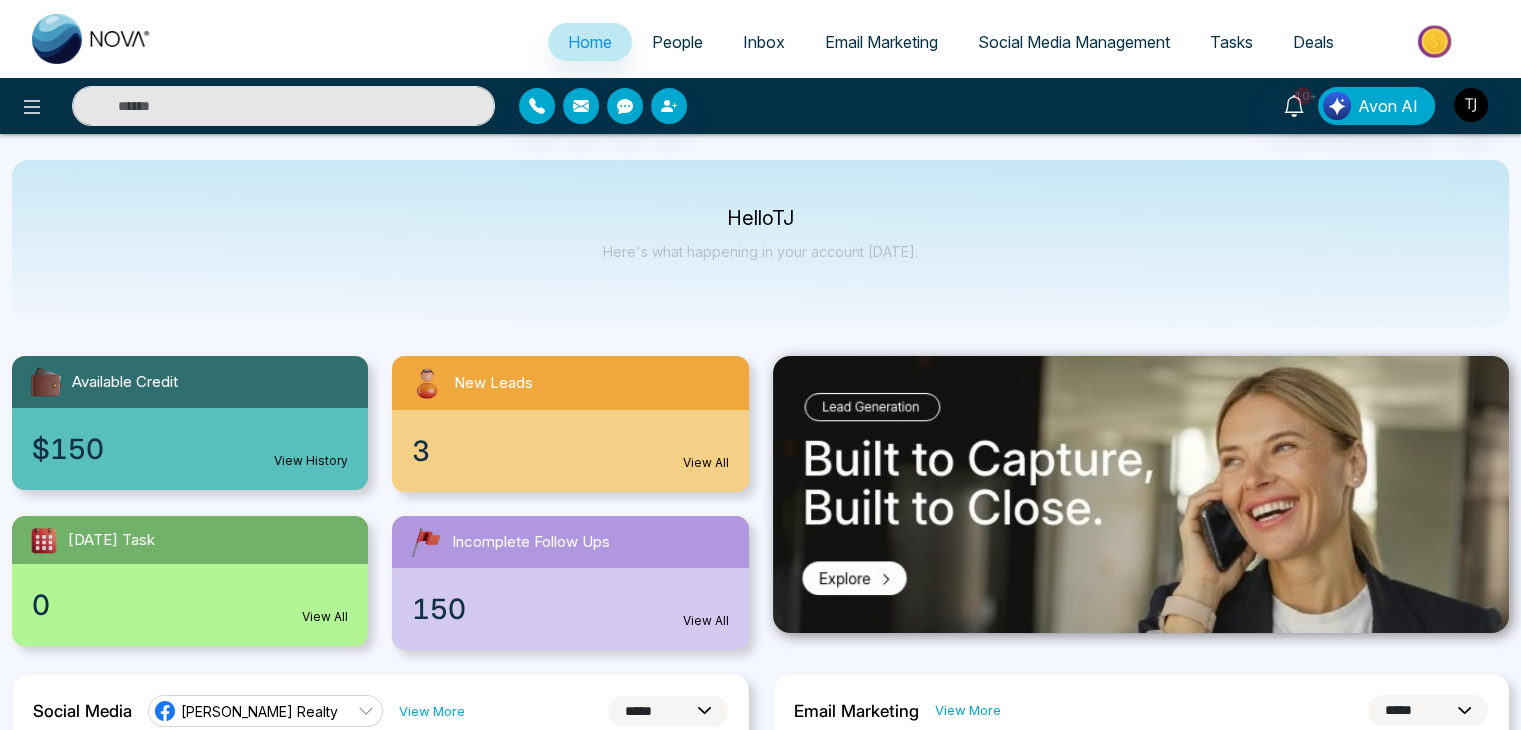 click on "People" at bounding box center [677, 42] 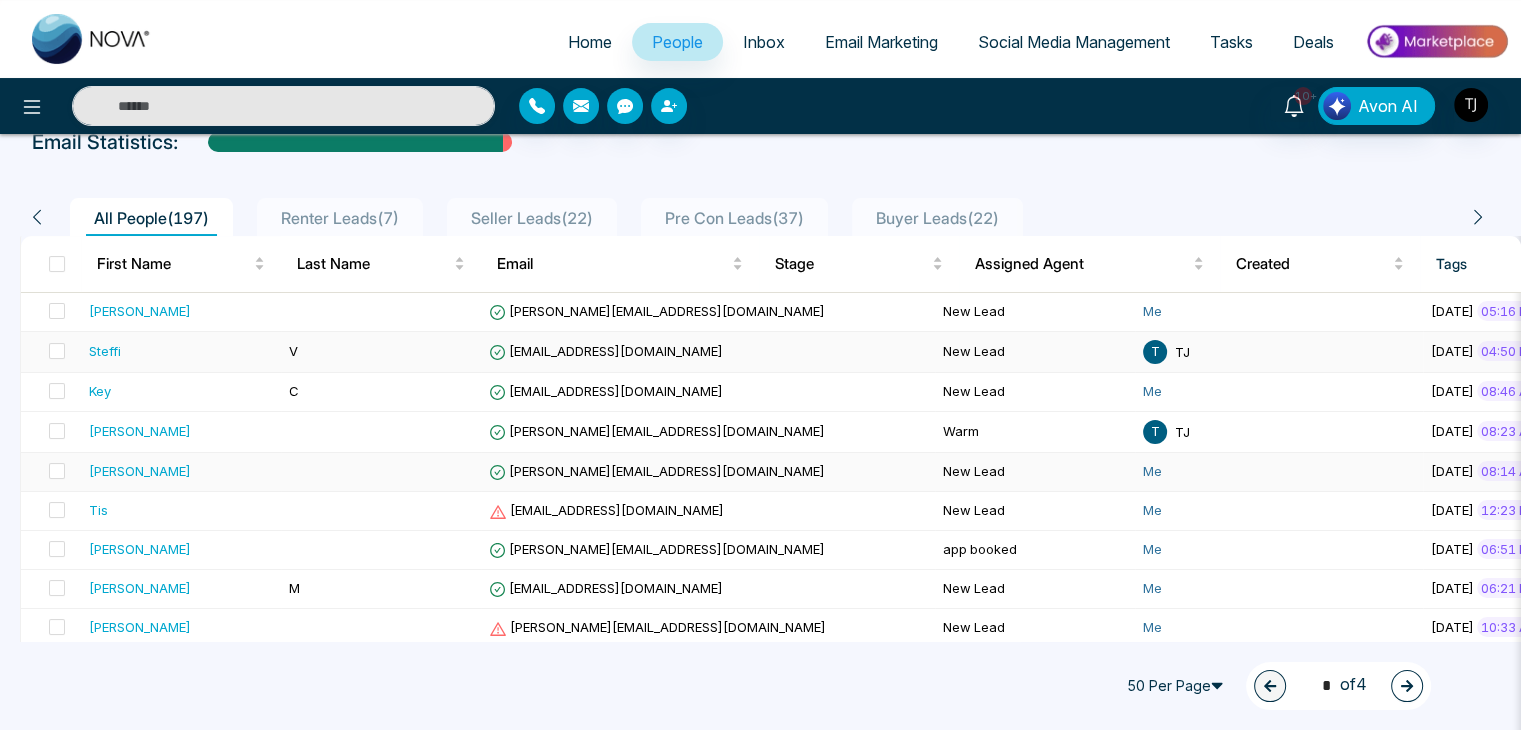 scroll, scrollTop: 0, scrollLeft: 0, axis: both 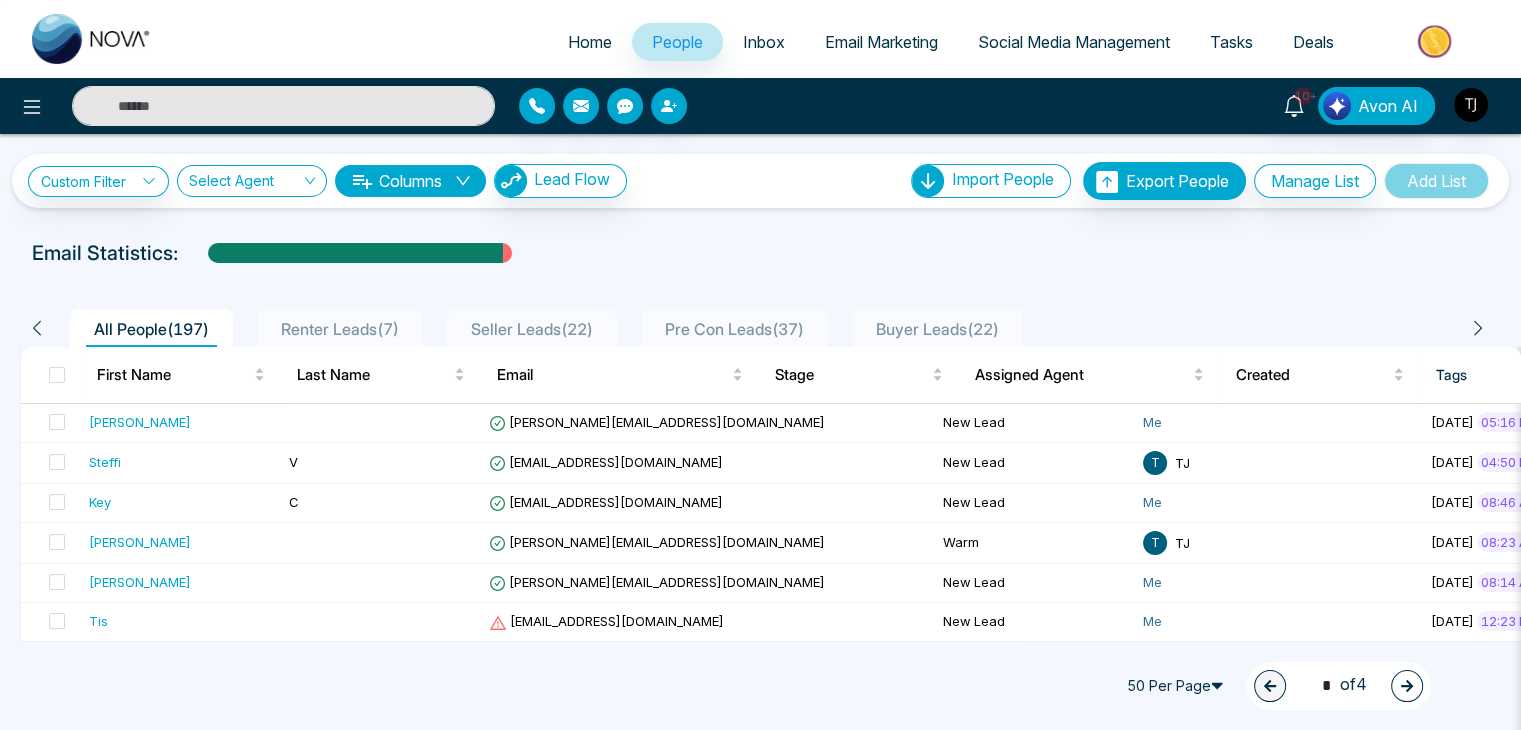 click on "Columns" at bounding box center [410, 181] 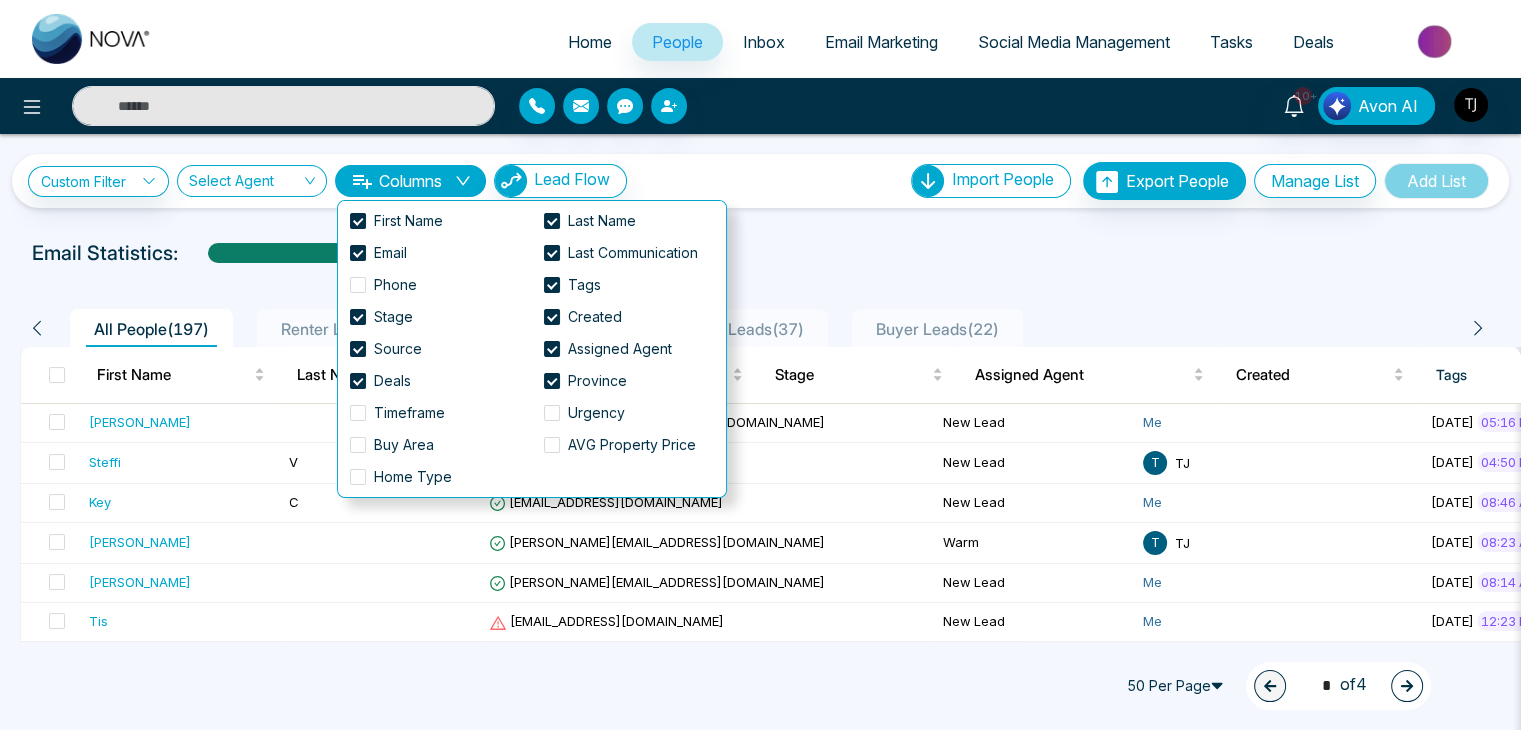click at bounding box center [760, 272] 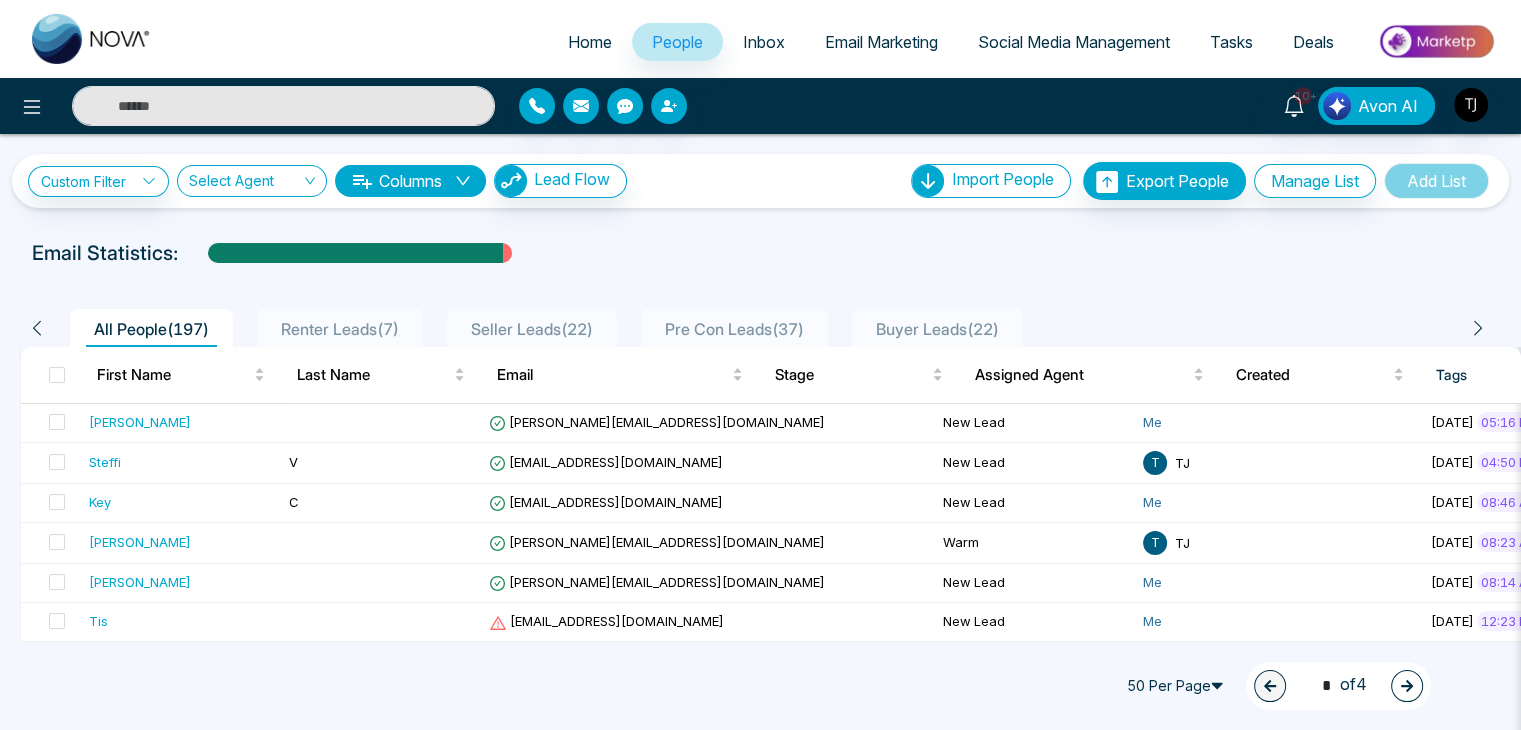 click on "Columns" at bounding box center [410, 181] 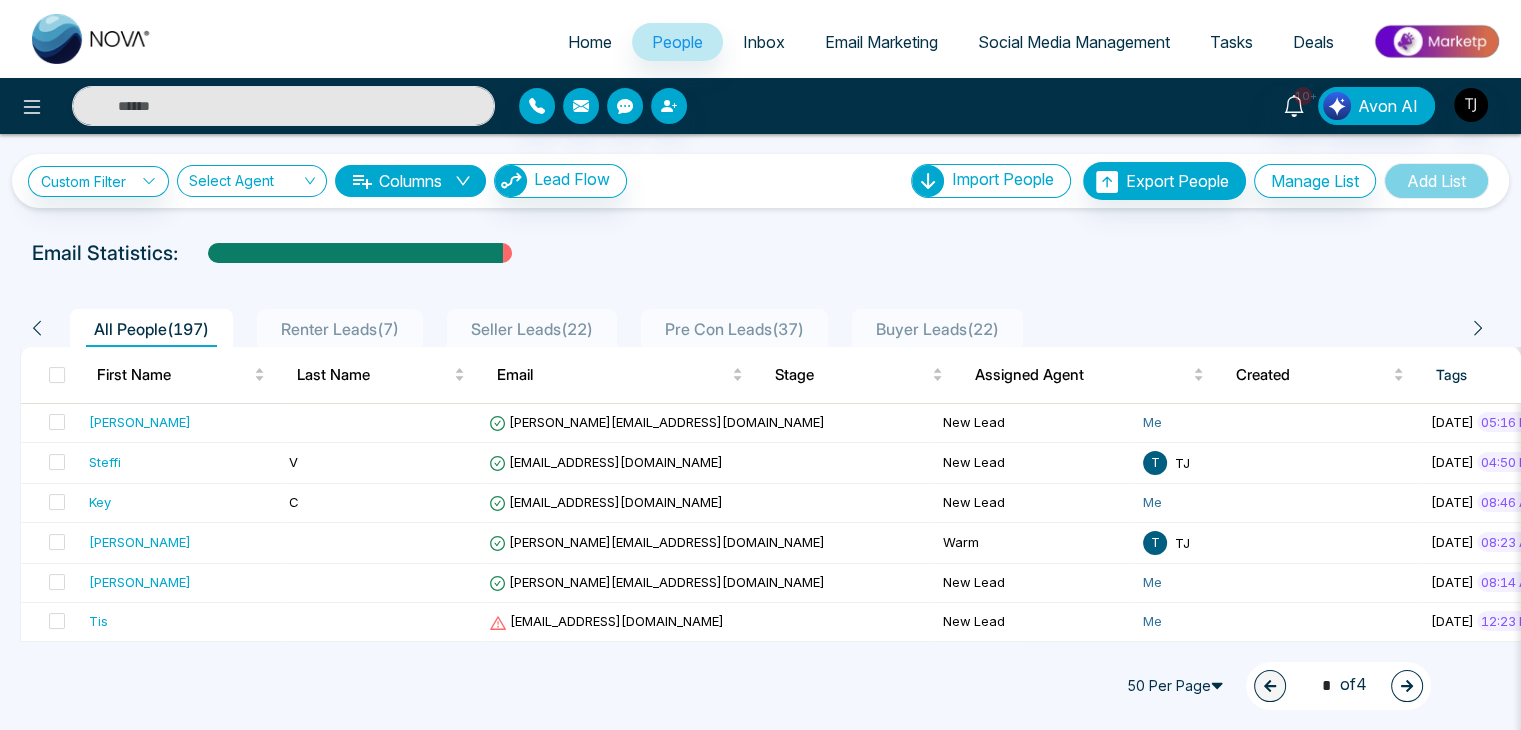 click on "Email Statistics:" at bounding box center [760, 253] 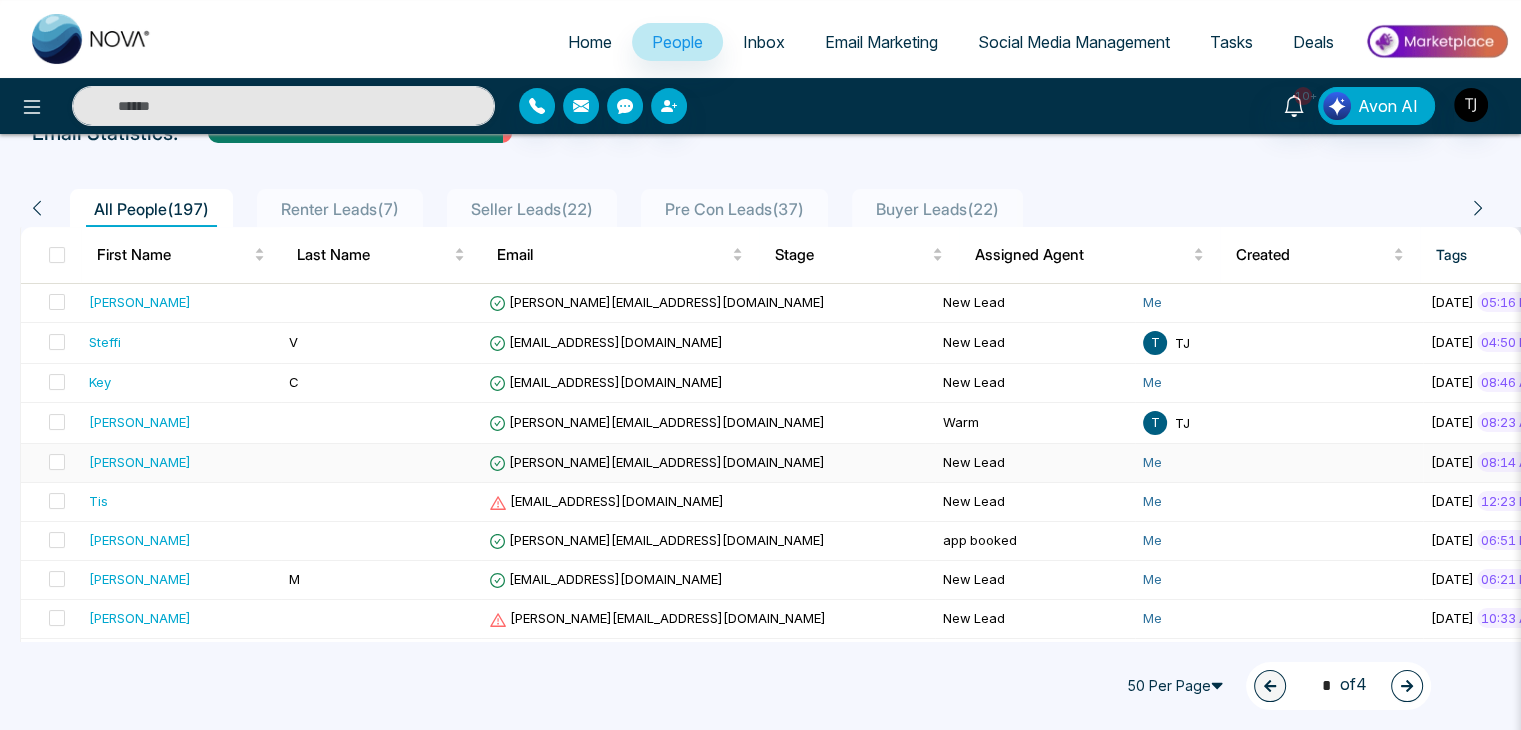 scroll, scrollTop: 124, scrollLeft: 0, axis: vertical 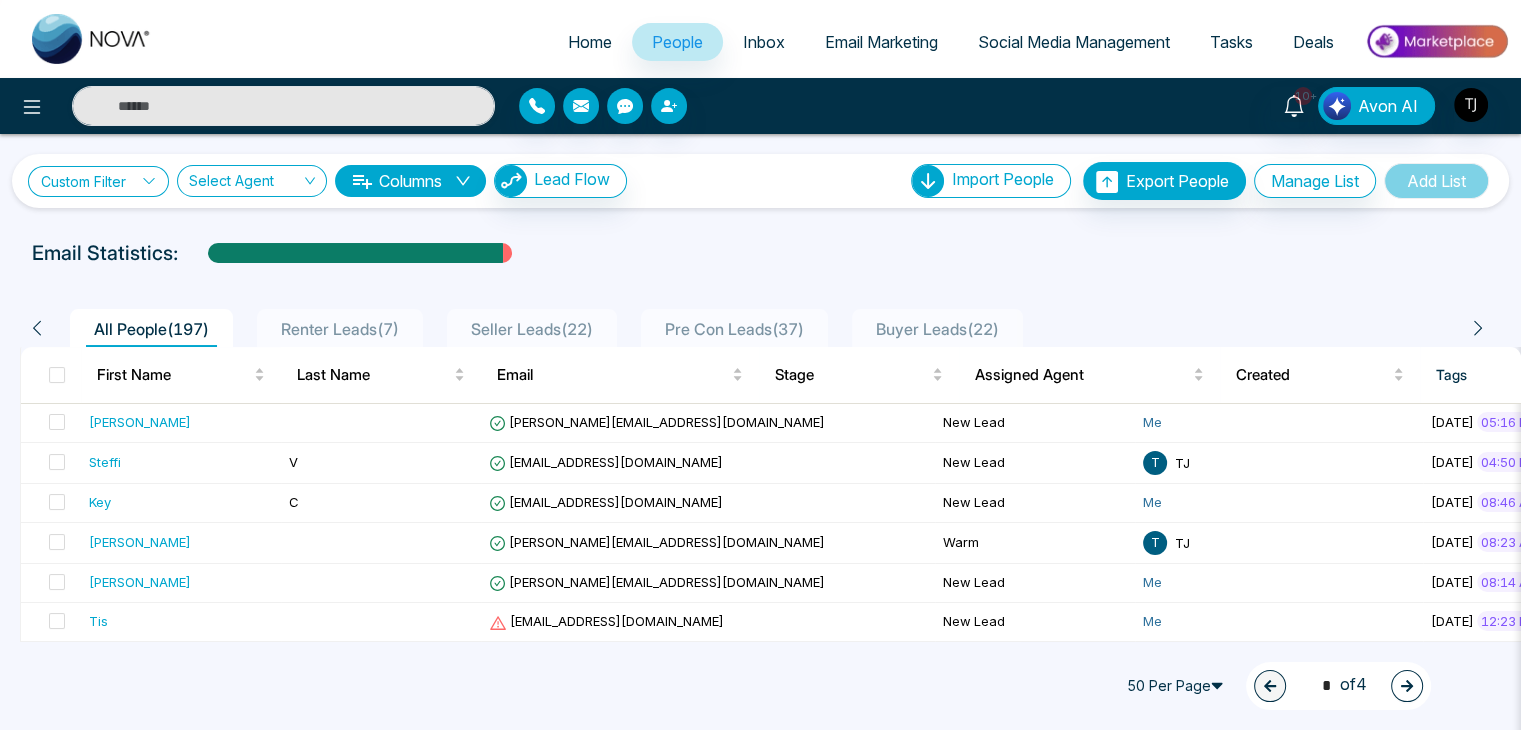 click on "Custom Filter" at bounding box center (98, 181) 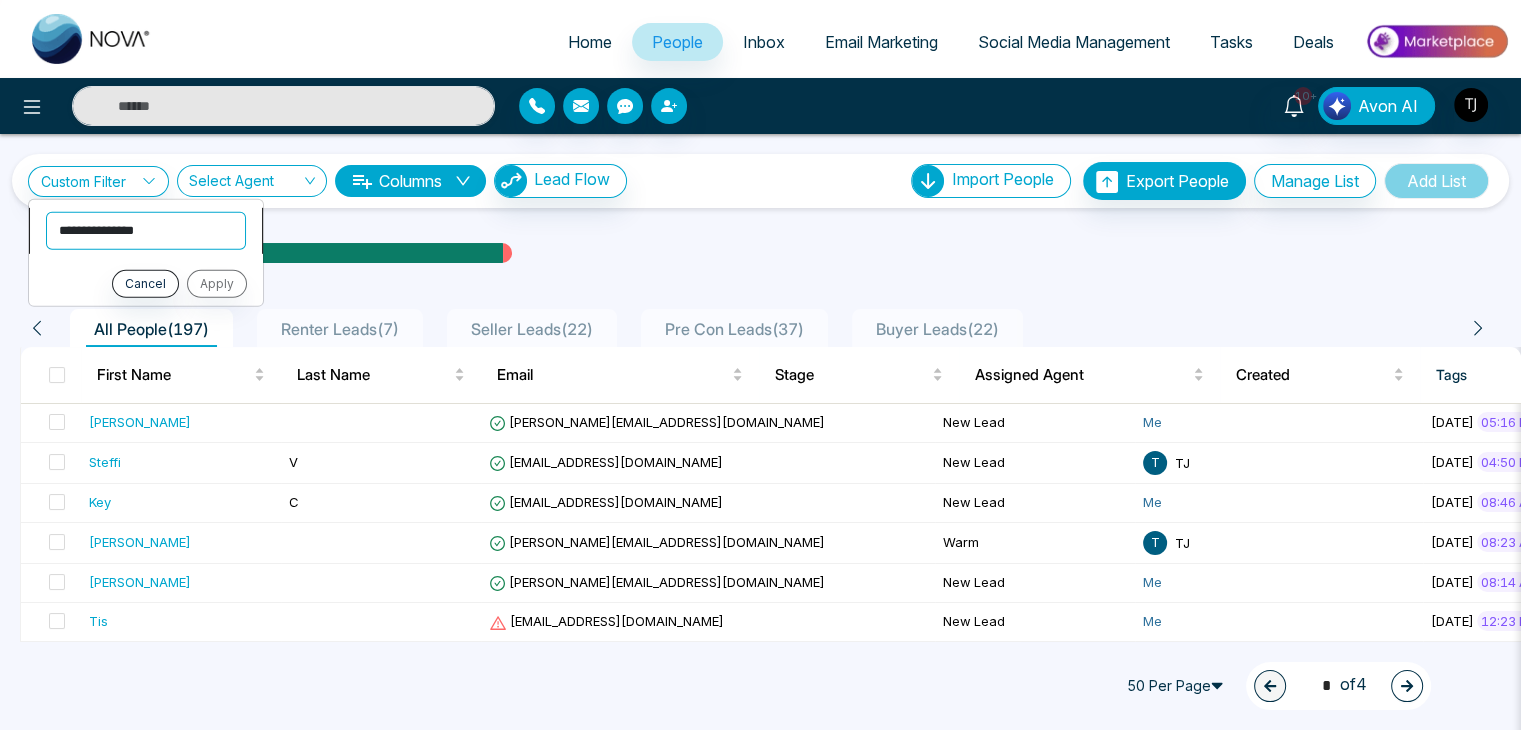 click on "**********" at bounding box center (146, 230) 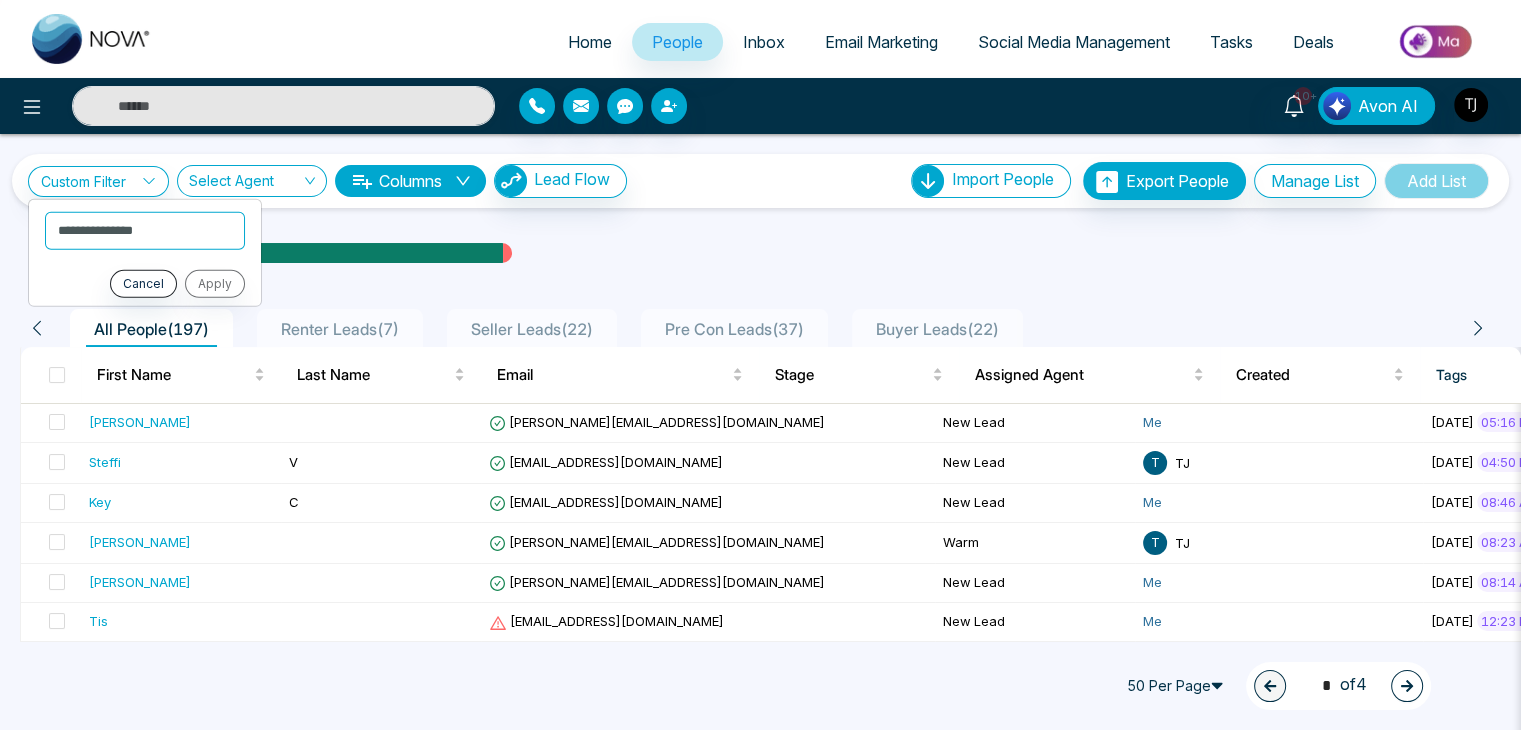 click on "Email Statistics:" at bounding box center (760, 253) 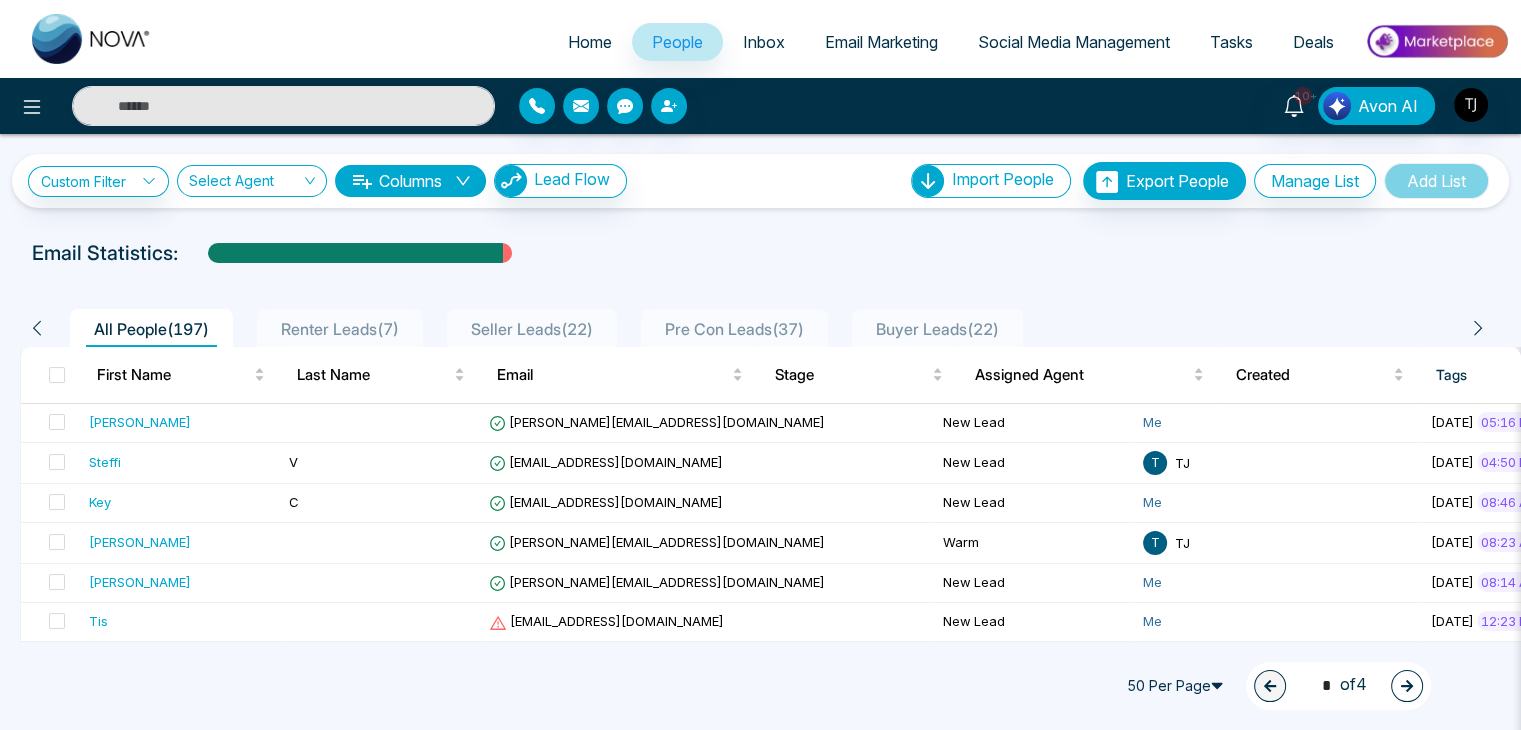 click on "Columns" at bounding box center (410, 181) 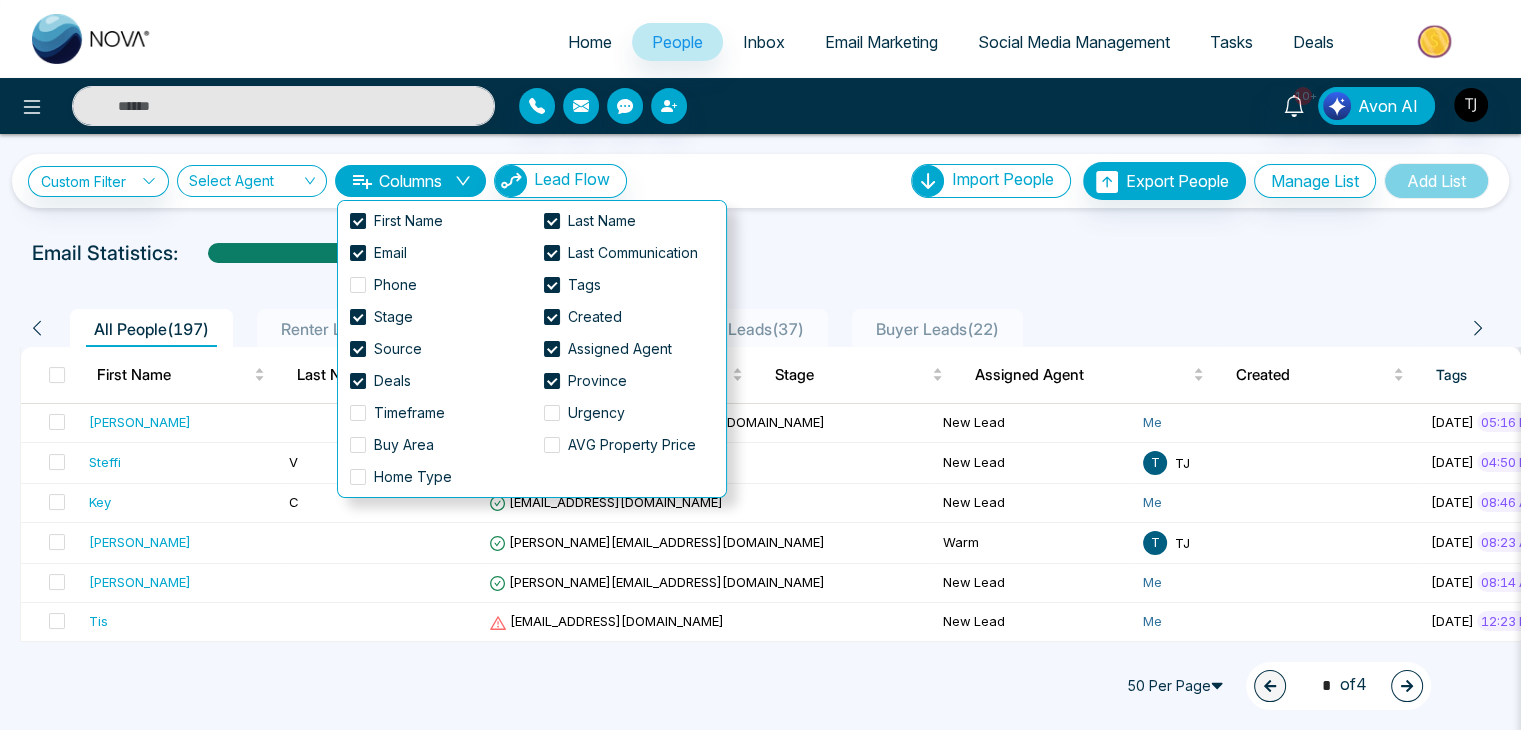 click on "Columns" at bounding box center [410, 181] 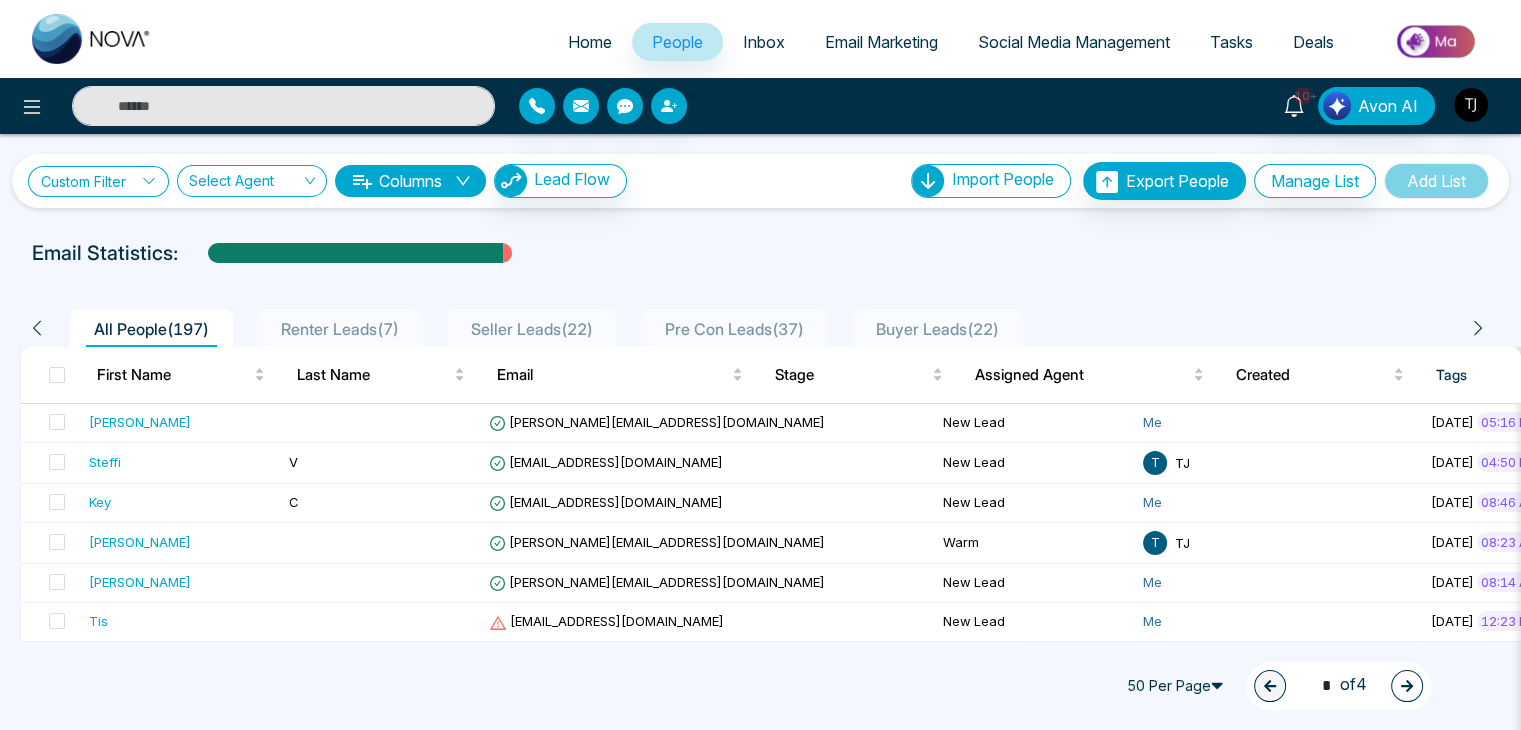 click on "Custom Filter" at bounding box center [98, 181] 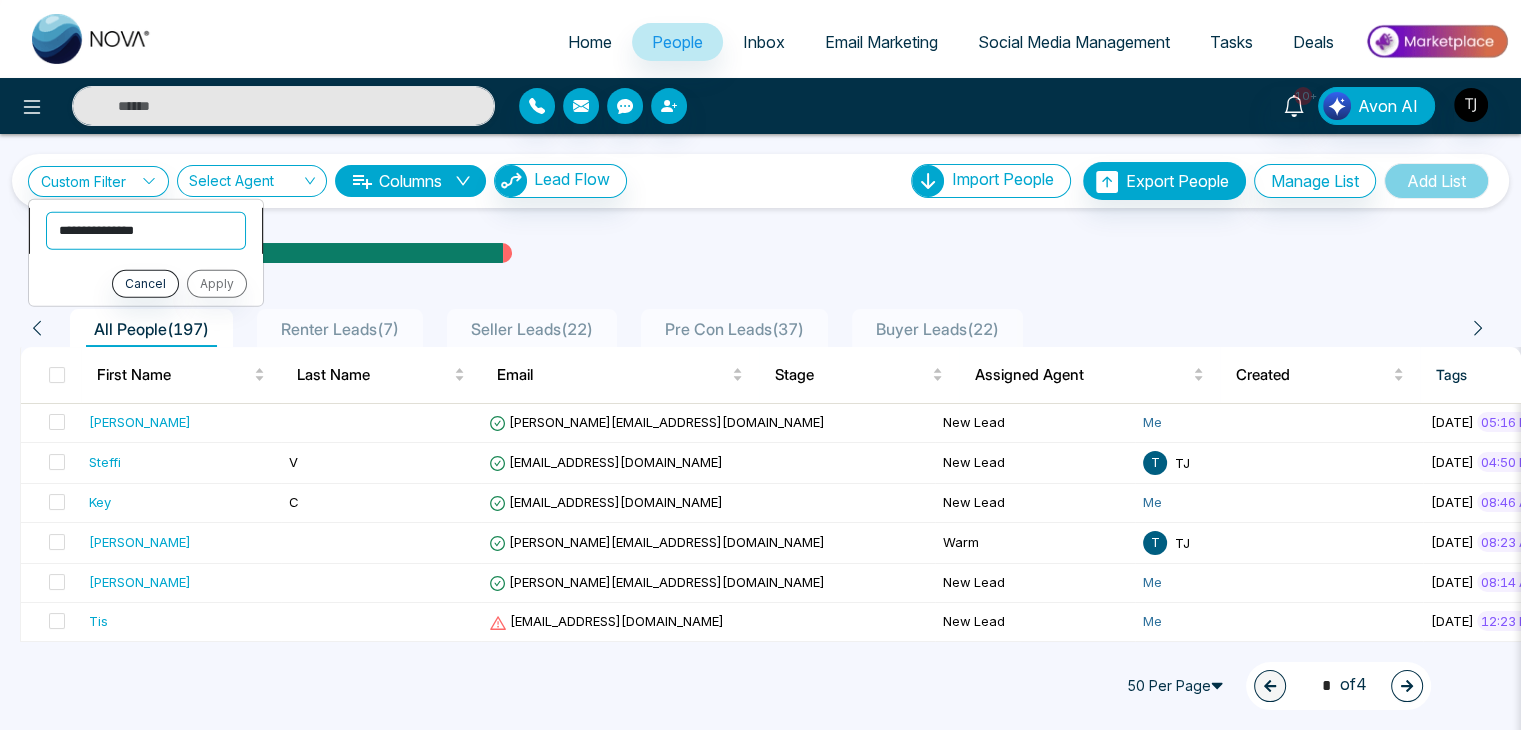 click on "**********" at bounding box center (146, 230) 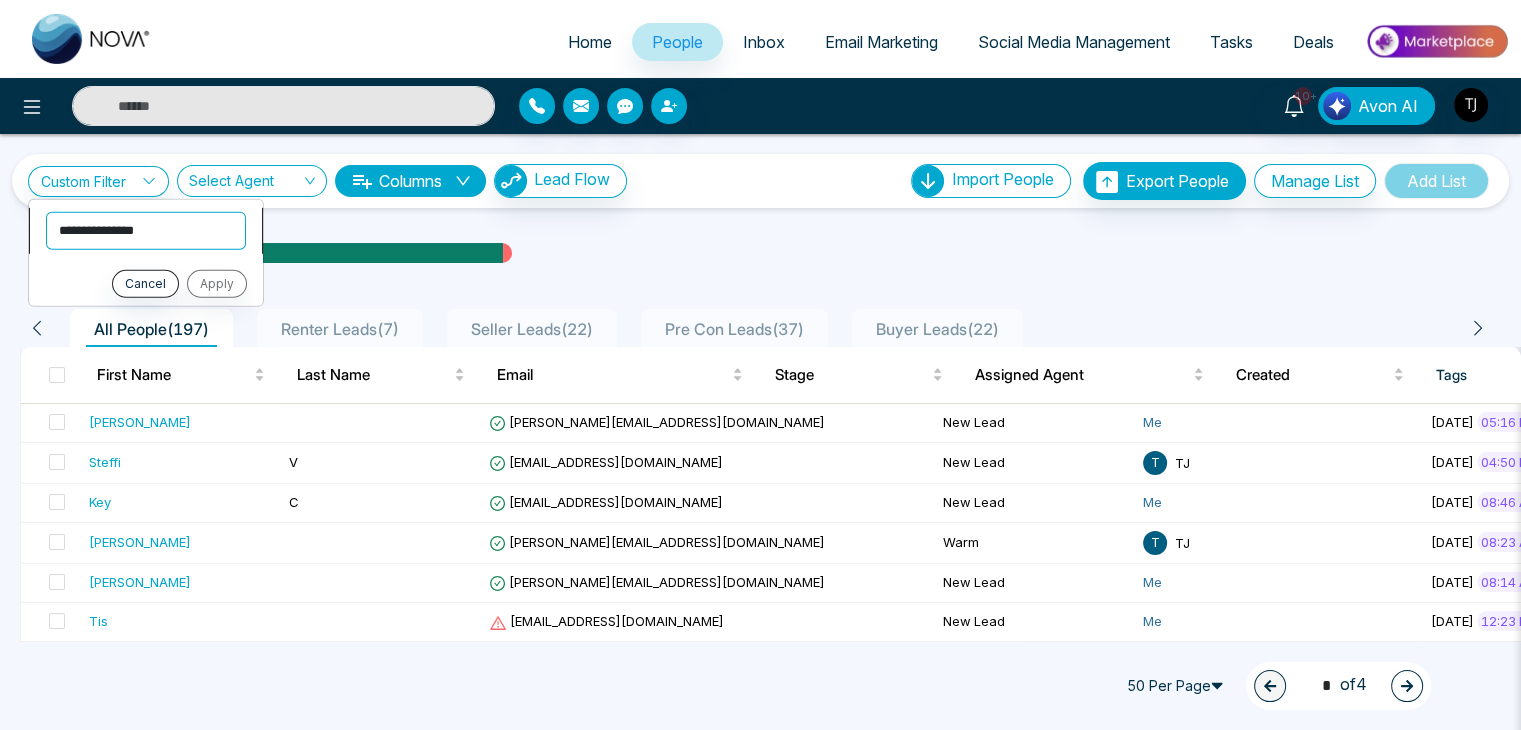 click on "**********" at bounding box center [146, 230] 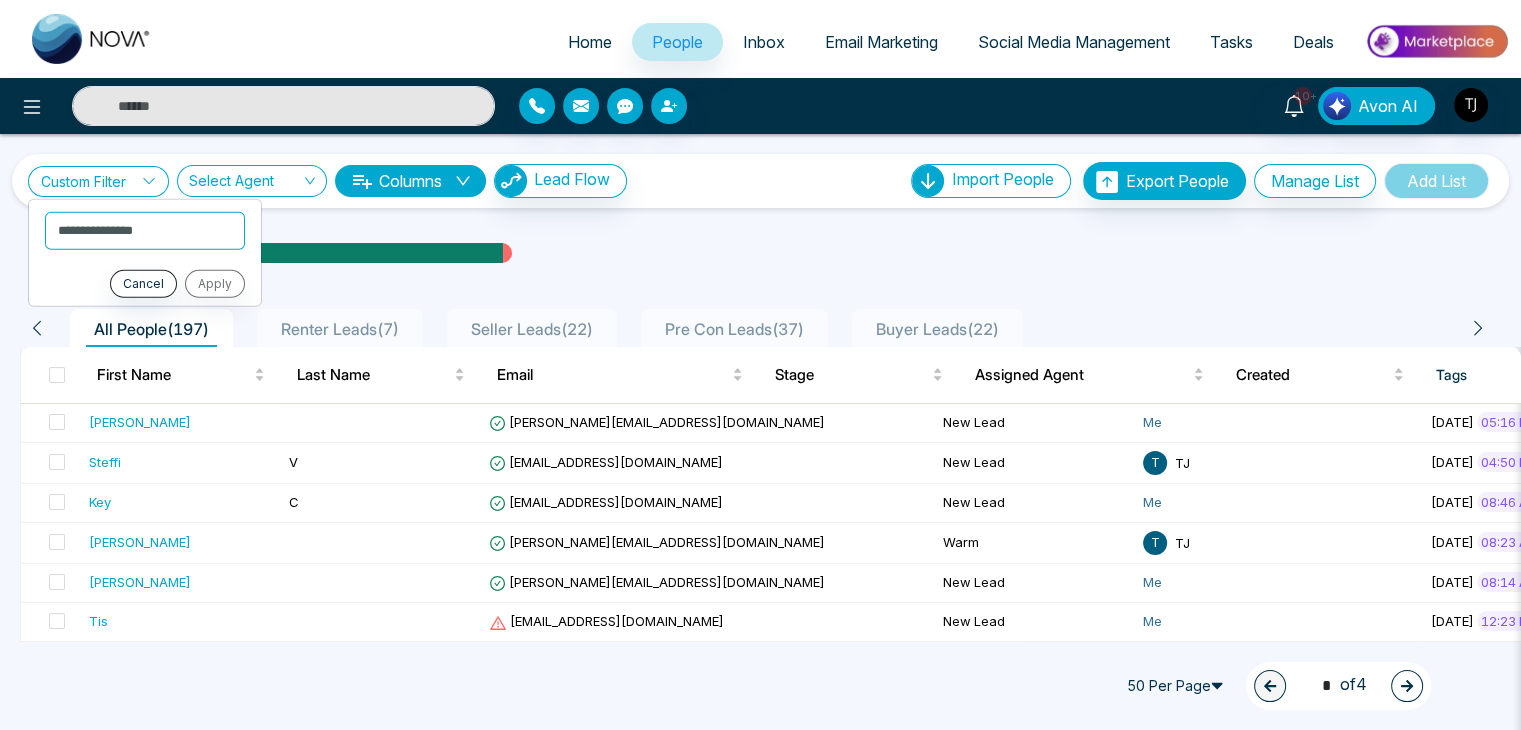 click 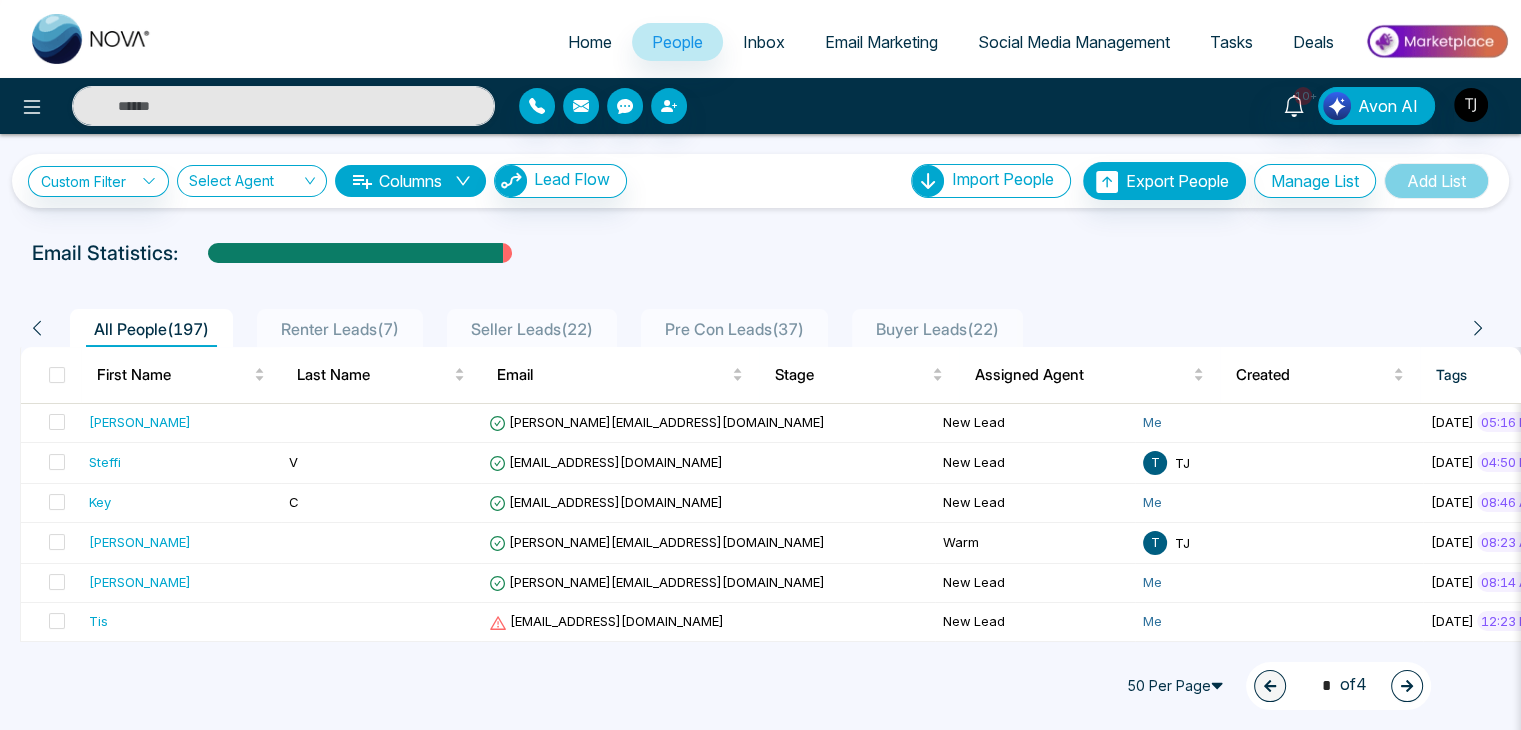 click on "Columns" at bounding box center [410, 181] 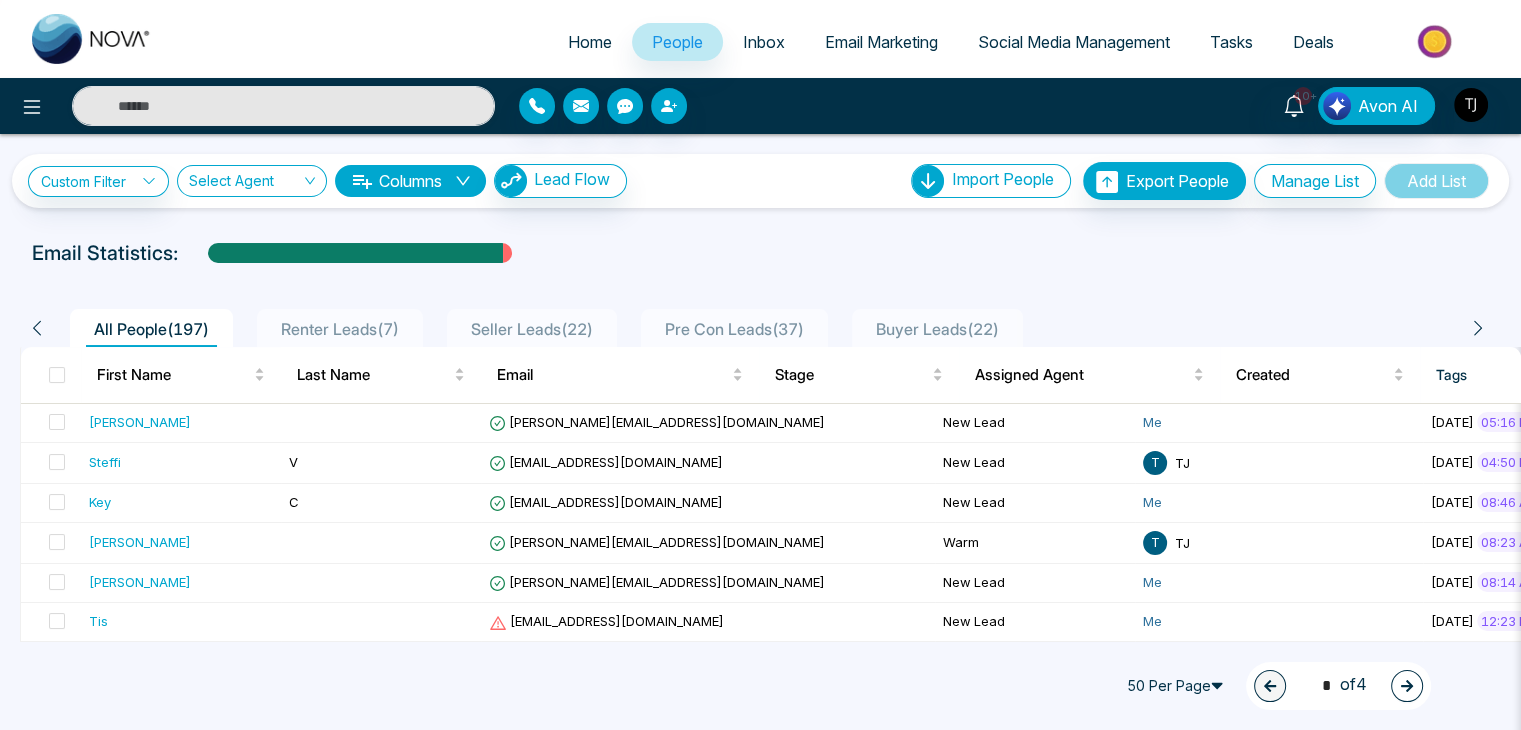 click at bounding box center [760, 272] 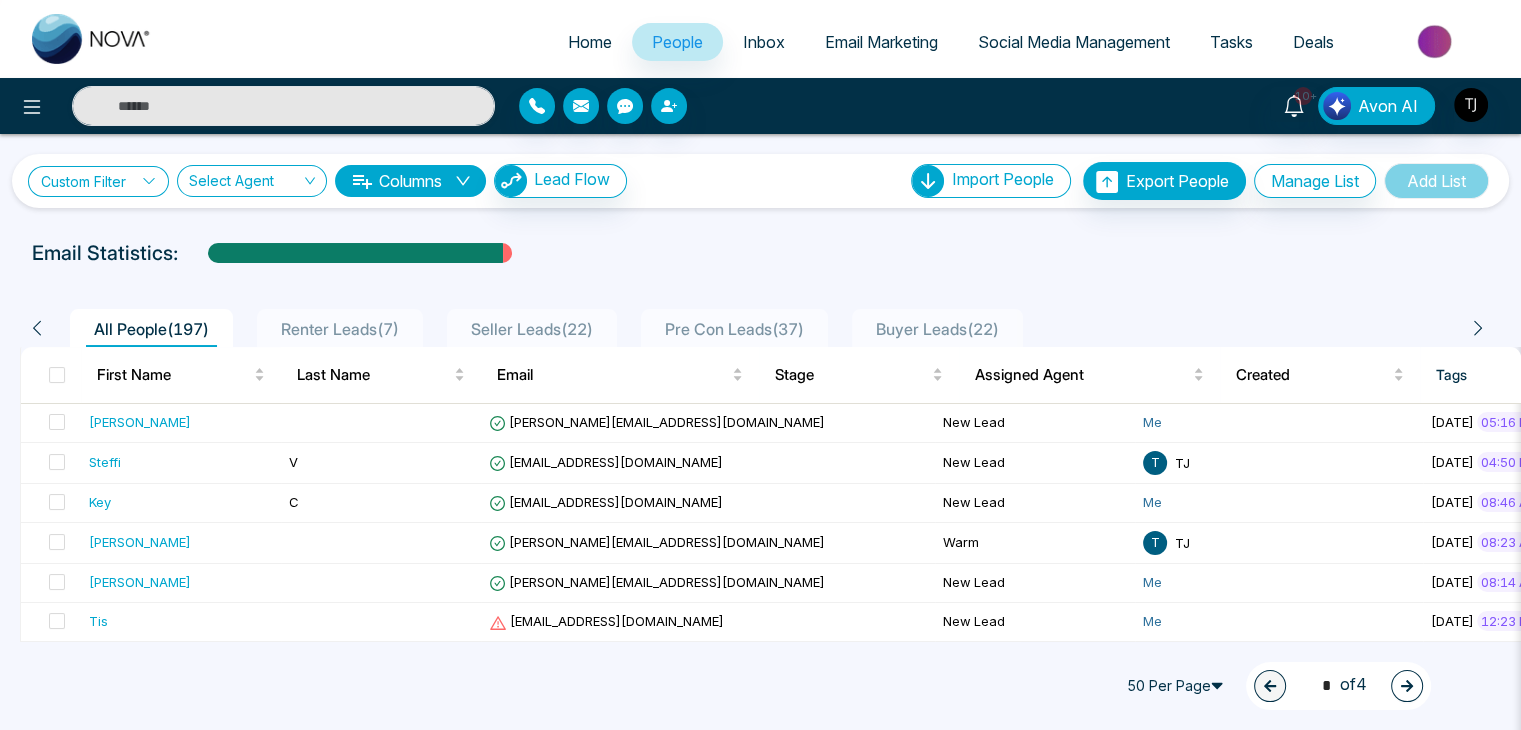 click on "Custom Filter" at bounding box center (98, 181) 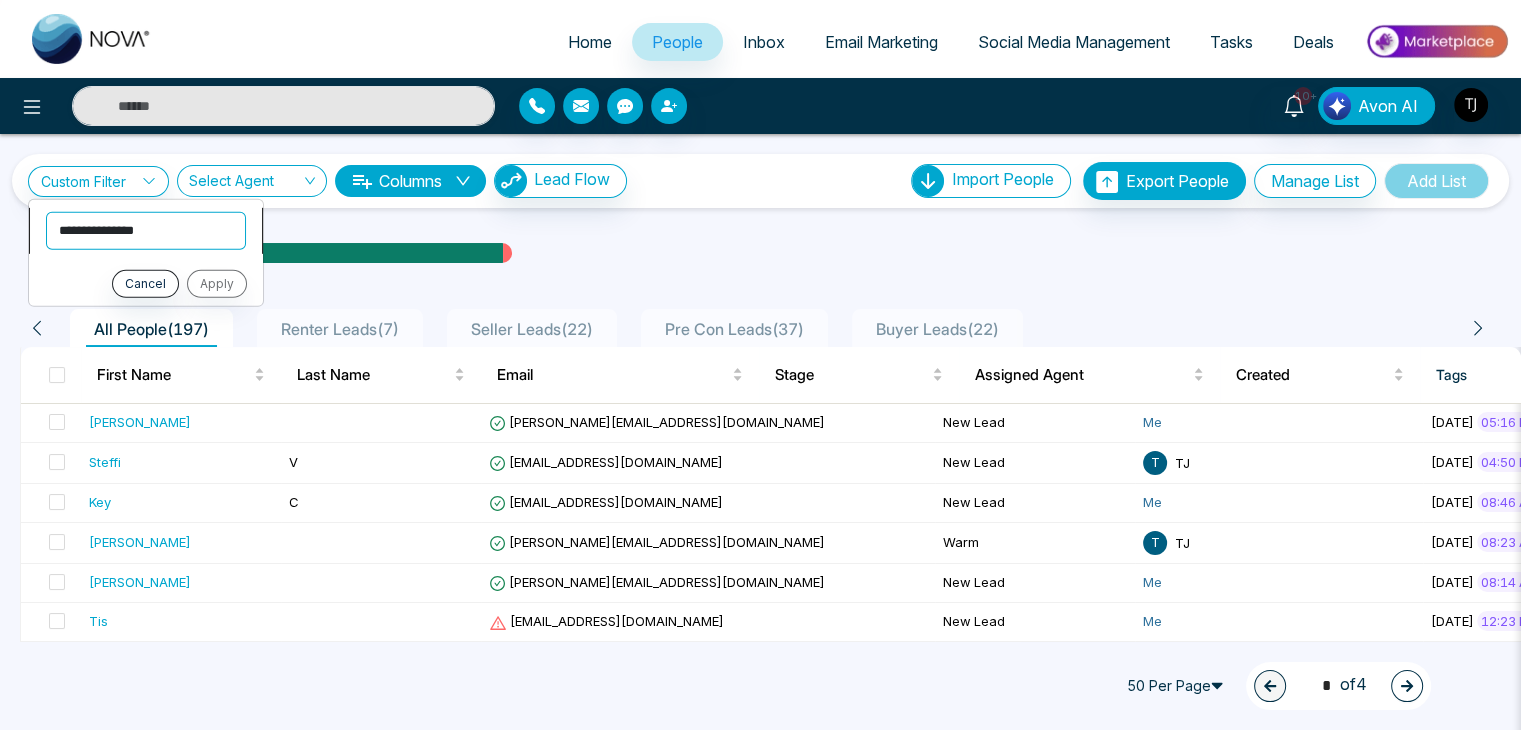 click on "**********" at bounding box center (146, 230) 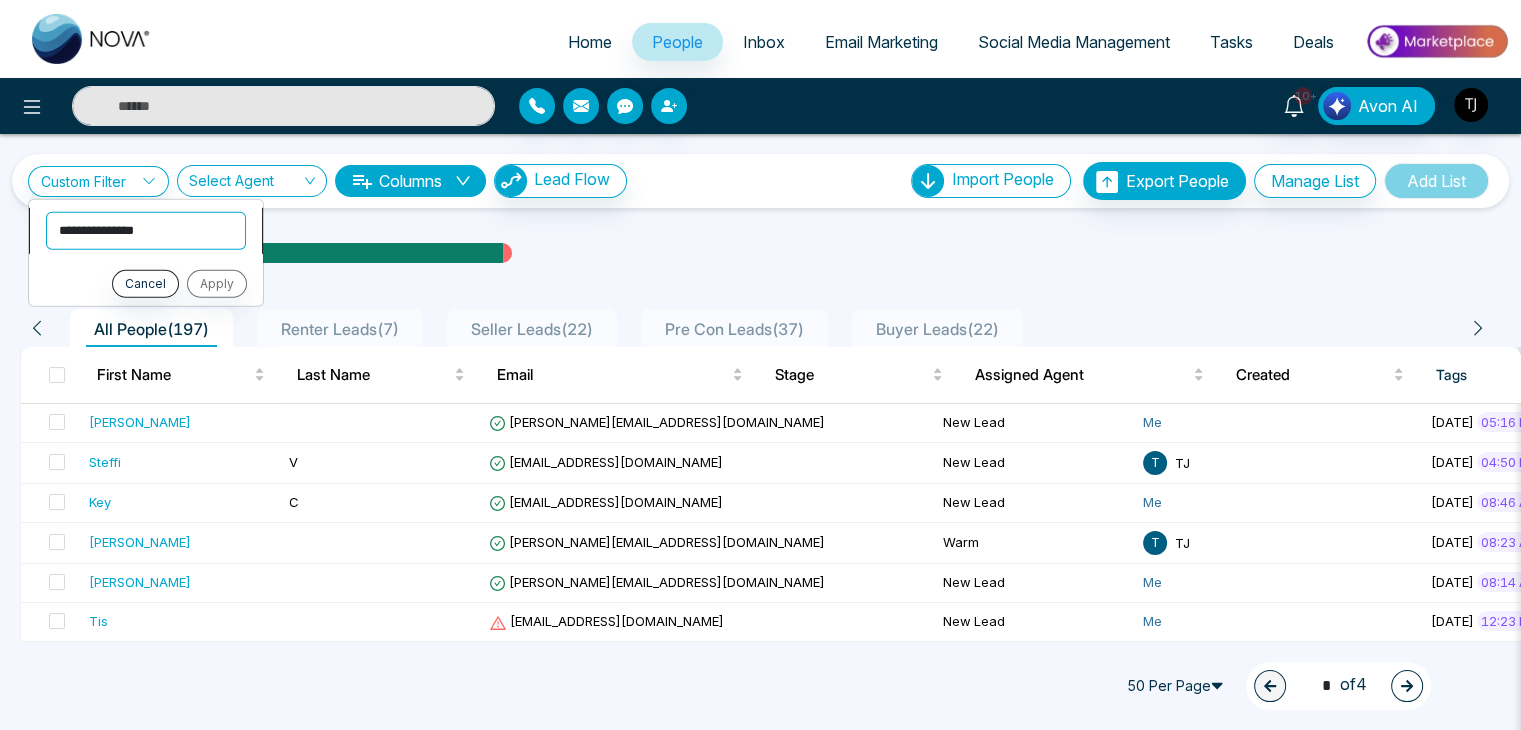 click on "**********" at bounding box center (146, 230) 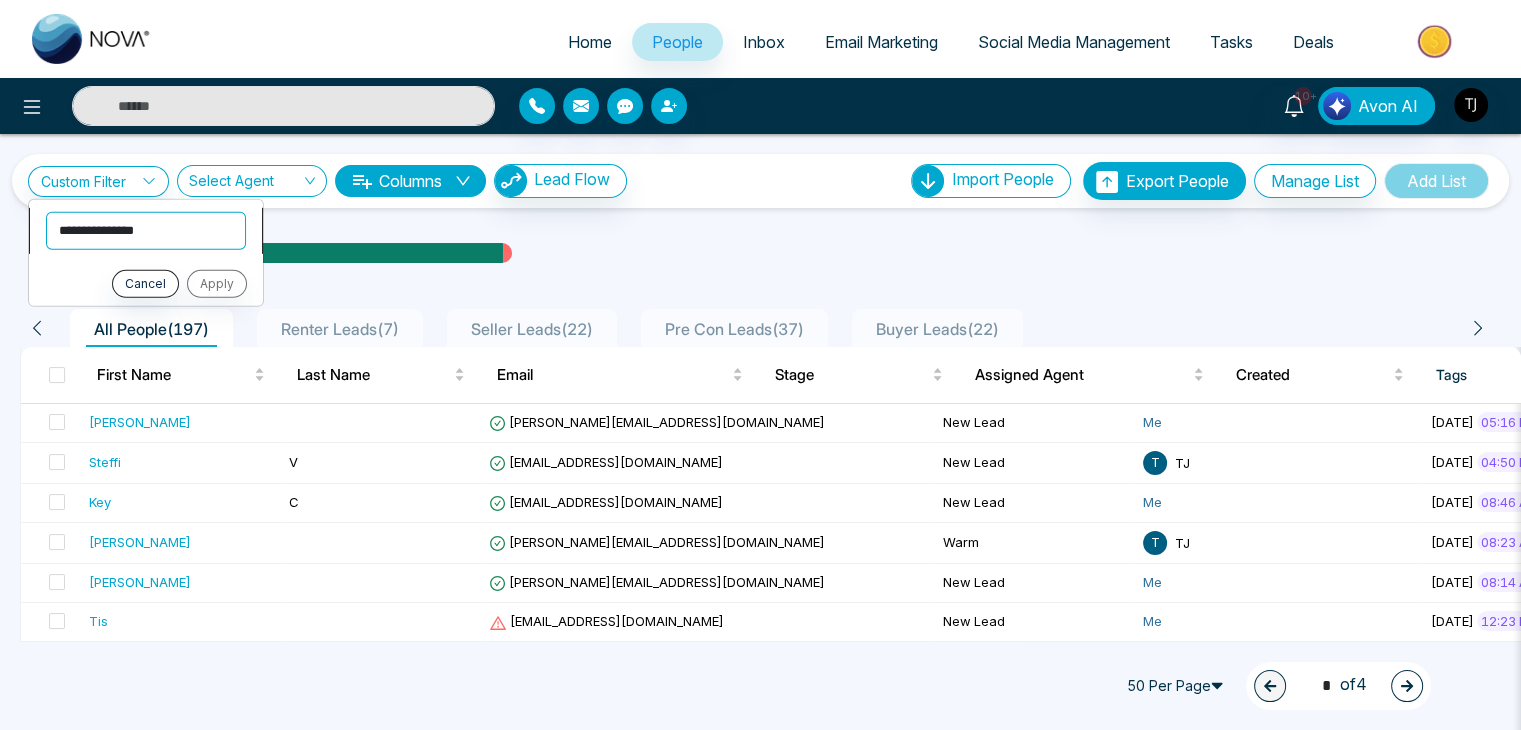 click on "**********" at bounding box center (146, 230) 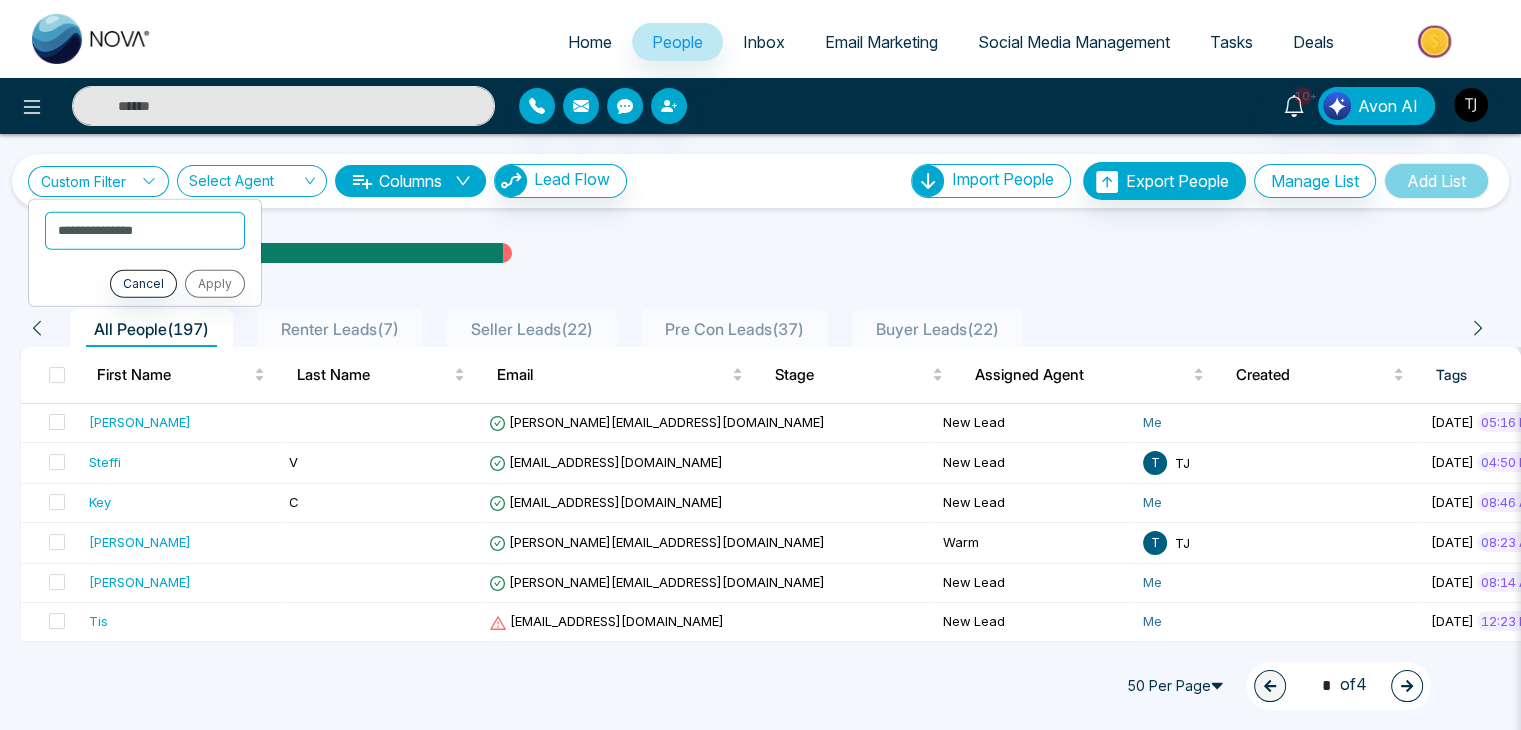 click on "Custom Filter" at bounding box center [98, 181] 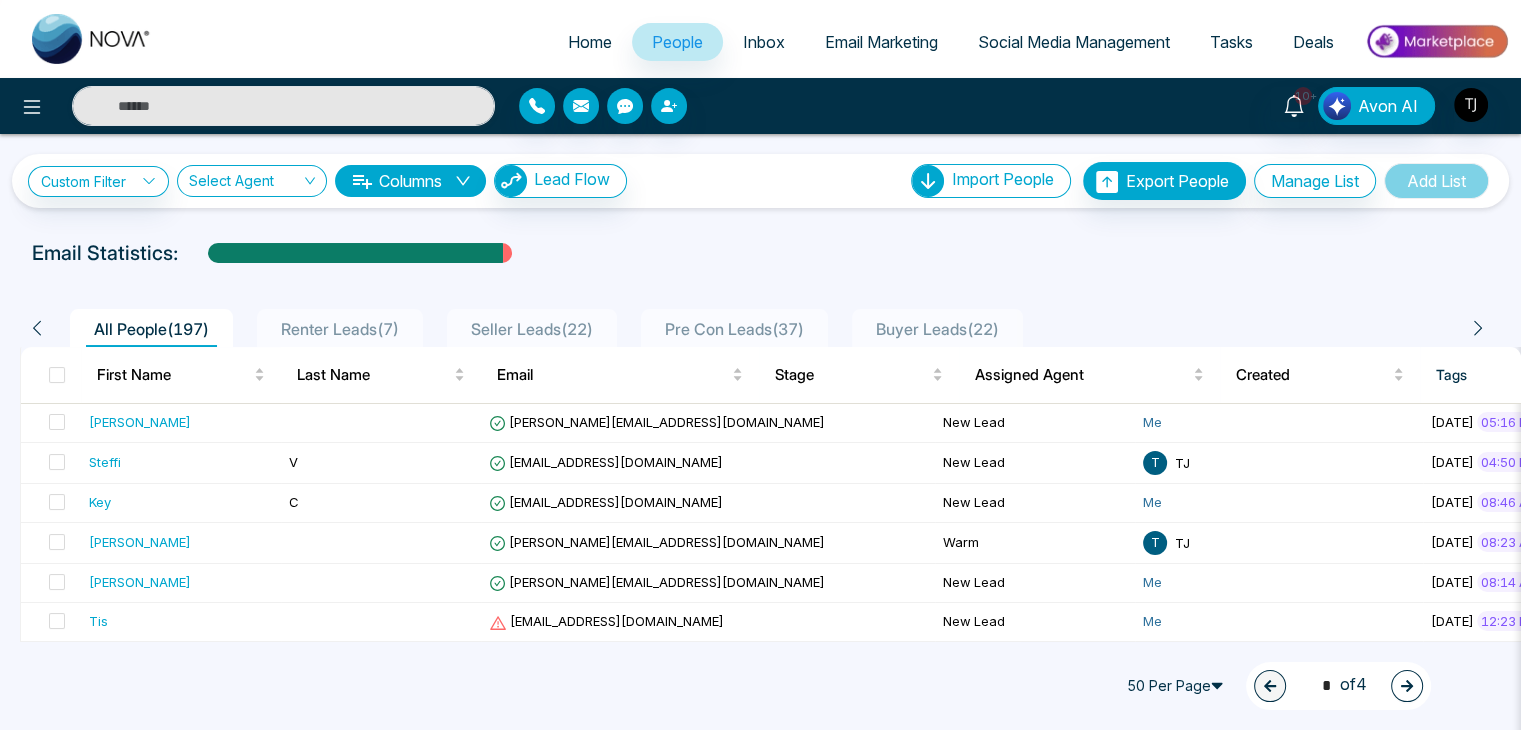 click on "Inbox" at bounding box center (764, 42) 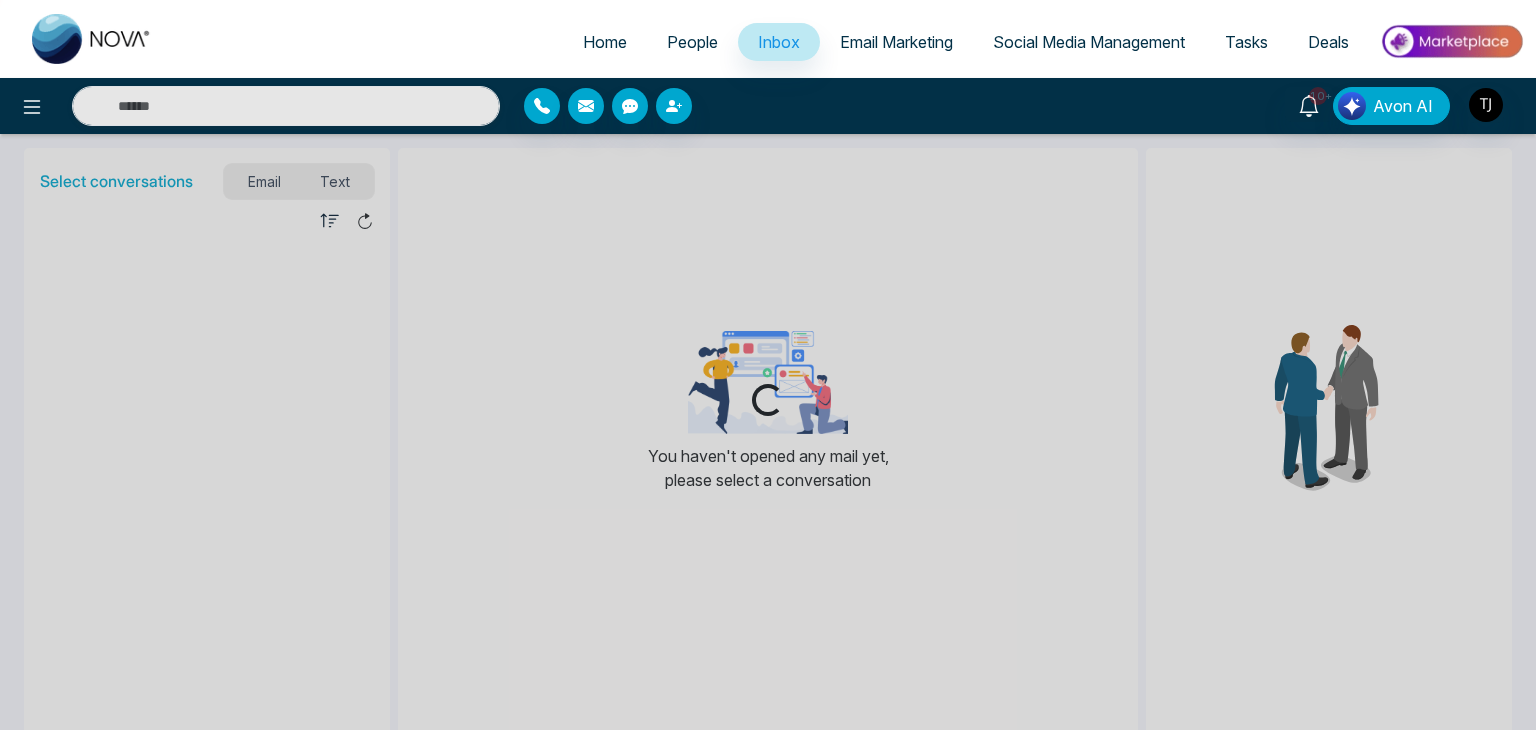 click on "People" at bounding box center (692, 42) 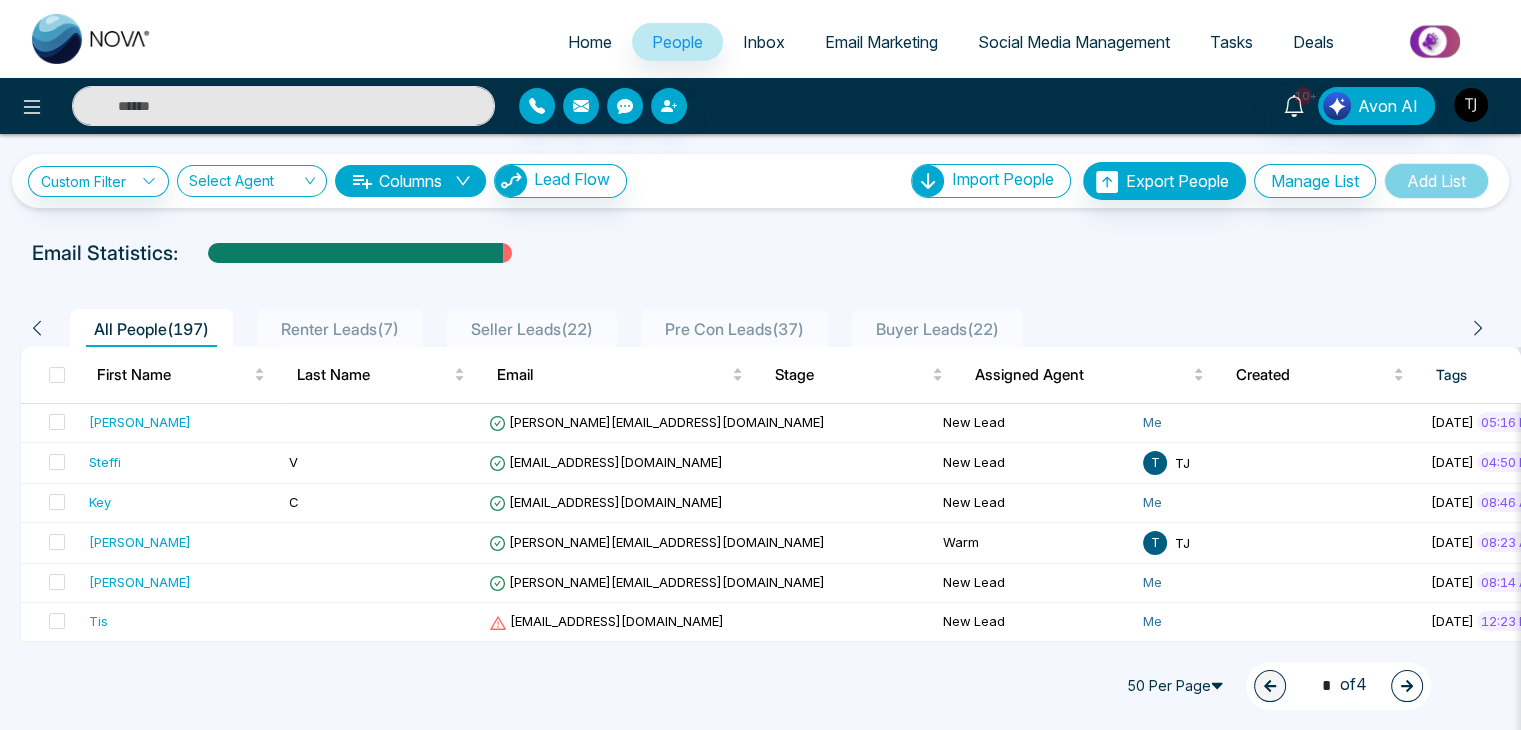 click on "Columns" at bounding box center (410, 181) 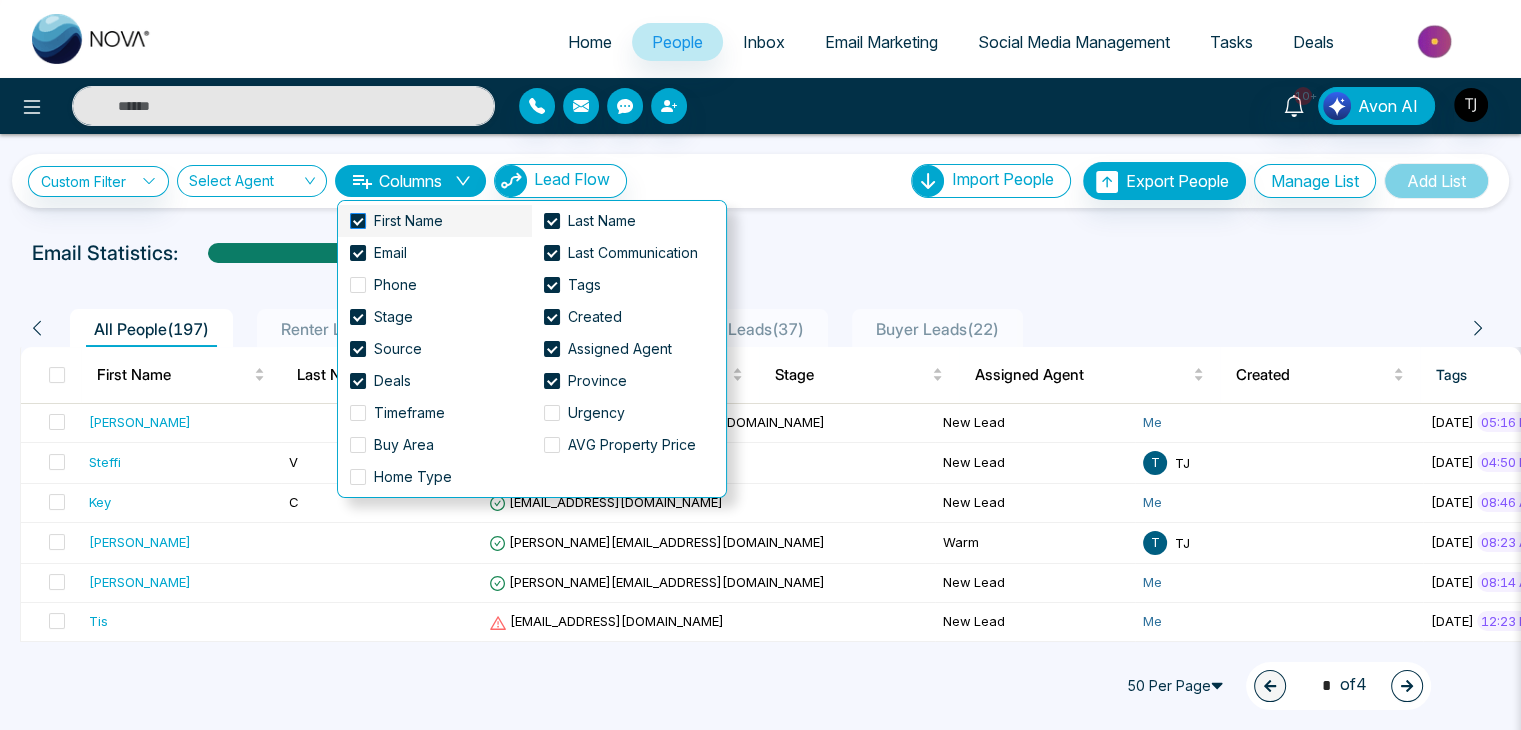 click on "First Name" at bounding box center (408, 221) 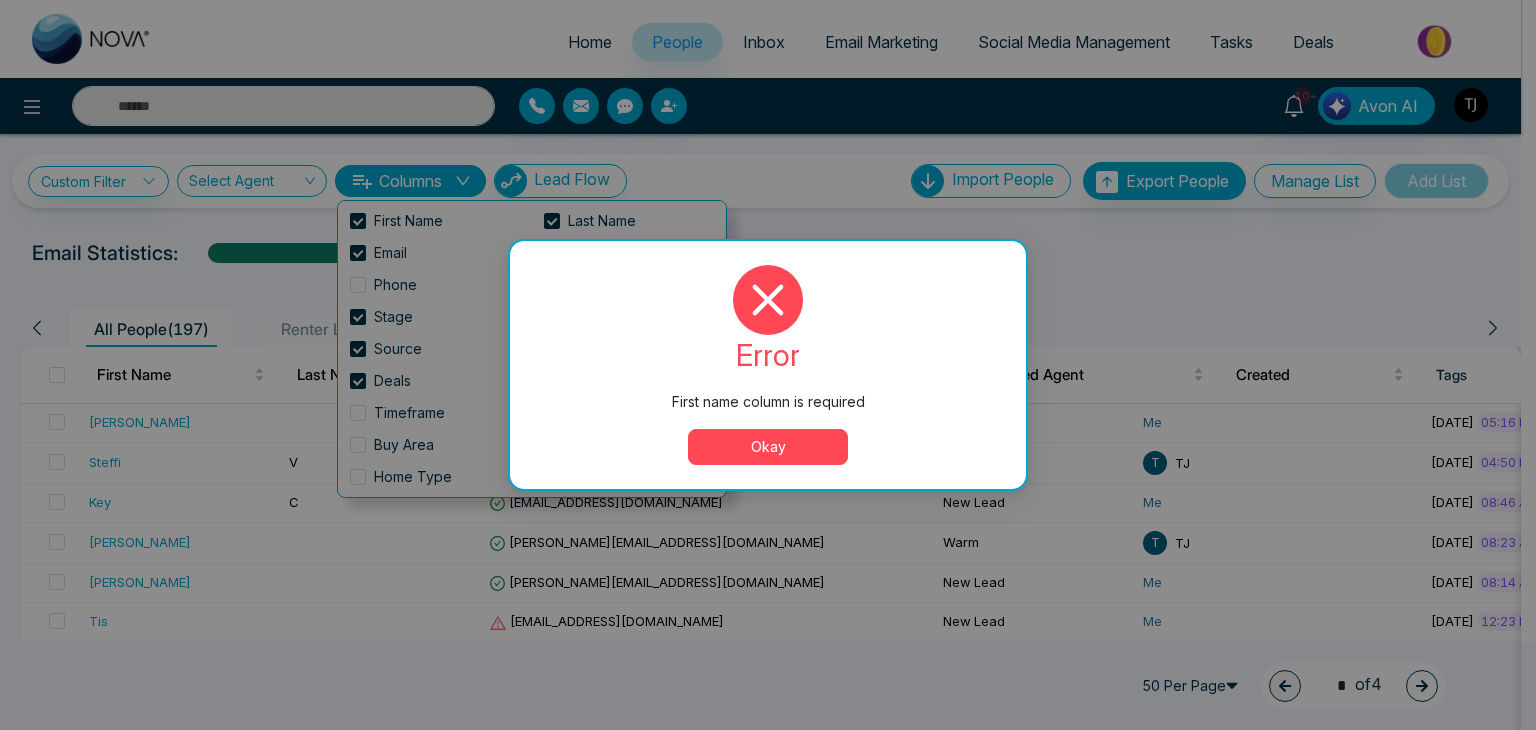 click on "Okay" at bounding box center (768, 447) 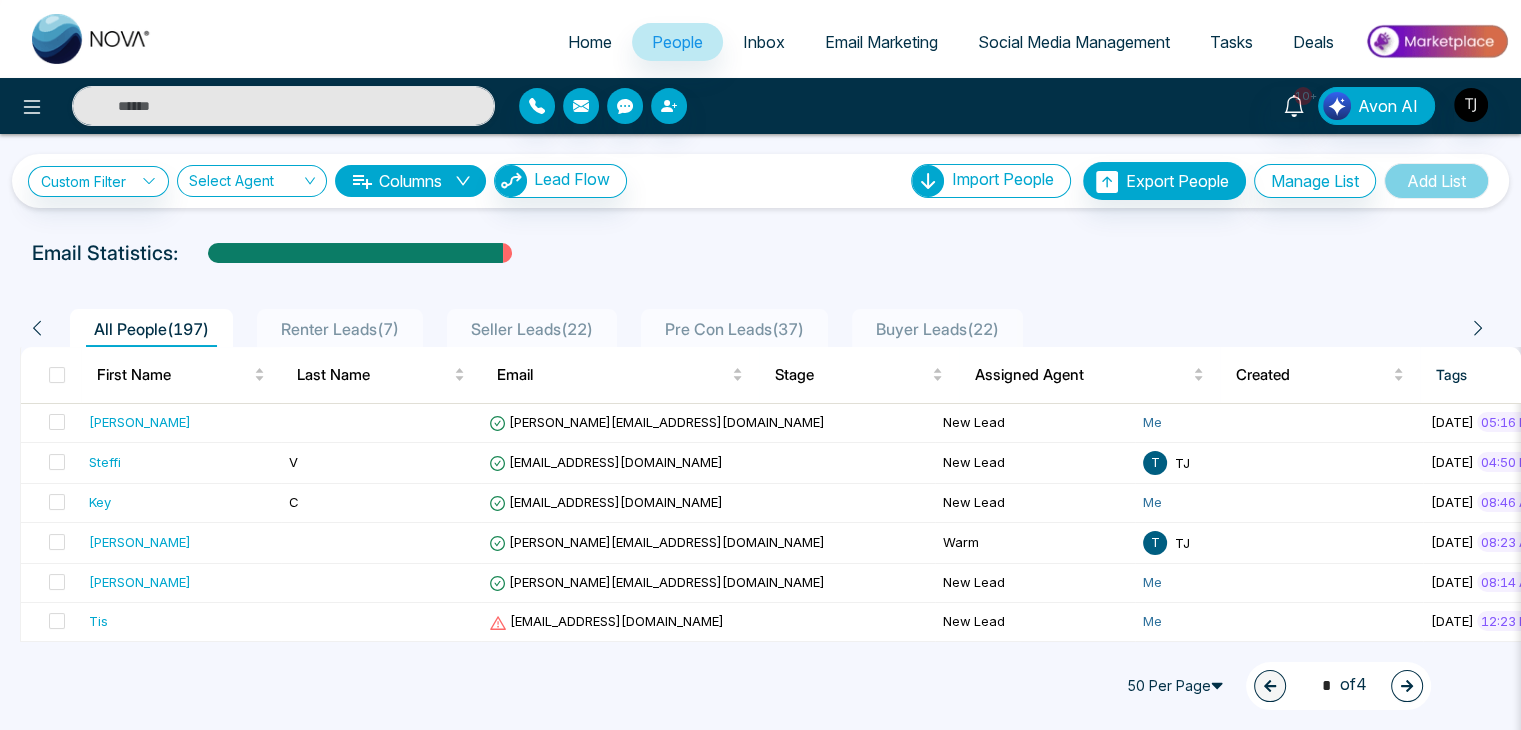 click on "Columns" at bounding box center [410, 181] 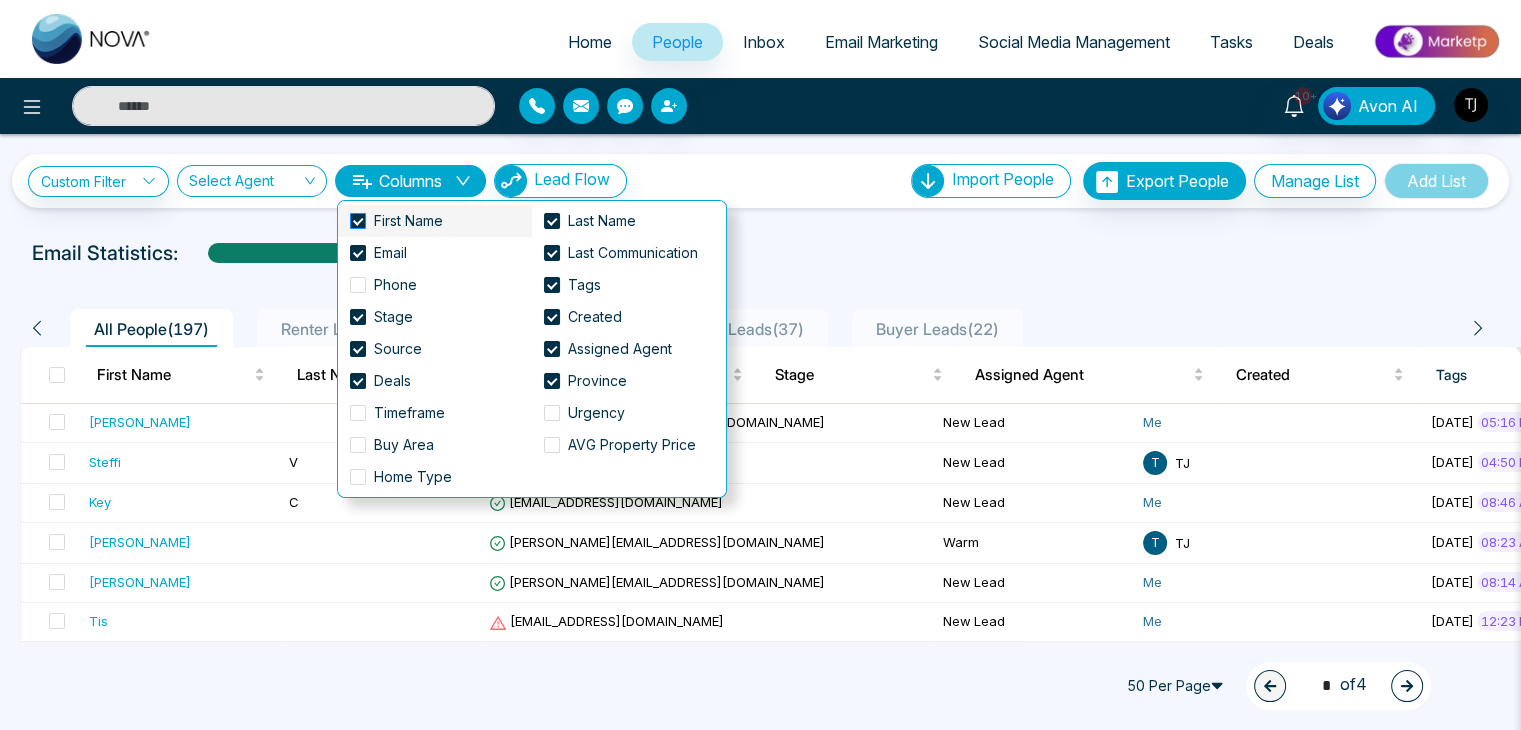 click at bounding box center [358, 221] 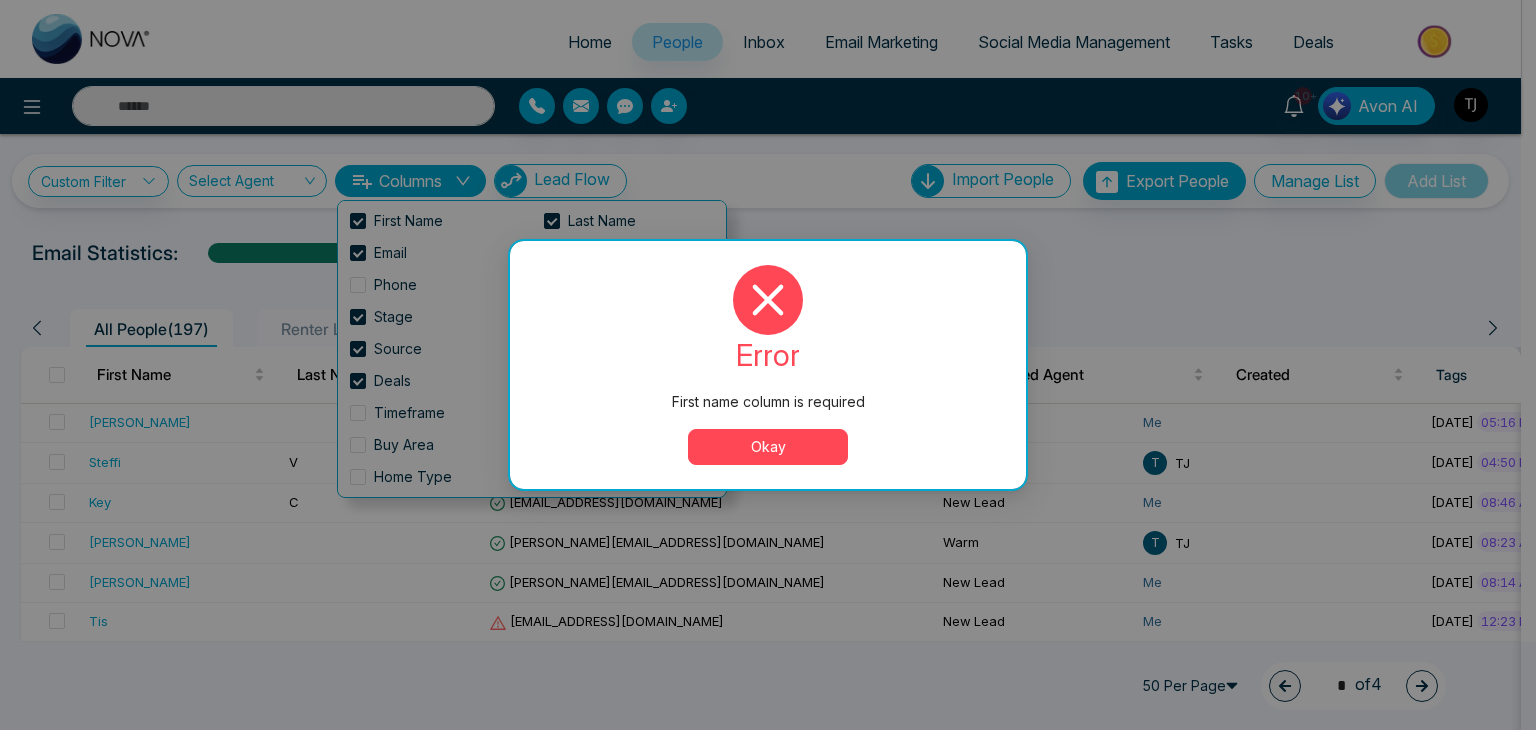 click on "Okay" at bounding box center (768, 447) 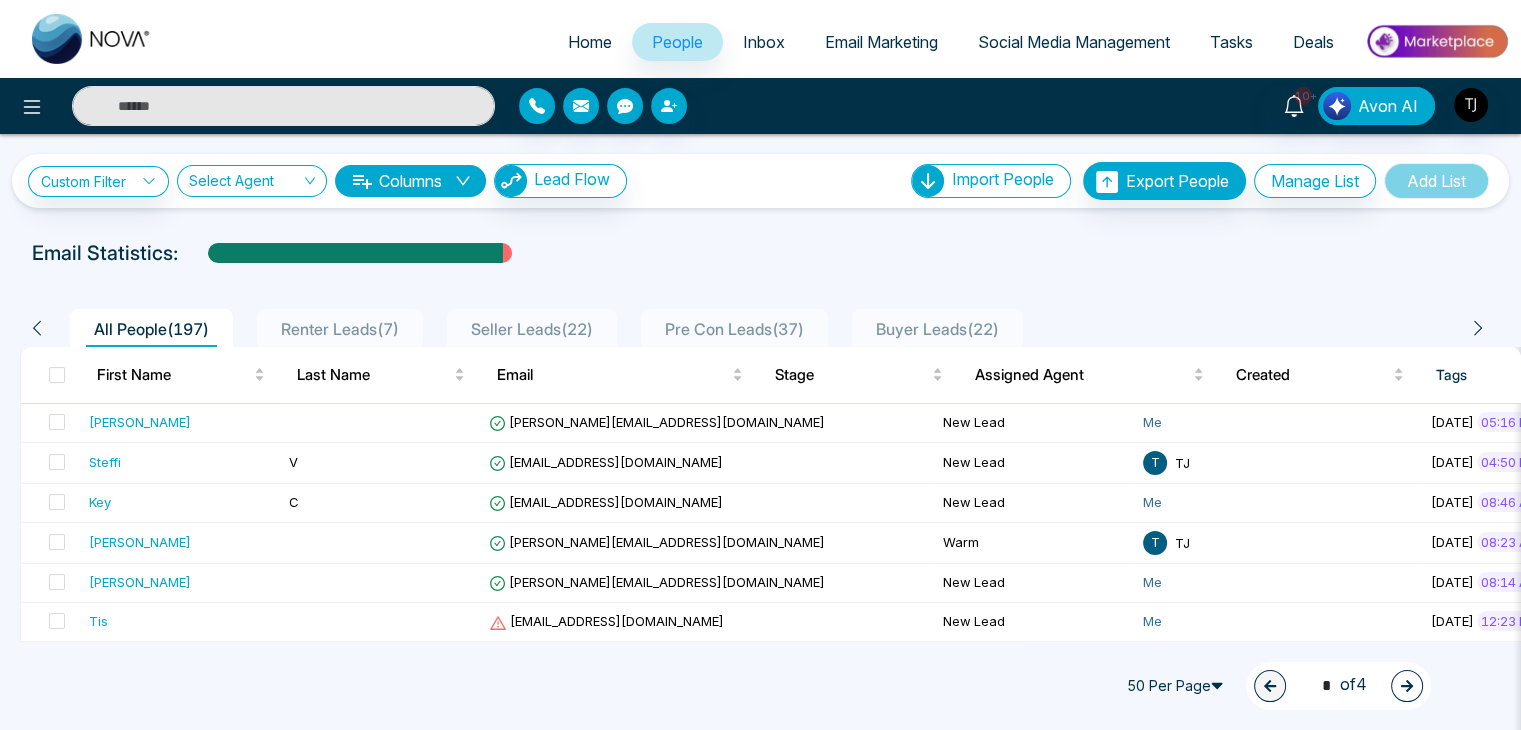 click on "**********" at bounding box center [760, 181] 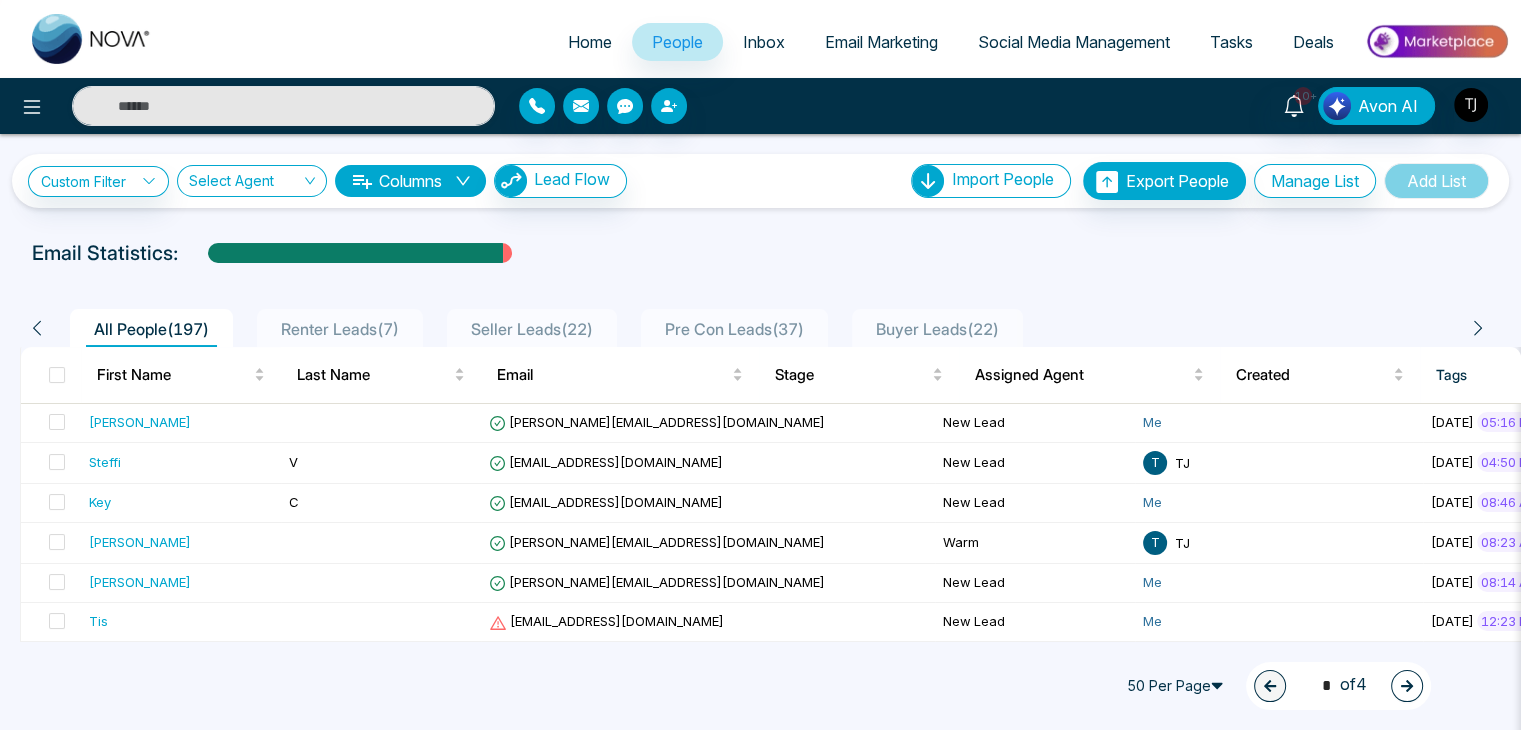 click on "Columns" at bounding box center (410, 181) 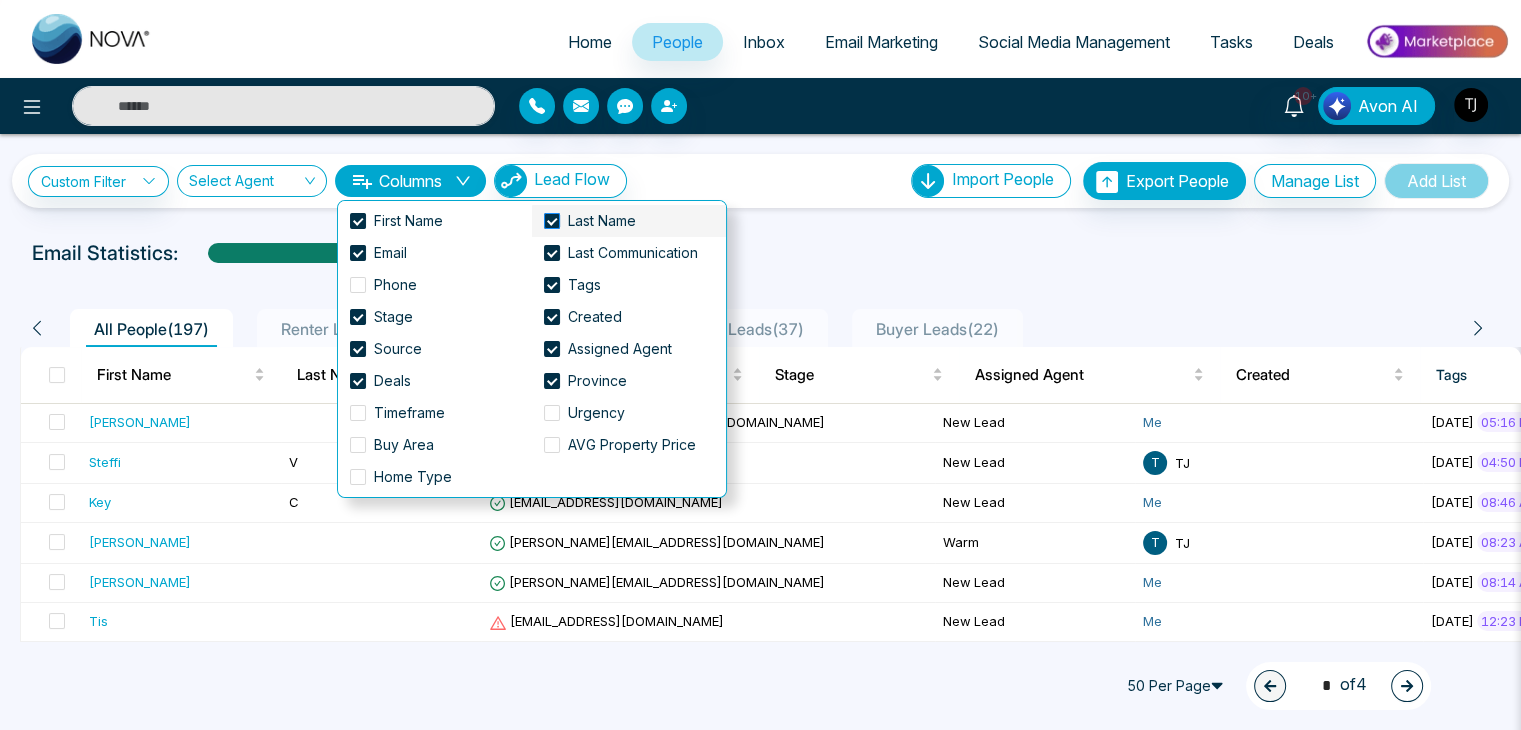click on "Last Name" at bounding box center (602, 221) 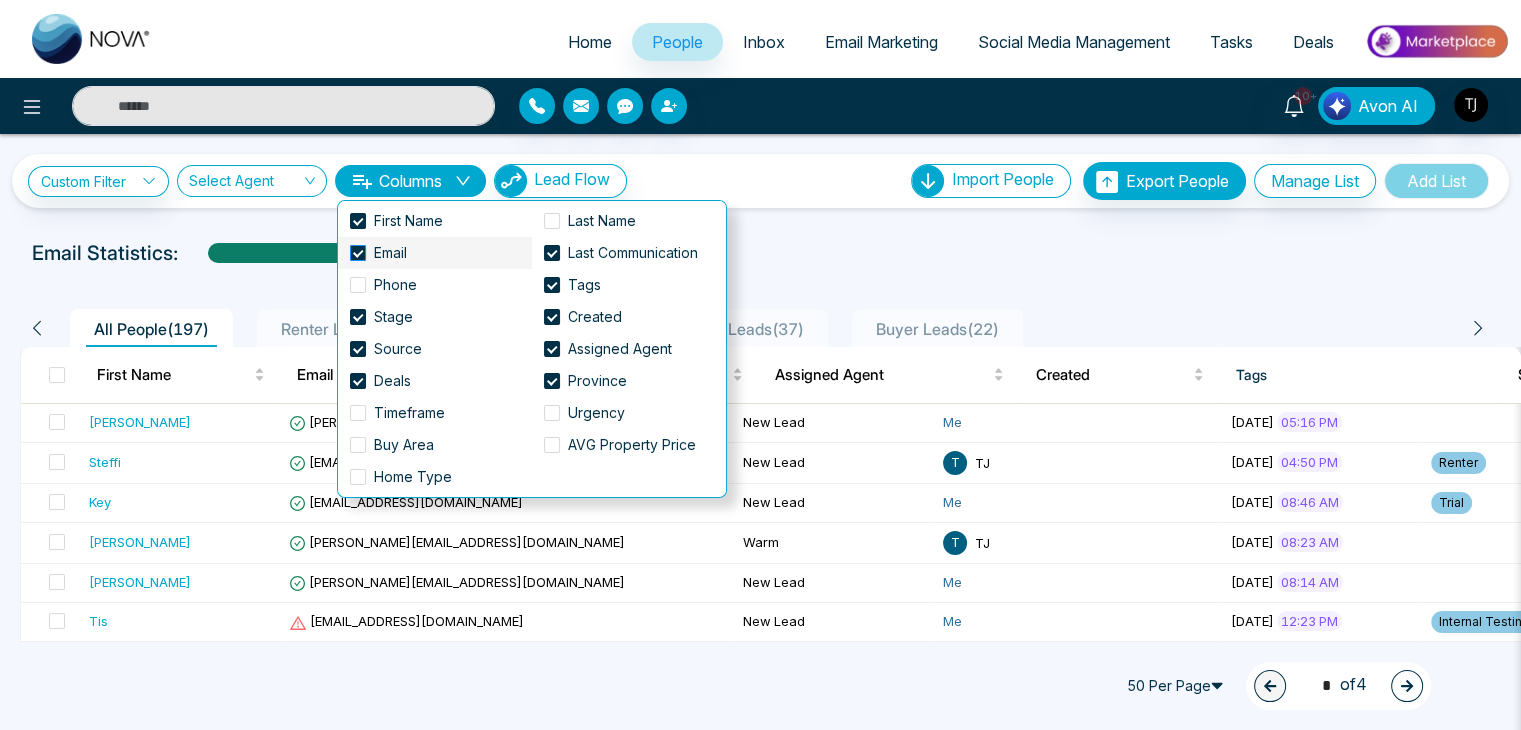 click at bounding box center [358, 253] 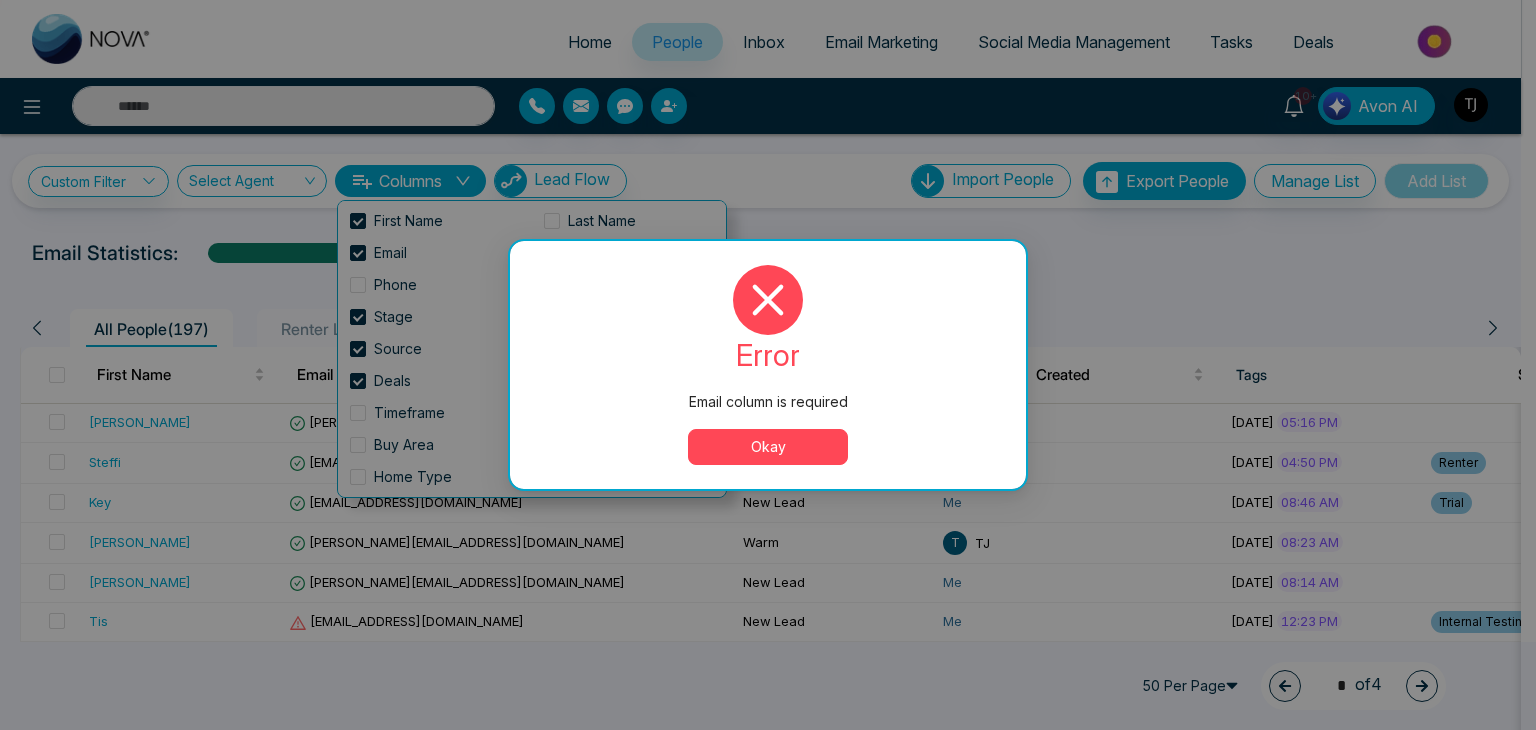 click on "Okay" at bounding box center [768, 447] 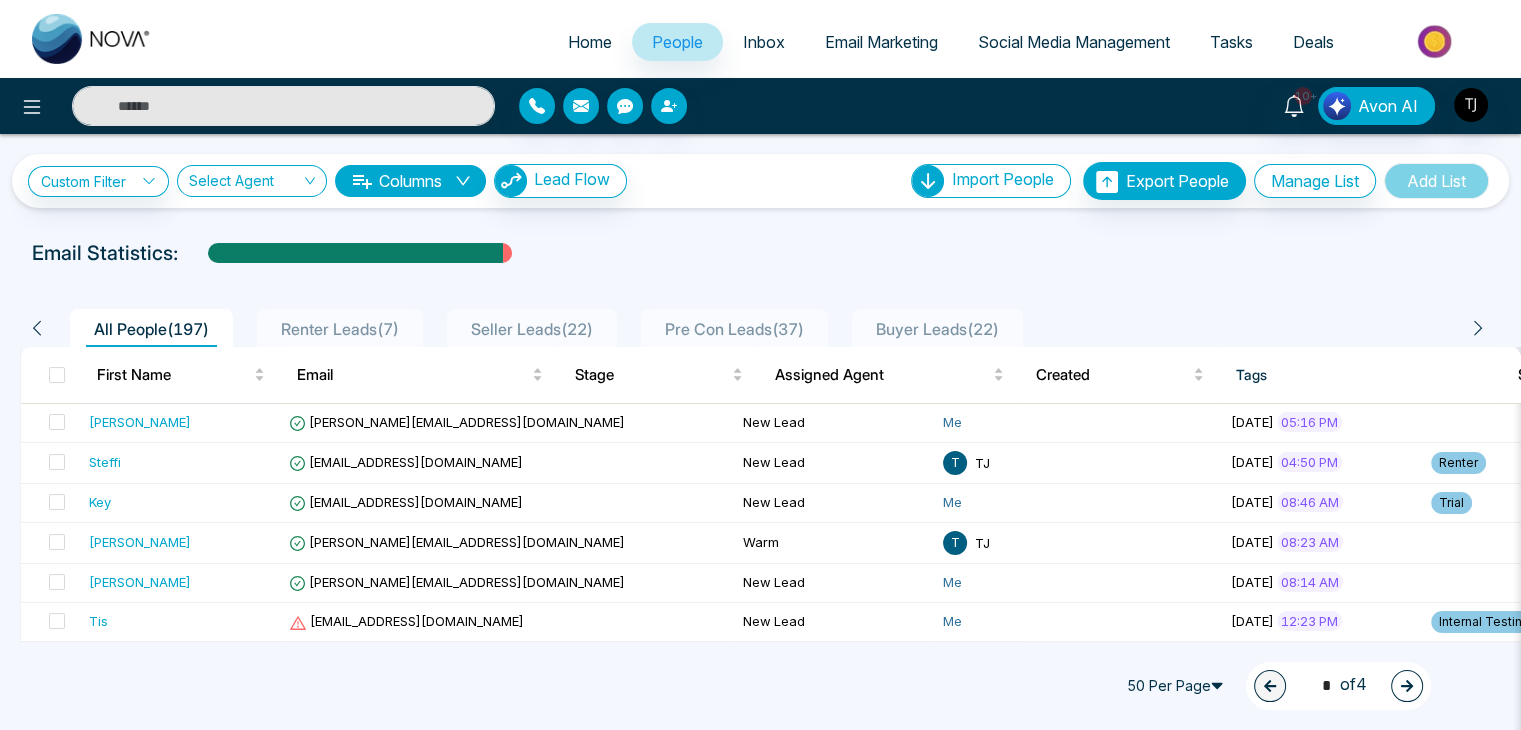 click on "Columns" at bounding box center [410, 181] 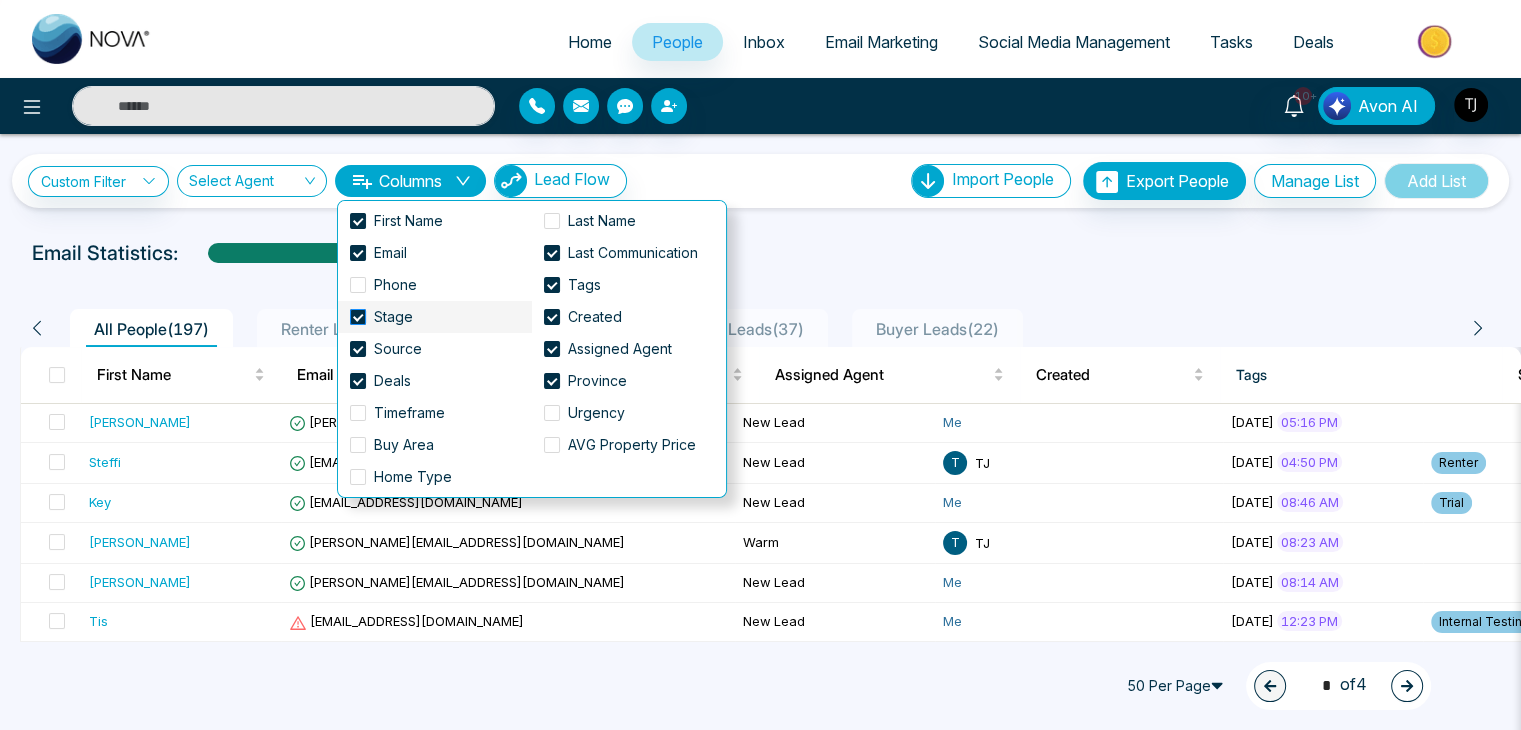 click at bounding box center [358, 317] 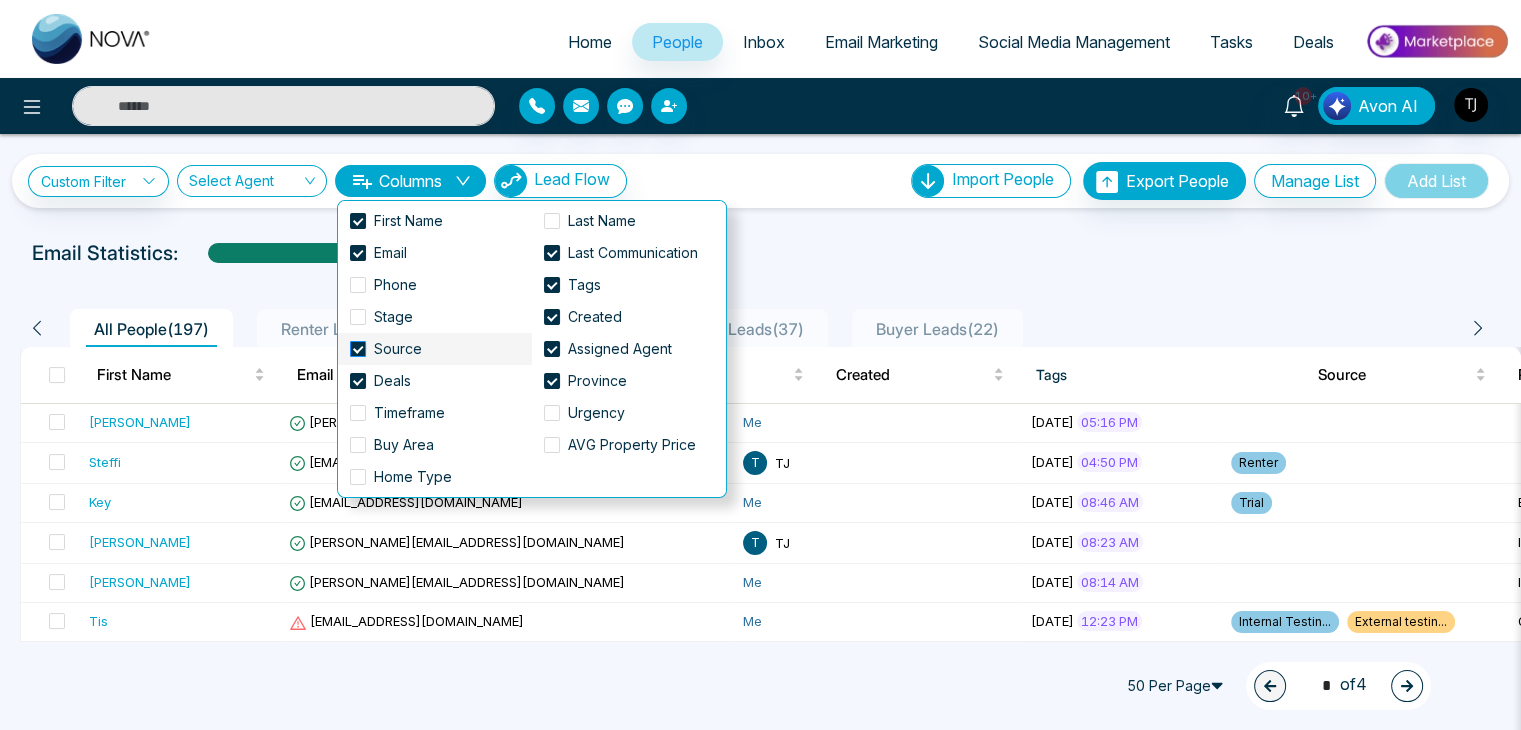 click at bounding box center [358, 349] 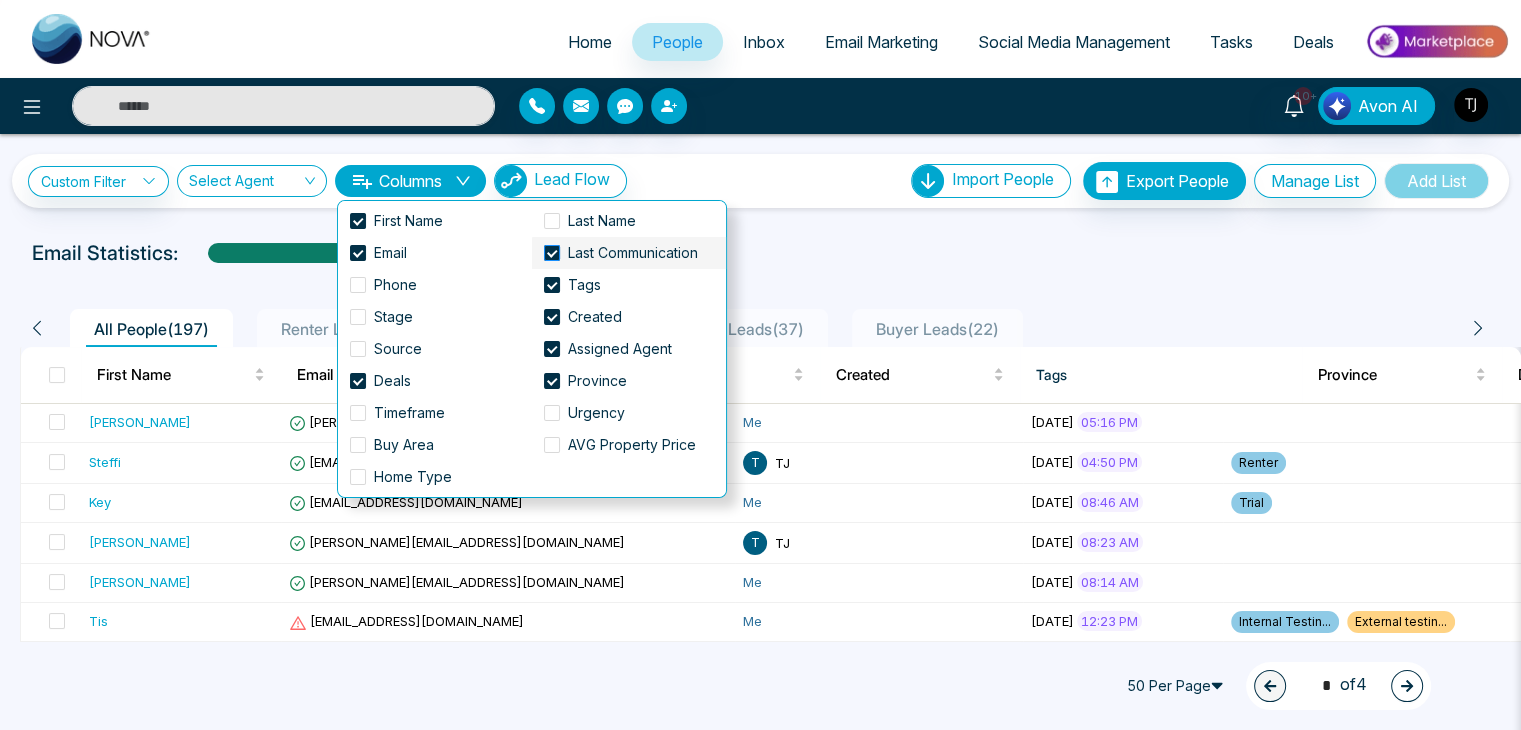 click at bounding box center [552, 253] 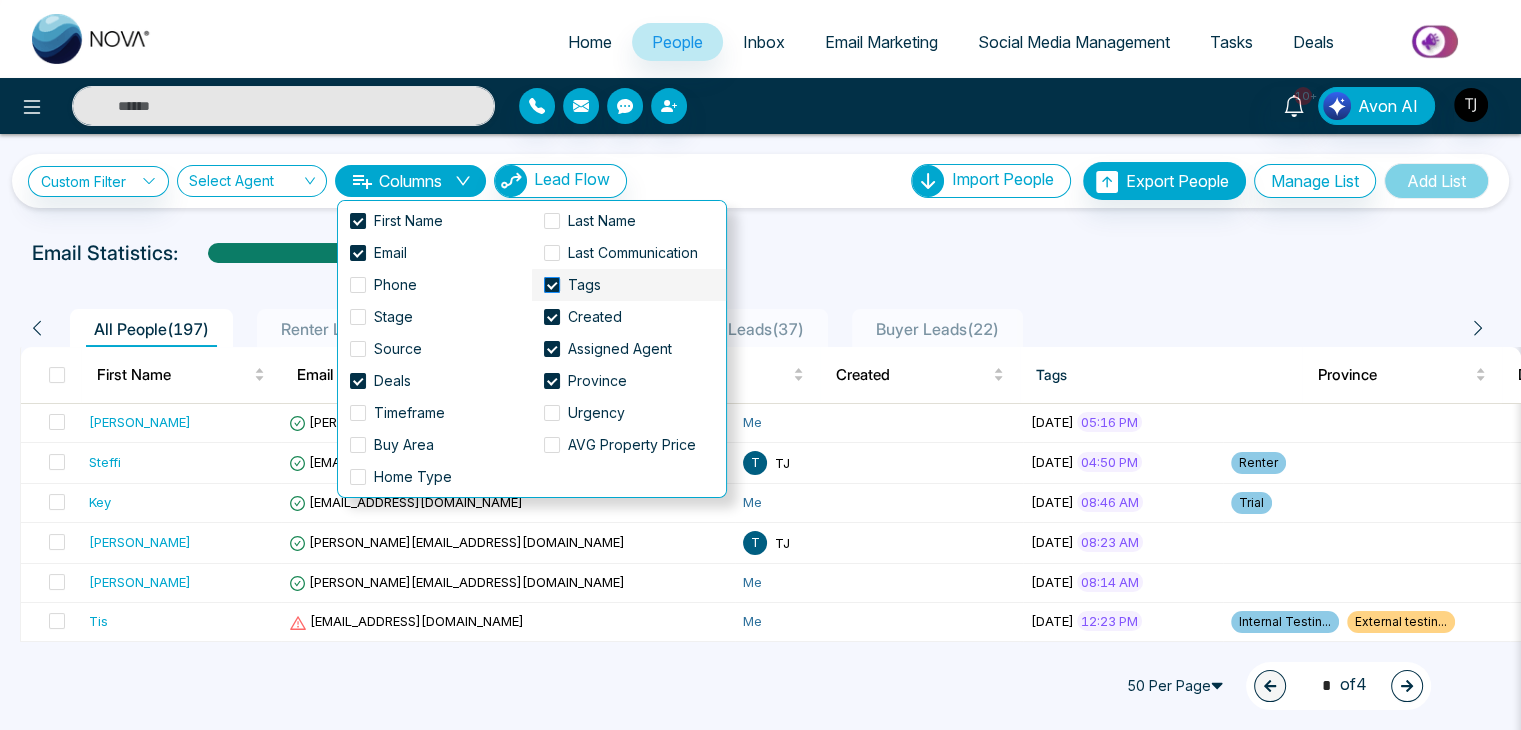 click at bounding box center [552, 285] 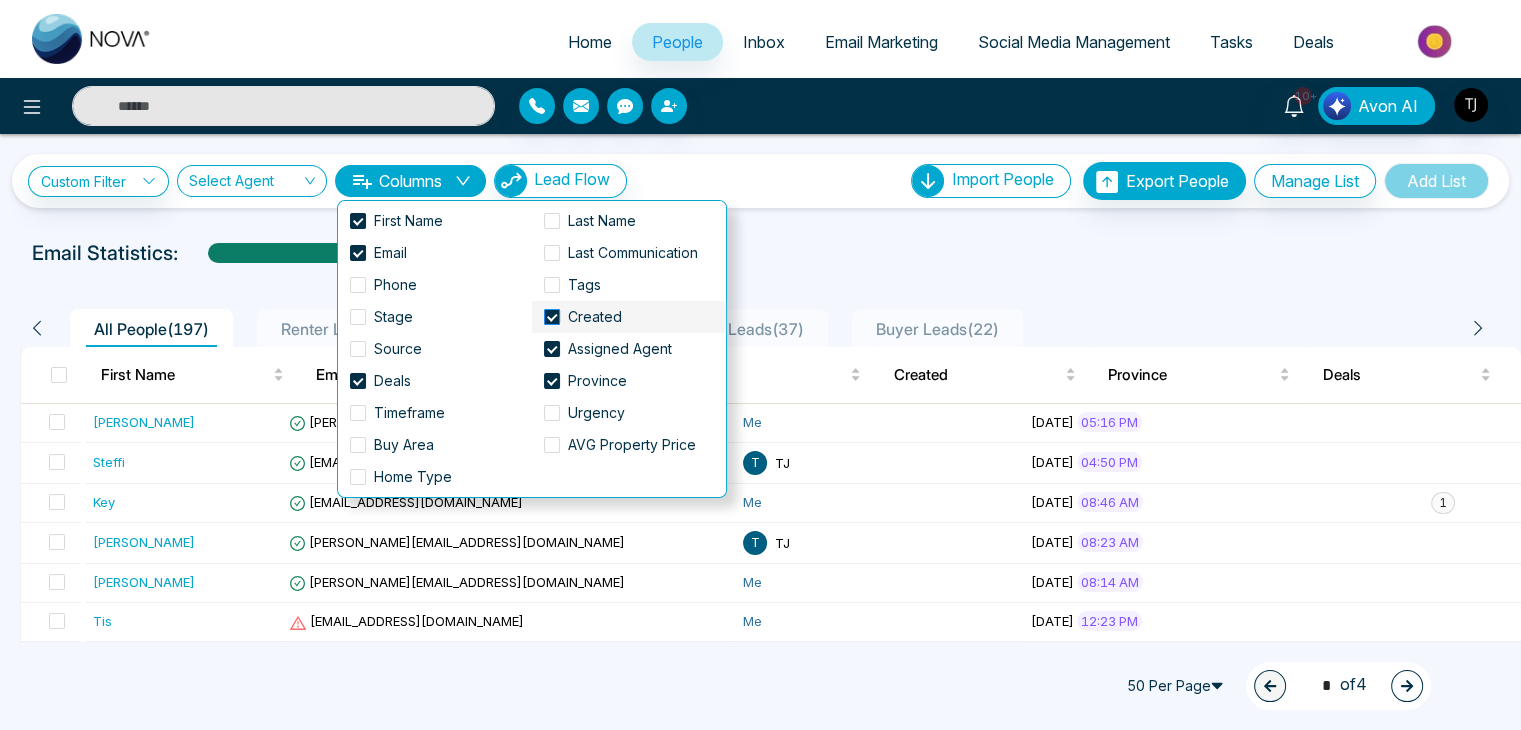 click at bounding box center [552, 317] 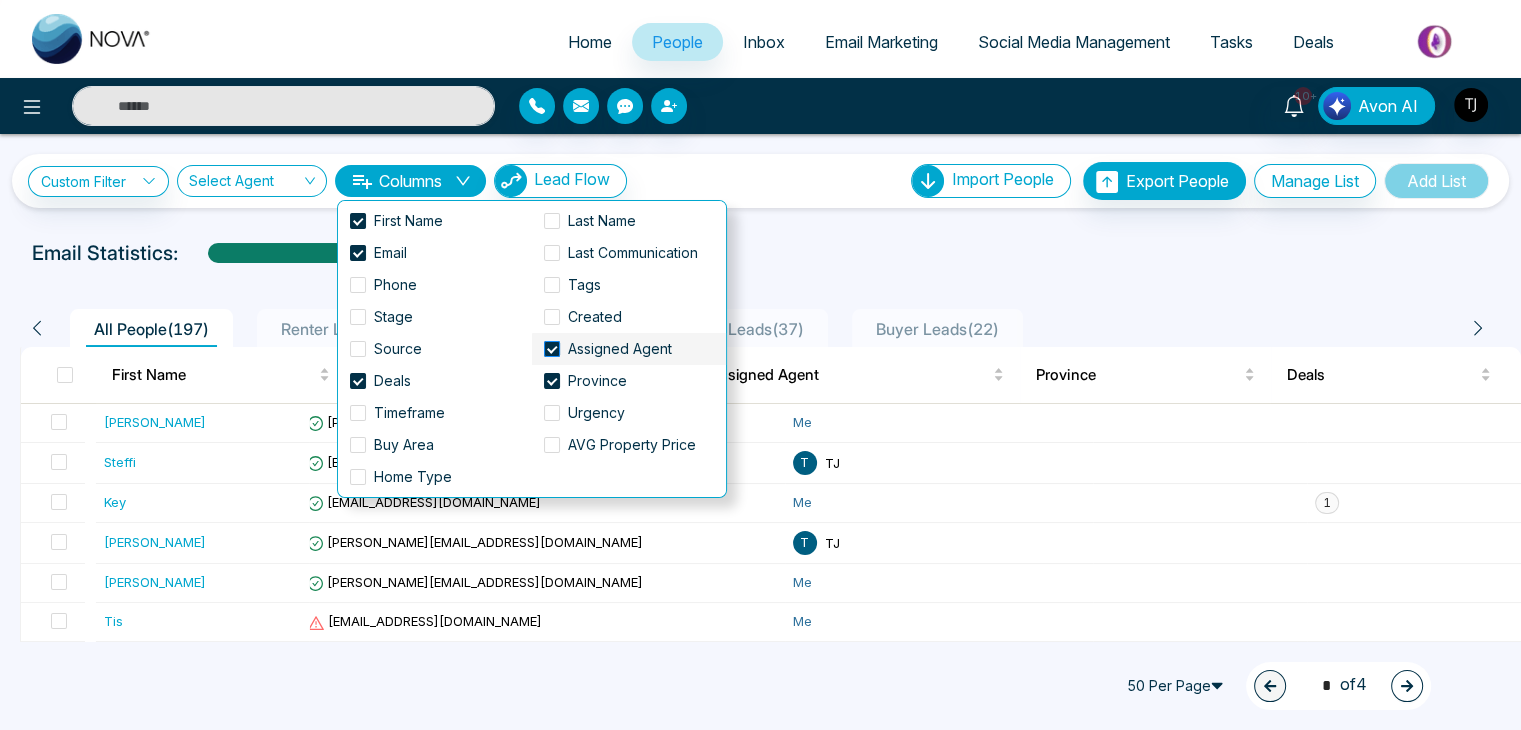 click at bounding box center (552, 349) 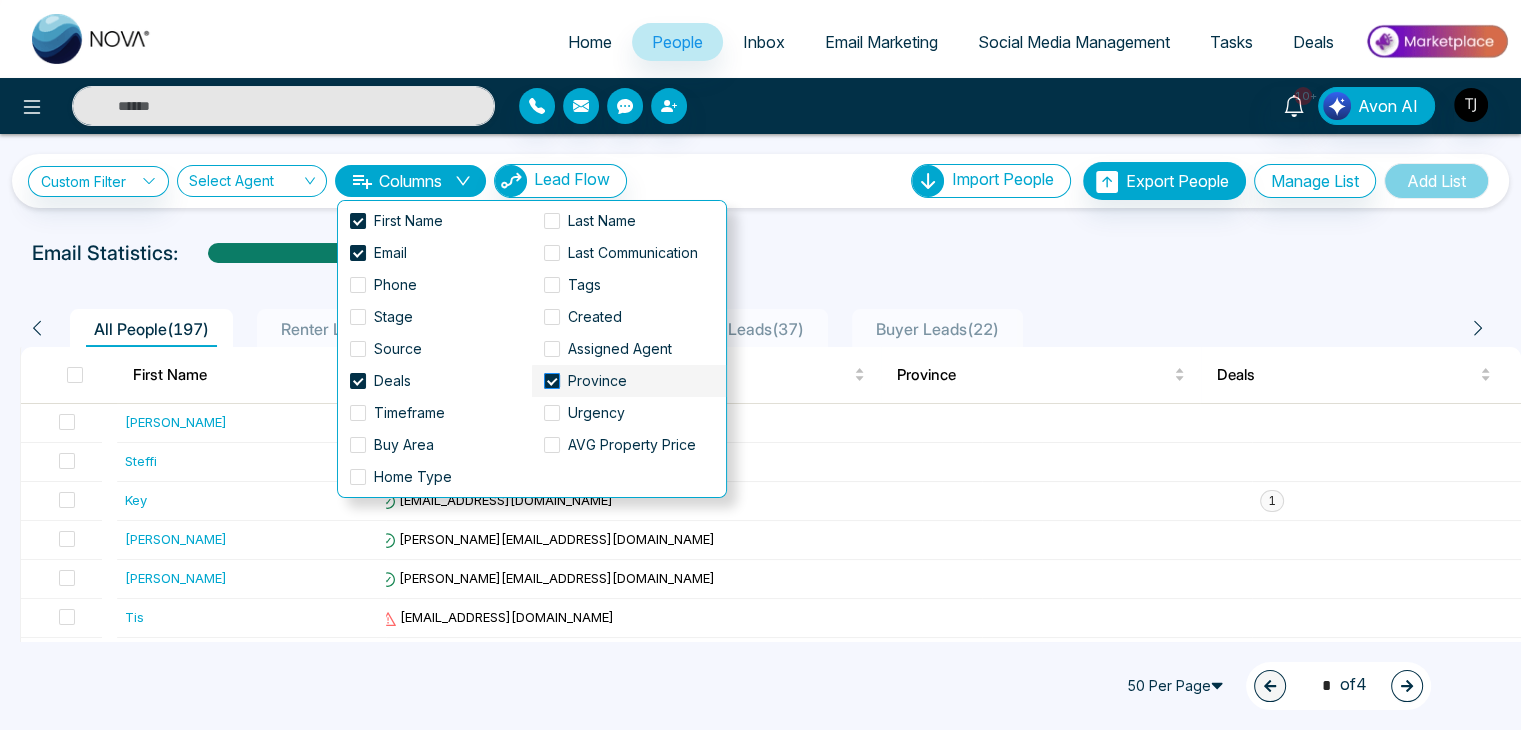 click at bounding box center (552, 381) 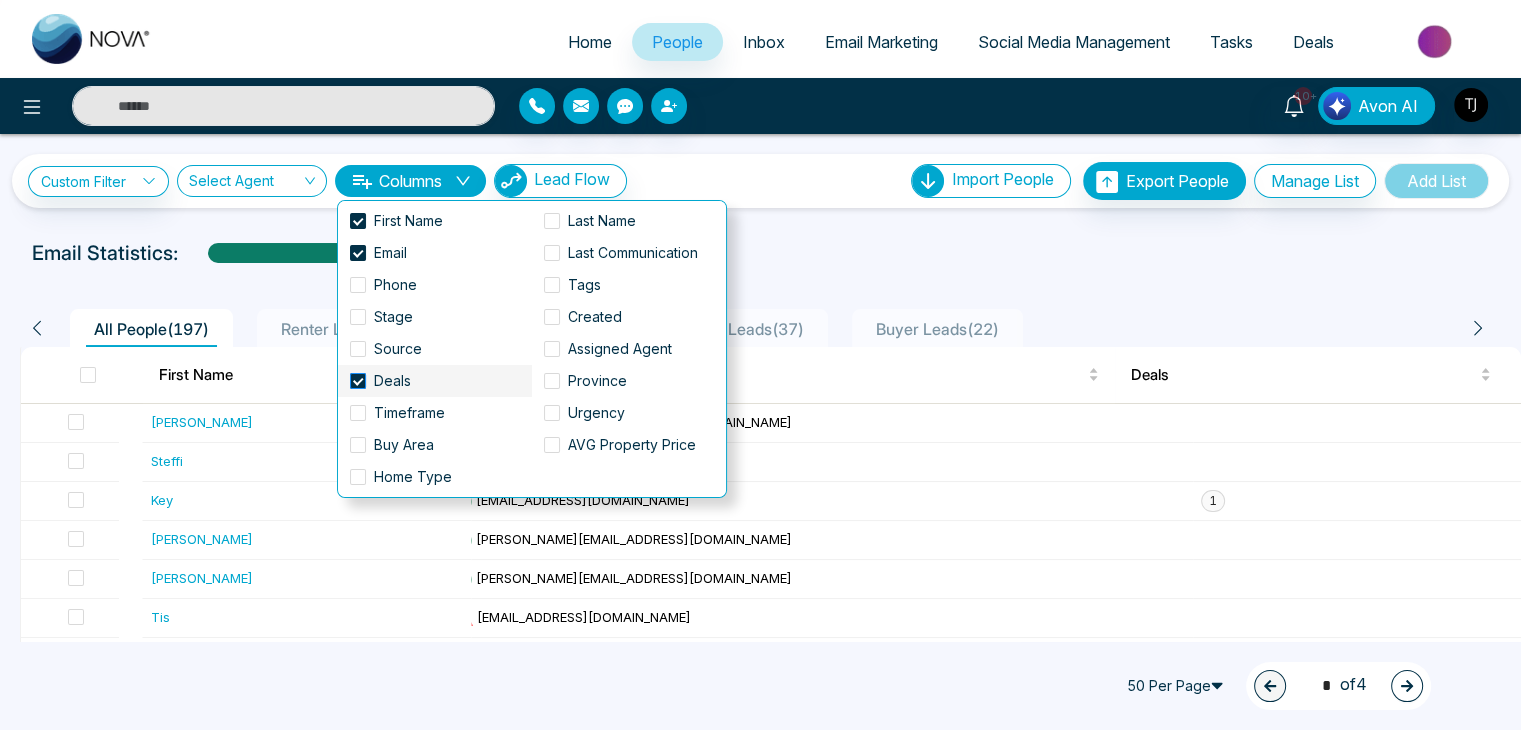 click at bounding box center [358, 381] 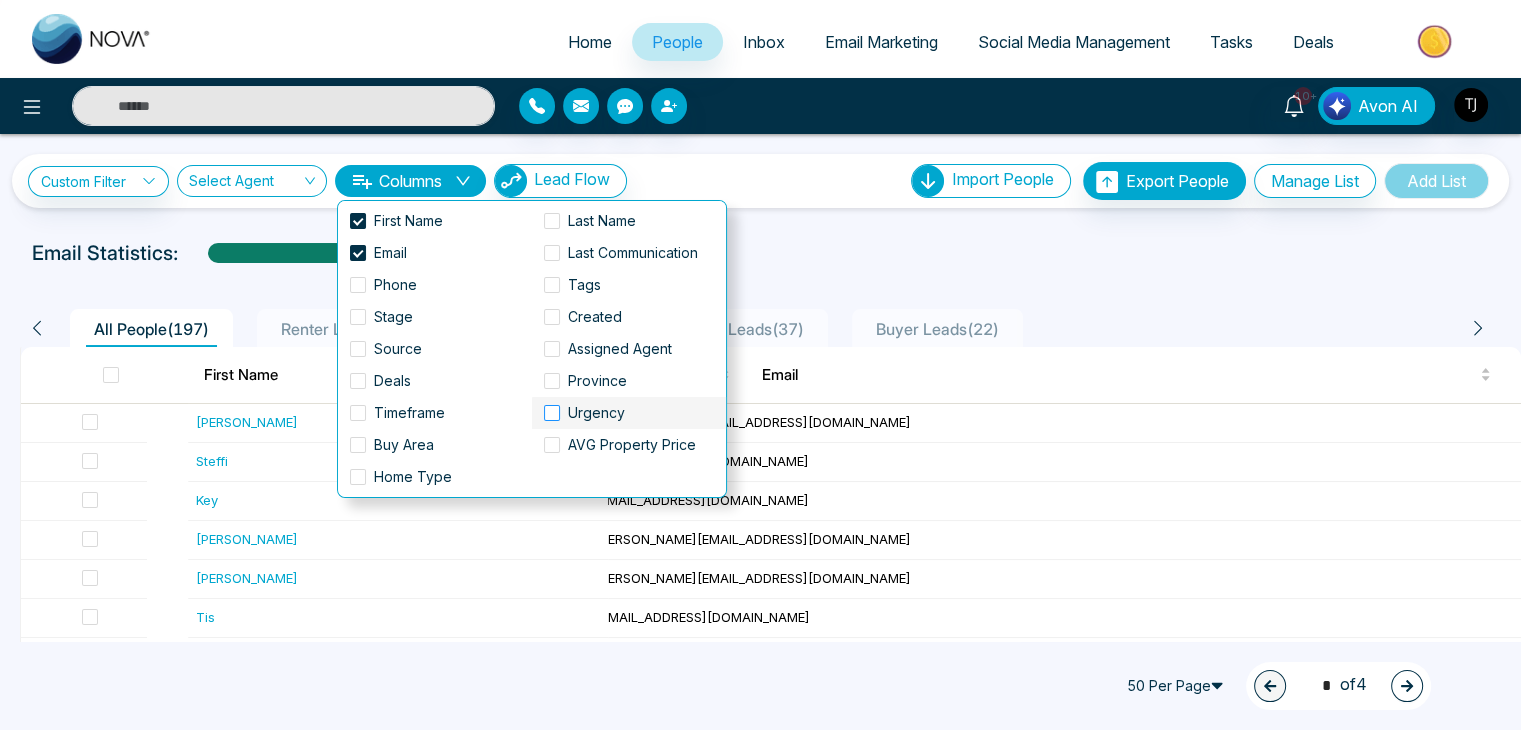 click at bounding box center (552, 413) 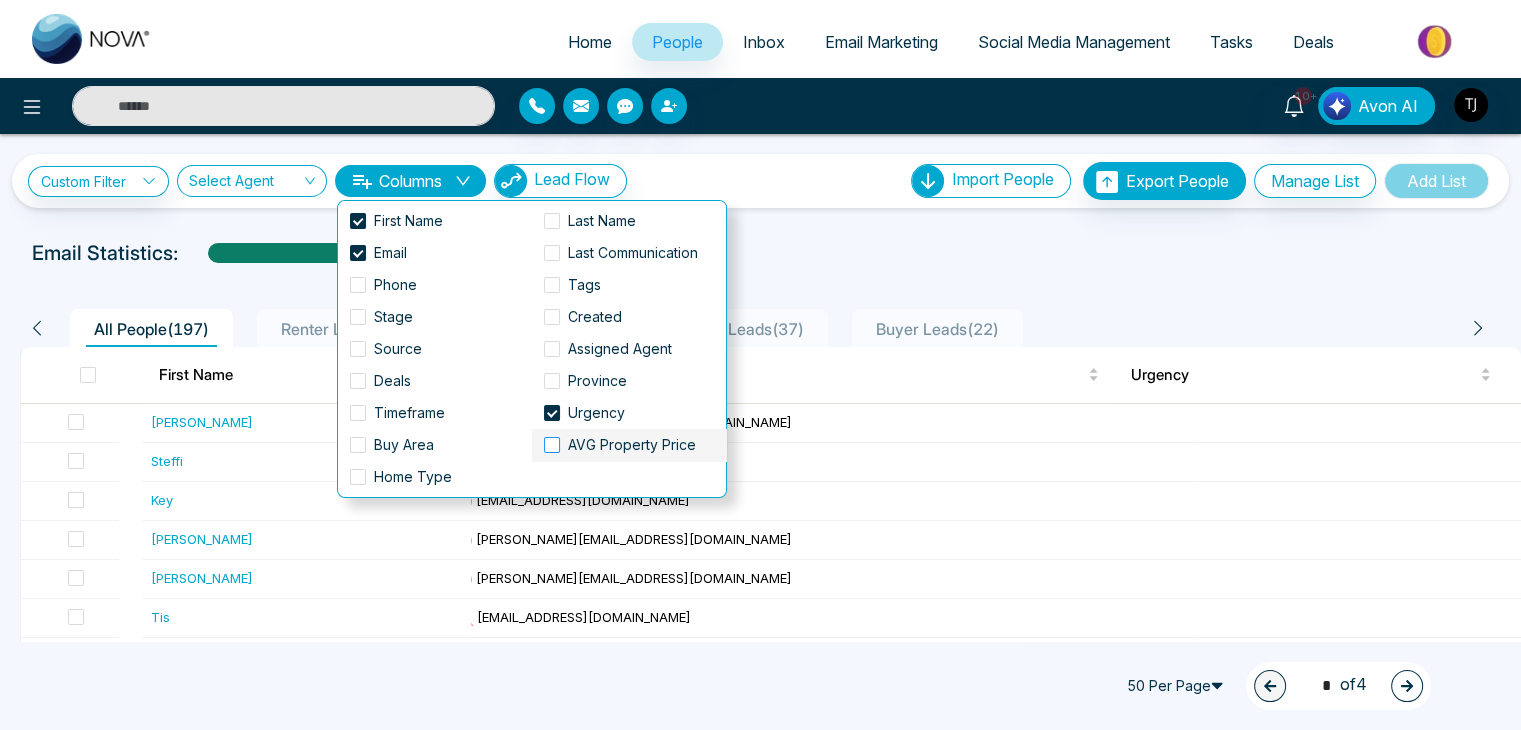 click at bounding box center [552, 445] 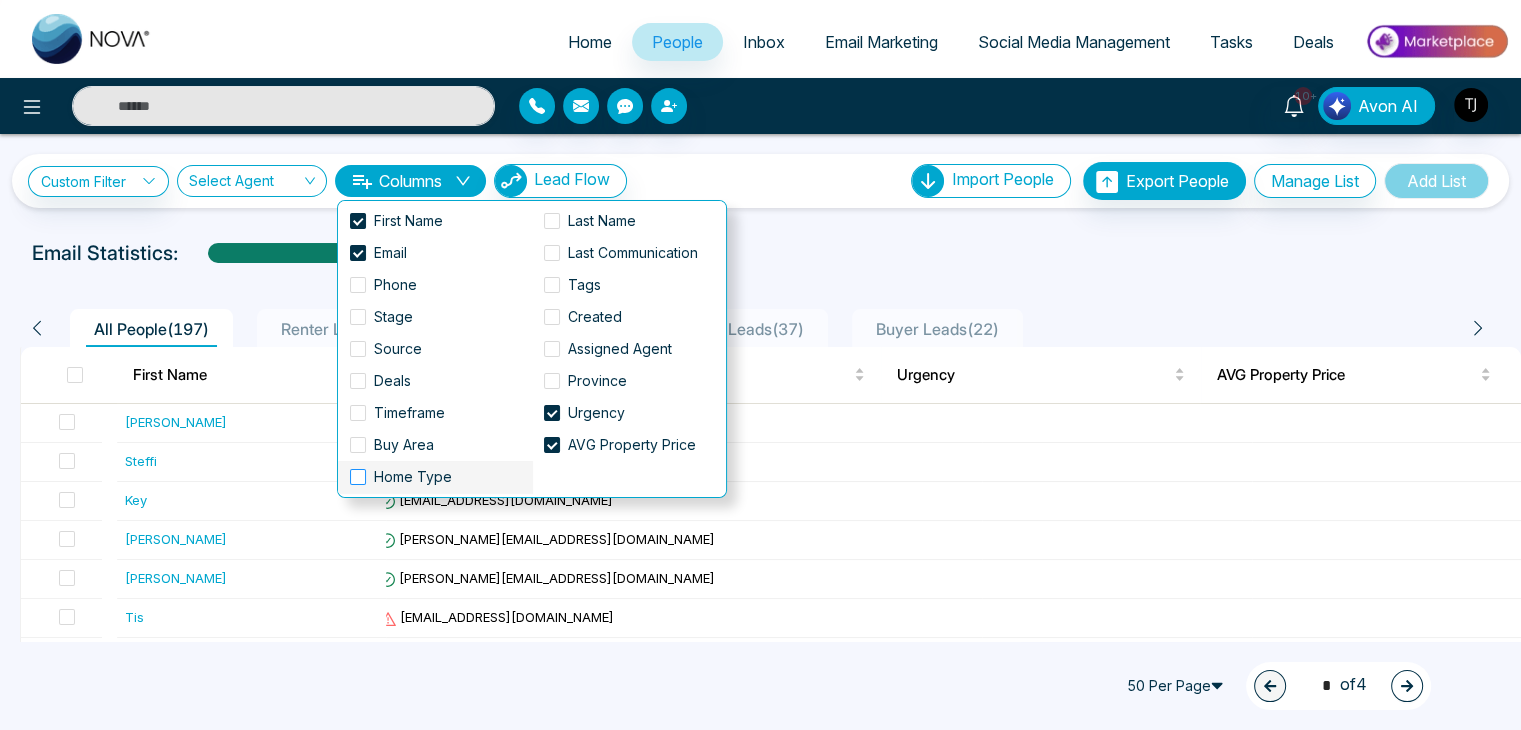 click on "Home Type" at bounding box center [413, 477] 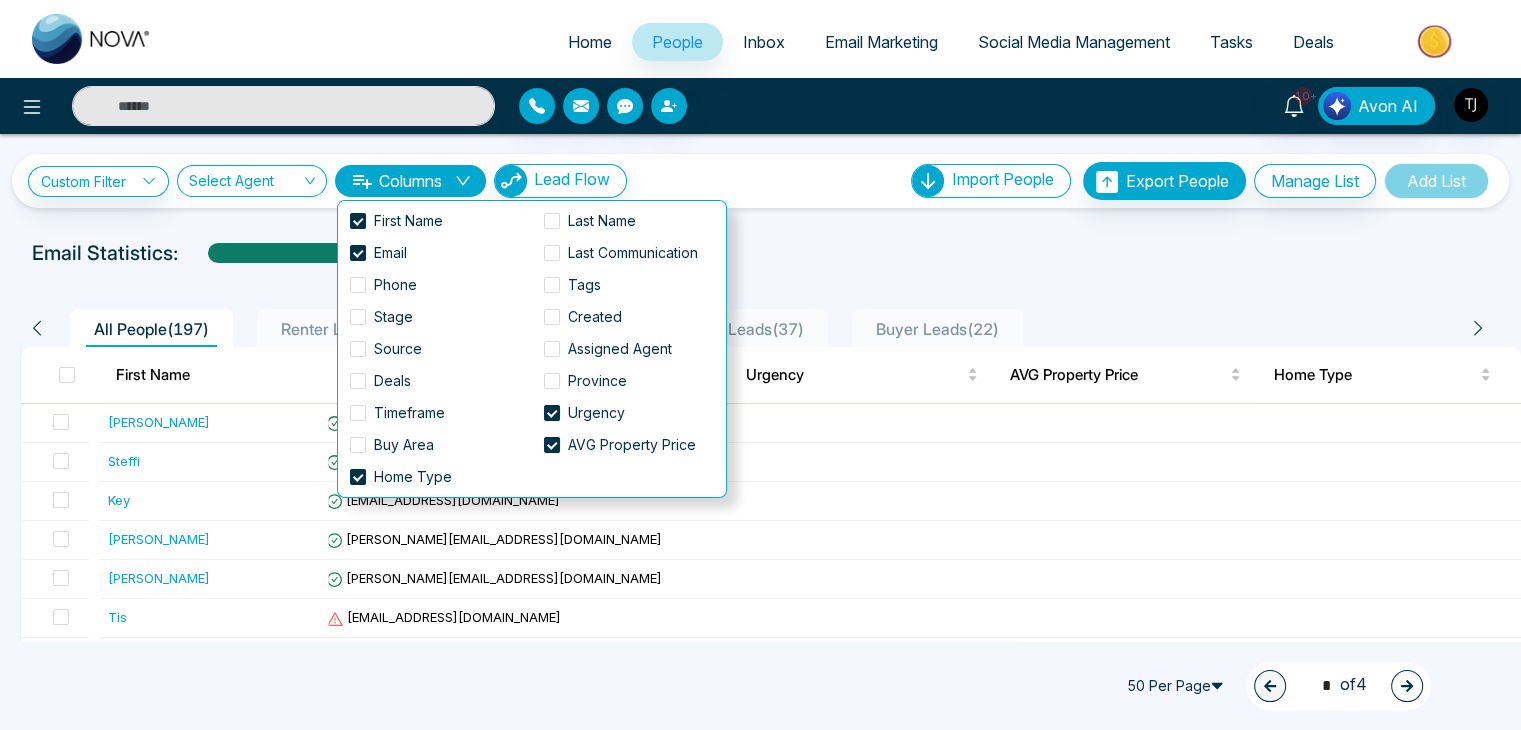click on "Email Statistics:" at bounding box center (760, 253) 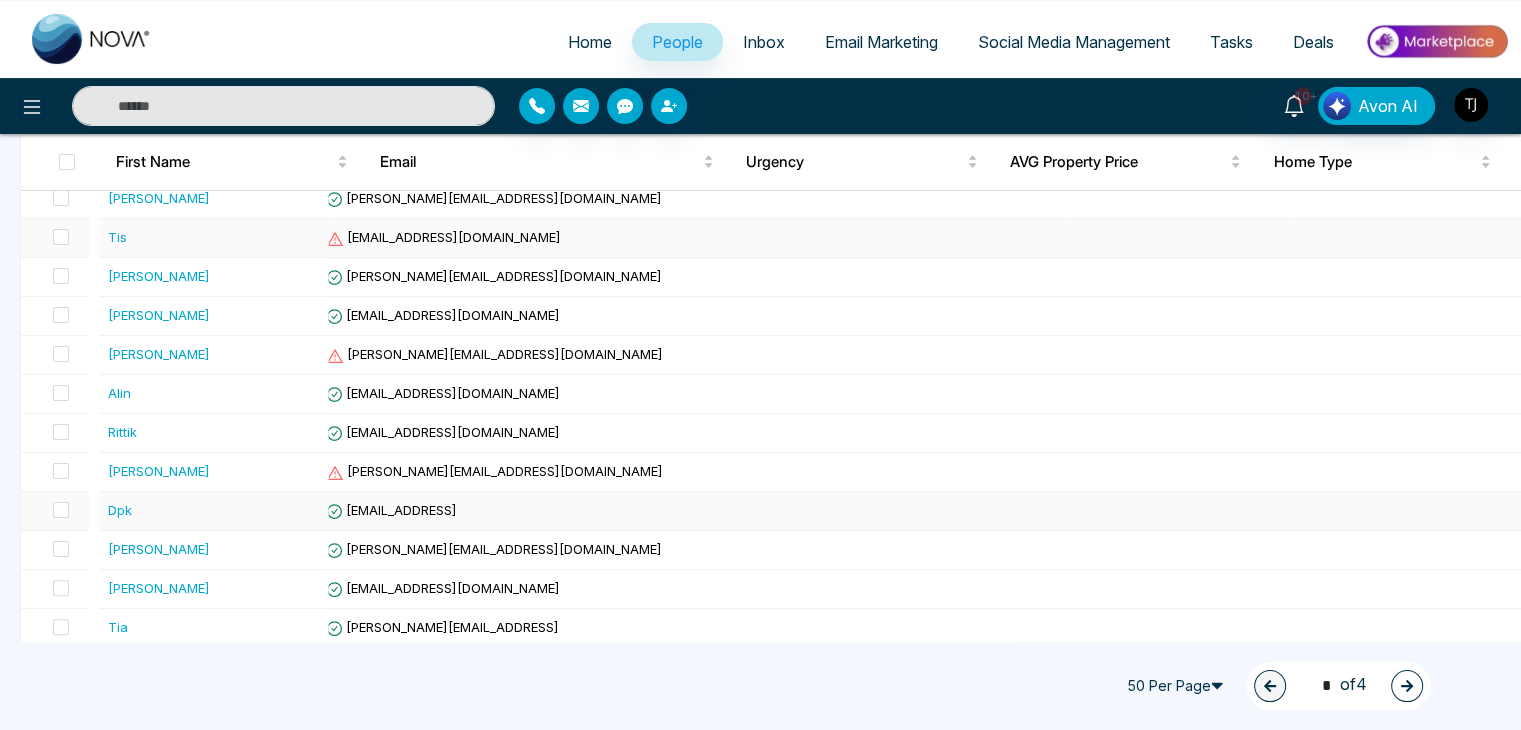 scroll, scrollTop: 0, scrollLeft: 0, axis: both 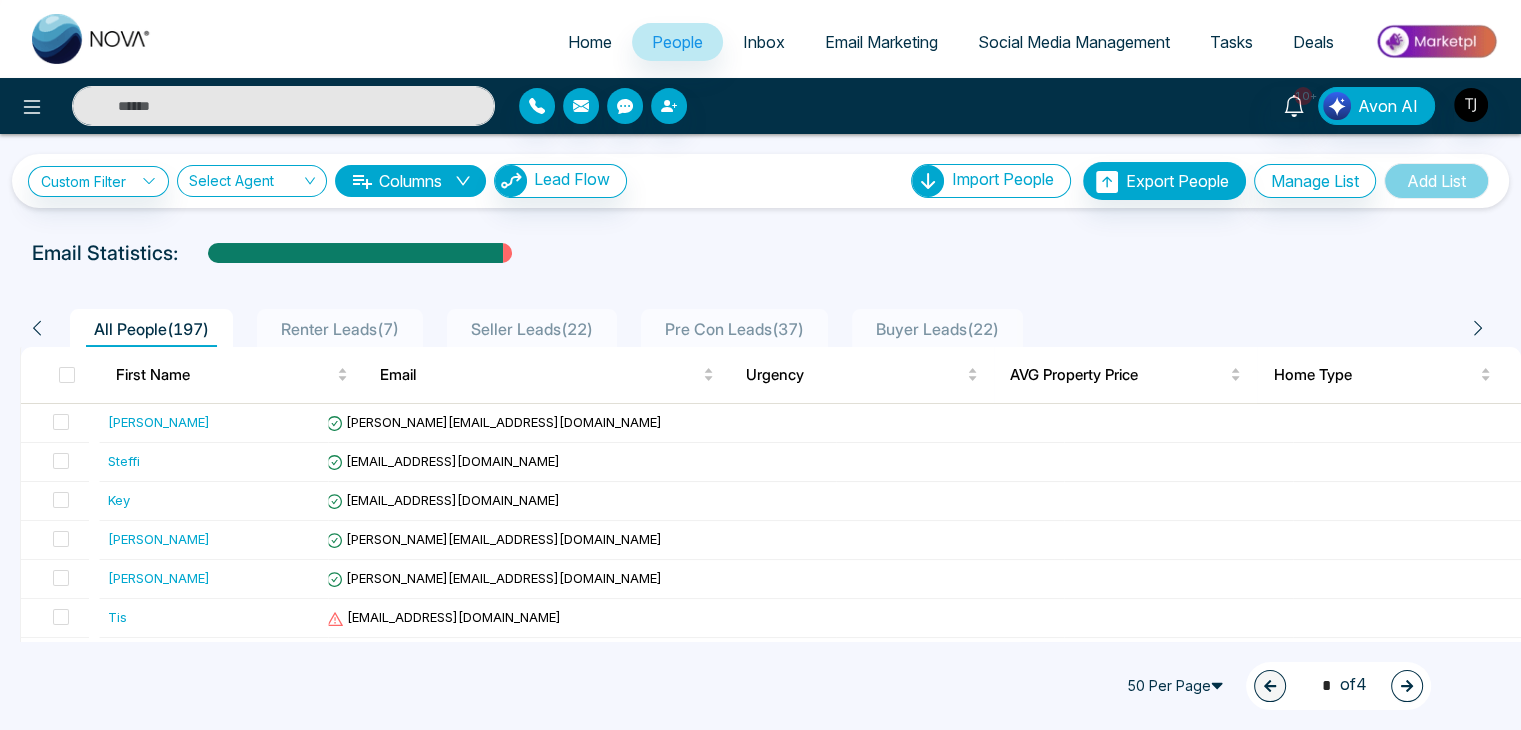 click at bounding box center (283, 106) 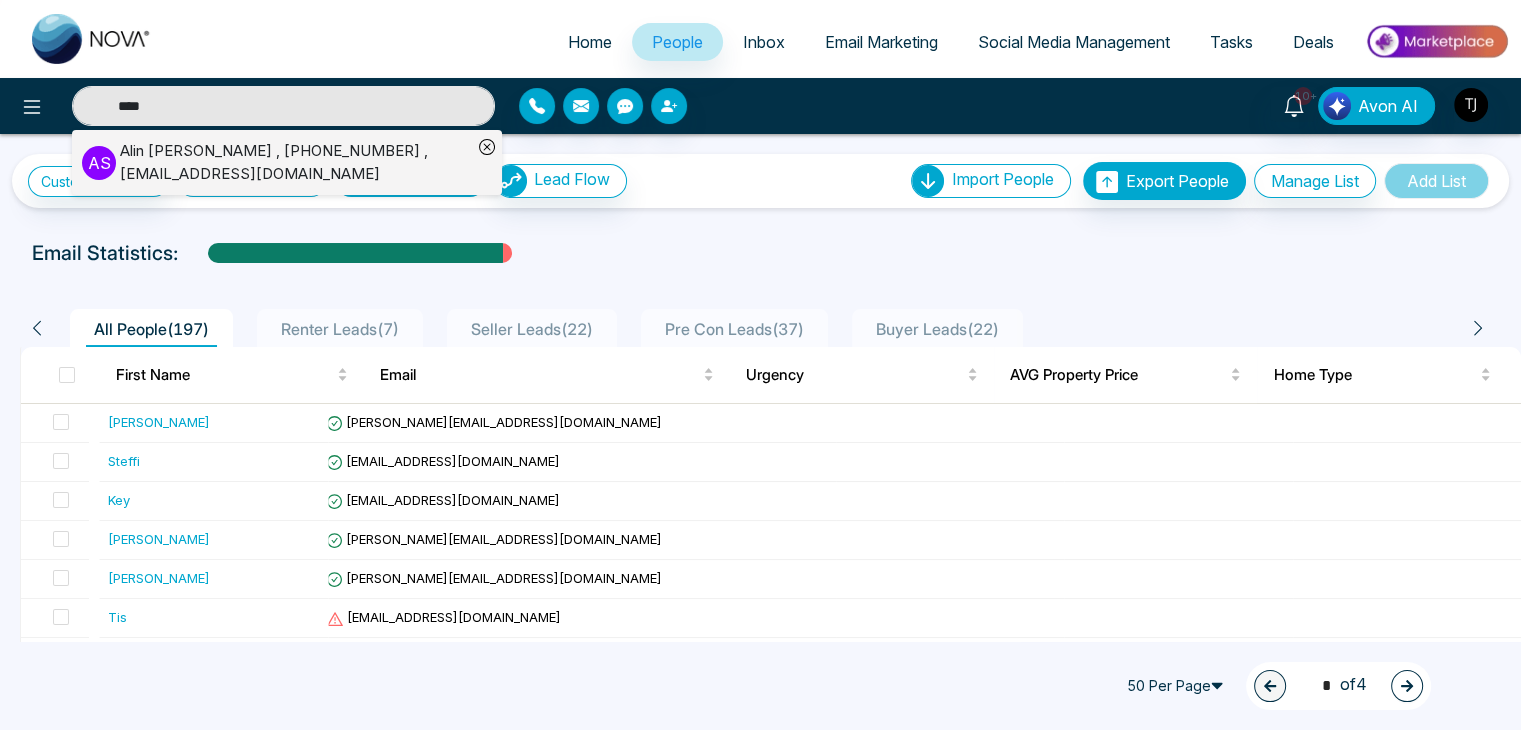 type on "****" 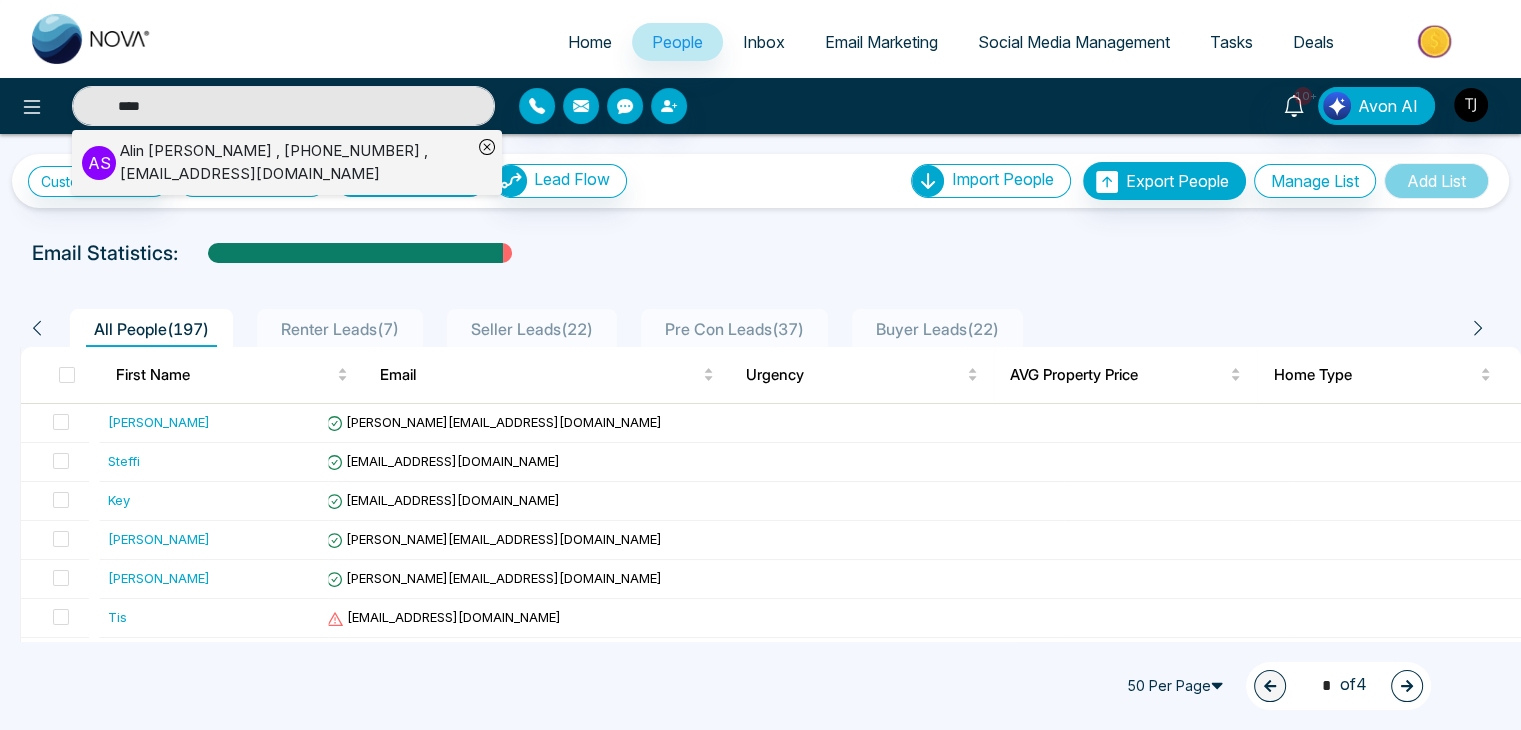 click on "Alin   Shah   , +14376616013   , alin@mmnovatech.com" at bounding box center (296, 162) 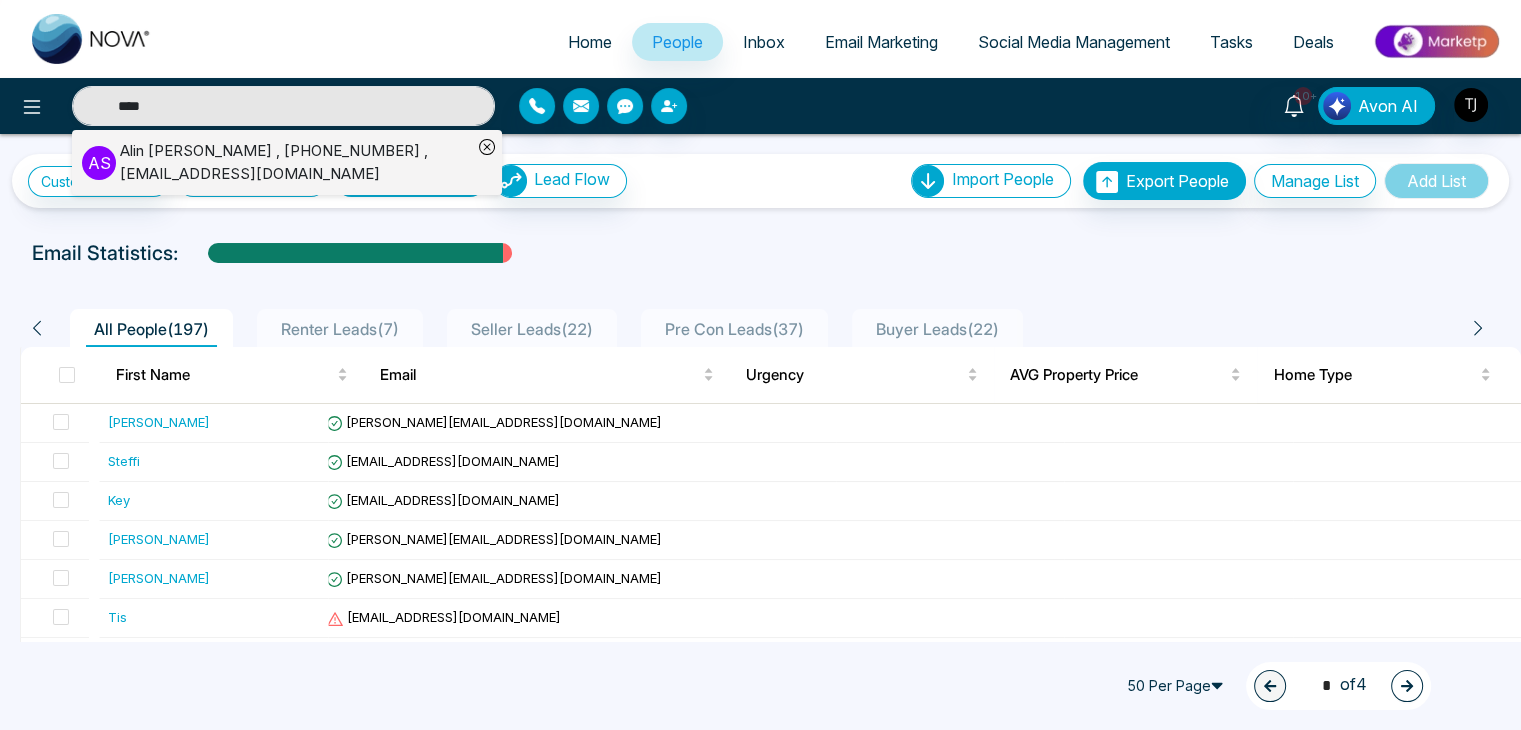 type 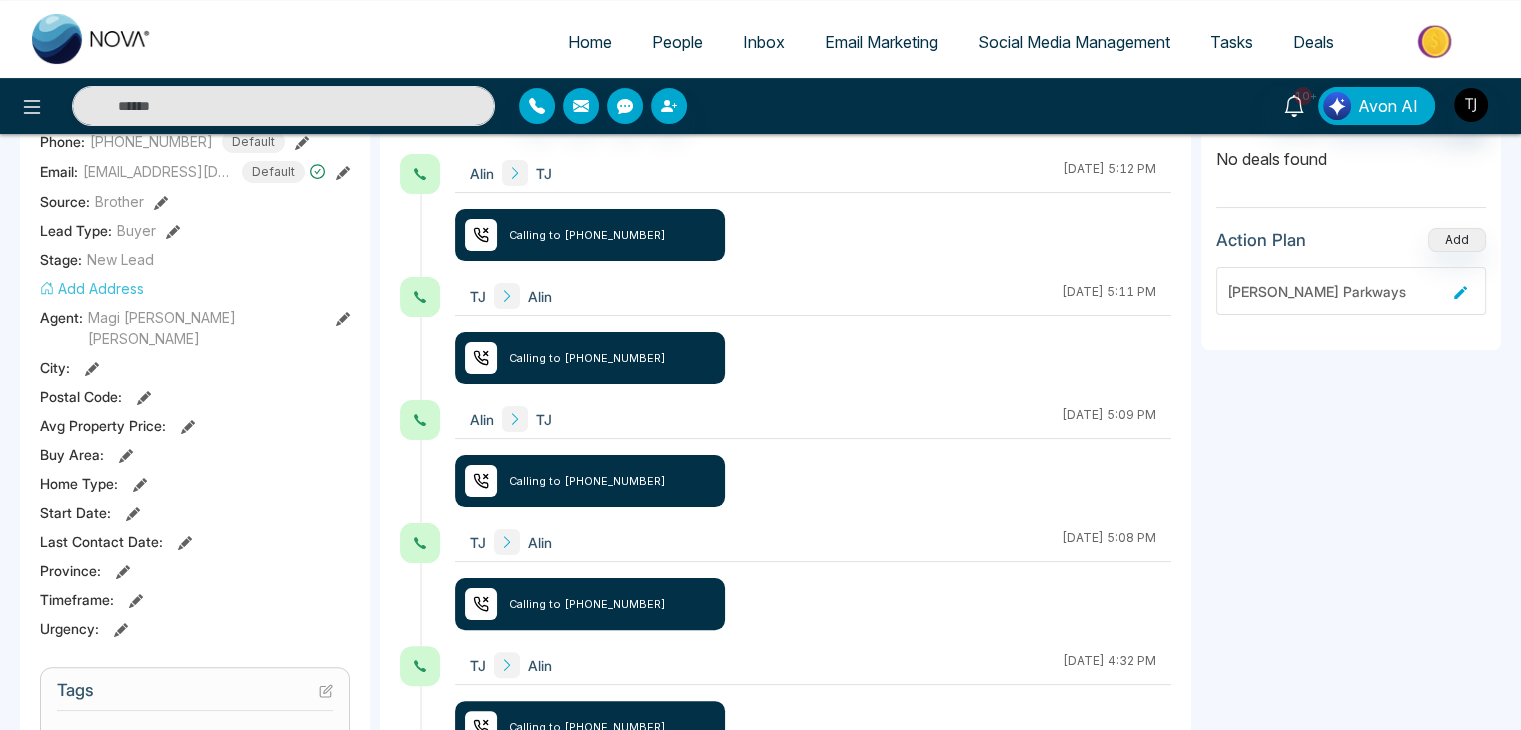 scroll, scrollTop: 327, scrollLeft: 0, axis: vertical 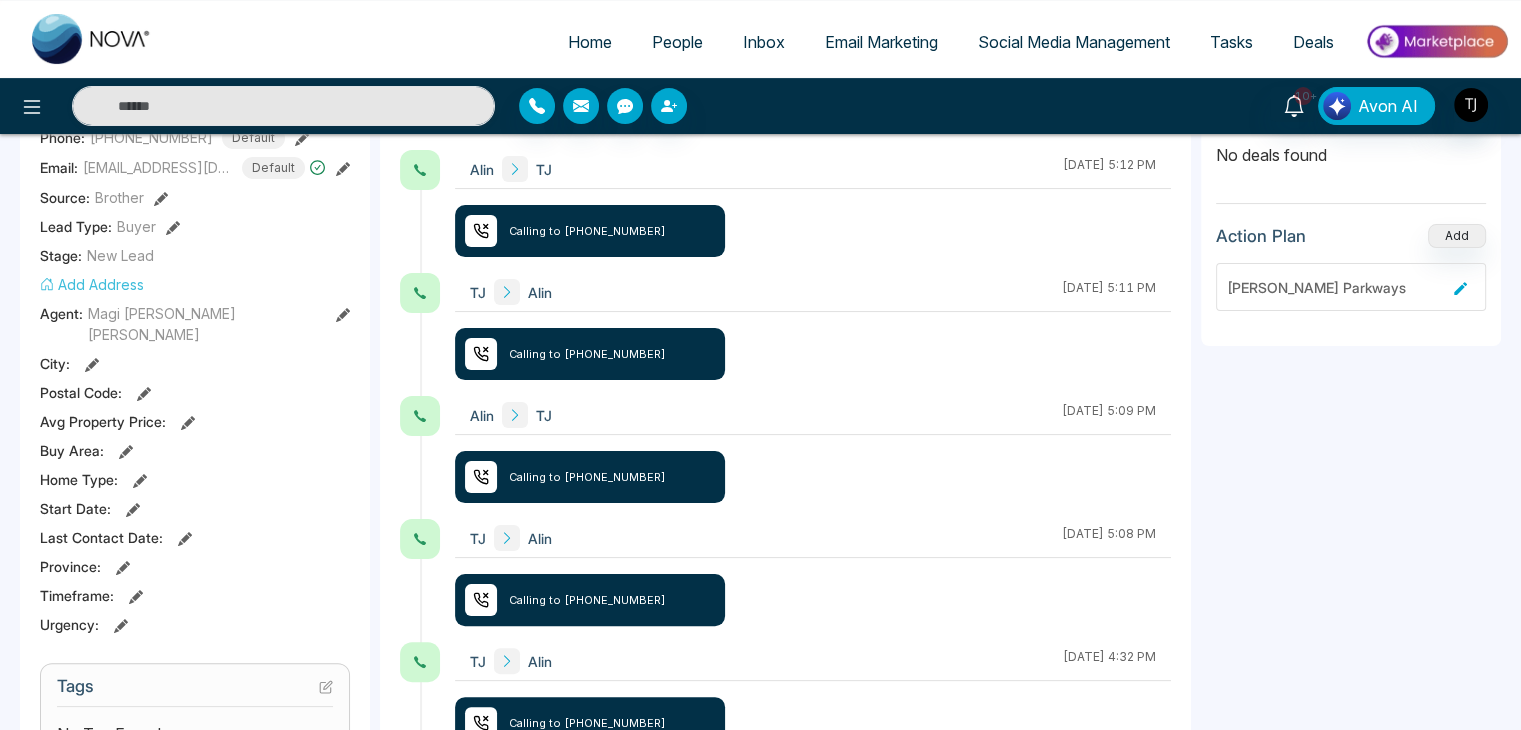 click 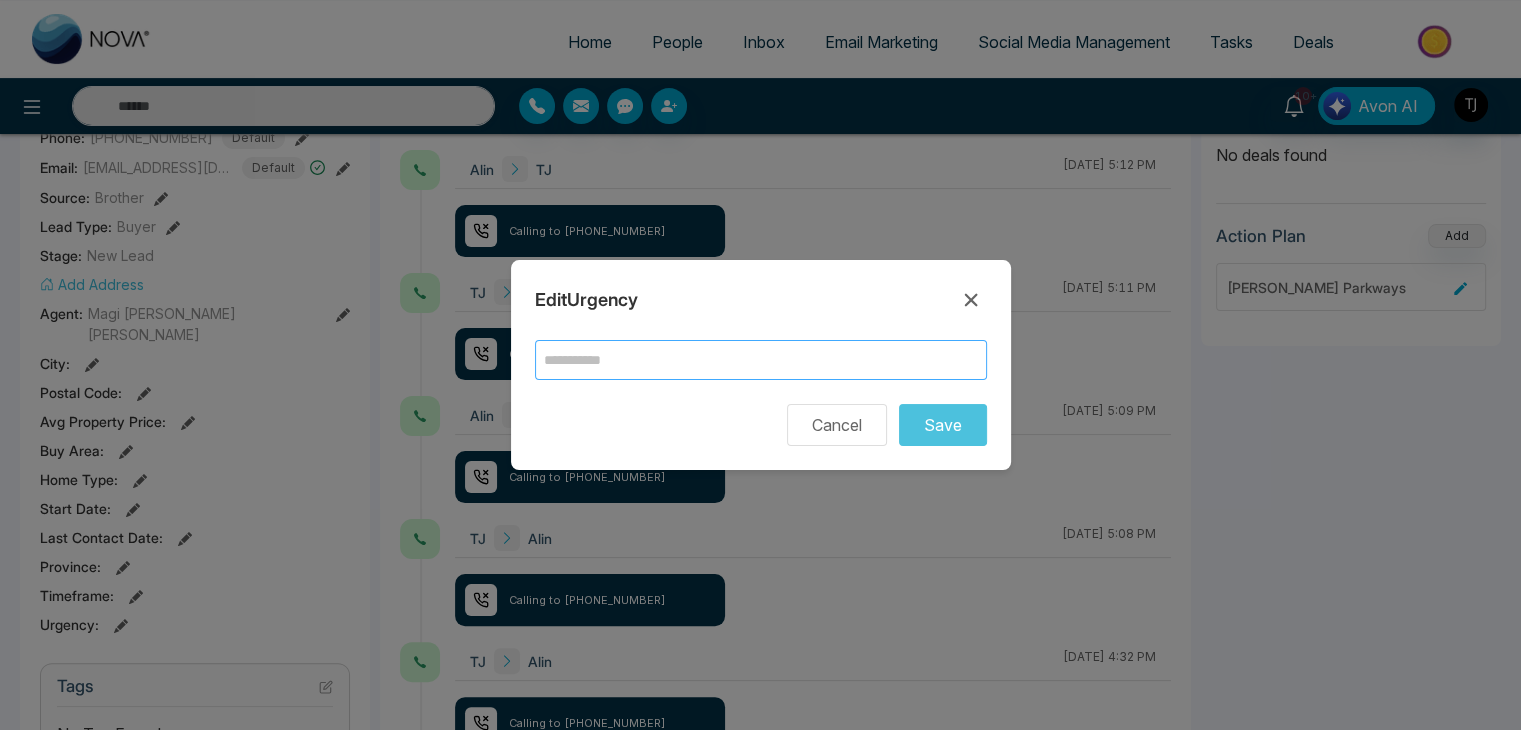 click at bounding box center (761, 360) 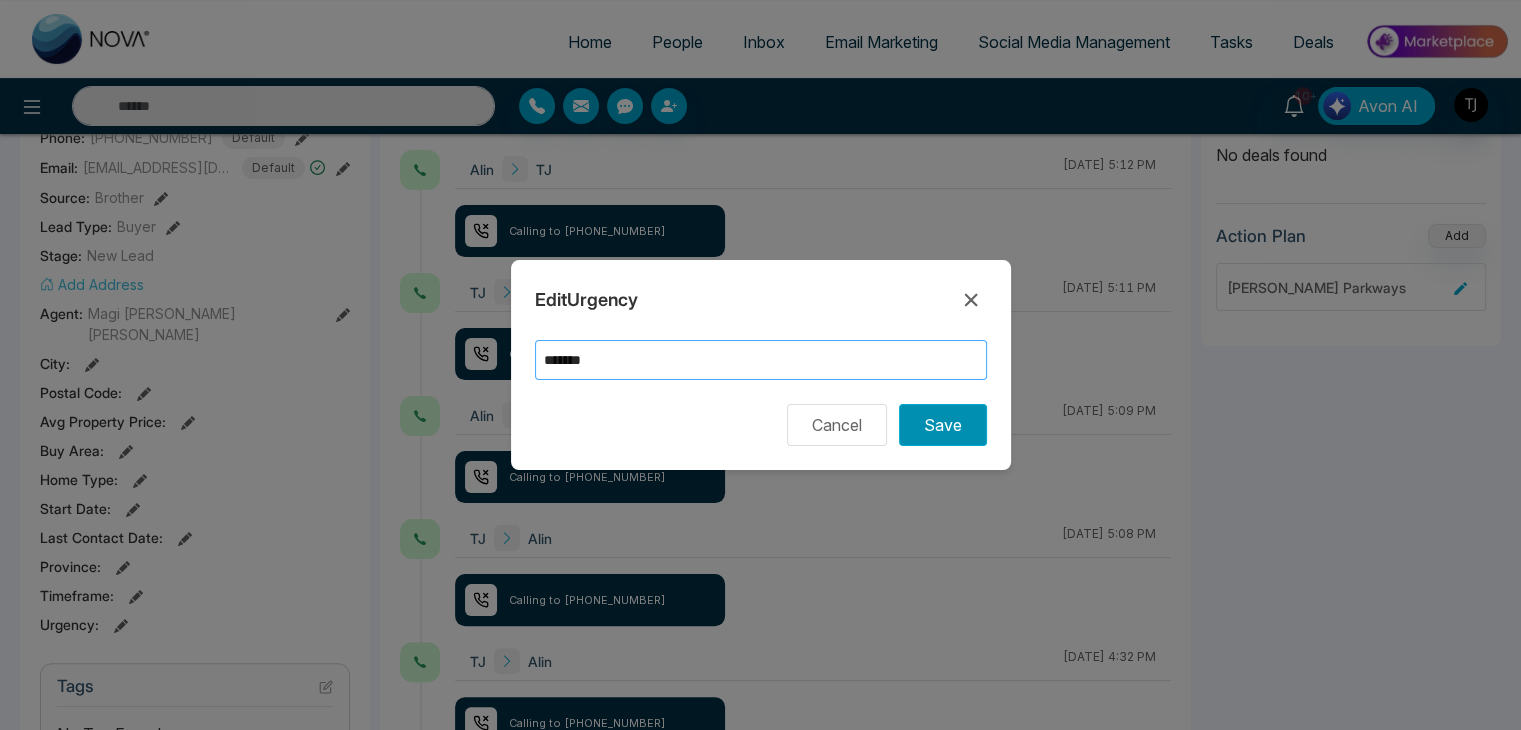 type on "******" 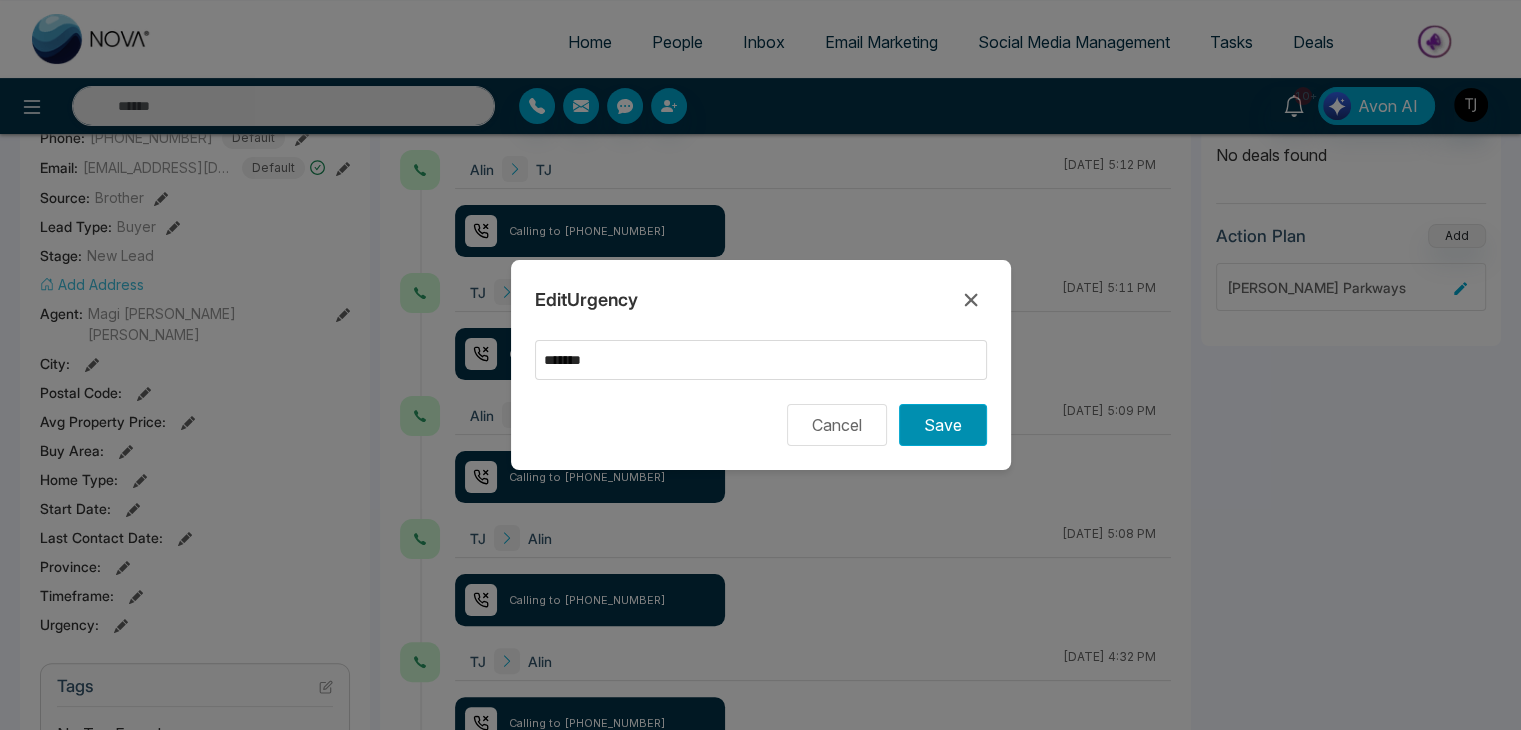 click on "Save" at bounding box center [943, 425] 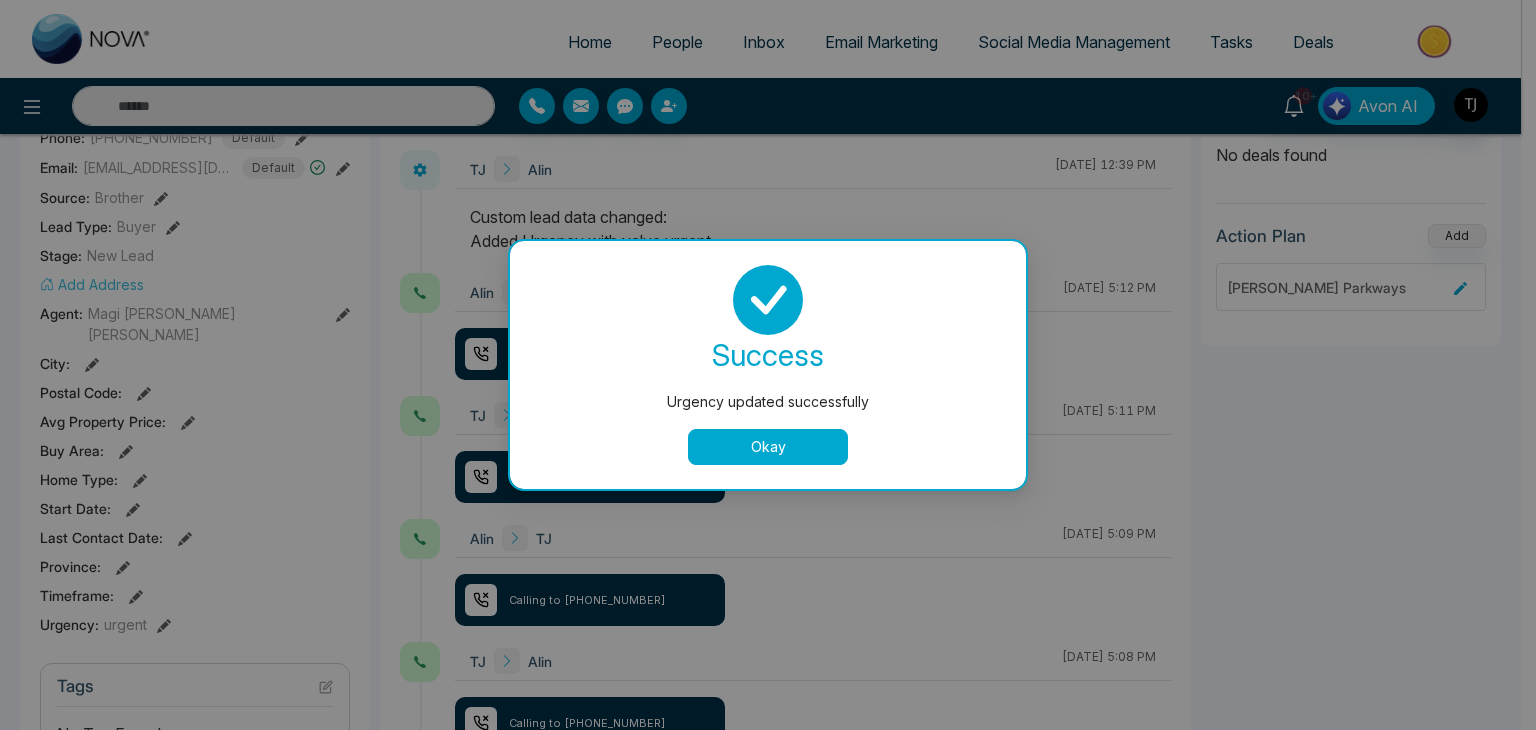 click on "Urgency updated successfully success Urgency updated successfully   Okay" at bounding box center [768, 365] 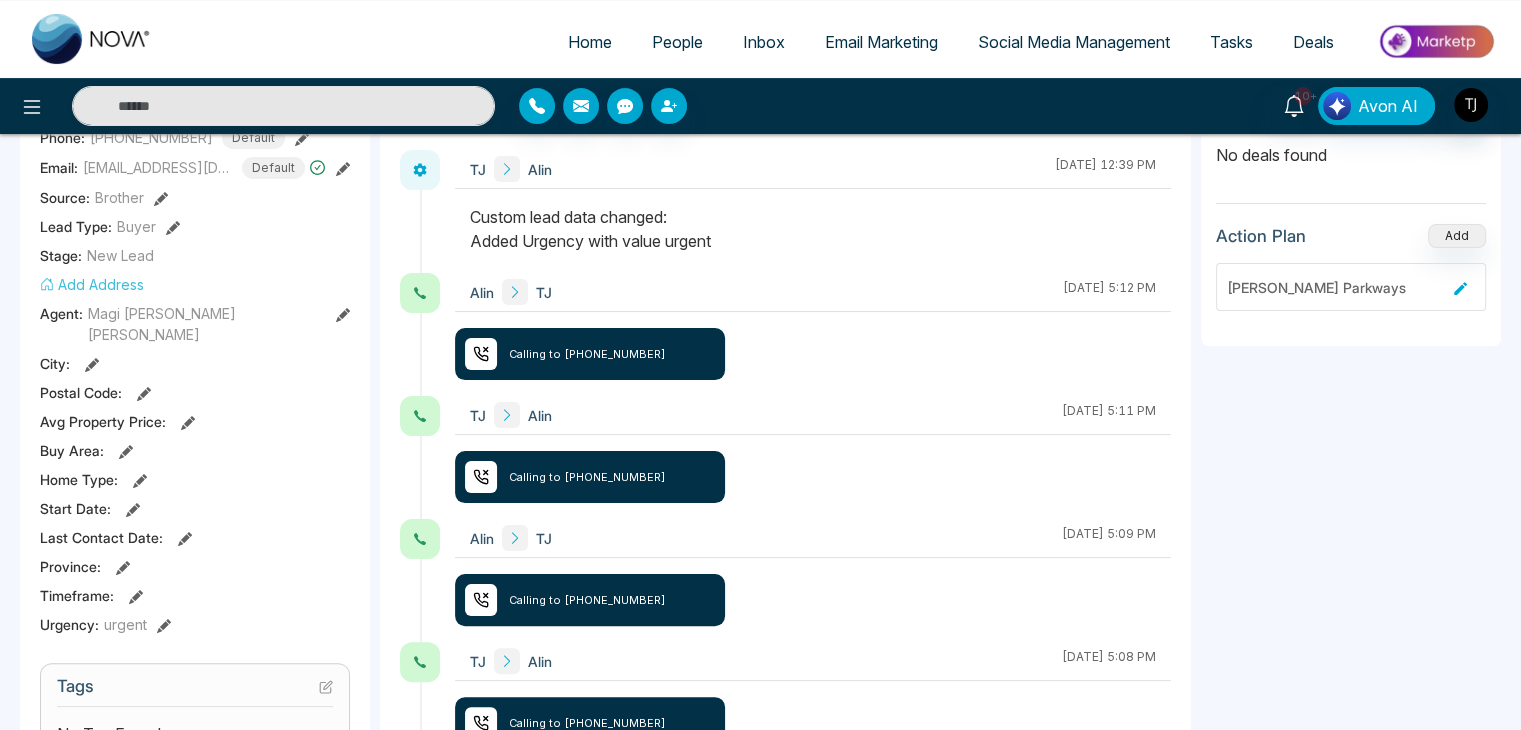 click on "Timeframe :" at bounding box center (195, 595) 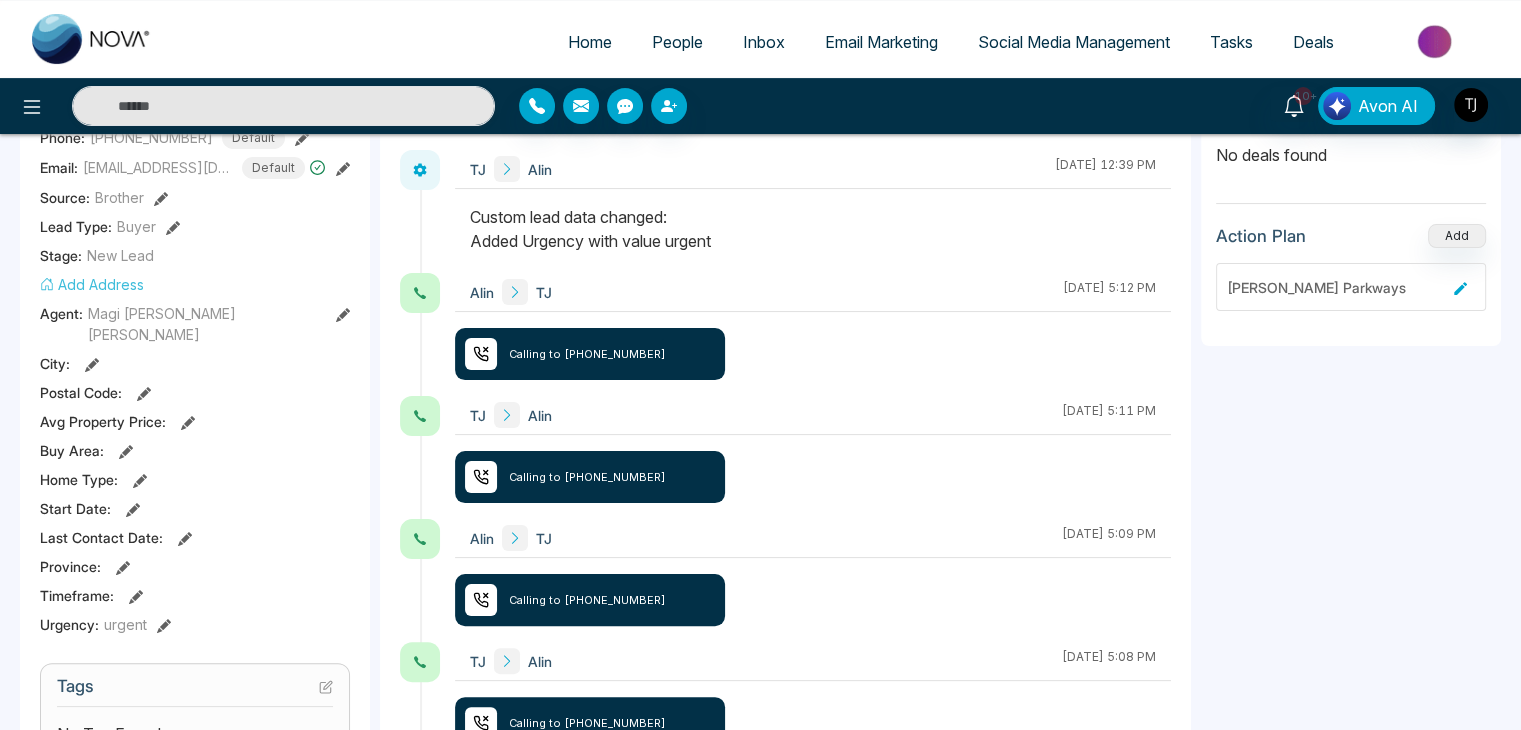 click 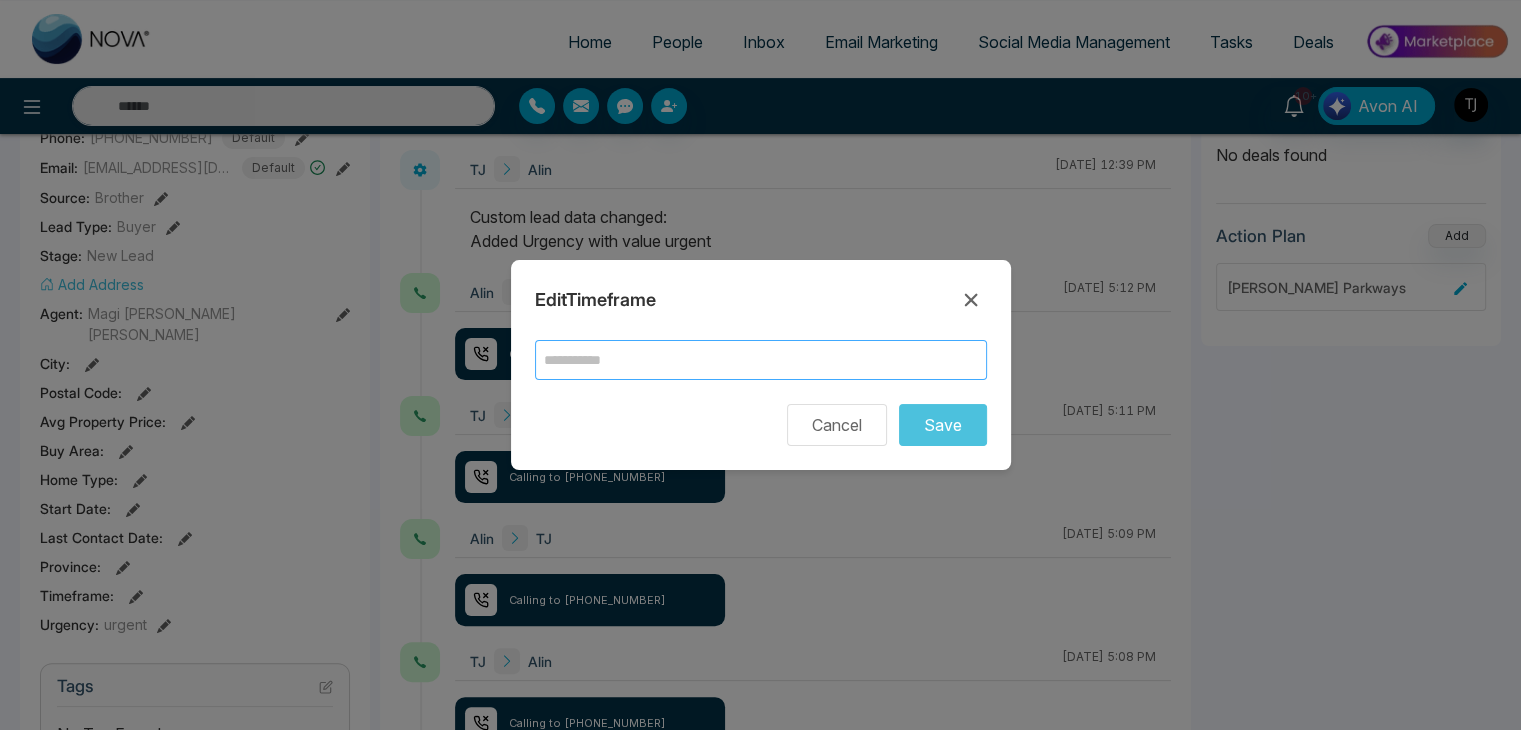 click at bounding box center (761, 360) 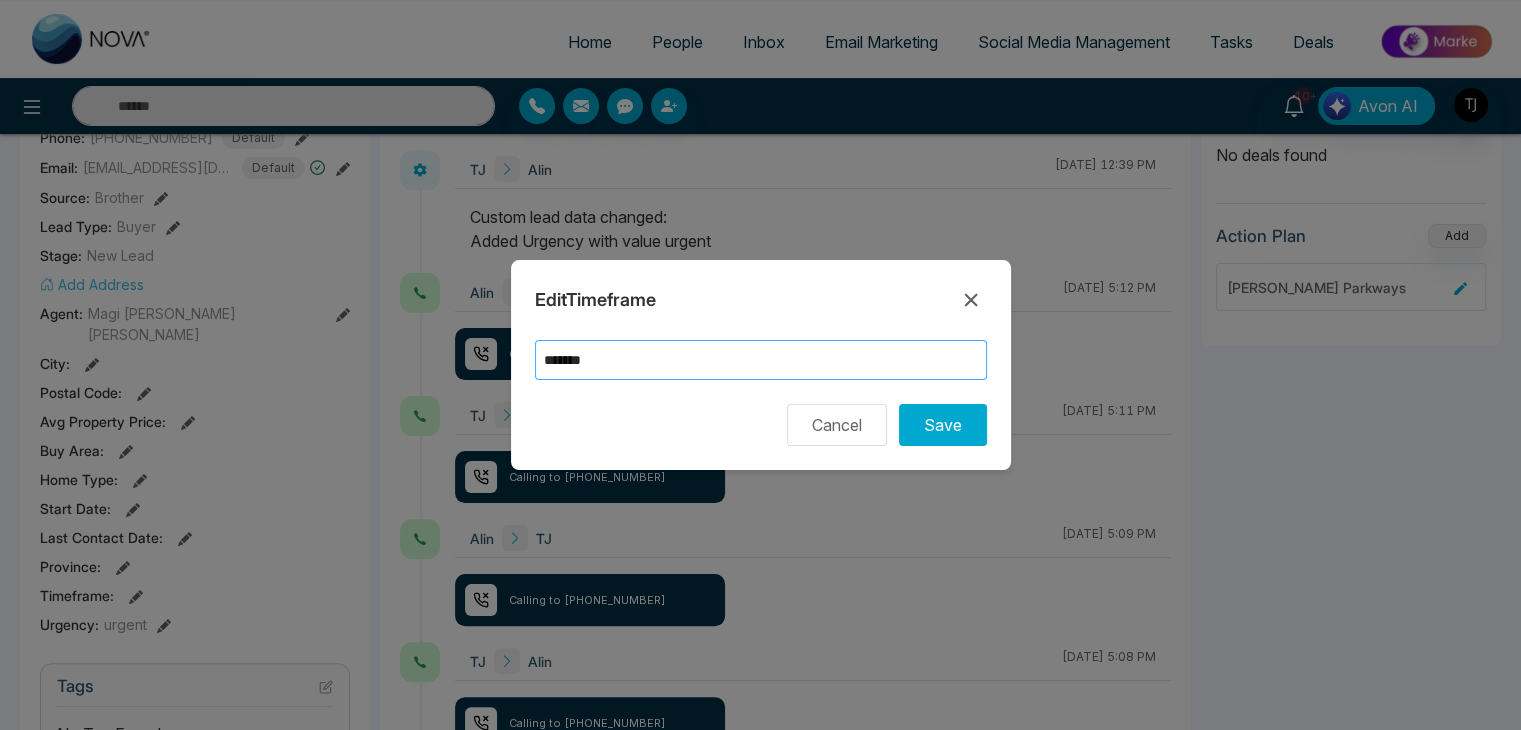 type on "*******" 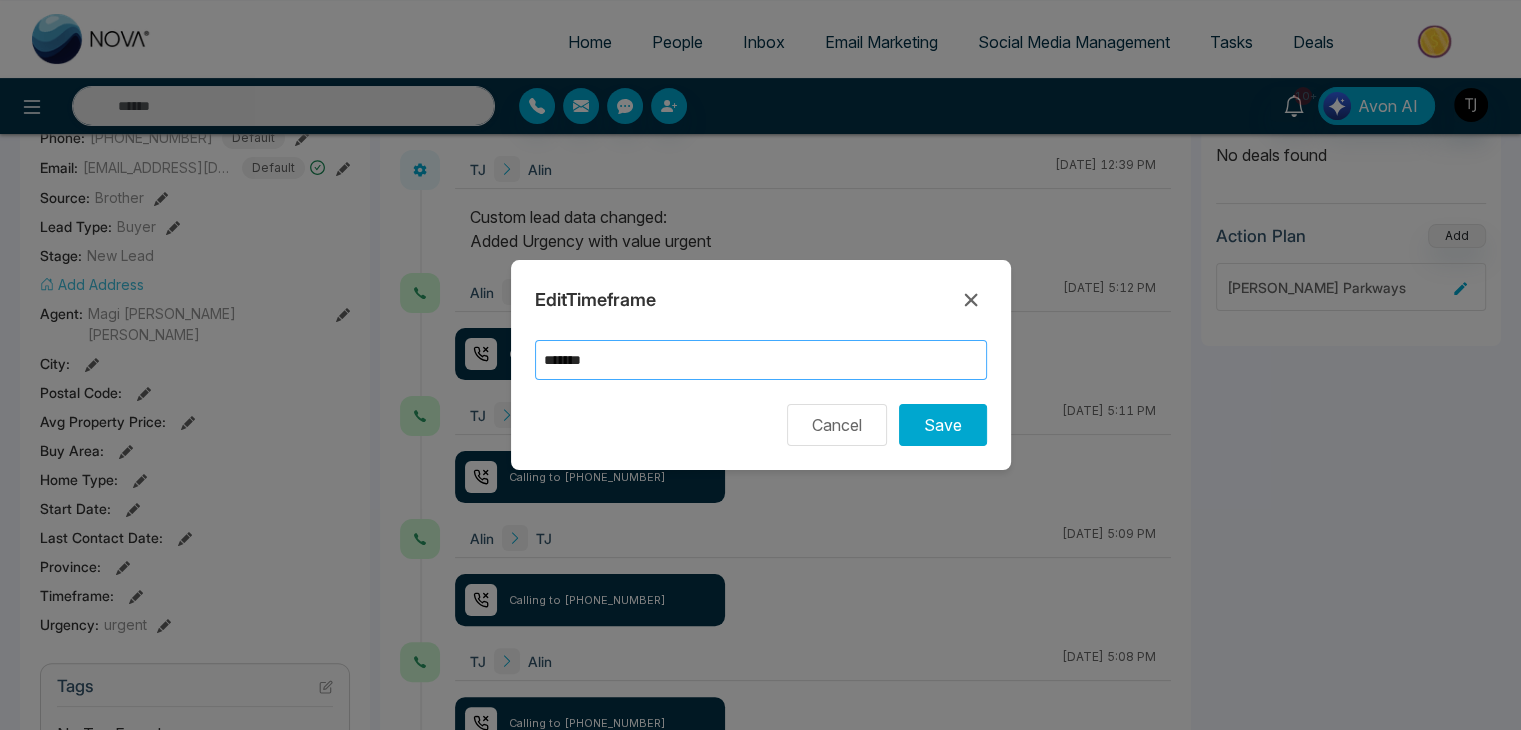 click on "Save" at bounding box center (943, 425) 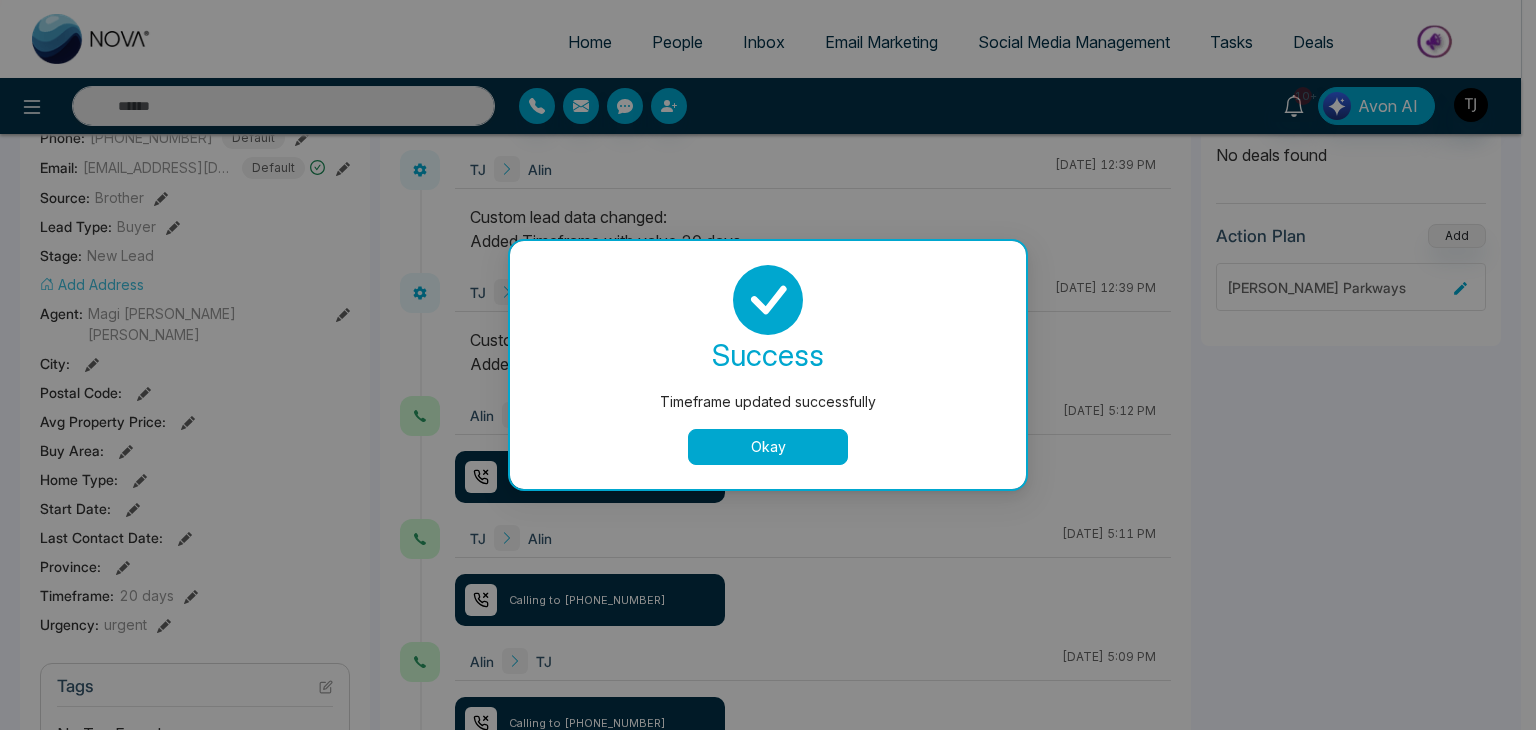 click on "Okay" at bounding box center (768, 447) 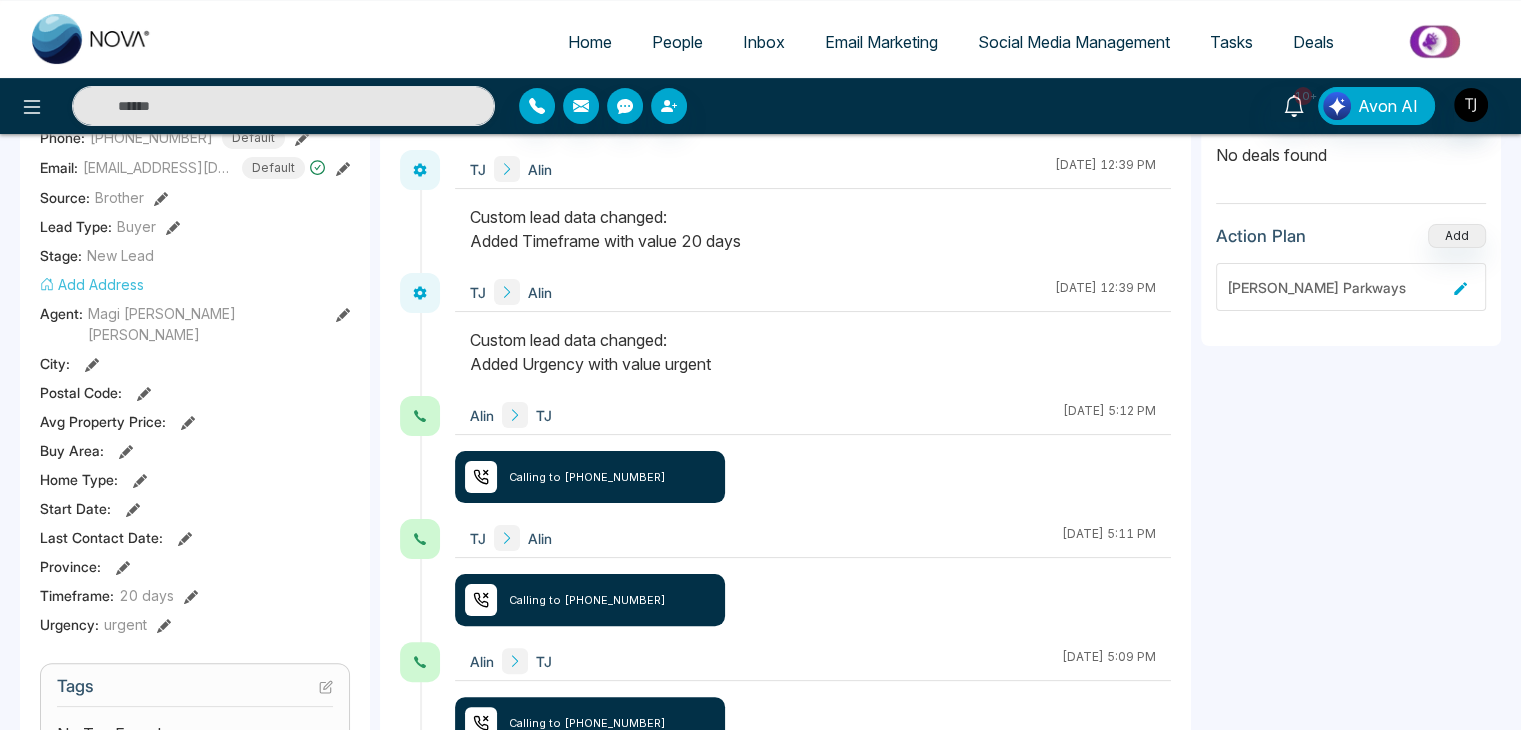 click 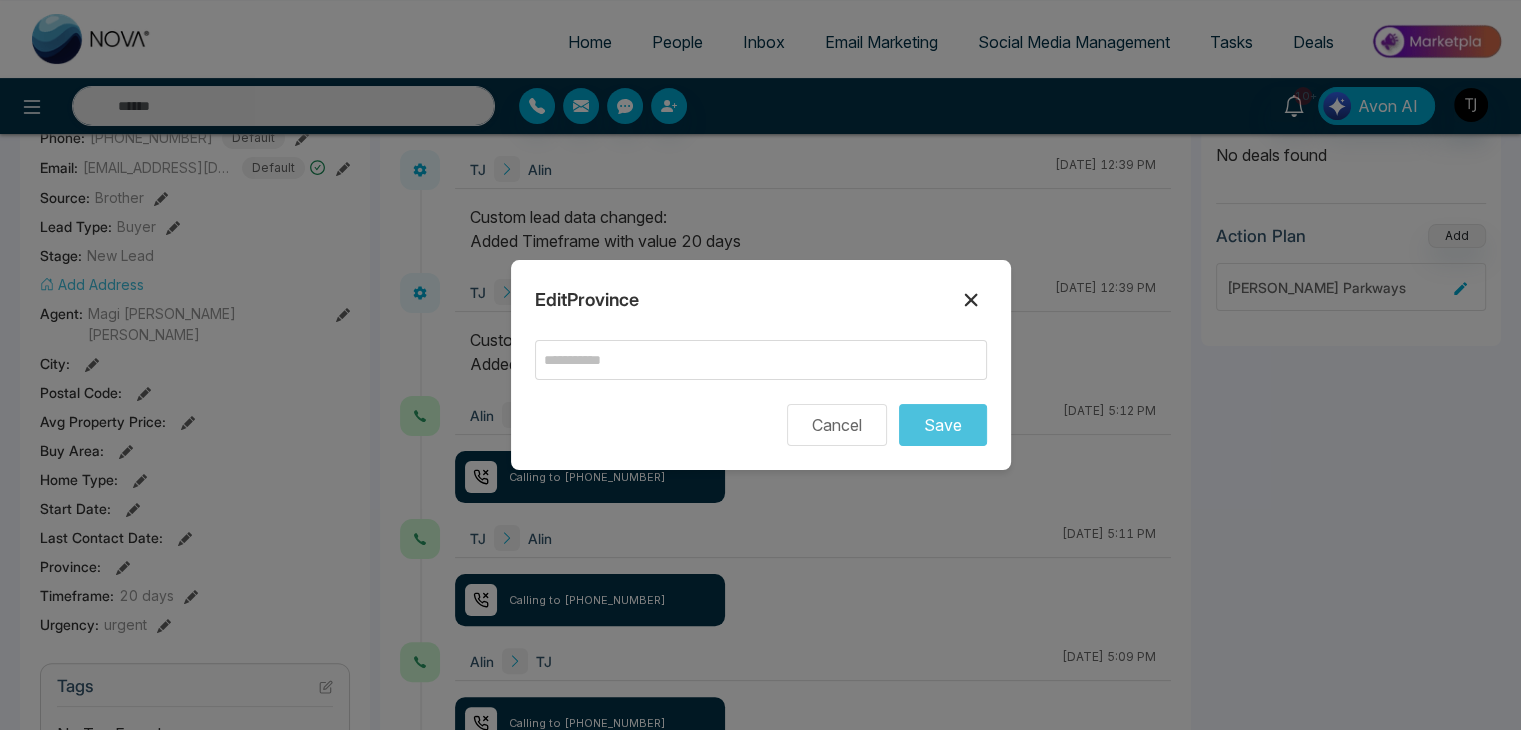 click 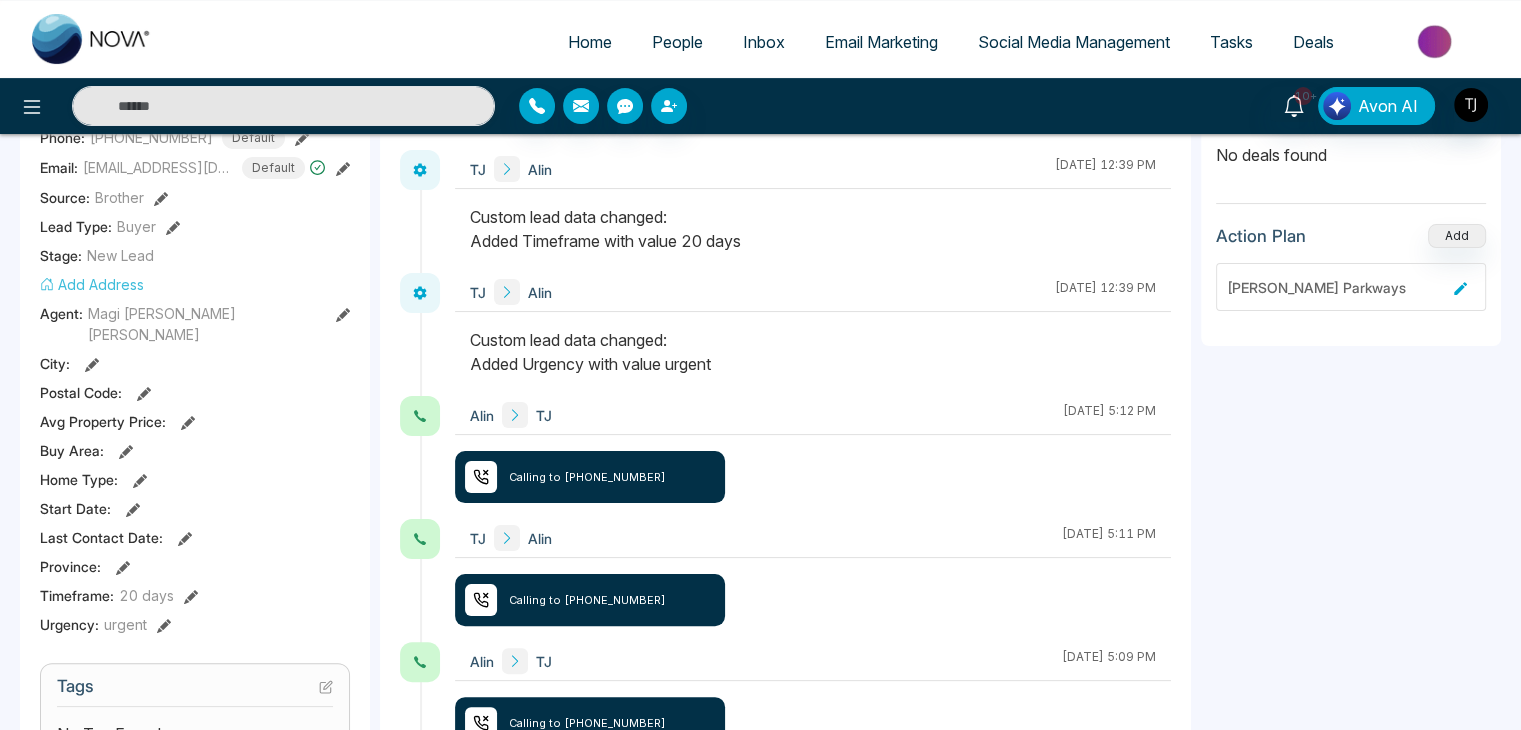 click on "People" at bounding box center [677, 42] 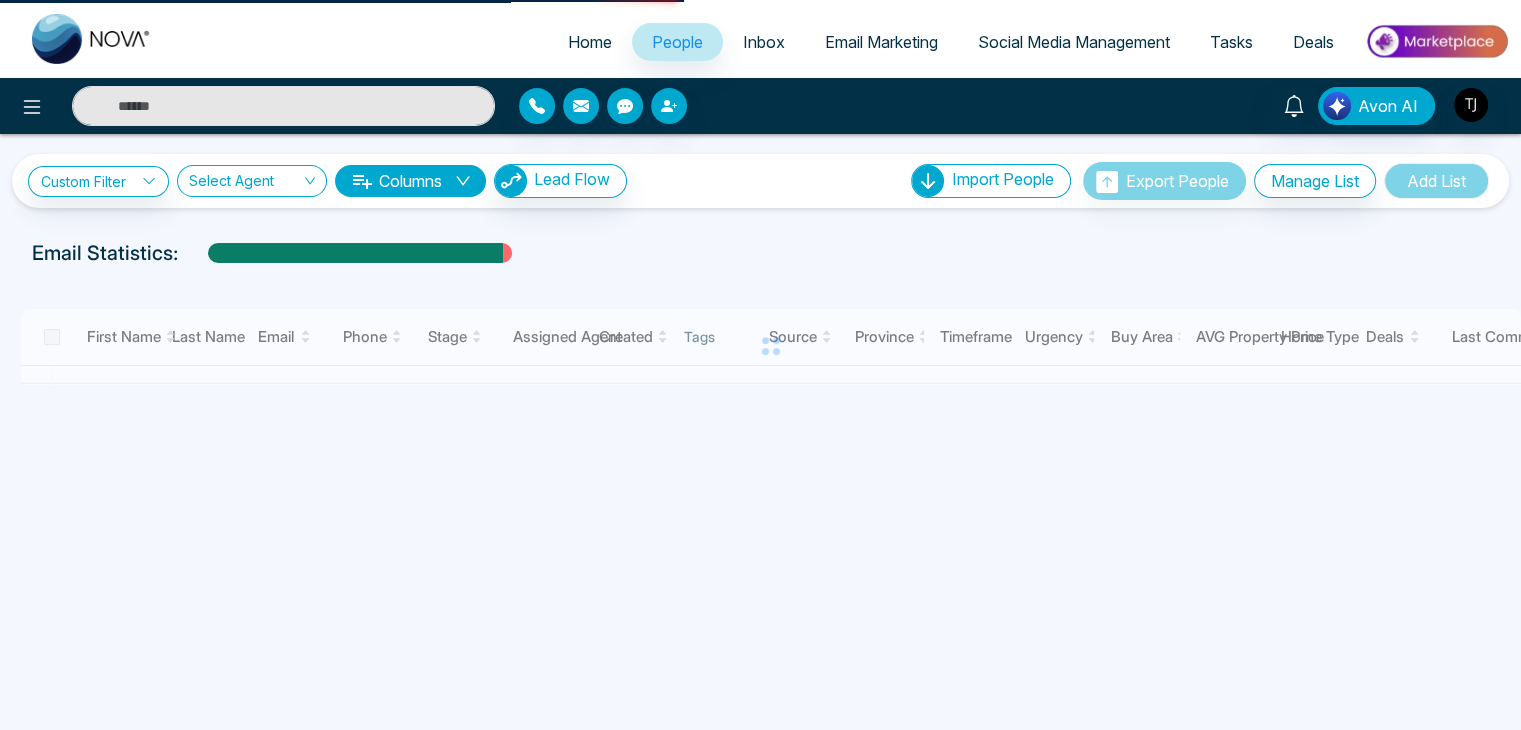scroll, scrollTop: 0, scrollLeft: 0, axis: both 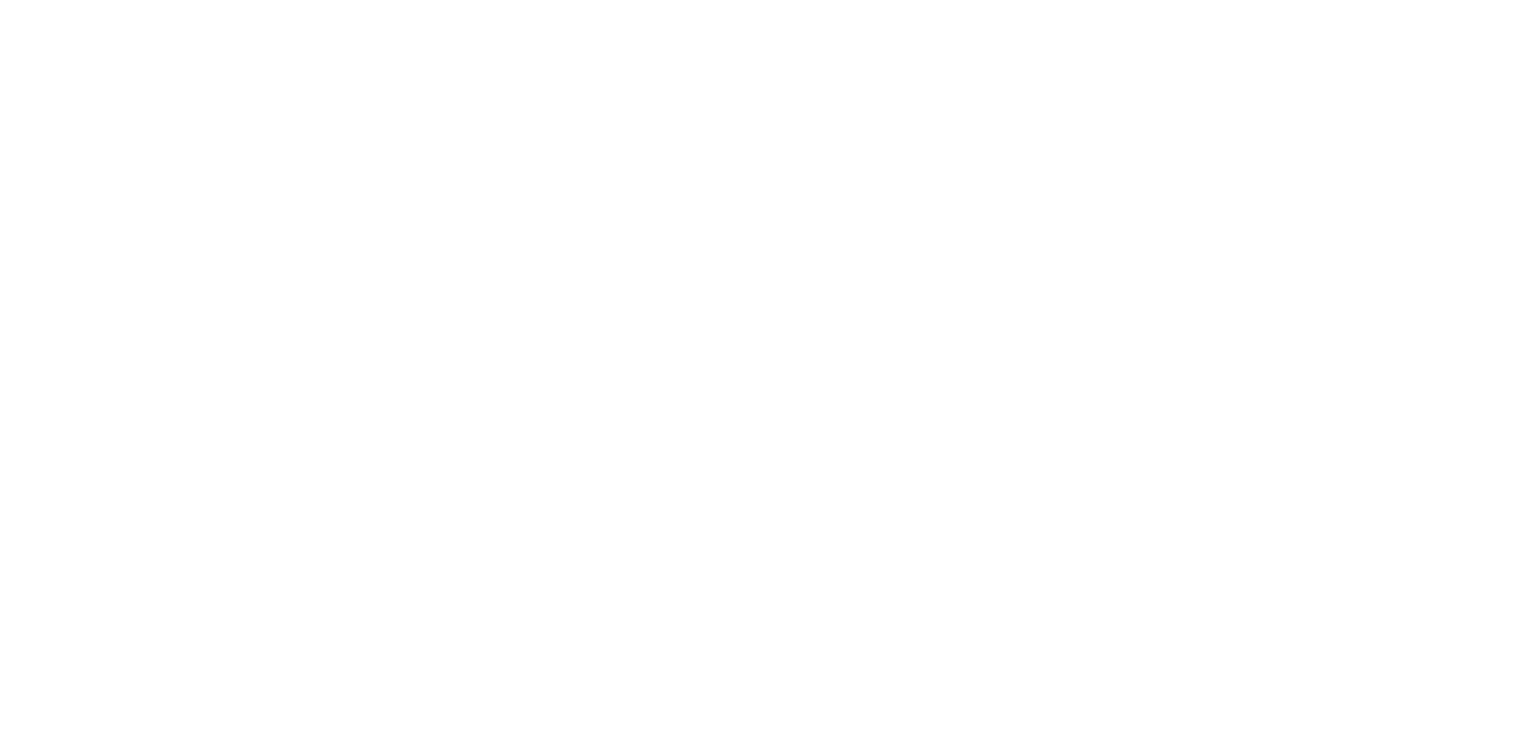 select on "*" 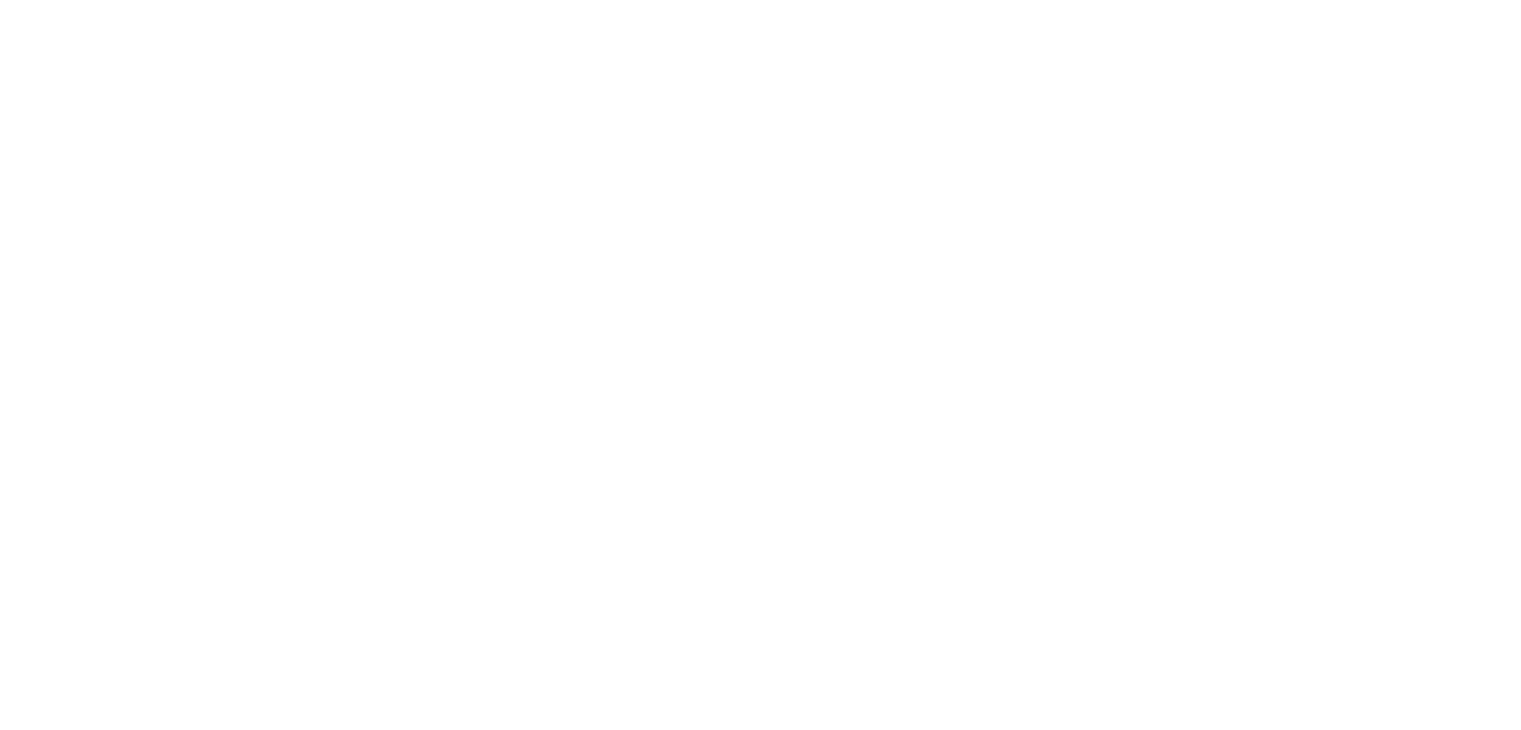 scroll, scrollTop: 0, scrollLeft: 0, axis: both 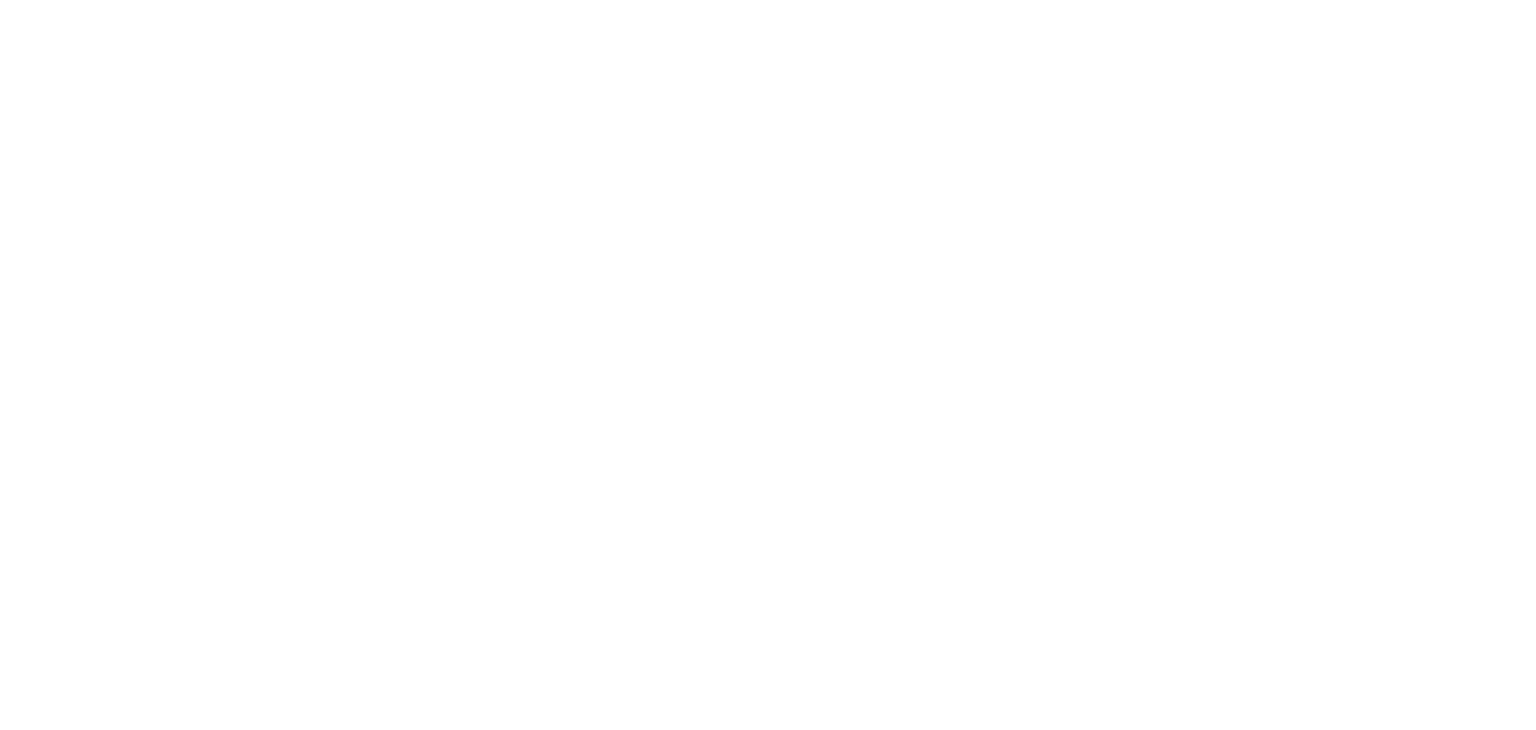 select on "*" 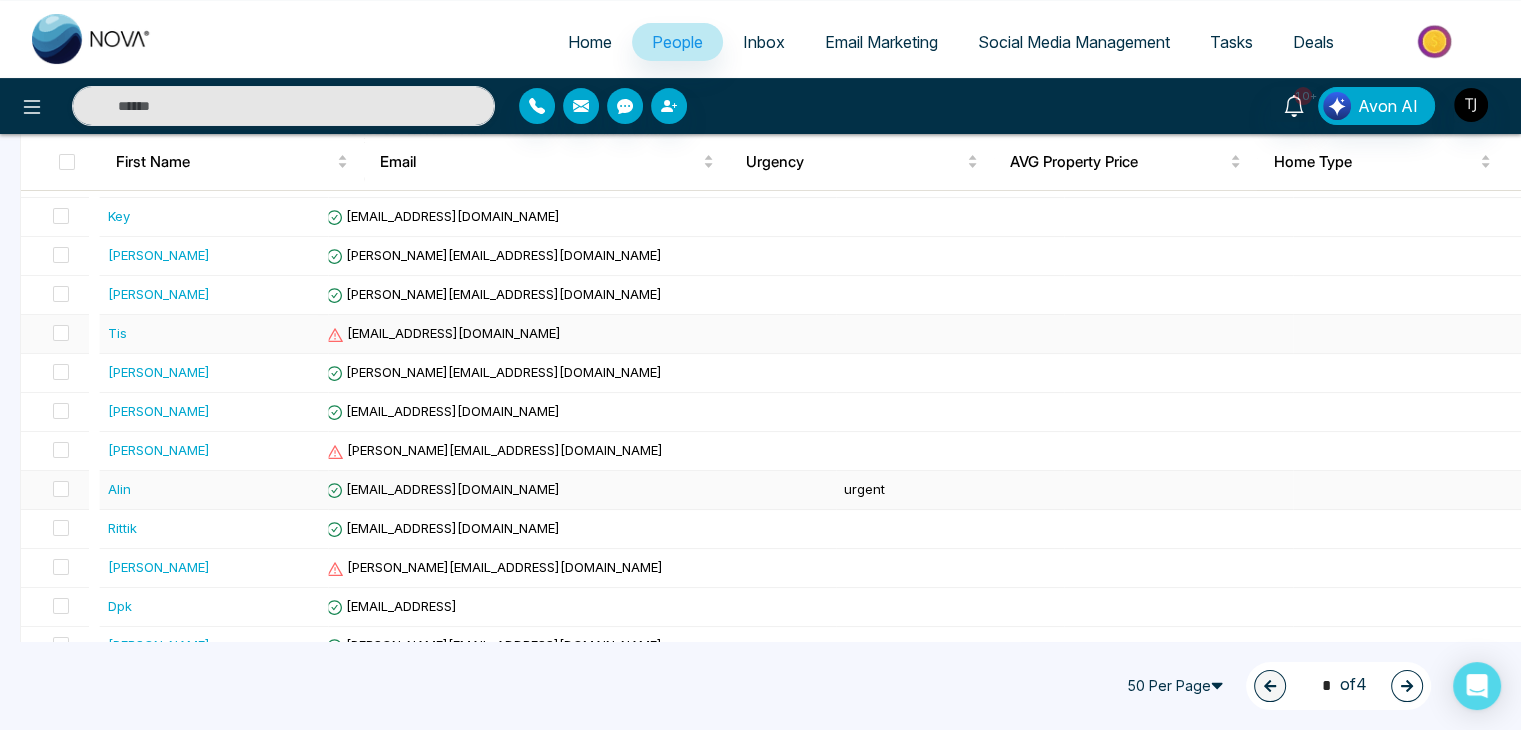 scroll, scrollTop: 0, scrollLeft: 0, axis: both 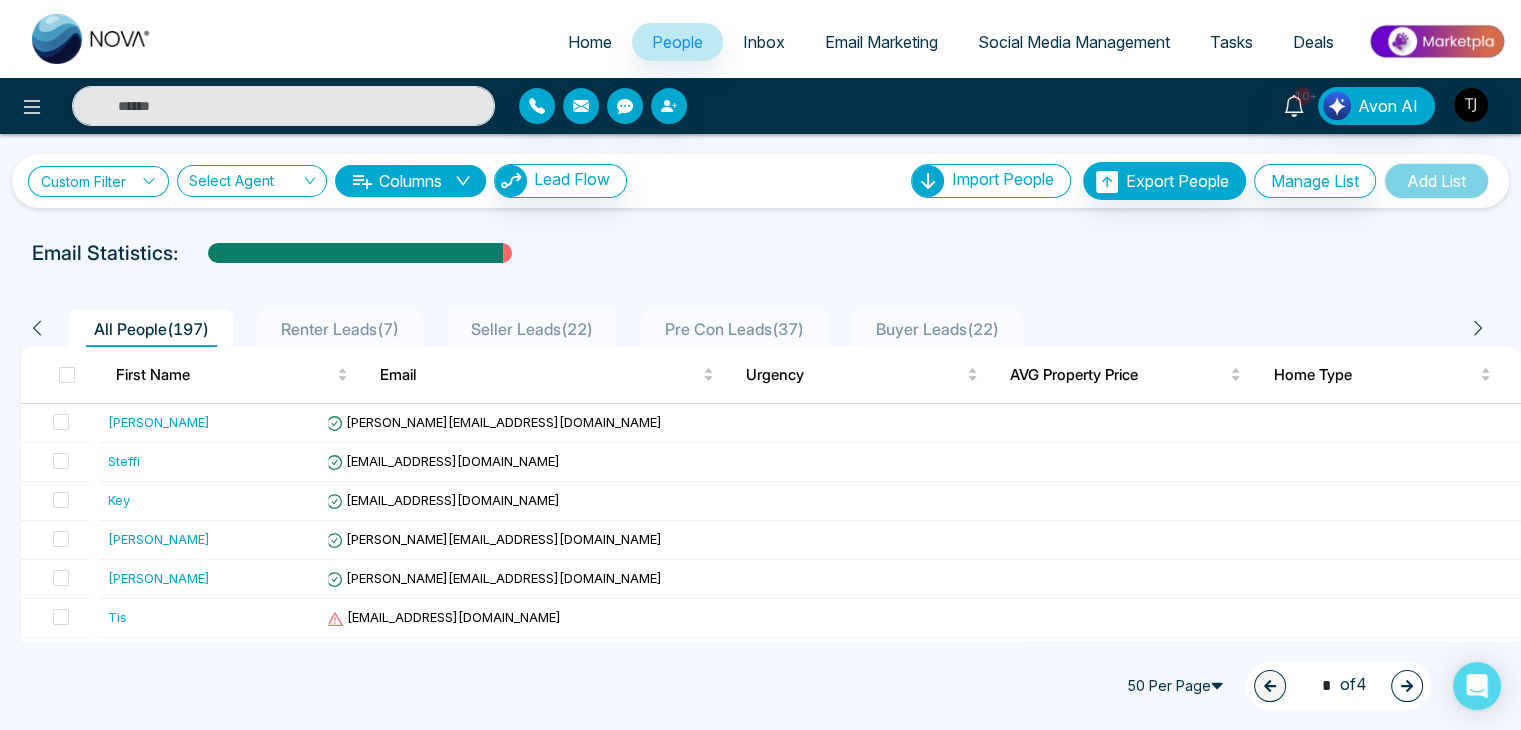 click on "Custom Filter" at bounding box center [98, 181] 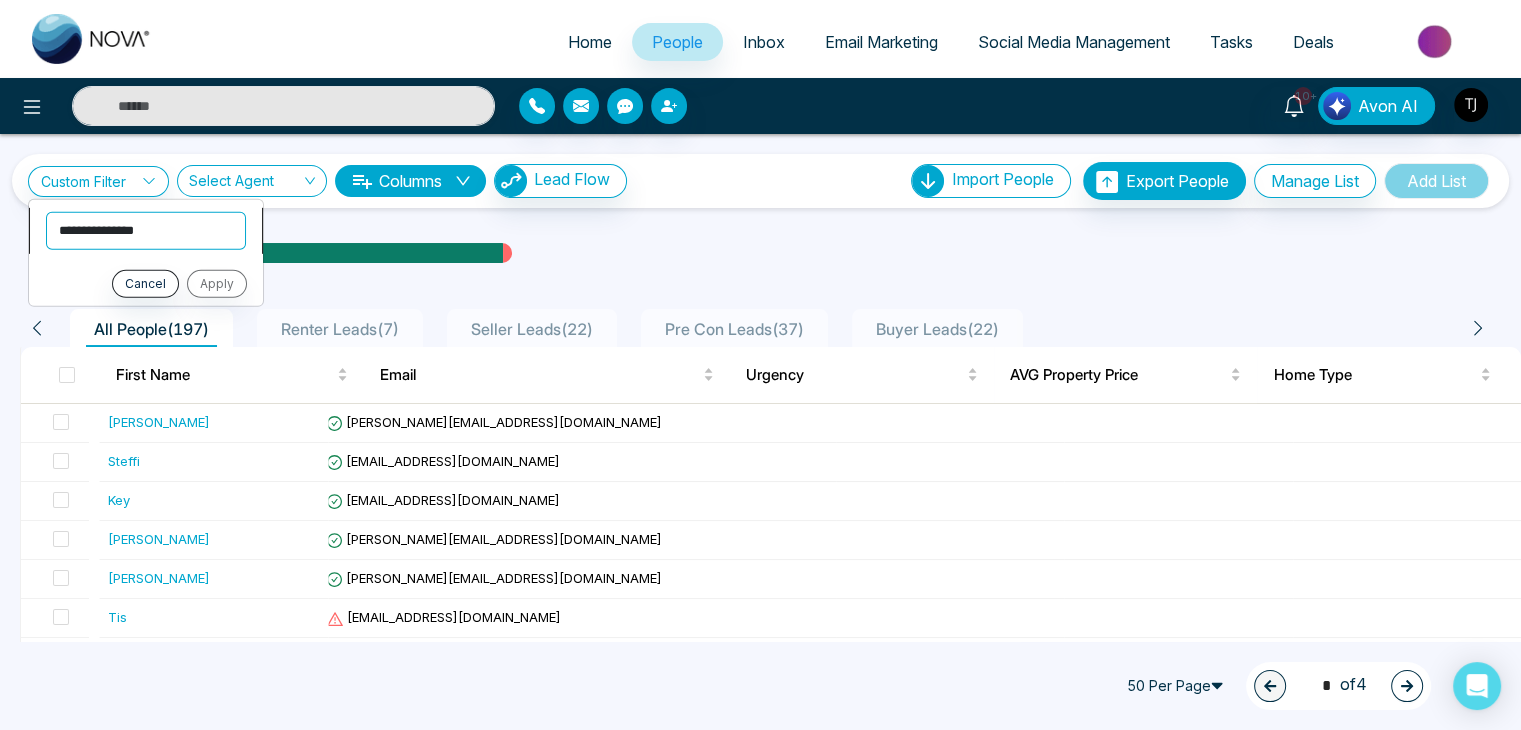 click on "**********" at bounding box center [146, 230] 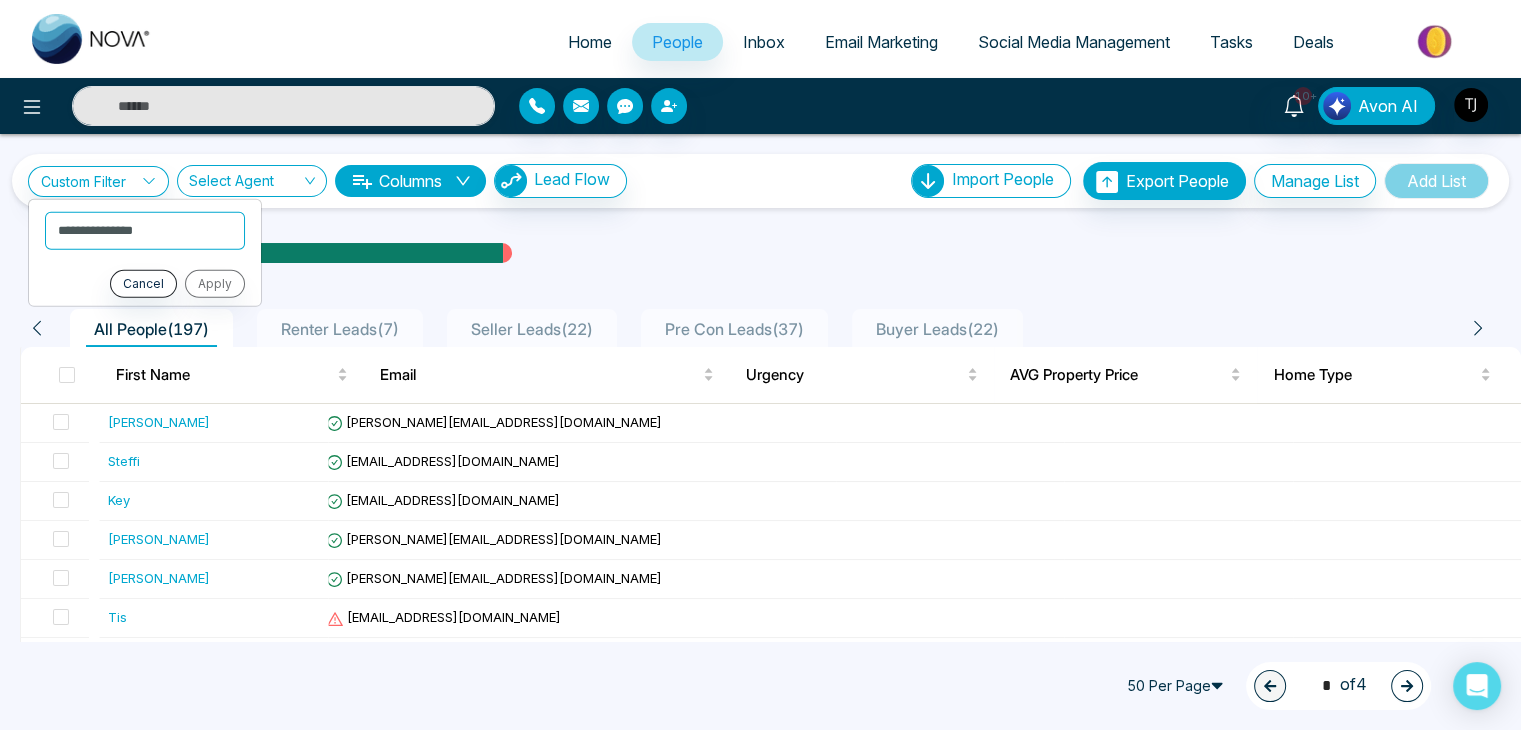 click on "All People  ( 197 ) Renter Leads  ( 7 ) Seller Leads  ( 22 ) Pre Con Leads  ( 37 ) Buyer Leads  ( 22 ) First Name Email Urgency AVG Property Price Home Type             Rutvik   rutvik@mmnovatech.com Steffi   steffi@mmnovatech.com Key   key@mmnovatech.com sahil   sahil+2@mmnovatech.com sahil   sahil+1@mmnovatech.com Tis   test@gmail.com Michael   micheal@lendinghub.ca Sam   SamTest@gmail.com Alice   alice@gmail.com Alin   alin@mmnovatech.com urgent Rittik   usinsittong@gmail.com Sam   sam@novacrmtesr.ca Dpk   deepak@novacrm.ai Harry   harry@mmnovatech.com Adnan   www.adnankhan.m@gmail.com Tia   adnan@novacrm.ai Sam   Sam@novacrm.ai Vaibhav   adish@mmnovatech.com mahyar   Mahyar@gmail.com Magi   trevornelinho@gmail.com Test   ishmeet@mmnovatech.com Ishmeet   ishmeet3@gmail.com Abhinanadhan   abhichandrappa@gmail.com Thomas Sanders   magnificientopportunities@gmail.com Vivian Jenkins   dccoachingtemplates@gmail.com Charles Warren   entvetem@gmail.com Ruby Webb   Hiddenagendabrand1@gmail.com Josiah Holland" at bounding box center [760, 1359] 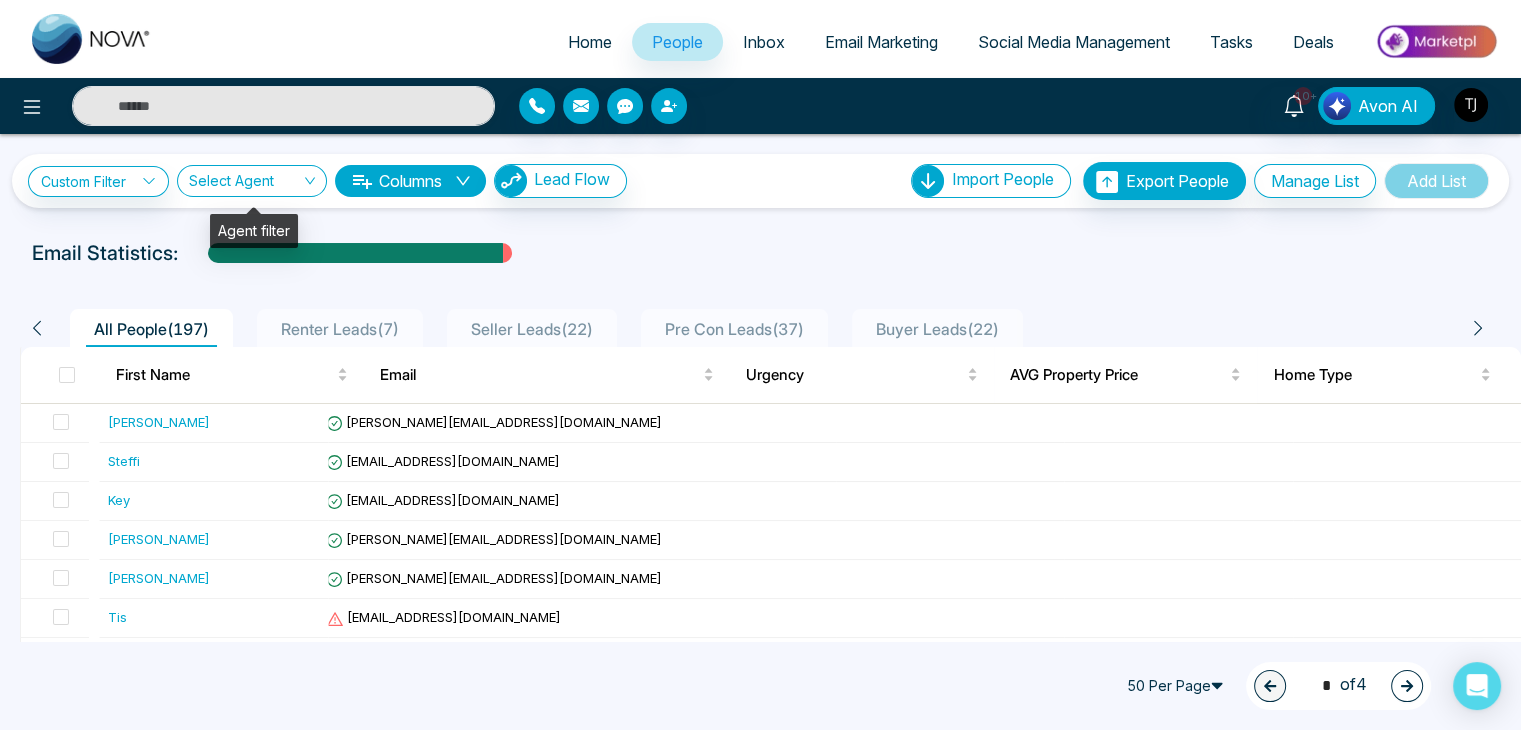 click at bounding box center (245, 185) 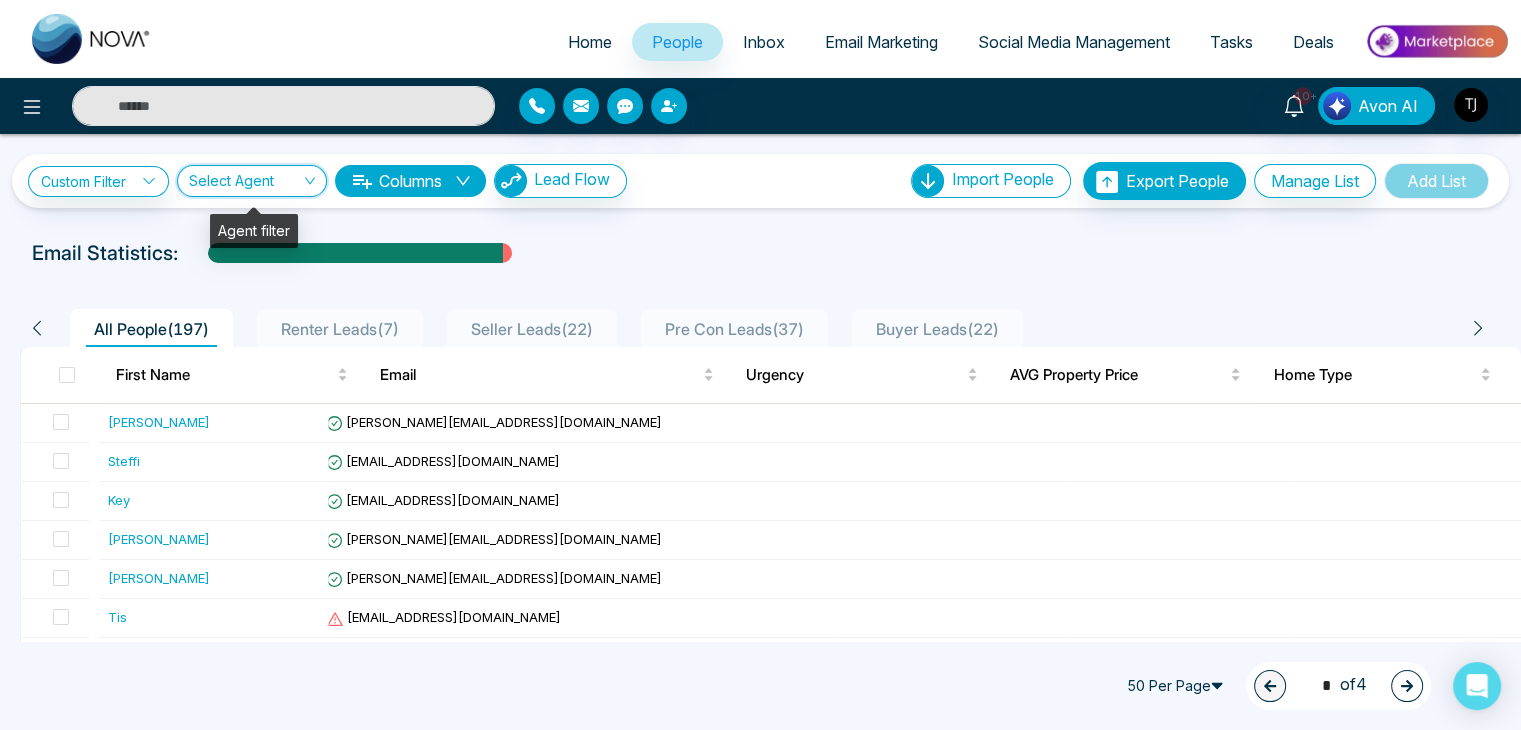 click at bounding box center (245, 185) 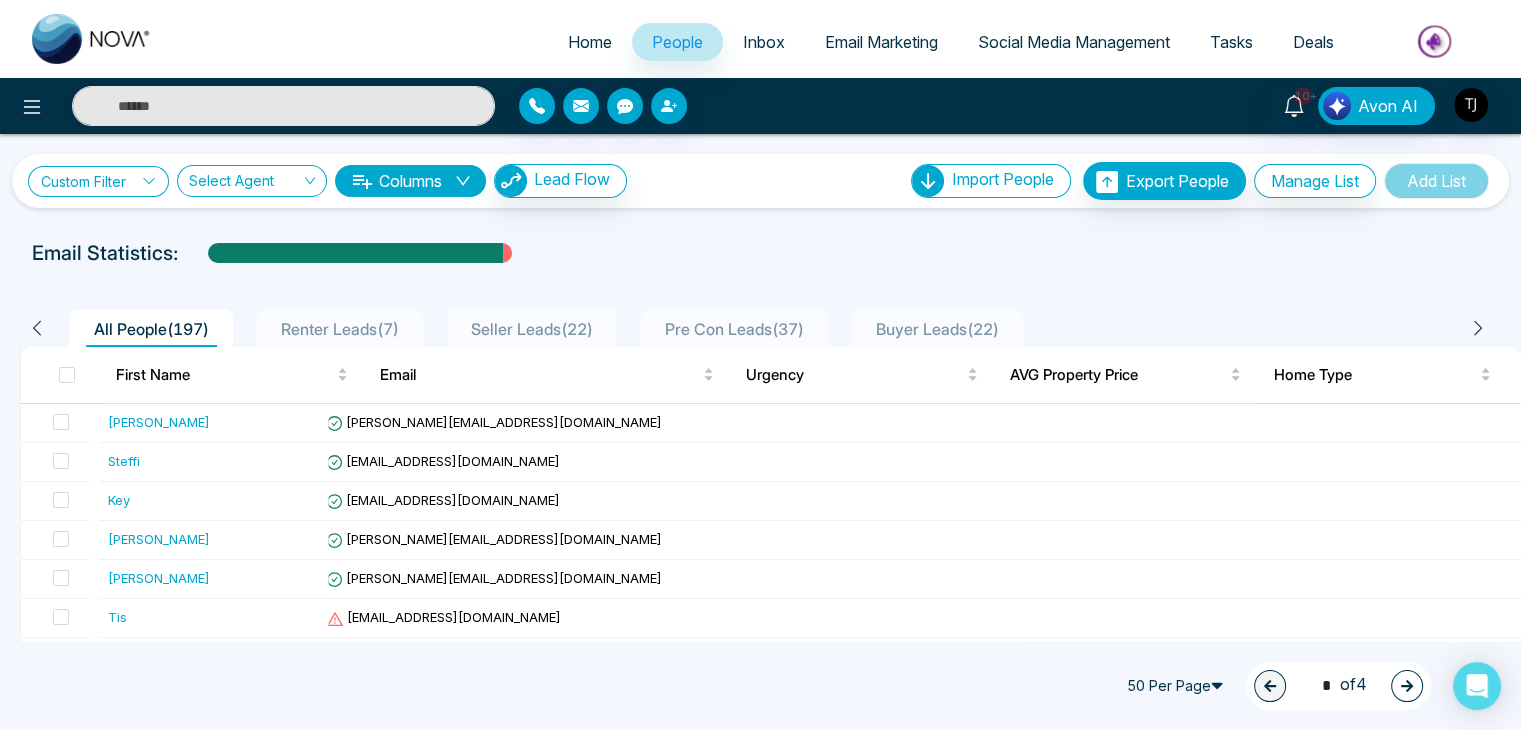 click 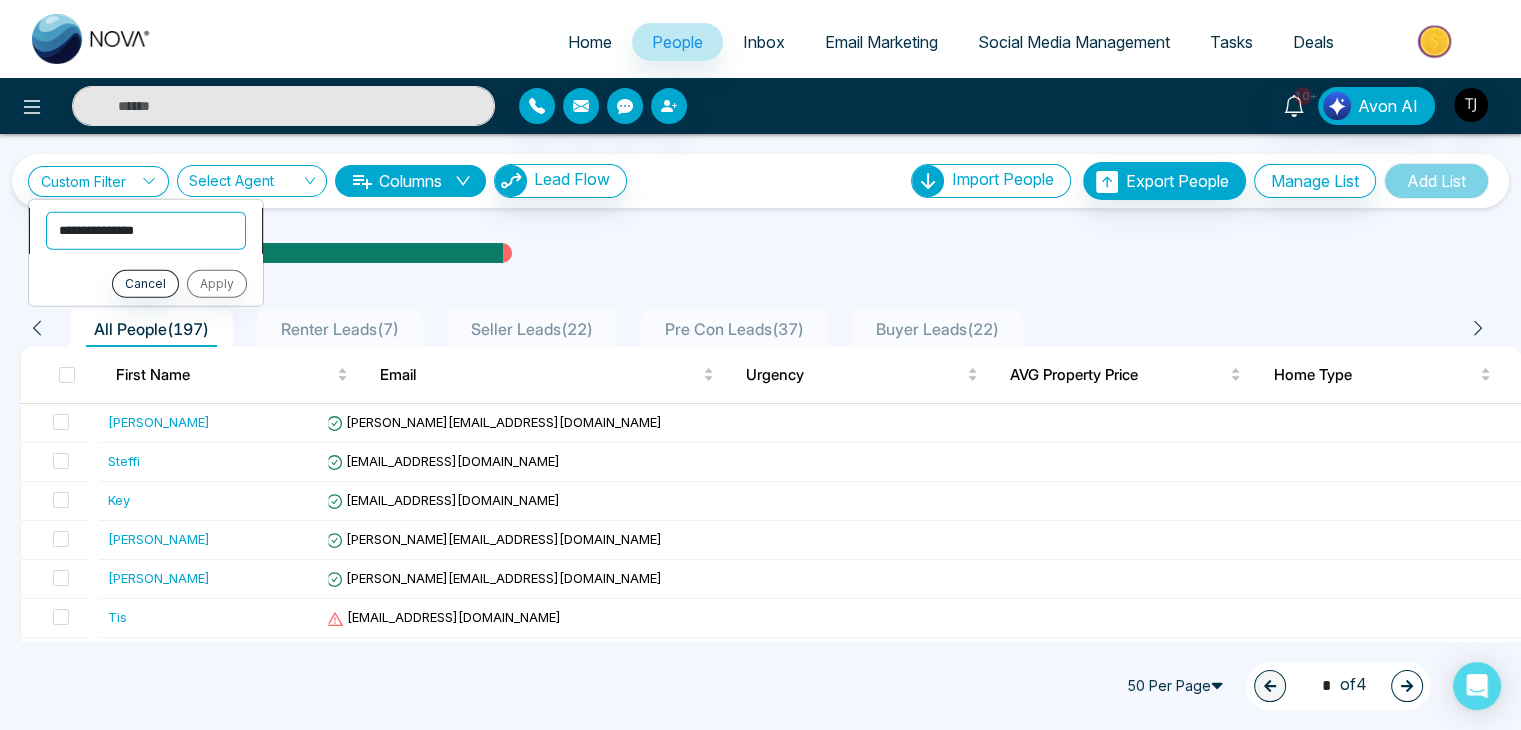 click on "**********" at bounding box center (146, 230) 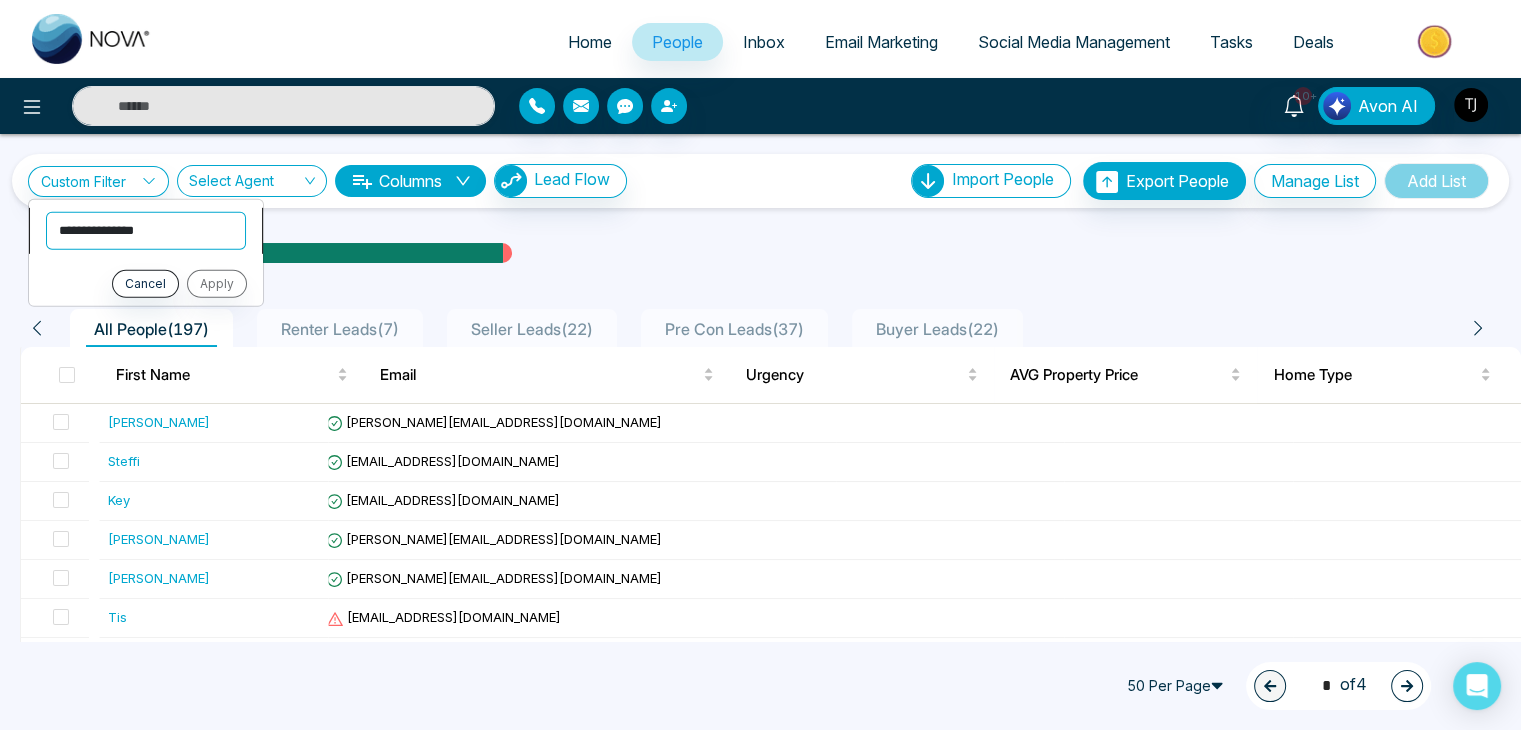 click on "**********" at bounding box center [146, 230] 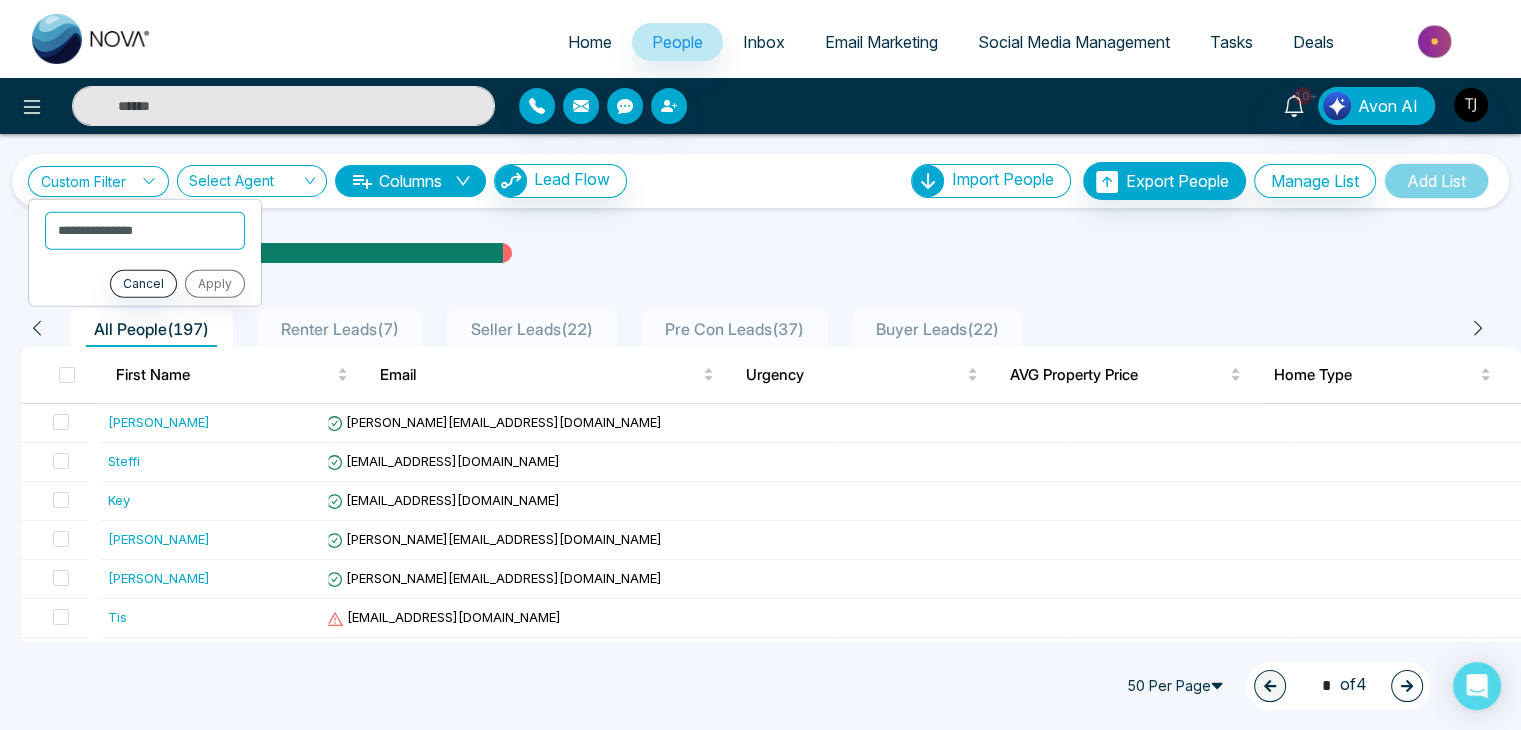 click on "Columns" at bounding box center (410, 181) 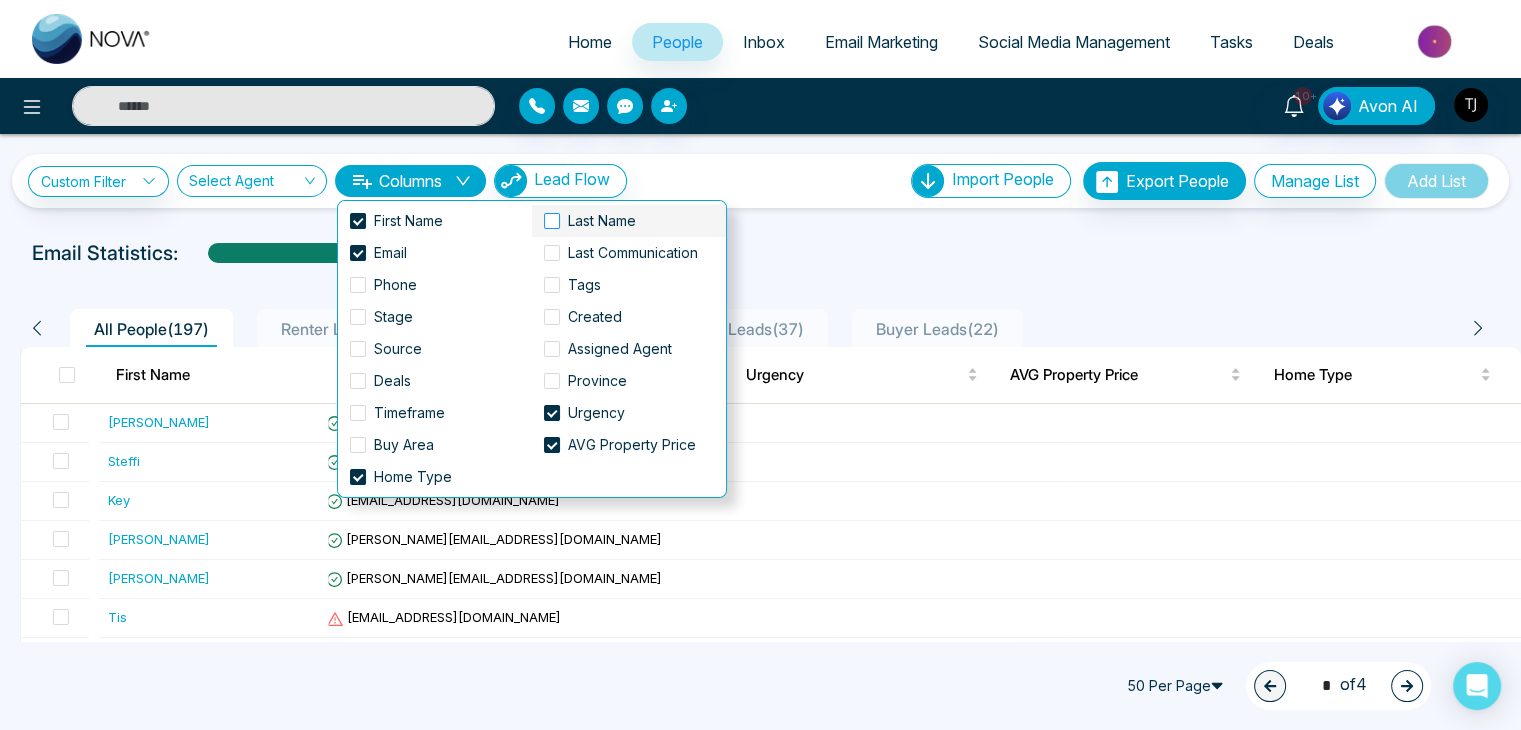 click on "Last Name" at bounding box center (602, 221) 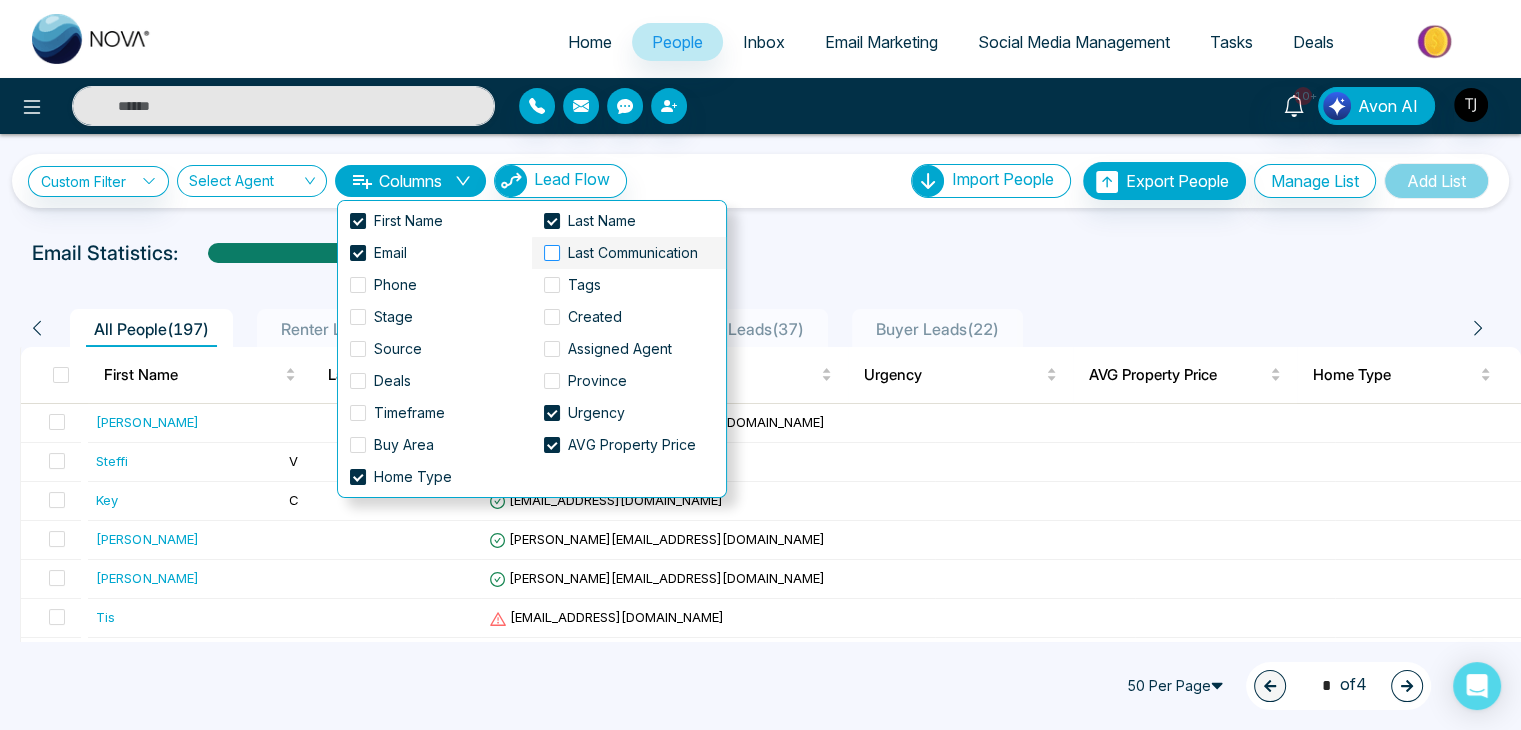 click at bounding box center [552, 253] 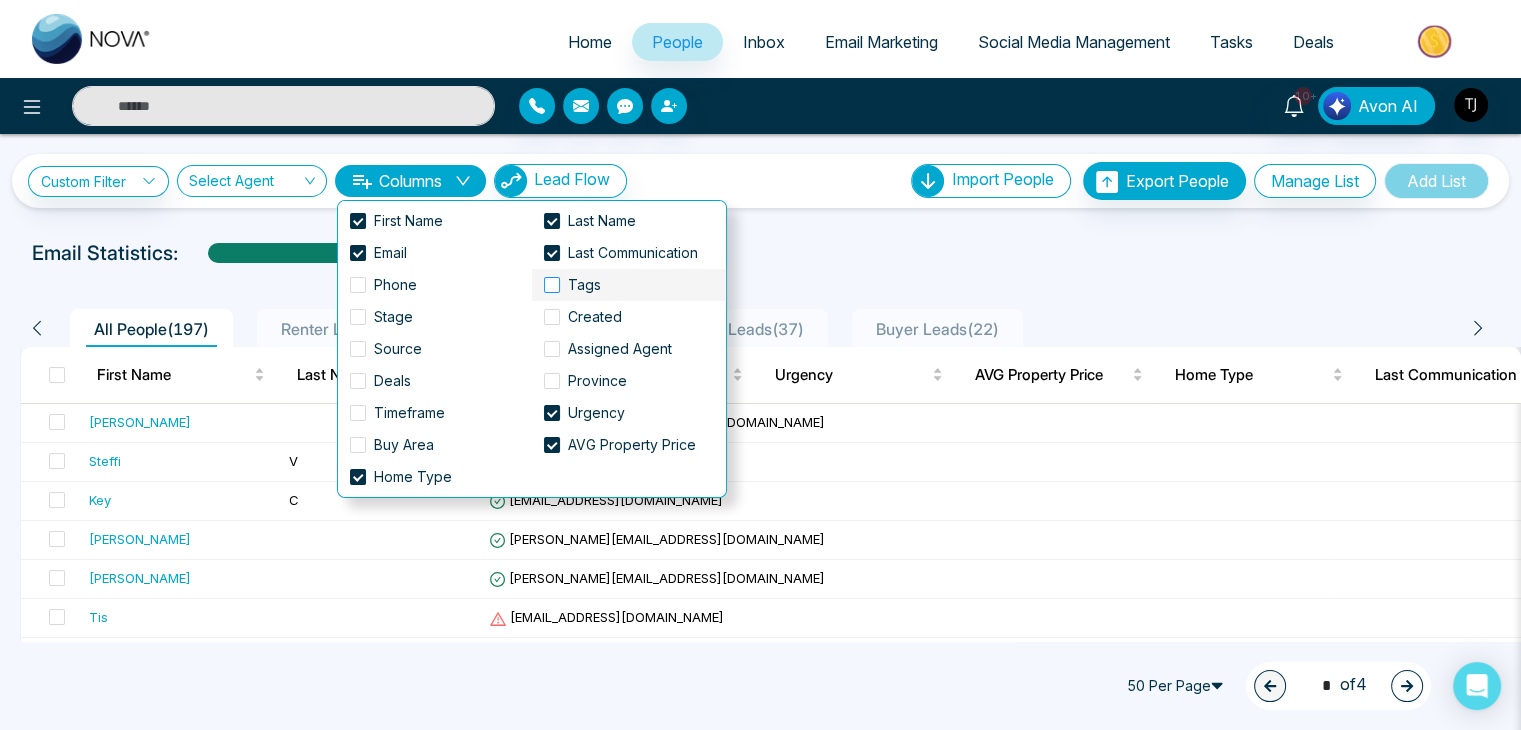 click at bounding box center (552, 285) 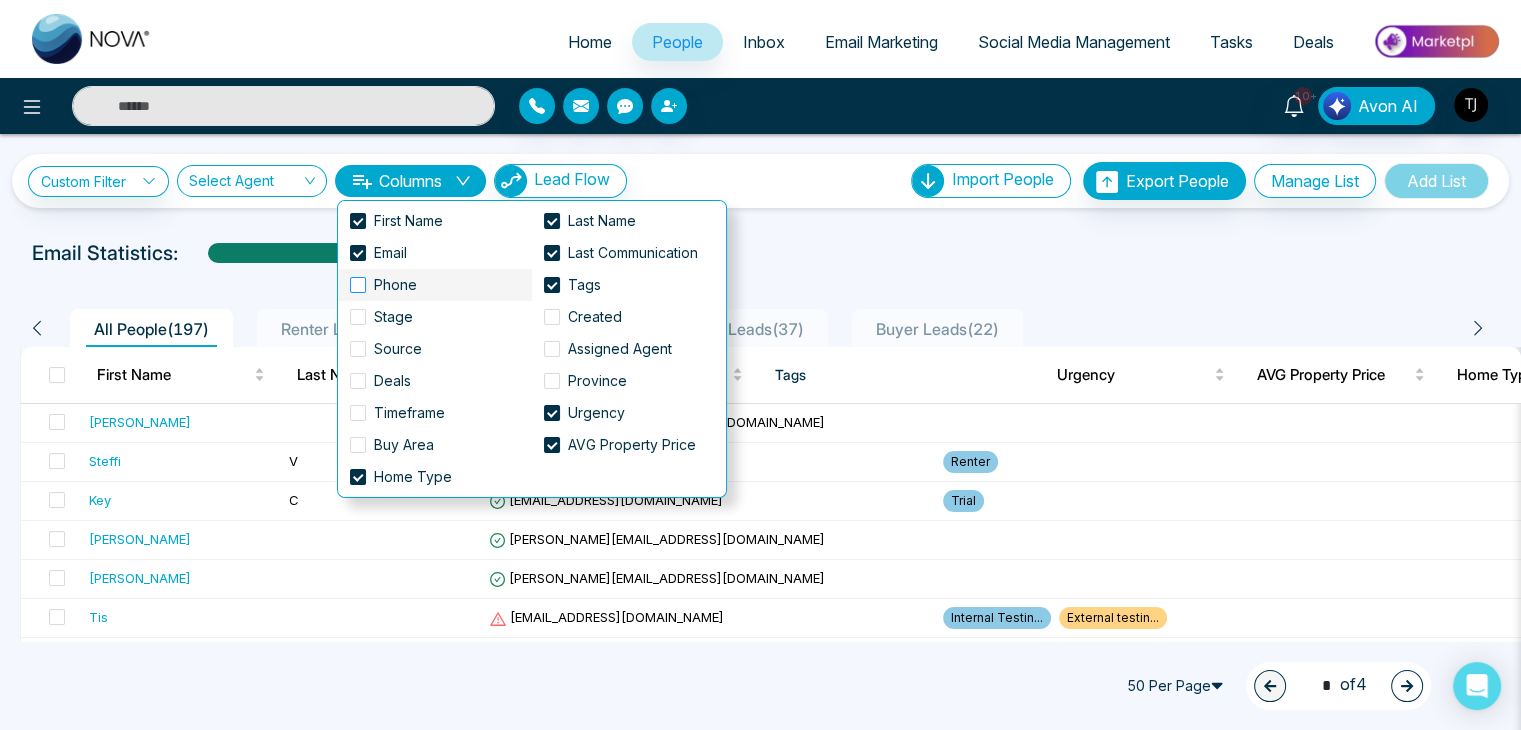 click on "Phone" at bounding box center [395, 285] 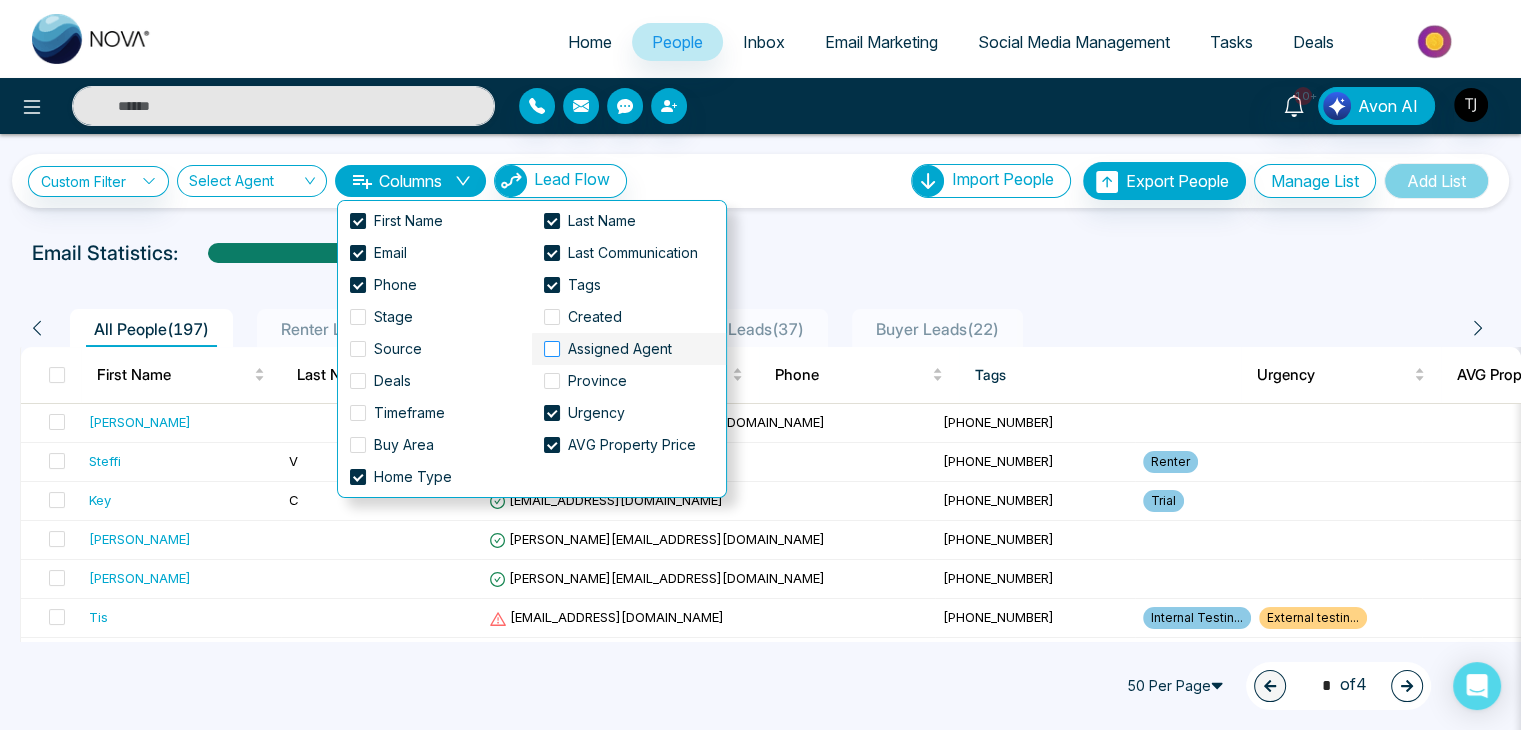 click at bounding box center (552, 349) 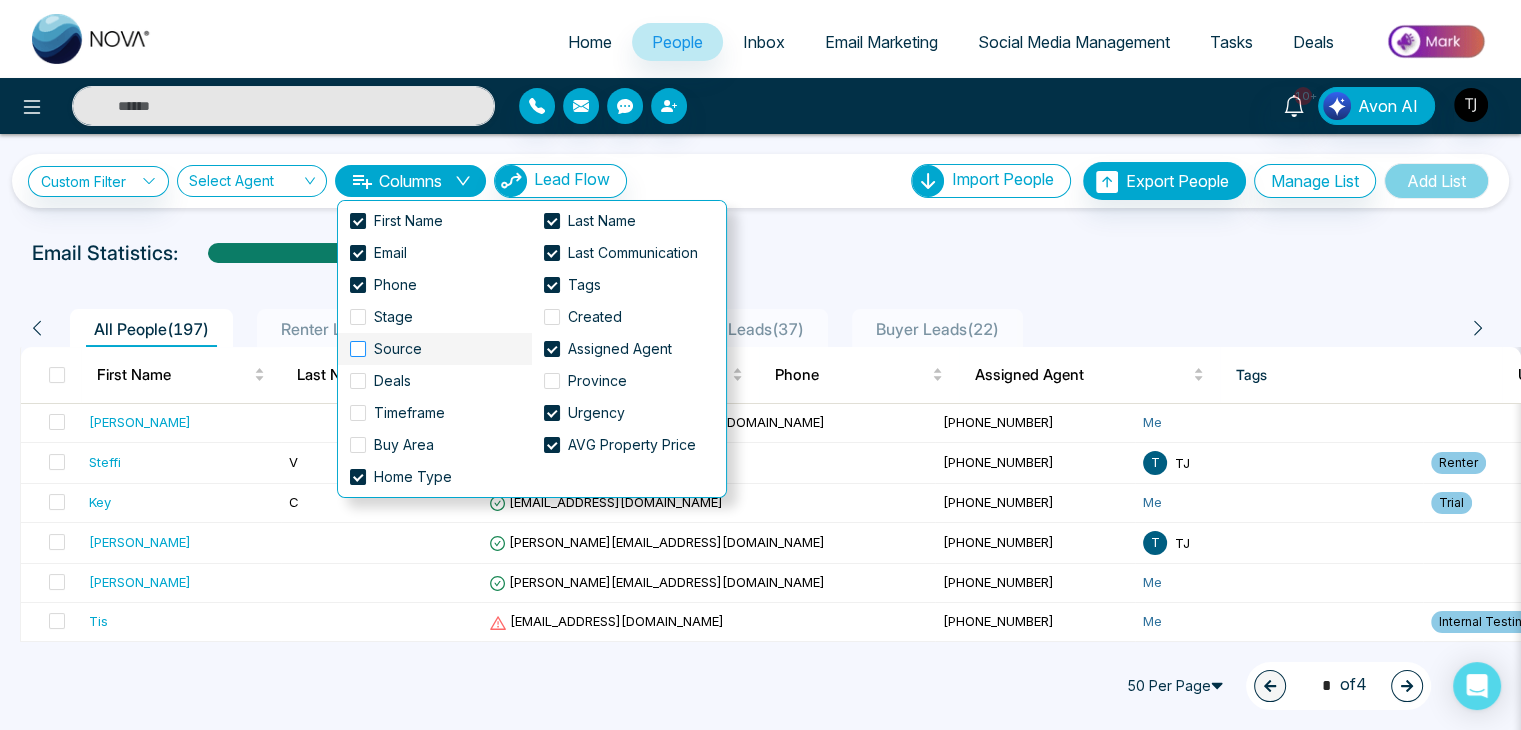 click at bounding box center (358, 349) 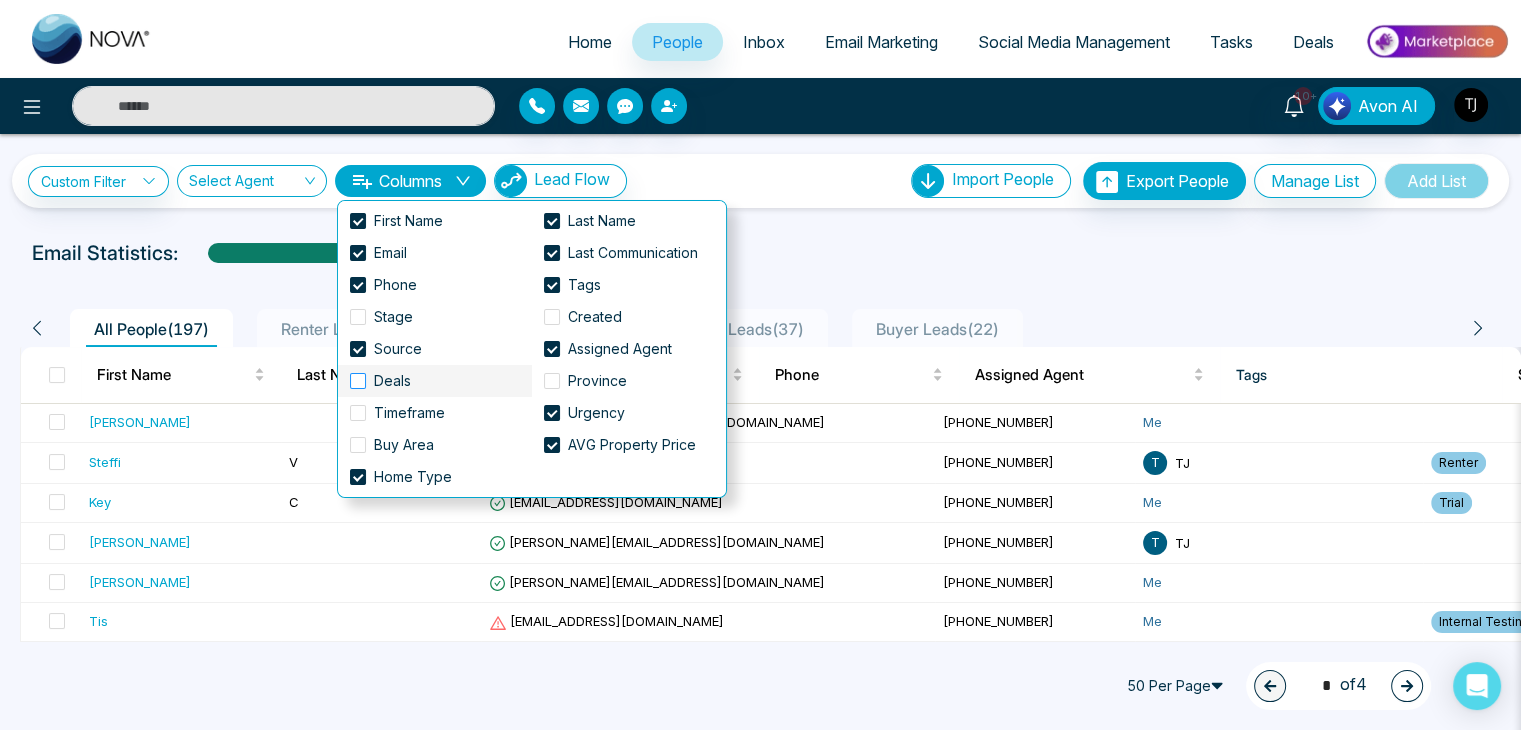 click at bounding box center [358, 381] 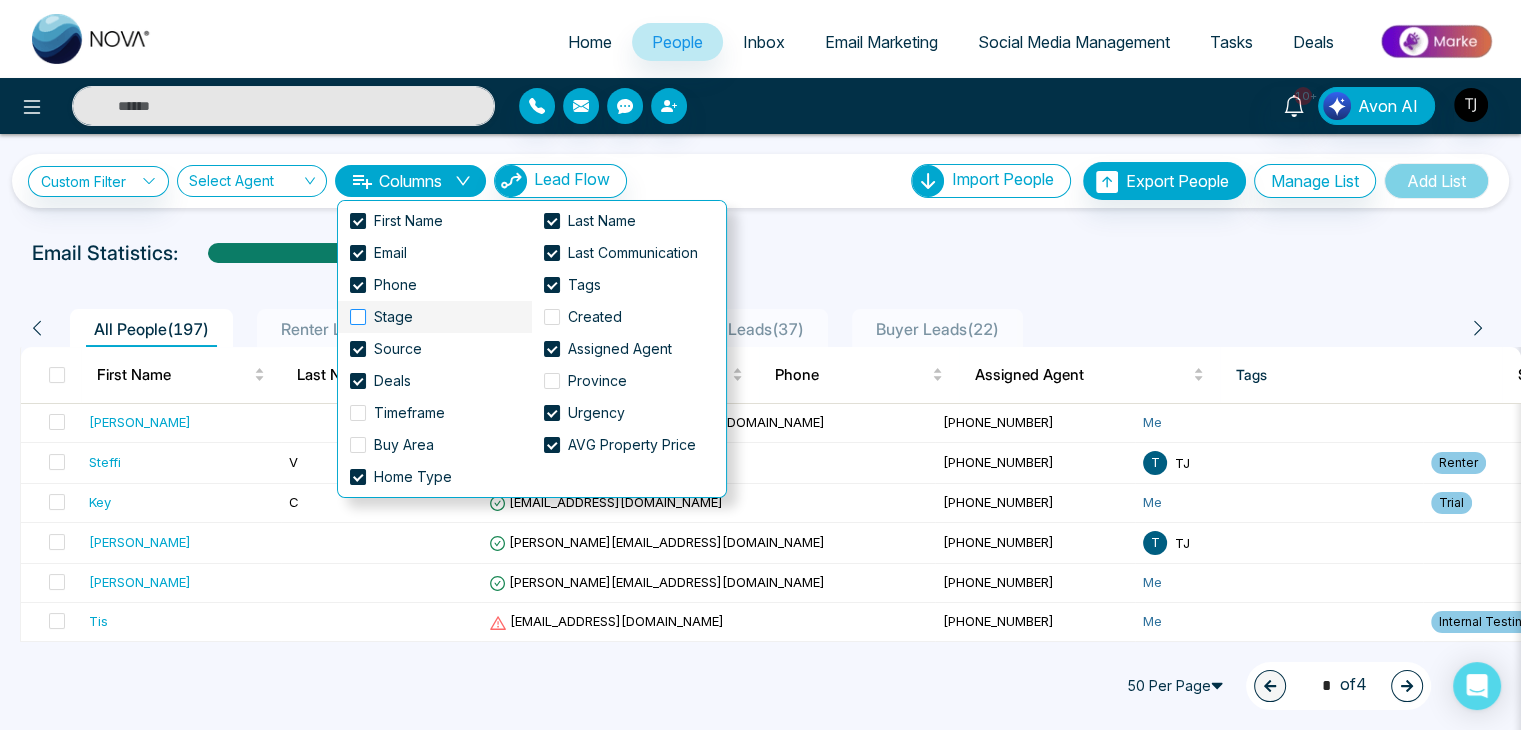 click at bounding box center [358, 317] 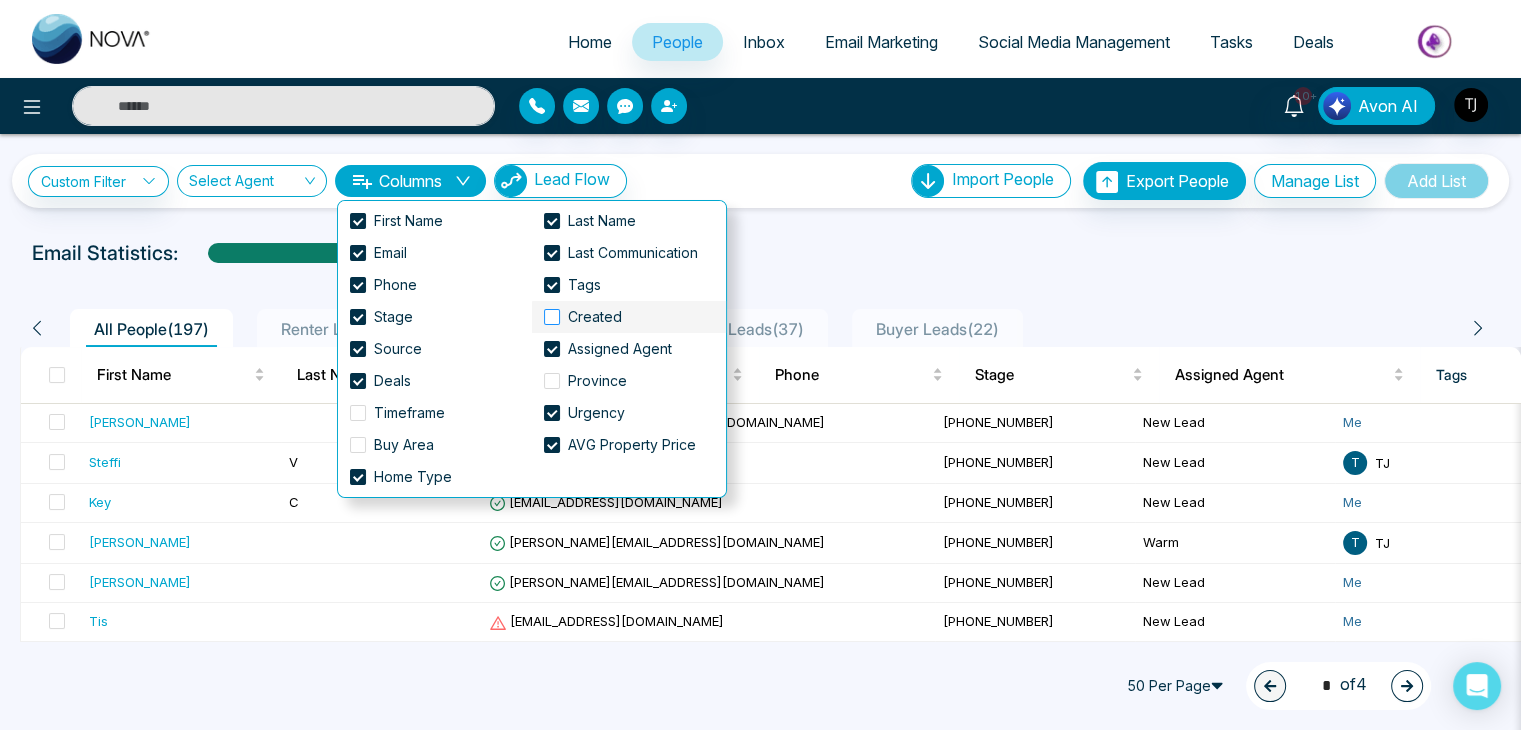 click at bounding box center [552, 317] 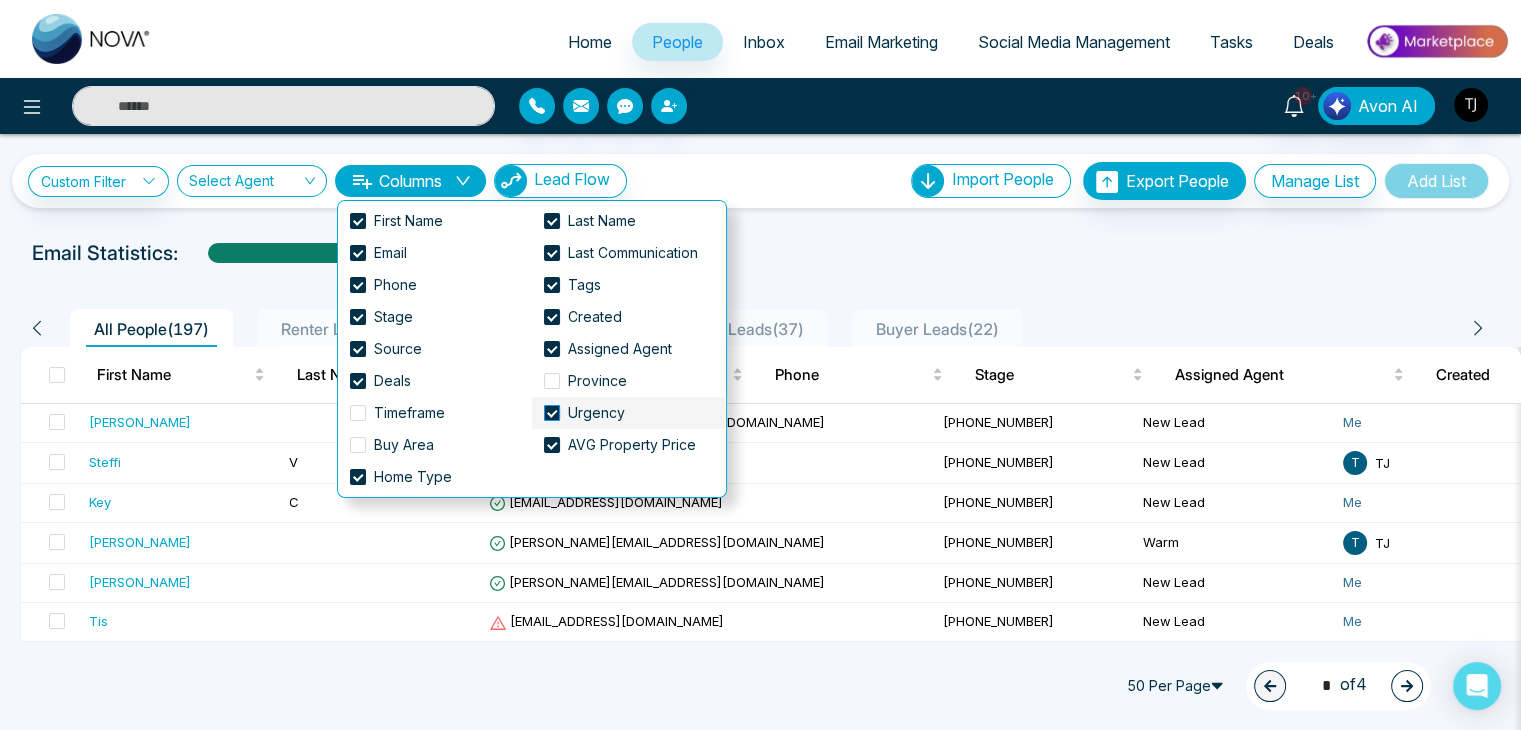 click at bounding box center (552, 413) 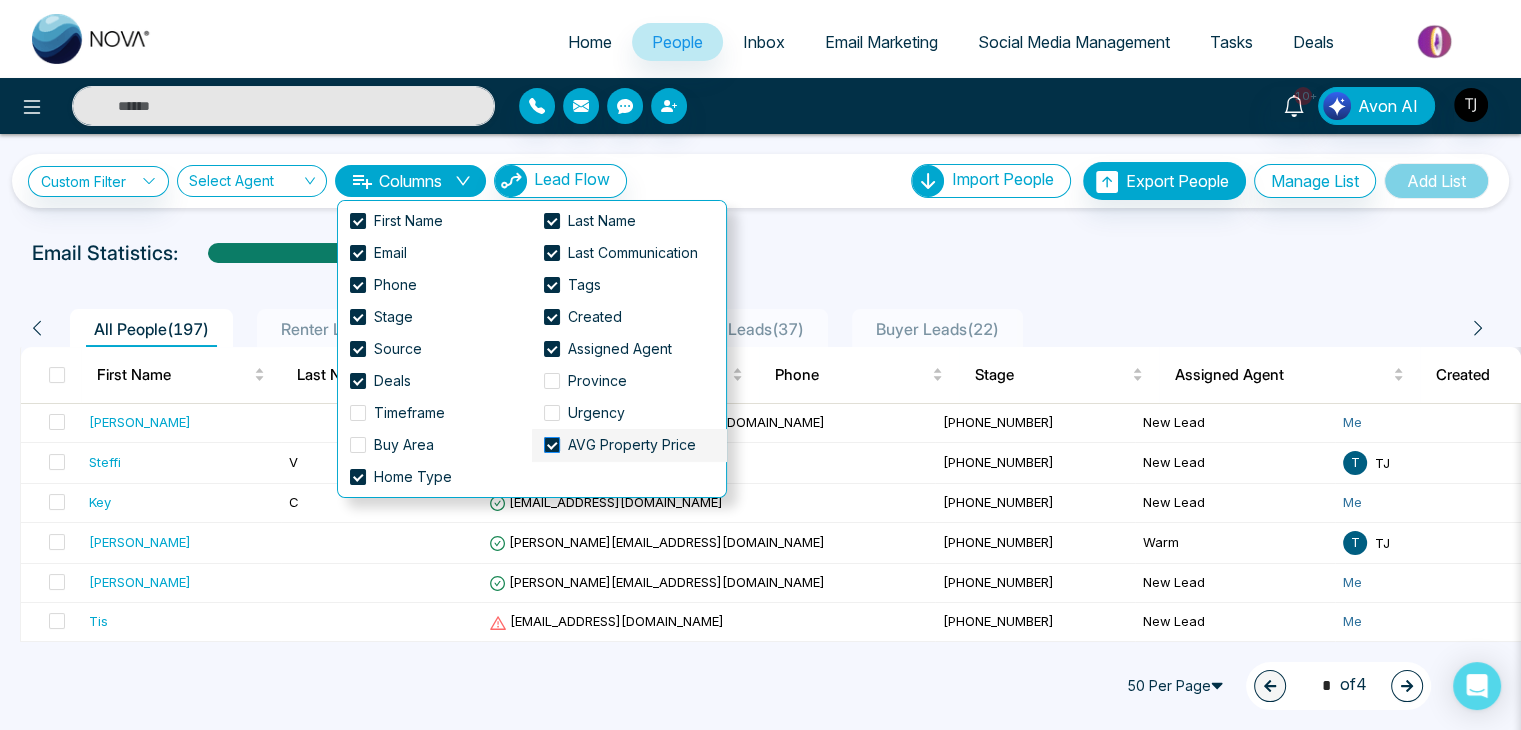 click at bounding box center (552, 445) 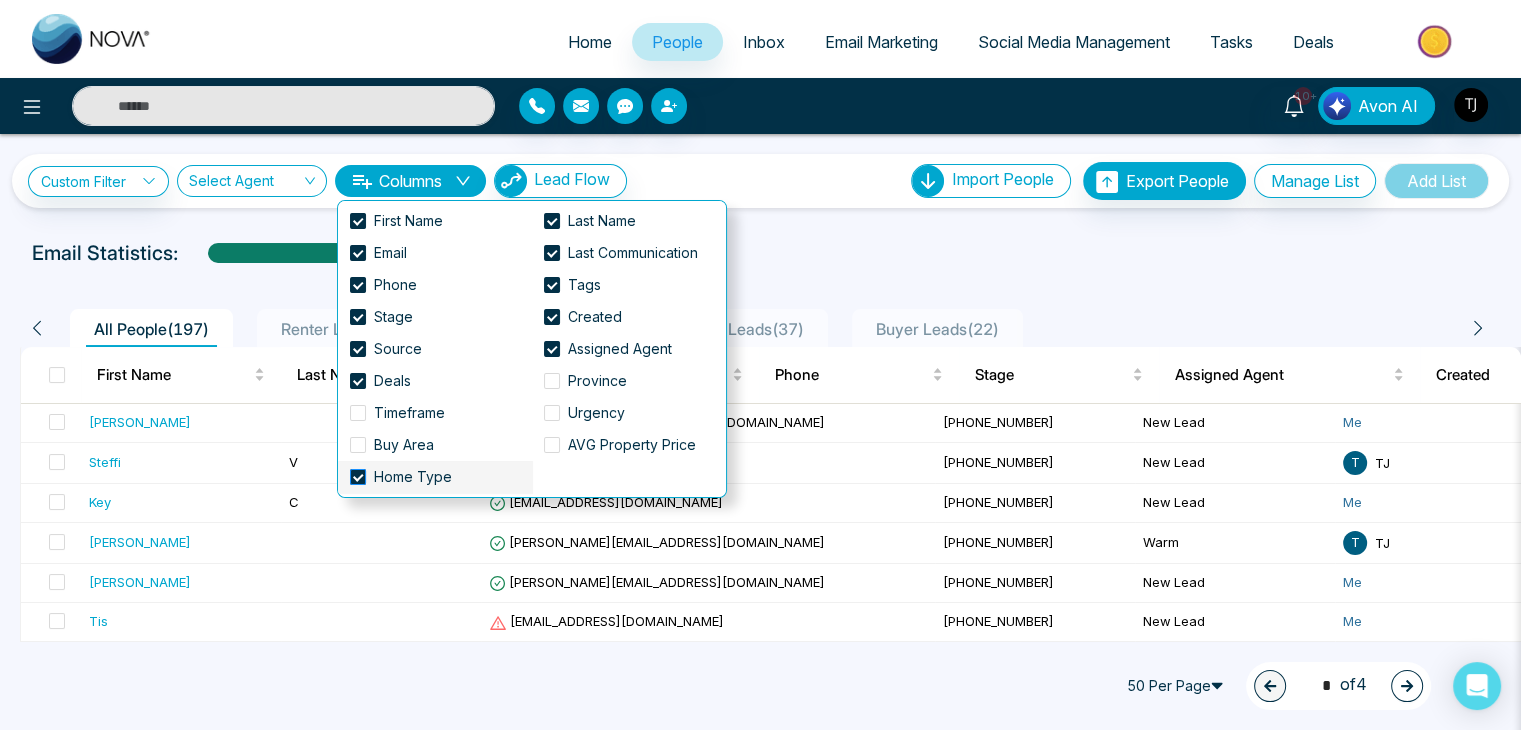 click at bounding box center [358, 477] 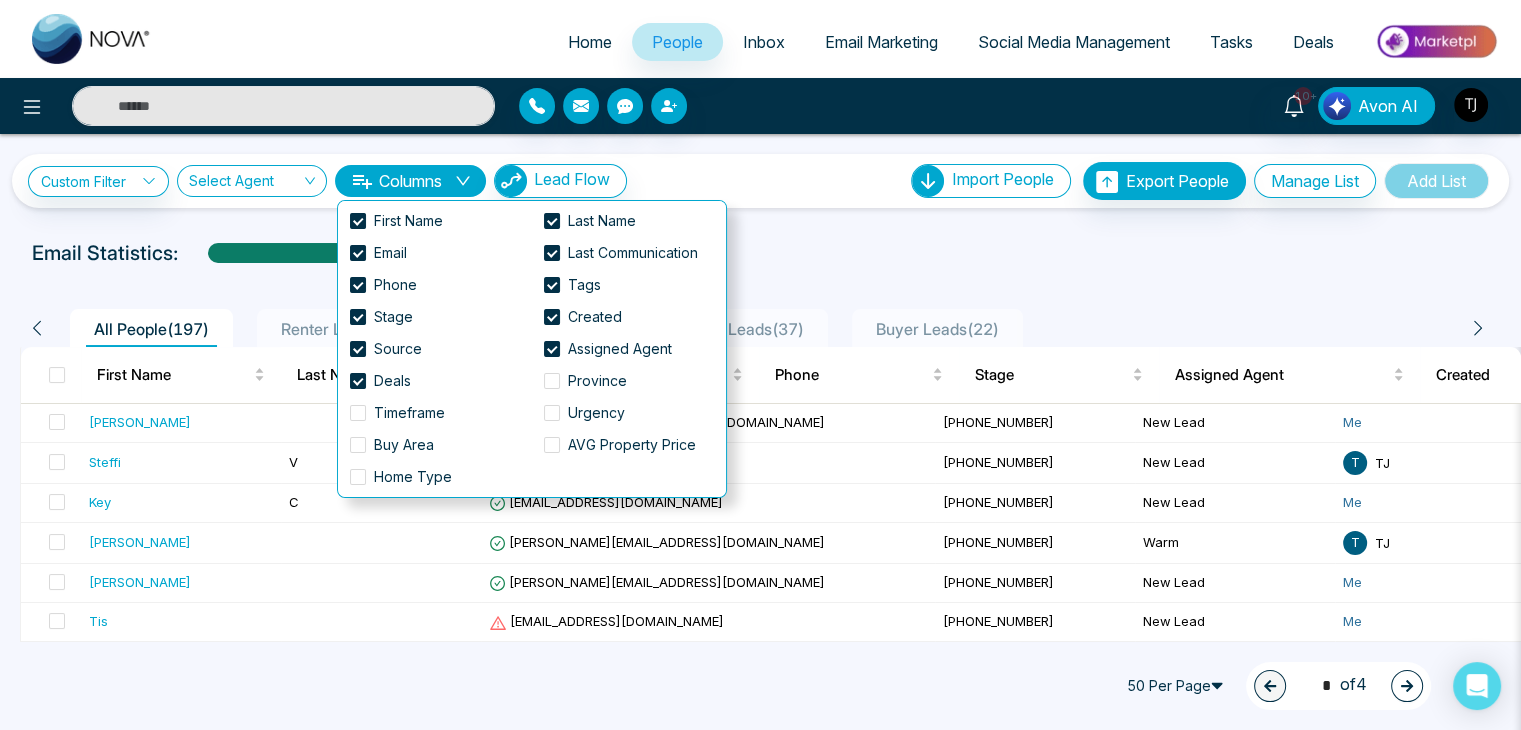 click on "Email Statistics:" at bounding box center [760, 253] 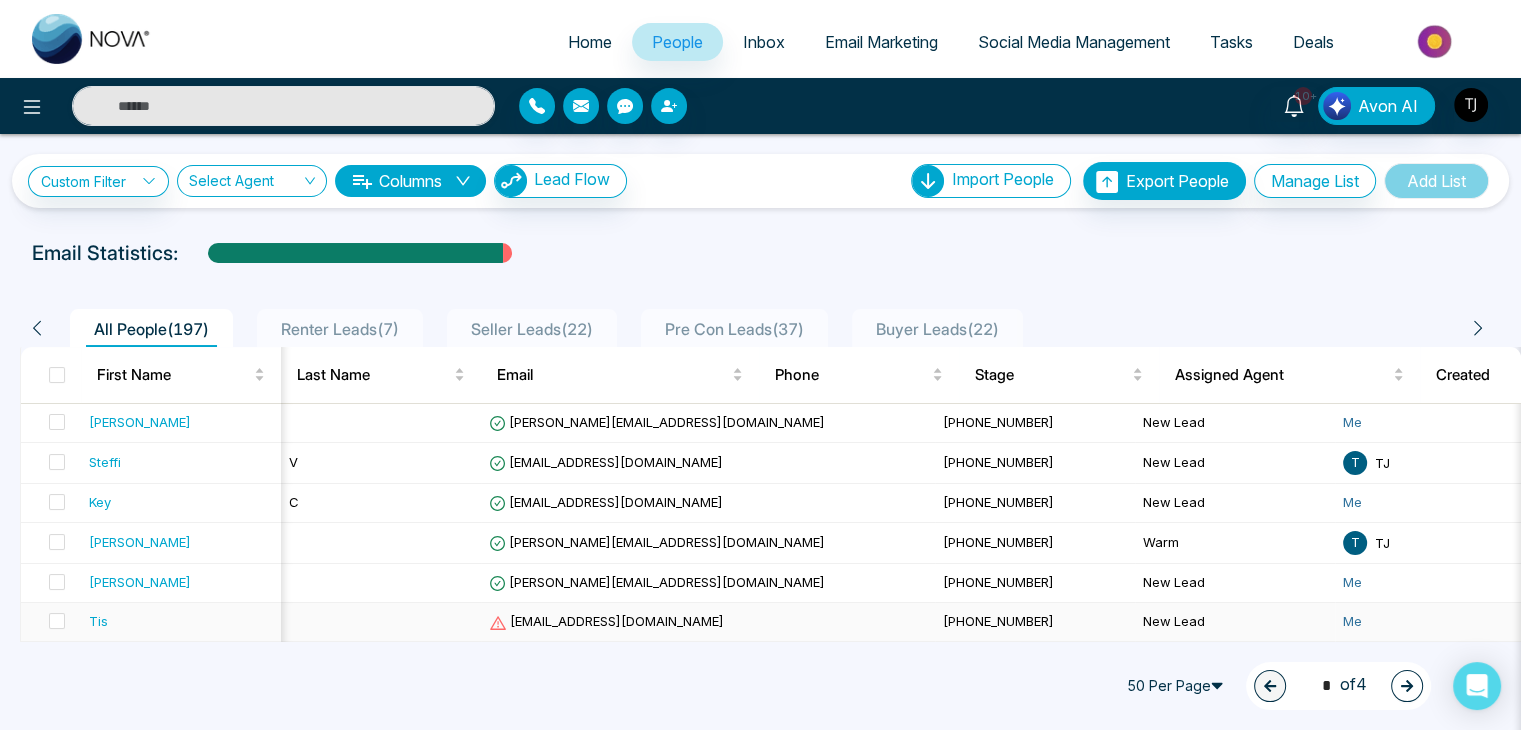 scroll, scrollTop: 0, scrollLeft: 264, axis: horizontal 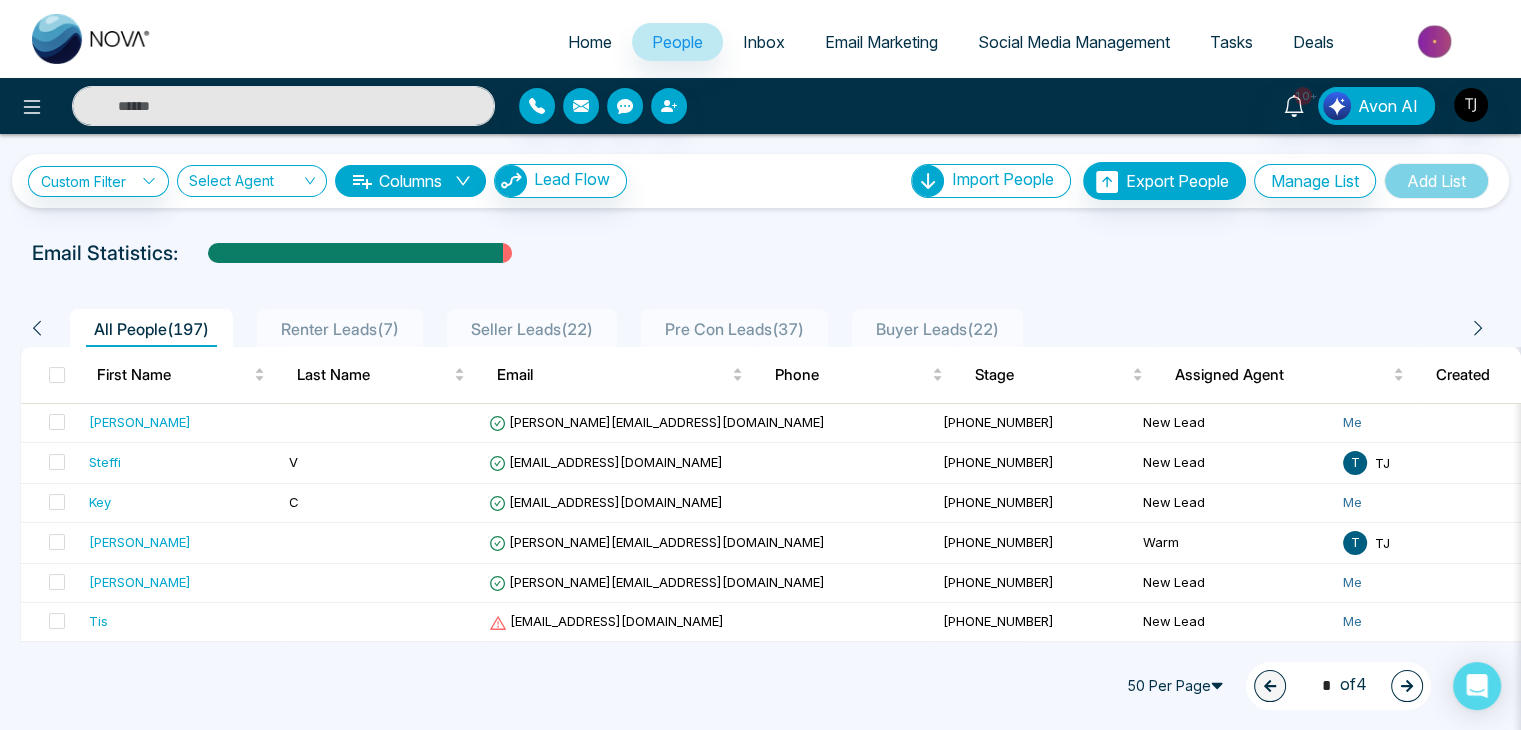 click on "Home People Inbox Email Marketing Social Media Management Tasks Deals" at bounding box center [840, 43] 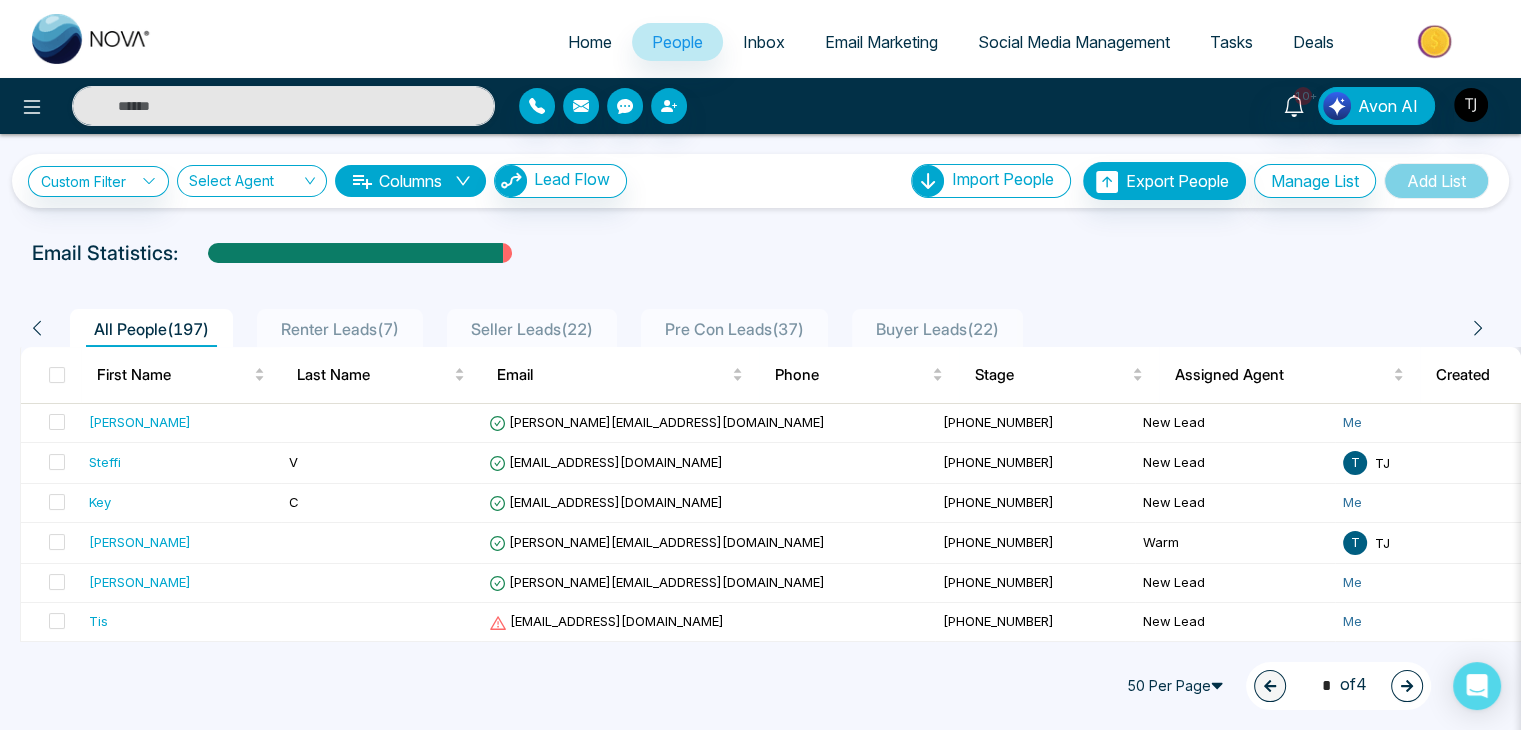 click on "Home" at bounding box center [590, 42] 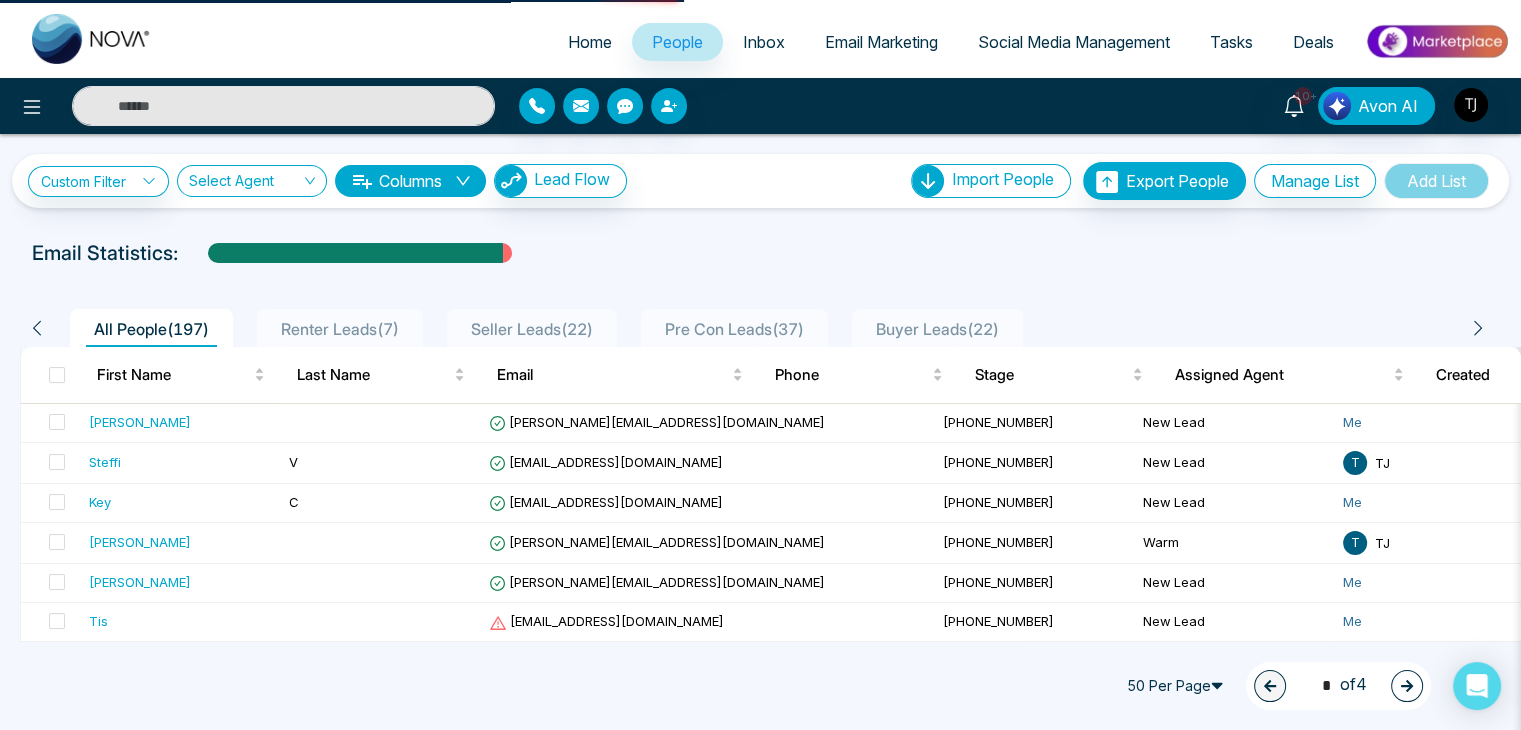select on "*" 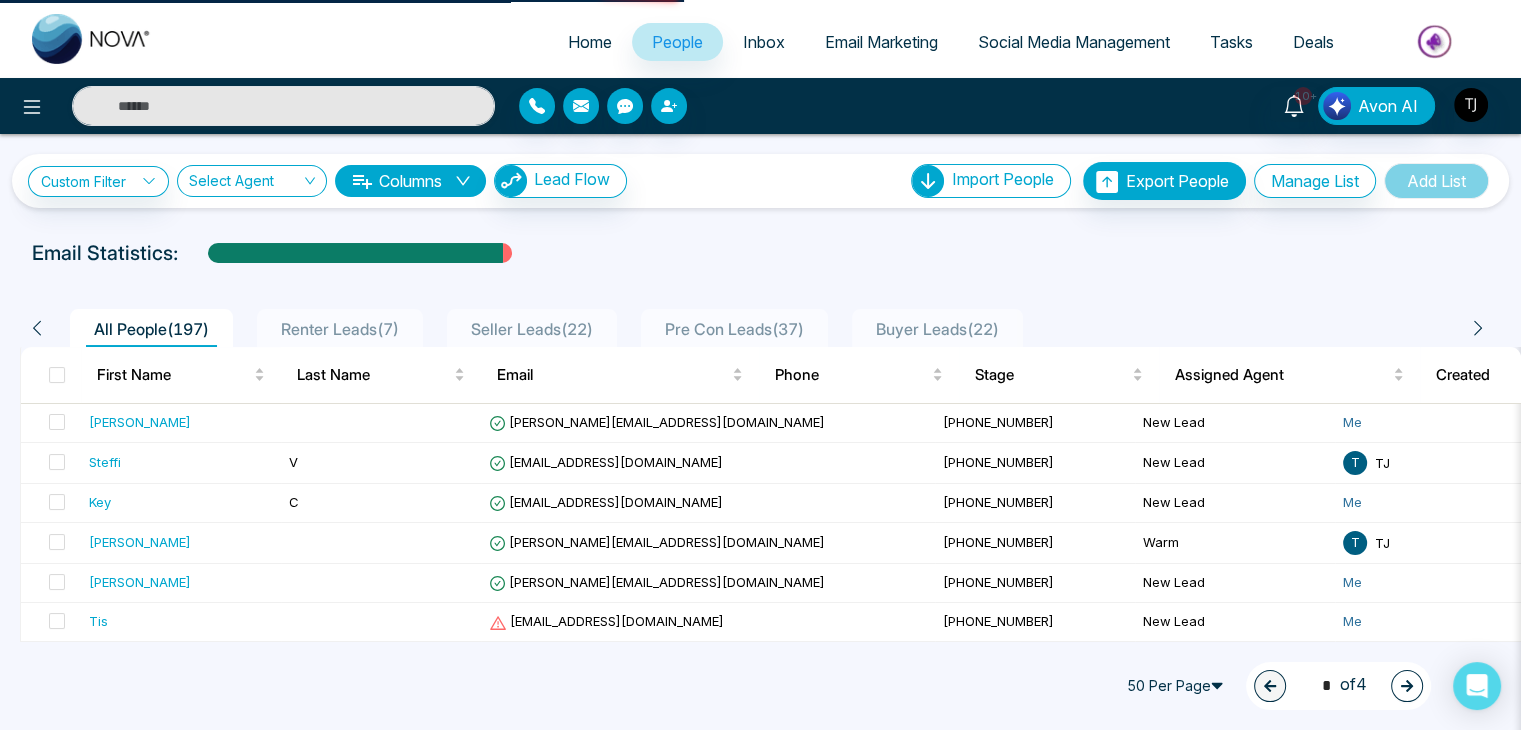 select on "*" 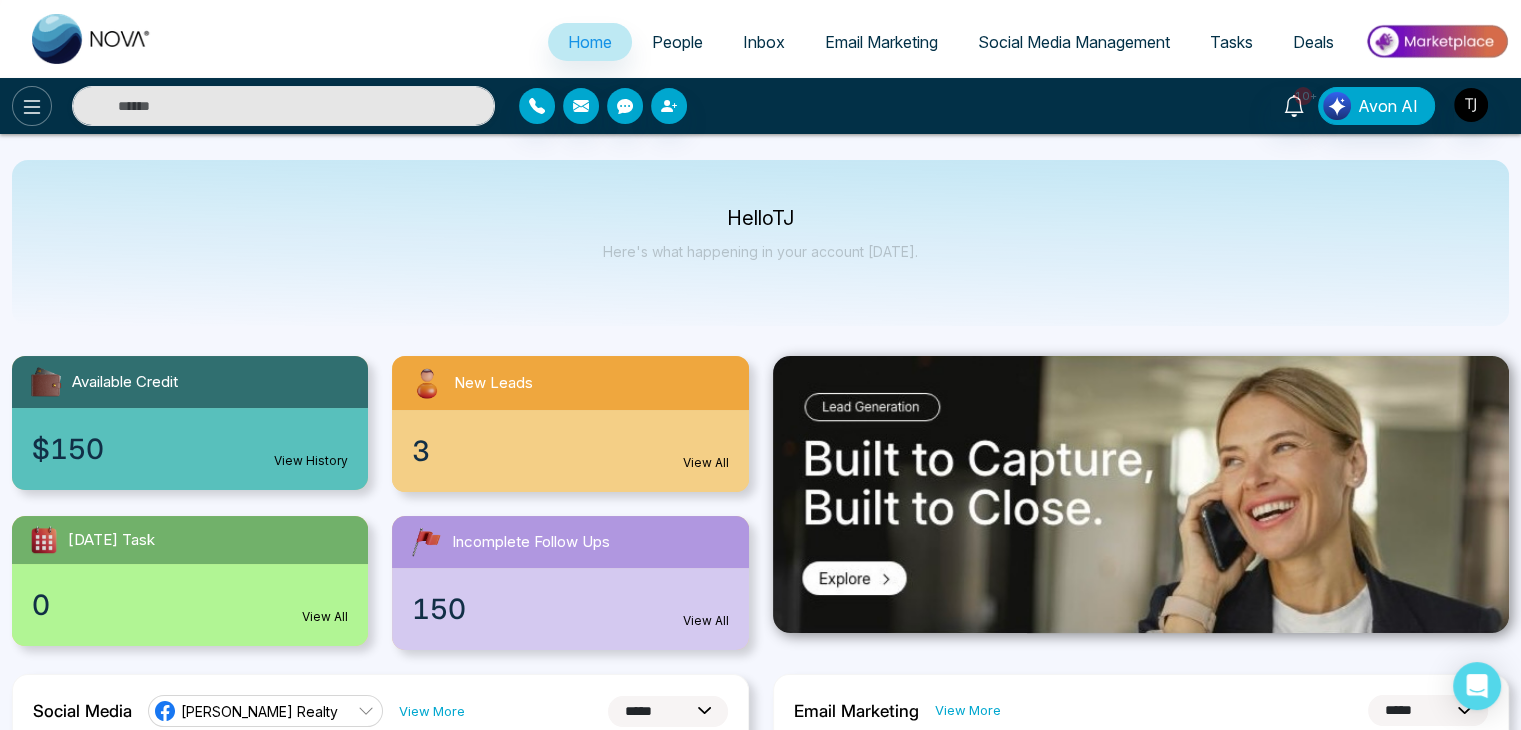 click at bounding box center [32, 106] 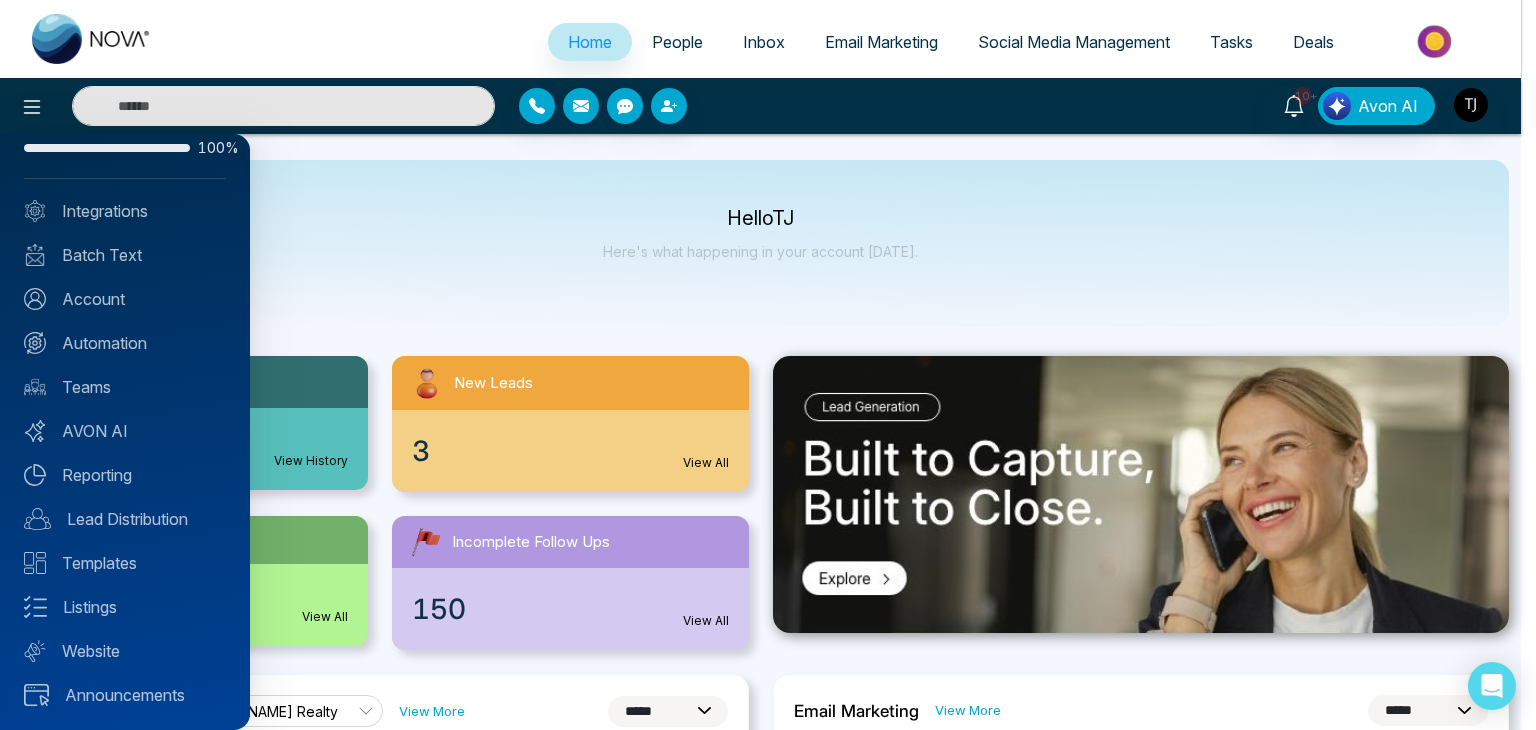 scroll, scrollTop: 0, scrollLeft: 0, axis: both 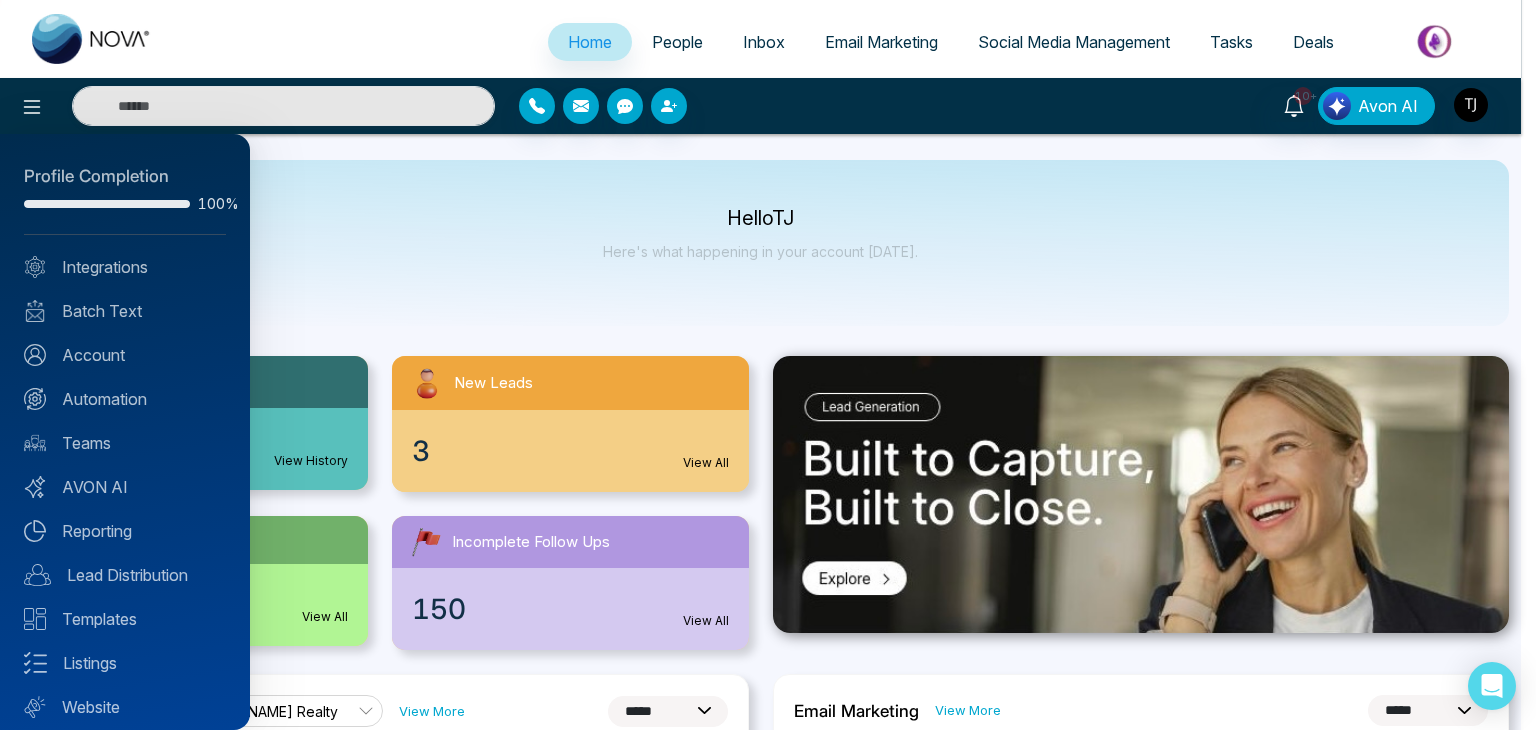 click at bounding box center [768, 365] 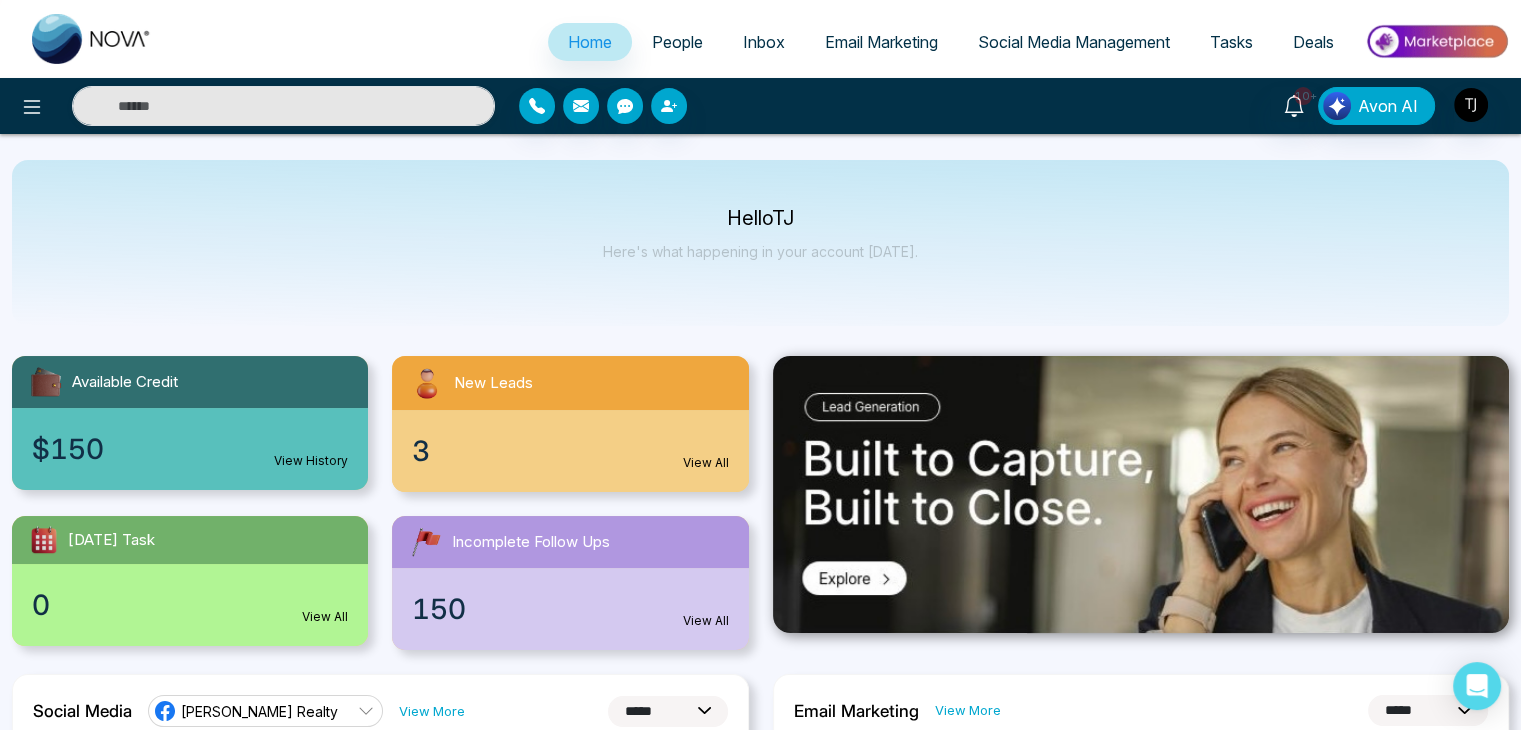click on "People" at bounding box center [677, 42] 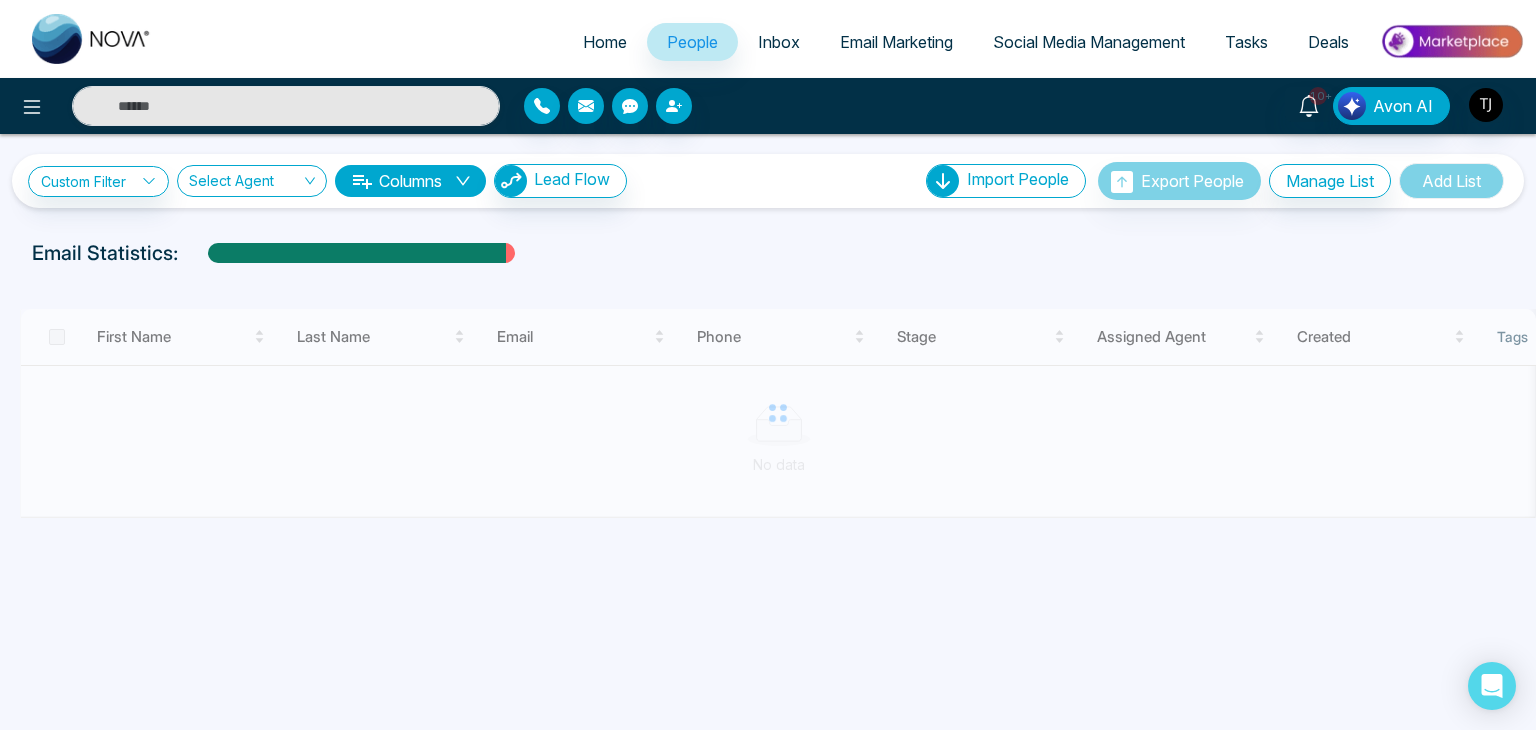 click on "Inbox" at bounding box center (779, 42) 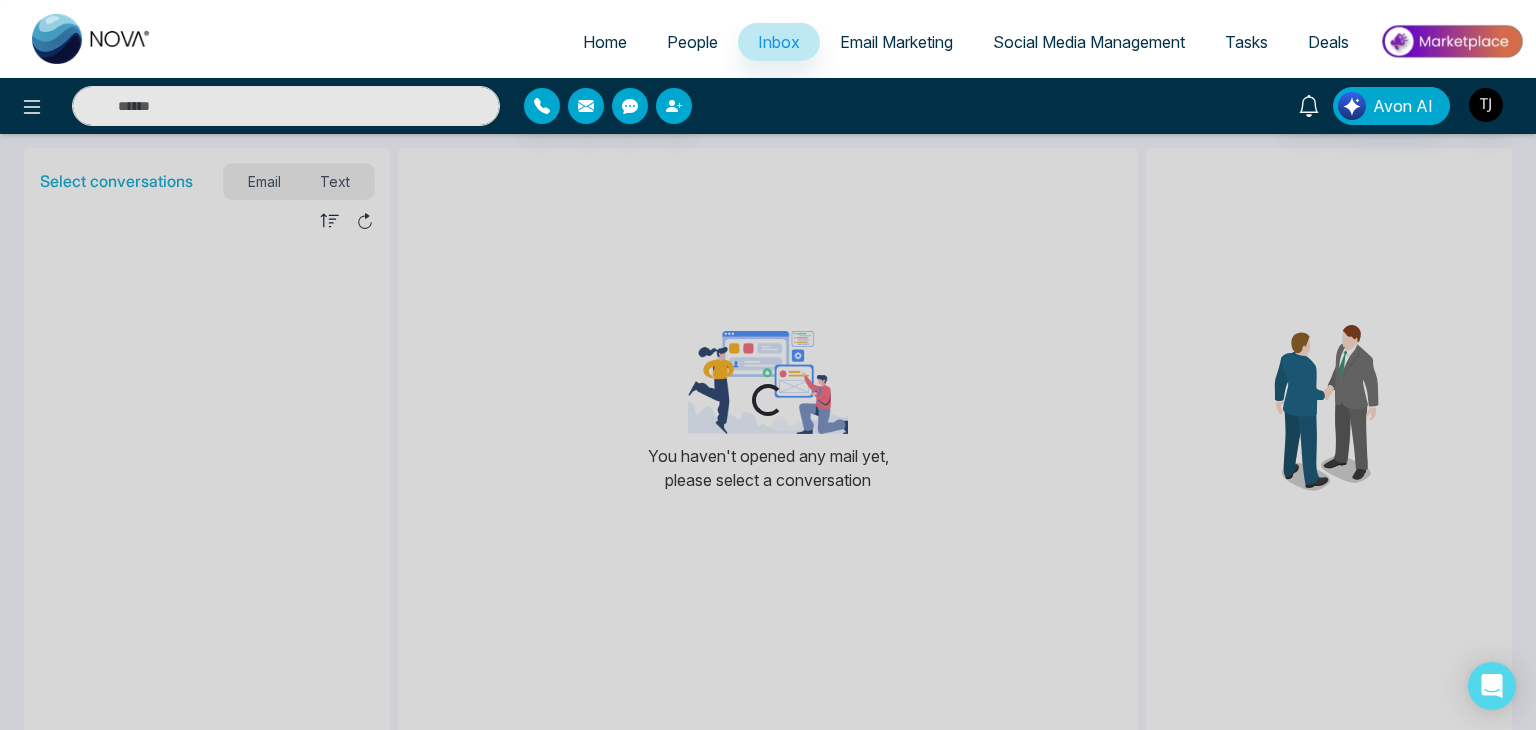 click on "Email Marketing" at bounding box center (896, 42) 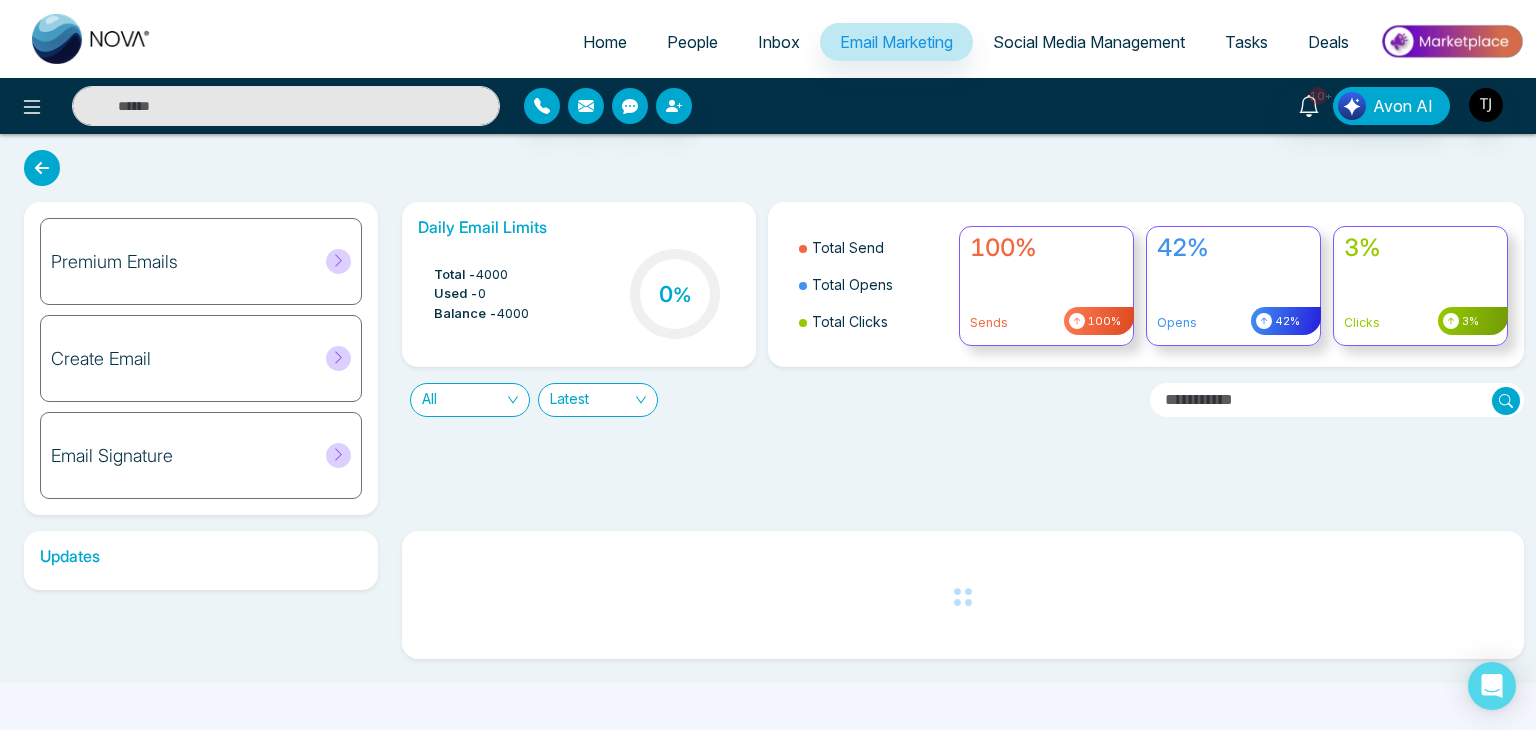 click on "Social Media Management" at bounding box center [1089, 42] 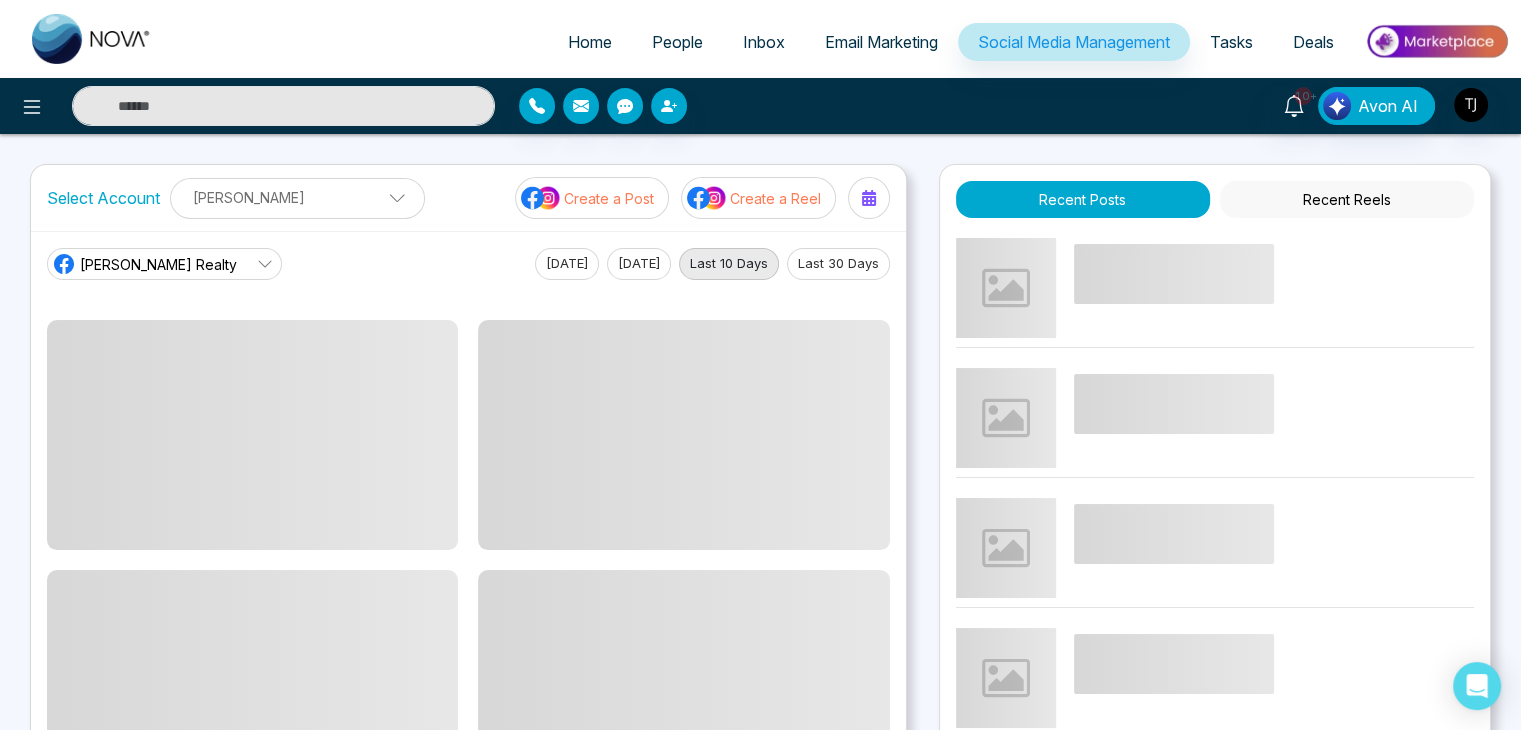click on "People" at bounding box center (677, 42) 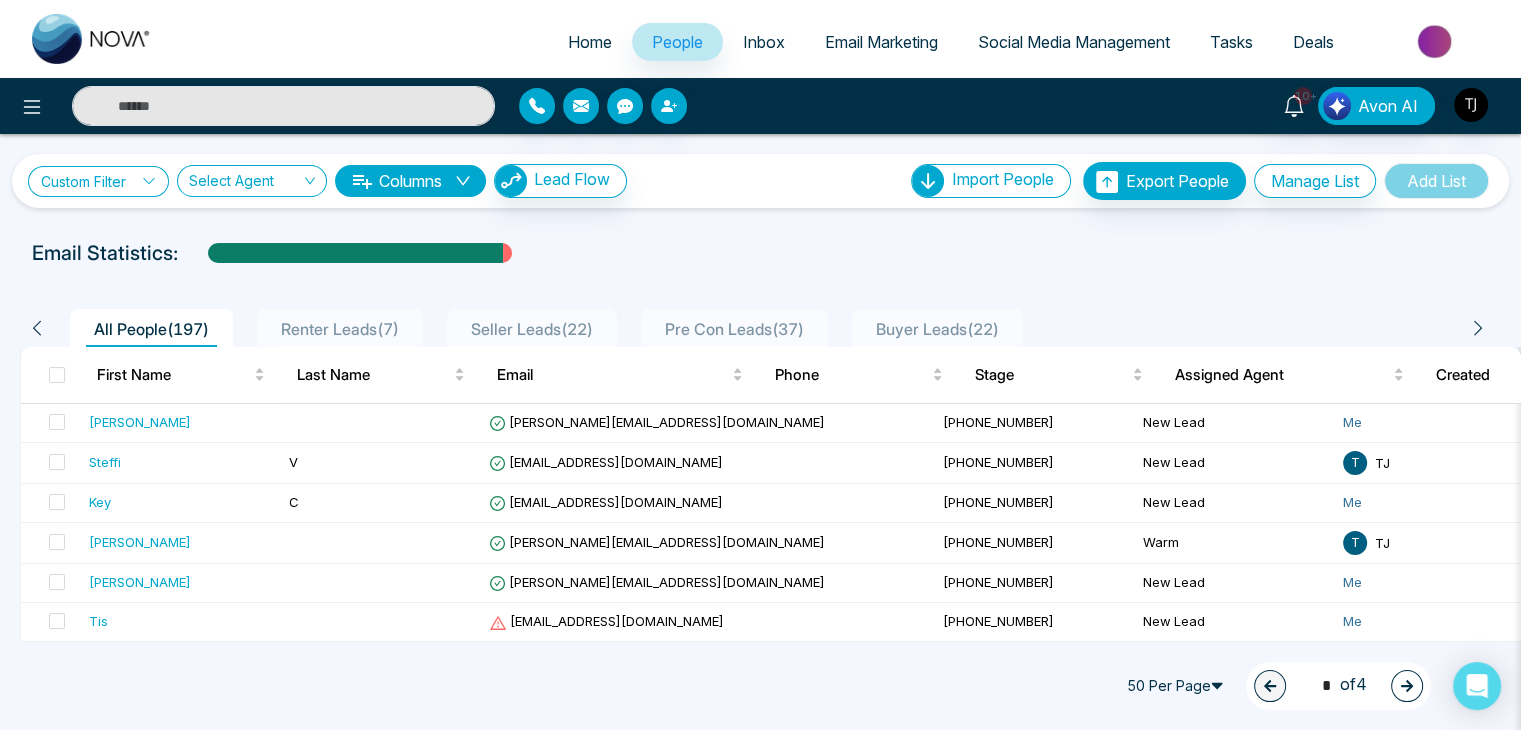 click on "Custom Filter" at bounding box center [98, 181] 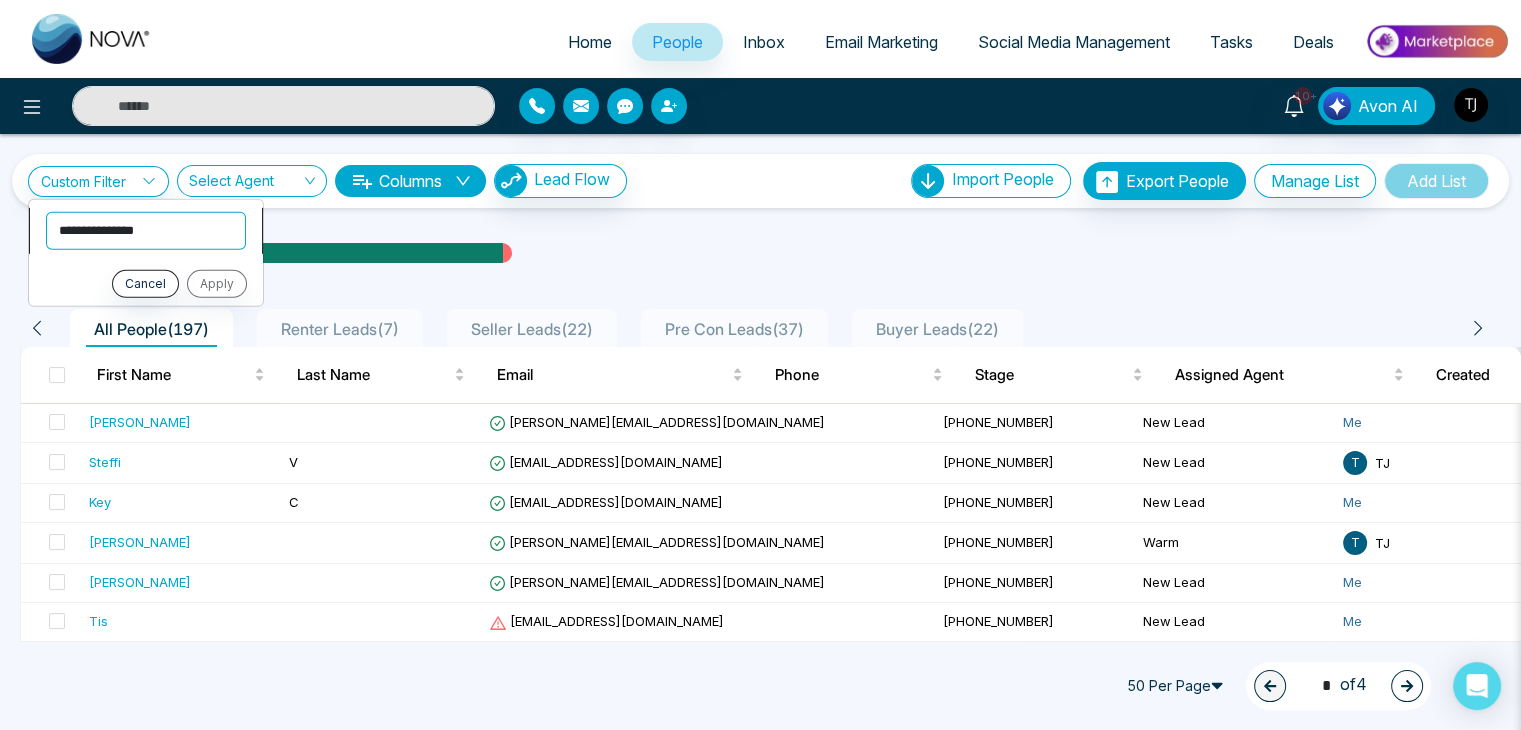 click on "**********" at bounding box center [146, 230] 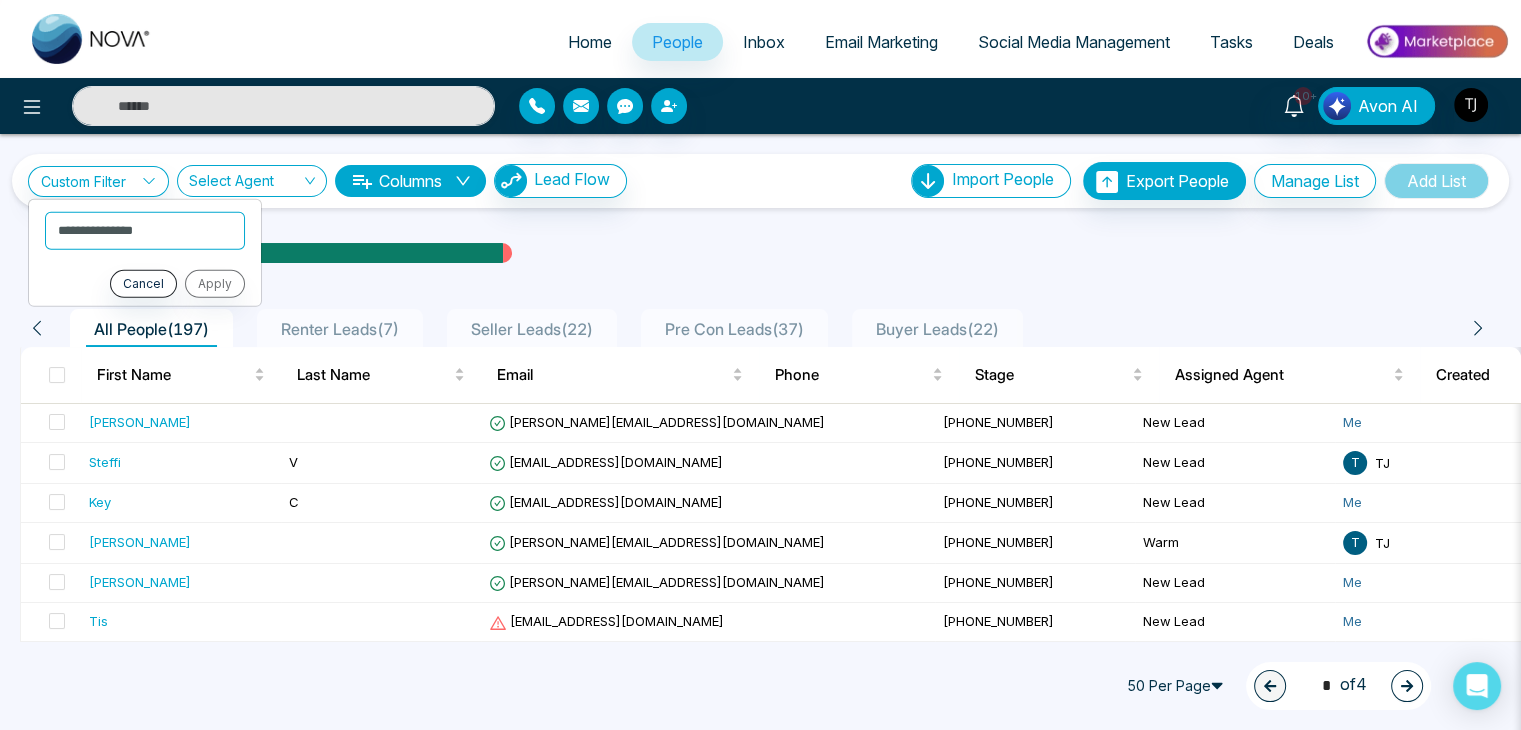 click on "**********" at bounding box center [760, 1338] 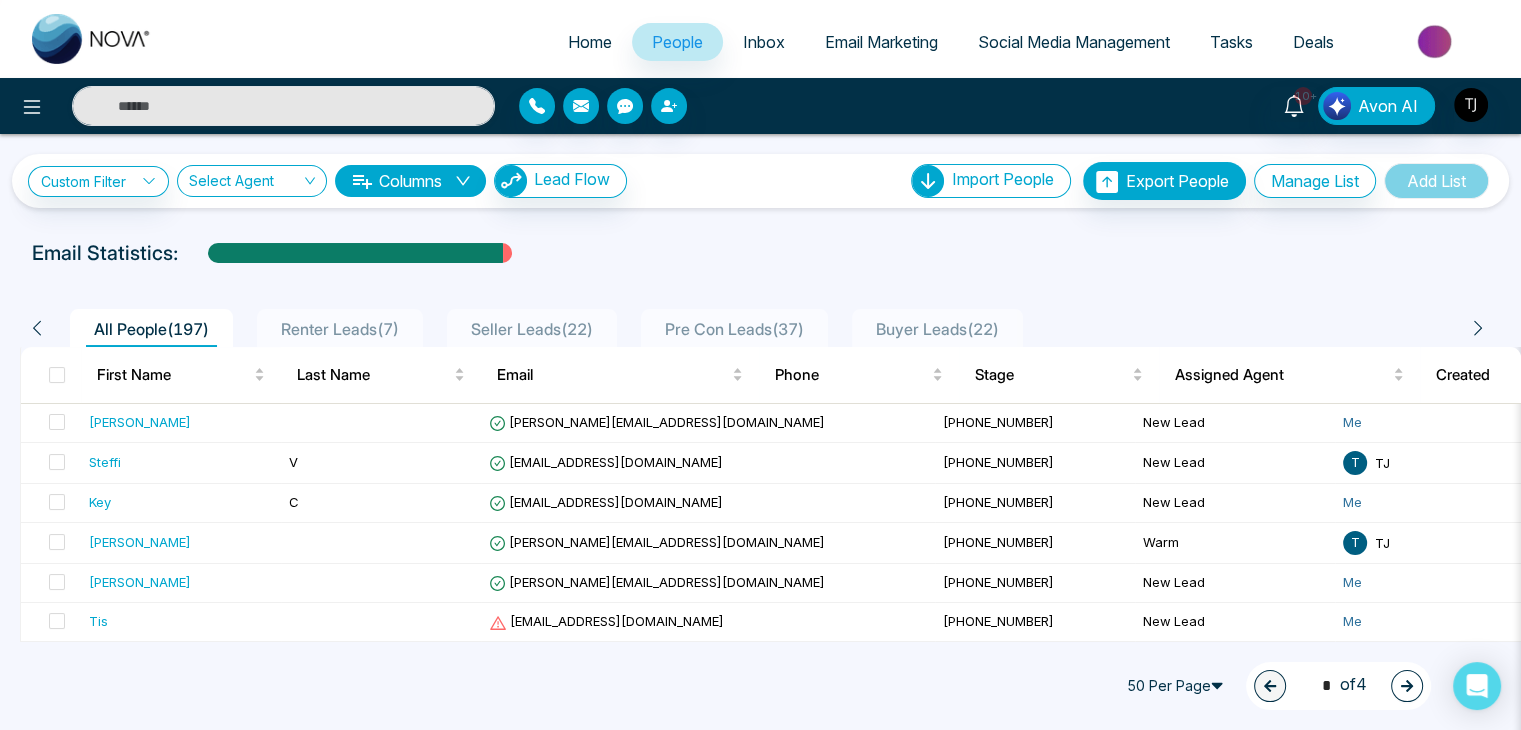 click on "Columns" at bounding box center [410, 181] 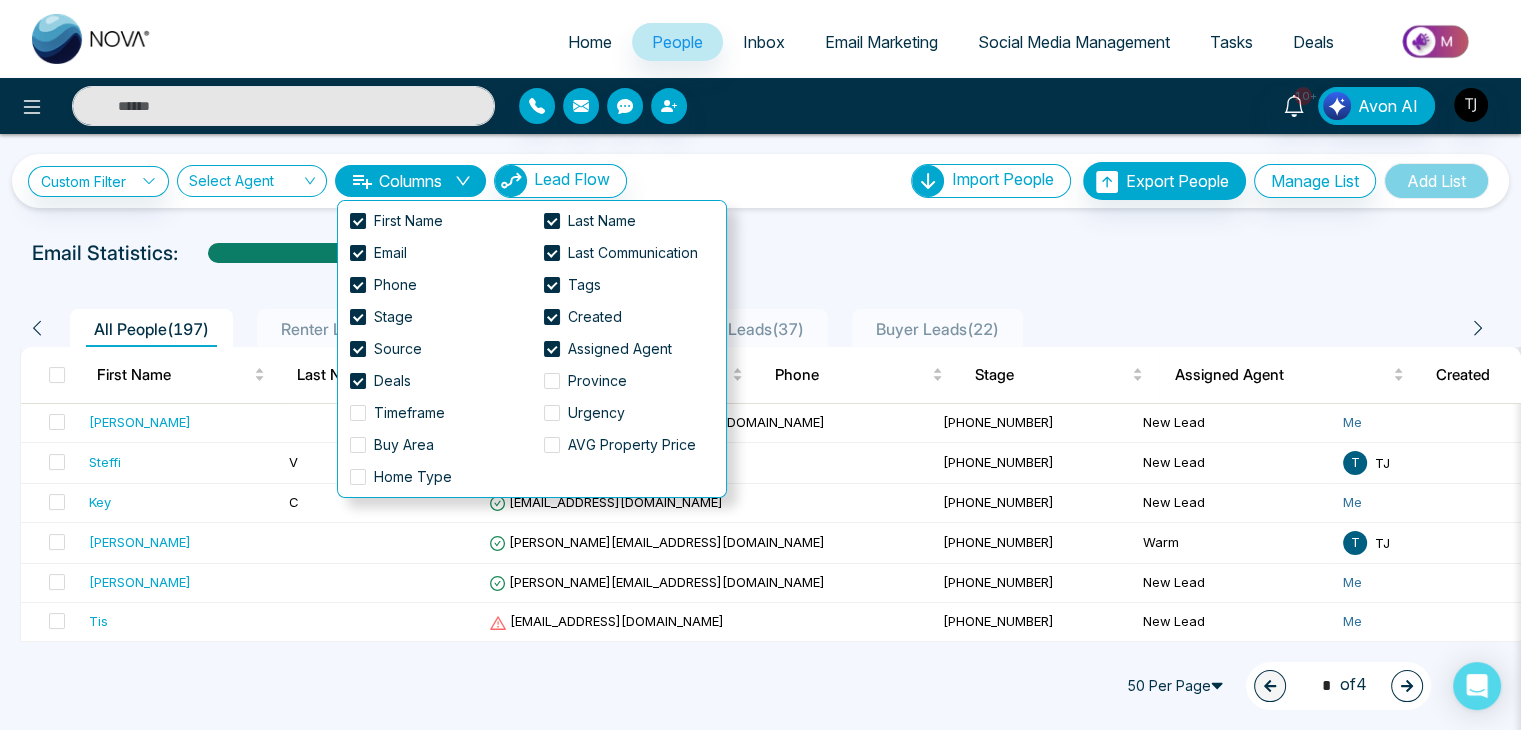 type 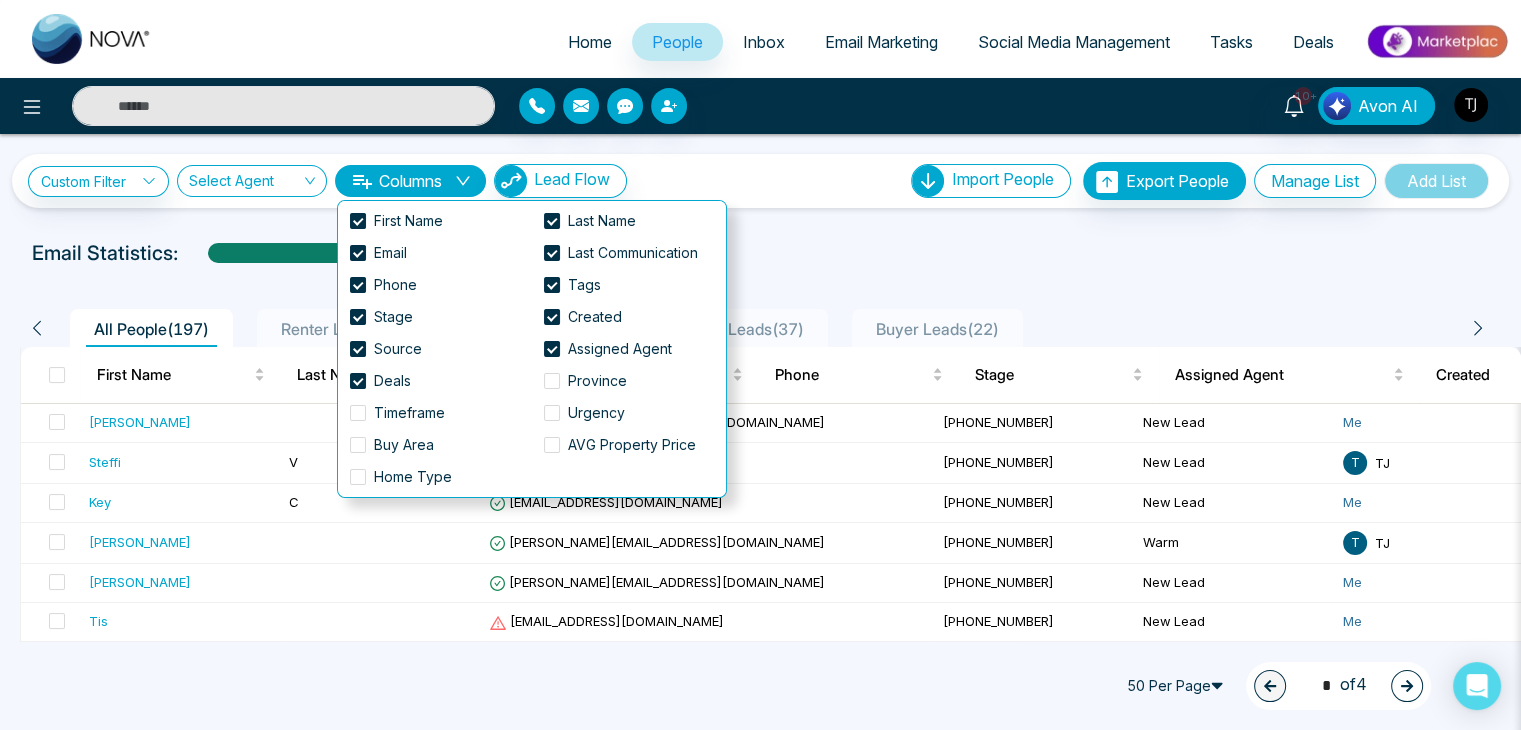 click on "**********" at bounding box center (760, 1338) 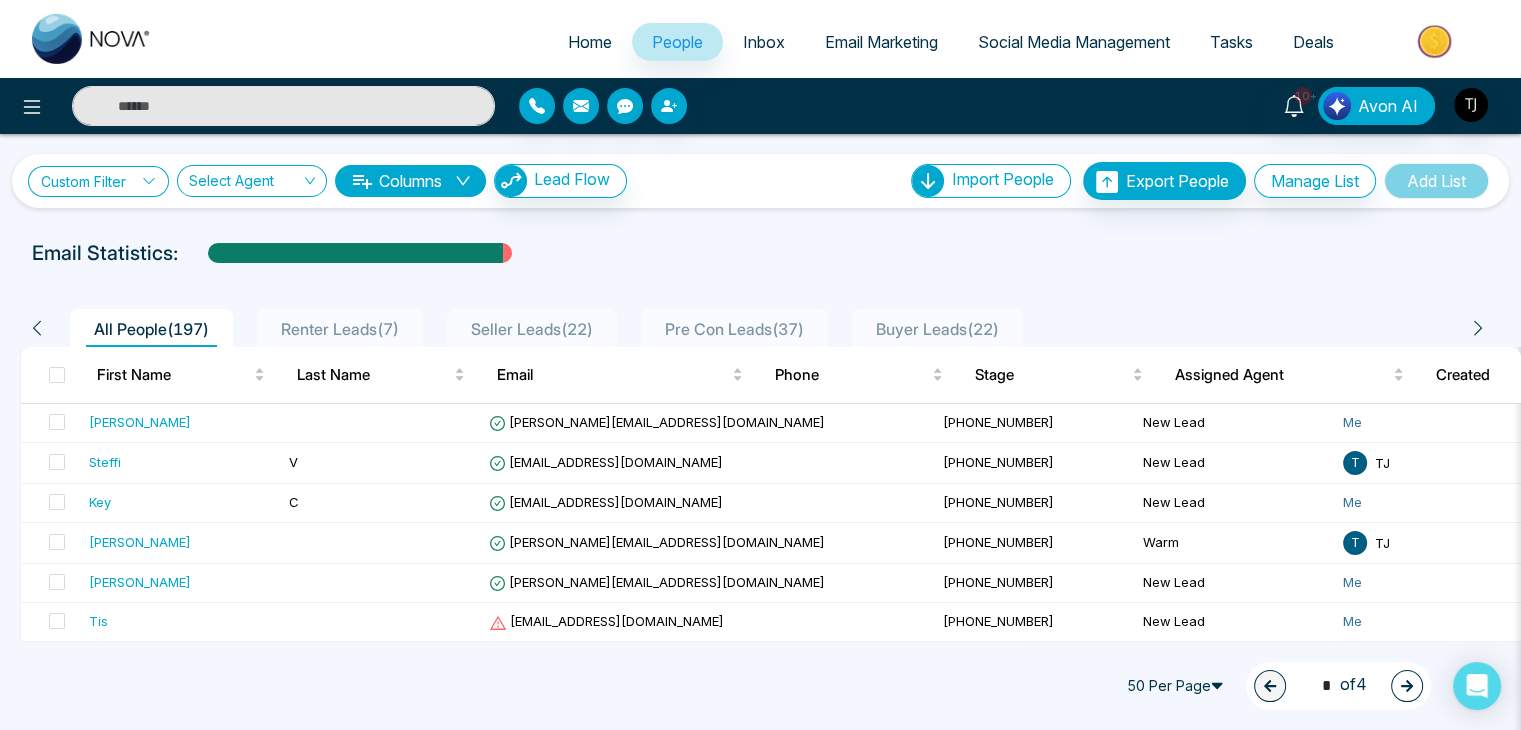 click on "Custom Filter" at bounding box center (98, 181) 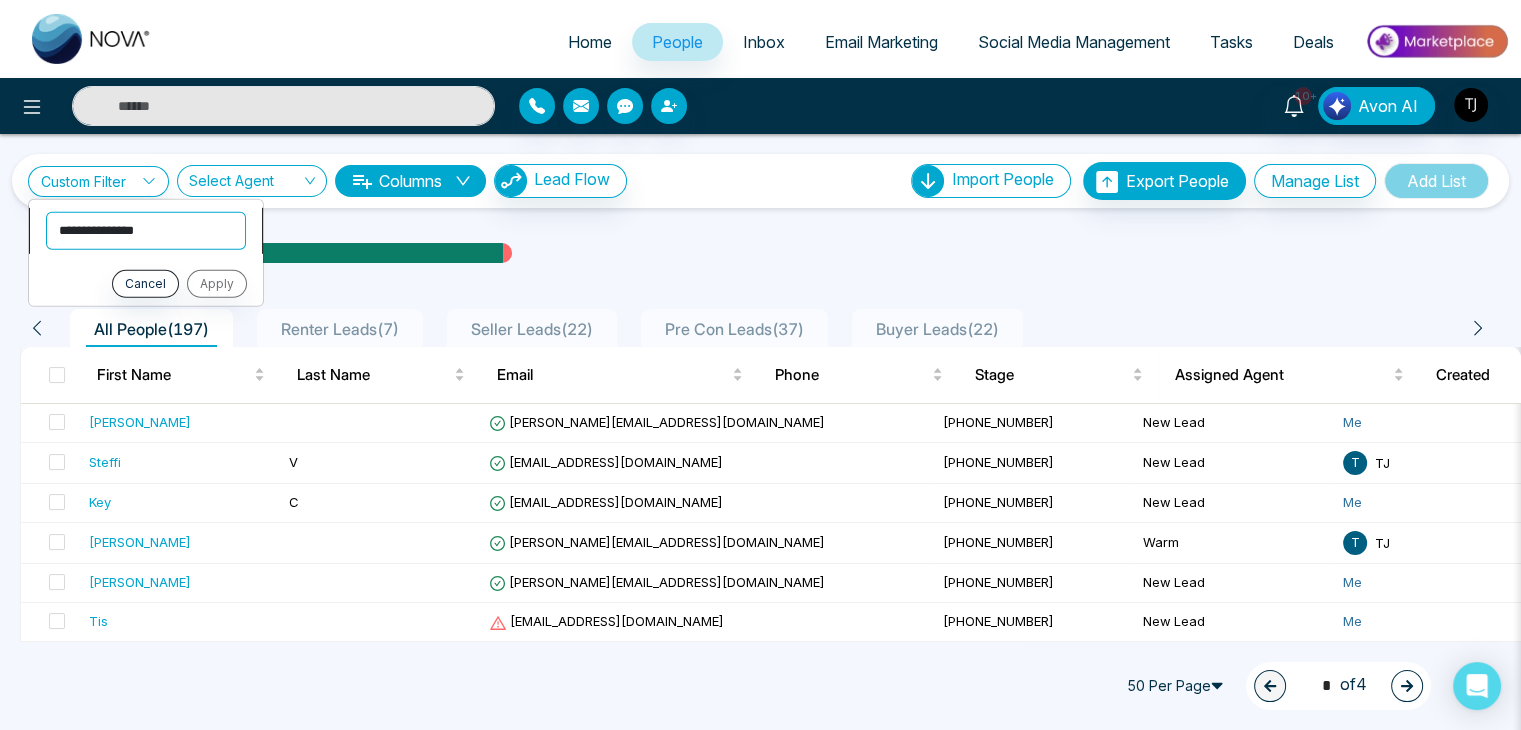 click on "**********" at bounding box center (146, 230) 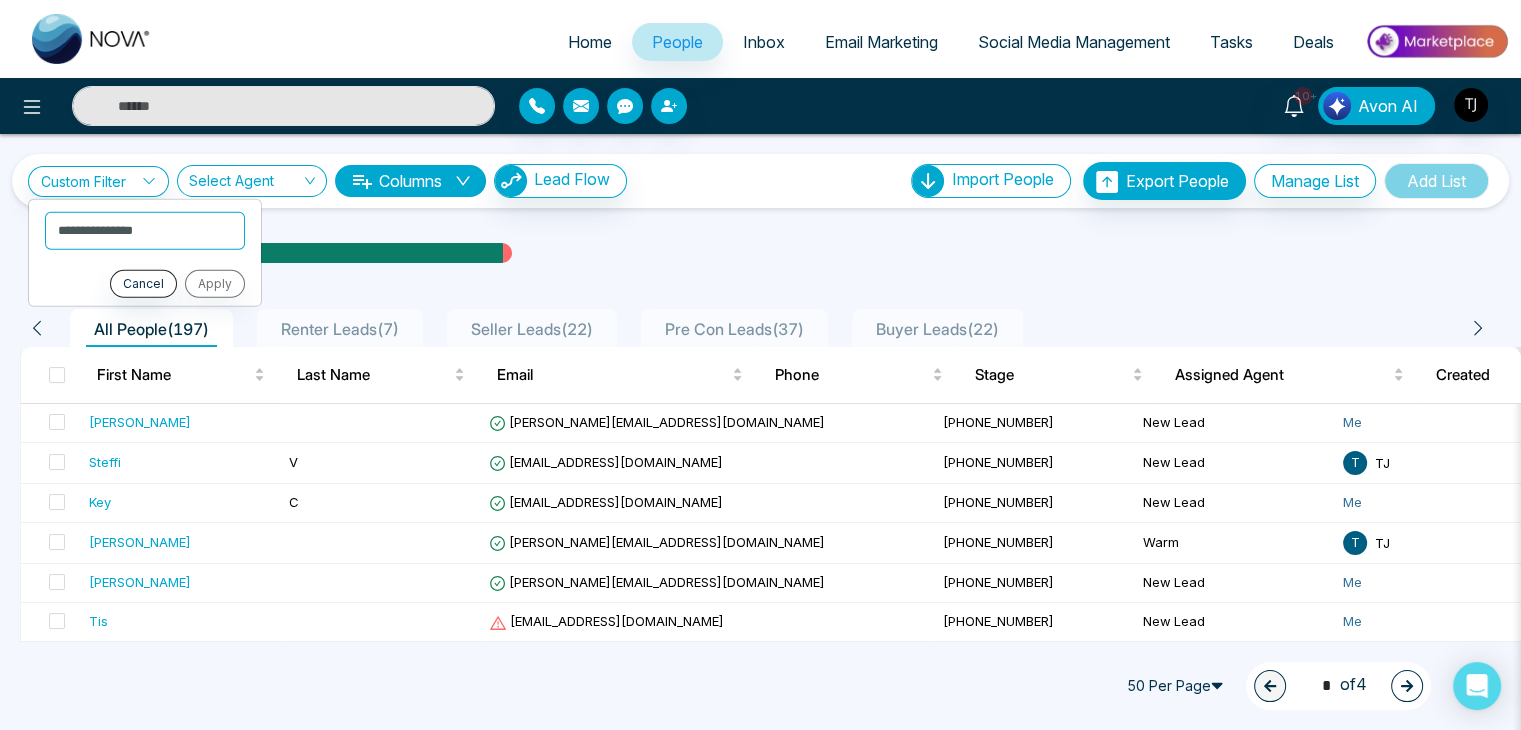 click on "All People  ( 197 ) Renter Leads  ( 7 ) Seller Leads  ( 22 ) Pre Con Leads  ( 37 ) Buyer Leads  ( 22 ) First Name Last Name Email Phone Stage Assigned Agent Created Tags Source Deals Last Communication                         Rutvik   rutvik@mmnovatech.com +12363014544 New Lead Me July 07, 2025   05:16 PM 19 hours ago    Call Steffi V   steffi@mmnovatech.com +14377332808 New Lead T TJ July 07, 2025   04:50 PM Renter   -  -  -  -    -  -  -  -   Key C   key@mmnovatech.com +12362018268 New Lead Me July 07, 2025   08:46 AM Trial Brother 1 a day ago    Email sahil   sahil+2@mmnovatech.com +12343434343 Warm T TJ July 03, 2025   08:23 AM IDX Website   -  -  -  -    -  -  -  -   sahil   sahil+1@mmnovatech.com +12234567890 New Lead Me July 03, 2025   08:14 AM IDX Website   -  -  -  -    -  -  -  -   Tis   test@gmail.com +12267575757 New Lead Me June 27, 2025   12:23 PM Internal Testin... External testin... Open House   -  -  -  -    -  -  -  -   Michael   micheal@lendinghub.ca +14167384674 Me" at bounding box center [760, 1409] 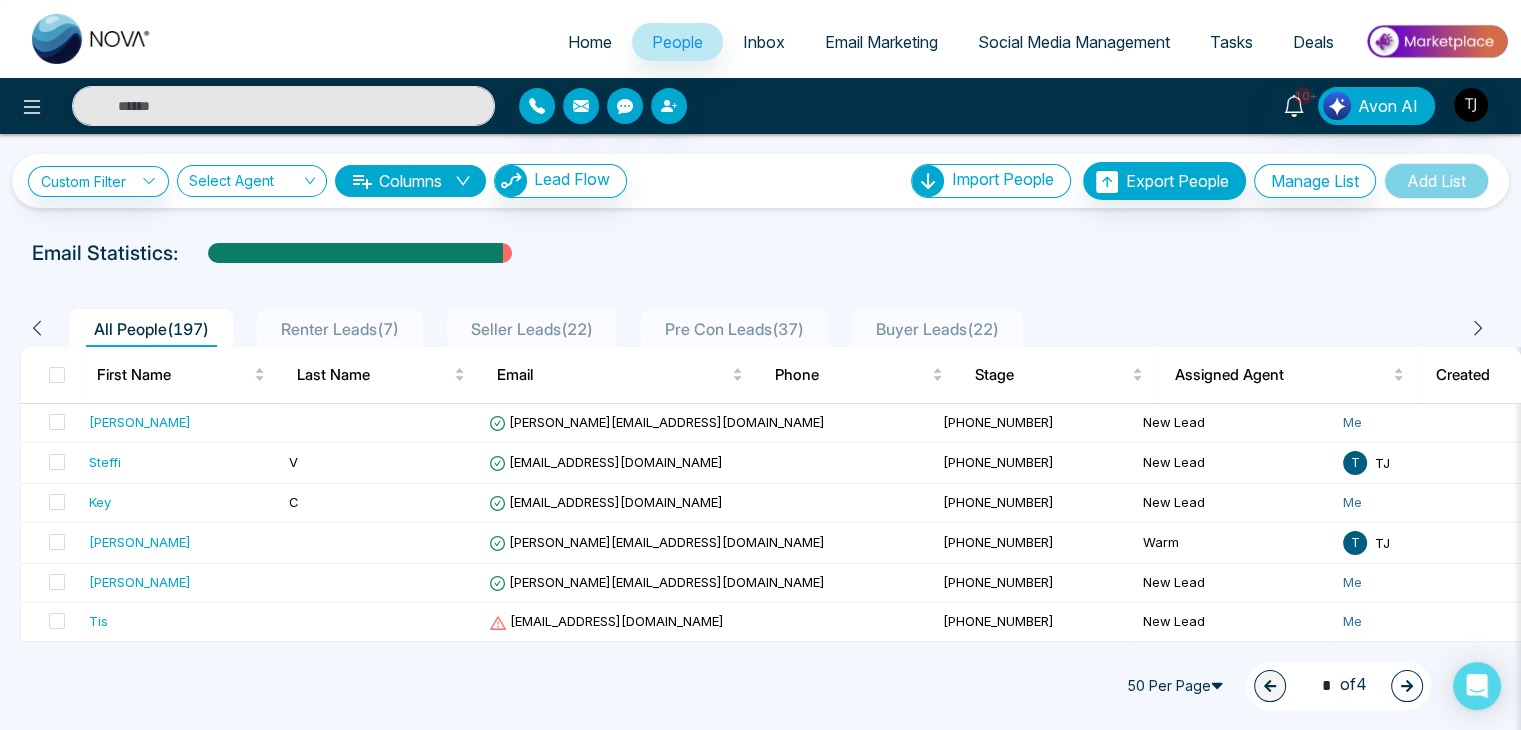 click on "All People  ( 197 ) Renter Leads  ( 7 ) Seller Leads  ( 22 ) Pre Con Leads  ( 37 ) Buyer Leads  ( 22 ) First Name Last Name Email Phone Stage Assigned Agent Created Tags Source Deals Last Communication                         Rutvik   rutvik@mmnovatech.com +12363014544 New Lead Me July 07, 2025   05:16 PM 19 hours ago    Call Steffi V   steffi@mmnovatech.com +14377332808 New Lead T TJ July 07, 2025   04:50 PM Renter   -  -  -  -    -  -  -  -   Key C   key@mmnovatech.com +12362018268 New Lead Me July 07, 2025   08:46 AM Trial Brother 1 a day ago    Email sahil   sahil+2@mmnovatech.com +12343434343 Warm T TJ July 03, 2025   08:23 AM IDX Website   -  -  -  -    -  -  -  -   sahil   sahil+1@mmnovatech.com +12234567890 New Lead Me July 03, 2025   08:14 AM IDX Website   -  -  -  -    -  -  -  -   Tis   test@gmail.com +12267575757 New Lead Me June 27, 2025   12:23 PM Internal Testin... External testin... Open House   -  -  -  -    -  -  -  -   Michael   micheal@lendinghub.ca +14167384674 Me" at bounding box center (760, 1409) 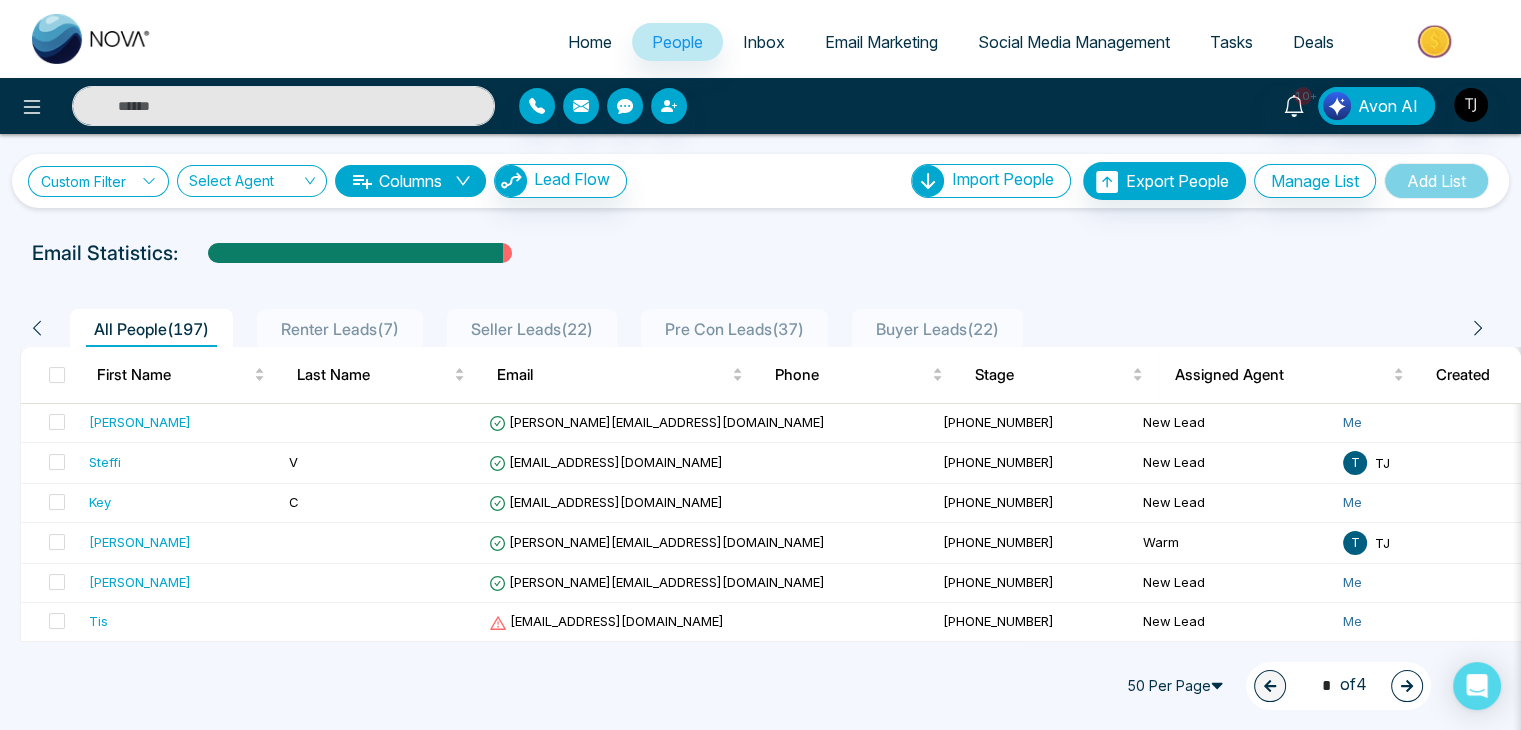click on "Custom Filter" at bounding box center [98, 181] 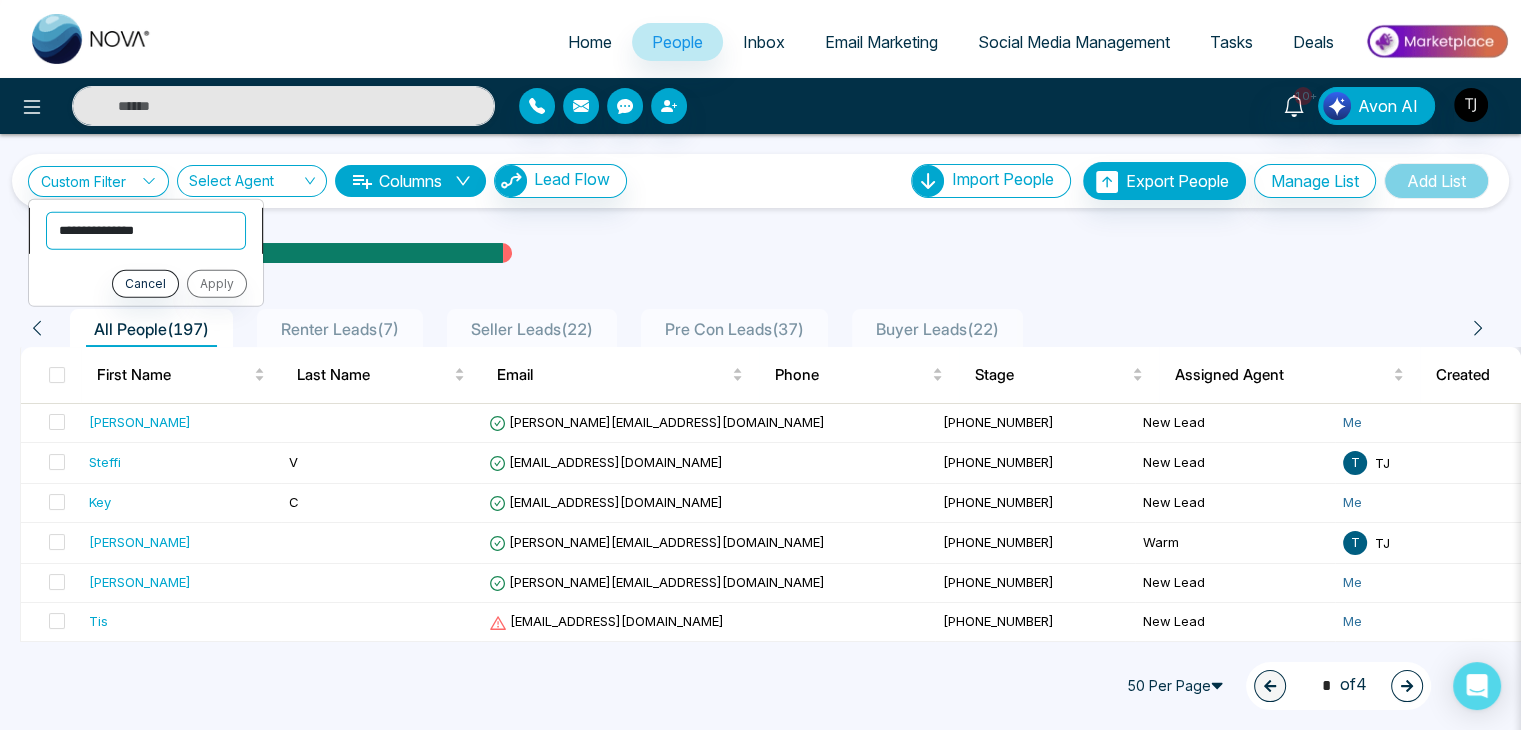 click on "**********" at bounding box center (146, 230) 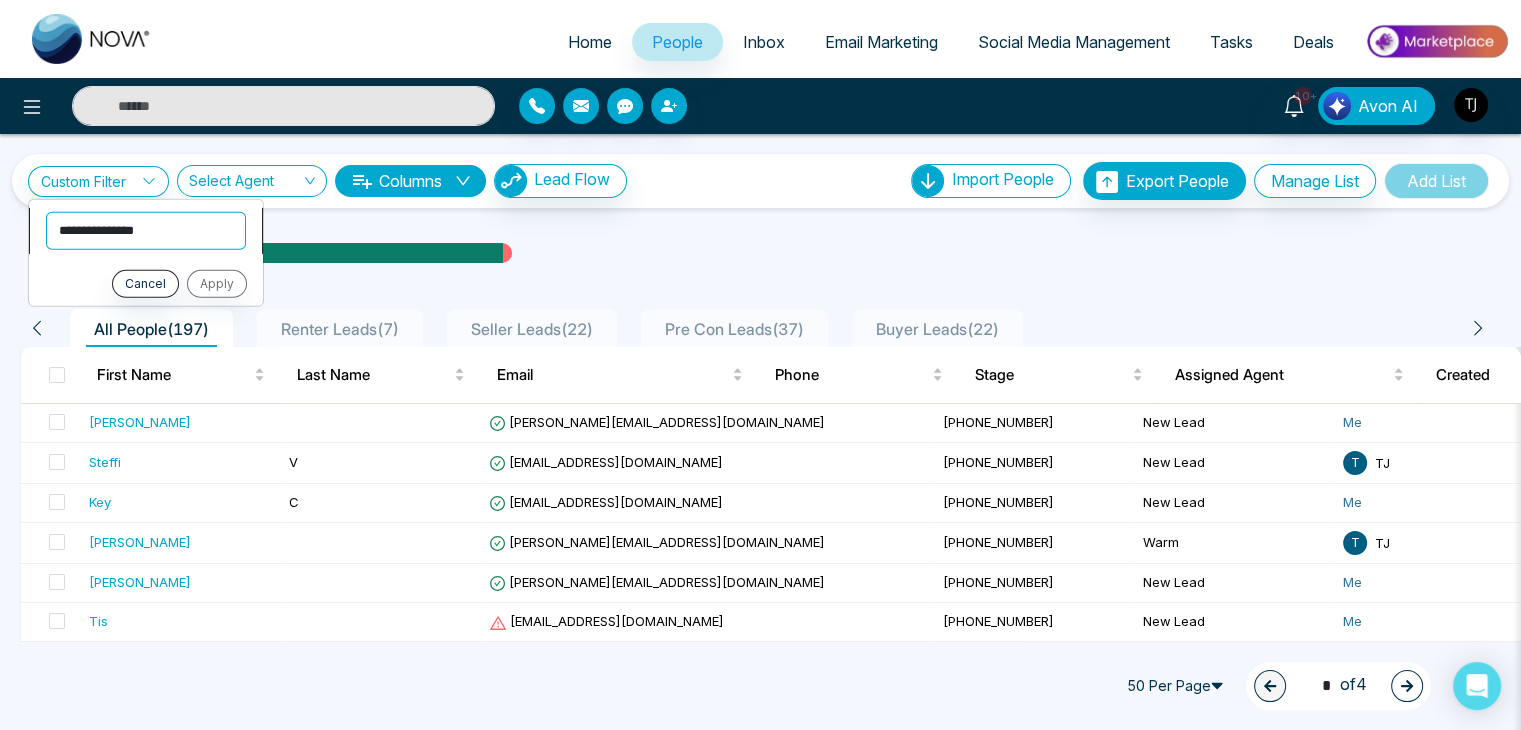 click on "**********" at bounding box center [146, 230] 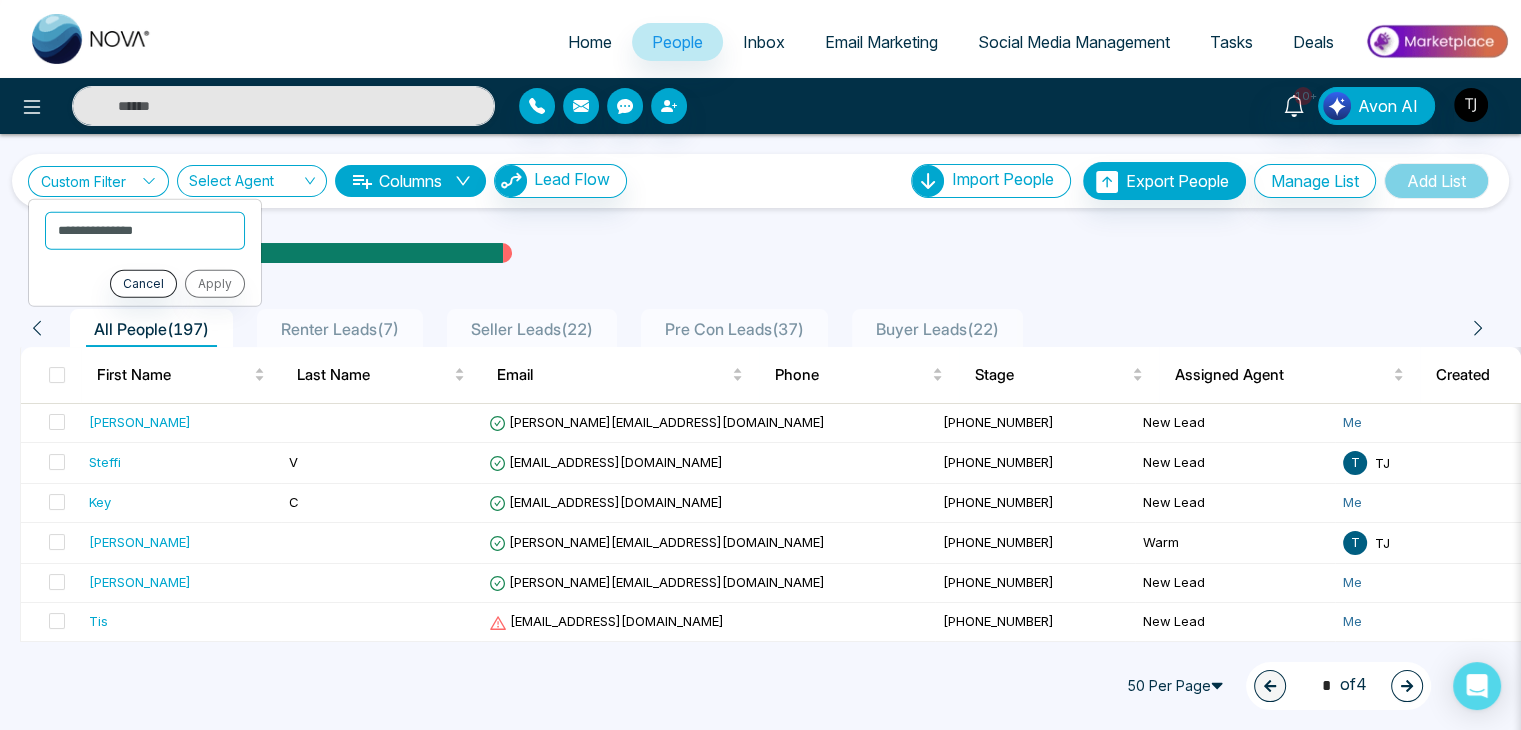 click on "Custom Filter" at bounding box center (98, 181) 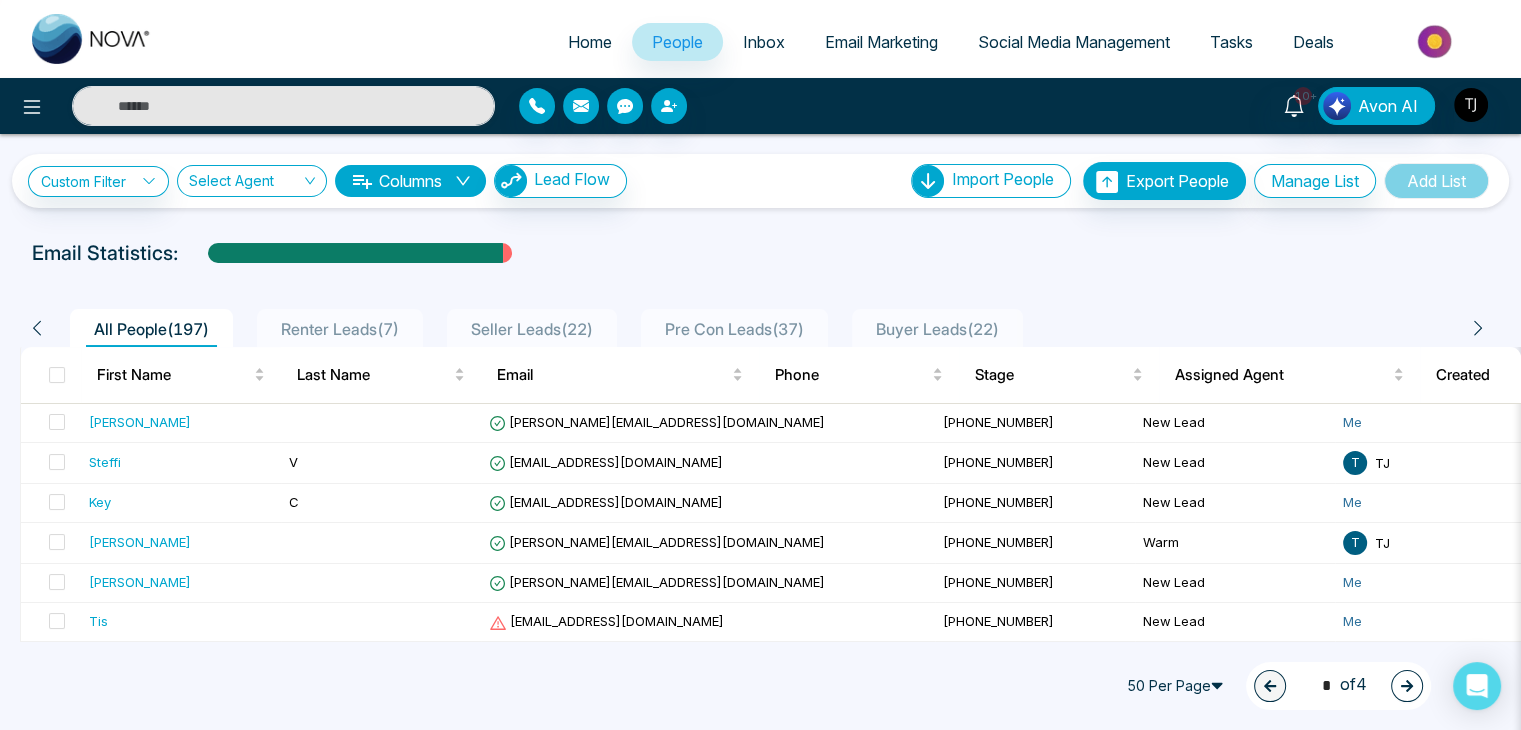 click on "Home People Inbox Email Marketing Social Media Management Tasks Deals" at bounding box center [840, 43] 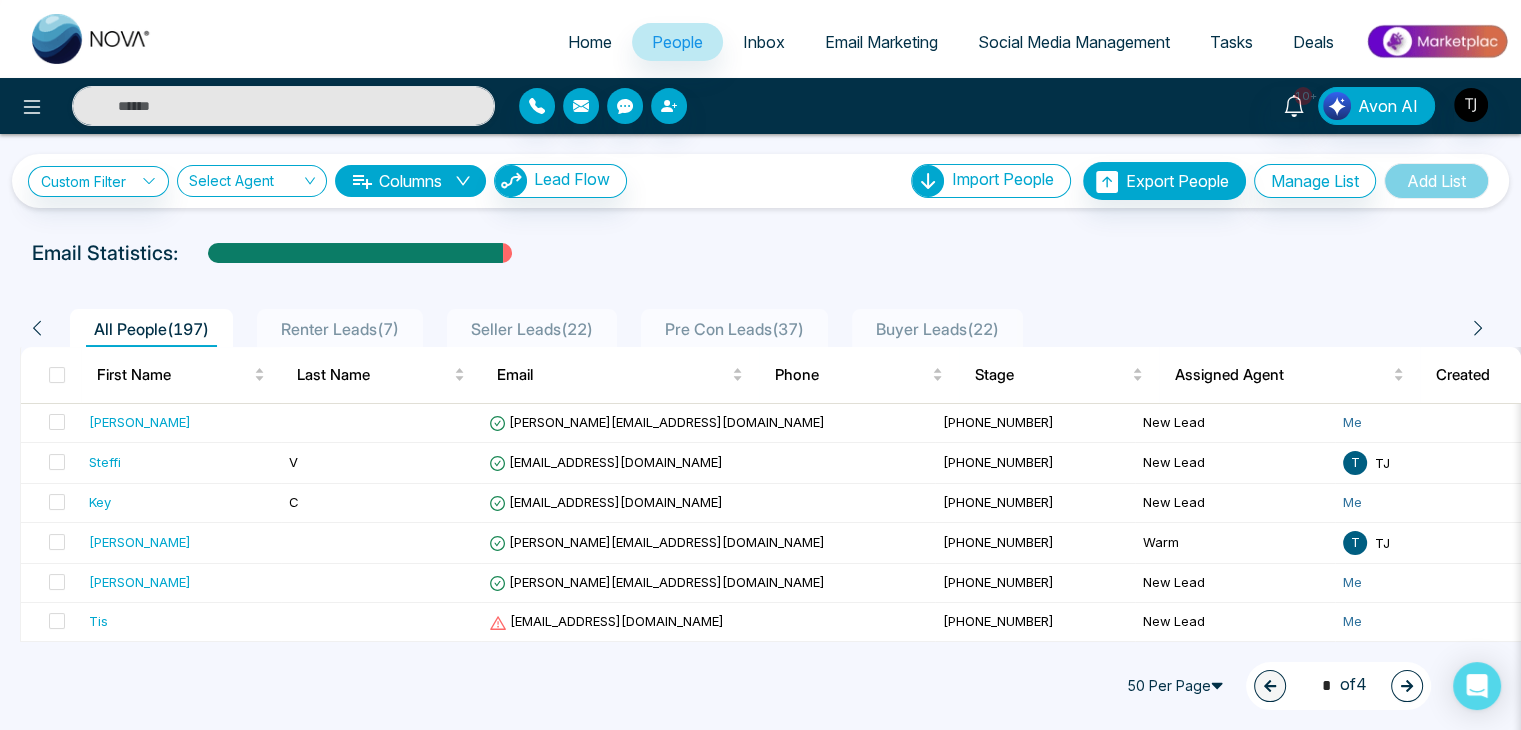 click 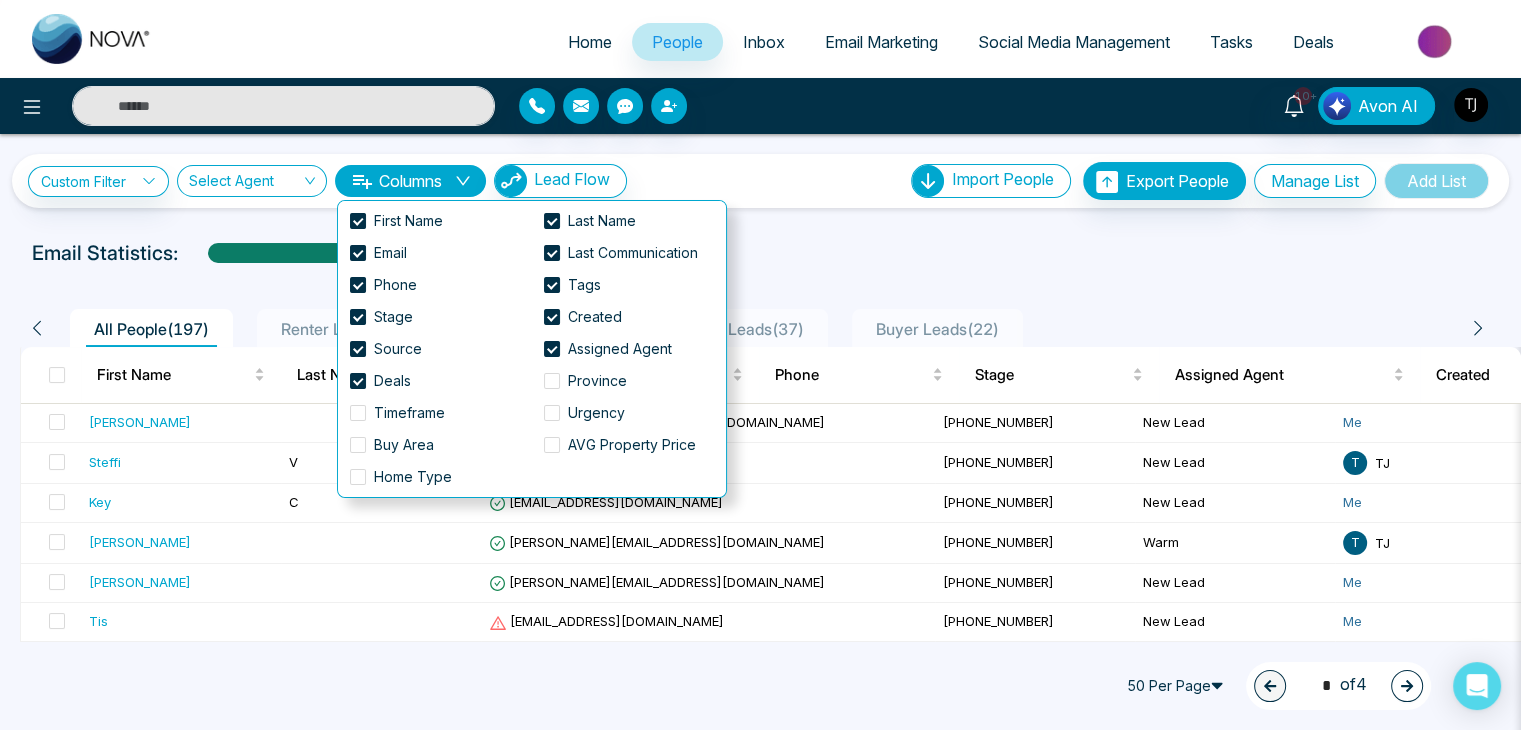 click 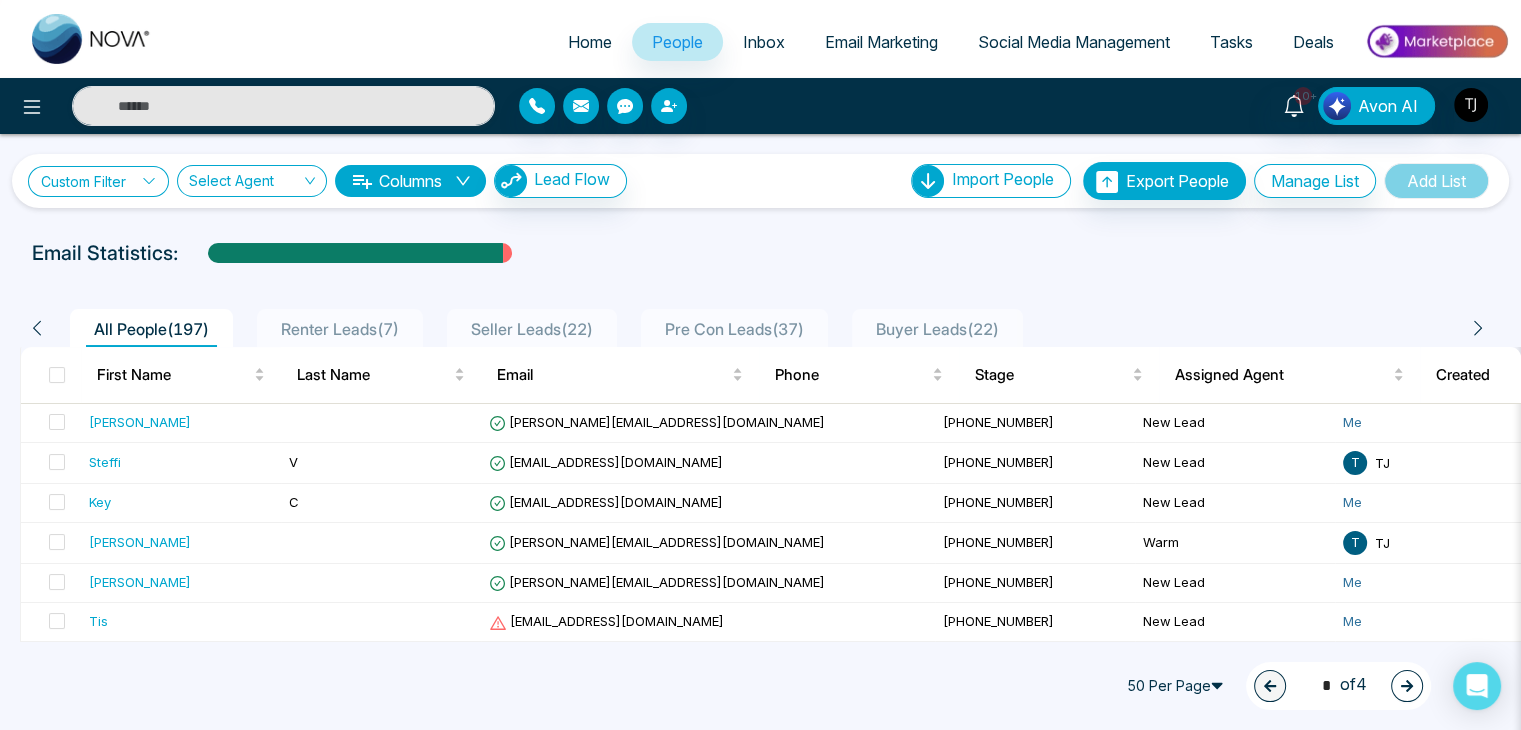 click on "Custom Filter" at bounding box center [98, 181] 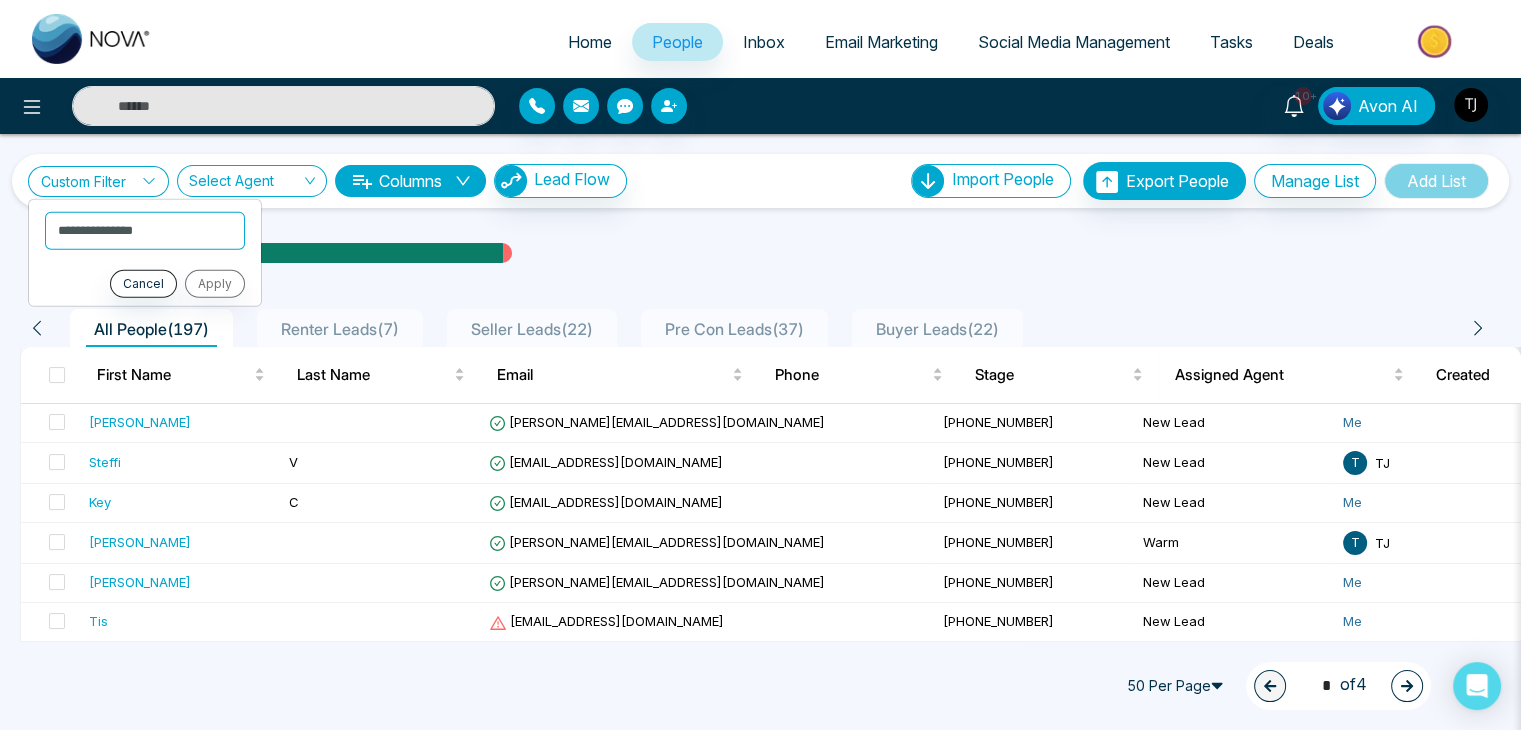 click on "Custom Filter" at bounding box center (98, 181) 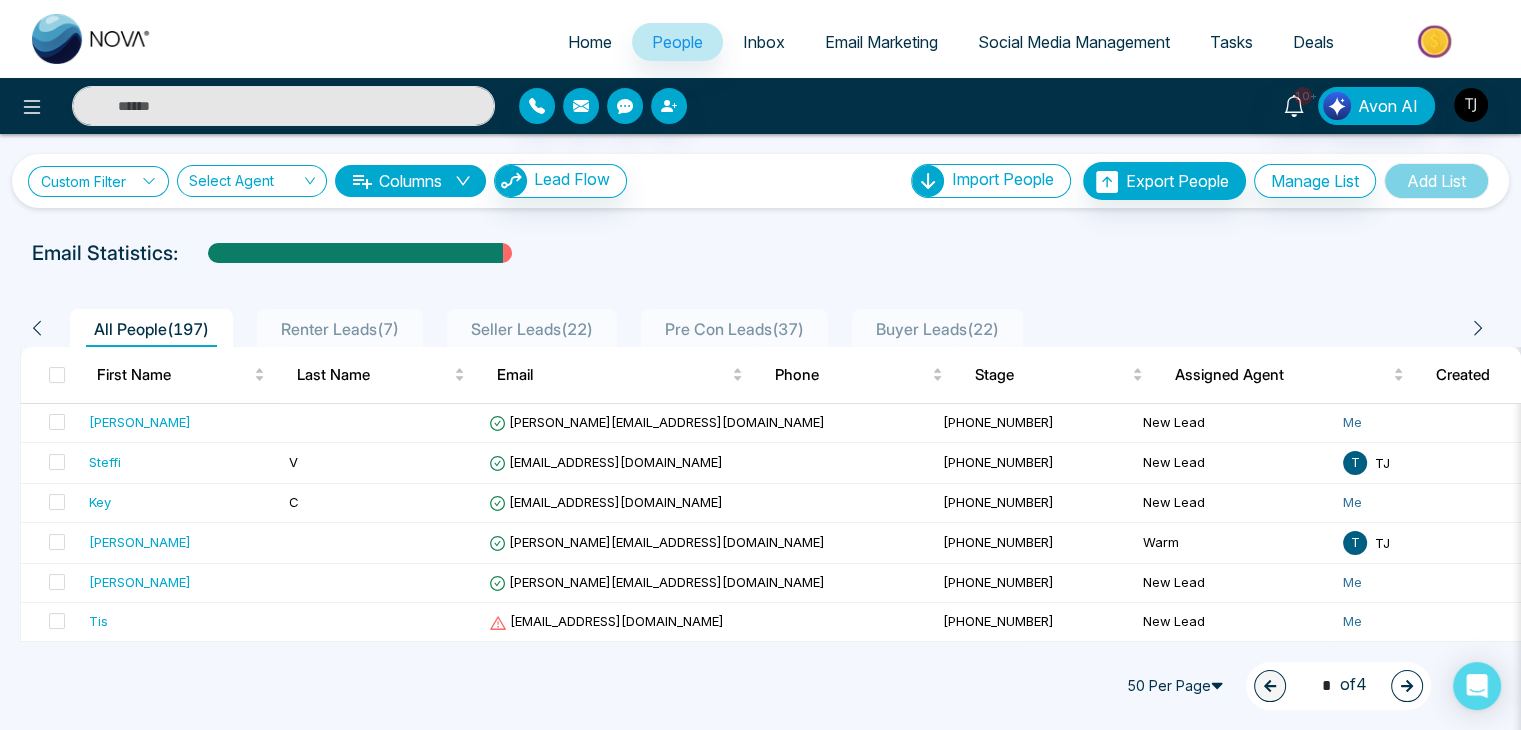 click on "Custom Filter" at bounding box center [98, 181] 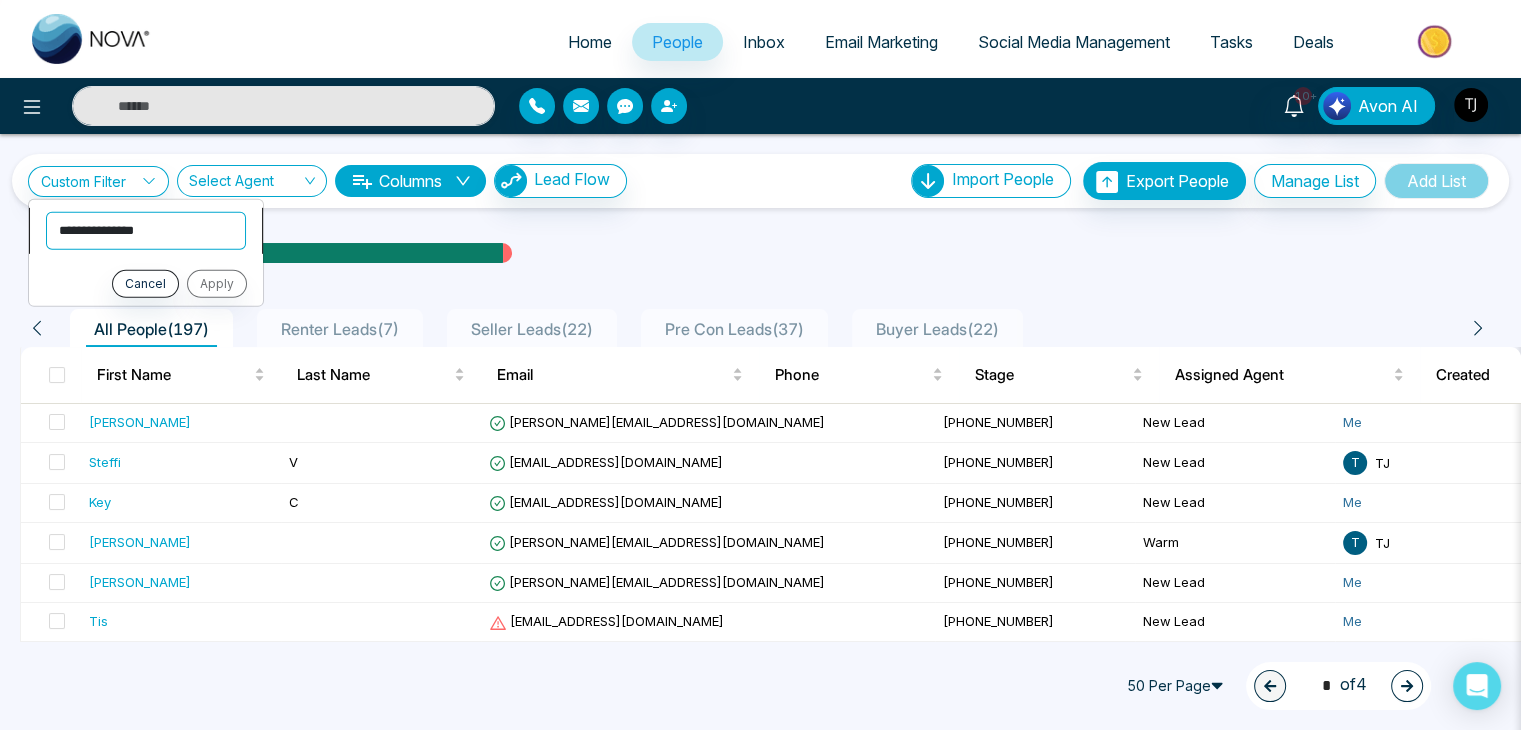 click on "**********" at bounding box center [146, 230] 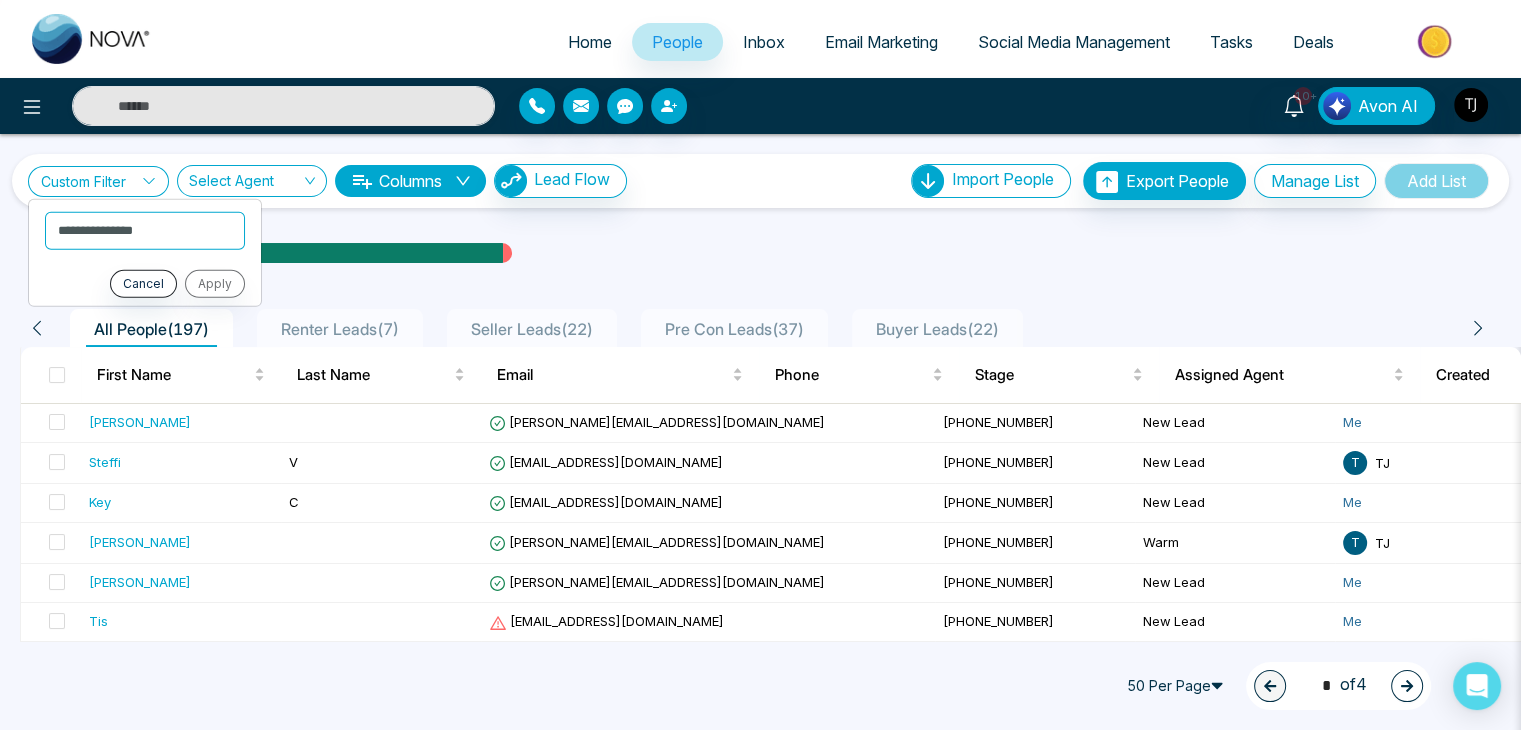 click on "Custom Filter" at bounding box center [98, 181] 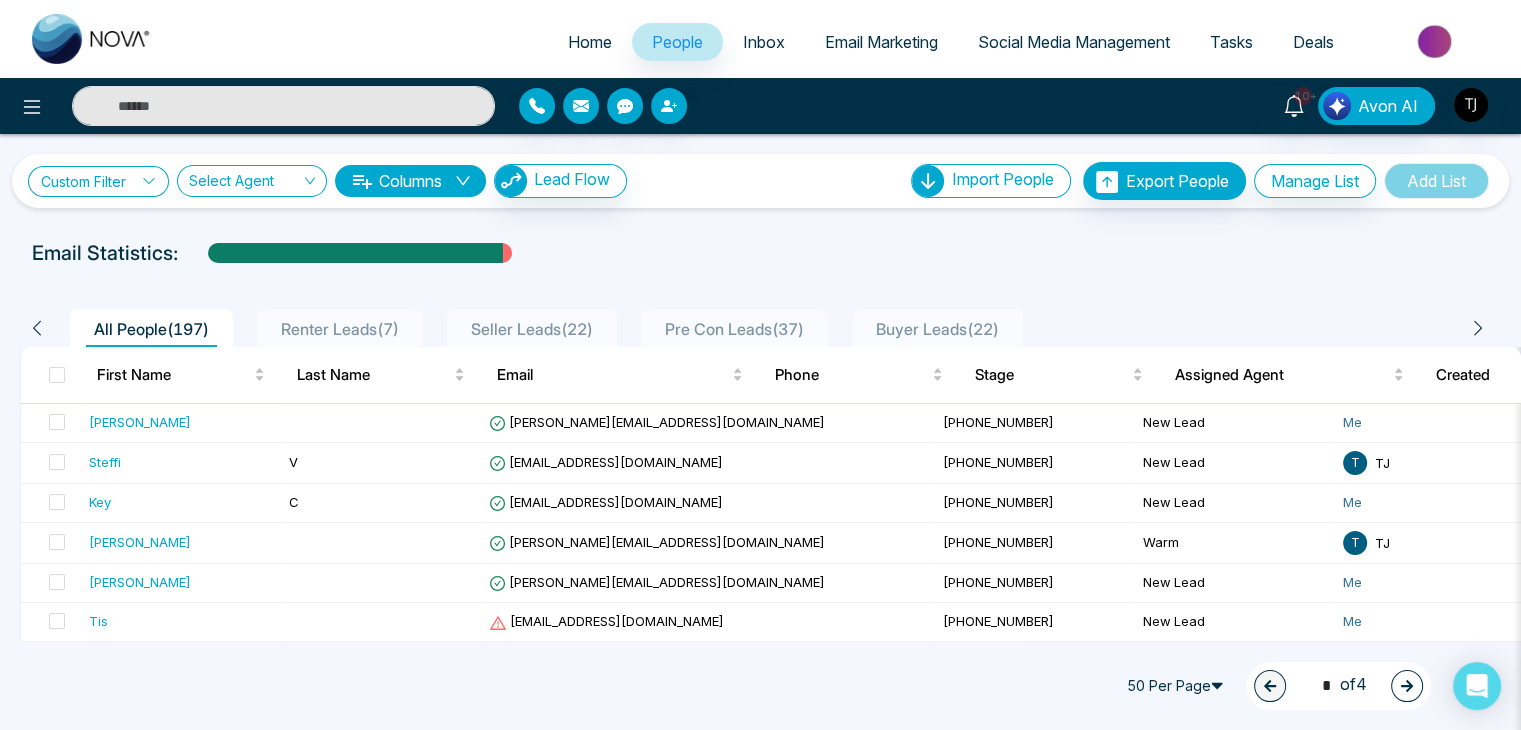 click on "Custom Filter" at bounding box center (98, 181) 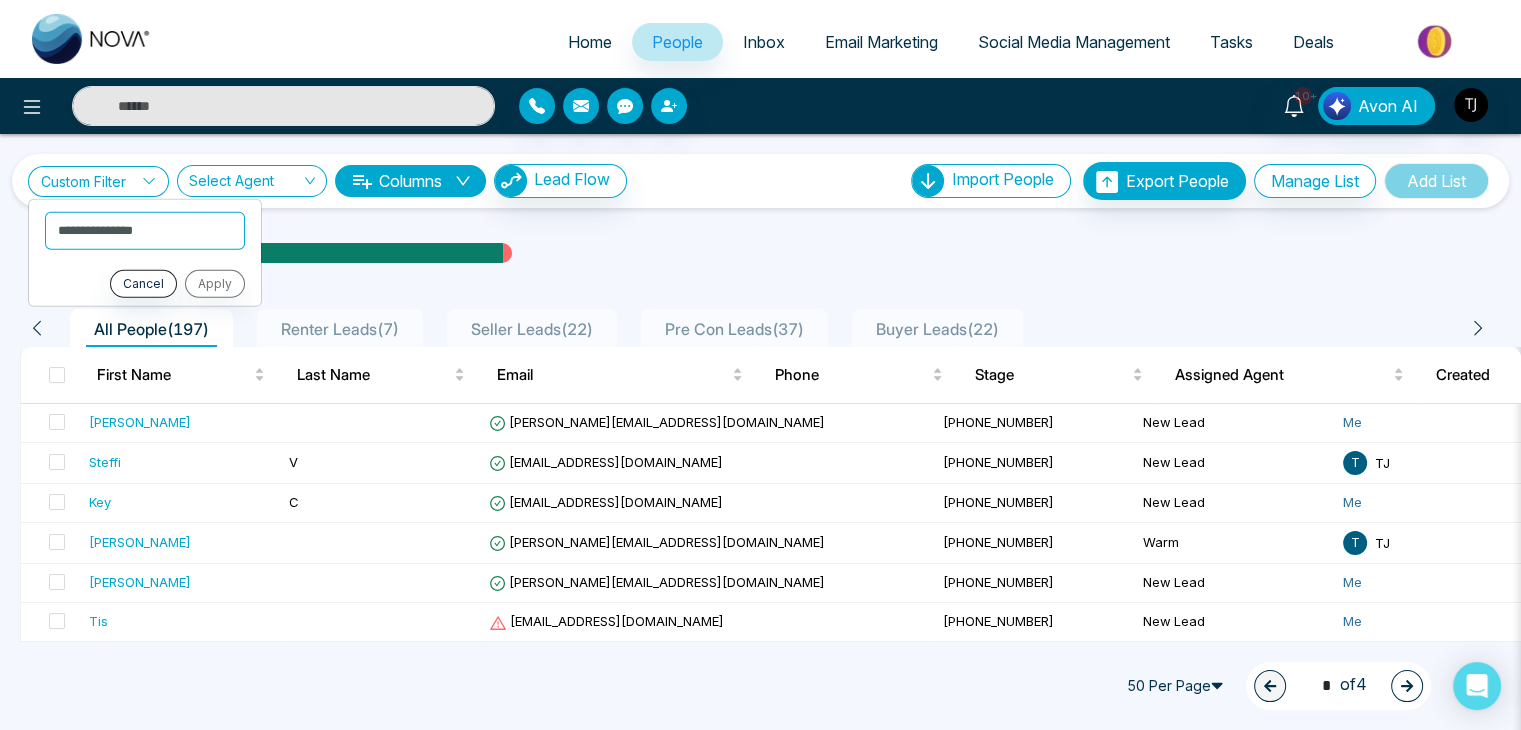 click on "Custom Filter" at bounding box center (98, 181) 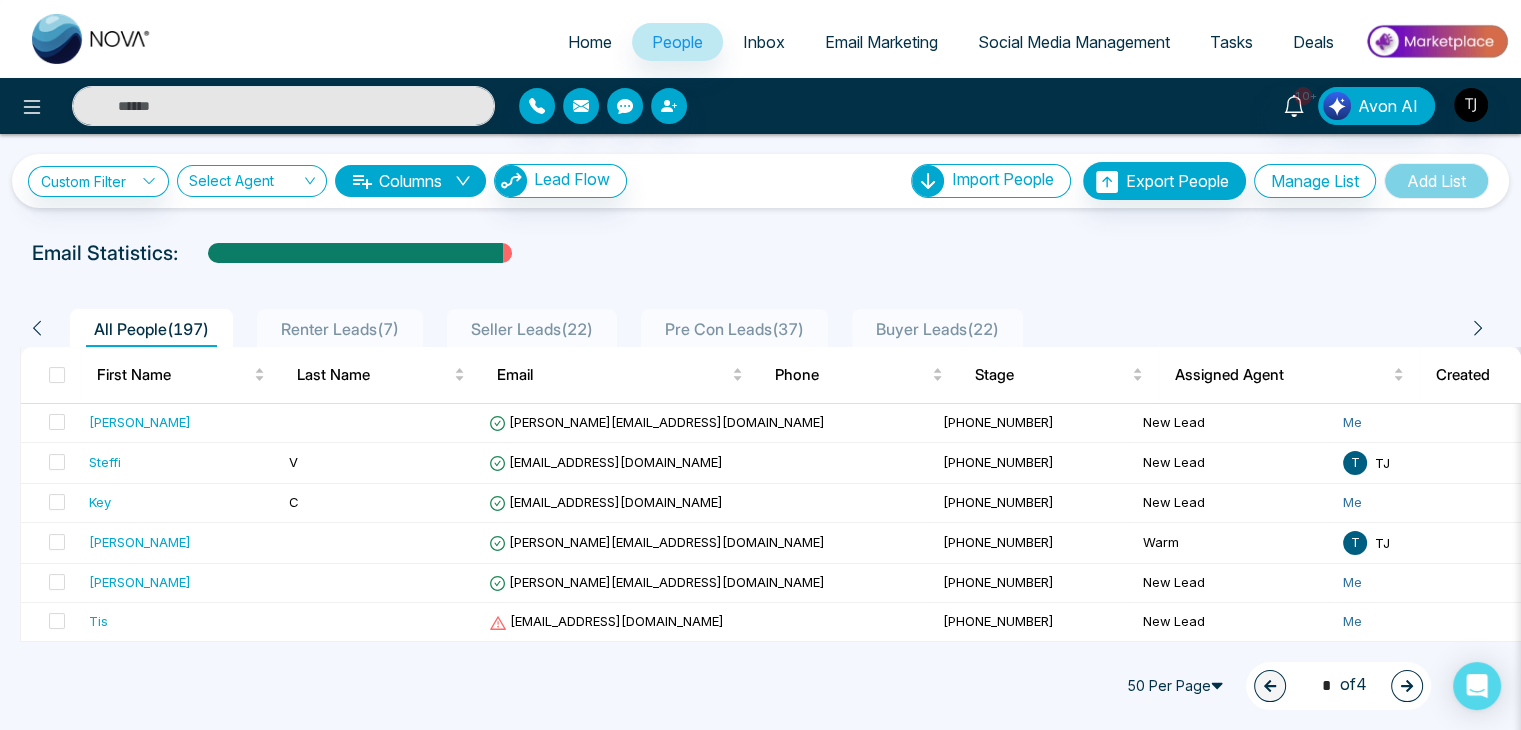 click on "Home" at bounding box center (590, 42) 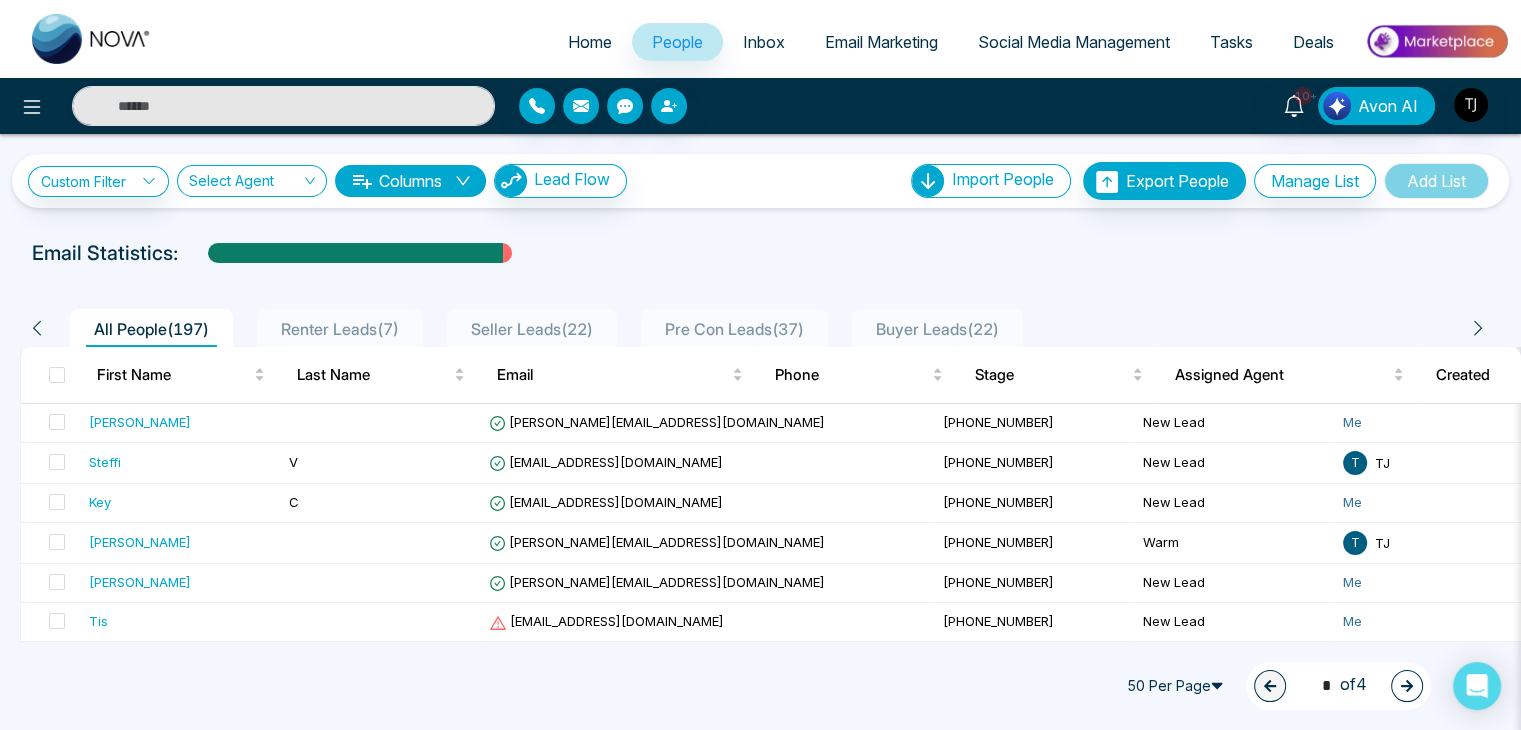 select on "*" 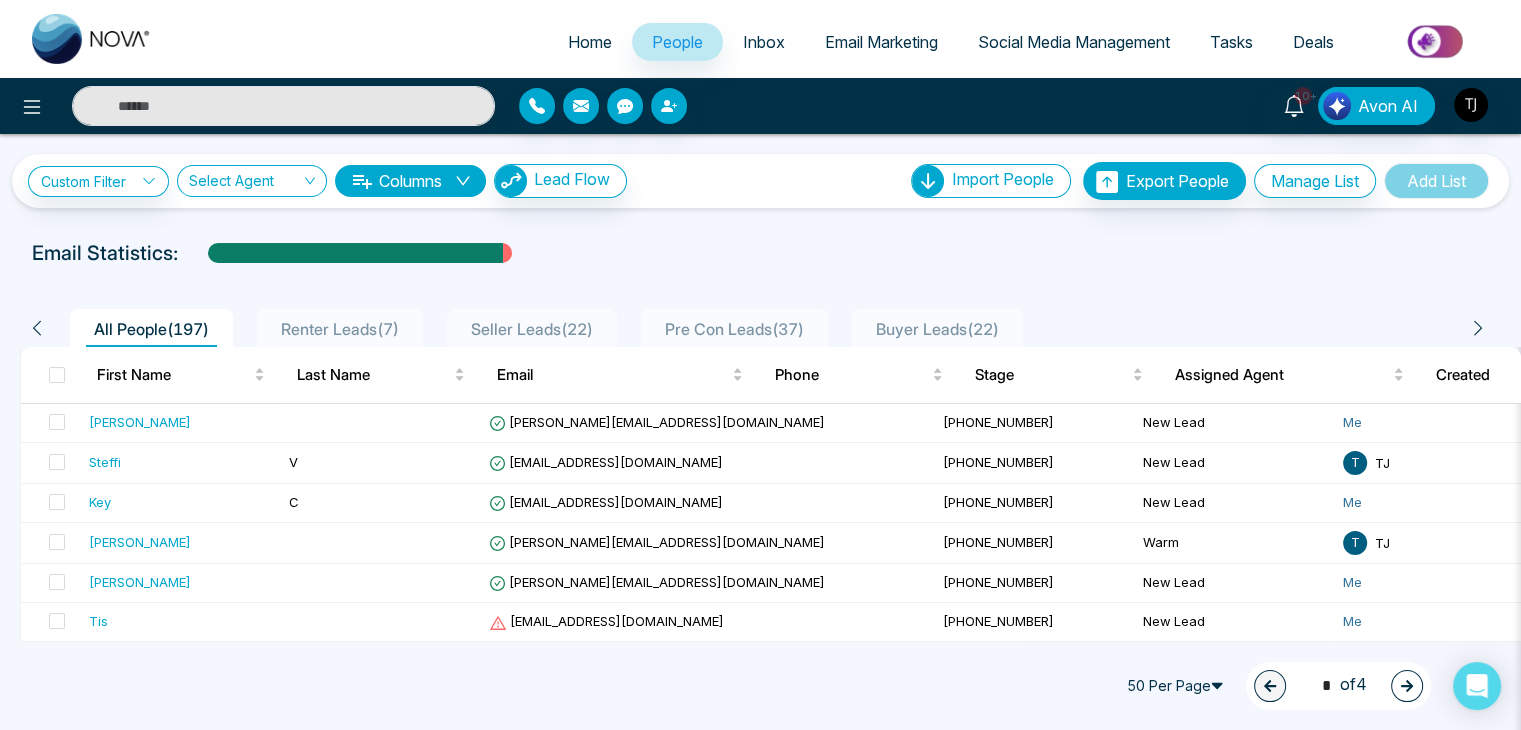 select on "*" 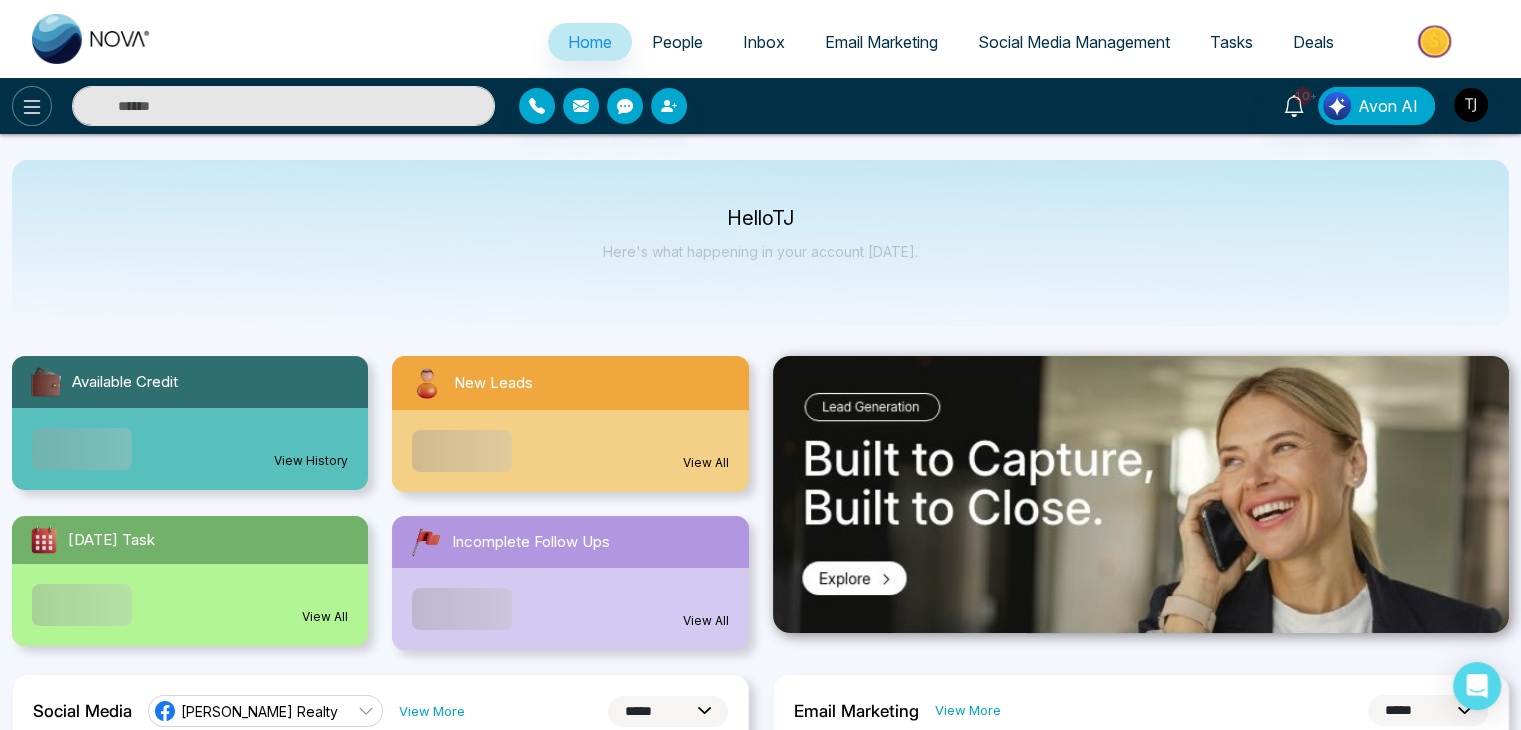 click at bounding box center (32, 106) 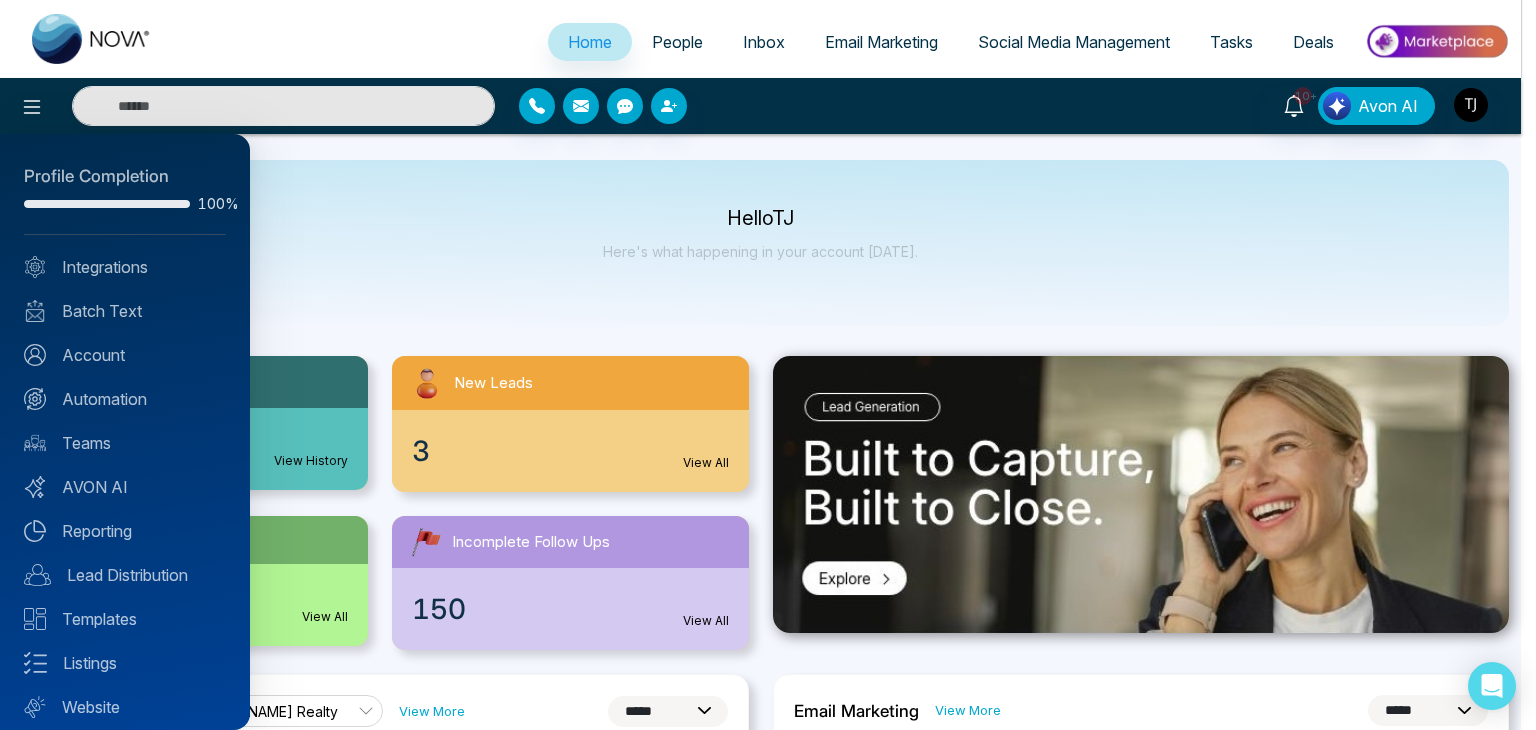 scroll, scrollTop: 56, scrollLeft: 0, axis: vertical 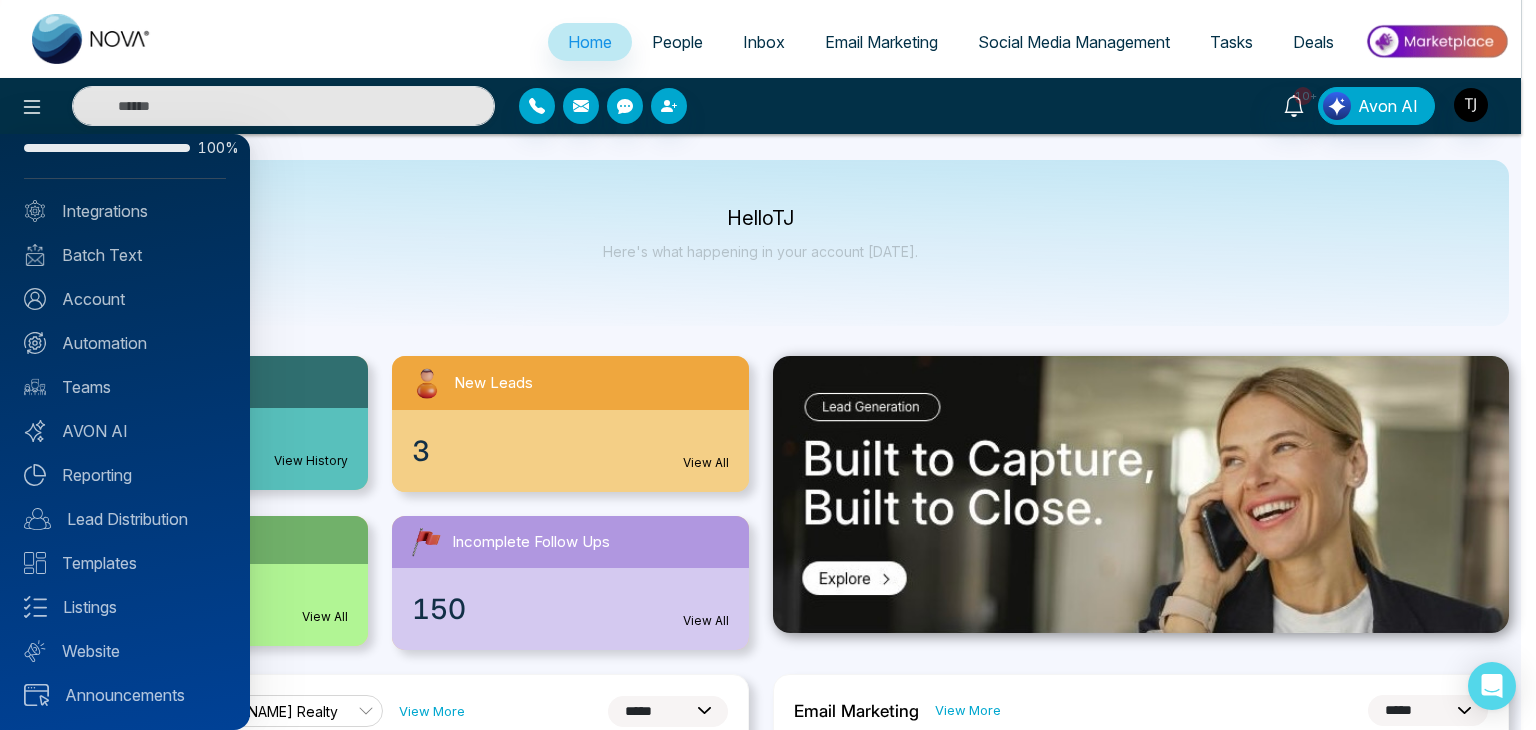 click at bounding box center (768, 365) 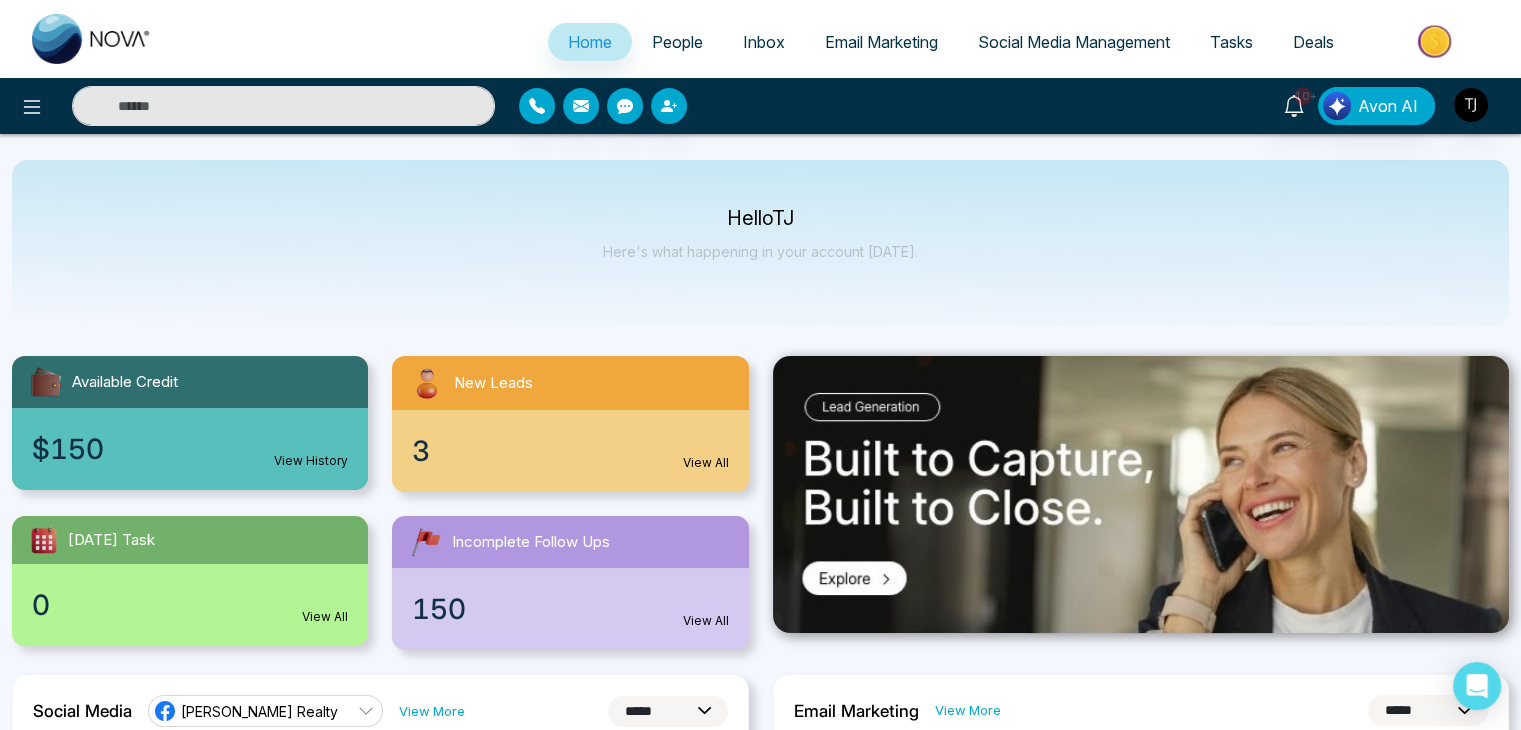 click on "People" at bounding box center (677, 42) 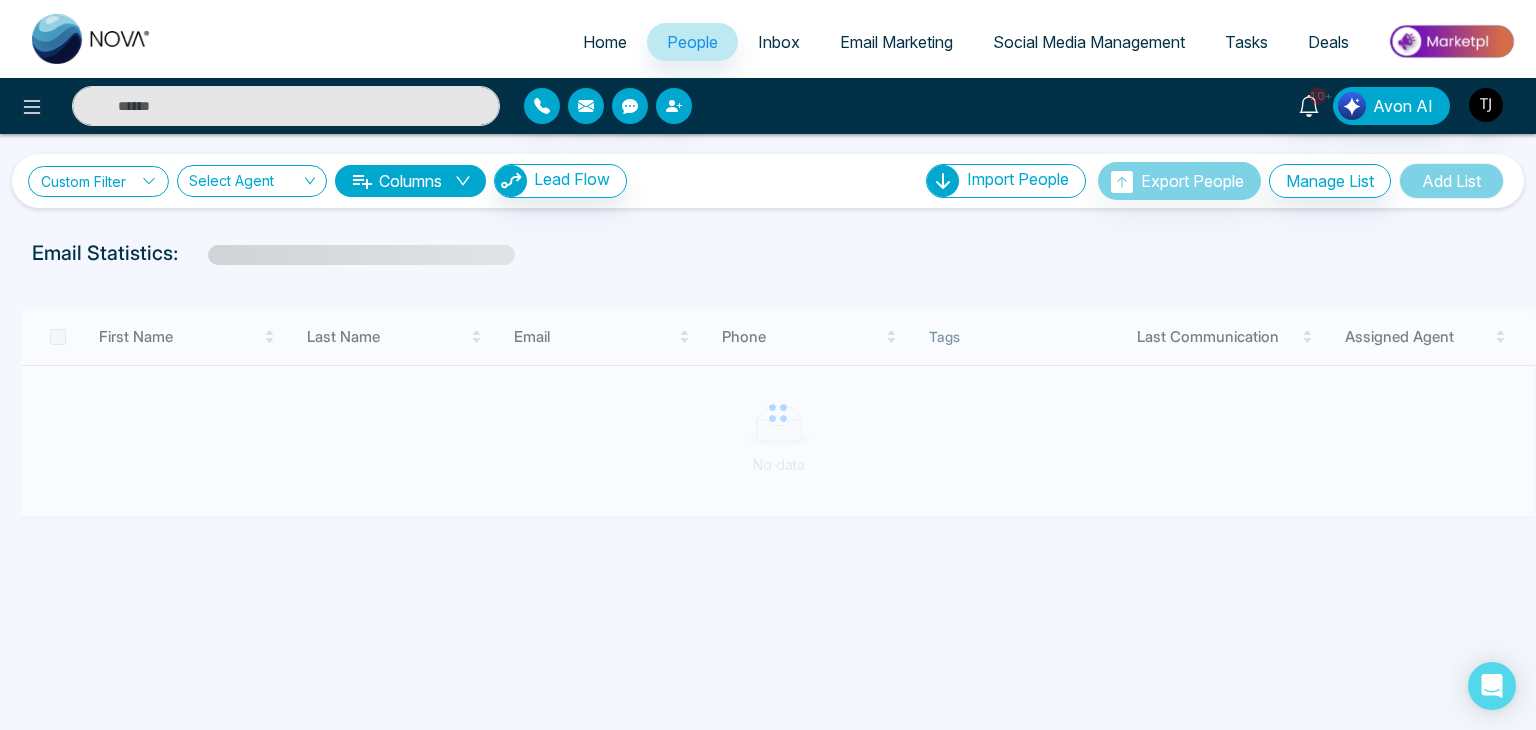 click on "Custom Filter" at bounding box center (98, 181) 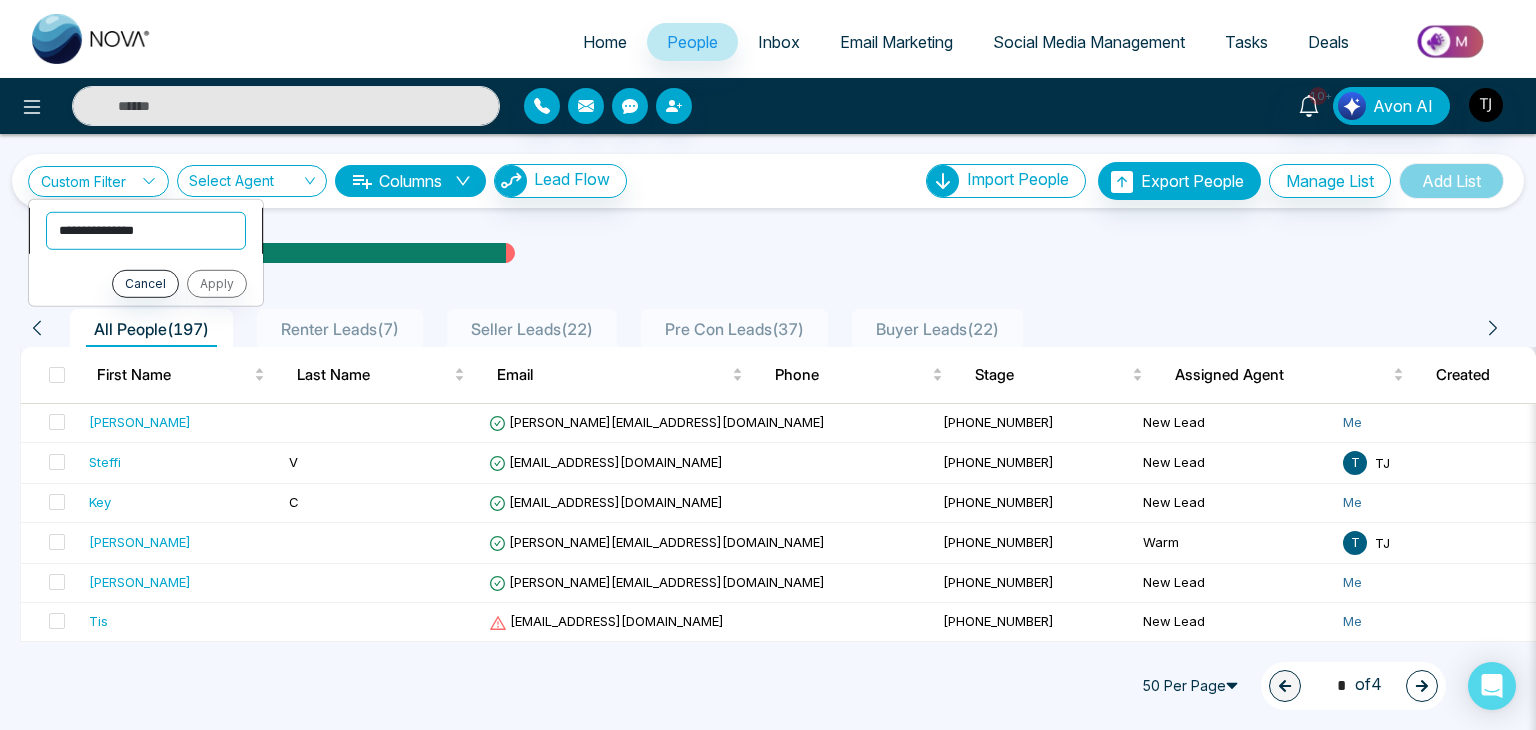 click on "**********" at bounding box center (146, 230) 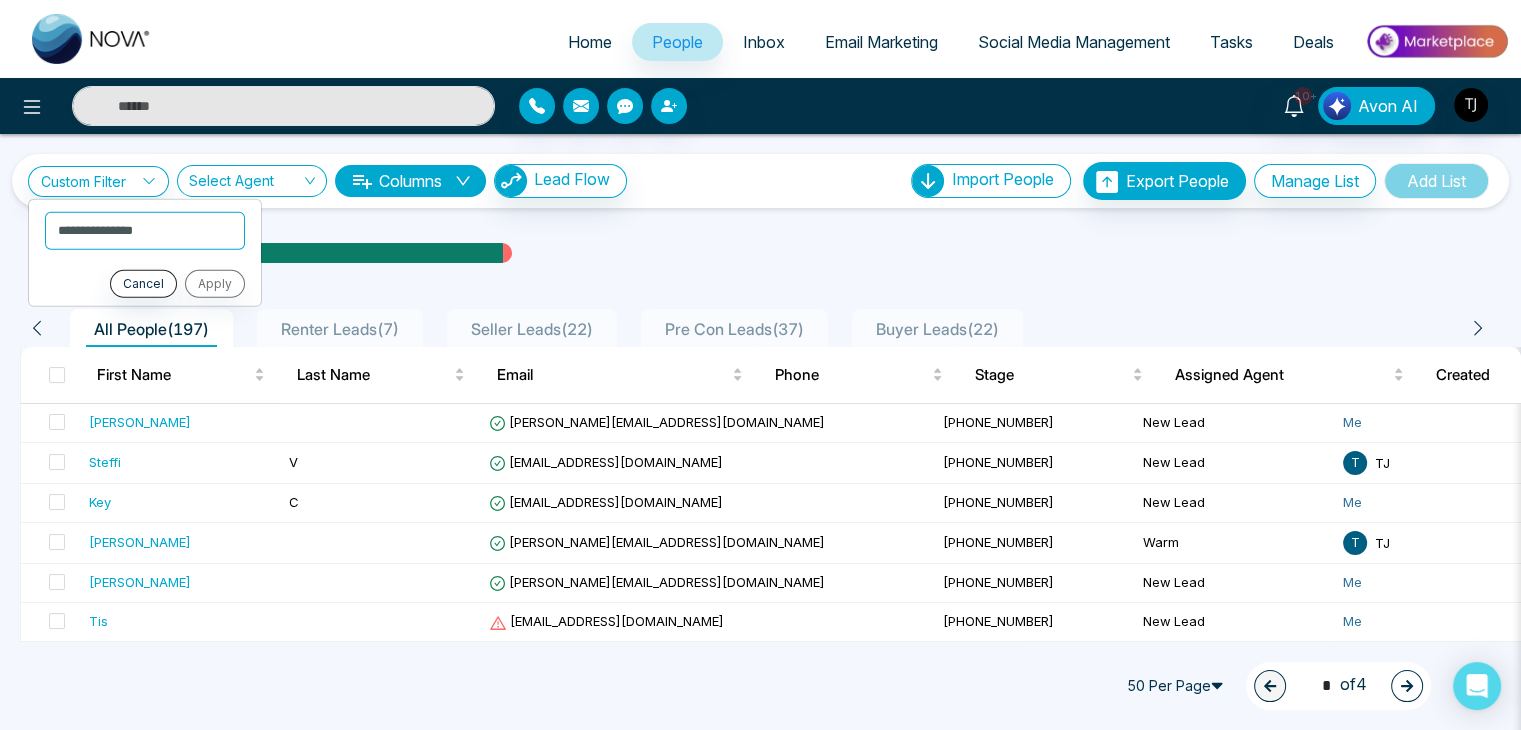 click on "All People  ( 197 ) Renter Leads  ( 7 ) Seller Leads  ( 22 ) Pre Con Leads  ( 37 ) Buyer Leads  ( 22 ) First Name Last Name Email Phone Stage Assigned Agent Created Tags Source Deals Last Communication                         Rutvik   rutvik@mmnovatech.com +12363014544 New Lead Me July 07, 2025   05:16 PM 20 hours ago    Call Steffi V   steffi@mmnovatech.com +14377332808 New Lead T TJ July 07, 2025   04:50 PM Renter   -  -  -  -    -  -  -  -   Key C   key@mmnovatech.com +12362018268 New Lead Me July 07, 2025   08:46 AM Trial Brother 1 a day ago    Email sahil   sahil+2@mmnovatech.com +12343434343 Warm T TJ July 03, 2025   08:23 AM IDX Website   -  -  -  -    -  -  -  -   sahil   sahil+1@mmnovatech.com +12234567890 New Lead Me July 03, 2025   08:14 AM IDX Website   -  -  -  -    -  -  -  -   Tis   test@gmail.com +12267575757 New Lead Me June 27, 2025   12:23 PM Internal Testin... External testin... Open House   -  -  -  -    -  -  -  -   Michael   micheal@lendinghub.ca +14167384674 Me" at bounding box center (760, 1409) 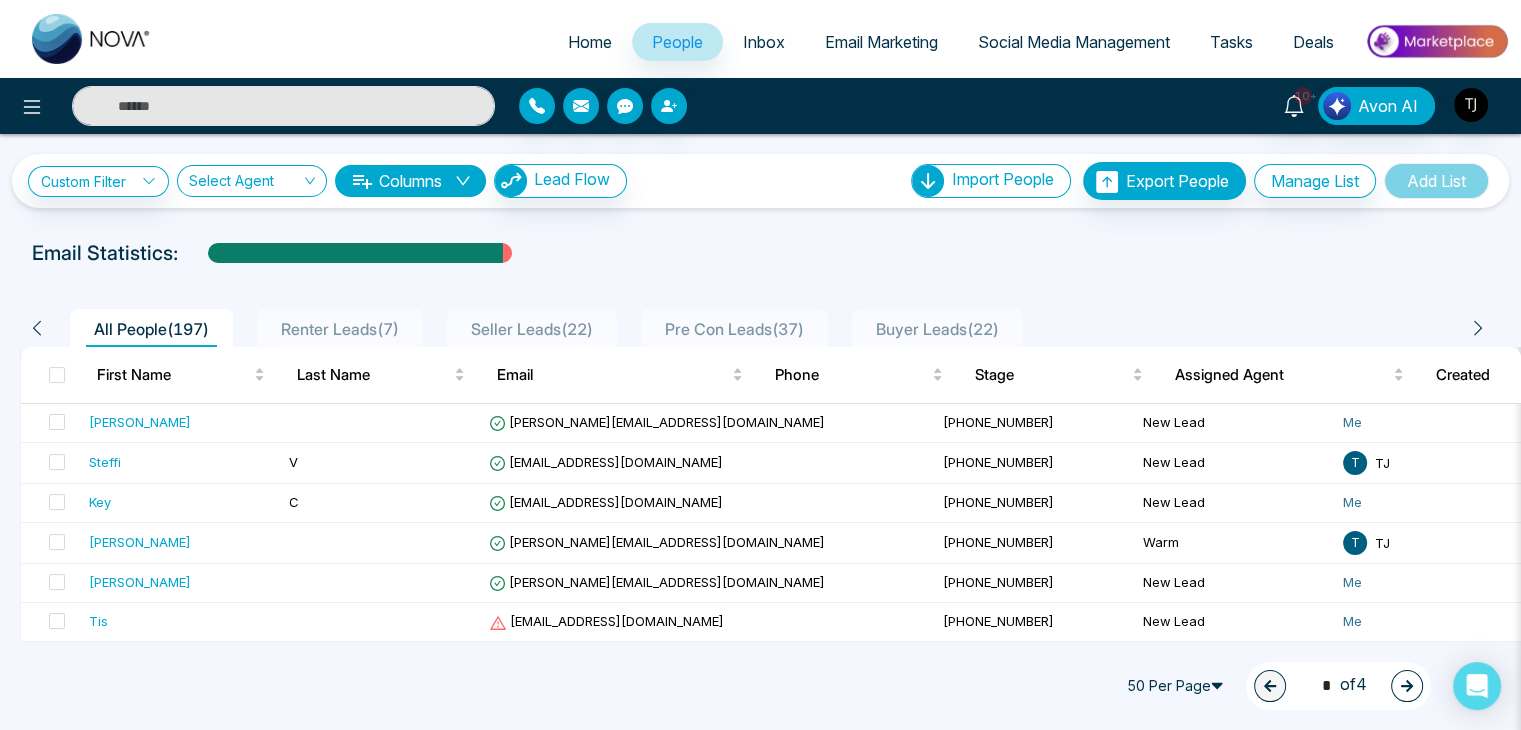 click on "Home" at bounding box center [590, 42] 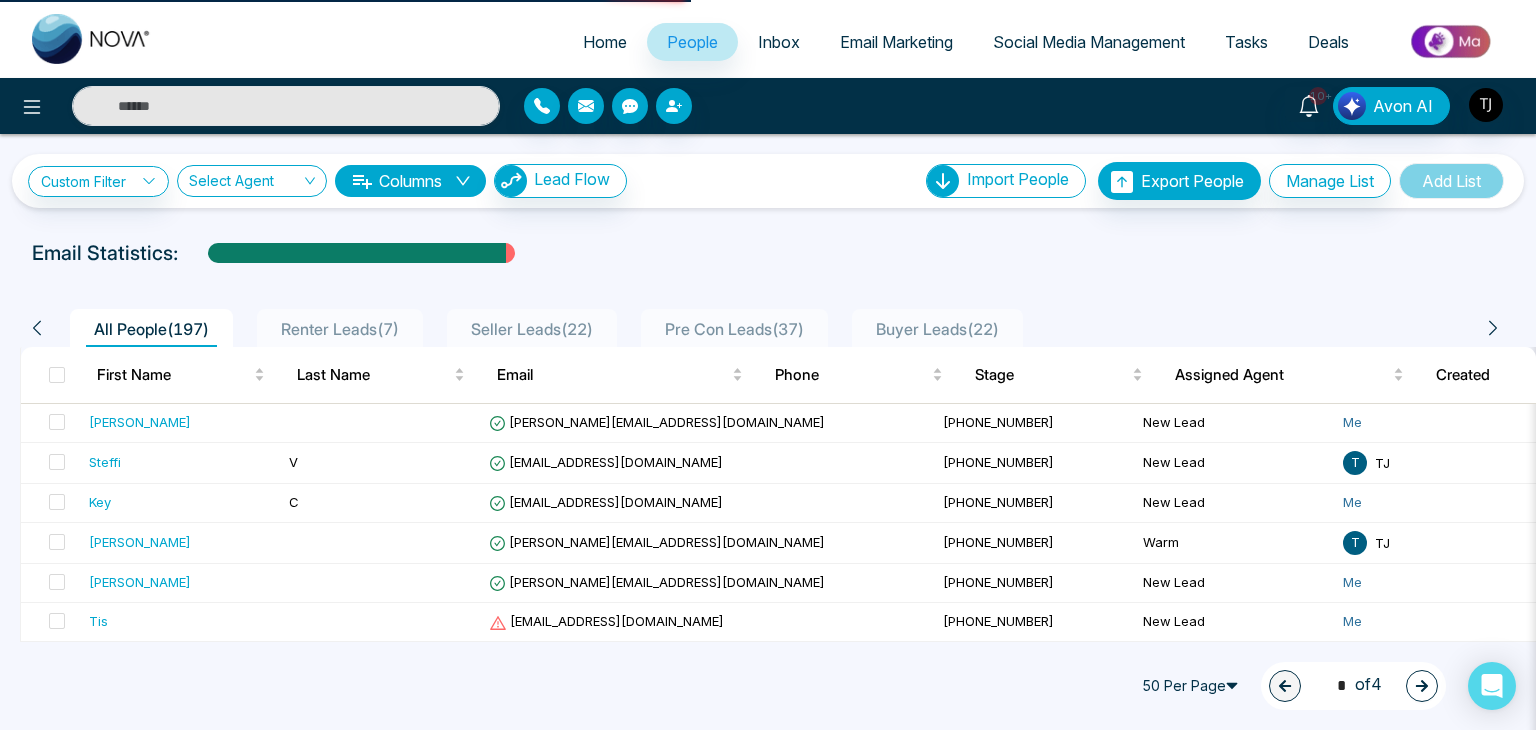 select on "*" 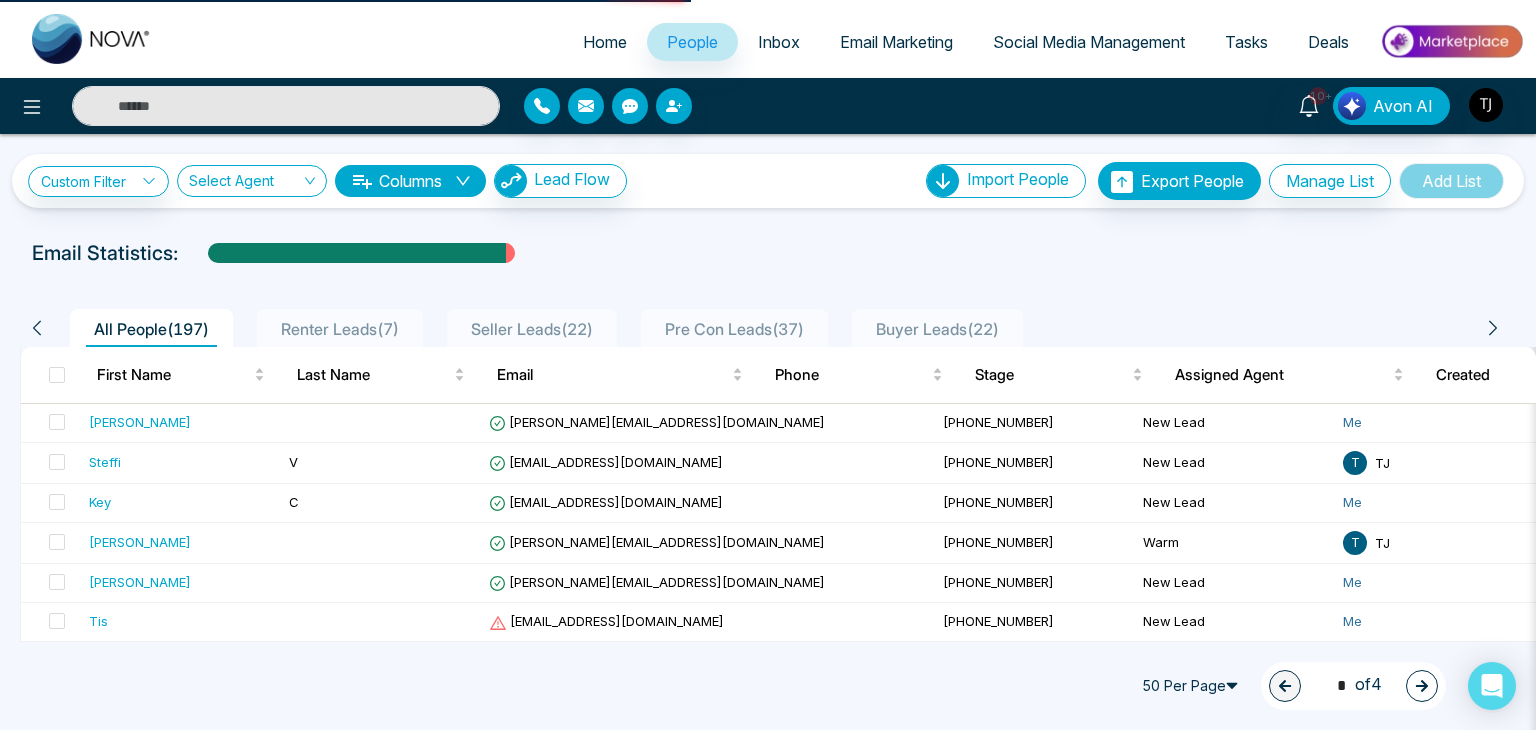select on "*" 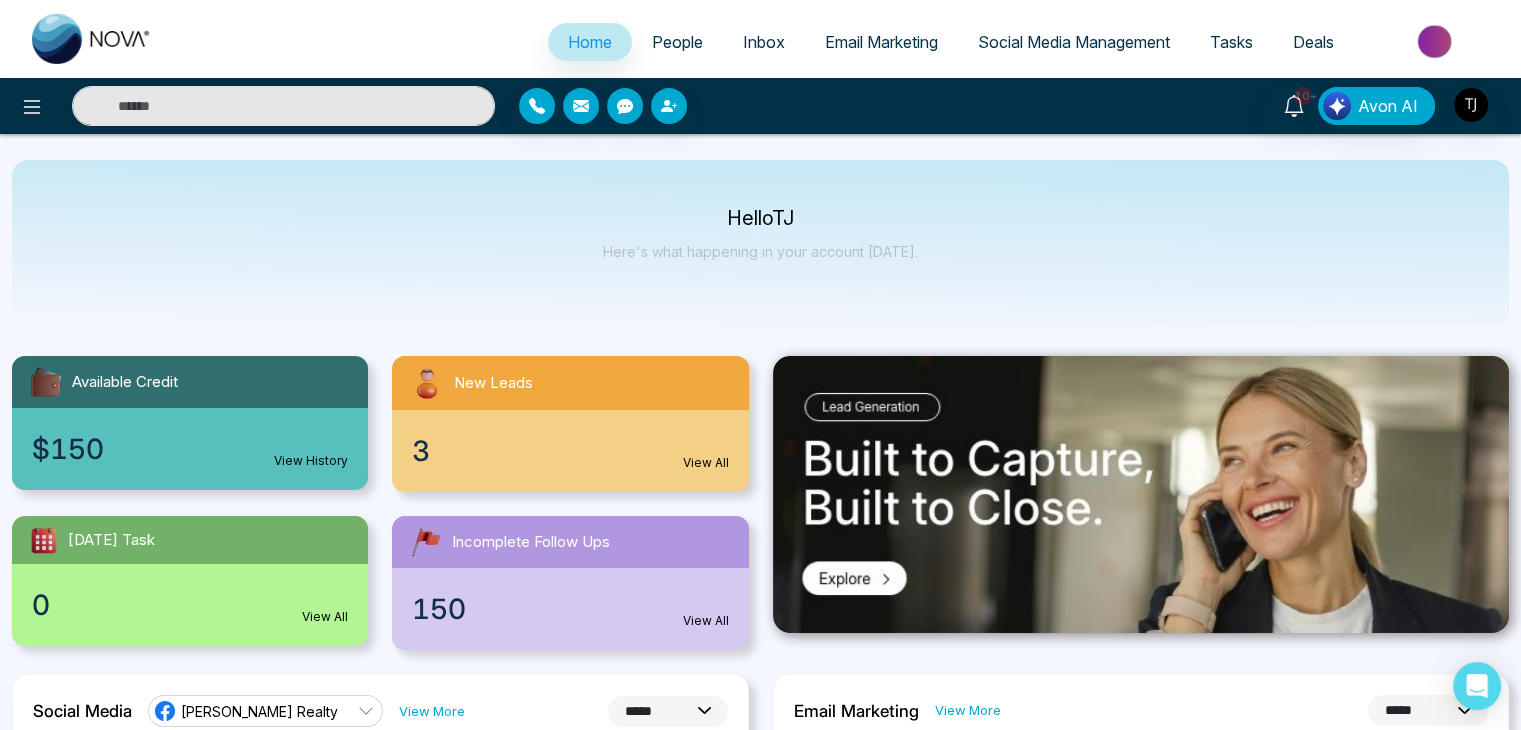 click on "People" at bounding box center [677, 42] 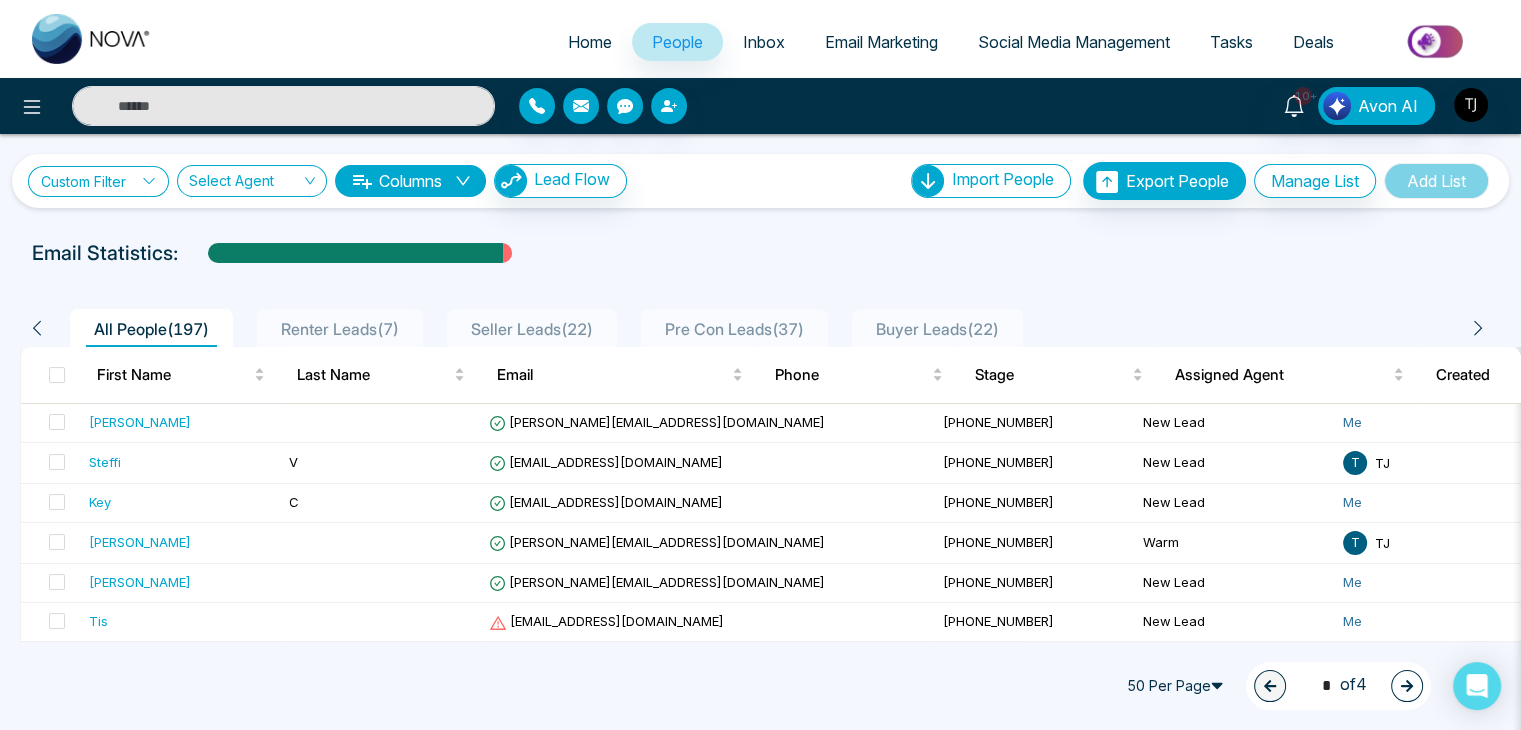 click on "Custom Filter" at bounding box center (98, 181) 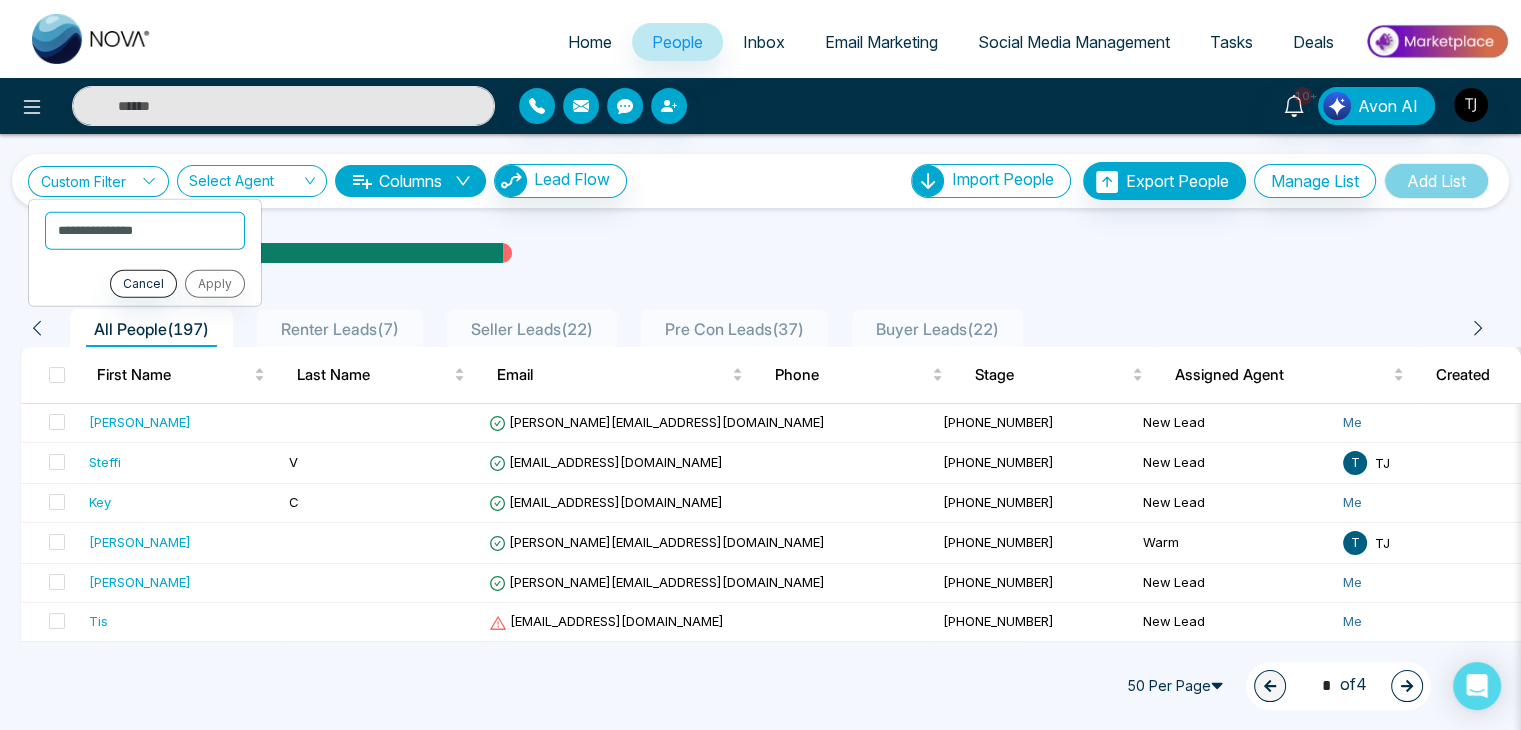 click on "Custom Filter" at bounding box center [98, 181] 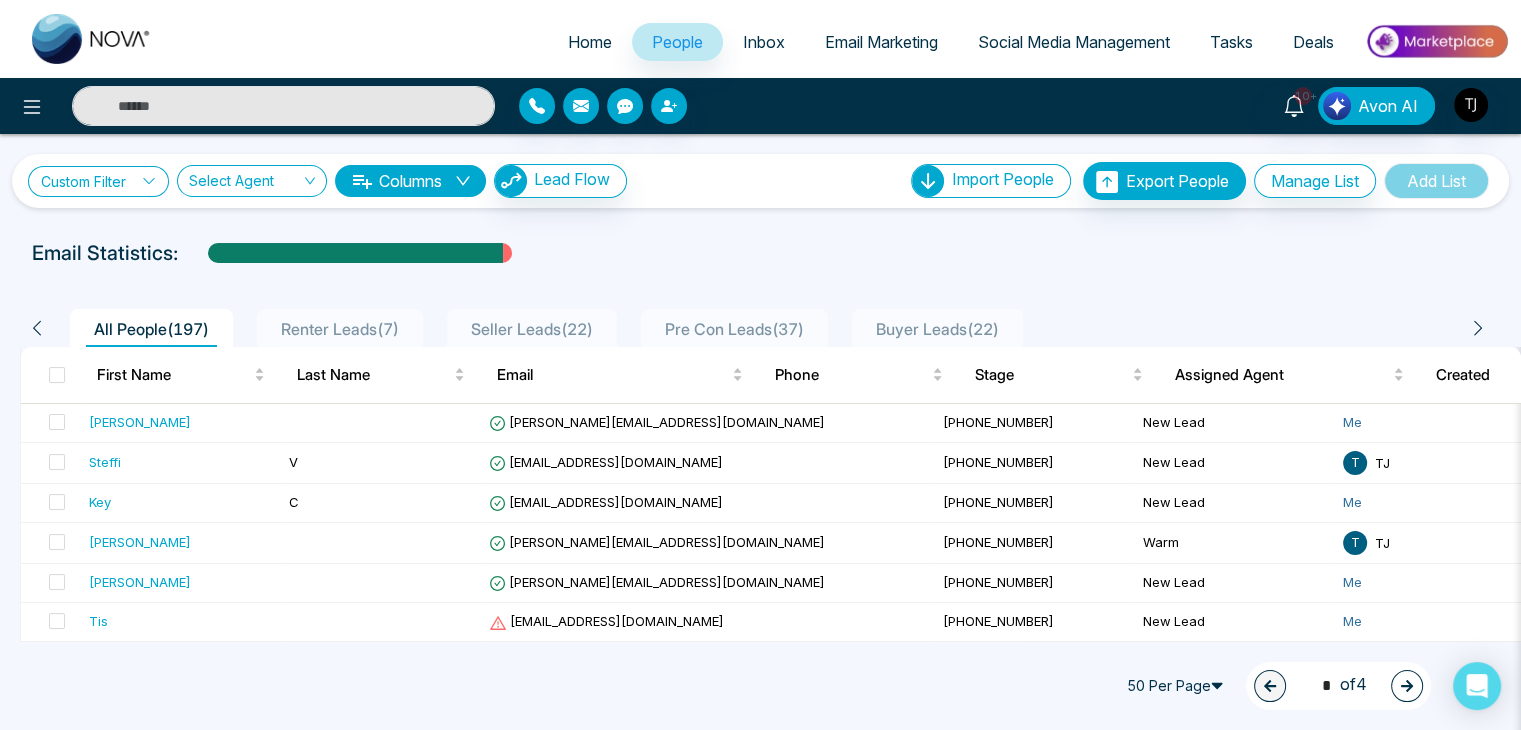 click on "Custom Filter" at bounding box center [98, 181] 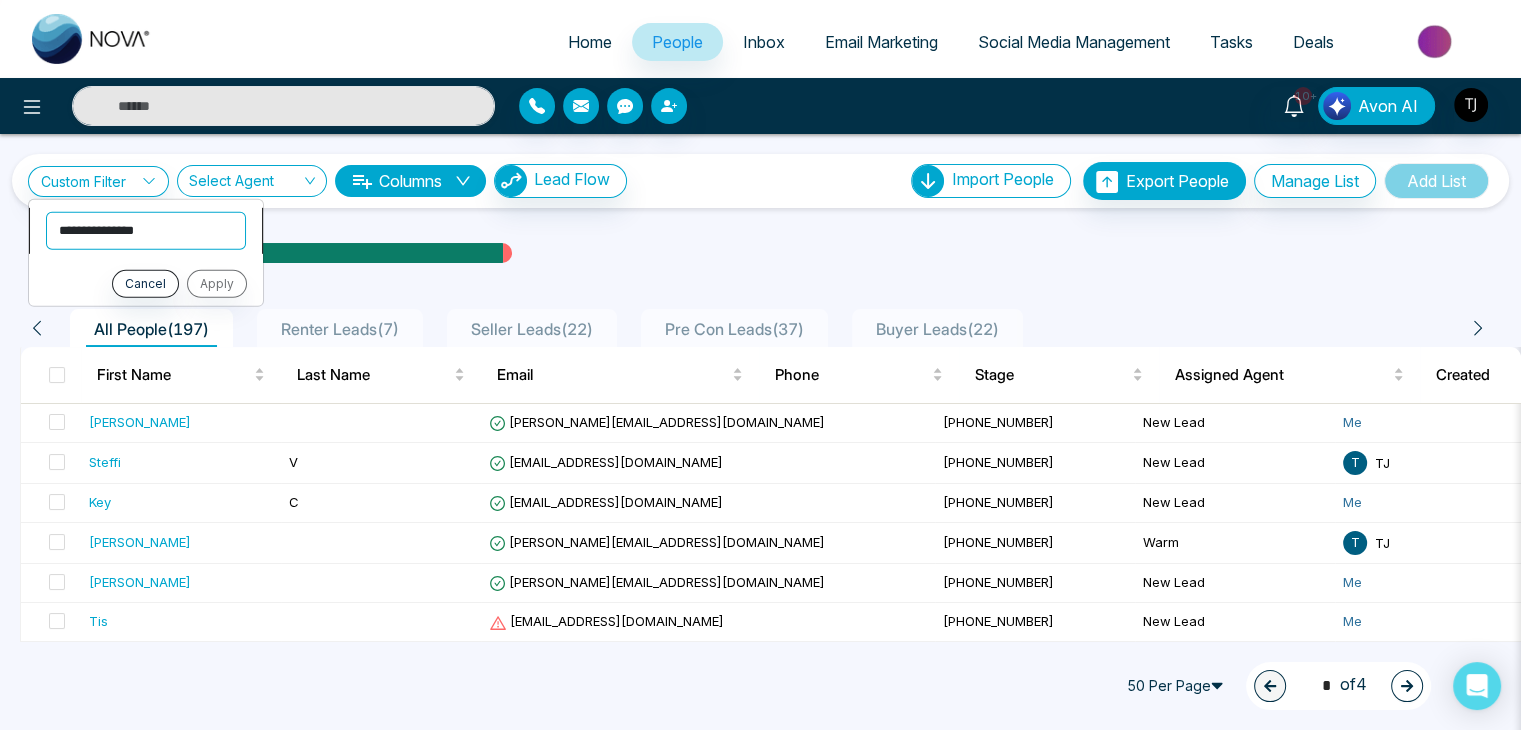 click on "**********" at bounding box center [146, 230] 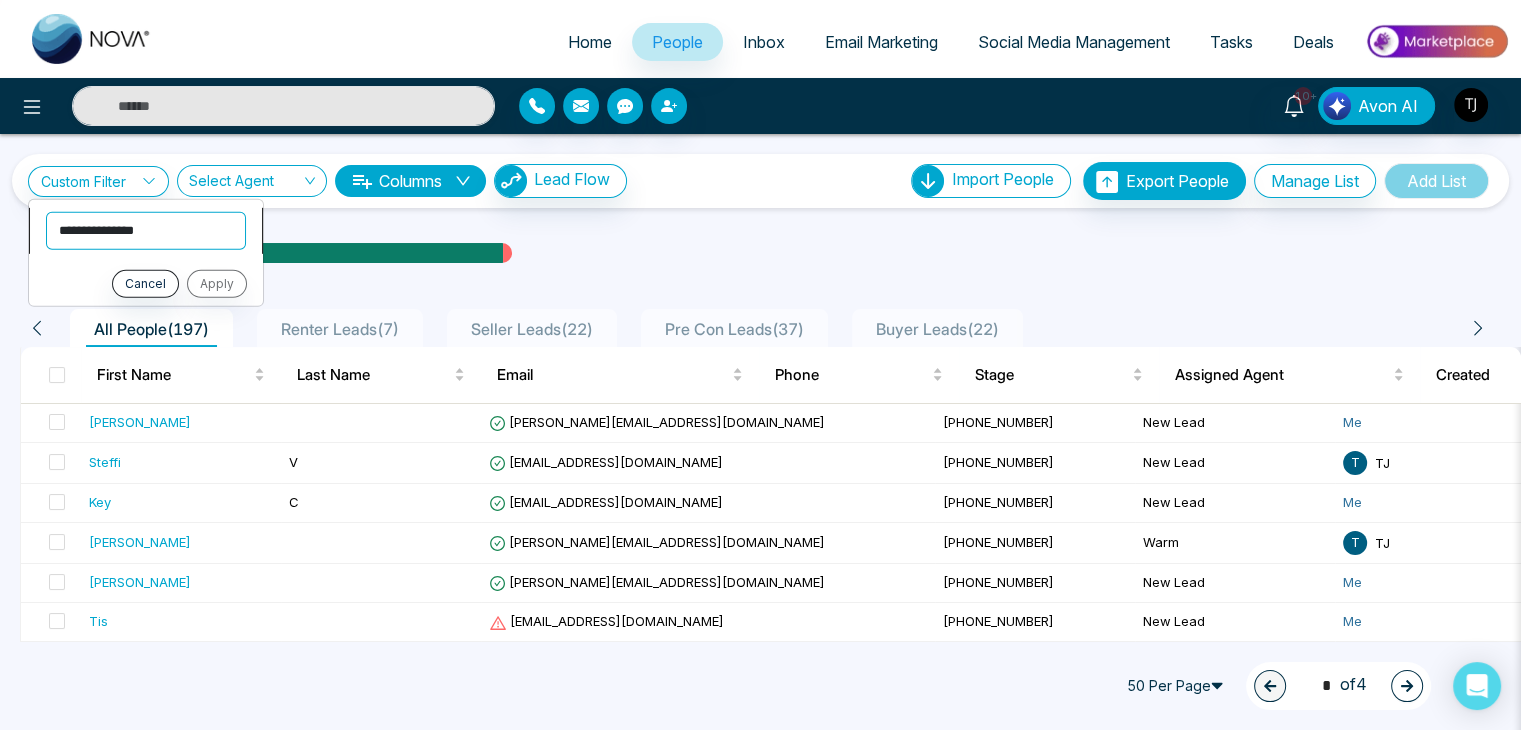 click on "**********" at bounding box center [146, 230] 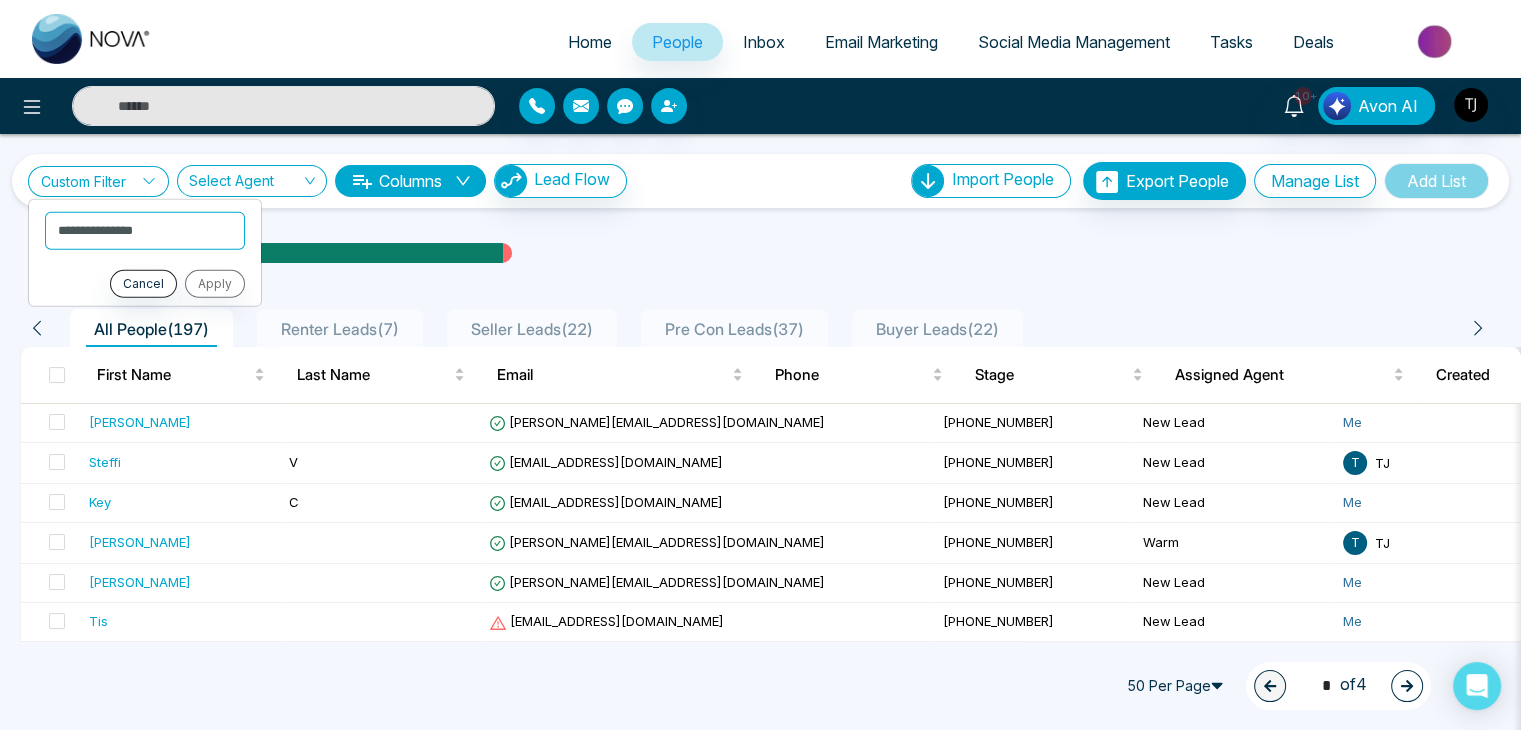 click on "Custom Filter" at bounding box center [98, 181] 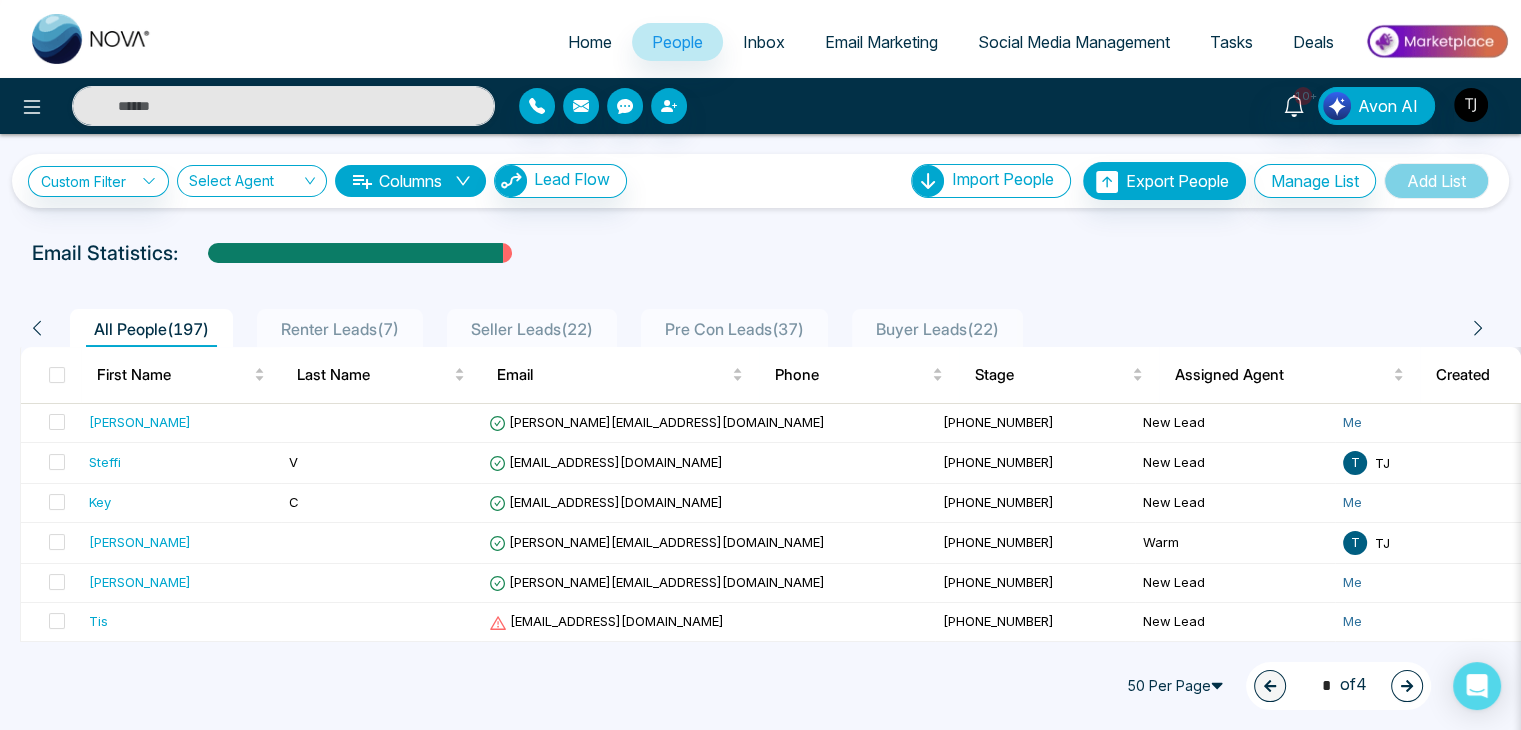 click on "Home" at bounding box center [590, 42] 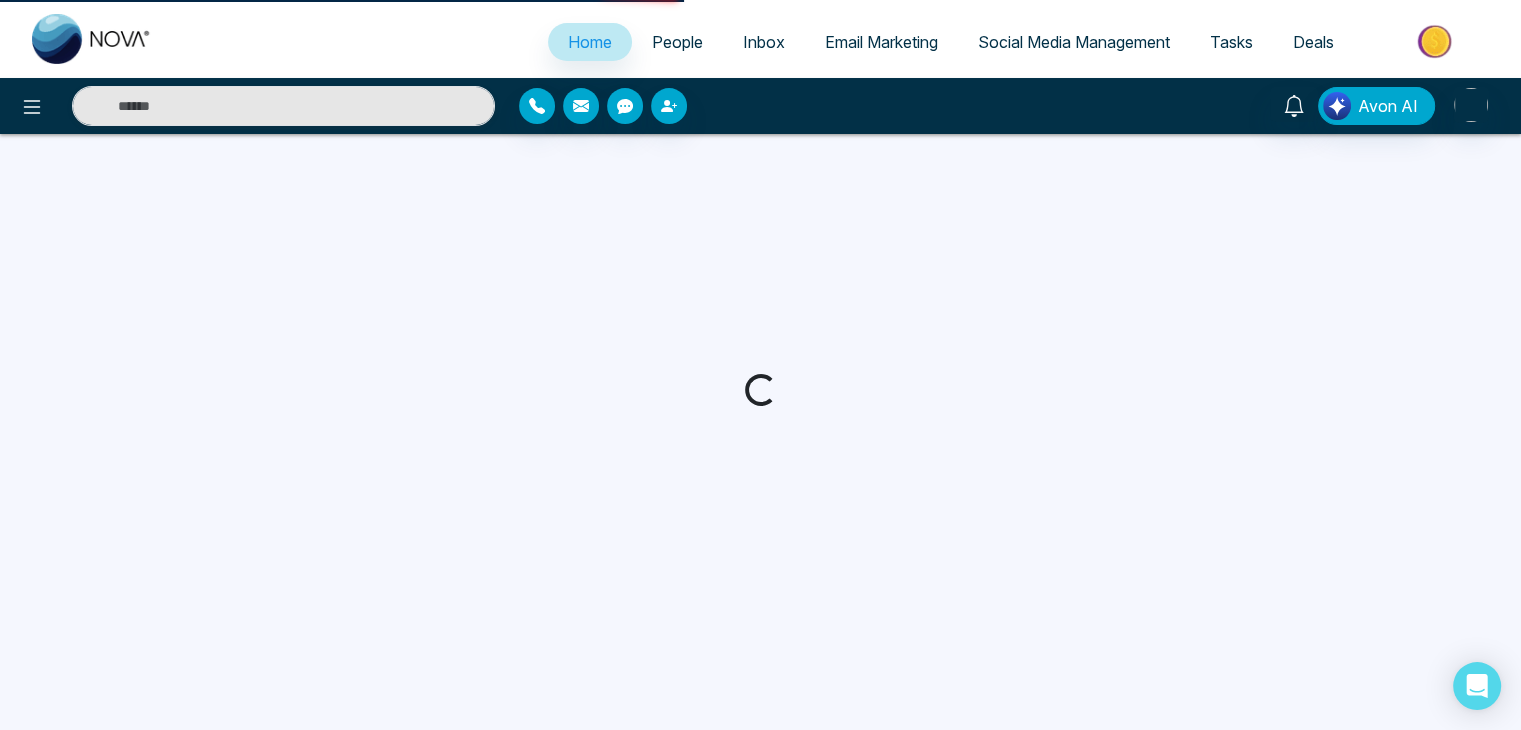 select on "*" 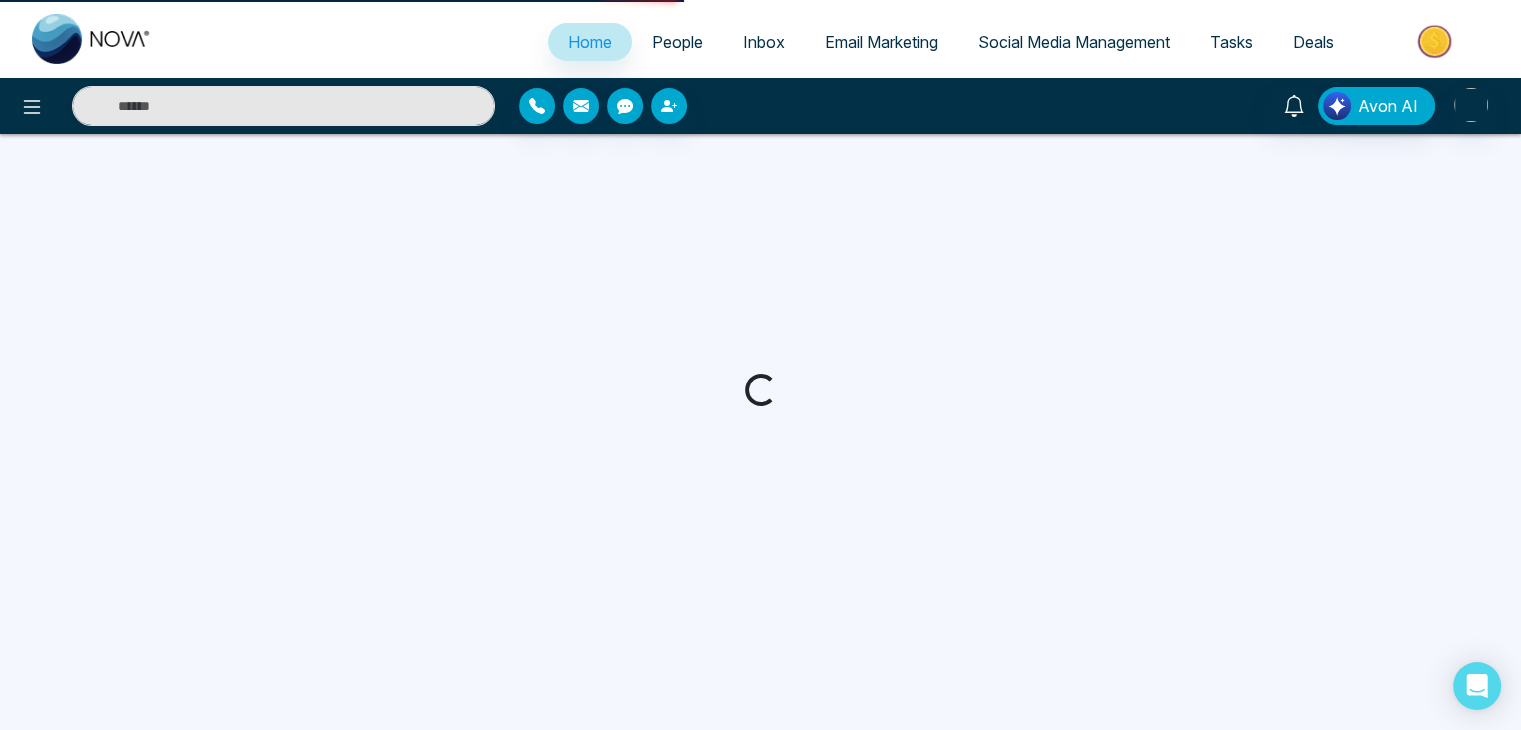 select on "*" 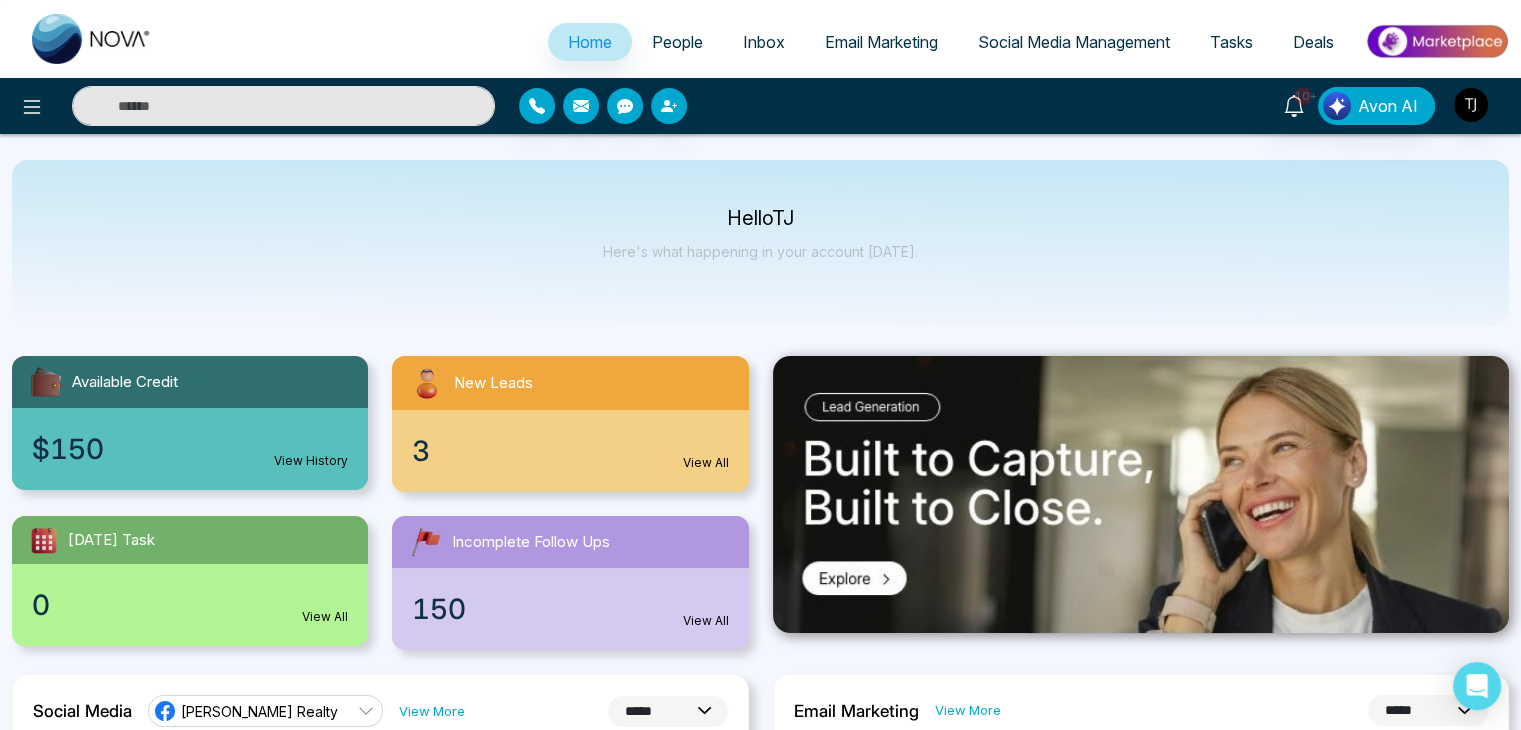 click on "People" at bounding box center [677, 42] 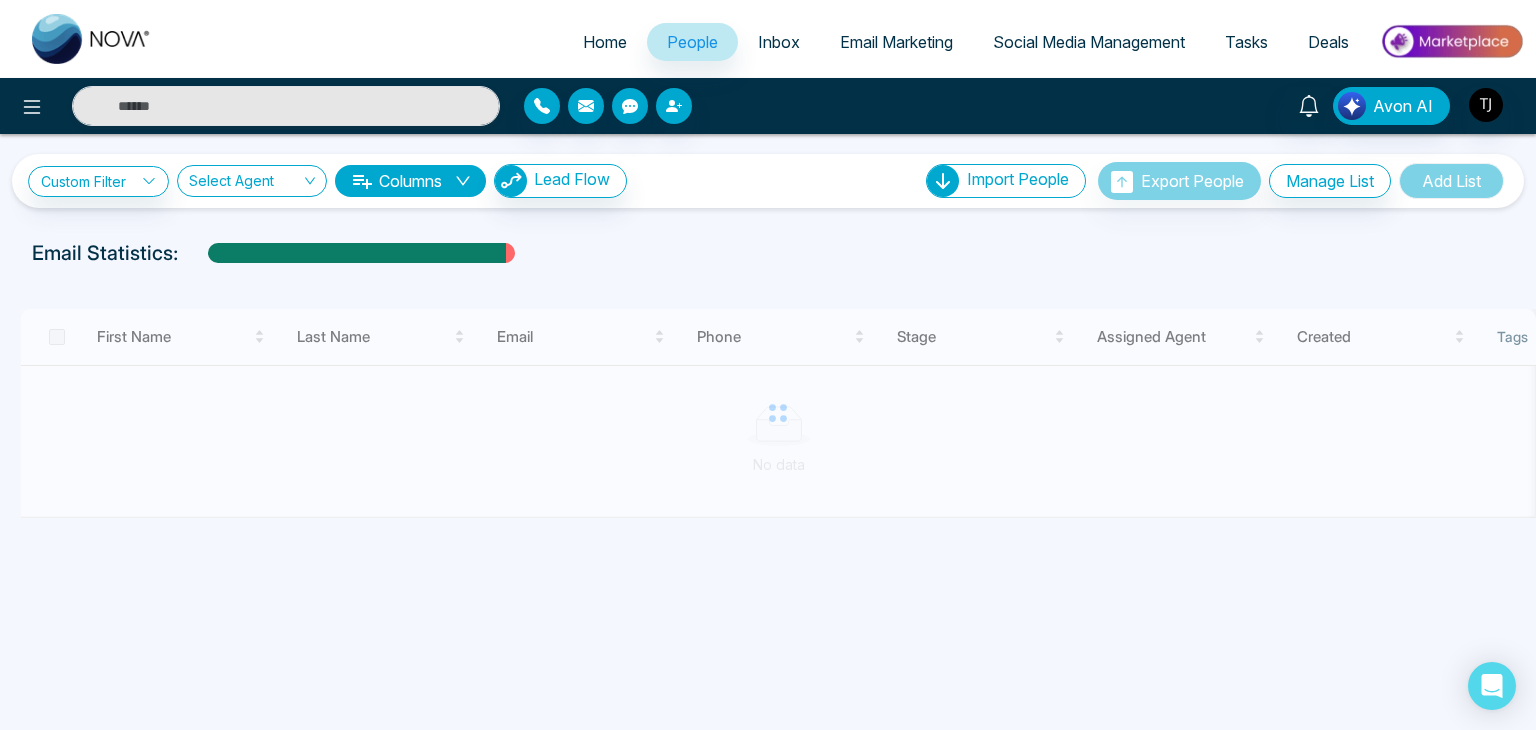 click on "Columns" at bounding box center [410, 181] 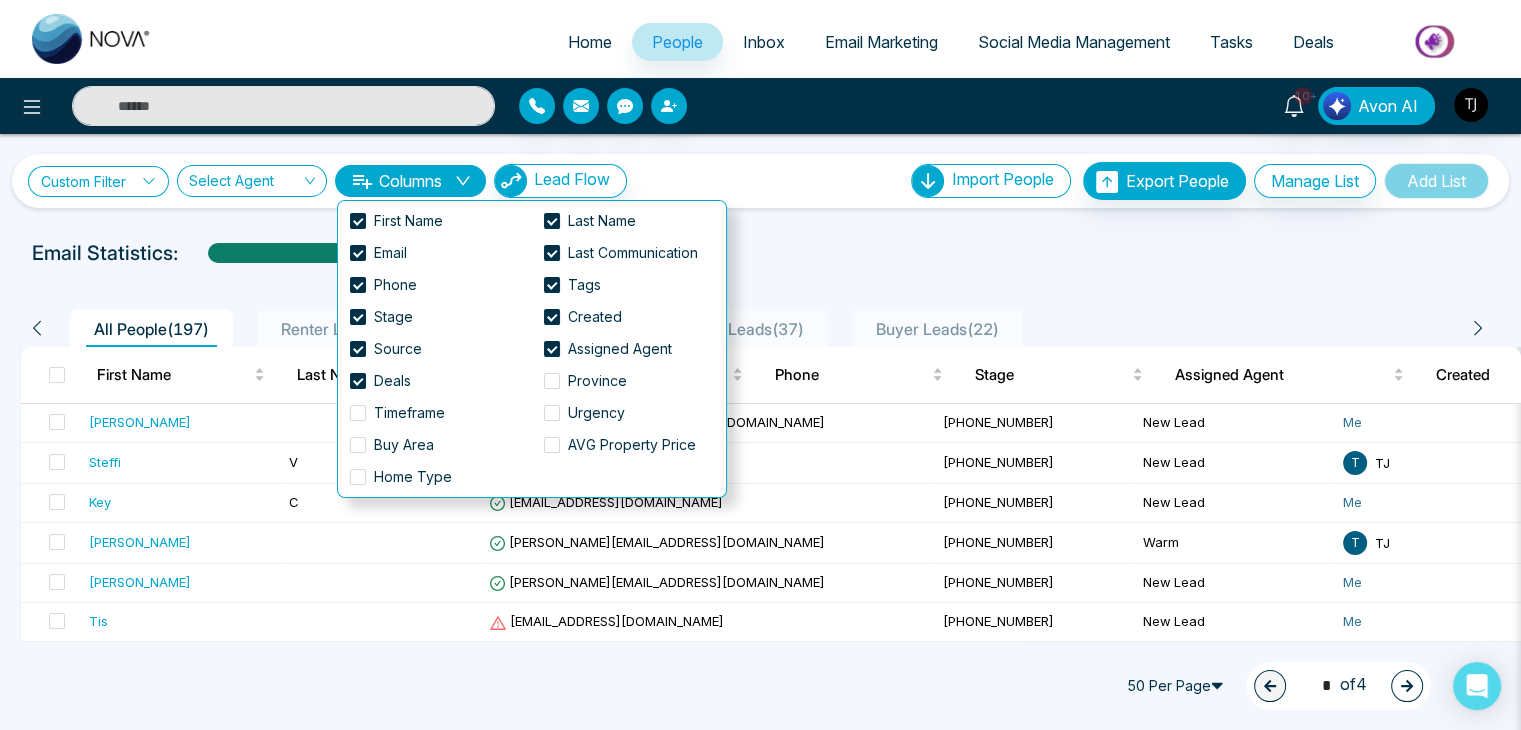 click on "Custom Filter" at bounding box center (98, 181) 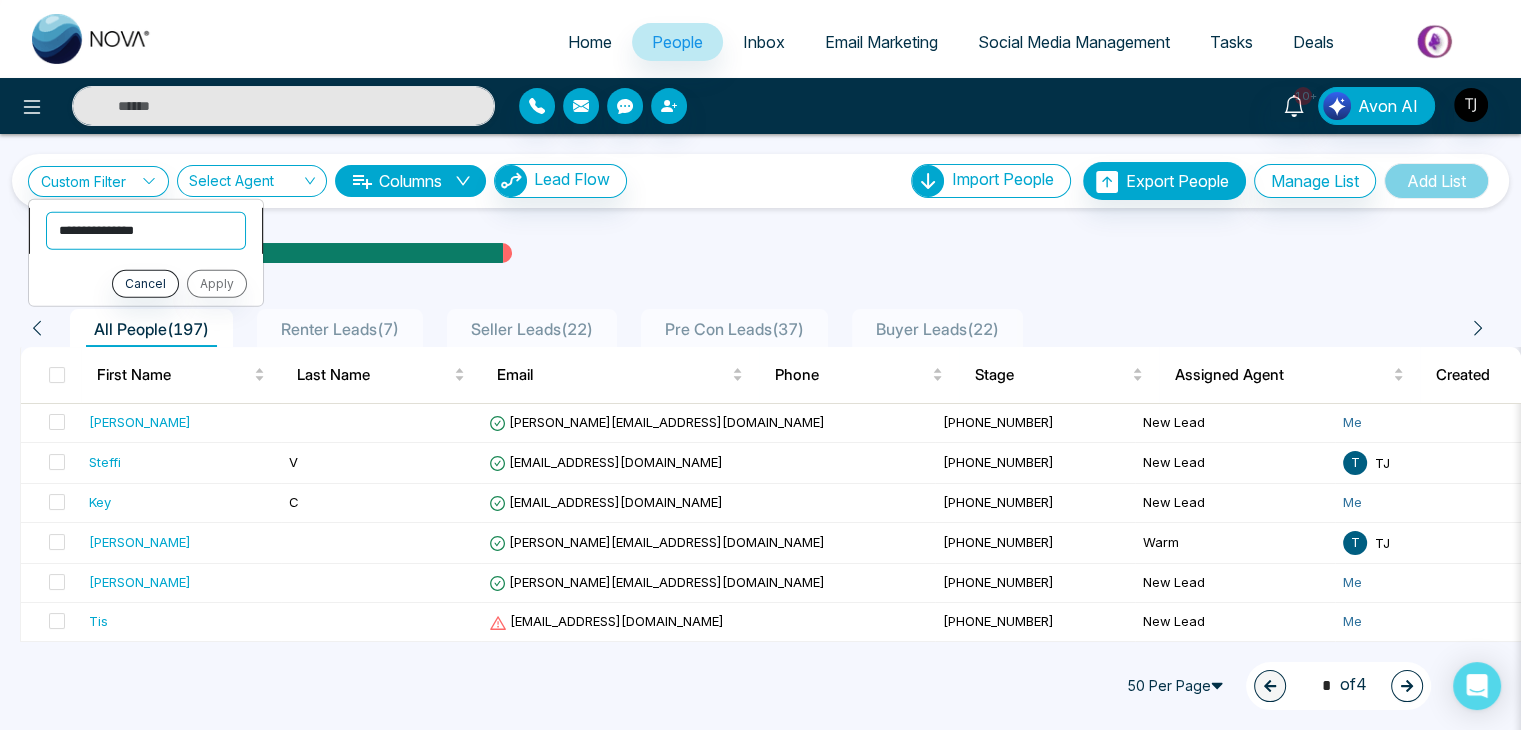 click on "**********" at bounding box center [146, 230] 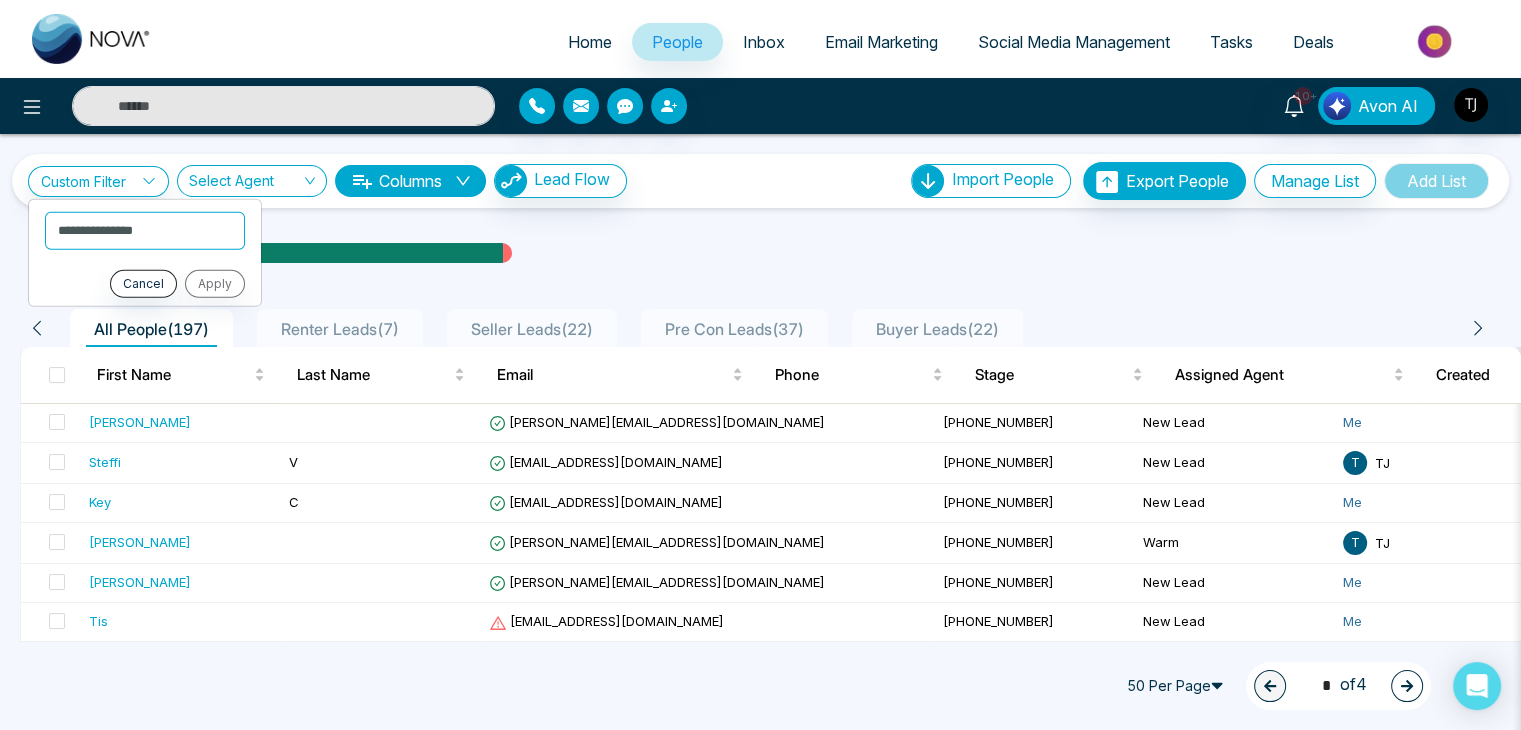 click on "**********" at bounding box center [760, 1338] 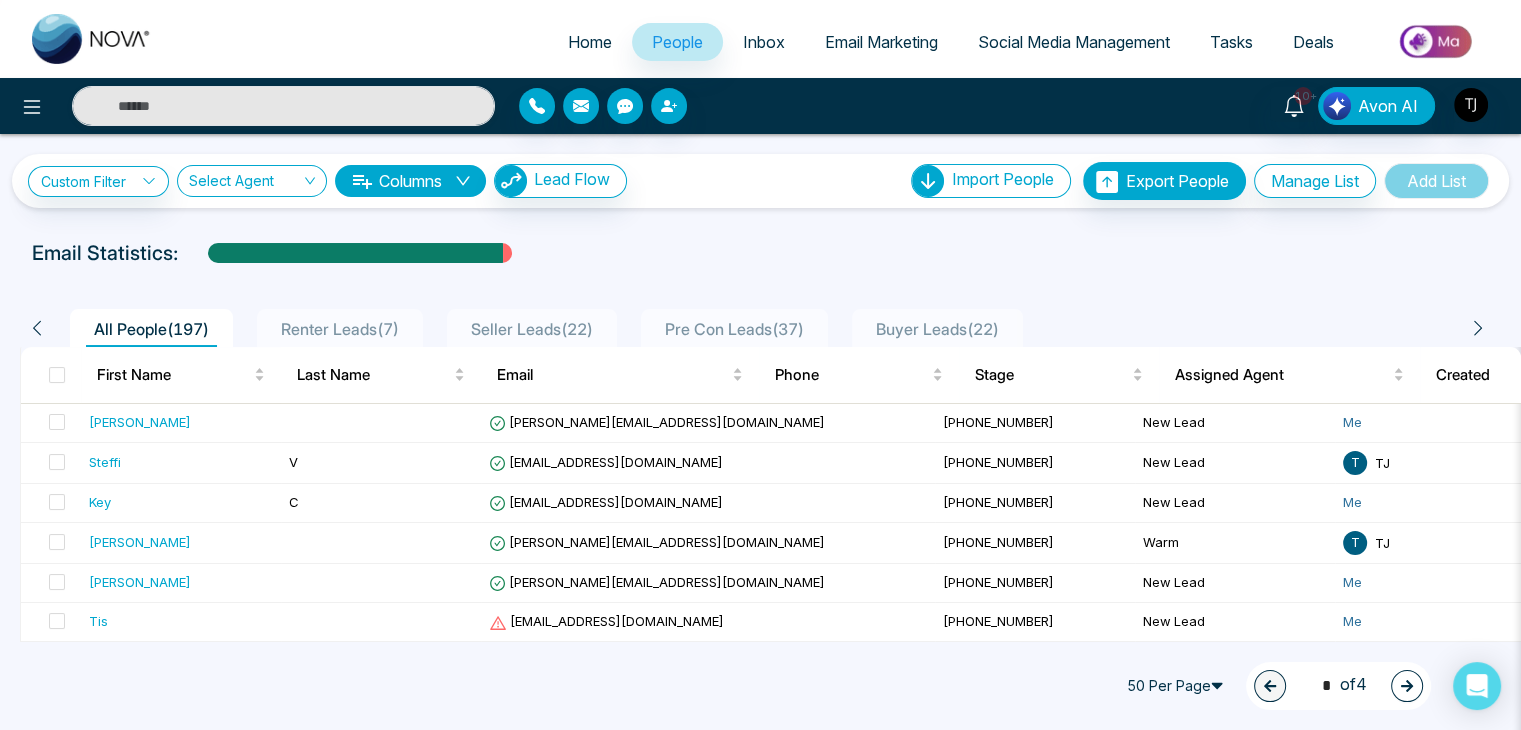 click on "Columns" at bounding box center [410, 181] 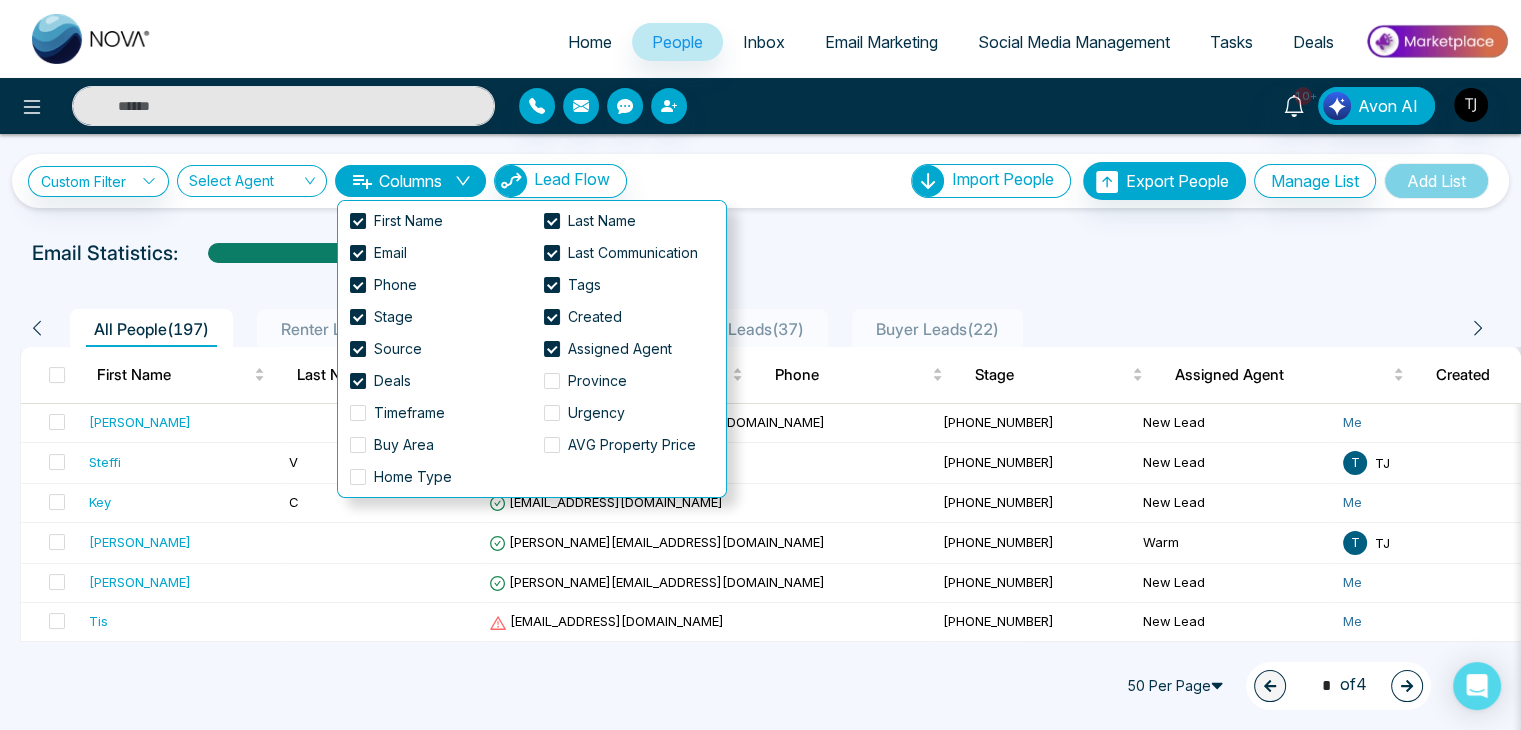 click on "Email Statistics:" at bounding box center [760, 253] 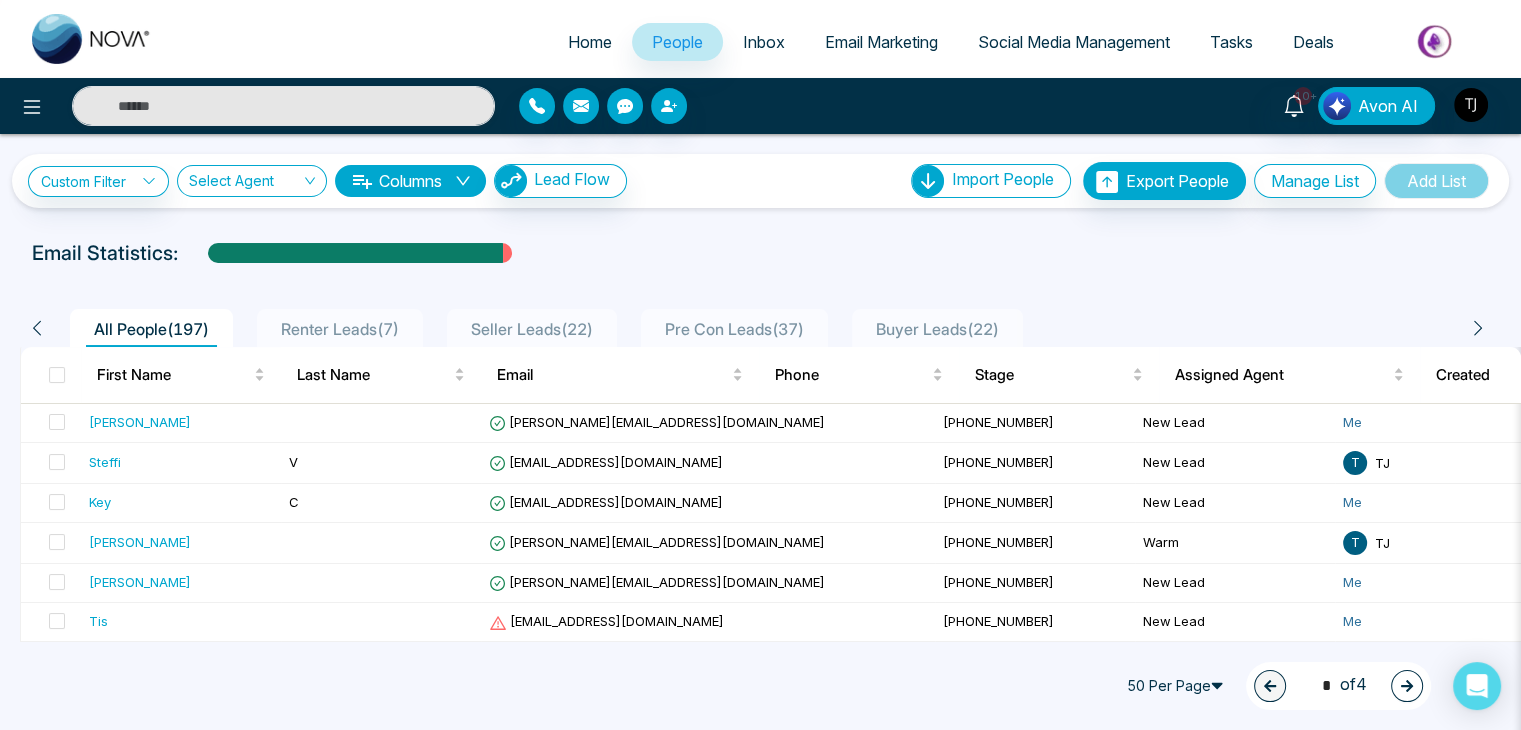 click on "Home" at bounding box center [590, 42] 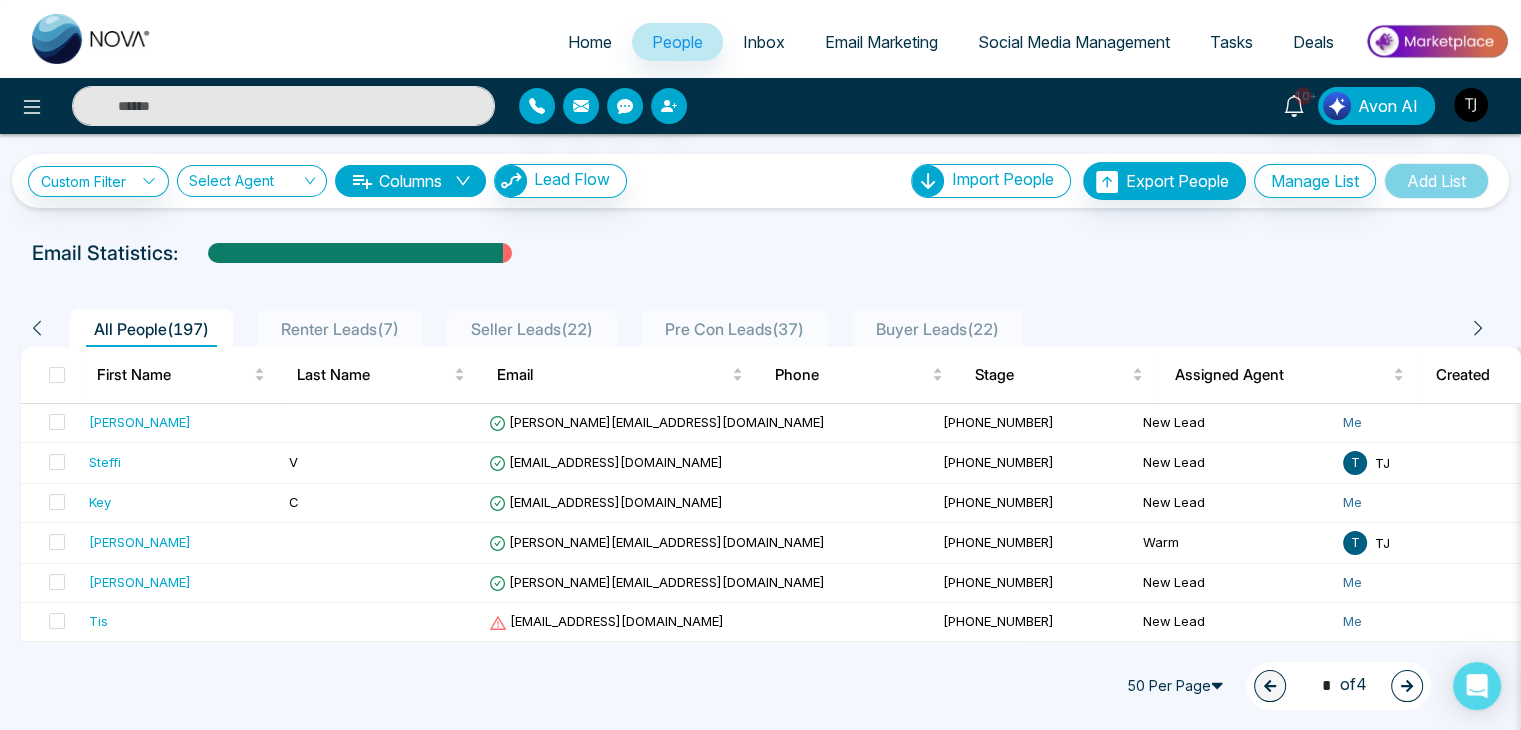 select on "*" 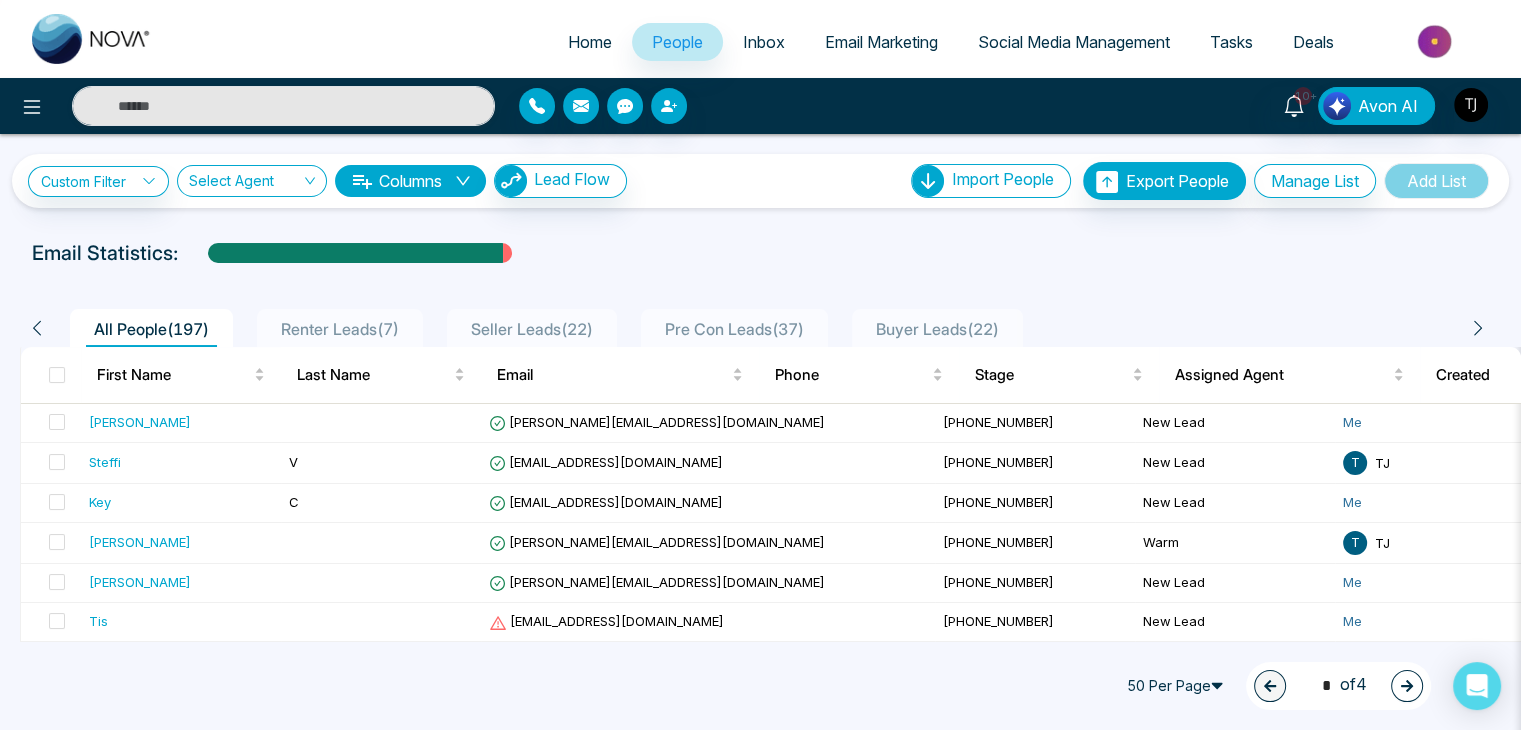select on "*" 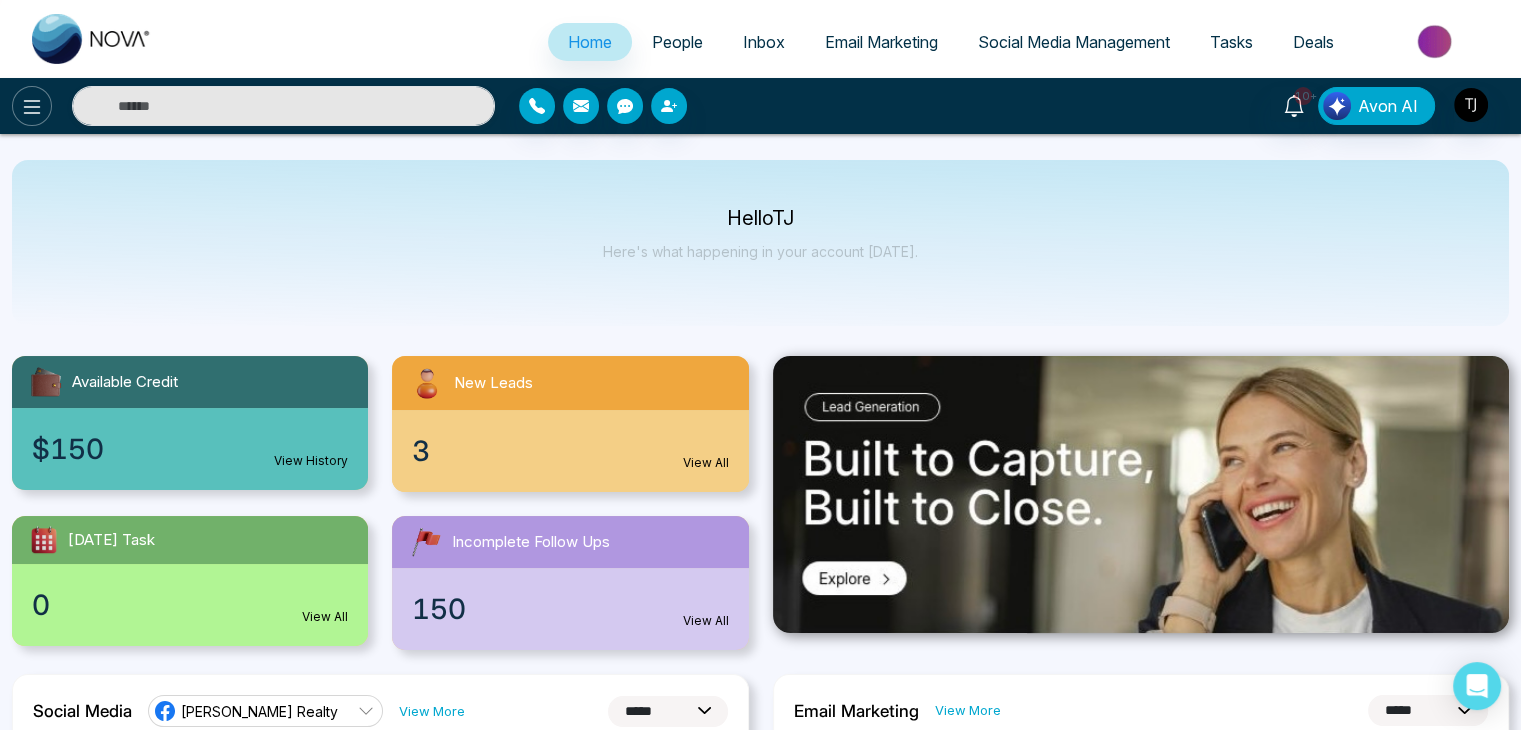 click 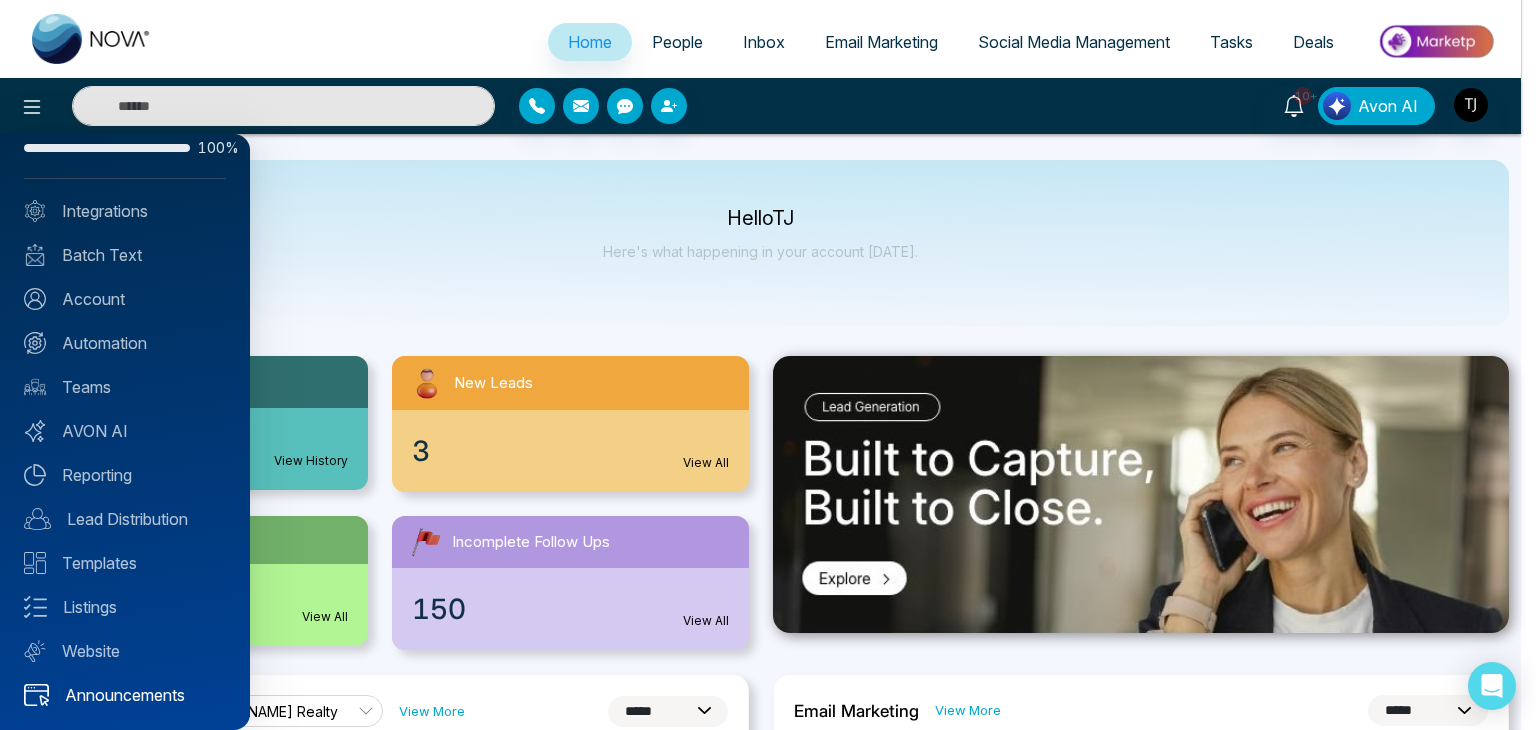 scroll, scrollTop: 0, scrollLeft: 0, axis: both 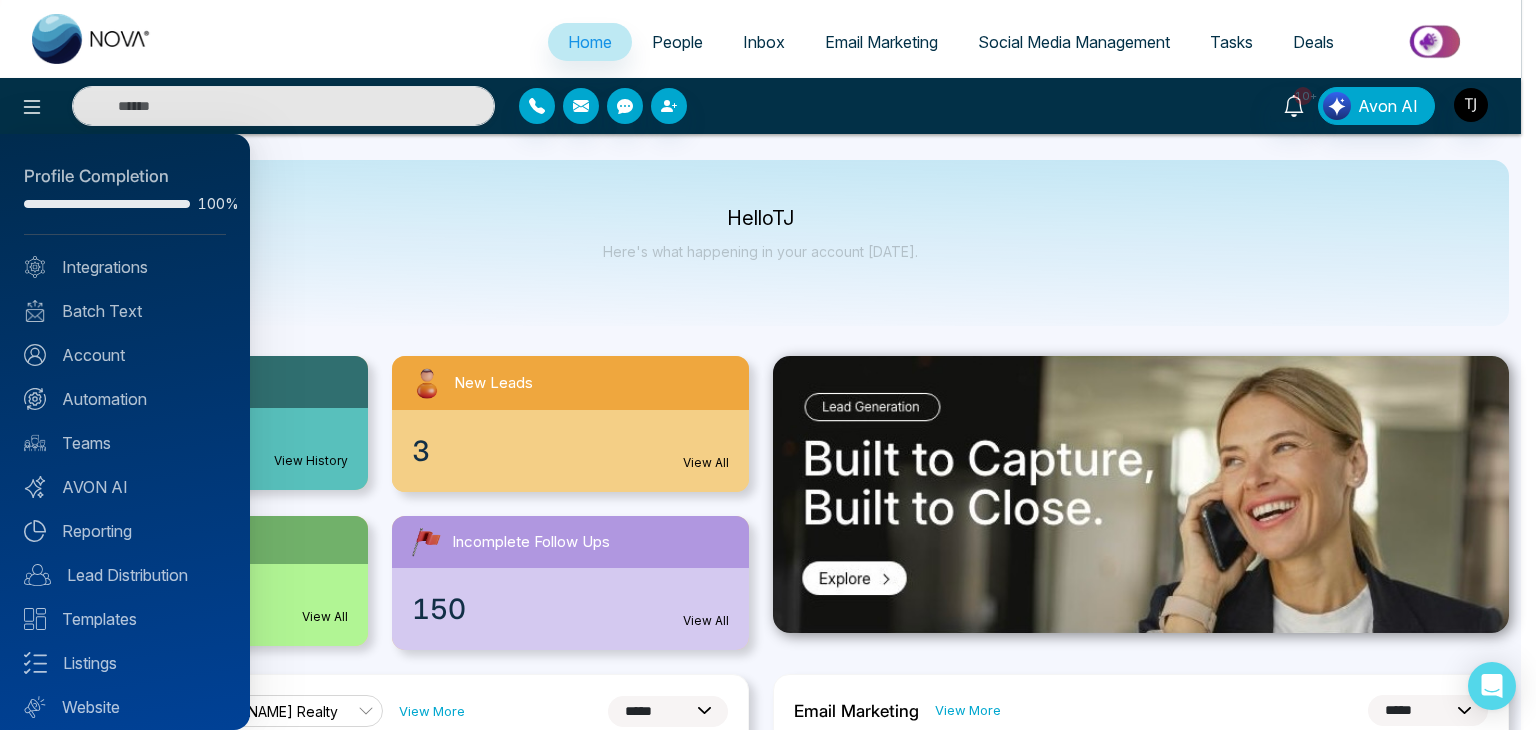 click on "Profile Completion 100% Integrations Batch Text Account Automation Teams AVON AI Reporting Lead Distribution Templates Listings Website Announcements" at bounding box center (125, 432) 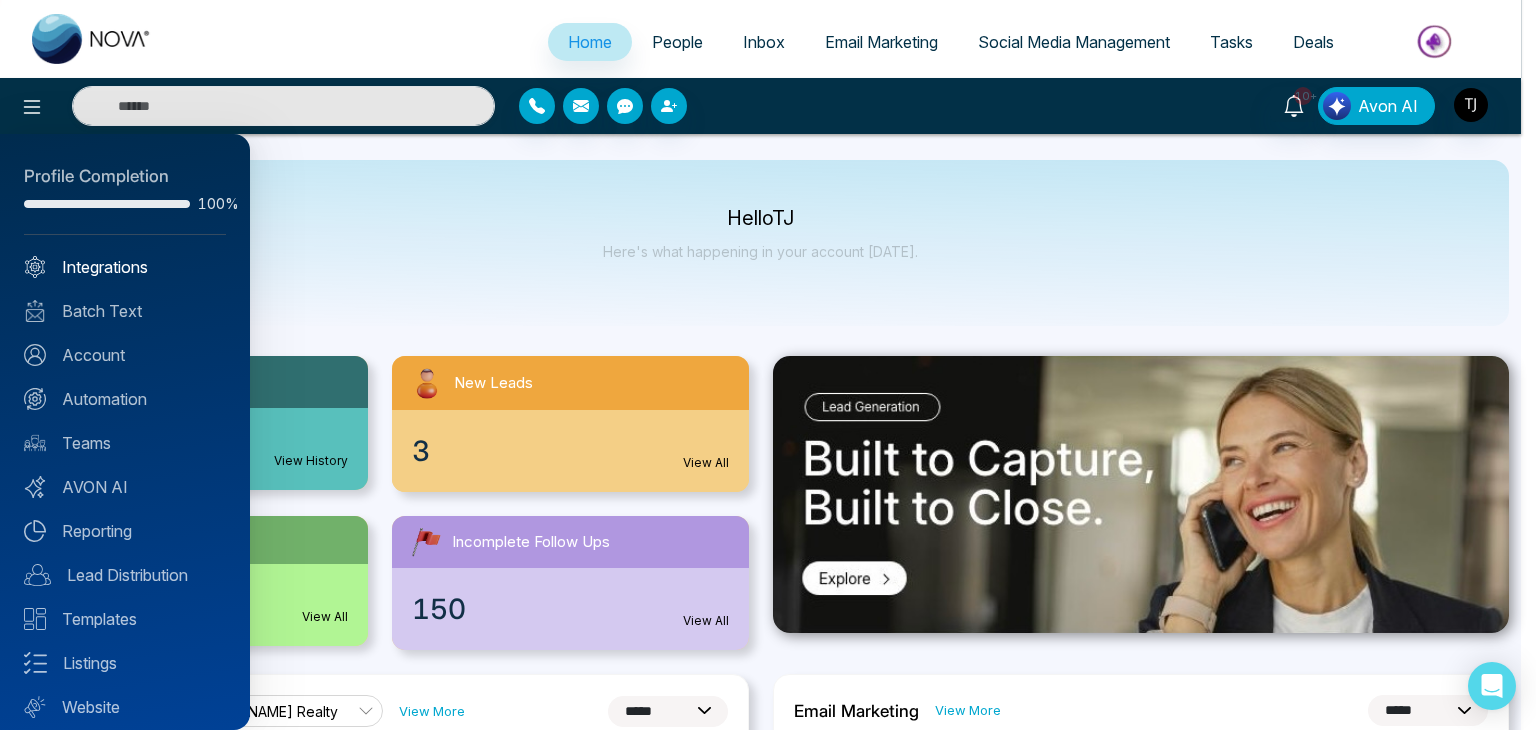 click on "Integrations" at bounding box center [125, 267] 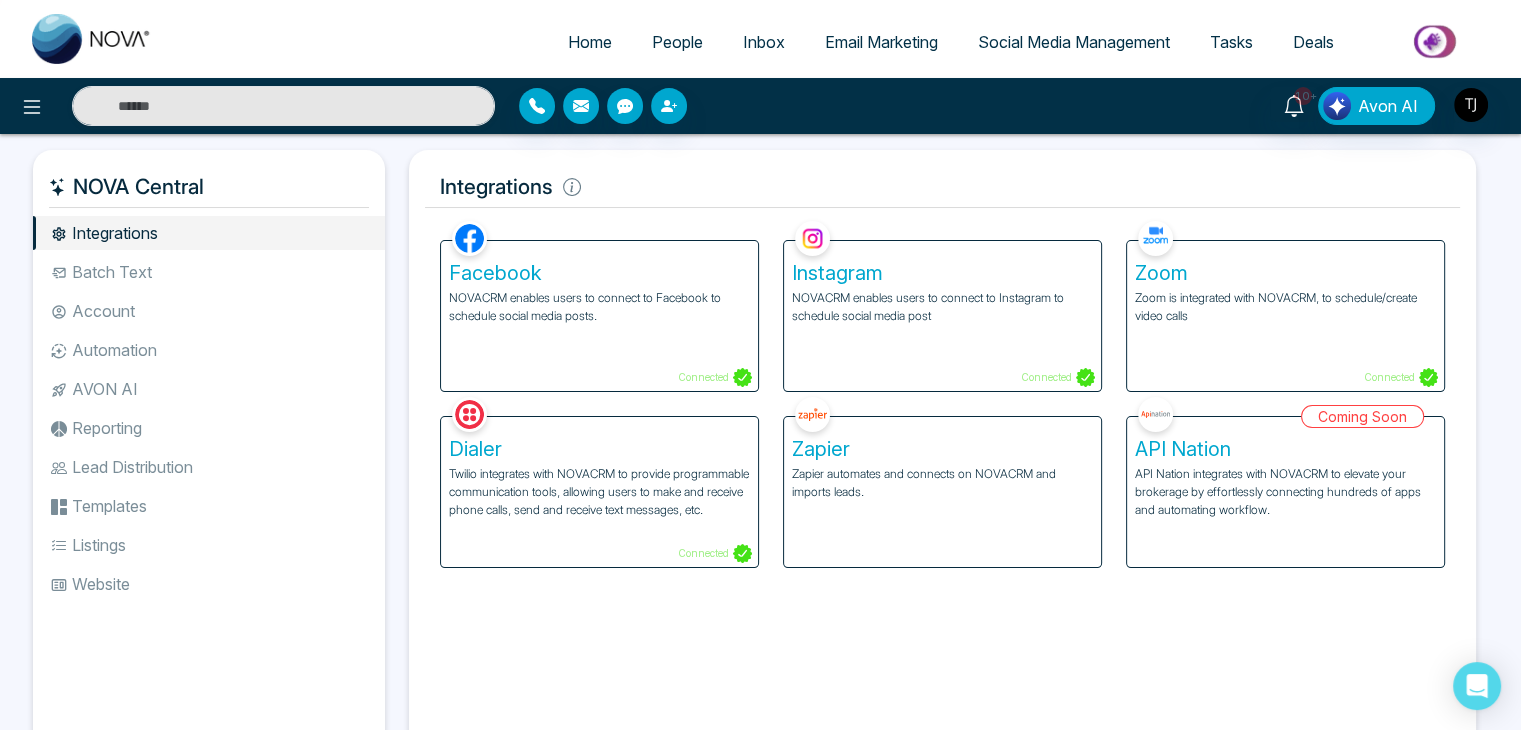 click on "Batch Text" at bounding box center [209, 272] 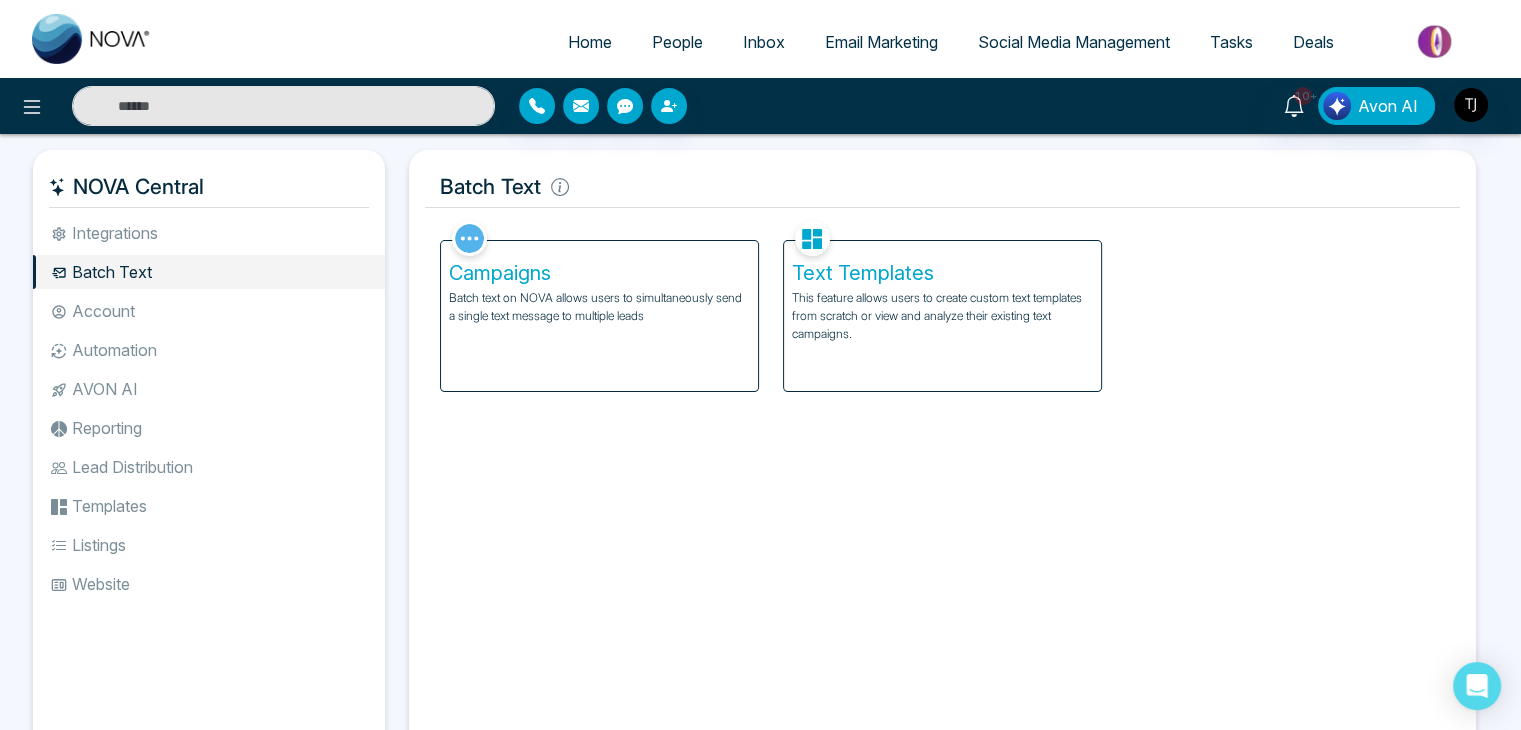 click on "Account" at bounding box center (209, 311) 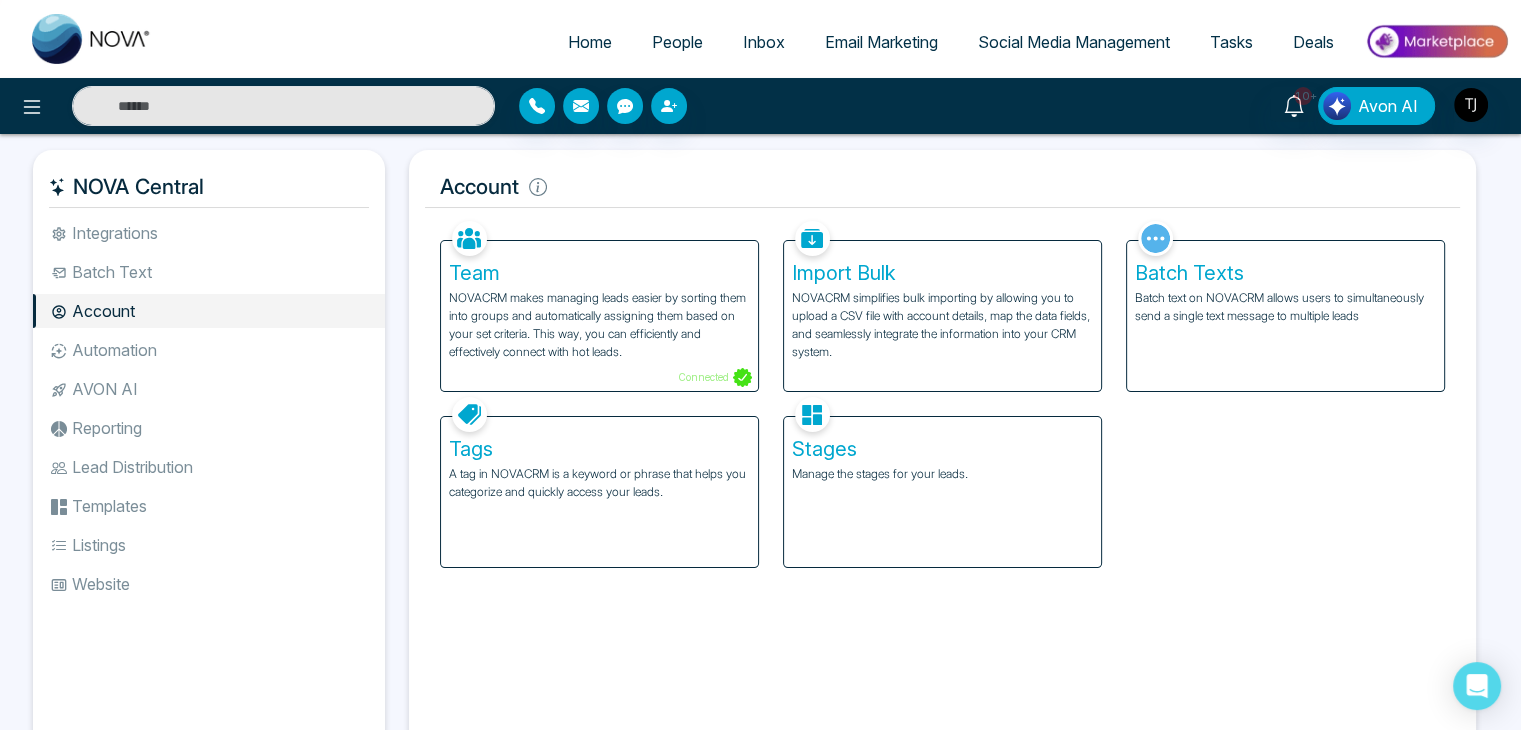 click on "Automation" at bounding box center [209, 350] 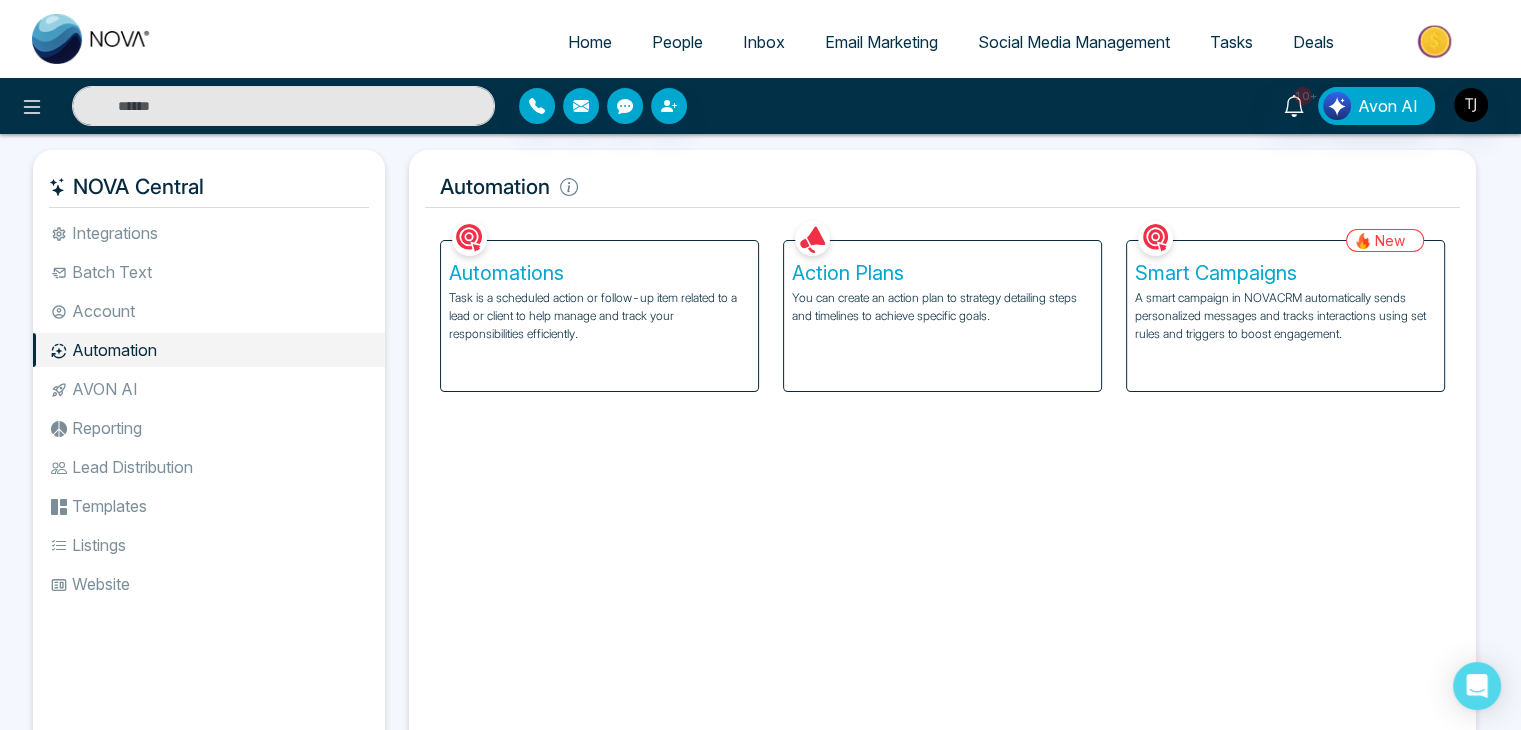 click on "AVON AI" at bounding box center (209, 389) 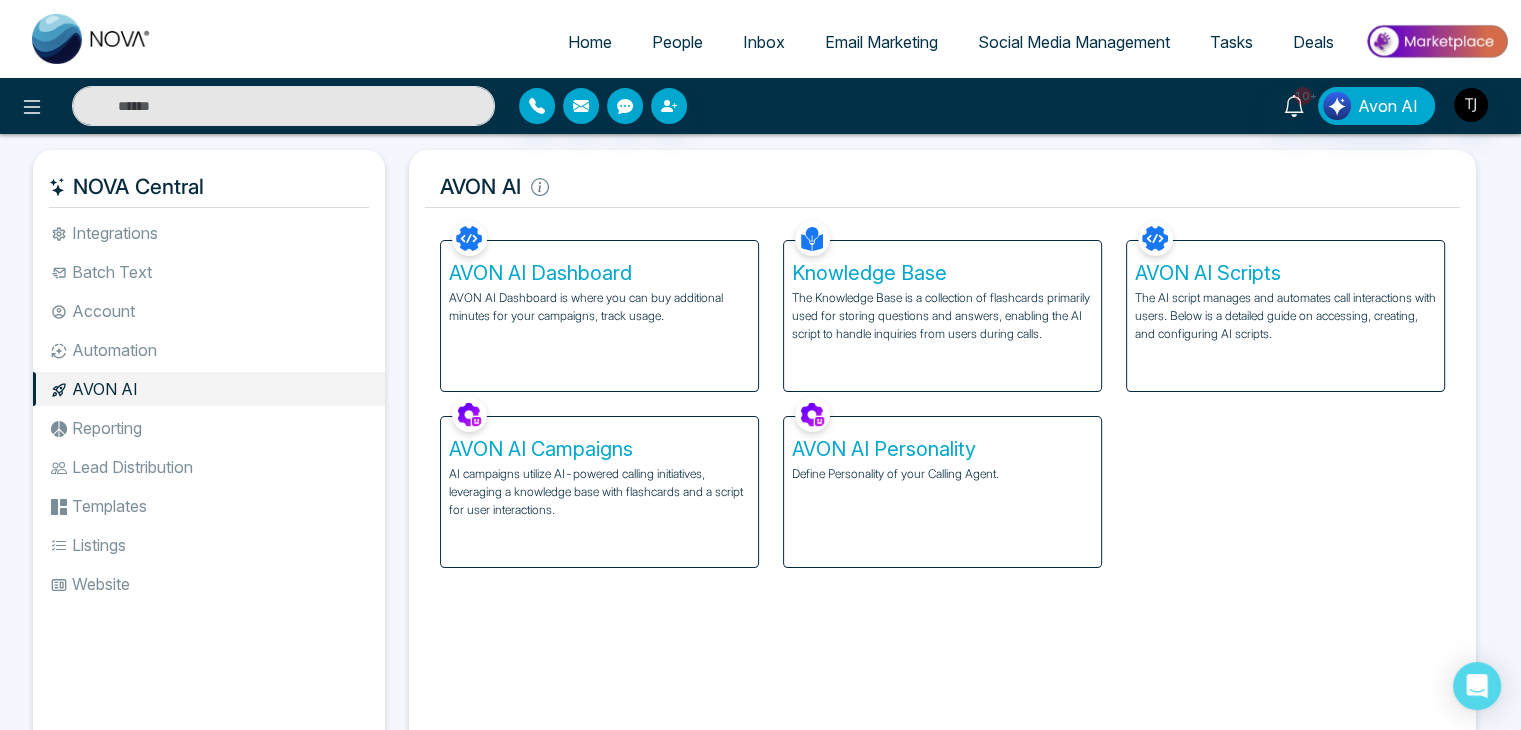 click on "Integrations   Batch Text   Account   Automation   AVON AI   Reporting   Lead Distribution   Templates   Listings   Website" at bounding box center [209, 471] 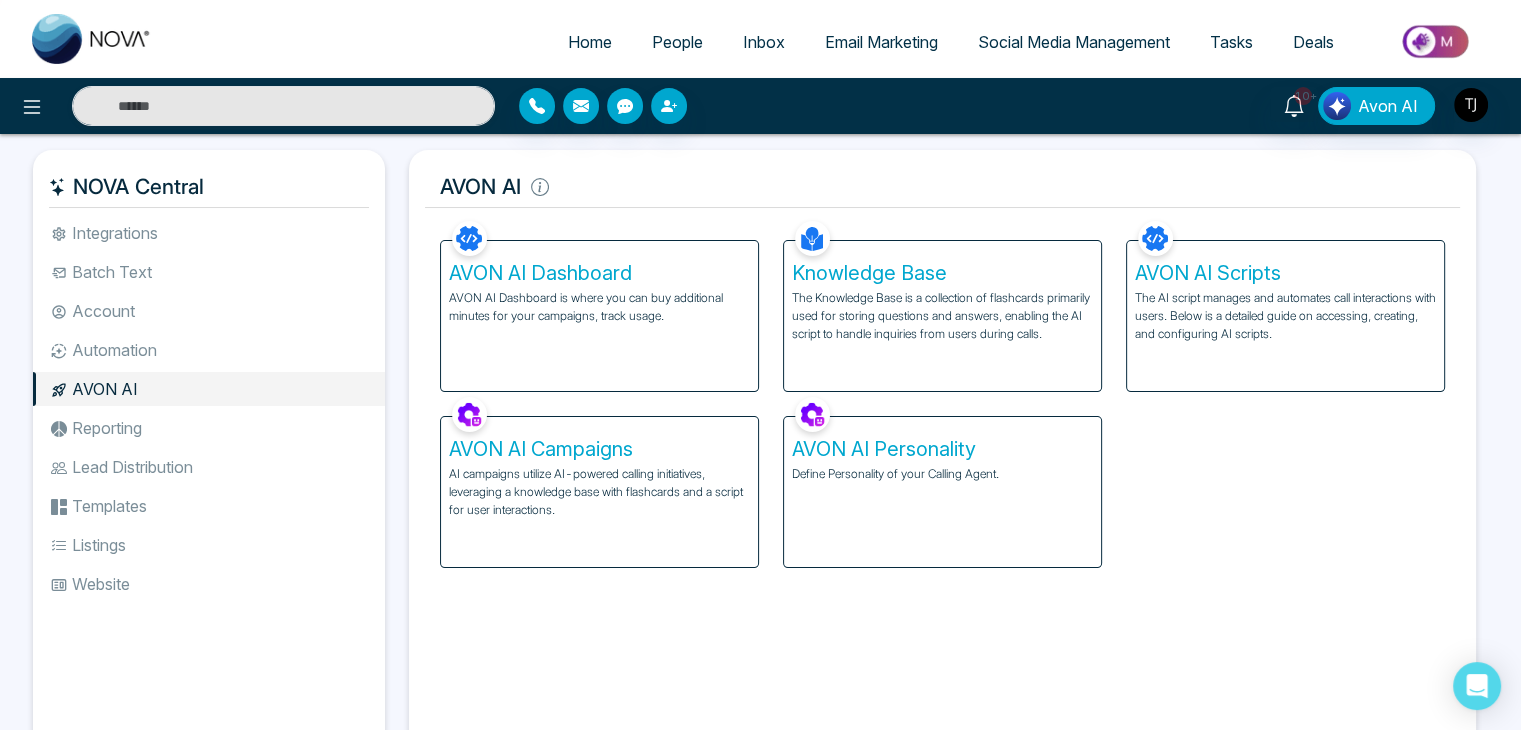 click on "Reporting" at bounding box center (209, 428) 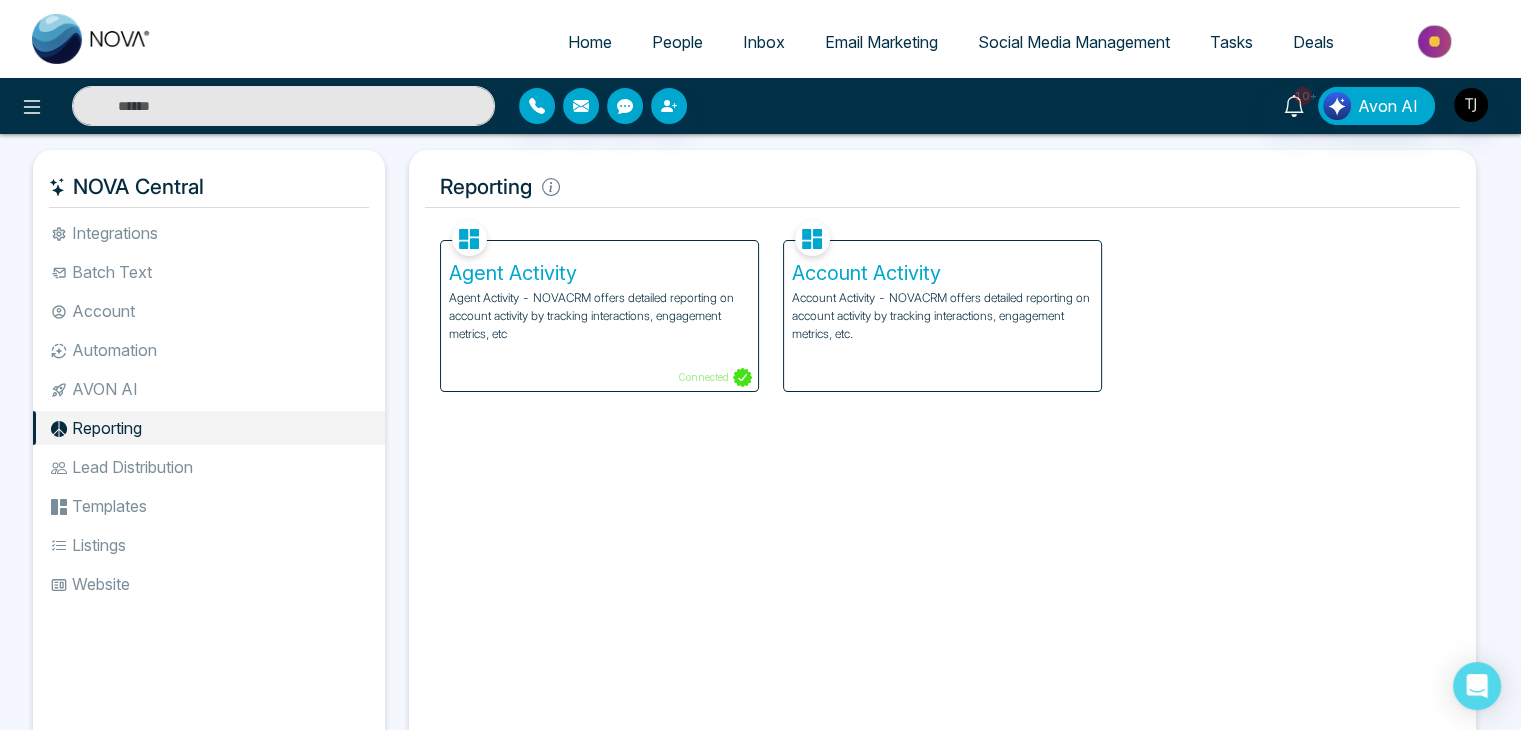 click on "Lead Distribution" at bounding box center [209, 467] 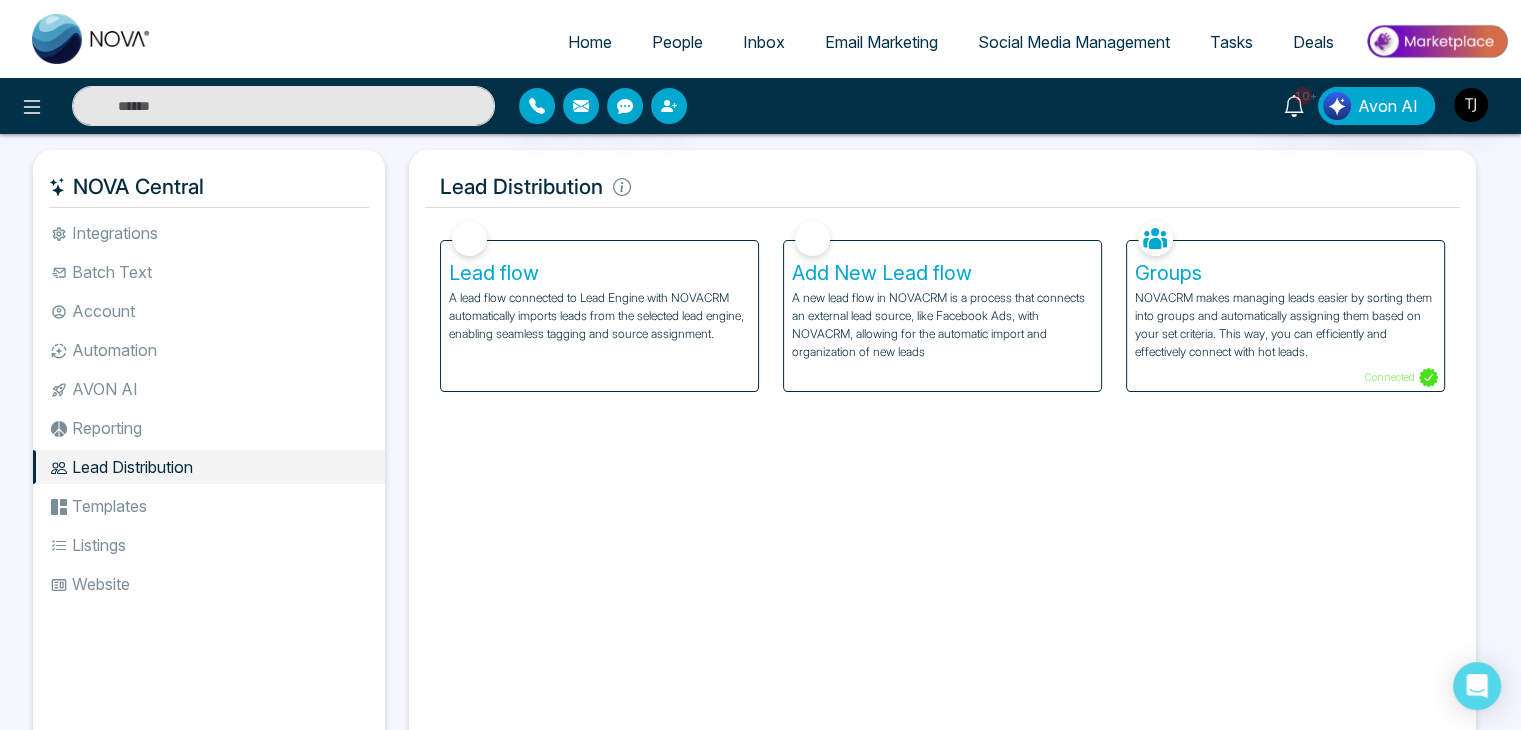 click on "Templates" at bounding box center (209, 506) 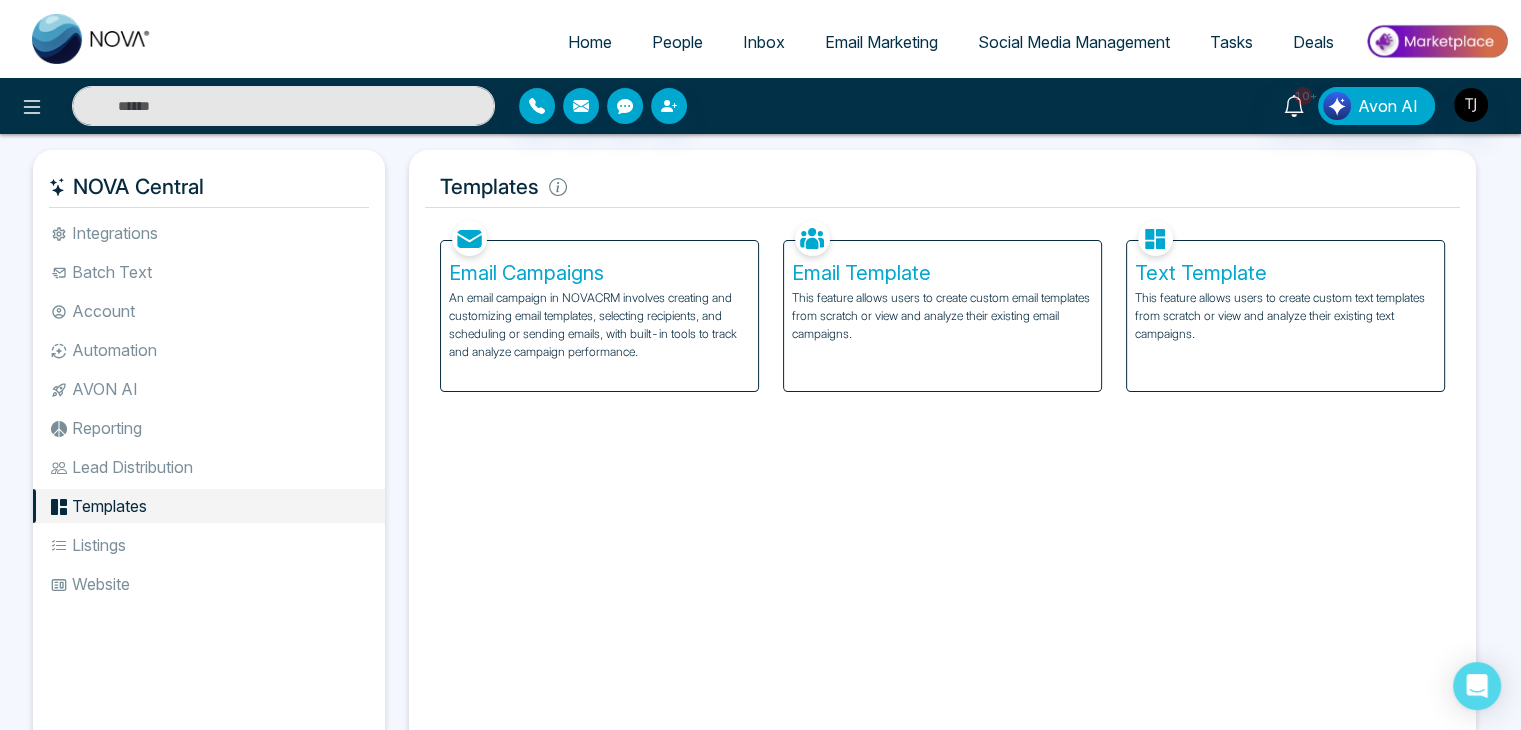 click on "Listings" at bounding box center [209, 545] 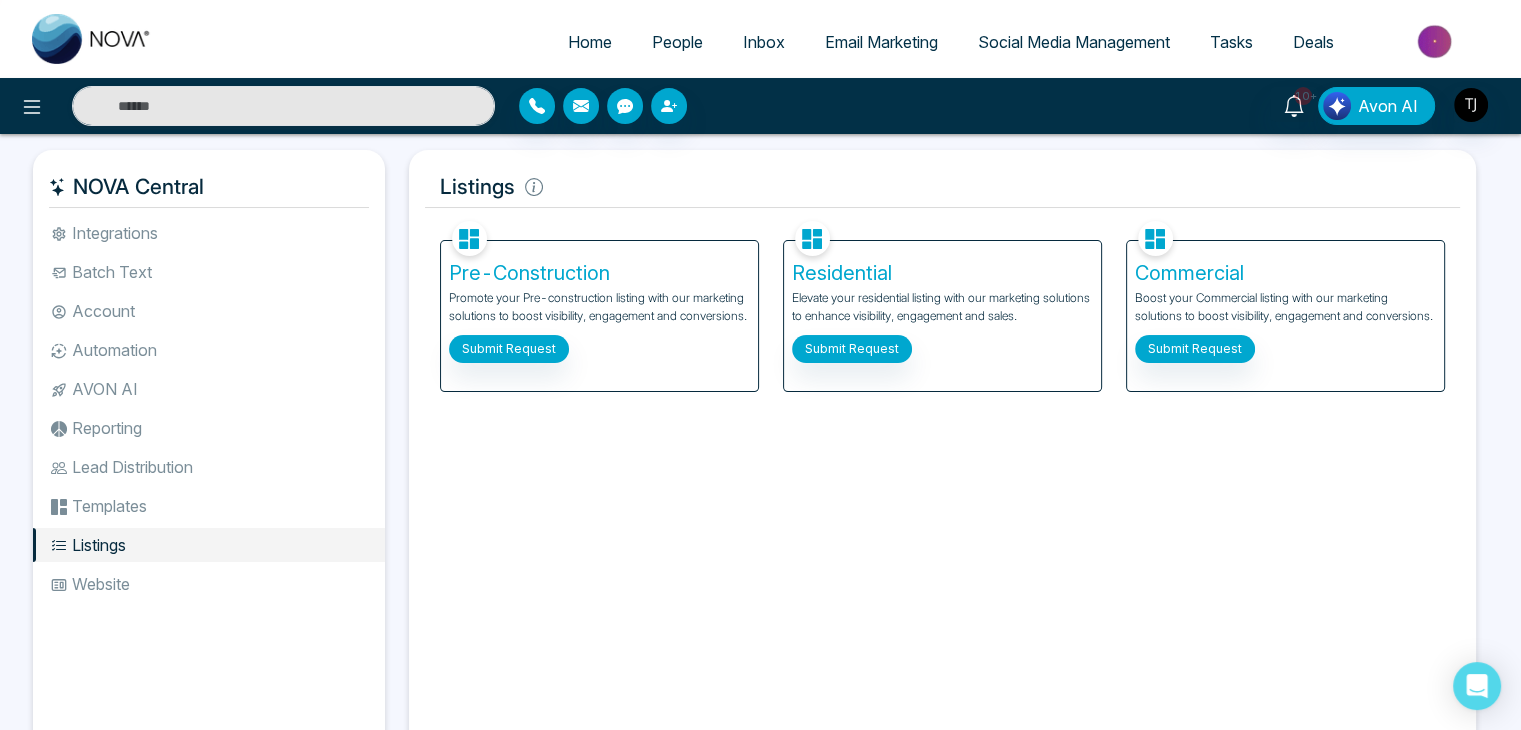 click on "Website" at bounding box center [209, 584] 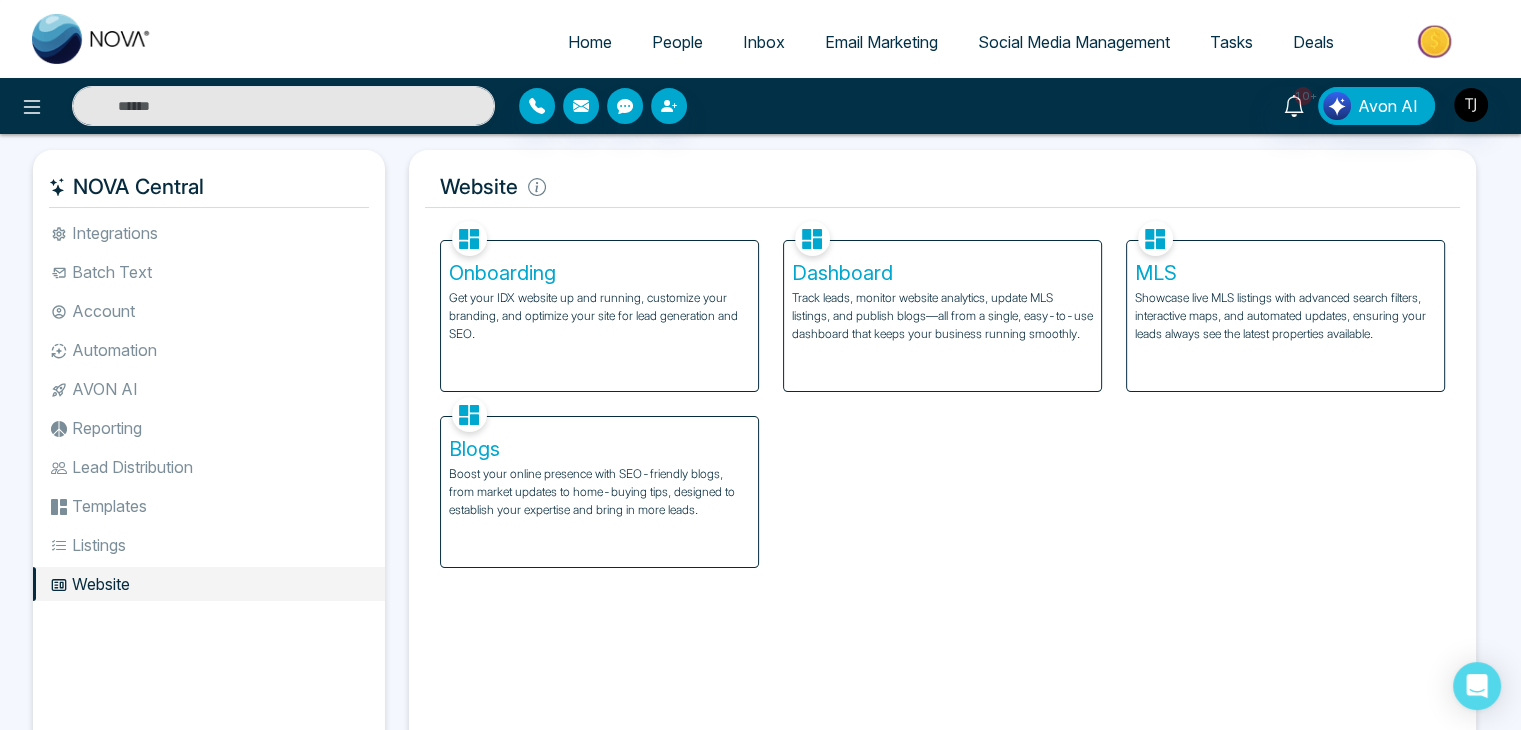 click on "NOVA Central   Integrations   Batch Text   Account   Automation   AVON AI   Reporting   Lead Distribution   Templates   Listings   Website" at bounding box center (209, 454) 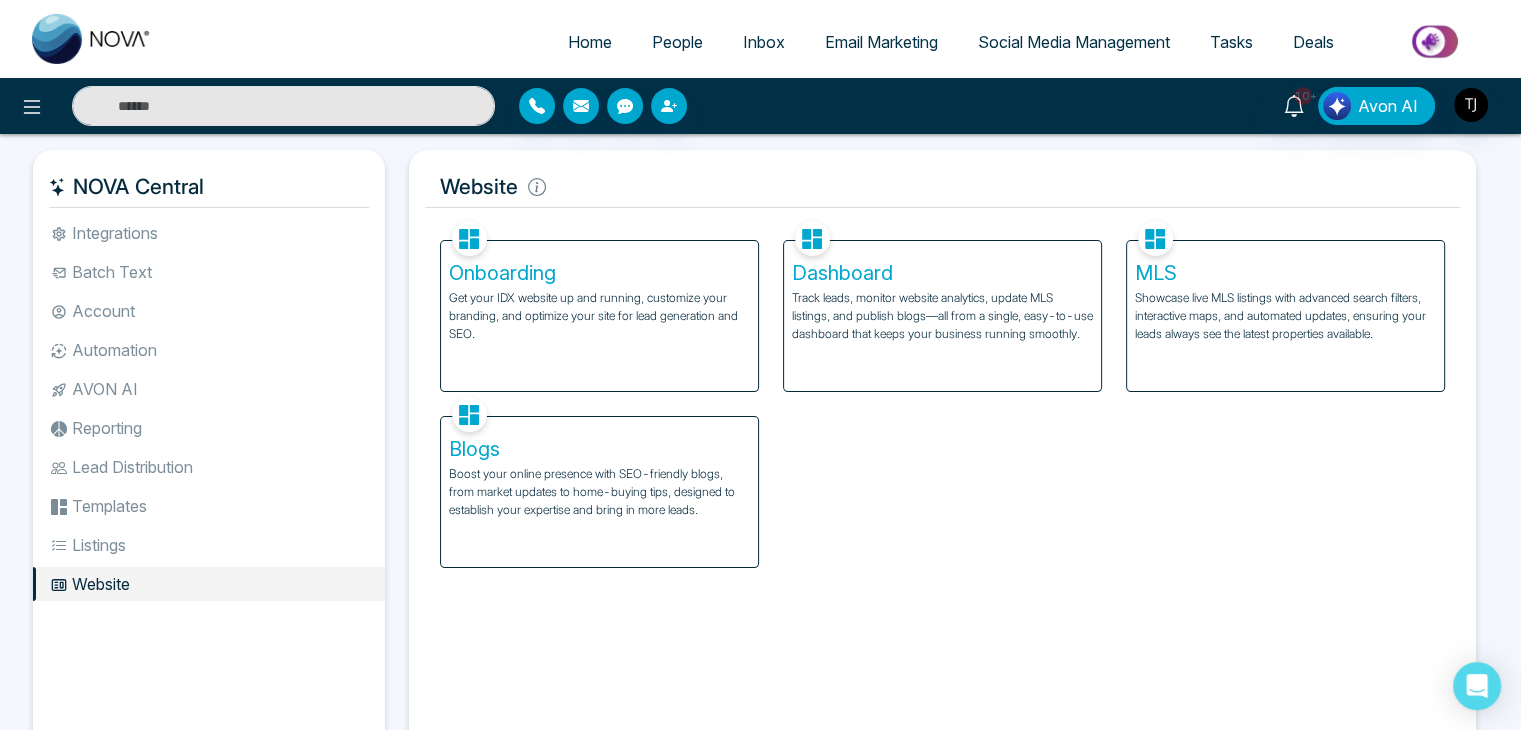 click on "Integrations" at bounding box center [209, 233] 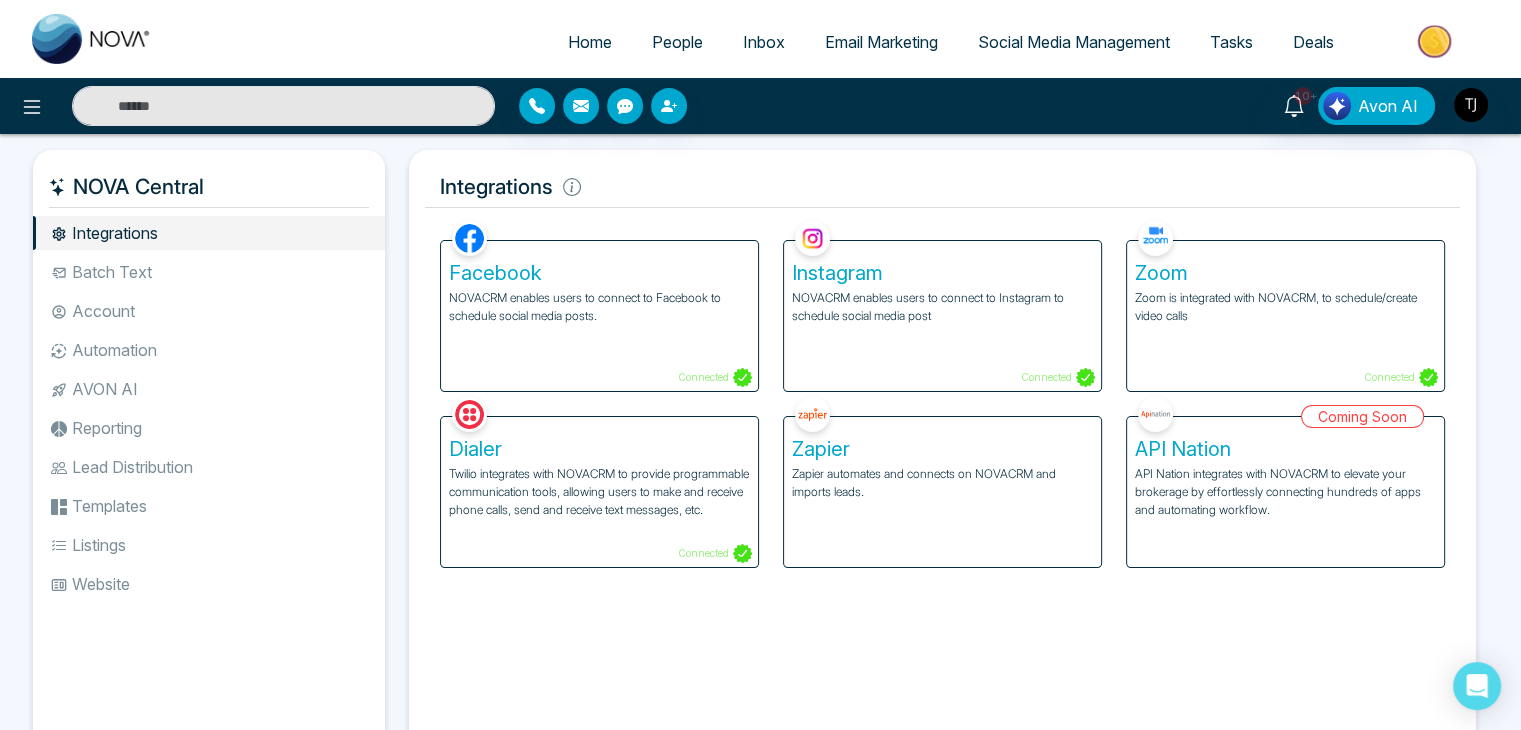 click on "Home" at bounding box center [590, 42] 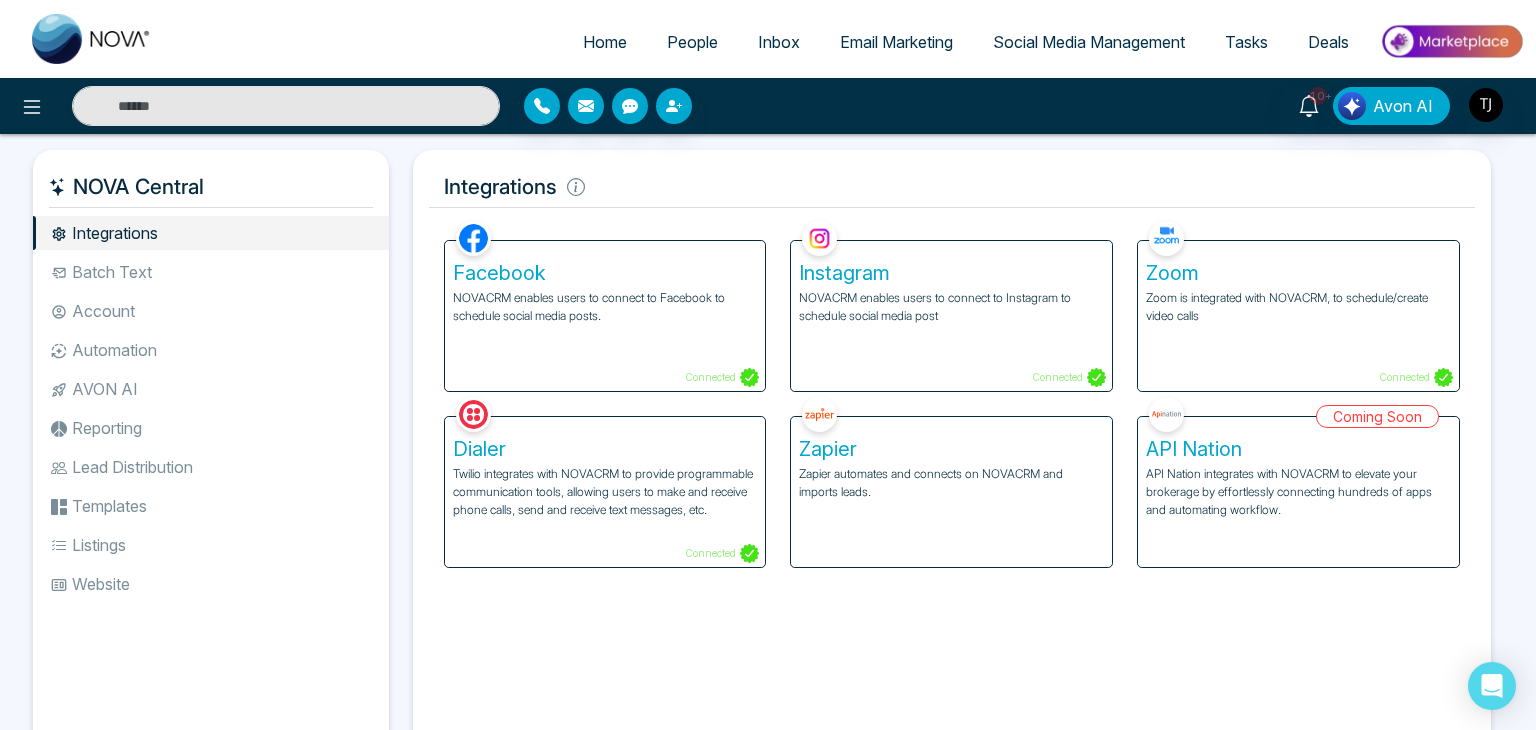 select on "*" 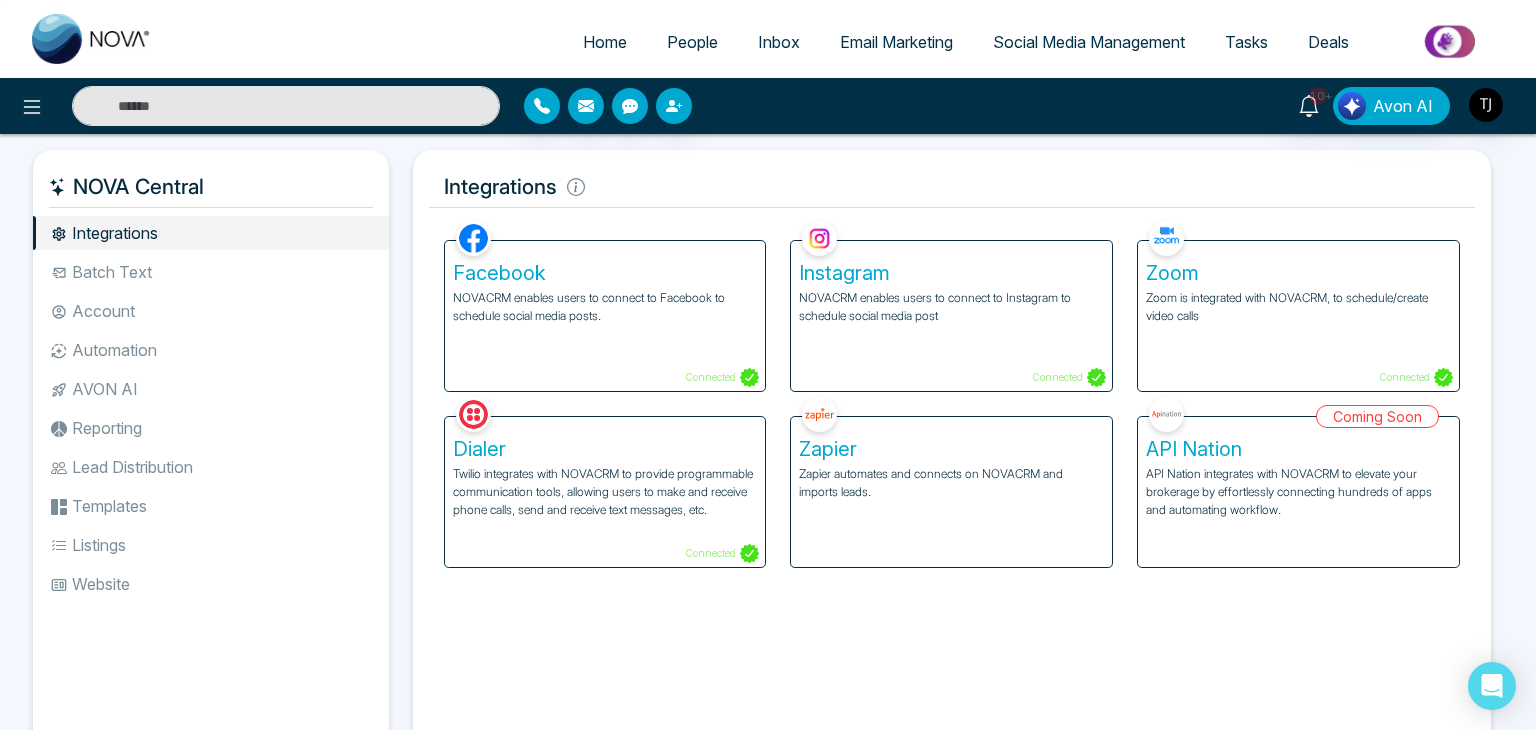 select on "*" 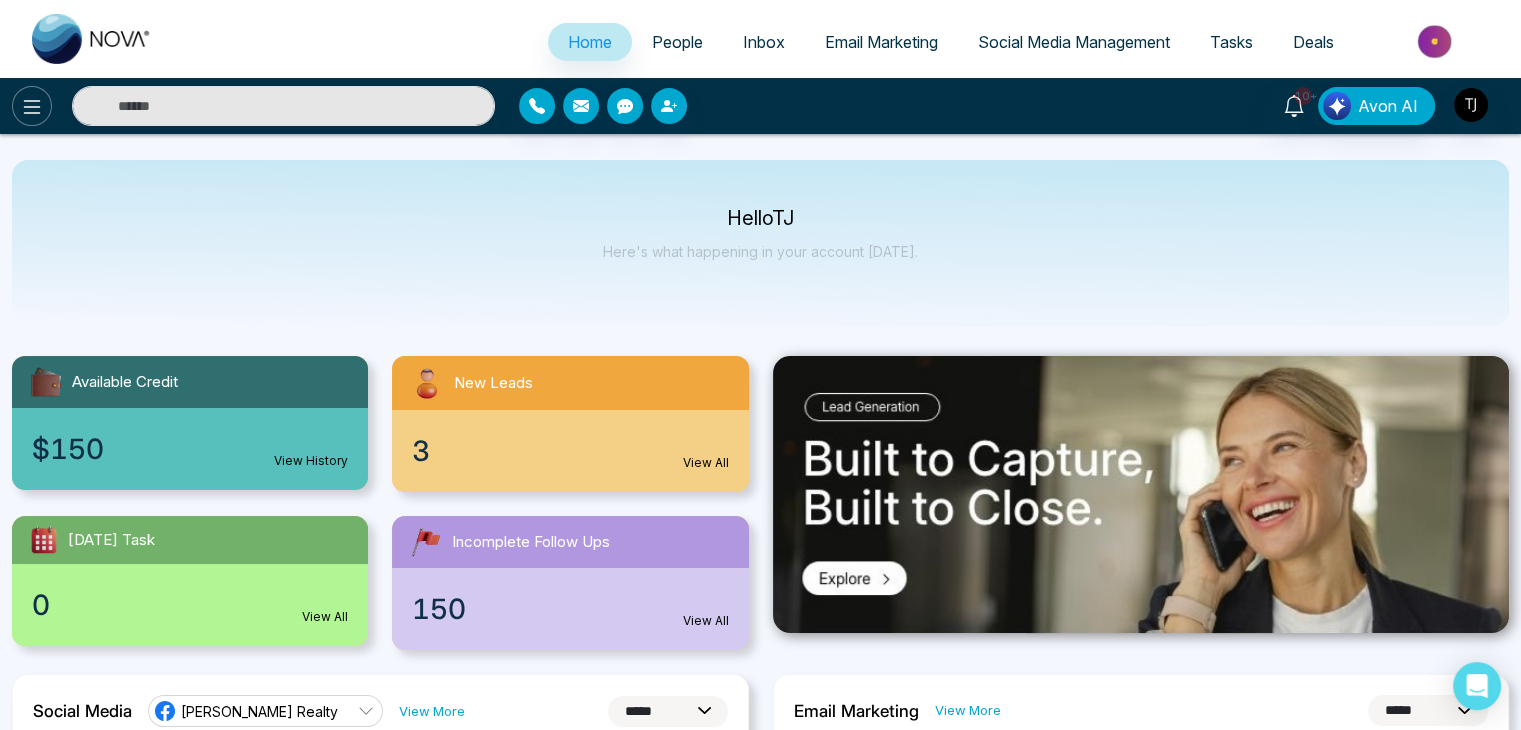 click at bounding box center [32, 106] 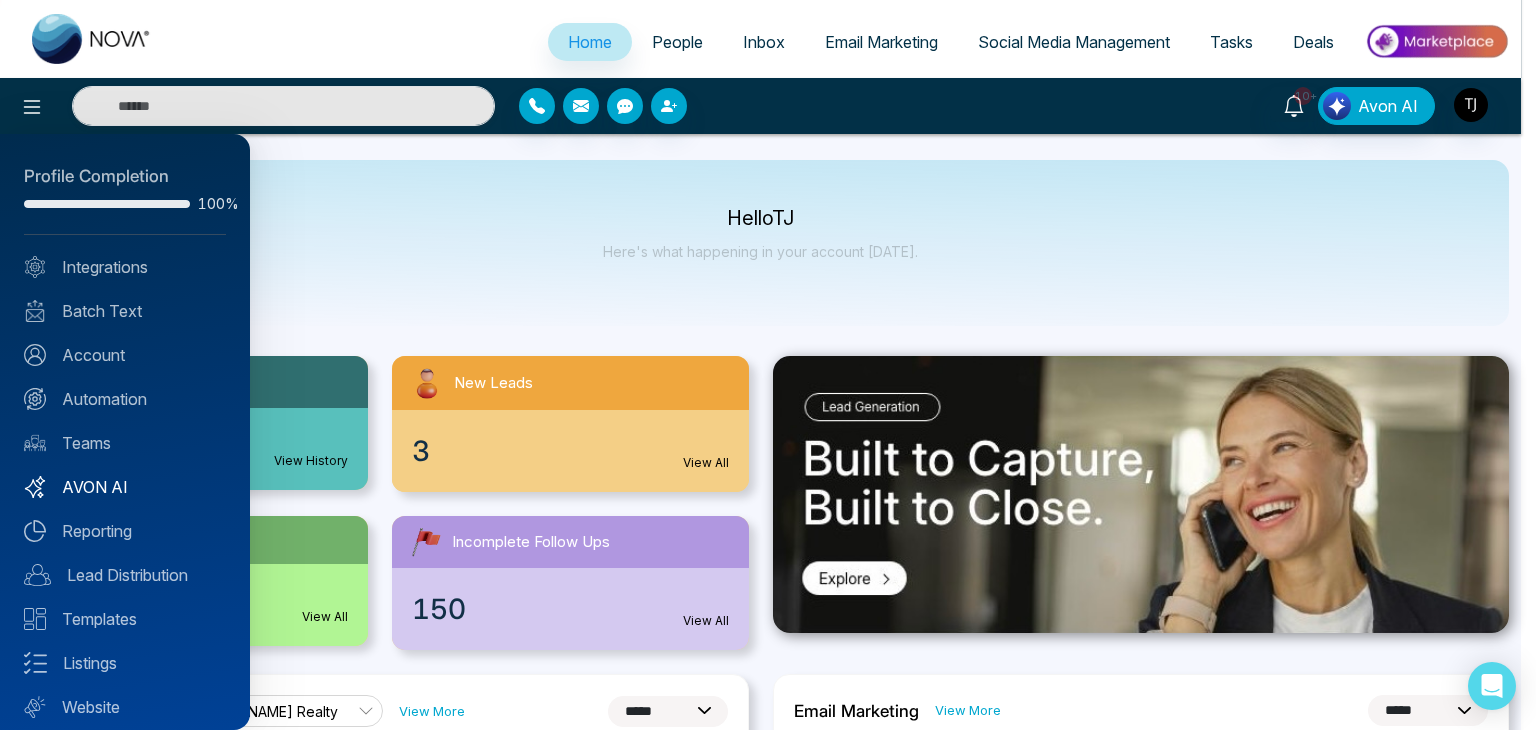 scroll, scrollTop: 56, scrollLeft: 0, axis: vertical 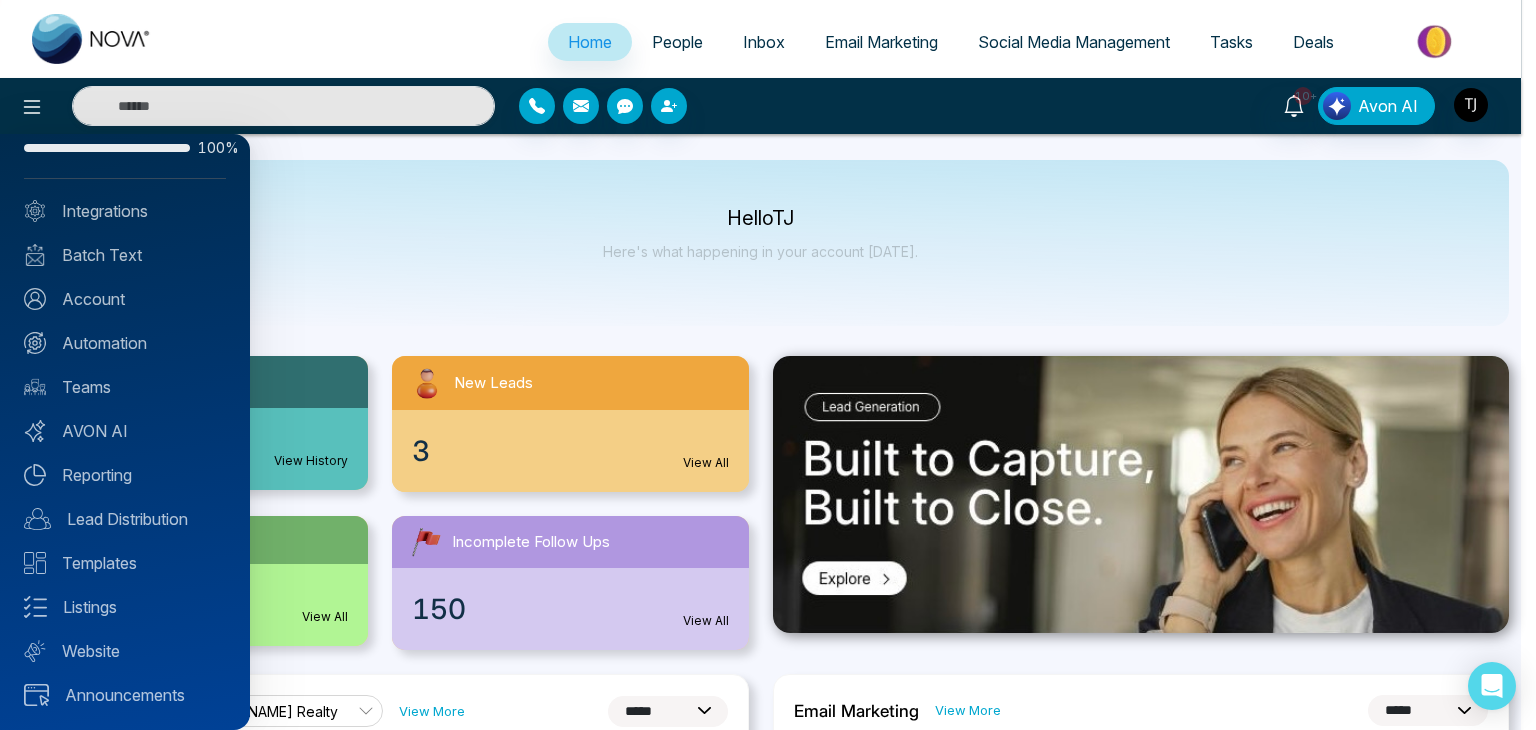 click at bounding box center [768, 365] 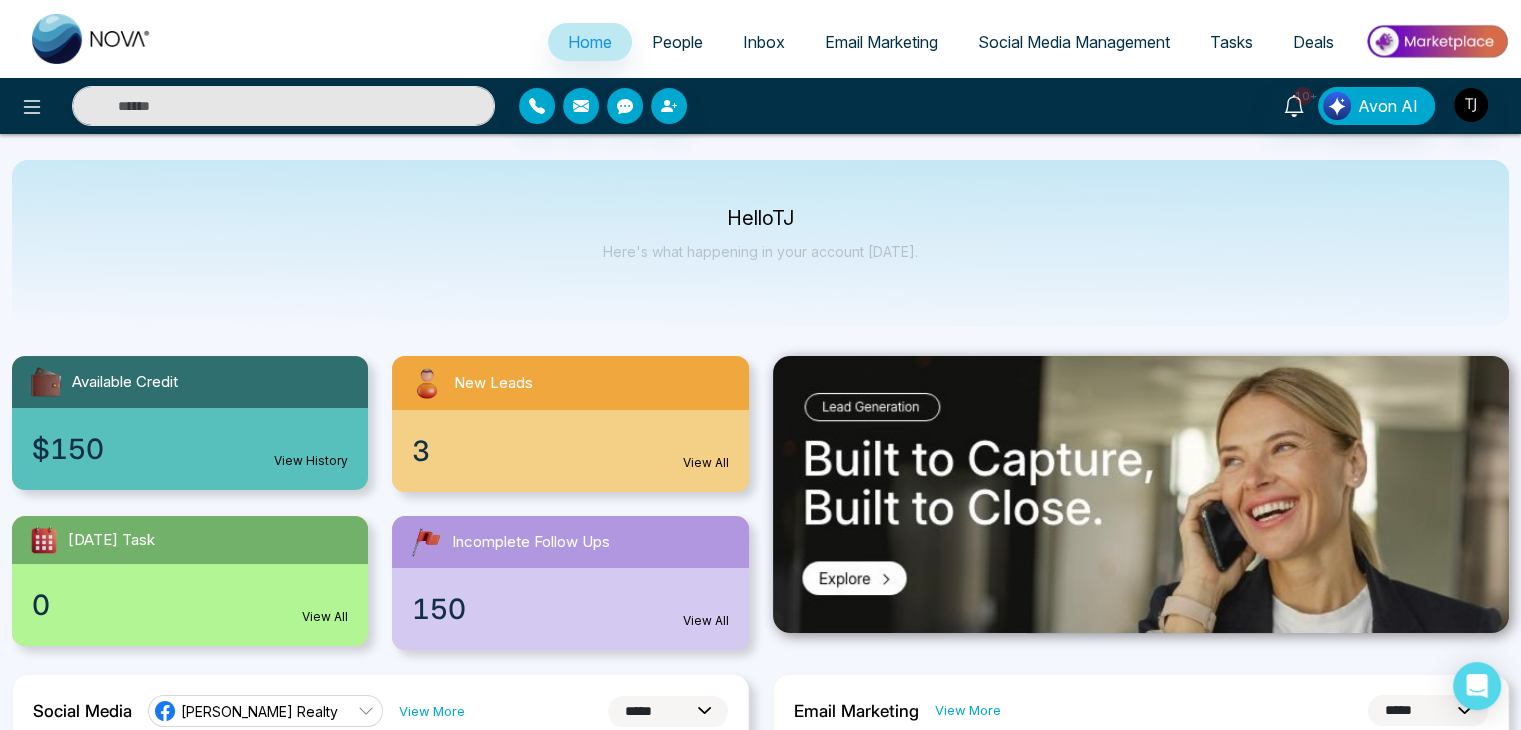 click on "Hello  TJ Here's what happening in your account today." at bounding box center (760, 243) 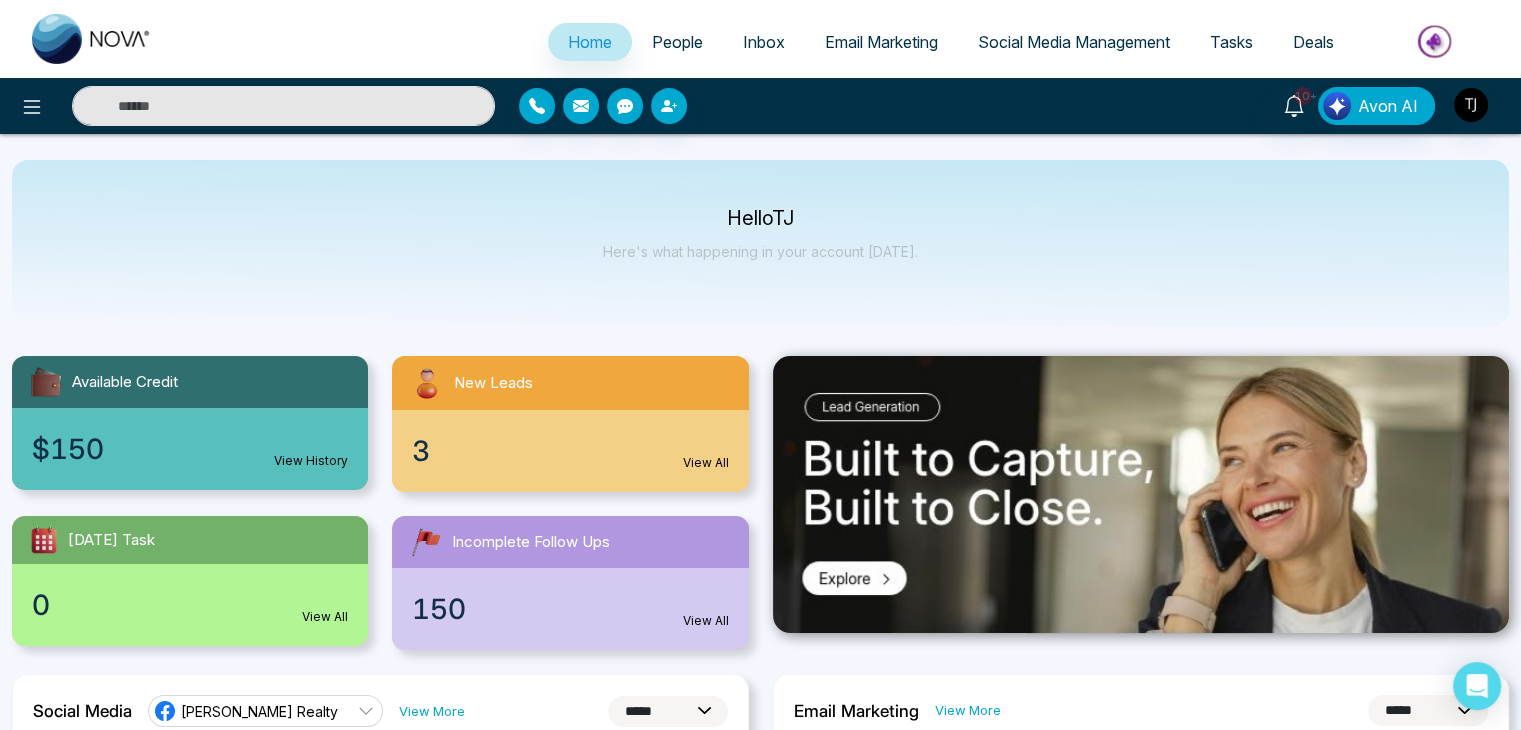 click on "People" at bounding box center [677, 42] 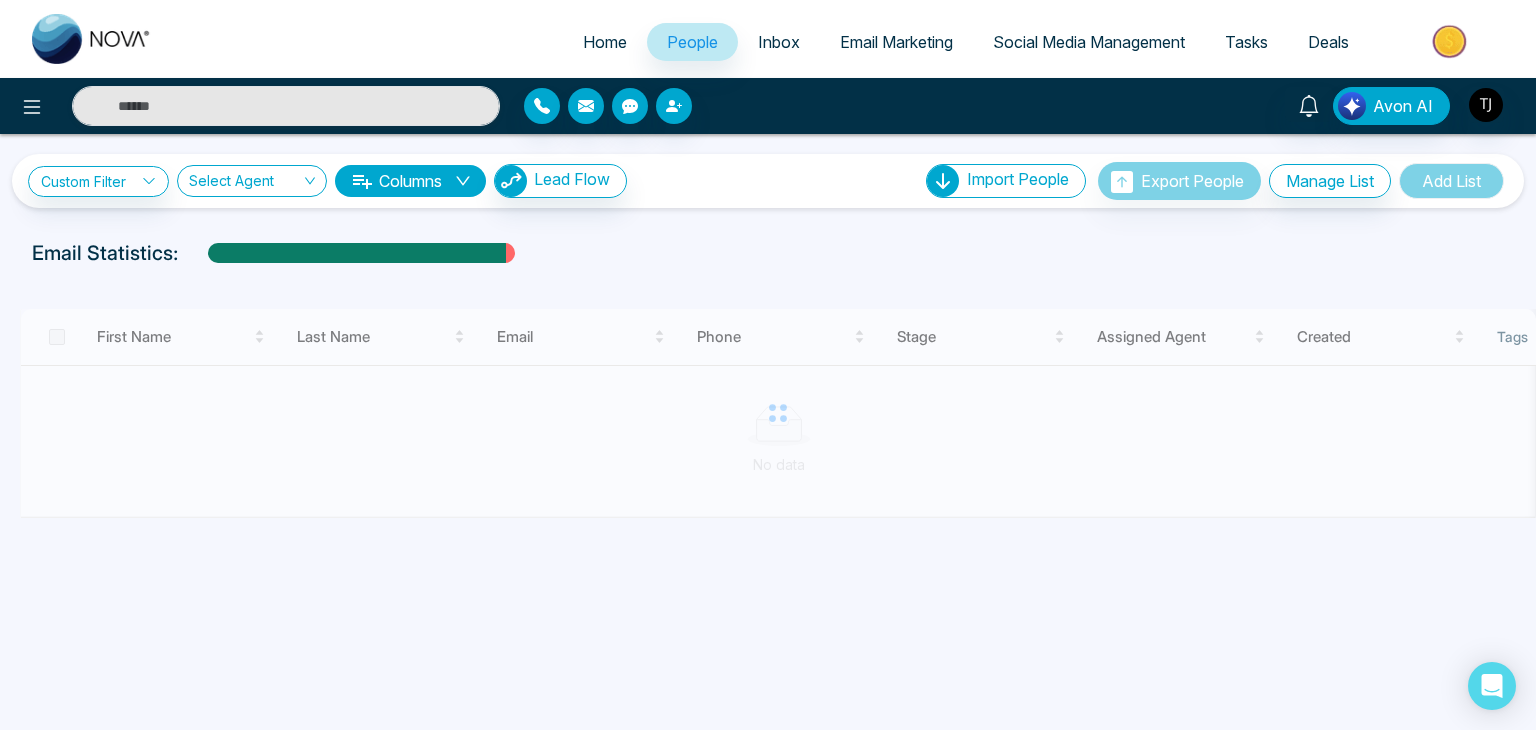 click on "Inbox" at bounding box center [779, 42] 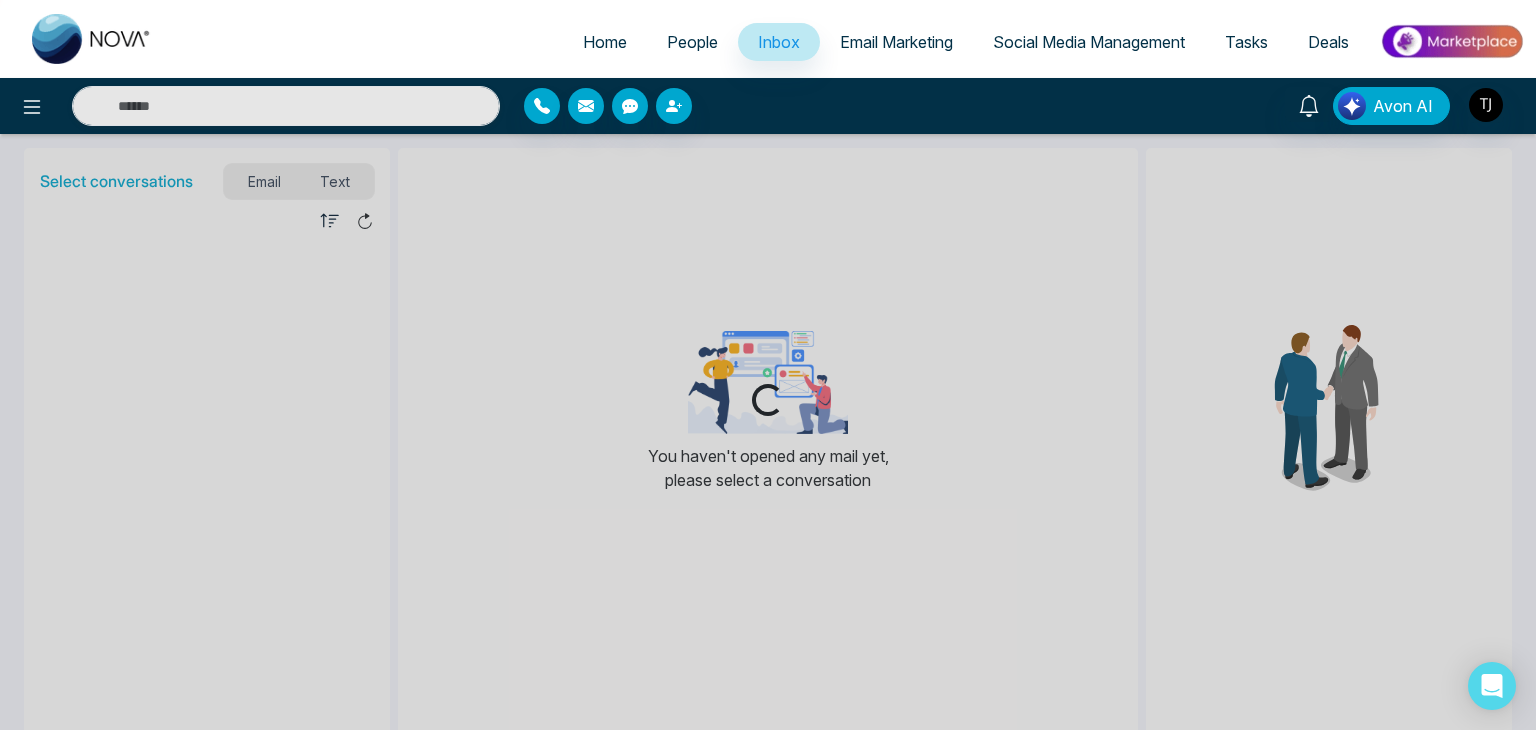 click on "Email Marketing" at bounding box center (896, 42) 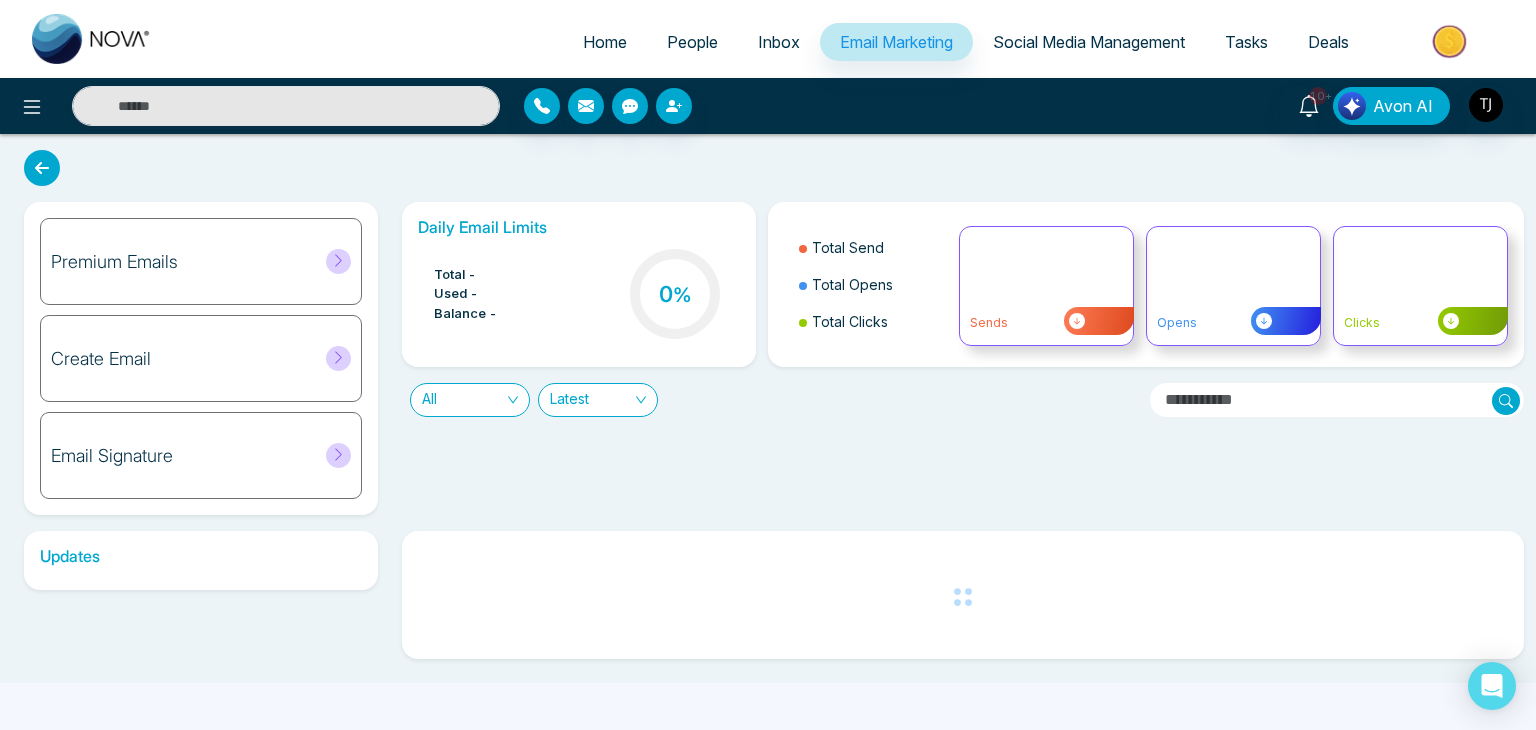 click on "Social Media Management" at bounding box center [1089, 42] 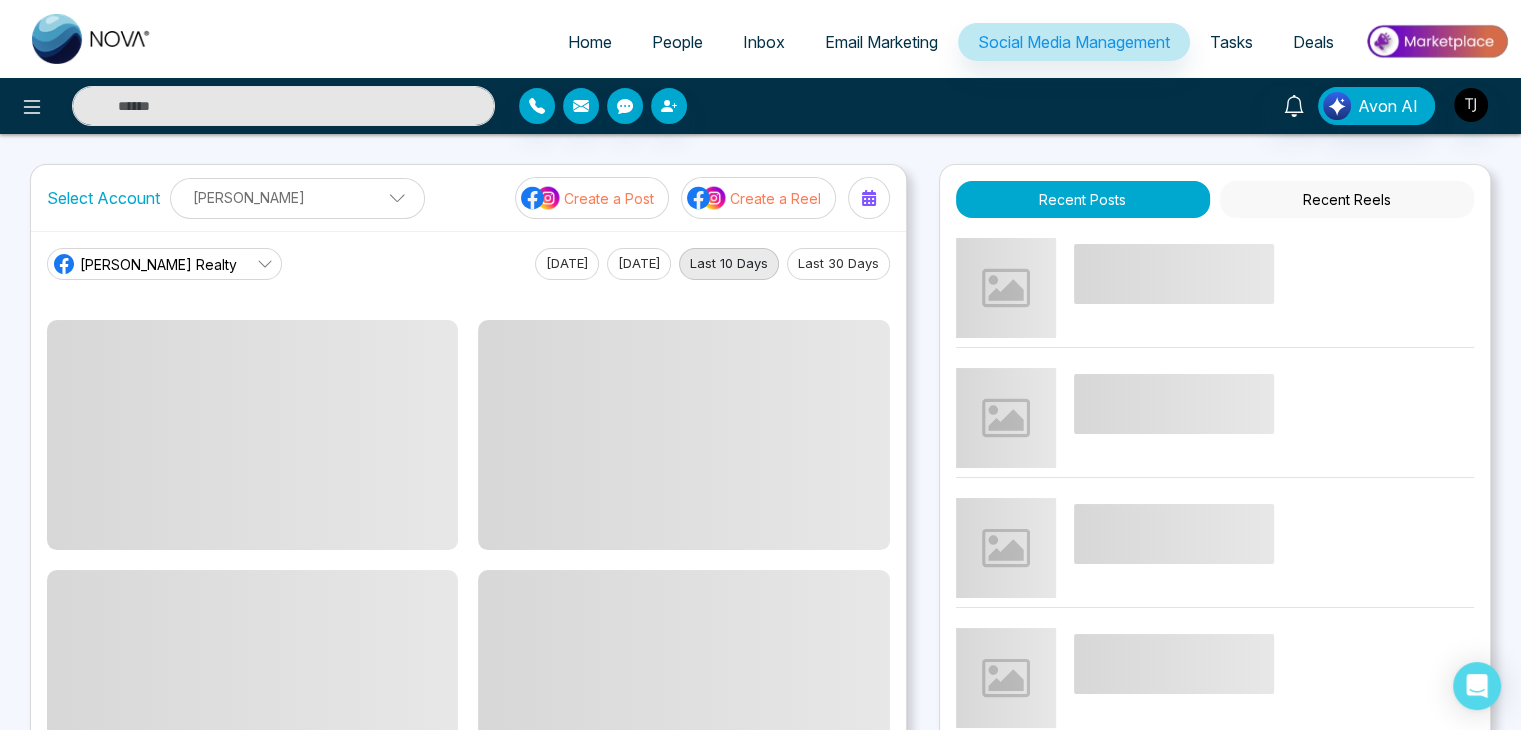 click on "Deals" at bounding box center (1313, 42) 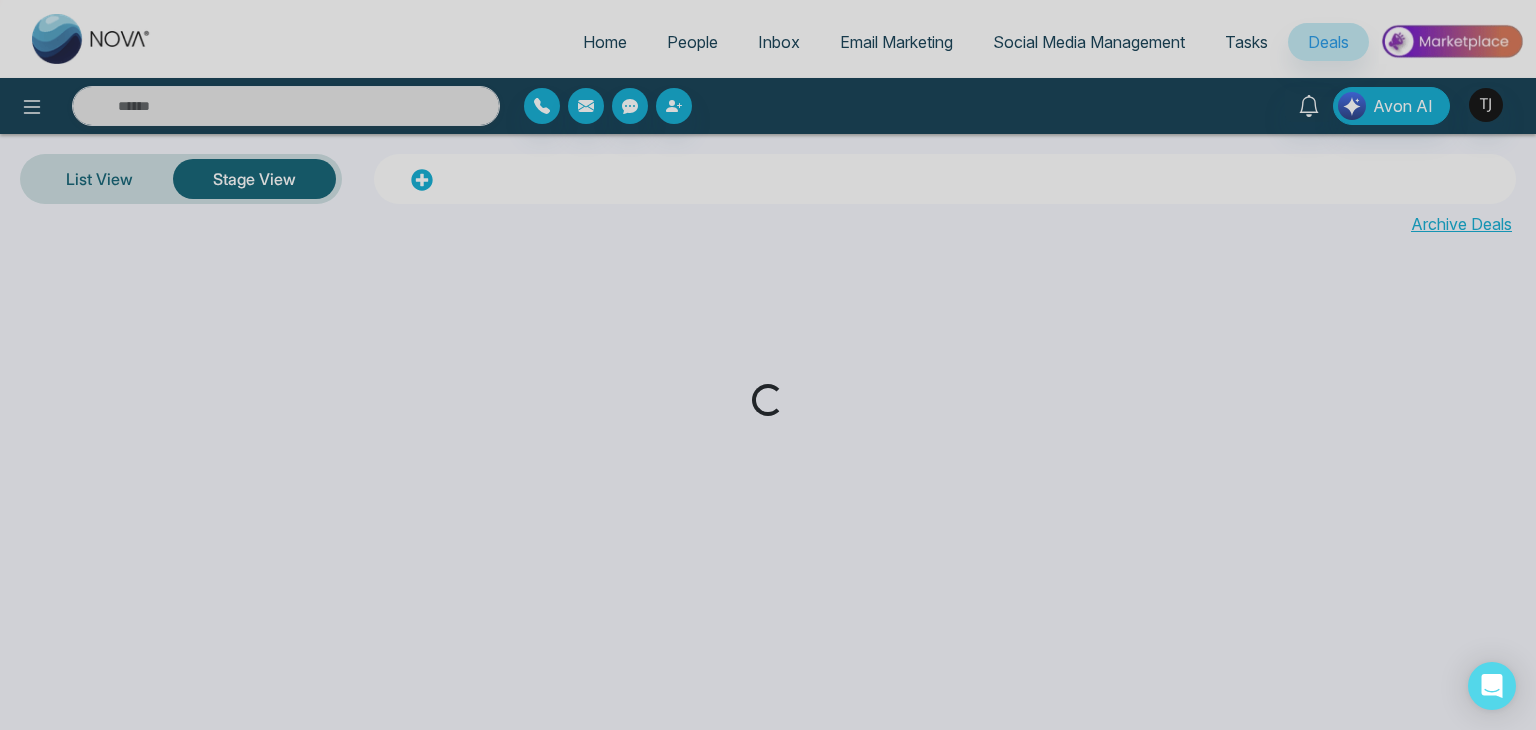 click on "Loading..." at bounding box center (768, 365) 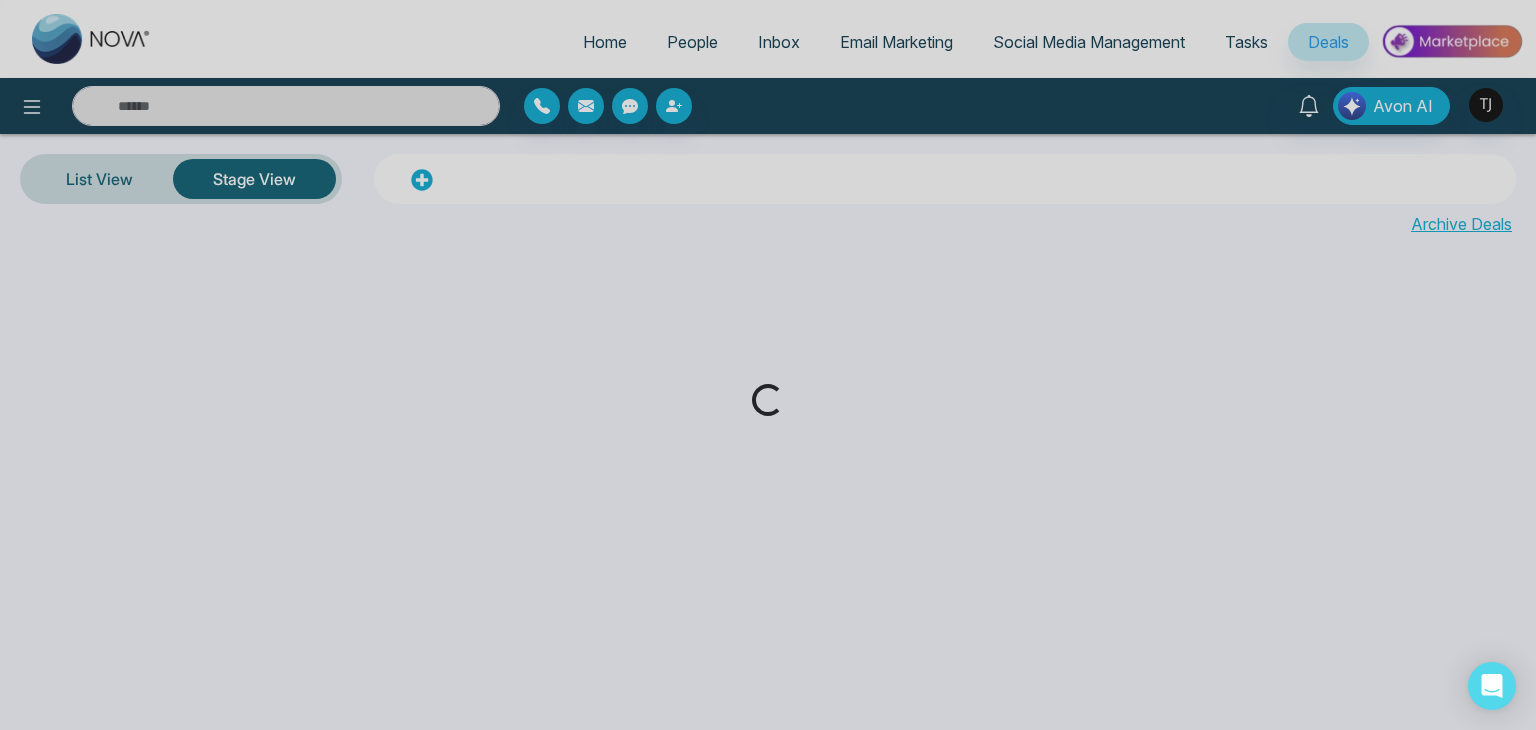 click on "Loading..." at bounding box center [768, 365] 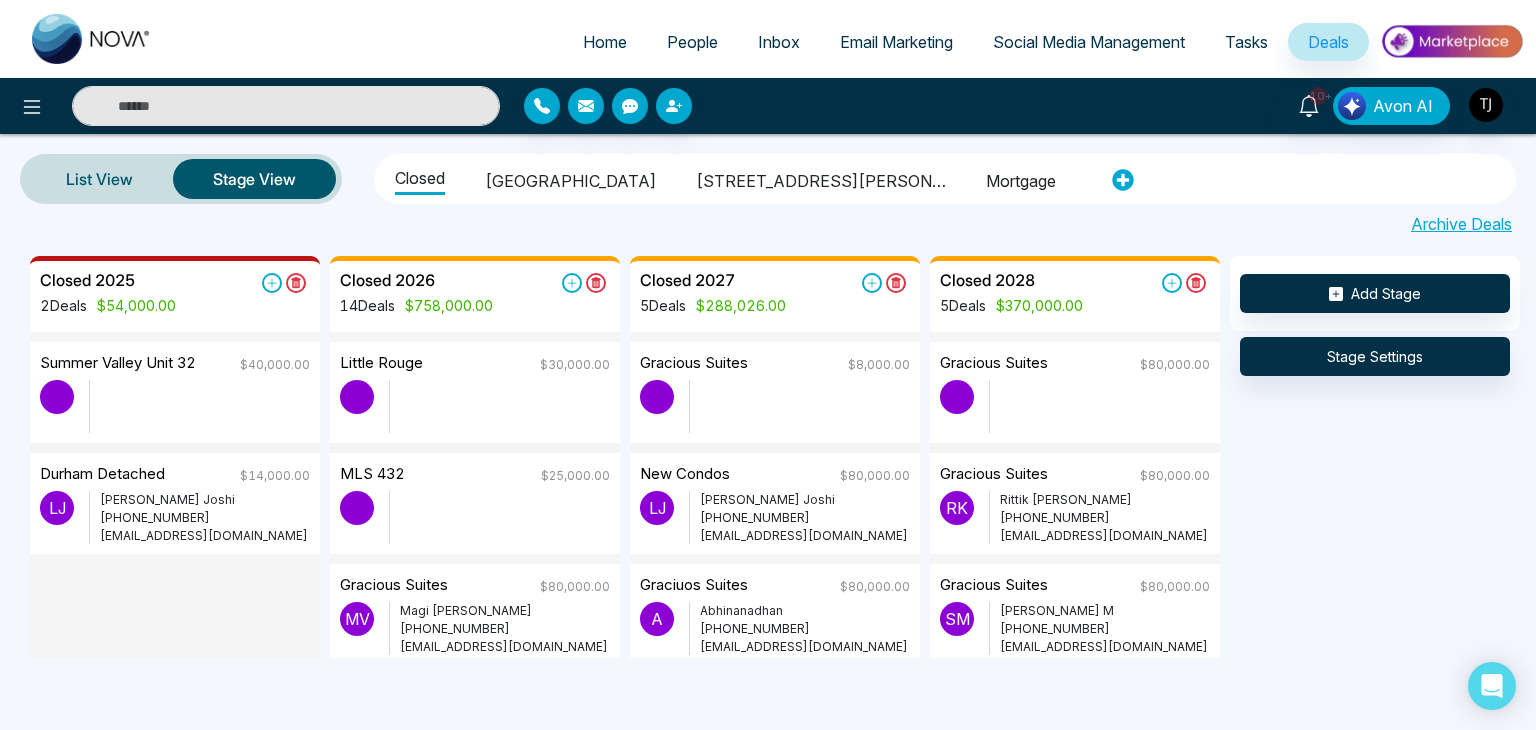 click on "Home" at bounding box center (605, 42) 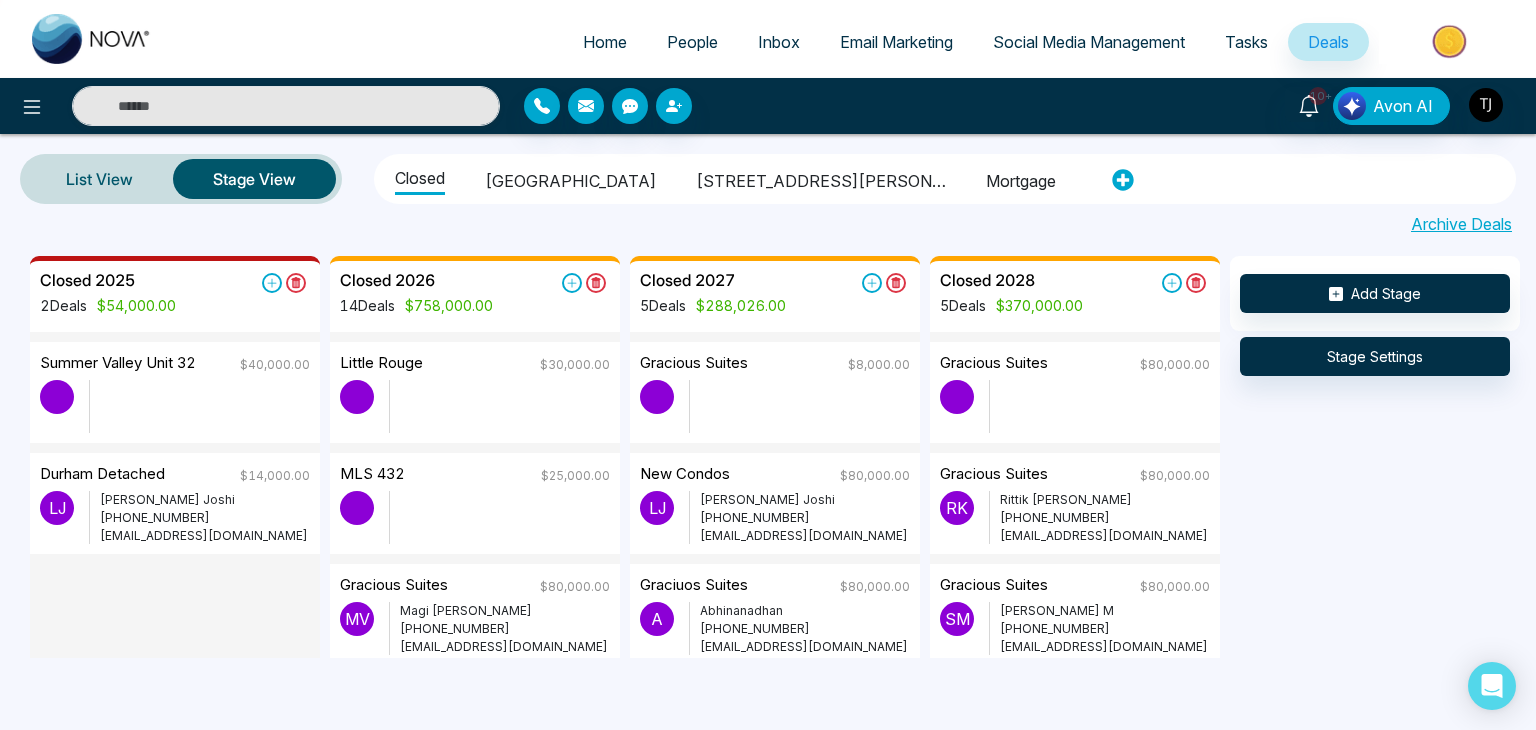select on "*" 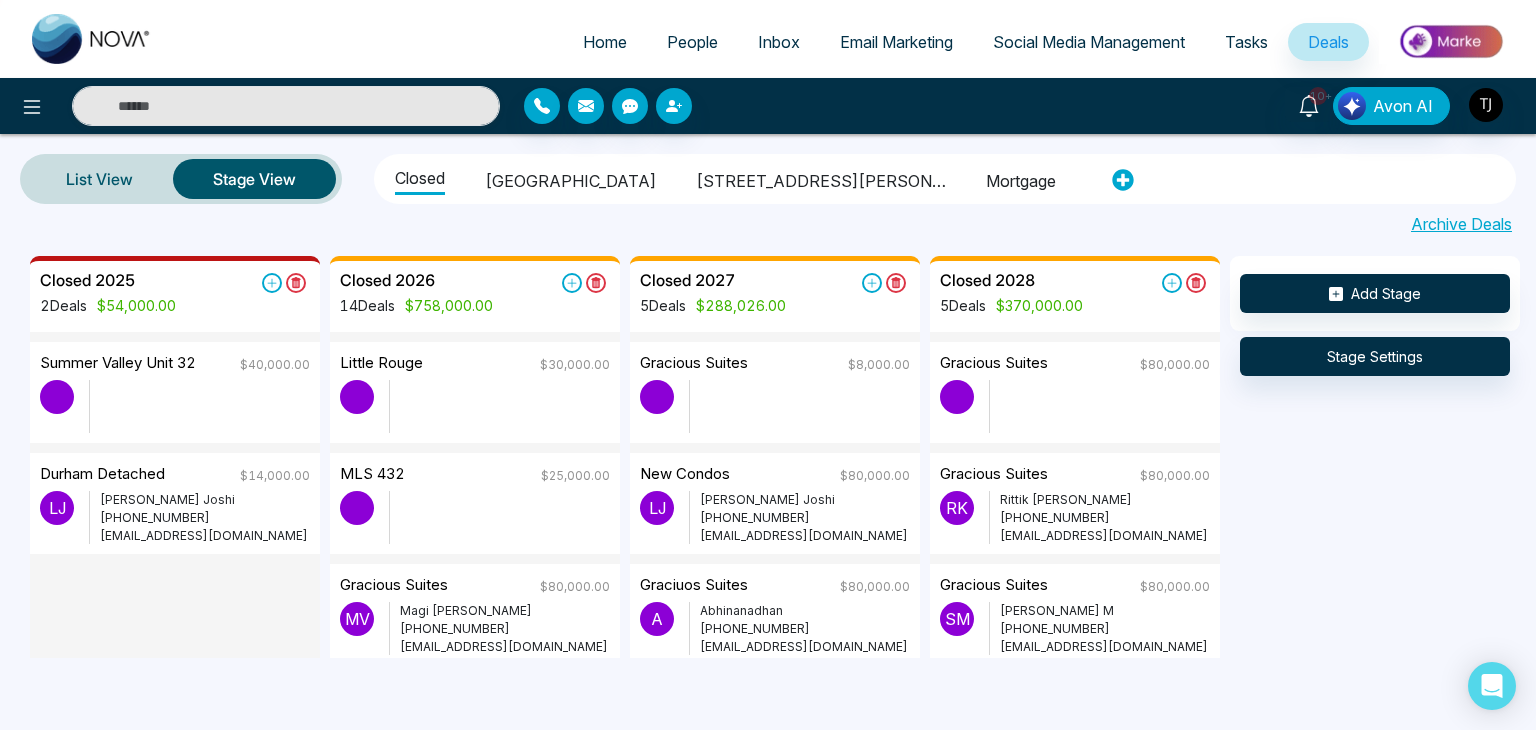 select on "*" 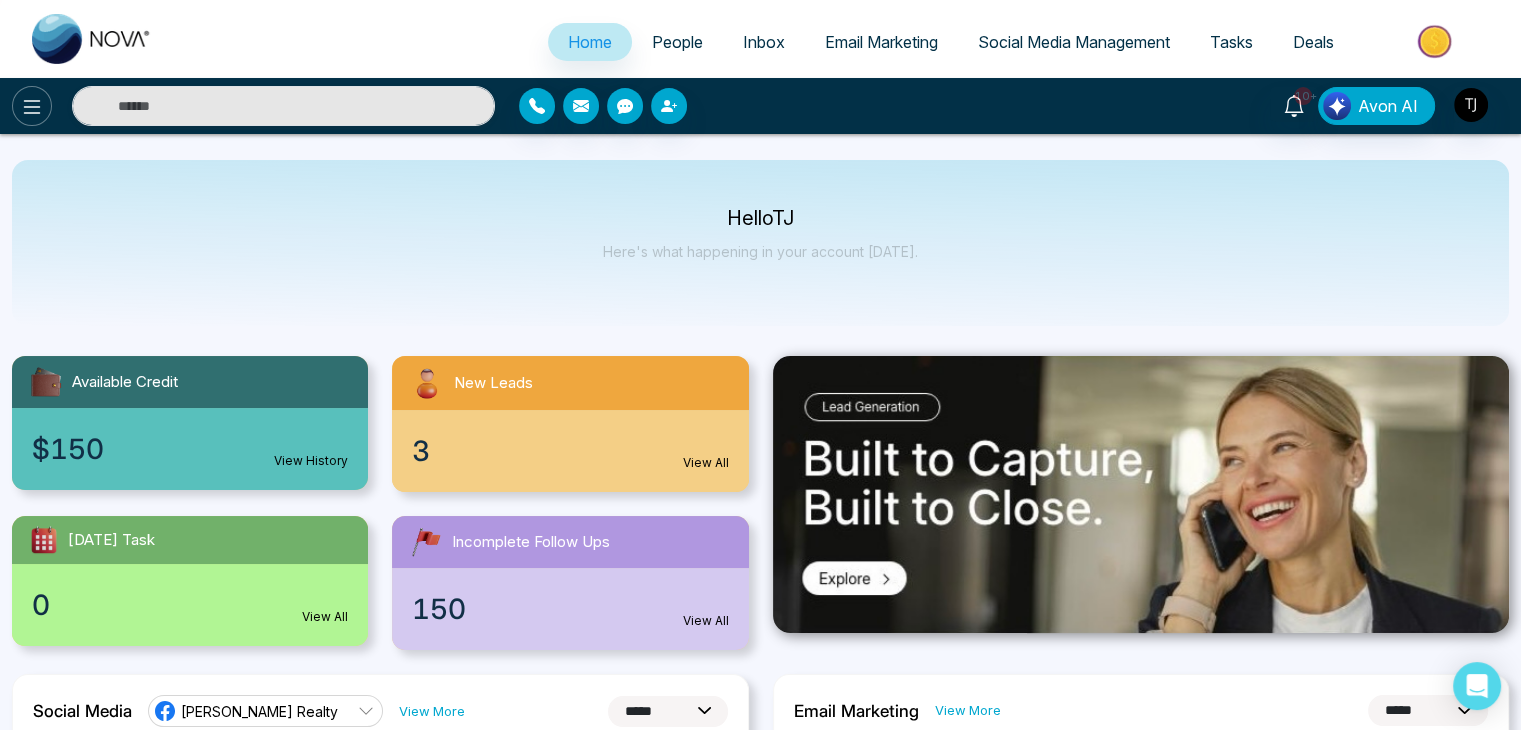 click 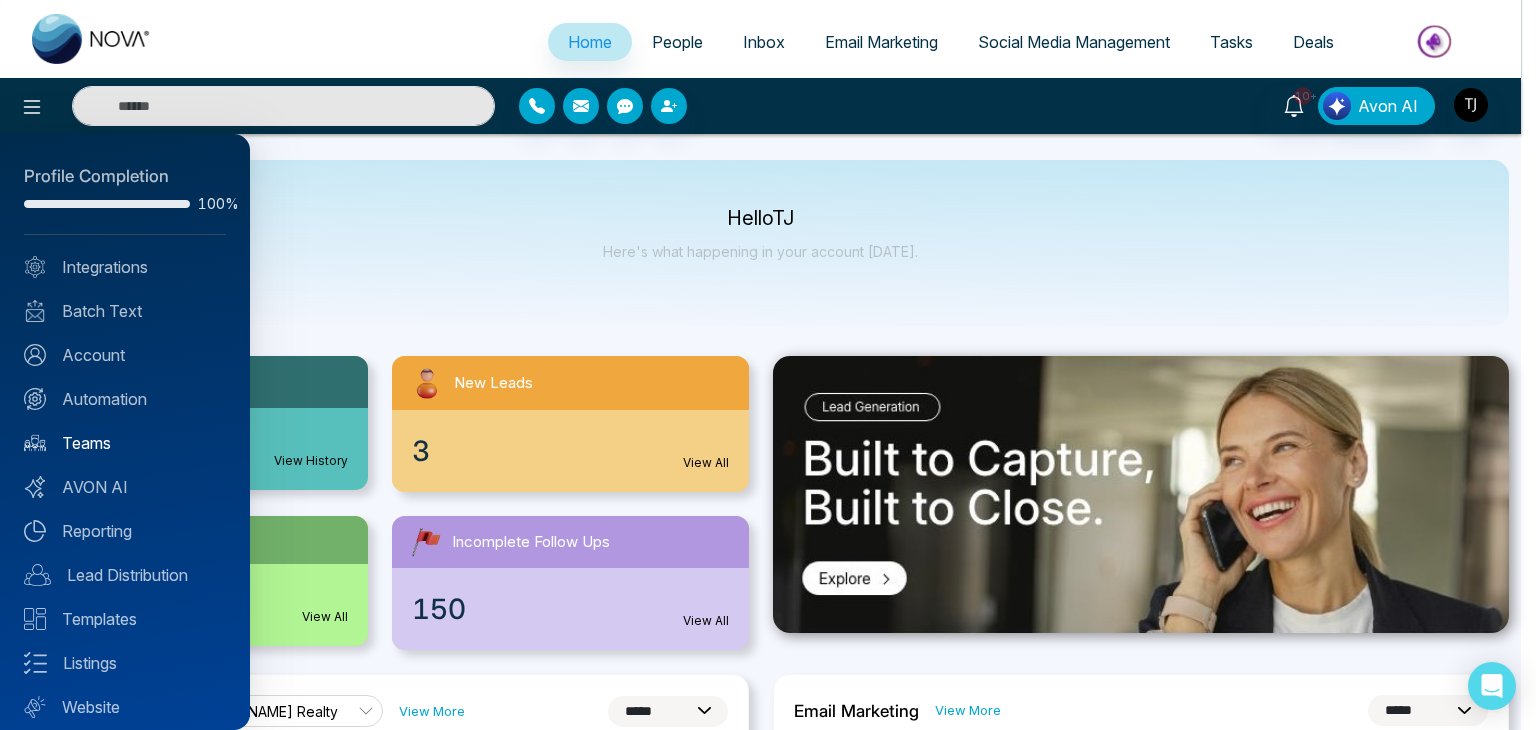 scroll, scrollTop: 56, scrollLeft: 0, axis: vertical 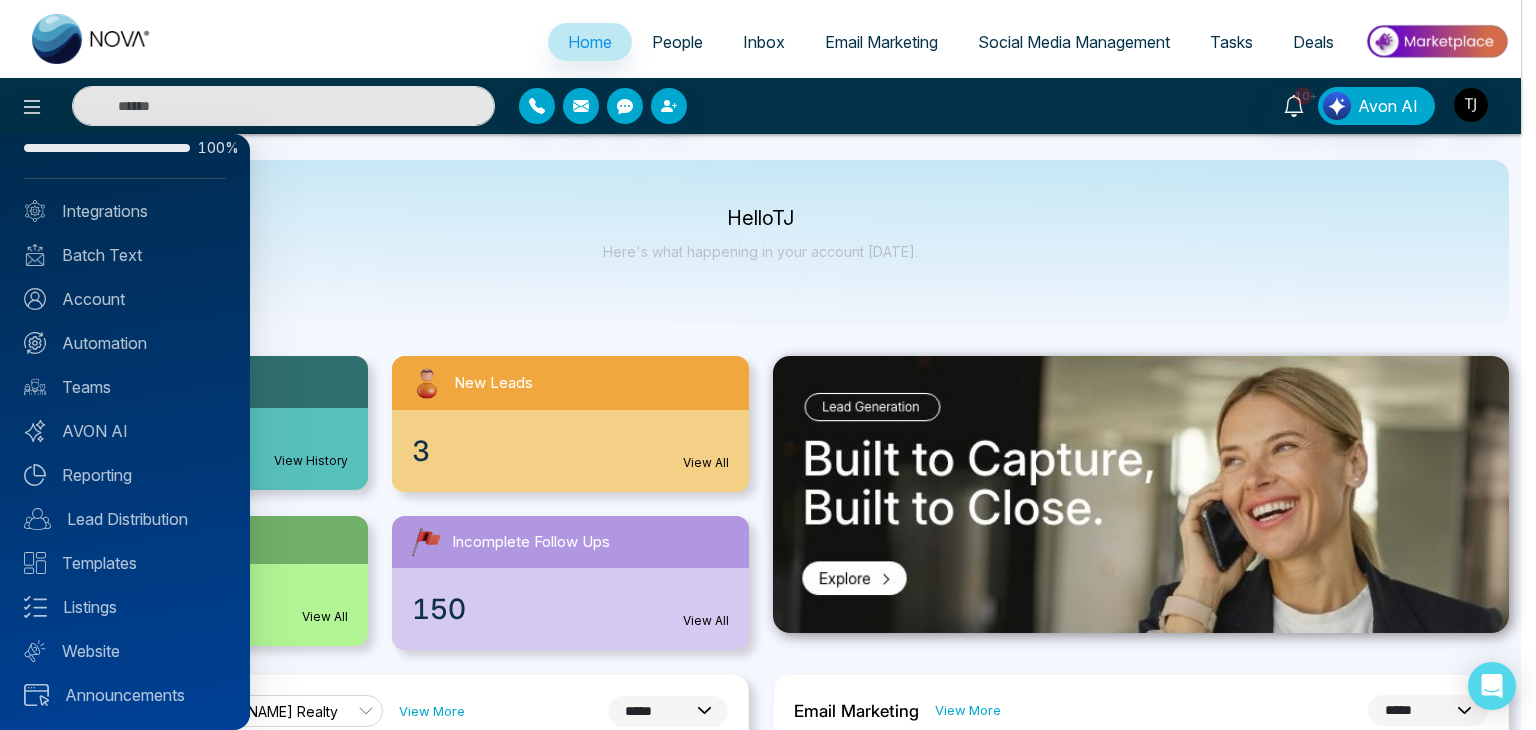 click at bounding box center (768, 365) 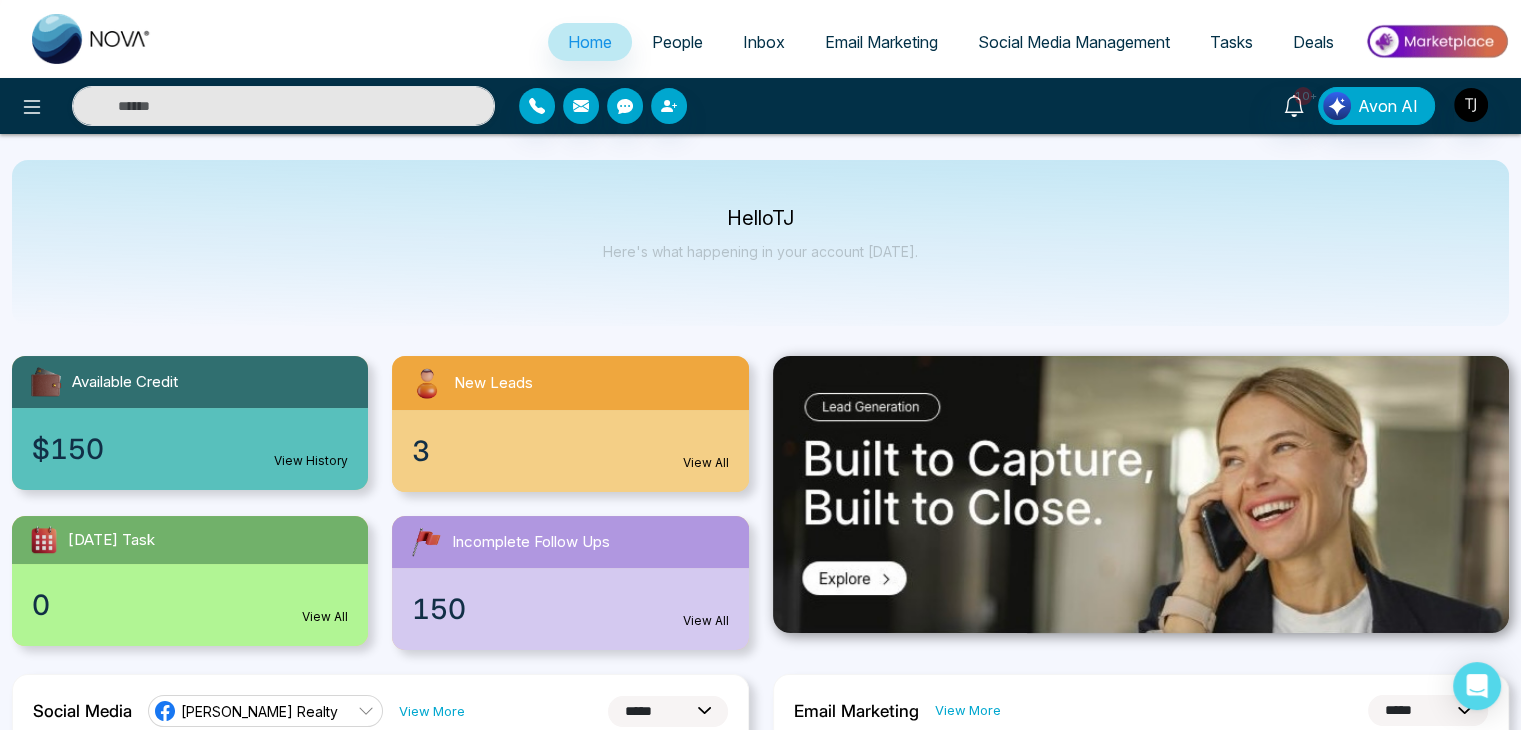 click on "People" at bounding box center (677, 42) 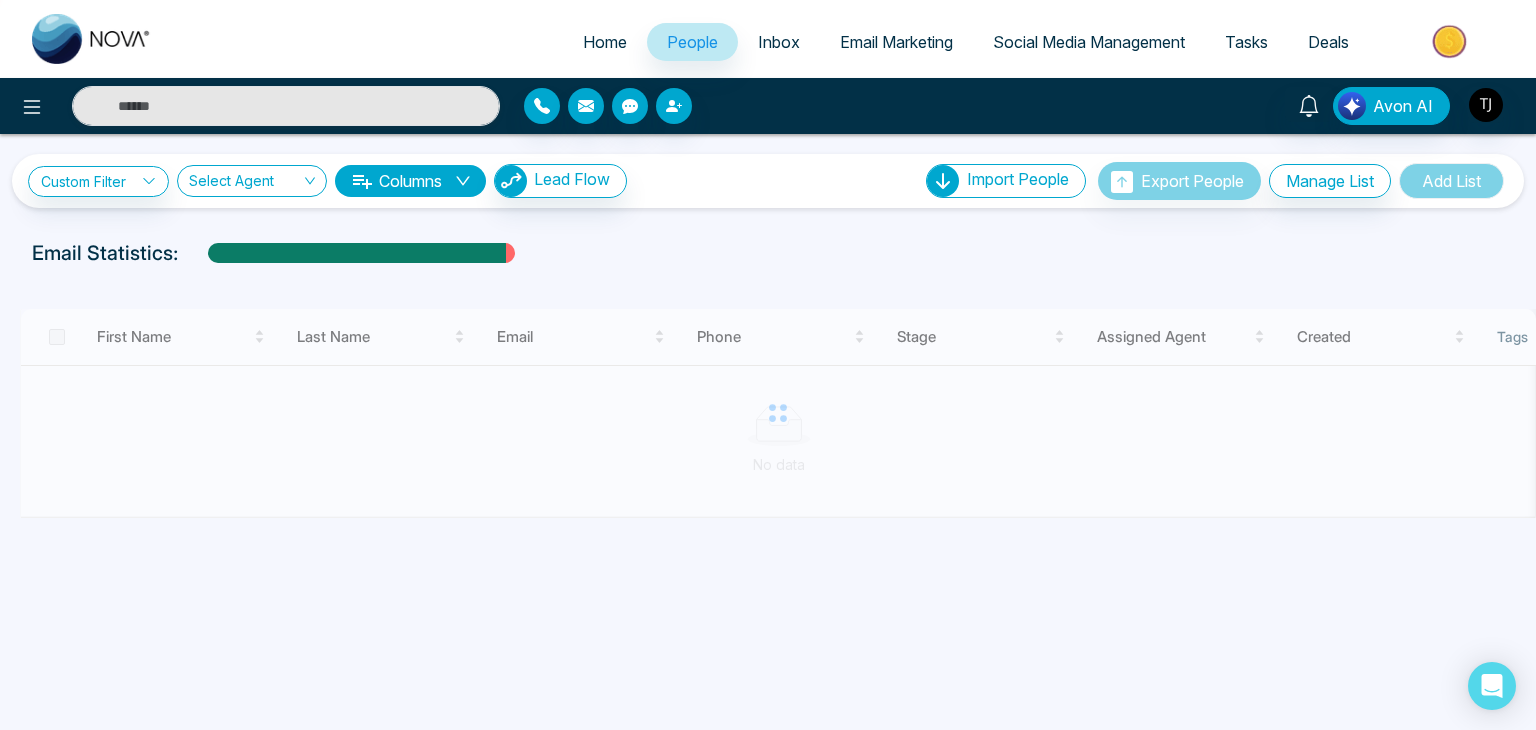 click on "Inbox" at bounding box center (779, 42) 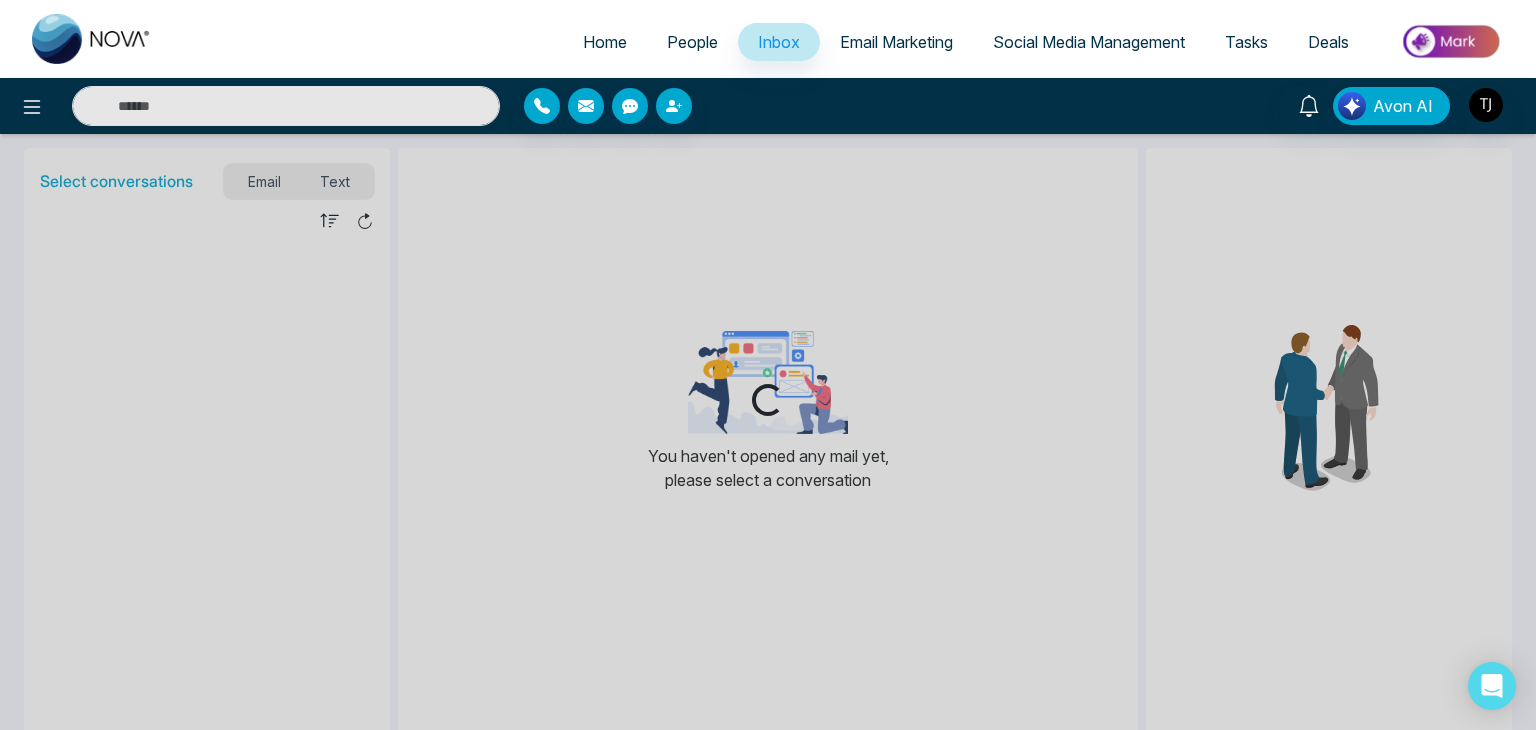 click on "Email Marketing" at bounding box center [896, 42] 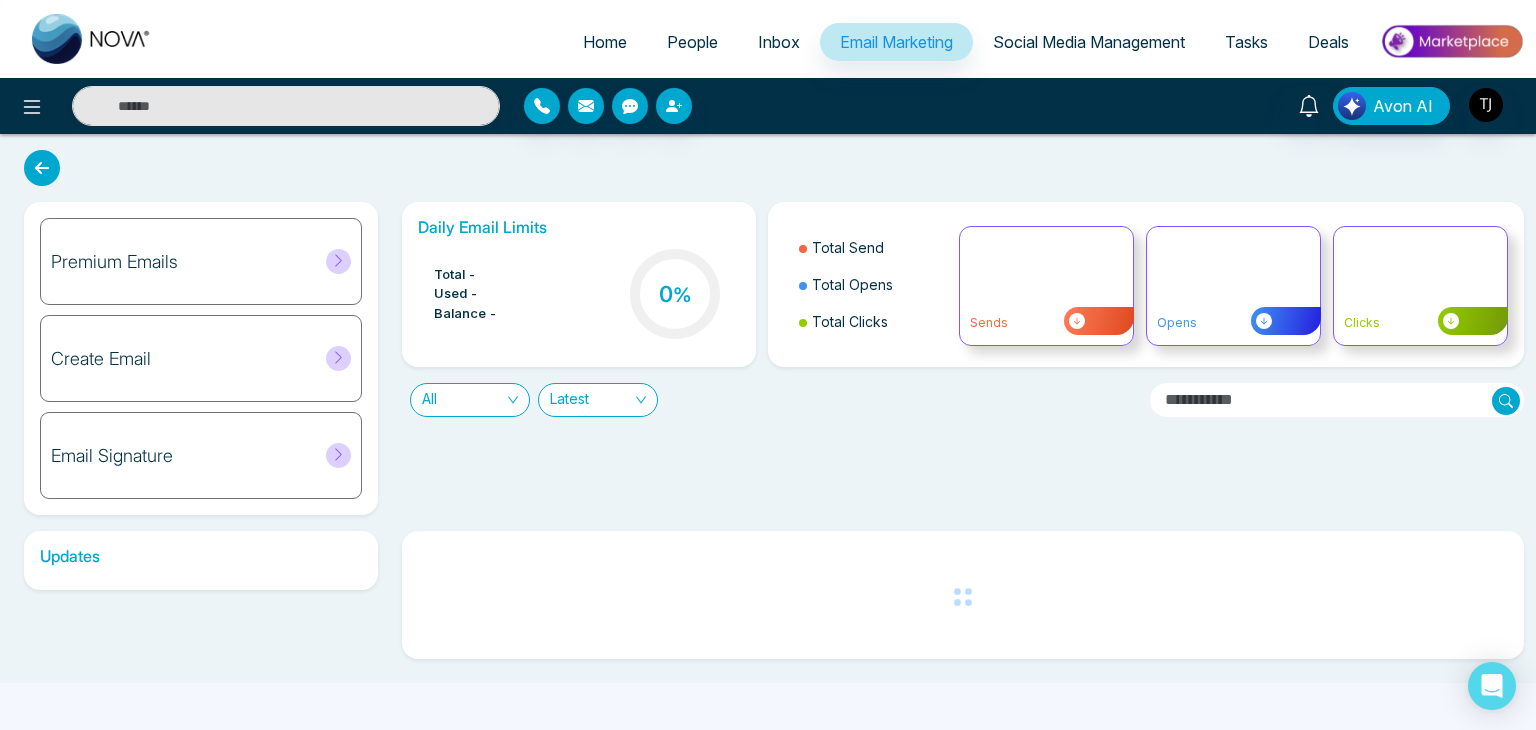 click on "Social Media Management" at bounding box center (1089, 42) 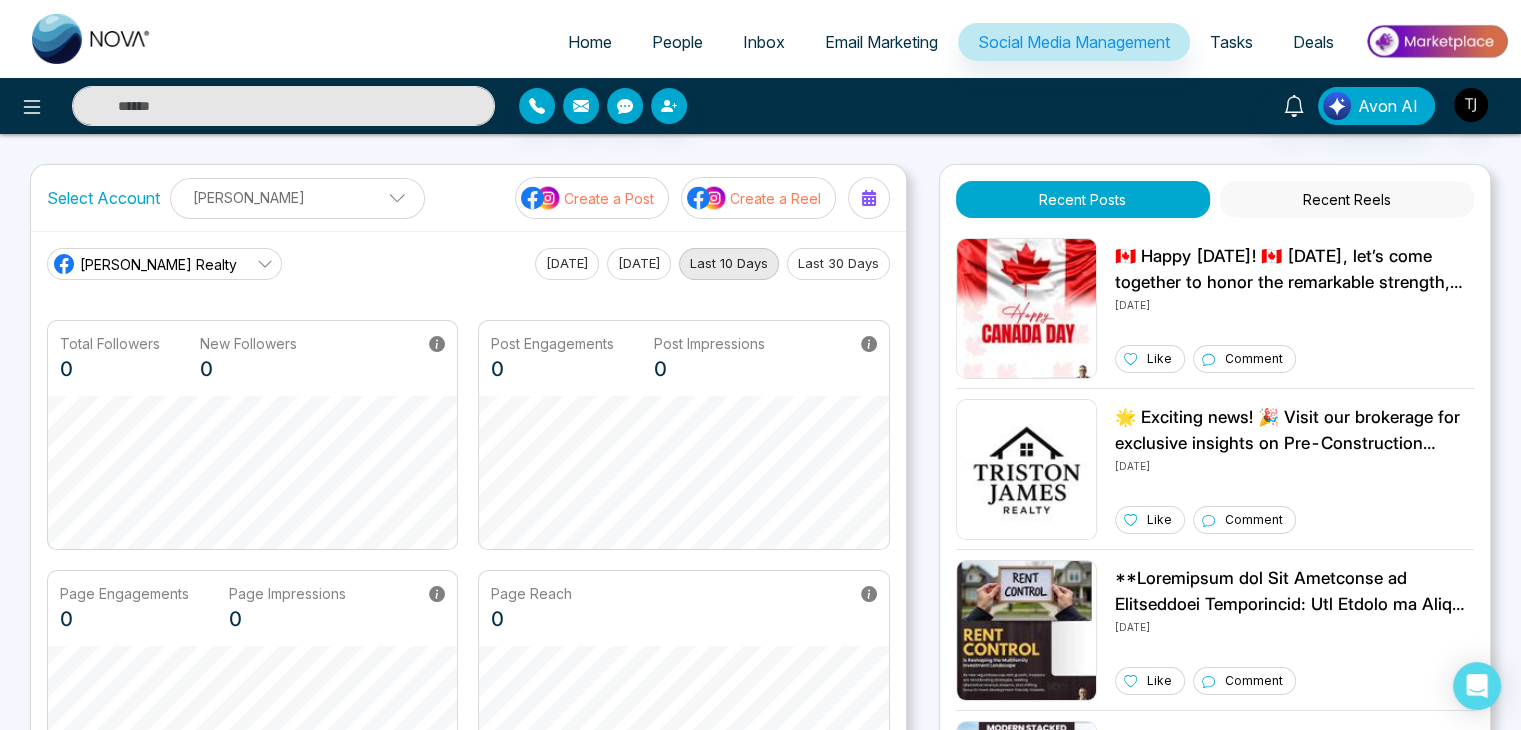 click on "Tasks" at bounding box center (1231, 42) 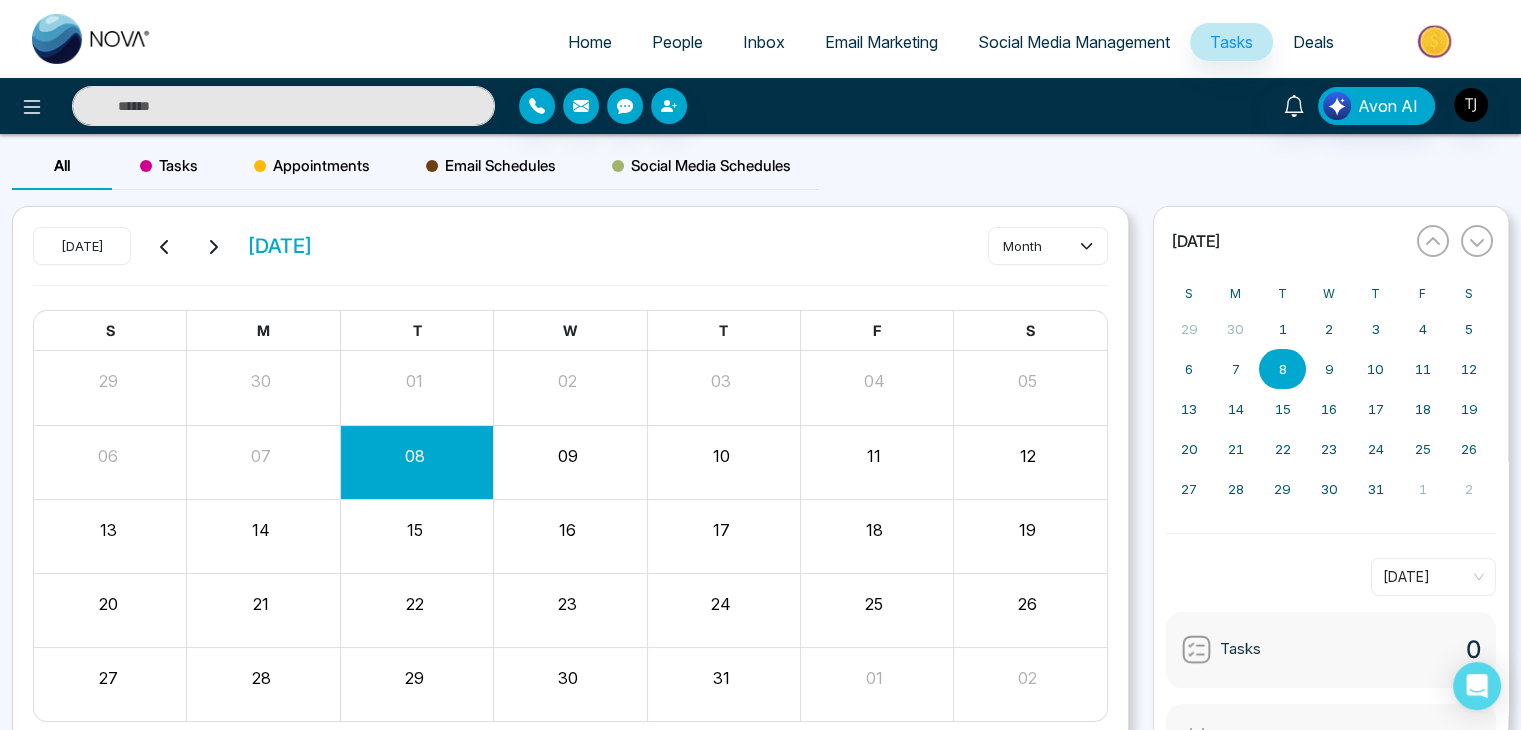 click on "Deals" at bounding box center (1313, 42) 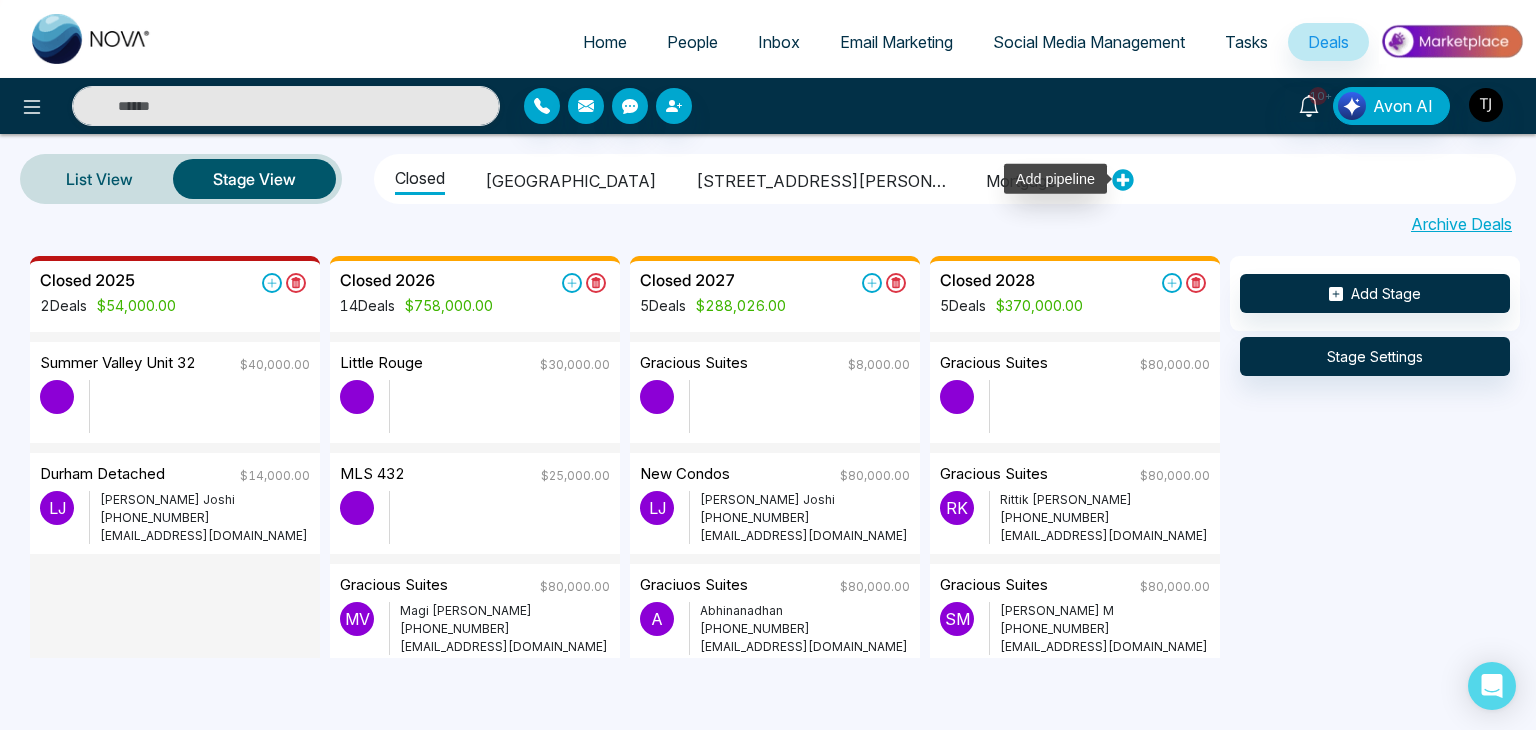 click 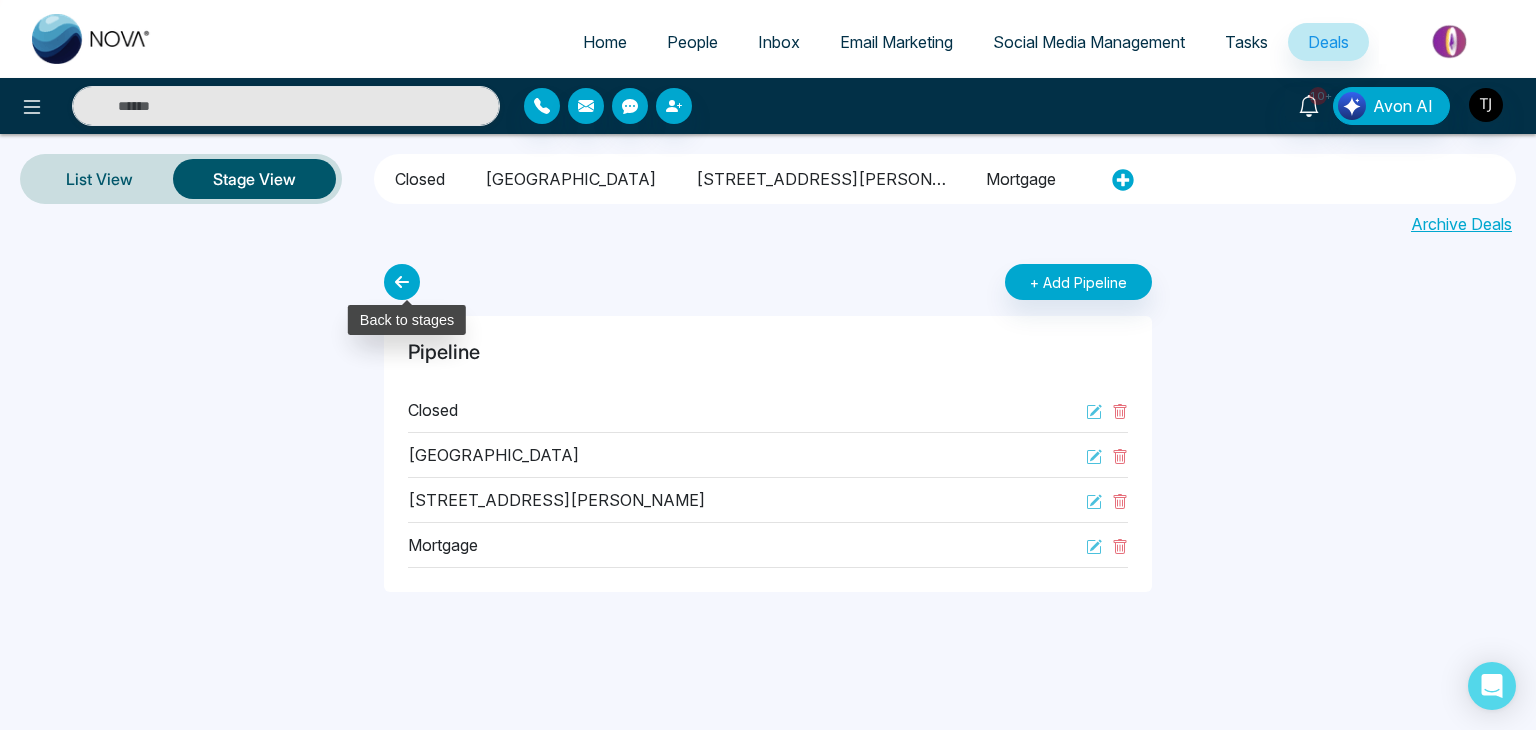 click at bounding box center (402, 282) 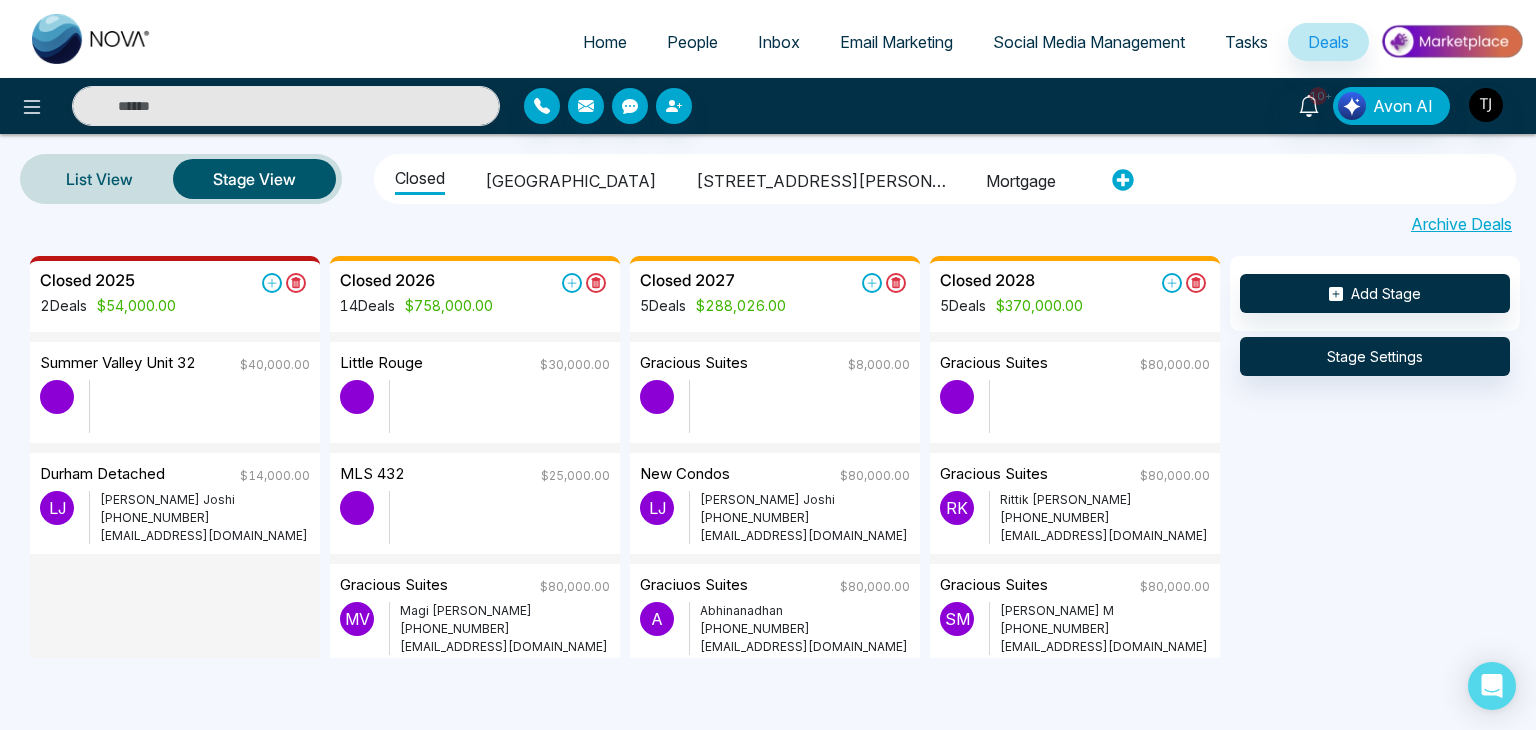 click on "Tasks" at bounding box center (1246, 42) 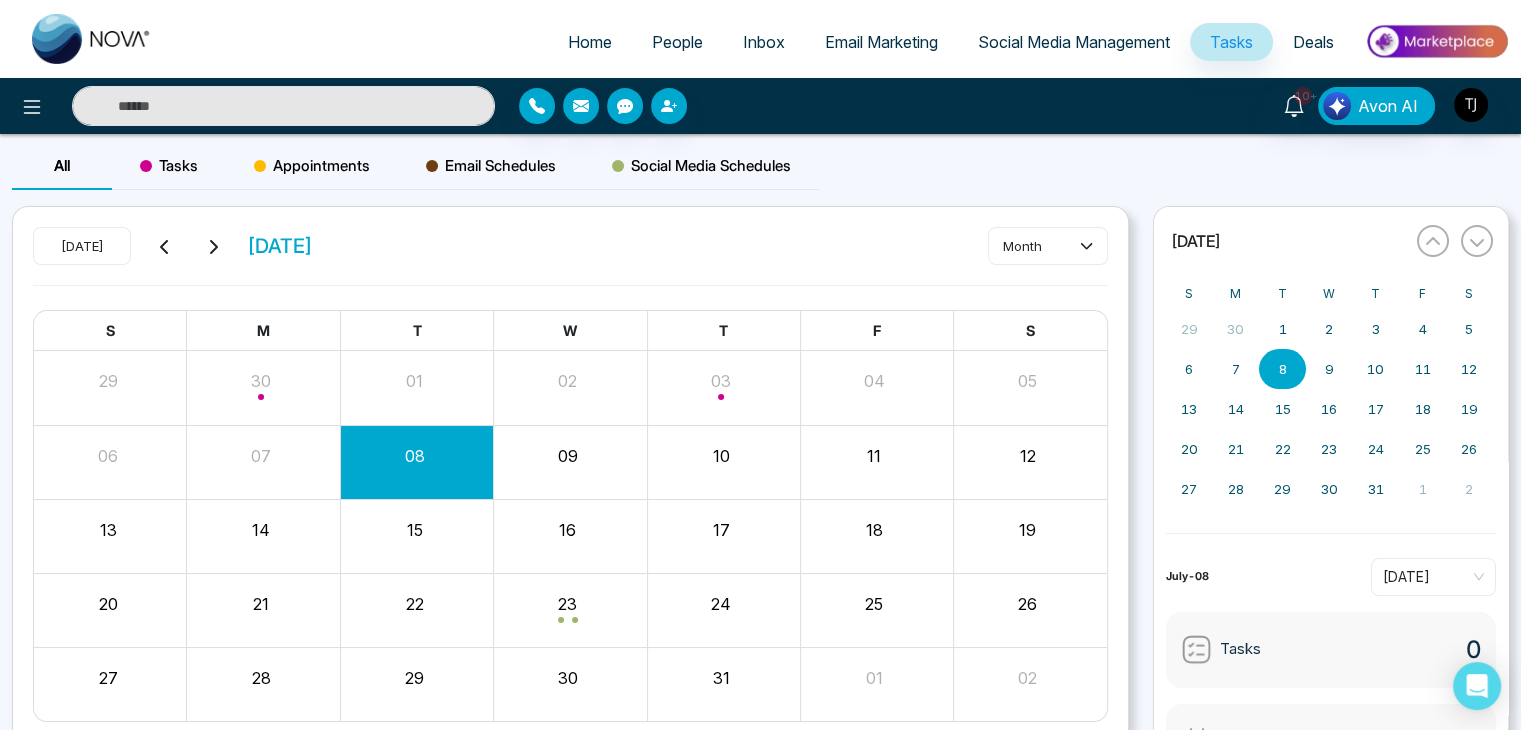 click on "Social Media Management" at bounding box center (1074, 42) 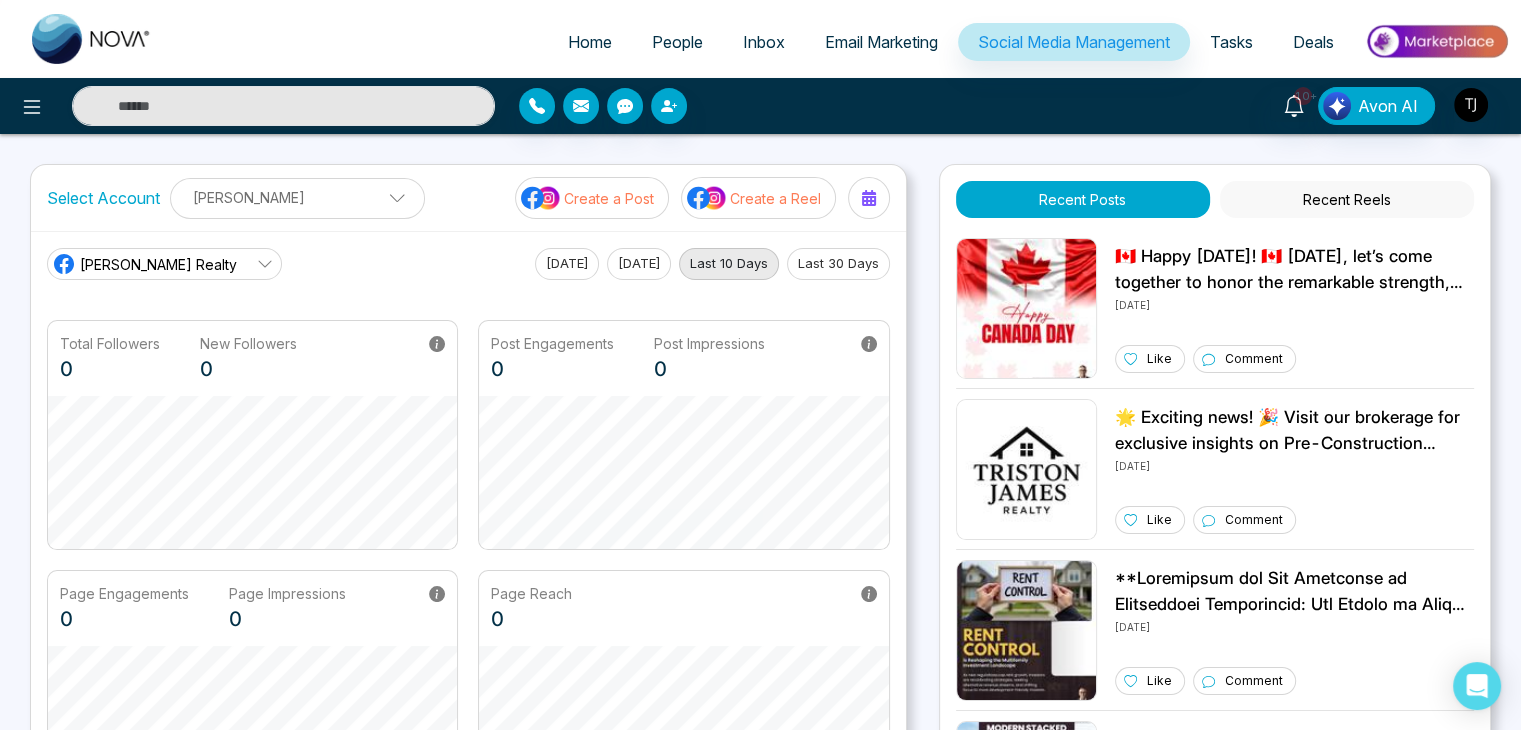click on "Email Marketing" at bounding box center [881, 42] 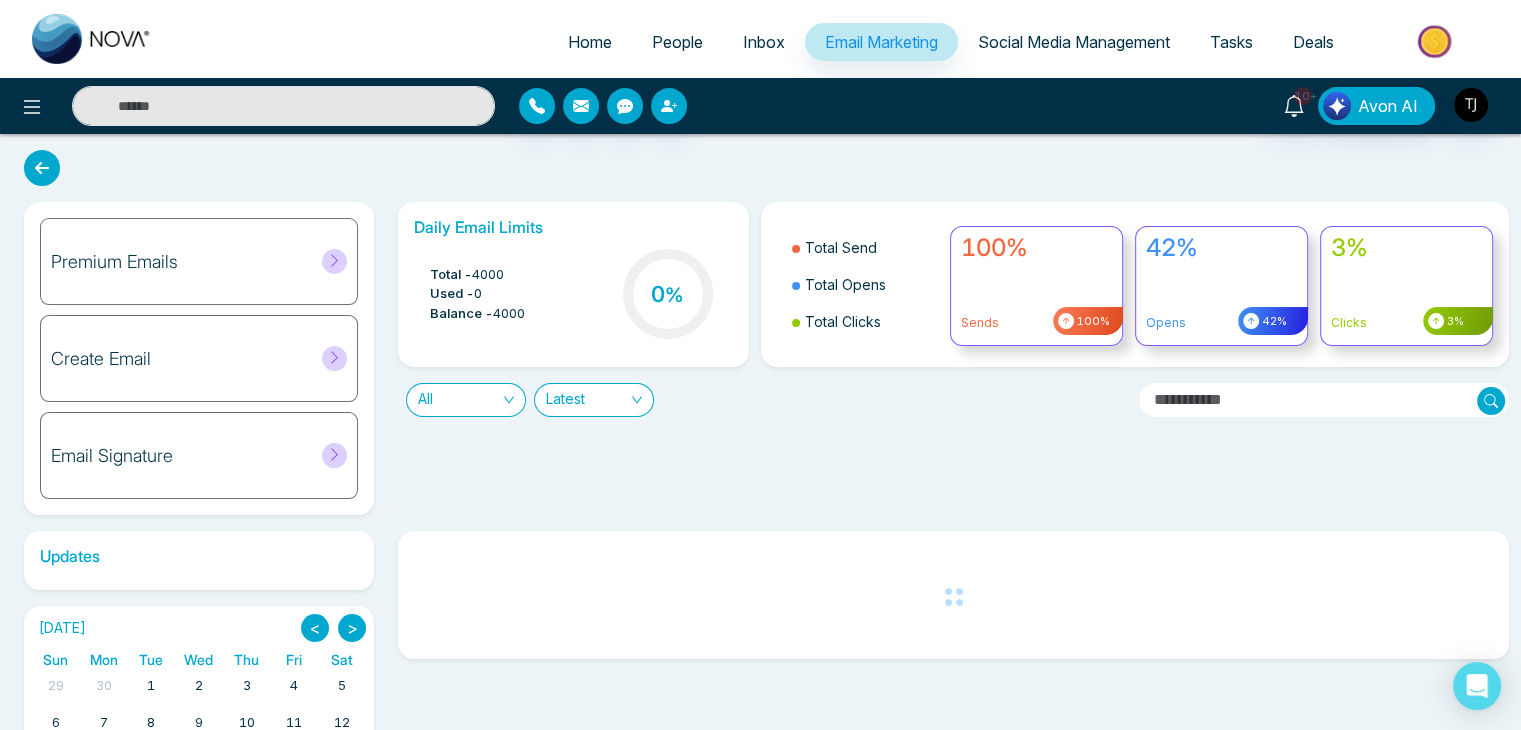 click on "People" at bounding box center (677, 42) 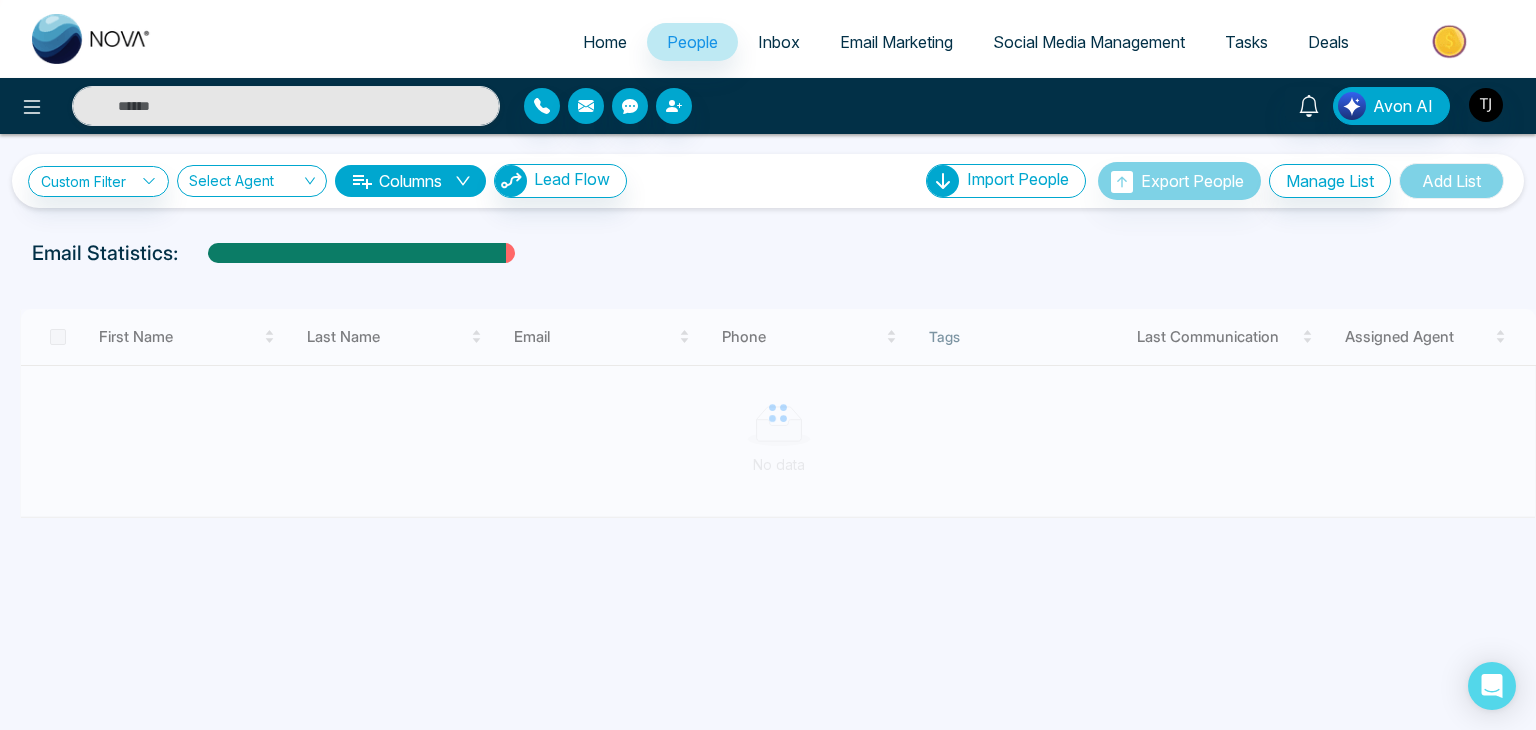 click on "Inbox" at bounding box center [779, 42] 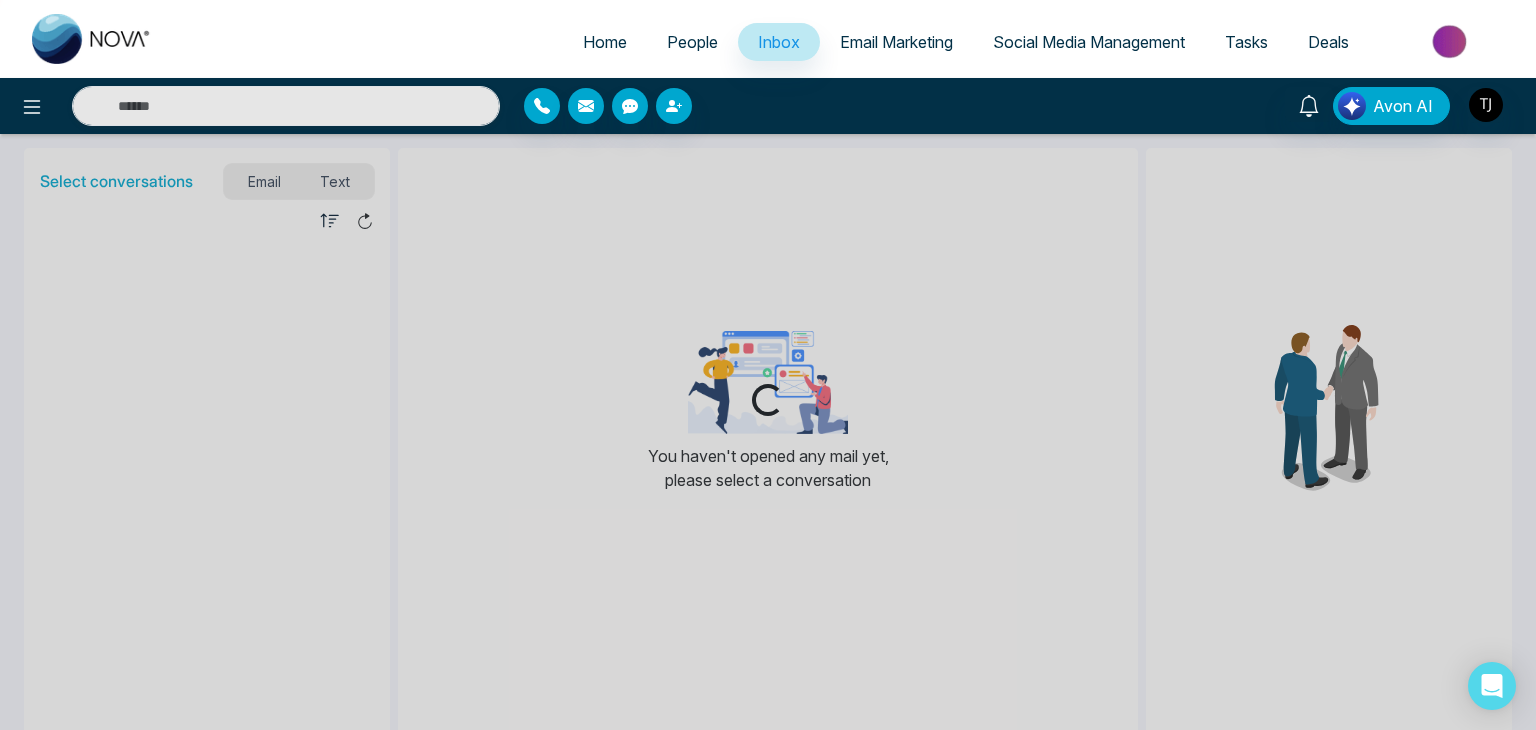click on "Home" at bounding box center [605, 42] 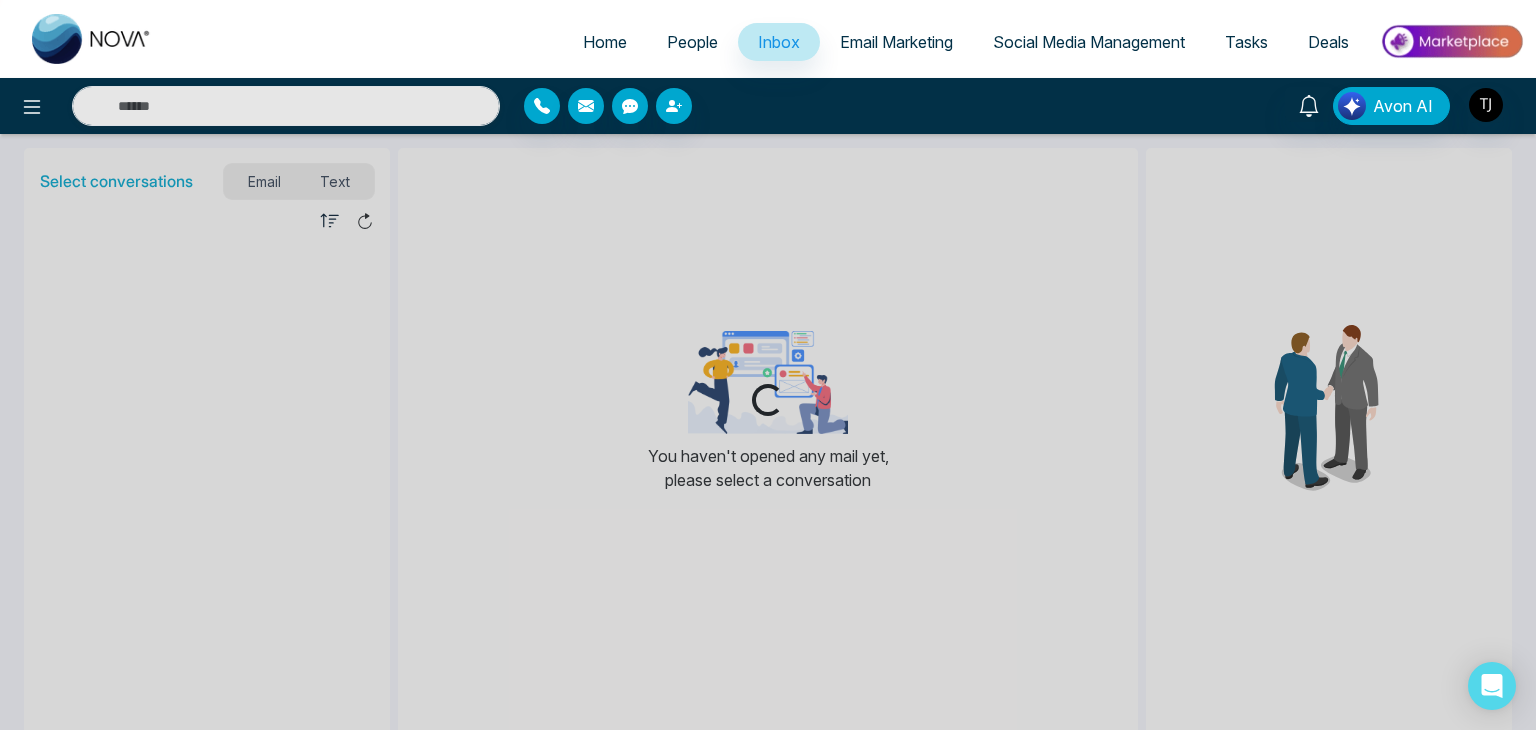 select on "*" 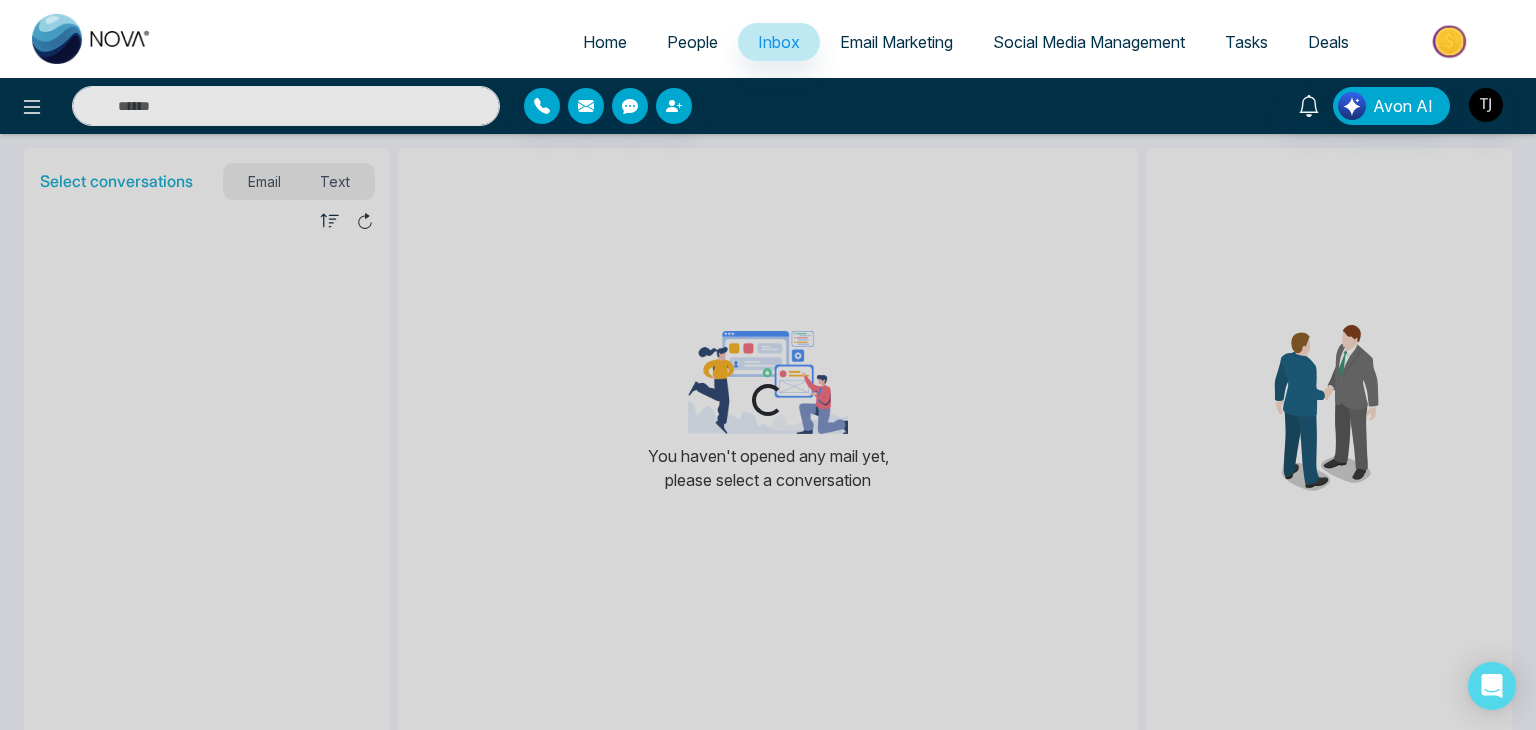select on "*" 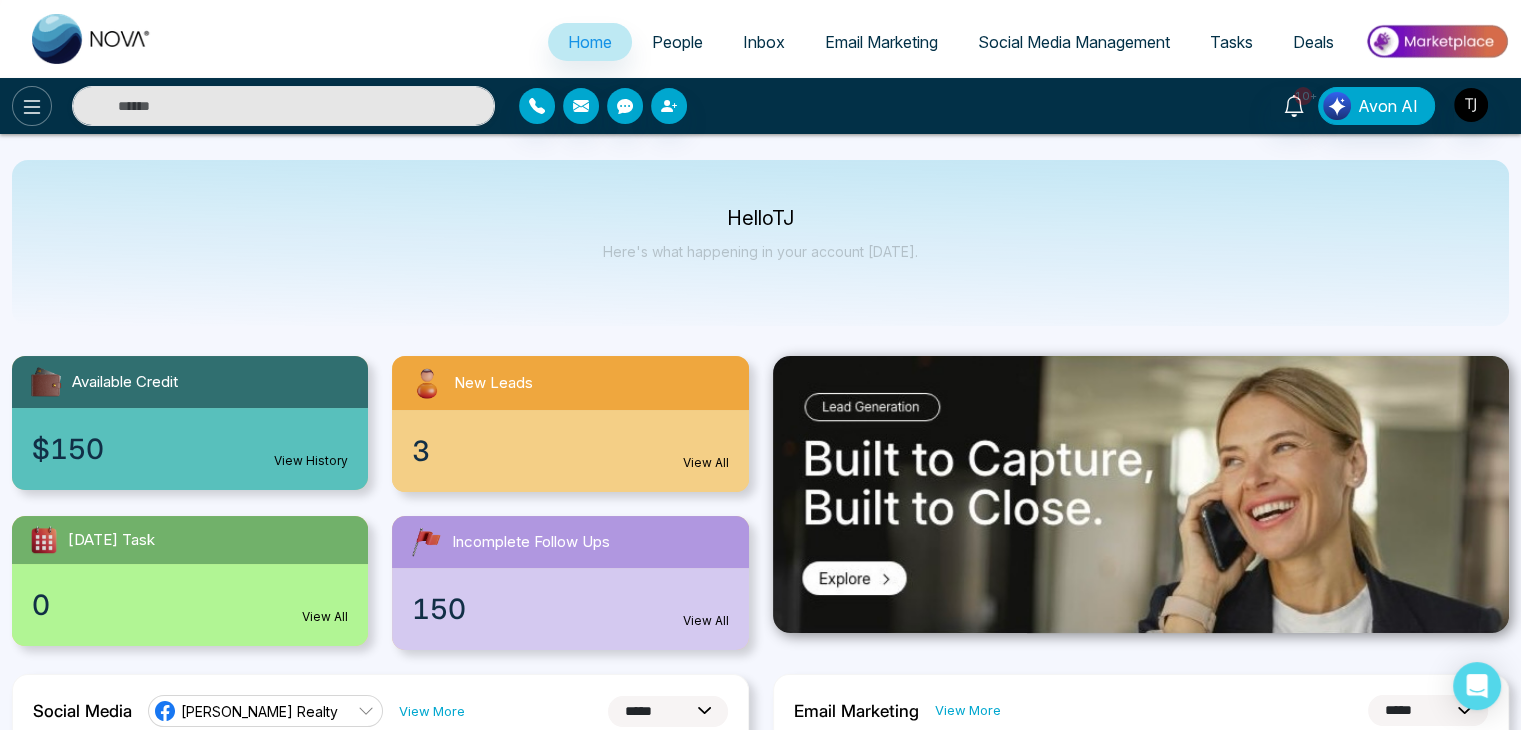 click 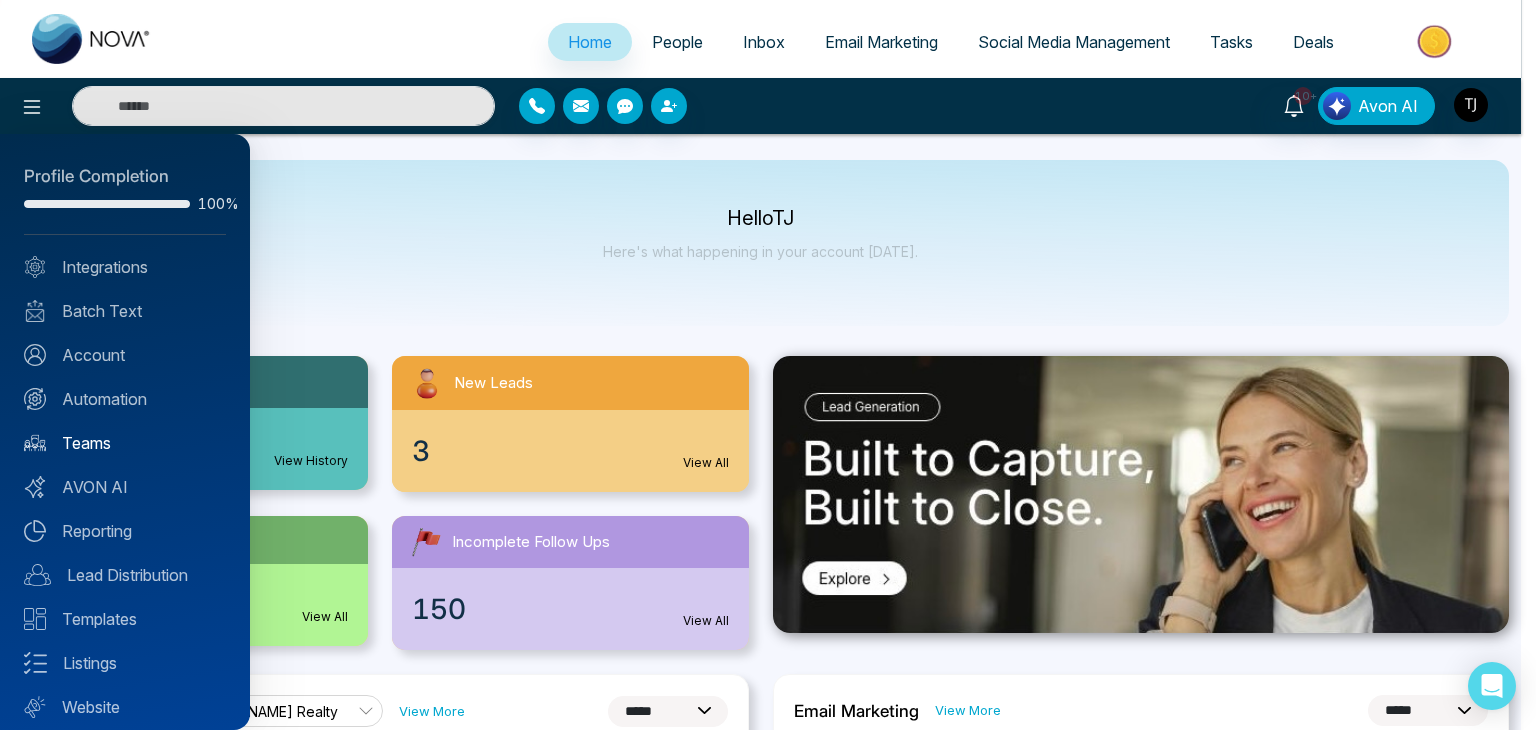 scroll, scrollTop: 56, scrollLeft: 0, axis: vertical 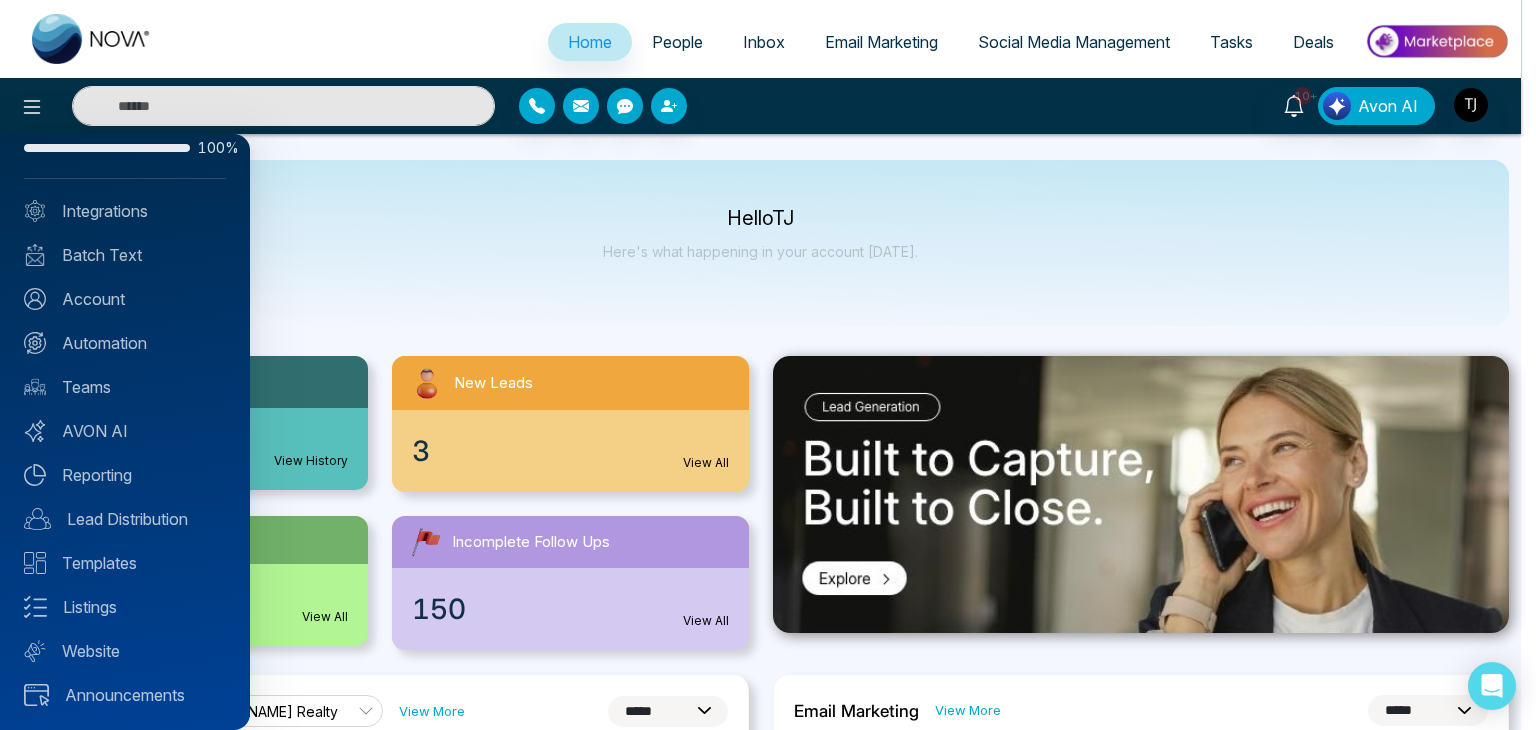 click at bounding box center [768, 365] 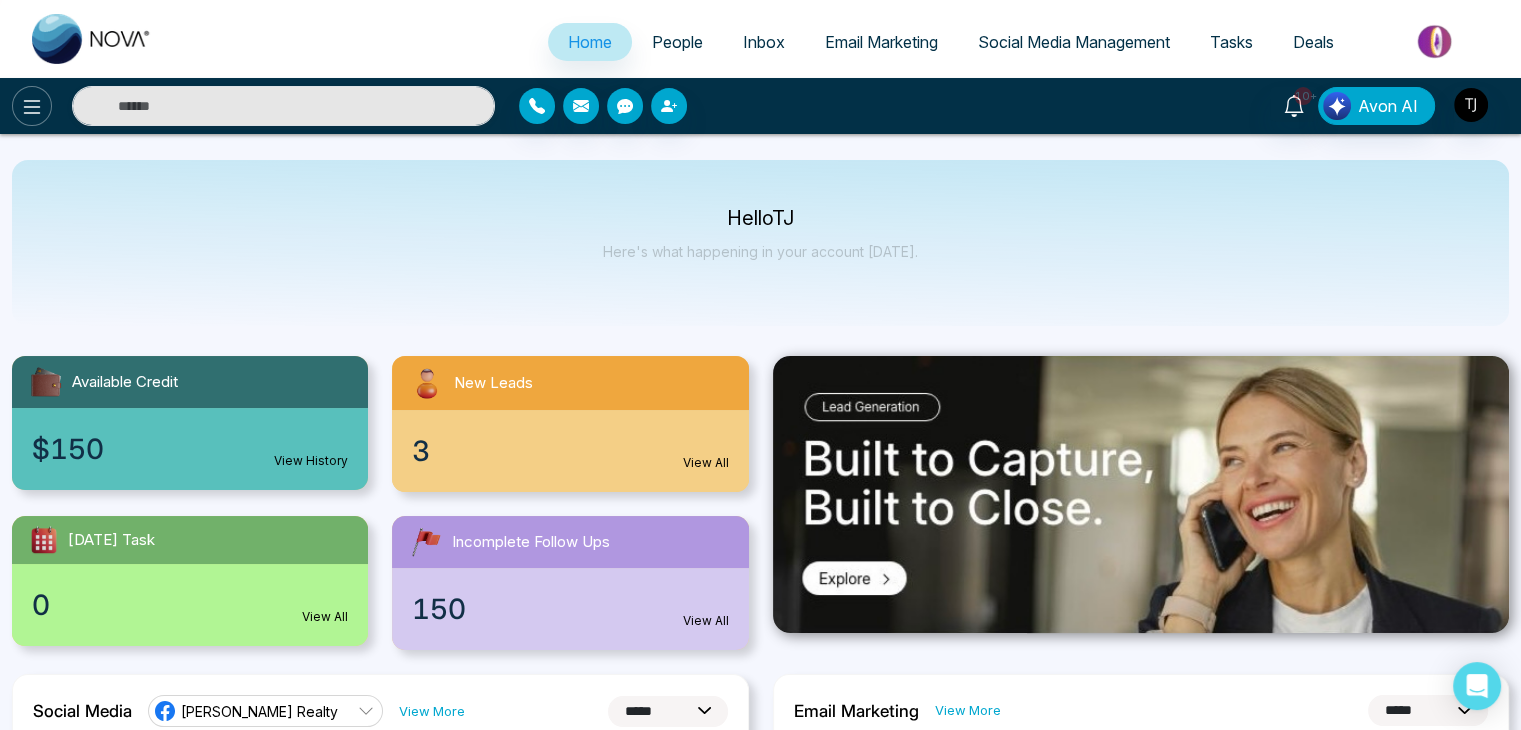 click 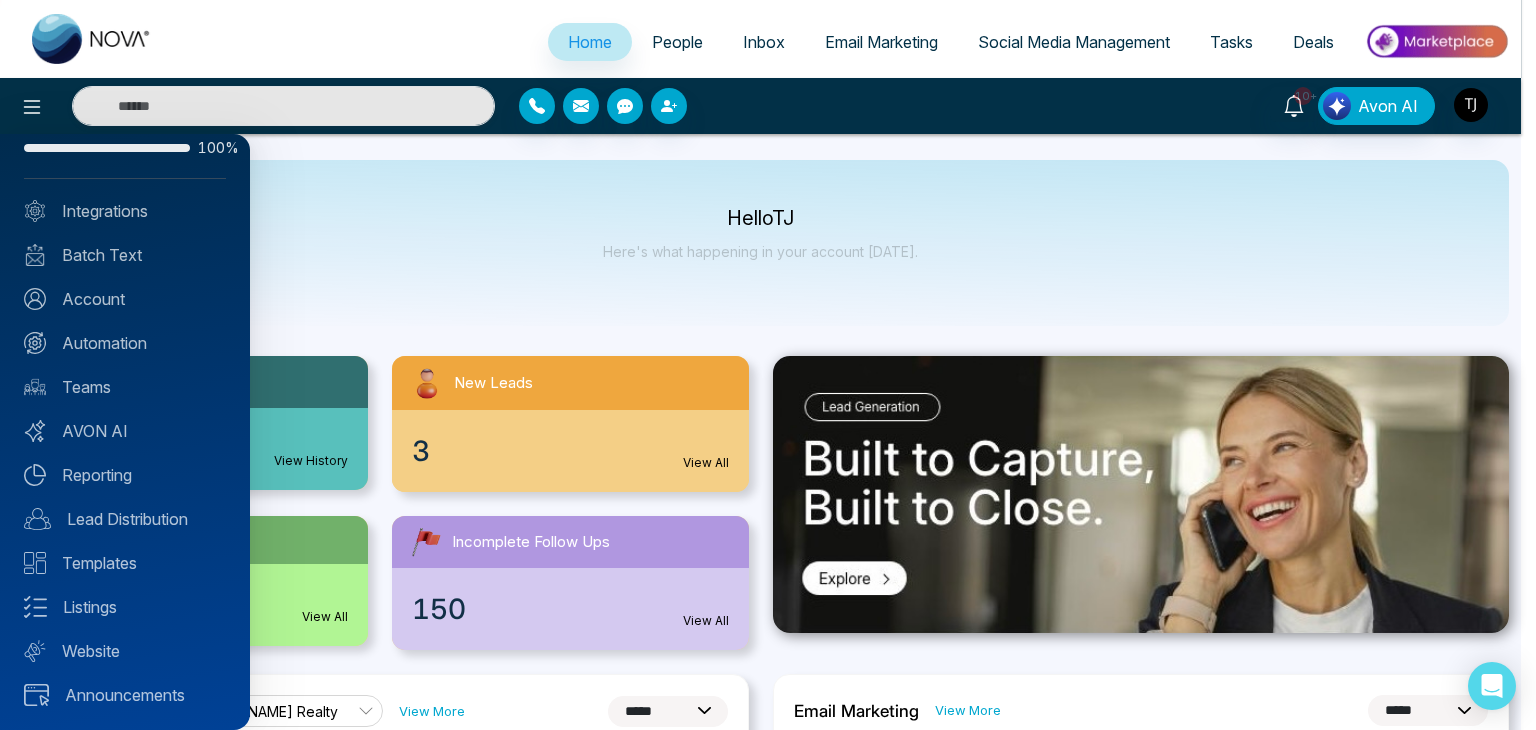 scroll, scrollTop: 0, scrollLeft: 0, axis: both 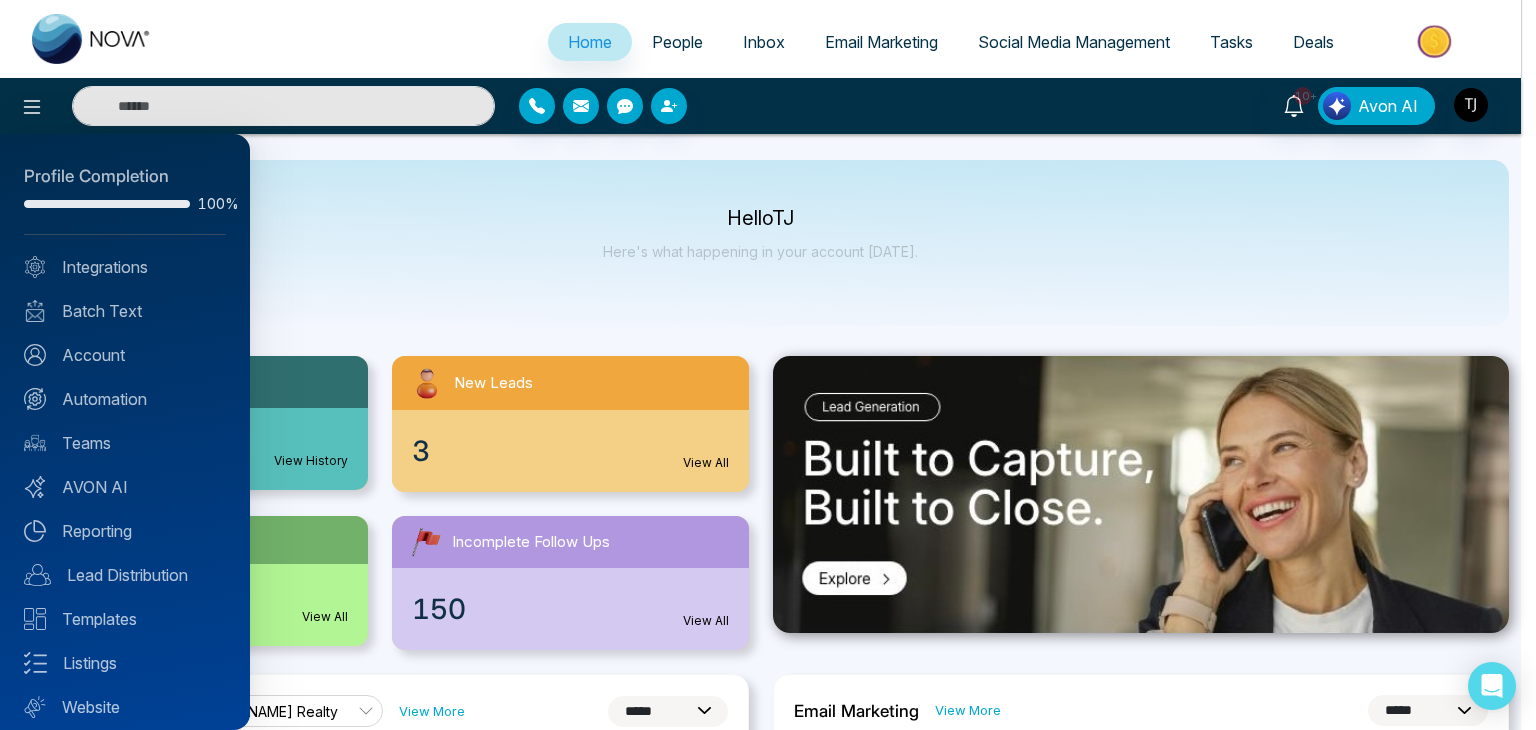 click at bounding box center [768, 365] 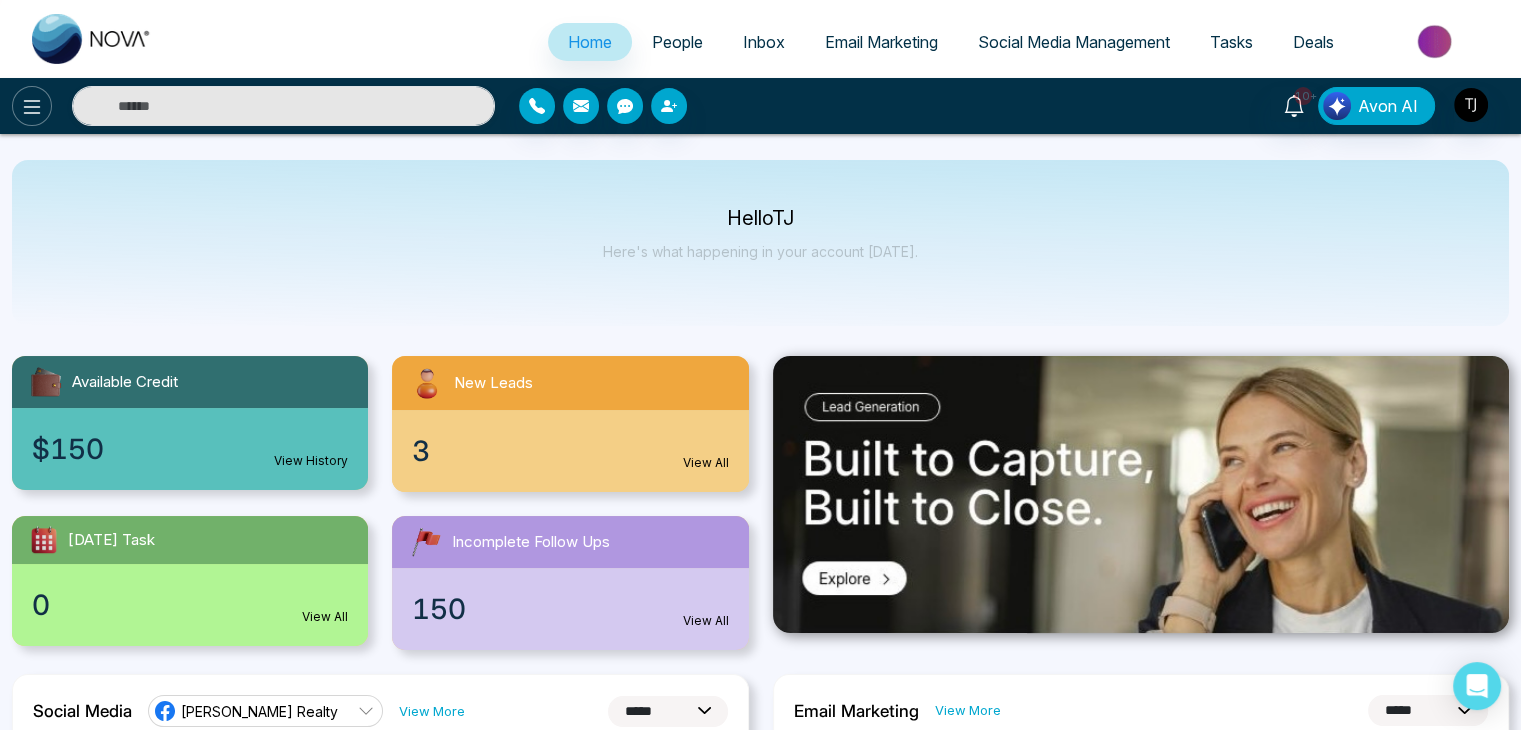 click 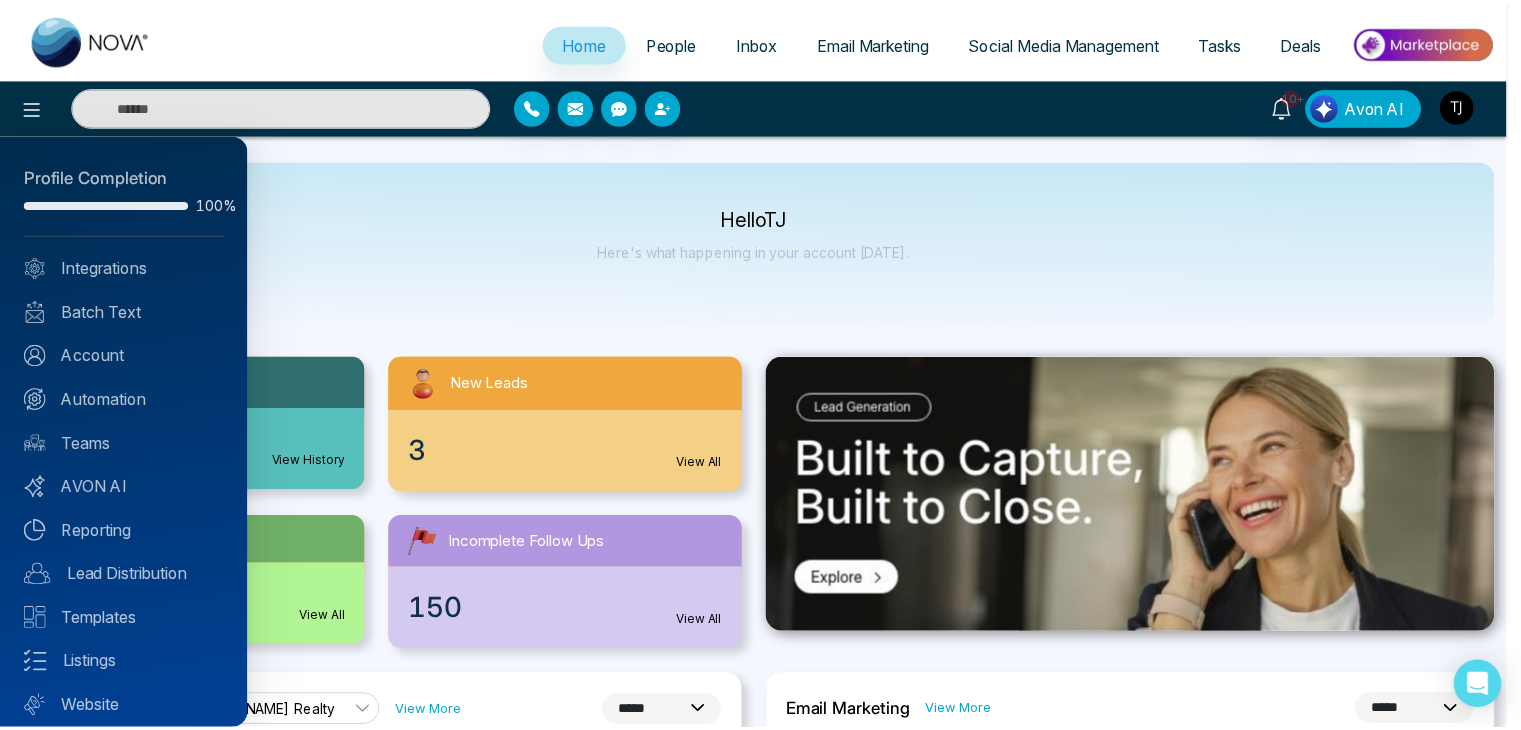 scroll, scrollTop: 56, scrollLeft: 0, axis: vertical 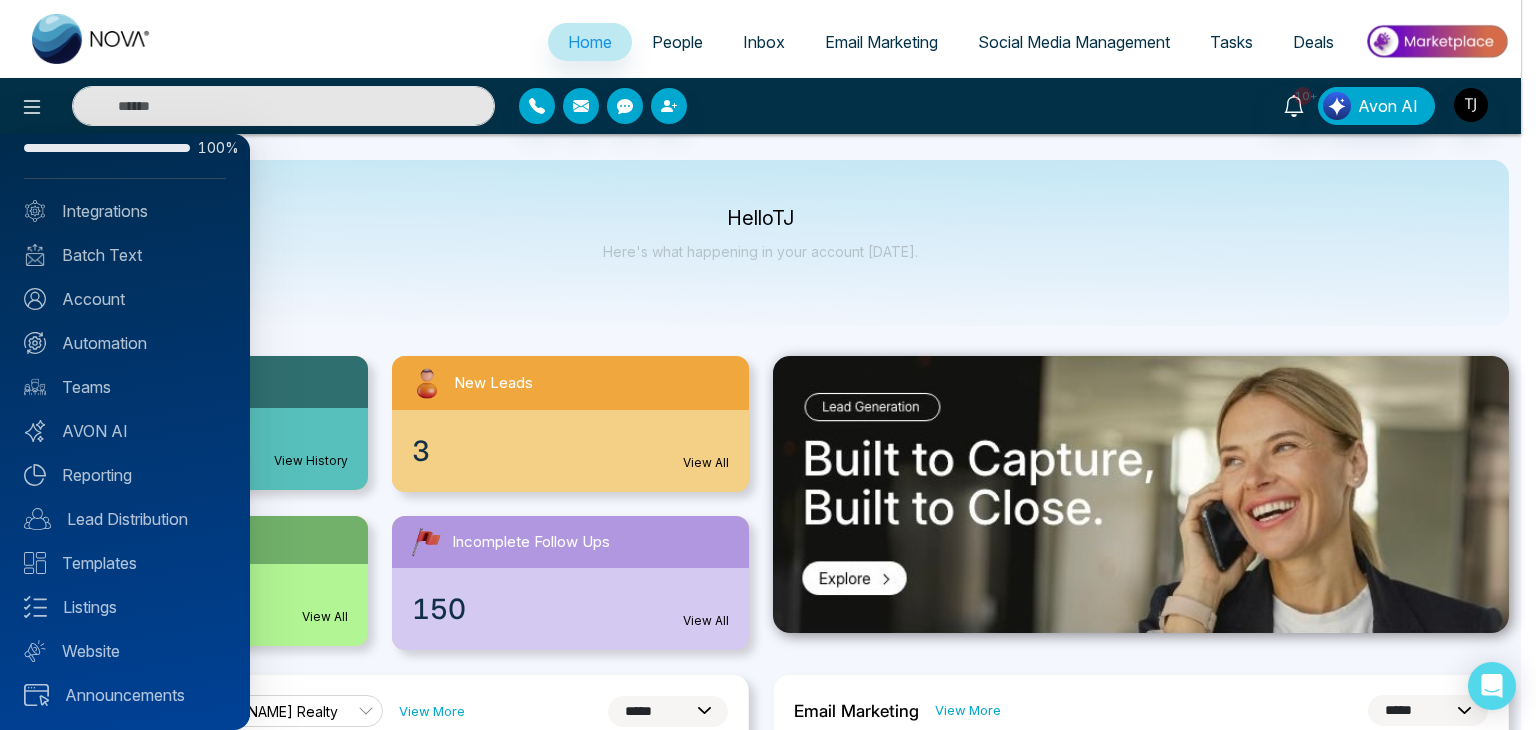 click at bounding box center (768, 365) 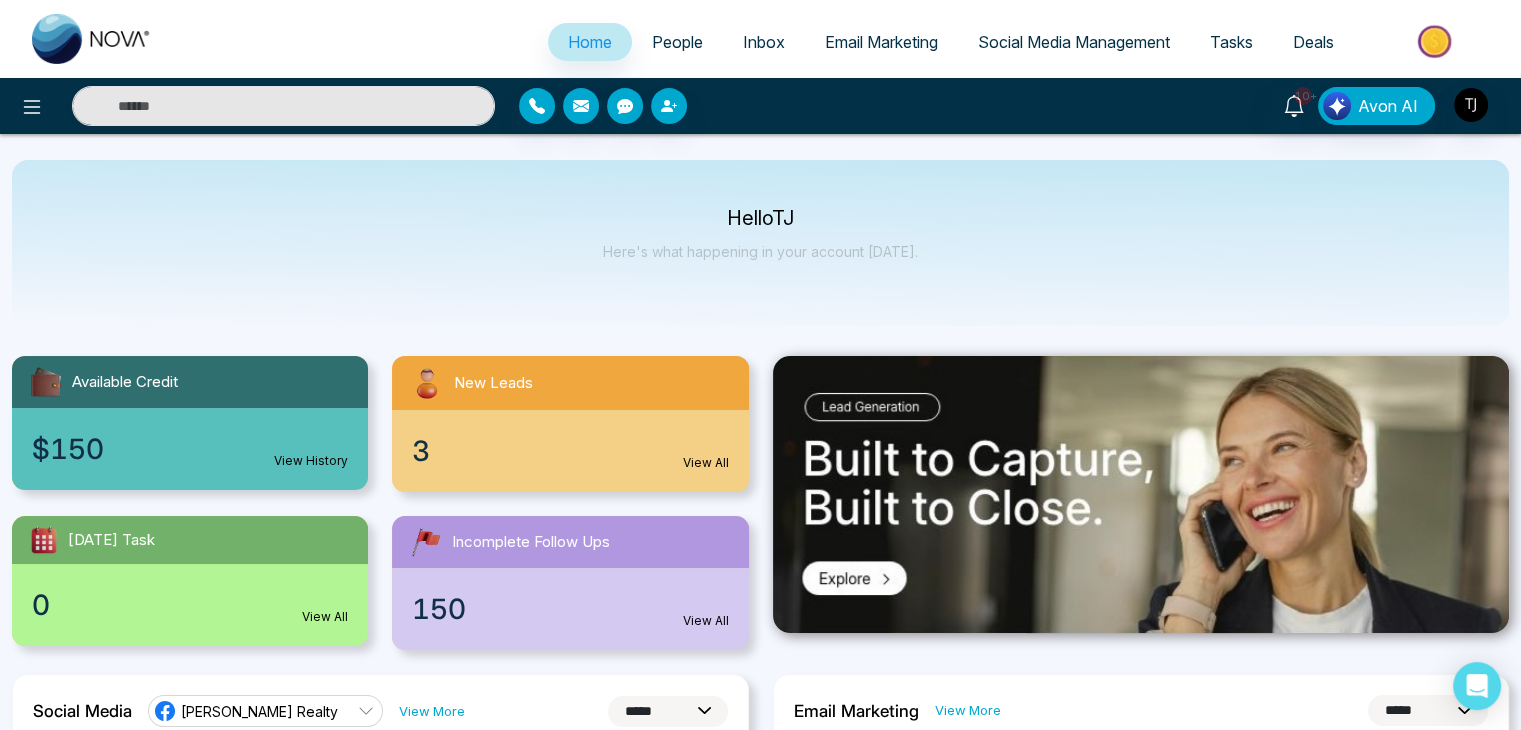 click on "People" at bounding box center (677, 42) 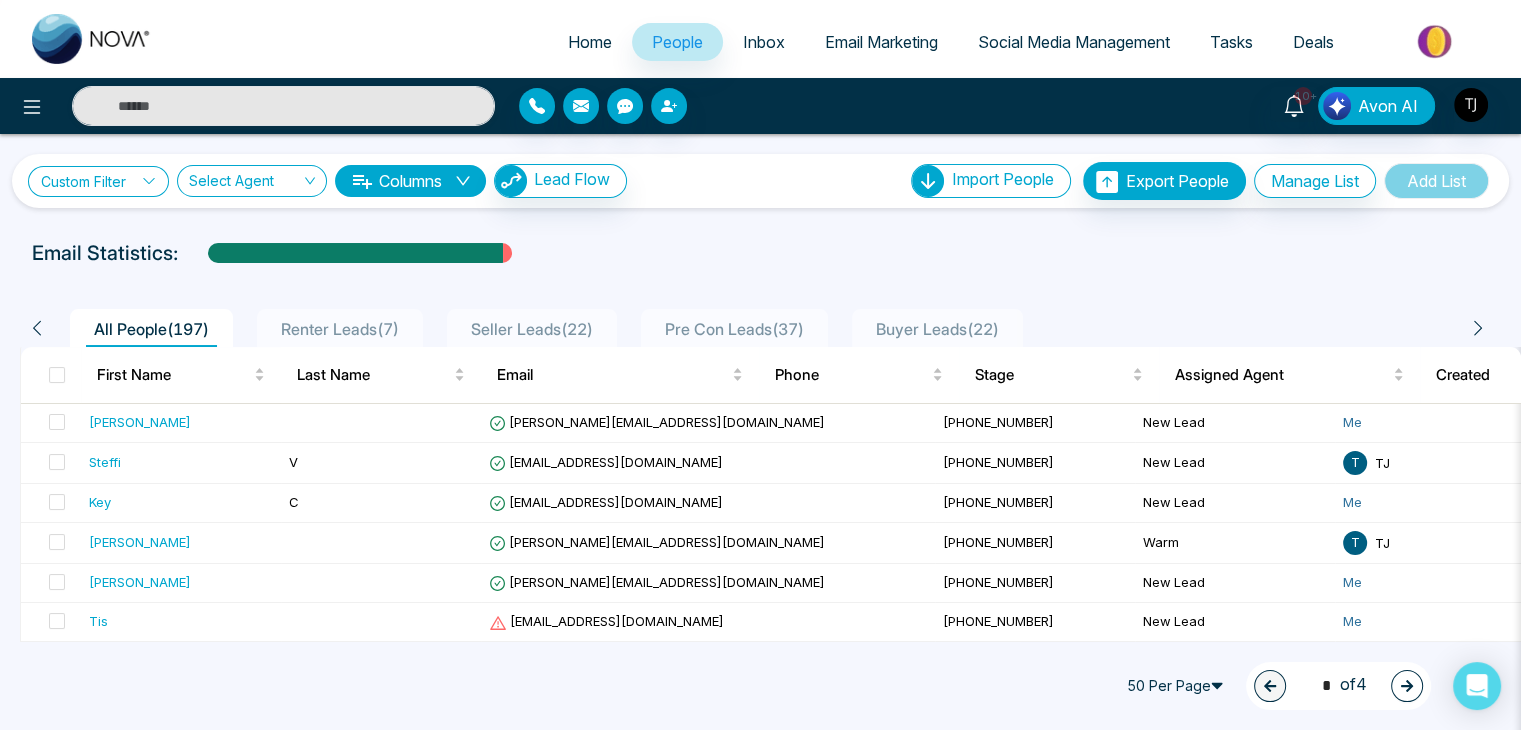 click on "Custom Filter" at bounding box center [98, 181] 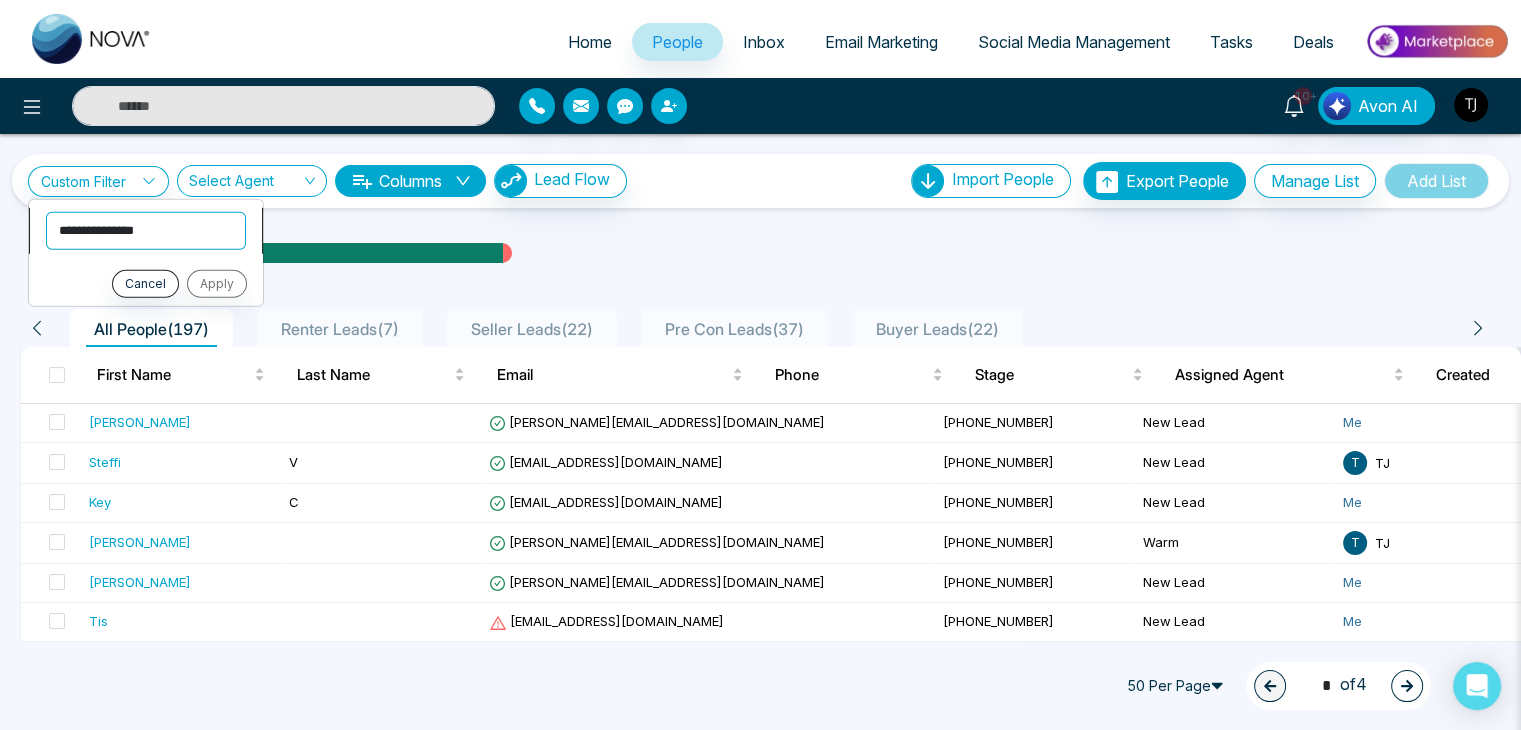 click on "**********" at bounding box center [146, 230] 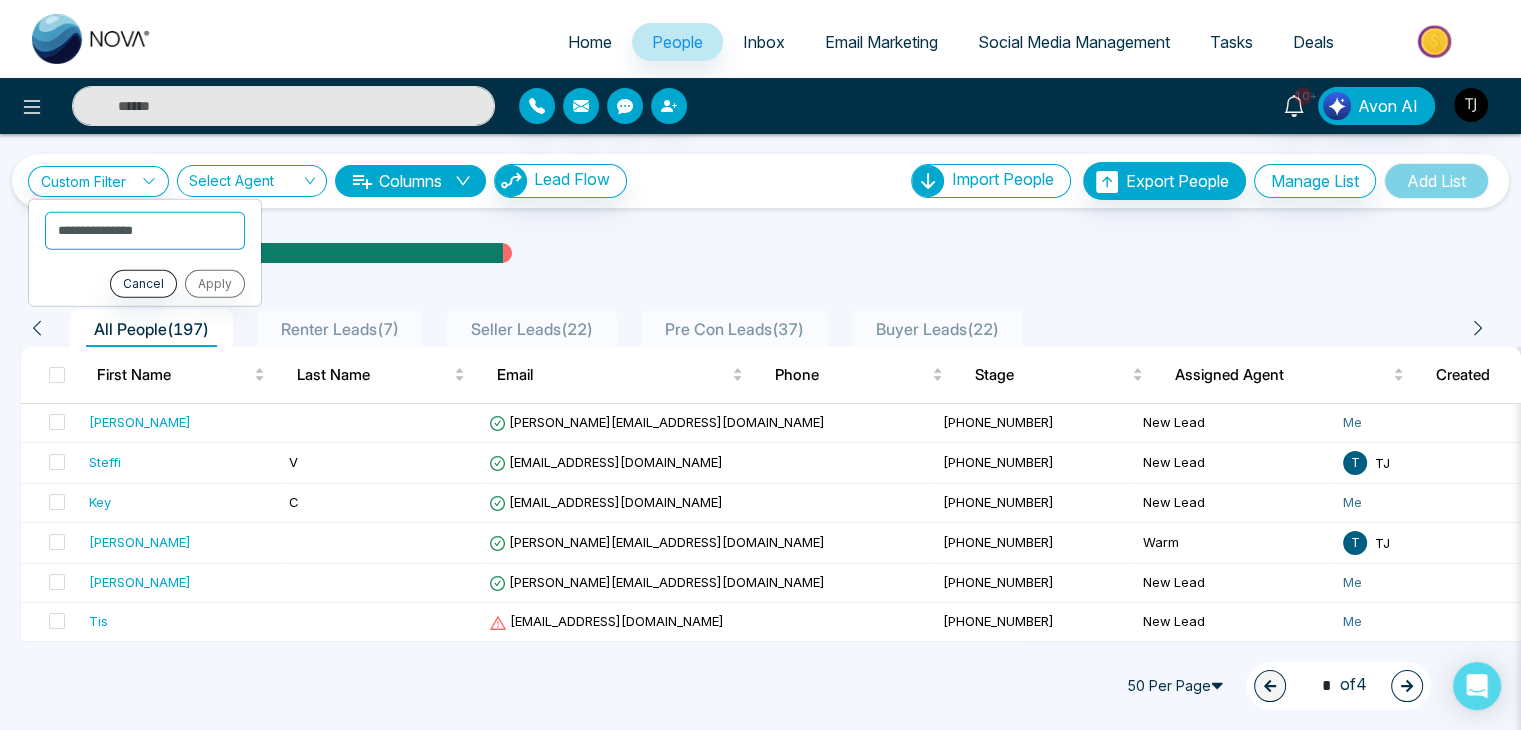 click on "**********" at bounding box center (760, 1338) 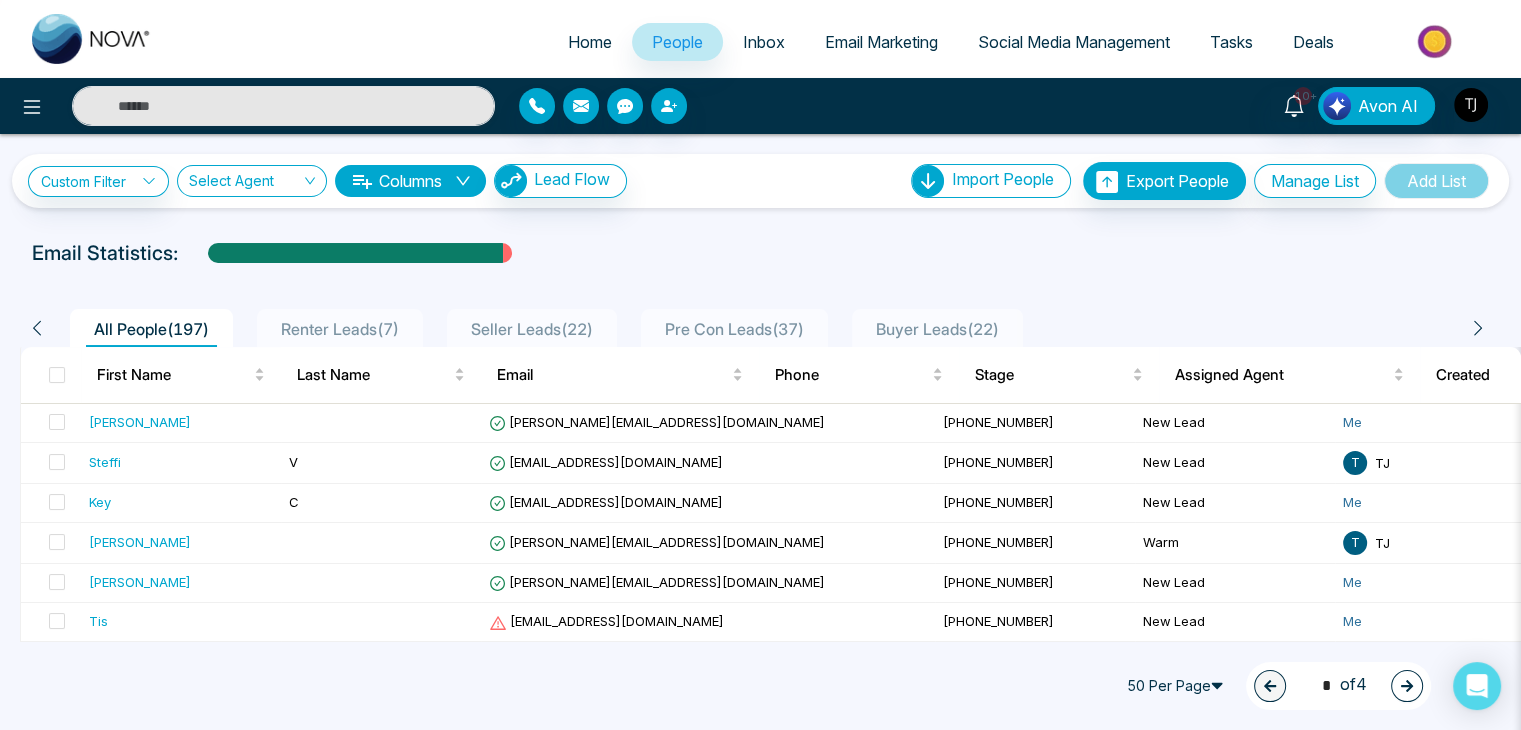 click on "Columns" at bounding box center [410, 181] 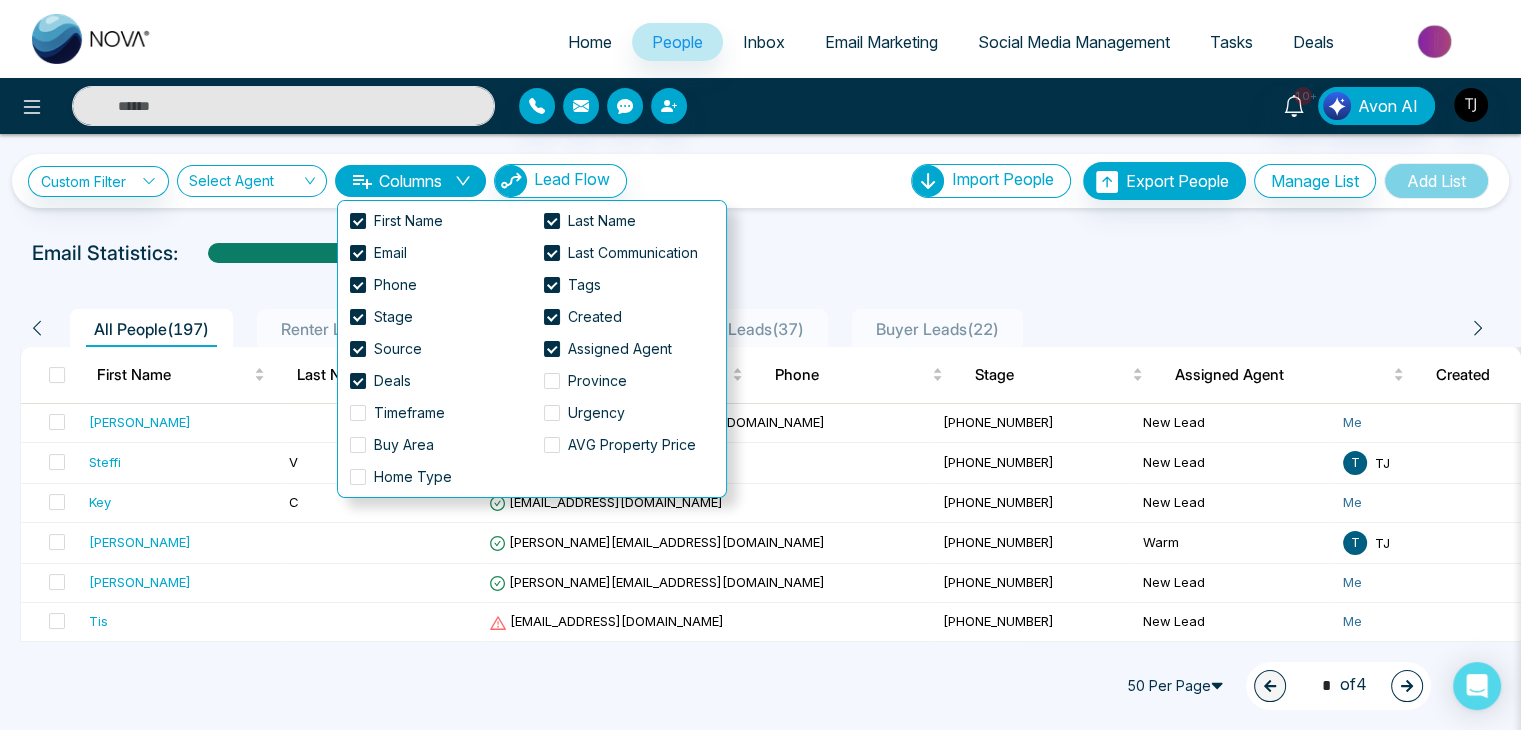 click at bounding box center (760, 272) 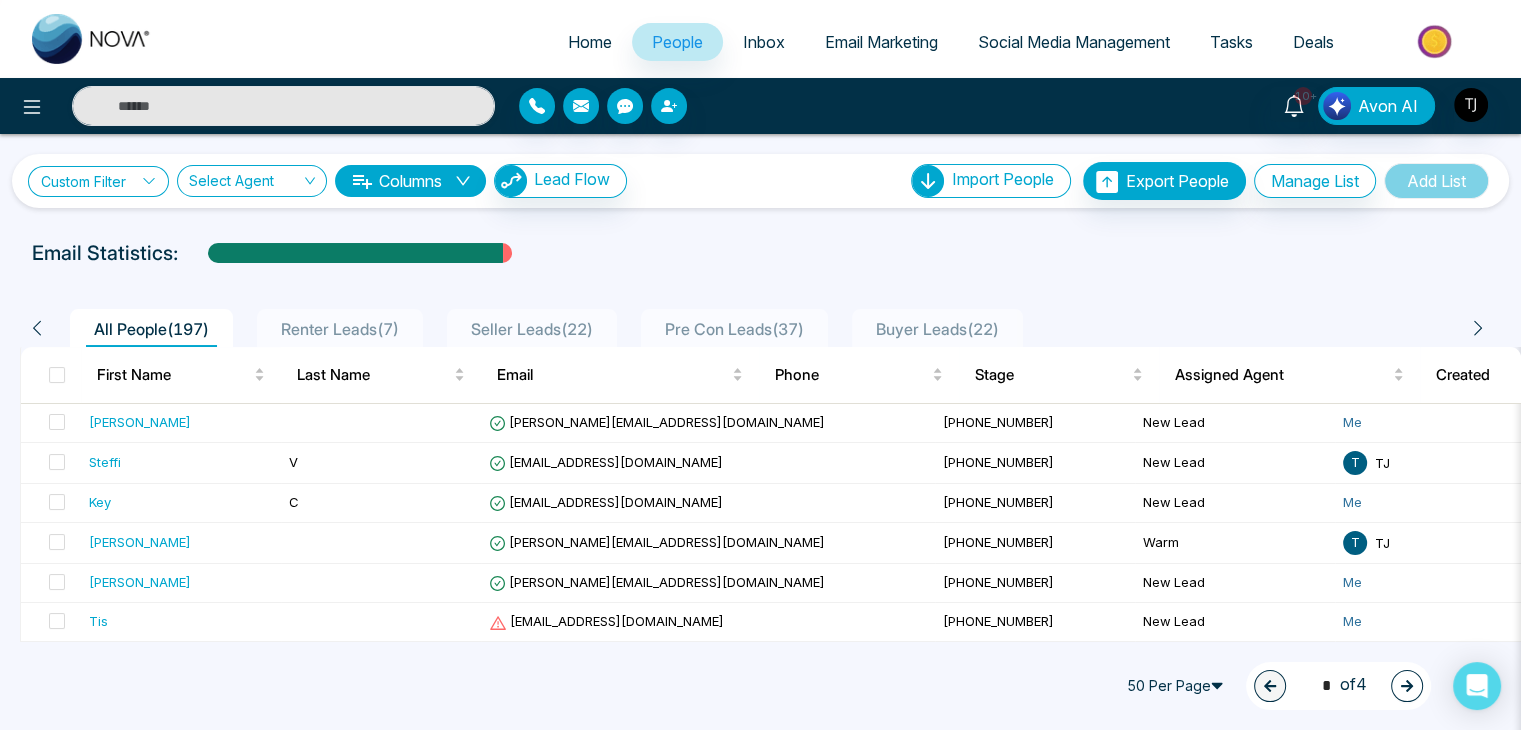 click on "Custom Filter" at bounding box center (98, 181) 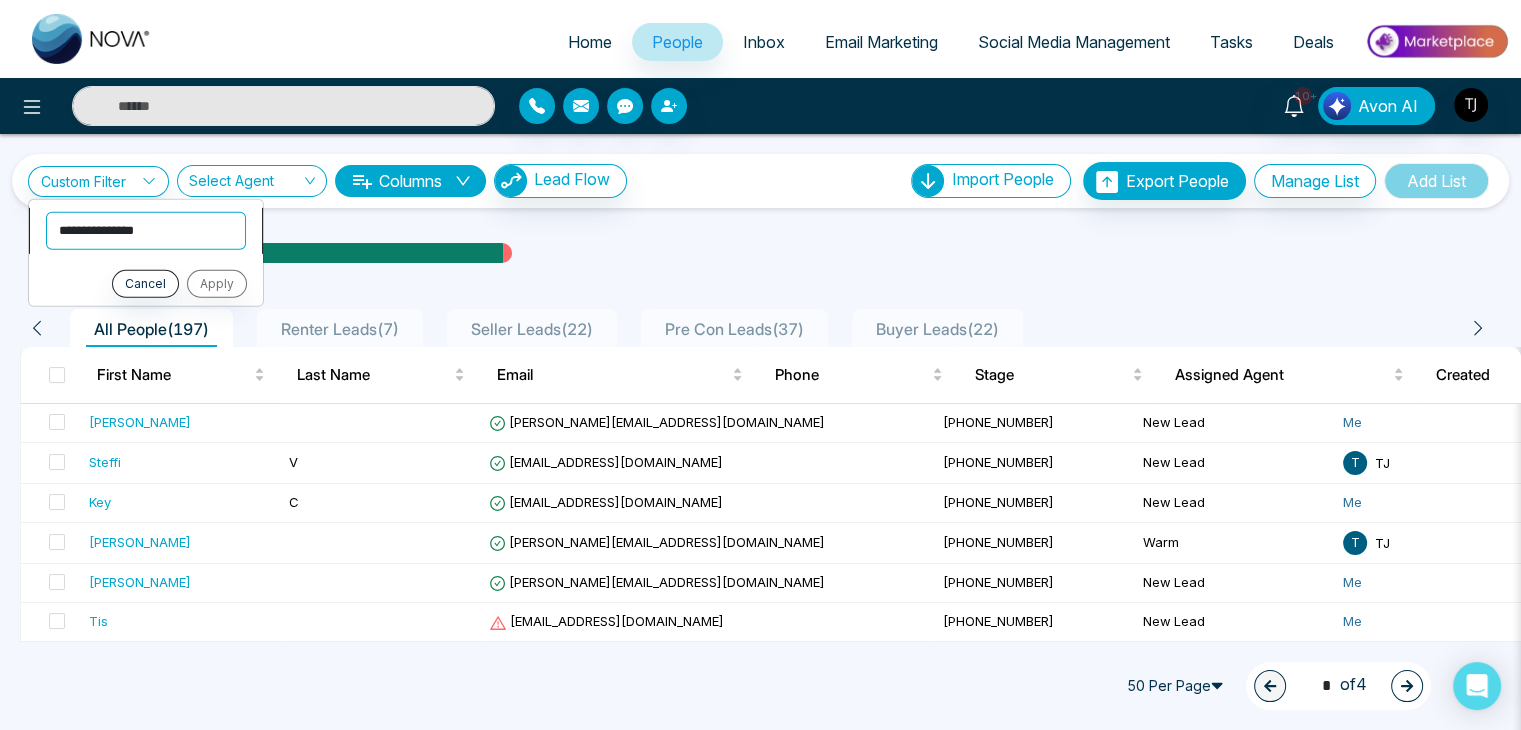 click on "**********" at bounding box center [146, 230] 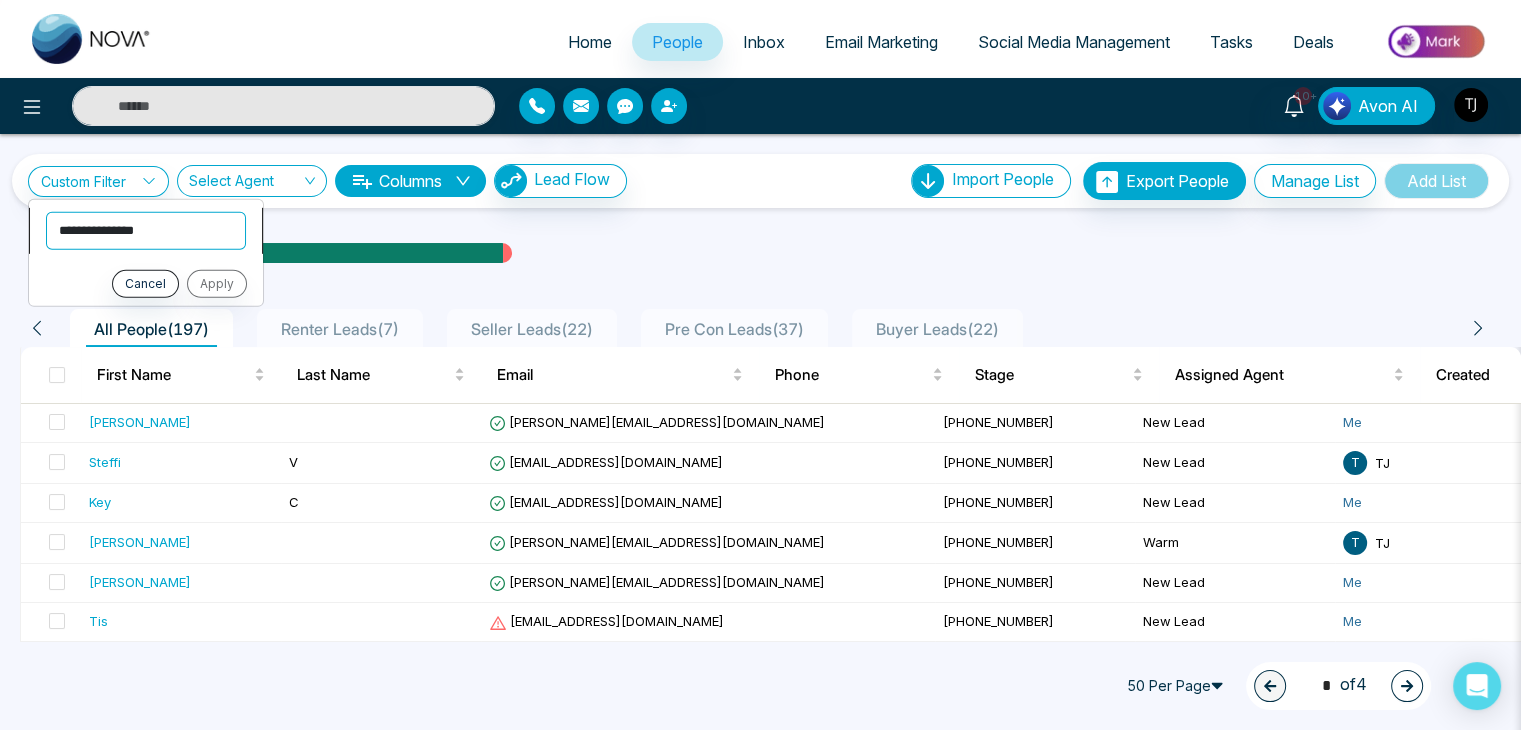 select on "*********" 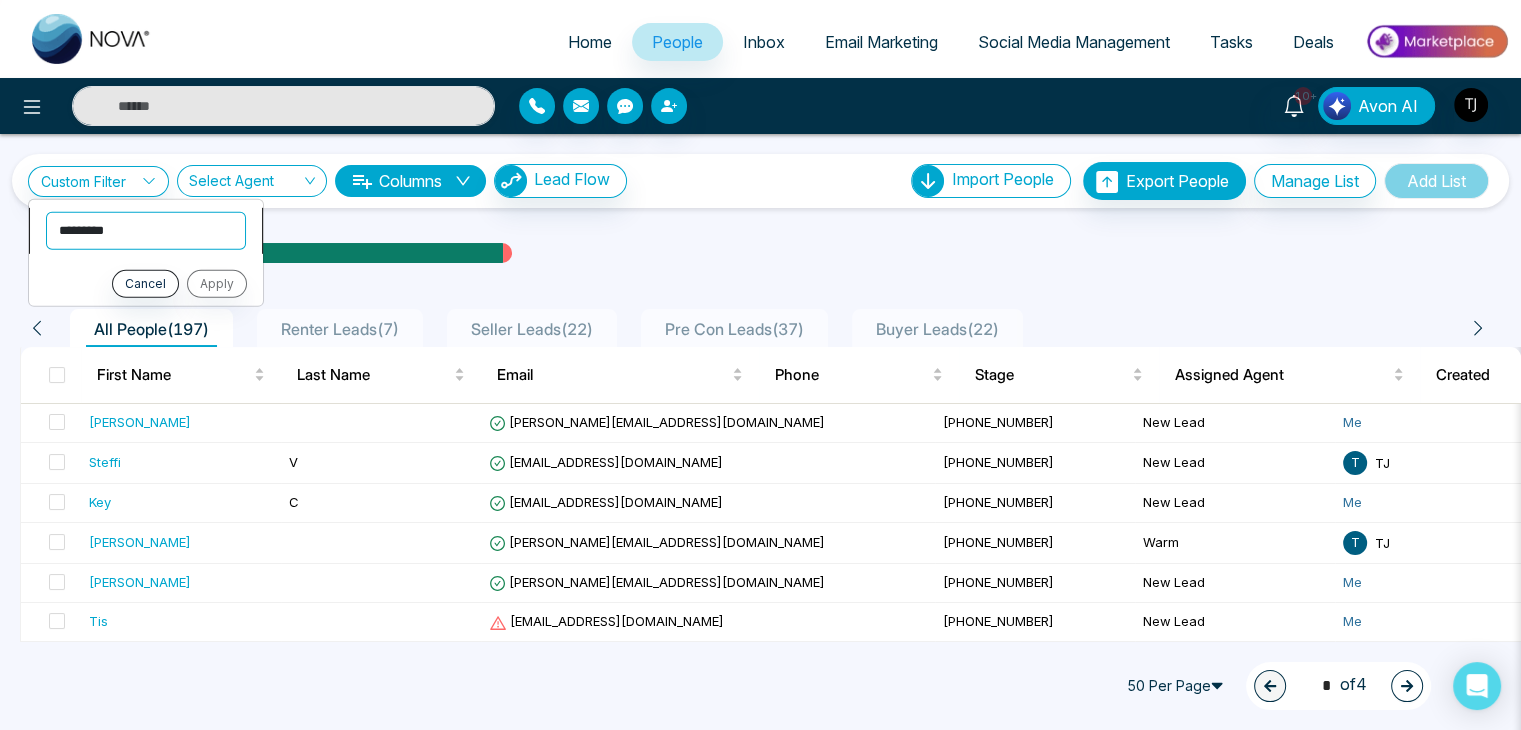 click on "**********" at bounding box center (146, 230) 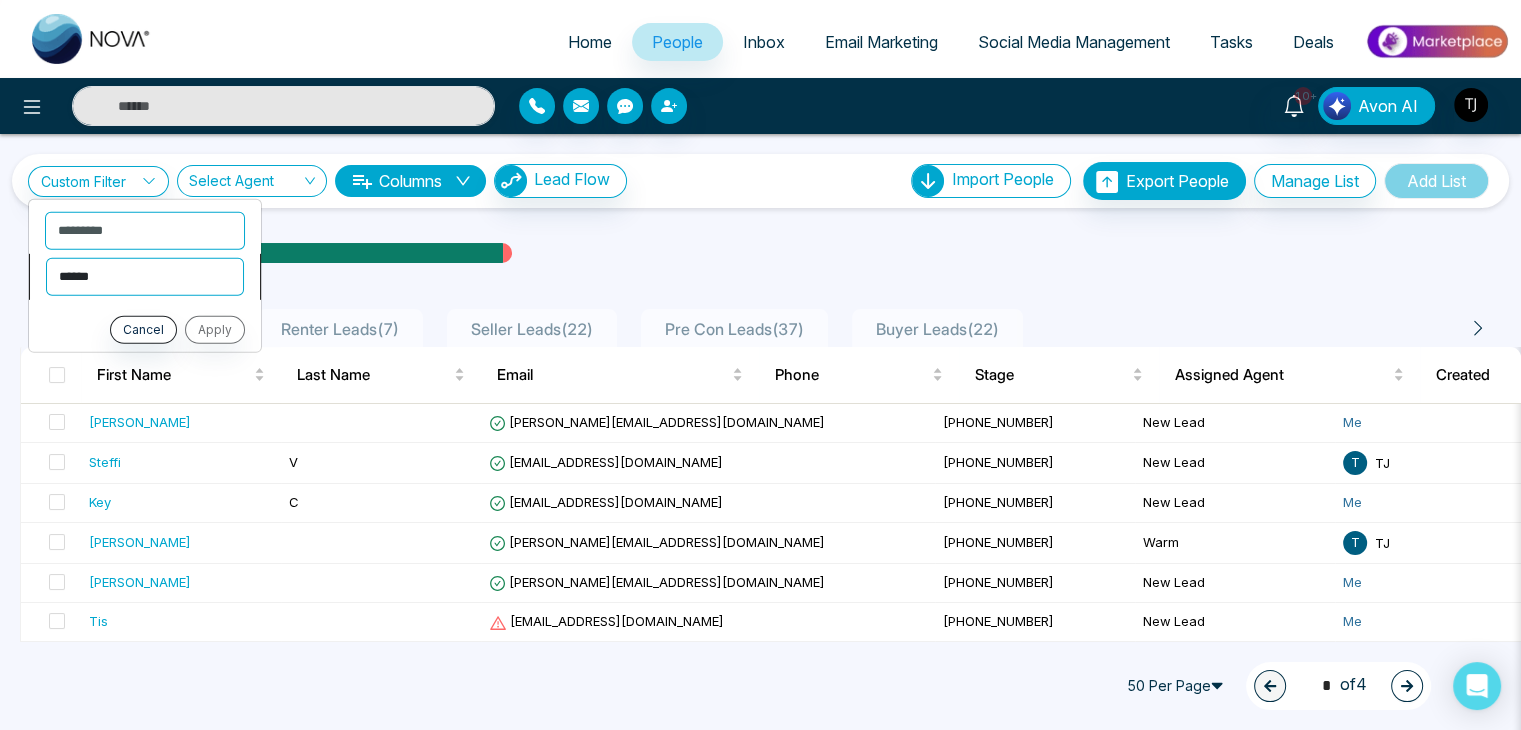 click on "**********" at bounding box center (145, 276) 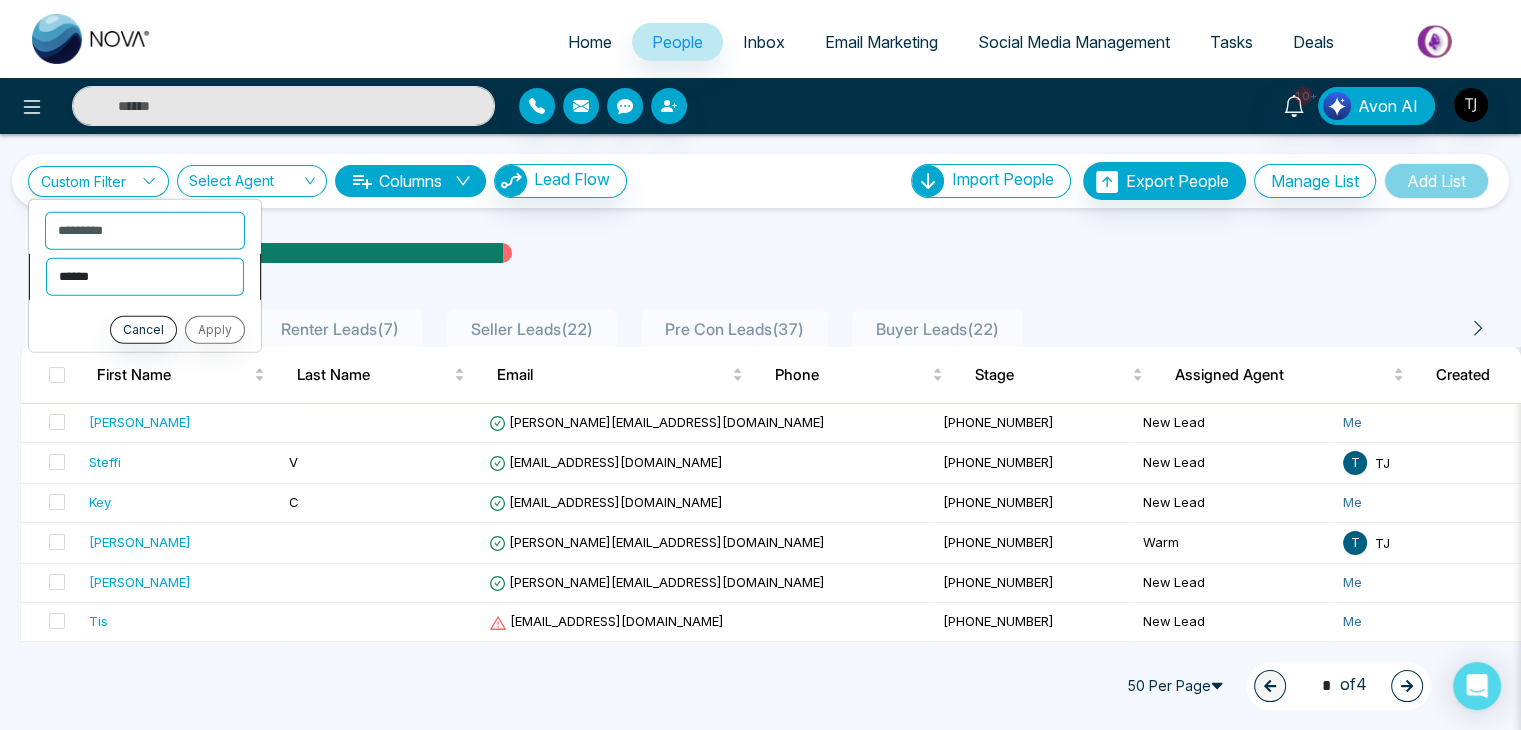 select on "*******" 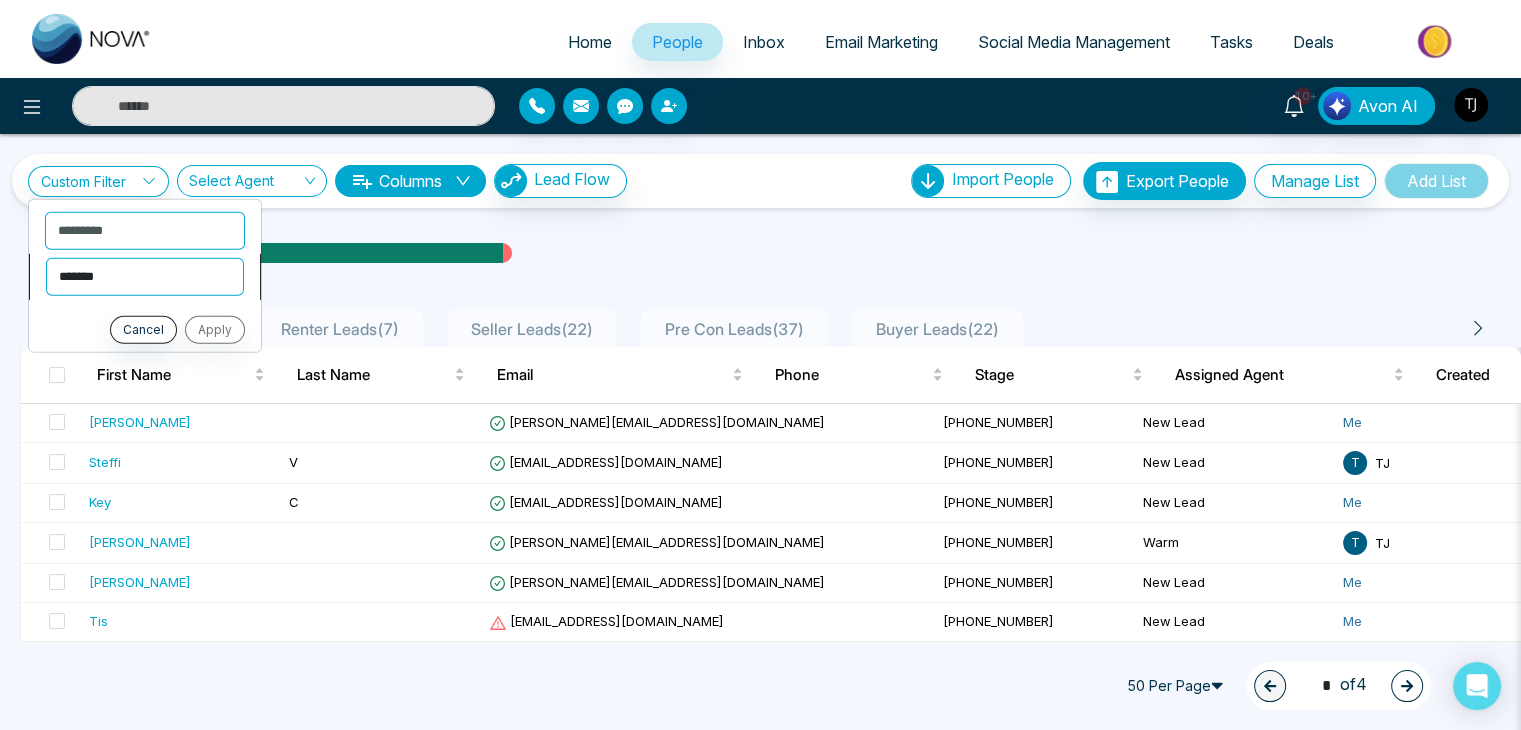 click on "**********" at bounding box center (145, 276) 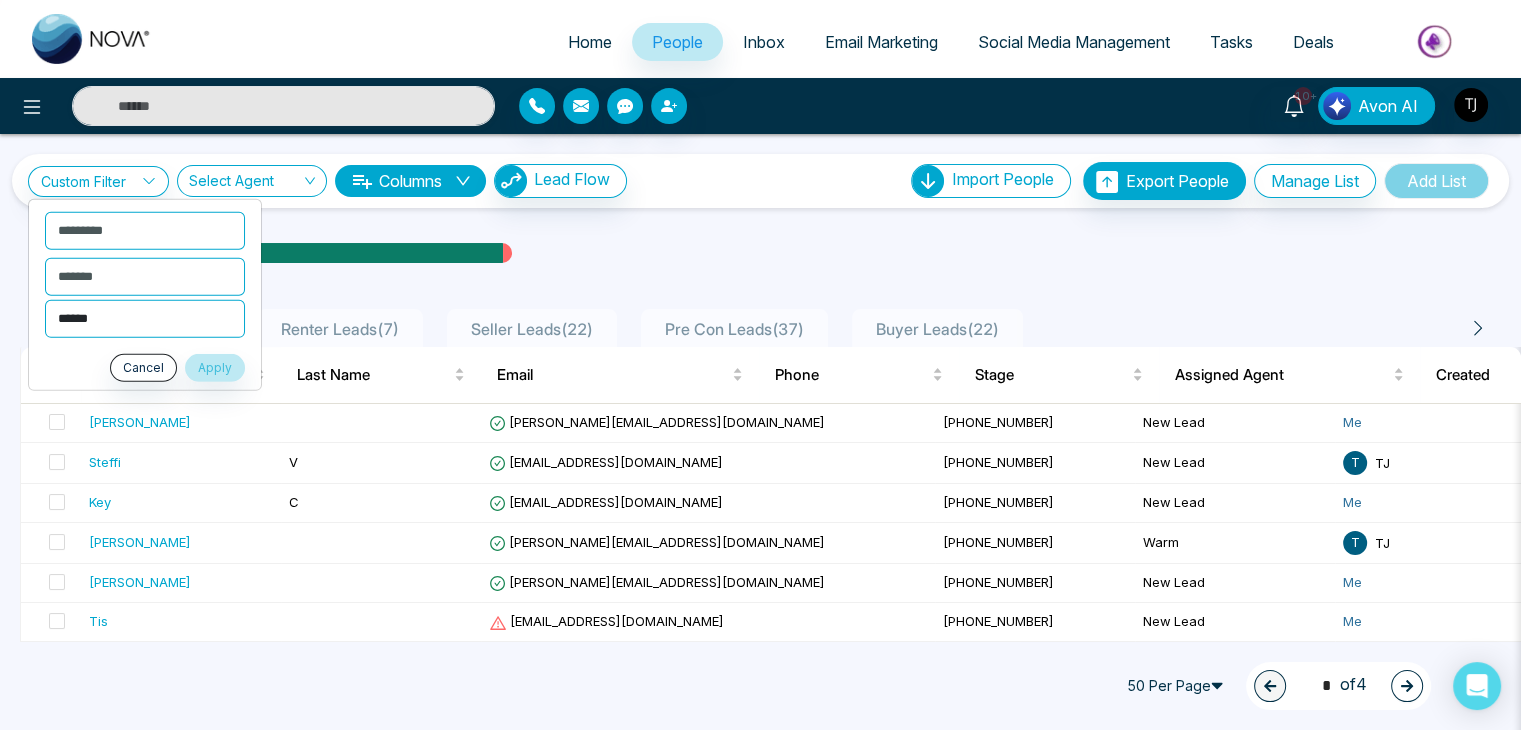 click on "****** ***** ****** ****** ******** ***** ********* ******** *****" at bounding box center [145, 318] 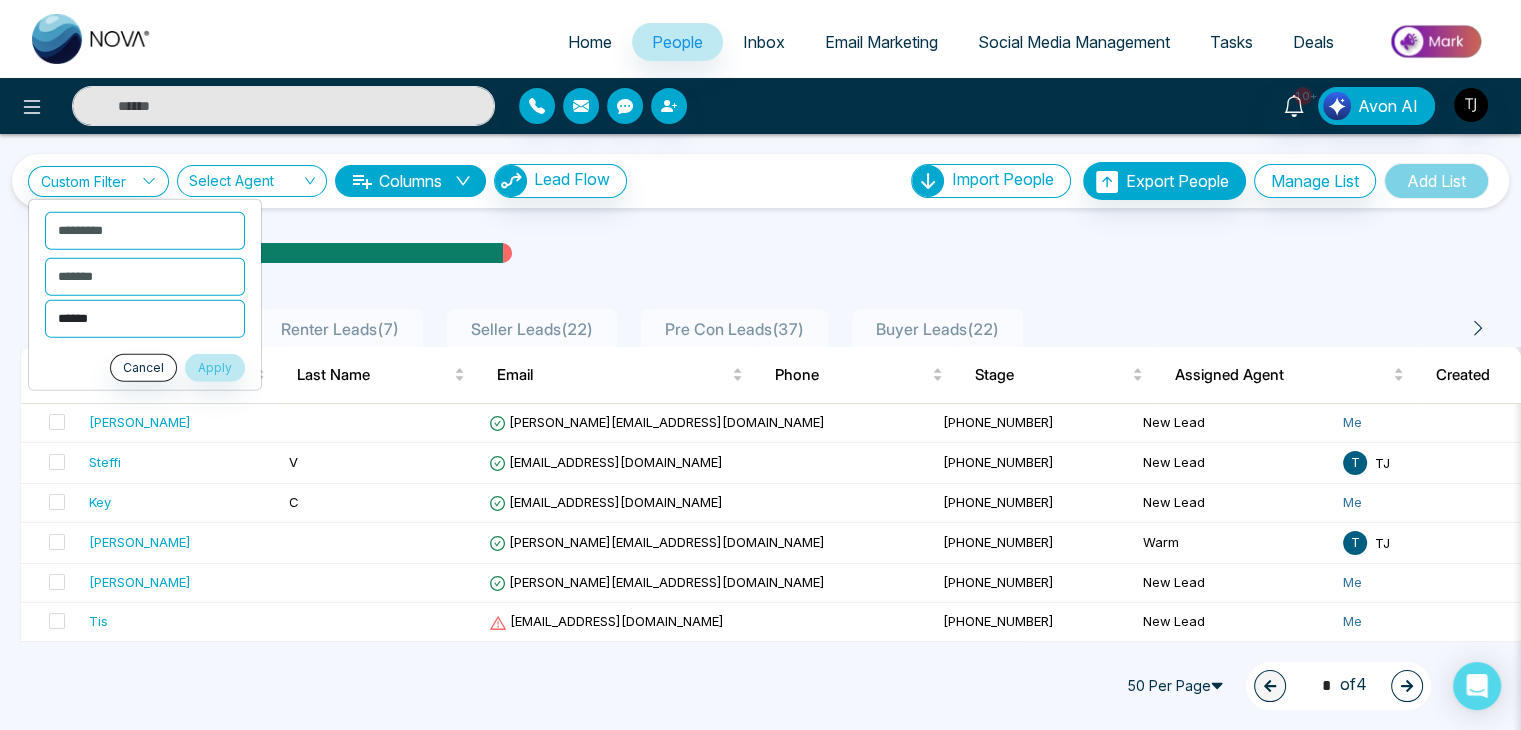 click on "****** ***** ****** ****** ******** ***** ********* ******** *****" at bounding box center (145, 318) 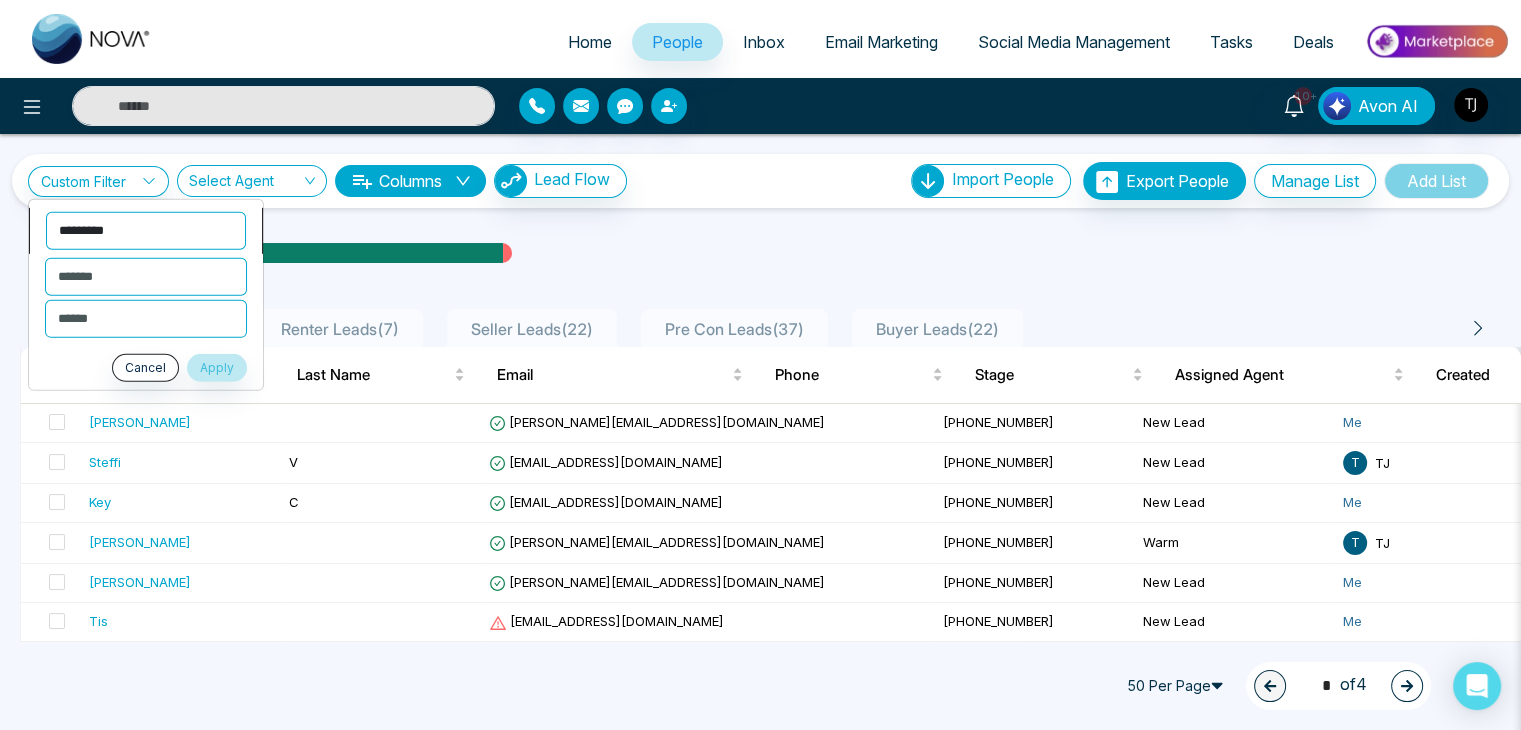 click on "**********" at bounding box center [146, 230] 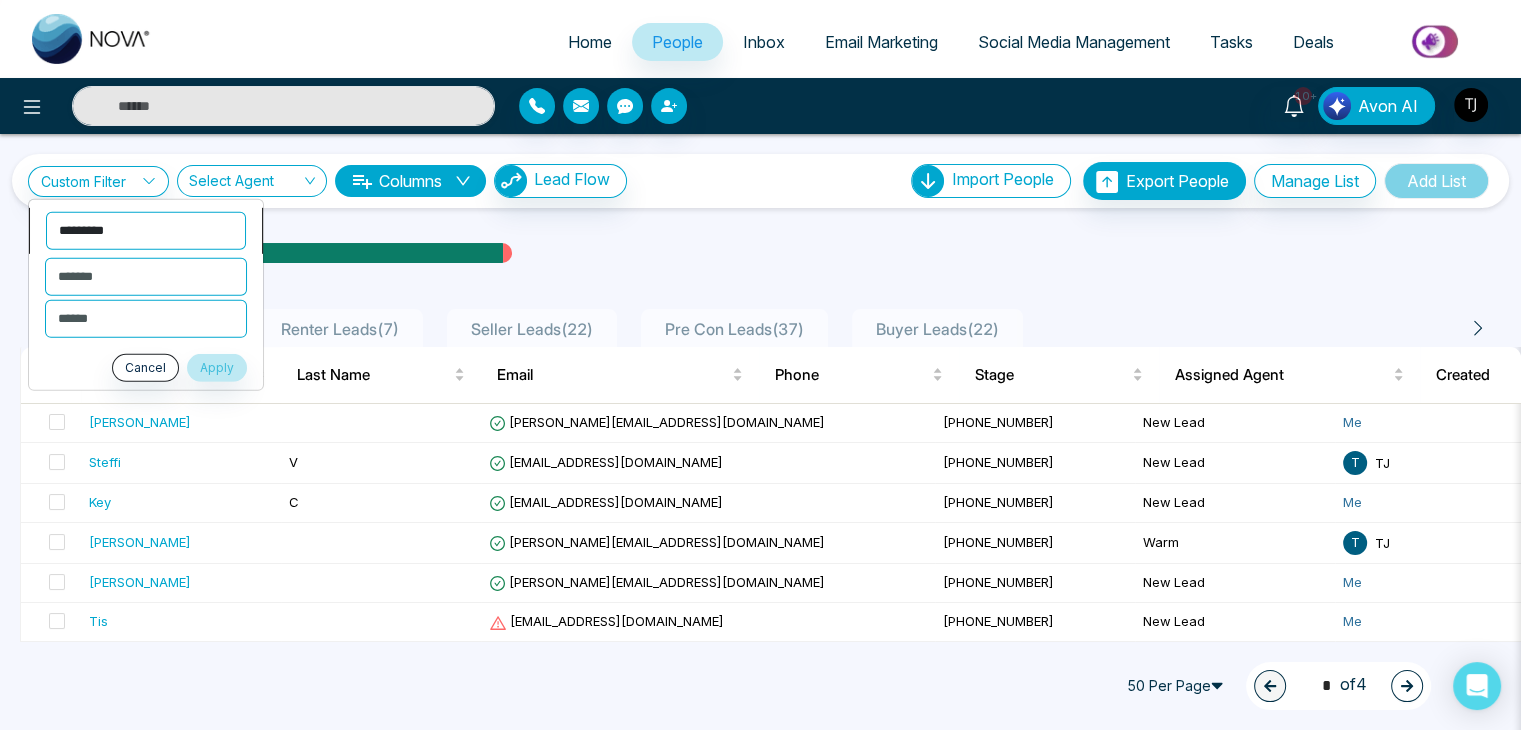 select 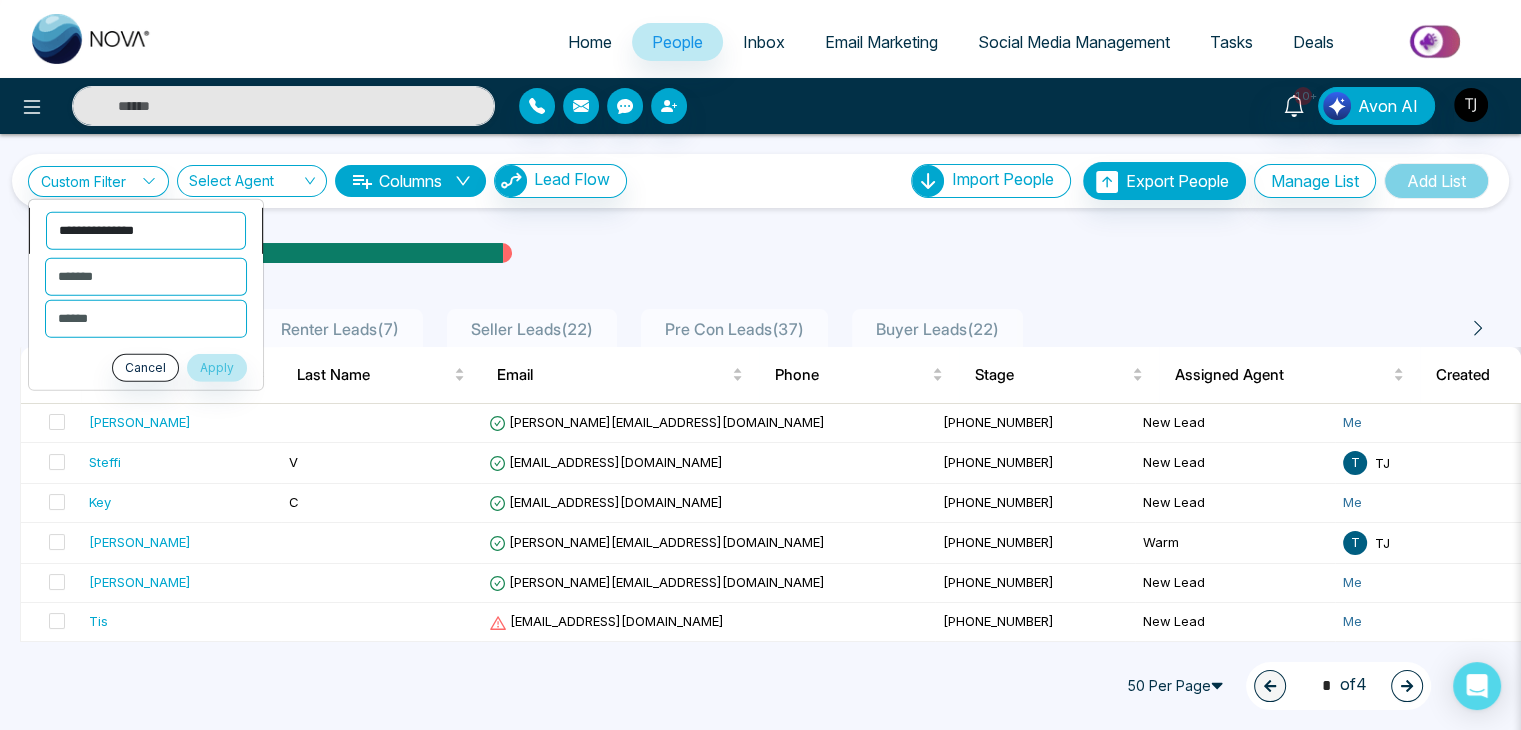 click on "**********" at bounding box center [146, 230] 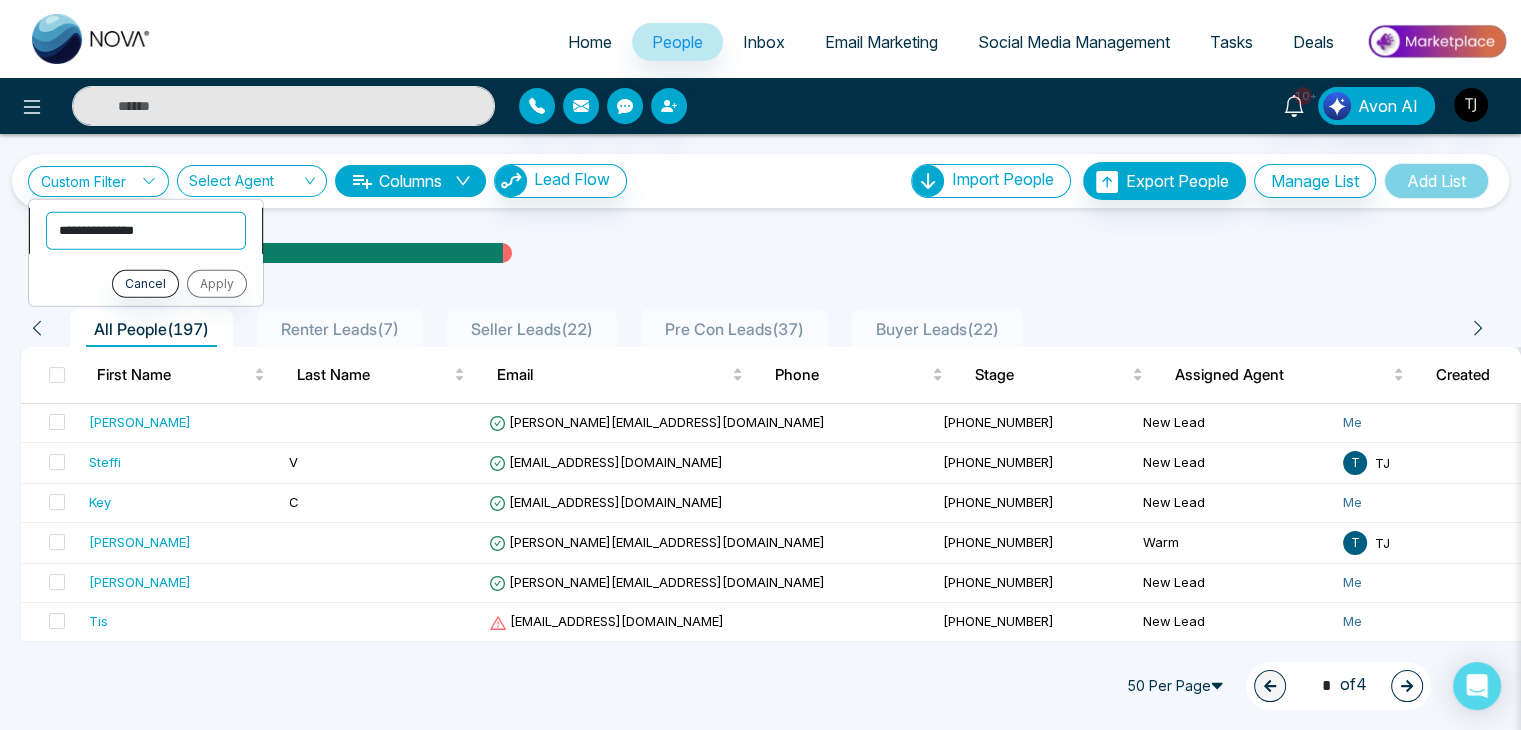 click on "**********" at bounding box center [146, 230] 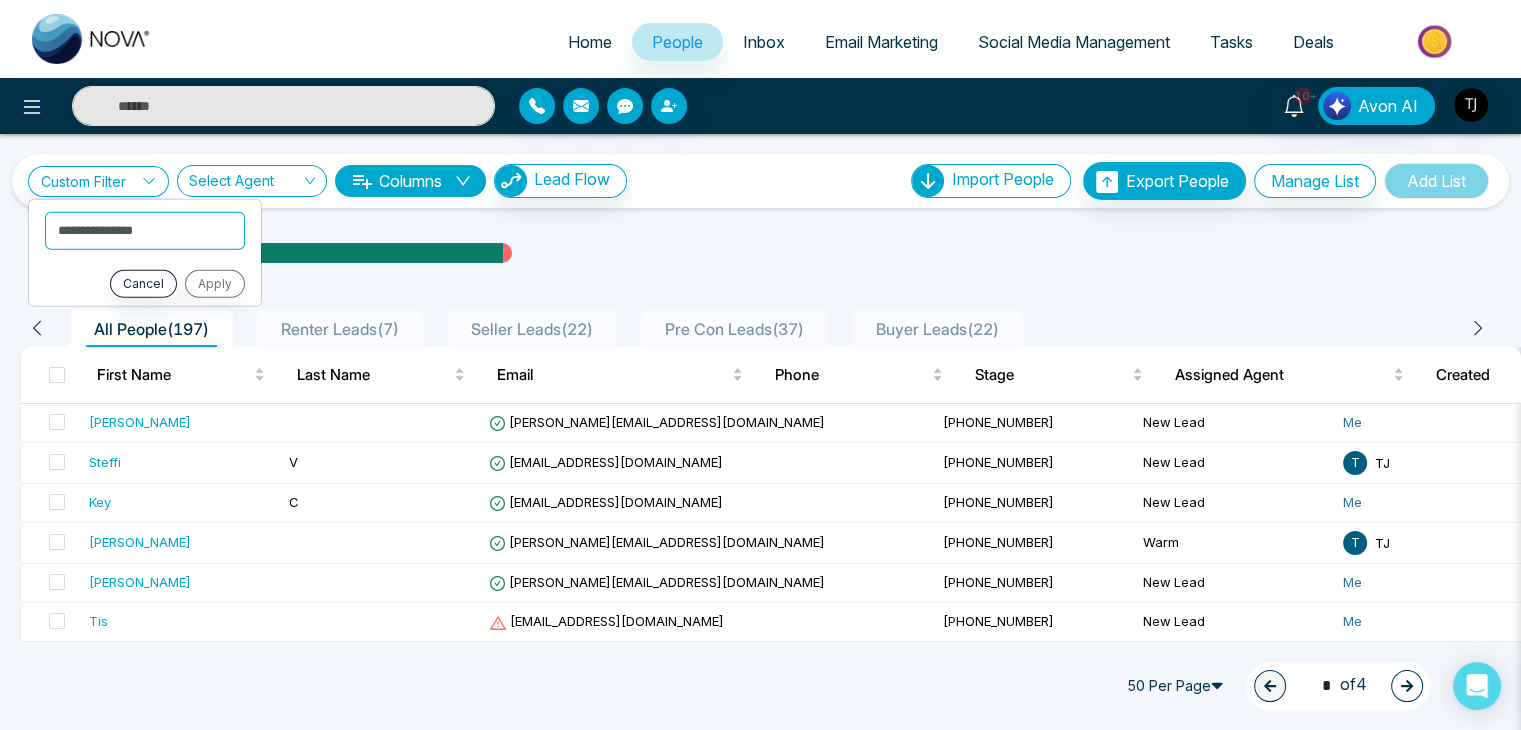 click on "All People  ( 197 ) Renter Leads  ( 7 ) Seller Leads  ( 22 ) Pre Con Leads  ( 37 ) Buyer Leads  ( 22 )" at bounding box center (760, 321) 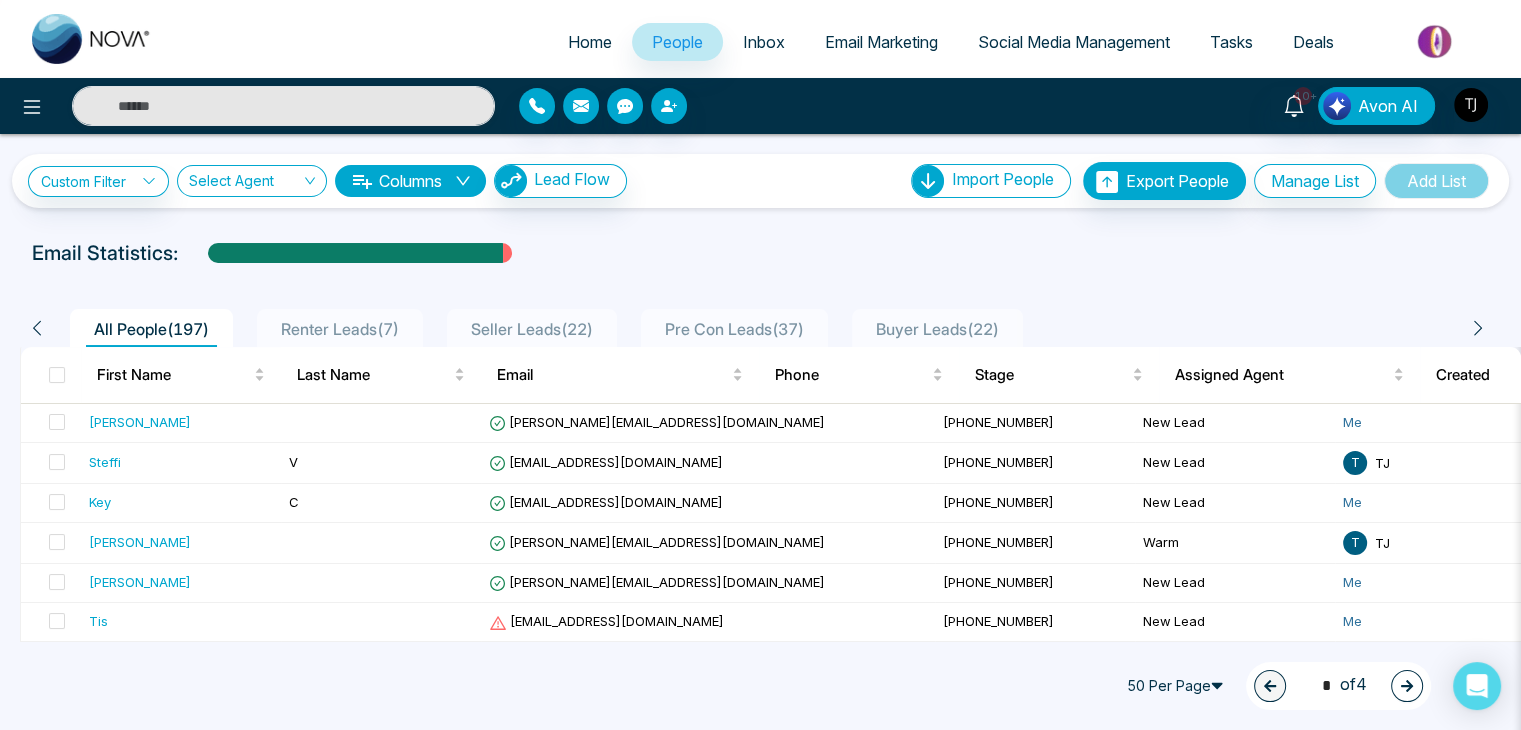 click on "Columns" at bounding box center (410, 181) 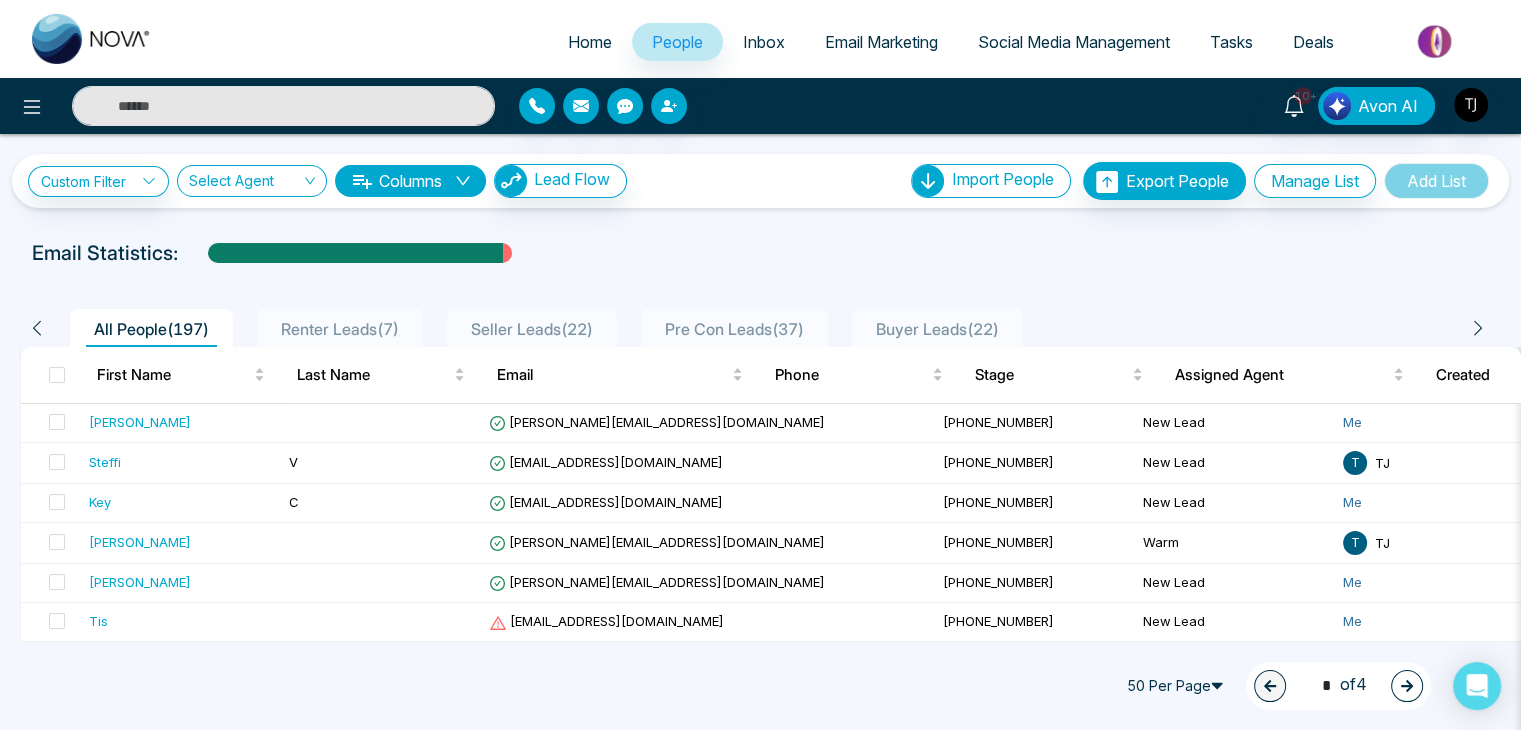 click on "Email Statistics:" at bounding box center [760, 253] 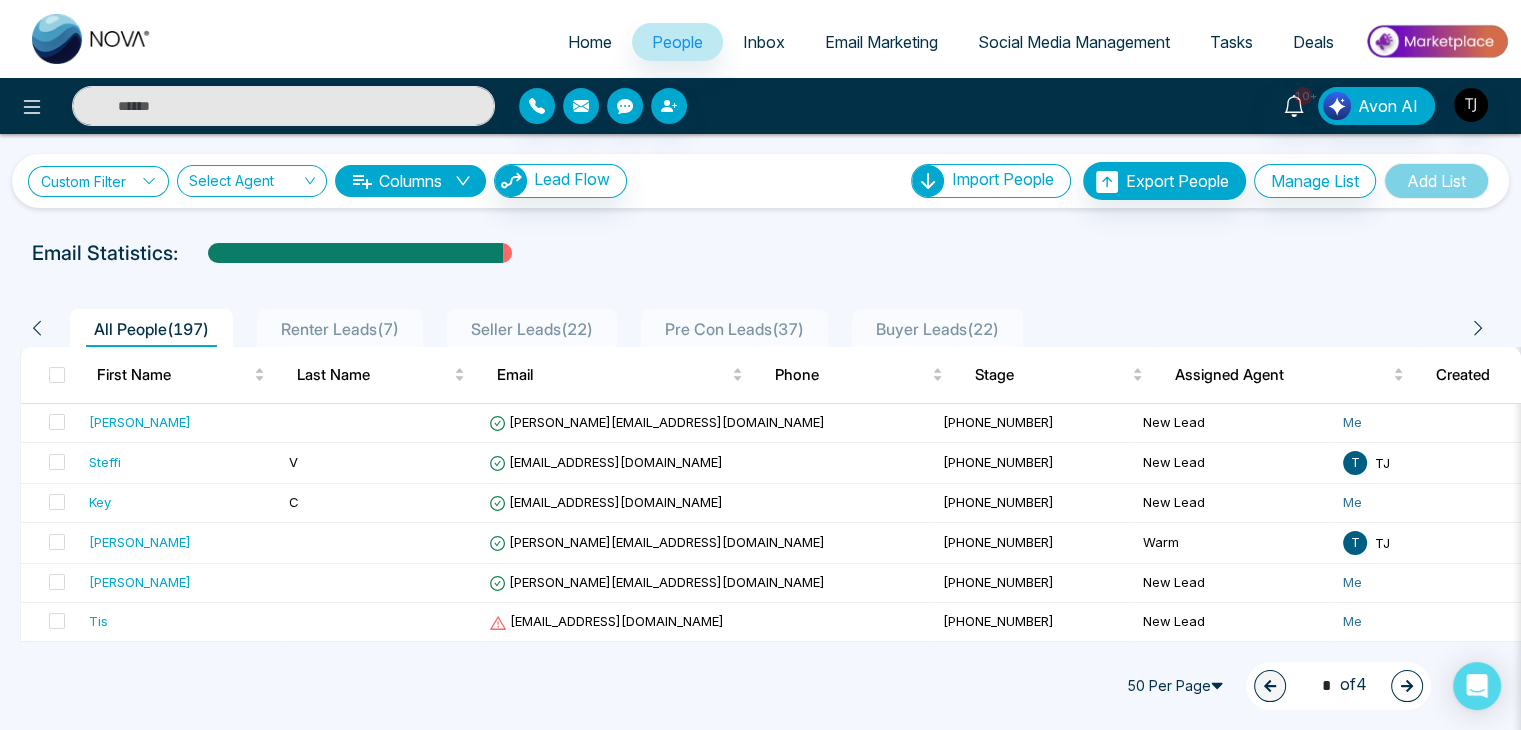 click on "Custom Filter" at bounding box center (98, 181) 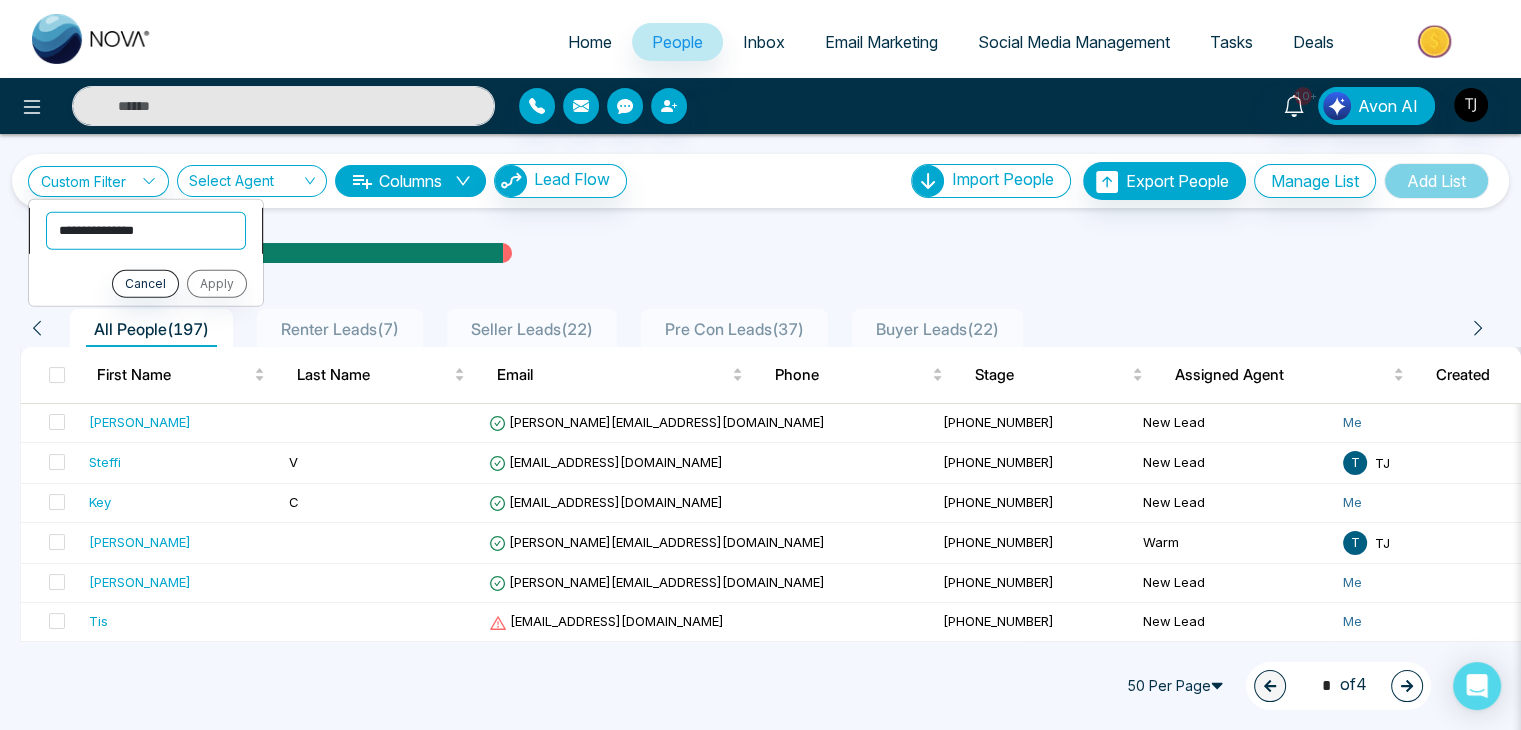 click on "**********" at bounding box center (146, 230) 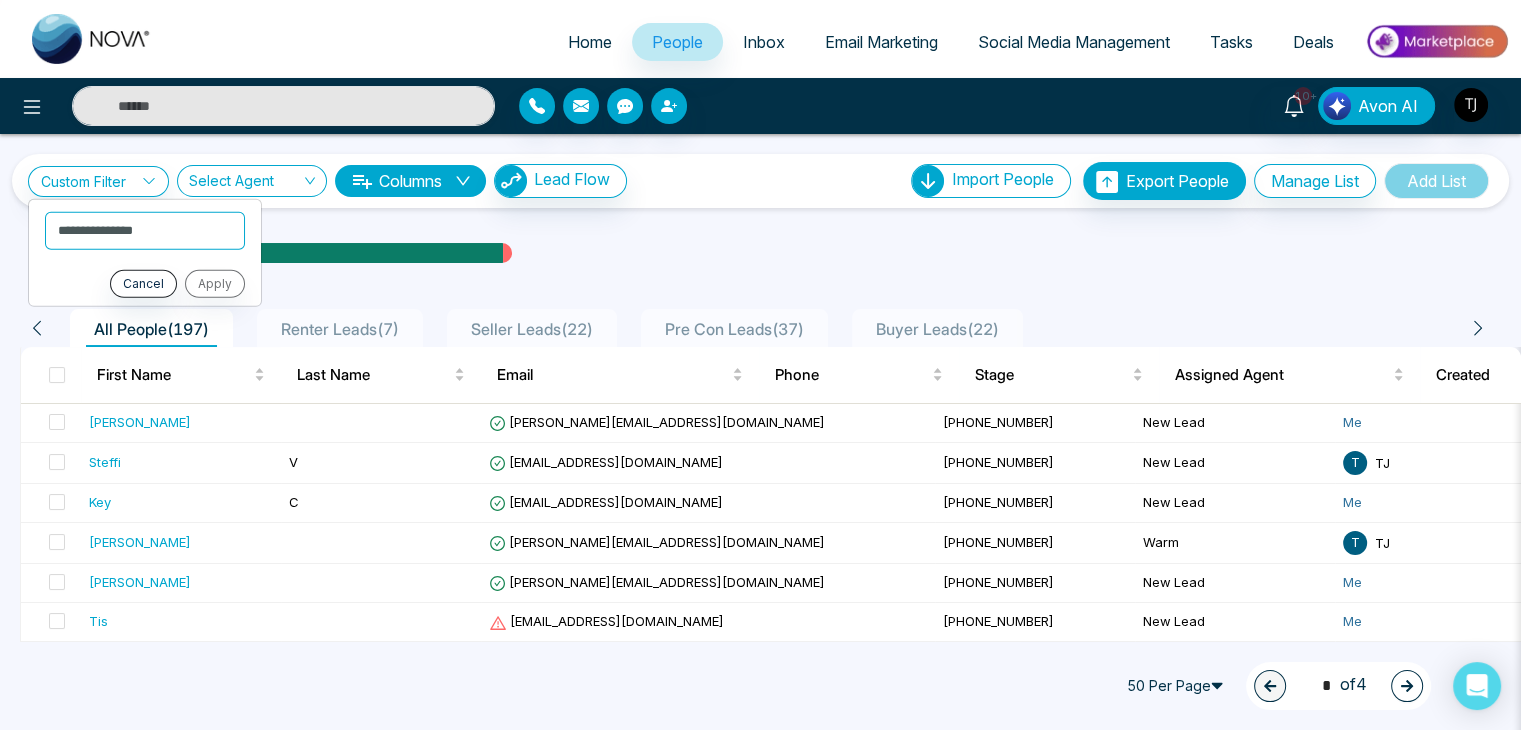 click on "Email Statistics:" at bounding box center [760, 253] 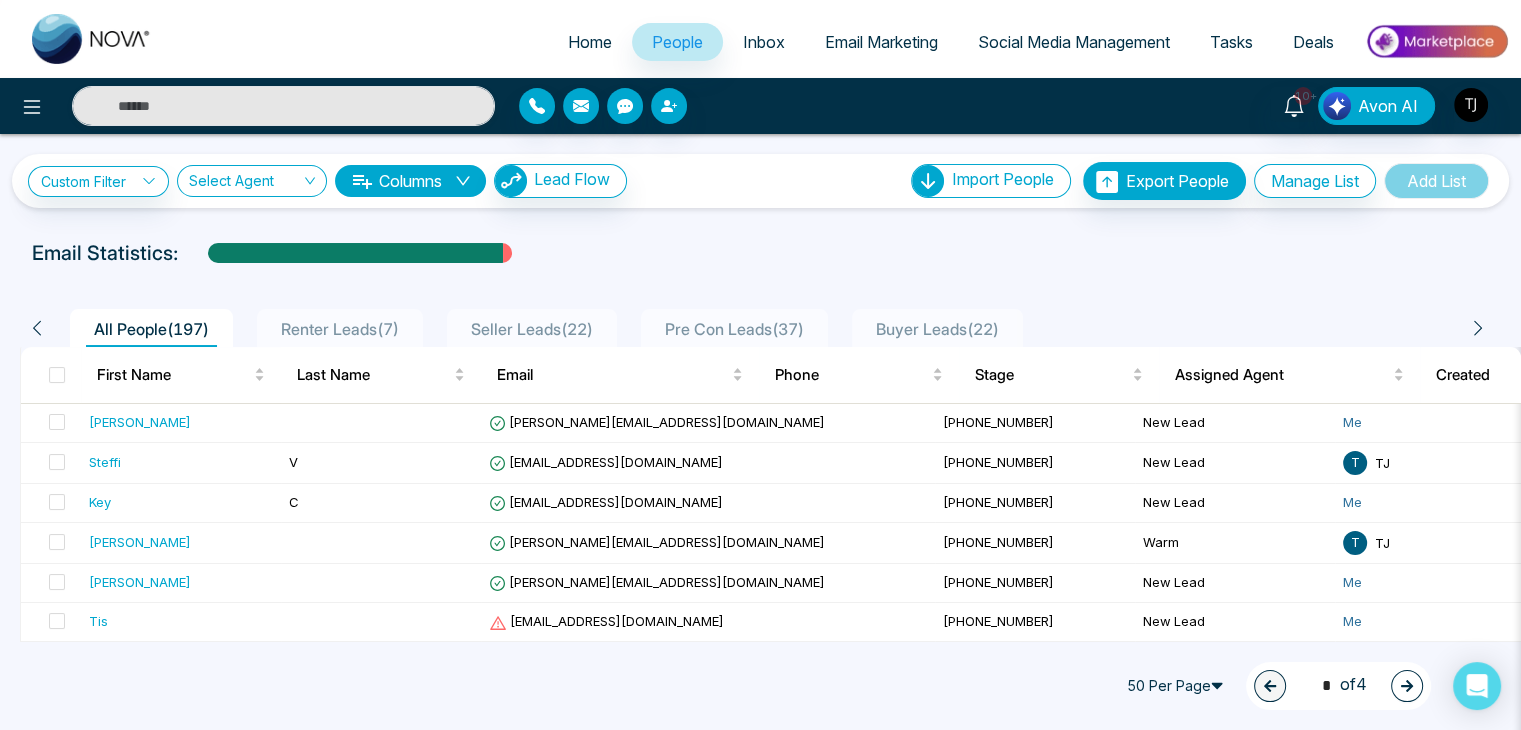click on "Inbox" at bounding box center (764, 42) 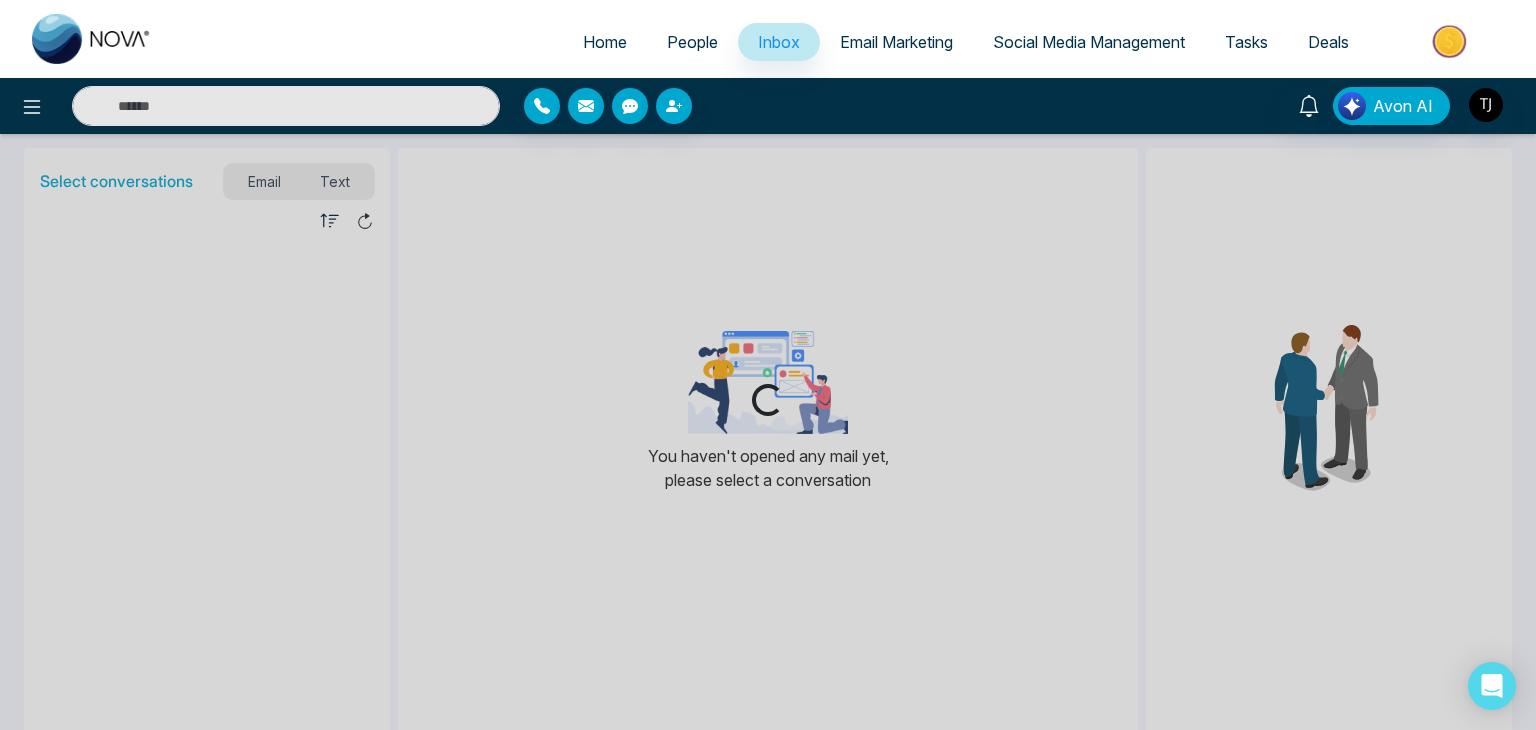 click on "Email Marketing" at bounding box center (896, 42) 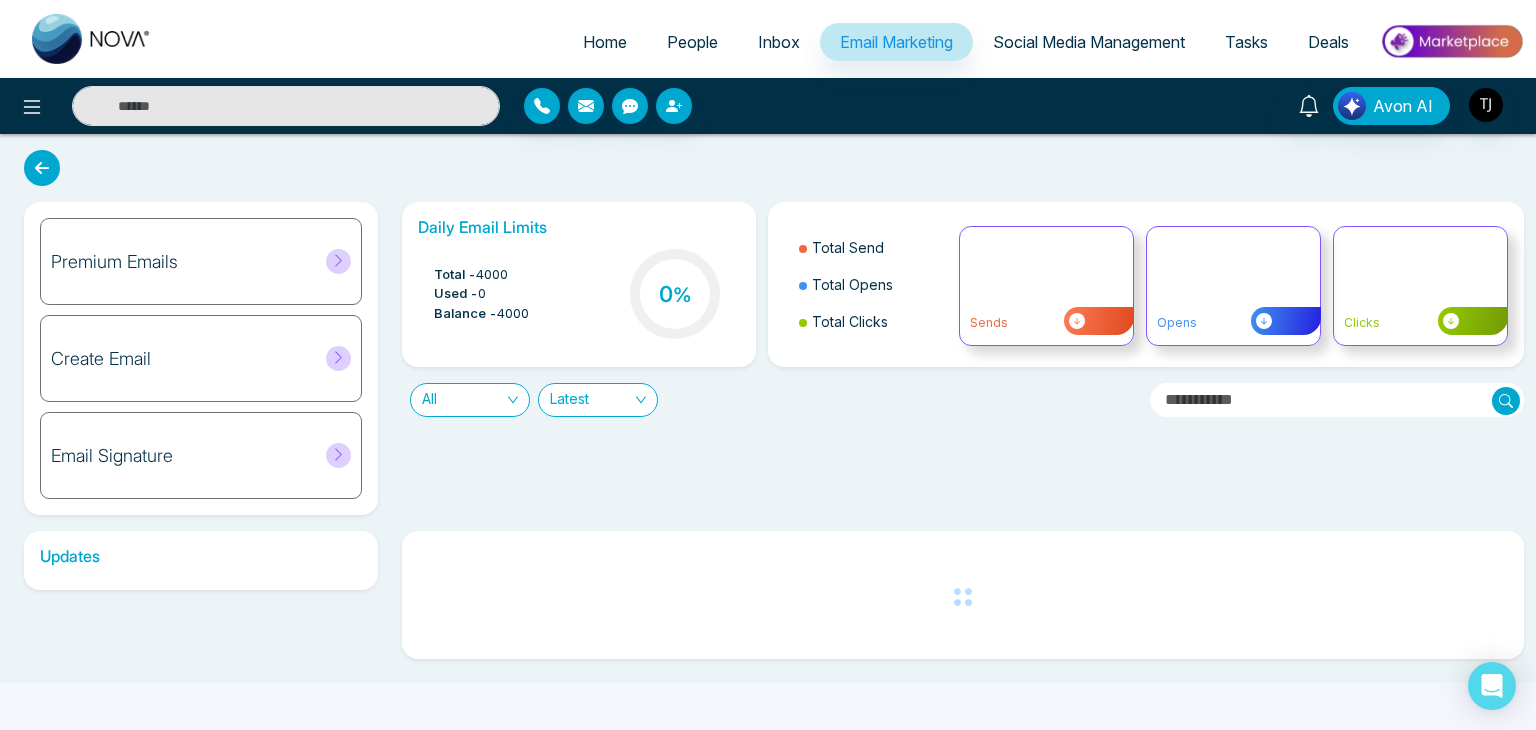 click on "Home" at bounding box center (605, 42) 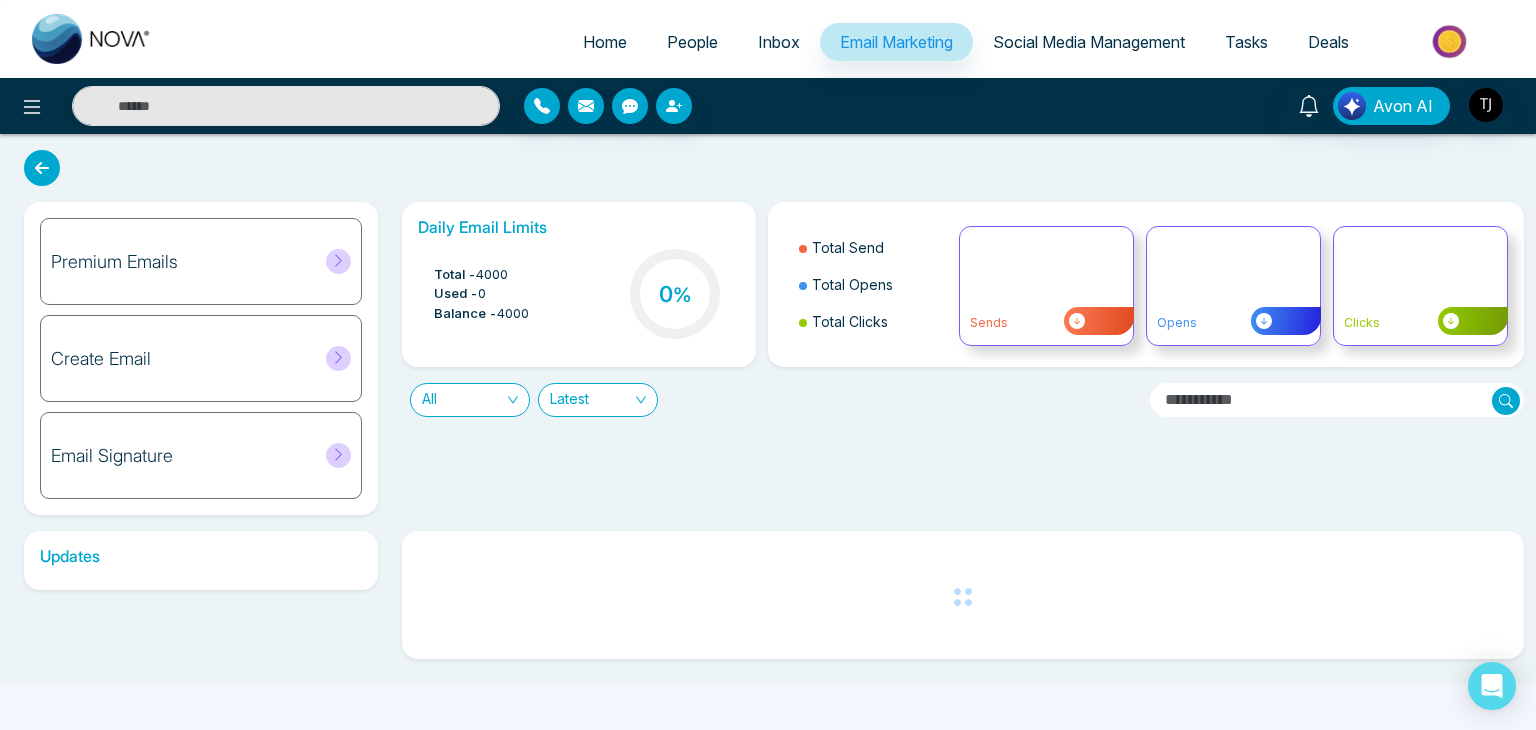 select on "*" 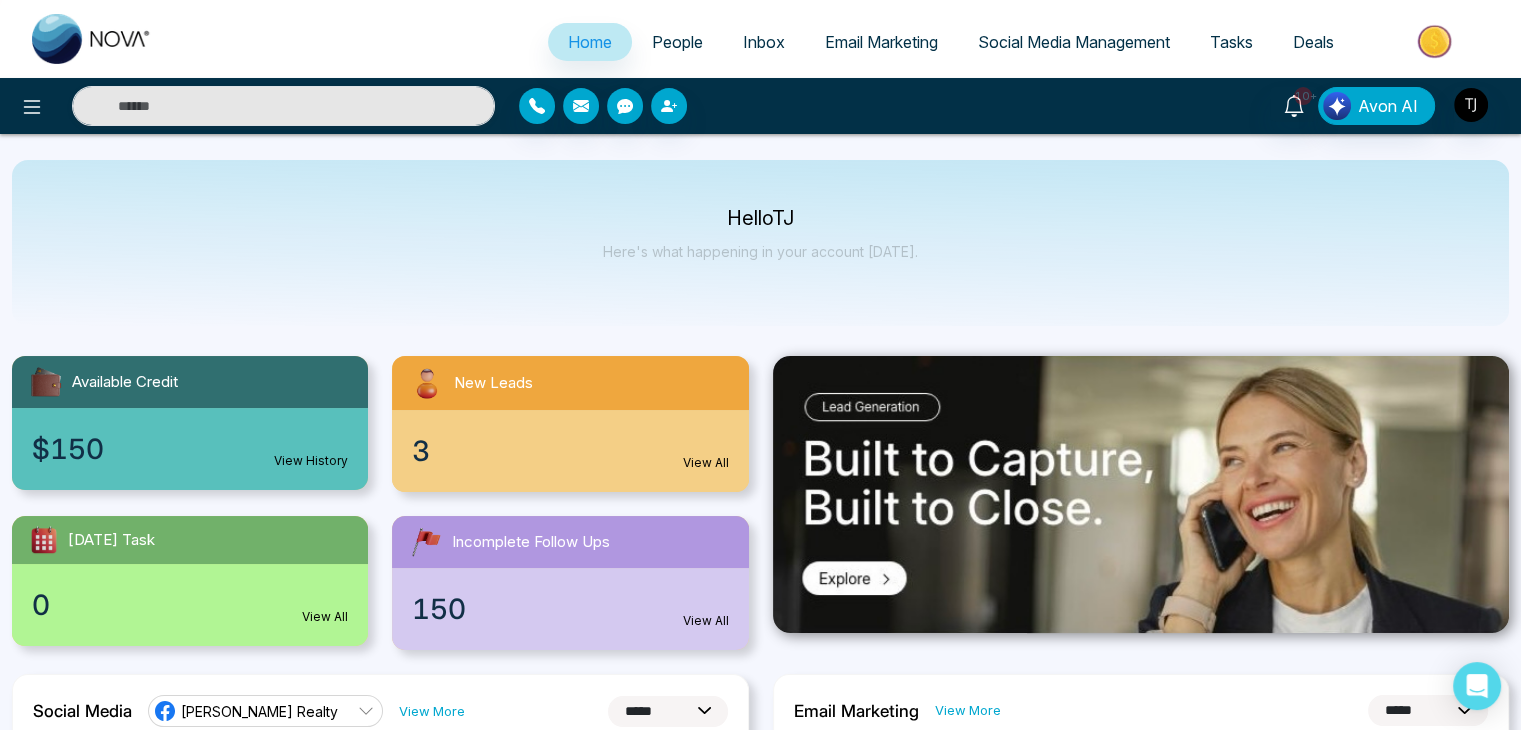 click on "Social Media Management" at bounding box center [1074, 42] 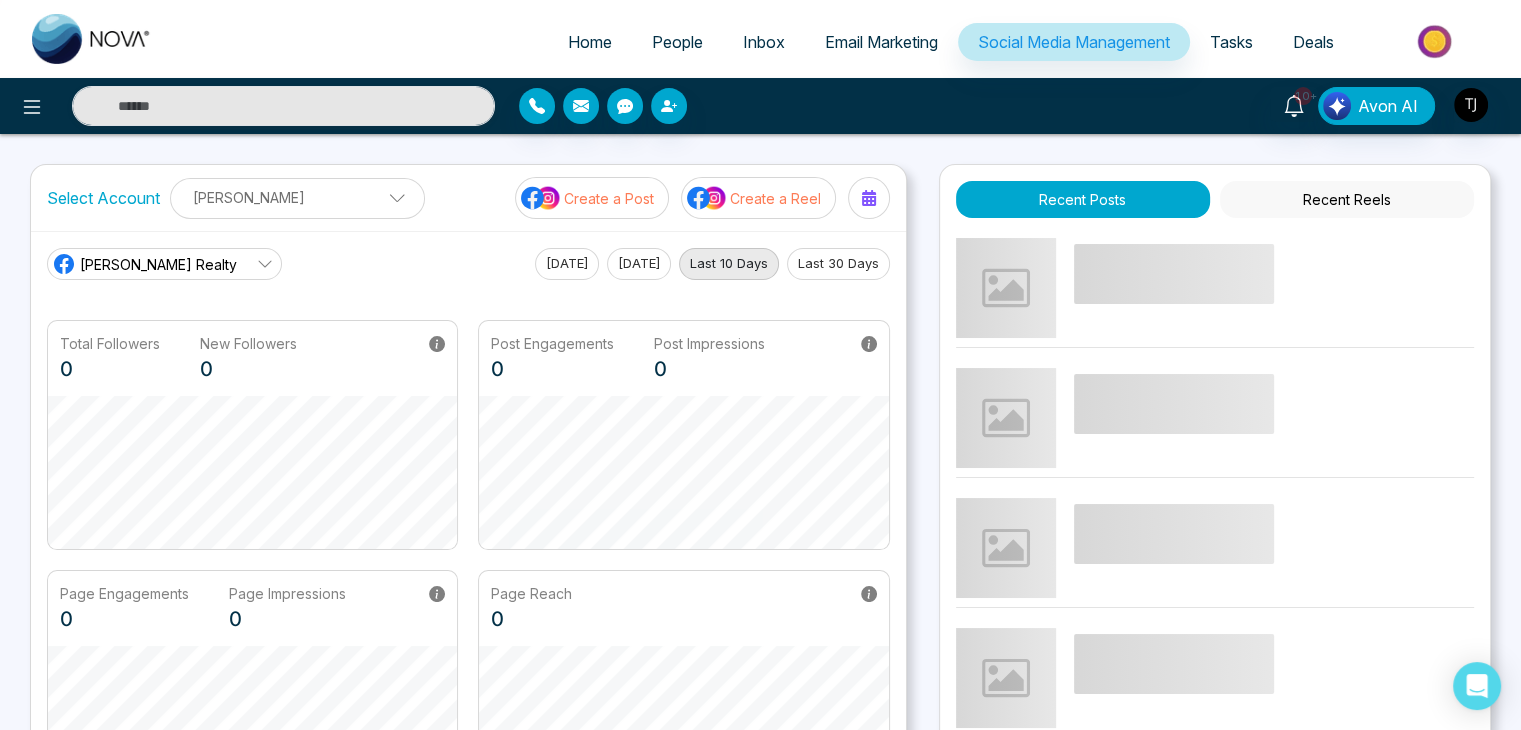 click on "Tasks" at bounding box center [1231, 42] 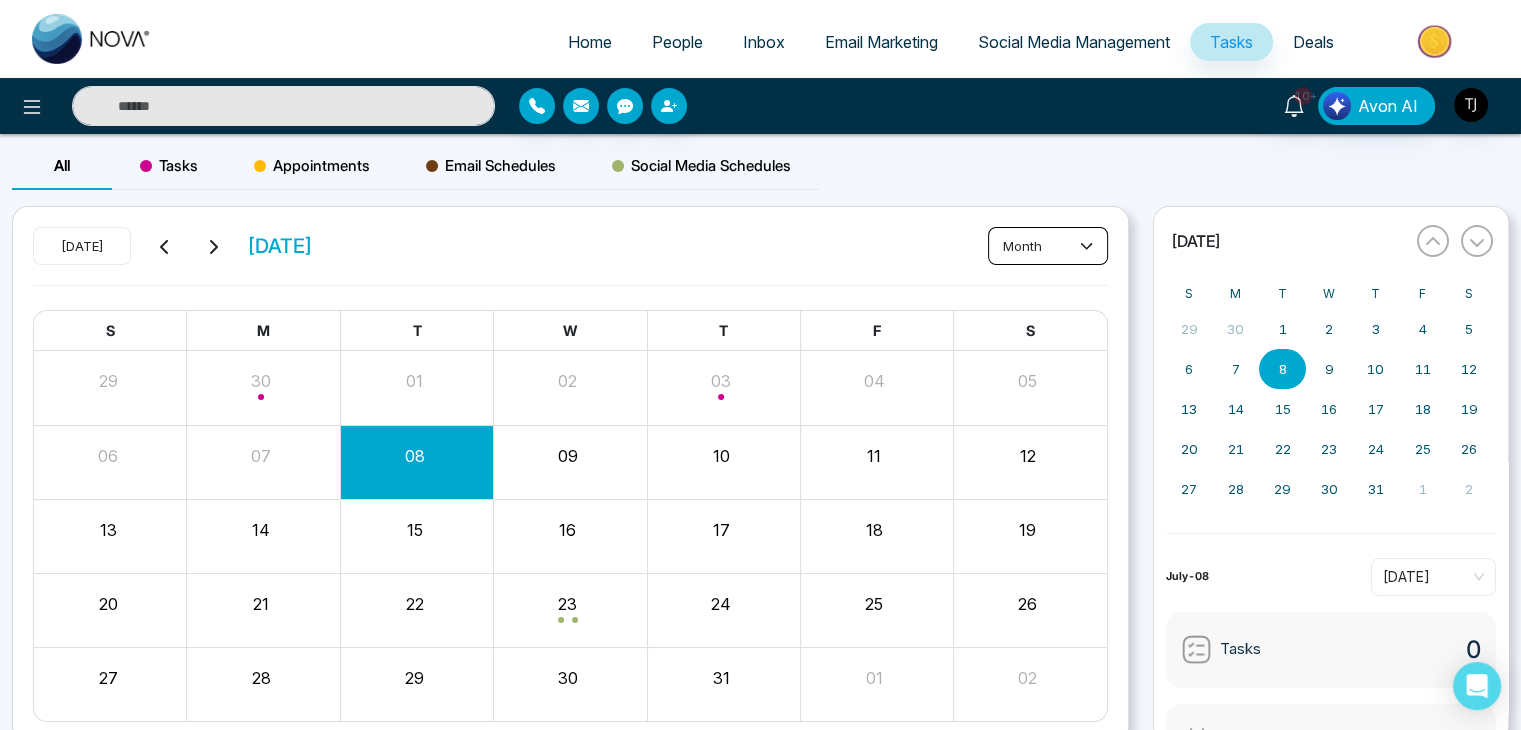 click on "month" at bounding box center [1048, 246] 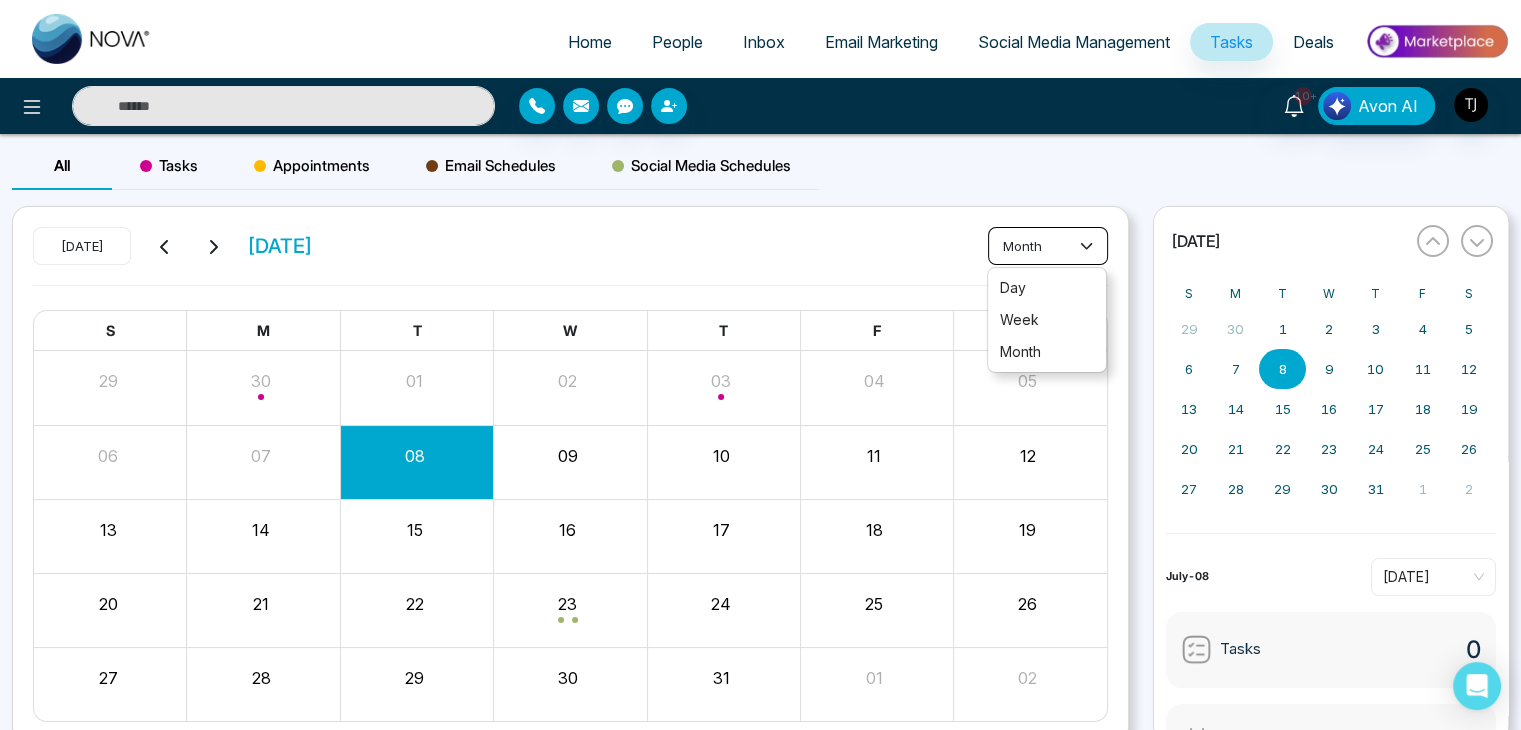 click on "month" at bounding box center [1048, 246] 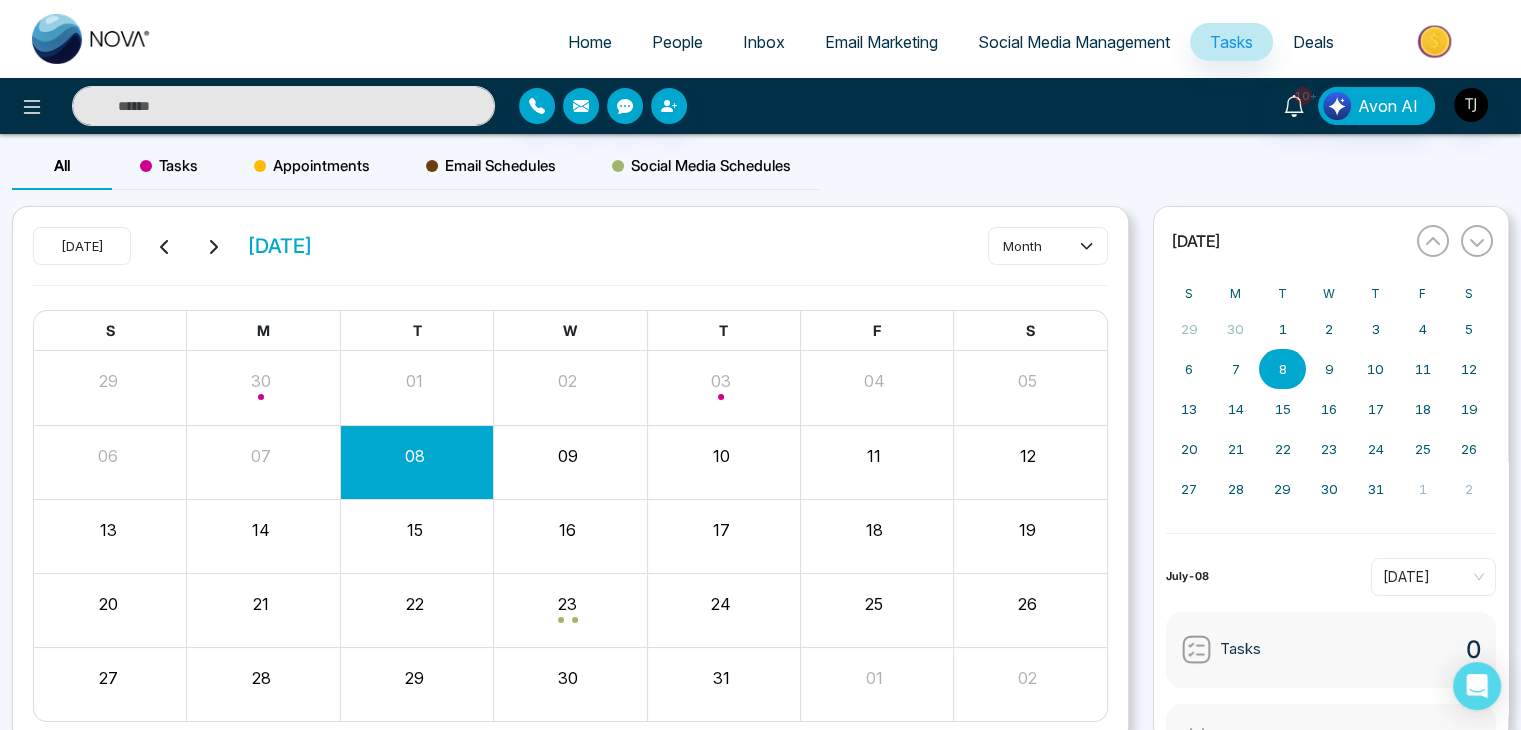 click on "People" at bounding box center [677, 42] 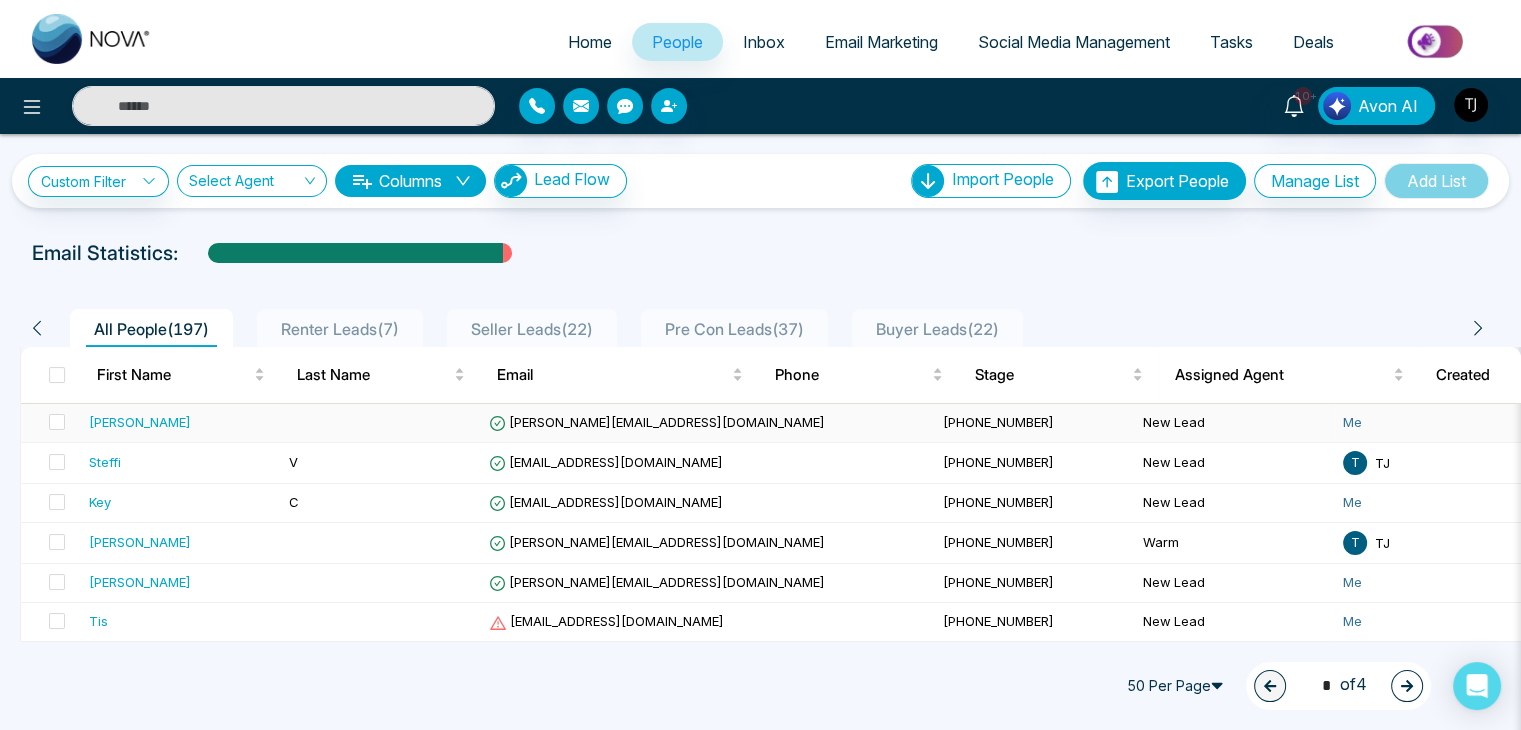 click on "rutvik@mmnovatech.com" at bounding box center (657, 422) 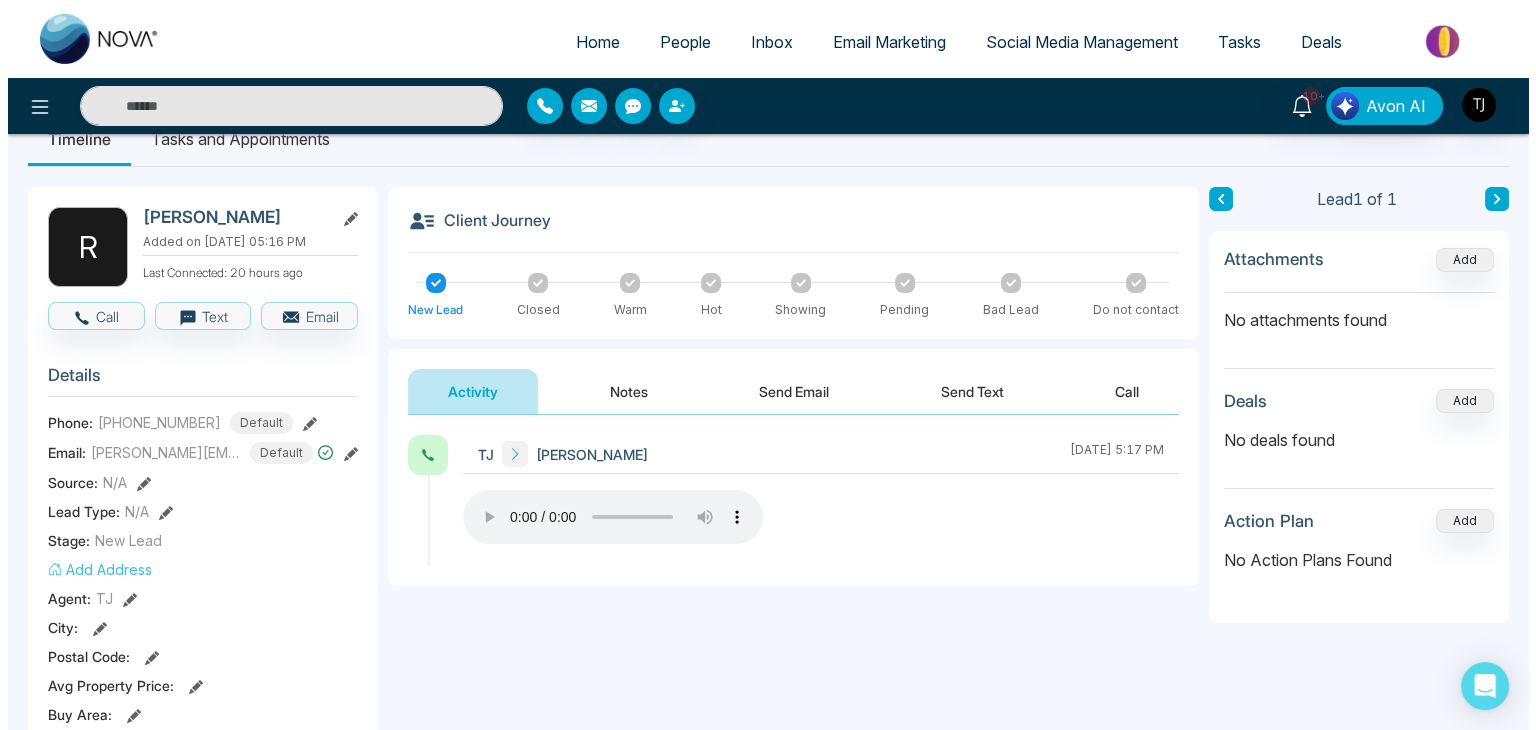 scroll, scrollTop: 0, scrollLeft: 0, axis: both 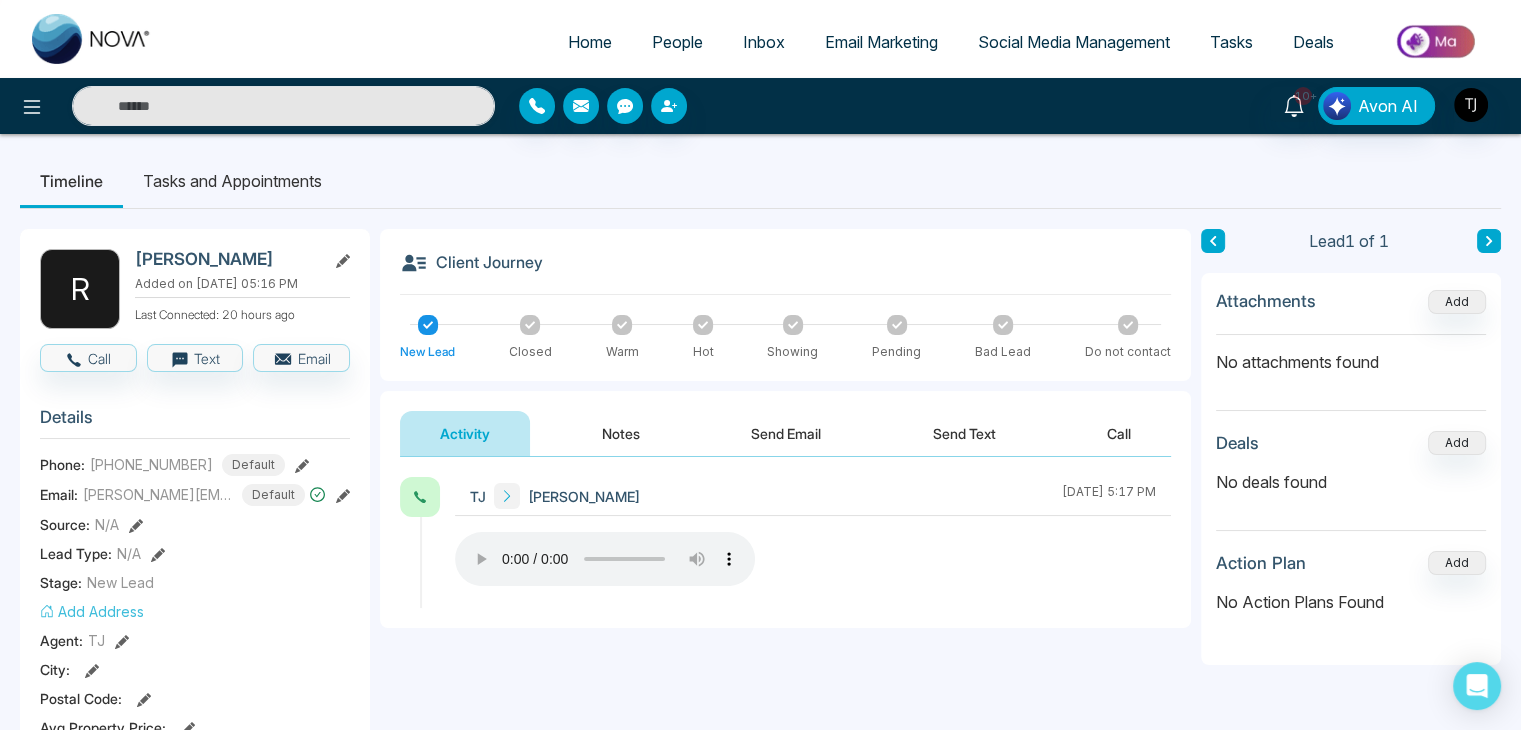 click on "People" at bounding box center [677, 42] 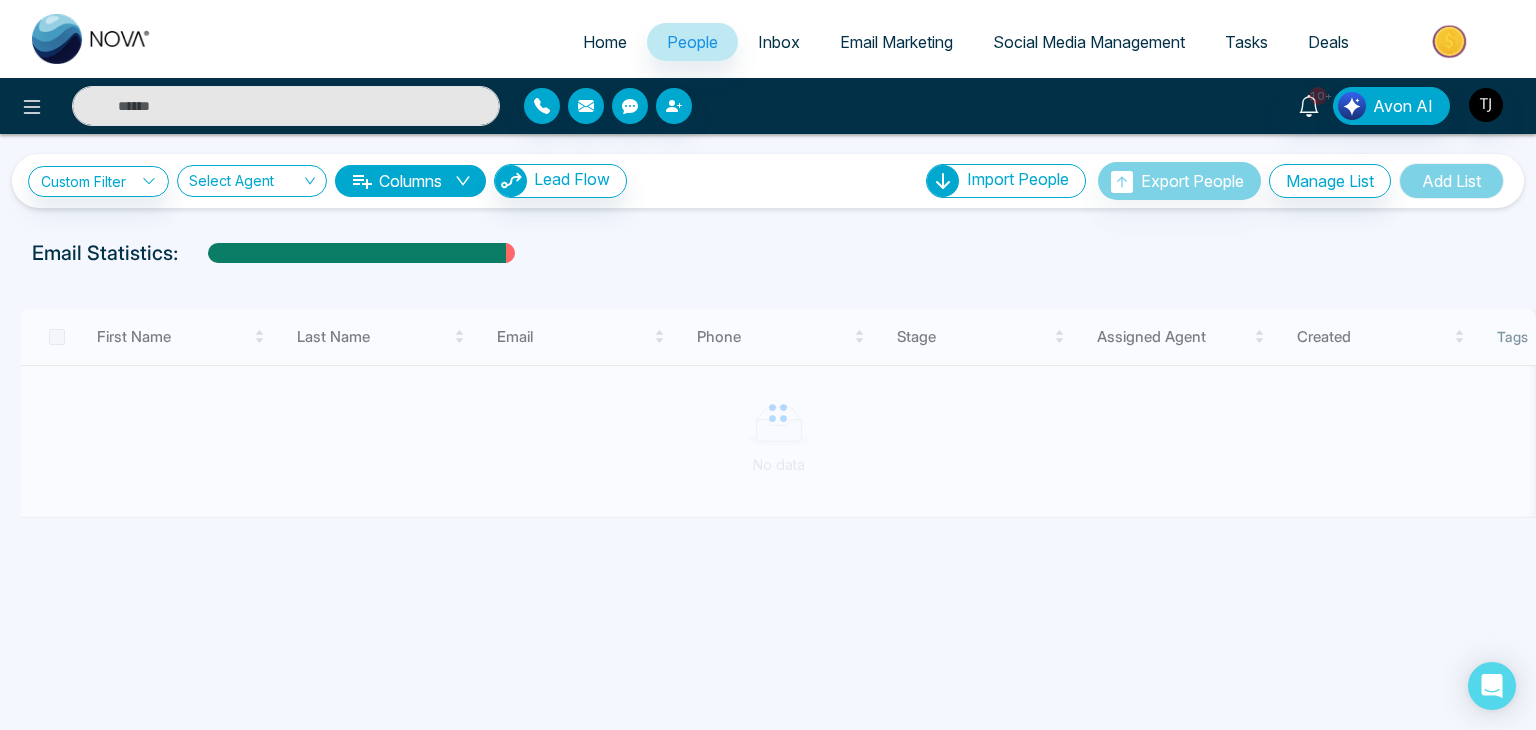 click on "Inbox" at bounding box center (779, 42) 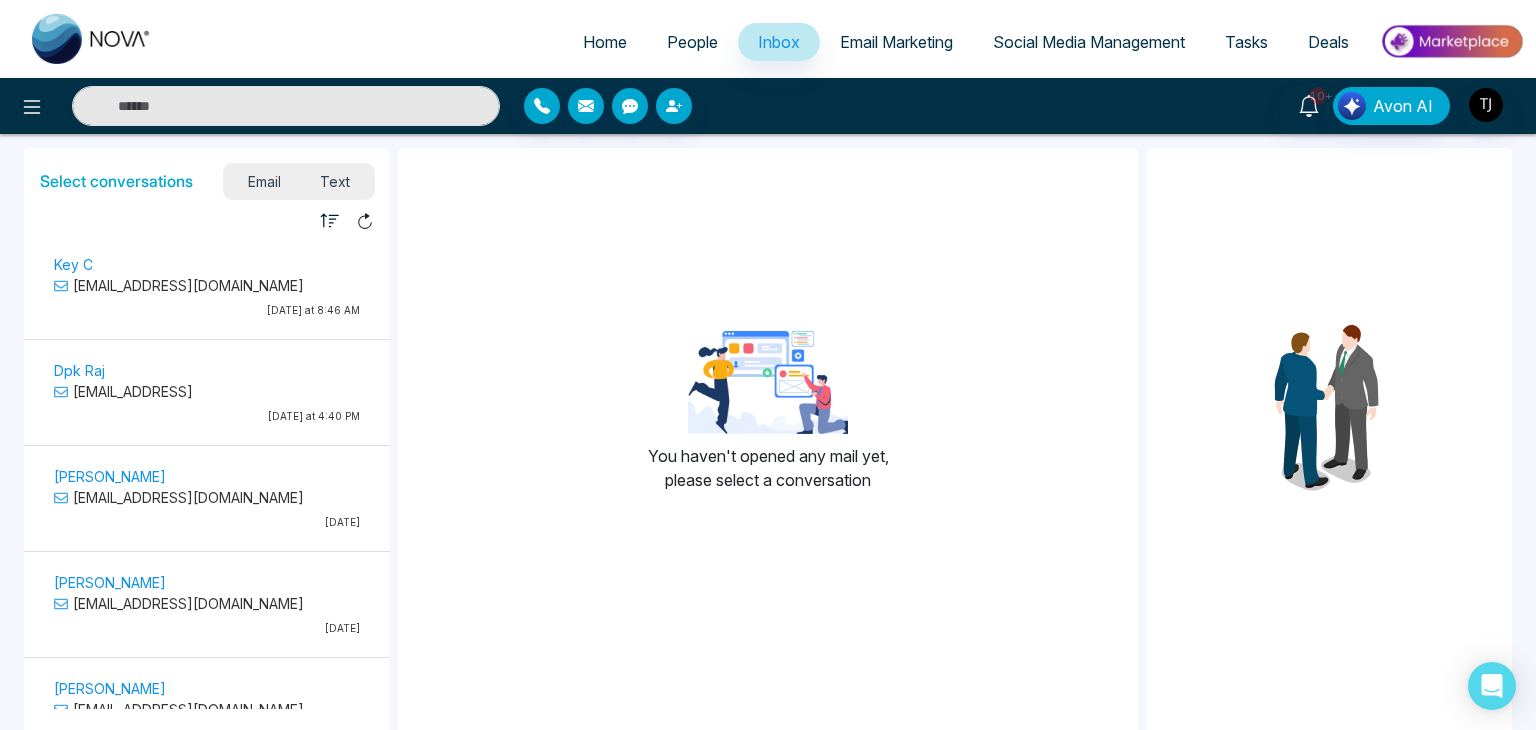 click on "Email Marketing" at bounding box center (896, 42) 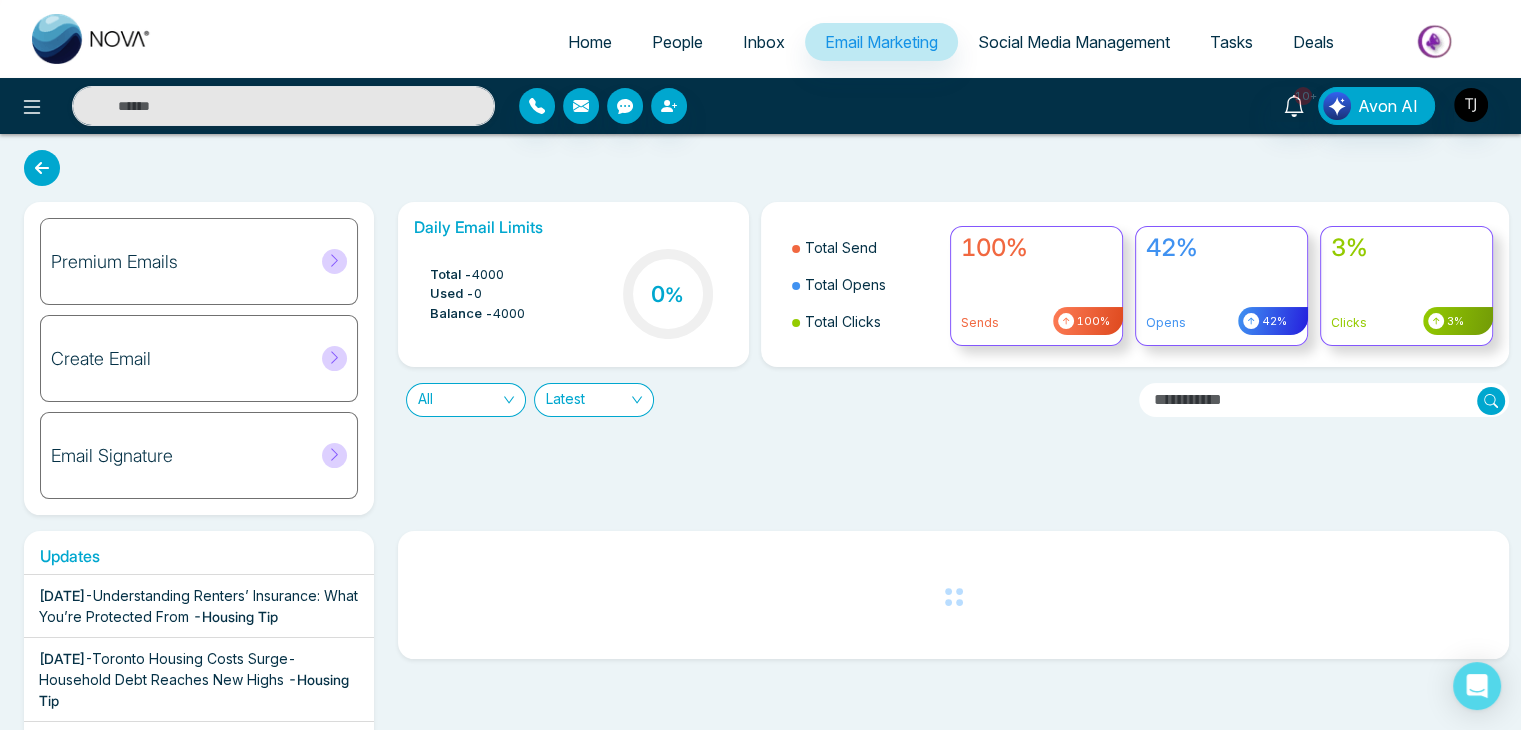 drag, startPoint x: 478, startPoint y: 279, endPoint x: 524, endPoint y: 275, distance: 46.173584 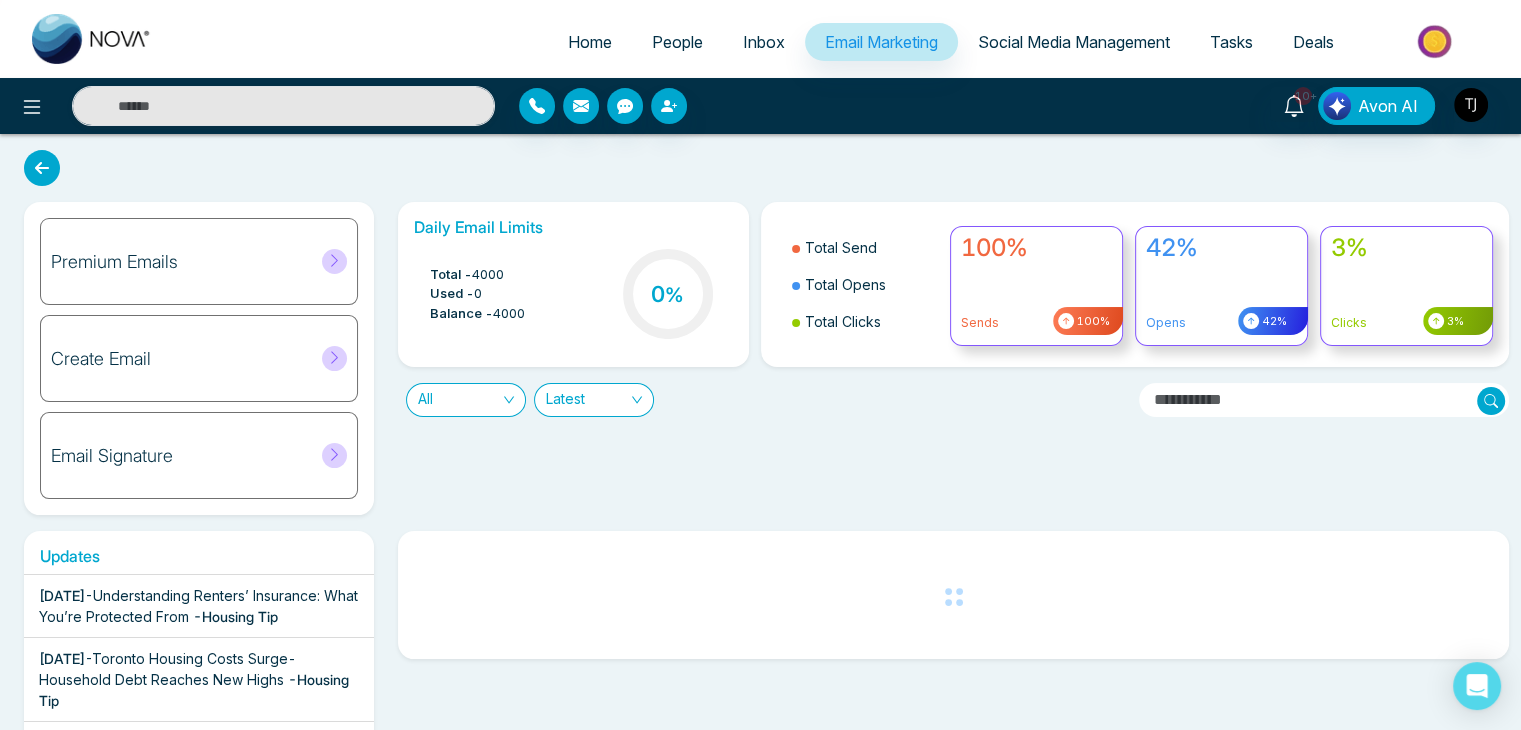 drag, startPoint x: 524, startPoint y: 275, endPoint x: 397, endPoint y: 243, distance: 130.96947 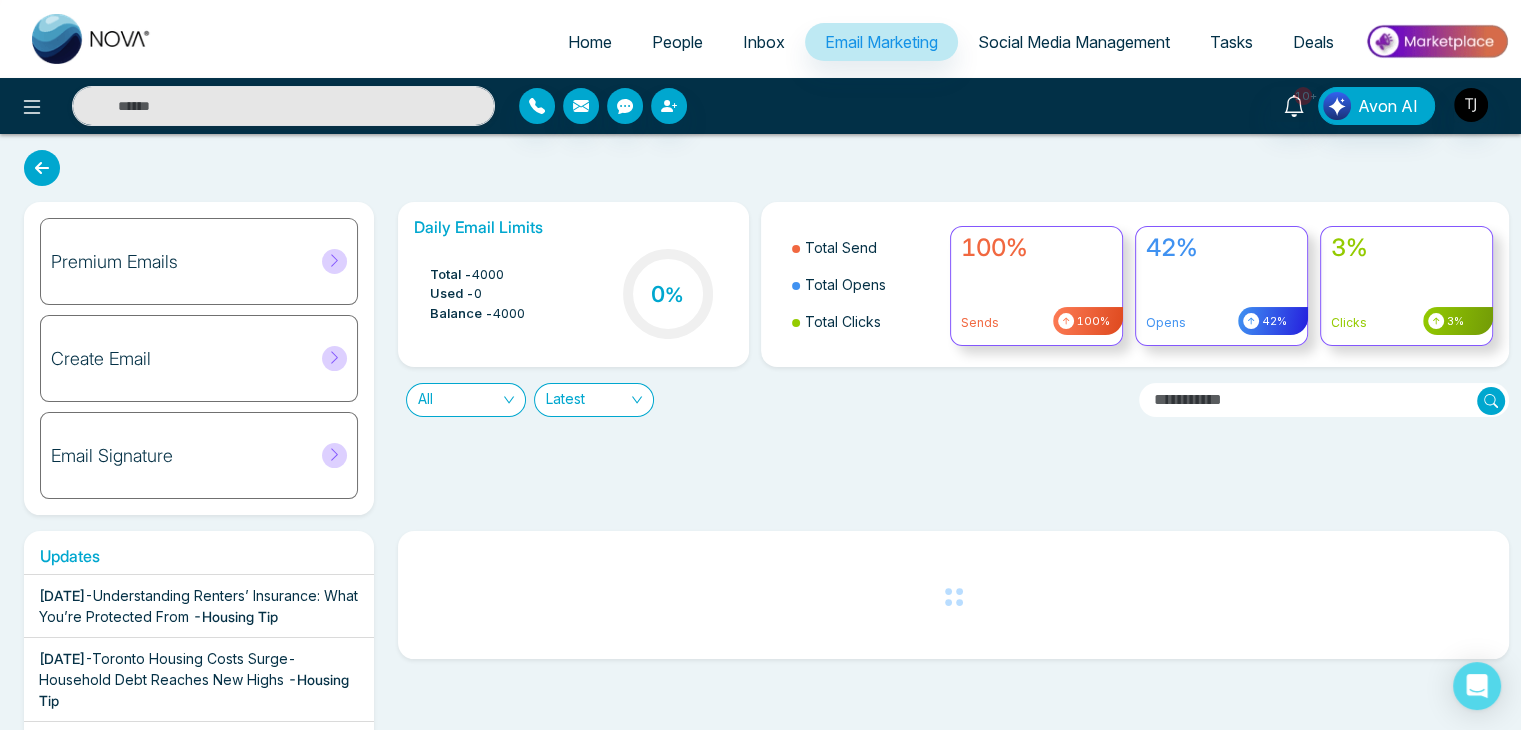 click on "Daily Email Limits Total -  4000 Used -  0 Balance -  4000 0 %" at bounding box center (573, 284) 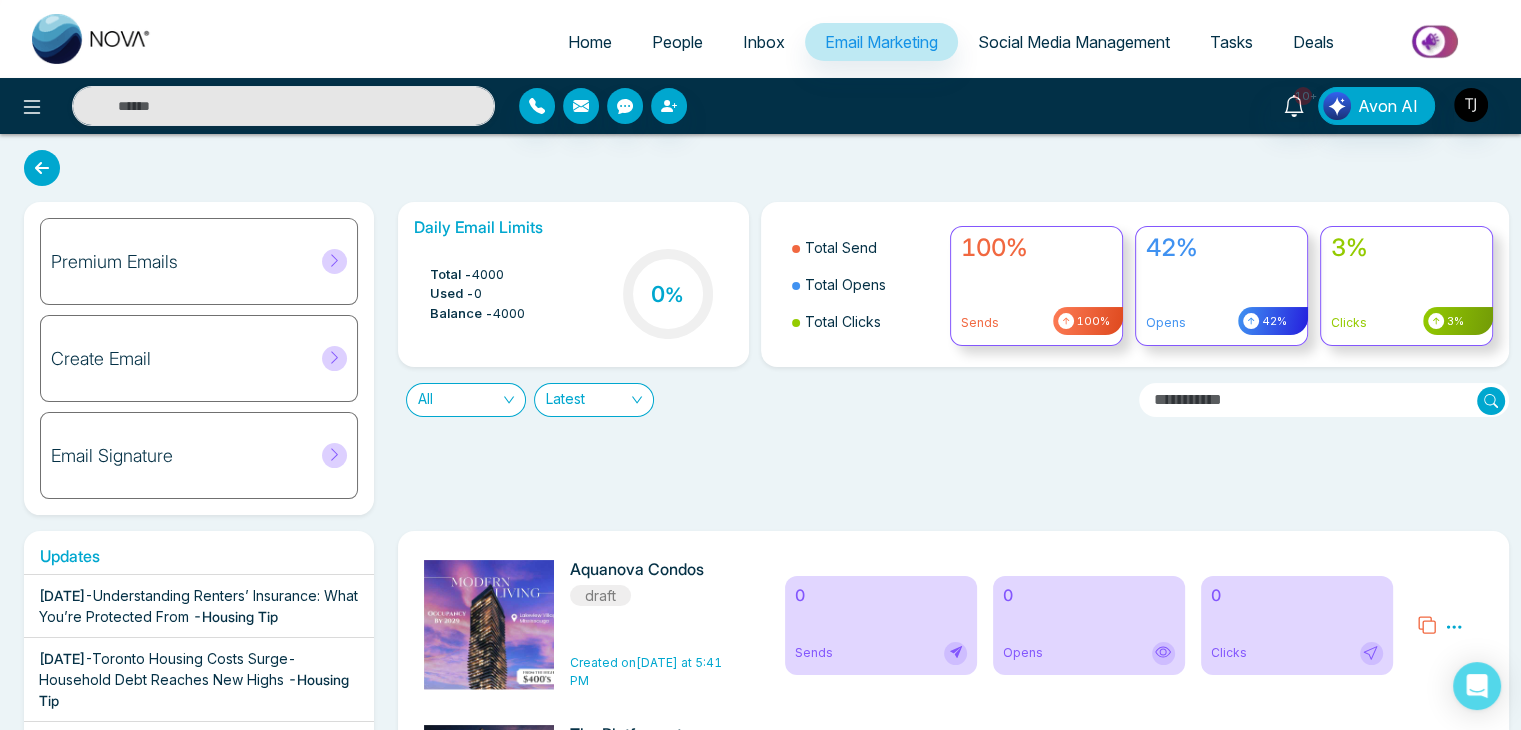 click on "Home" at bounding box center [590, 42] 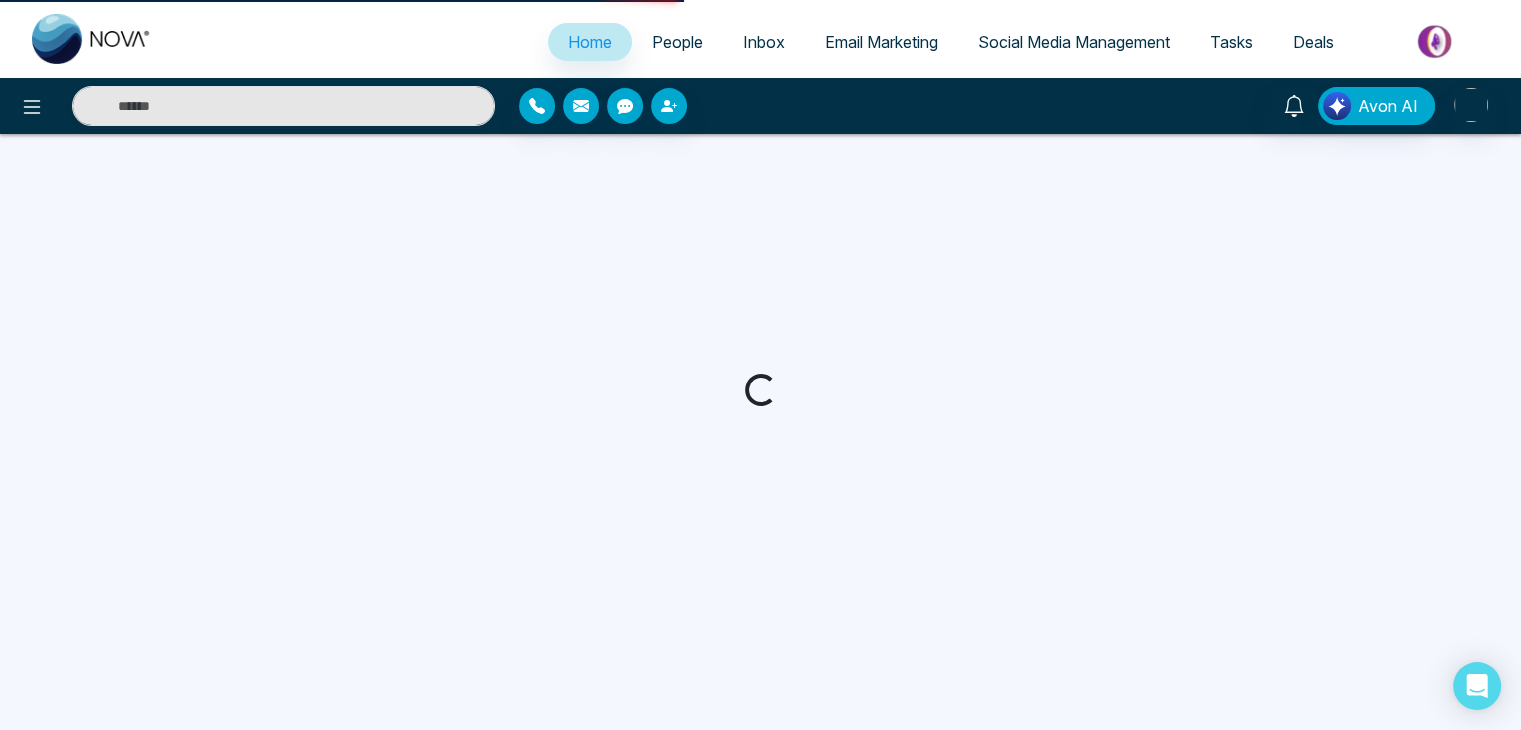 select on "*" 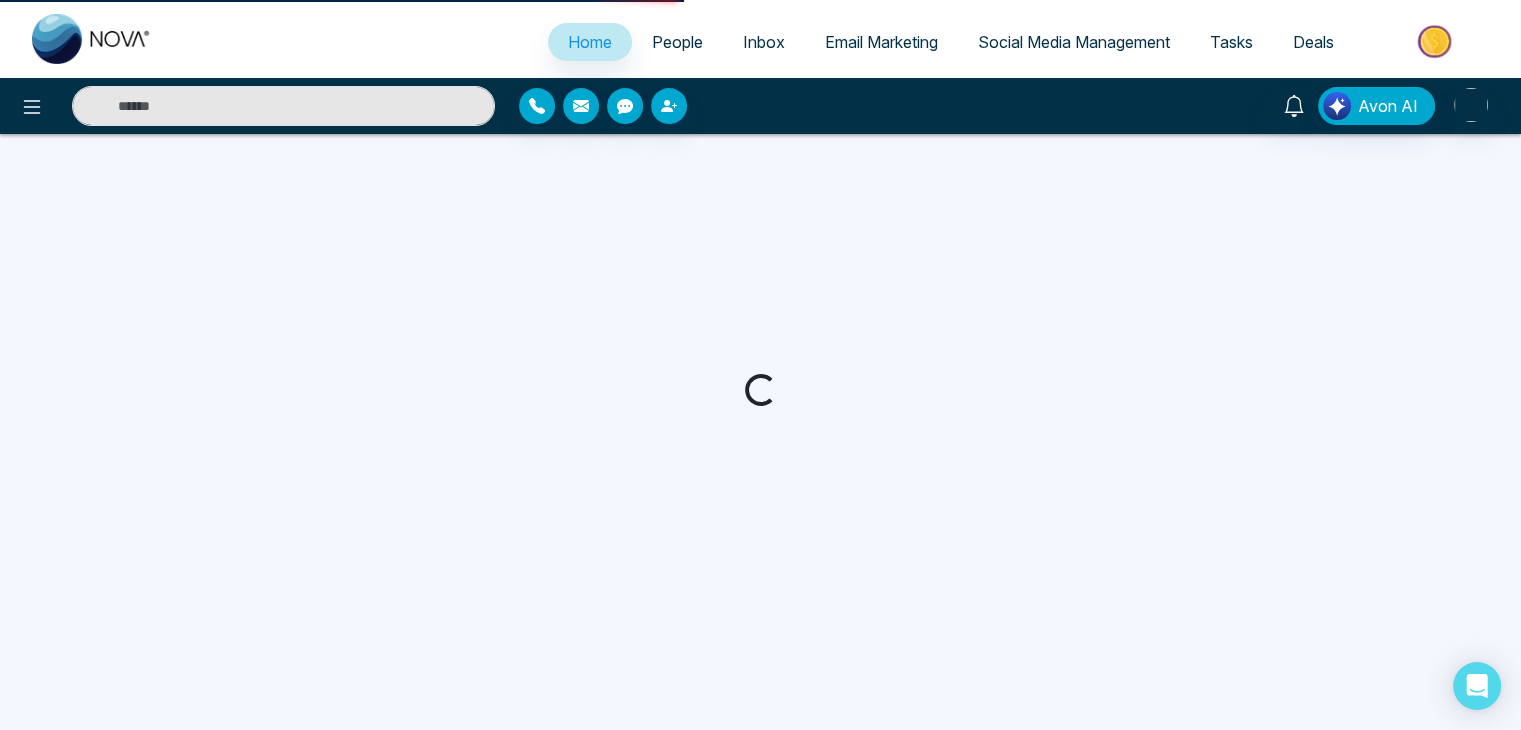 select on "*" 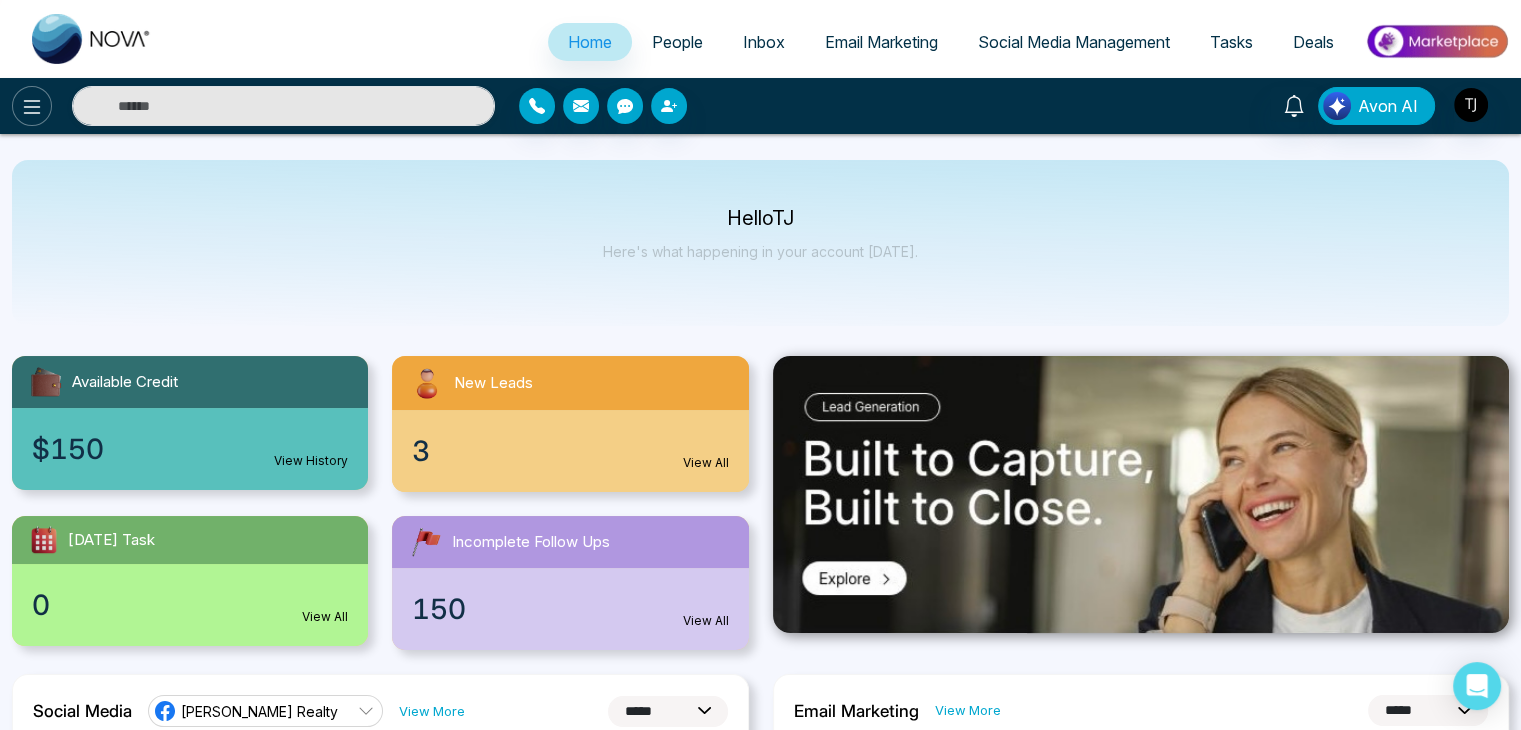 click at bounding box center [32, 106] 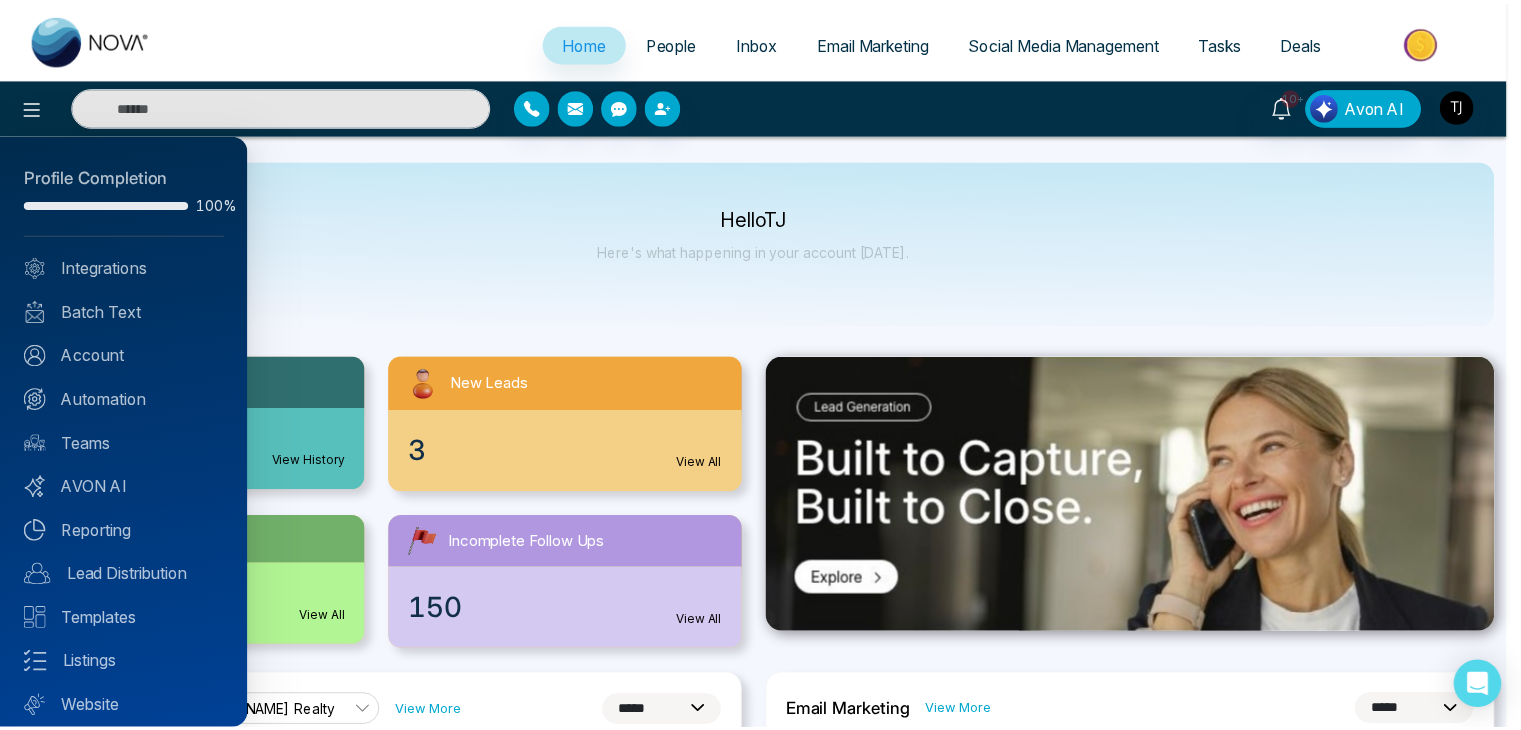 scroll, scrollTop: 56, scrollLeft: 0, axis: vertical 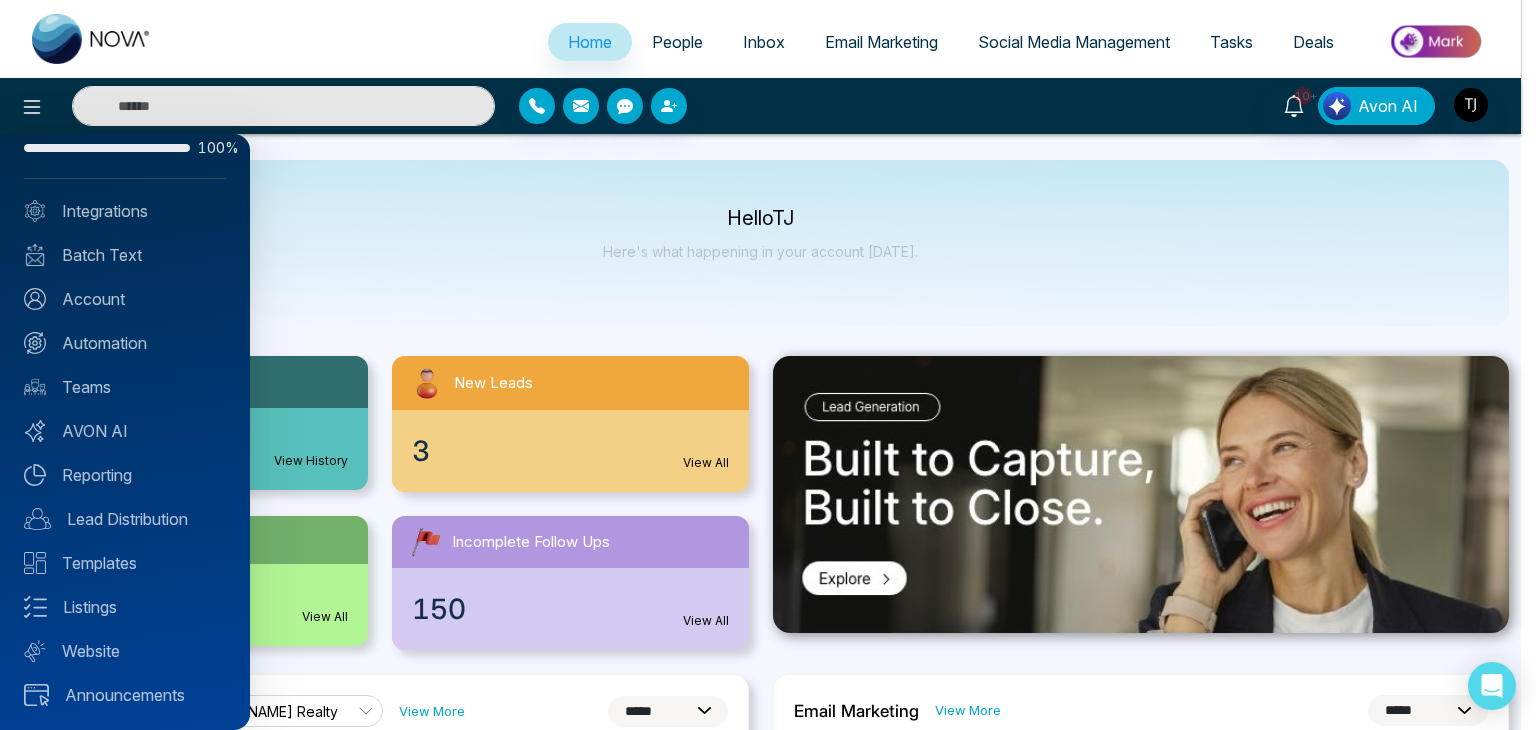 click at bounding box center (768, 365) 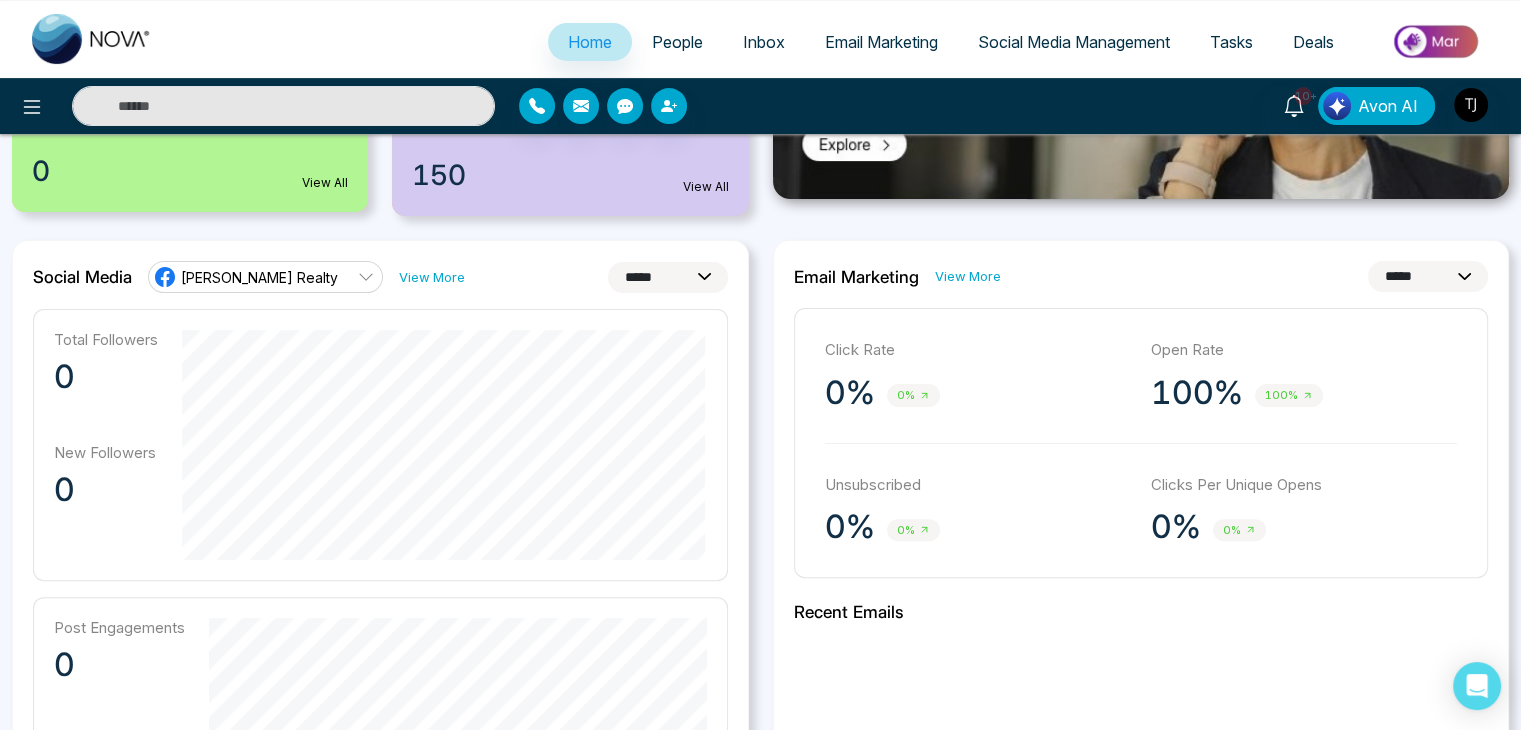 scroll, scrollTop: 430, scrollLeft: 0, axis: vertical 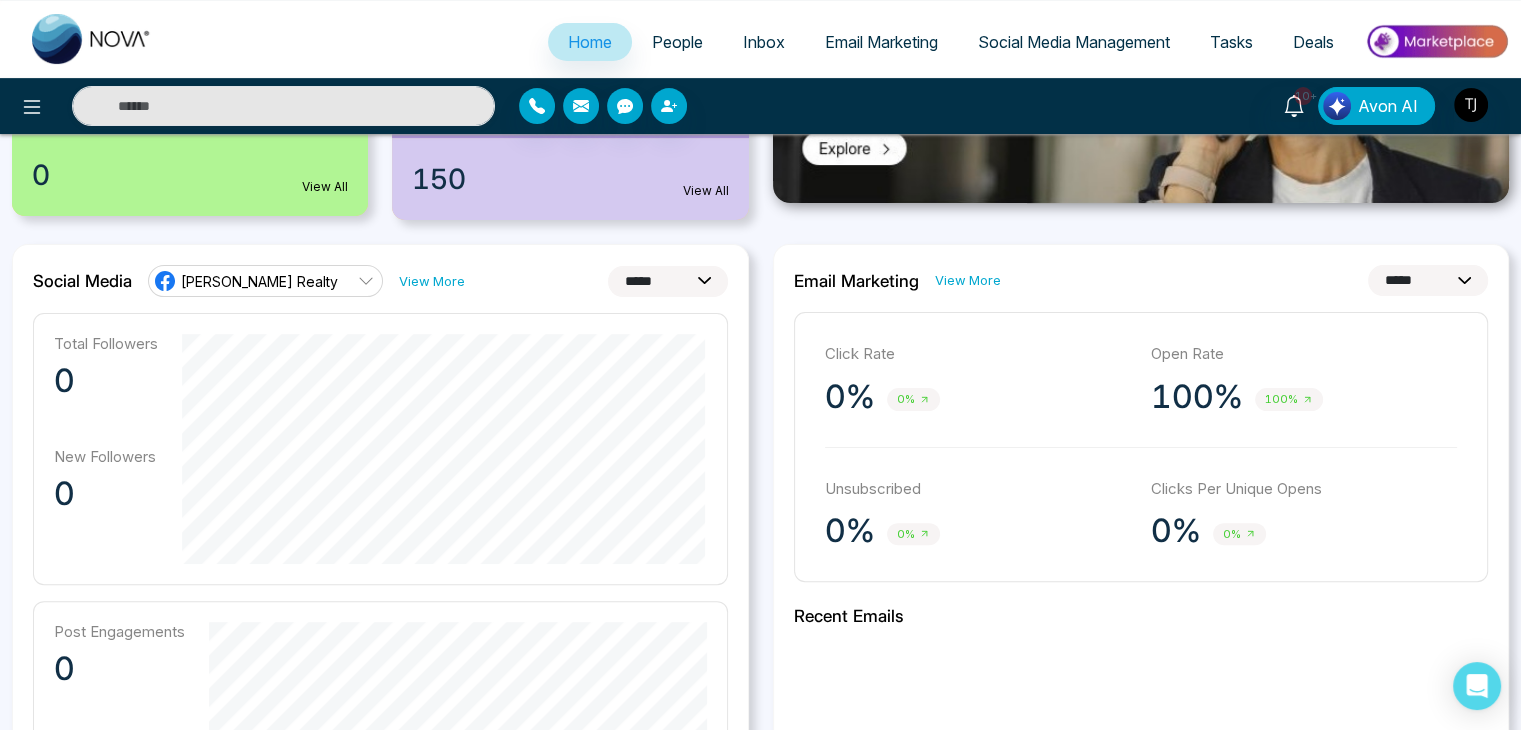 click on "Triston James Realty" at bounding box center (259, 281) 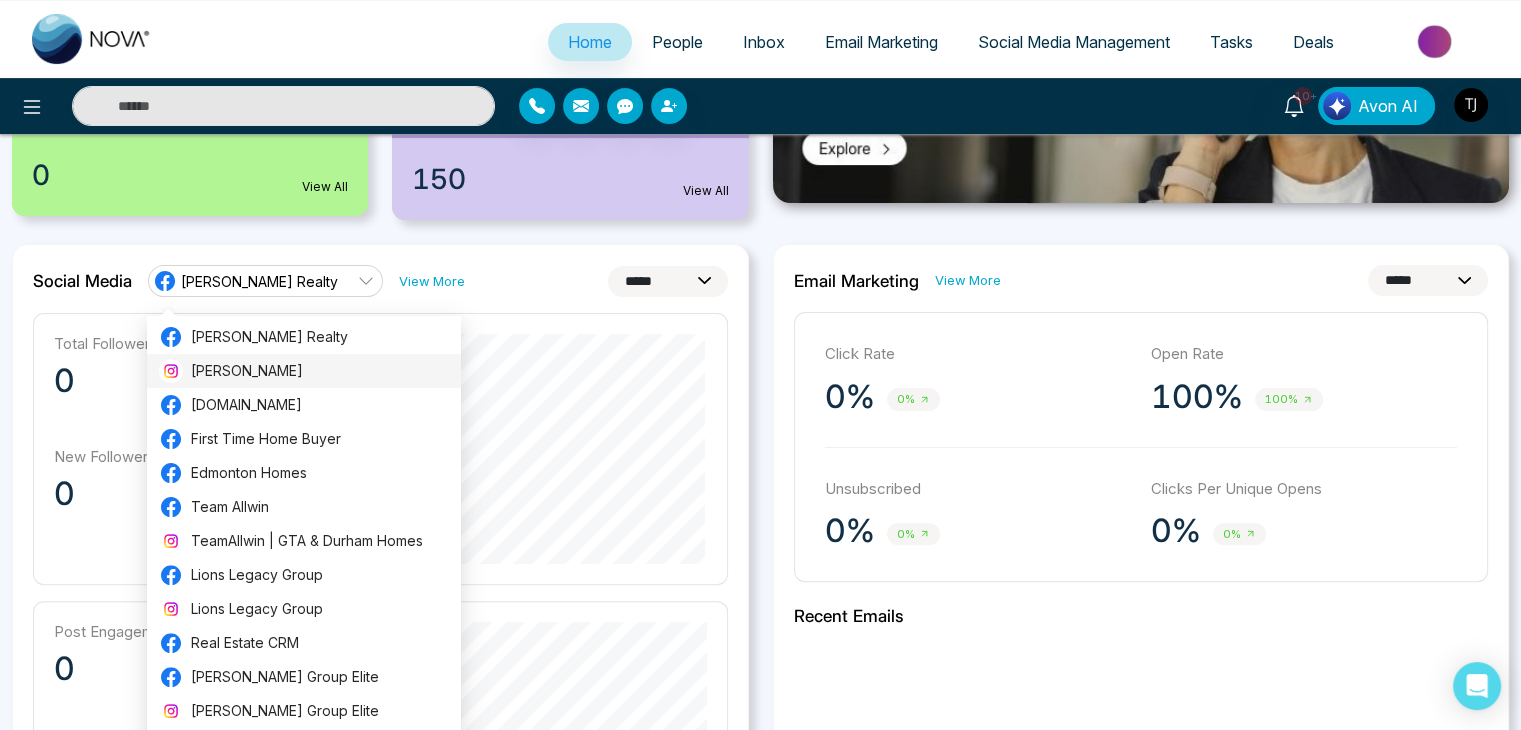 click on "Triston James" at bounding box center [320, 371] 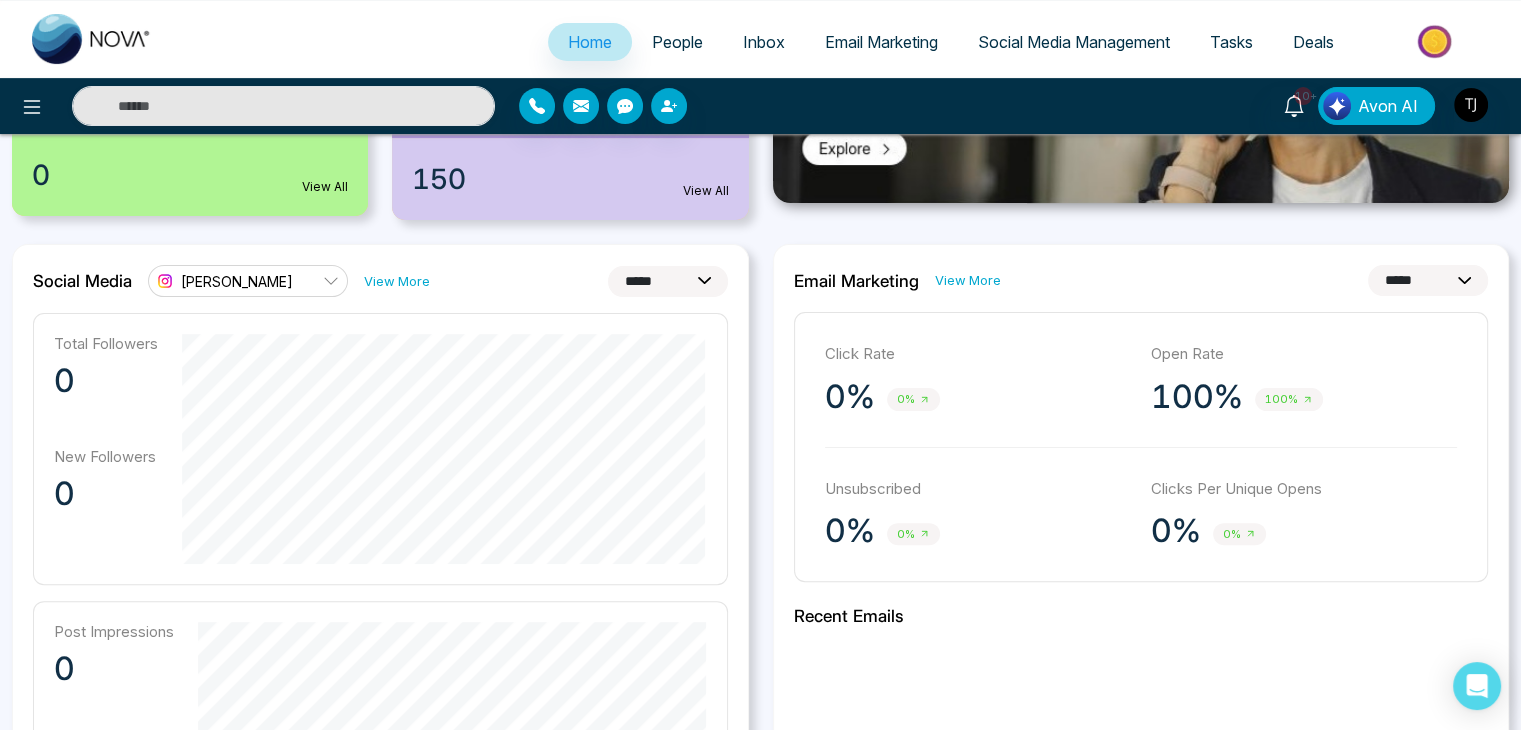 click on "Triston James" at bounding box center (248, 281) 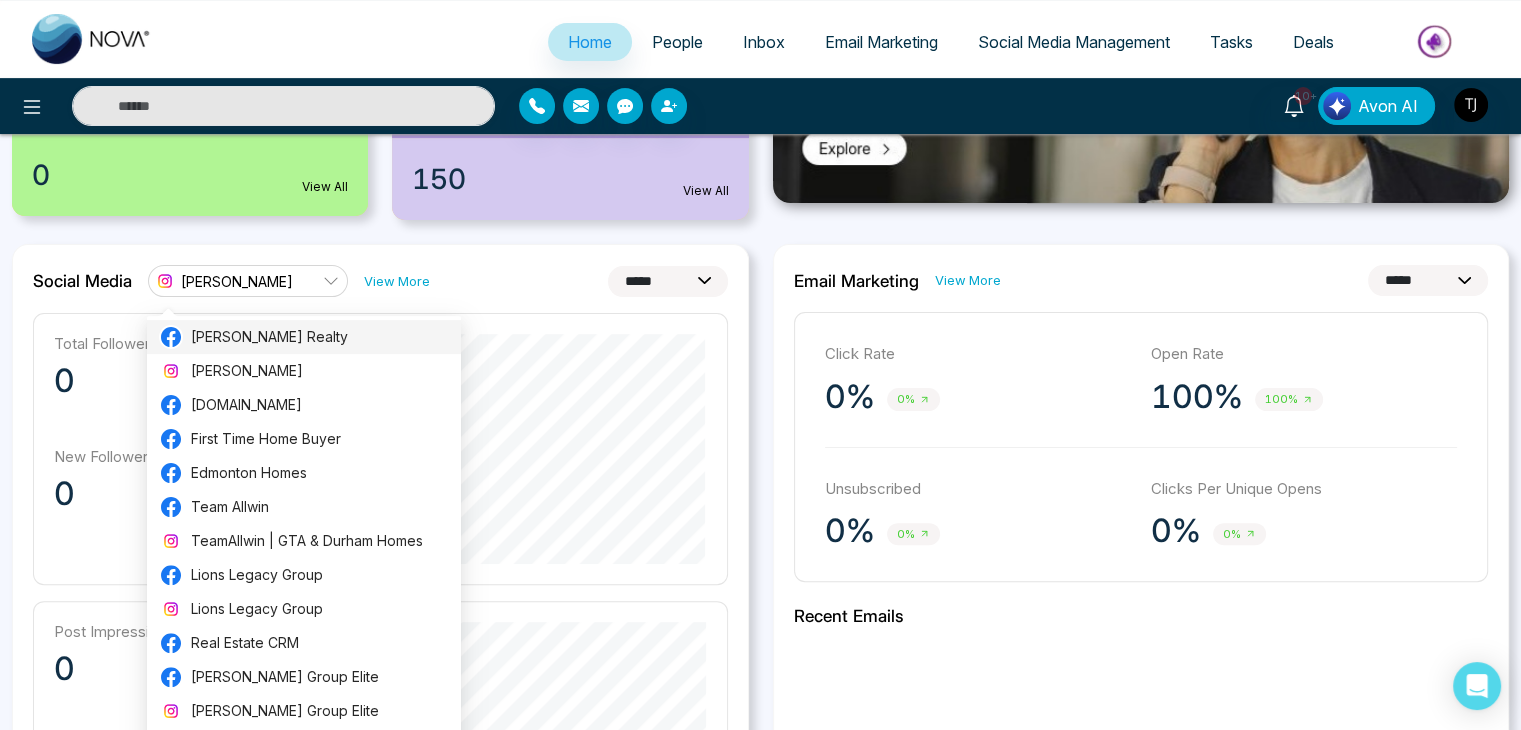 click on "Triston James Realty" at bounding box center [320, 337] 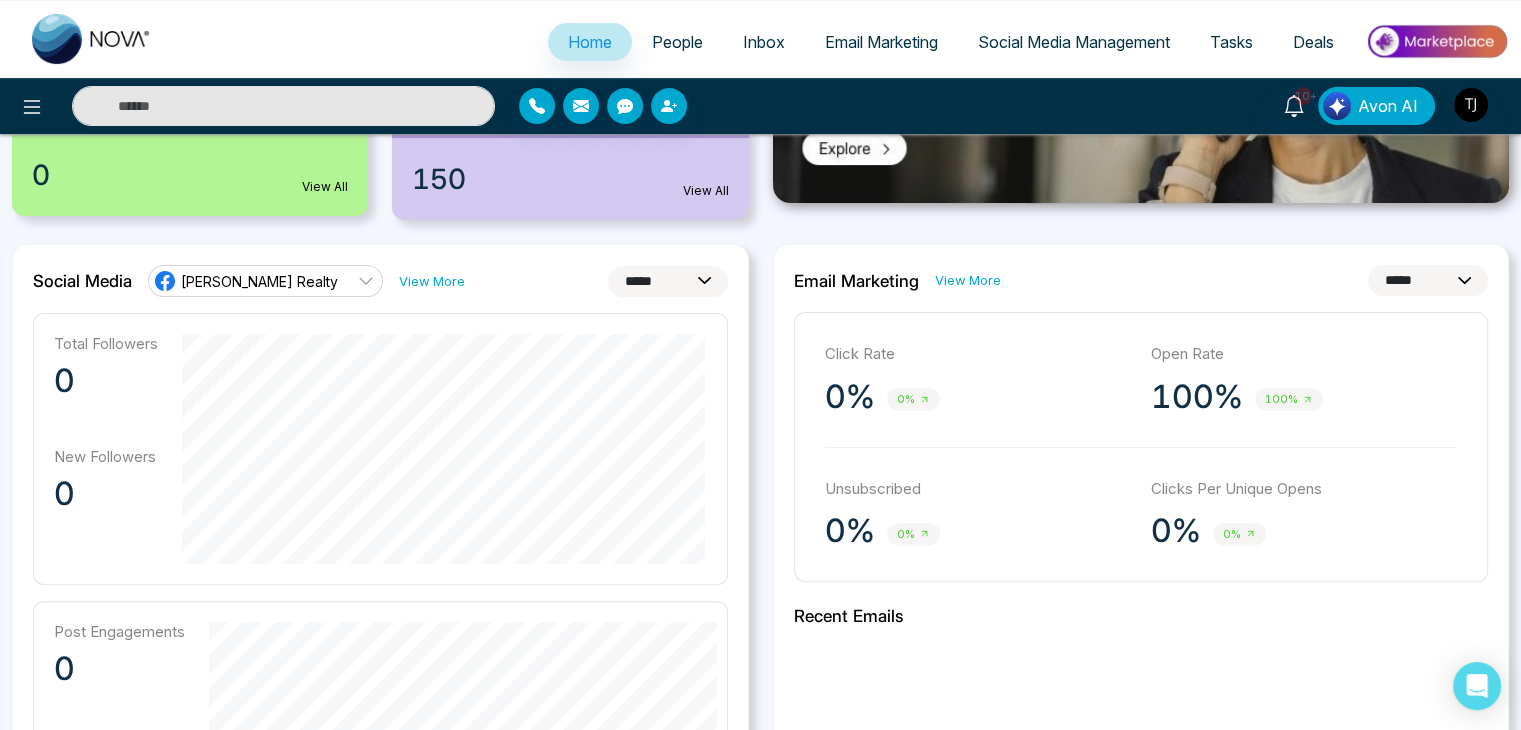 scroll, scrollTop: 492, scrollLeft: 0, axis: vertical 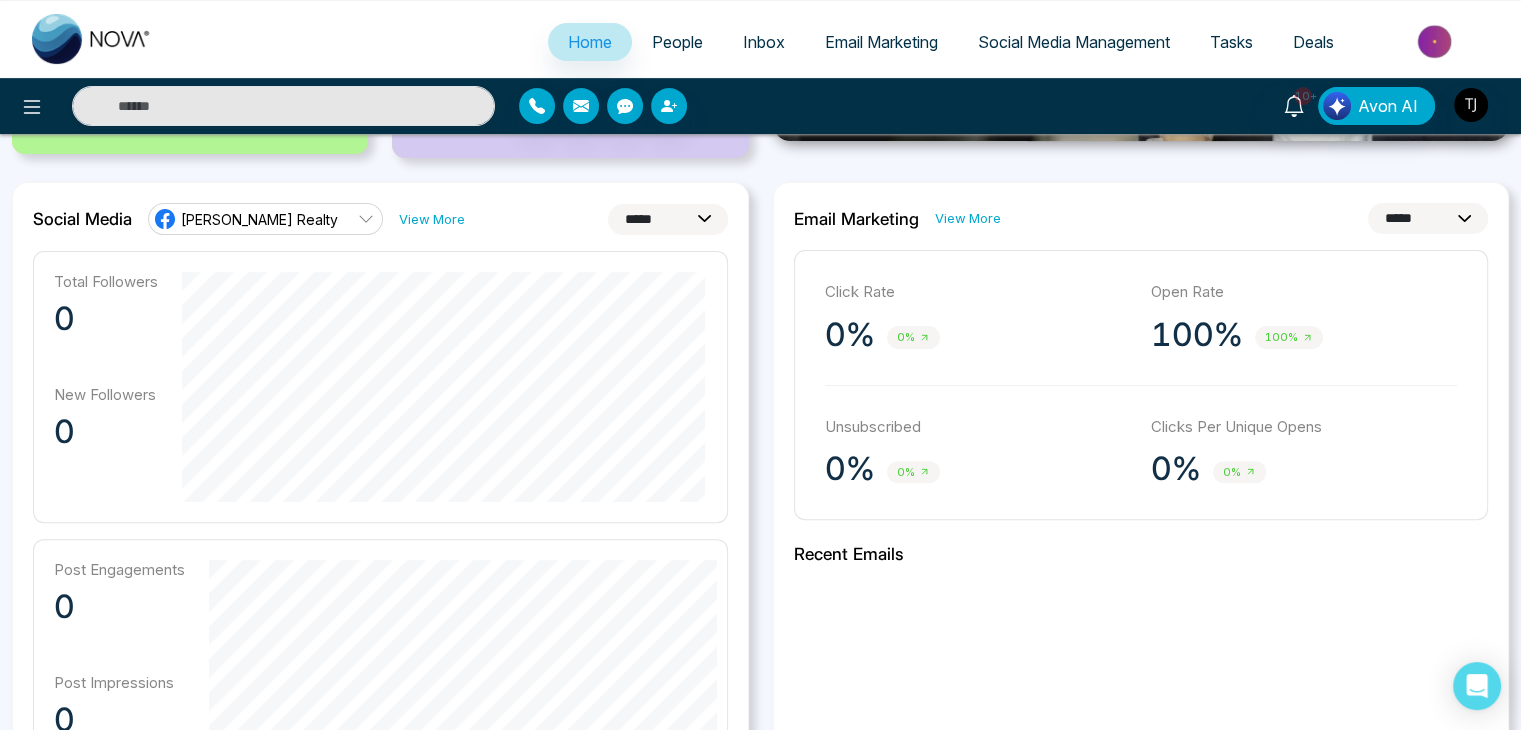 click on "**********" at bounding box center (668, 219) 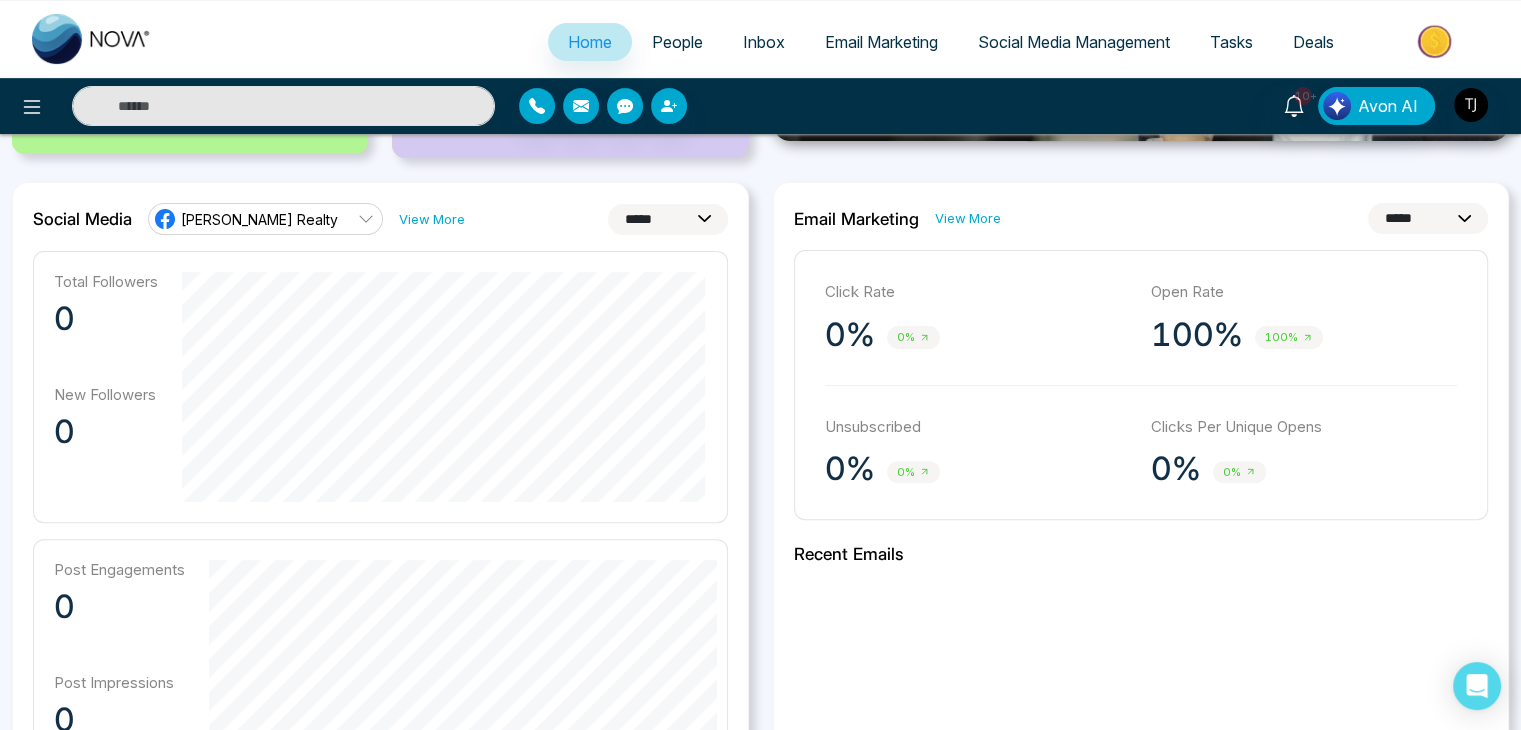 click on "**********" at bounding box center [380, 219] 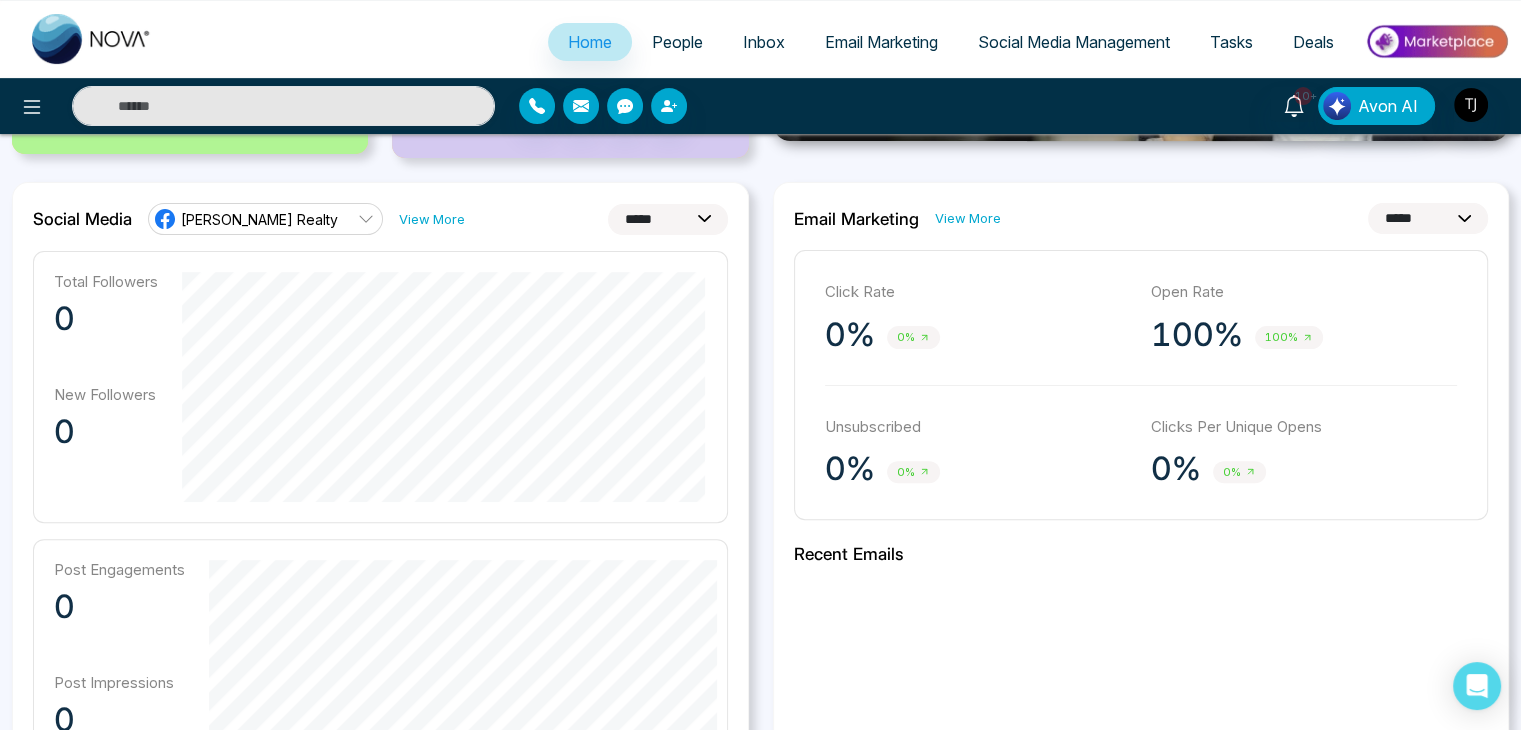 click on "**********" at bounding box center (1428, 218) 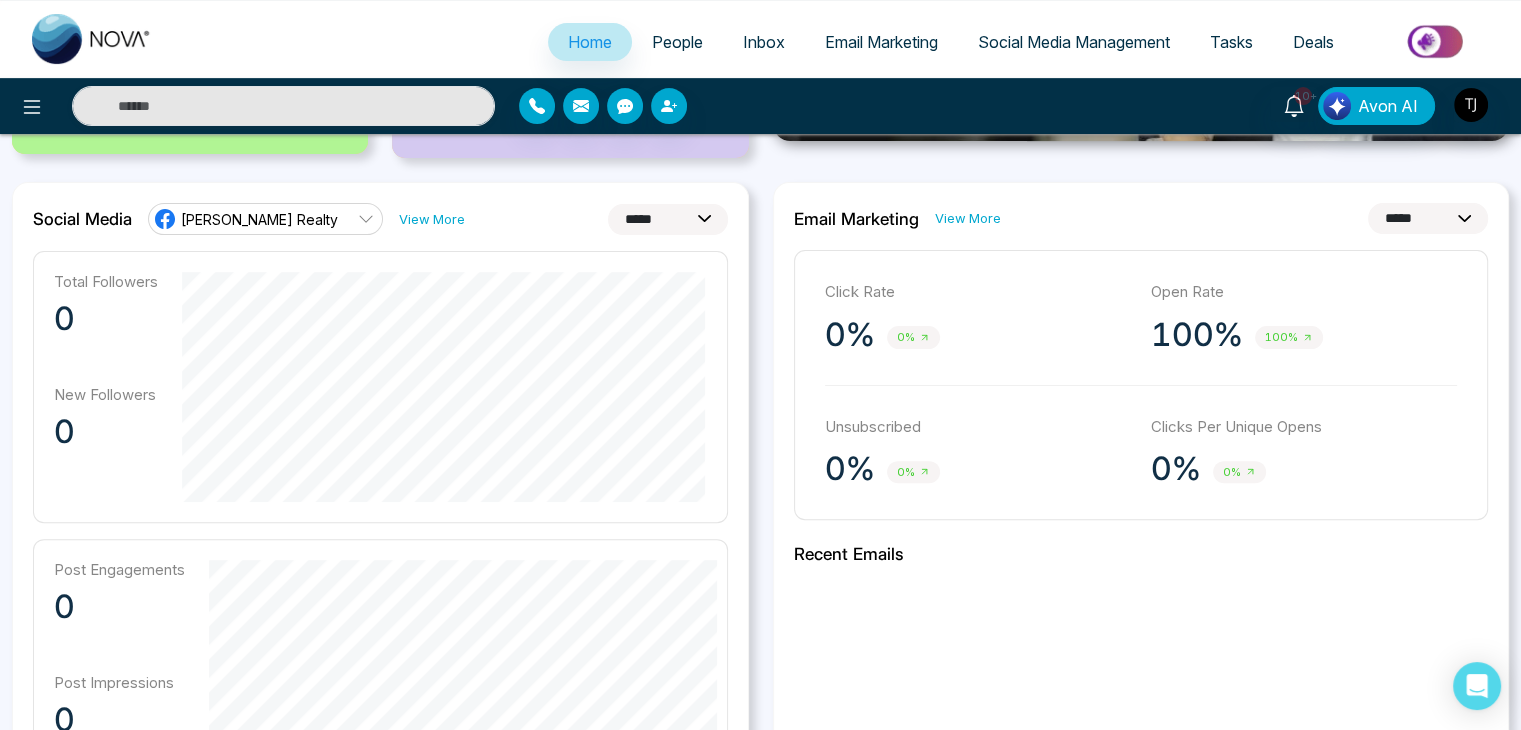 click on "**********" at bounding box center (1141, 651) 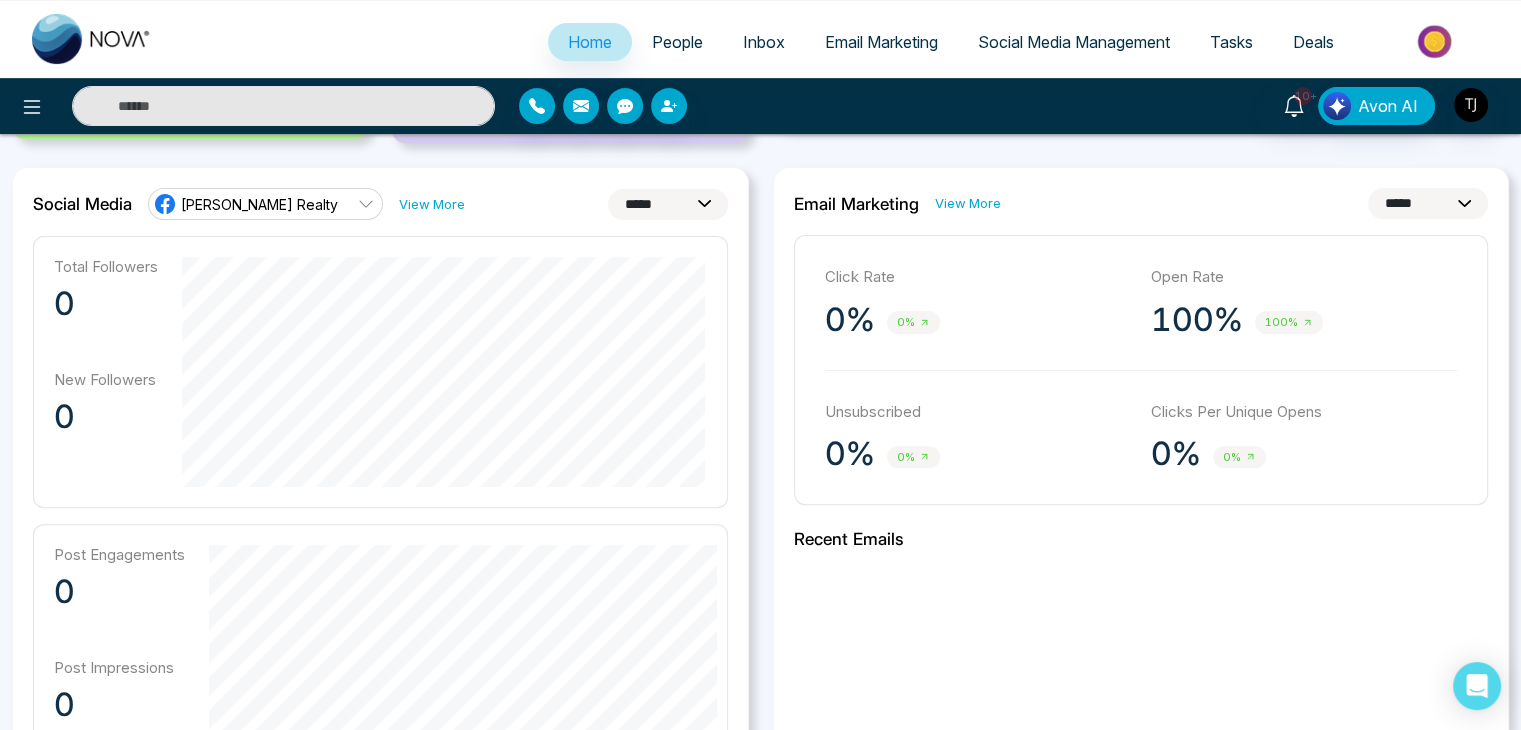 scroll, scrollTop: 502, scrollLeft: 0, axis: vertical 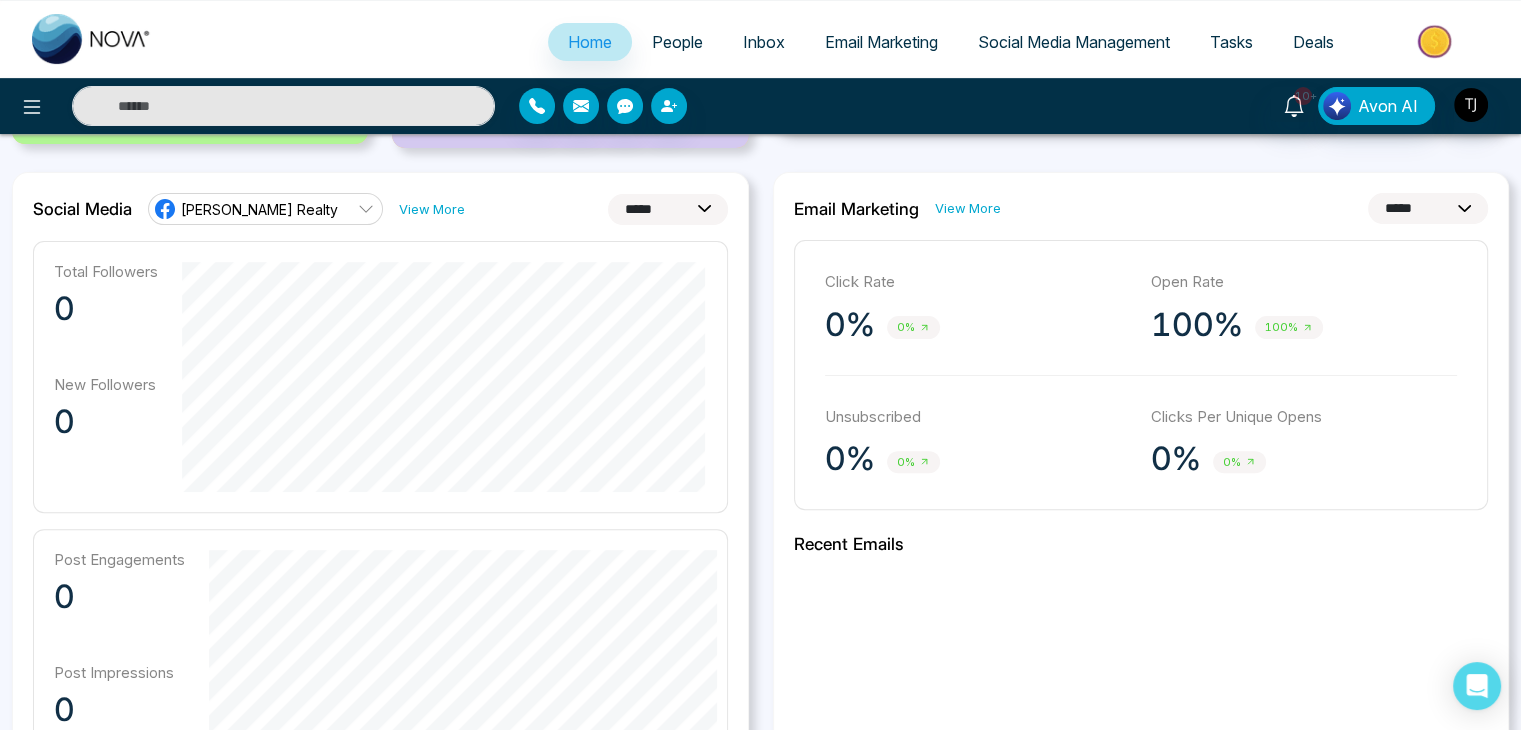 click on "Email Marketing" at bounding box center [881, 42] 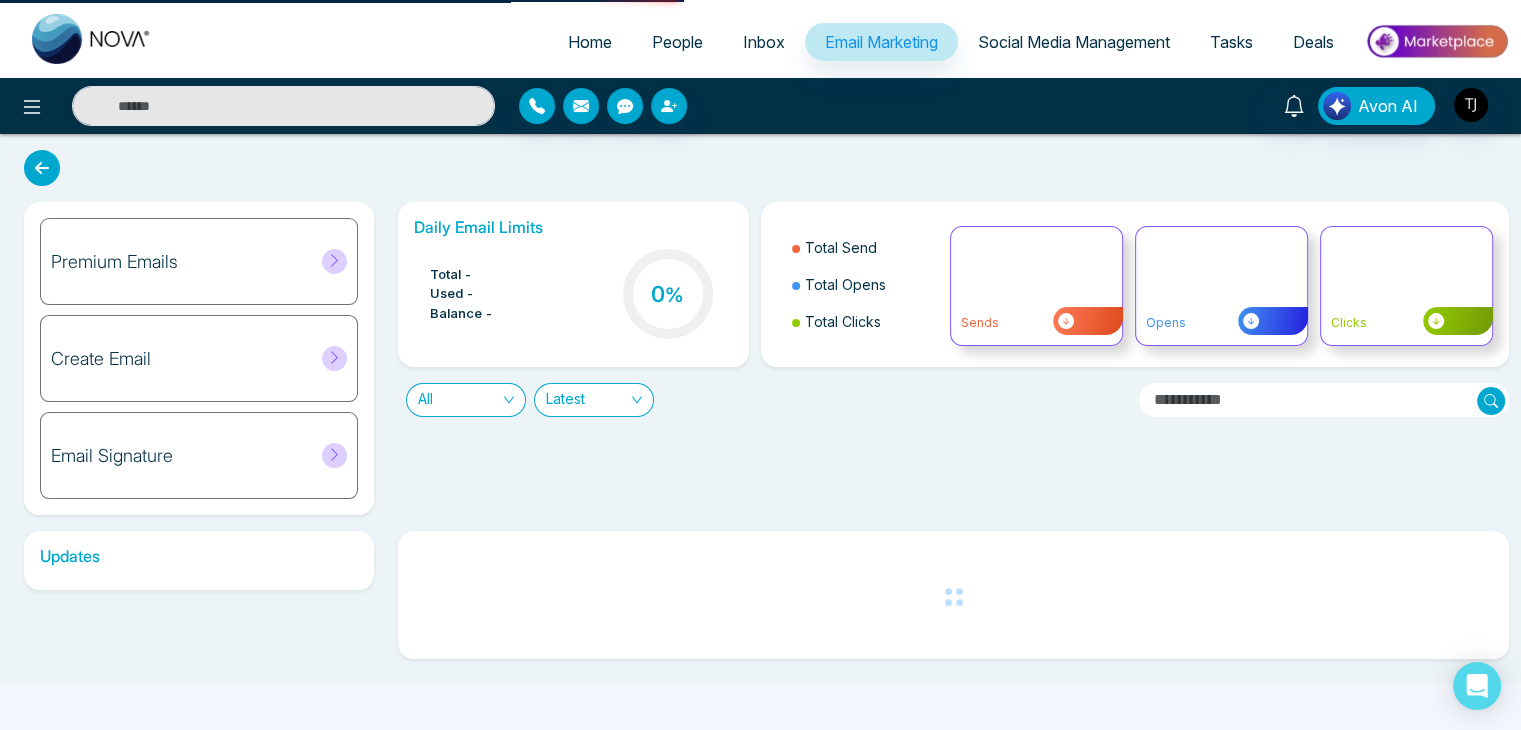 scroll, scrollTop: 0, scrollLeft: 0, axis: both 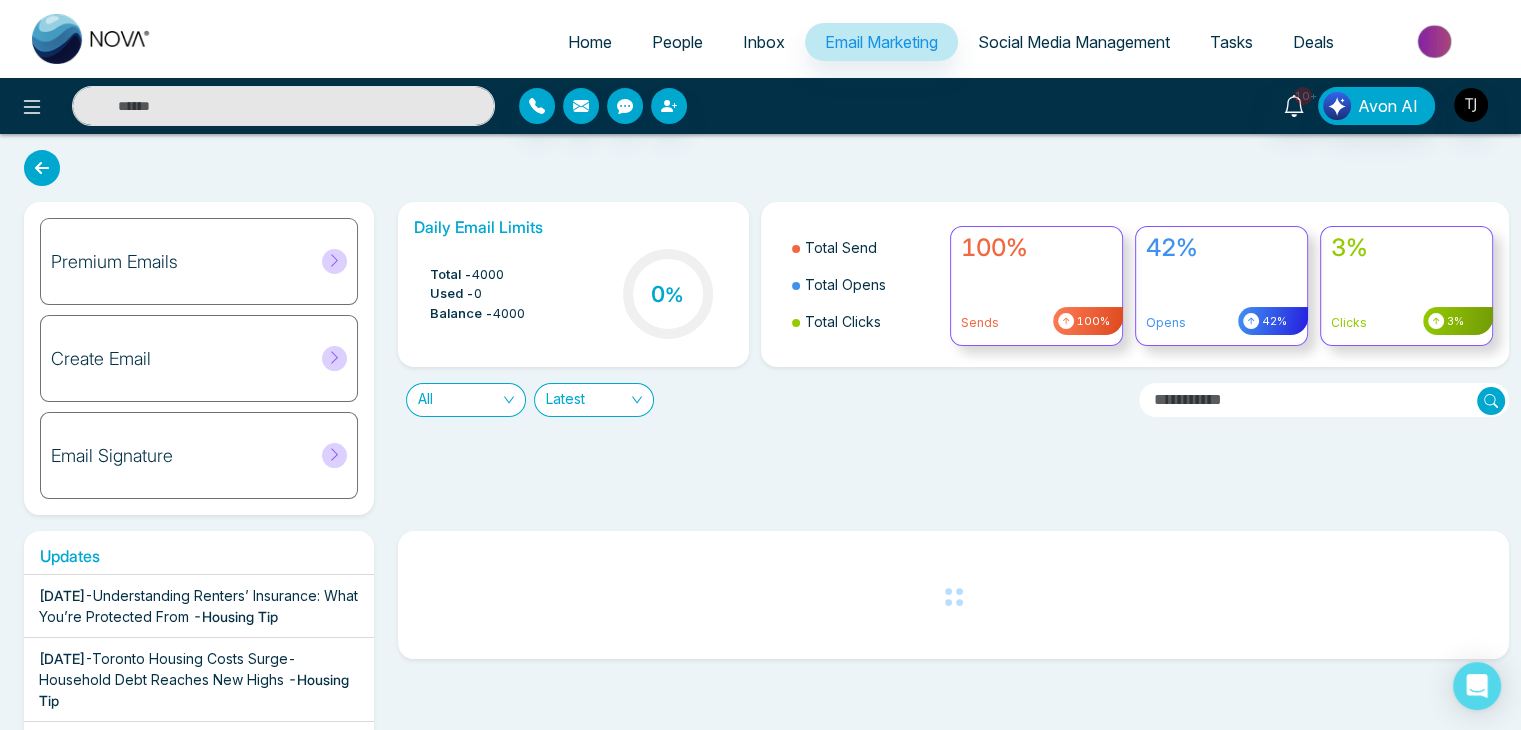 click on "Premium Emails" at bounding box center [199, 261] 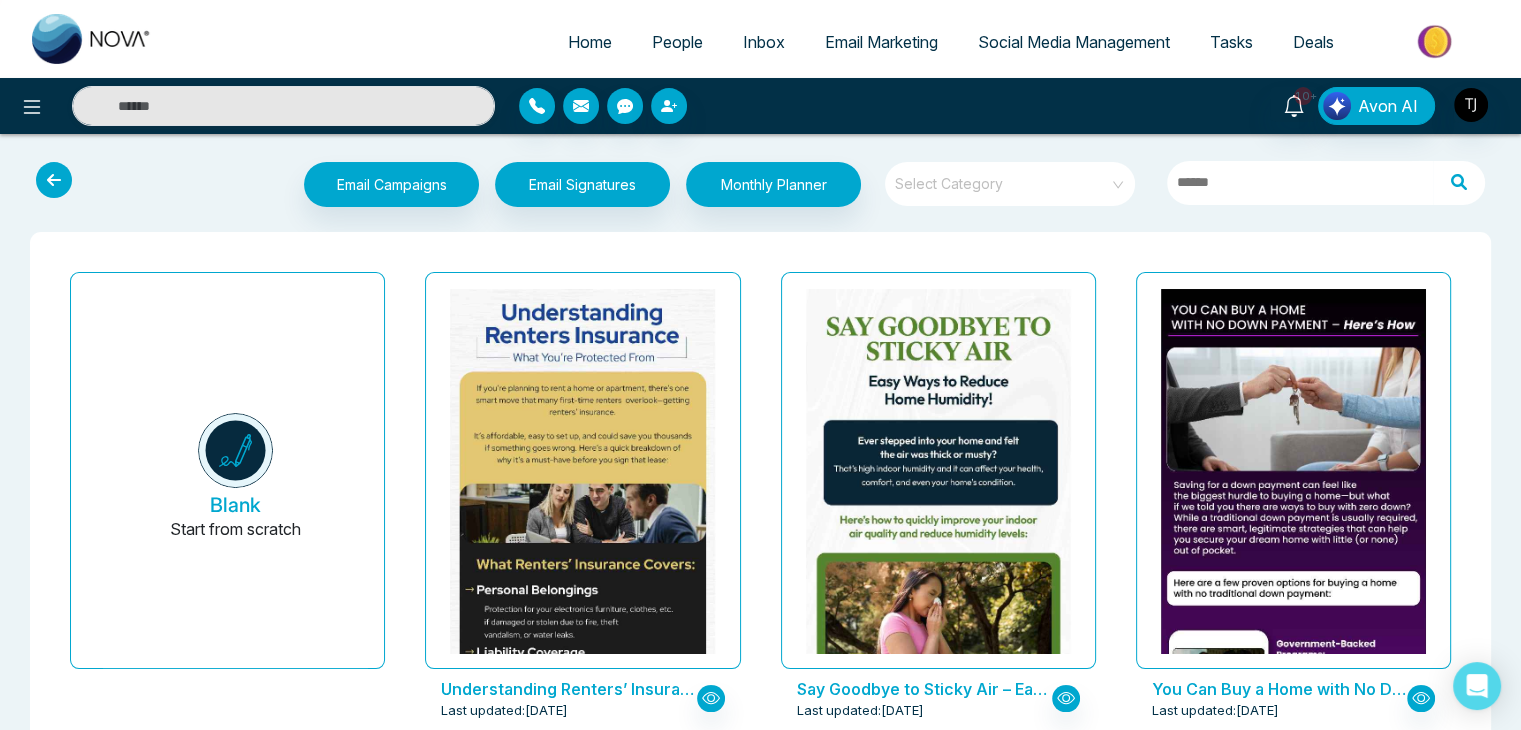 click at bounding box center [1003, 177] 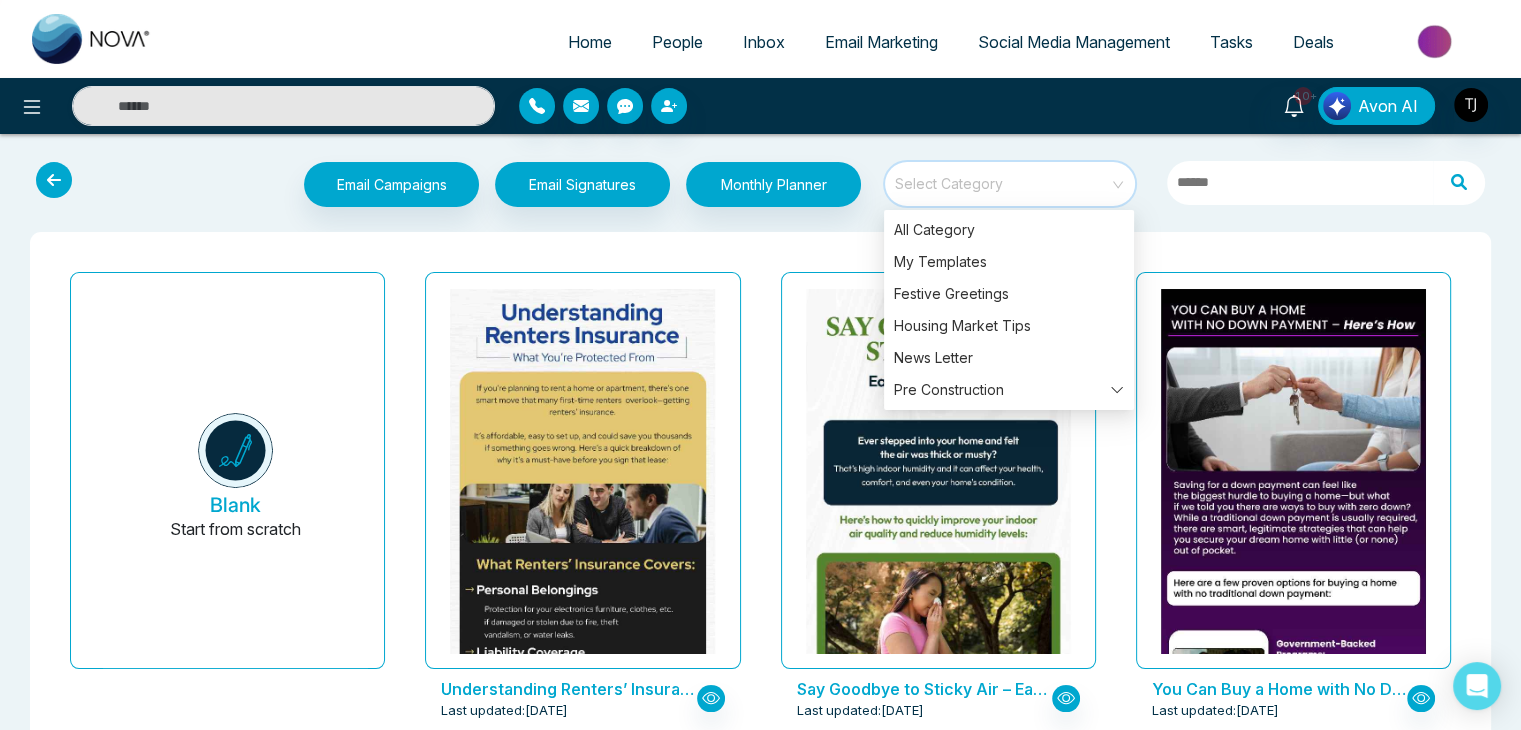 click on "Blank Start from scratch Understanding Renters’ Insurance: What You’re Protected From Last updated:  Jul 7, 2025 Say Goodbye to Sticky Air – Easy Ways to Reduce Home Humidity! Last updated:  Jul 7, 2025 You Can Buy a Home with No Down Payment – Here’s How Last updated:  Jul 4, 2025 The Platform at Station Park Condos Last updated:  Jul 4, 2025 Discover Toronto’s Next Hot Neighbourhoods Before Everyone Else Does Last updated:  Jul 4, 2025 Can’t Afford a Down Payment Yet? Rent-to-Own Could Be Your Solution Last updated:  Jun 30, 2025 Happy Canada Day 2025 Last updated:  Jun 27, 2025 Park & Lake Last updated:  Jun 27, 2025 Discover Alberta’s Best Small Towns to Call Home Last updated:  Jun 27, 2025 Could a Bigger GST Rebate Make Buying a New Home Easier? Last updated:  Jun 26, 2025 Design District Last updated:  Jun 24, 2025 Why One Mortgage Quote Isn’t Enough Last updated:  Jun 19, 2025 Canada’s Commercial Real Estate Outlook: Insights You Need Now Last updated:  Jun 19, 2025 Last updated:" at bounding box center (760, 6614) 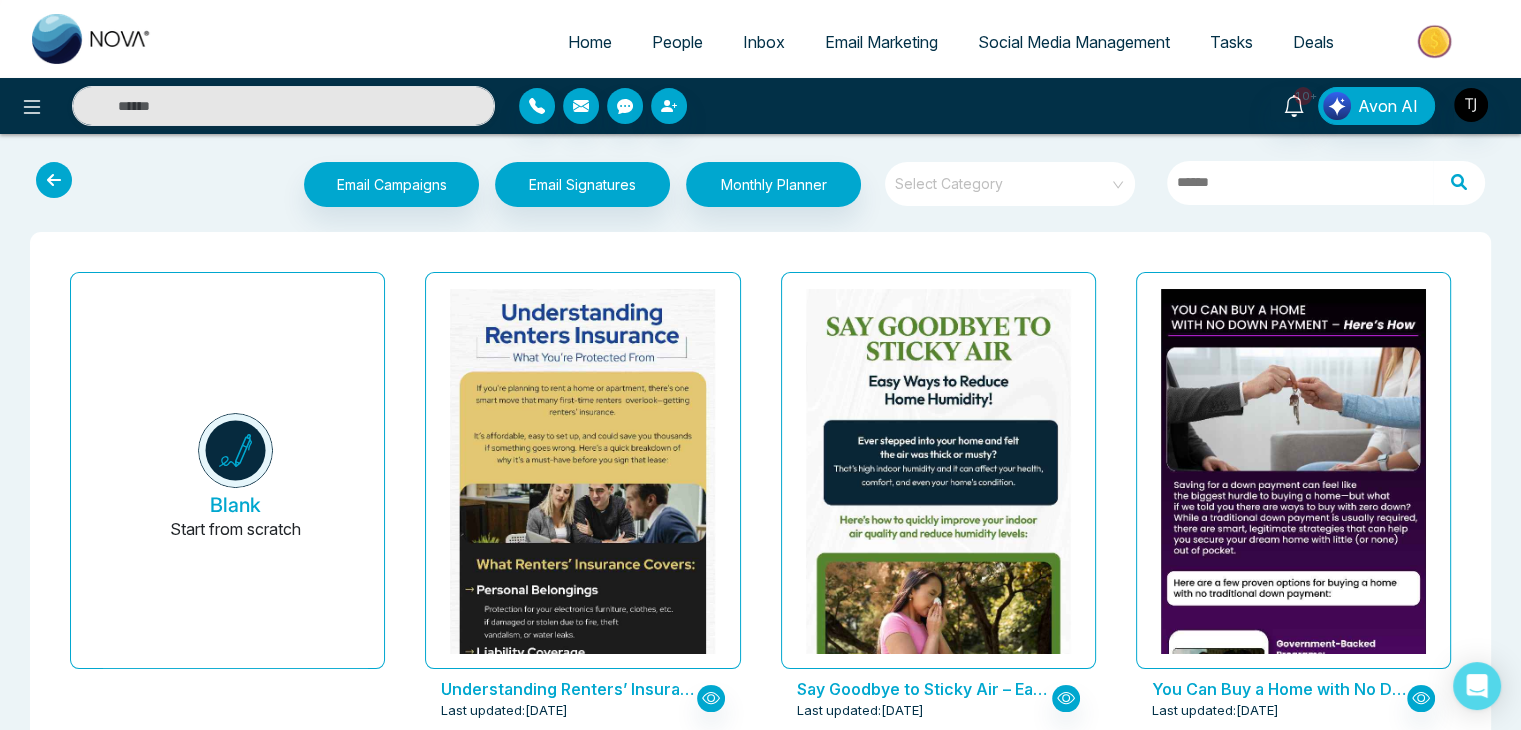 click on "Home" at bounding box center [590, 42] 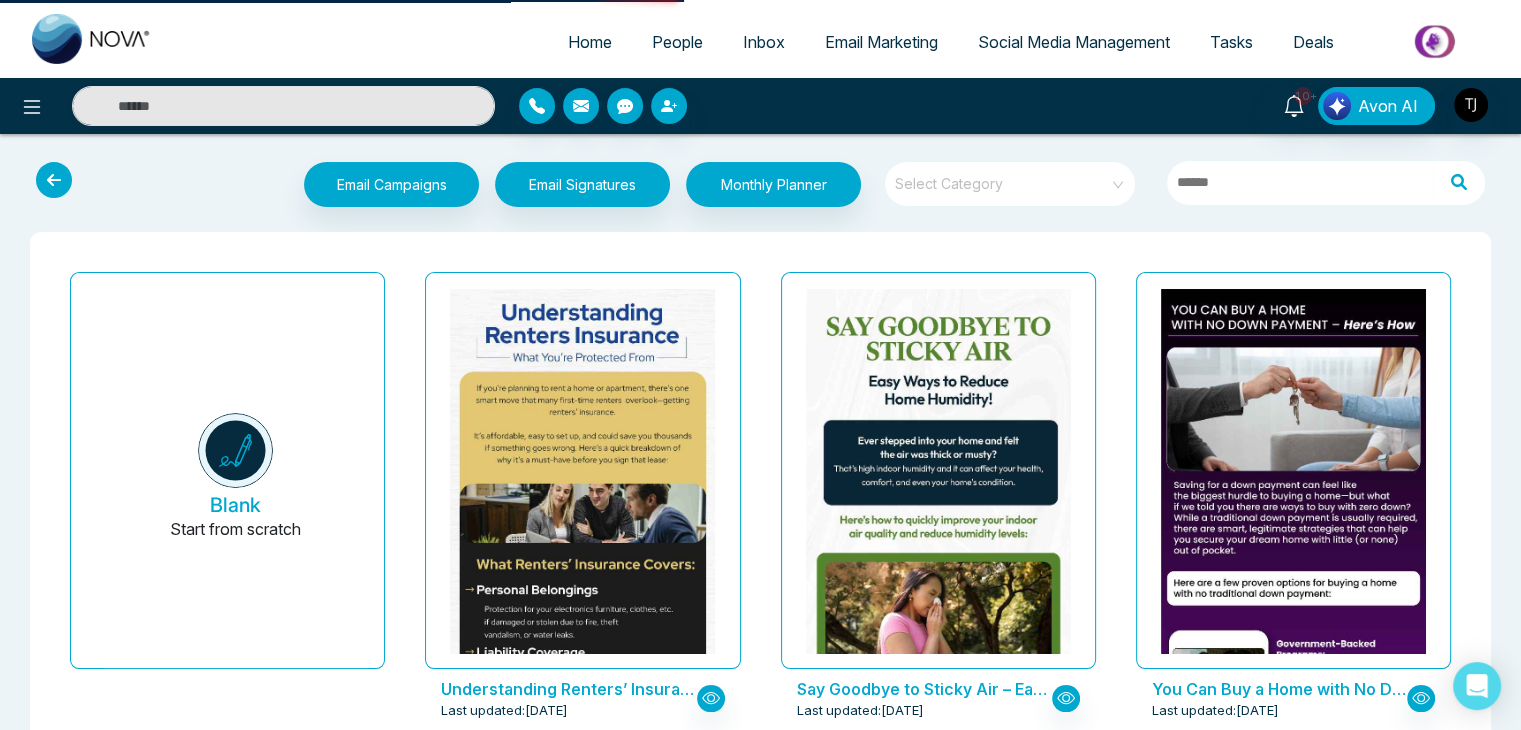select on "*" 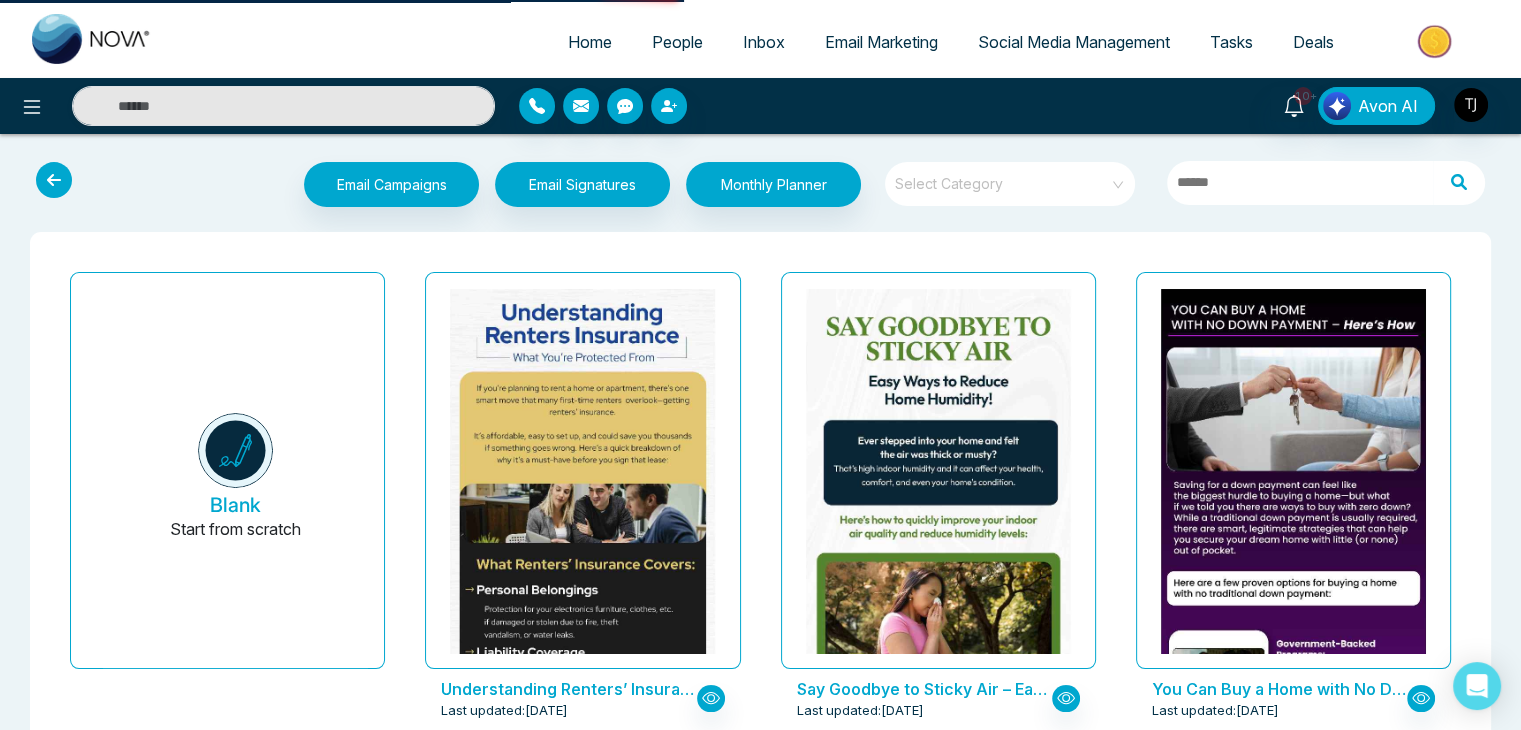 select on "*" 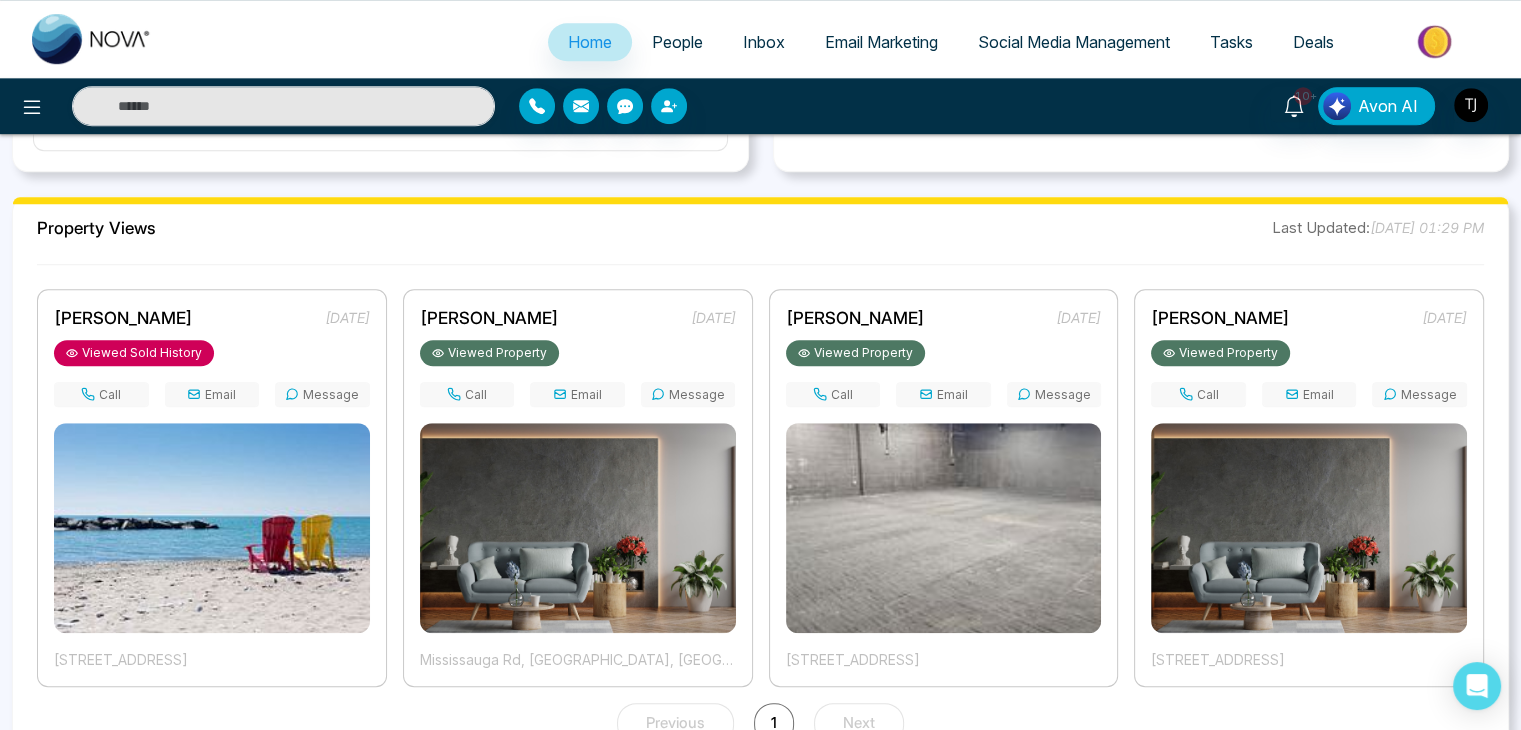 scroll, scrollTop: 1442, scrollLeft: 0, axis: vertical 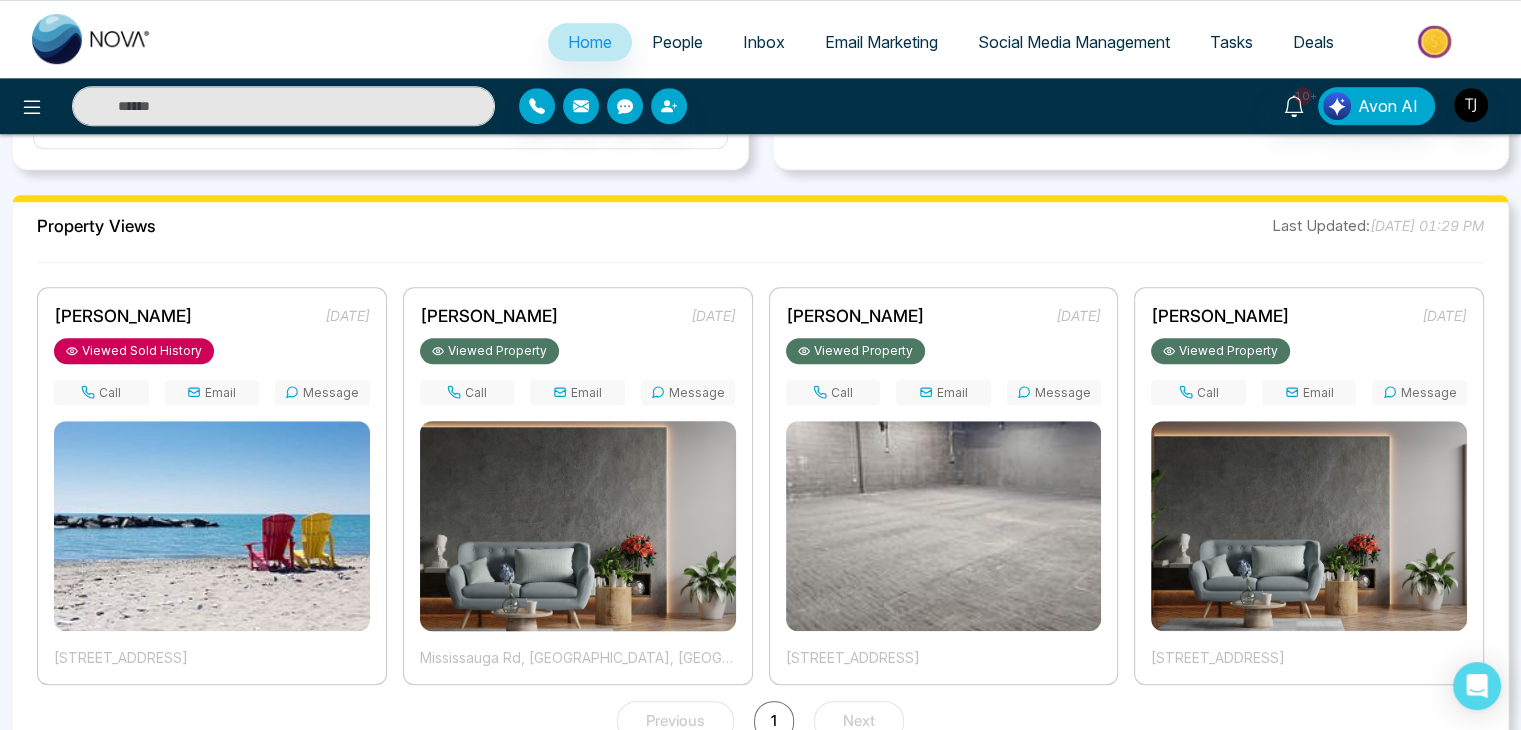 click at bounding box center [577, 526] 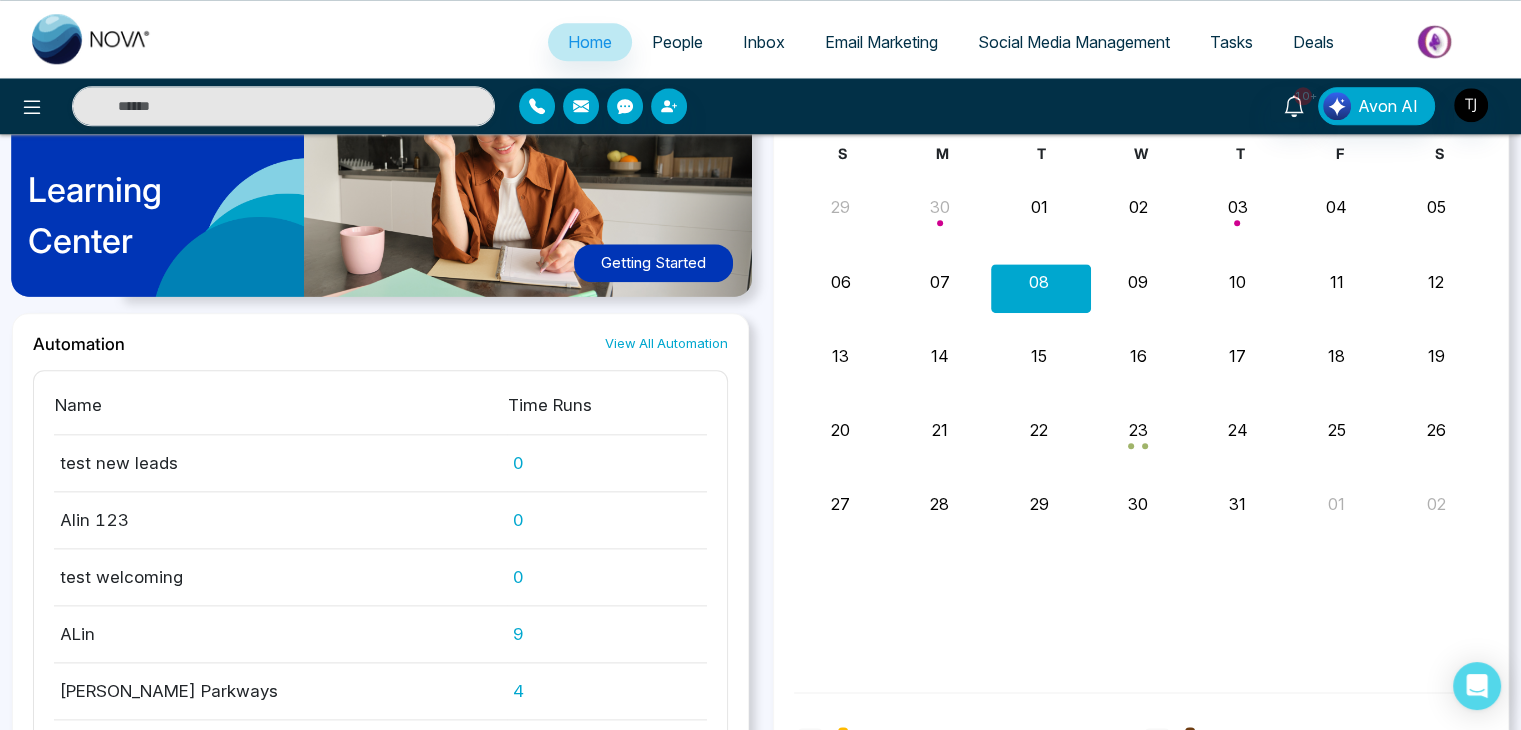 scroll, scrollTop: 2180, scrollLeft: 0, axis: vertical 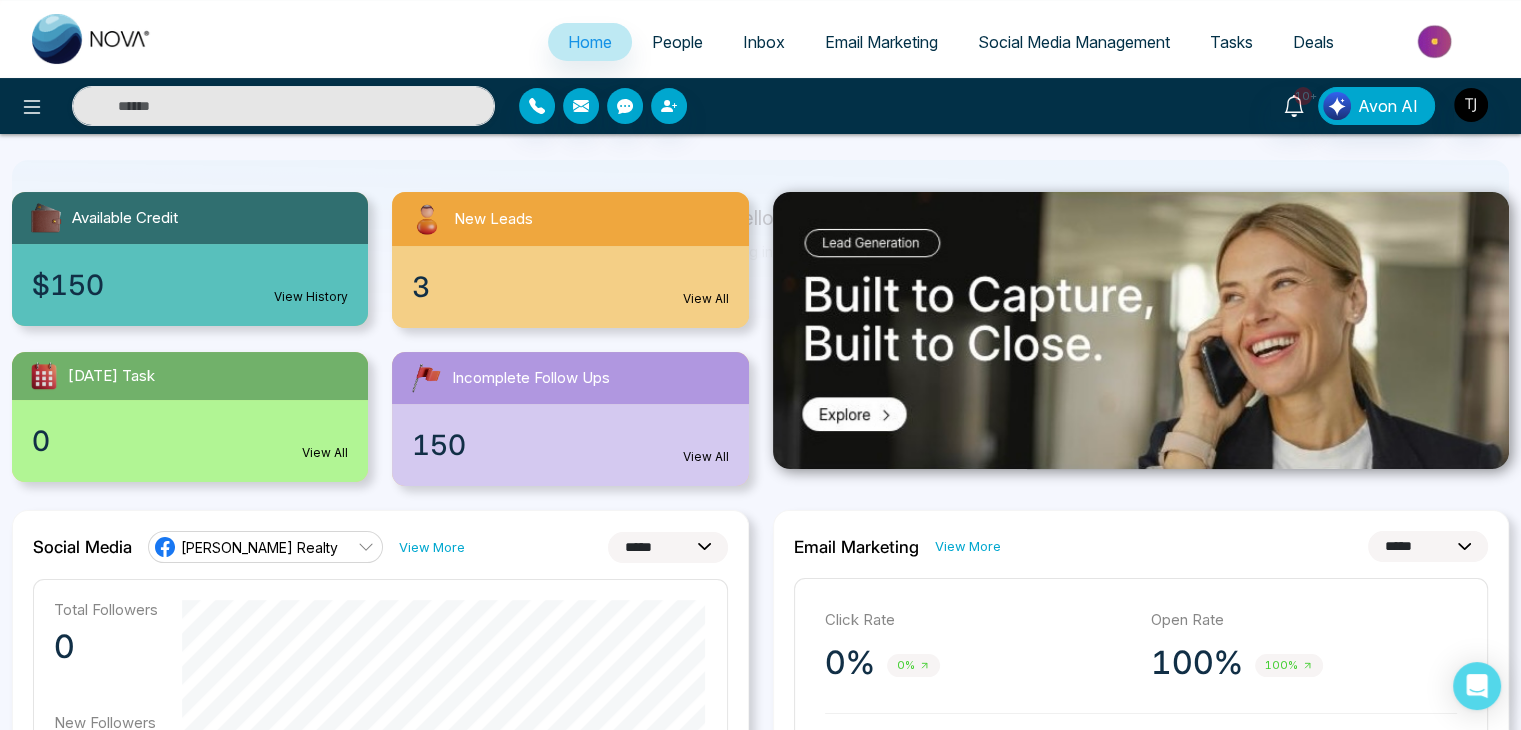 click at bounding box center (1141, 330) 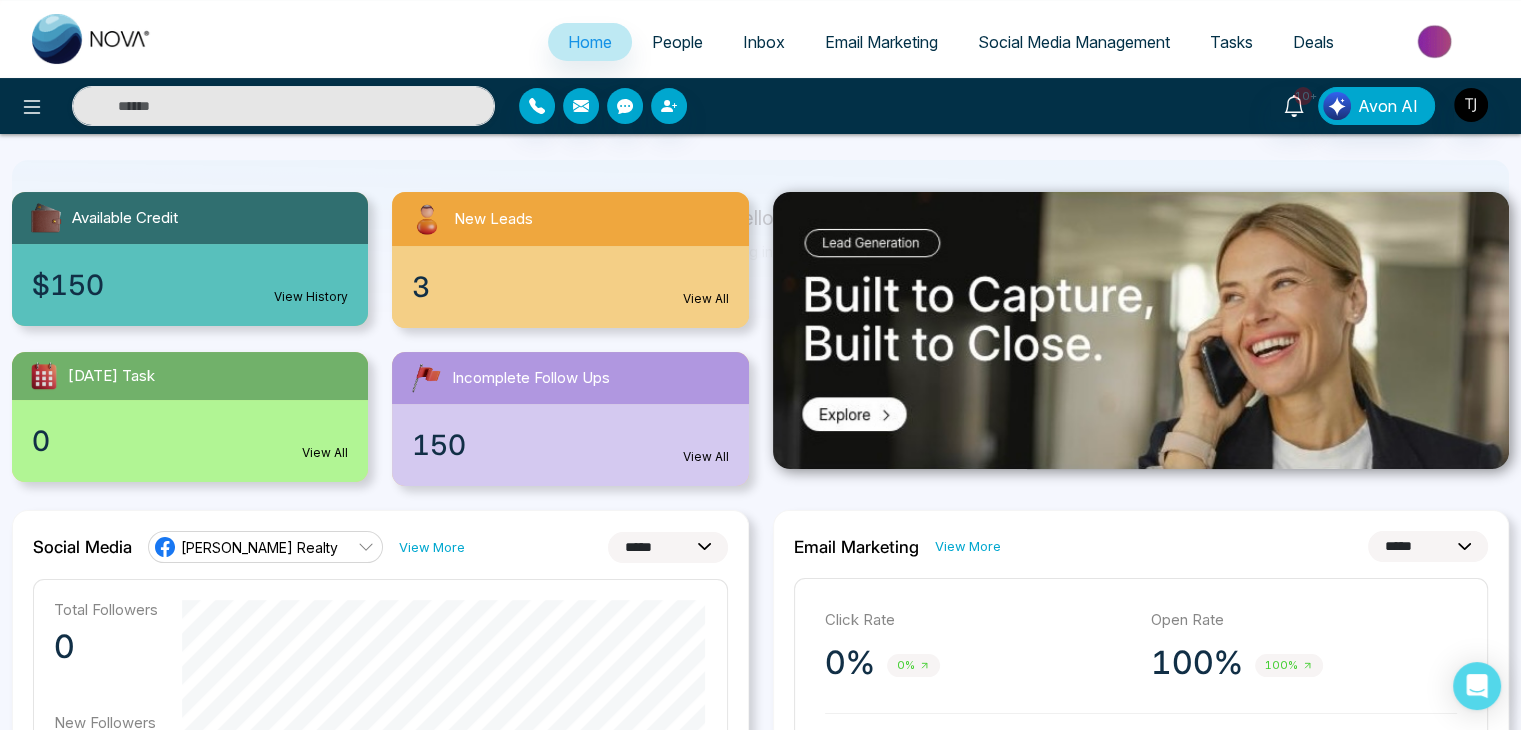scroll, scrollTop: 0, scrollLeft: 0, axis: both 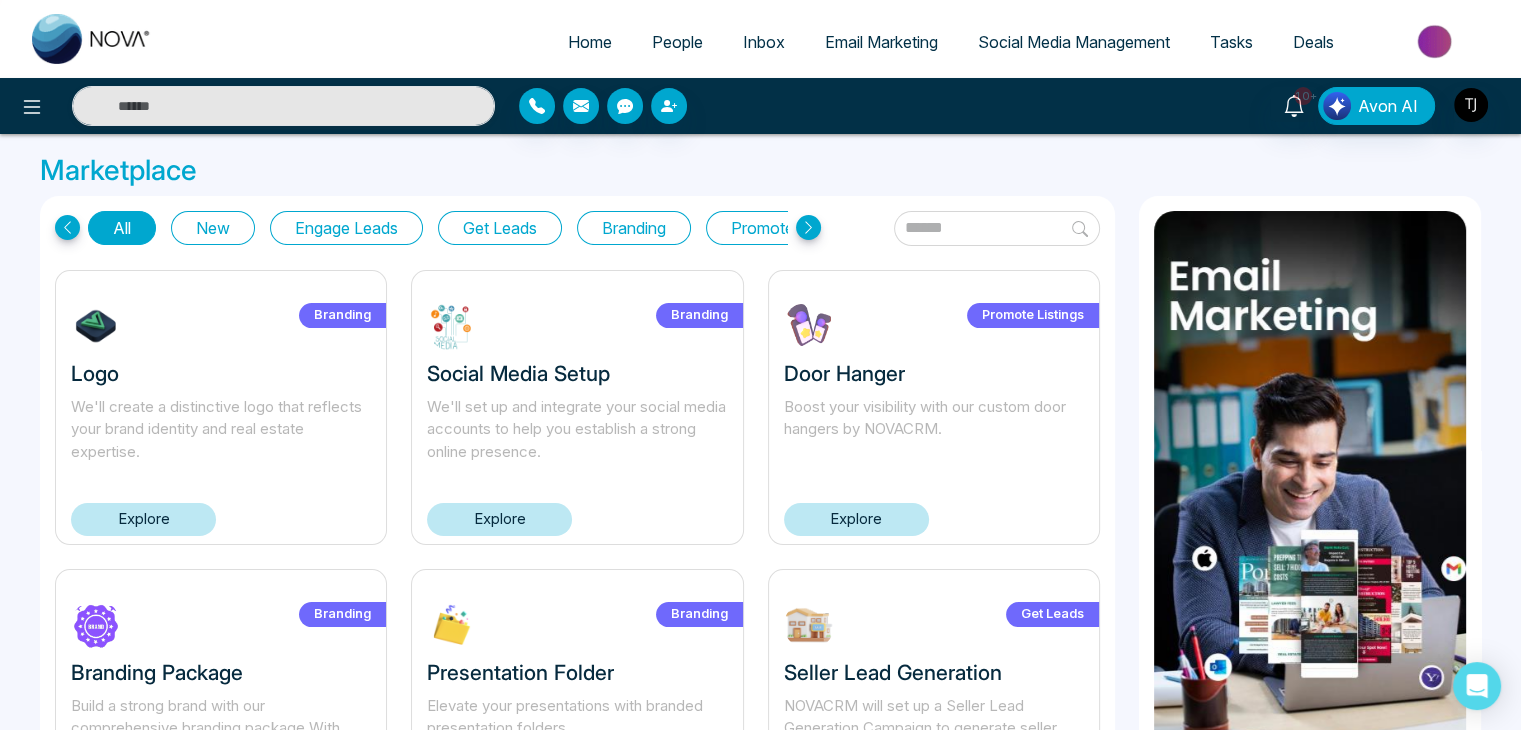 click on "Home" at bounding box center [590, 42] 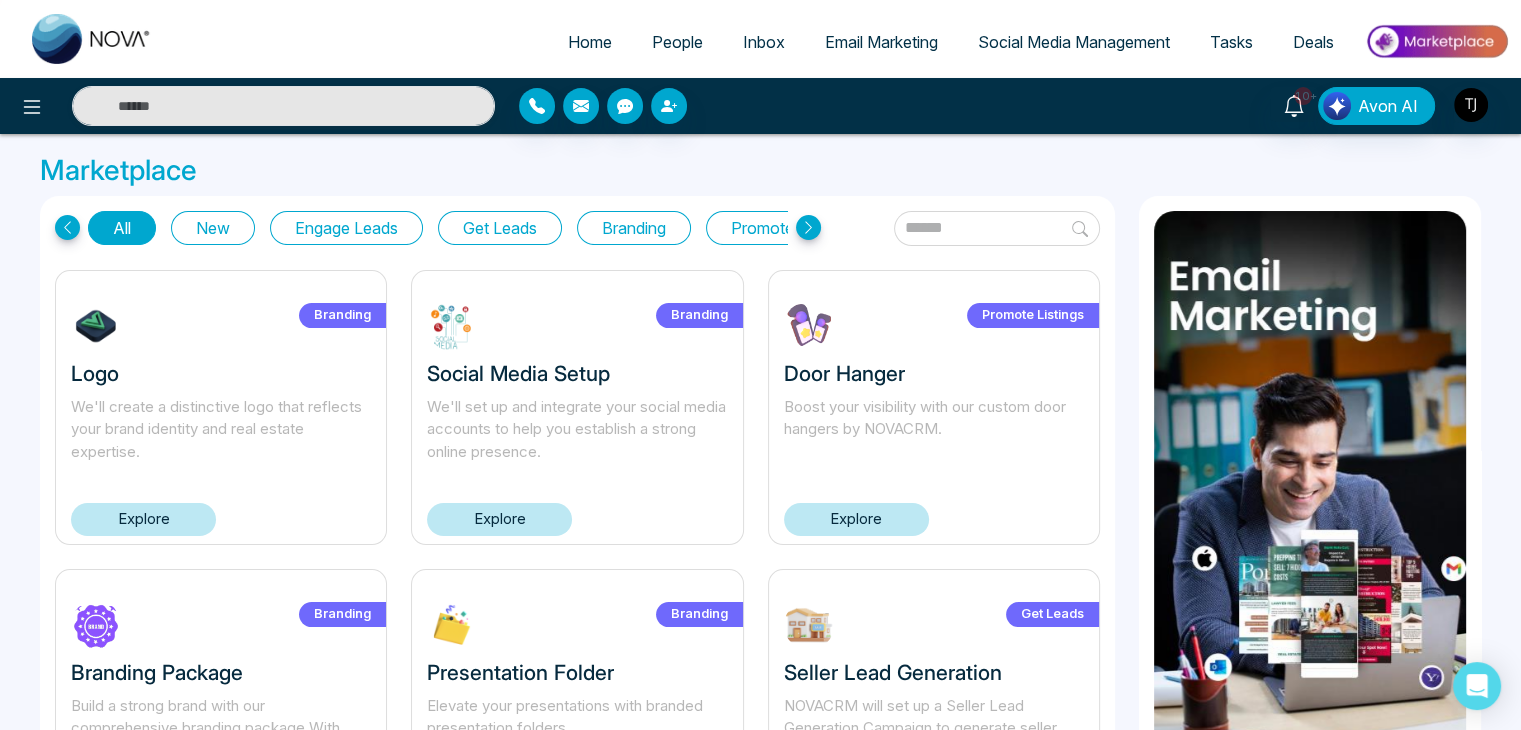 select on "*" 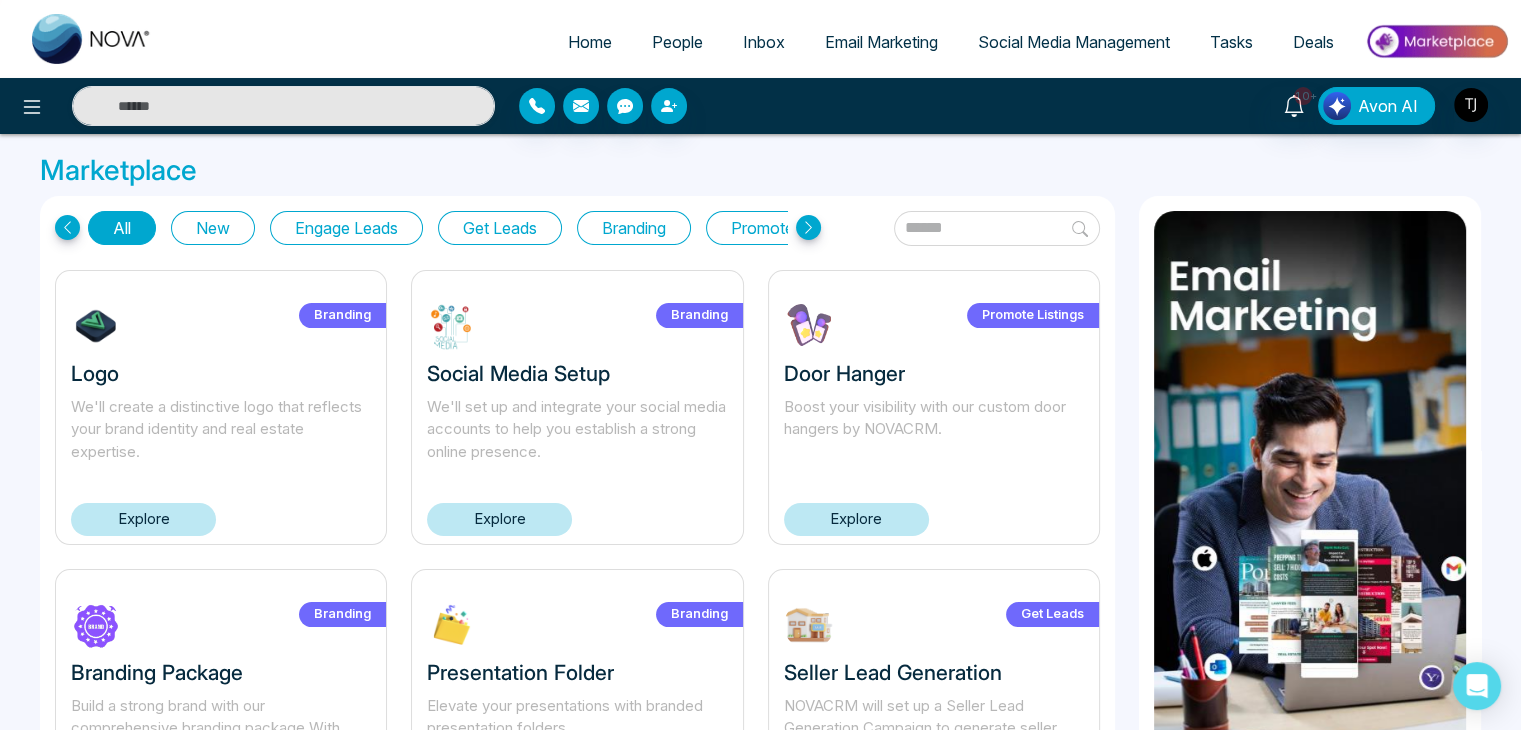select on "*" 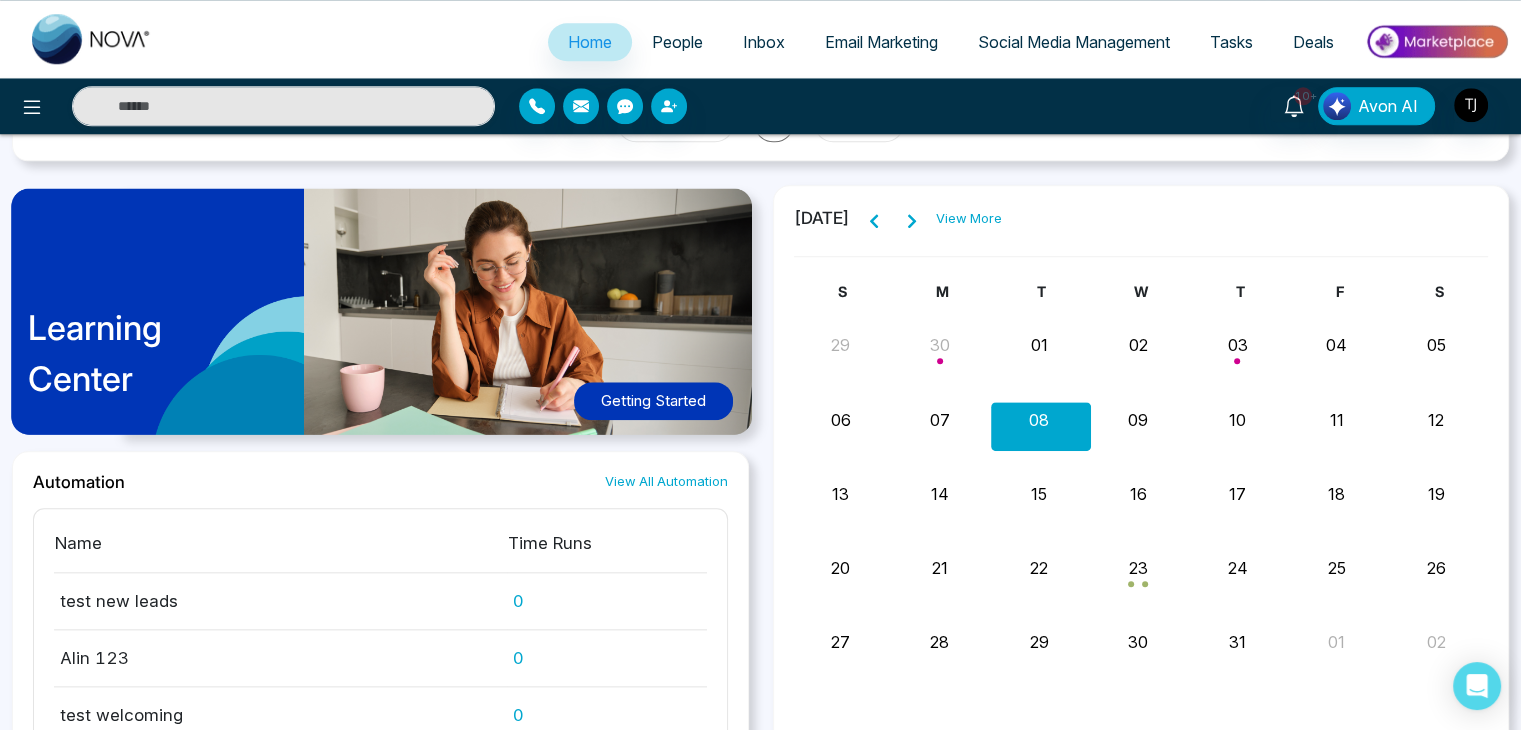 scroll, scrollTop: 2040, scrollLeft: 0, axis: vertical 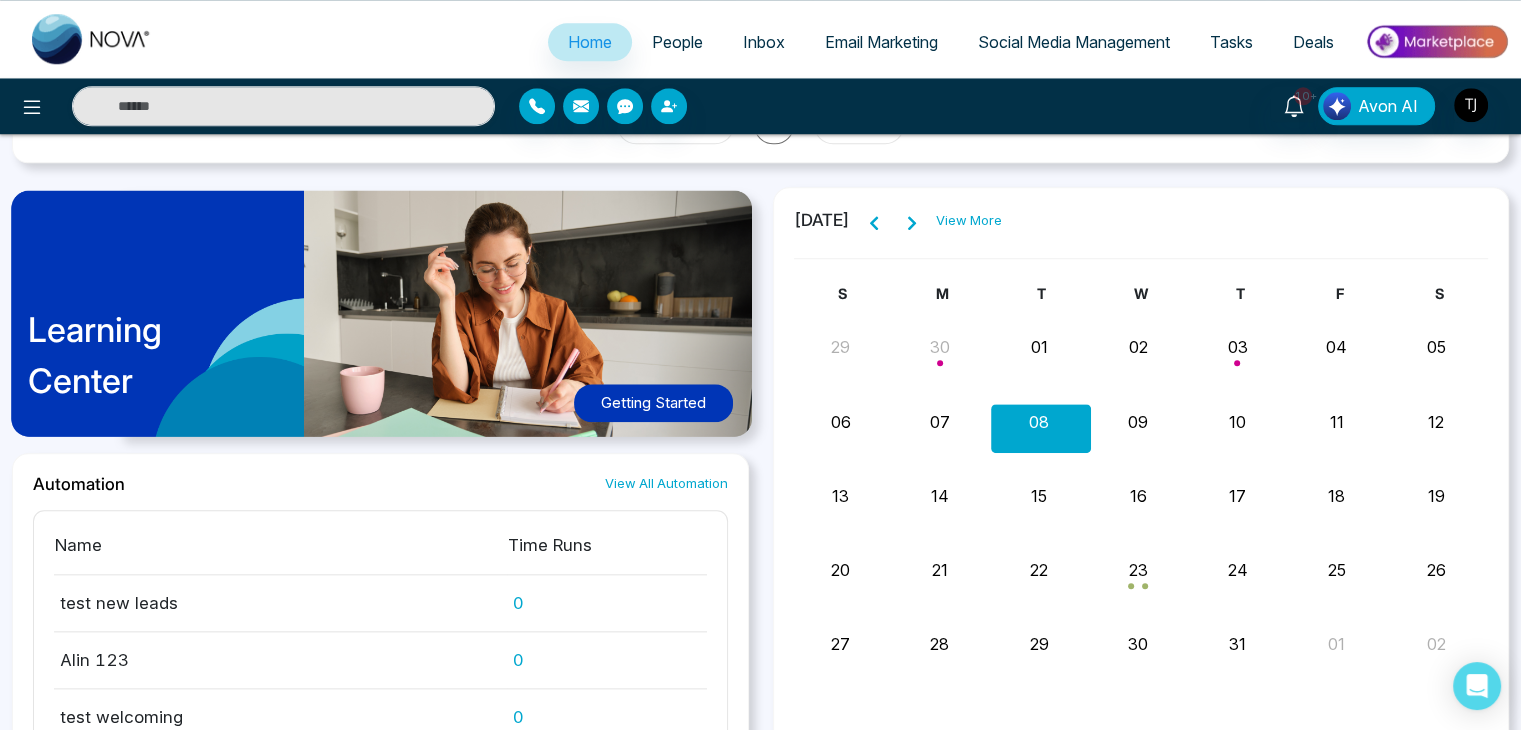 click on "Getting Started" at bounding box center (653, 403) 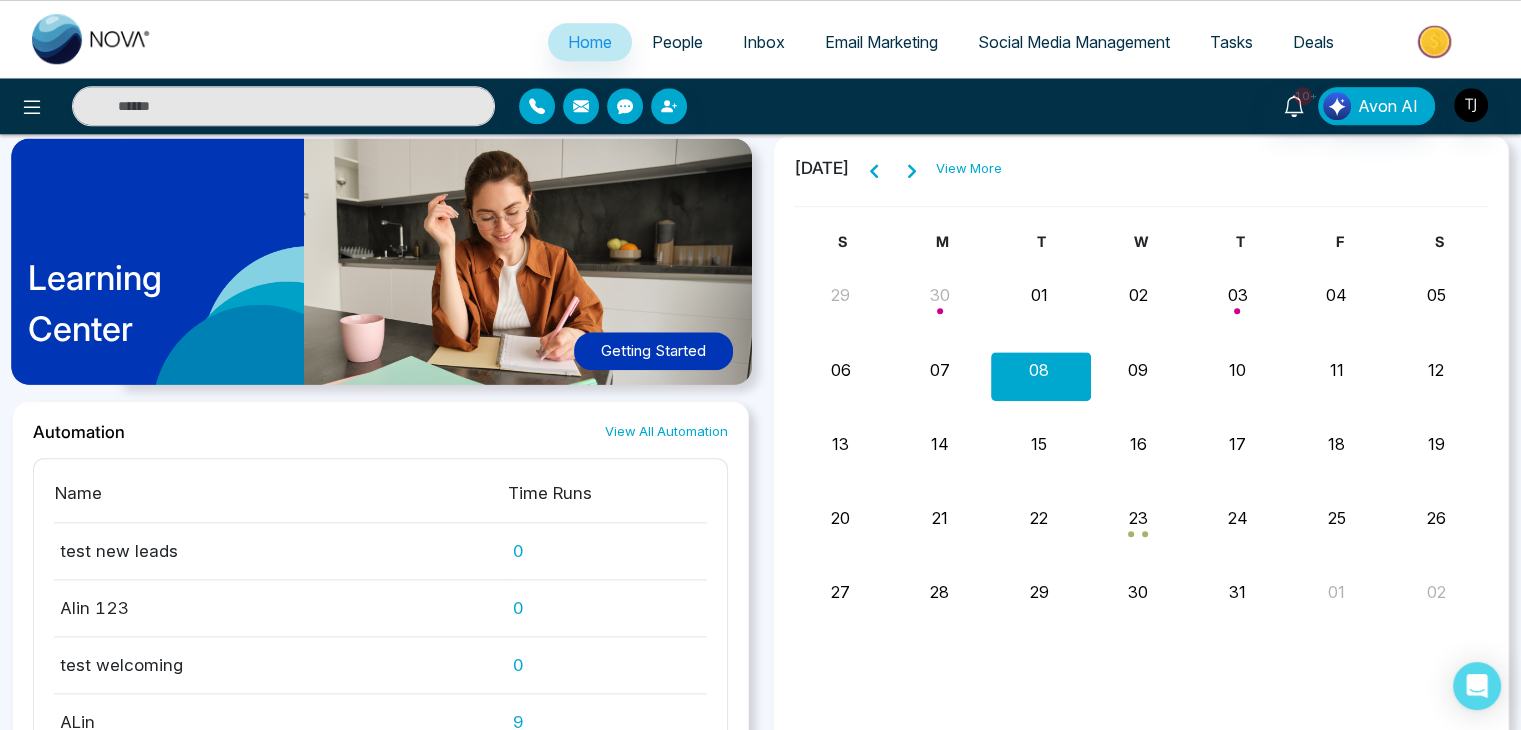 scroll, scrollTop: 2094, scrollLeft: 0, axis: vertical 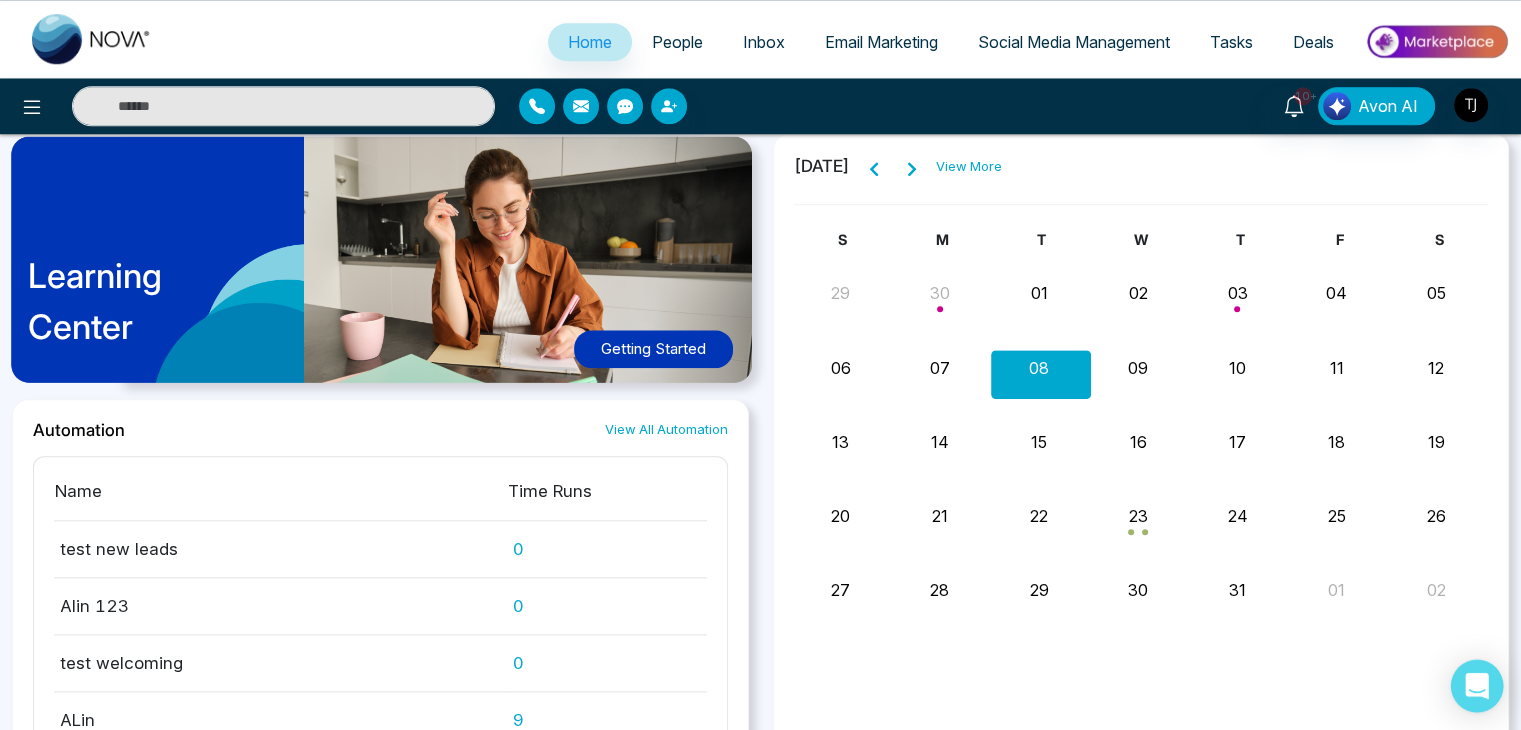 click at bounding box center [1477, 686] 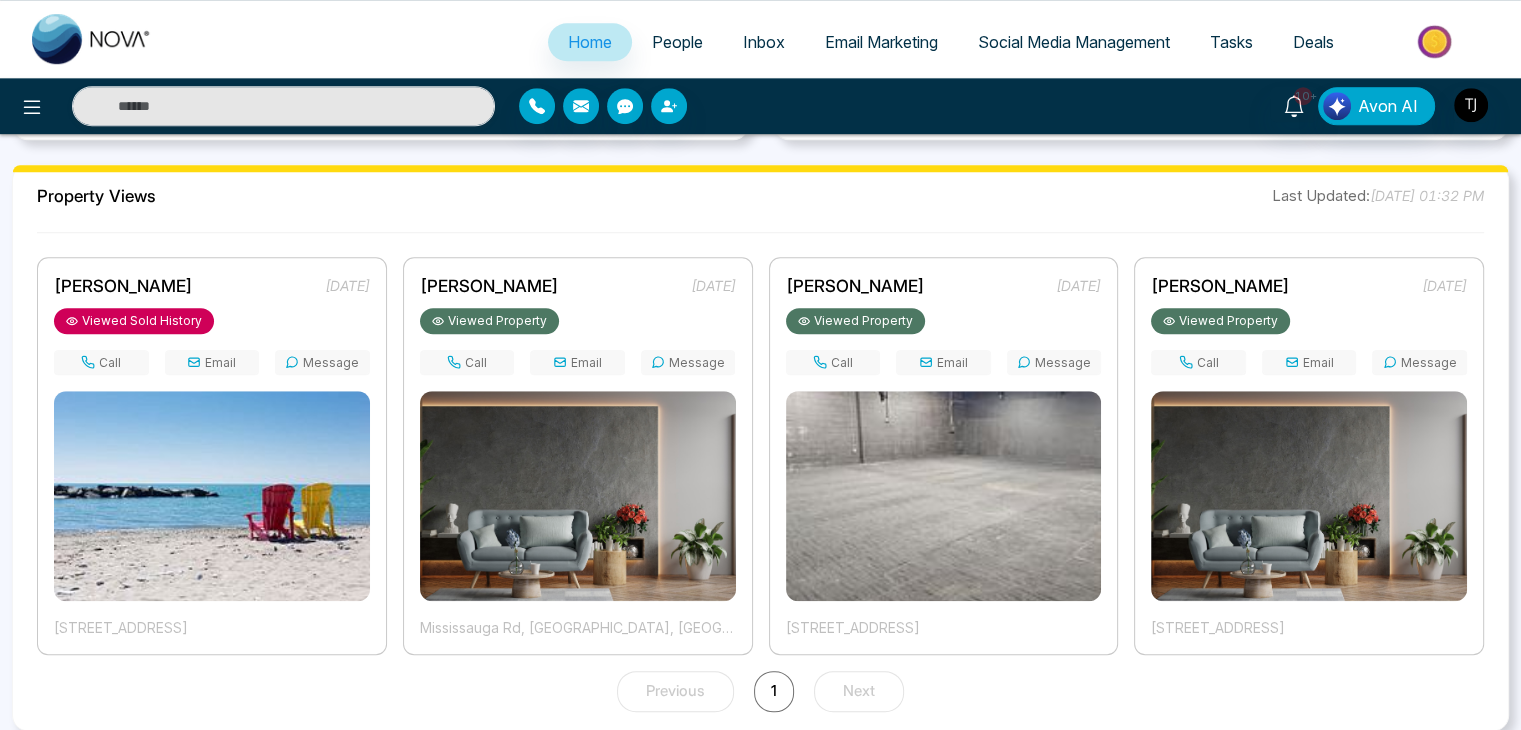 scroll, scrollTop: 1499, scrollLeft: 0, axis: vertical 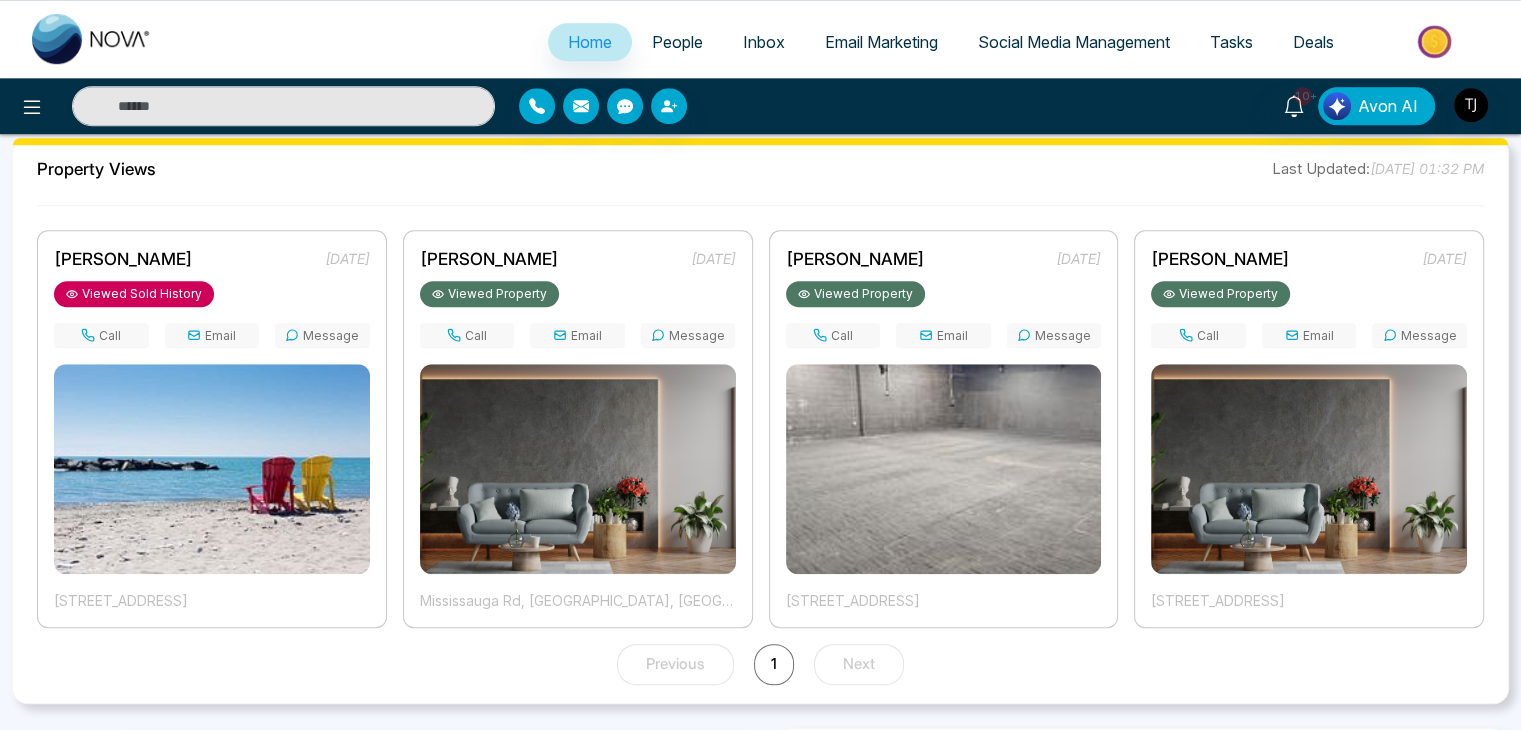 click on "Call" at bounding box center (467, 335) 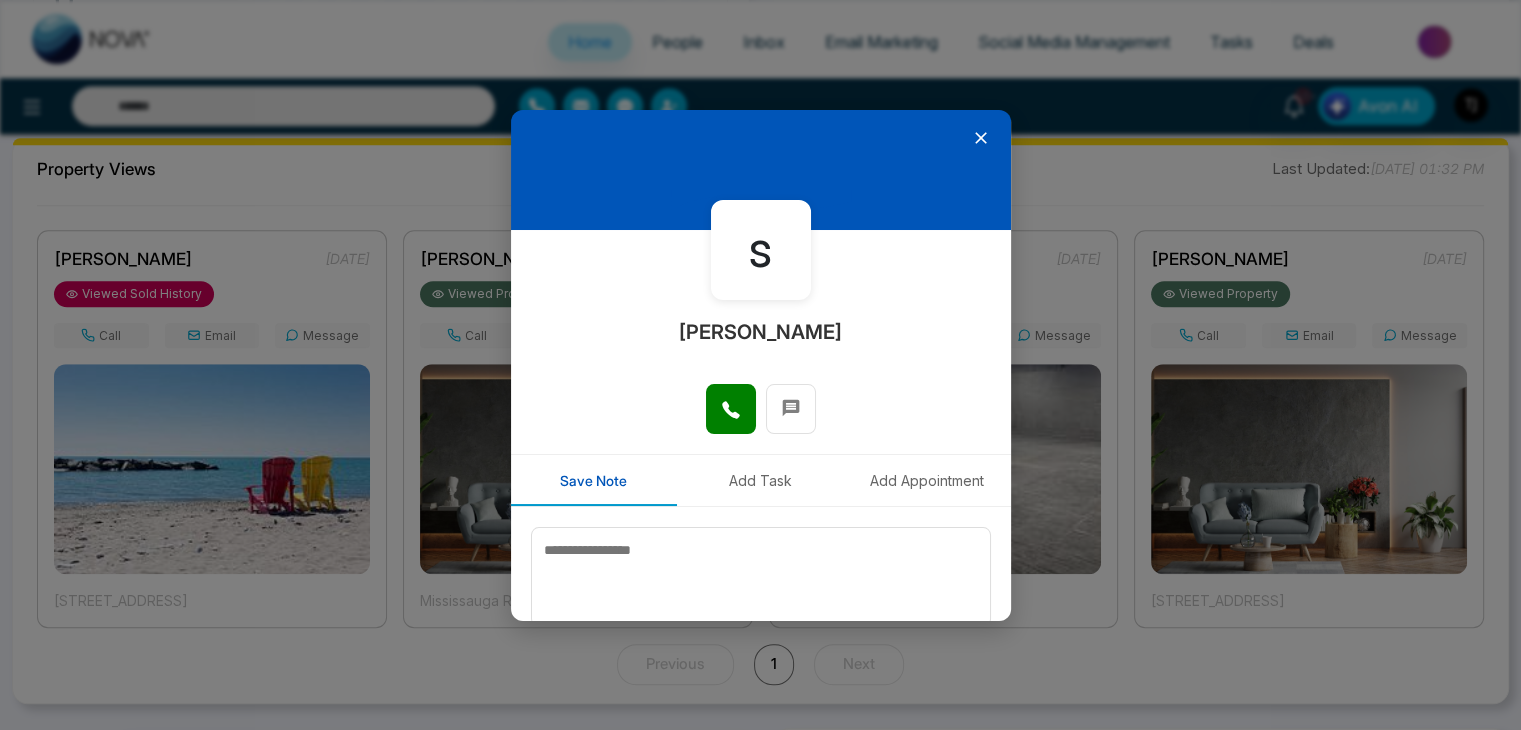click 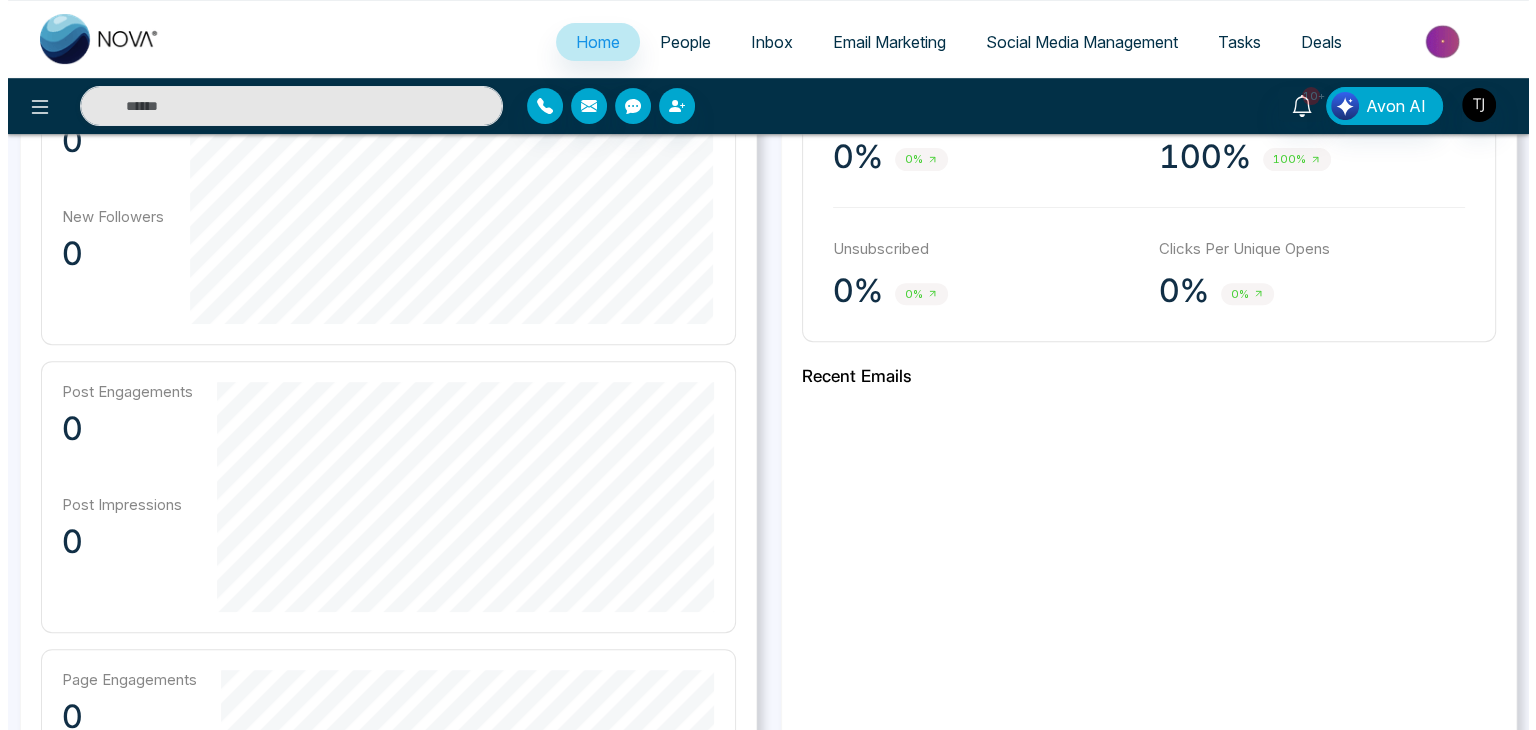 scroll, scrollTop: 0, scrollLeft: 0, axis: both 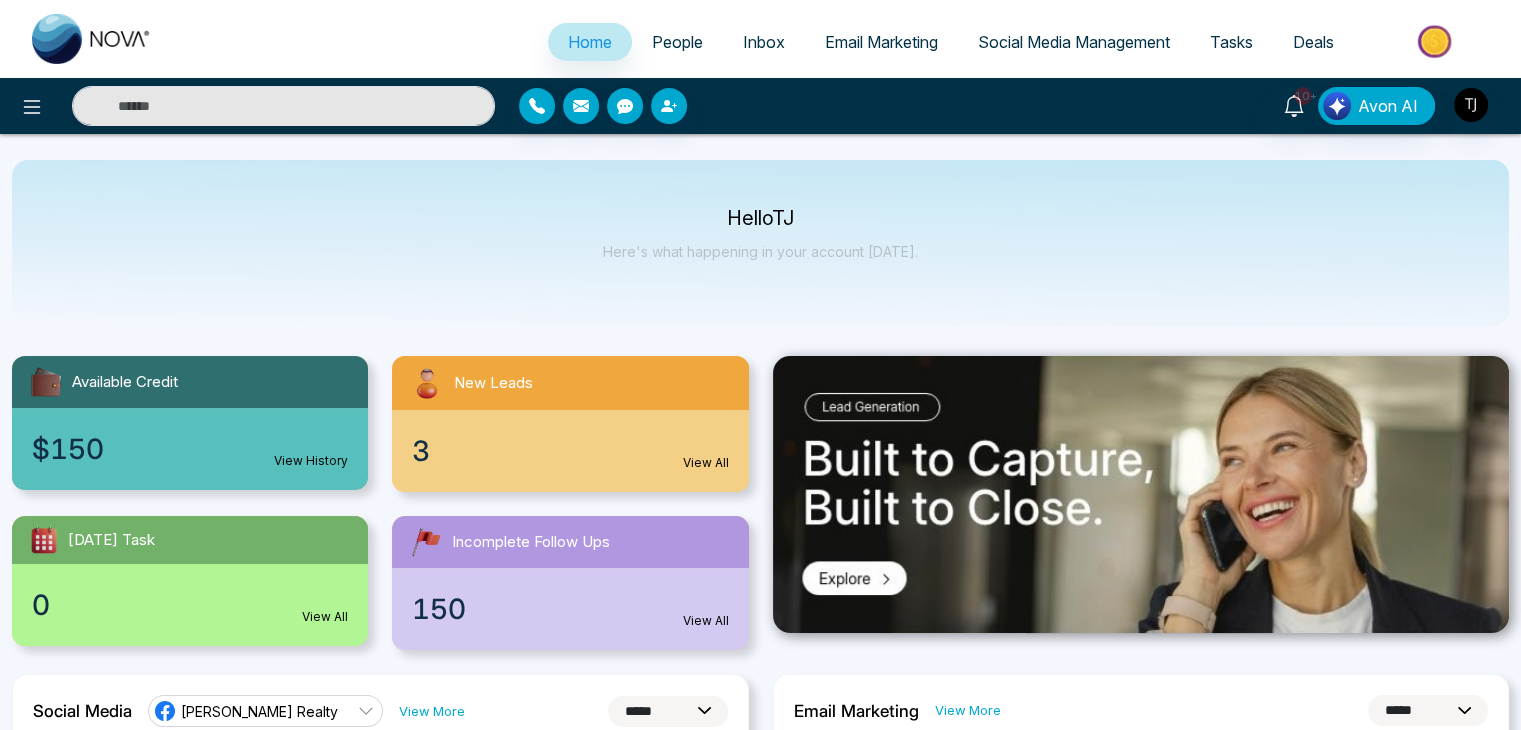 drag, startPoint x: 13, startPoint y: 103, endPoint x: 756, endPoint y: 107, distance: 743.01074 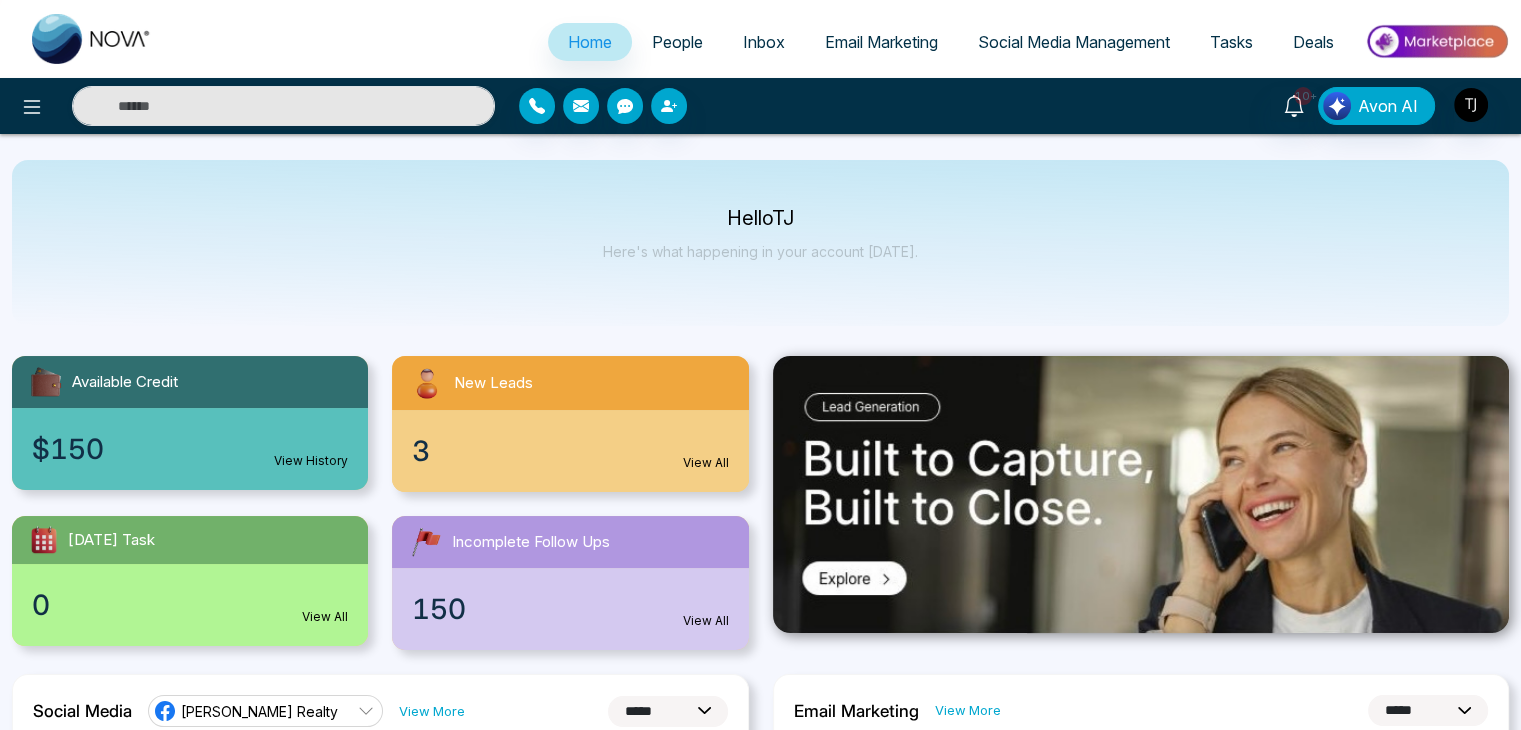 click on "10+ Avon AI" at bounding box center [760, 106] 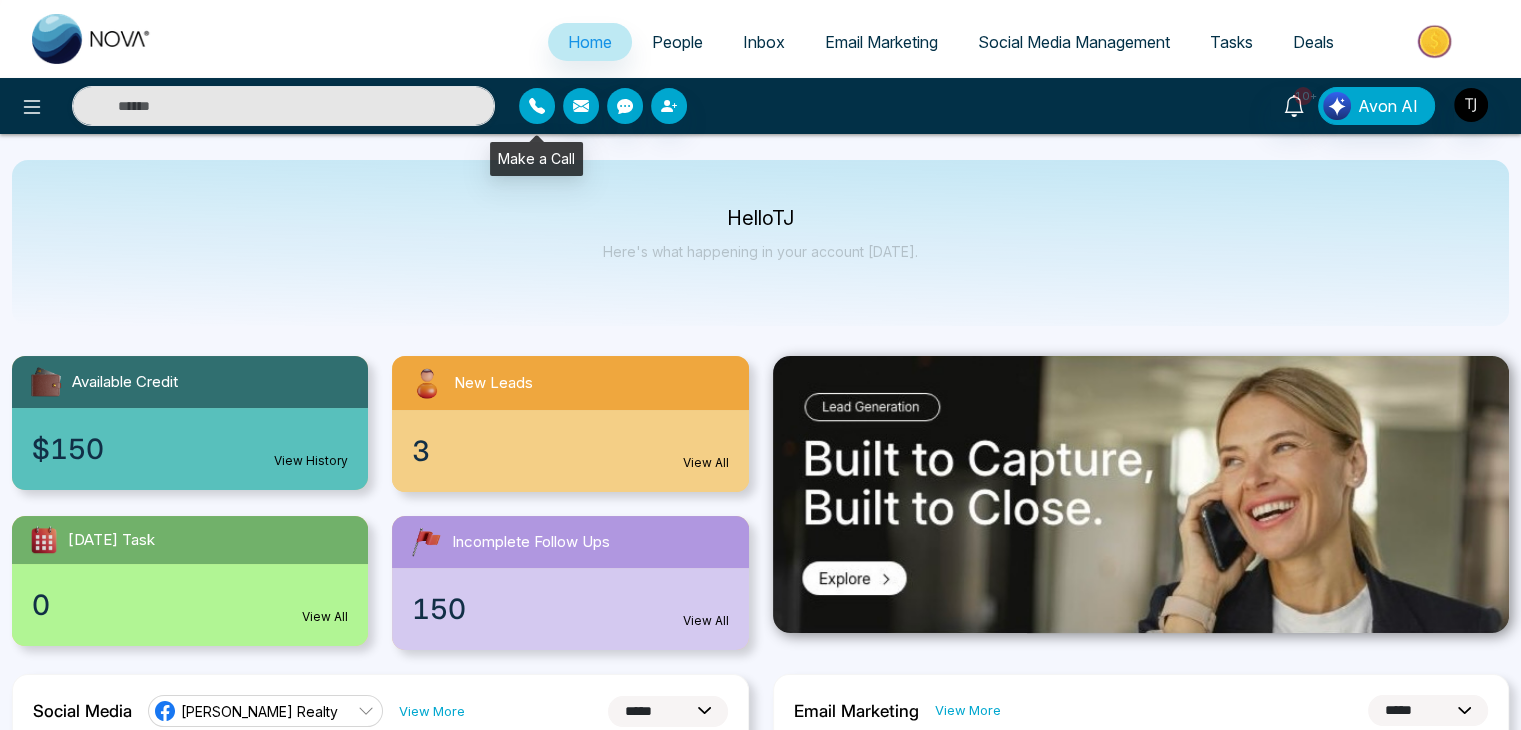 click 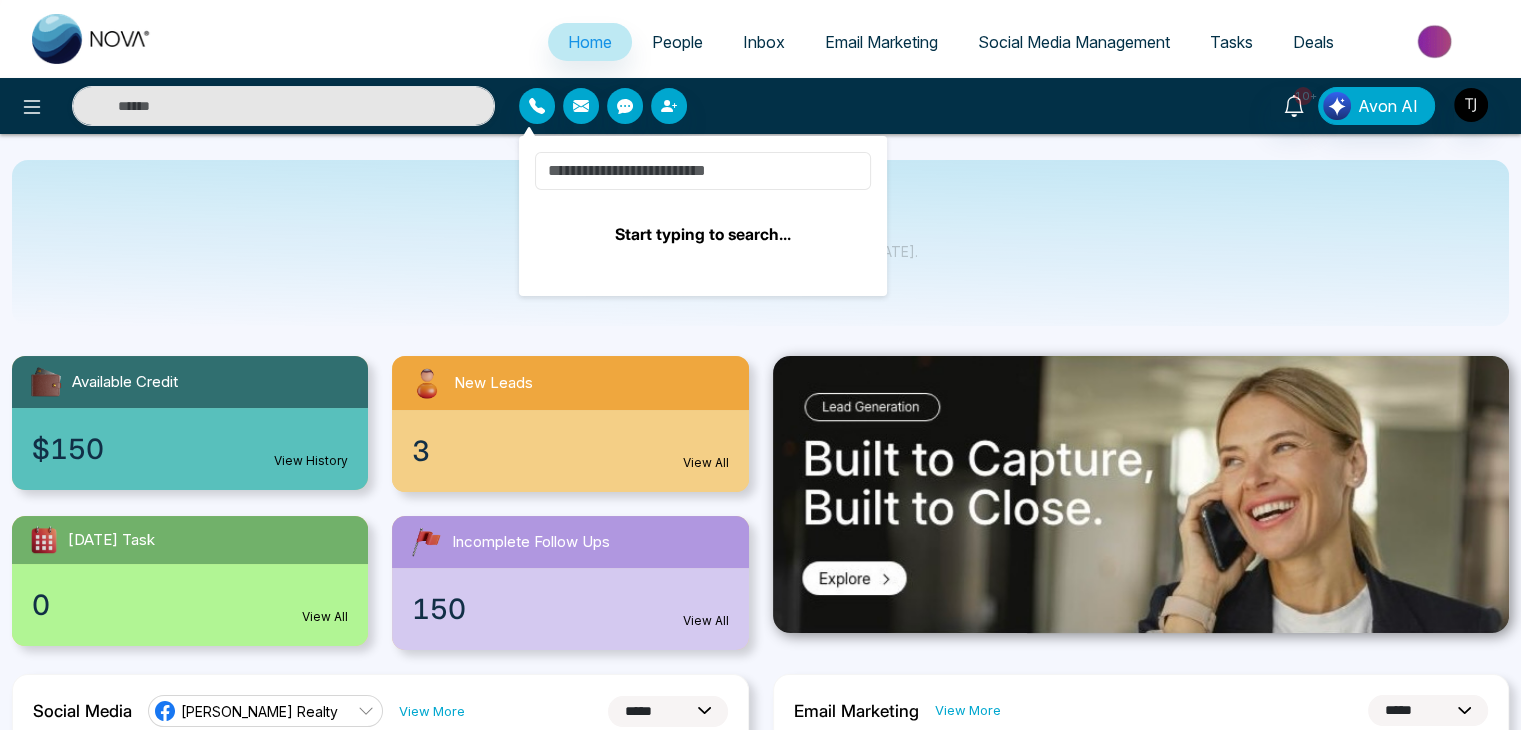 click at bounding box center [703, 171] 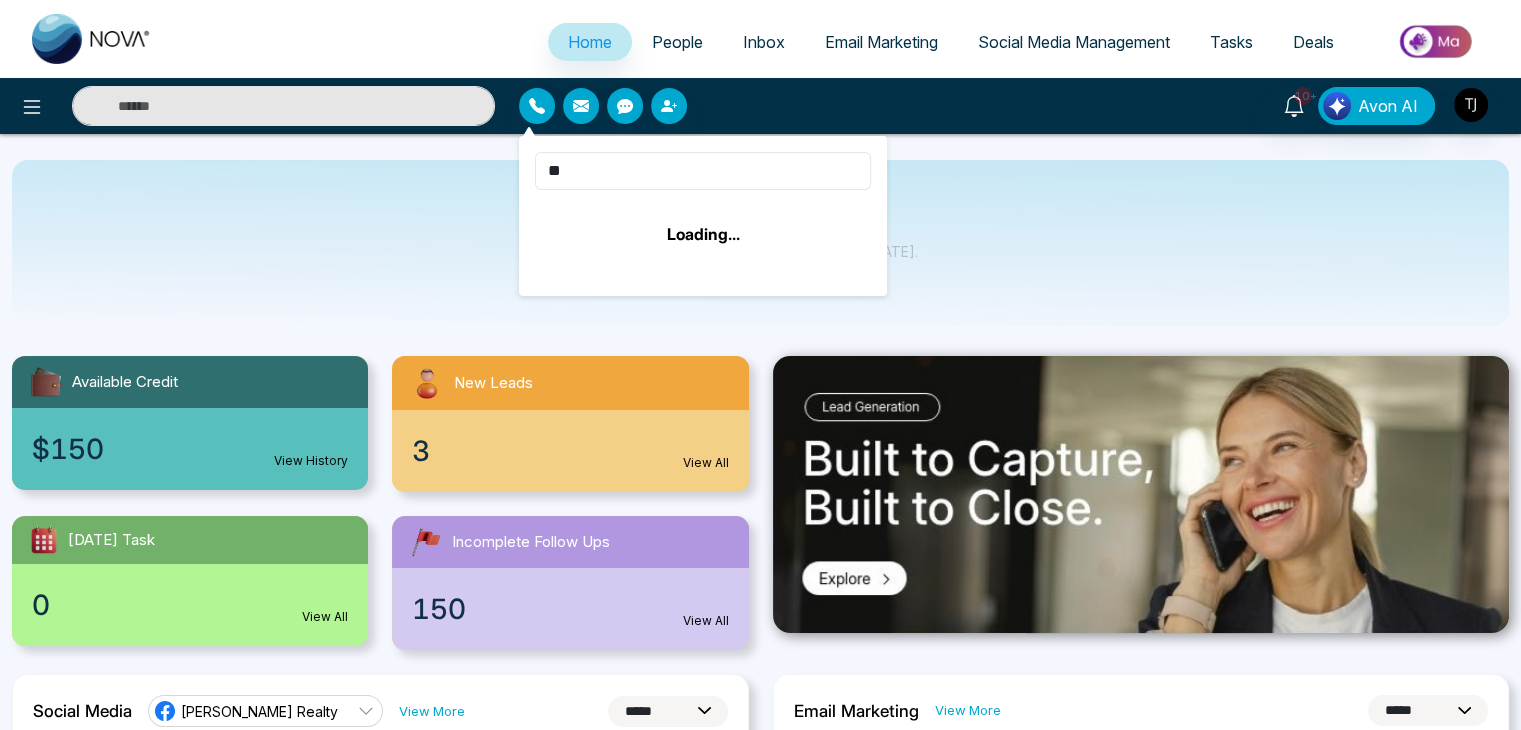 type on "*" 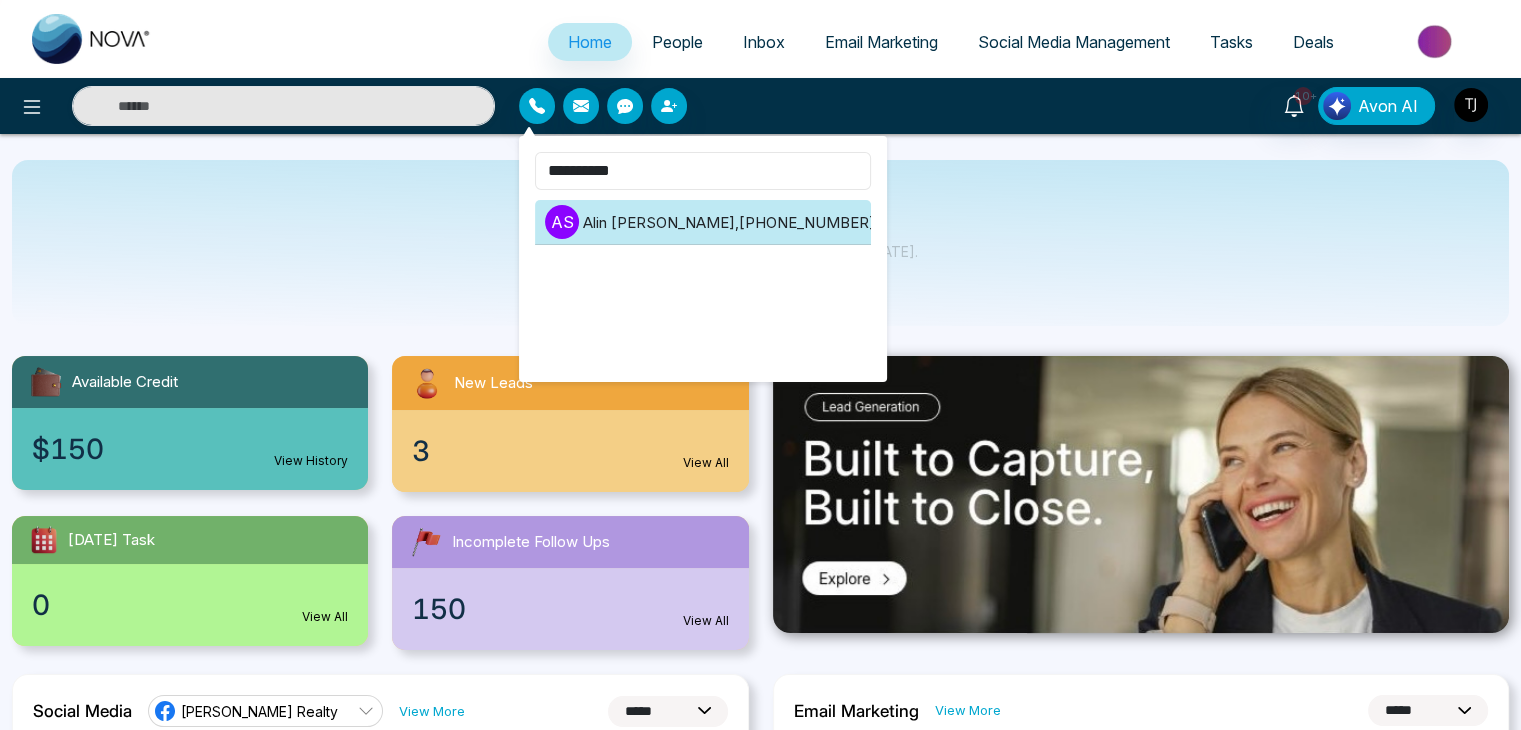type on "**********" 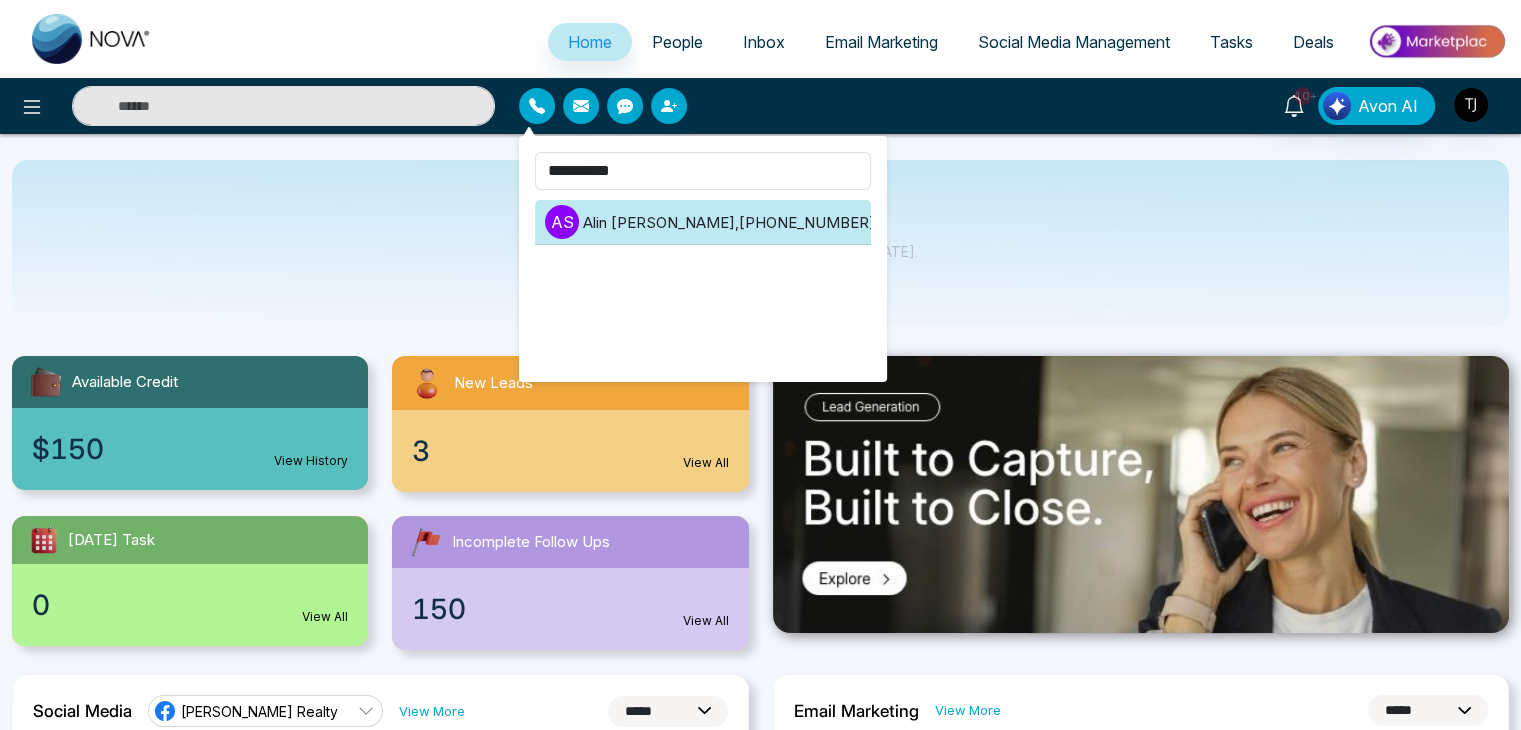 click on "A S   Alin   Shah ,  +14376616013" at bounding box center [703, 222] 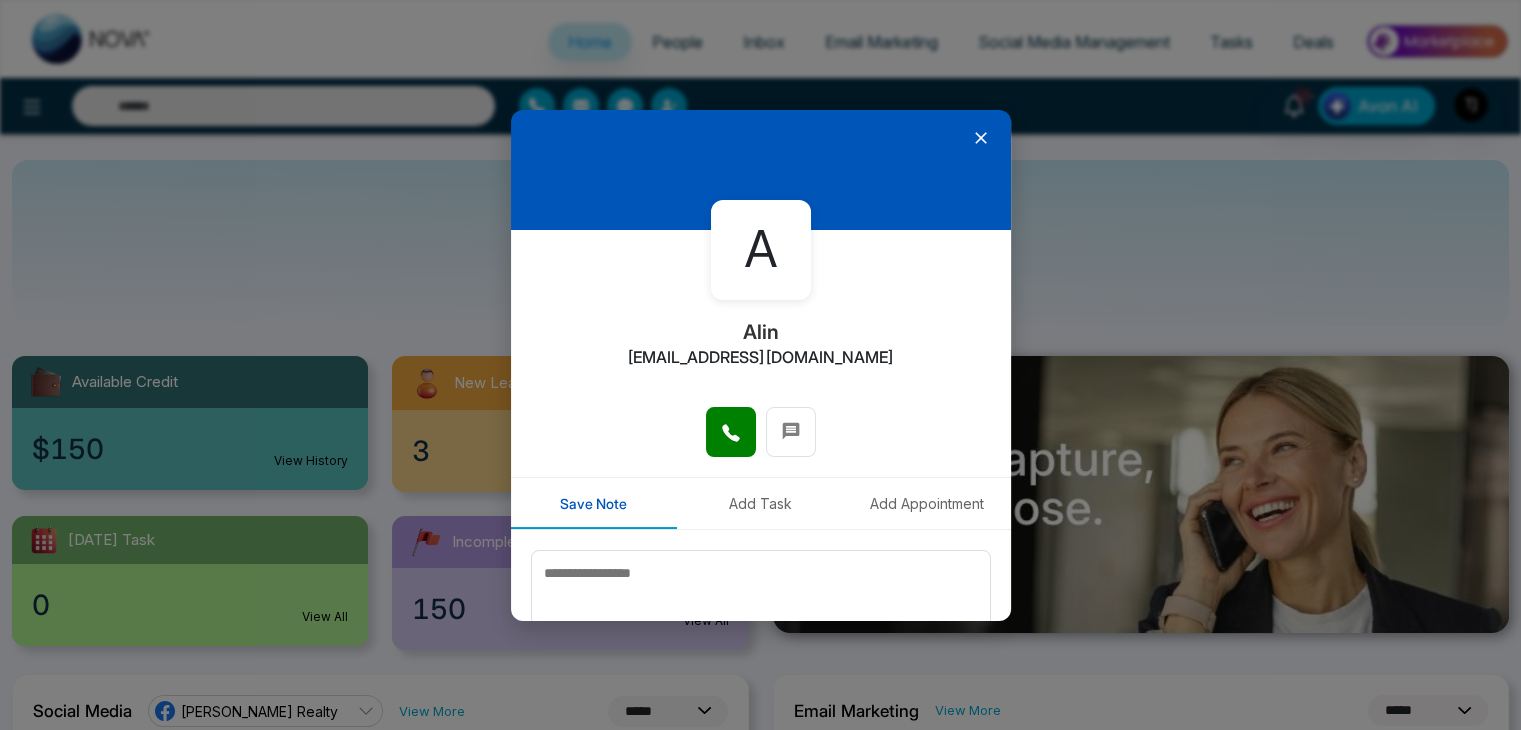 click 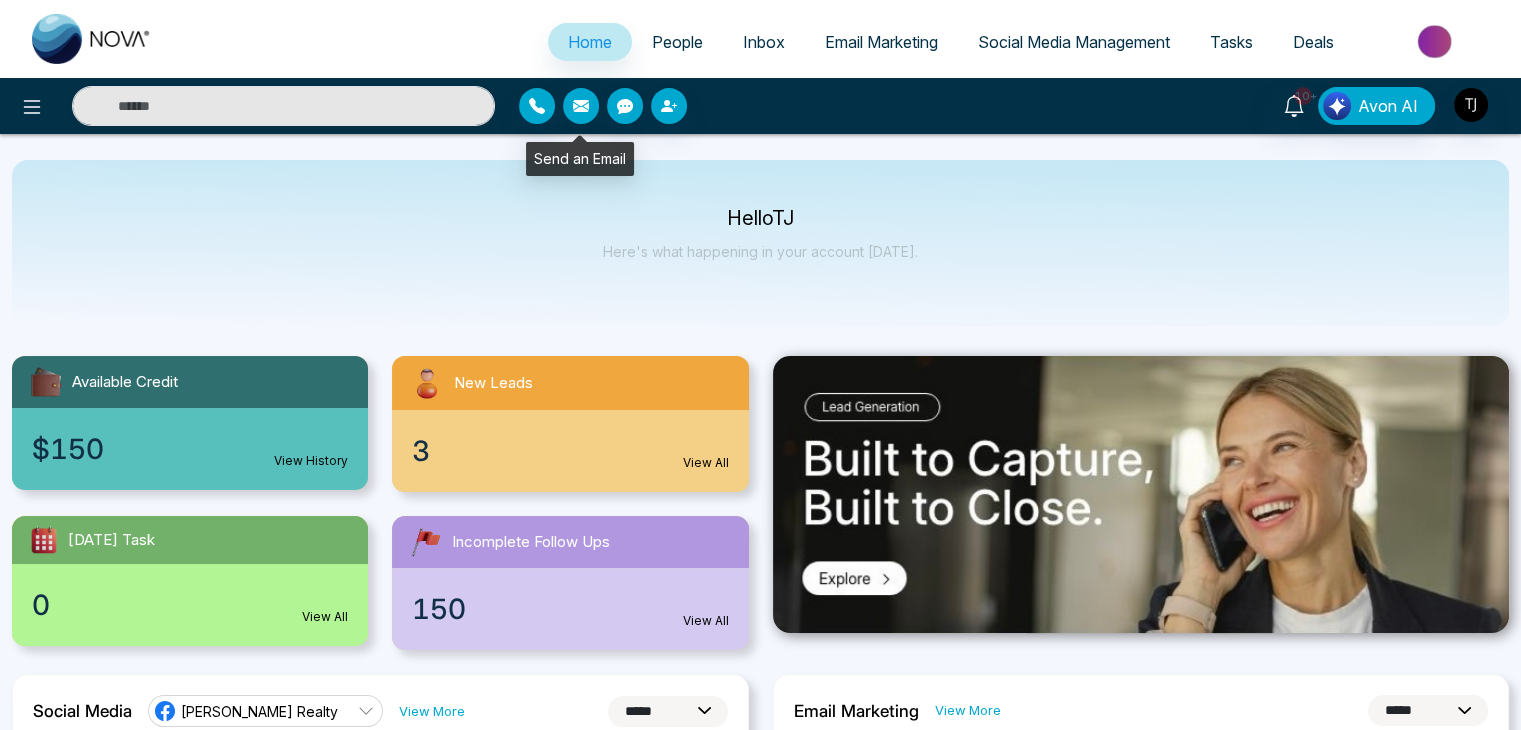 click 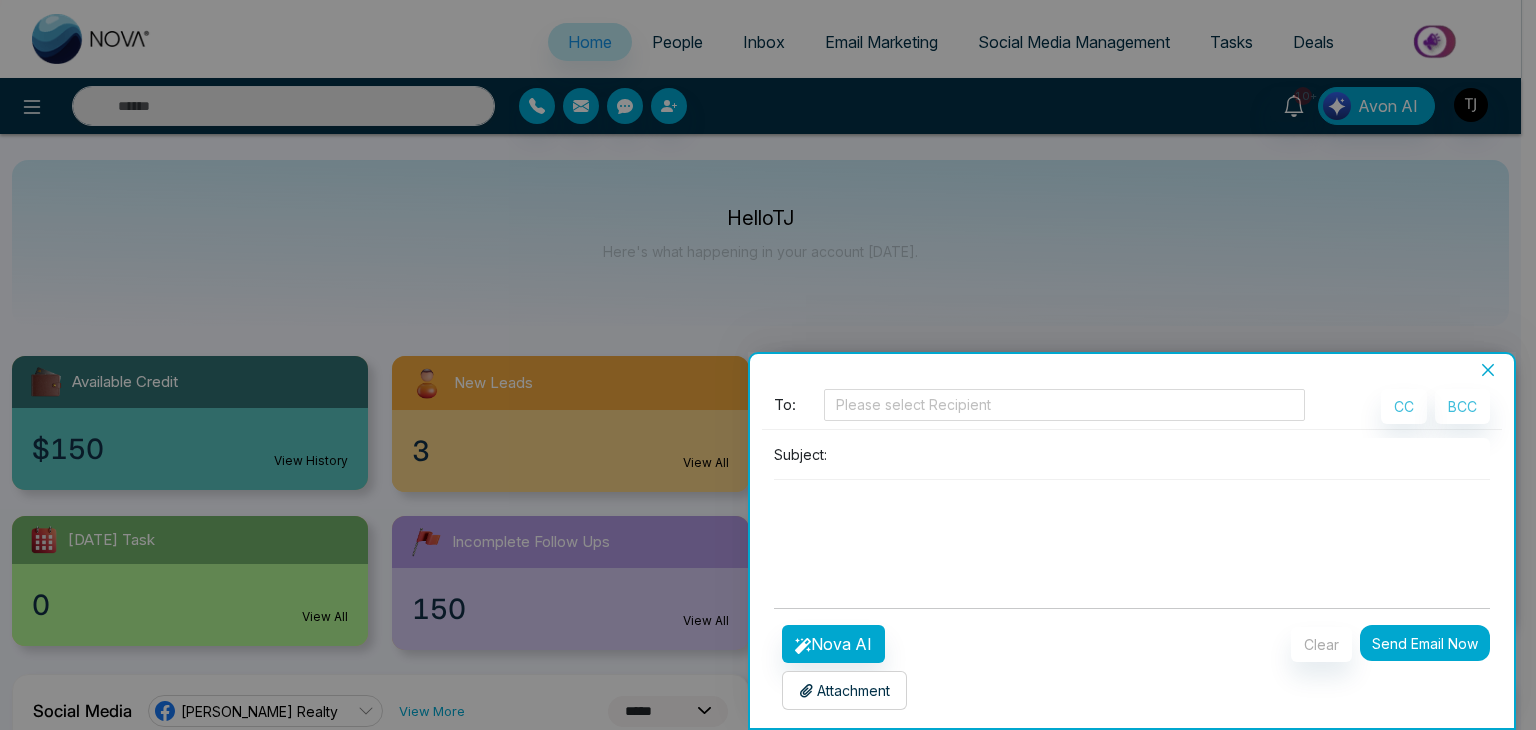 scroll, scrollTop: 4, scrollLeft: 0, axis: vertical 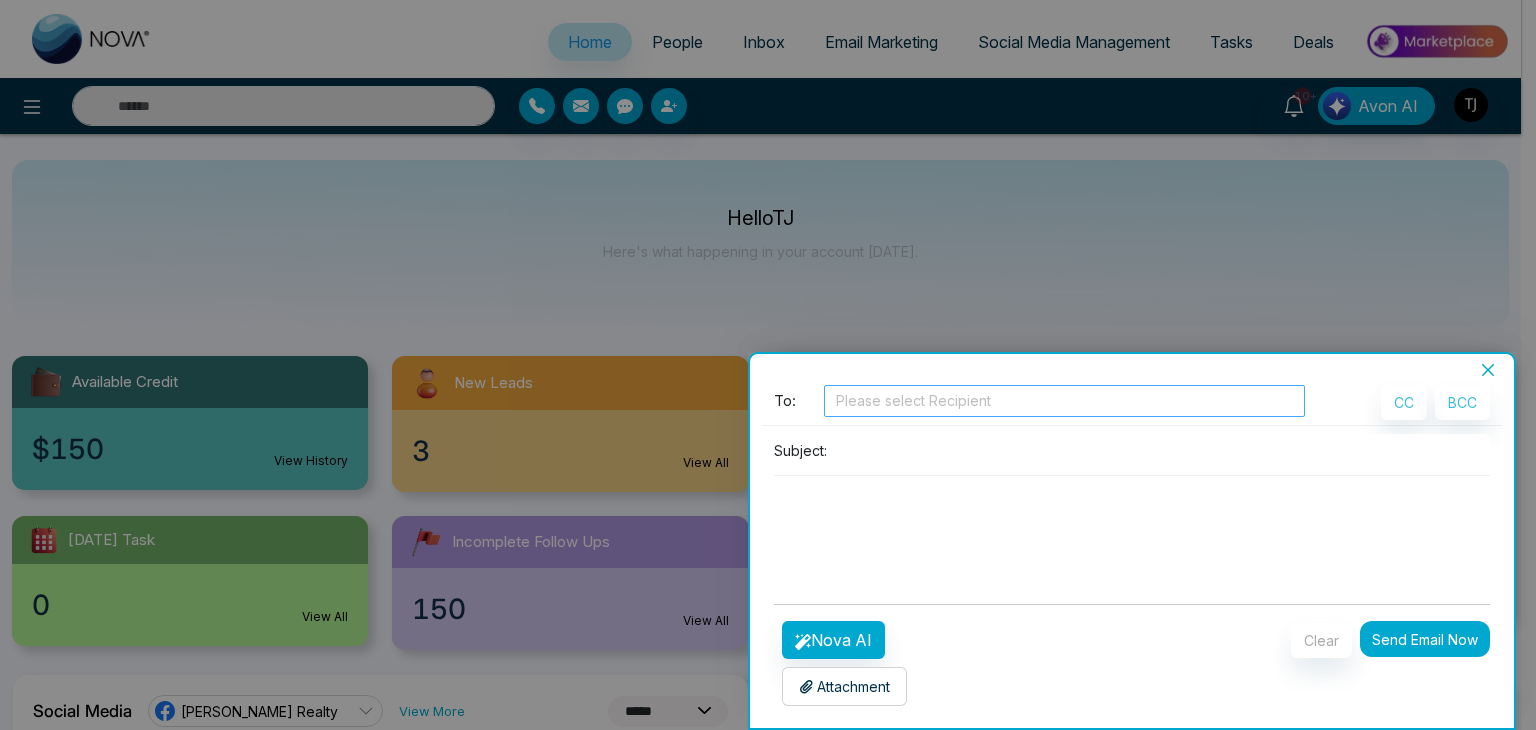 click at bounding box center (1064, 401) 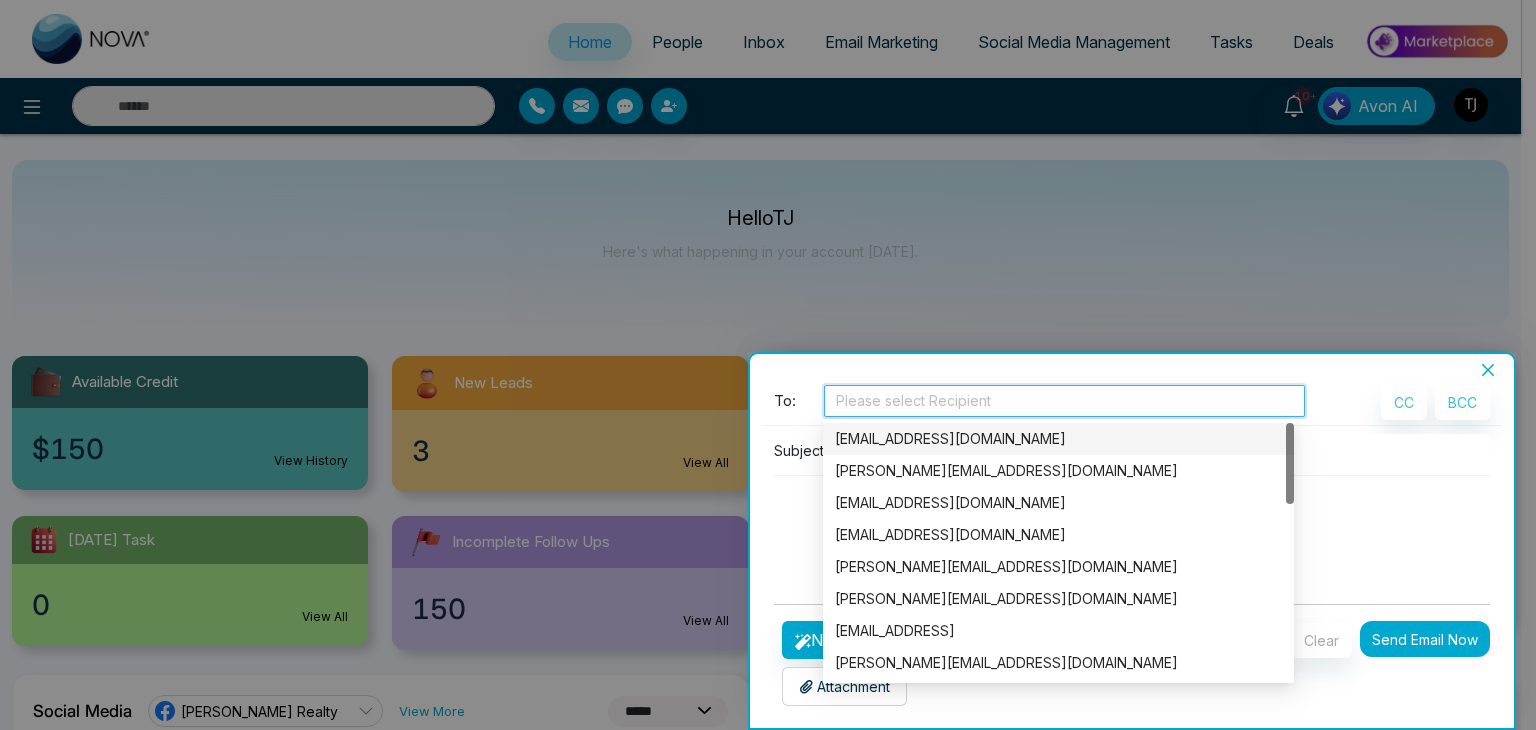 click on "alin@mmnovatech.com" at bounding box center [1058, 439] 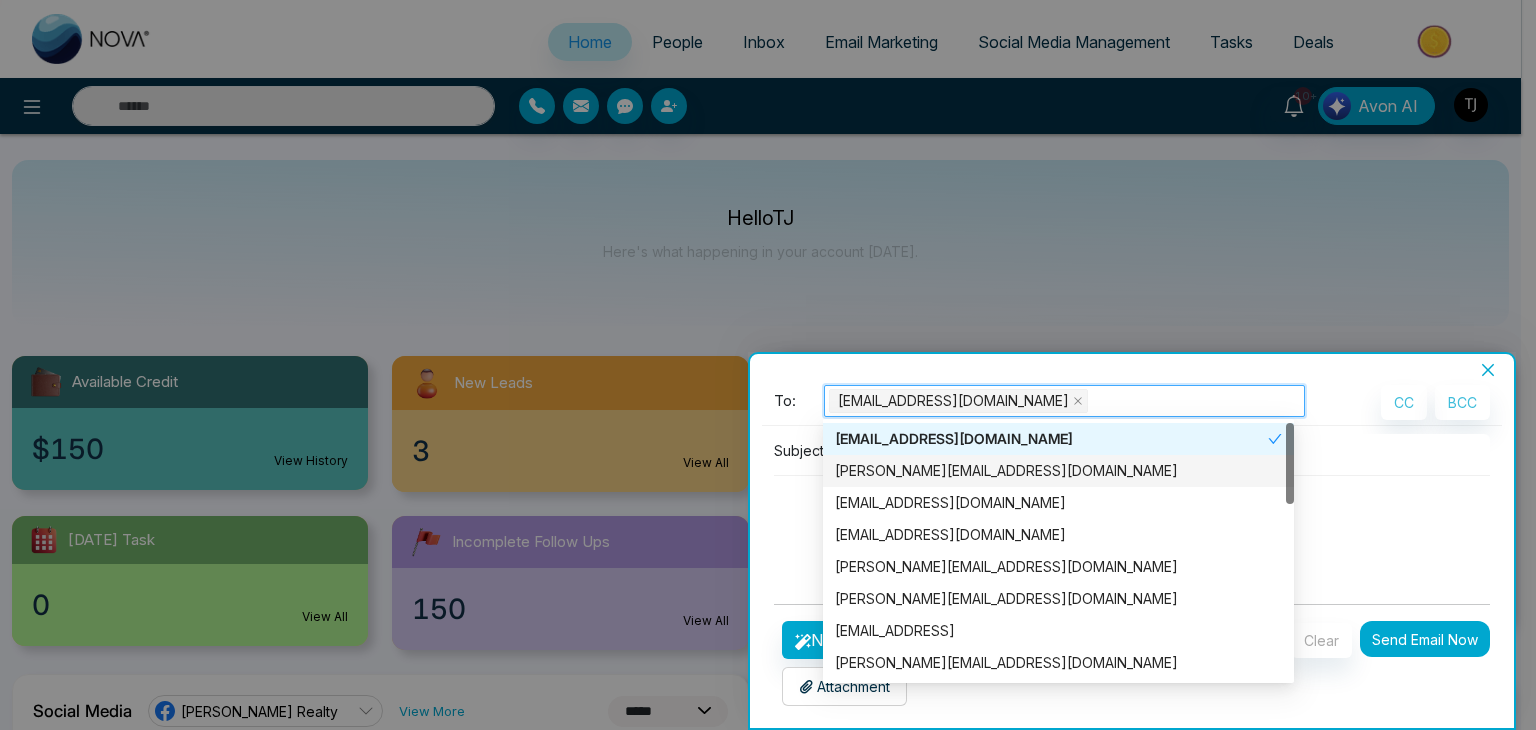 click at bounding box center [1132, 524] 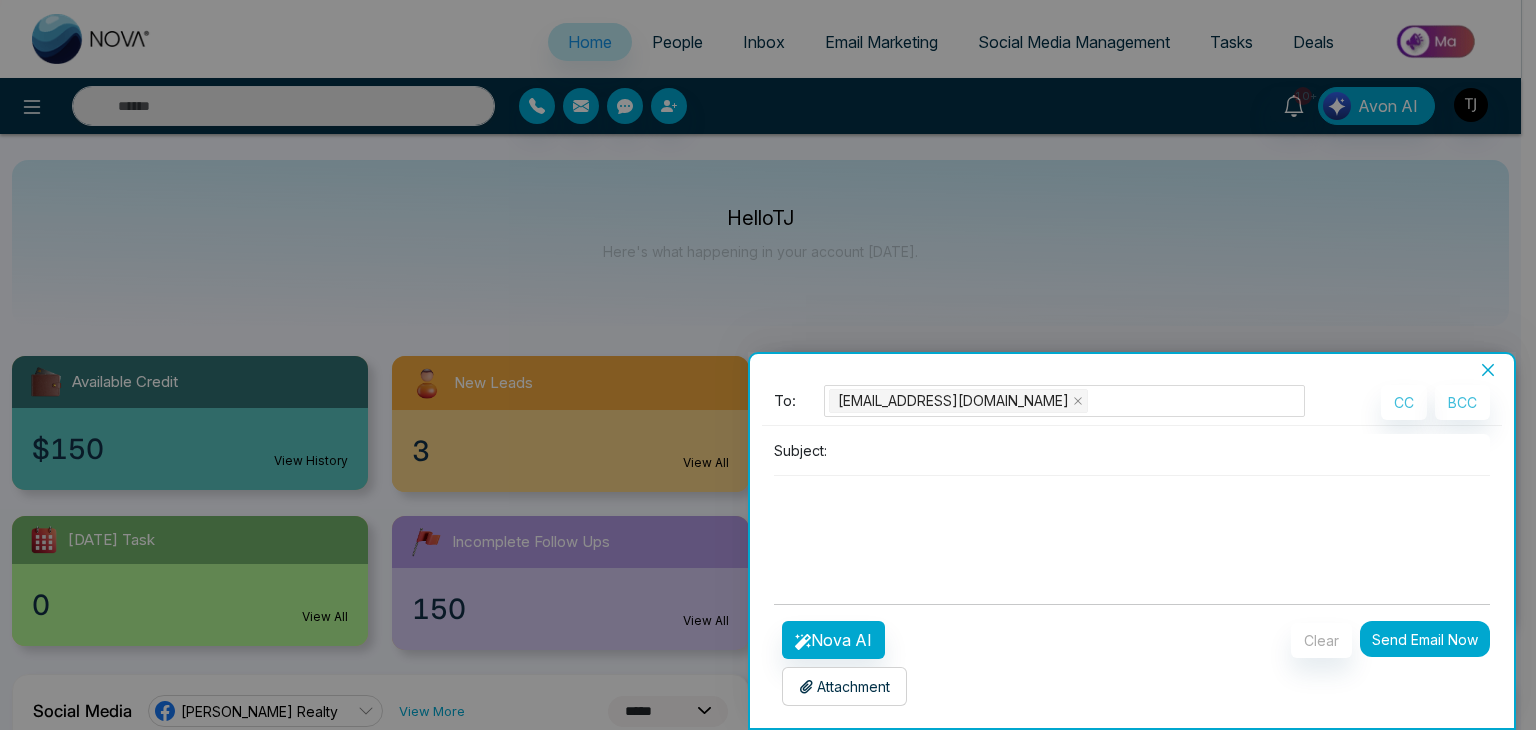 click at bounding box center (1162, 450) 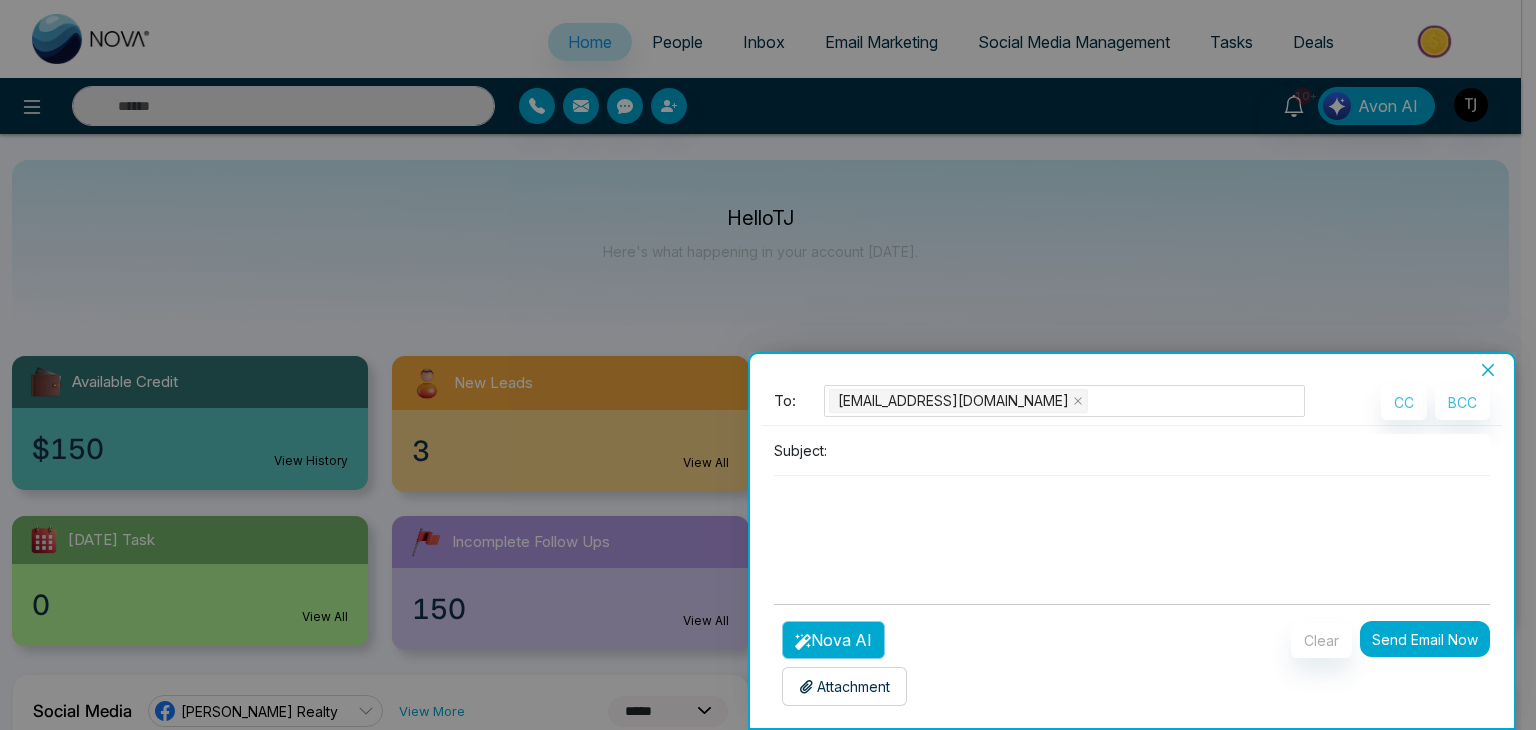 click on "Nova AI" at bounding box center [833, 640] 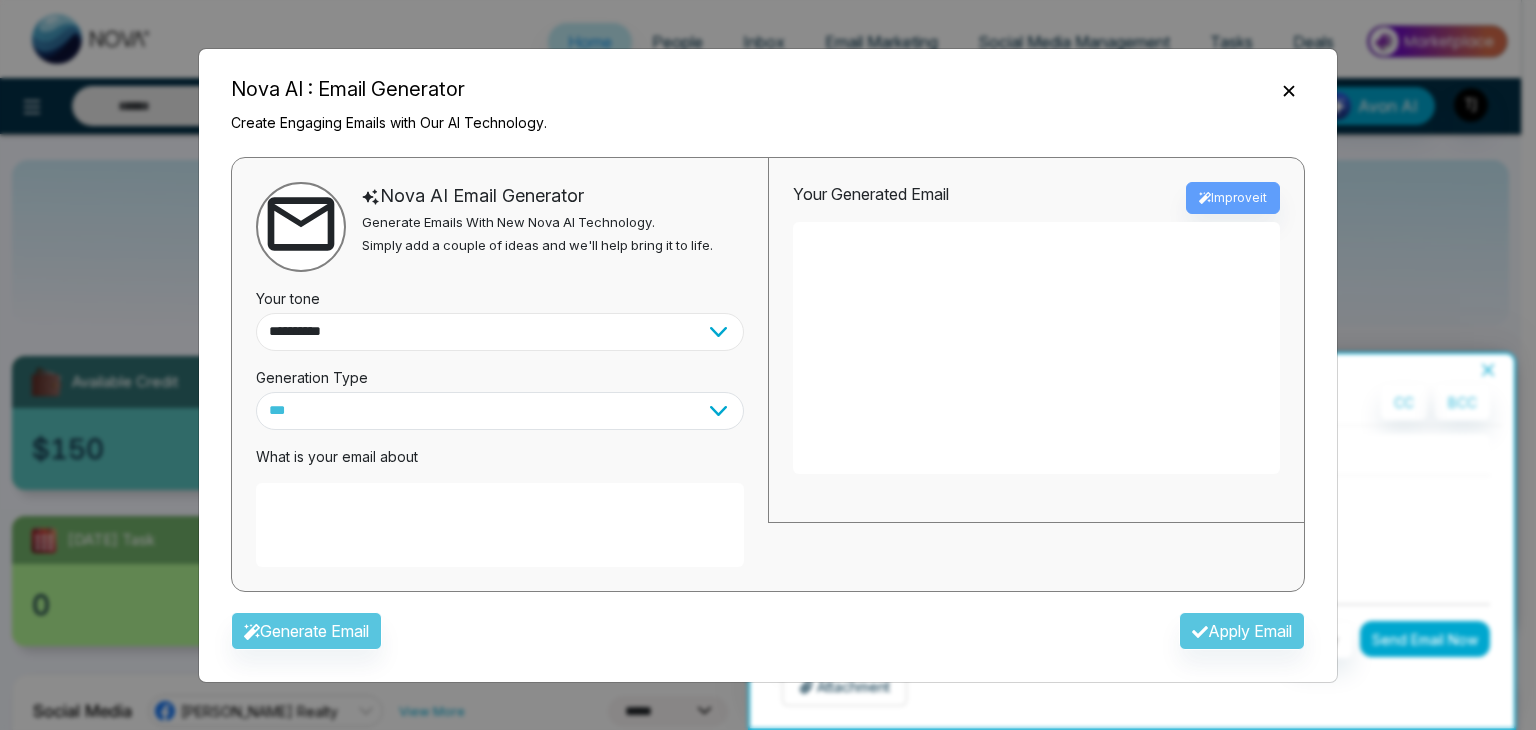 click on "**********" at bounding box center (500, 332) 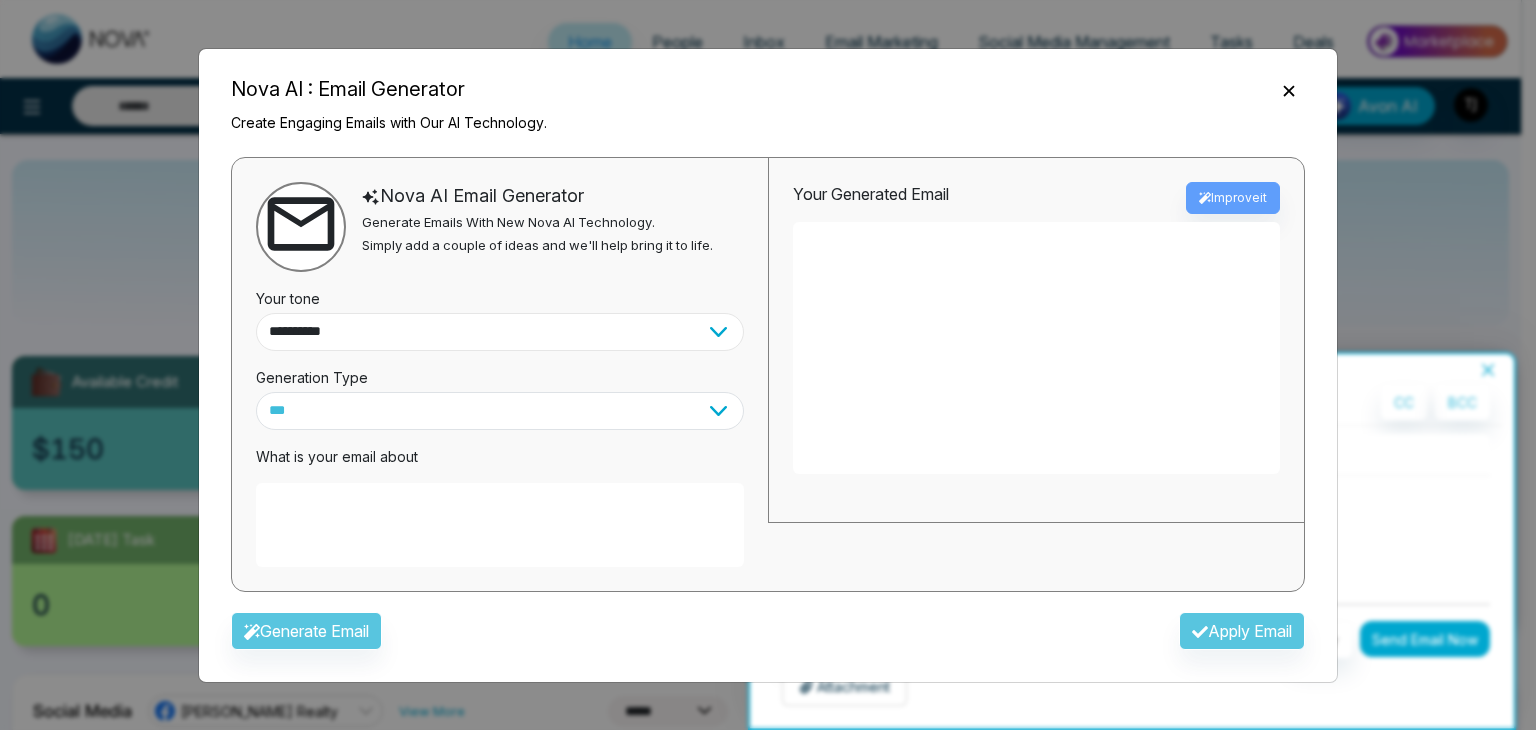 click on "**********" at bounding box center [500, 332] 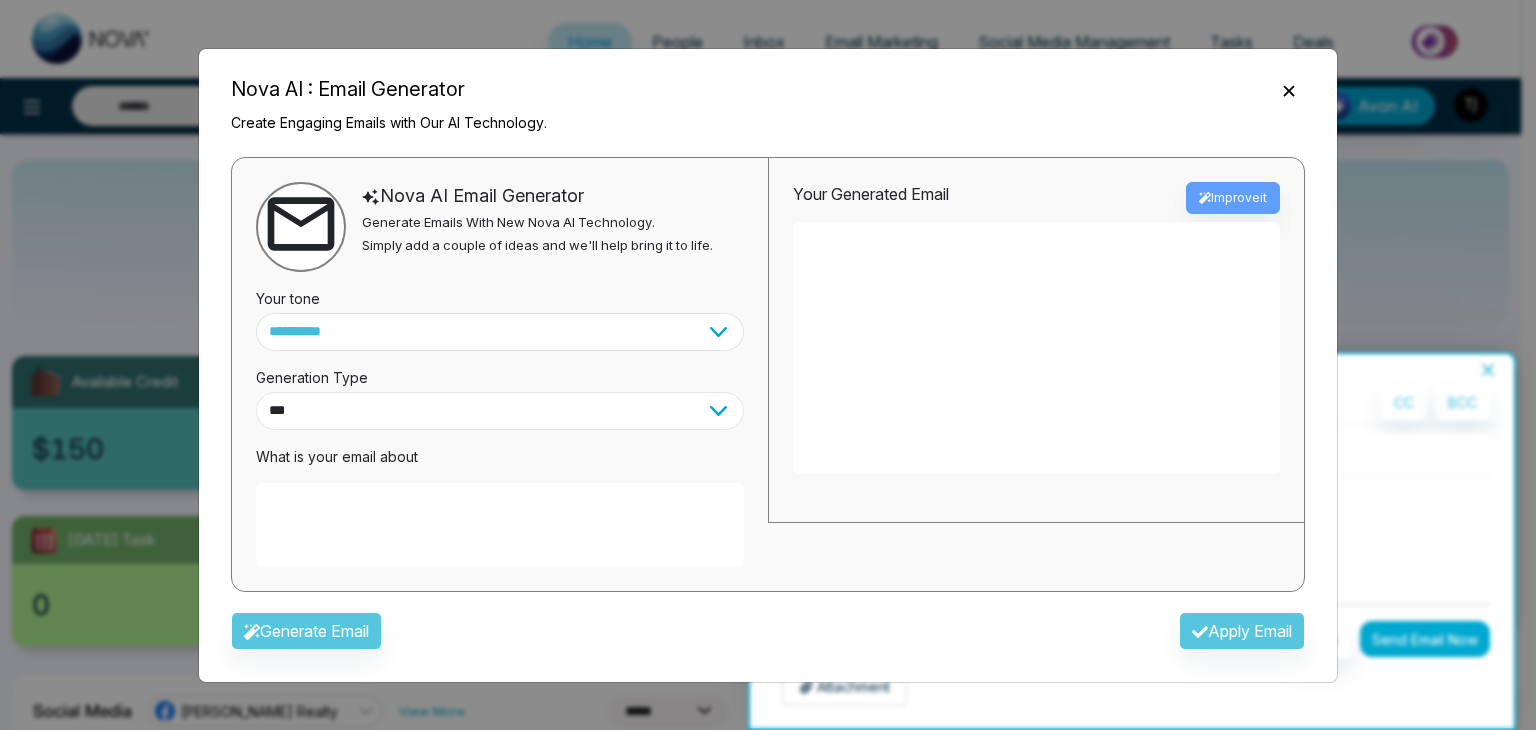 click on "*** ***** ******* ******* ********" at bounding box center [500, 411] 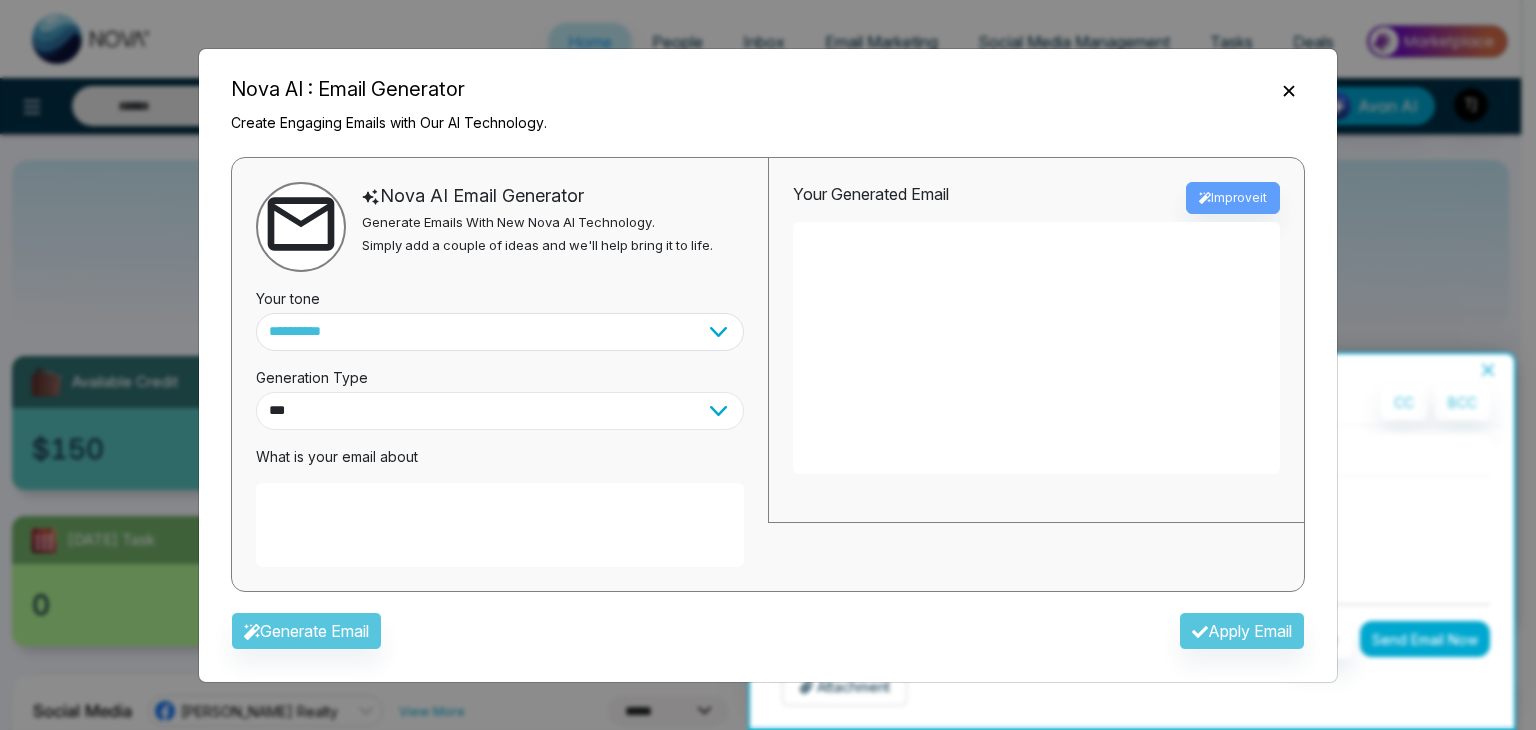 drag, startPoint x: 497, startPoint y: 413, endPoint x: 489, endPoint y: 421, distance: 11.313708 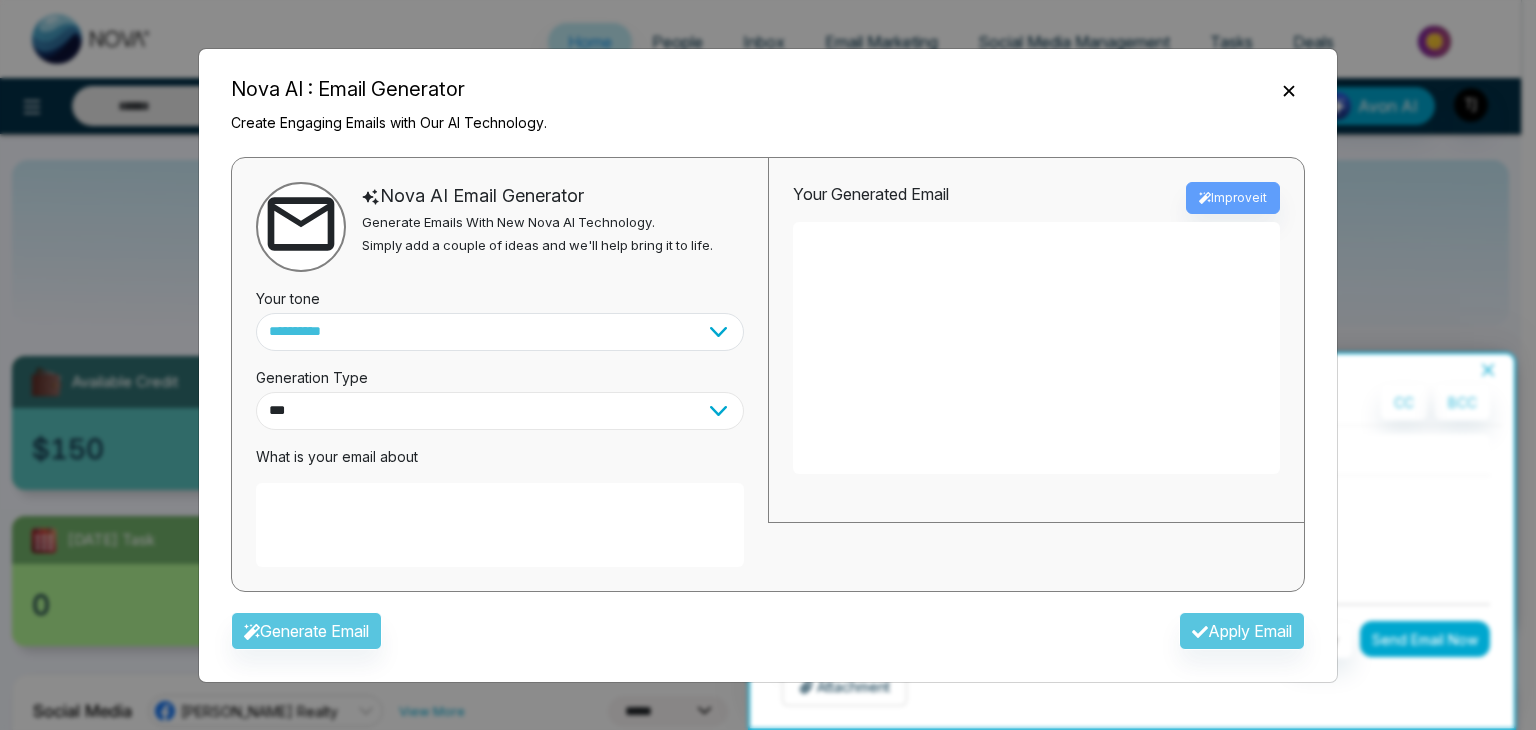 click on "*** ***** ******* ******* ********" at bounding box center [500, 411] 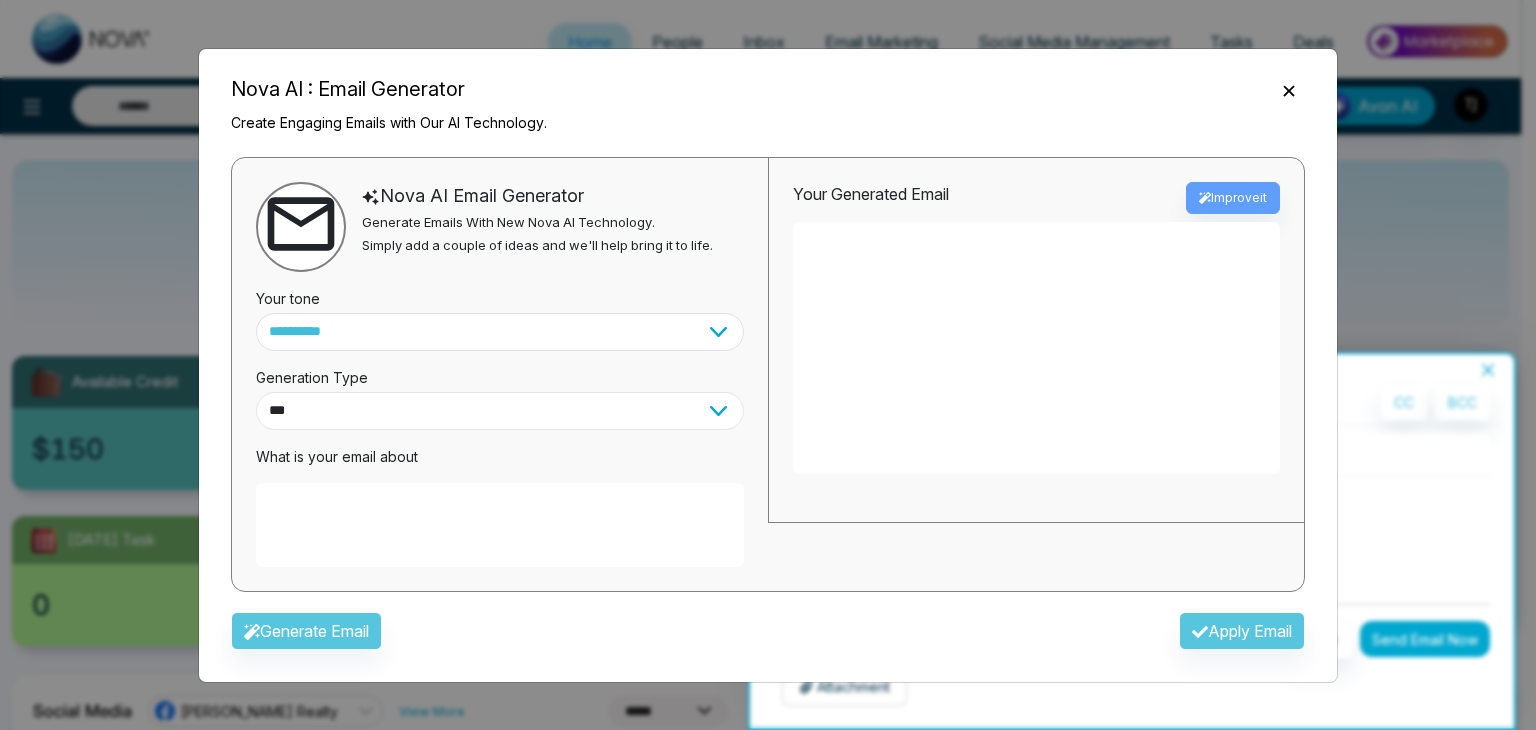 click on "*** ***** ******* ******* ********" at bounding box center [500, 411] 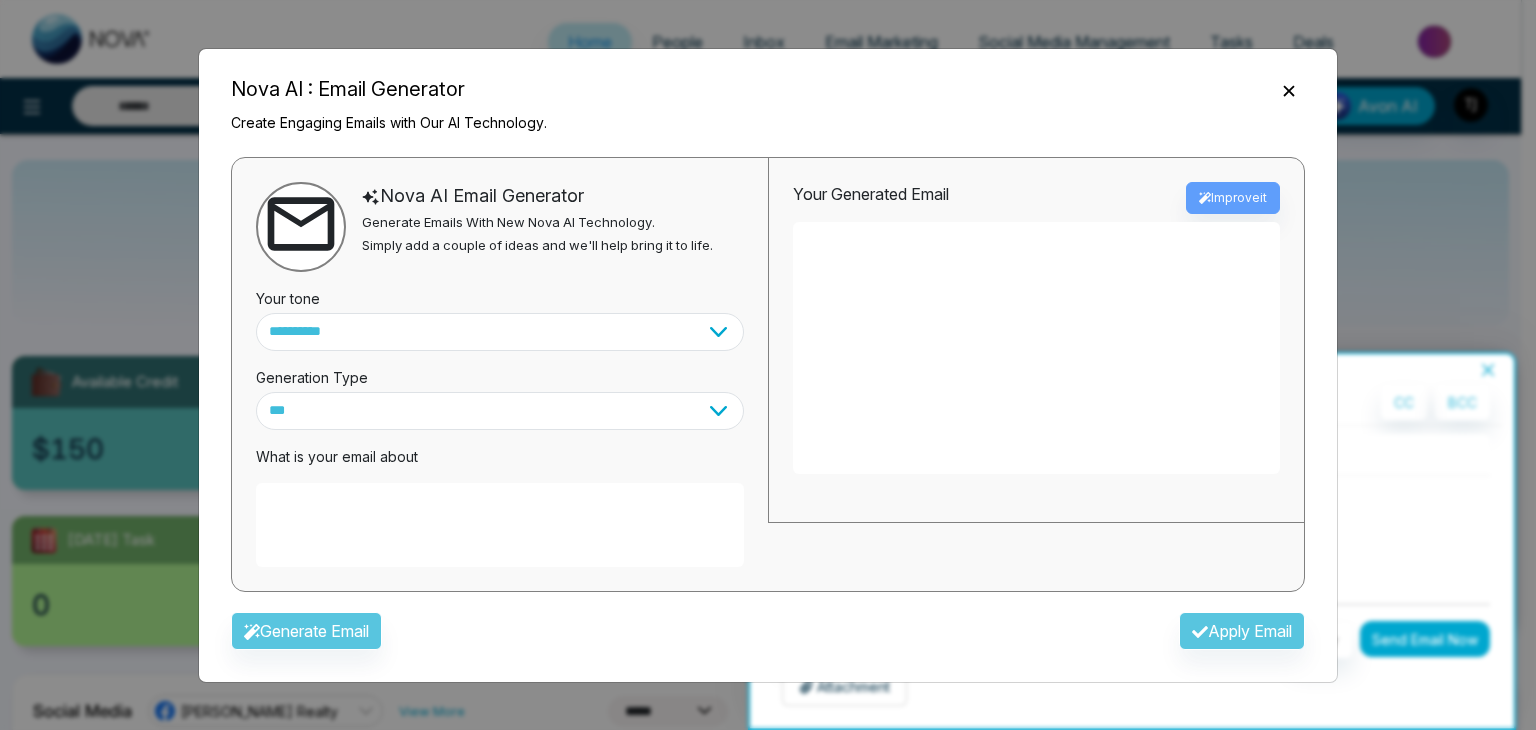 click at bounding box center [500, 525] 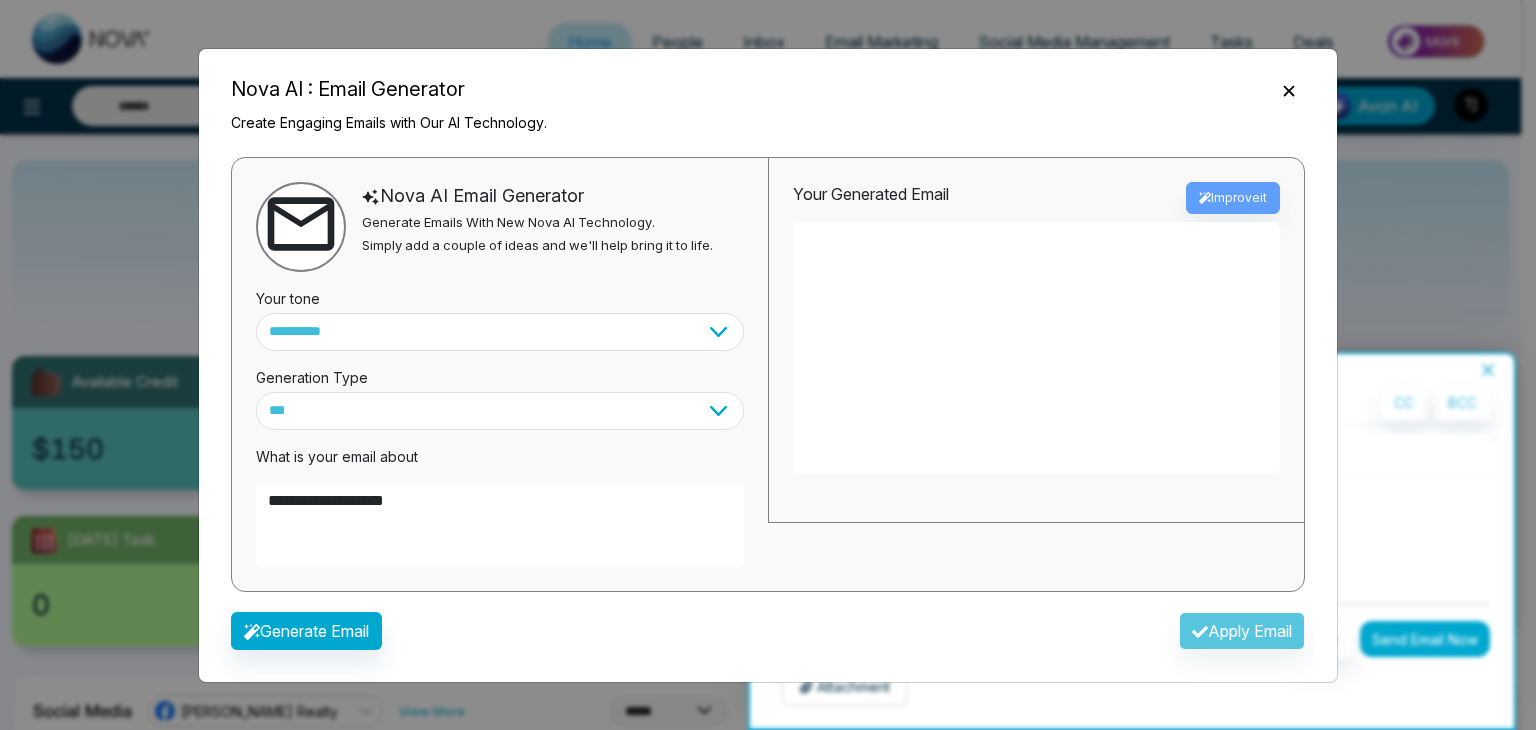 type on "**********" 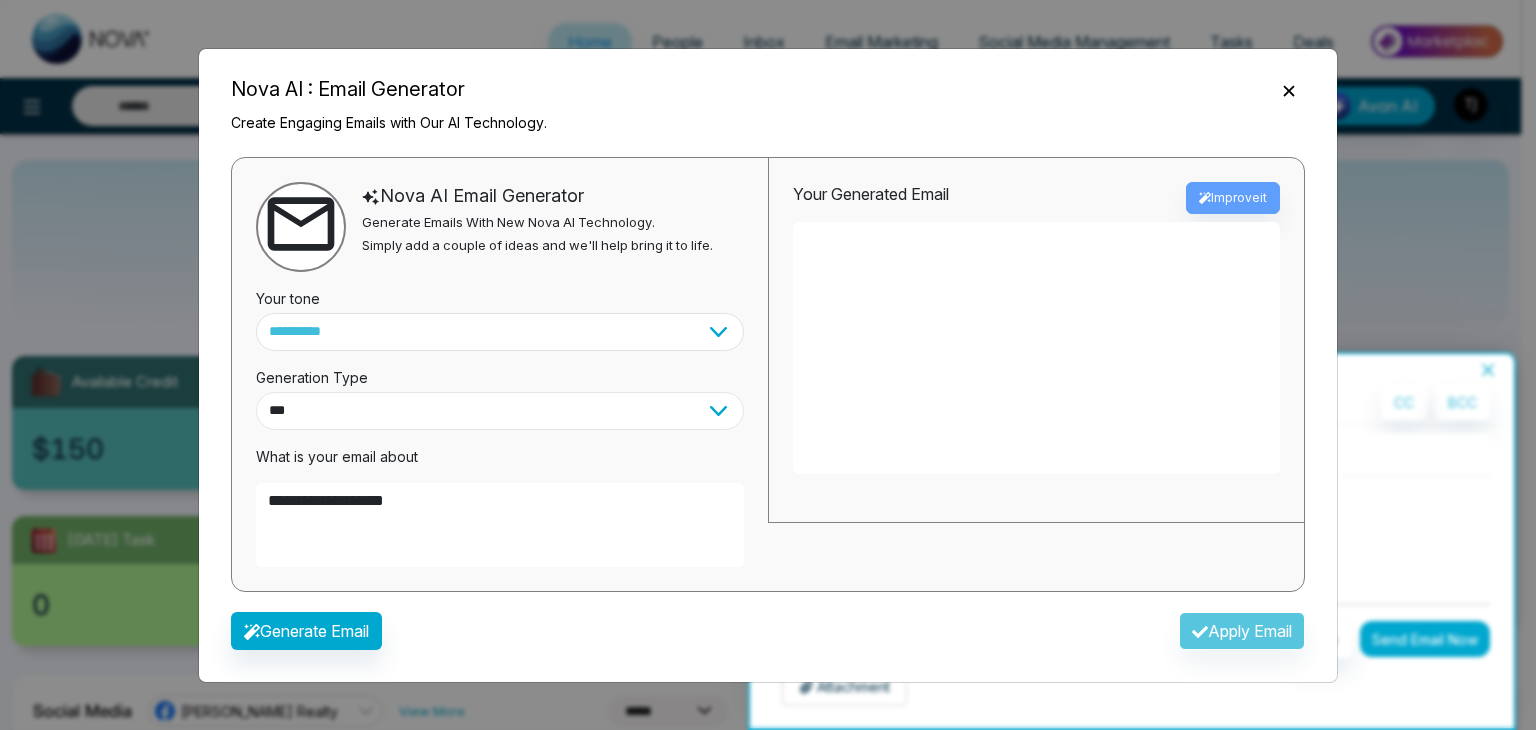 click on "*** ***** ******* ******* ********" at bounding box center (500, 411) 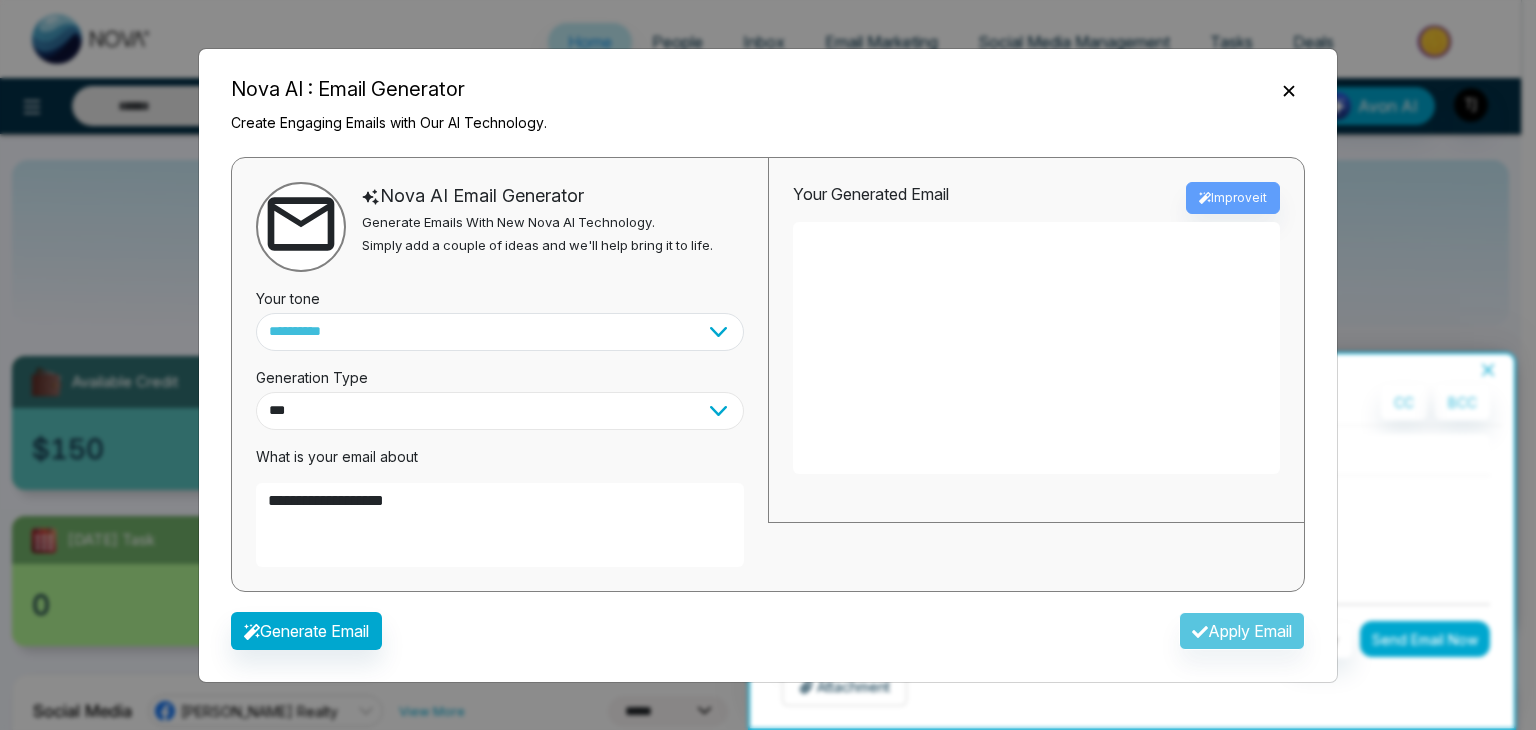 select on "*****" 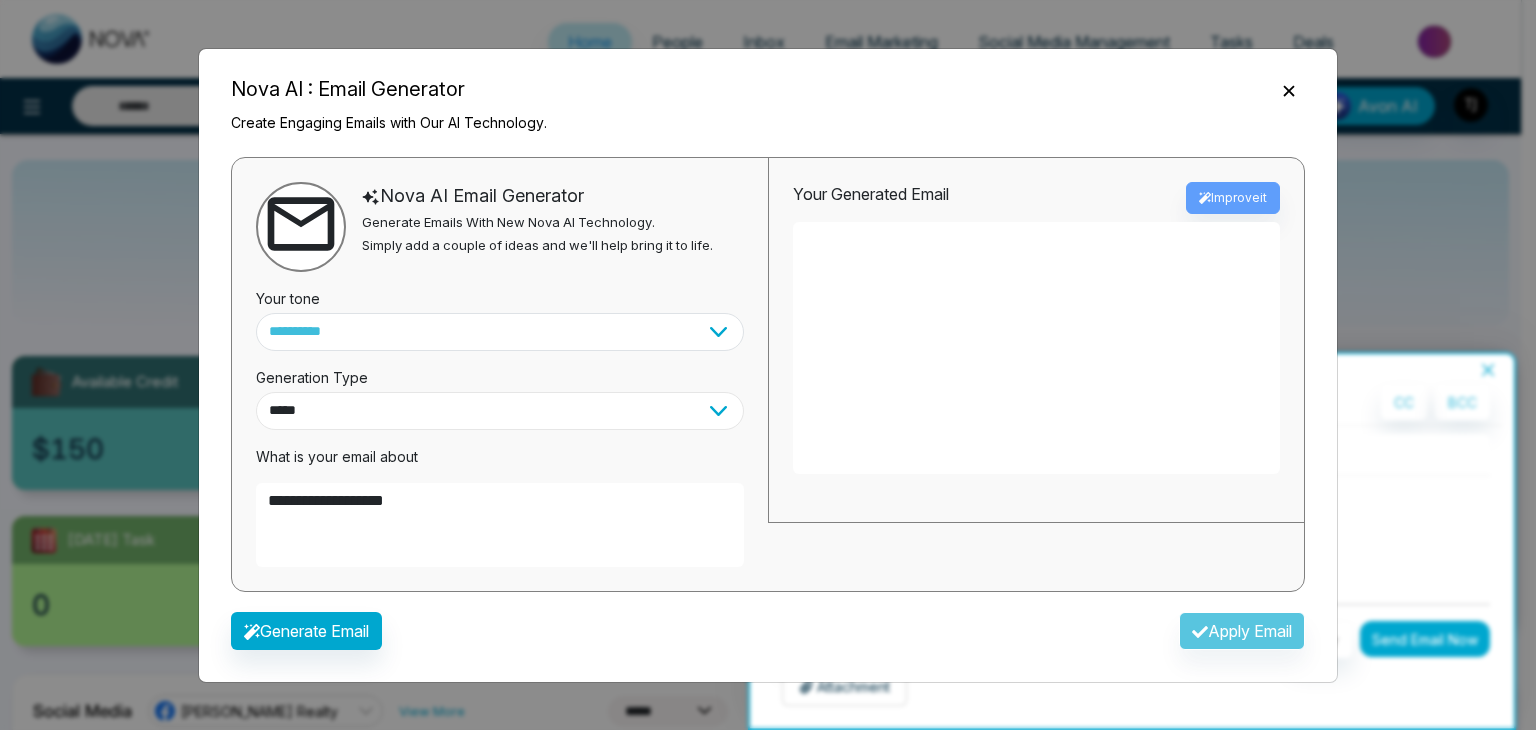 click on "*** ***** ******* ******* ********" at bounding box center (500, 411) 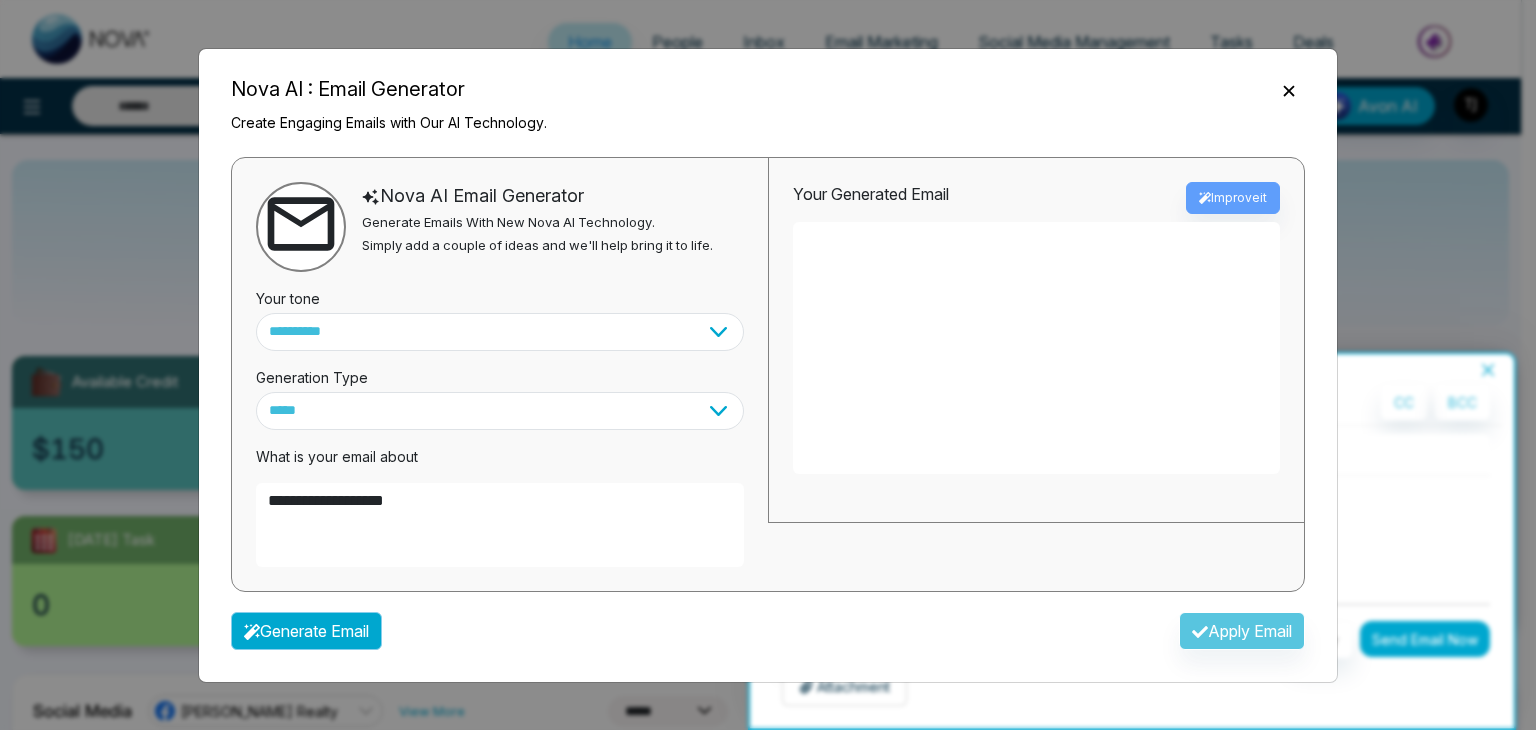 click on "Generate Email" at bounding box center [306, 631] 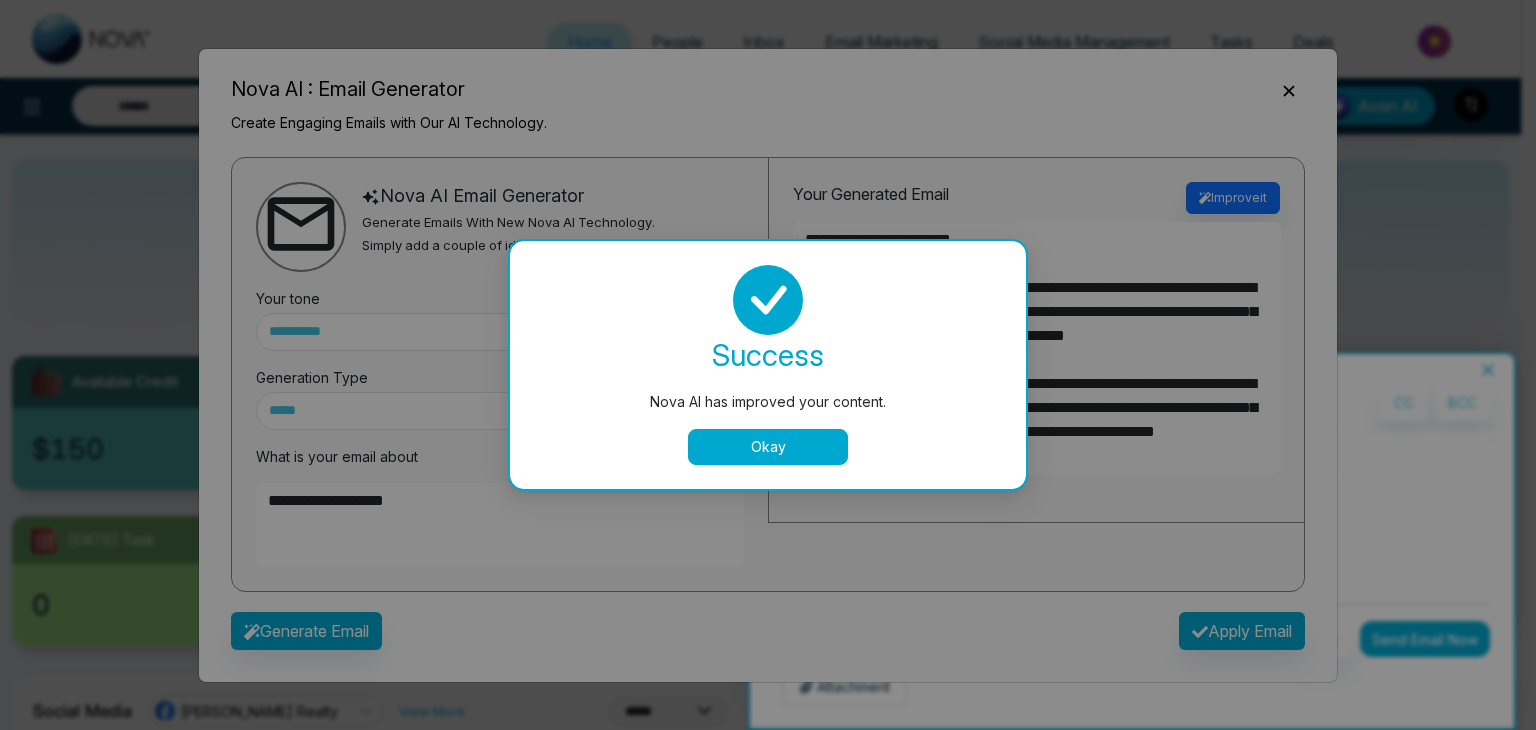 click on "Okay" at bounding box center [768, 447] 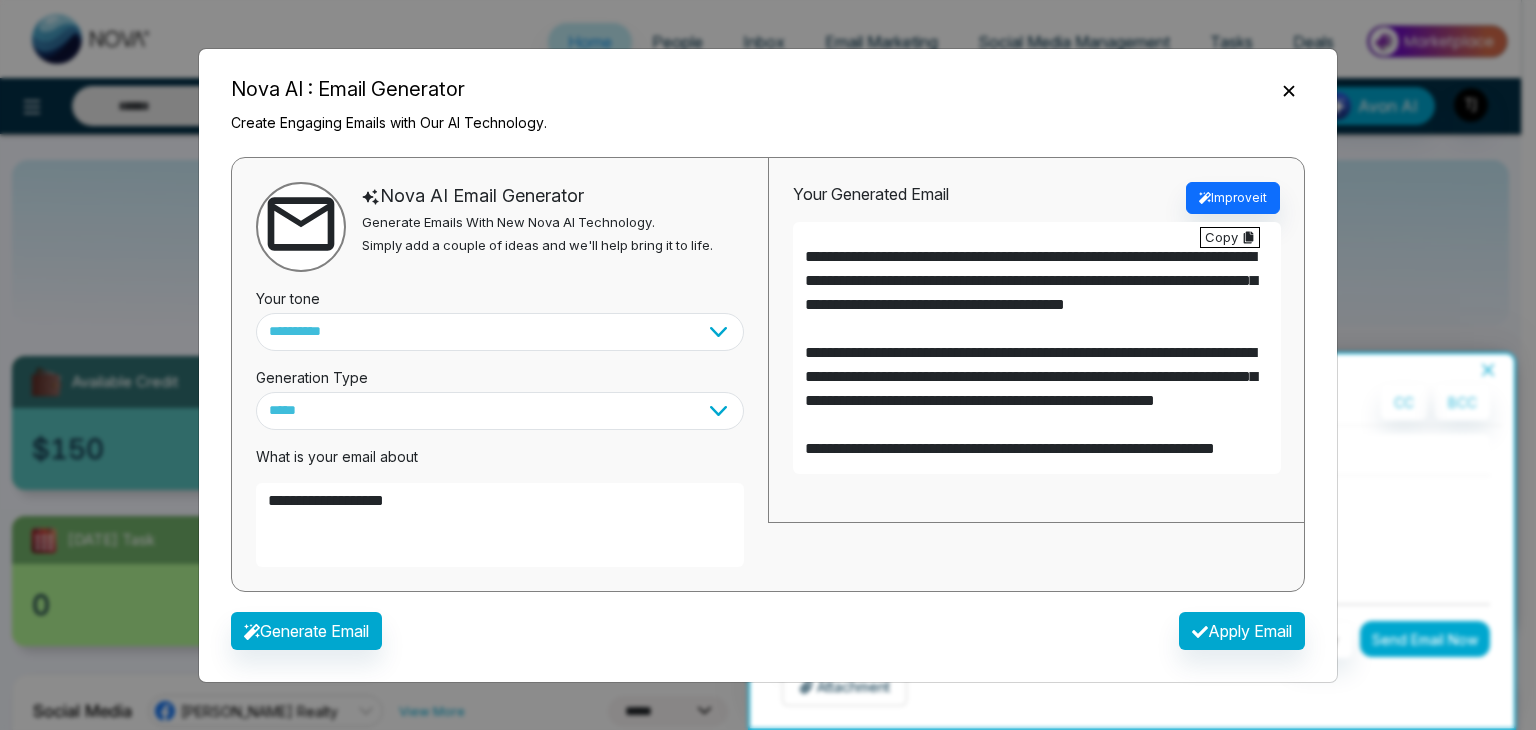 scroll, scrollTop: 34, scrollLeft: 0, axis: vertical 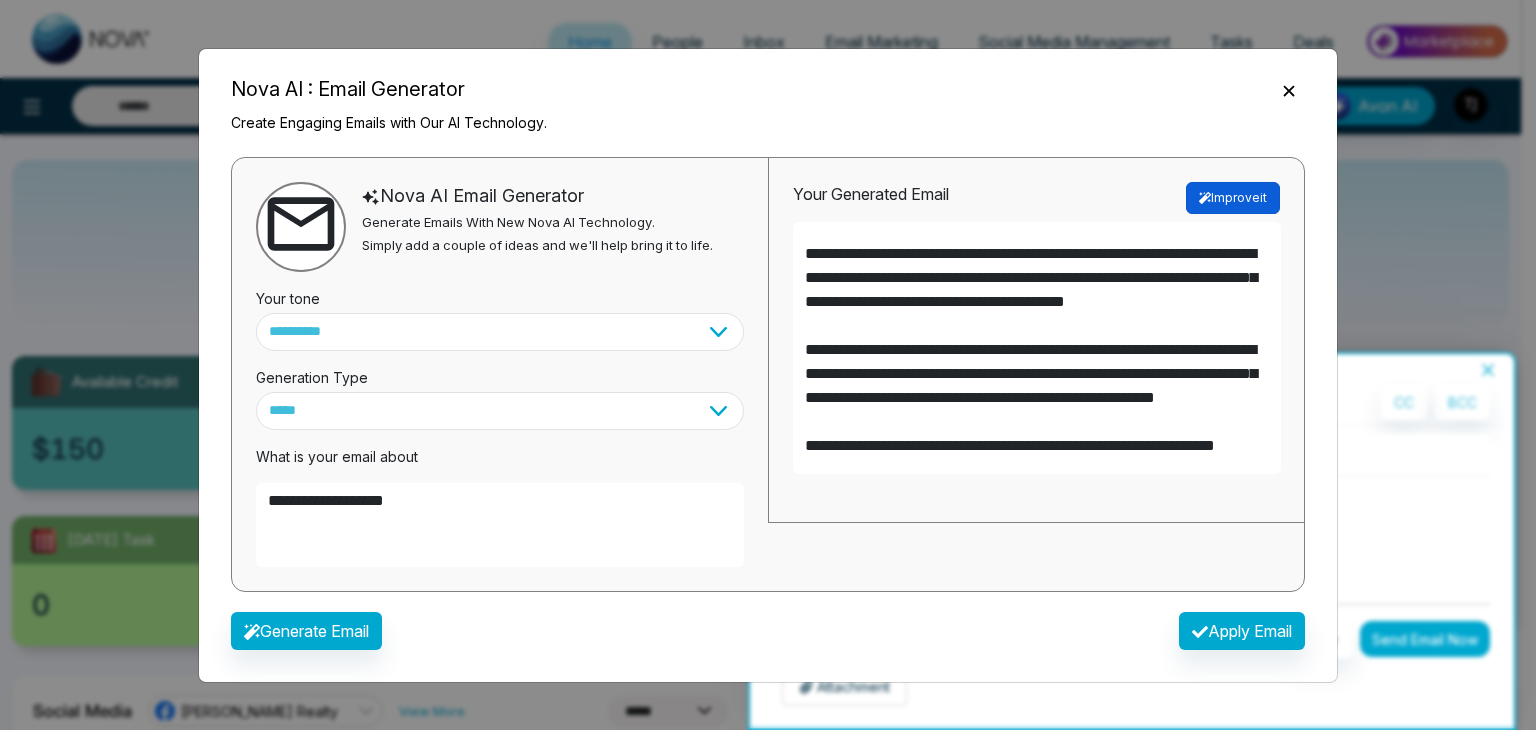 click on "Improve  it" at bounding box center [1233, 198] 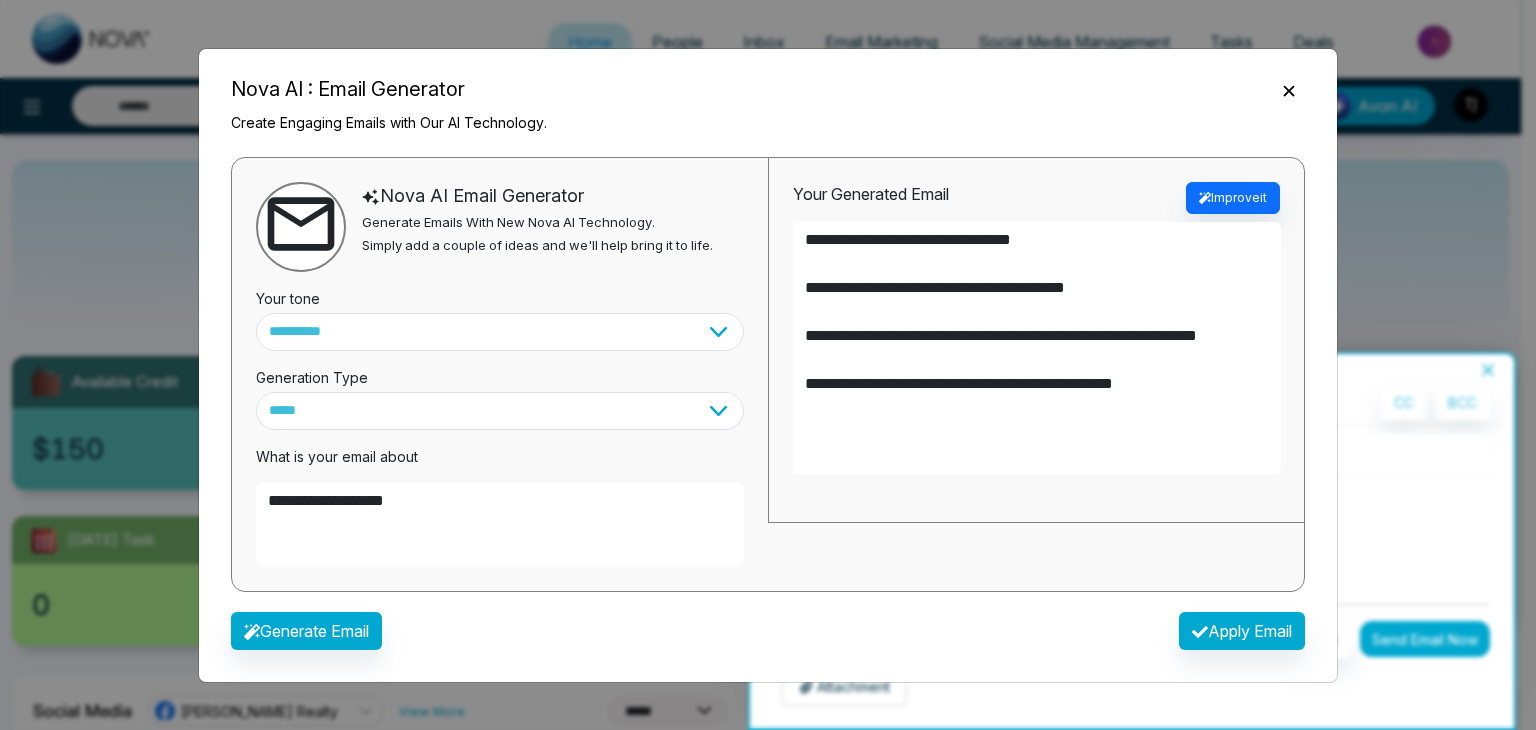 scroll, scrollTop: 0, scrollLeft: 0, axis: both 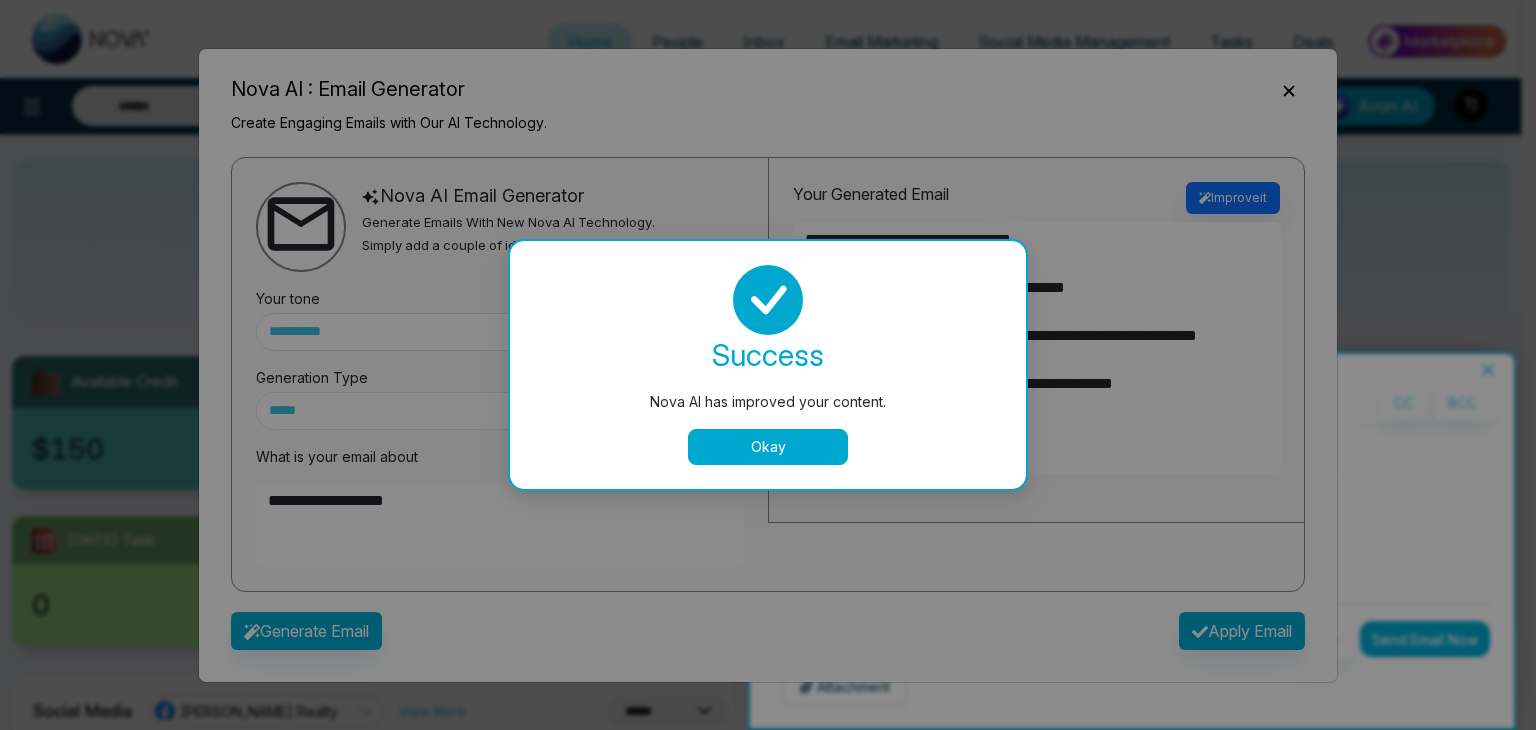click on "Okay" at bounding box center [768, 447] 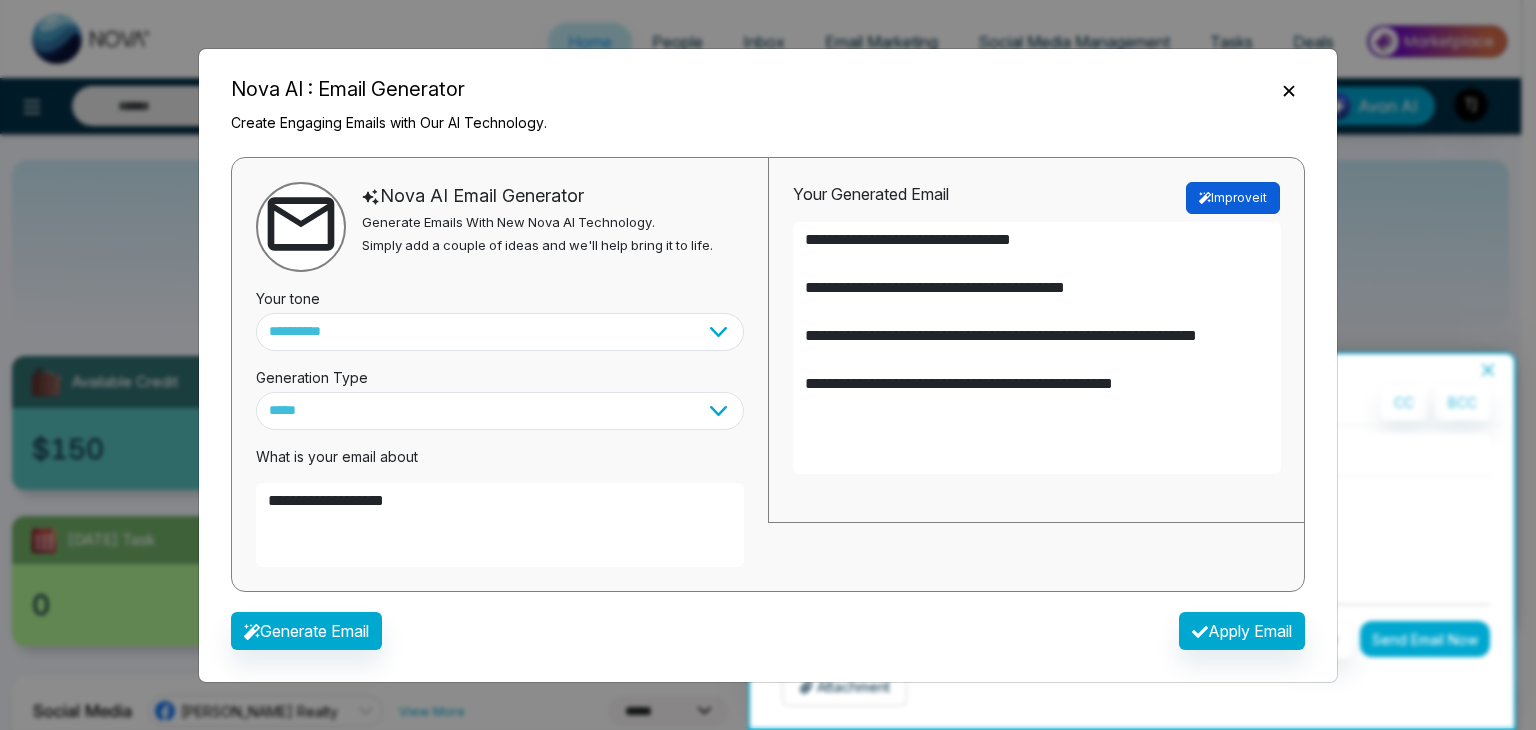click on "Improve  it" at bounding box center [1233, 198] 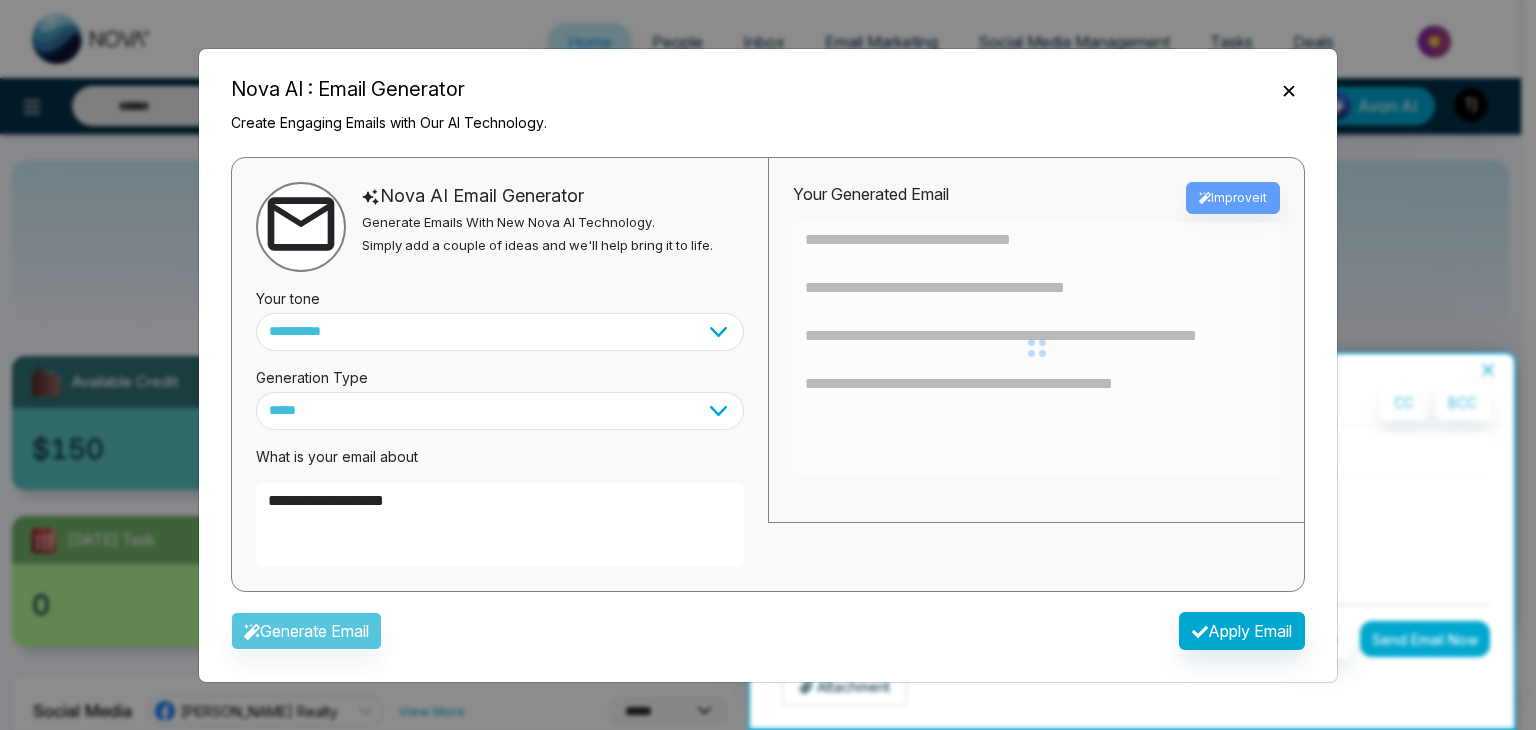 type on "**********" 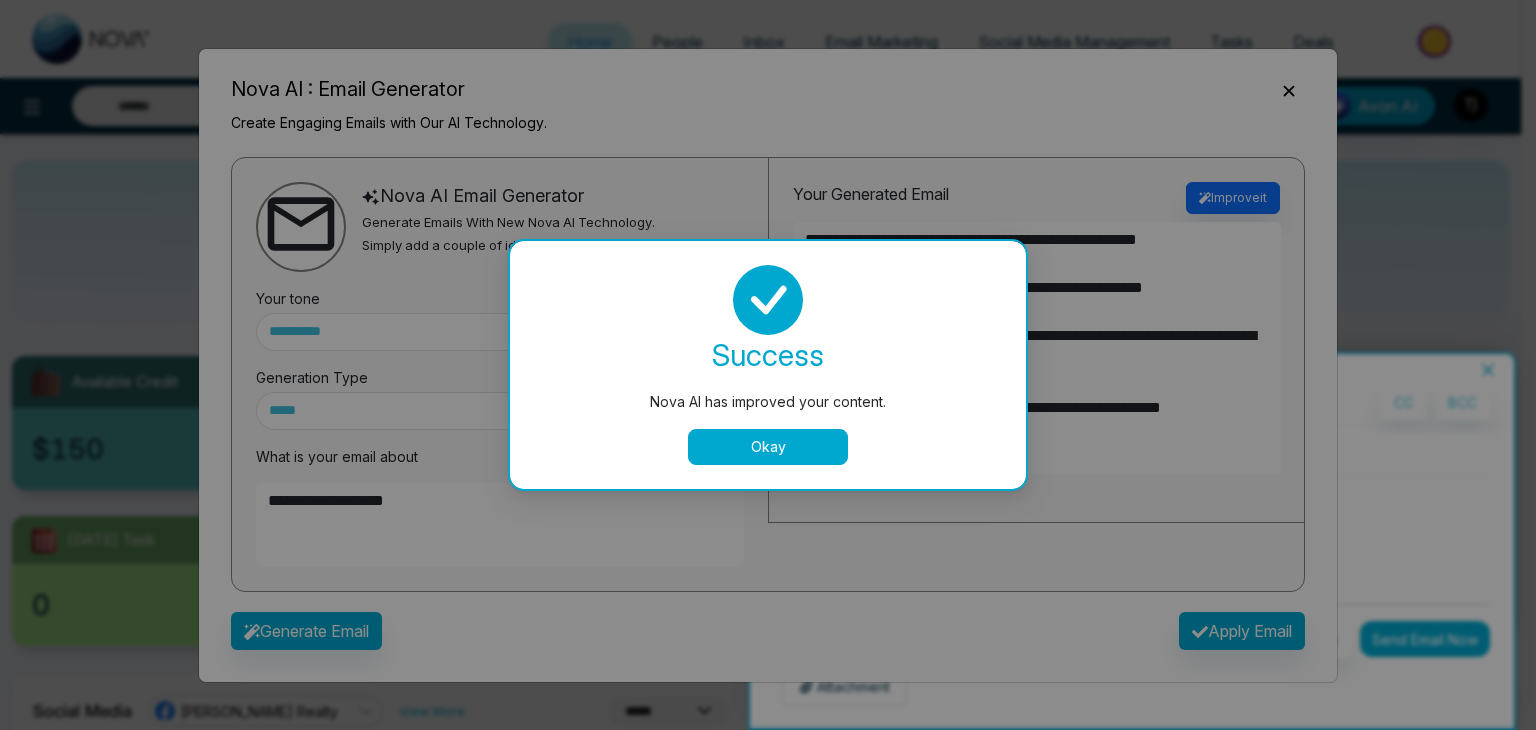 click on "Okay" at bounding box center [768, 447] 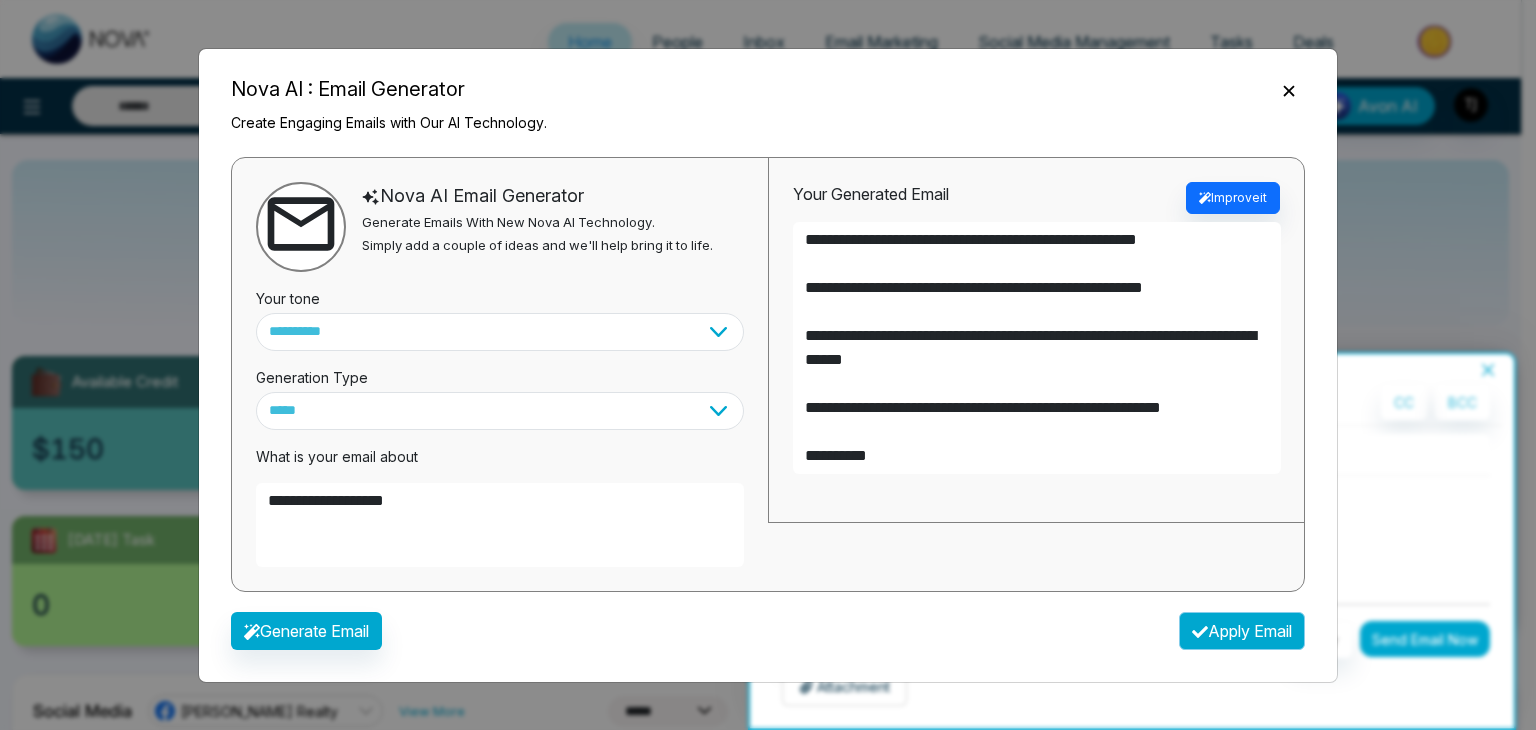 click on "Apply Email" at bounding box center (1242, 631) 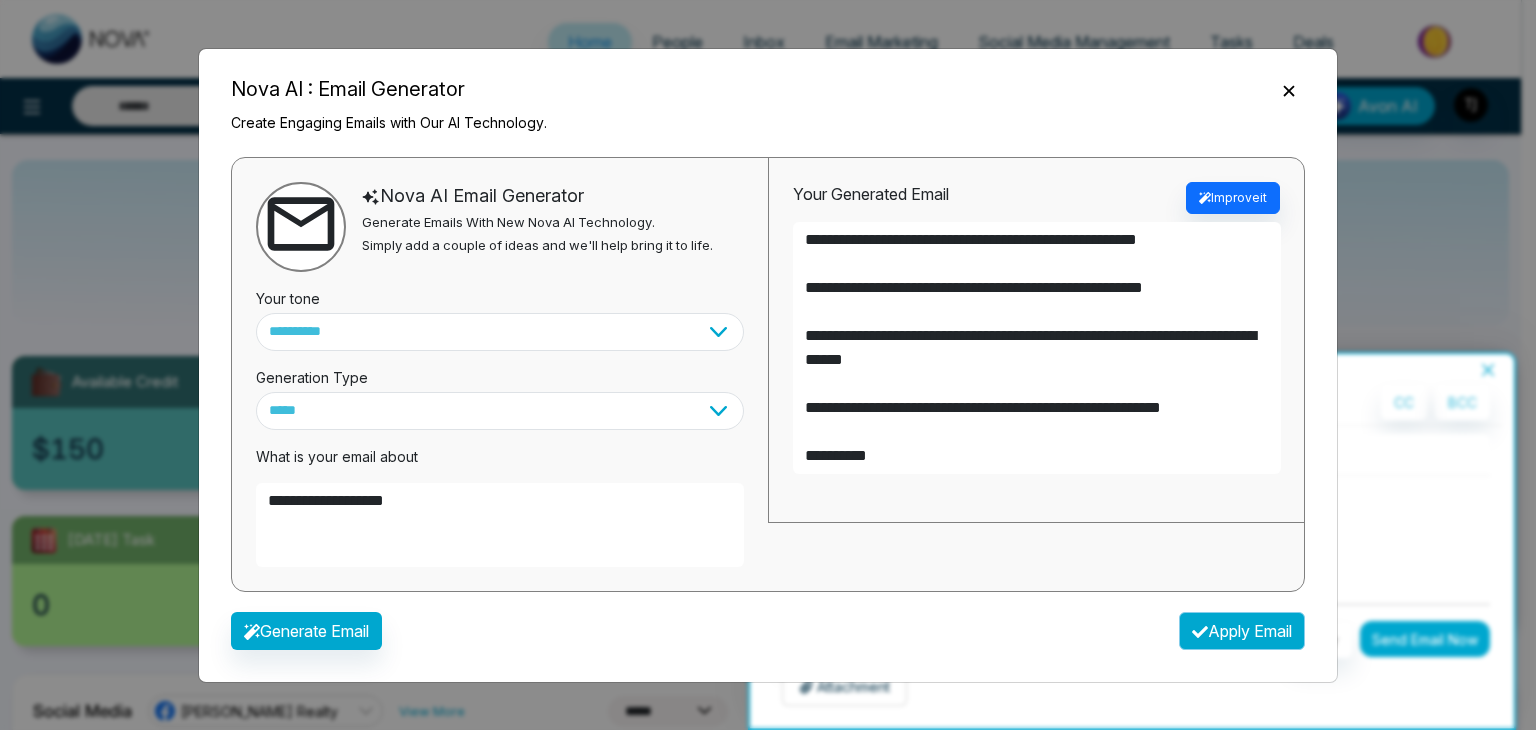 type on "**********" 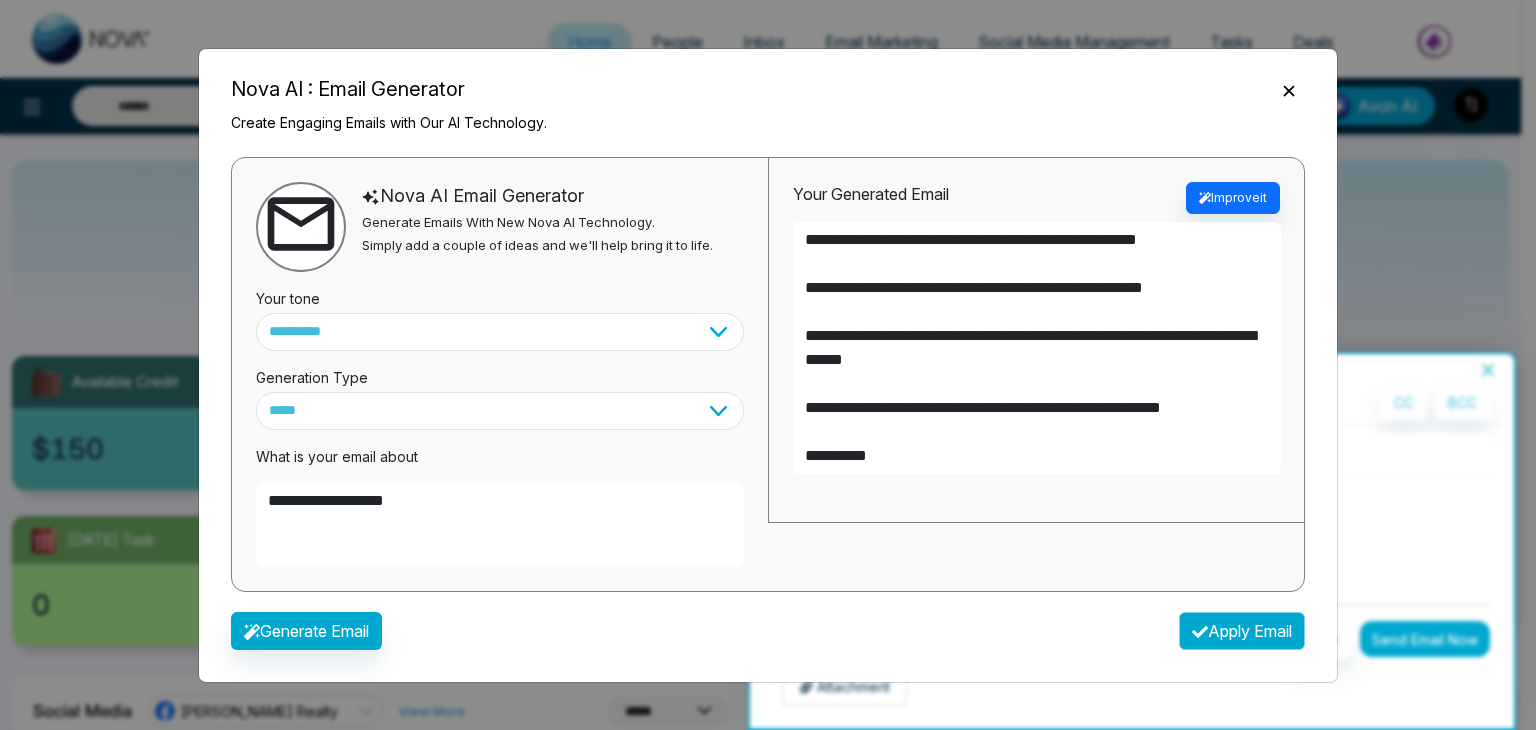 type on "**********" 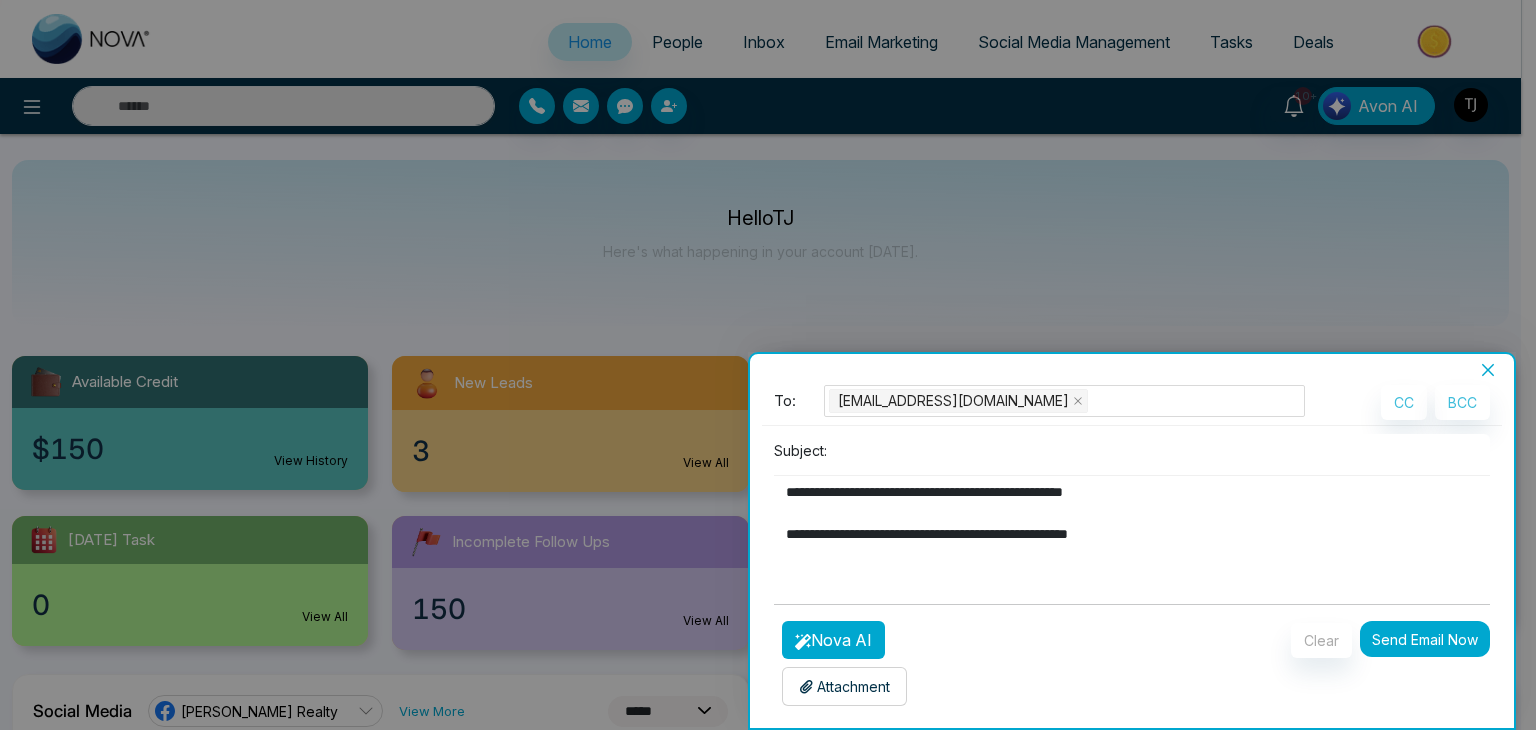scroll, scrollTop: 104, scrollLeft: 0, axis: vertical 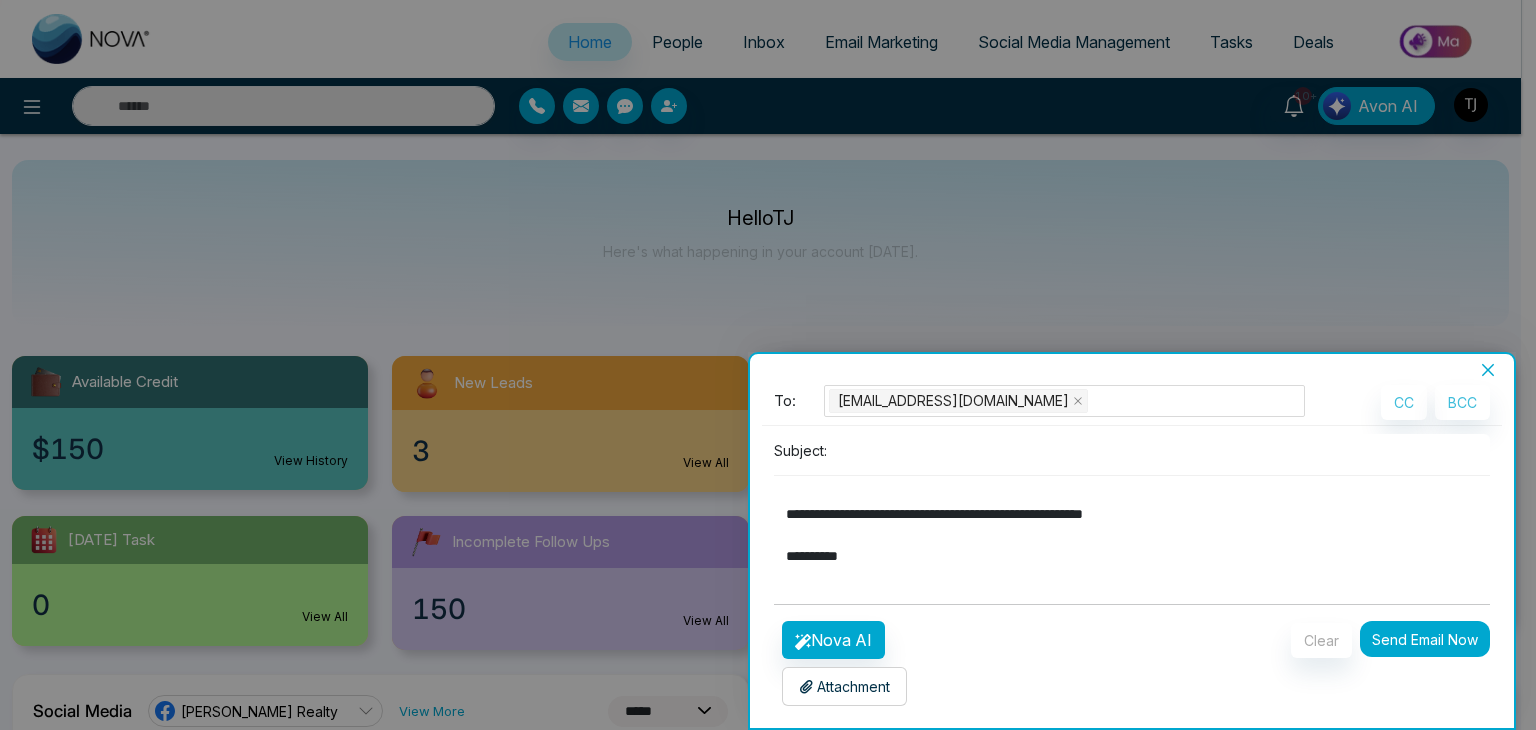 click on "Attachment" at bounding box center (844, 686) 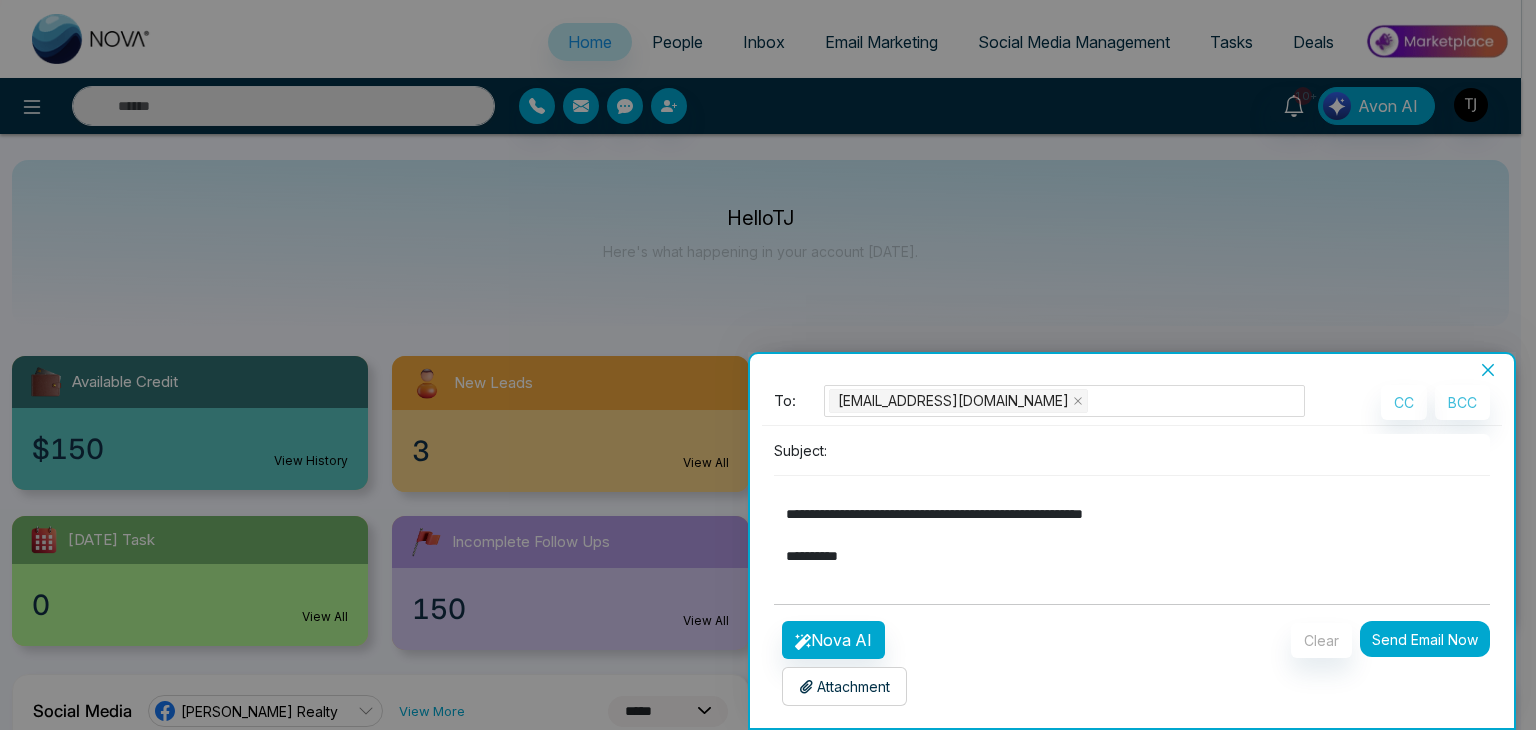 click 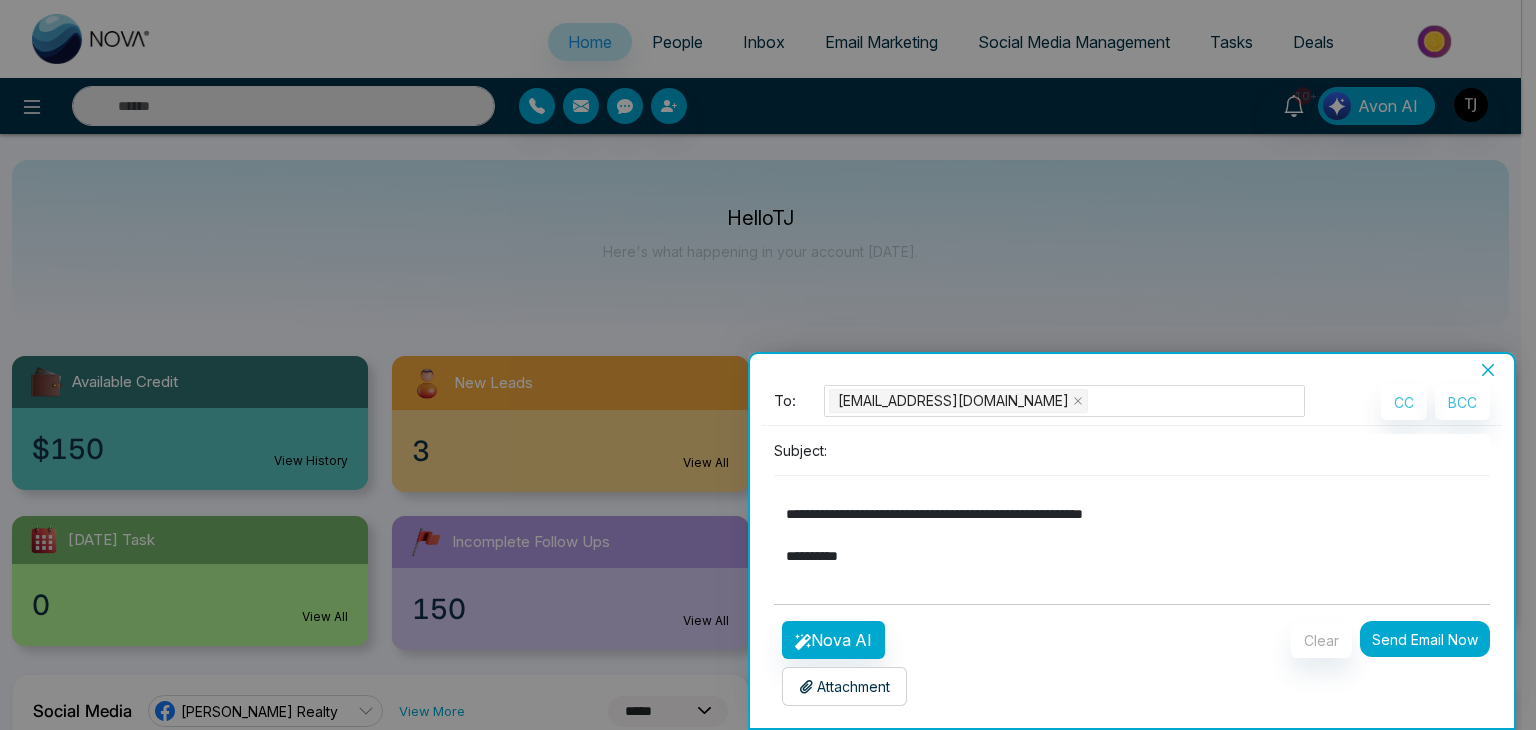 type 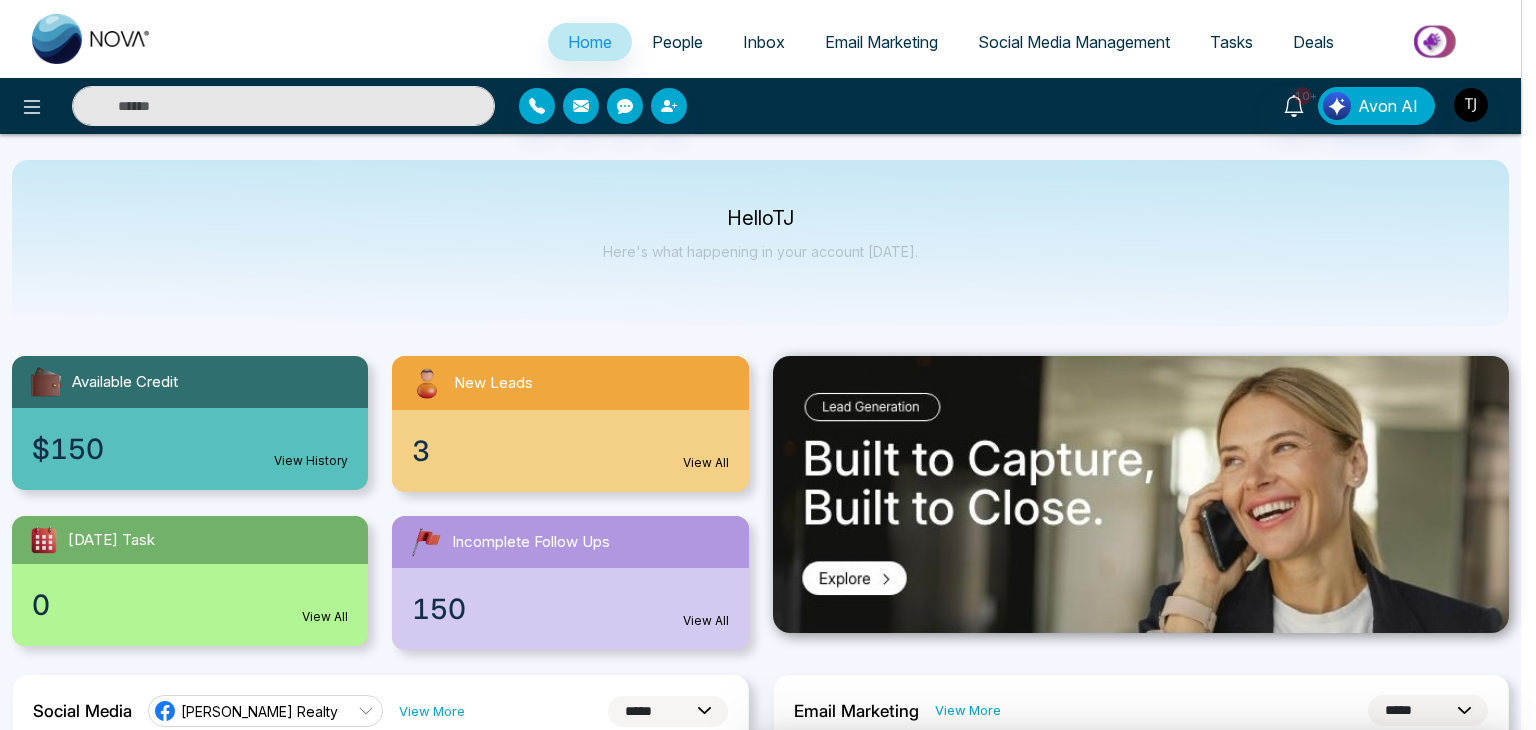 scroll, scrollTop: 0, scrollLeft: 0, axis: both 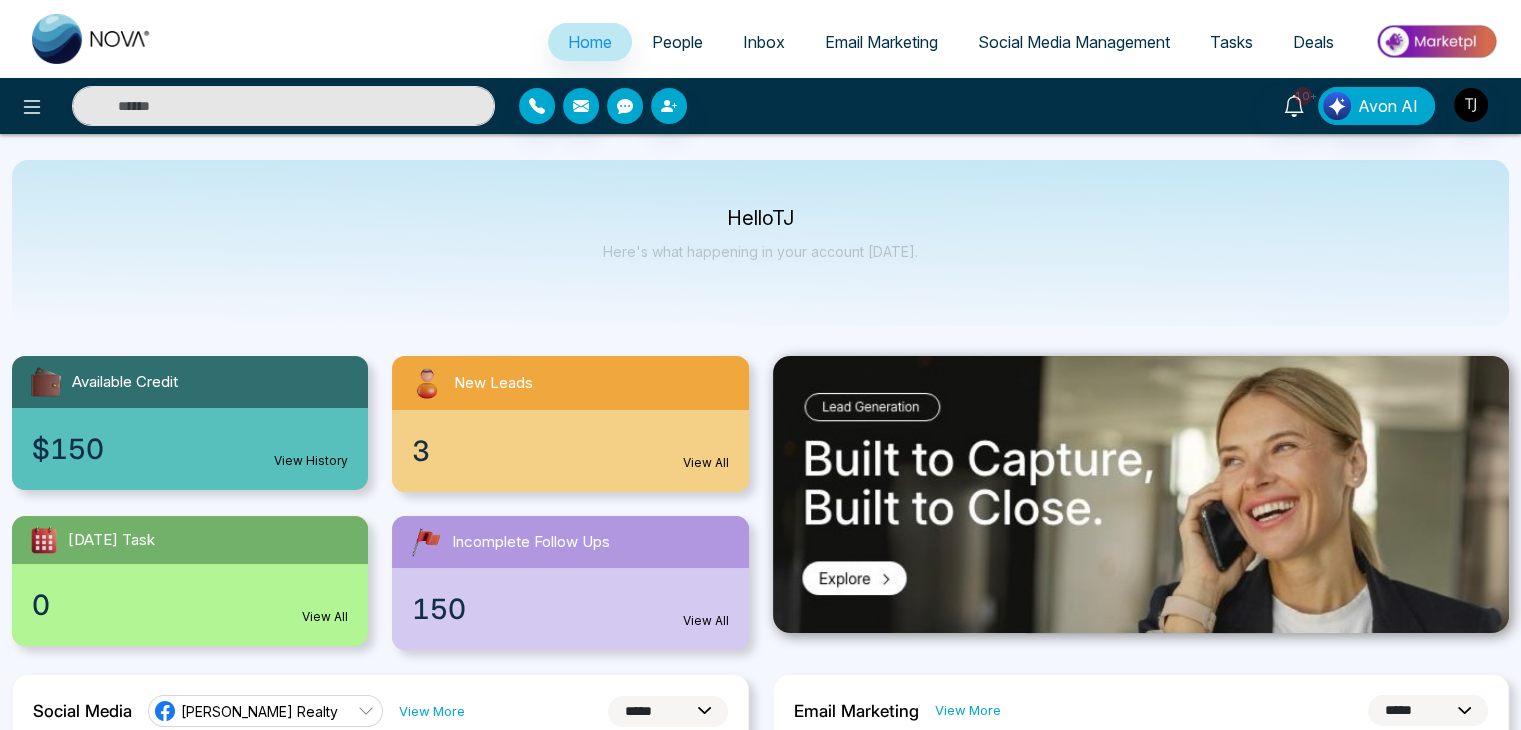 click 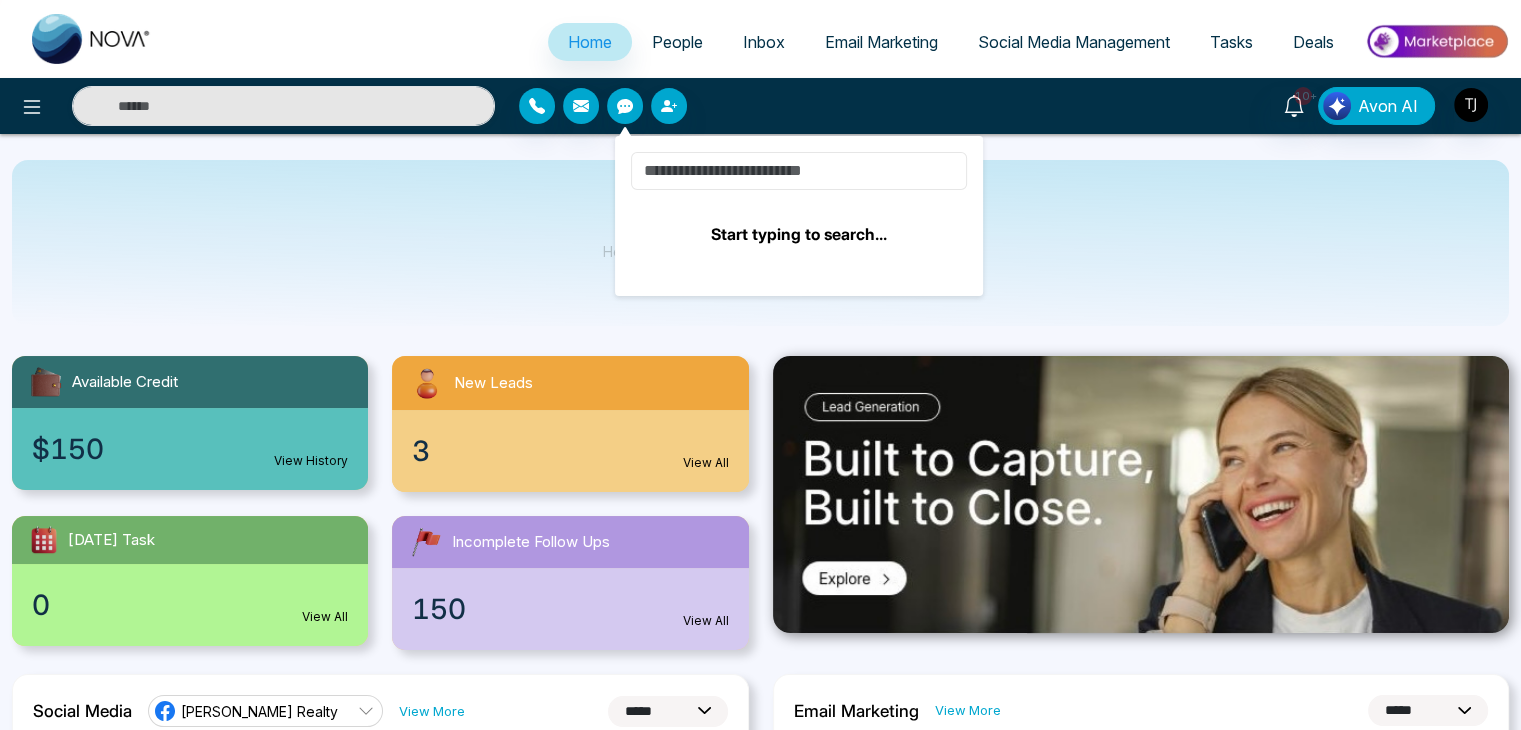 click at bounding box center (799, 171) 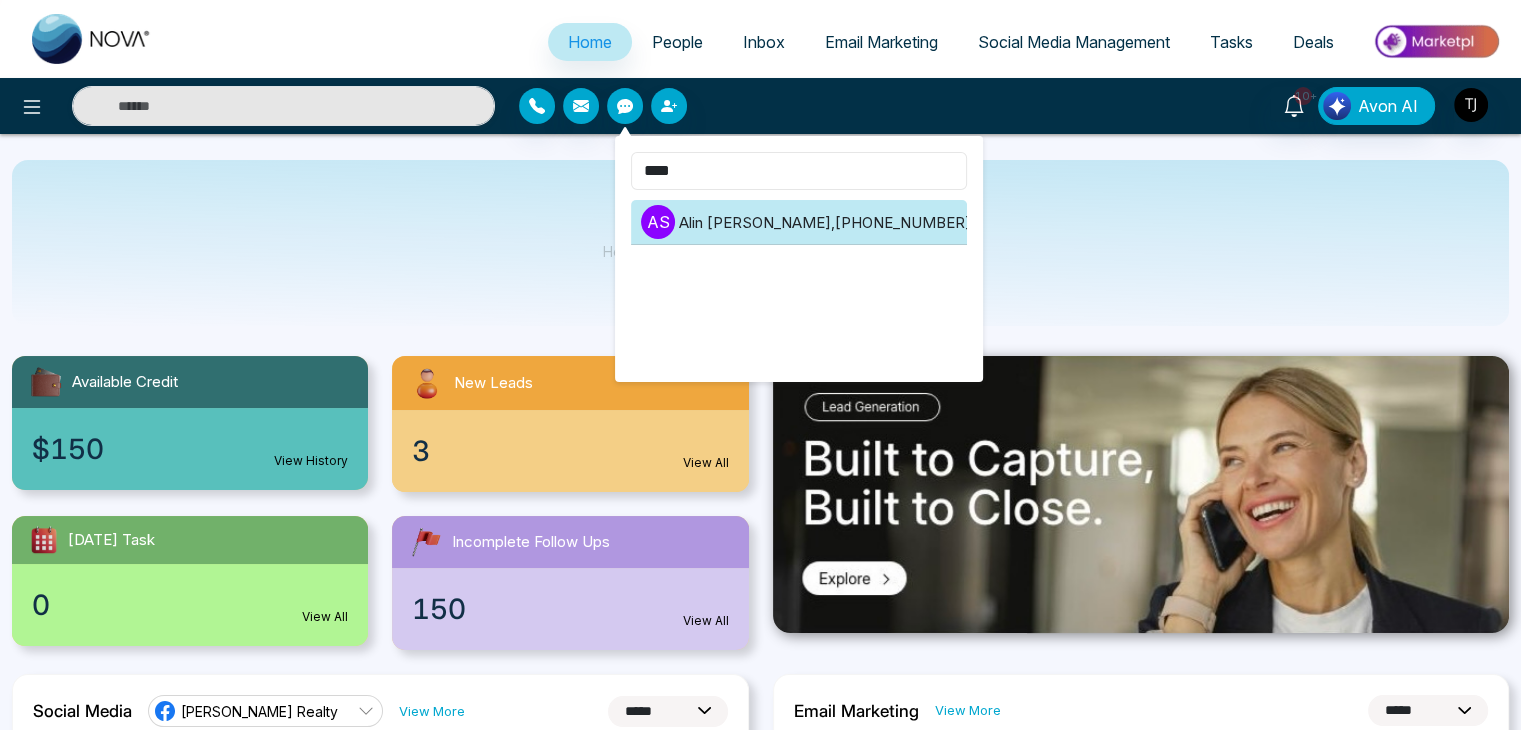 type on "****" 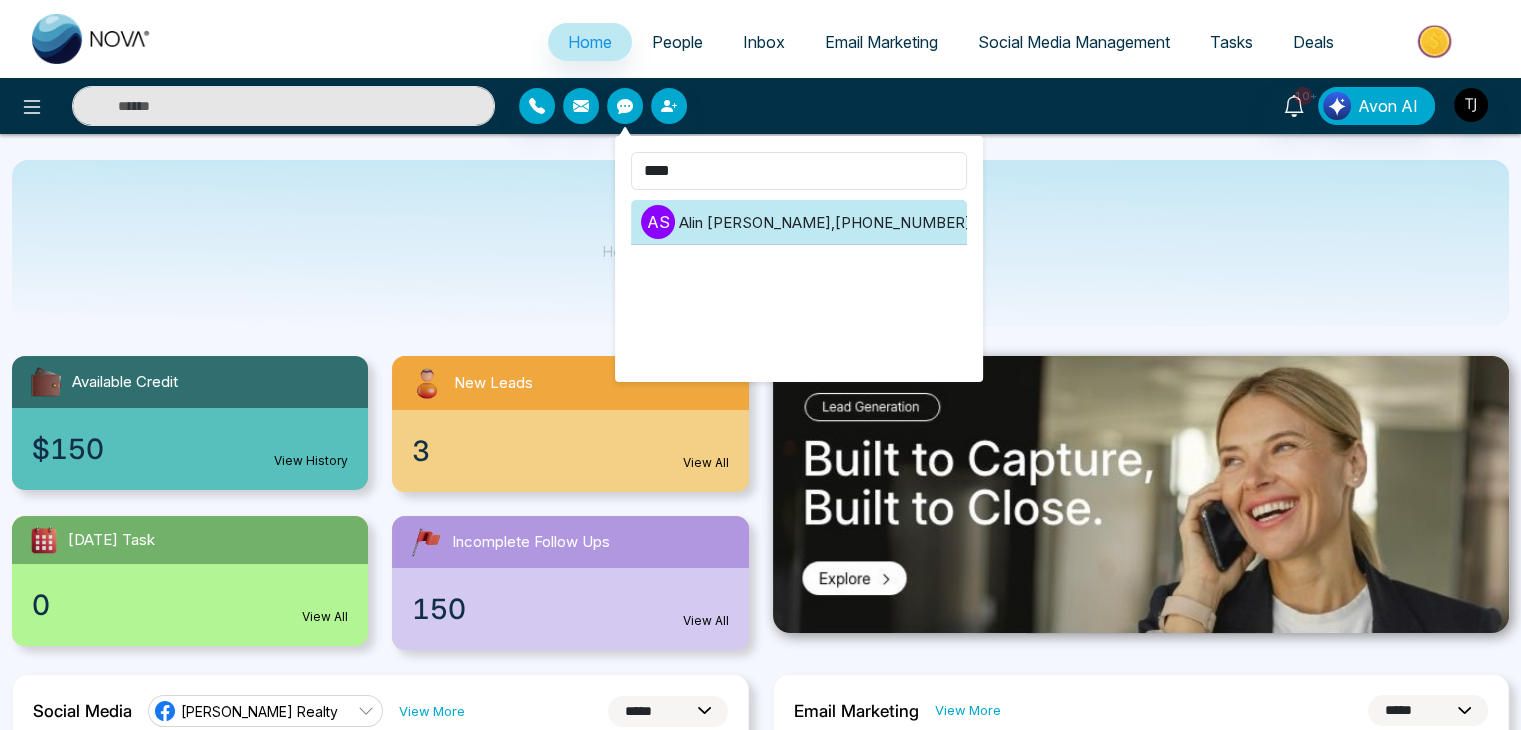 click on "A S   Alin   Shah ,  +14376616013" at bounding box center (799, 222) 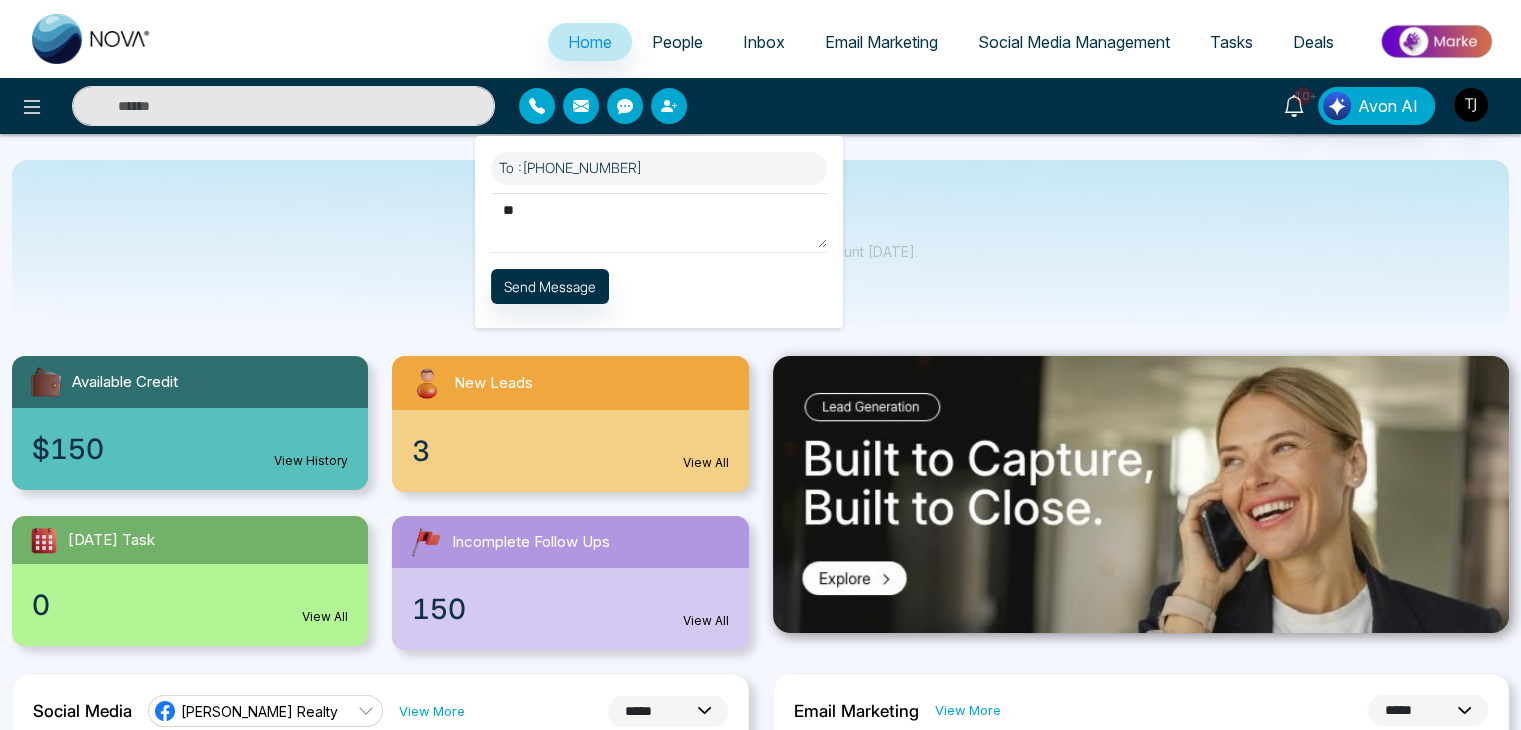 type on "*" 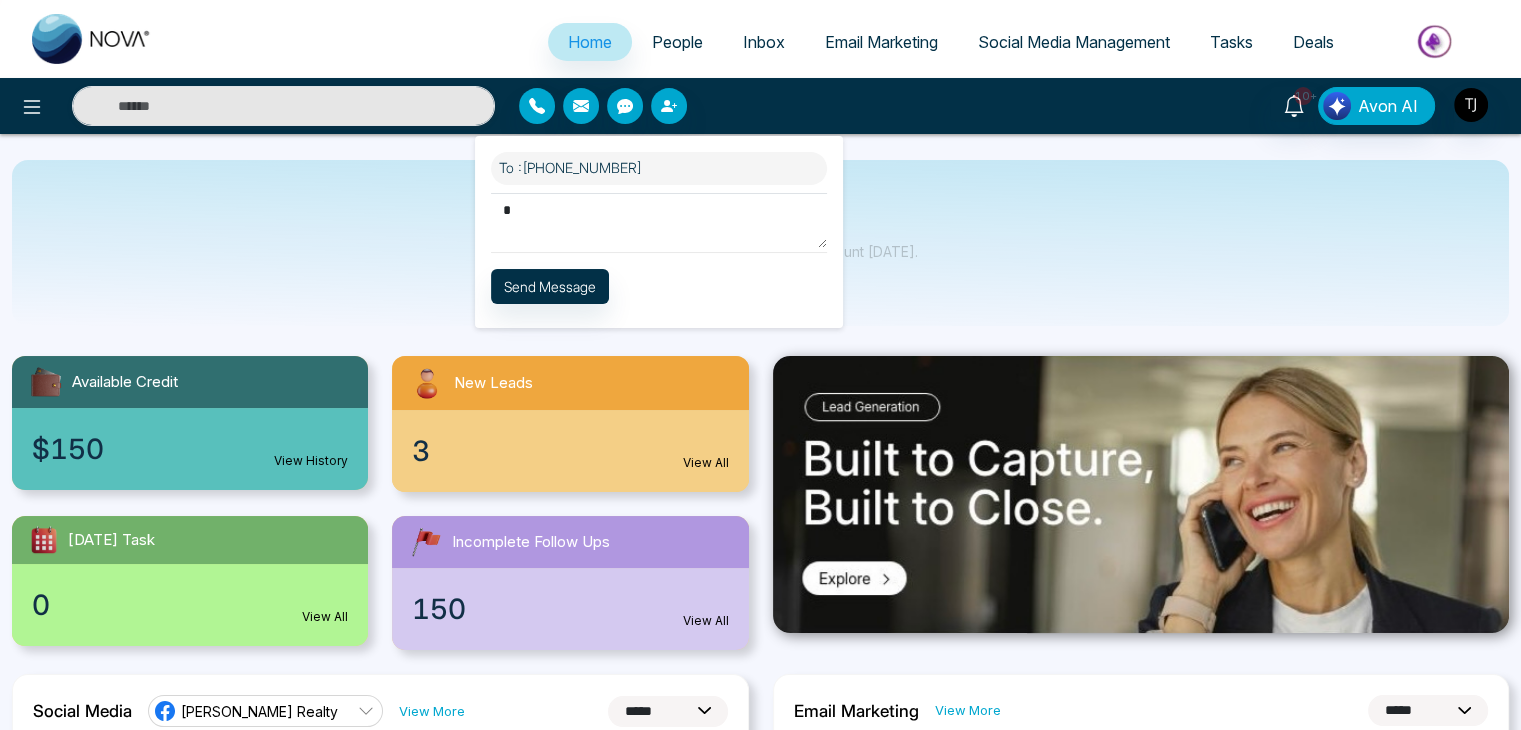 type 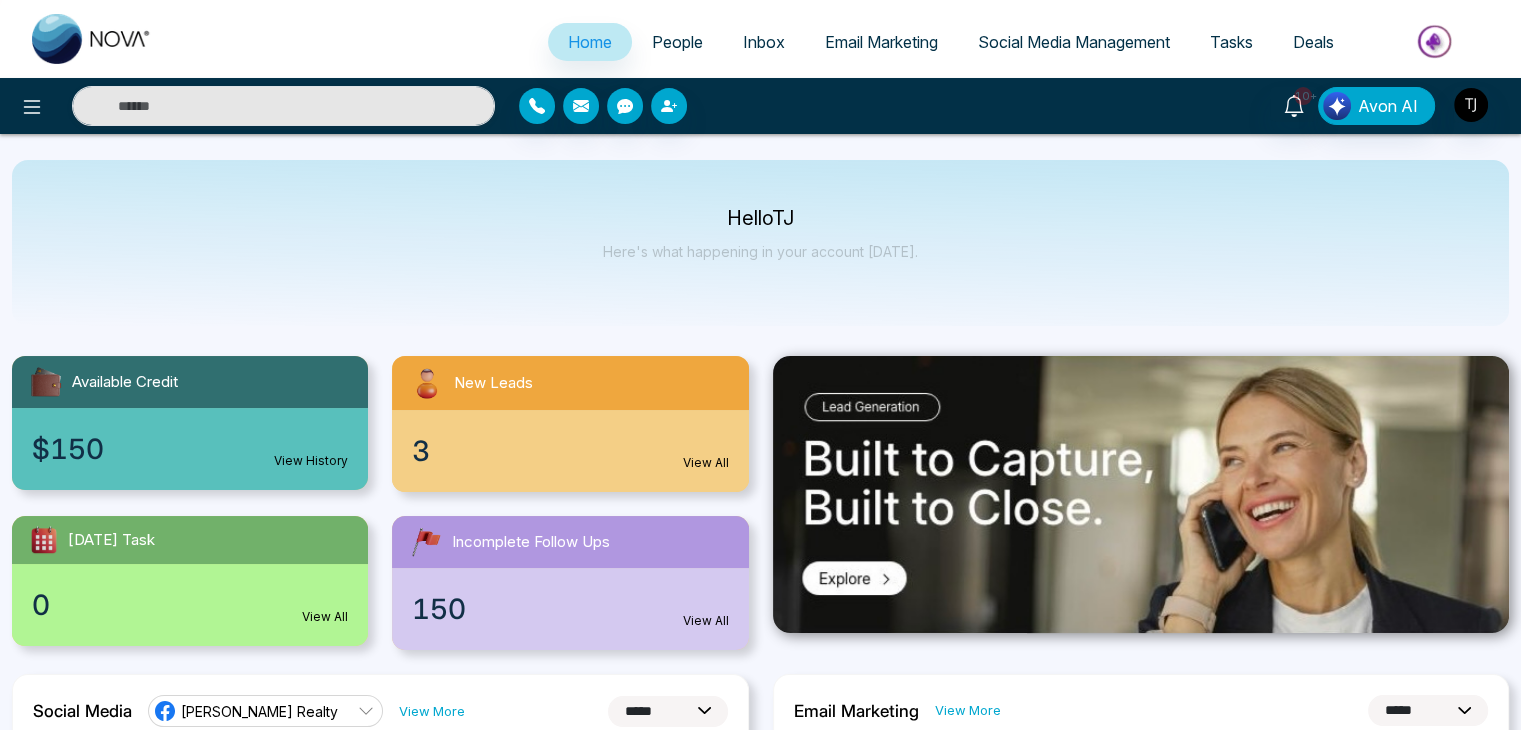 click on "Hello  TJ Here's what happening in your account today." at bounding box center [760, 243] 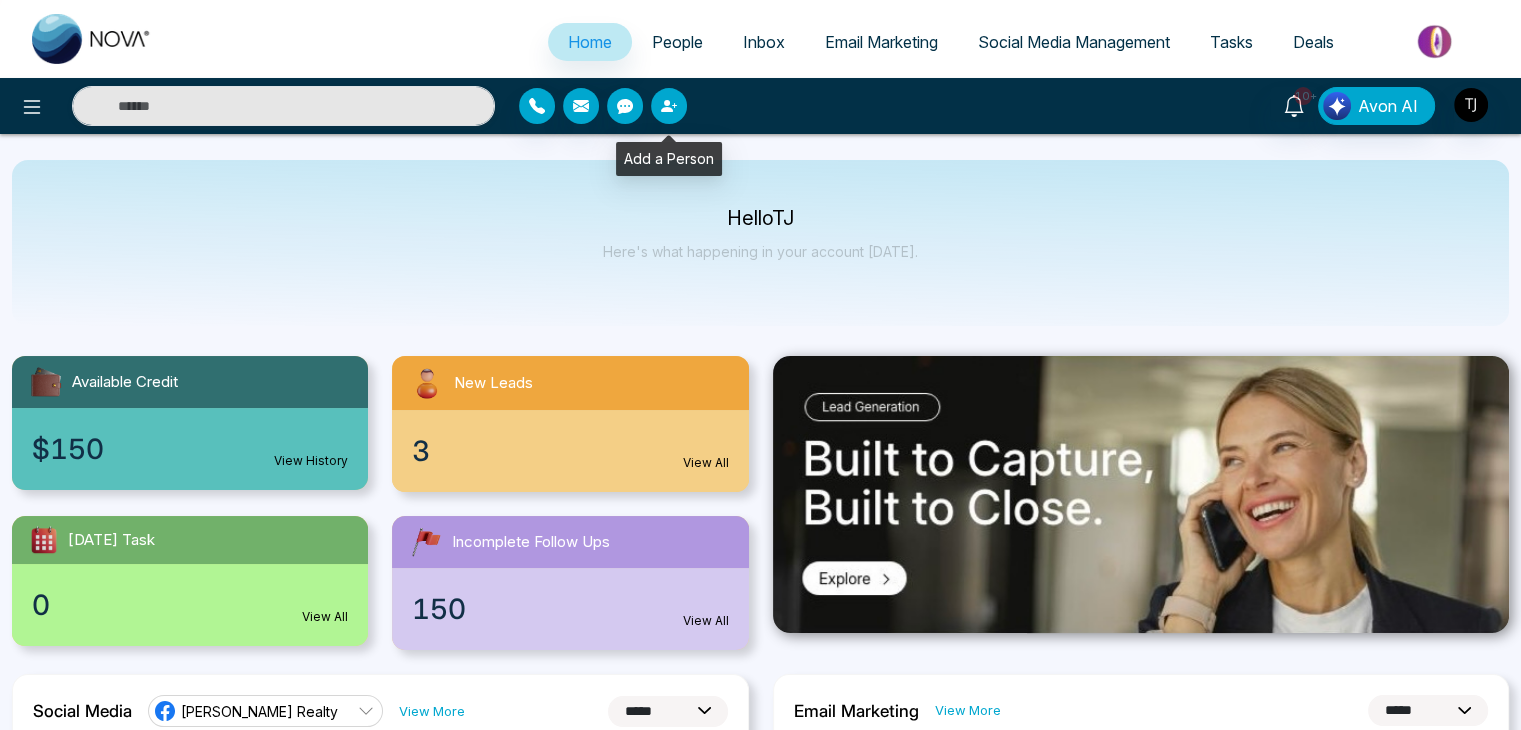 click 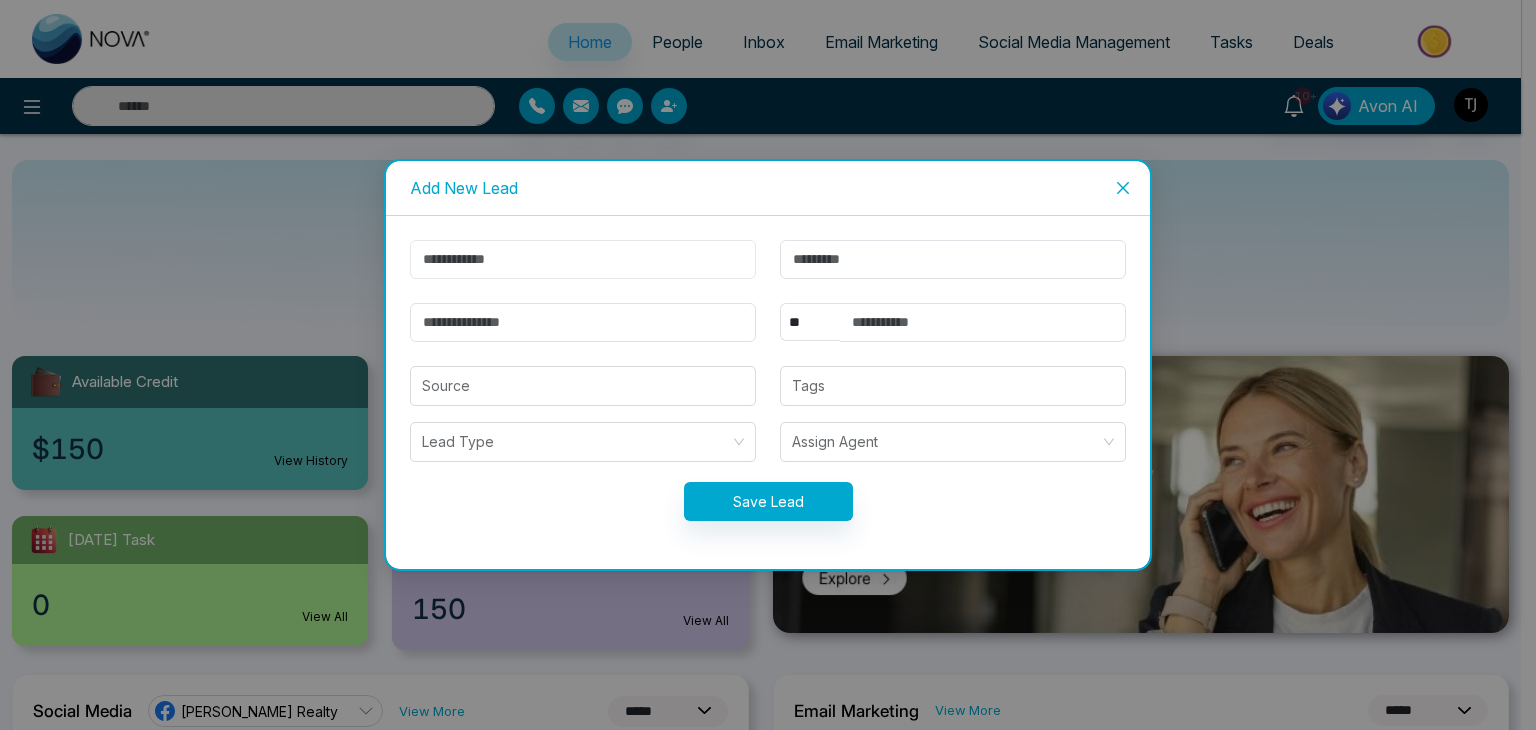 click at bounding box center (583, 259) 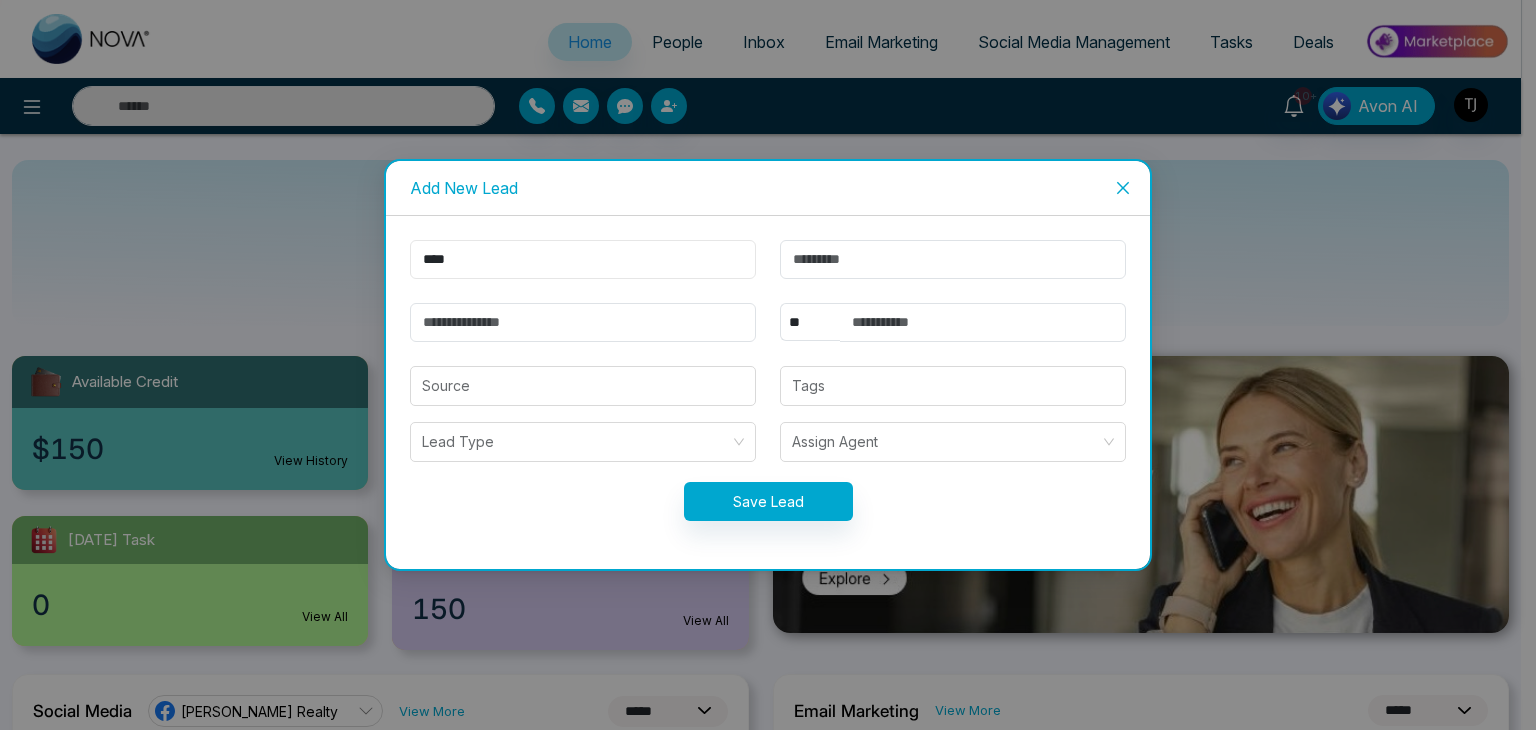 type on "****" 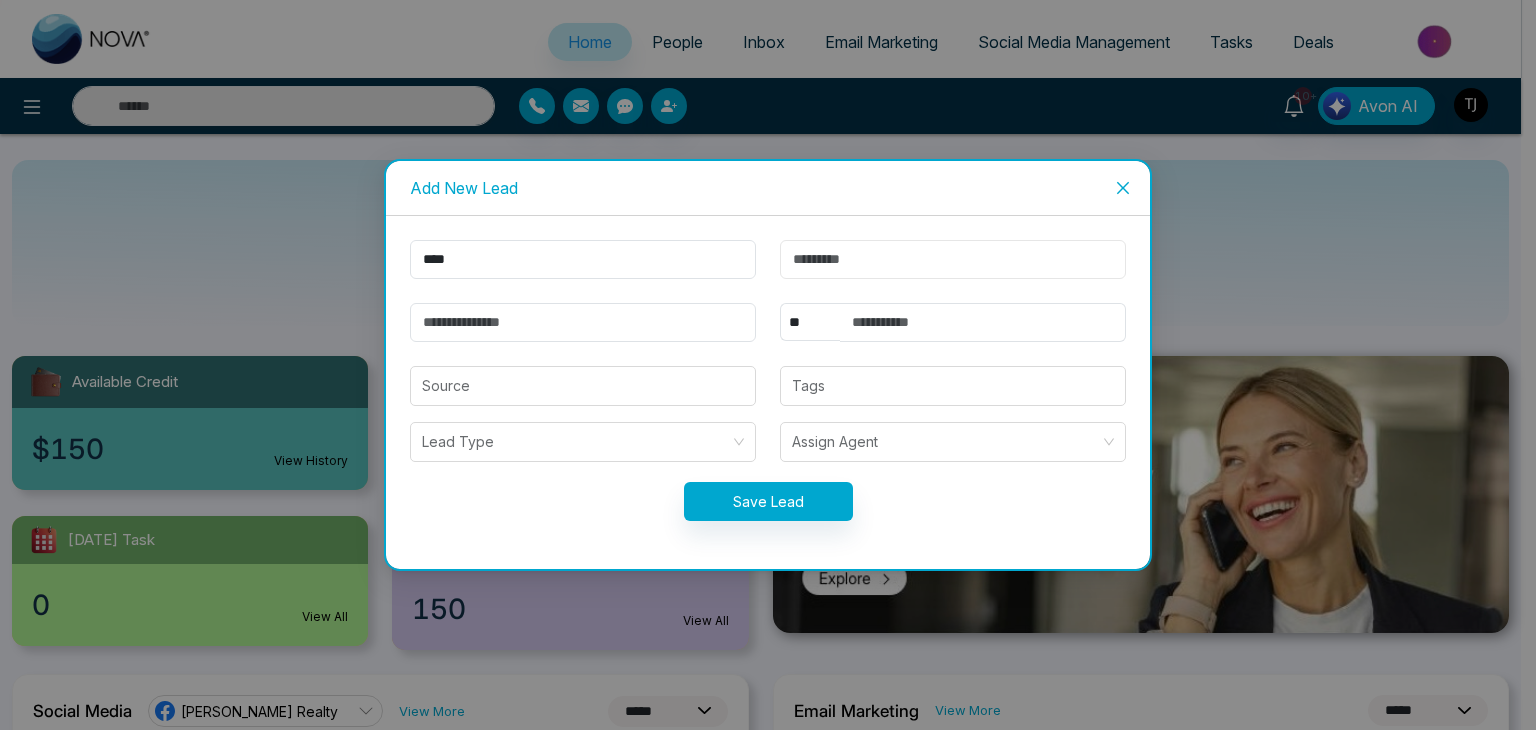click at bounding box center [953, 259] 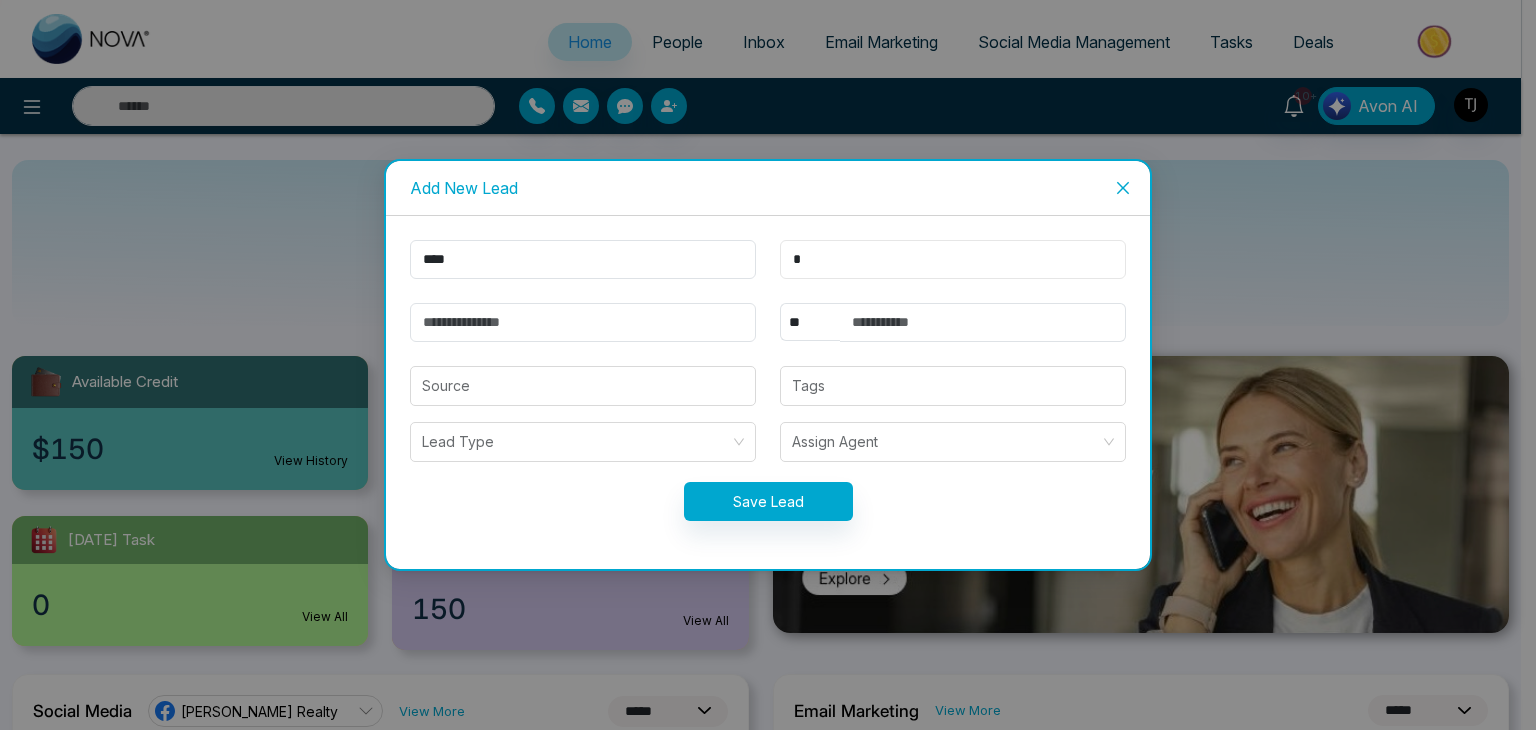 type on "*" 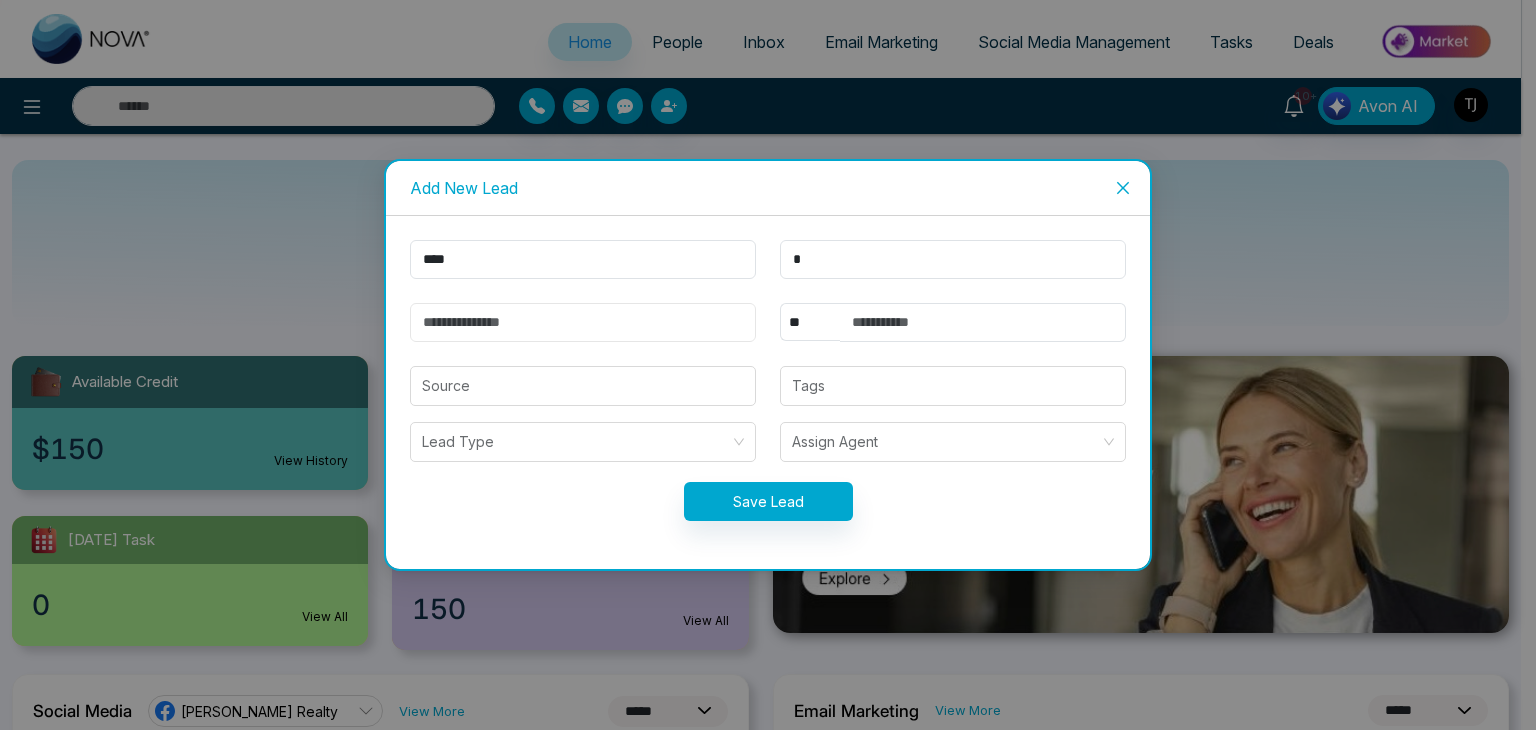 click at bounding box center [583, 322] 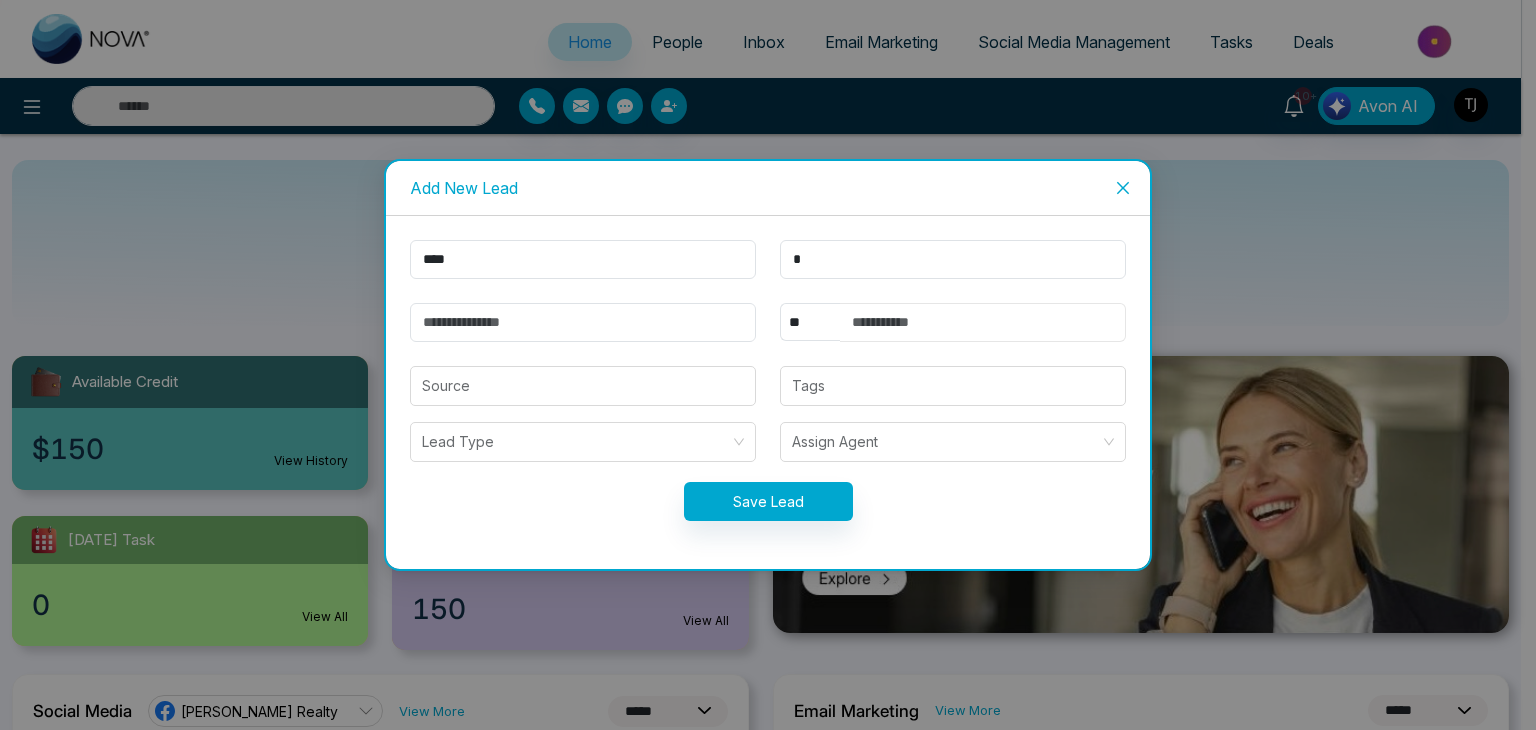 click at bounding box center [983, 322] 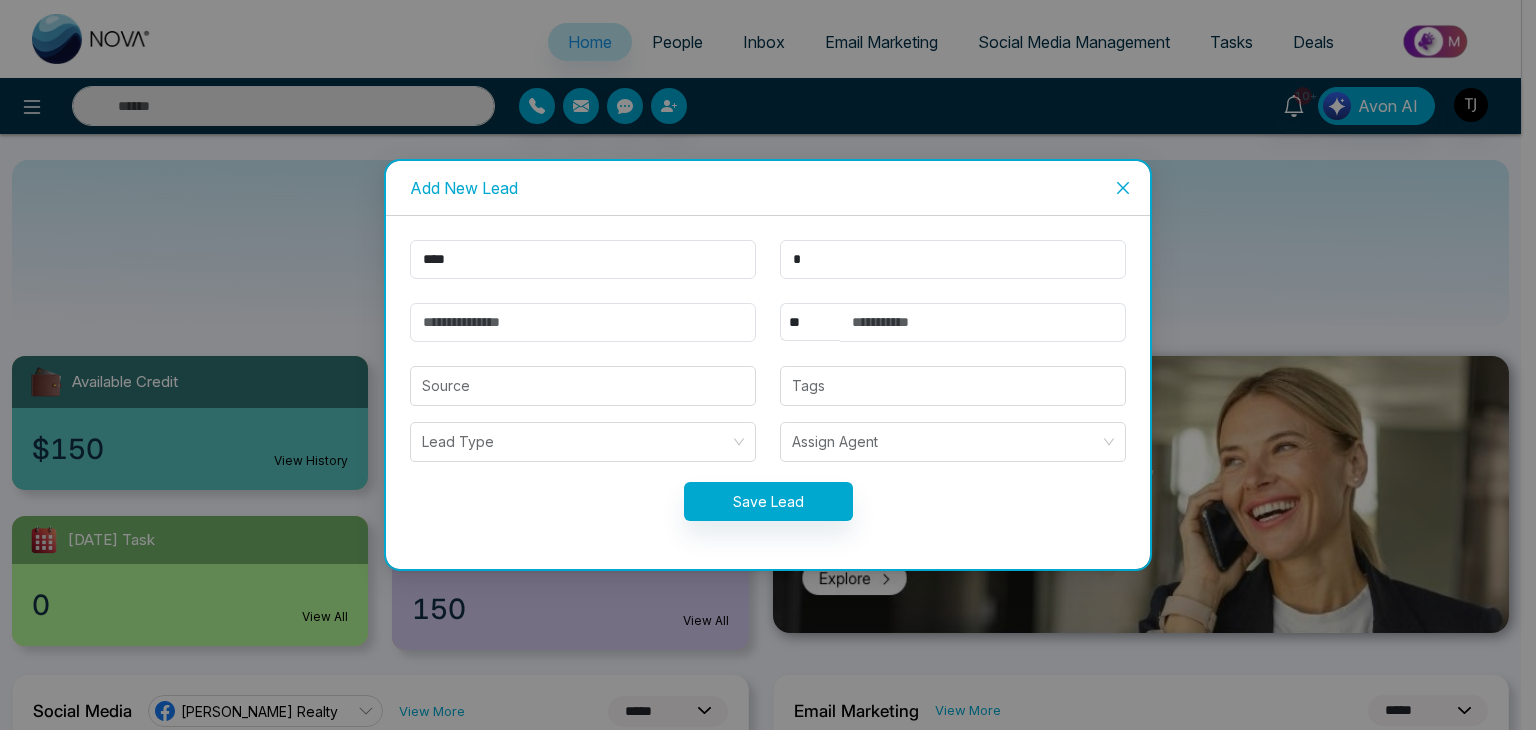 click on "**** * ** **** *** *** *** **** *** Source   Tags Lead Type Assign Agent Save Lead" at bounding box center (768, 392) 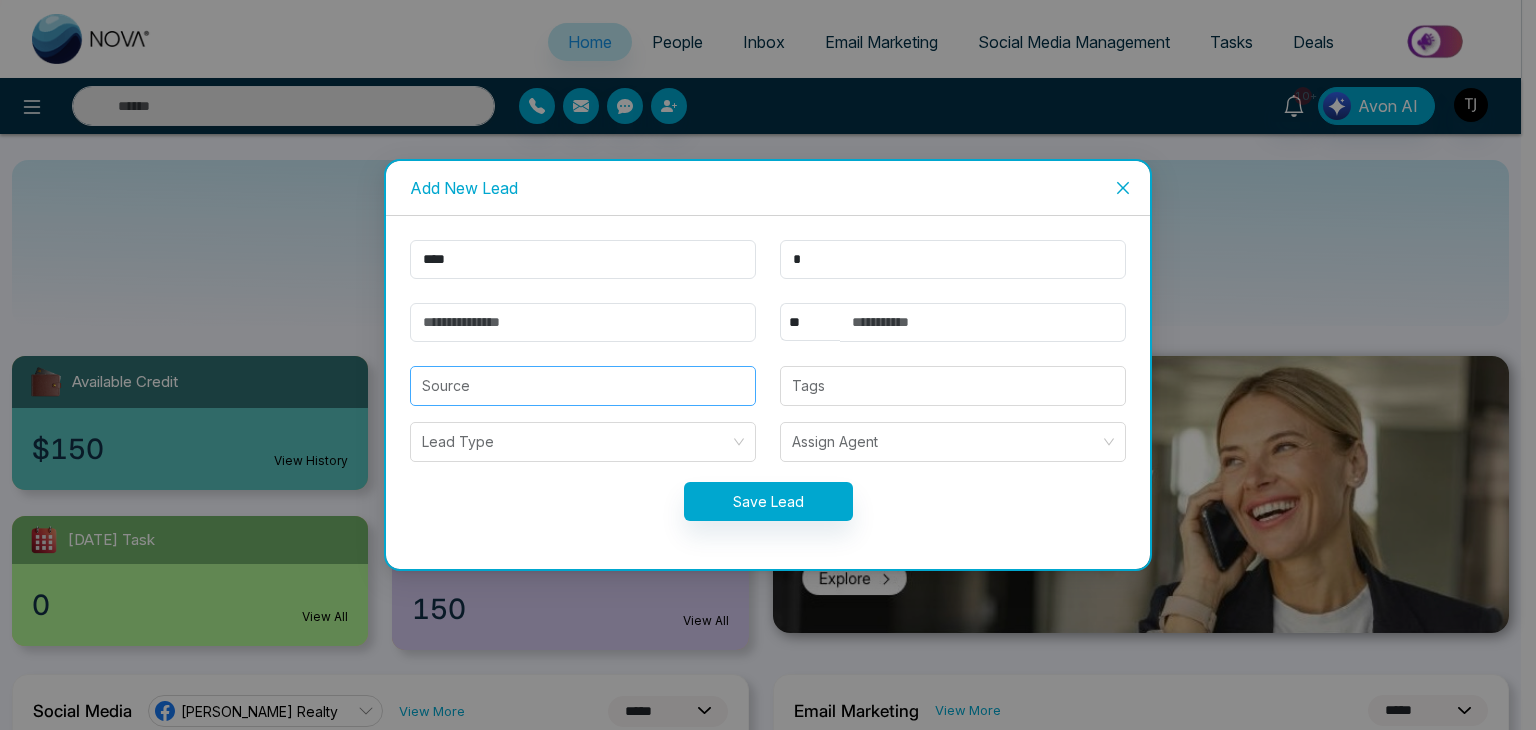 click at bounding box center (583, 386) 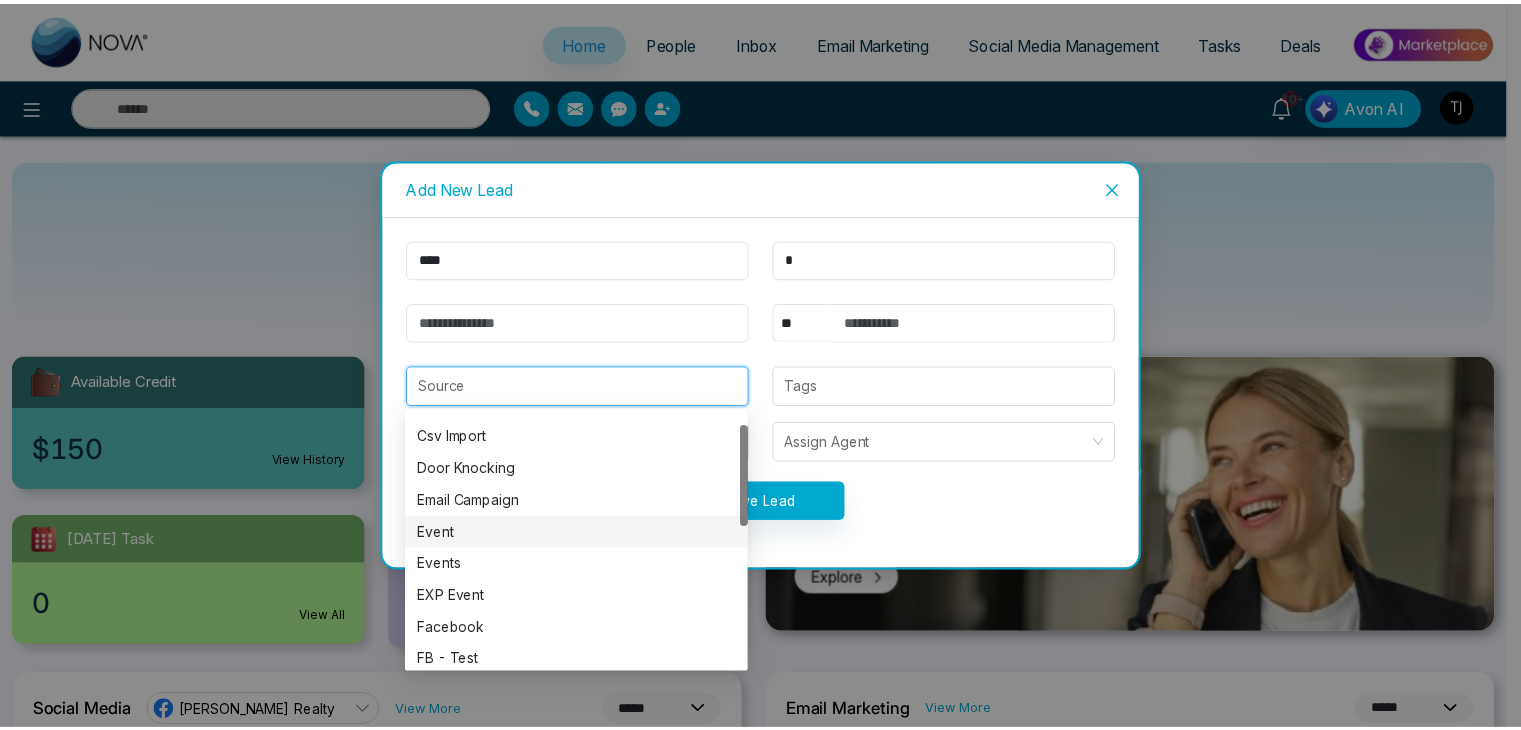 scroll, scrollTop: 28, scrollLeft: 0, axis: vertical 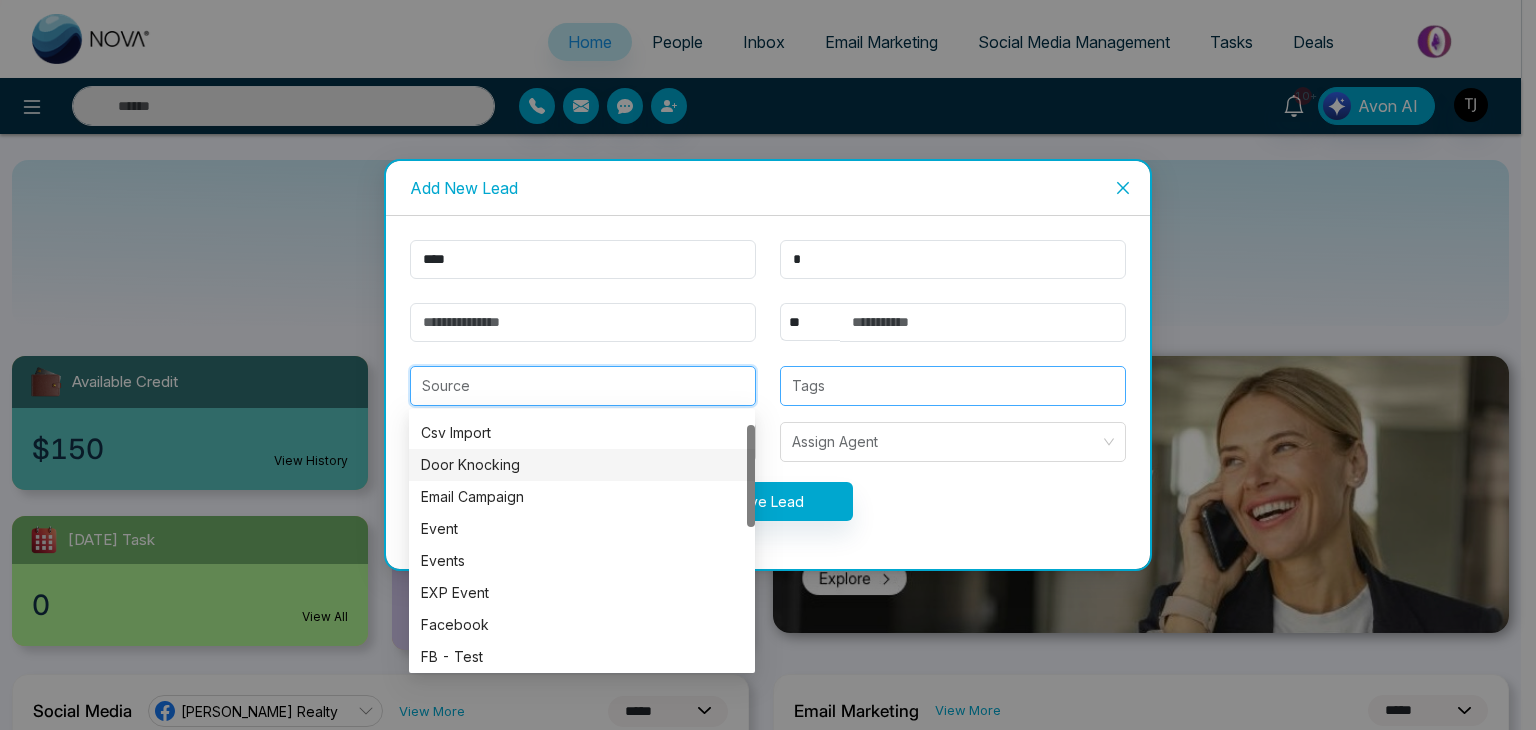 click at bounding box center (953, 386) 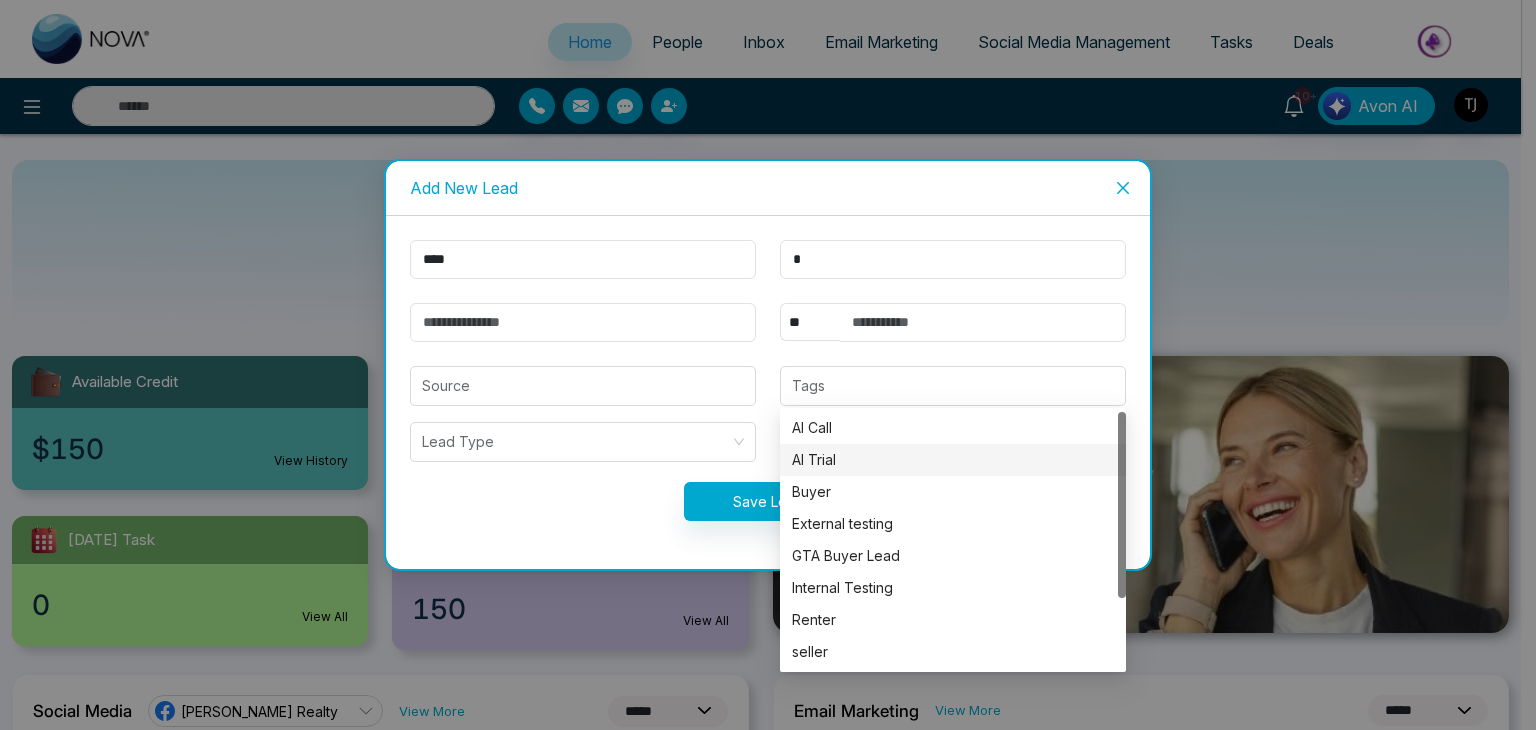 click on "**** * ** **** *** *** *** **** *** Source   Tags Lead Type Assign Agent Save Lead" at bounding box center [768, 392] 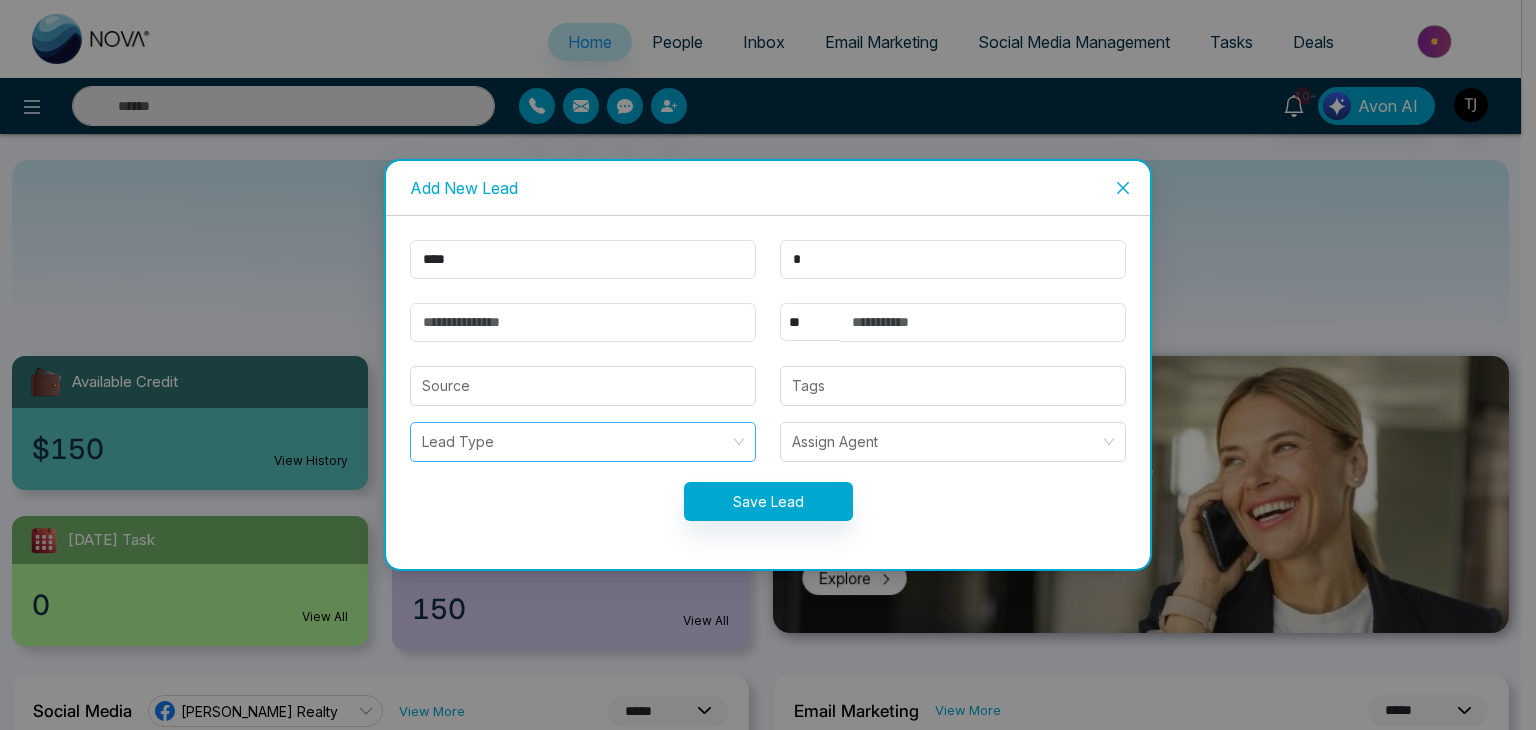 click at bounding box center (576, 442) 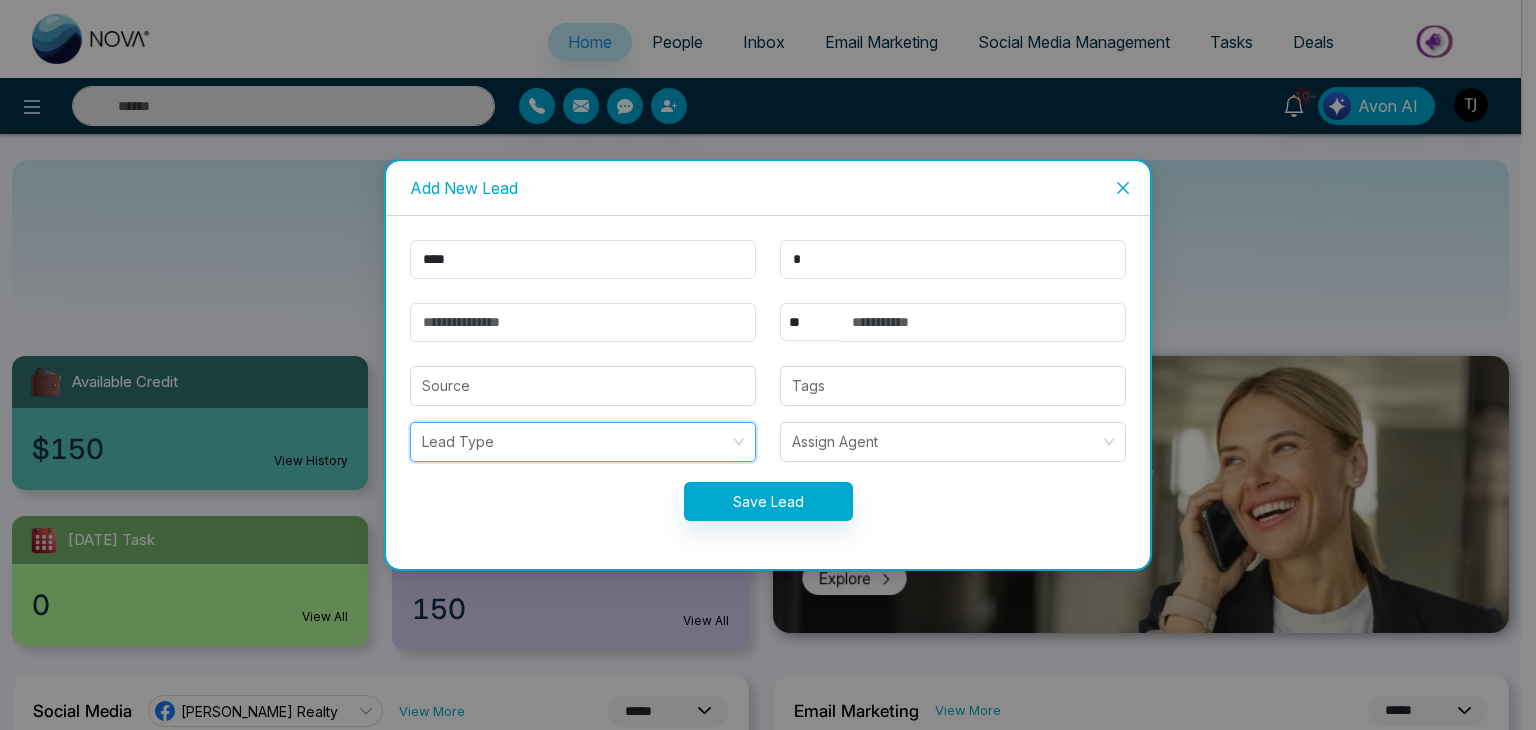 click at bounding box center (576, 442) 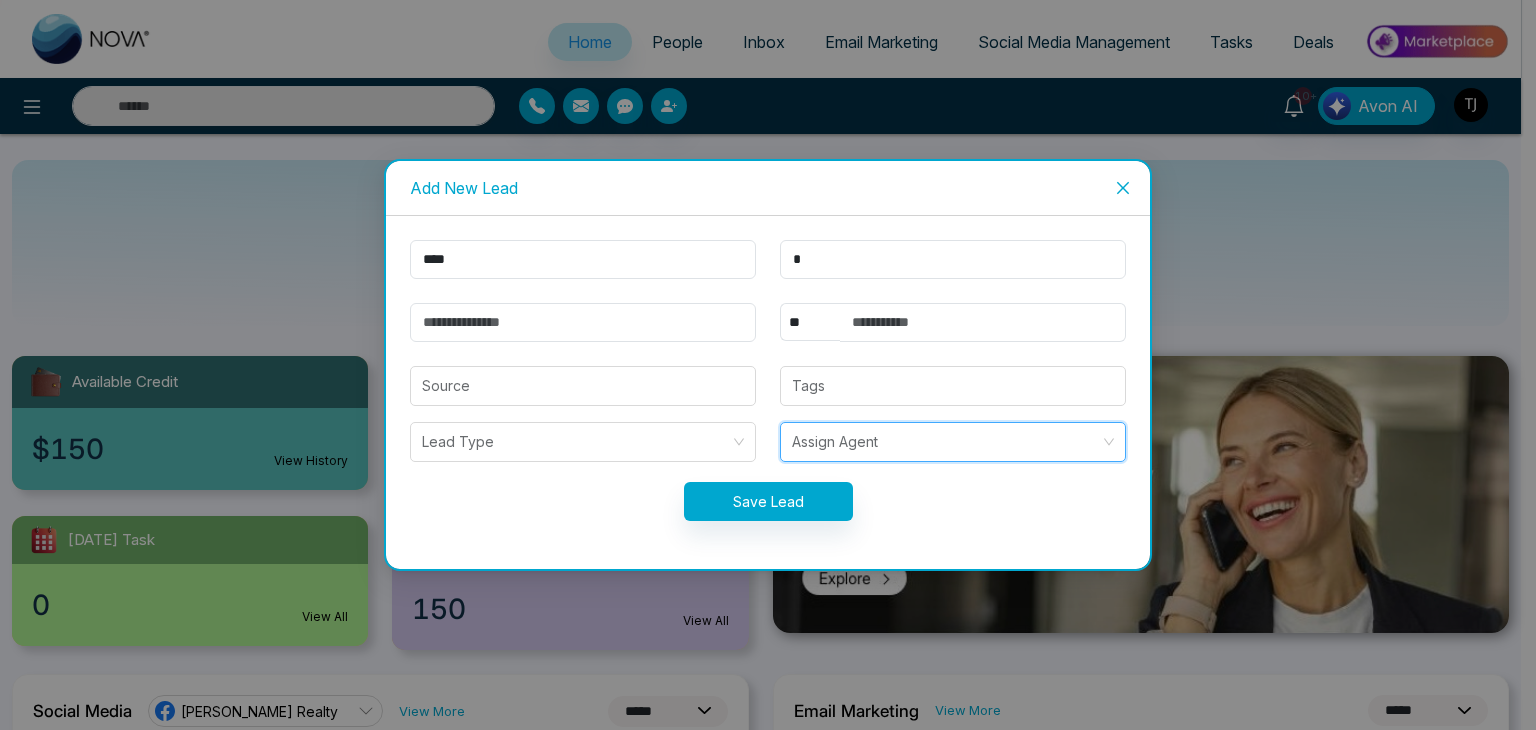 click at bounding box center [946, 442] 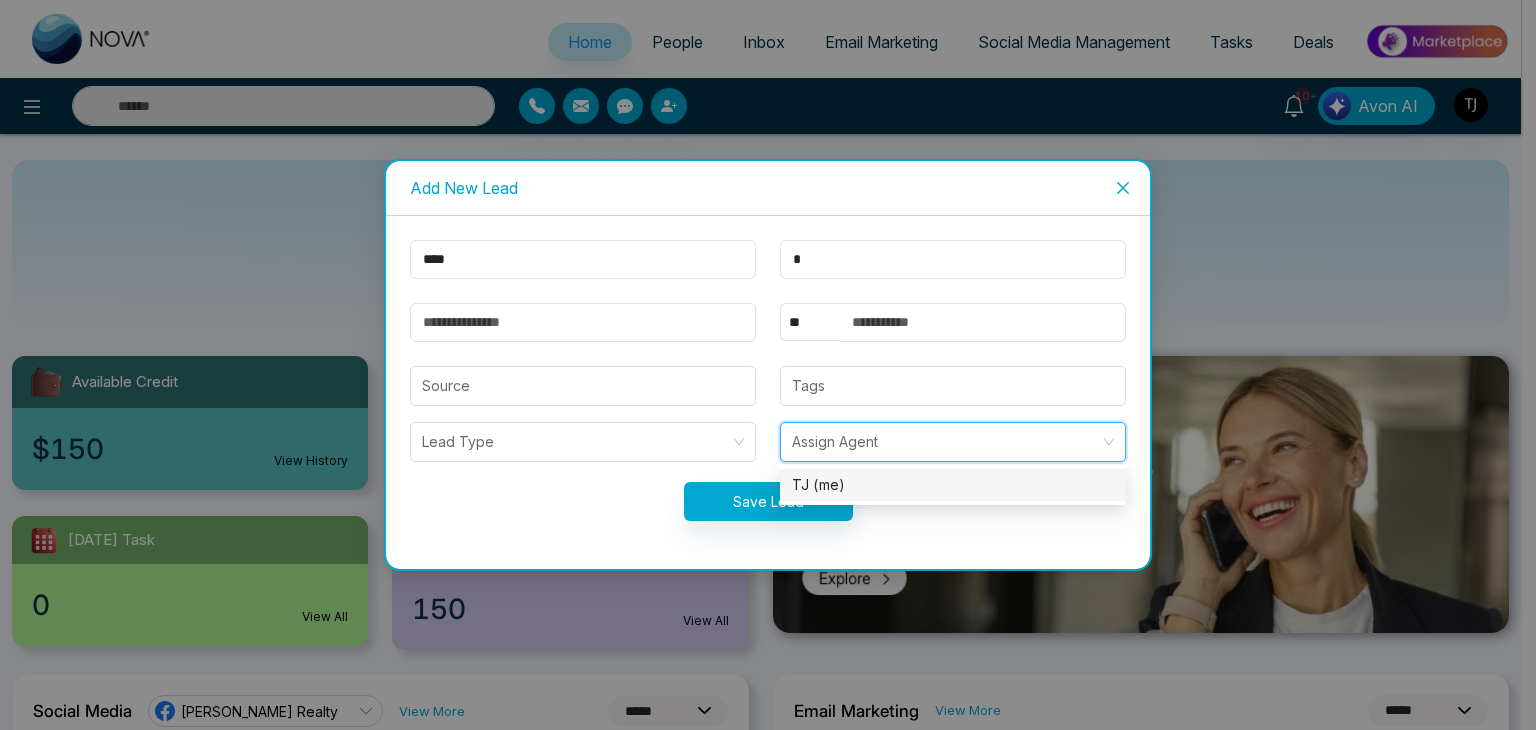 click at bounding box center (946, 442) 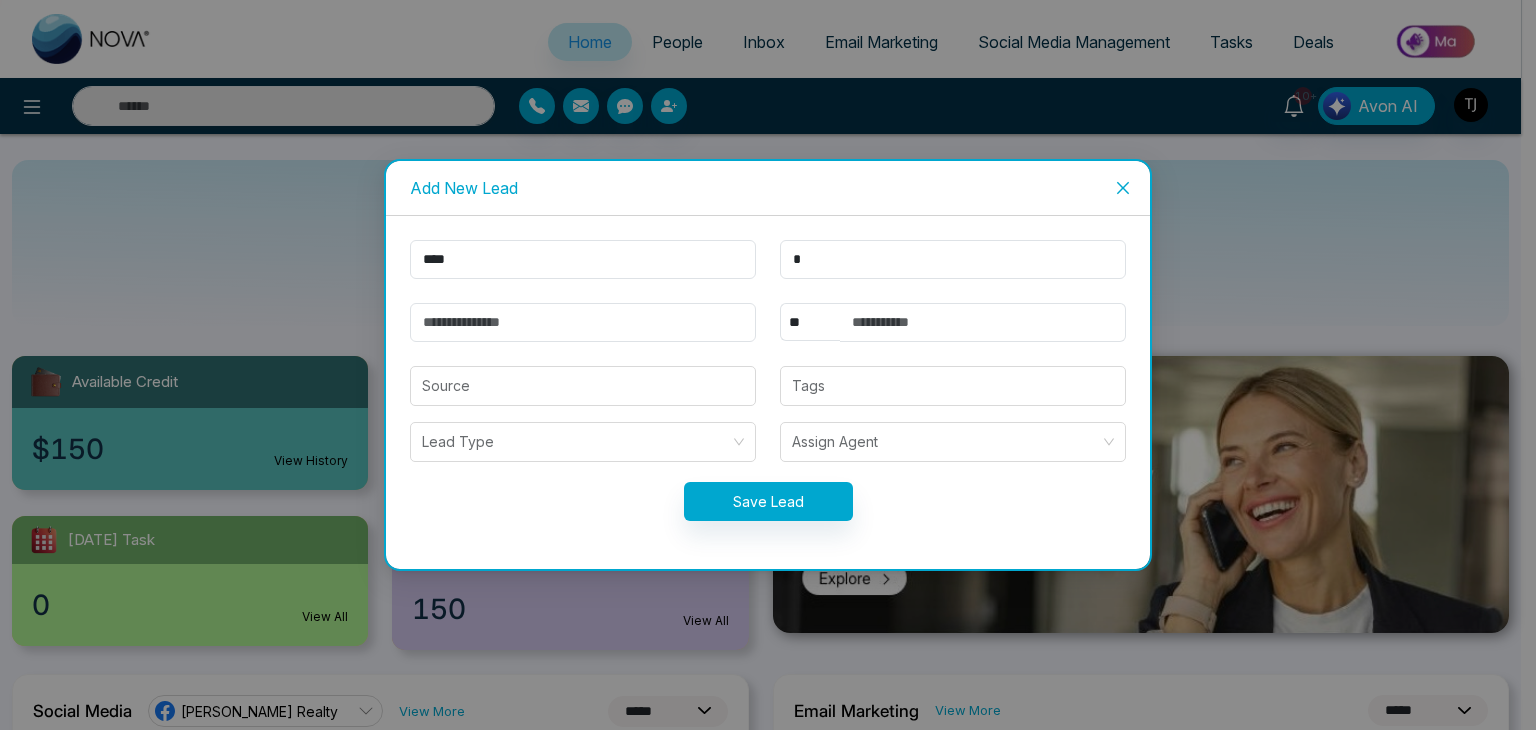 click 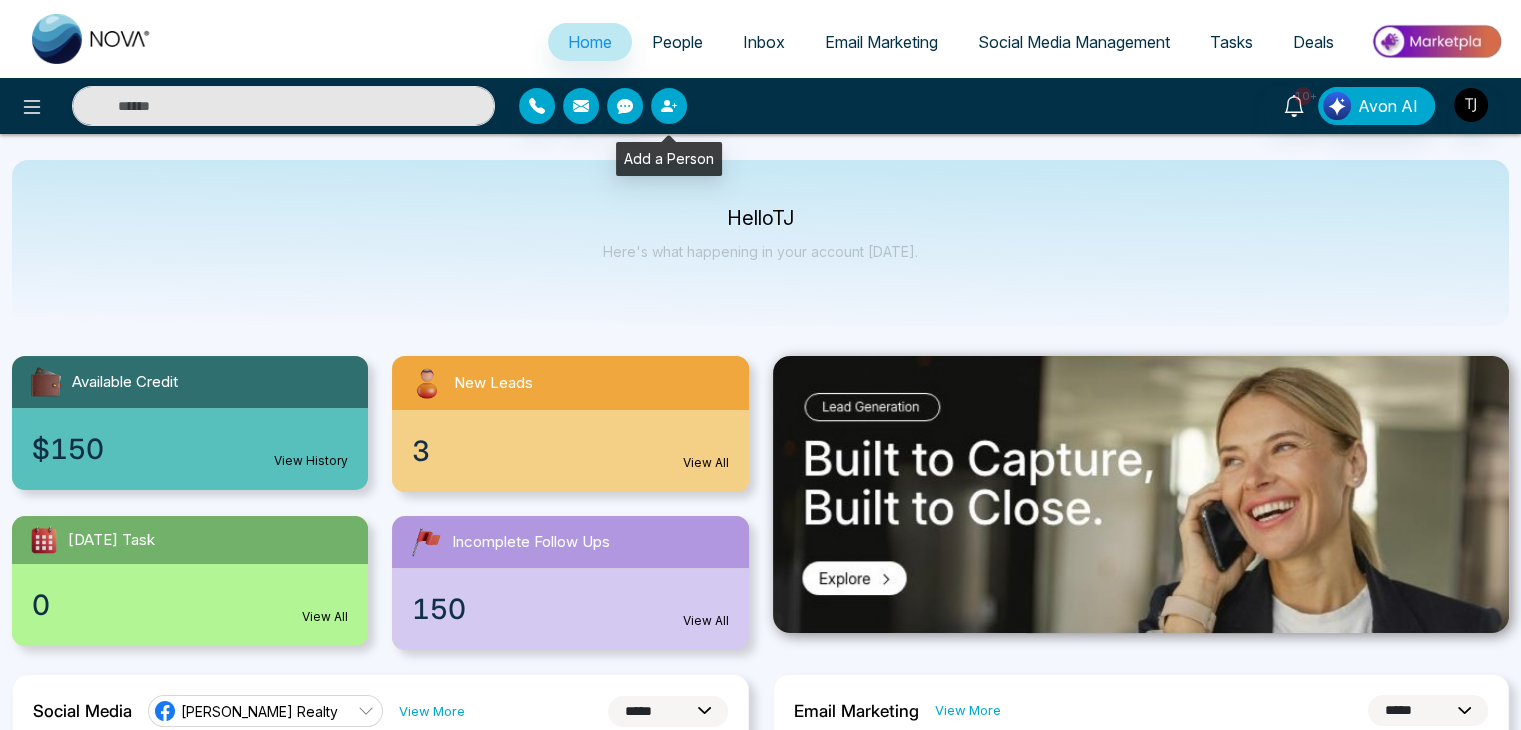 click at bounding box center (669, 106) 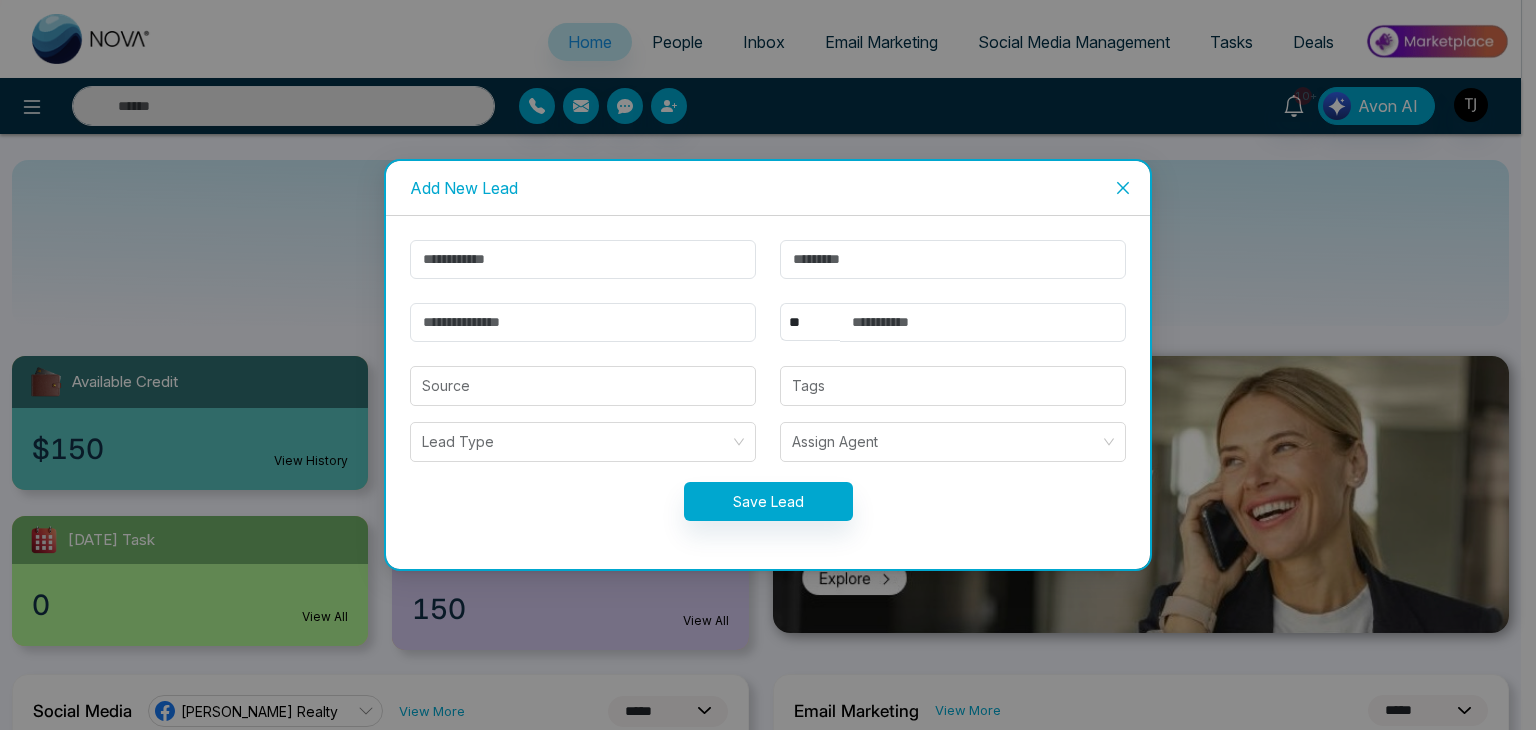 click at bounding box center (1123, 188) 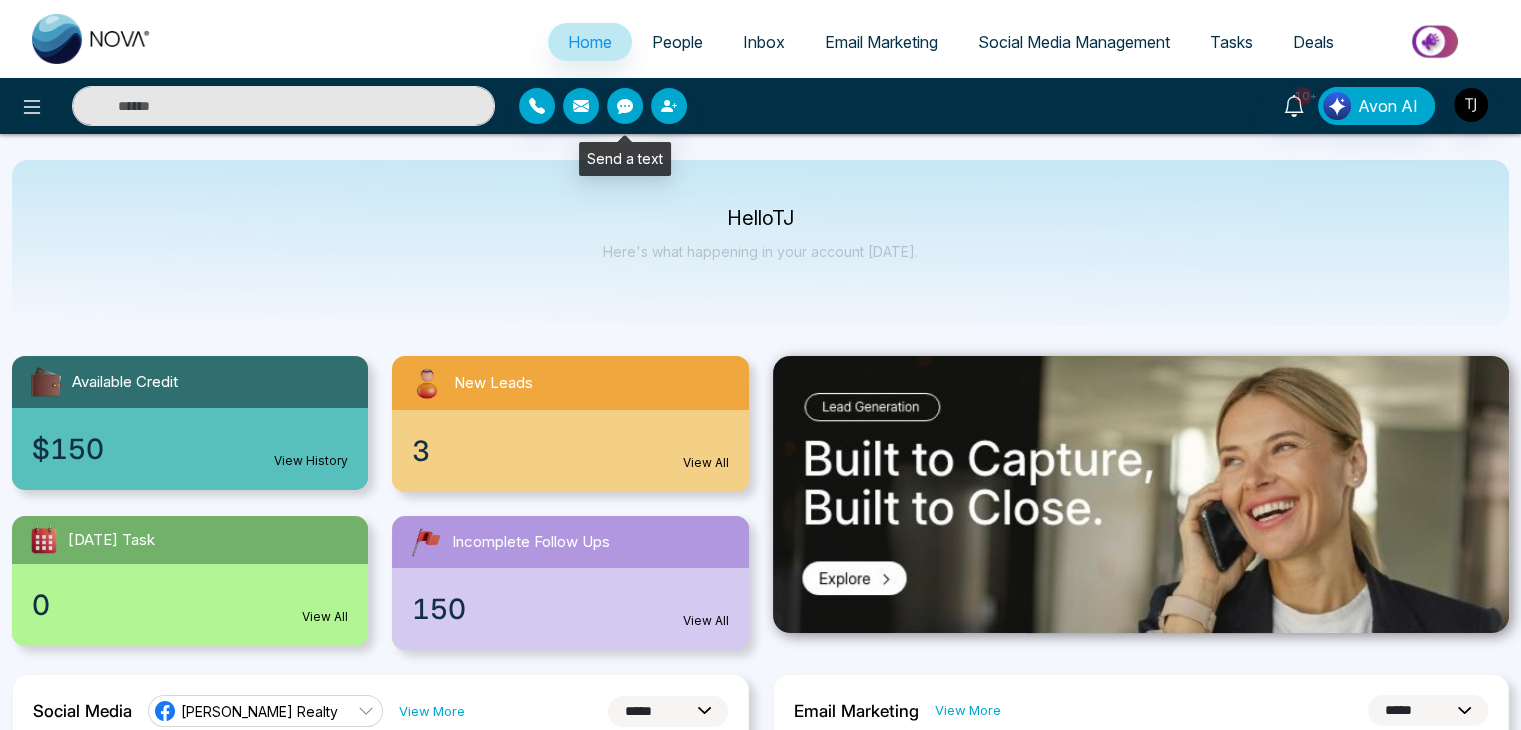 click 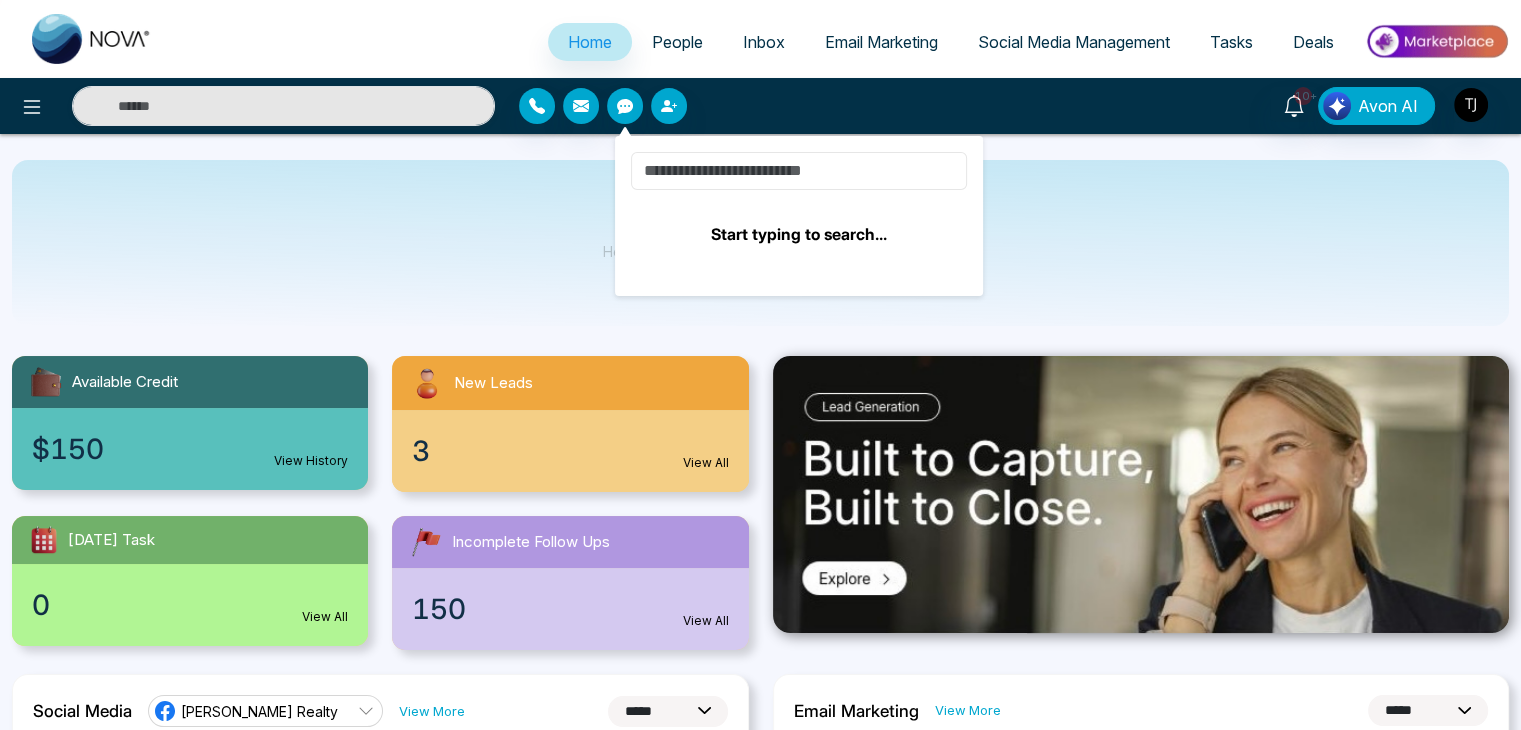 click at bounding box center (799, 171) 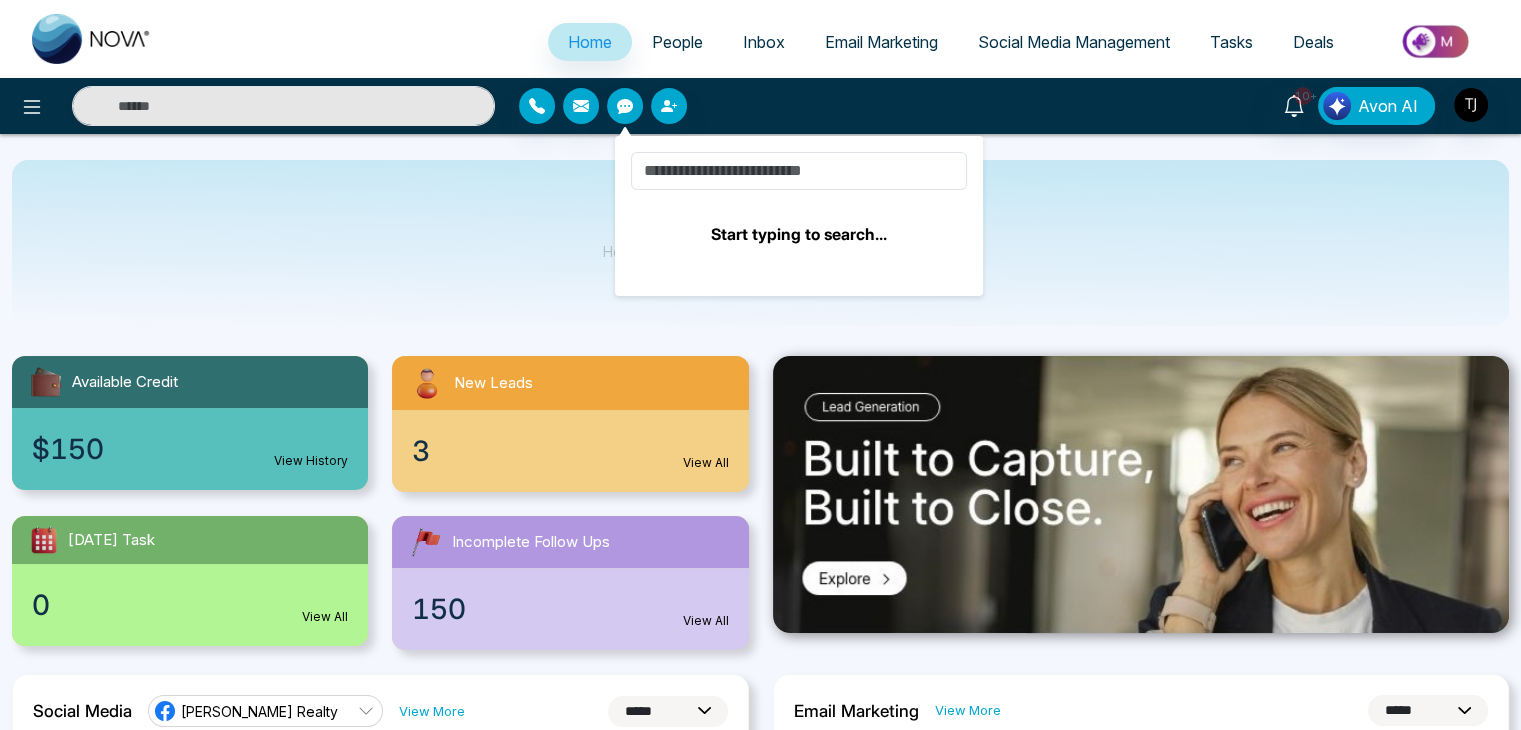 click on "**********" at bounding box center (760, 1504) 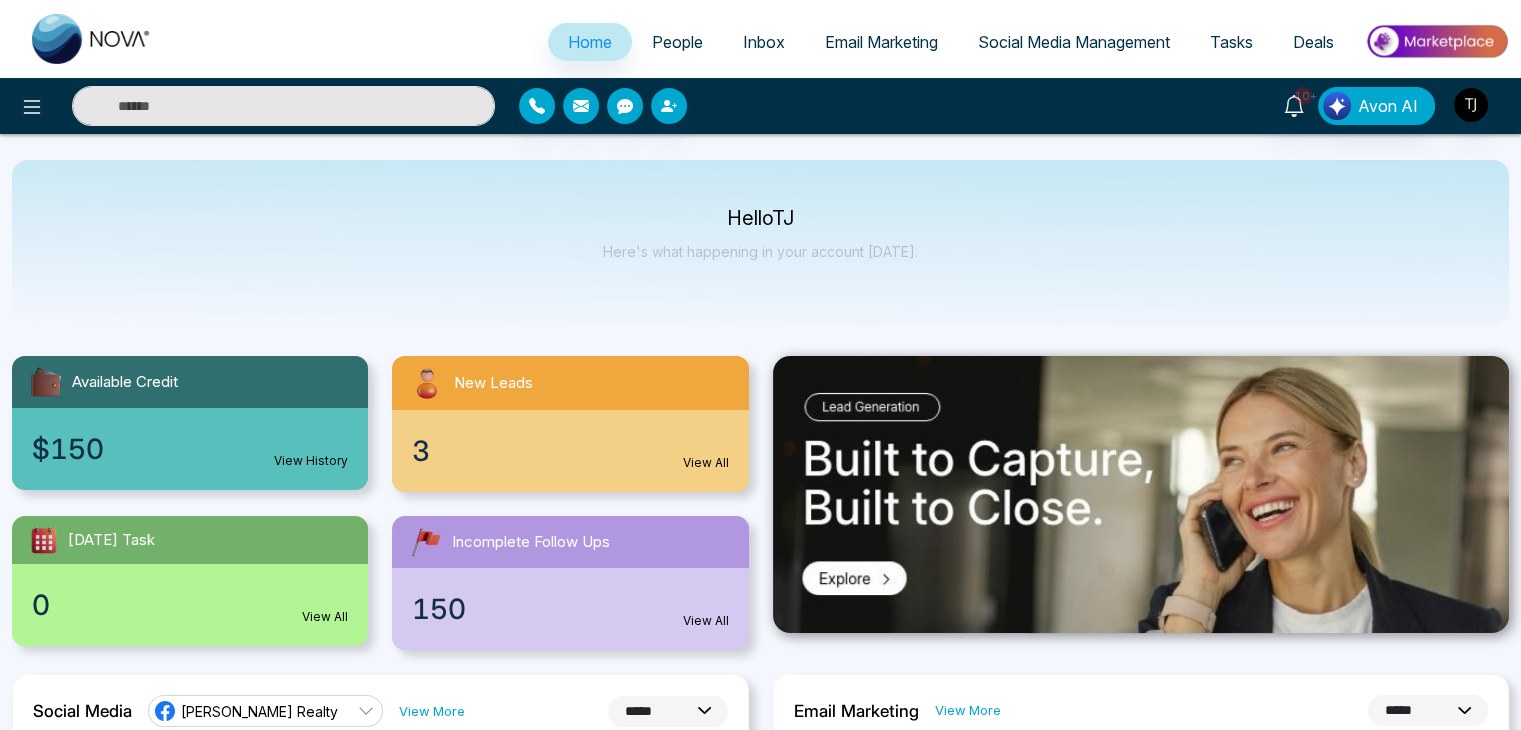 click on "People" at bounding box center (677, 42) 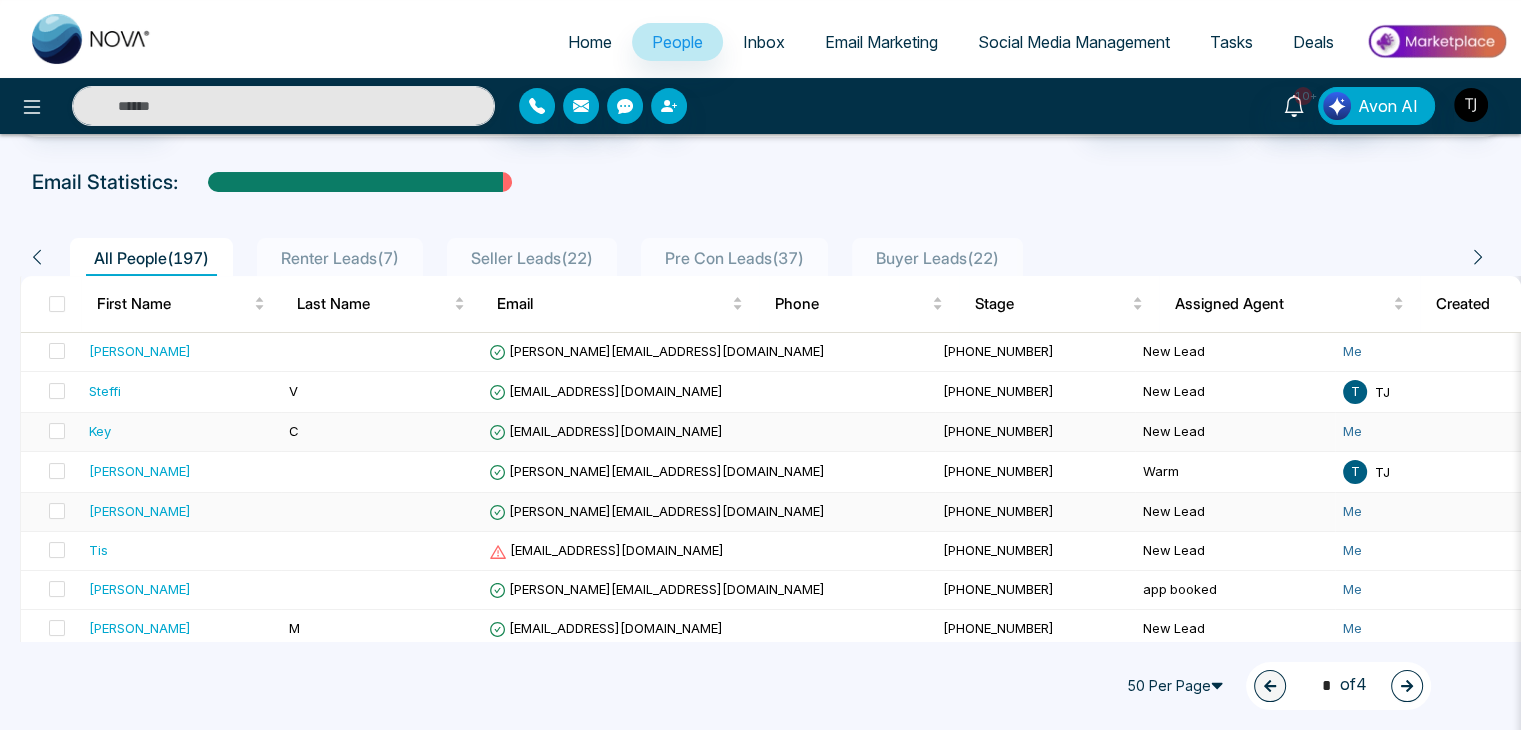 scroll, scrollTop: 0, scrollLeft: 0, axis: both 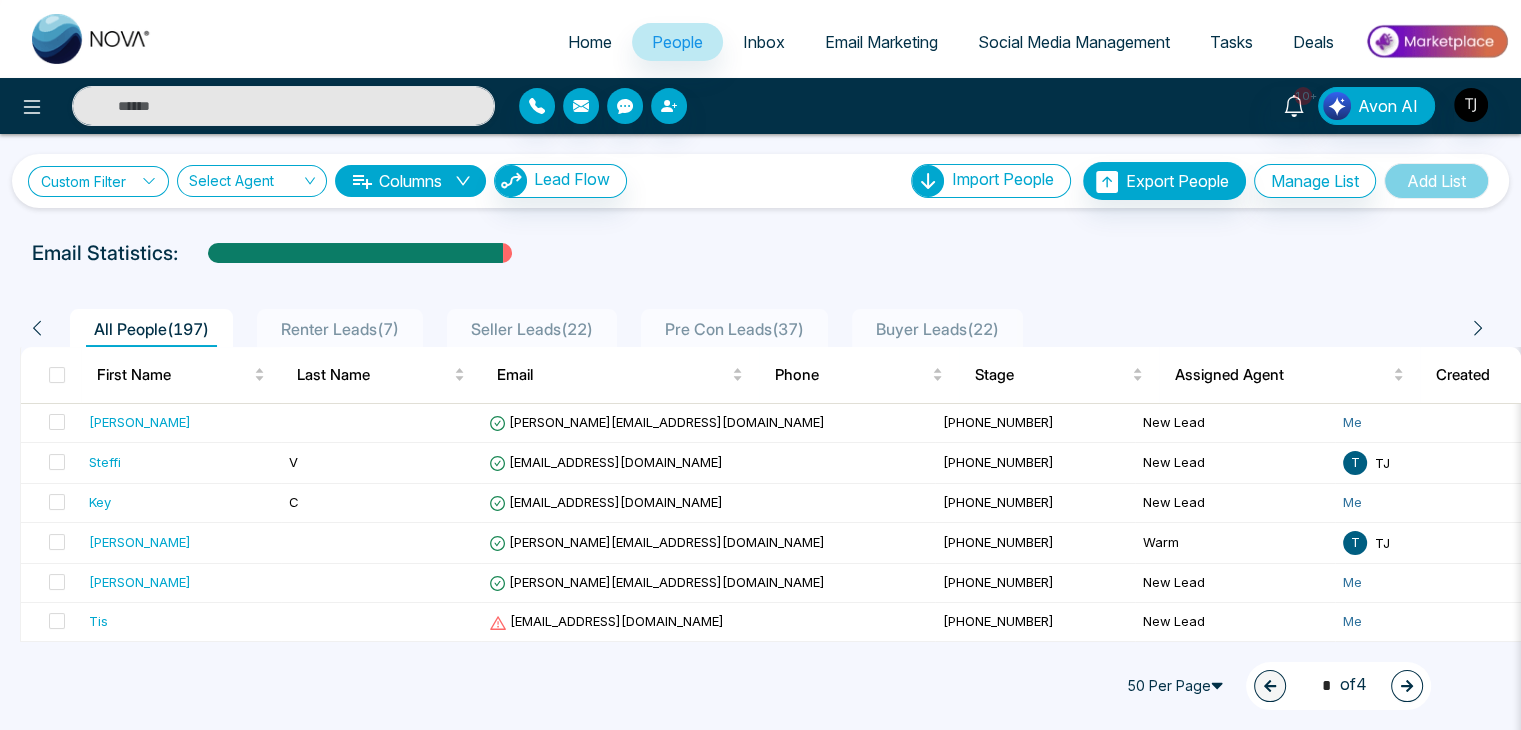 click on "Custom Filter" at bounding box center (98, 181) 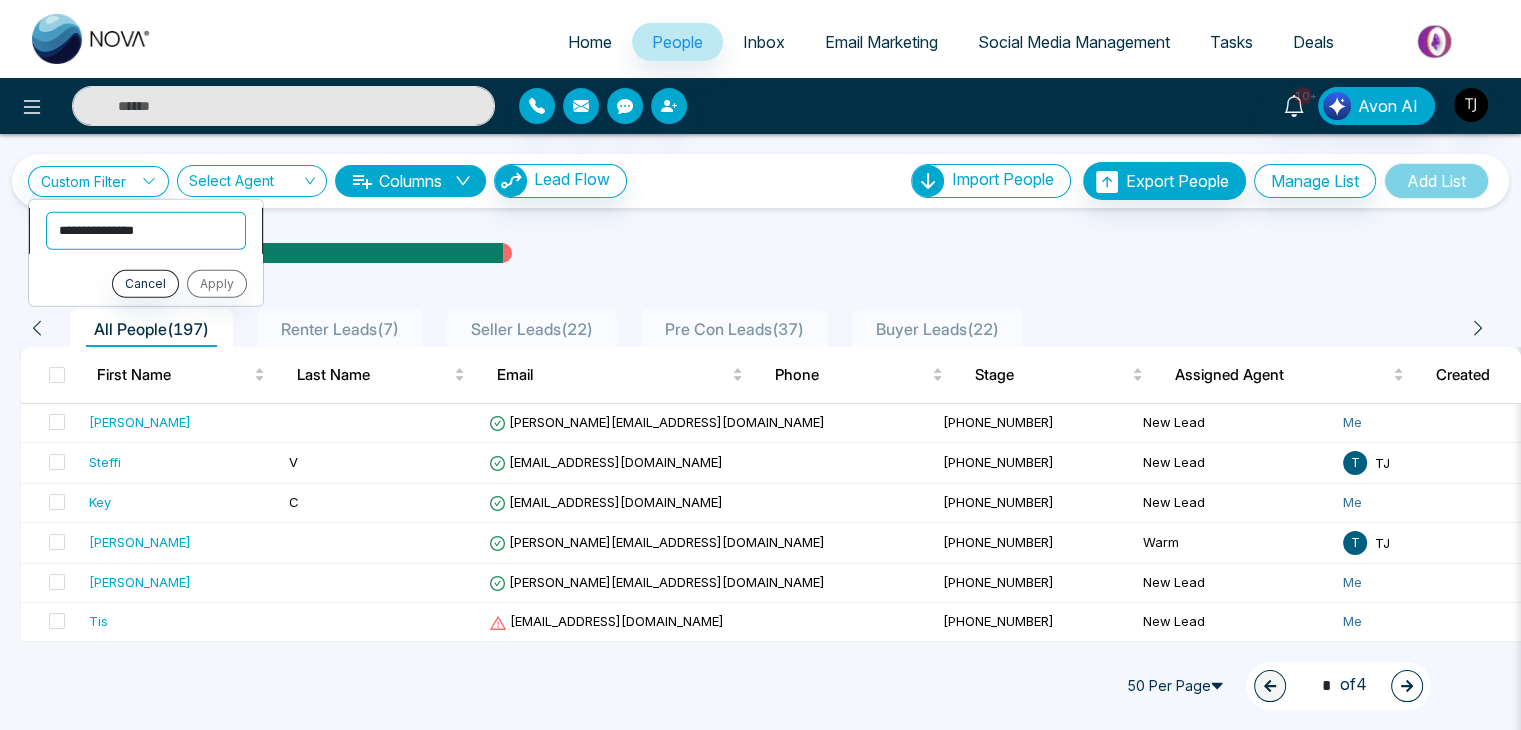click on "**********" at bounding box center [146, 230] 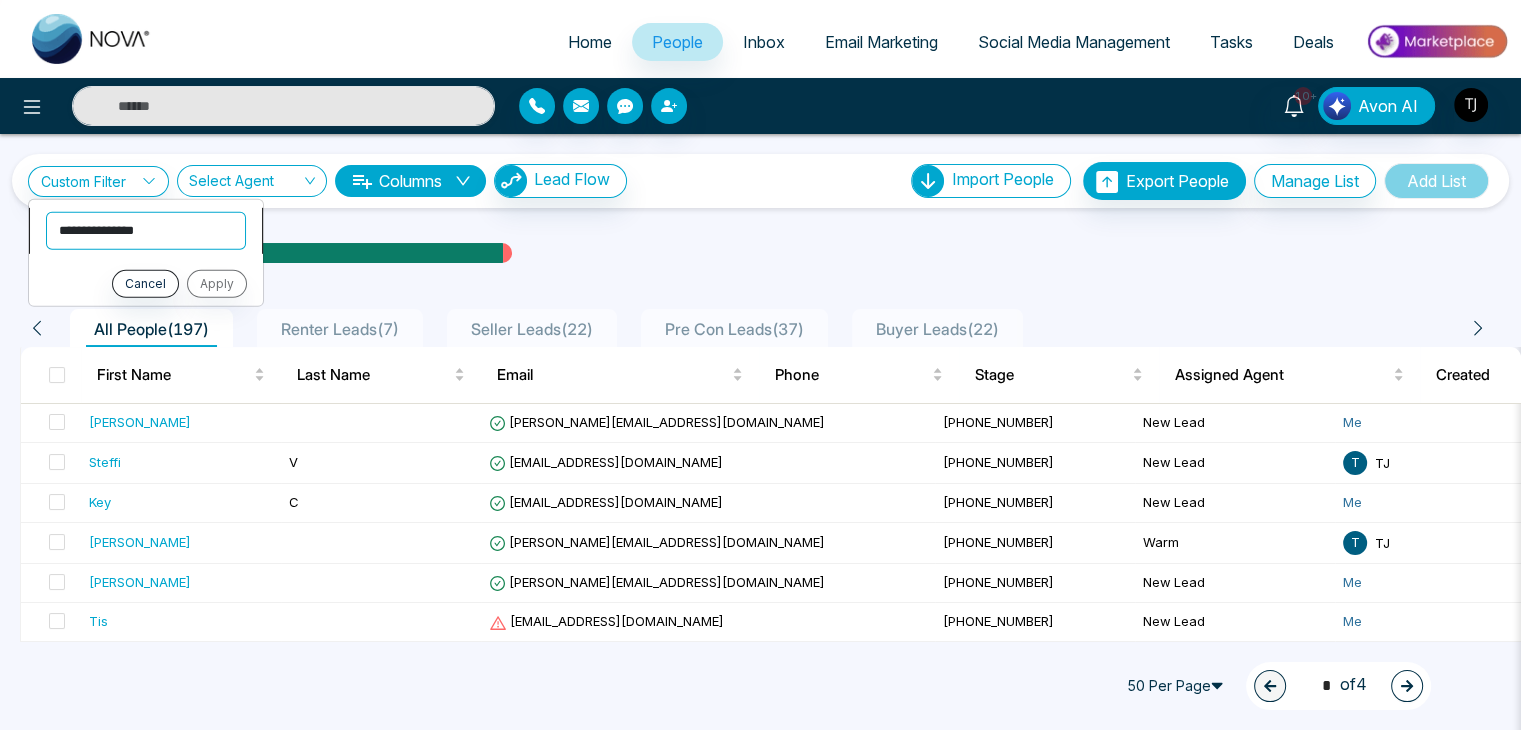 select on "**********" 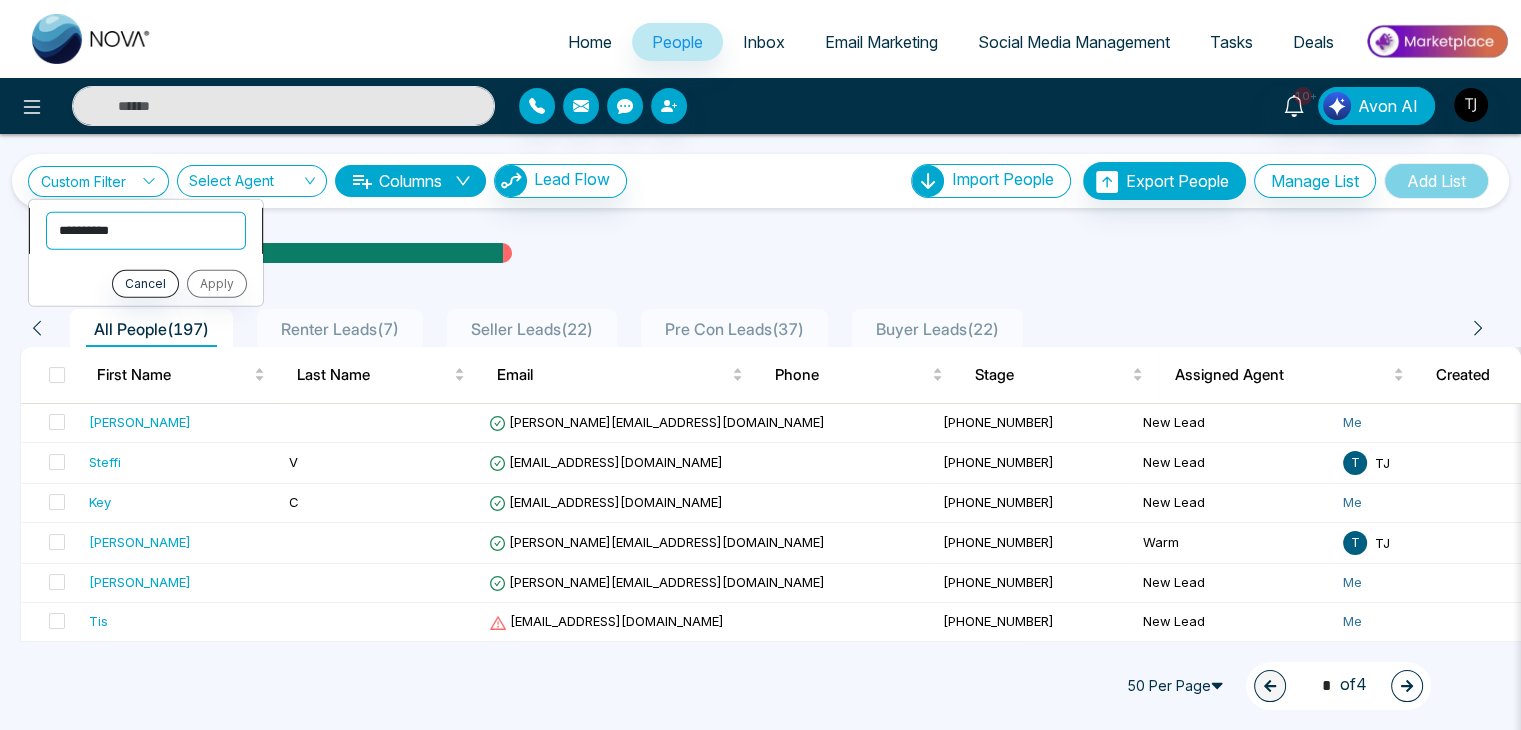 click on "**********" at bounding box center [146, 230] 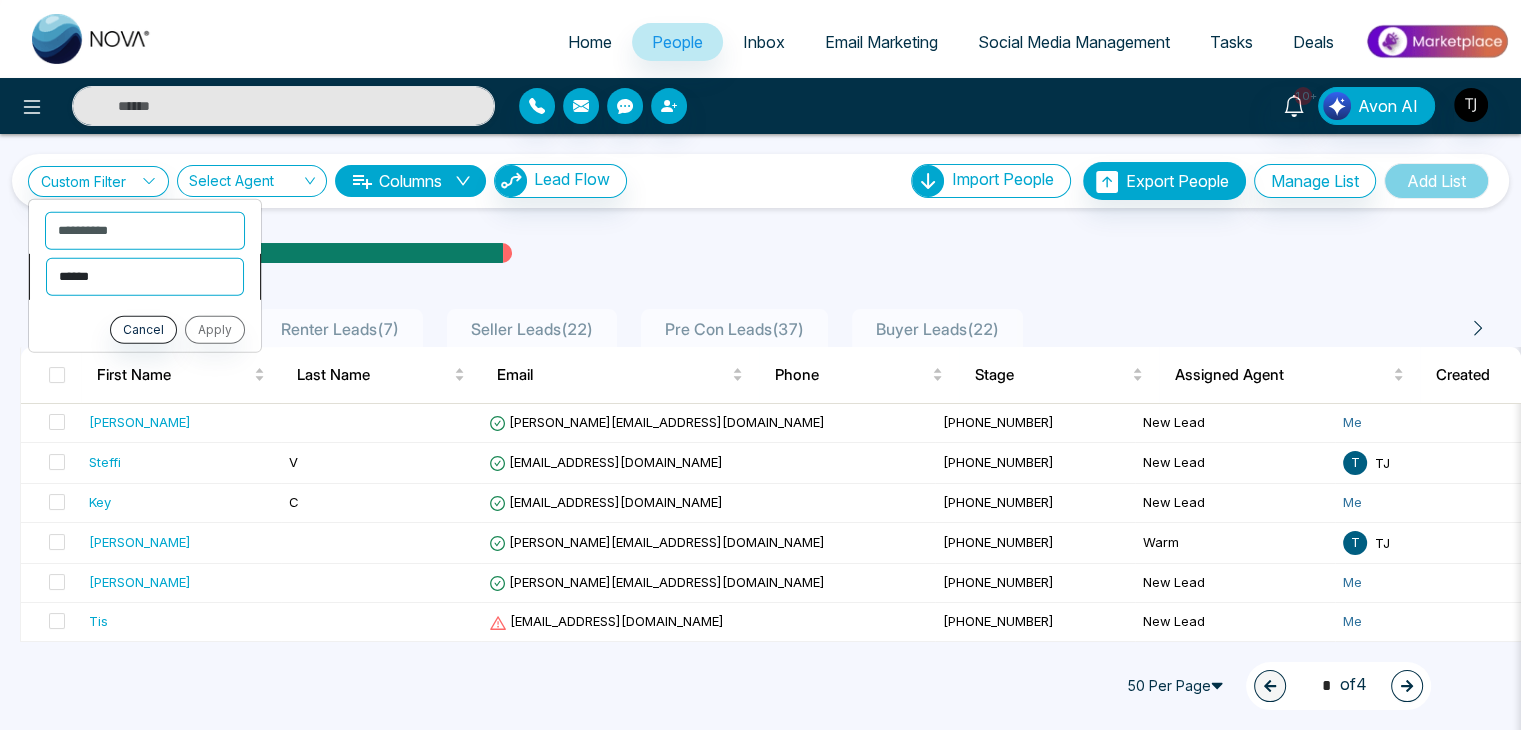 click on "**********" at bounding box center (145, 276) 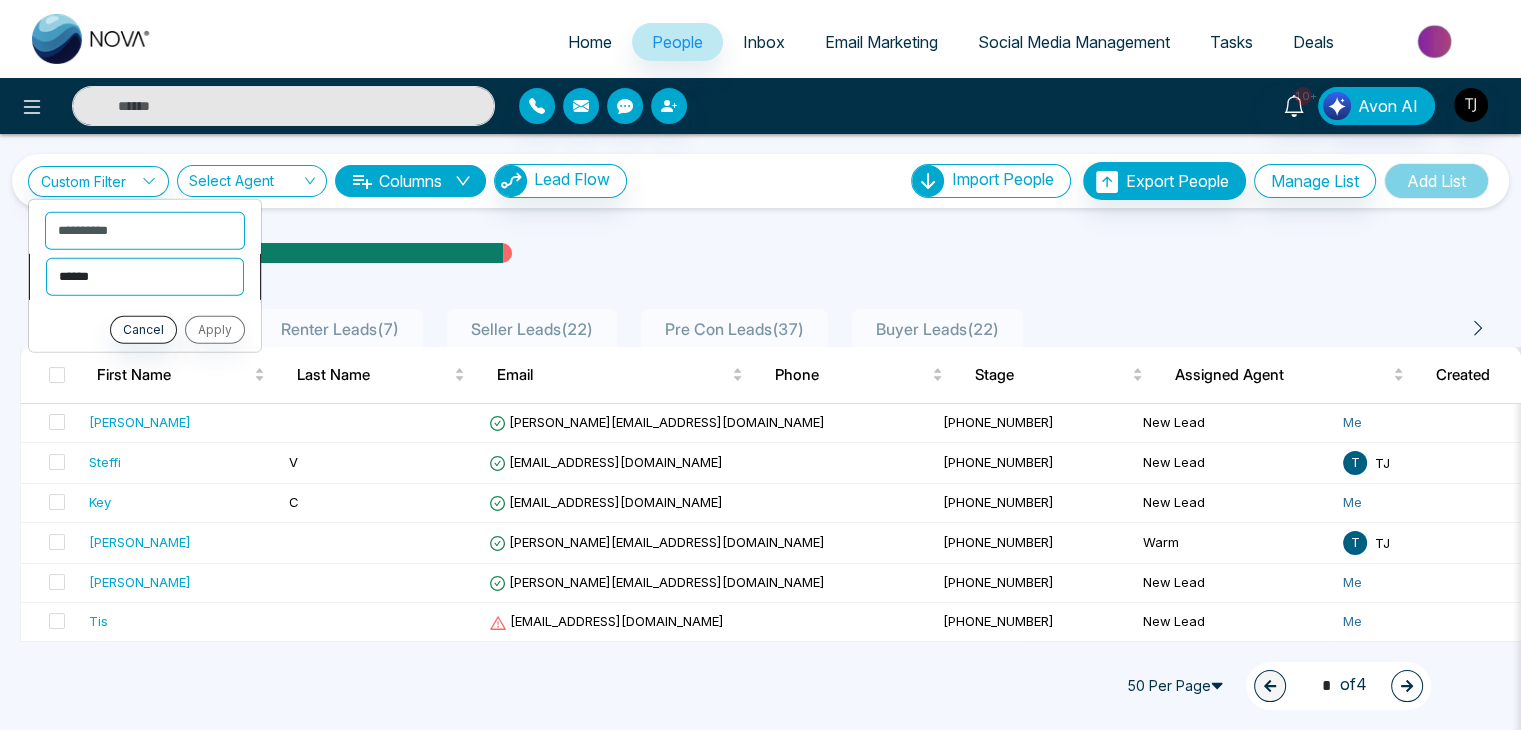 select on "**********" 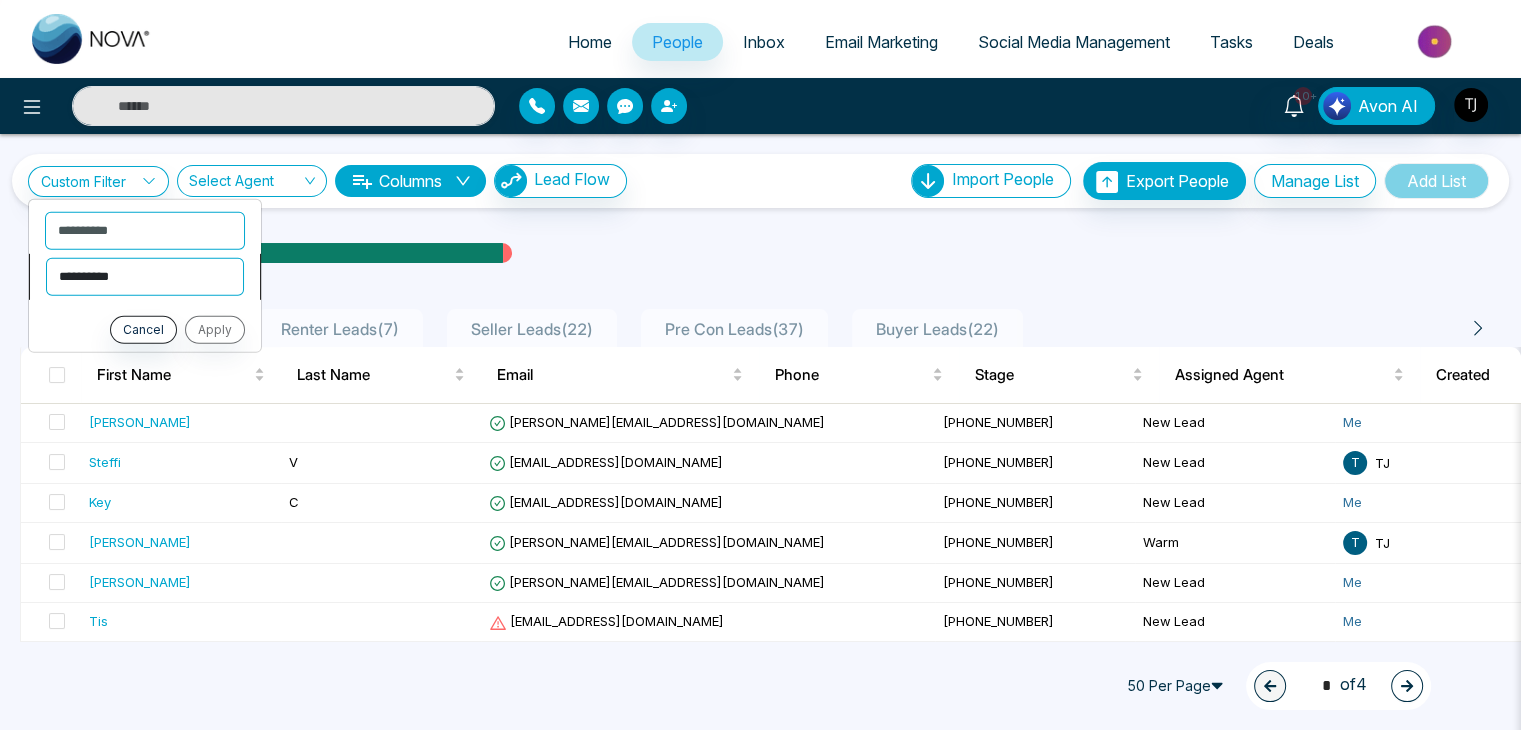 click on "**********" at bounding box center [145, 276] 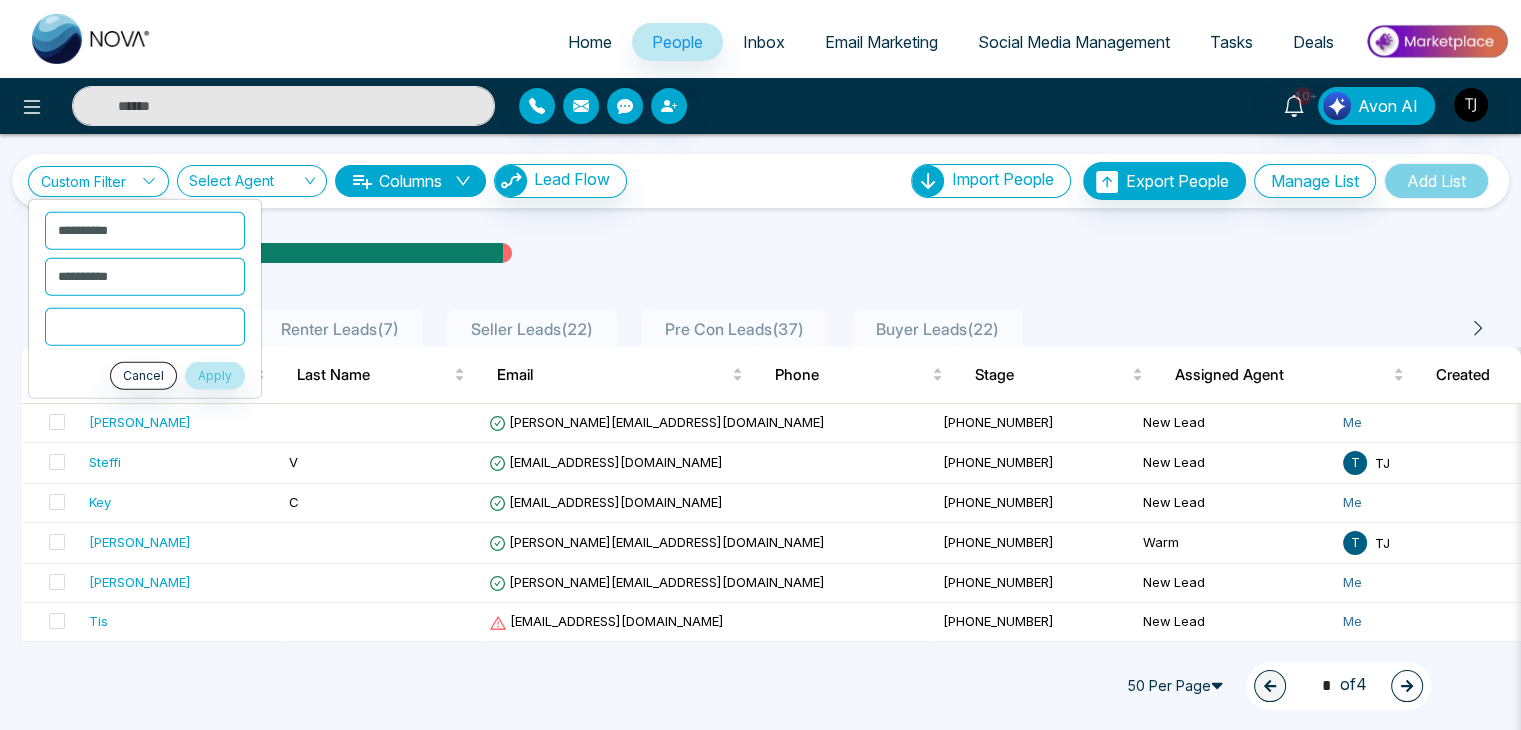 click at bounding box center [145, 326] 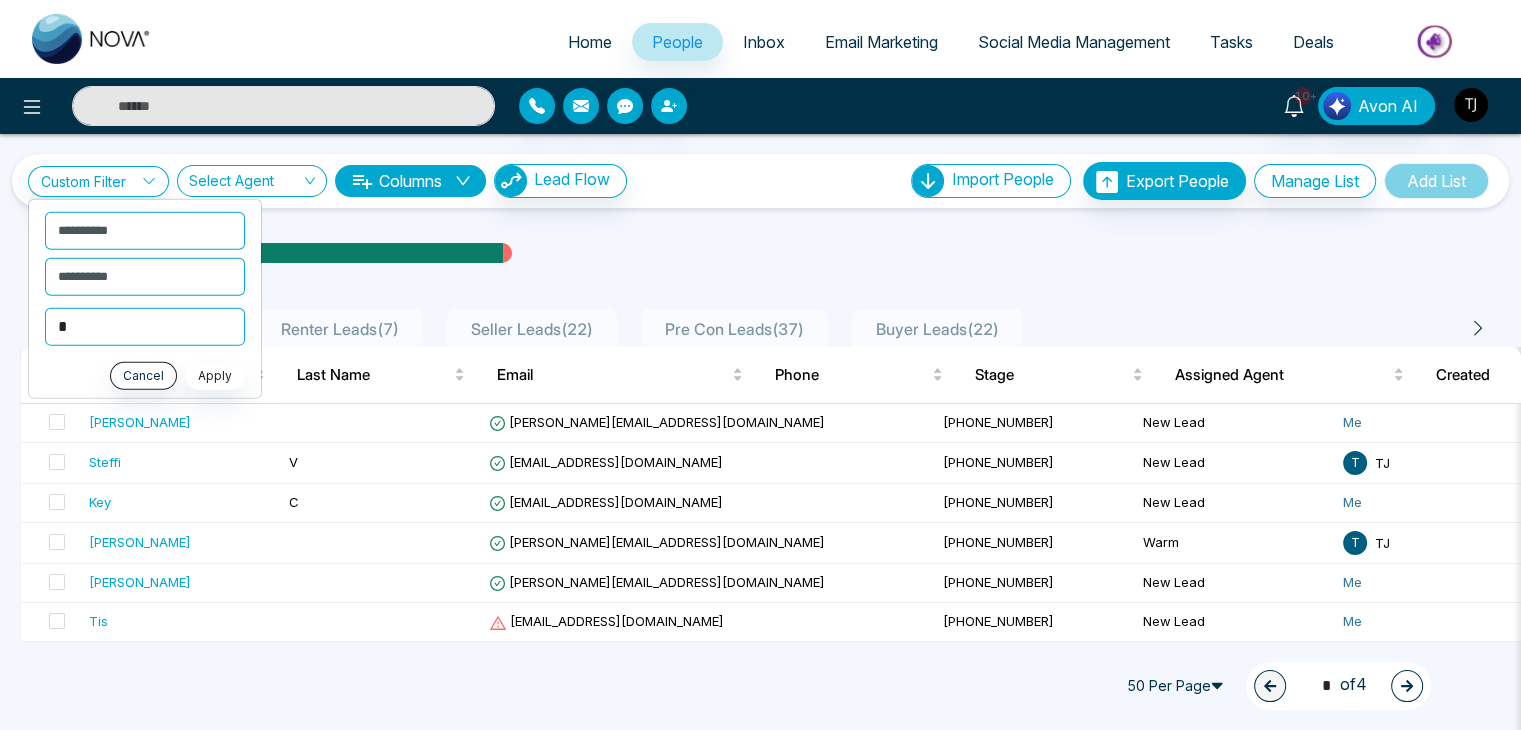 type on "*" 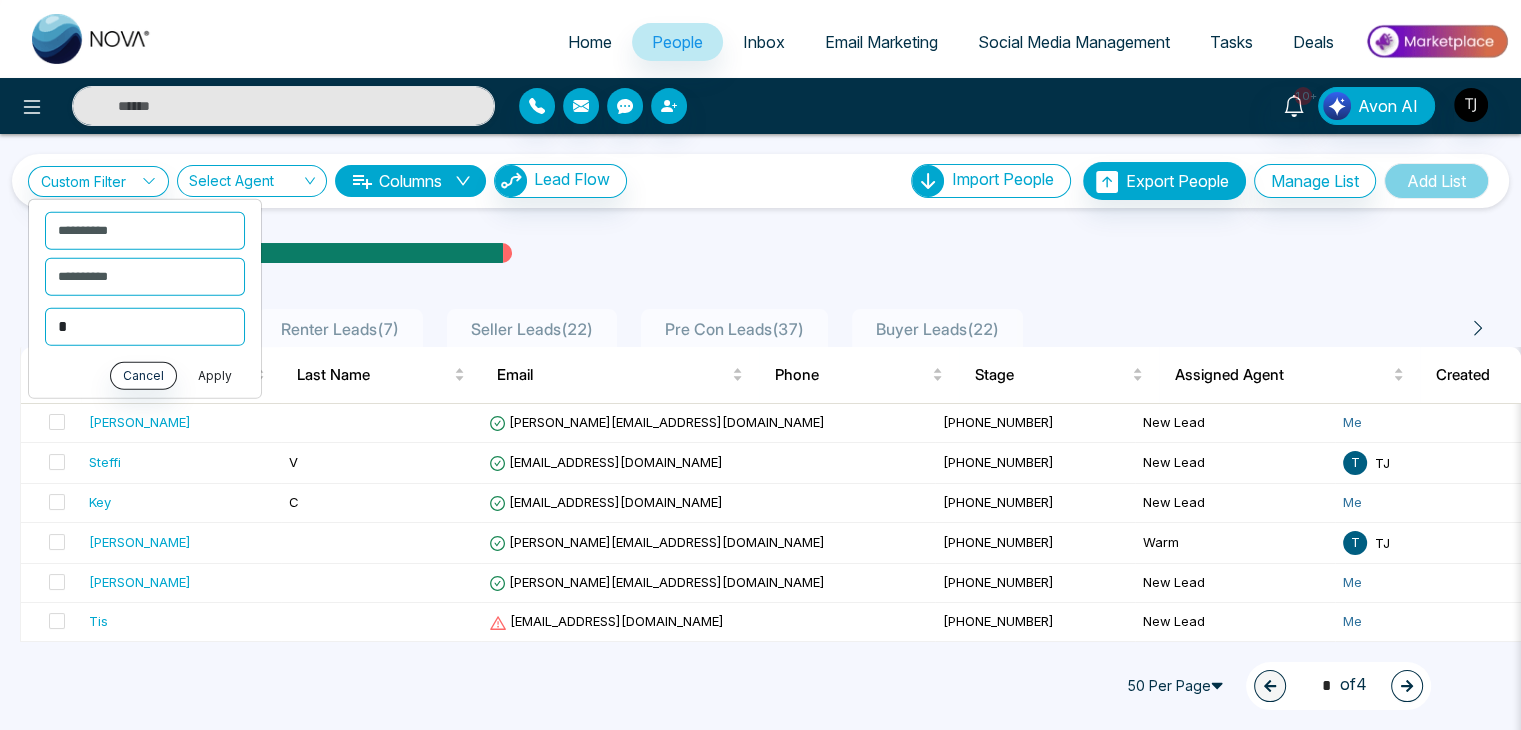 click on "Apply" at bounding box center [215, 375] 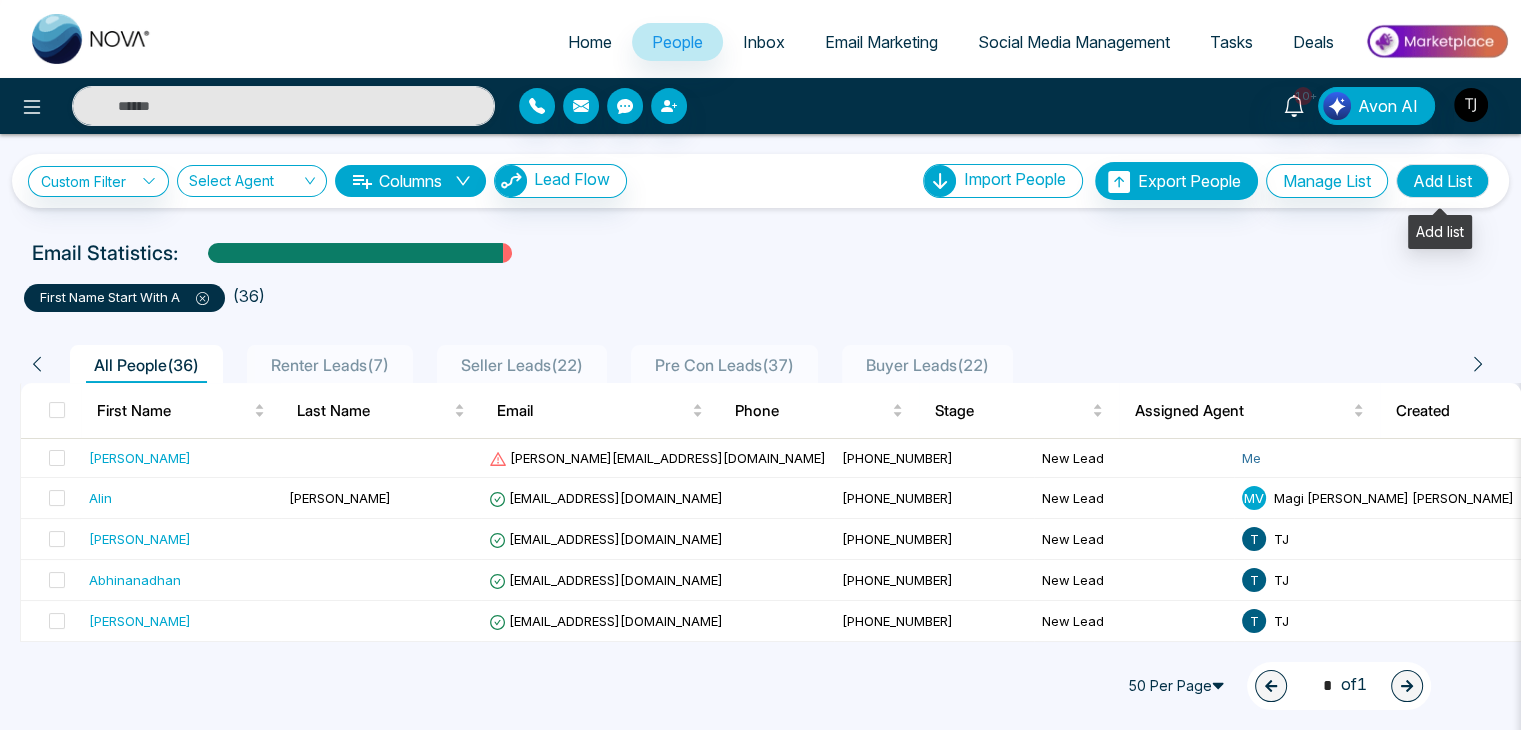 click on "Add List" at bounding box center (1442, 181) 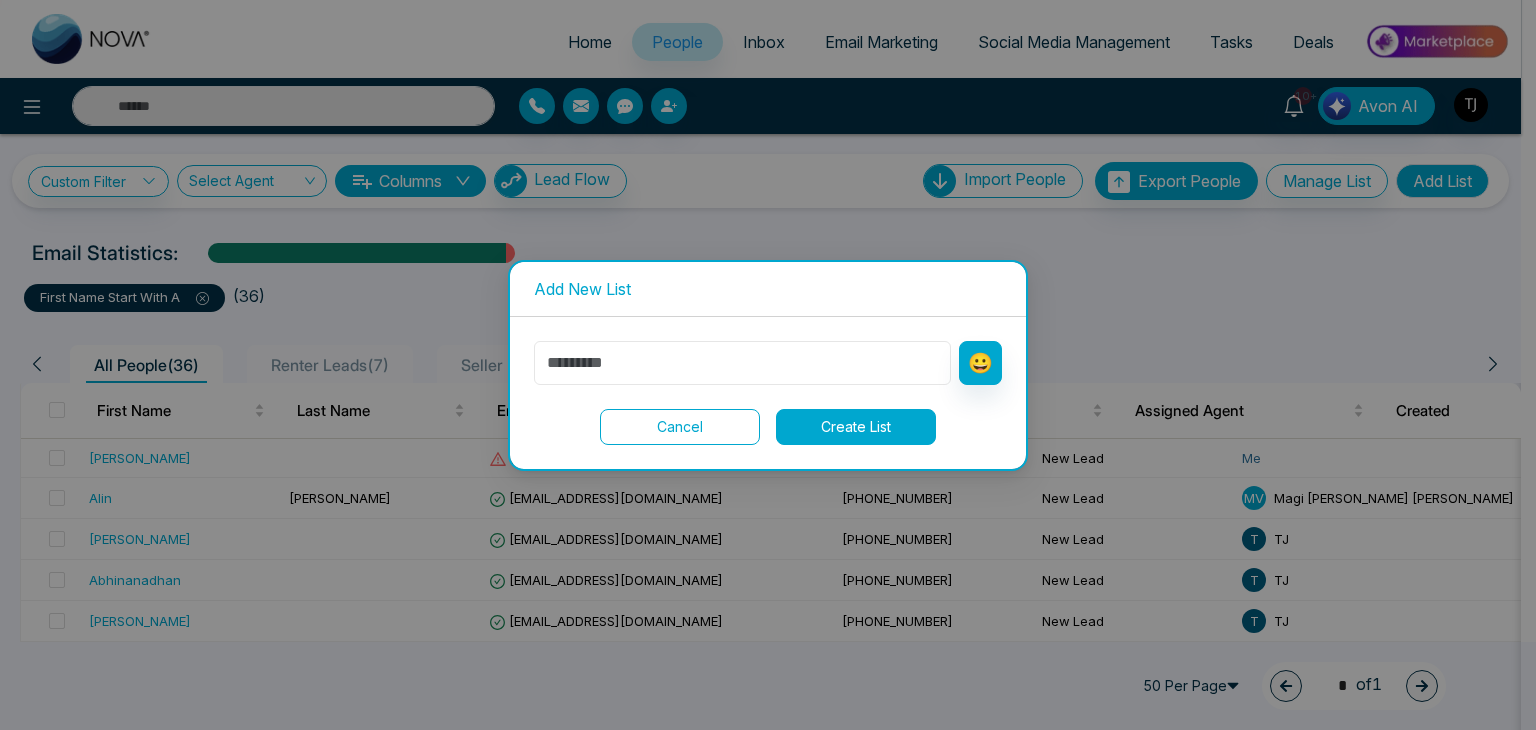 click at bounding box center [742, 363] 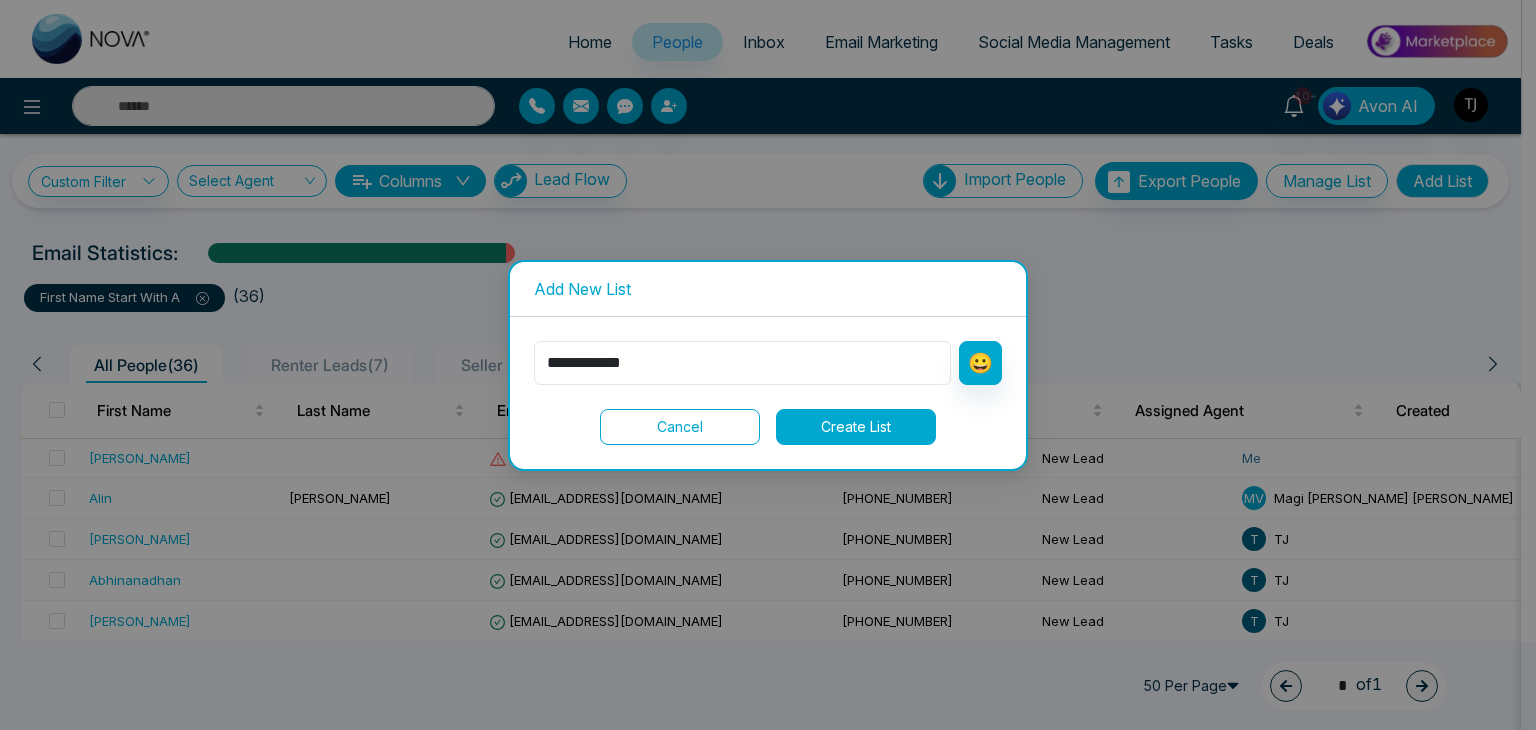 type on "**********" 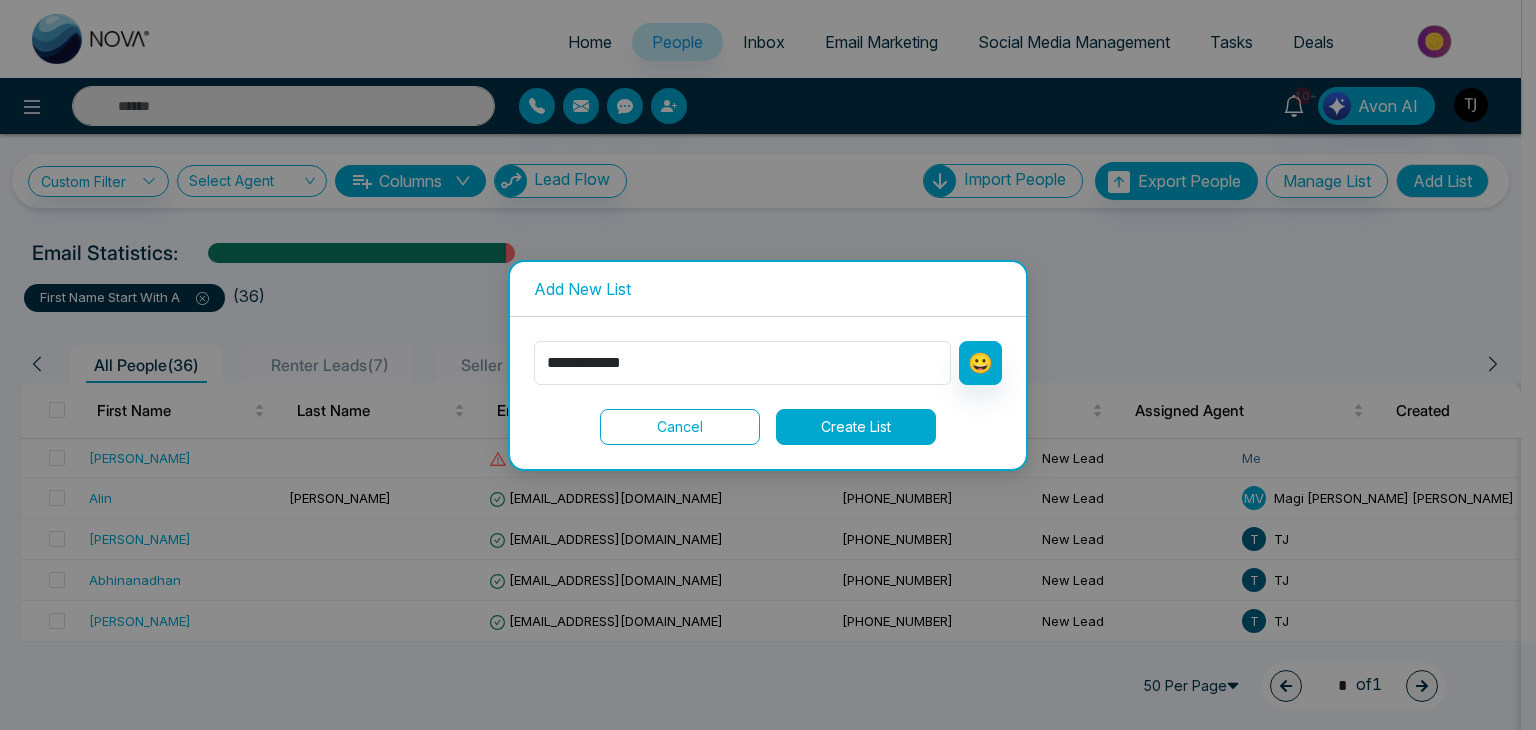 click on "Create List" at bounding box center [856, 427] 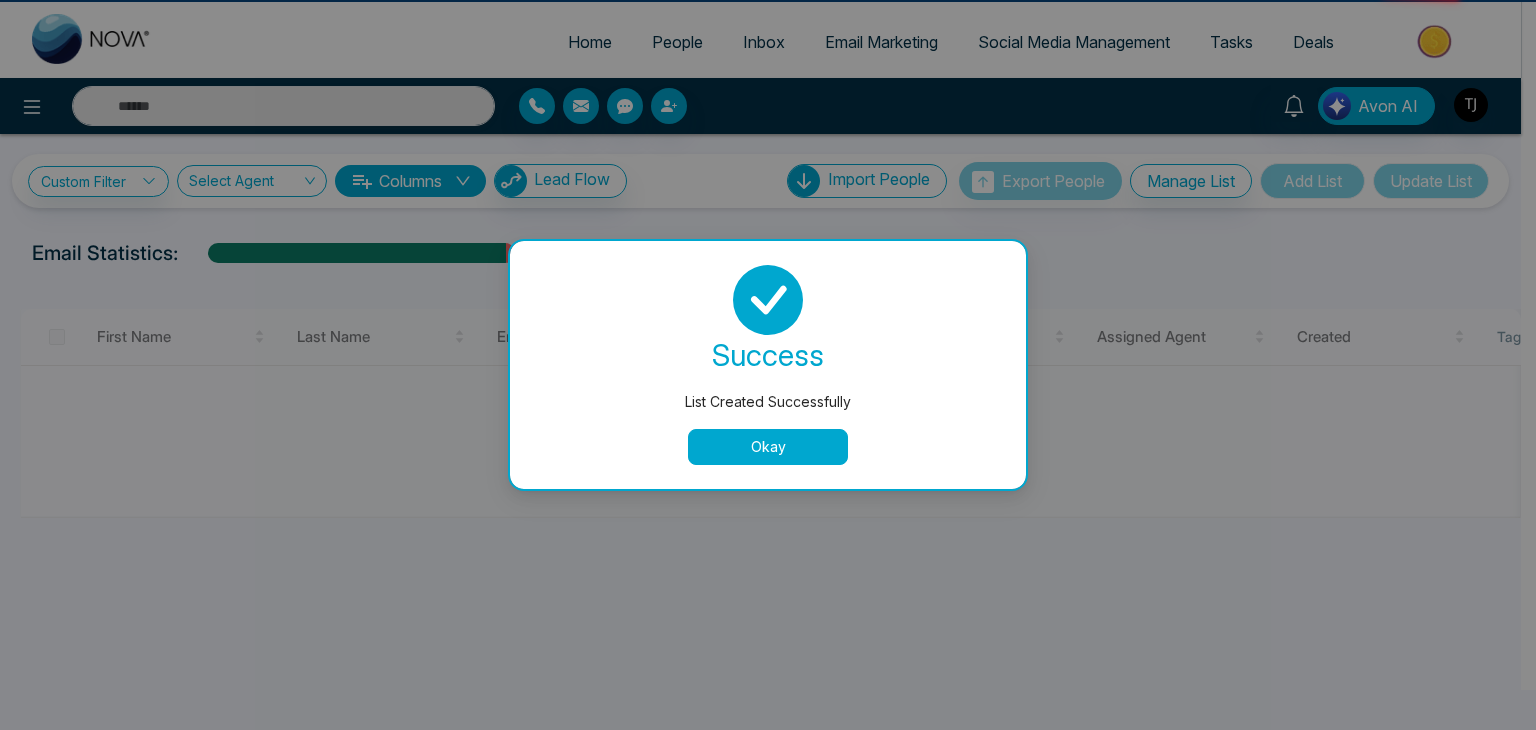 click on "Okay" at bounding box center (768, 447) 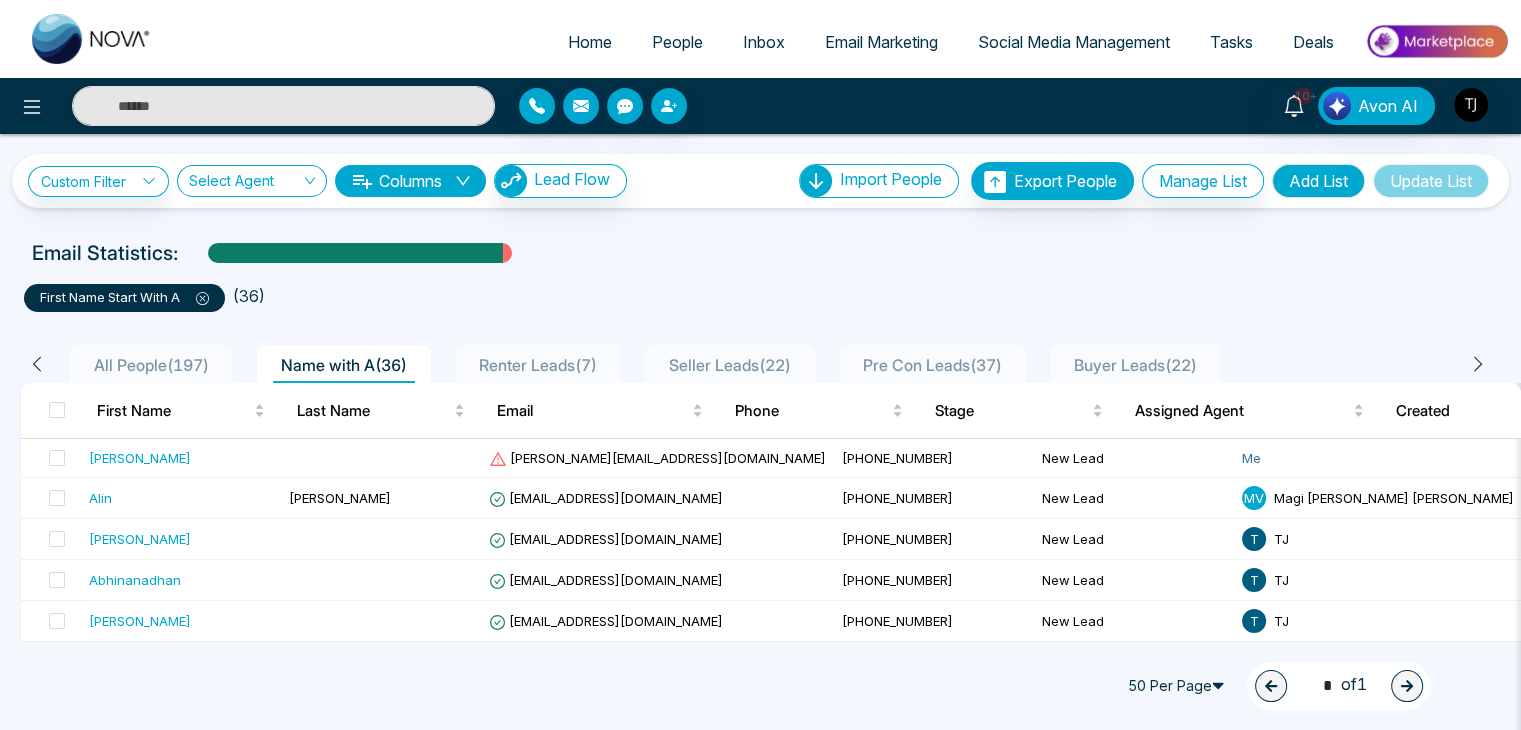 click on "All People  ( 197 )" at bounding box center [151, 365] 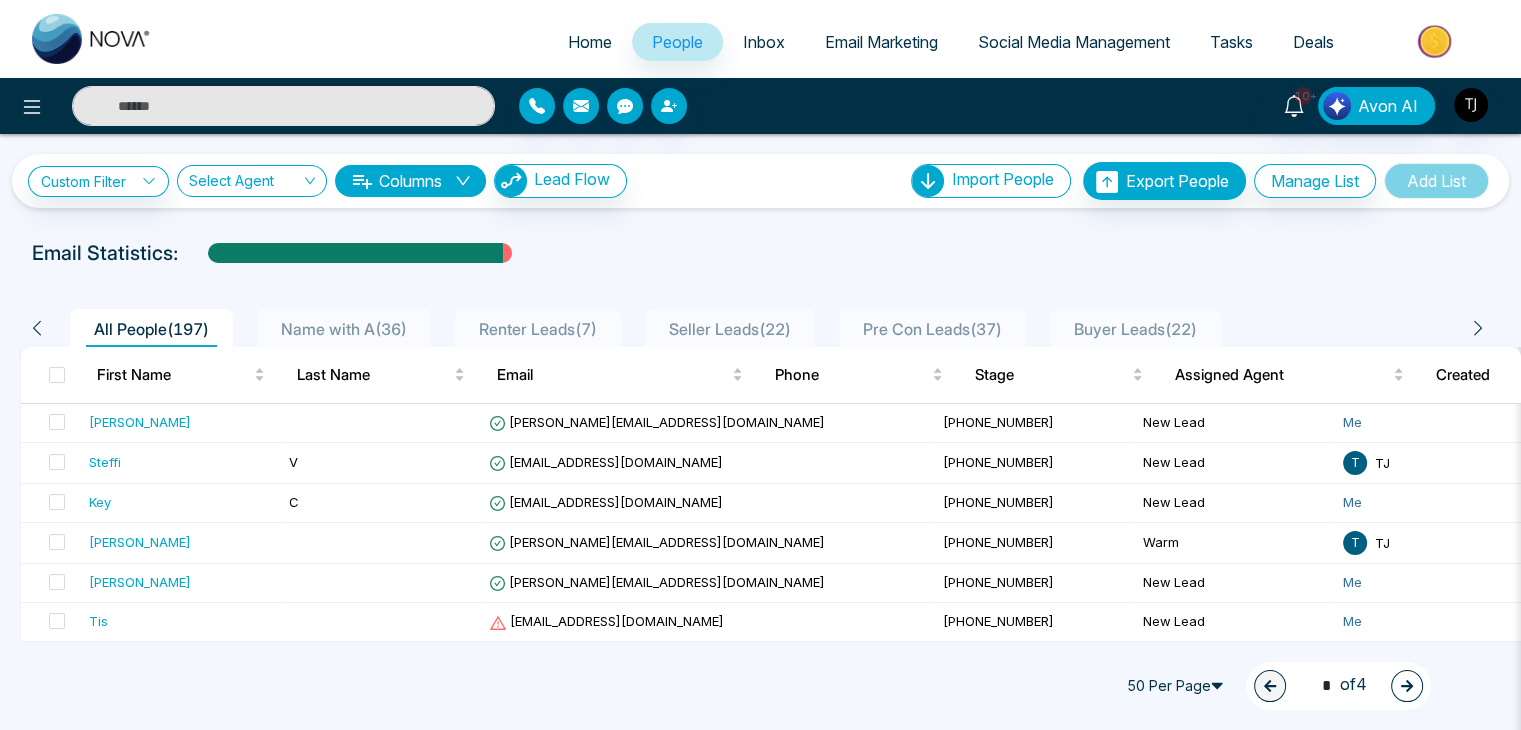 click on "Name with A  ( 36 )" at bounding box center [344, 329] 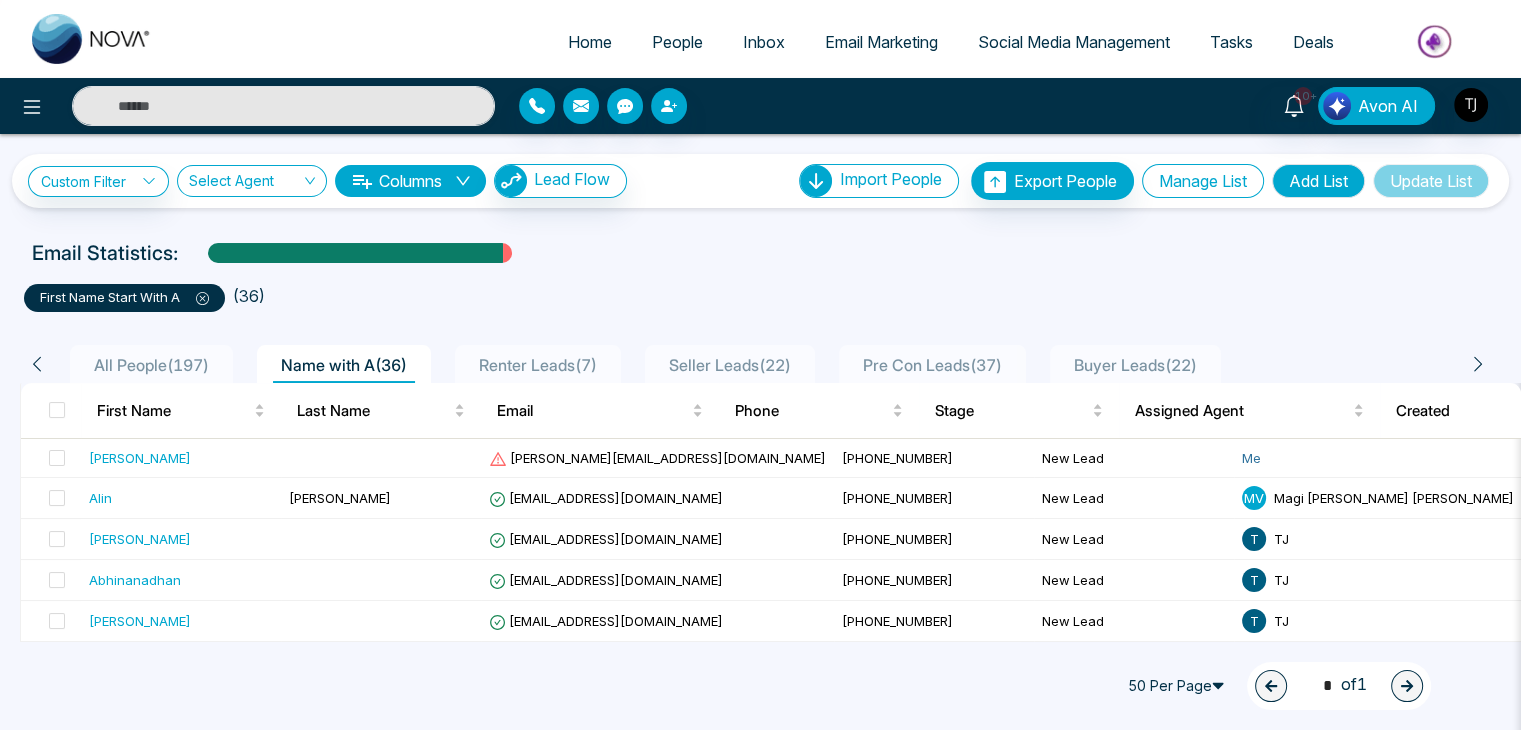click on "Manage List" at bounding box center (1203, 181) 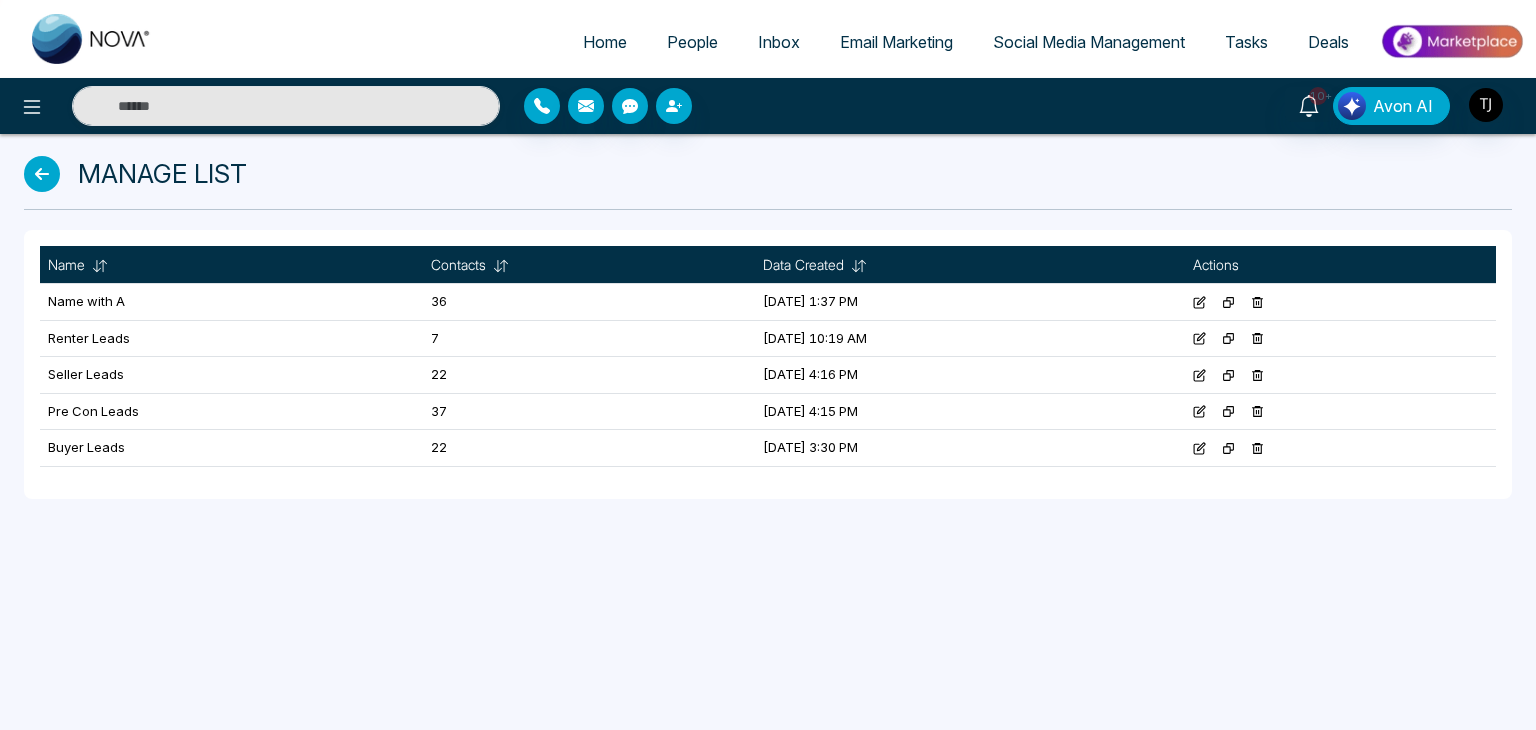 click on "Manage List" at bounding box center (768, 180) 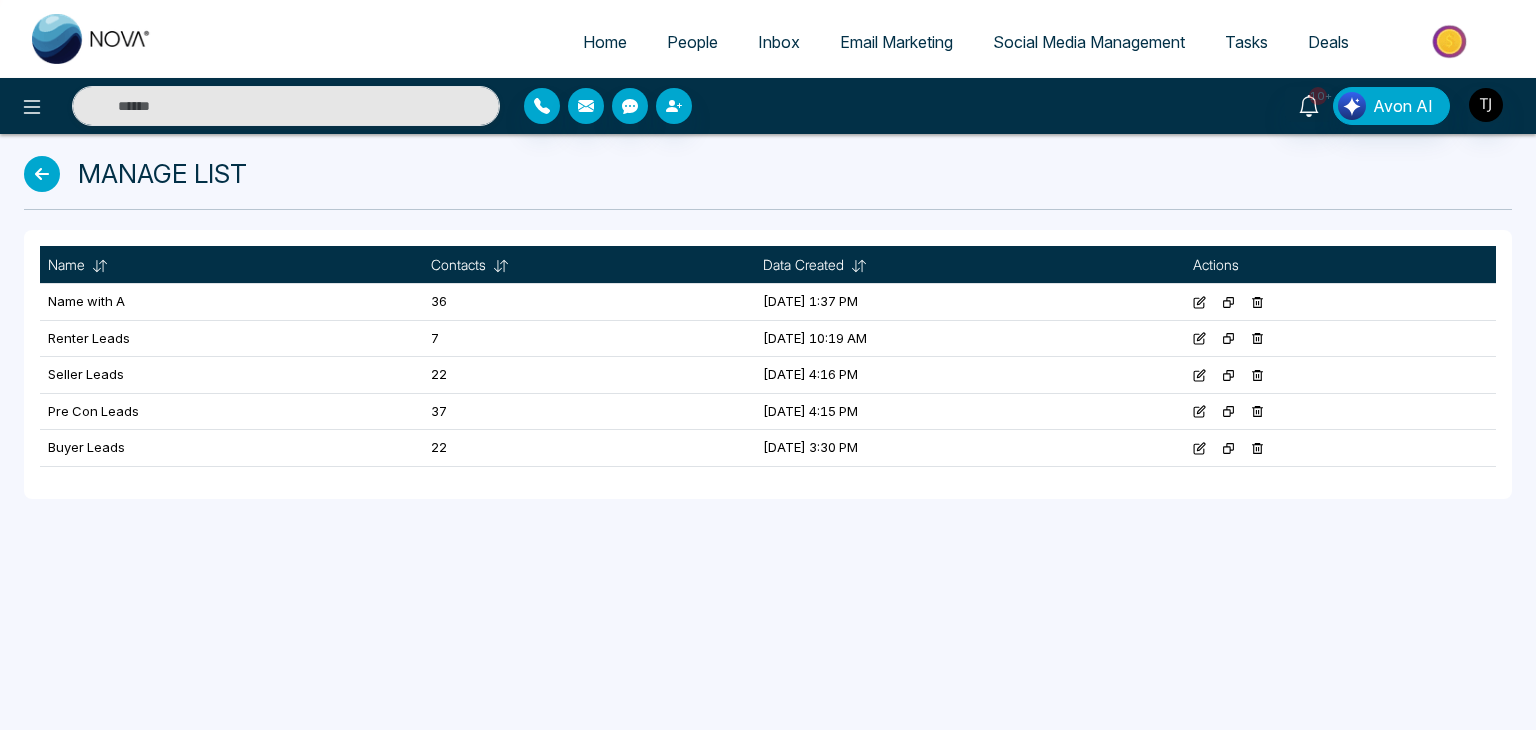 click at bounding box center (42, 174) 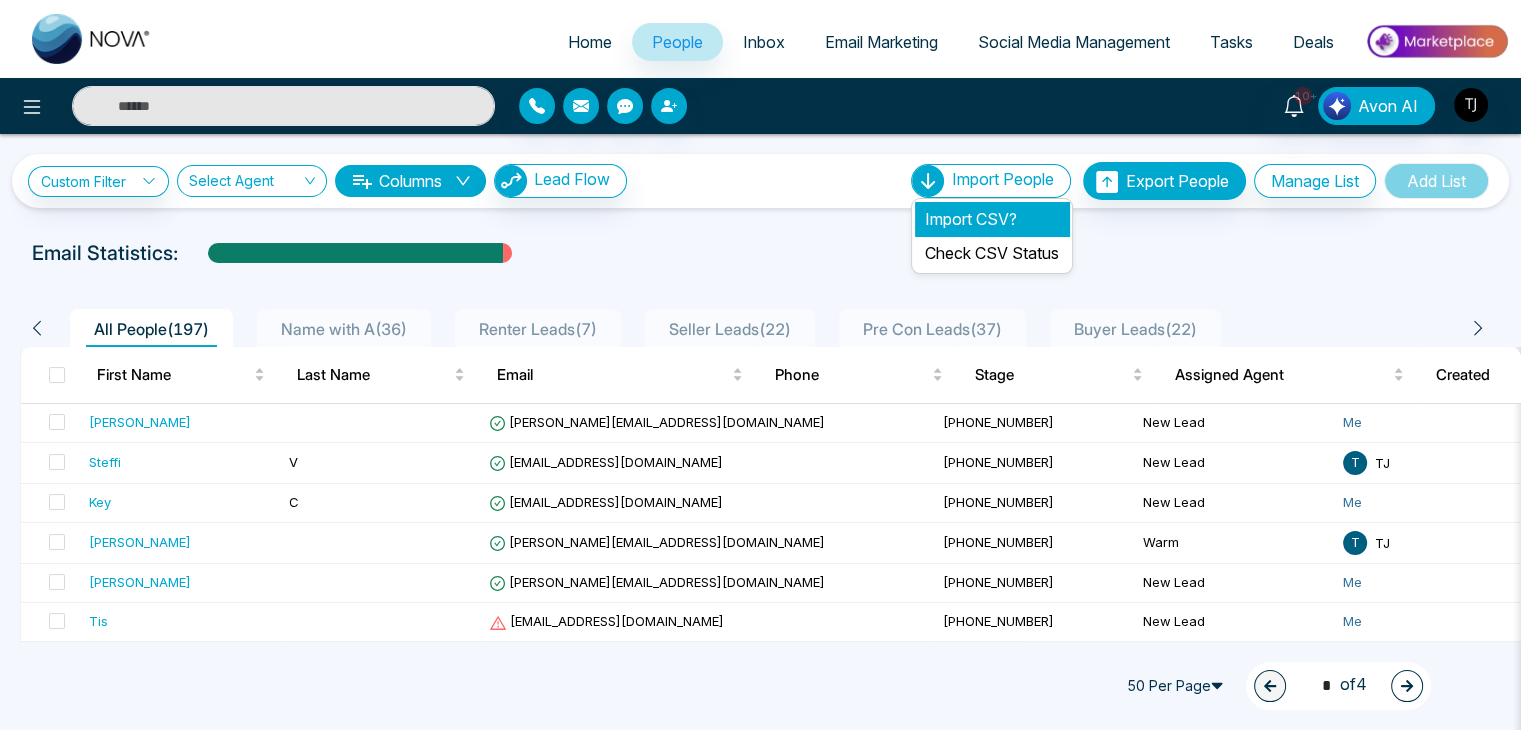 click on "Import CSV?" at bounding box center [992, 219] 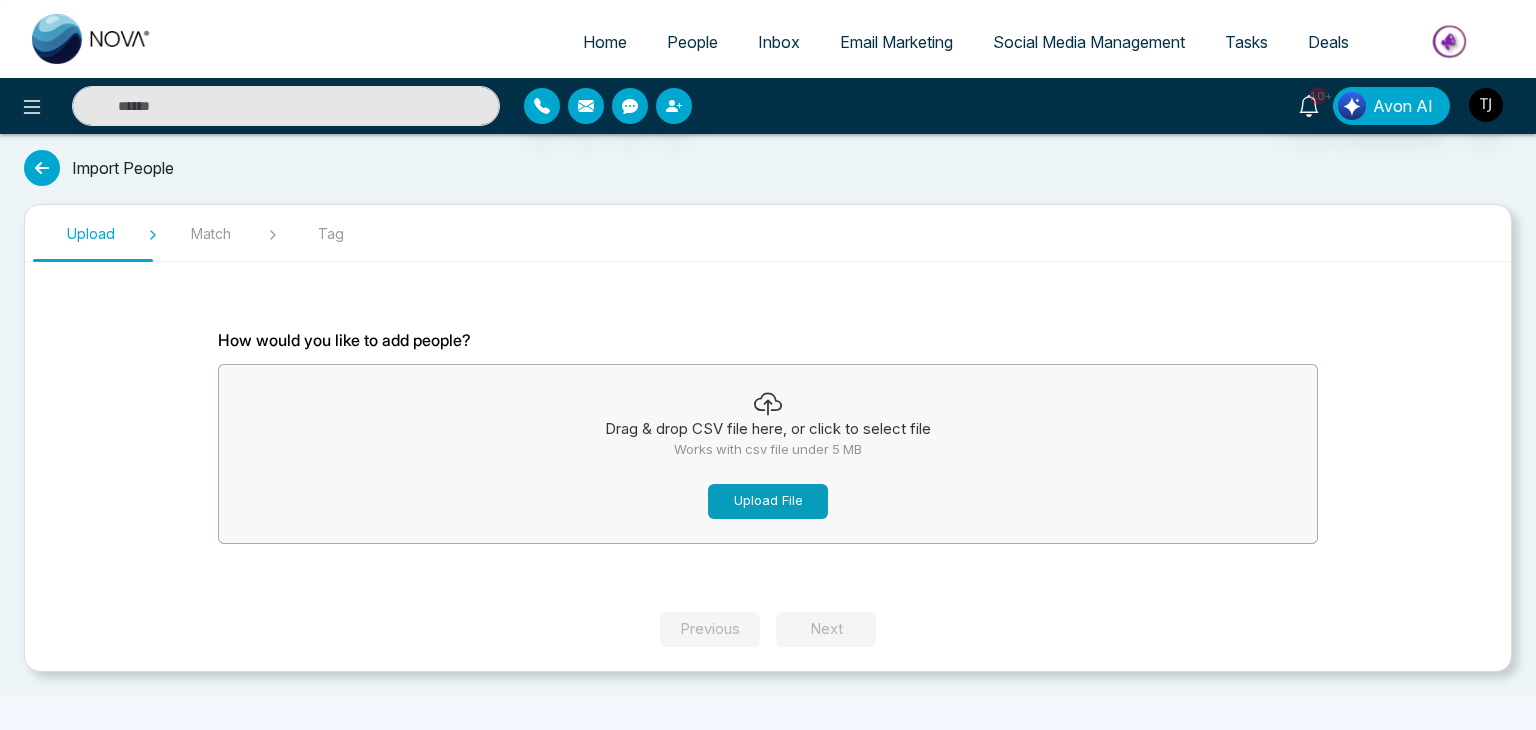click on "Upload File" at bounding box center (768, 501) 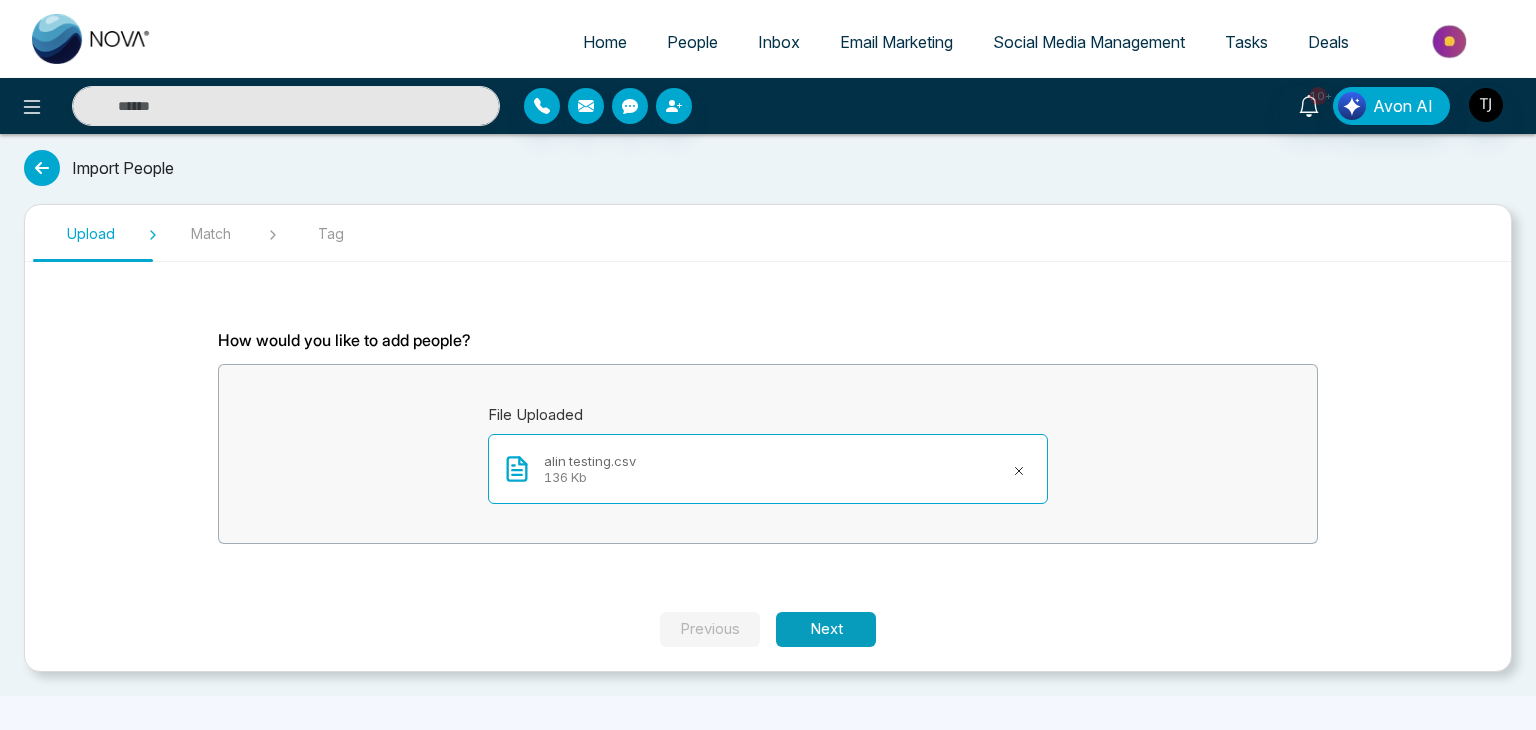 click on "Next" at bounding box center [826, 629] 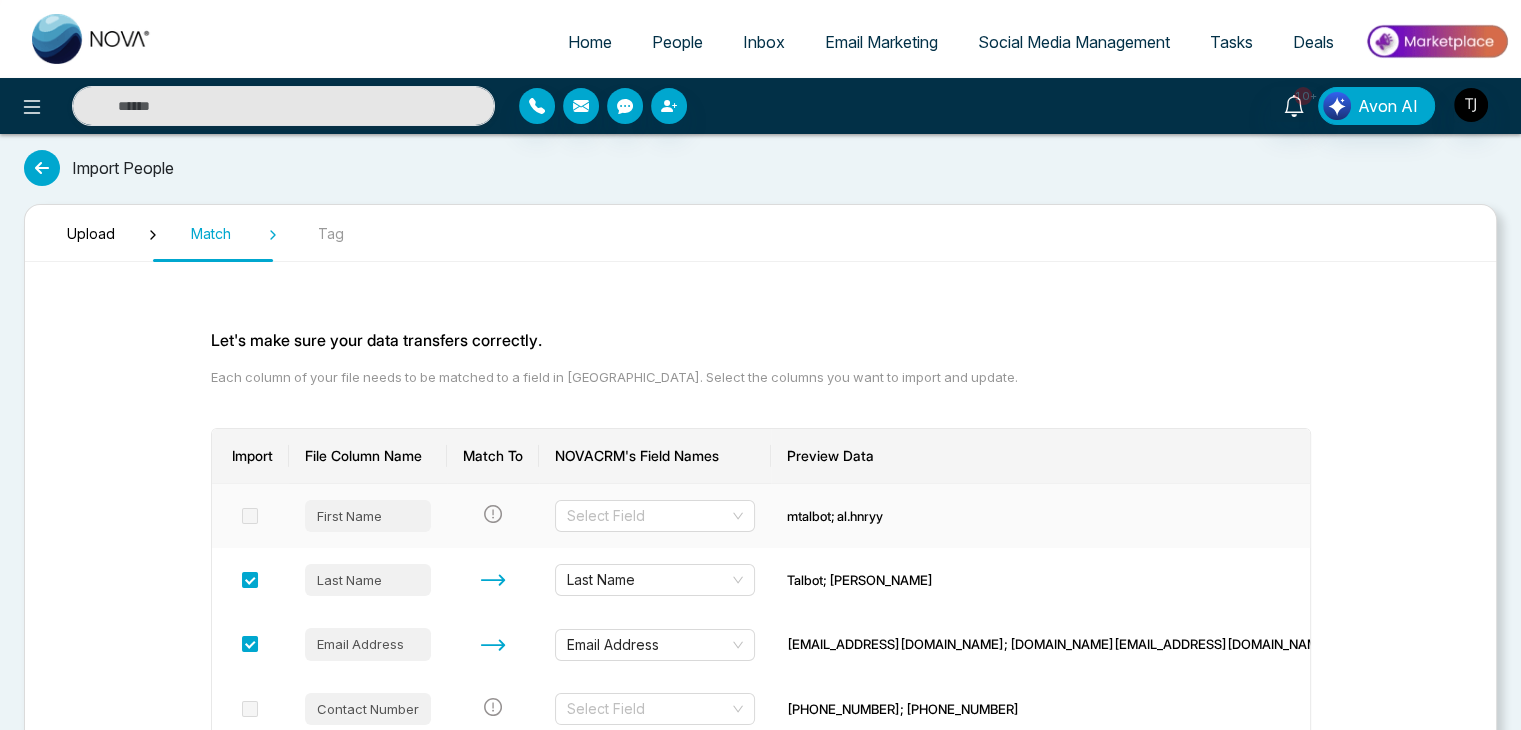 scroll, scrollTop: 168, scrollLeft: 0, axis: vertical 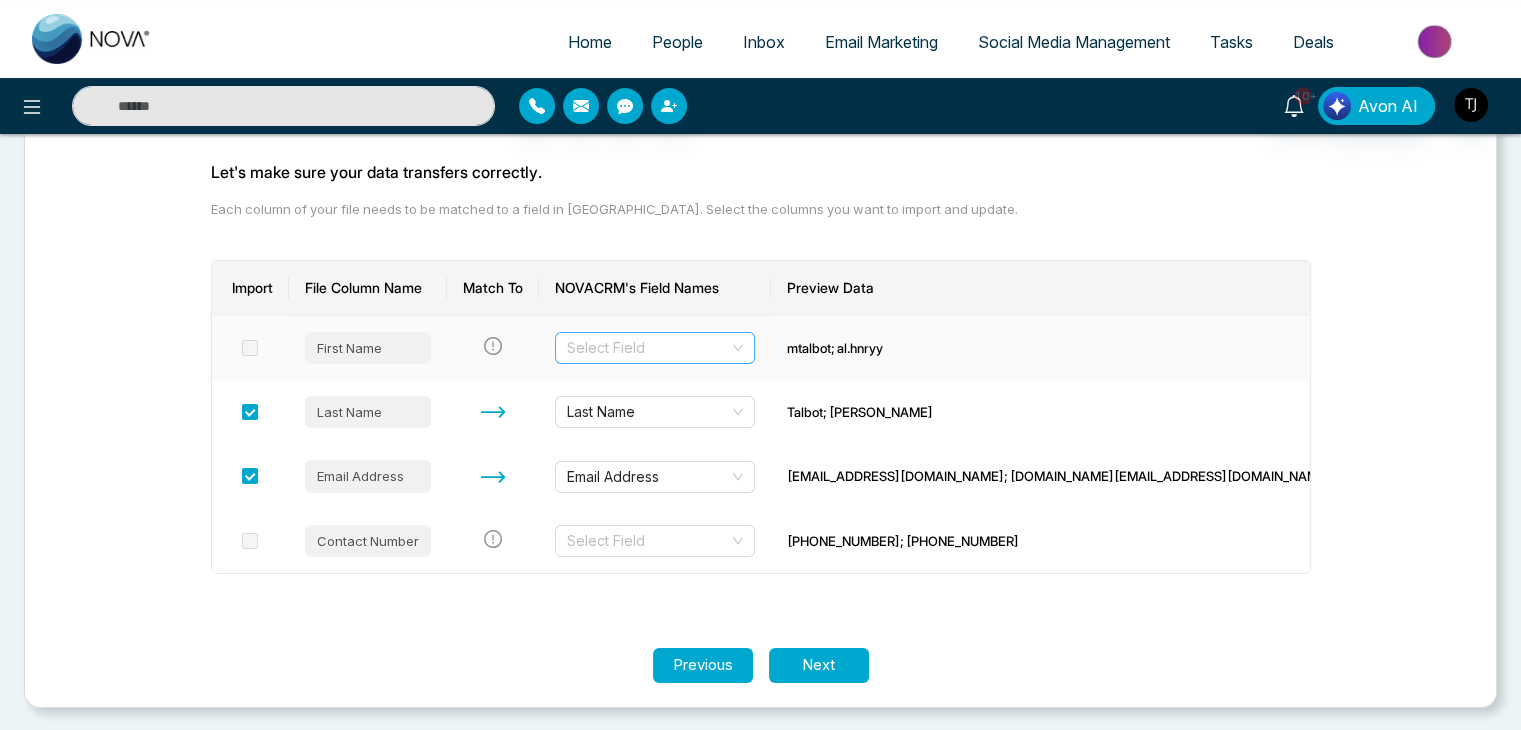 click at bounding box center (648, 348) 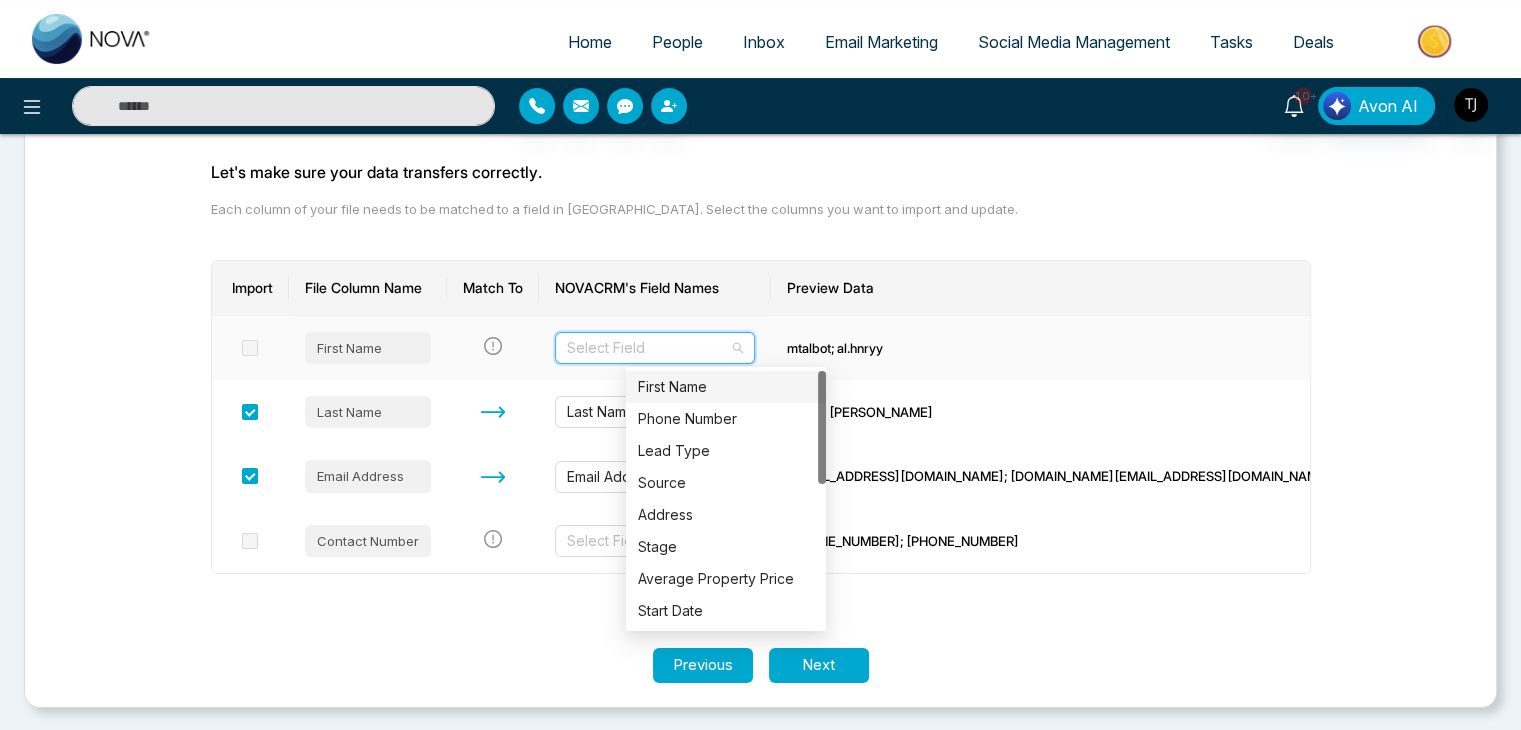 click on "First Name" at bounding box center [726, 387] 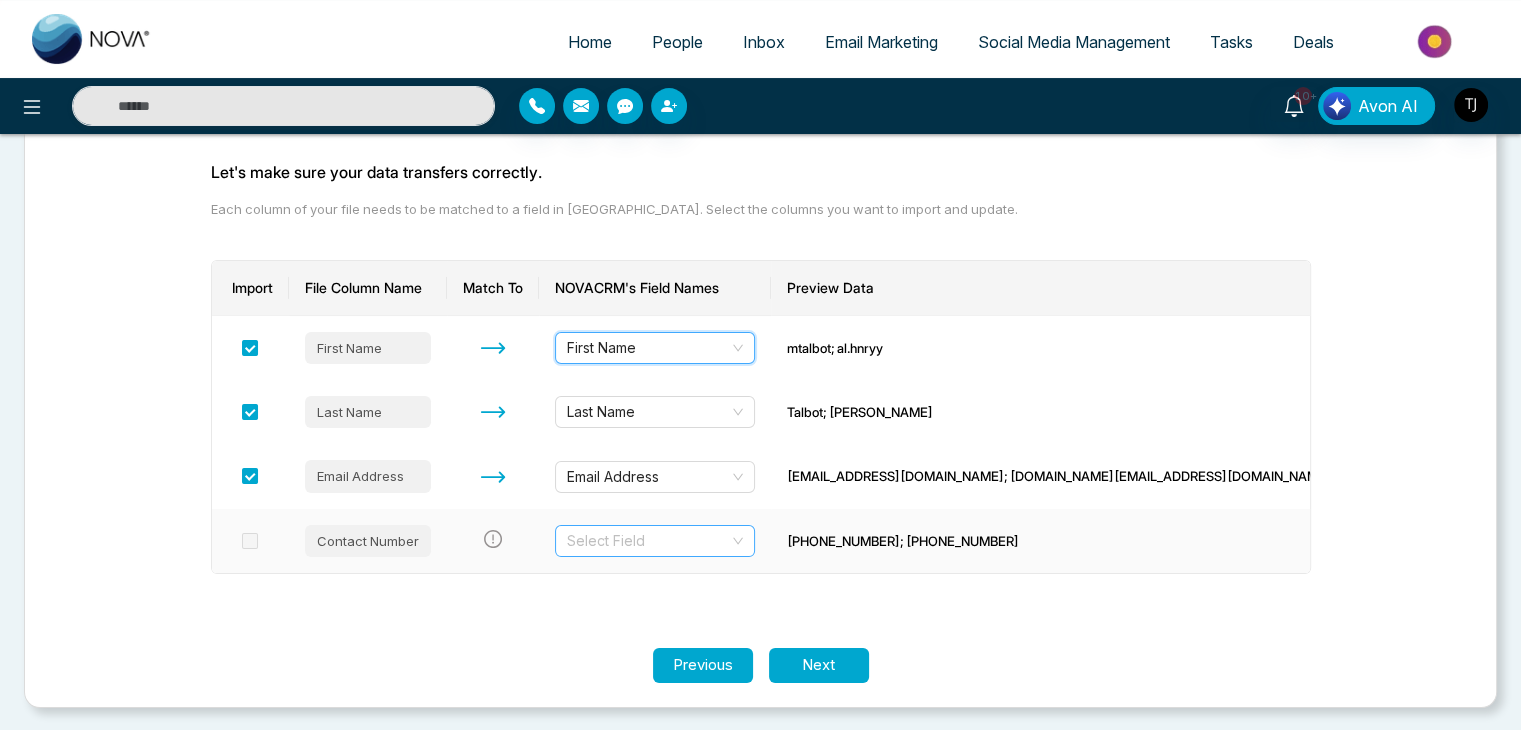 click at bounding box center [648, 541] 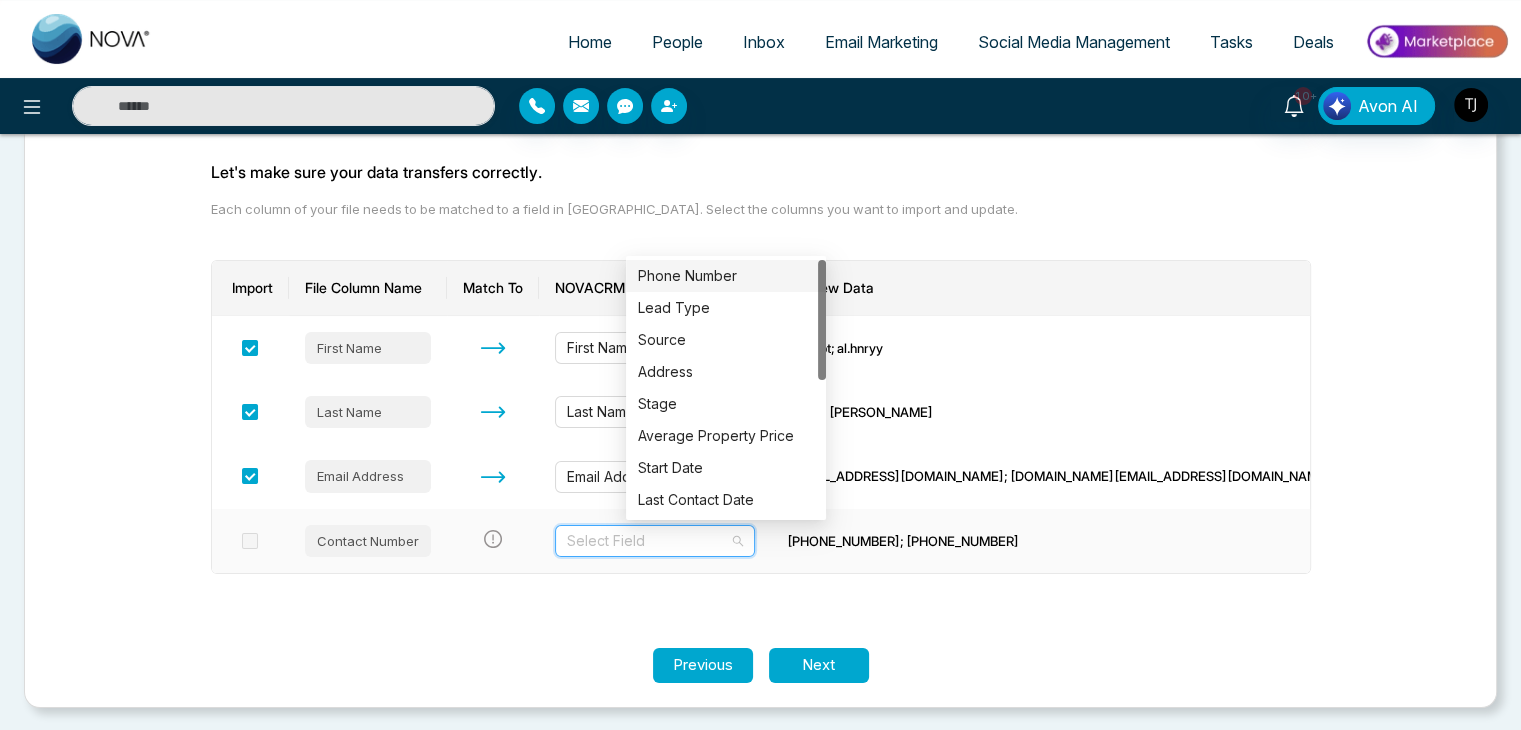 click on "Phone Number" at bounding box center (726, 276) 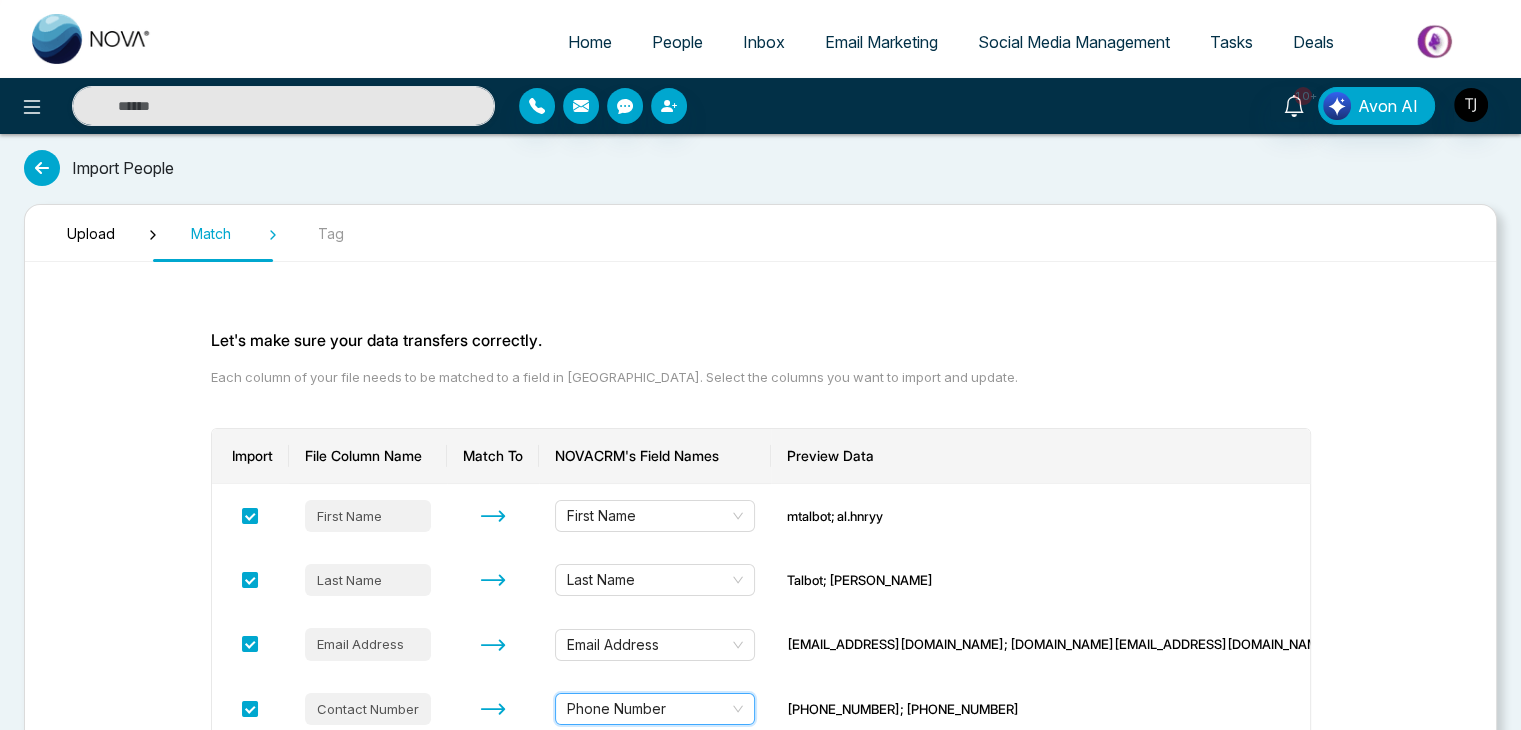 scroll, scrollTop: 168, scrollLeft: 0, axis: vertical 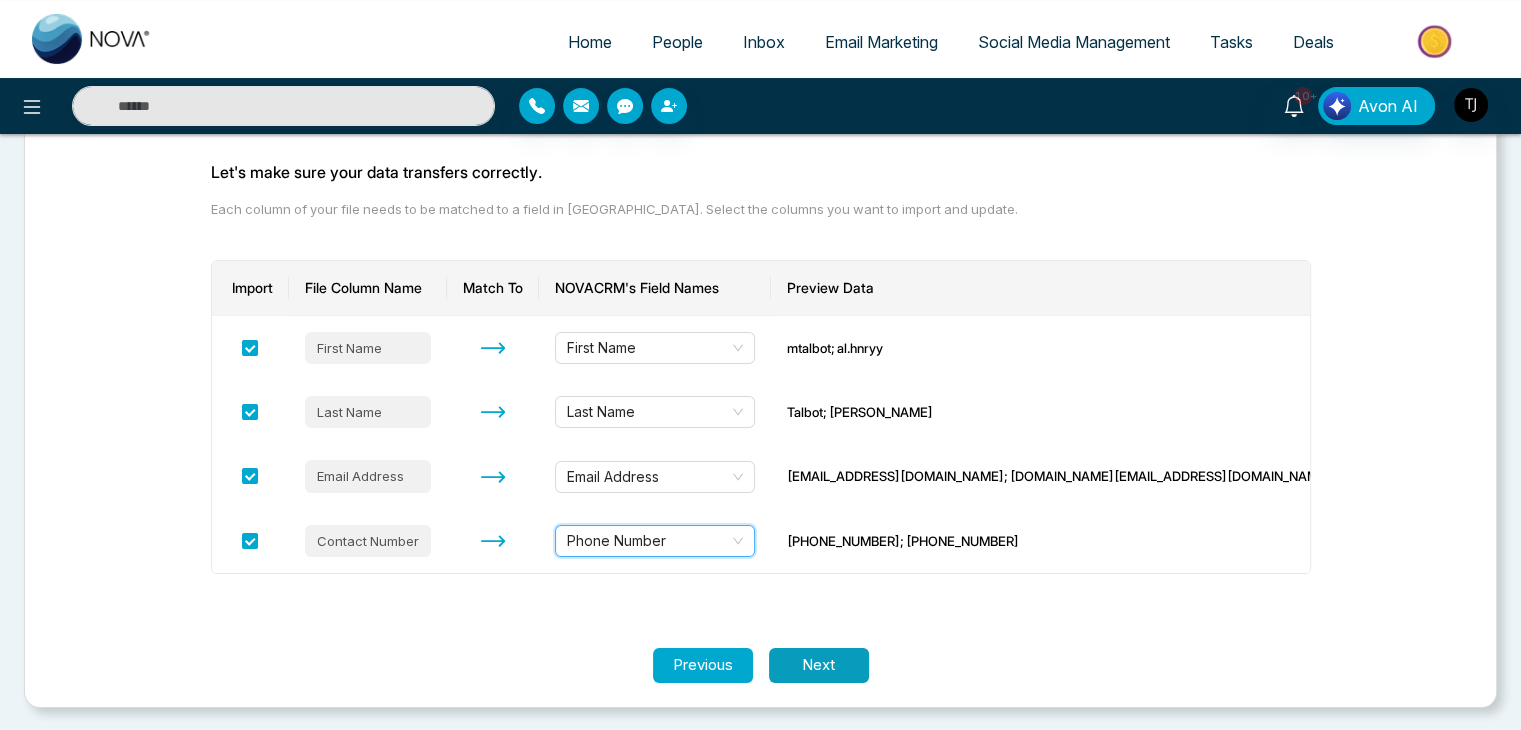 click on "Next" at bounding box center (819, 665) 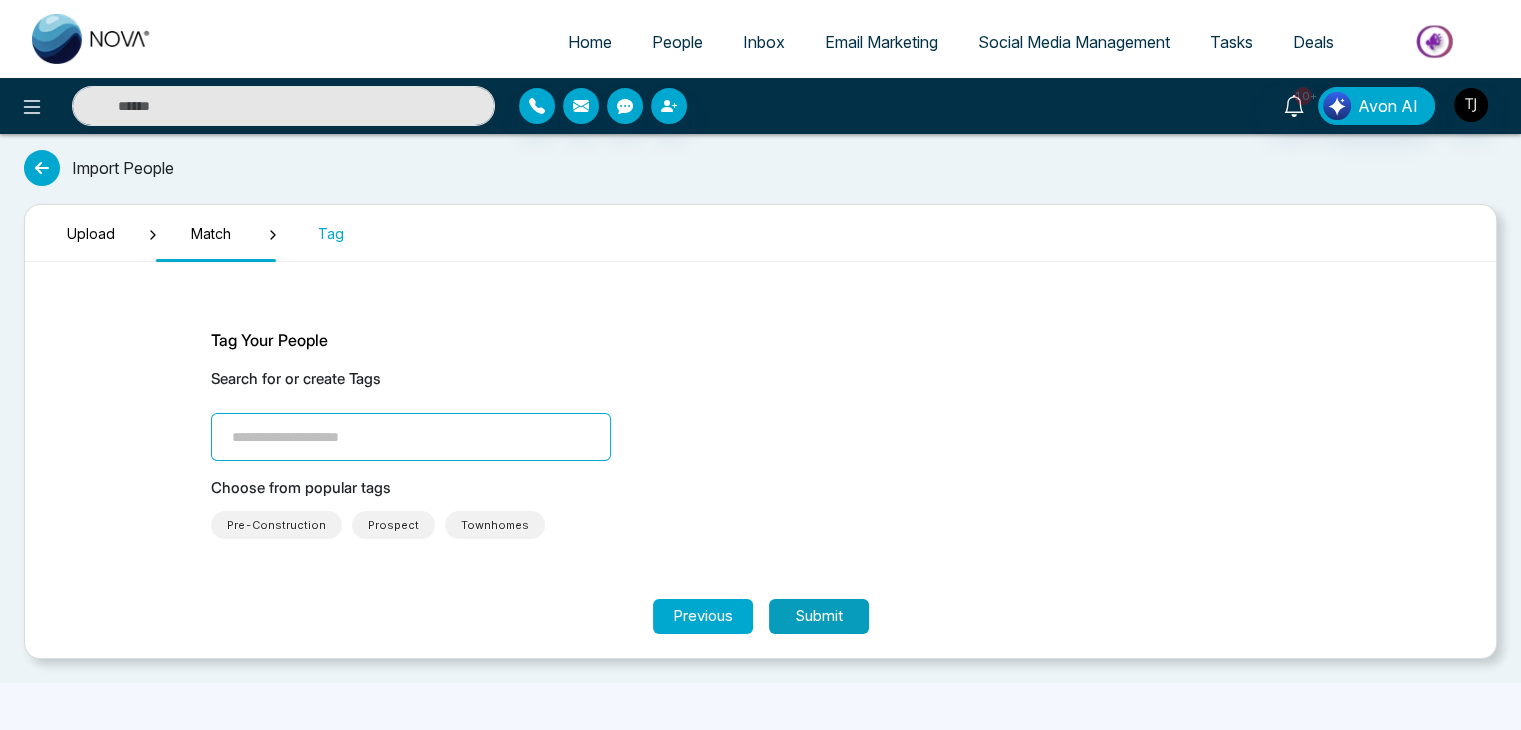 scroll, scrollTop: 0, scrollLeft: 0, axis: both 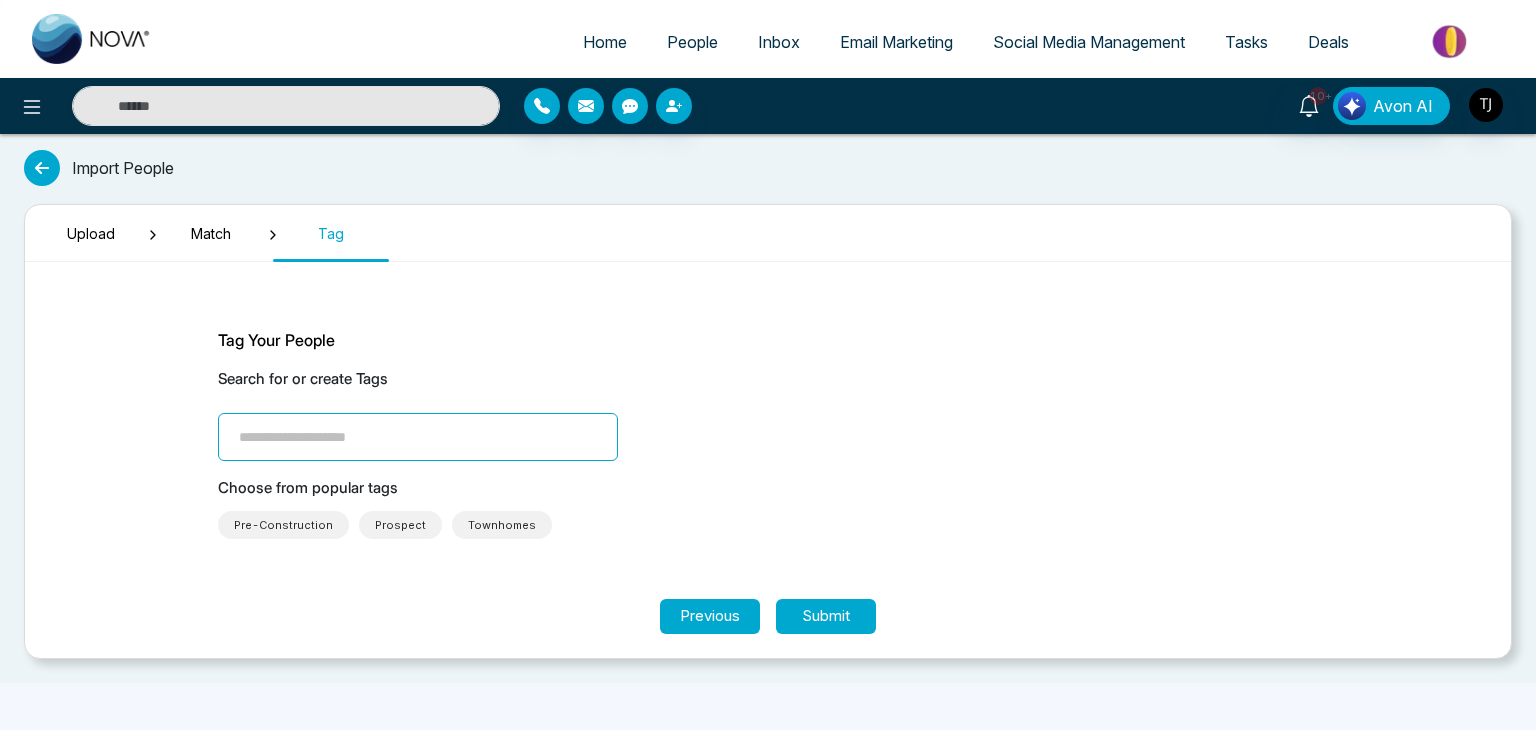 click at bounding box center (418, 437) 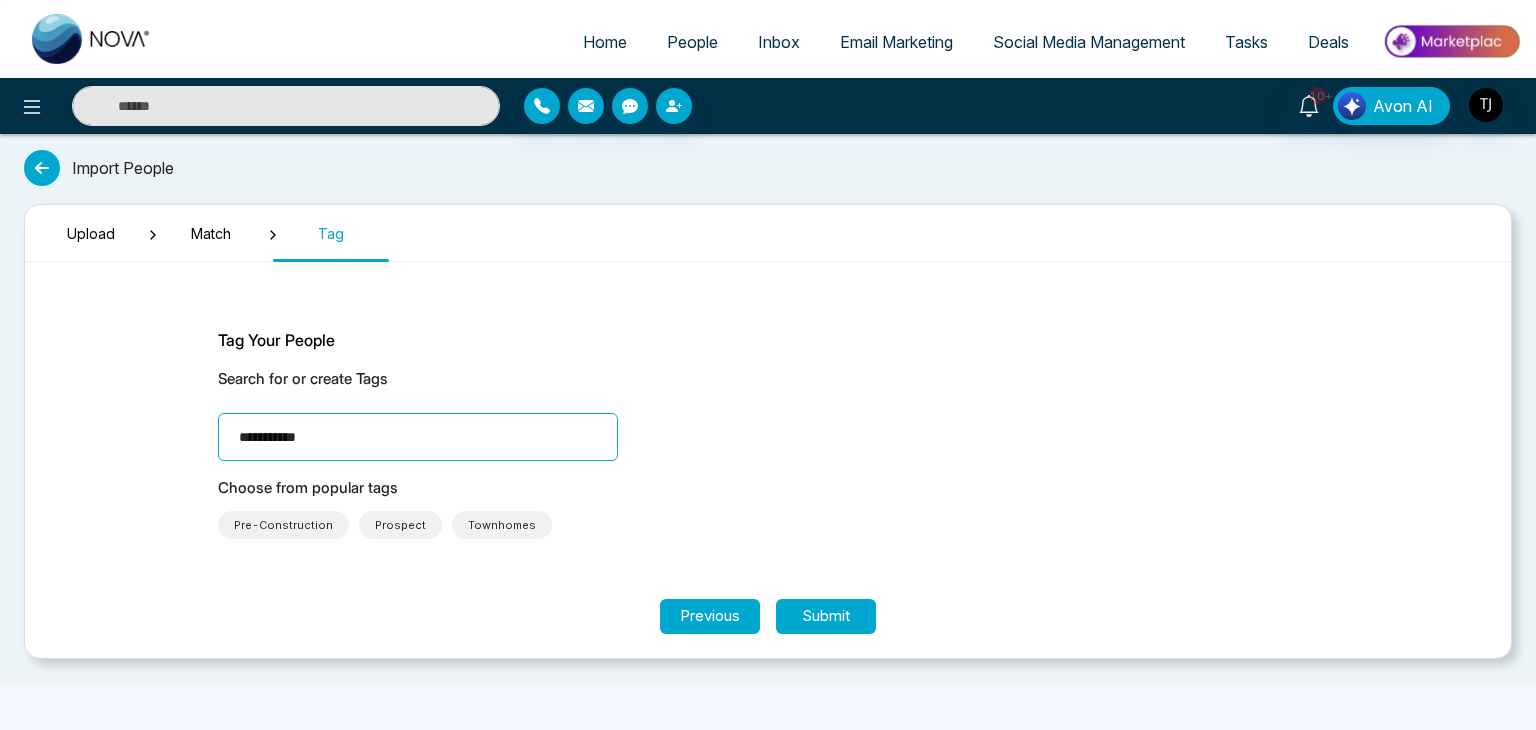 type on "**********" 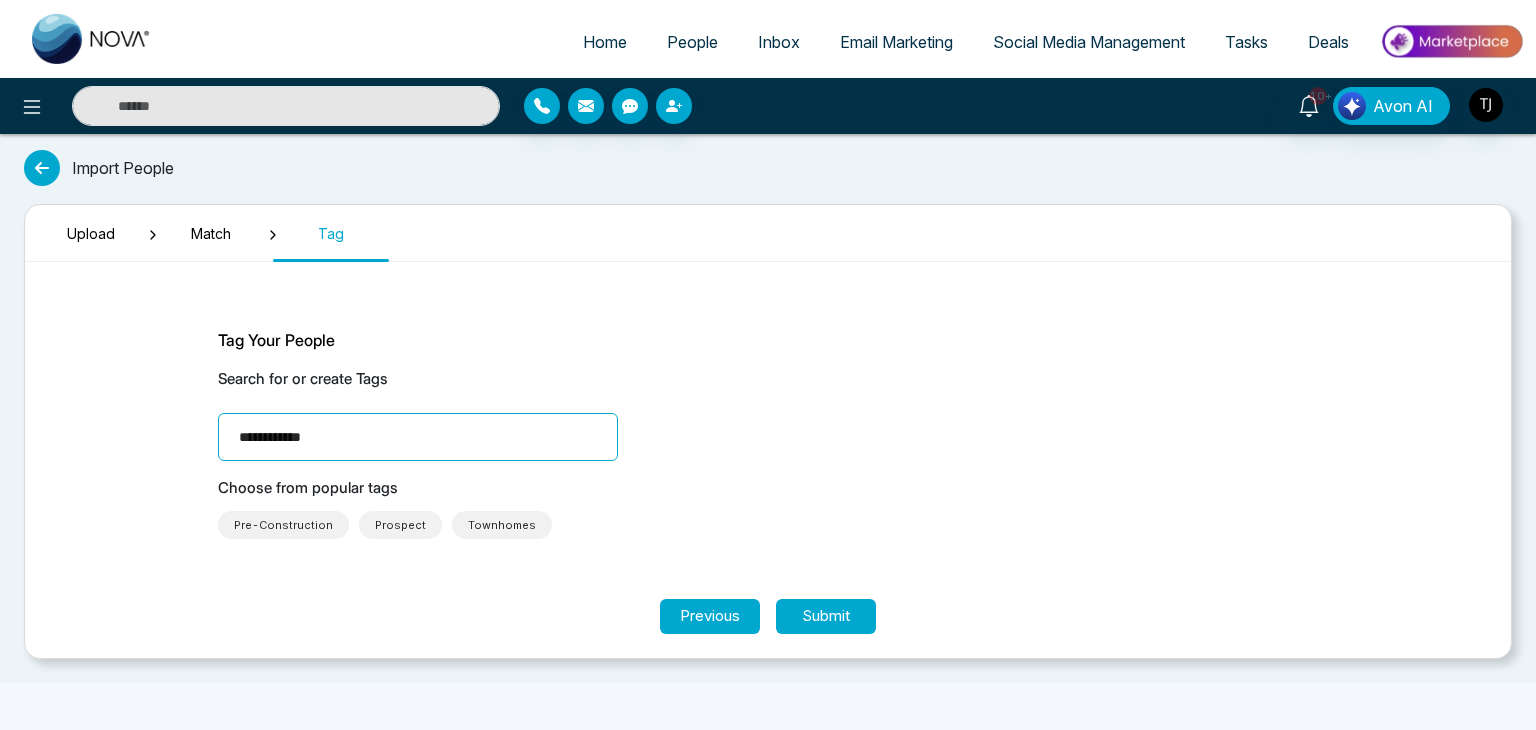 click on "**********" at bounding box center [418, 437] 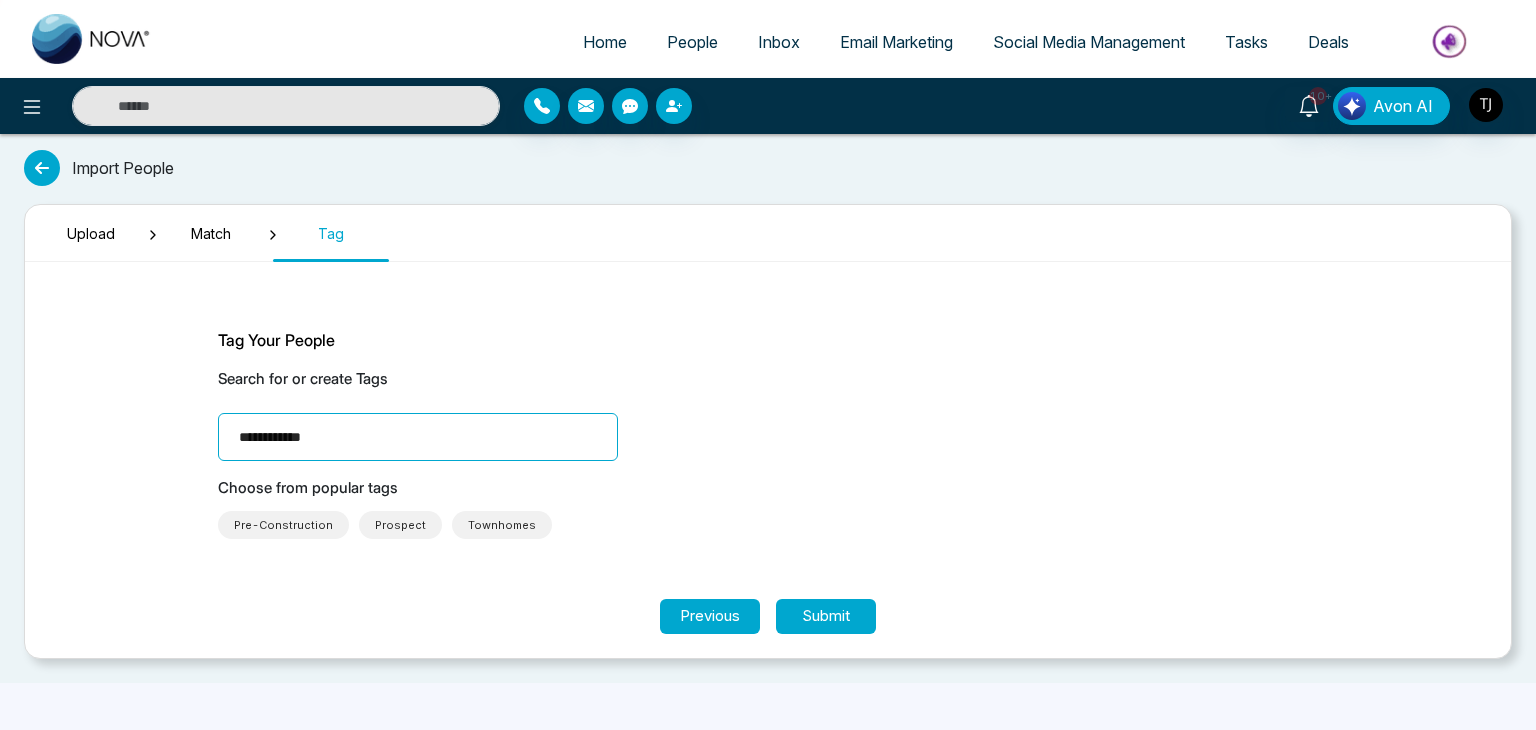 click on "**********" at bounding box center (418, 437) 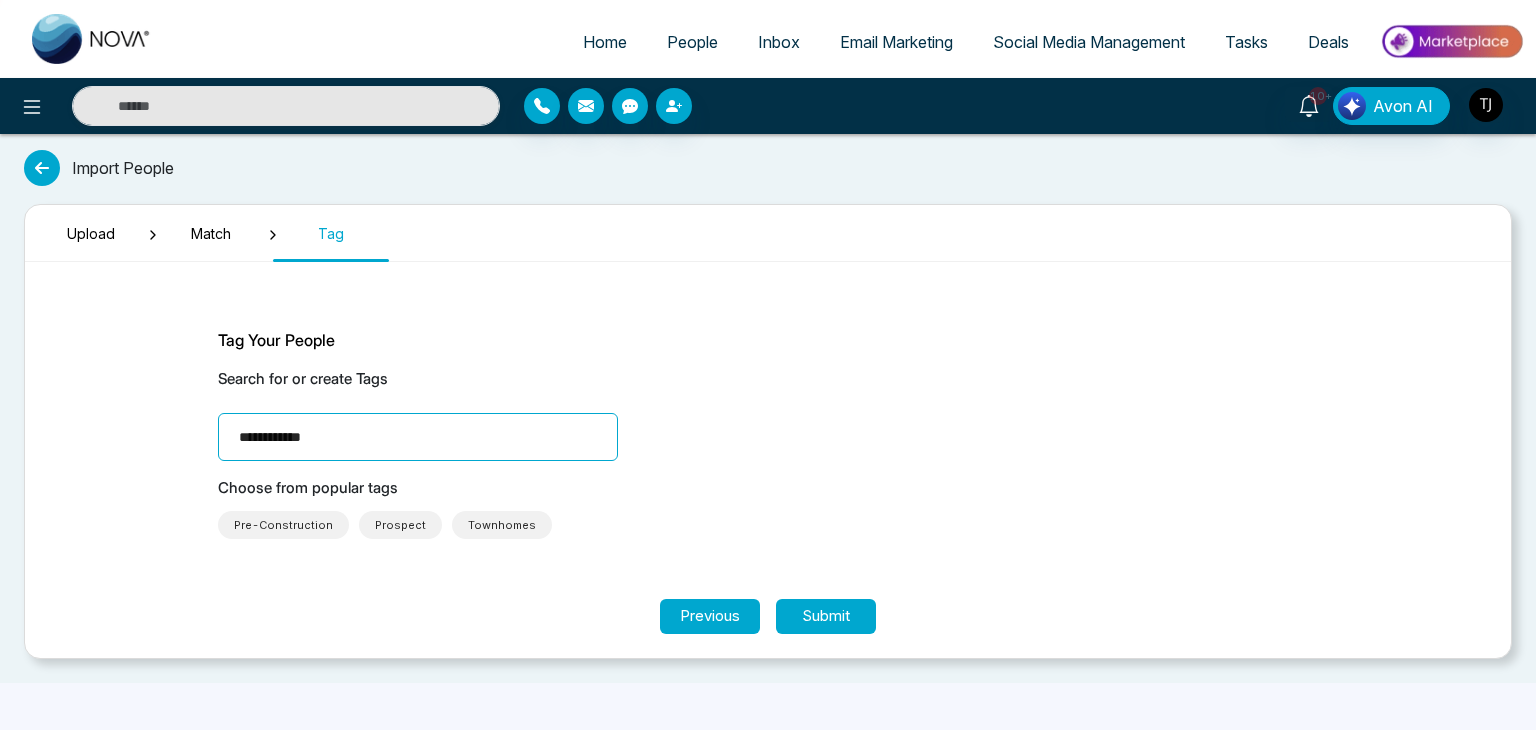 click on "**********" at bounding box center (418, 437) 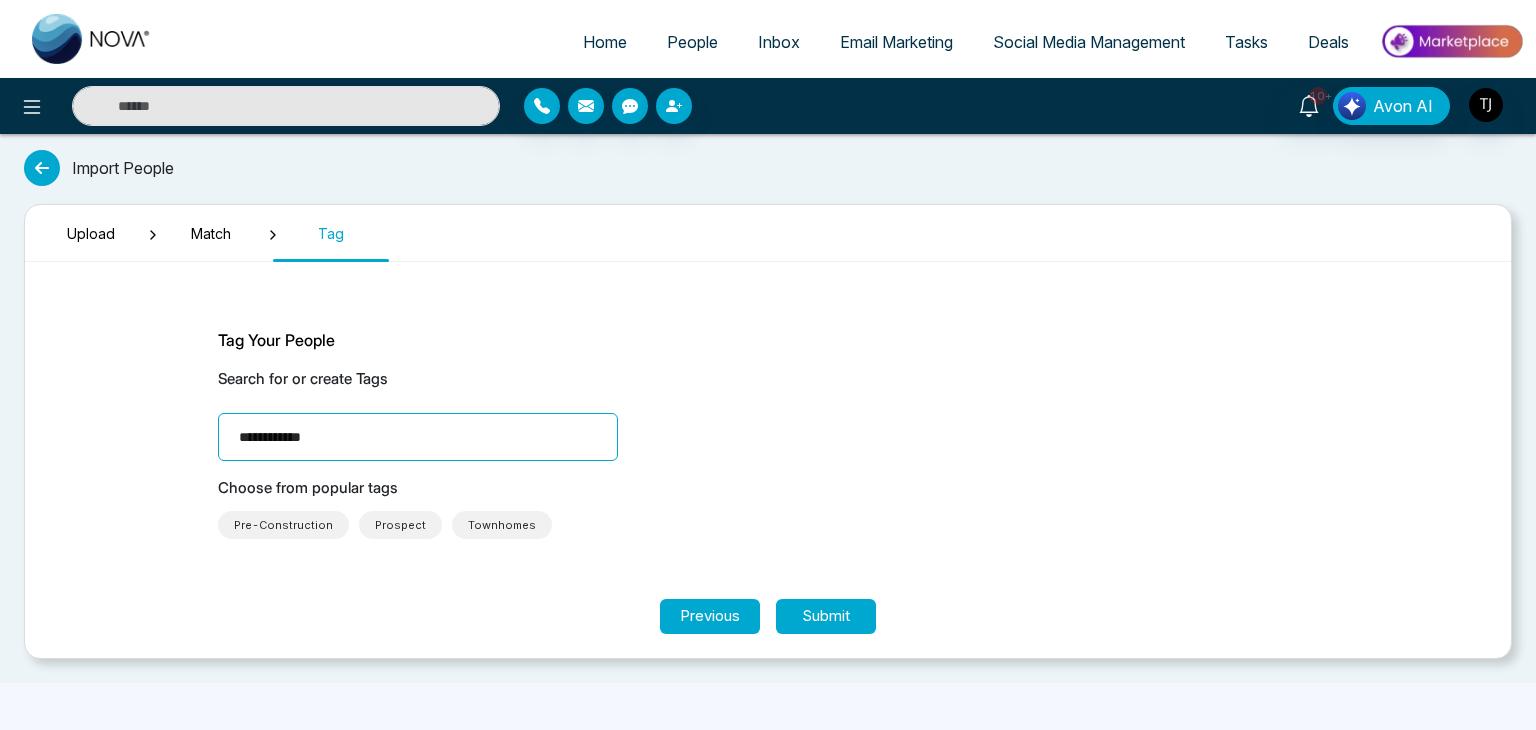 type 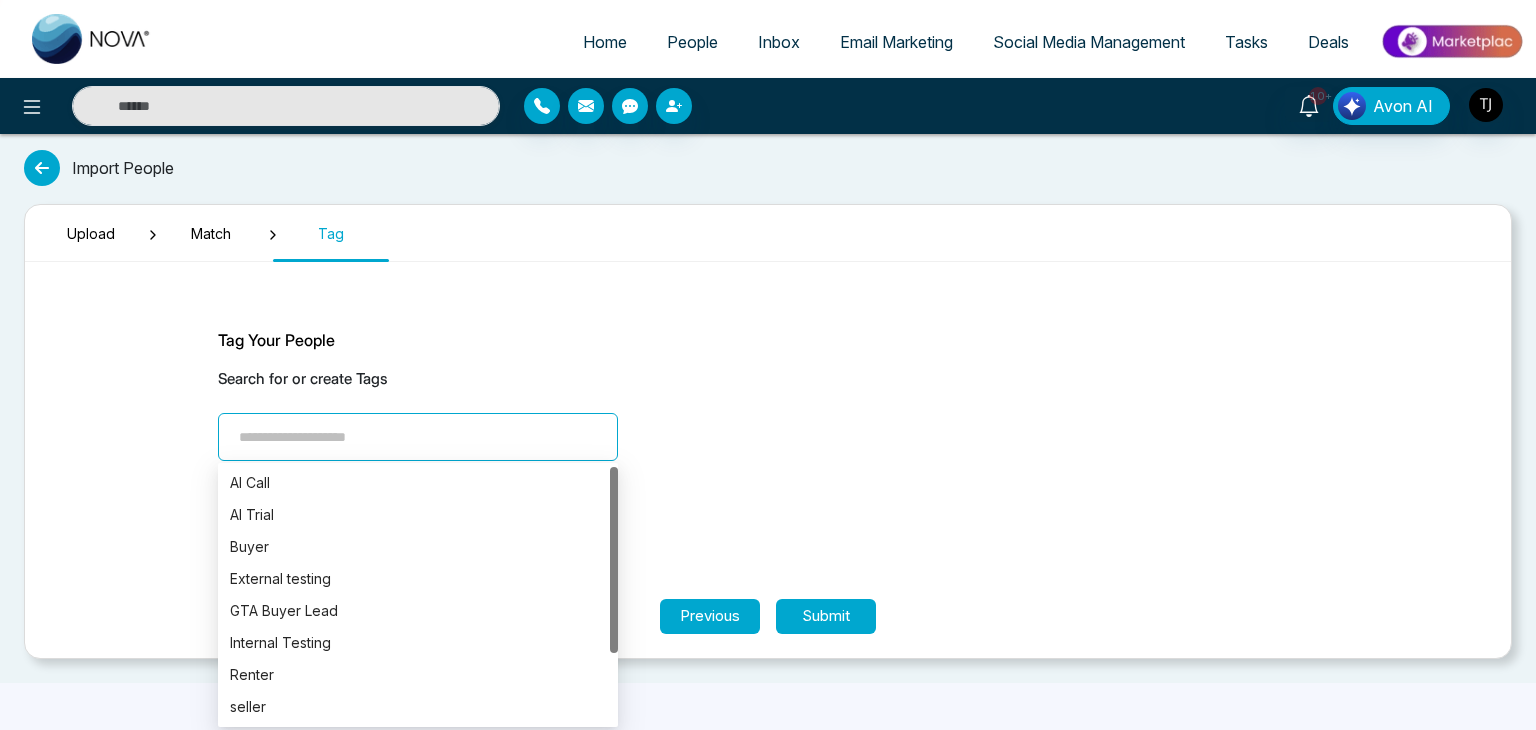 click on "Tag Your People Search for or create Tags Choose from popular tags Pre-Construction Prospect Townhomes" at bounding box center [768, 438] 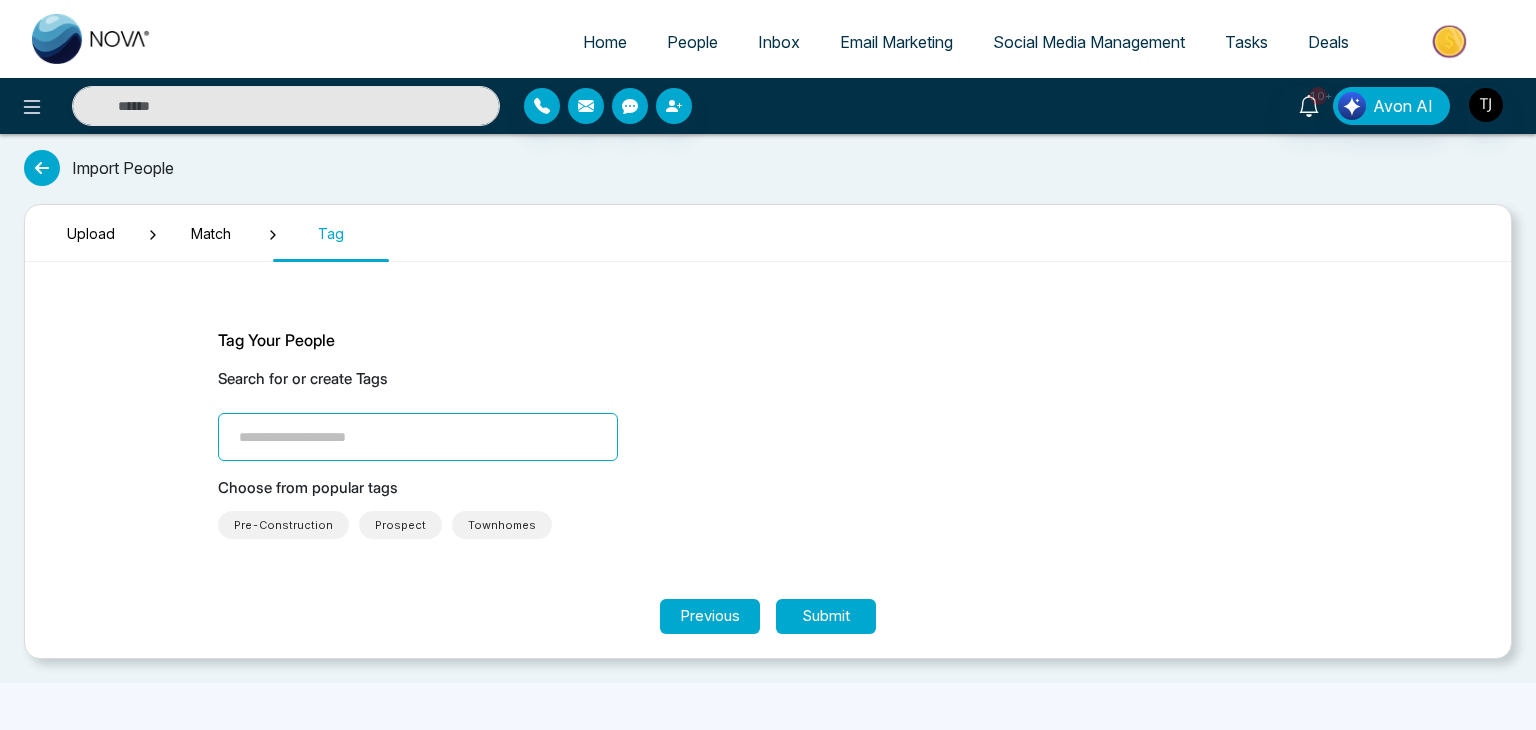 click at bounding box center (42, 168) 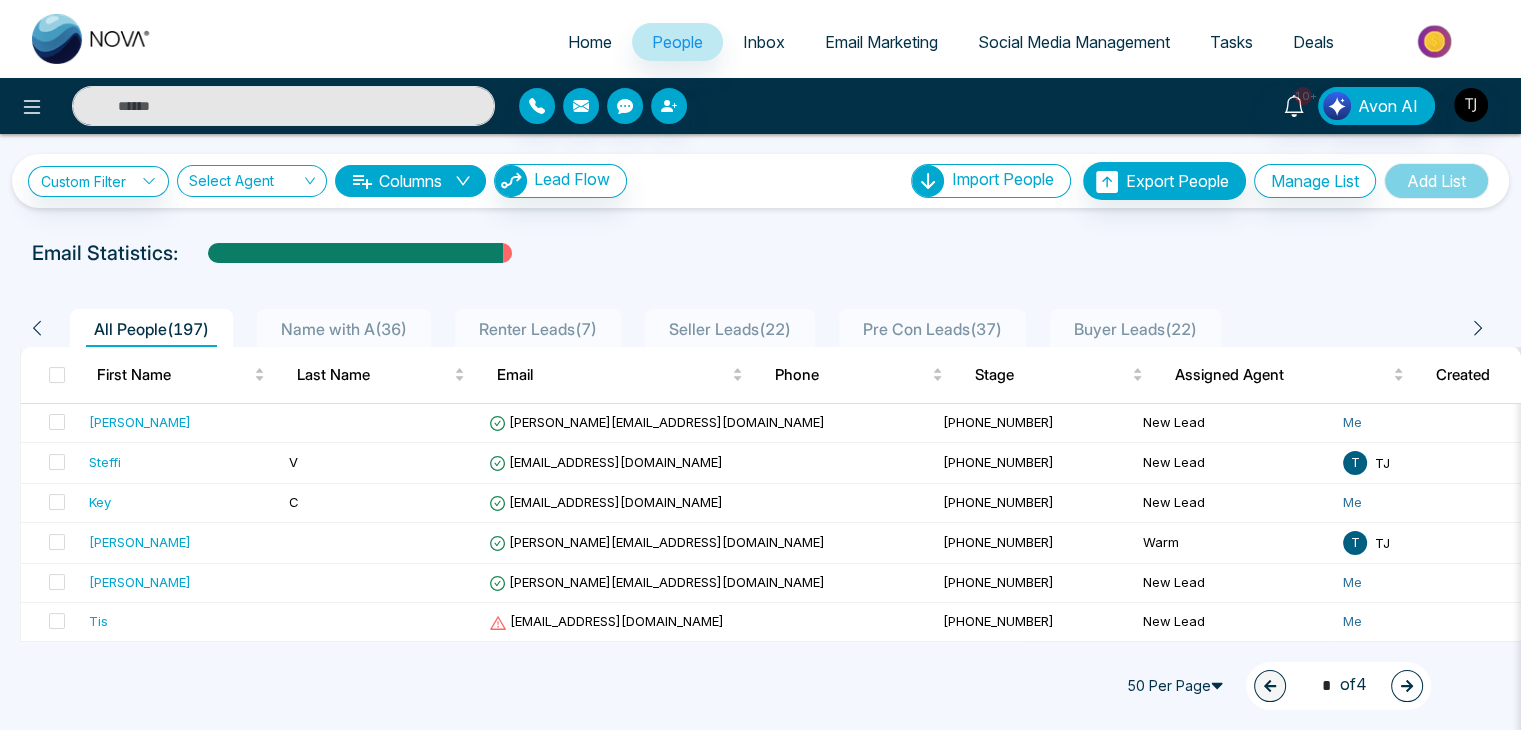 click on "Columns" at bounding box center (410, 181) 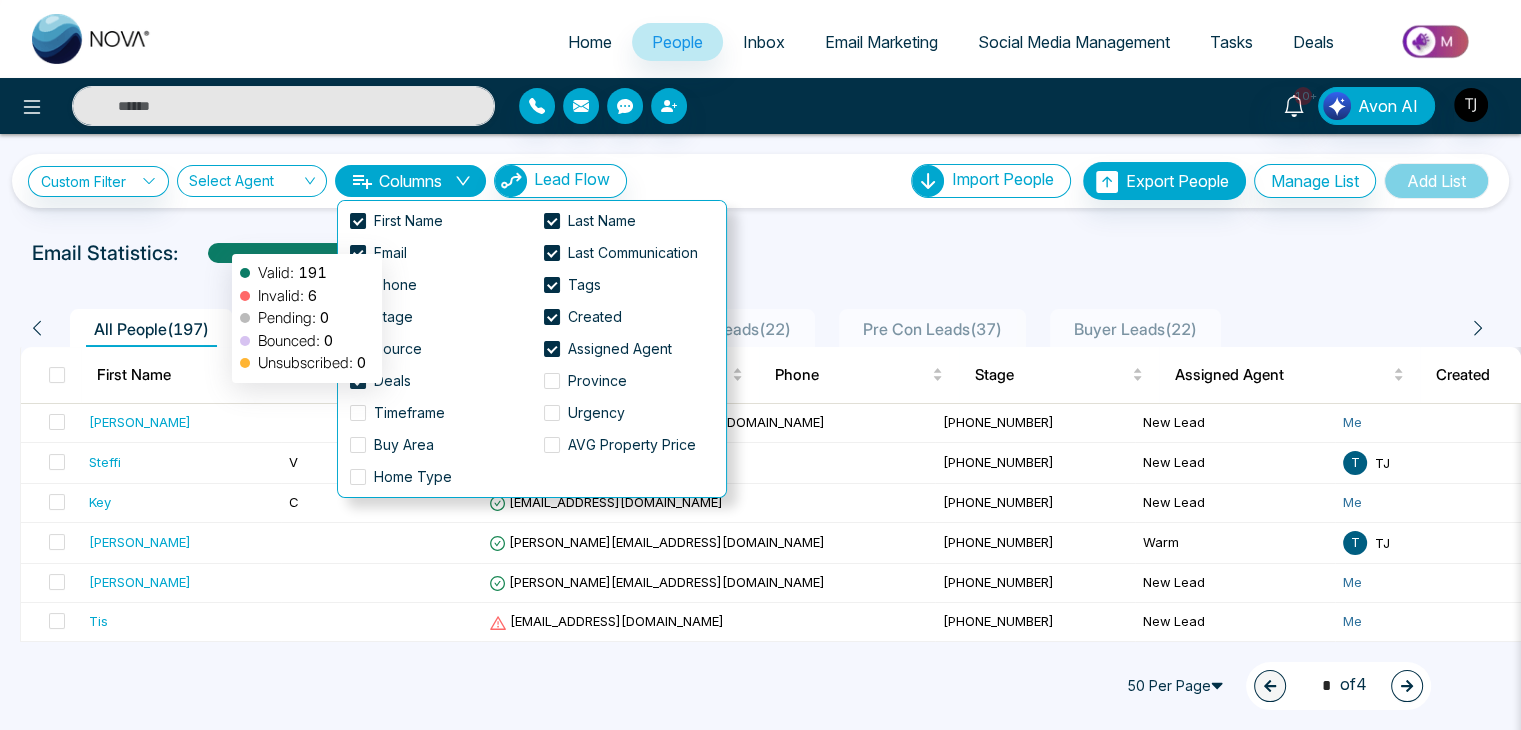 click at bounding box center [355, 260] 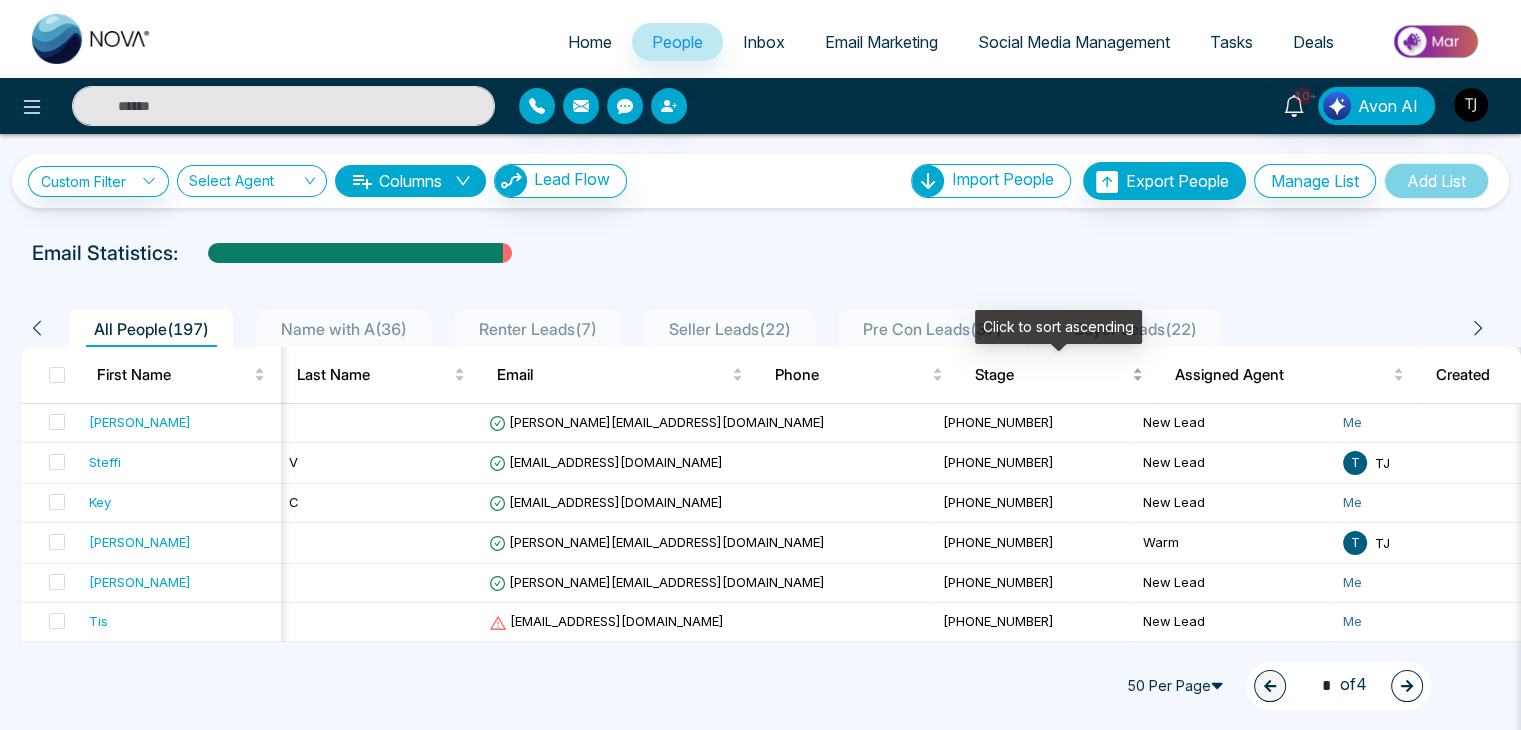 scroll, scrollTop: 0, scrollLeft: 638, axis: horizontal 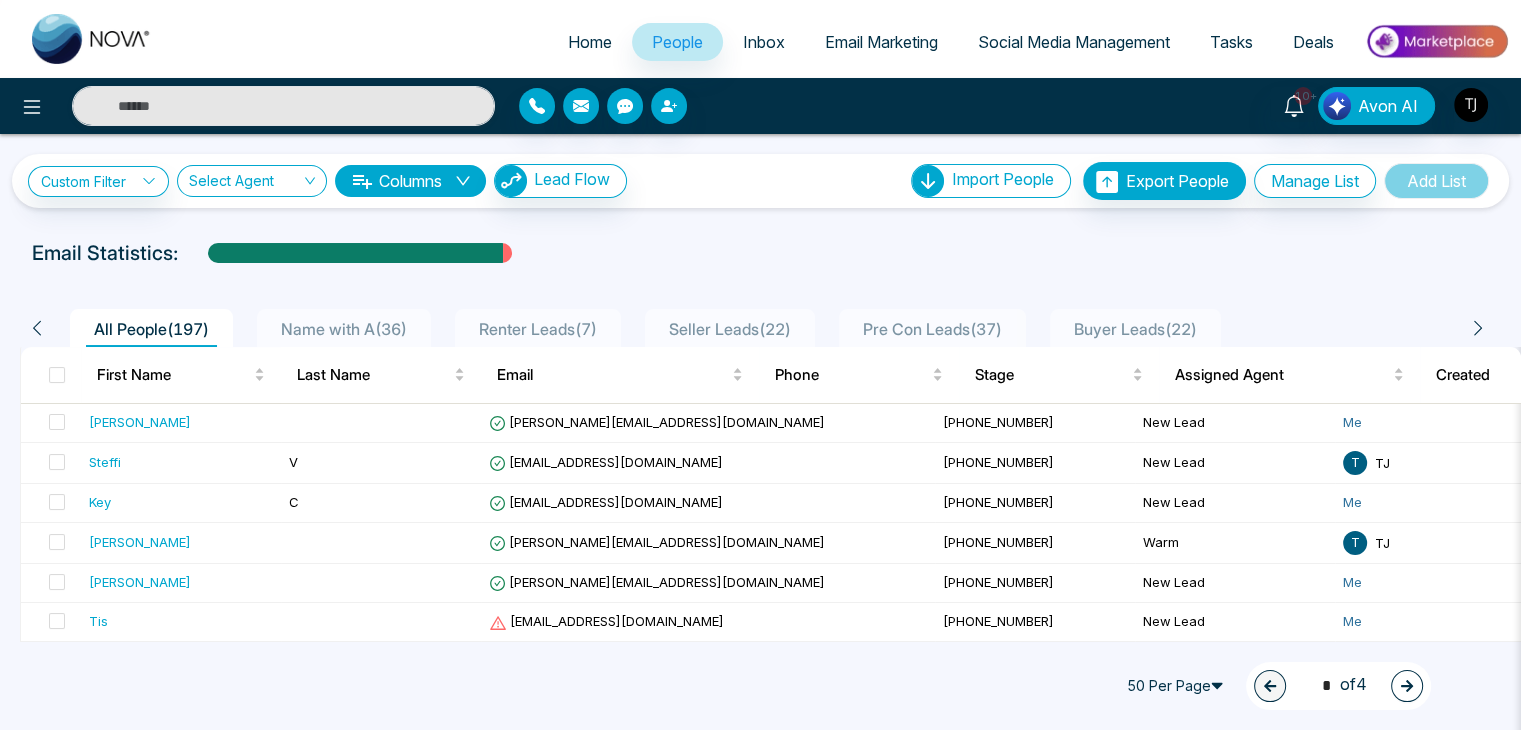 click on "Columns" at bounding box center [410, 181] 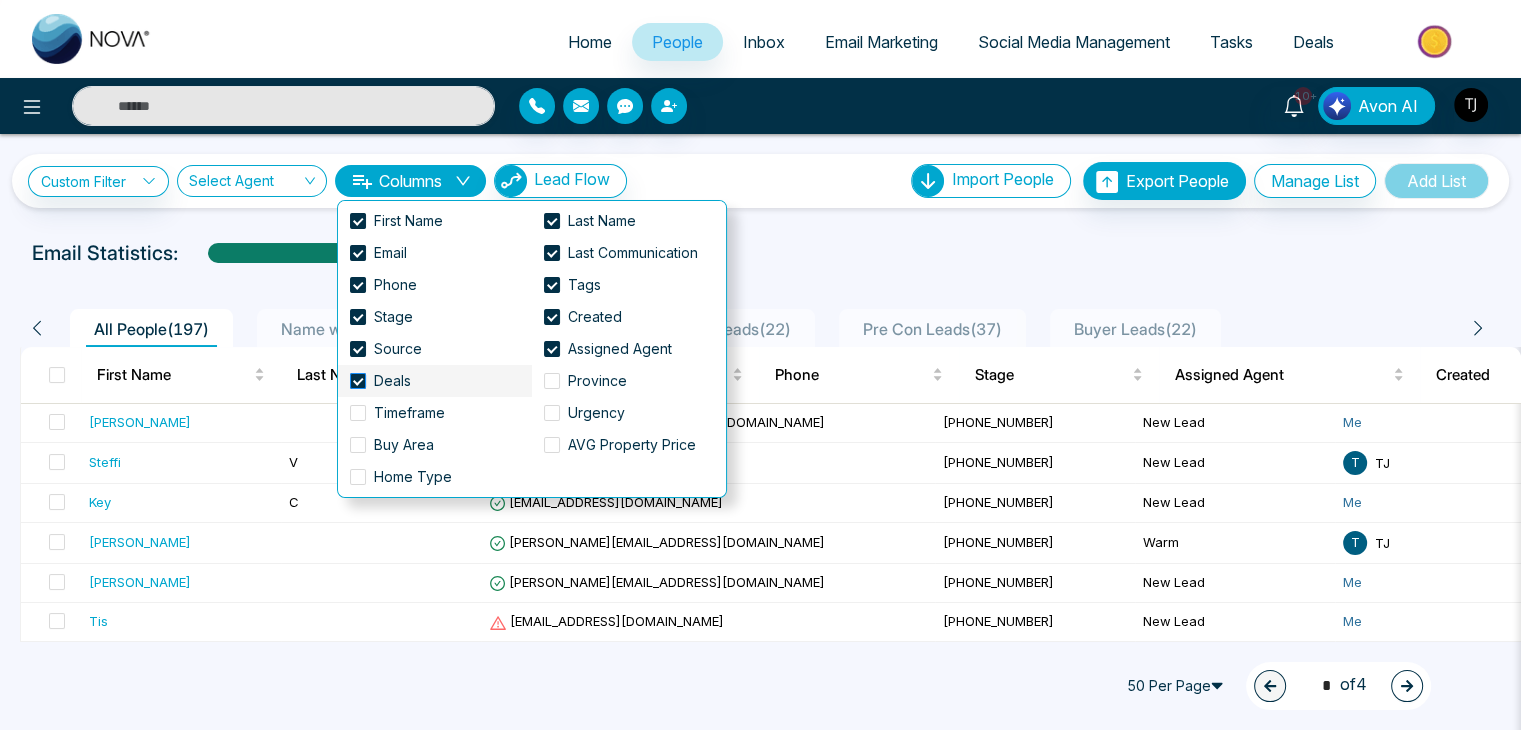 click on "Deals" at bounding box center [392, 381] 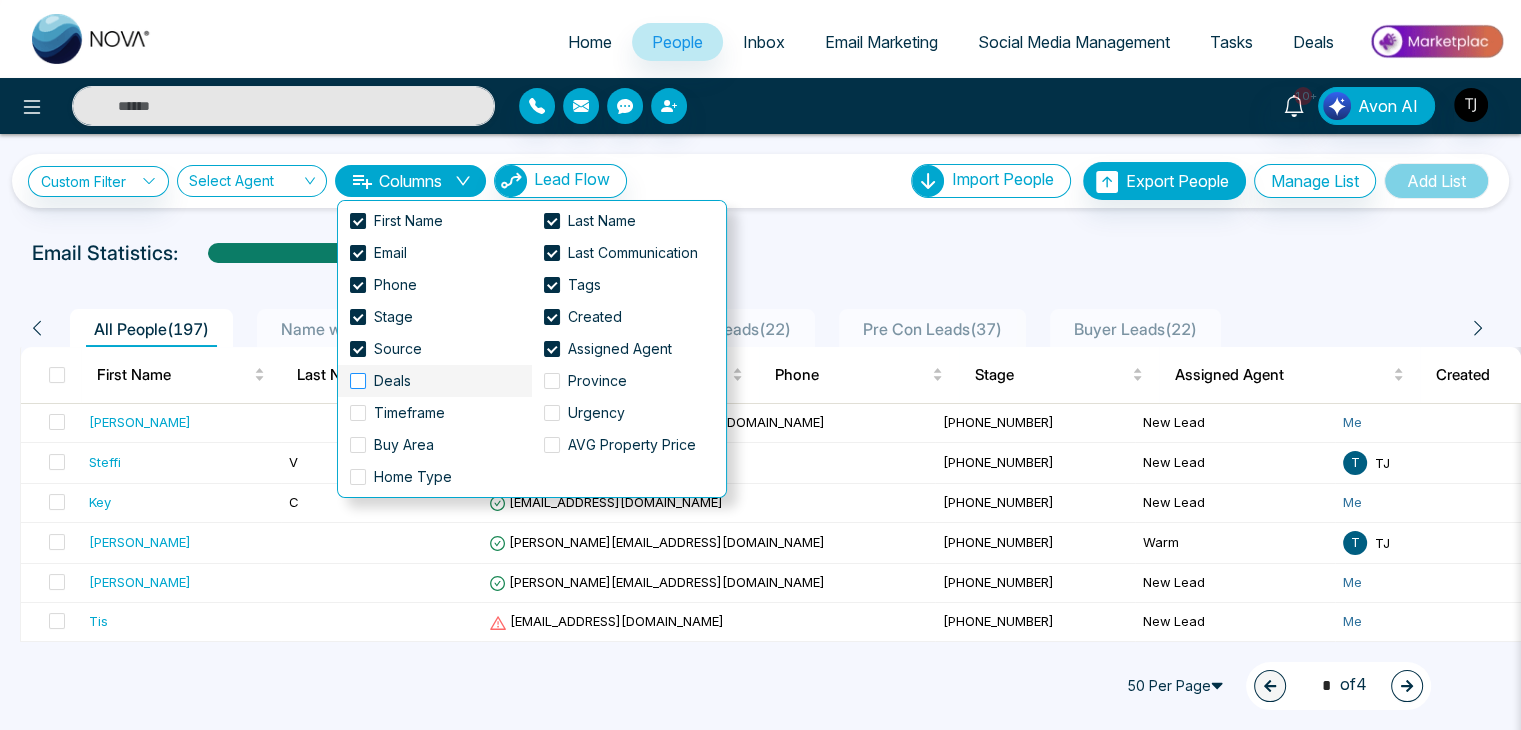 click at bounding box center (358, 381) 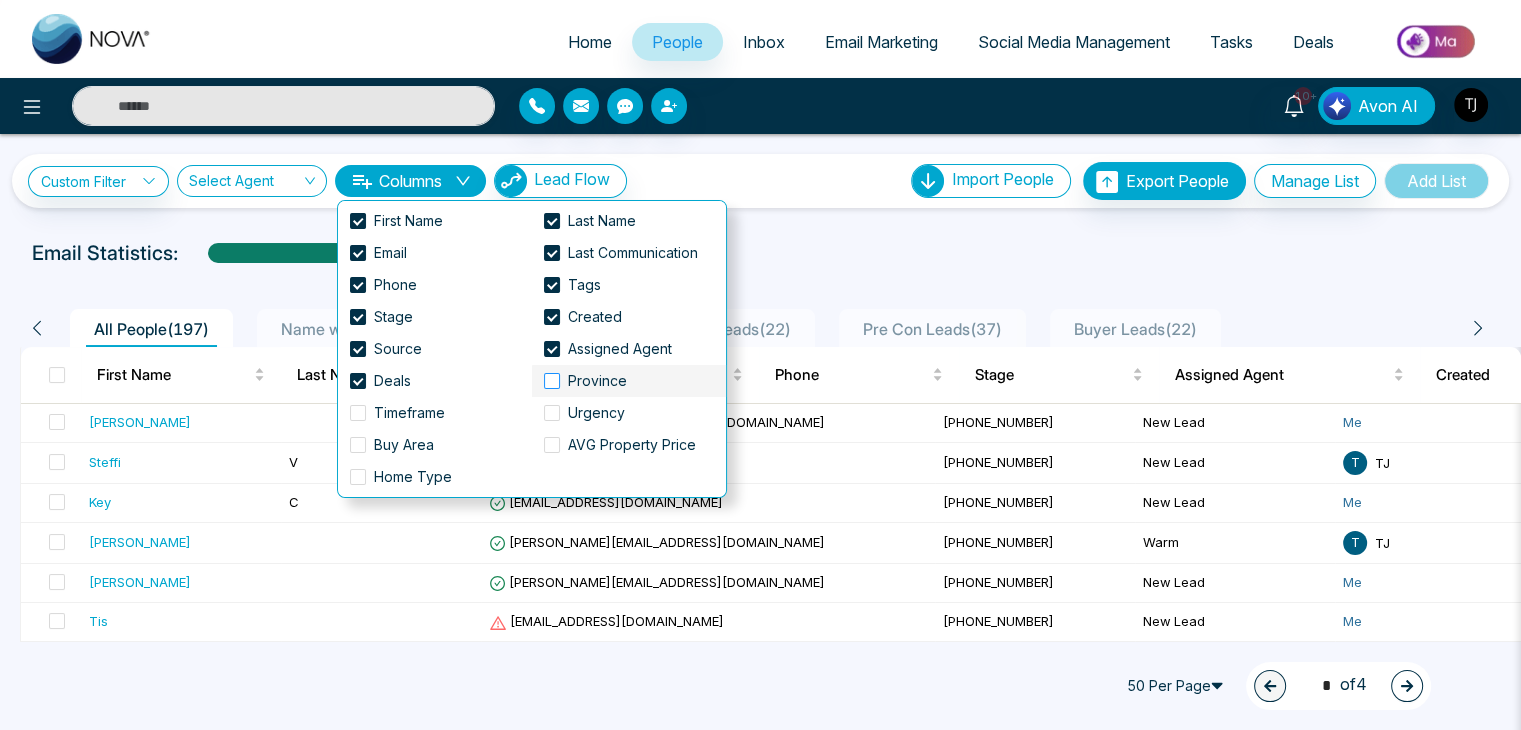 click at bounding box center [552, 381] 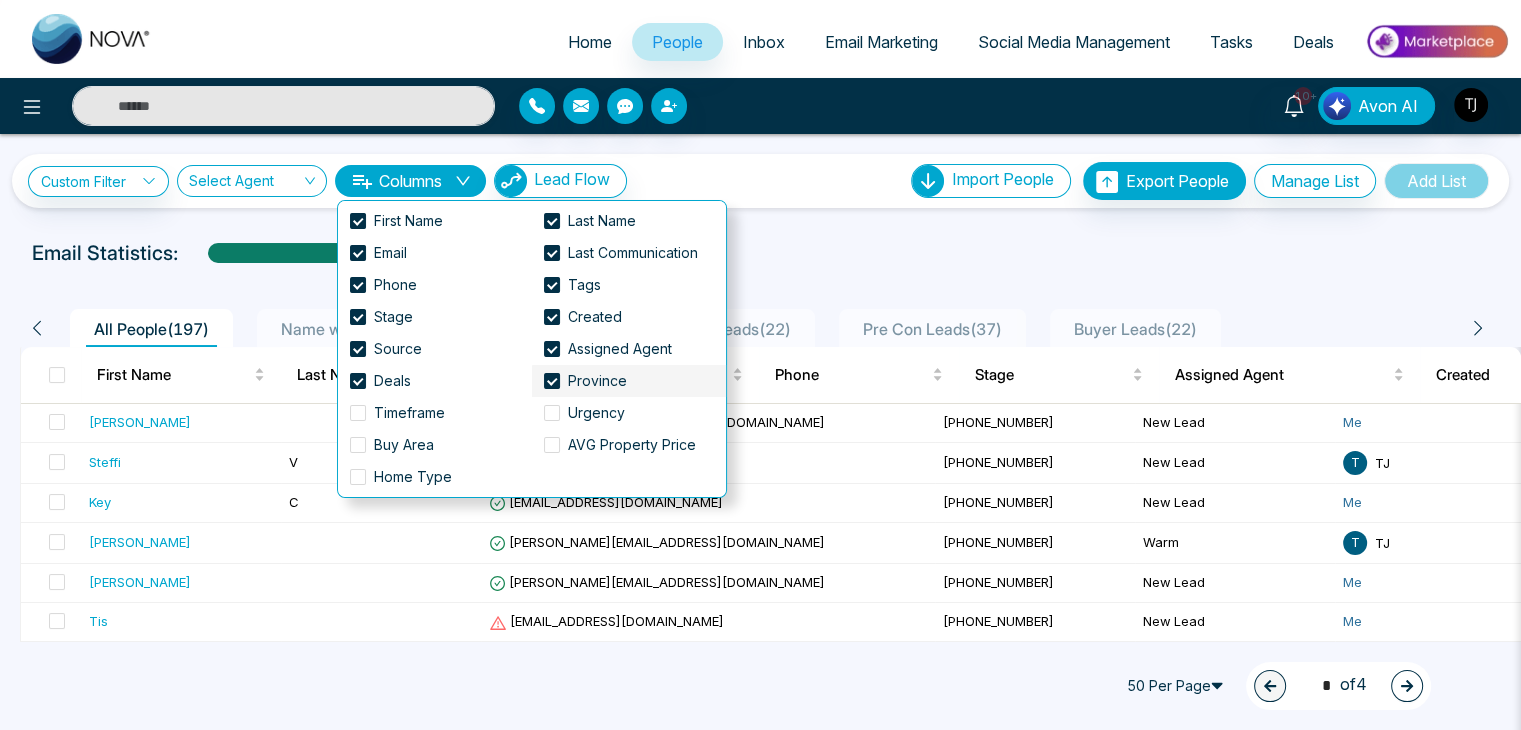 click at bounding box center [552, 381] 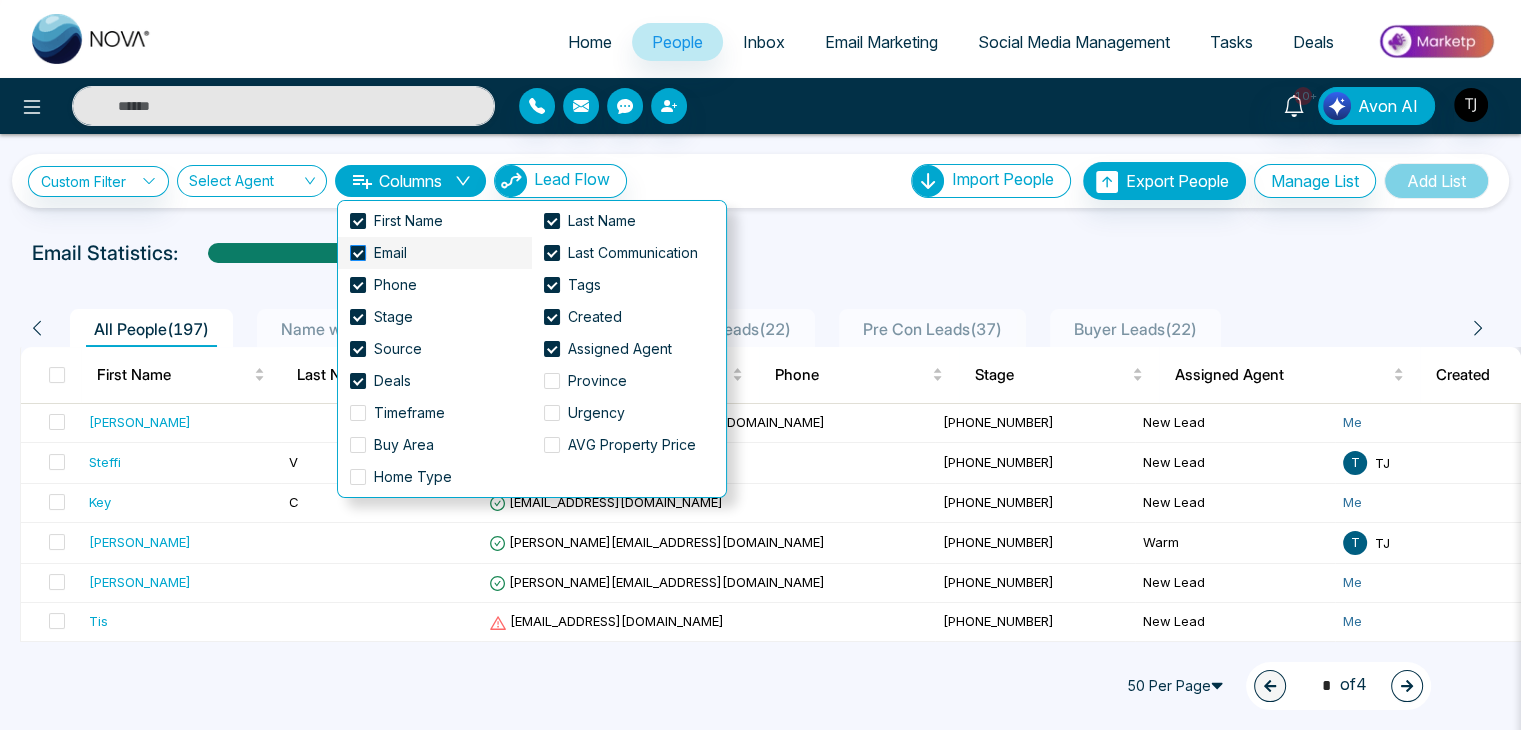 click at bounding box center [358, 253] 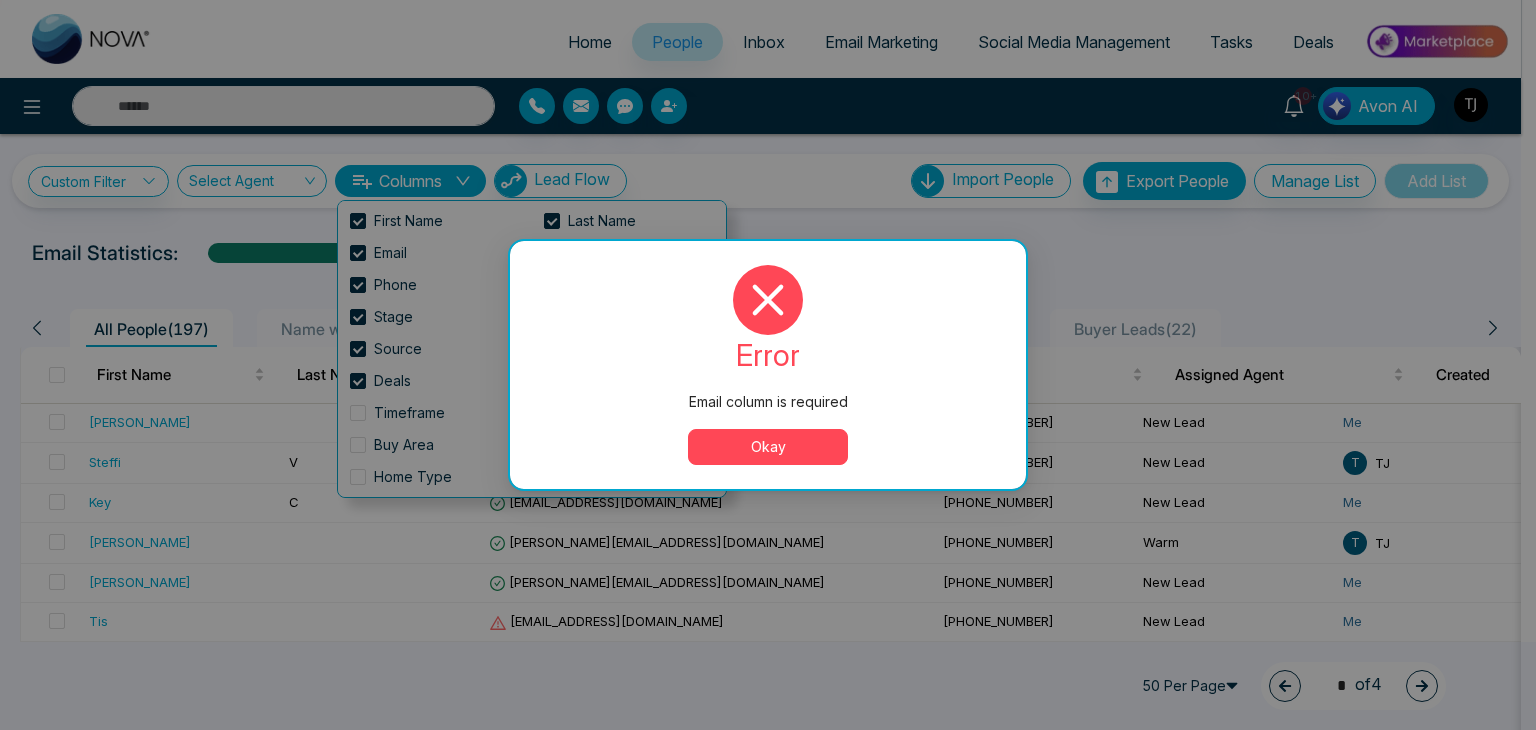 click on "Okay" at bounding box center (768, 447) 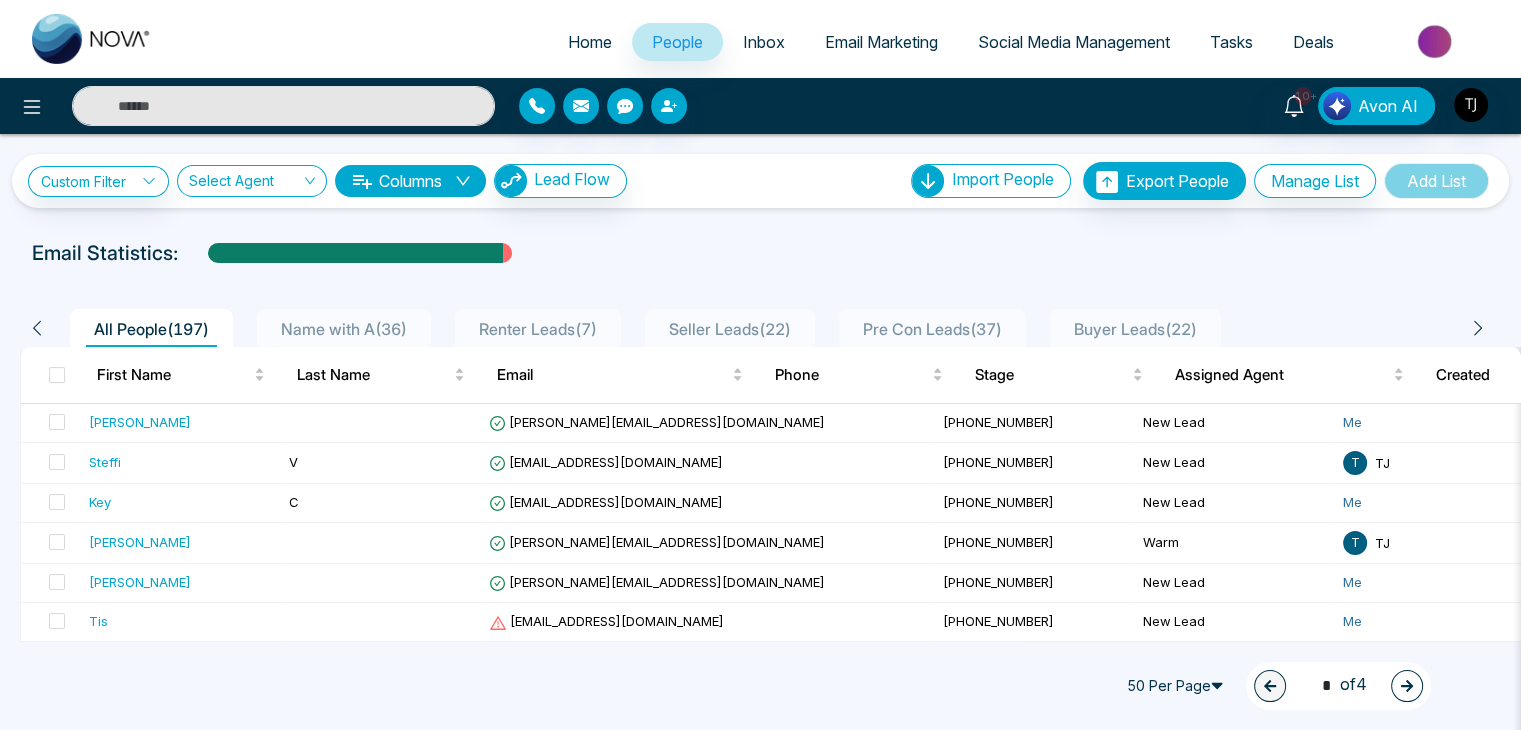 click on "Columns" at bounding box center [410, 181] 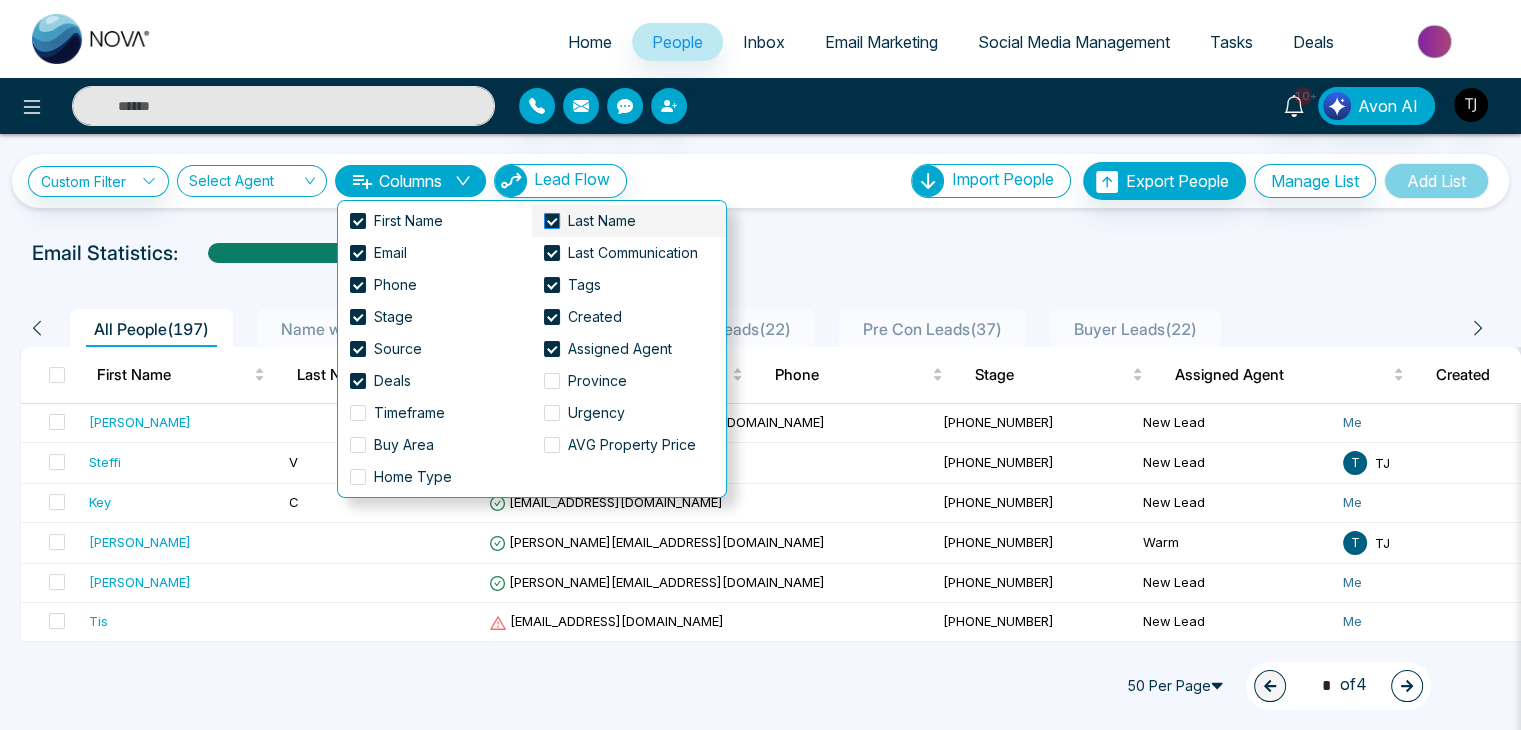 click at bounding box center (552, 221) 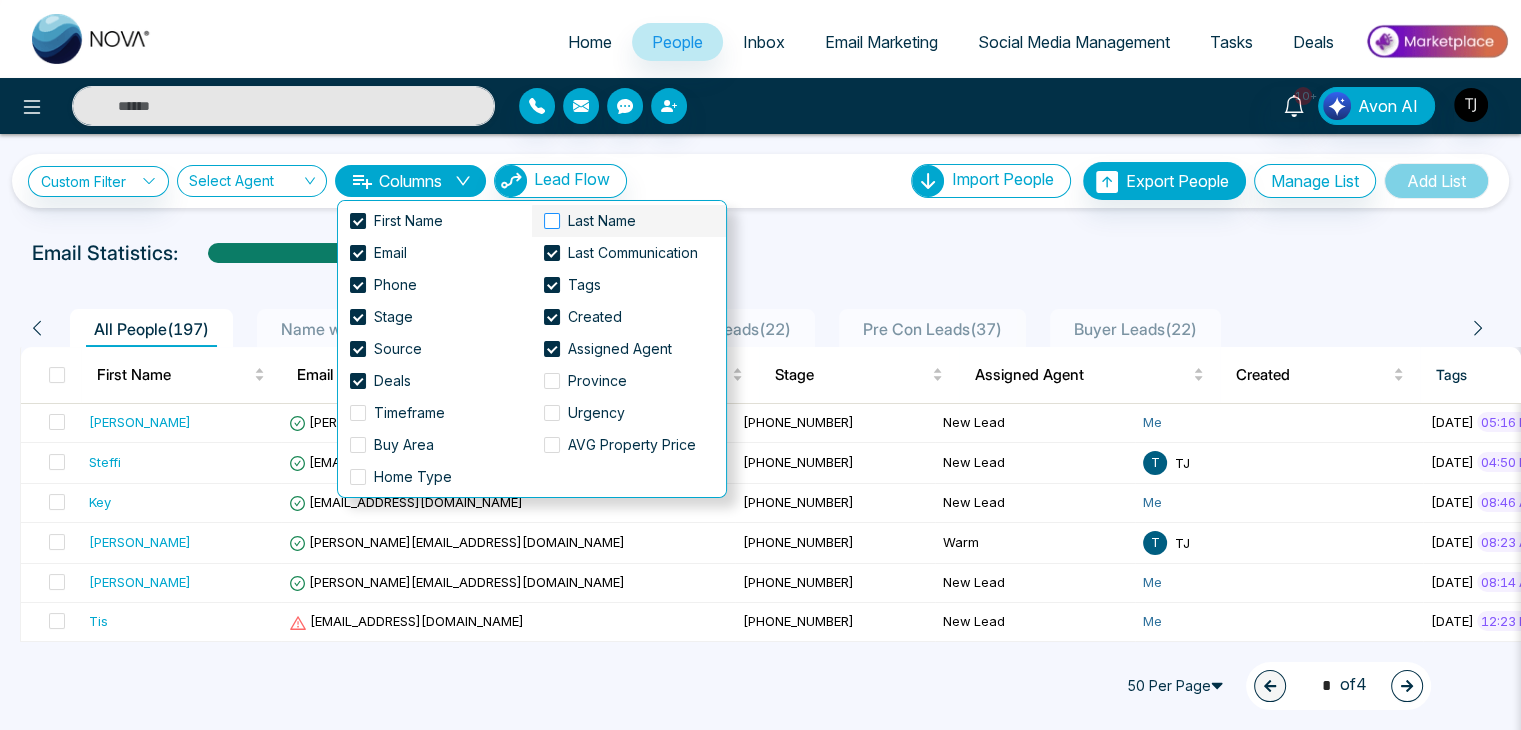 click at bounding box center [552, 221] 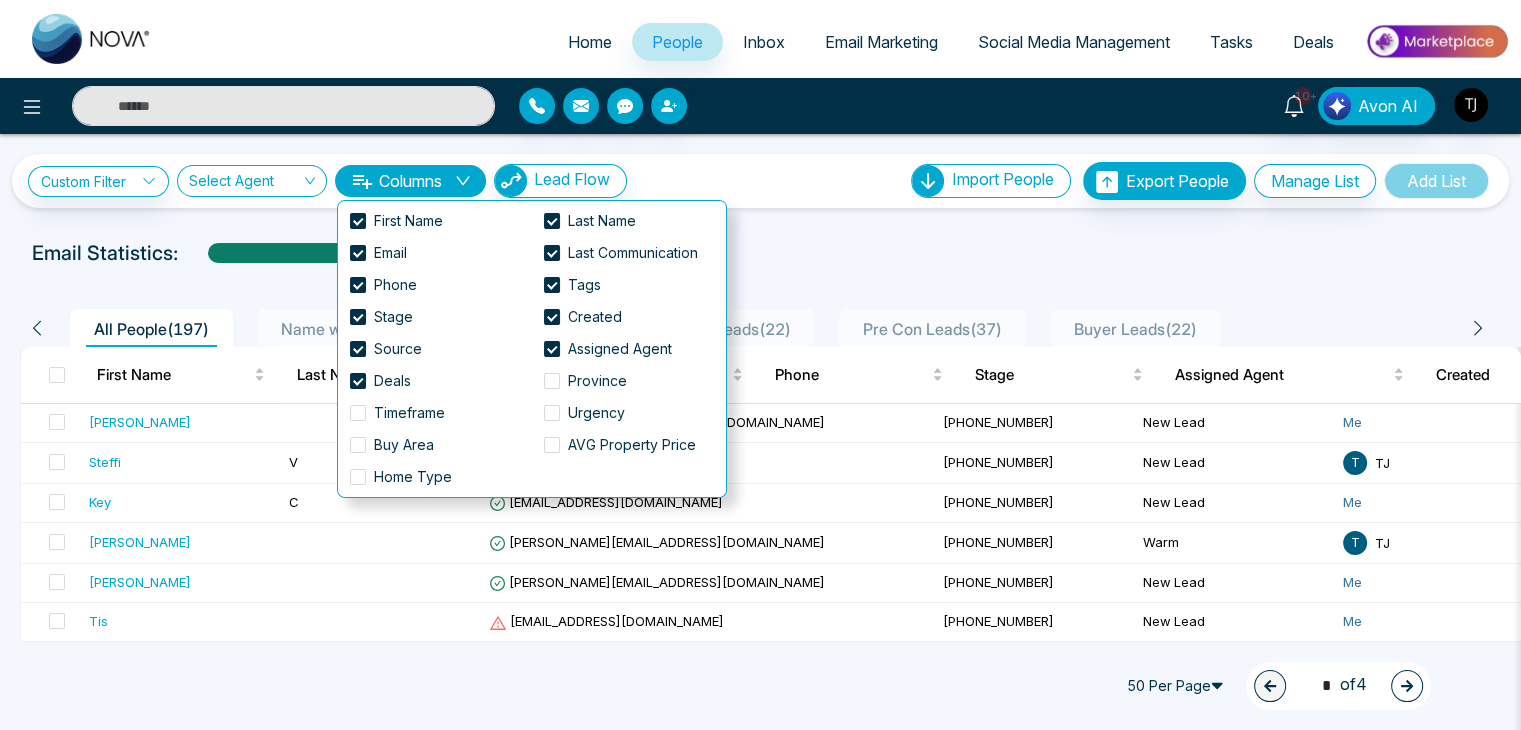 click on "**********" at bounding box center (760, 1338) 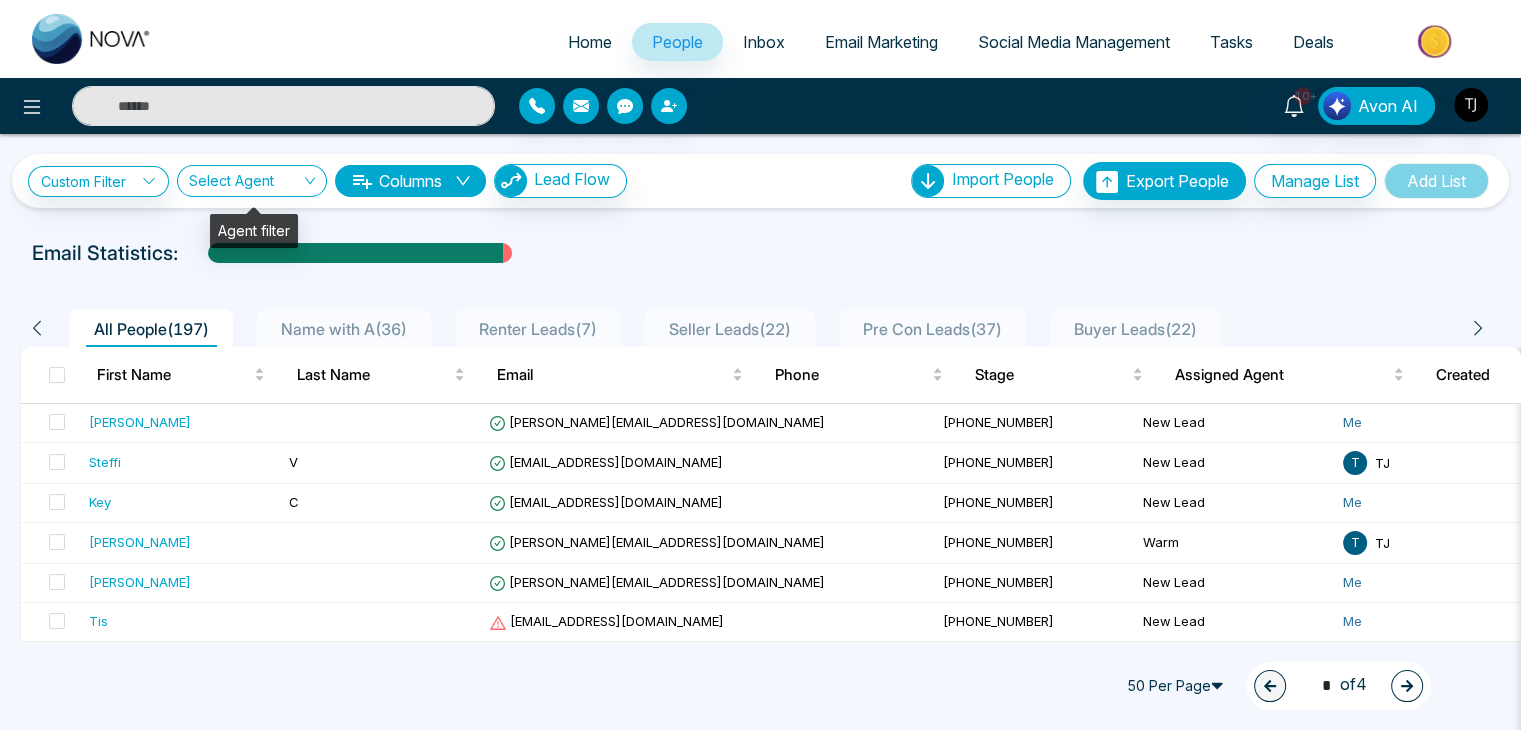 click at bounding box center (245, 185) 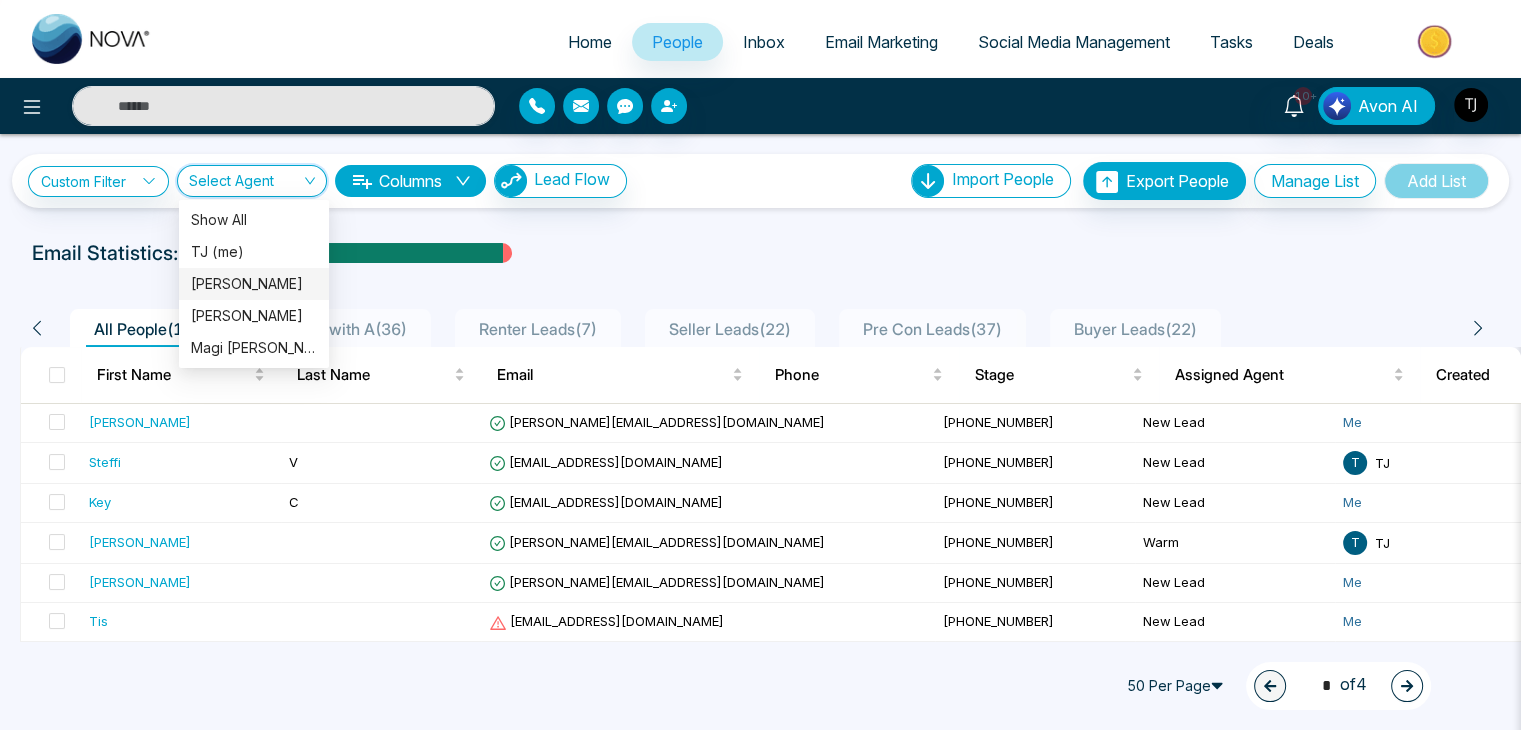 click on "sam" at bounding box center (254, 284) 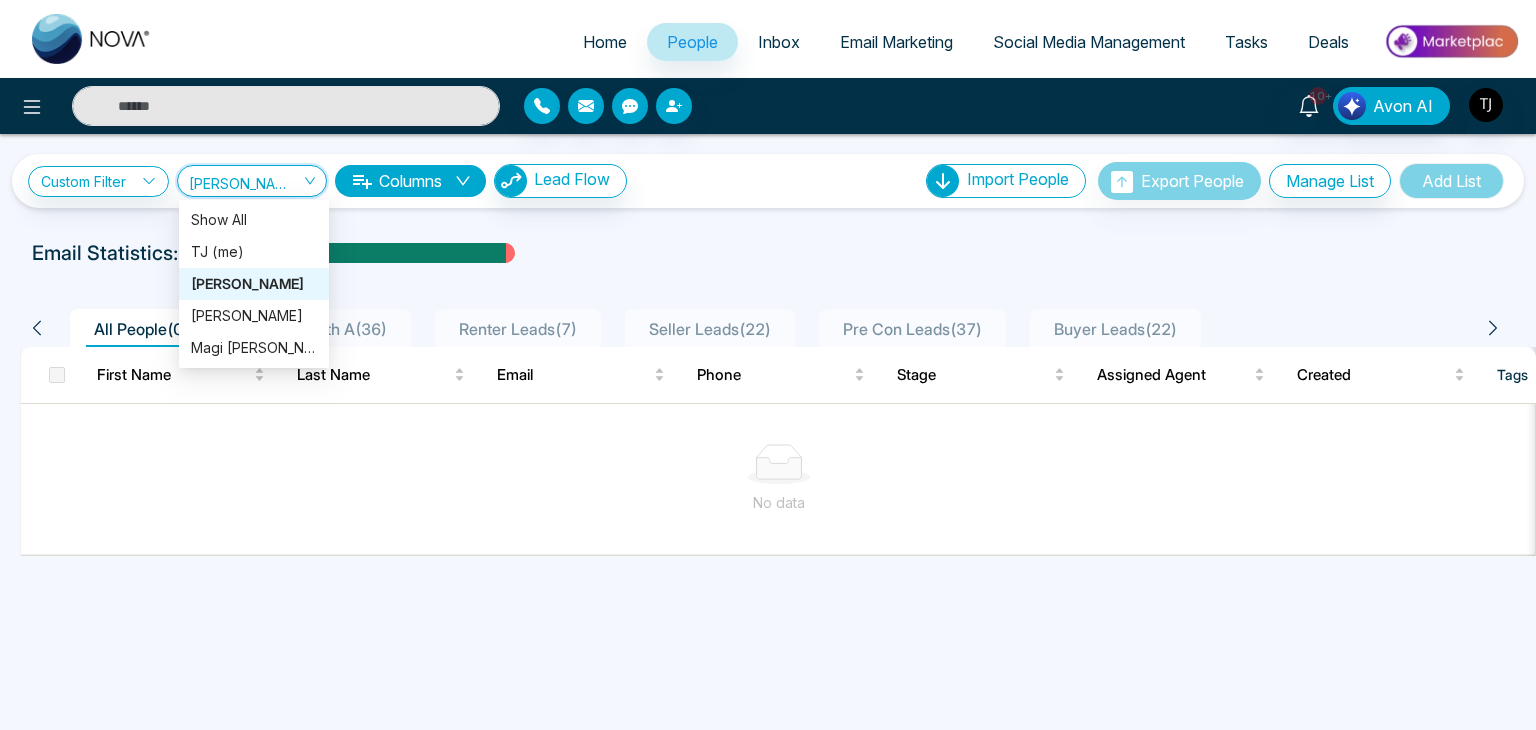 click on "sam" at bounding box center [252, 180] 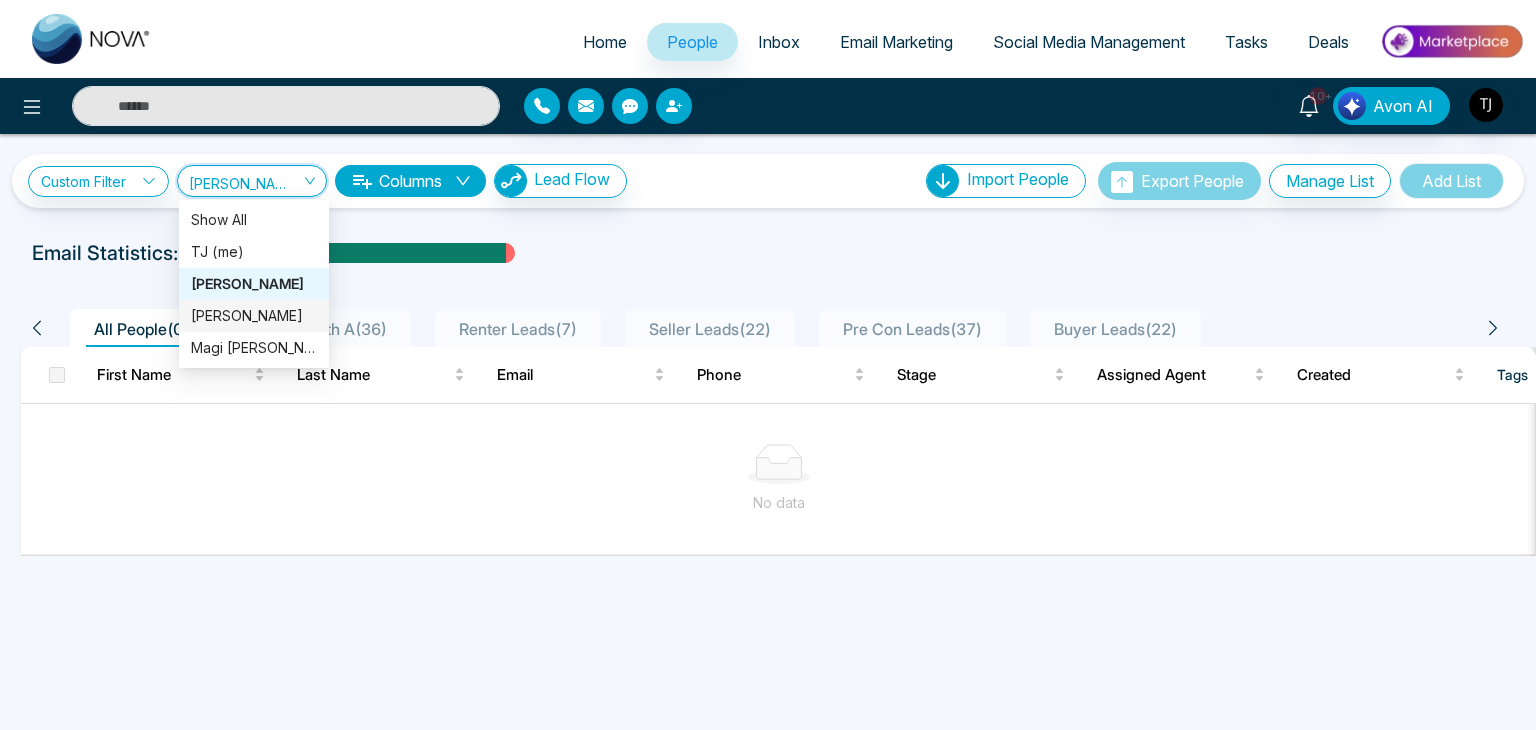 click on "Sam S" at bounding box center (254, 316) 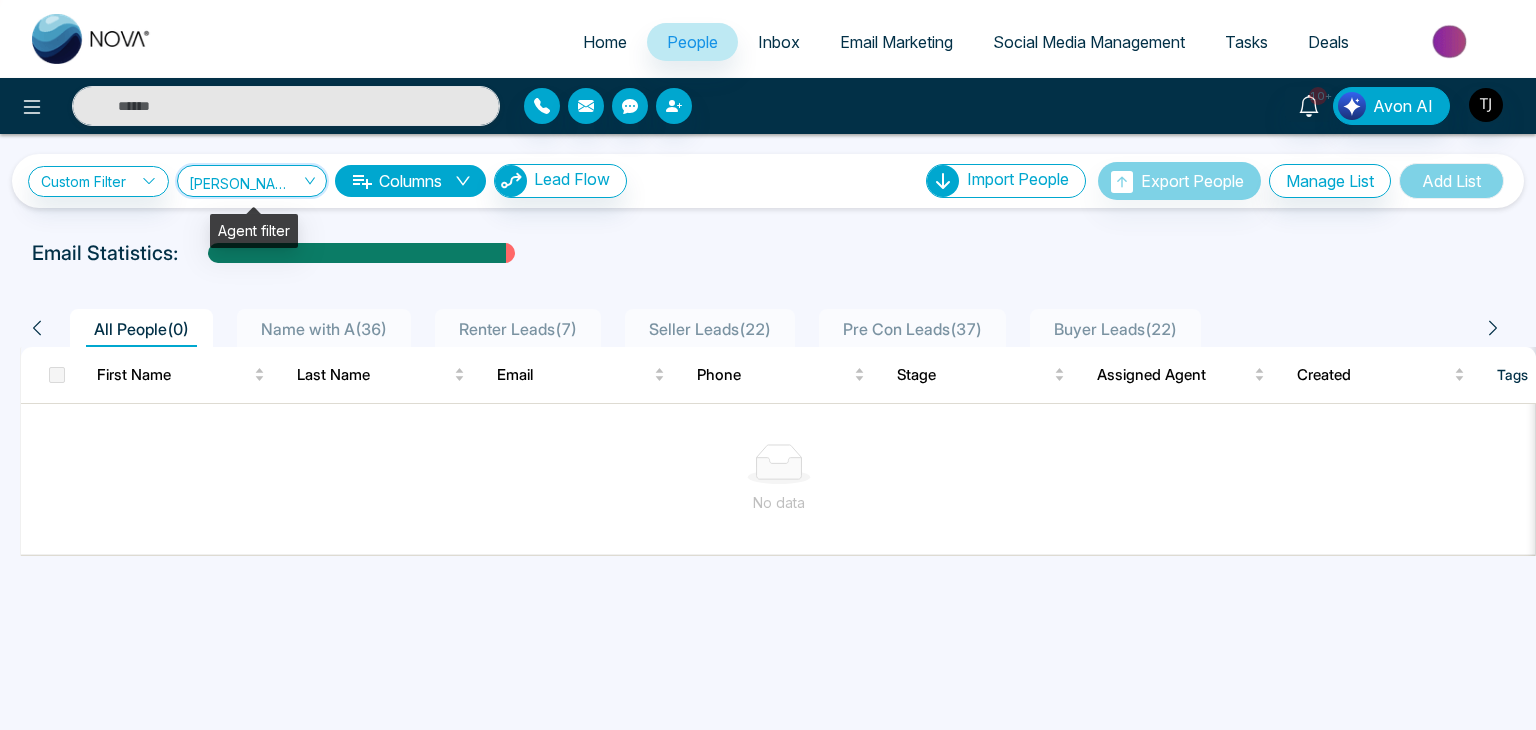 click on "Sam S" at bounding box center (252, 180) 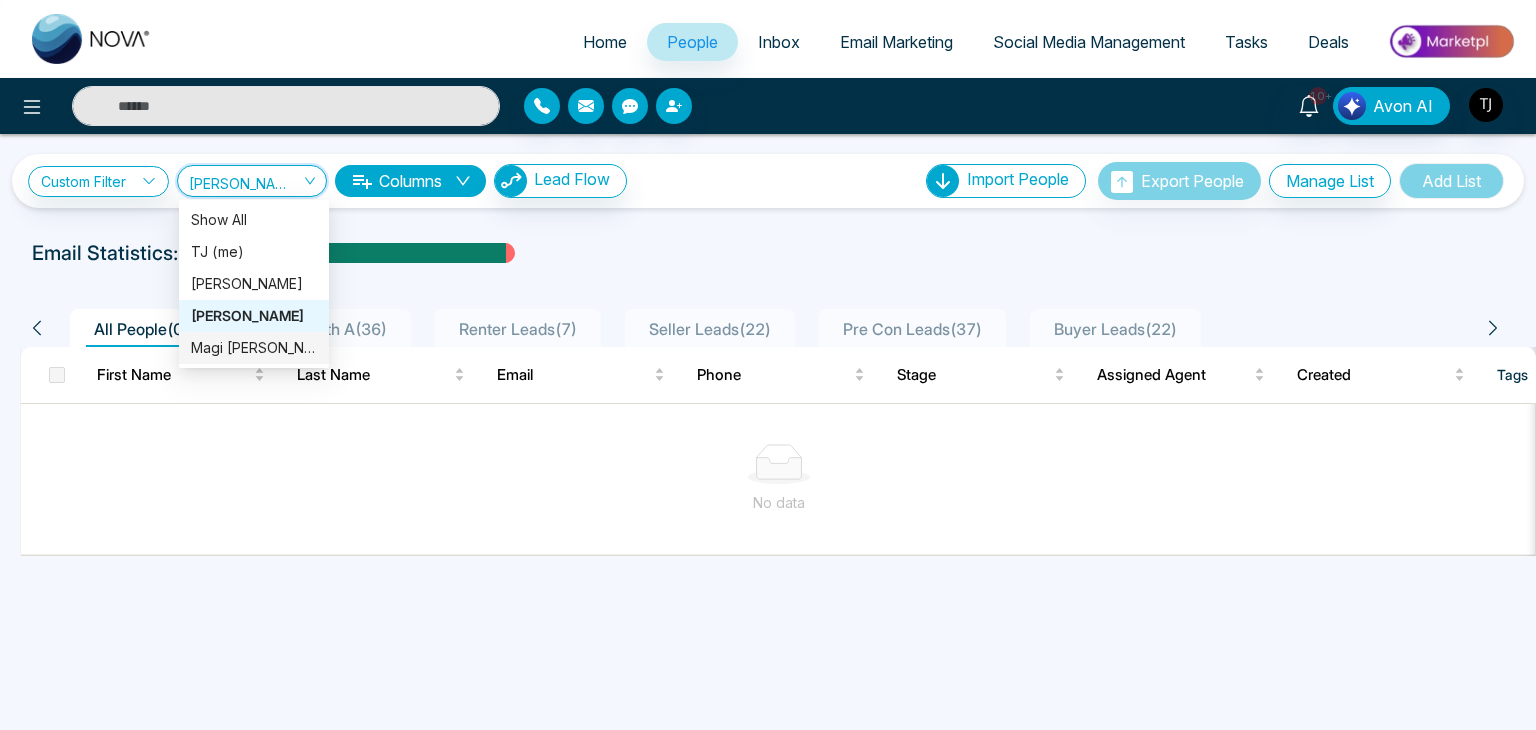 click on "Magi Varsha Keerthana Mannepalli" at bounding box center [254, 348] 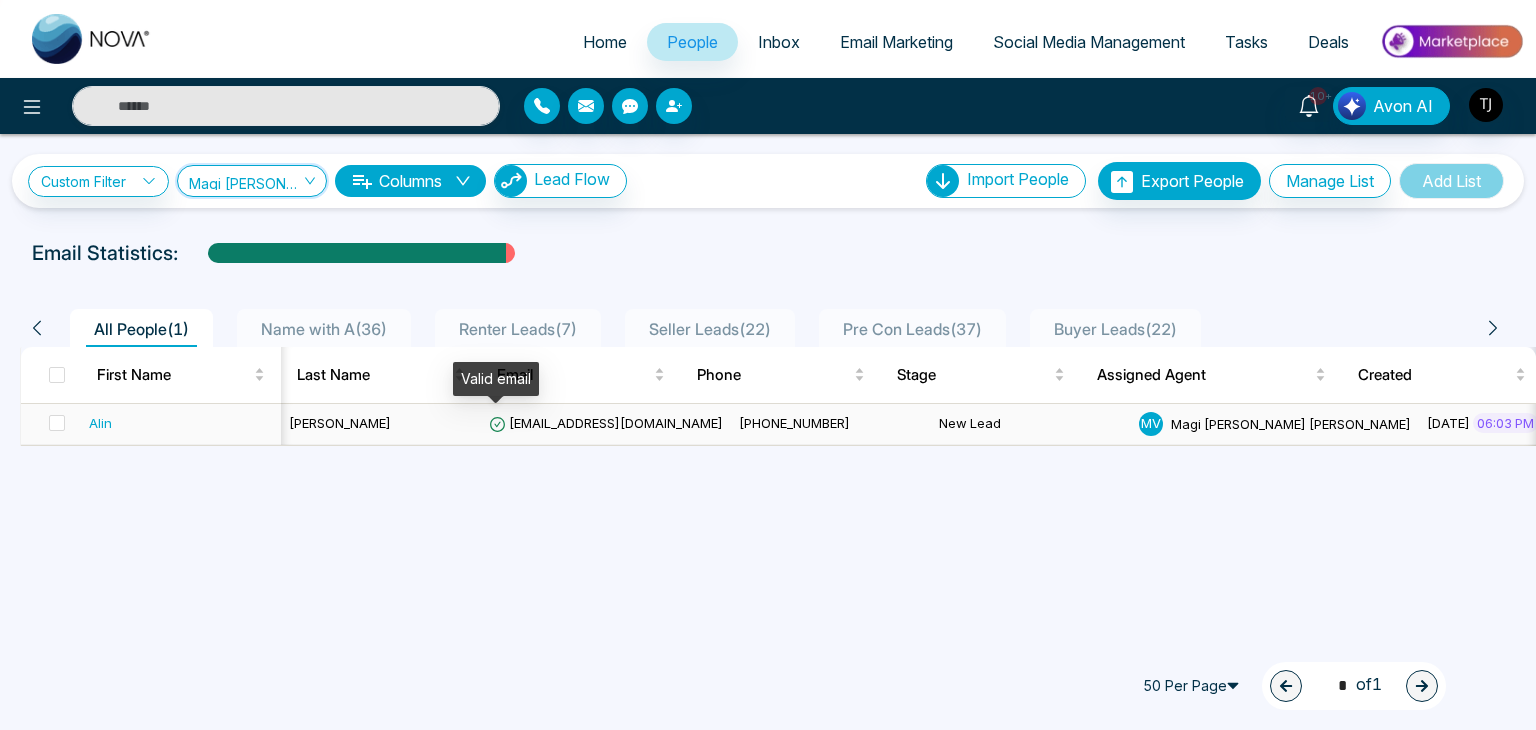 scroll, scrollTop: 0, scrollLeft: 107, axis: horizontal 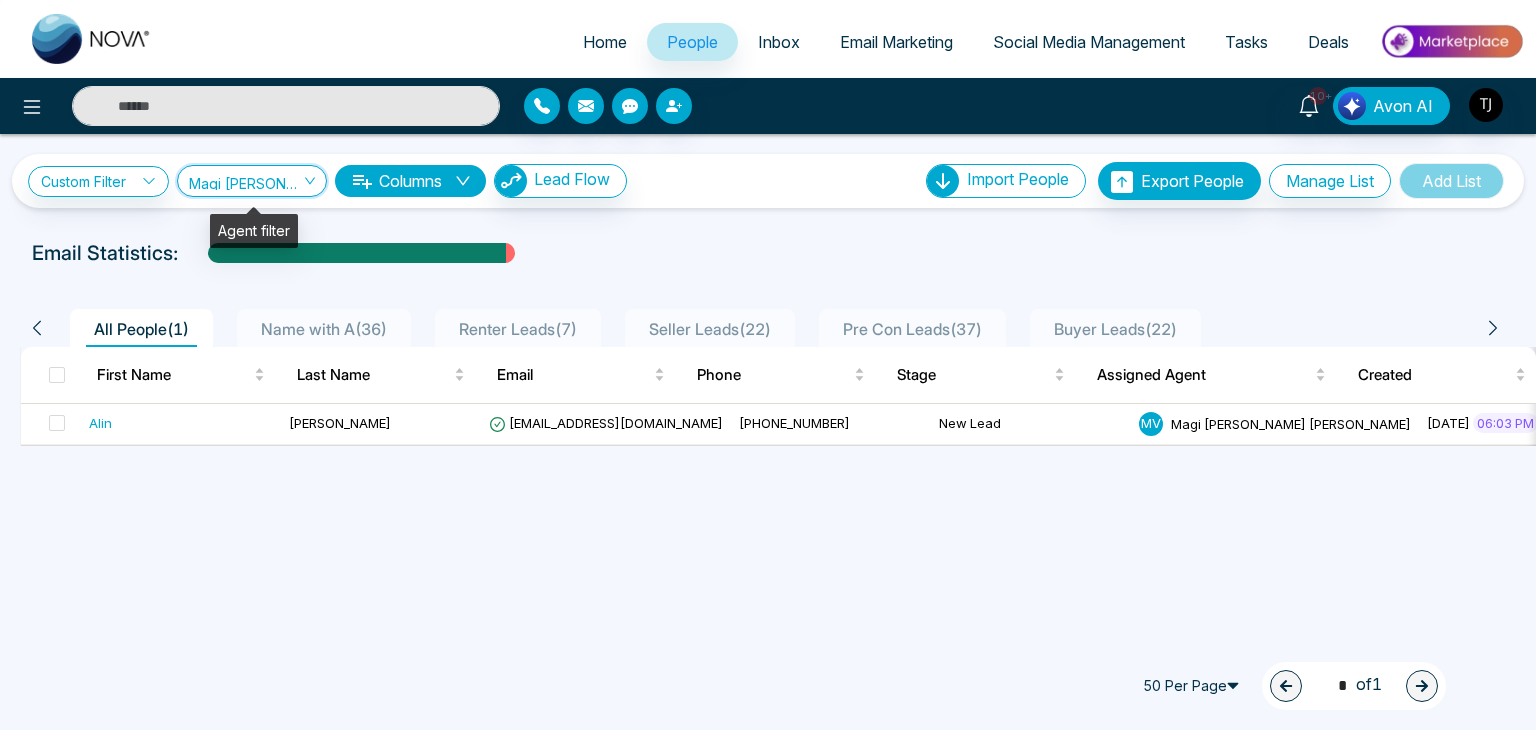 click on "Magi Varsha Keerthana Mannepalli" at bounding box center (252, 180) 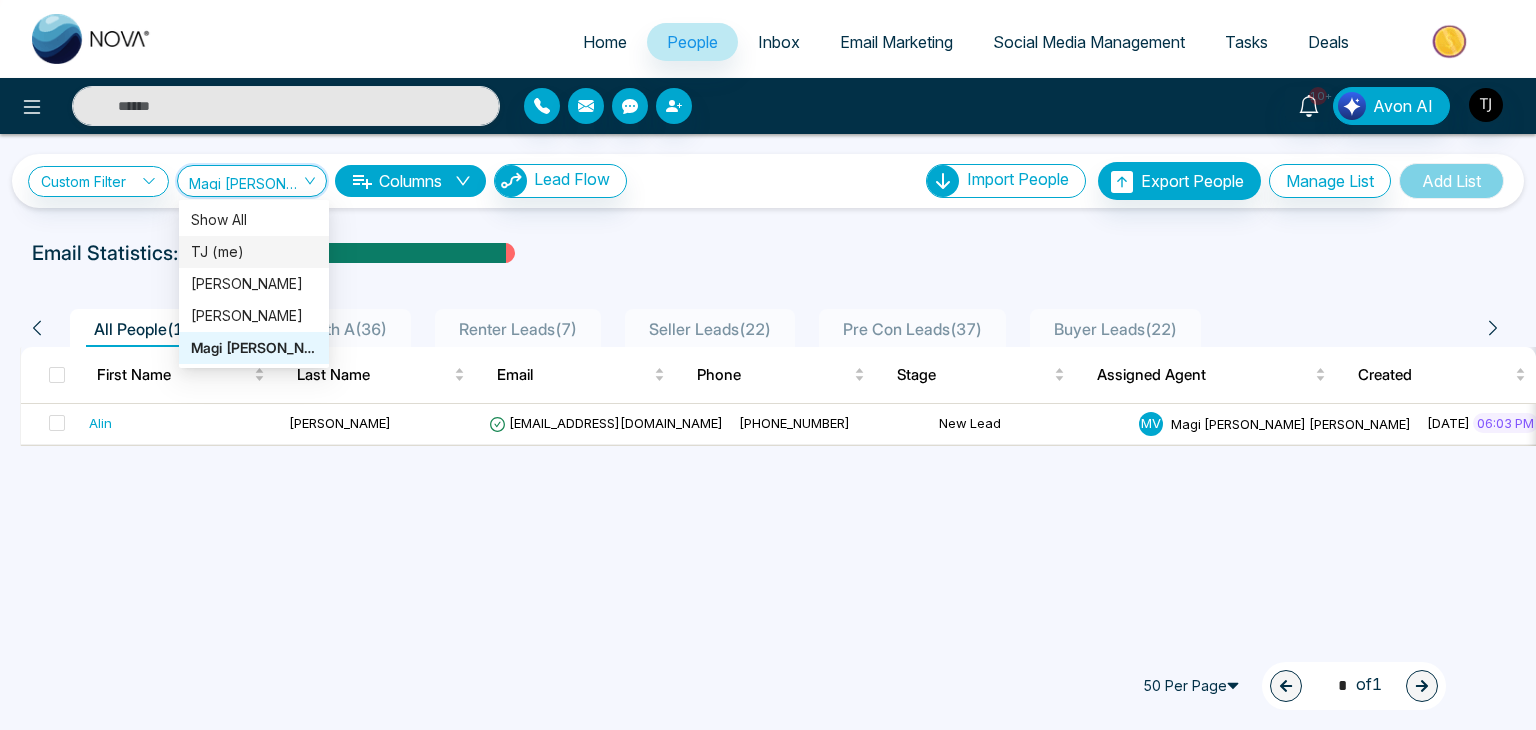 click on "TJ (me)" at bounding box center (254, 252) 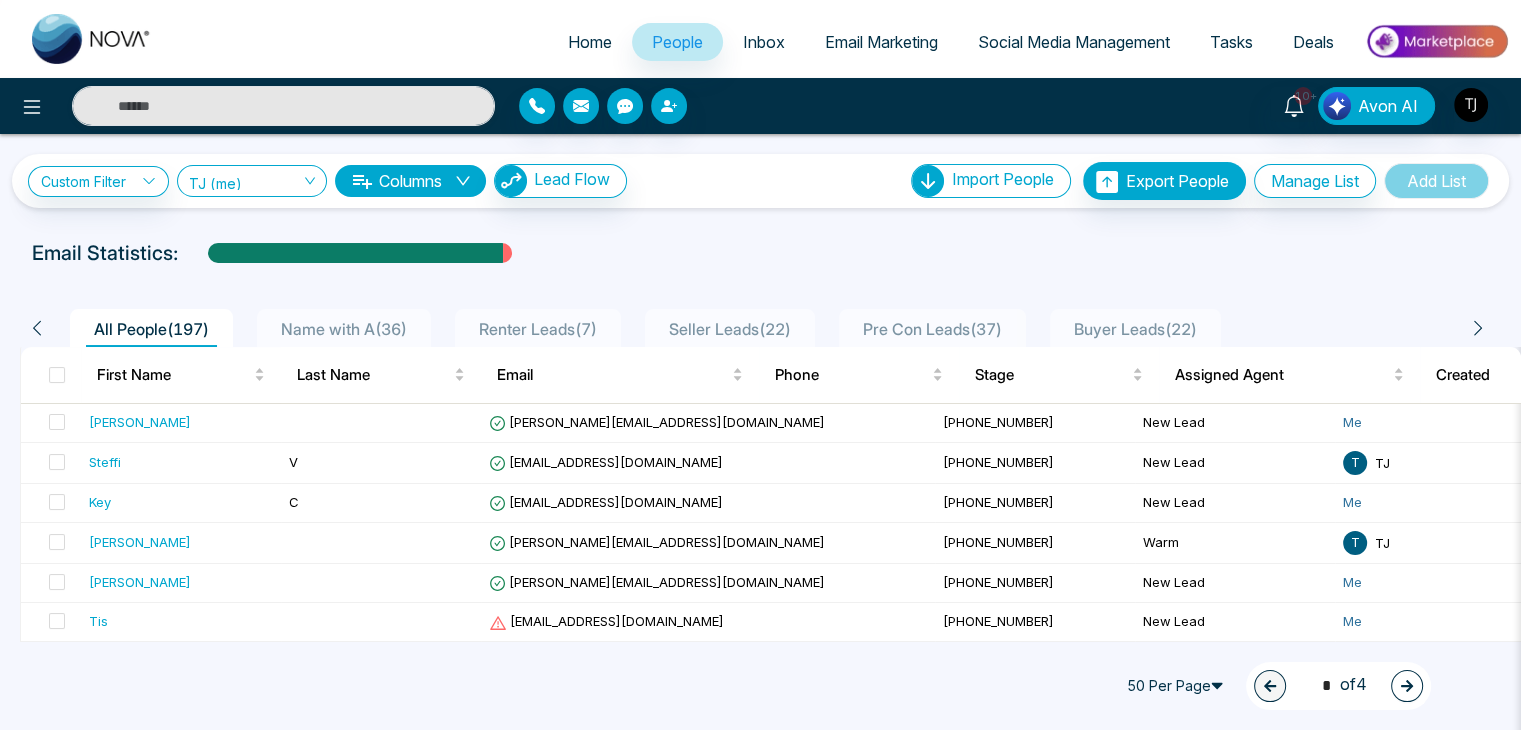 click on "**********" at bounding box center [760, 1338] 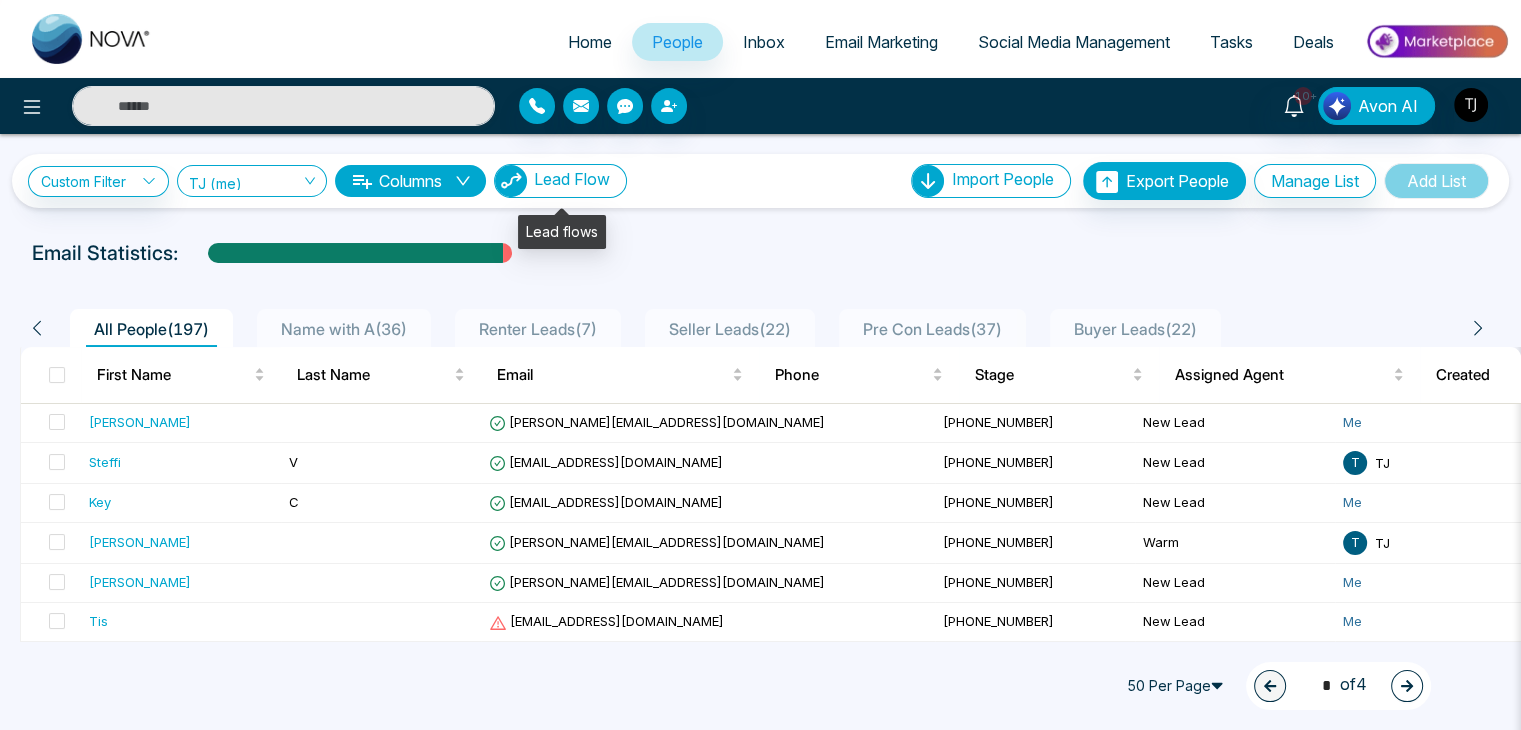 click on "Lead Flow" at bounding box center [572, 179] 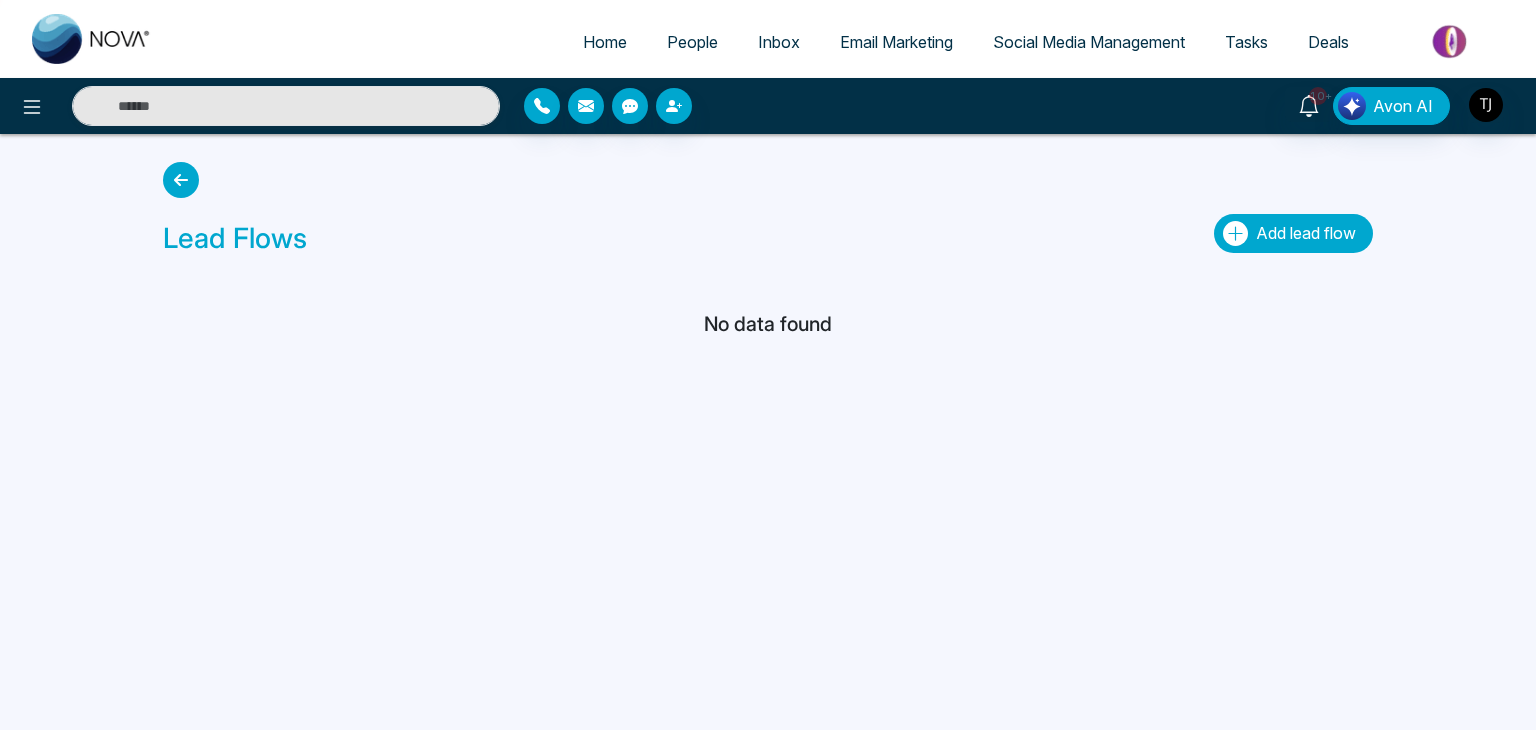 click on "Add lead flow" at bounding box center [1293, 233] 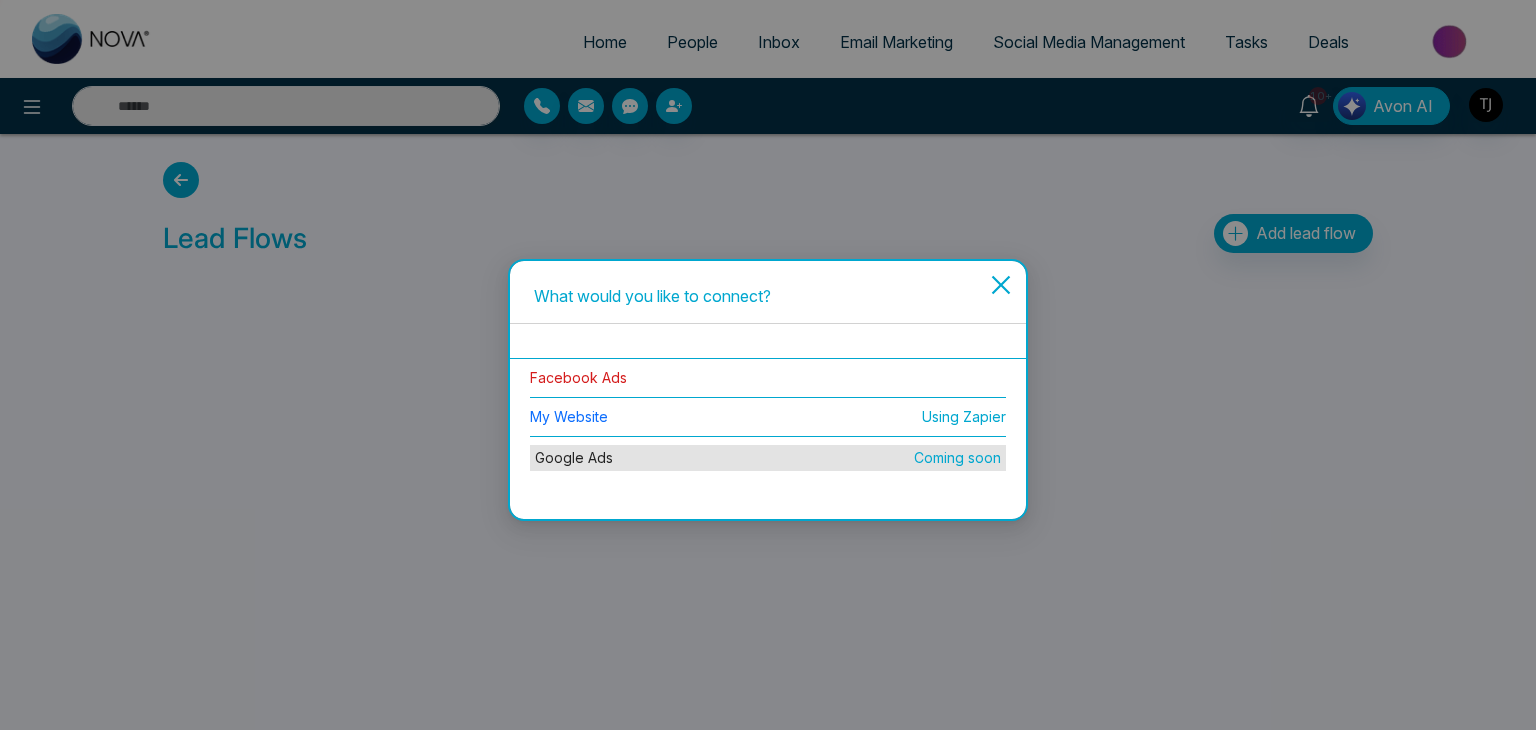 click on "Facebook Ads" at bounding box center (578, 377) 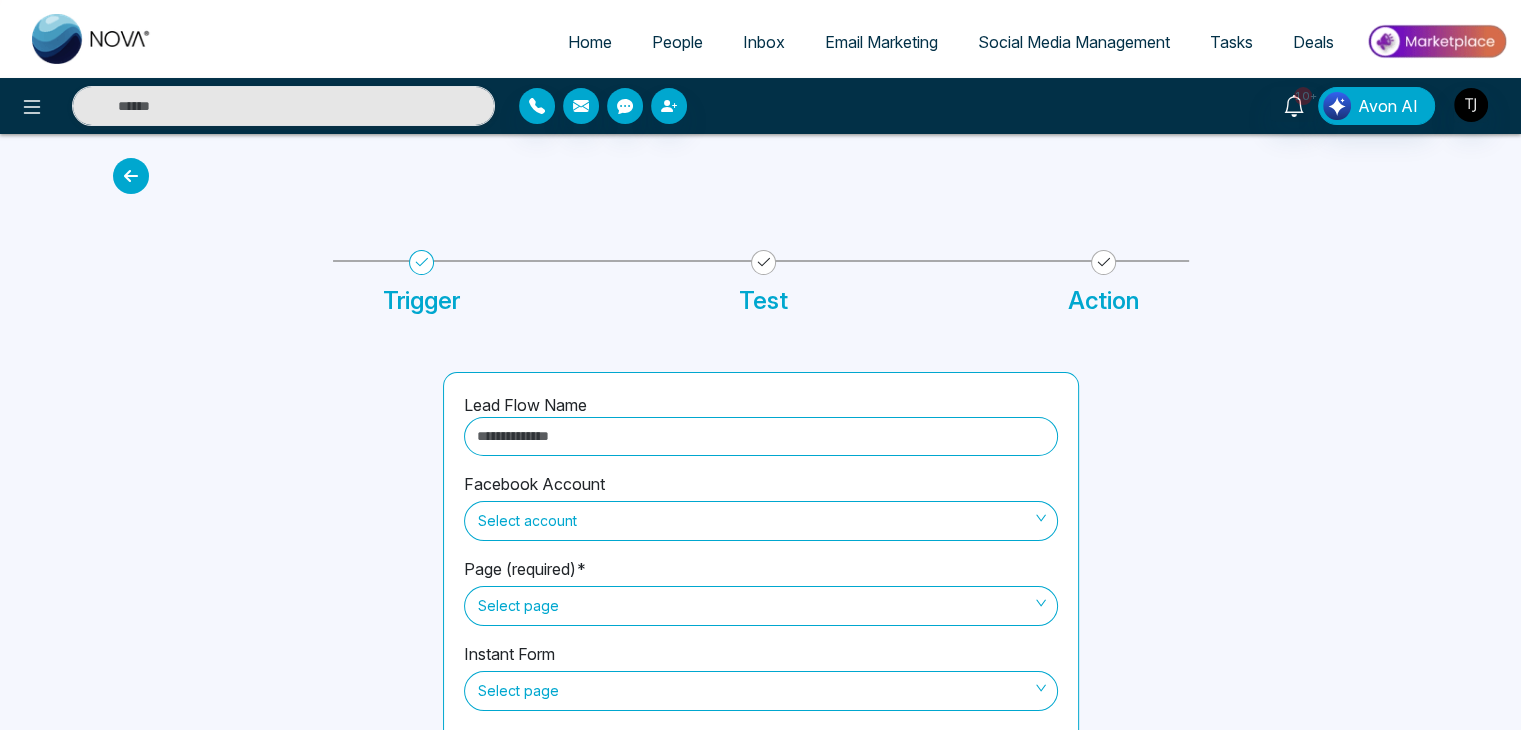 scroll, scrollTop: 79, scrollLeft: 0, axis: vertical 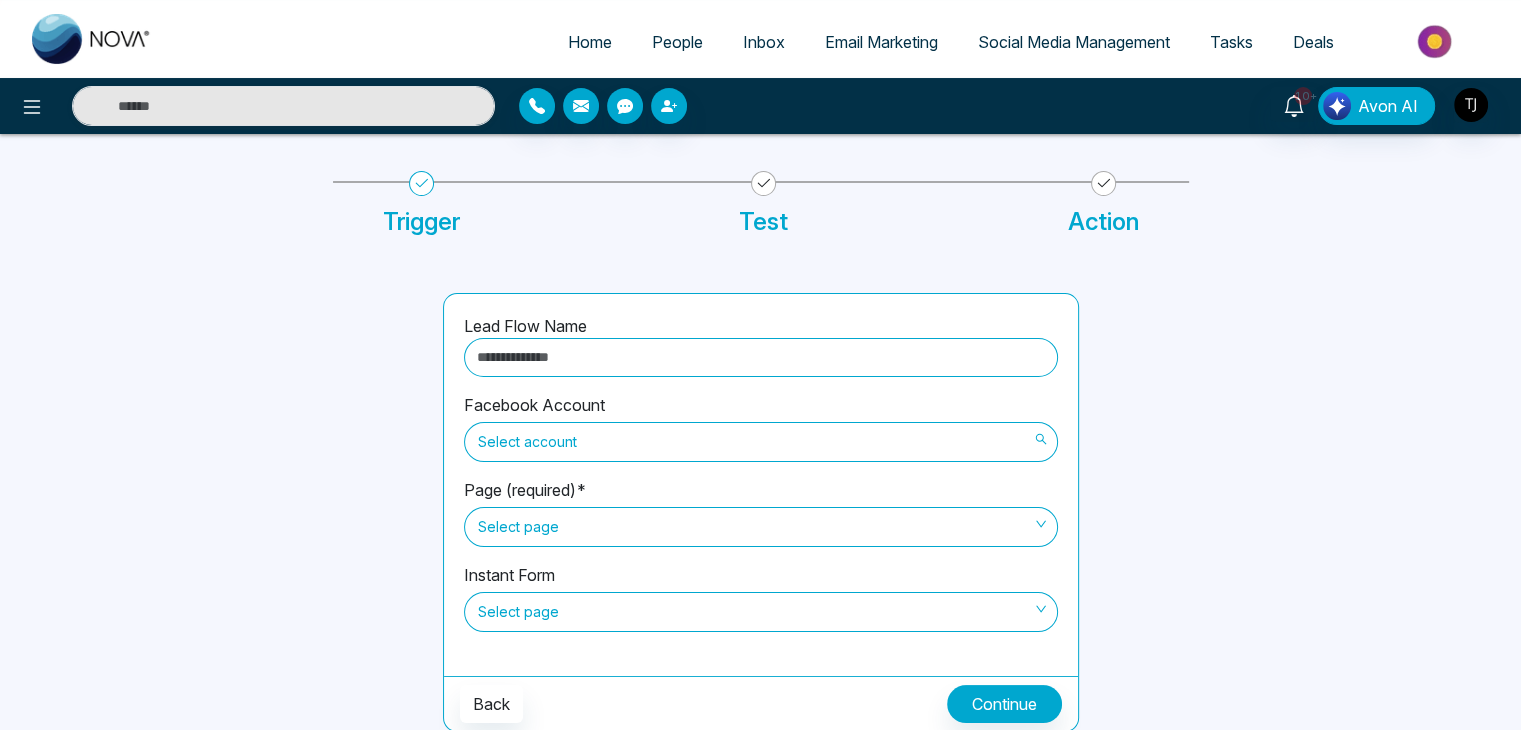 click on "Select account" at bounding box center [761, 442] 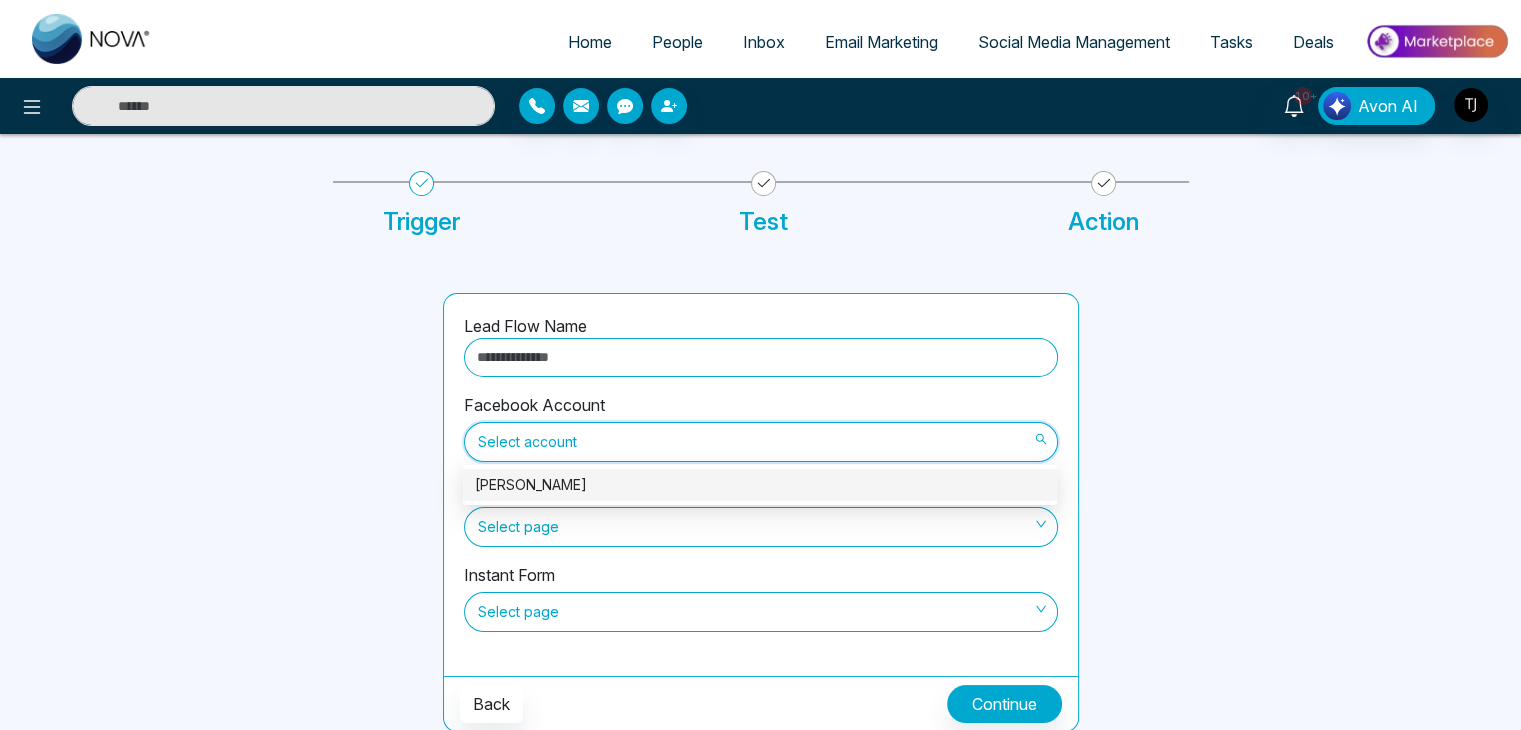 click on "Triston James" at bounding box center (760, 485) 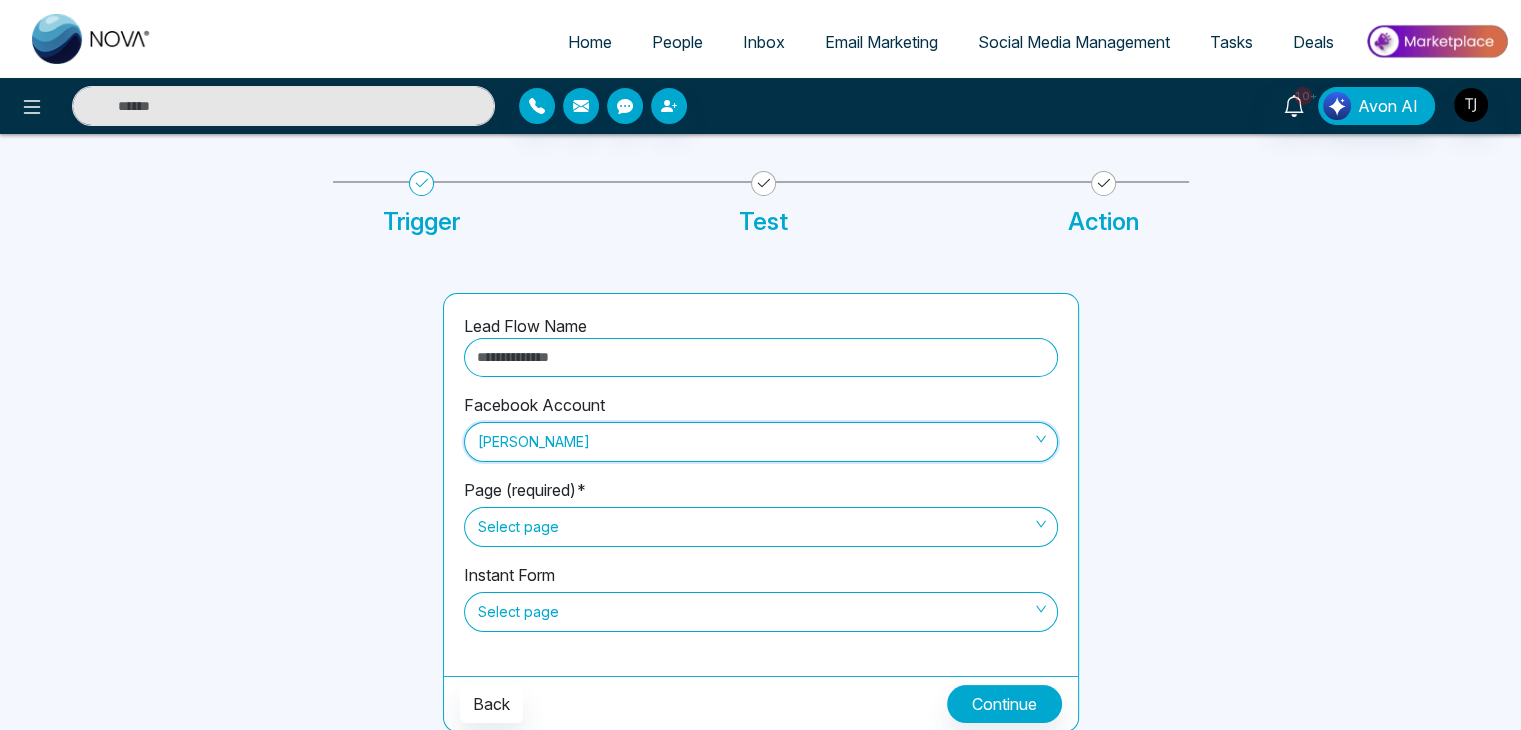click on "Select page" at bounding box center (761, 527) 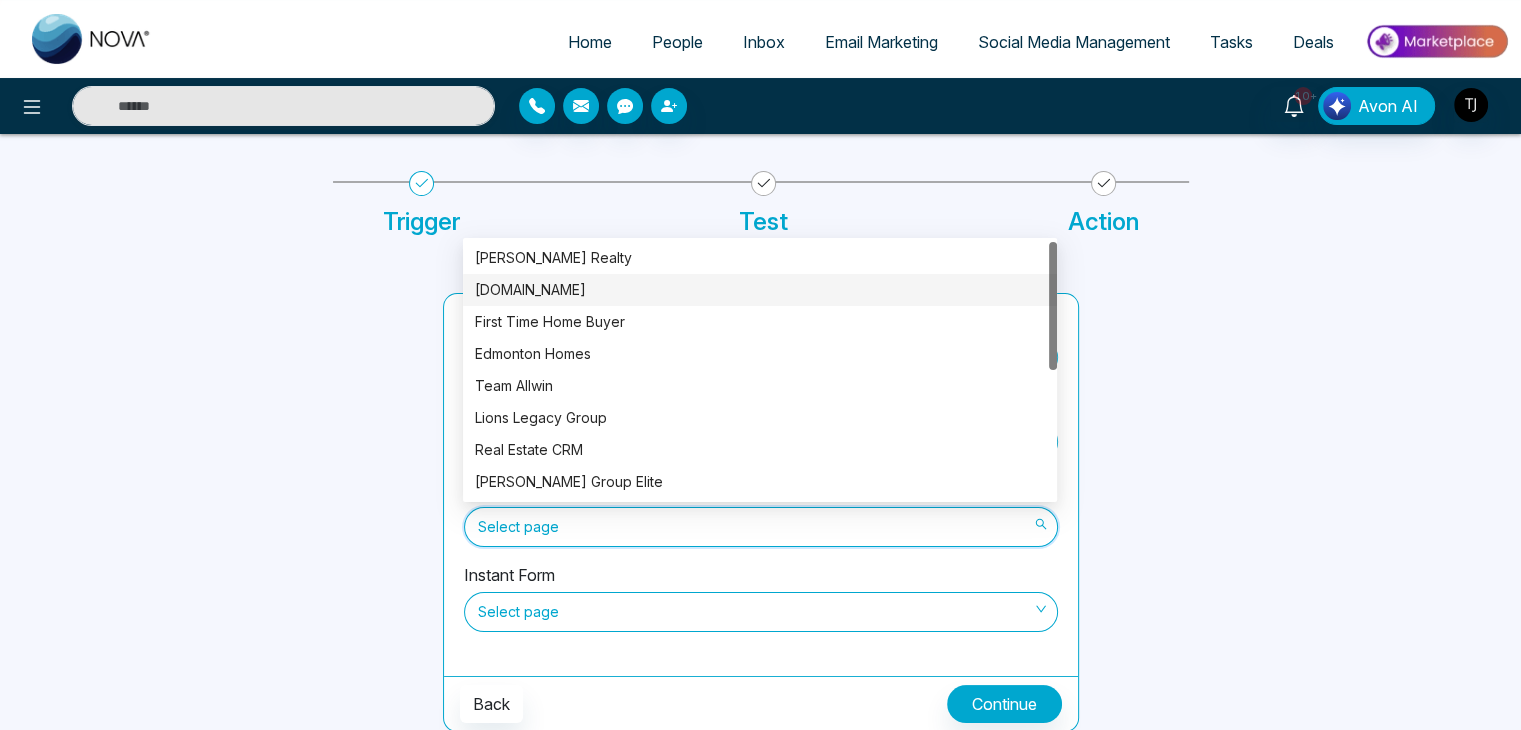 click on "CondoHub.ca" at bounding box center (760, 290) 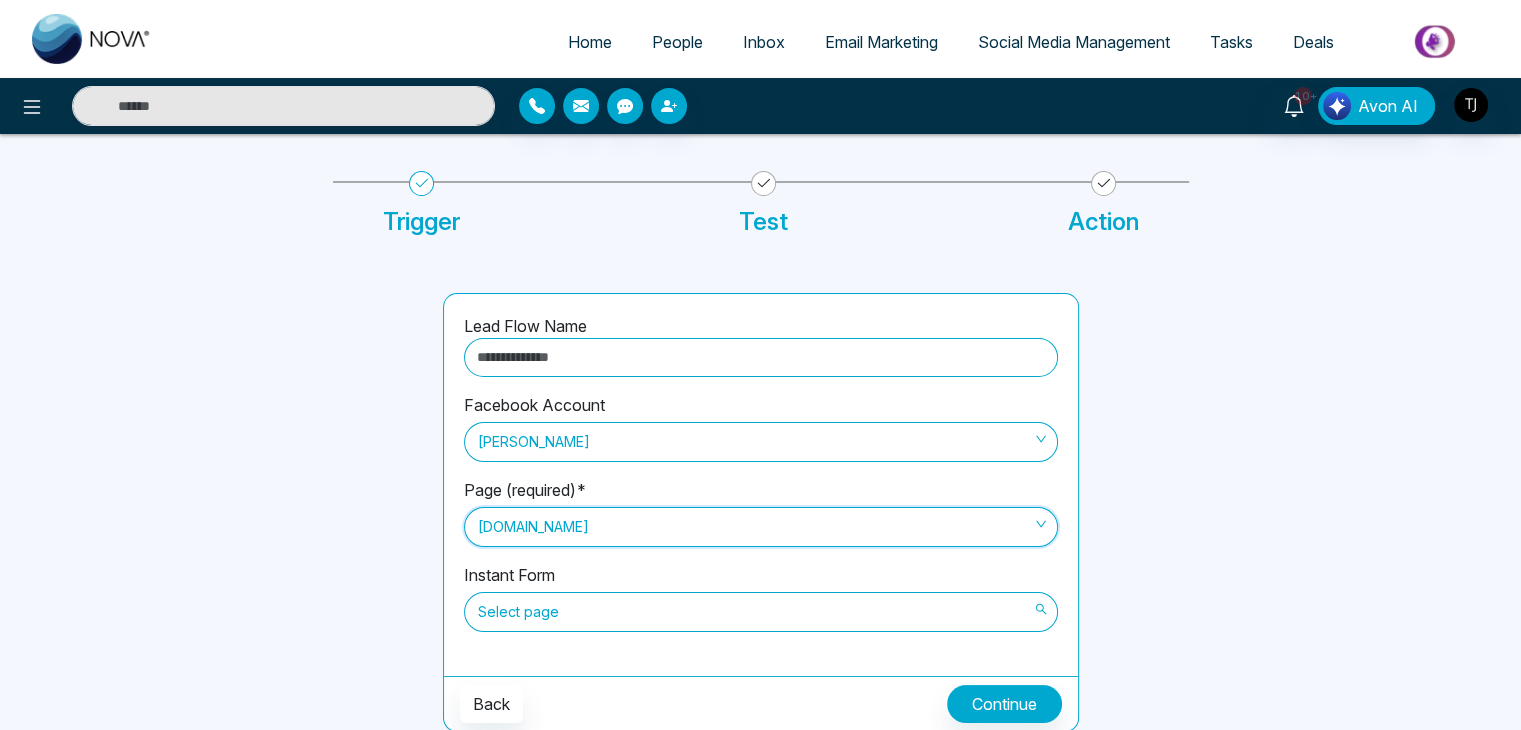 click on "Select page" at bounding box center [761, 612] 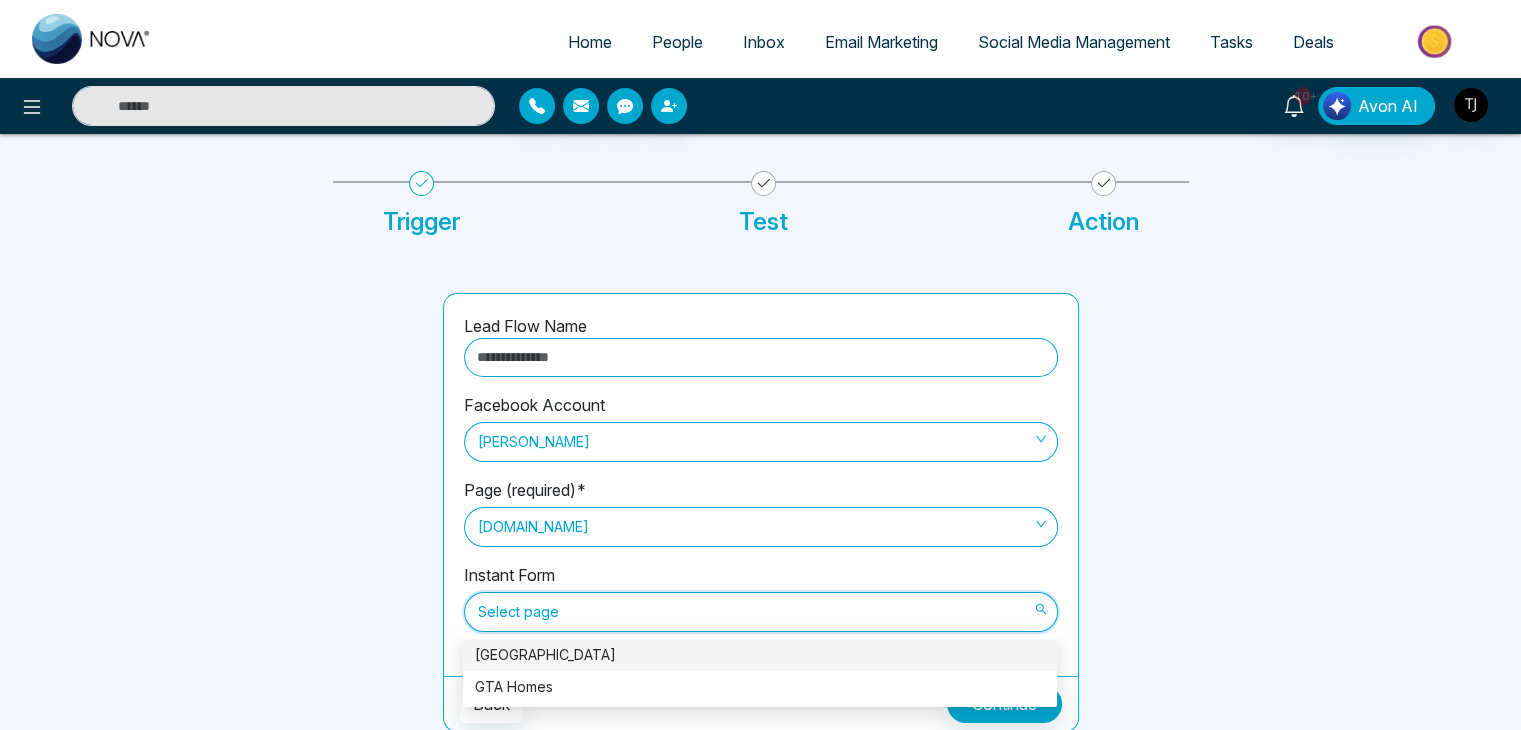 click on "Arbor West" at bounding box center (760, 655) 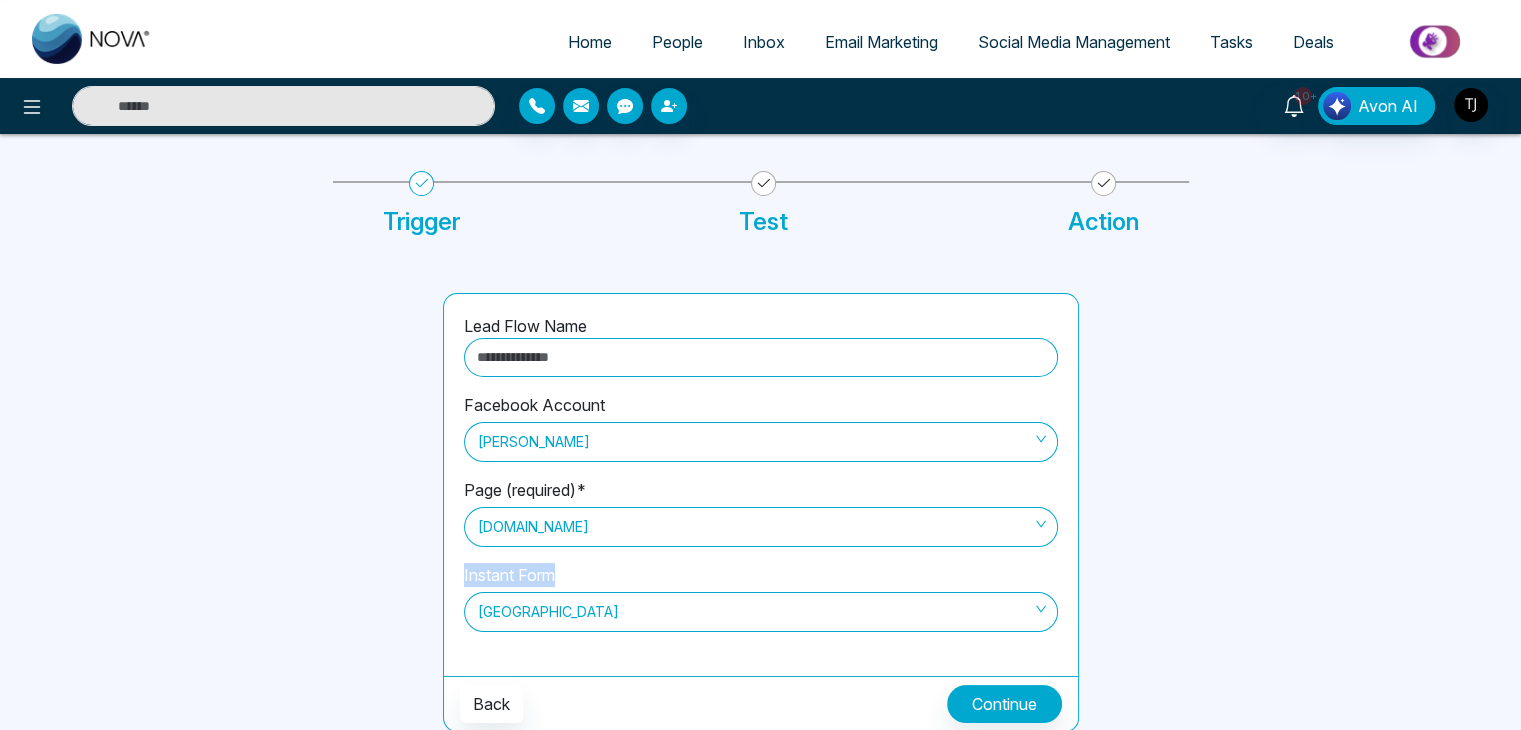 drag, startPoint x: 562, startPoint y: 573, endPoint x: 460, endPoint y: 557, distance: 103.24728 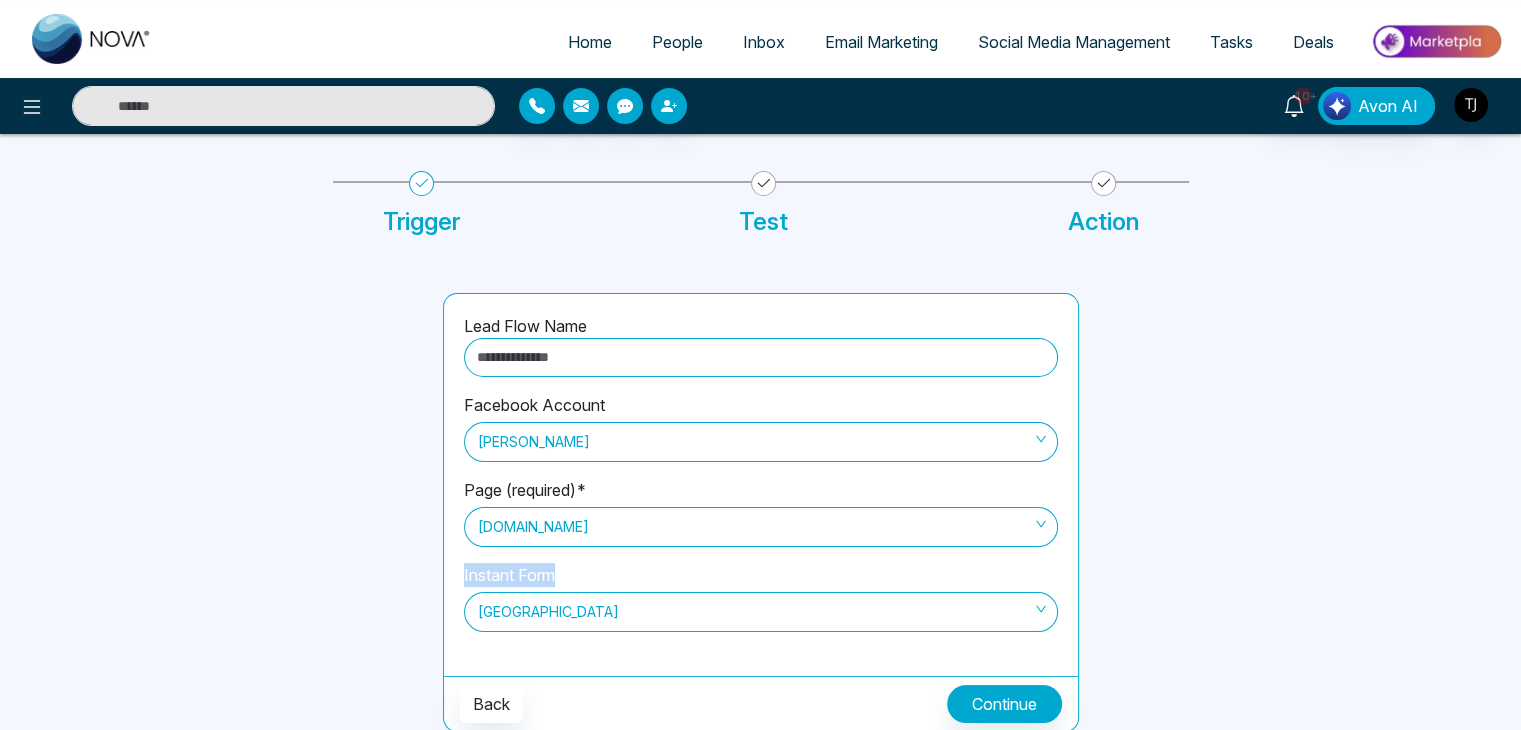 click on "Lead Flow Name Facebook Account Triston James Page (required)* CondoHub.ca Instant Form Arbor West" at bounding box center [761, 485] 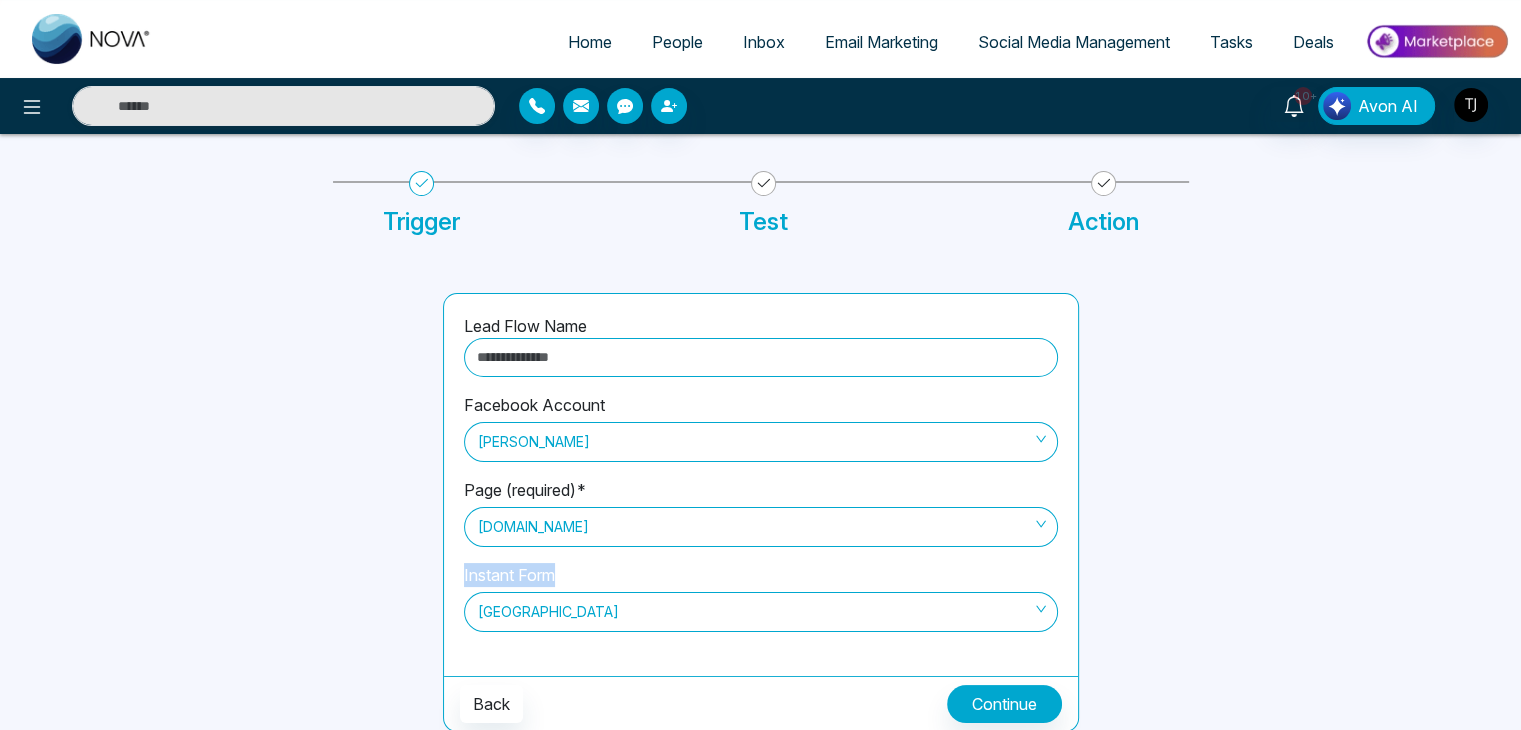 click on "Instant Form" at bounding box center (509, 575) 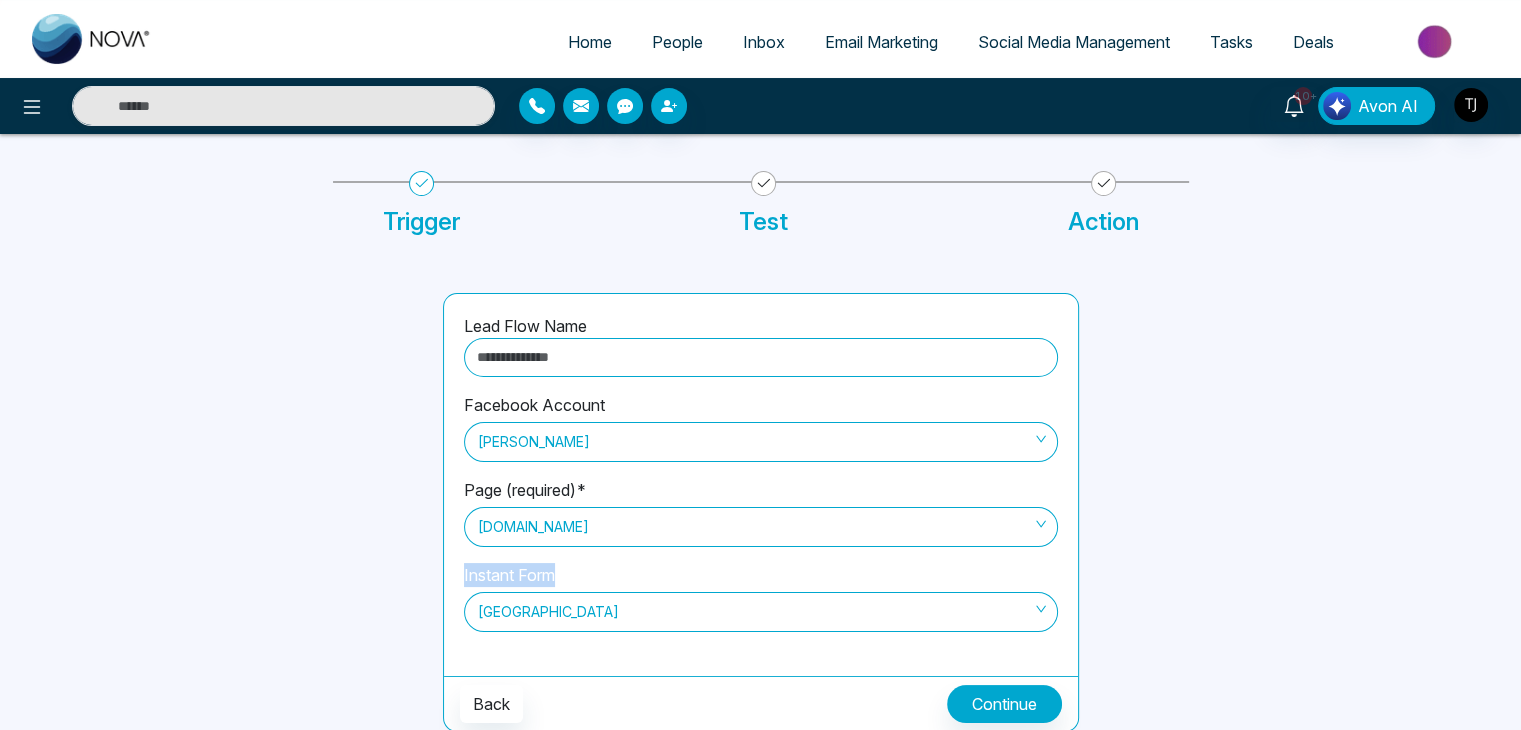 drag, startPoint x: 566, startPoint y: 568, endPoint x: 460, endPoint y: 568, distance: 106 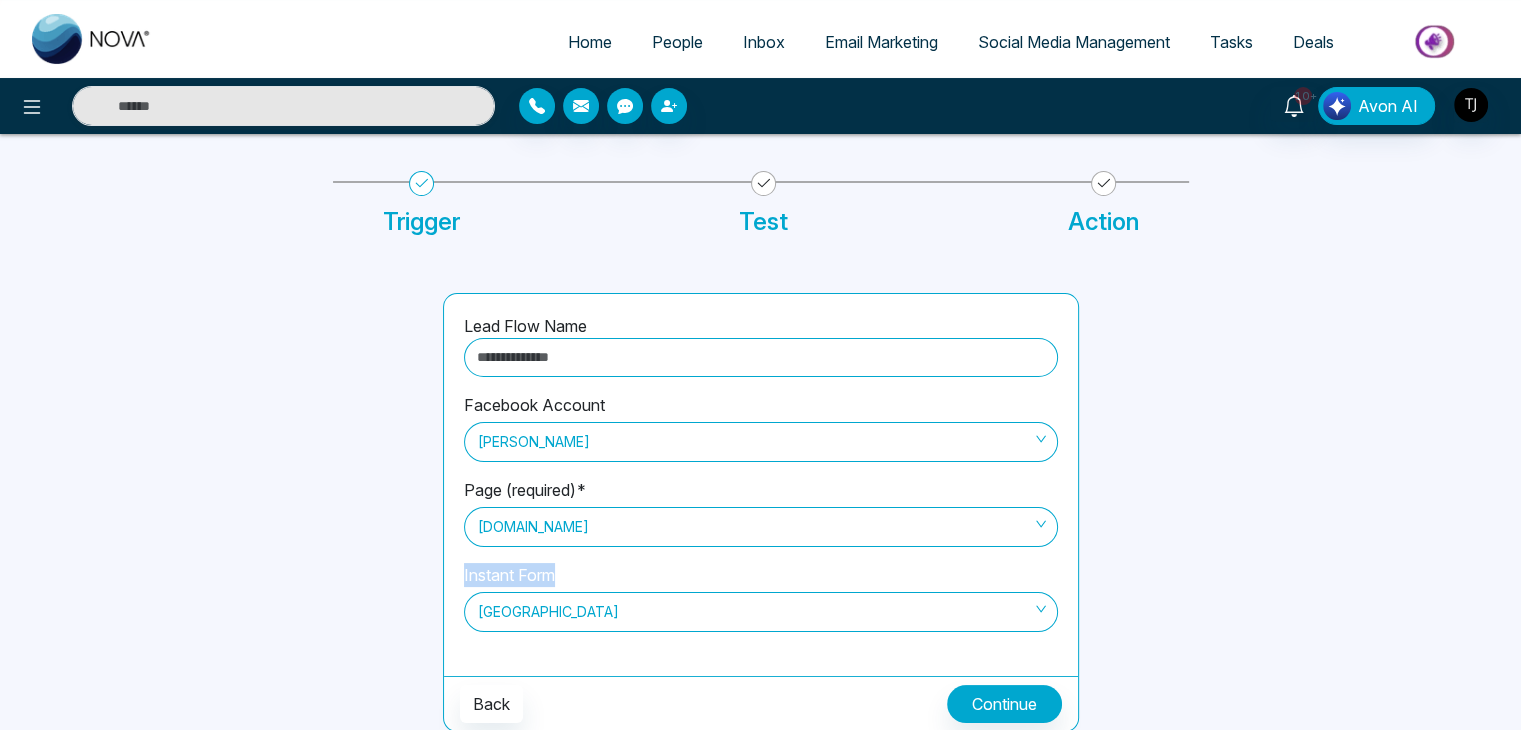 click on "Lead Flow Name Facebook Account Triston James Page (required)* CondoHub.ca Instant Form Arbor West" at bounding box center (761, 485) 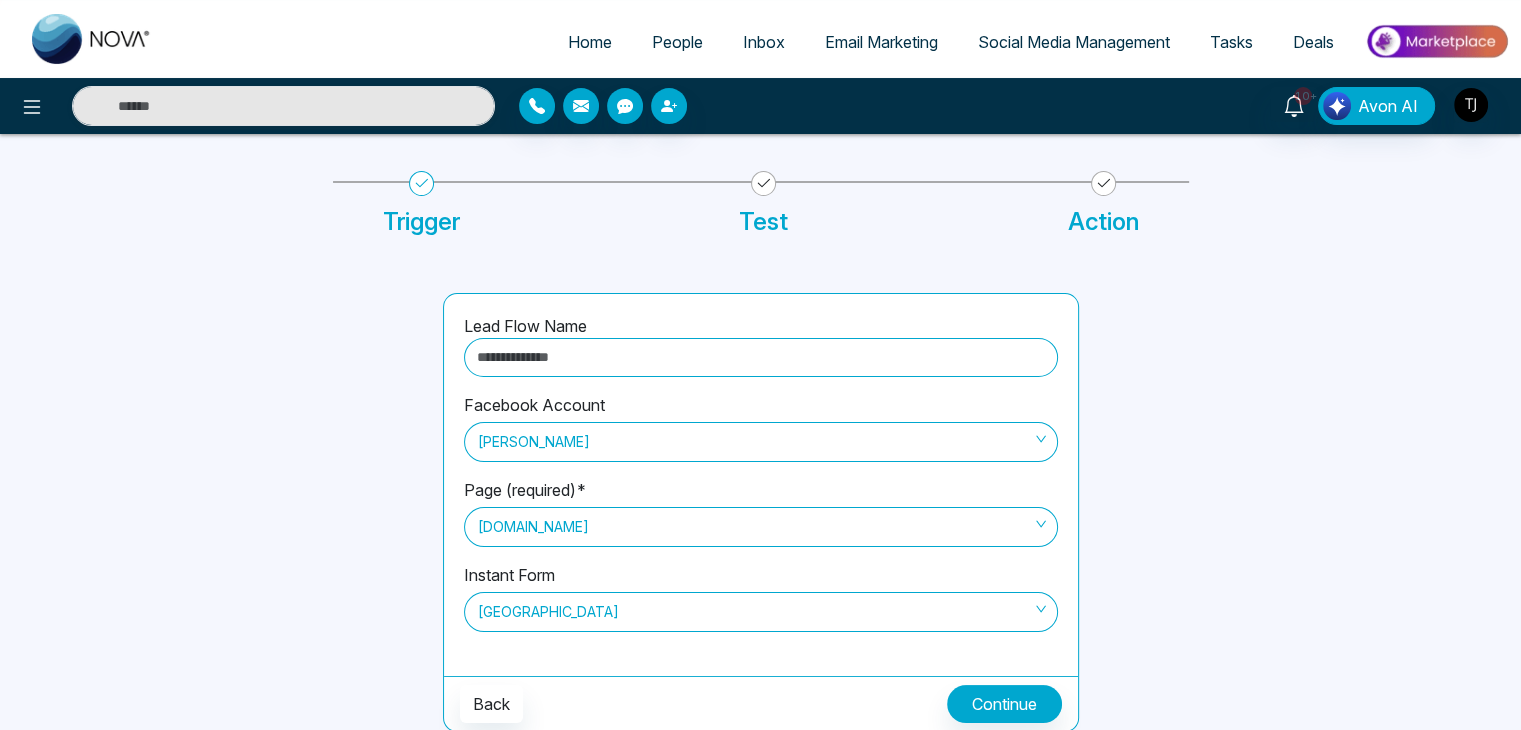 click on "Instant Form Arbor West" at bounding box center [761, 609] 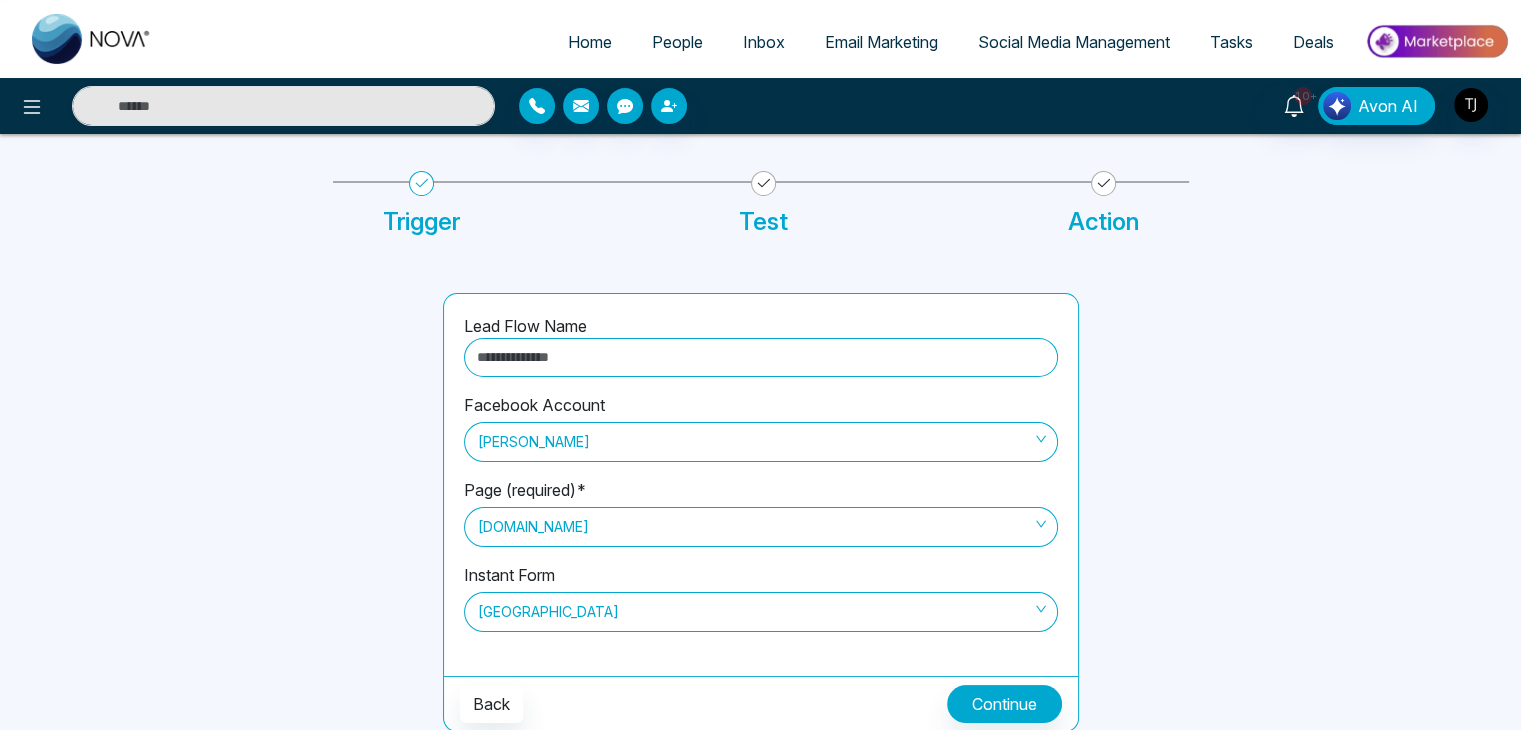 click at bounding box center (761, 357) 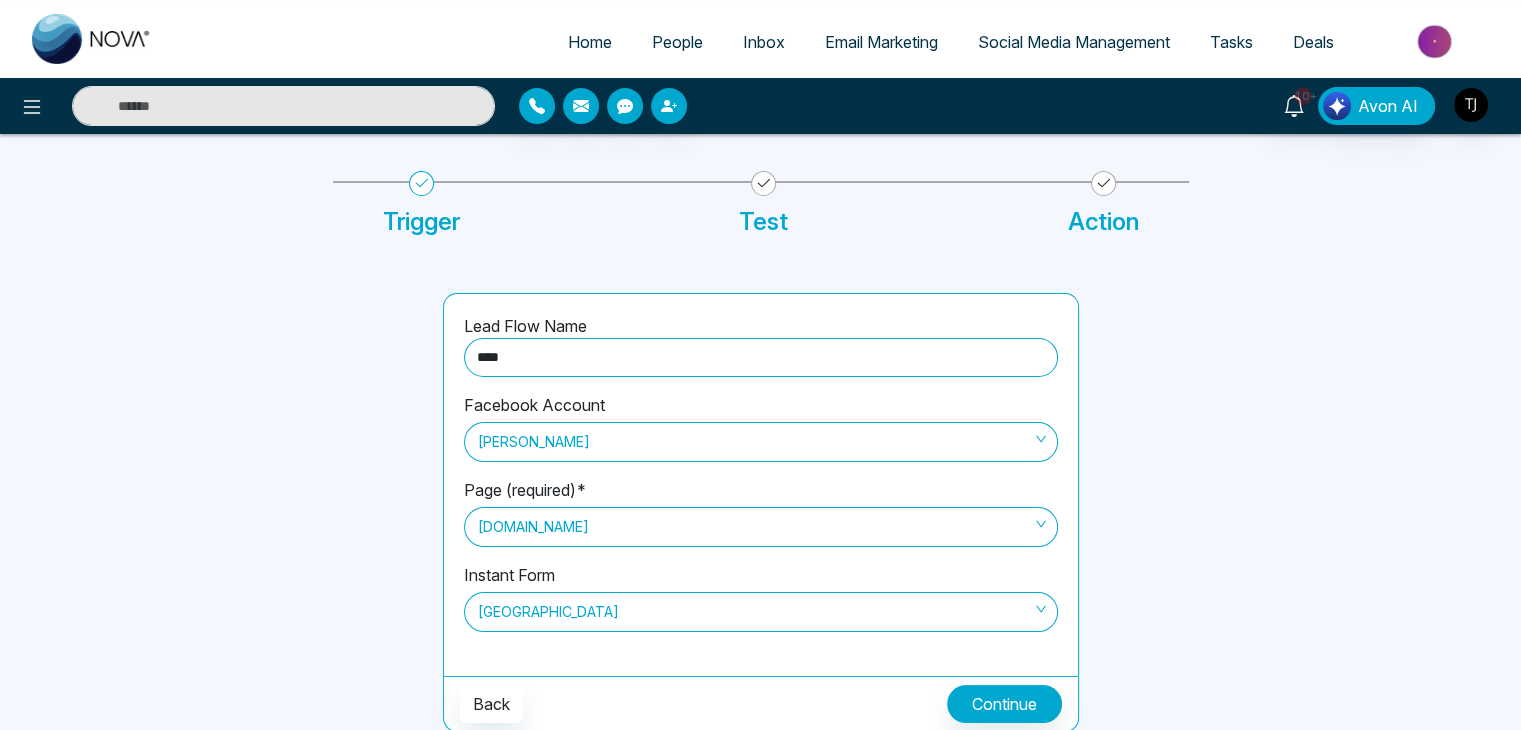 type on "***" 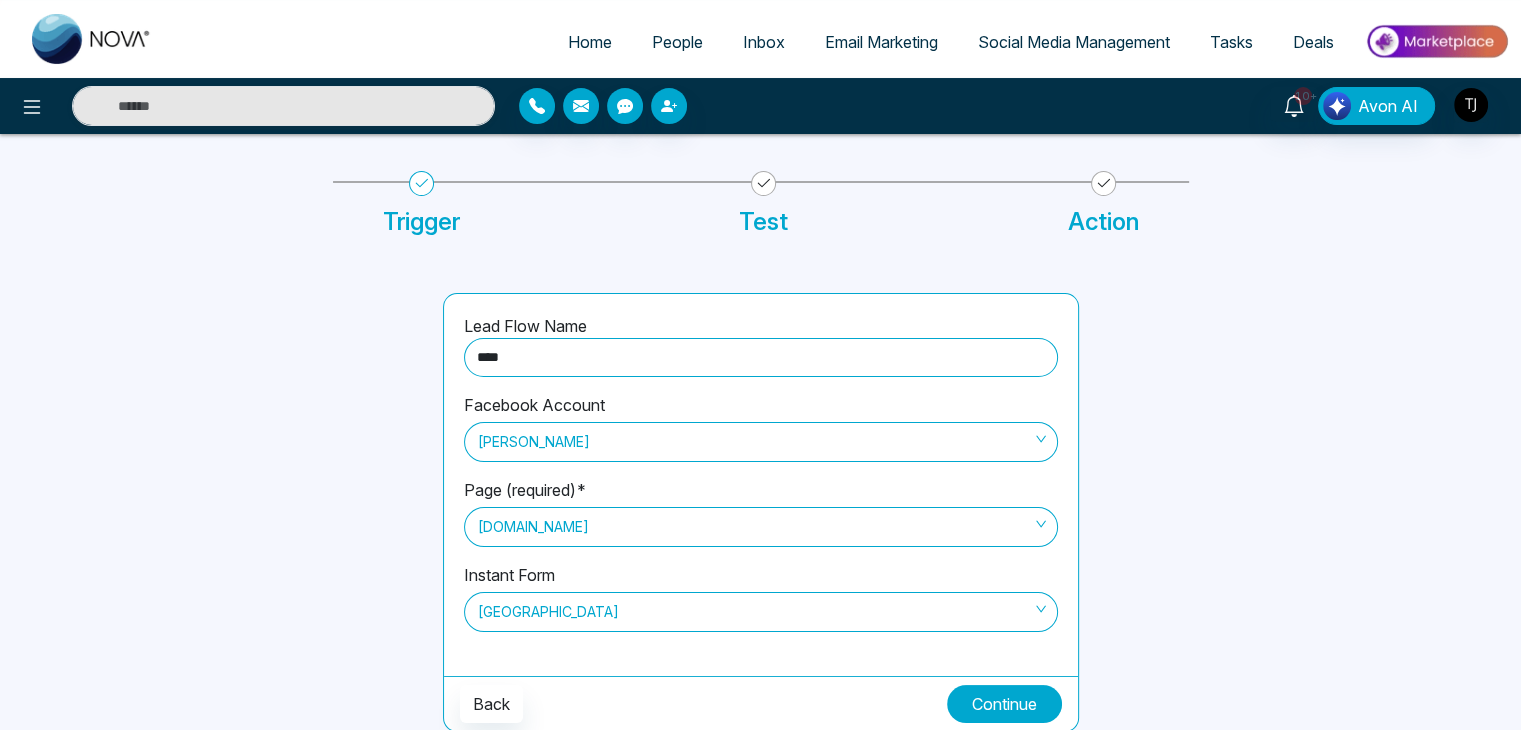 click on "Continue" at bounding box center (1004, 704) 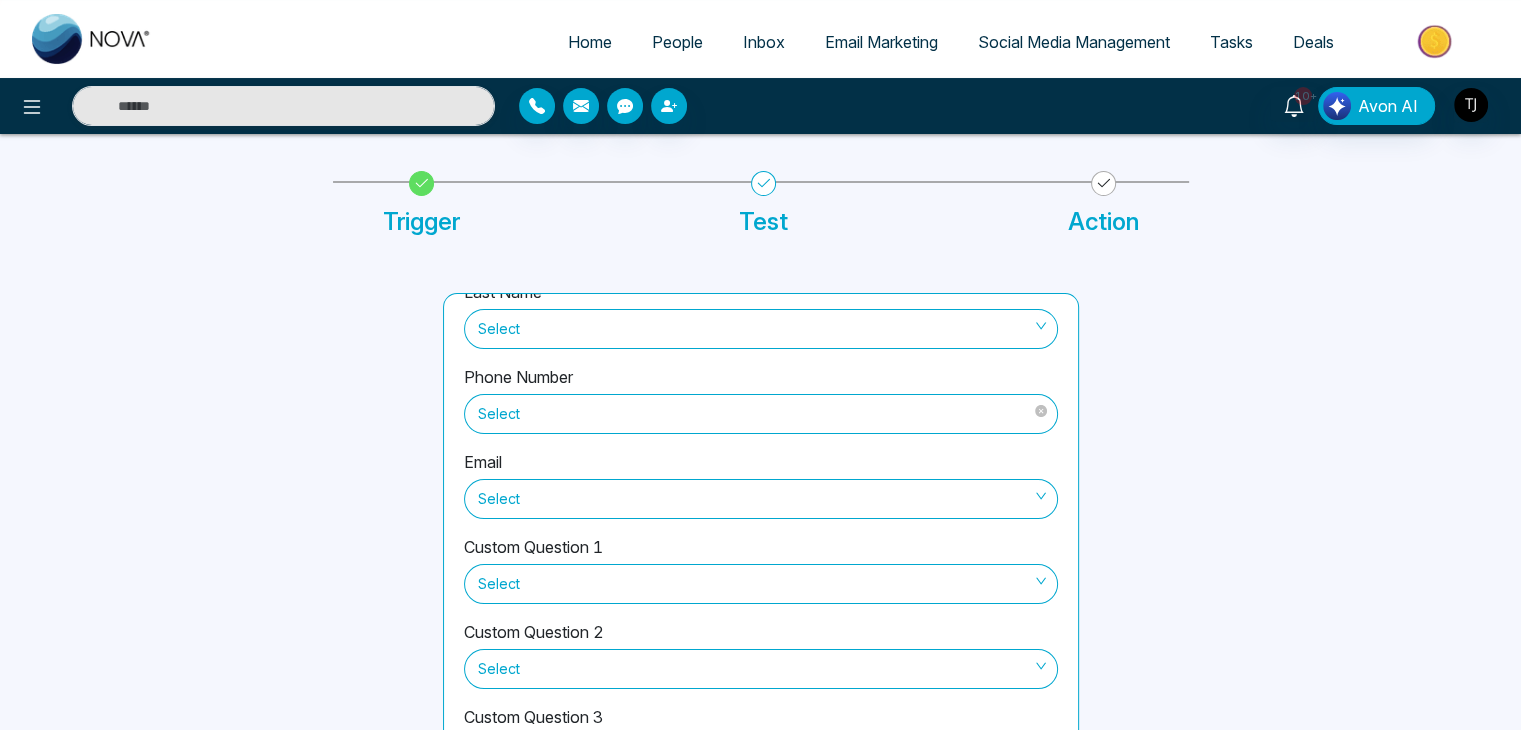 scroll, scrollTop: 0, scrollLeft: 0, axis: both 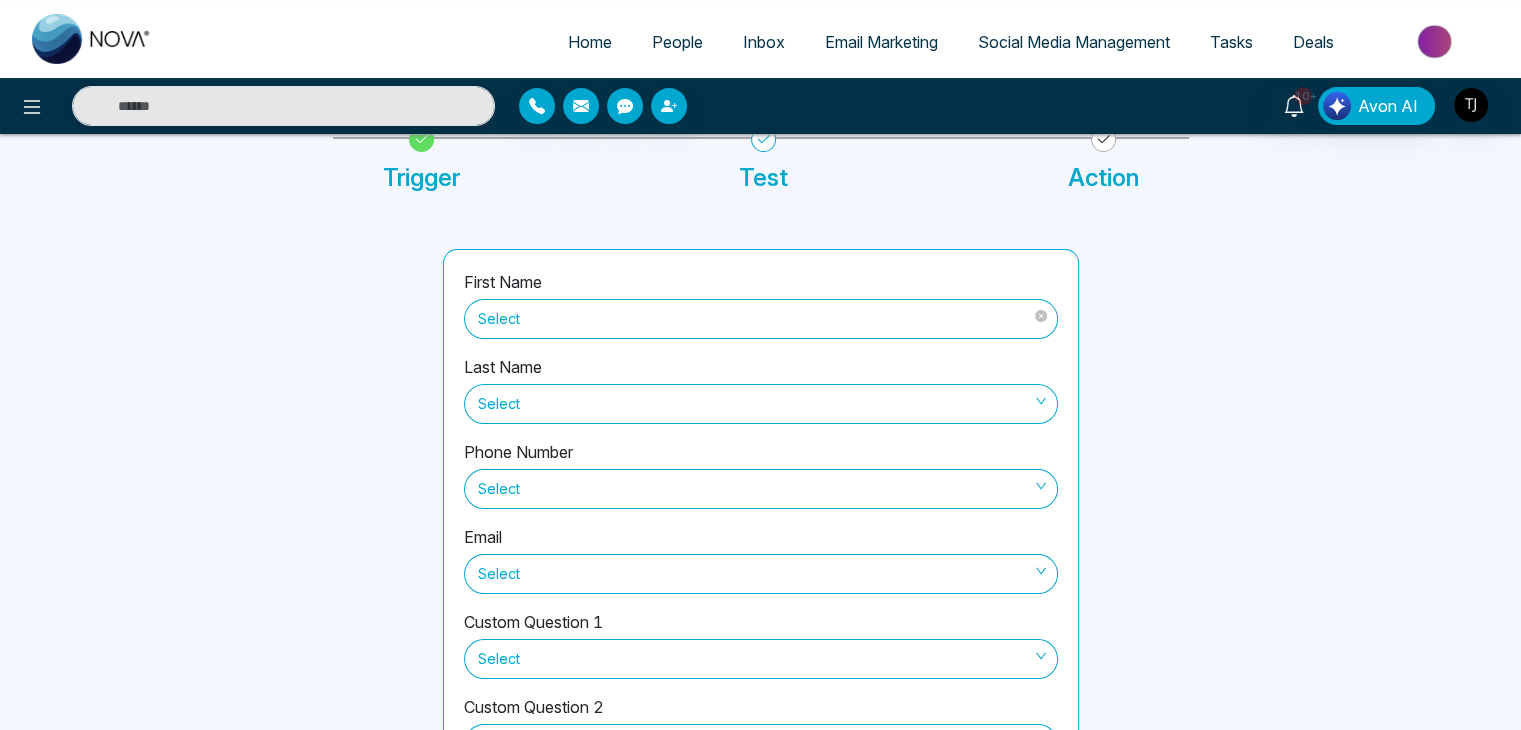 click on "Select" at bounding box center [761, 319] 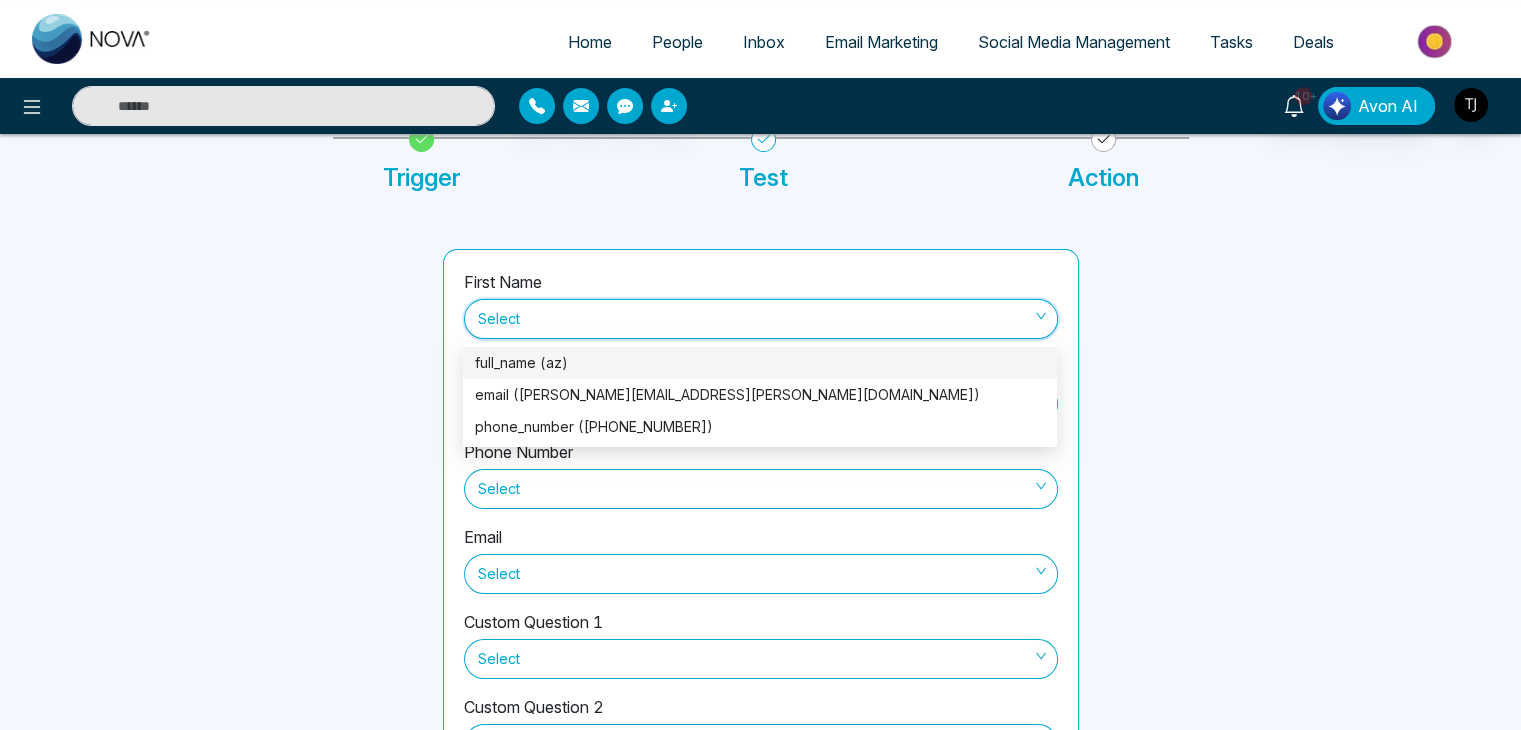 click on "full_name (az)" at bounding box center (760, 363) 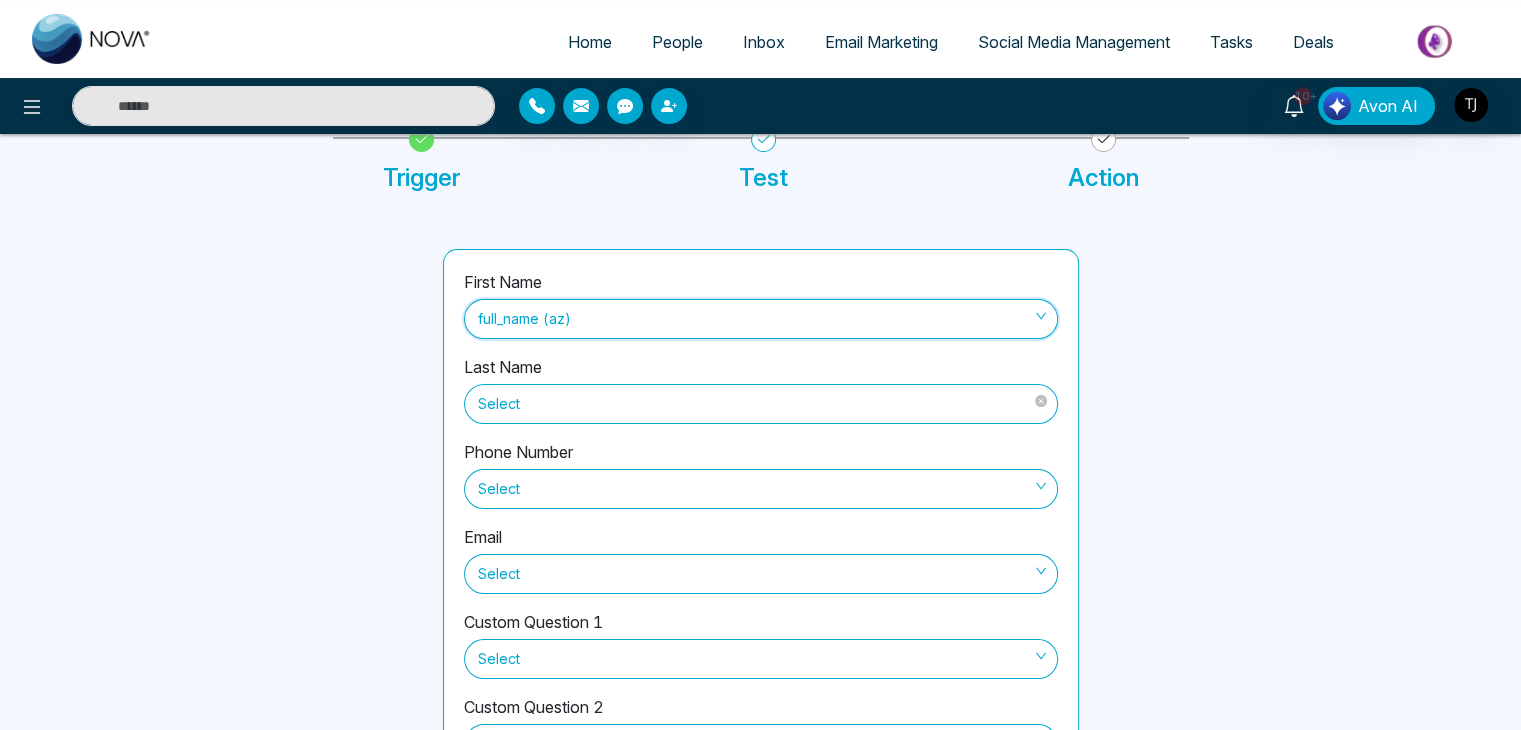 click on "Select" at bounding box center [761, 404] 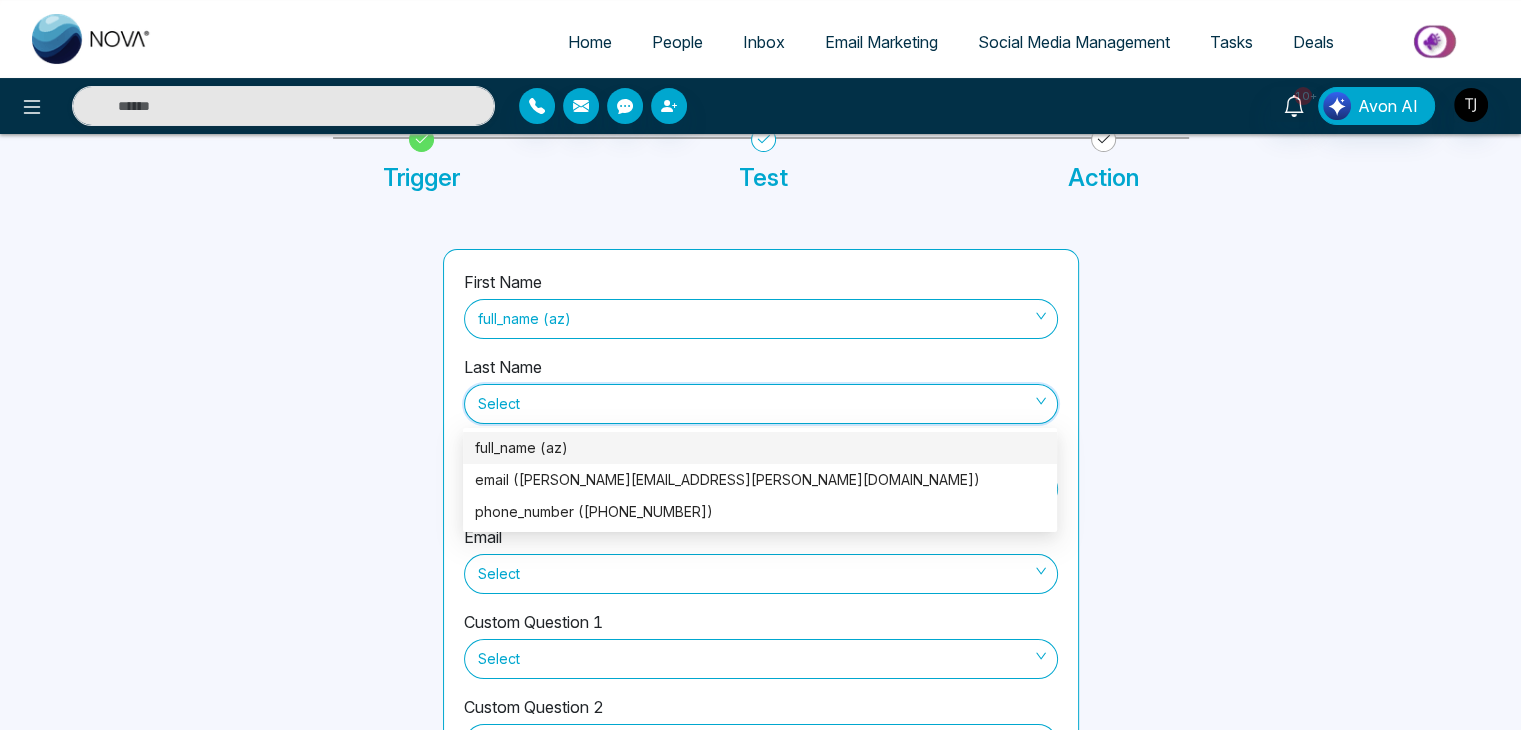 click on "full_name (az)" at bounding box center (760, 448) 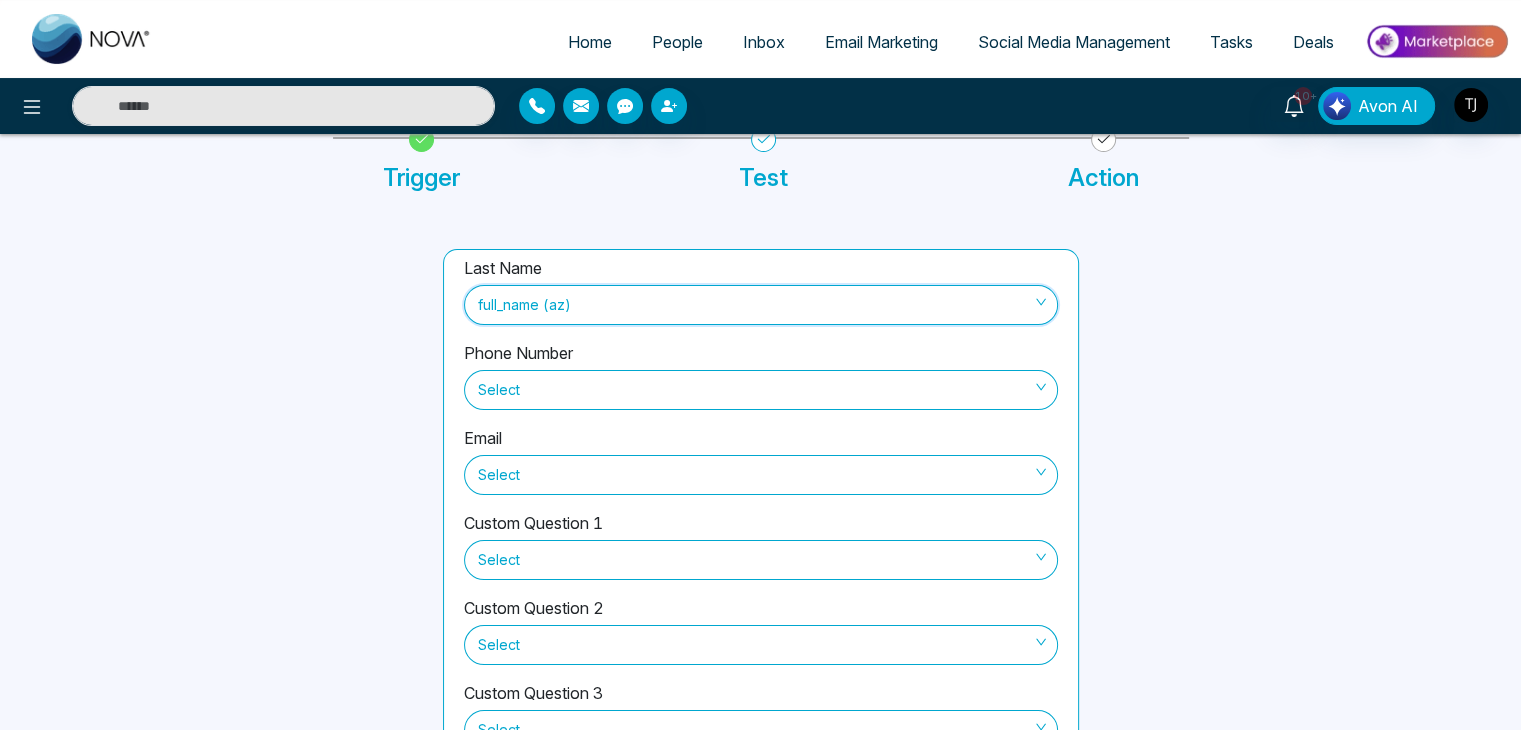 scroll, scrollTop: 100, scrollLeft: 0, axis: vertical 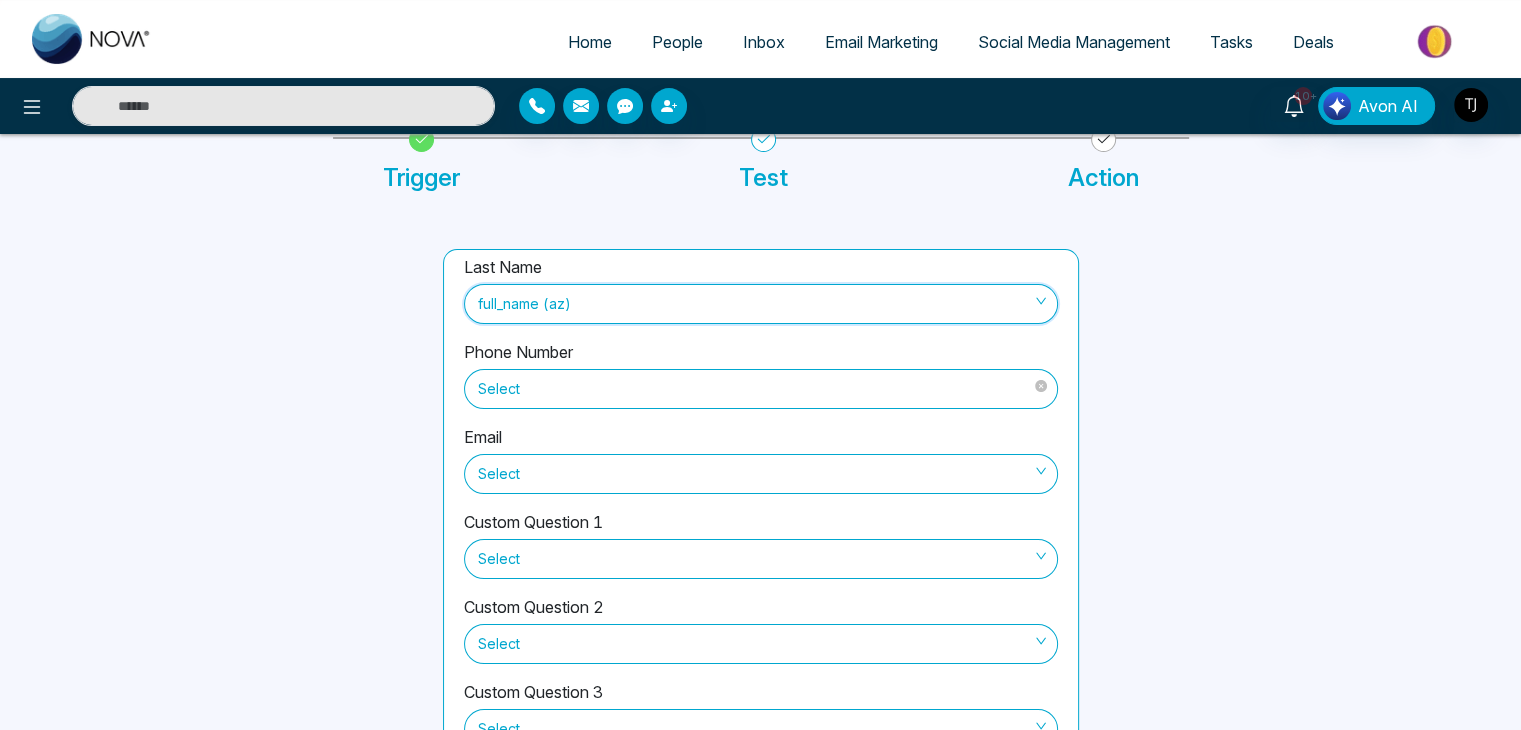 click on "Select" at bounding box center [761, 389] 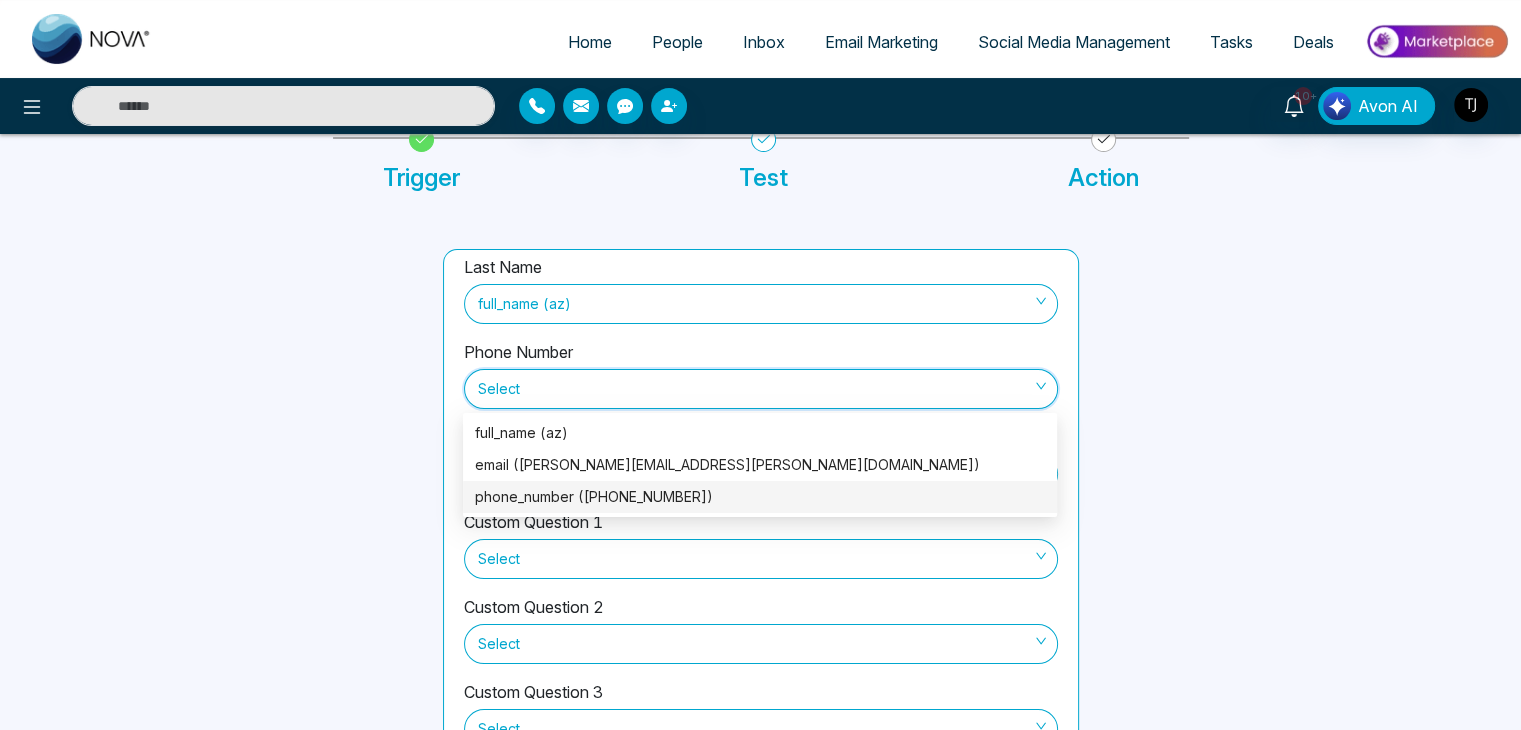 click on "phone_number (6479931099)" at bounding box center [760, 497] 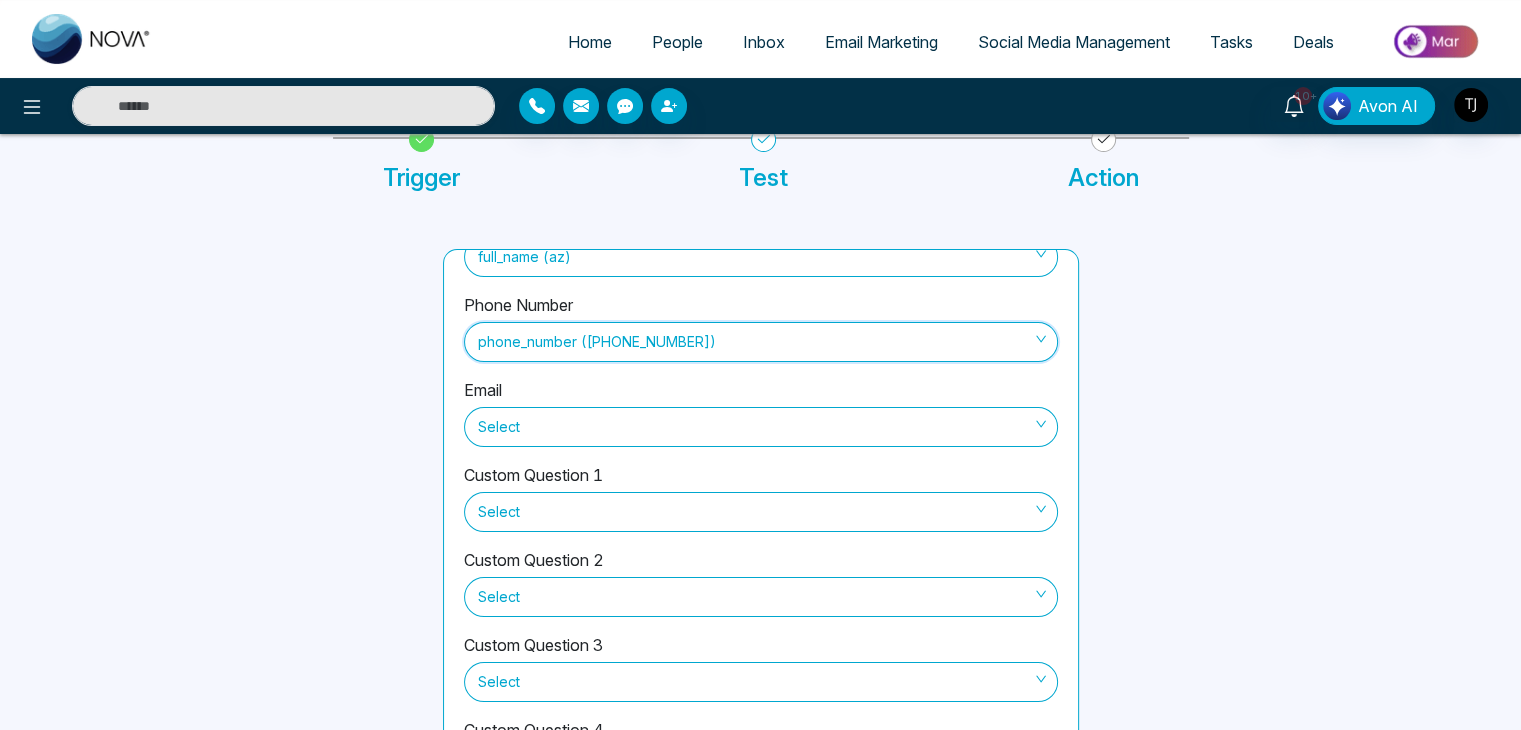 scroll, scrollTop: 148, scrollLeft: 0, axis: vertical 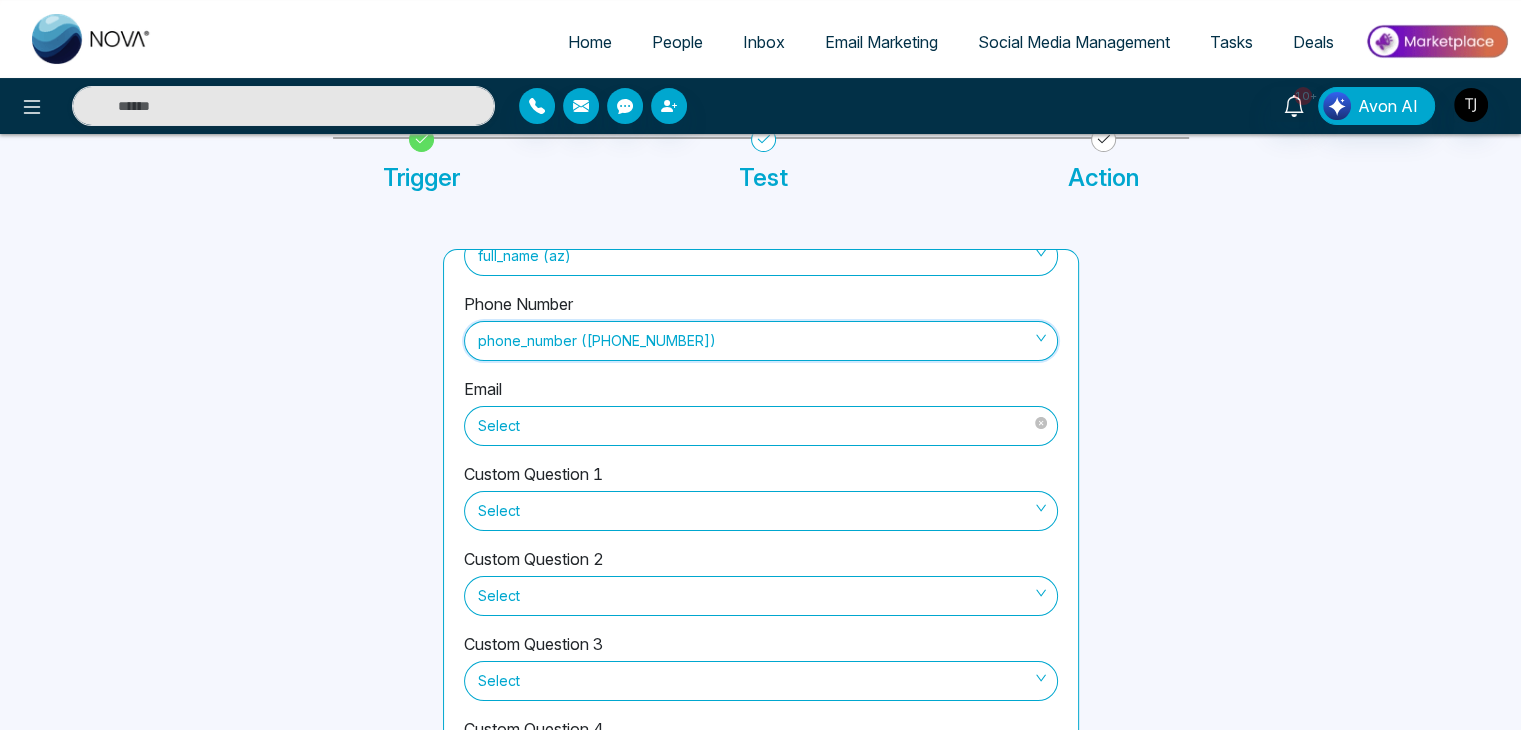 click on "Select" at bounding box center (761, 426) 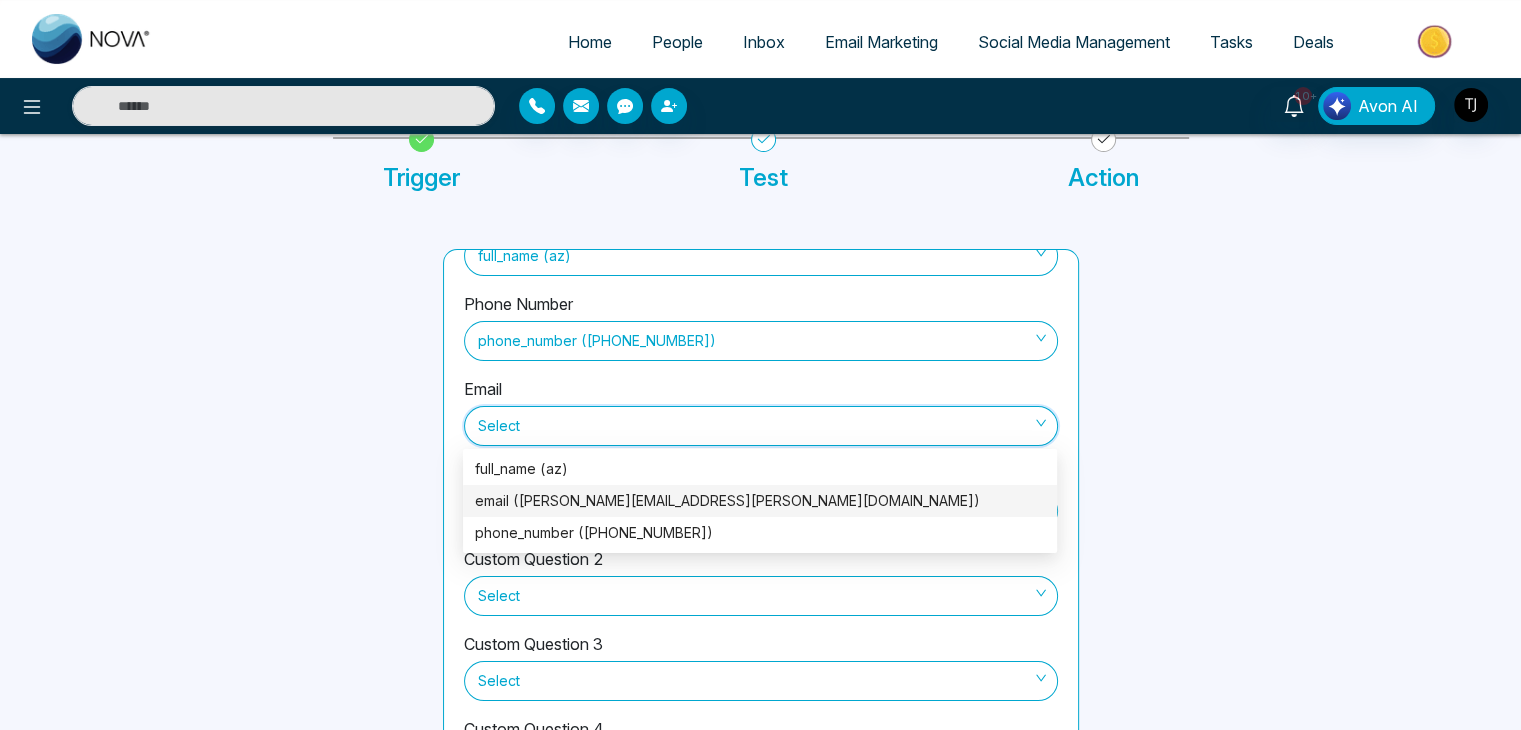 click on "email (abdulqadeer.zaman@gmail.com)" at bounding box center (760, 501) 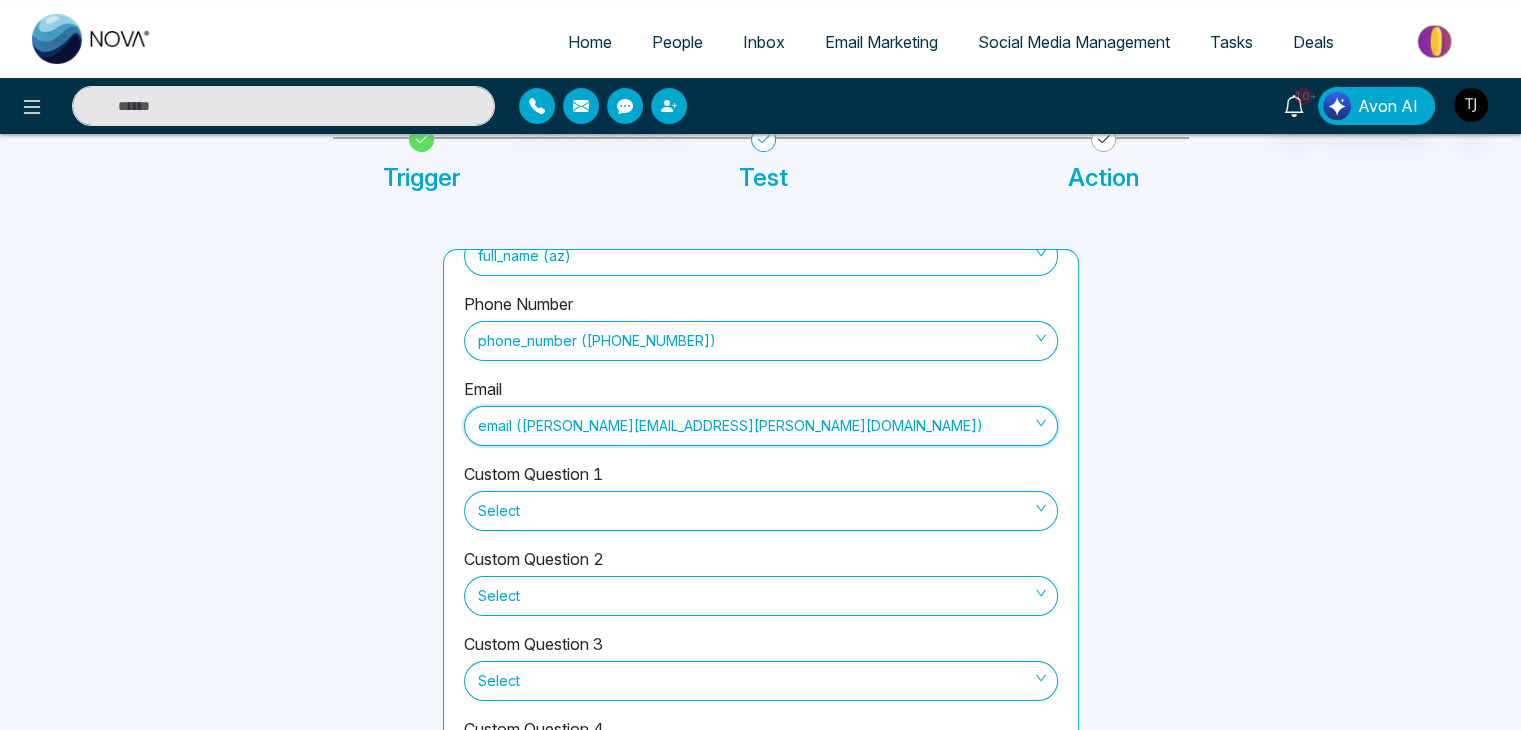 scroll, scrollTop: 197, scrollLeft: 0, axis: vertical 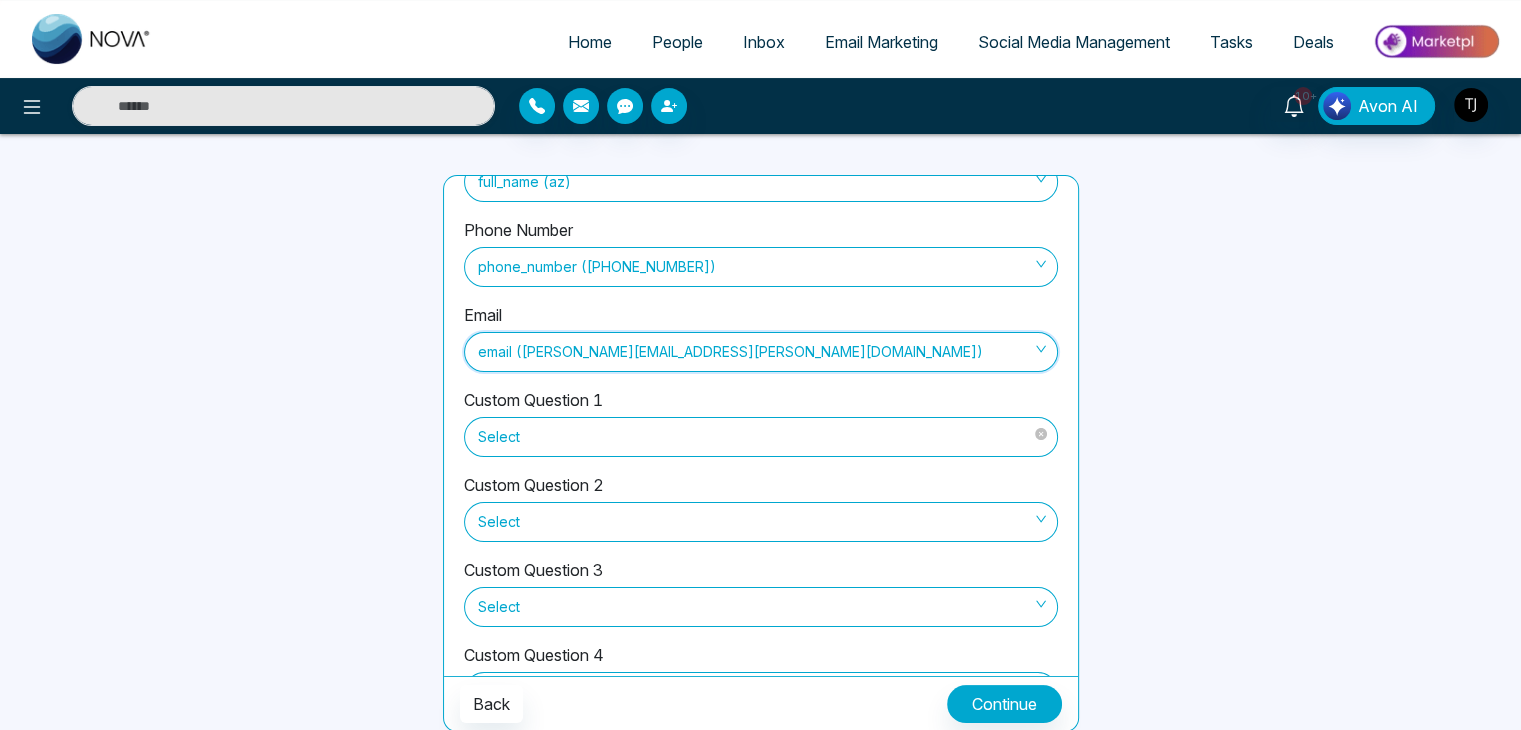 click at bounding box center [754, 437] 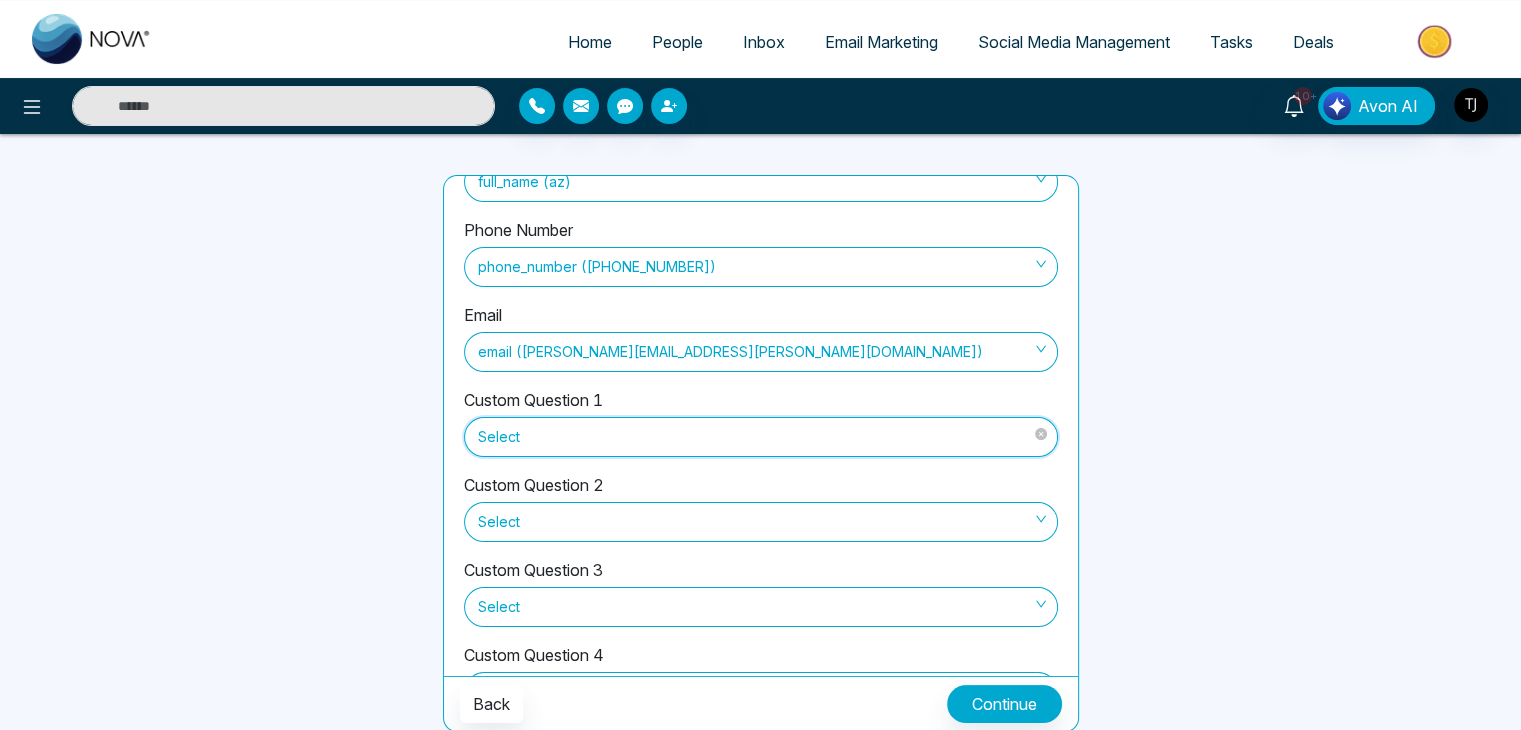 click at bounding box center (754, 437) 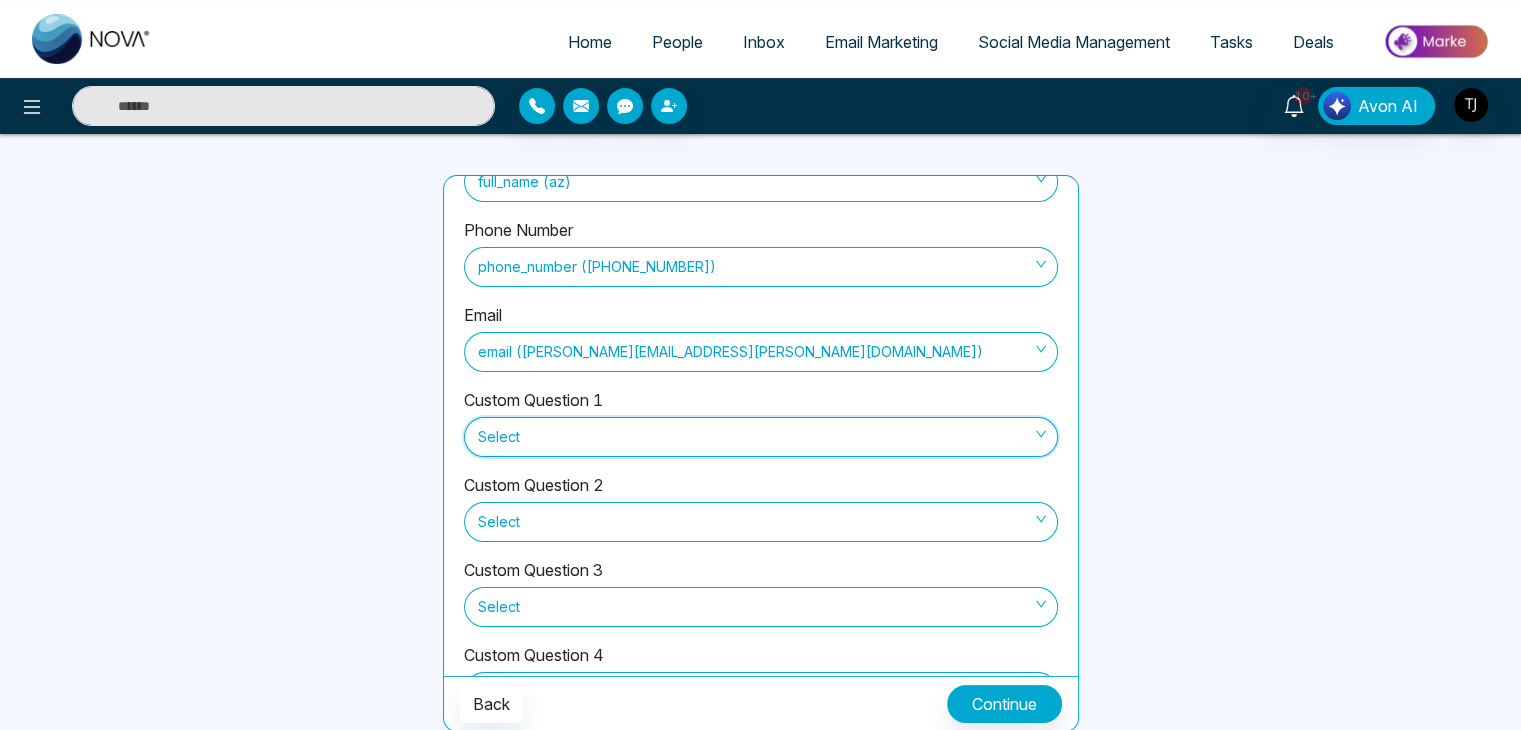scroll, scrollTop: 220, scrollLeft: 0, axis: vertical 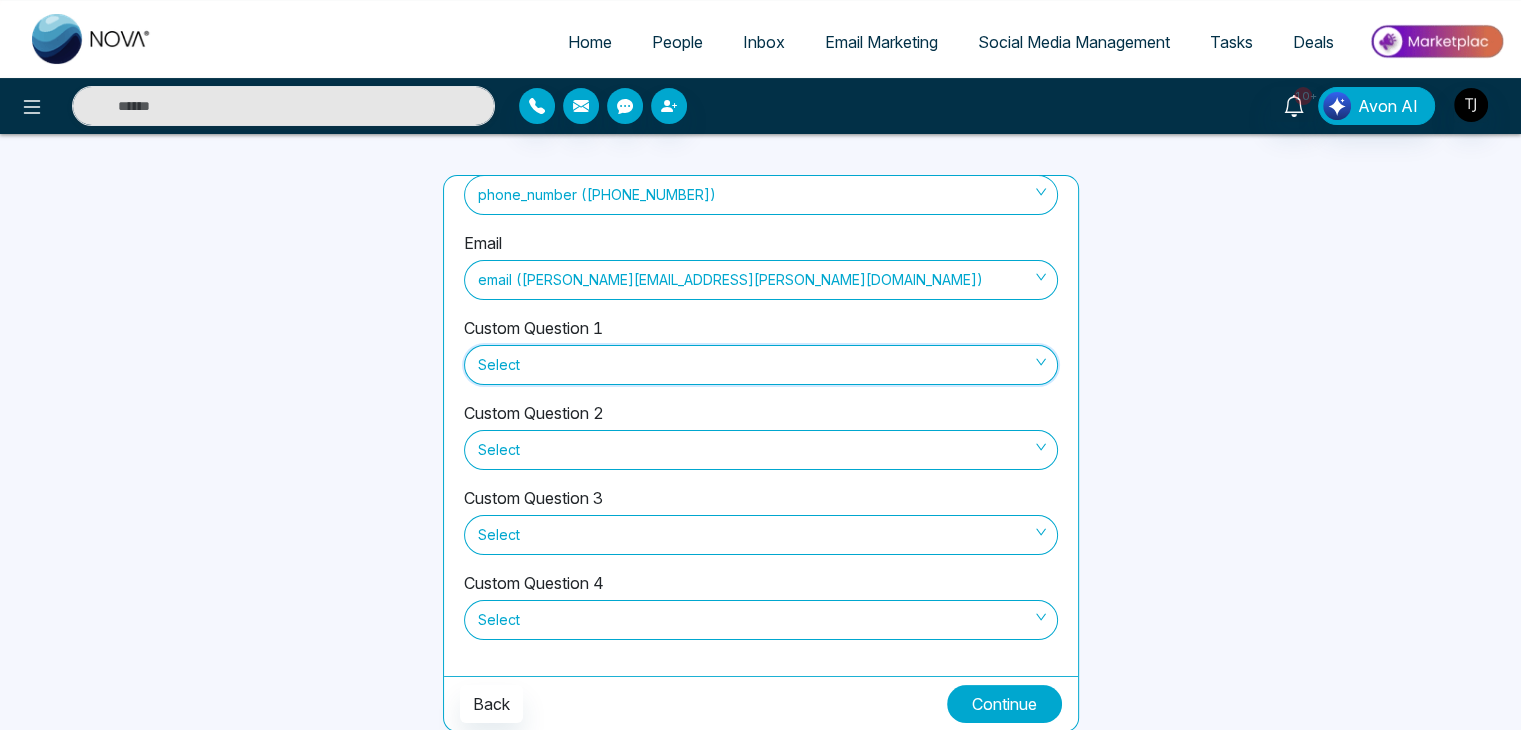 click on "Continue" at bounding box center [1004, 704] 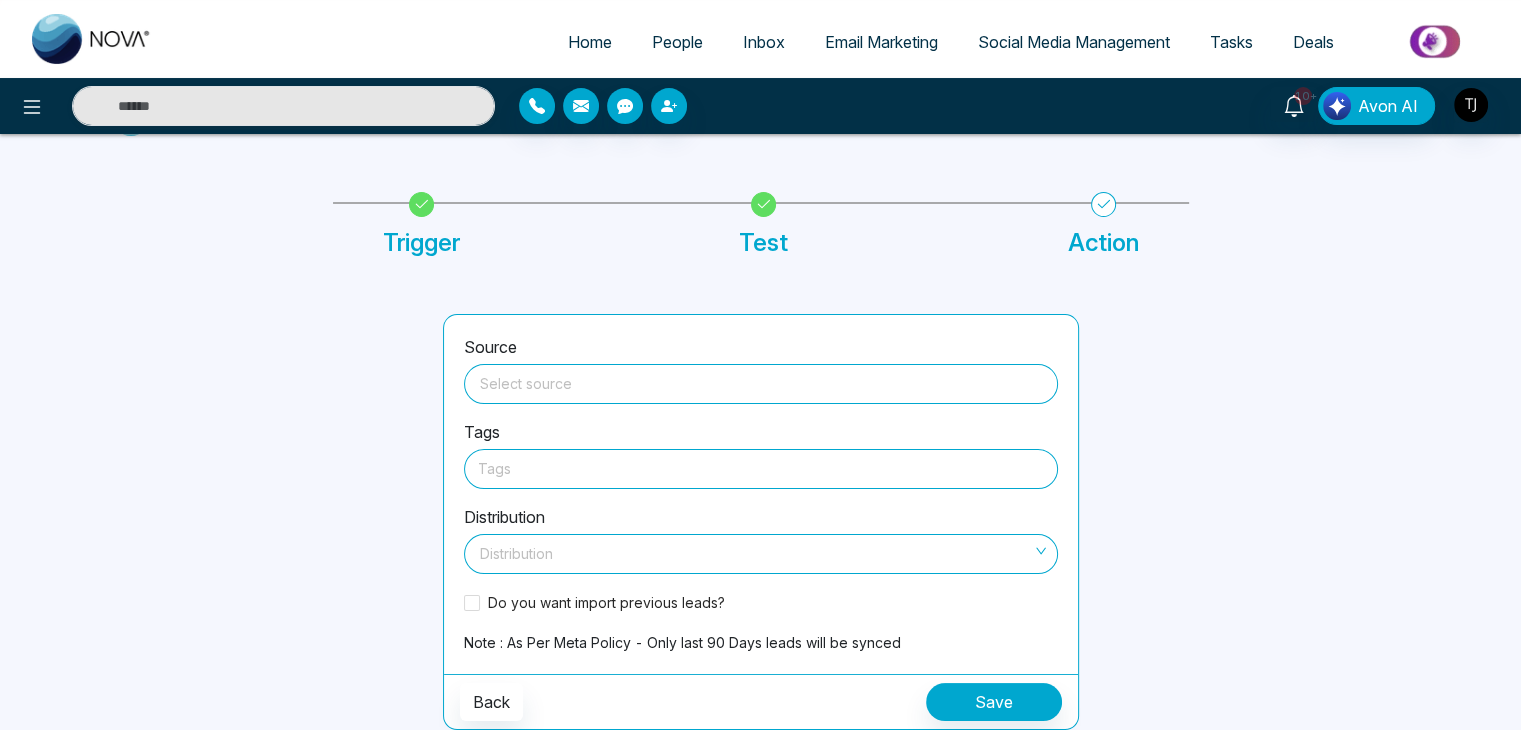 scroll, scrollTop: 56, scrollLeft: 0, axis: vertical 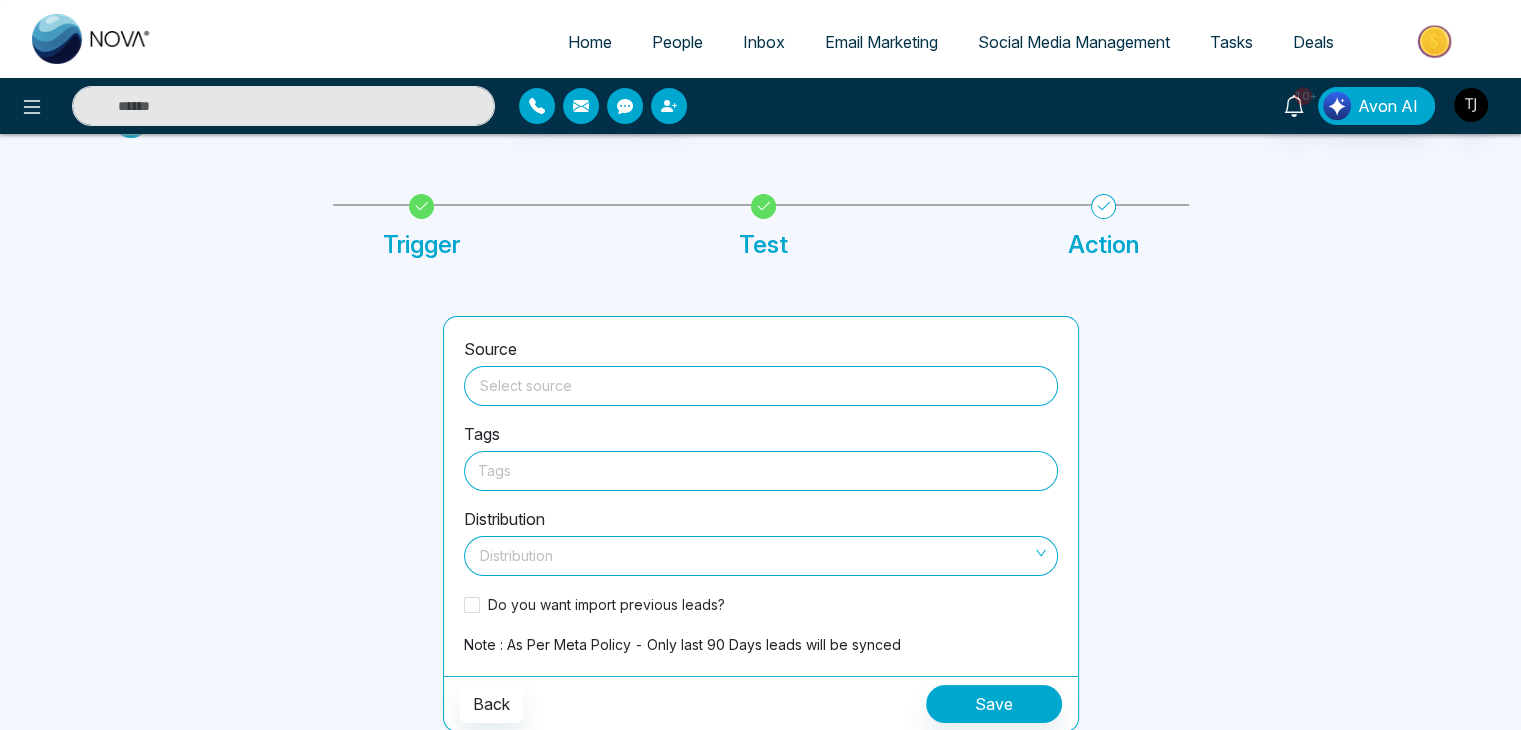 click at bounding box center [761, 382] 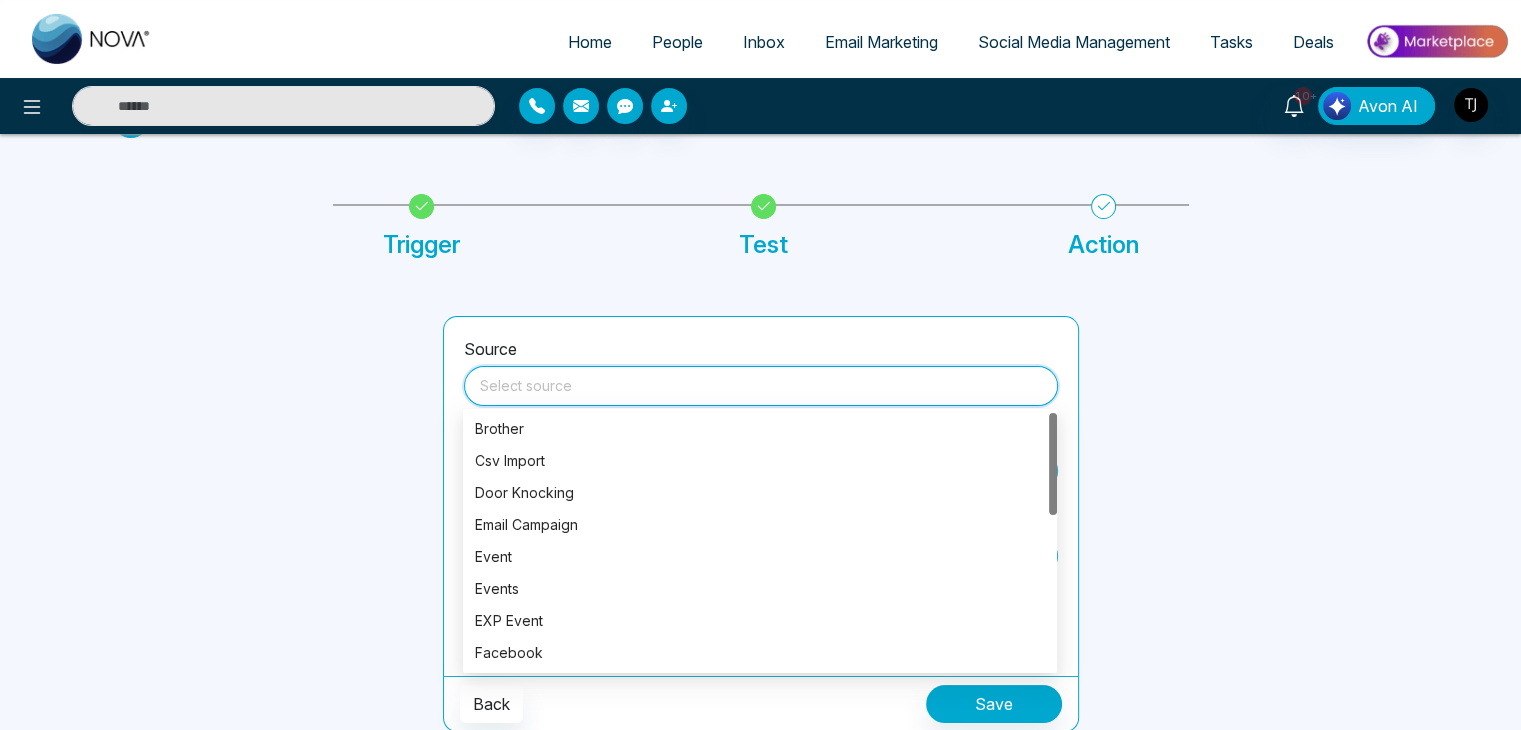 click at bounding box center [761, 382] 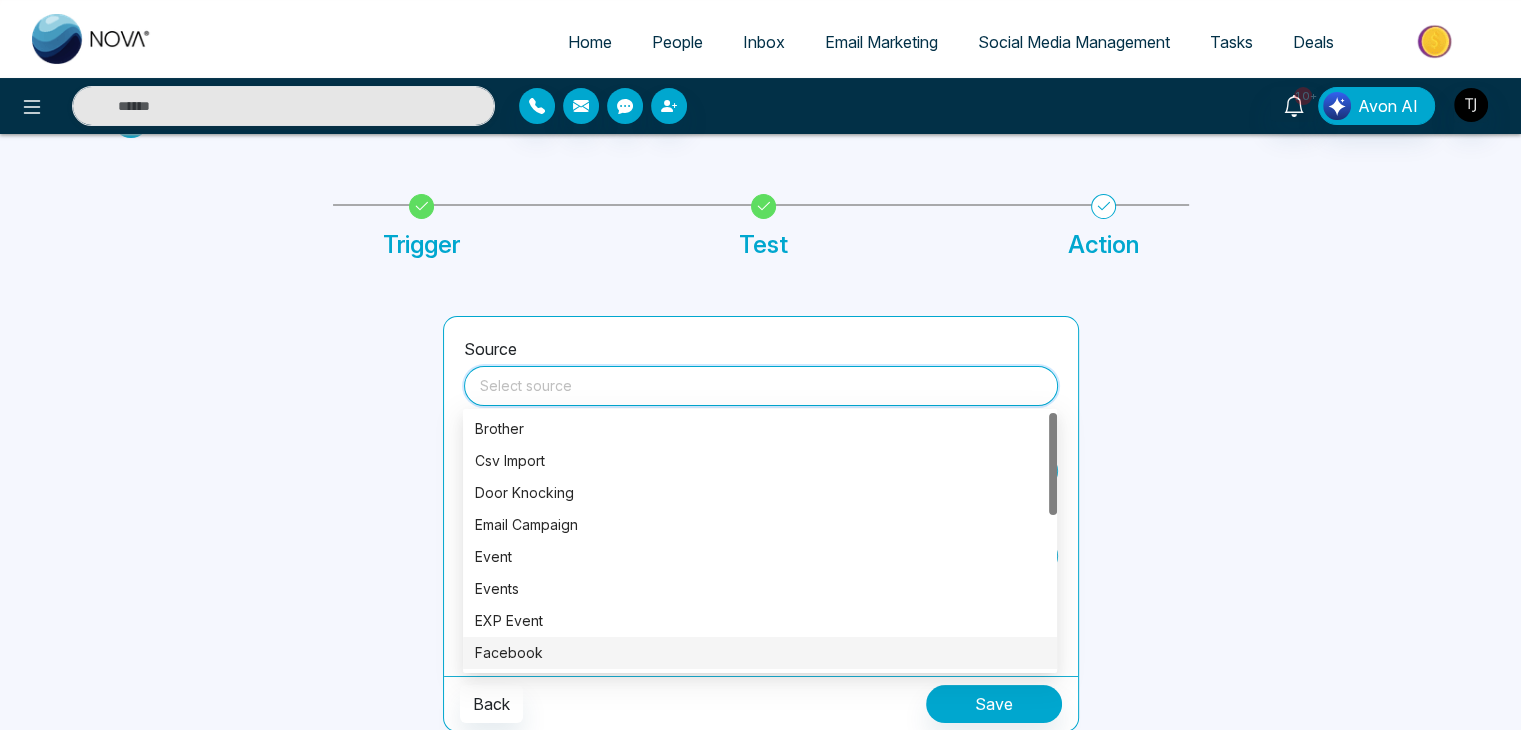 click on "Facebook" at bounding box center [760, 653] 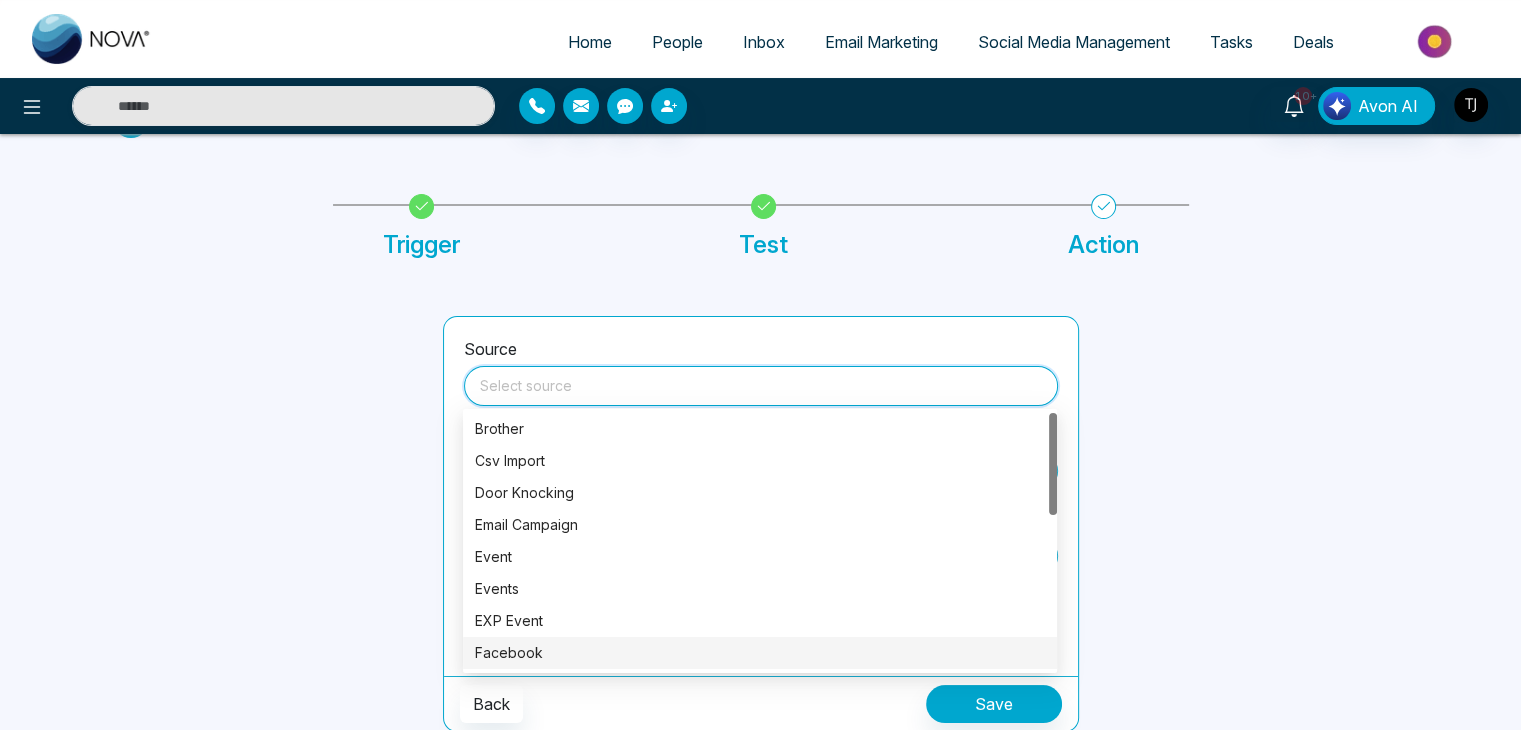 type on "********" 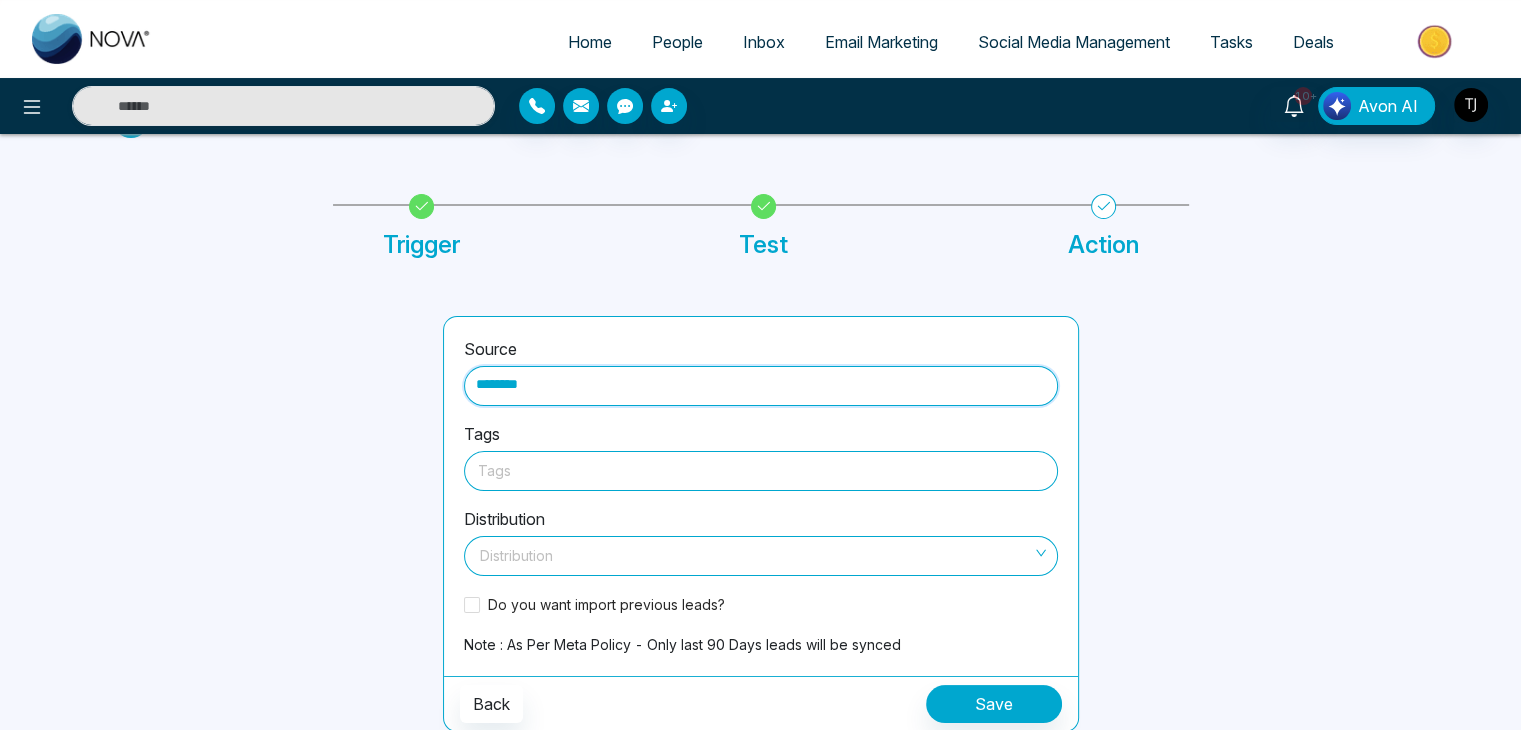 click at bounding box center [761, 470] 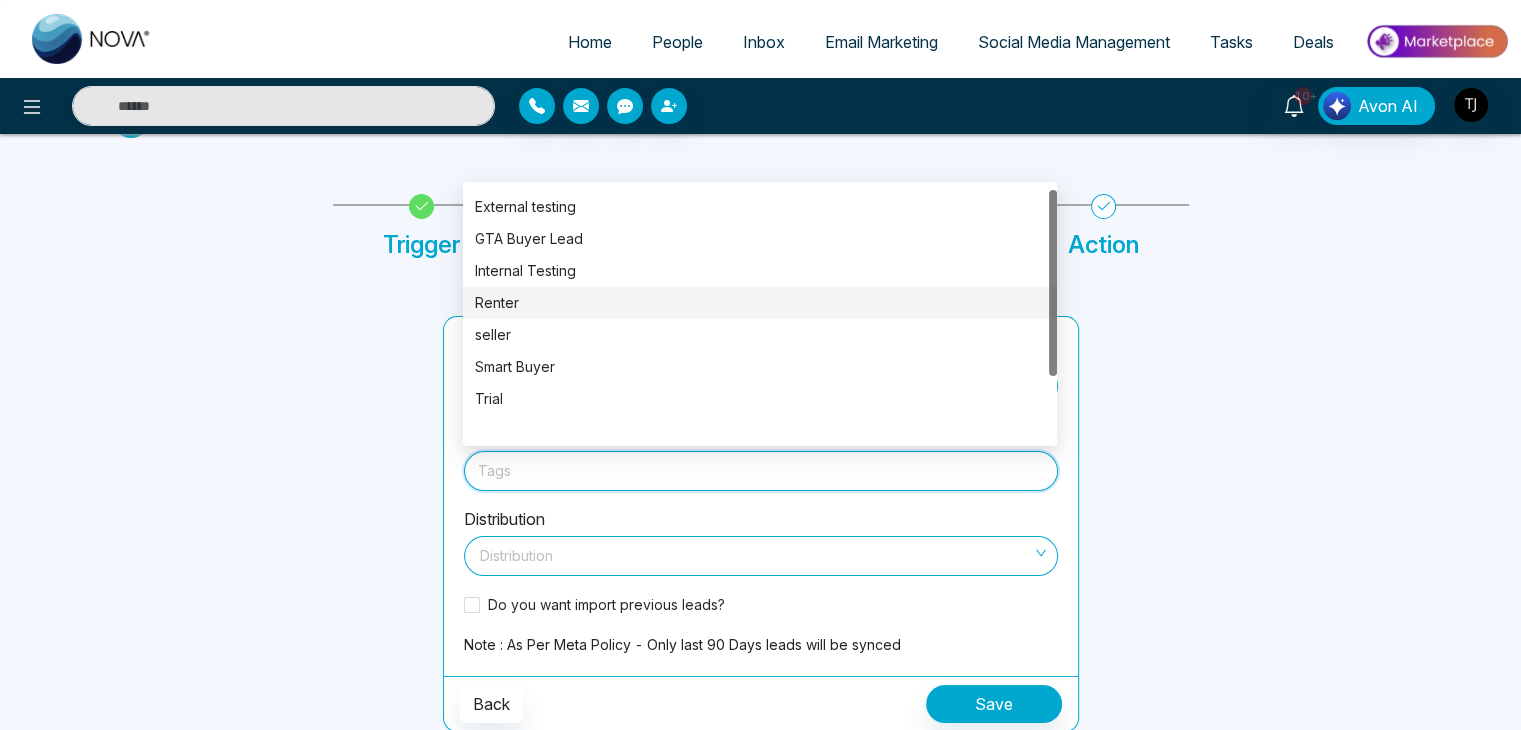 scroll, scrollTop: 0, scrollLeft: 0, axis: both 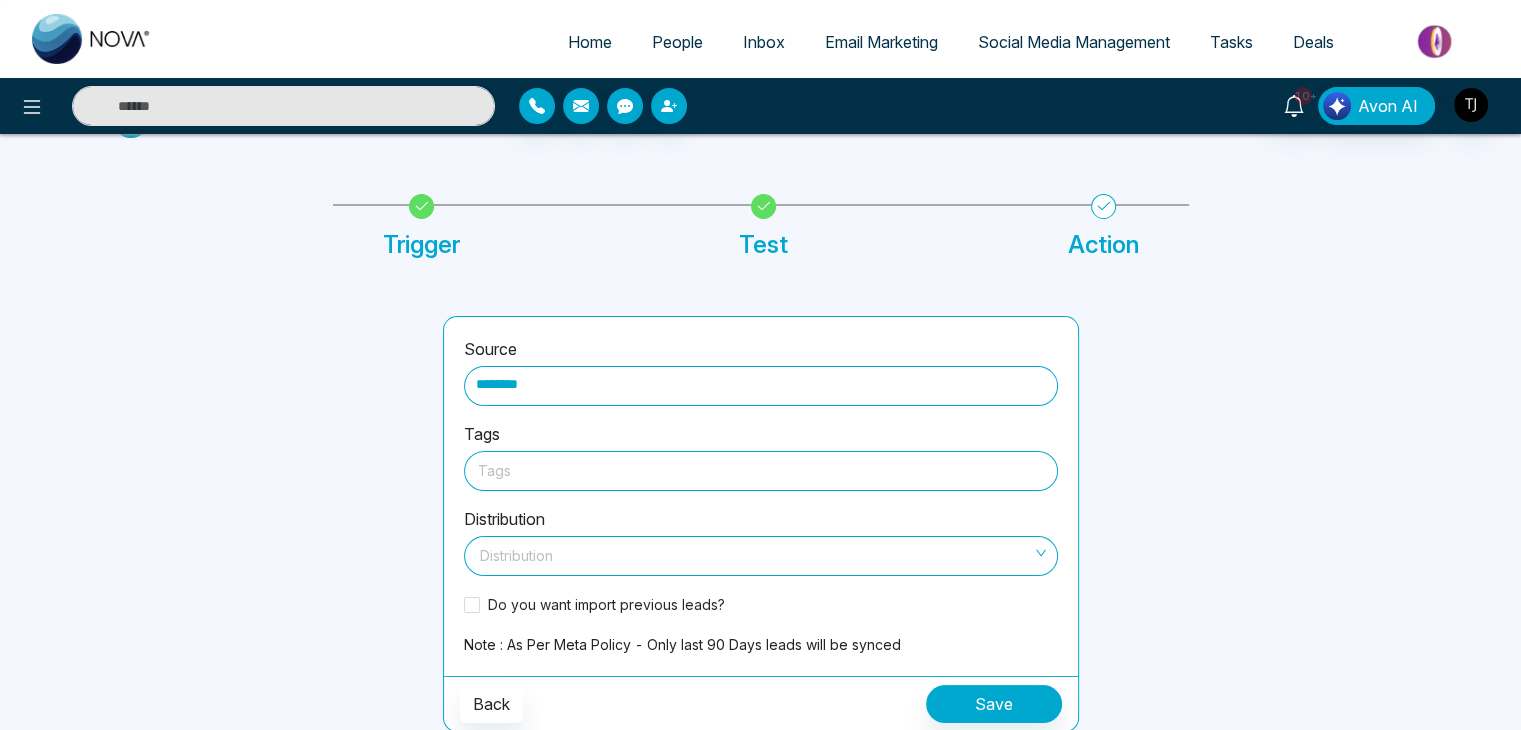 click at bounding box center (266, 524) 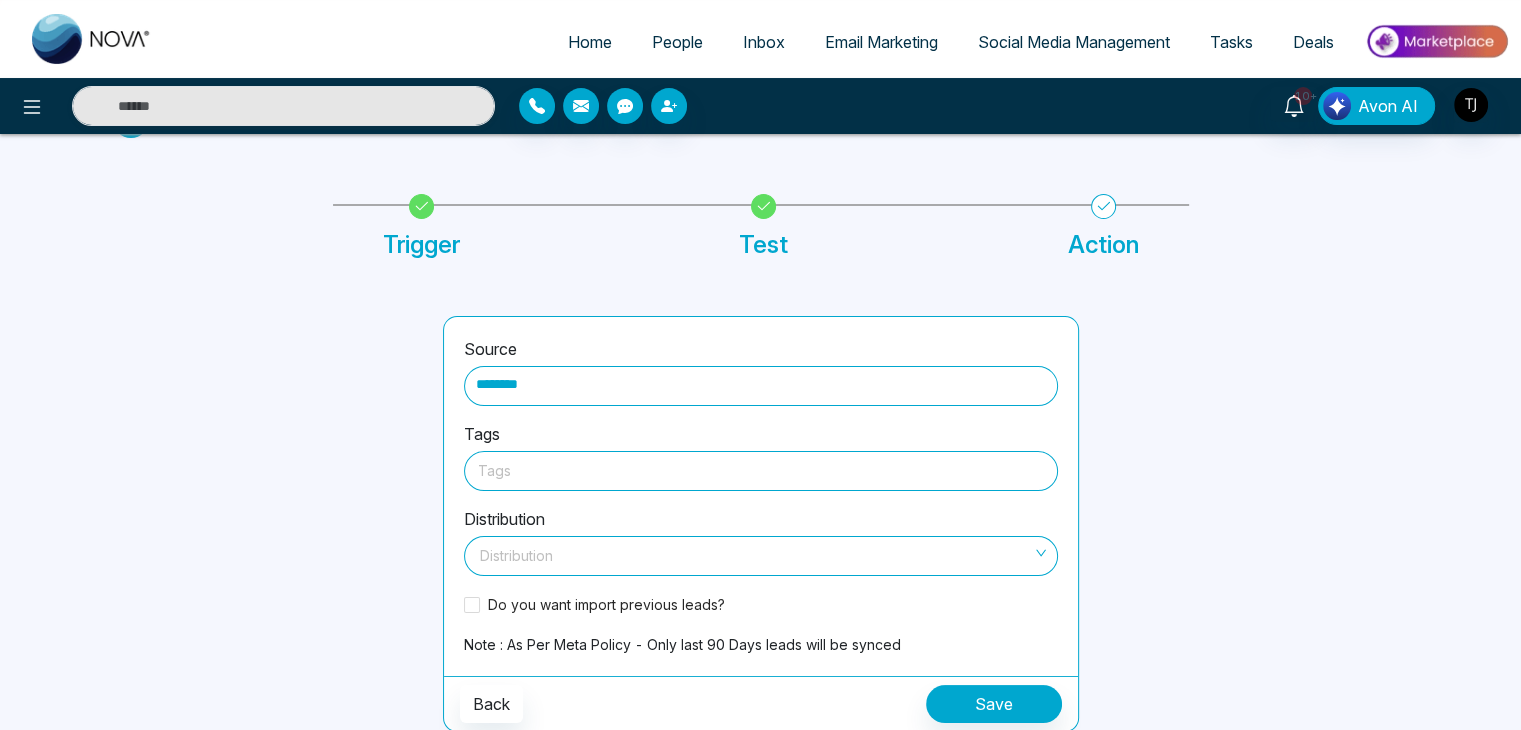 click at bounding box center (754, 552) 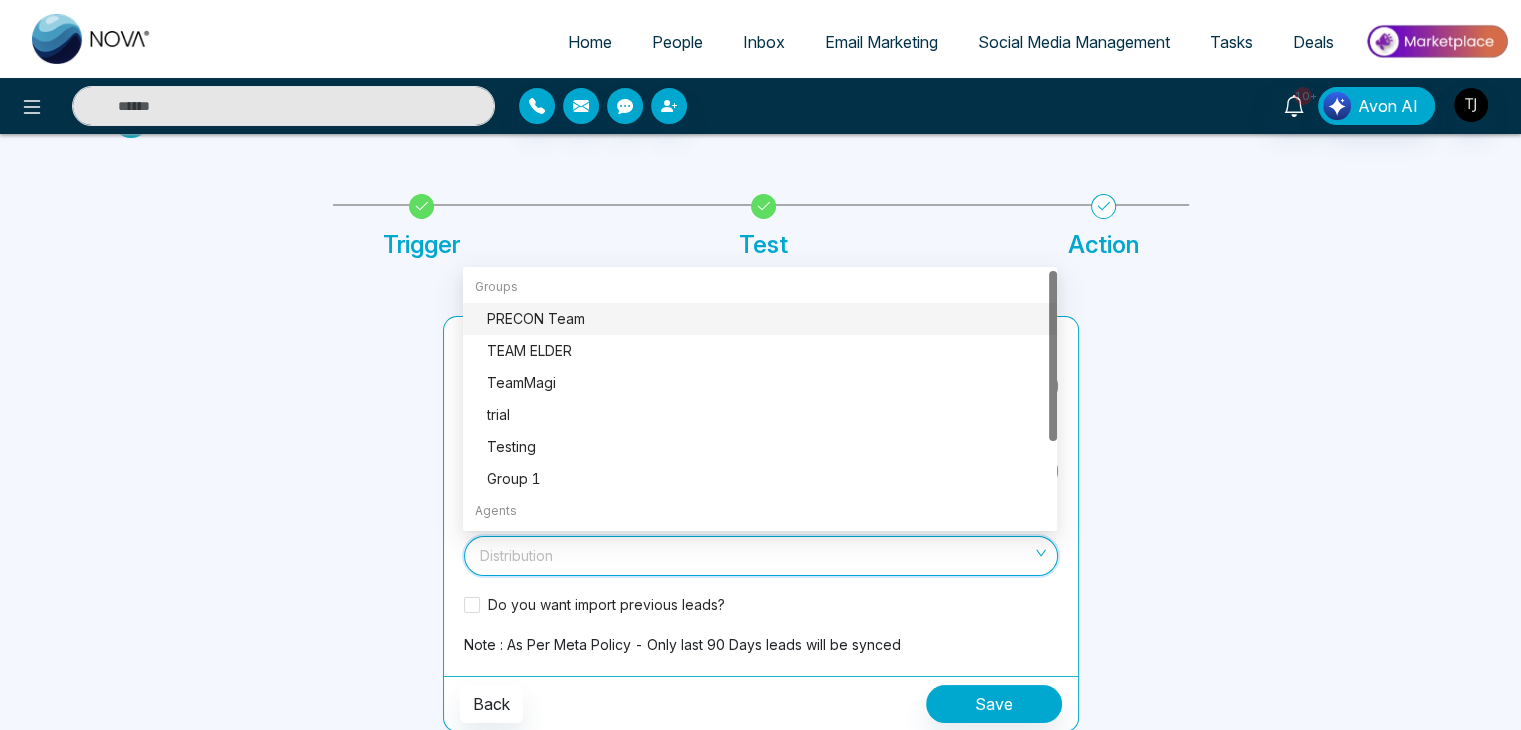 click at bounding box center [266, 524] 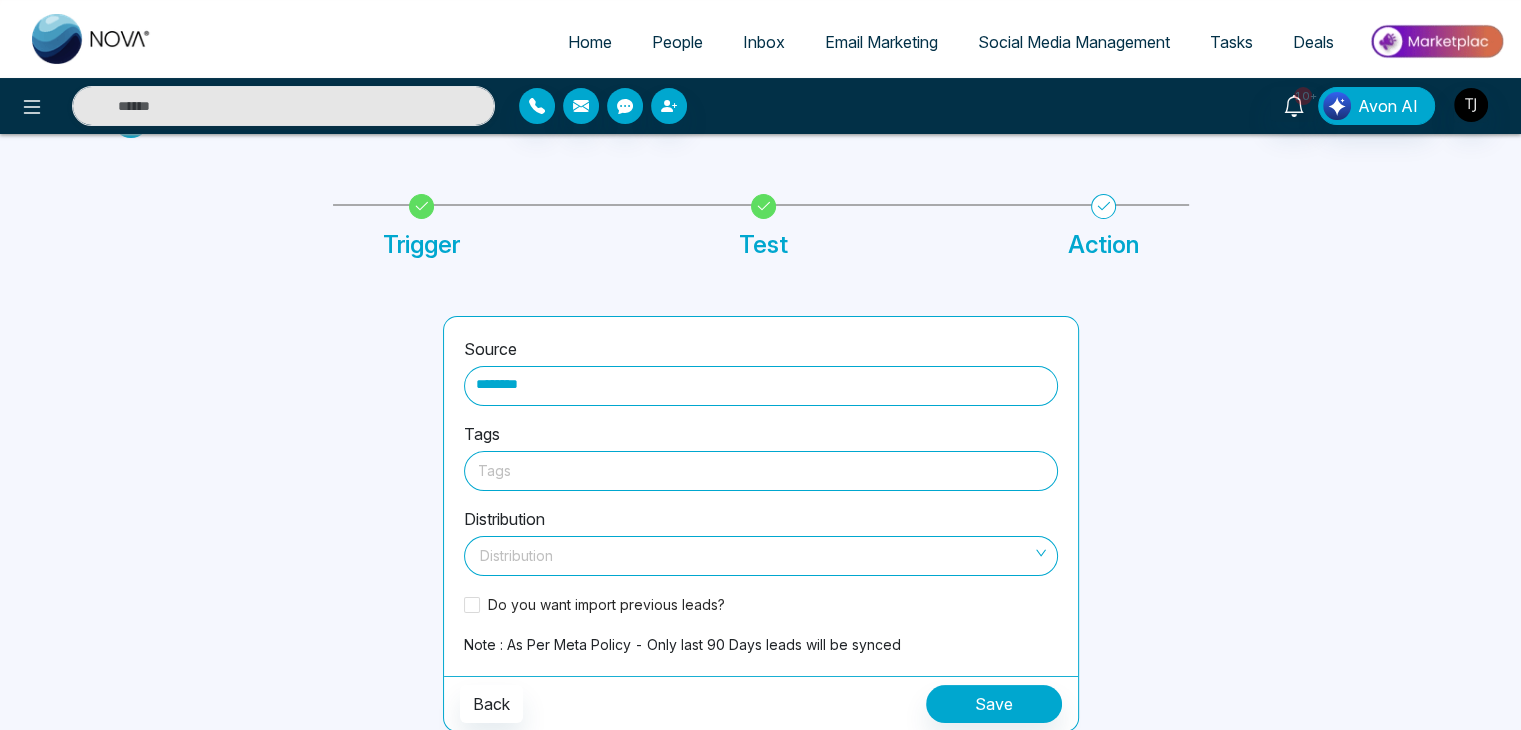 click at bounding box center (754, 556) 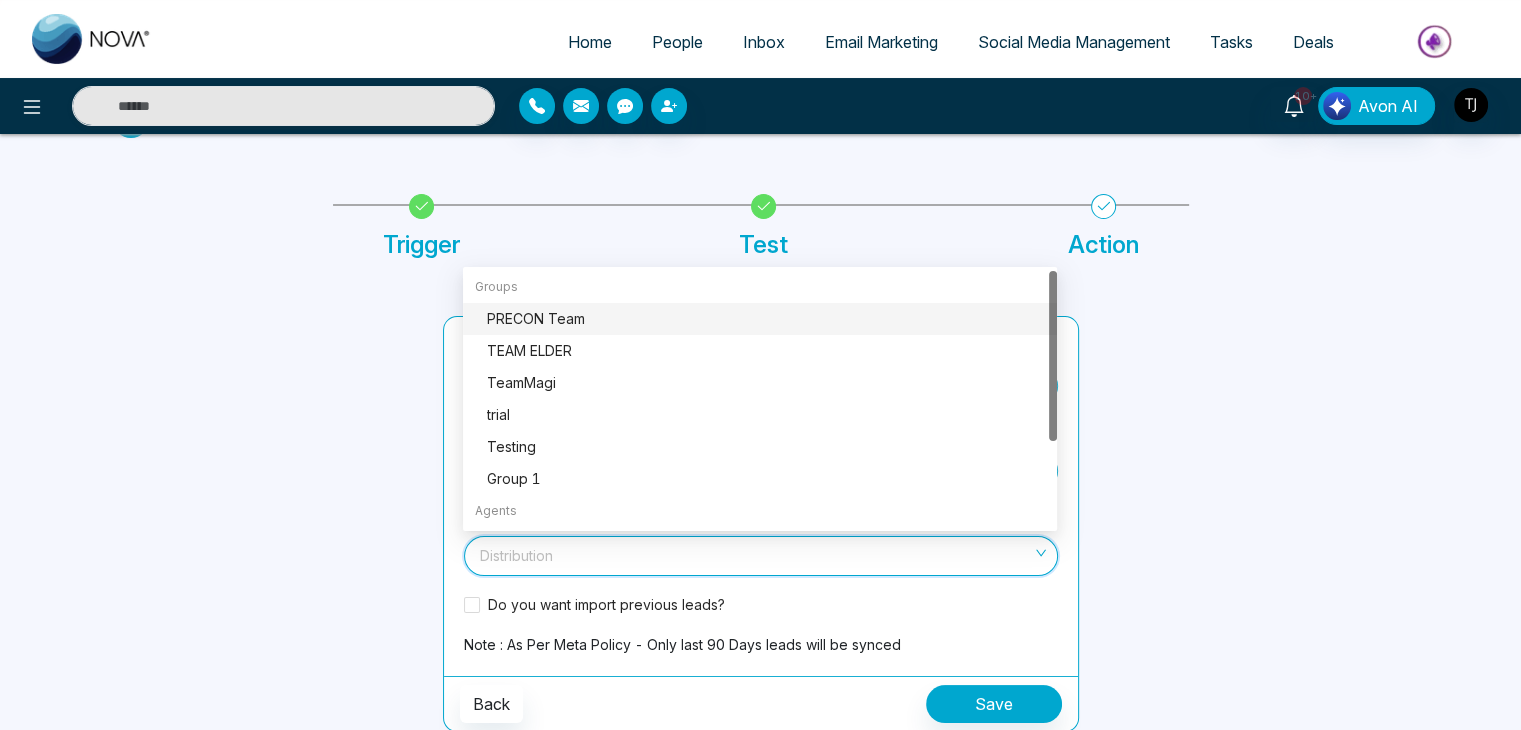 click at bounding box center [754, 556] 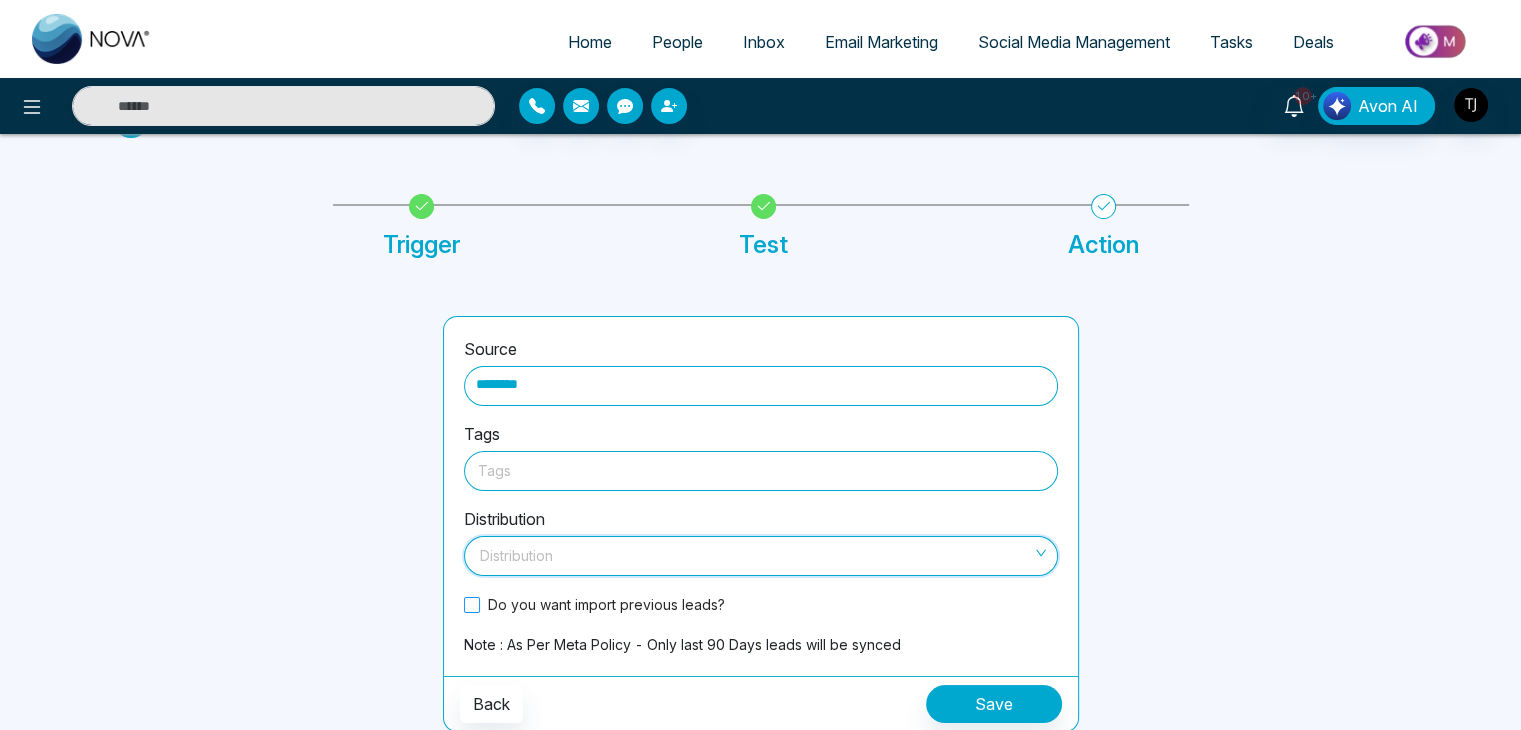 click at bounding box center (472, 605) 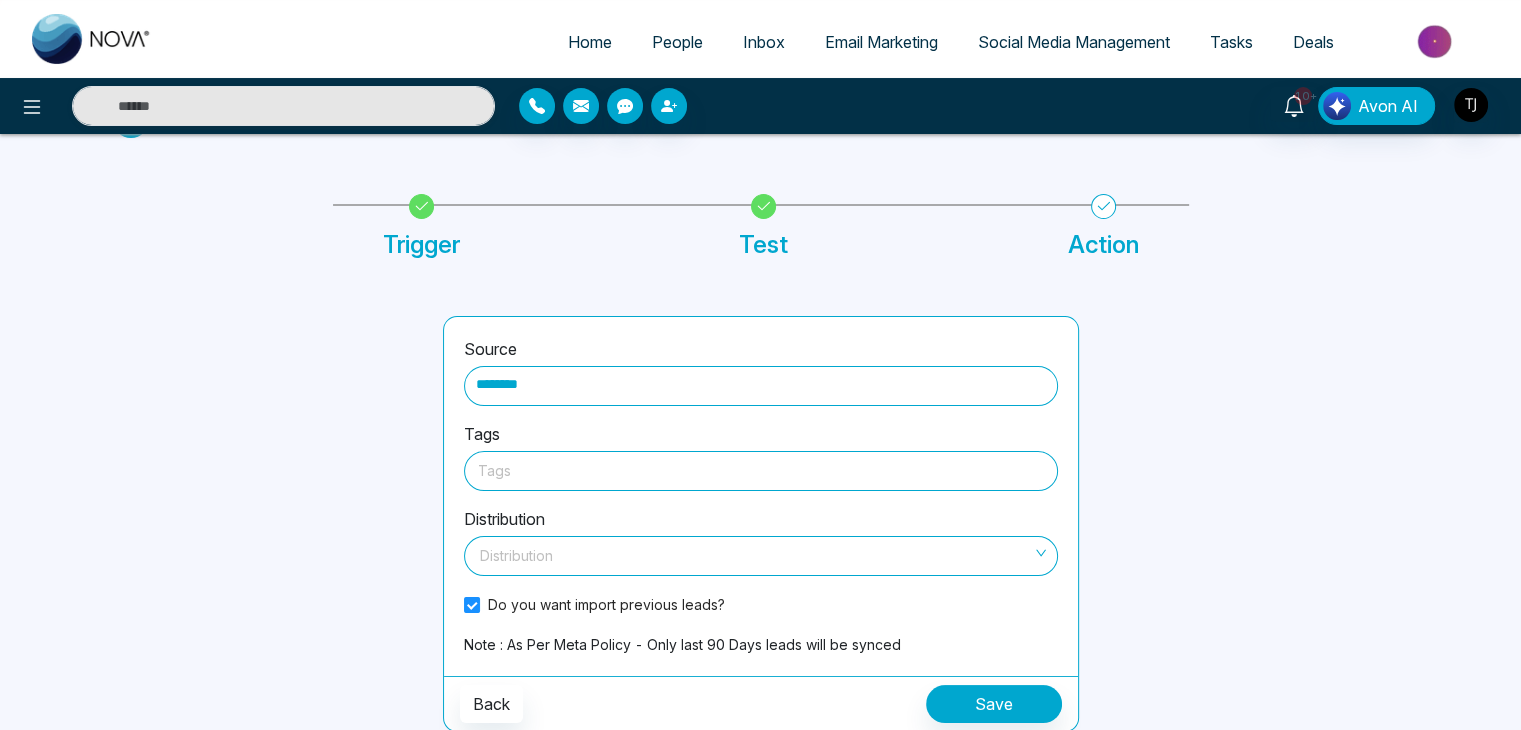 click on "Source ******** Tags   Tags Distribution Distribution  Do you want import previous leads? Note : As Per Meta Policy - Only last 90 Days leads will be synced" at bounding box center [761, 496] 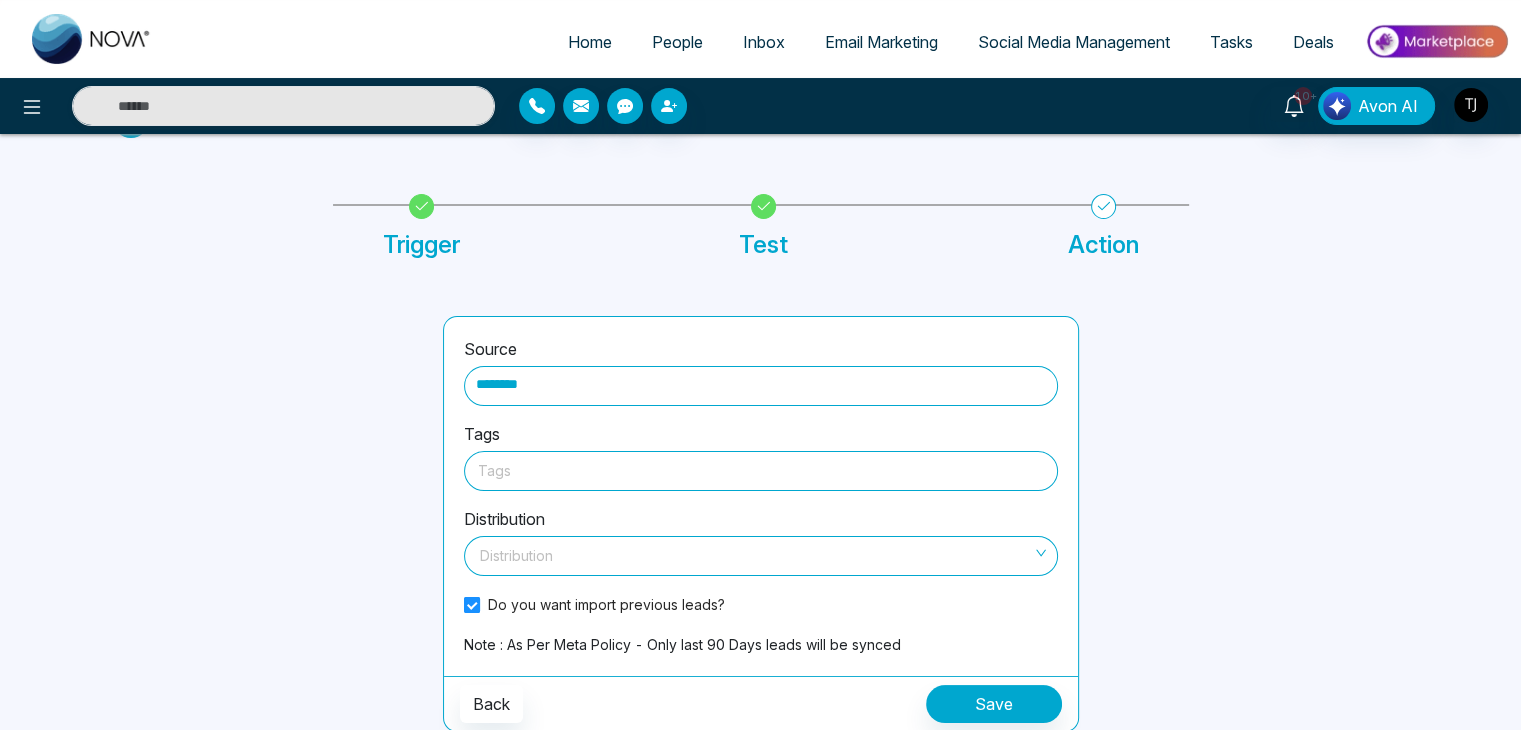 click at bounding box center [472, 605] 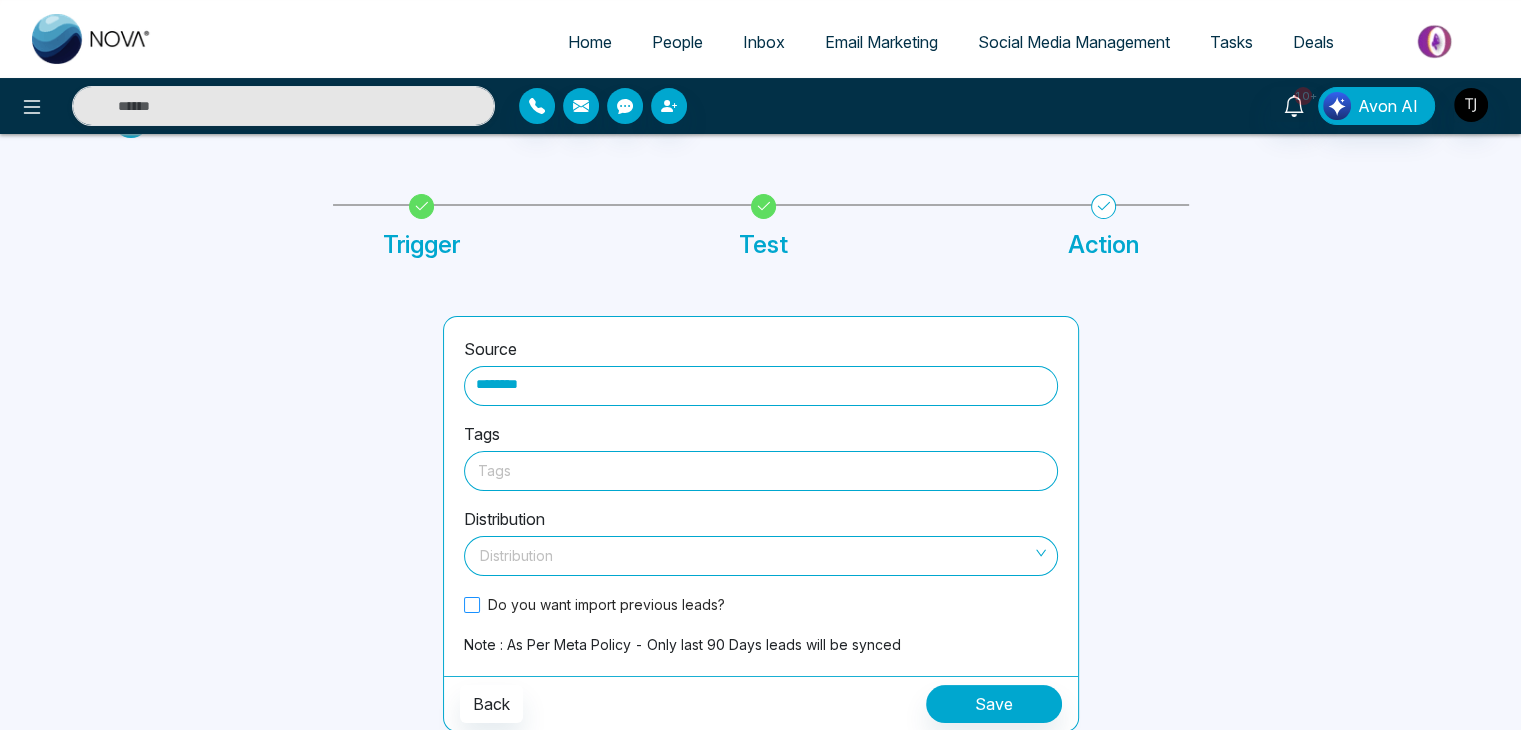 click at bounding box center (472, 605) 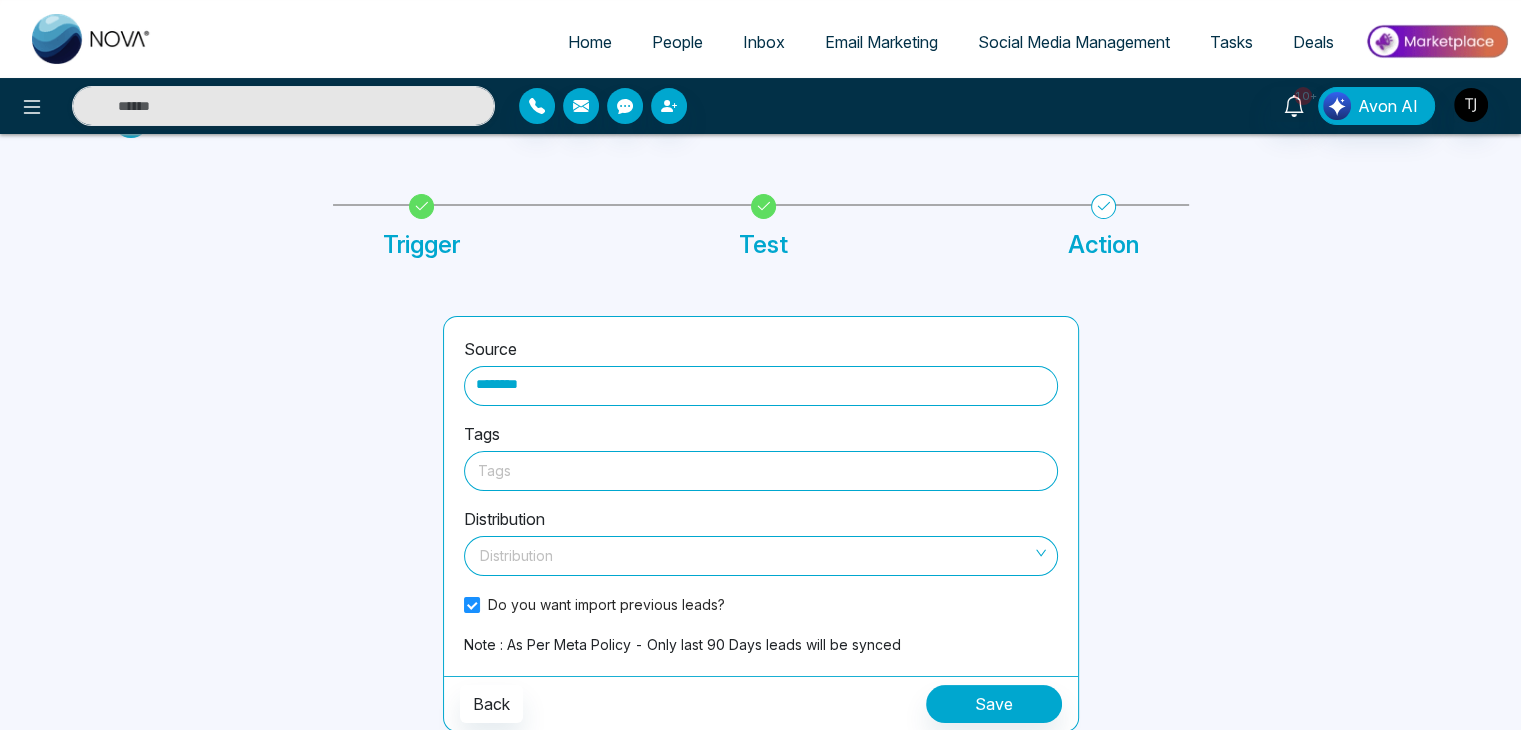 click on "Home" at bounding box center [590, 42] 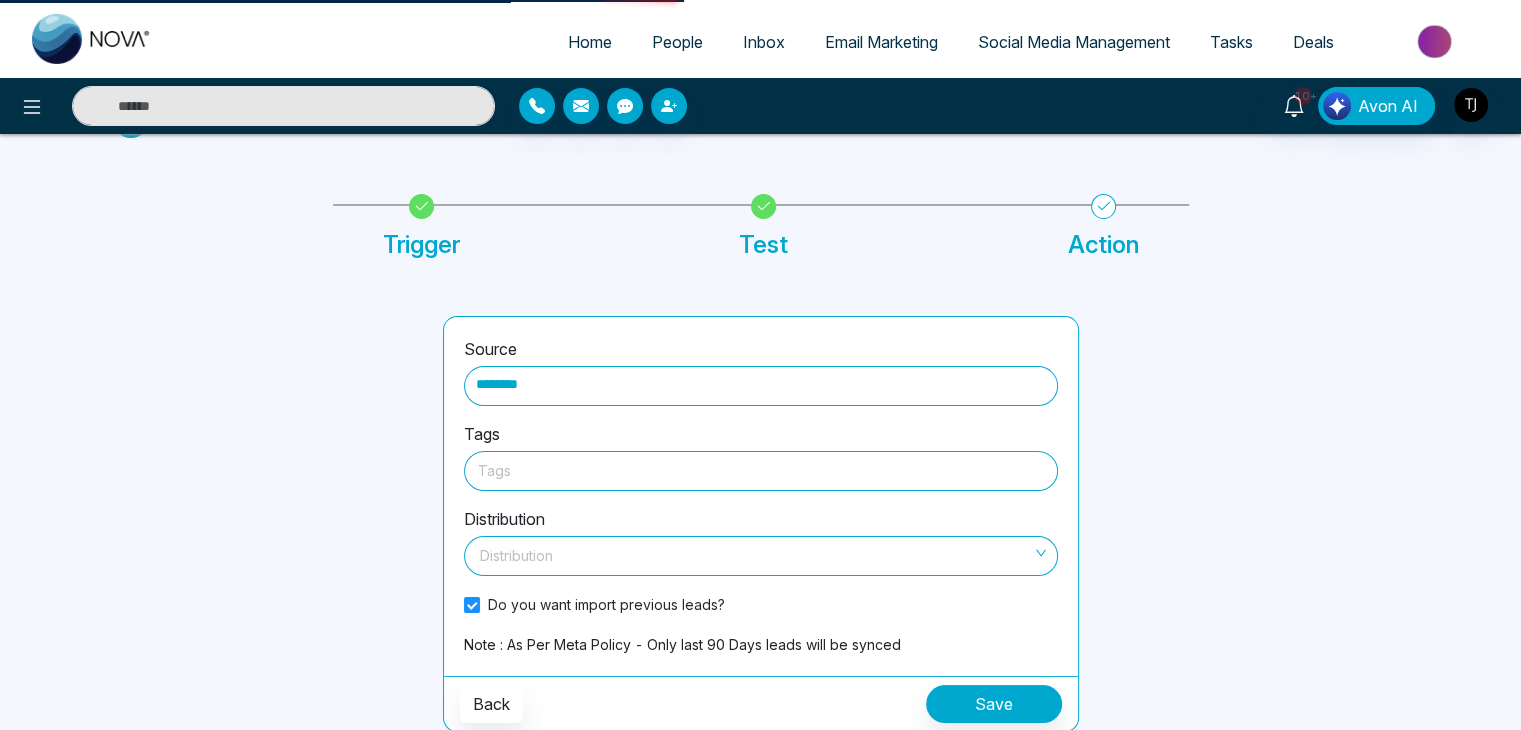 select on "*" 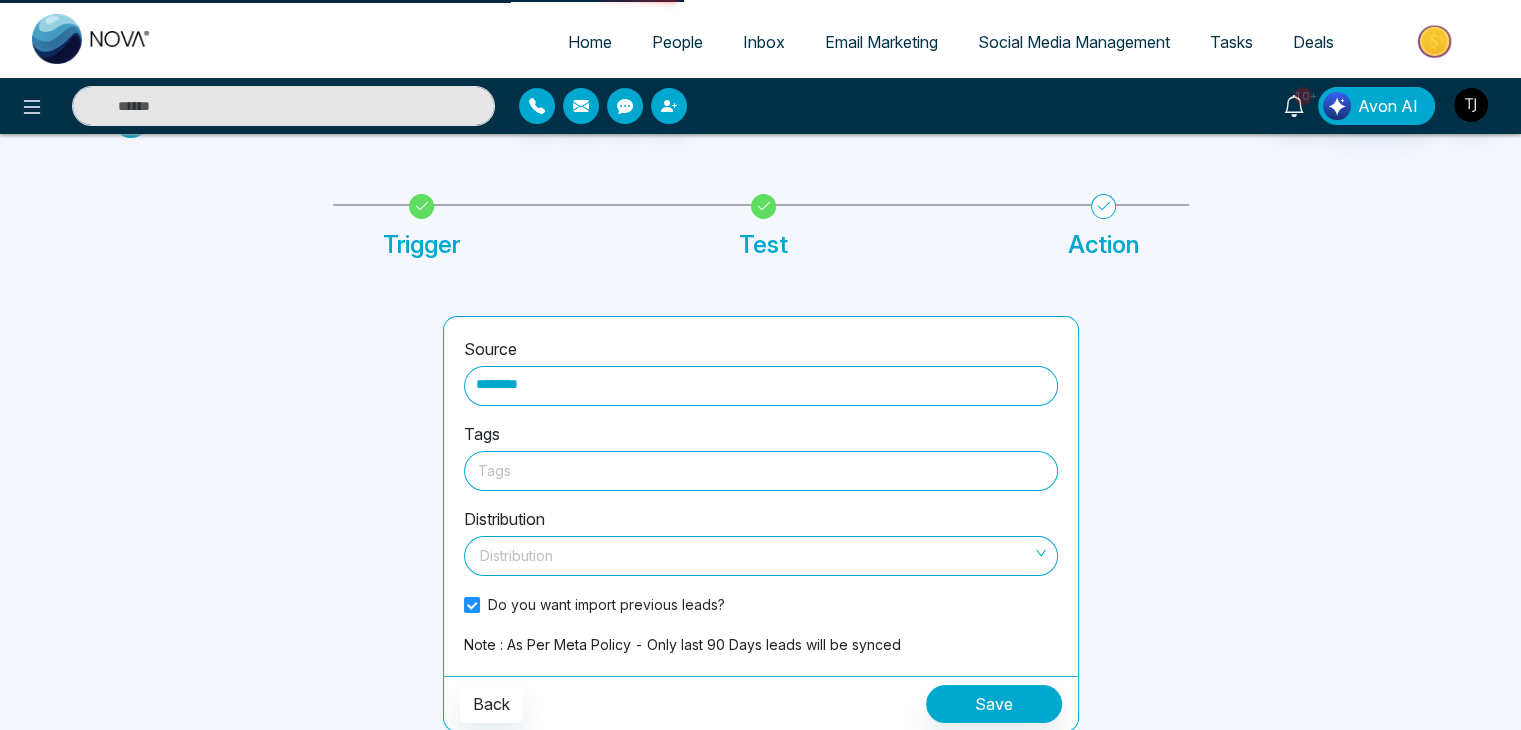 select on "*" 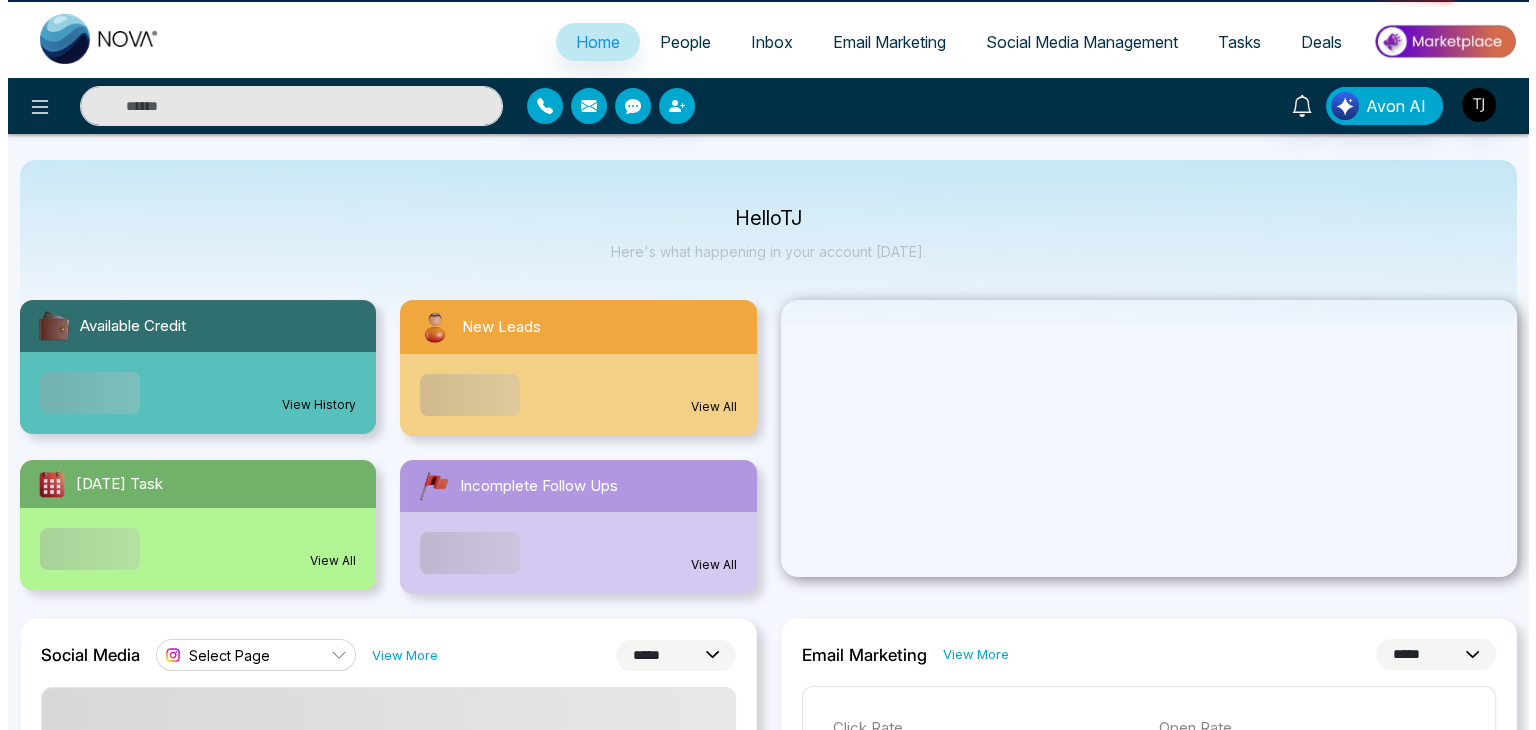 scroll, scrollTop: 0, scrollLeft: 0, axis: both 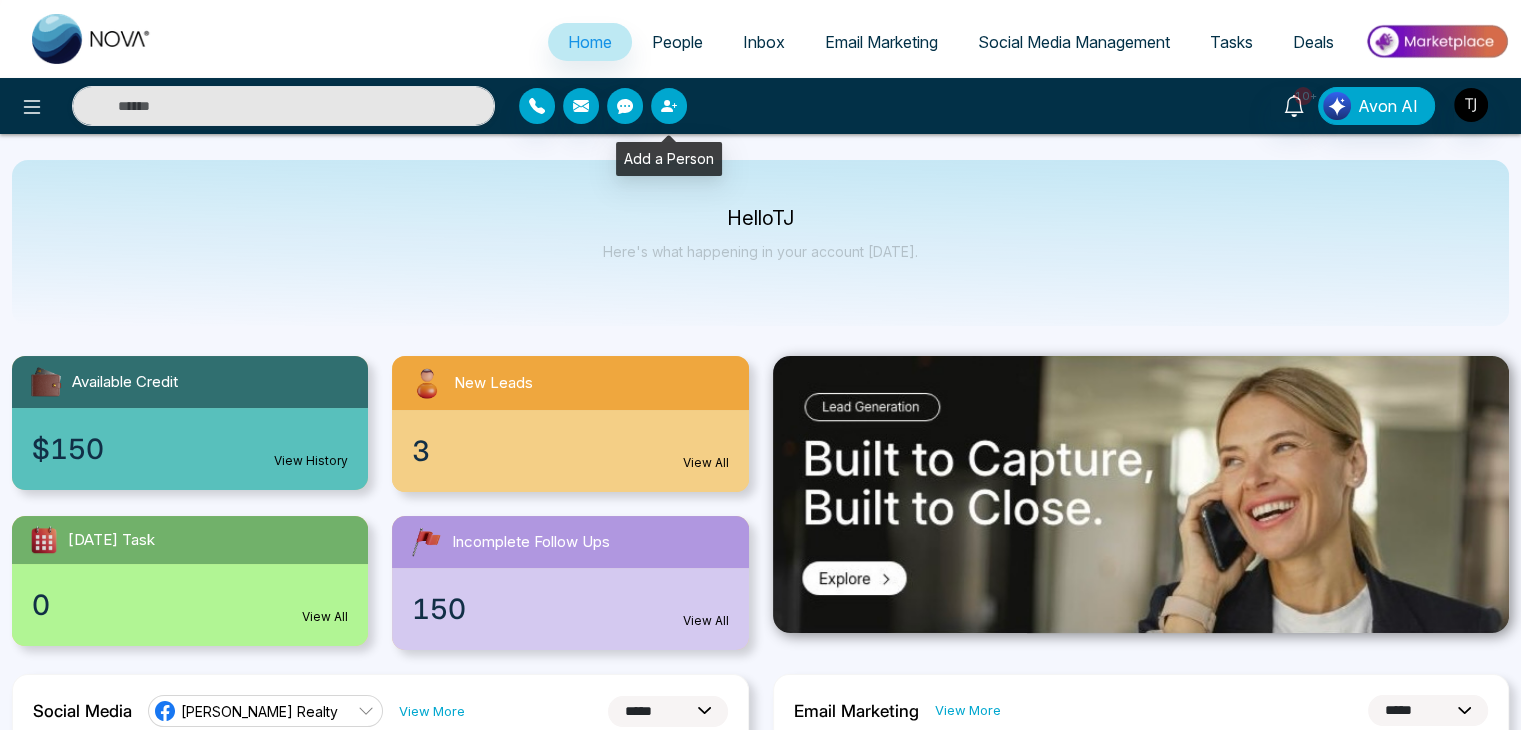 click 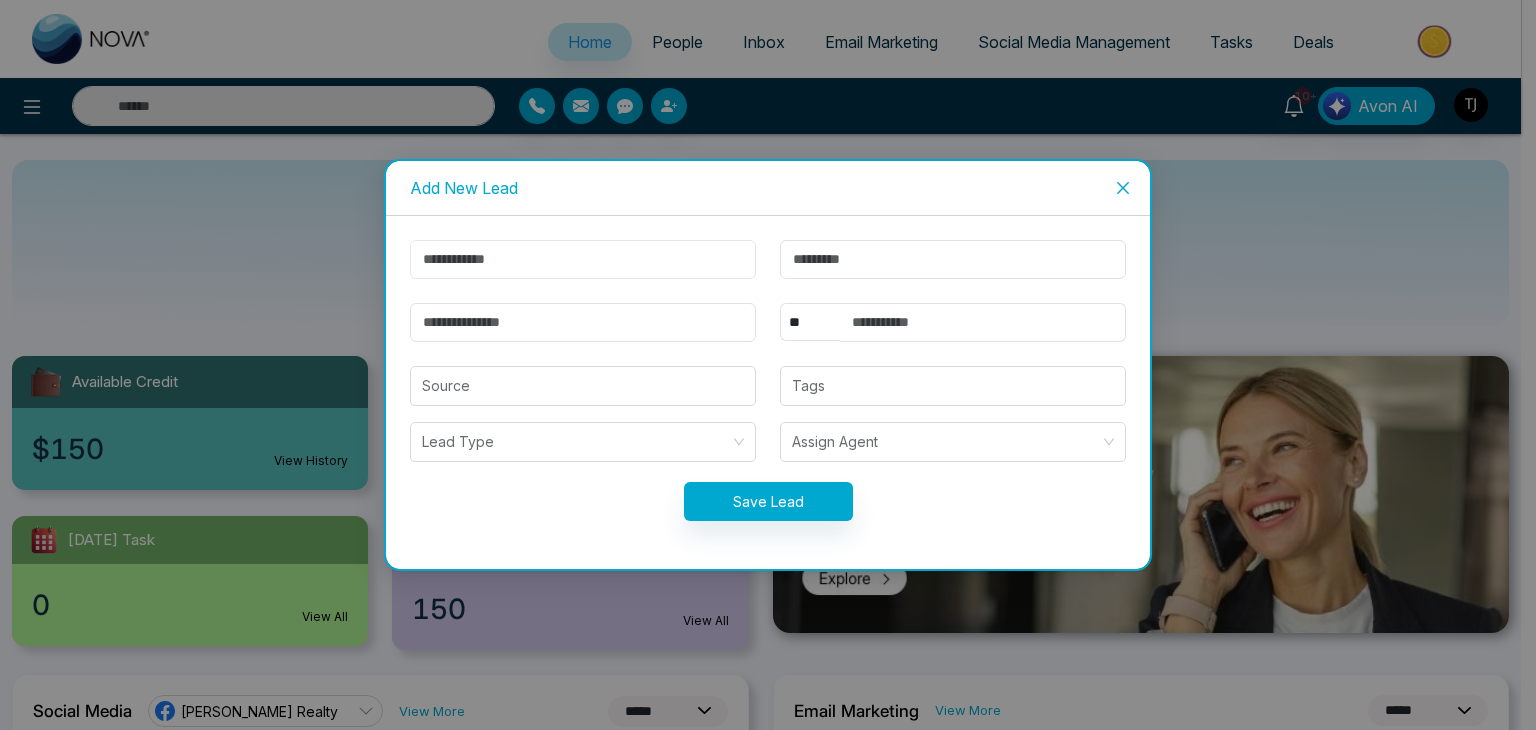 click at bounding box center (583, 259) 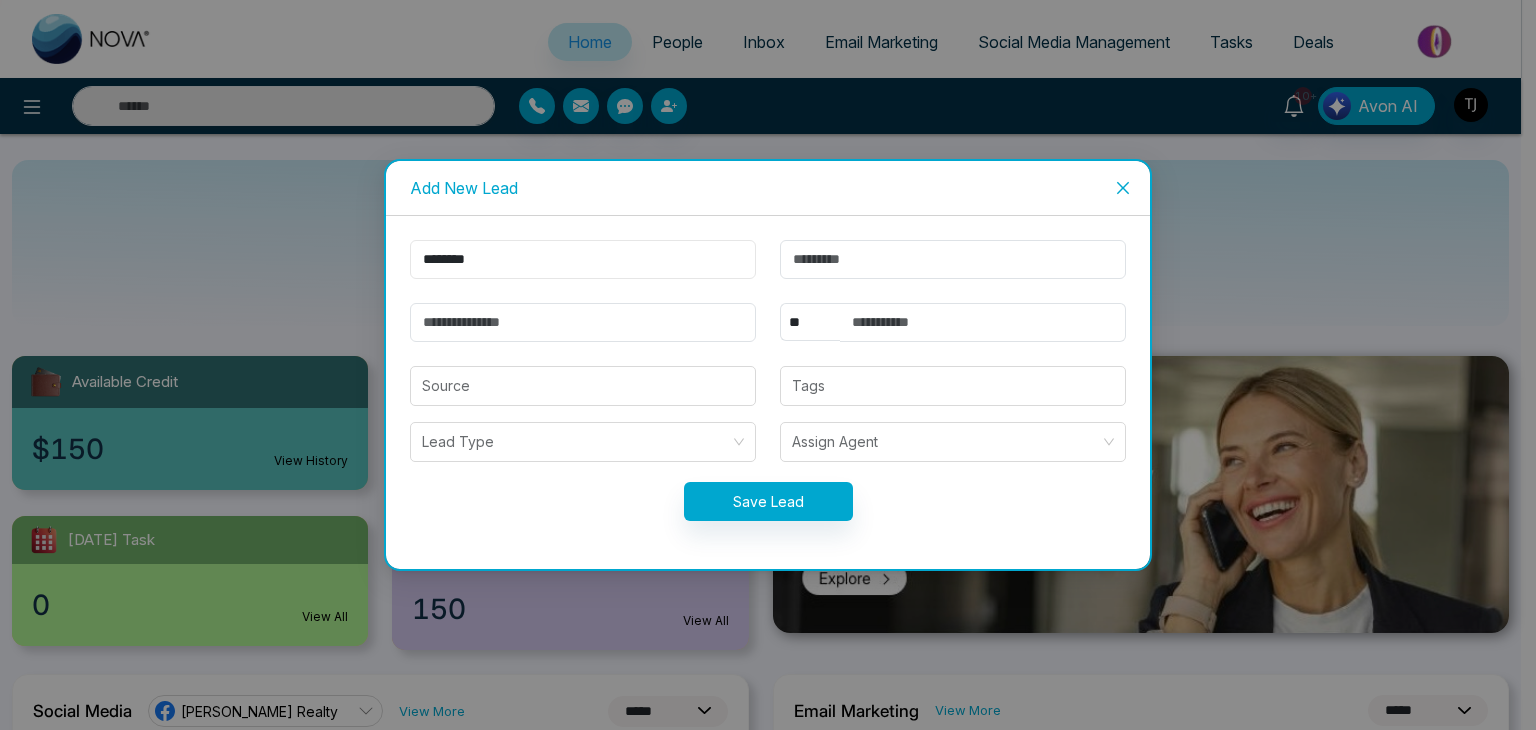 type on "********" 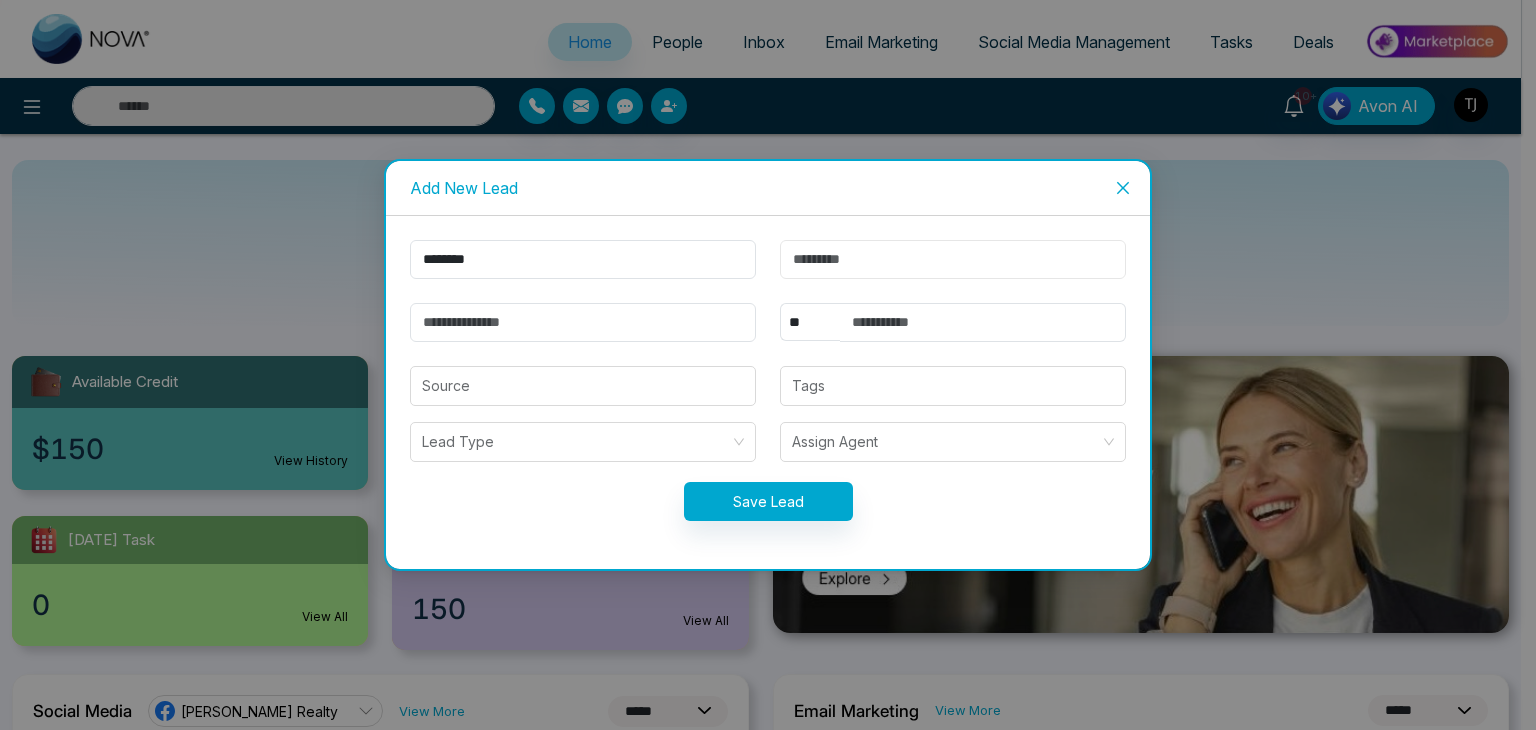 click at bounding box center [953, 259] 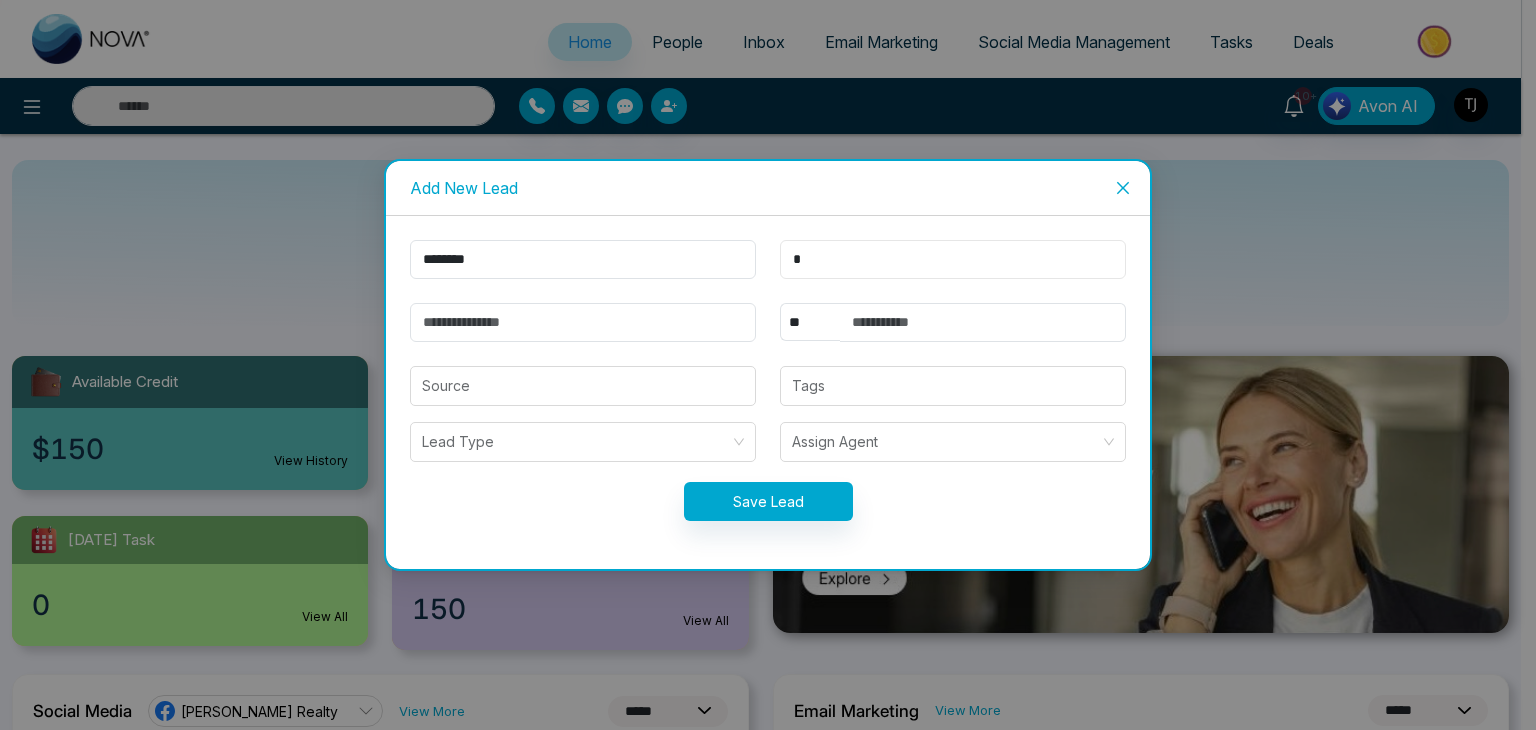 type on "*" 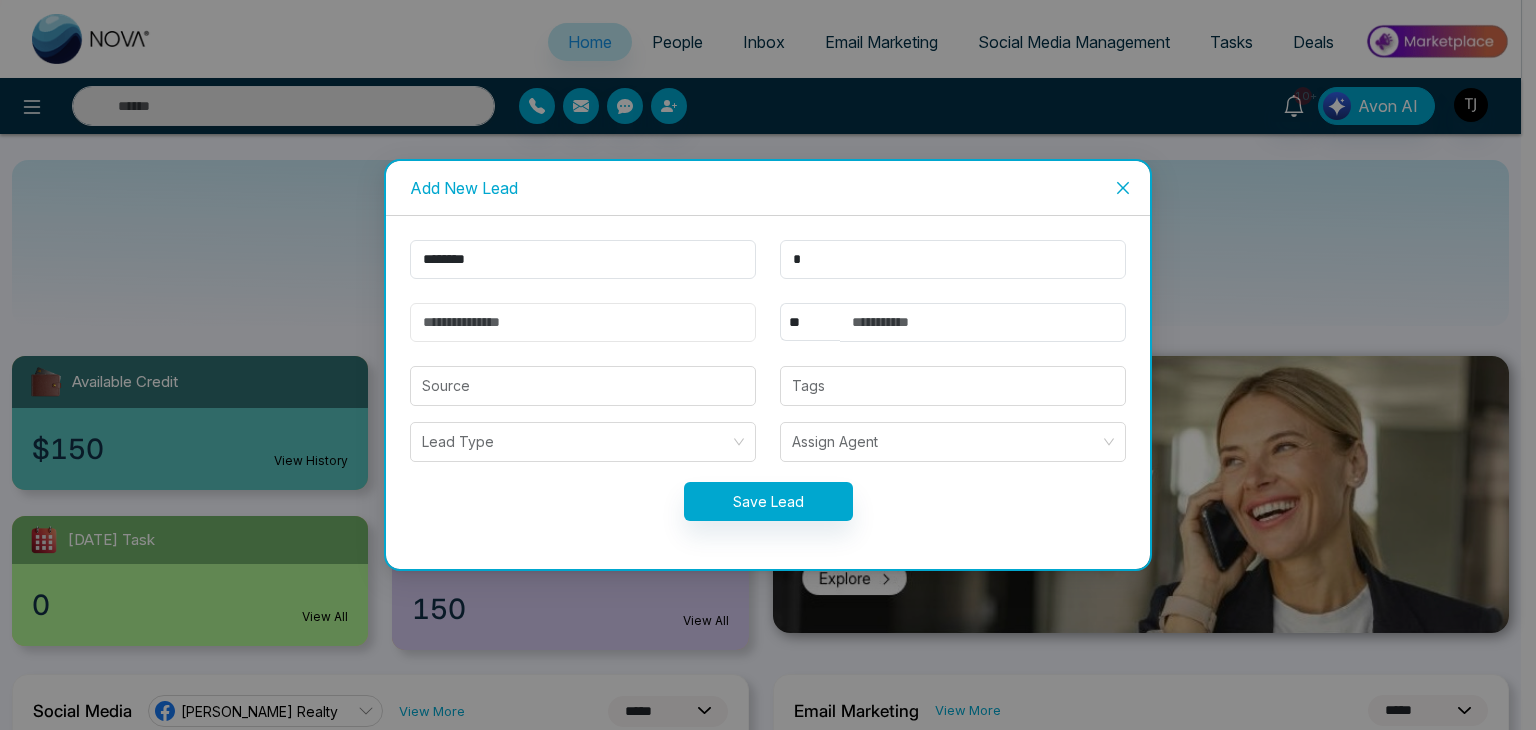 click at bounding box center (583, 322) 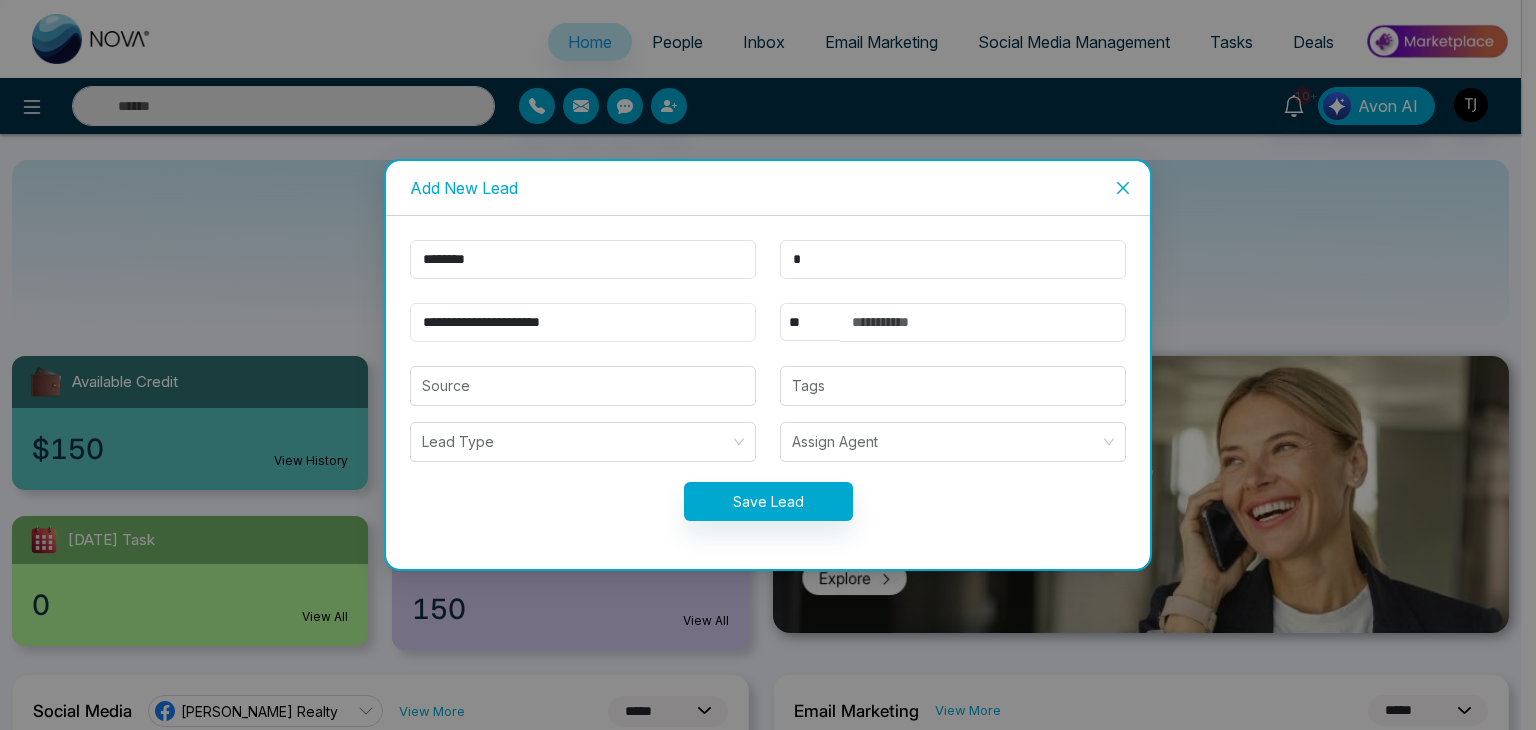 type on "**********" 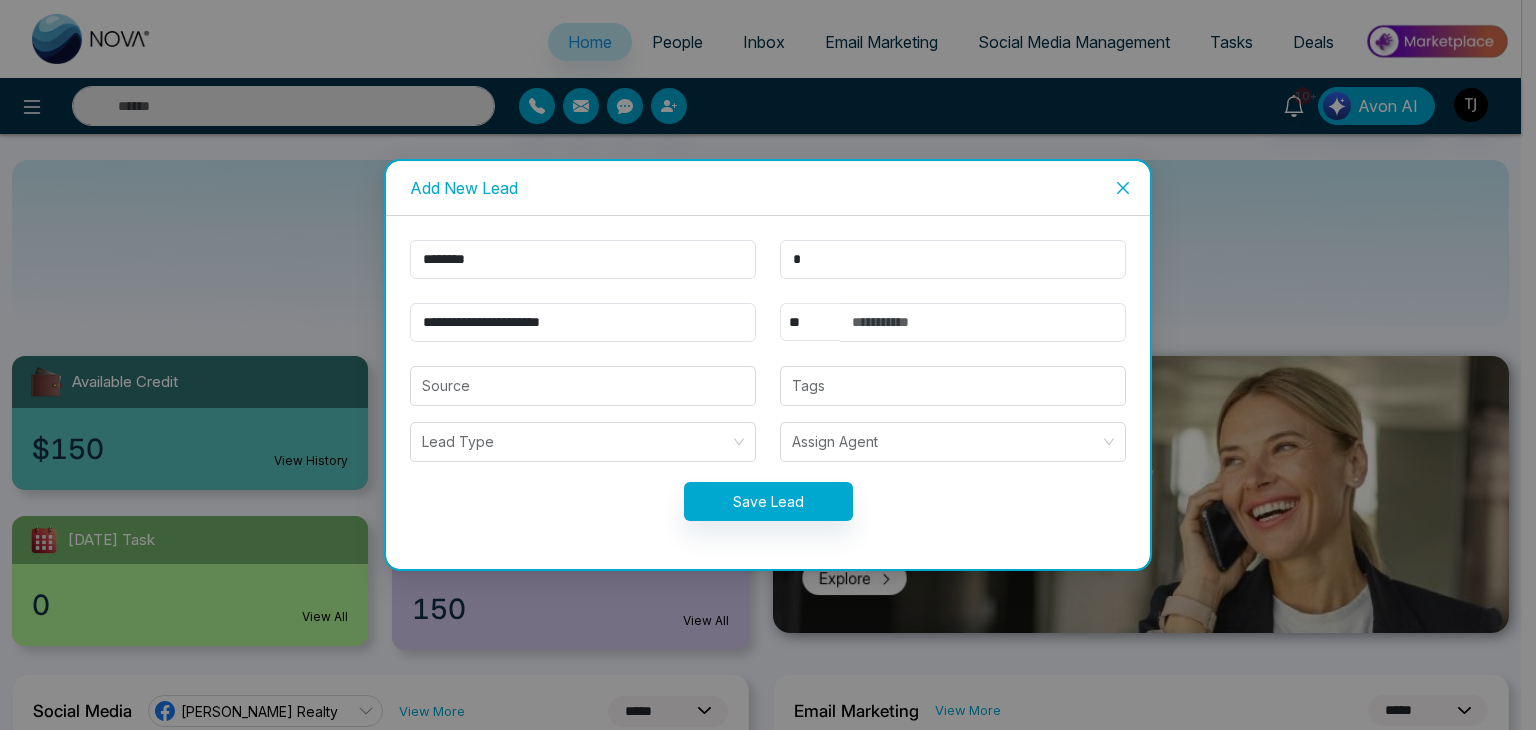 click on "** **** *** *** *** **** ***" at bounding box center [810, 322] 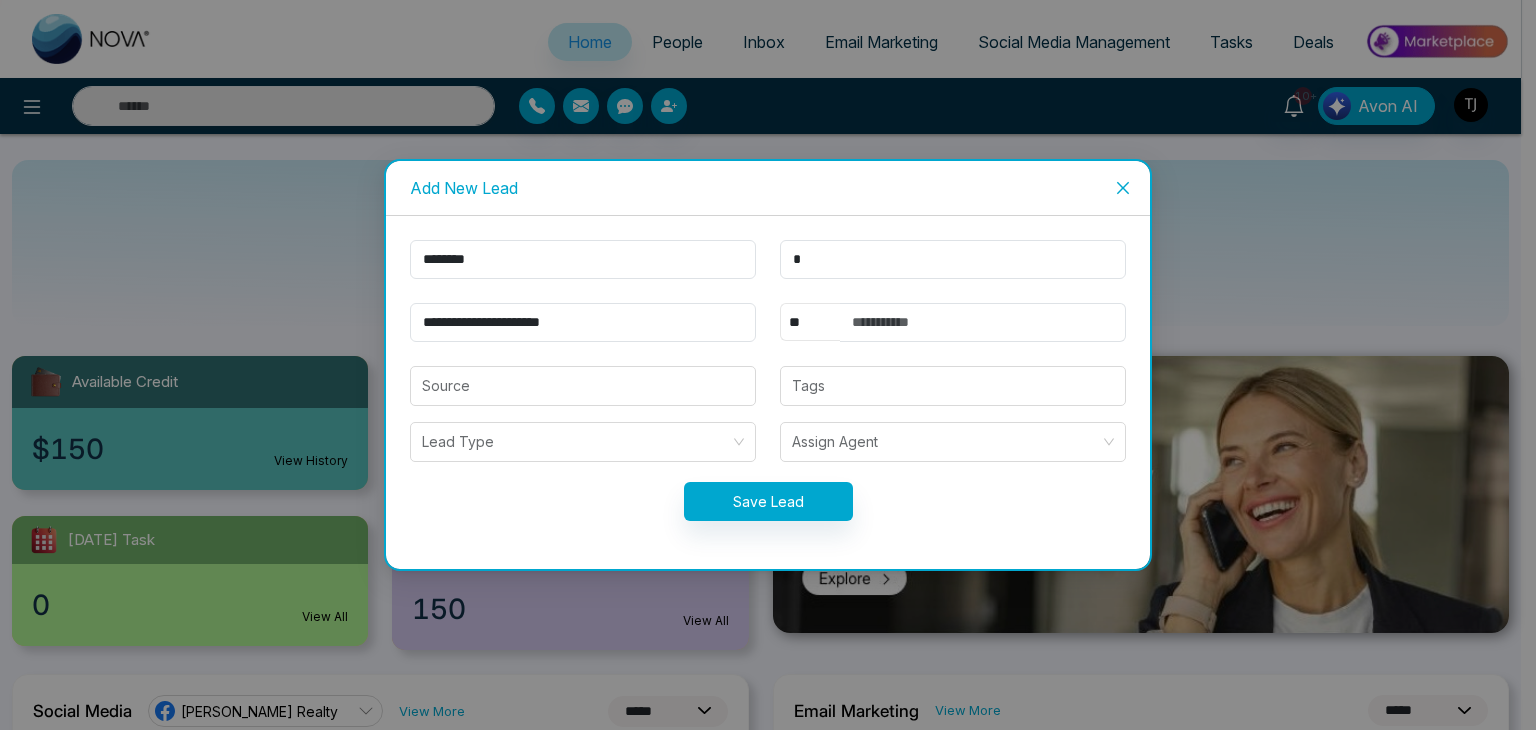 select on "***" 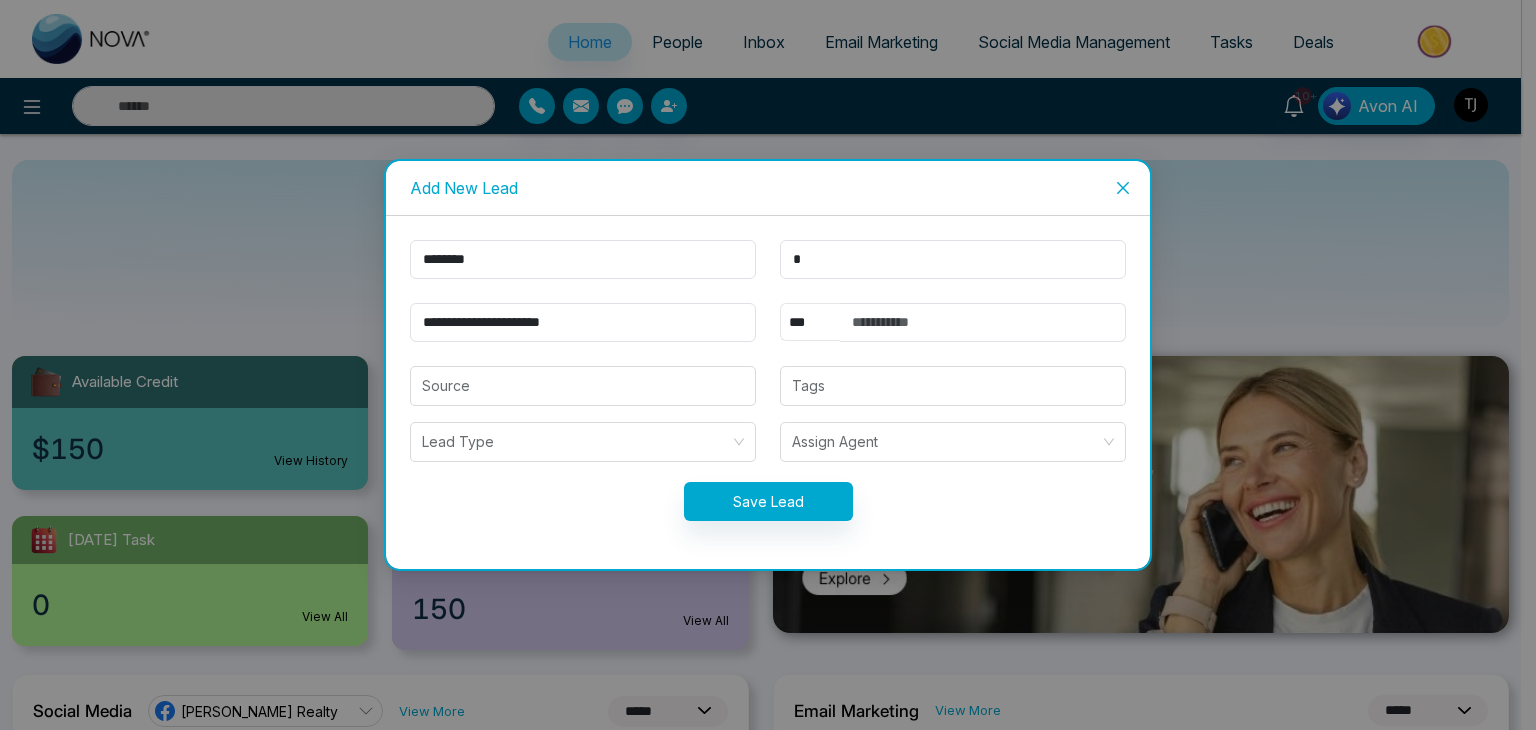 click on "** **** *** *** *** **** ***" at bounding box center (810, 322) 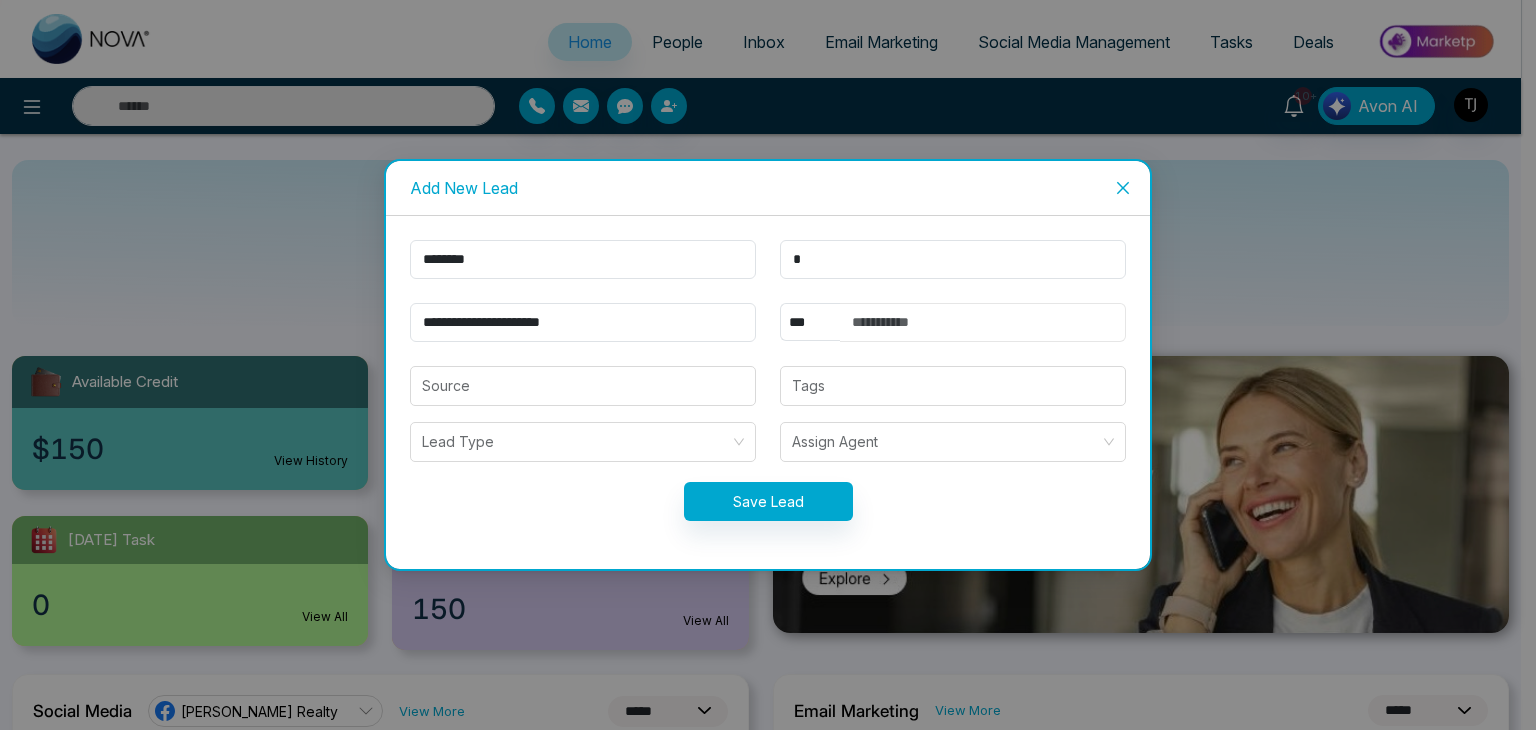 click at bounding box center [983, 322] 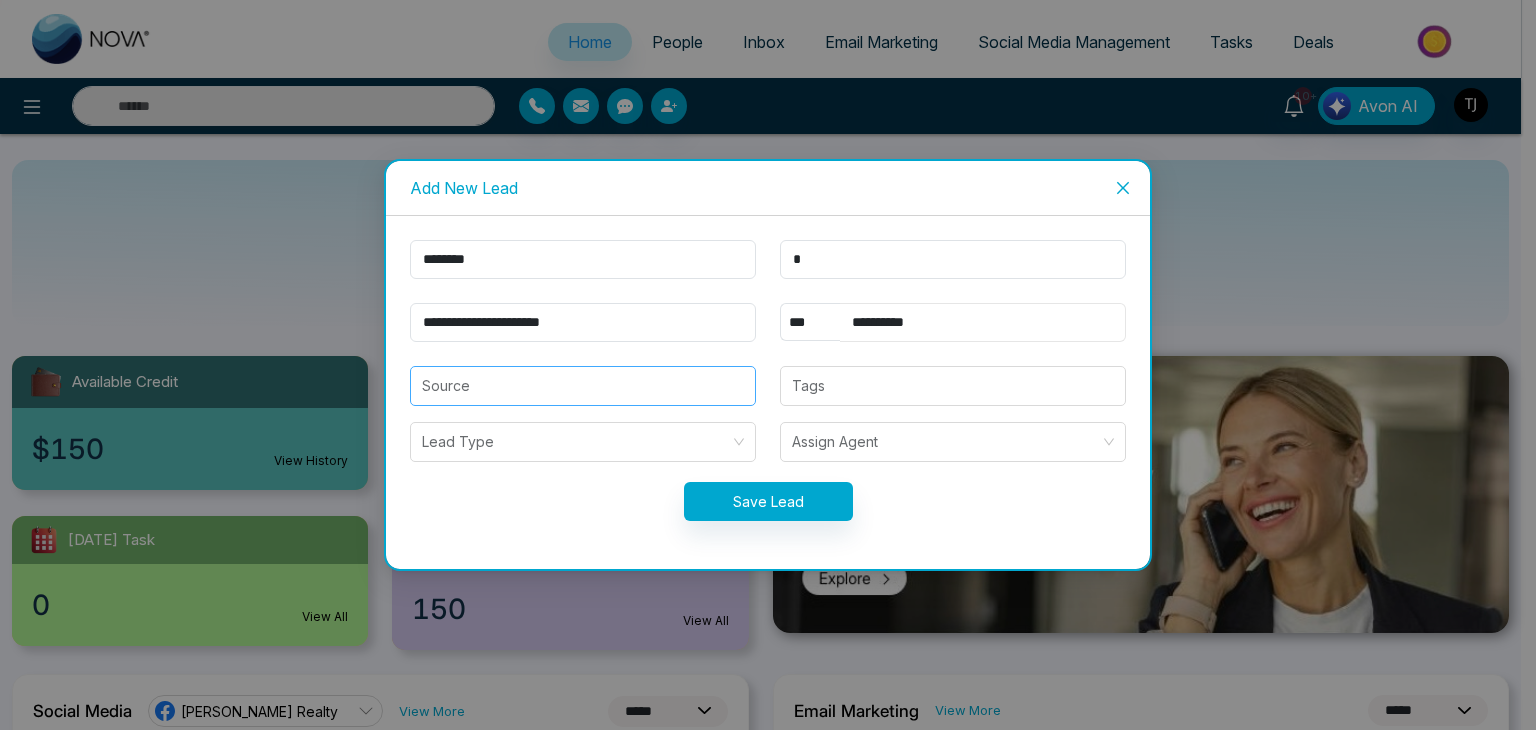 type on "**********" 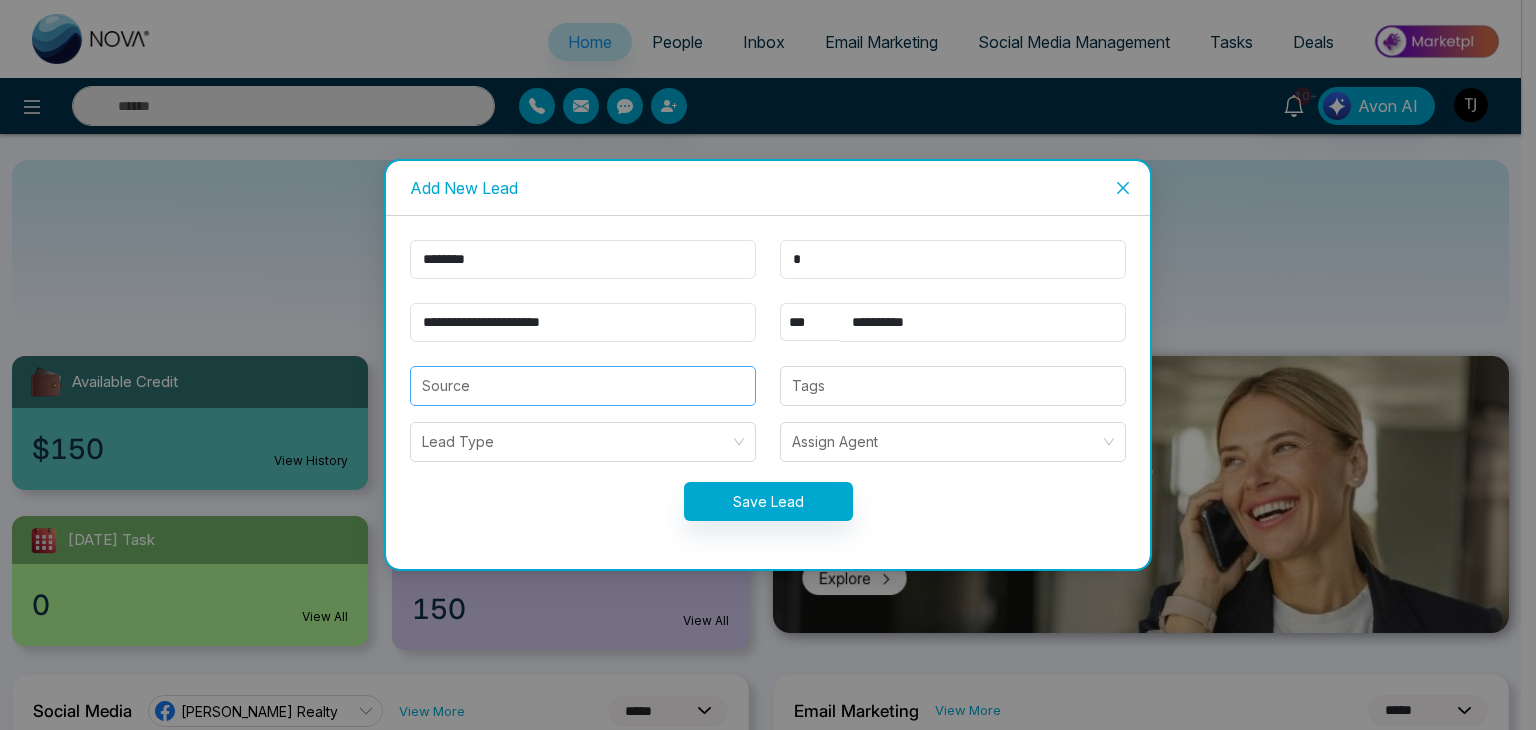 click at bounding box center (583, 386) 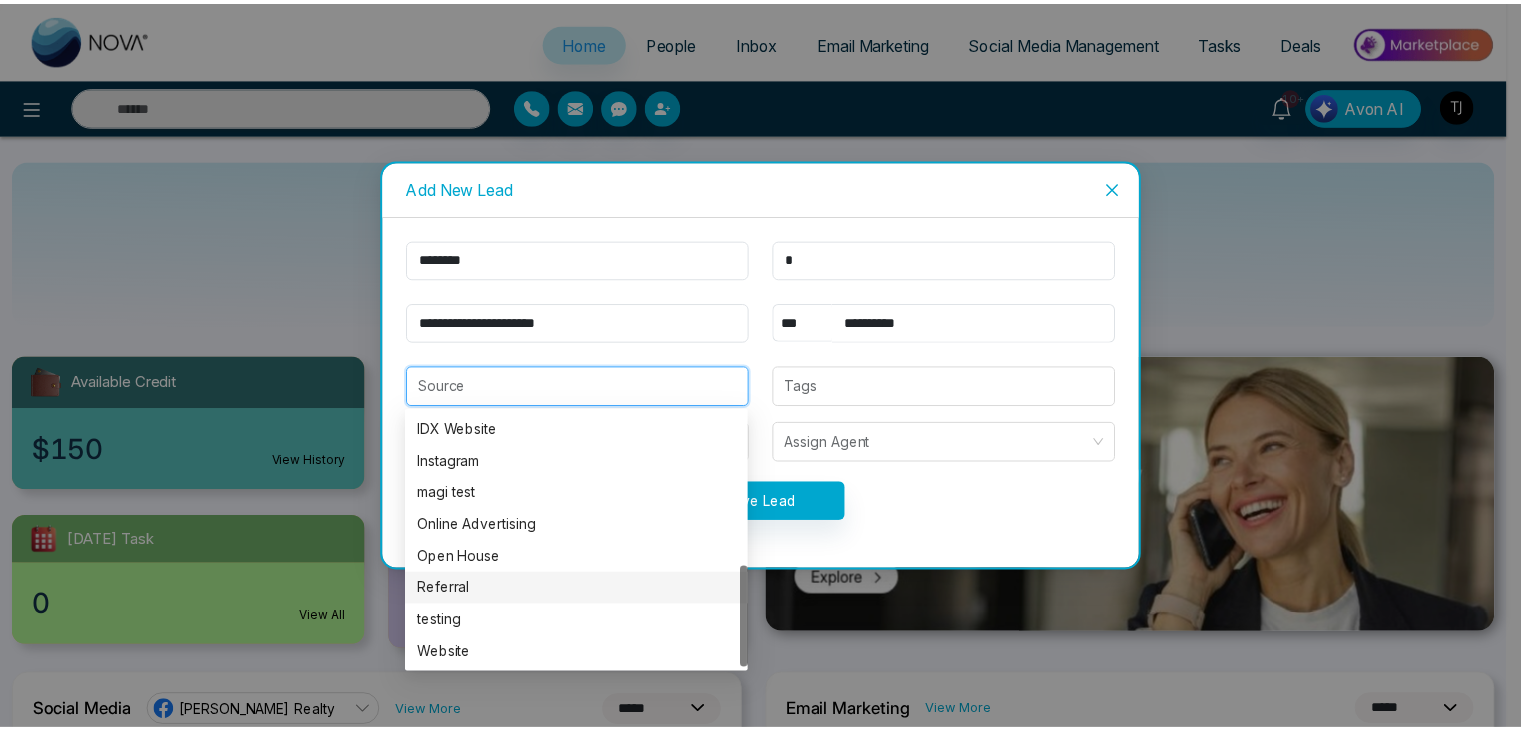 scroll, scrollTop: 0, scrollLeft: 0, axis: both 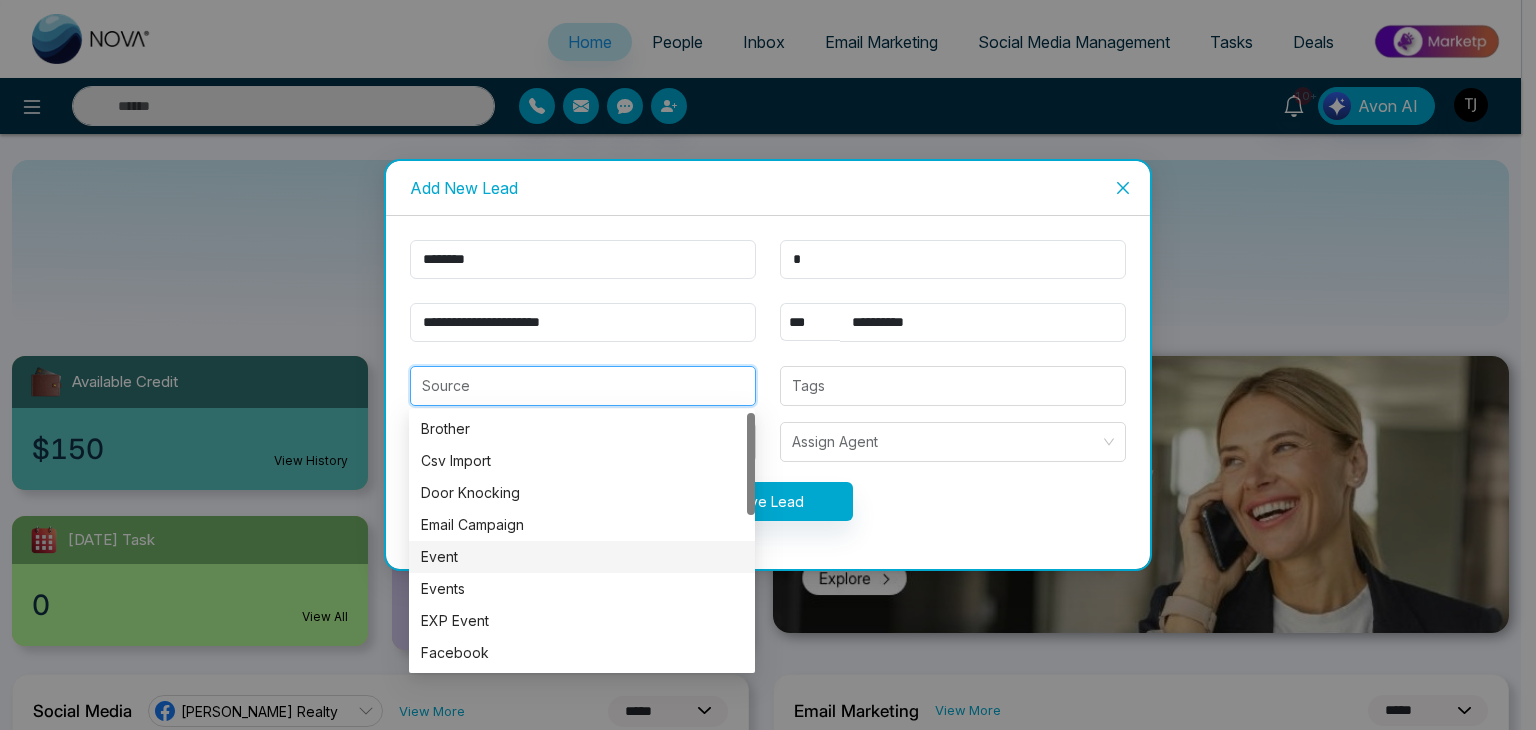 click on "Event" at bounding box center [582, 557] 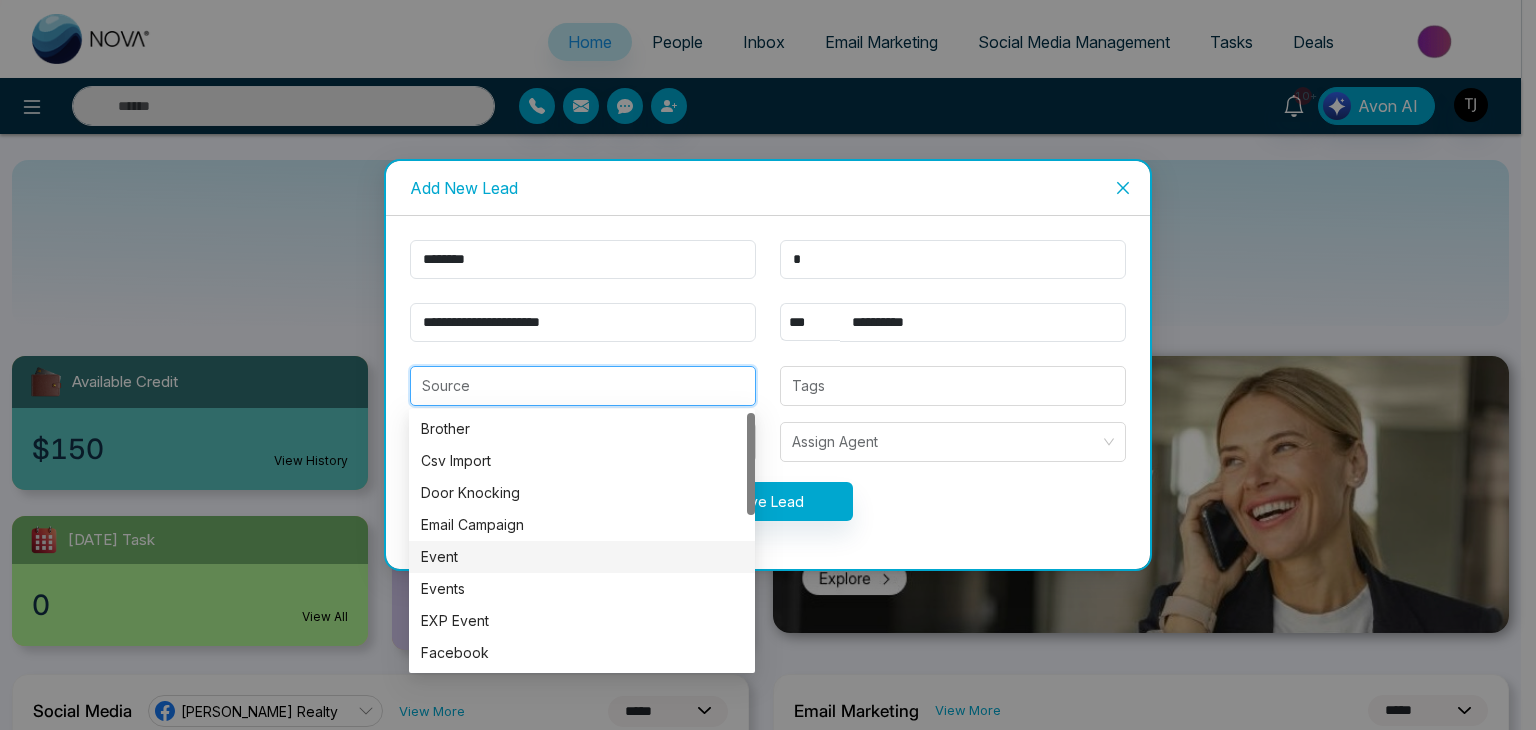 type on "*****" 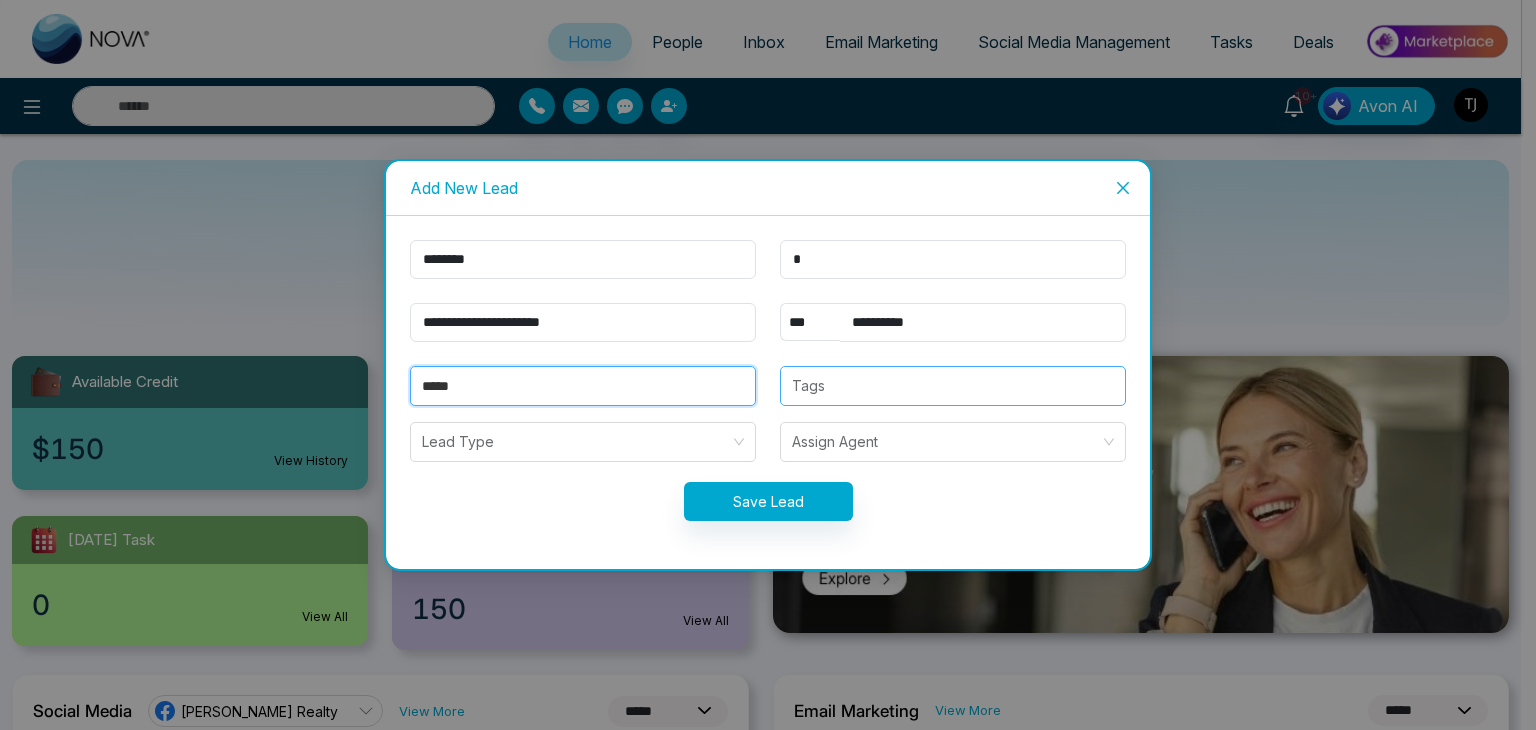 click at bounding box center [953, 386] 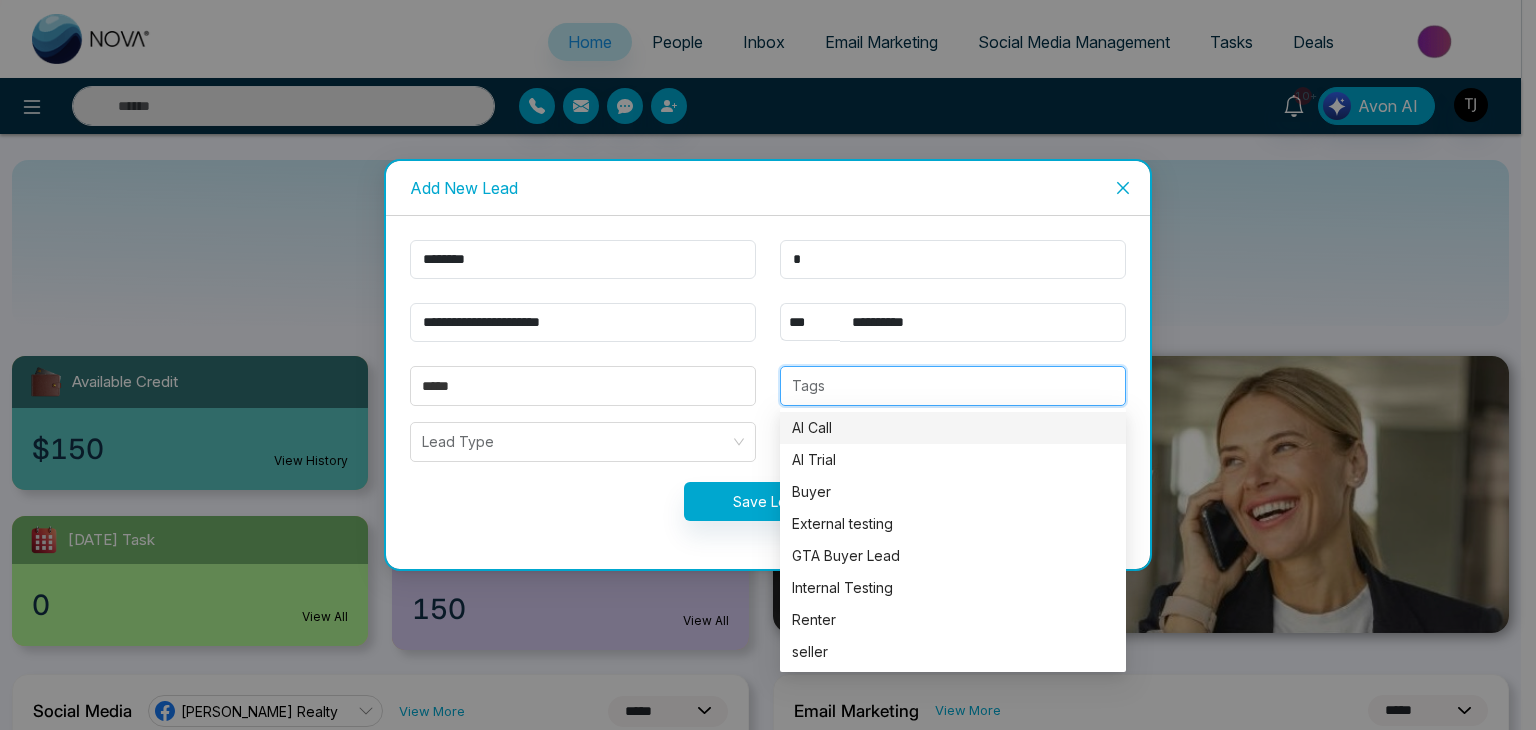 type on "*" 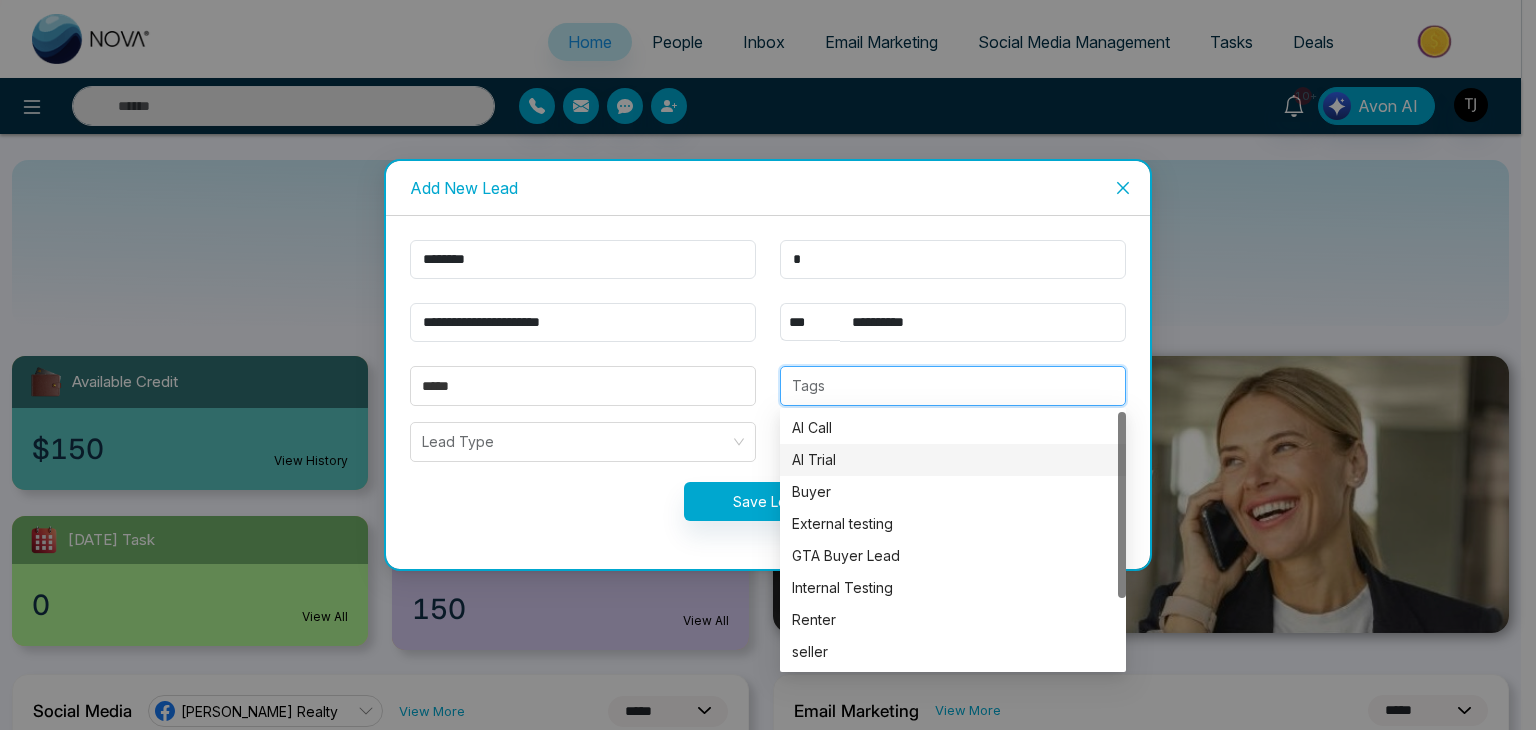 type on "*" 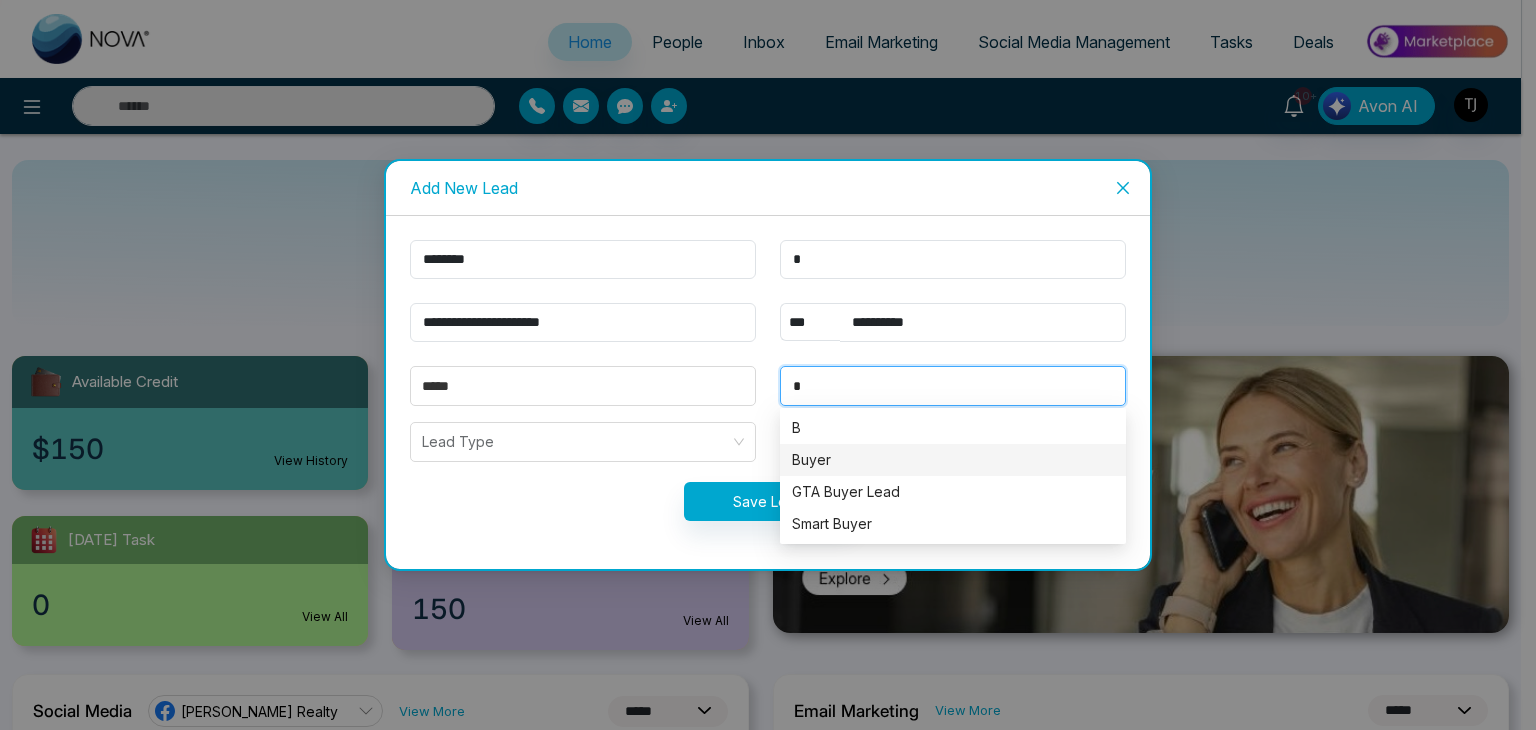 click on "Buyer" at bounding box center [953, 460] 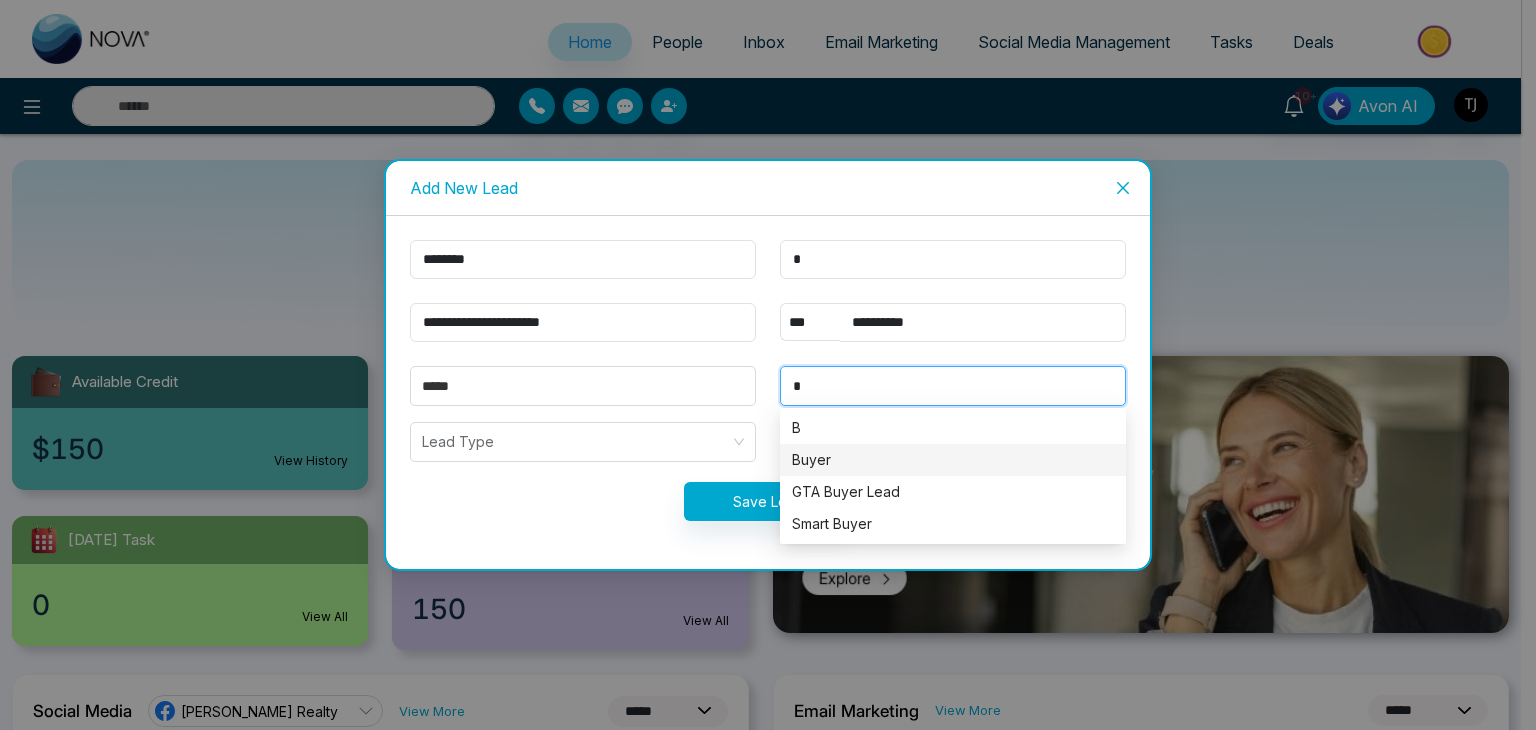 type 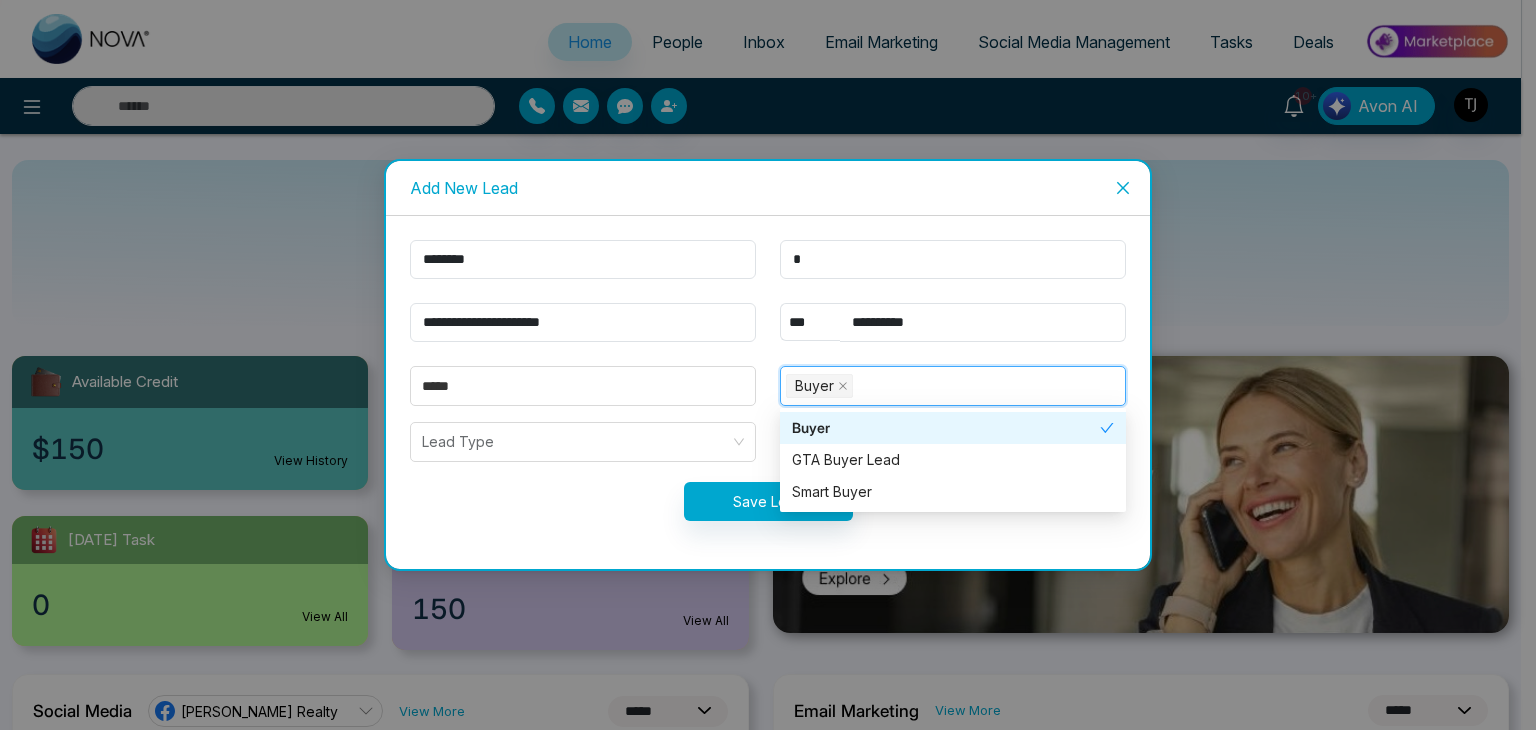 click on "**********" at bounding box center (768, 392) 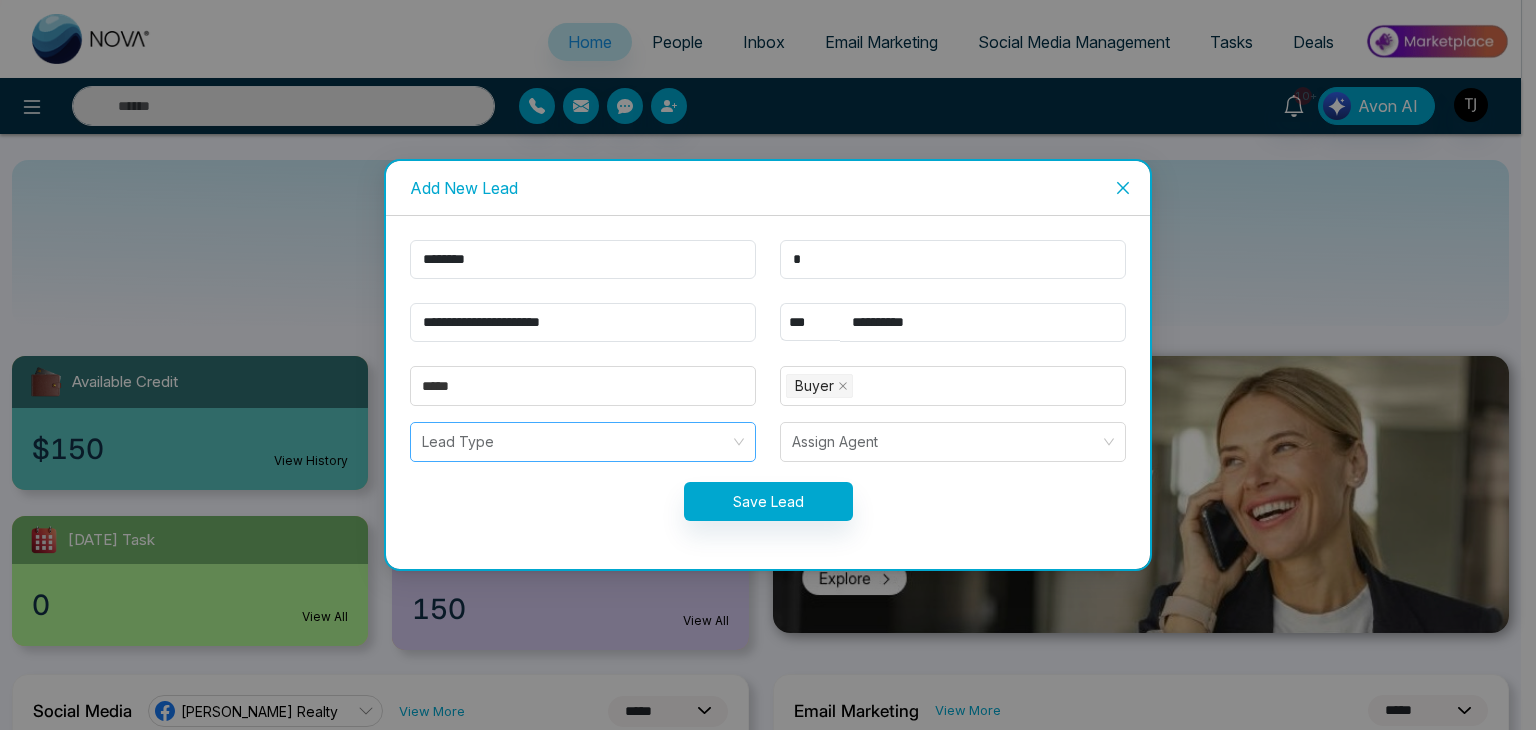 click at bounding box center [576, 442] 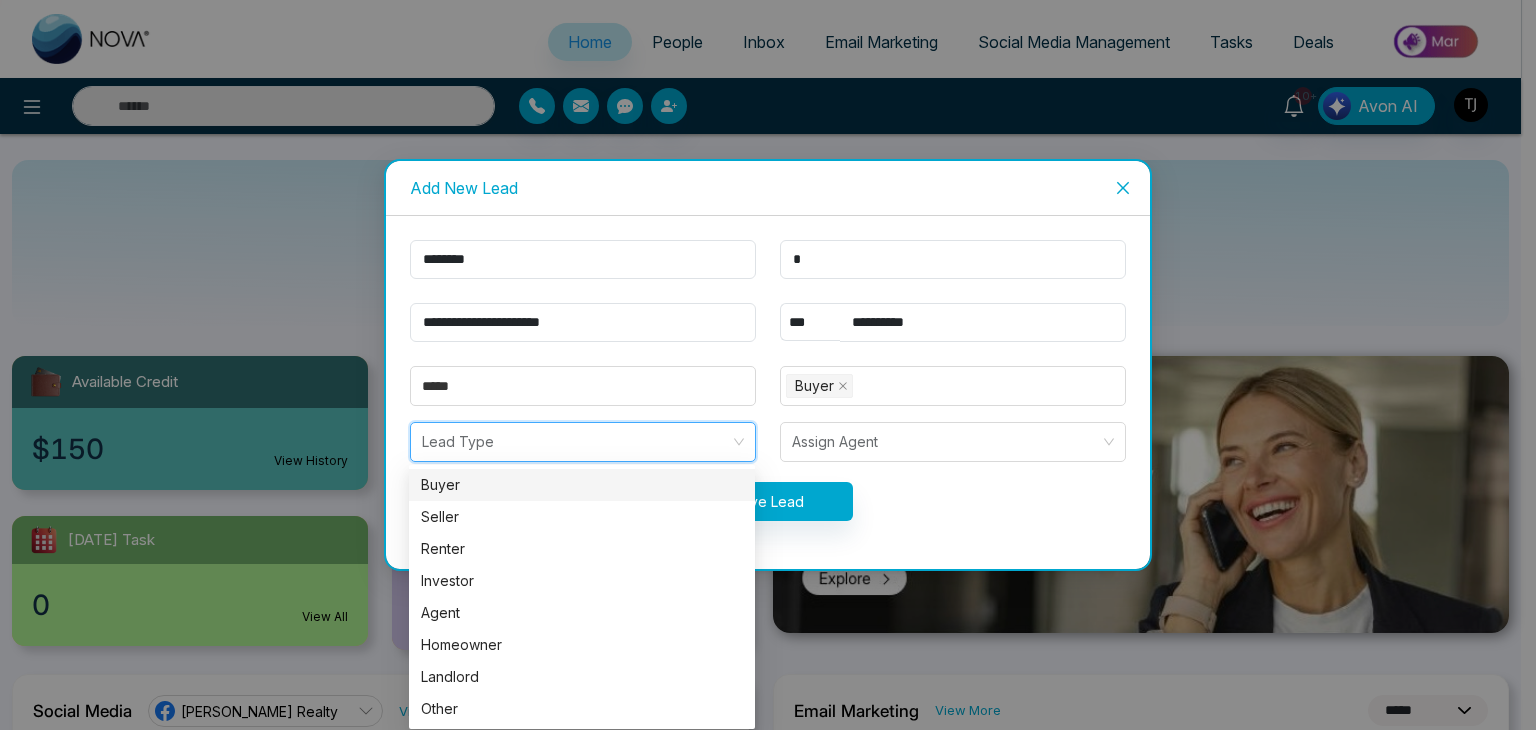 click on "Buyer" at bounding box center [582, 485] 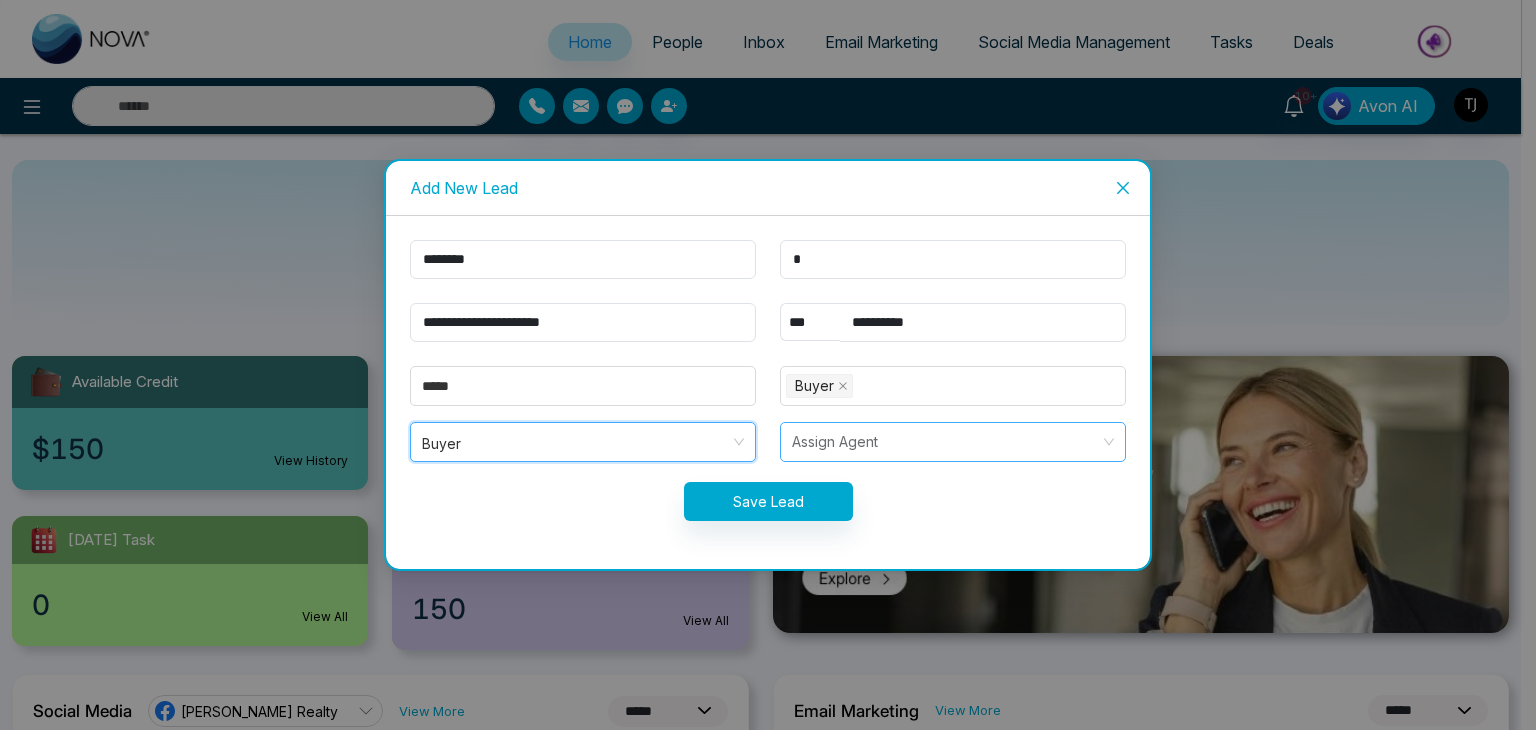 click at bounding box center (946, 442) 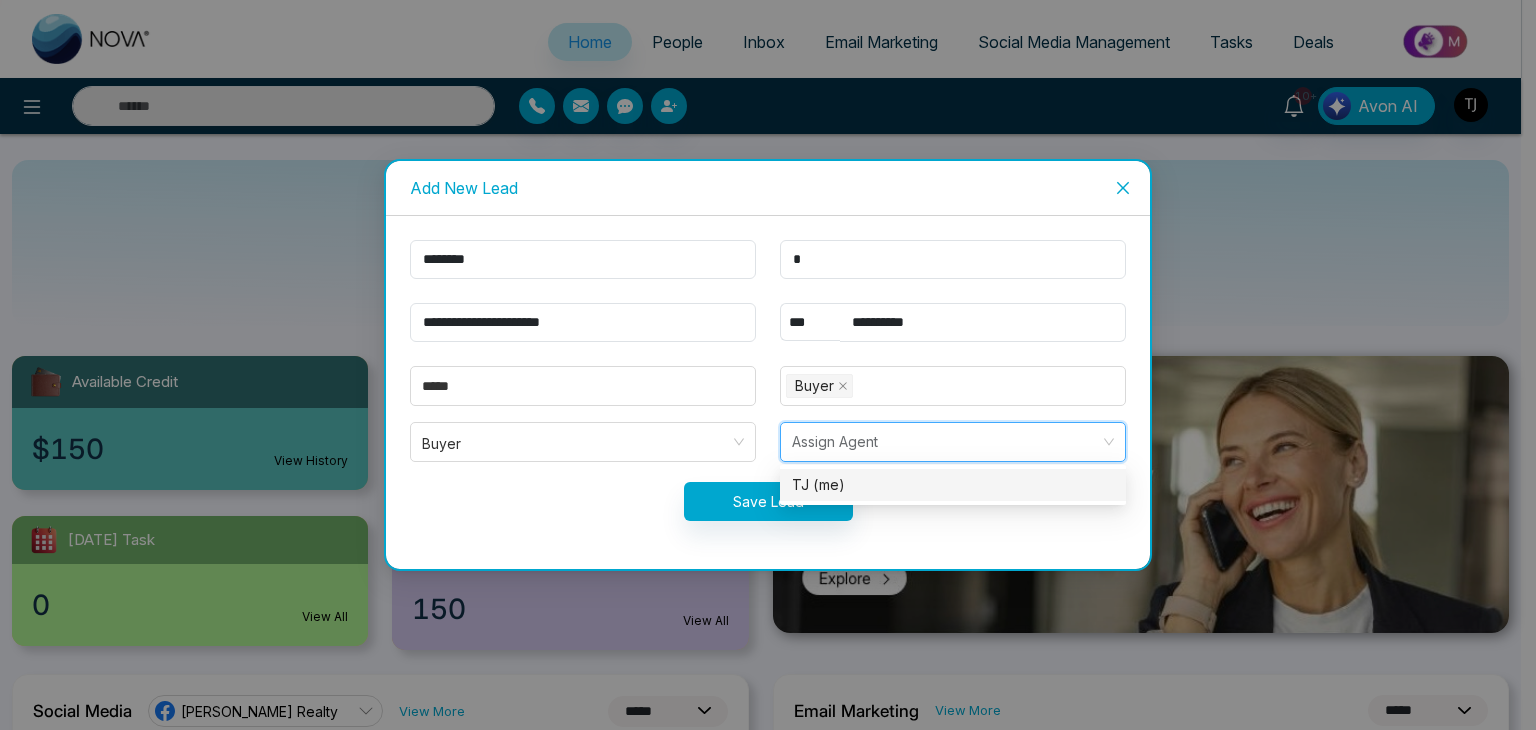 click at bounding box center (946, 442) 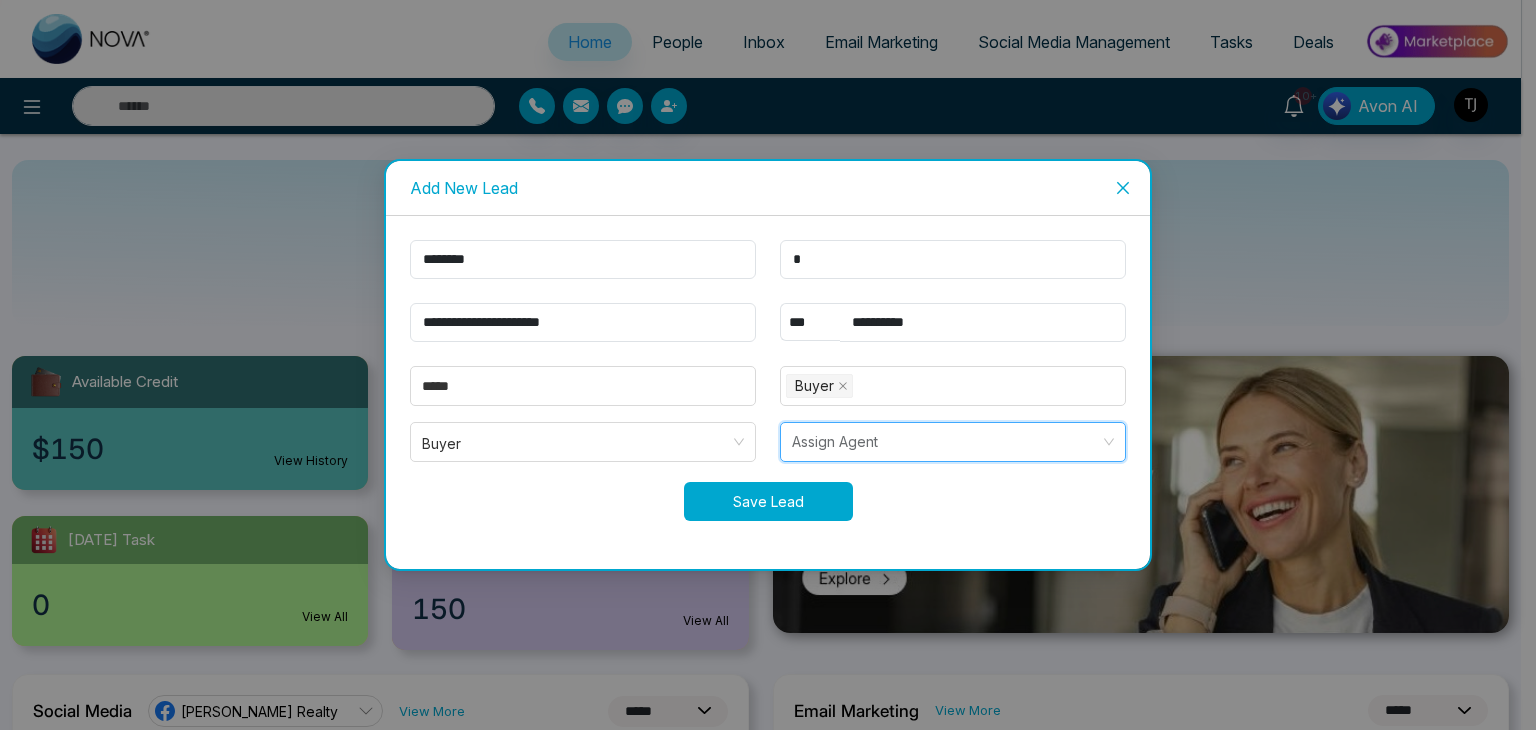 click on "Save Lead" at bounding box center [768, 501] 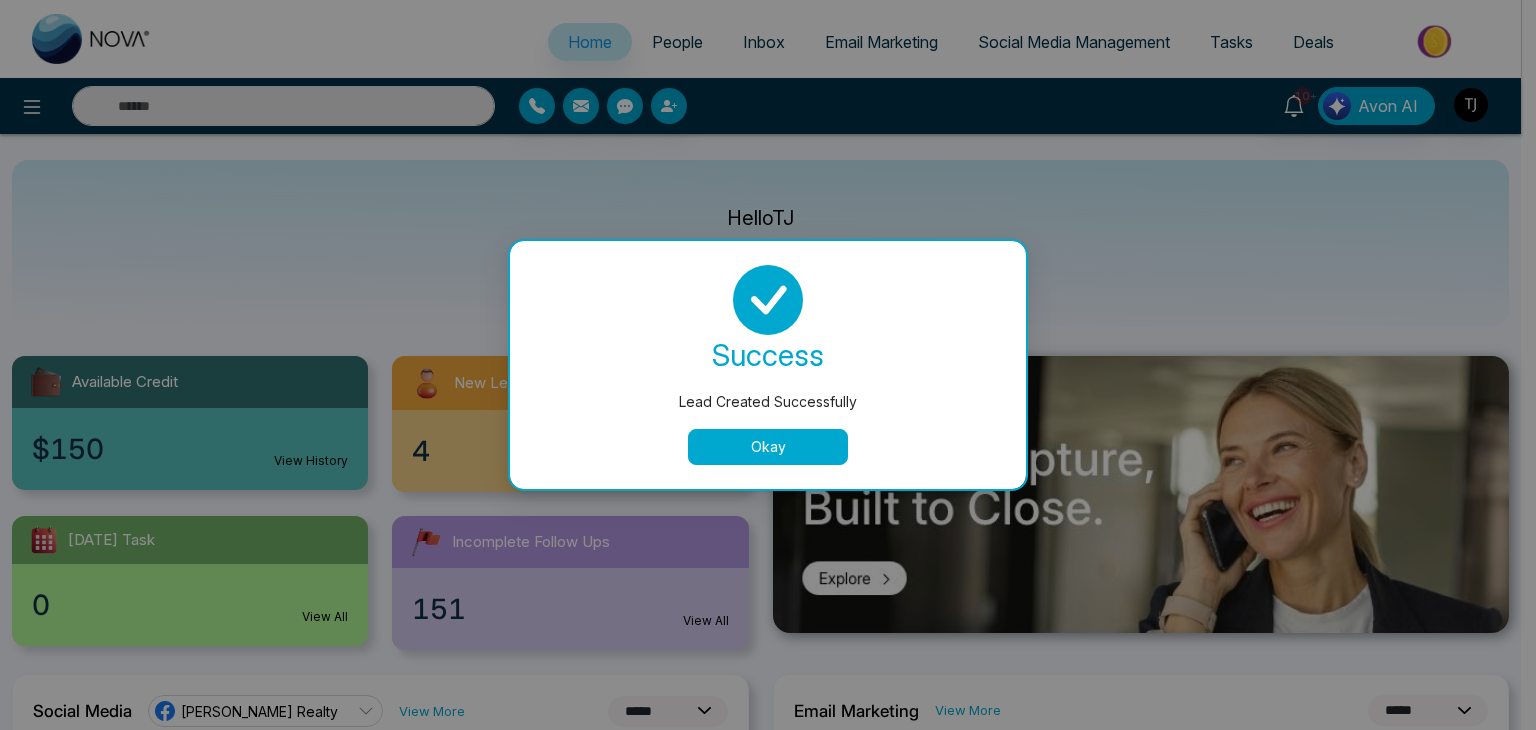 click on "Okay" at bounding box center [768, 447] 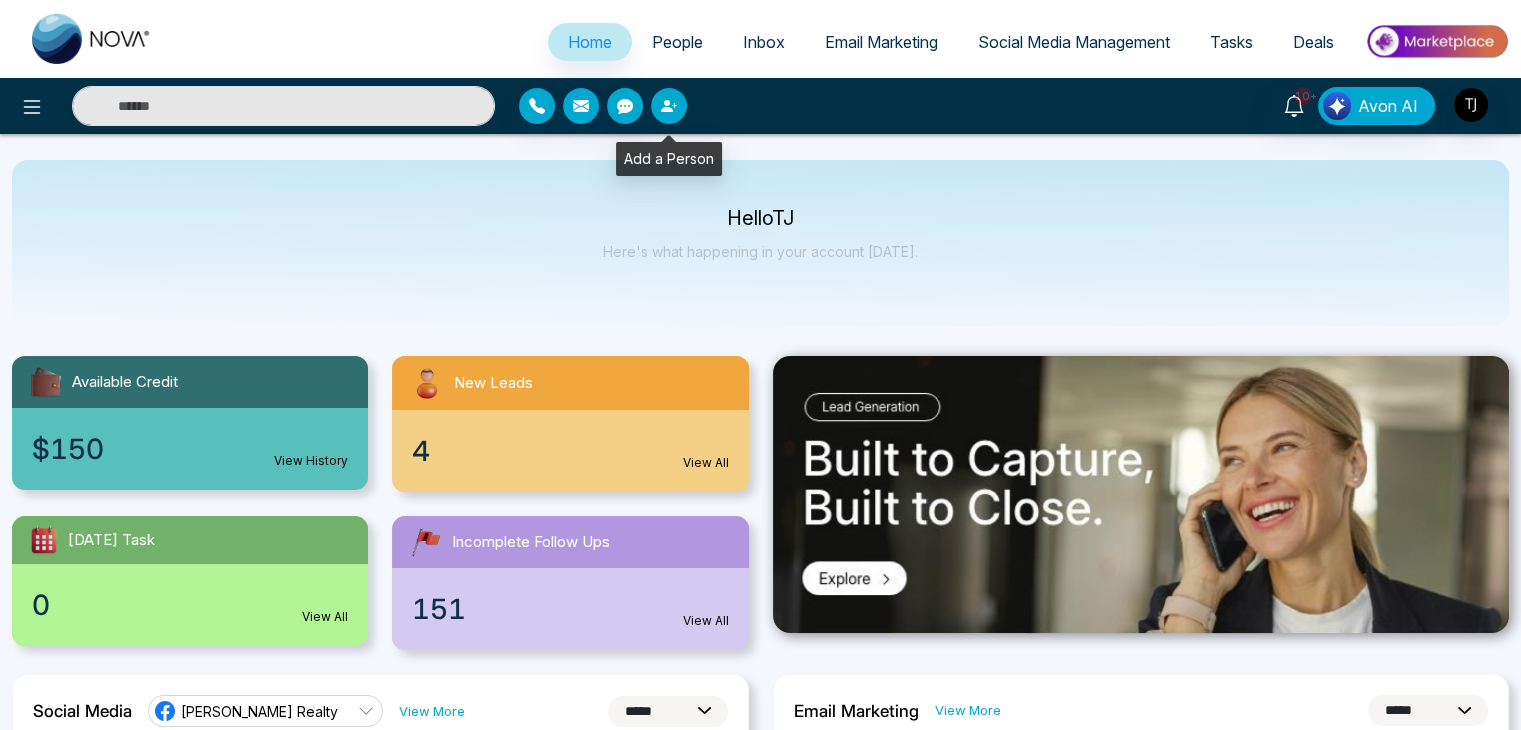 click 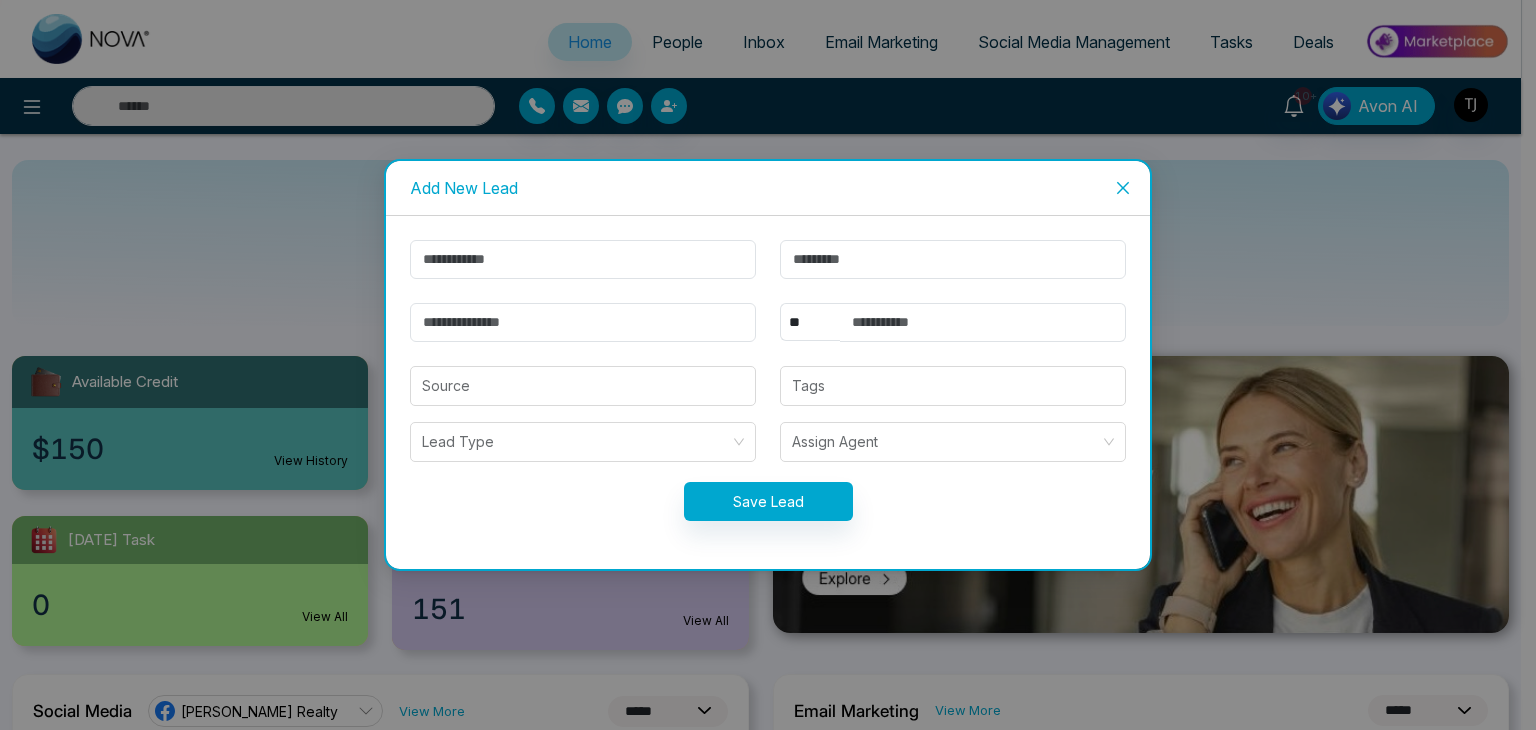 click 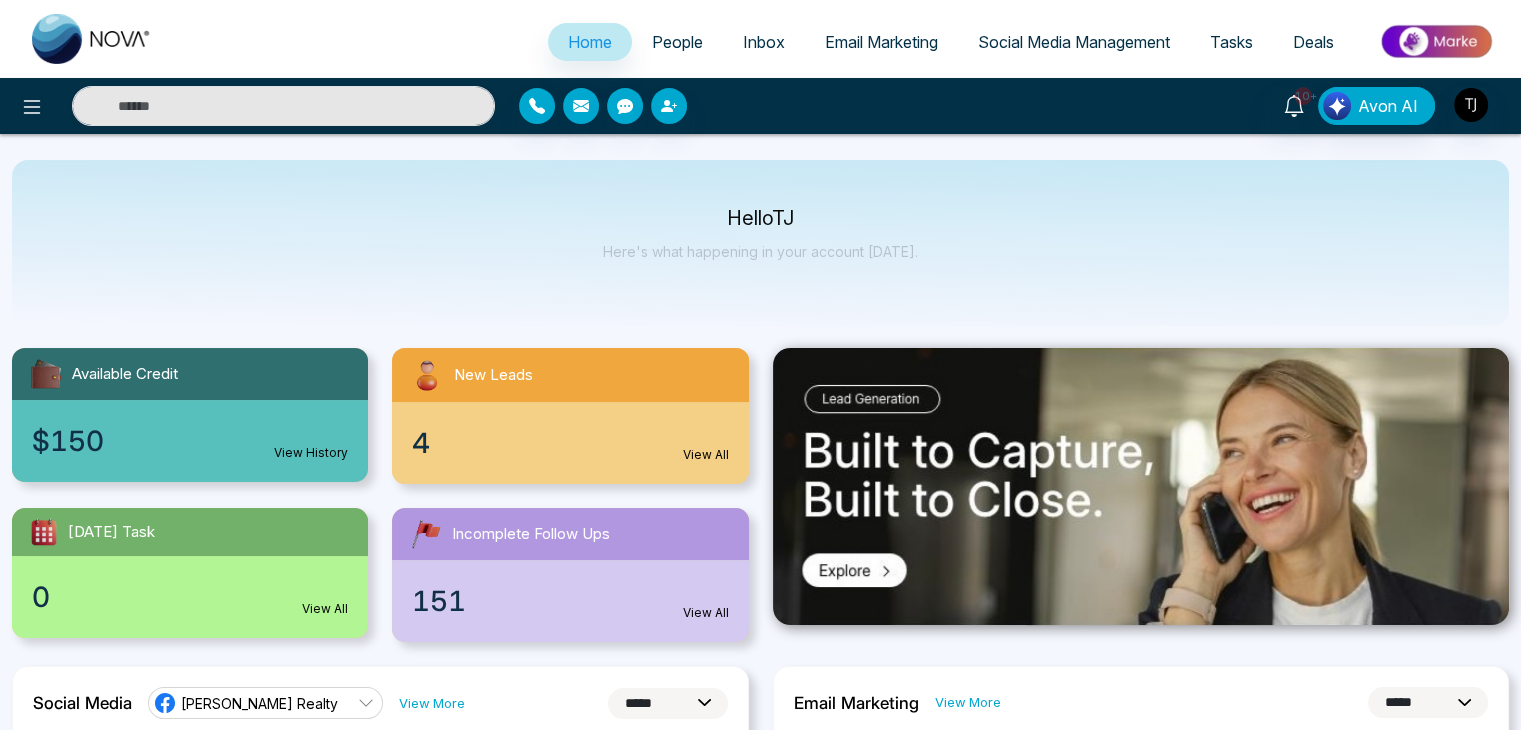scroll, scrollTop: 0, scrollLeft: 0, axis: both 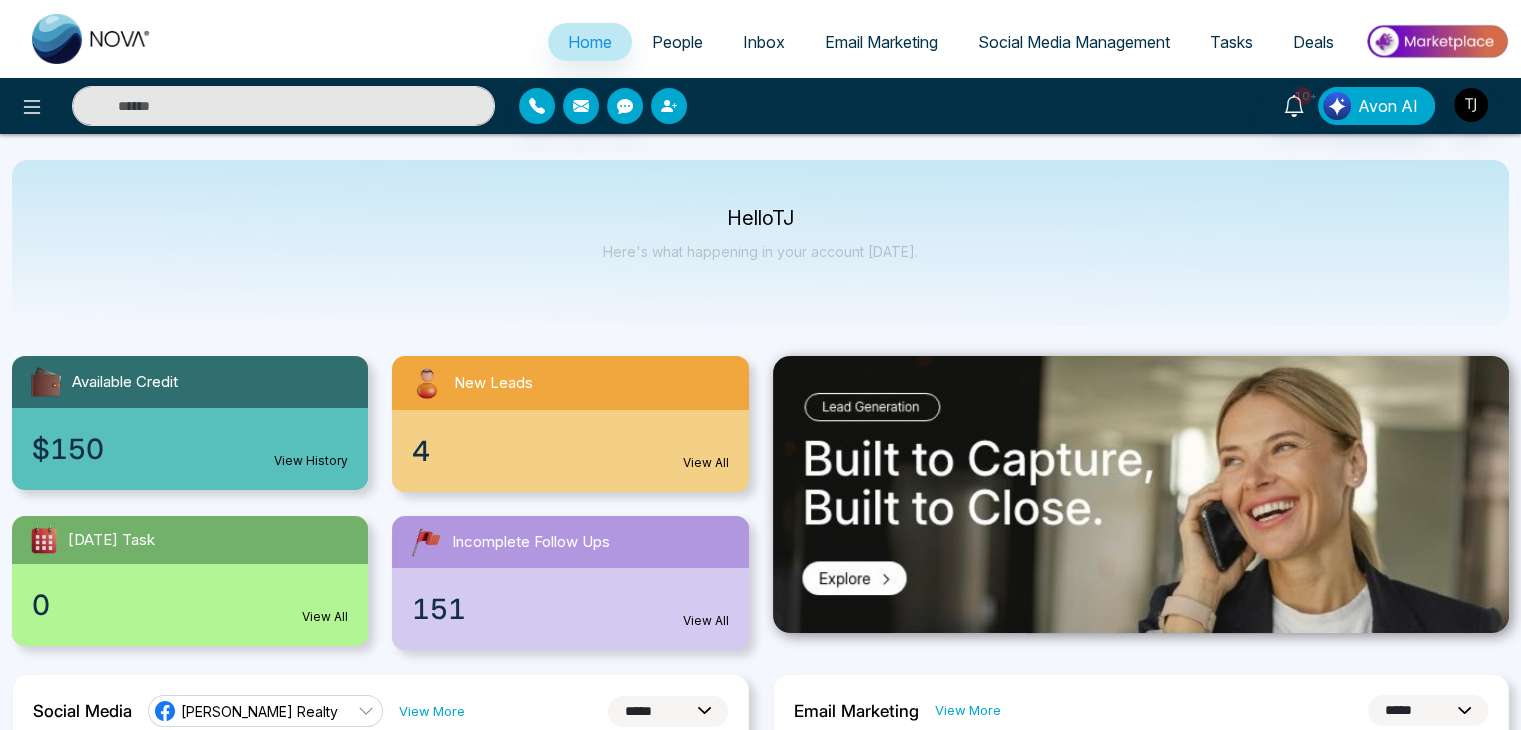 click 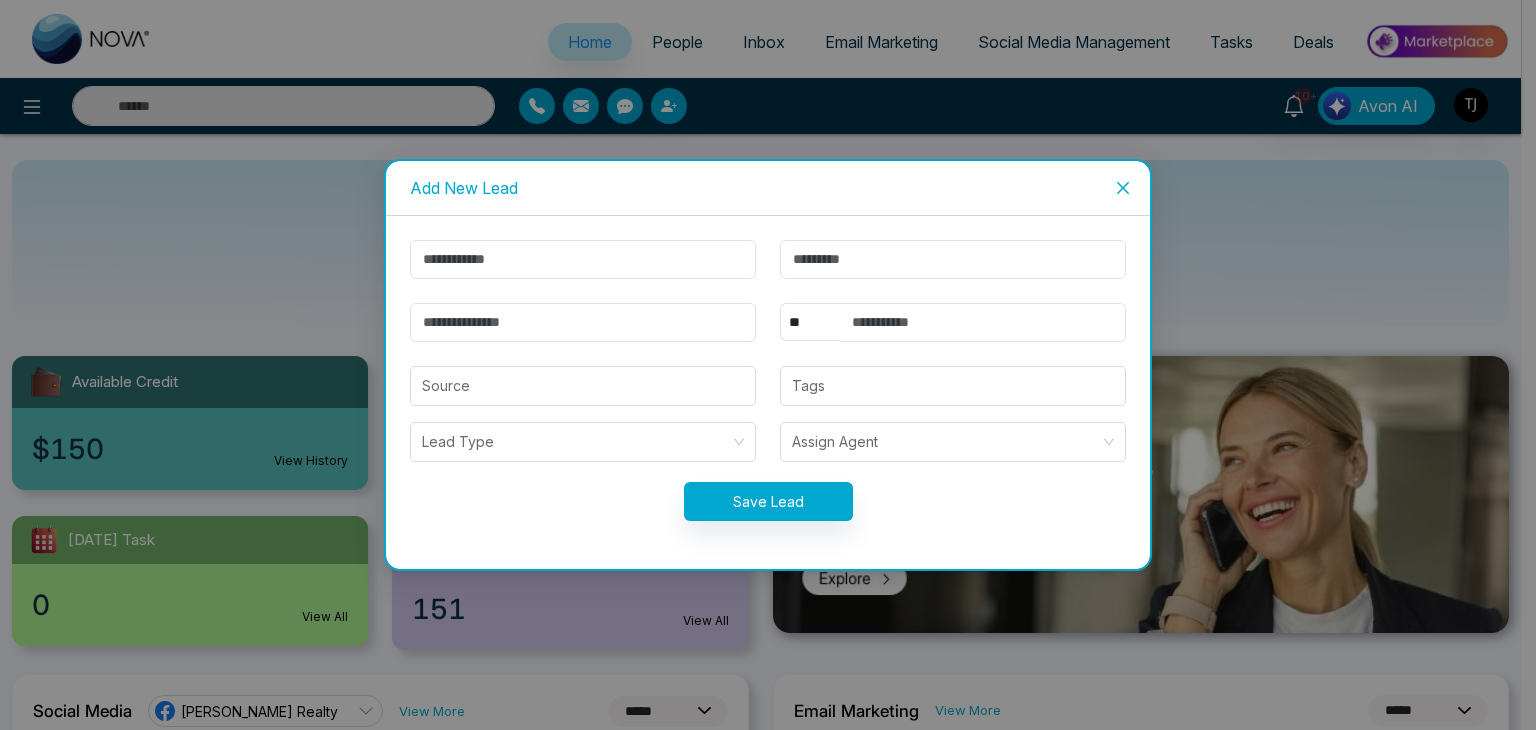 click at bounding box center (1123, 188) 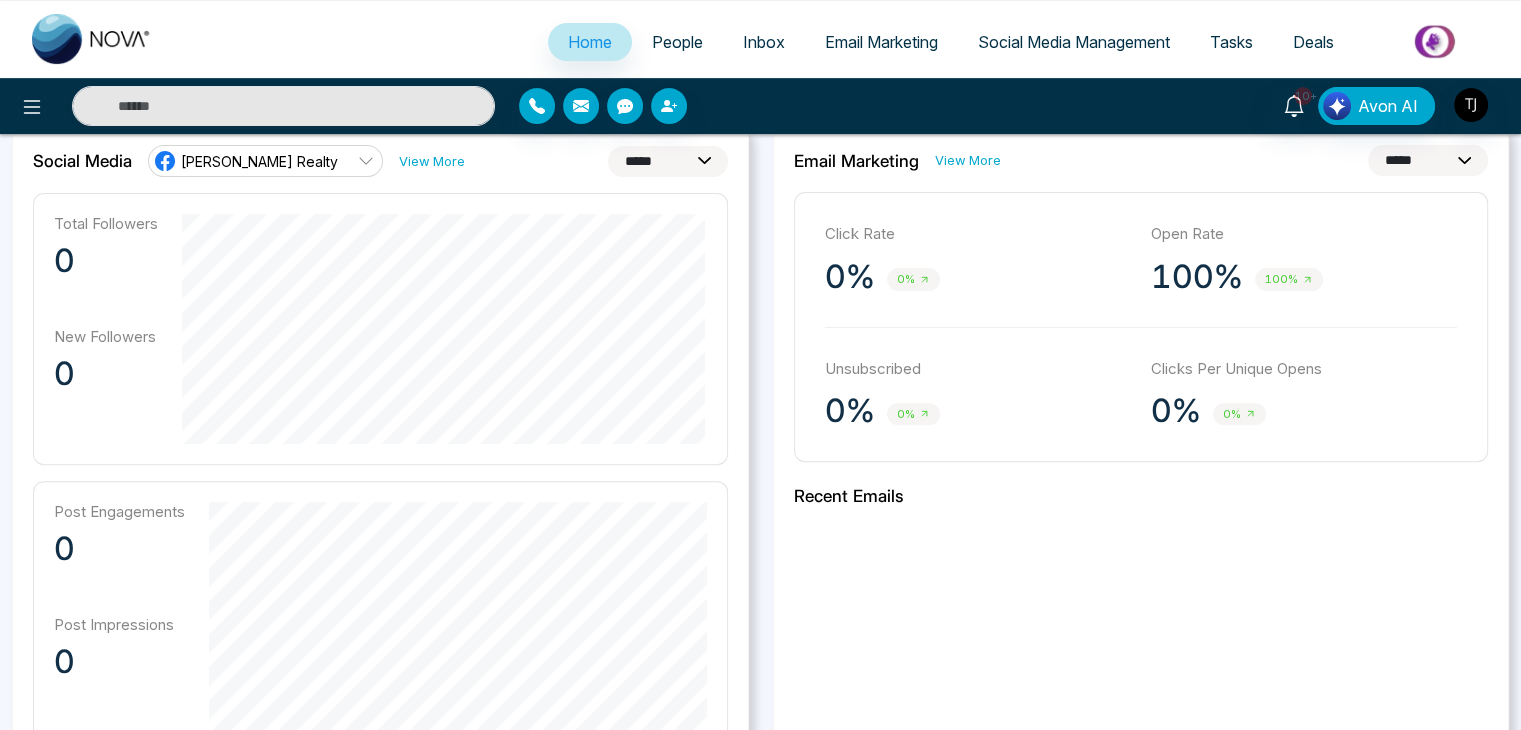 scroll, scrollTop: 518, scrollLeft: 0, axis: vertical 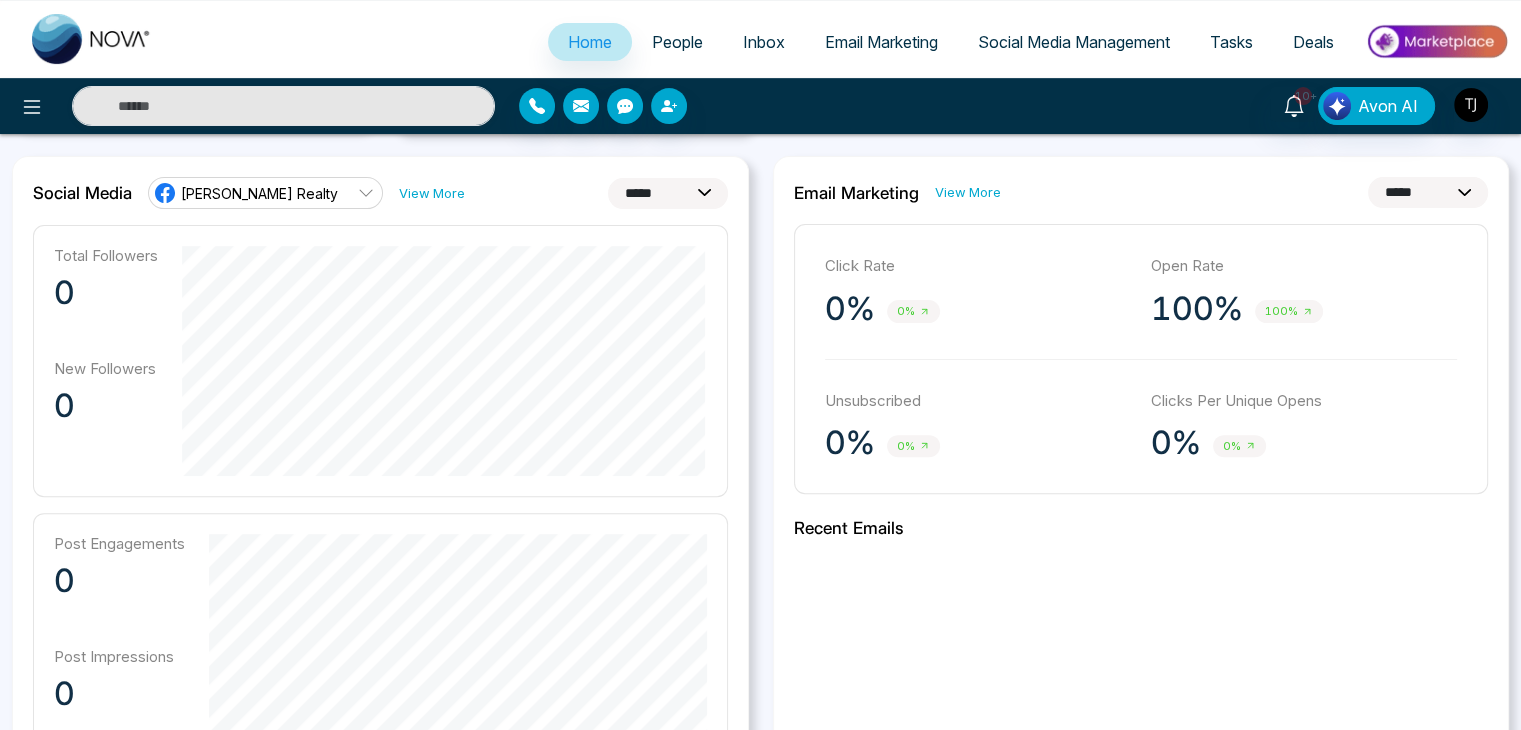 click on "**********" at bounding box center [668, 193] 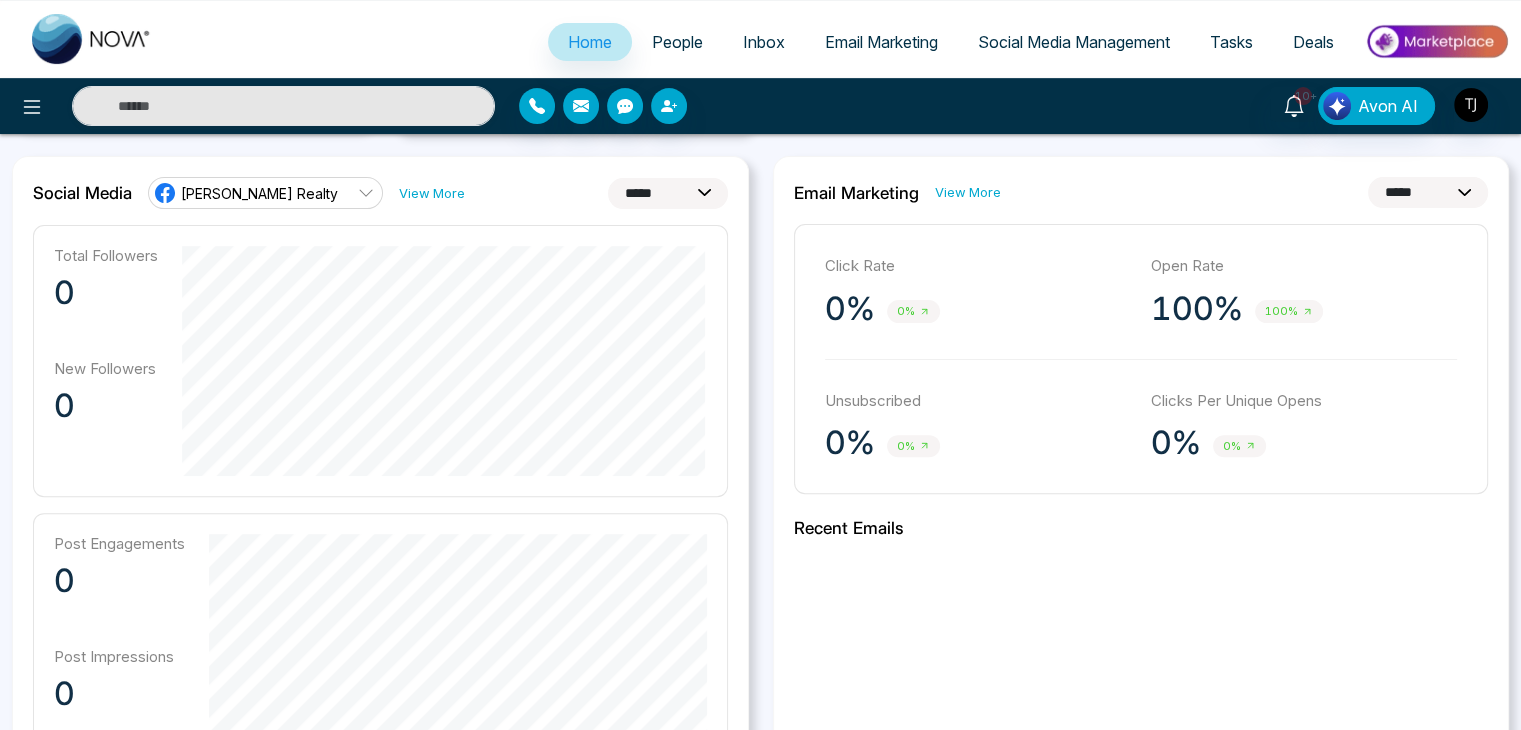 select on "**" 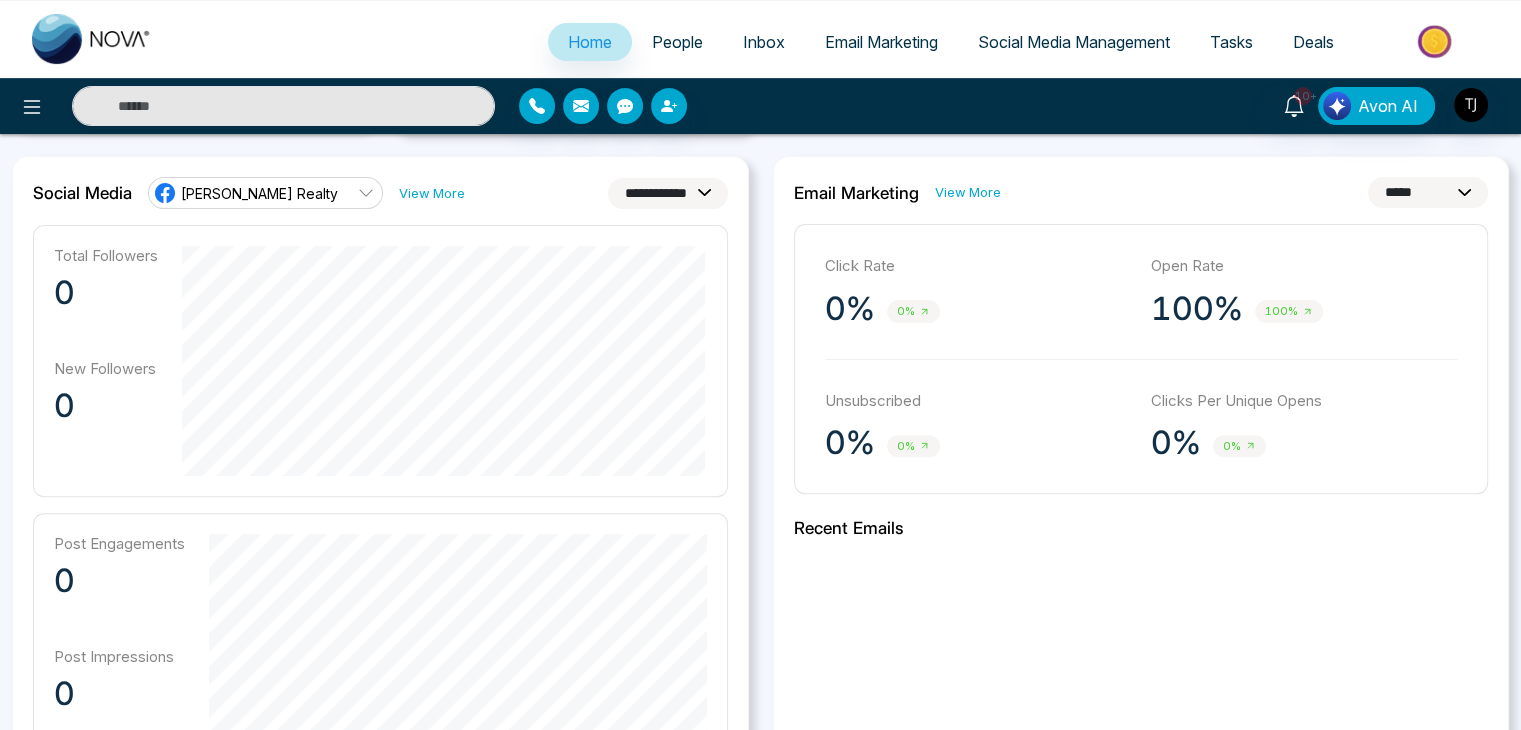 click on "**********" at bounding box center [668, 193] 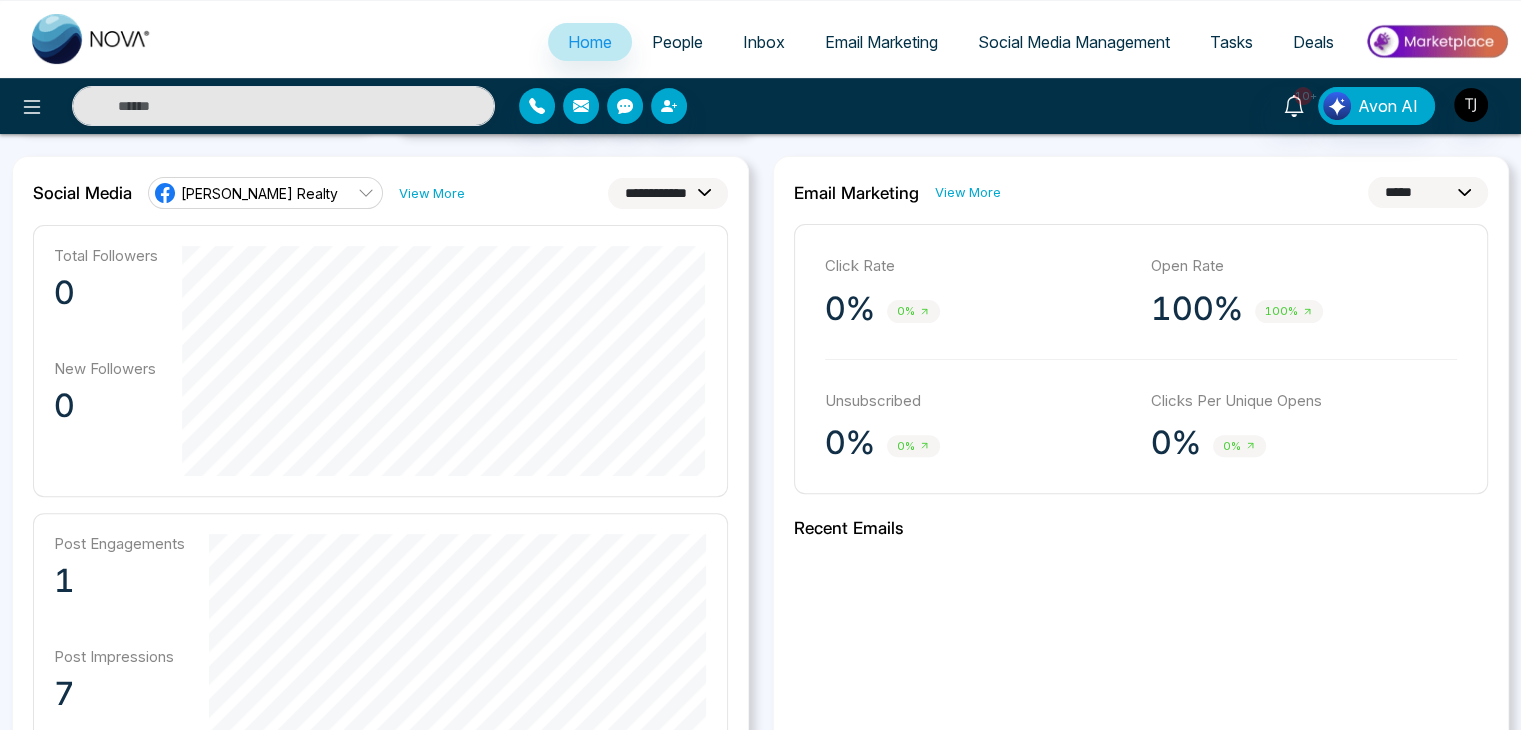 click on "Triston James Realty" at bounding box center (259, 193) 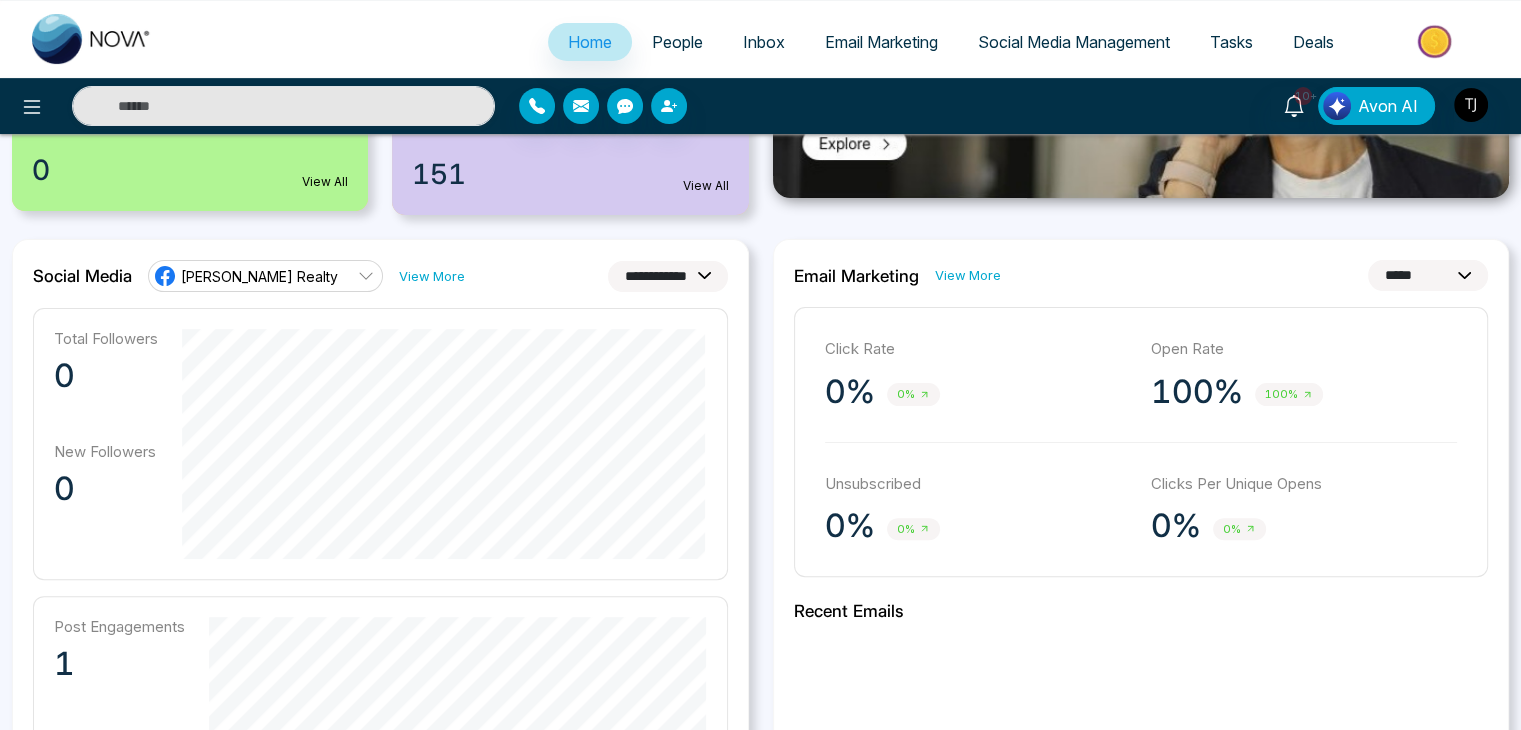 scroll, scrollTop: 404, scrollLeft: 0, axis: vertical 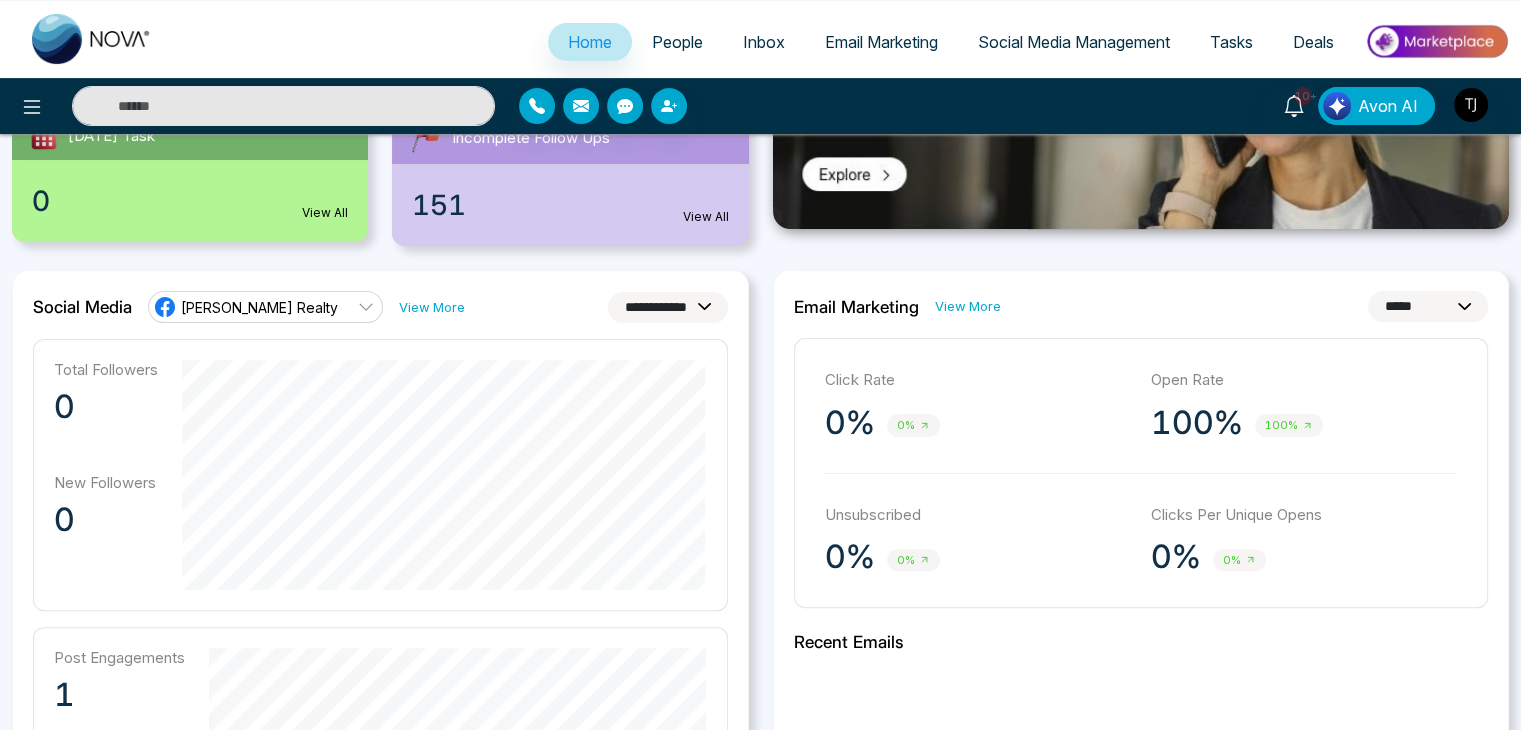 click on "**********" at bounding box center (1428, 306) 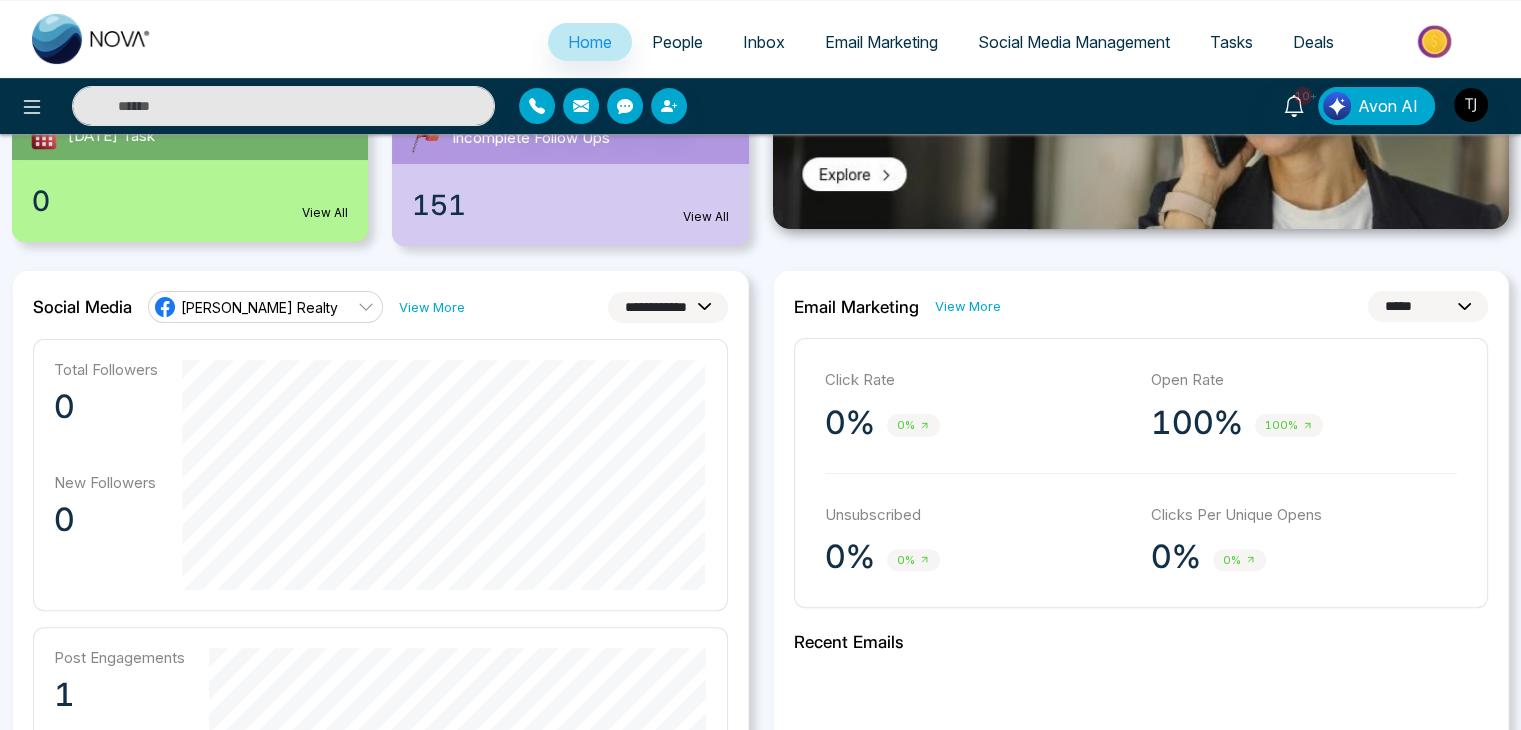 select on "**" 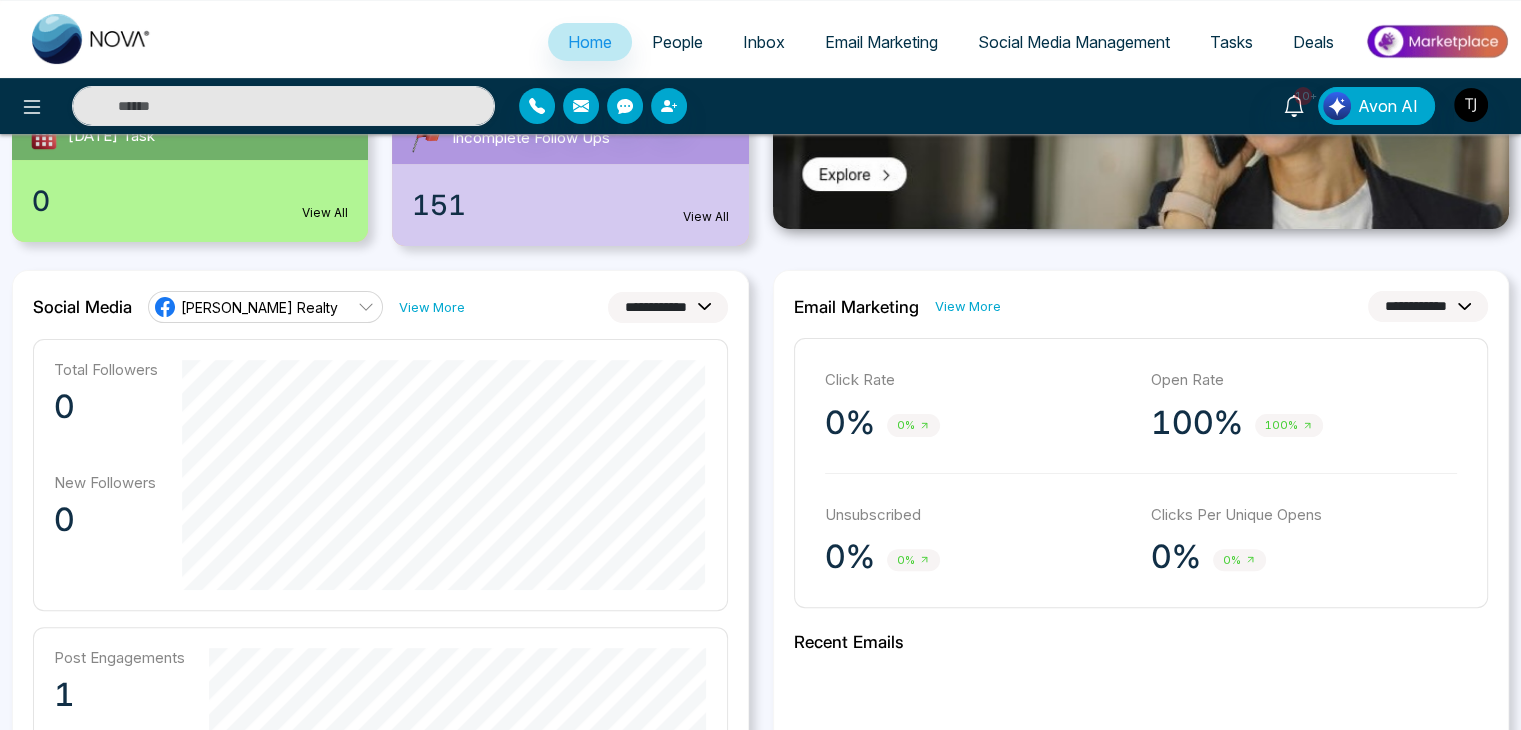 click on "**********" at bounding box center [1428, 306] 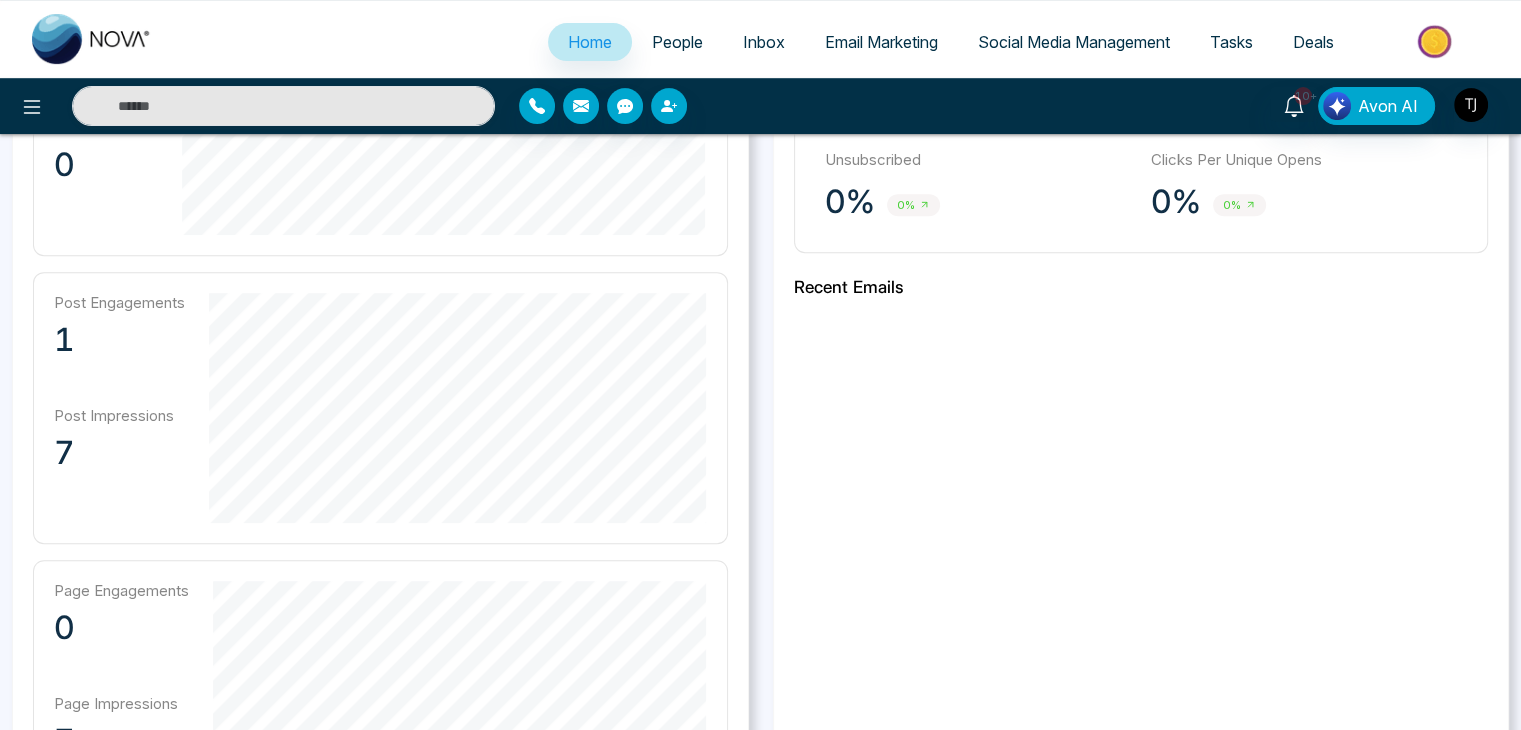 scroll, scrollTop: 760, scrollLeft: 0, axis: vertical 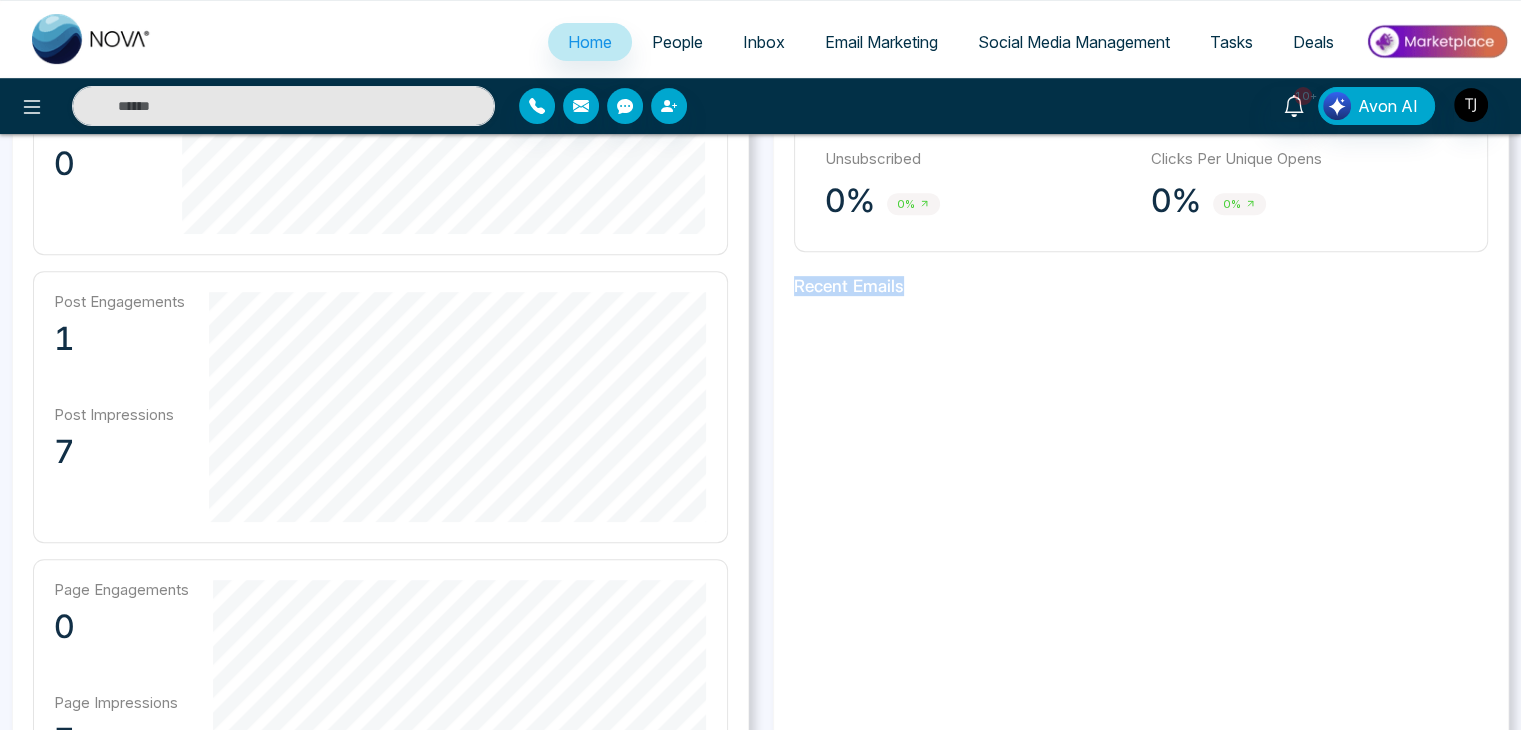 drag, startPoint x: 785, startPoint y: 289, endPoint x: 988, endPoint y: 287, distance: 203.00986 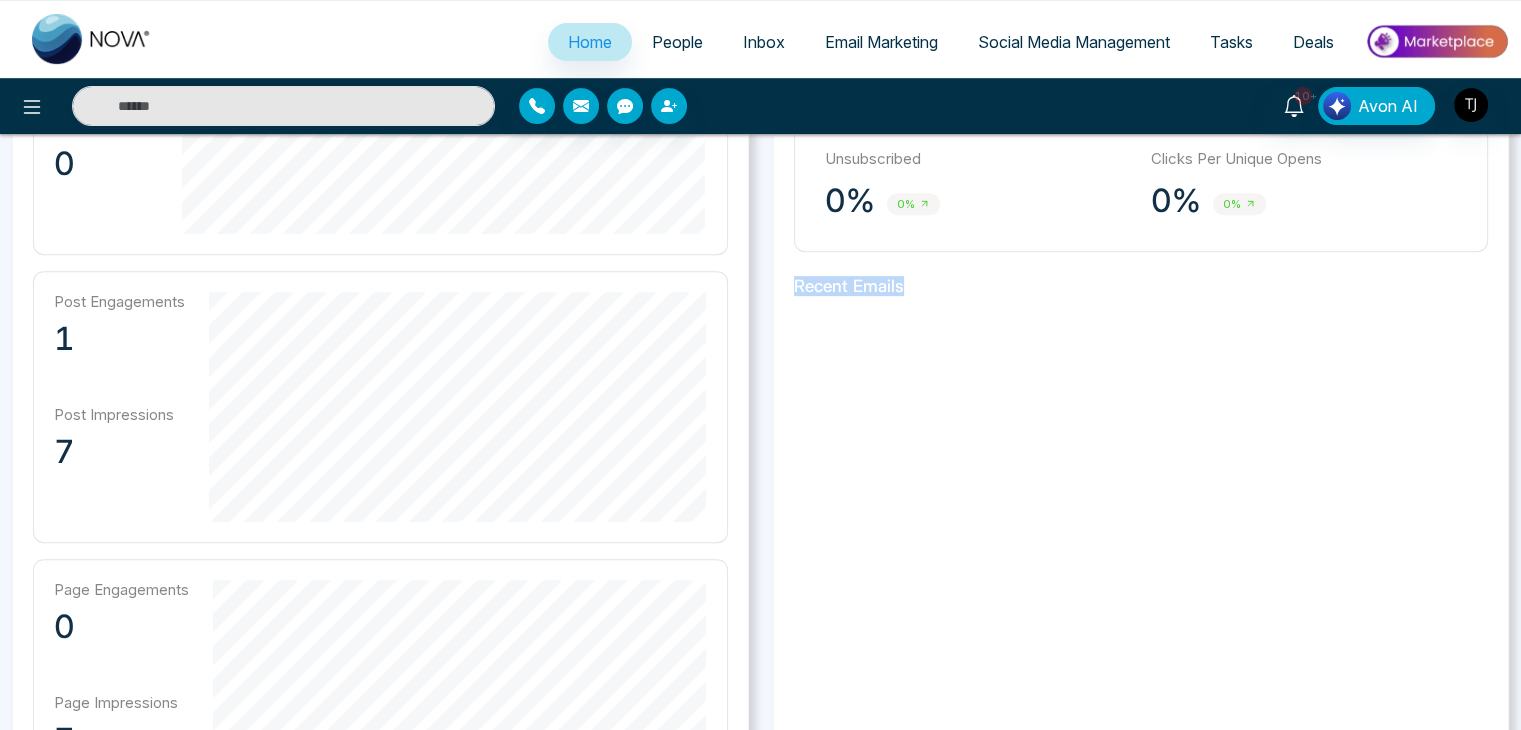 click on "**********" at bounding box center (1141, 383) 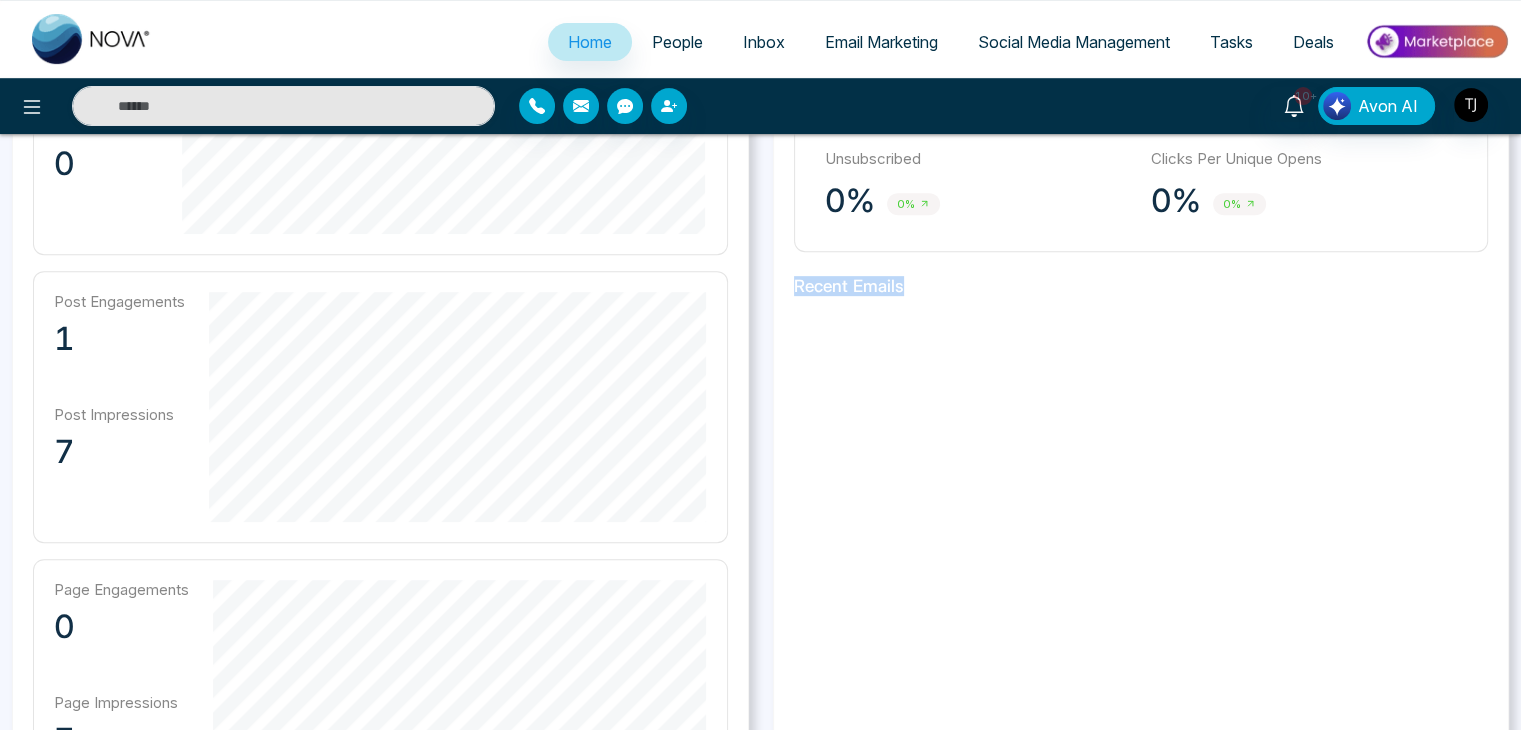 click on "**********" at bounding box center [1141, 383] 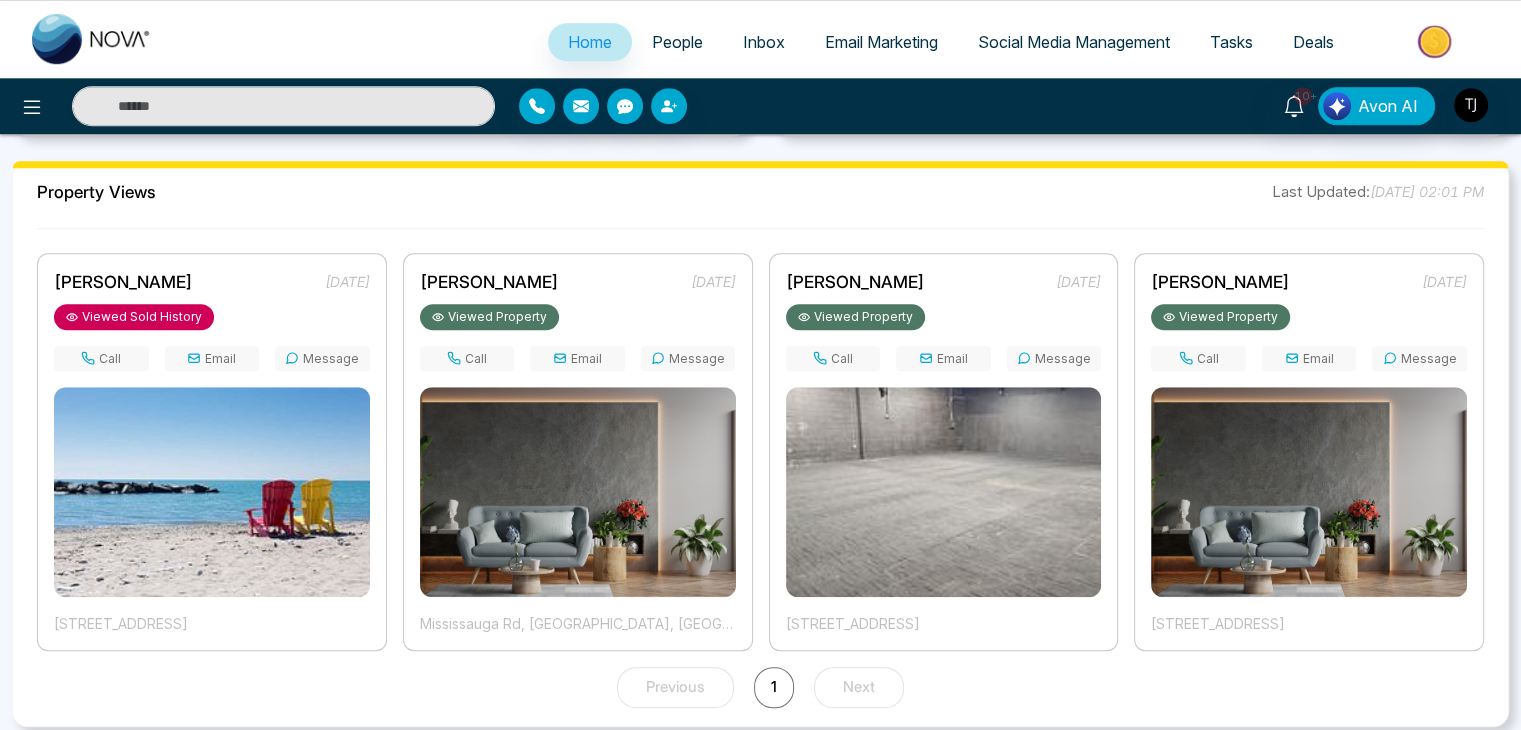 scroll, scrollTop: 1455, scrollLeft: 0, axis: vertical 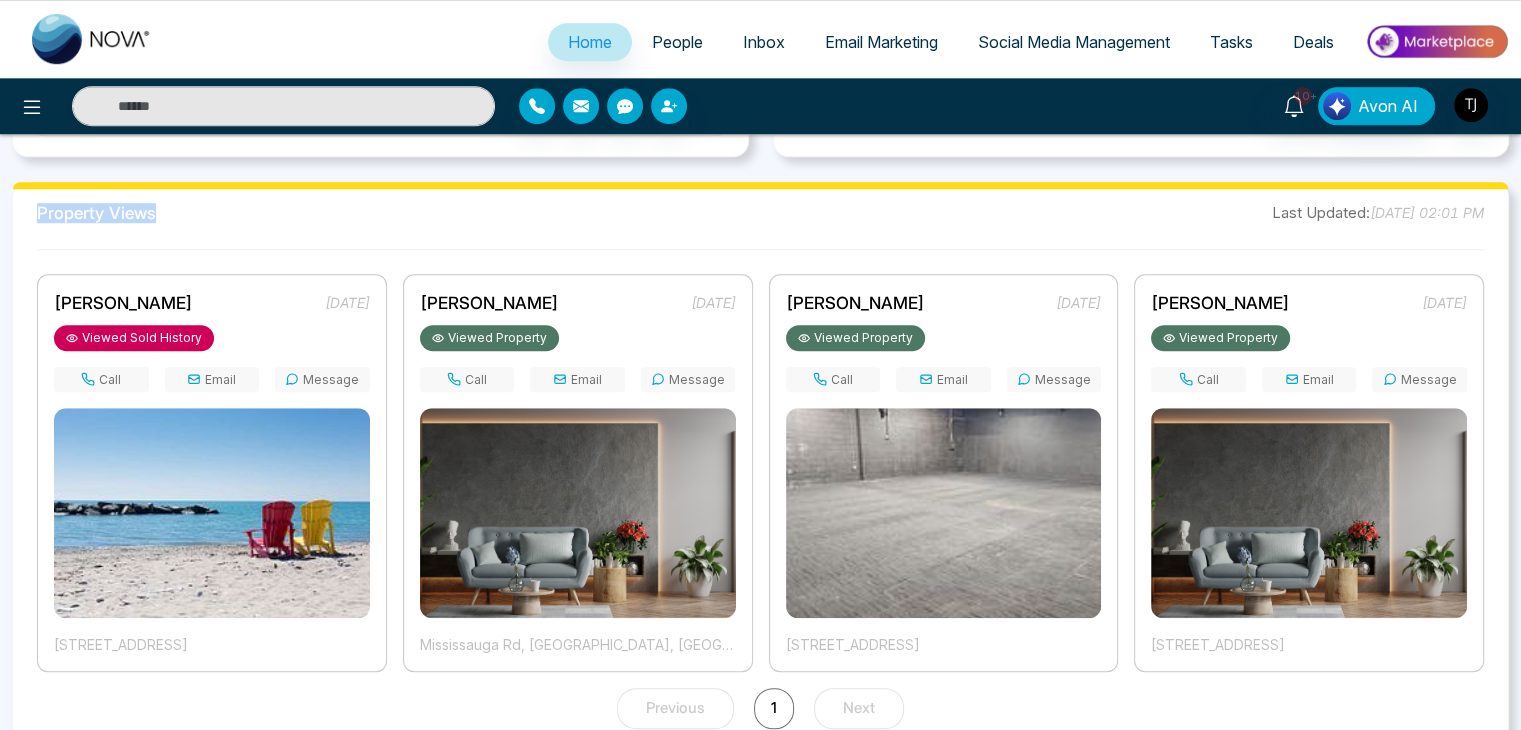 drag, startPoint x: 164, startPoint y: 207, endPoint x: 14, endPoint y: 209, distance: 150.01334 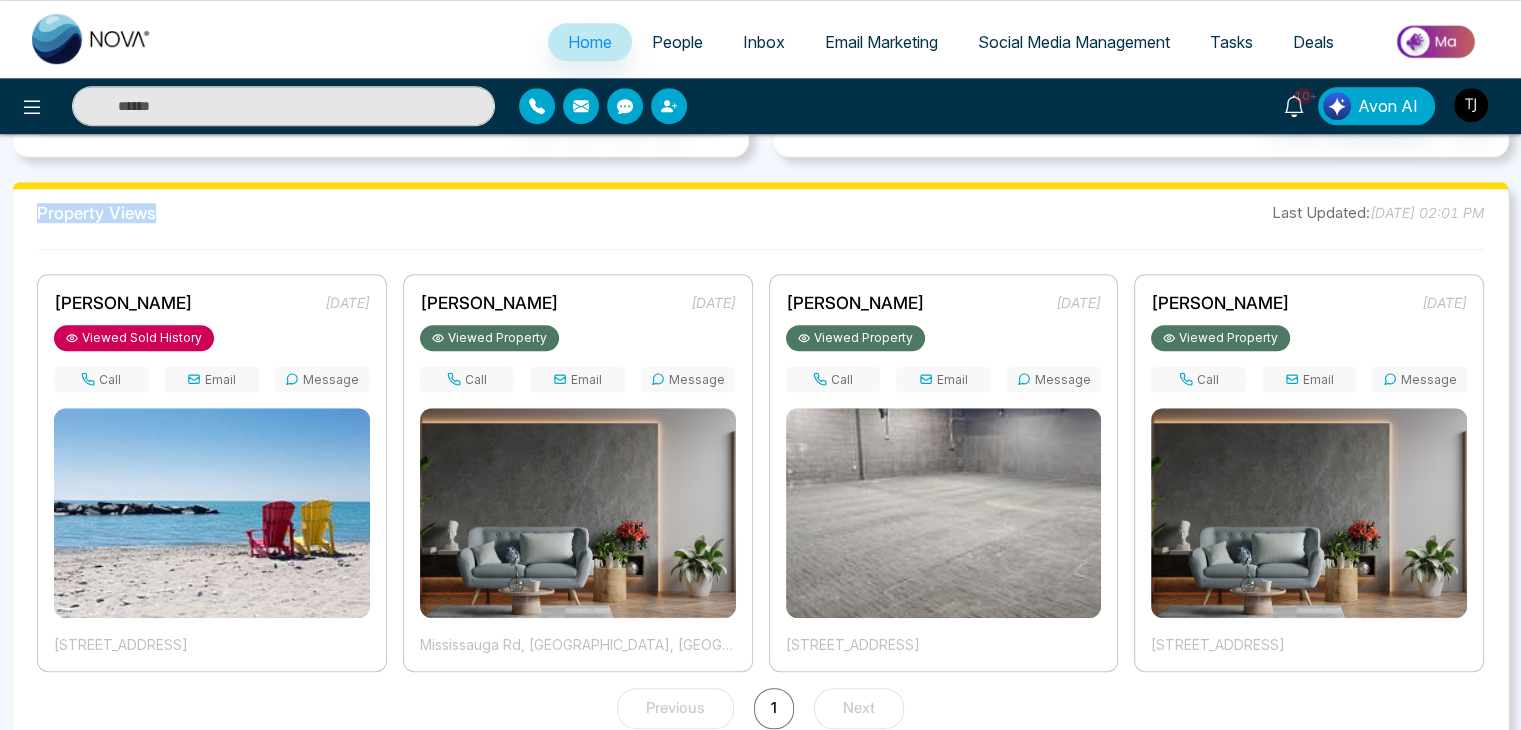 click on "Property Views Last Updated:  July 08, 2025, 02:01 PM sahil 5 days ago   Viewed Sold History  Call  Email  Message #25 - 2112 Queen Street, Toronto, ON M4E 1E2 sahil 5 days ago   Viewed Property  Call  Email  Message Mississauga Rd, Brampton, ON, Canada sahil 5 days ago   Viewed Property  Call  Email  Message 304-310 Eddystone Avenue, Toronto, ON M3N 1H7 Sam 6 days ago   Viewed Property  Call  Email  Message 12231 Hurontario St, Caledon, ON L7C 2C6, Canada Previous 1 Next" at bounding box center [760, 464] 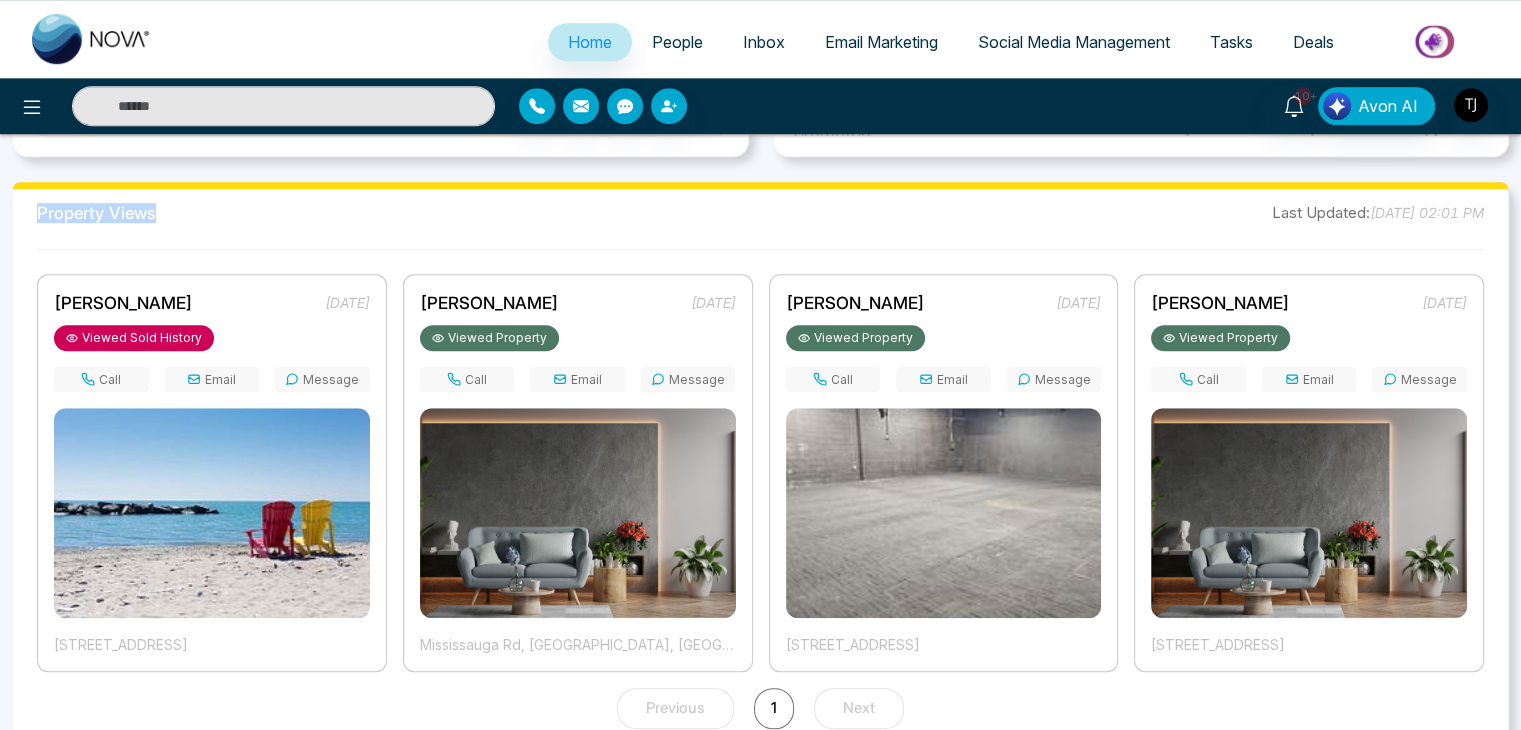 click on "Property Views" at bounding box center (96, 213) 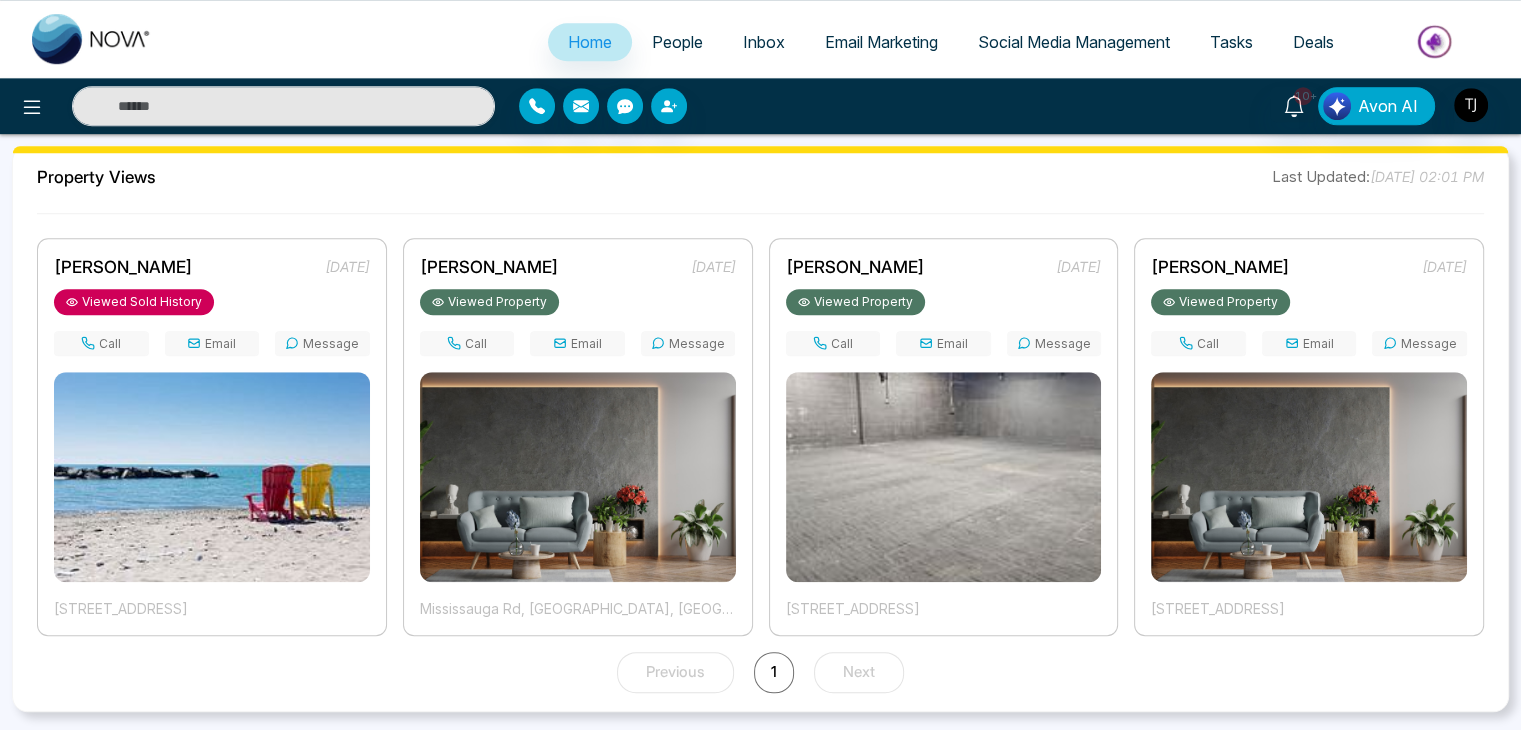scroll, scrollTop: 1508, scrollLeft: 0, axis: vertical 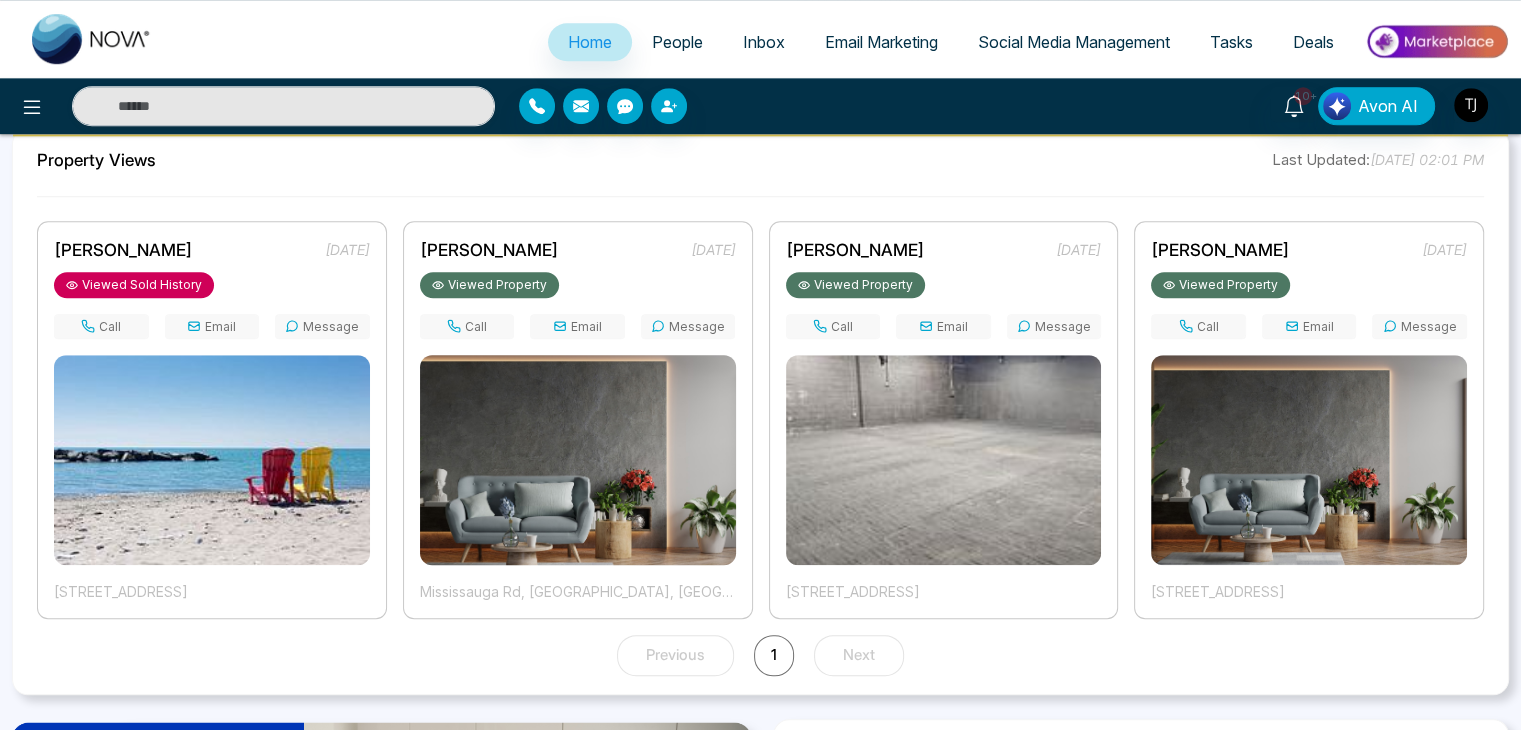 click at bounding box center (577, 460) 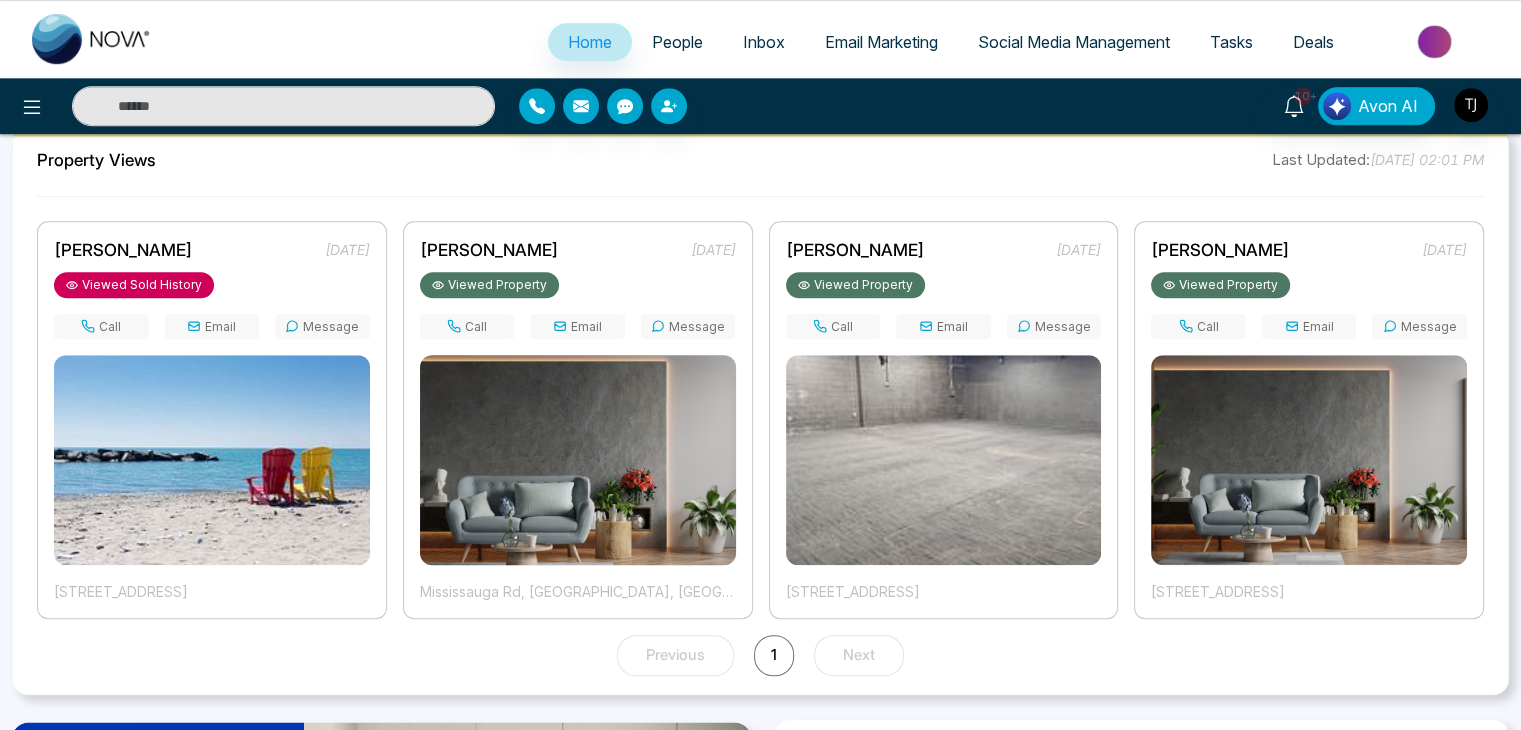 scroll, scrollTop: 1556, scrollLeft: 0, axis: vertical 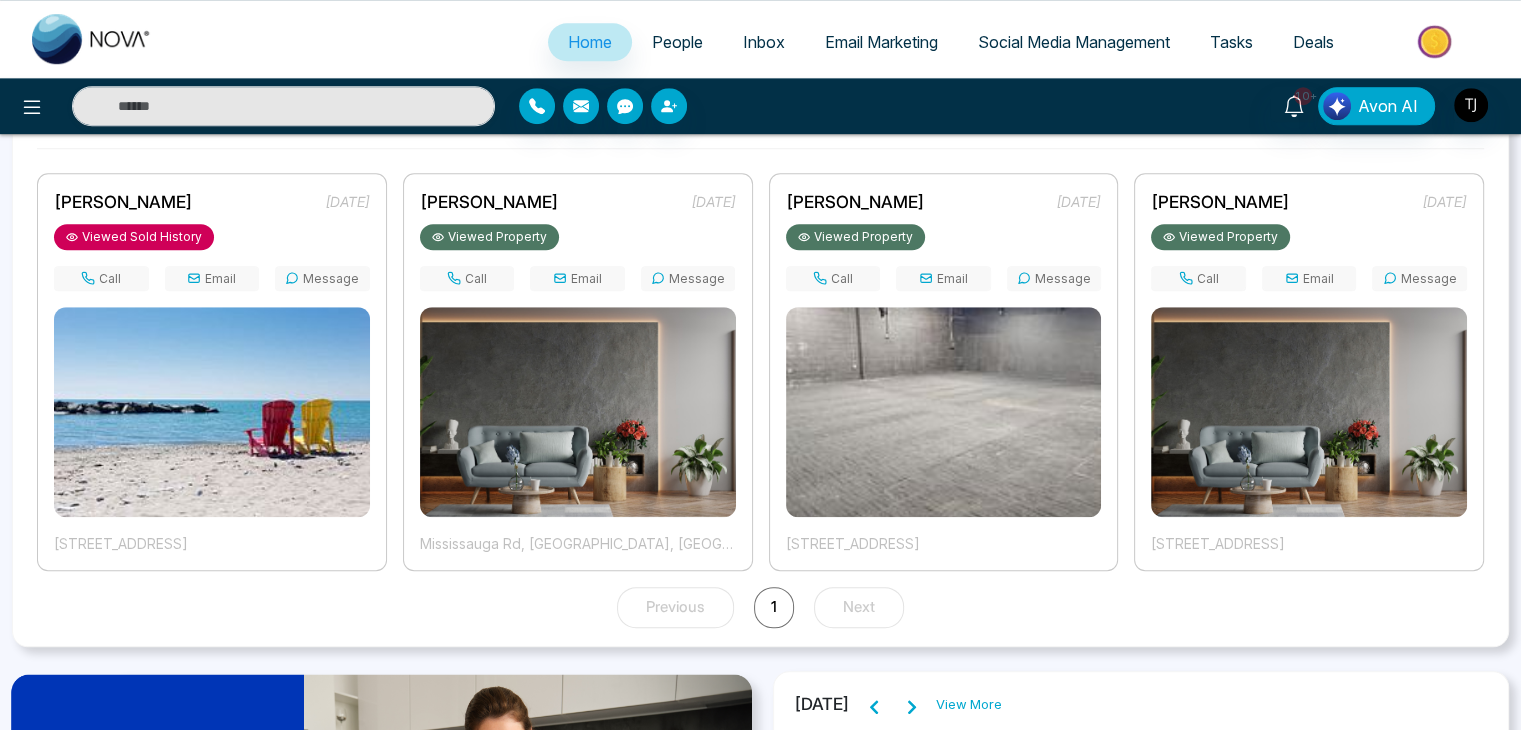 click 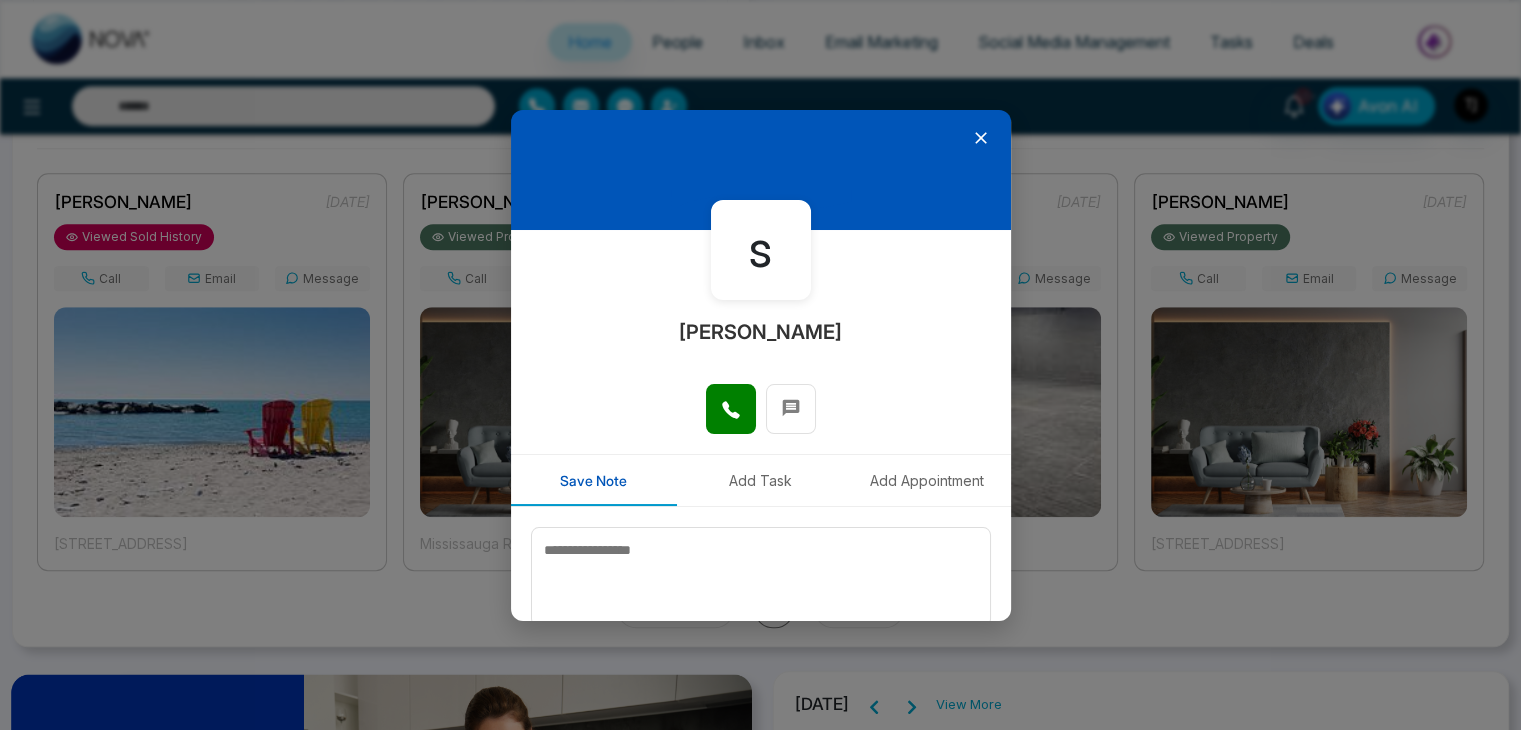 click 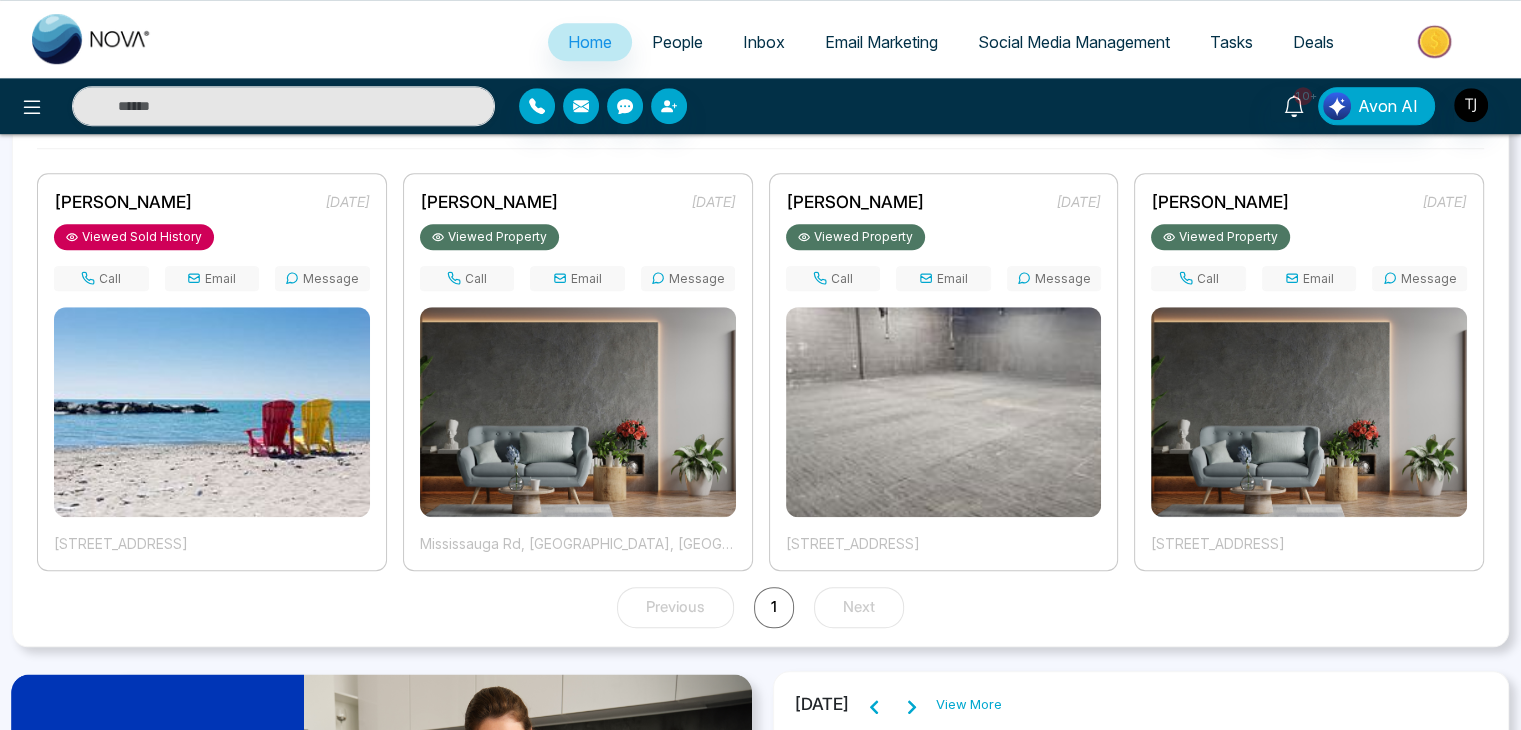 click on "Email" at bounding box center [577, 278] 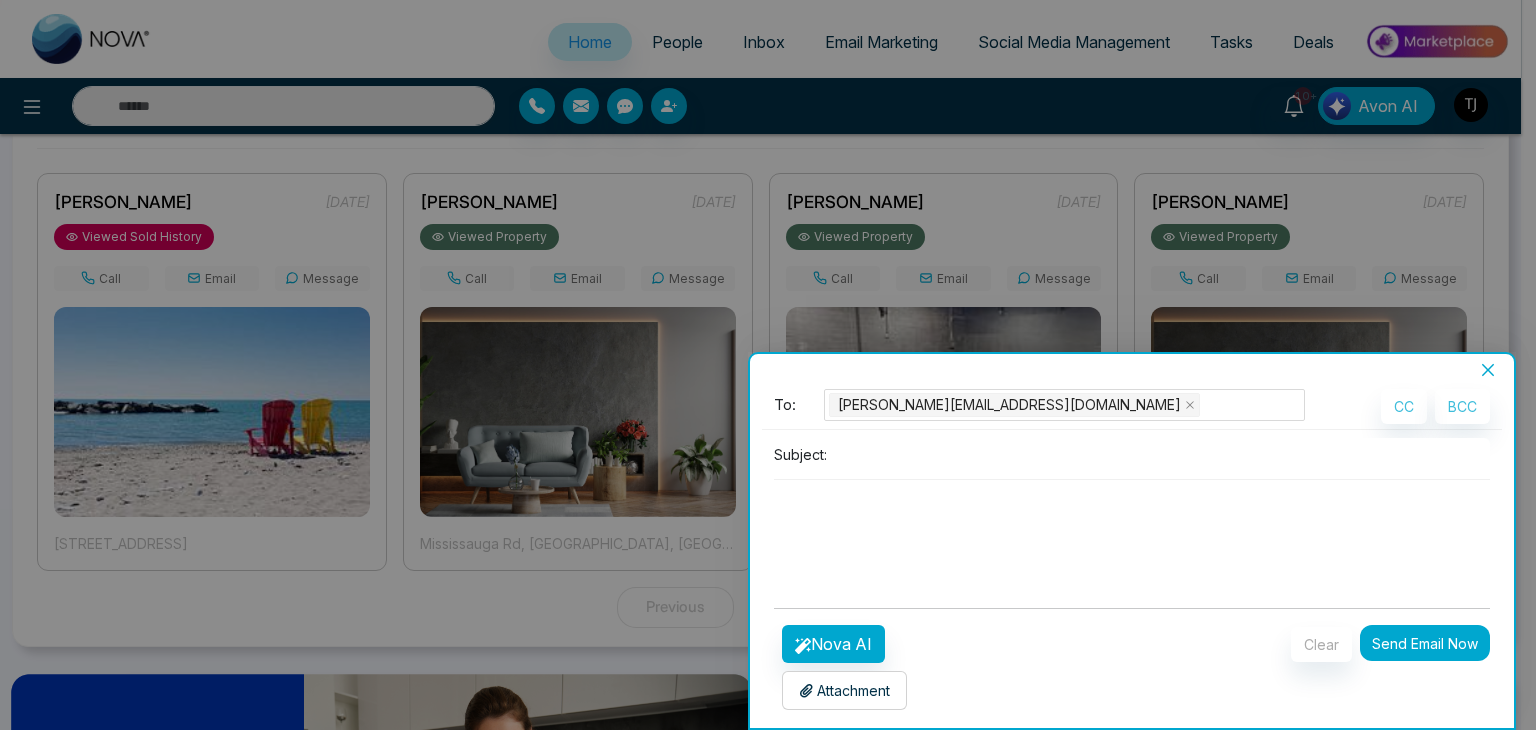 click 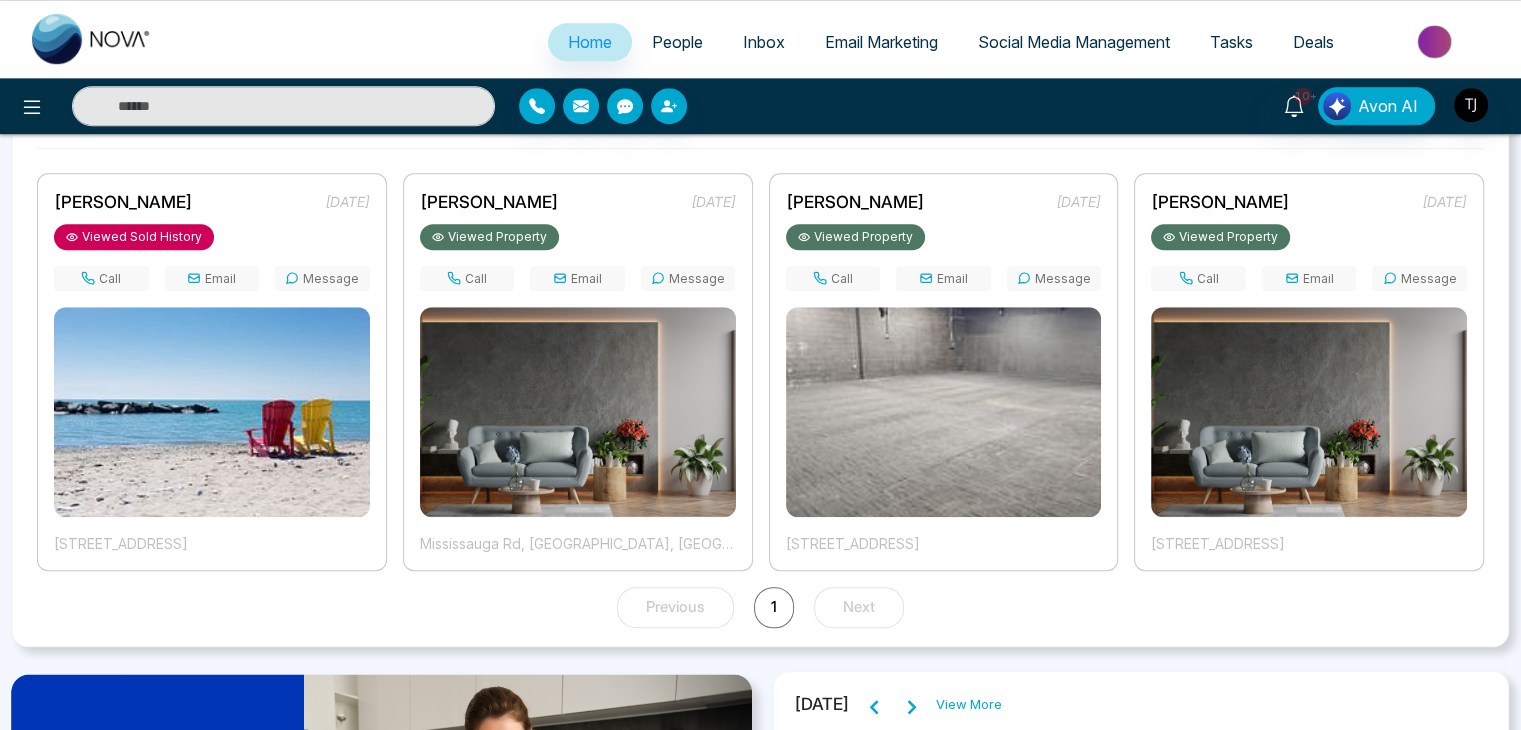 click 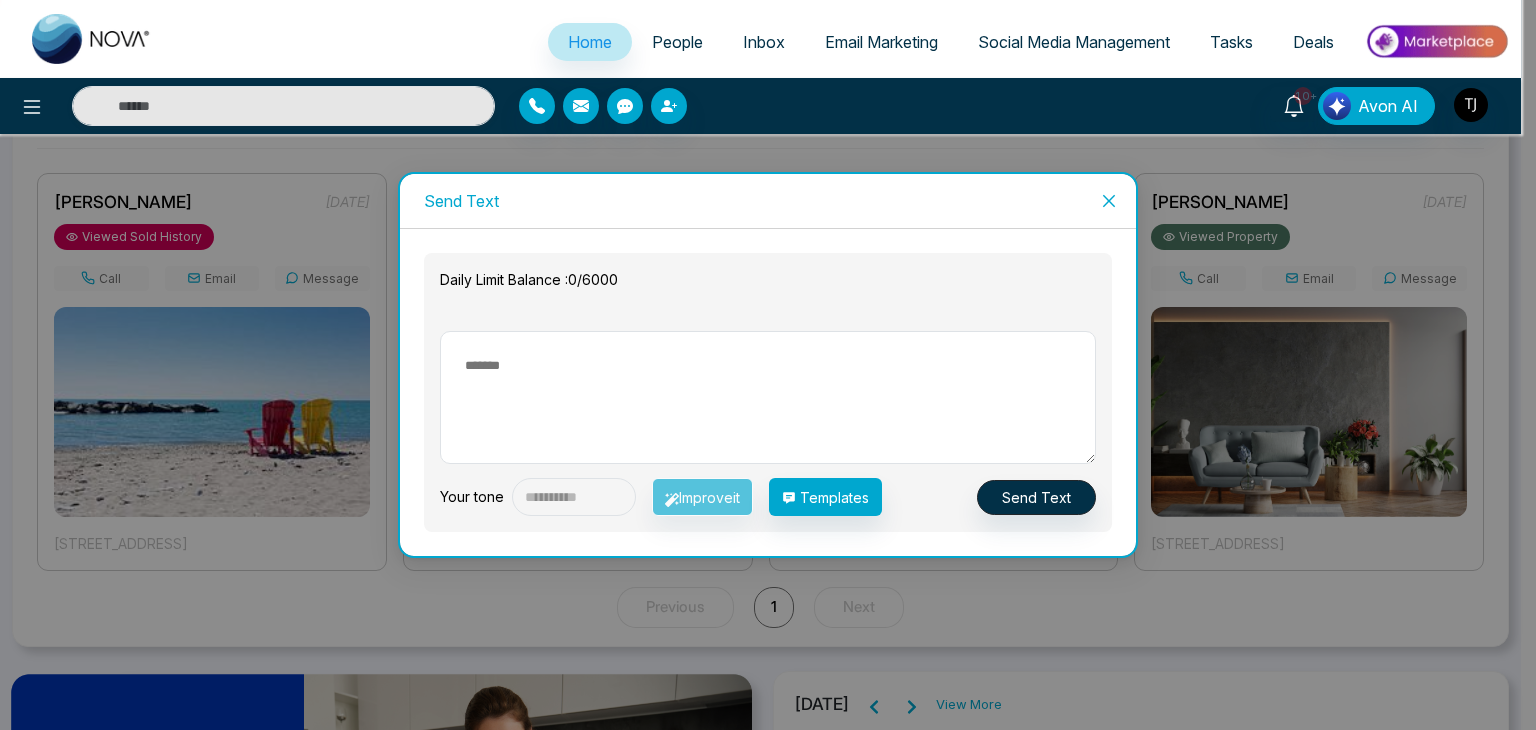 click 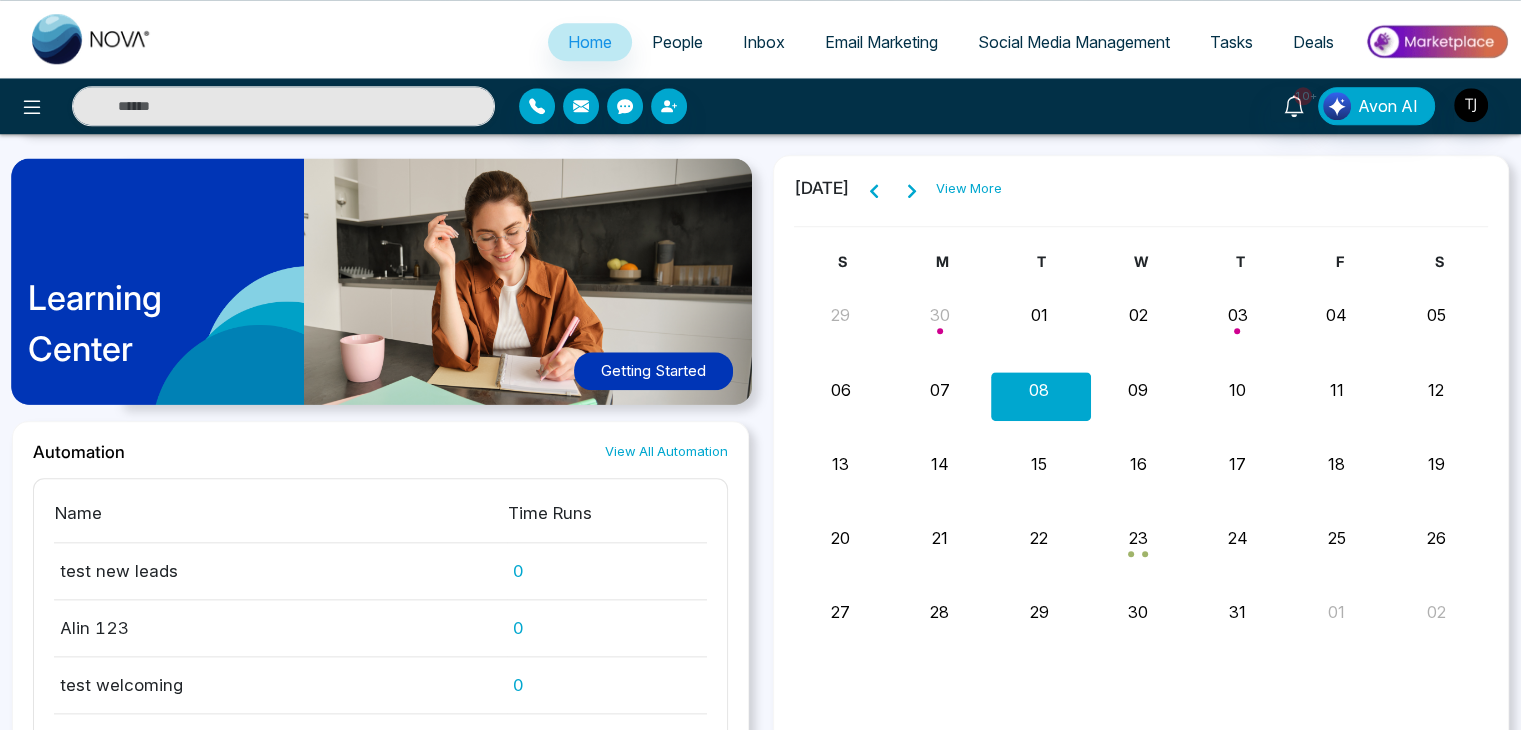scroll, scrollTop: 2064, scrollLeft: 0, axis: vertical 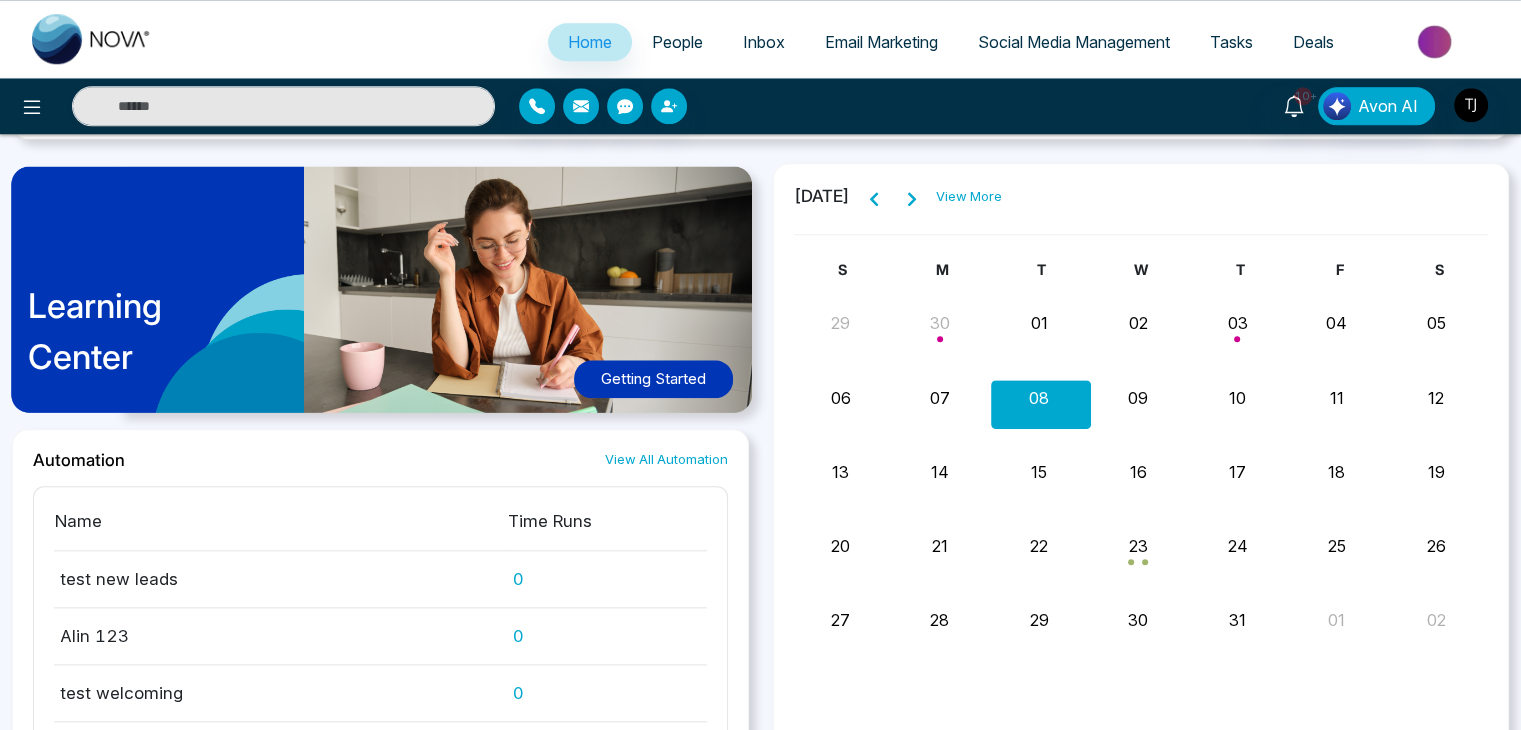 click on "Getting Started" at bounding box center [653, 379] 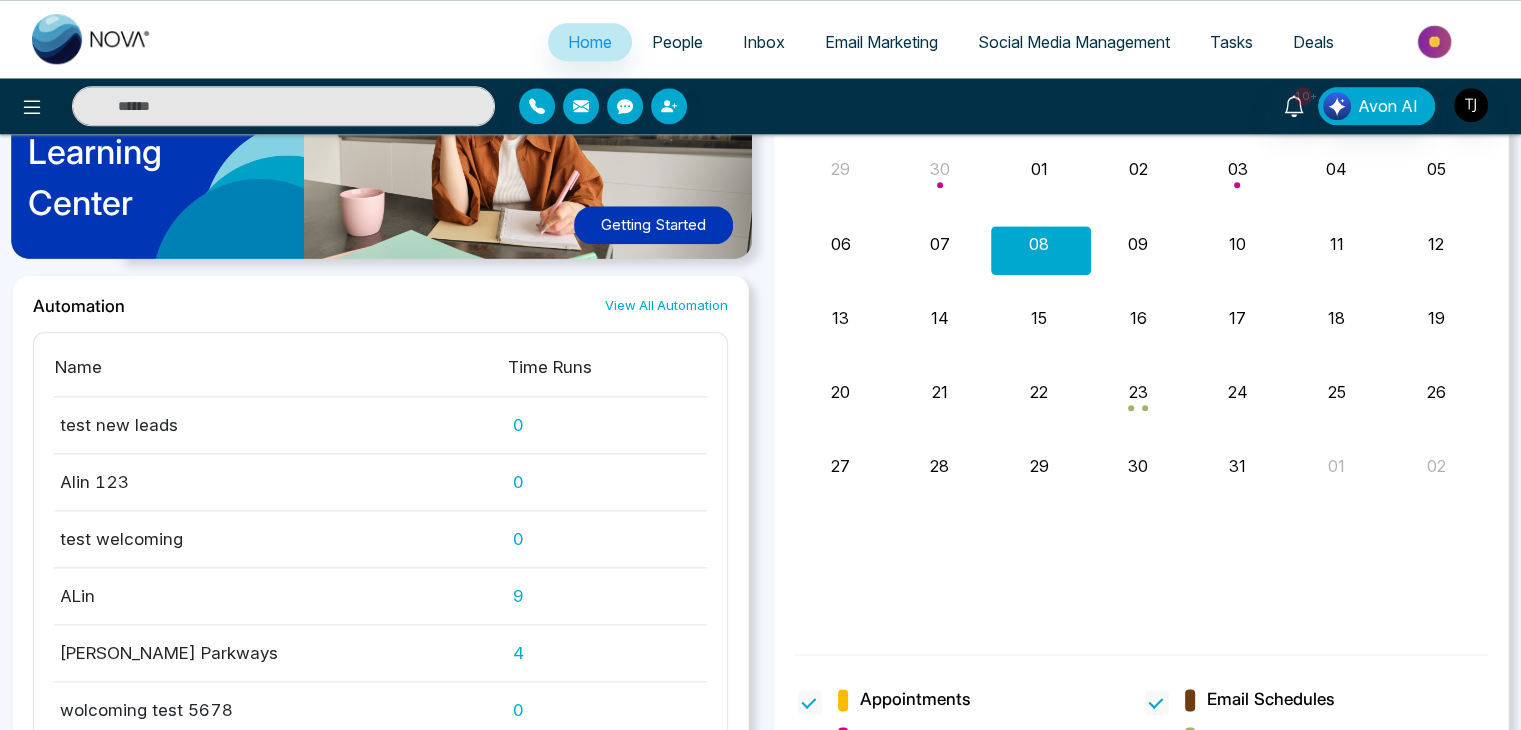 scroll, scrollTop: 2274, scrollLeft: 0, axis: vertical 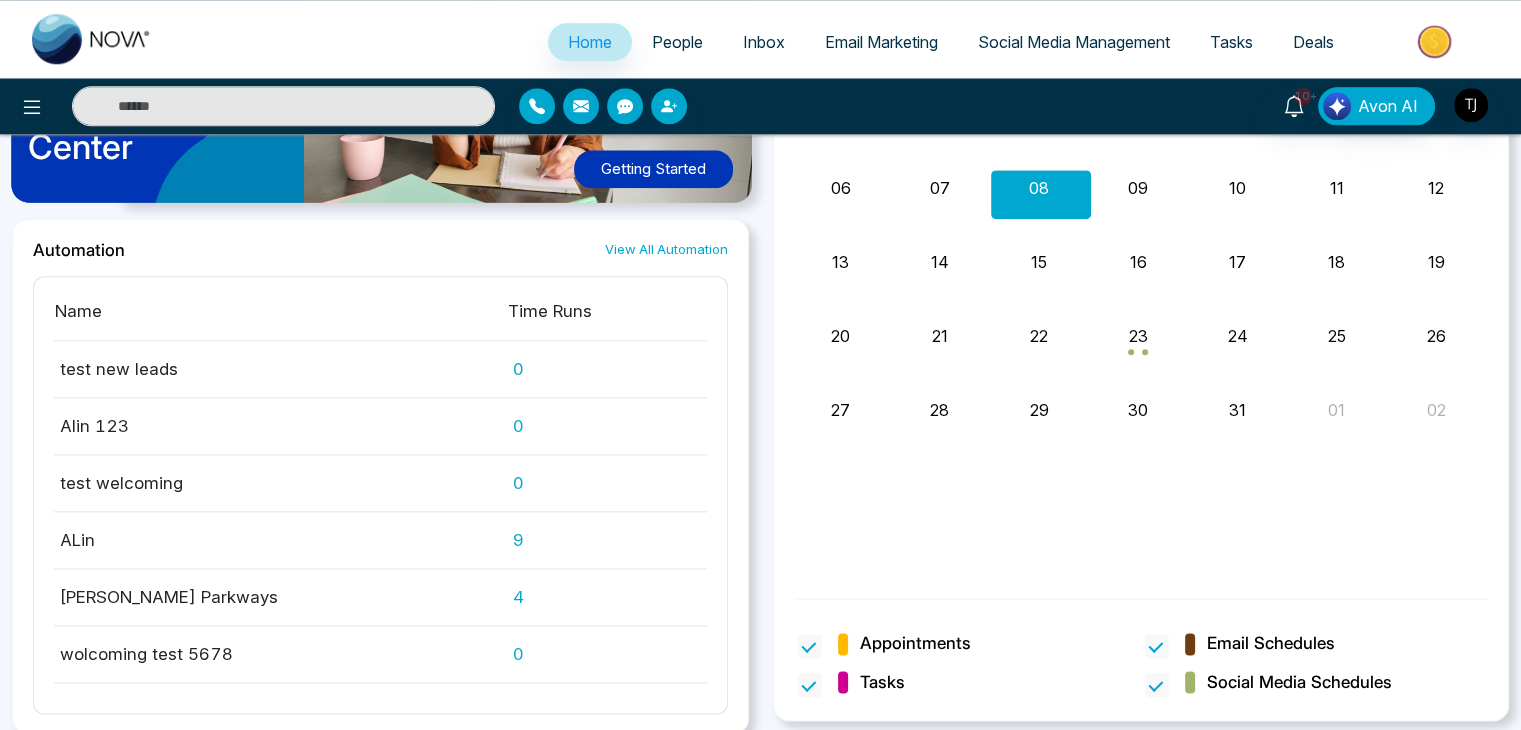 click on "Tasks" at bounding box center [1231, 42] 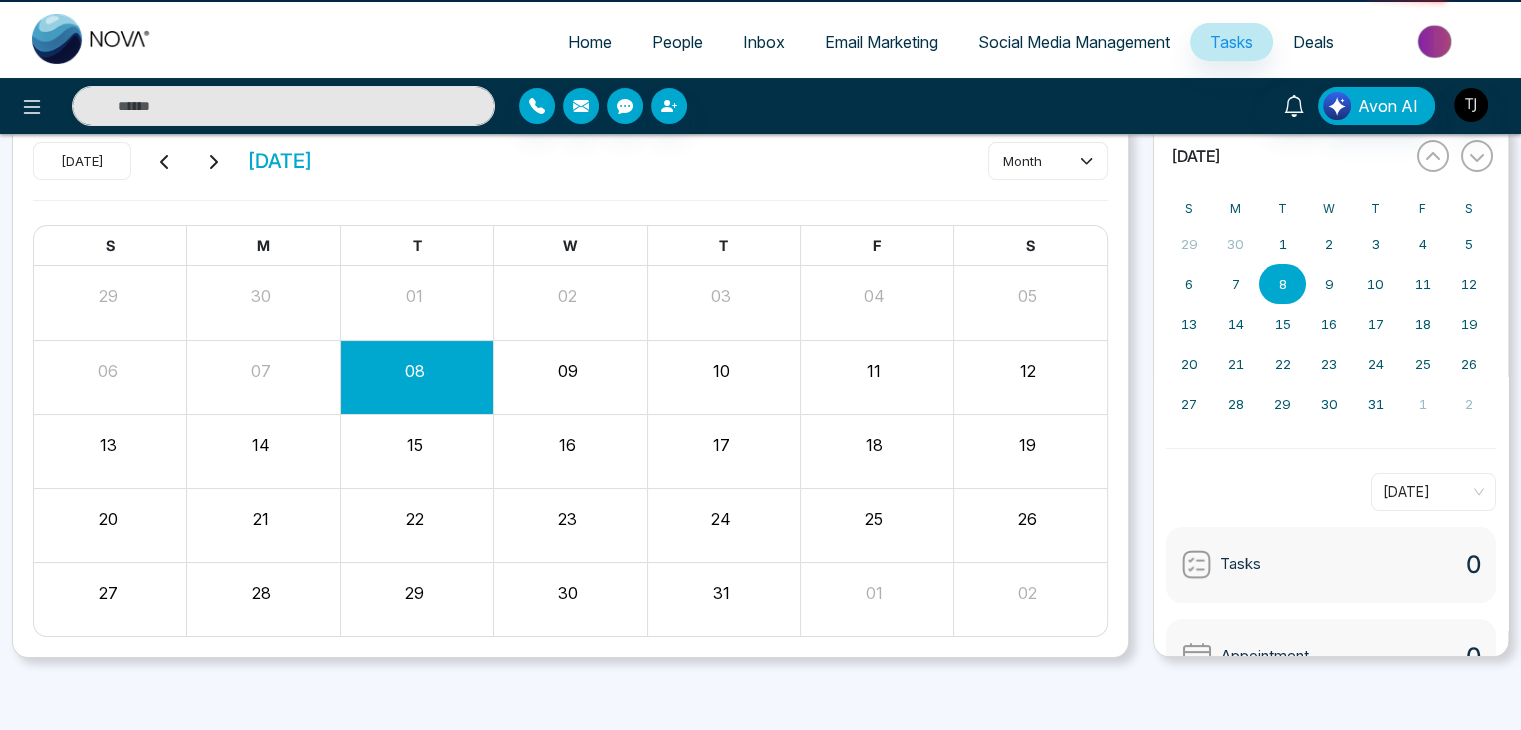 scroll, scrollTop: 0, scrollLeft: 0, axis: both 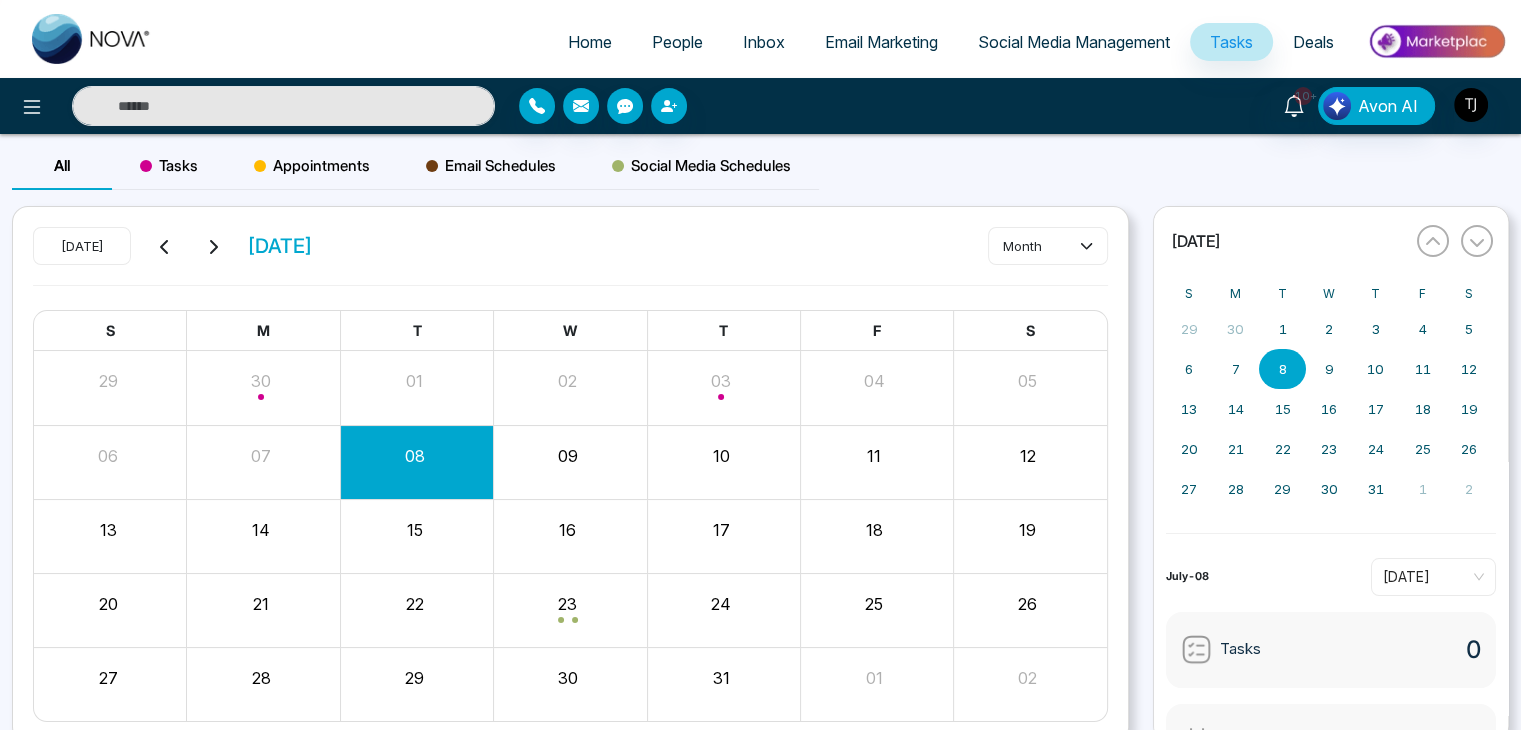 click on "Tasks" at bounding box center (169, 166) 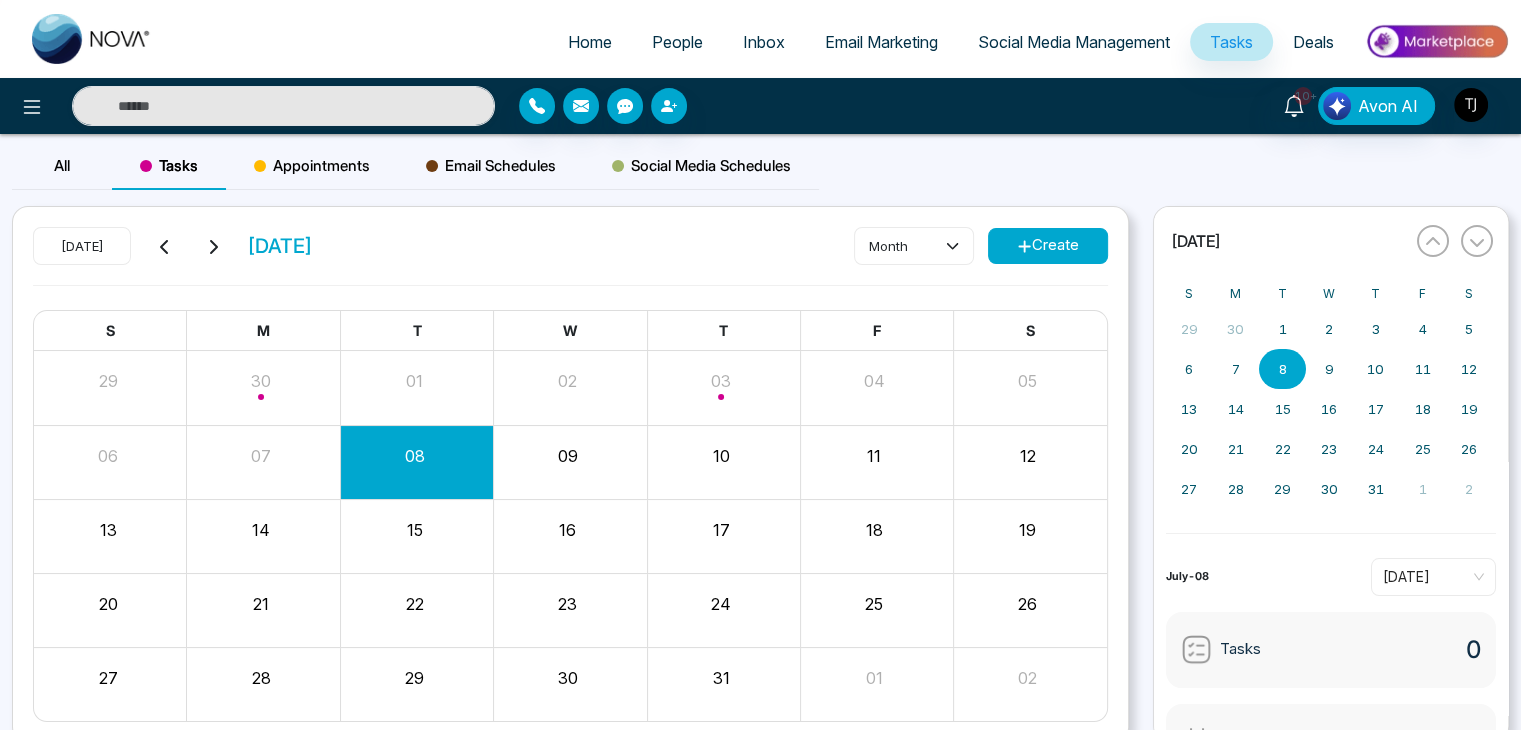 click on "Create" at bounding box center [1048, 246] 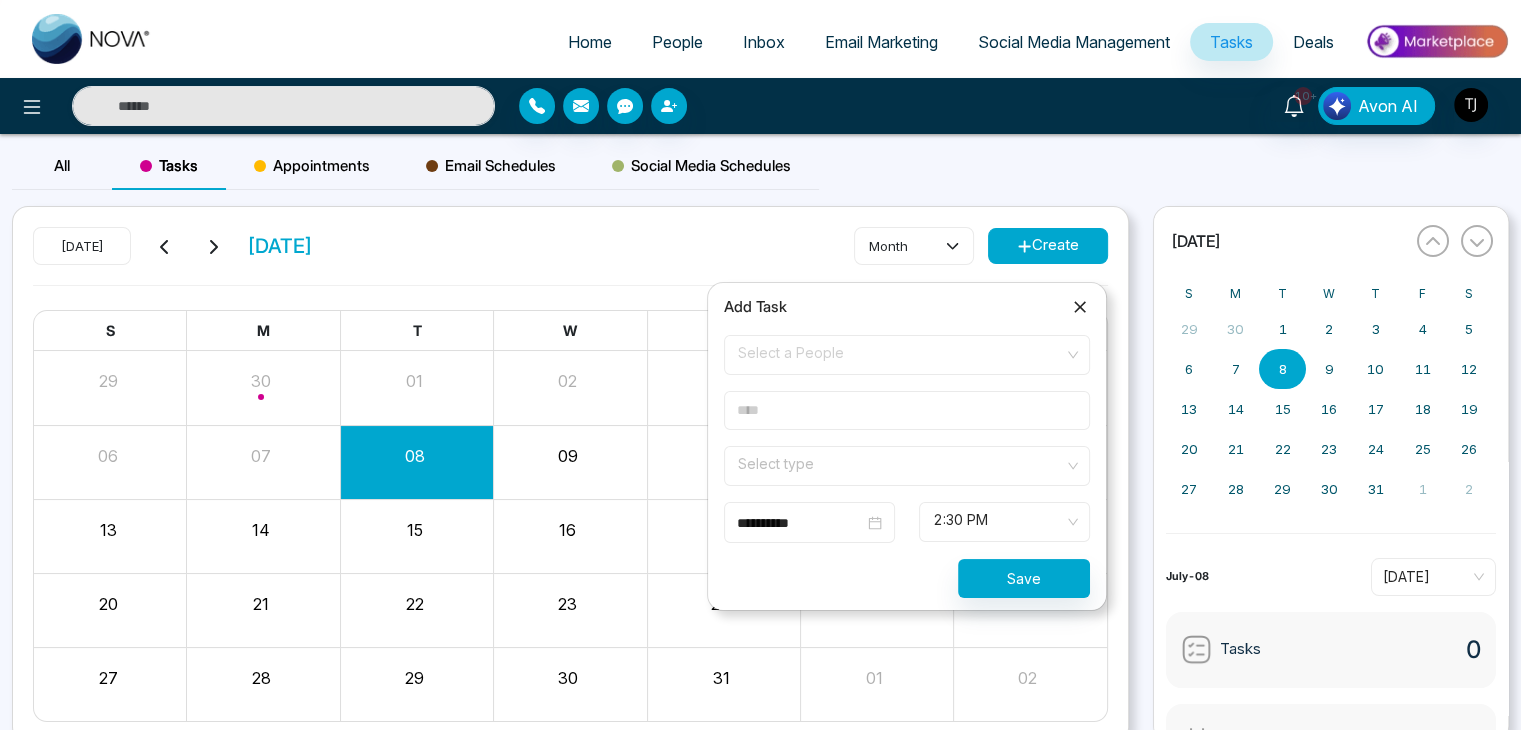 click on "Select a People" at bounding box center (907, 355) 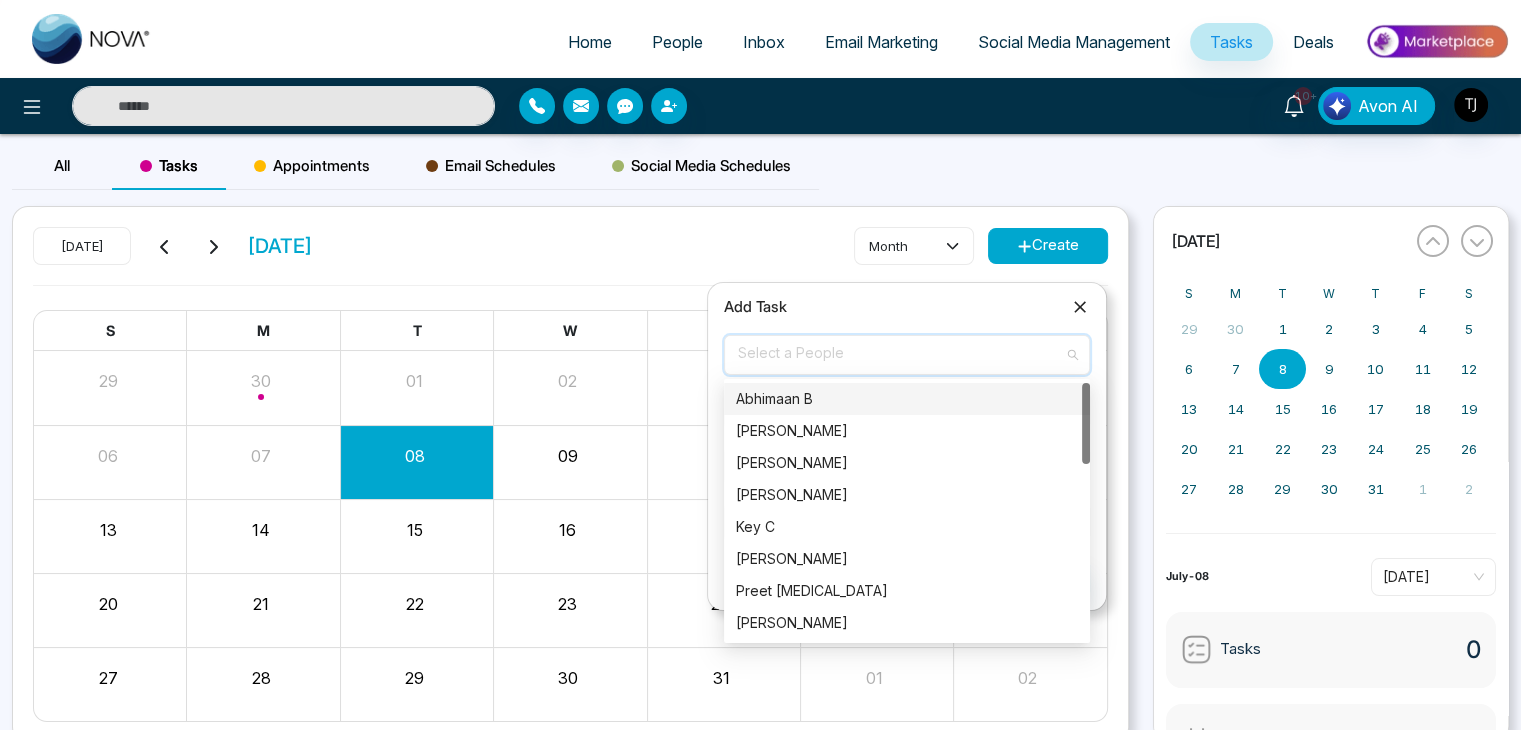 click on "Abhimaan B" at bounding box center [907, 399] 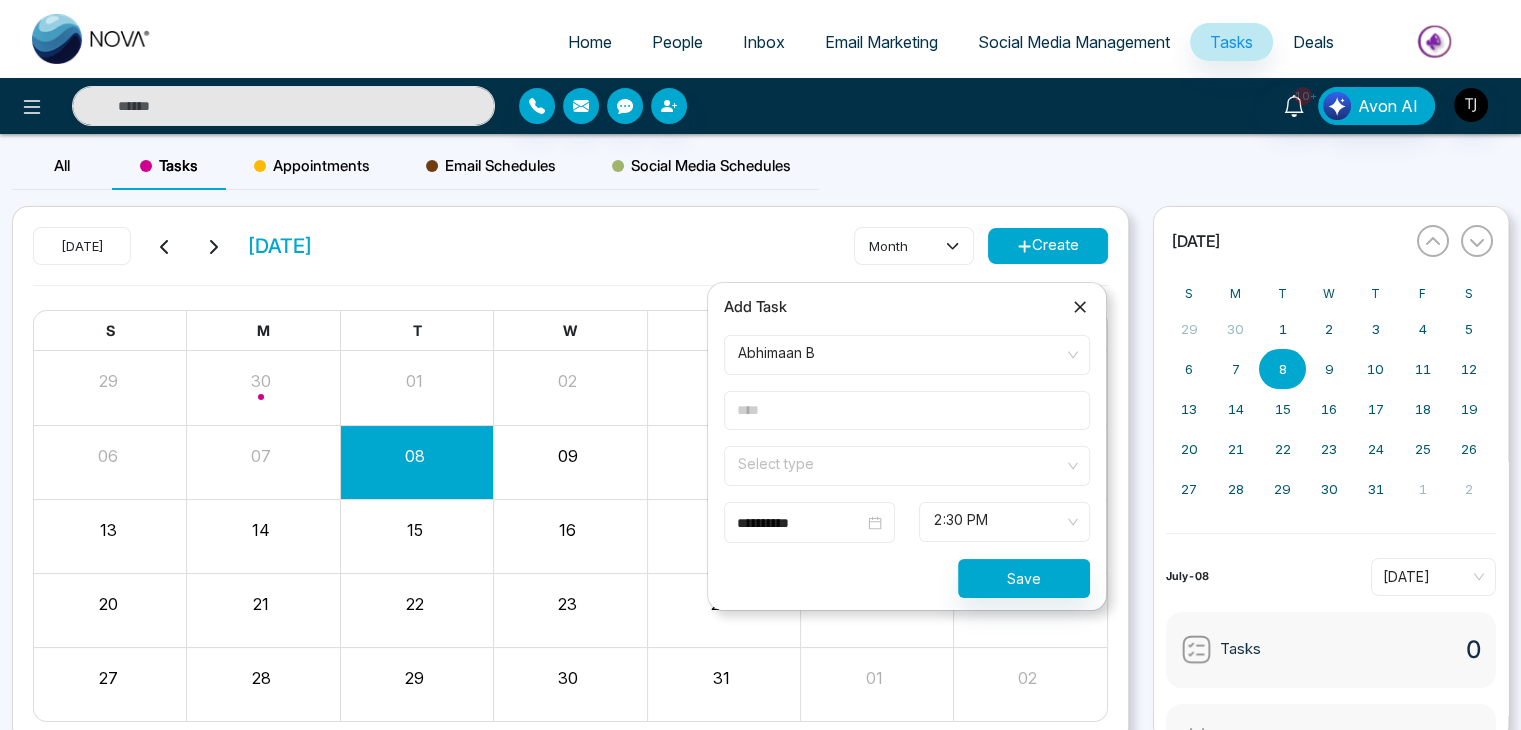 click at bounding box center (907, 410) 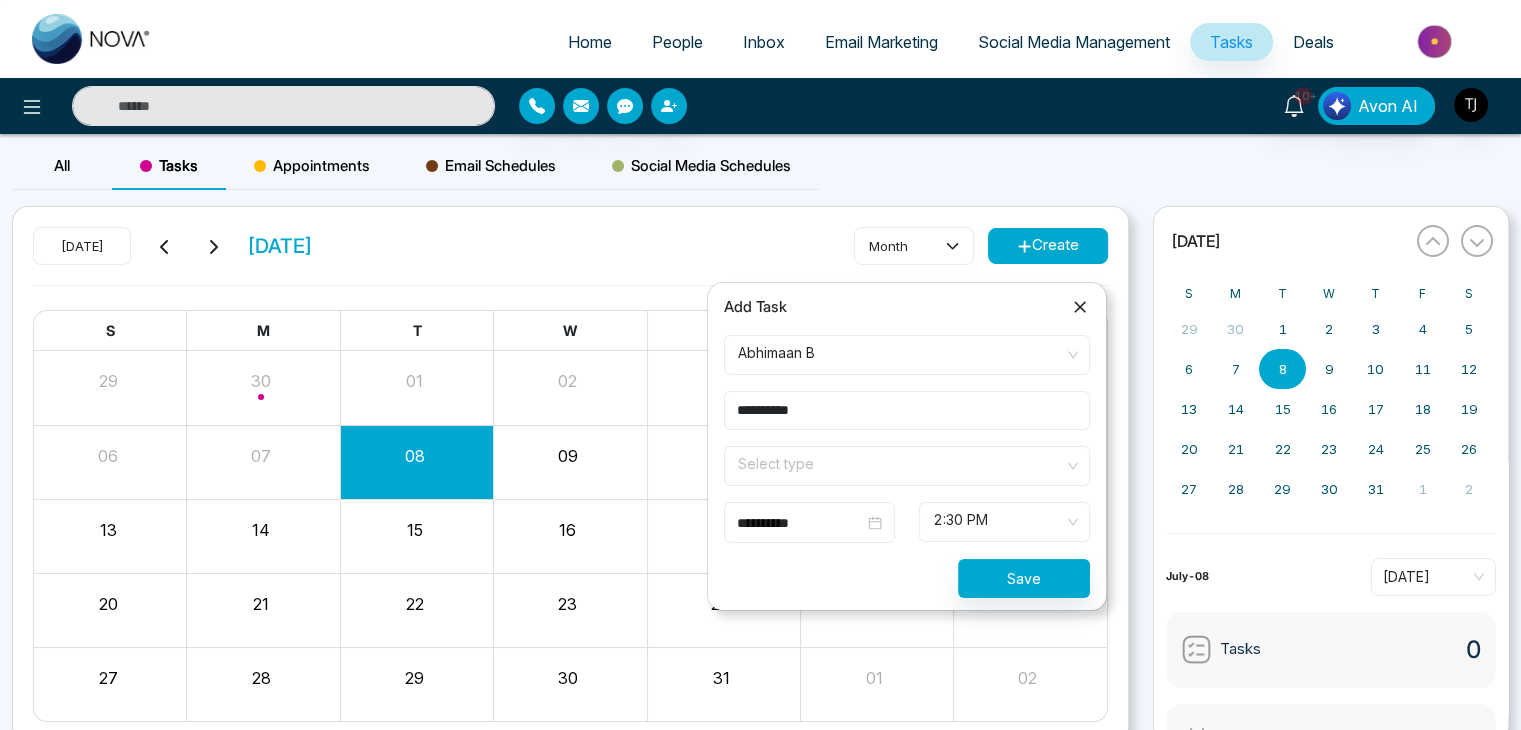 type on "*********" 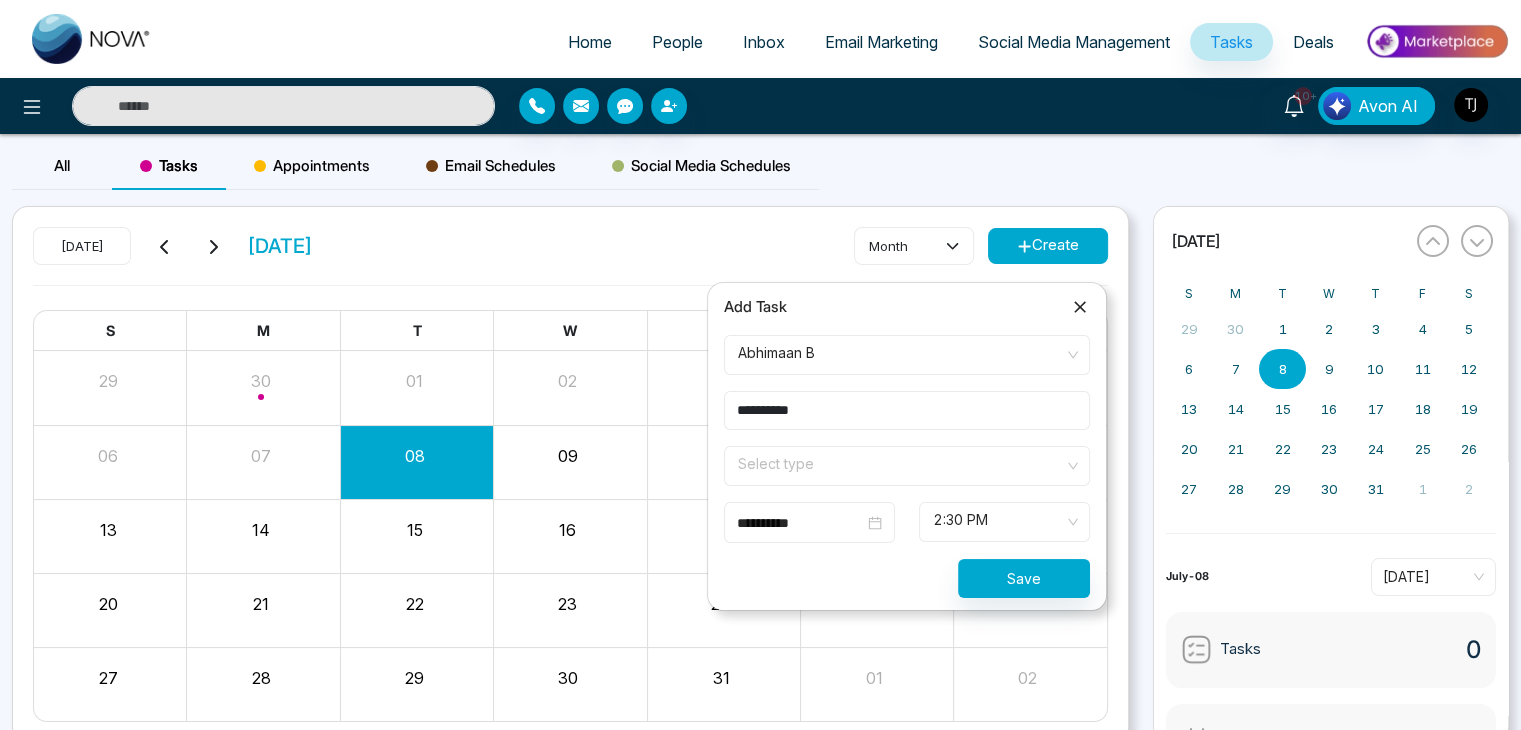 click at bounding box center (900, 462) 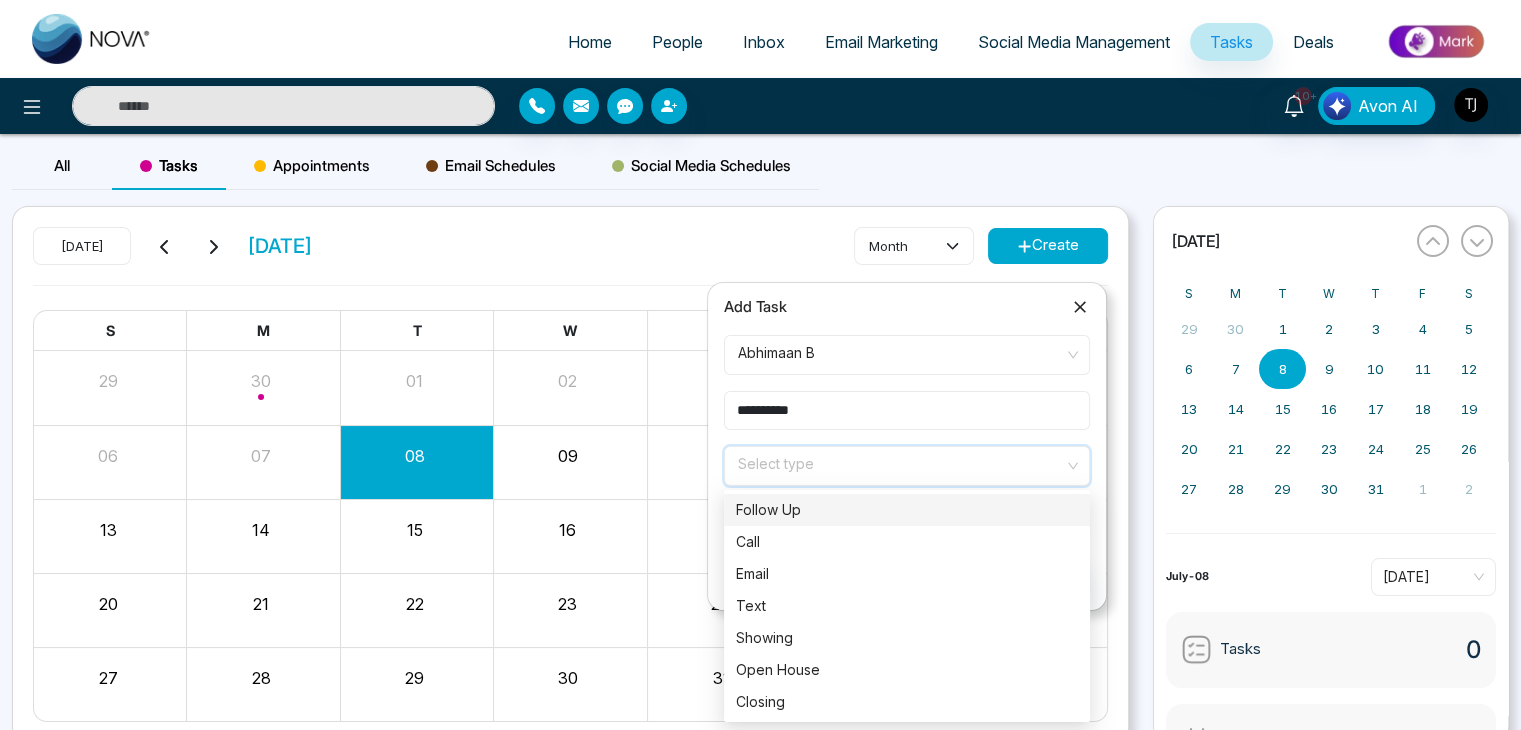 click on "Follow Up" at bounding box center [907, 510] 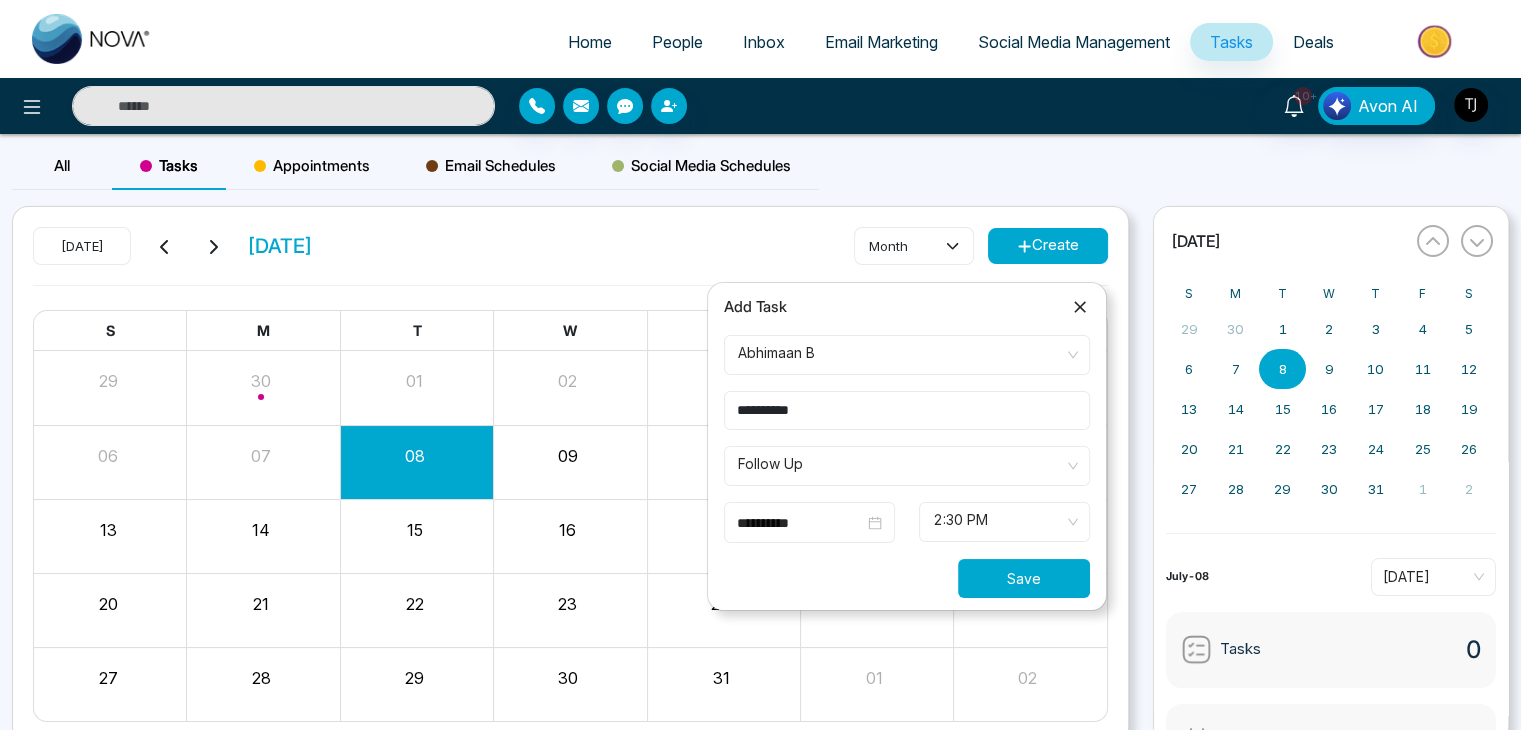 click on "Save" at bounding box center [1024, 578] 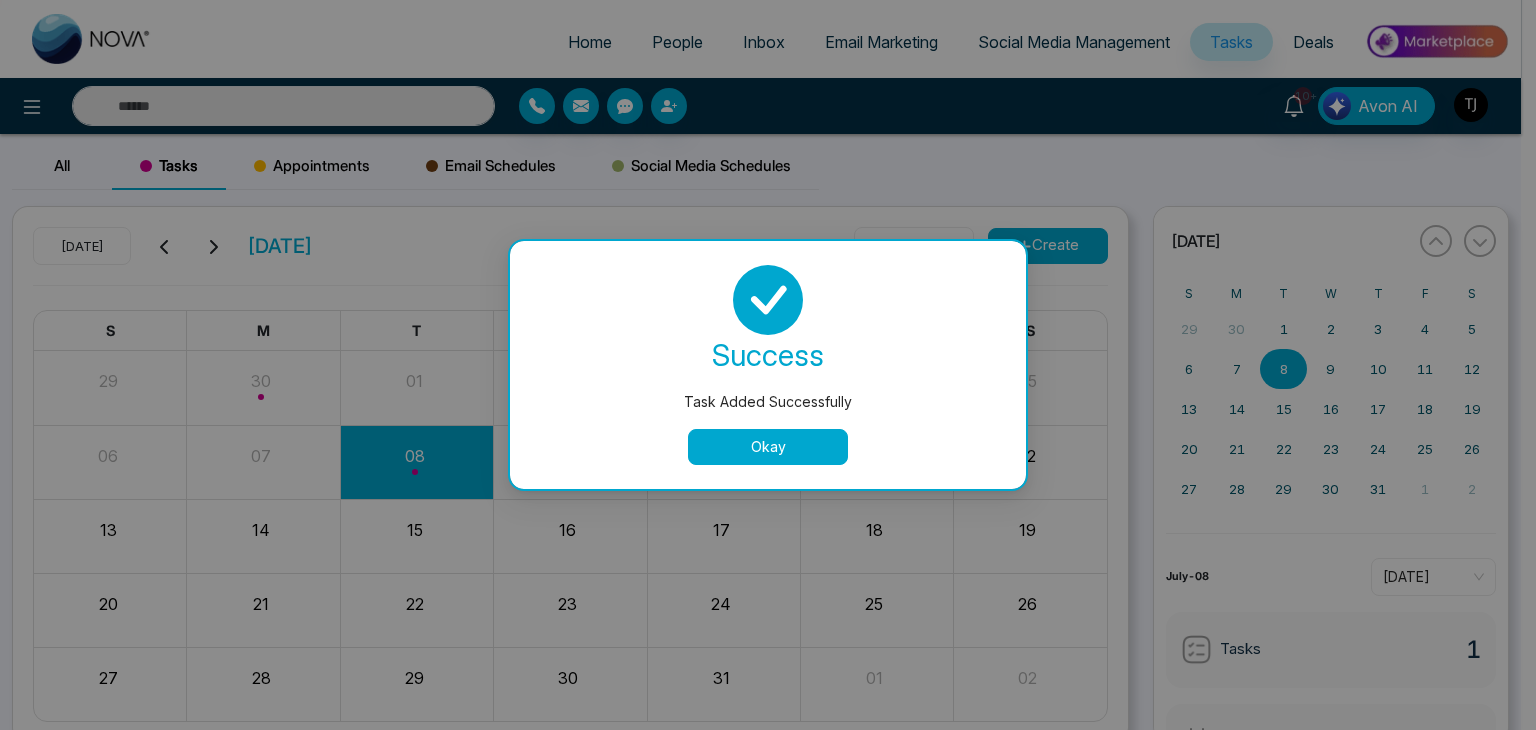 click on "Okay" at bounding box center (768, 447) 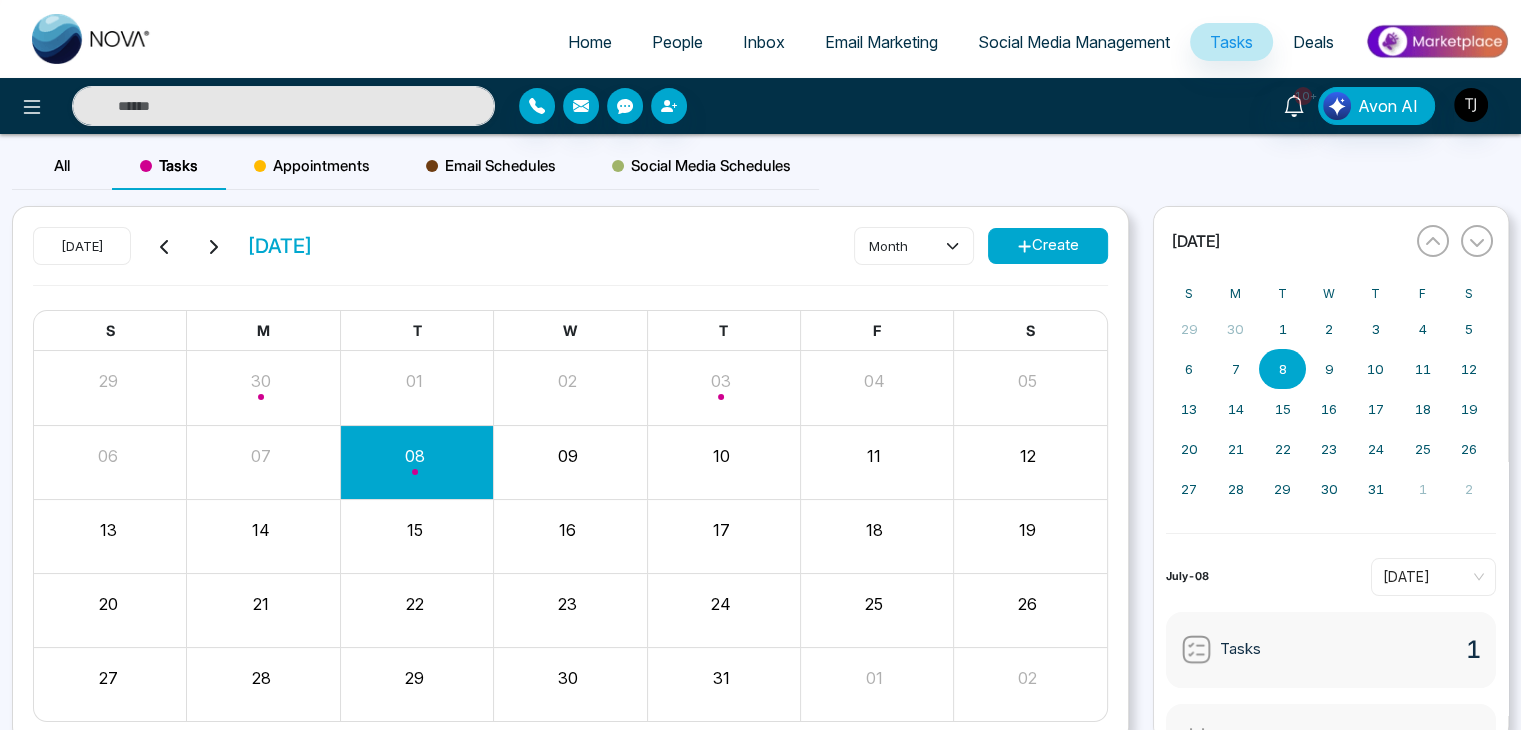click on "Appointments" at bounding box center (312, 166) 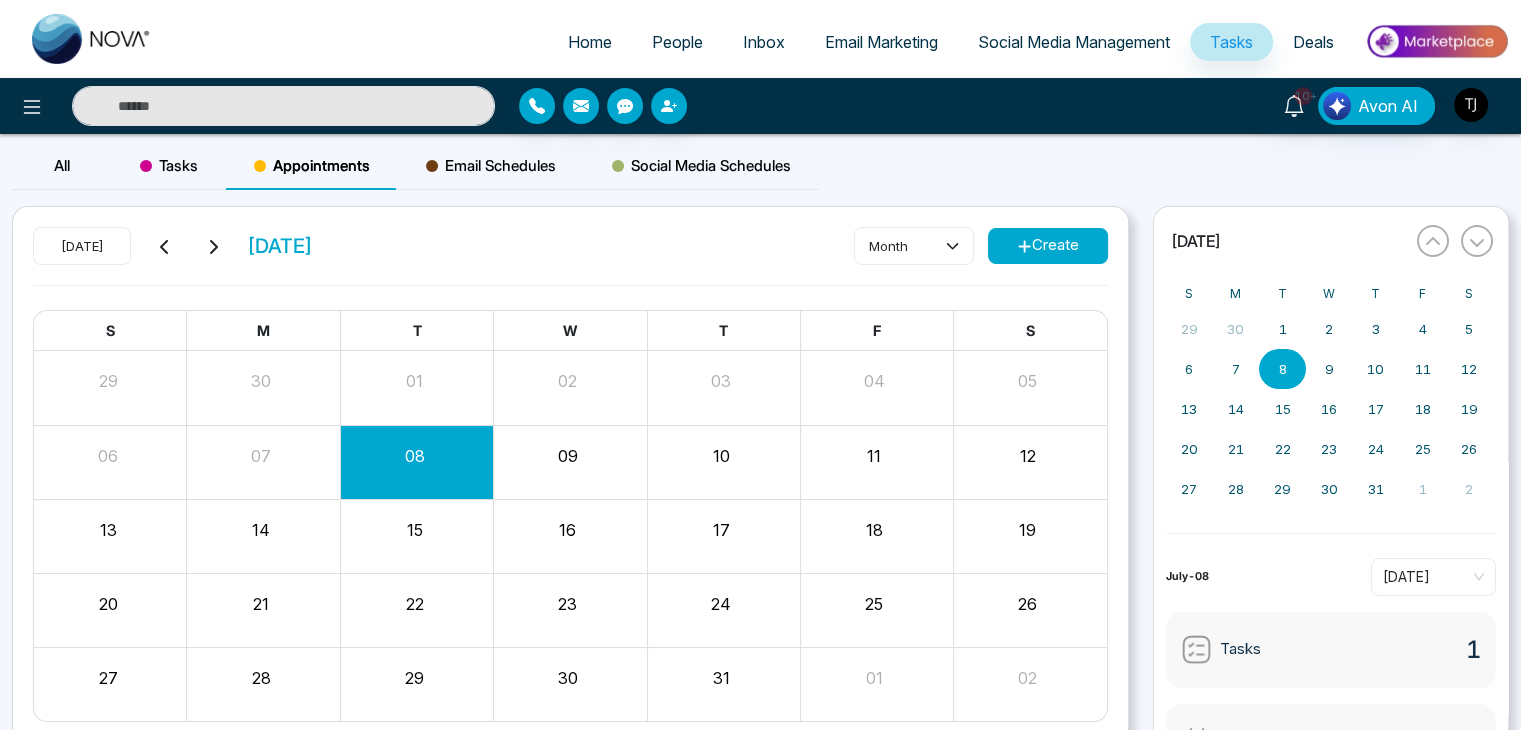 click on "Email Marketing" at bounding box center [881, 42] 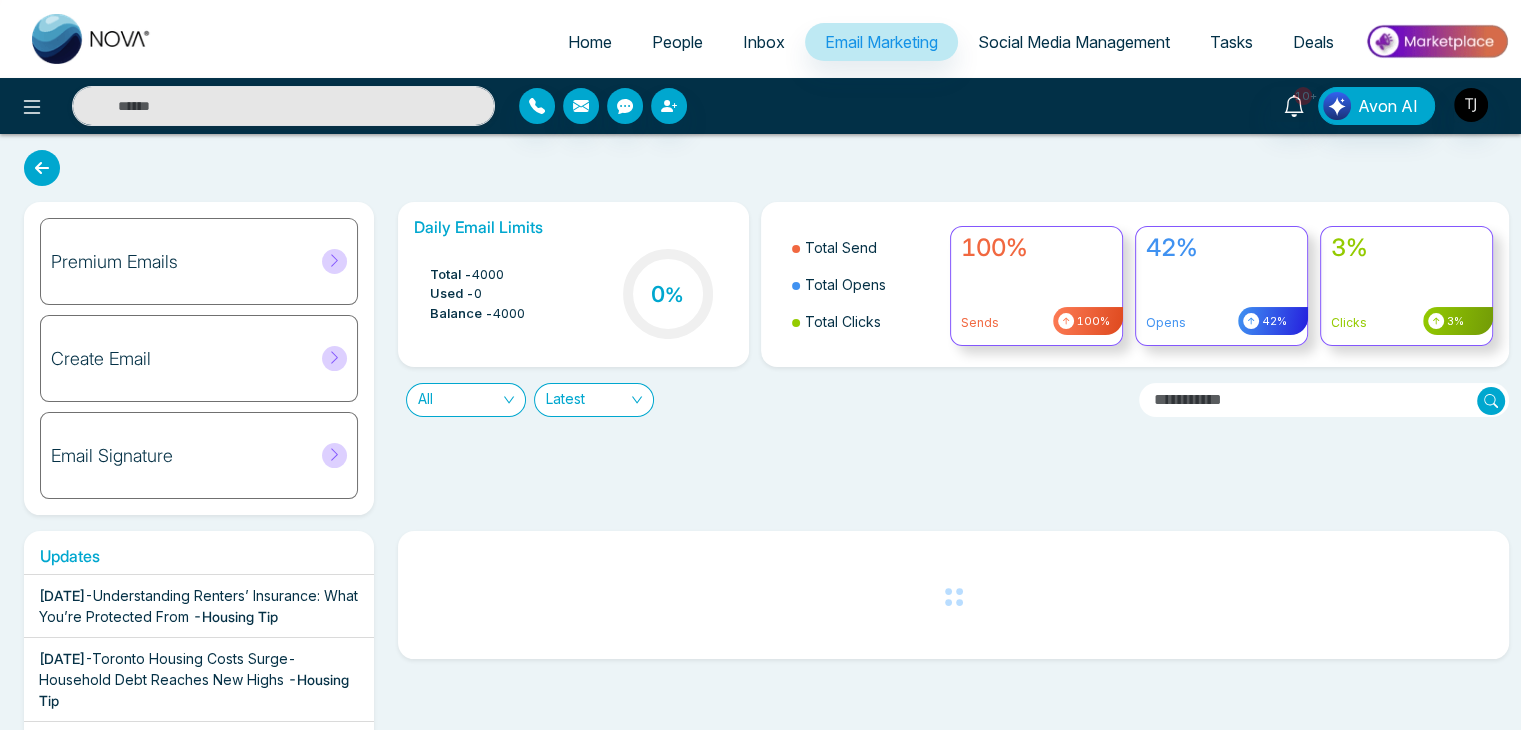 click on "Social Media Management" at bounding box center (1074, 42) 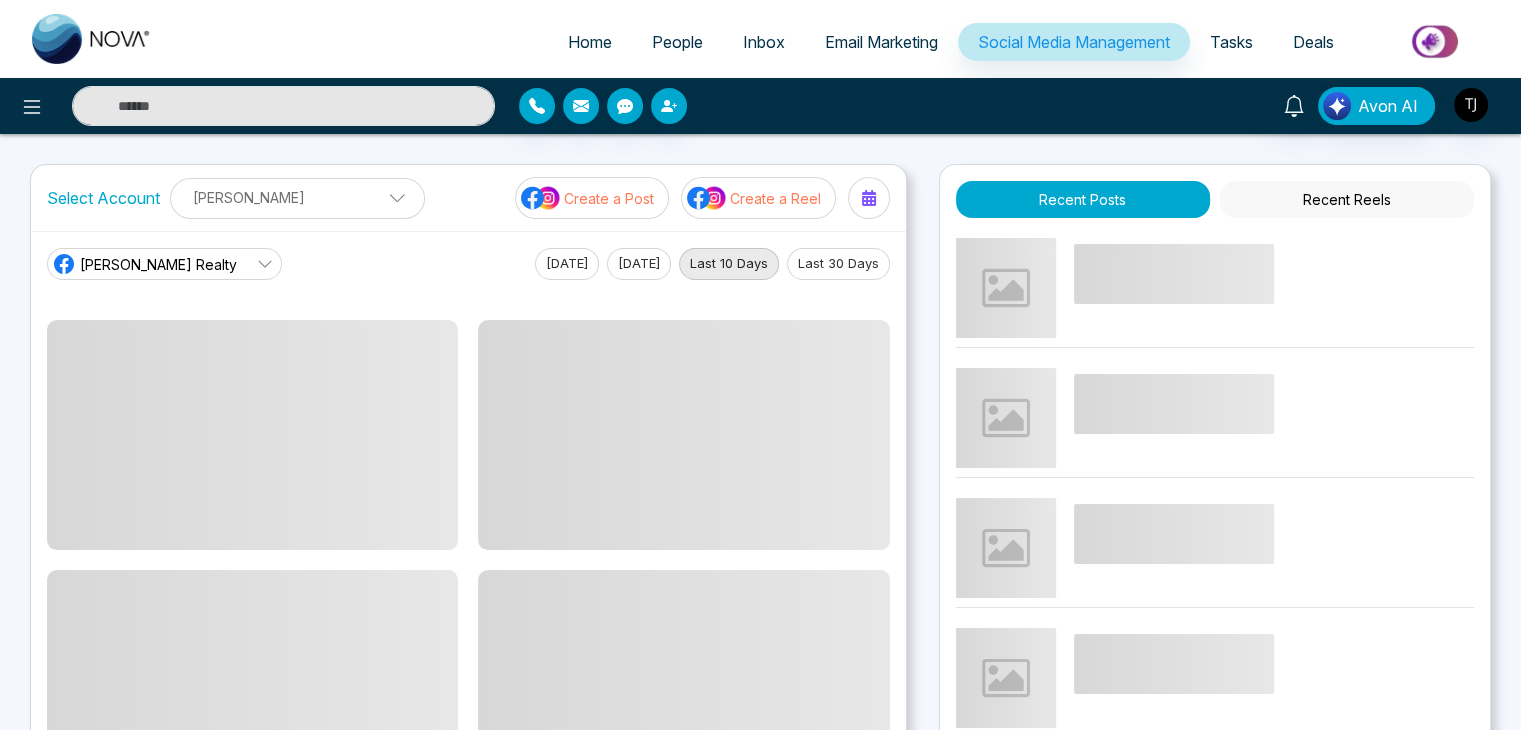 click on "Home" at bounding box center [590, 42] 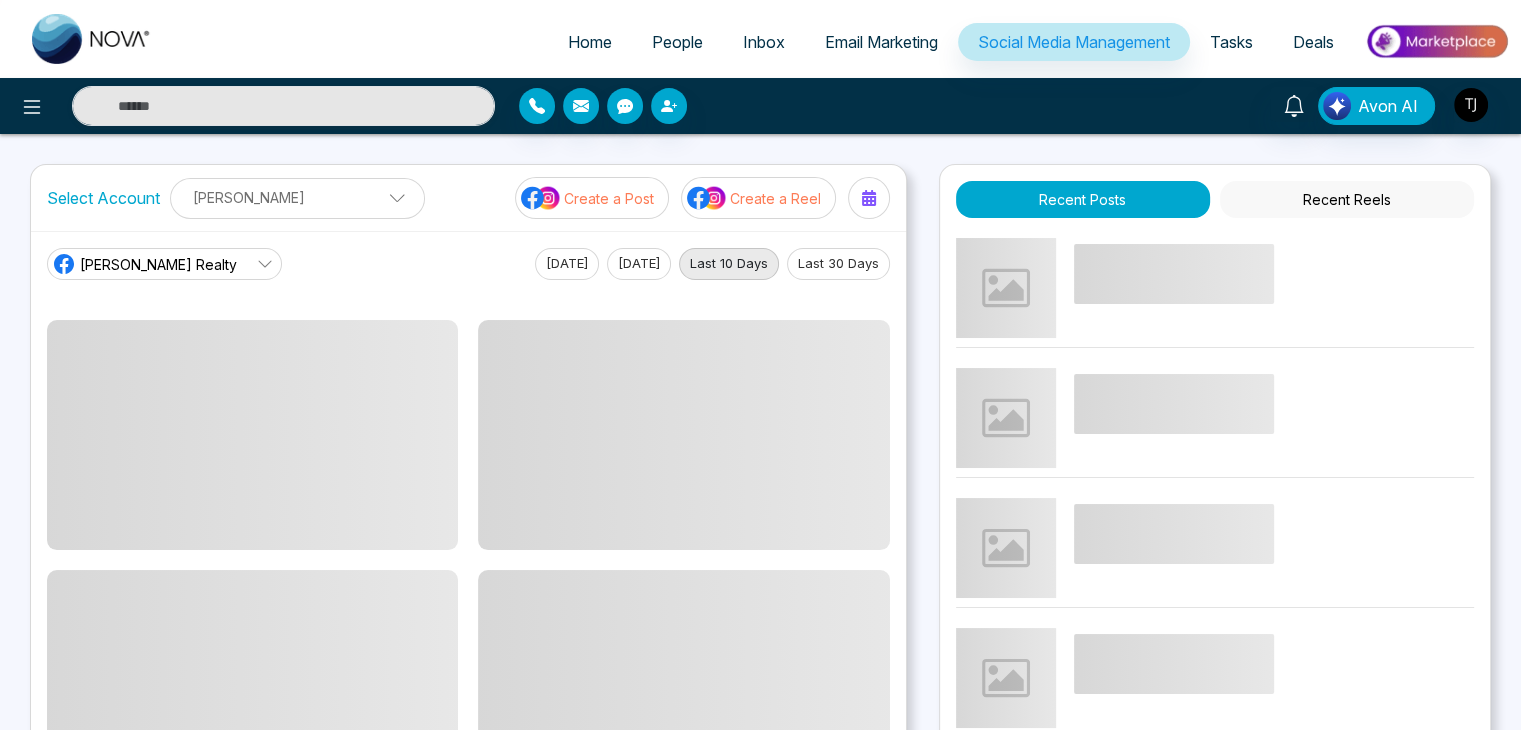 select on "*" 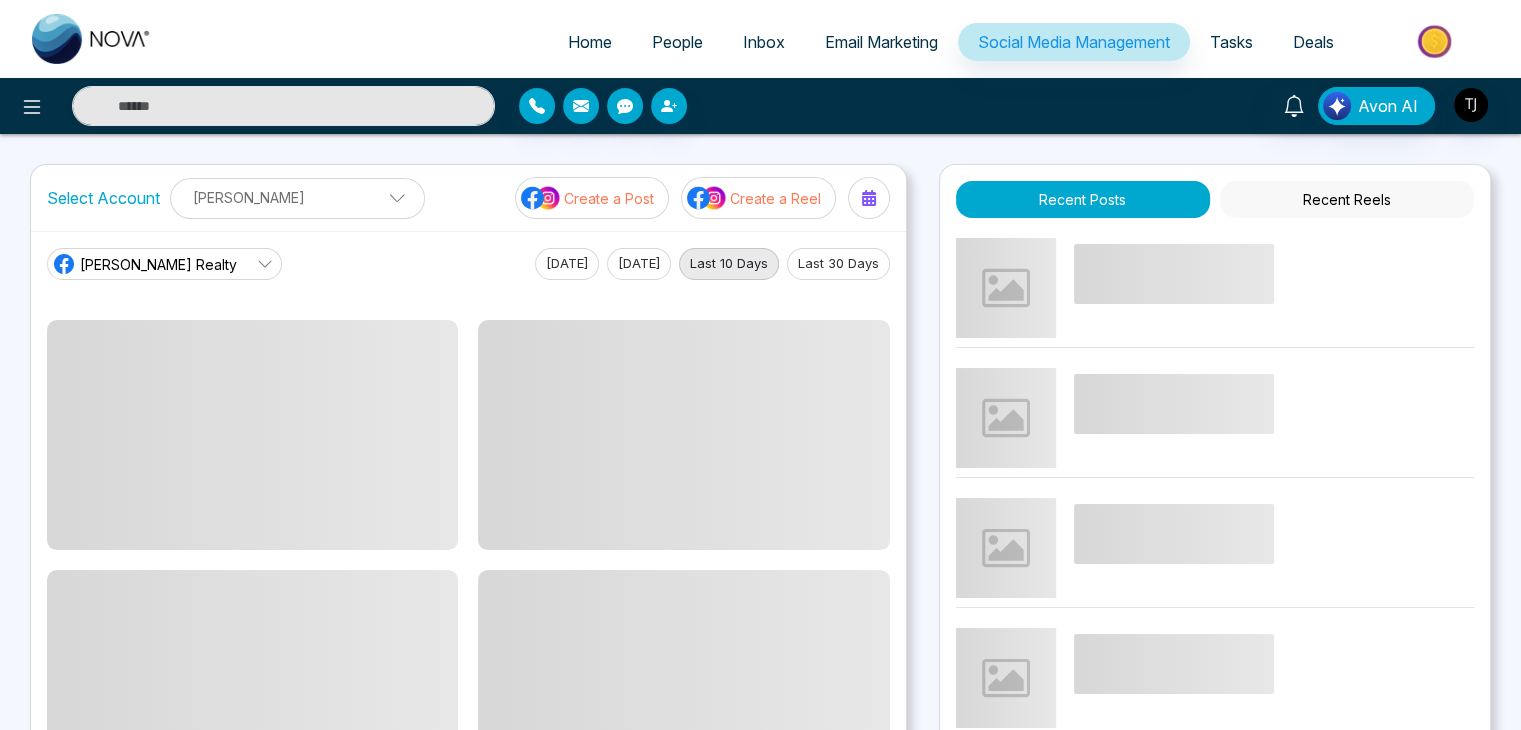 select on "*" 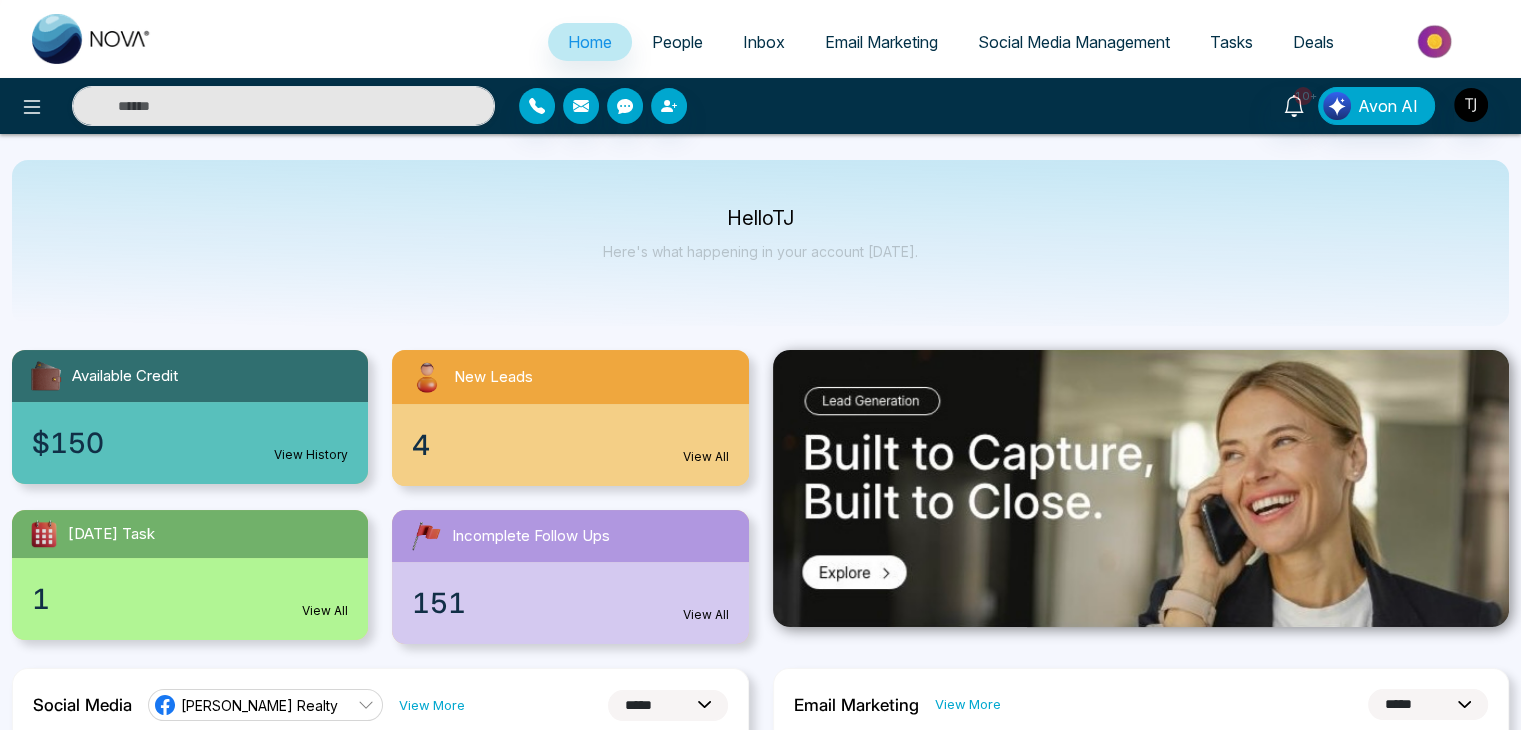 scroll, scrollTop: 0, scrollLeft: 0, axis: both 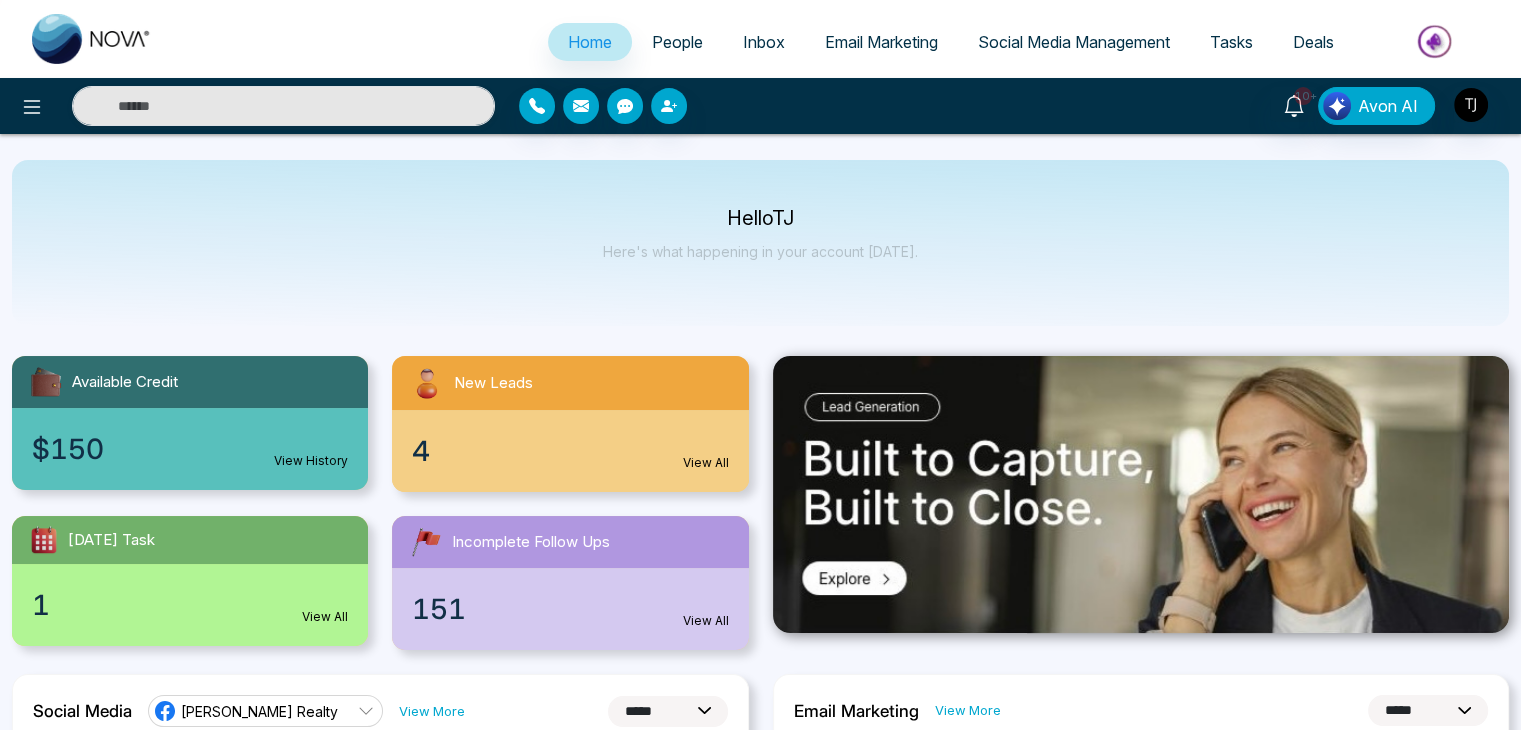 click on "Tasks" at bounding box center [1231, 42] 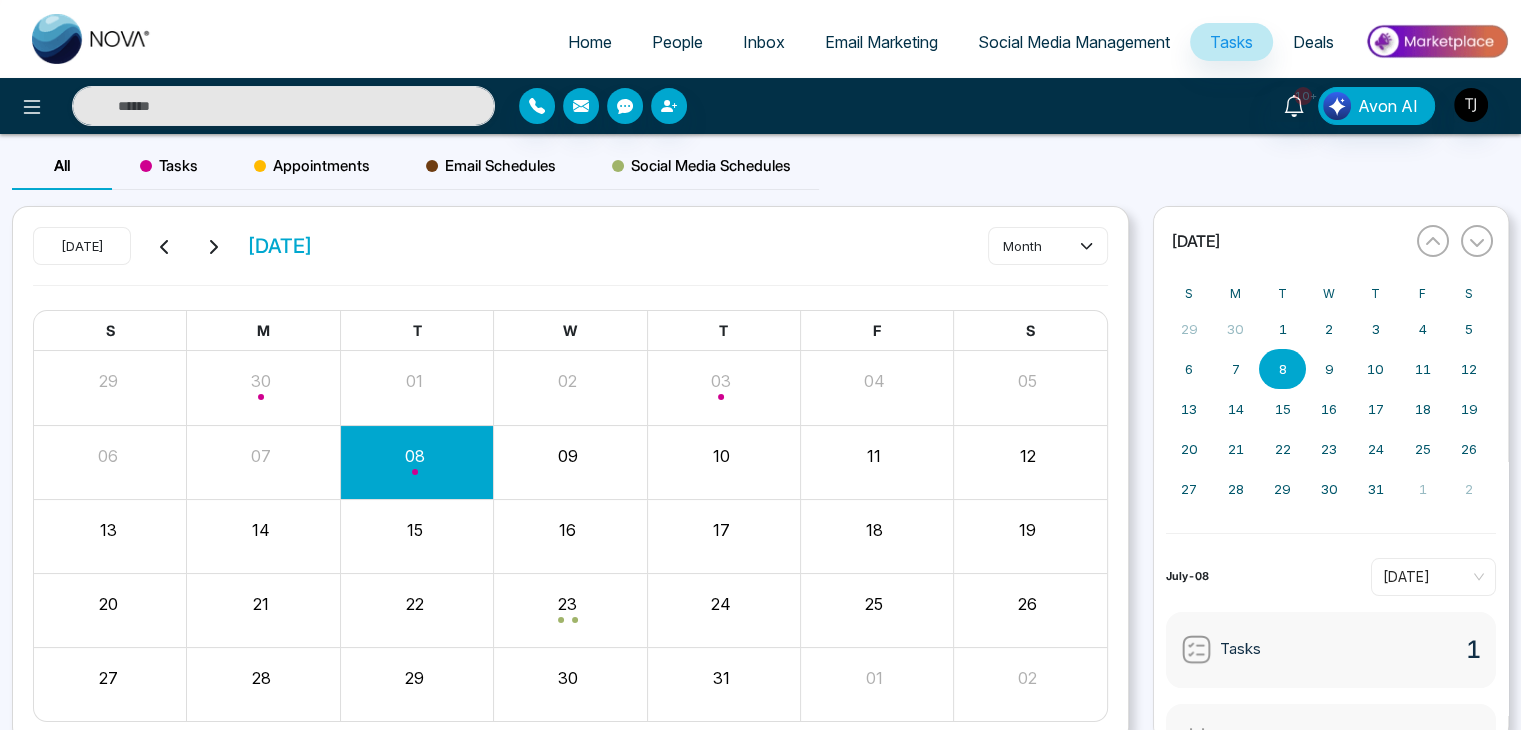 click on "Tasks" at bounding box center (169, 166) 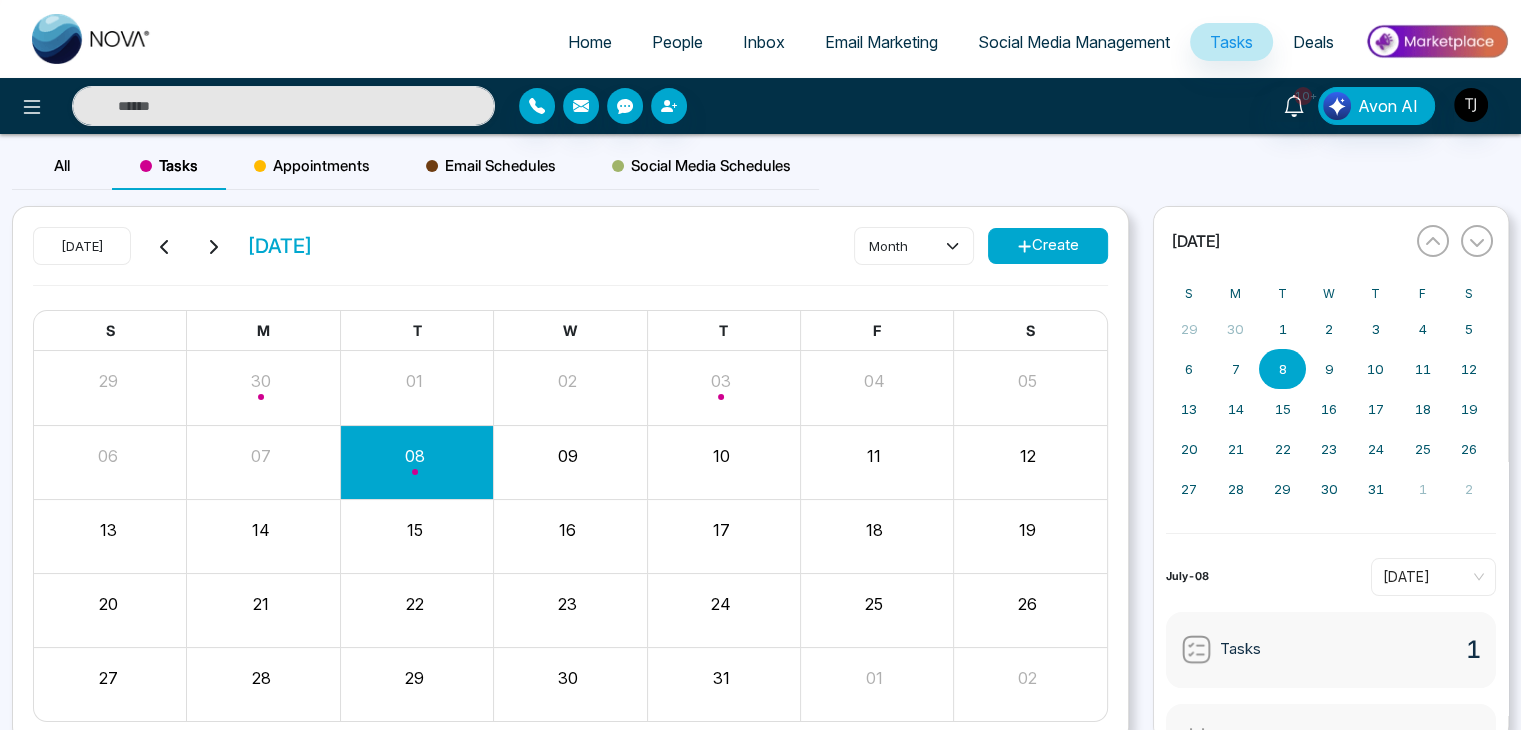 click on "Create" at bounding box center (1048, 246) 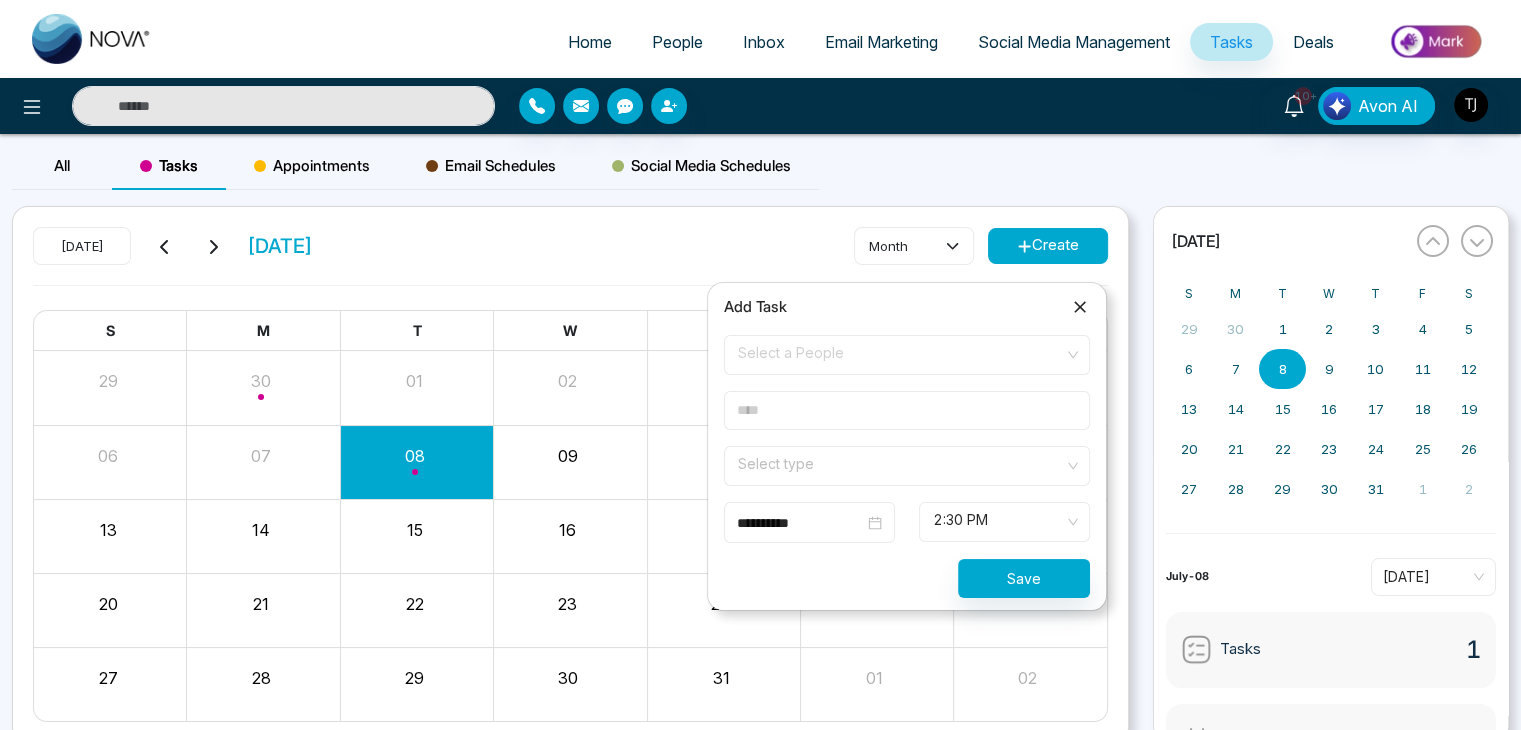 click on "**********" at bounding box center [907, 446] 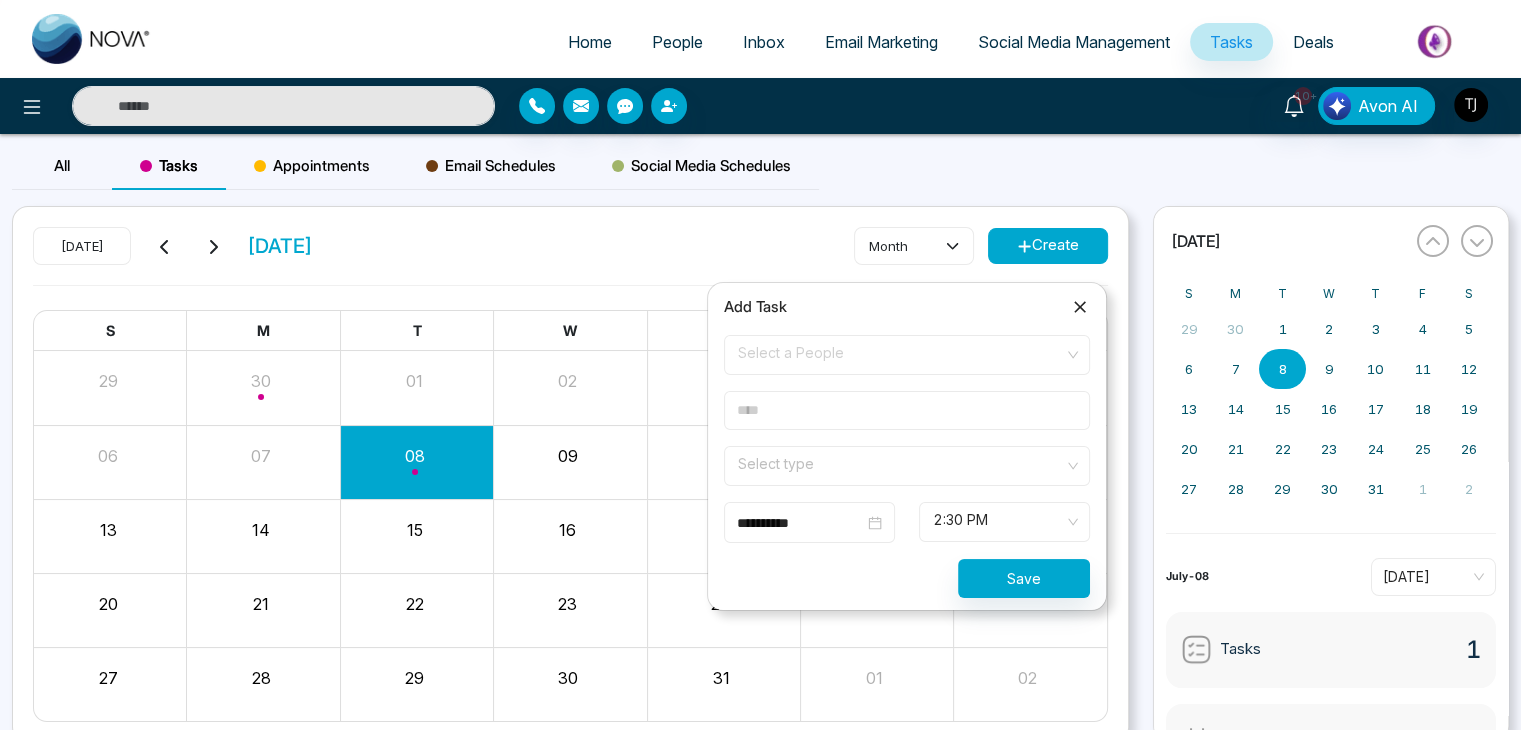 click 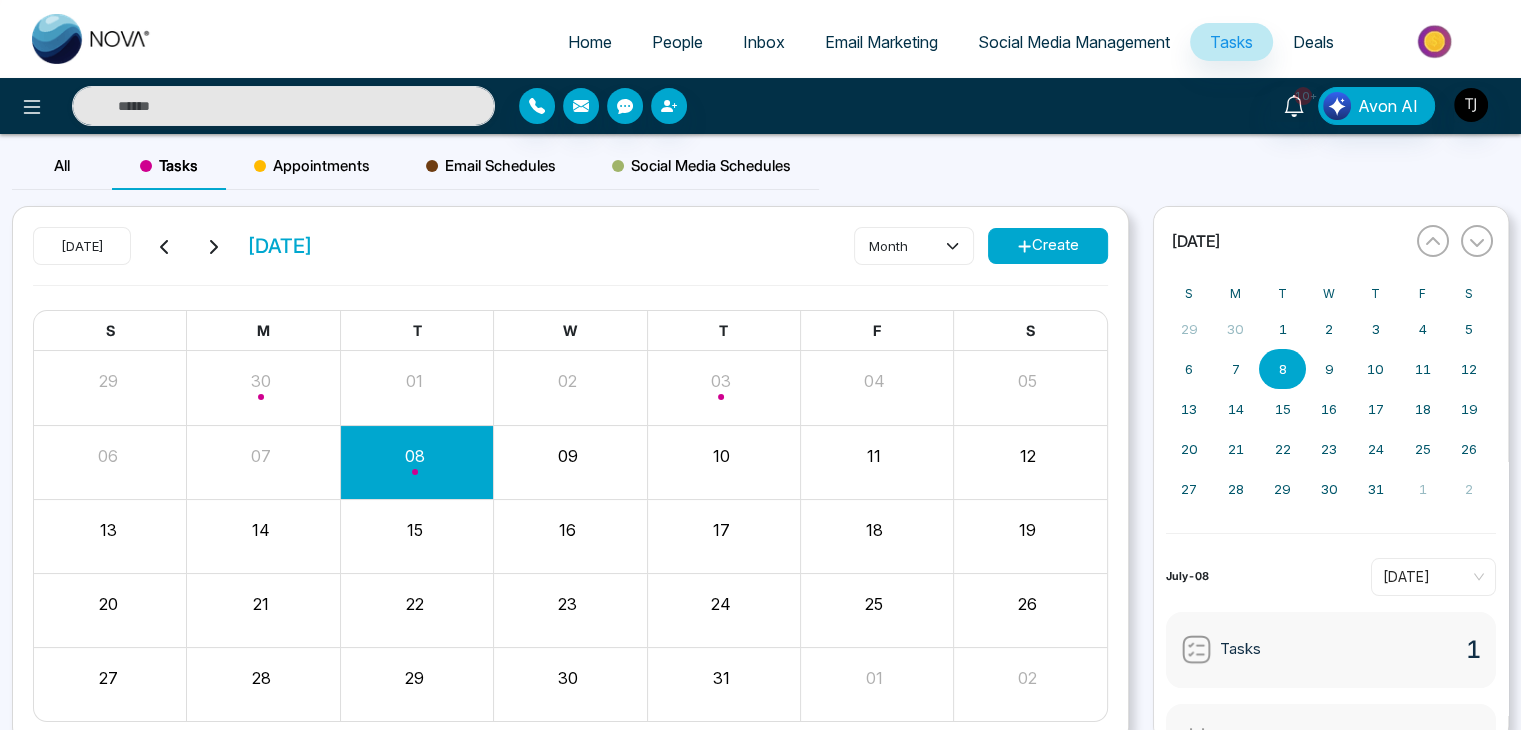 click on "Appointments" at bounding box center [312, 166] 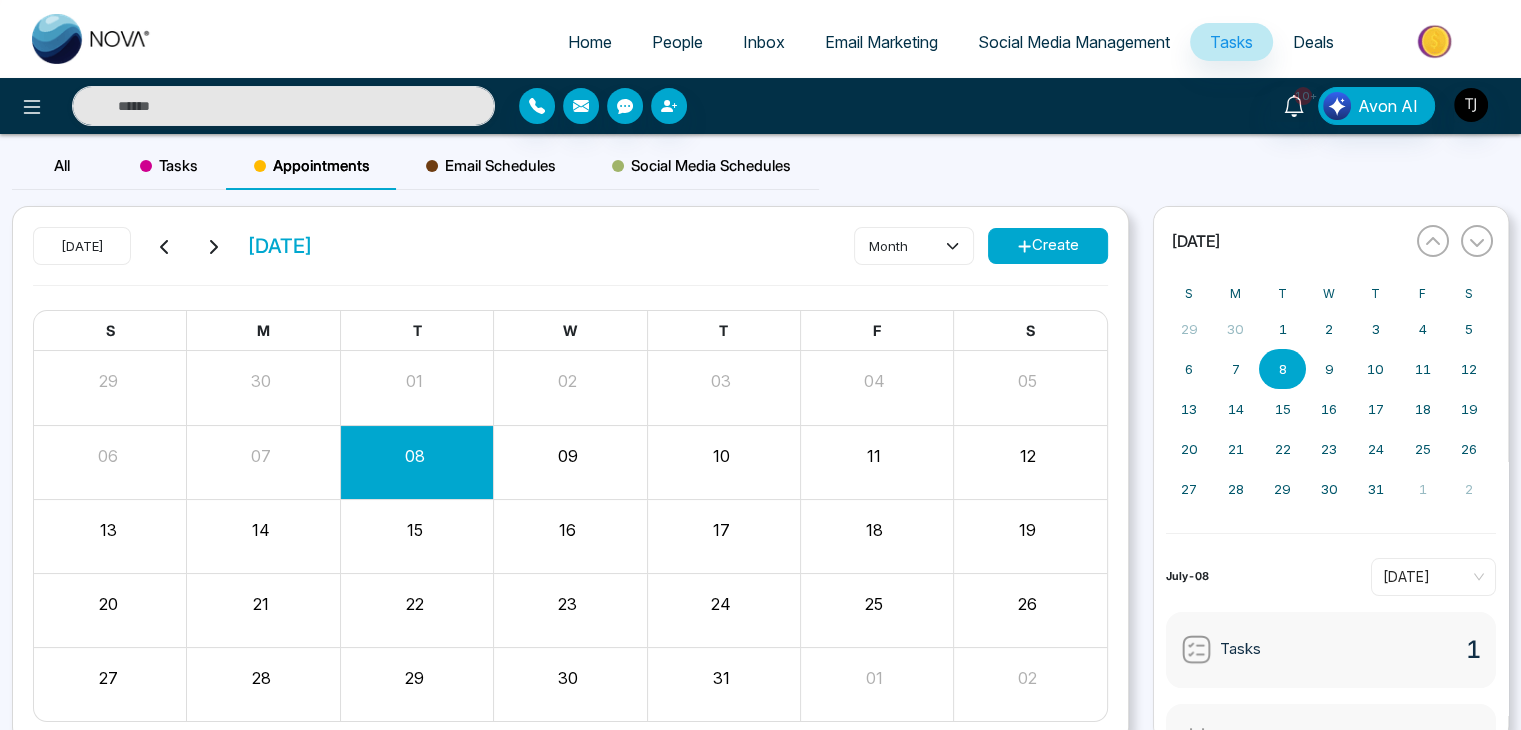 click on "Create" at bounding box center (1048, 246) 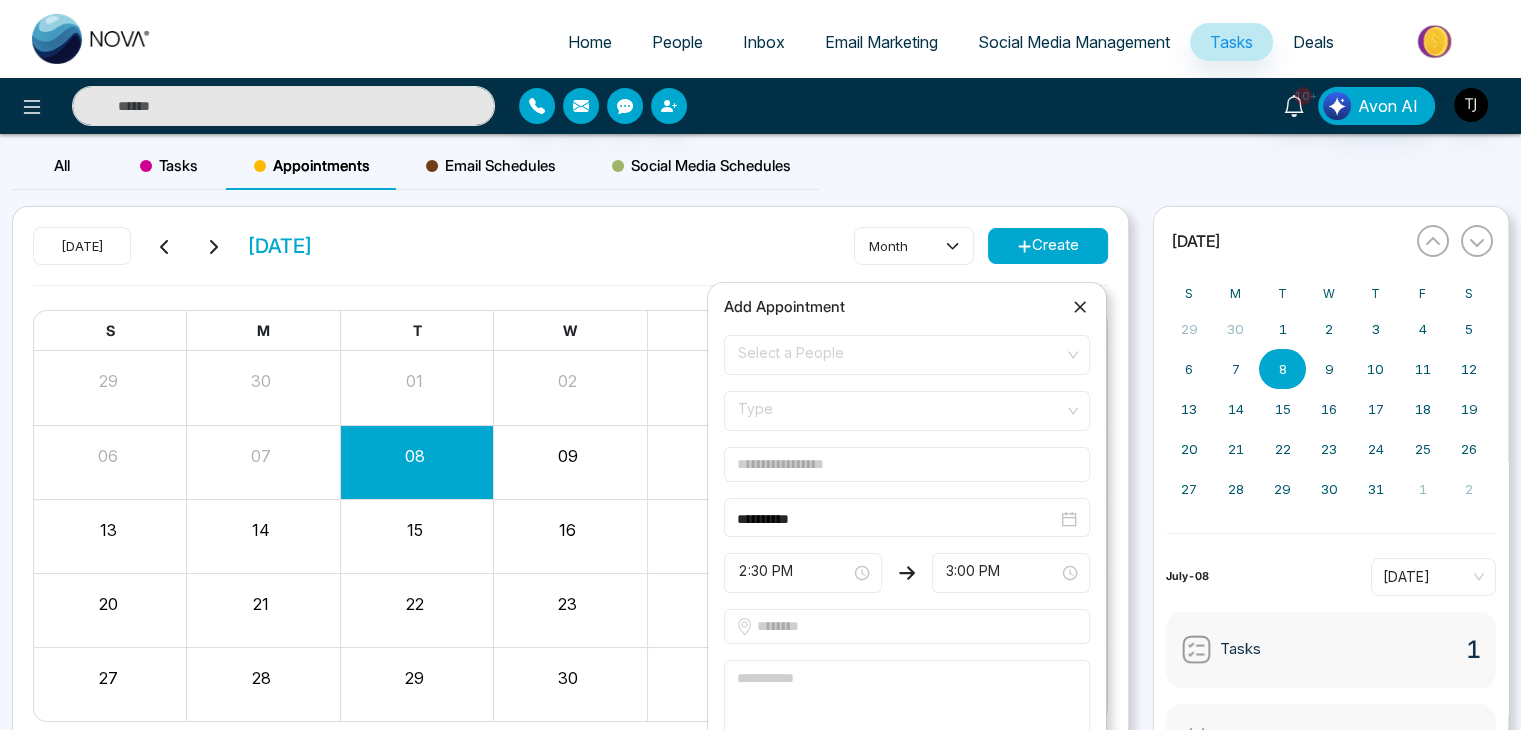 click on "Type" at bounding box center (907, 411) 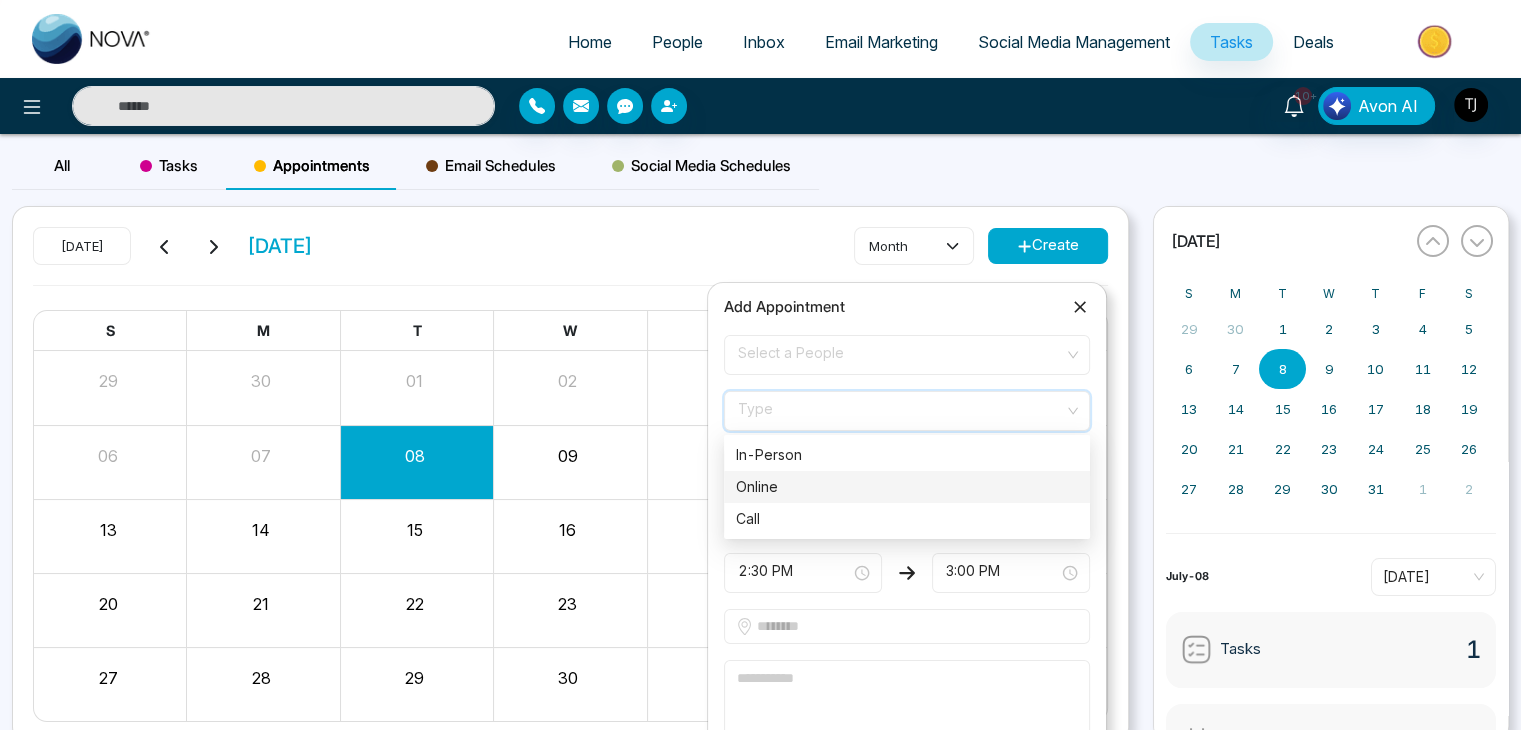 click on "Online" at bounding box center [907, 487] 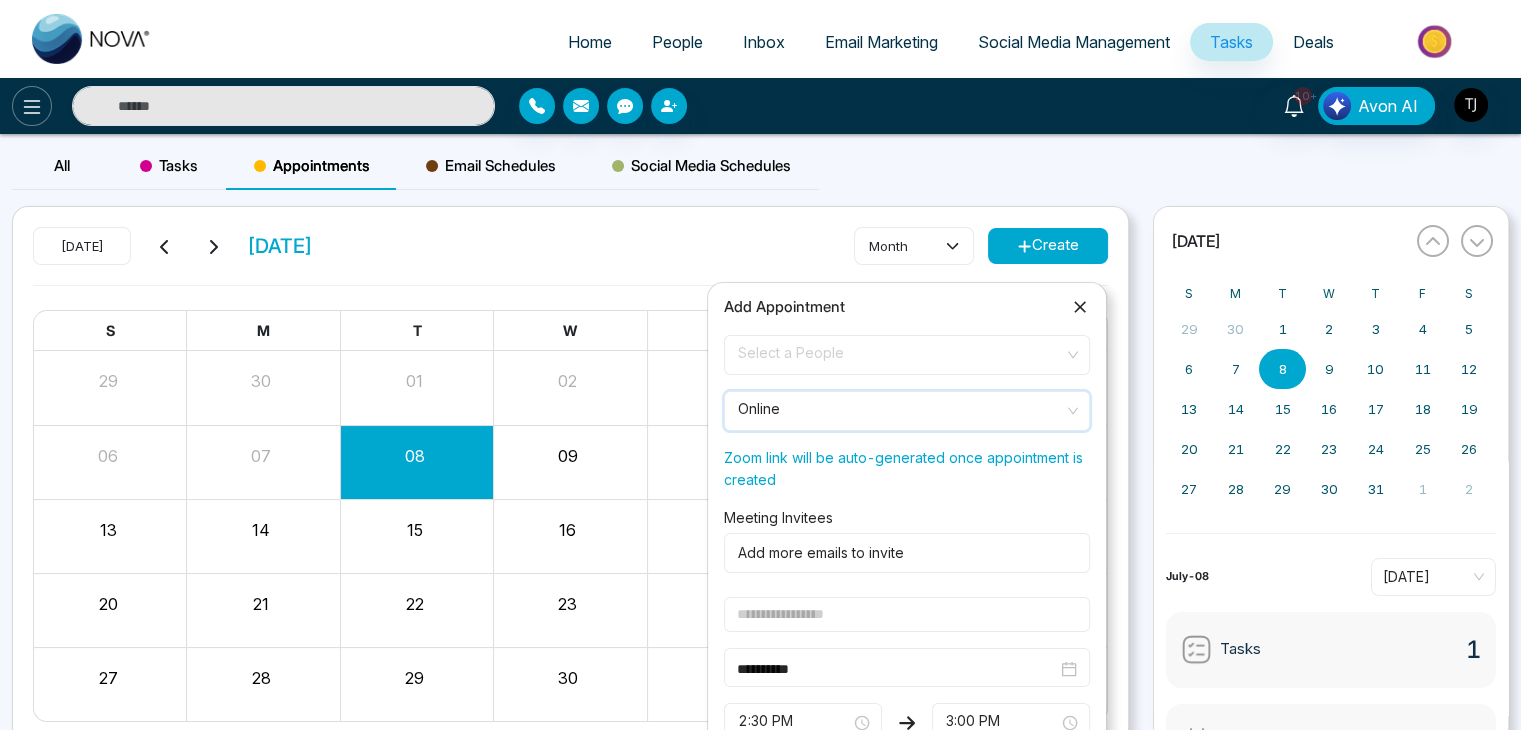 click 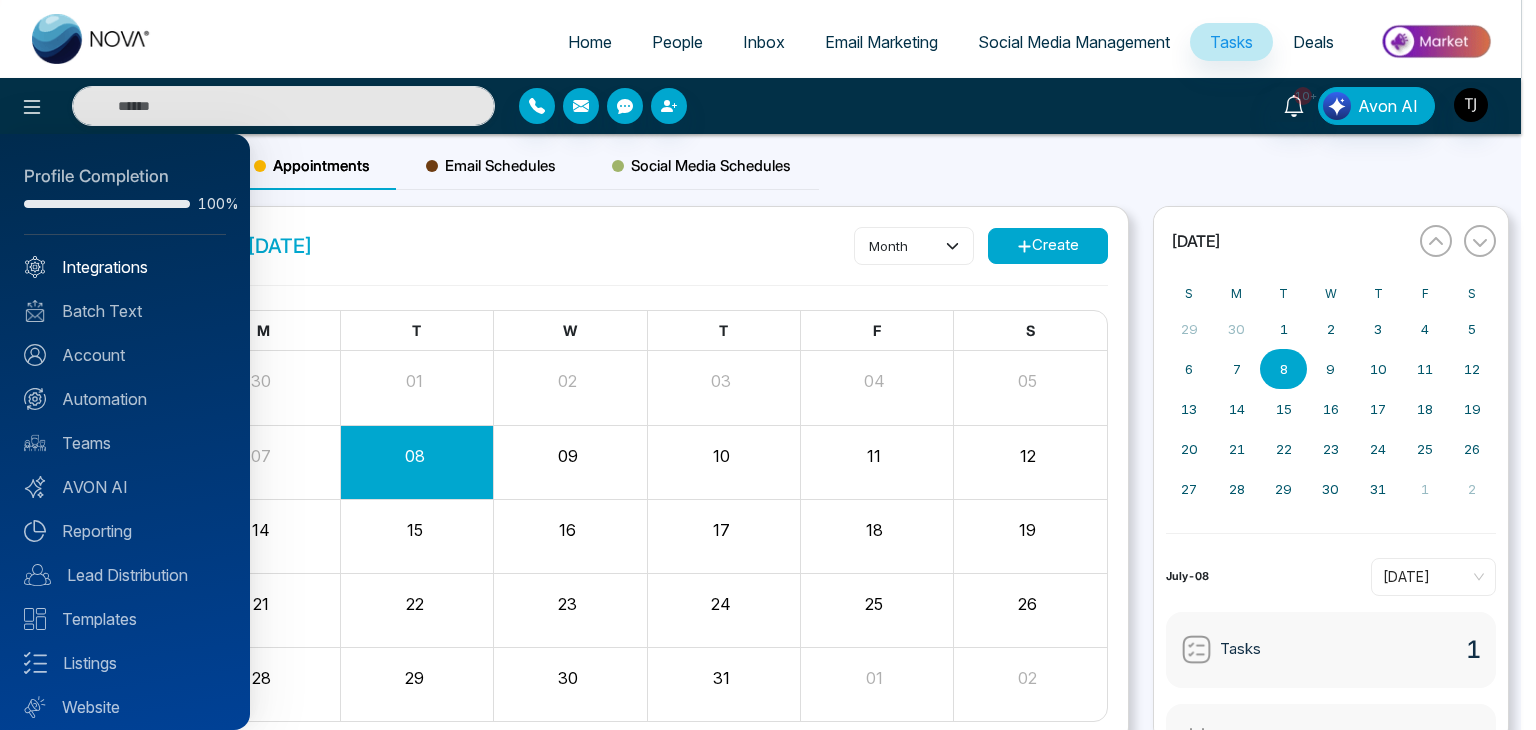 click on "Integrations" at bounding box center (125, 267) 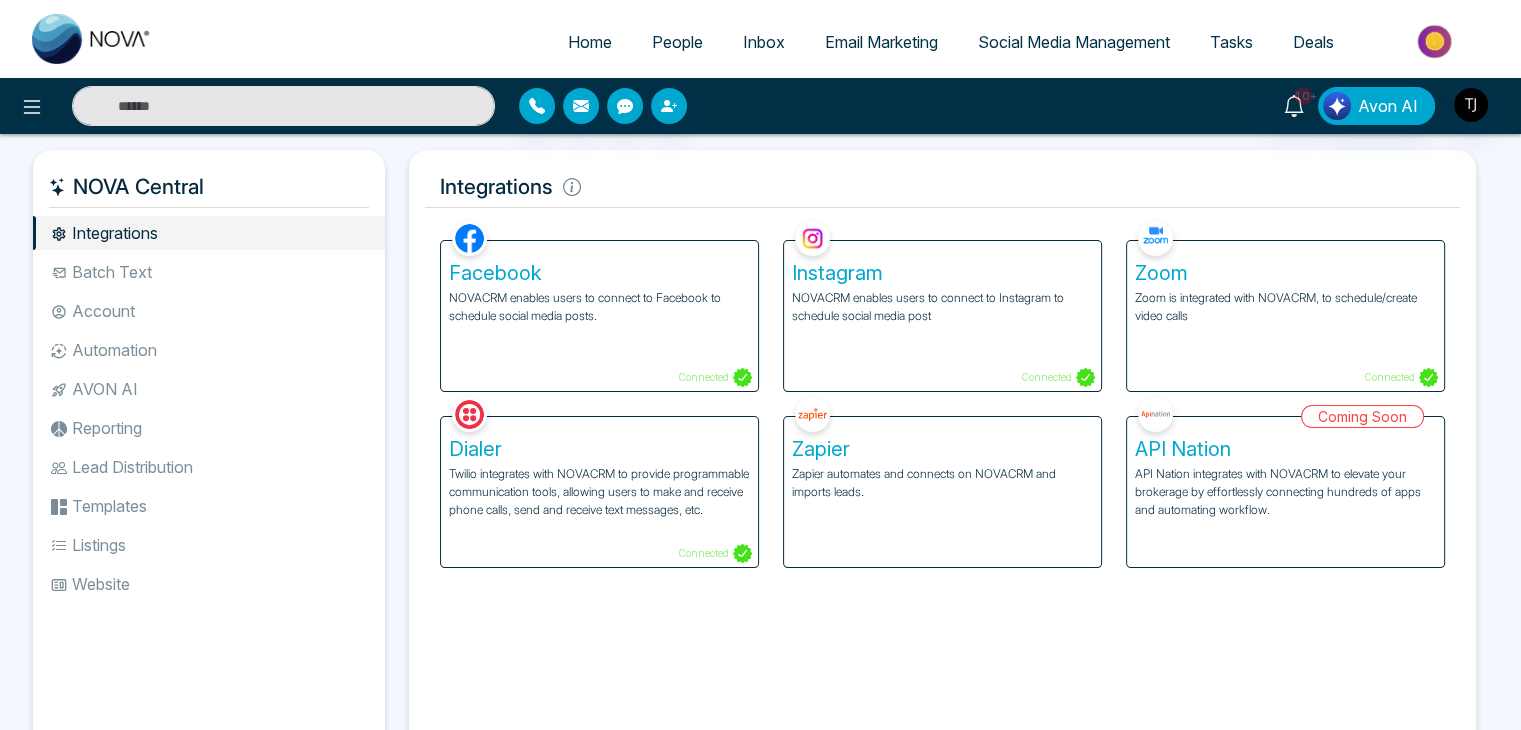 click on "Tasks" at bounding box center [1231, 42] 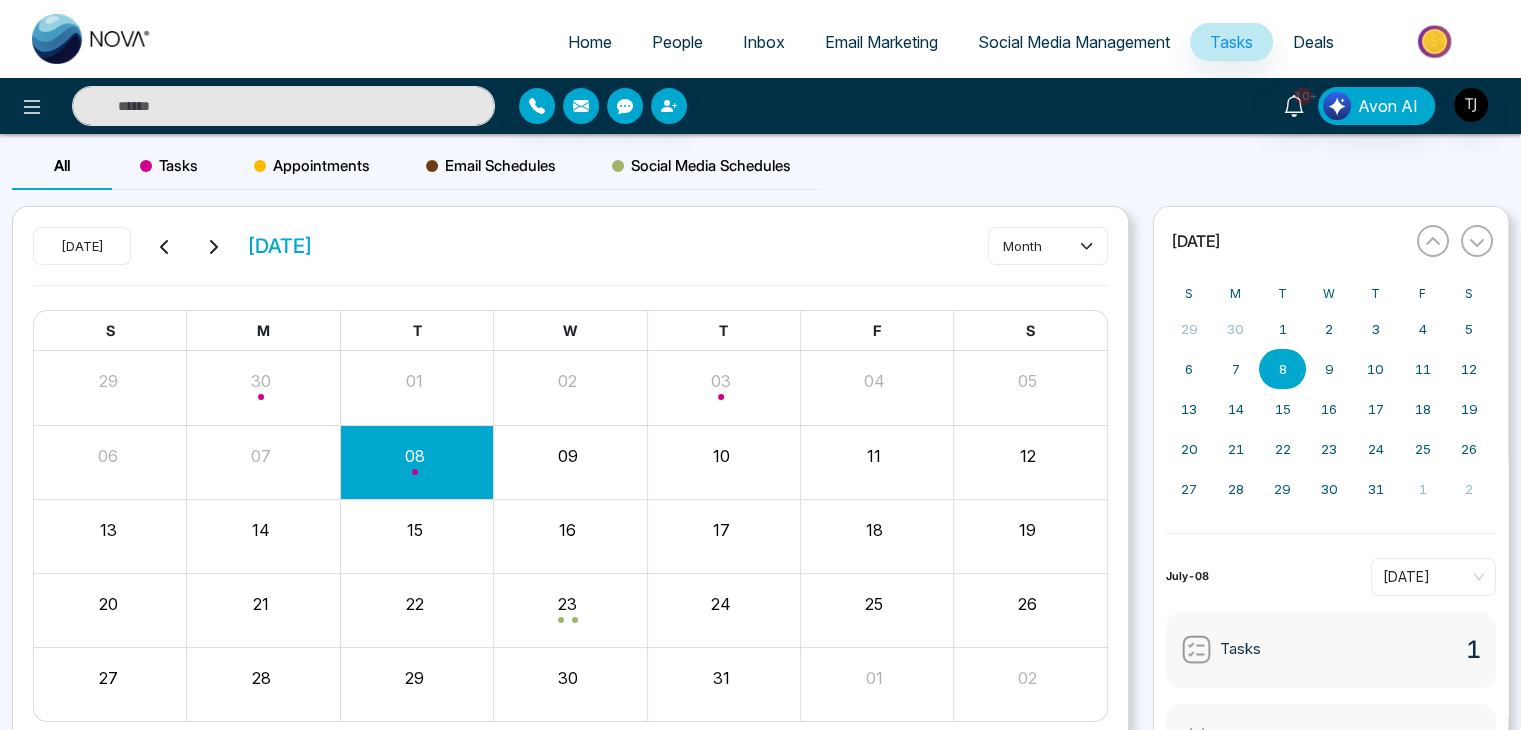 click on "Appointments" at bounding box center (312, 166) 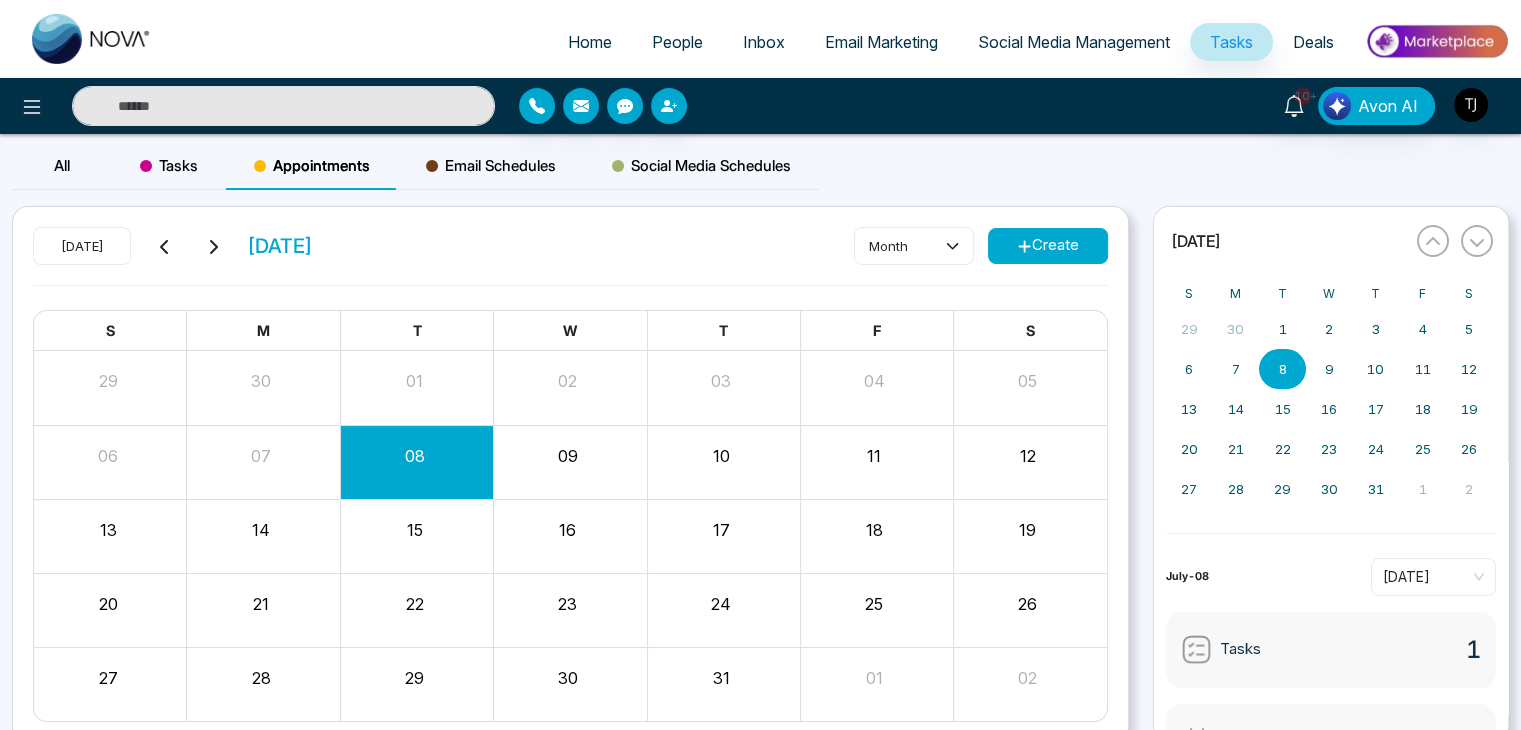 click on "Create" at bounding box center (1048, 246) 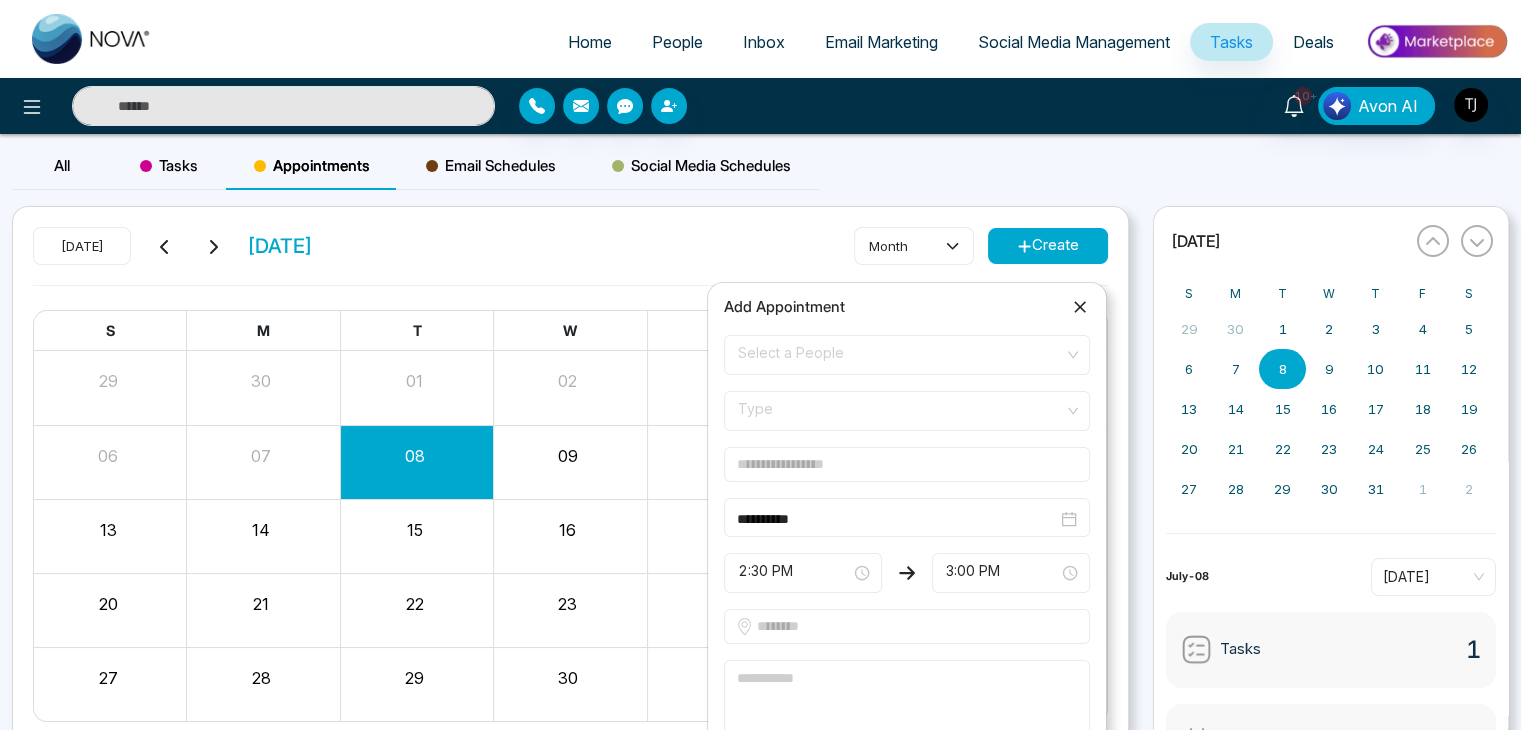 click on "Type" at bounding box center [907, 411] 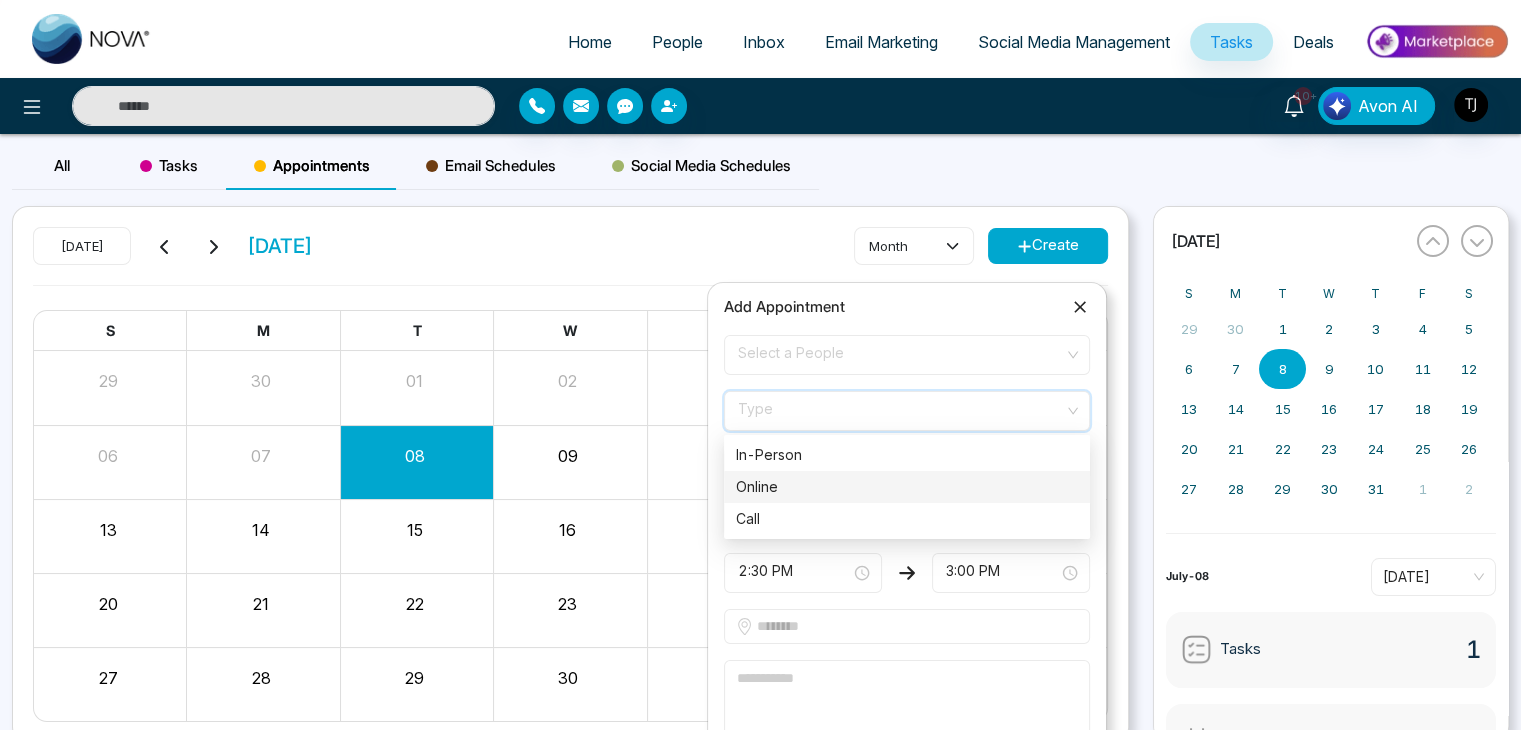 click on "Online" at bounding box center [907, 487] 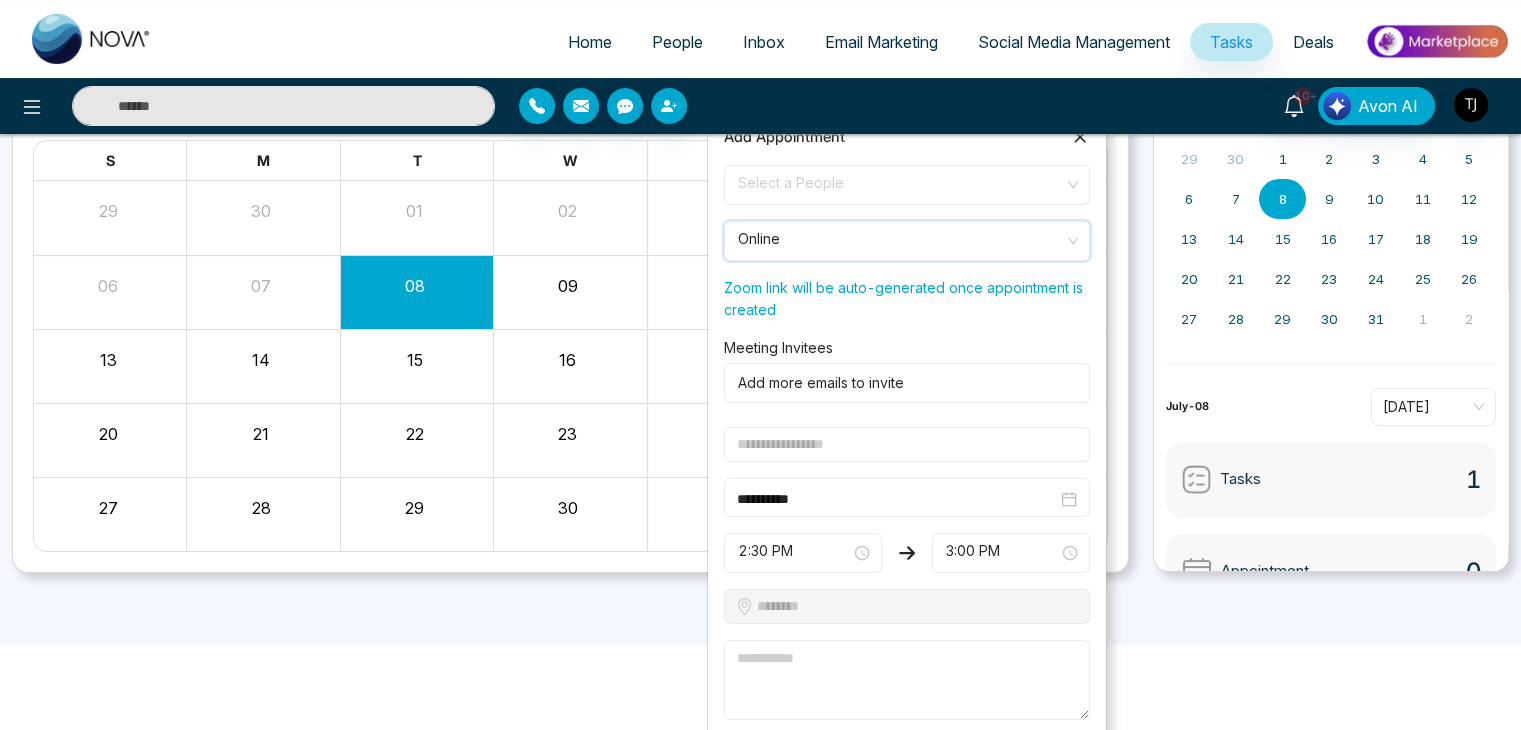 scroll, scrollTop: 231, scrollLeft: 0, axis: vertical 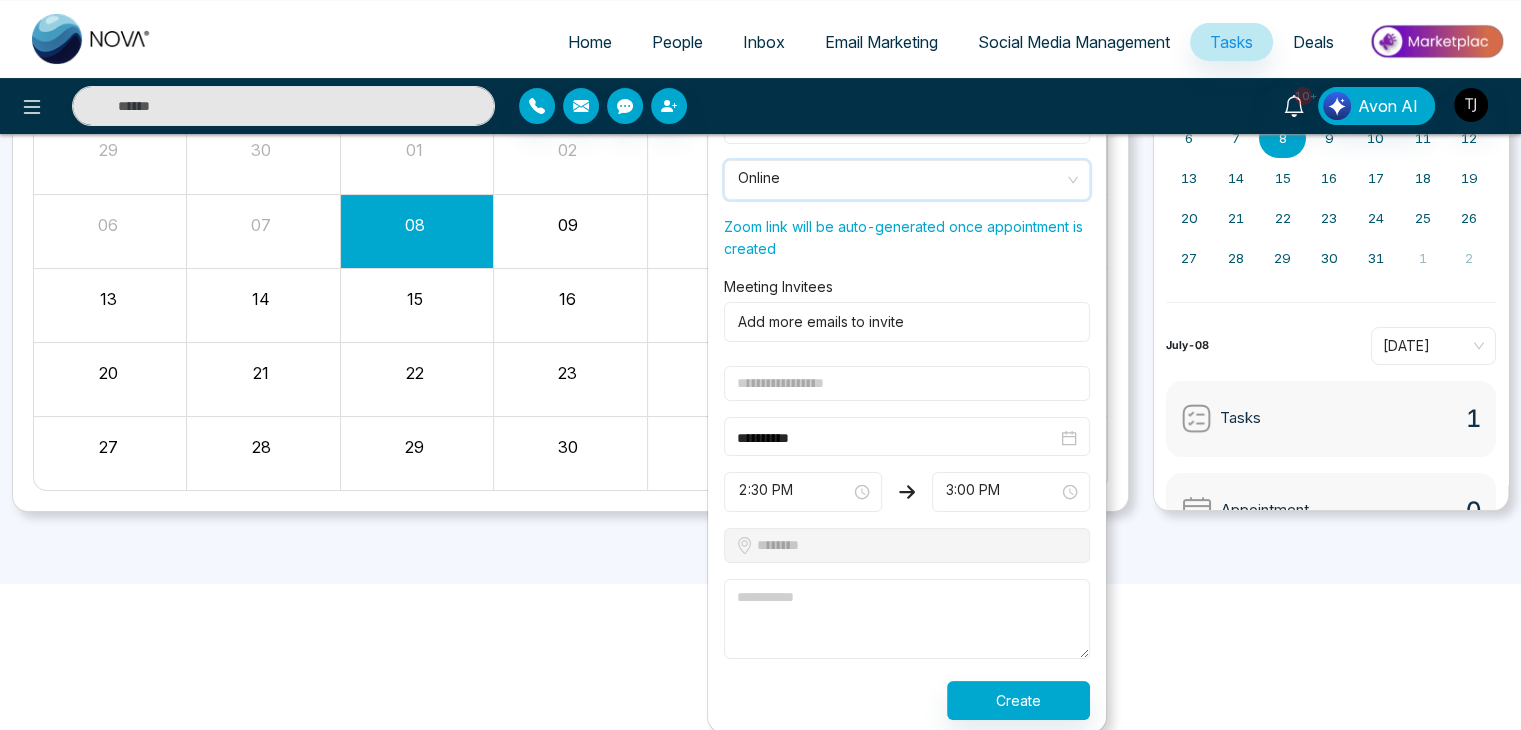 click at bounding box center (907, 383) 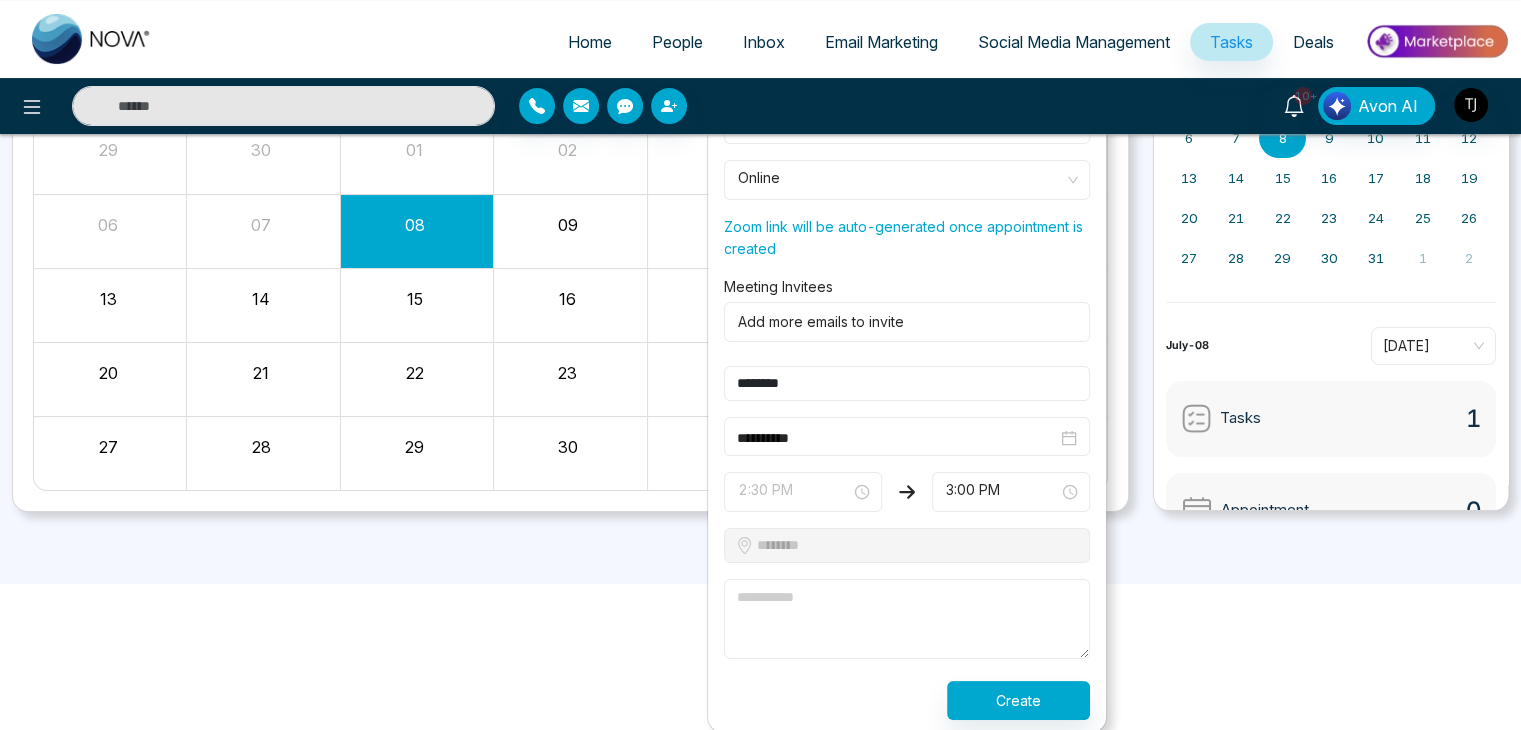 click on "2:30 PM" at bounding box center (803, 492) 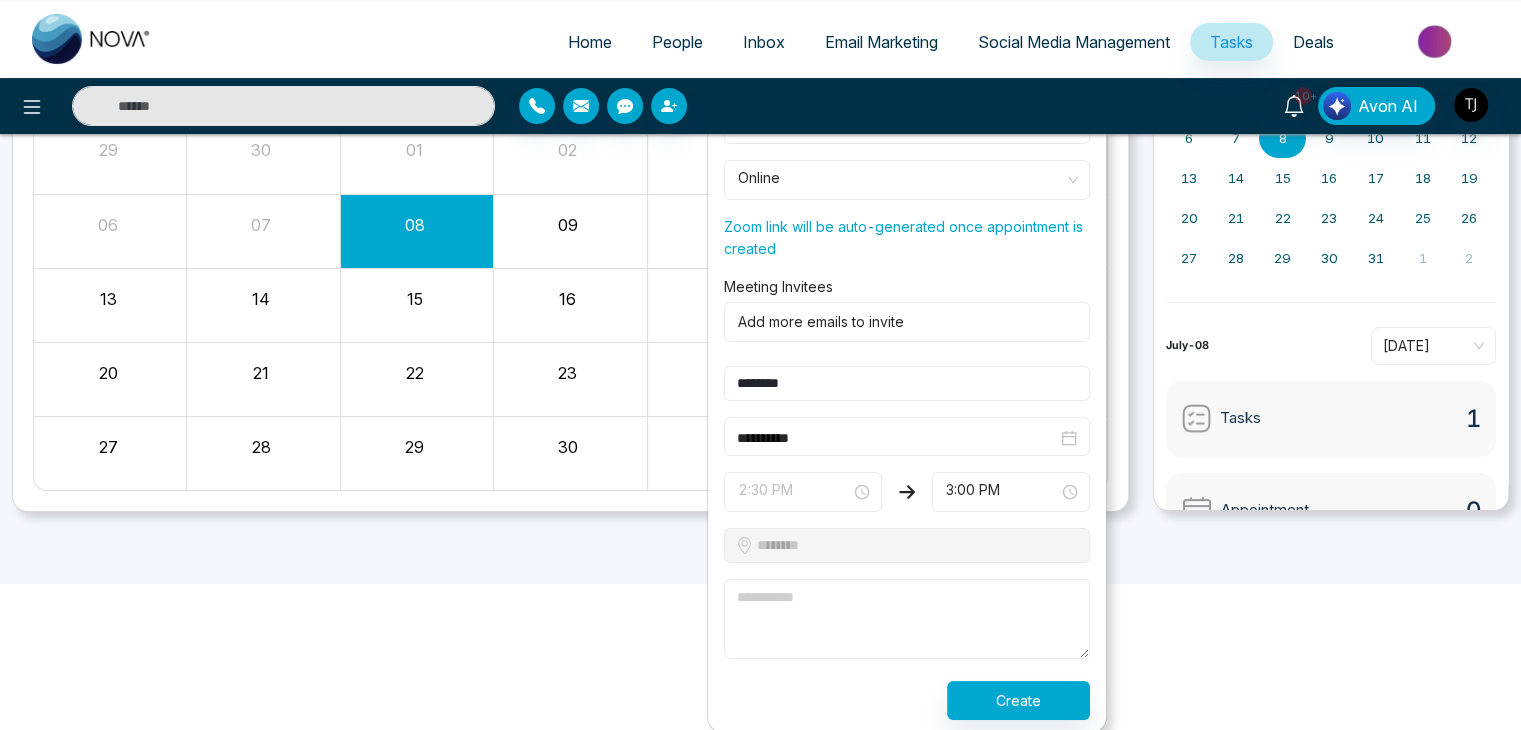 type on "*******" 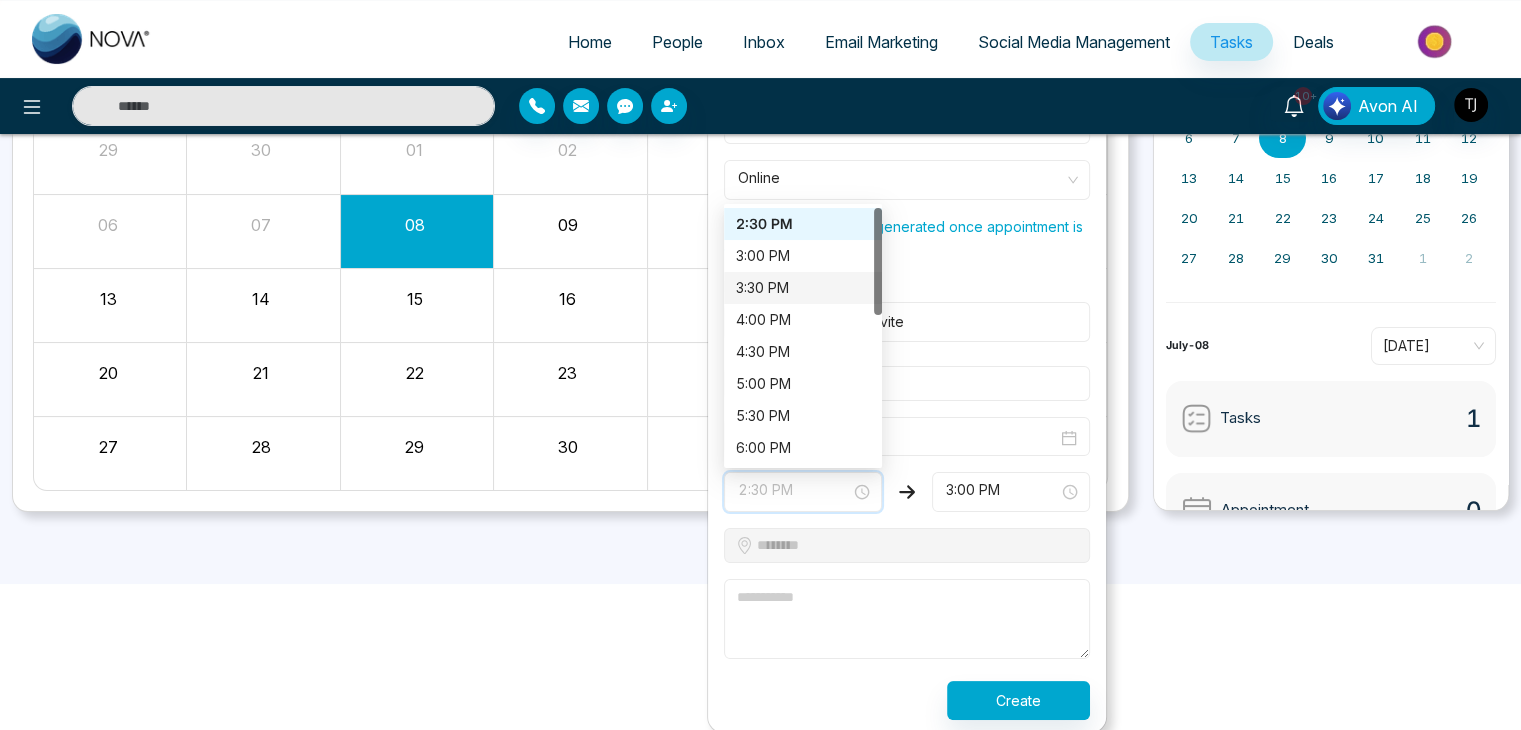 click on "3:30 PM" at bounding box center (803, 288) 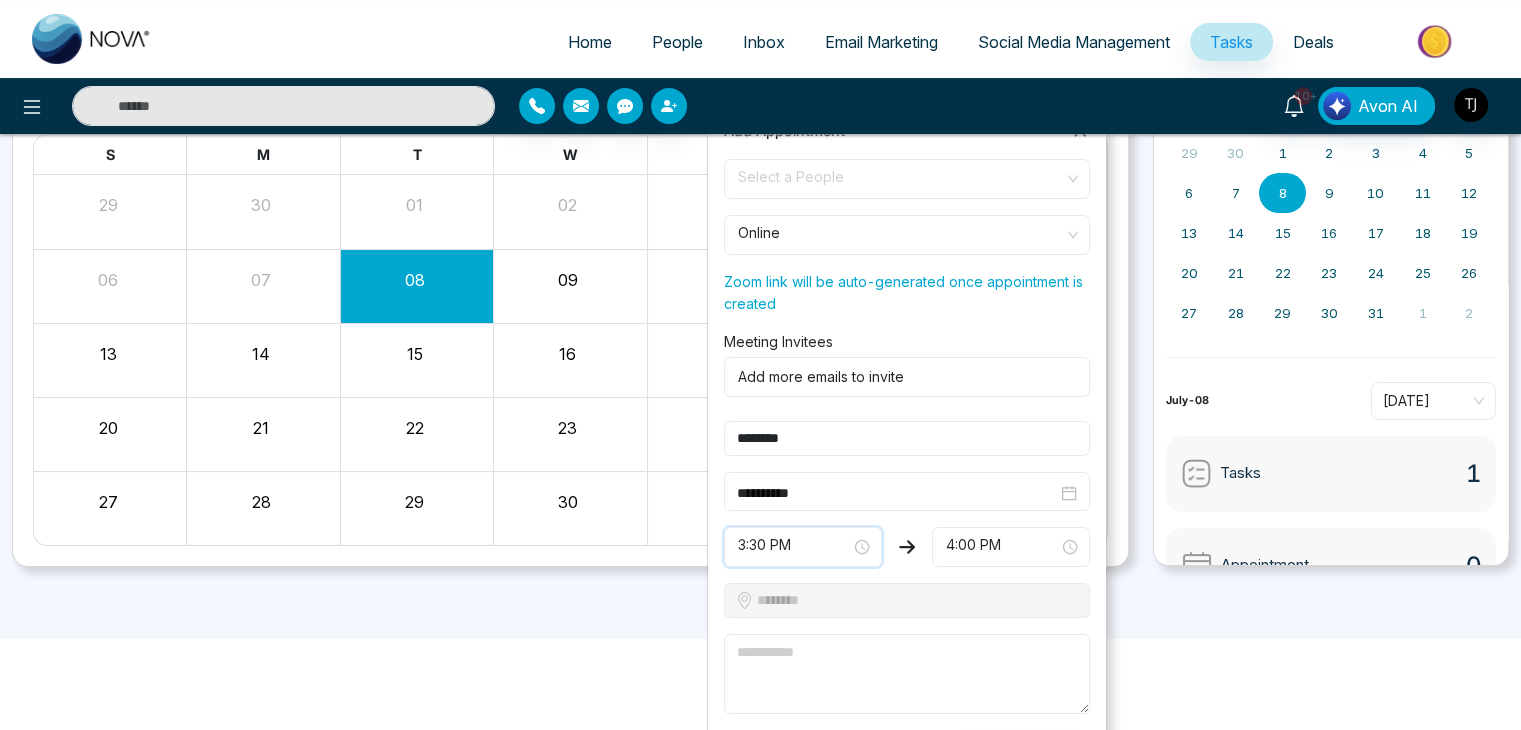 scroll, scrollTop: 173, scrollLeft: 0, axis: vertical 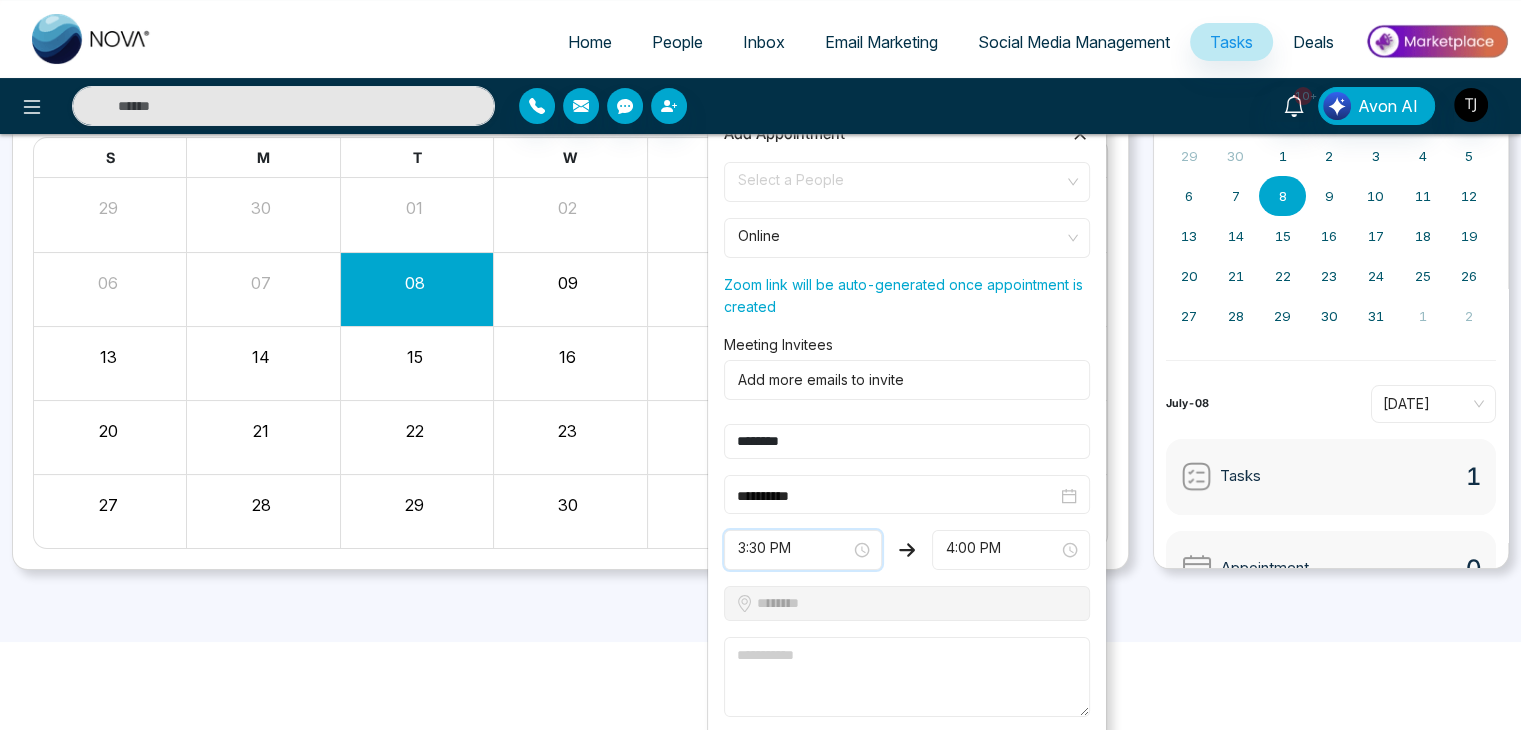click at bounding box center [903, 380] 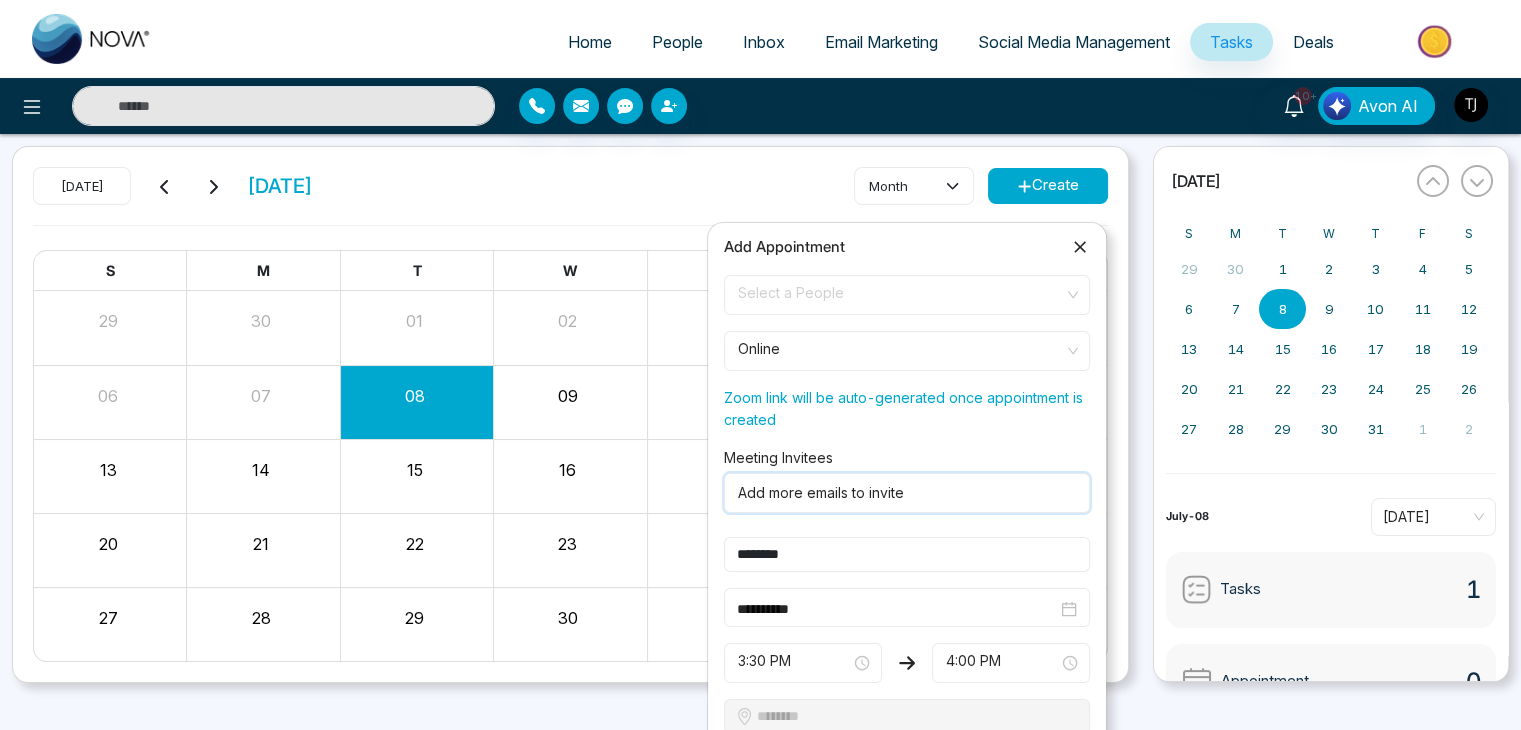 scroll, scrollTop: 71, scrollLeft: 0, axis: vertical 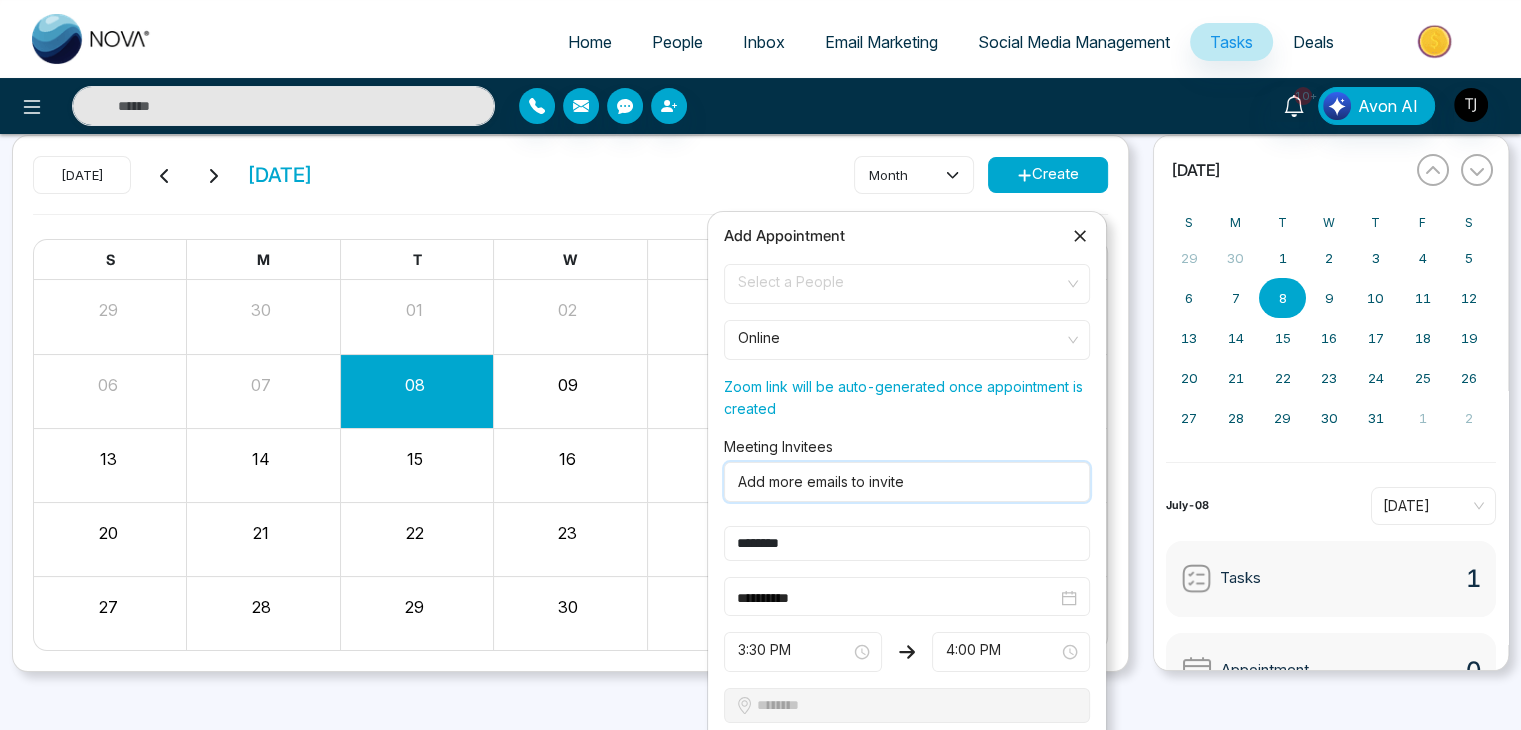 click on "Select a People" at bounding box center (907, 284) 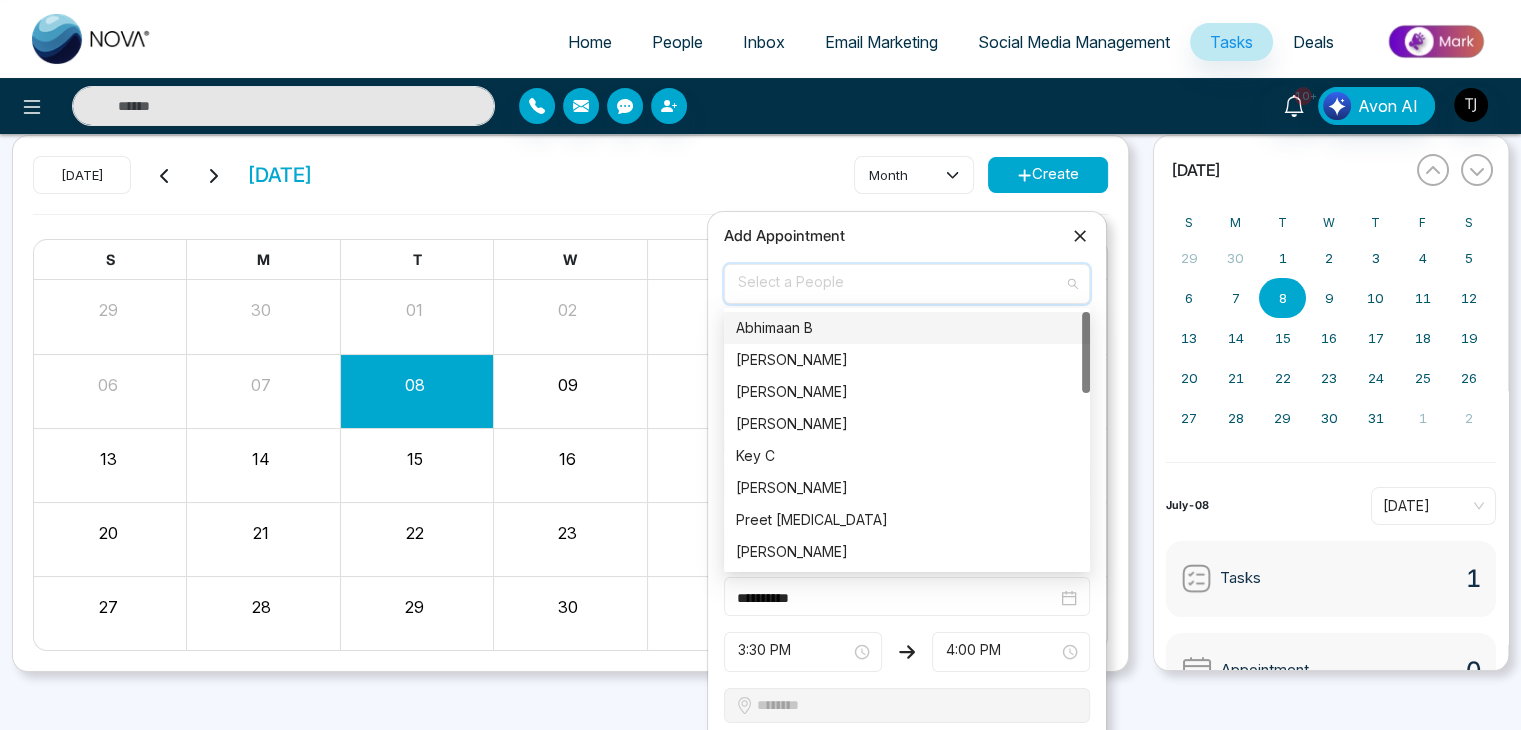 click on "Abhimaan B" at bounding box center (907, 328) 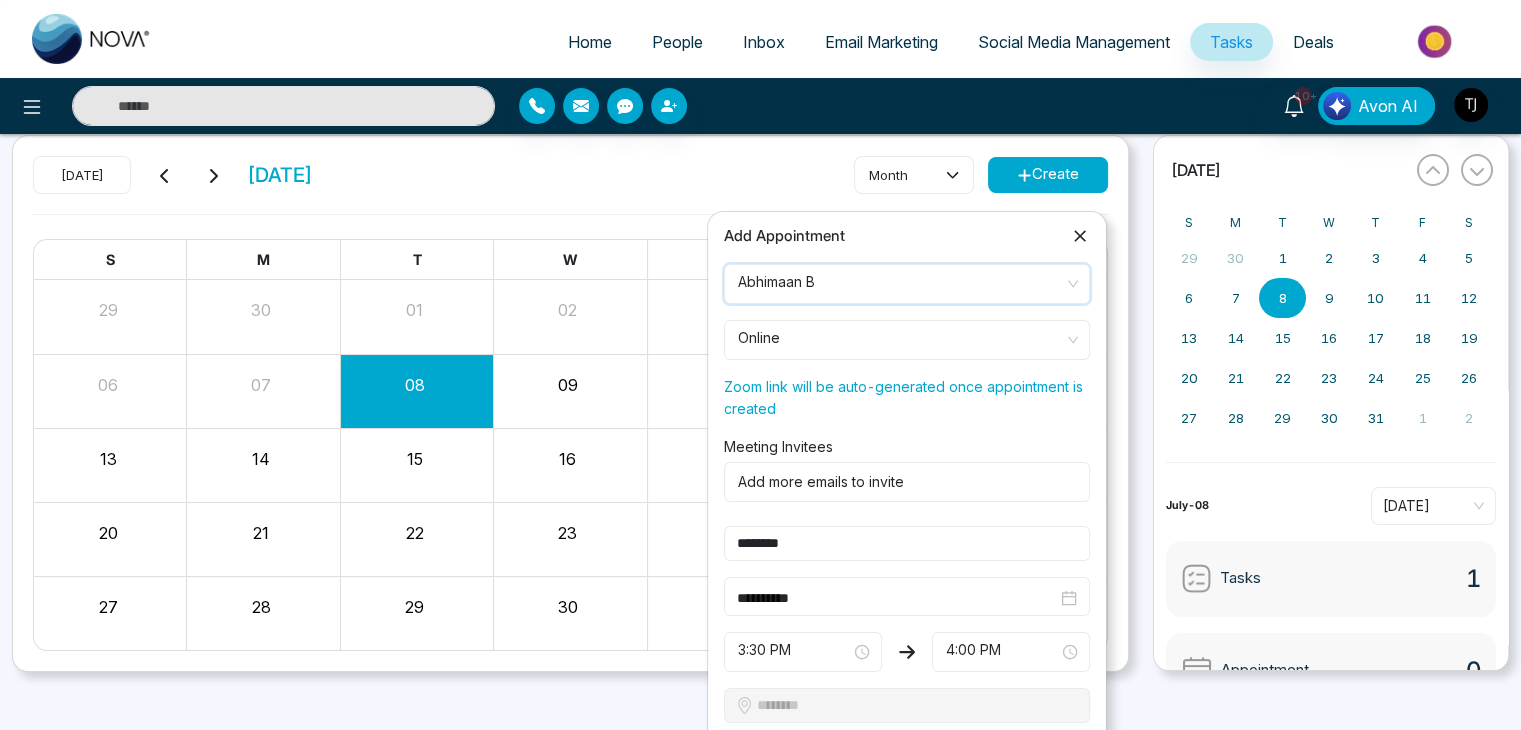 scroll, scrollTop: 231, scrollLeft: 0, axis: vertical 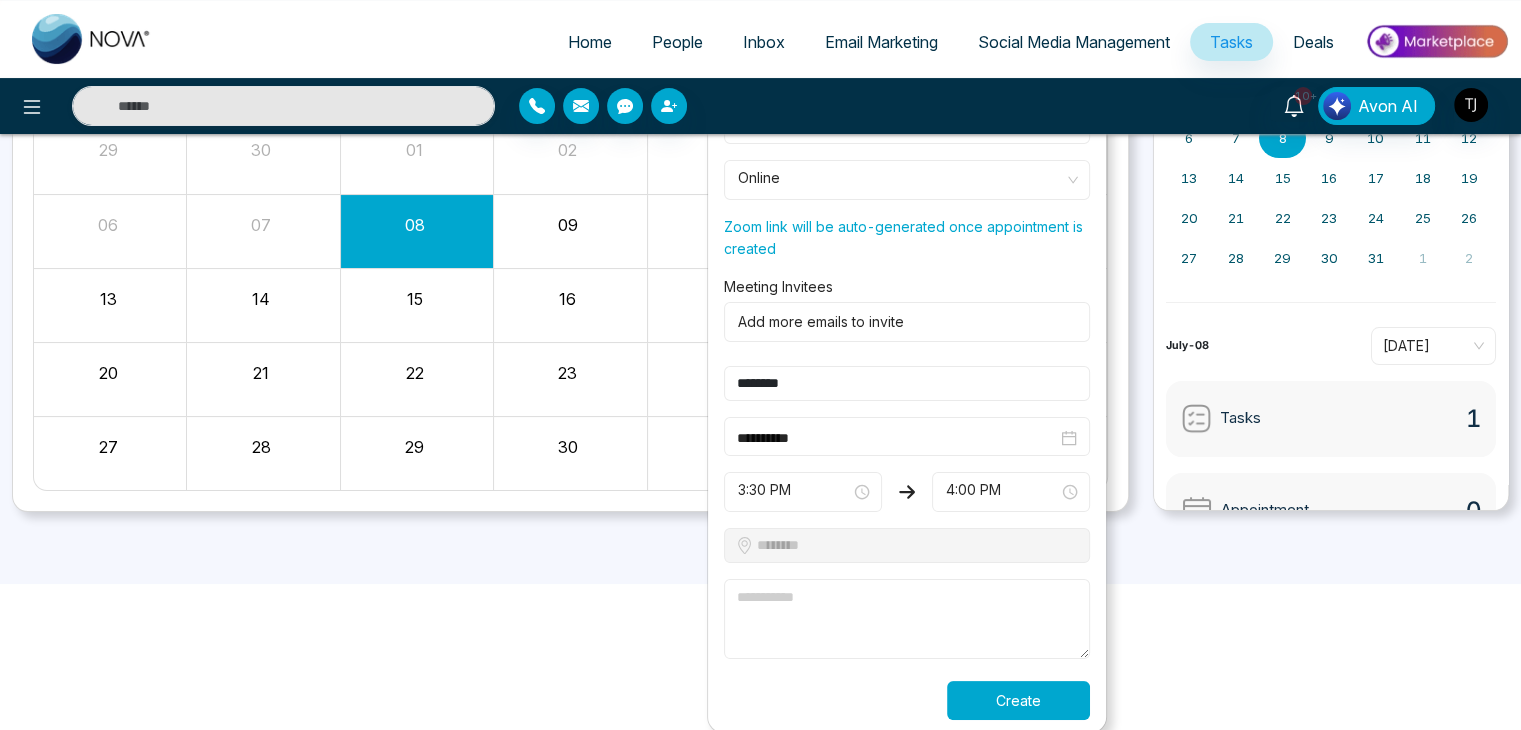 click on "Create" at bounding box center (1018, 700) 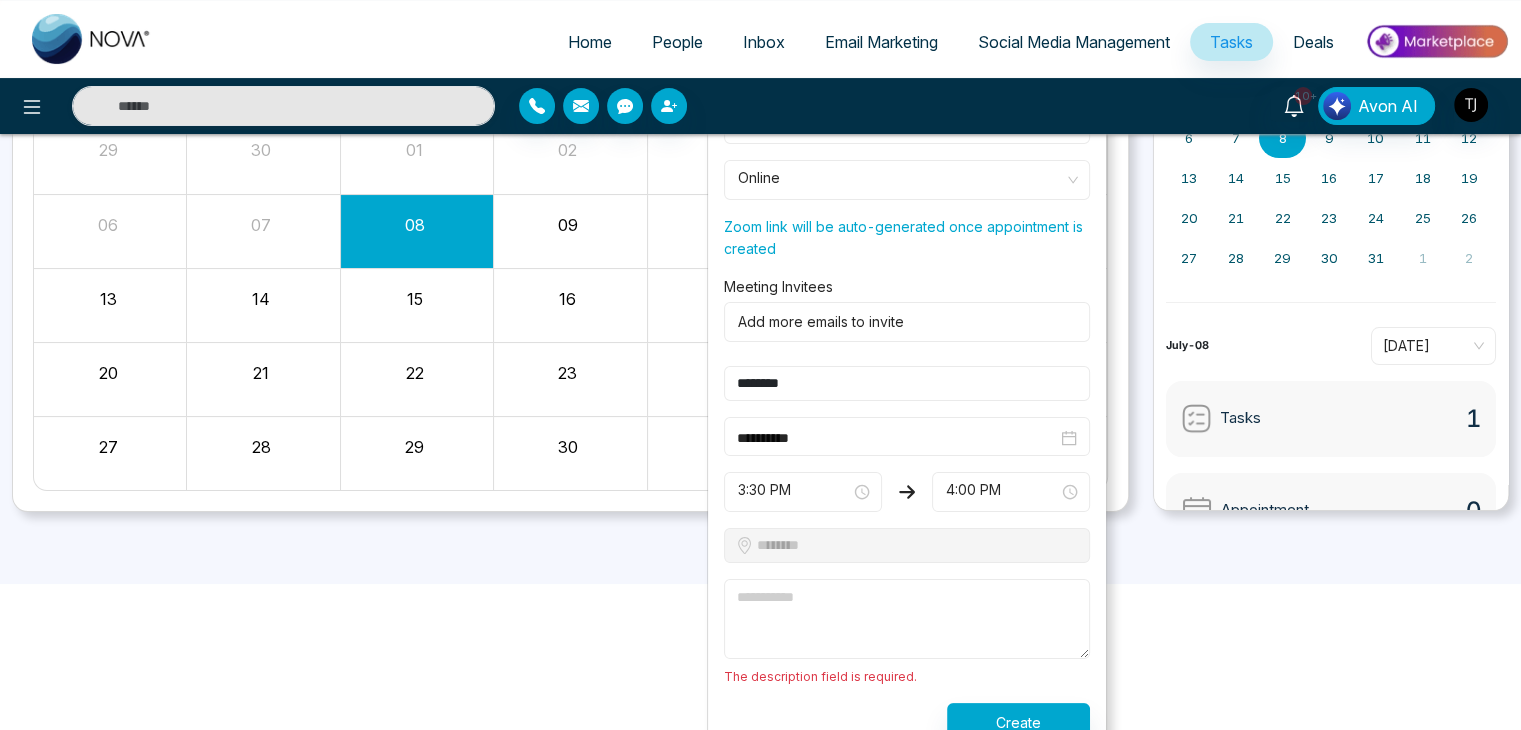 click at bounding box center [907, 619] 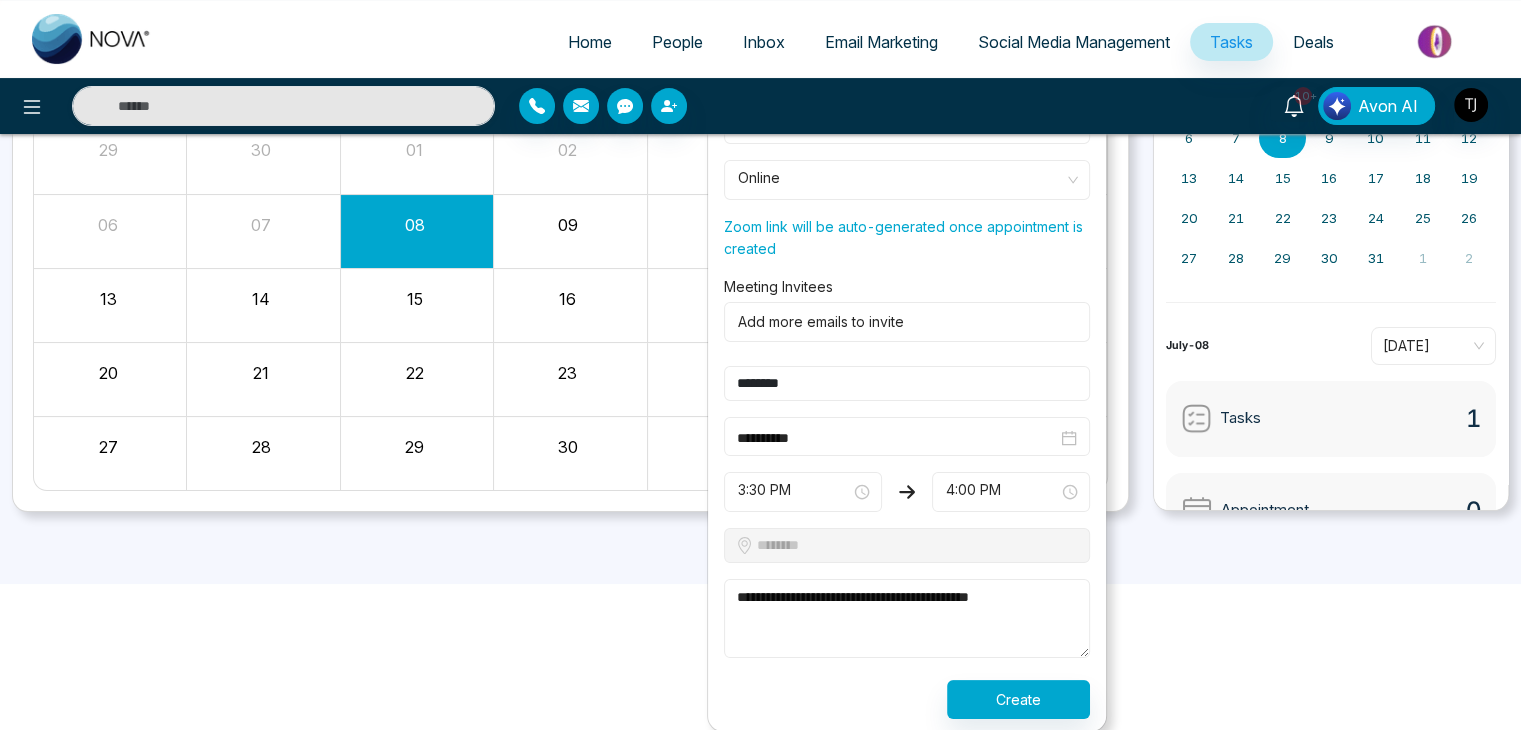 type on "**********" 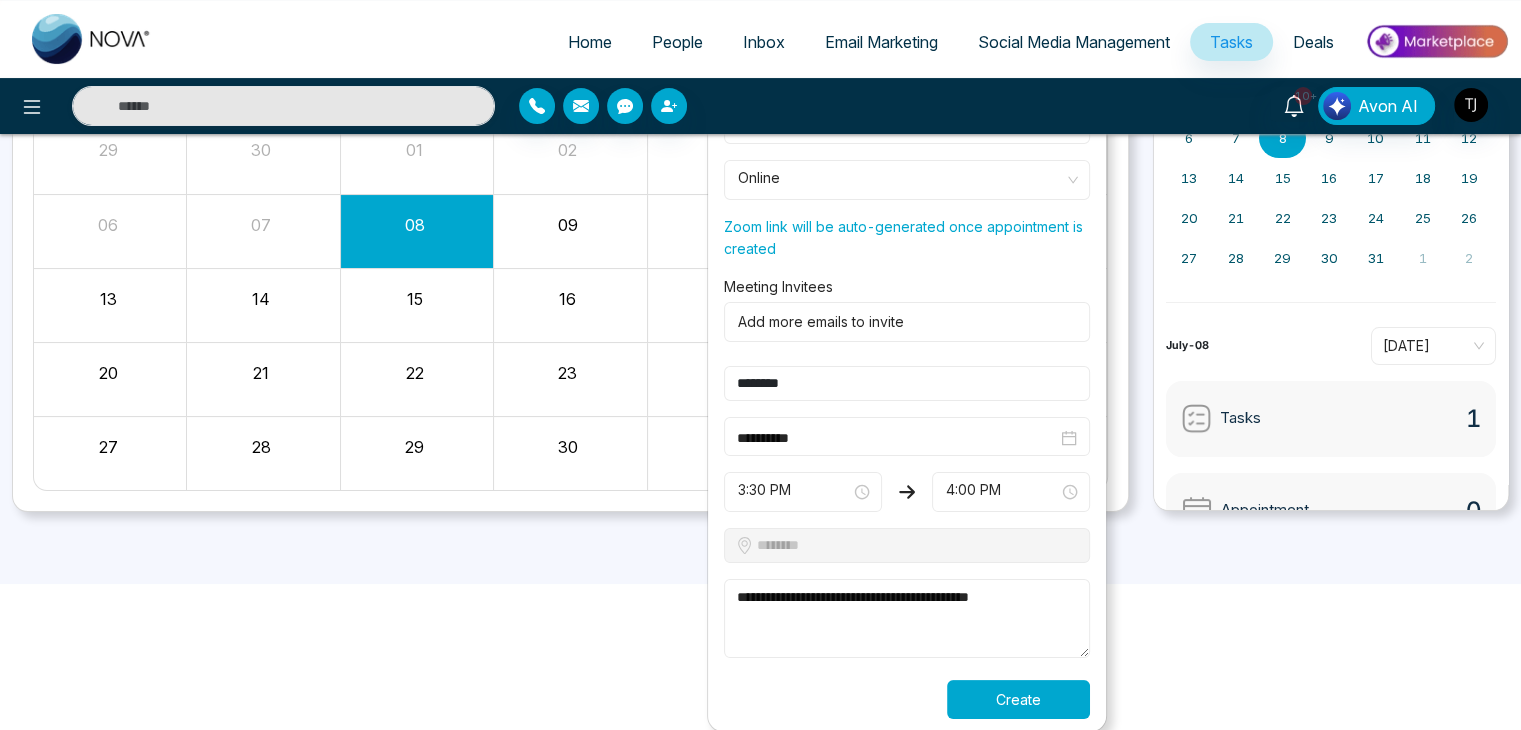 click on "Create" at bounding box center [1018, 699] 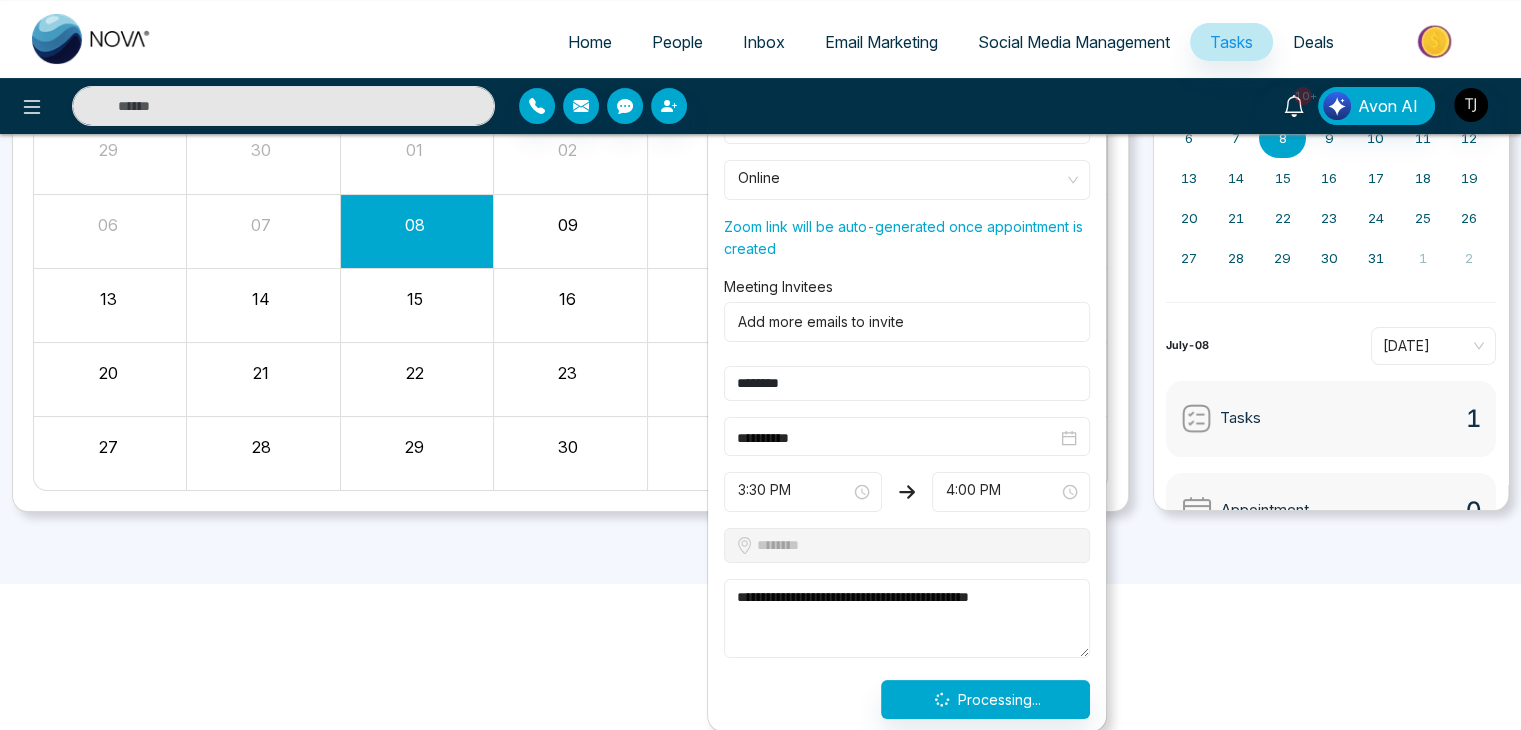 scroll, scrollTop: 84, scrollLeft: 0, axis: vertical 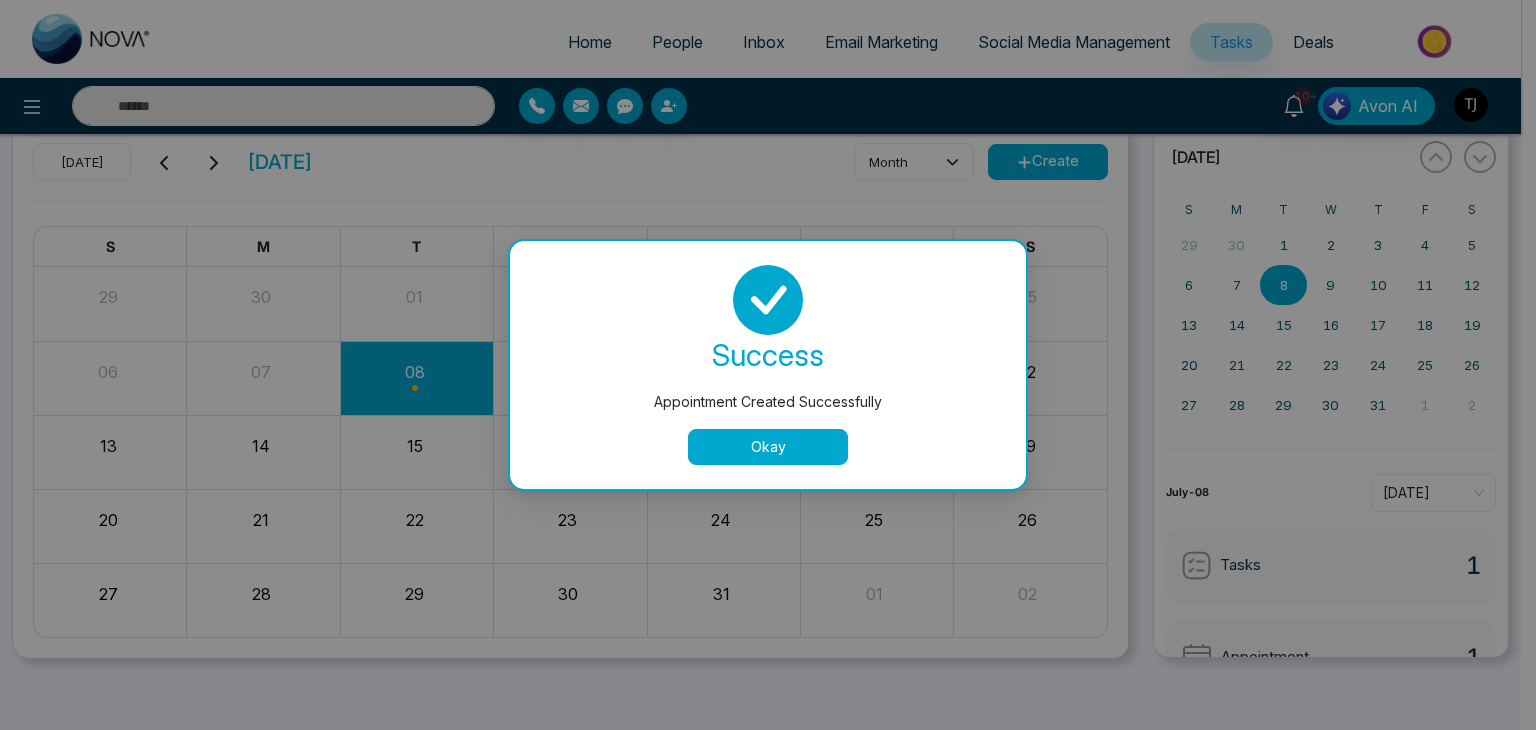 click on "Okay" at bounding box center (768, 447) 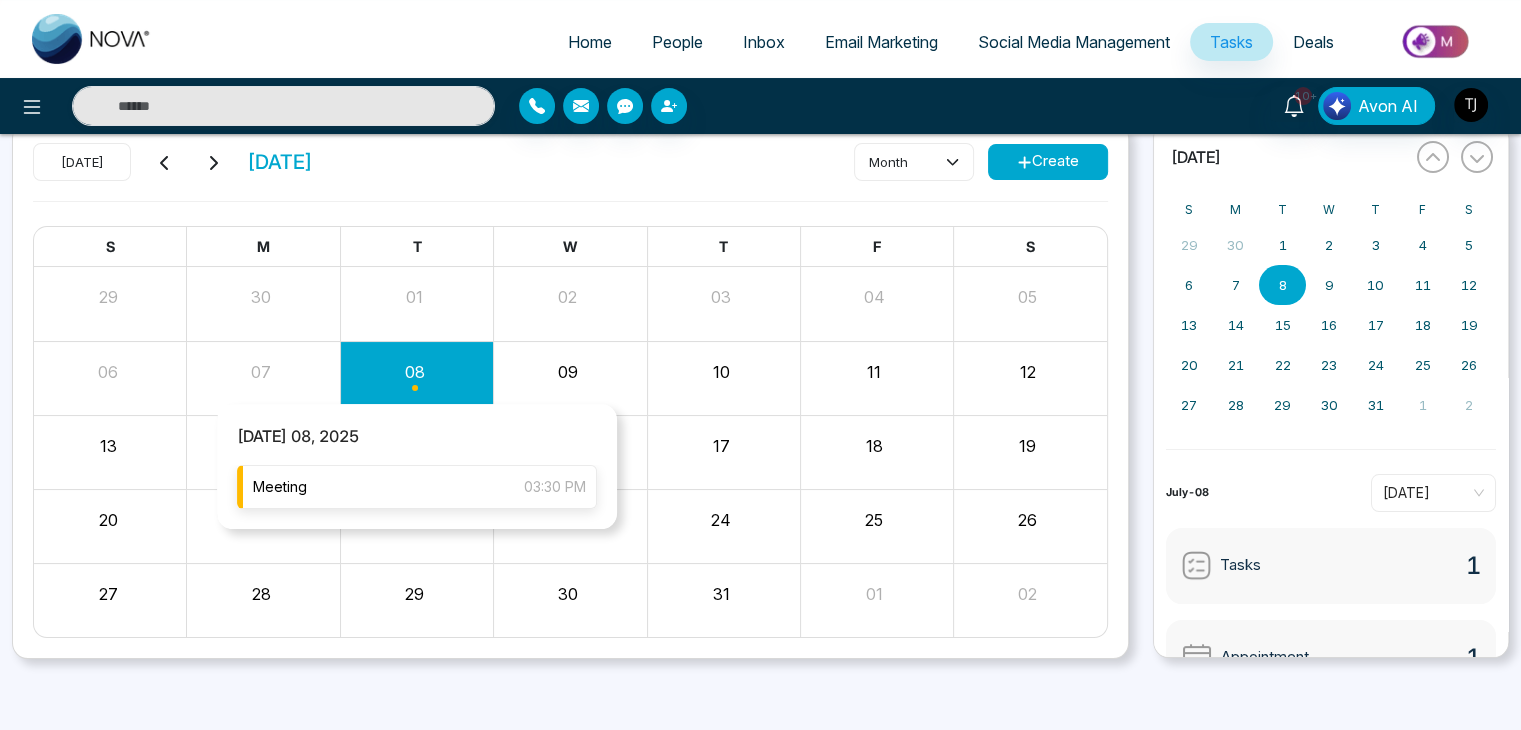 click on "Meeting 03:30 PM" at bounding box center [417, 487] 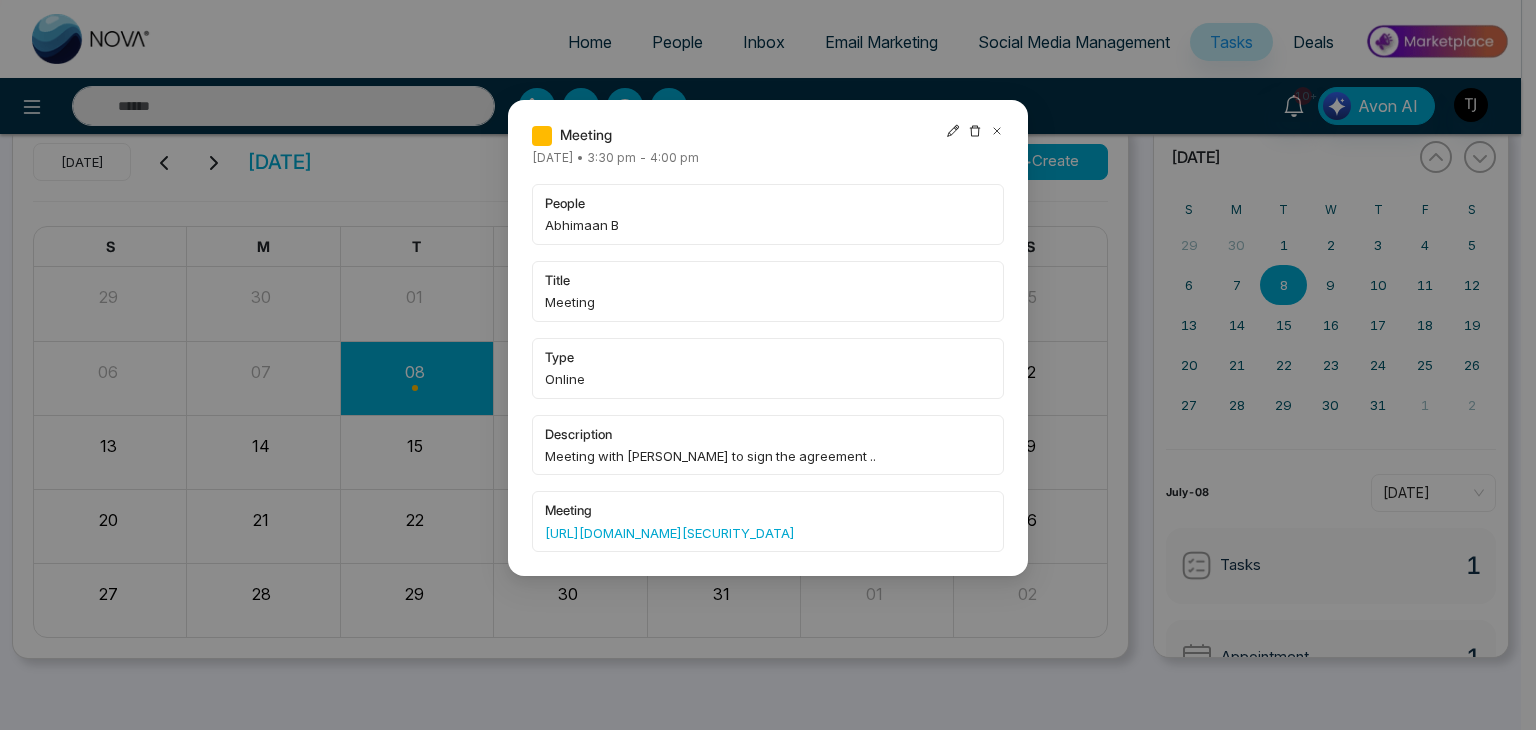 click on "https://us04web.zoom.us/j/71862861798?pwd=II06w70L01b7IwCB5oygfXLqBz2YaX.1" at bounding box center [768, 533] 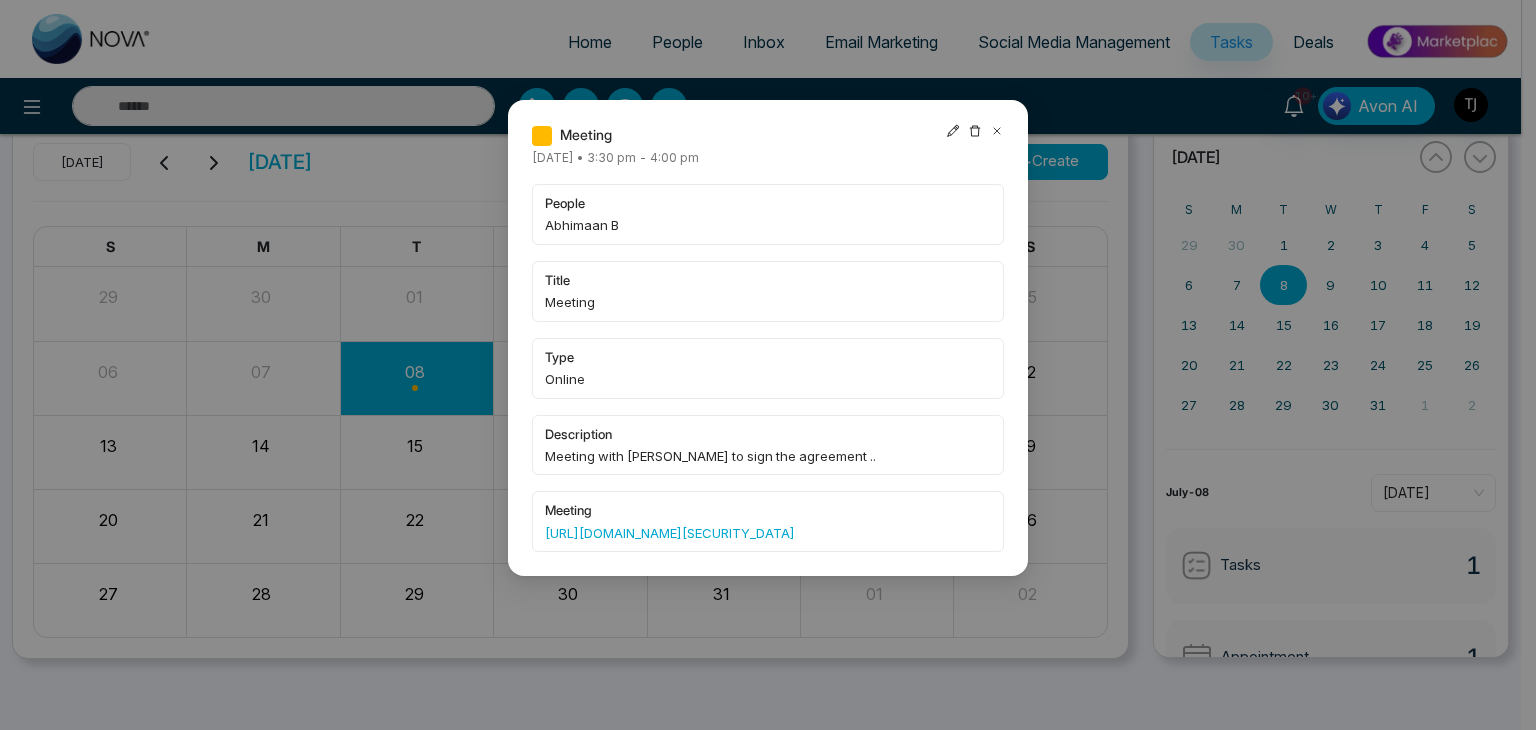 drag, startPoint x: 996, startPoint y: 132, endPoint x: 778, endPoint y: 189, distance: 225.32864 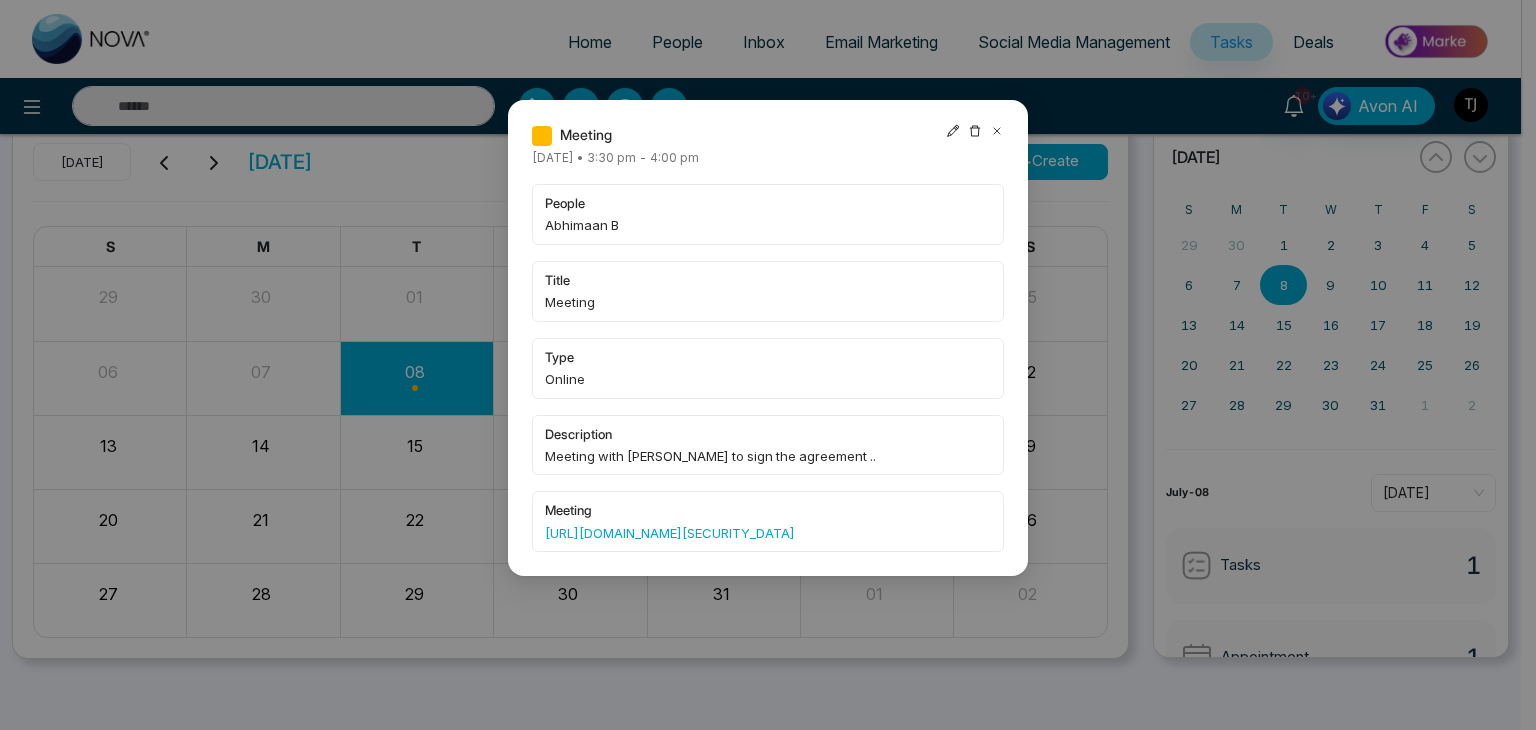 click 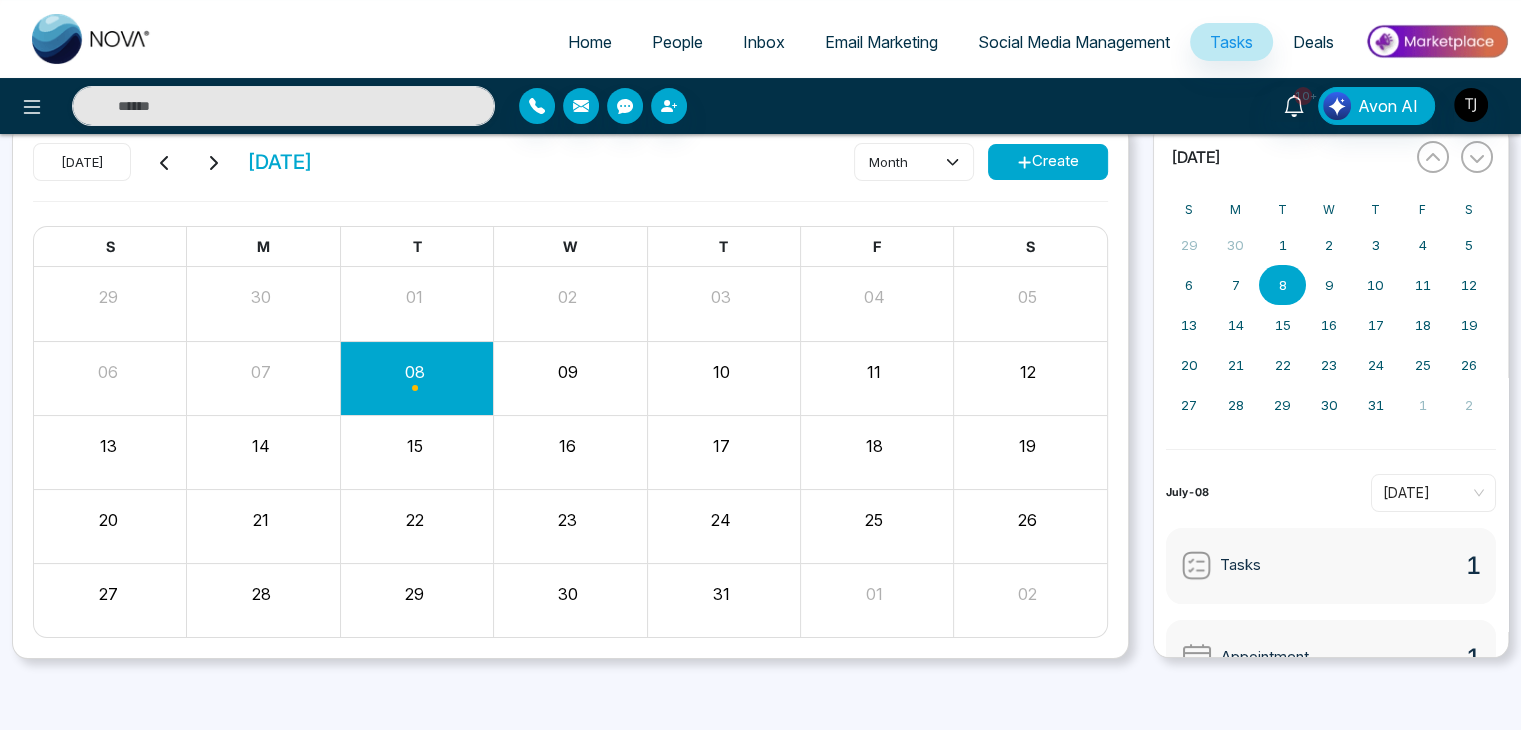 scroll, scrollTop: 0, scrollLeft: 0, axis: both 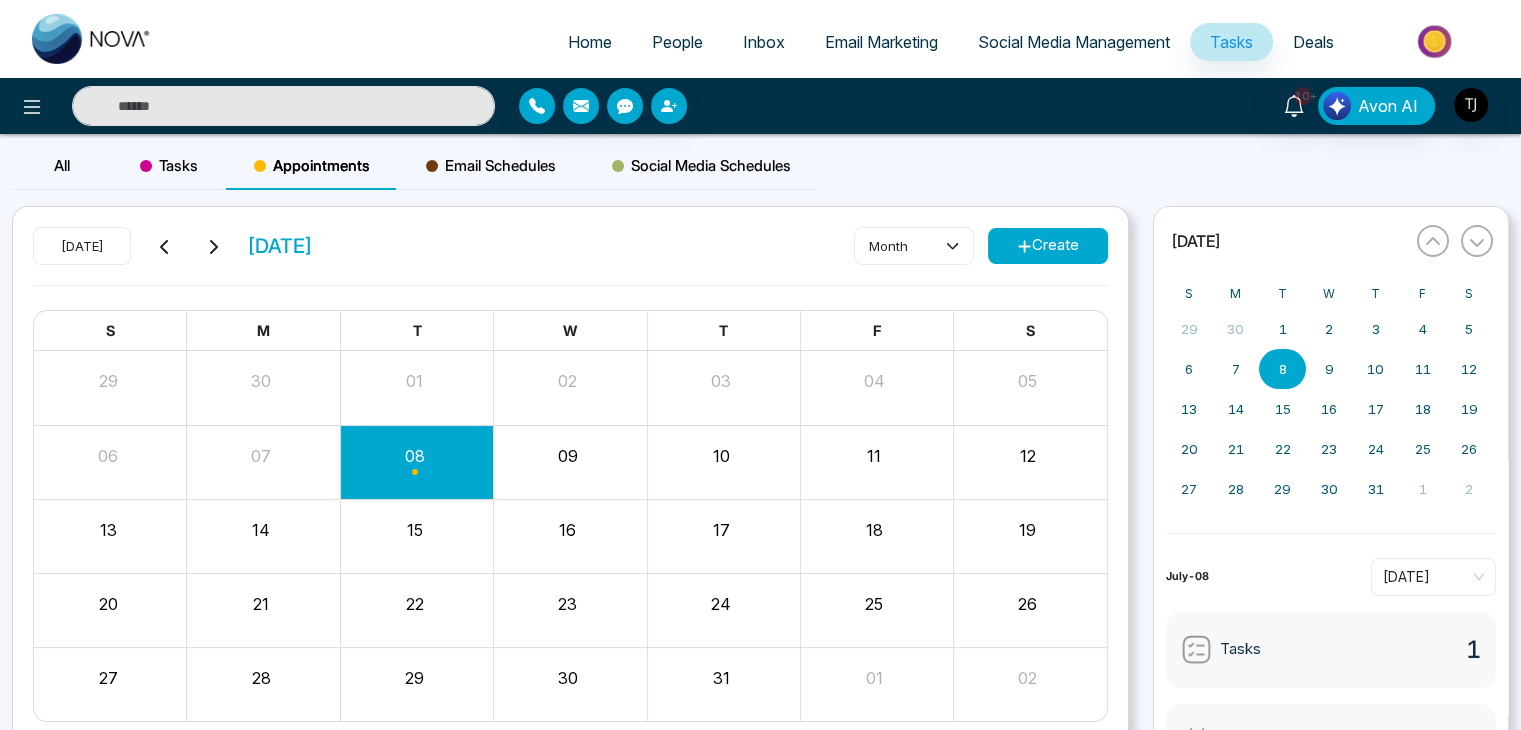 click on "All" at bounding box center [62, 166] 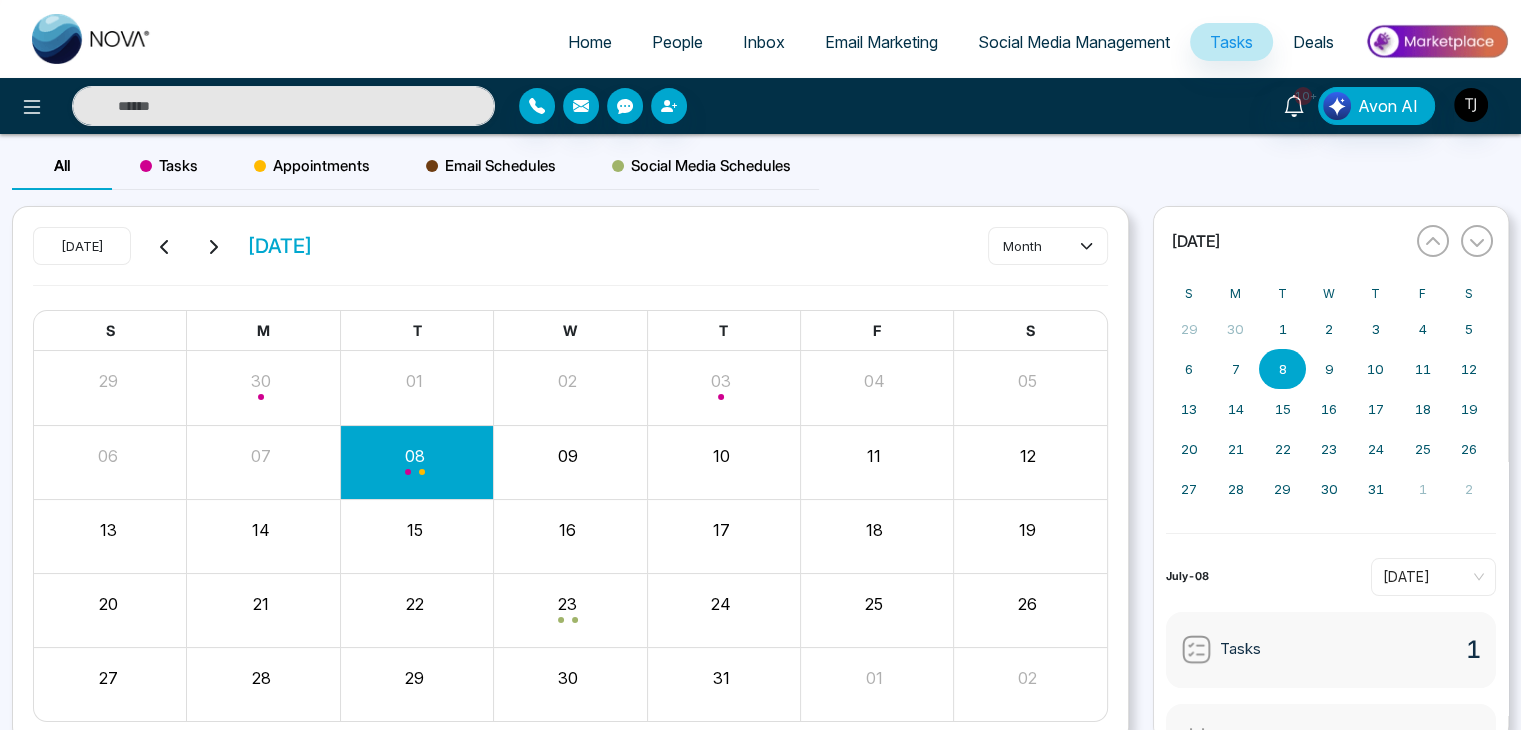 click on "Appointments" at bounding box center (312, 166) 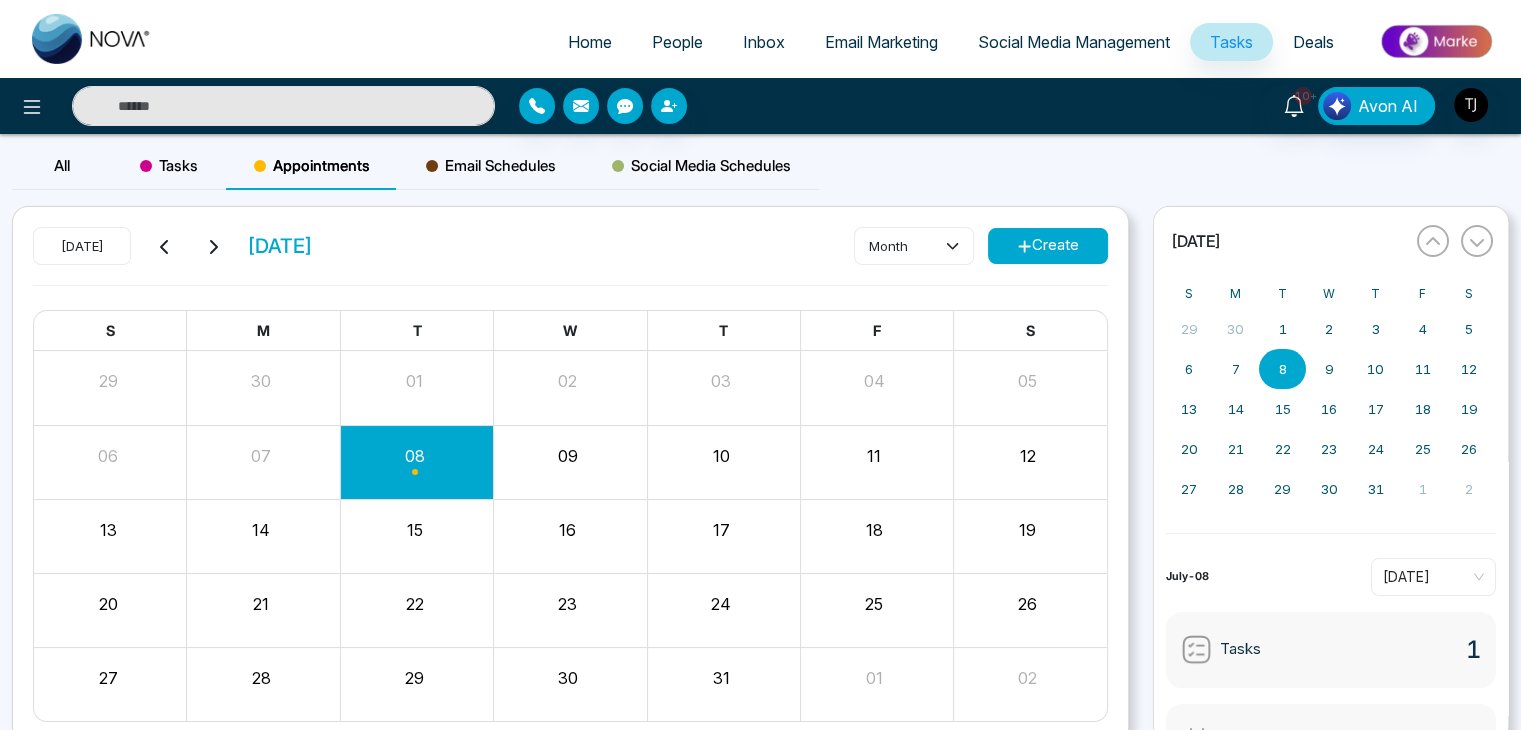 click on "All" at bounding box center [62, 166] 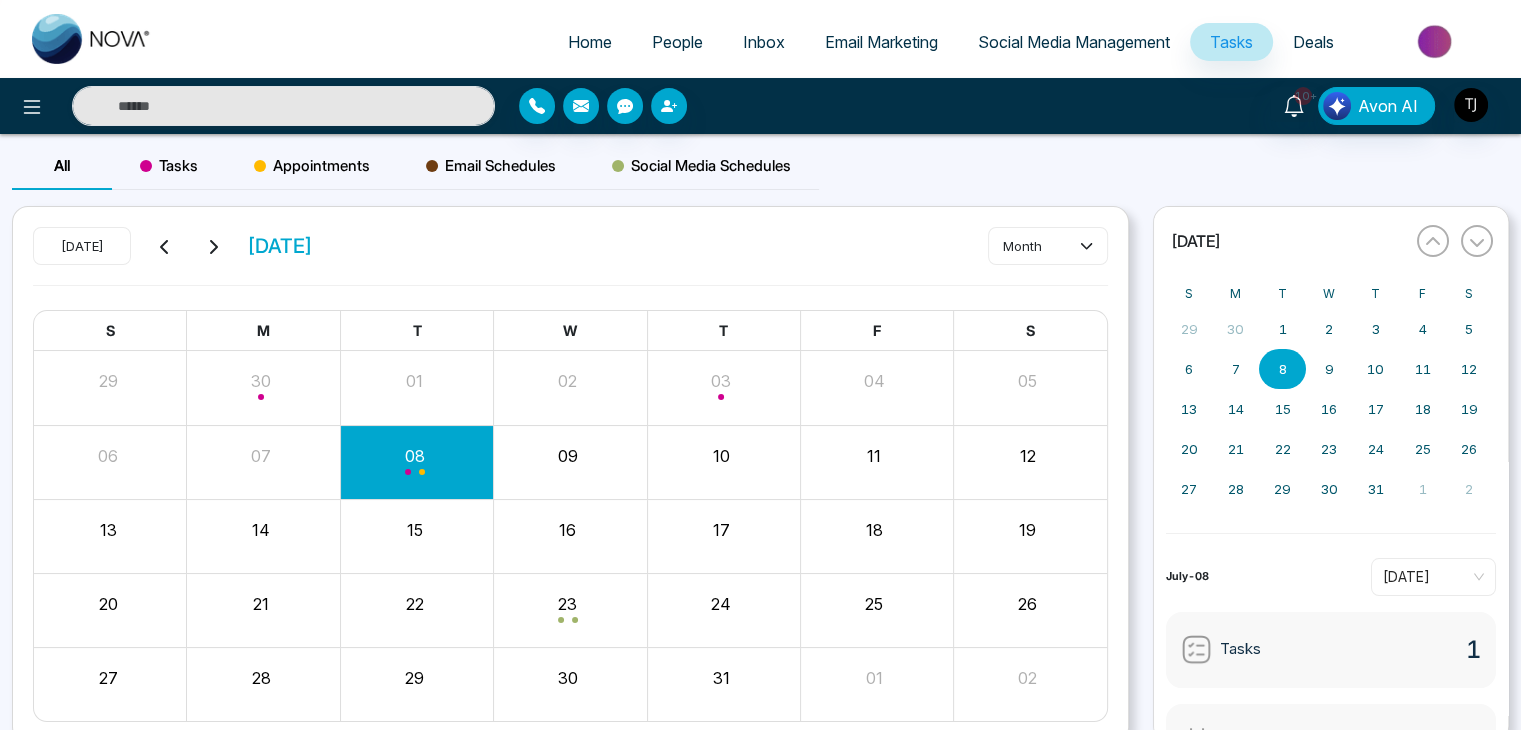 click on "Appointments" at bounding box center [312, 166] 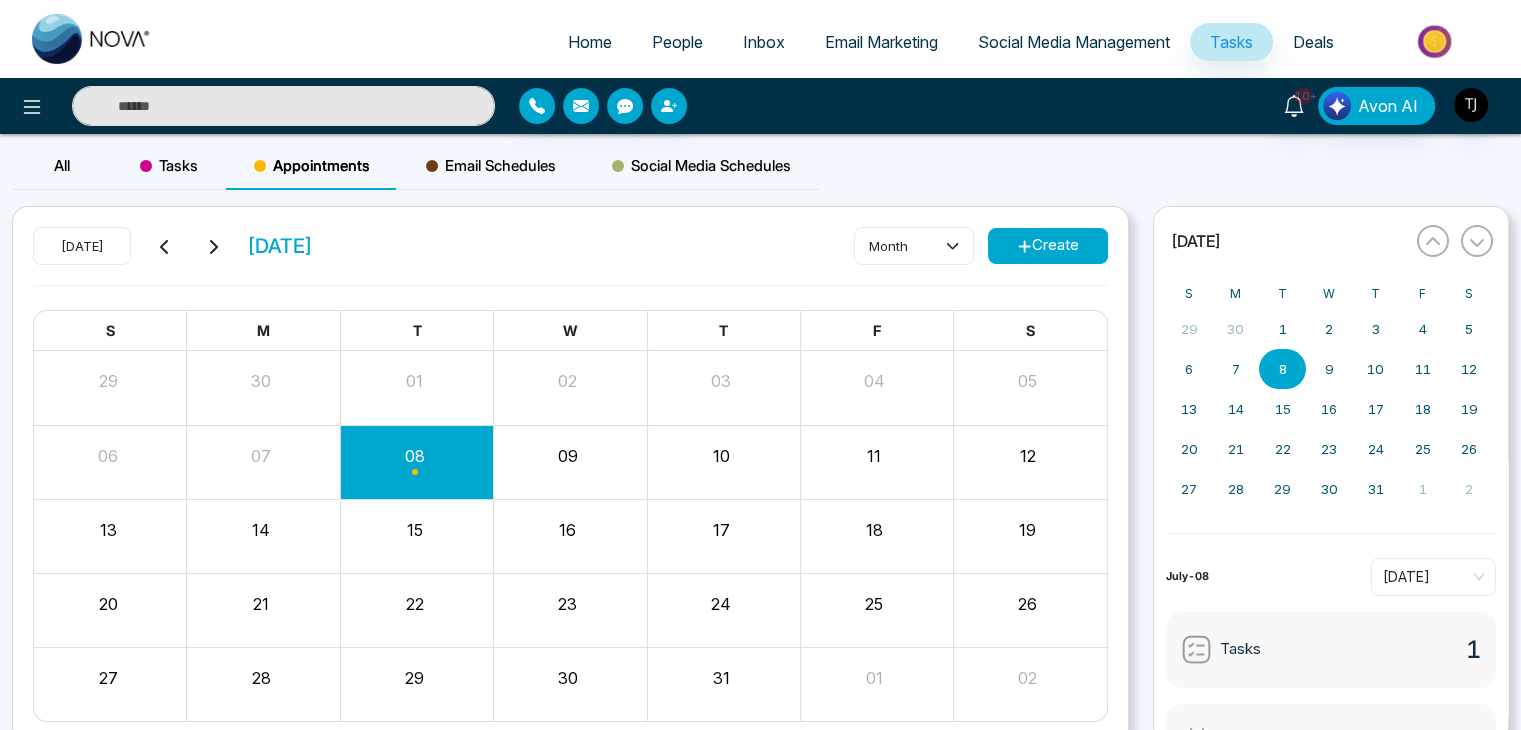 click on "All" at bounding box center (62, 165) 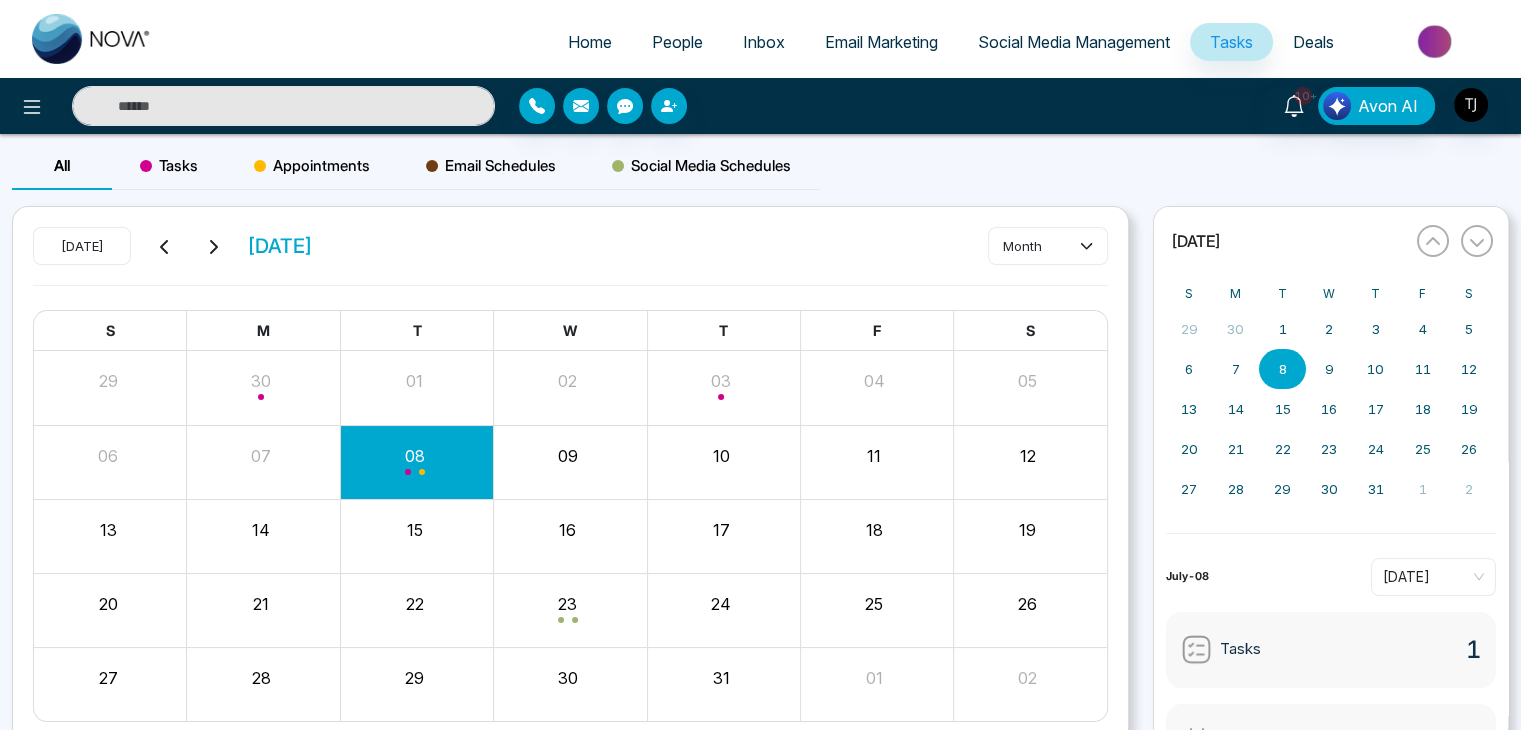 click on "Appointments" at bounding box center (312, 166) 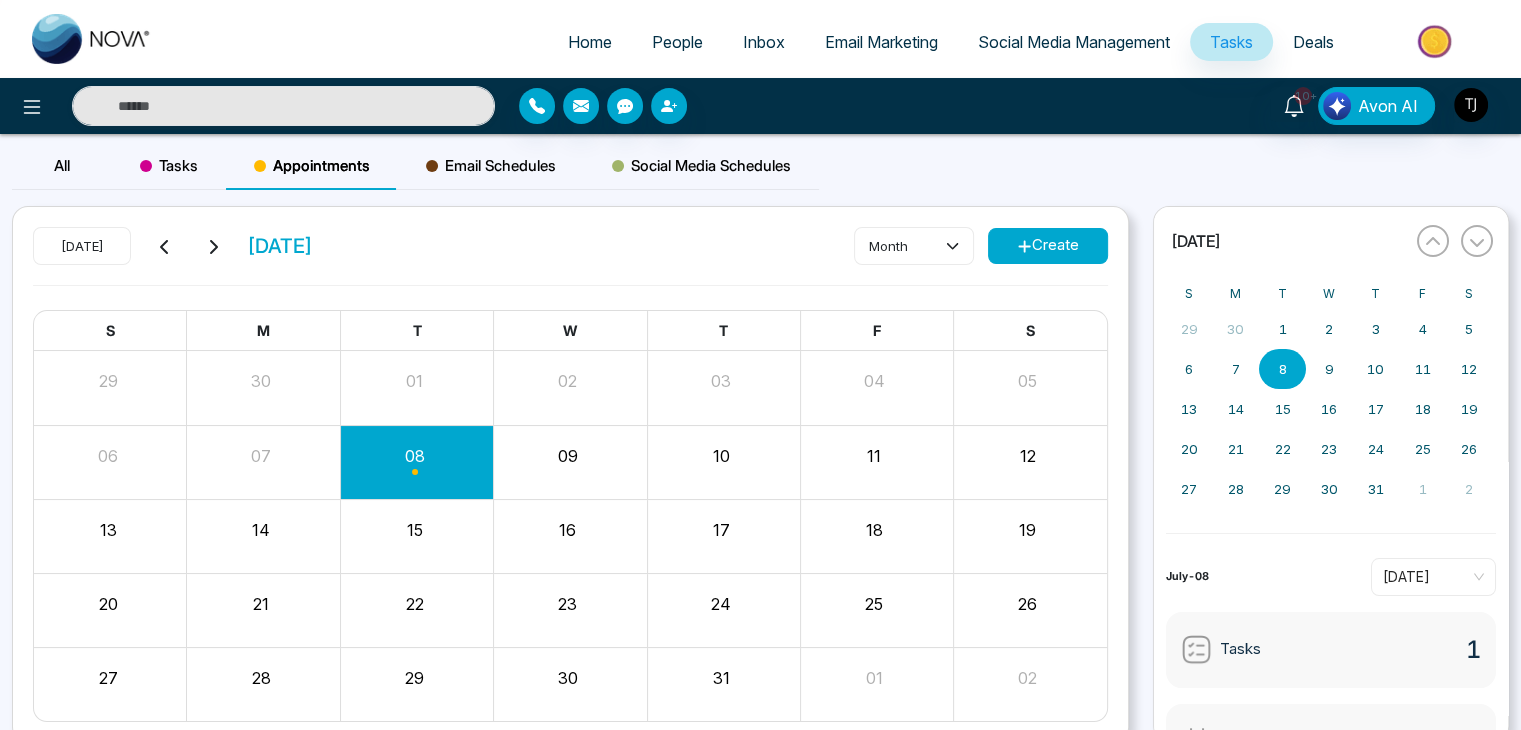click on "Tasks" at bounding box center (169, 166) 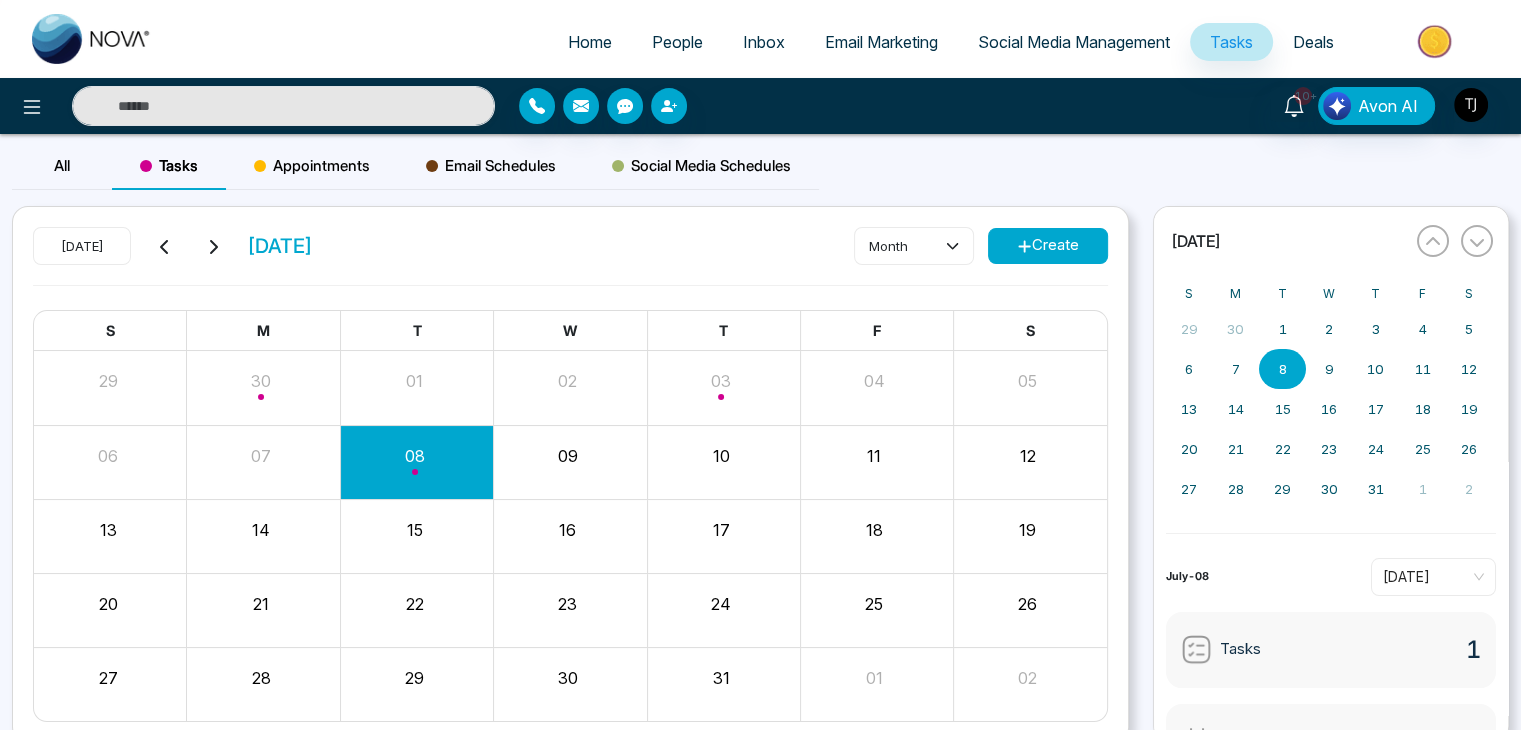 click on "All" at bounding box center (62, 166) 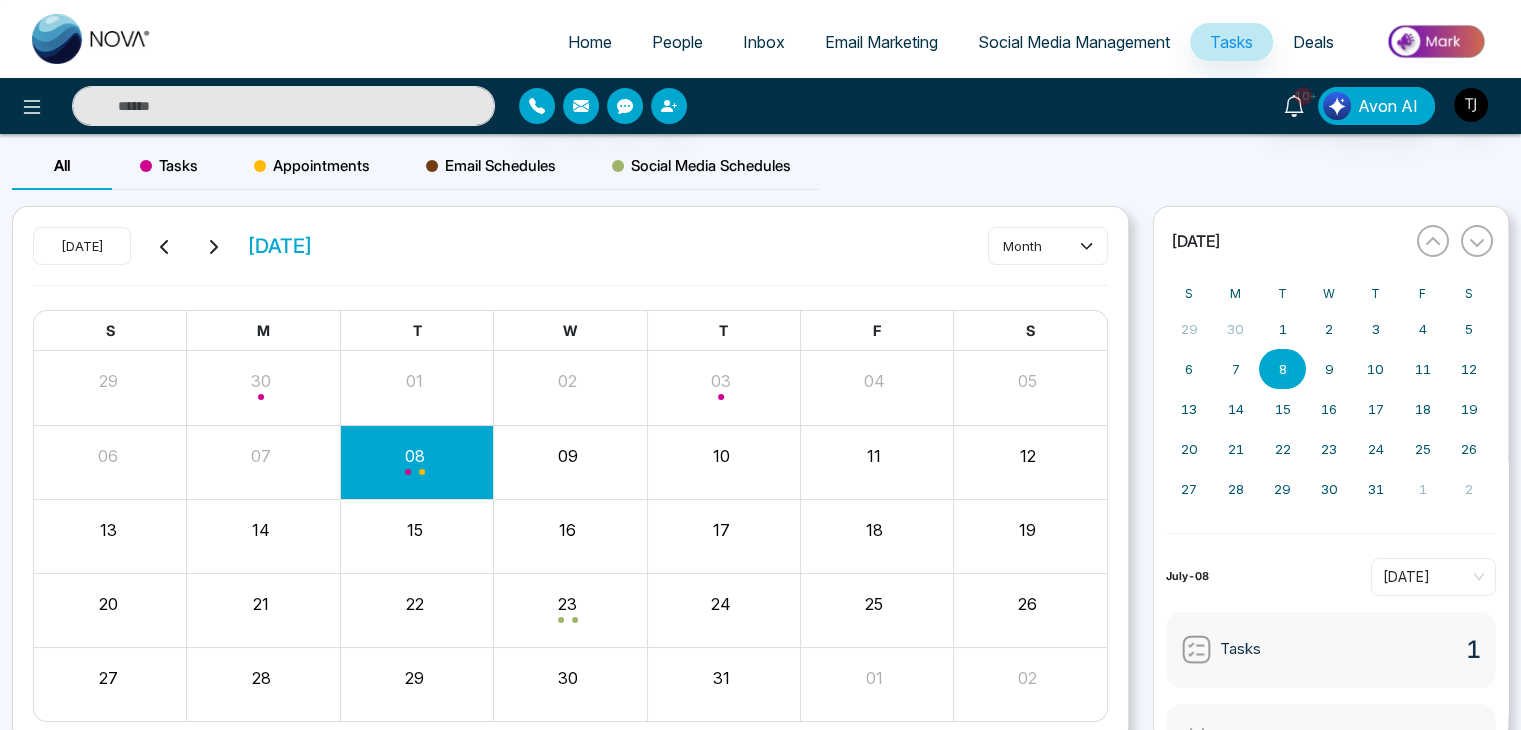 click on "Home" at bounding box center [590, 42] 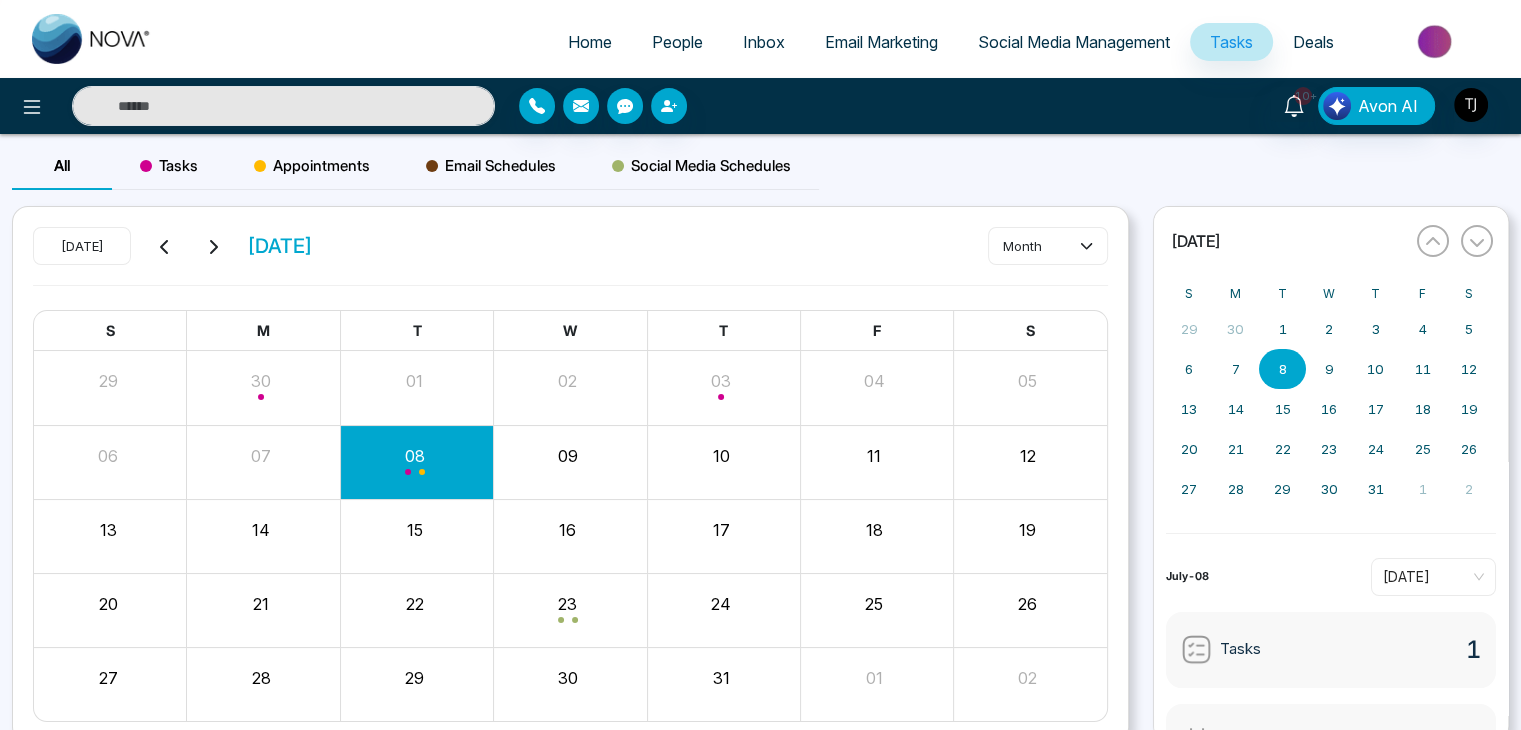 select on "*" 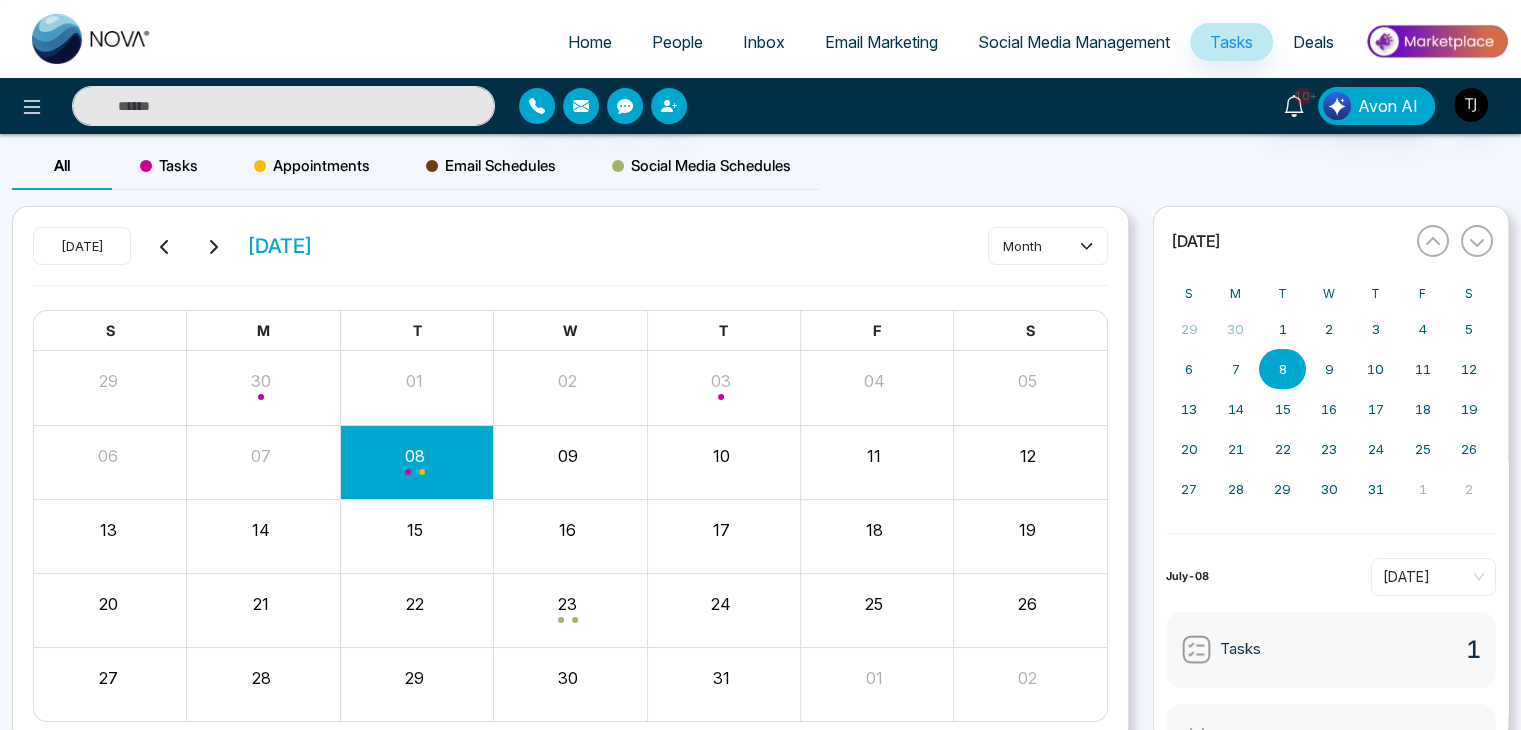 select on "*" 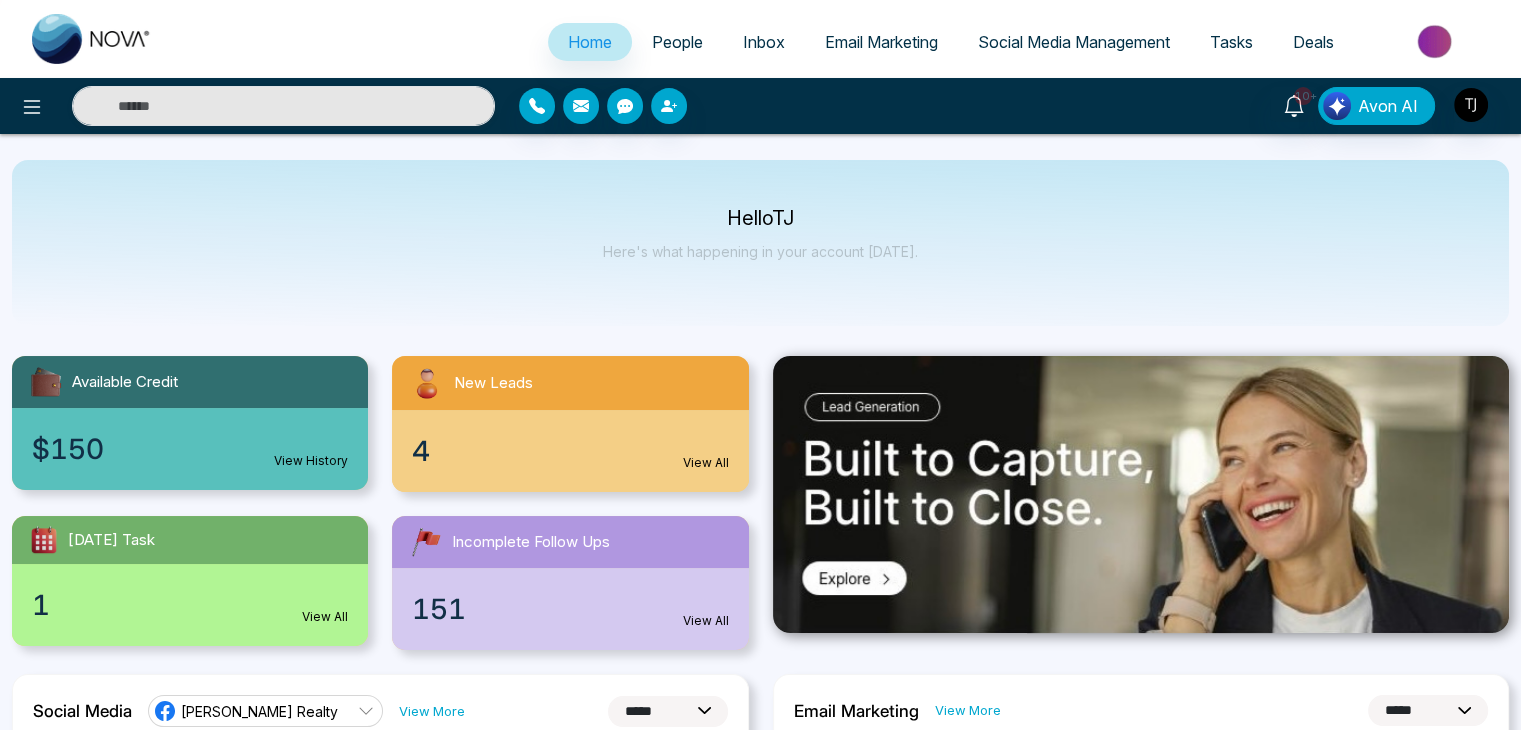 click on "Email Marketing" at bounding box center (881, 42) 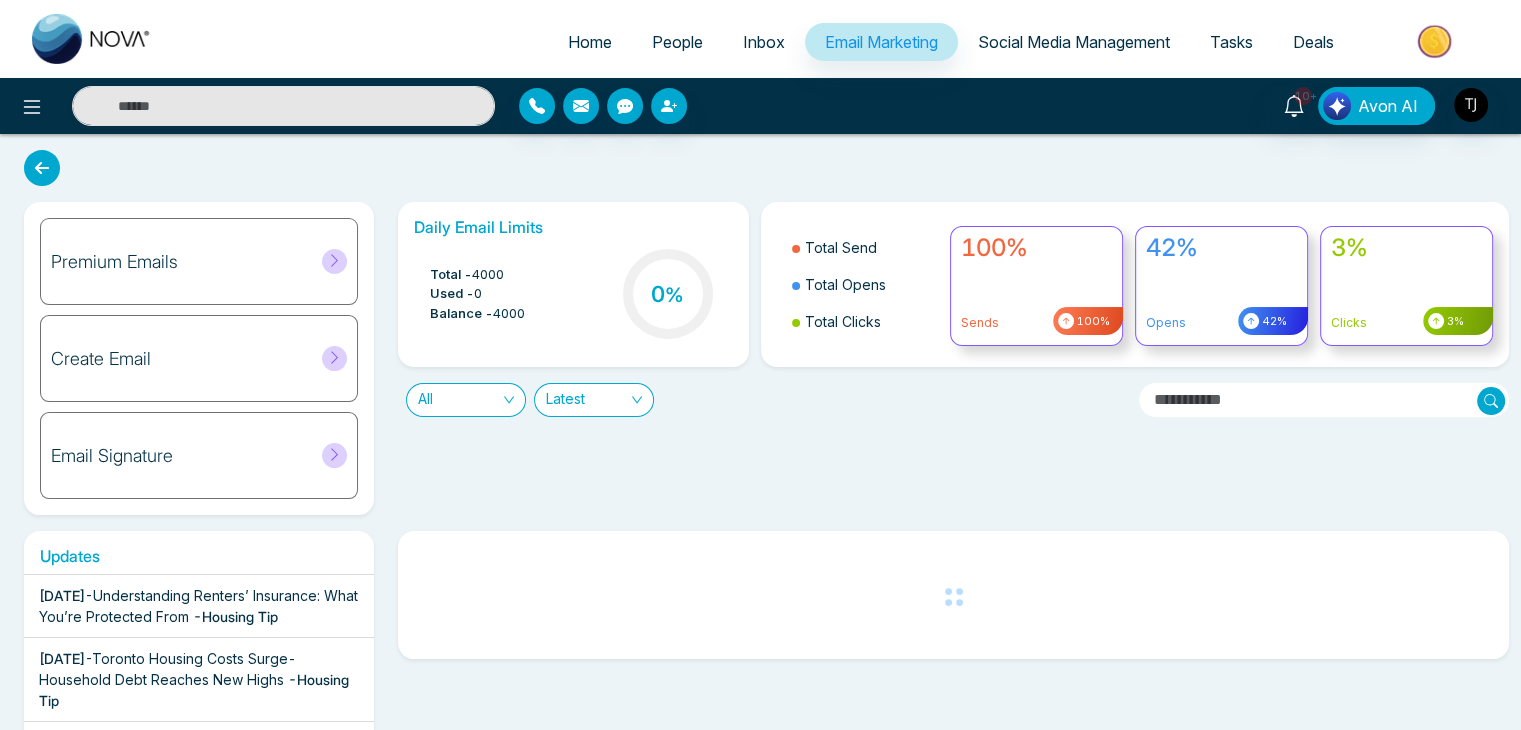 click on "People" at bounding box center [677, 42] 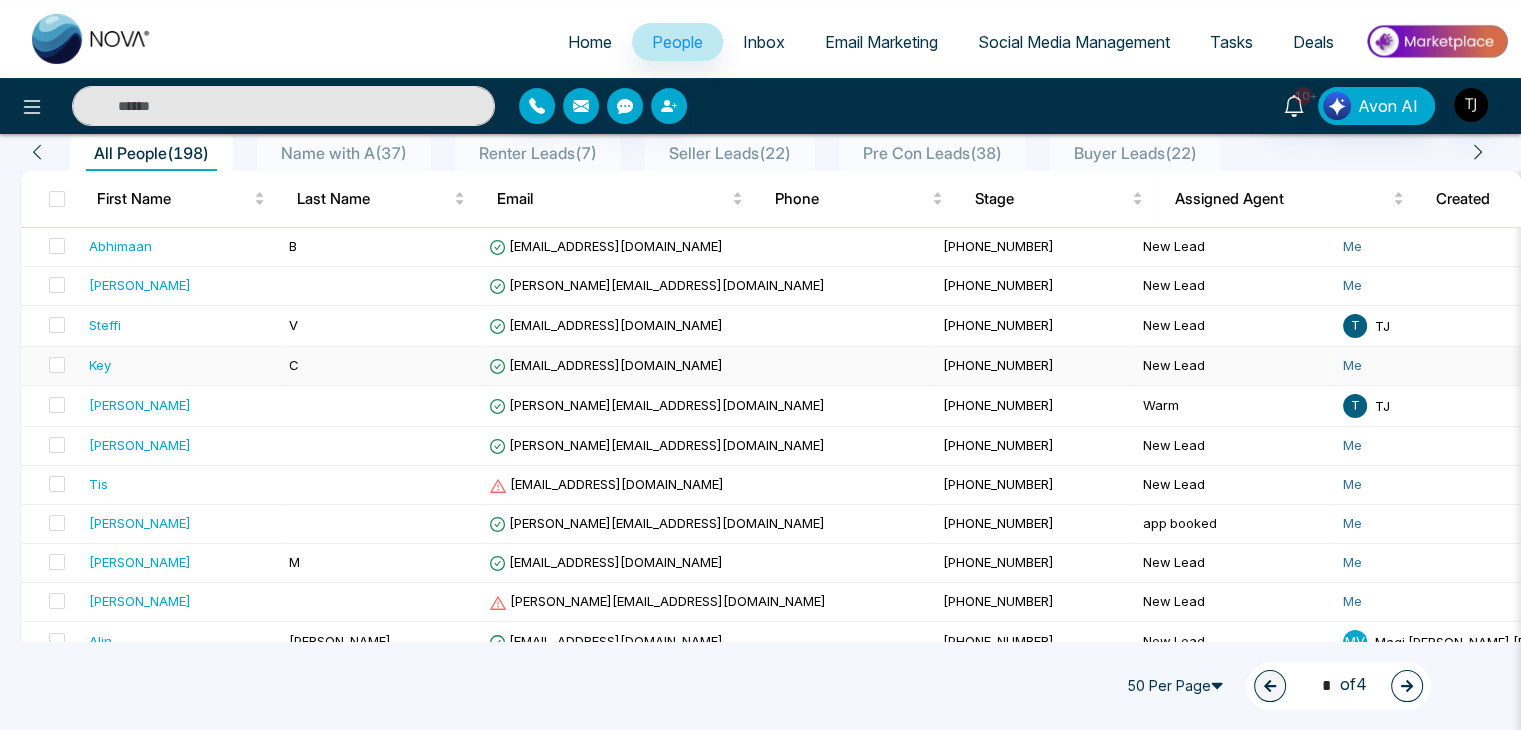 scroll, scrollTop: 0, scrollLeft: 0, axis: both 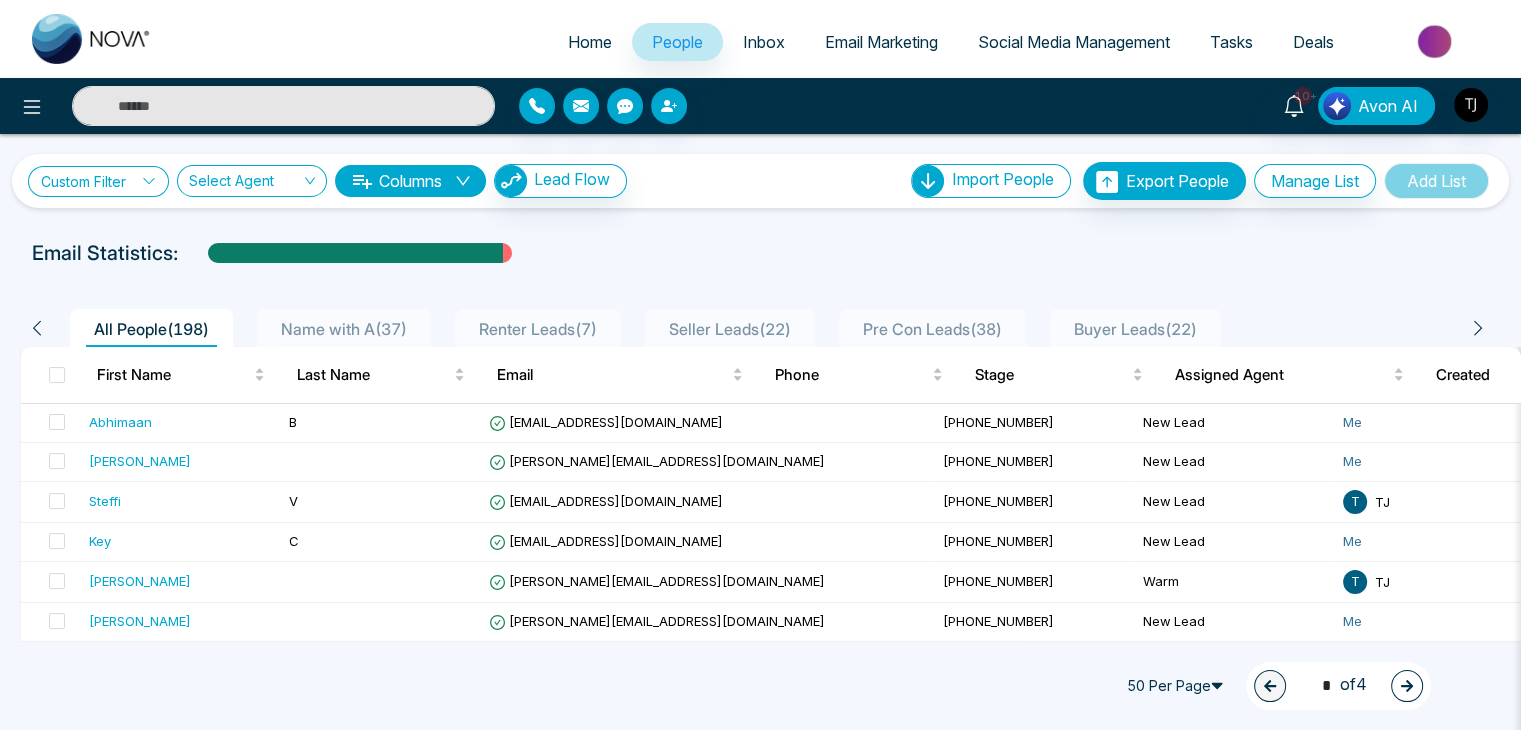 click on "Custom Filter" at bounding box center (98, 181) 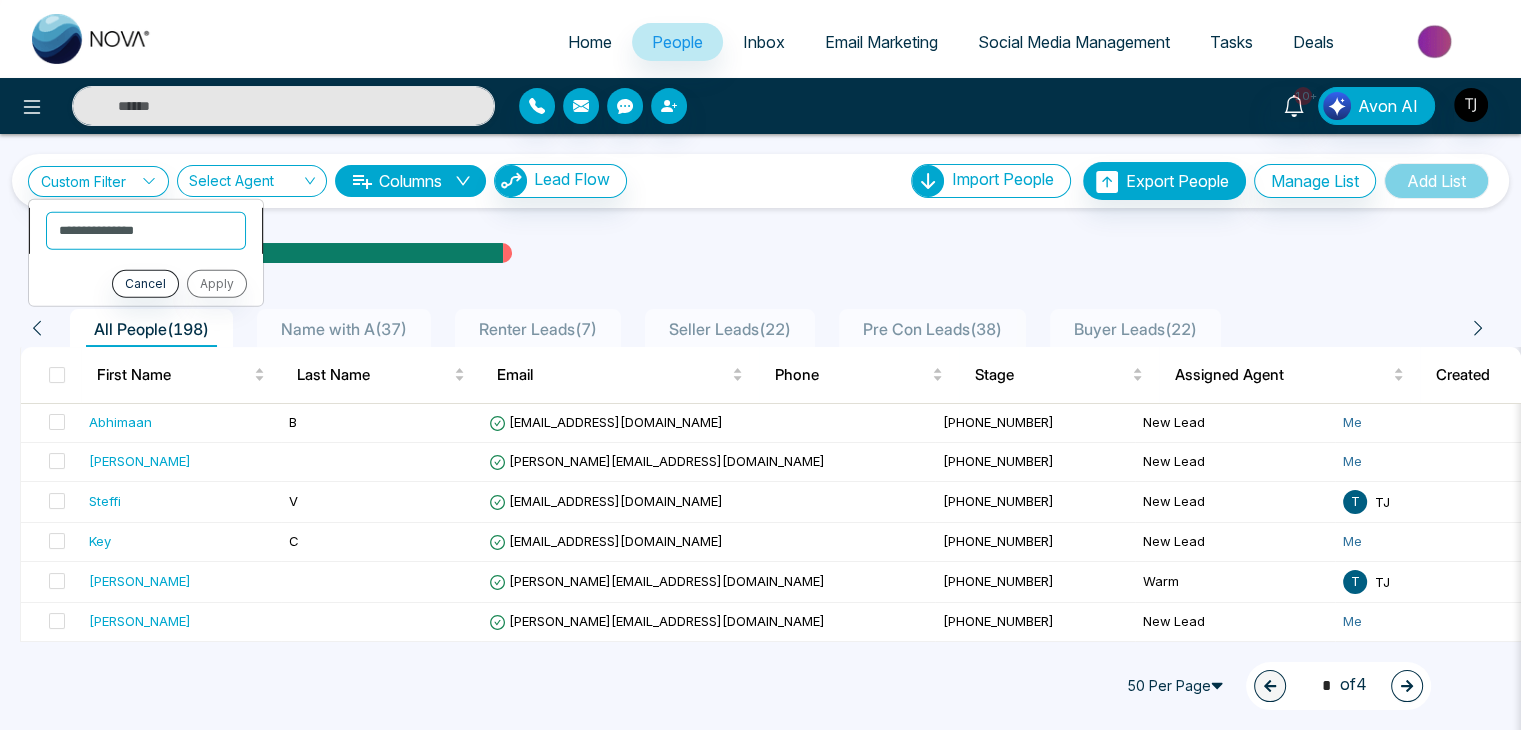 click on "**********" at bounding box center [146, 230] 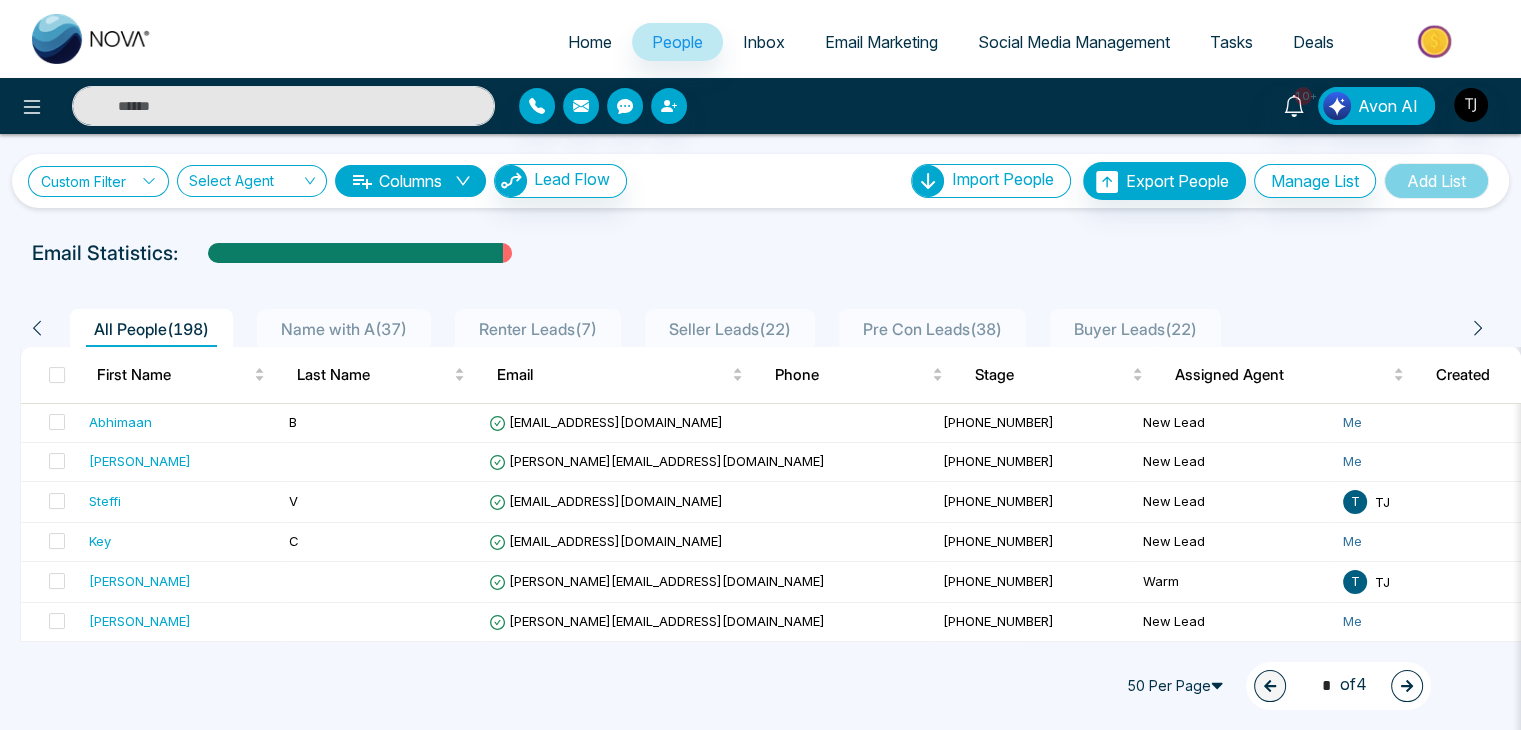 click on "Custom Filter" at bounding box center (98, 181) 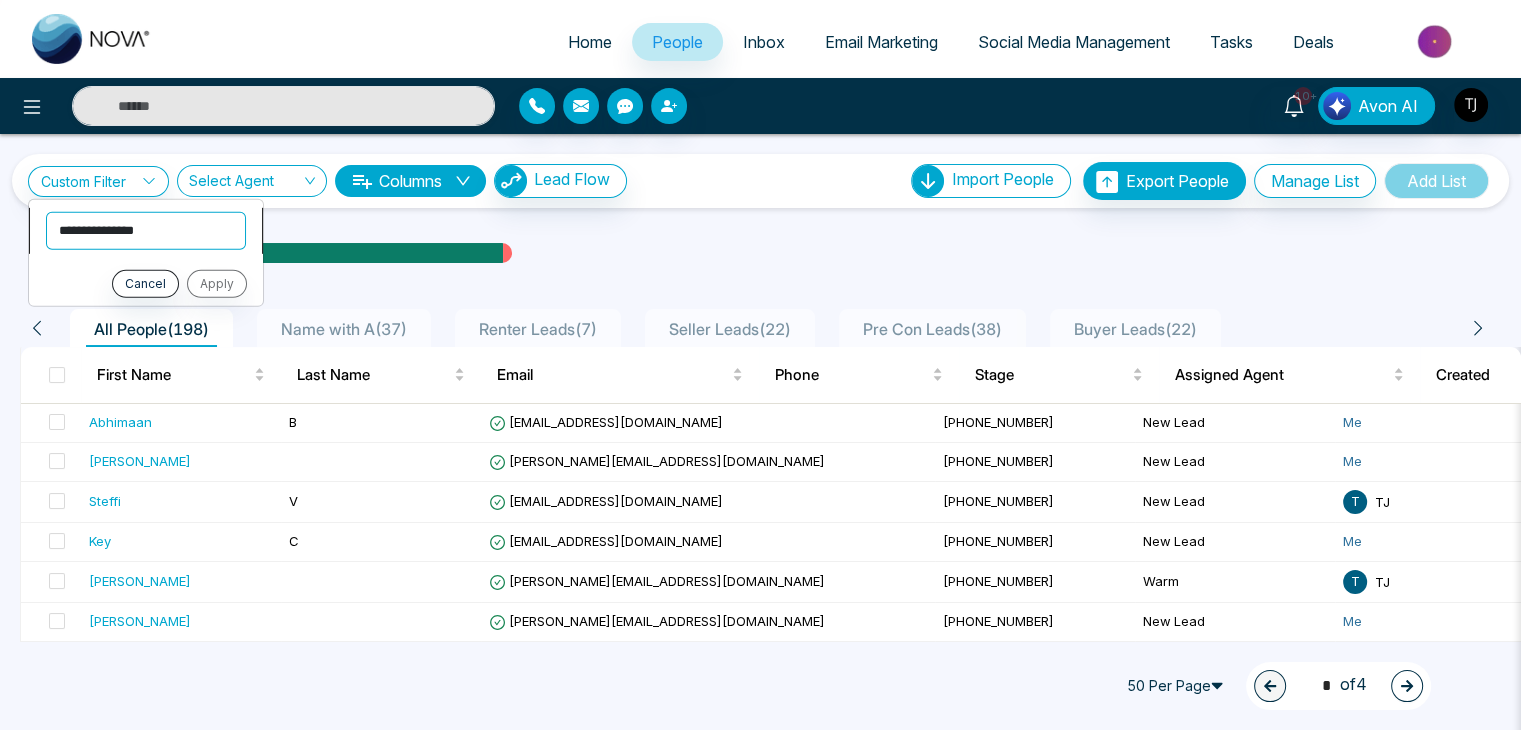 click on "**********" at bounding box center [146, 230] 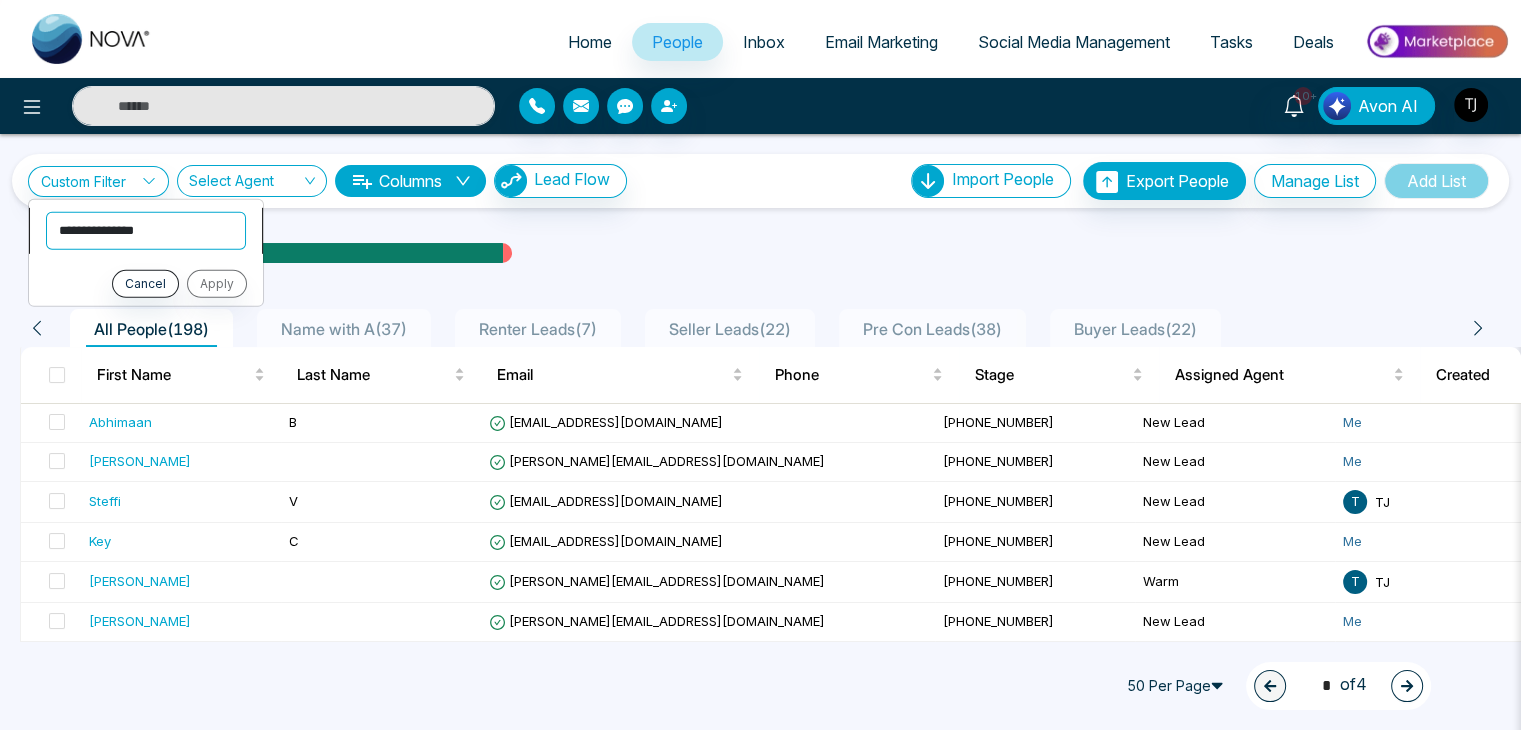 select on "**********" 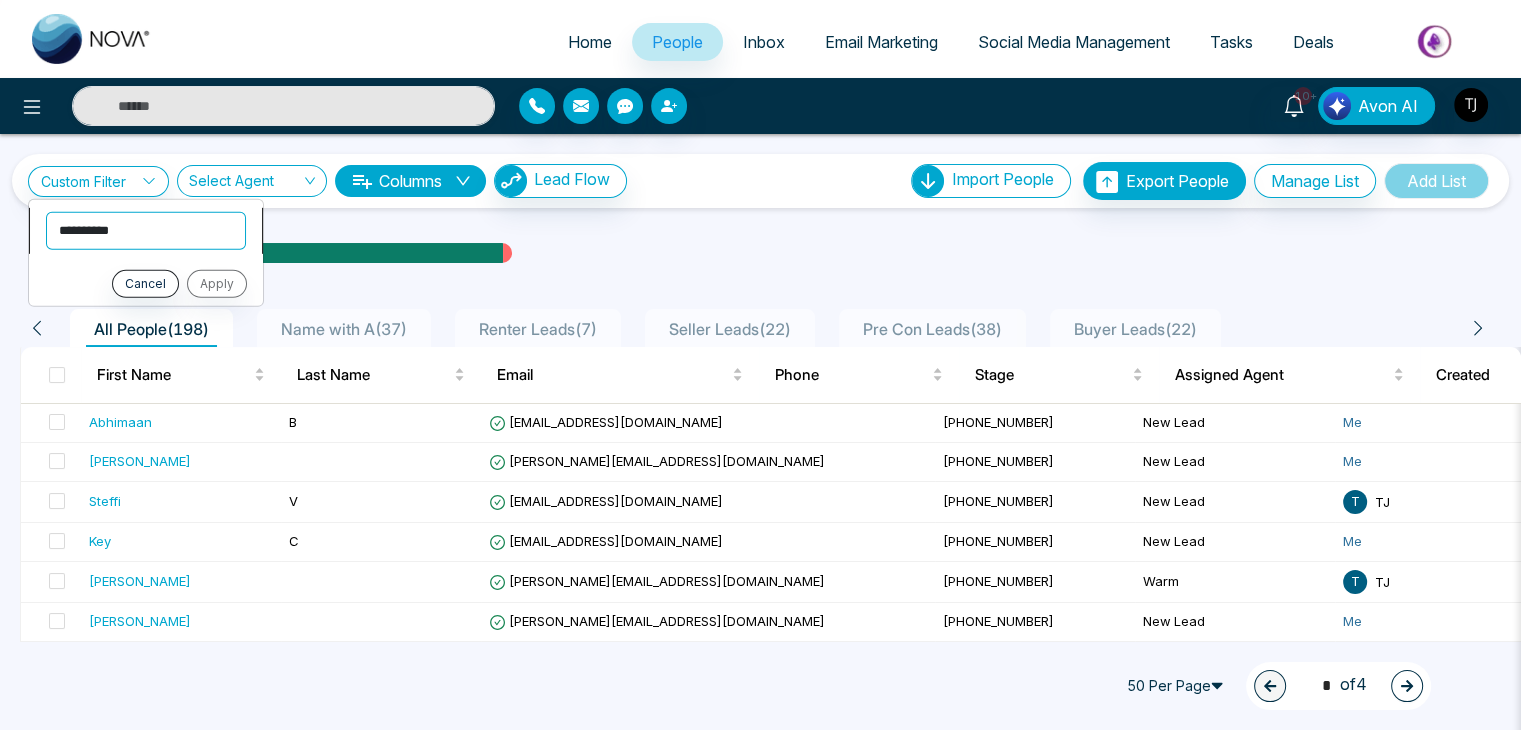 click on "**********" at bounding box center [146, 230] 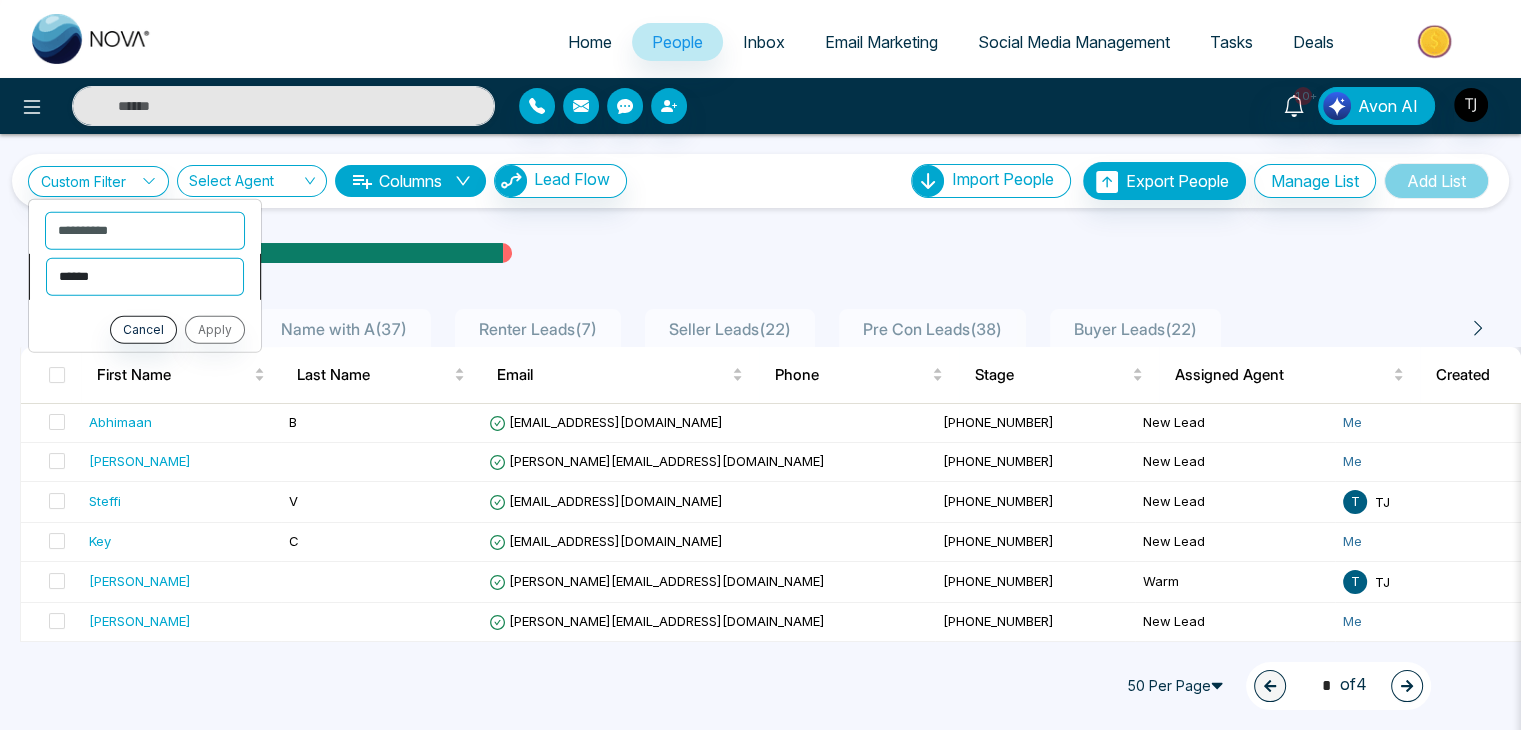 click on "**********" at bounding box center [145, 276] 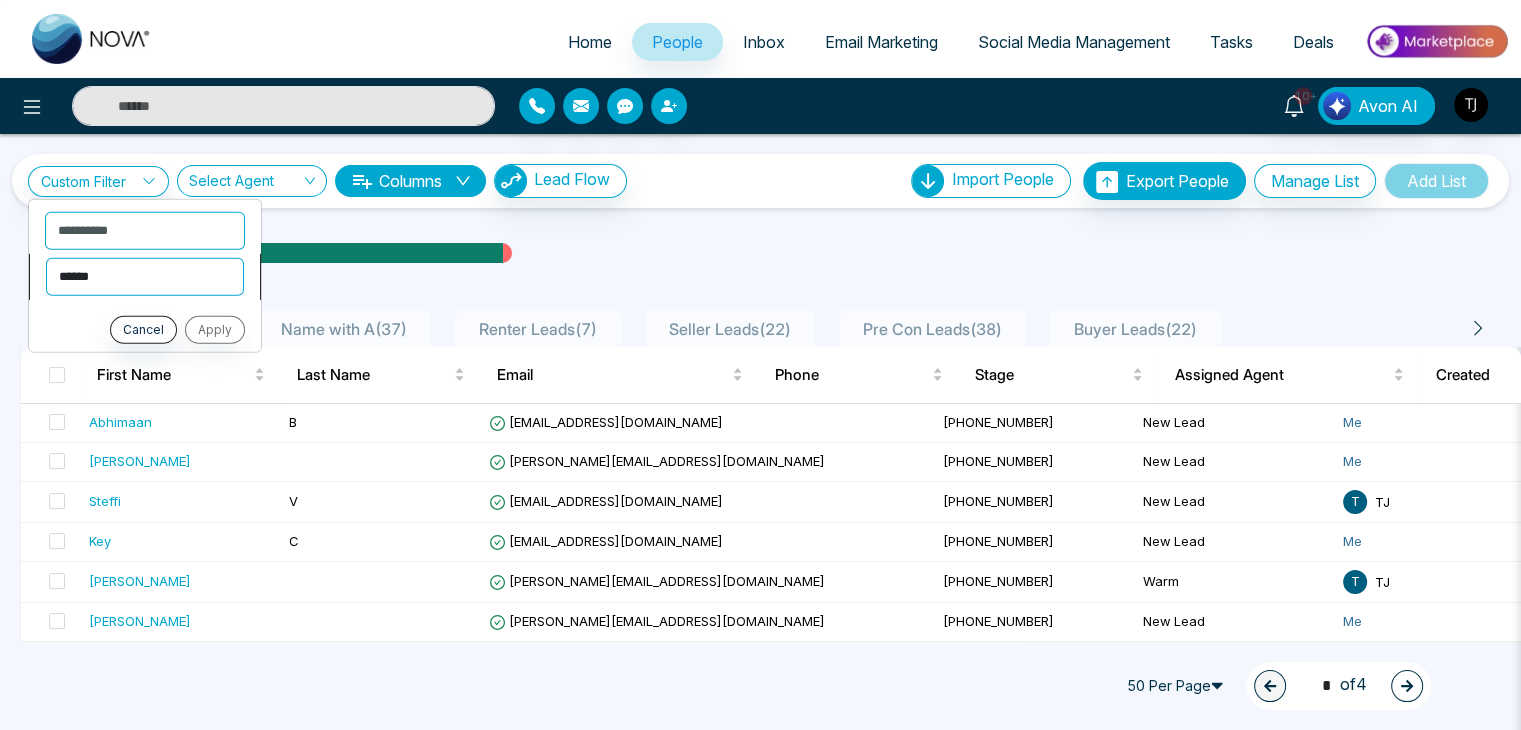 select on "**********" 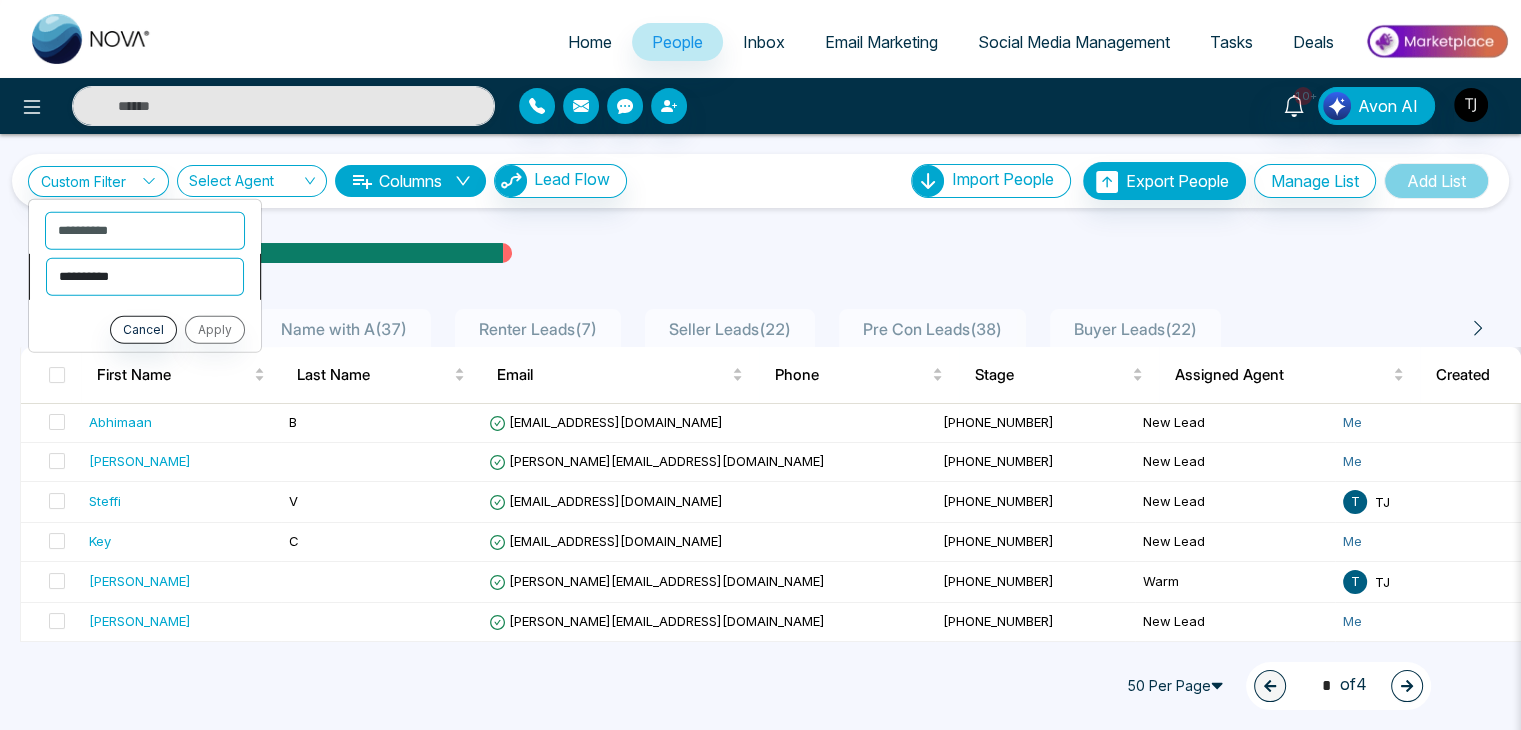click on "**********" at bounding box center [145, 276] 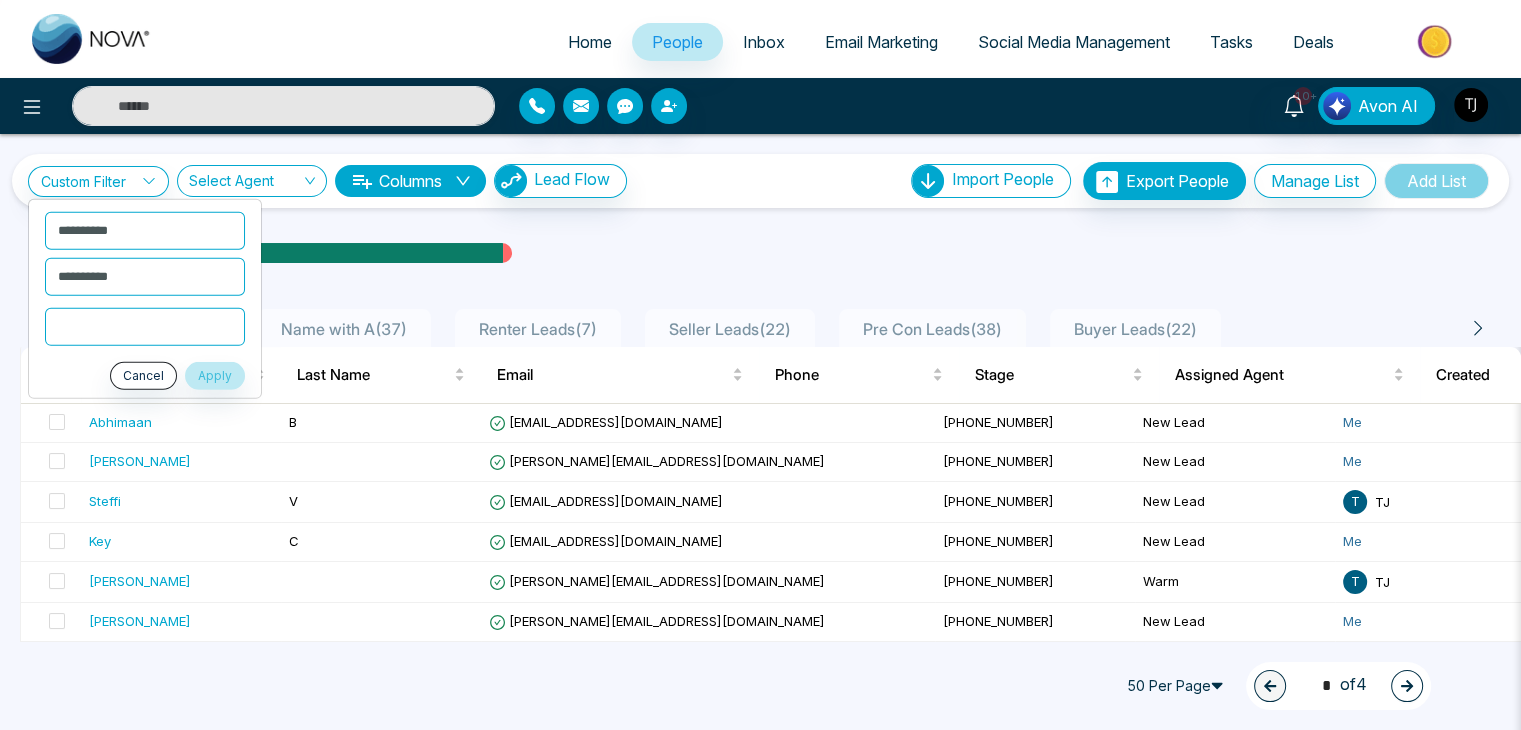 click at bounding box center [145, 326] 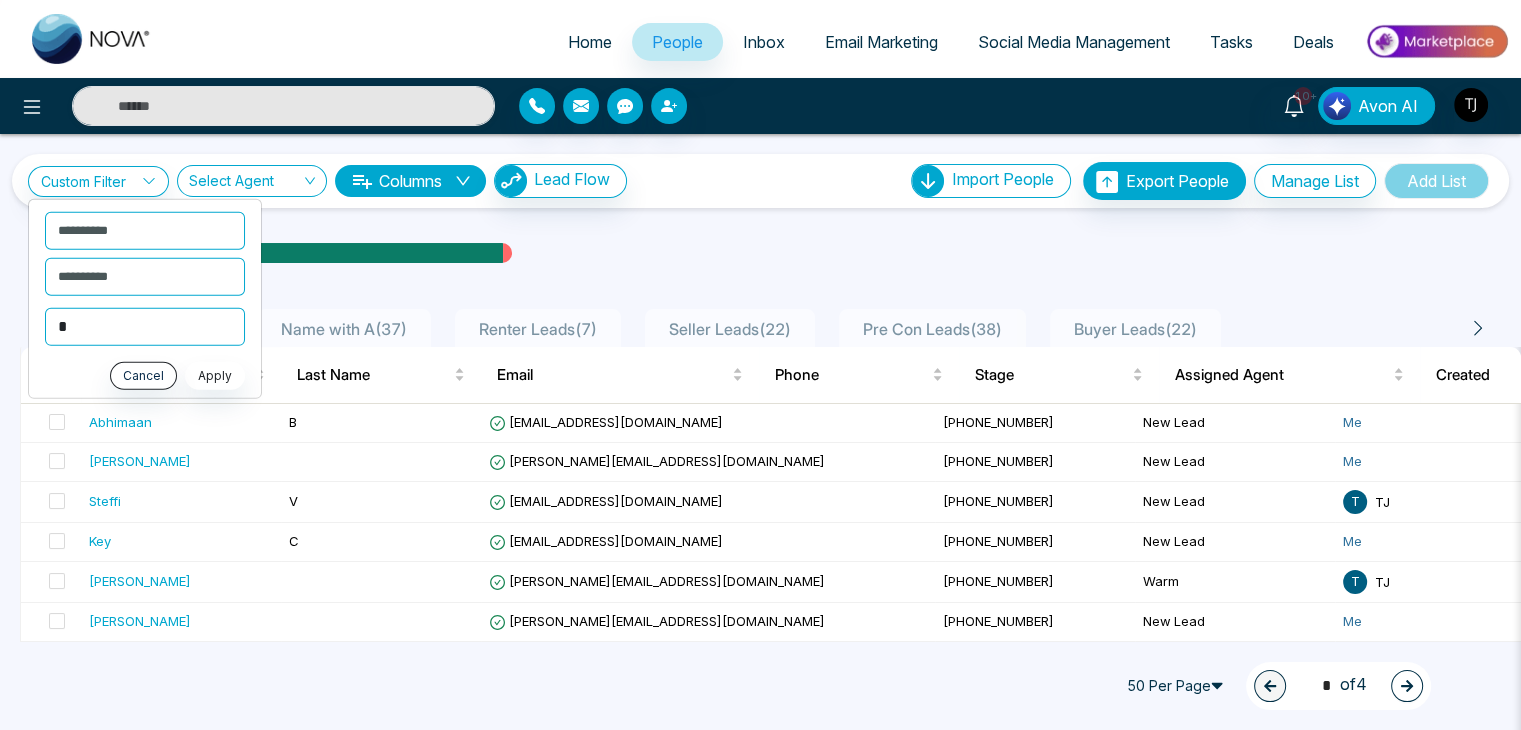type on "*" 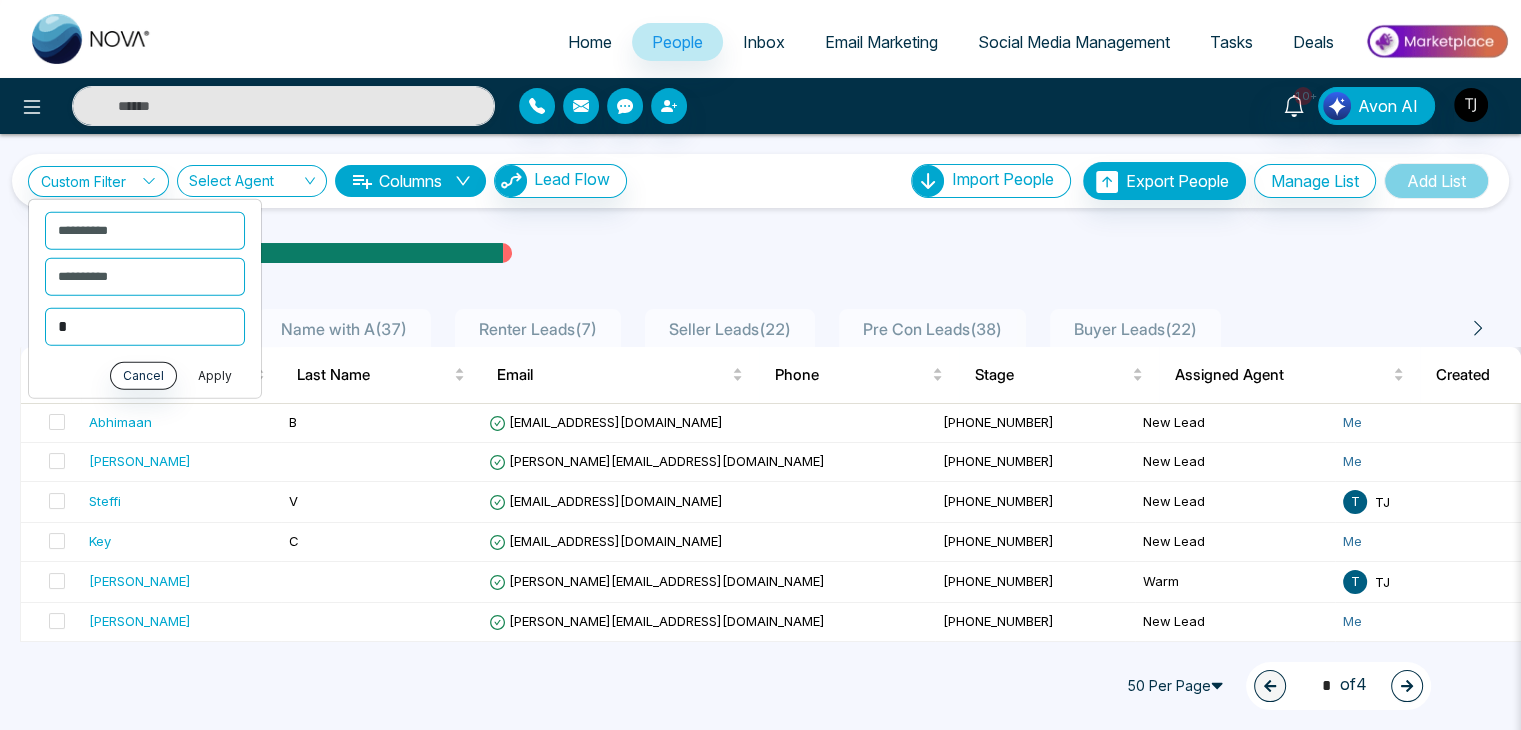 click on "Apply" at bounding box center (215, 375) 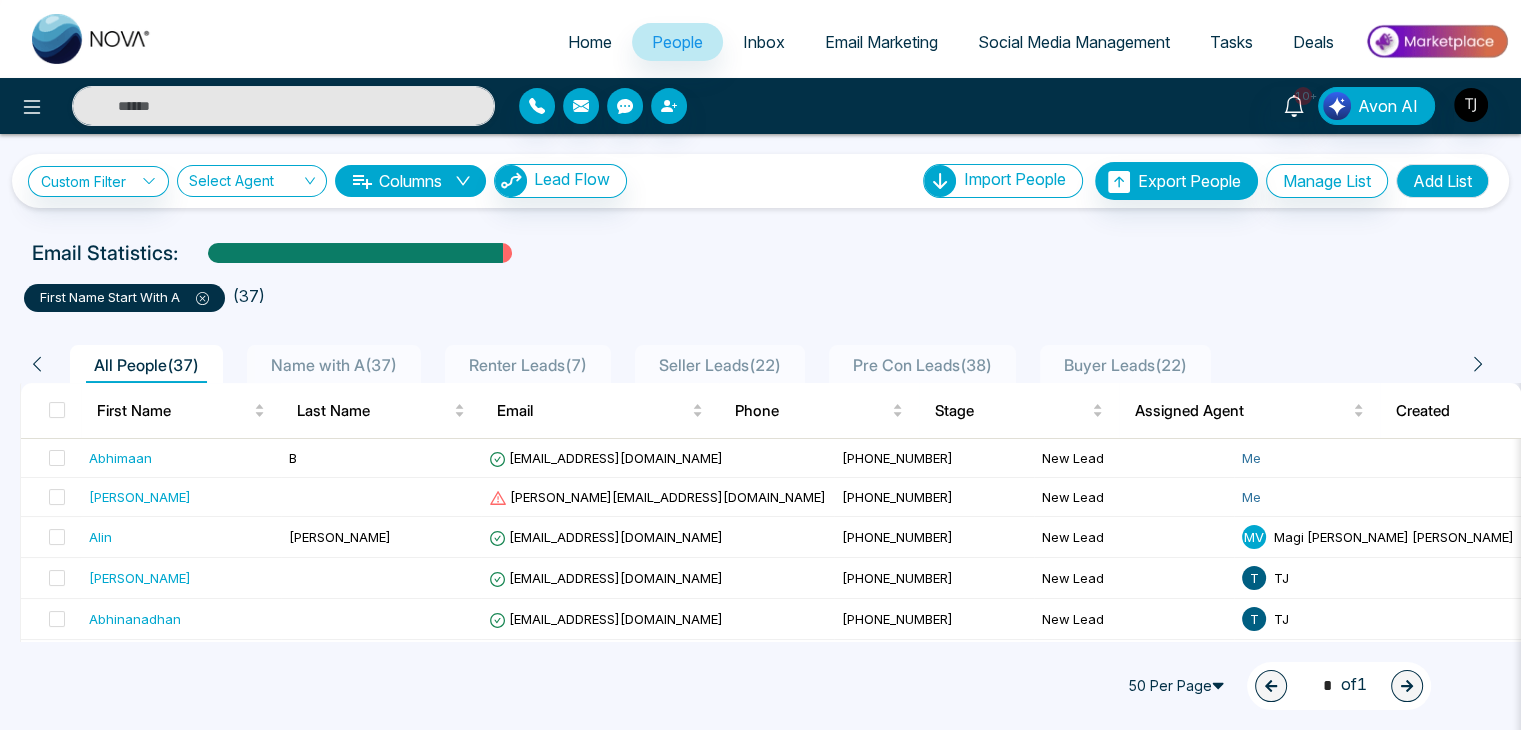 click on "People" at bounding box center (677, 42) 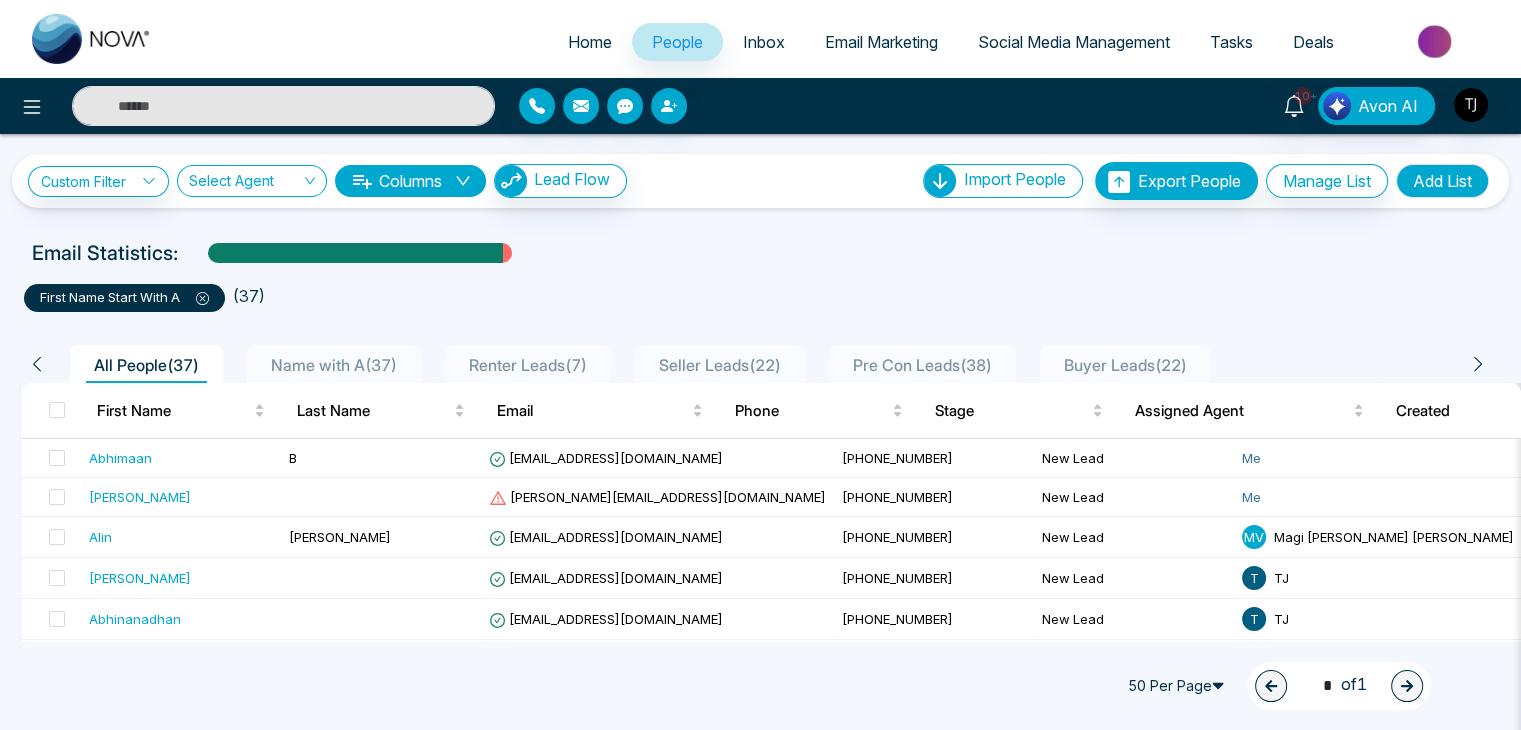 click on "Email Marketing" at bounding box center (881, 42) 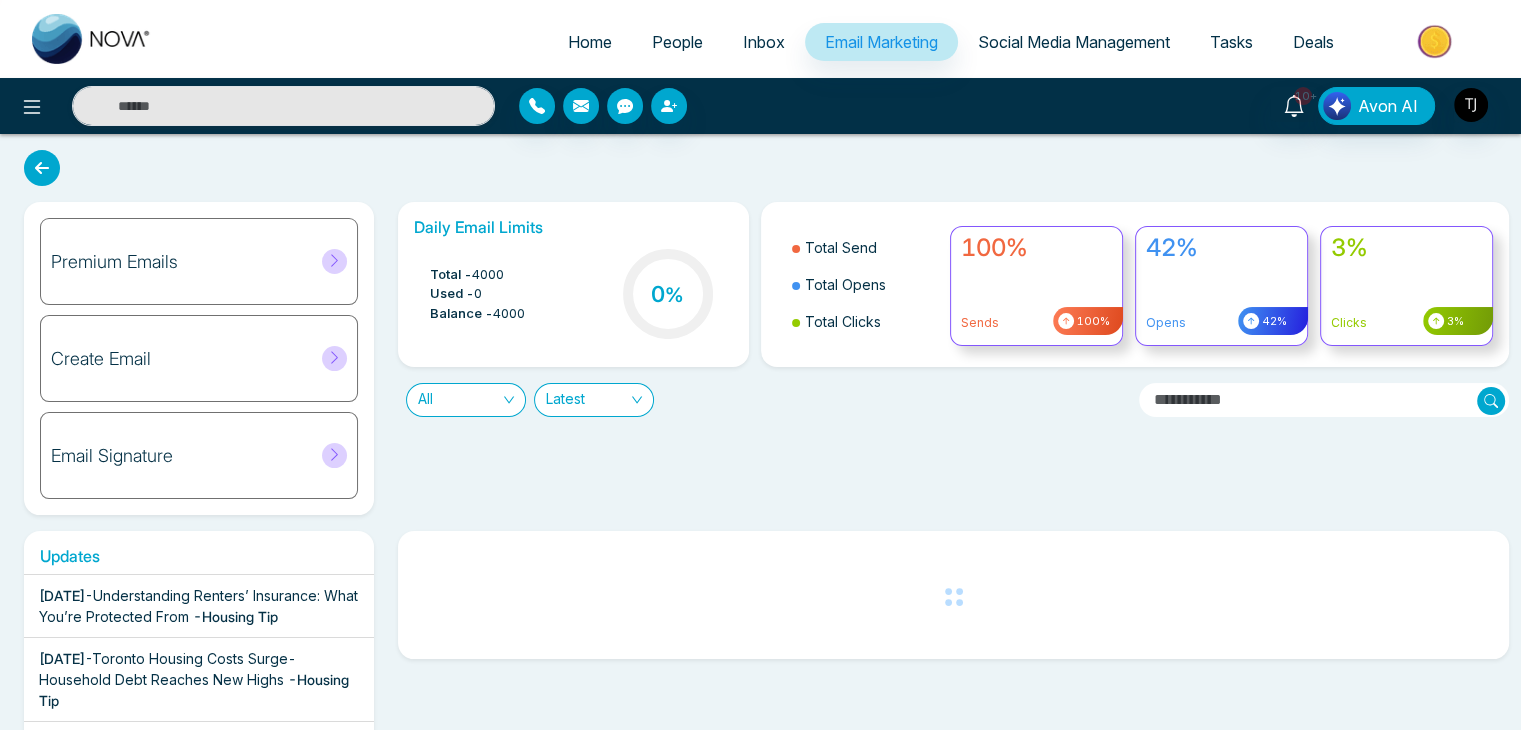 click on "Premium Emails" at bounding box center [199, 261] 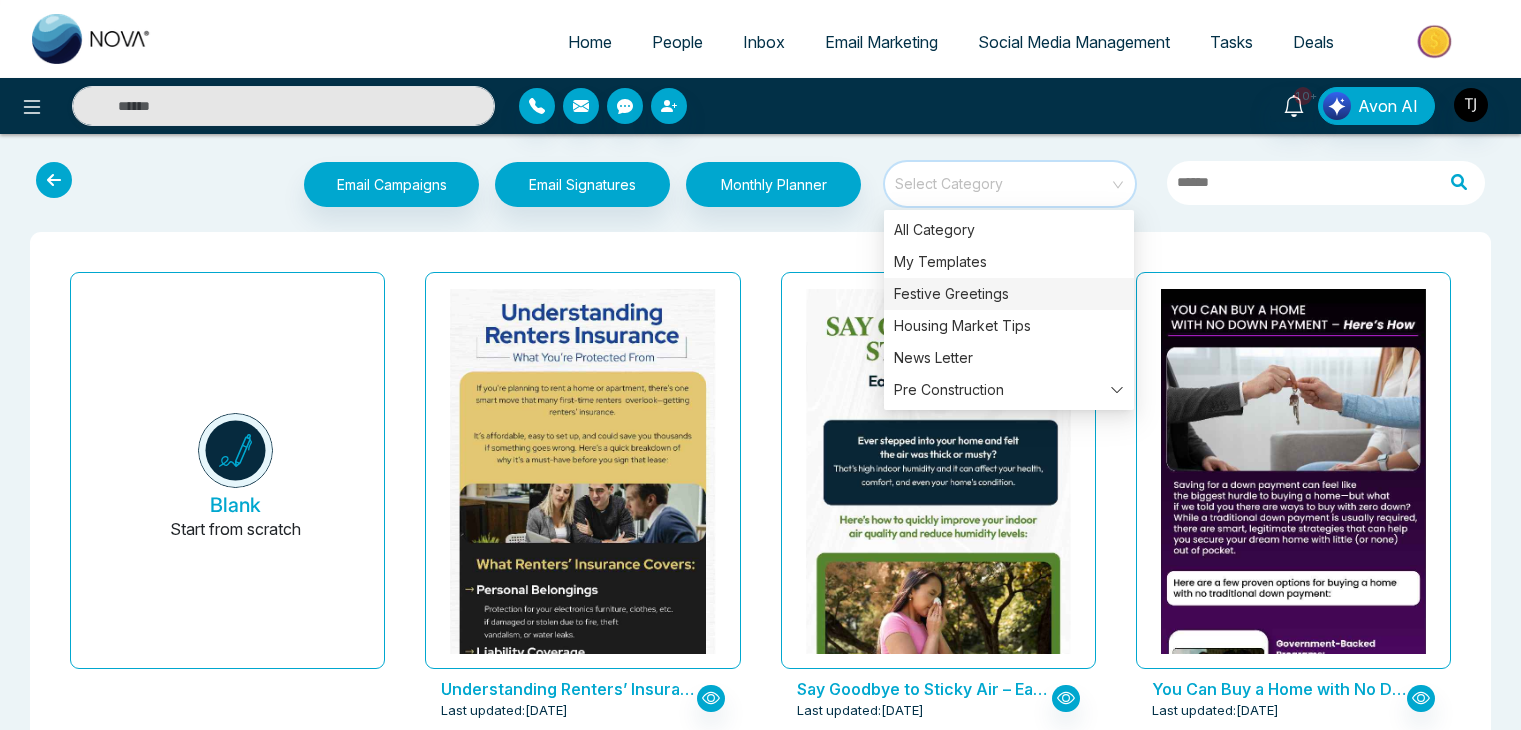 scroll, scrollTop: 0, scrollLeft: 0, axis: both 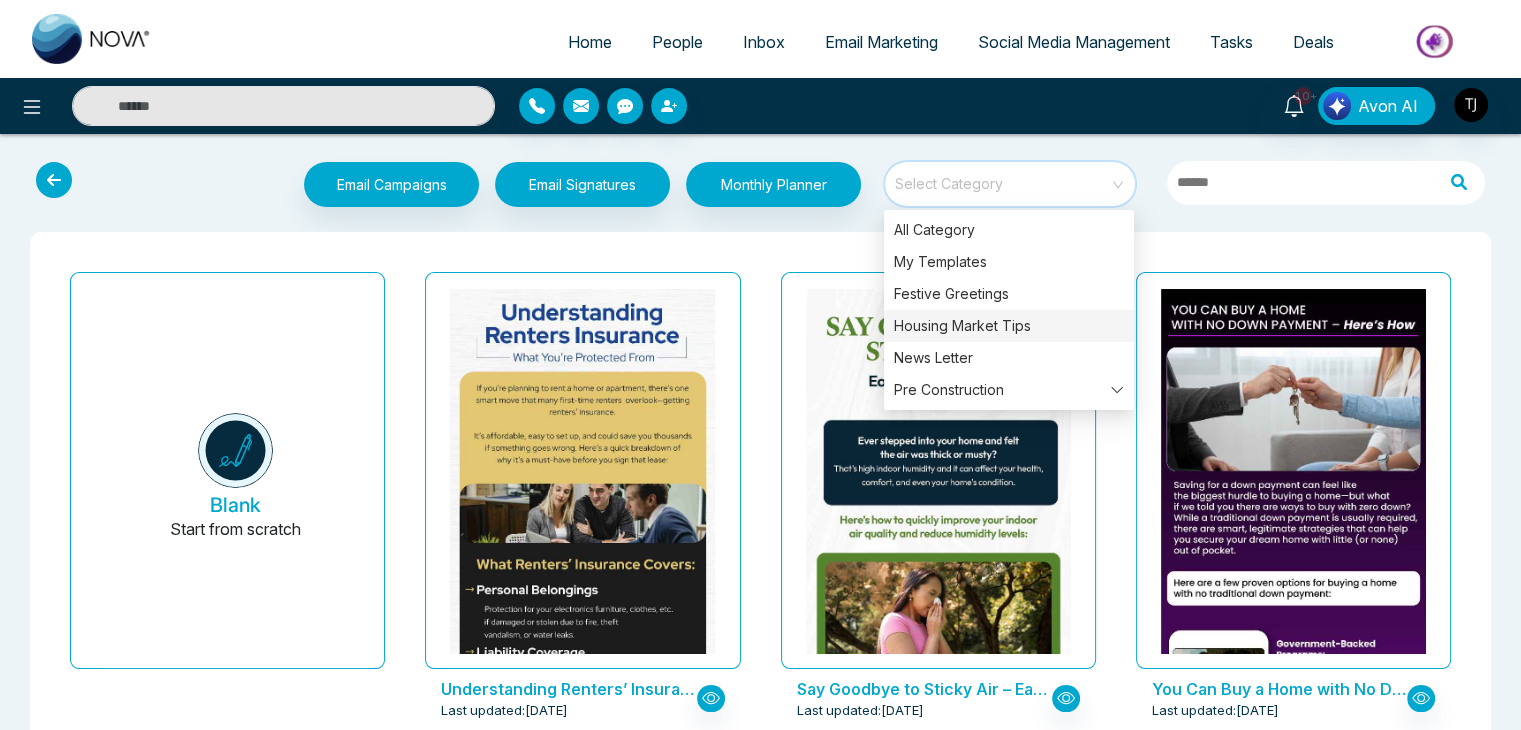 click on "Housing Market Tips" at bounding box center (1009, 326) 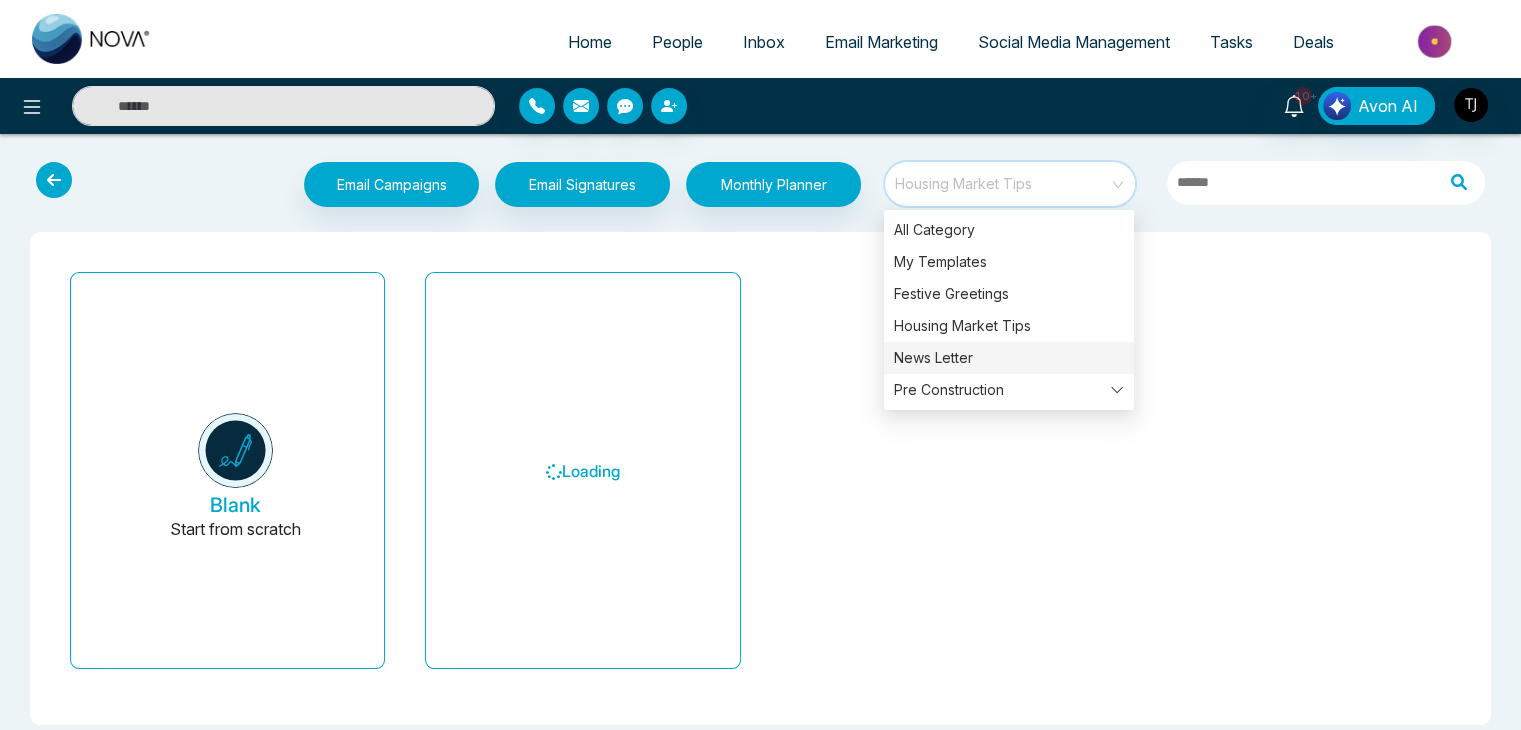 click on "News Letter" at bounding box center [1009, 358] 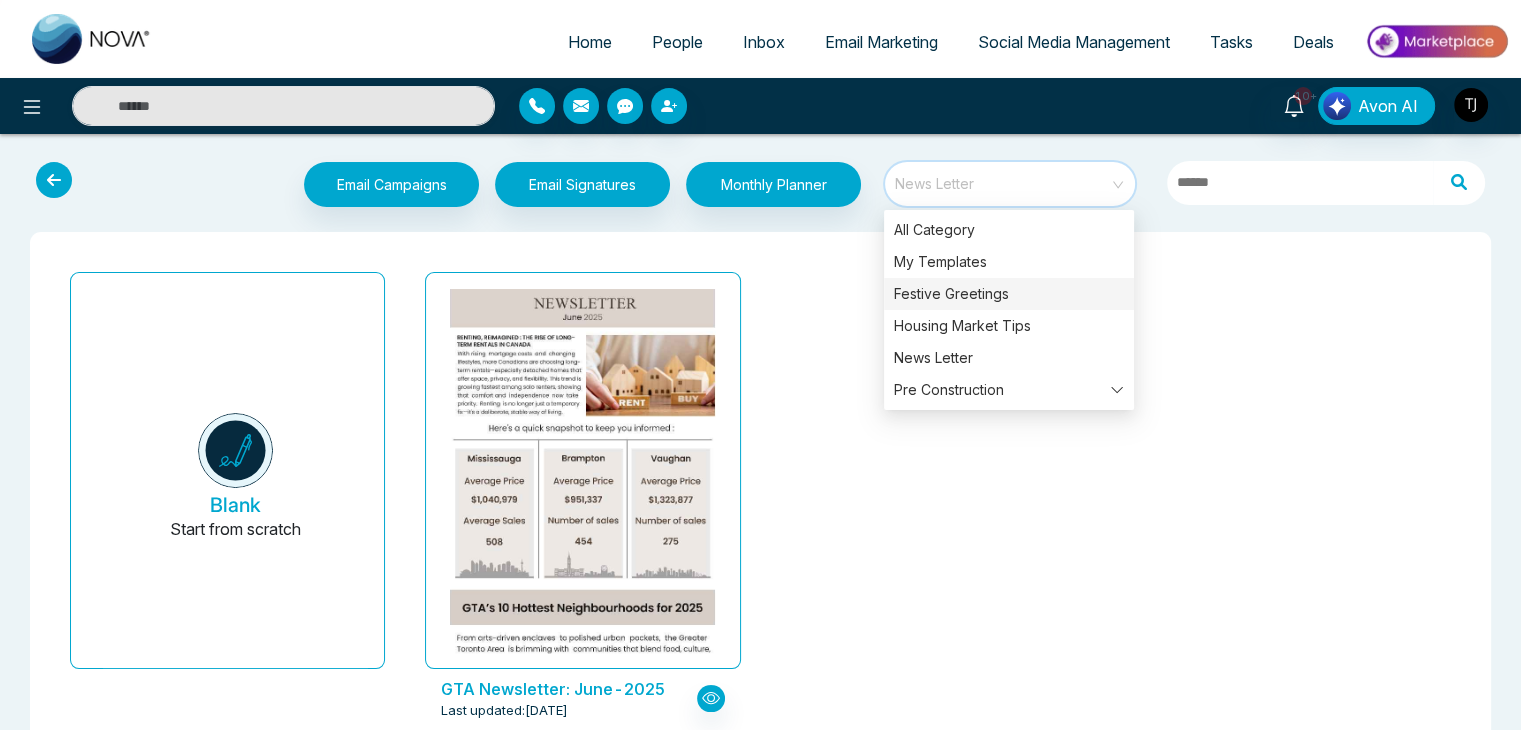click on "Festive Greetings" at bounding box center [1009, 294] 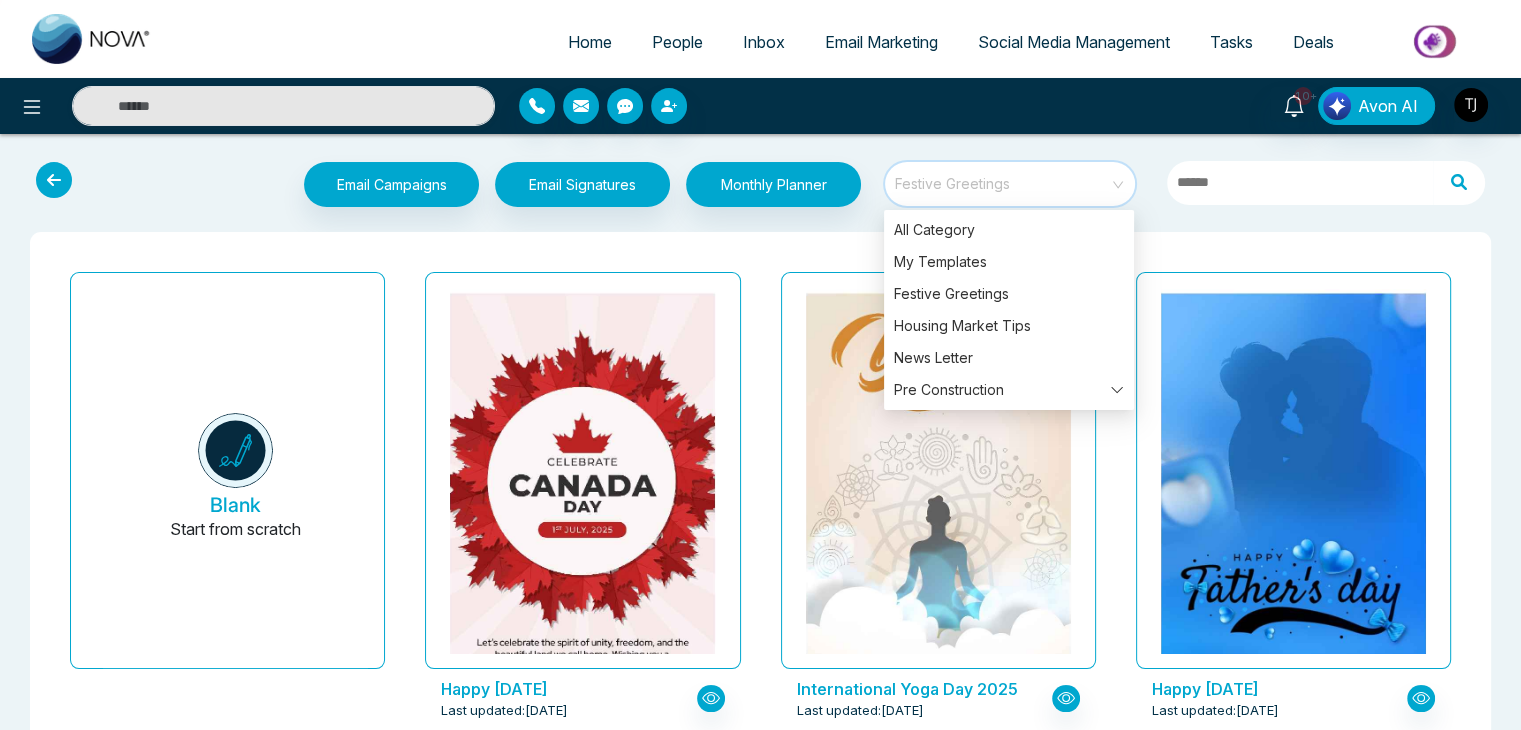 click on "Happy Canada Day 2025 Last updated:  Jun 27, 2025" at bounding box center [582, 508] 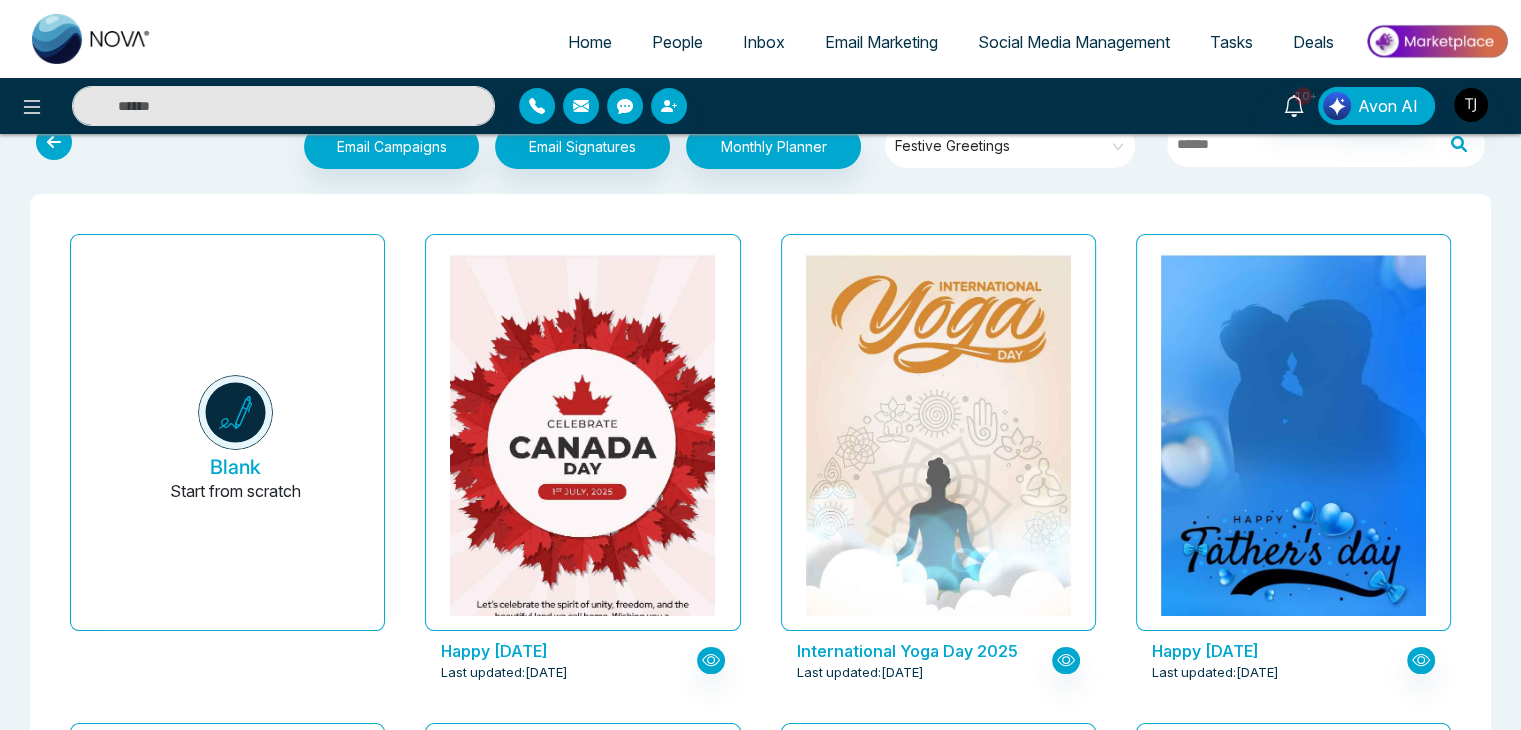 scroll, scrollTop: 0, scrollLeft: 0, axis: both 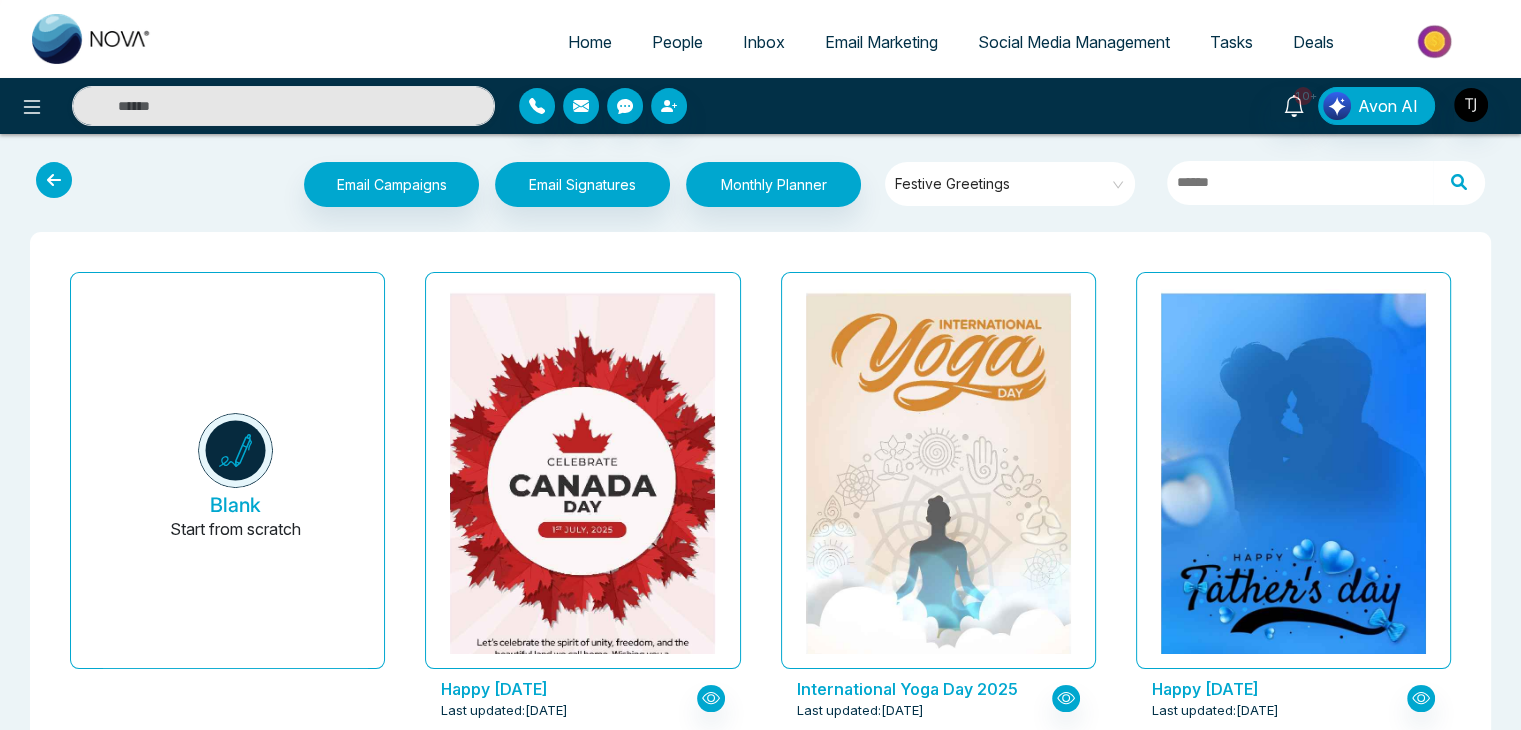 click on "Festive Greetings" at bounding box center [1011, 184] 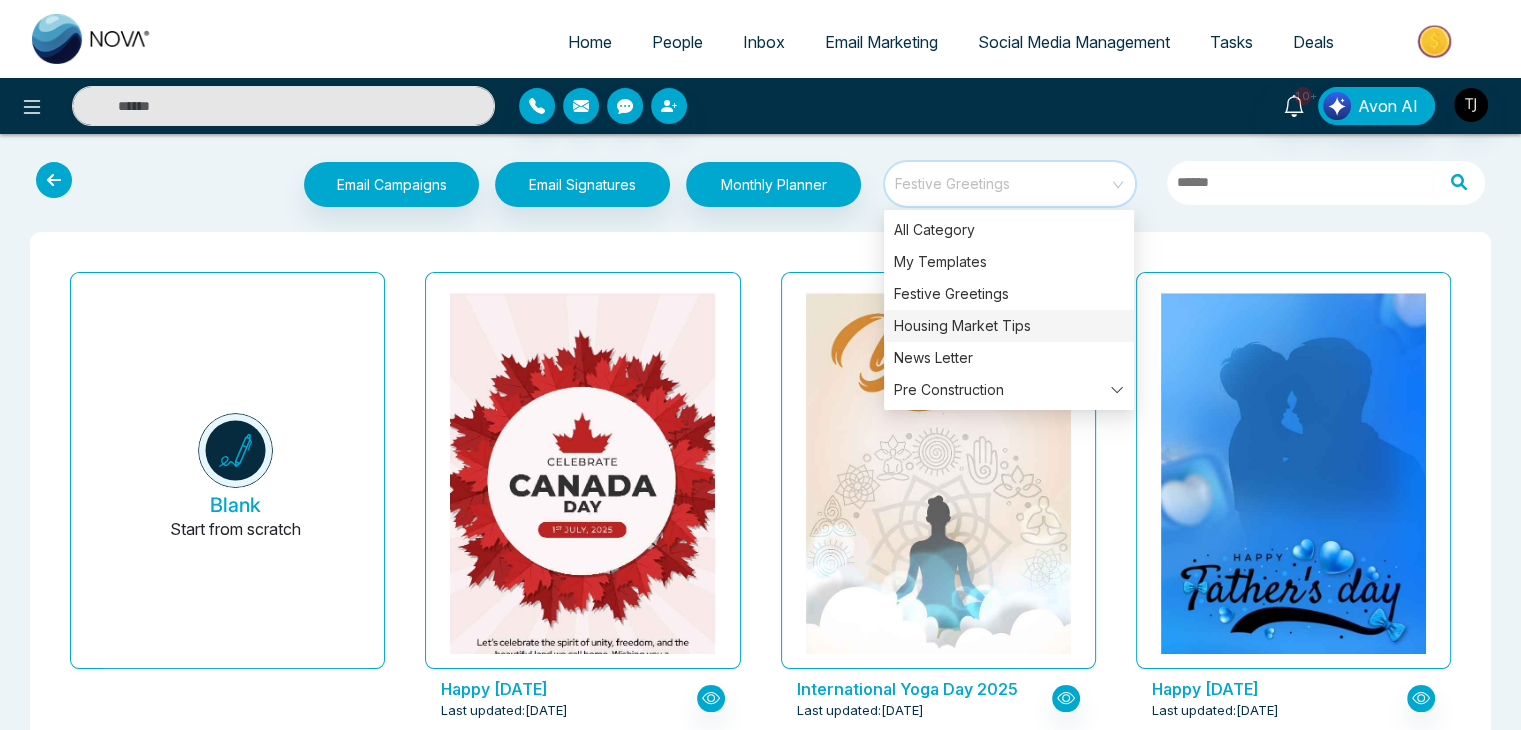 click on "Housing Market Tips" at bounding box center [1009, 326] 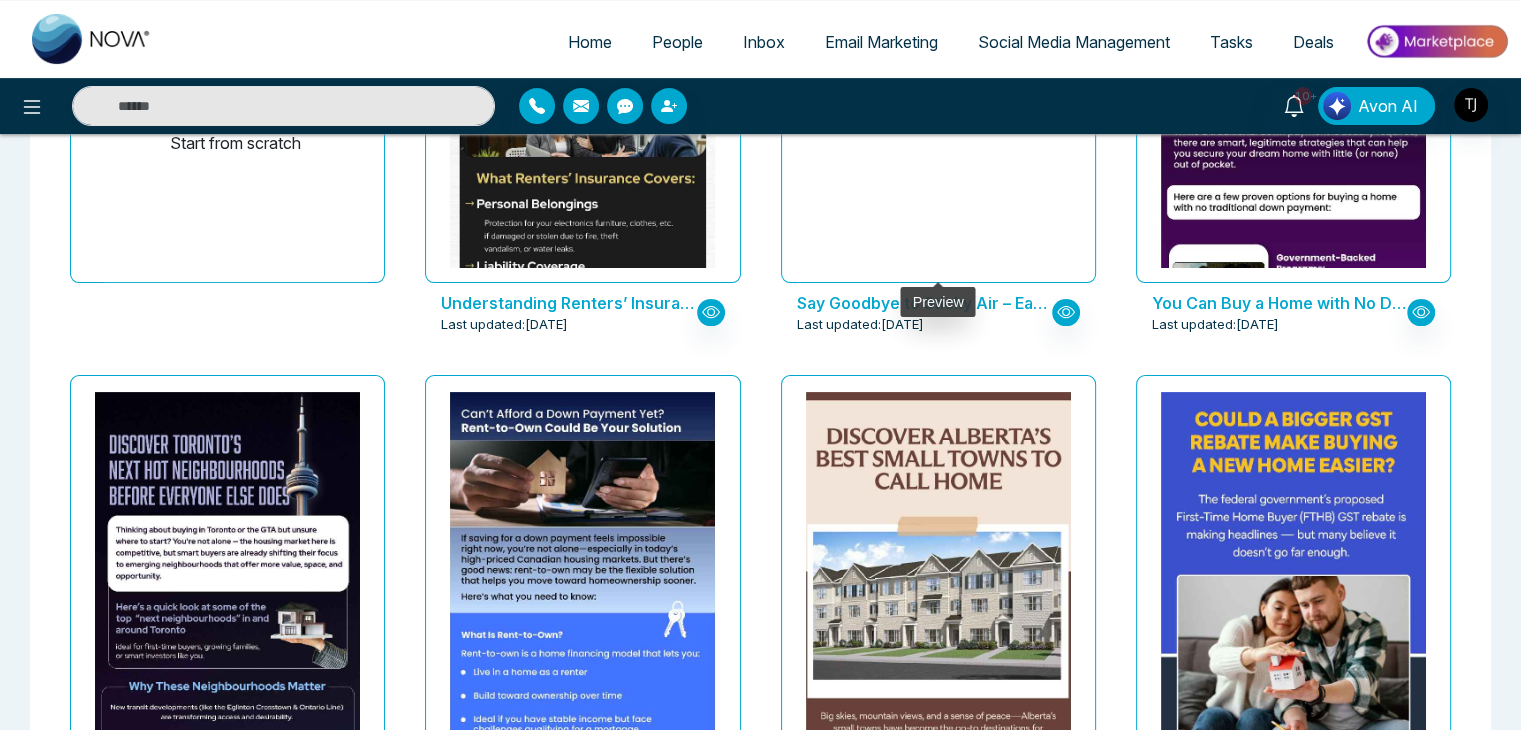 scroll, scrollTop: 0, scrollLeft: 0, axis: both 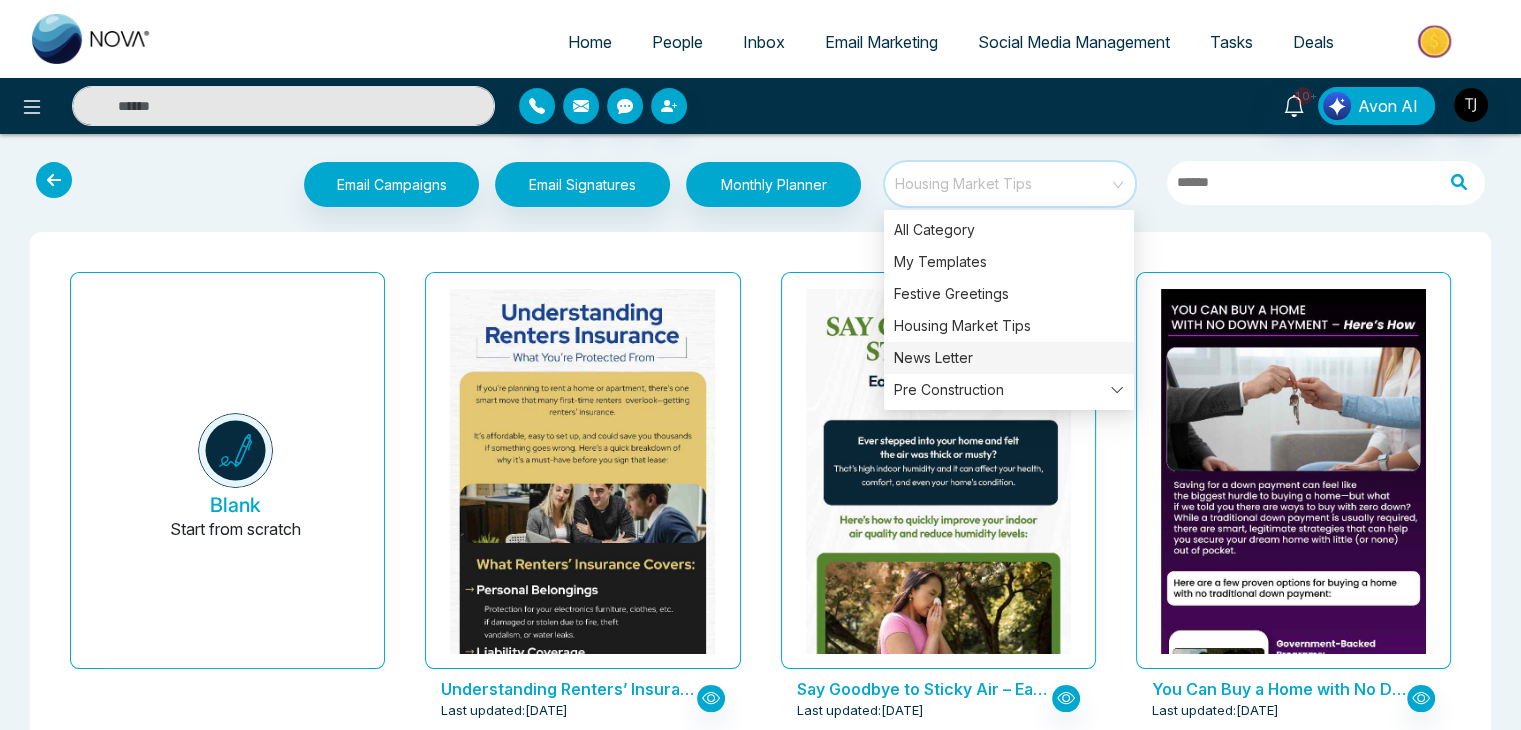 click on "News Letter" at bounding box center (1009, 358) 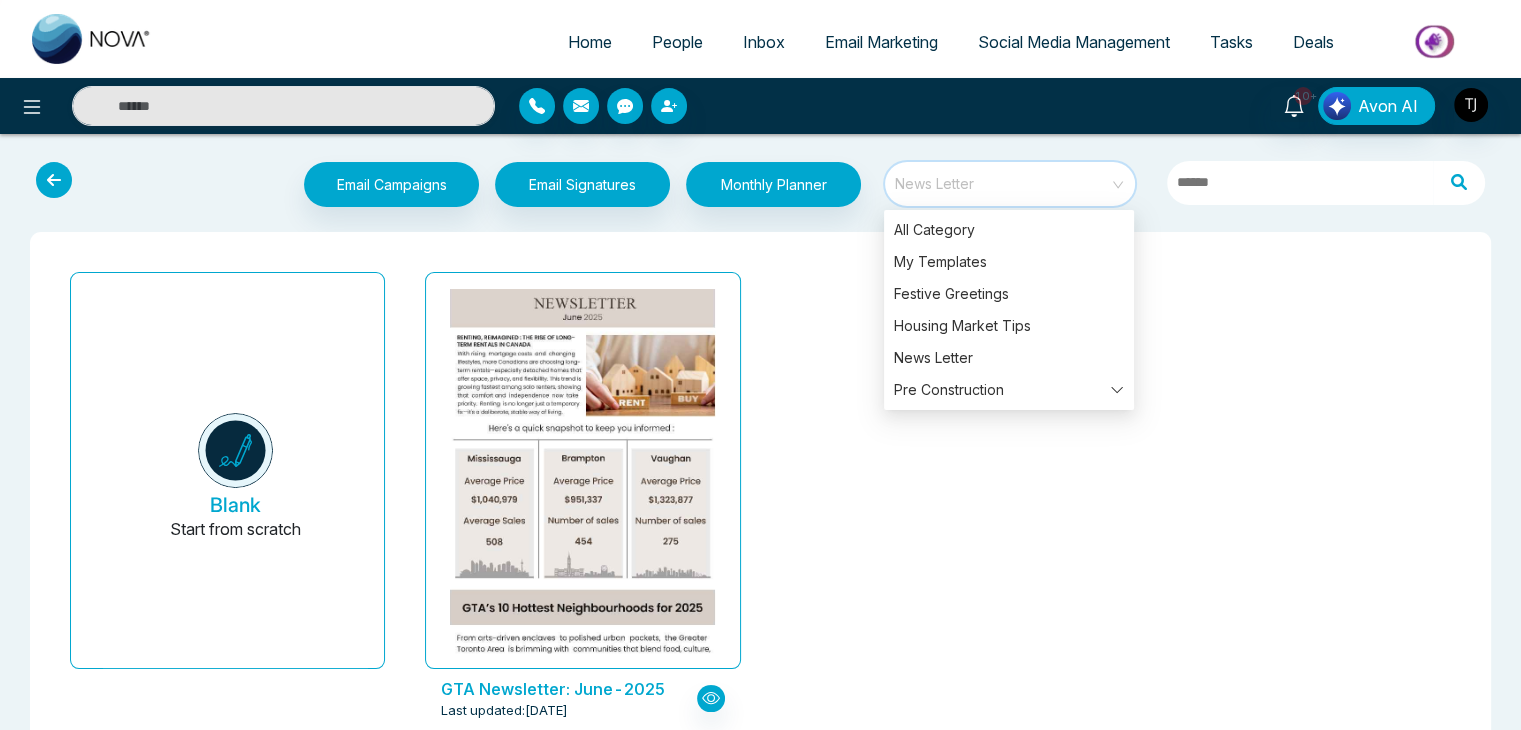 click on "Blank Start from scratch GTA Newsletter: June-2025 Last updated:  Jun 19, 2025" at bounding box center [760, 508] 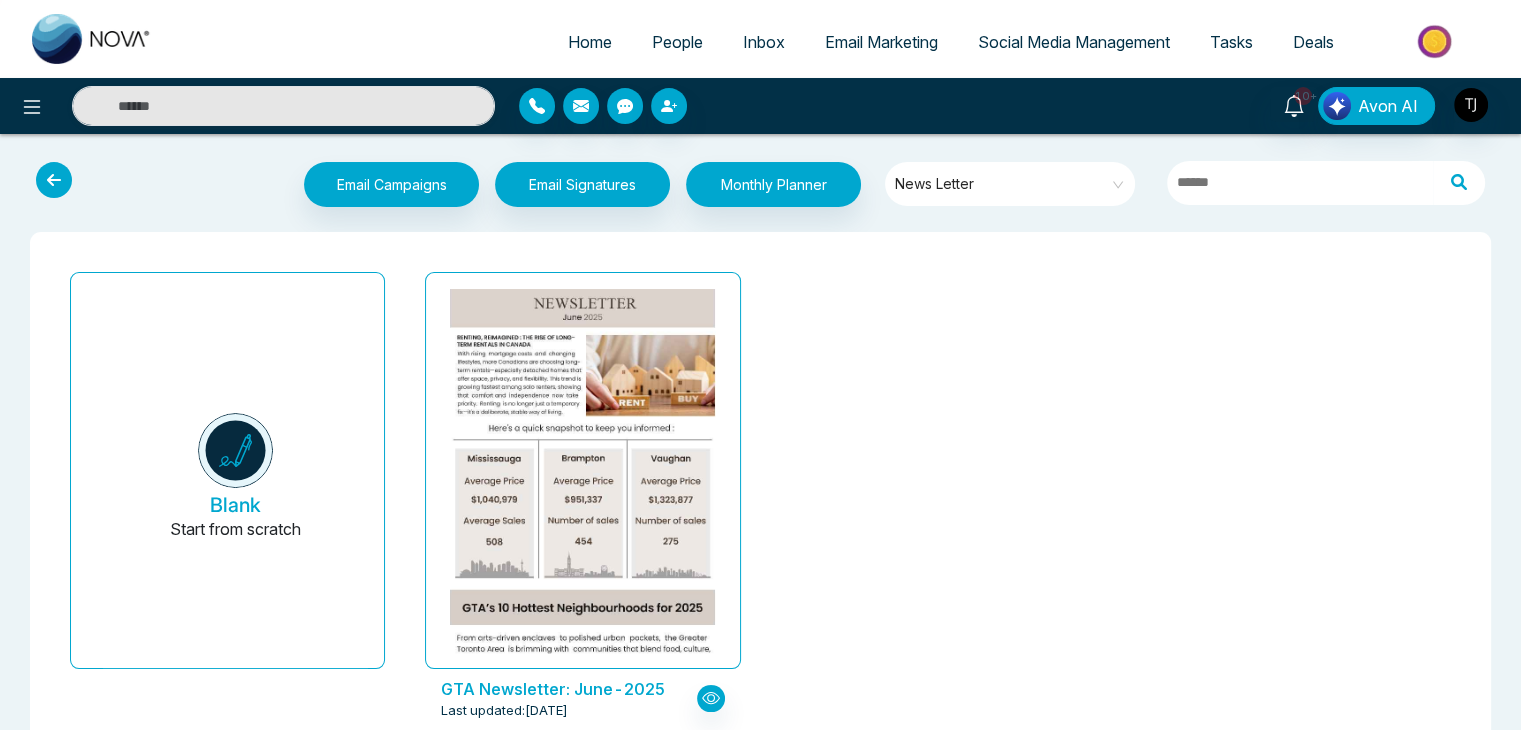 click at bounding box center [54, 180] 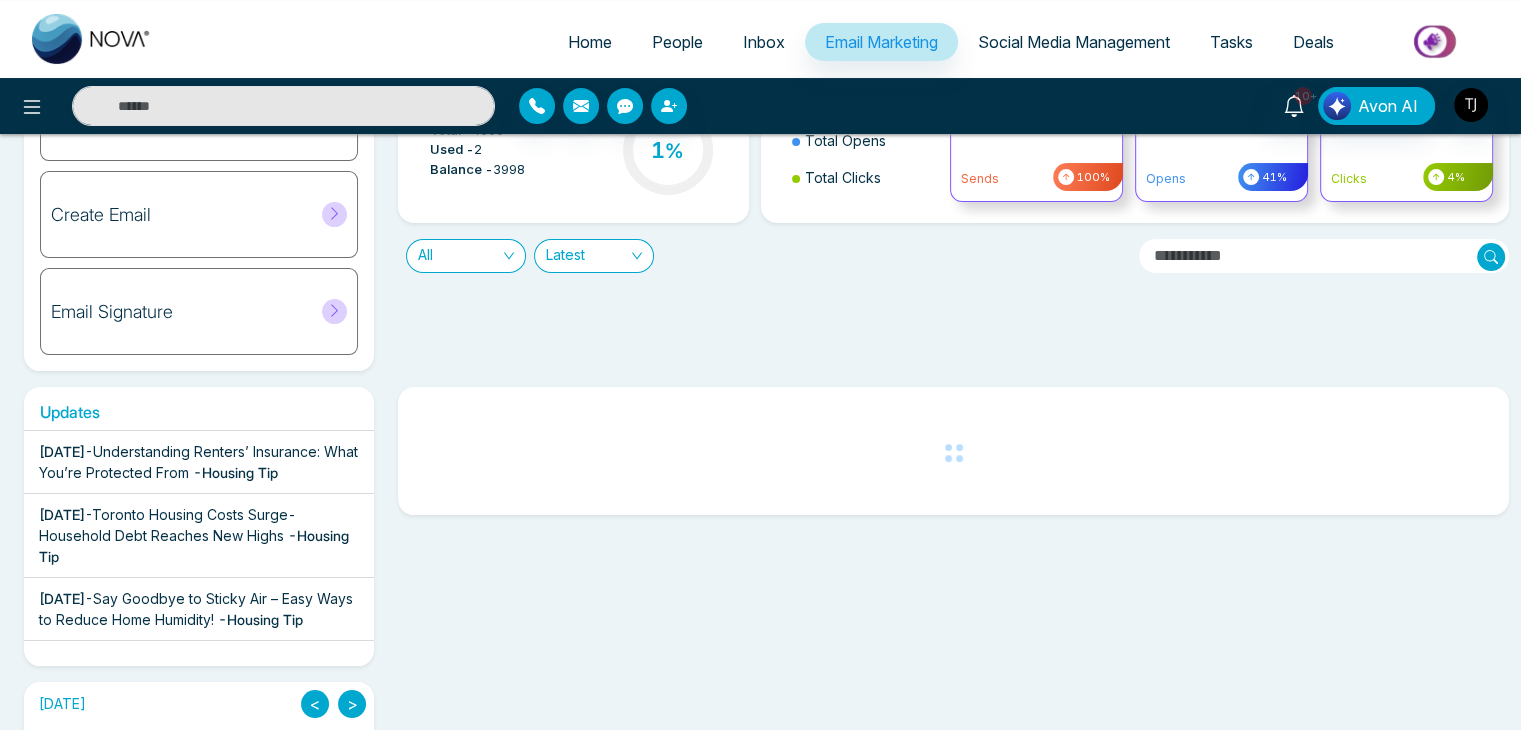 scroll, scrollTop: 144, scrollLeft: 0, axis: vertical 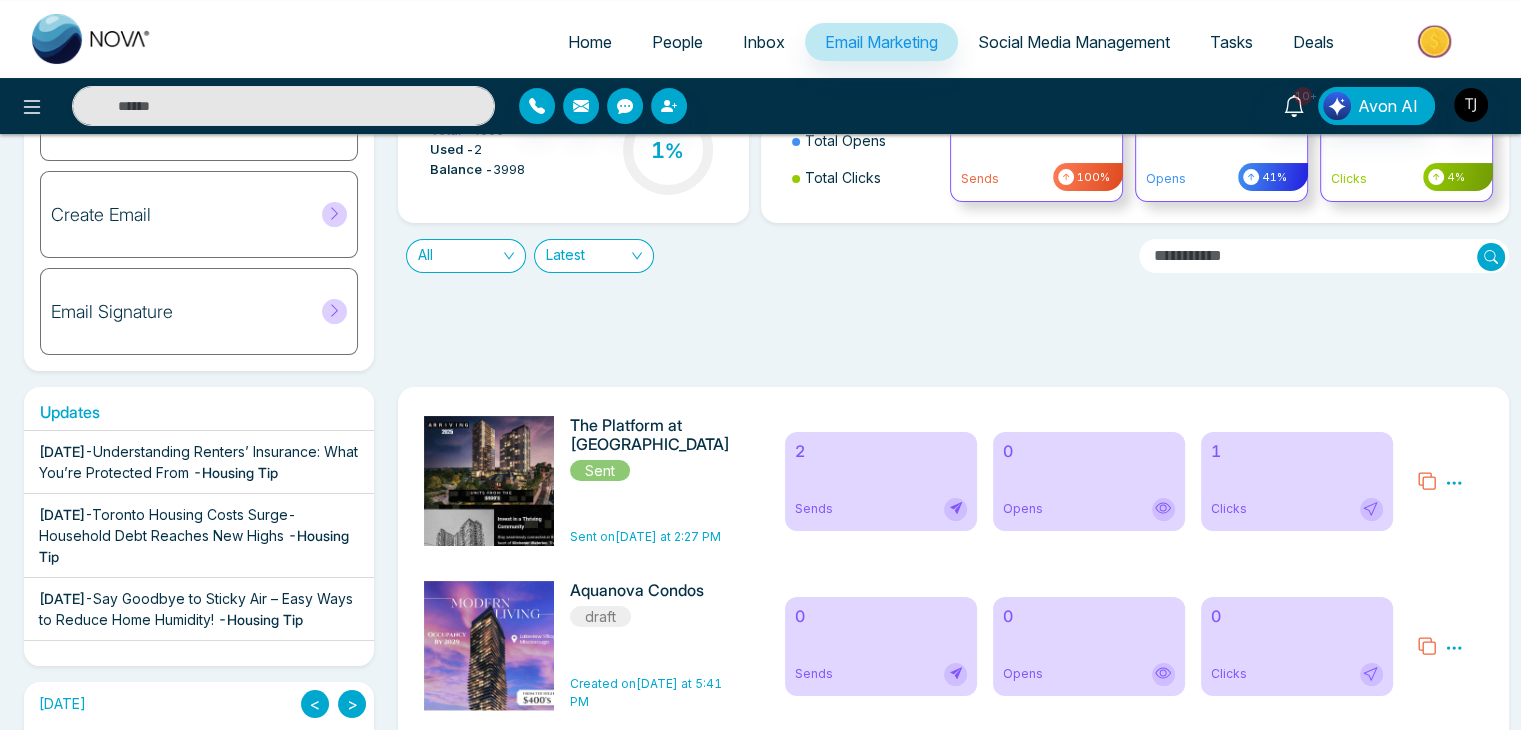 click 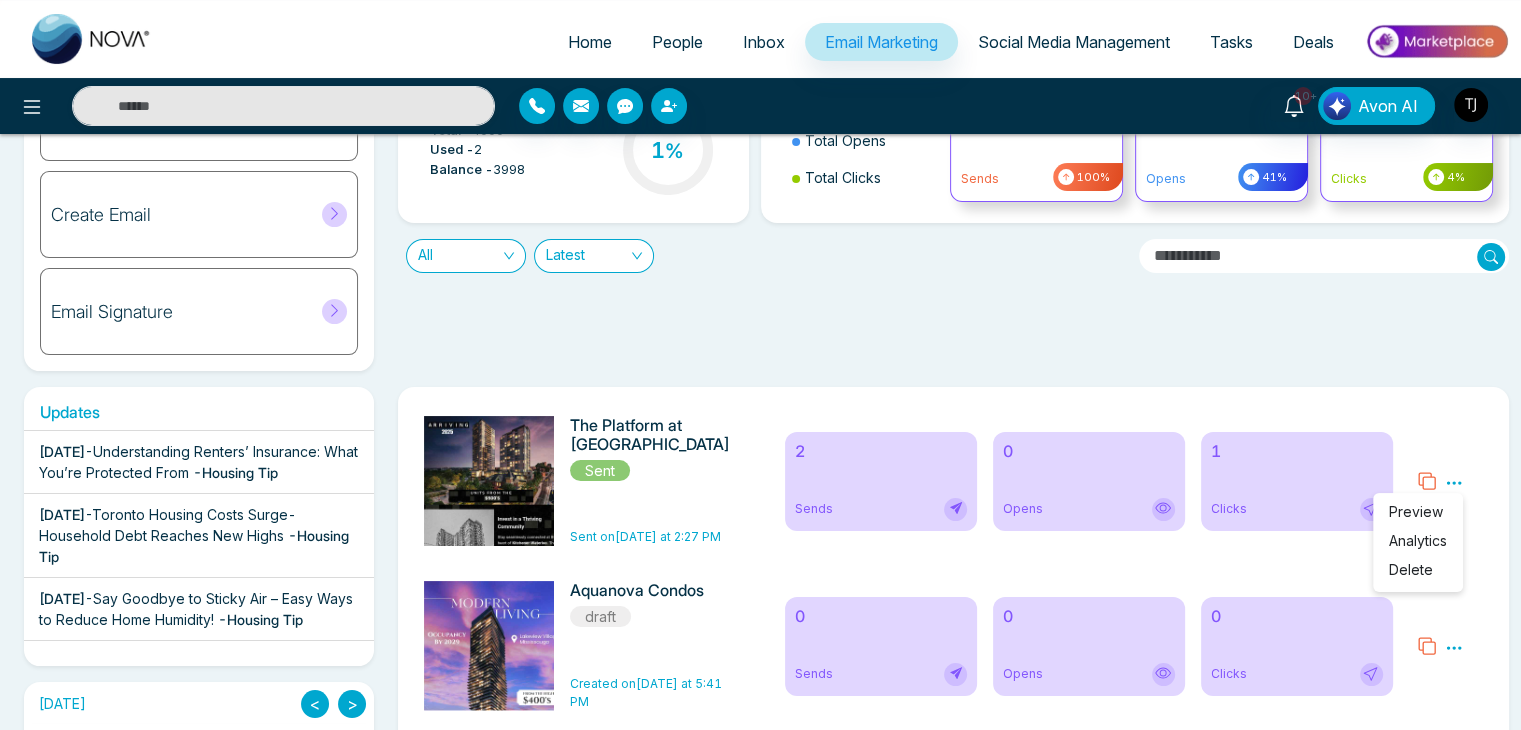 click on "Analytics" at bounding box center [1418, 540] 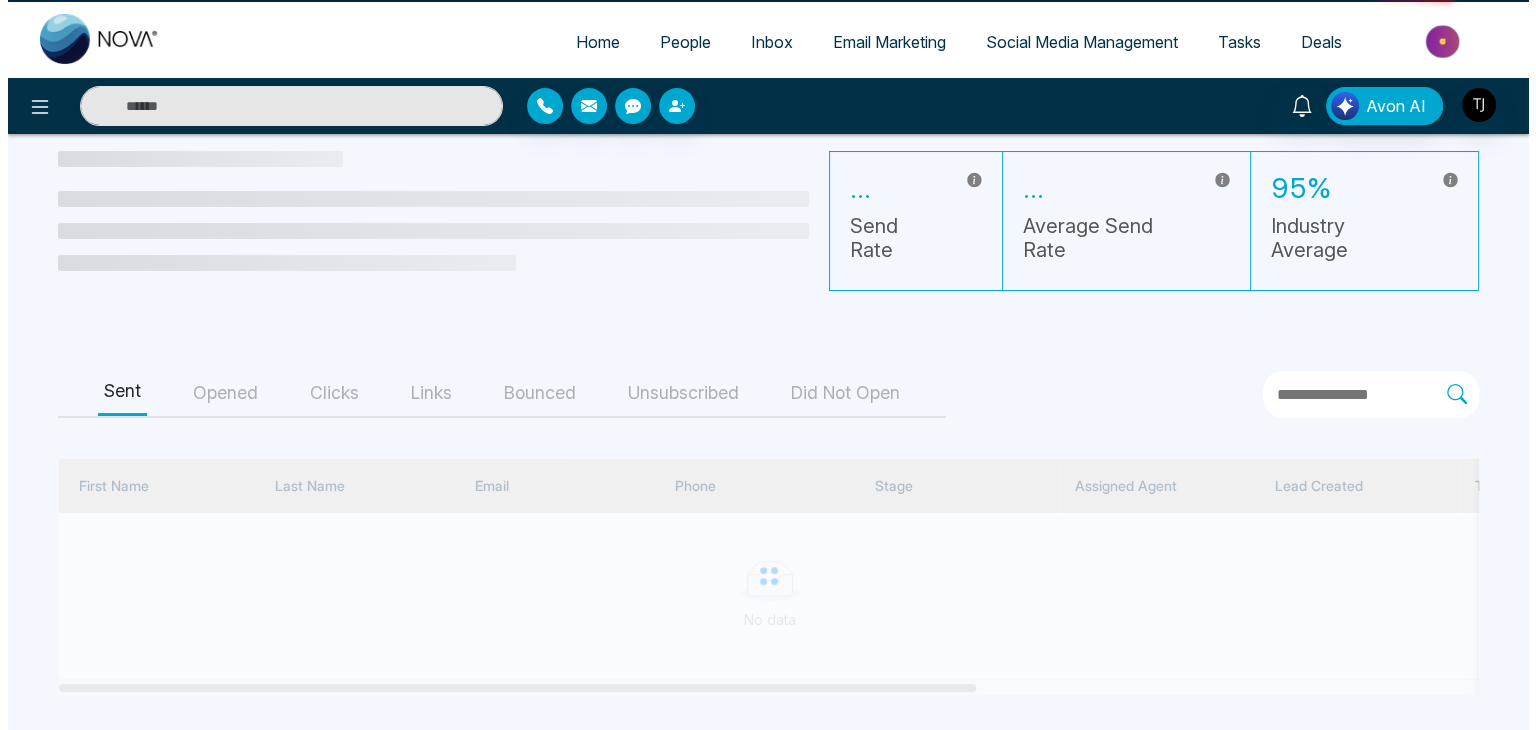 scroll, scrollTop: 0, scrollLeft: 0, axis: both 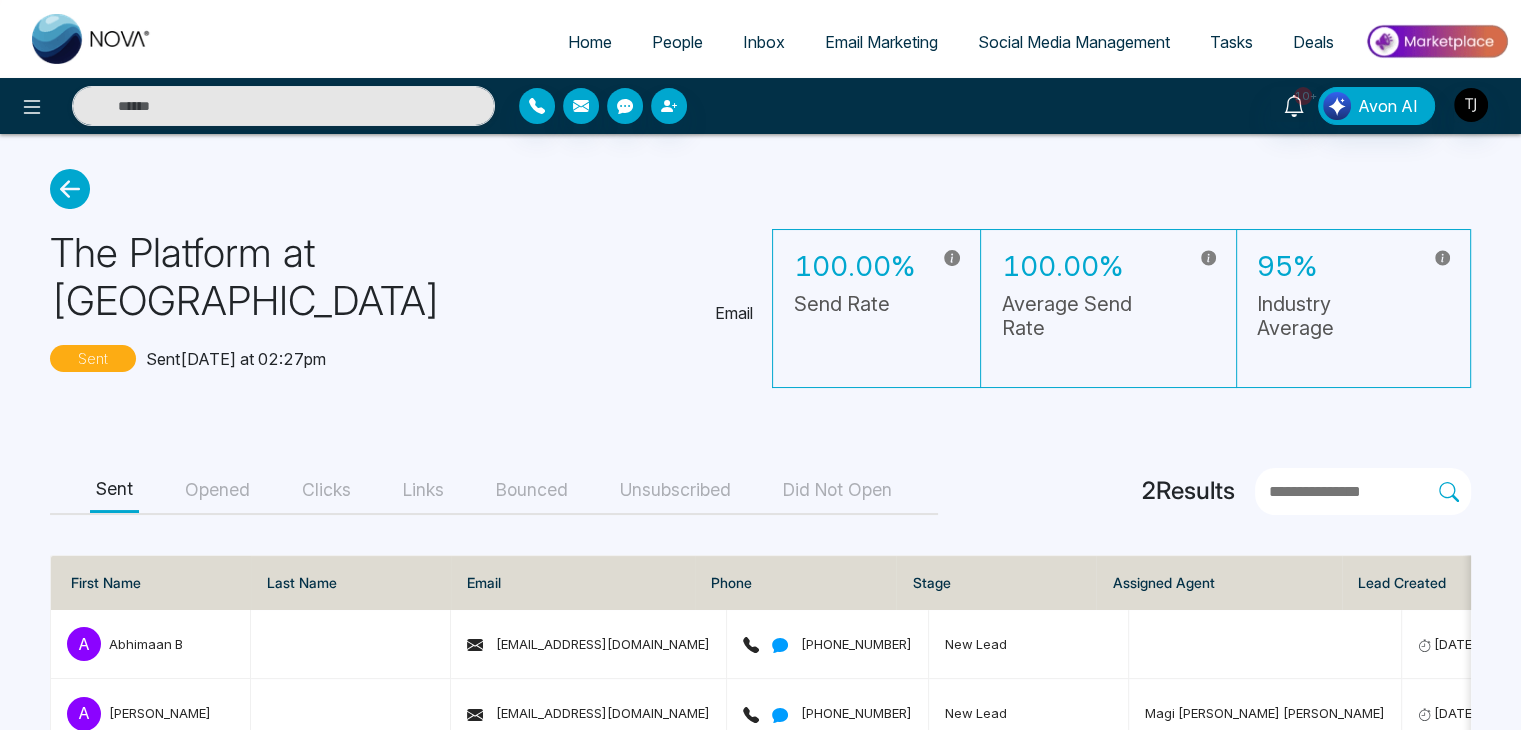 click on "Opened" at bounding box center (217, 490) 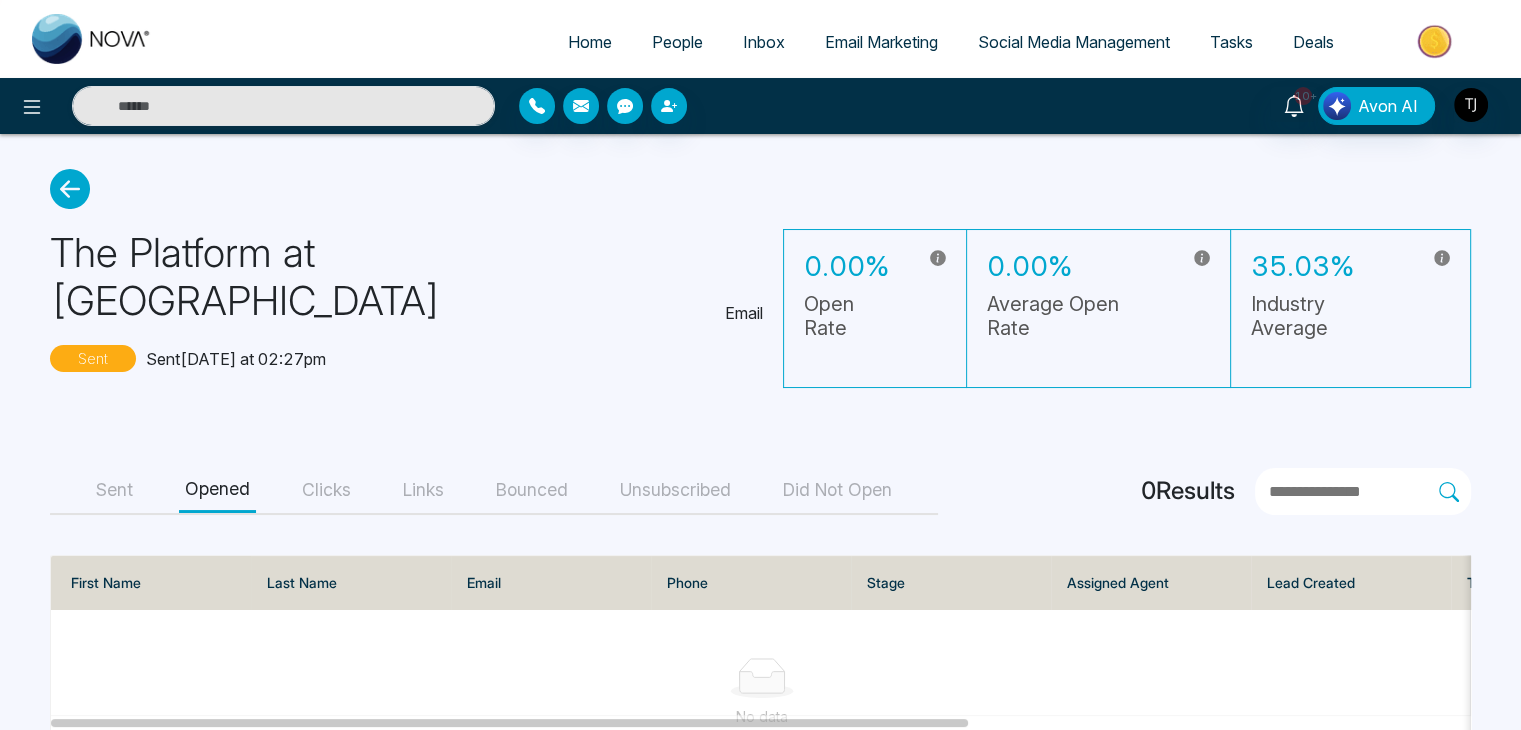 click on "Clicks" at bounding box center (326, 490) 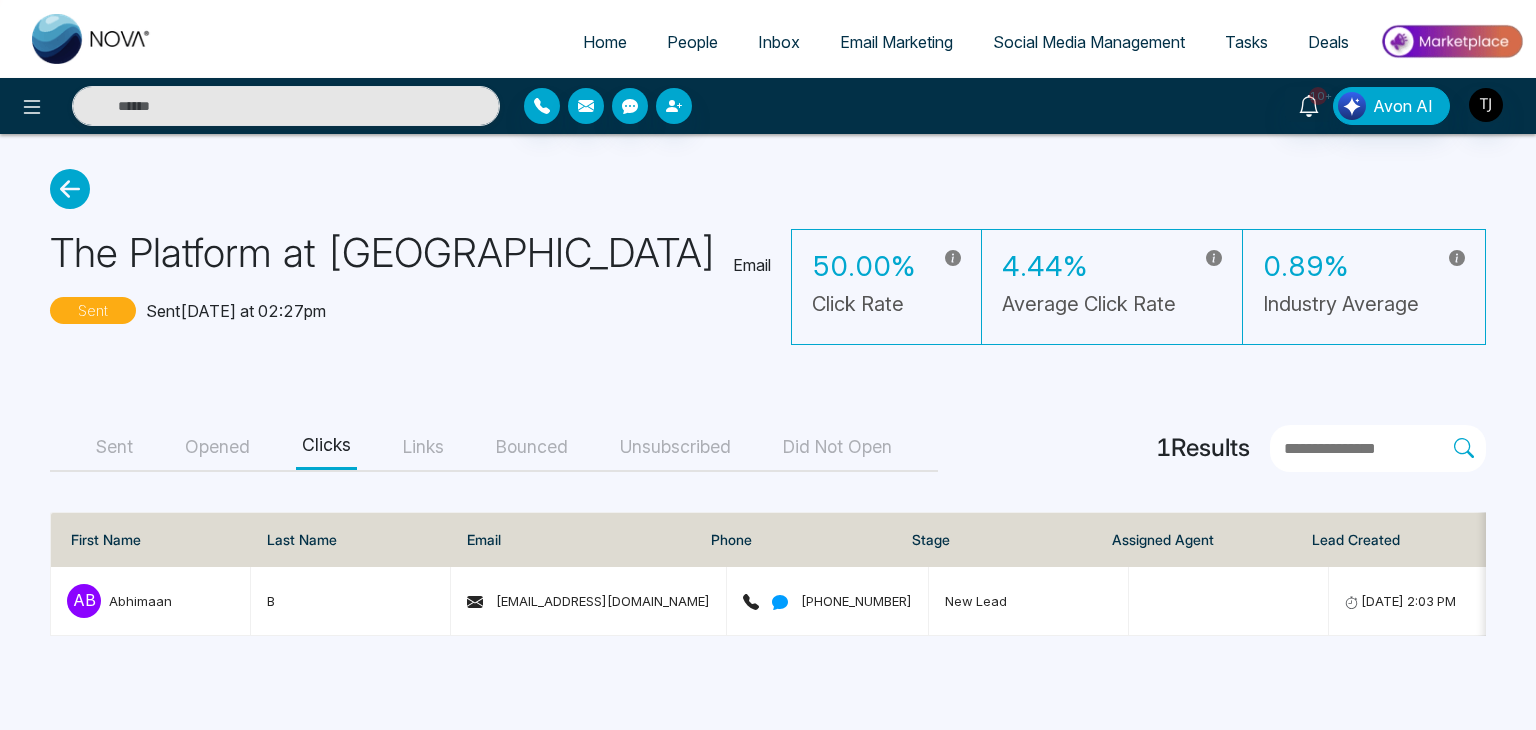 click on "Links" at bounding box center (423, 447) 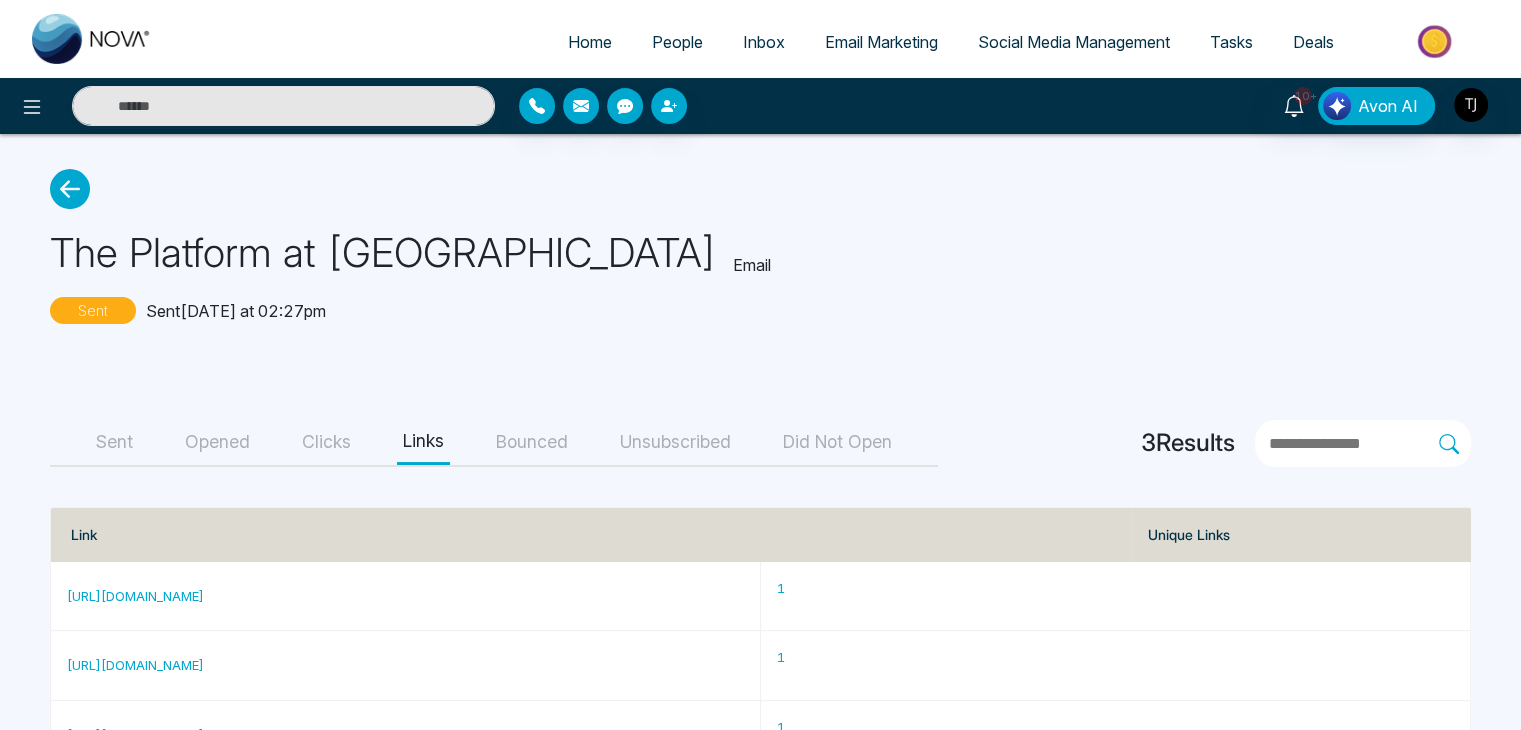 click on "Clicks" at bounding box center (326, 442) 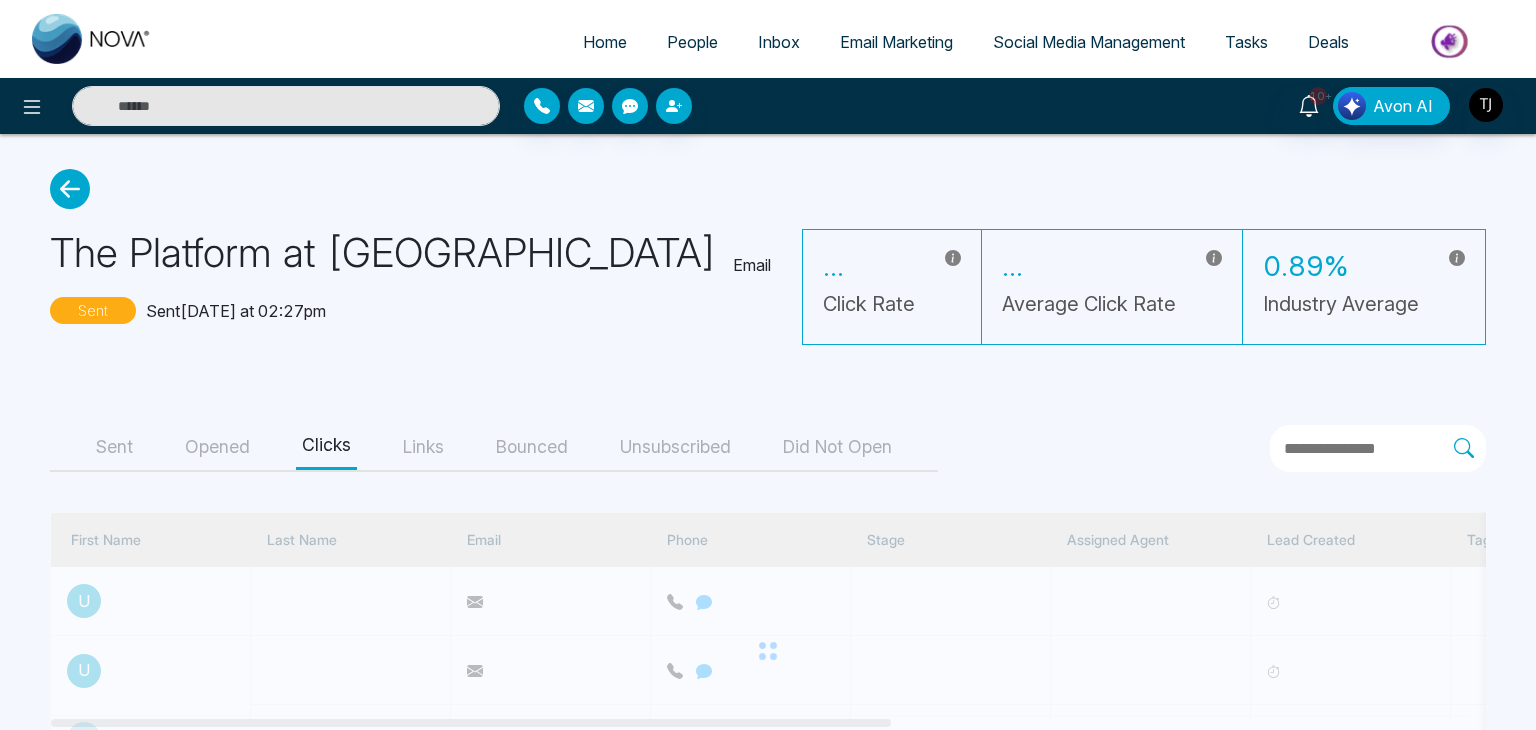 click on "Links" at bounding box center [423, 447] 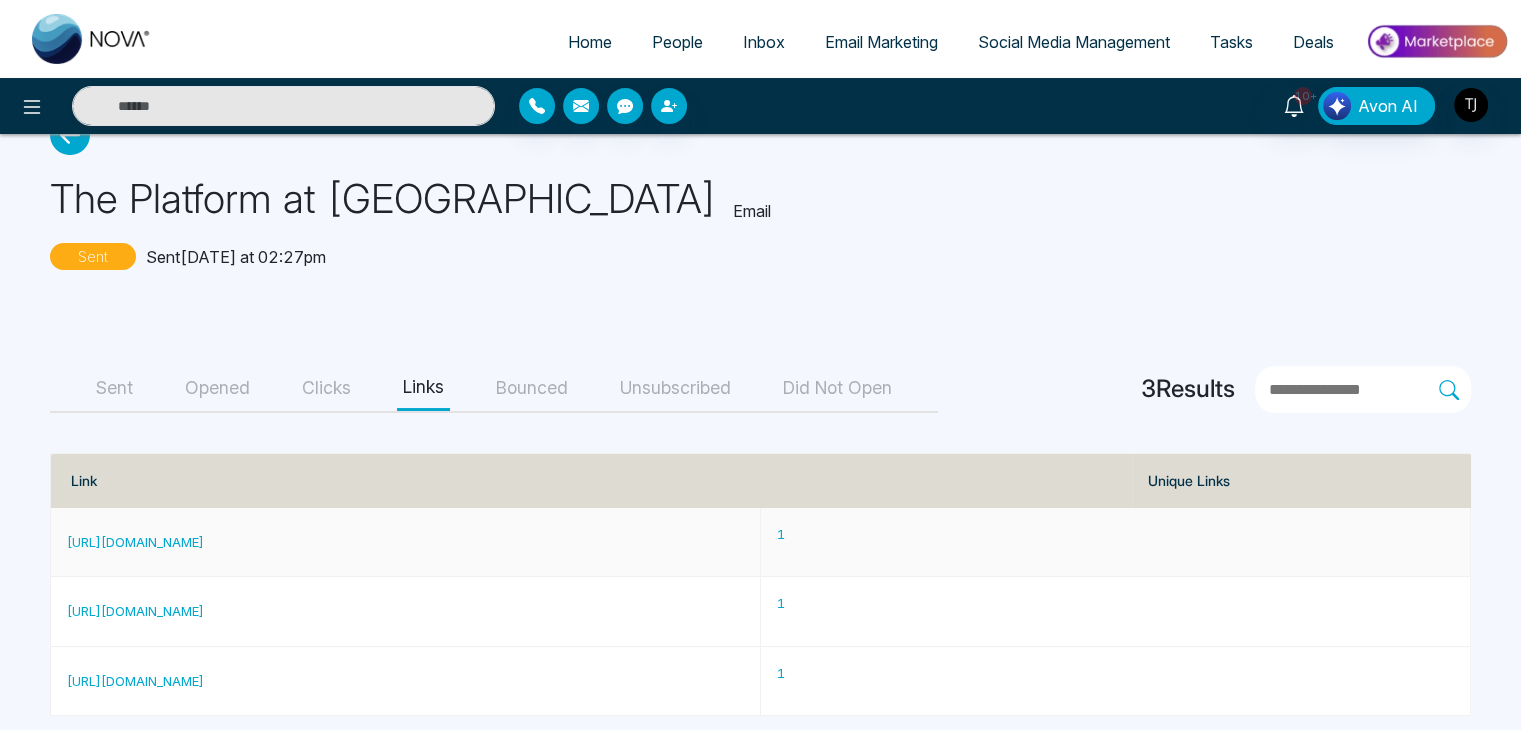 scroll, scrollTop: 73, scrollLeft: 0, axis: vertical 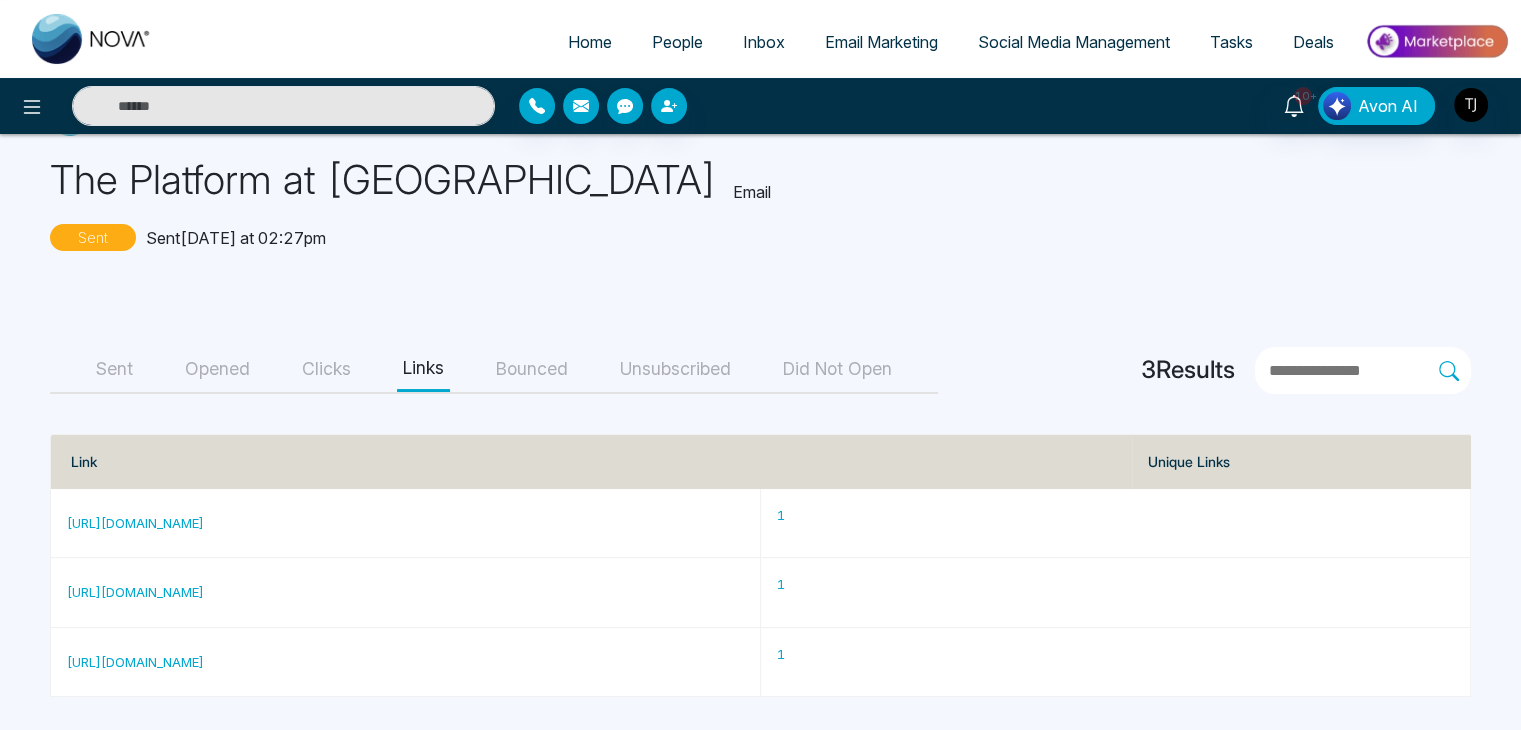 click on "Bounced" at bounding box center (532, 369) 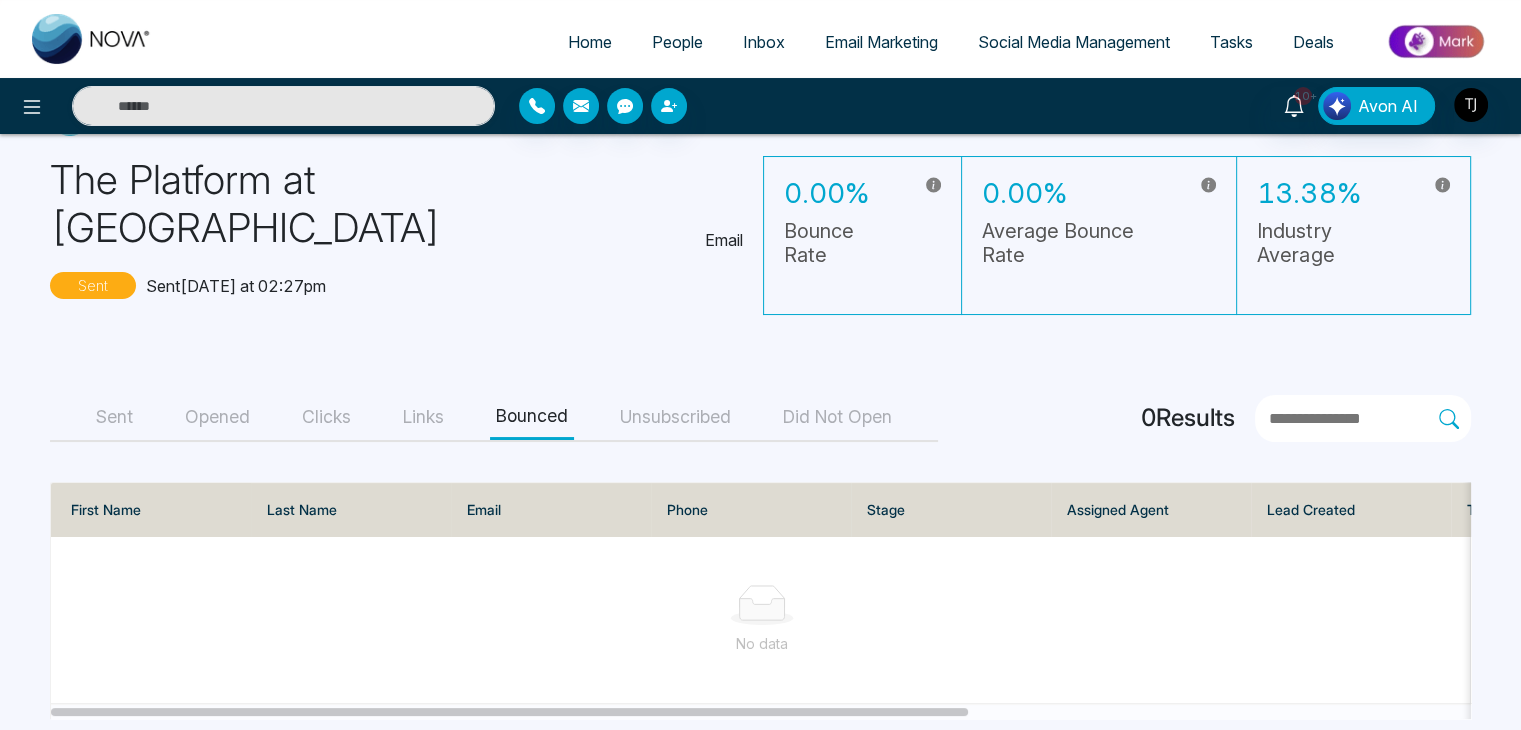 scroll, scrollTop: 96, scrollLeft: 0, axis: vertical 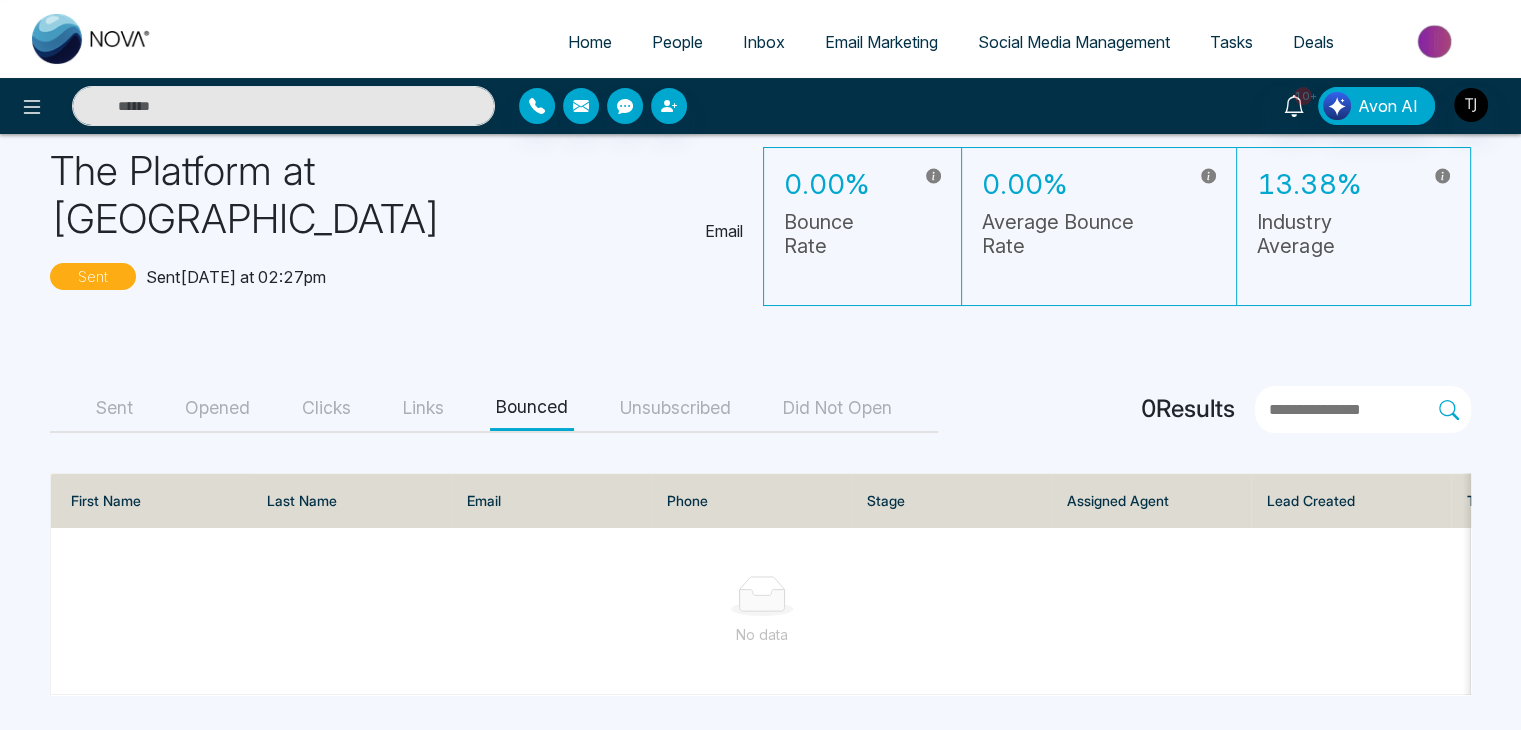 click on "Unsubscribed" at bounding box center (675, 408) 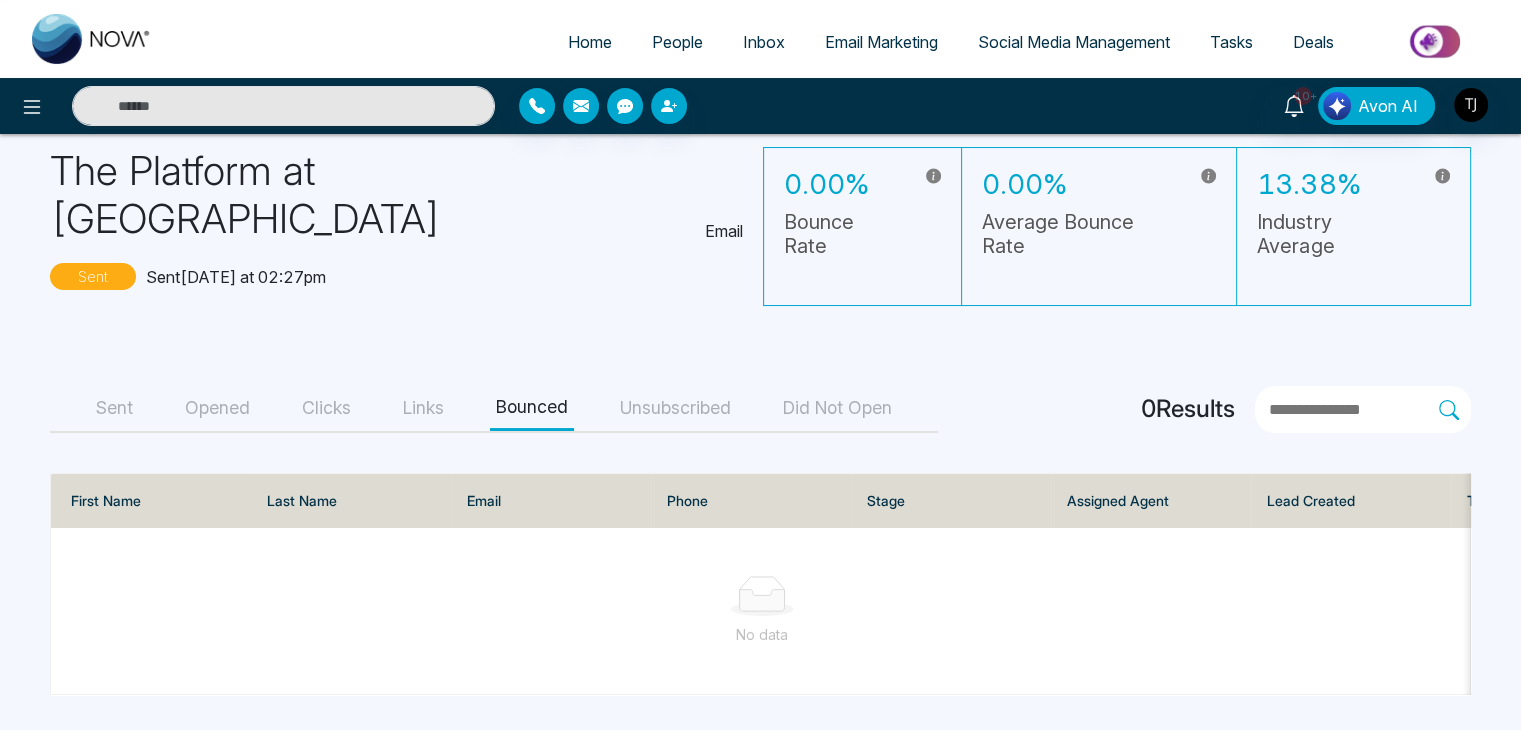scroll, scrollTop: 52, scrollLeft: 0, axis: vertical 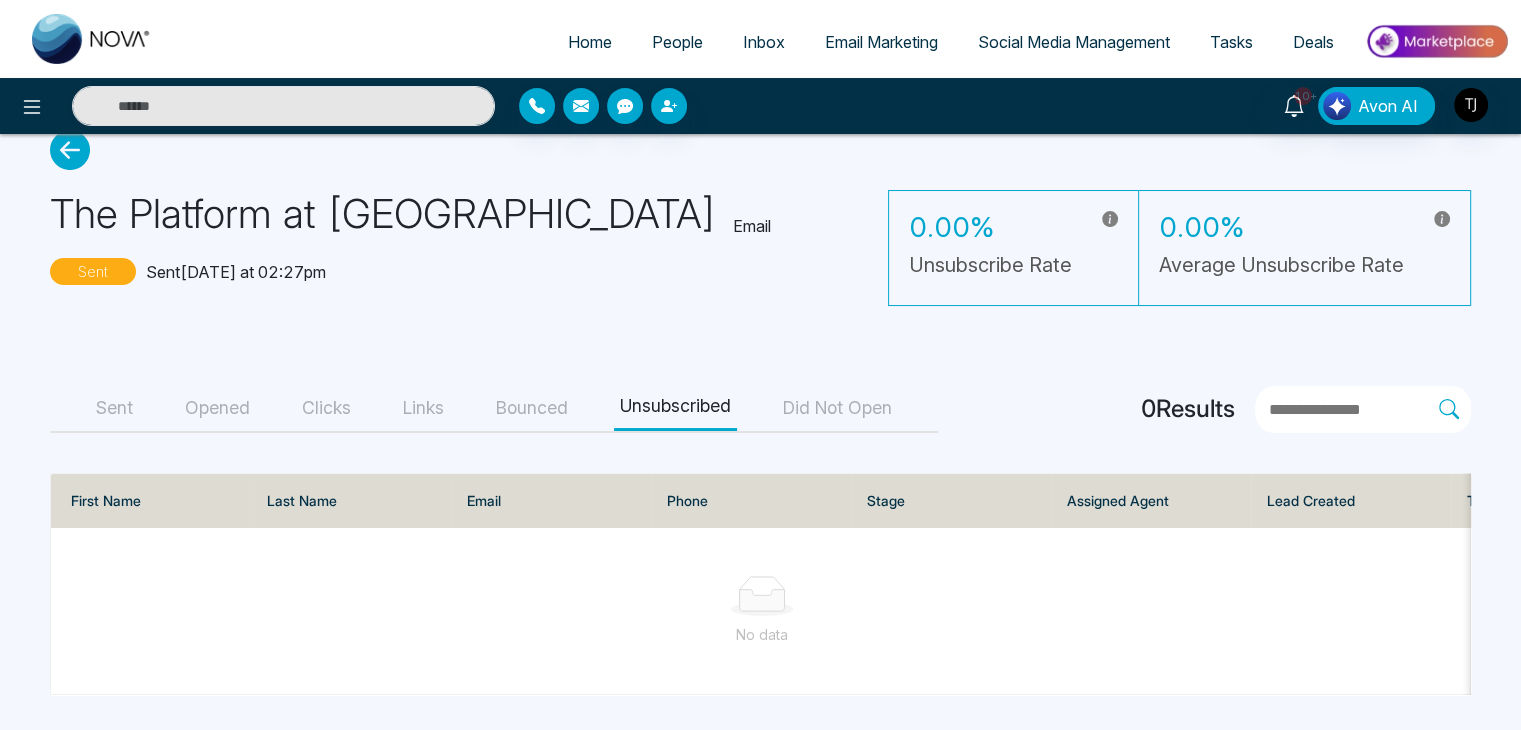 click on "Did Not Open" at bounding box center [837, 408] 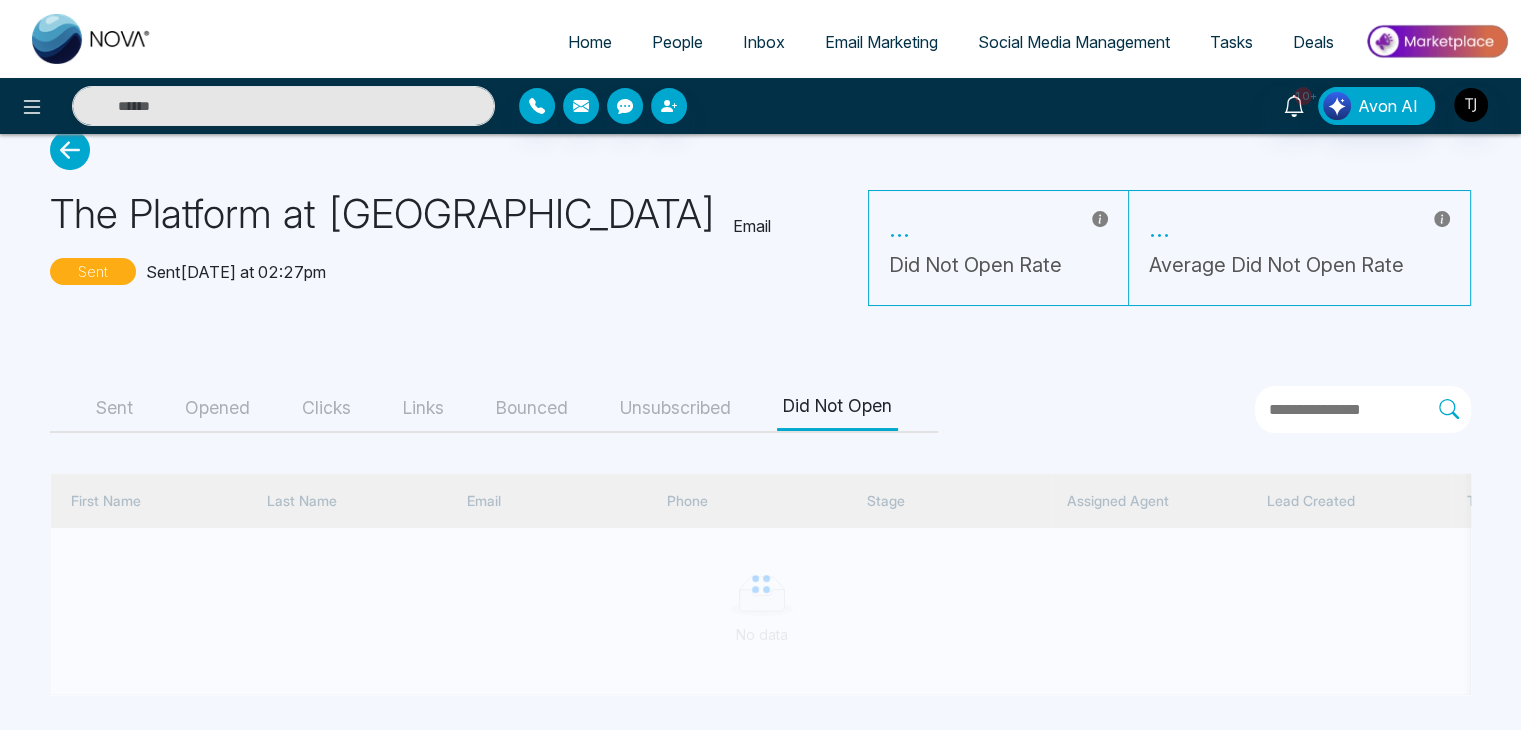 scroll, scrollTop: 19, scrollLeft: 0, axis: vertical 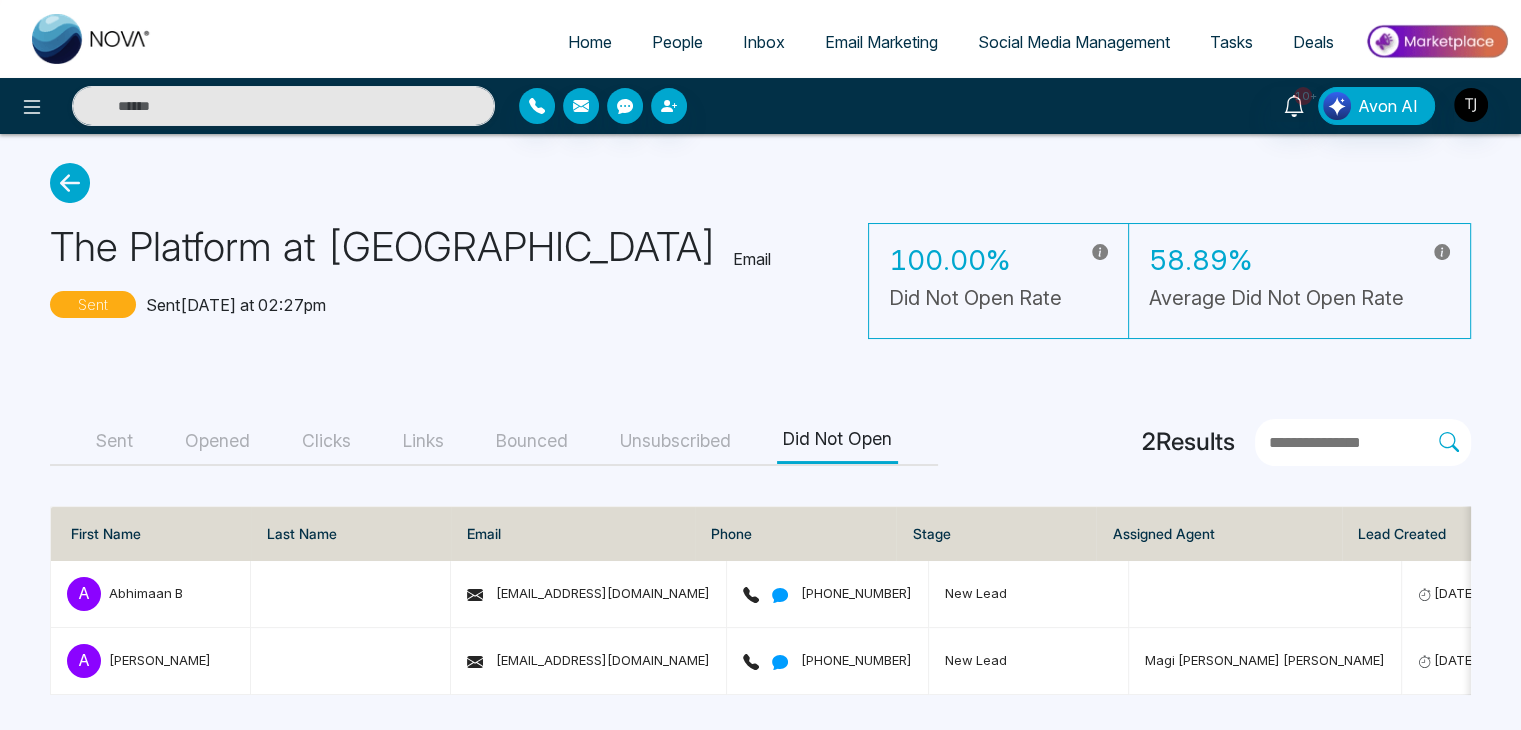 click on "Sent" at bounding box center (114, 441) 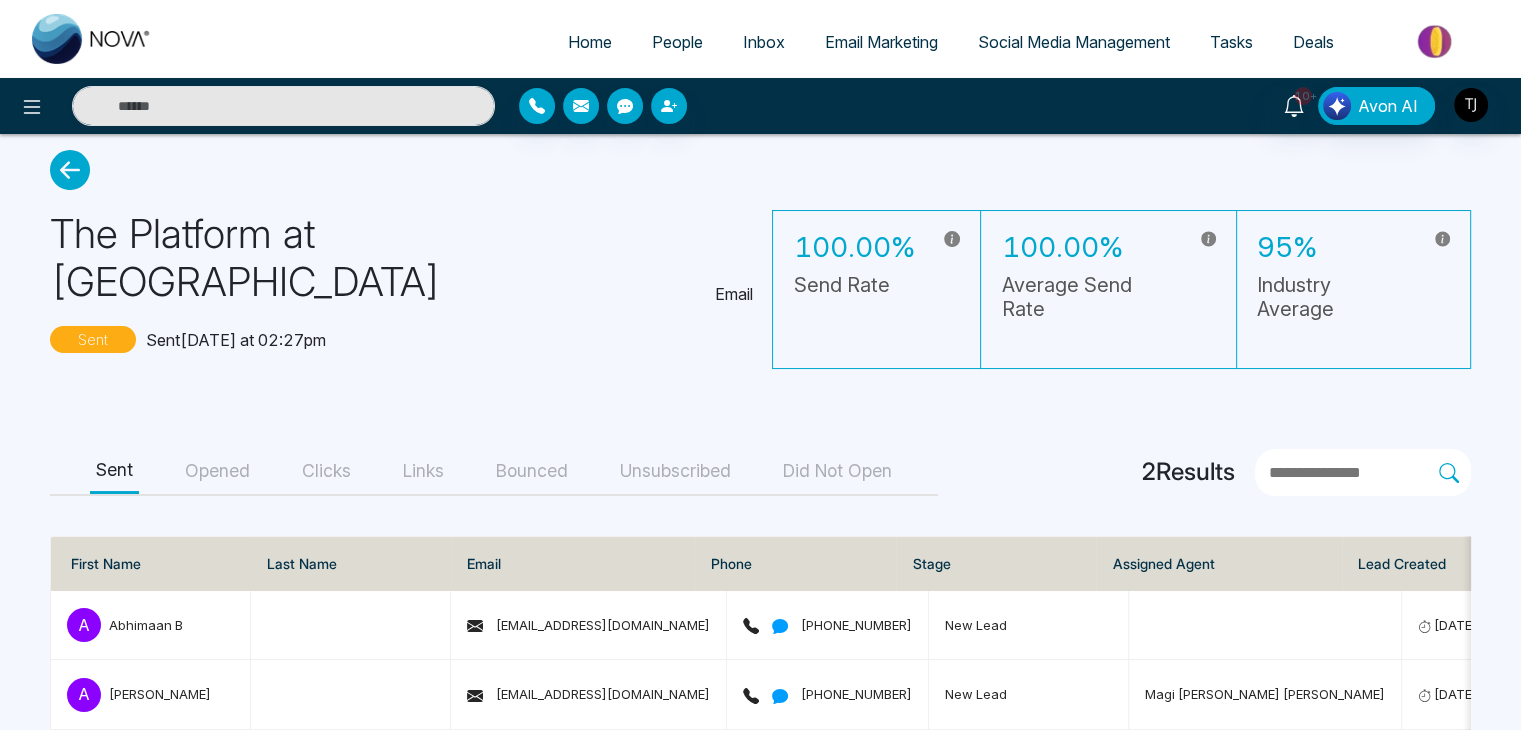 click 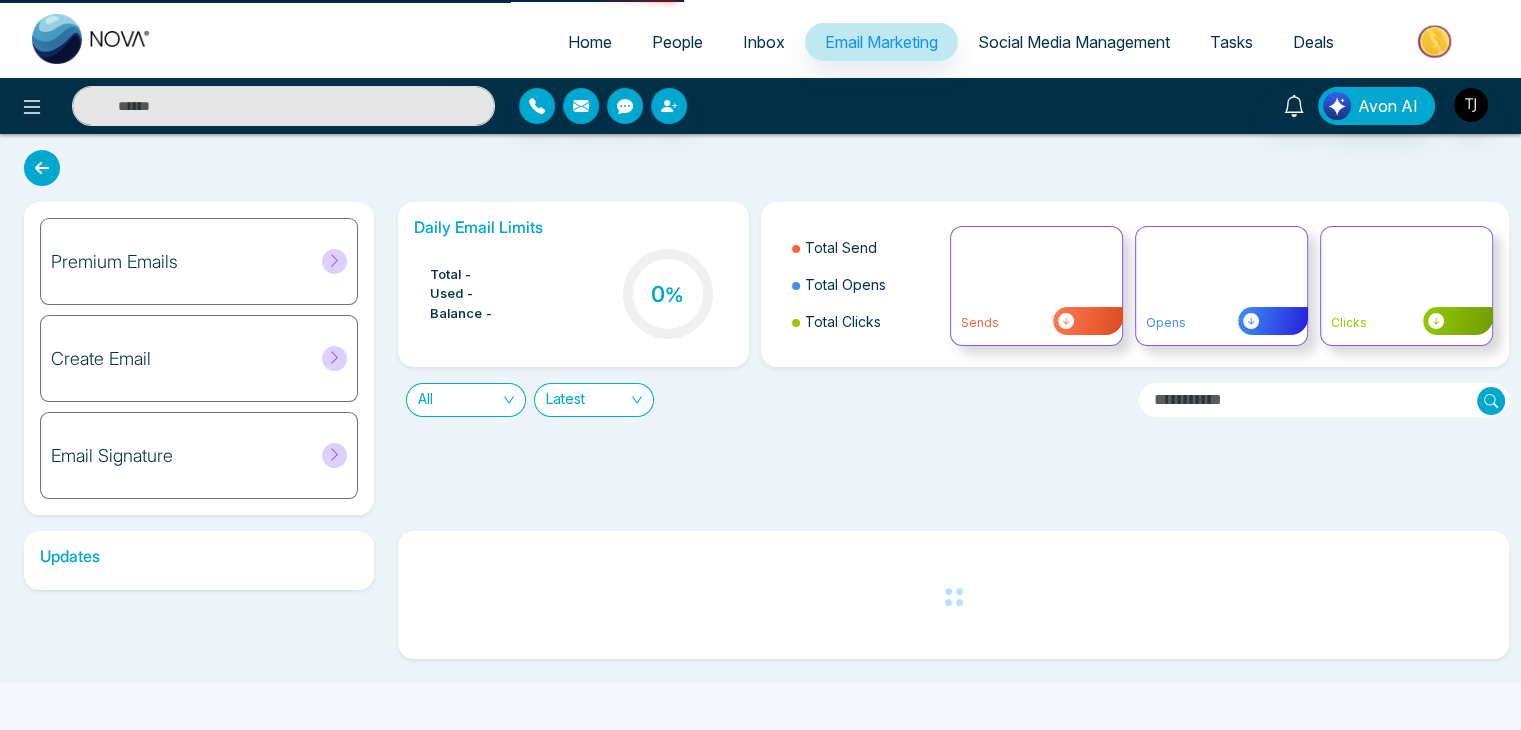 scroll, scrollTop: 0, scrollLeft: 0, axis: both 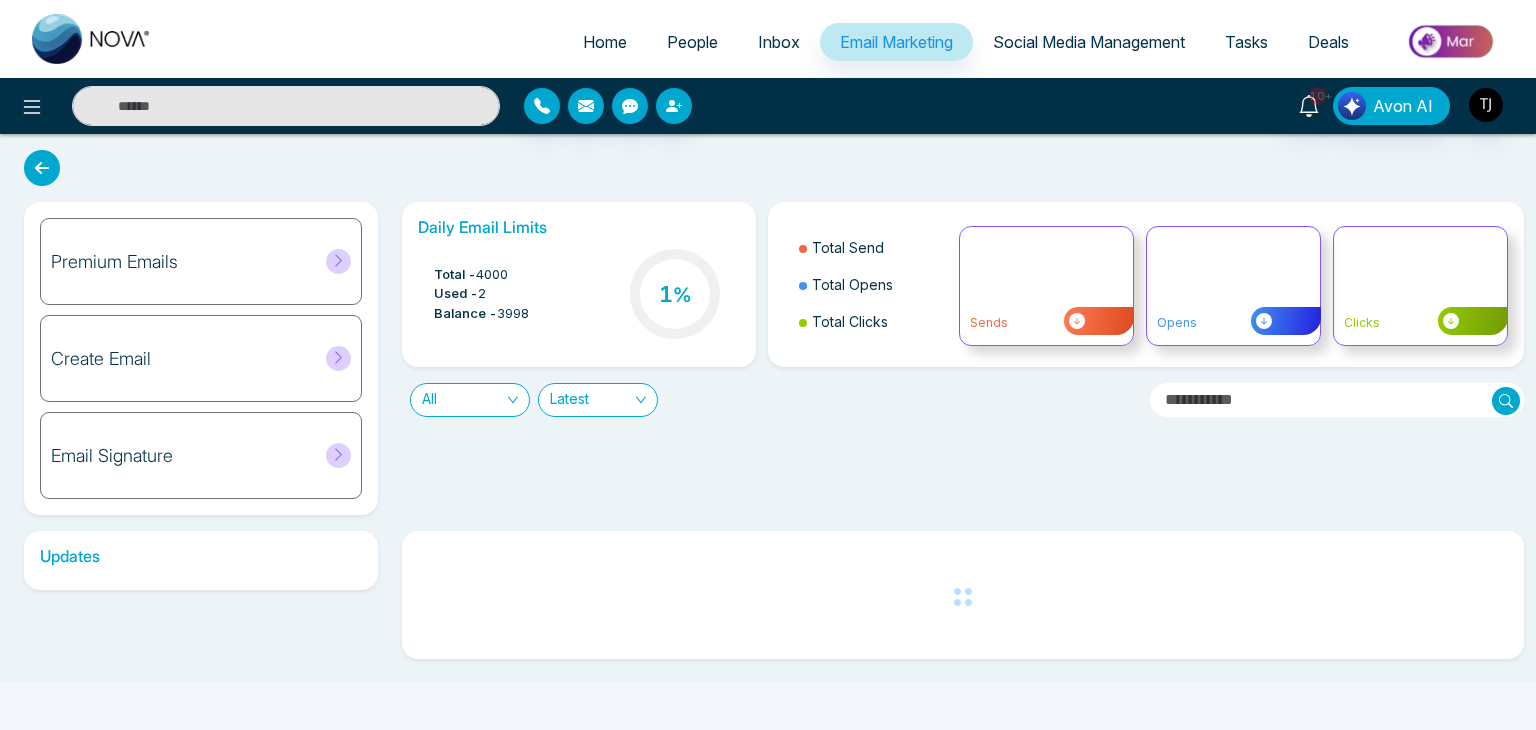 click on "Inbox" at bounding box center (779, 42) 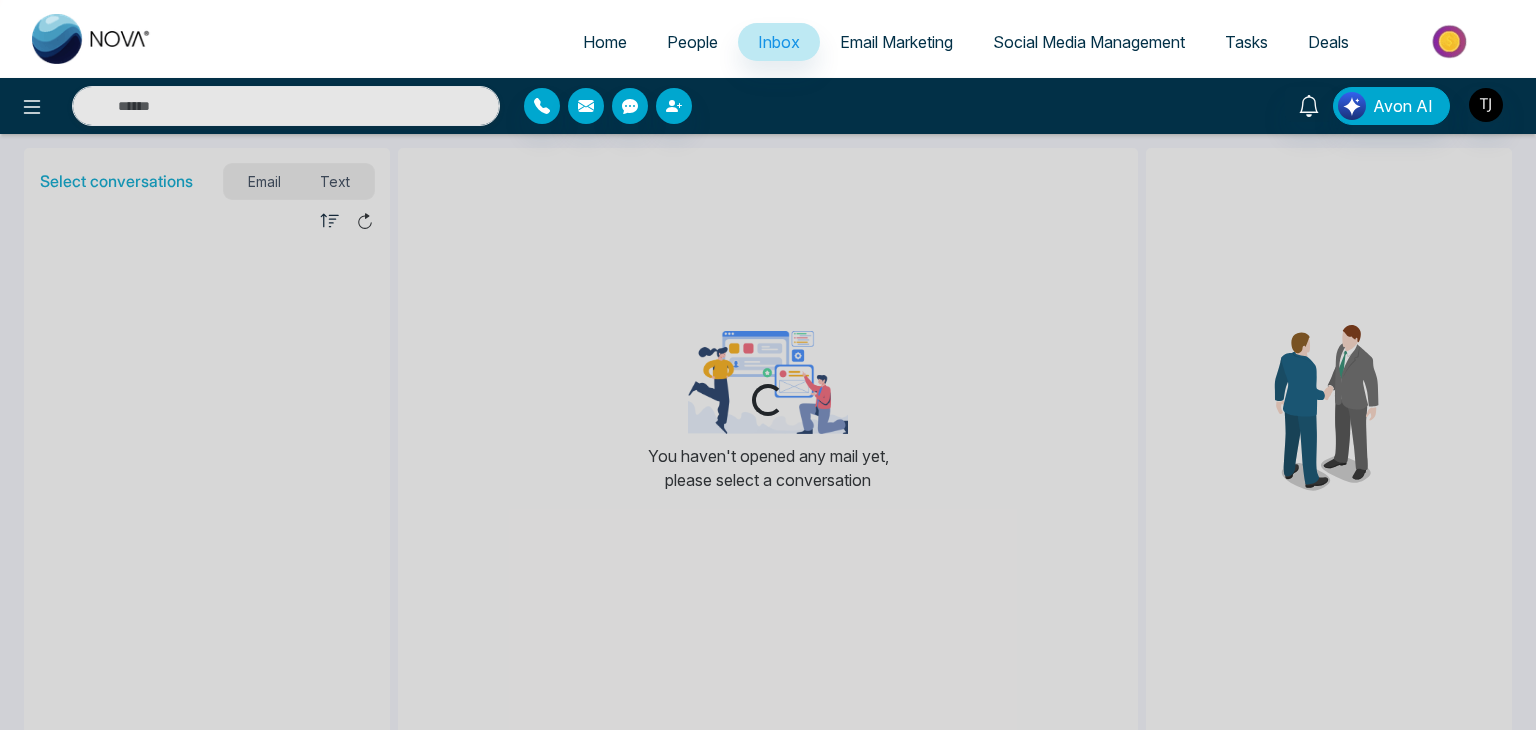 click on "Email Marketing" at bounding box center [896, 42] 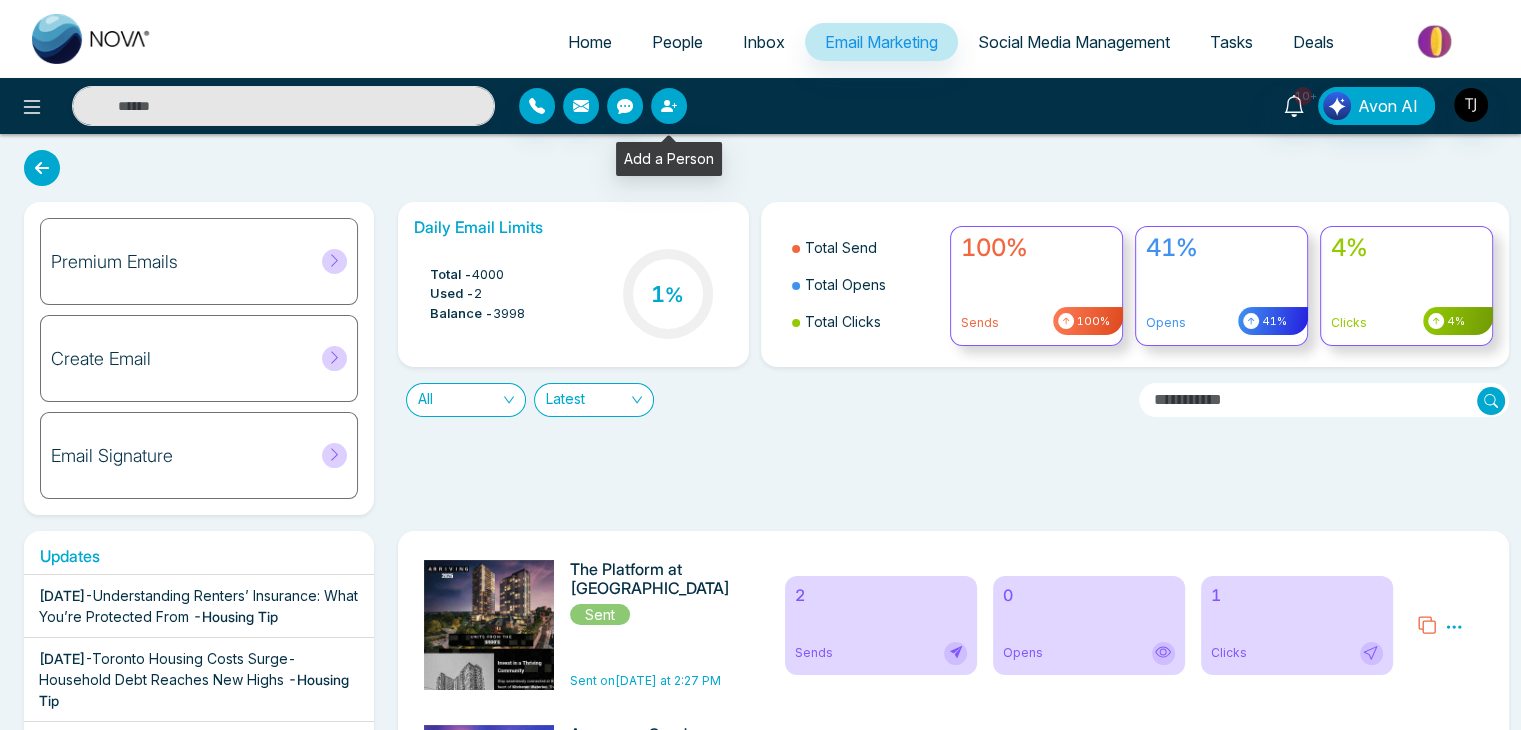 click 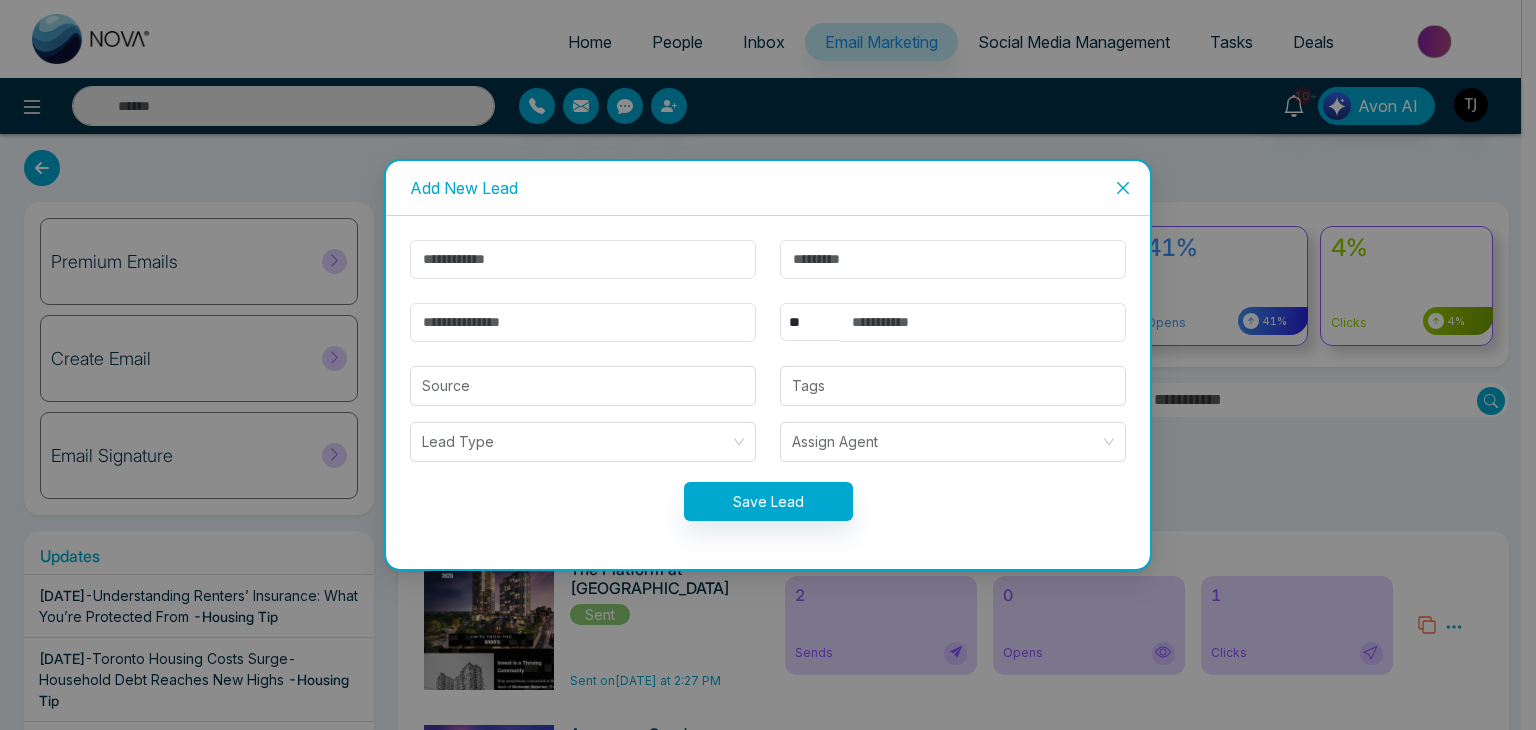click 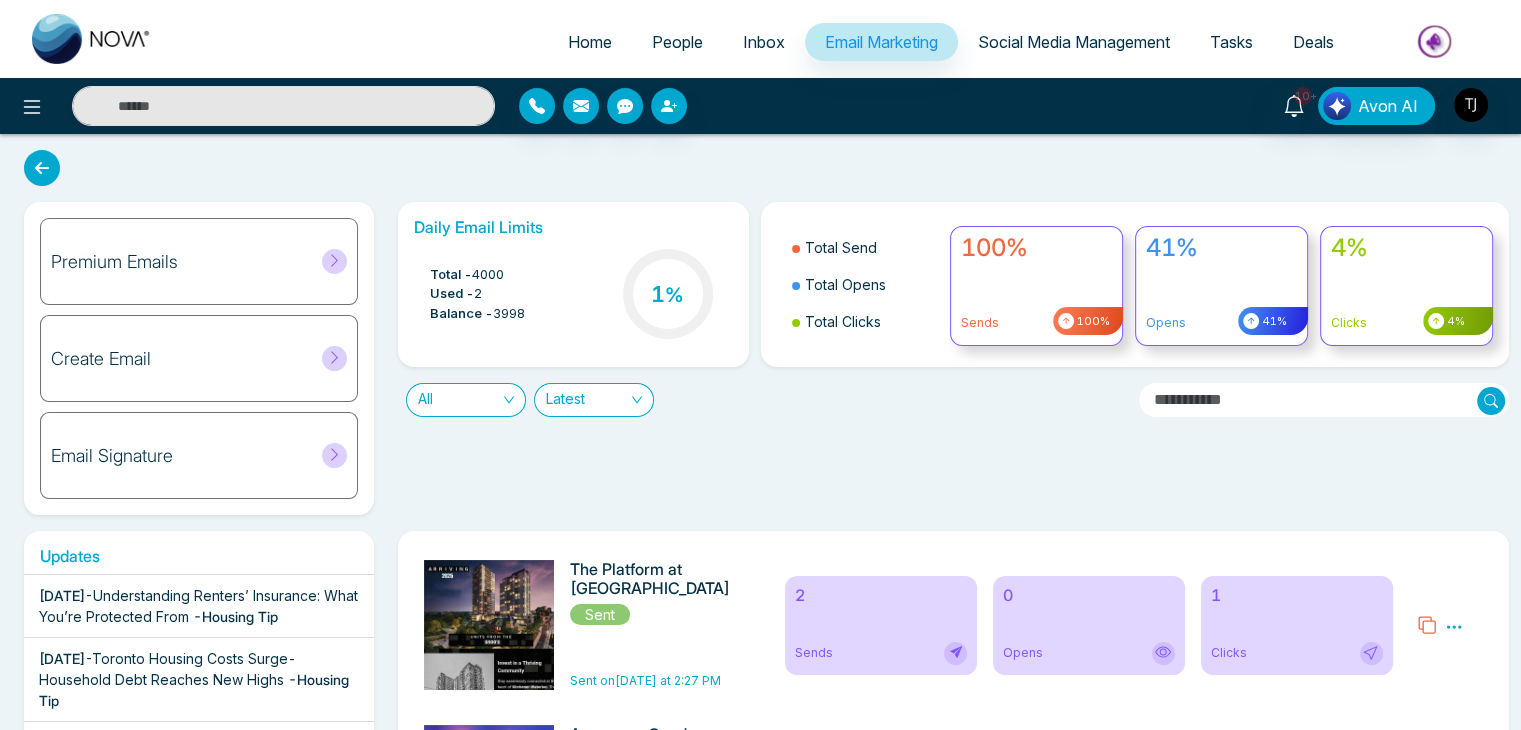 click on "People" at bounding box center [677, 42] 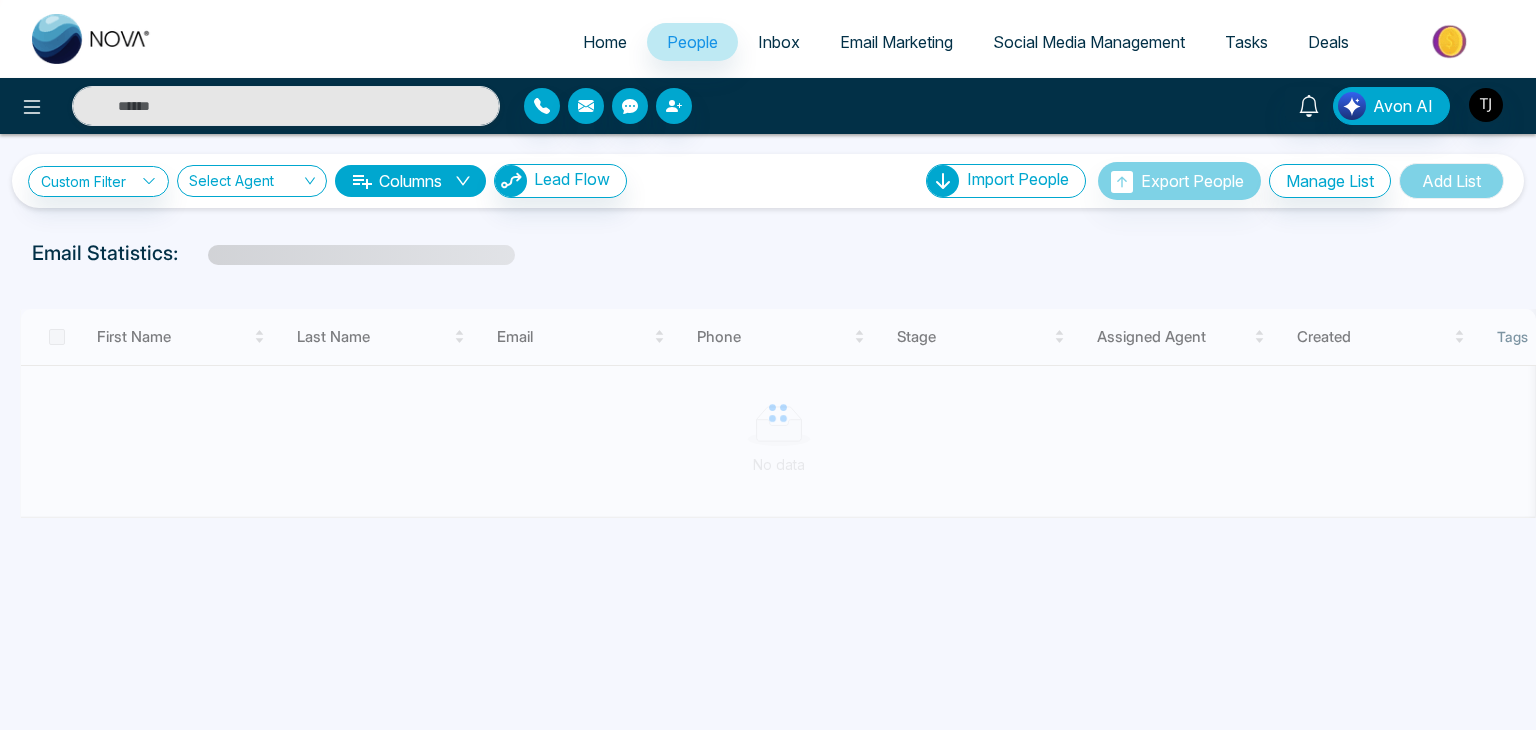 click on "Home" at bounding box center [605, 42] 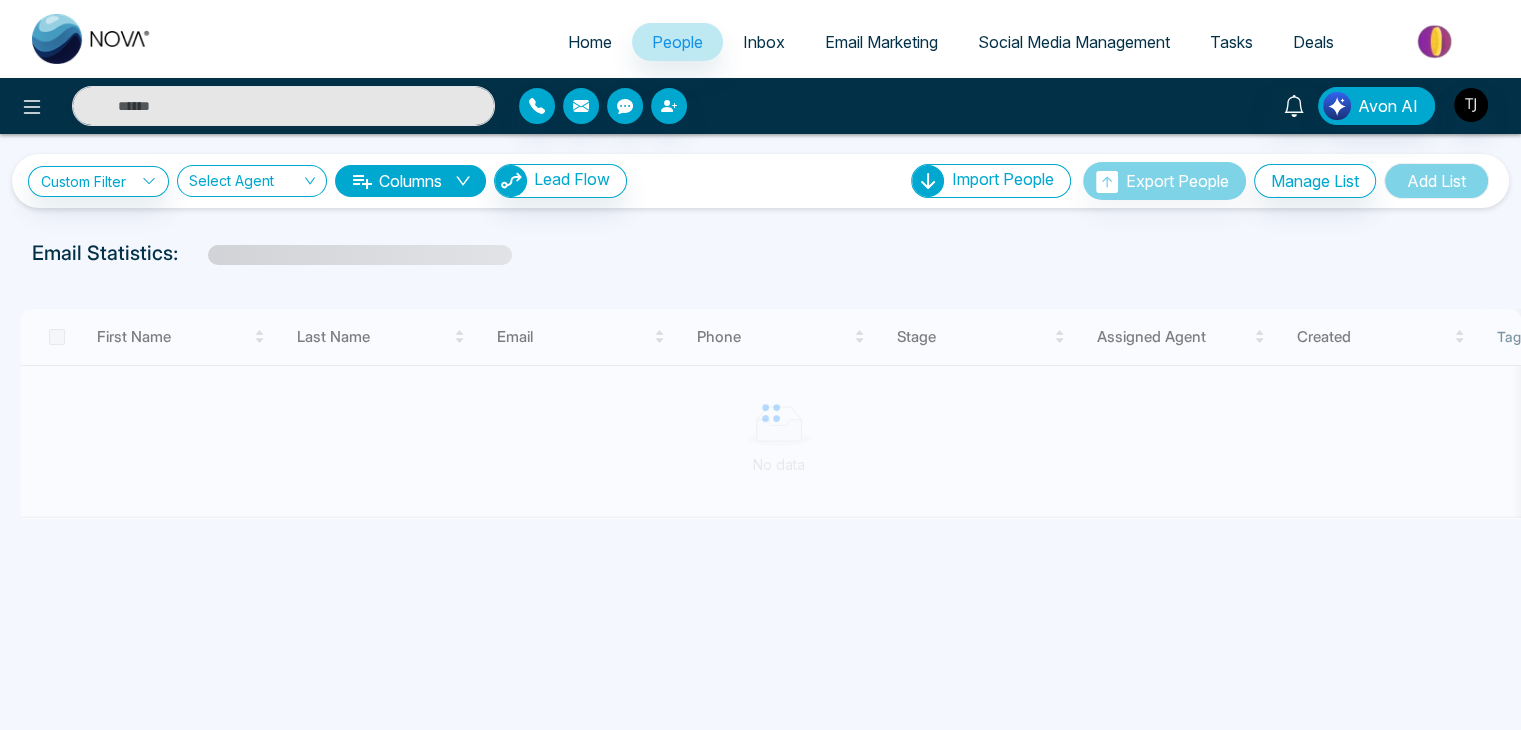 select on "*" 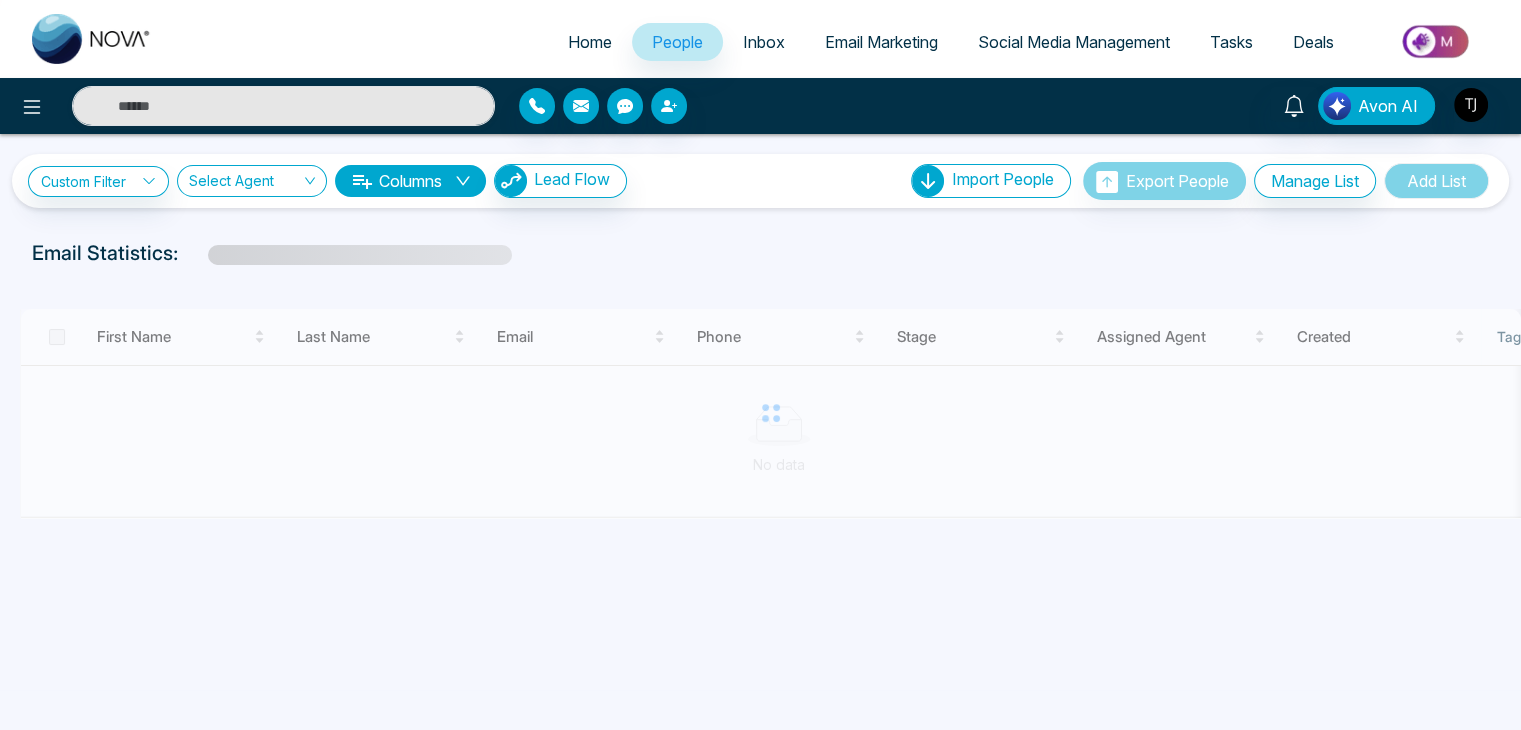 select on "*" 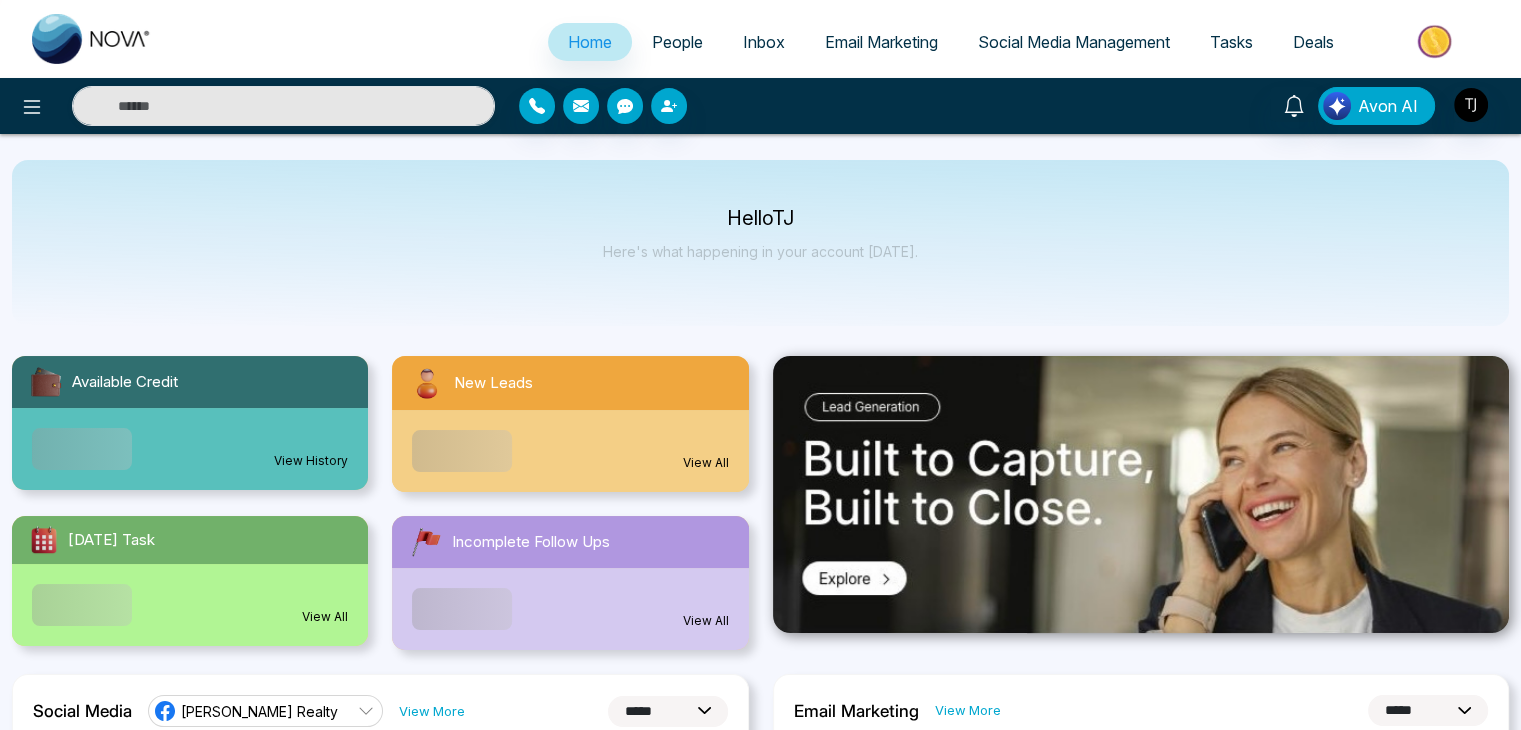 click on "People" at bounding box center (677, 42) 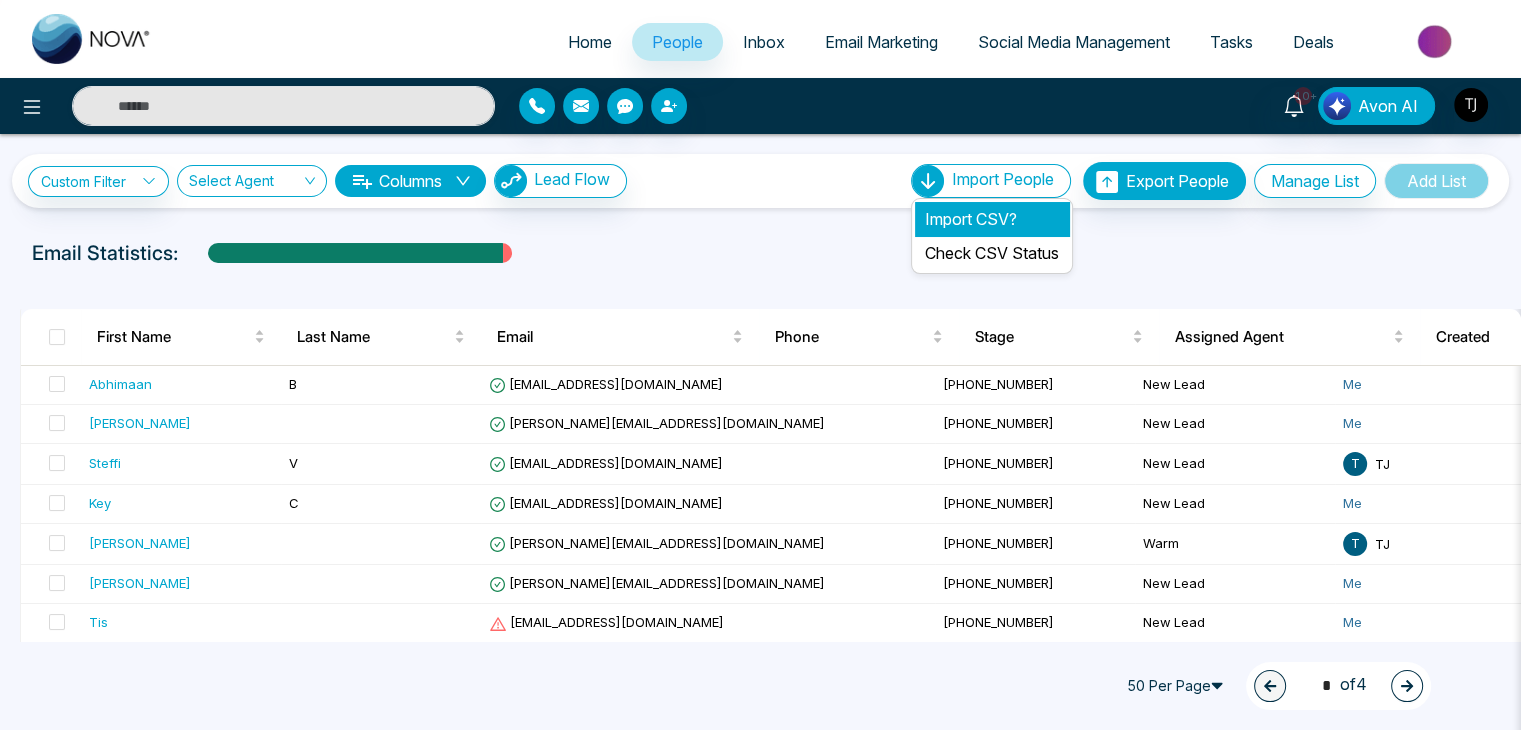 click on "Import CSV?" at bounding box center [992, 219] 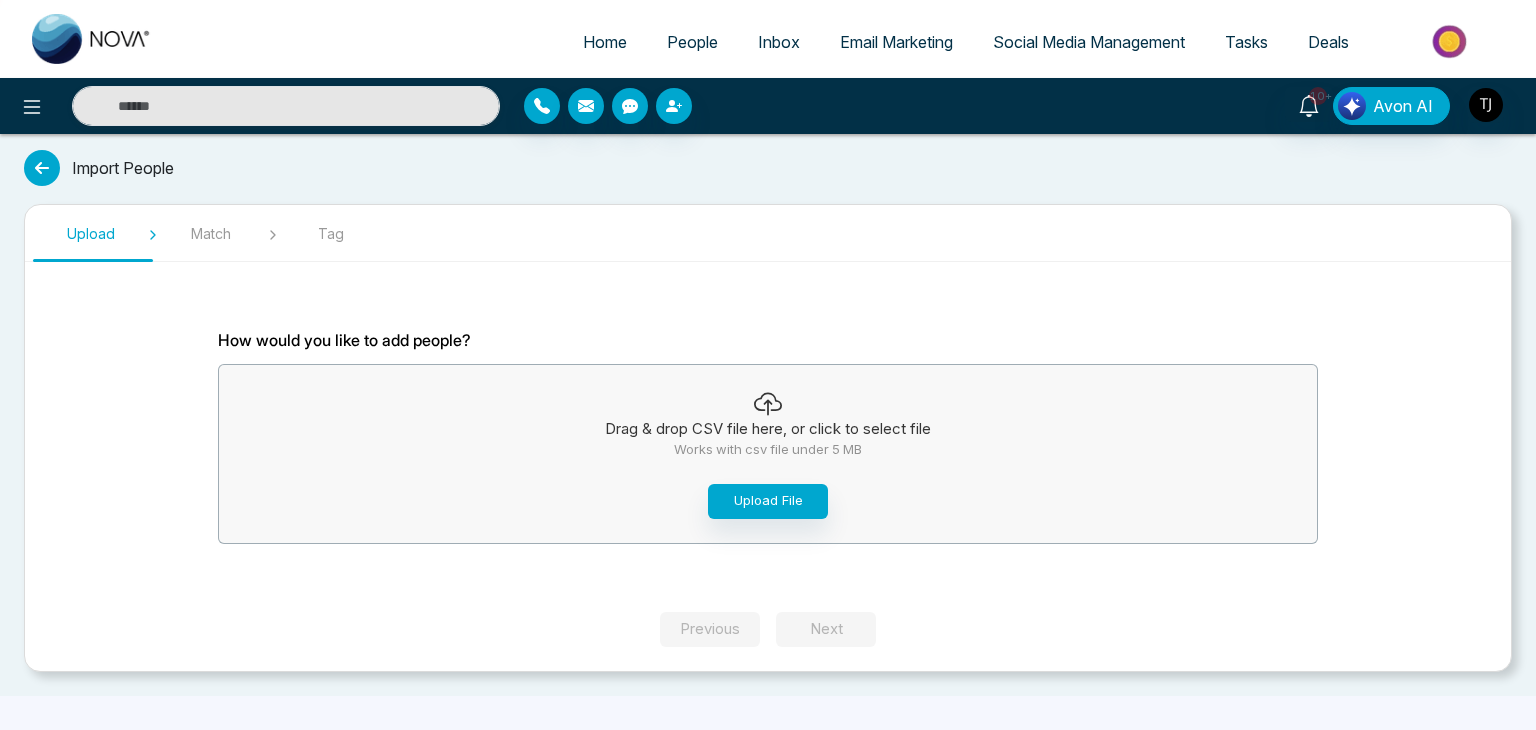 click on "People" at bounding box center [692, 42] 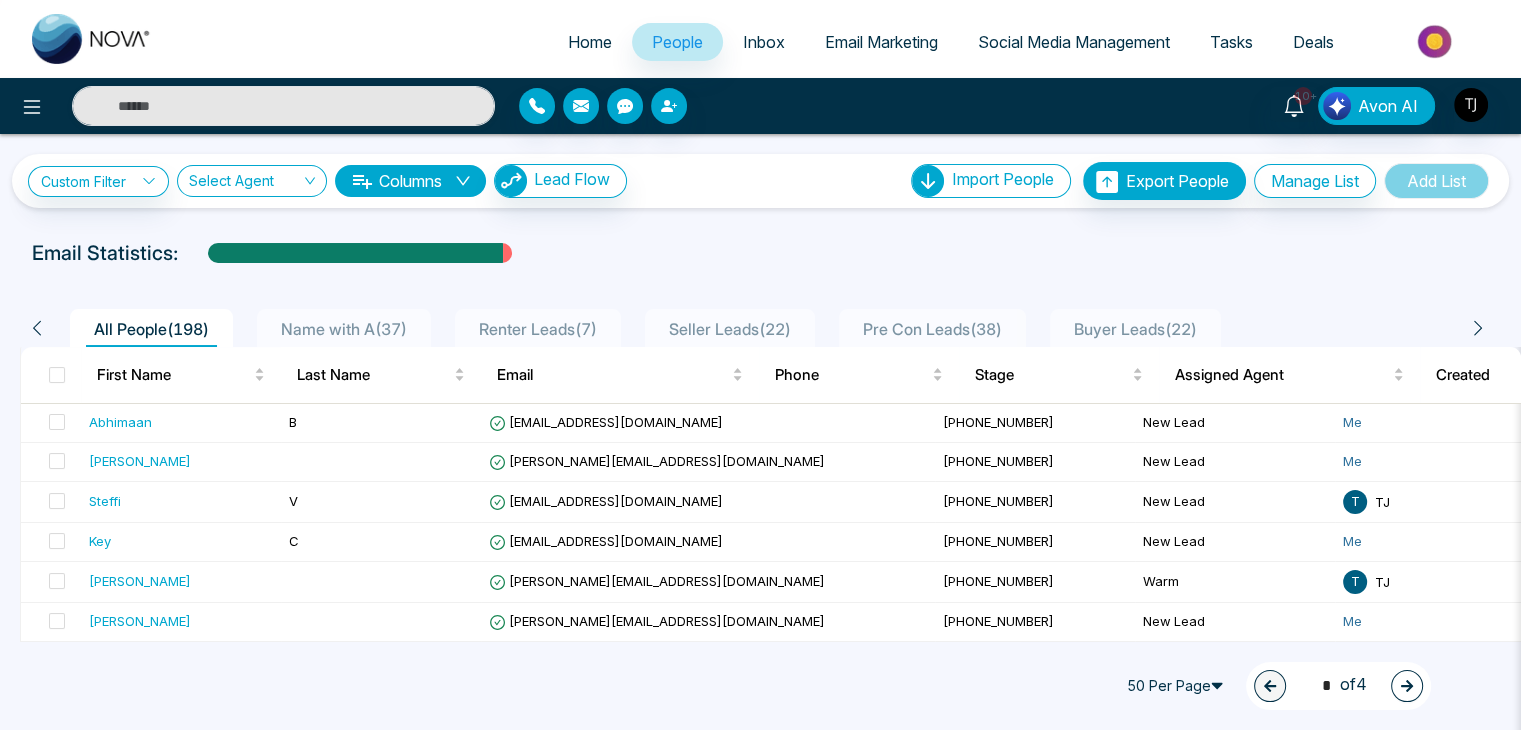 click on "Home" at bounding box center [590, 42] 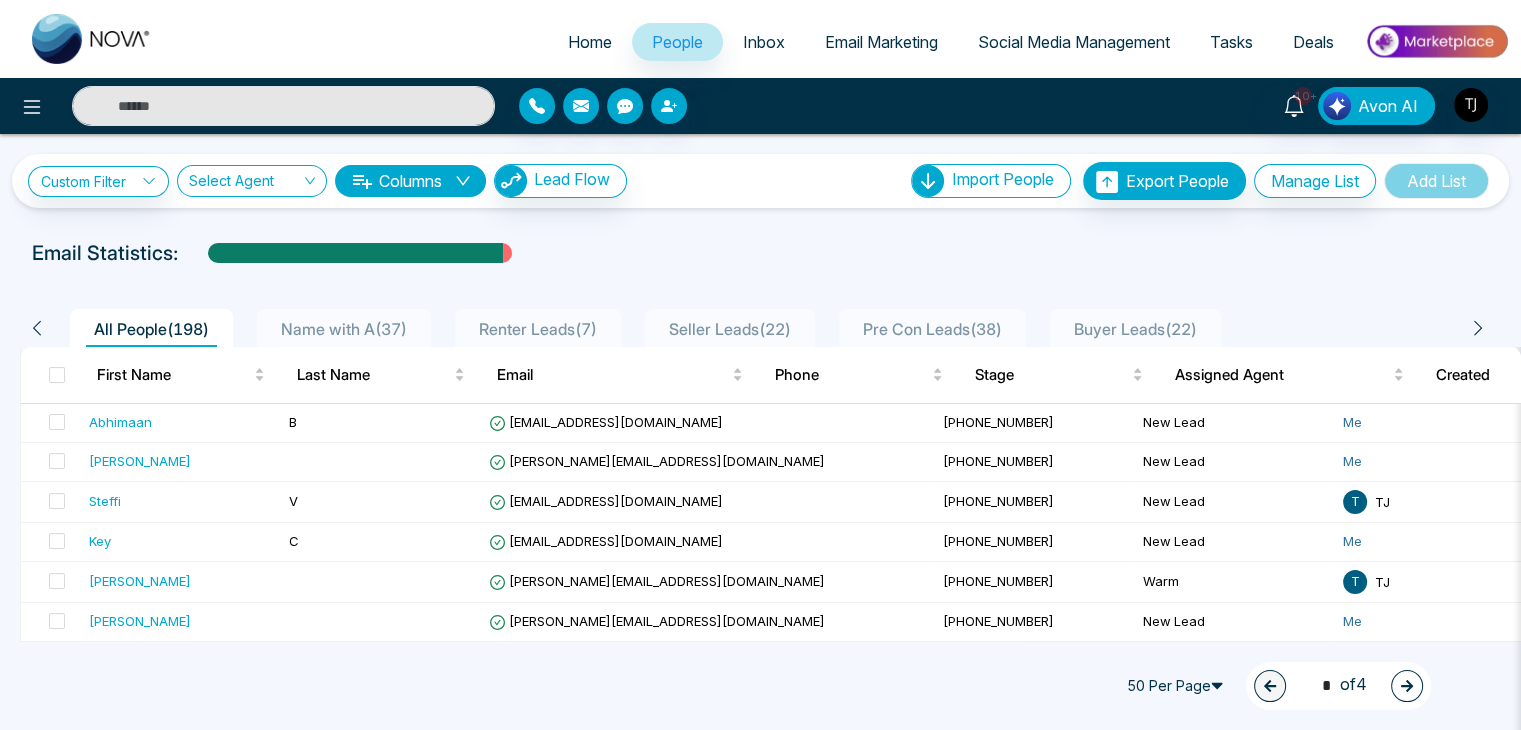 select on "*" 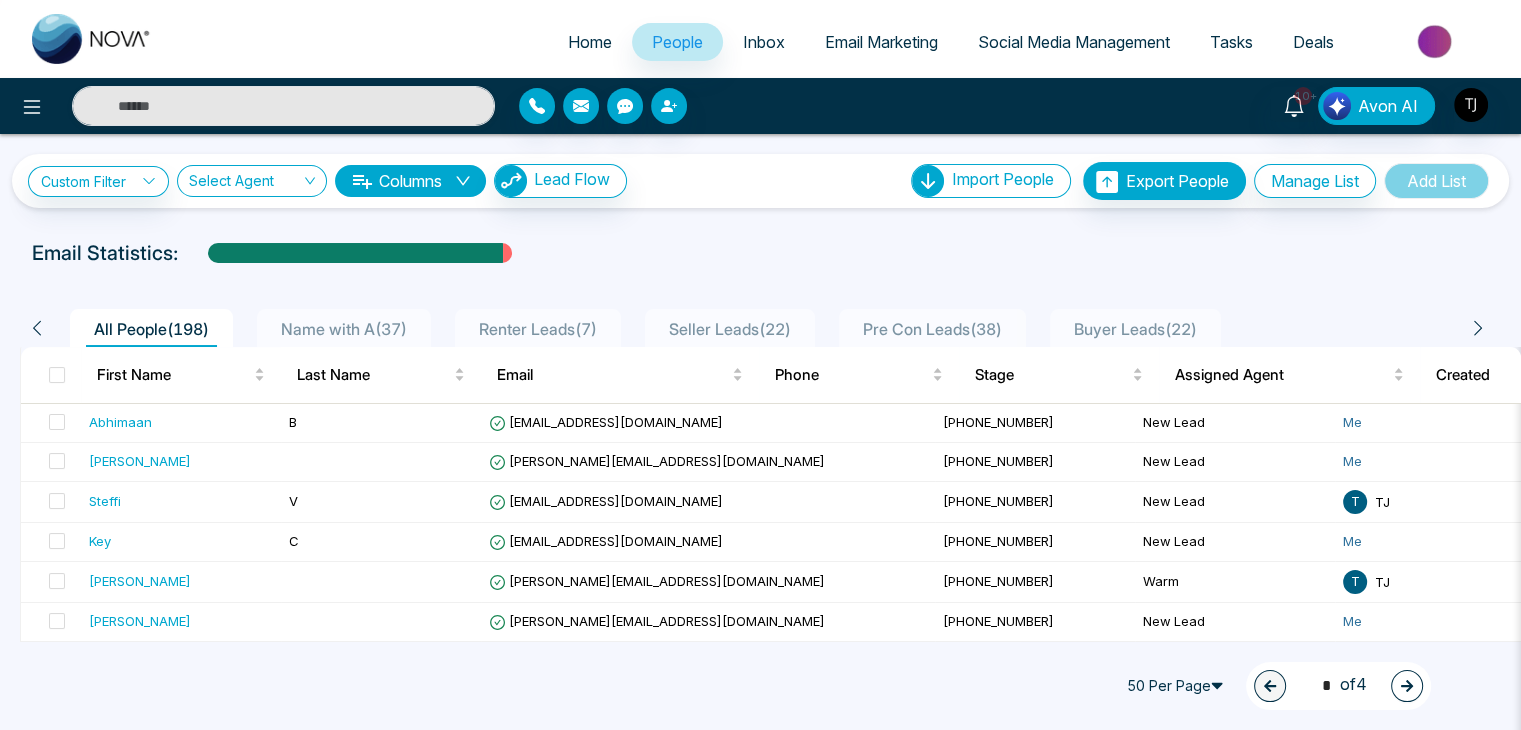 select on "*" 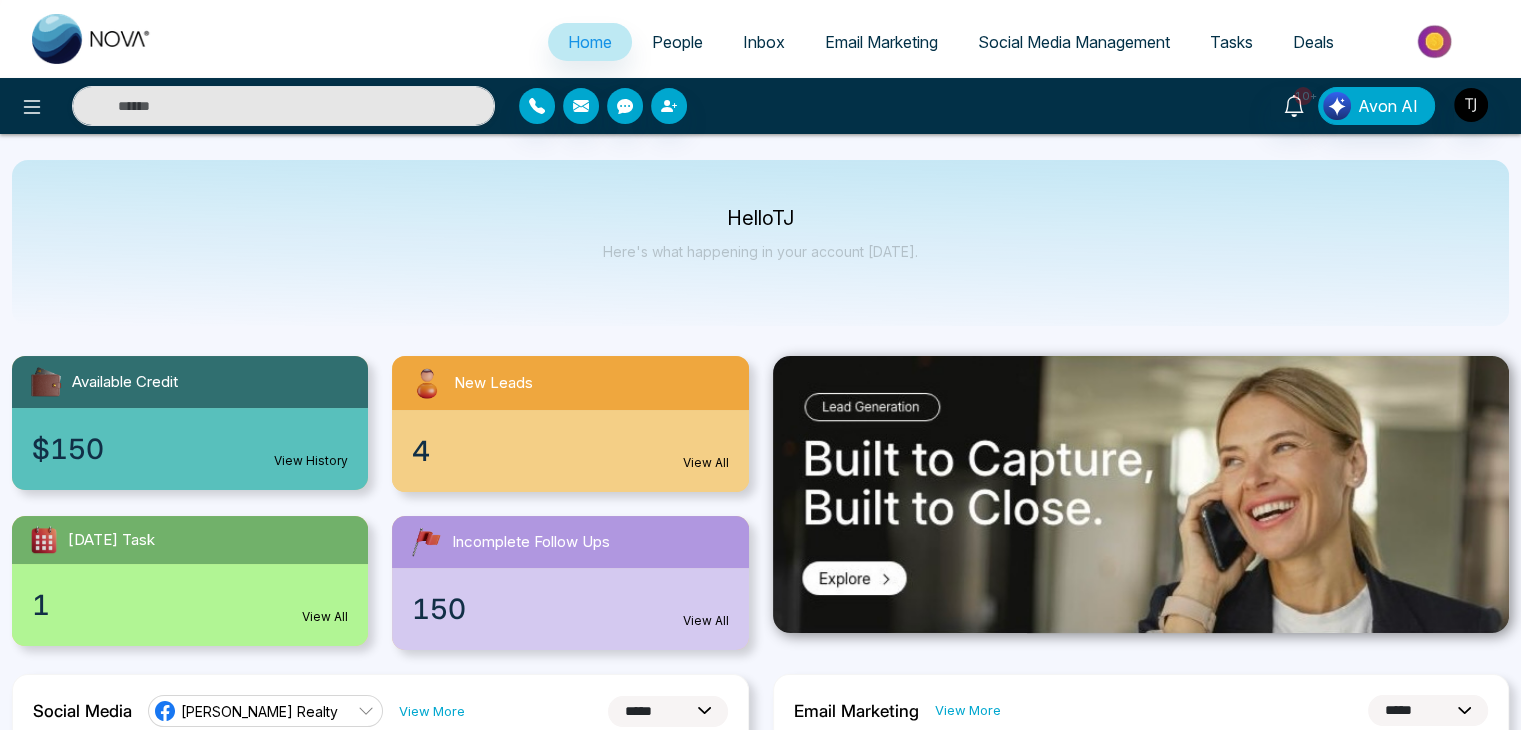 click on "People" at bounding box center (677, 42) 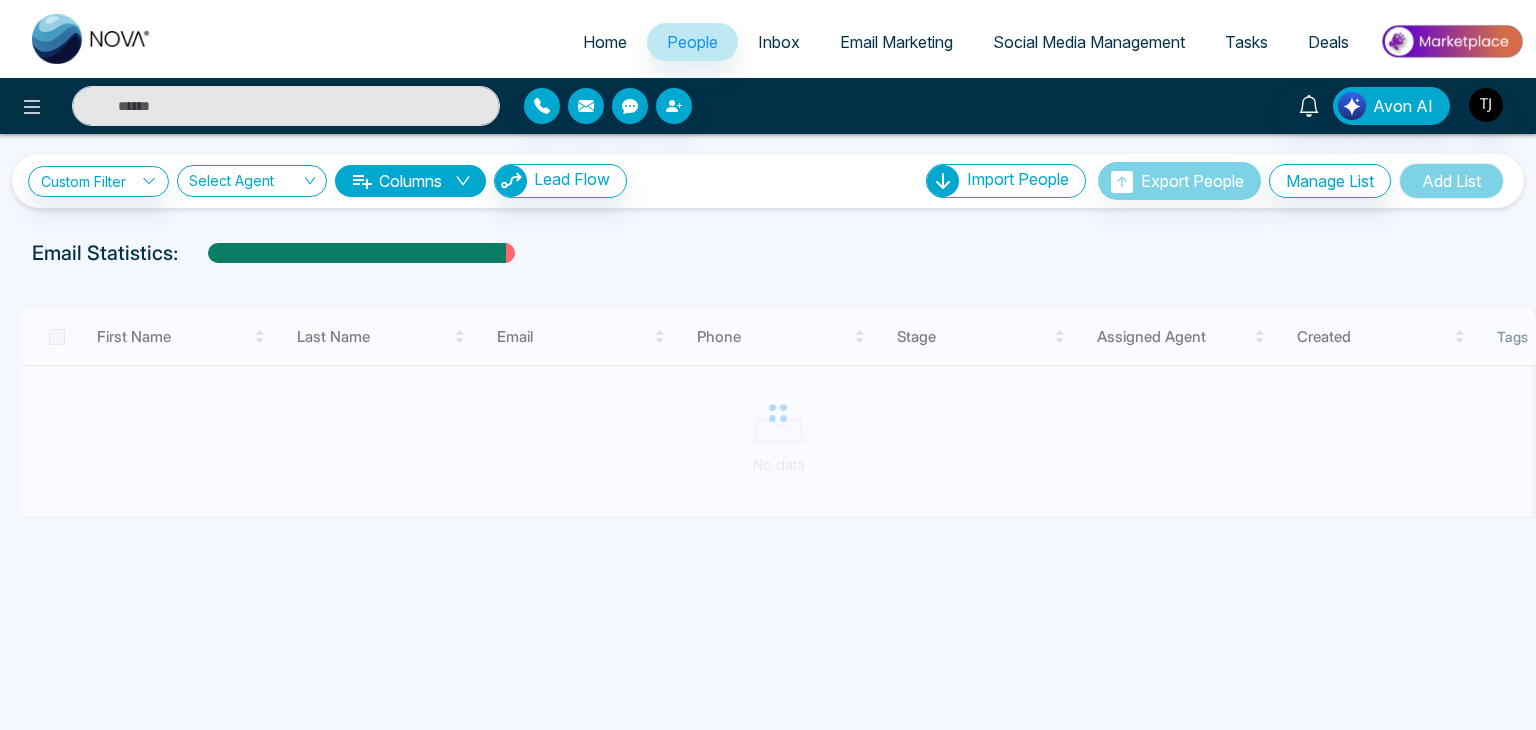 click on "Home" at bounding box center [605, 42] 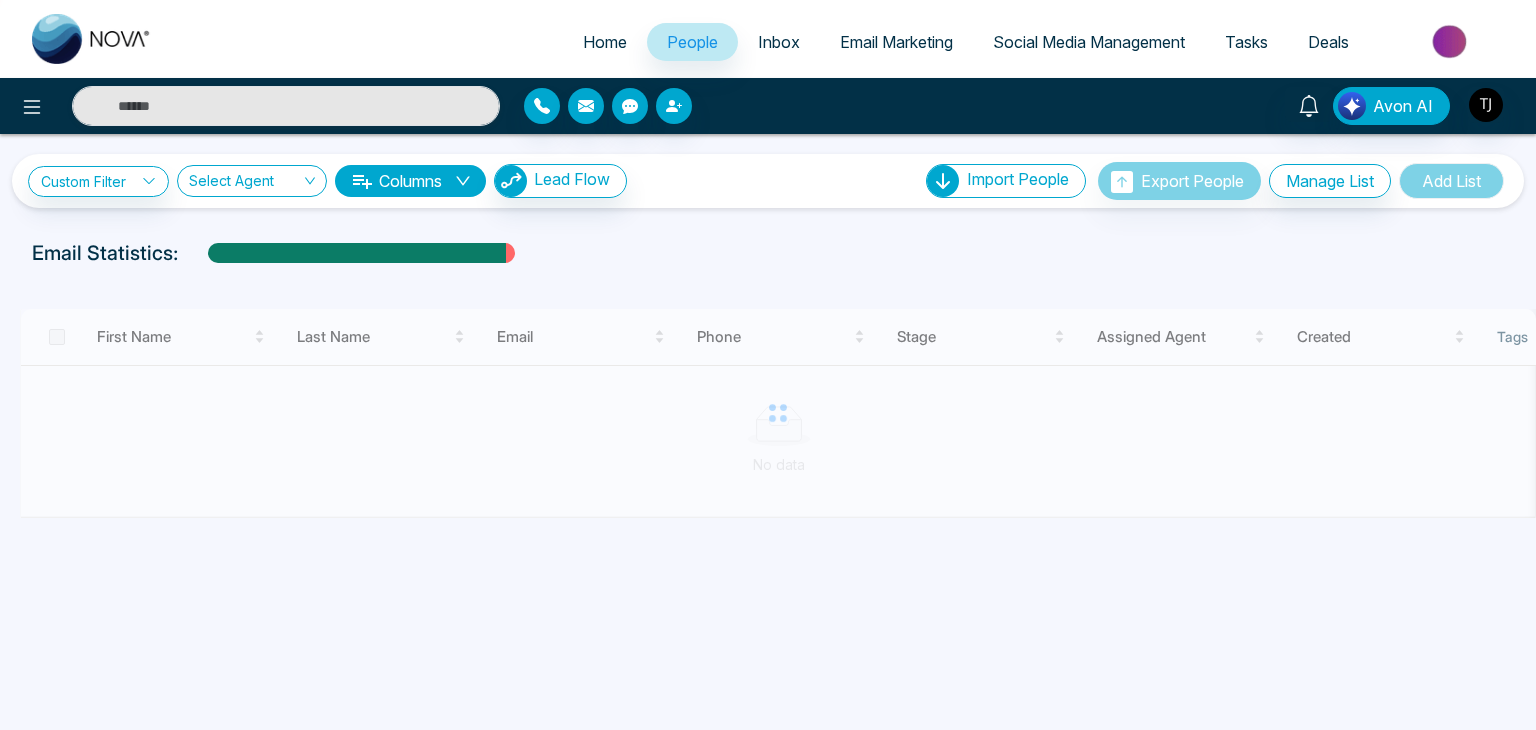 select on "*" 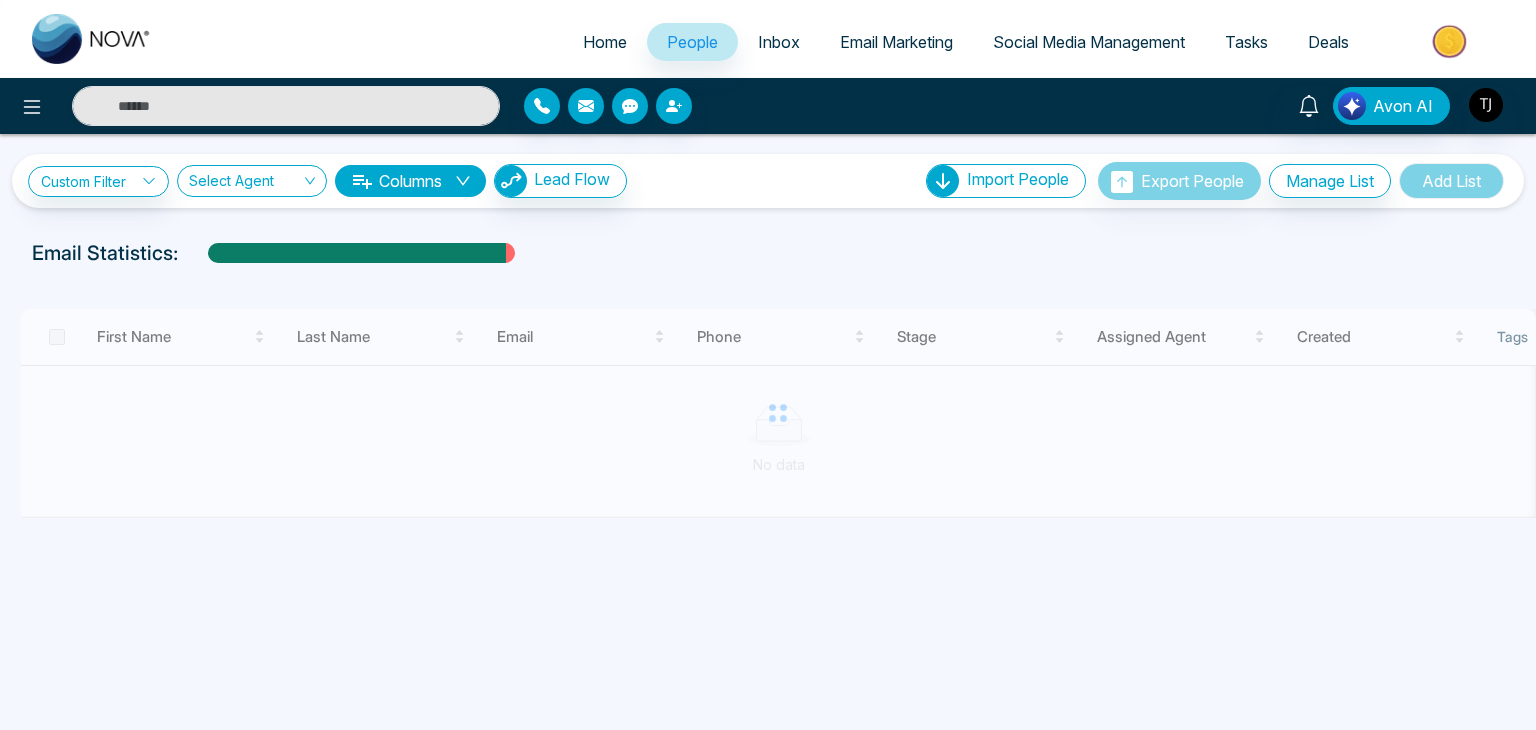 select on "*" 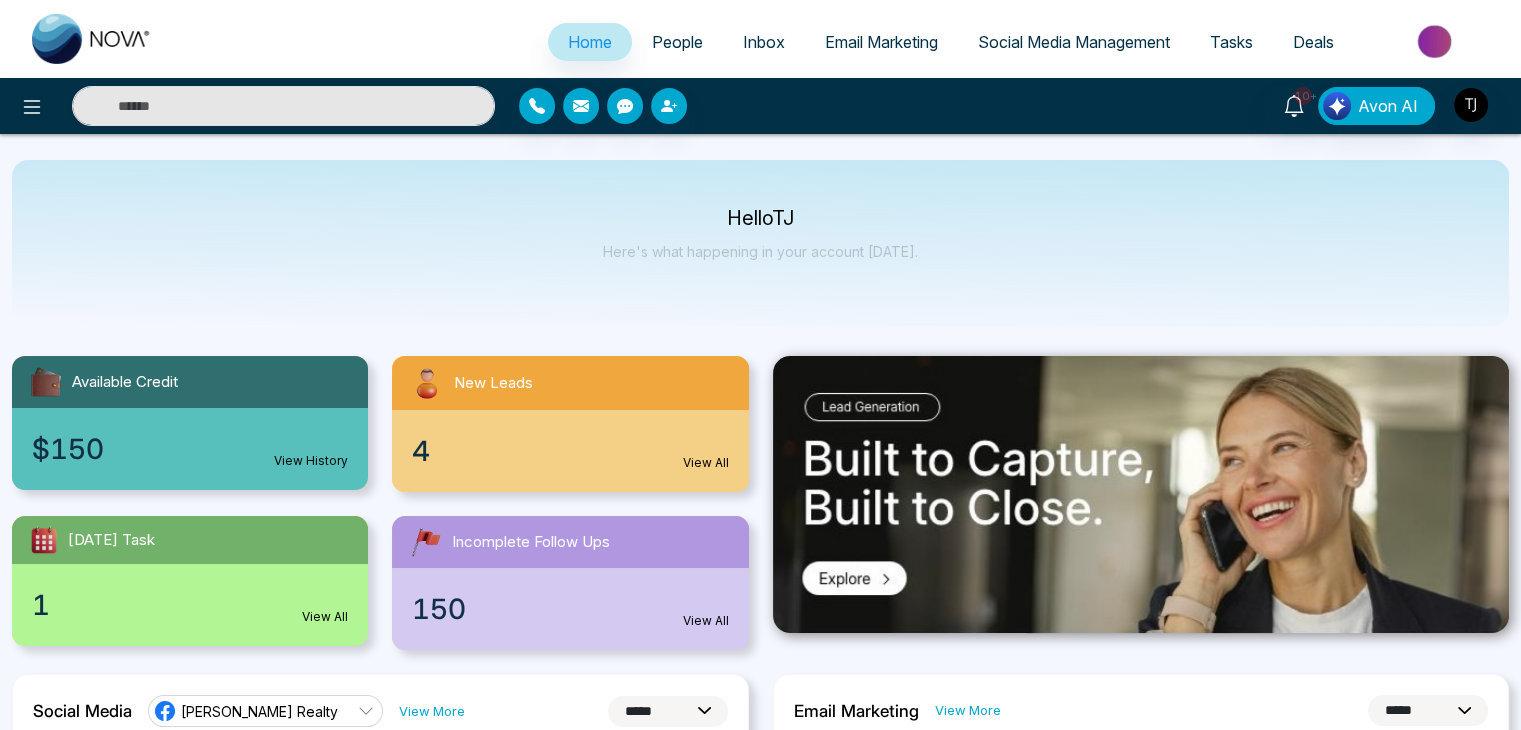 click on "People" at bounding box center [677, 42] 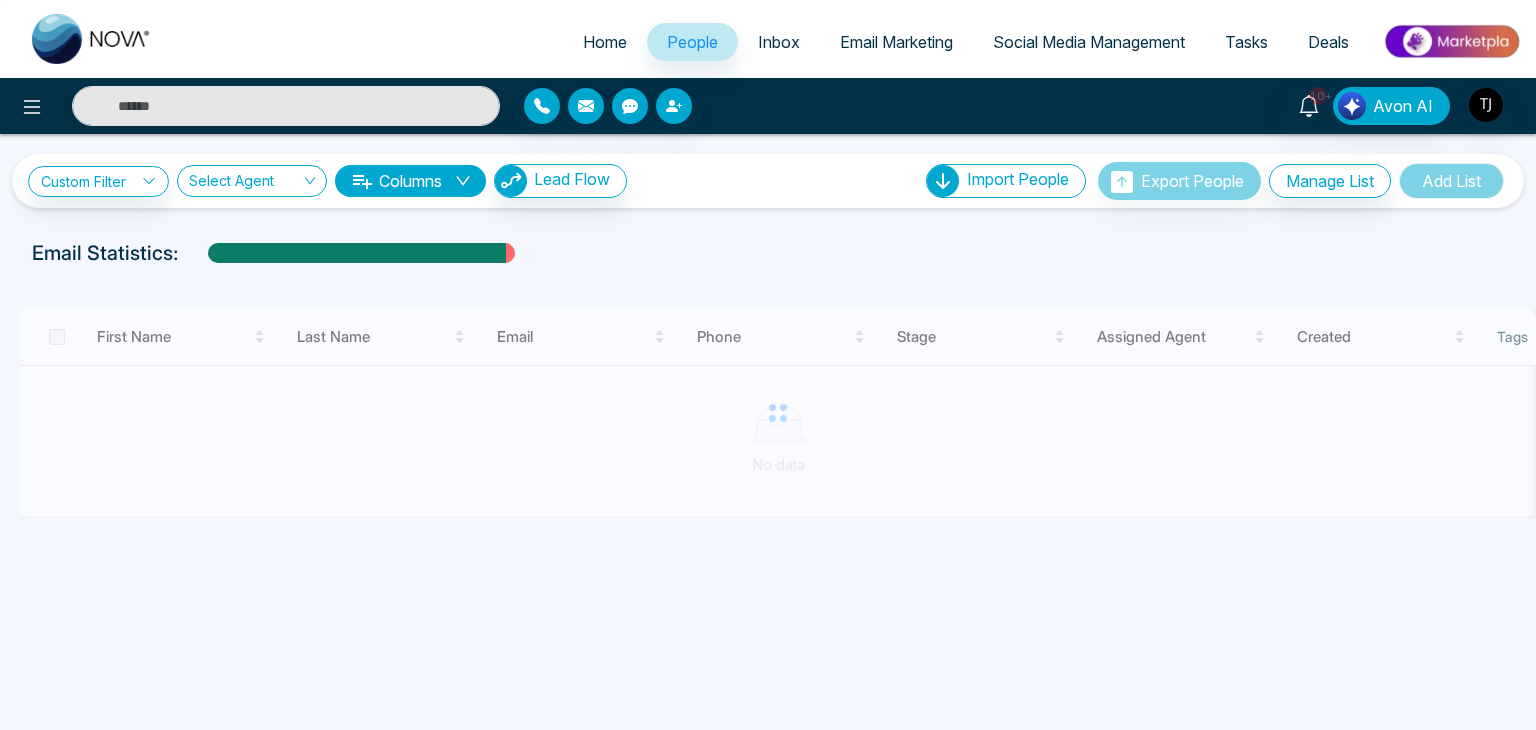 click on "Inbox" at bounding box center [779, 42] 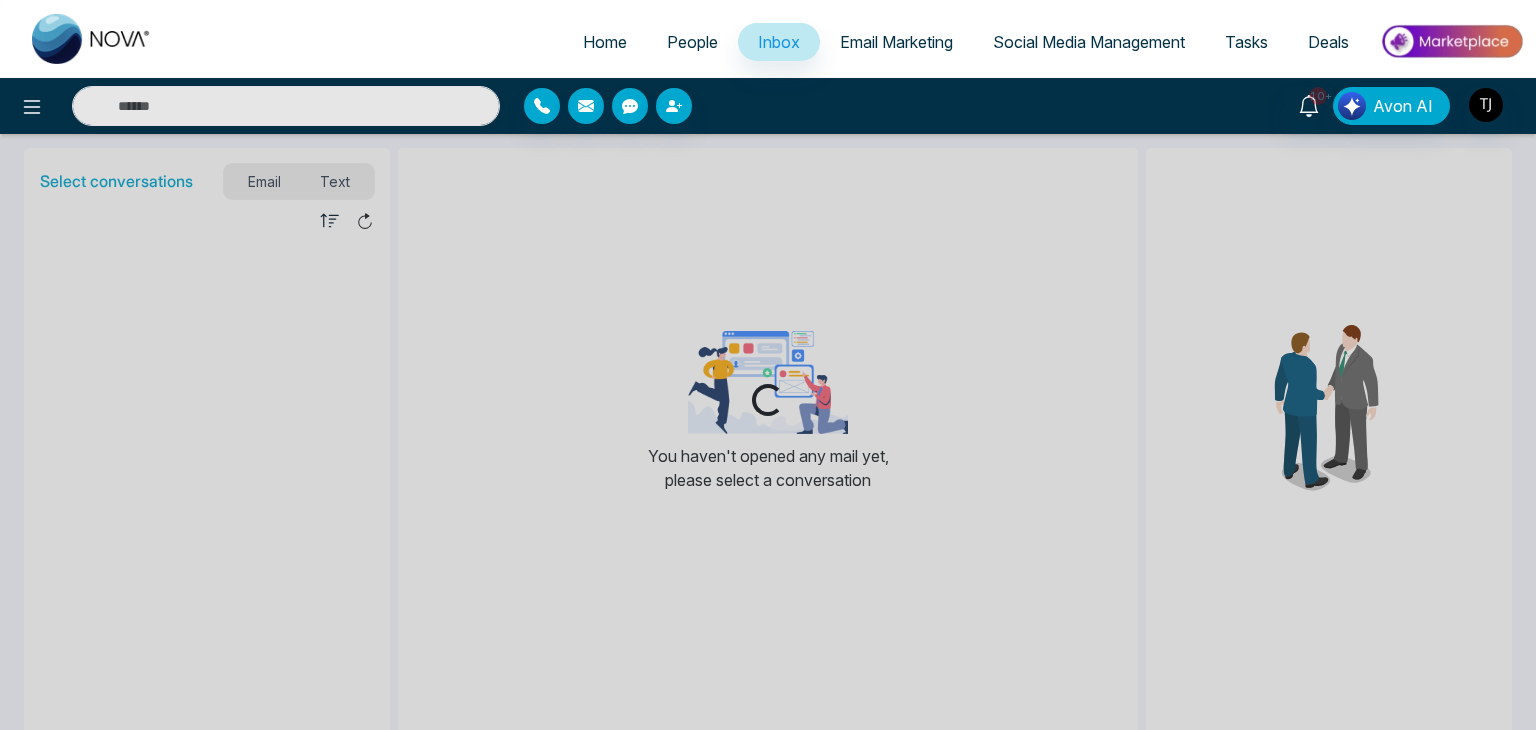click on "Home" at bounding box center (605, 42) 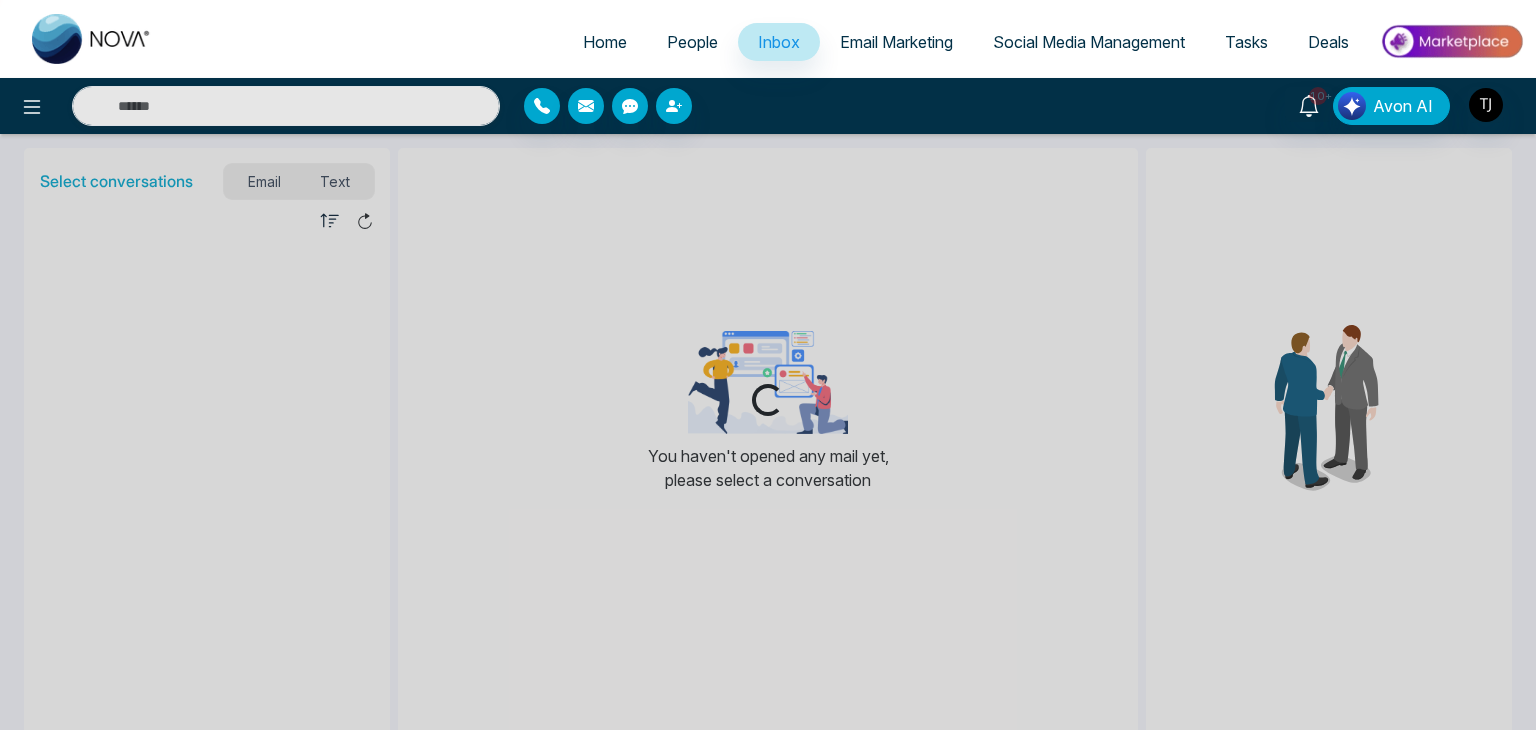 select on "*" 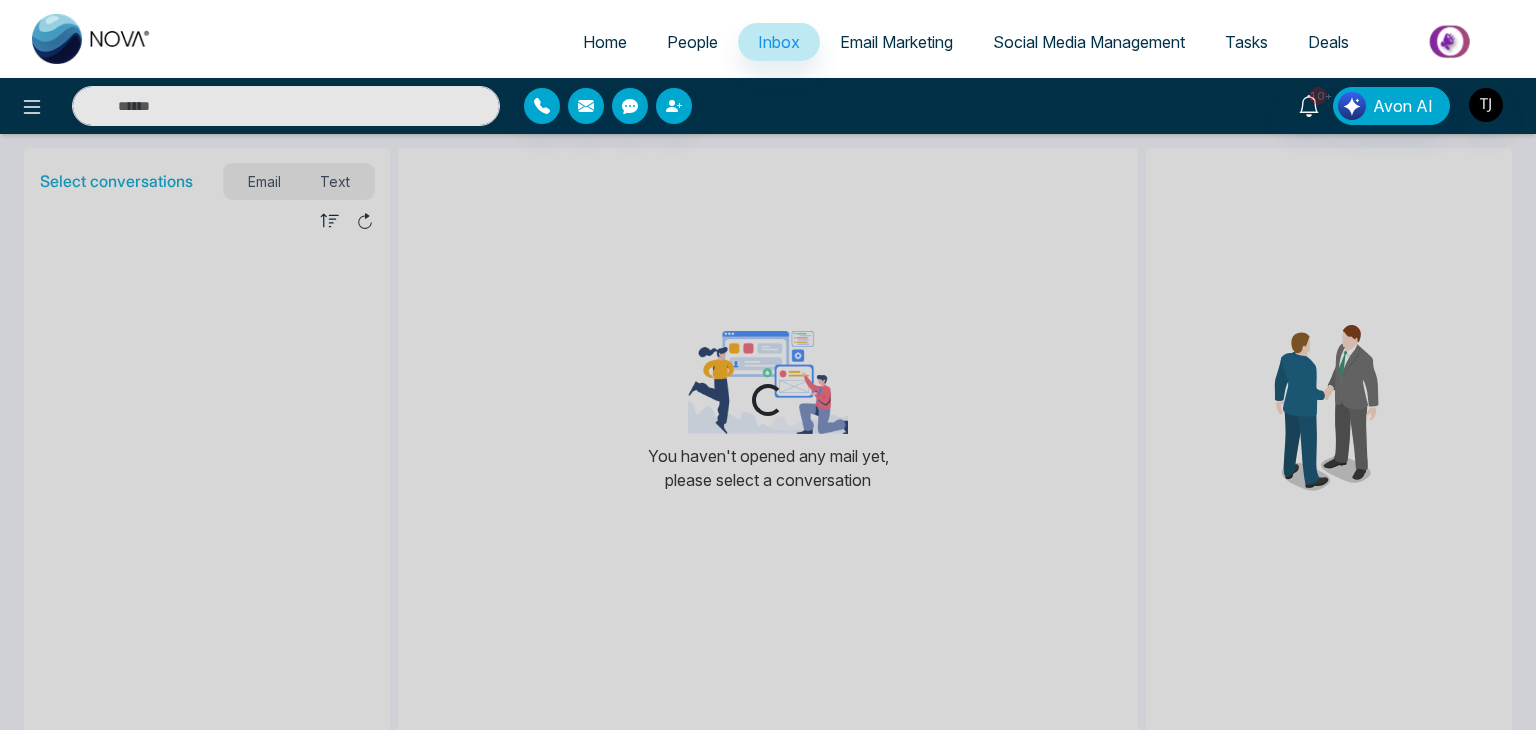 select on "*" 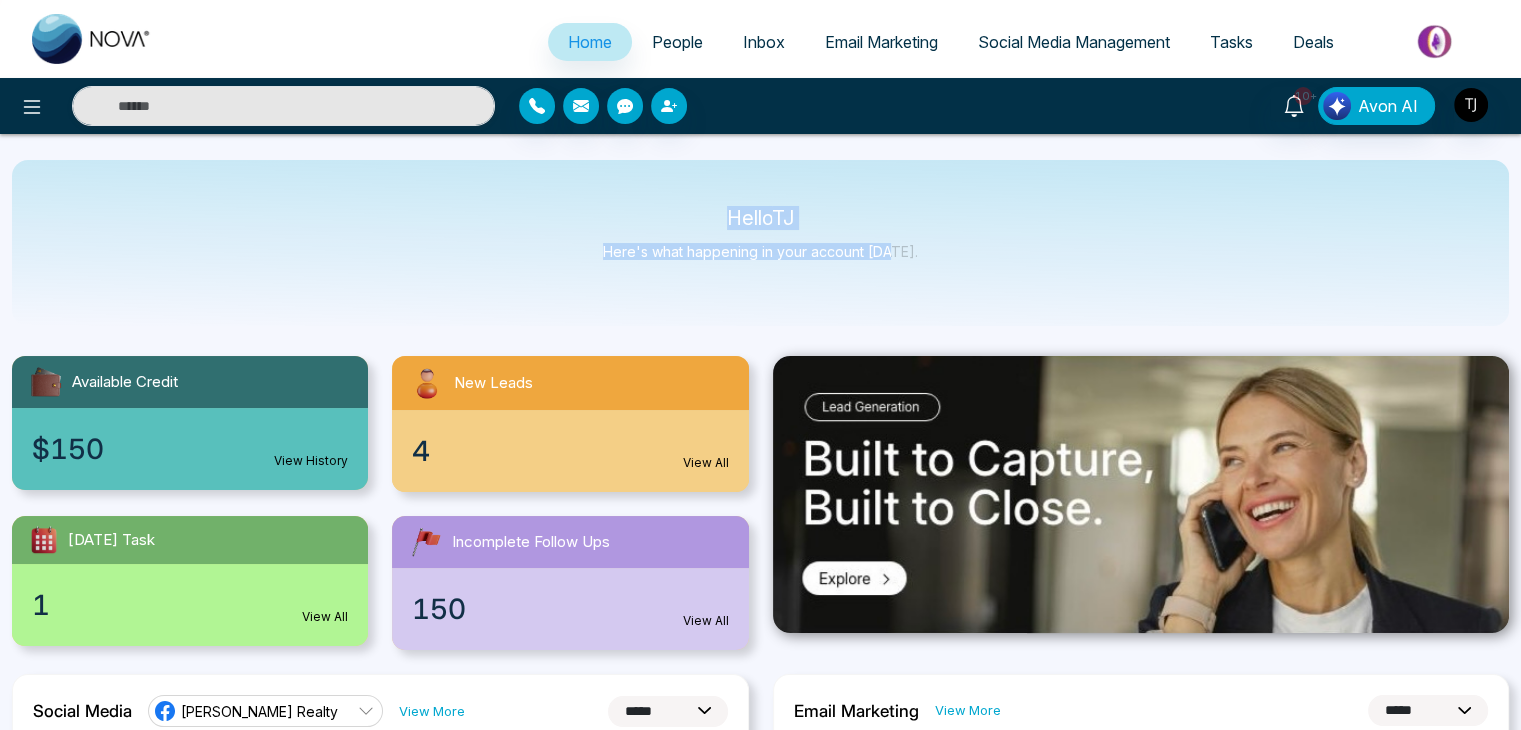 drag, startPoint x: 728, startPoint y: 219, endPoint x: 909, endPoint y: 283, distance: 191.98177 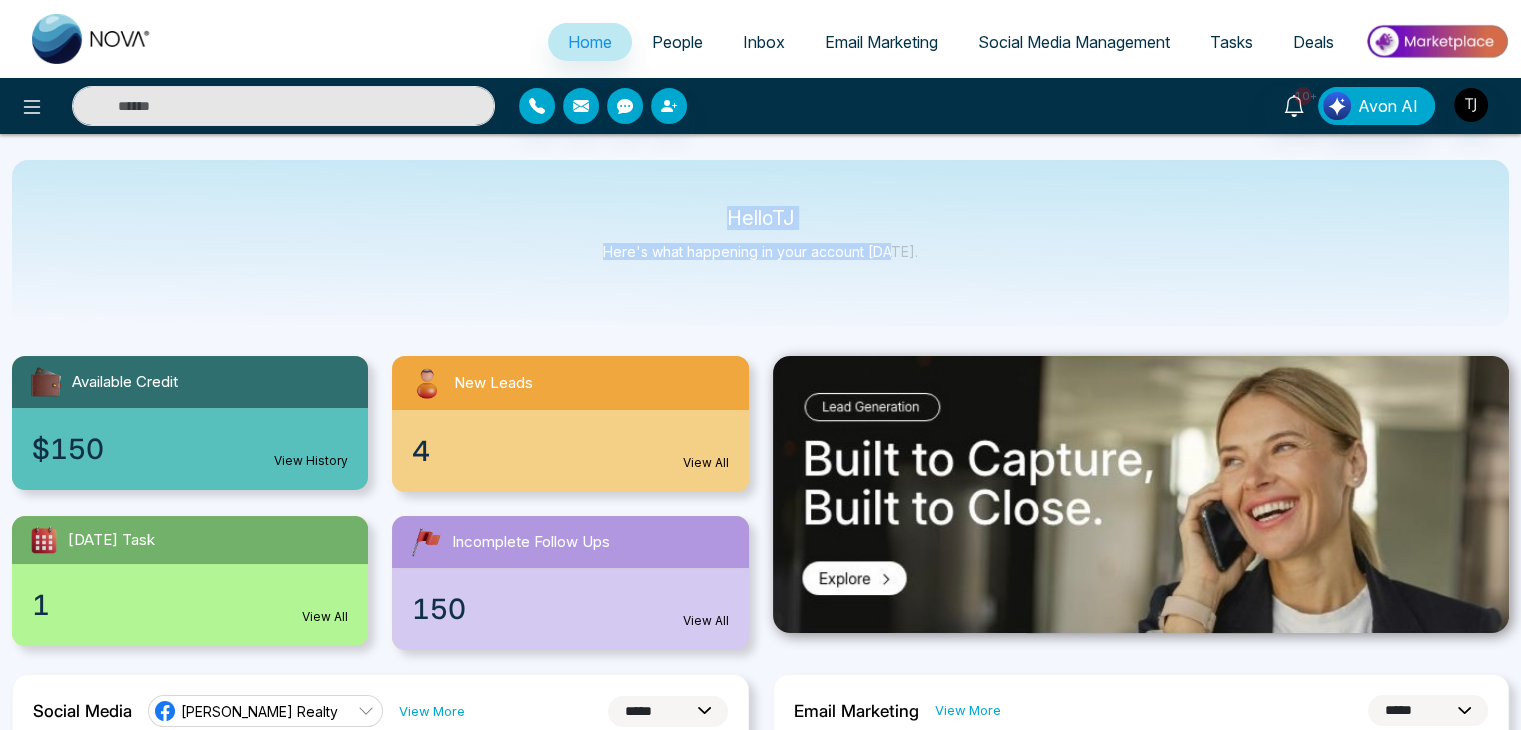 click on "Hello  TJ Here's what happening in your account today." at bounding box center (760, 243) 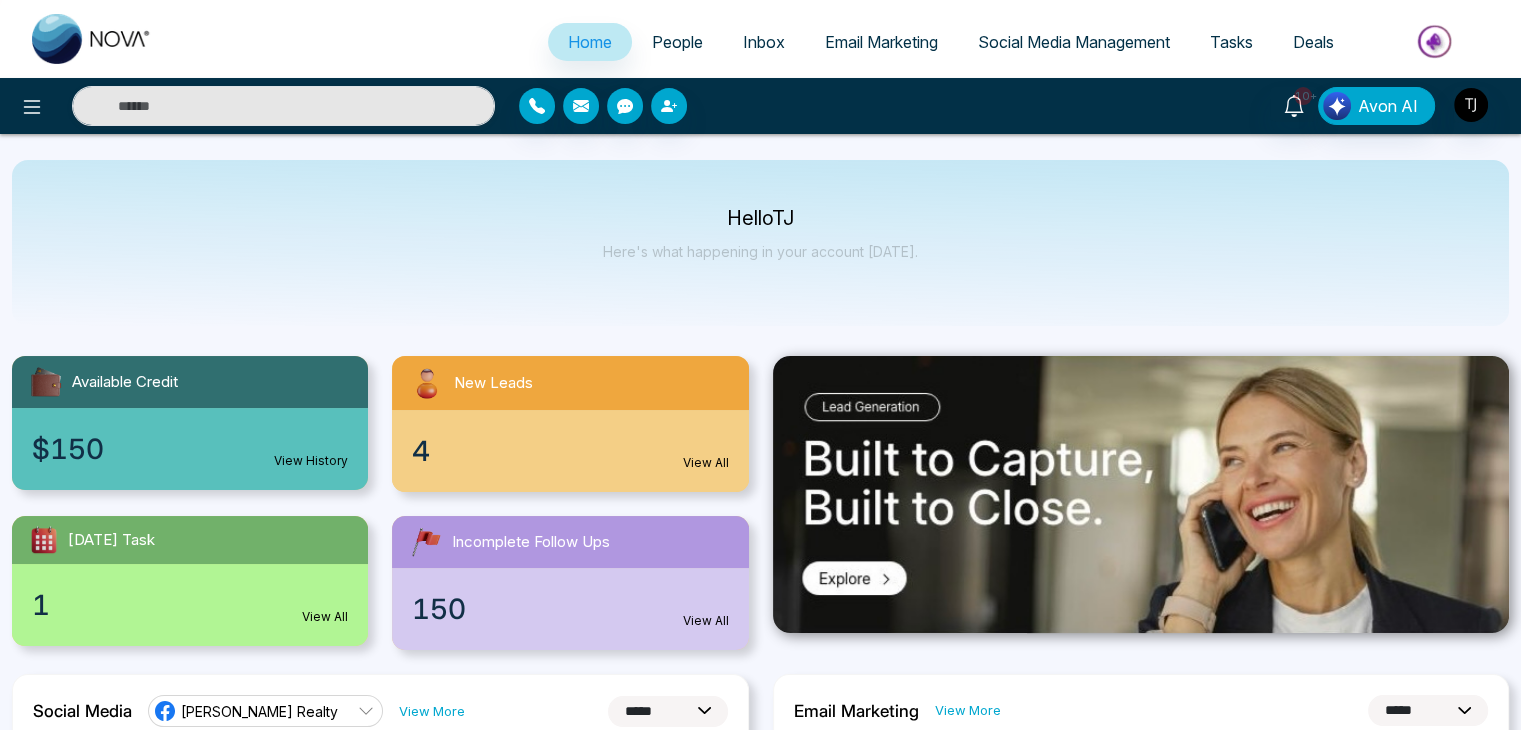 click on "Hello  TJ Here's what happening in your account today." at bounding box center [760, 243] 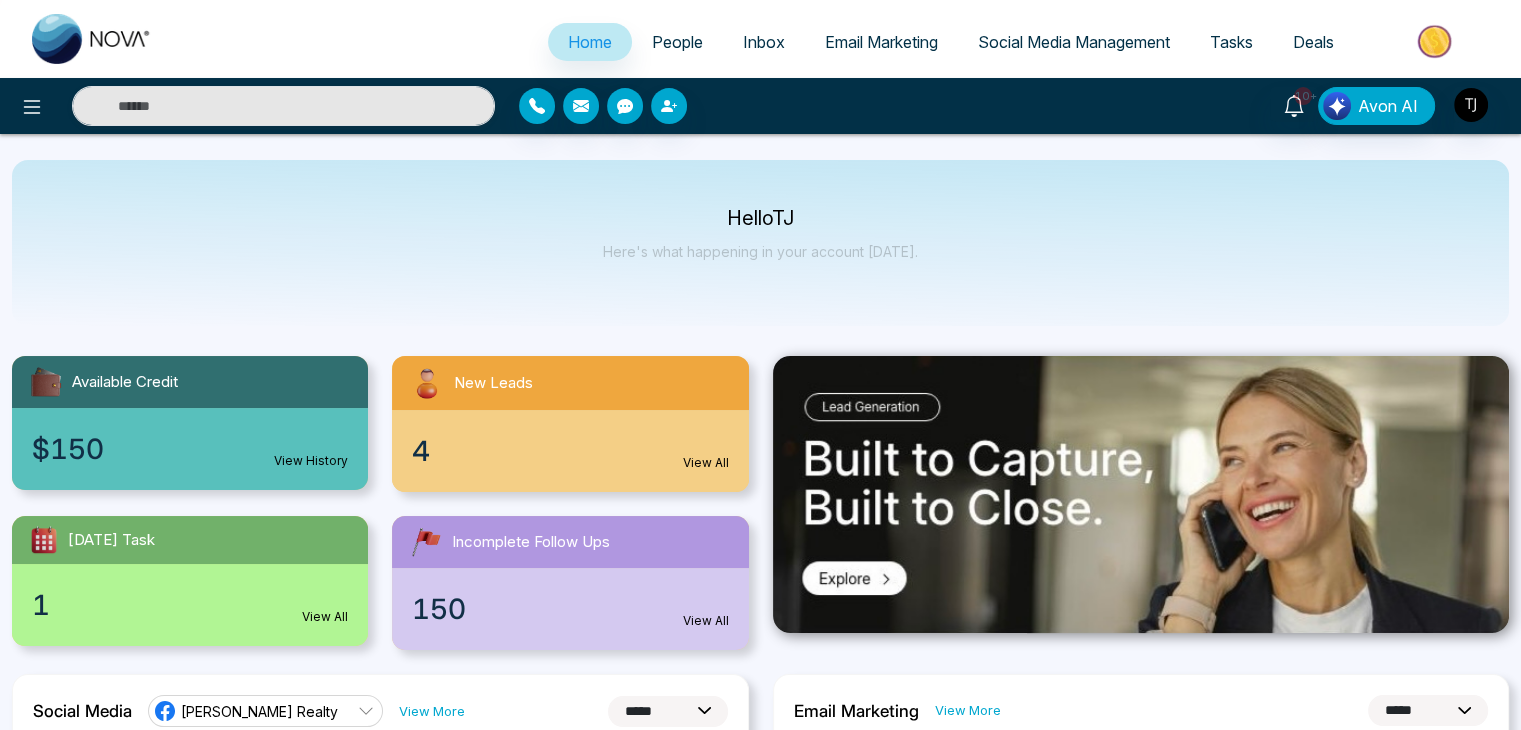 click on "People" at bounding box center (677, 42) 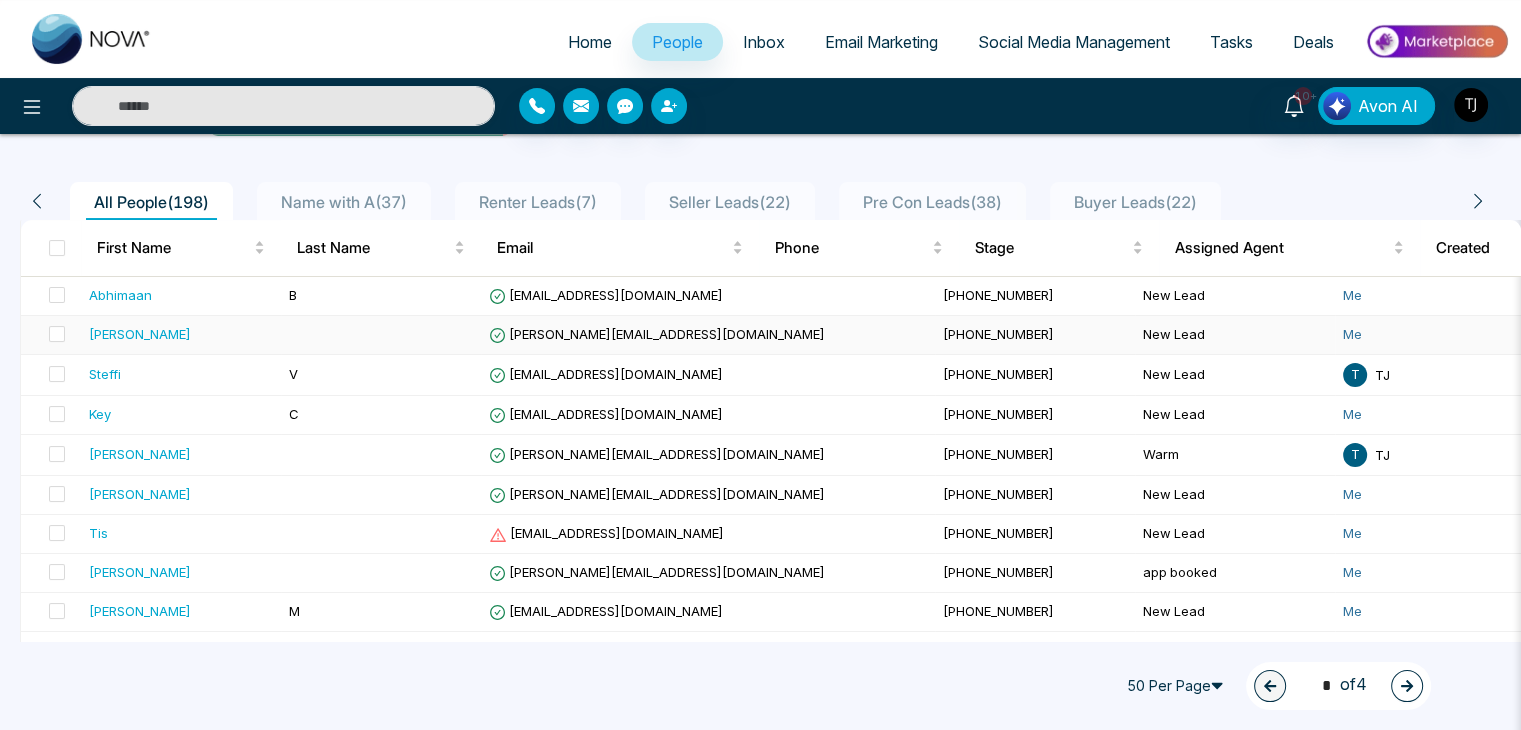scroll, scrollTop: 0, scrollLeft: 0, axis: both 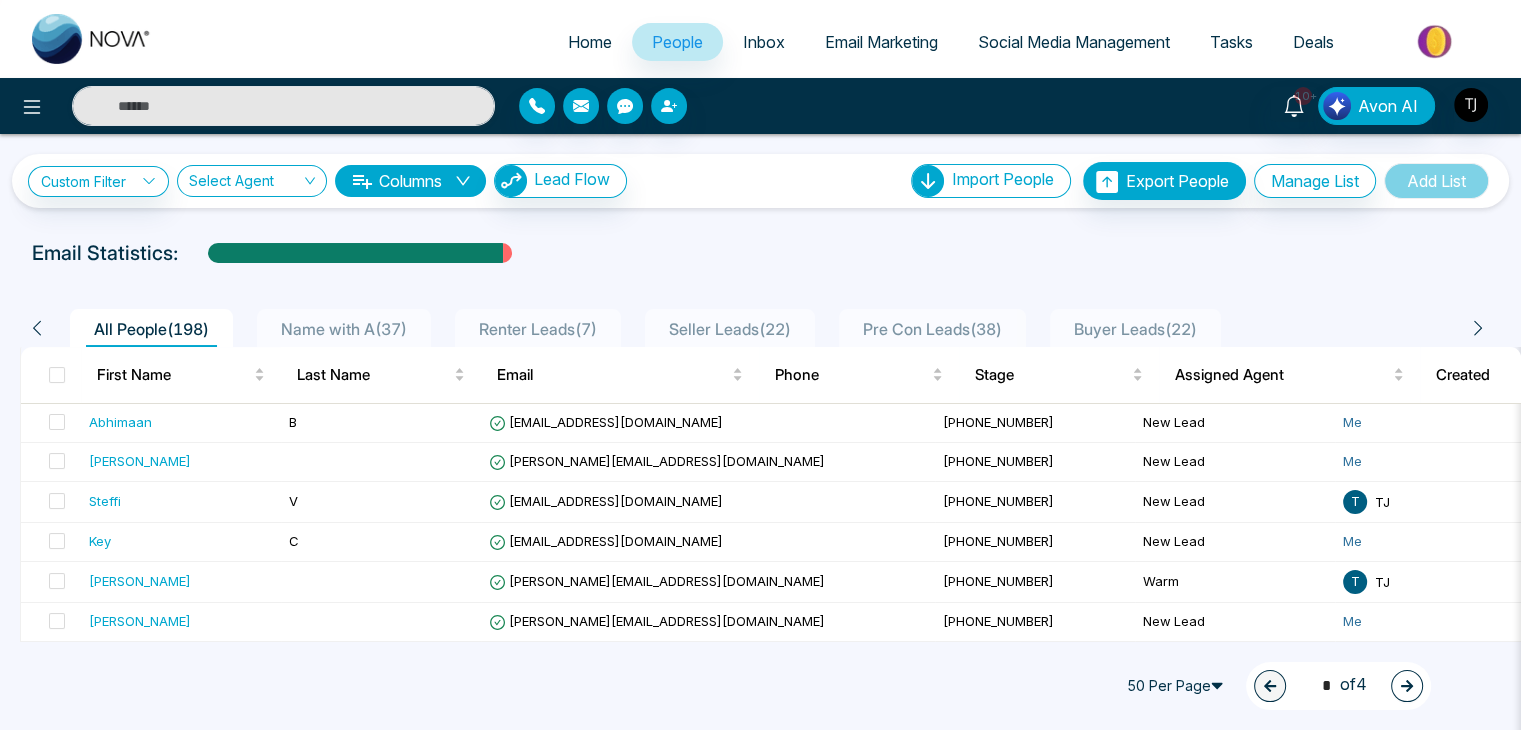 click on "Home" at bounding box center [590, 42] 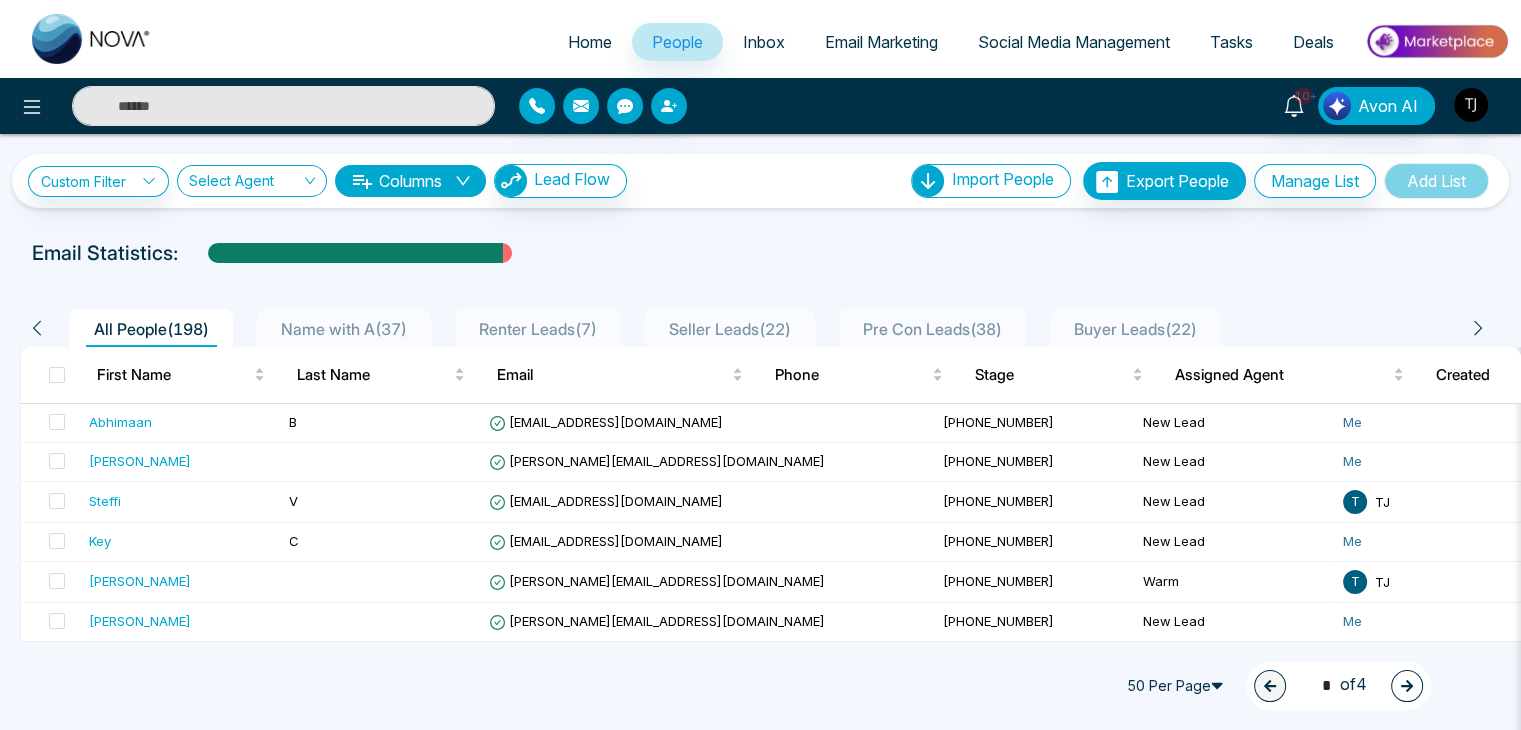 select on "*" 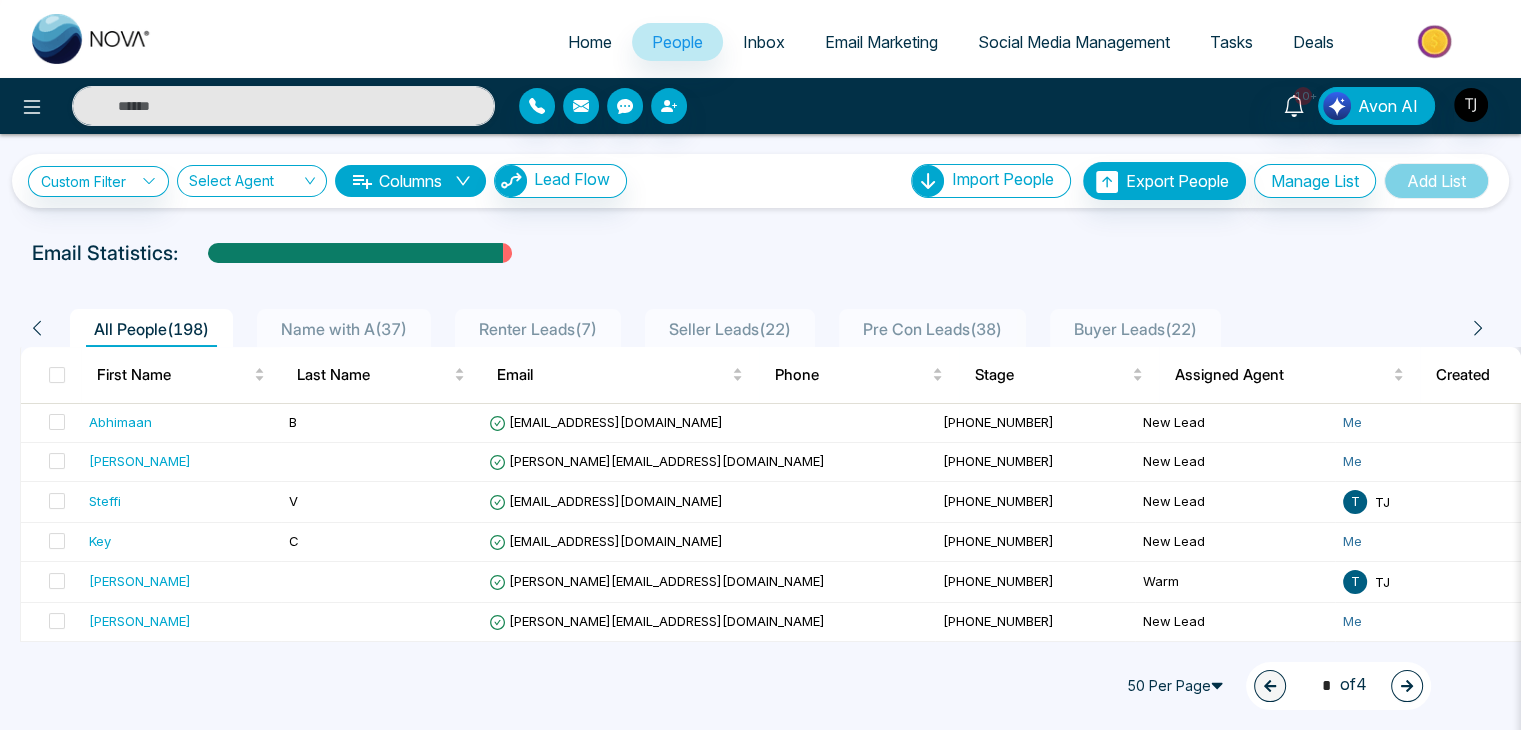 select on "*" 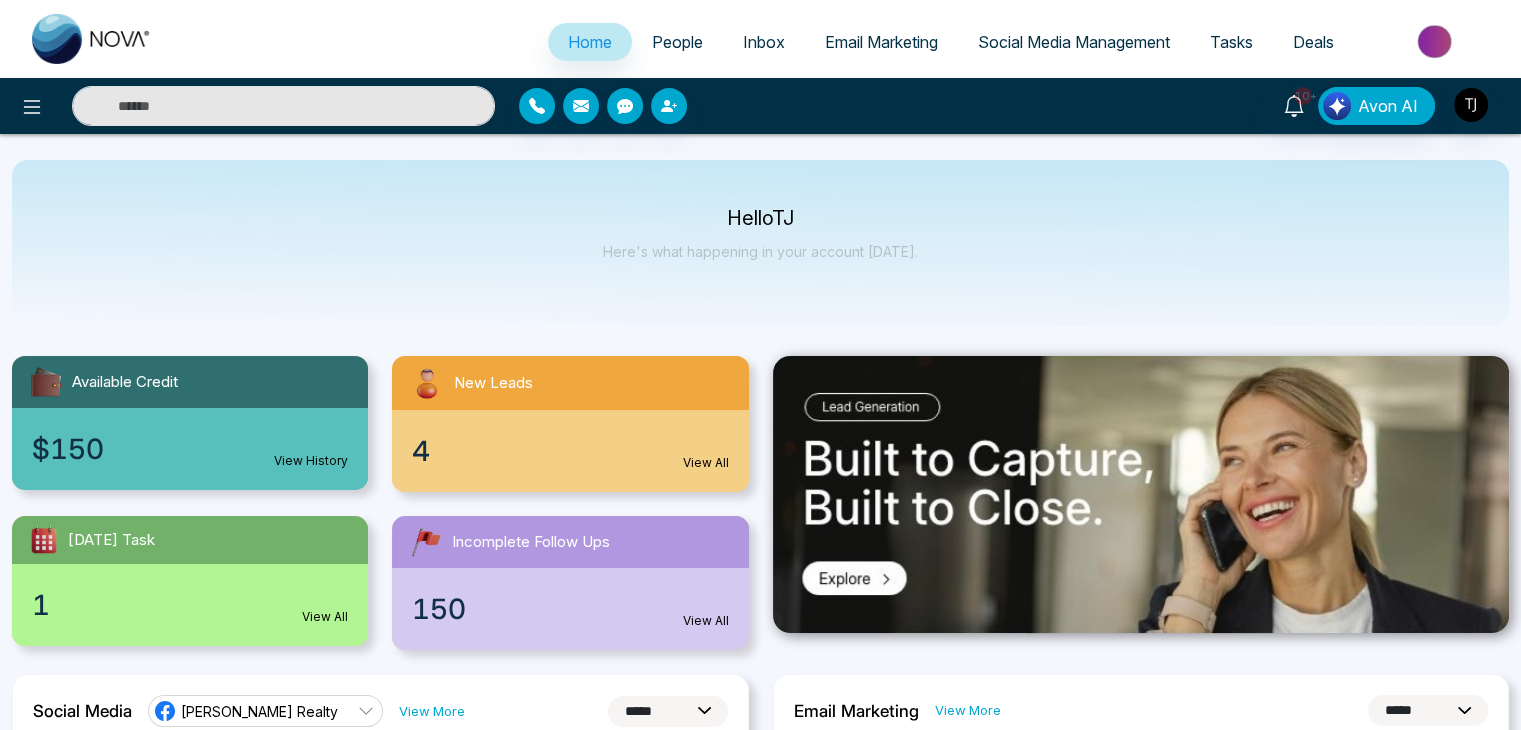 click on "People" at bounding box center [677, 42] 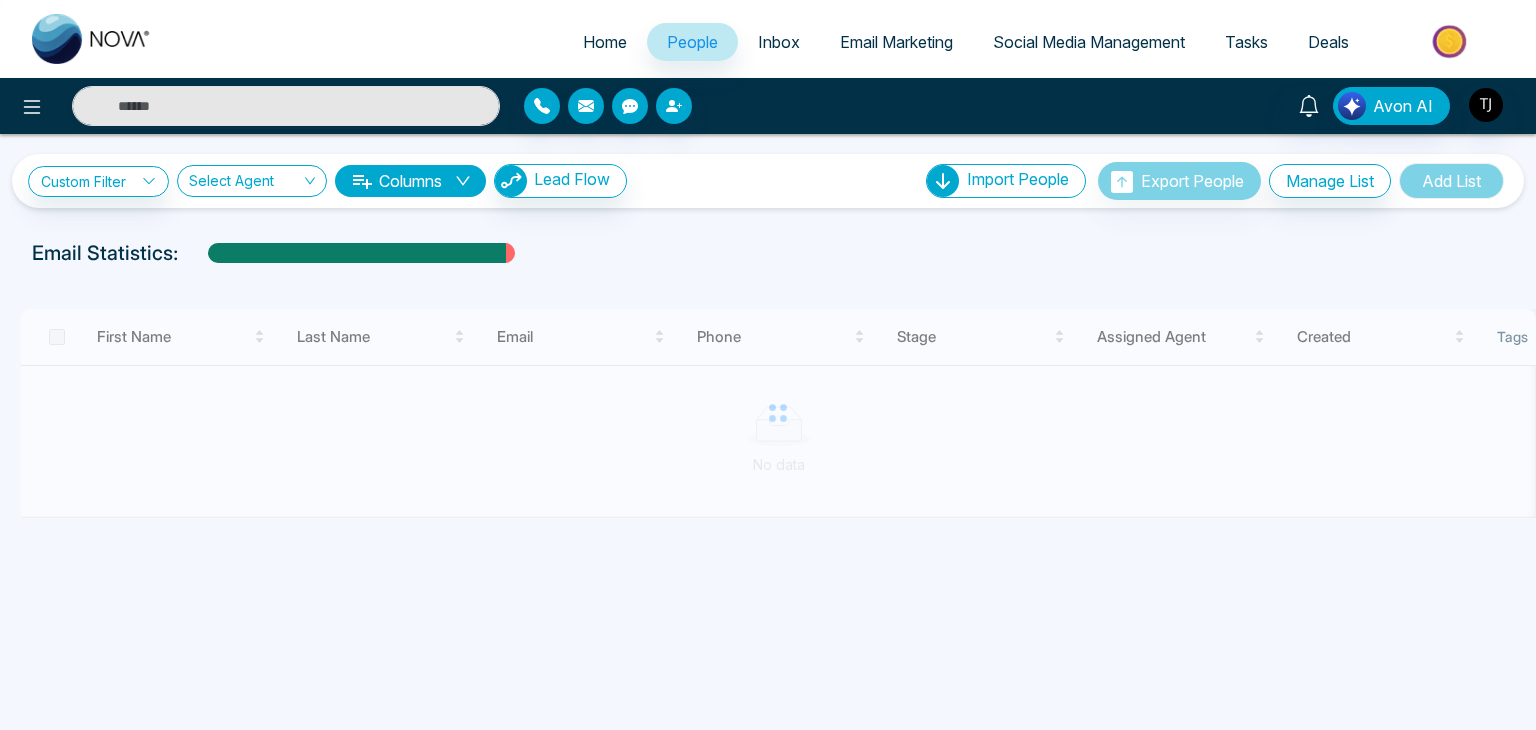 click on "Inbox" at bounding box center (779, 42) 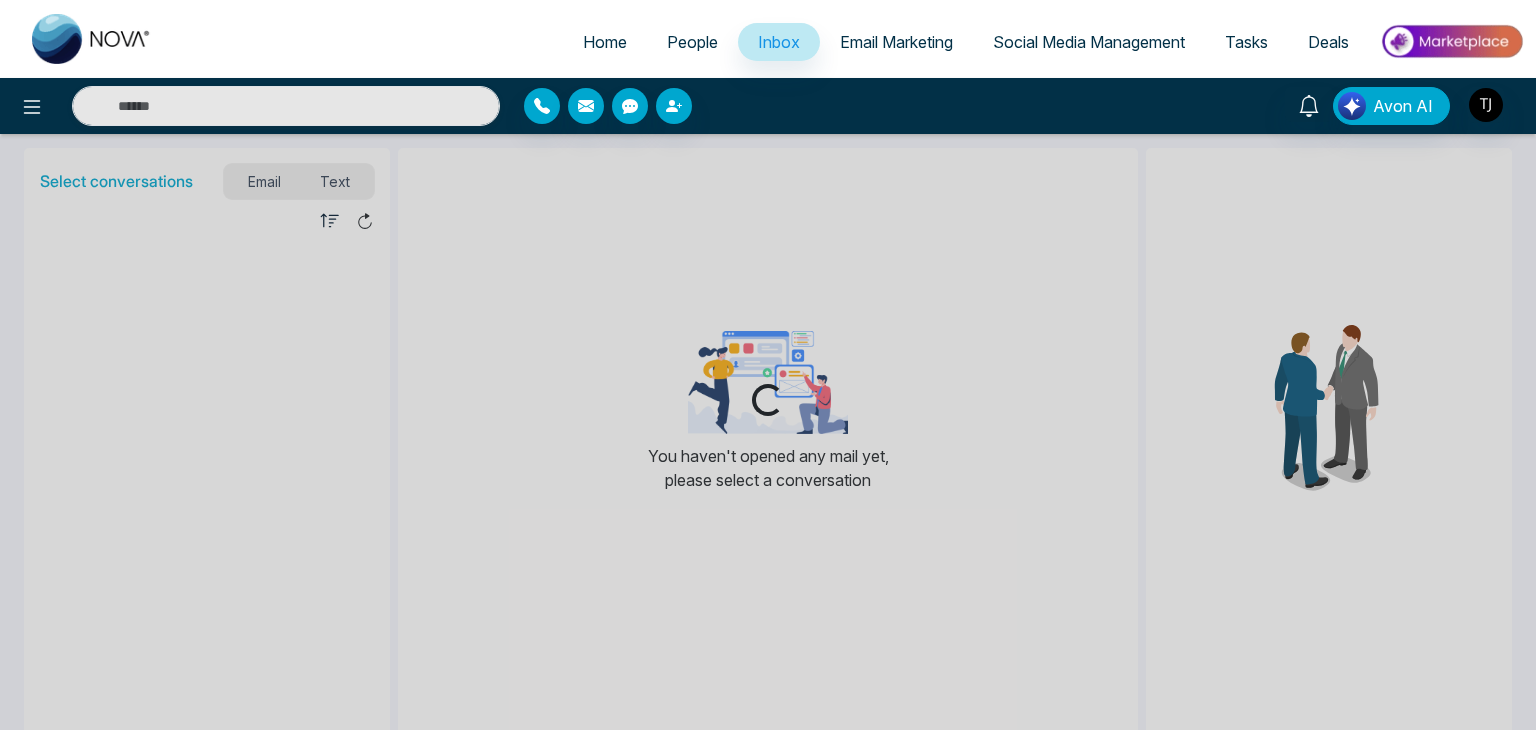 click on "Home" at bounding box center [605, 42] 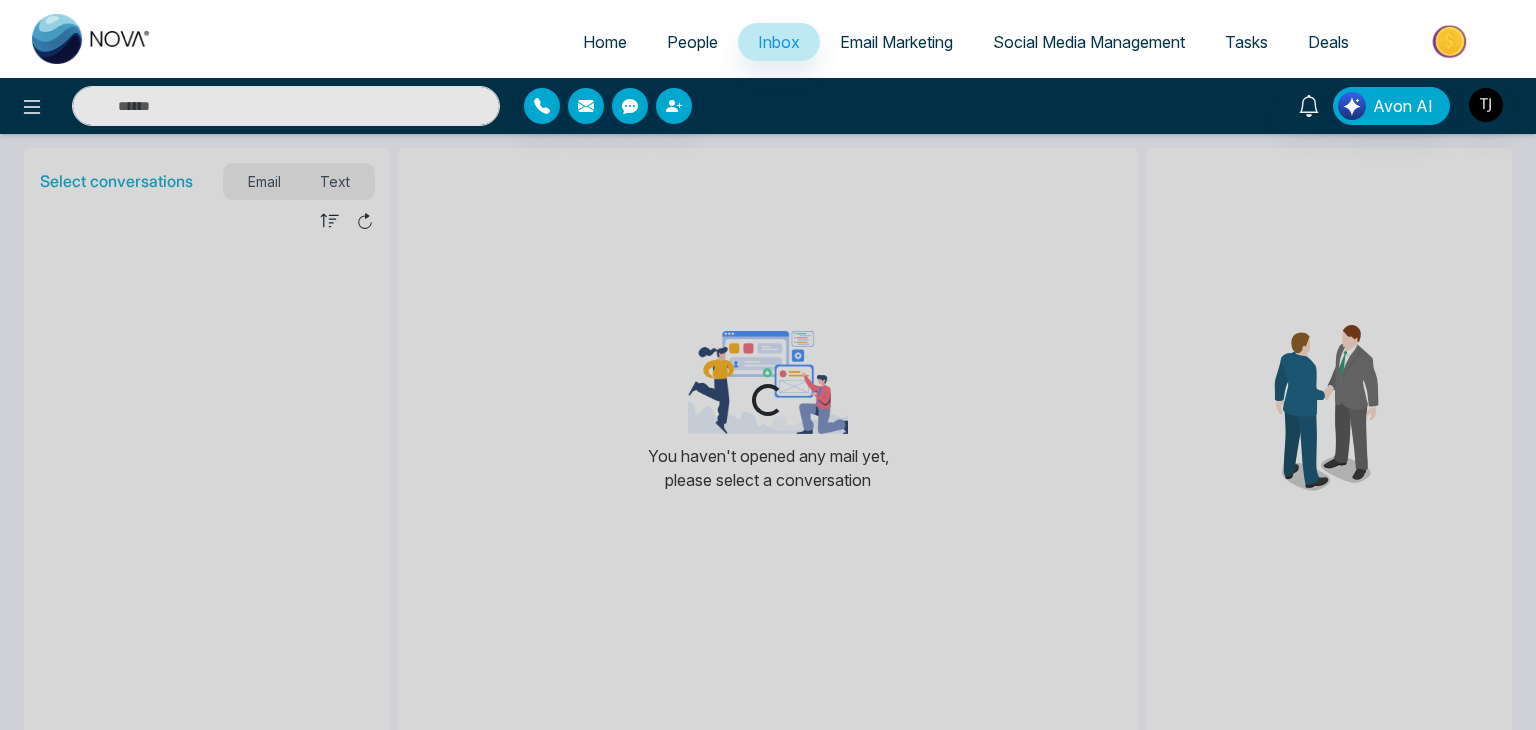 select on "*" 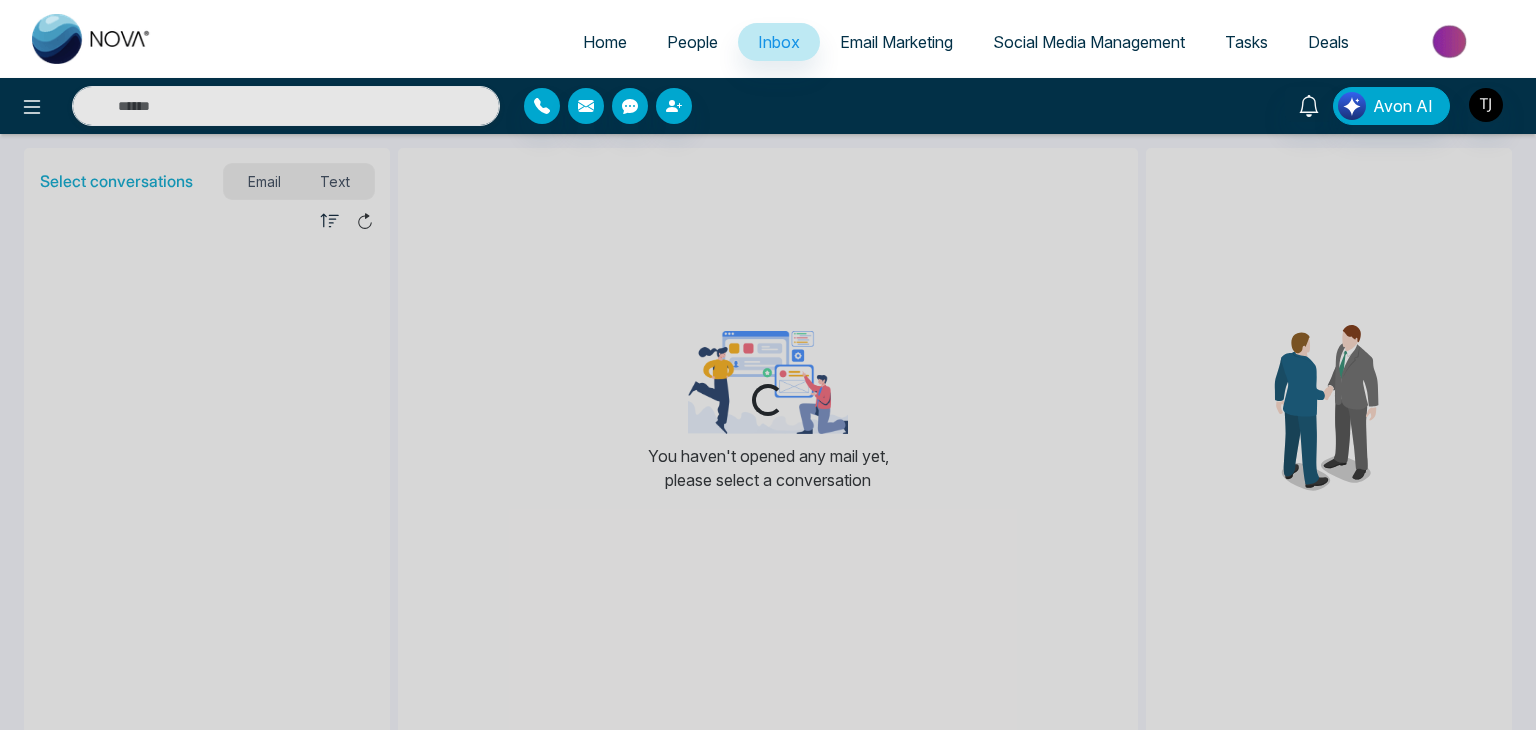 select on "*" 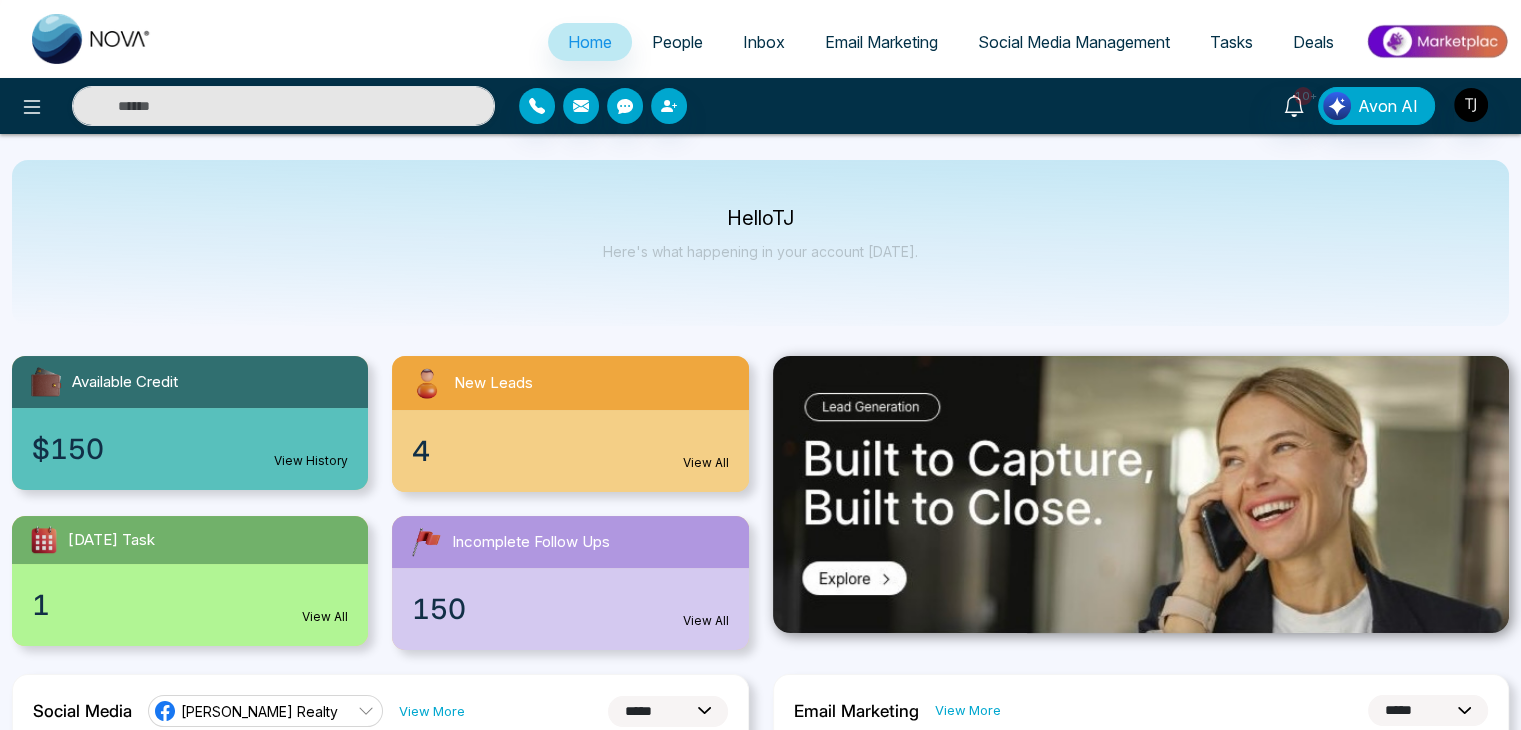 click on "Email Marketing" at bounding box center (881, 42) 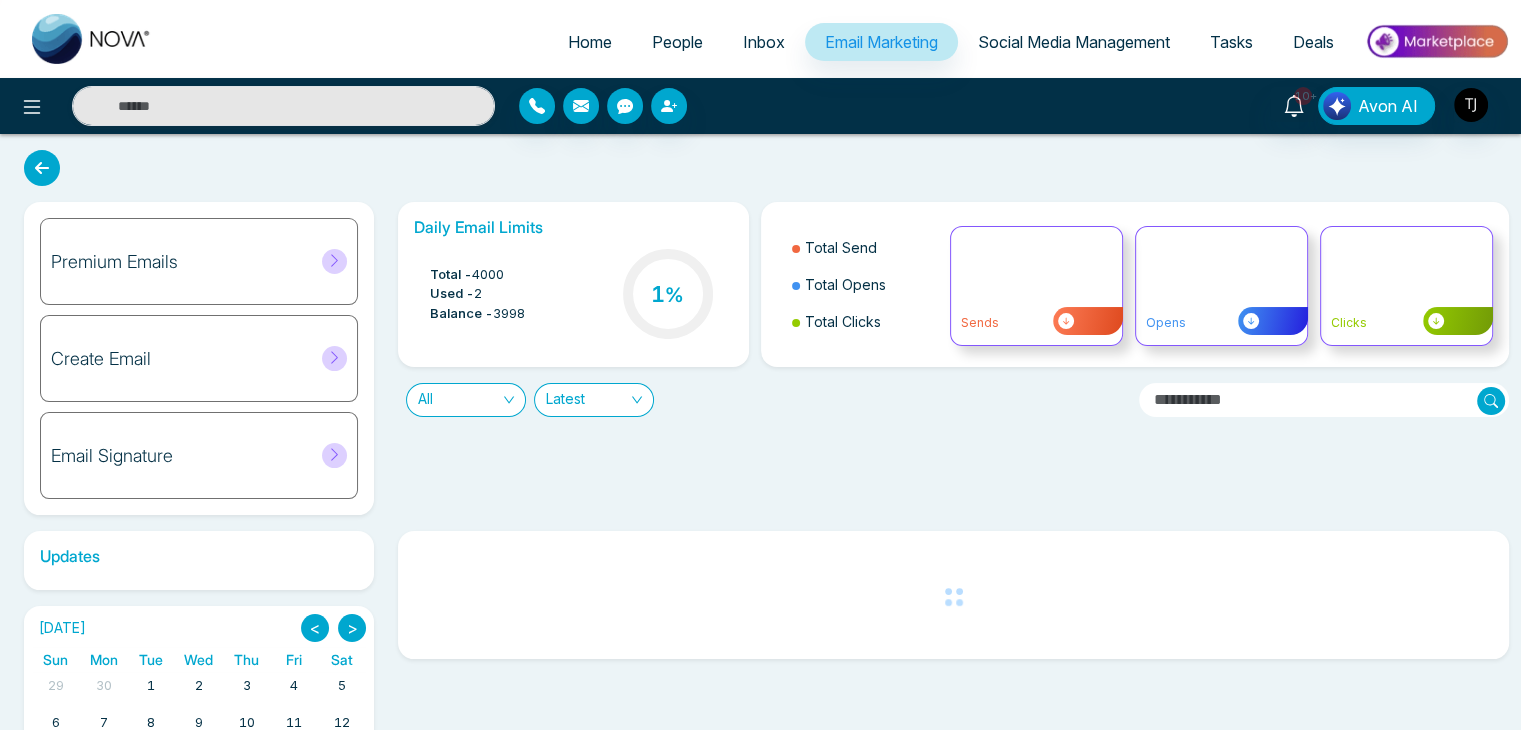 click on "Home" at bounding box center (590, 42) 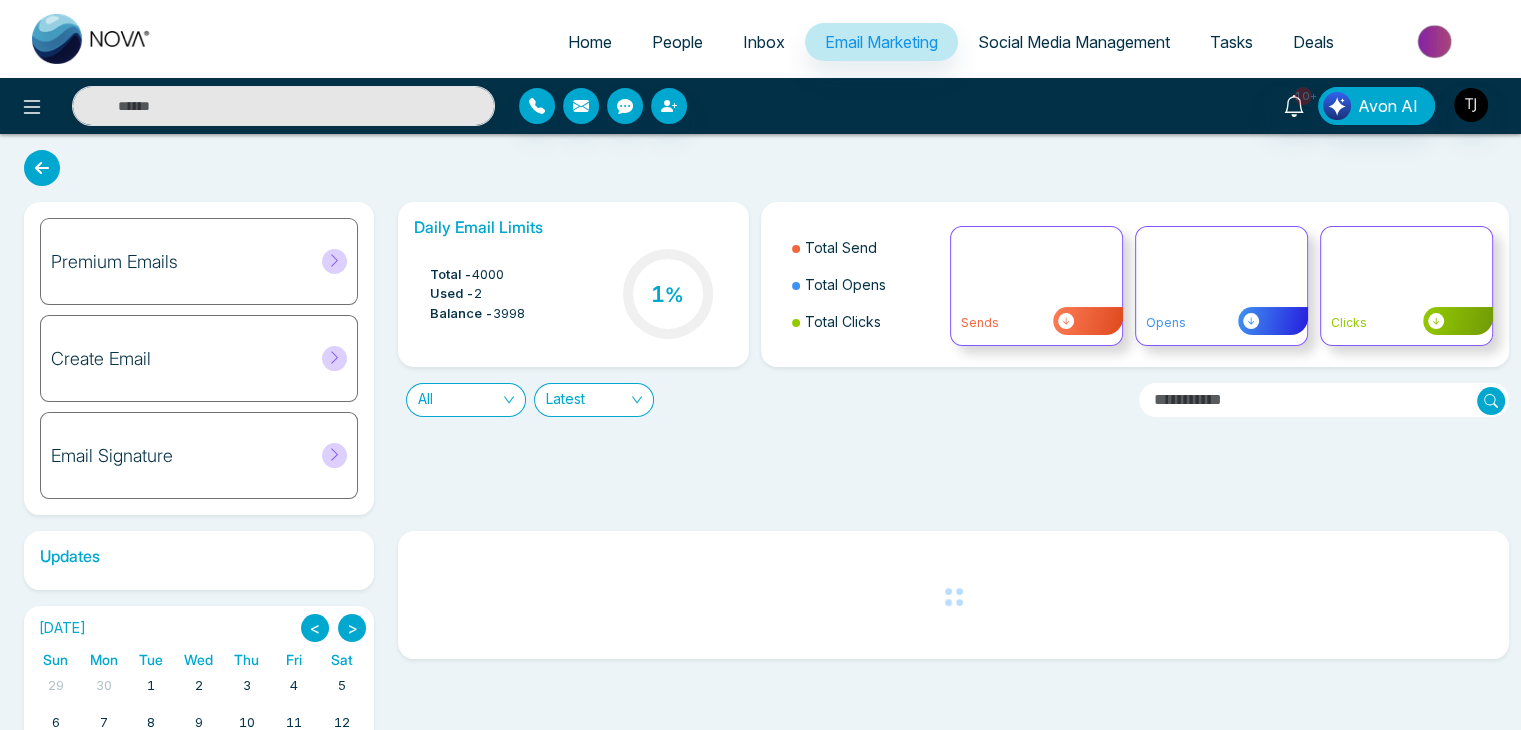 select on "*" 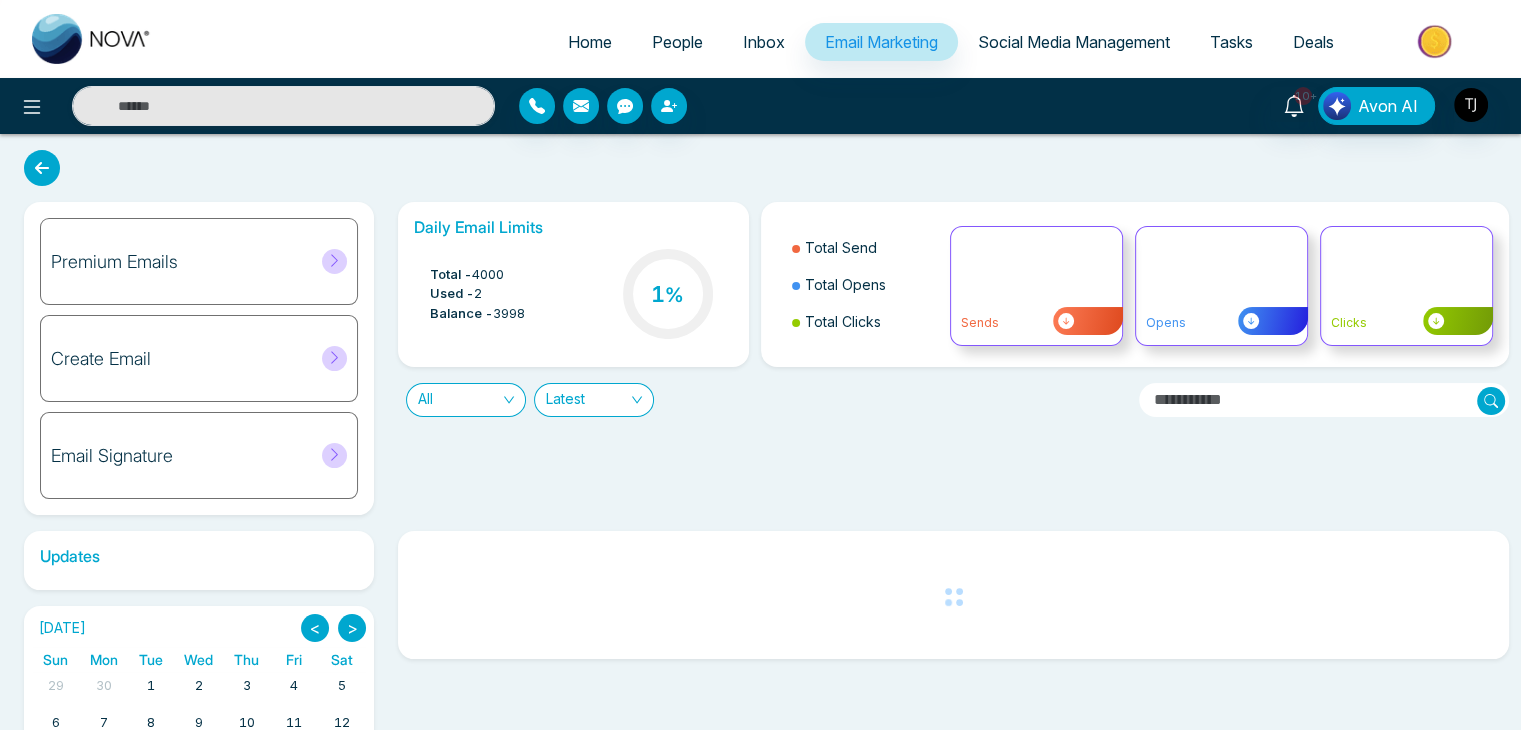 select on "*" 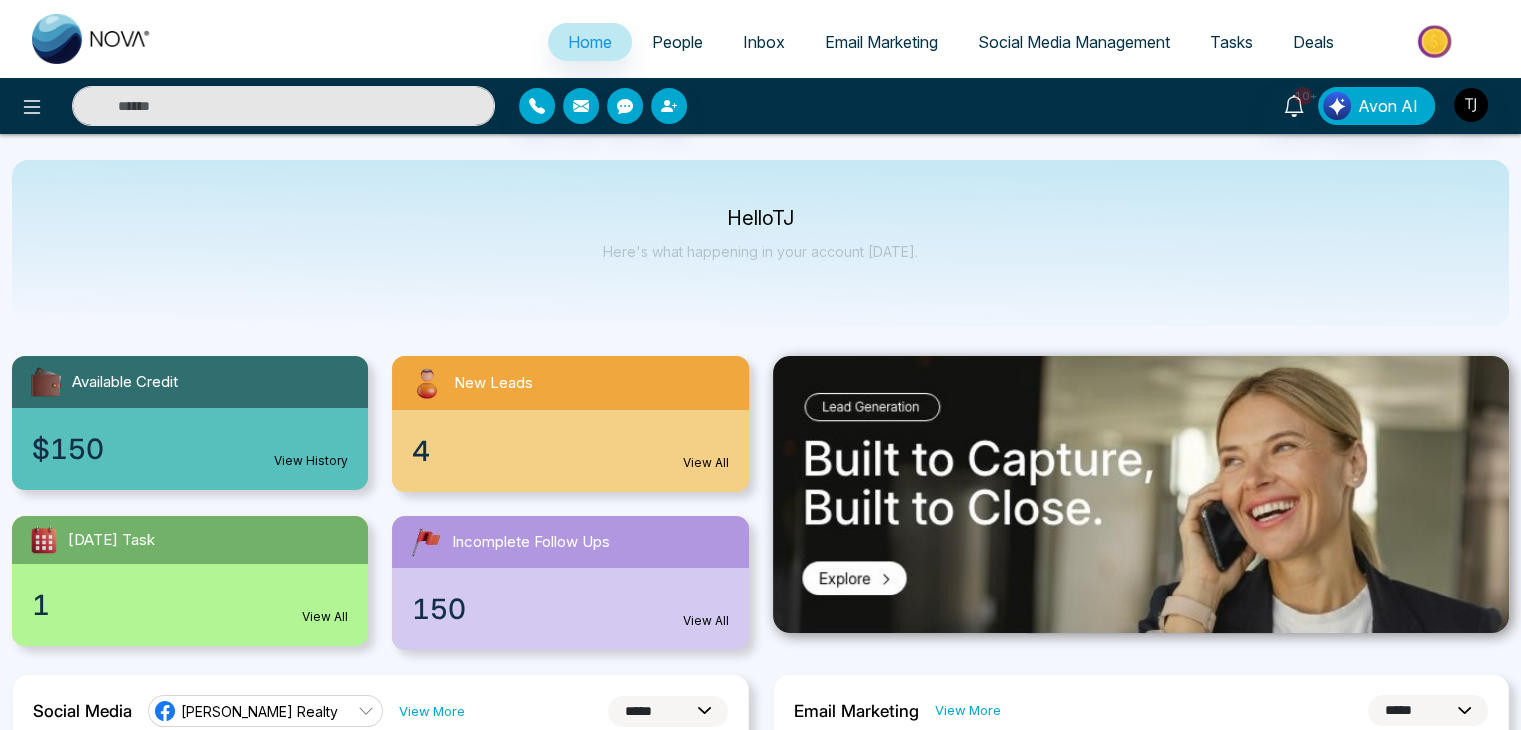 click on "Email Marketing" at bounding box center (881, 42) 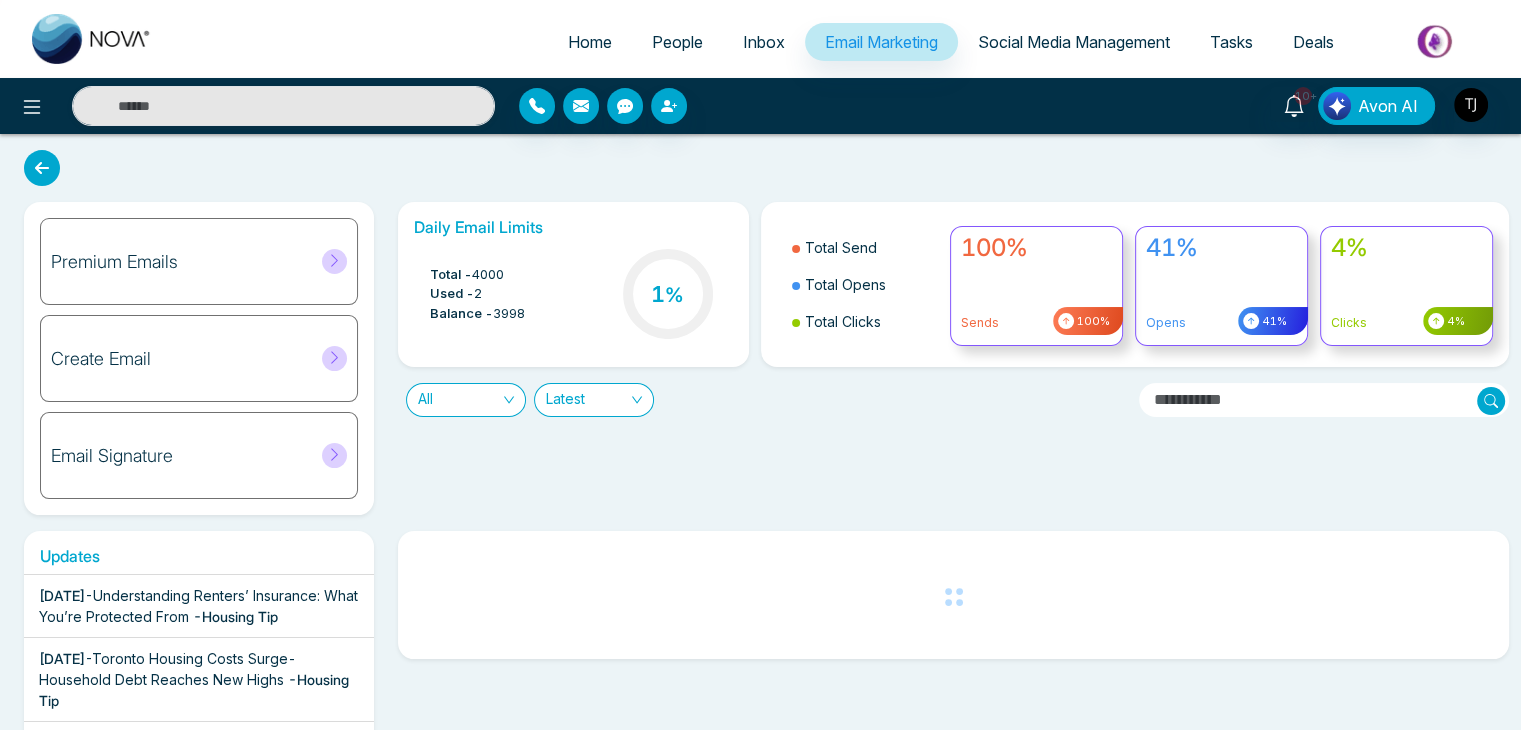 click on "Social Media Management" at bounding box center (1074, 42) 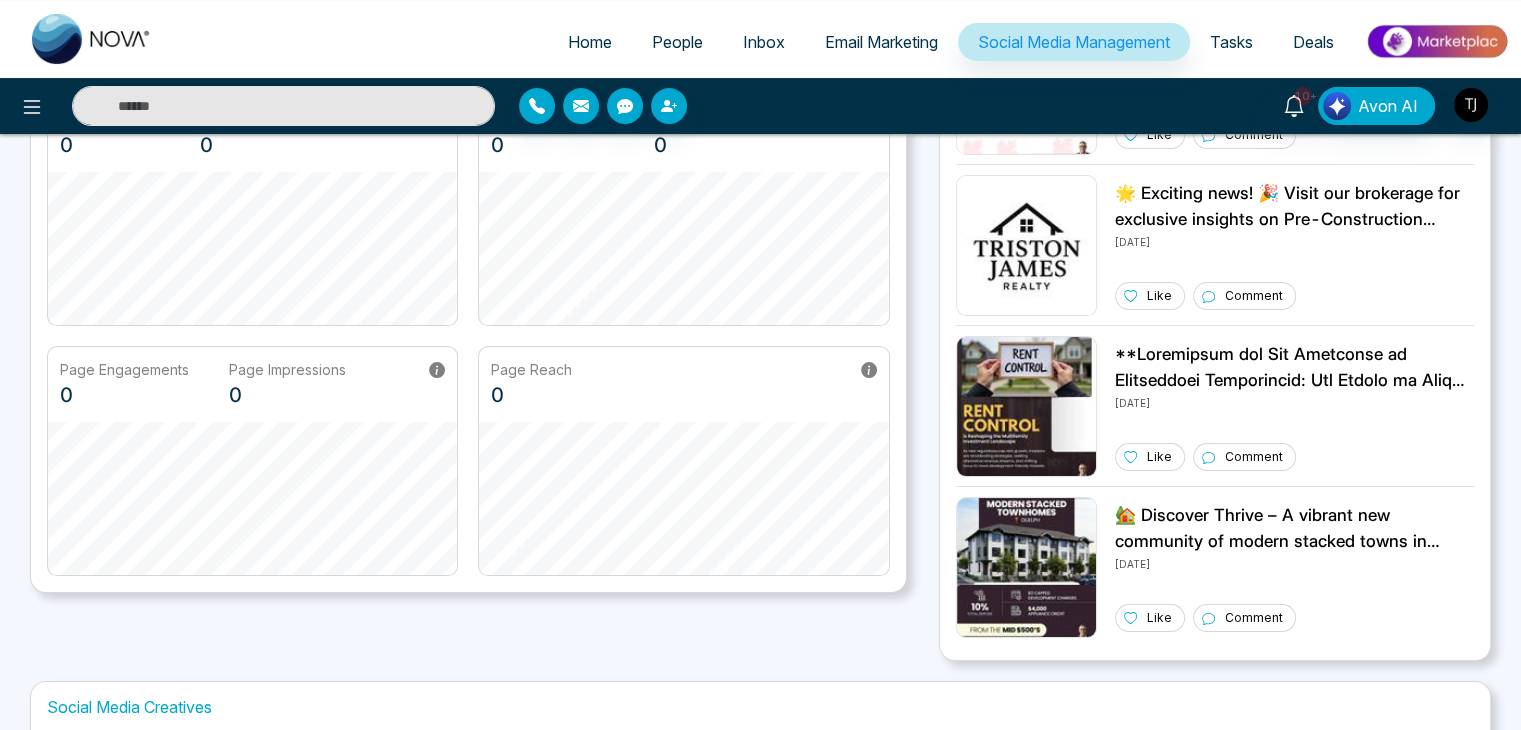scroll, scrollTop: 0, scrollLeft: 0, axis: both 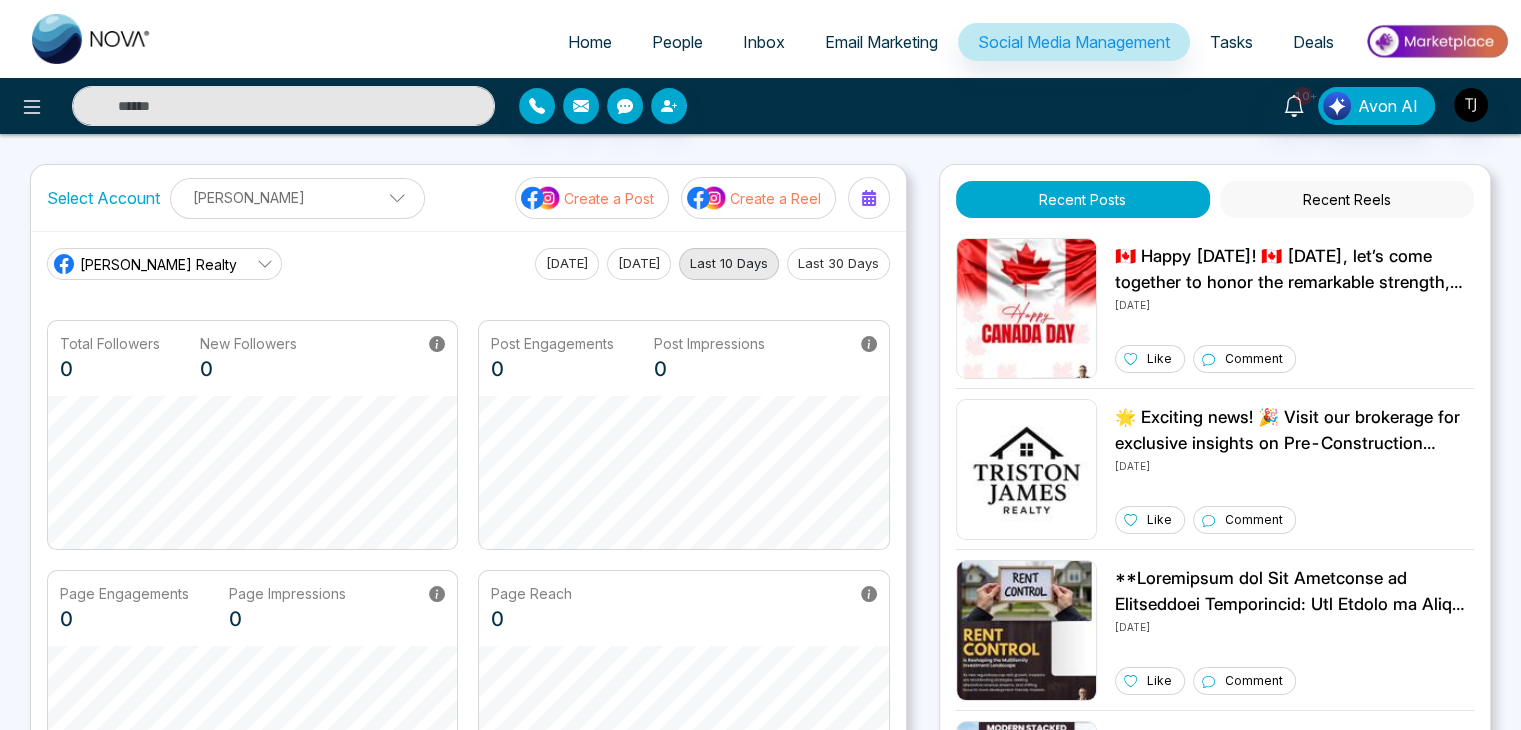 click on "Create a Post" at bounding box center [592, 198] 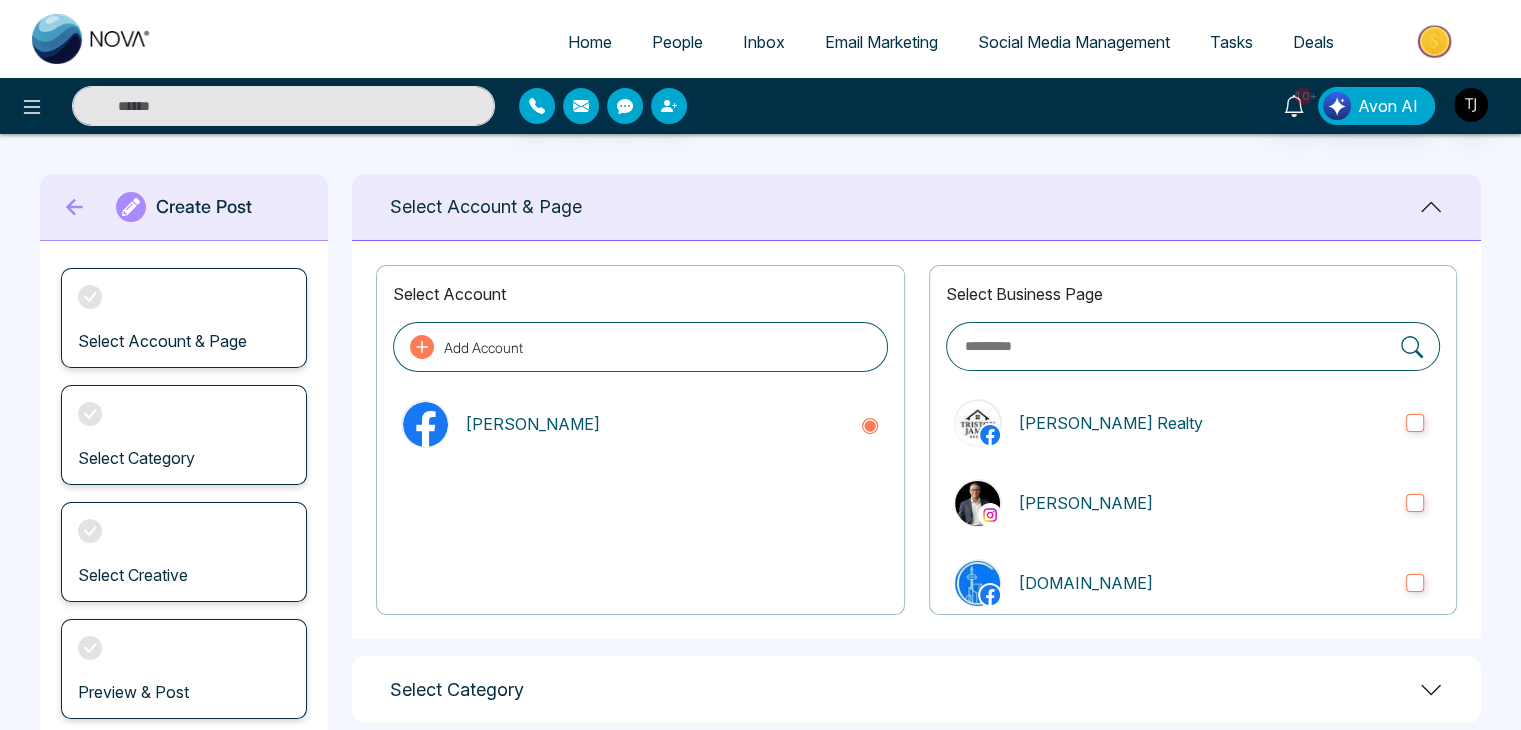 scroll, scrollTop: 136, scrollLeft: 0, axis: vertical 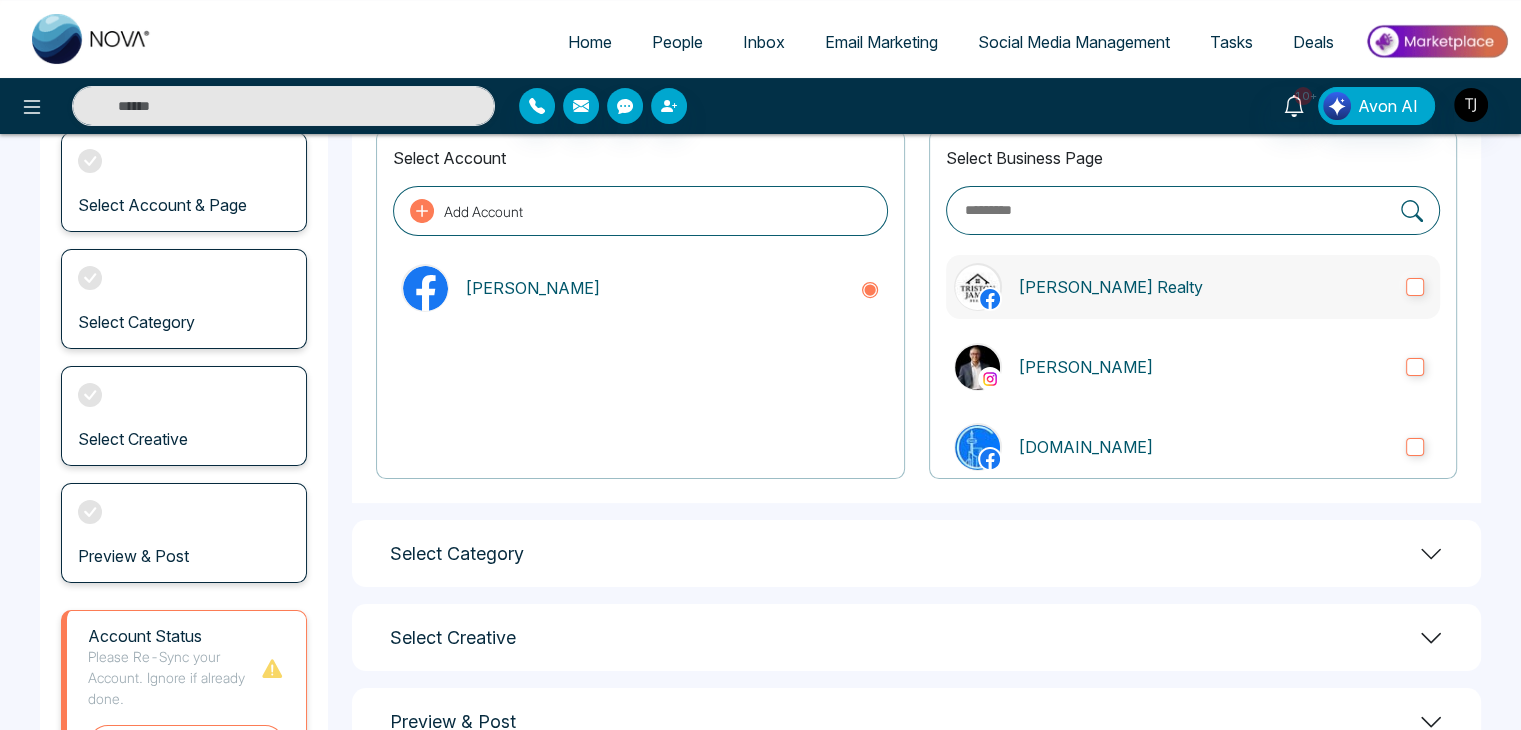 click on "Triston James Realty" at bounding box center [1204, 287] 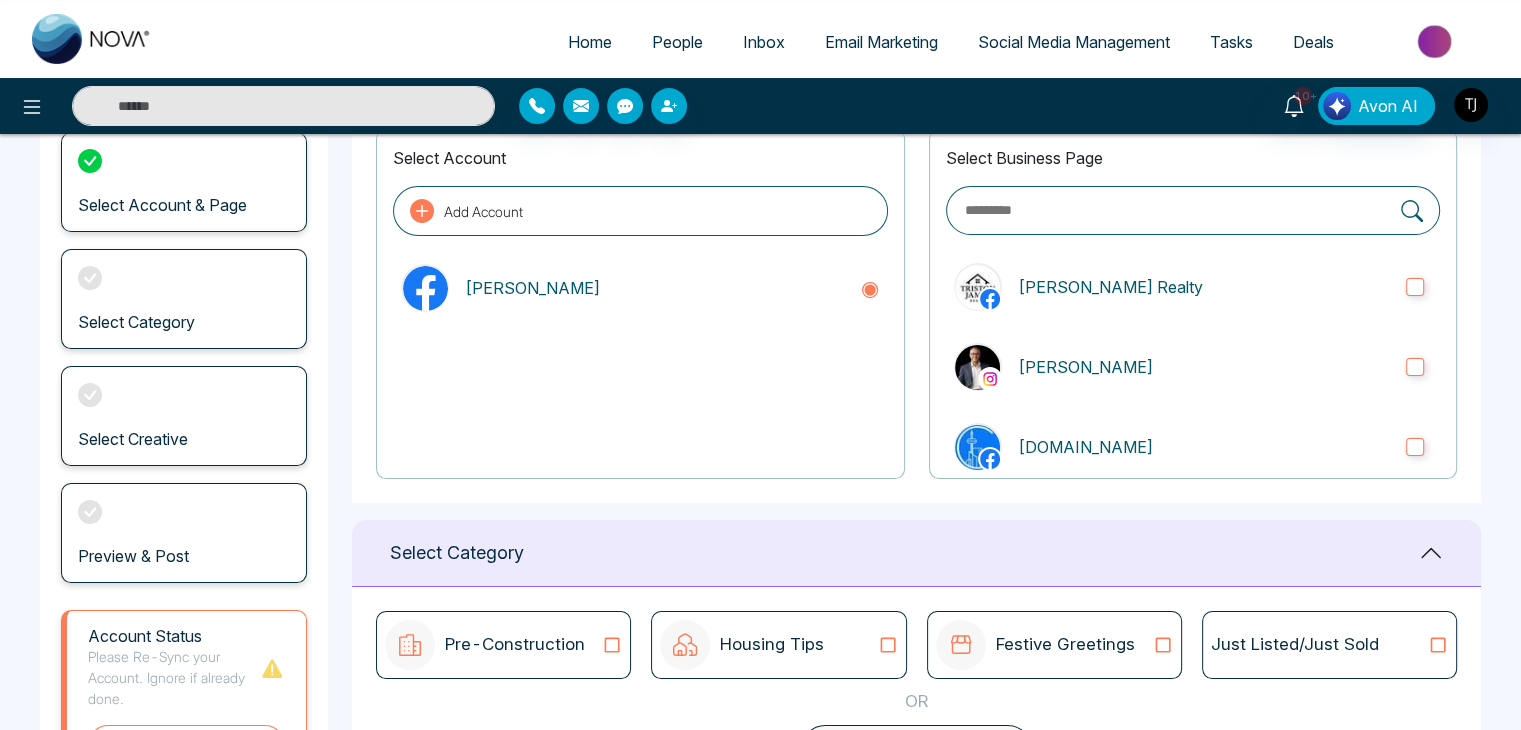 scroll, scrollTop: 413, scrollLeft: 0, axis: vertical 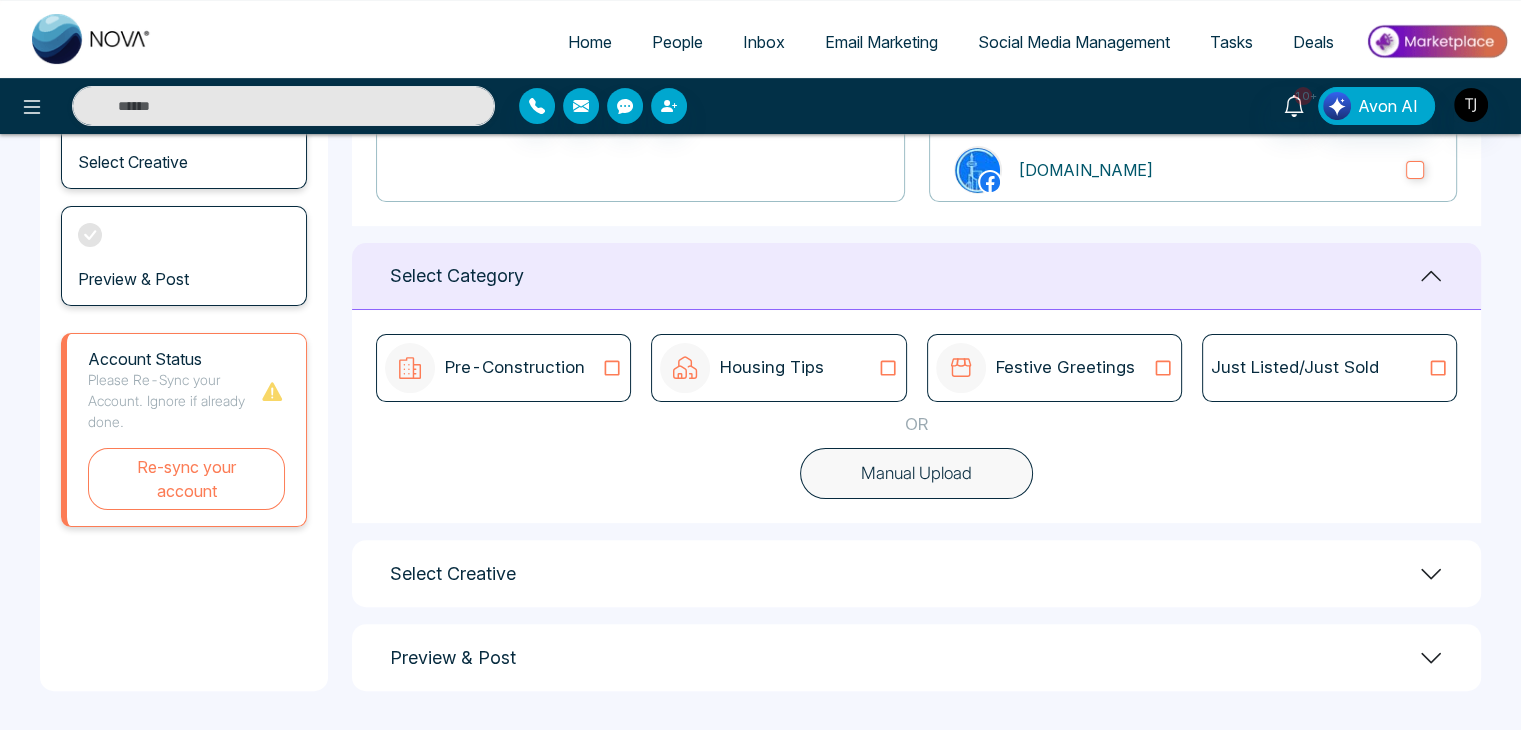 click on "Pre-Construction" at bounding box center (515, 368) 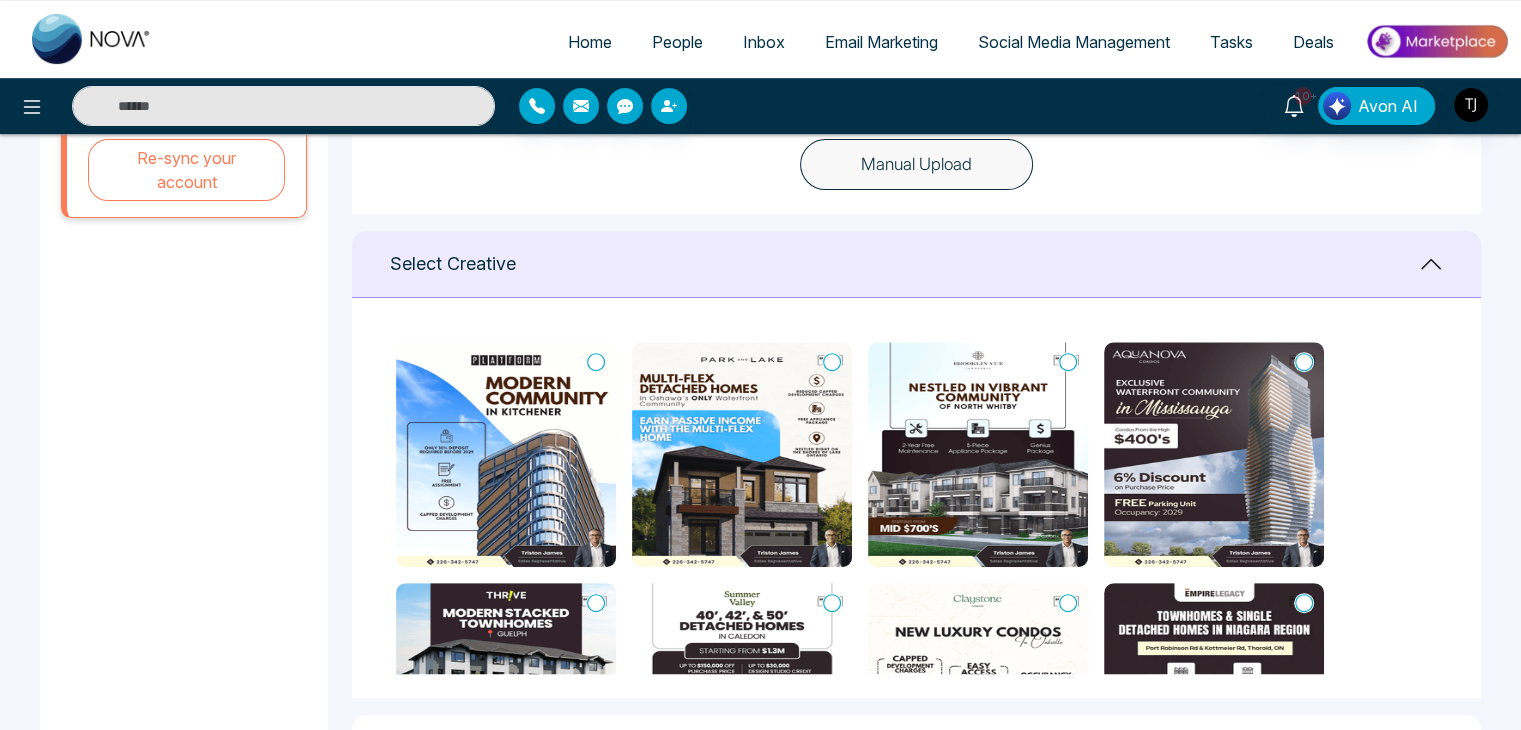 scroll, scrollTop: 756, scrollLeft: 0, axis: vertical 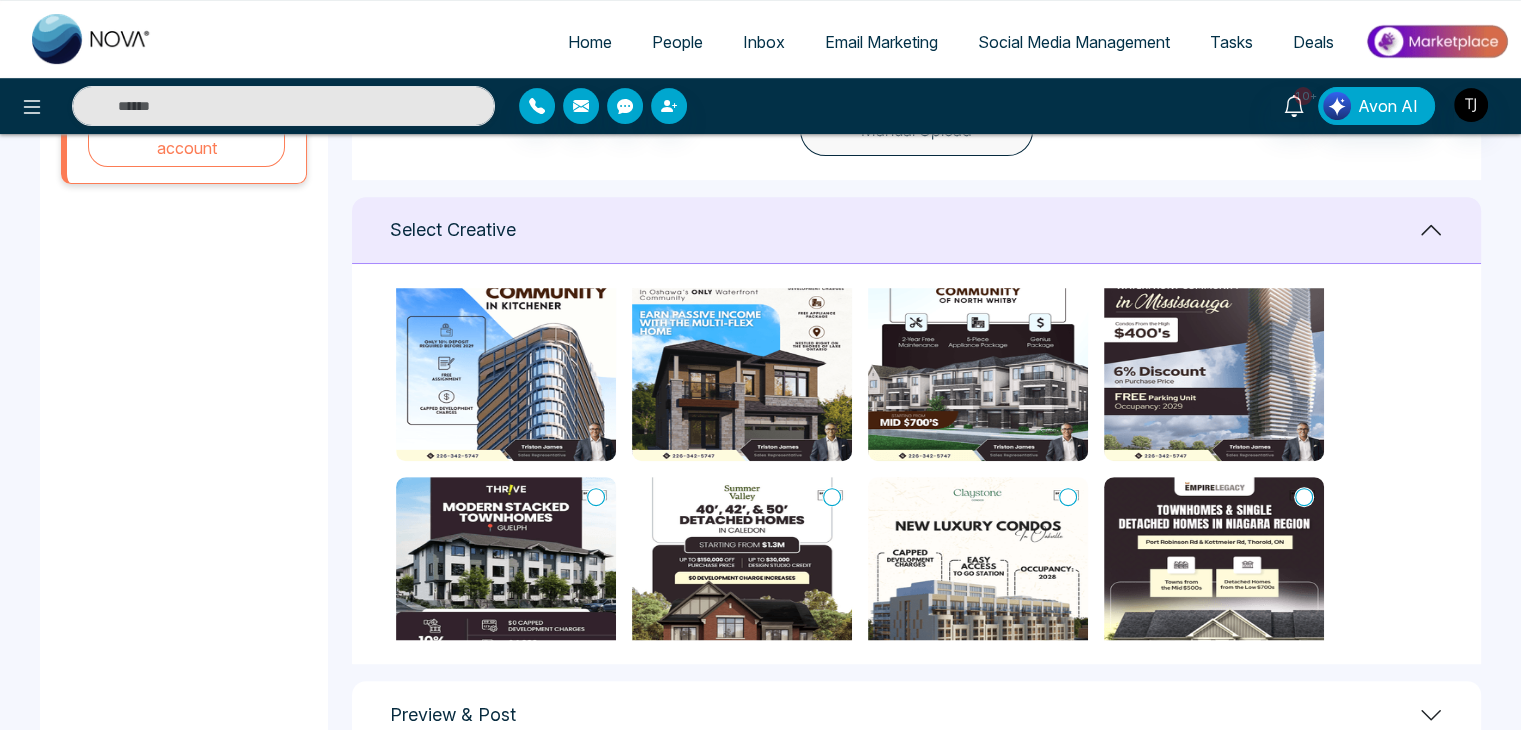 click at bounding box center (506, 348) 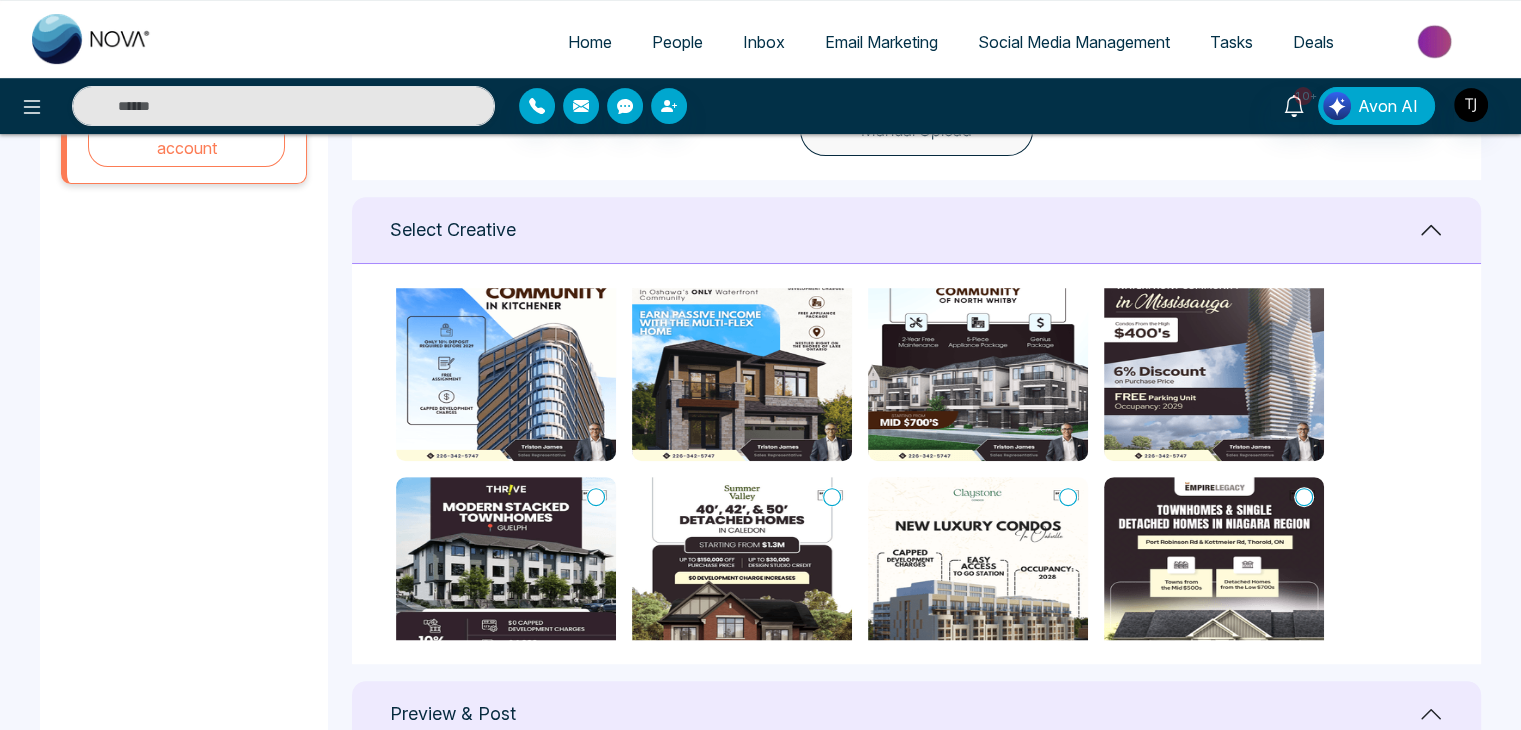 type on "**********" 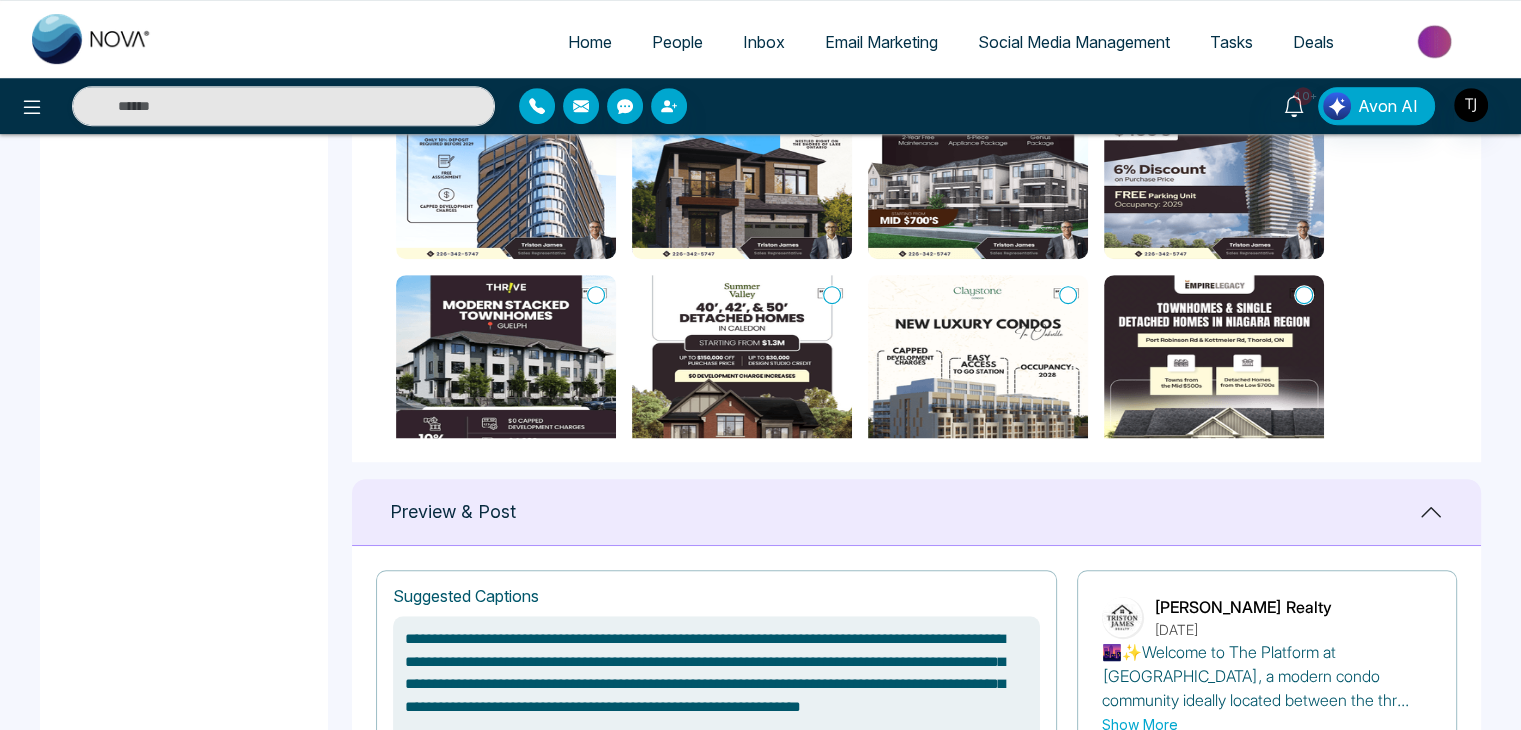 scroll, scrollTop: 988, scrollLeft: 0, axis: vertical 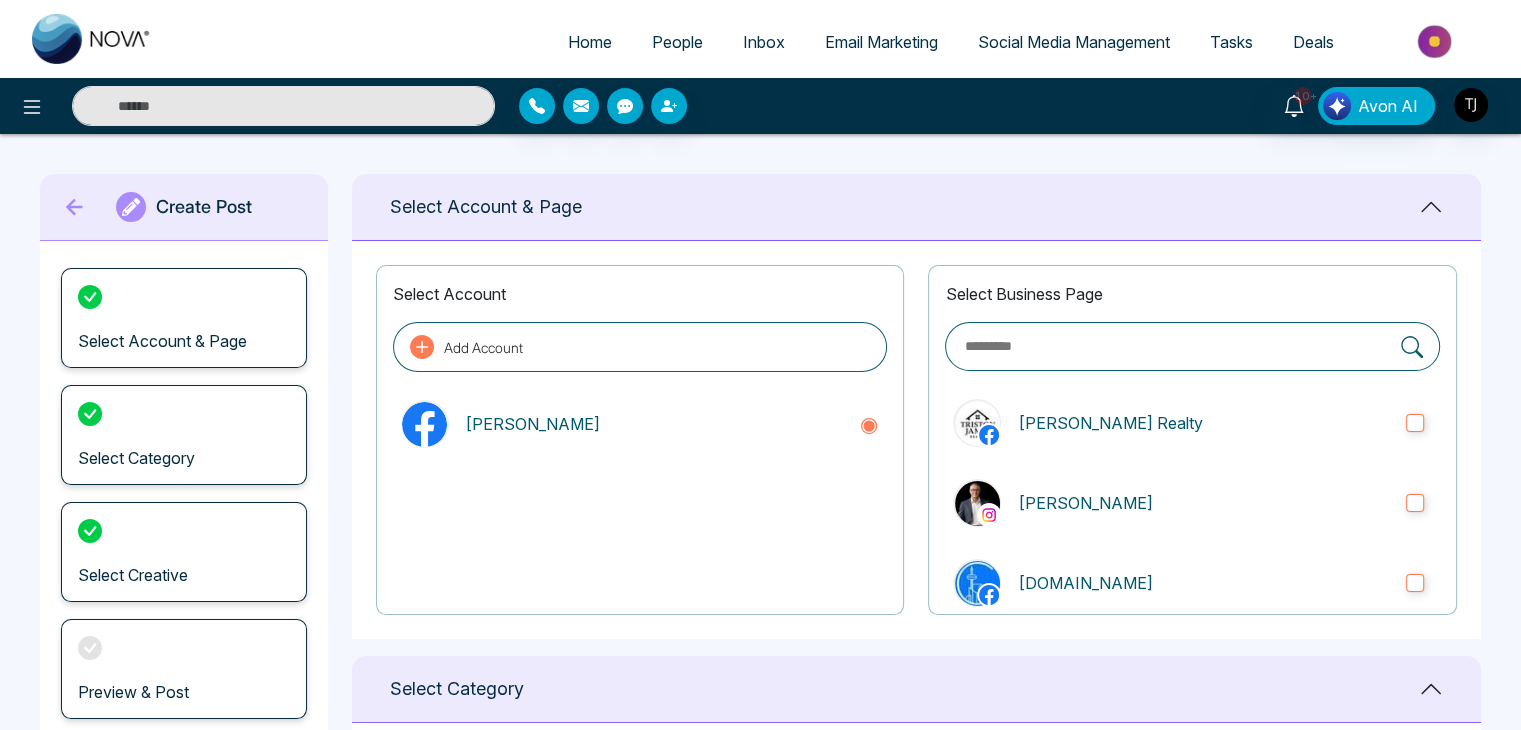 click on "Home" at bounding box center [590, 42] 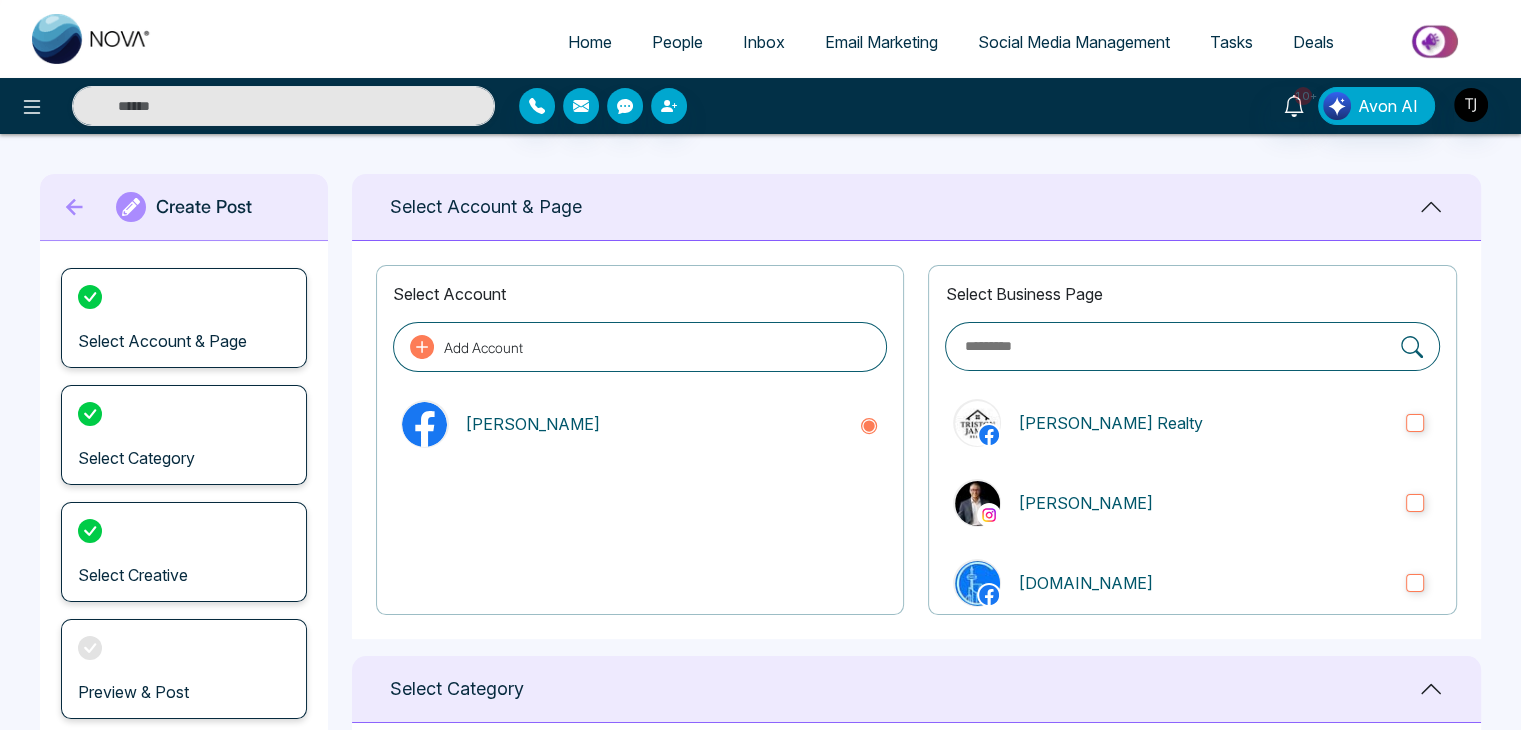 select on "*" 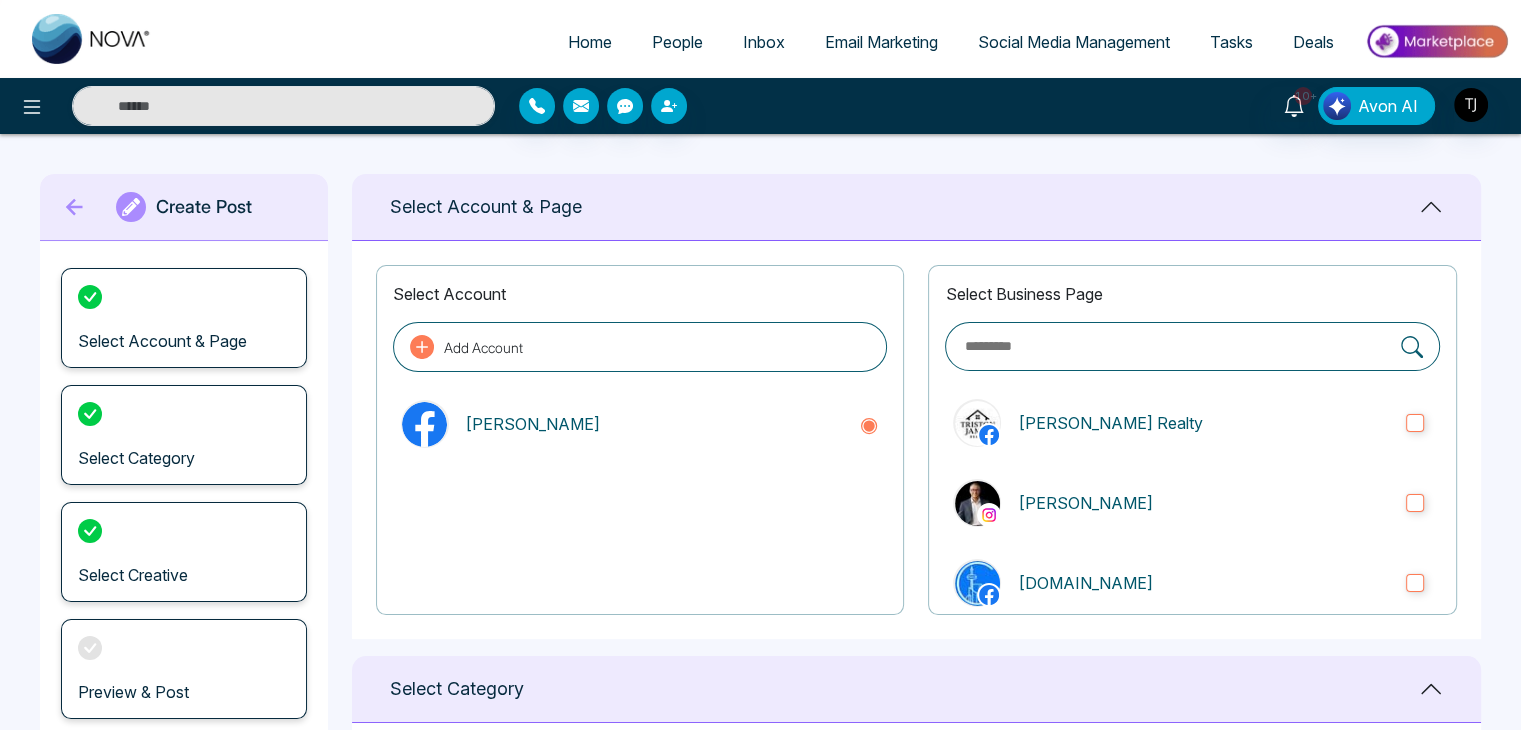 select on "*" 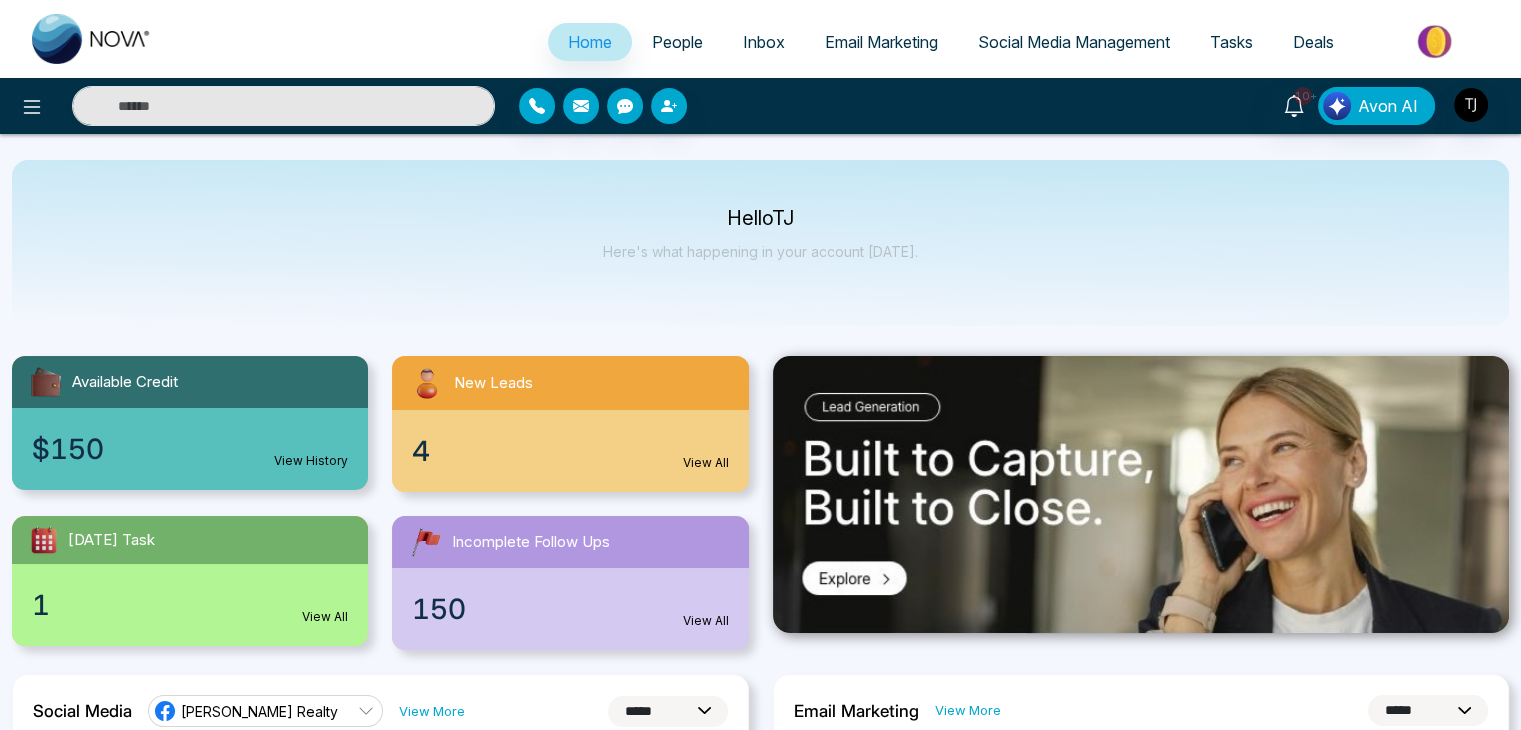click on "People" at bounding box center [677, 42] 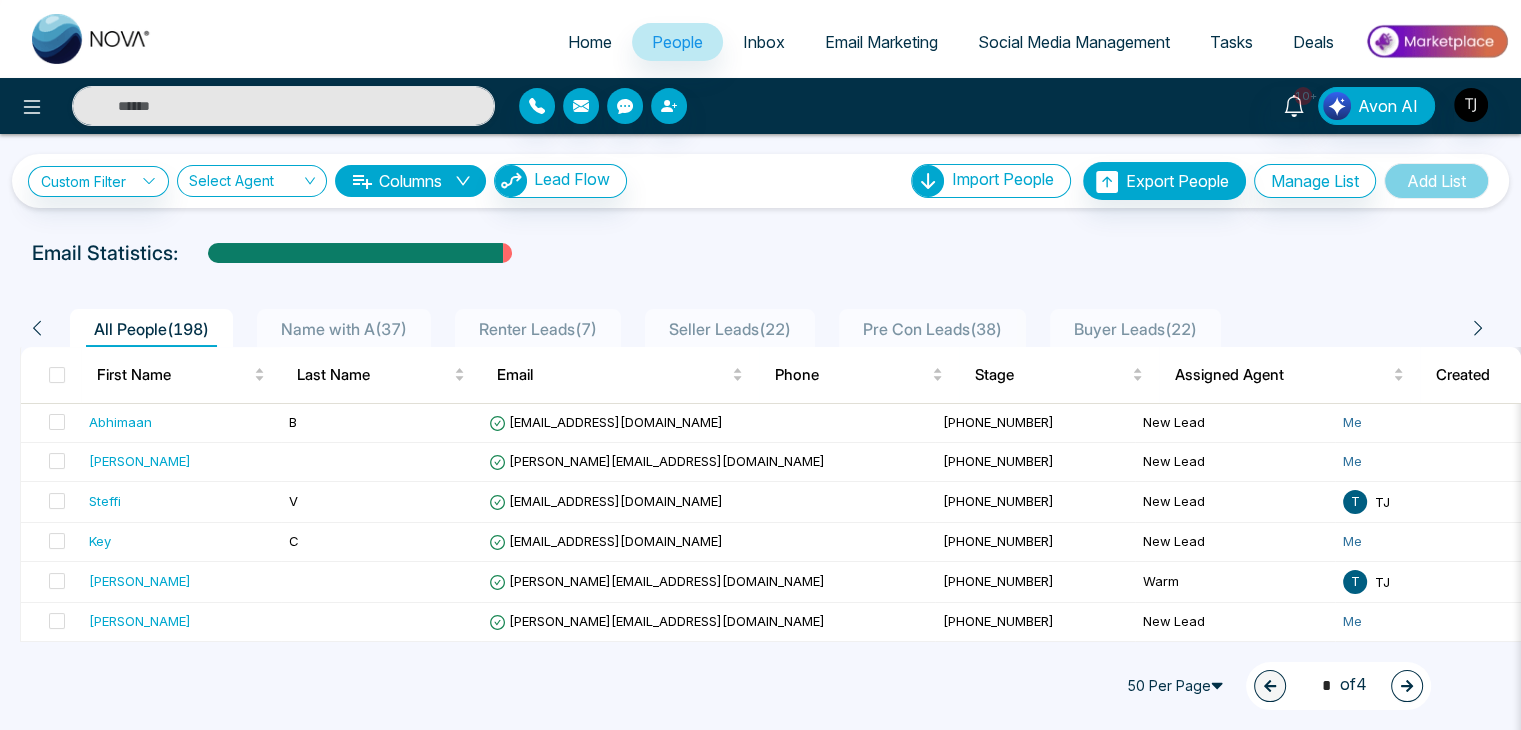 click on "Inbox" at bounding box center [764, 42] 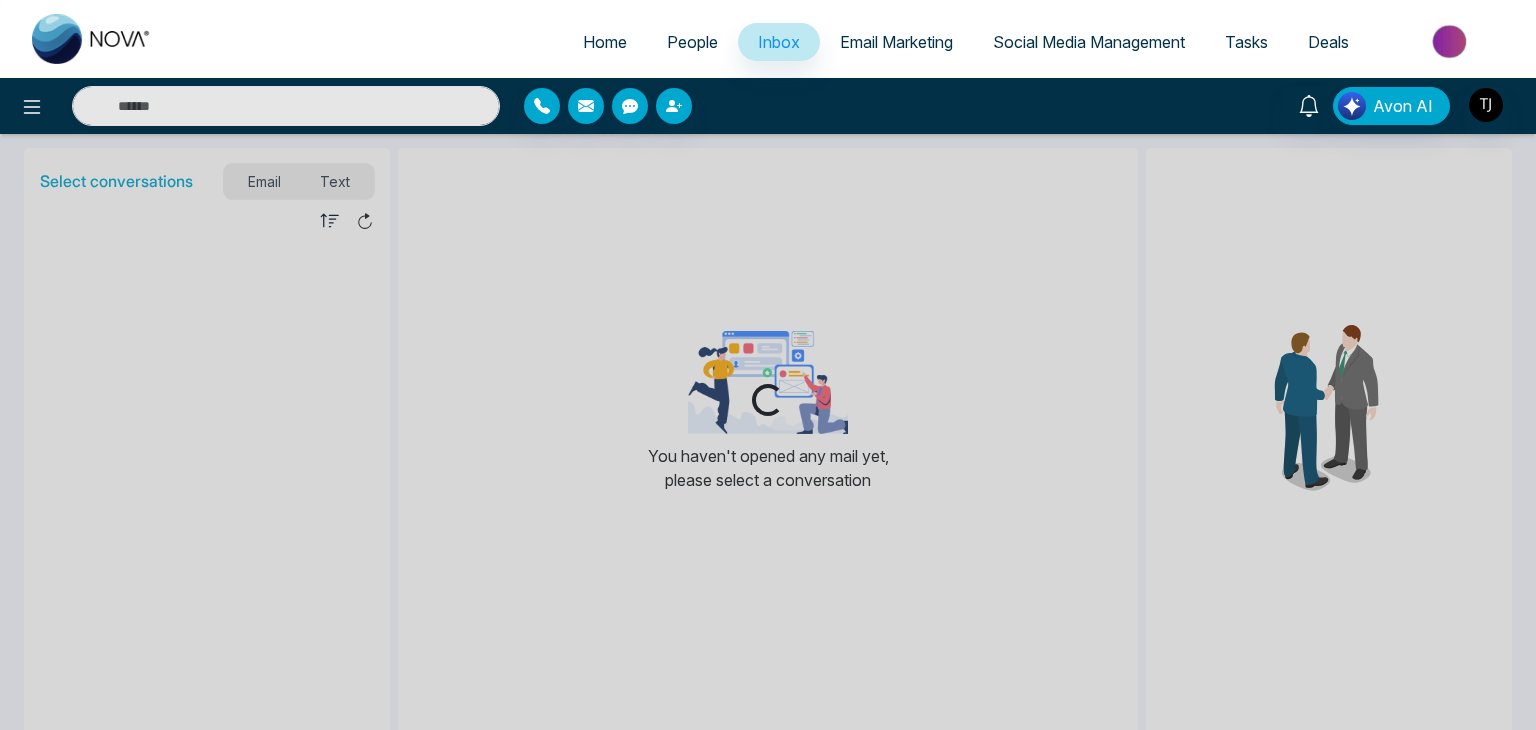 click on "Home" at bounding box center [605, 42] 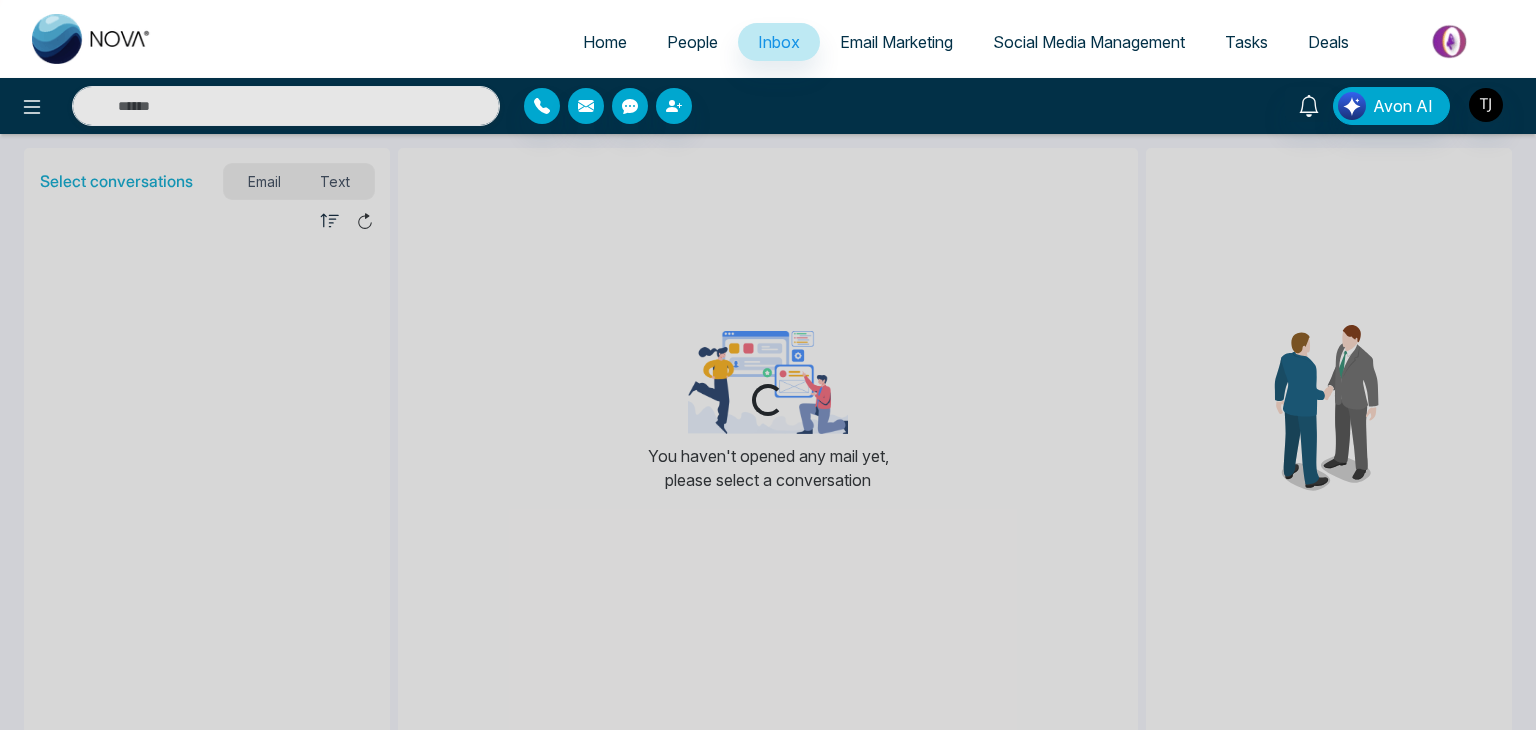select on "*" 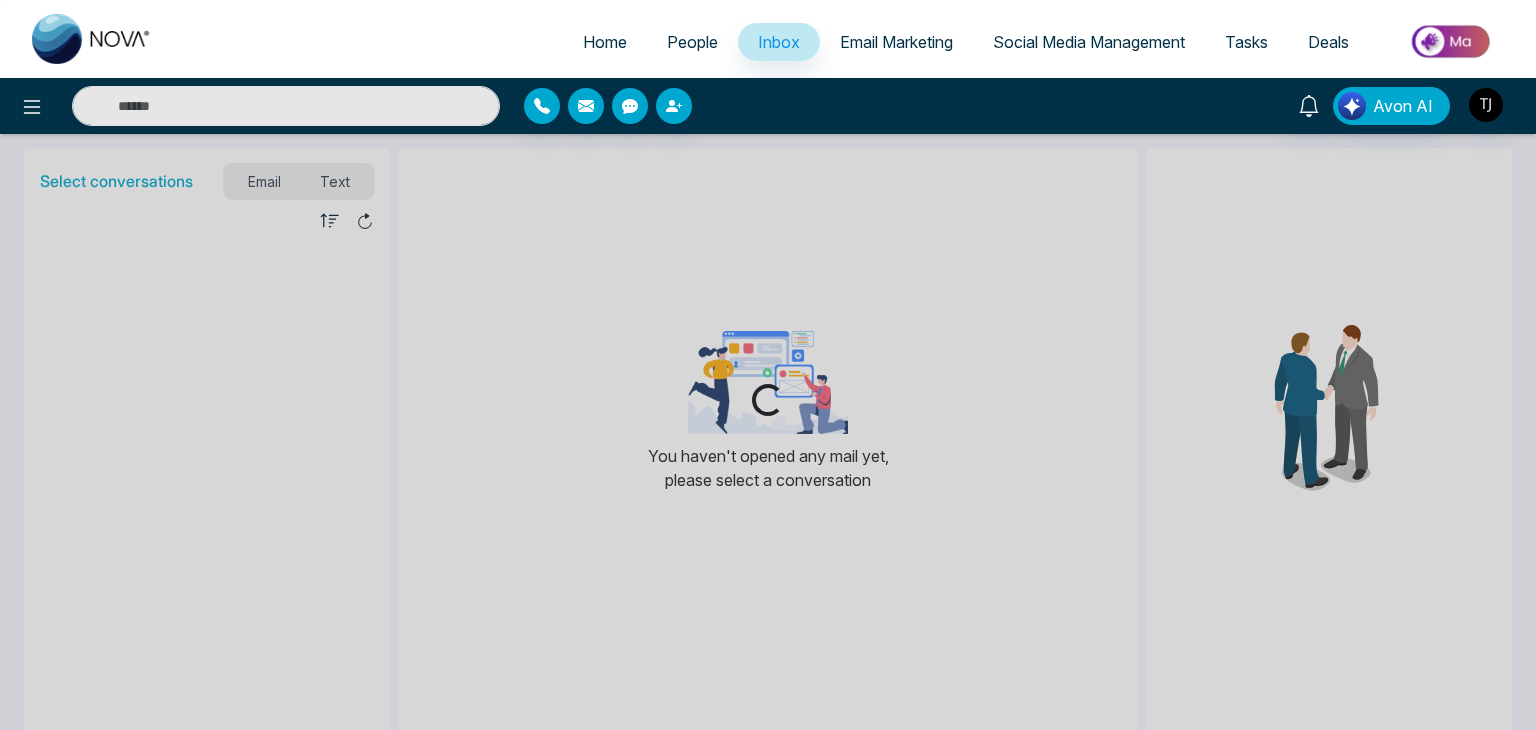 select on "*" 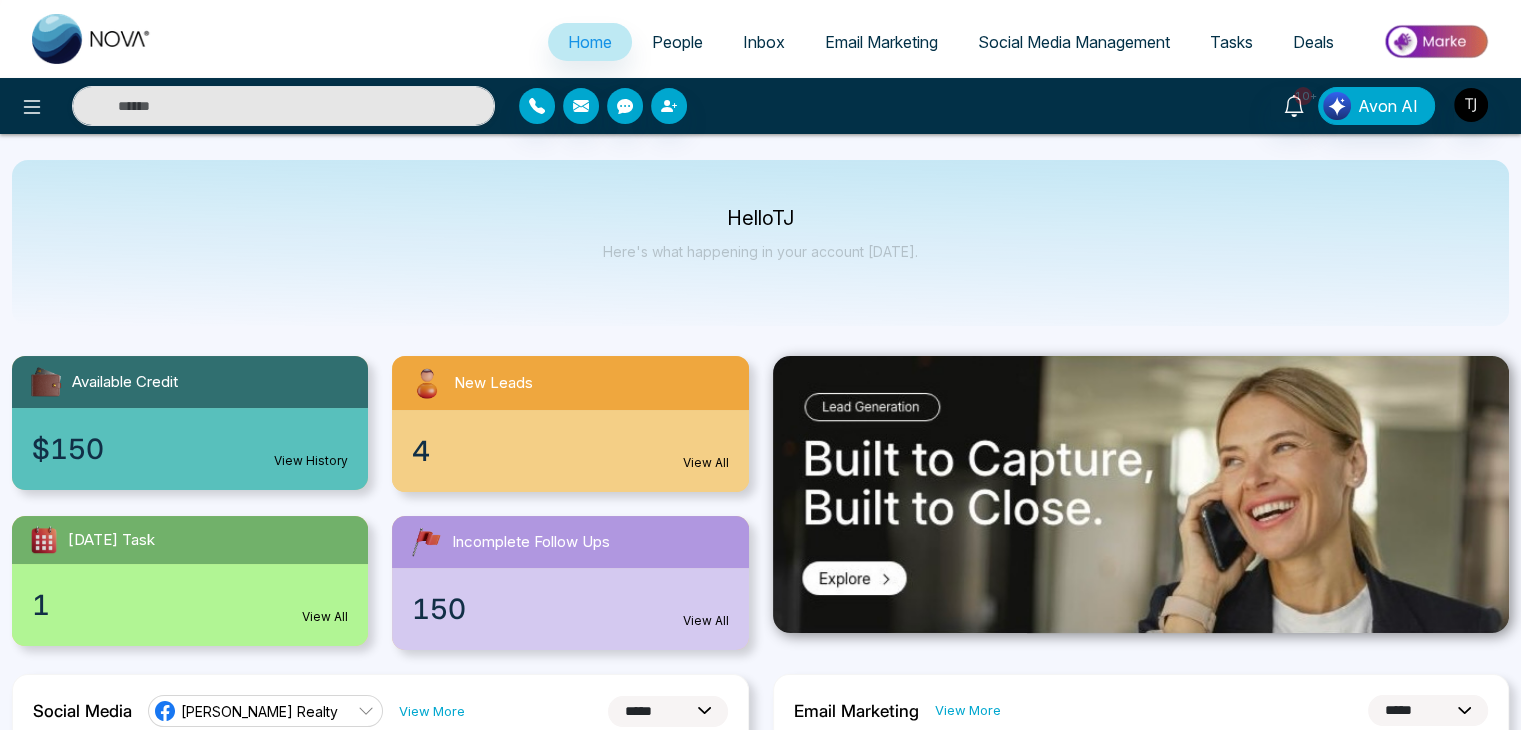 click on "Email Marketing" at bounding box center [881, 42] 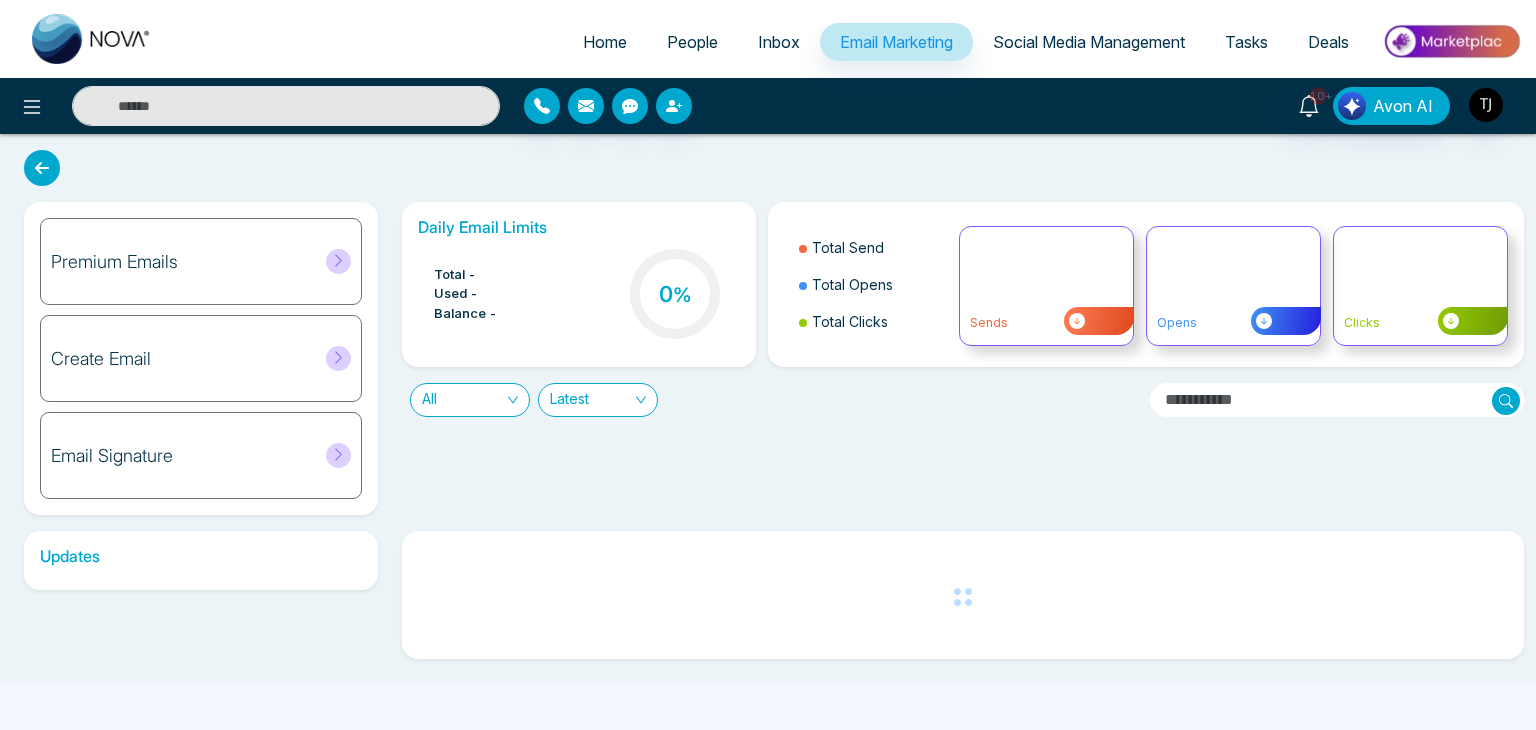click on "Social Media Management" at bounding box center [1089, 42] 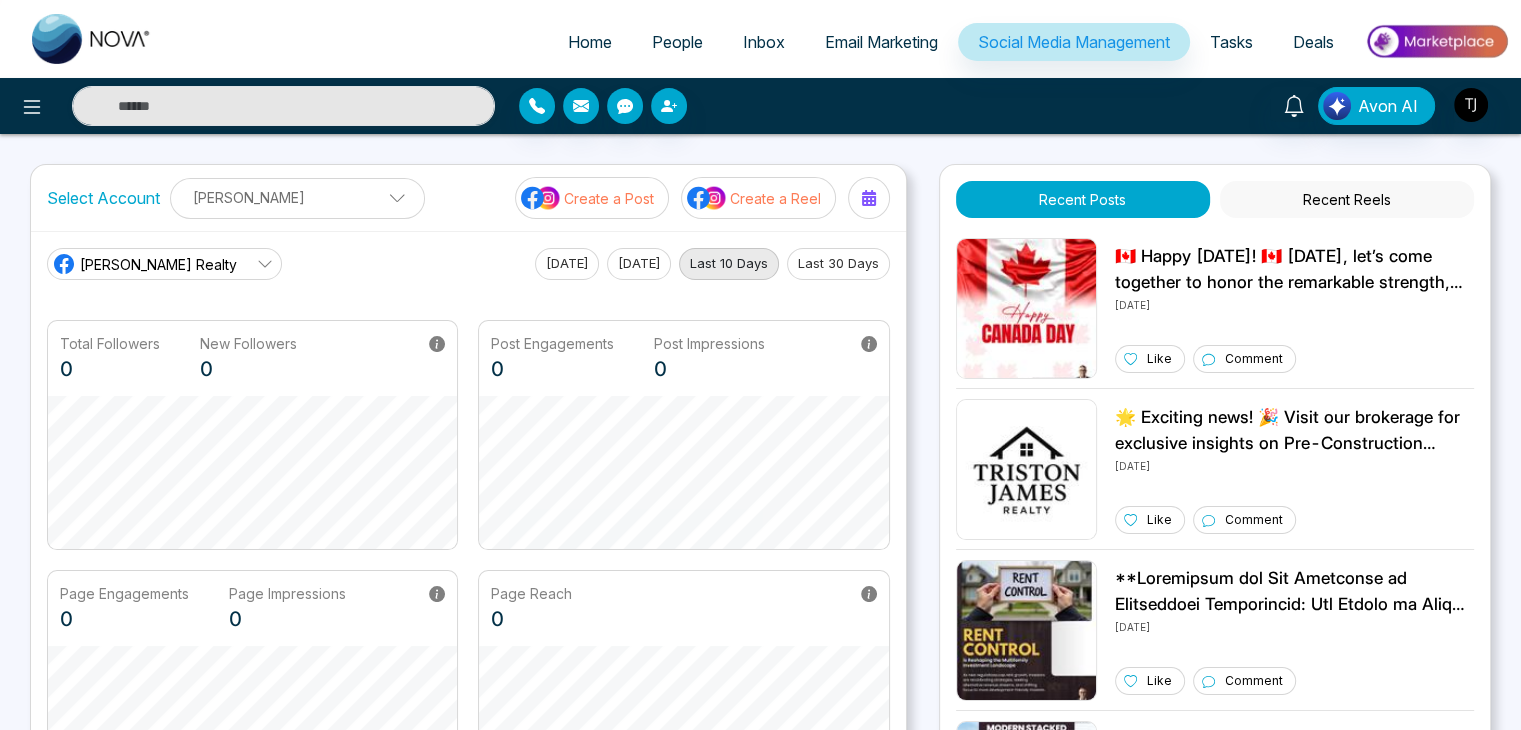 click on "Email Marketing" at bounding box center (881, 42) 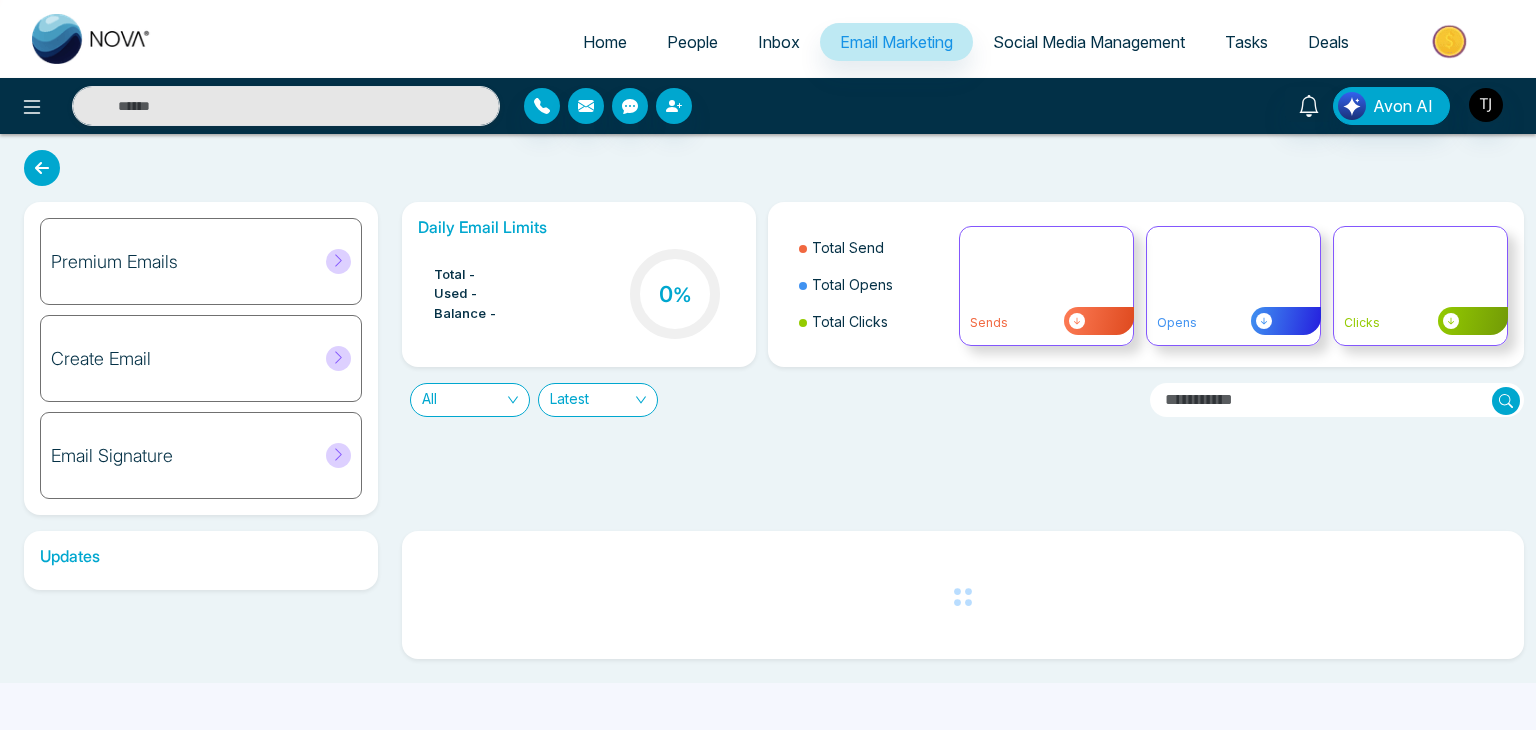 click on "Premium Emails" at bounding box center (201, 261) 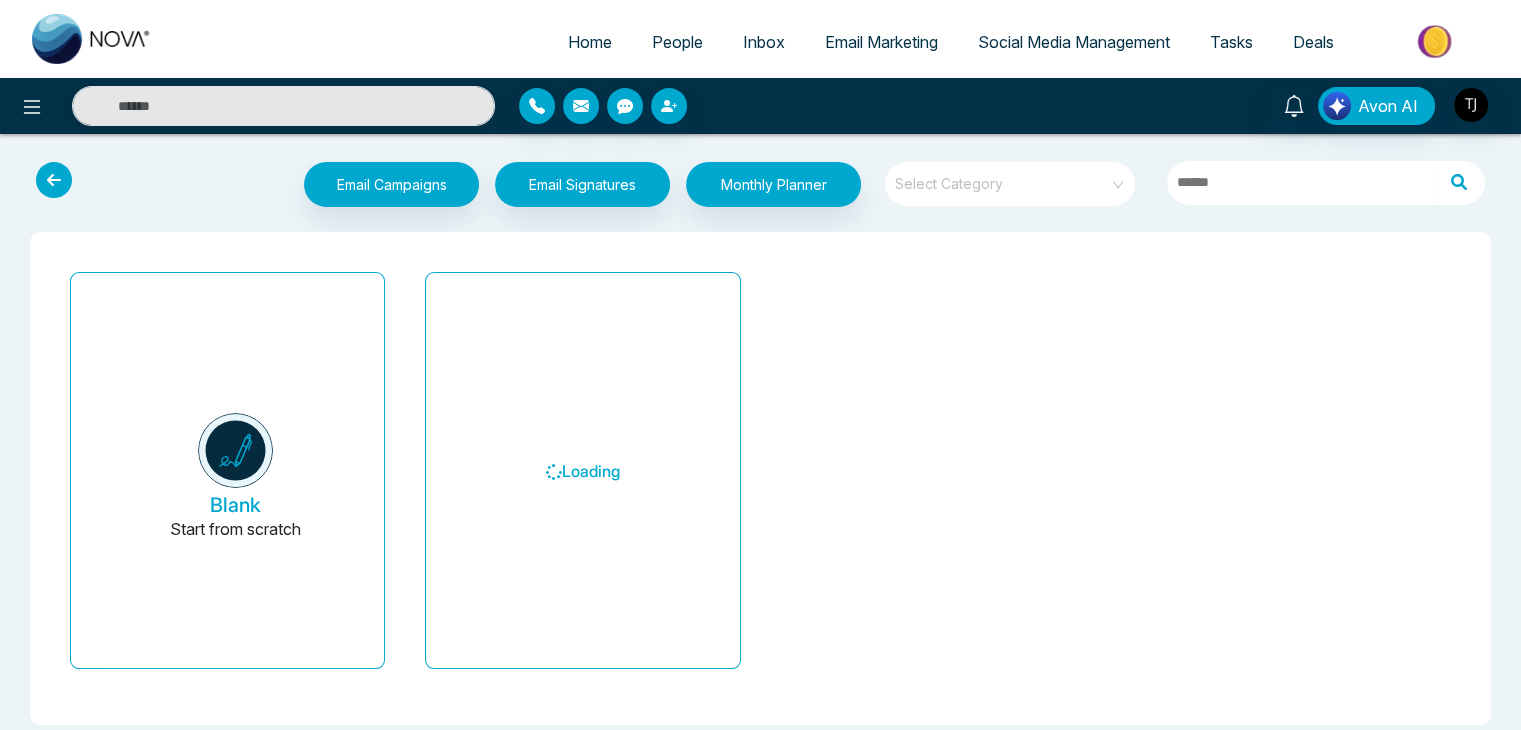 click at bounding box center (1003, 184) 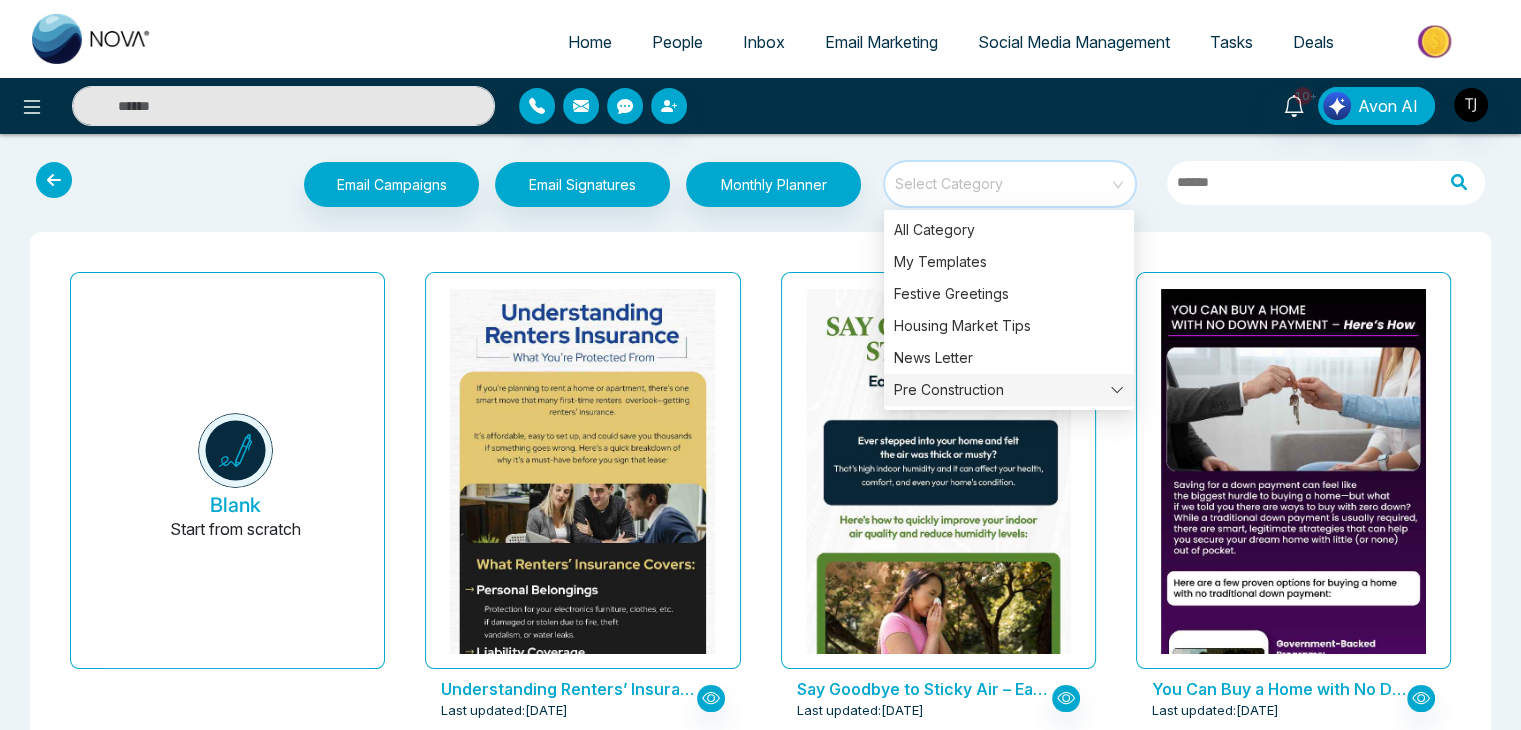 scroll, scrollTop: 0, scrollLeft: 0, axis: both 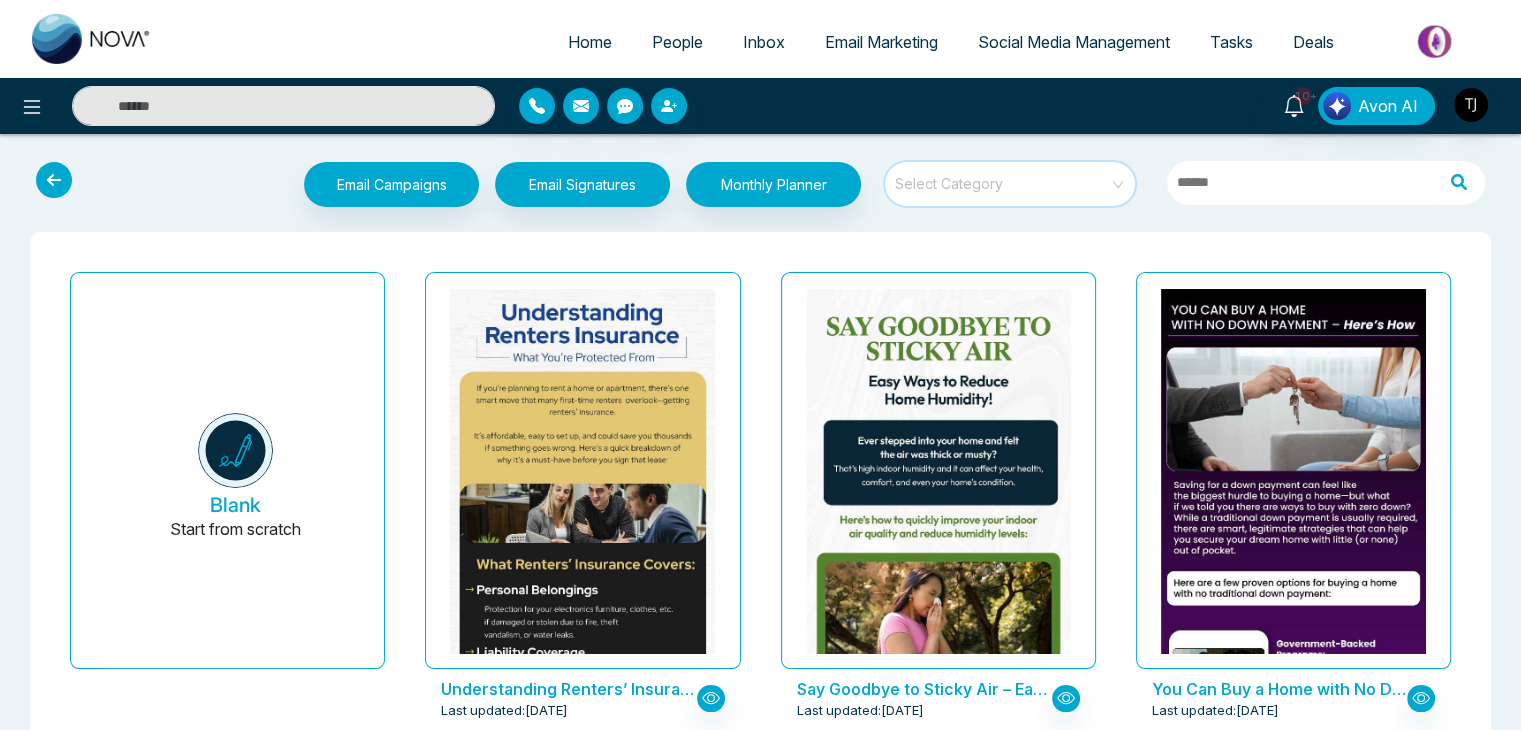 click at bounding box center (1003, 177) 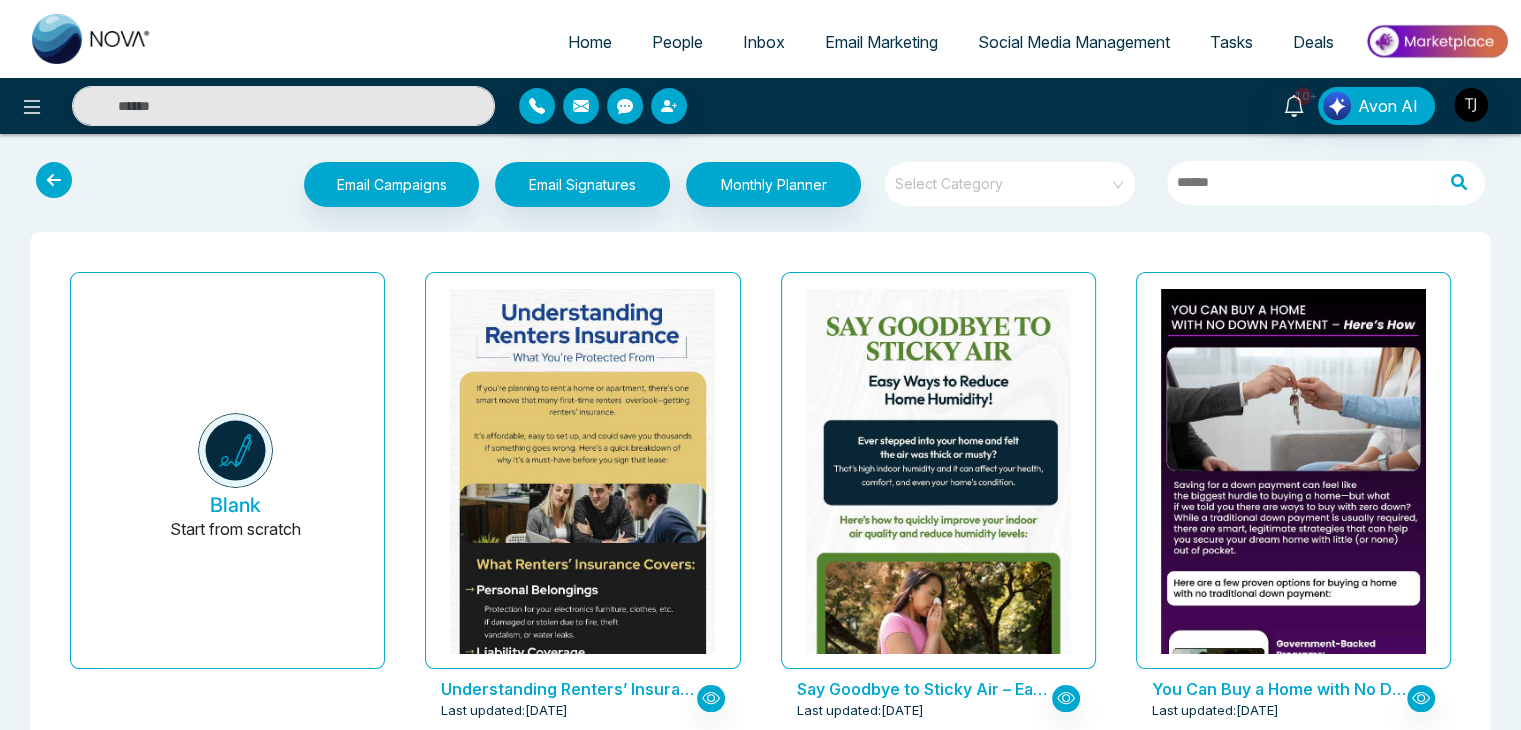 click on "Home" at bounding box center (590, 42) 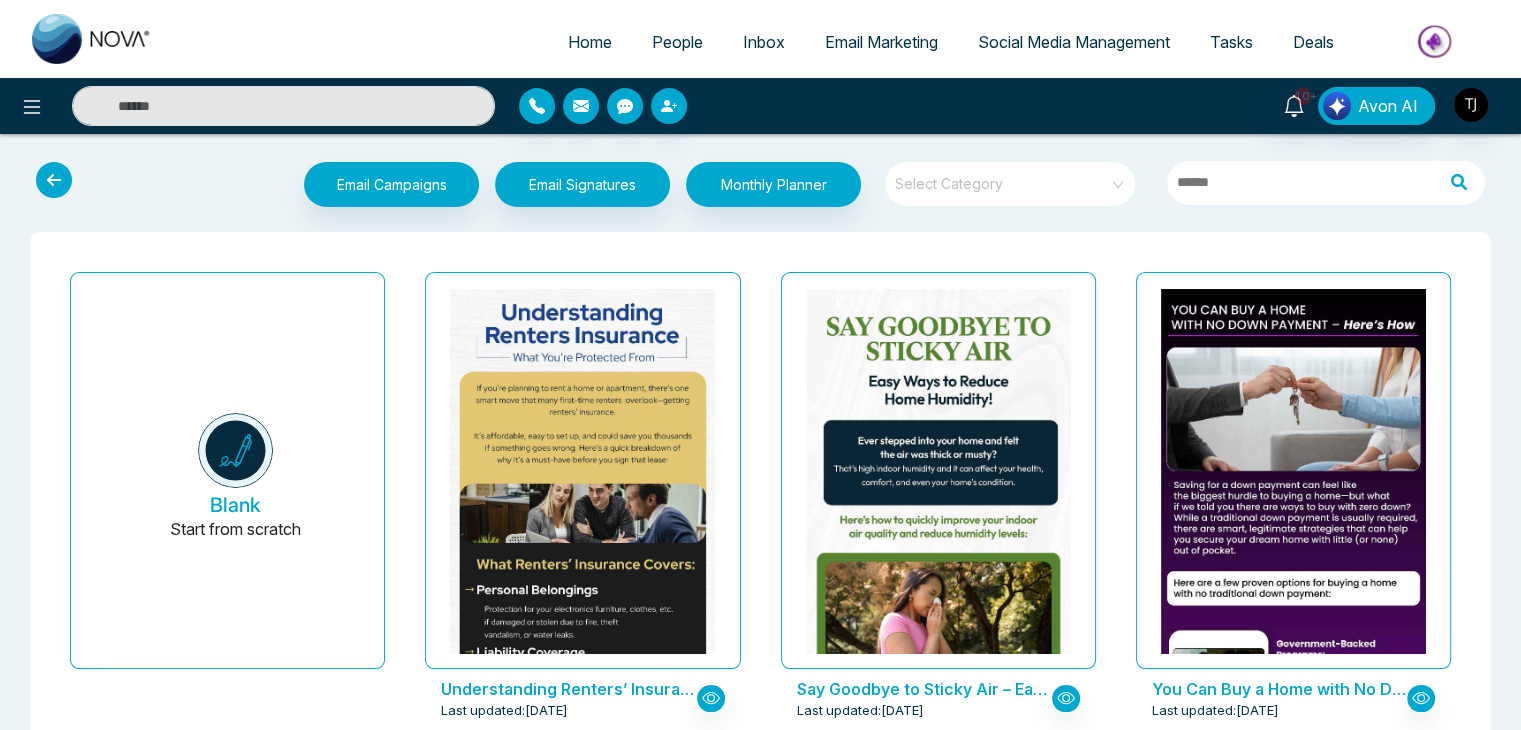 select on "*" 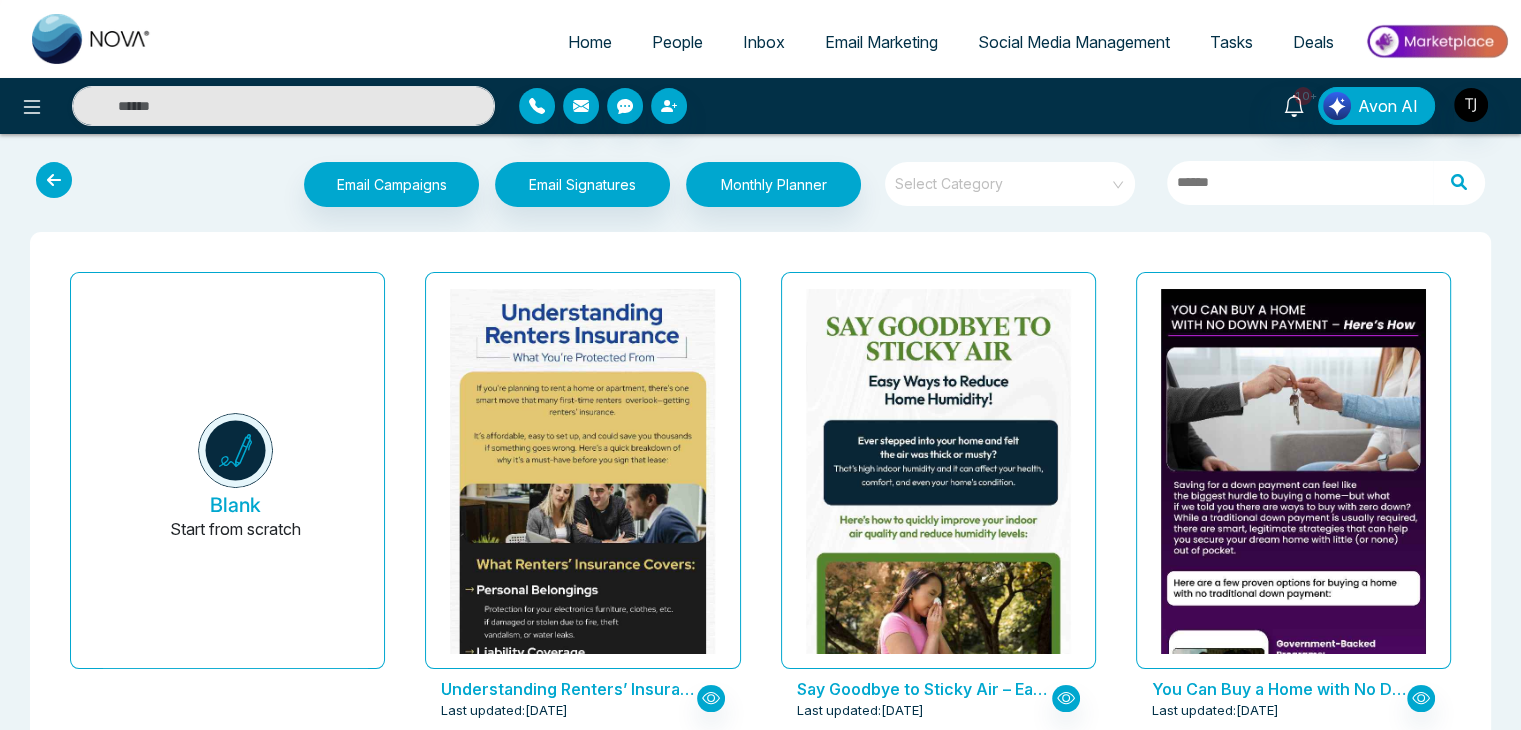 select on "*" 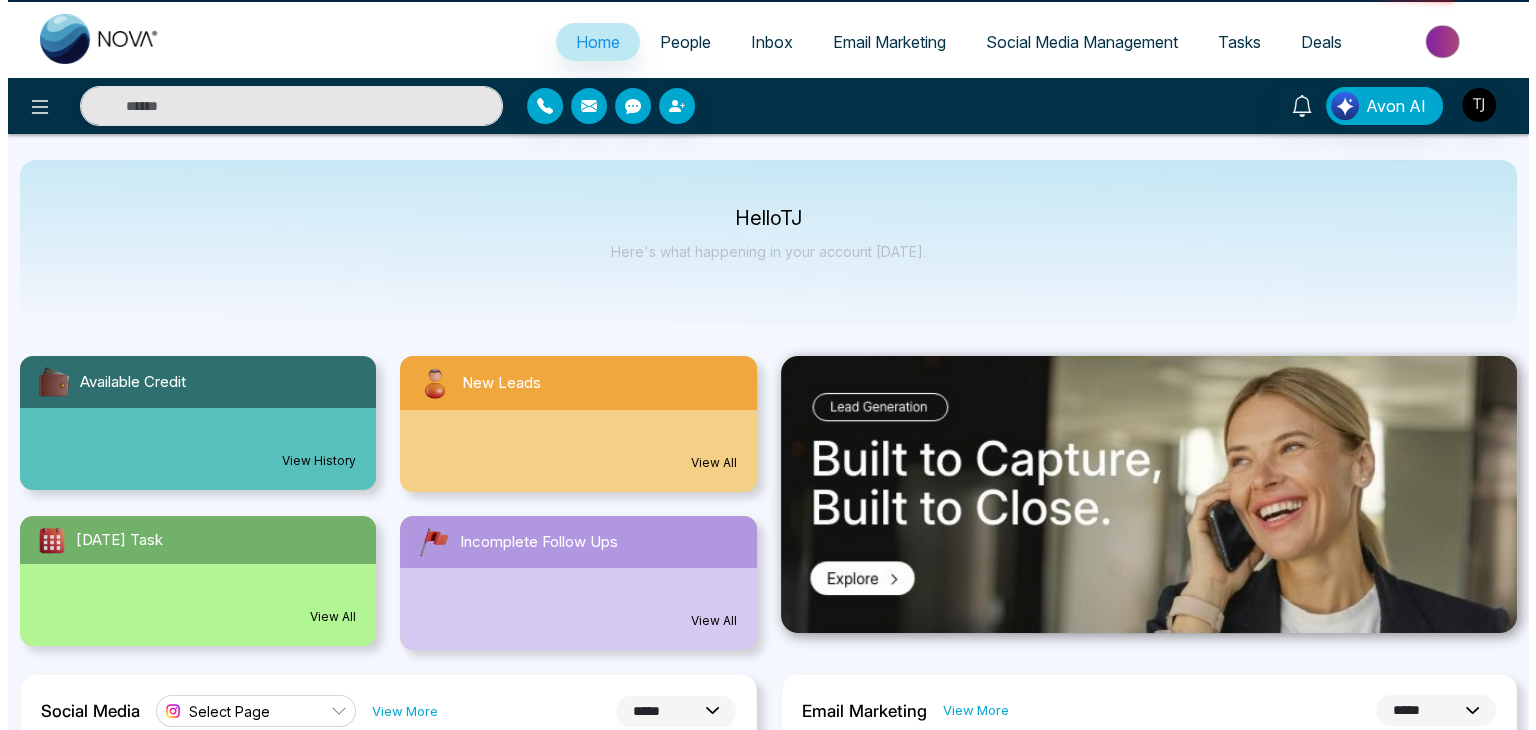 scroll, scrollTop: 0, scrollLeft: 0, axis: both 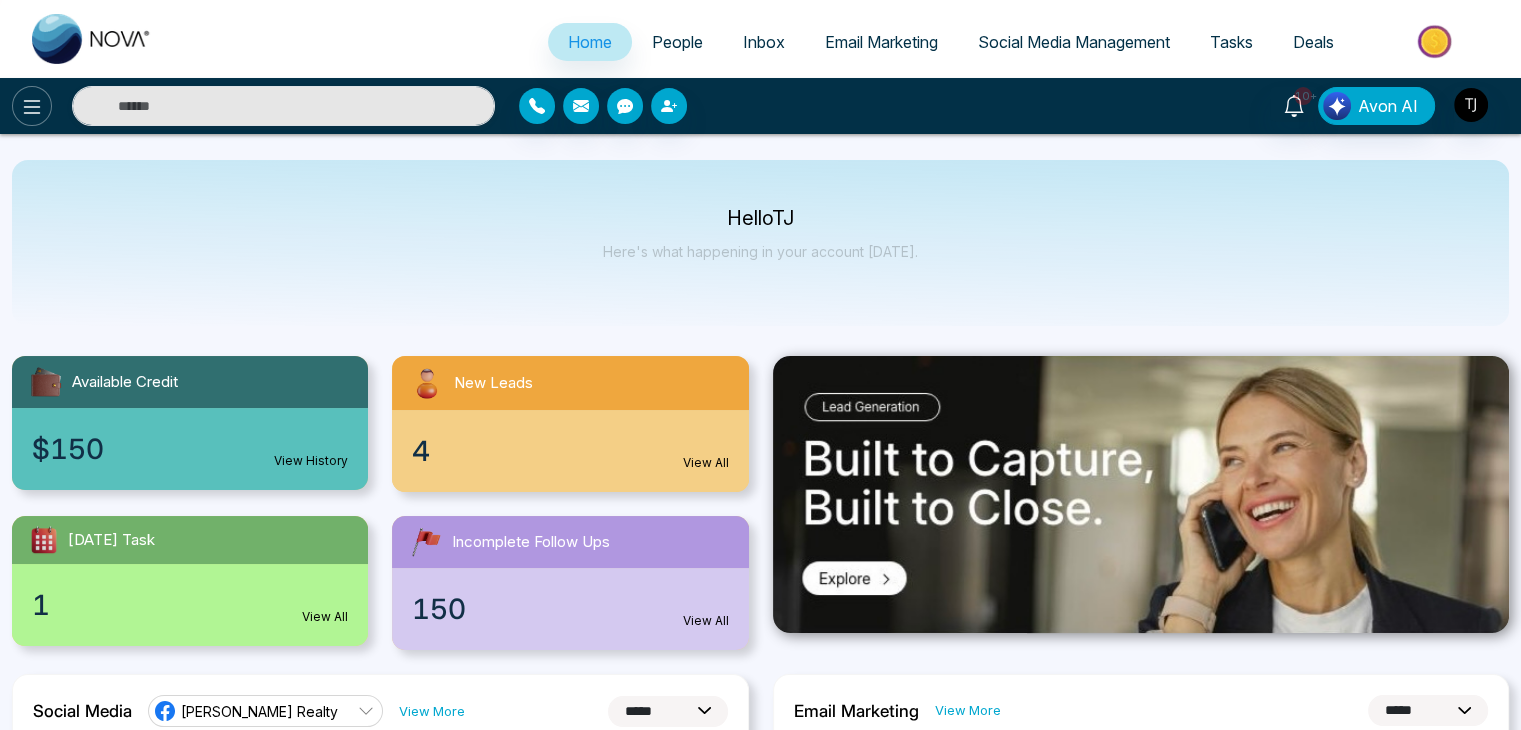 click at bounding box center (32, 106) 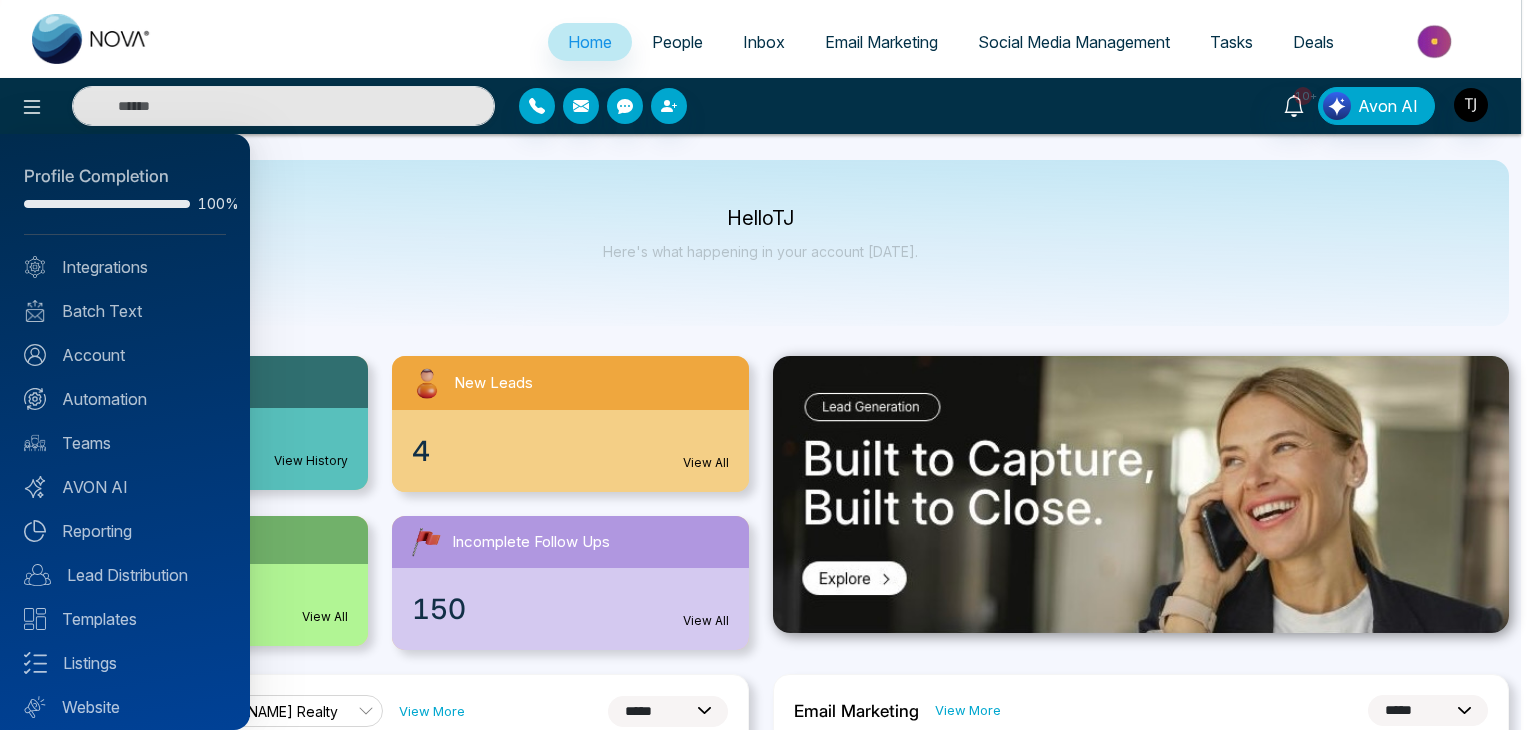 click at bounding box center (768, 365) 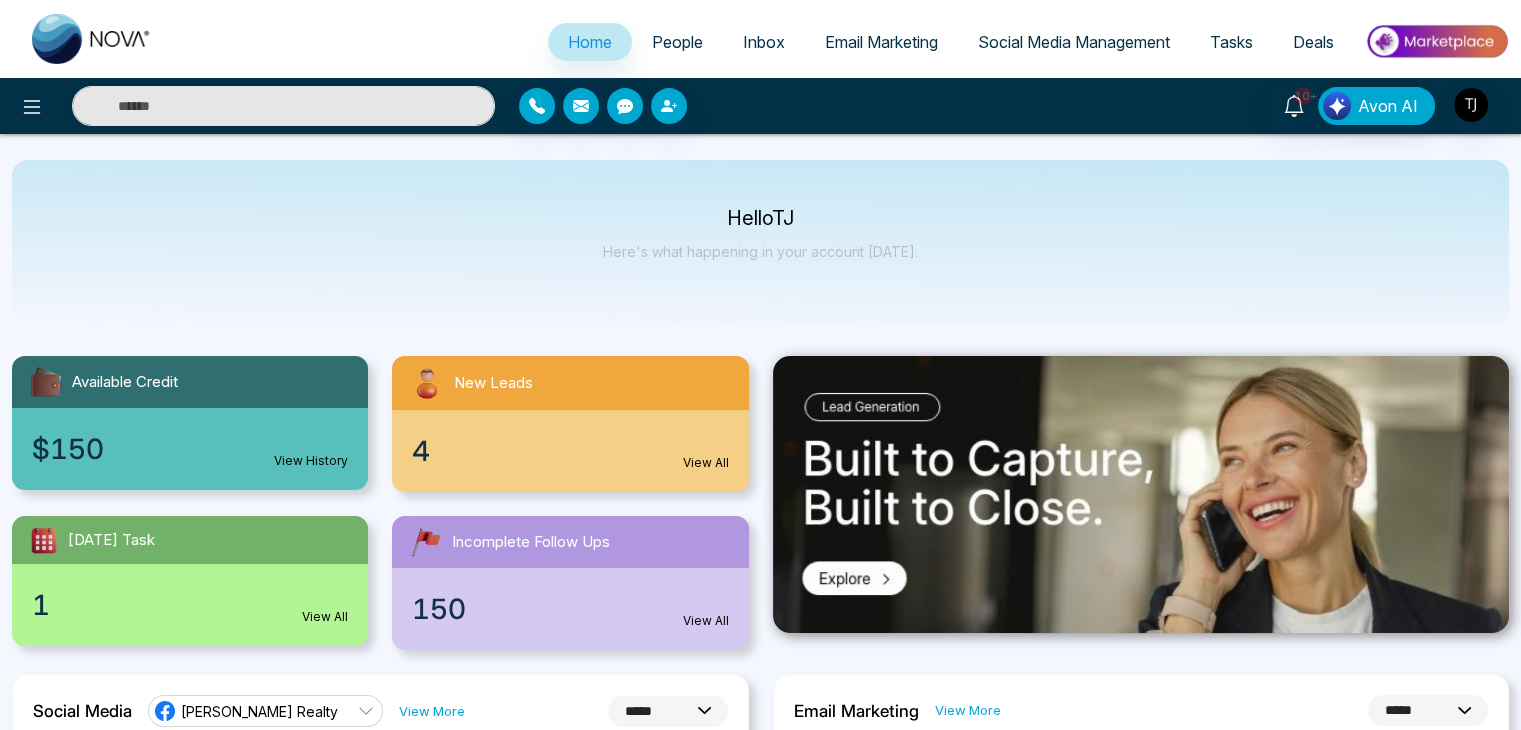 click at bounding box center [253, 106] 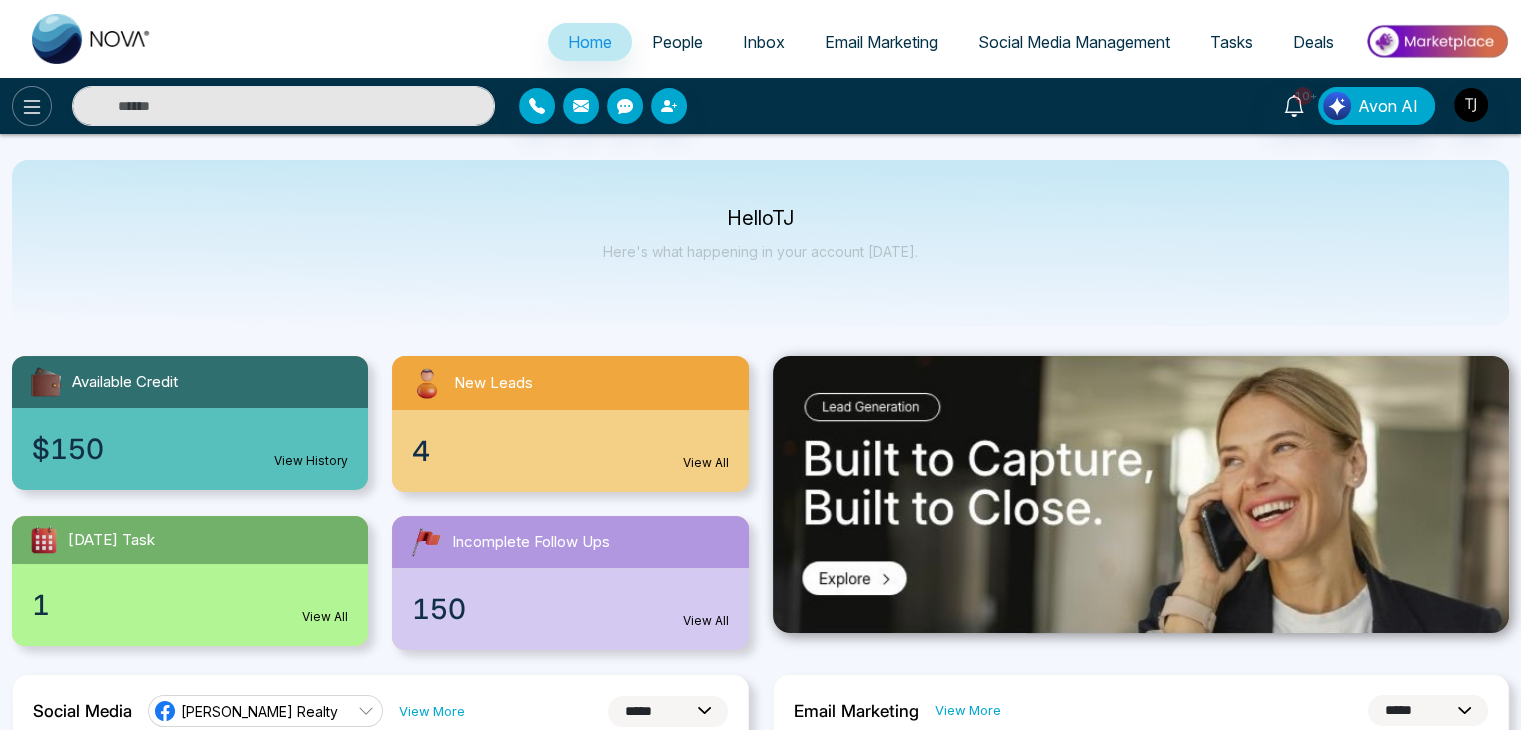 click 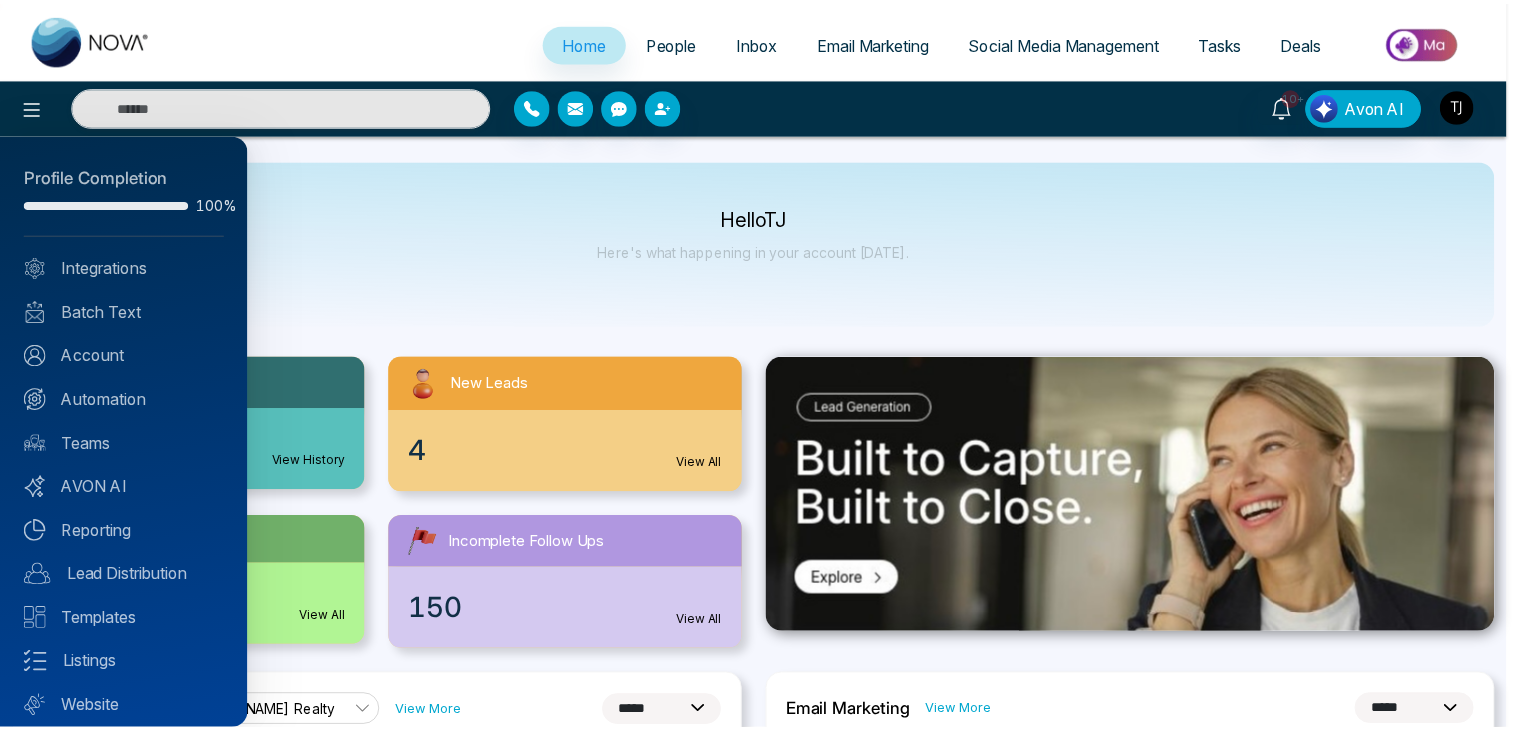 scroll, scrollTop: 56, scrollLeft: 0, axis: vertical 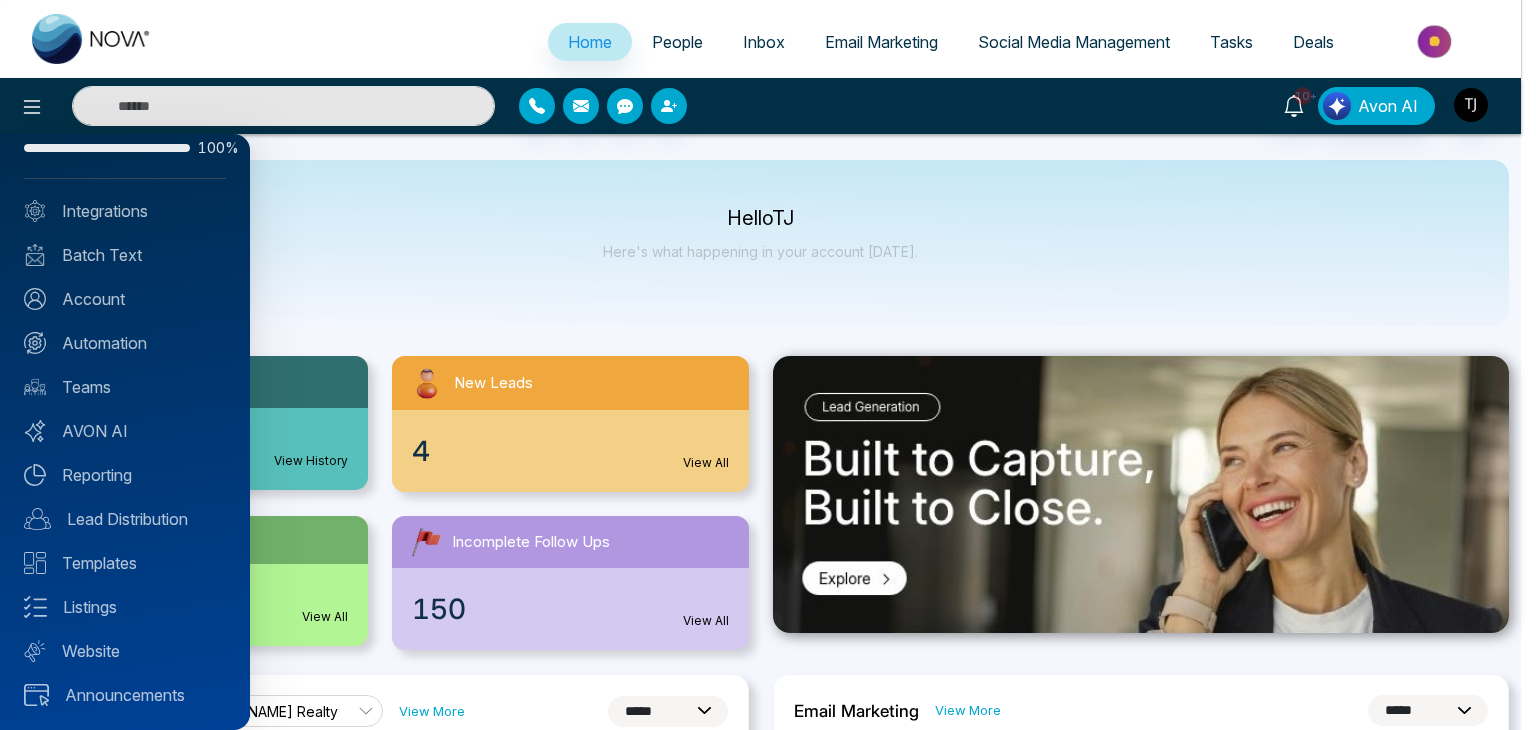 click at bounding box center (768, 365) 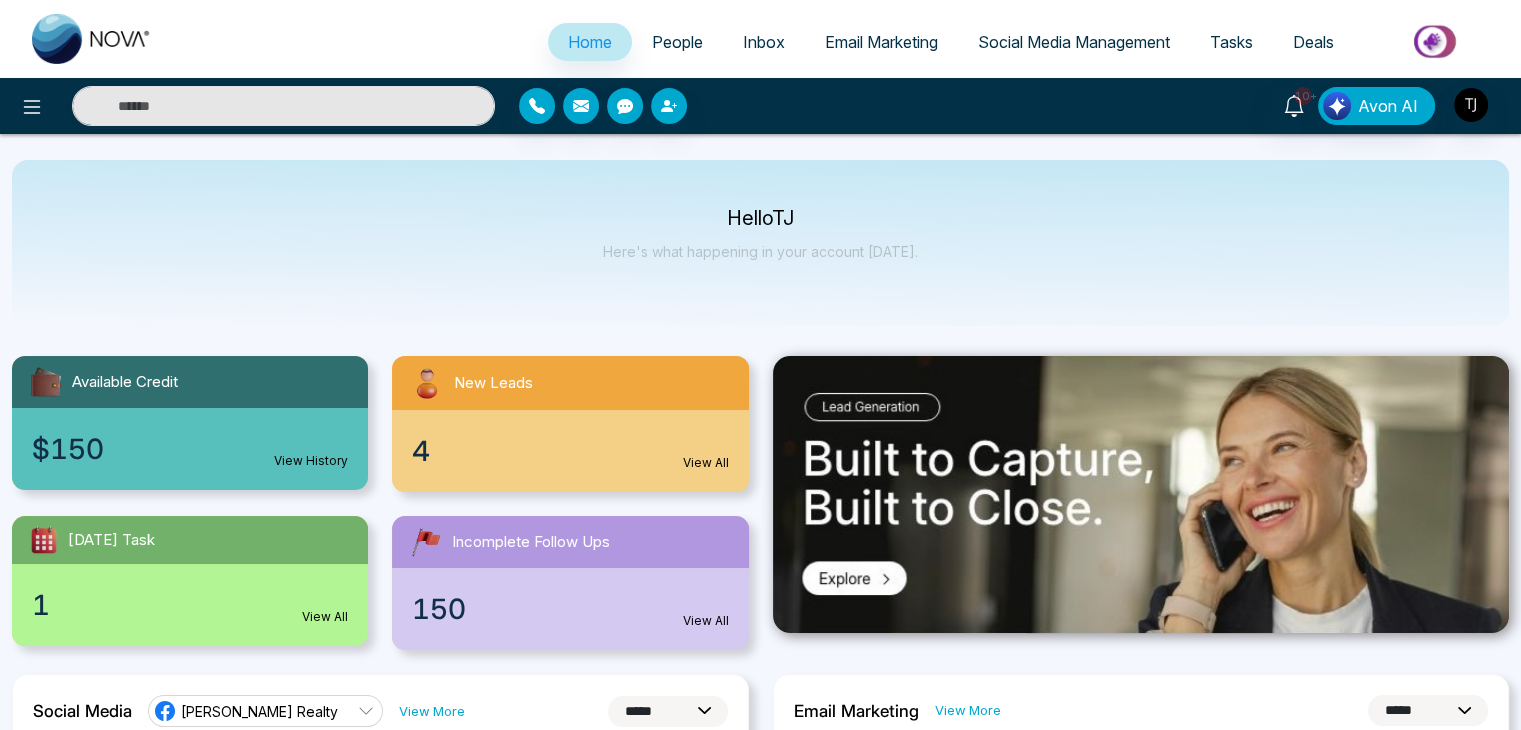 click on "People" at bounding box center (677, 42) 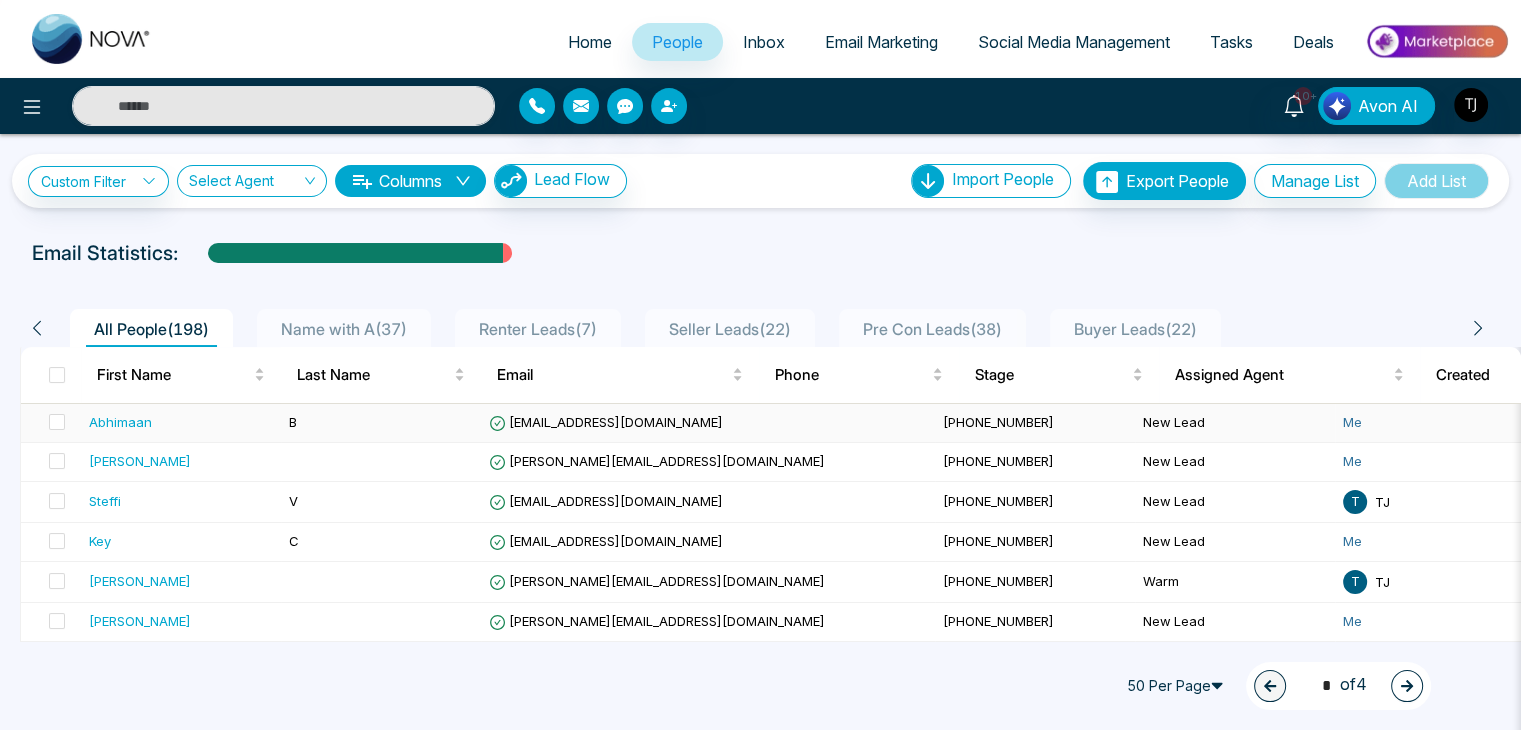 click on "B" at bounding box center (381, 423) 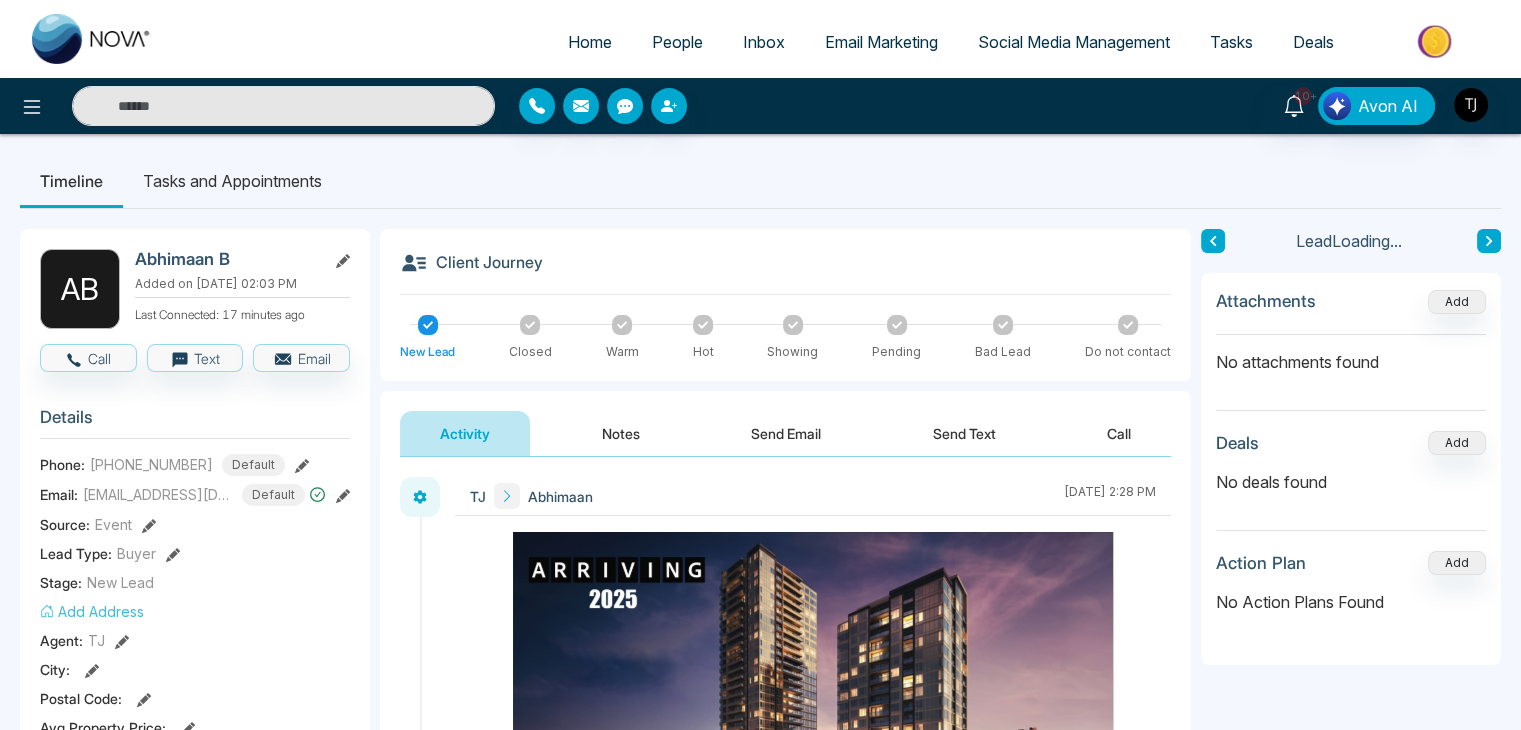 click on "People" at bounding box center [677, 42] 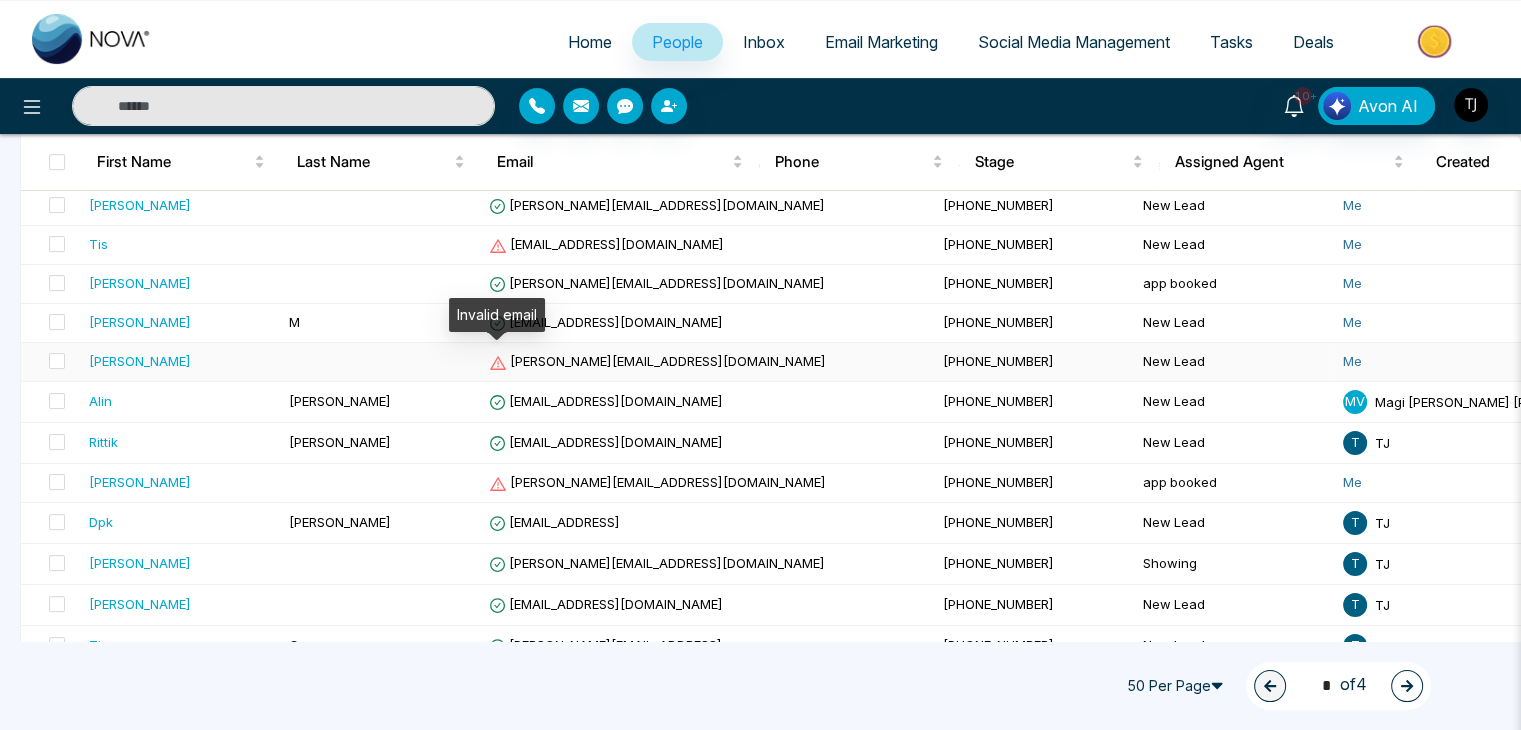 scroll, scrollTop: 0, scrollLeft: 0, axis: both 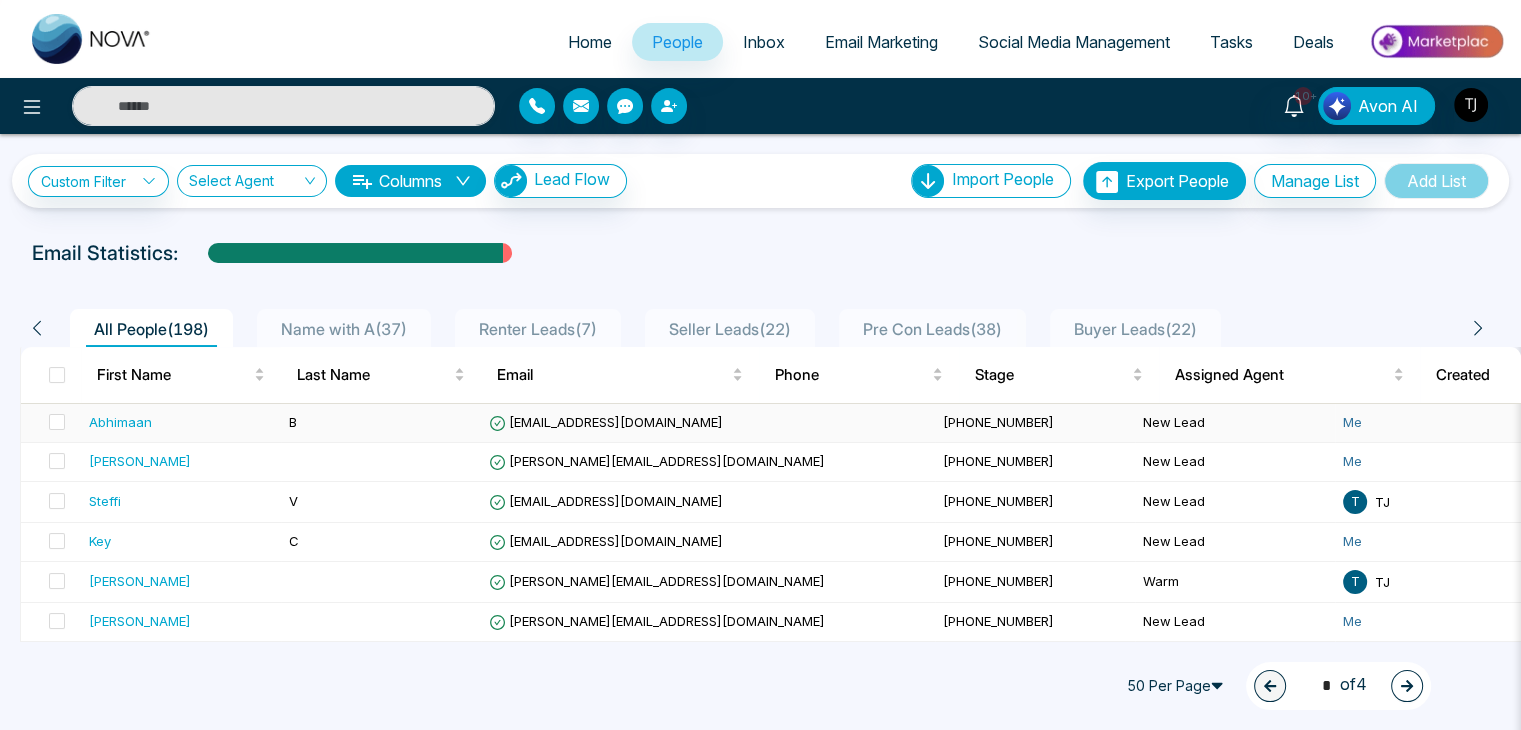 click on "B" at bounding box center [381, 423] 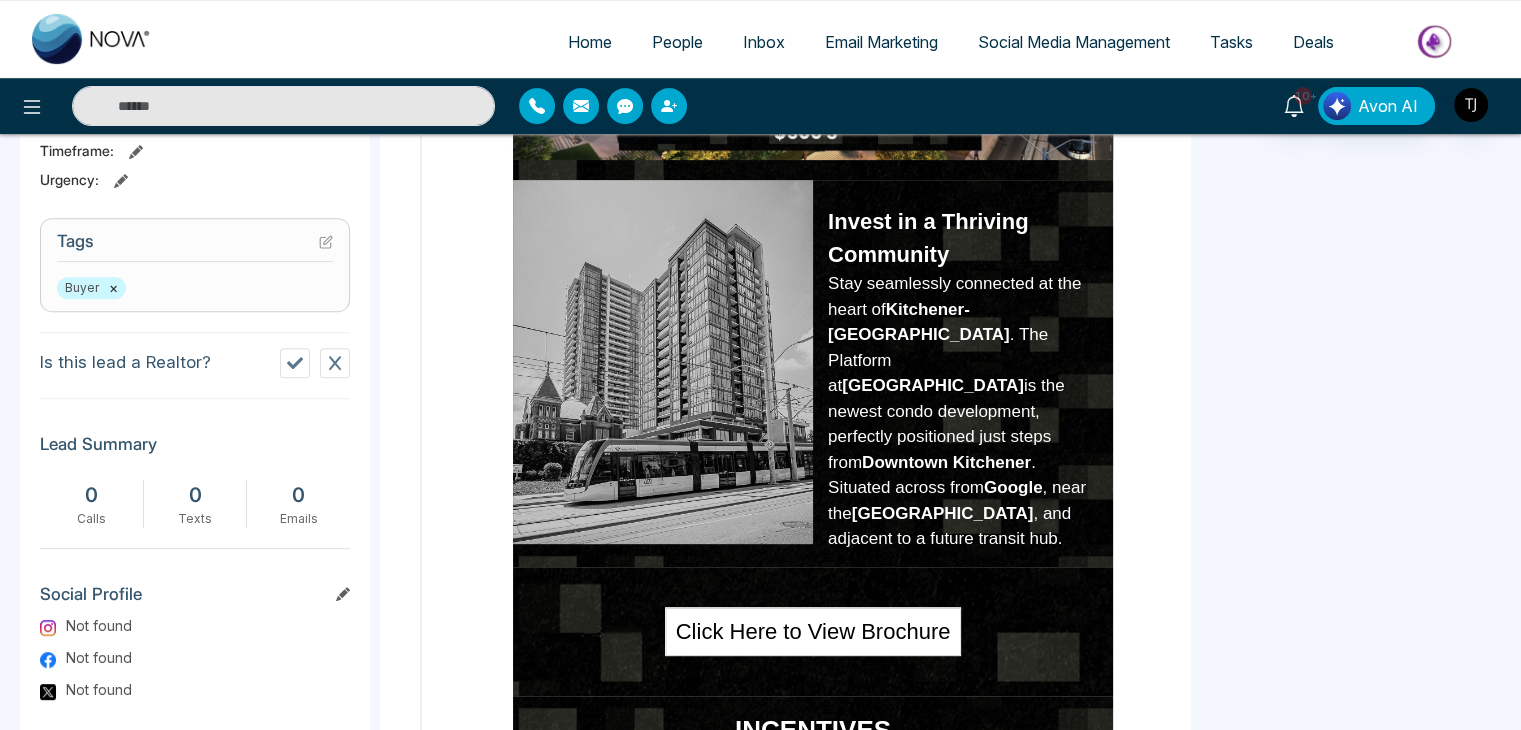 scroll, scrollTop: 925, scrollLeft: 0, axis: vertical 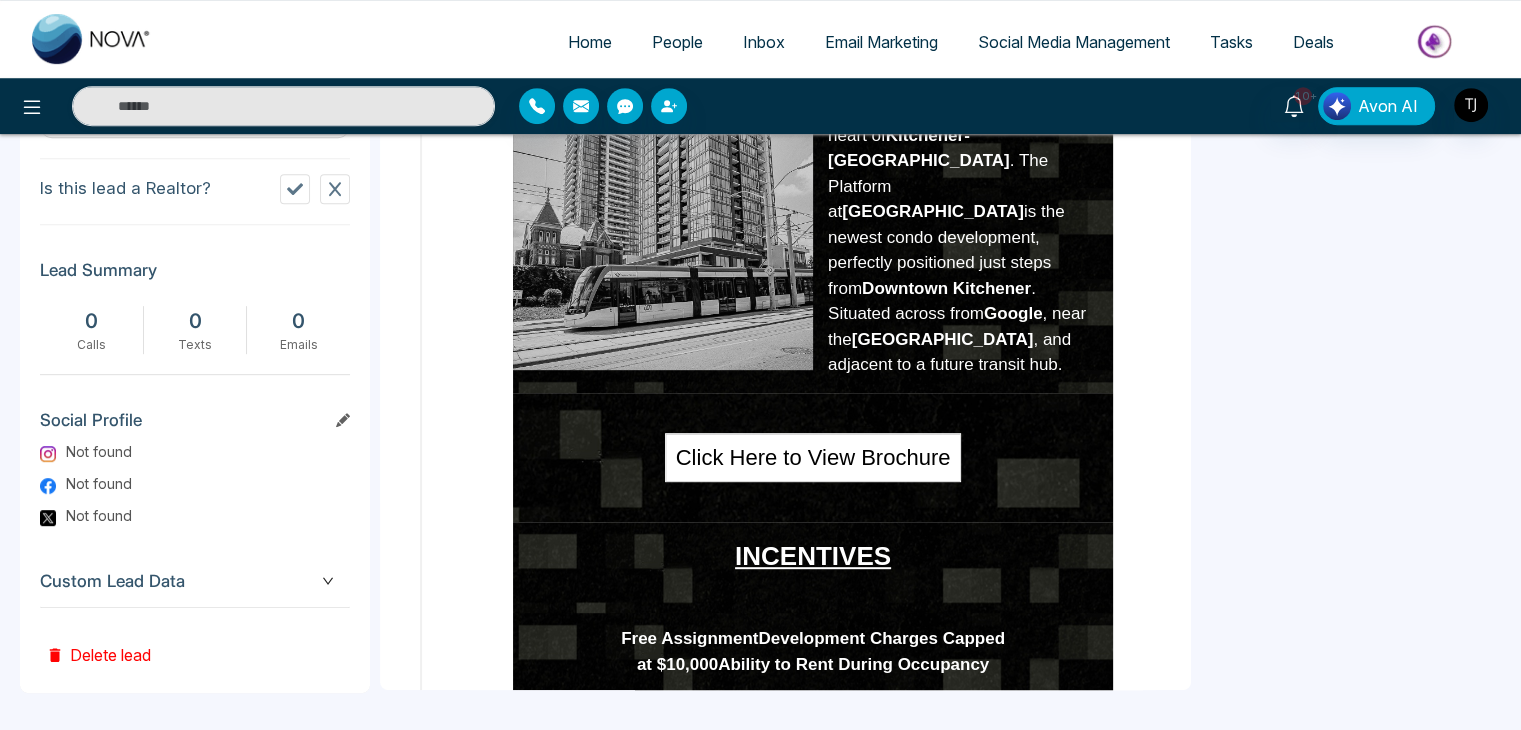 click on "Custom Lead Data" at bounding box center [195, 581] 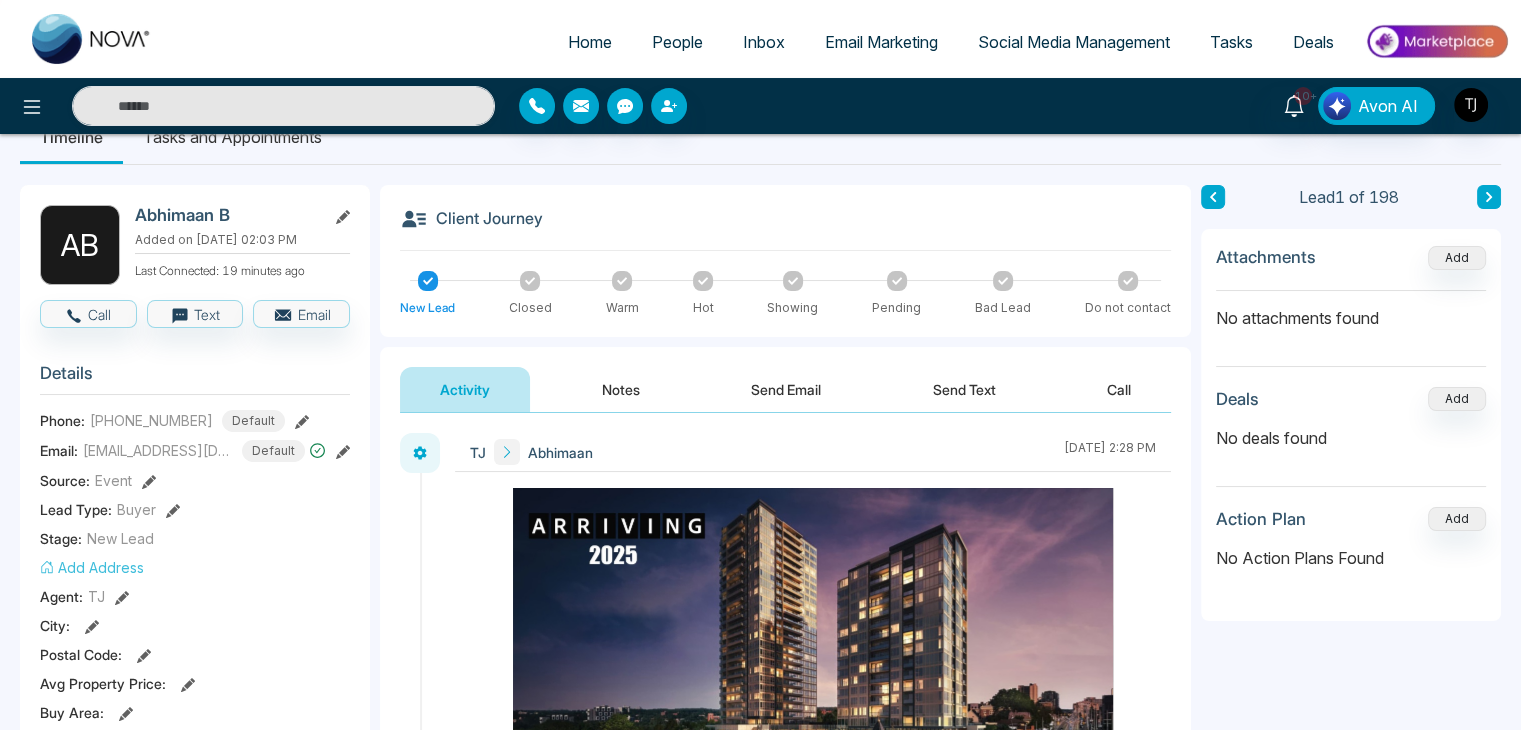 scroll, scrollTop: 0, scrollLeft: 0, axis: both 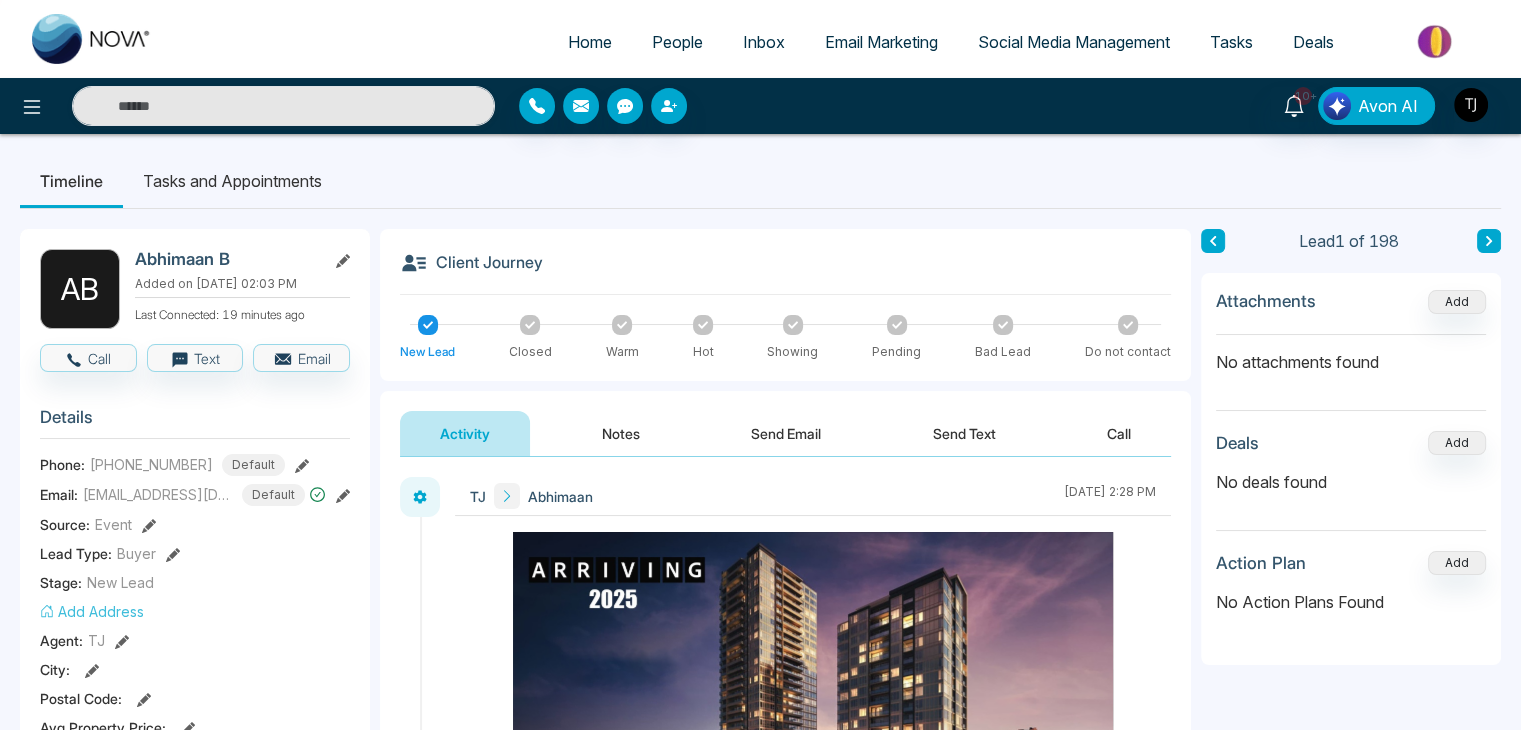 click on "Notes" at bounding box center [621, 433] 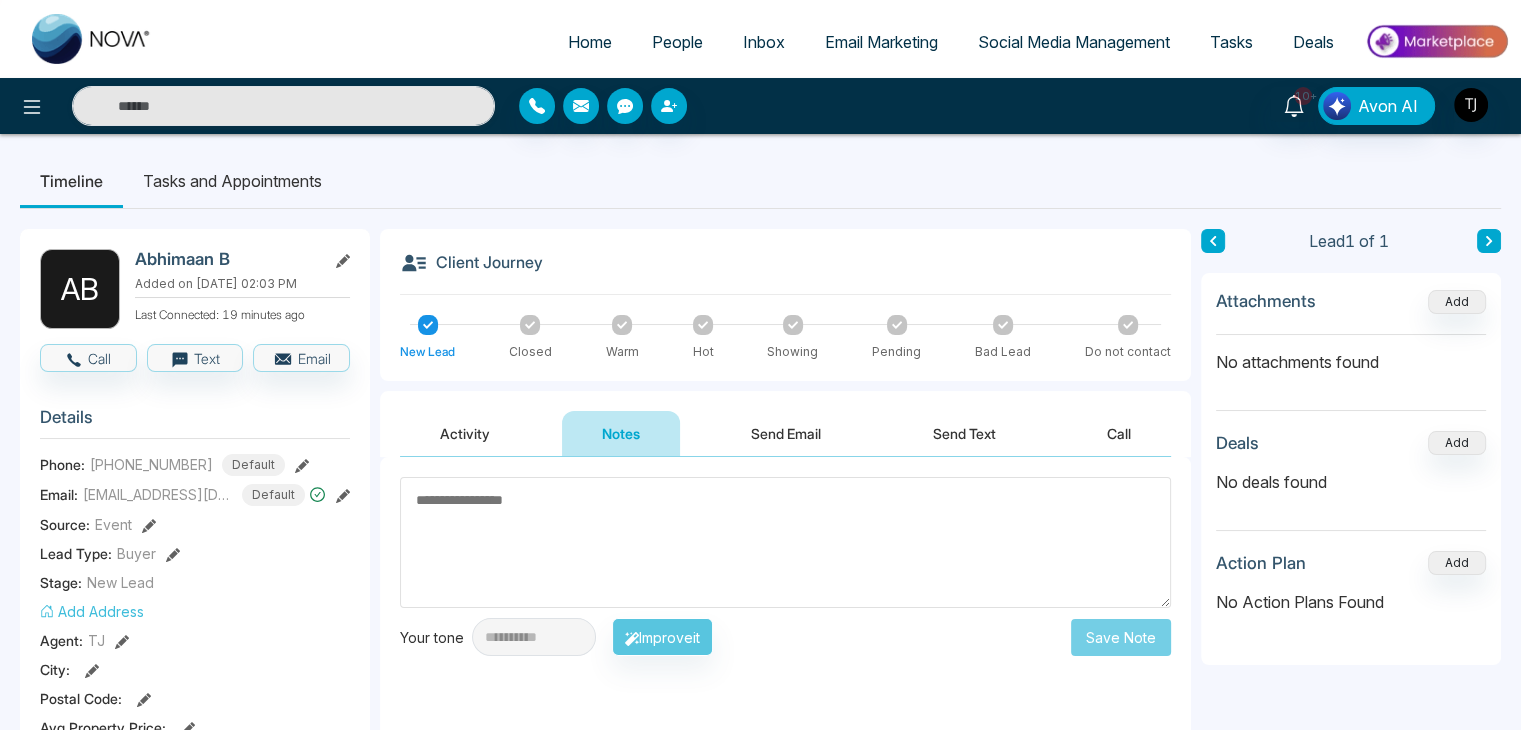 click on "Send Email" at bounding box center (786, 433) 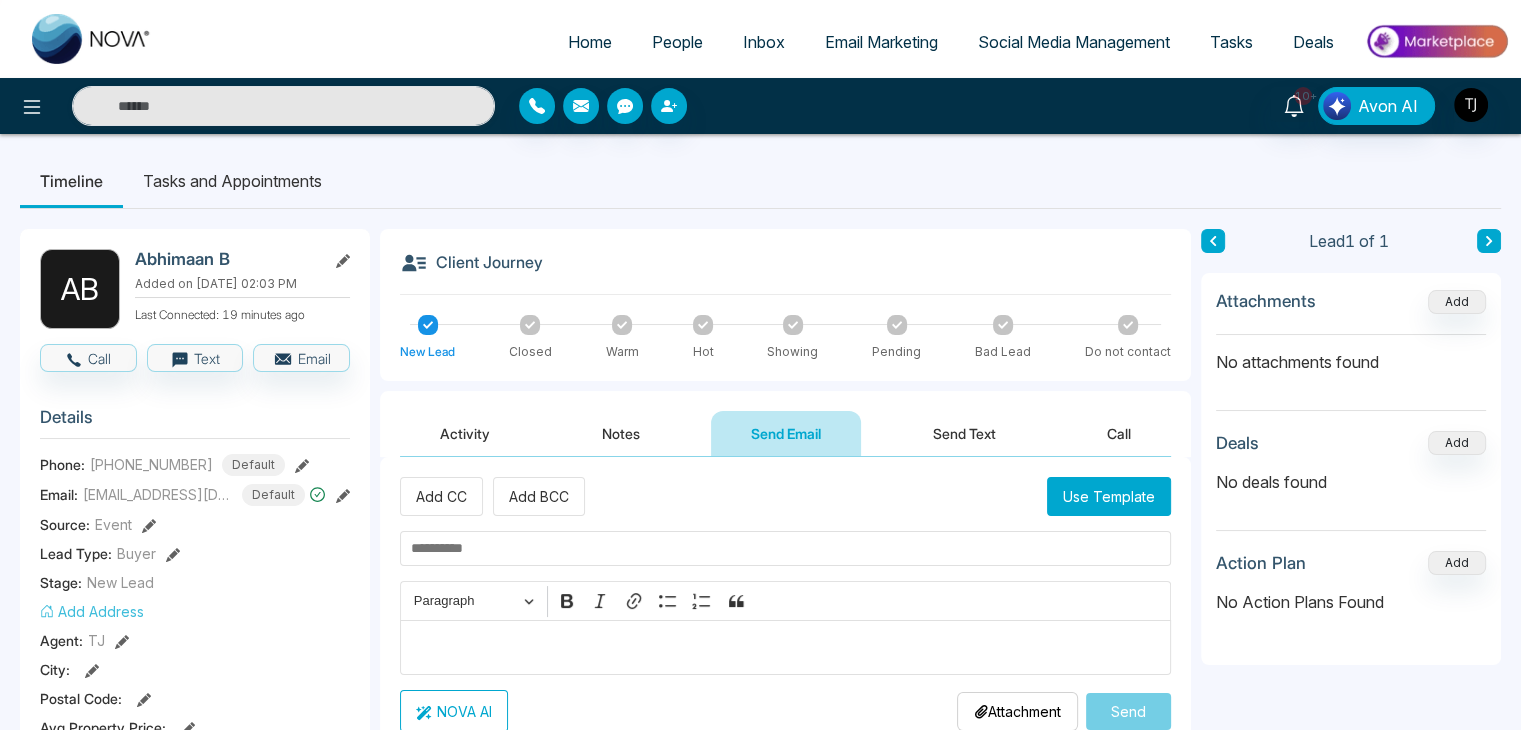 click on "Send Text" at bounding box center [964, 433] 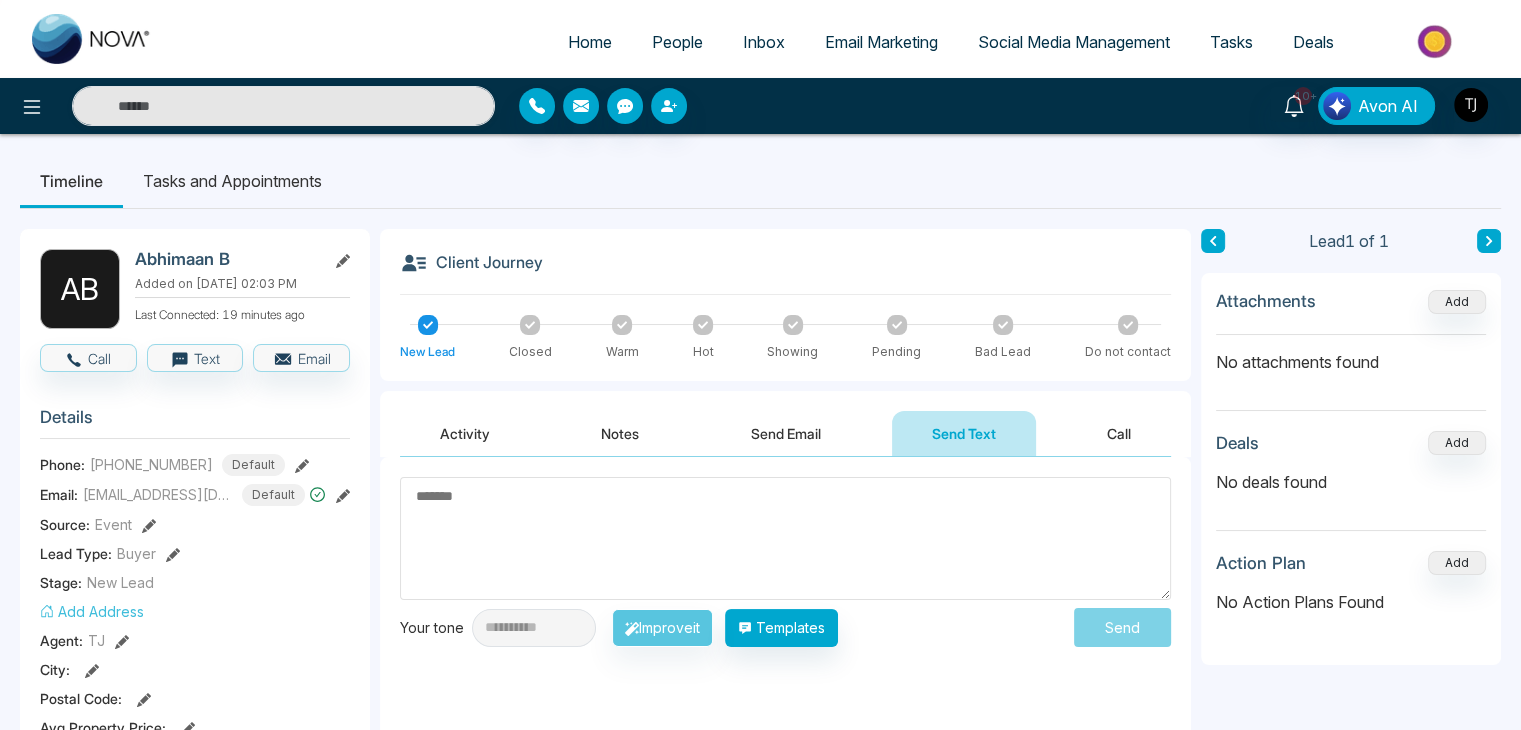 click on "Call" at bounding box center [1119, 433] 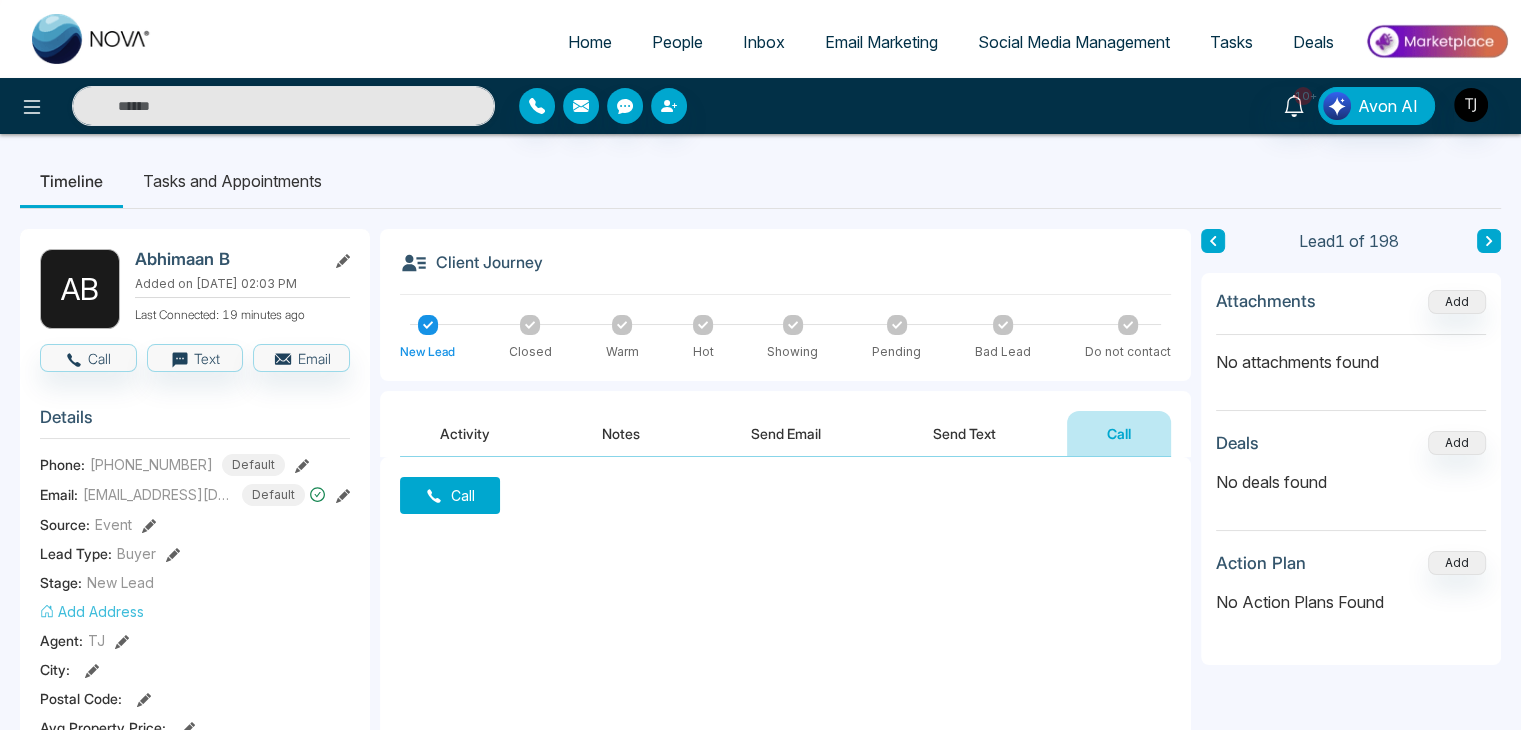 click on "Activity" at bounding box center (465, 433) 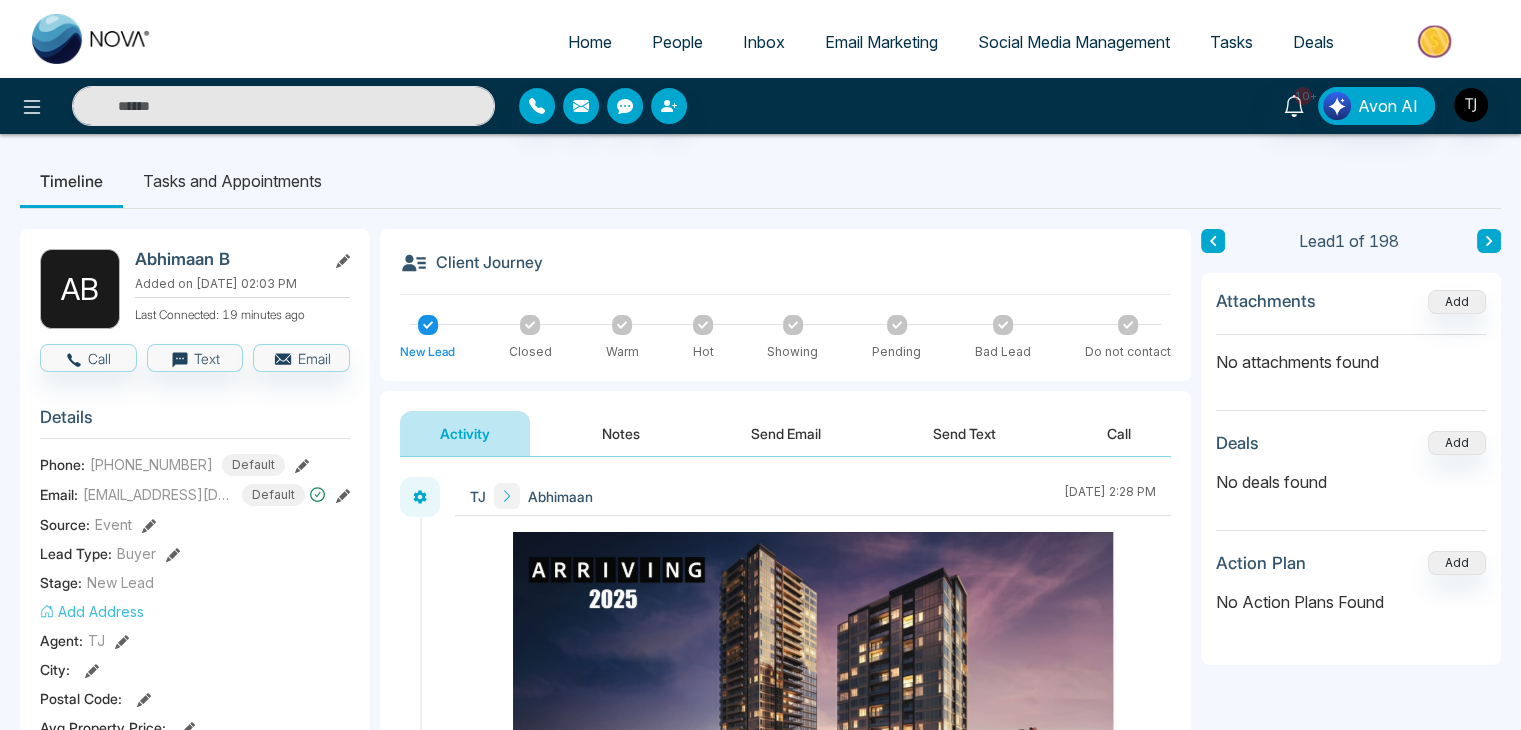 scroll, scrollTop: 128, scrollLeft: 0, axis: vertical 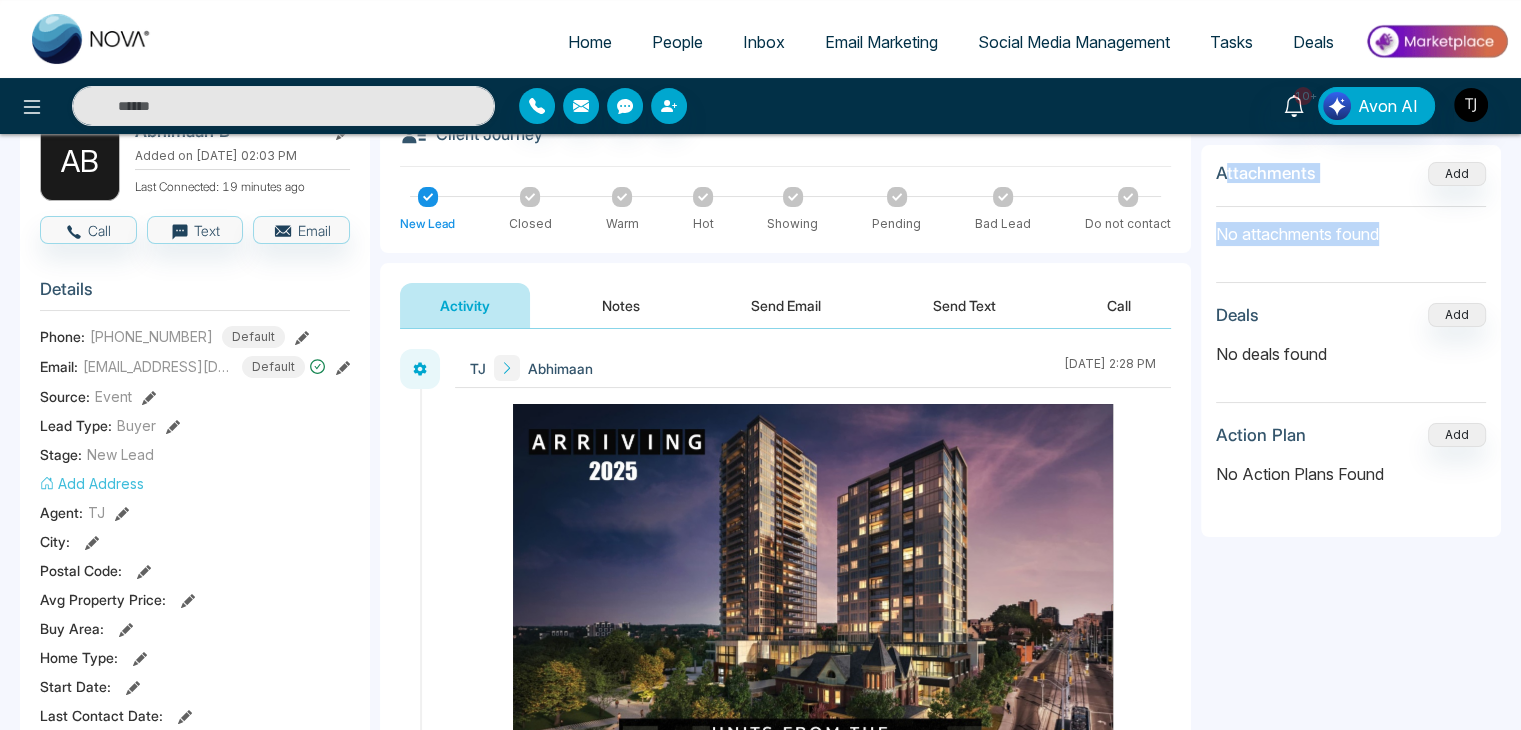 drag, startPoint x: 1223, startPoint y: 170, endPoint x: 1423, endPoint y: 245, distance: 213.6001 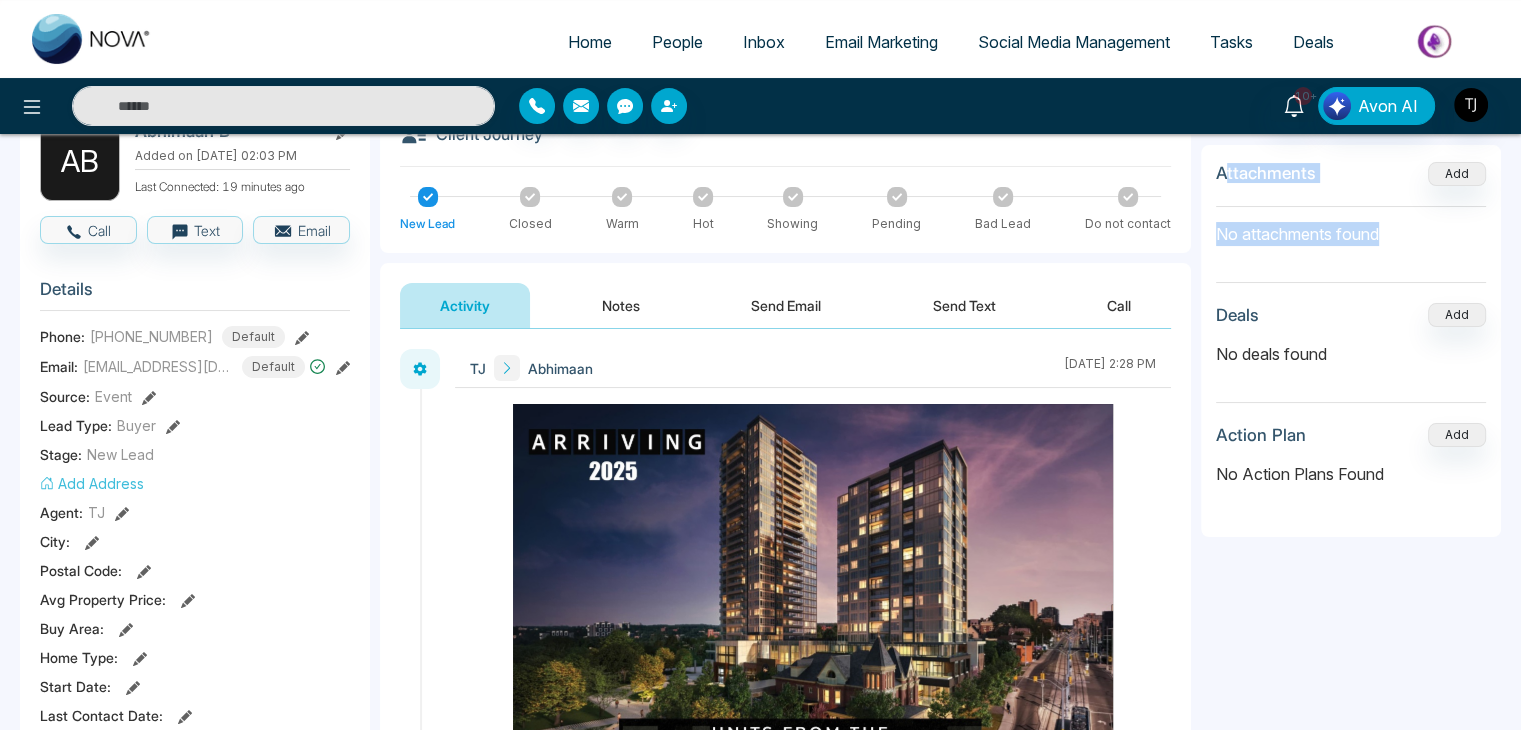 click on "Attachments Add No attachments found" at bounding box center (1351, 221) 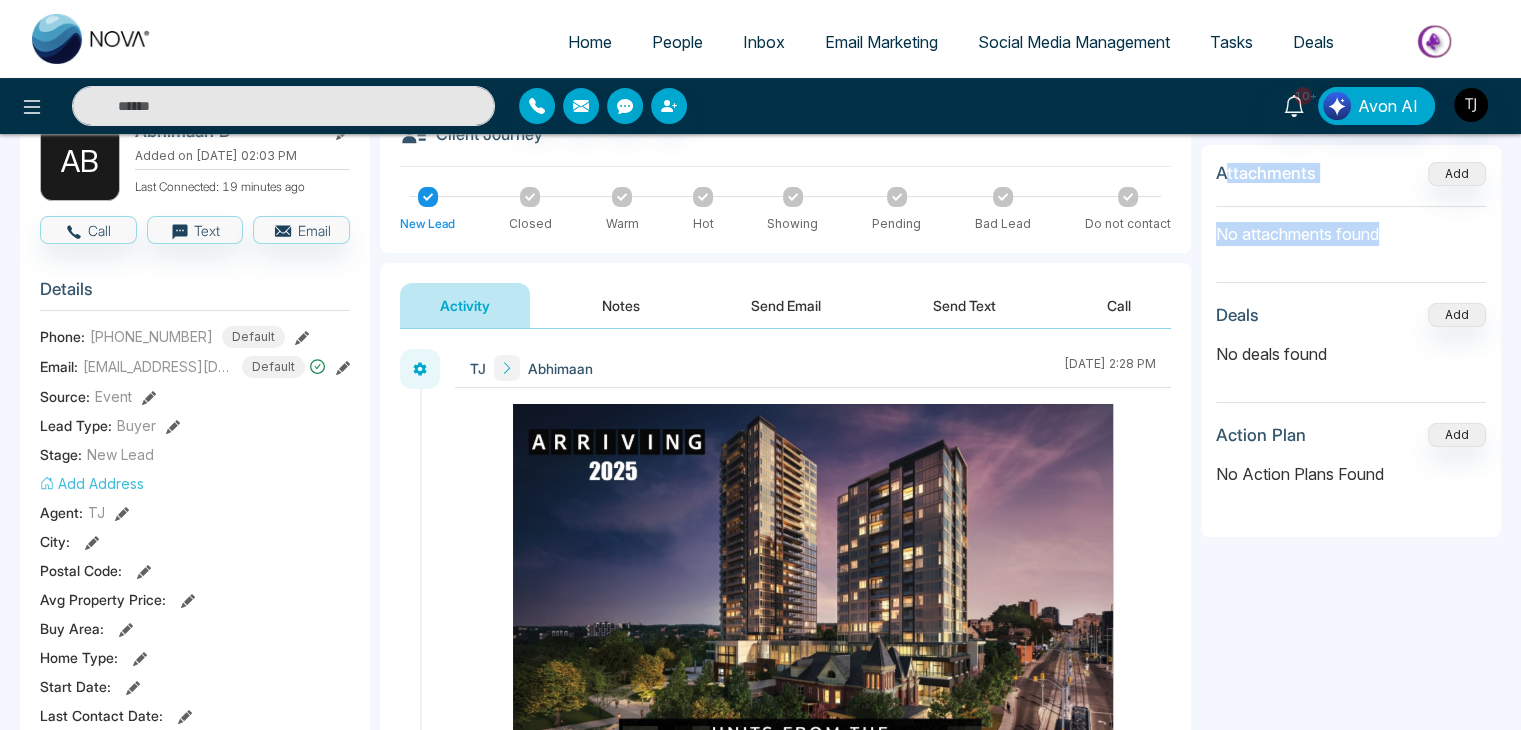 click on "Attachments Add No attachments found" at bounding box center (1351, 221) 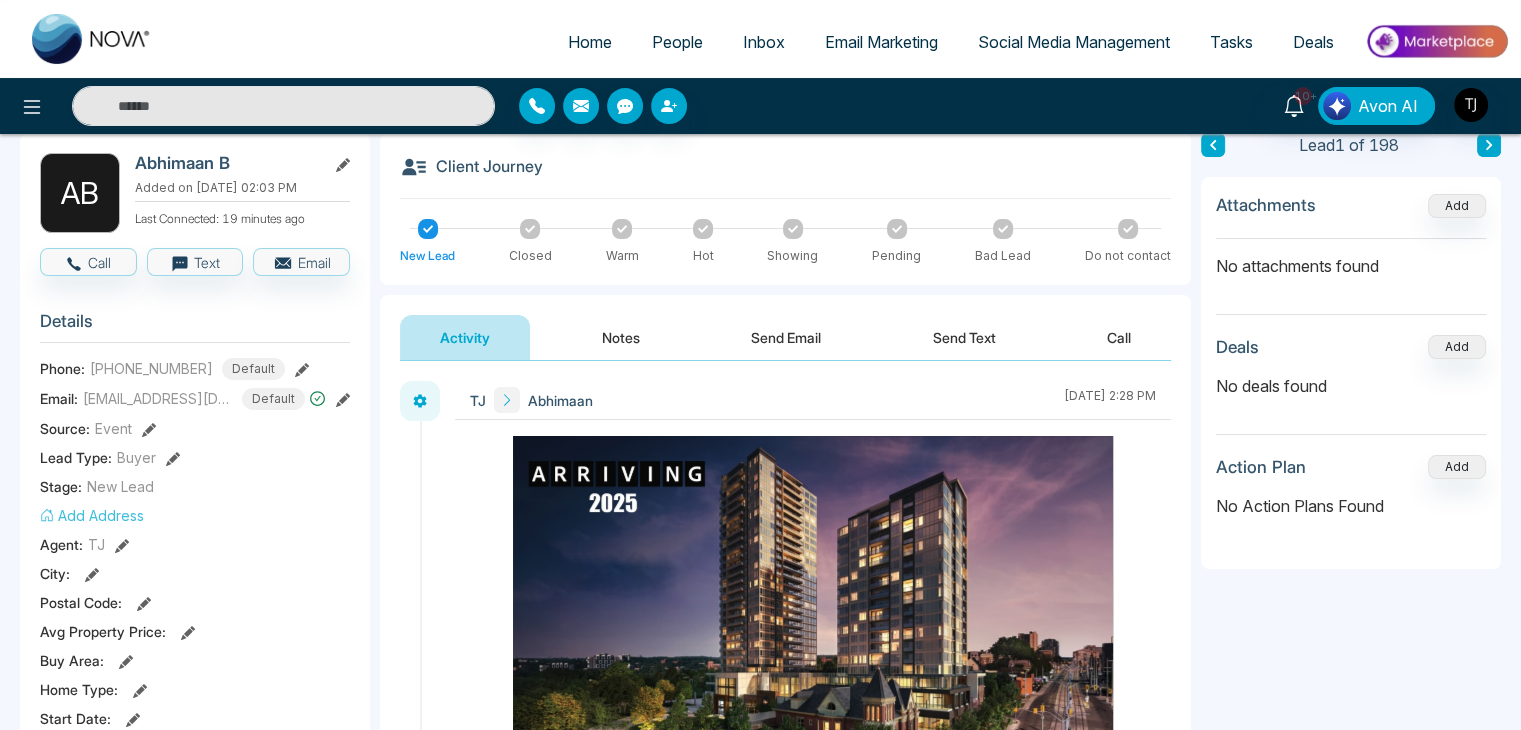 scroll, scrollTop: 0, scrollLeft: 0, axis: both 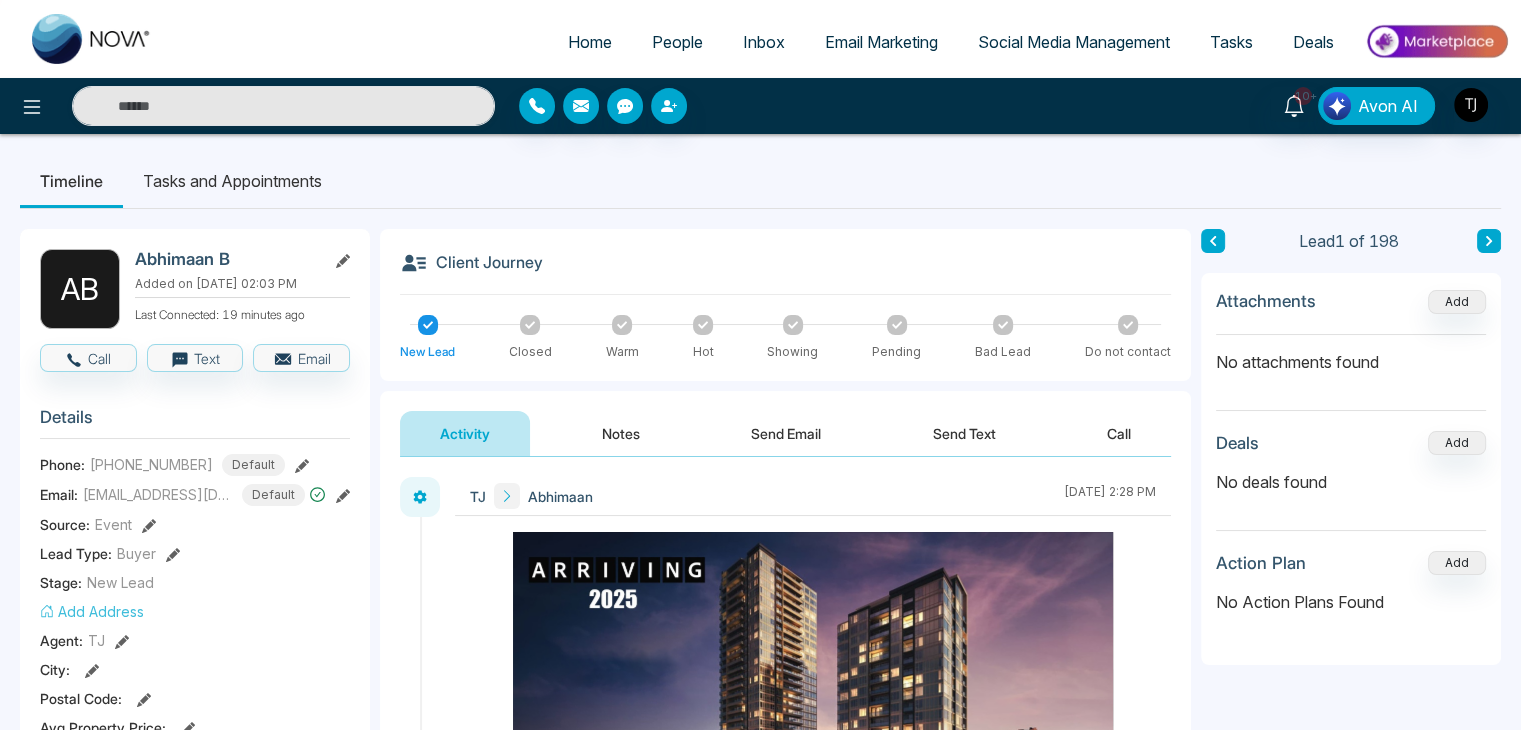 click on "Tasks and Appointments" at bounding box center [232, 181] 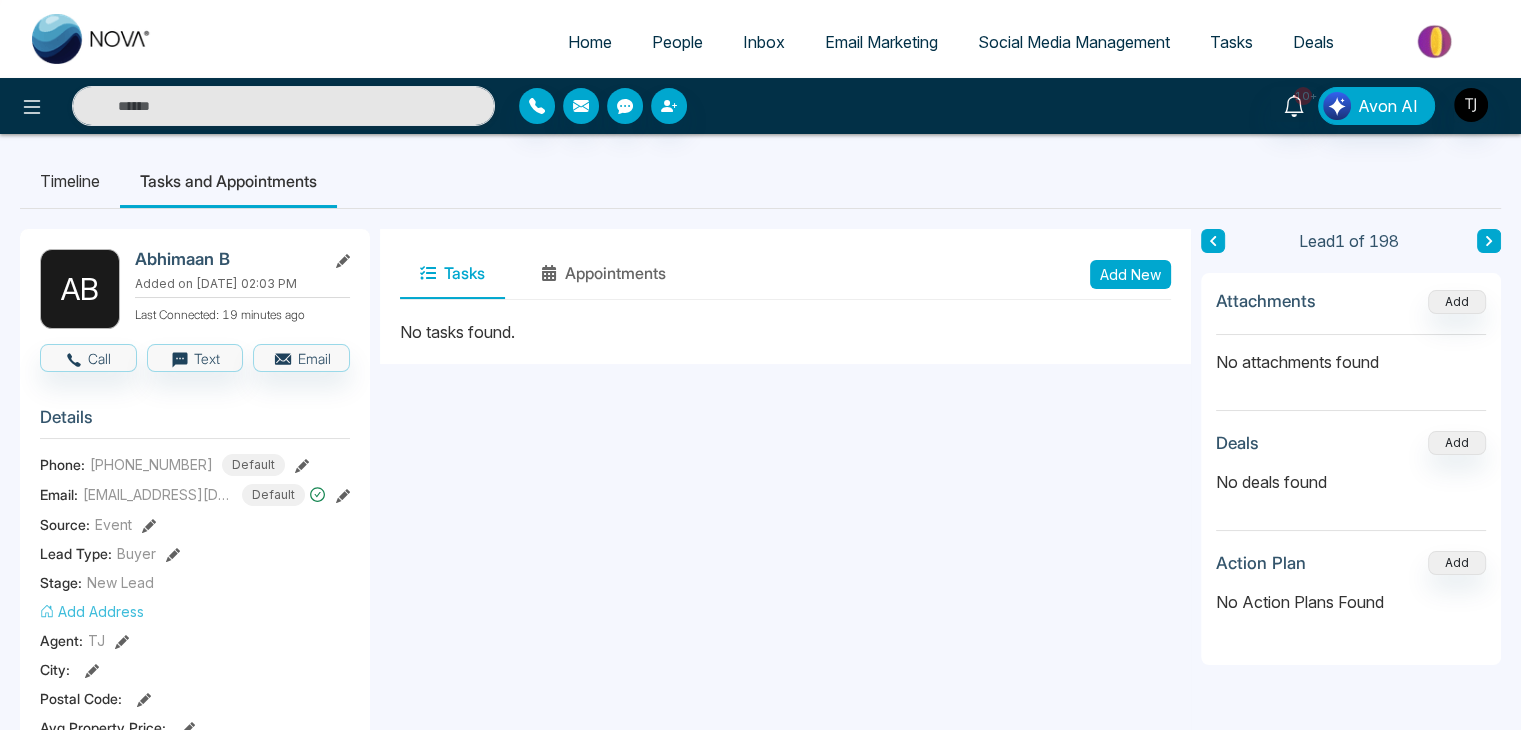 click on "Tasks" at bounding box center [452, 274] 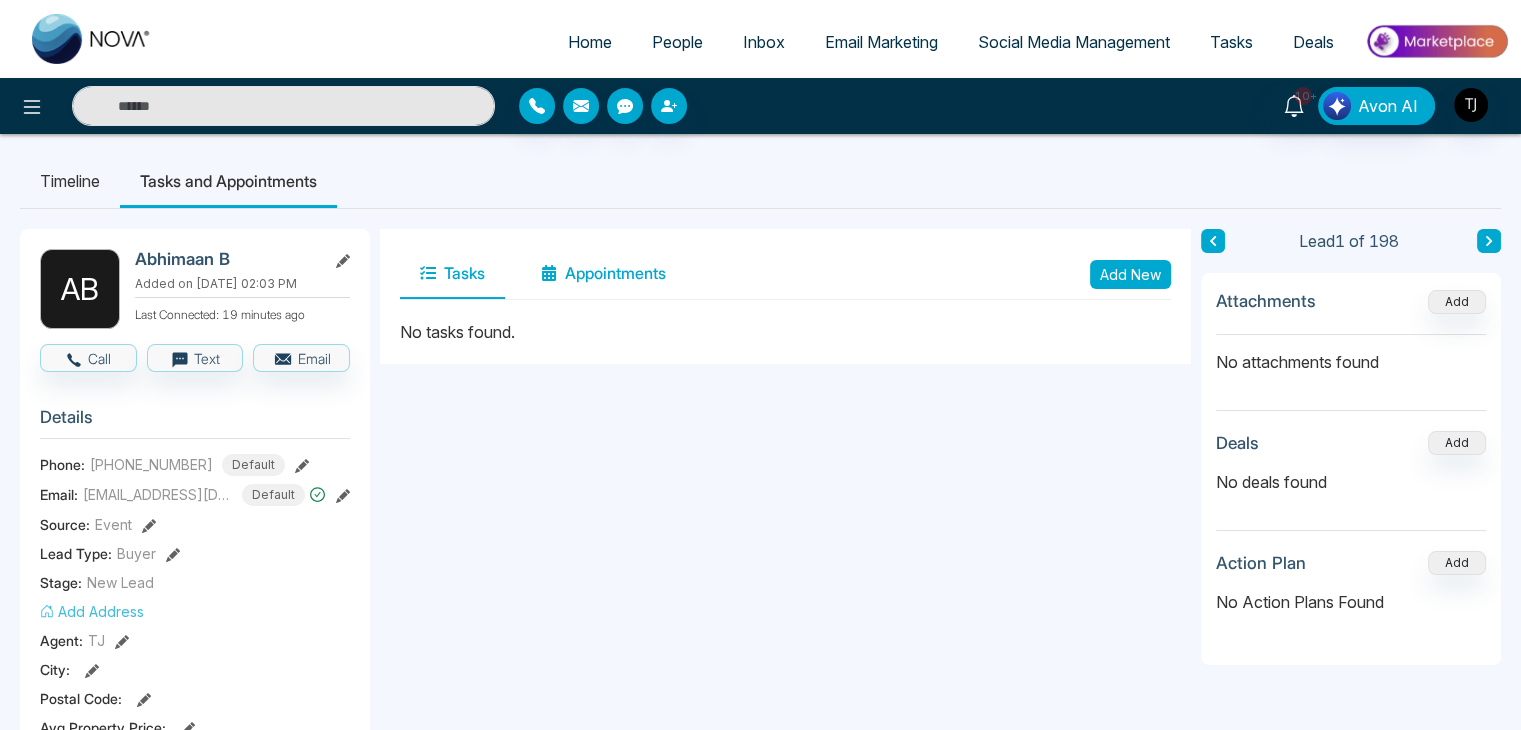 click on "Appointments" at bounding box center (603, 274) 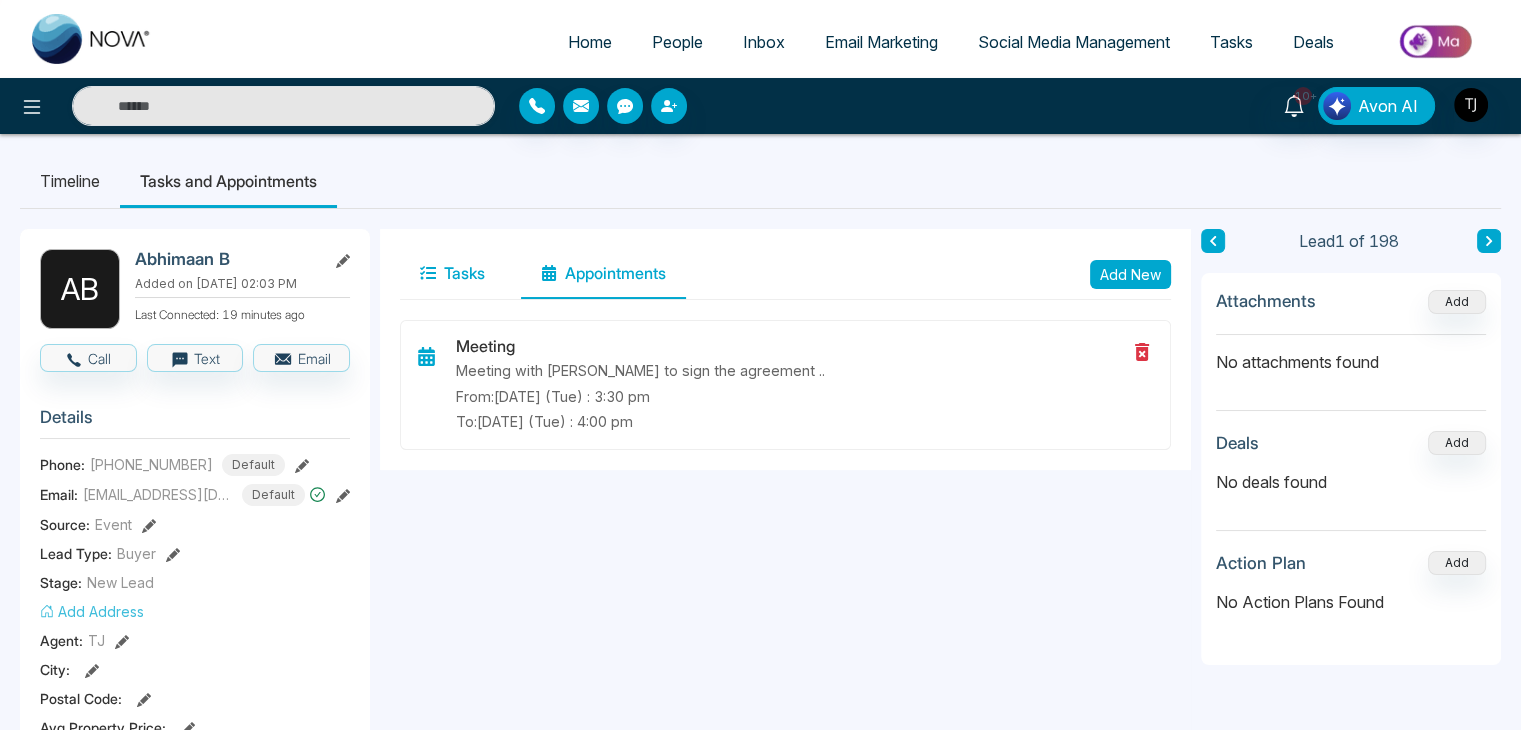 click on "Tasks" at bounding box center (452, 274) 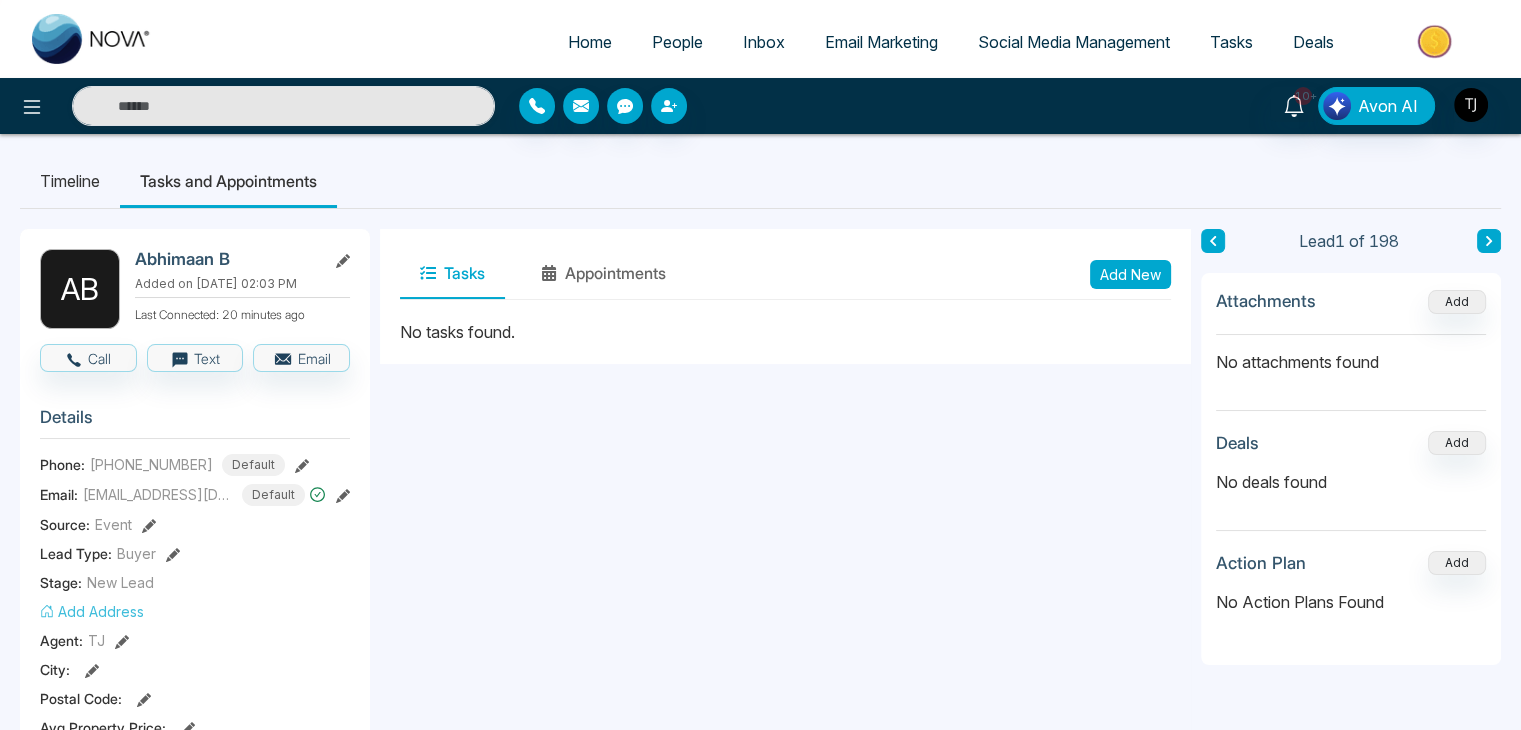 click on "Timeline" at bounding box center [70, 181] 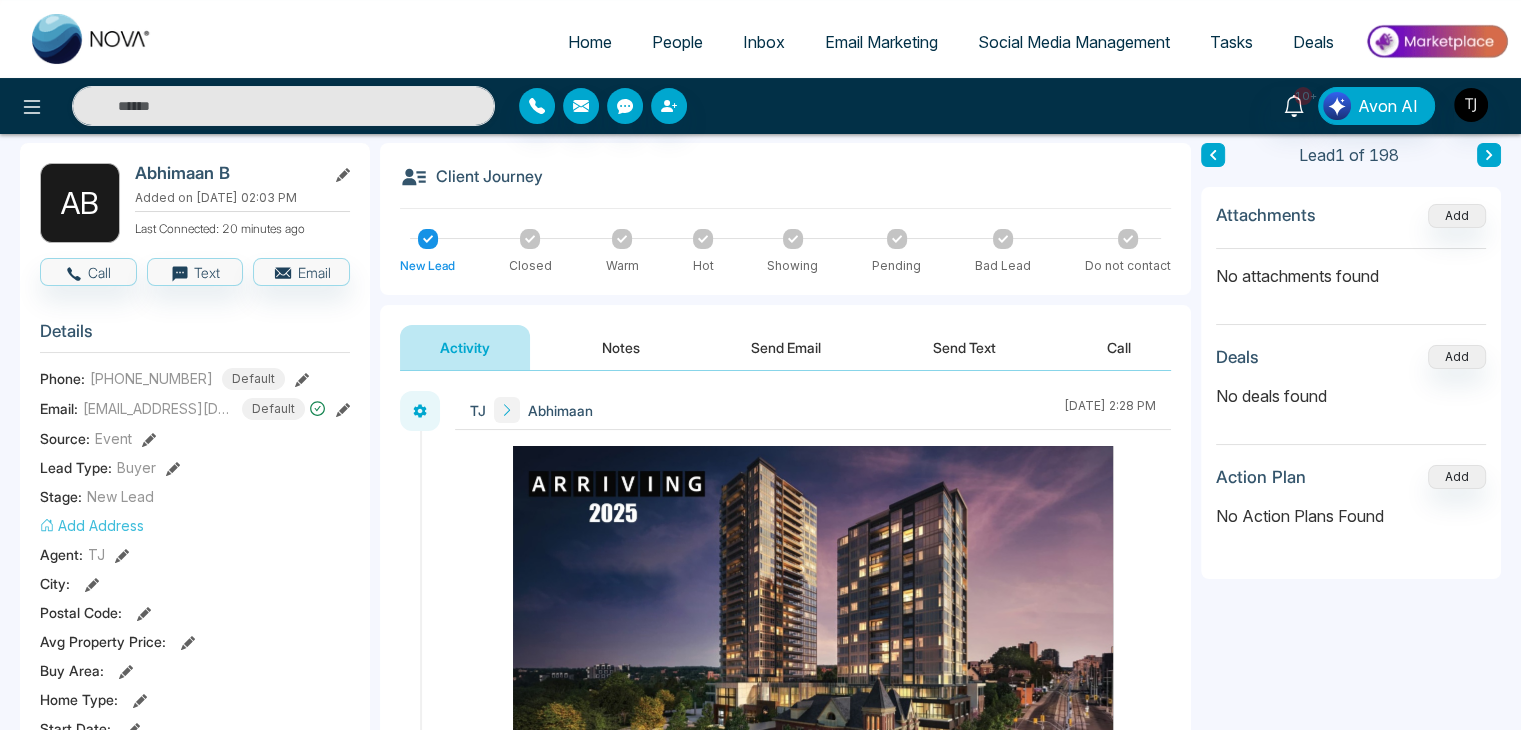 scroll, scrollTop: 0, scrollLeft: 0, axis: both 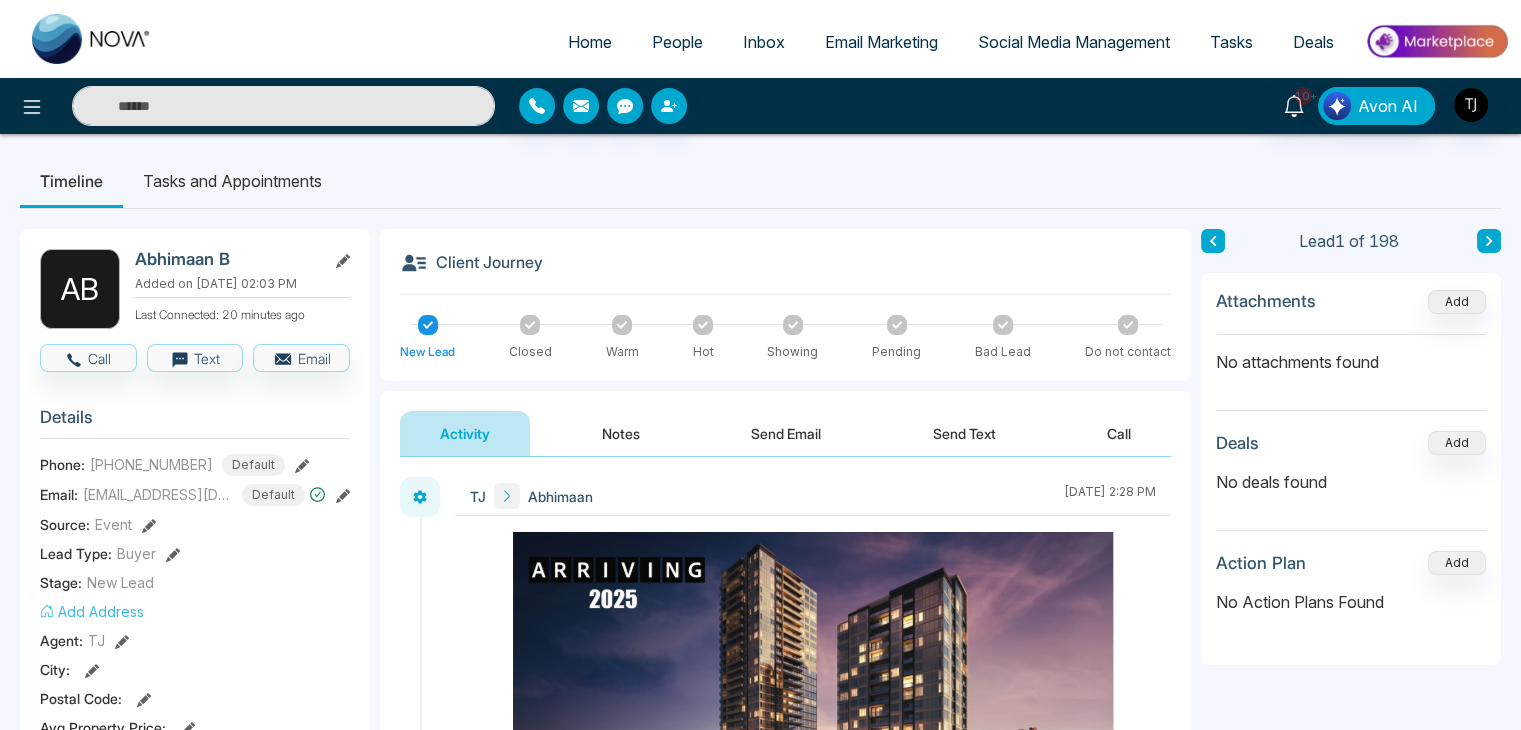 click 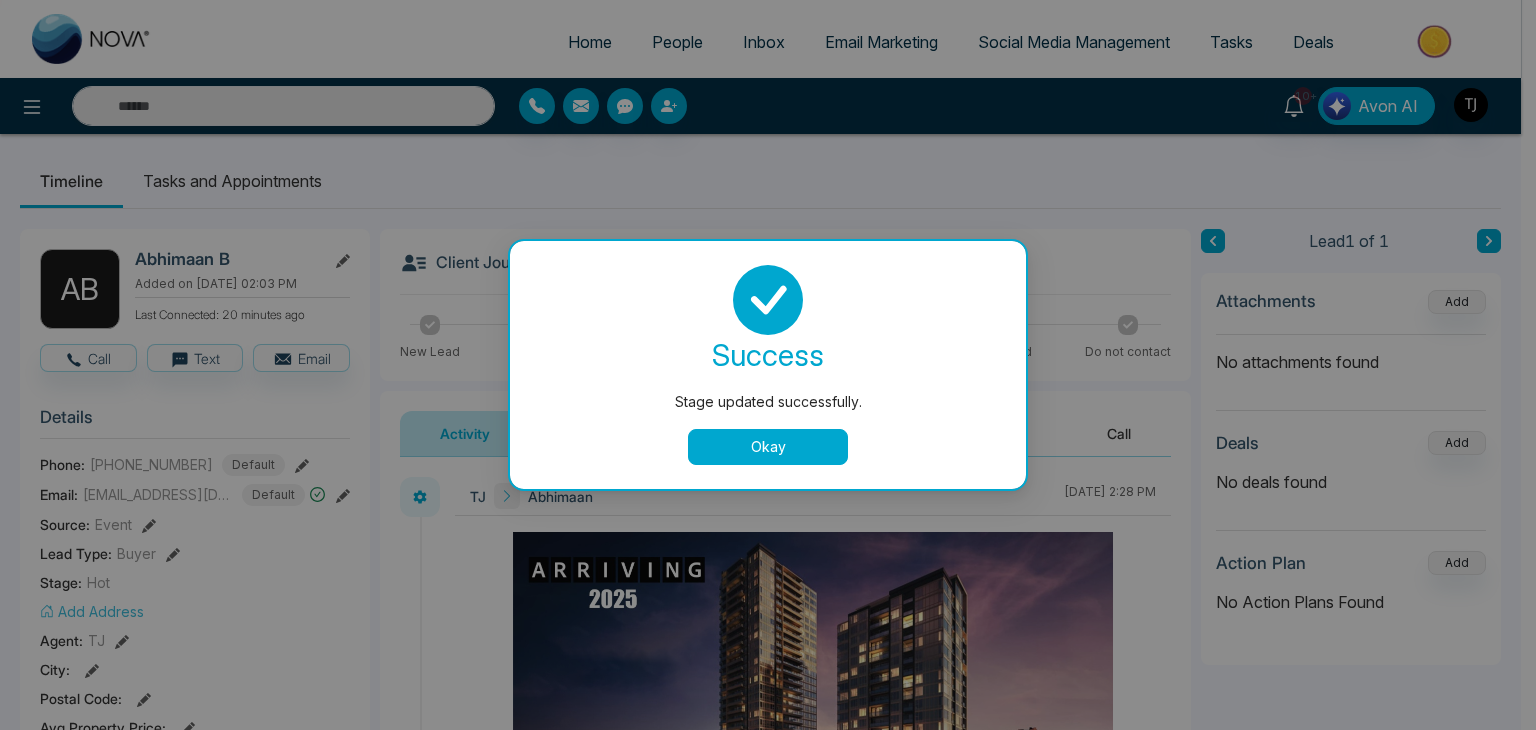 click on "Okay" at bounding box center [768, 447] 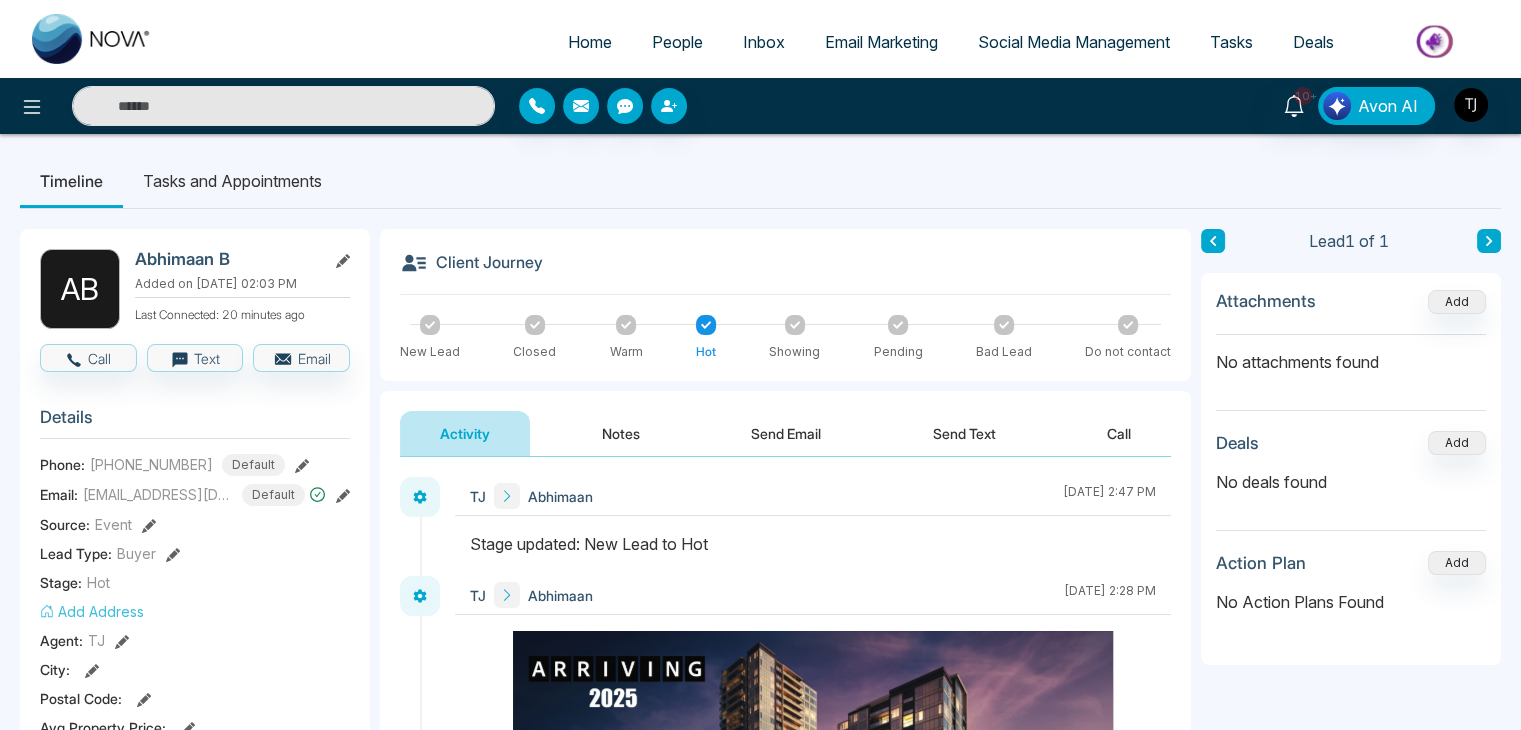 click on "People" at bounding box center (677, 42) 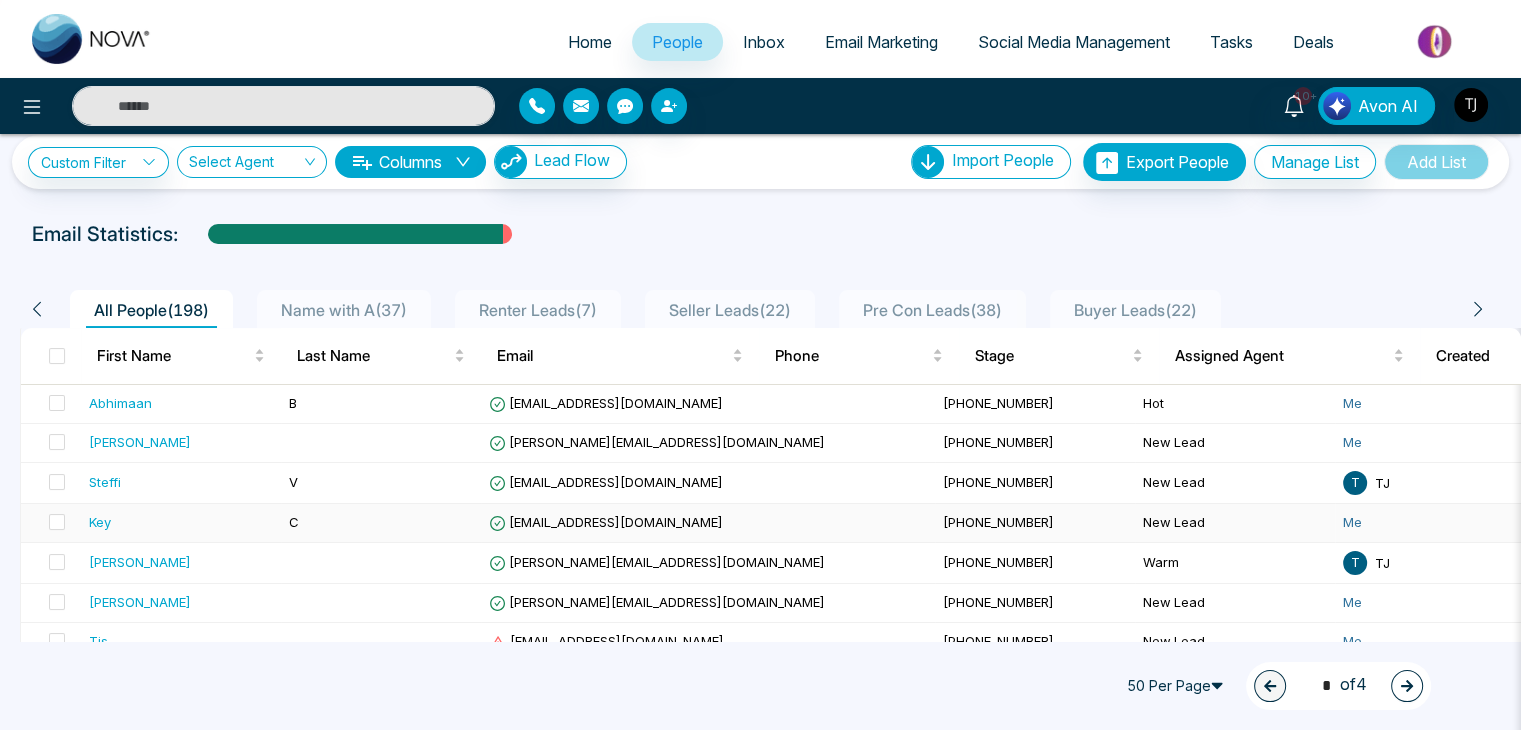 scroll, scrollTop: 0, scrollLeft: 0, axis: both 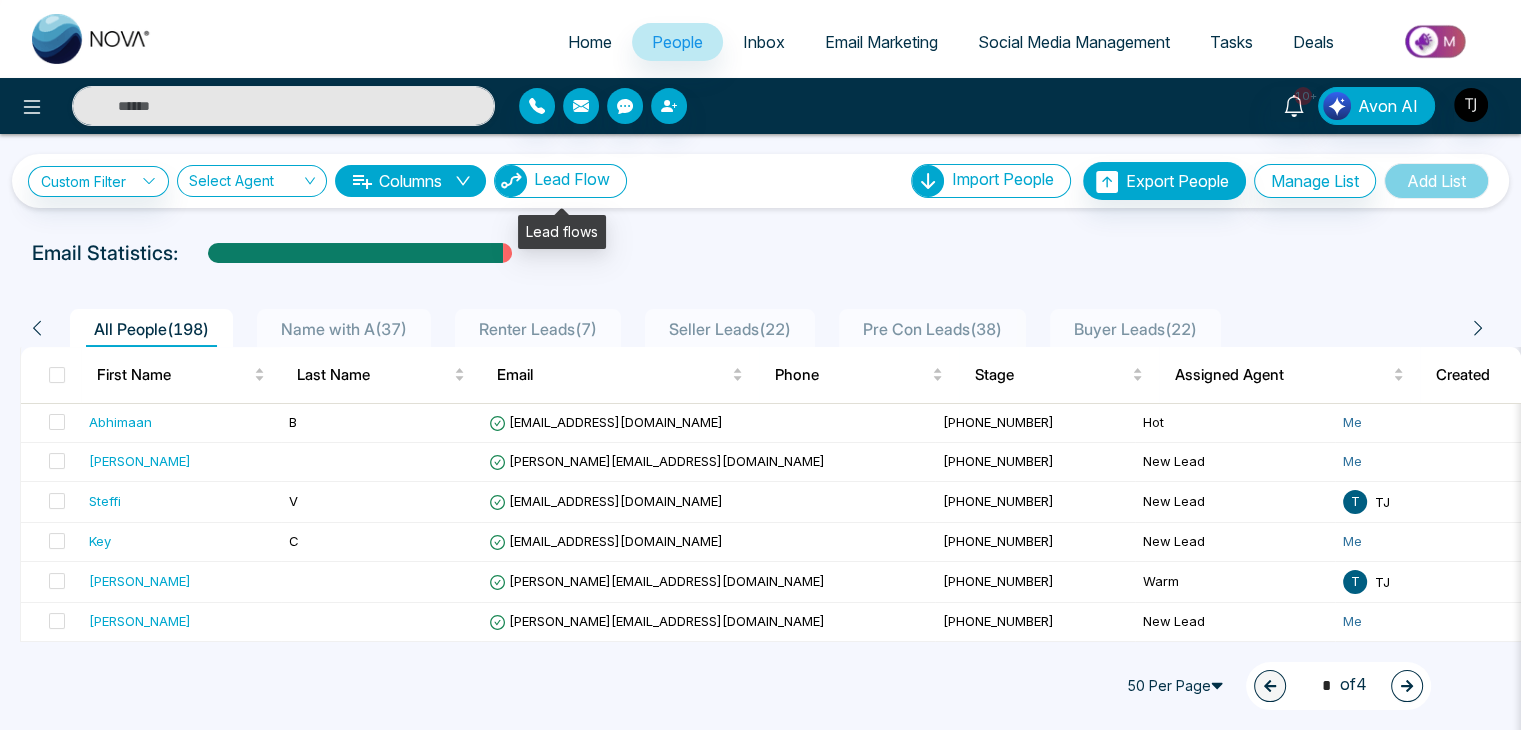 click on "Lead Flow" at bounding box center [572, 179] 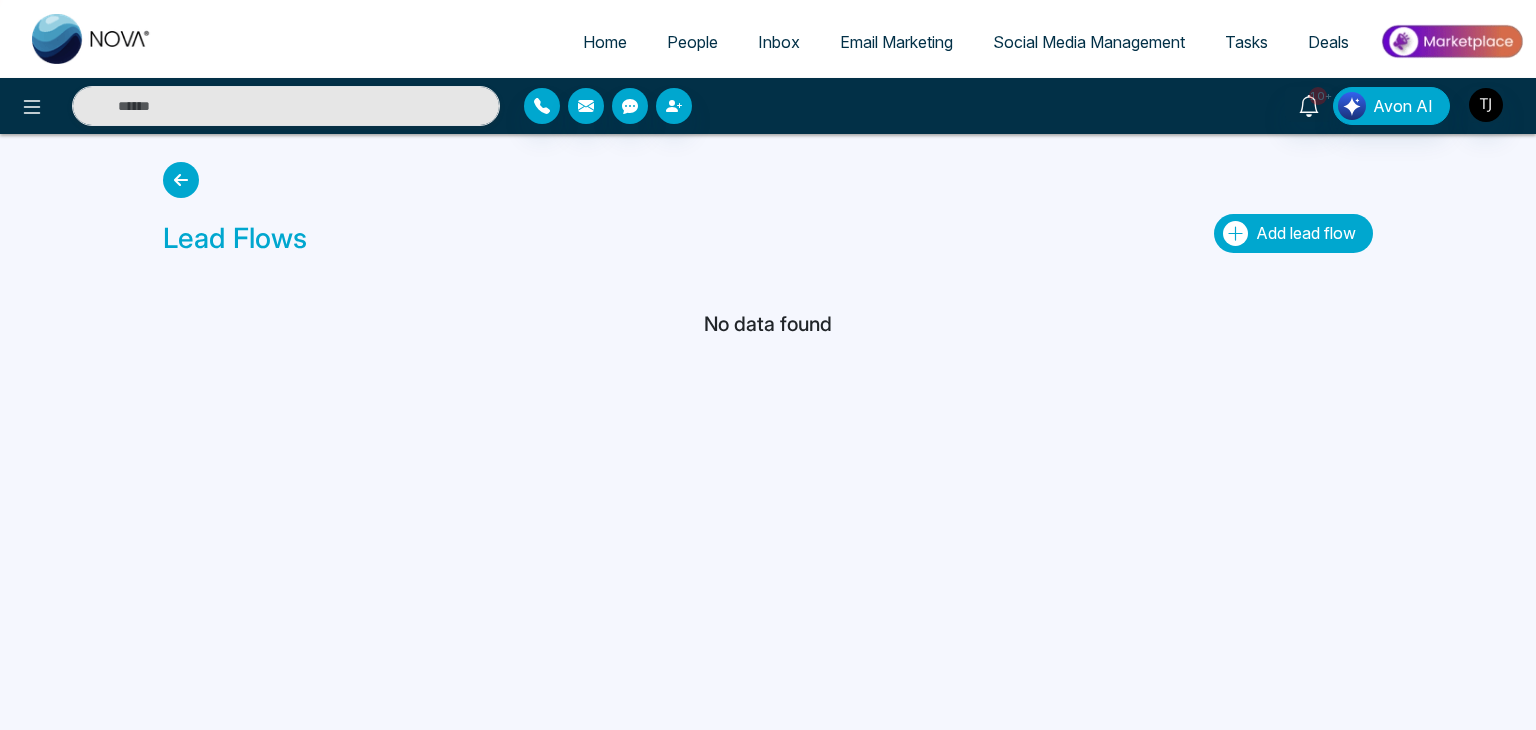 click on "Add lead flow" at bounding box center [1306, 233] 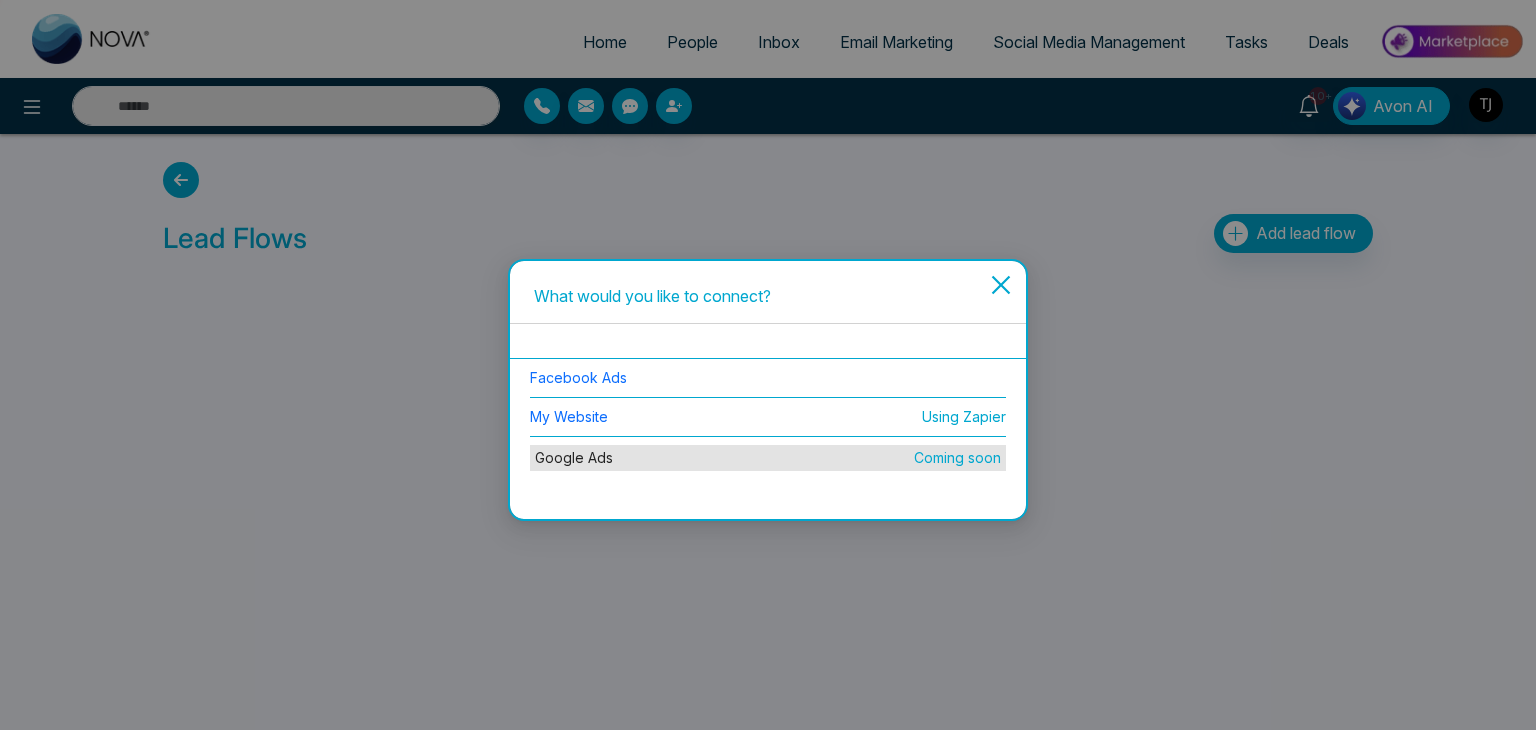 click 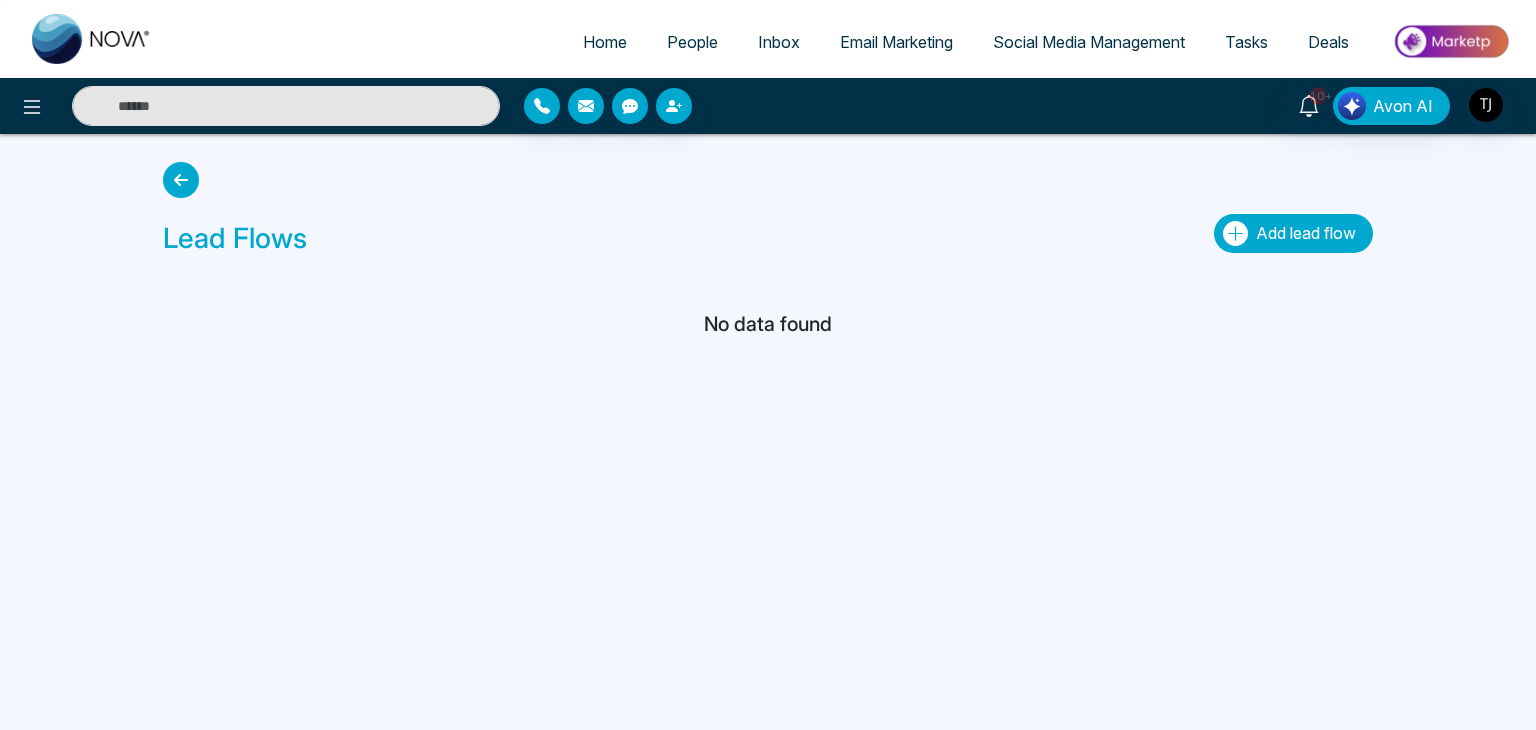 click on "Add lead flow" at bounding box center (1293, 233) 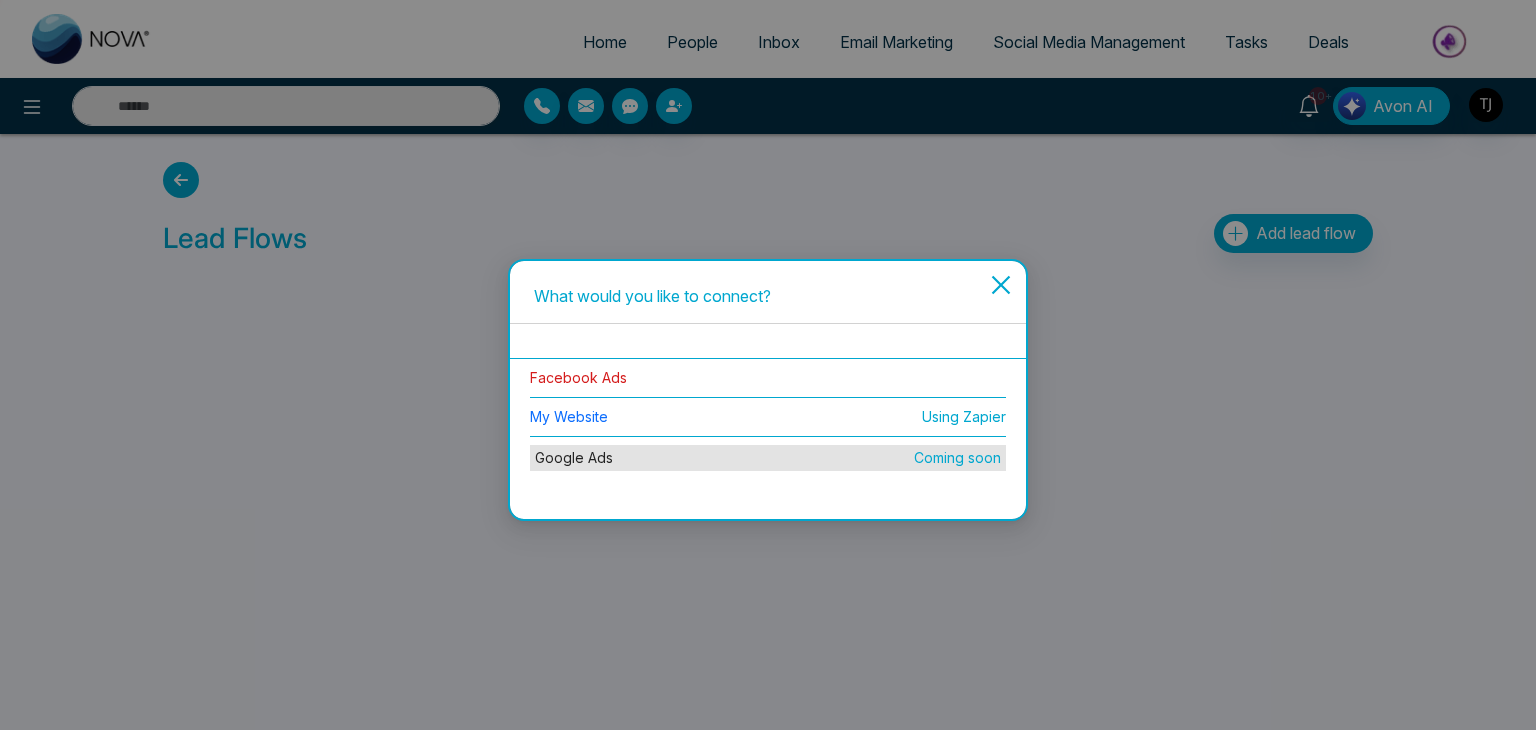 click on "Facebook Ads" at bounding box center [578, 377] 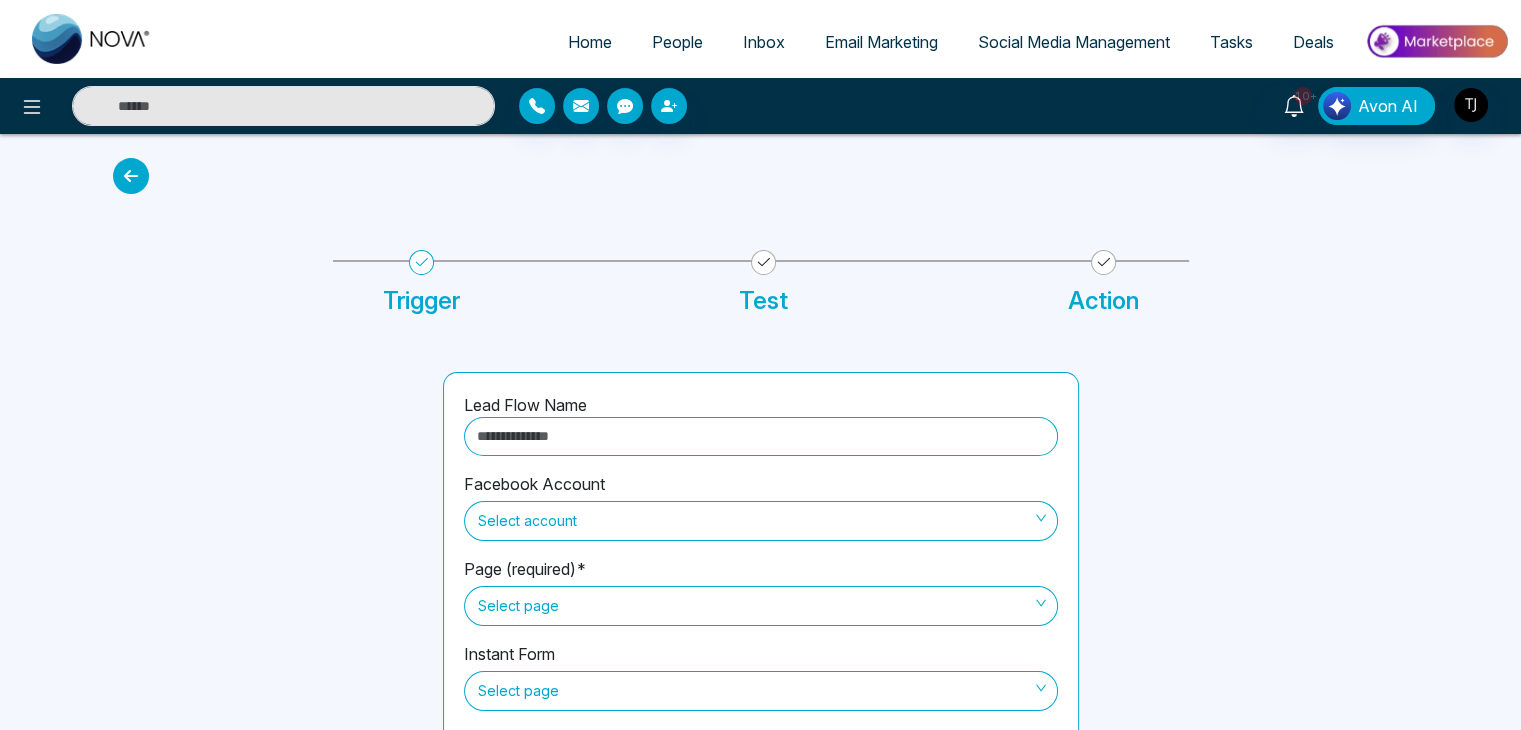 scroll, scrollTop: 79, scrollLeft: 0, axis: vertical 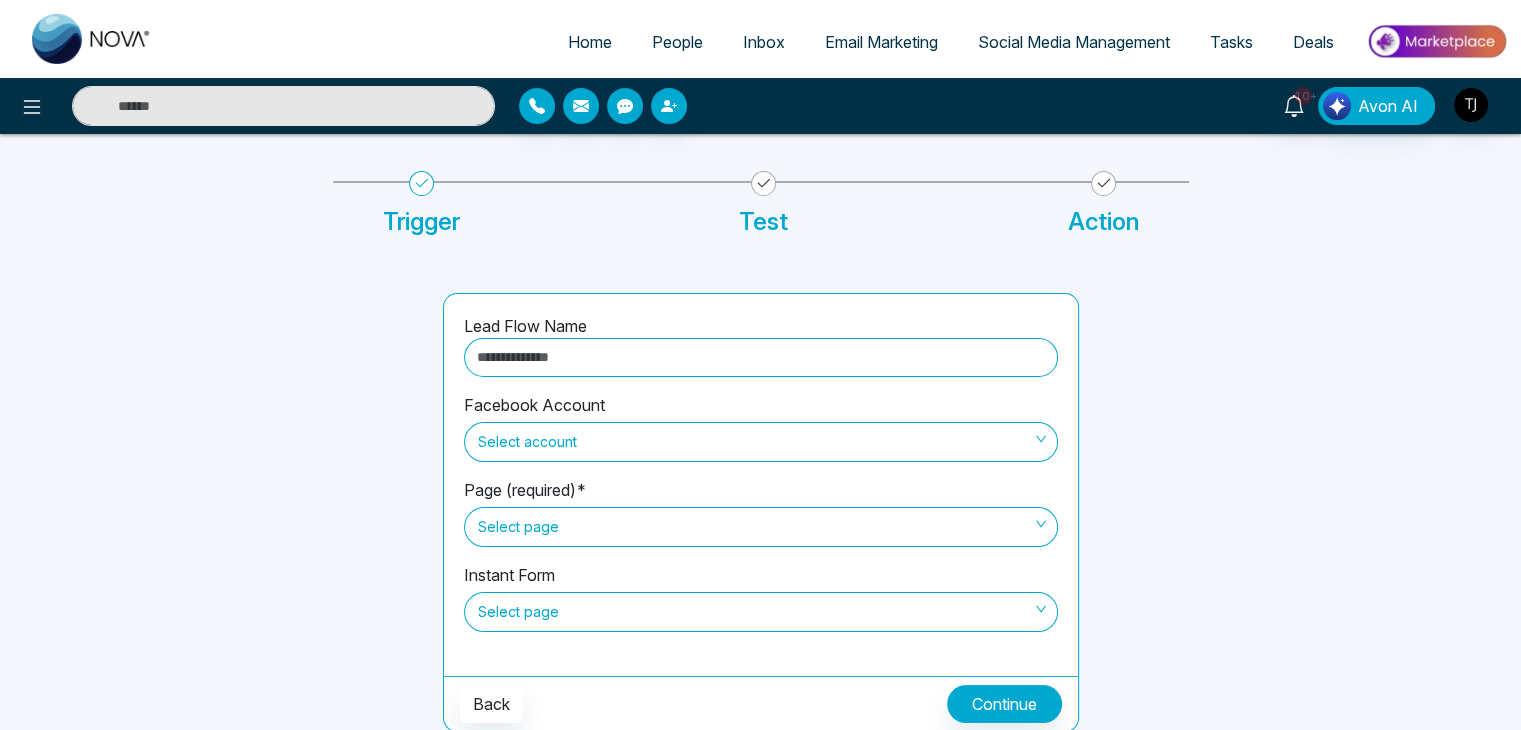 click at bounding box center (761, 357) 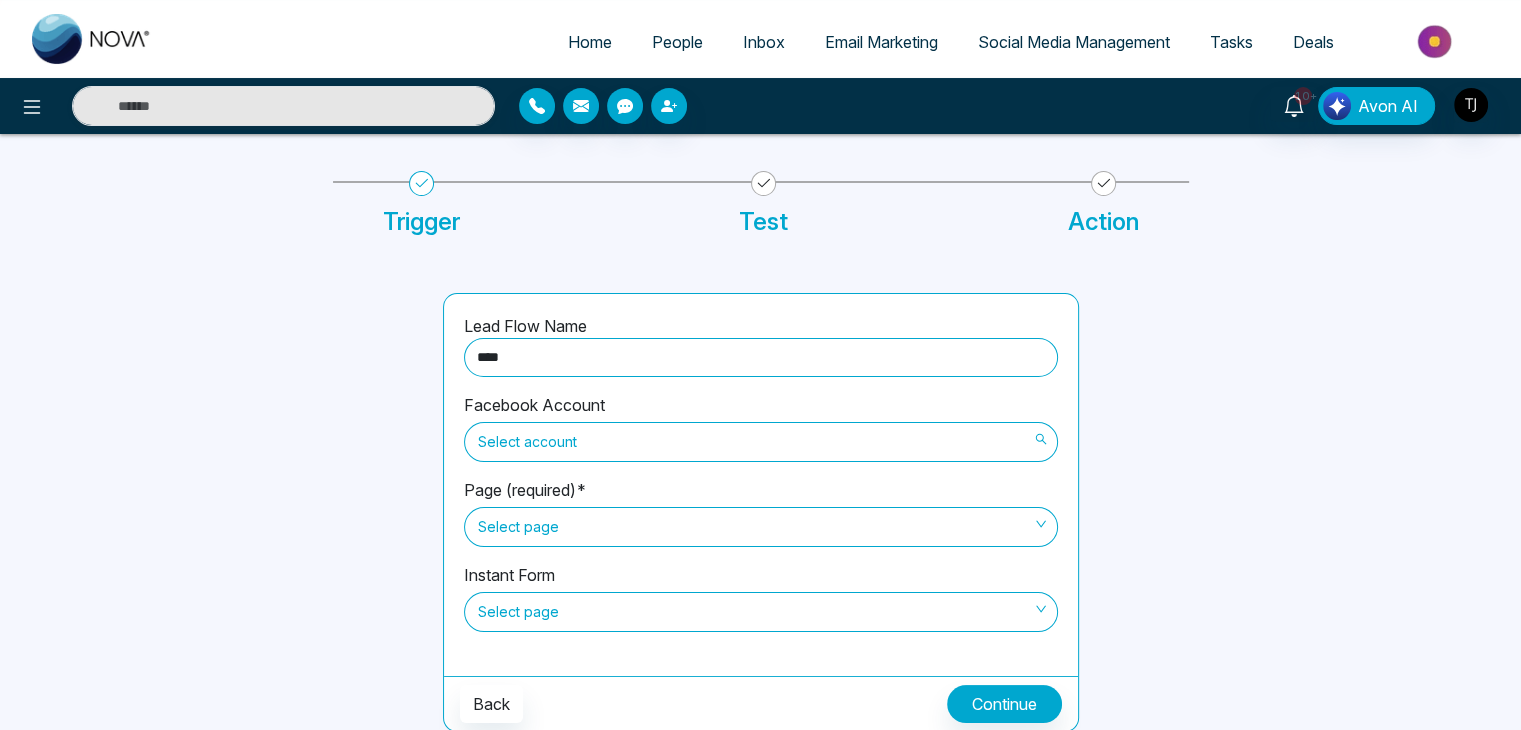 click on "Select account" at bounding box center [761, 442] 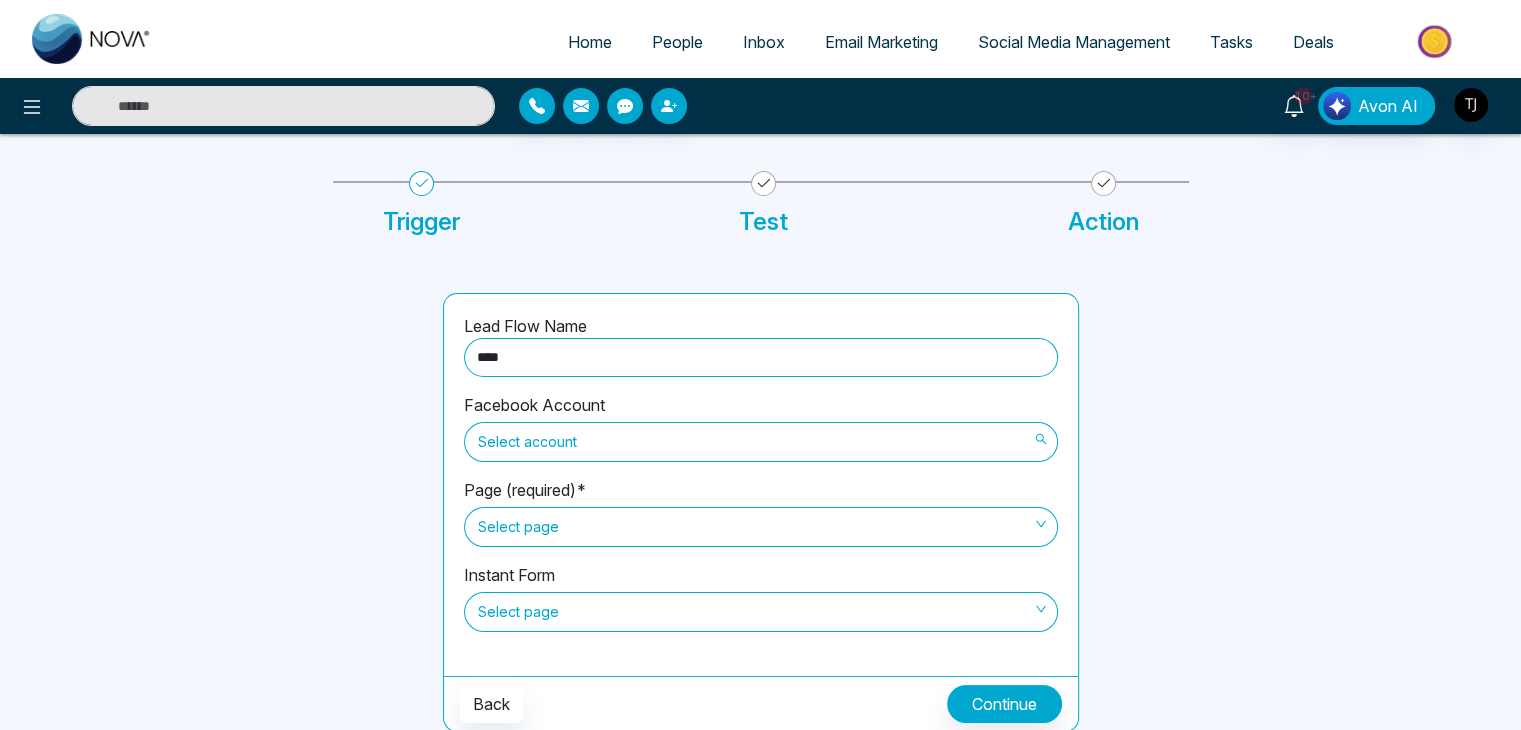 type on "***" 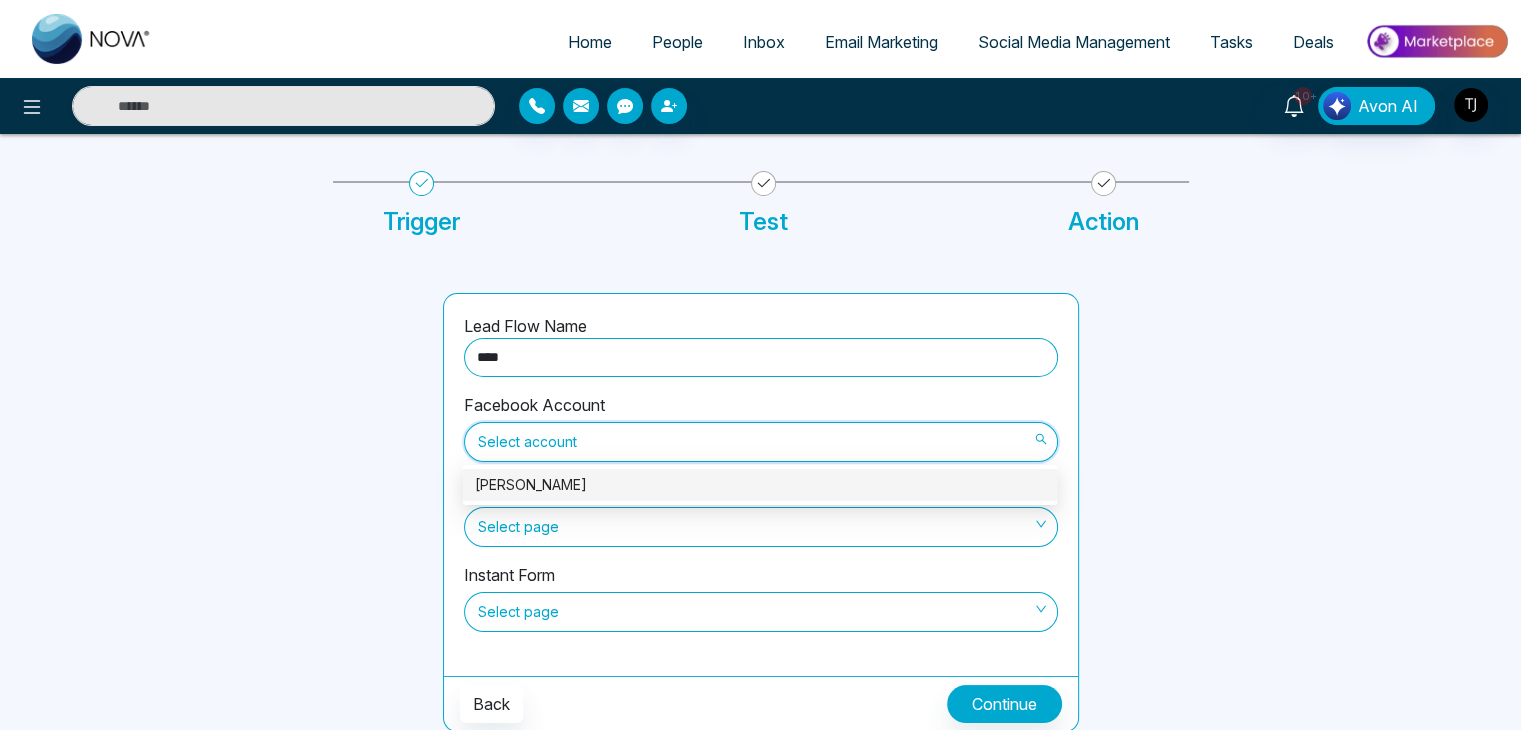 click on "Triston James" at bounding box center [760, 485] 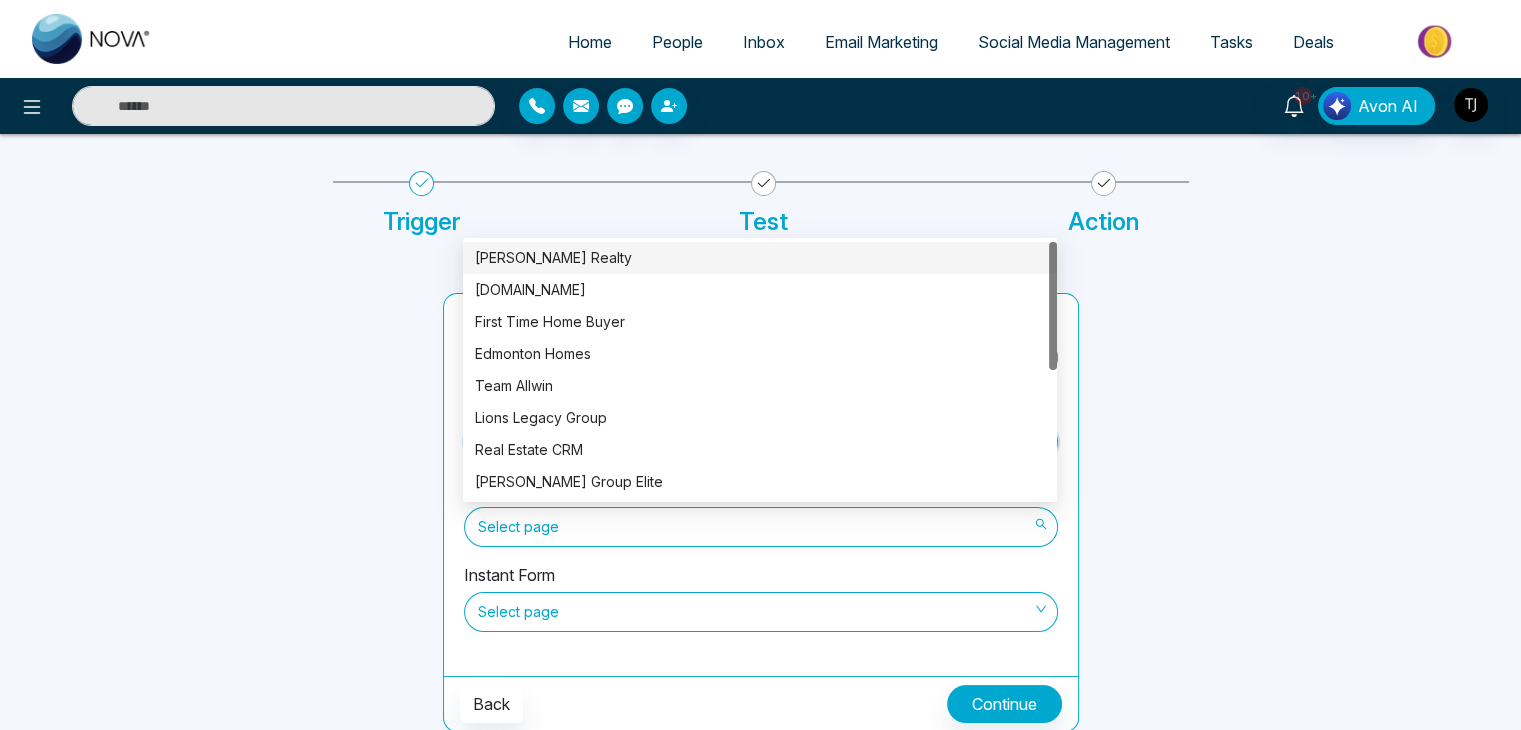 click on "Select page" at bounding box center (761, 527) 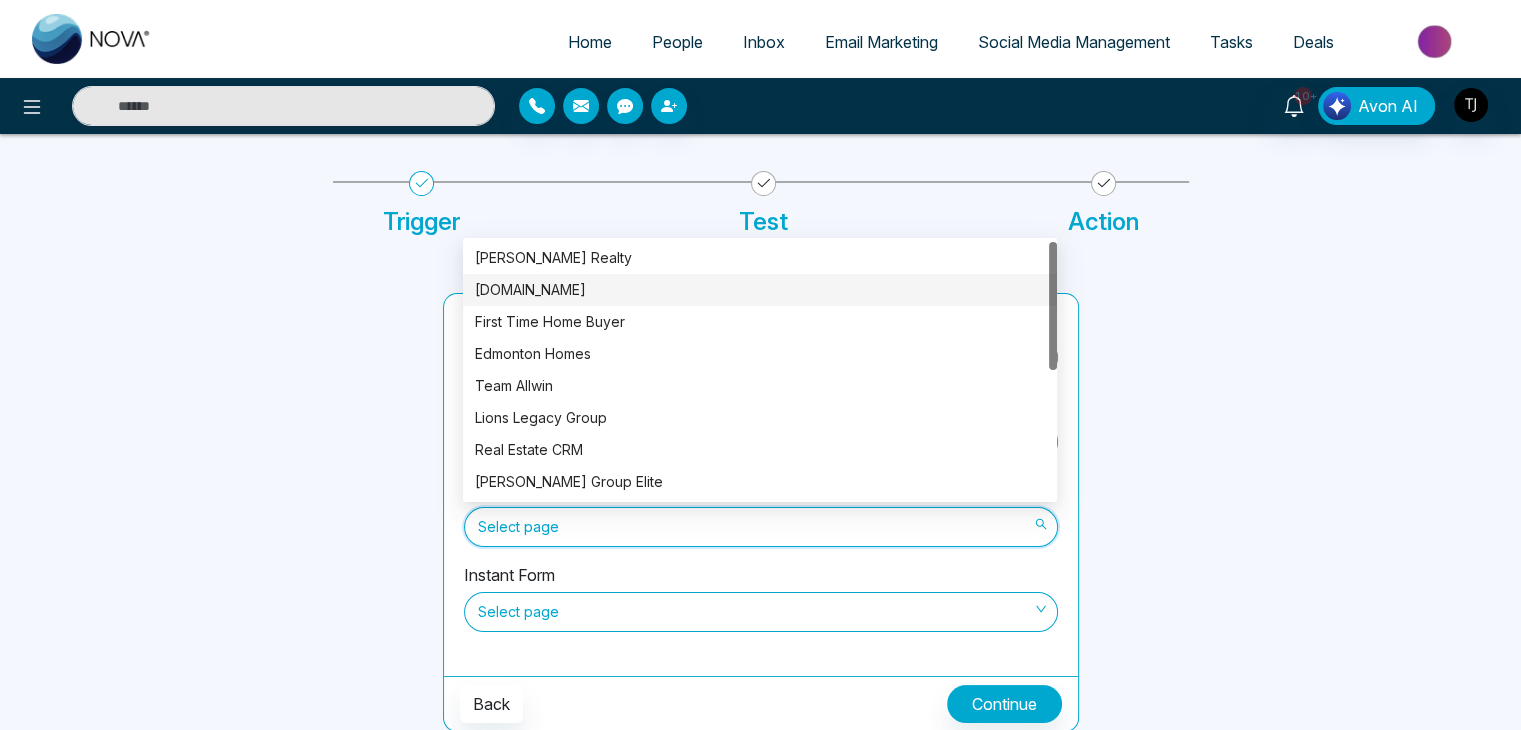 click on "CondoHub.ca" at bounding box center (760, 290) 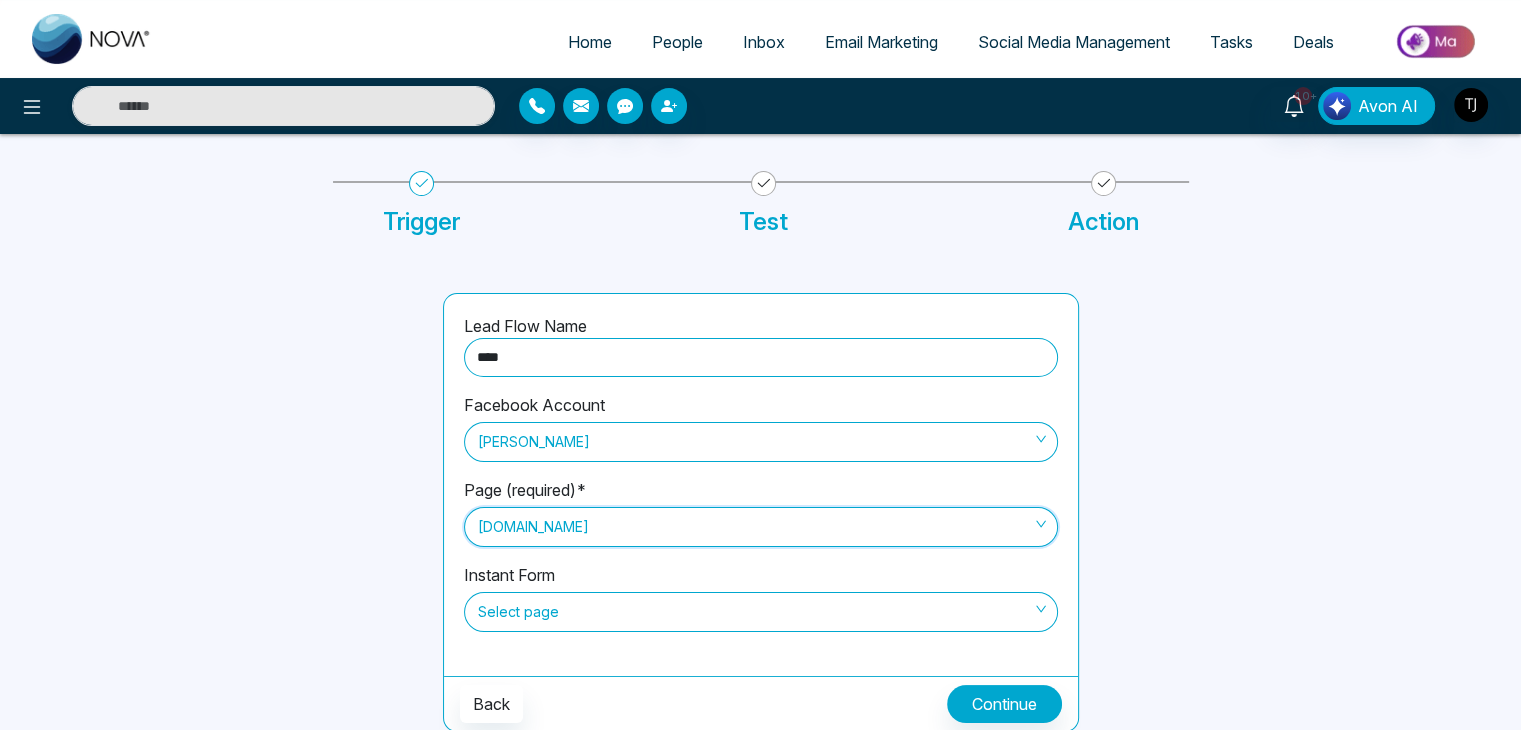 click on "Select page" at bounding box center [761, 612] 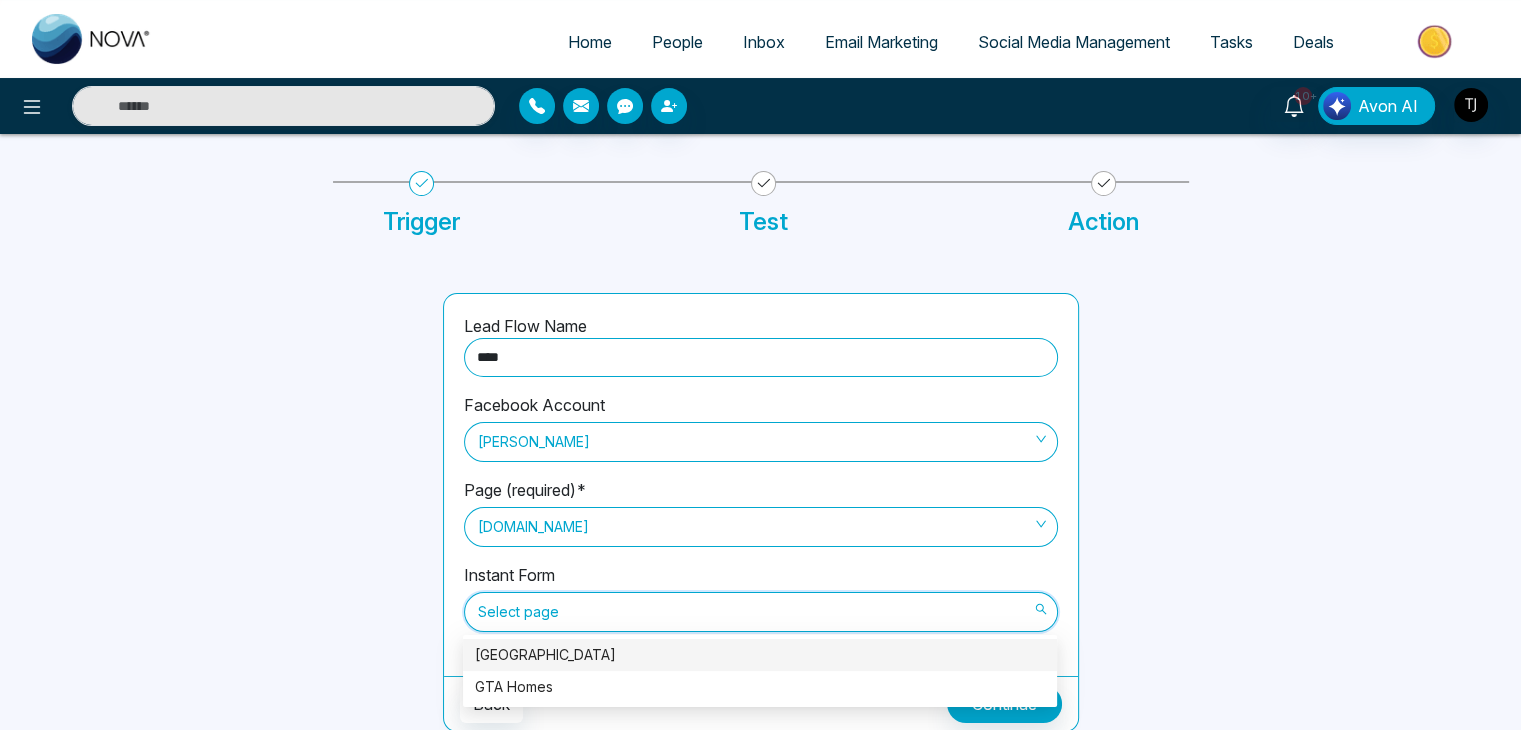 click on "Lead Flow Name *** Facebook Account Triston James Page (required)* CondoHub.ca Instant Form Select page" at bounding box center [761, 485] 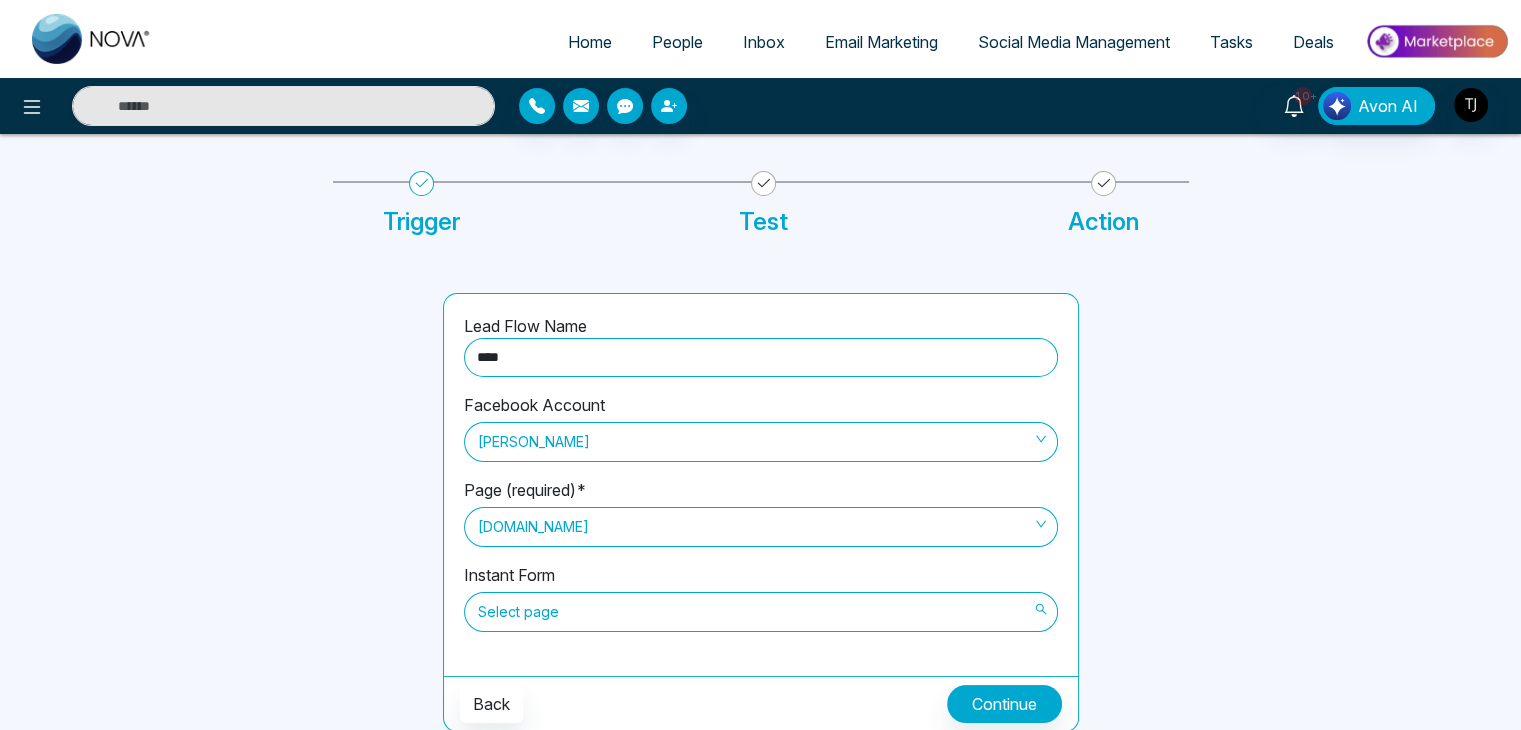 click on "Select page" at bounding box center (761, 612) 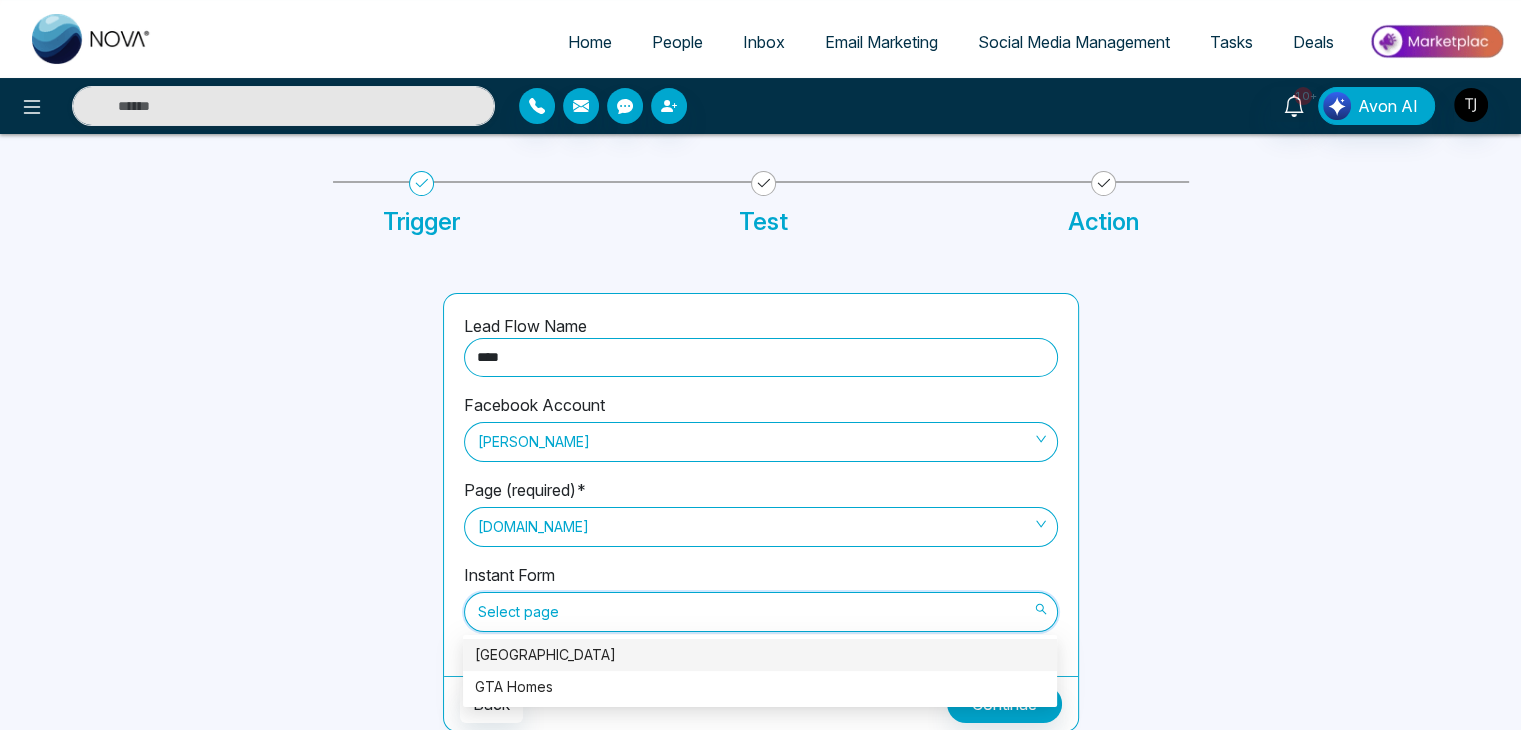 click on "Arbor West" at bounding box center [760, 655] 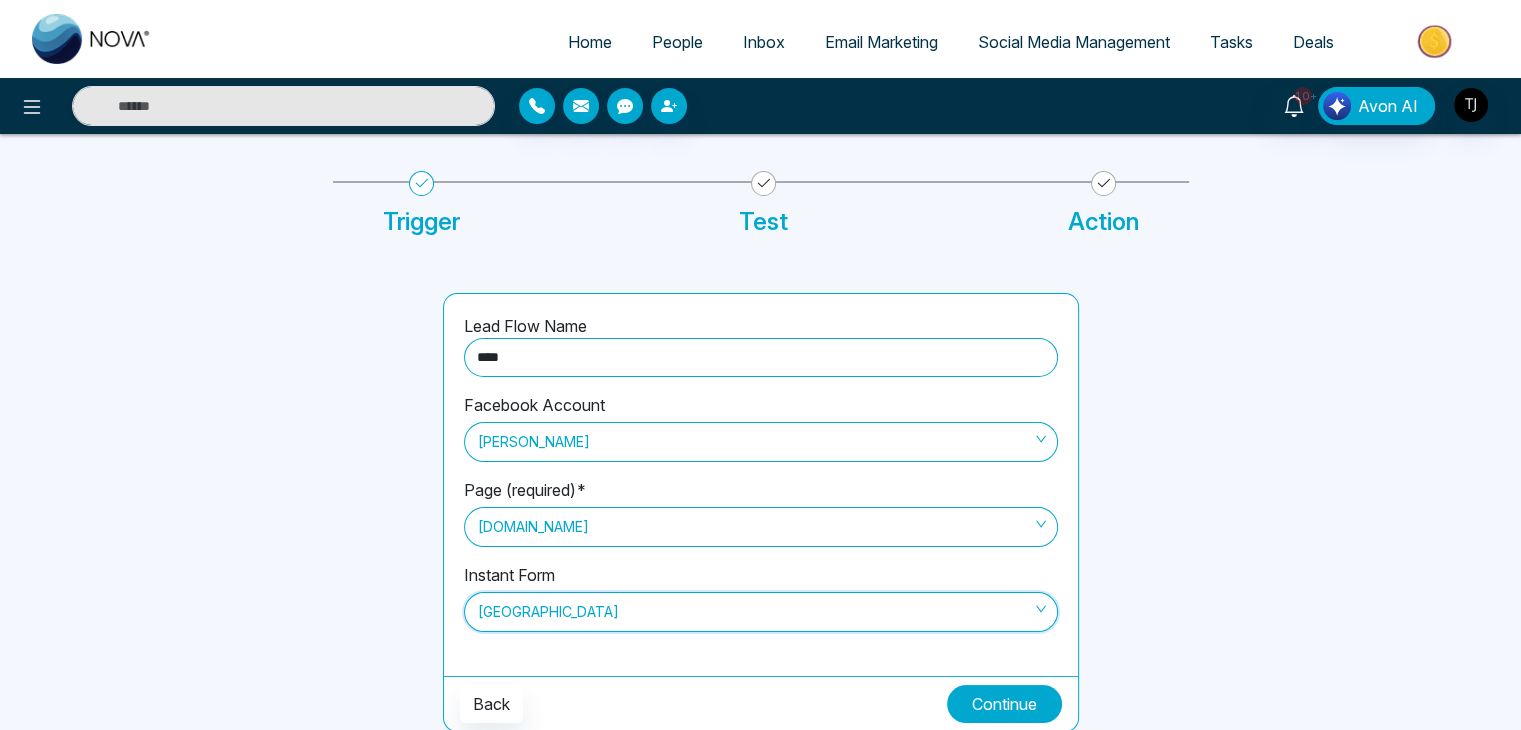click on "Continue" at bounding box center [1004, 704] 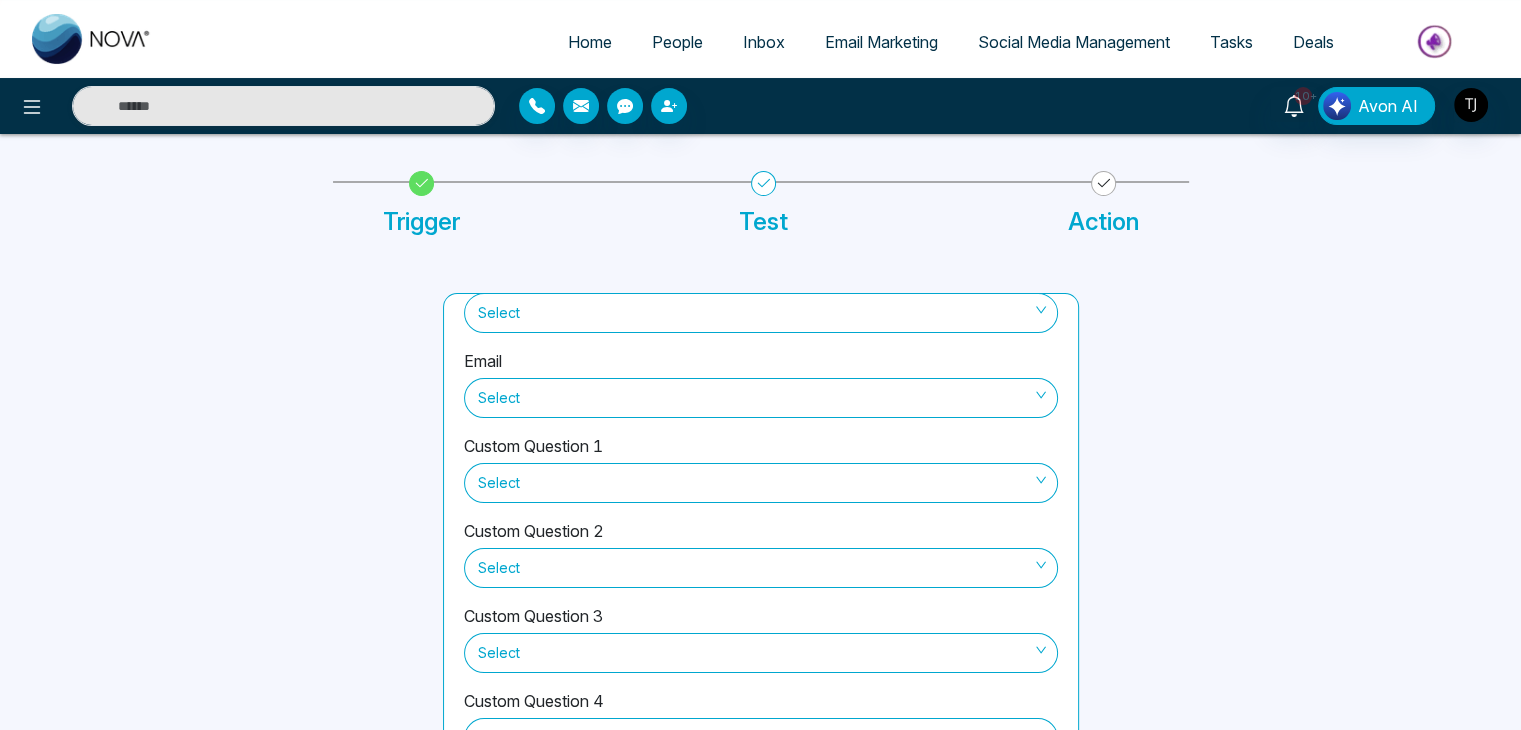 scroll, scrollTop: 0, scrollLeft: 0, axis: both 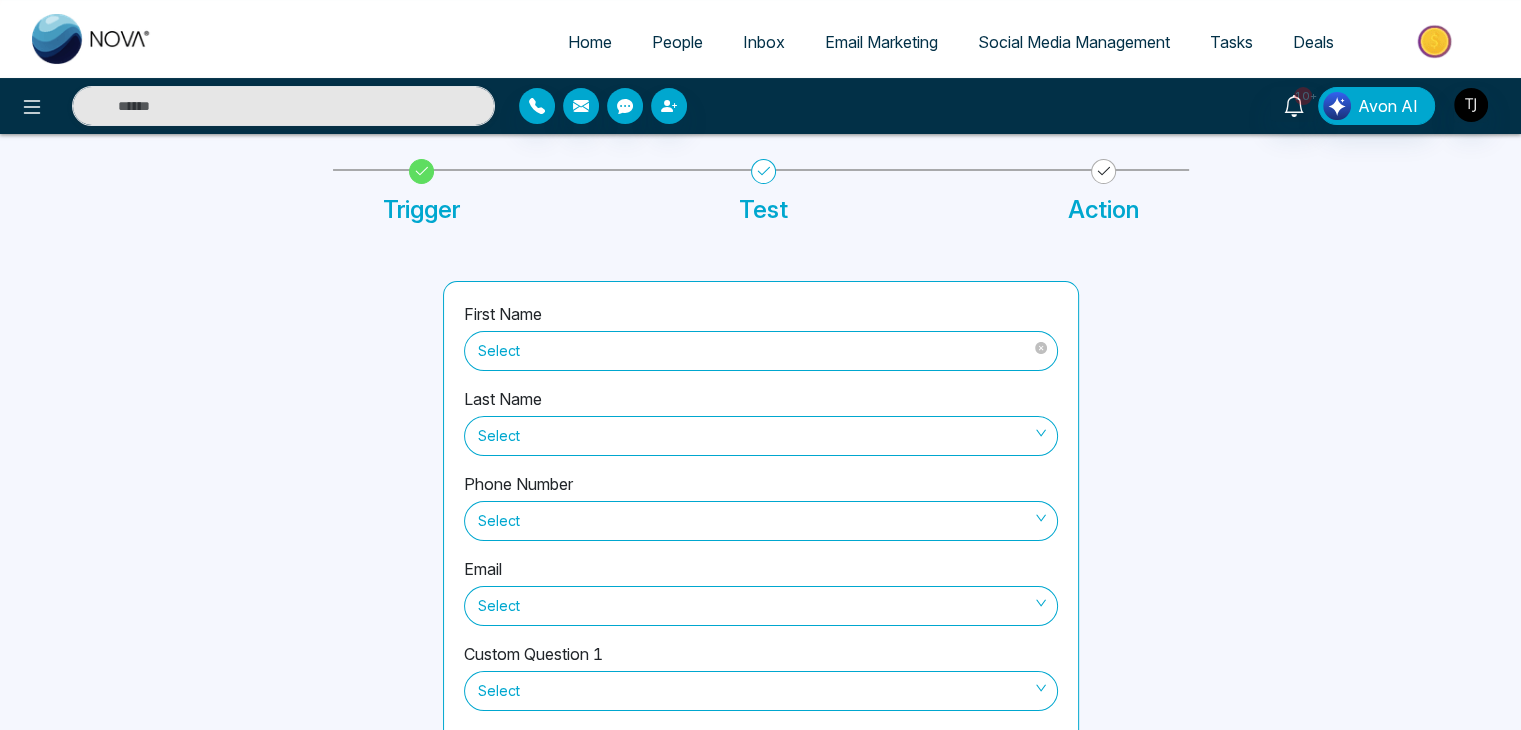 click on "Select" at bounding box center (761, 351) 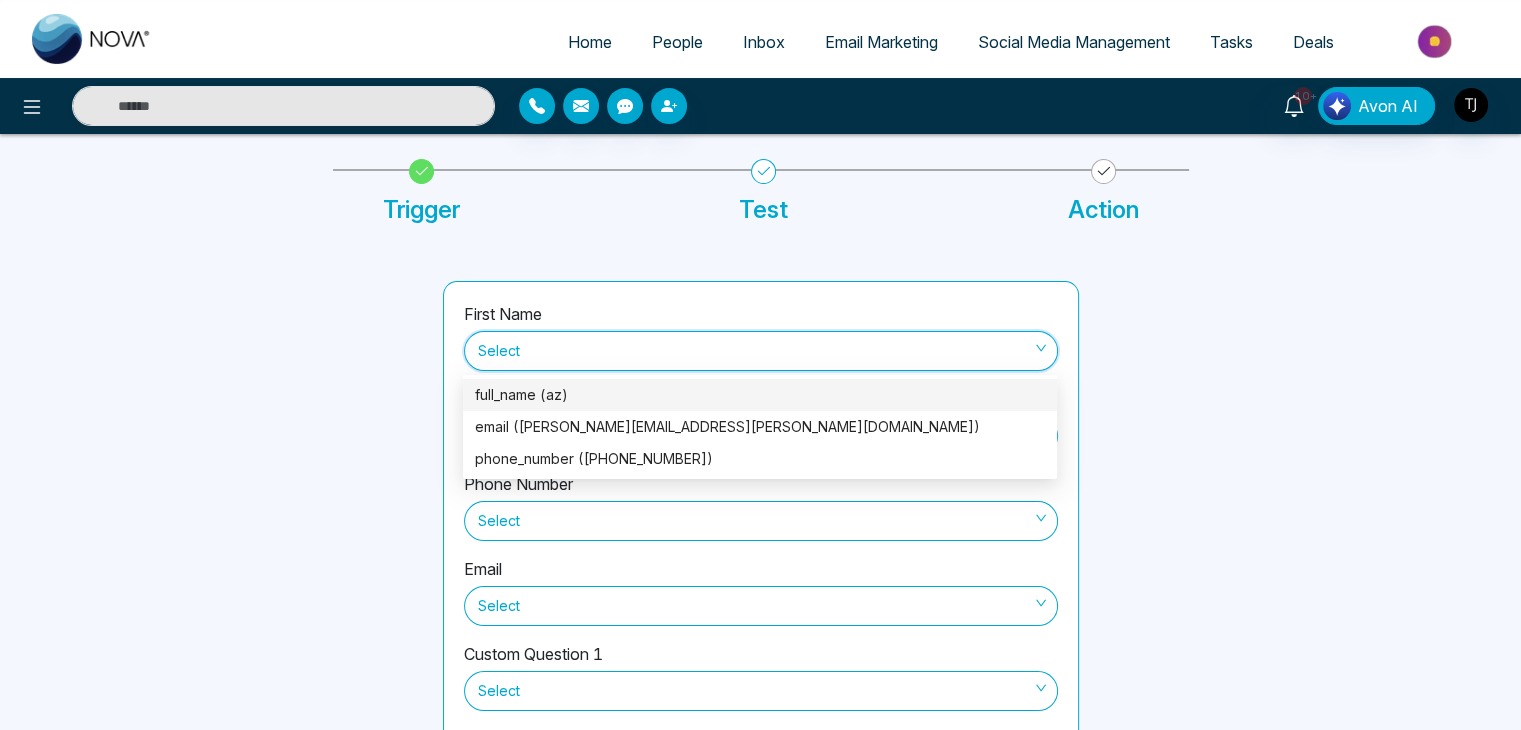 click on "full_name (az)" at bounding box center (760, 395) 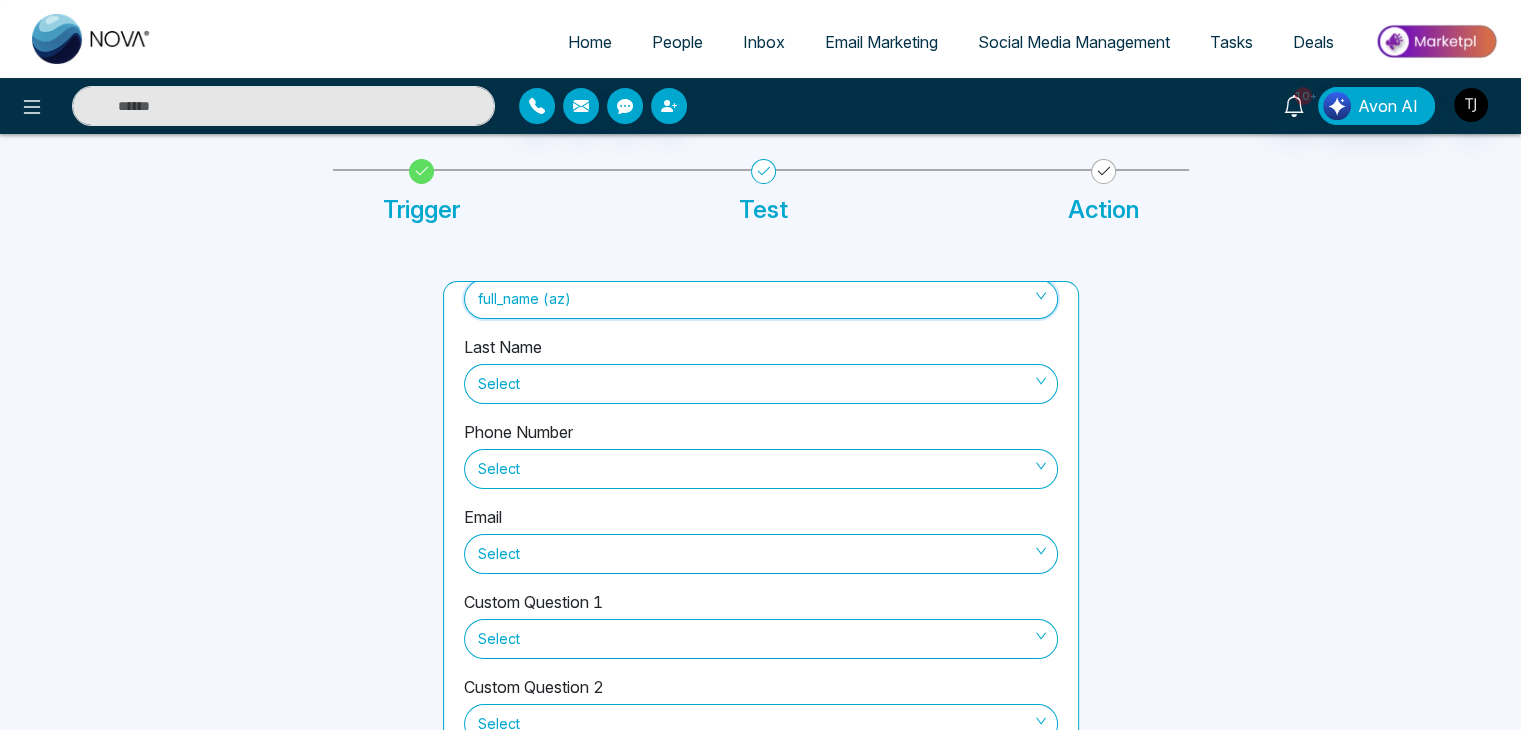 scroll, scrollTop: 52, scrollLeft: 0, axis: vertical 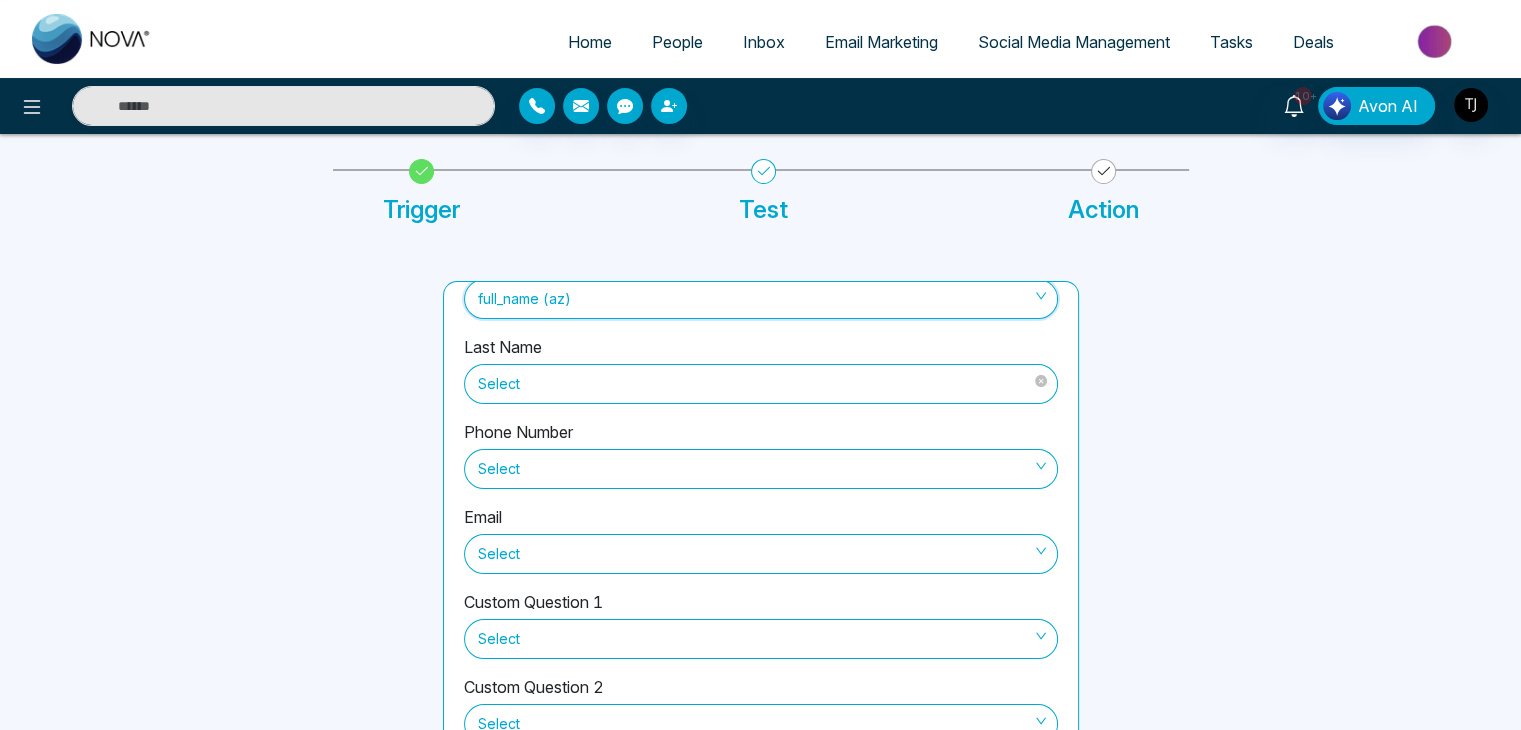 click on "Select" at bounding box center (761, 384) 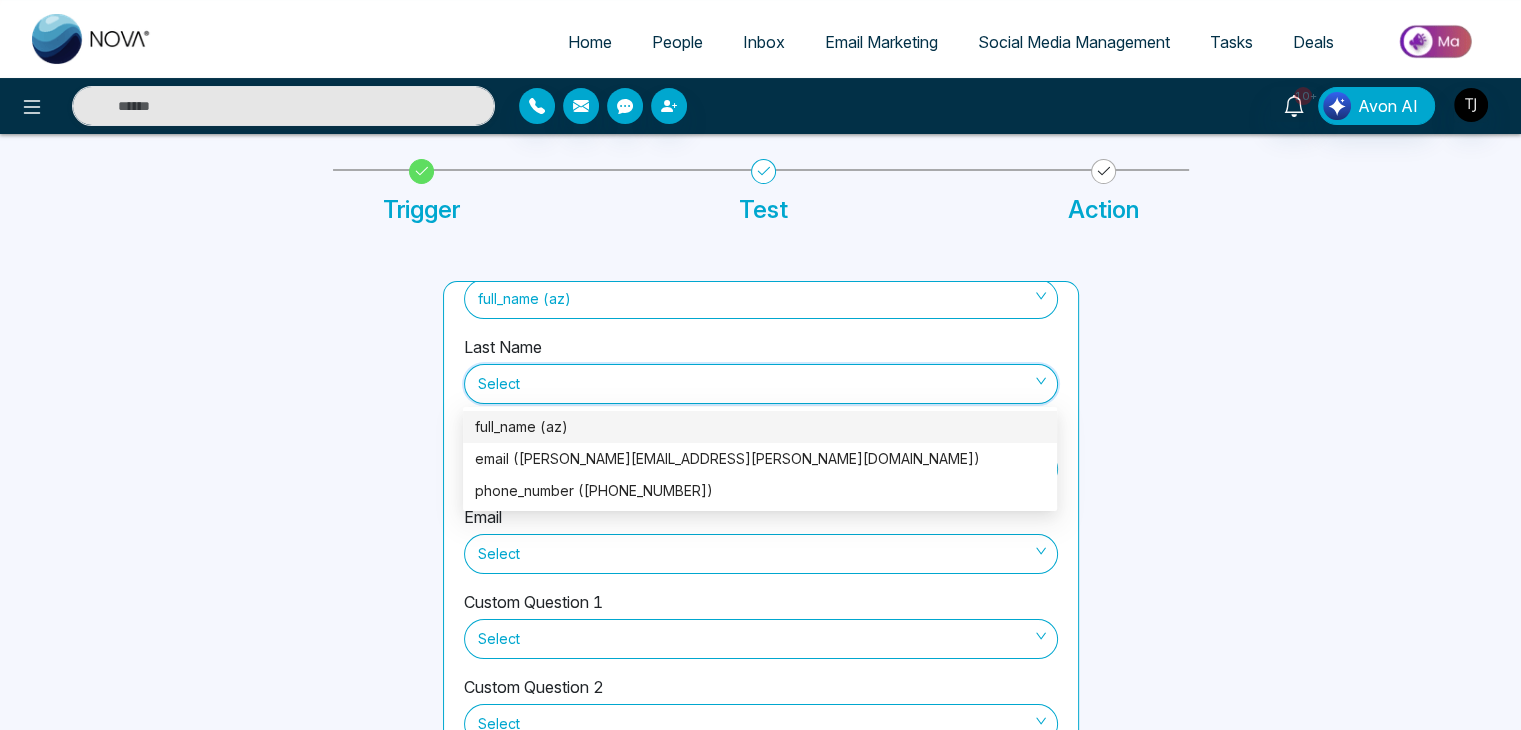click on "full_name (az)" at bounding box center [760, 427] 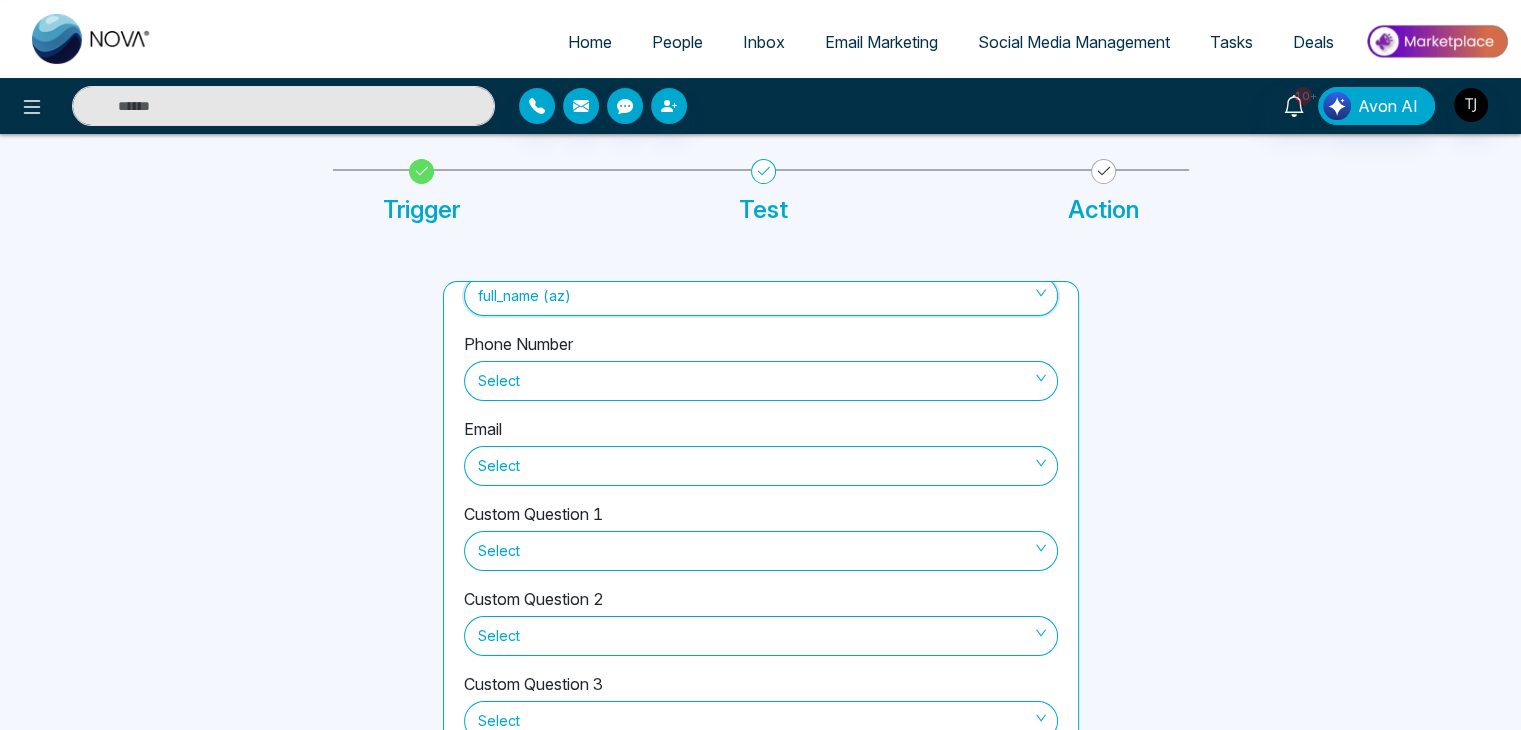 scroll, scrollTop: 142, scrollLeft: 0, axis: vertical 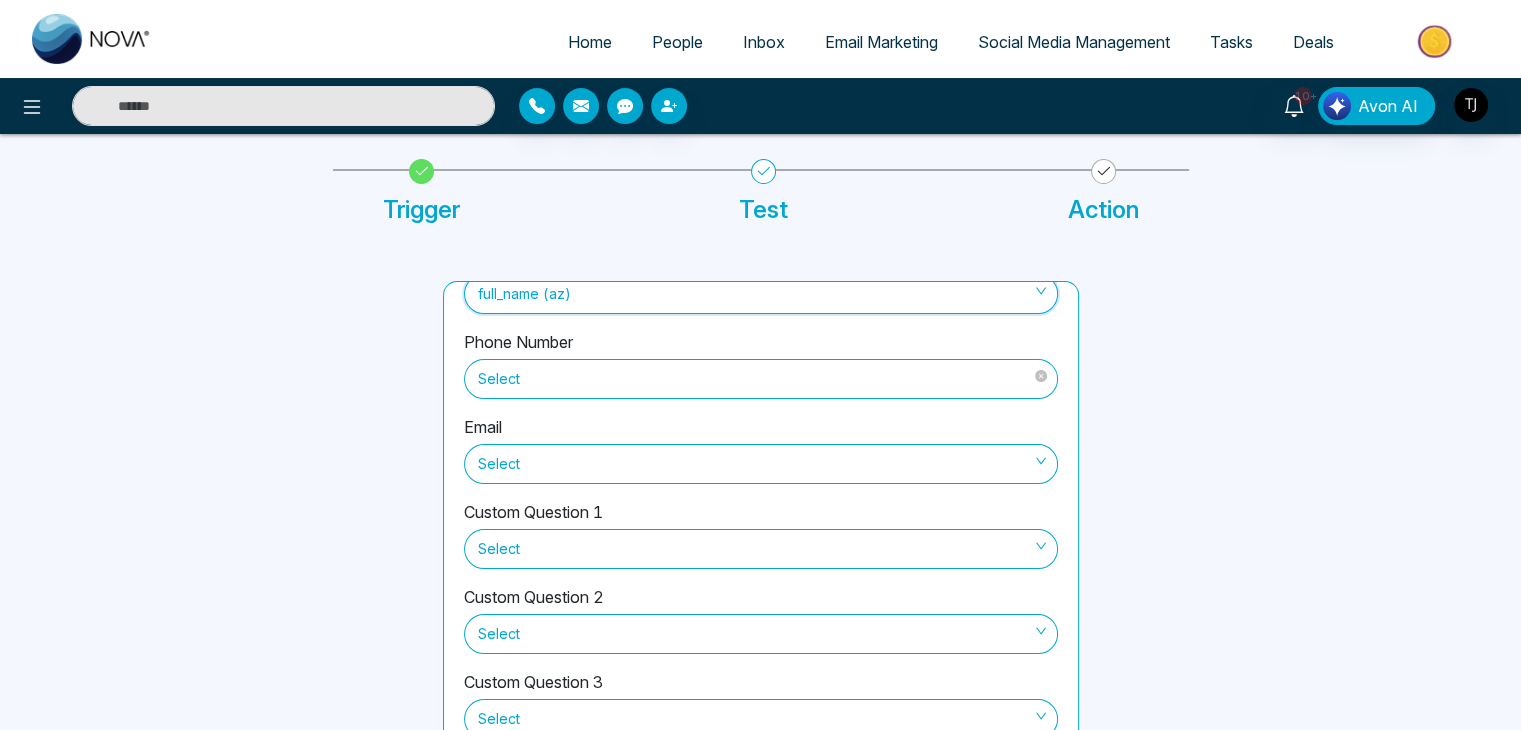 click at bounding box center (754, 379) 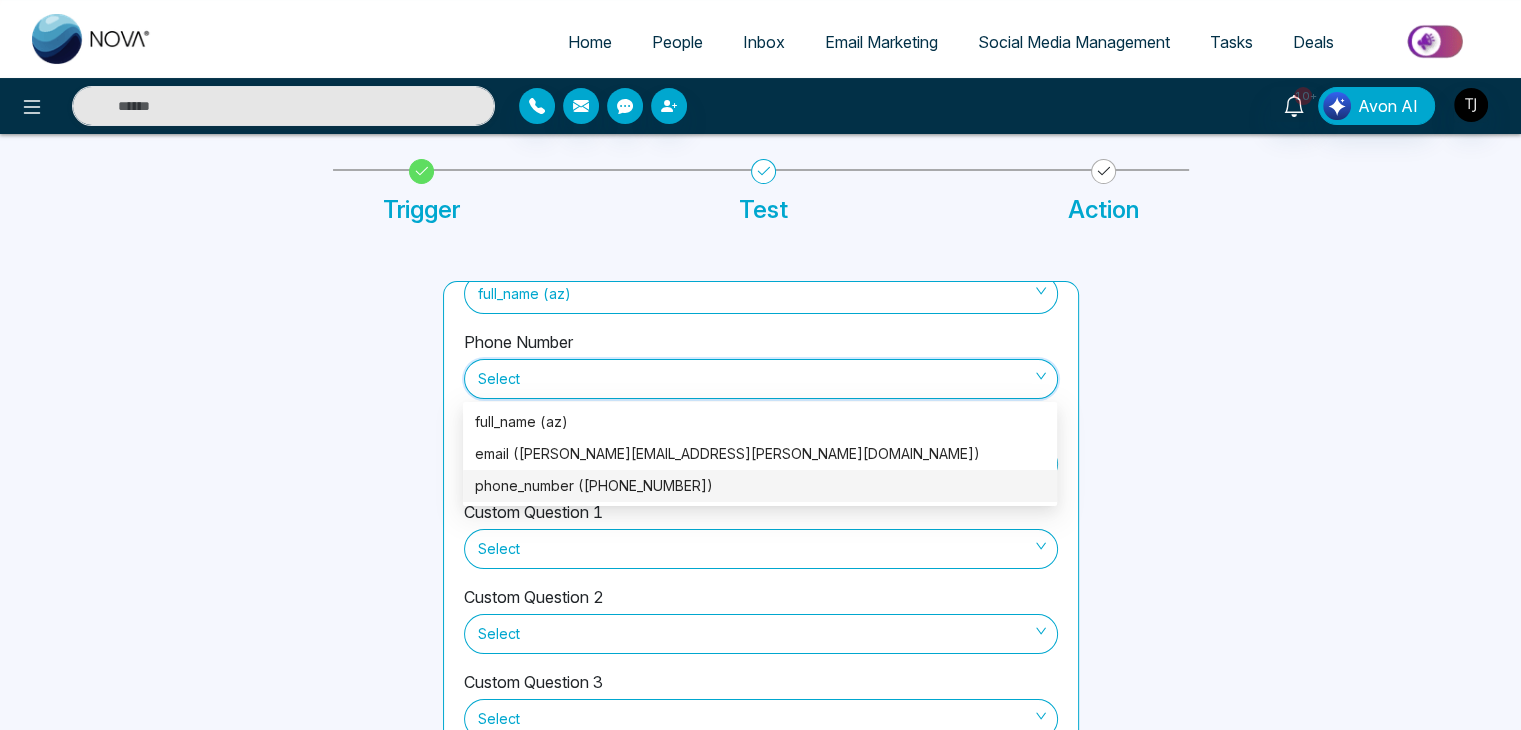 click on "phone_number (6479931099)" at bounding box center [760, 486] 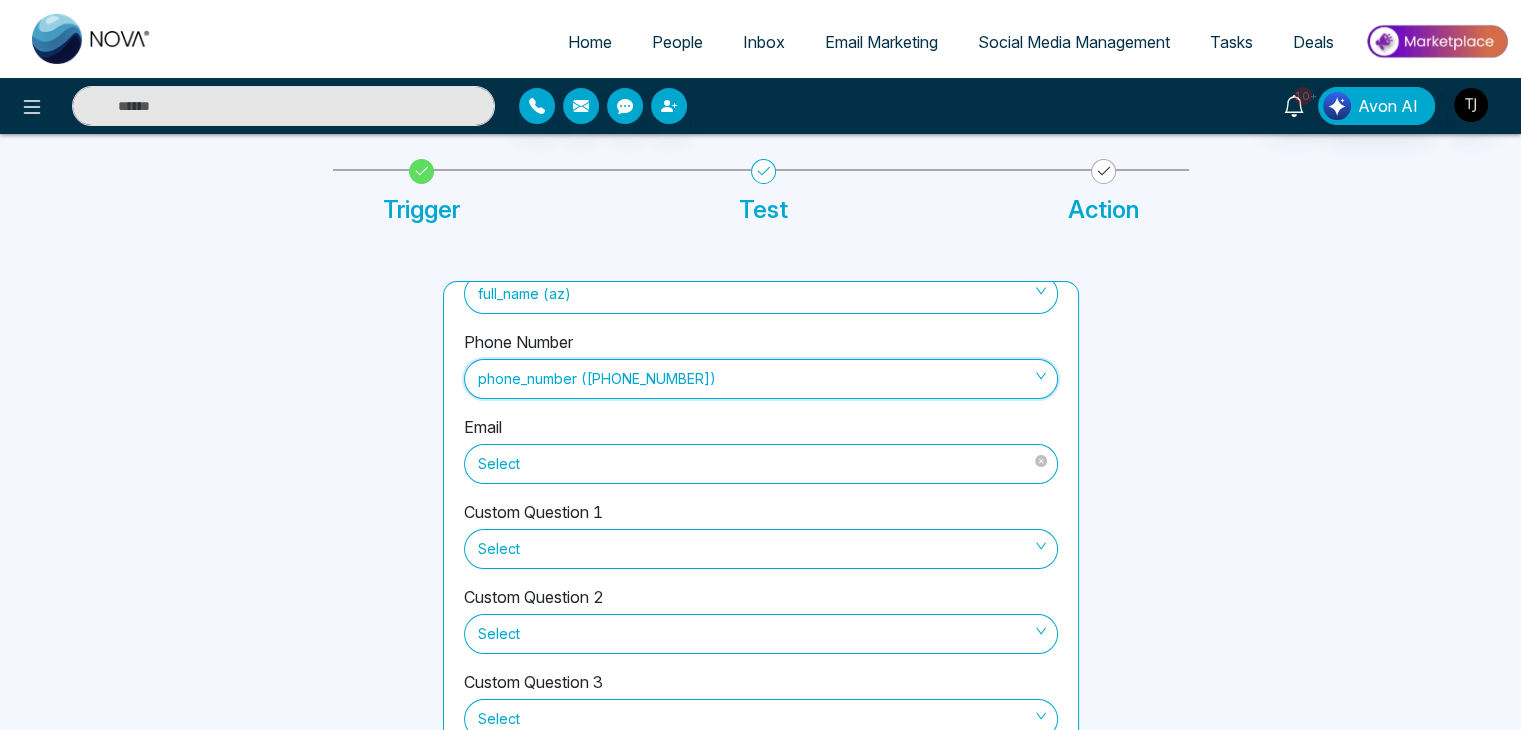 click on "Select" at bounding box center [761, 464] 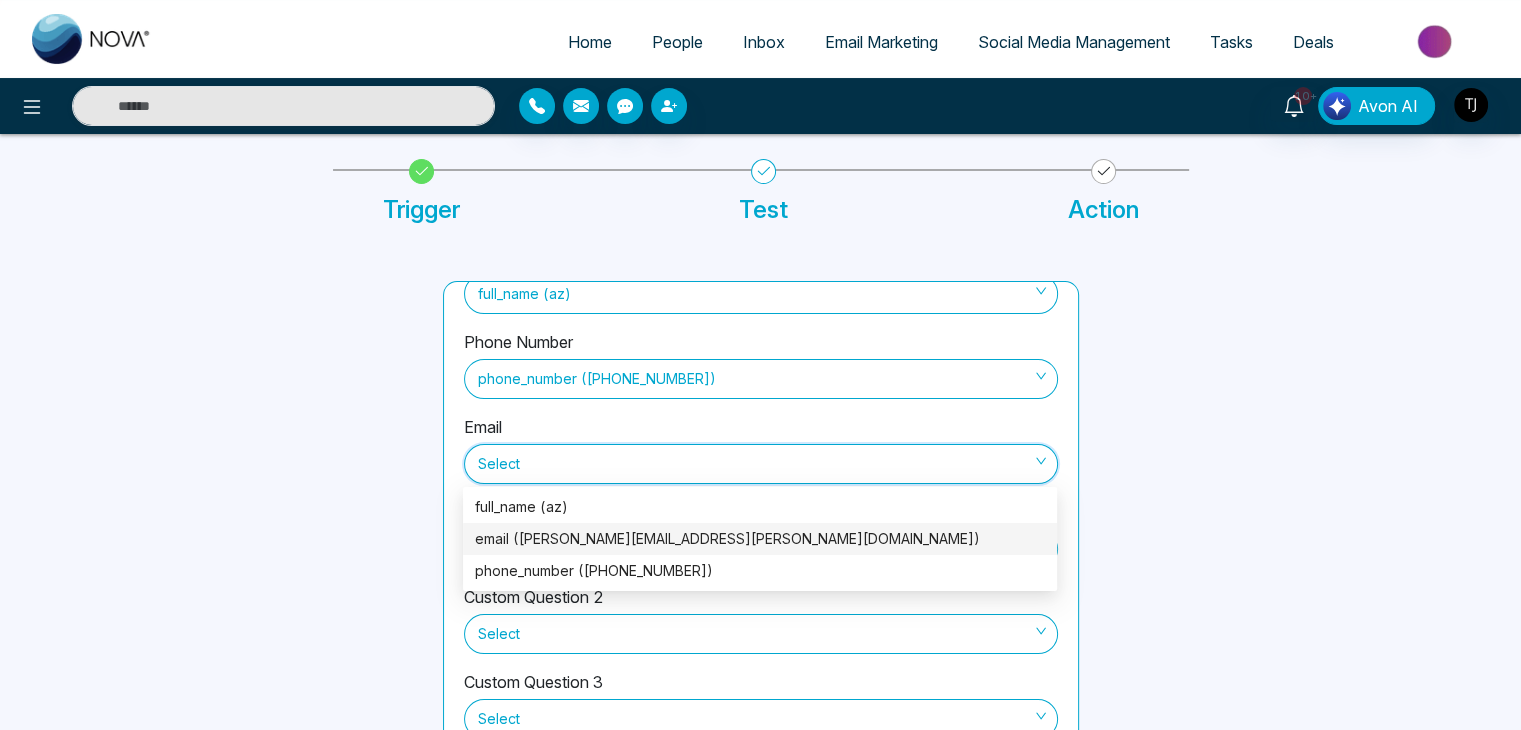 click on "email (abdulqadeer.zaman@gmail.com)" at bounding box center (760, 539) 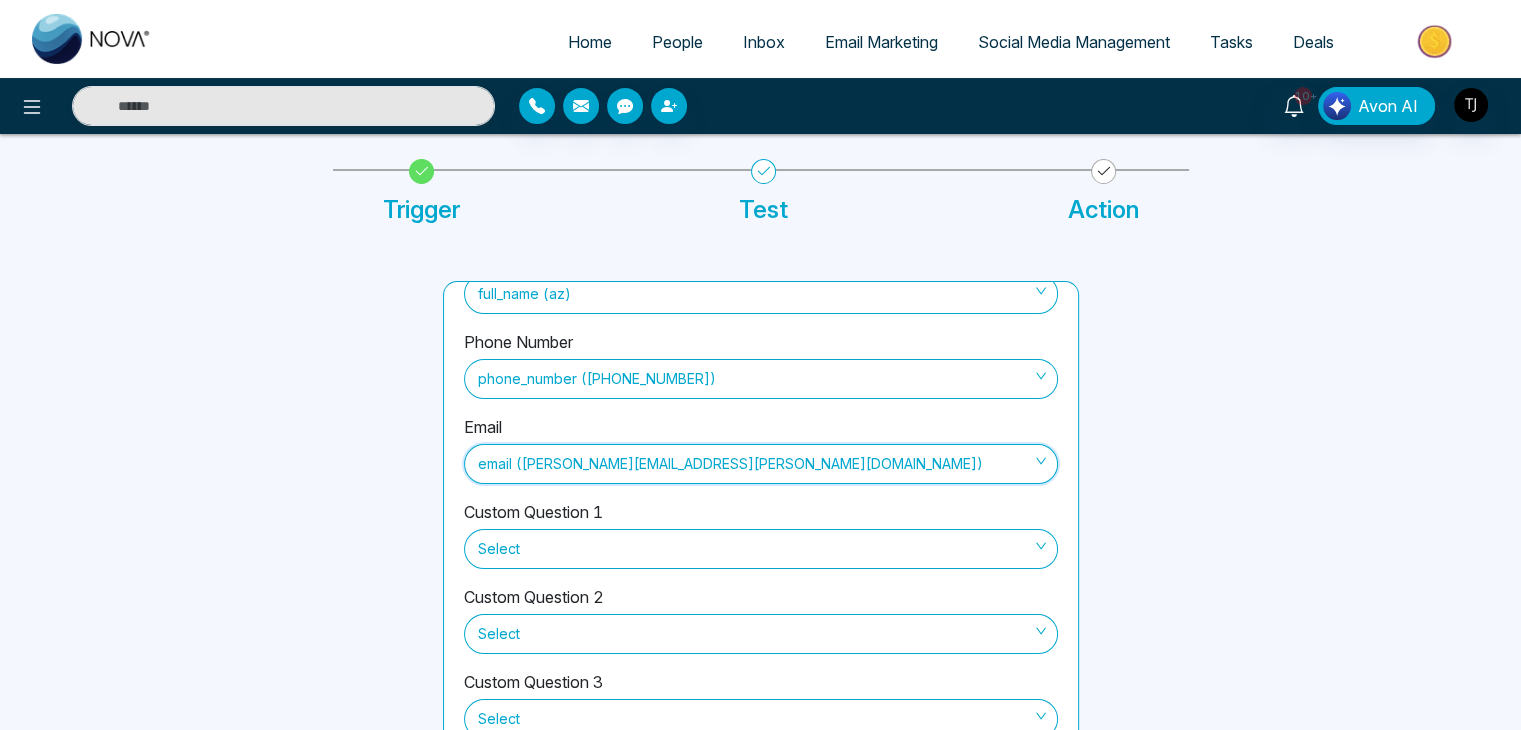 scroll, scrollTop: 220, scrollLeft: 0, axis: vertical 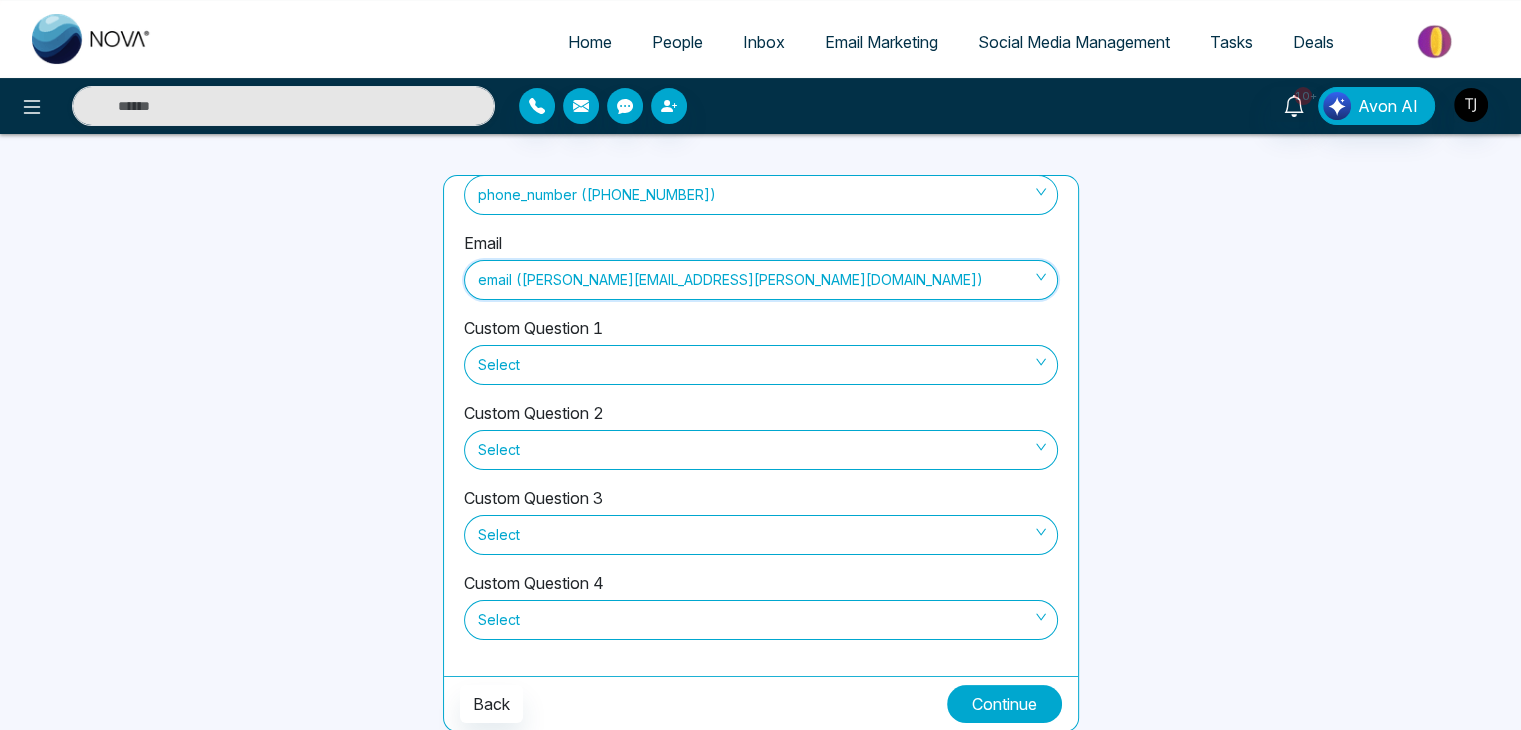 click on "Continue" at bounding box center (1004, 704) 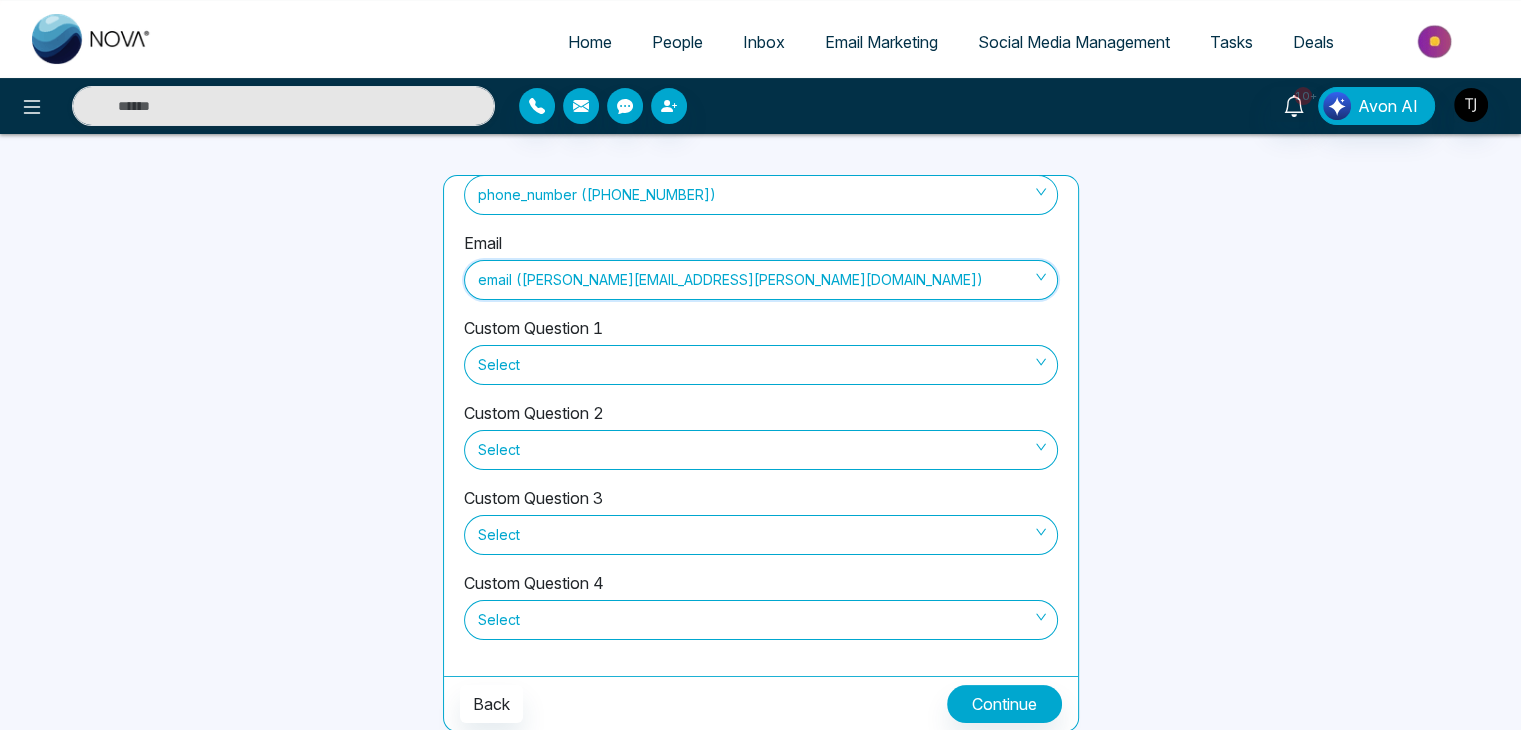 scroll, scrollTop: 56, scrollLeft: 0, axis: vertical 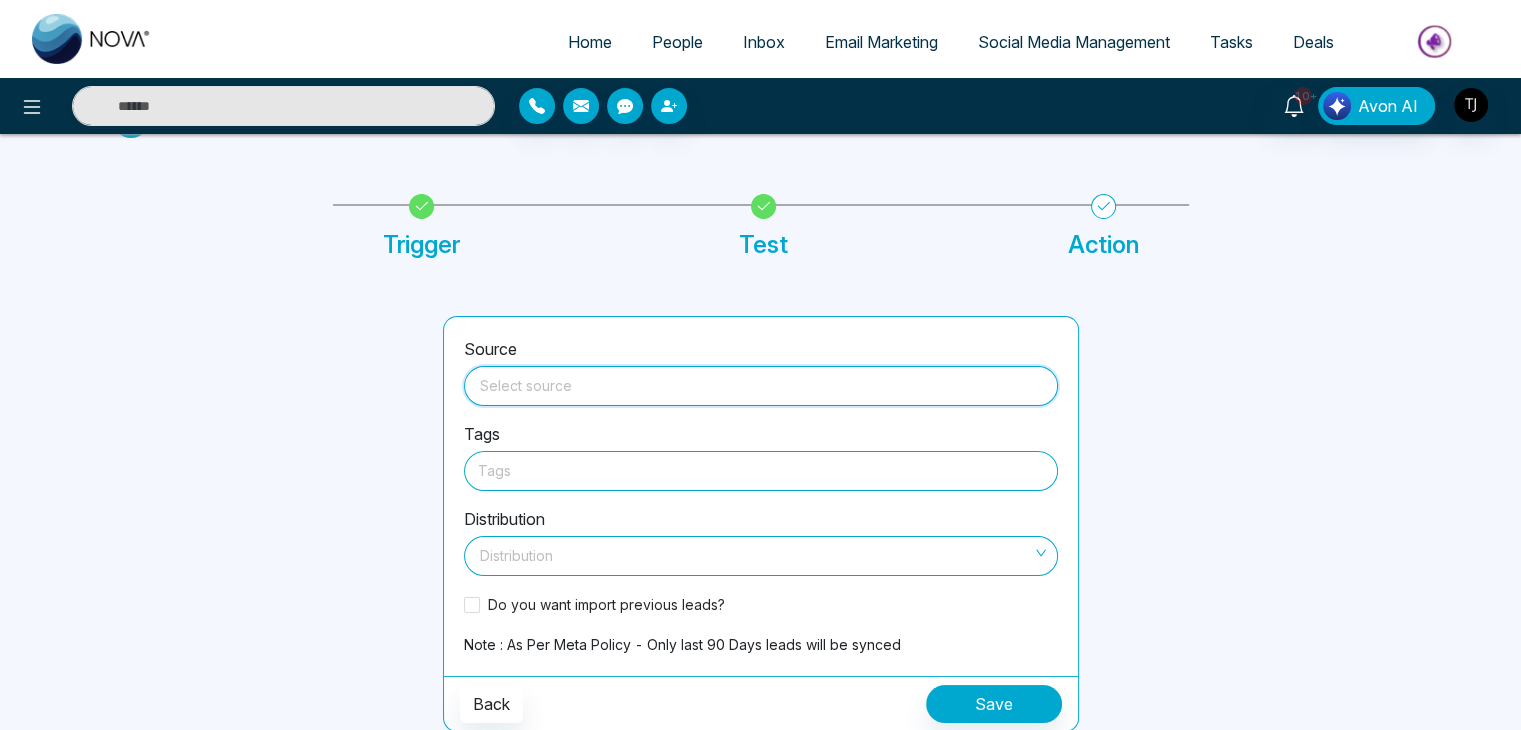 click at bounding box center (761, 382) 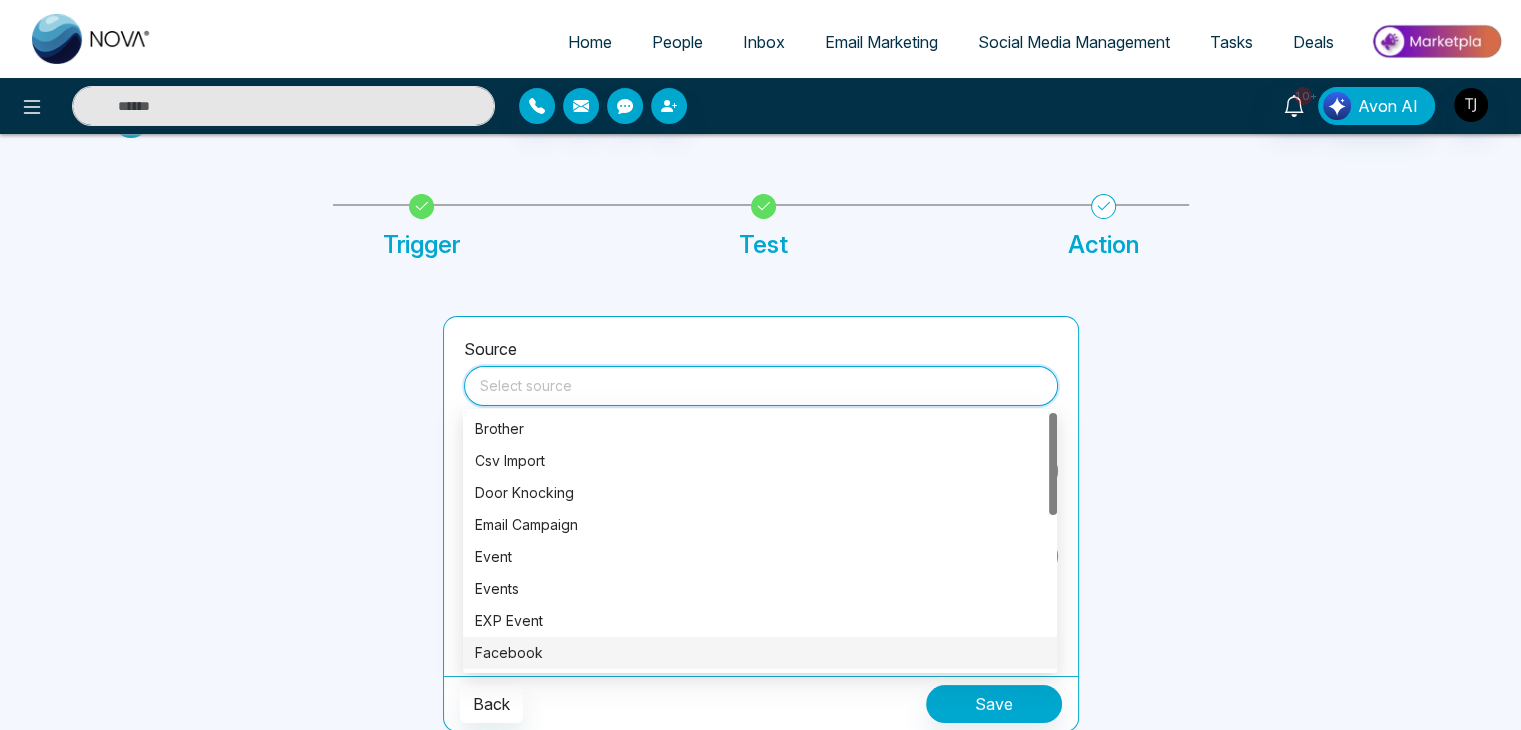 click on "Facebook" at bounding box center [760, 653] 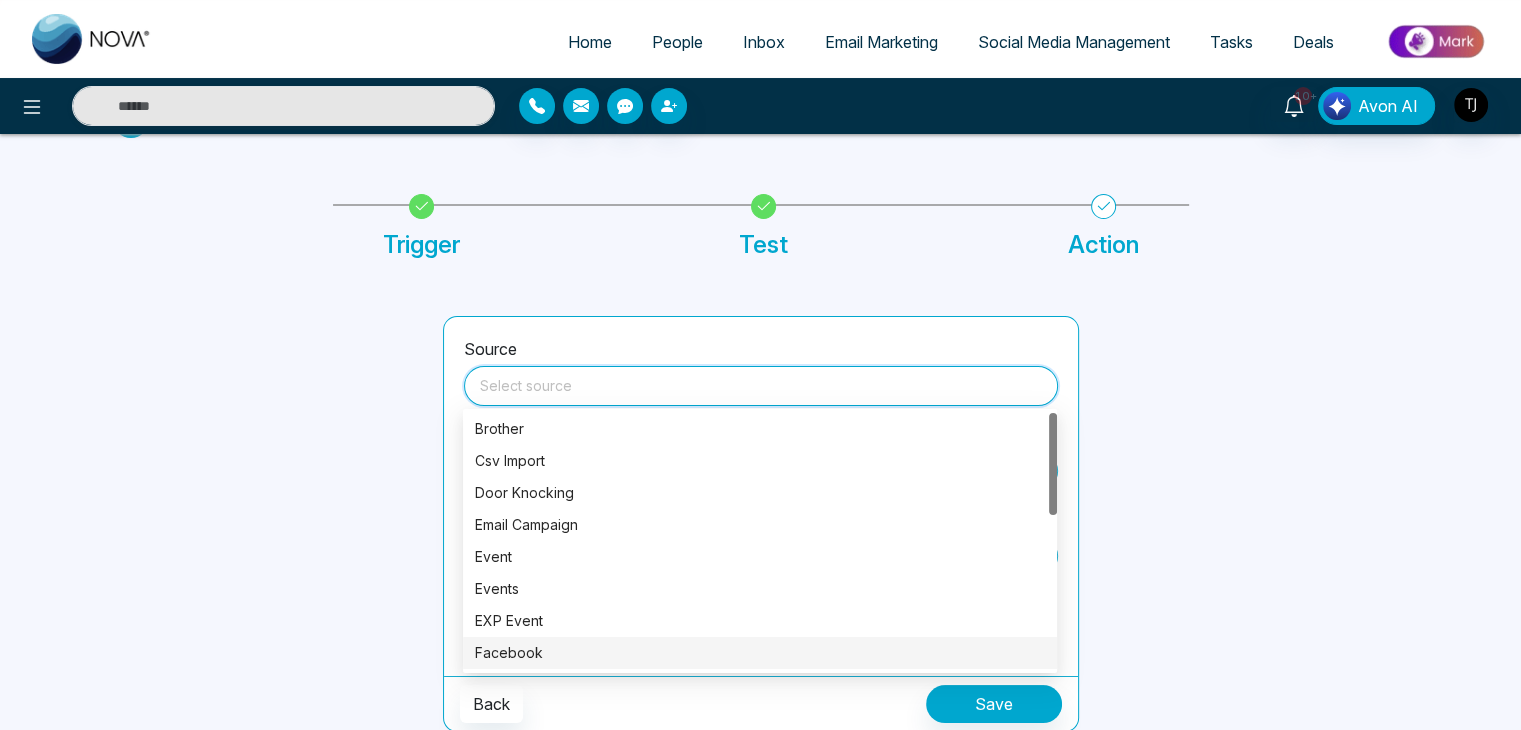 type on "********" 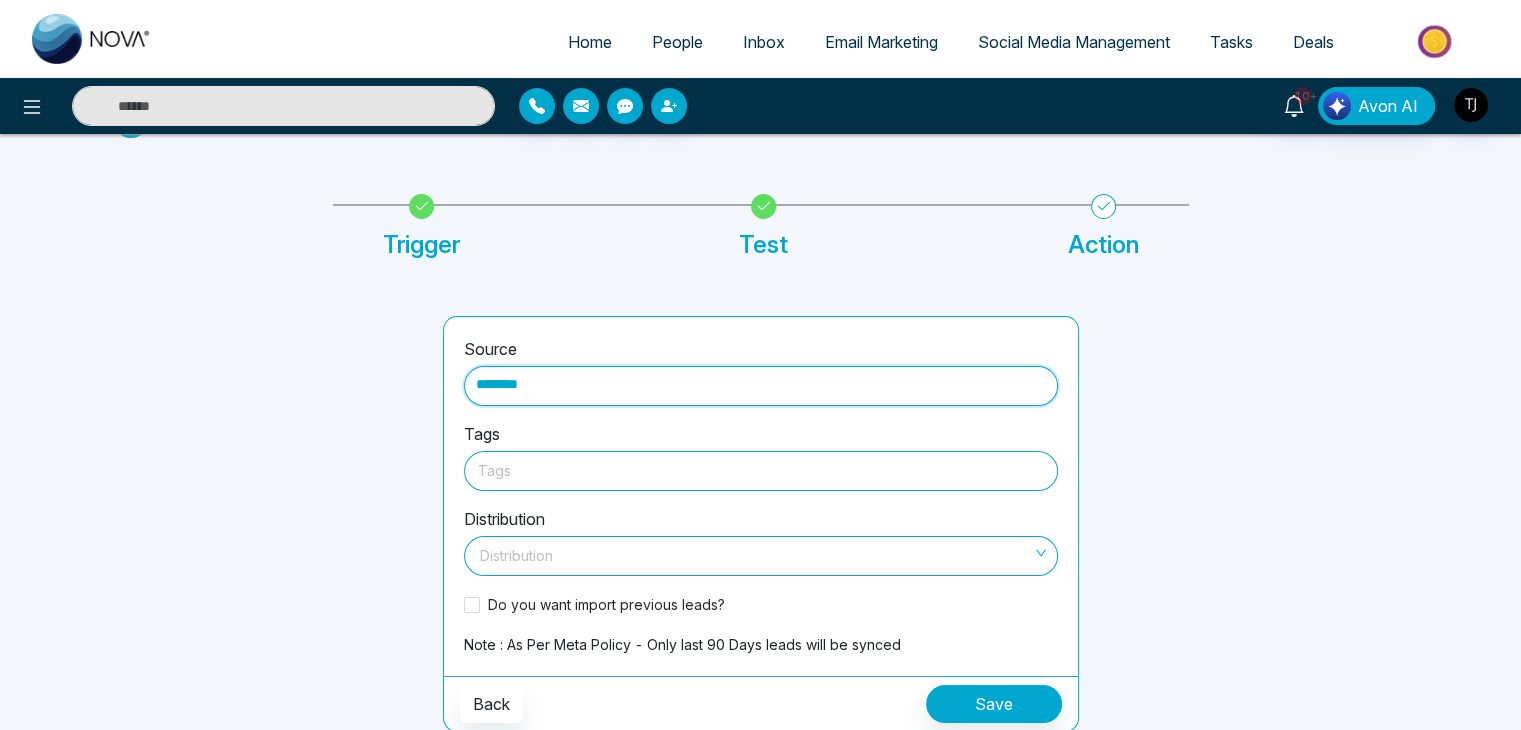 click at bounding box center (761, 470) 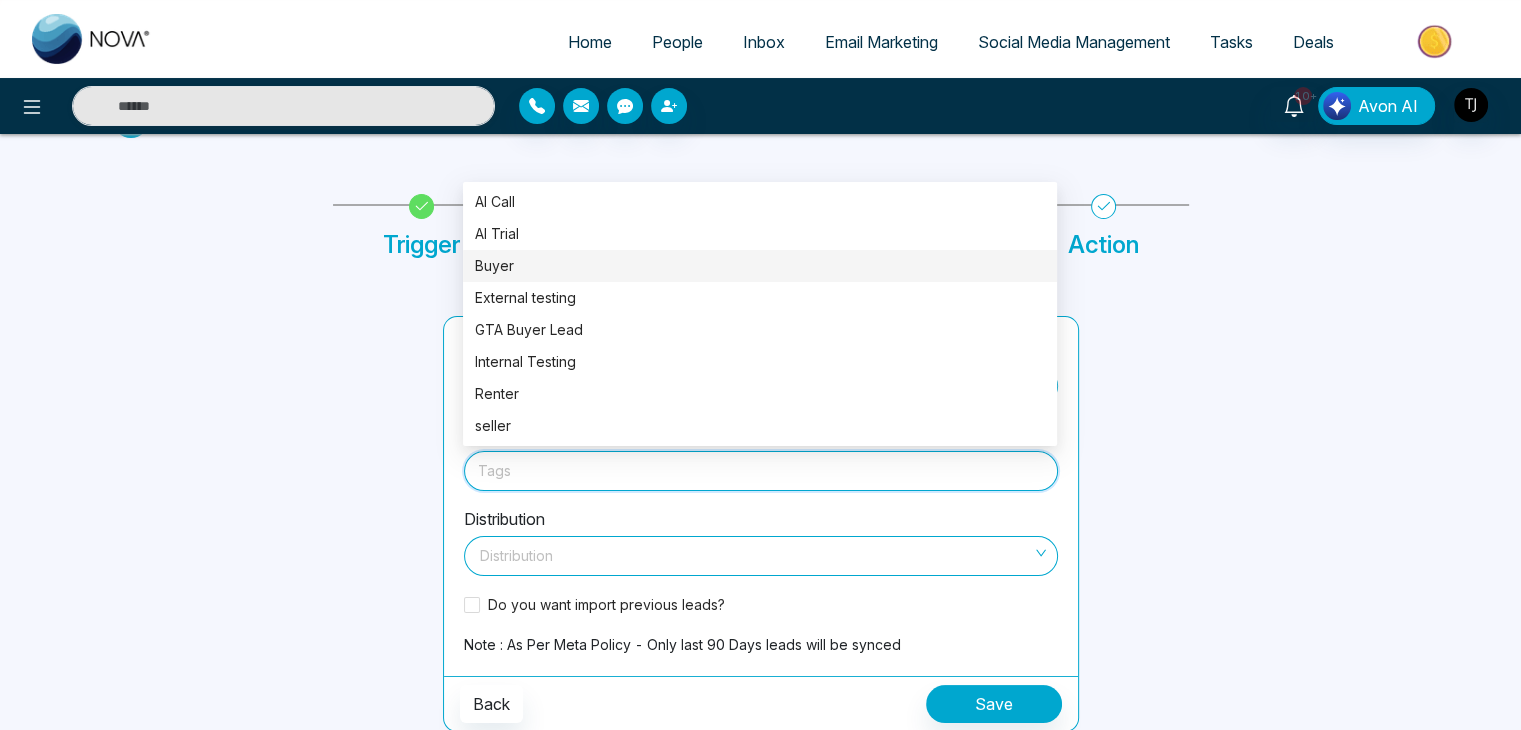 click on "Buyer" at bounding box center (760, 266) 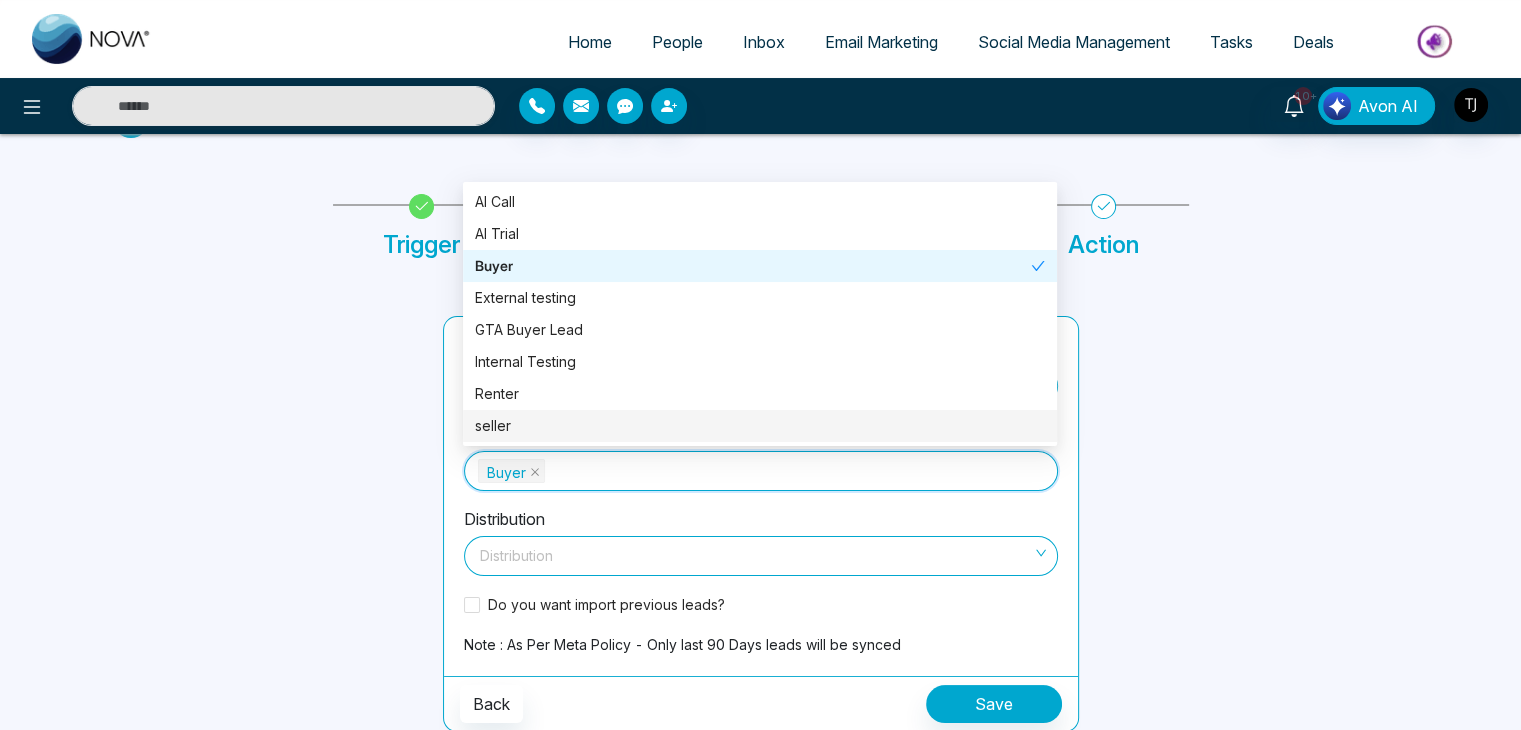 click on "Source ******** Tags Buyer   Distribution Distribution  Do you want import previous leads? Note : As Per Meta Policy - Only last 90 Days leads will be synced Back Save" at bounding box center (761, 524) 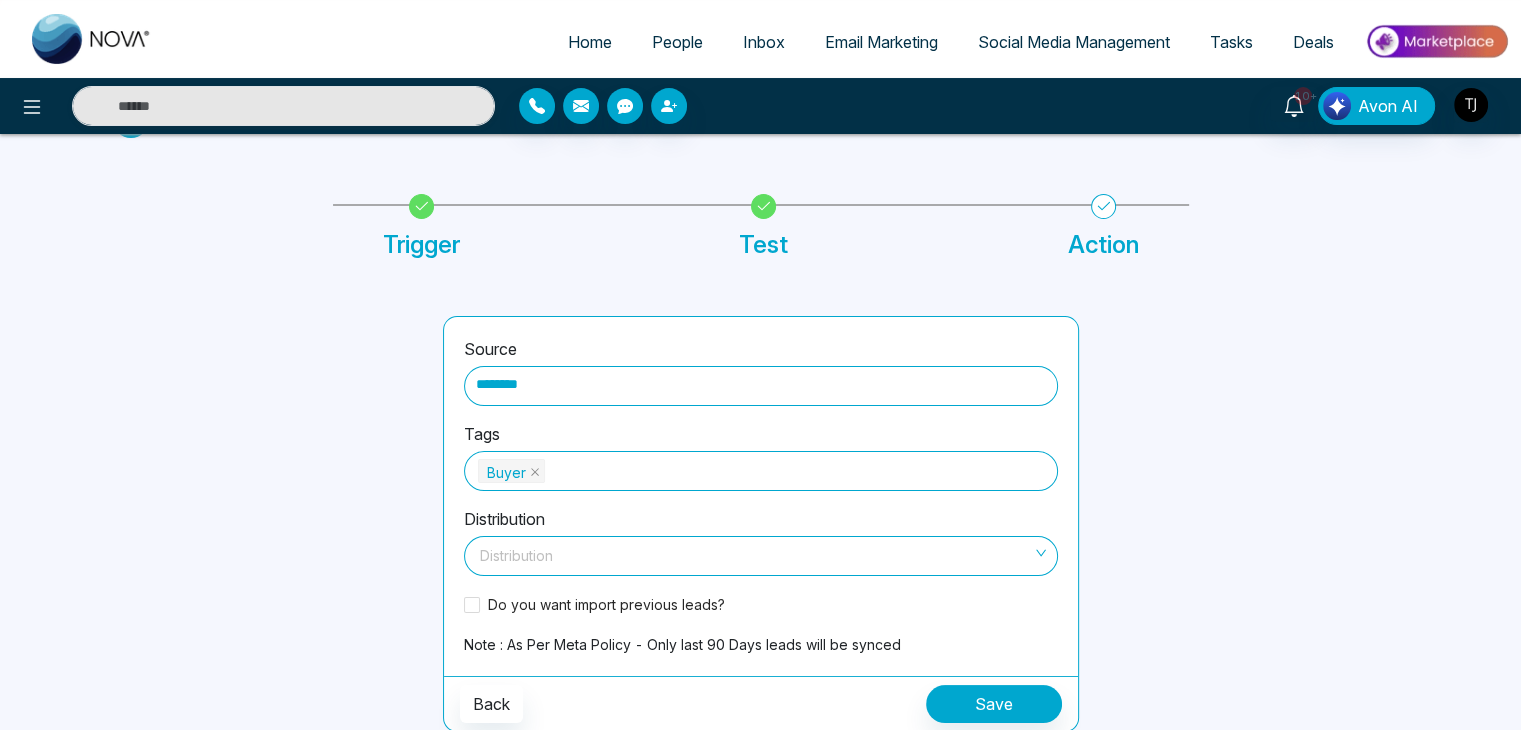 click at bounding box center (754, 552) 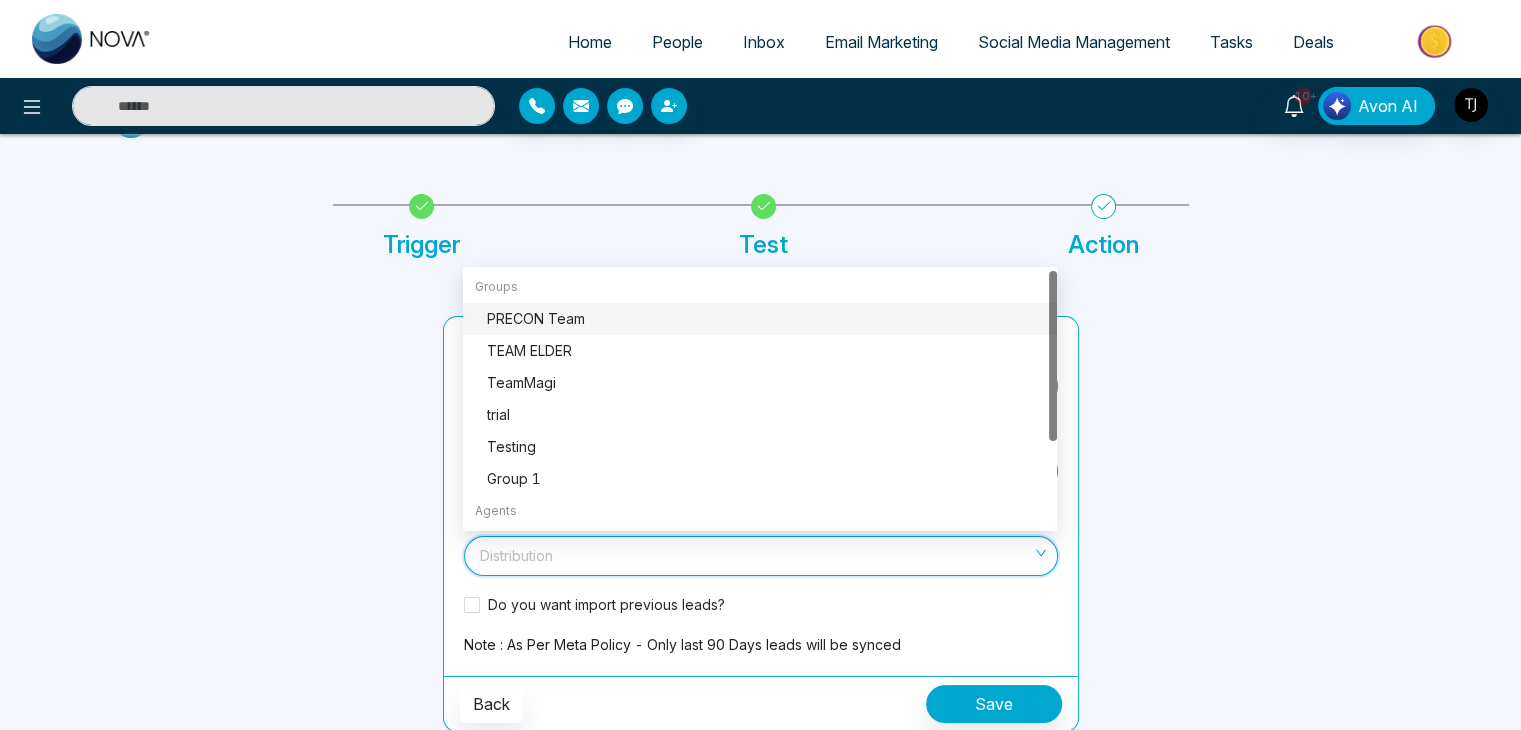 click at bounding box center (754, 552) 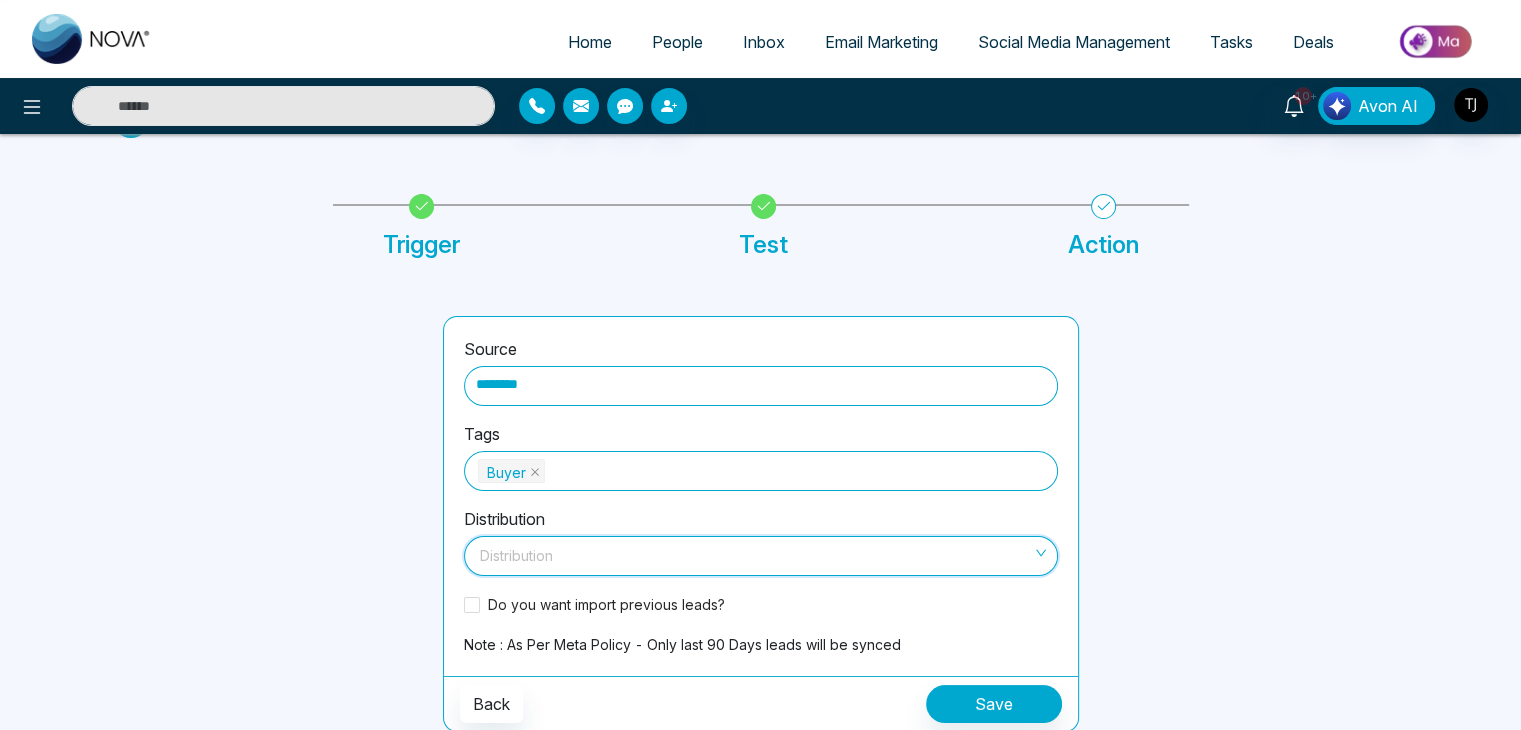 click at bounding box center (754, 552) 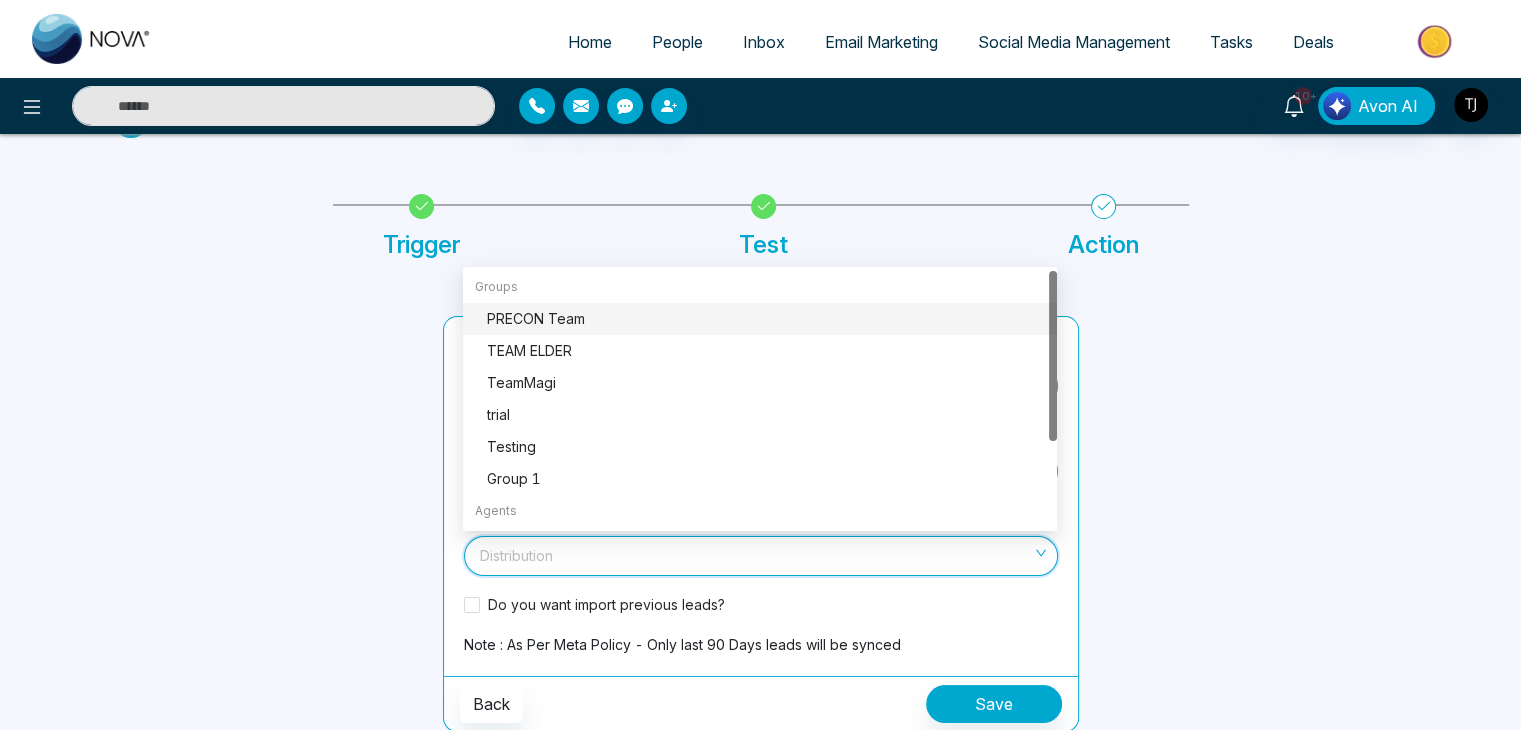 click at bounding box center (266, 524) 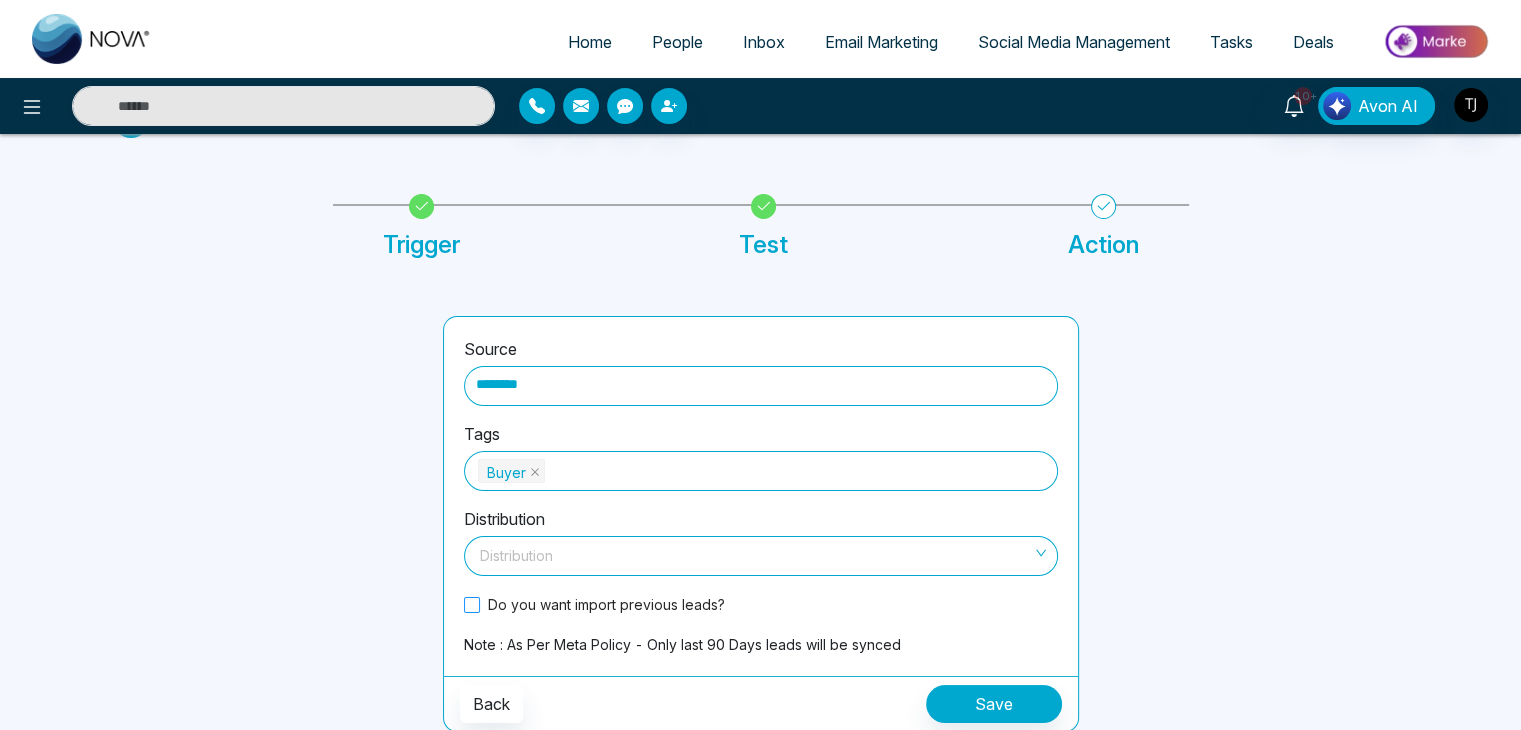 click at bounding box center (472, 605) 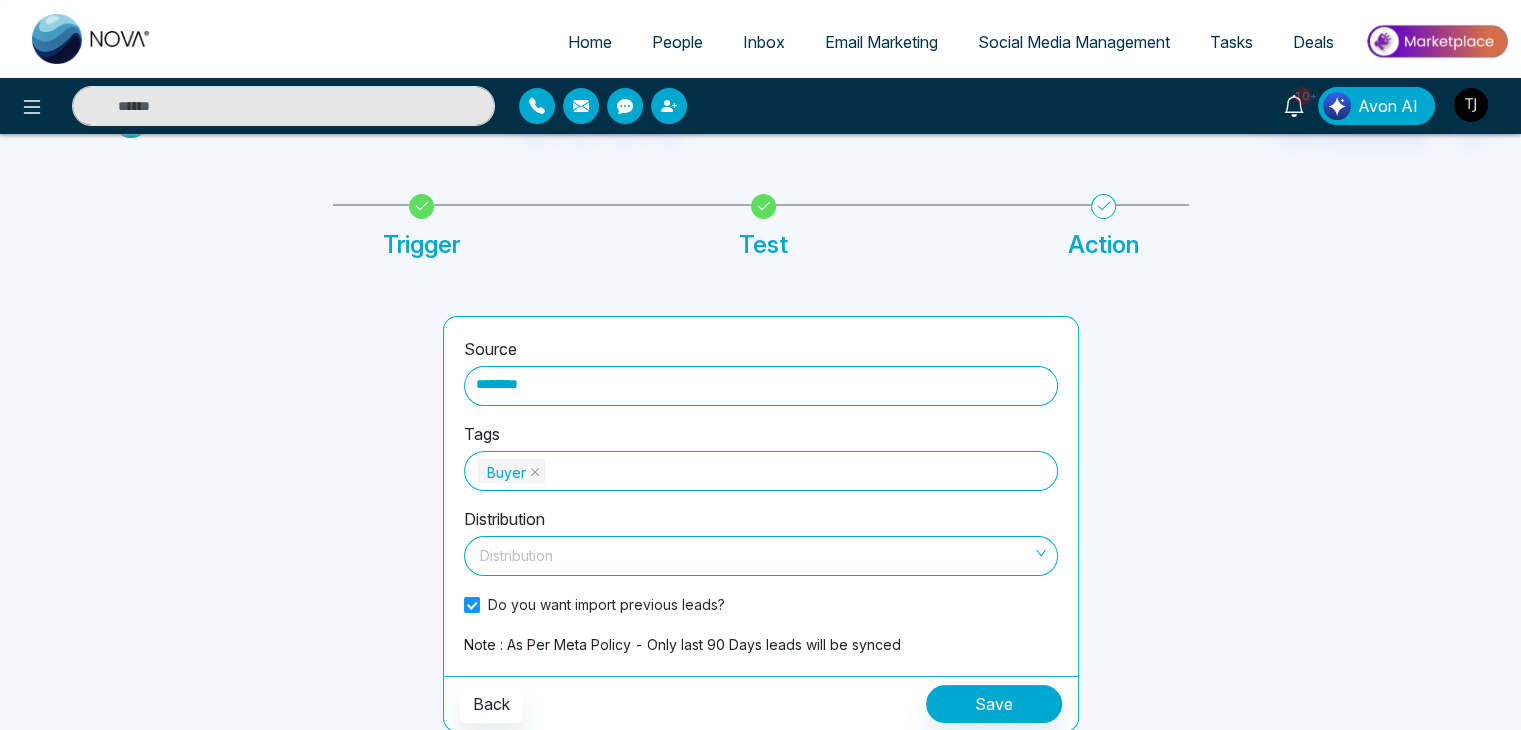 drag, startPoint x: 712, startPoint y: 649, endPoint x: 865, endPoint y: 617, distance: 156.3106 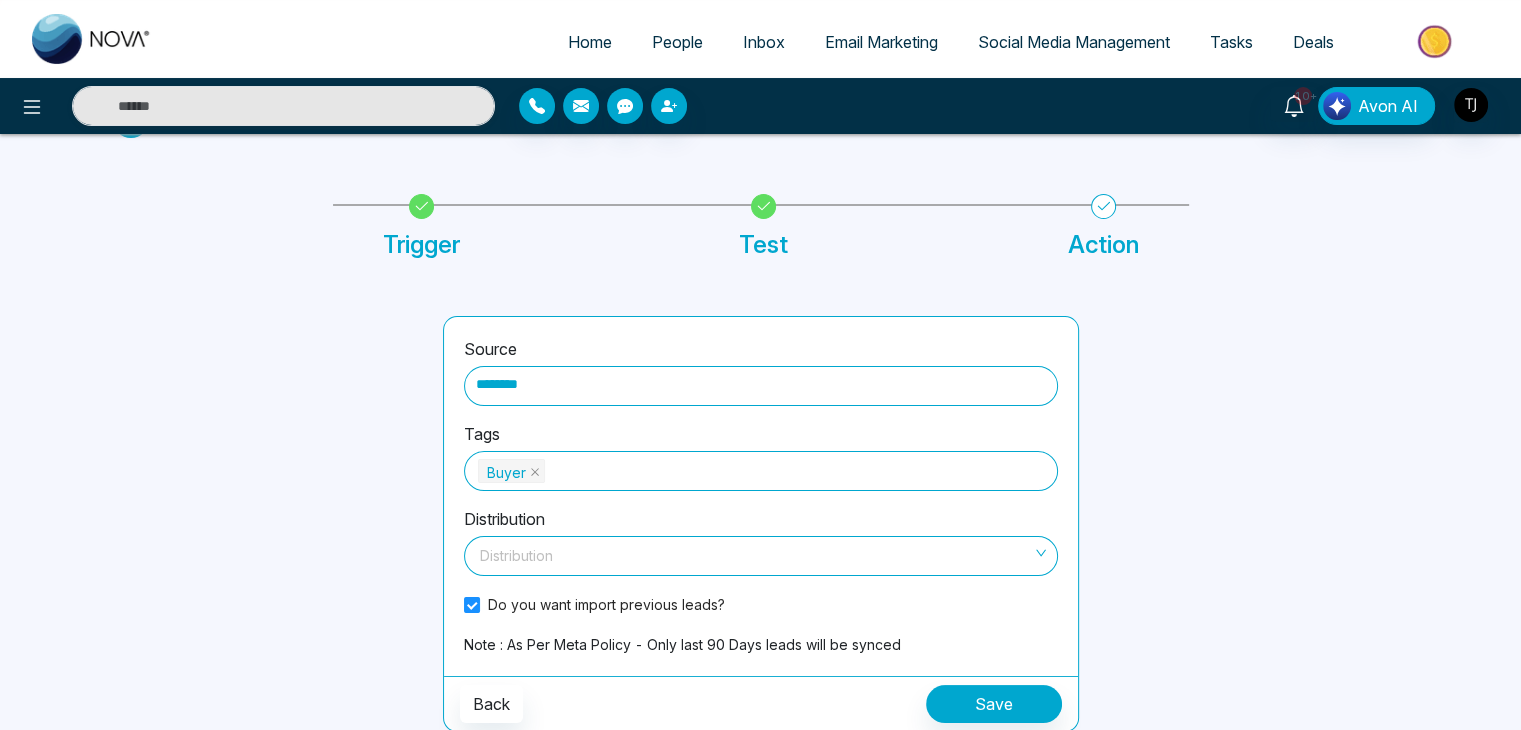 click on "Source ******** Tags Buyer   Distribution Distribution  Do you want import previous leads? Note : As Per Meta Policy - Only last 90 Days leads will be synced" at bounding box center [761, 496] 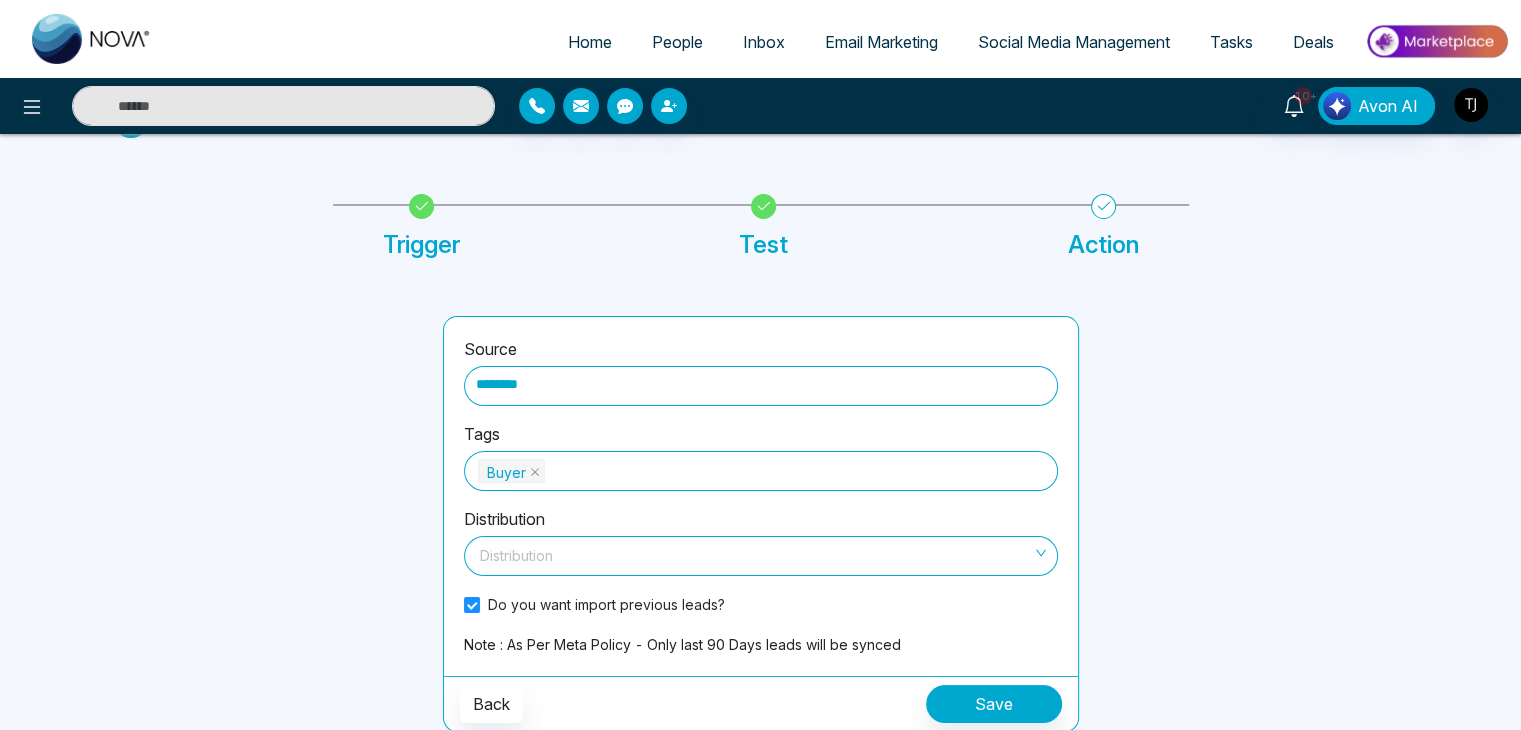 click on "Note : As Per Meta Policy - Only last 90 Days leads will be synced" at bounding box center (682, 644) 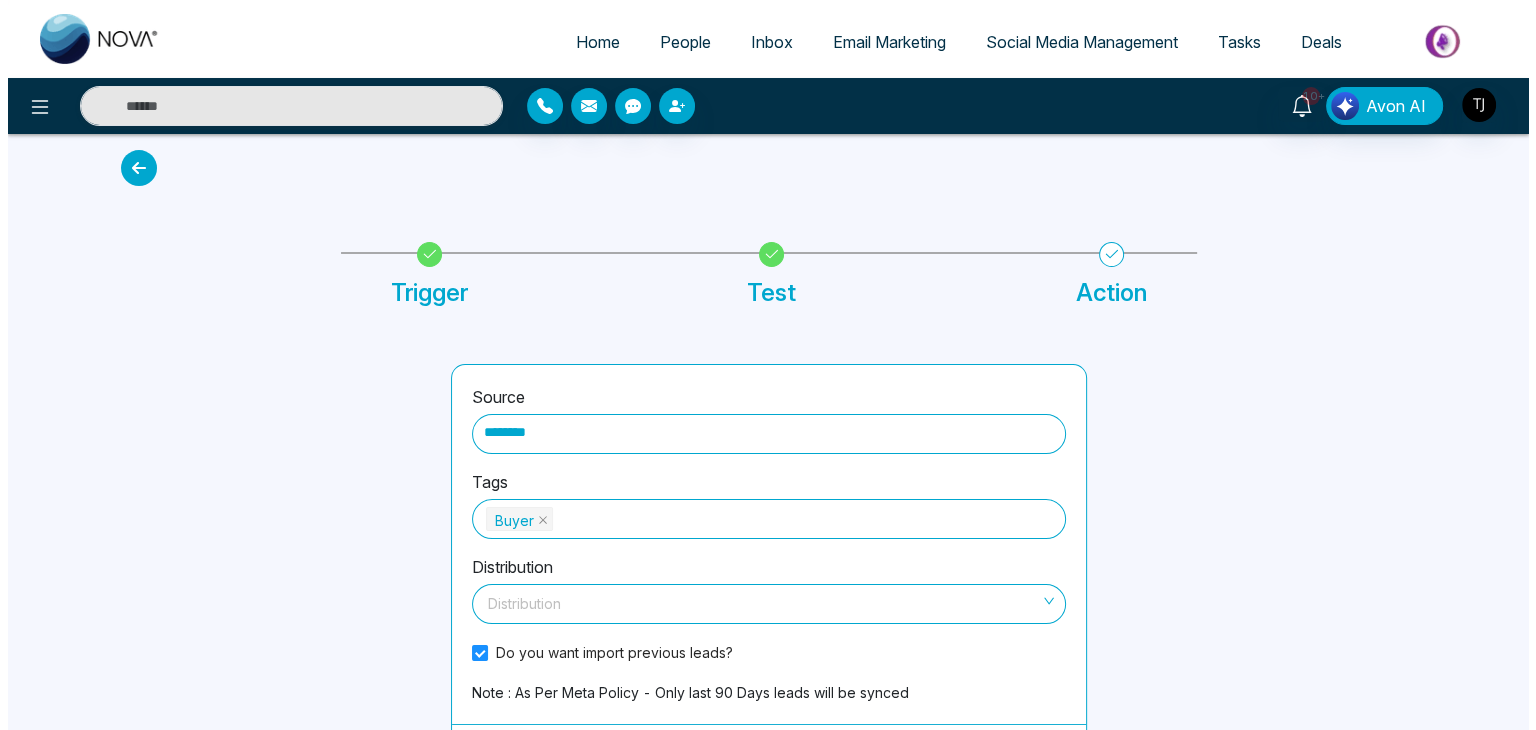 scroll, scrollTop: 0, scrollLeft: 0, axis: both 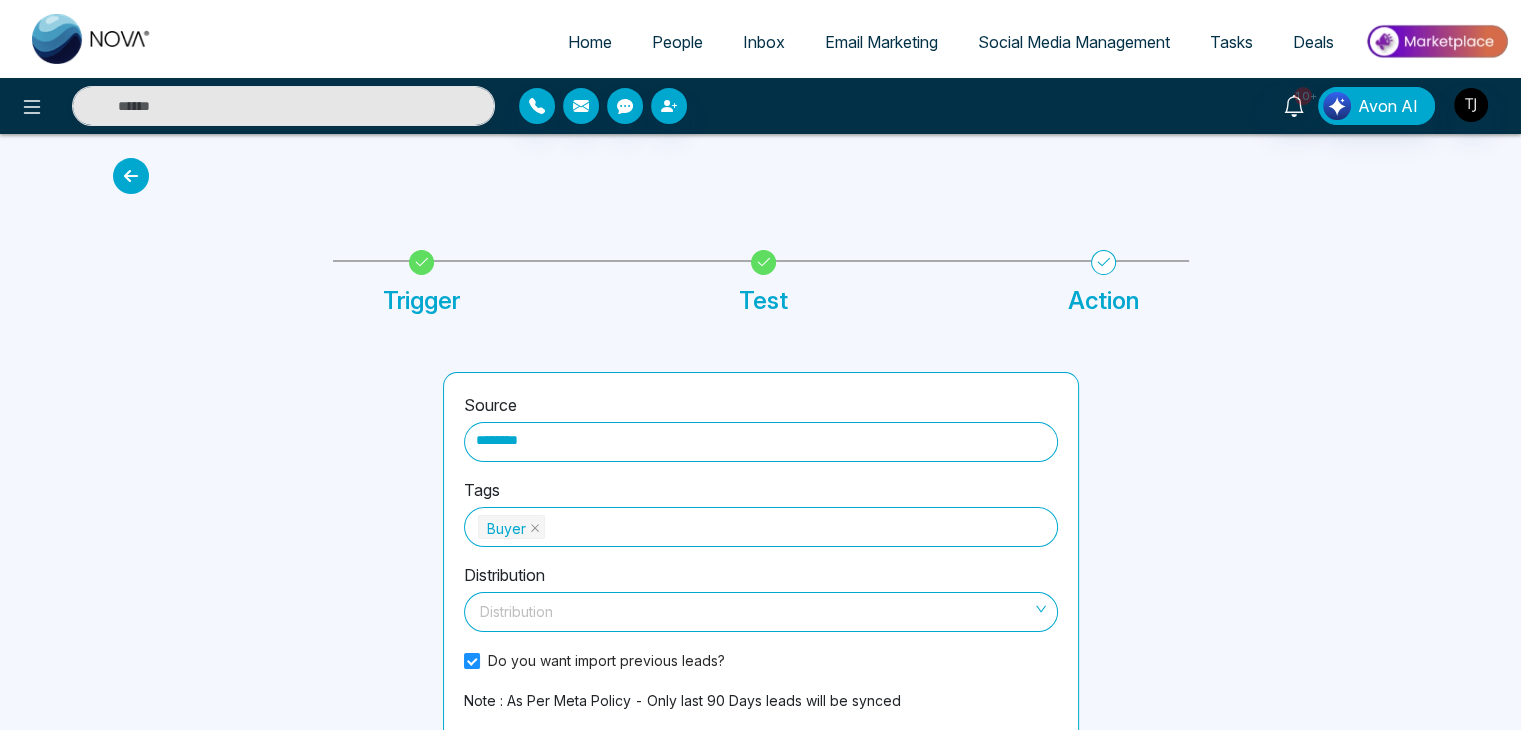 click on "People" at bounding box center (677, 42) 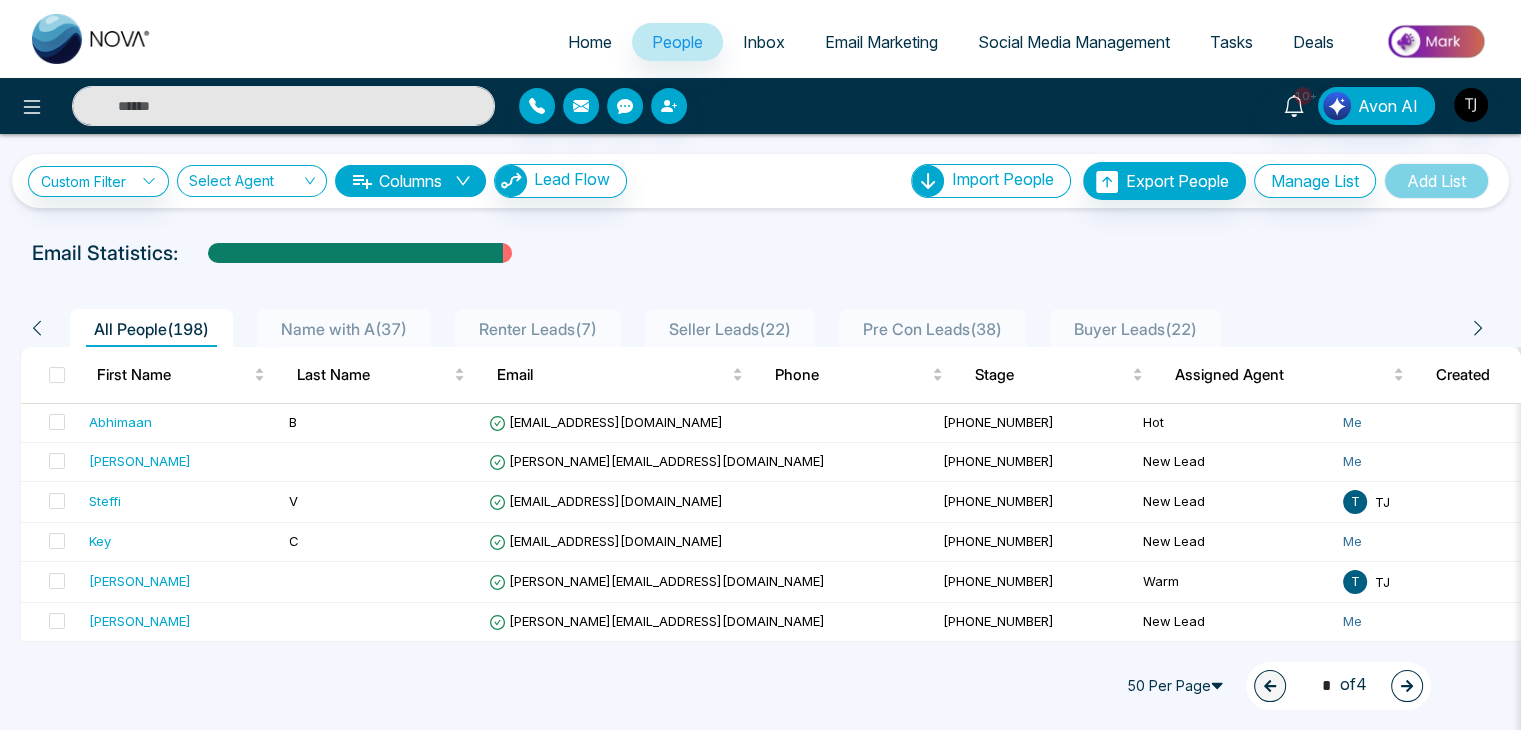click on "Inbox" at bounding box center [764, 42] 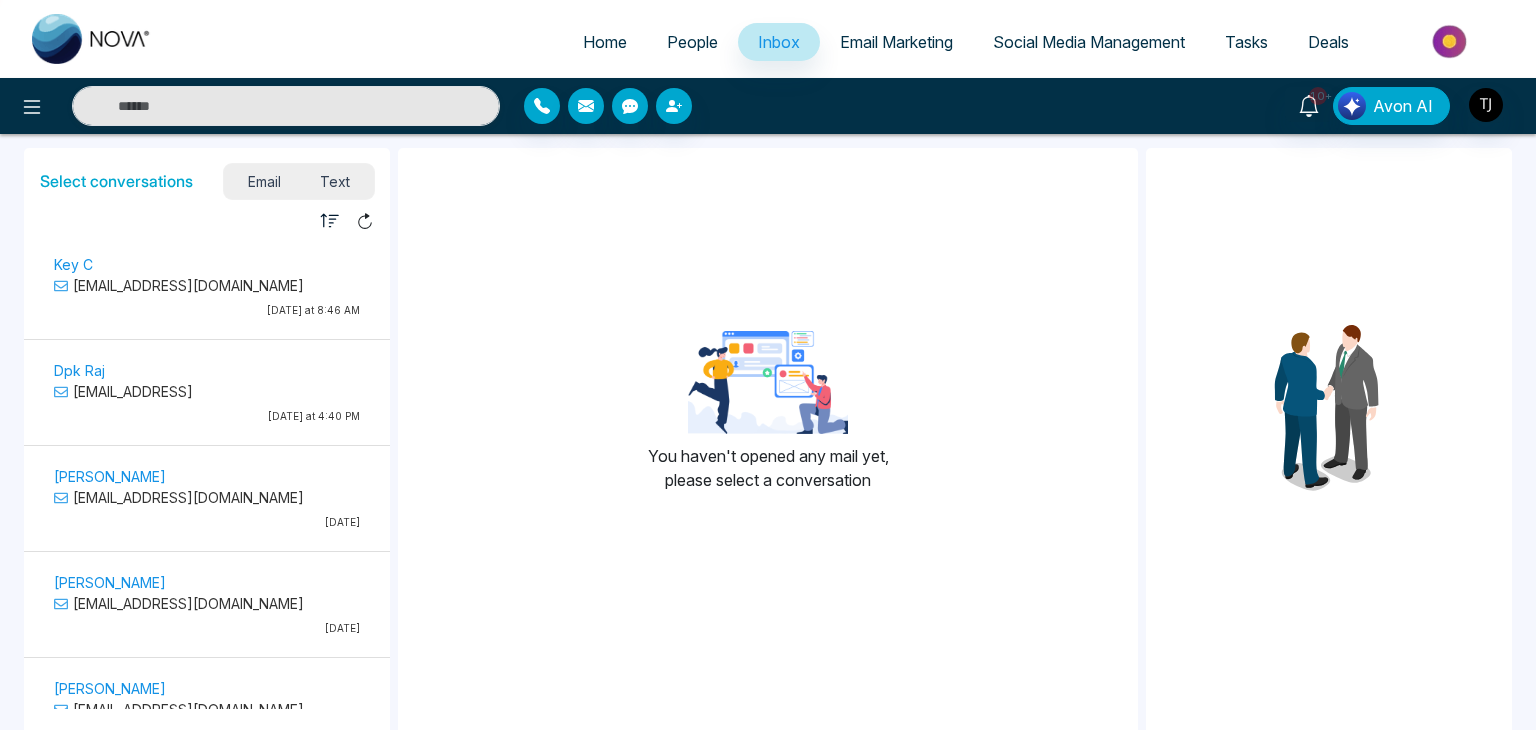 click on "Text" at bounding box center [336, 181] 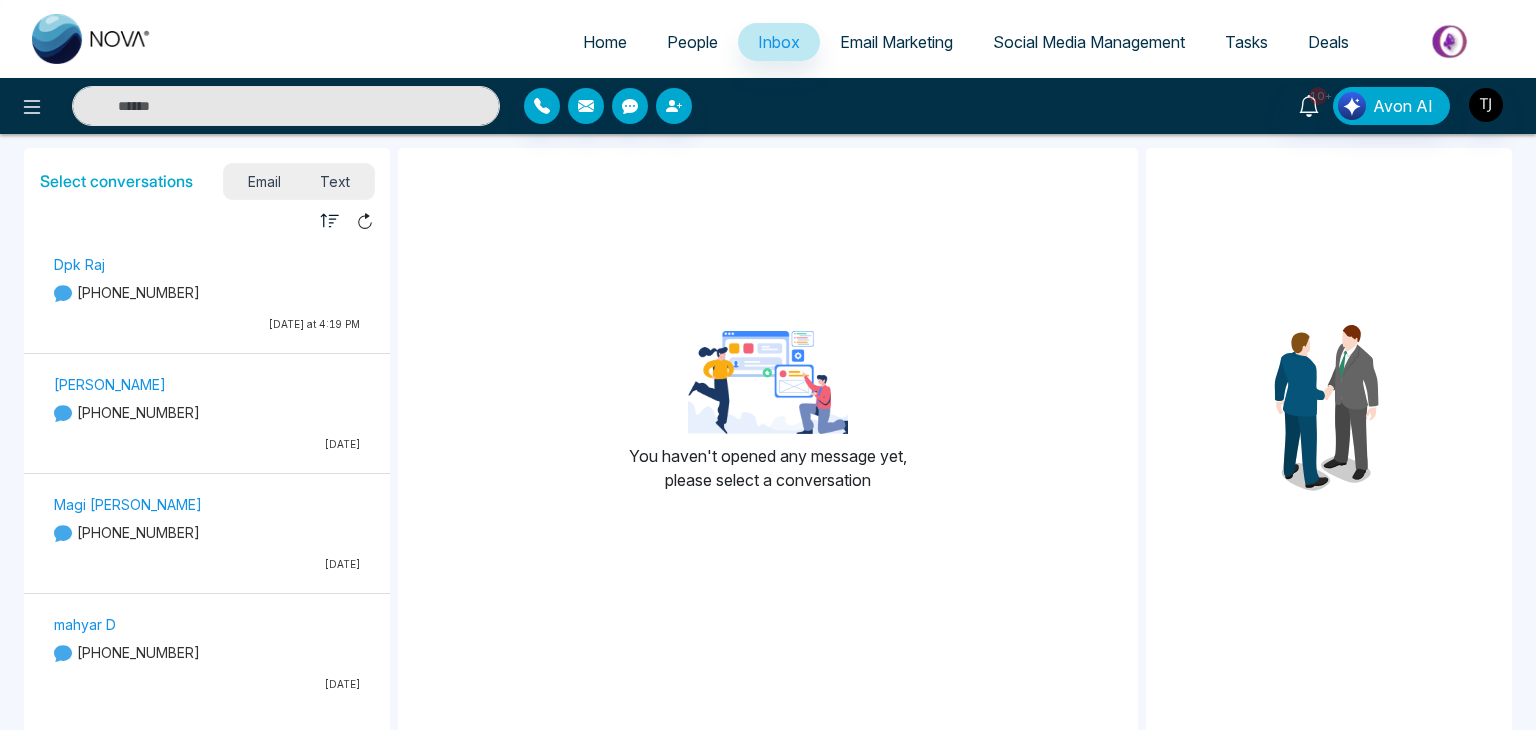 click on "Email" at bounding box center [264, 181] 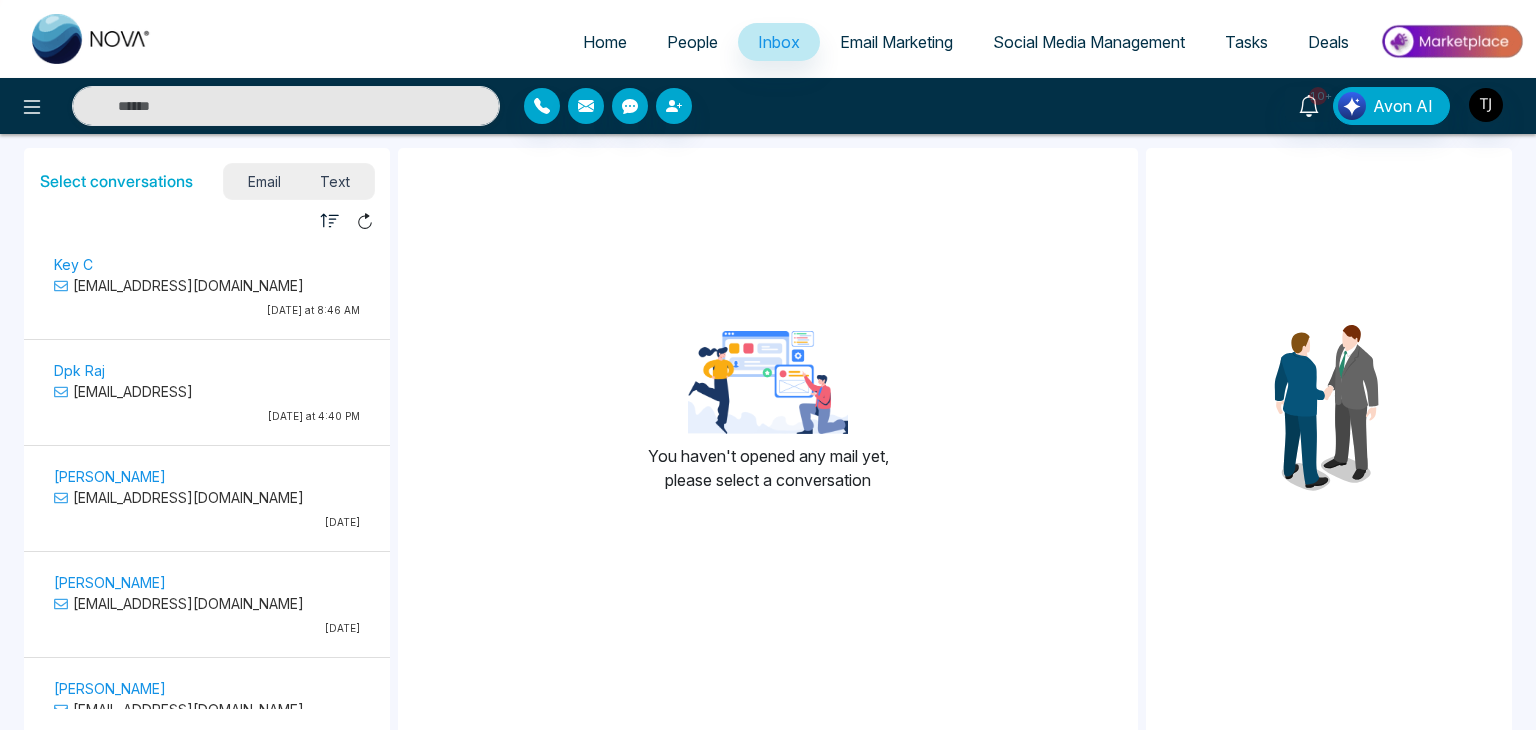 click on "Key C   key@mmnovatech.com Yesterday at 8:46 AM" at bounding box center (207, 289) 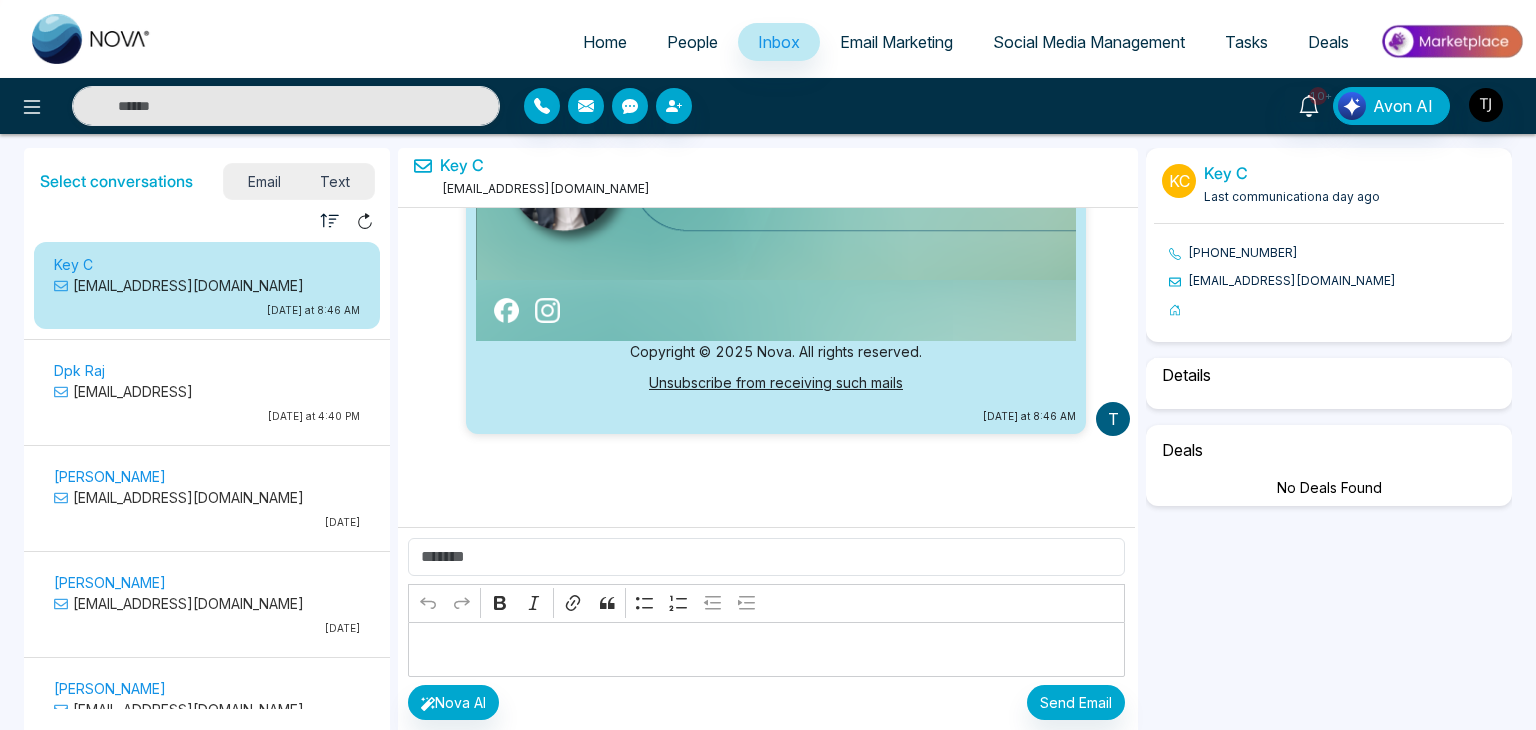 select on "*" 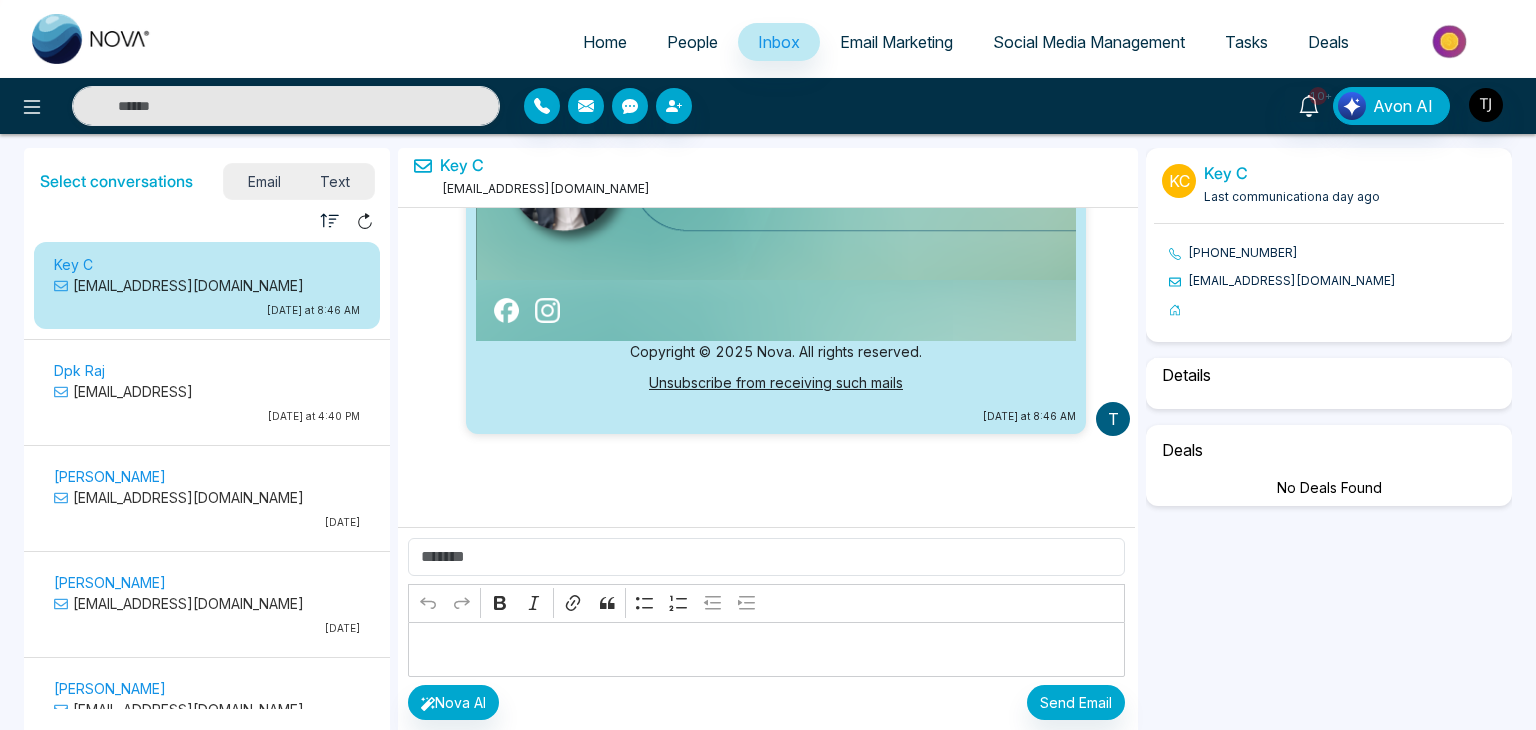 select on "*******" 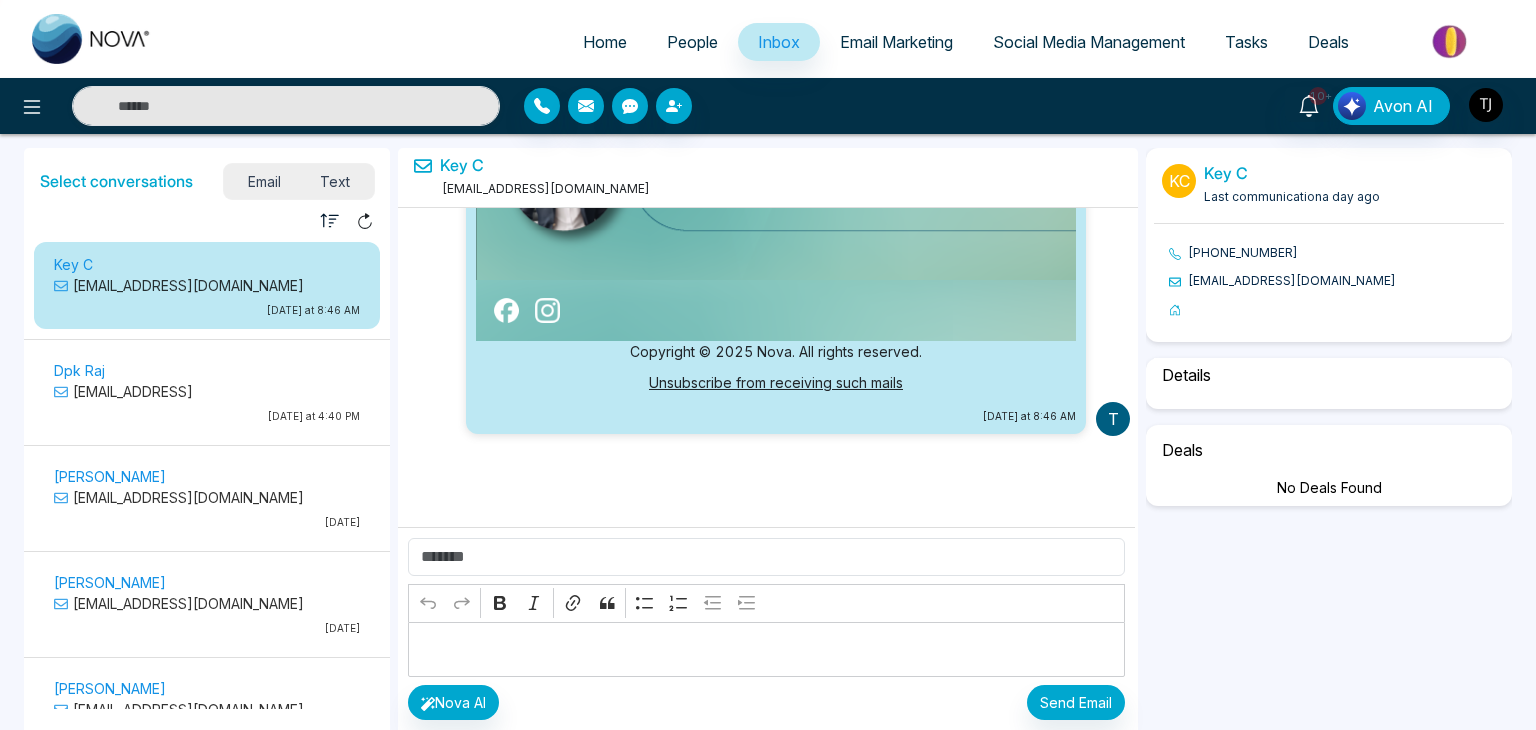 select on "*****" 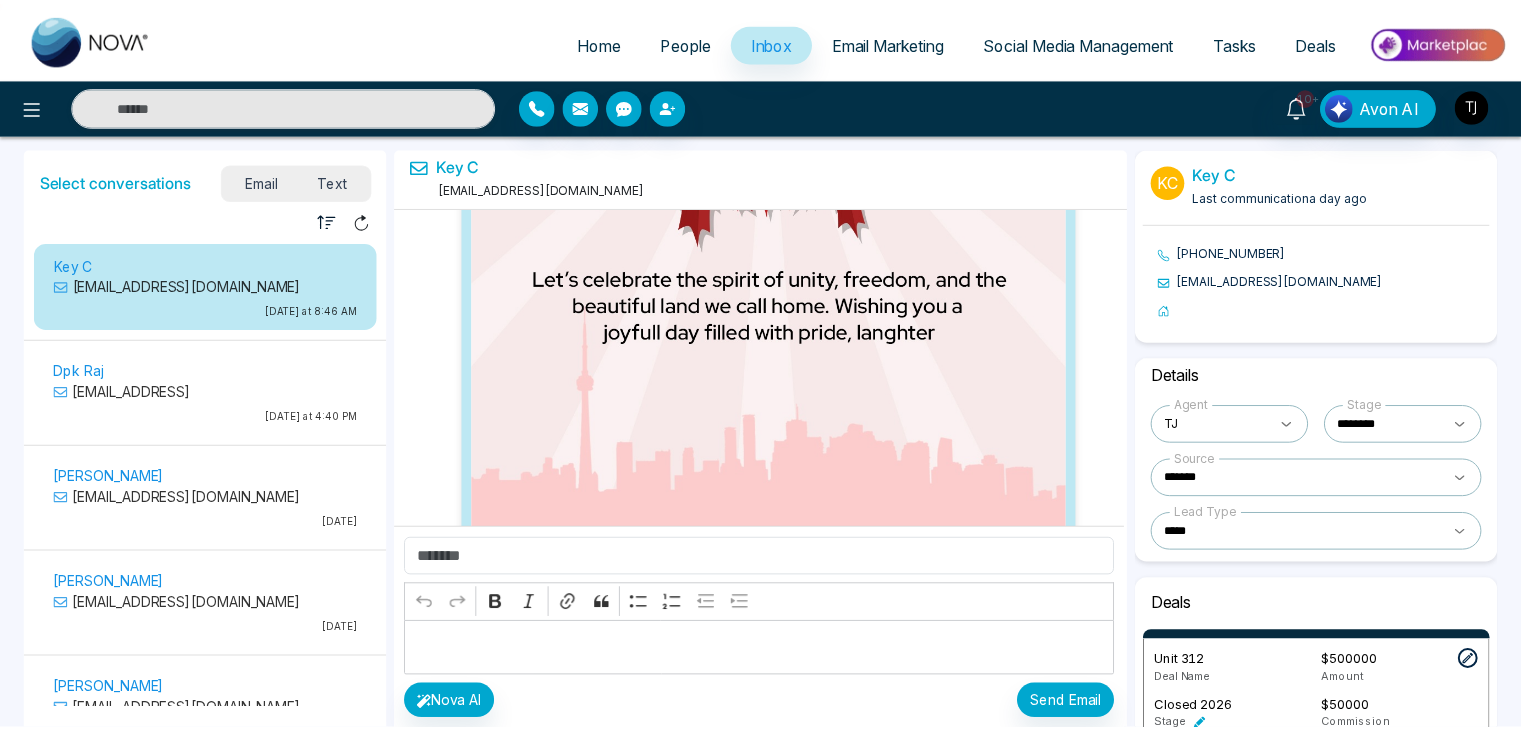 scroll, scrollTop: 1233, scrollLeft: 0, axis: vertical 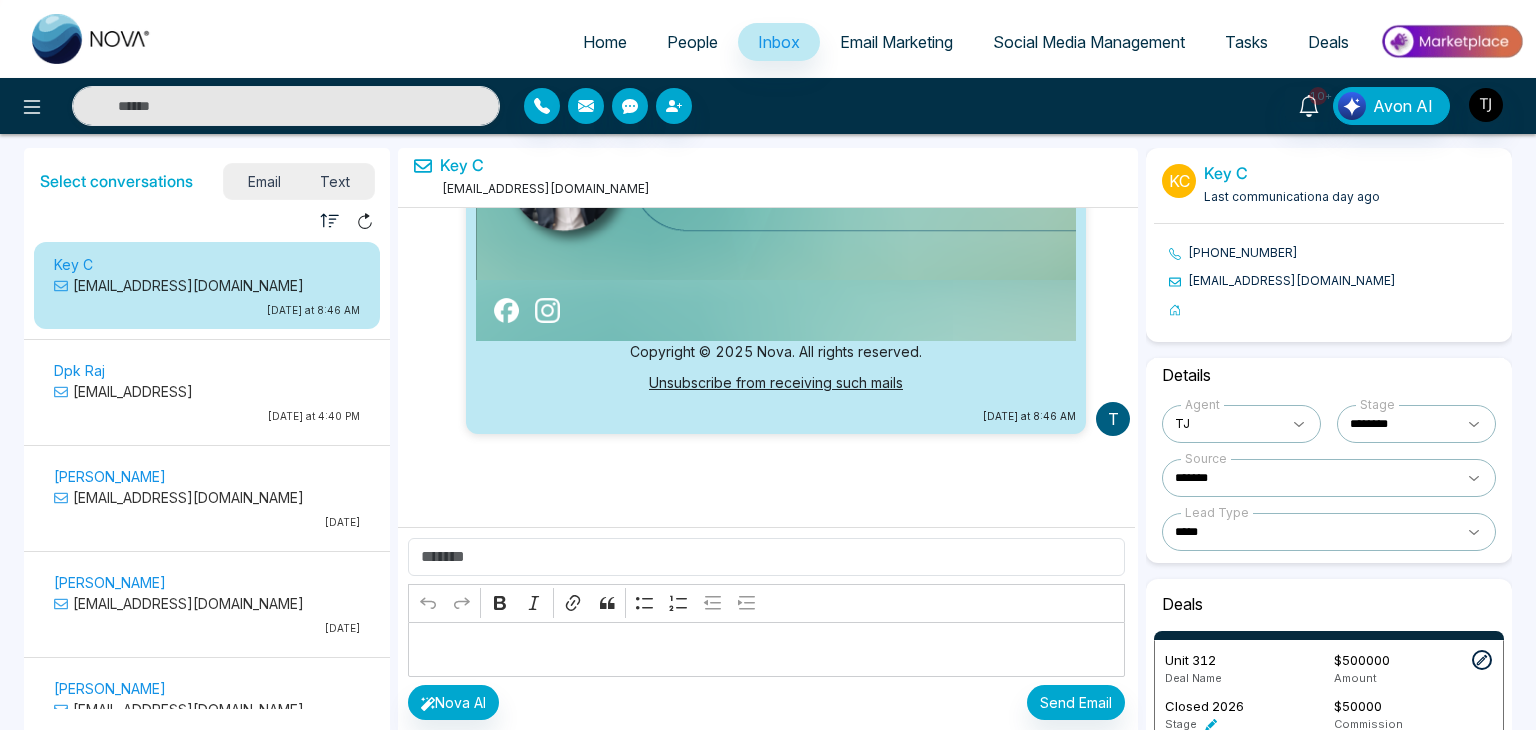 click on "Email Marketing" at bounding box center [896, 42] 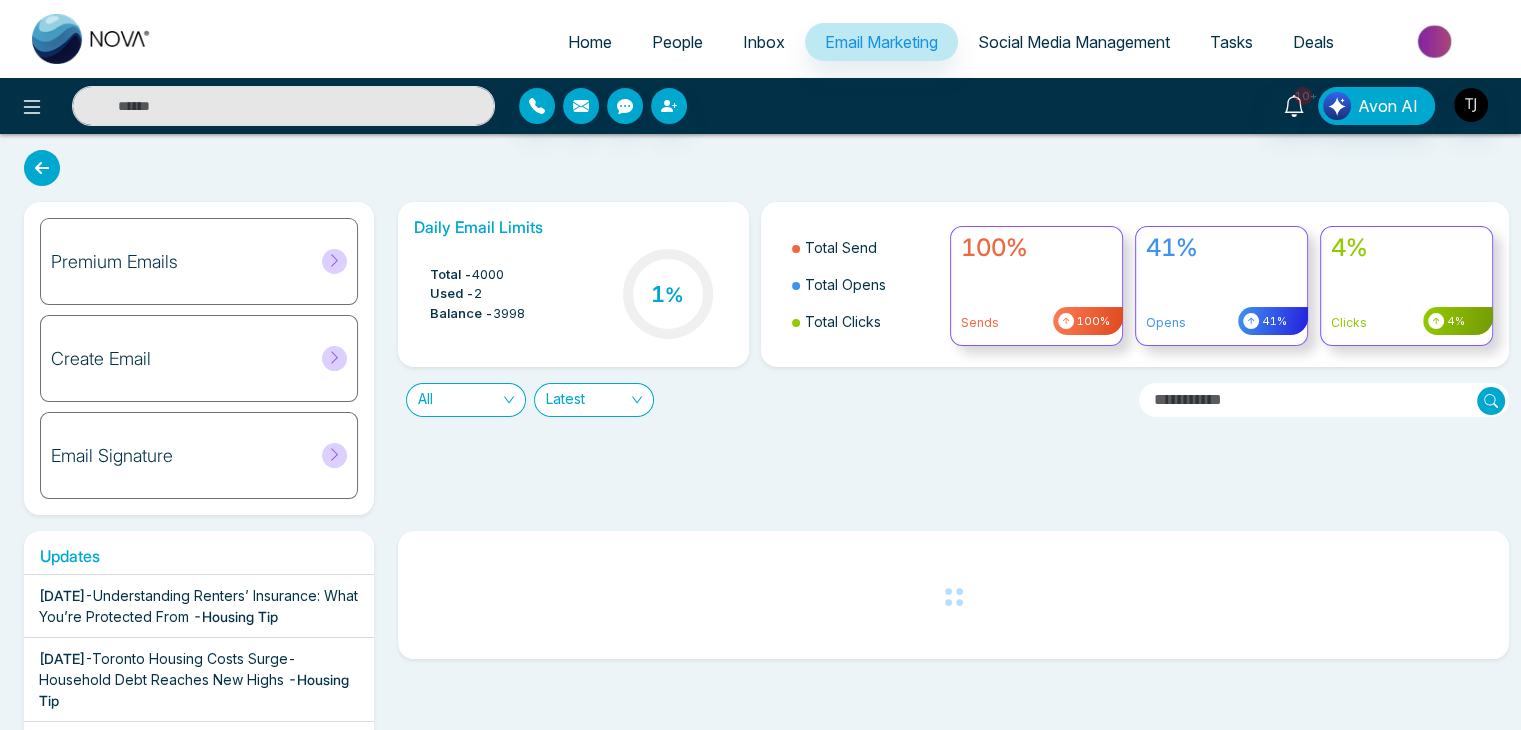 click on "Email Signature" at bounding box center [199, 455] 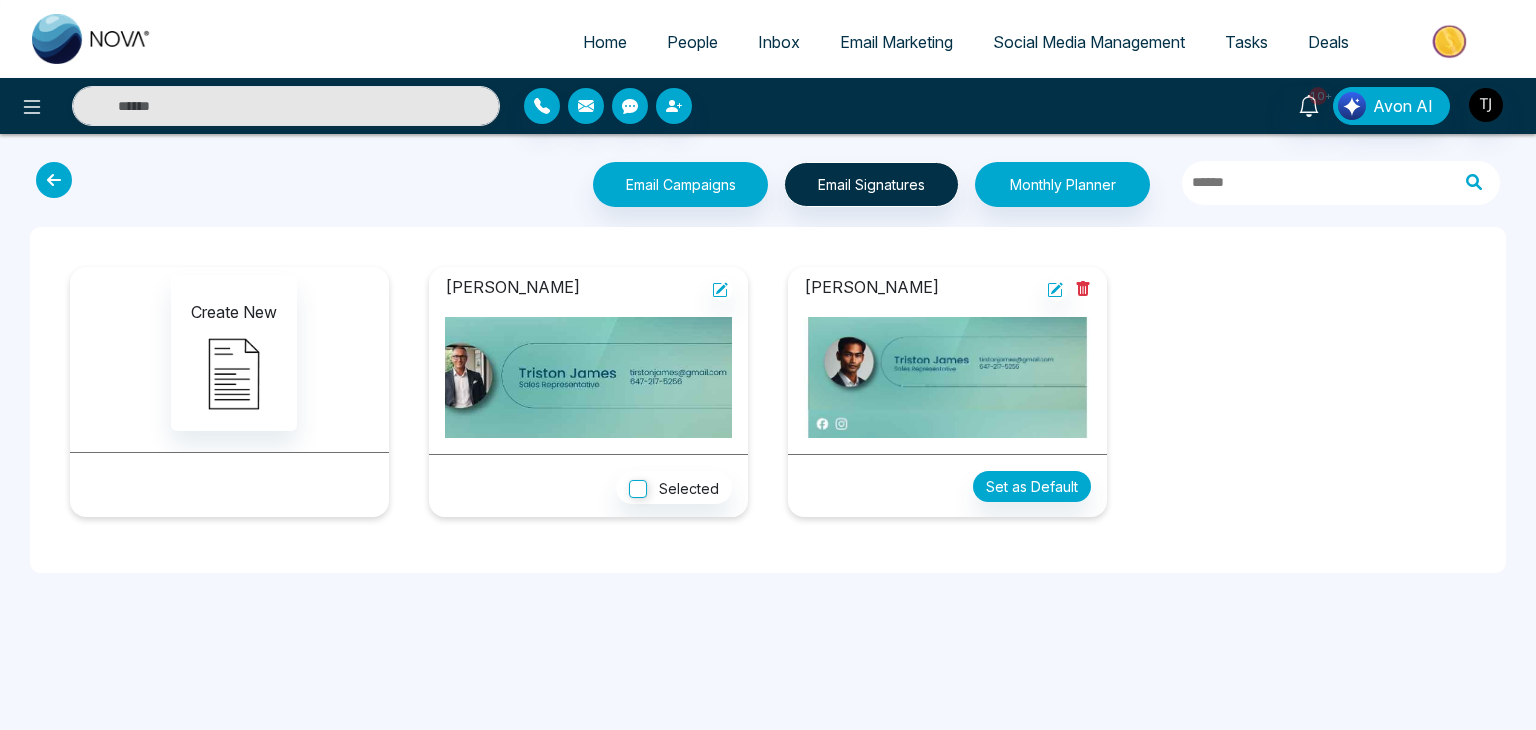 click at bounding box center [54, 180] 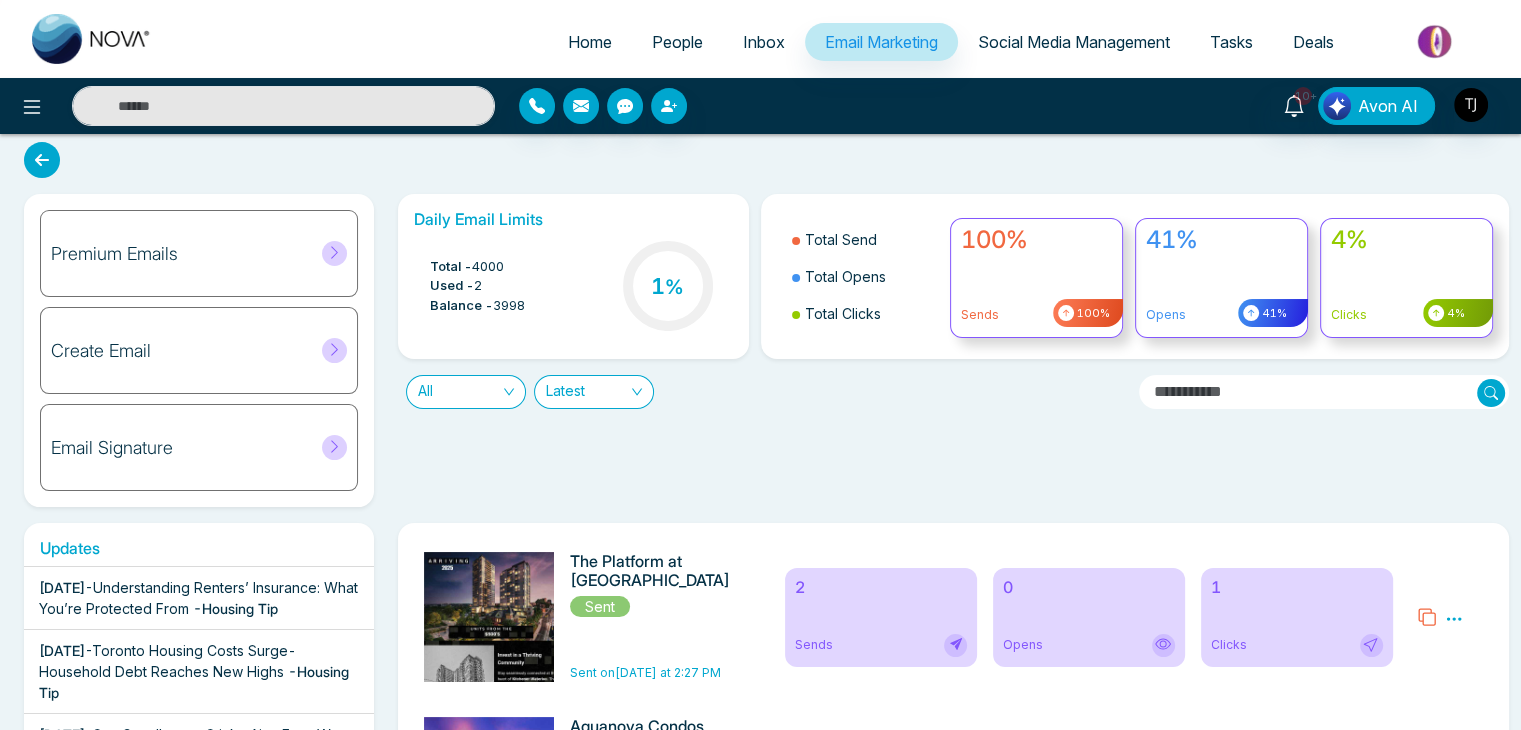 scroll, scrollTop: 0, scrollLeft: 0, axis: both 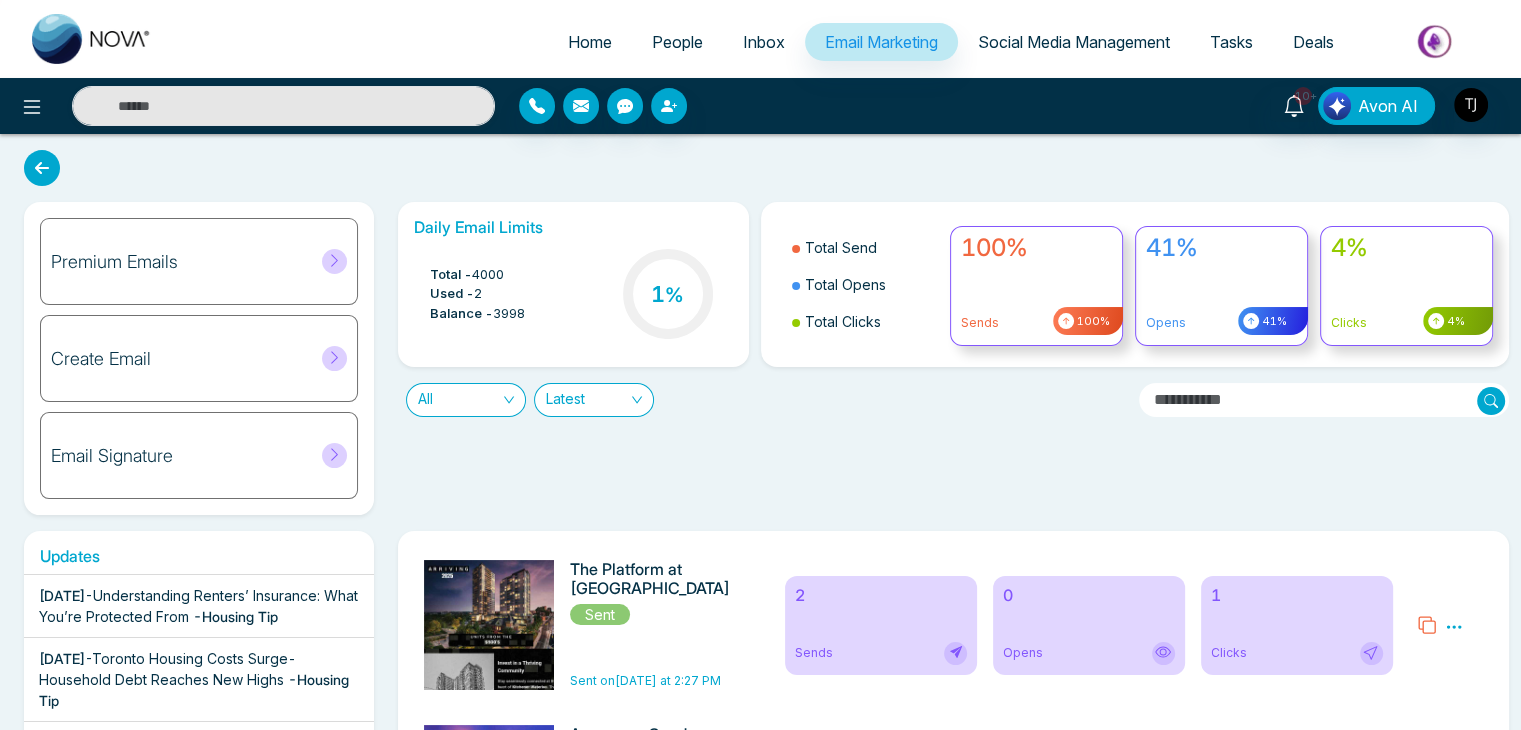 click on "Premium Emails" at bounding box center [199, 261] 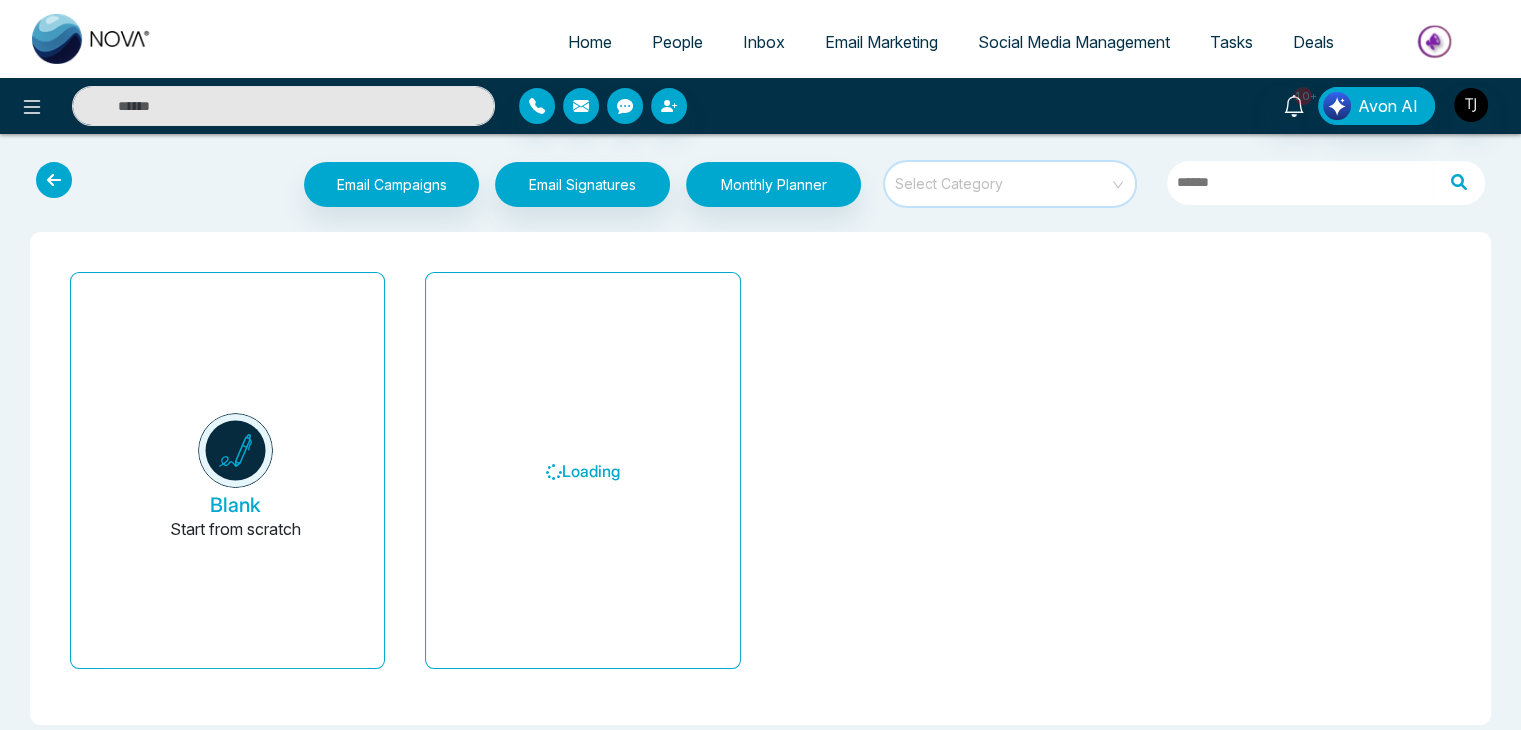 click at bounding box center (1003, 177) 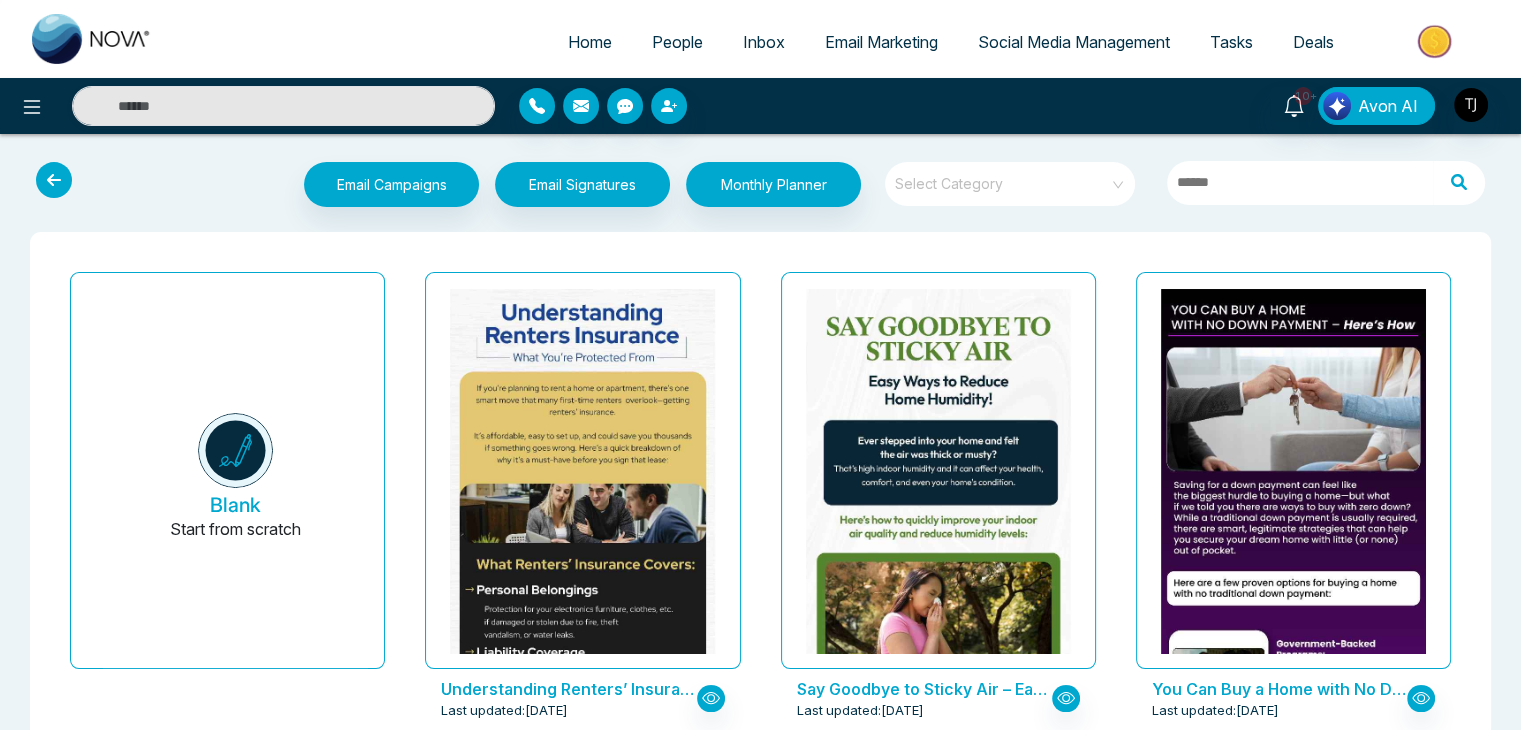 click at bounding box center [54, 180] 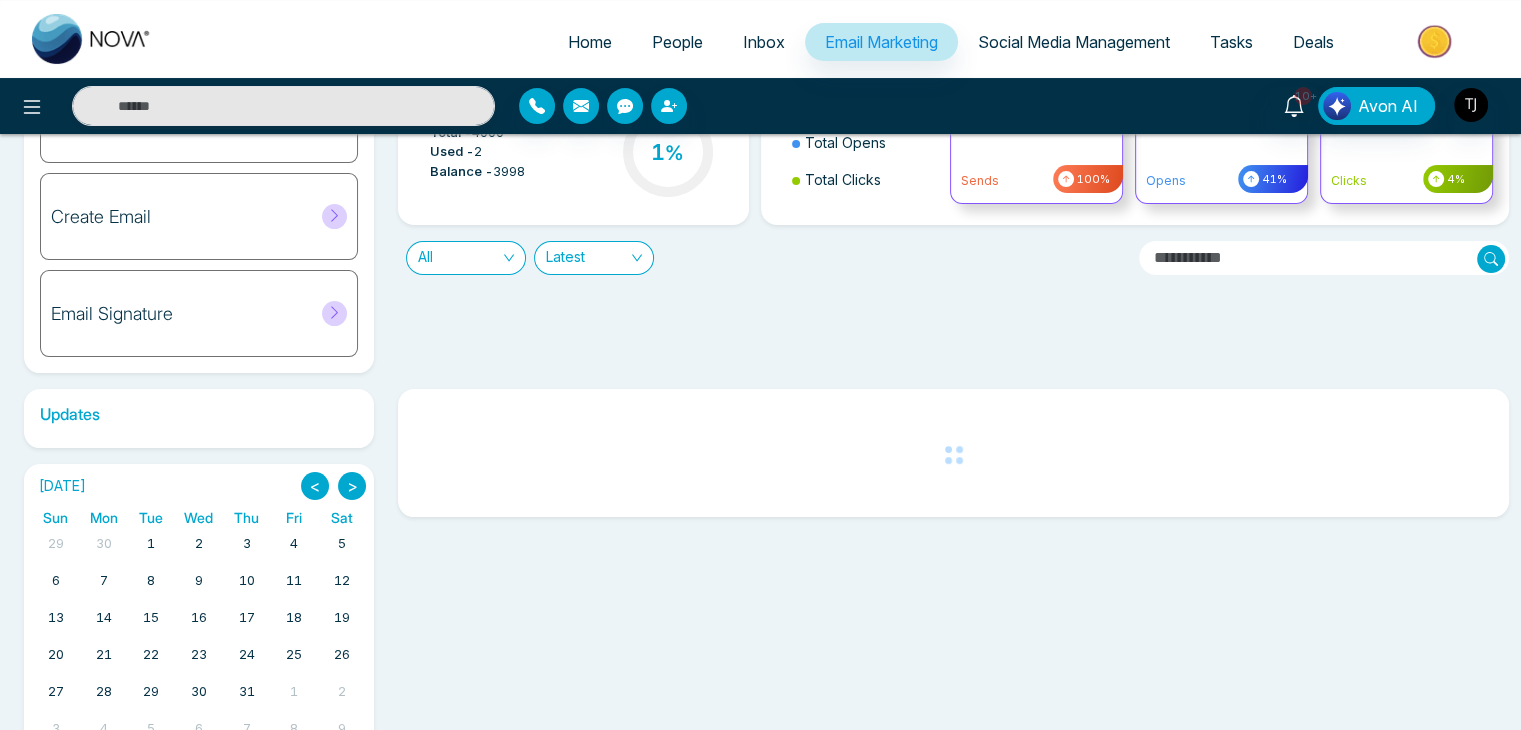 scroll, scrollTop: 0, scrollLeft: 0, axis: both 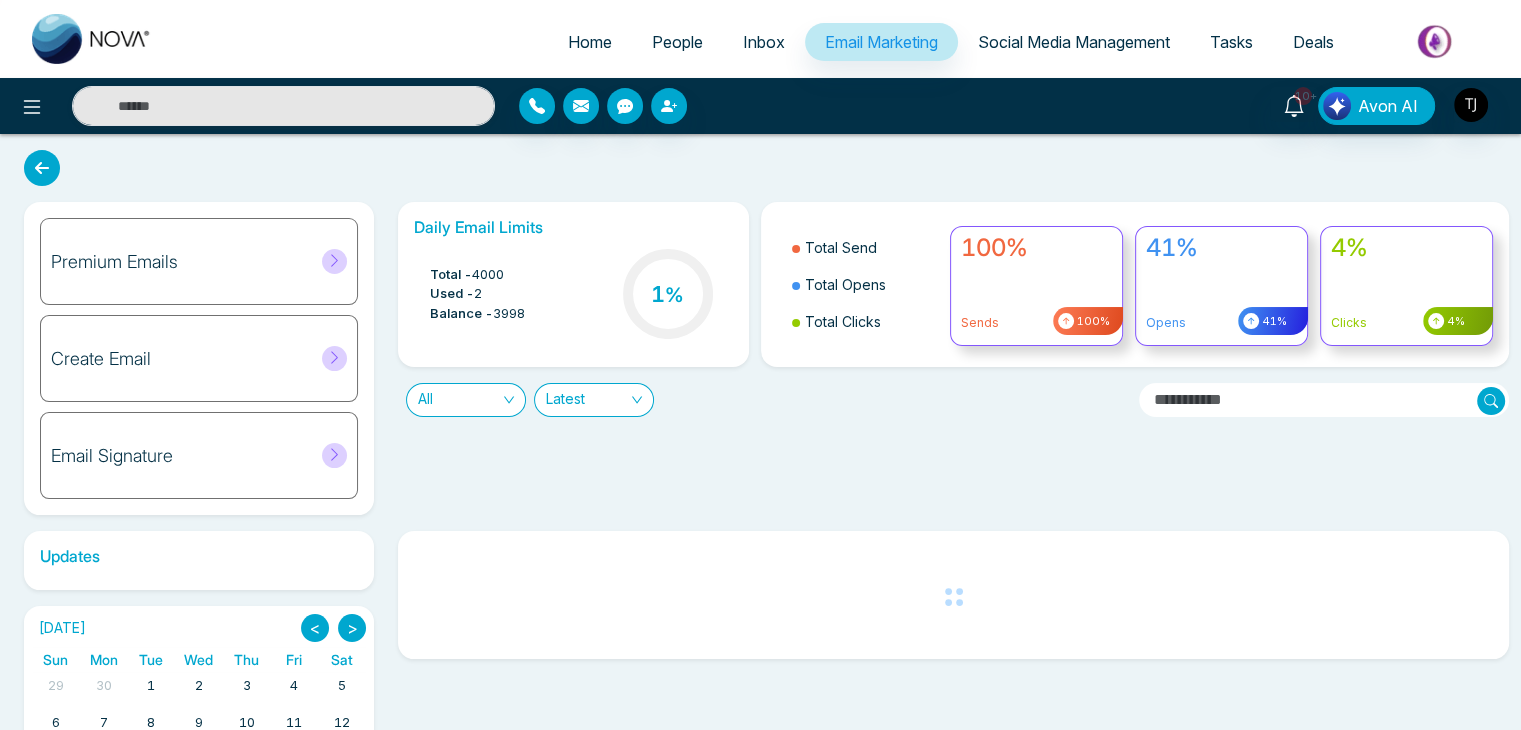 click on "Social Media Management" at bounding box center (1074, 42) 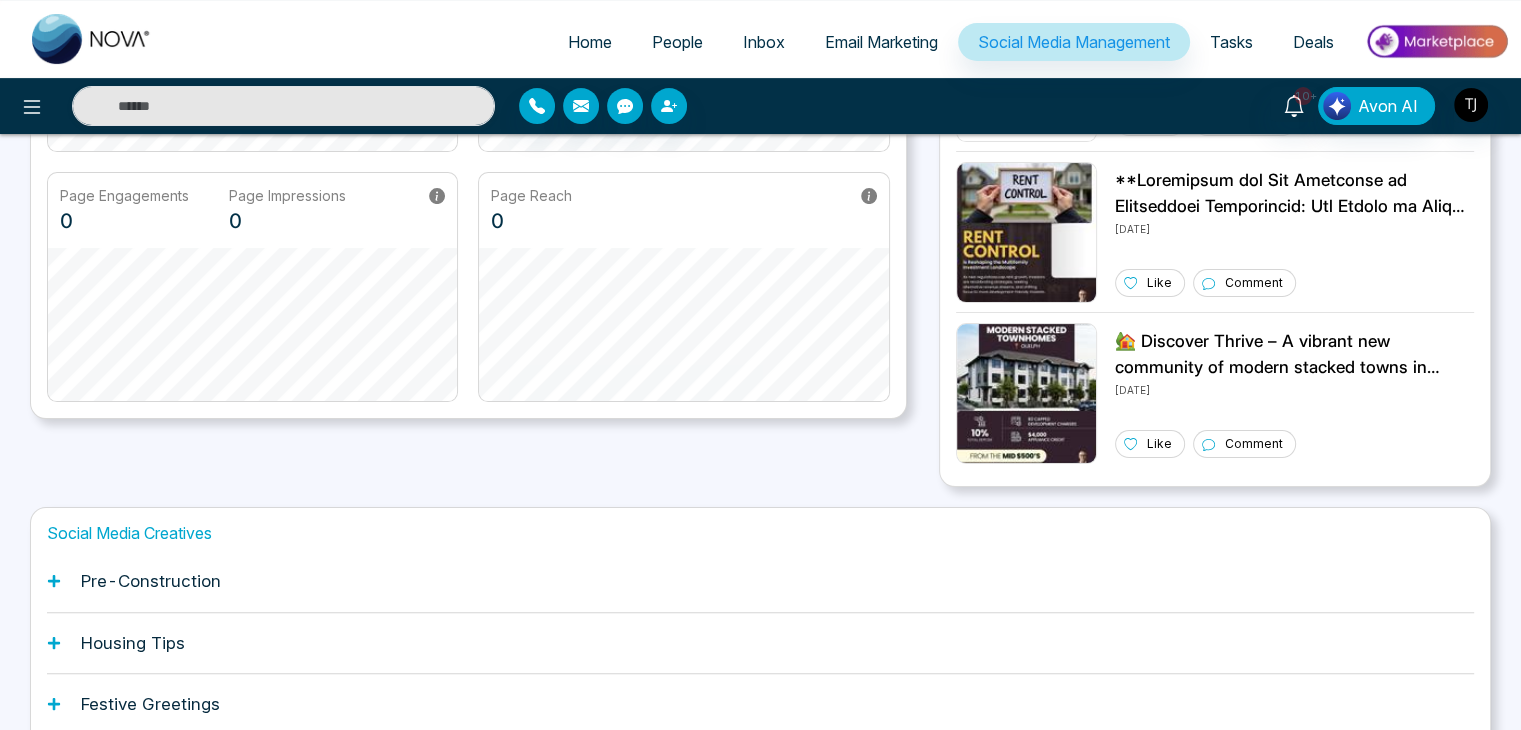 scroll, scrollTop: 560, scrollLeft: 0, axis: vertical 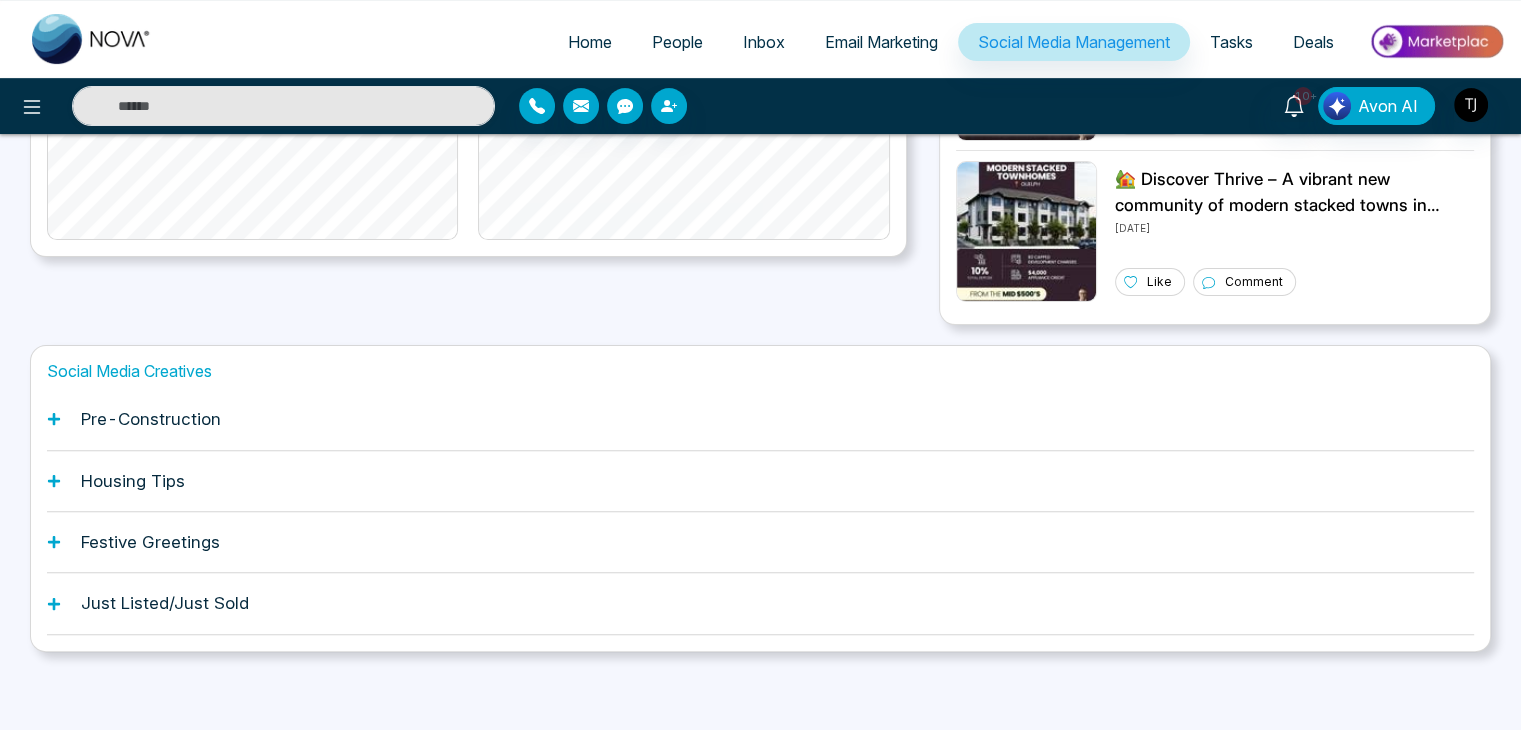 click on "Just Listed/Just Sold" at bounding box center (165, 603) 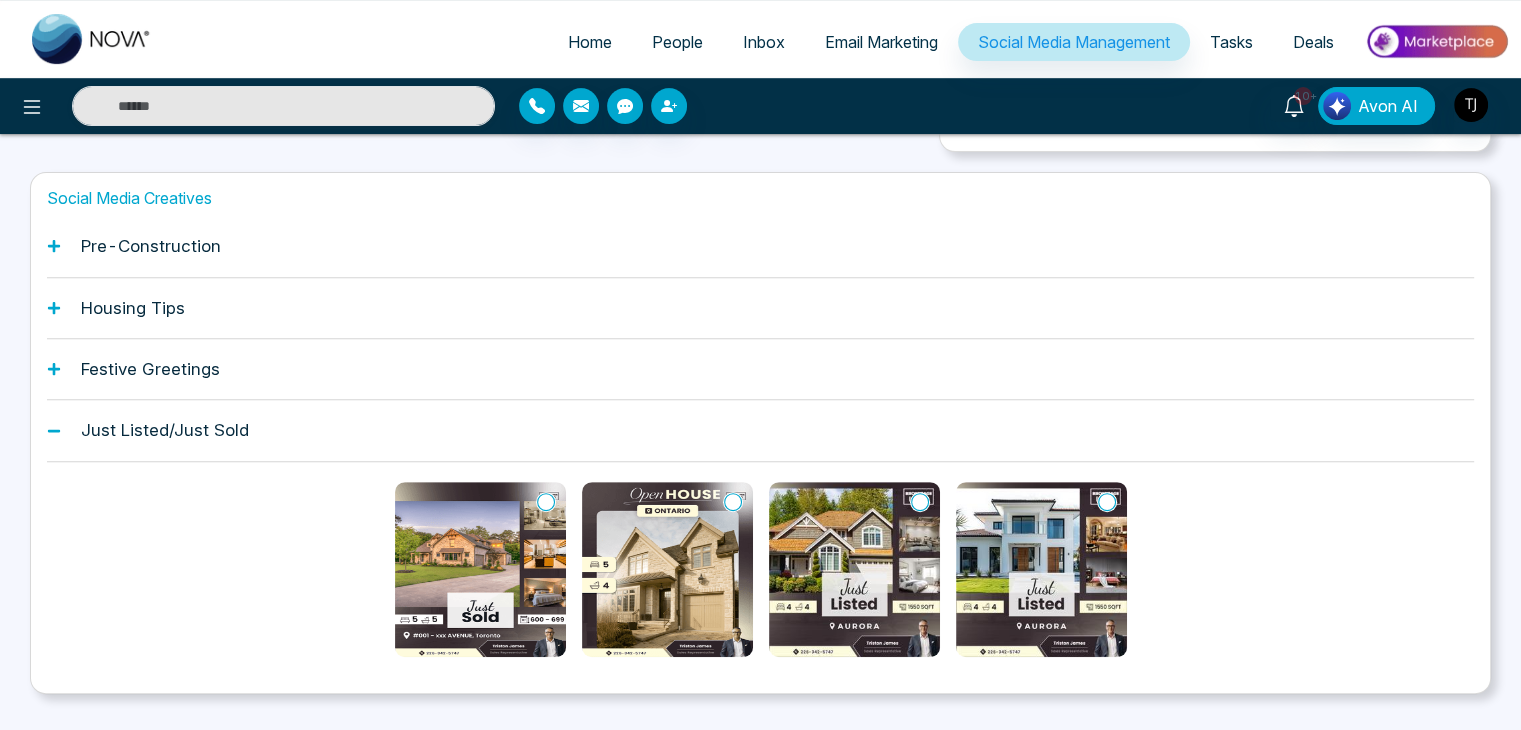 scroll, scrollTop: 732, scrollLeft: 0, axis: vertical 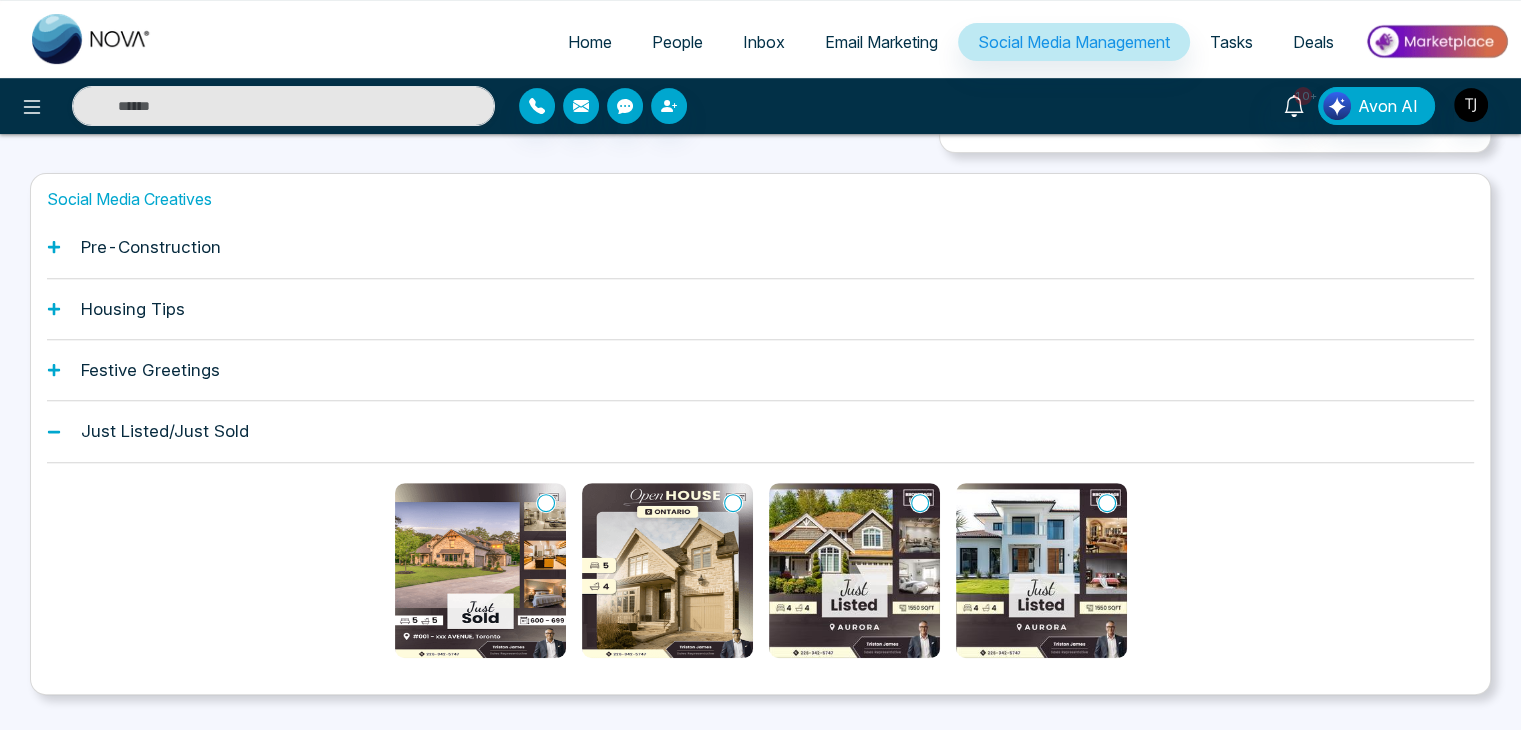 click on "Just Listed/Just Sold" at bounding box center (165, 431) 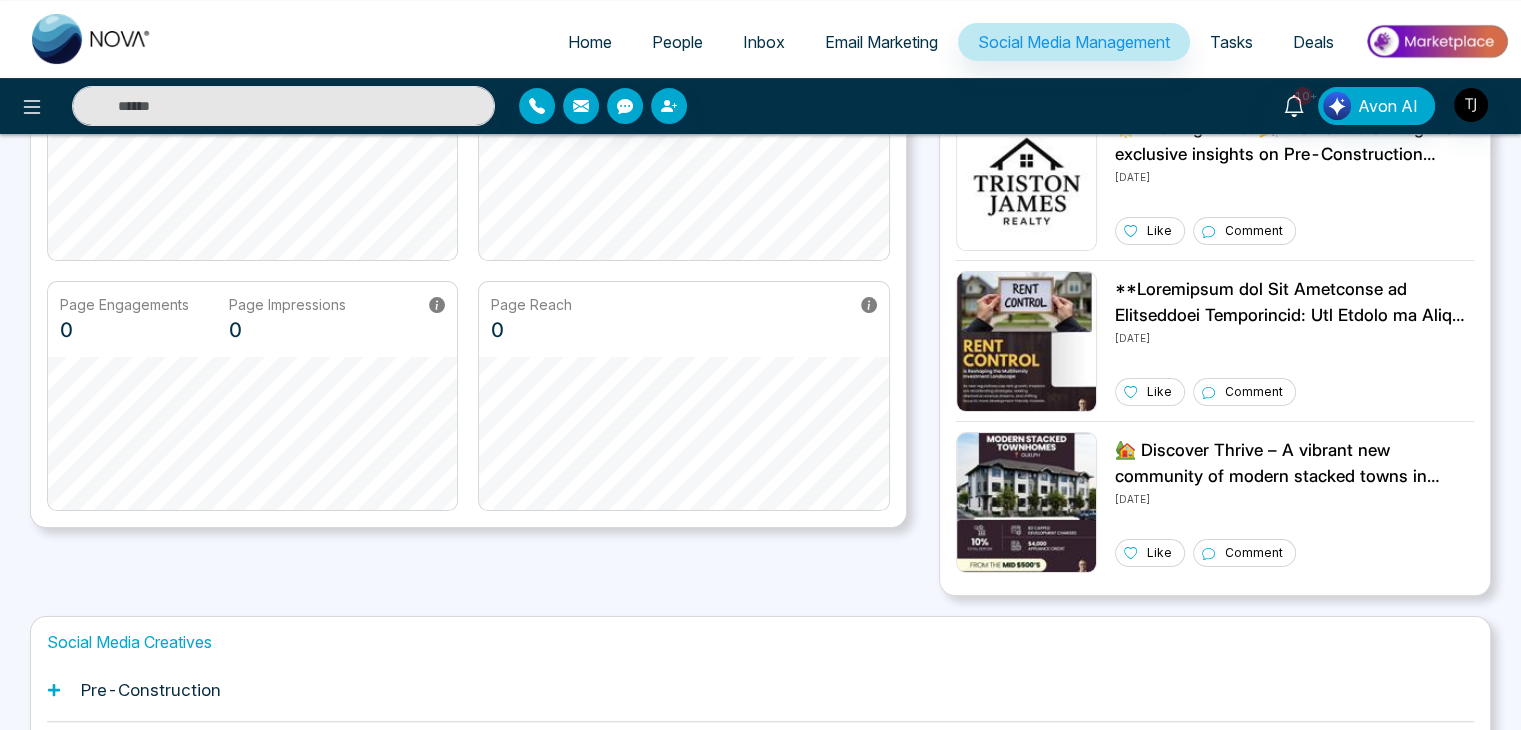 scroll, scrollTop: 0, scrollLeft: 0, axis: both 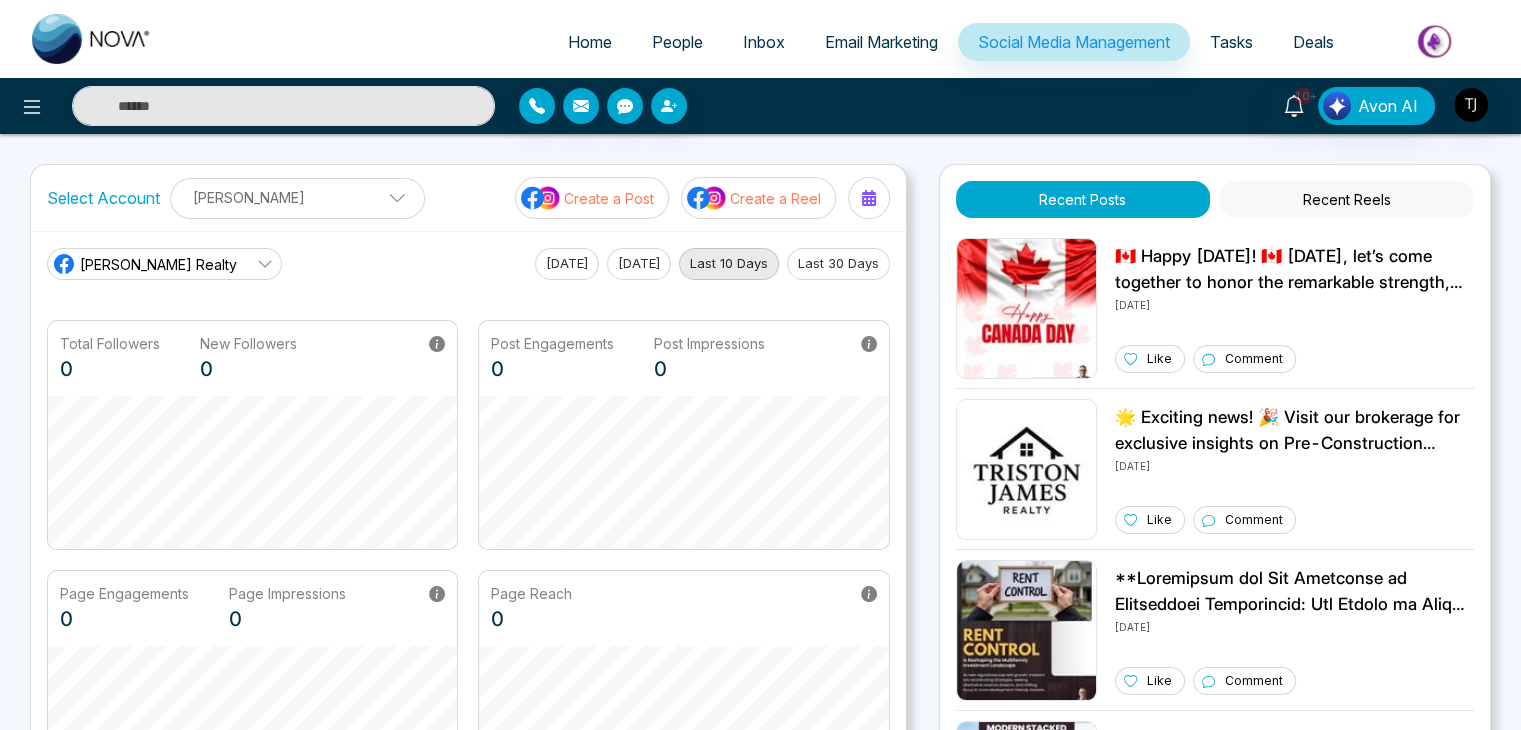 click on "Create a Post" at bounding box center [609, 198] 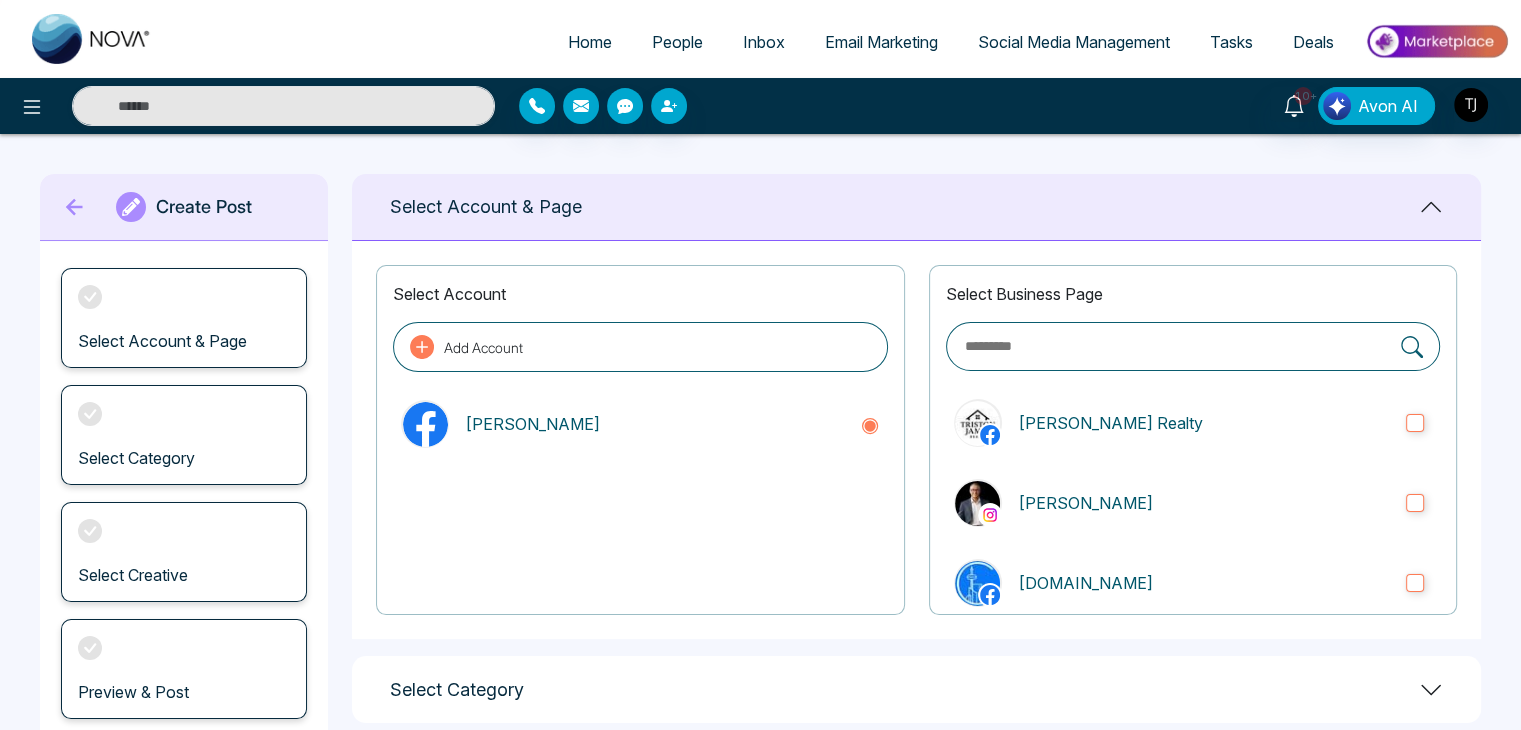 click 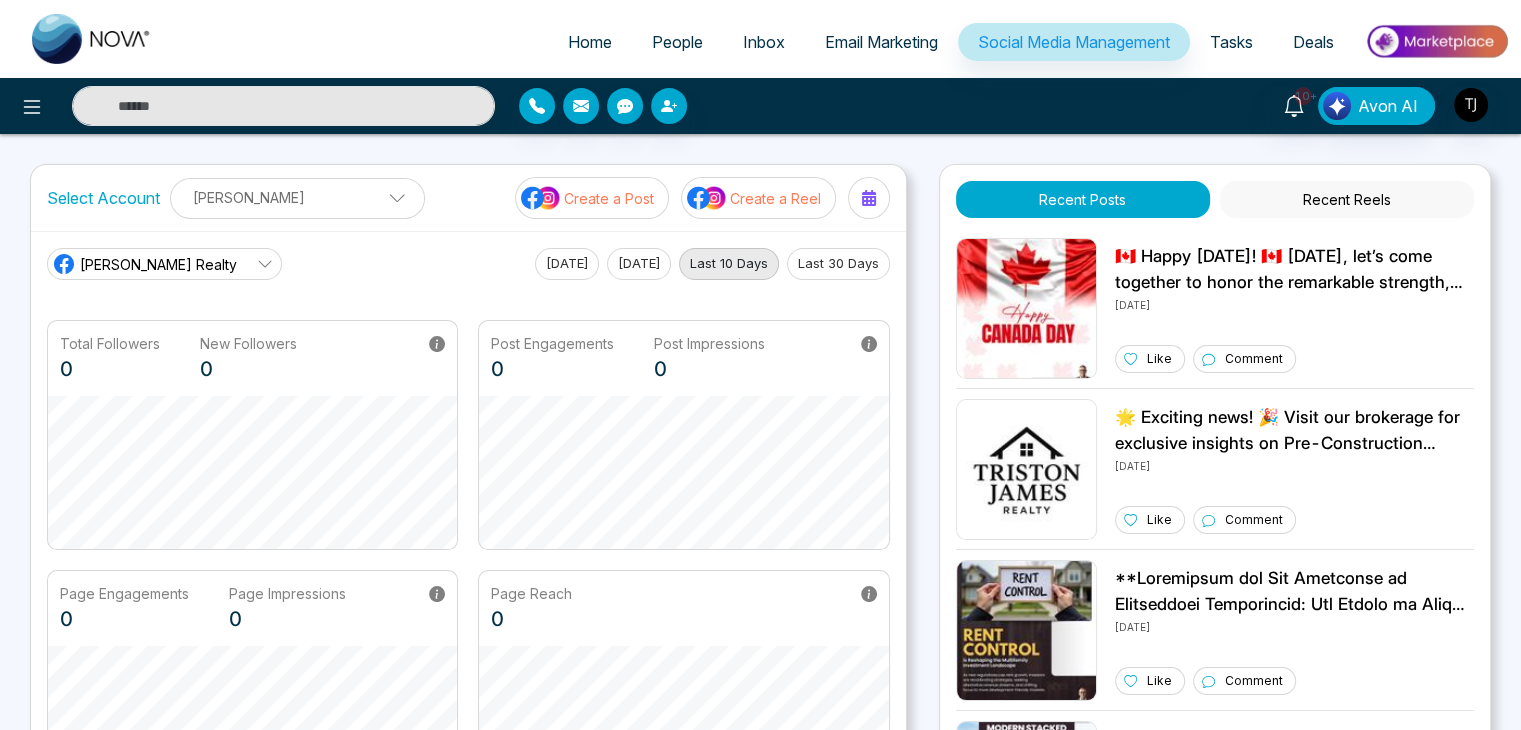 click at bounding box center (707, 198) 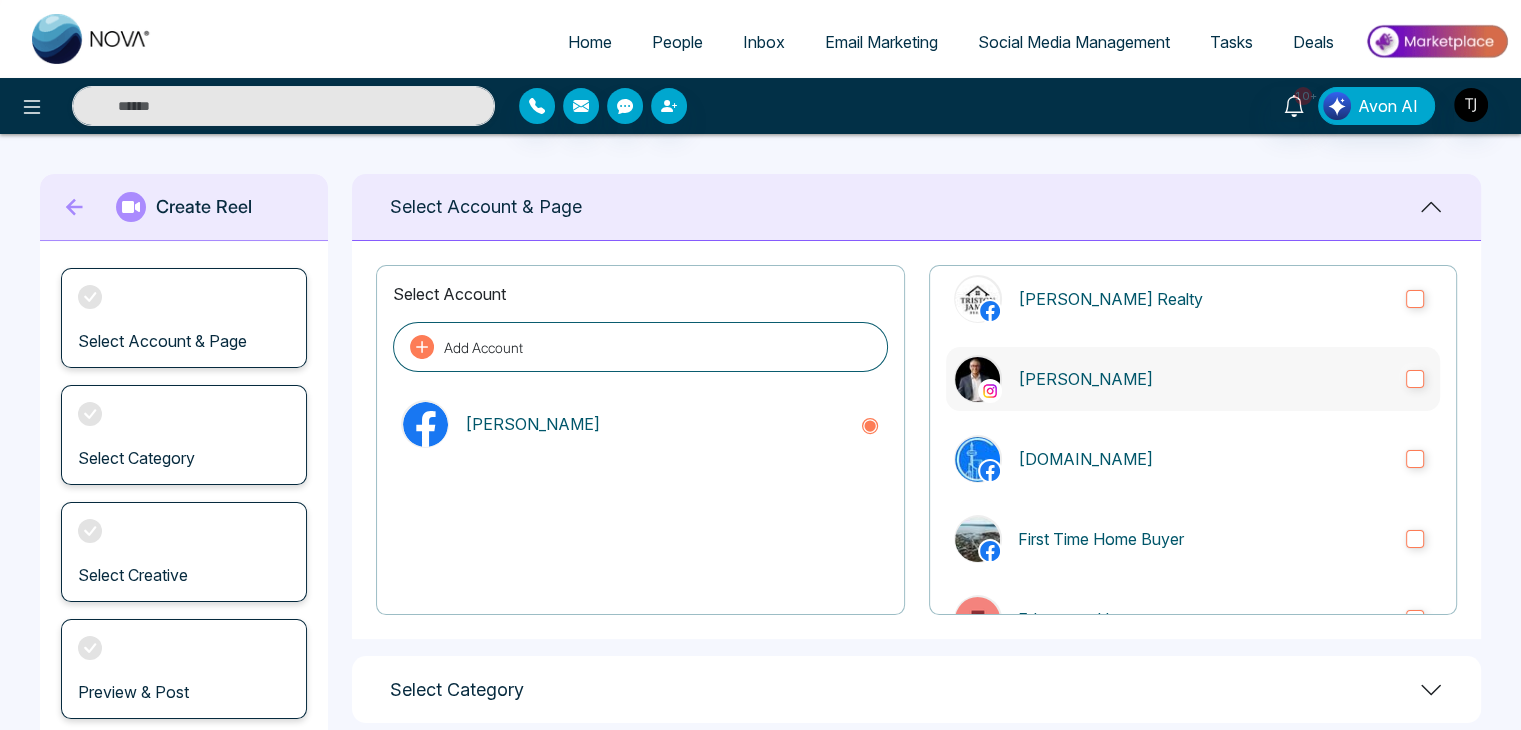 scroll, scrollTop: 0, scrollLeft: 0, axis: both 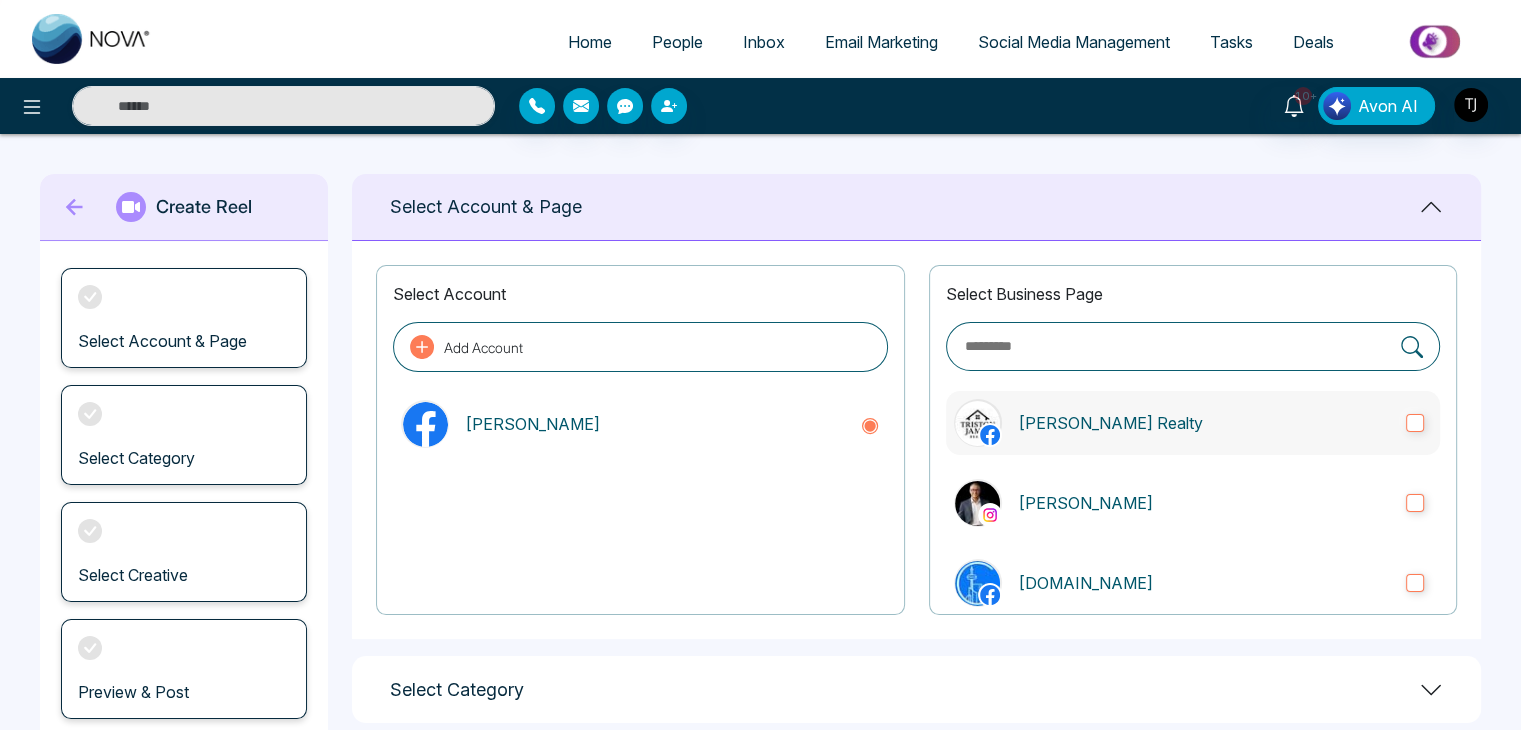 click on "Triston James Realty" at bounding box center (1204, 423) 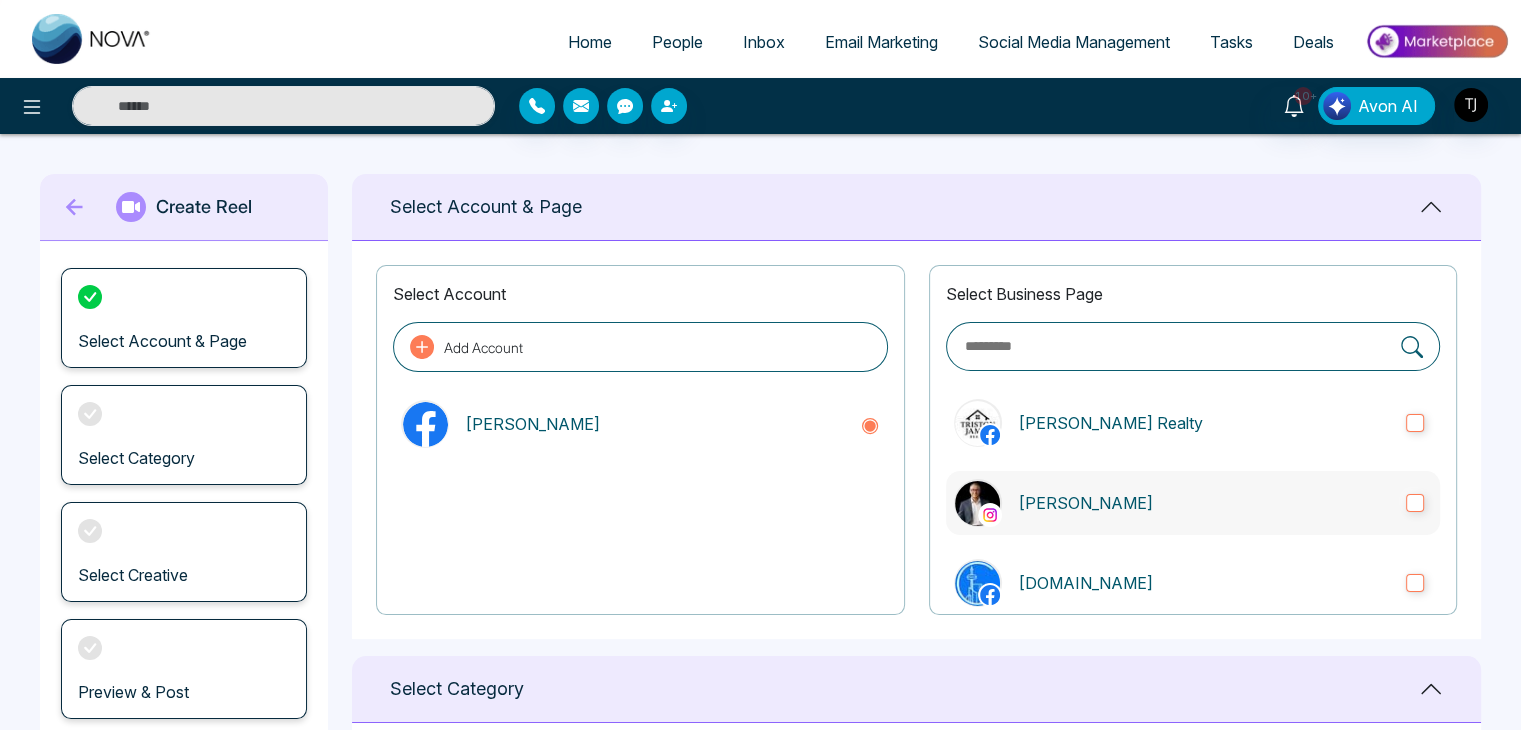 scroll, scrollTop: 79, scrollLeft: 0, axis: vertical 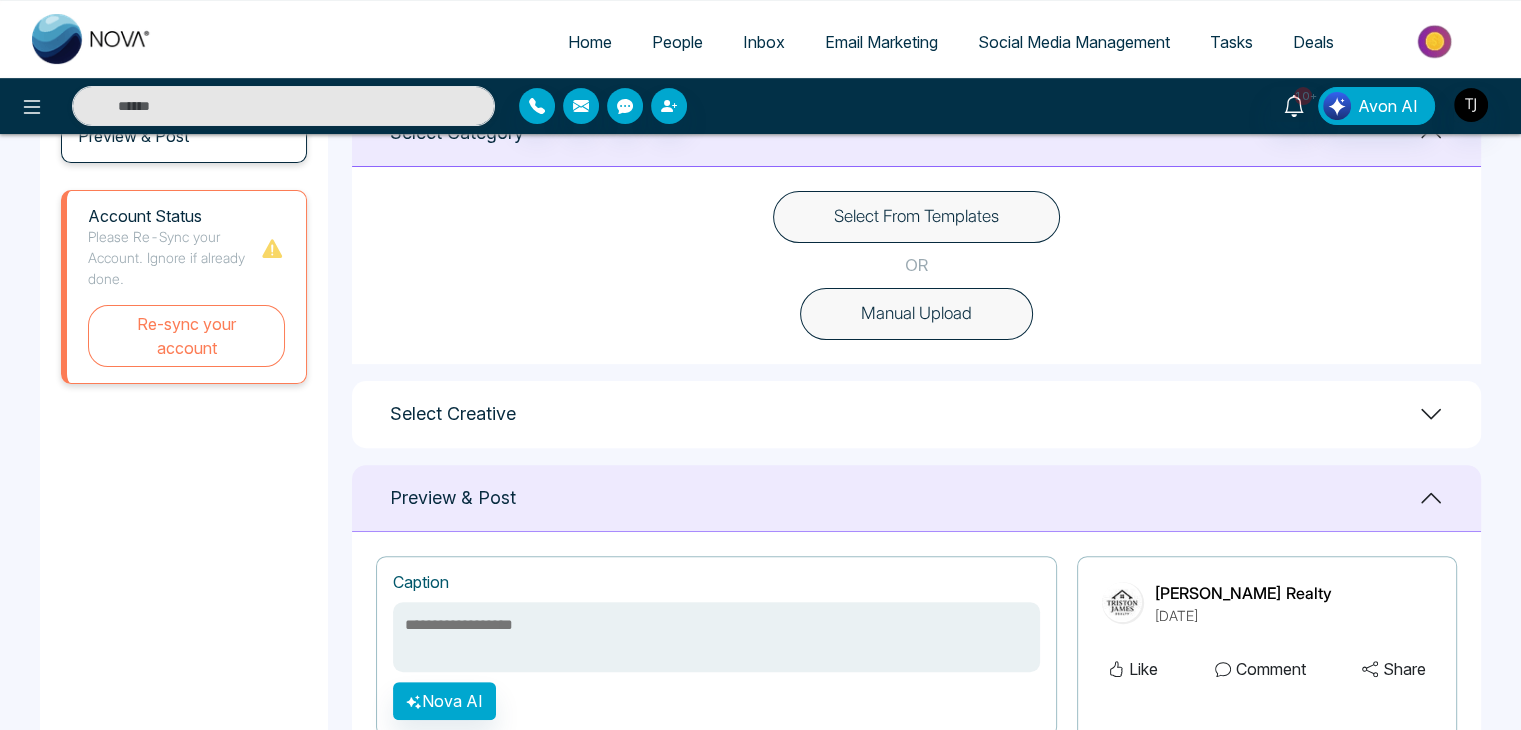 click on "Select From Templates" at bounding box center [916, 217] 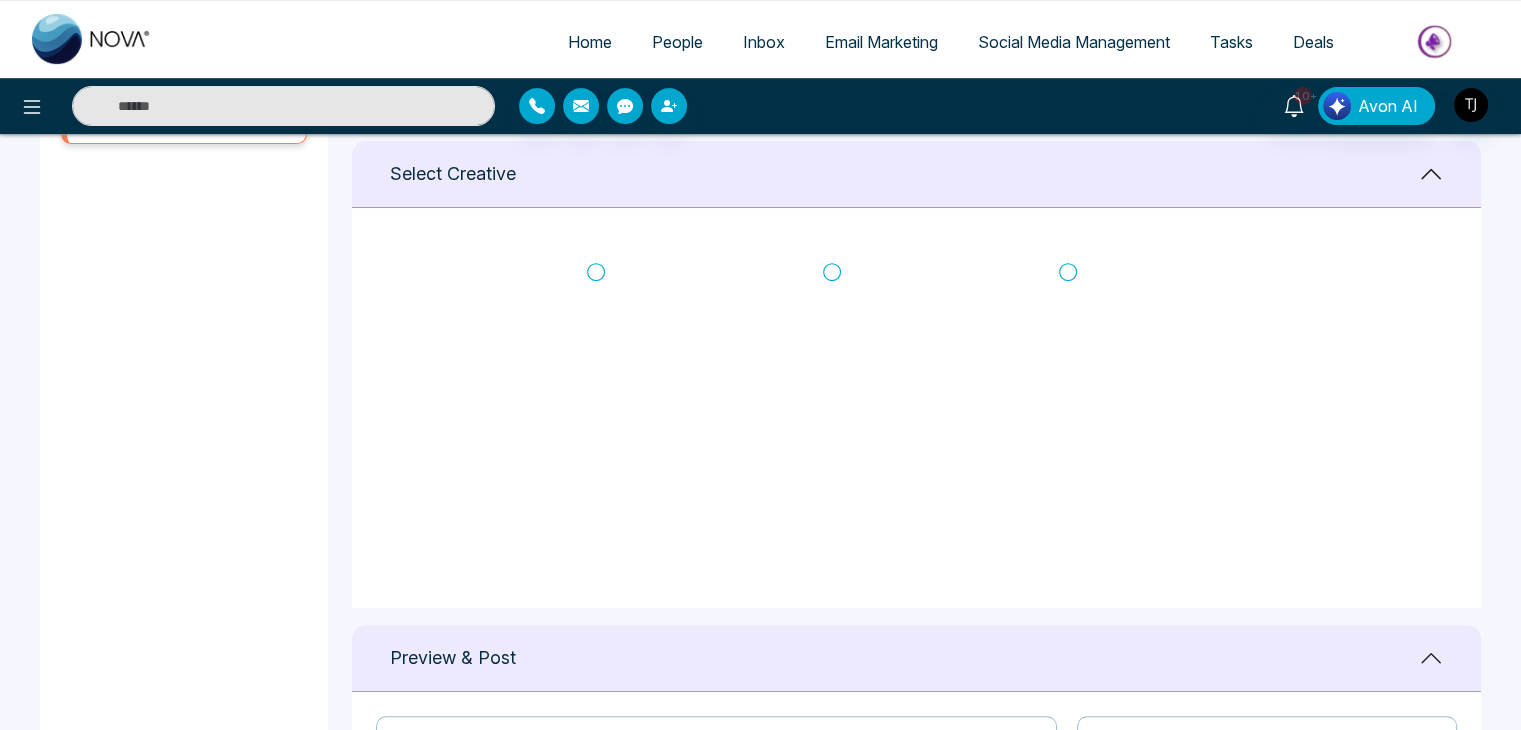 scroll, scrollTop: 802, scrollLeft: 0, axis: vertical 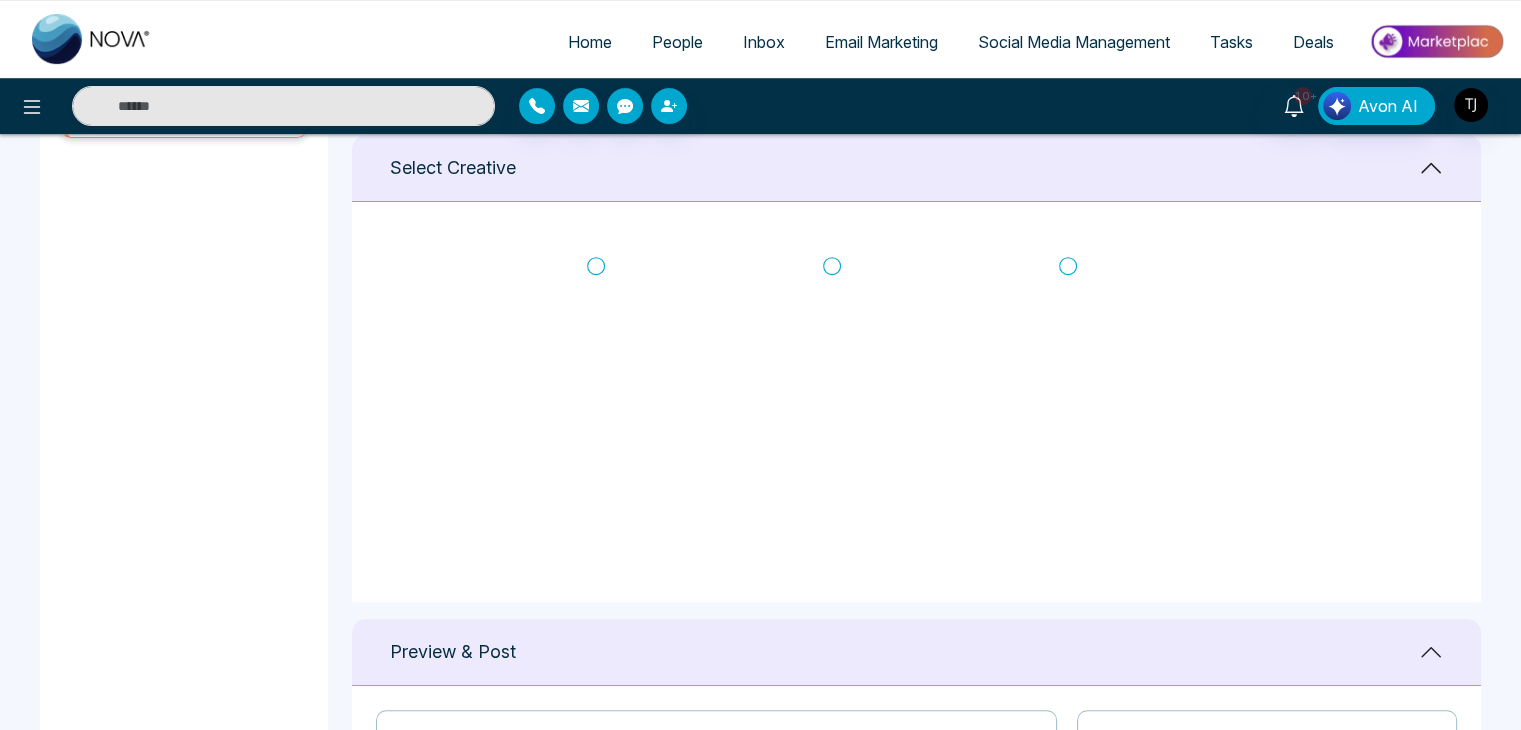 click 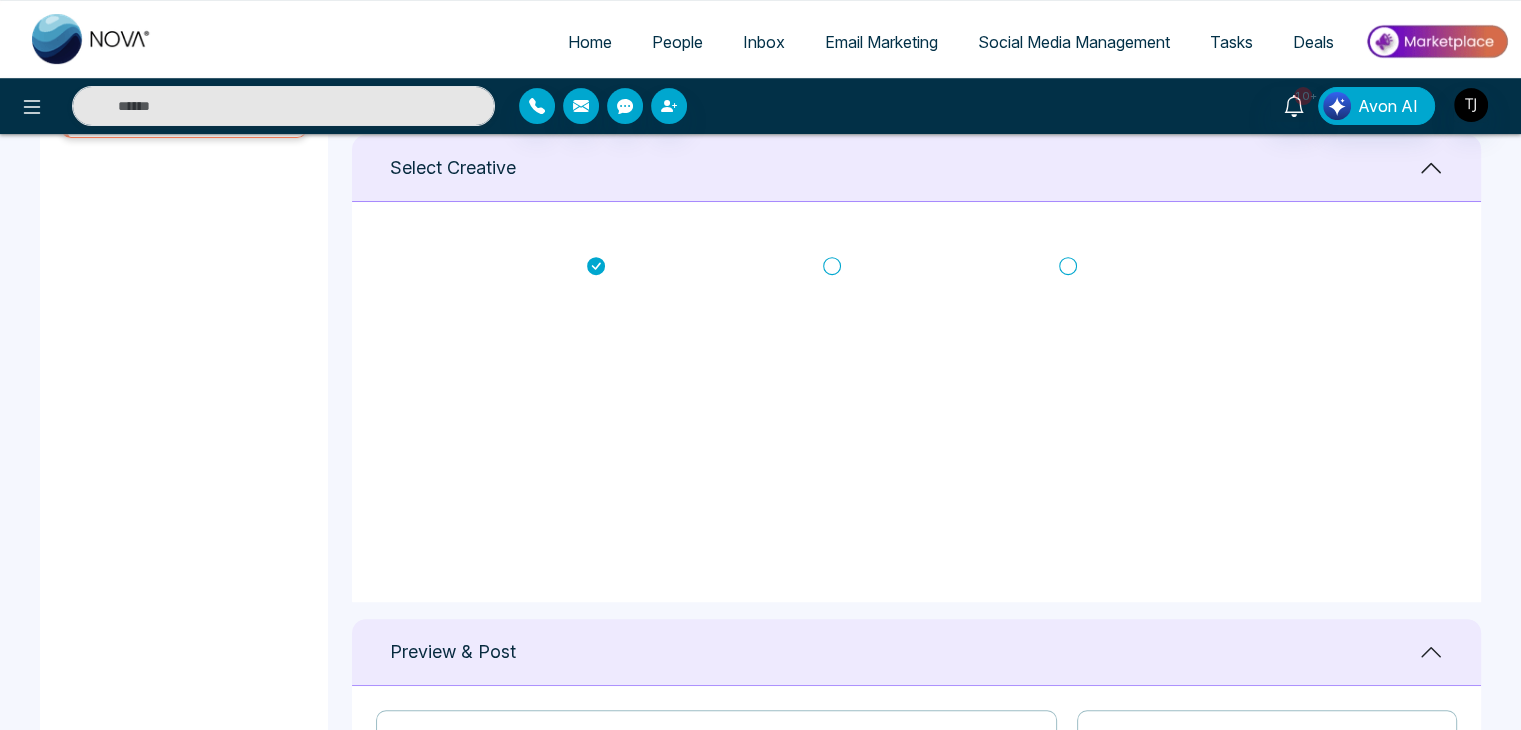 type on "**********" 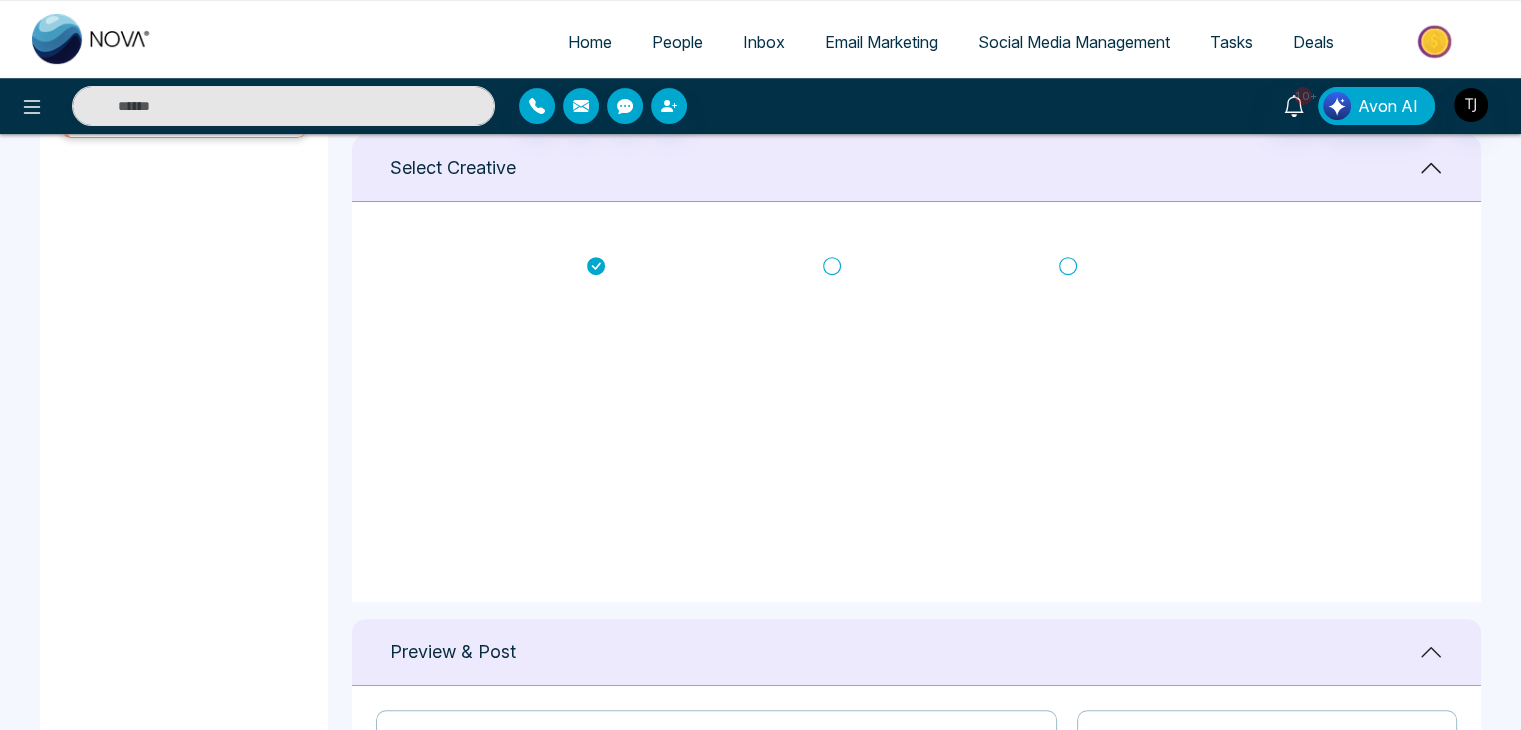 scroll, scrollTop: 79, scrollLeft: 0, axis: vertical 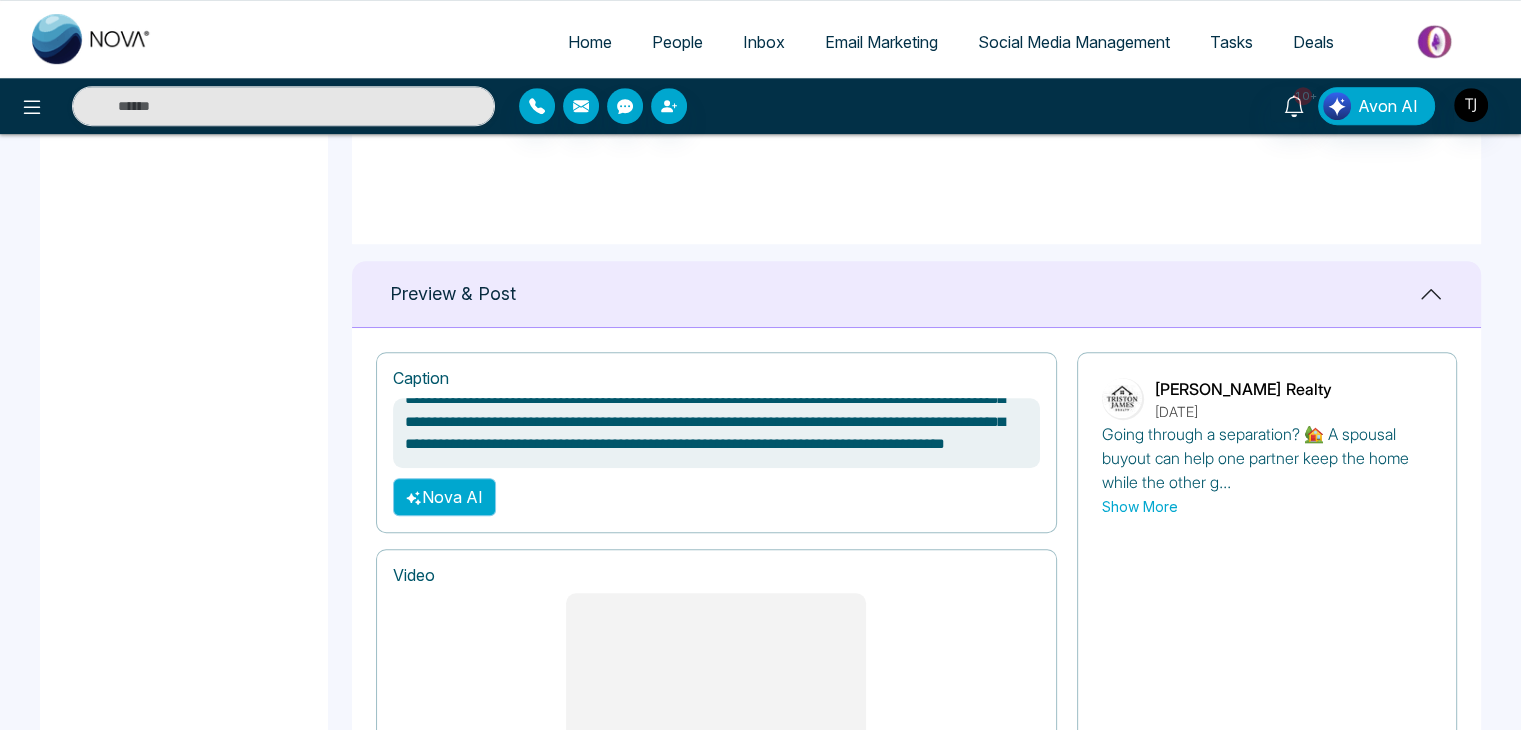 click on "Nova AI" at bounding box center (444, 497) 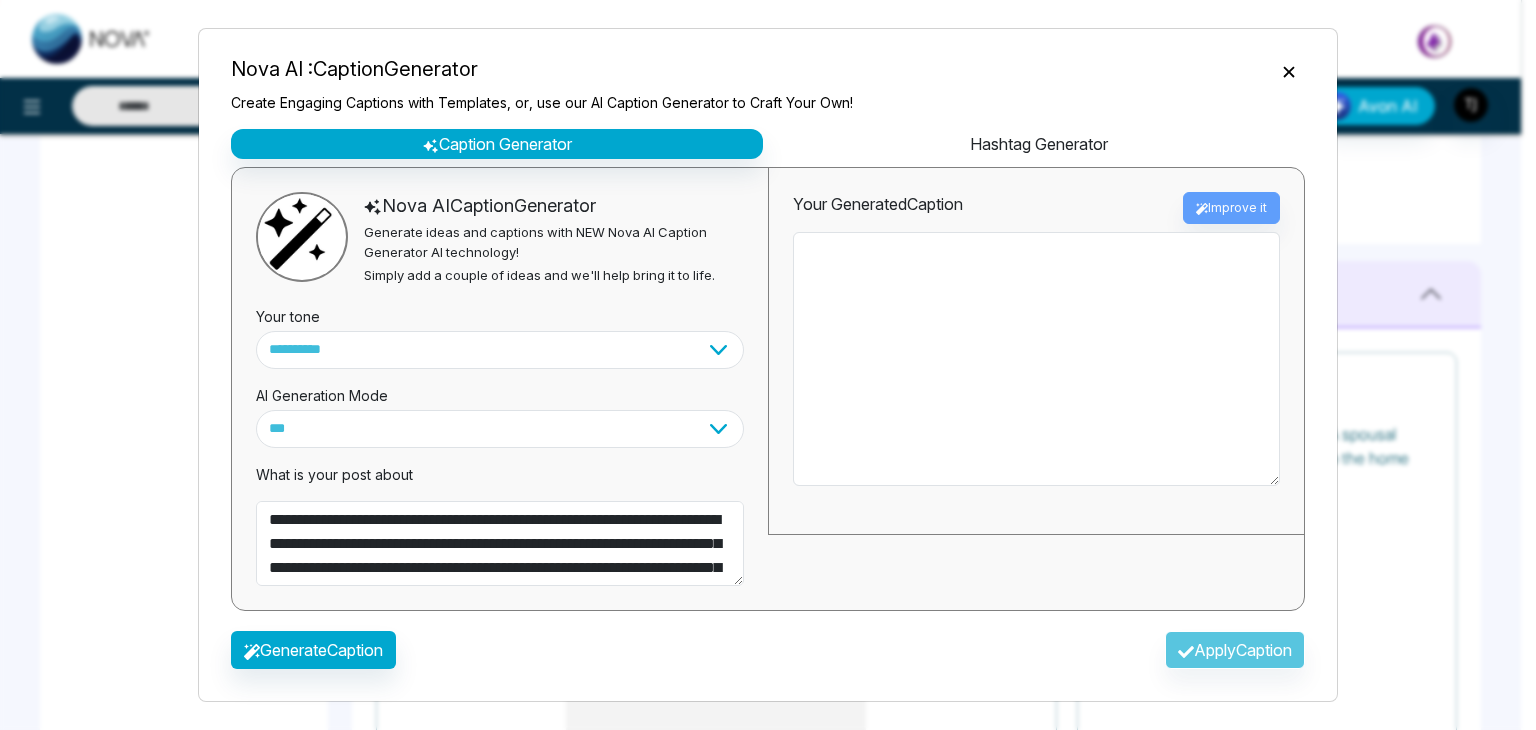 click on "Hashtag Generator" at bounding box center [1039, 144] 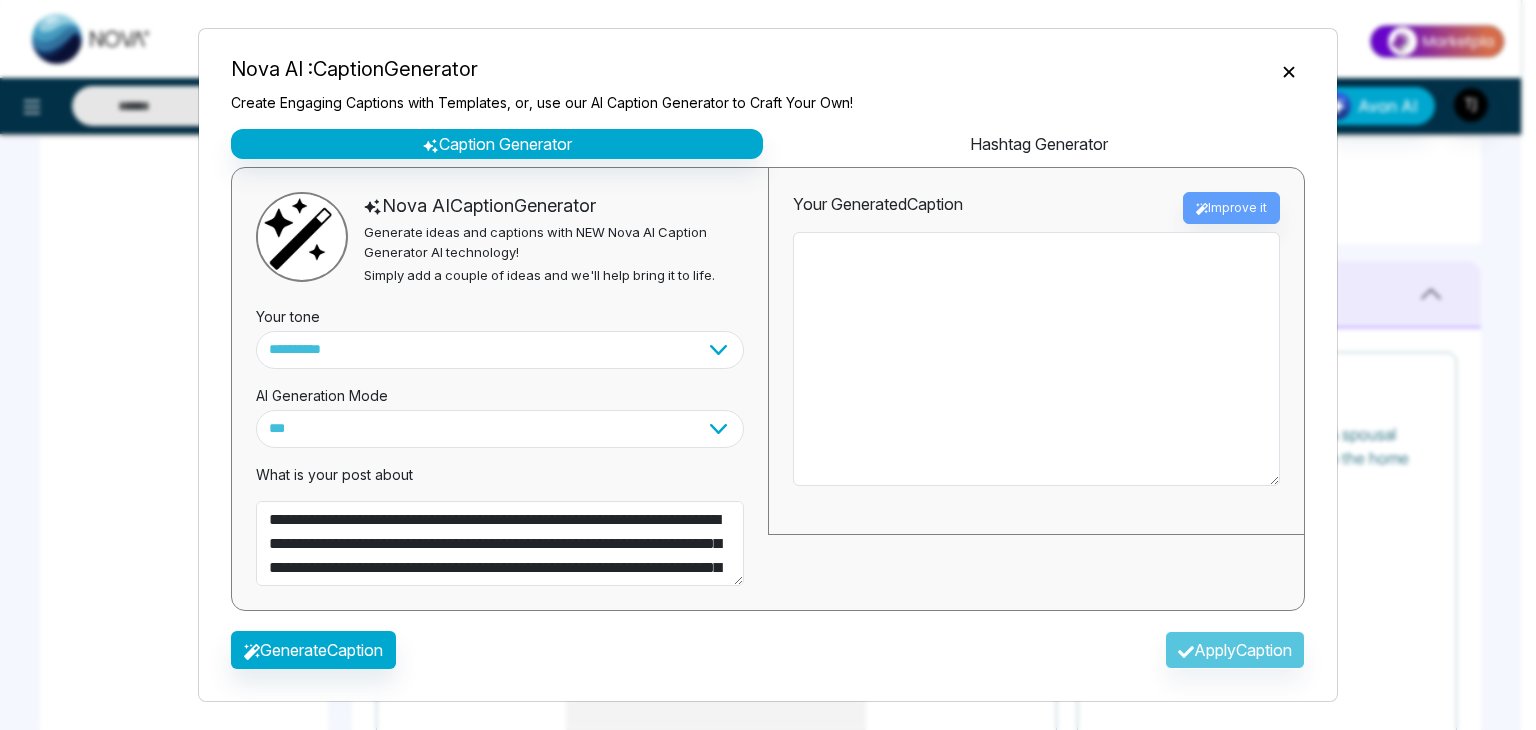 select on "********" 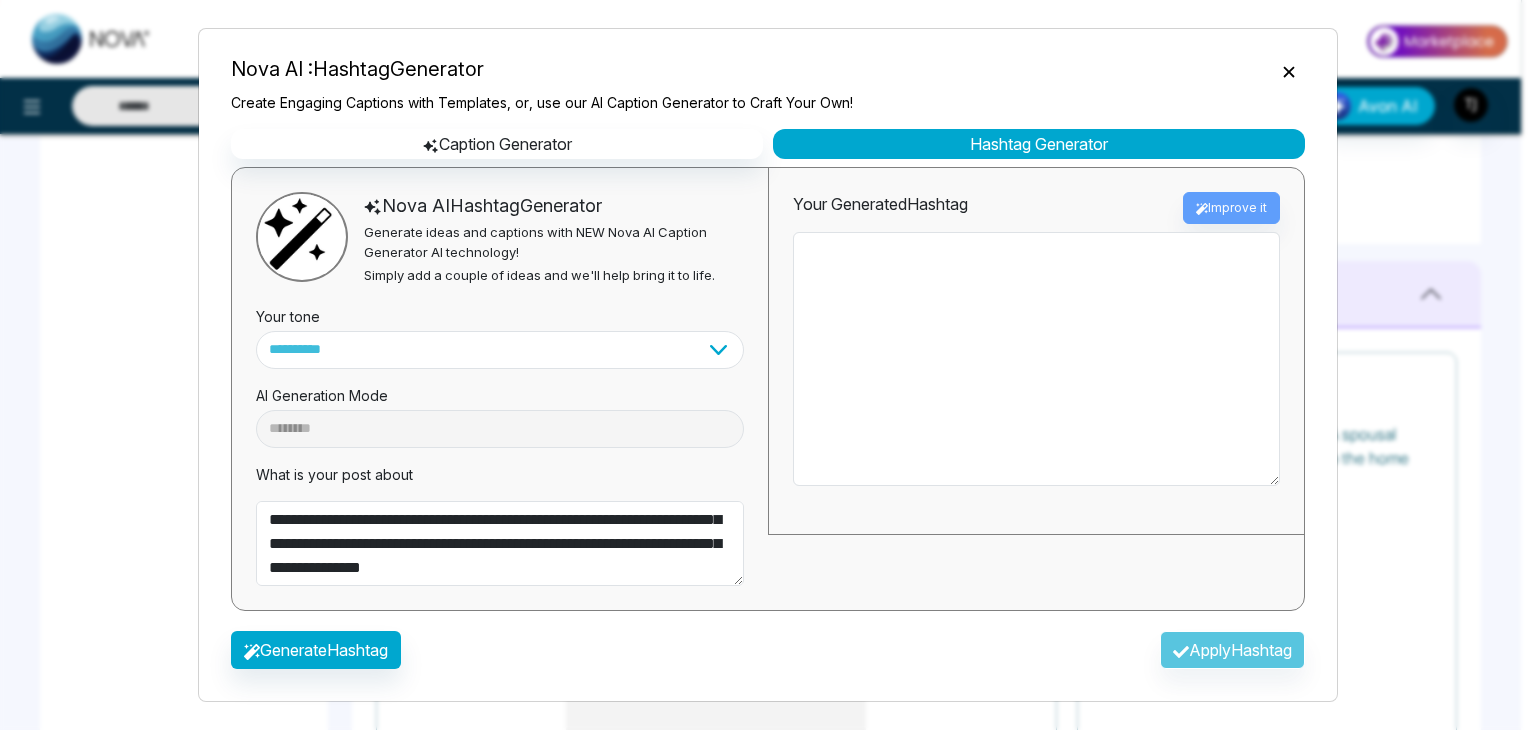 scroll, scrollTop: 120, scrollLeft: 0, axis: vertical 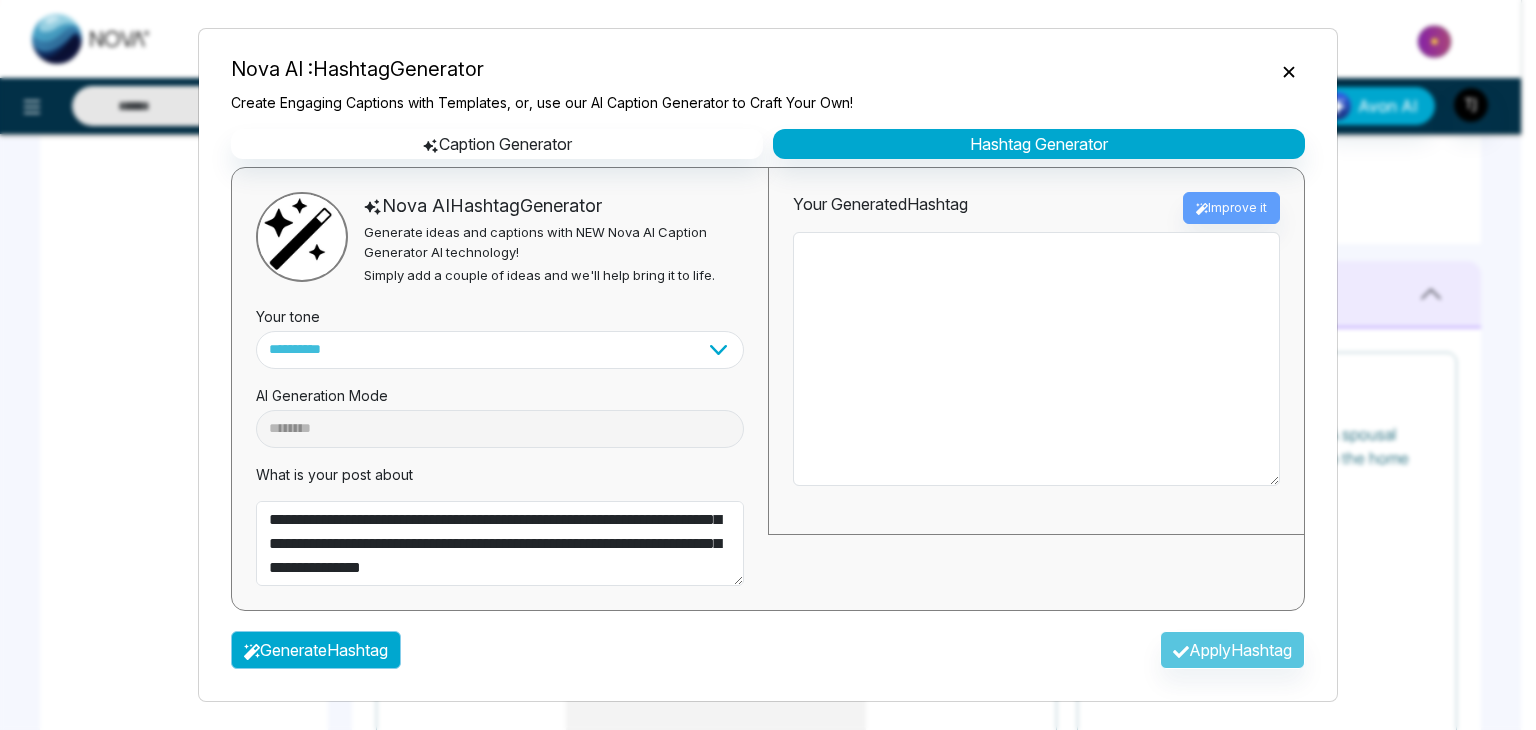 click on "Generate  Hashtag" at bounding box center (316, 650) 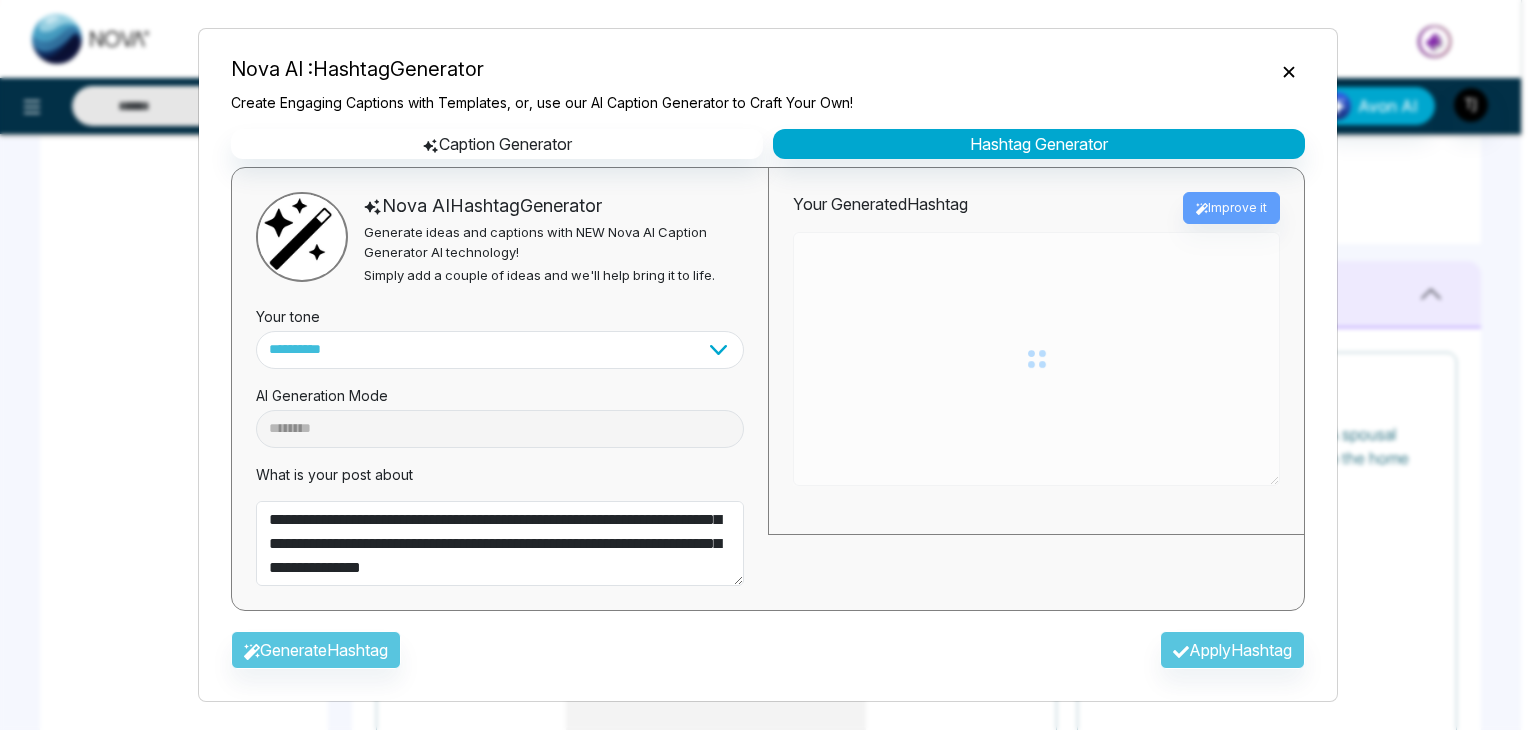 type on "**********" 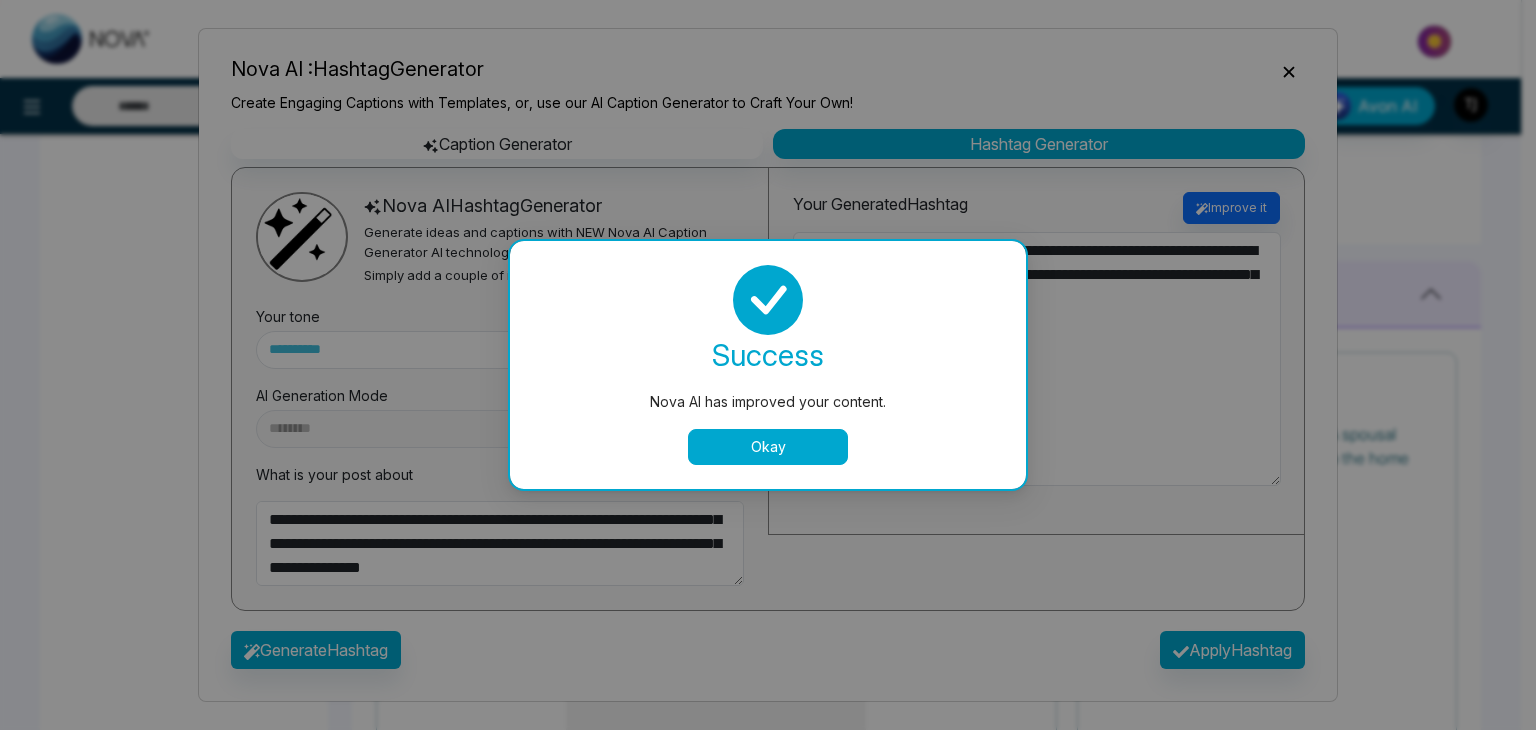 click on "Okay" at bounding box center (768, 447) 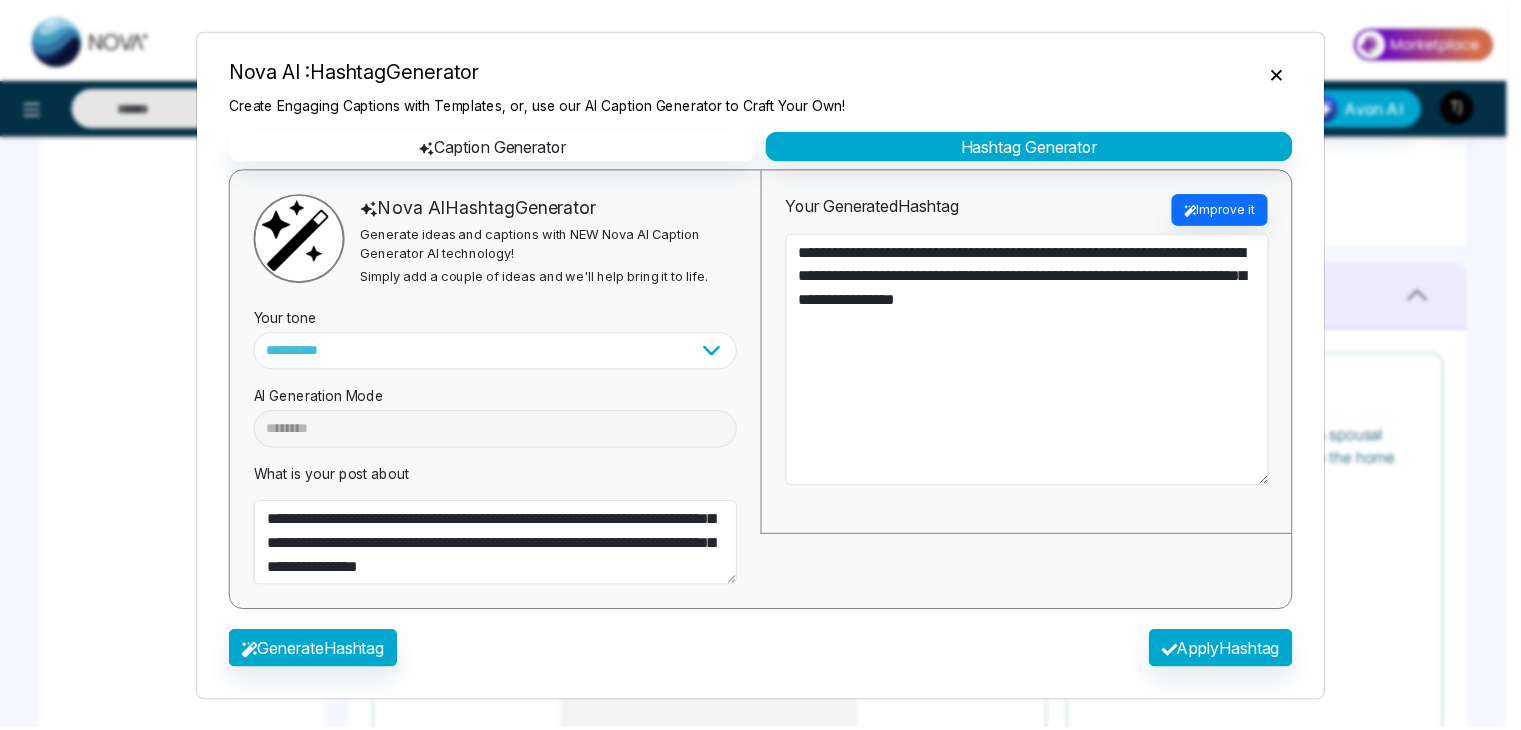 scroll, scrollTop: 0, scrollLeft: 0, axis: both 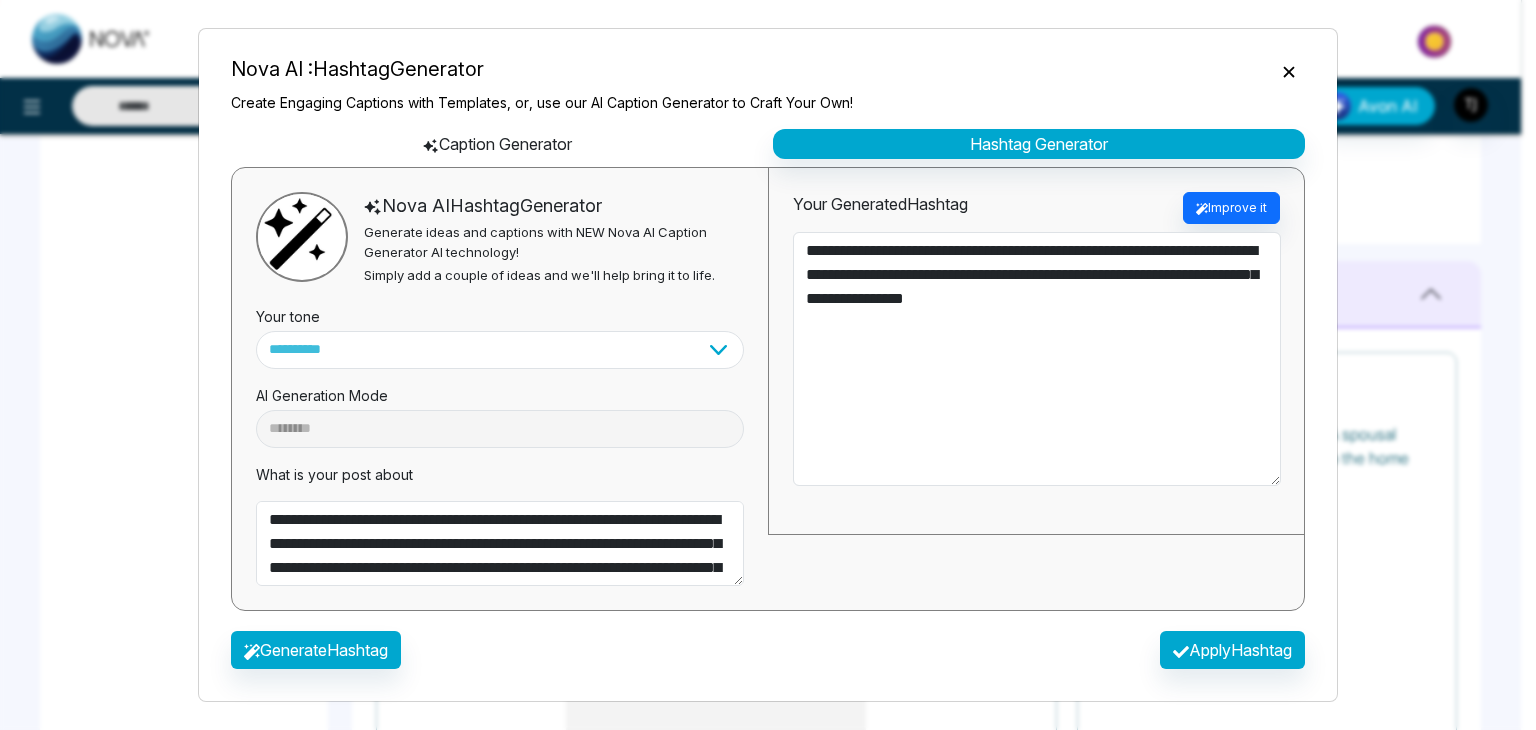 click on "Caption Generator" at bounding box center (497, 144) 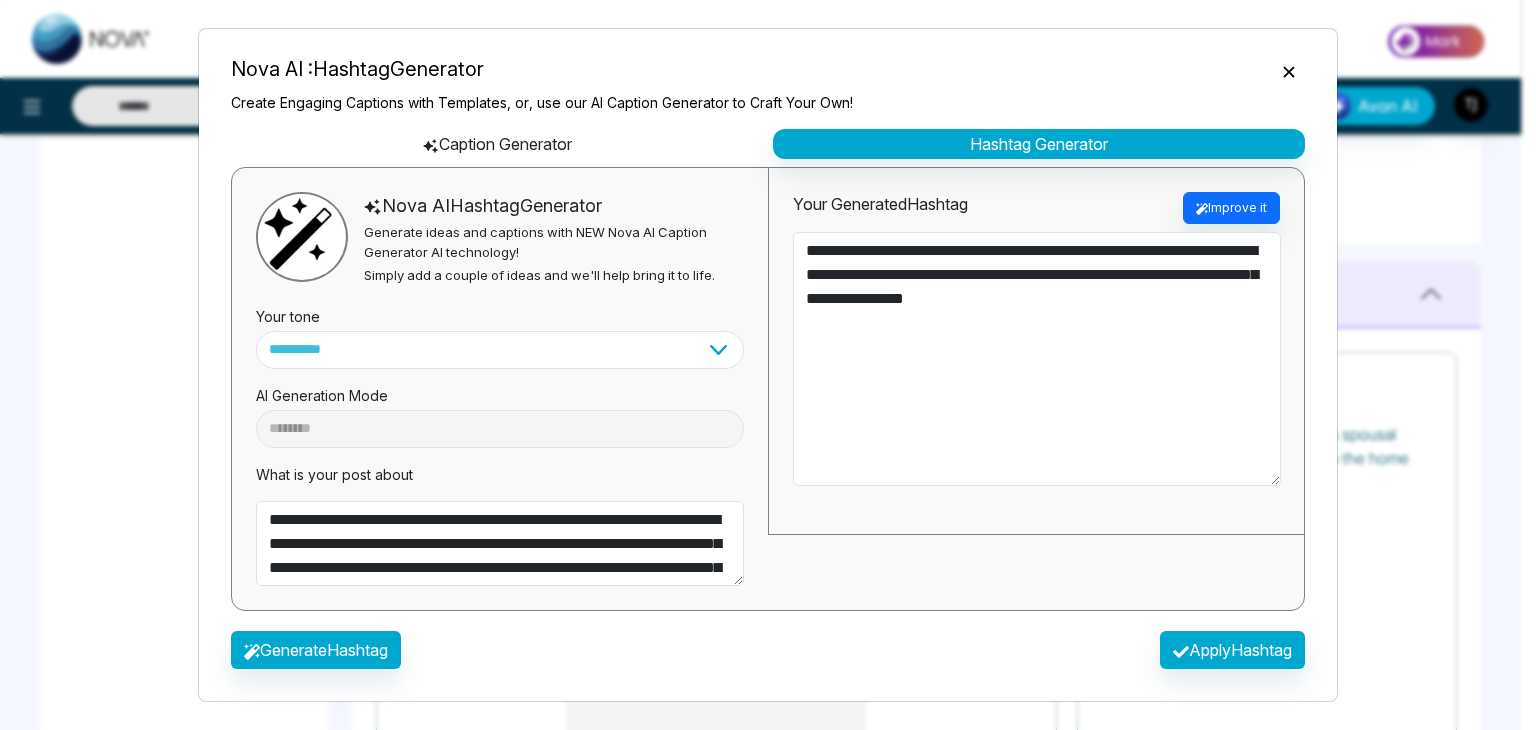 select on "***" 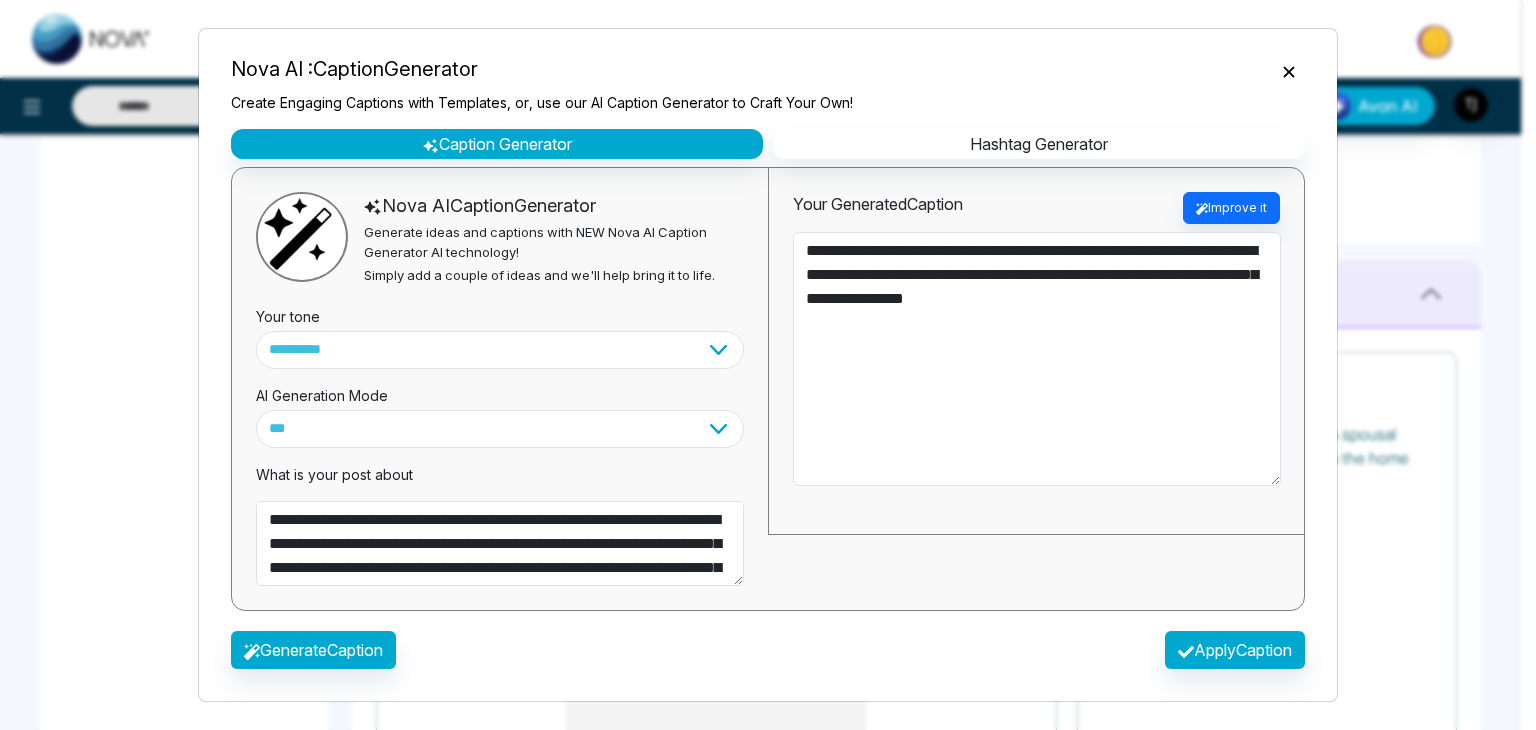 click 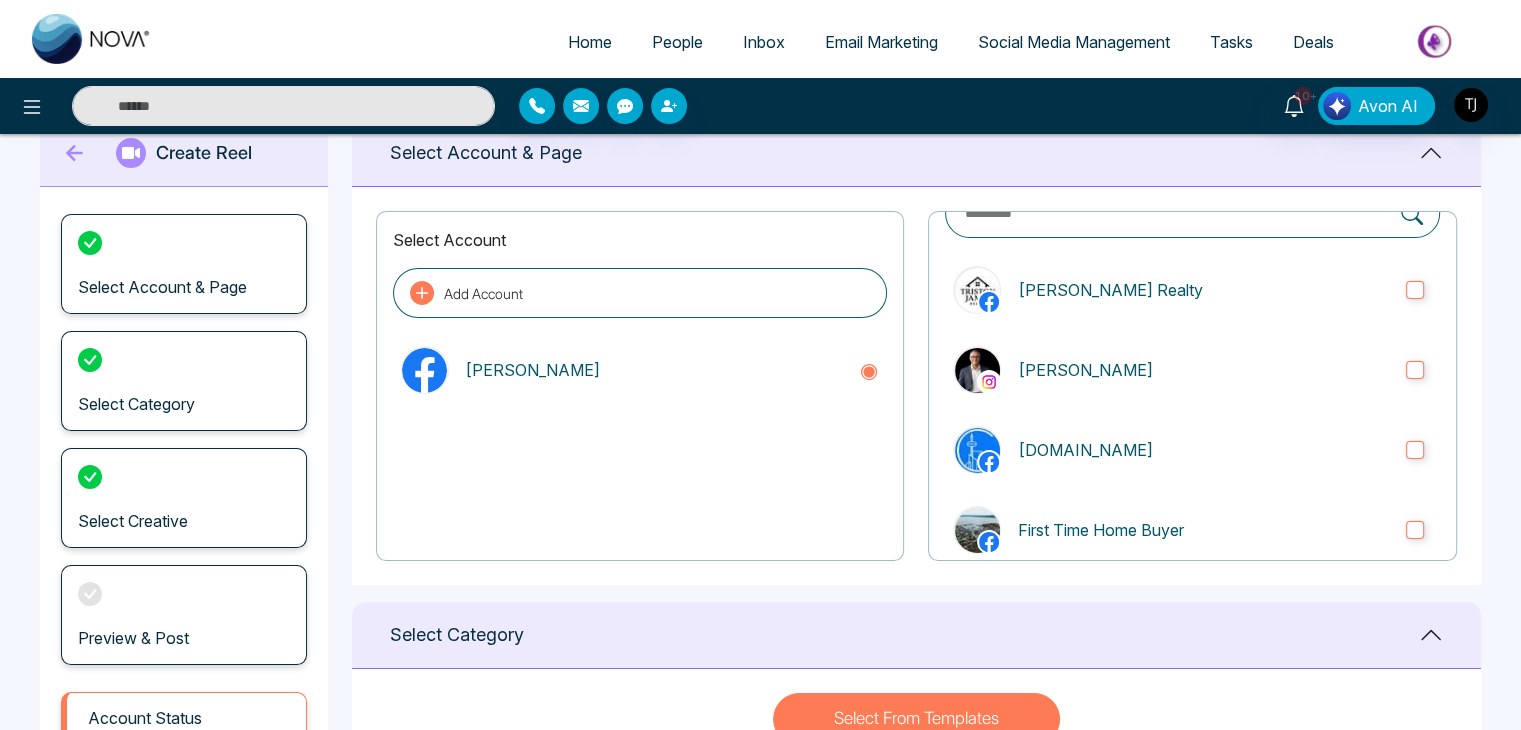 scroll, scrollTop: 4, scrollLeft: 0, axis: vertical 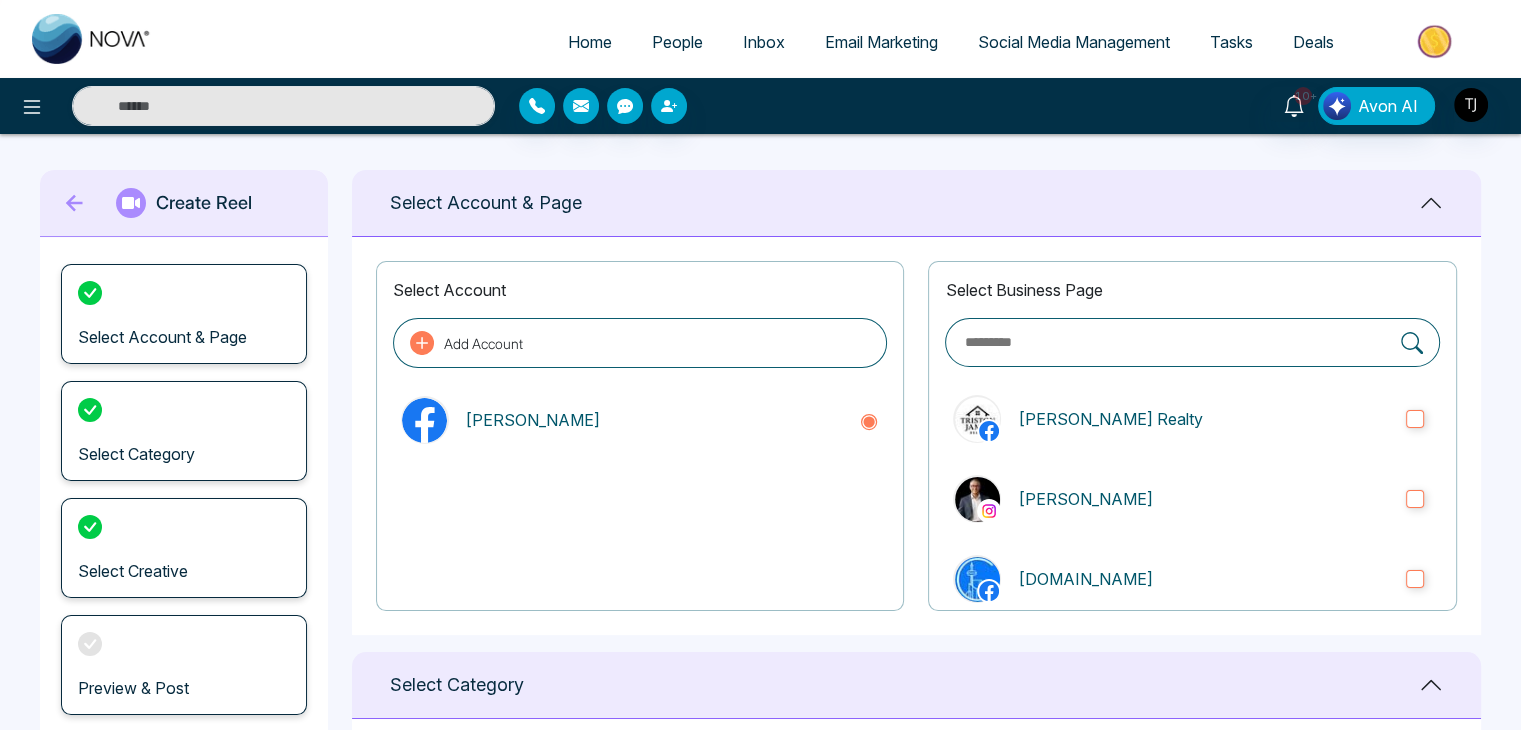 click on "Social Media Management" at bounding box center (1074, 42) 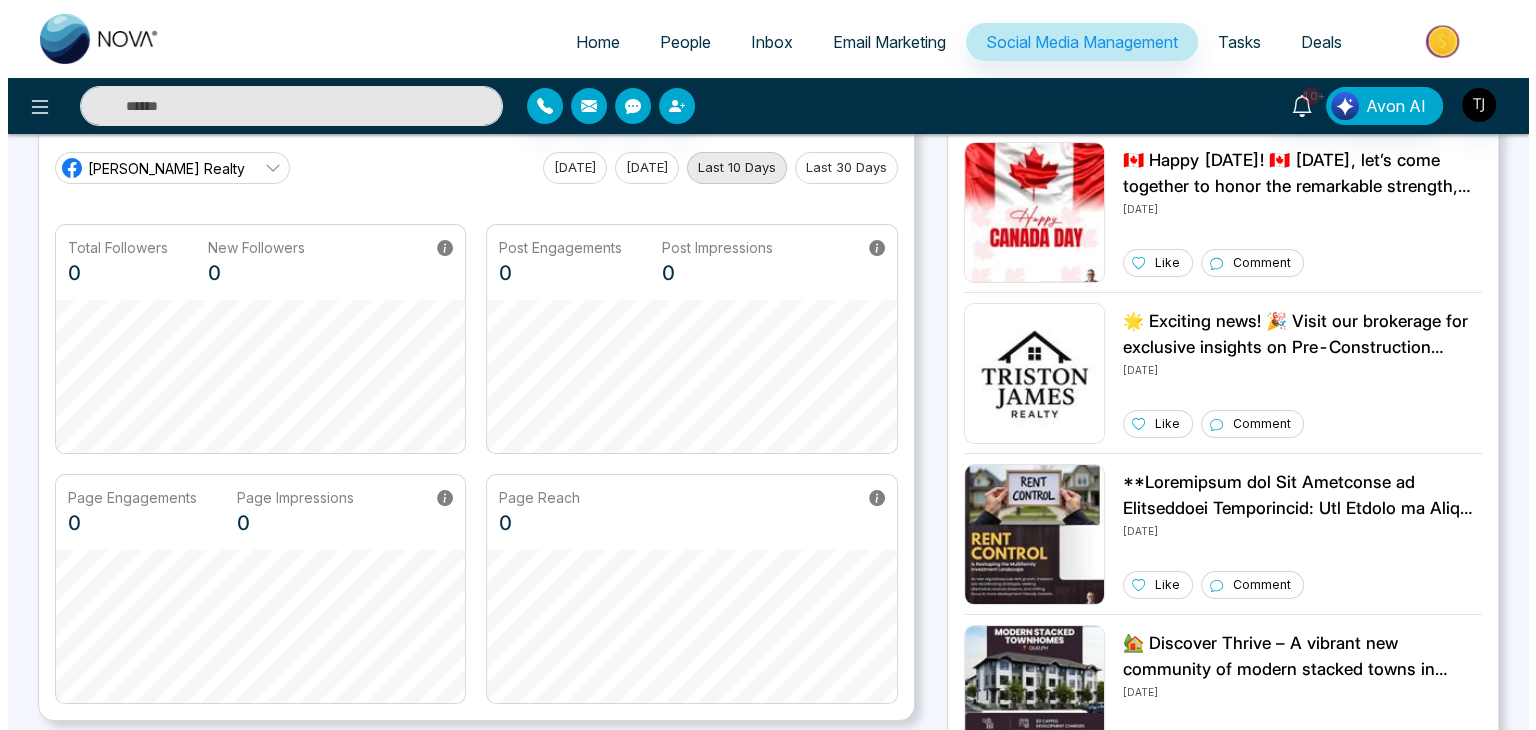 scroll, scrollTop: 0, scrollLeft: 0, axis: both 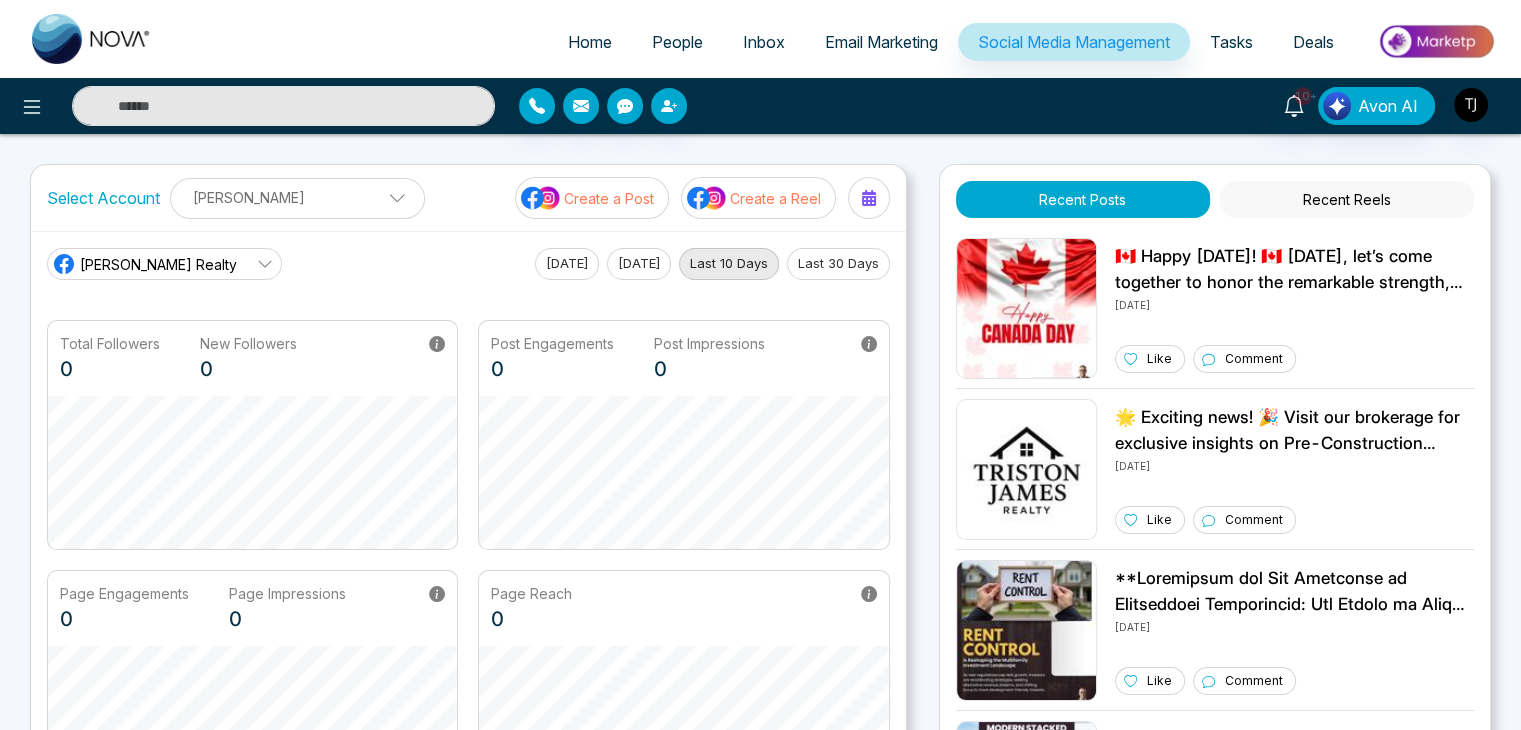 click on "Tasks" at bounding box center [1231, 42] 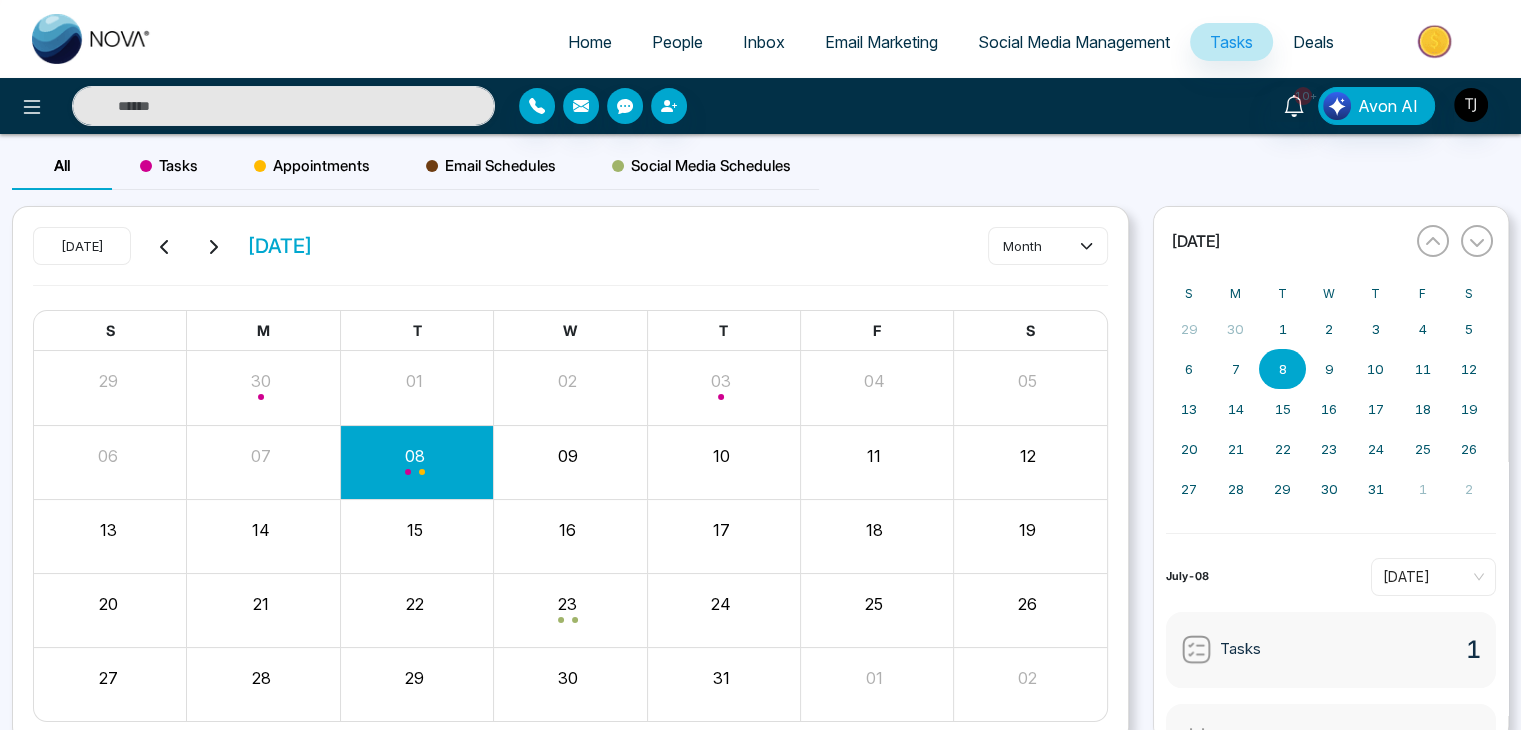 click on "Deals" at bounding box center [1313, 42] 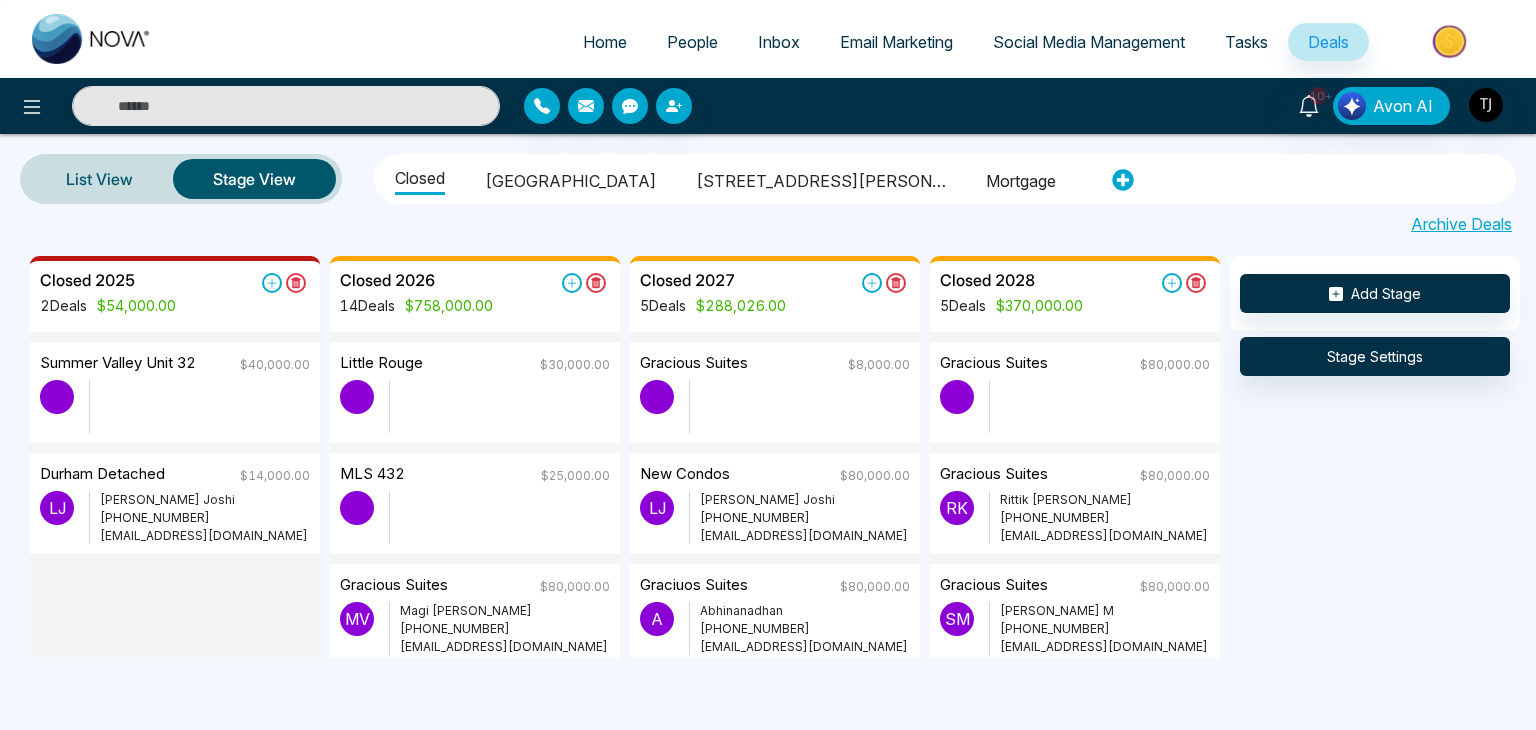 scroll, scrollTop: 0, scrollLeft: 0, axis: both 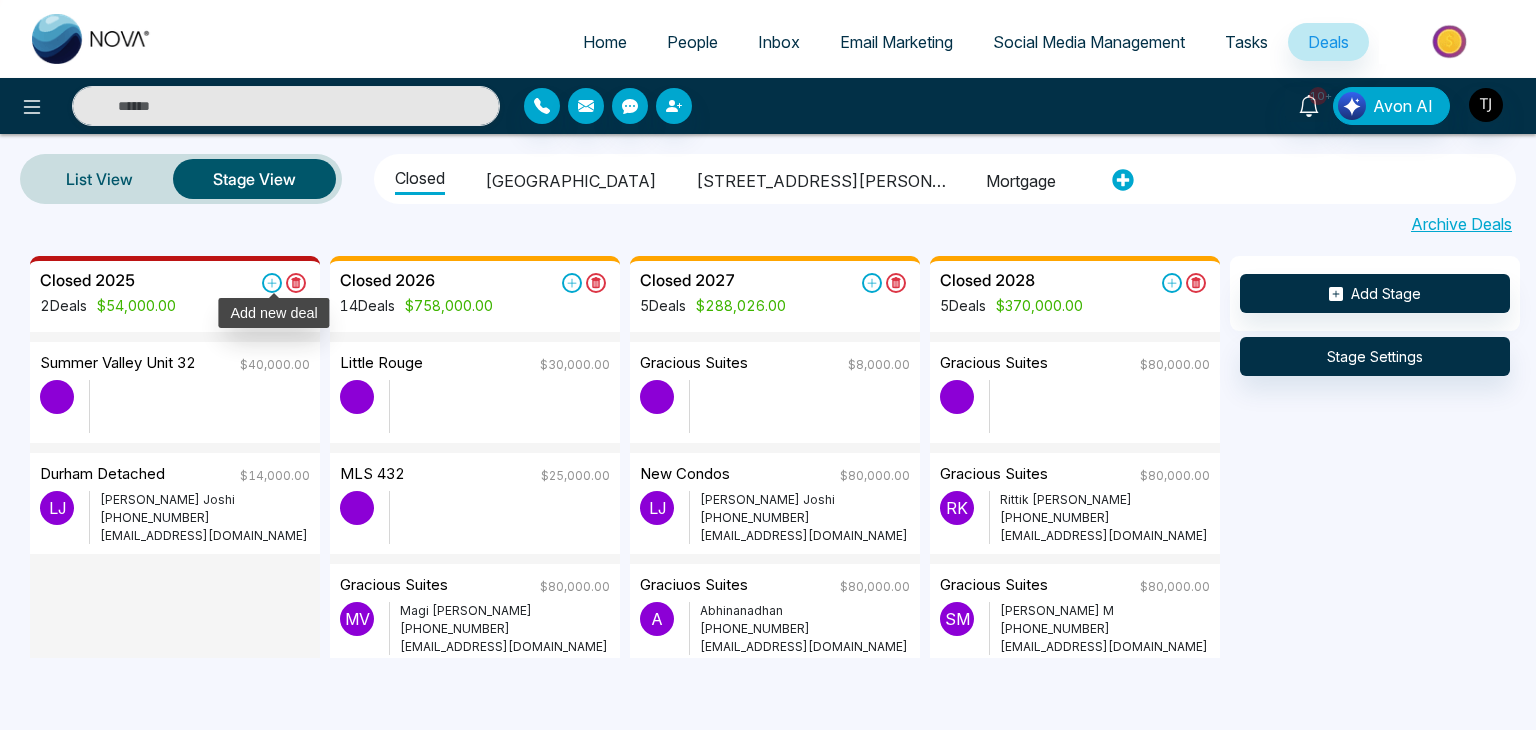 click 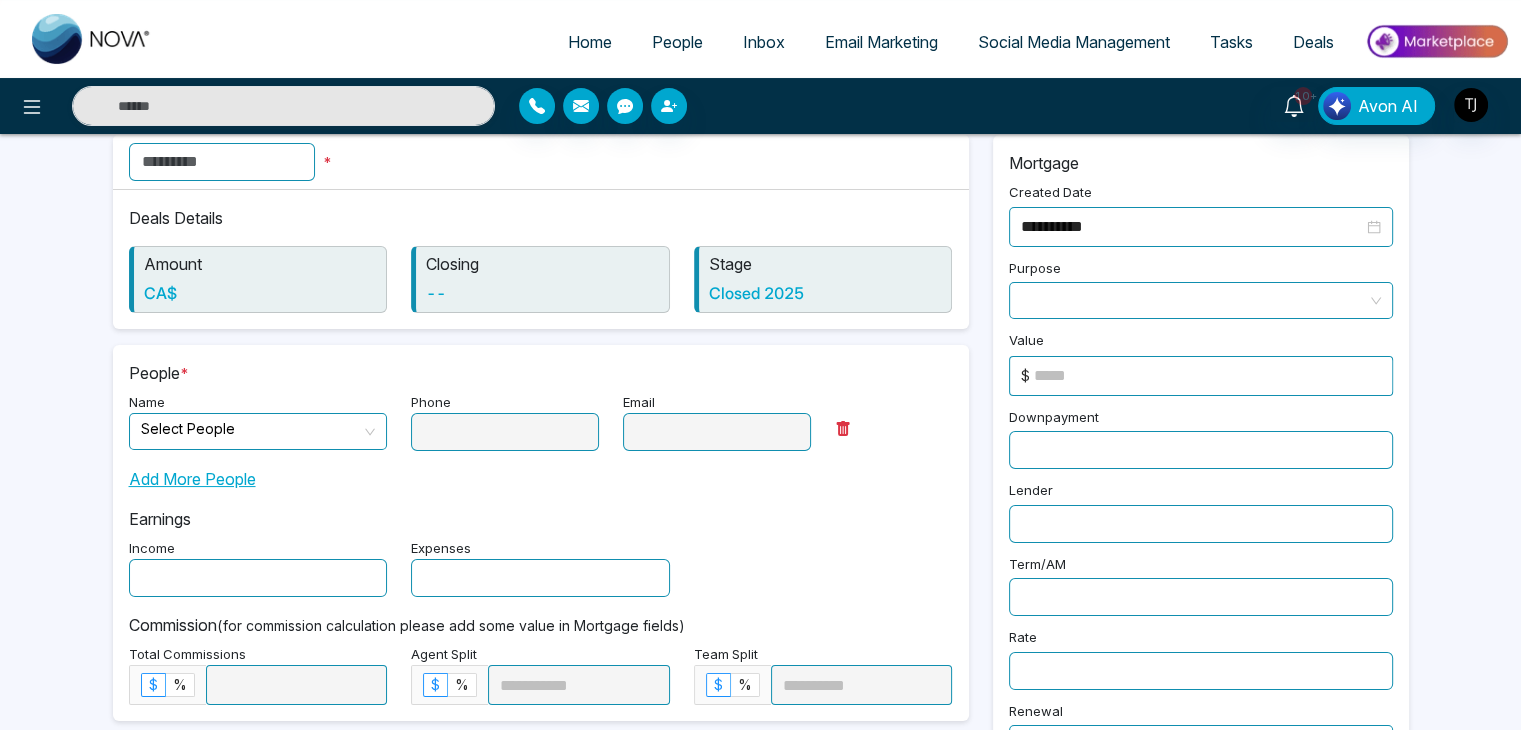 scroll, scrollTop: 0, scrollLeft: 0, axis: both 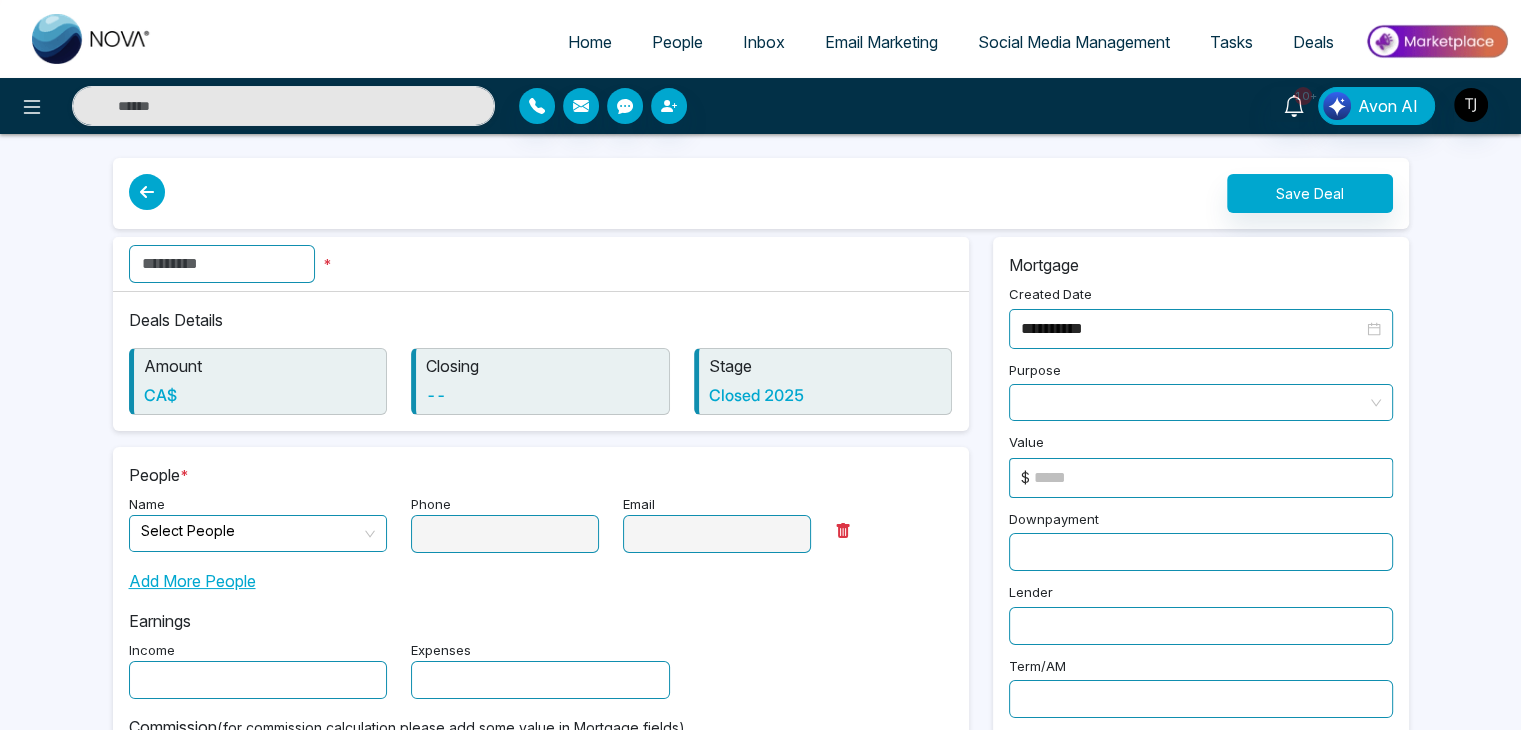 click at bounding box center (147, 192) 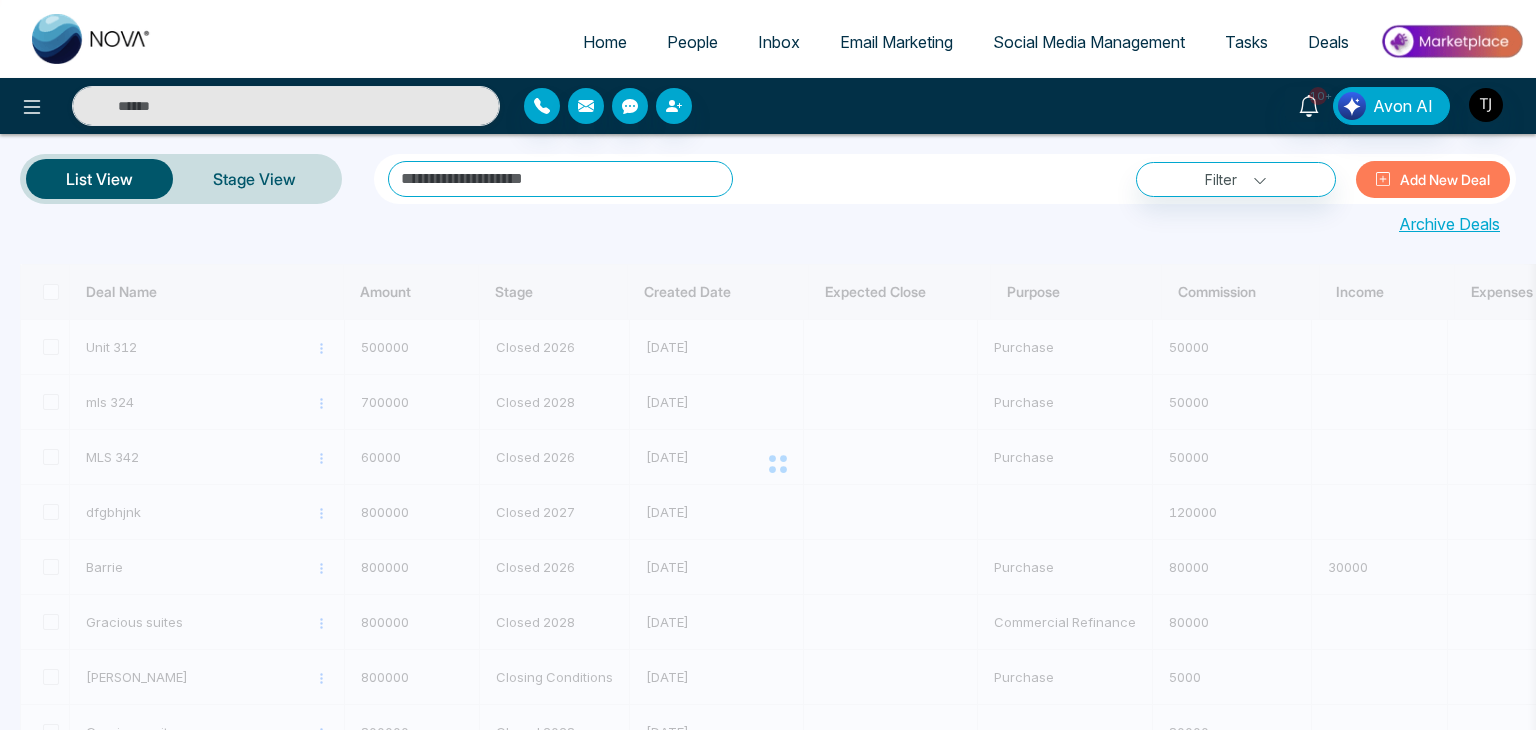 click on "Deals" at bounding box center (1328, 42) 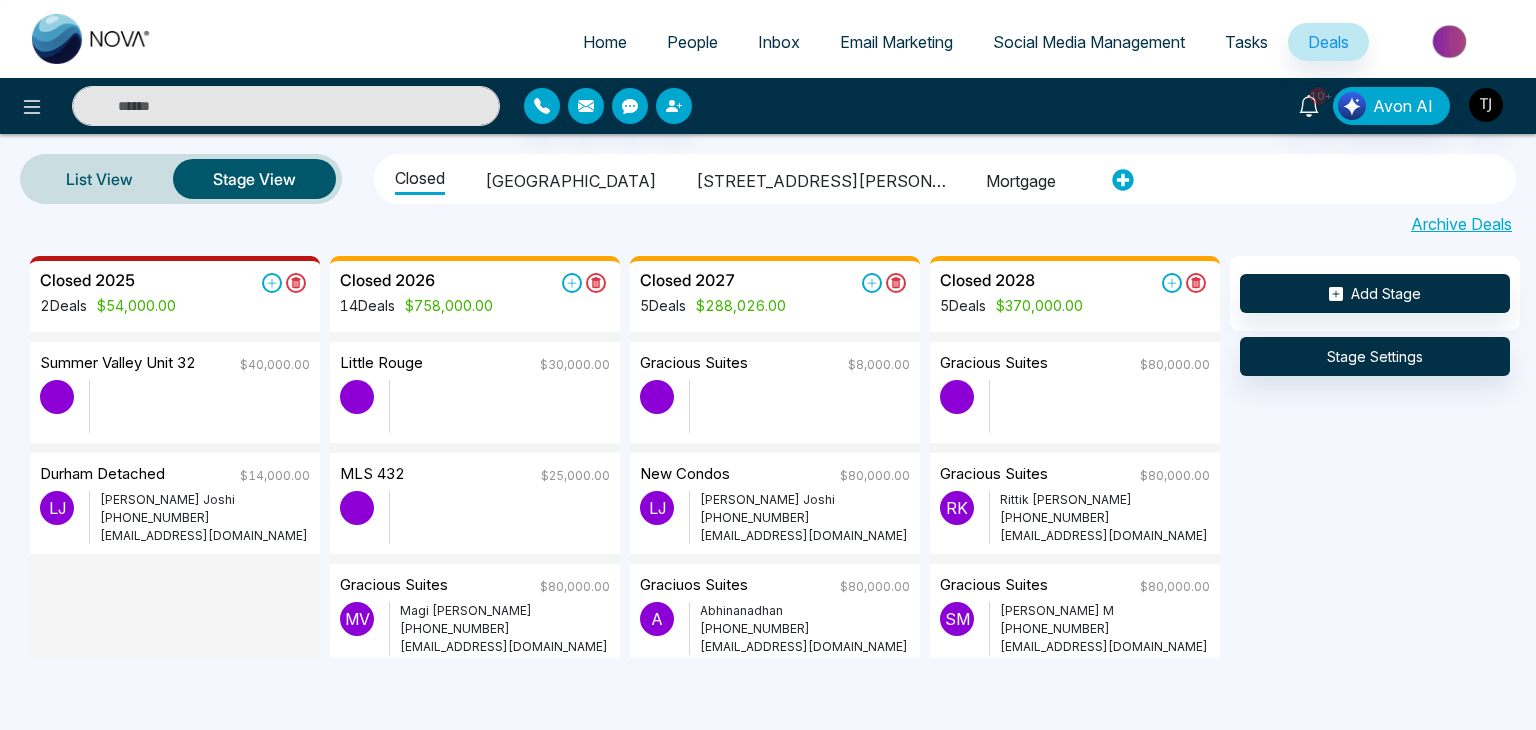 click at bounding box center (1451, 41) 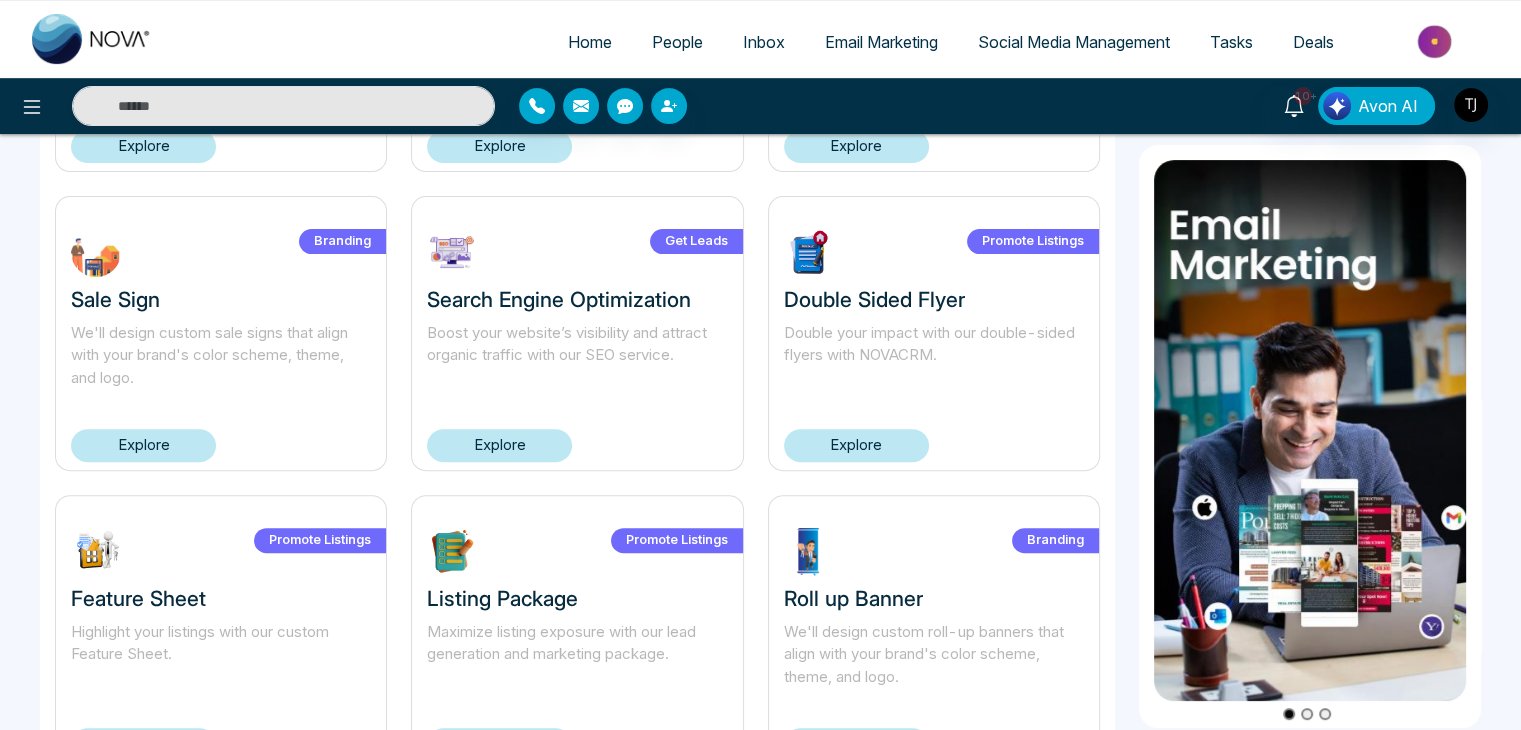 scroll, scrollTop: 703, scrollLeft: 0, axis: vertical 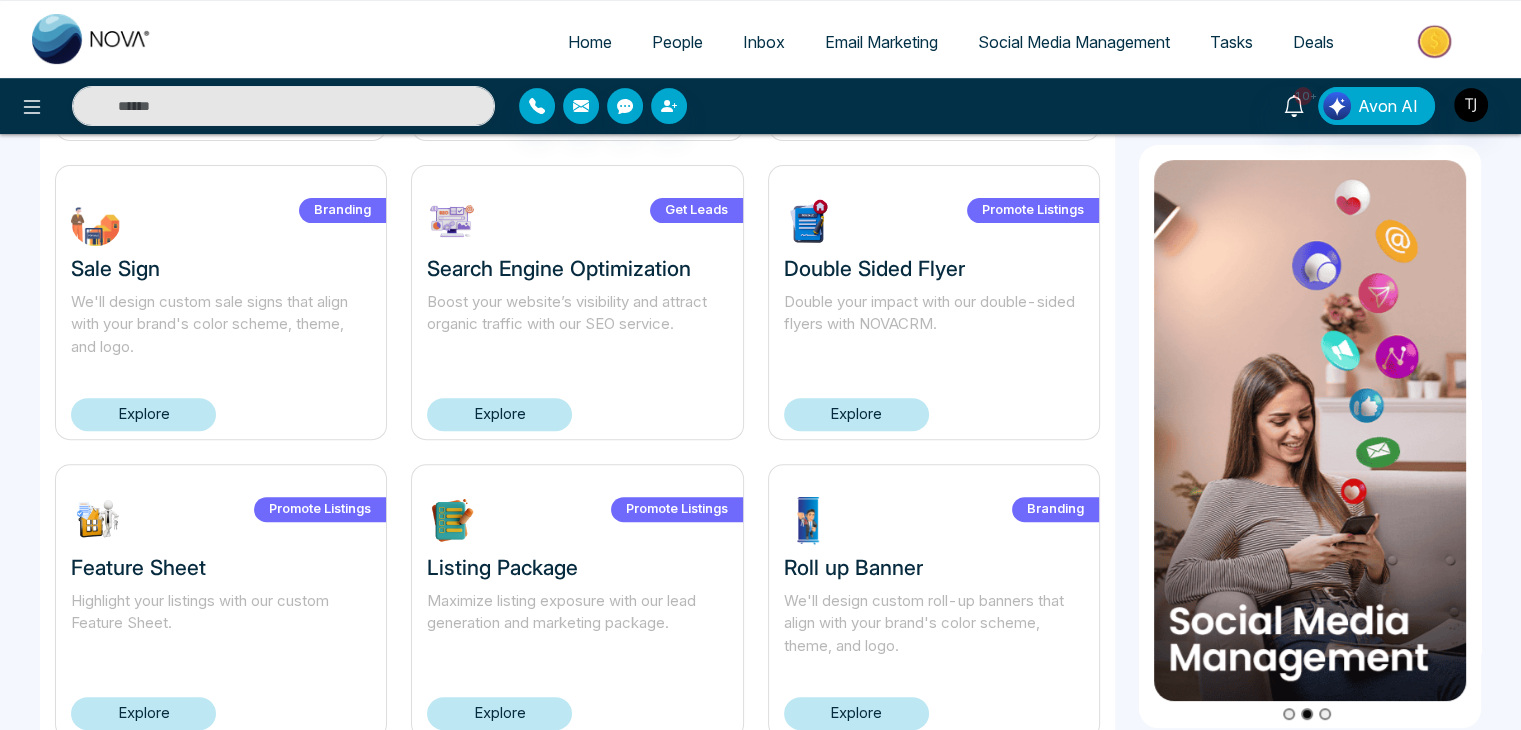 click on "Explore" at bounding box center (499, 414) 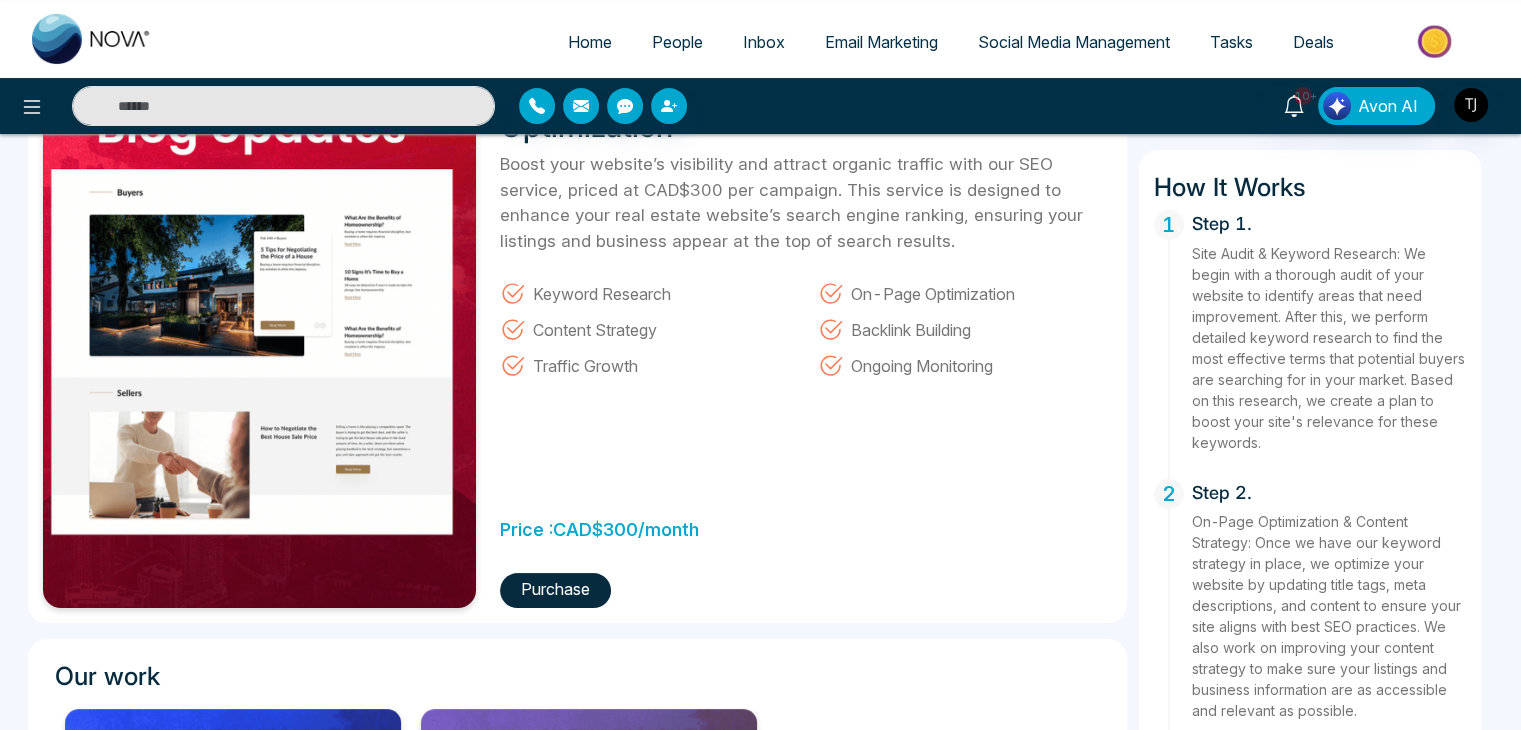 scroll, scrollTop: 0, scrollLeft: 0, axis: both 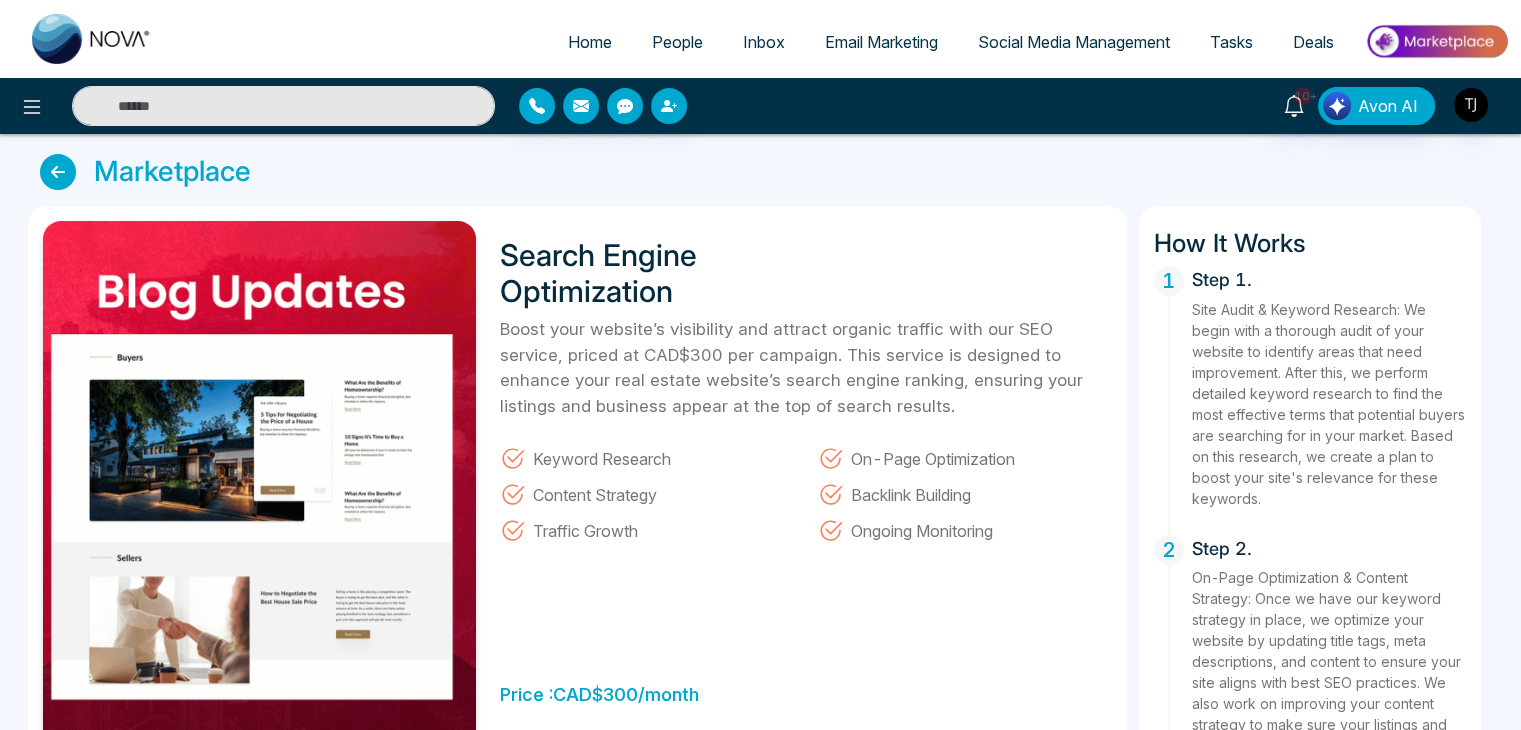 click at bounding box center [58, 172] 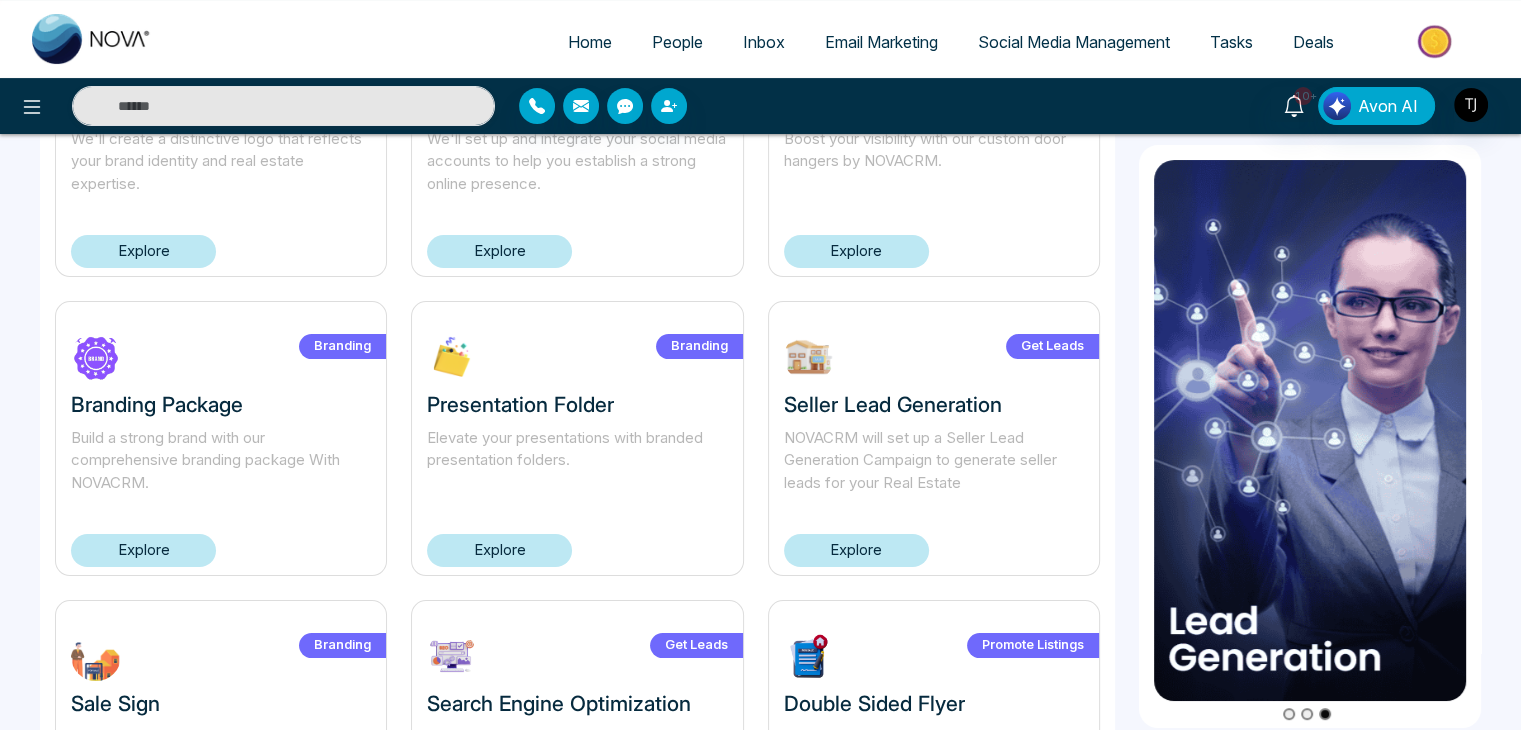 scroll, scrollTop: 0, scrollLeft: 0, axis: both 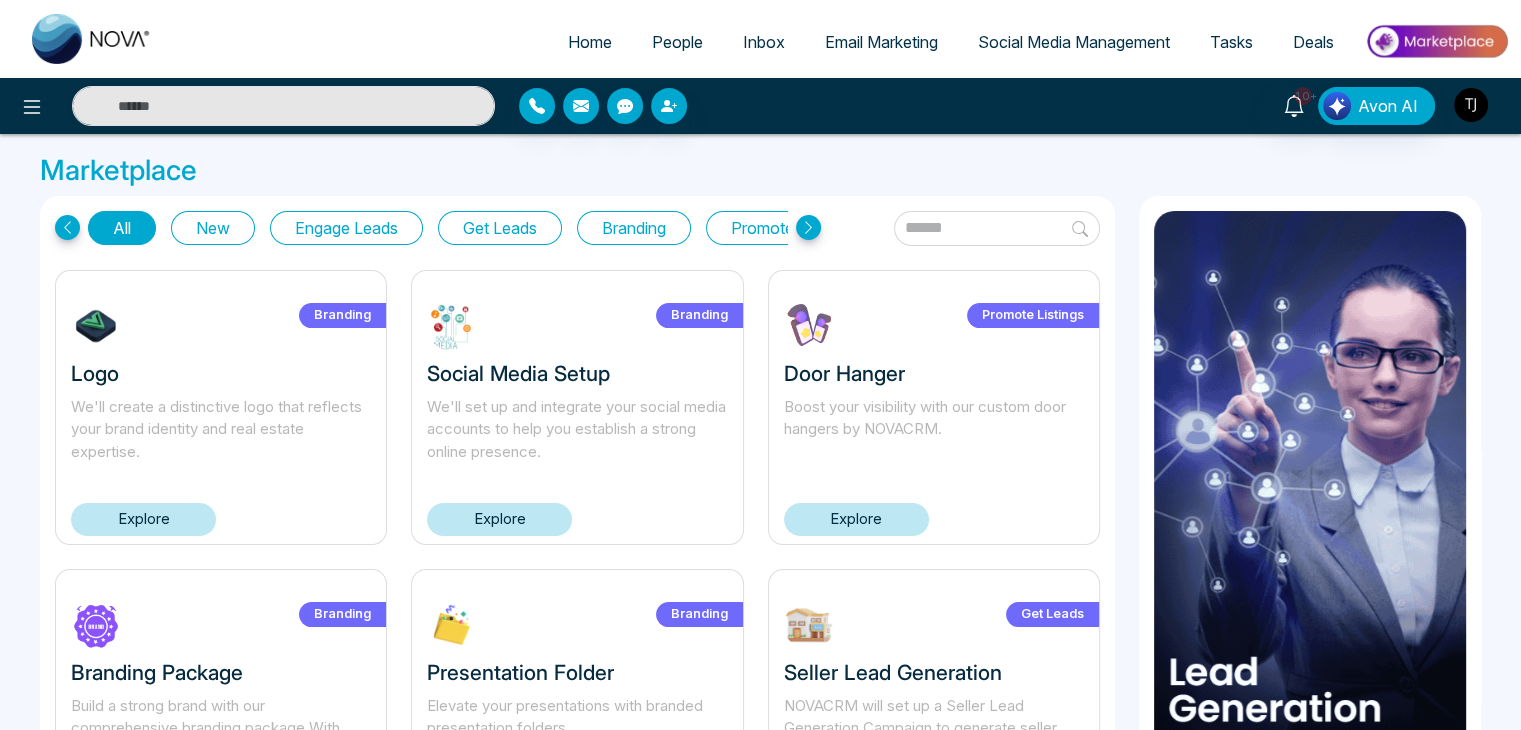 click at bounding box center (1471, 105) 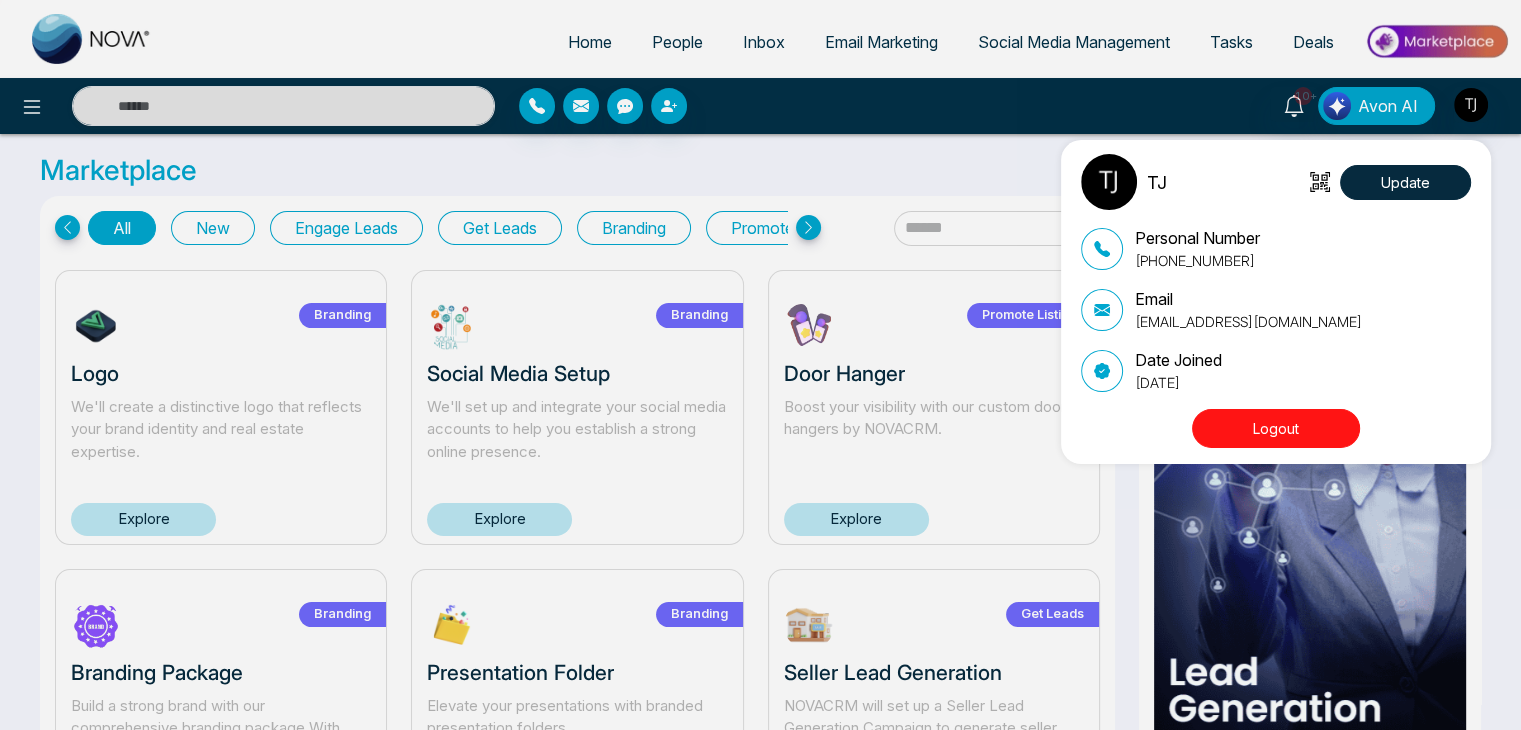 click on "TJ Update Personal Number +16472175256 Email tirstonjames@gmail.com Date Joined September 18, 2024 Logout" at bounding box center (760, 365) 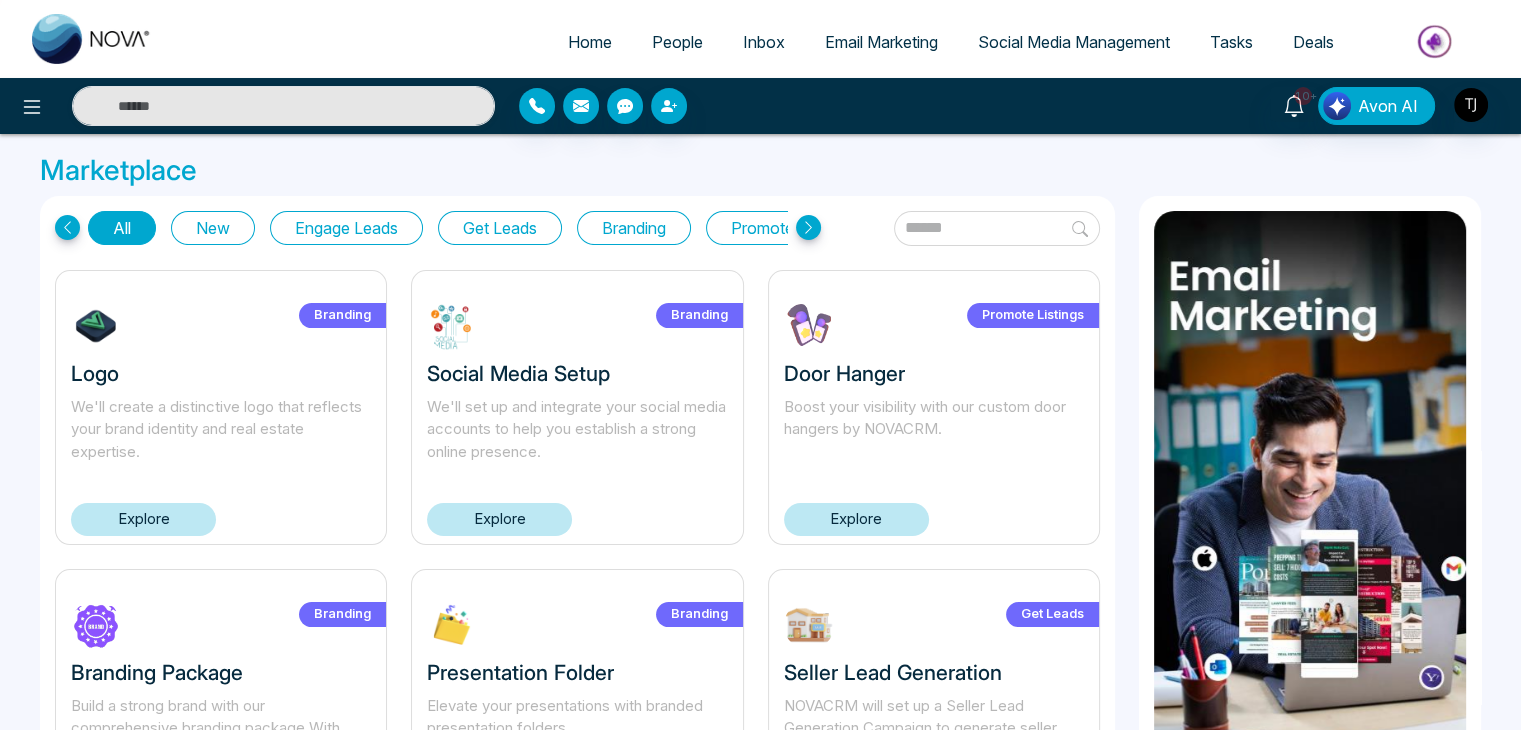 click on "Home" at bounding box center (590, 42) 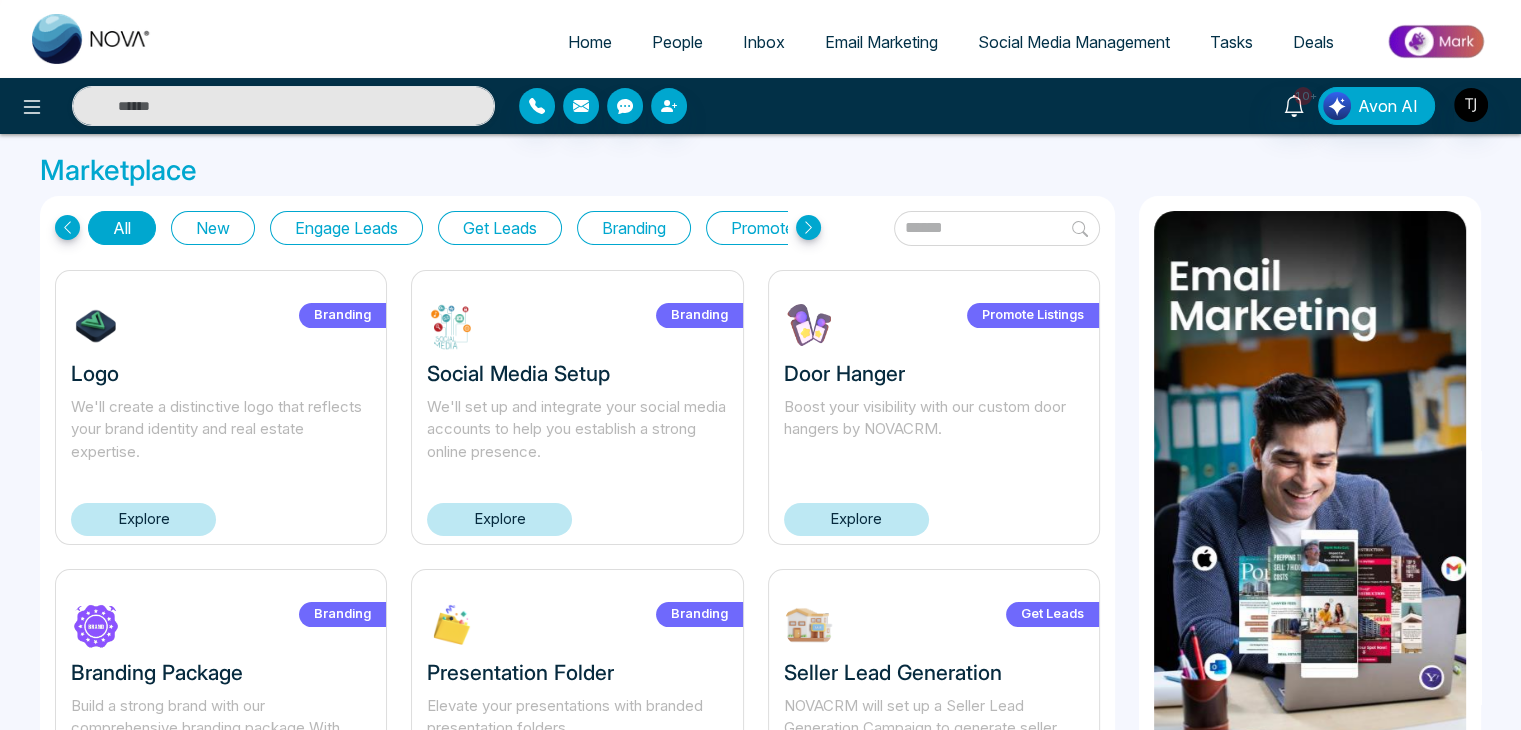 select on "*" 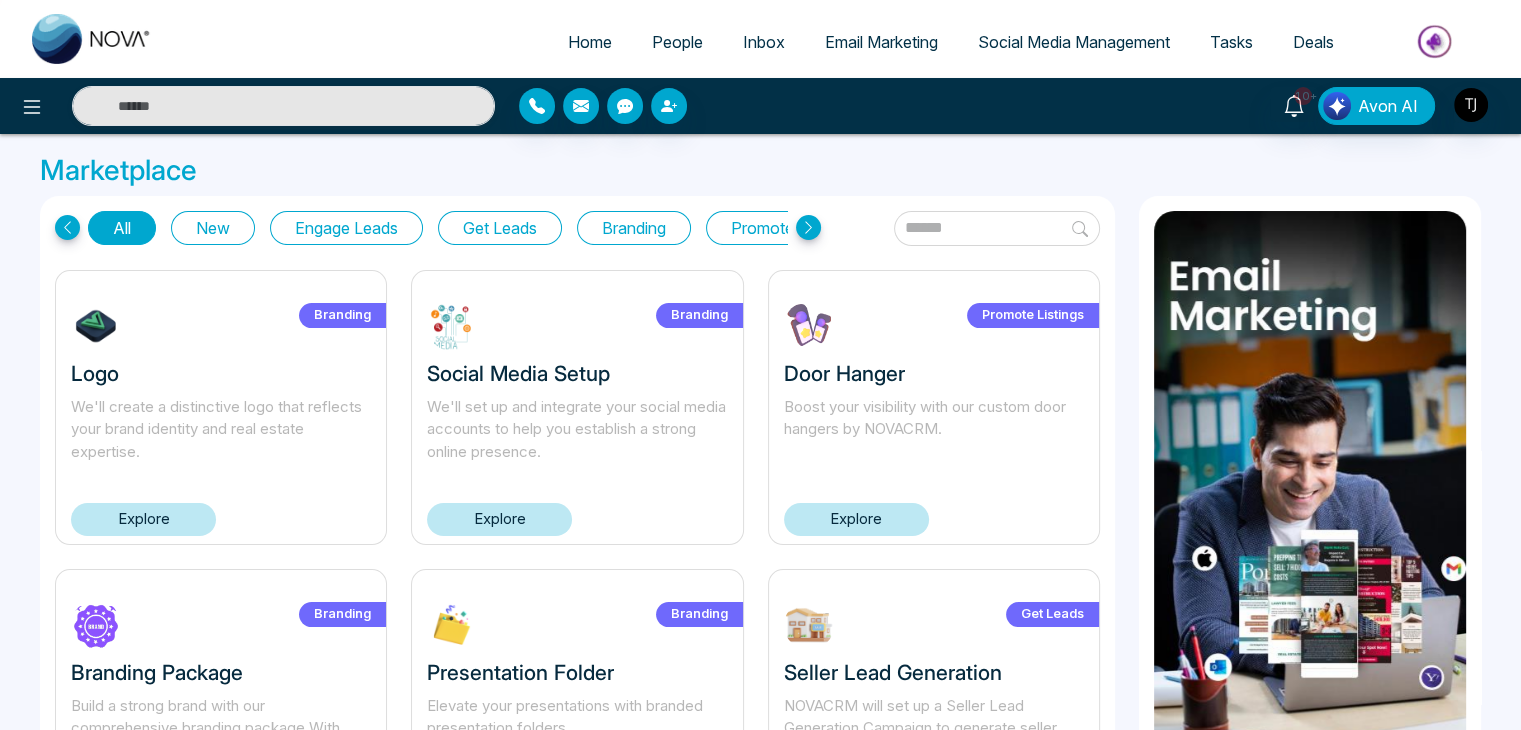 select on "*" 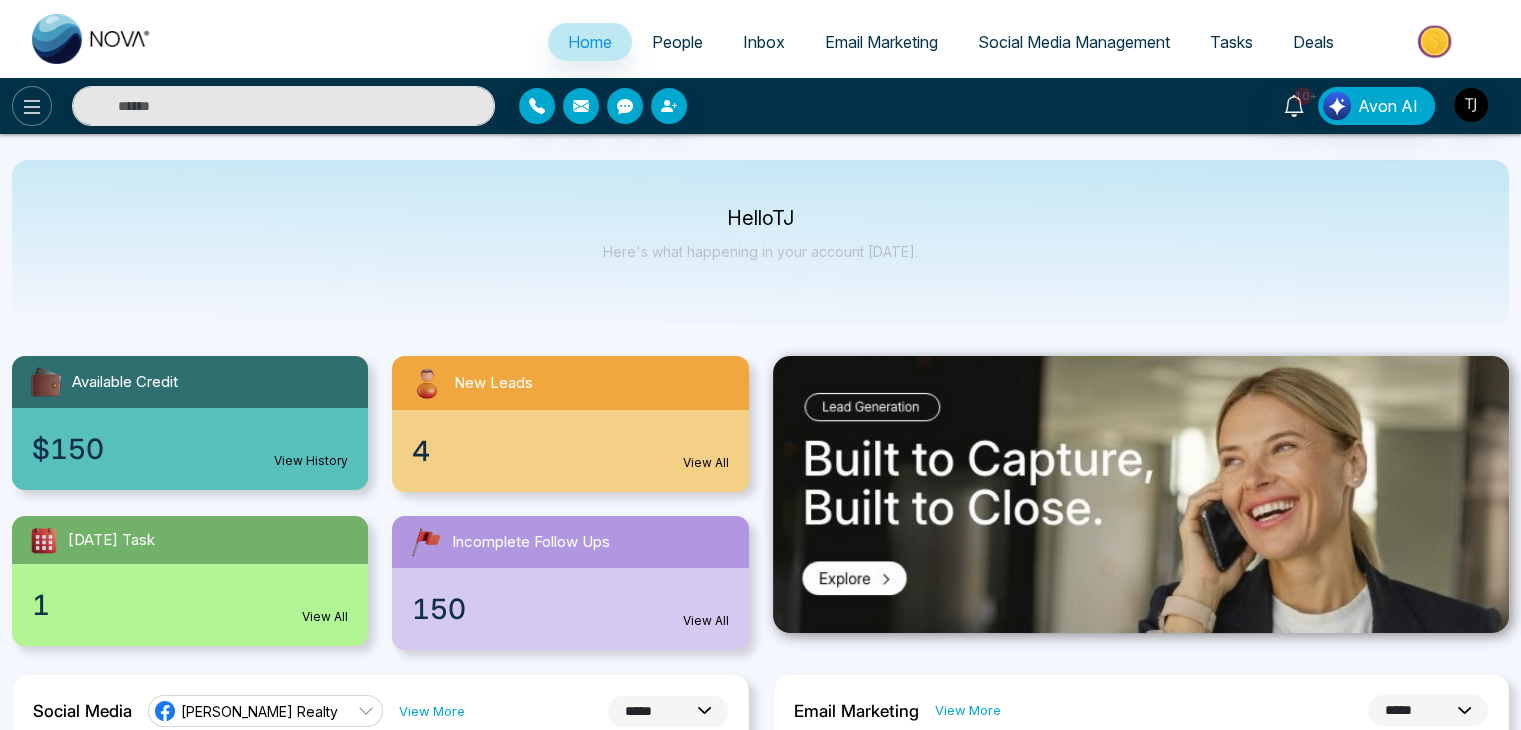 click 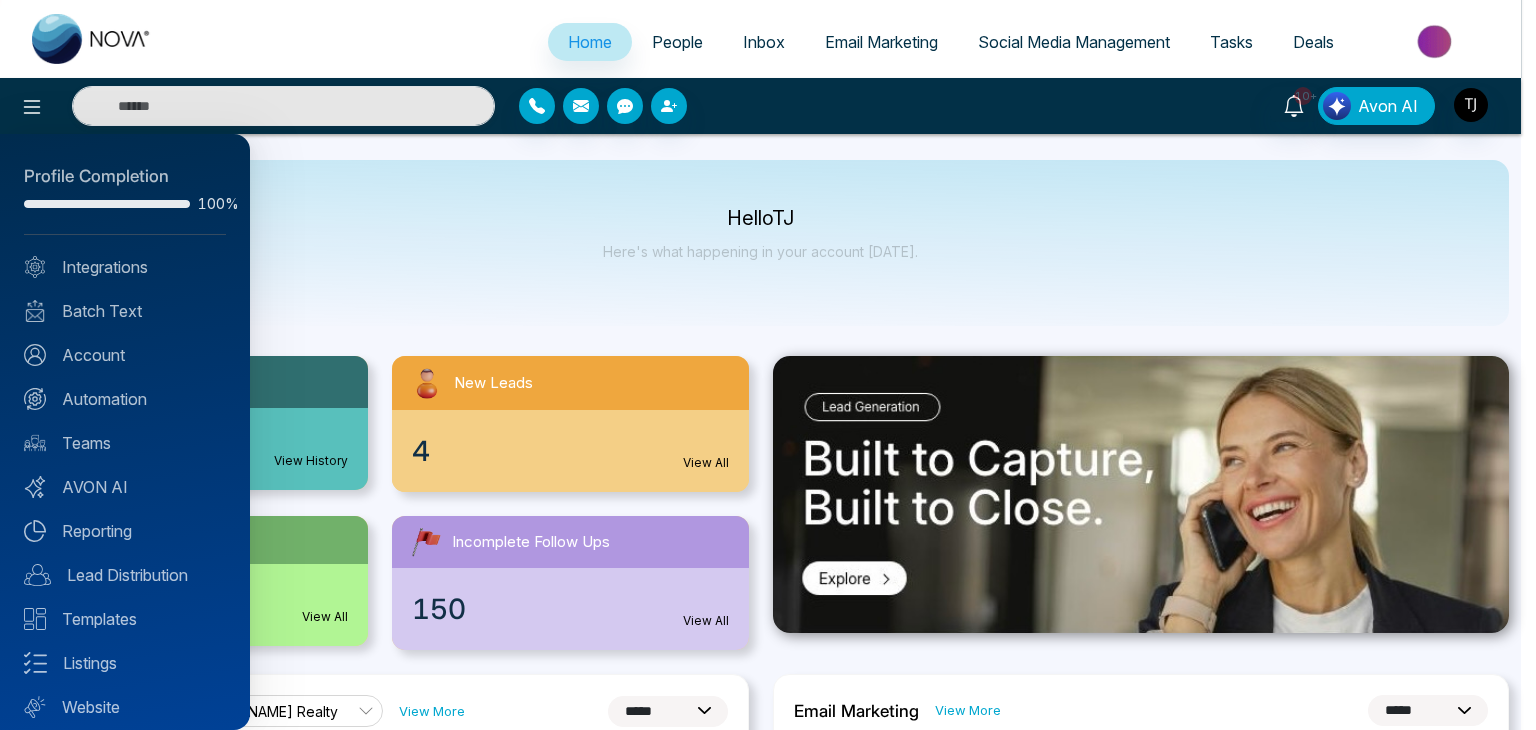 click at bounding box center [768, 365] 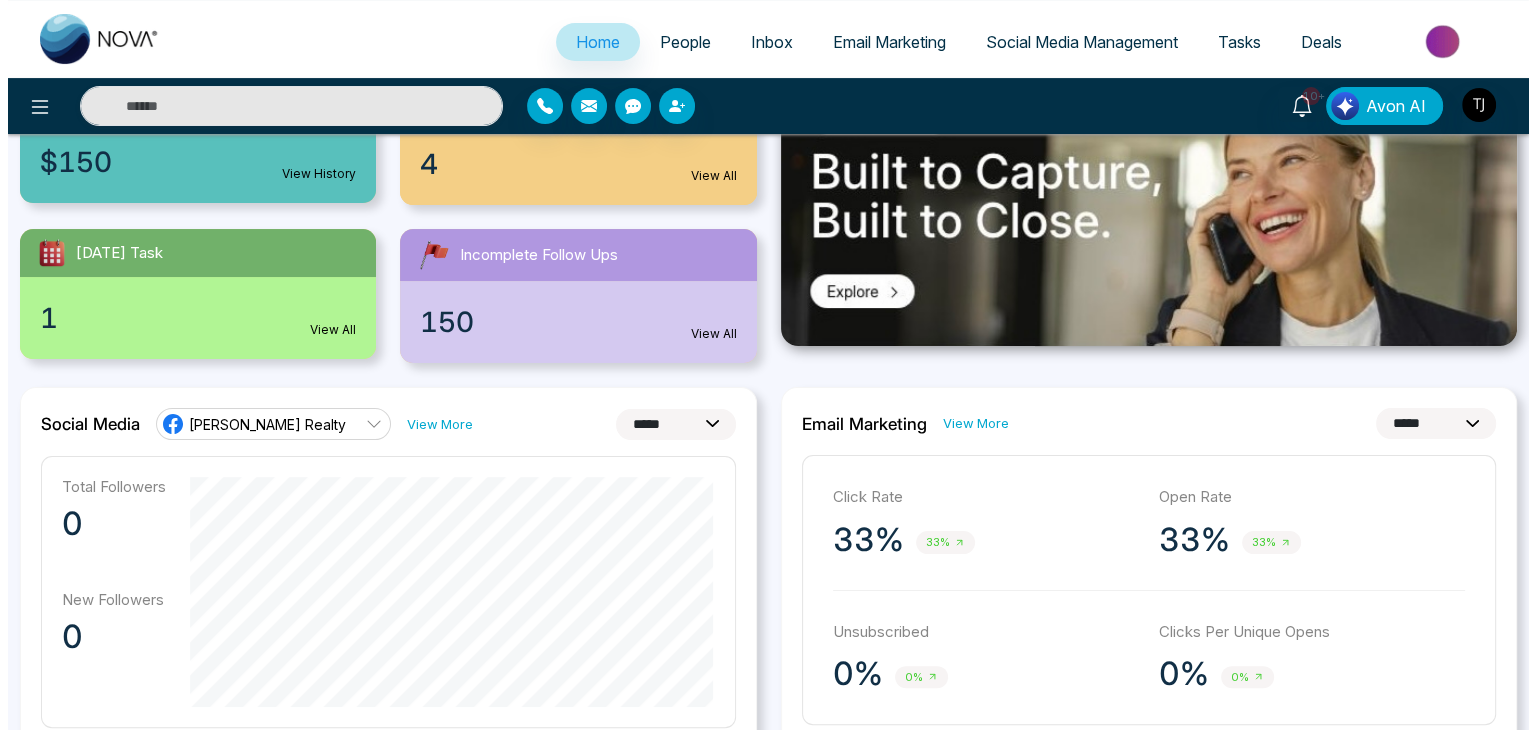 scroll, scrollTop: 0, scrollLeft: 0, axis: both 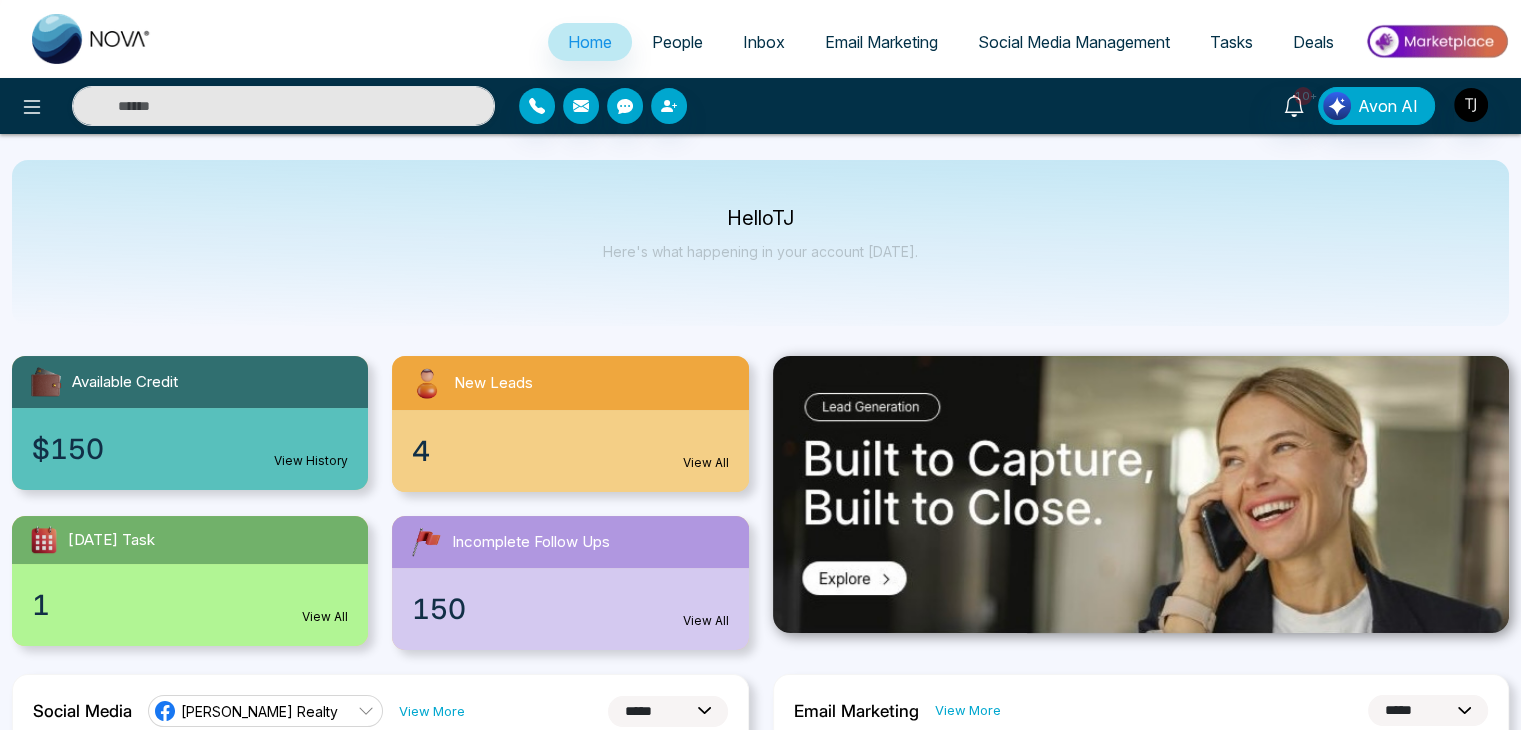 click at bounding box center [253, 106] 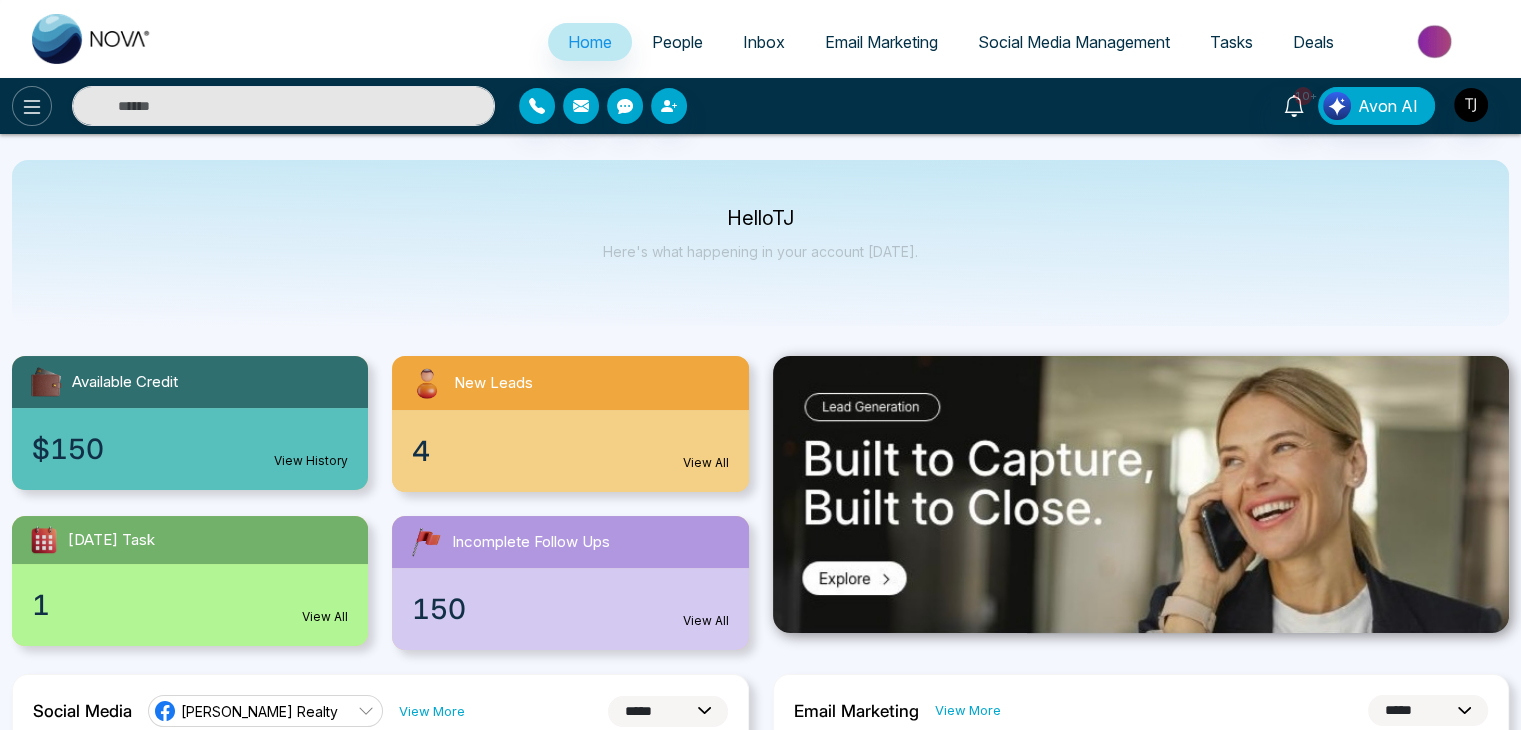 click at bounding box center (32, 106) 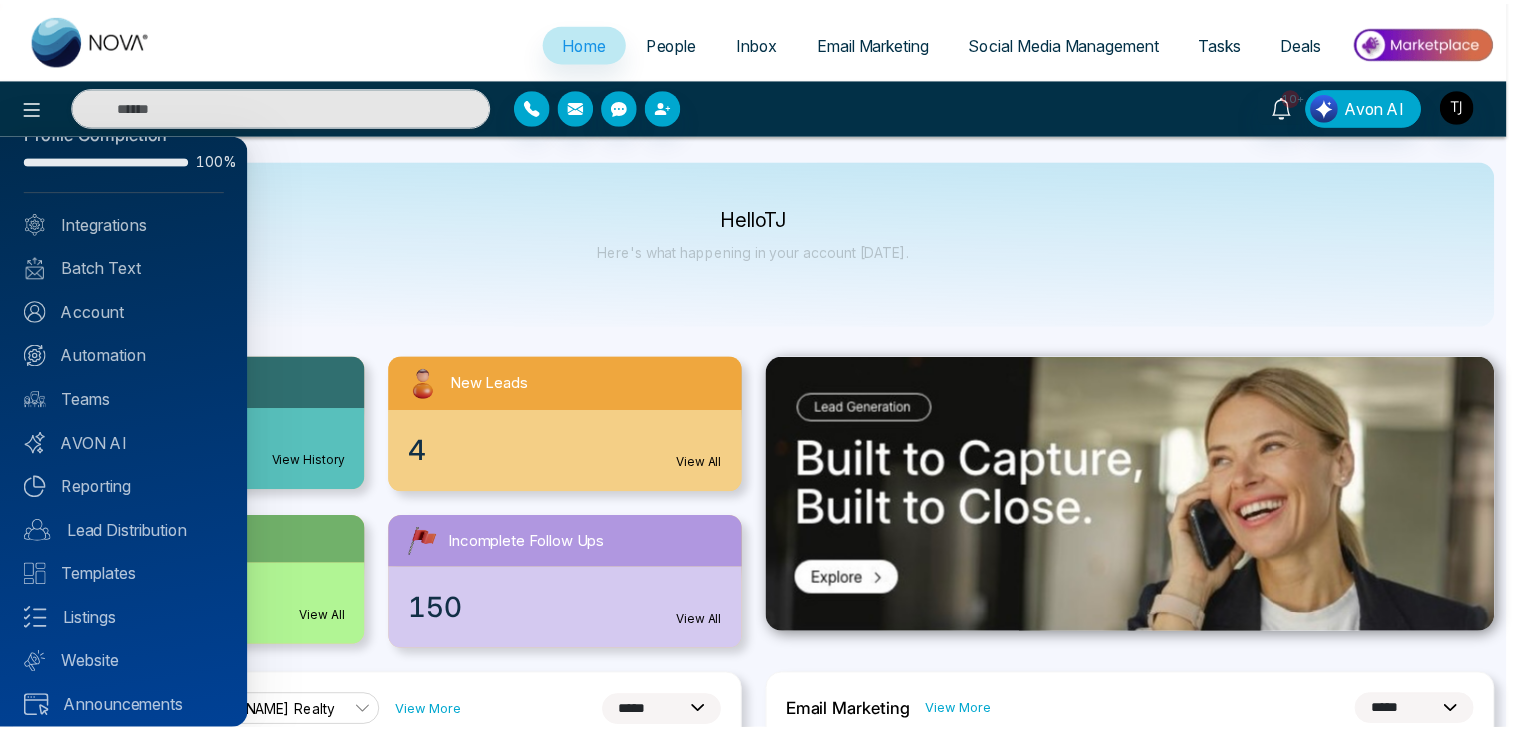 scroll, scrollTop: 0, scrollLeft: 0, axis: both 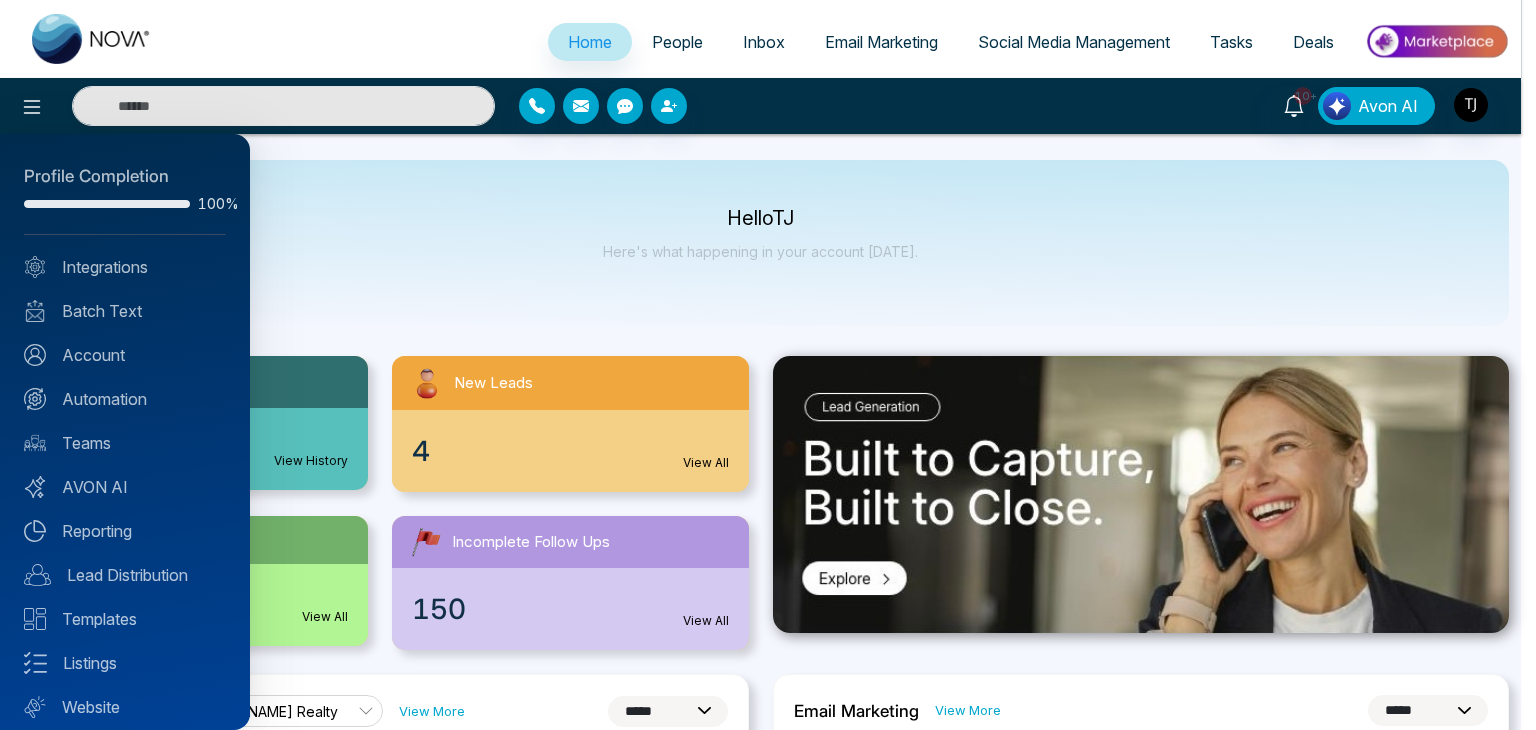 click at bounding box center [768, 365] 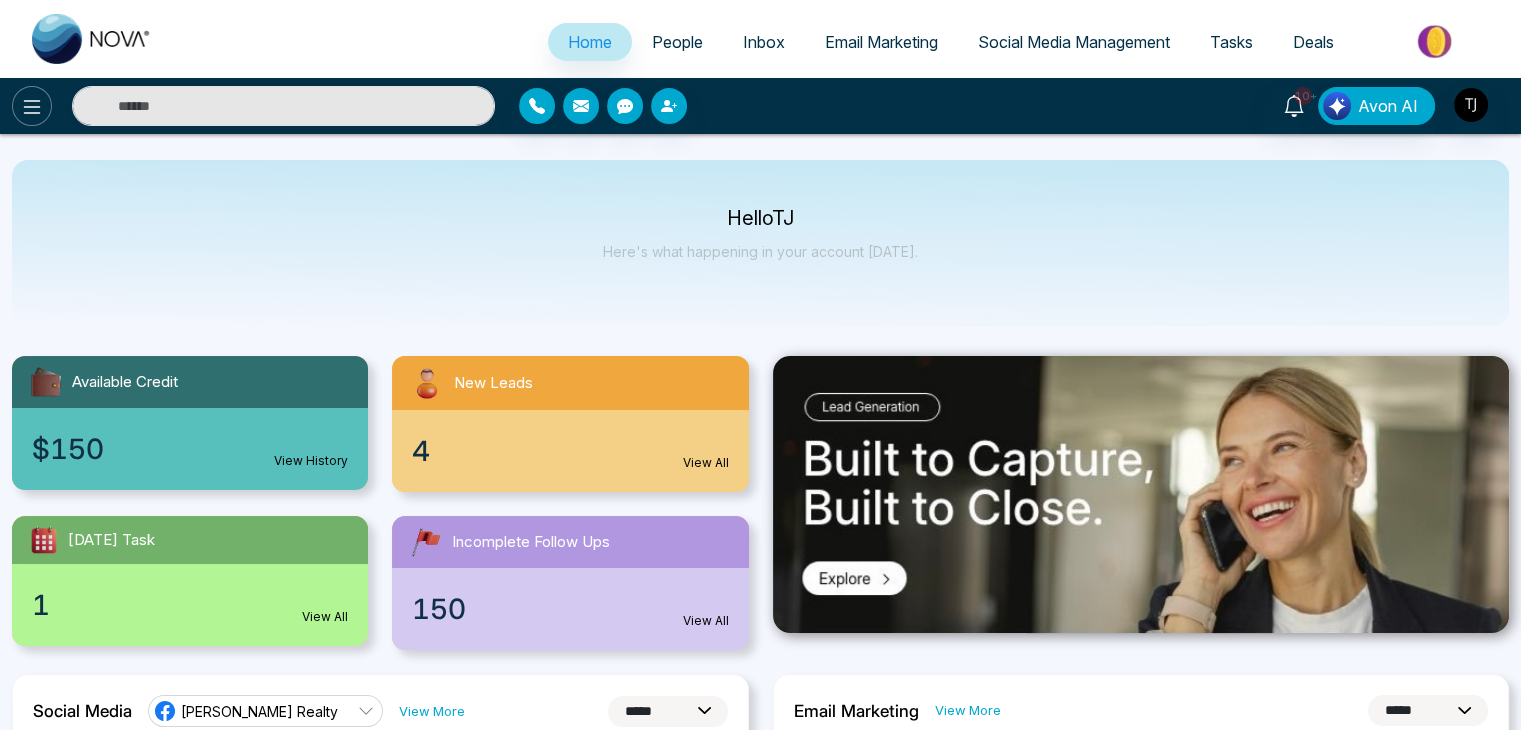 click 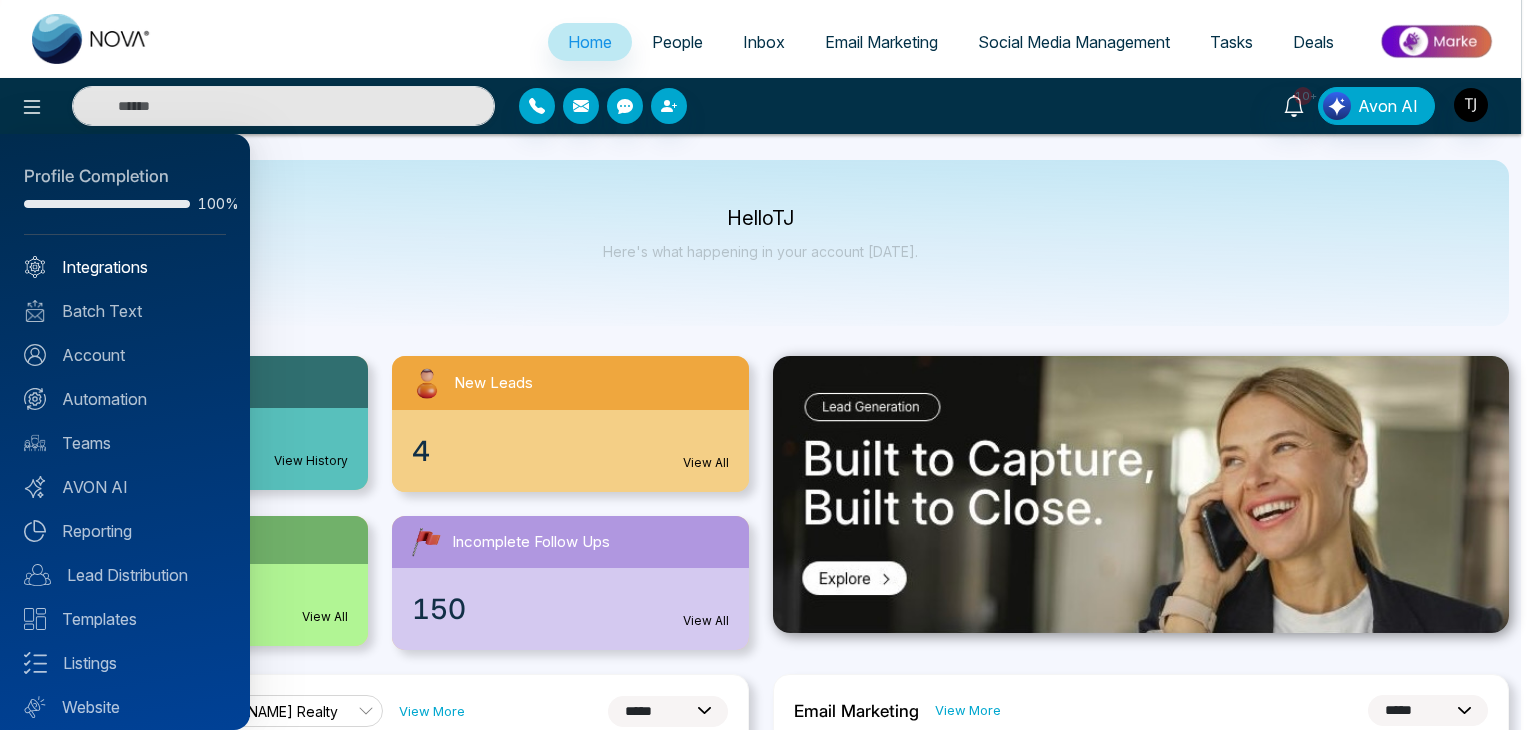 click on "Integrations" at bounding box center [125, 267] 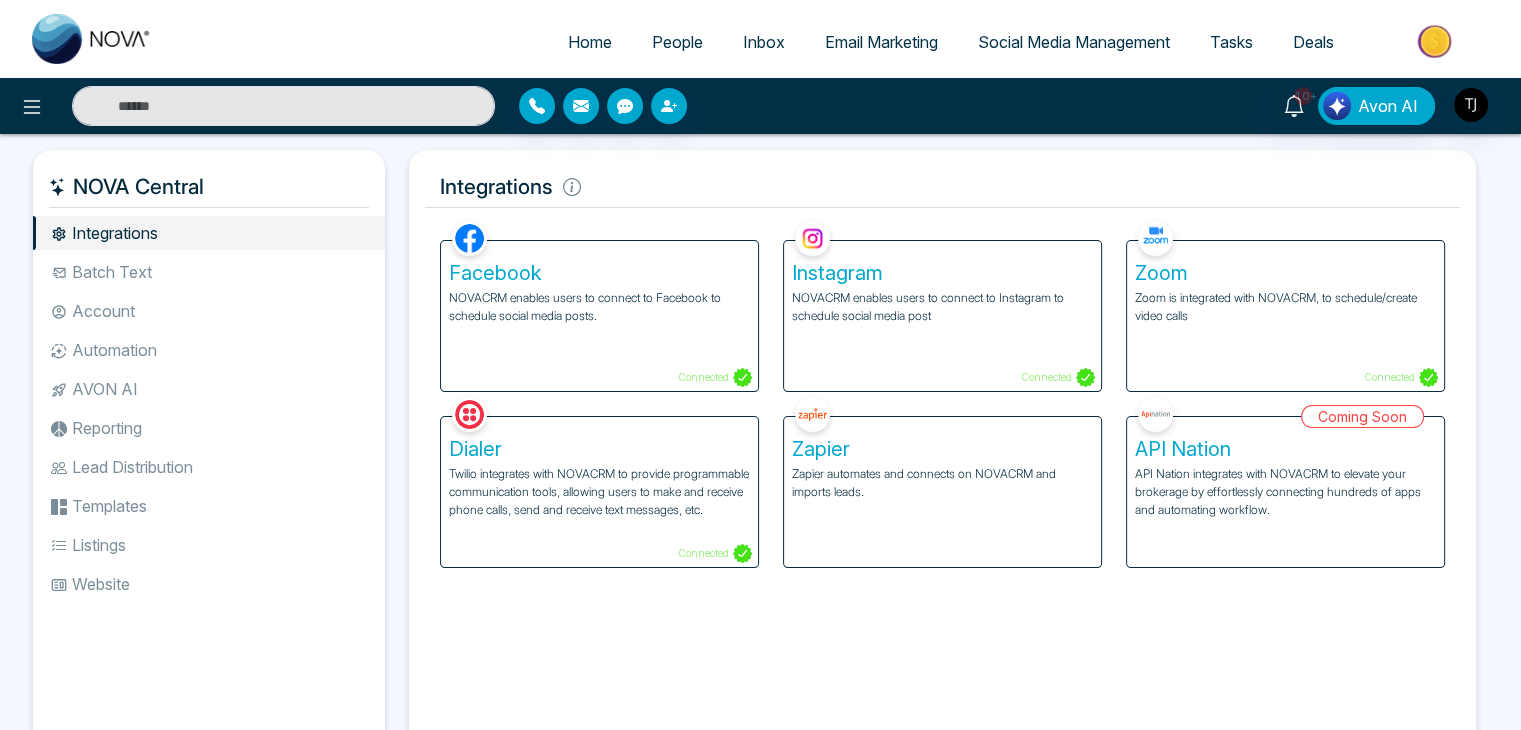 click on "Twilio integrates with NOVACRM to provide programmable communication tools, allowing users to make and receive phone calls, send and receive text messages, etc." at bounding box center [599, 492] 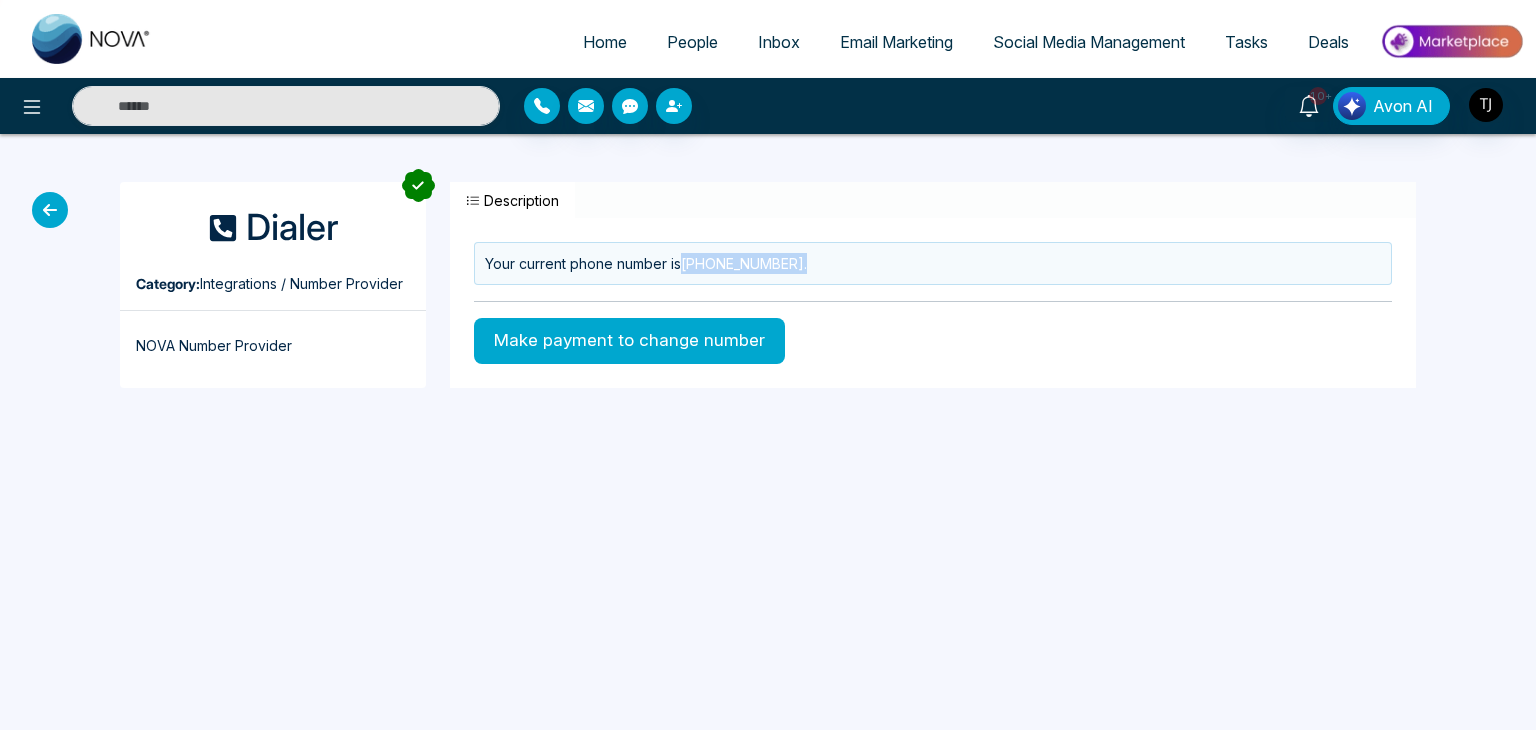 drag, startPoint x: 801, startPoint y: 258, endPoint x: 684, endPoint y: 262, distance: 117.06836 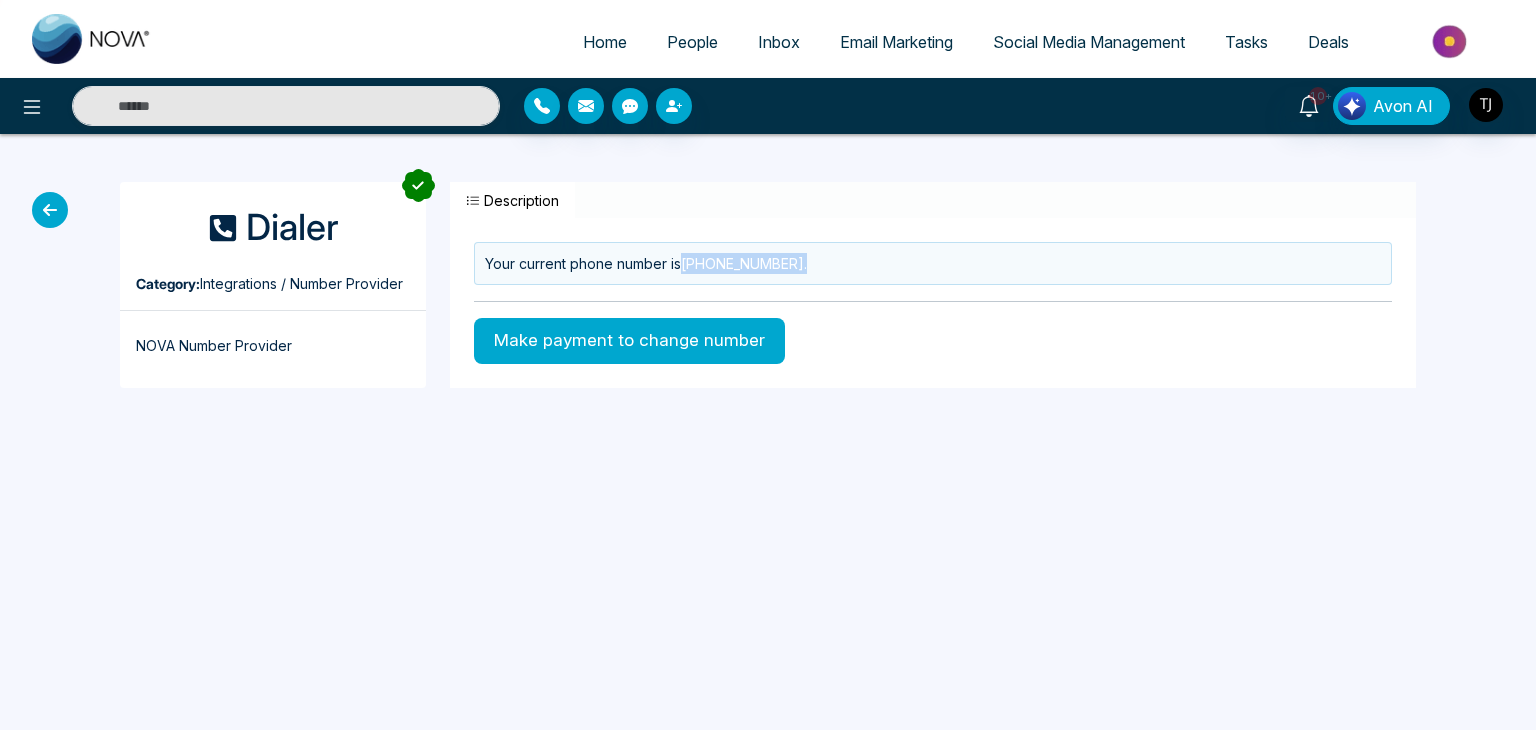 click on "Your current phone number is  +16474922019 ." at bounding box center [933, 263] 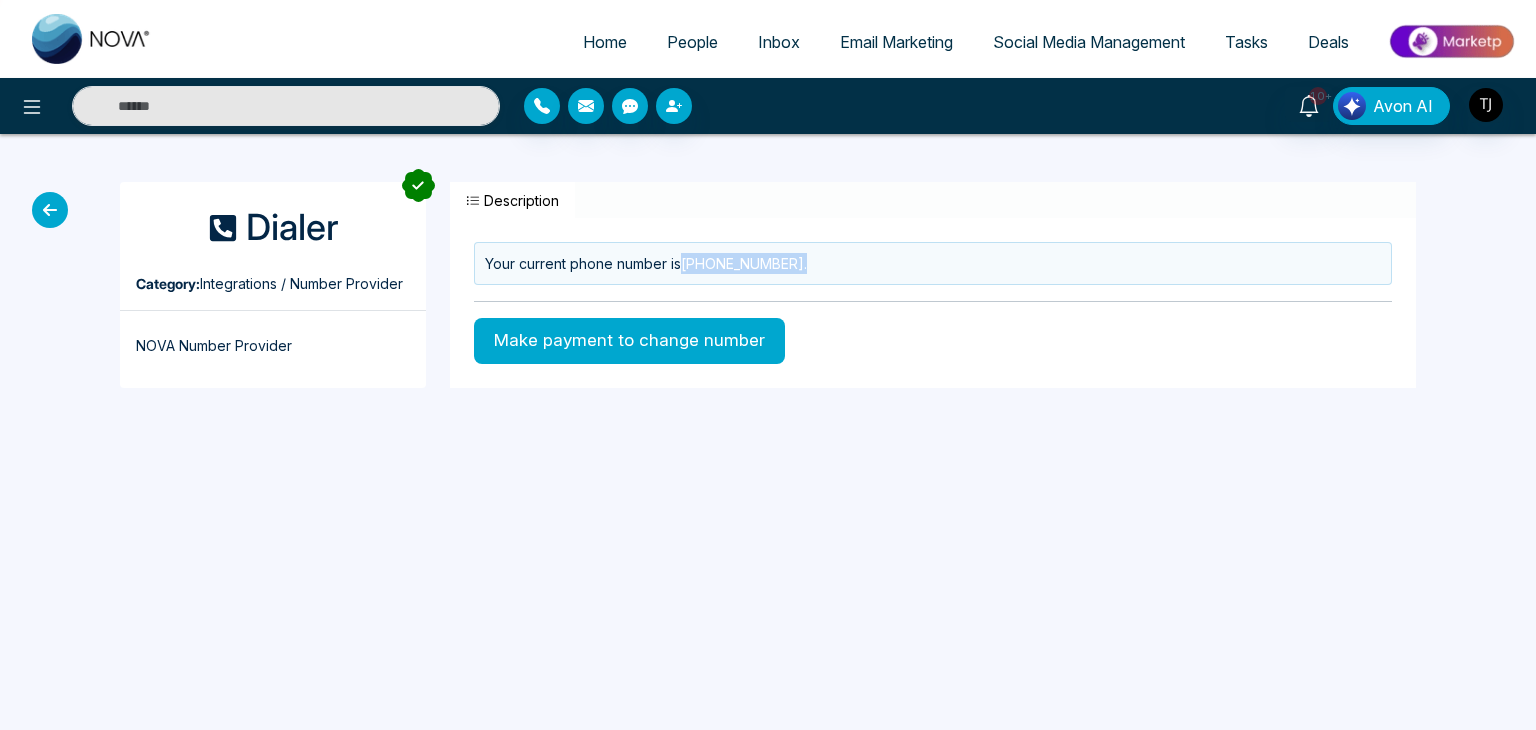 click on "Your current phone number is  +16474922019 ." at bounding box center [933, 263] 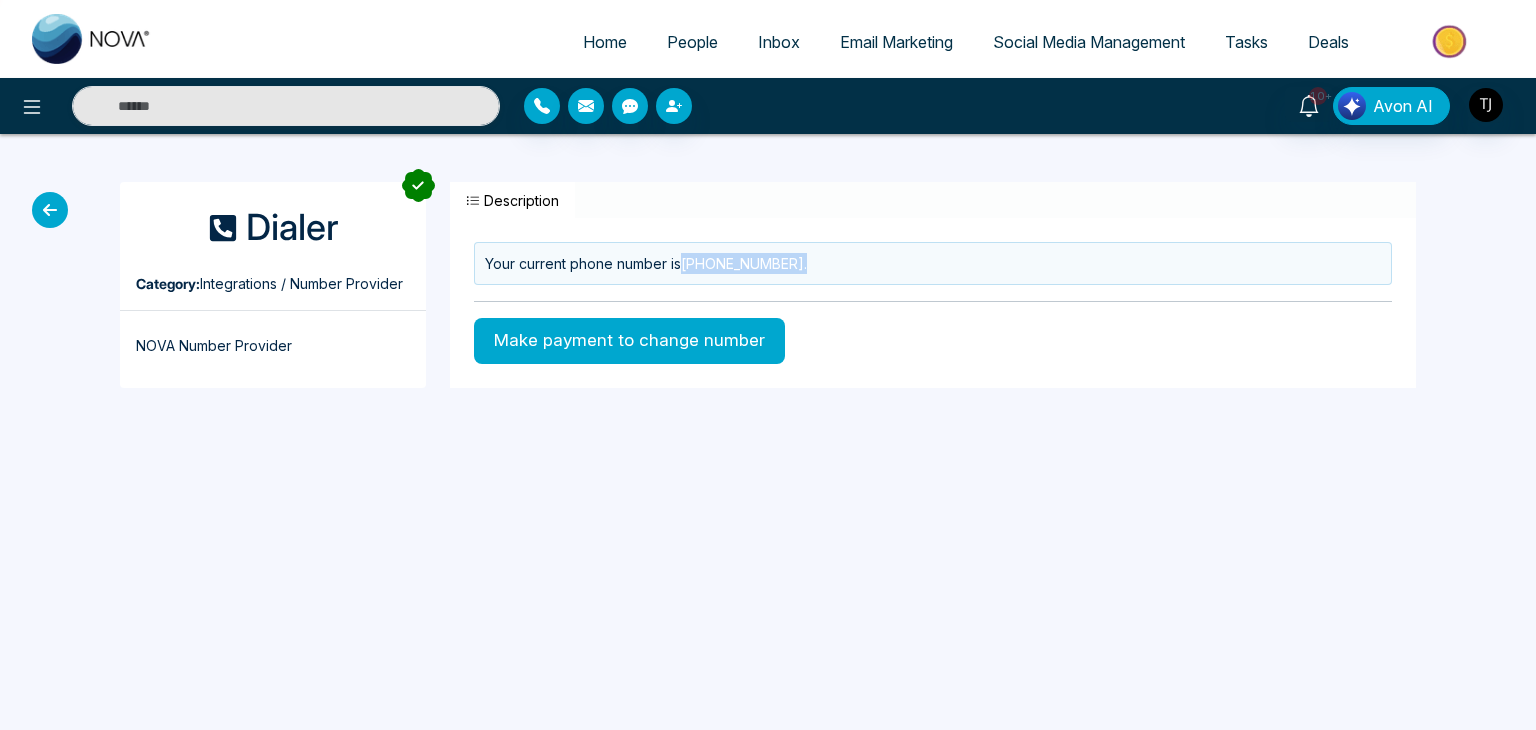 drag, startPoint x: 802, startPoint y: 264, endPoint x: 687, endPoint y: 277, distance: 115.73245 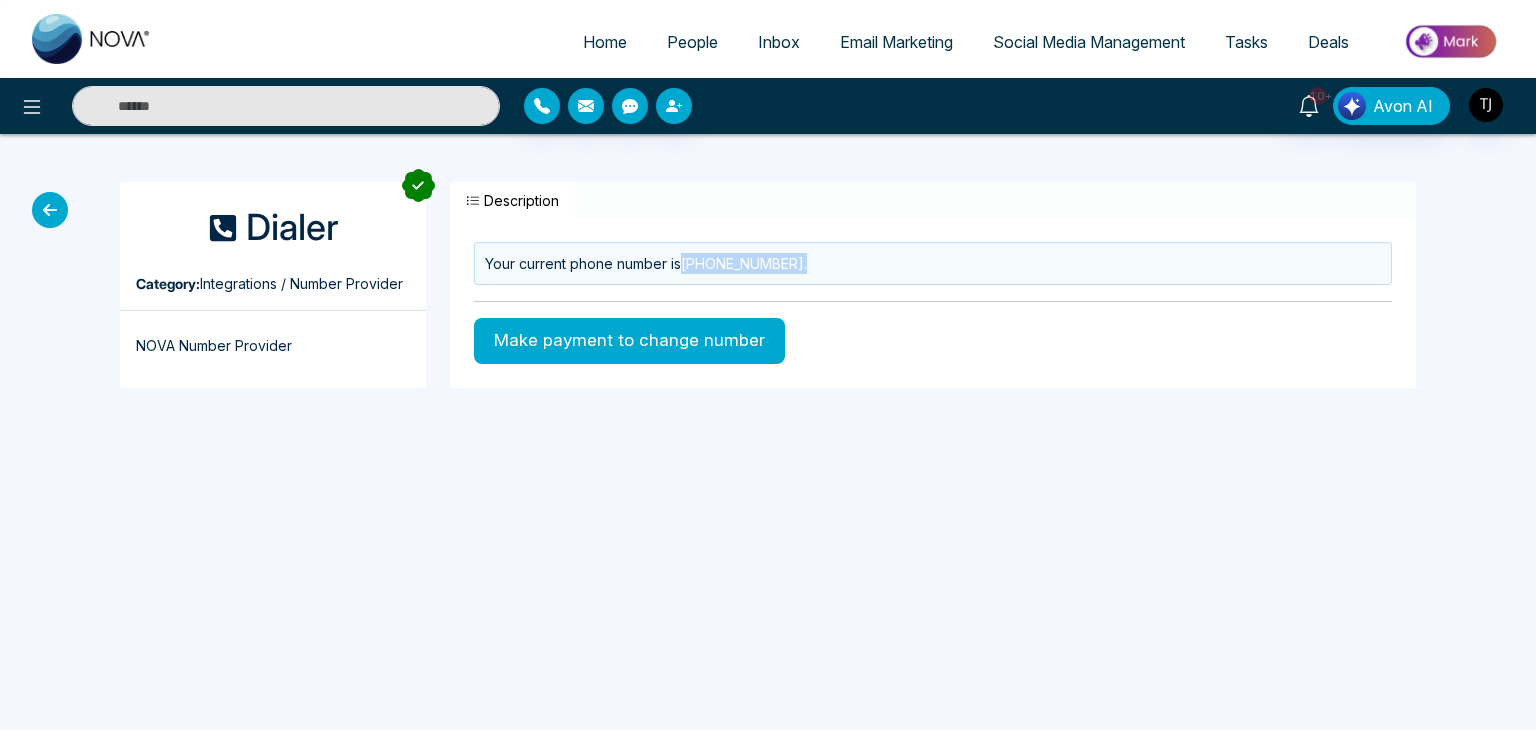 click on "Your current phone number is  +16474922019 ." at bounding box center [933, 263] 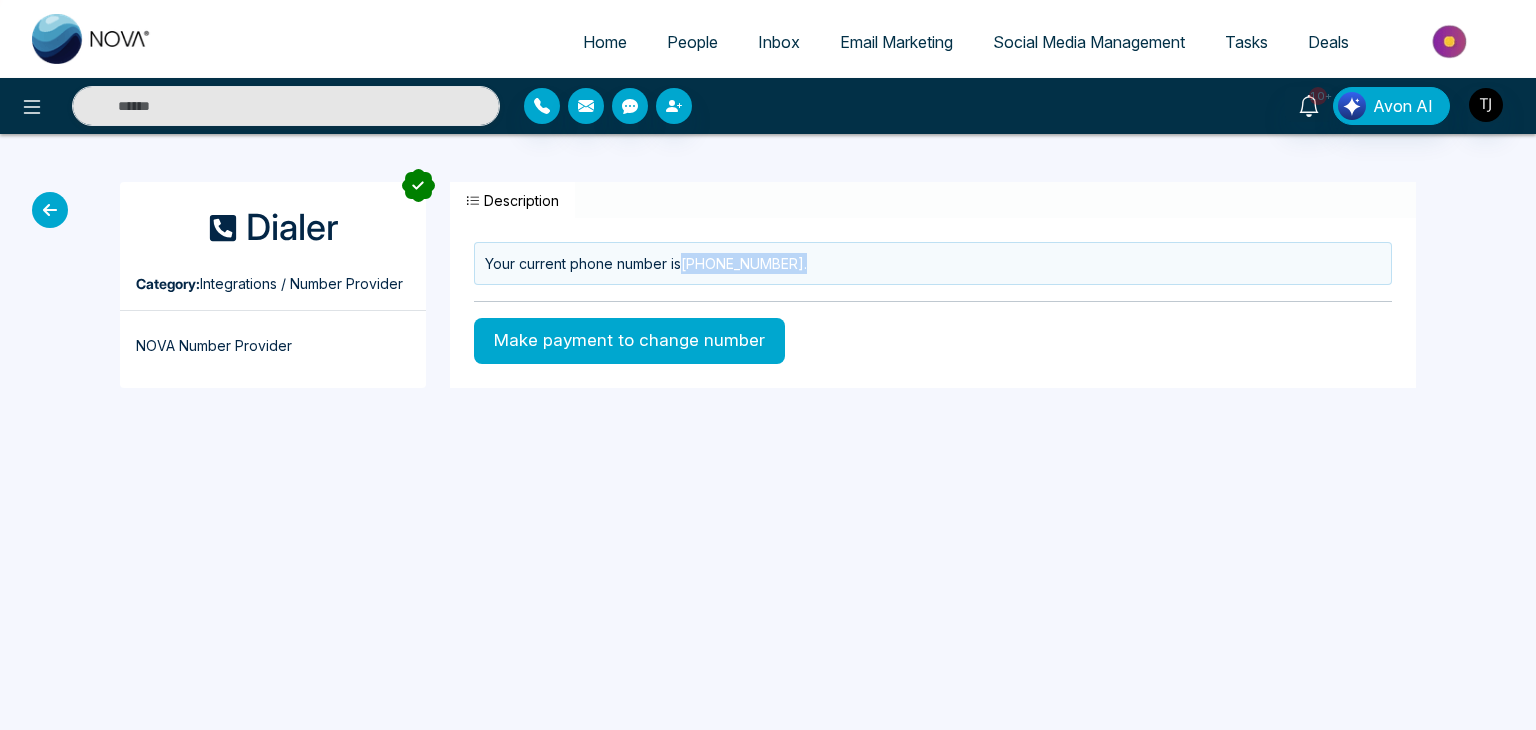 click on "Your current phone number is  +16474922019 ." at bounding box center (933, 263) 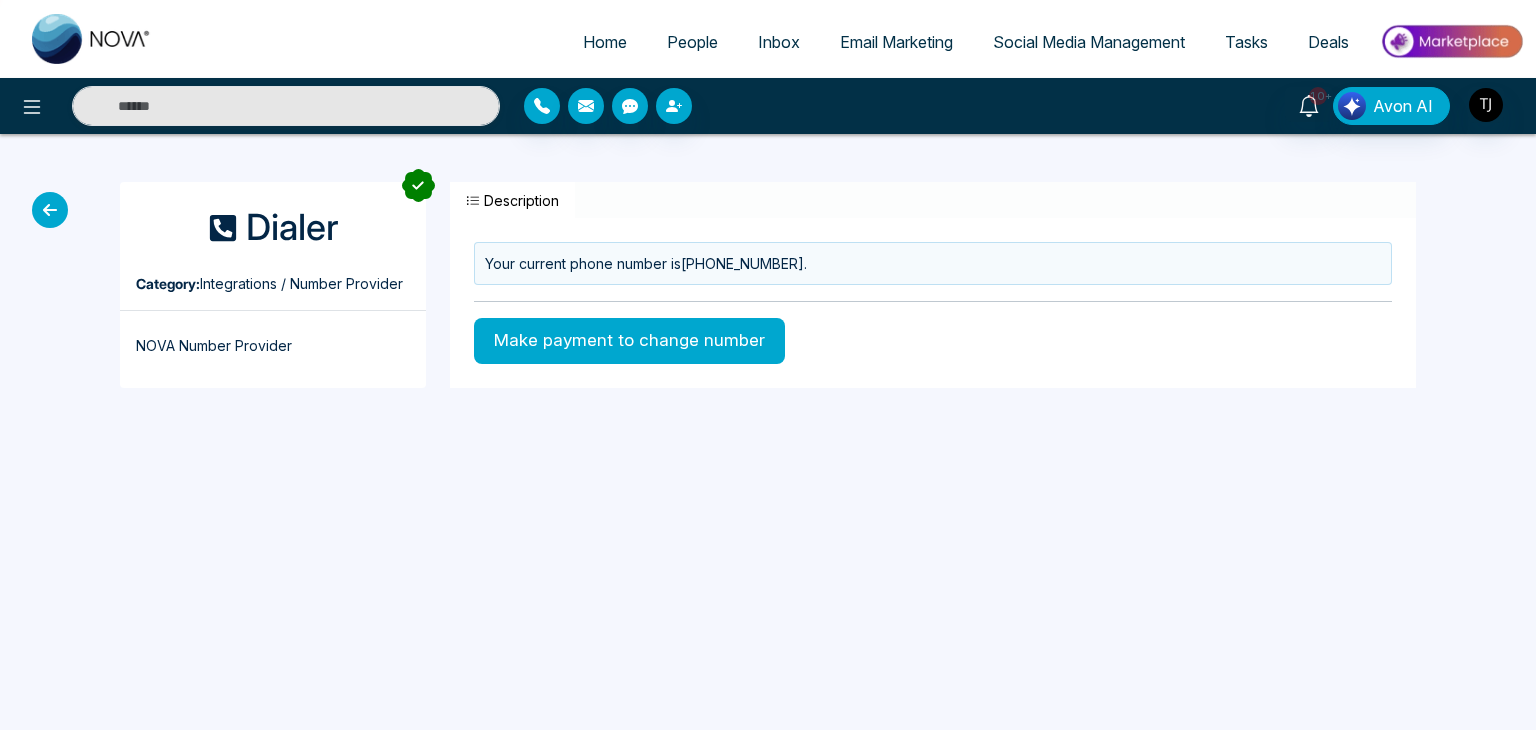 click at bounding box center [50, 210] 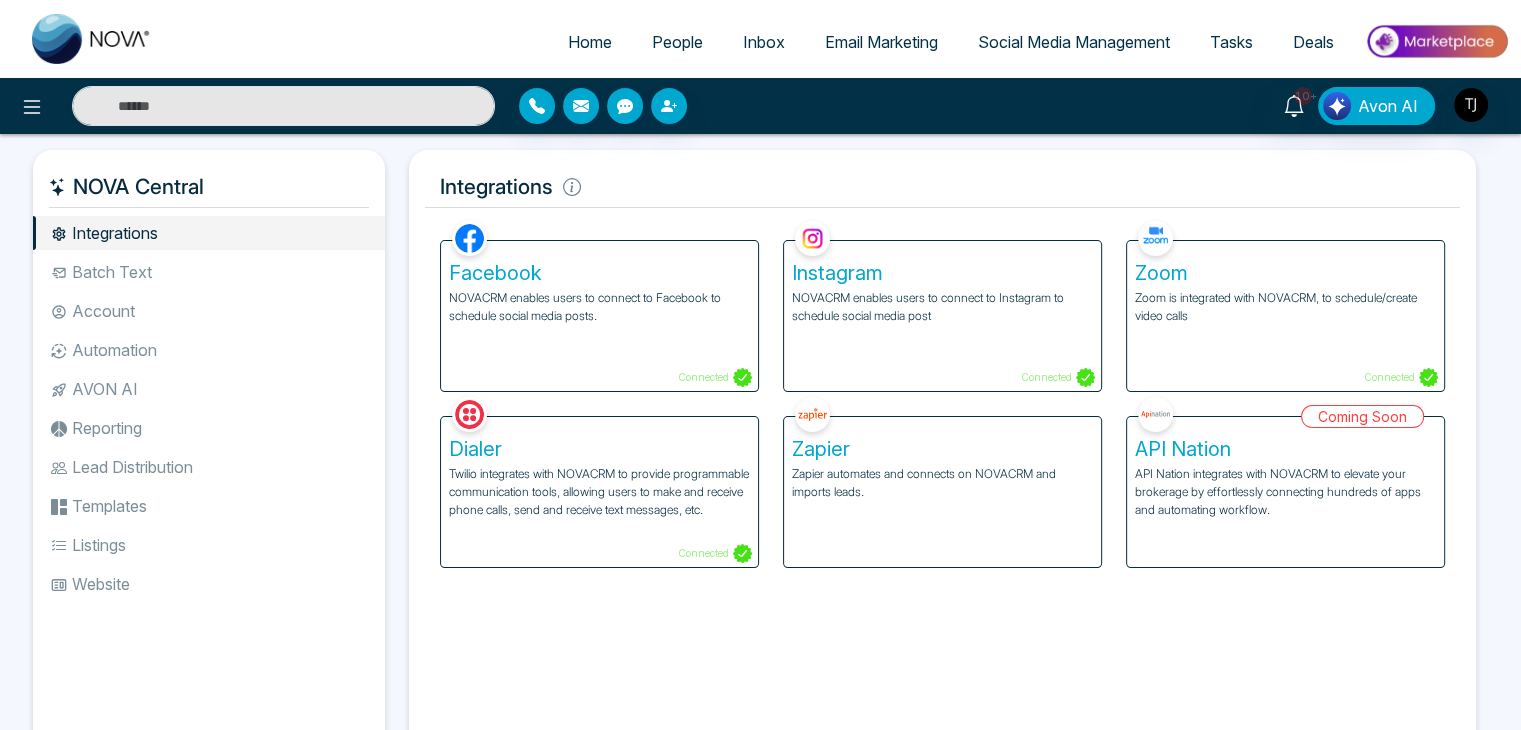 click on "Zapier automates and connects on NOVACRM and imports leads." at bounding box center (942, 483) 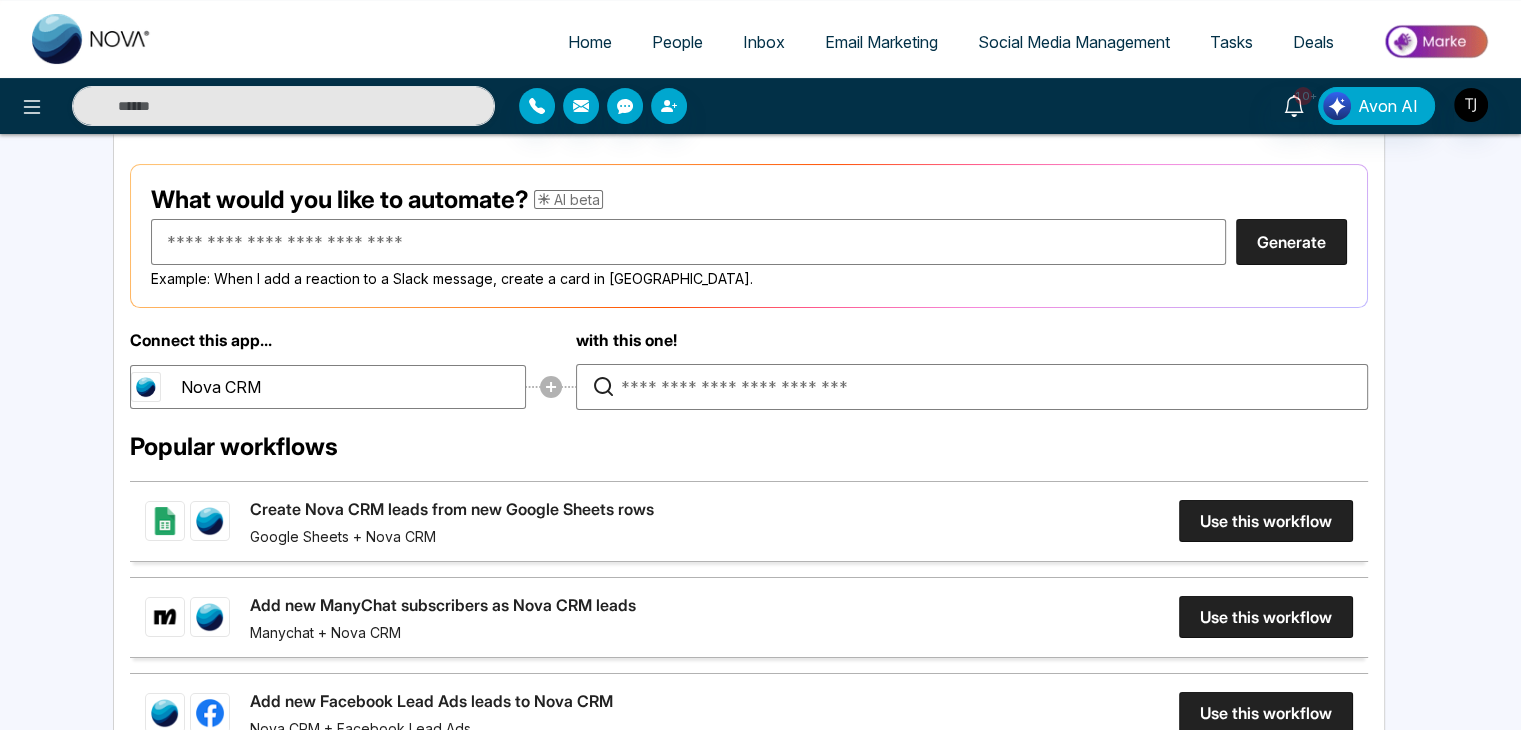 scroll, scrollTop: 254, scrollLeft: 0, axis: vertical 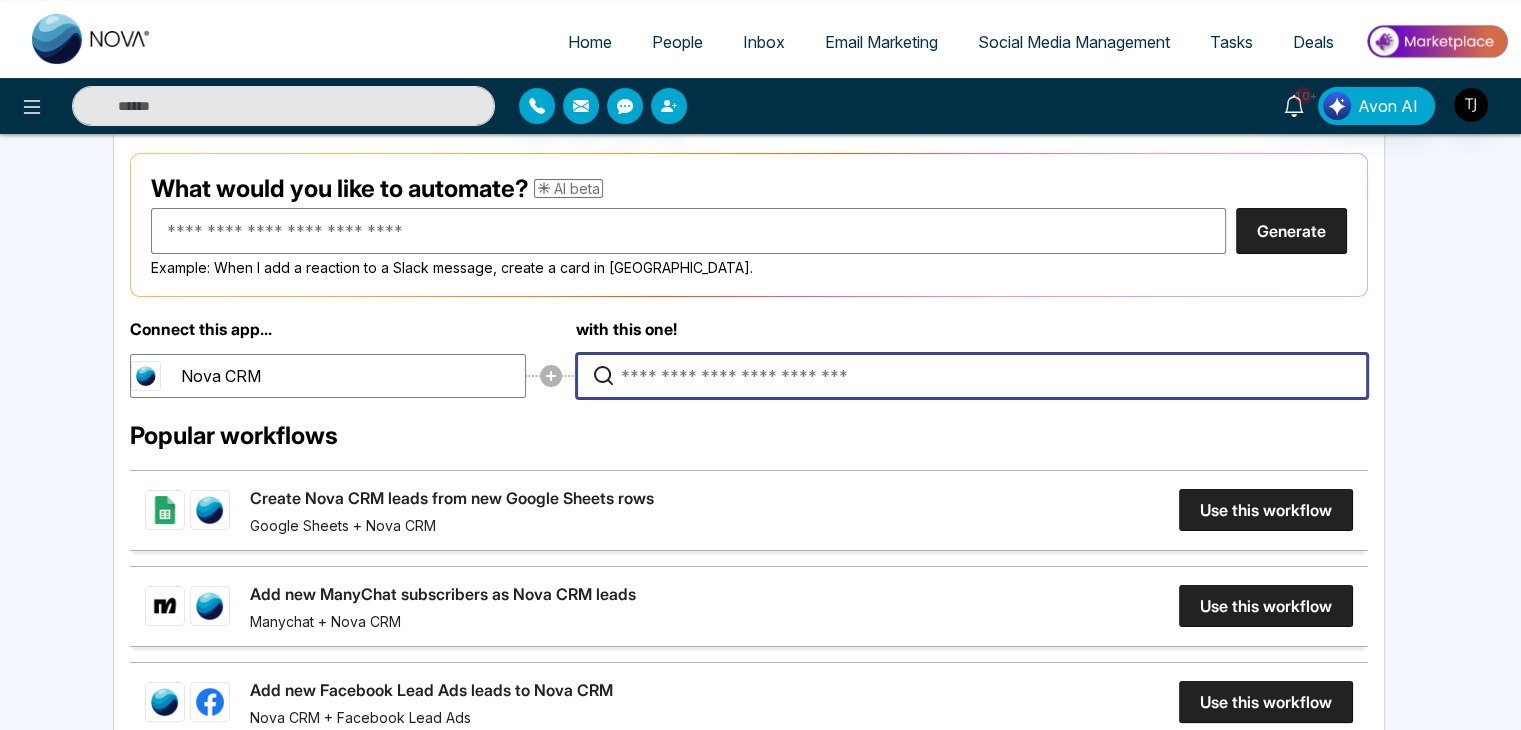 click at bounding box center (977, 376) 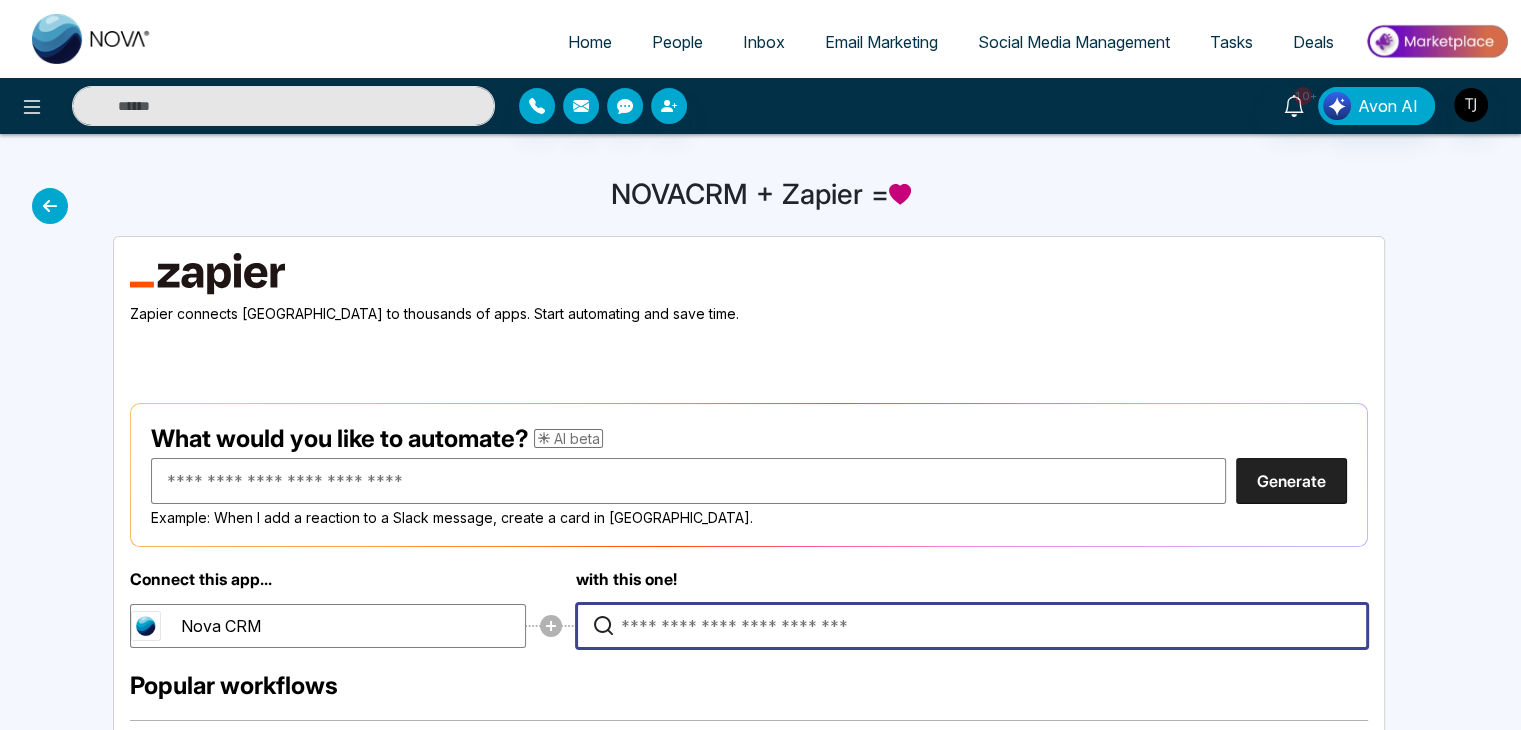 scroll, scrollTop: 0, scrollLeft: 0, axis: both 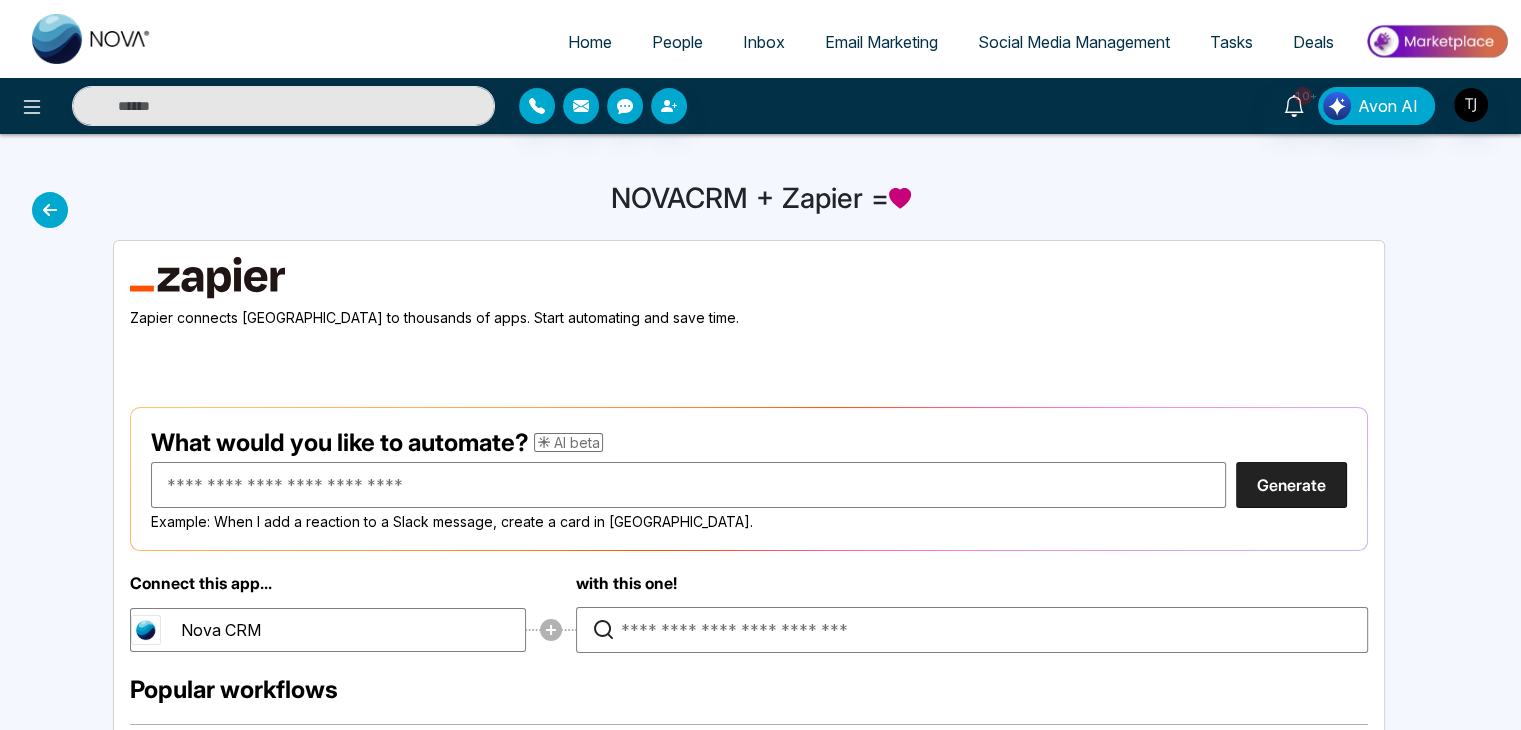 click on "Zapier" at bounding box center (749, 278) 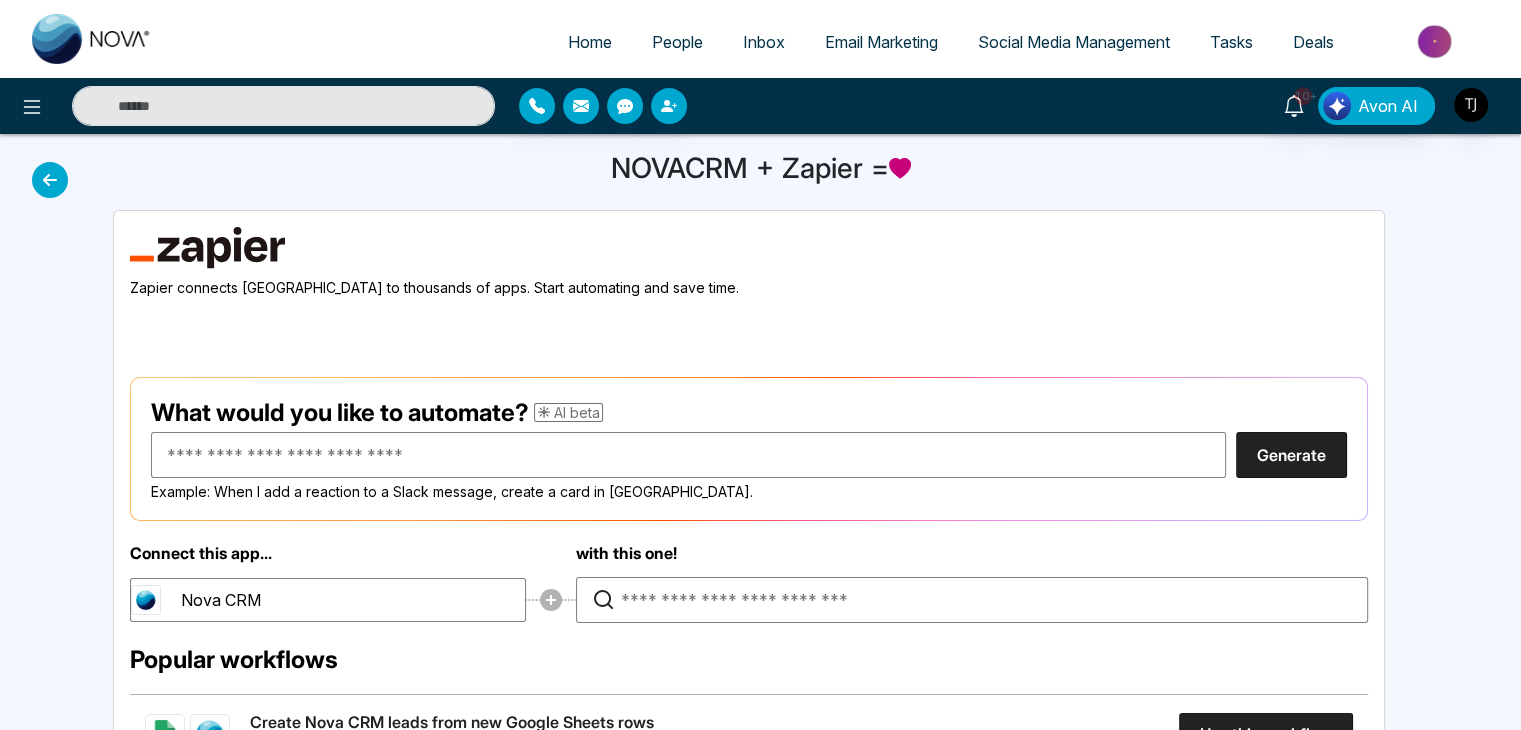 scroll, scrollTop: 34, scrollLeft: 0, axis: vertical 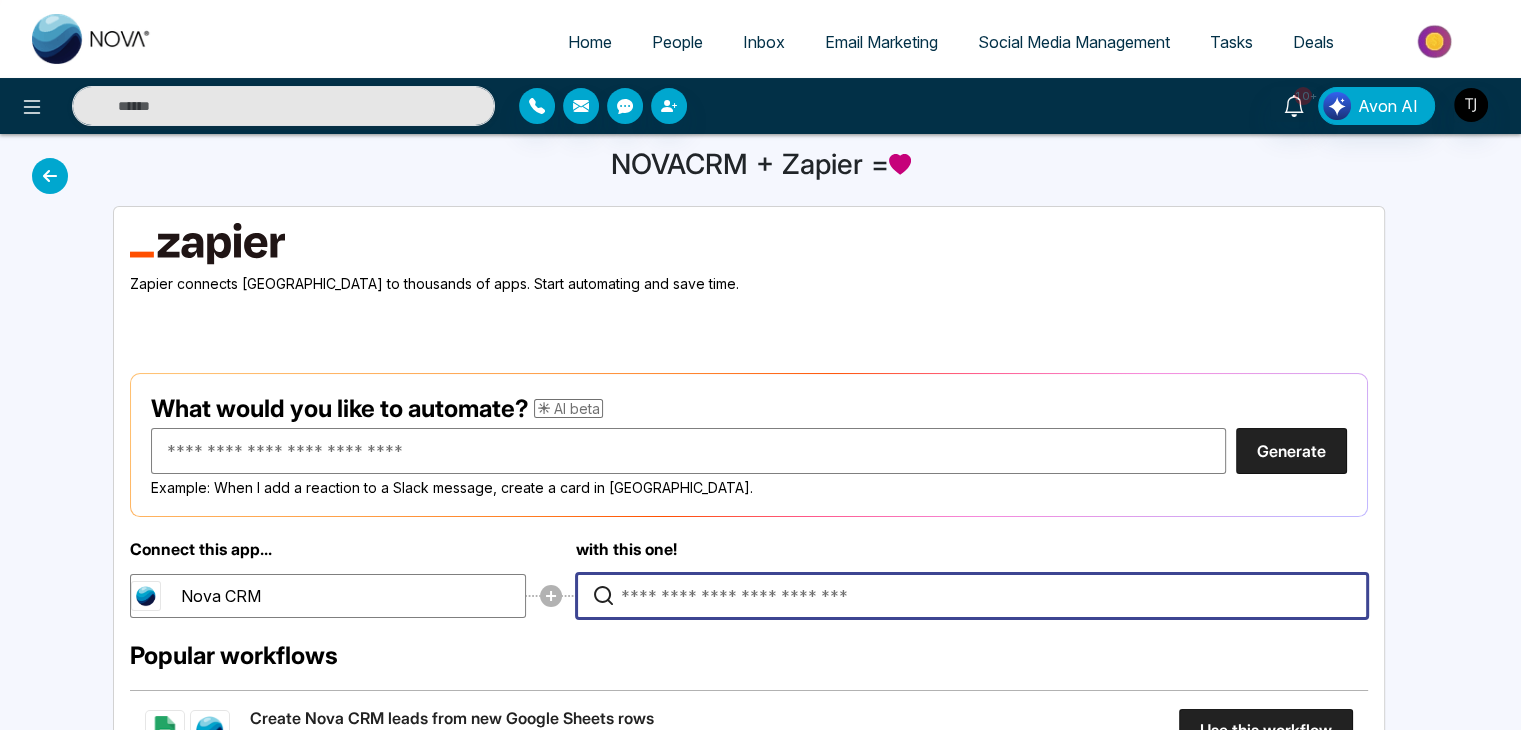 click at bounding box center (977, 596) 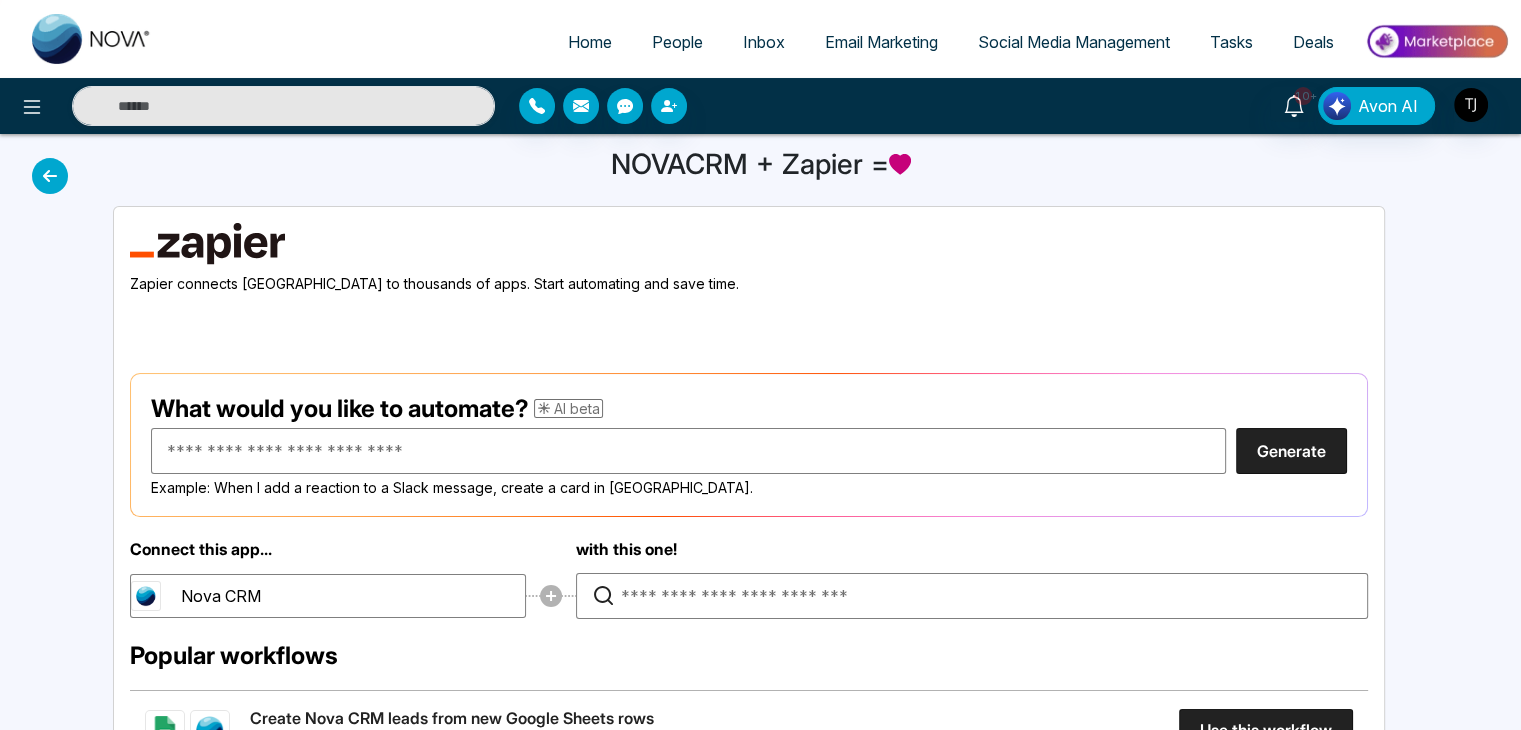 click on "NOVACRM + Zapier =" at bounding box center [761, 714] 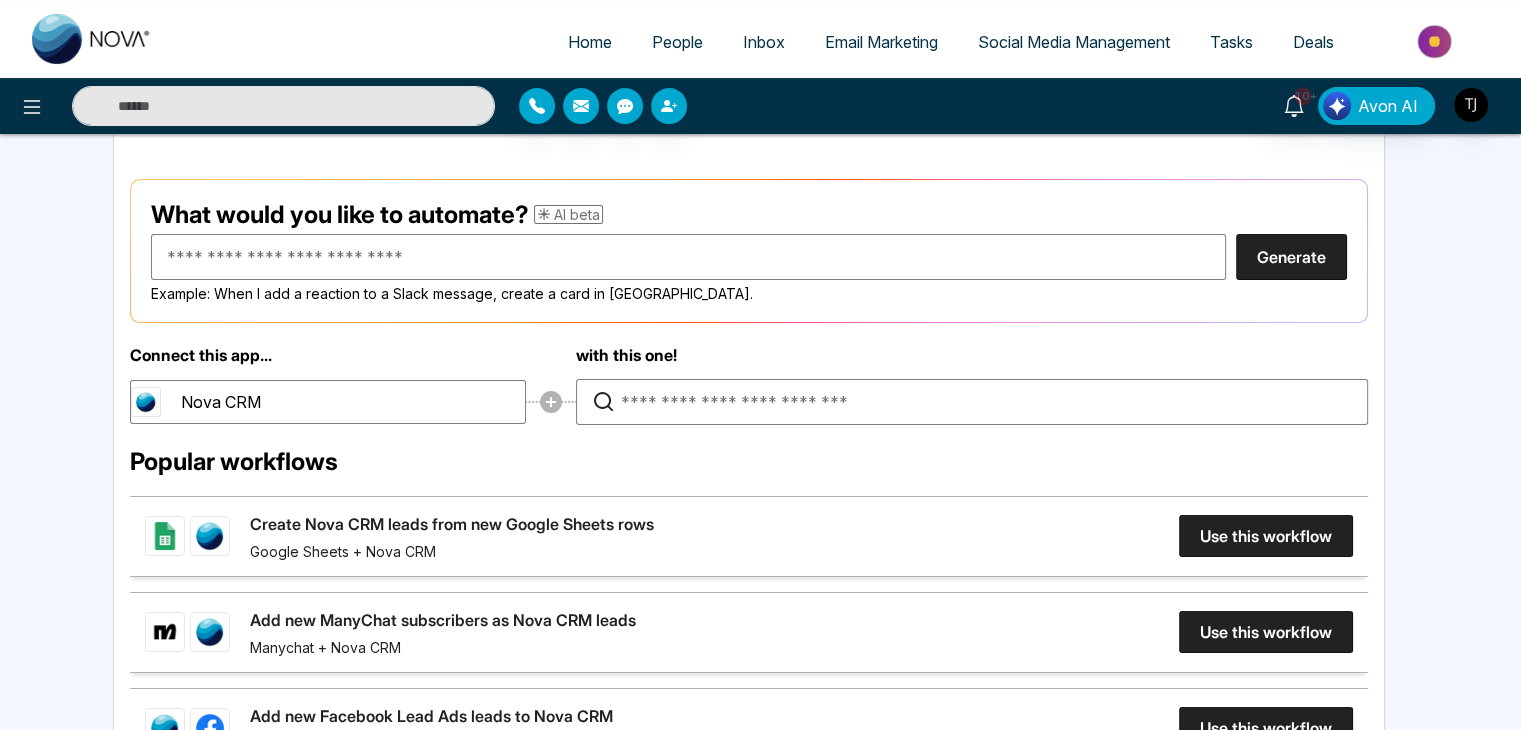 scroll, scrollTop: 230, scrollLeft: 0, axis: vertical 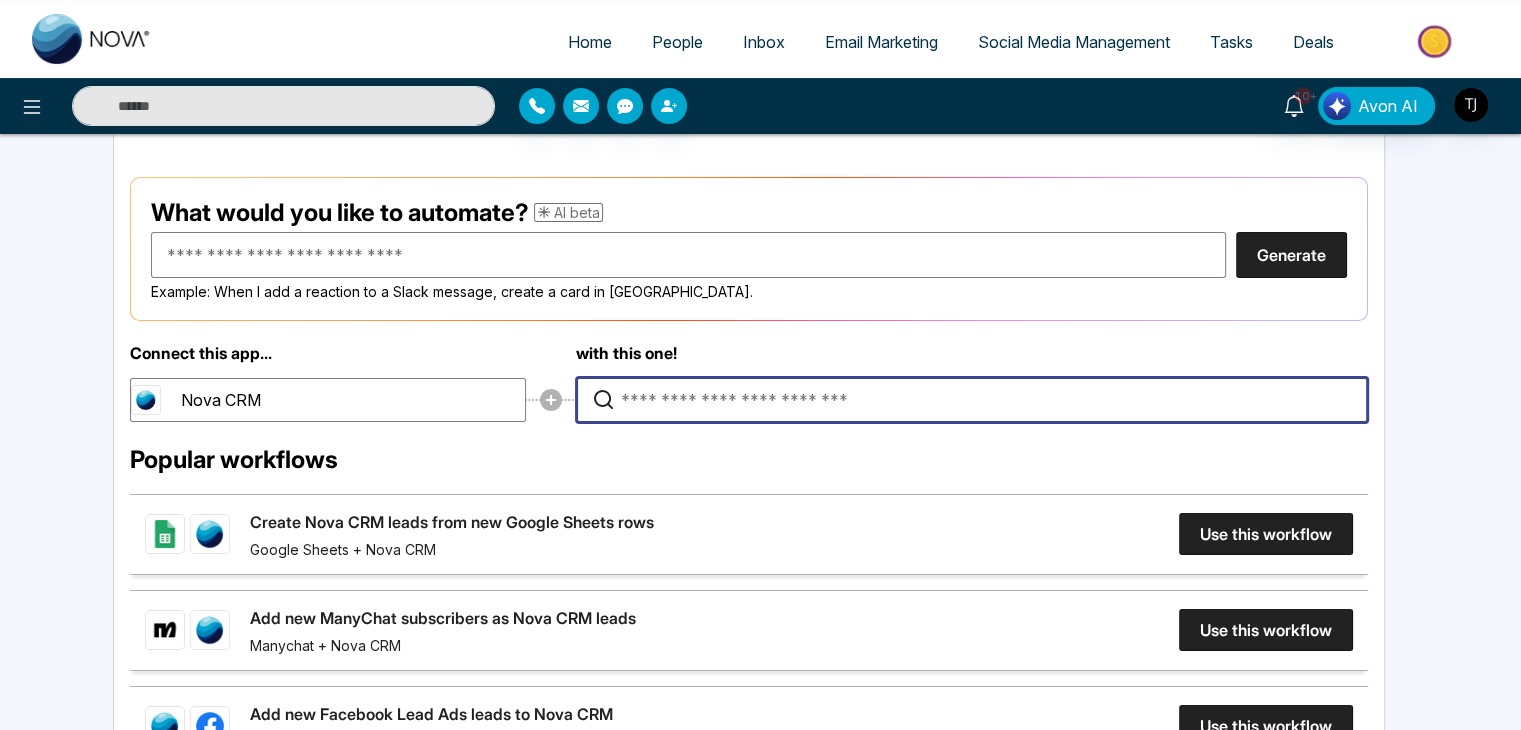 click at bounding box center [977, 400] 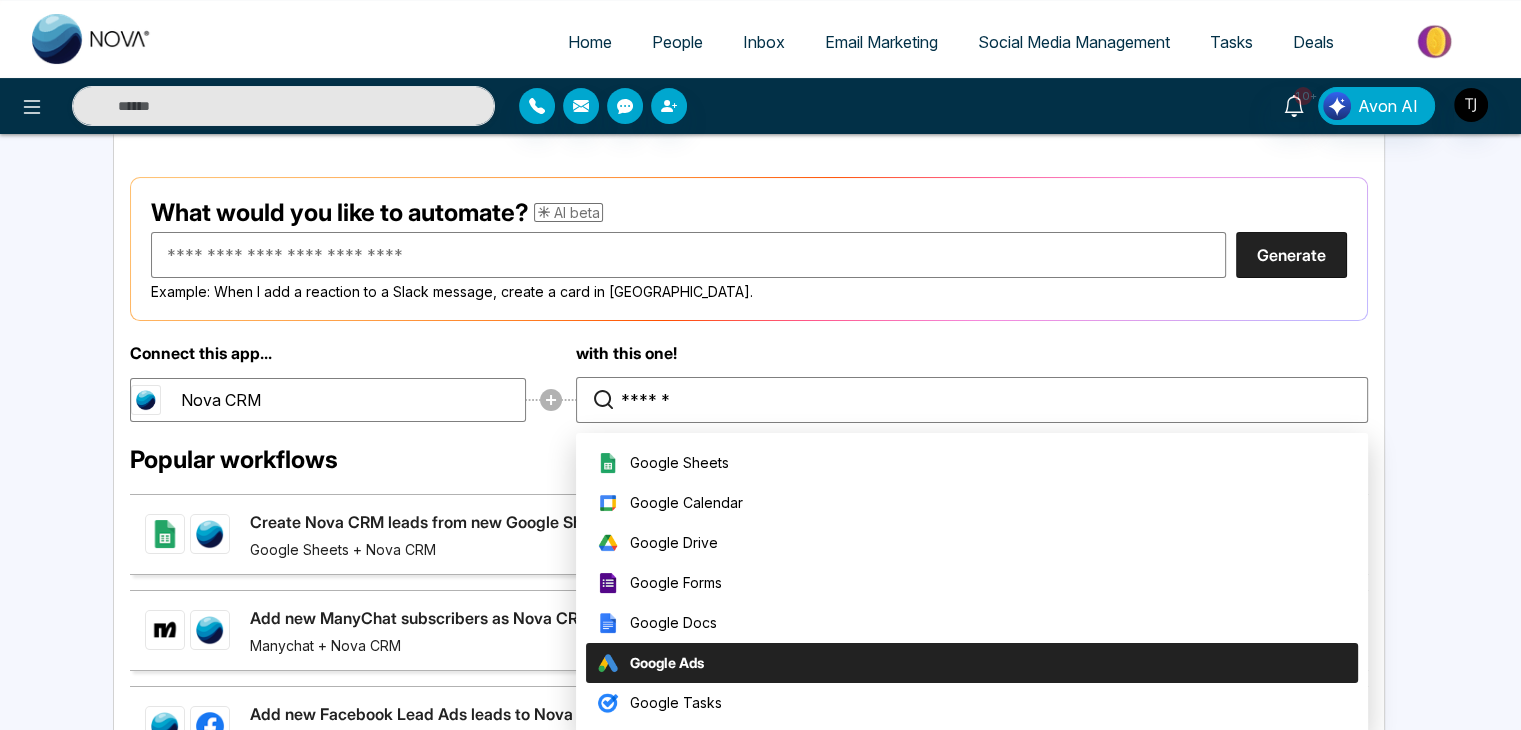 click on "Google Ads" at bounding box center (972, 663) 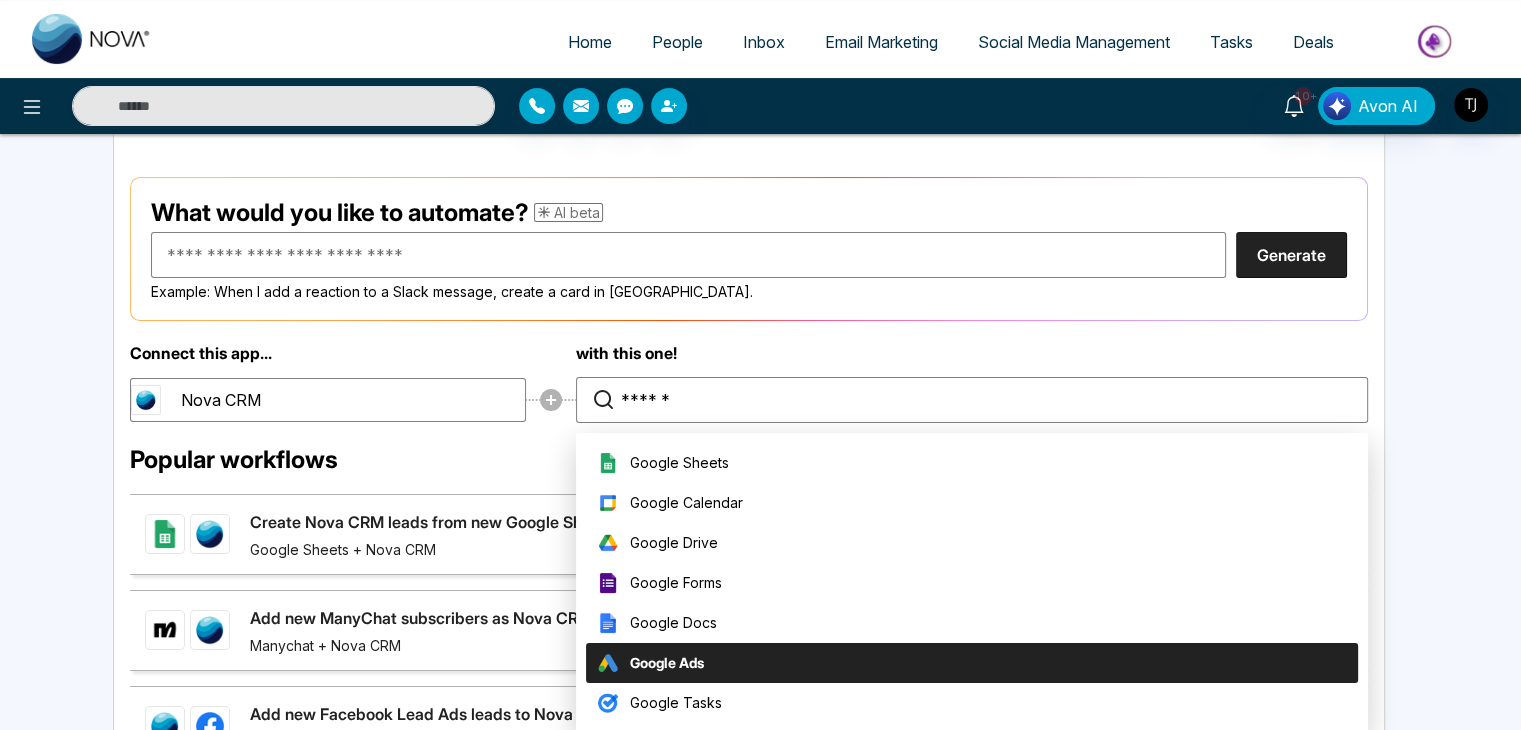 type on "**********" 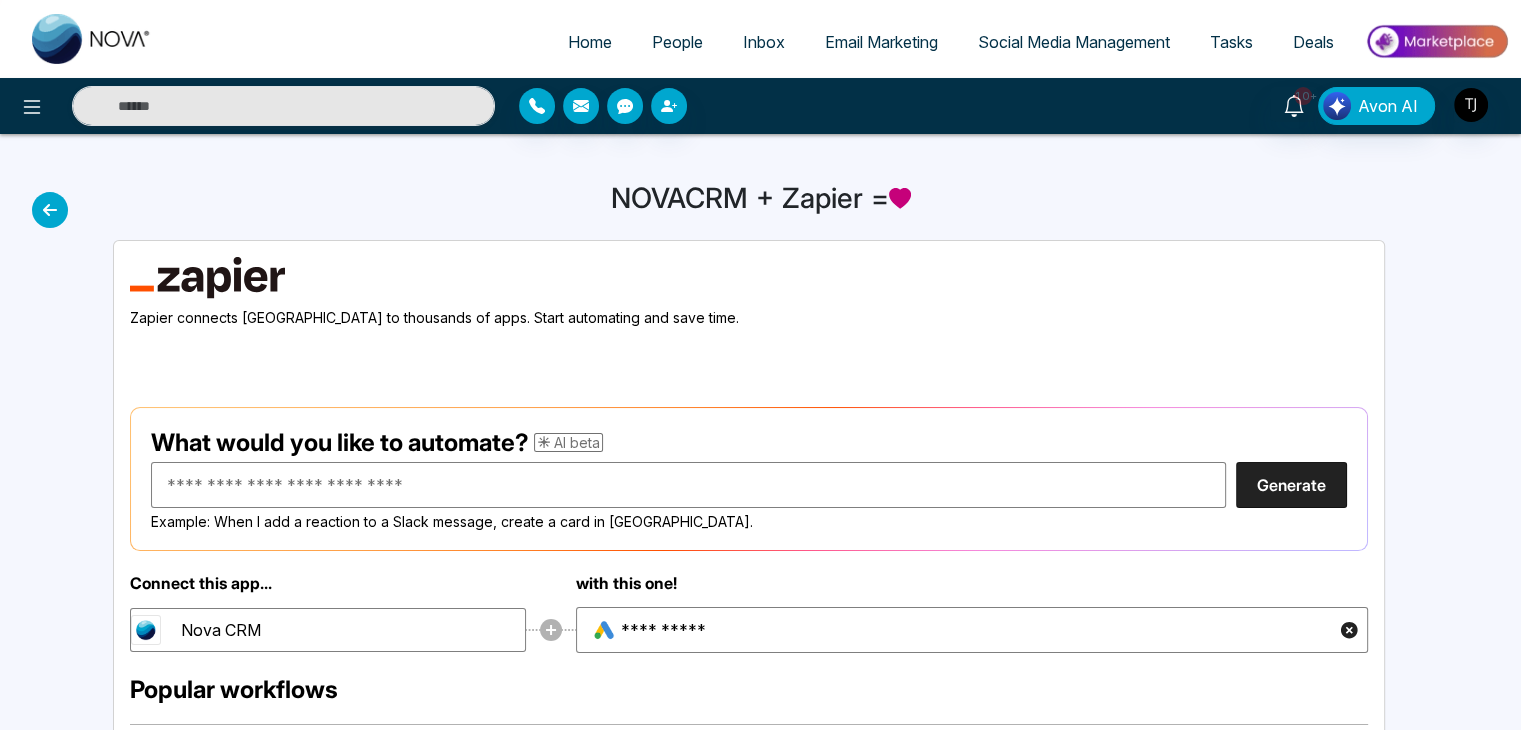scroll, scrollTop: 244, scrollLeft: 0, axis: vertical 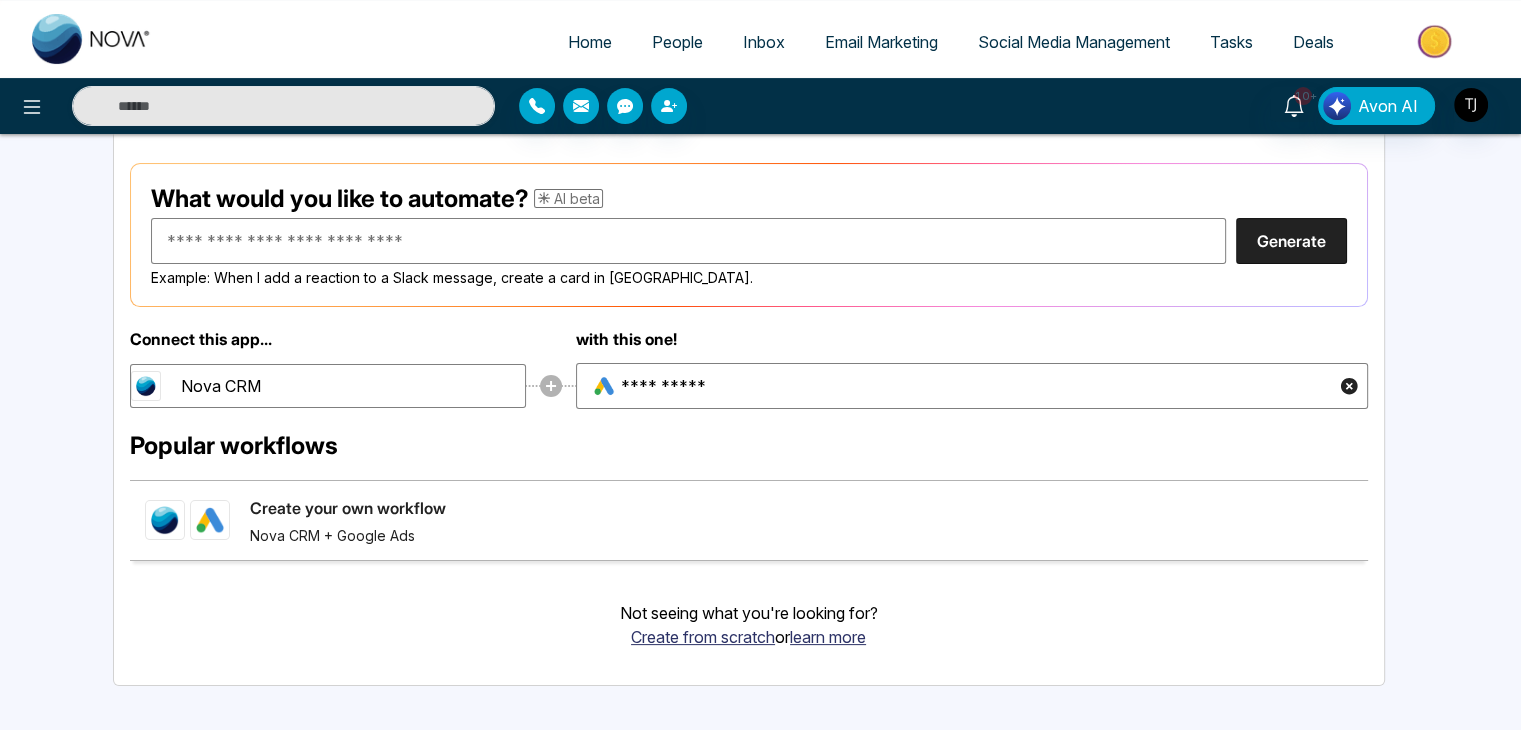 click on "Create your own workflow" 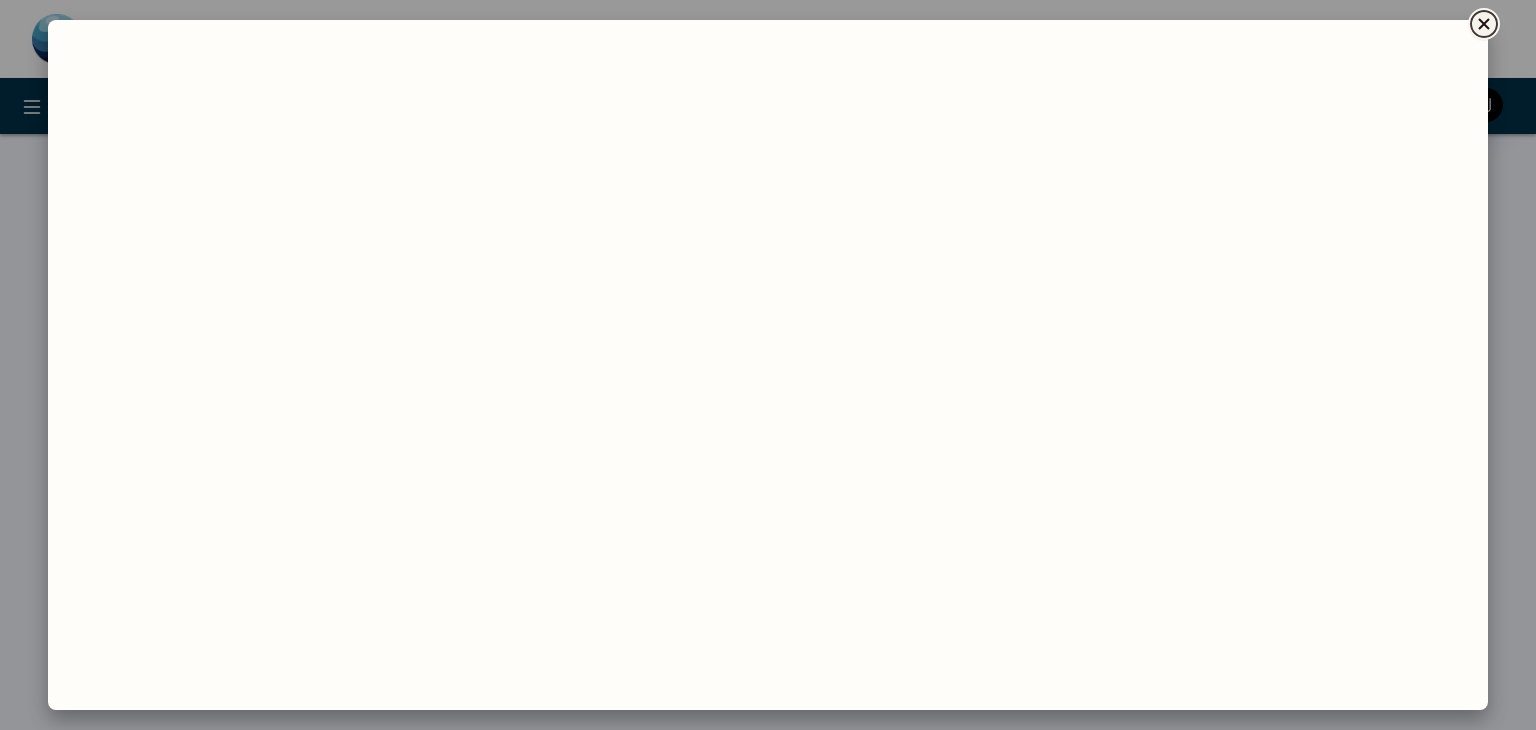 click 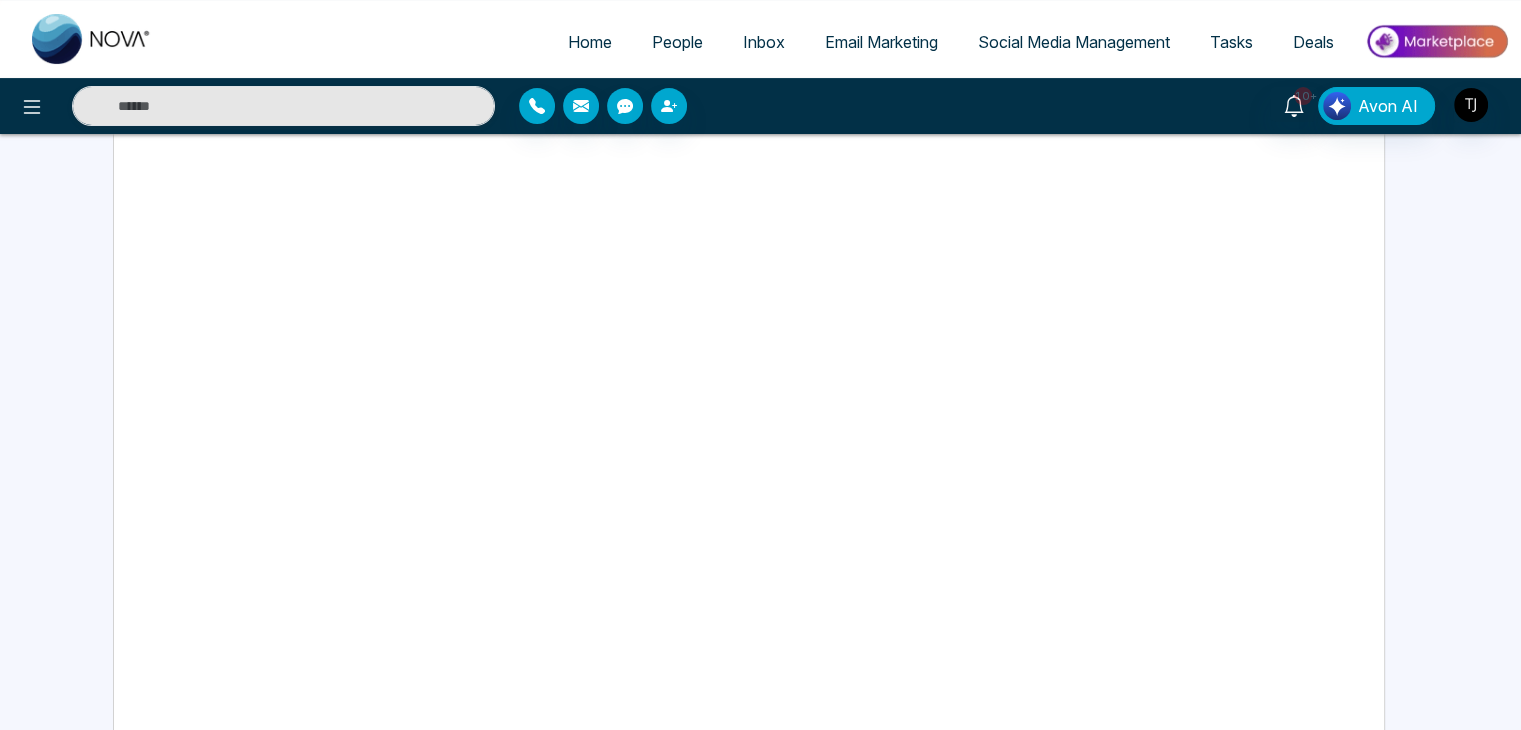 scroll, scrollTop: 0, scrollLeft: 0, axis: both 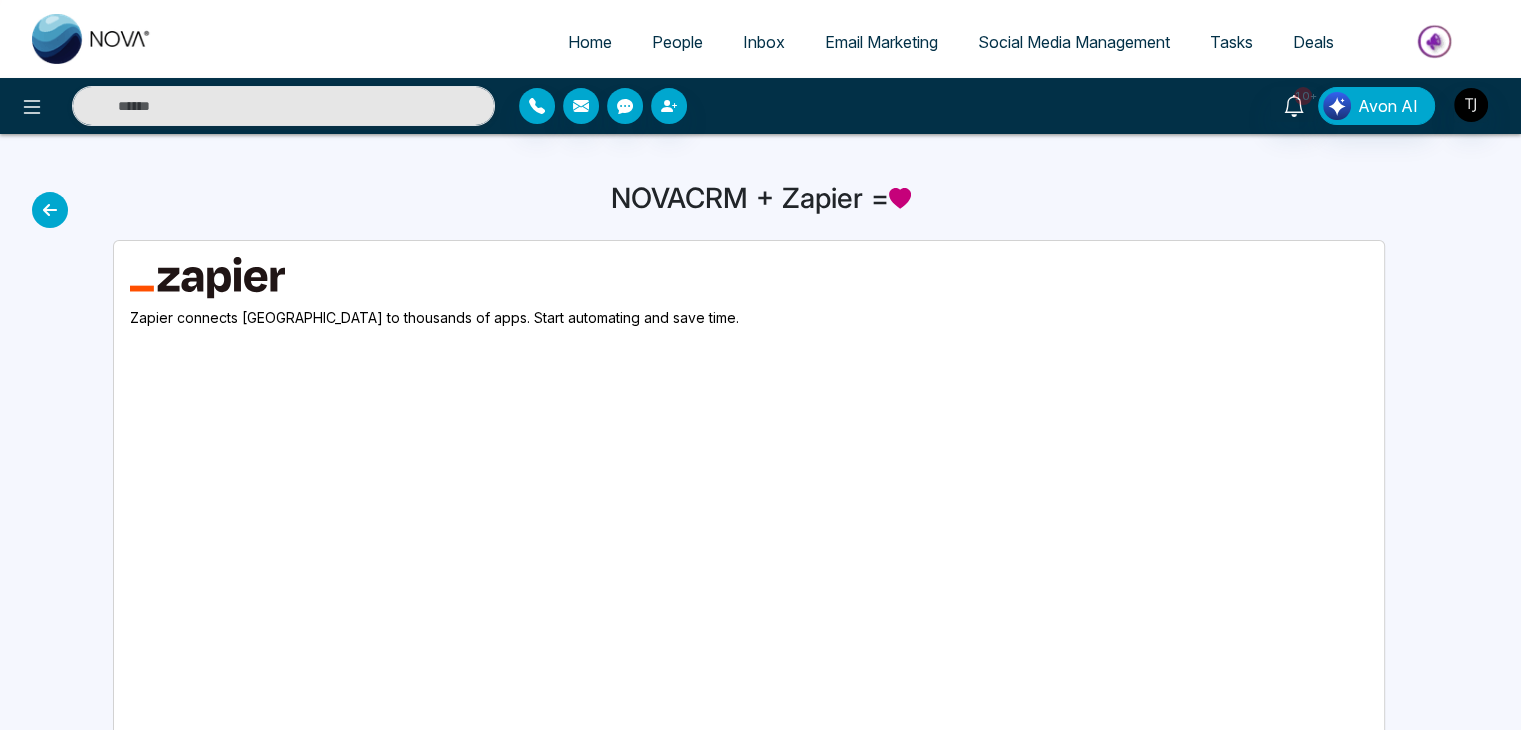 click at bounding box center (50, 210) 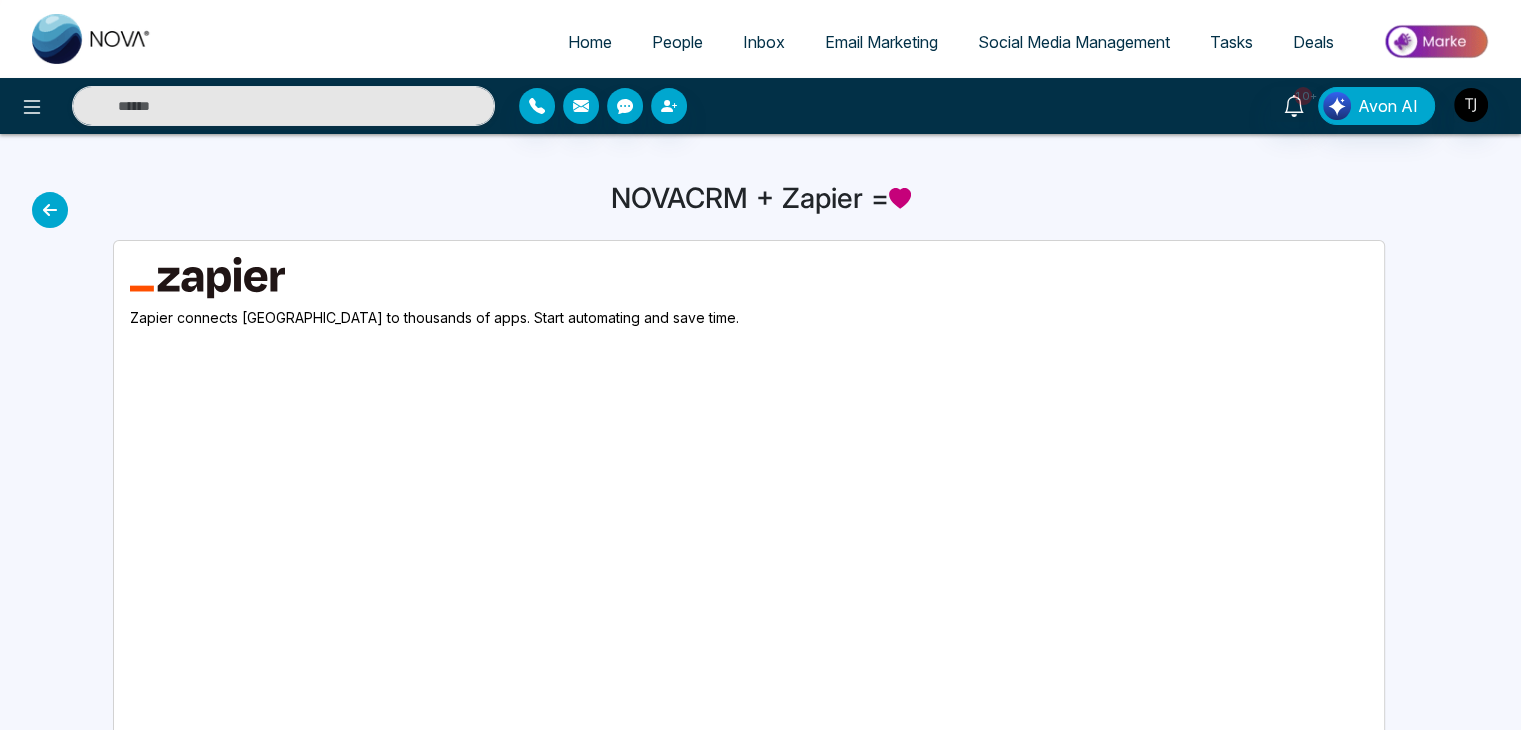 click at bounding box center (50, 210) 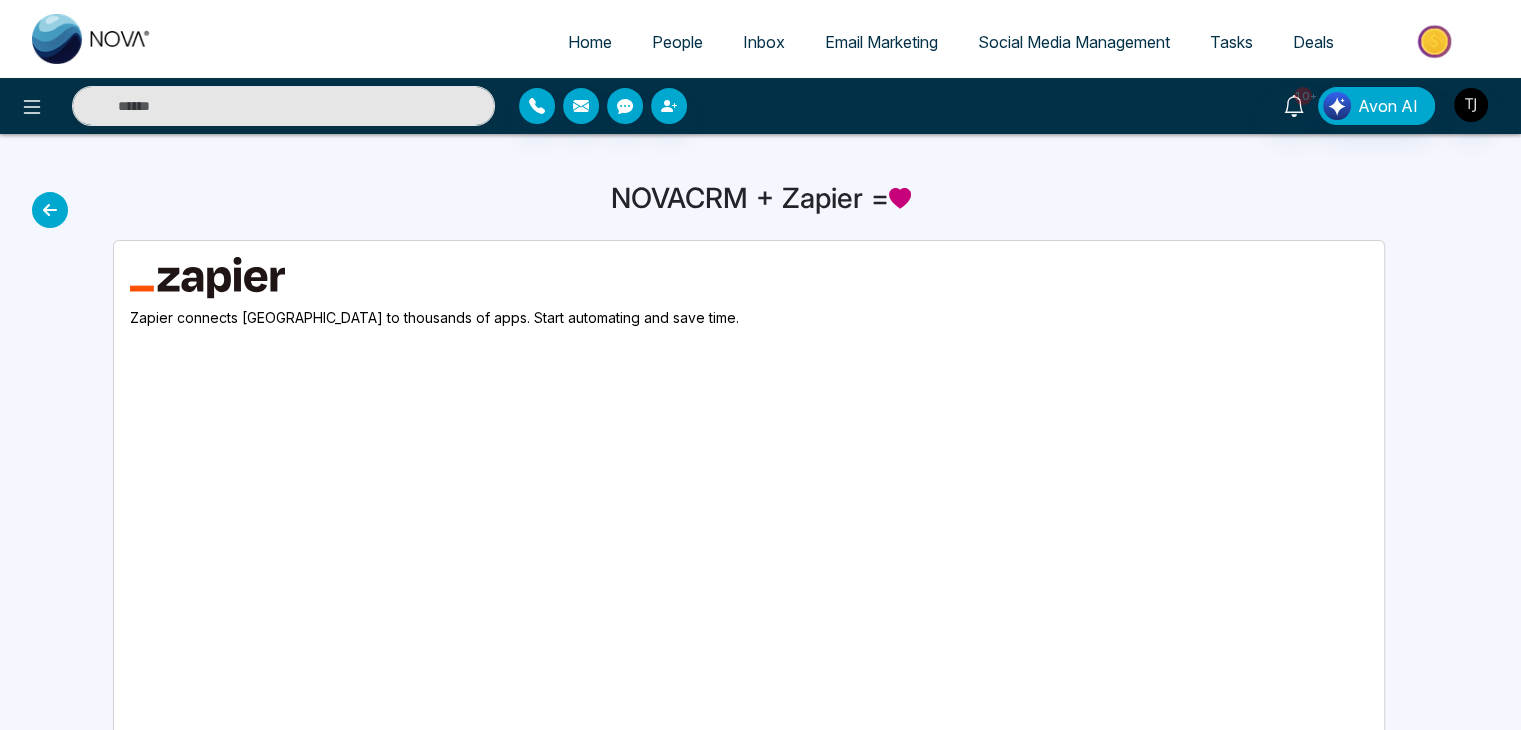 click at bounding box center (50, 210) 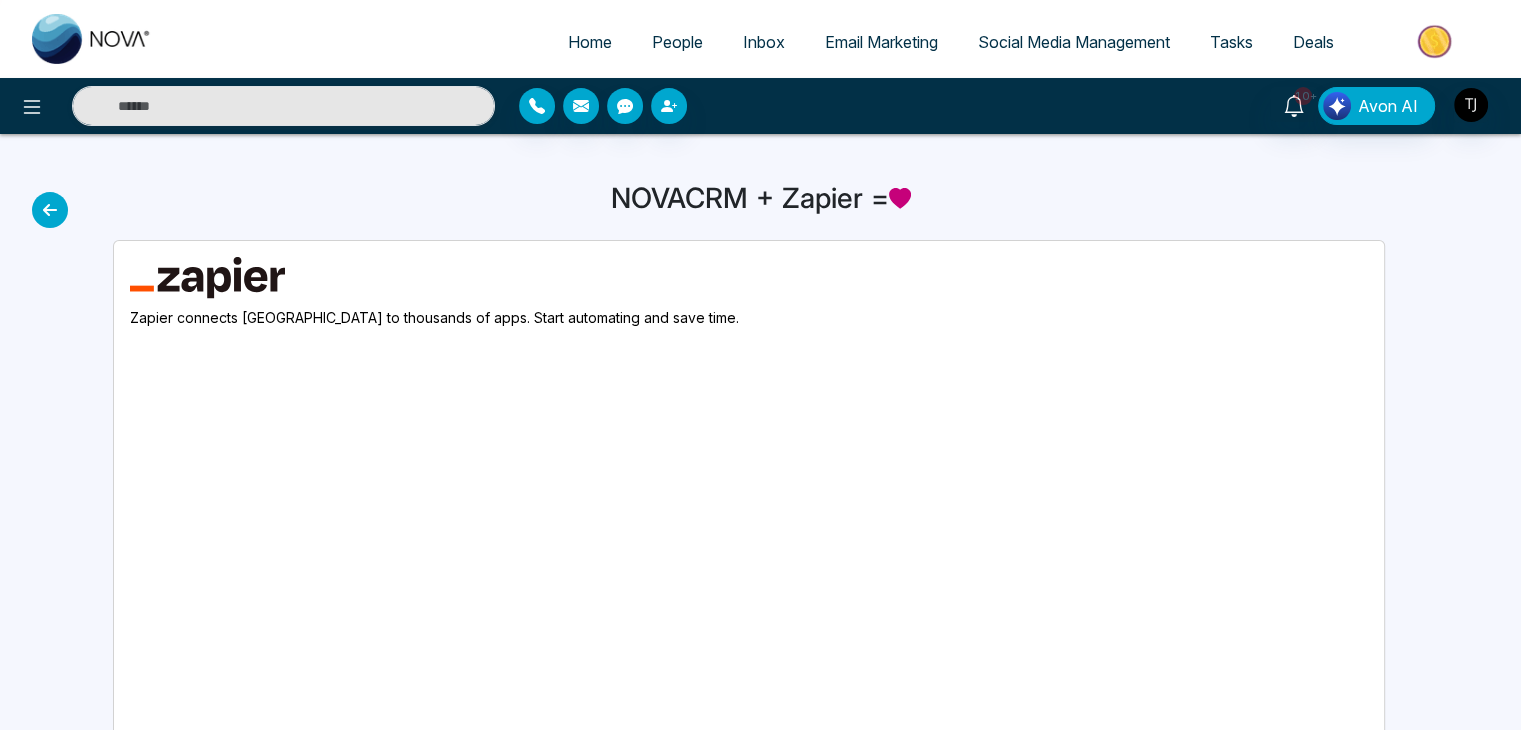 click at bounding box center (50, 210) 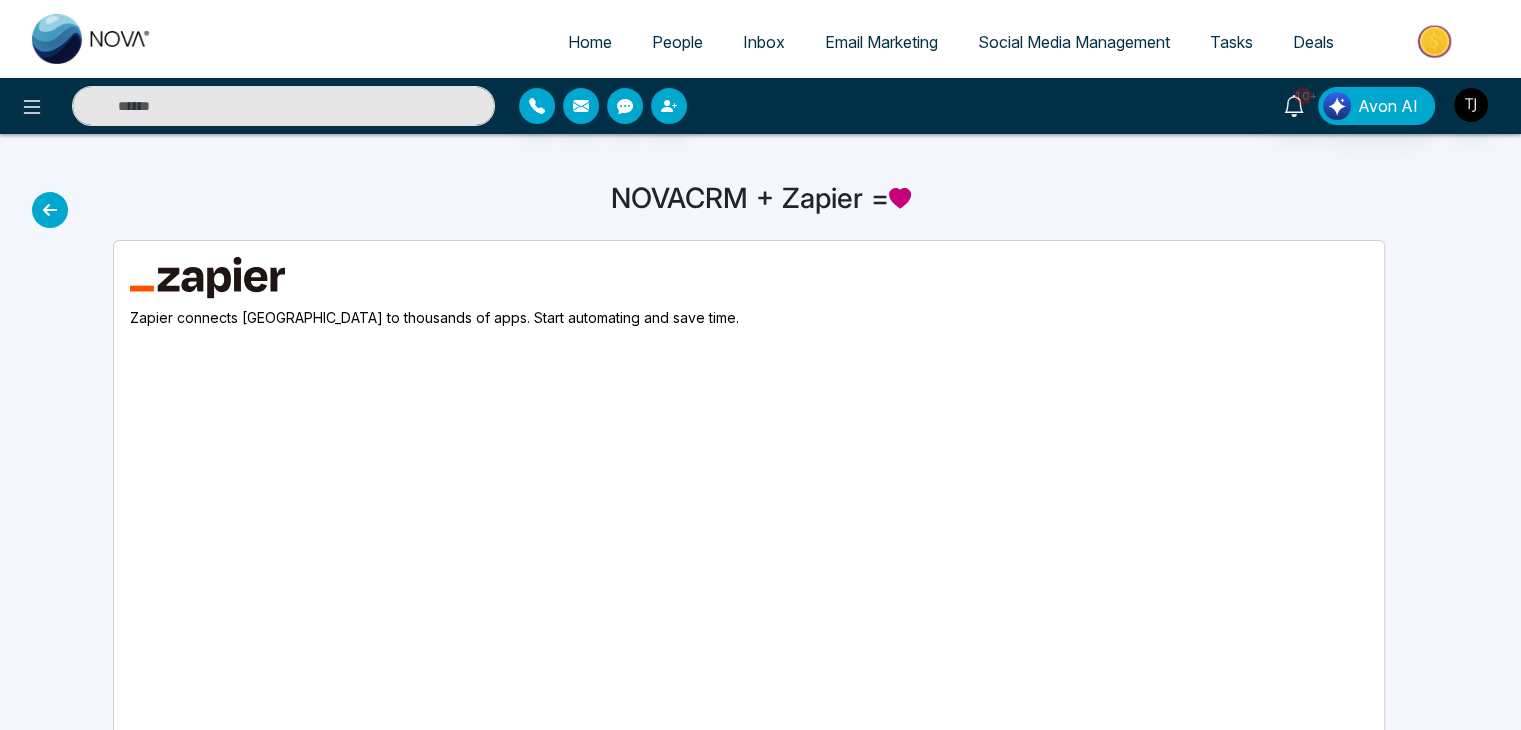 click at bounding box center (50, 210) 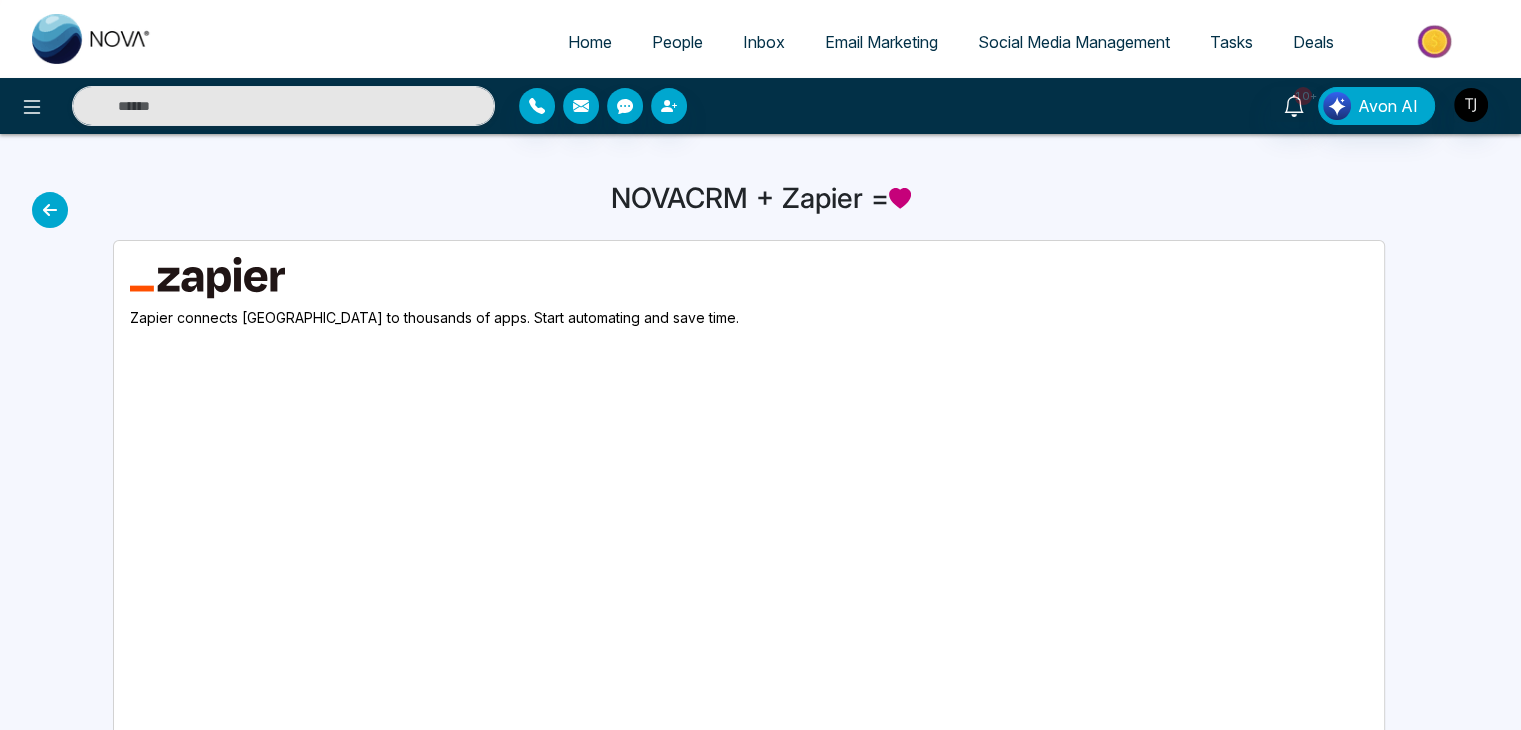 click at bounding box center [50, 210] 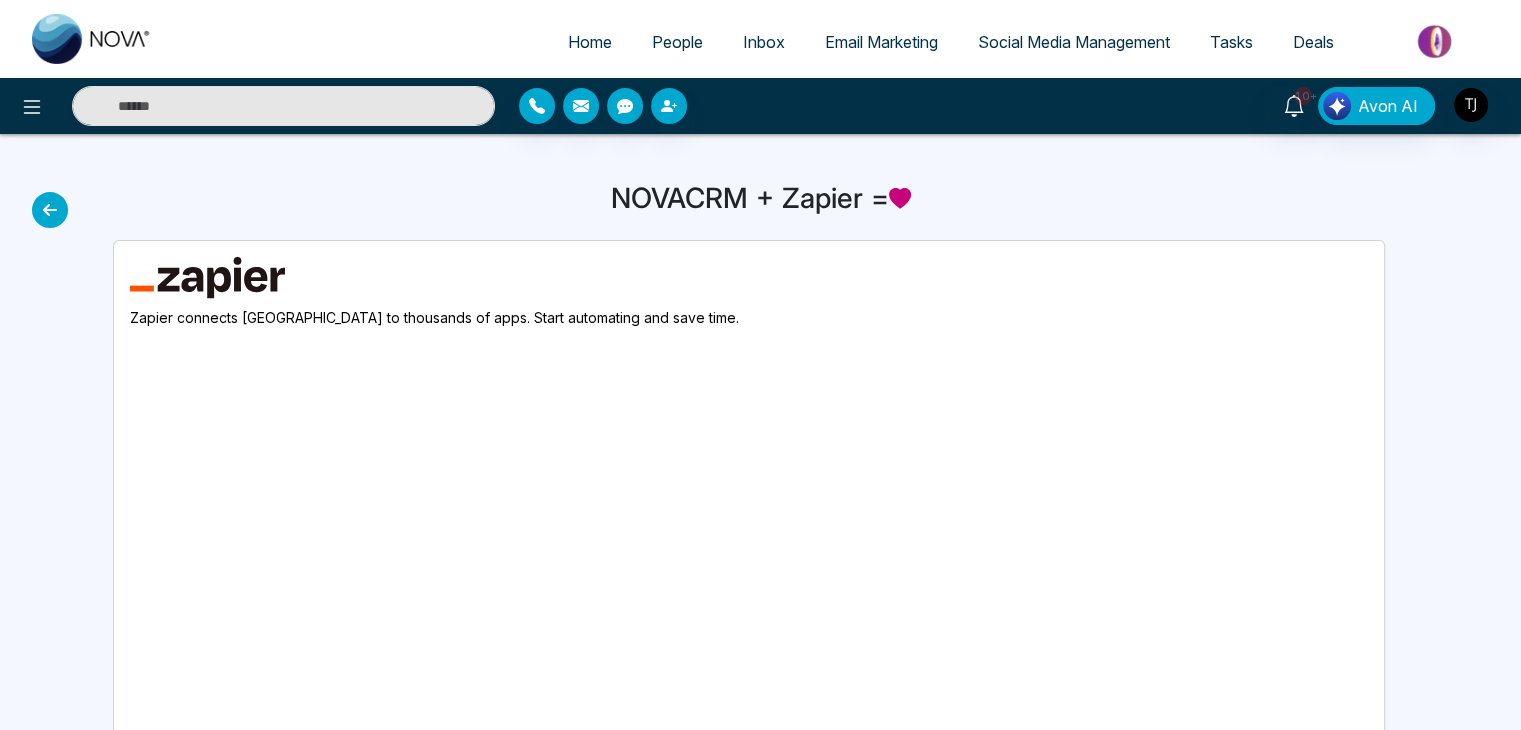 click at bounding box center (92, 39) 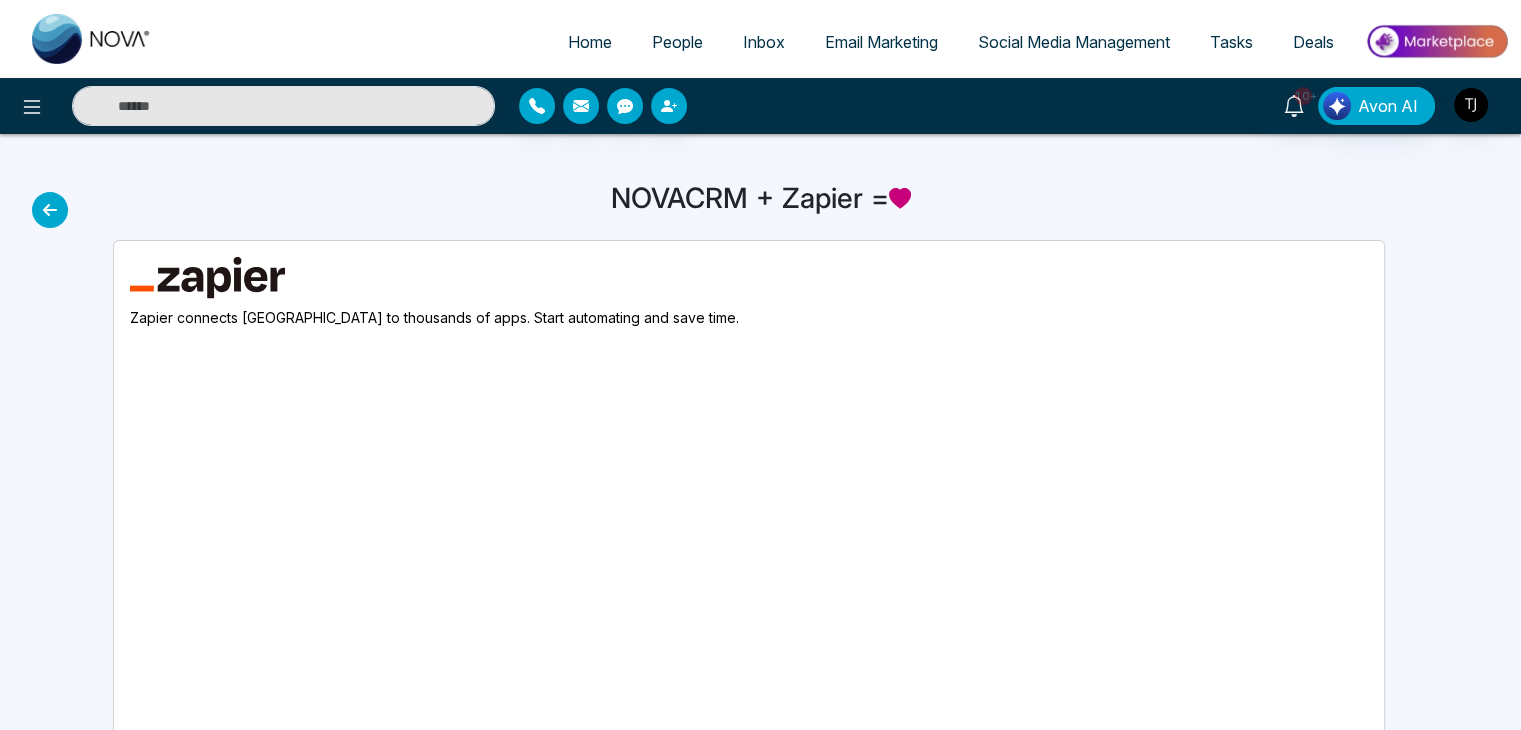 select on "*" 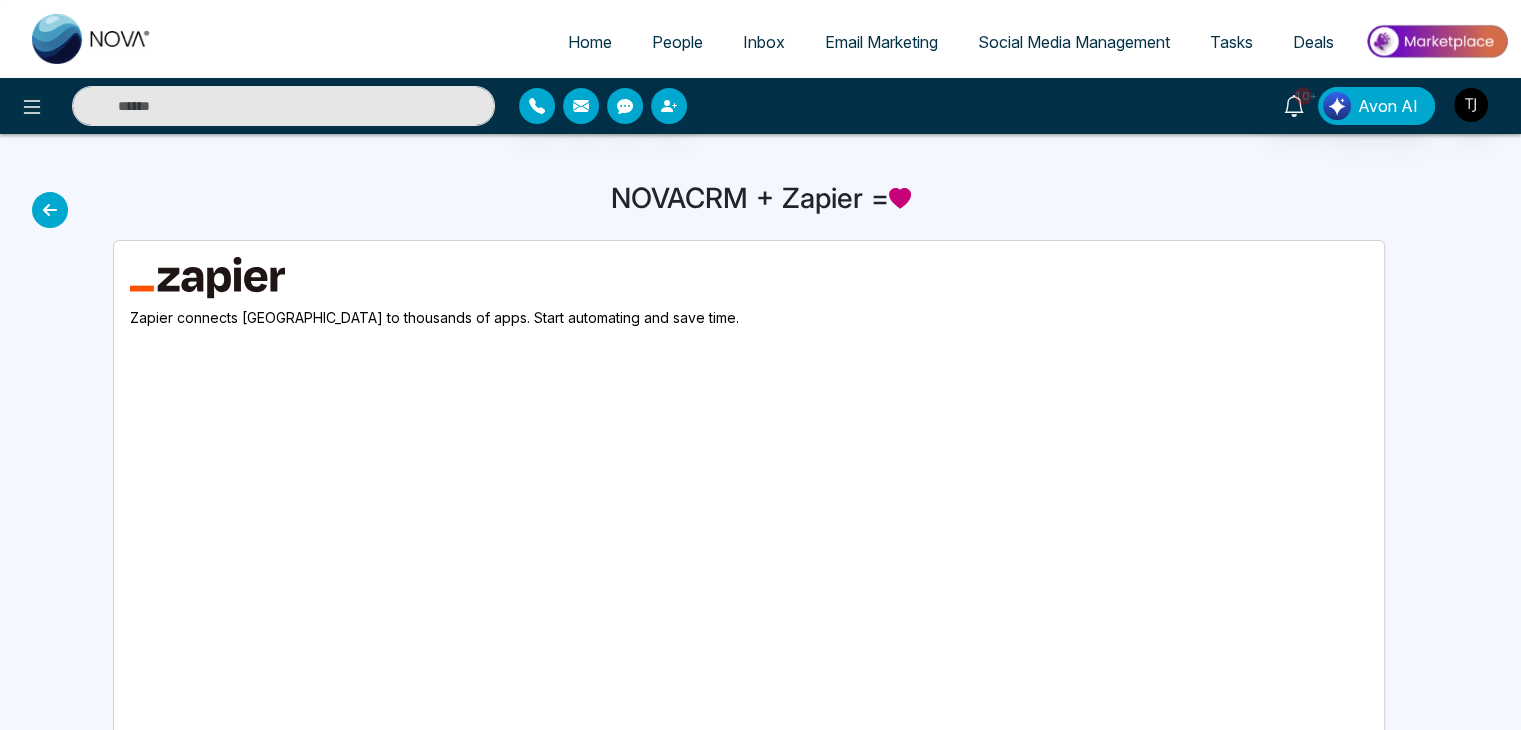 select on "*" 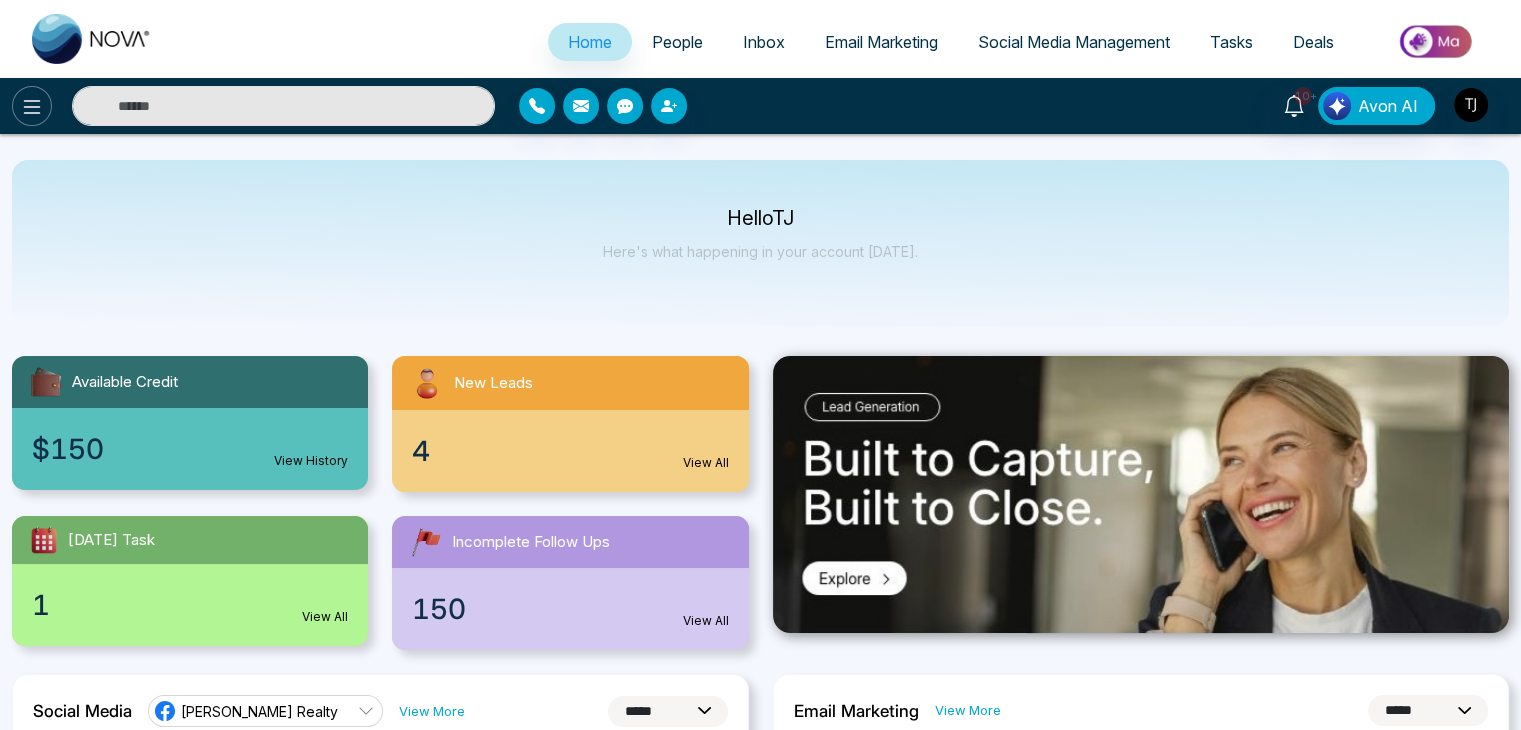 click at bounding box center [32, 106] 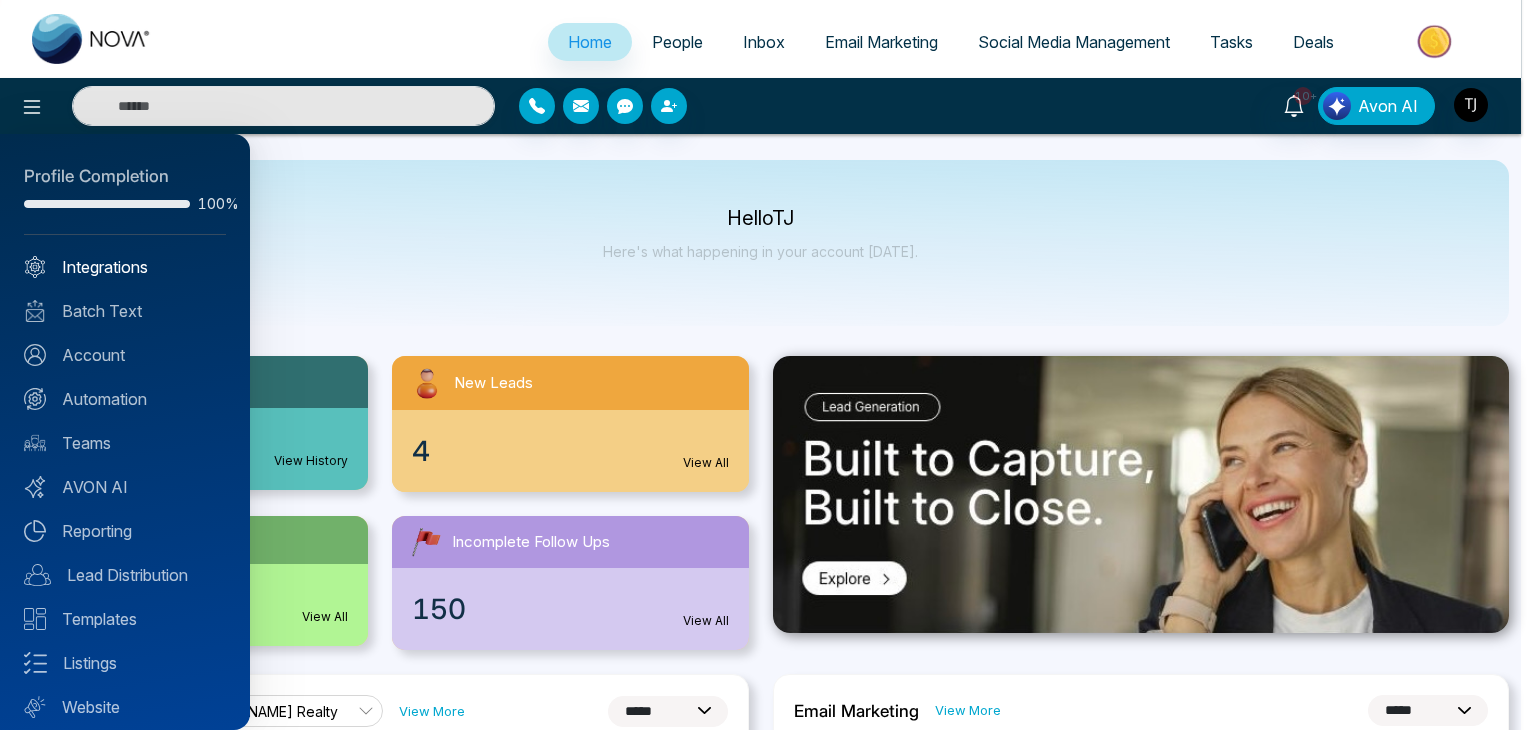 click on "Integrations" at bounding box center [125, 267] 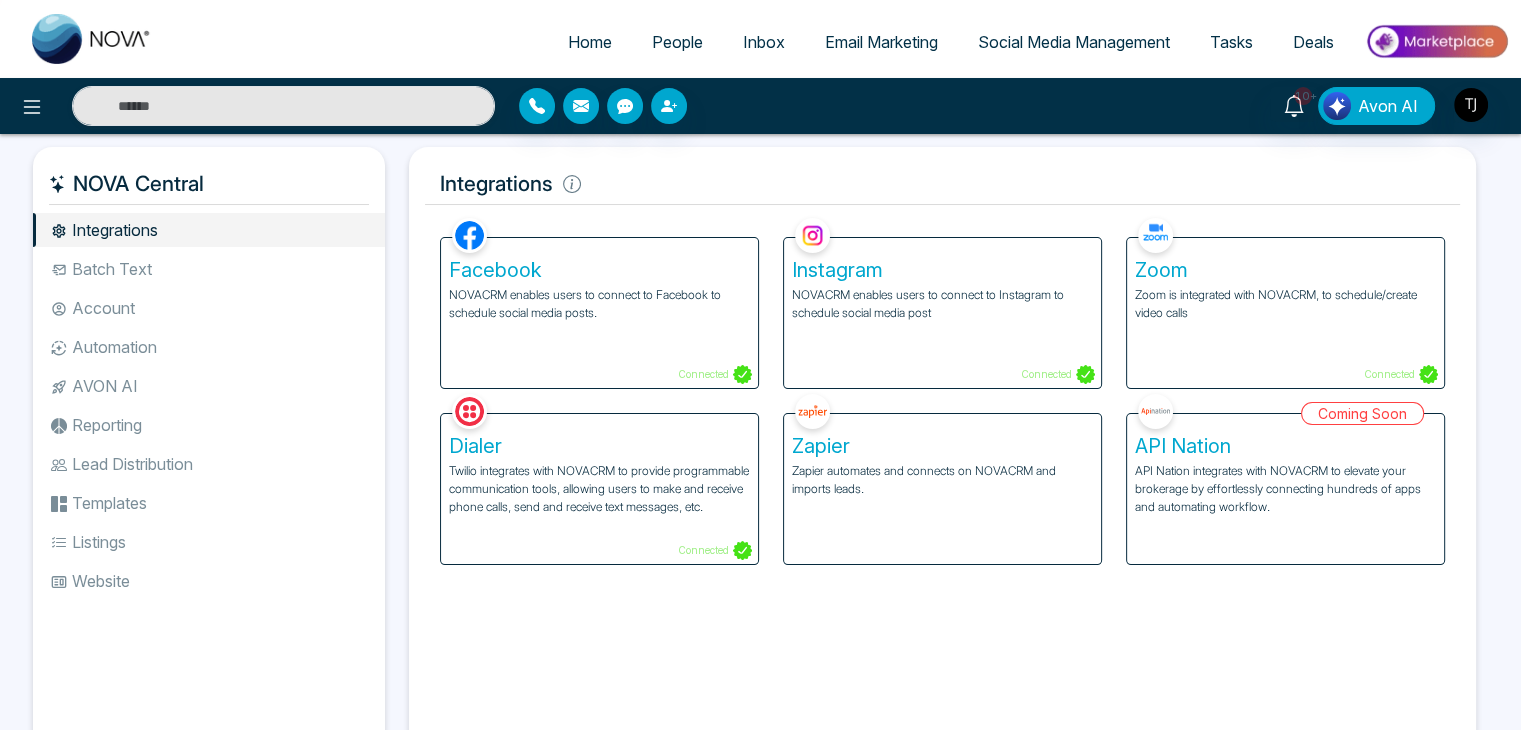 scroll, scrollTop: 0, scrollLeft: 0, axis: both 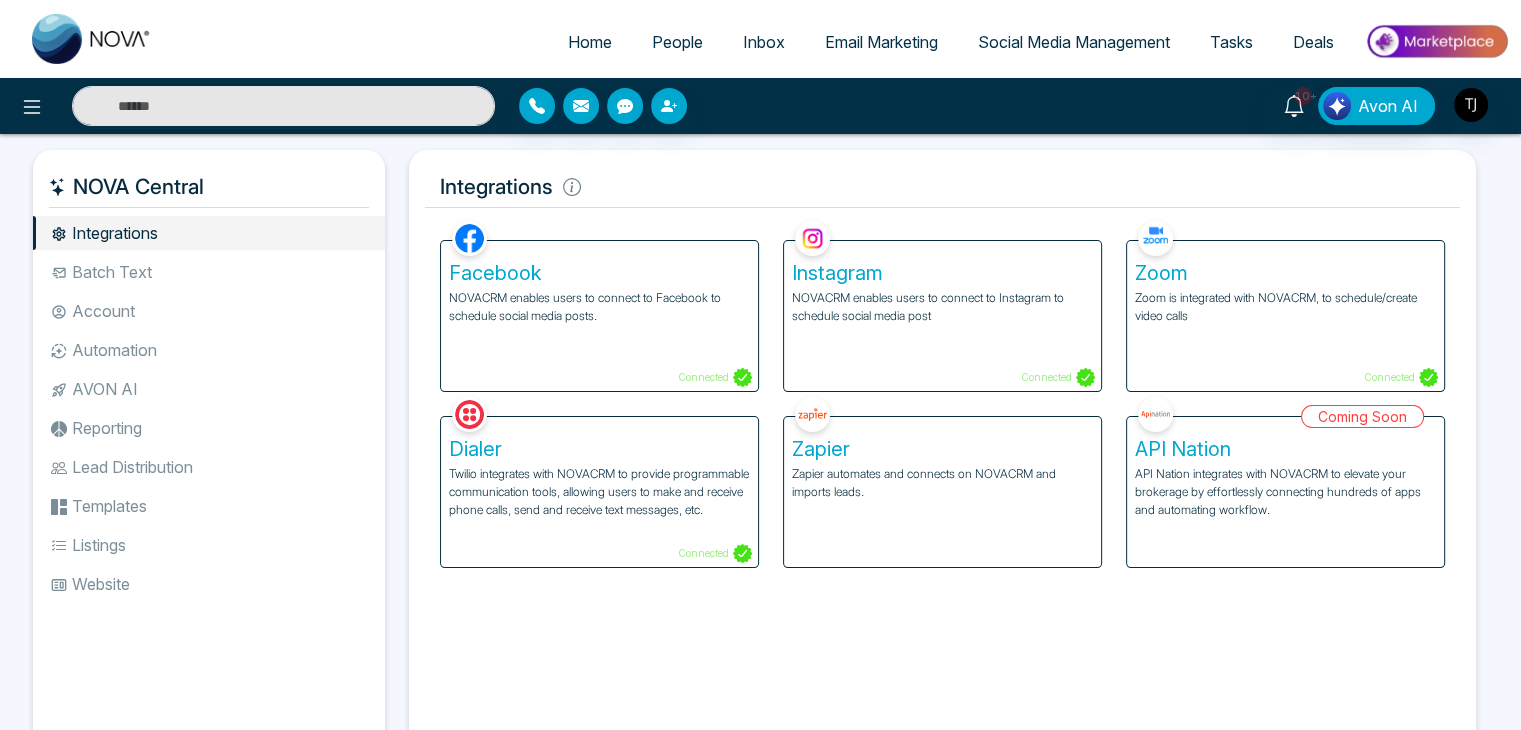 click on "Batch Text" at bounding box center (209, 272) 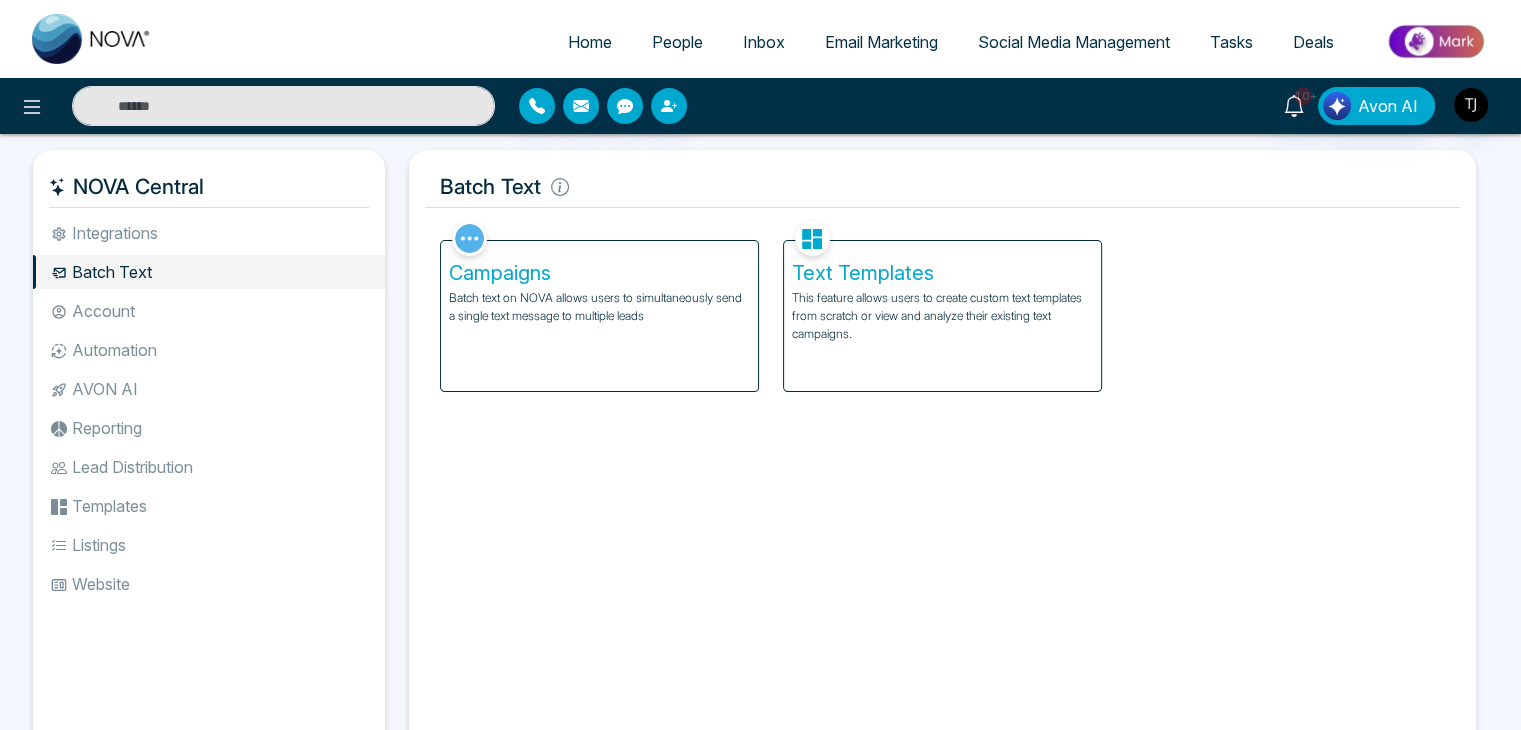 click on "This feature allows users to create custom text templates from scratch or view and analyze their existing text campaigns." at bounding box center [942, 316] 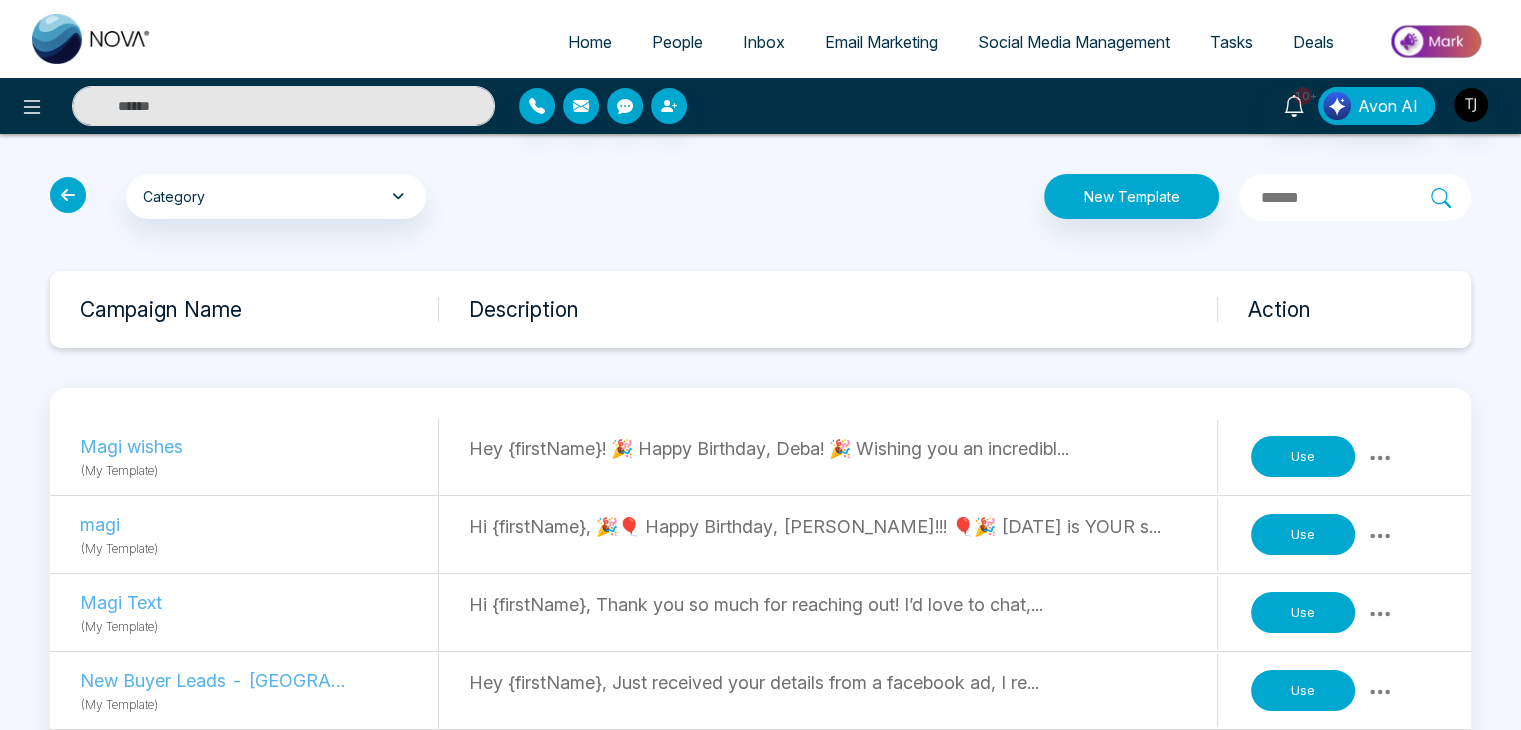 click at bounding box center (68, 195) 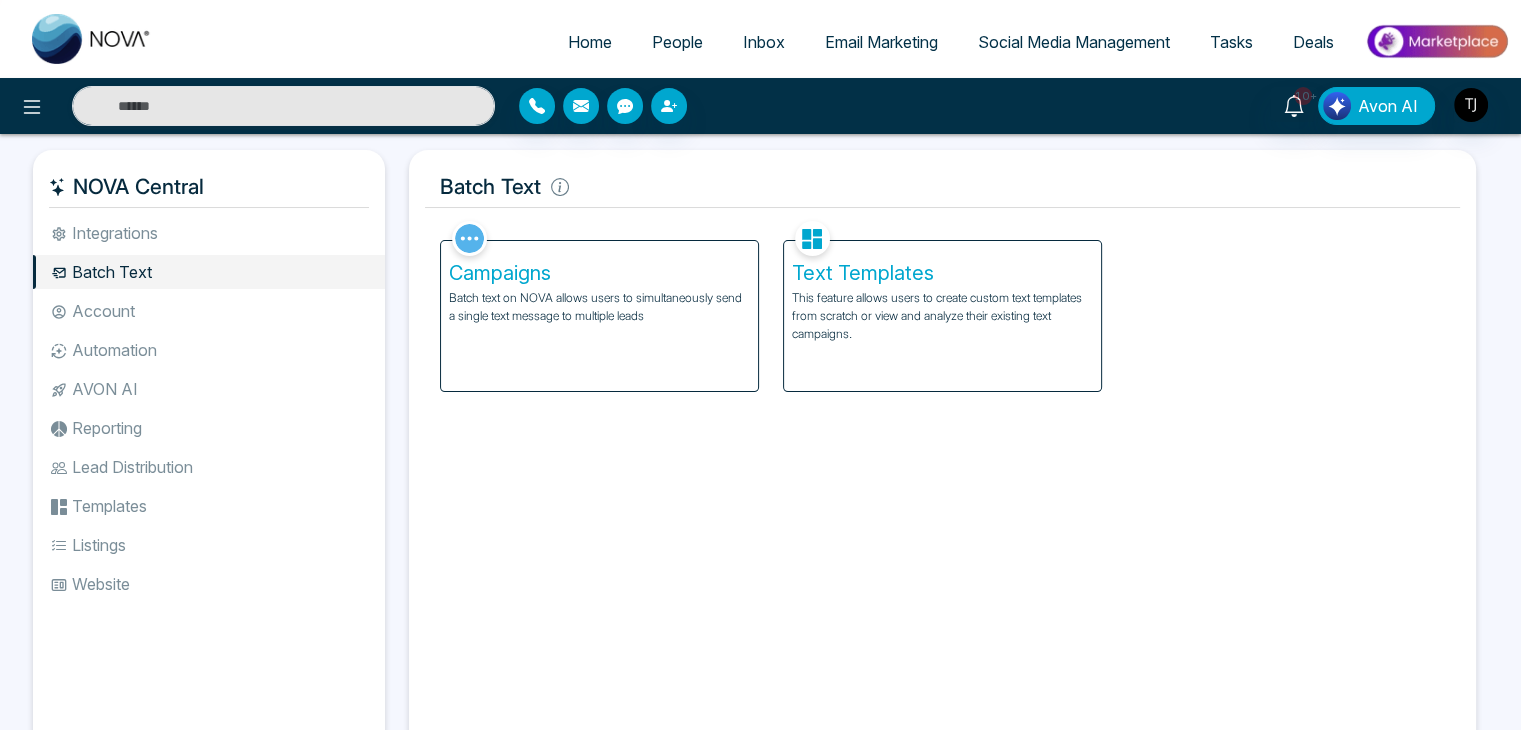 click on "Batch text on NOVA allows users to simultaneously send a single text message to multiple leads" at bounding box center [599, 307] 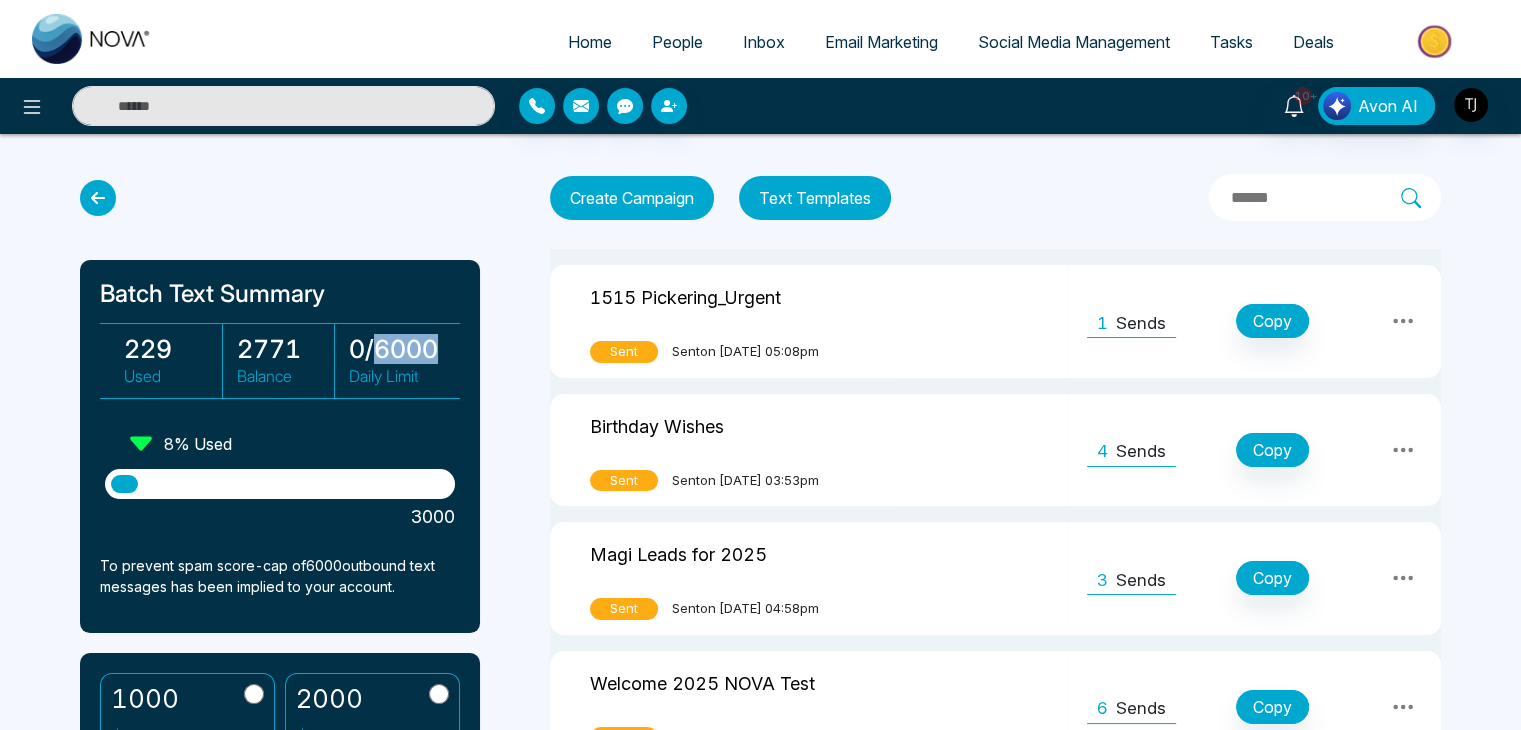 drag, startPoint x: 438, startPoint y: 344, endPoint x: 376, endPoint y: 349, distance: 62.201286 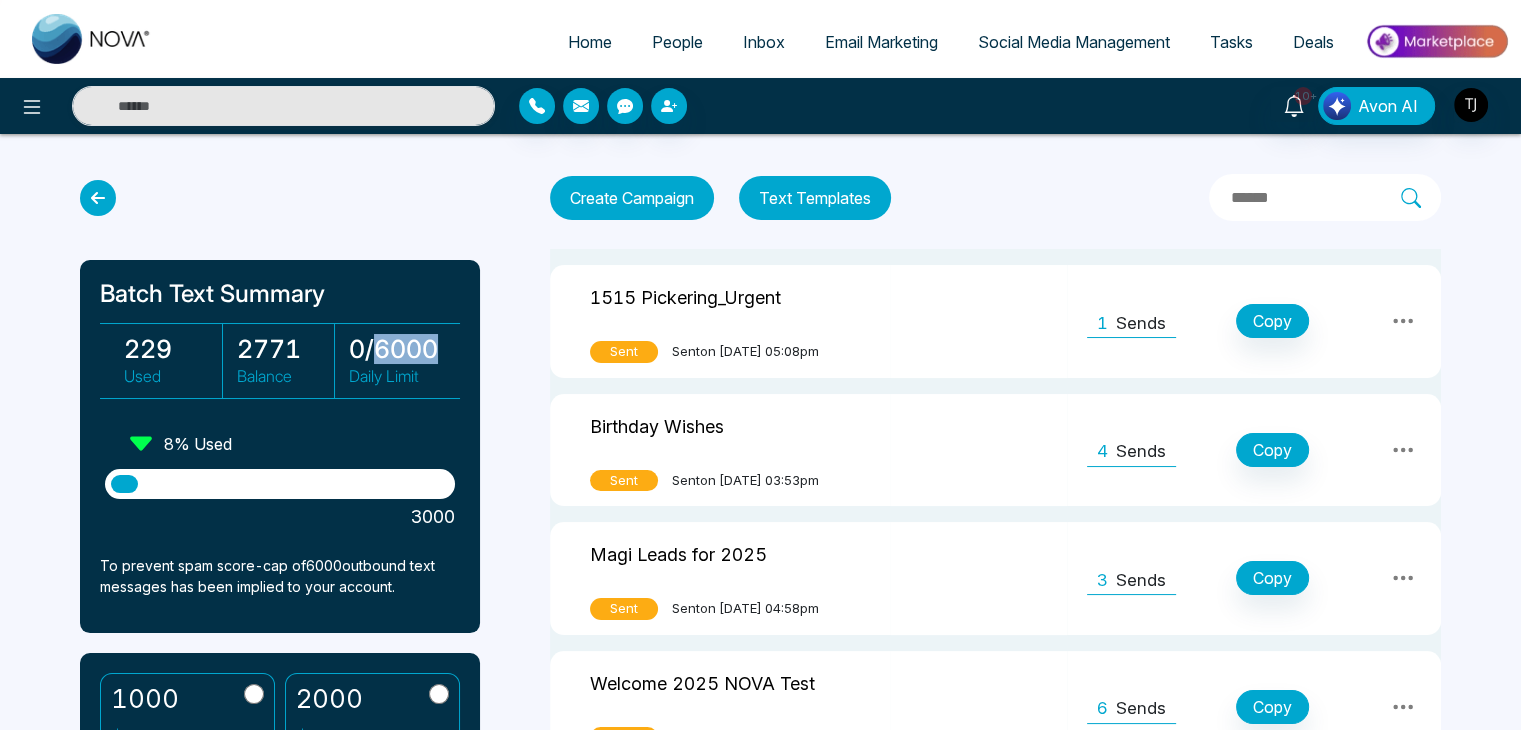 click on "0 / 6000" at bounding box center (398, 349) 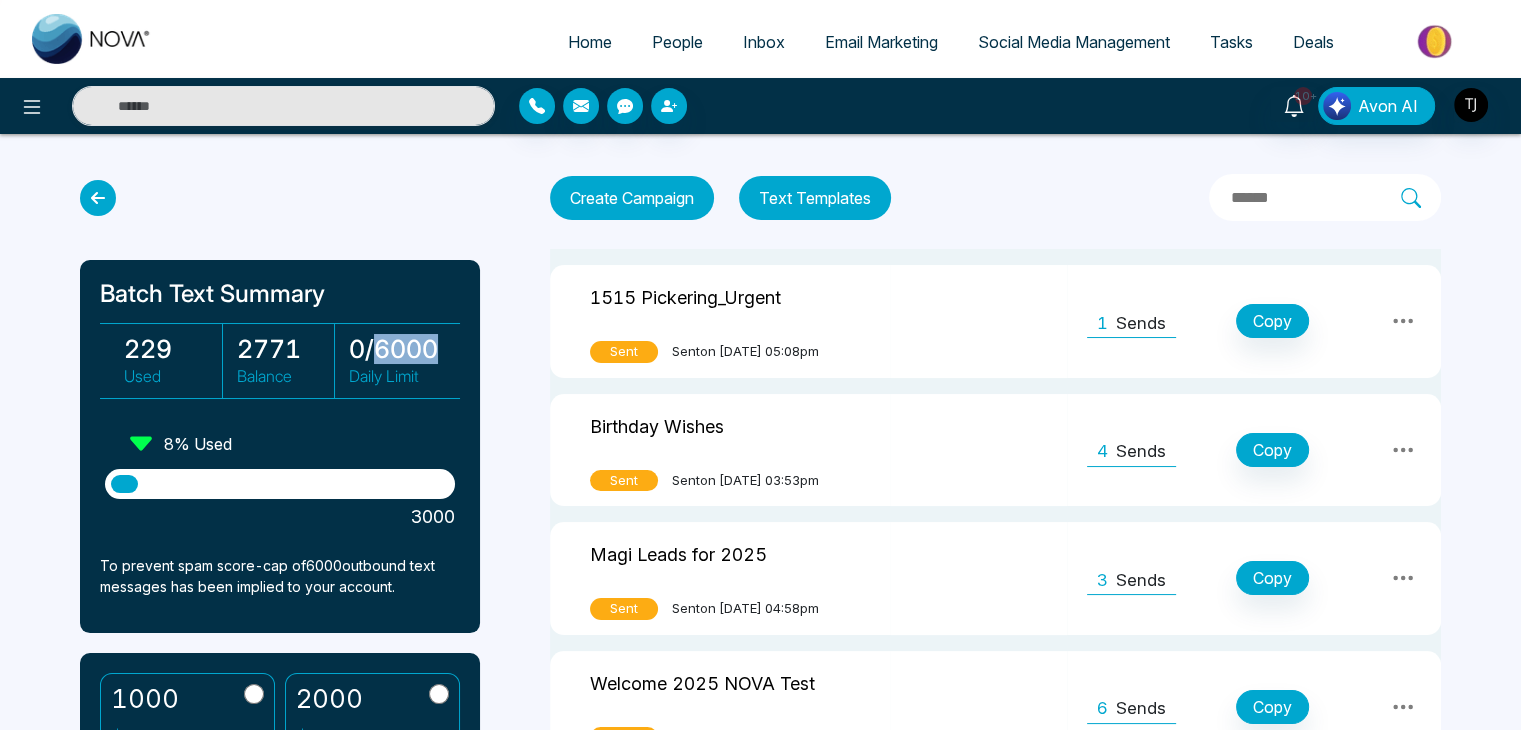 click on "0 / 6000" at bounding box center [398, 349] 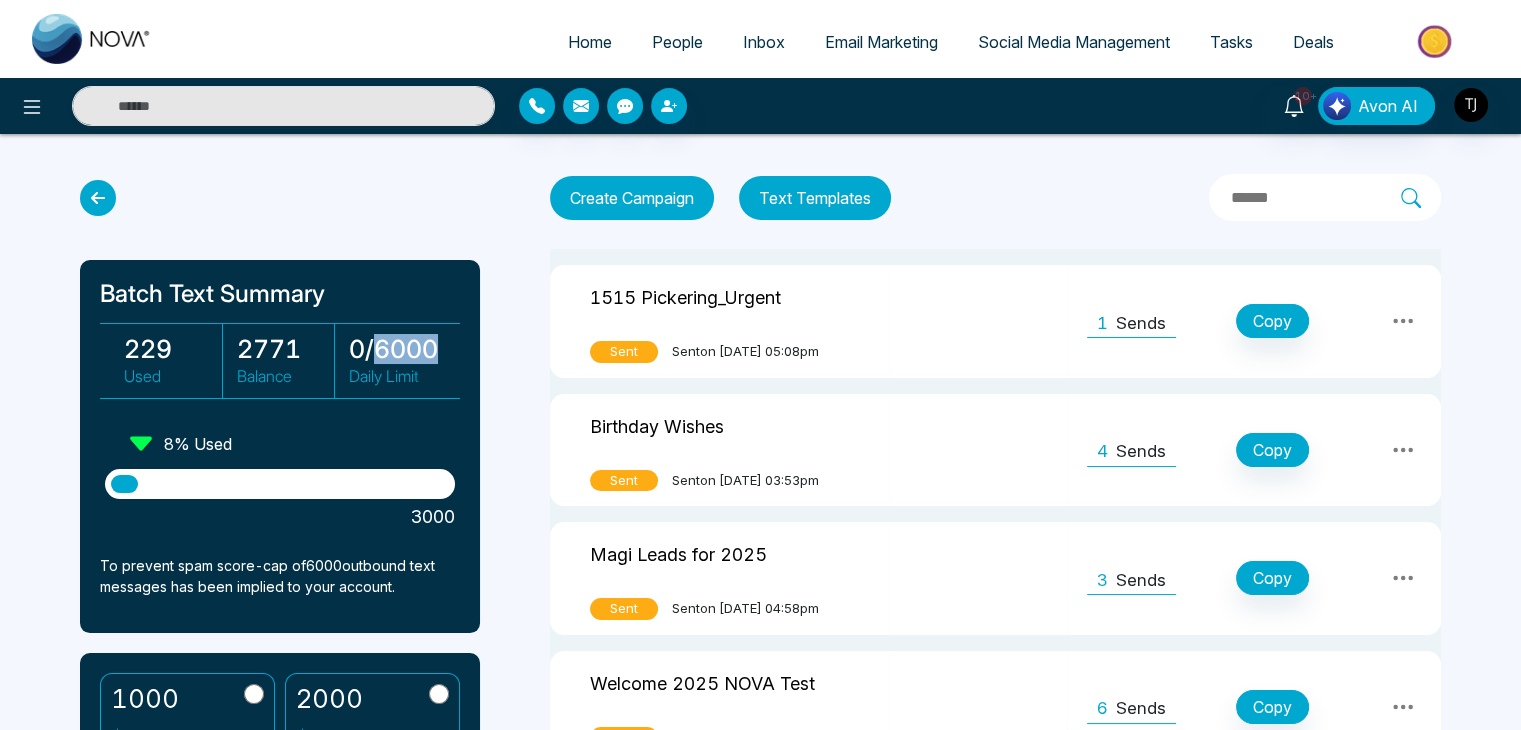 drag, startPoint x: 376, startPoint y: 349, endPoint x: 452, endPoint y: 337, distance: 76.941536 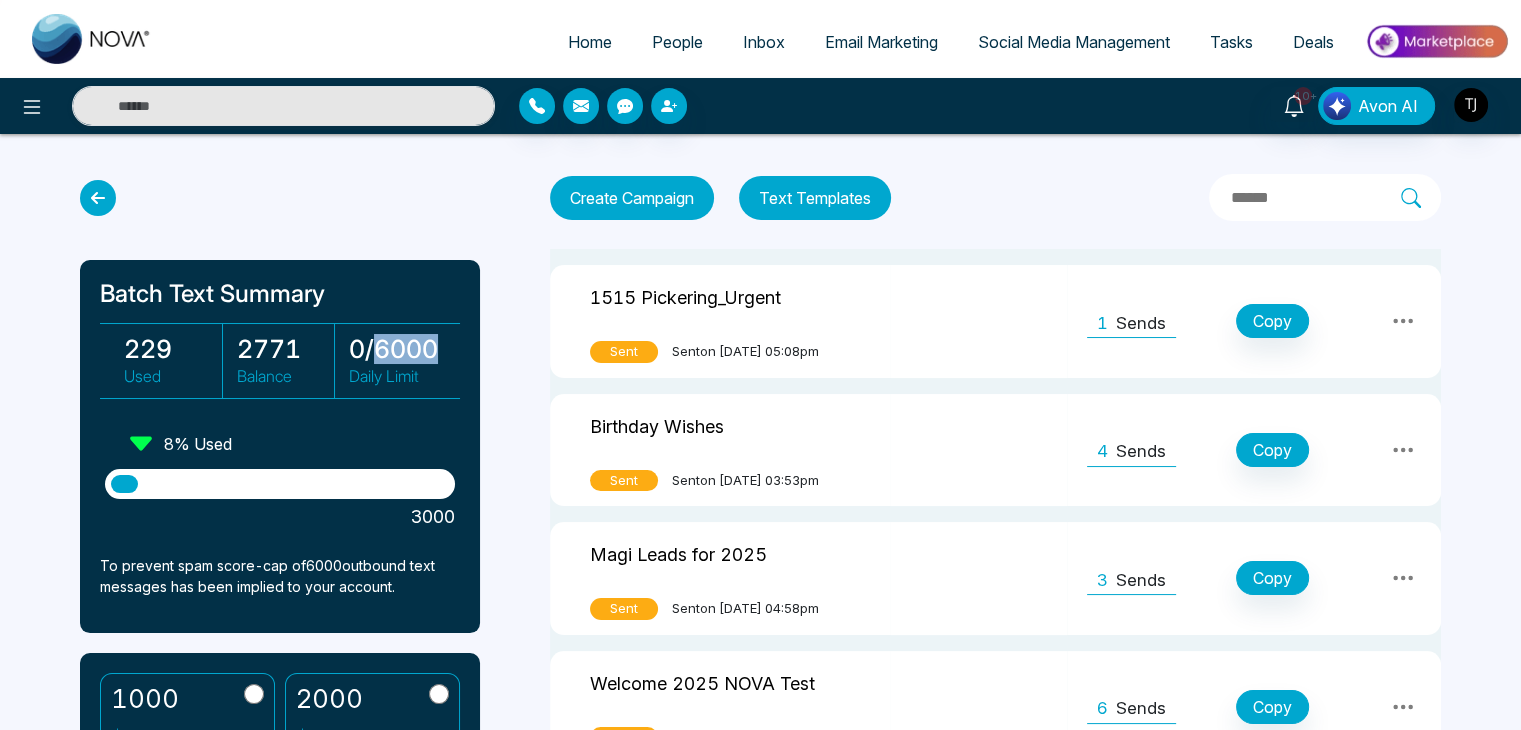 click on "229 Used 2771 Balance 0 / 6000 Daily Limit" at bounding box center (280, 361) 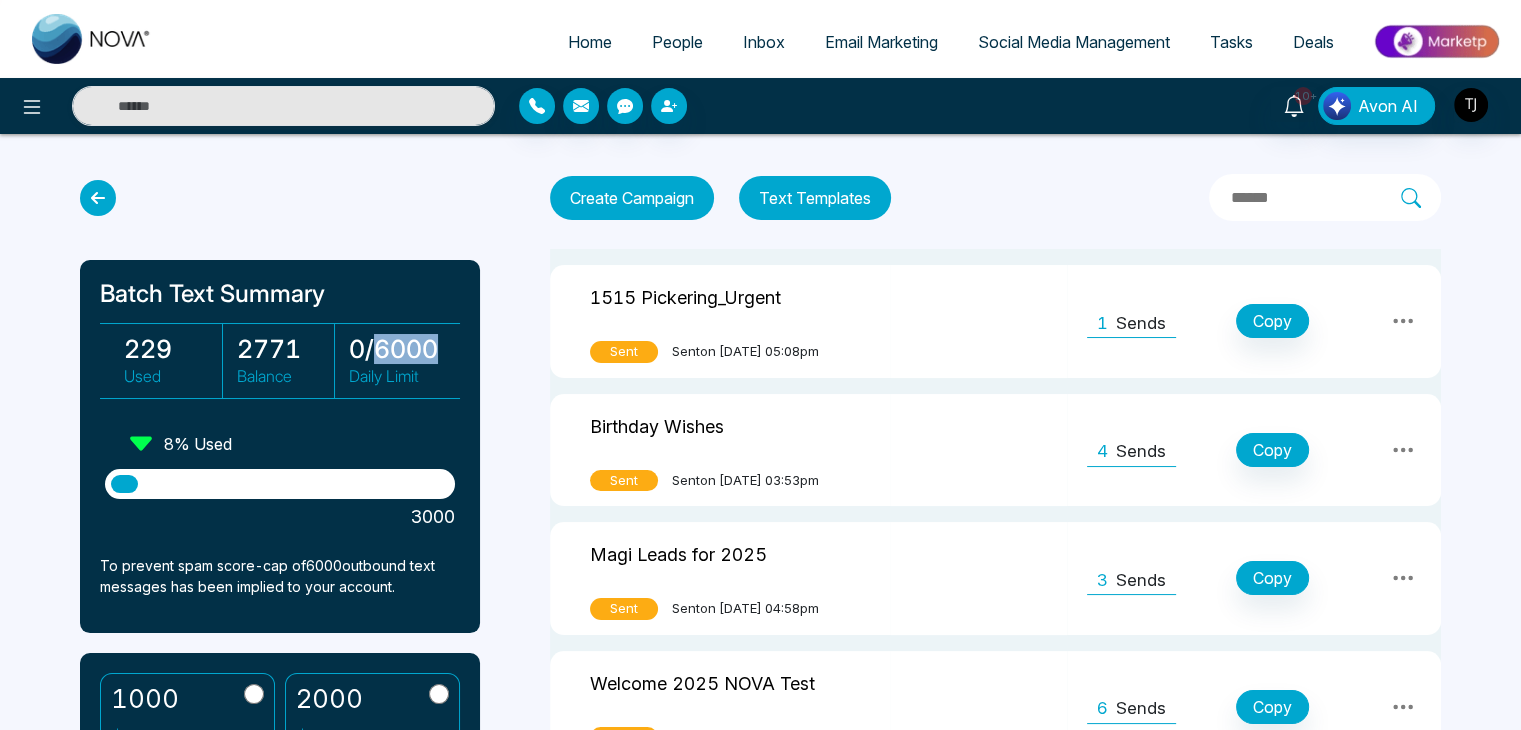 click on "0 / 6000" at bounding box center [398, 349] 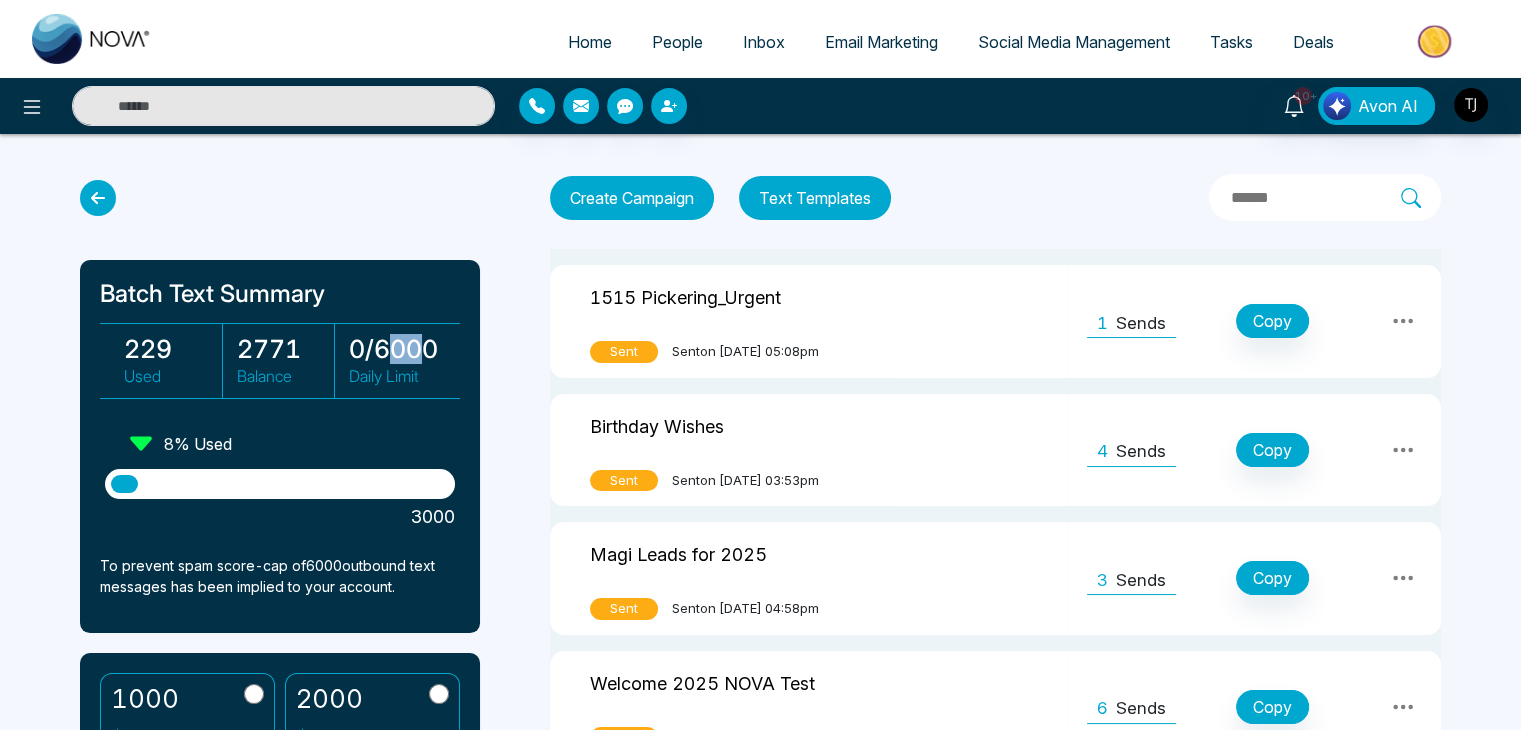 drag, startPoint x: 428, startPoint y: 357, endPoint x: 384, endPoint y: 355, distance: 44.04543 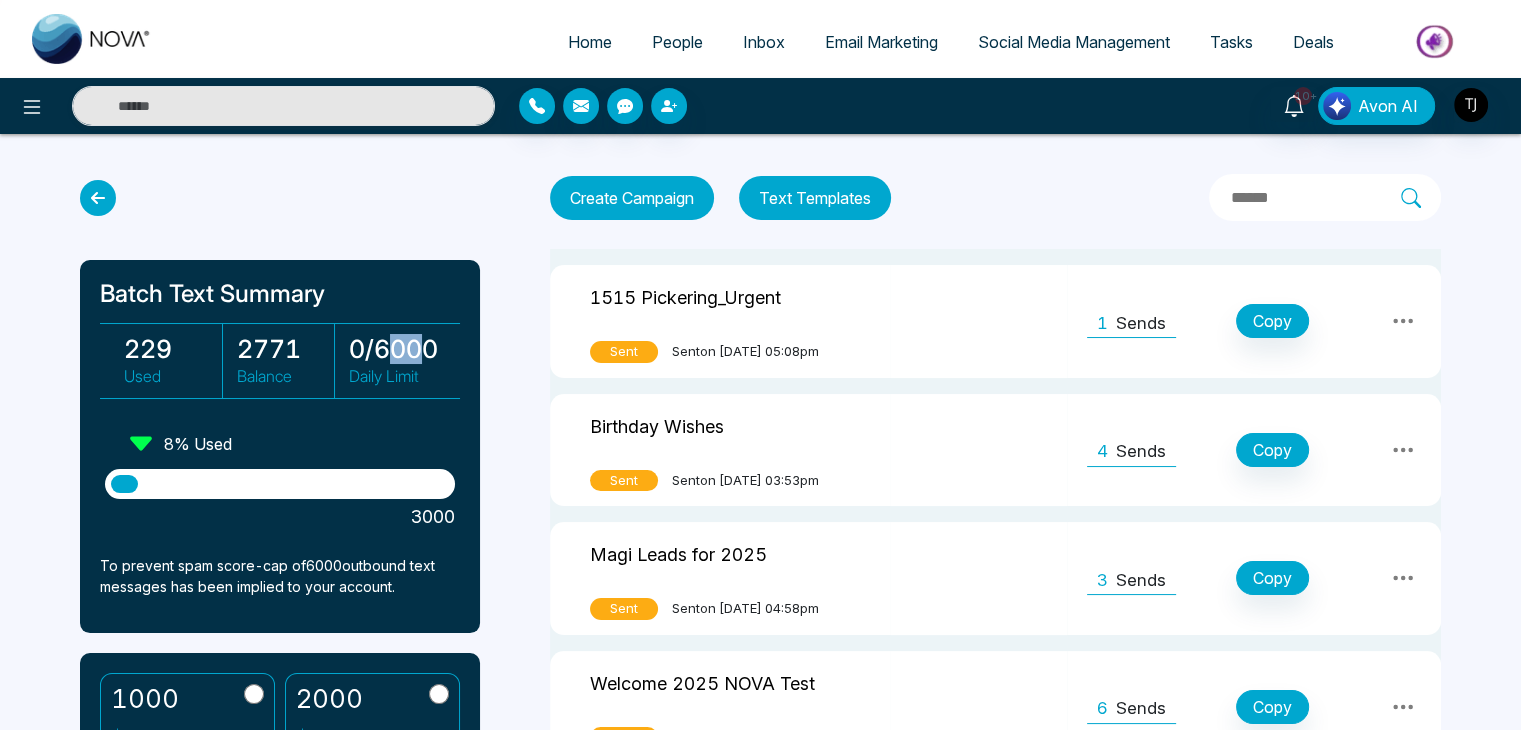 click on "0 / 6000" at bounding box center (398, 349) 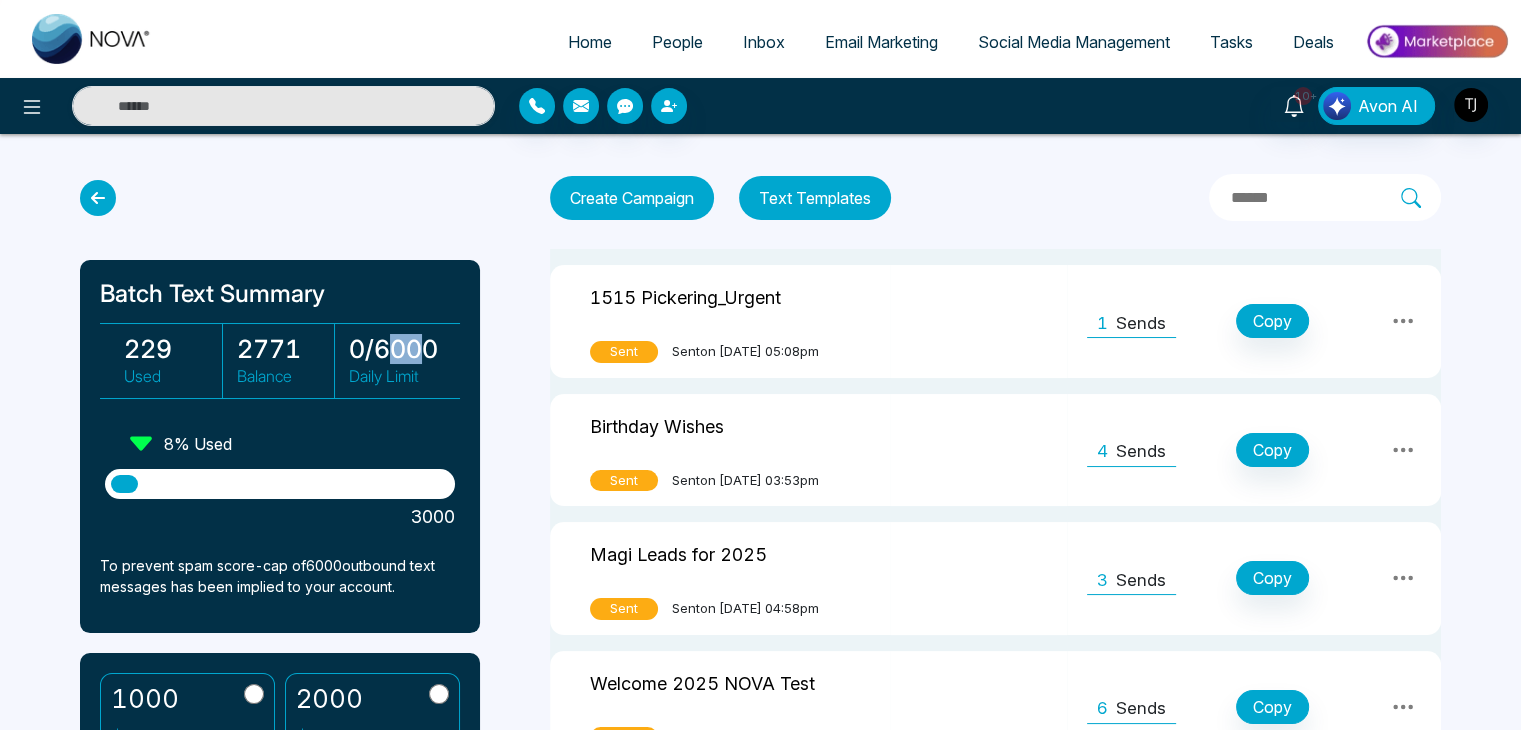 click on "0 / 6000" at bounding box center [398, 349] 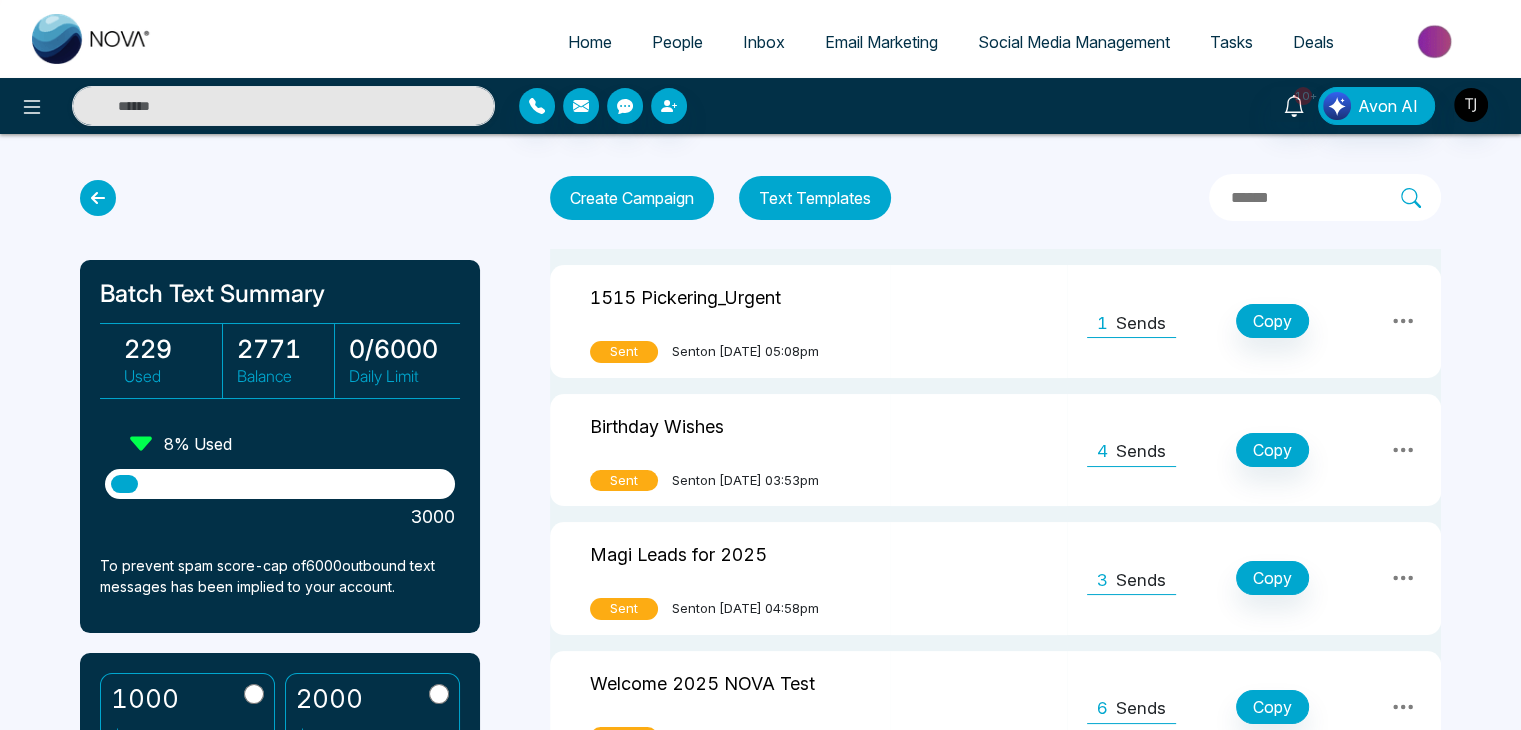 scroll, scrollTop: 70, scrollLeft: 0, axis: vertical 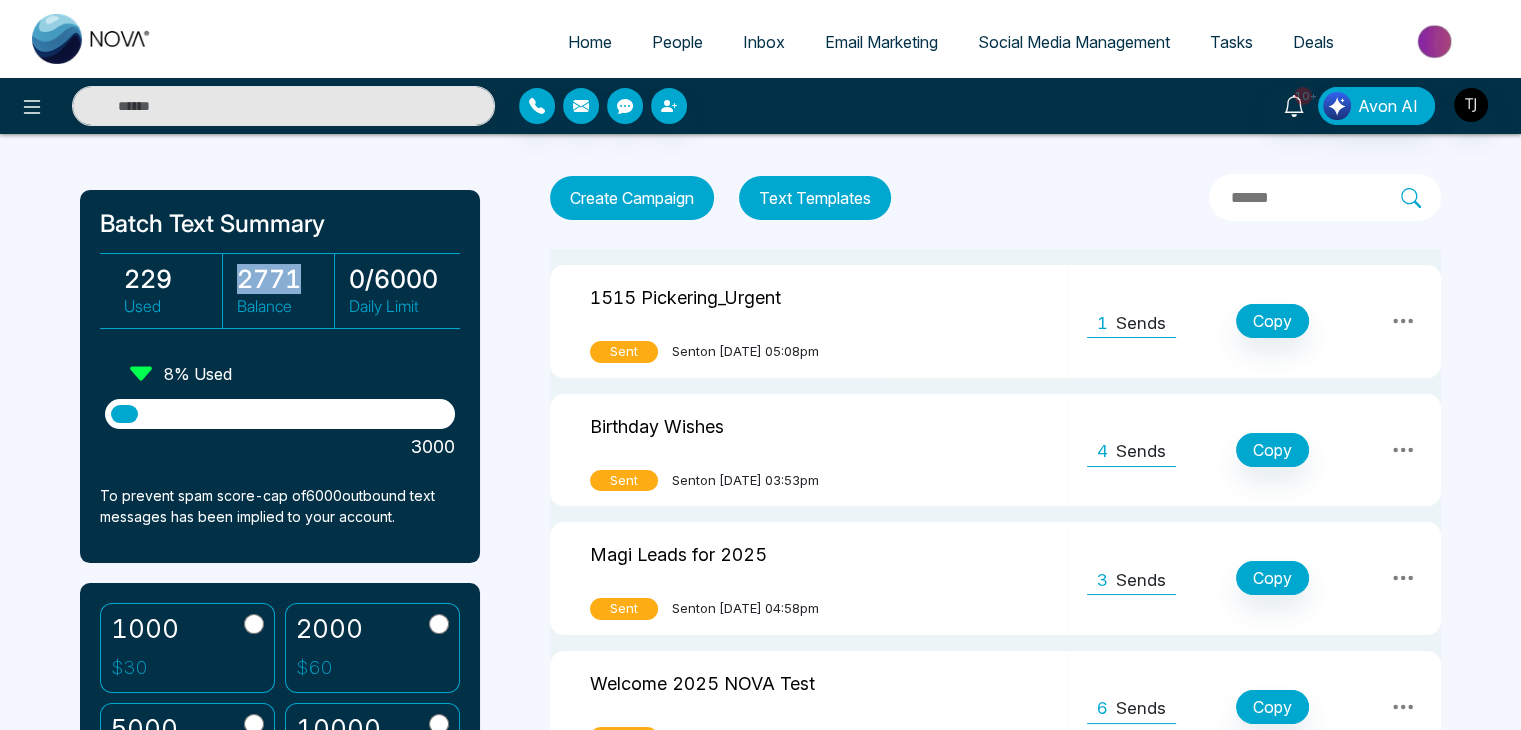 drag, startPoint x: 238, startPoint y: 280, endPoint x: 320, endPoint y: 284, distance: 82.0975 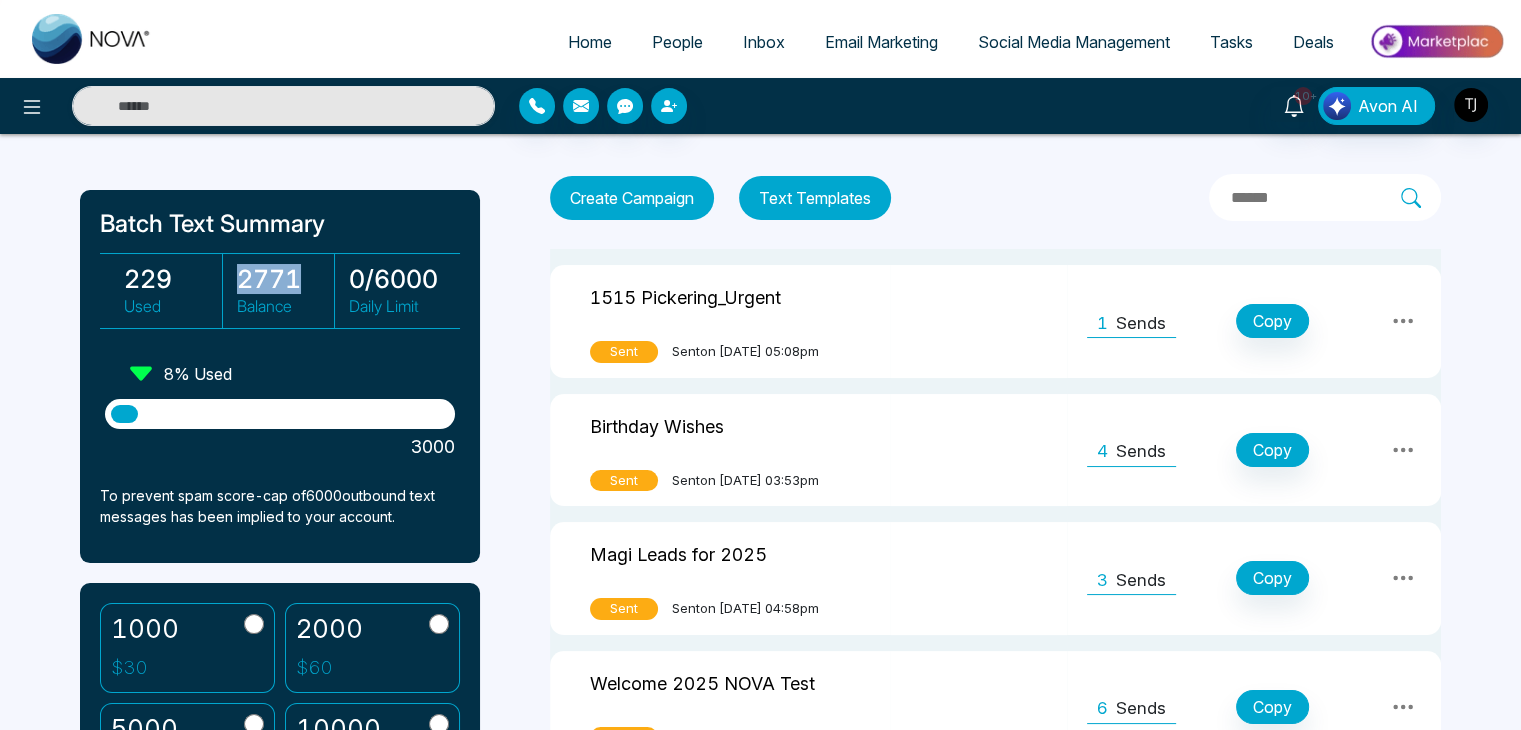 click on "2771" at bounding box center (286, 279) 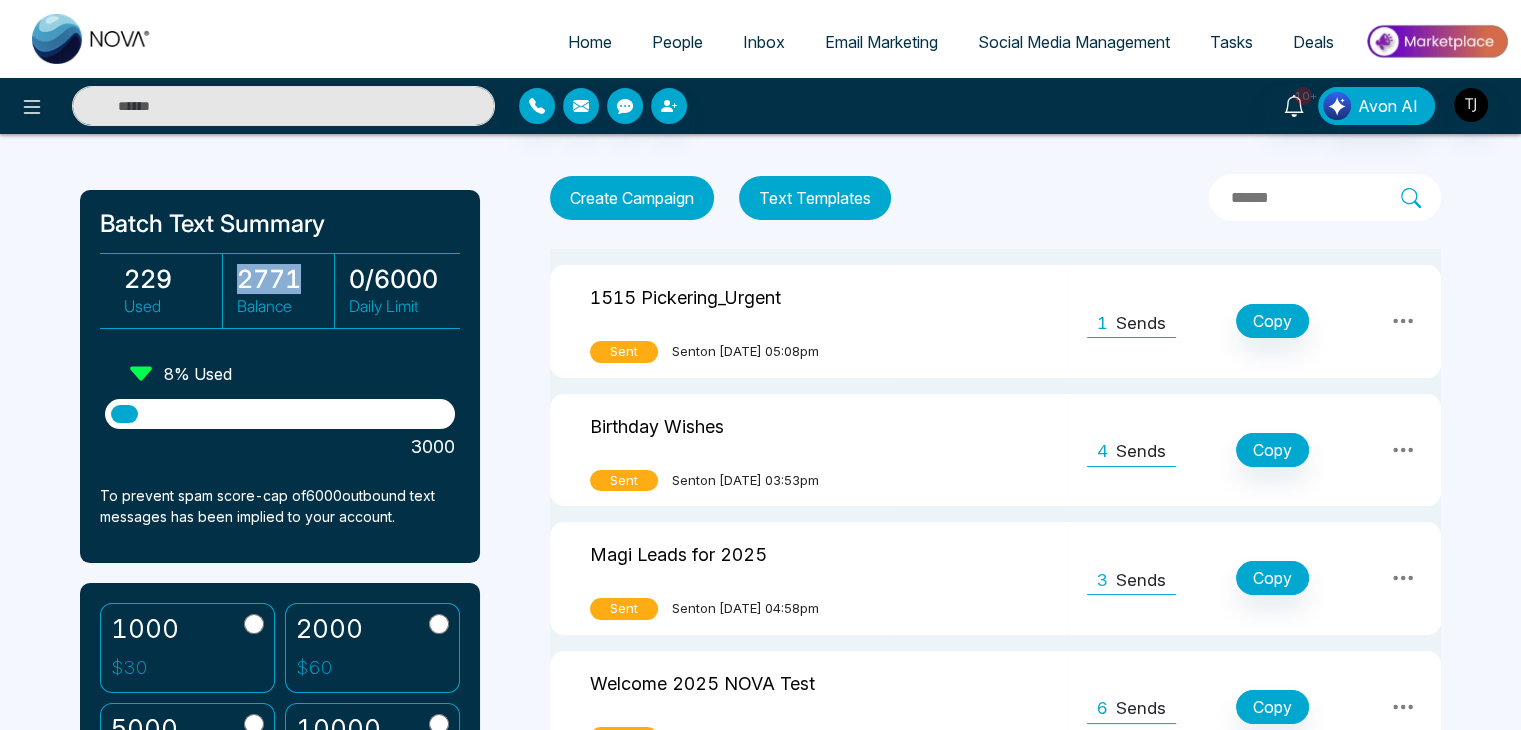 click on "2771" at bounding box center [286, 279] 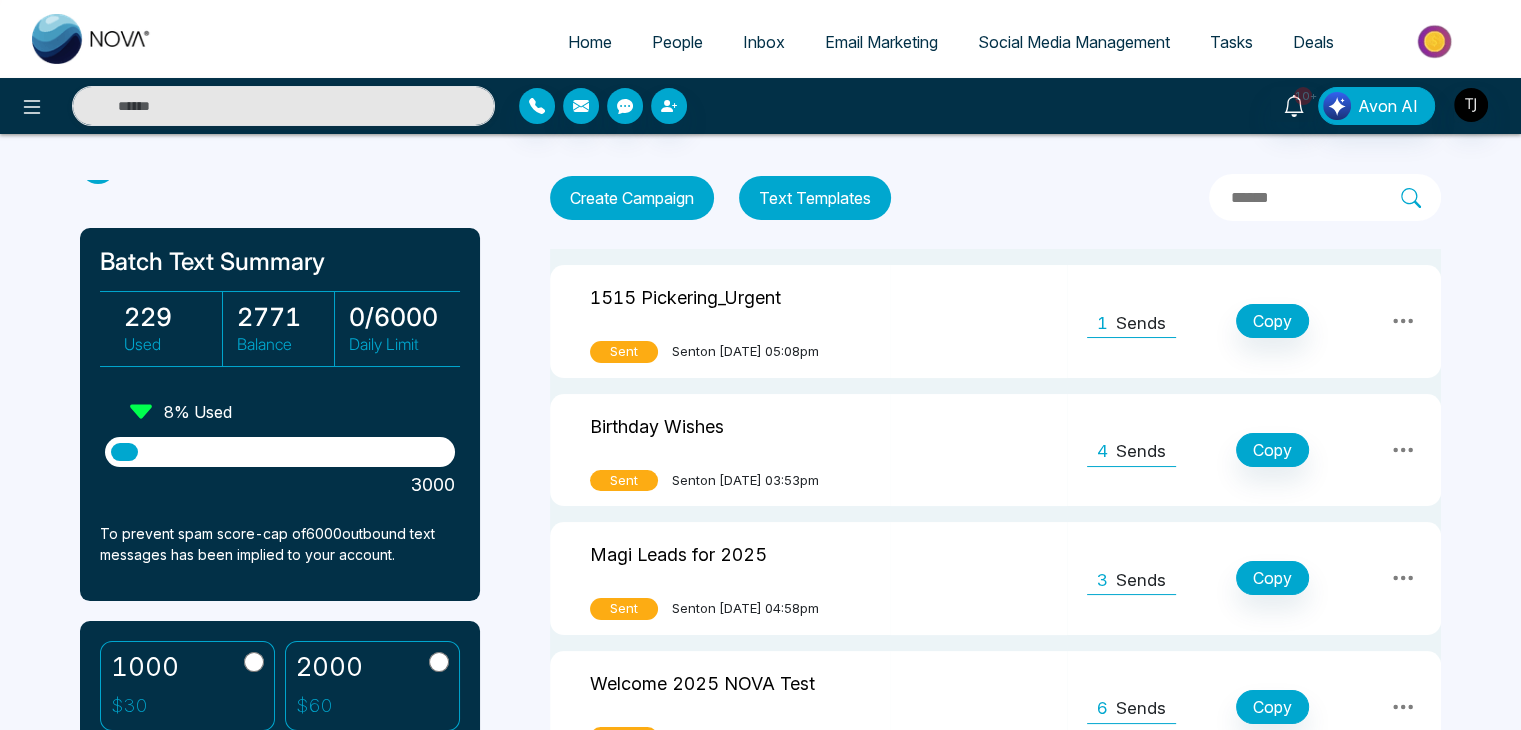 scroll, scrollTop: 31, scrollLeft: 0, axis: vertical 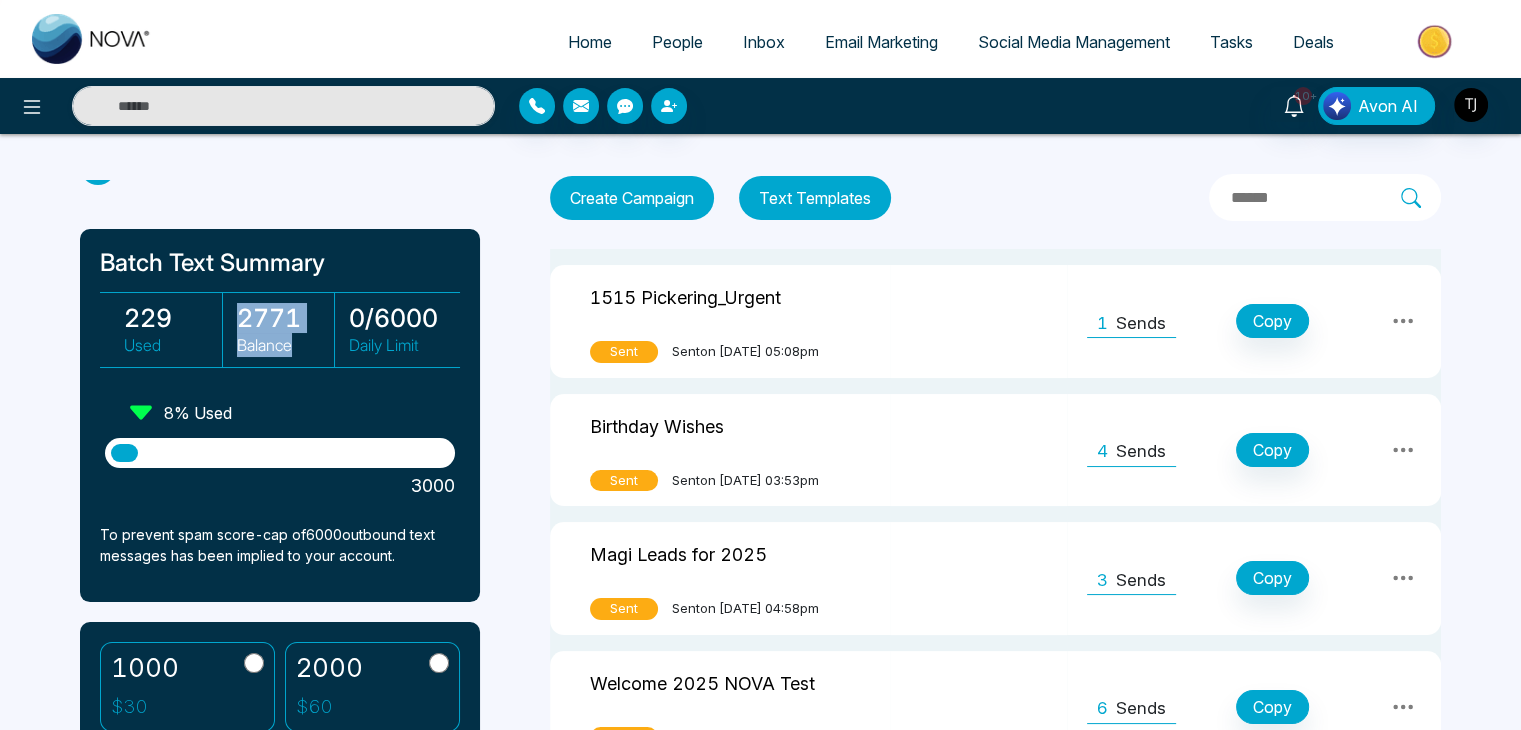 drag, startPoint x: 232, startPoint y: 325, endPoint x: 317, endPoint y: 337, distance: 85.84288 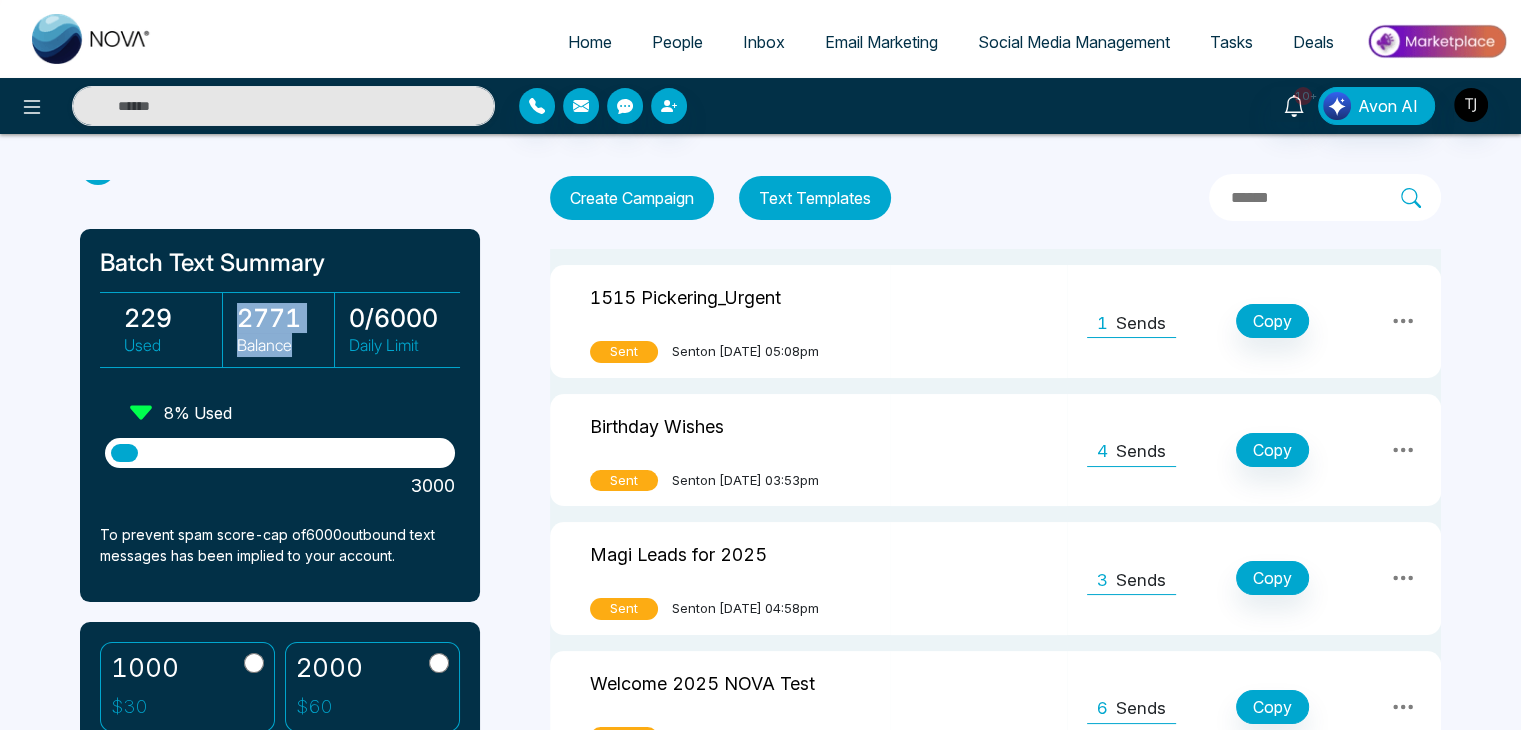 click on "2771 Balance" at bounding box center (280, 330) 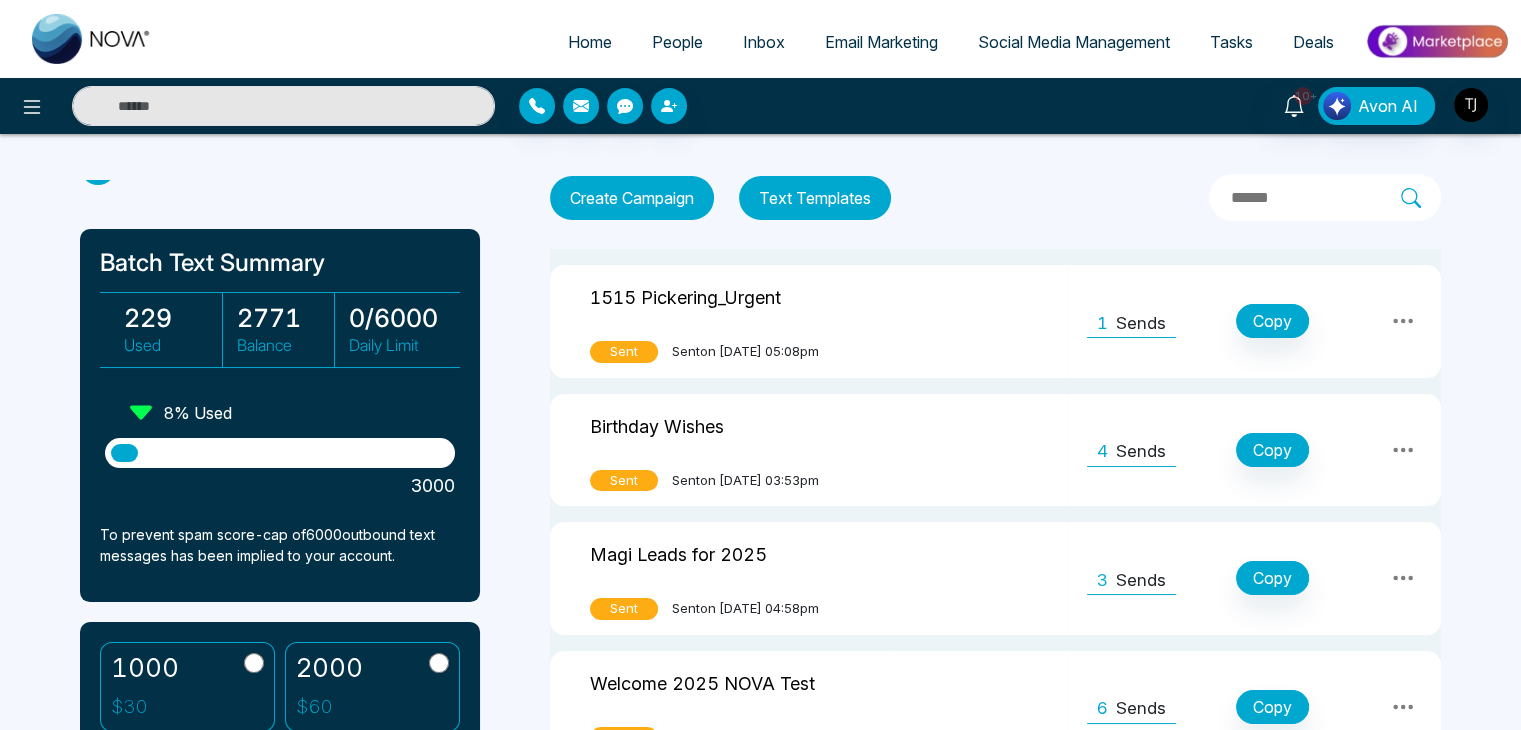 click on "Batch Text Summary 229 Used 2771 Balance 0 / 6000 Daily Limit 8 % Used 3000 To prevent spam score-cap of  6000  outbound text messages has been implied to your account." at bounding box center [280, 415] 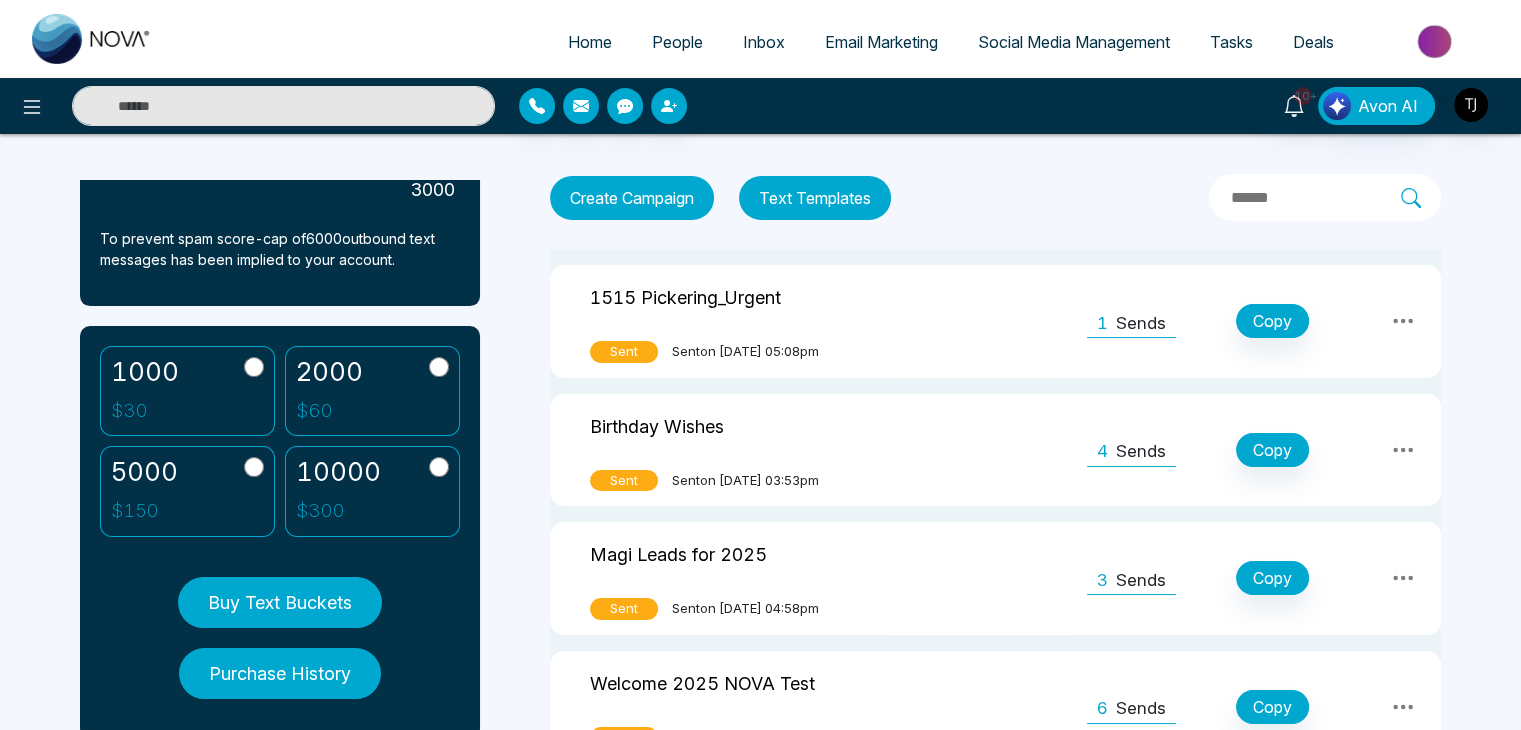 scroll, scrollTop: 325, scrollLeft: 0, axis: vertical 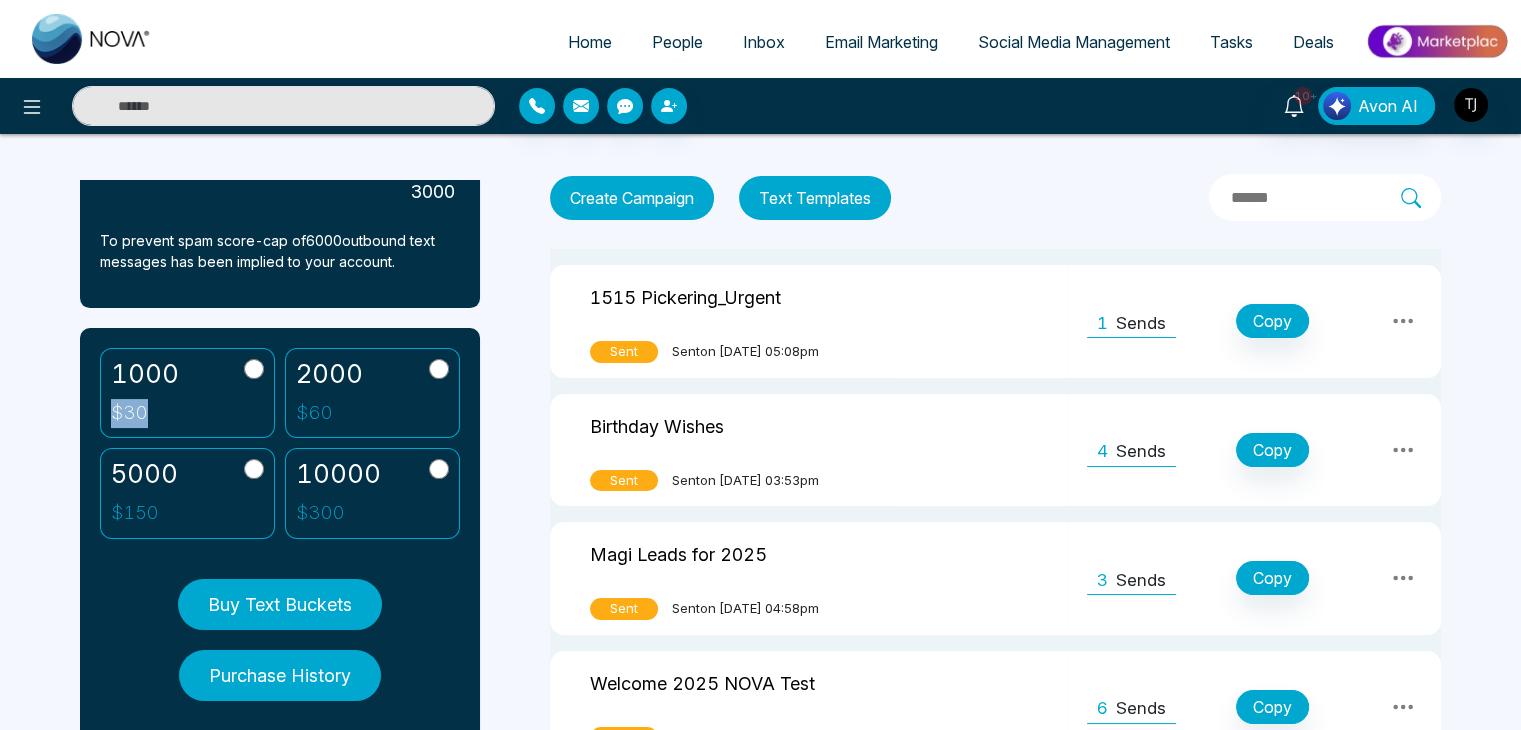 drag, startPoint x: 146, startPoint y: 412, endPoint x: 107, endPoint y: 412, distance: 39 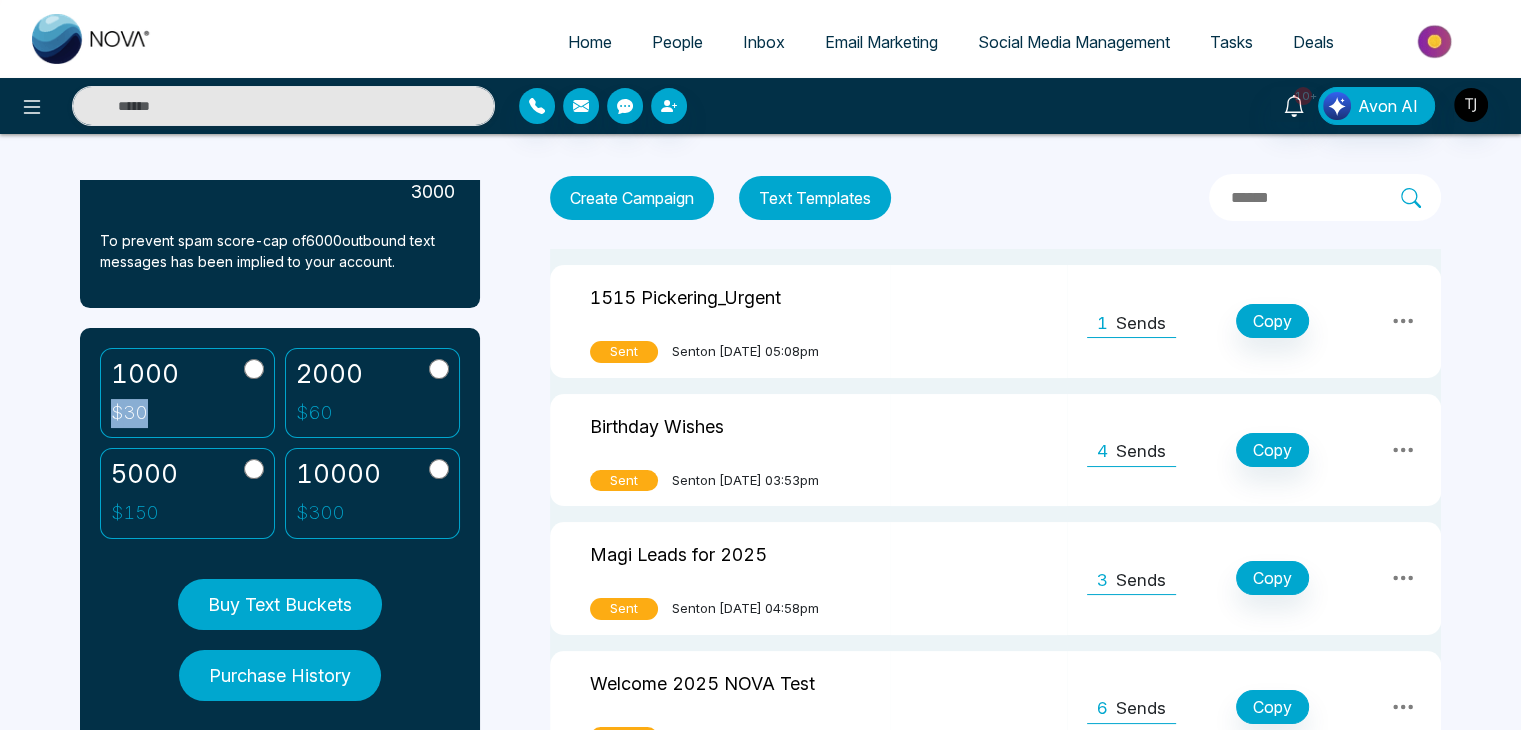 click on "1000 $ 30" at bounding box center (187, 393) 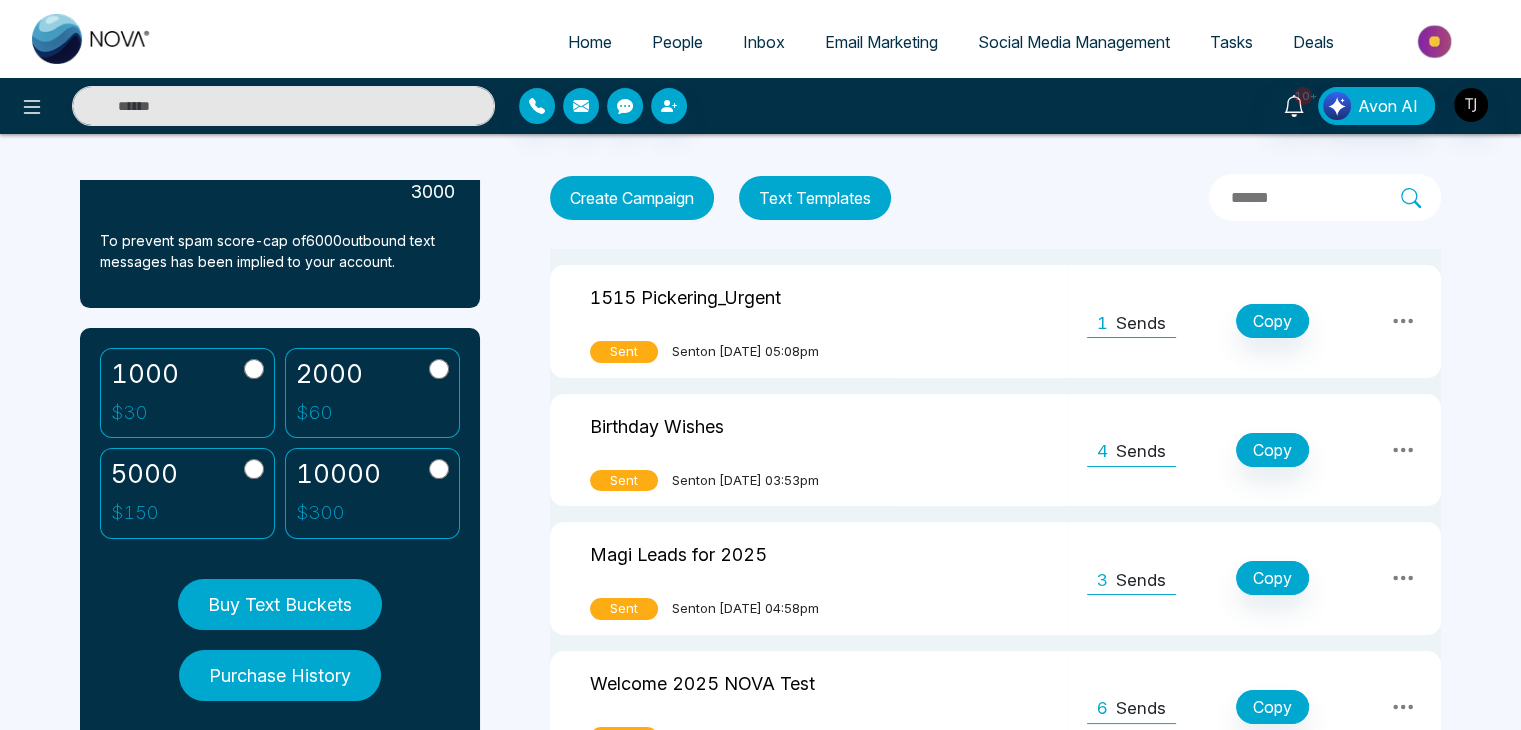 click on "Batch Text Summary 229 Used 2771 Balance 0 / 6000 Daily Limit 8 % Used 3000 To prevent spam score-cap of  6000  outbound text messages has been implied to your account. 1000 $ 30 2000 $ 60 5000 $ 150 10000 $ 300 Buy Text Buckets Purchase History Create Campaign Text Templates 1515 Pickering_Urgent Sent Sent  on June 26, 2025 at 05:08pm 1 Sends Copy Birthday Wishes Sent Sent  on February 14, 2025 at 03:53pm 4 Sends Copy Magi Leads for 2025 Sent Sent  on February 13, 2025 at 04:58pm 3 Sends Copy Welcome 2025 NOVA Test Sent Sent  on February 13, 2025 at 02:49pm 6 Sends Copy Lead List" at bounding box center [760, 476] 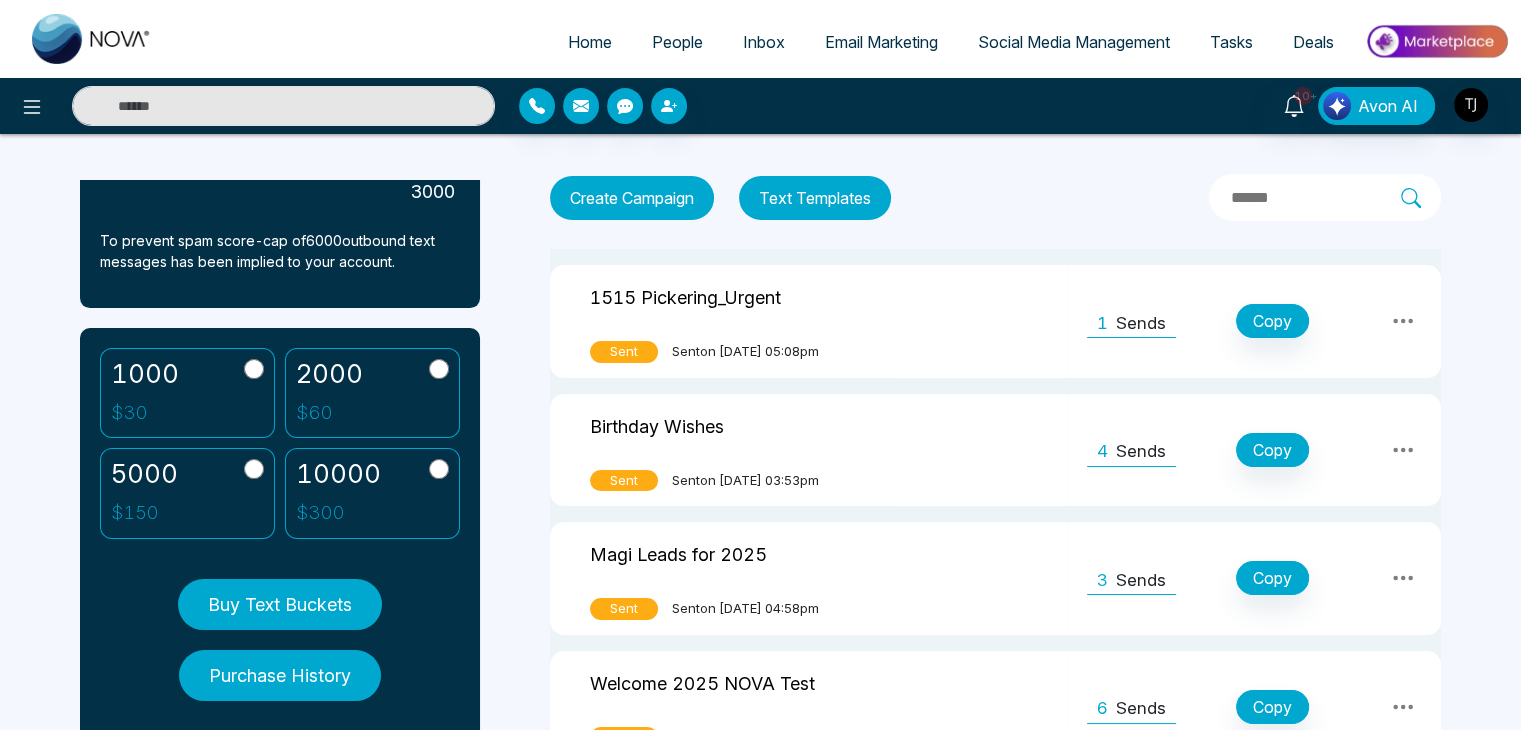 click on "2000" at bounding box center (329, 374) 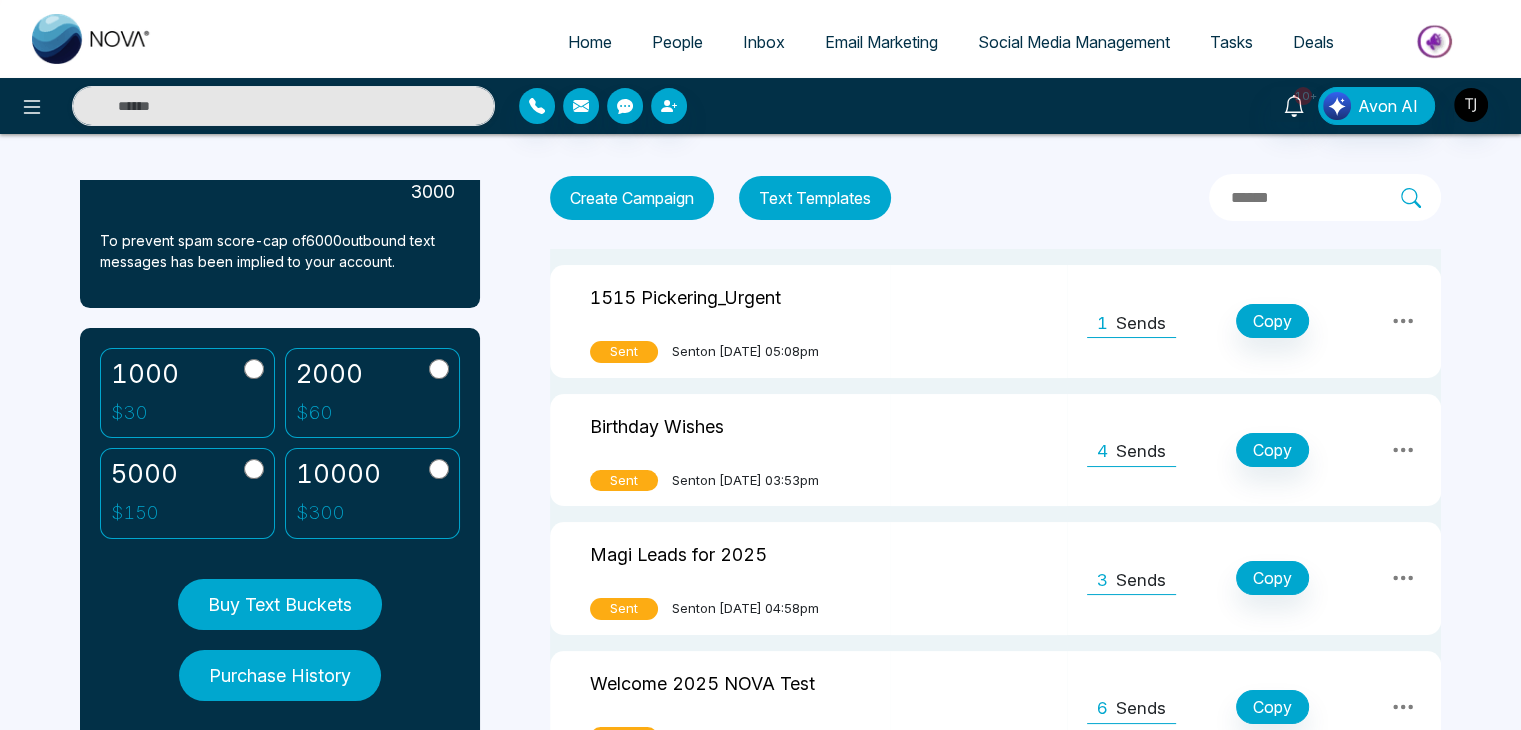 click on "1000 $ 30" at bounding box center [187, 393] 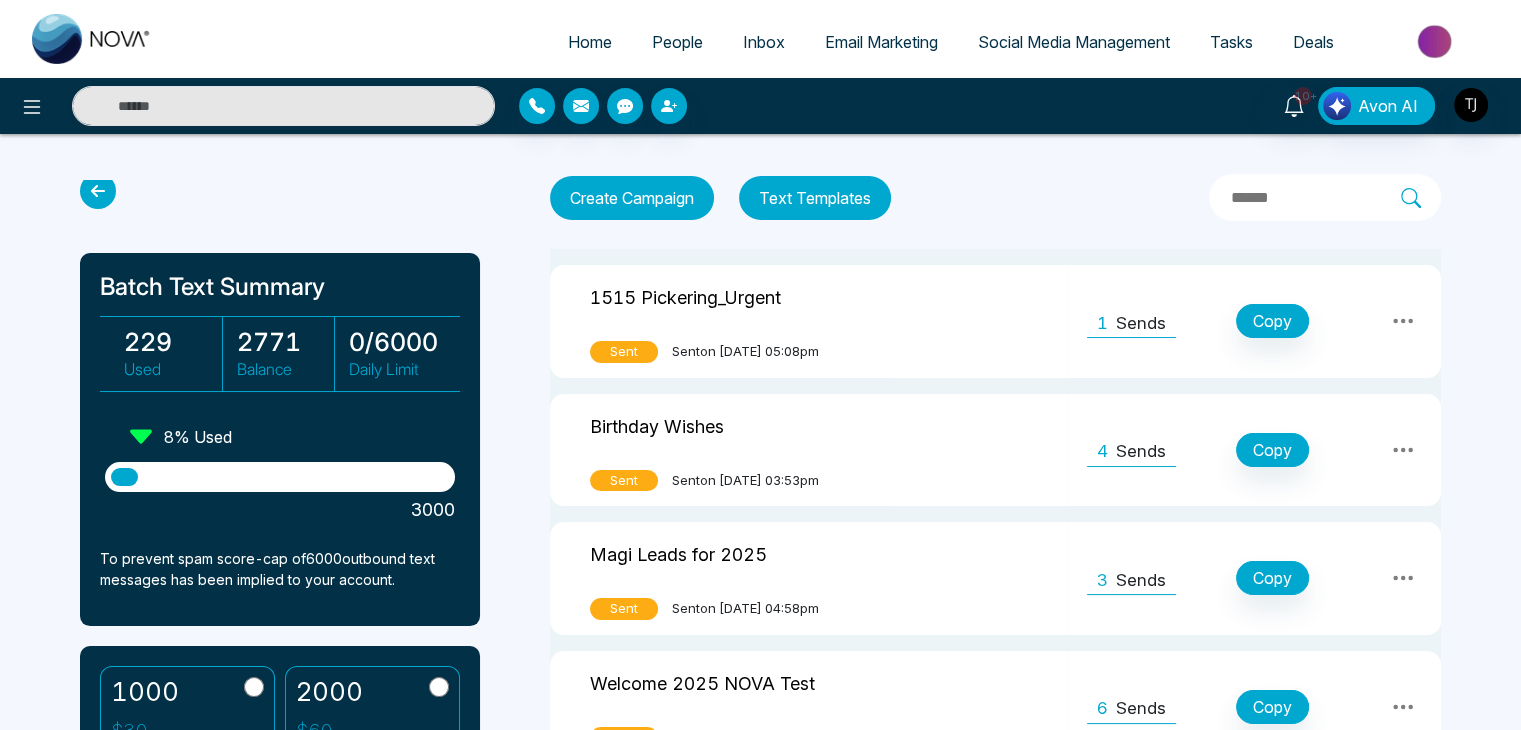 scroll, scrollTop: 8, scrollLeft: 0, axis: vertical 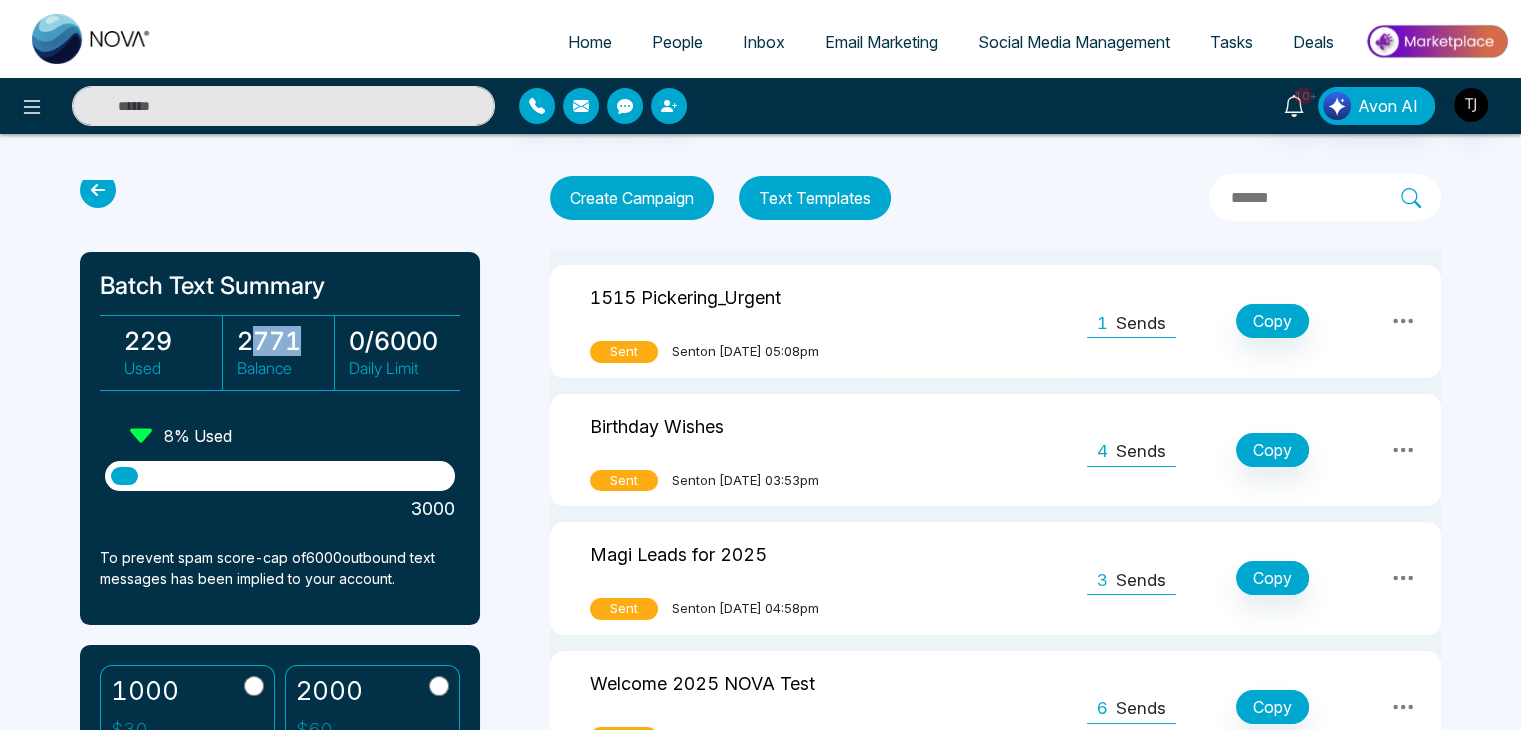 drag, startPoint x: 299, startPoint y: 345, endPoint x: 245, endPoint y: 345, distance: 54 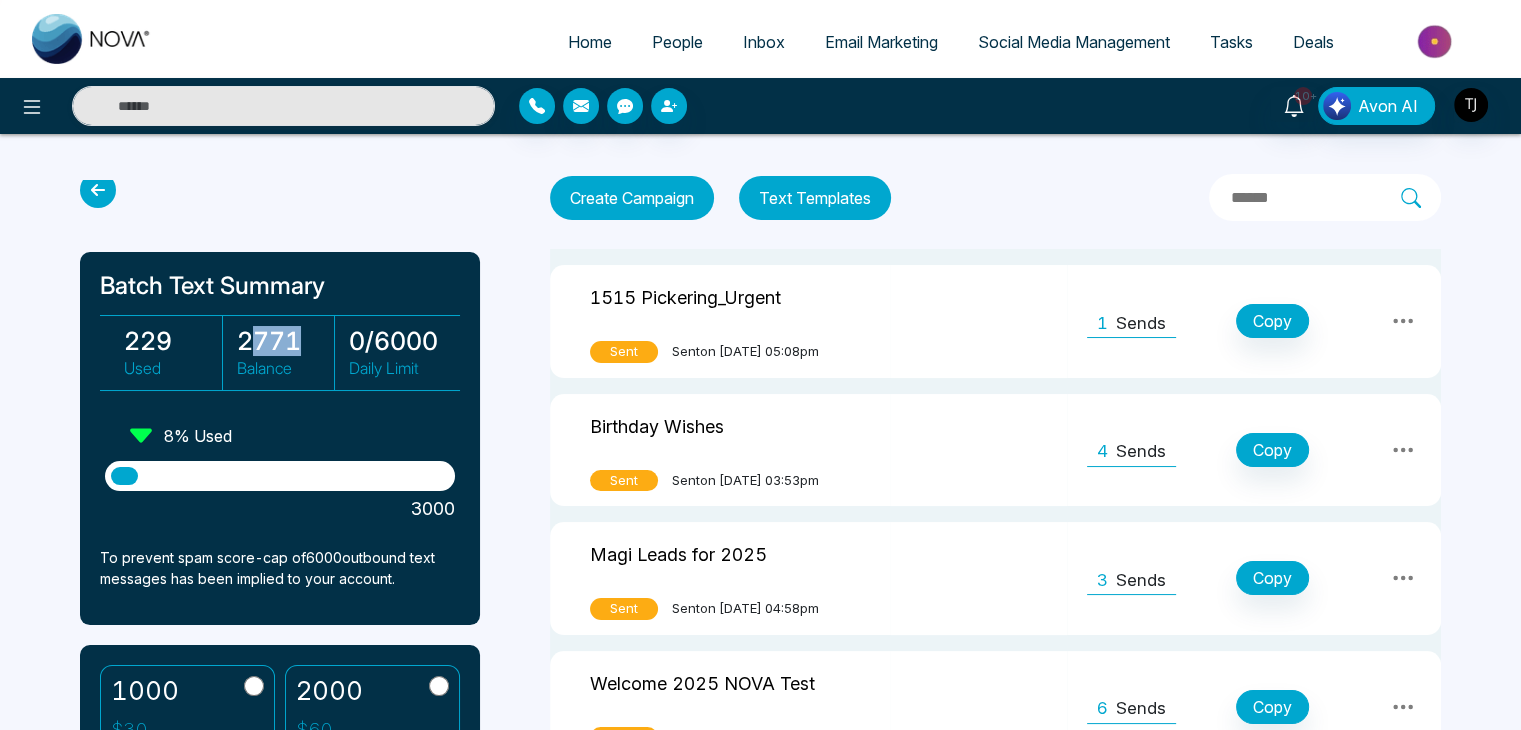 click on "2771" at bounding box center (286, 341) 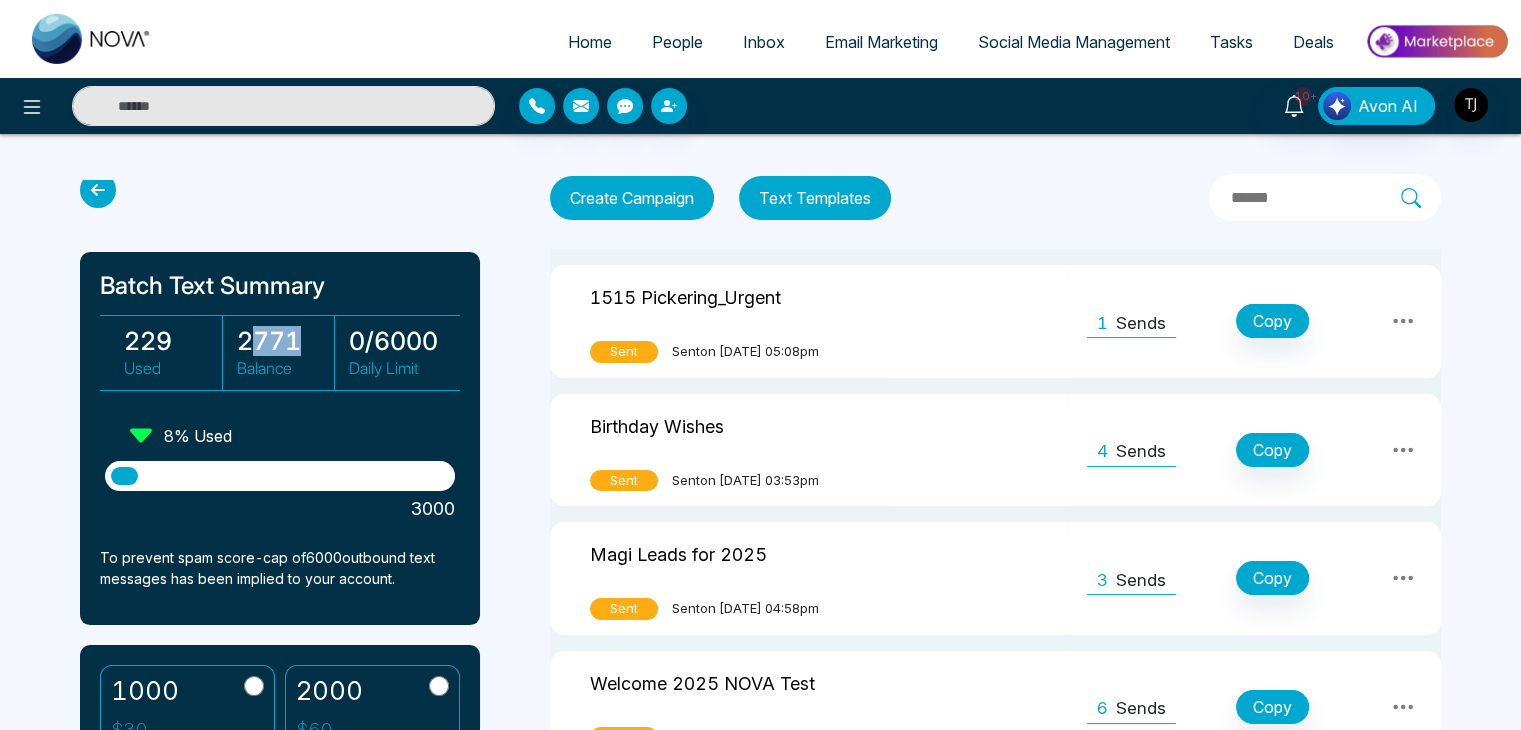 click on "2771" at bounding box center (286, 341) 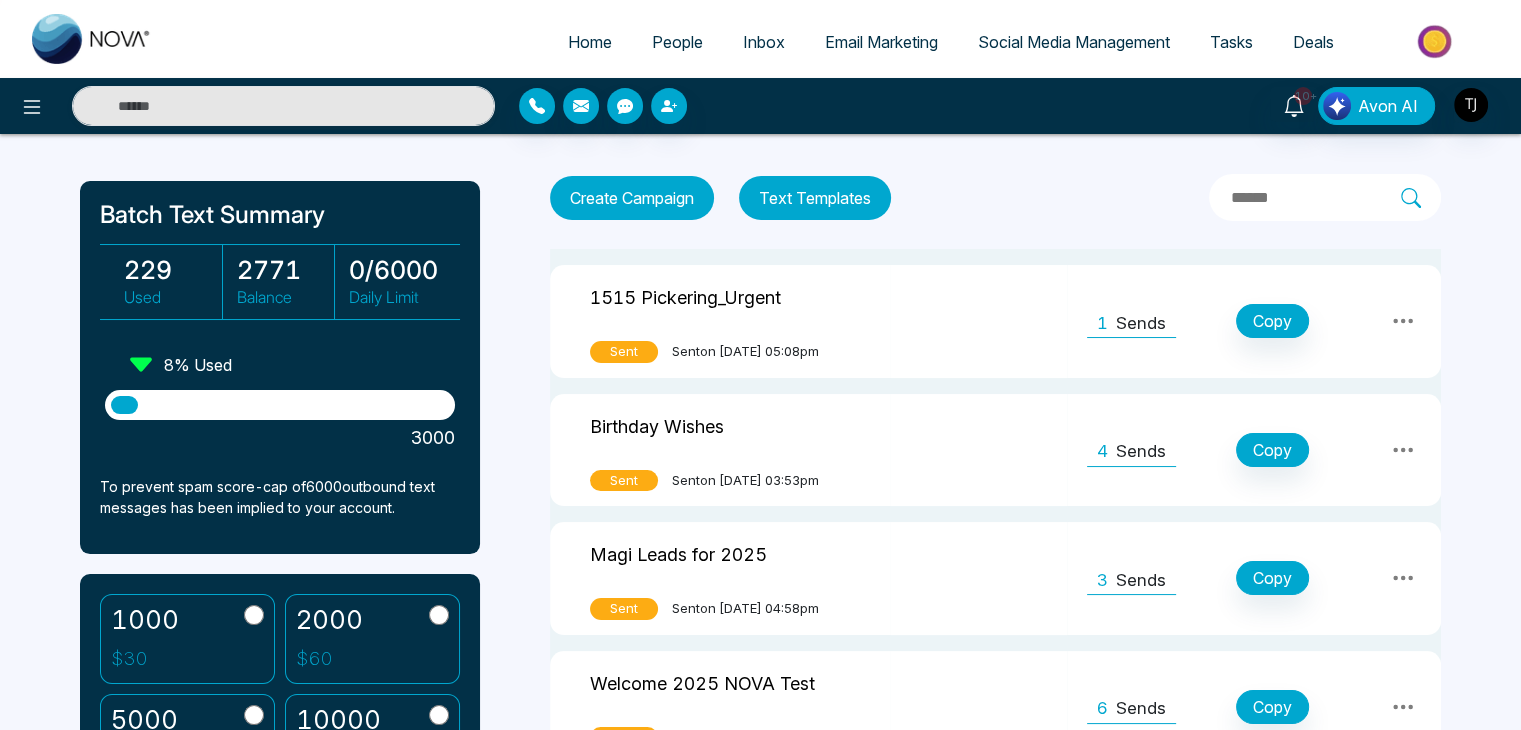 scroll, scrollTop: 80, scrollLeft: 0, axis: vertical 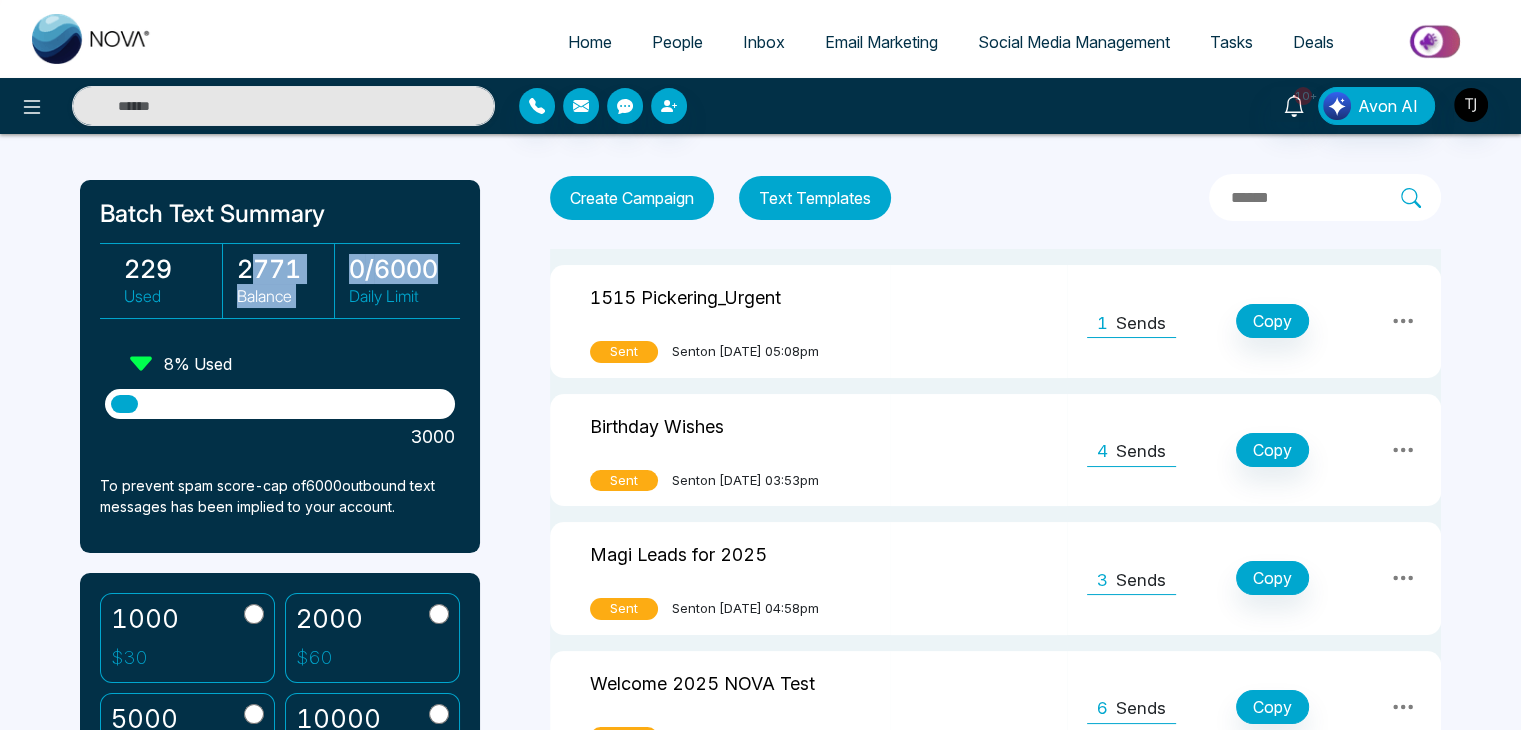 drag, startPoint x: 245, startPoint y: 269, endPoint x: 434, endPoint y: 277, distance: 189.16924 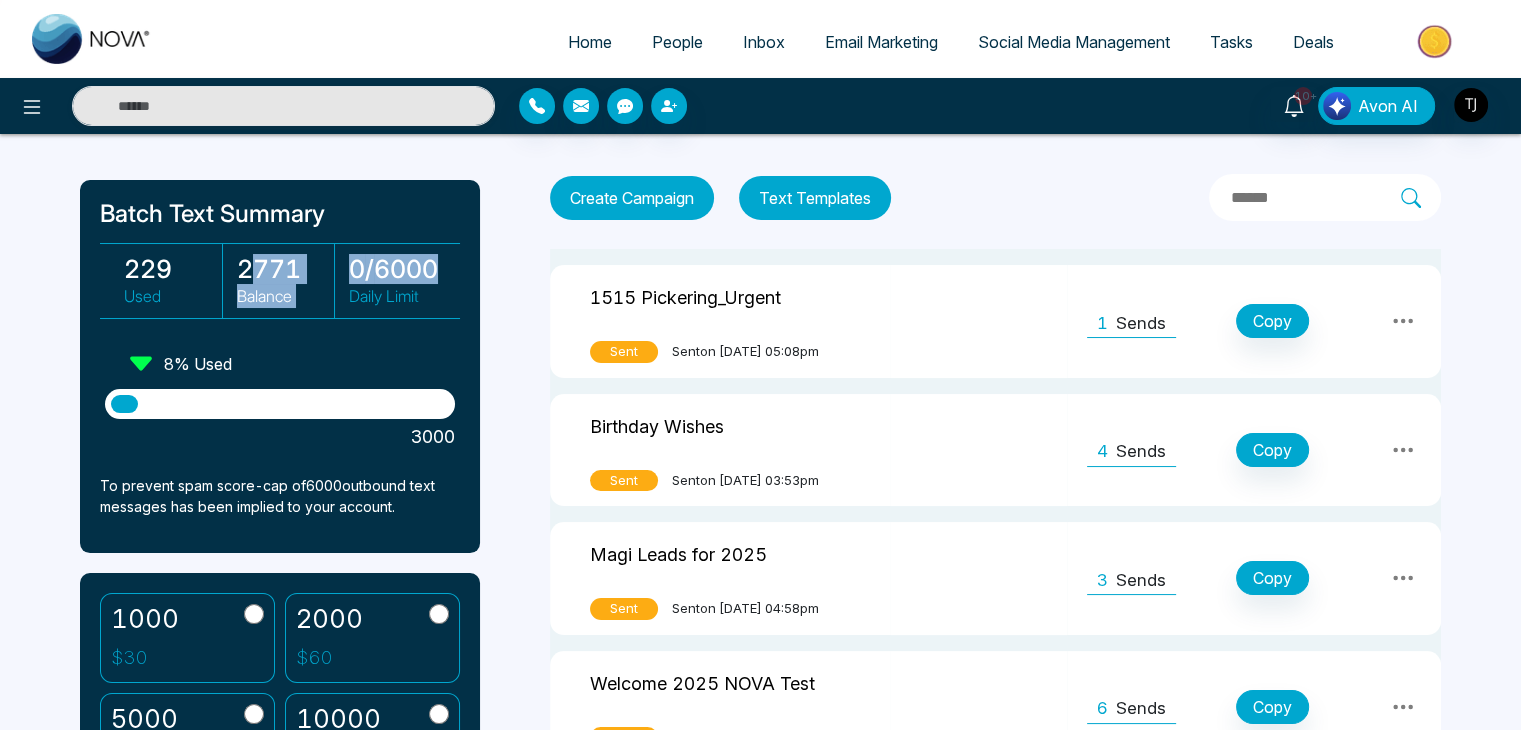 click on "229 Used 2771 Balance 0 / 6000 Daily Limit" at bounding box center [280, 281] 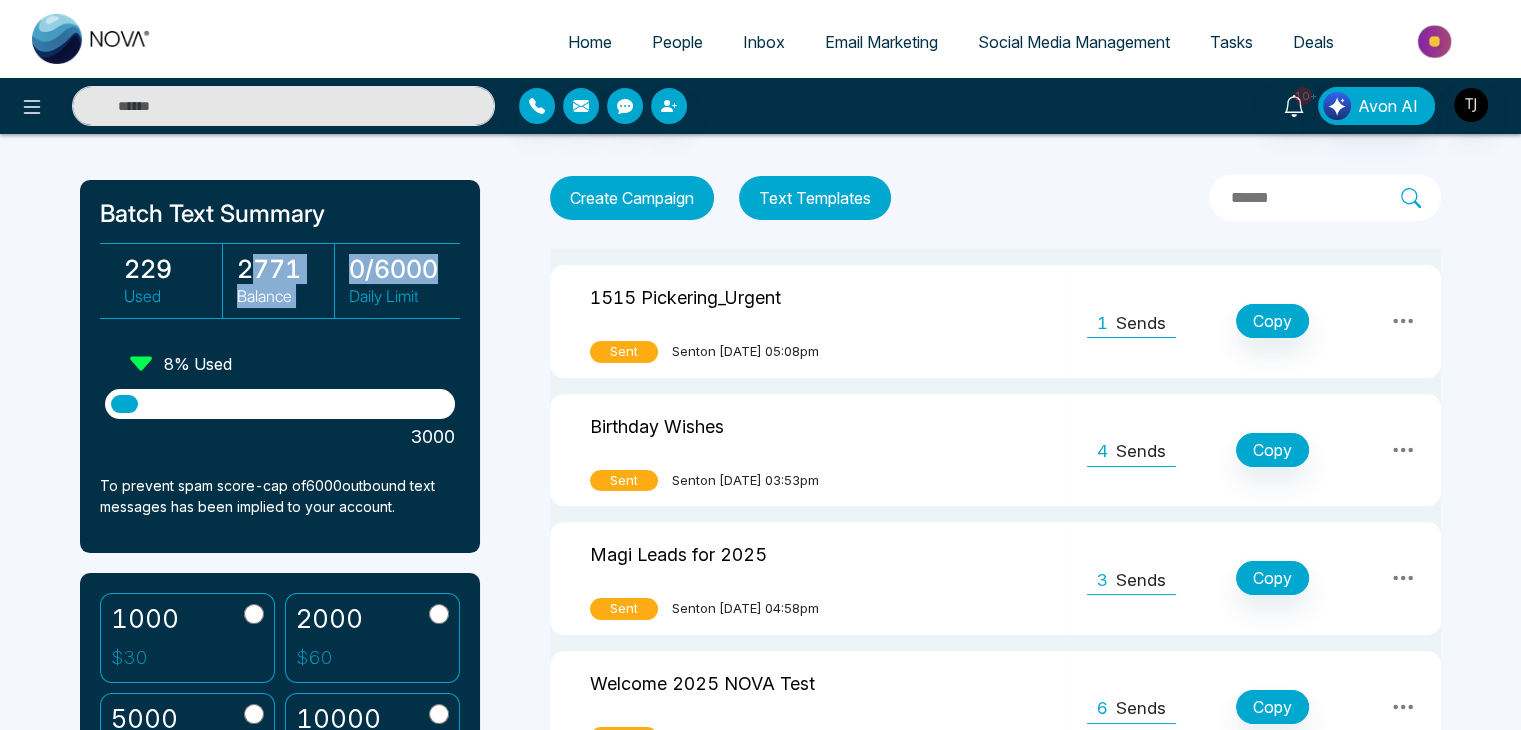 click on "0 / 6000" at bounding box center [398, 269] 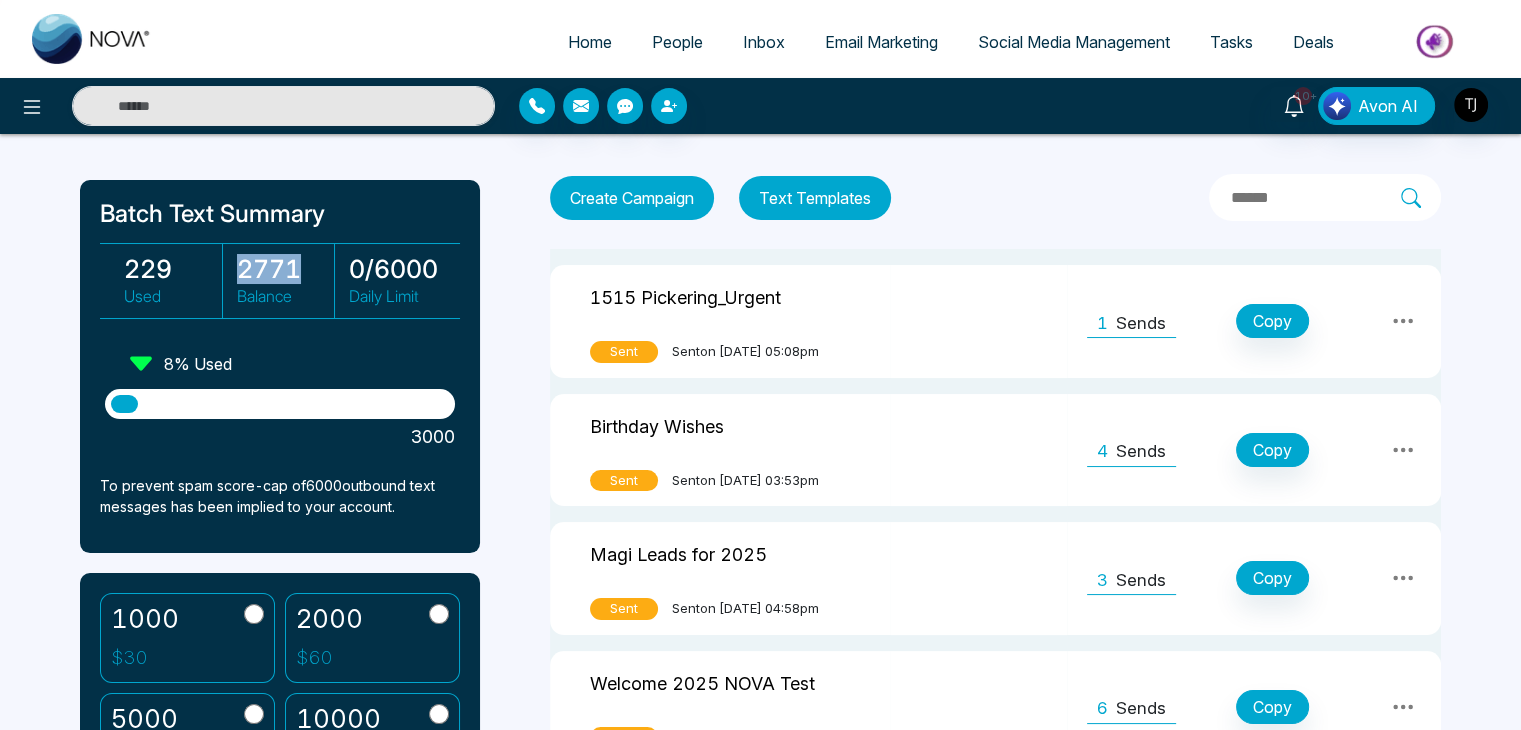 drag, startPoint x: 236, startPoint y: 261, endPoint x: 323, endPoint y: 273, distance: 87.823685 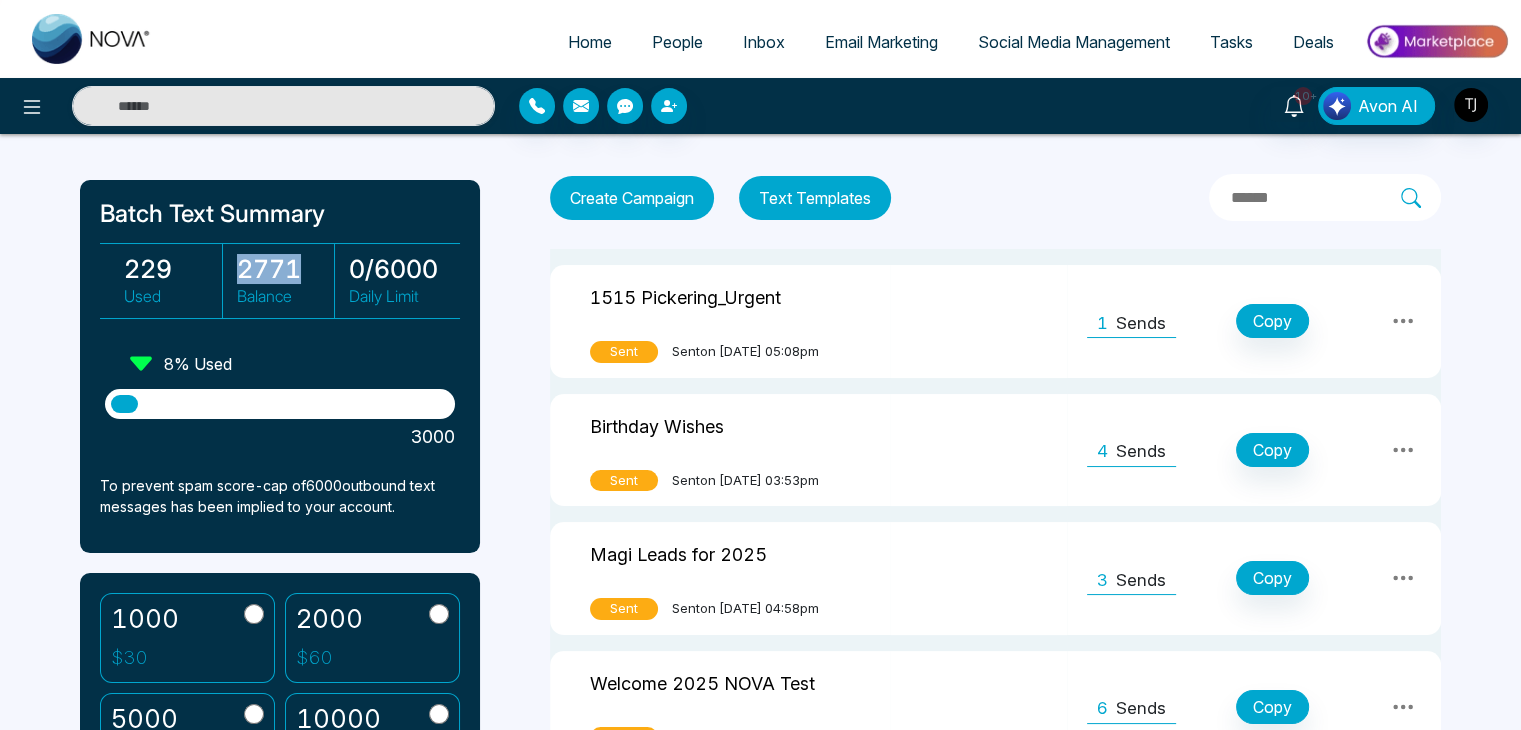 click on "2771" at bounding box center (286, 269) 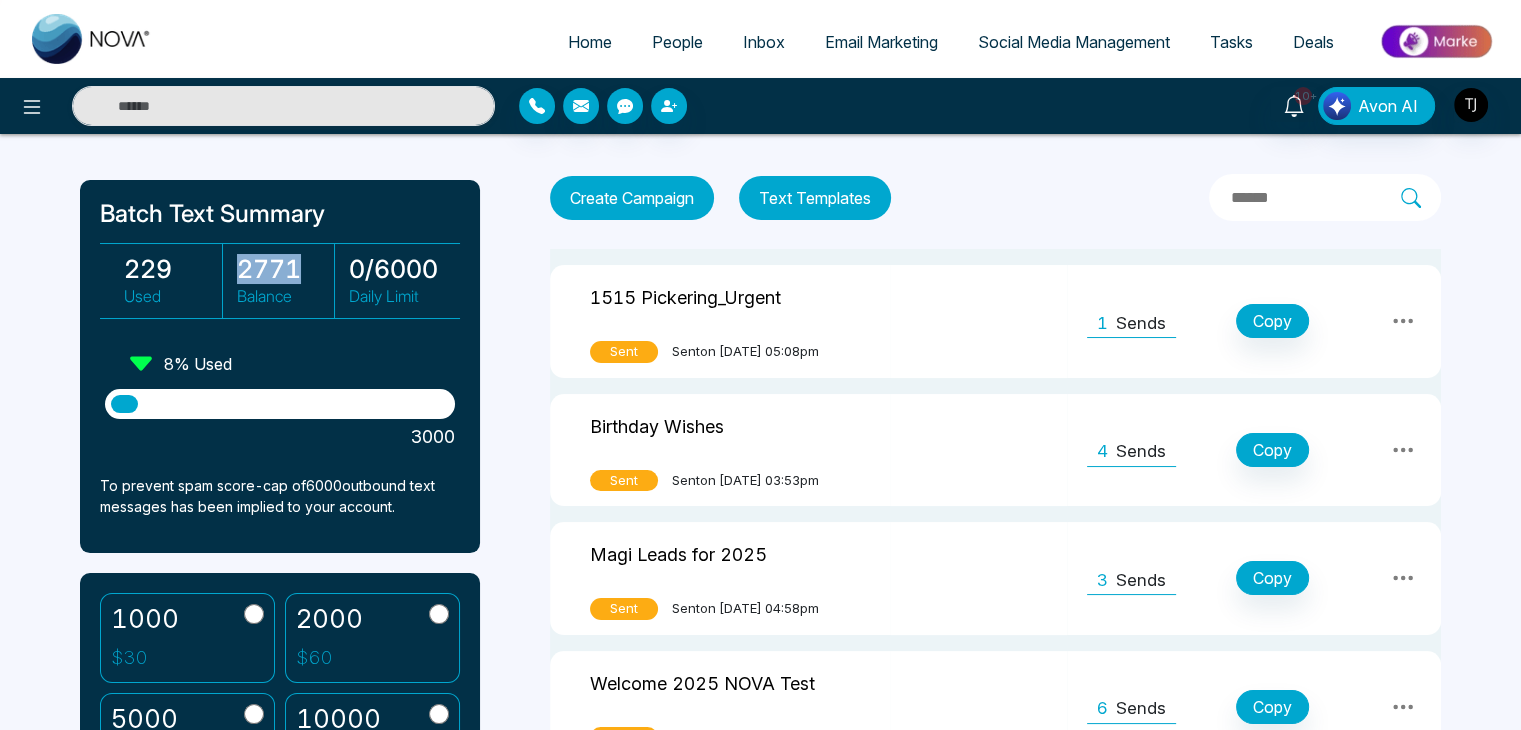 click on "2771" at bounding box center [286, 269] 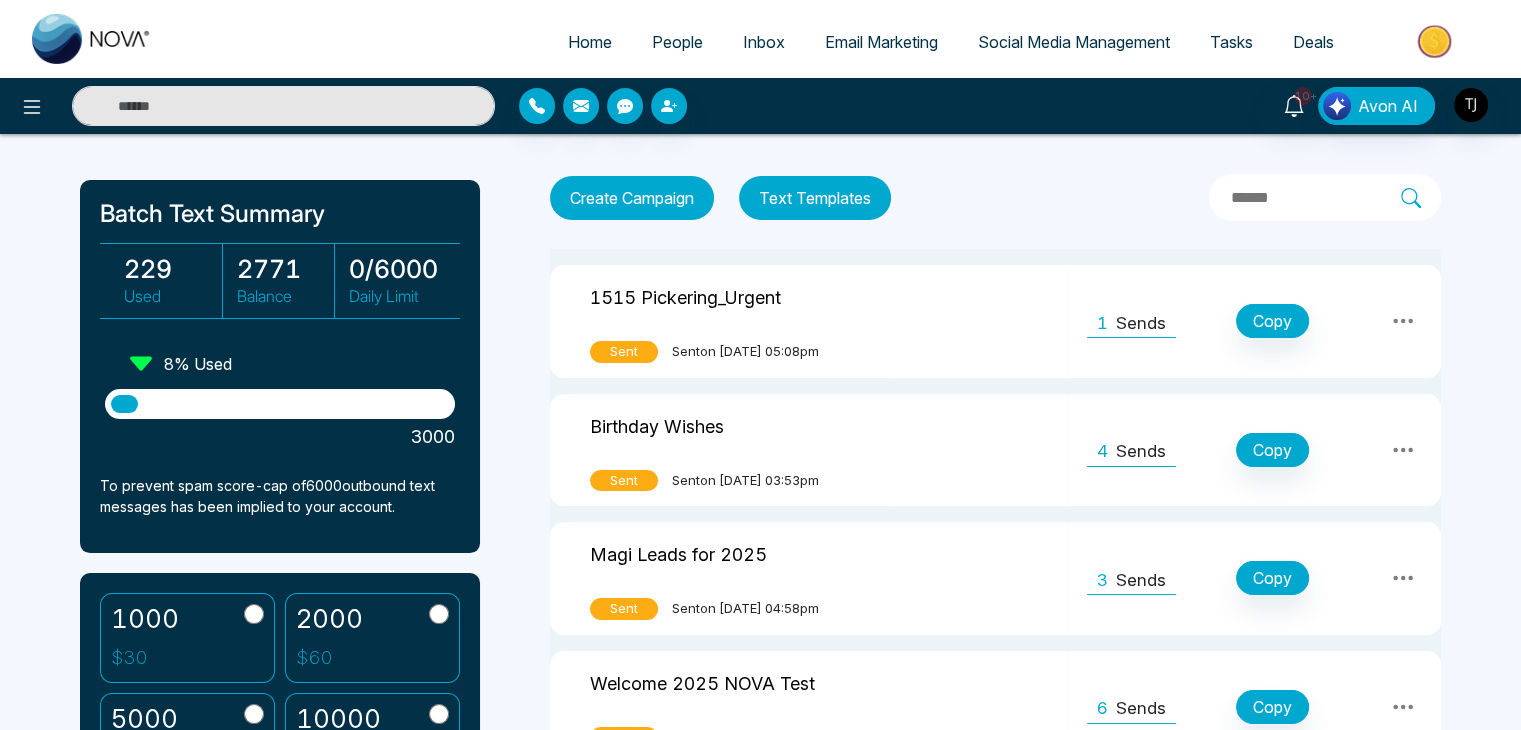 scroll, scrollTop: 384, scrollLeft: 0, axis: vertical 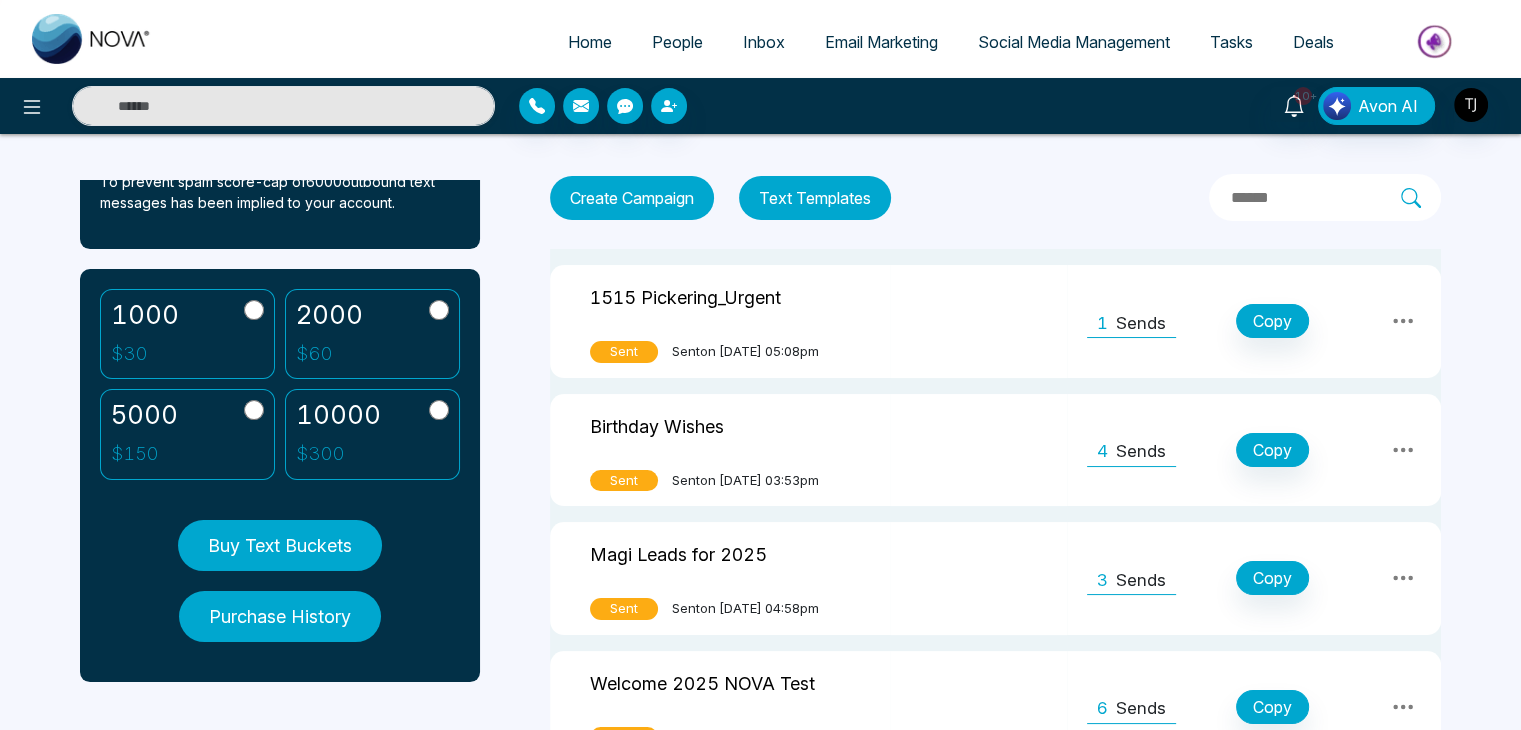 click on "1000 $ 30 2000 $ 60 5000 $ 150 10000 $ 300 Buy Text Buckets Purchase History" at bounding box center [280, 475] 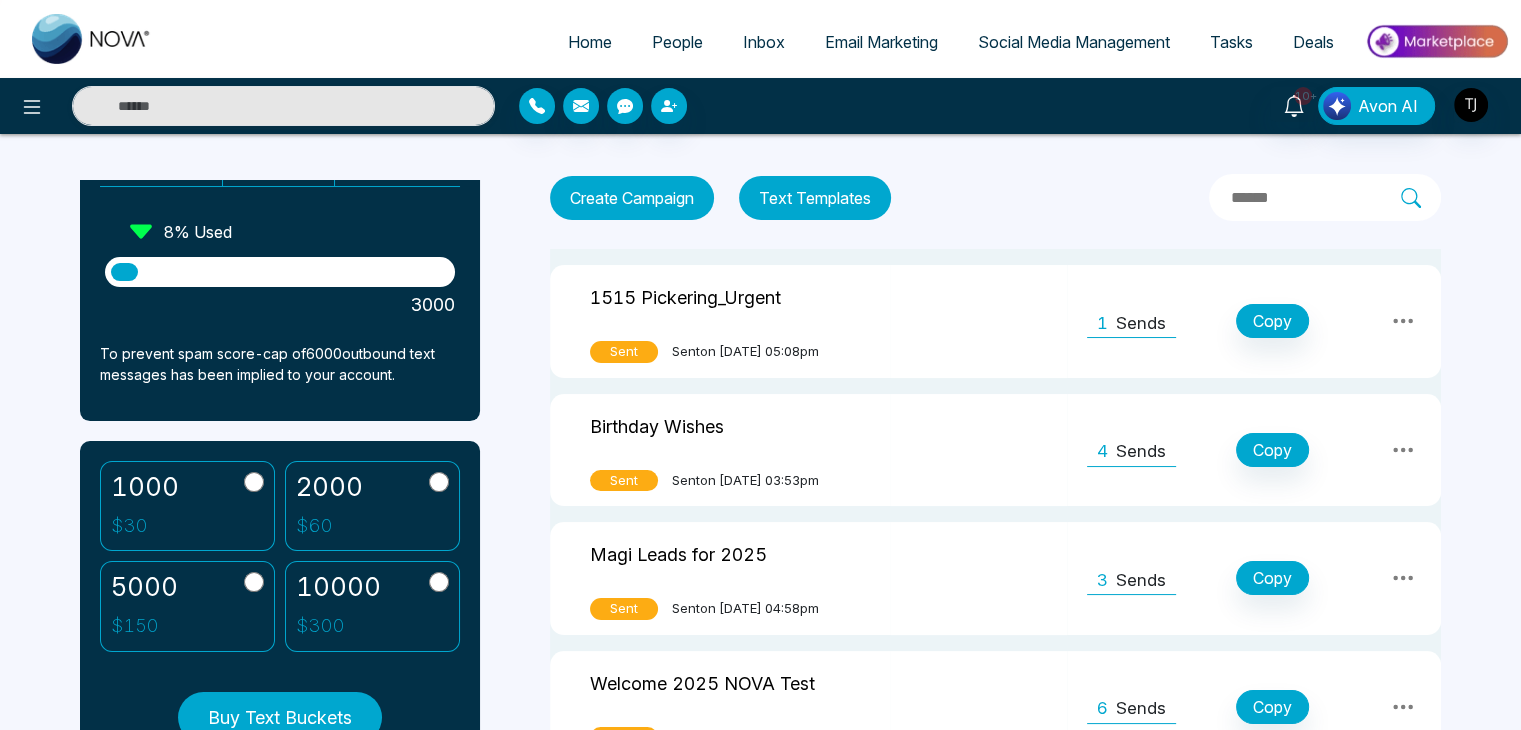 scroll, scrollTop: 0, scrollLeft: 0, axis: both 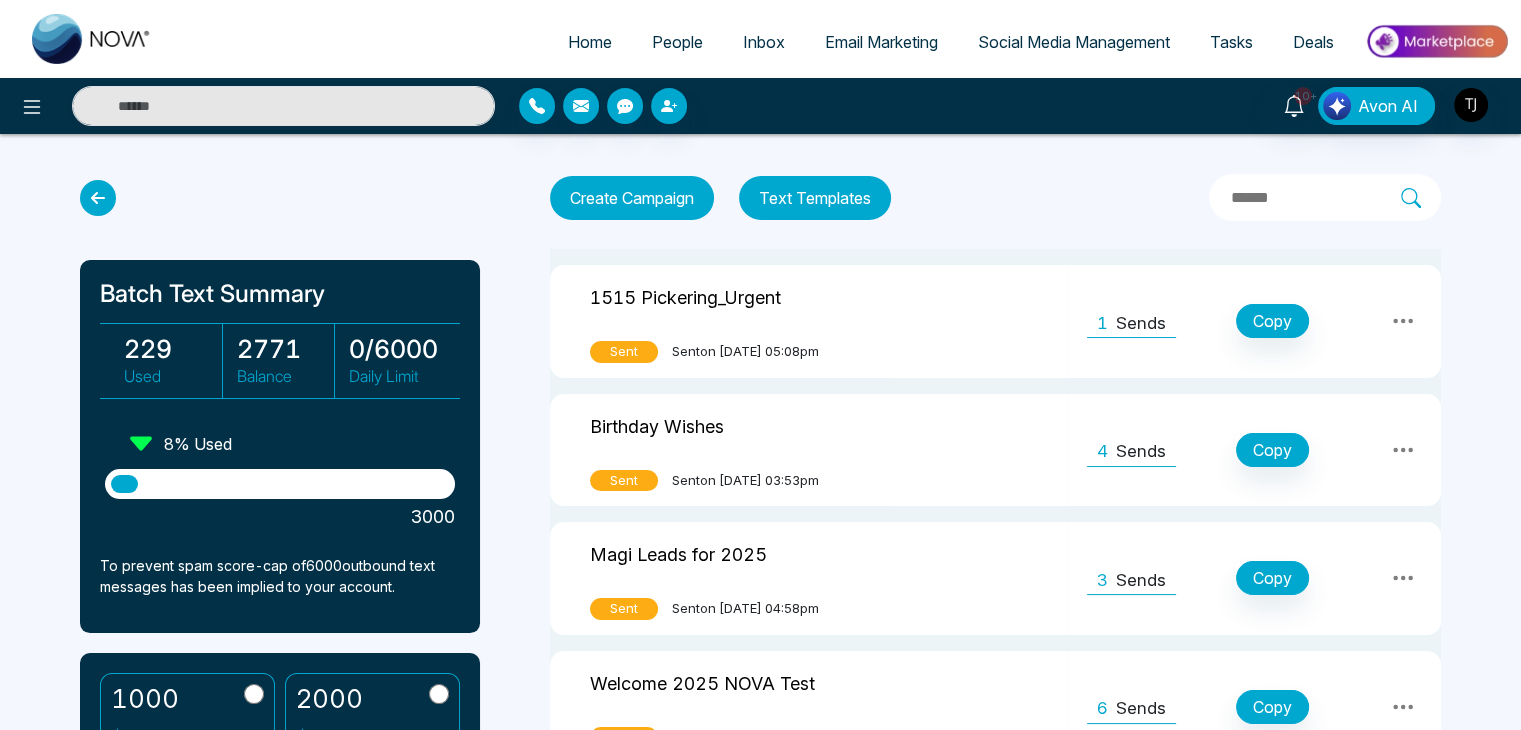 click on "Text Templates" at bounding box center [815, 198] 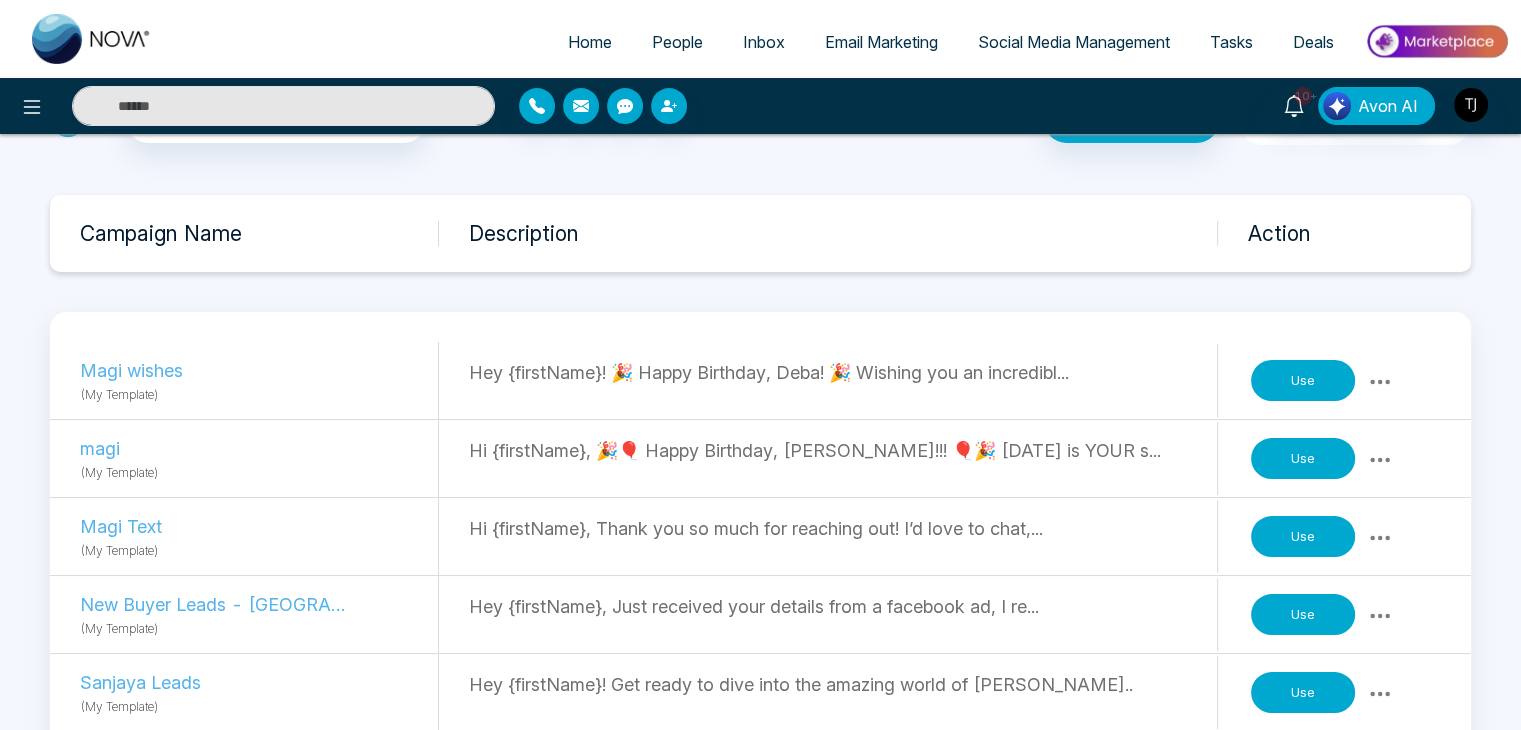 scroll, scrollTop: 0, scrollLeft: 0, axis: both 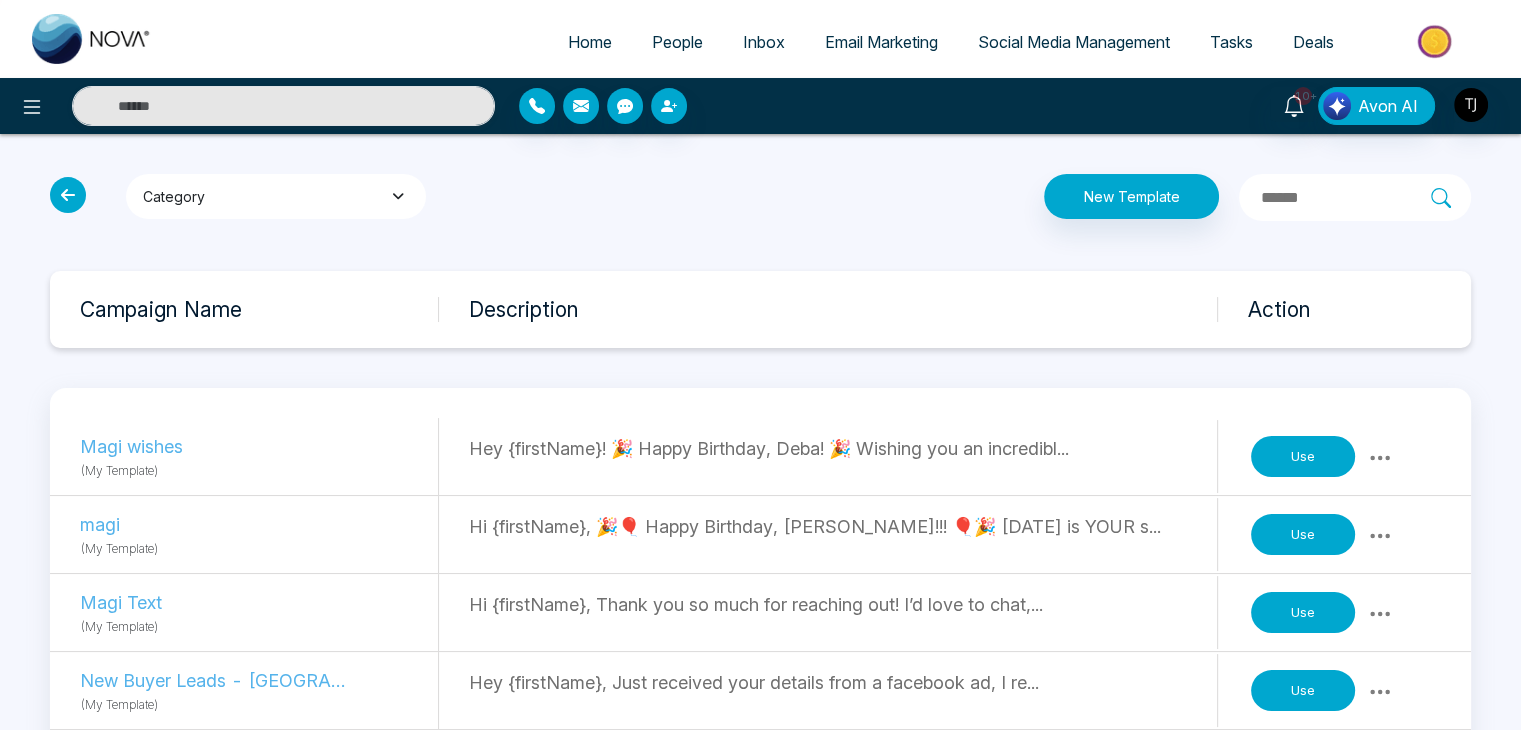 click on "Category" at bounding box center (276, 196) 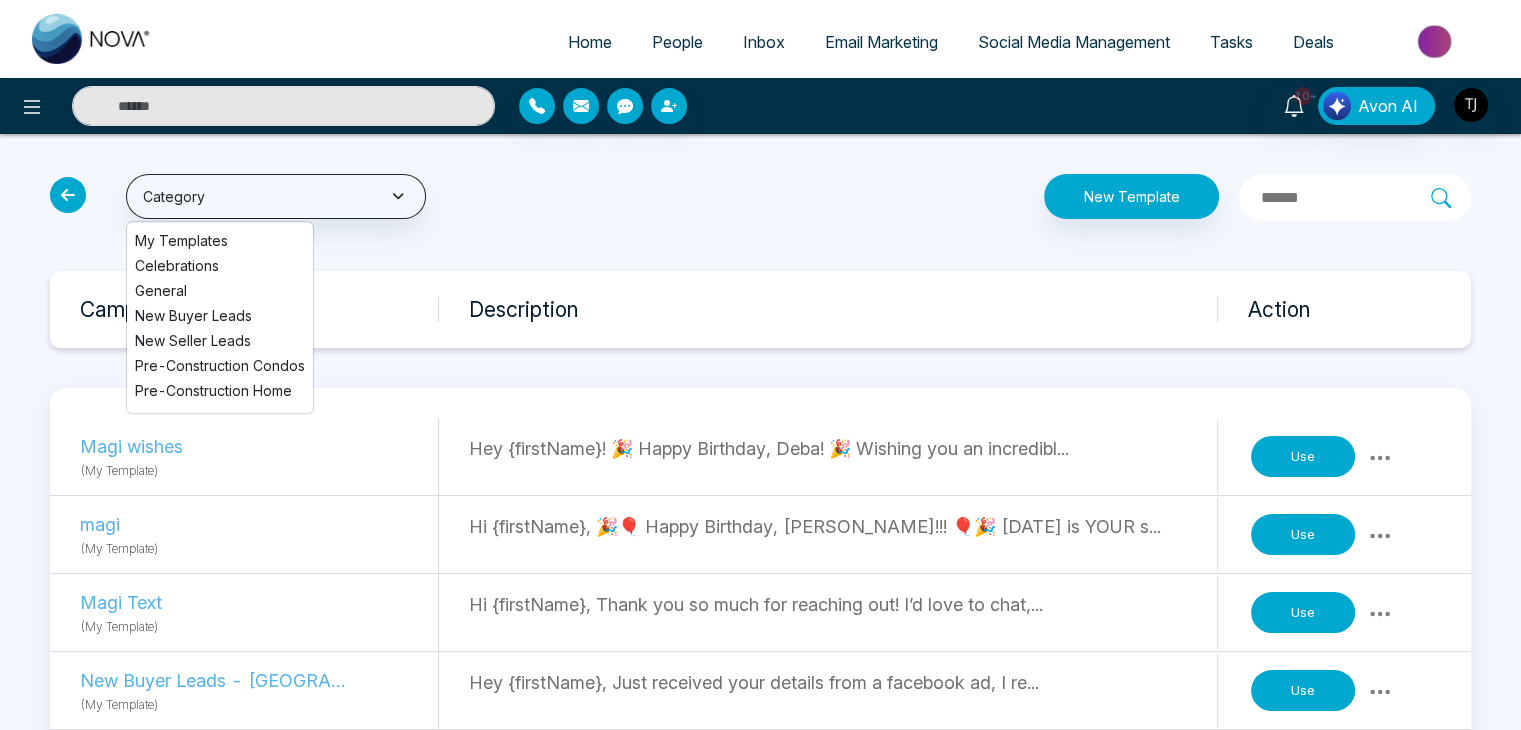 click on "Celebrations" at bounding box center (220, 265) 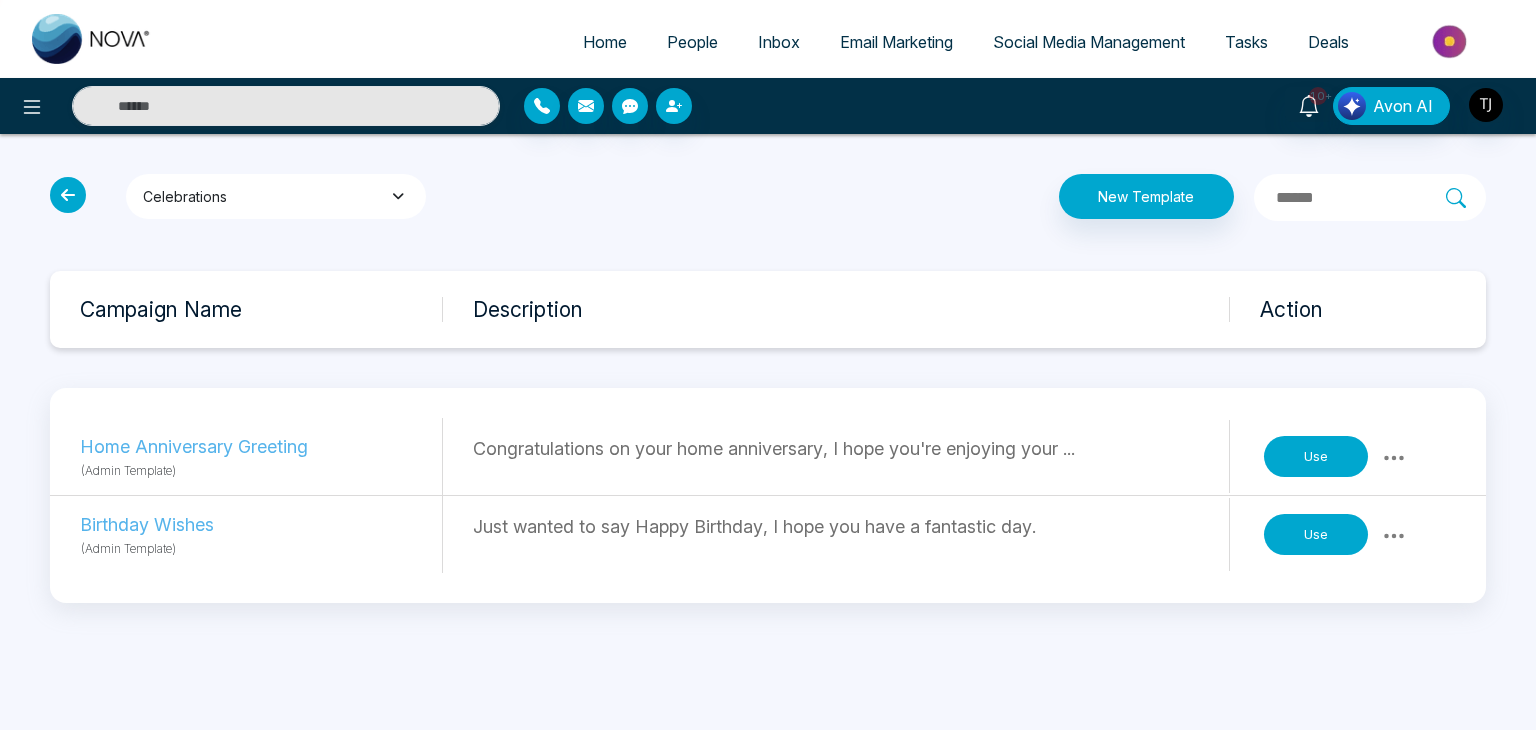 click on "Celebrations" at bounding box center (276, 196) 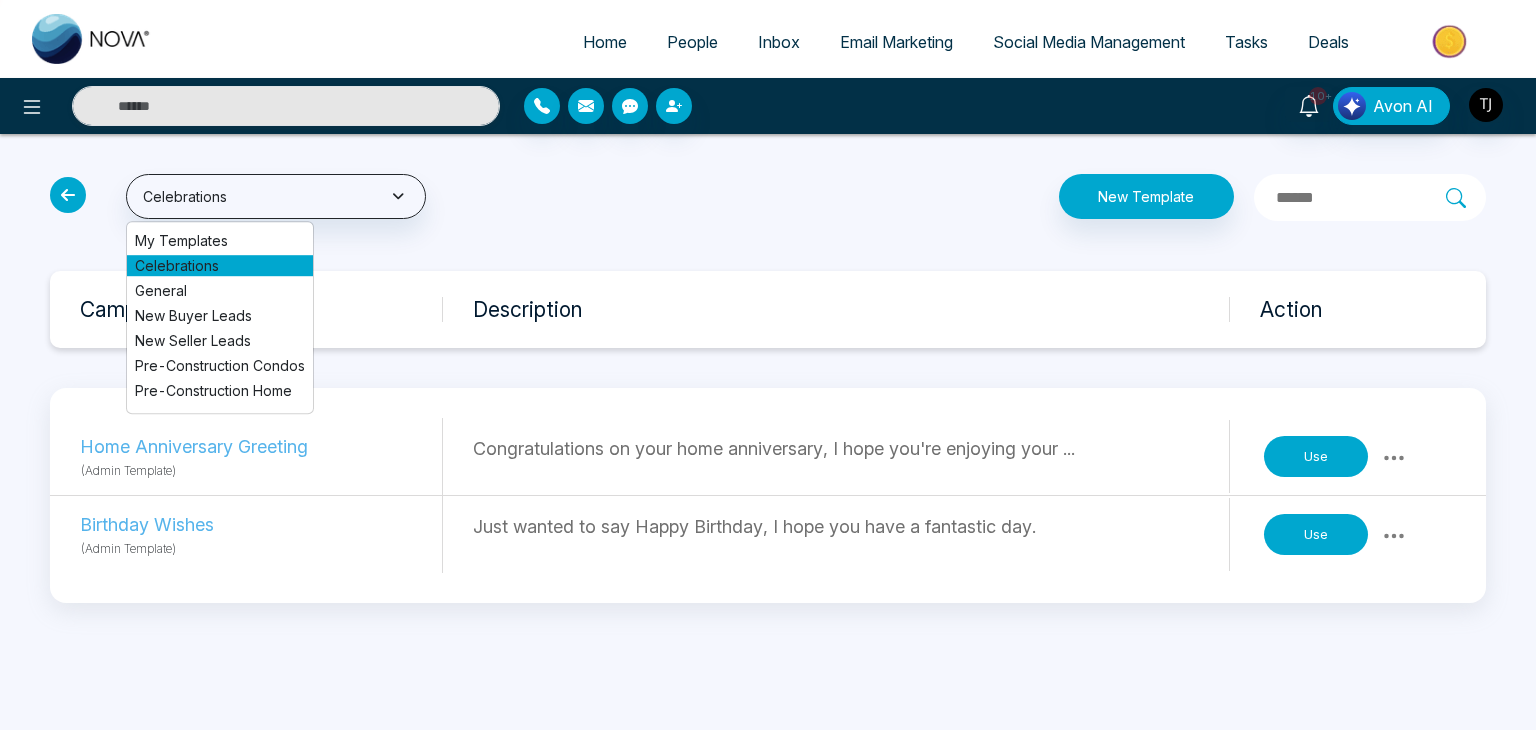 click on "New Buyer Leads" at bounding box center (220, 315) 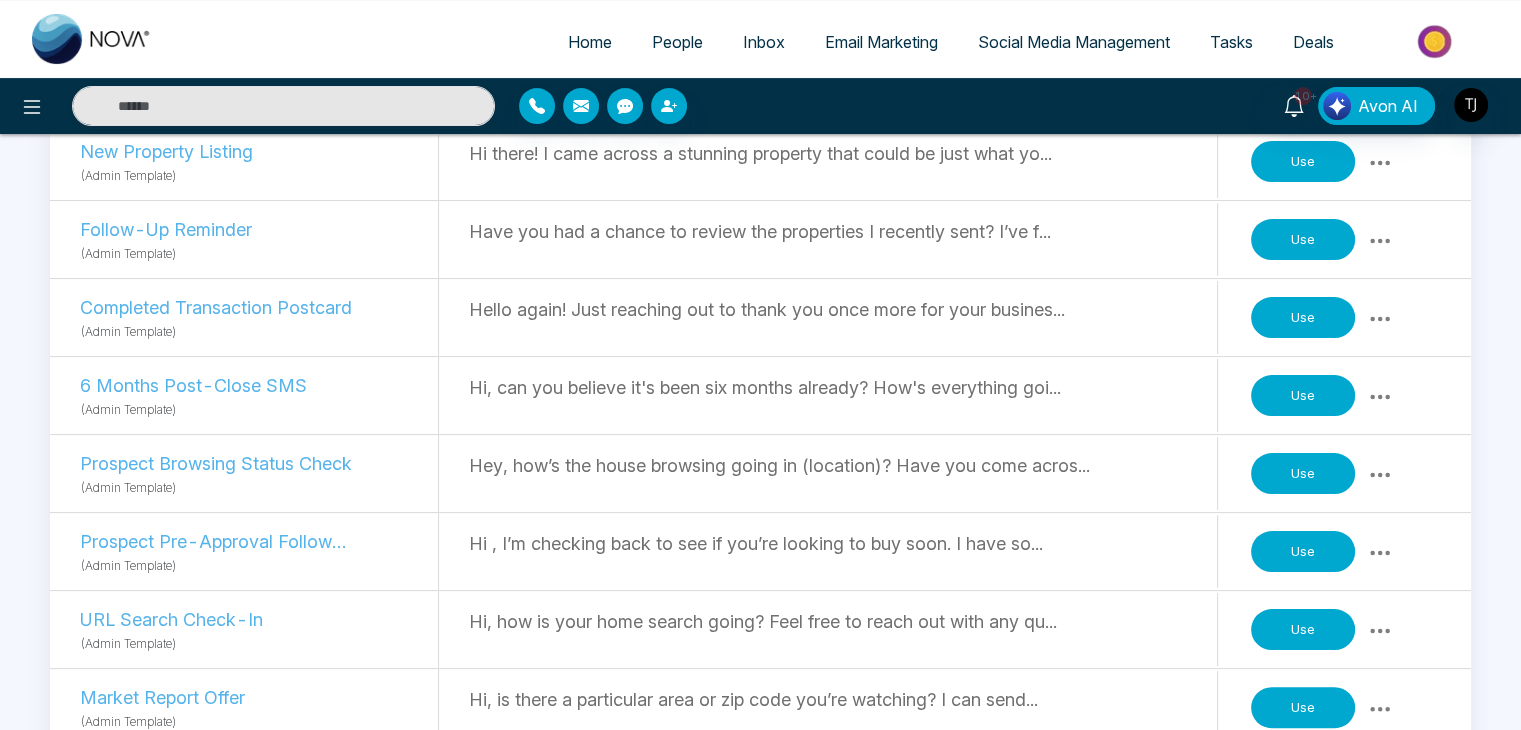 scroll, scrollTop: 0, scrollLeft: 0, axis: both 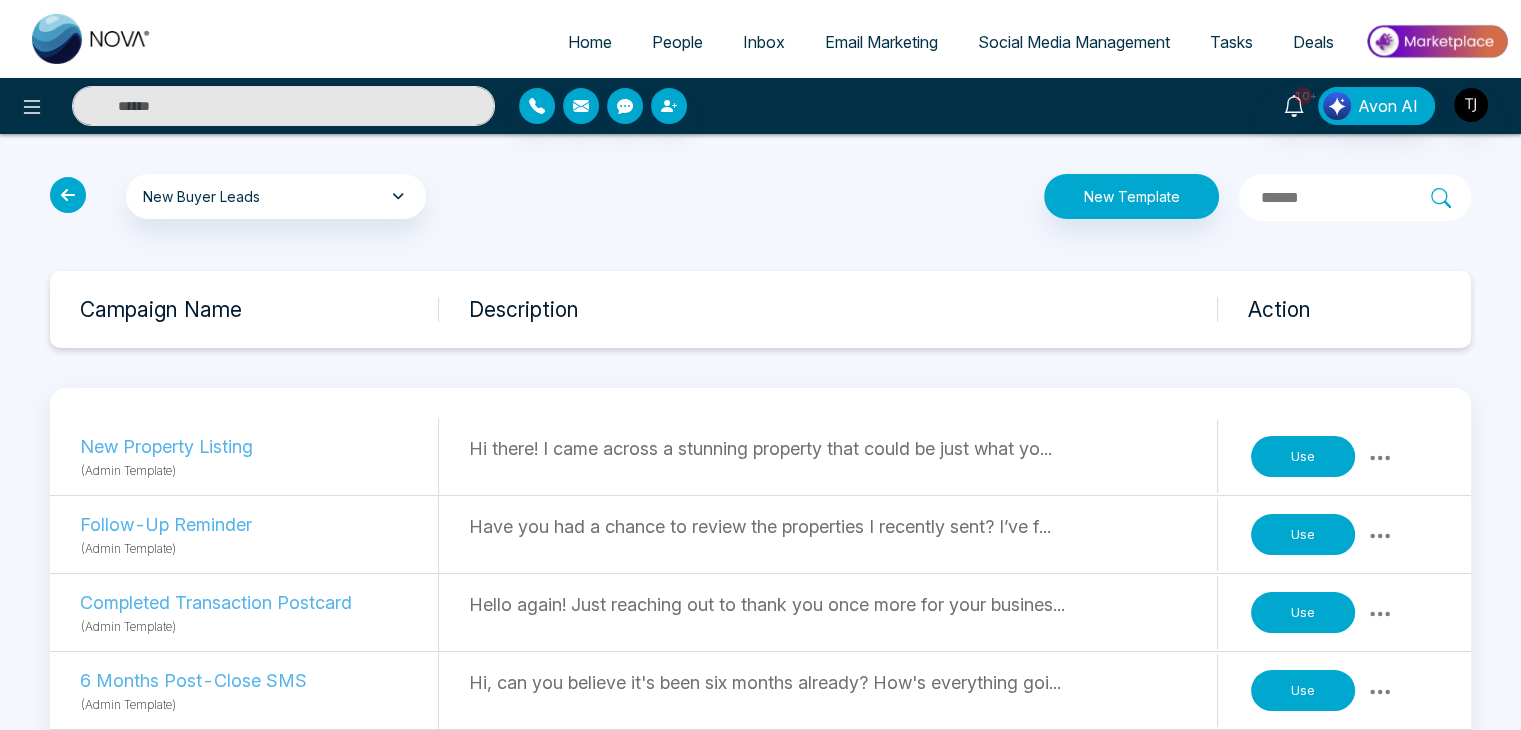 click on "Home" at bounding box center (590, 42) 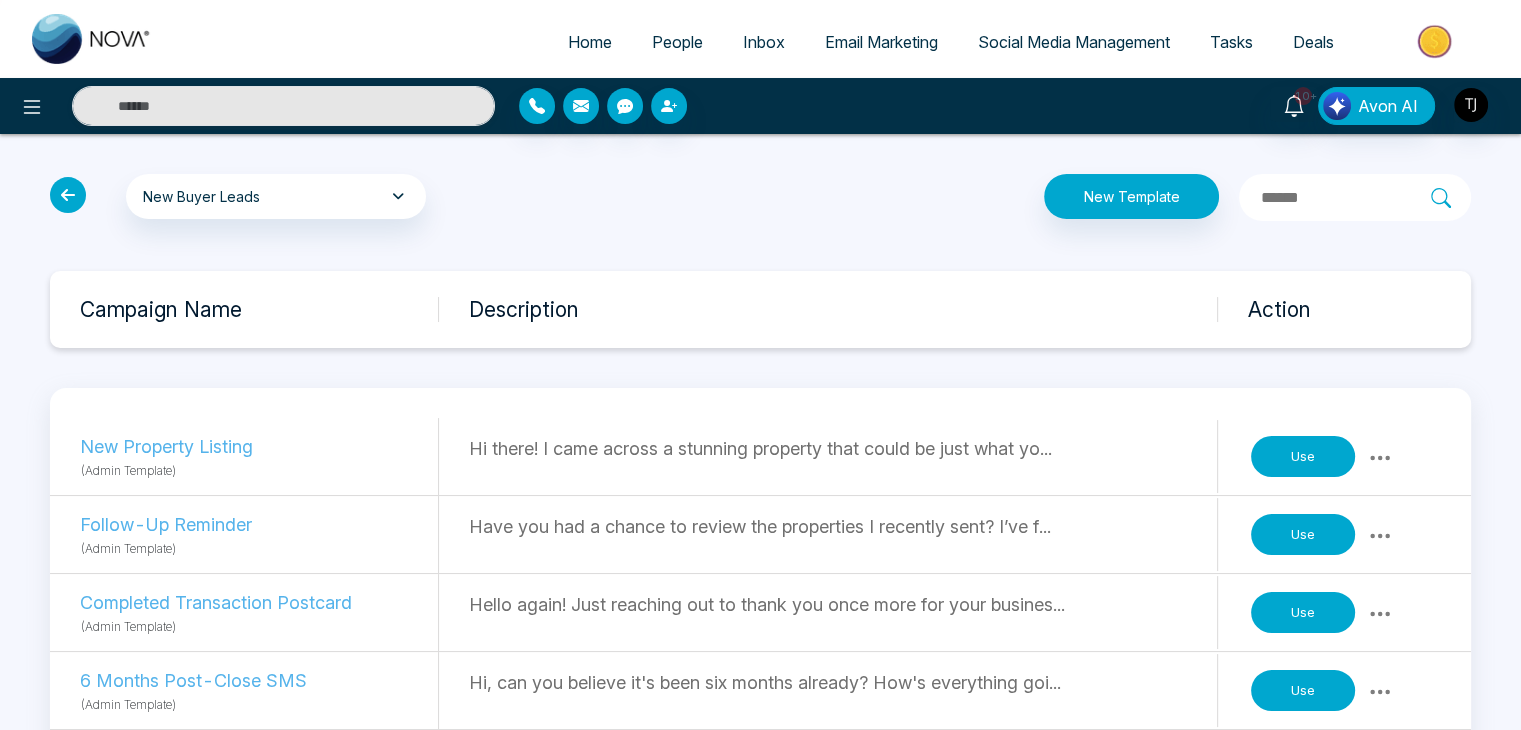 select on "*" 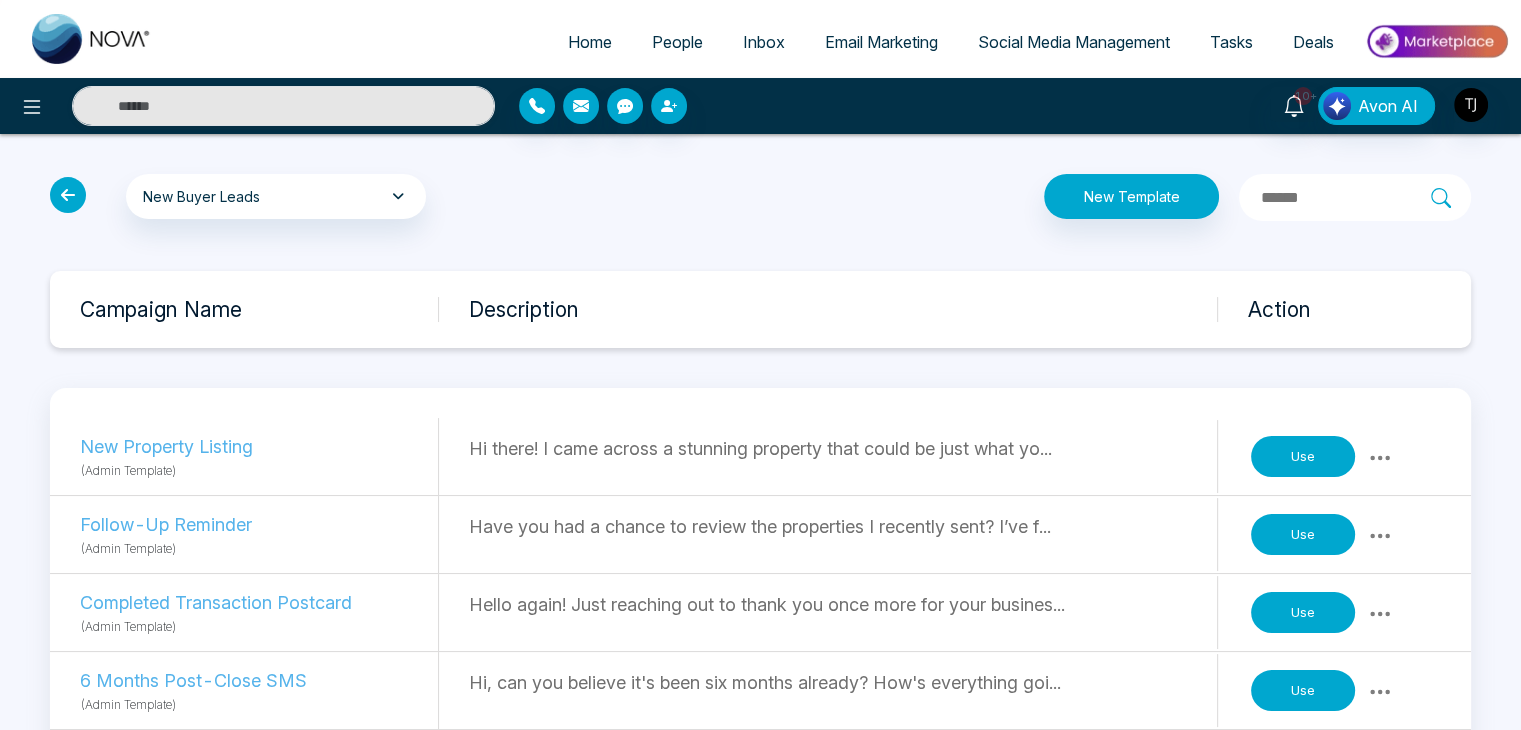 select on "*" 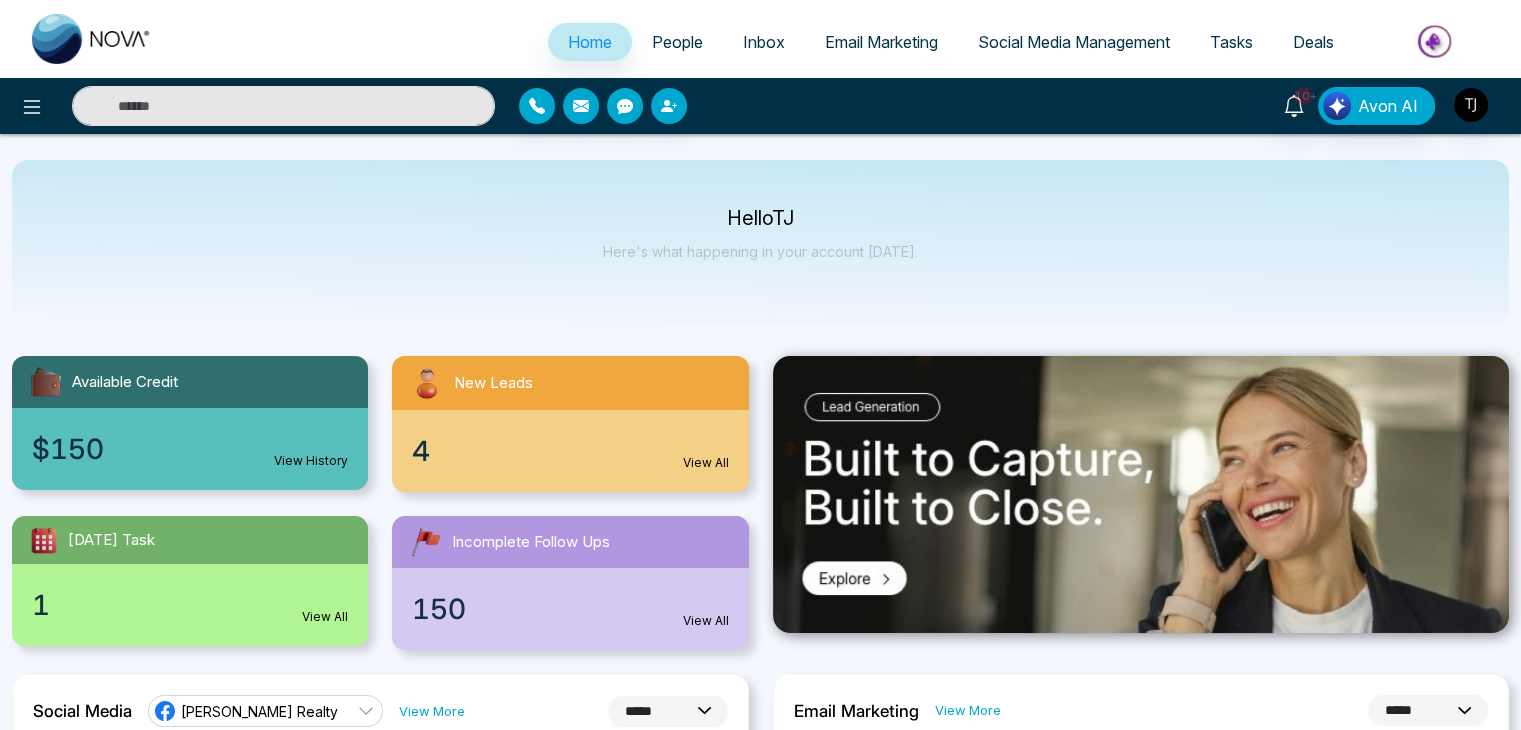 click on "Avon AI" at bounding box center [1380, 106] 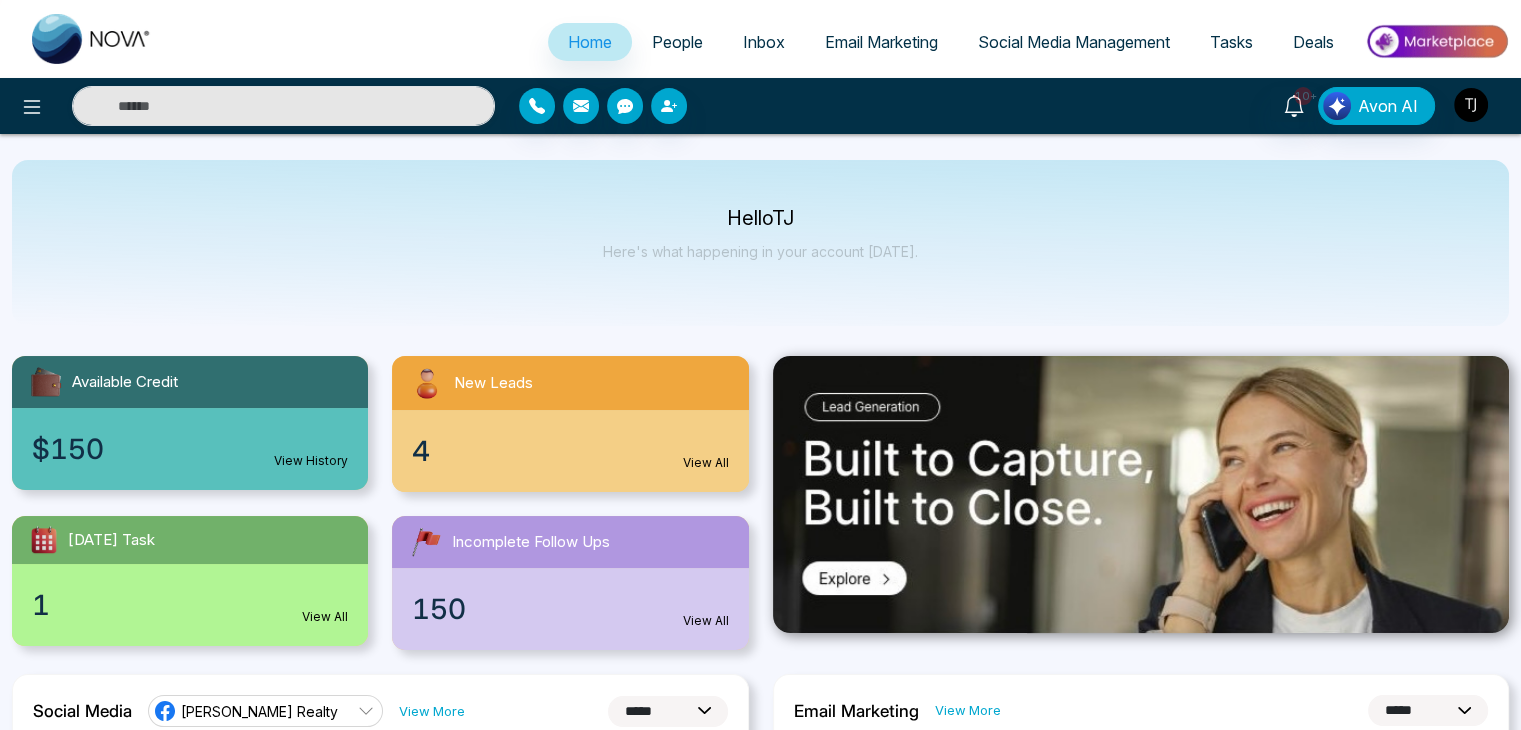 click at bounding box center [1471, 105] 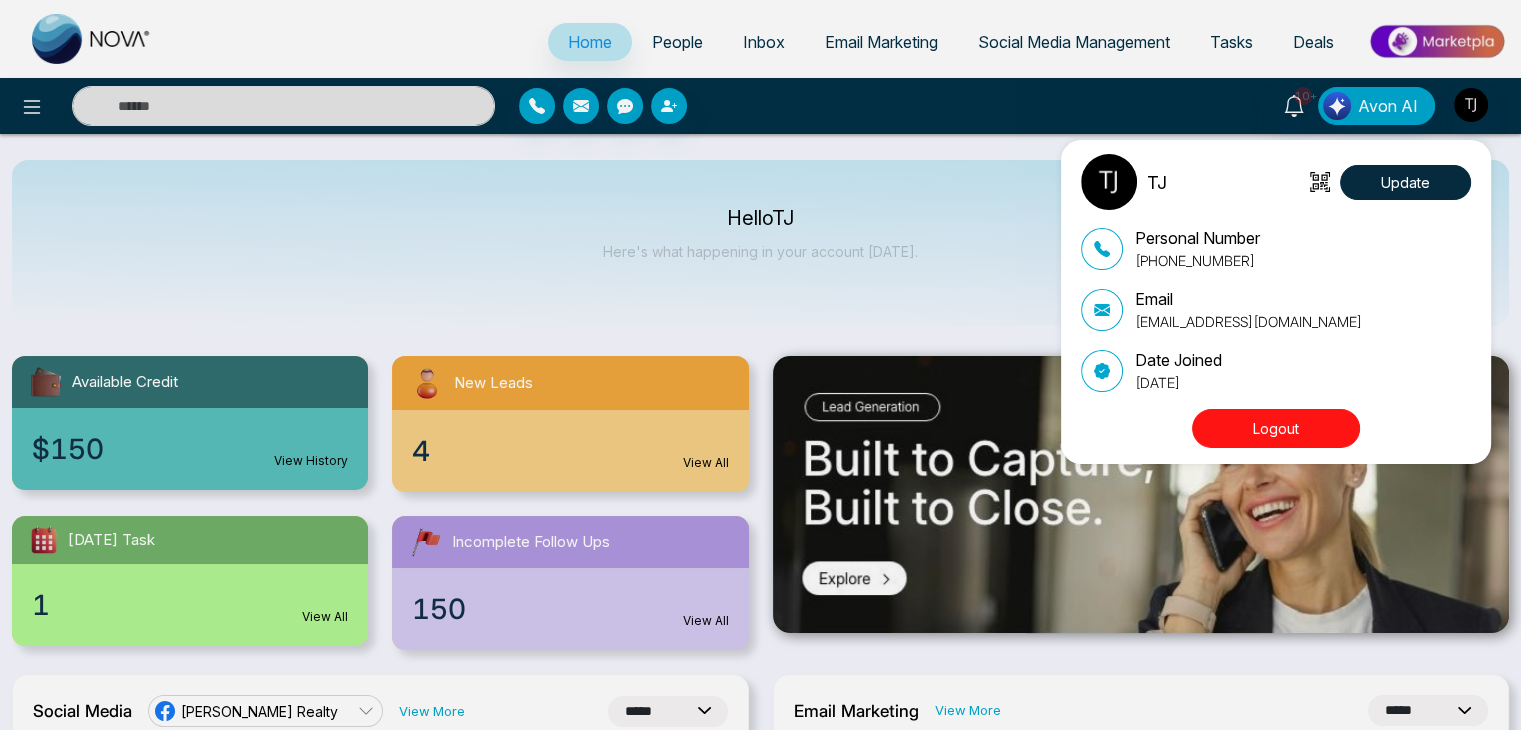 click on "Logout" at bounding box center [1276, 428] 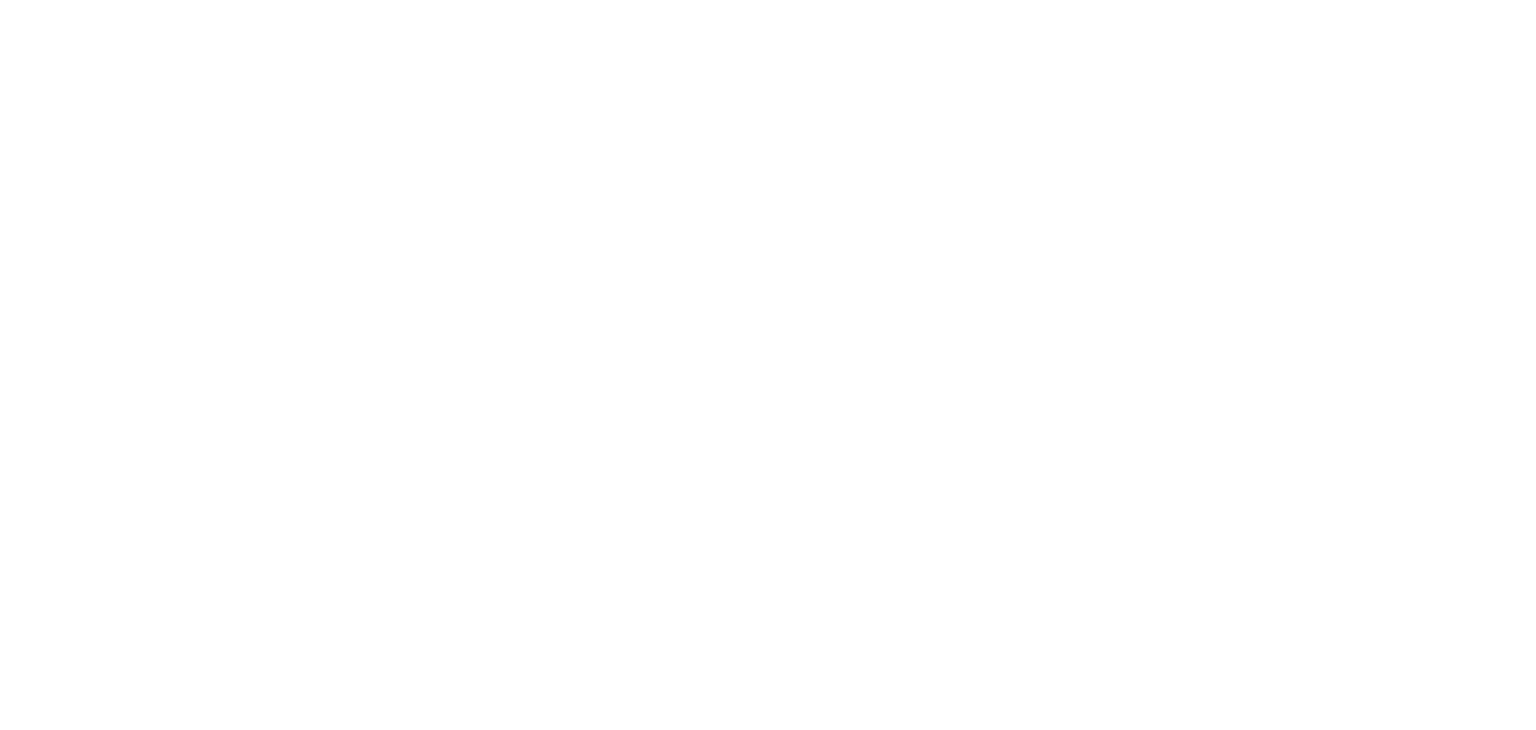 scroll, scrollTop: 0, scrollLeft: 0, axis: both 